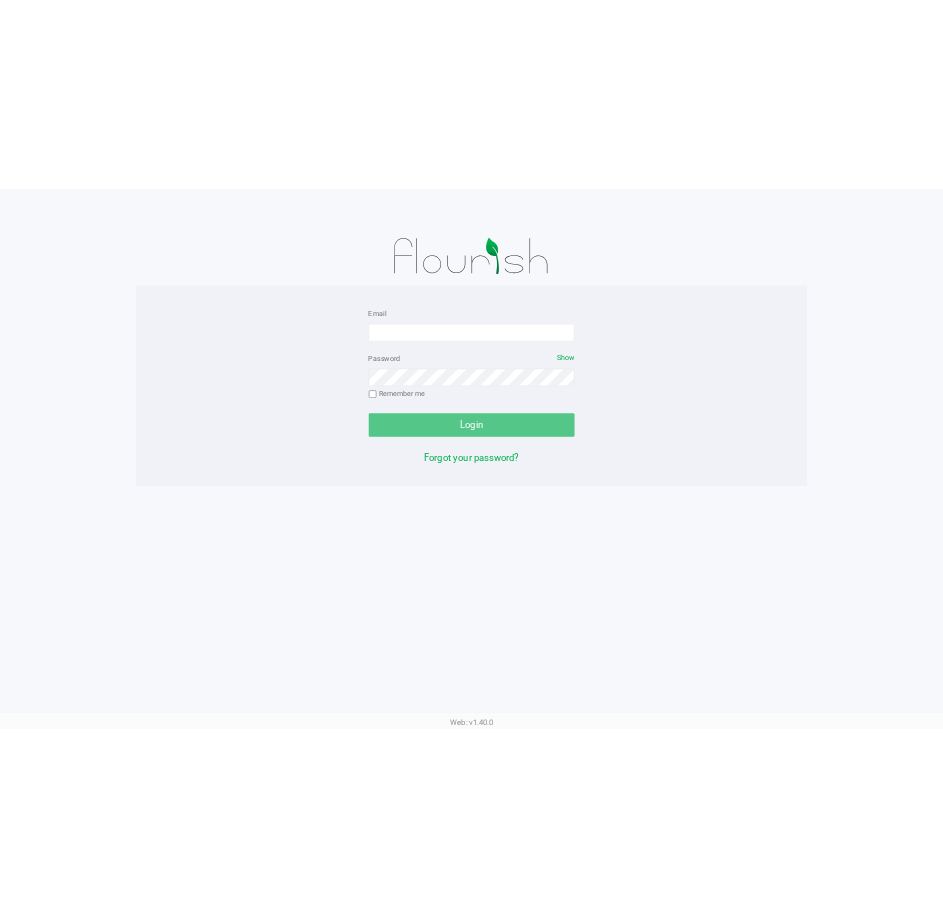 scroll, scrollTop: 0, scrollLeft: 0, axis: both 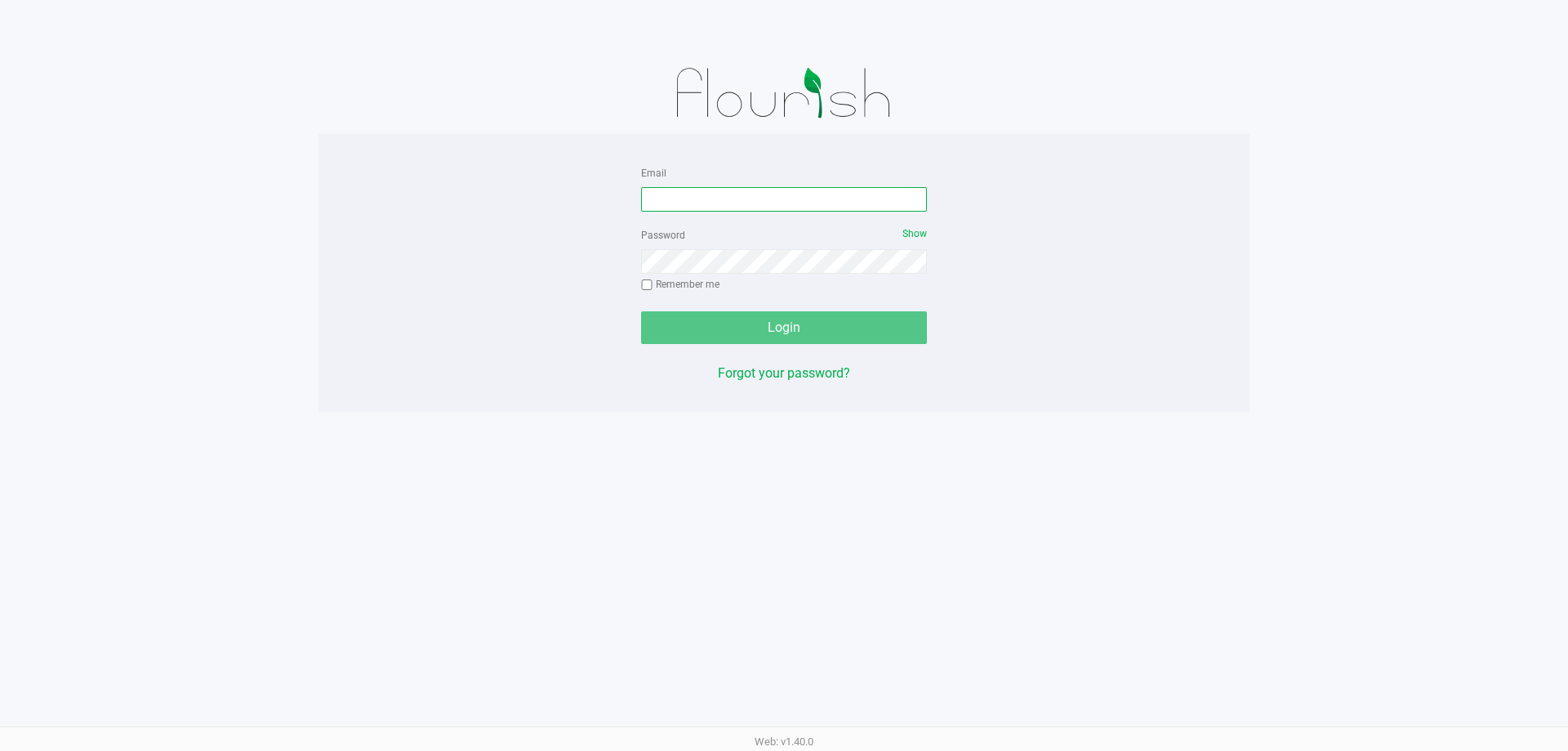 click on "Email" at bounding box center (784, 199) 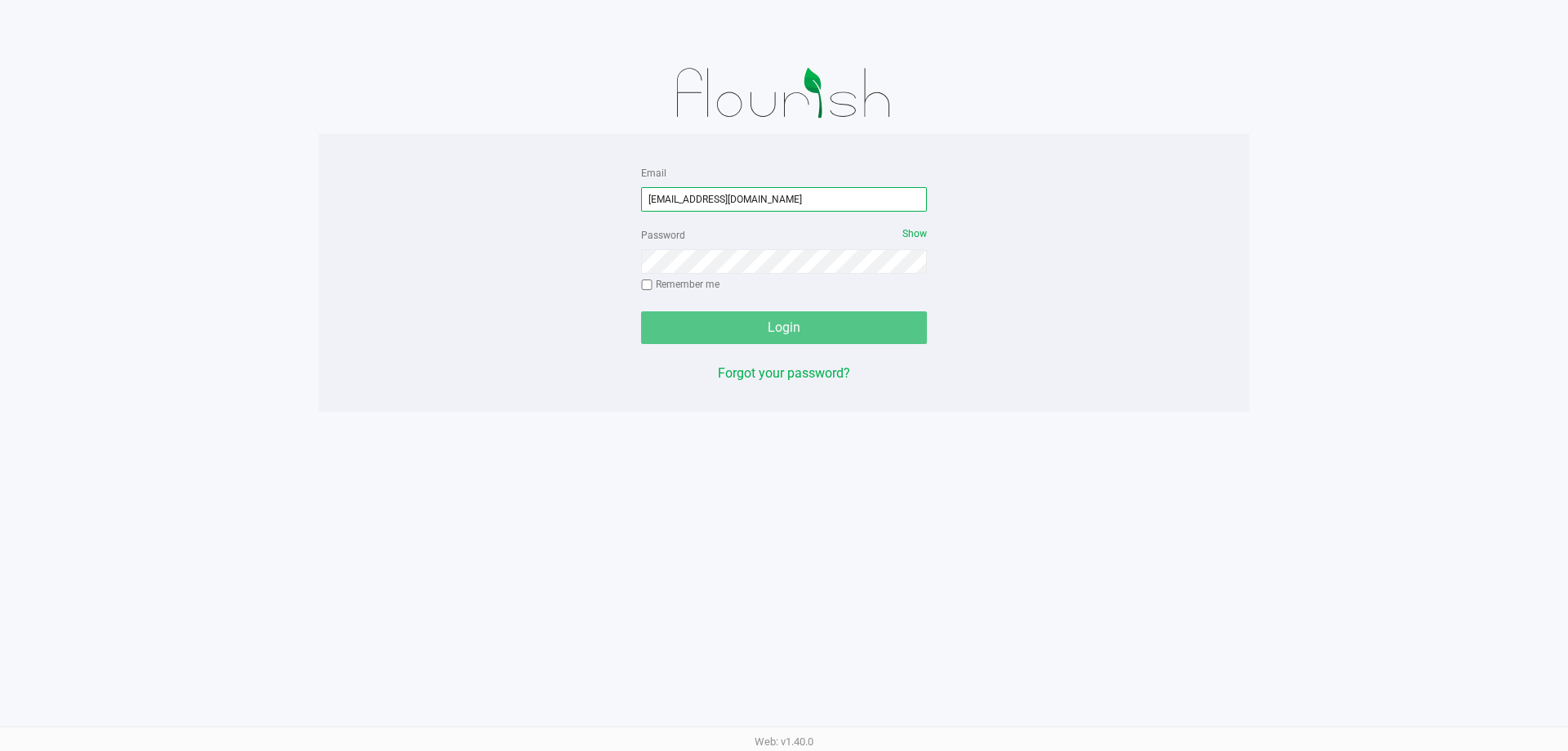 type on "[EMAIL_ADDRESS][DOMAIN_NAME]" 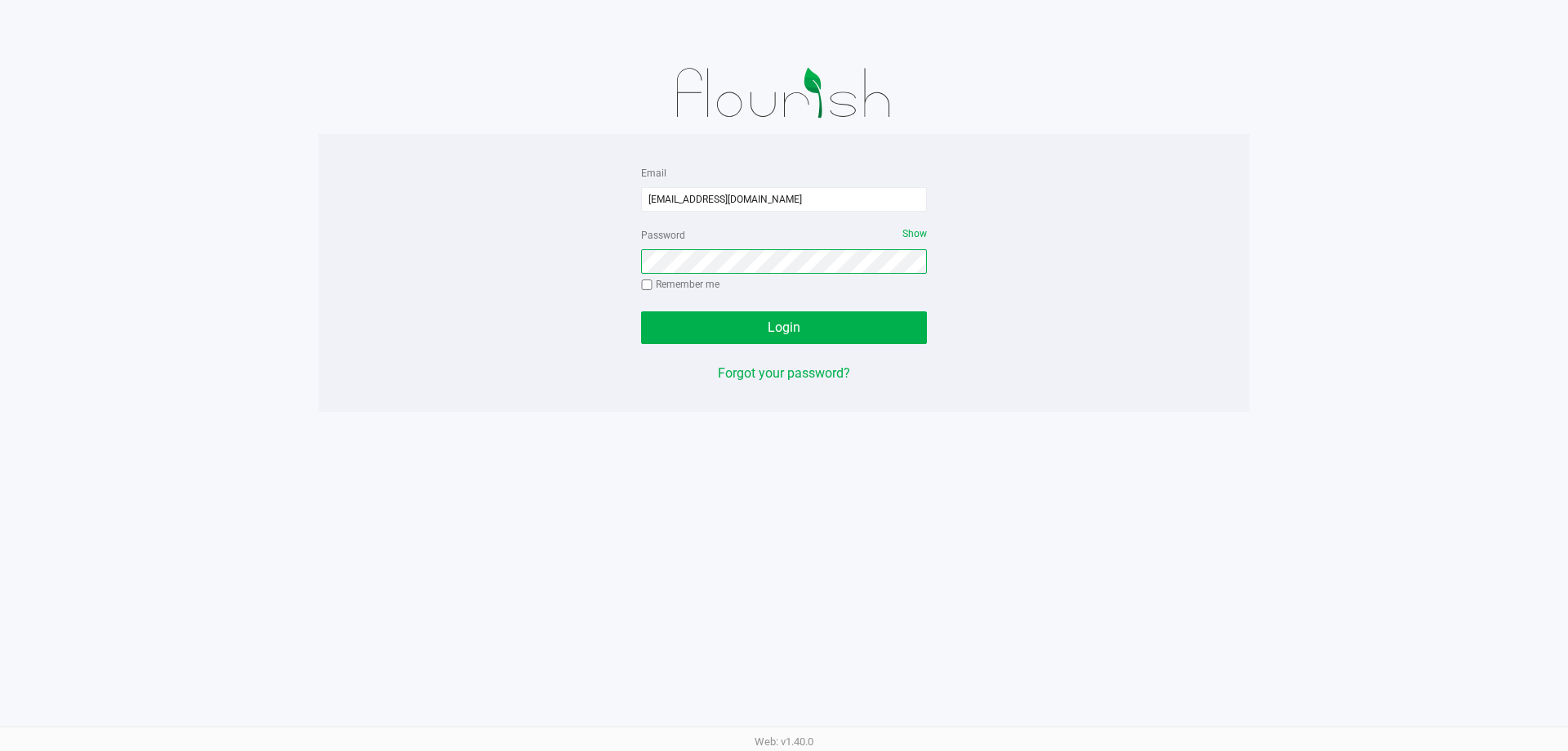click on "Login" 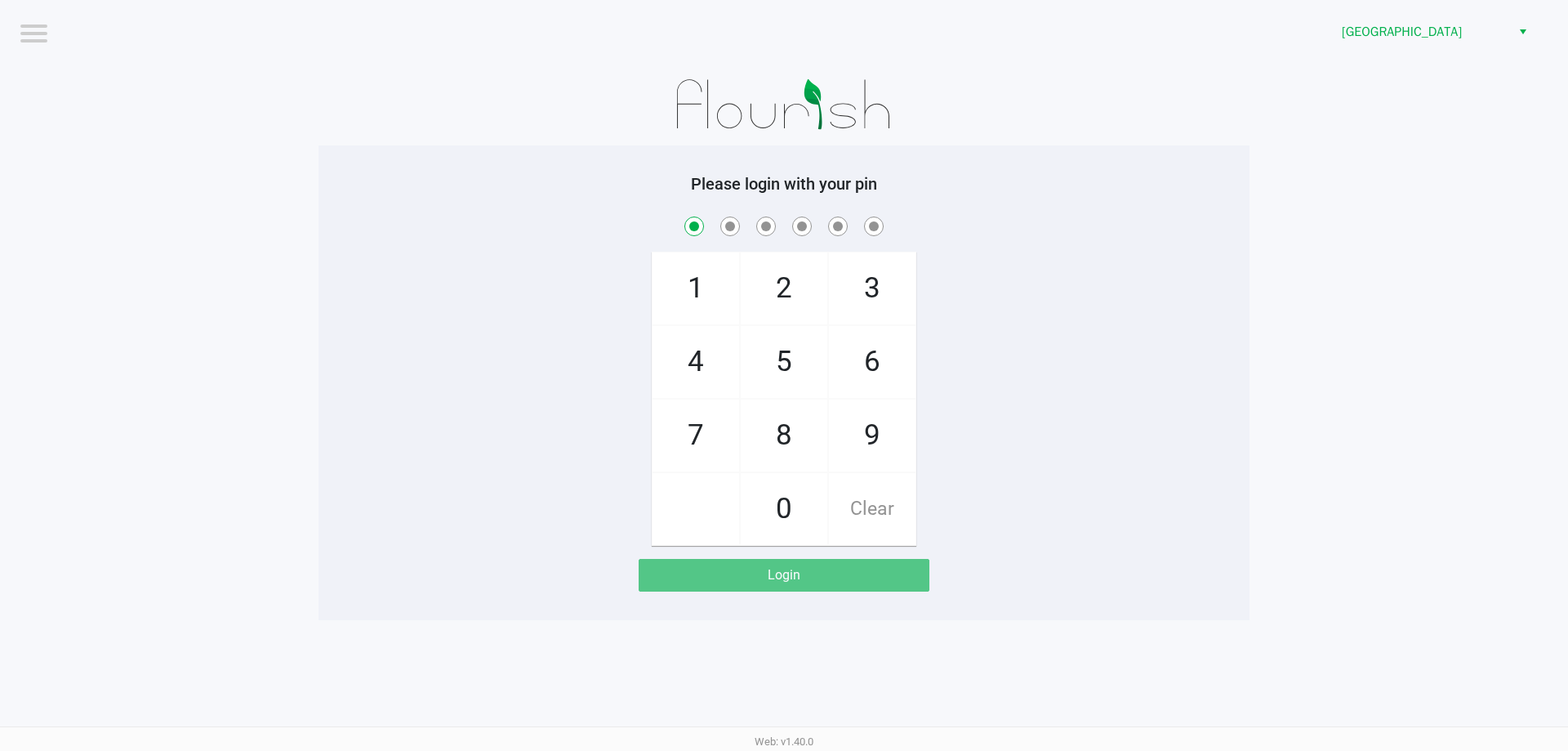 checkbox on "true" 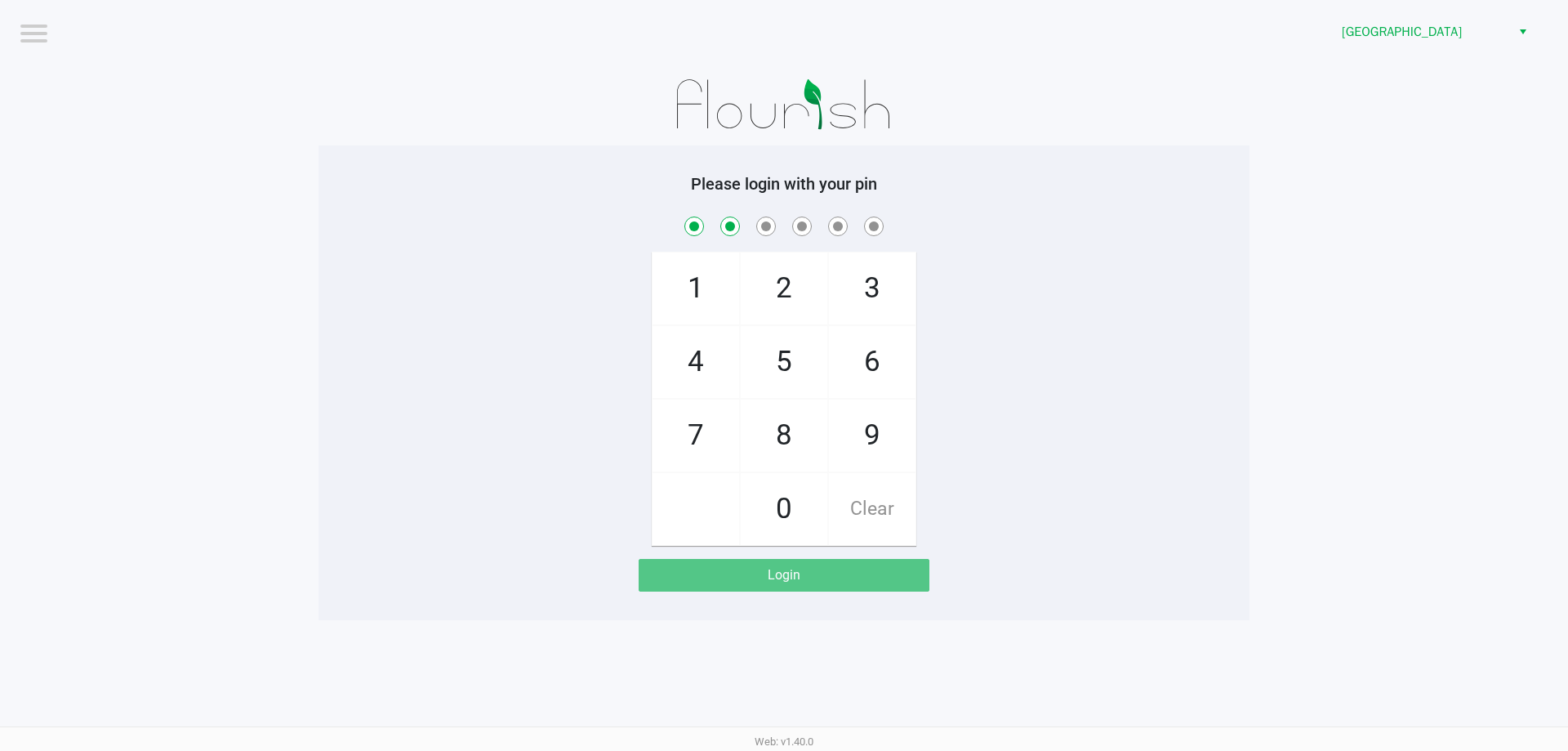 checkbox on "true" 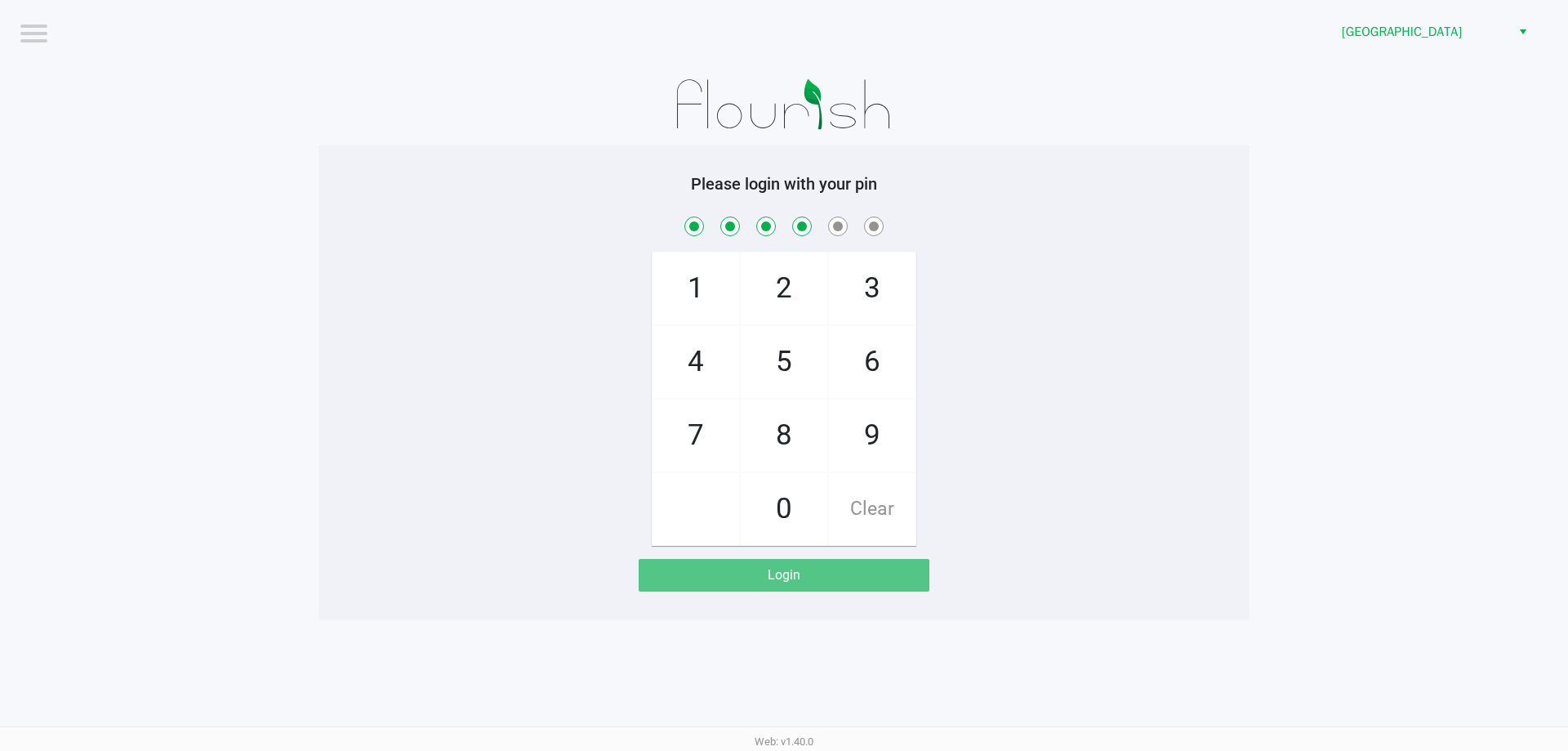 checkbox on "true" 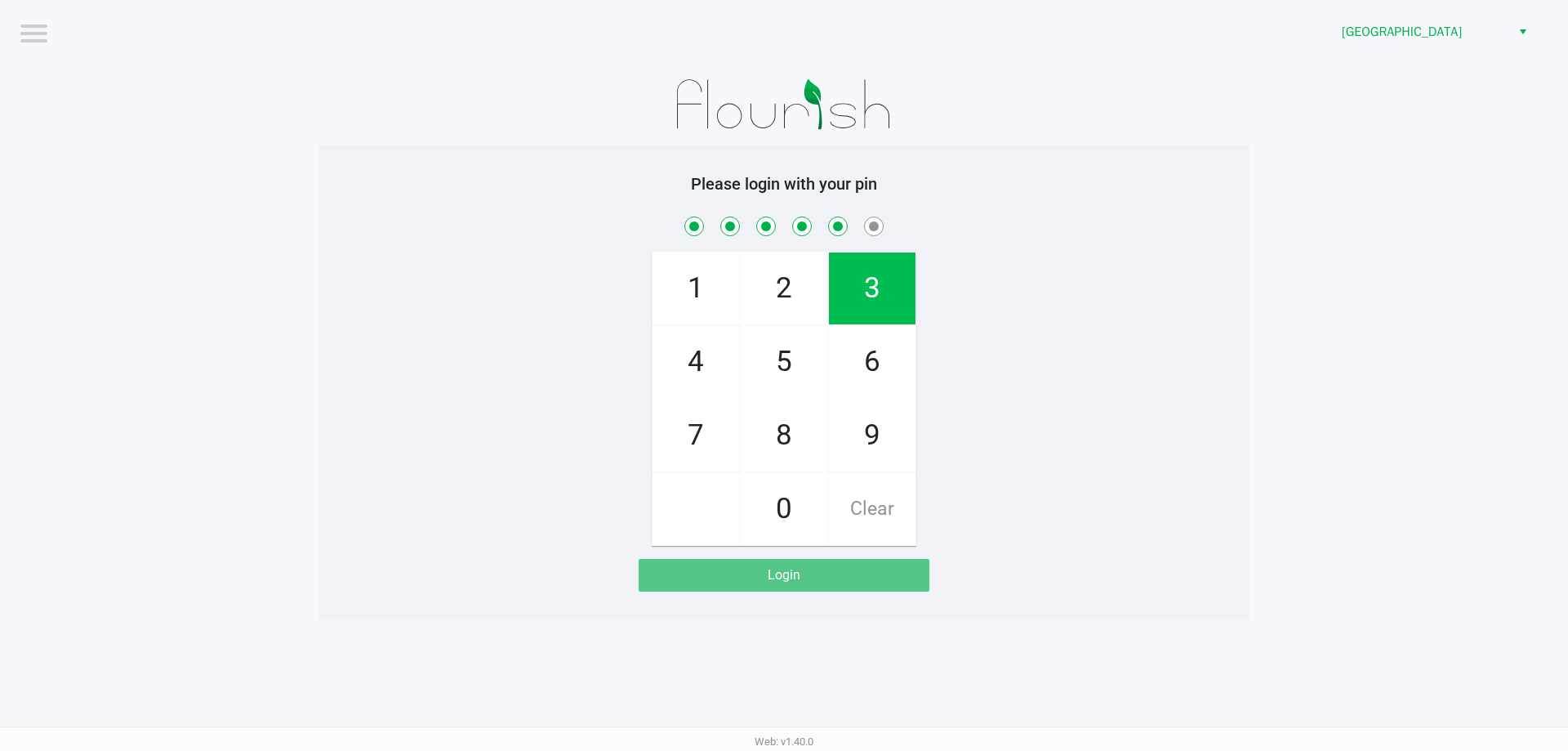 checkbox on "true" 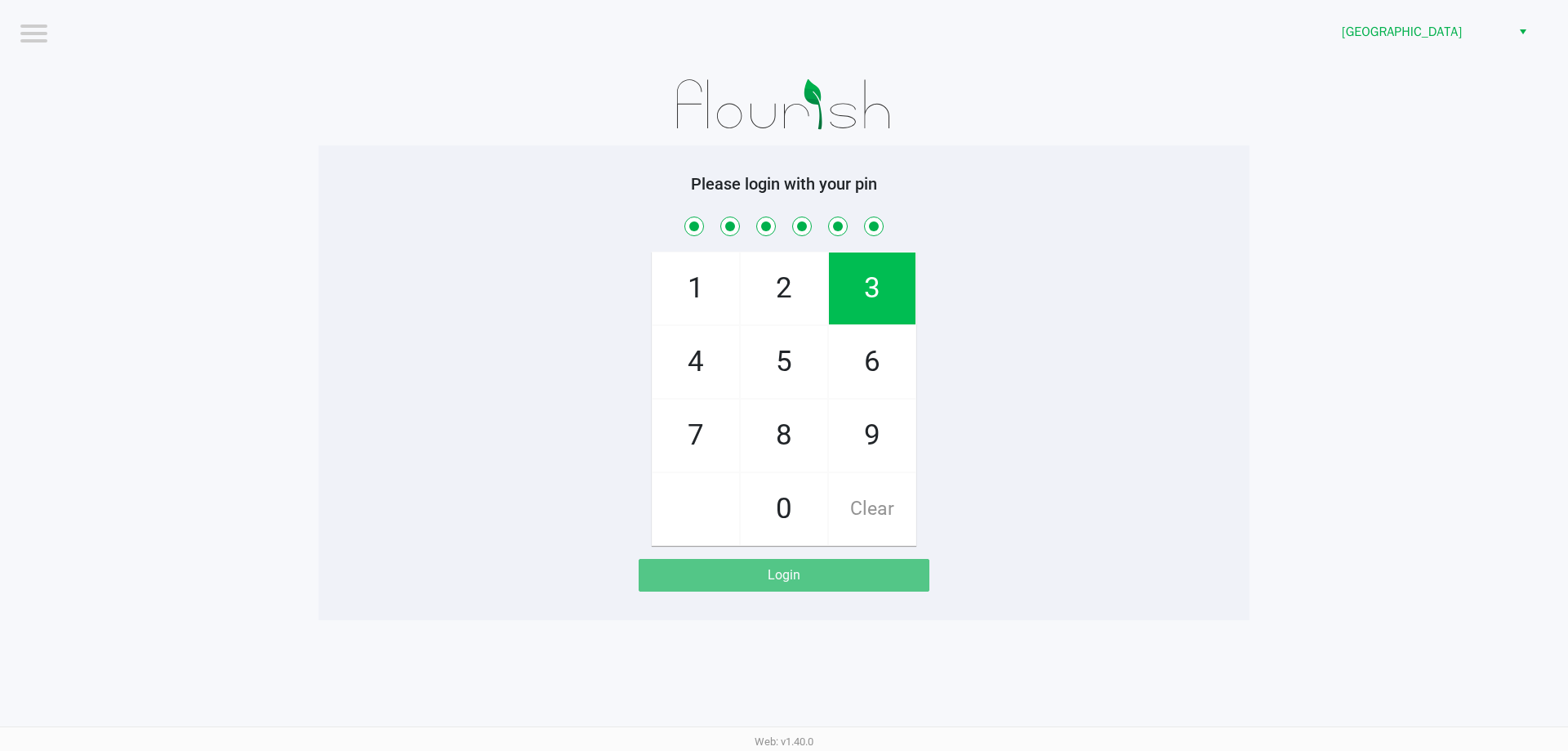 checkbox on "true" 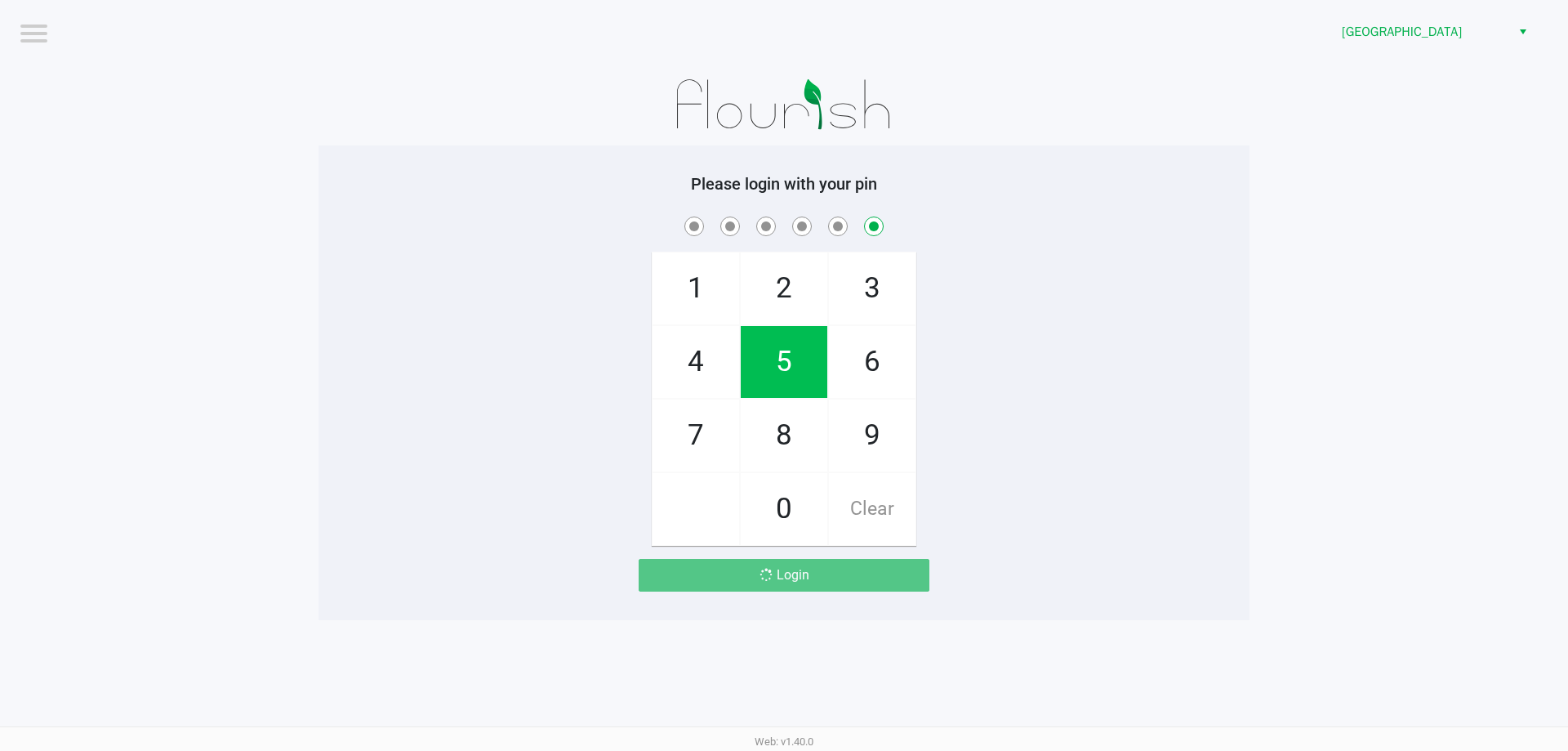 checkbox on "false" 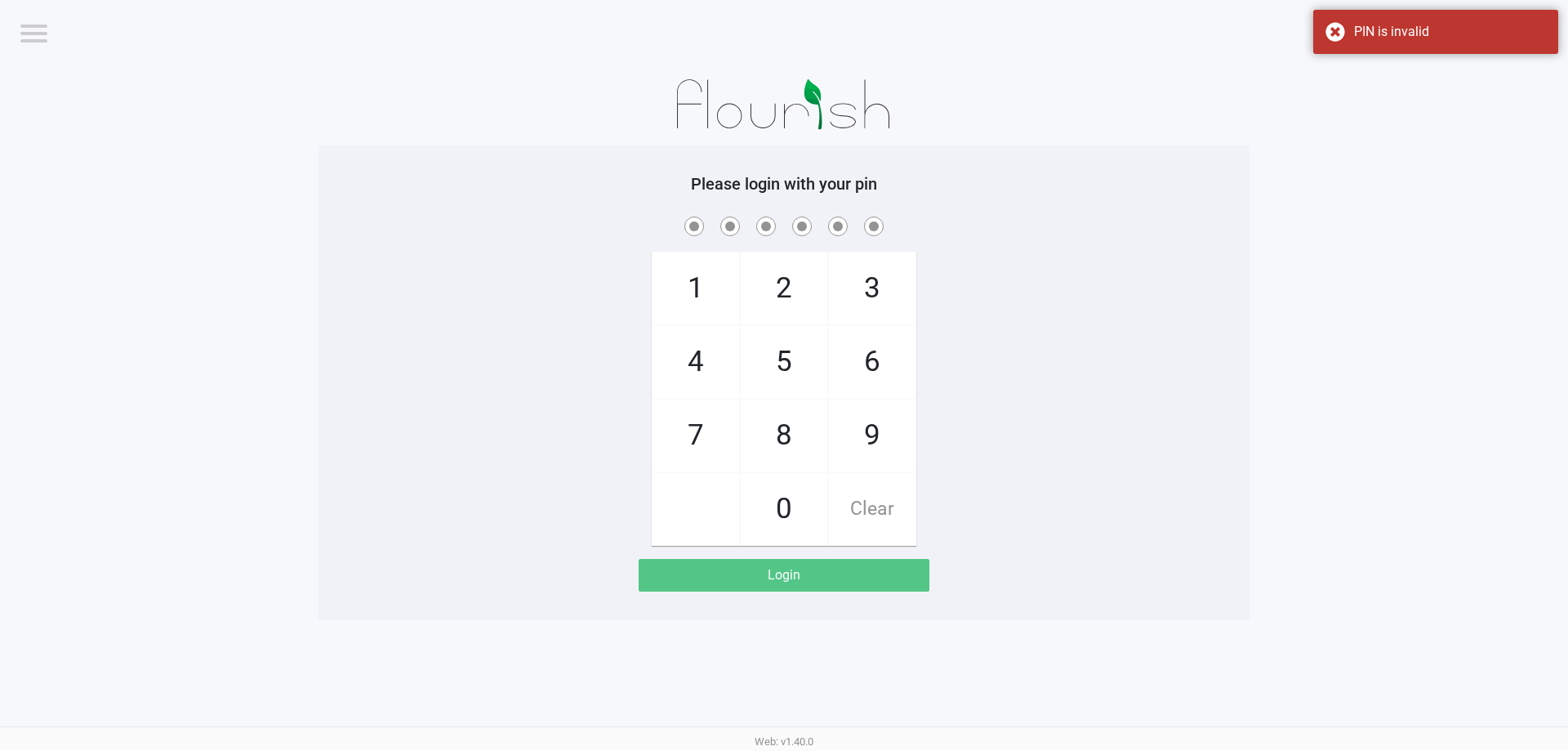 checkbox on "true" 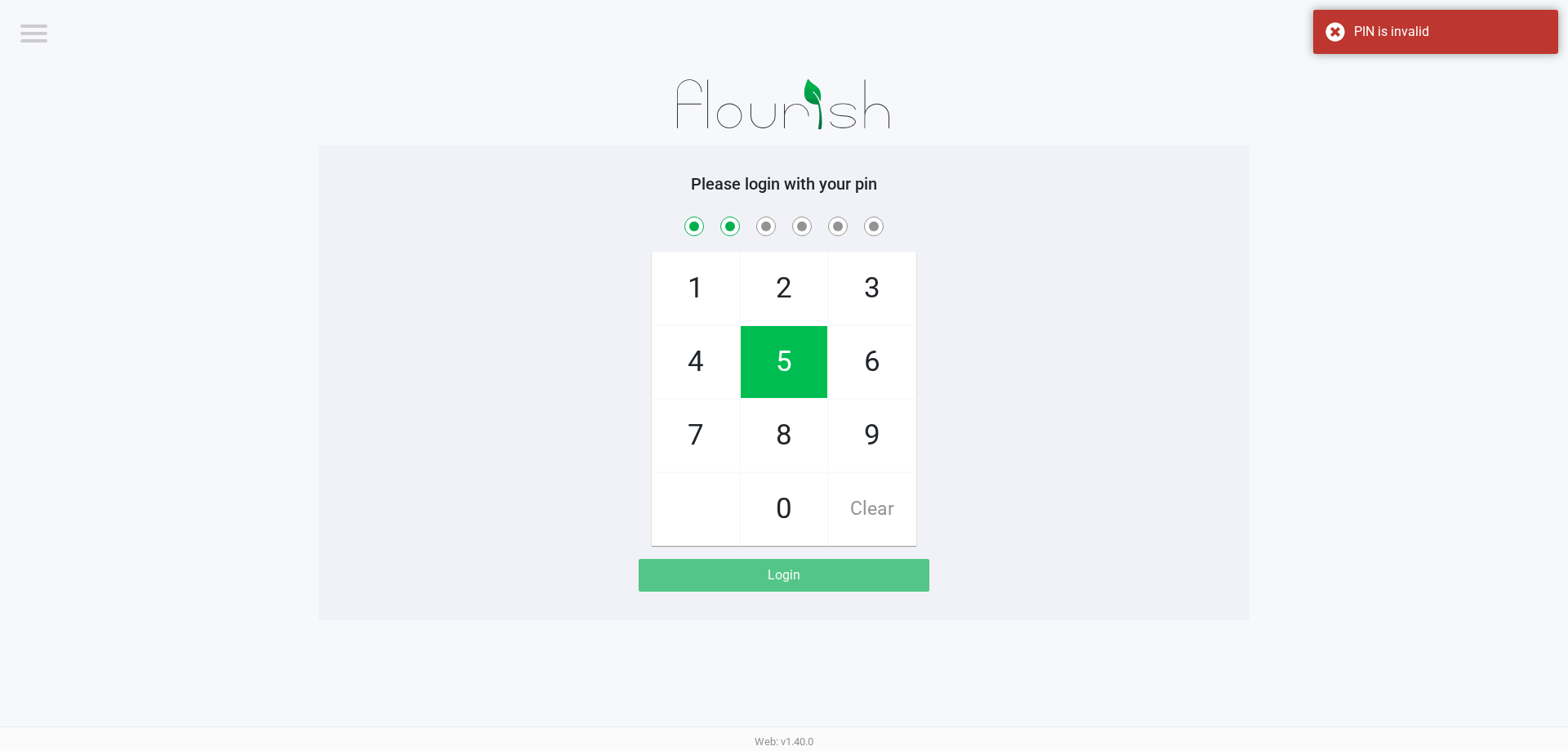 checkbox on "true" 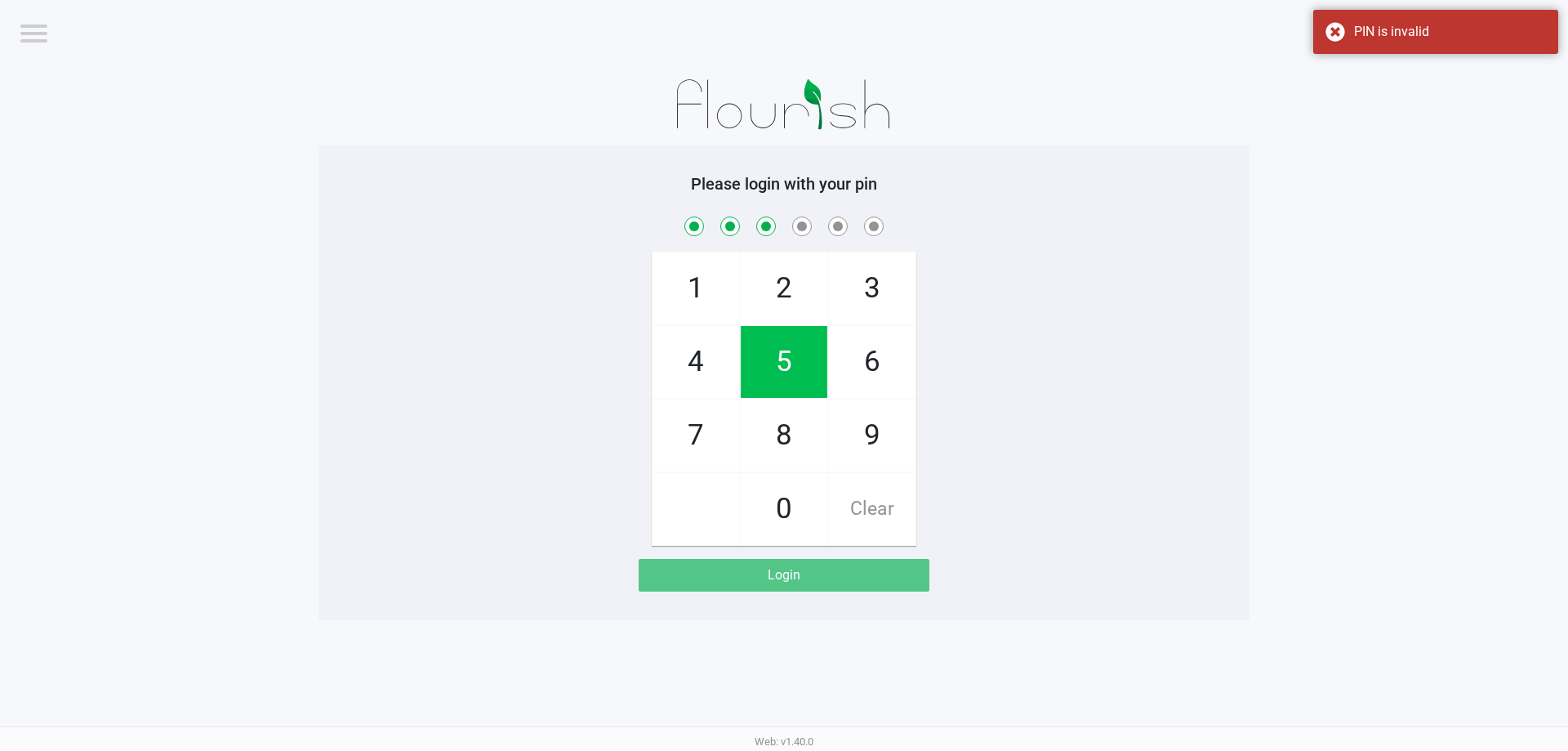 checkbox on "true" 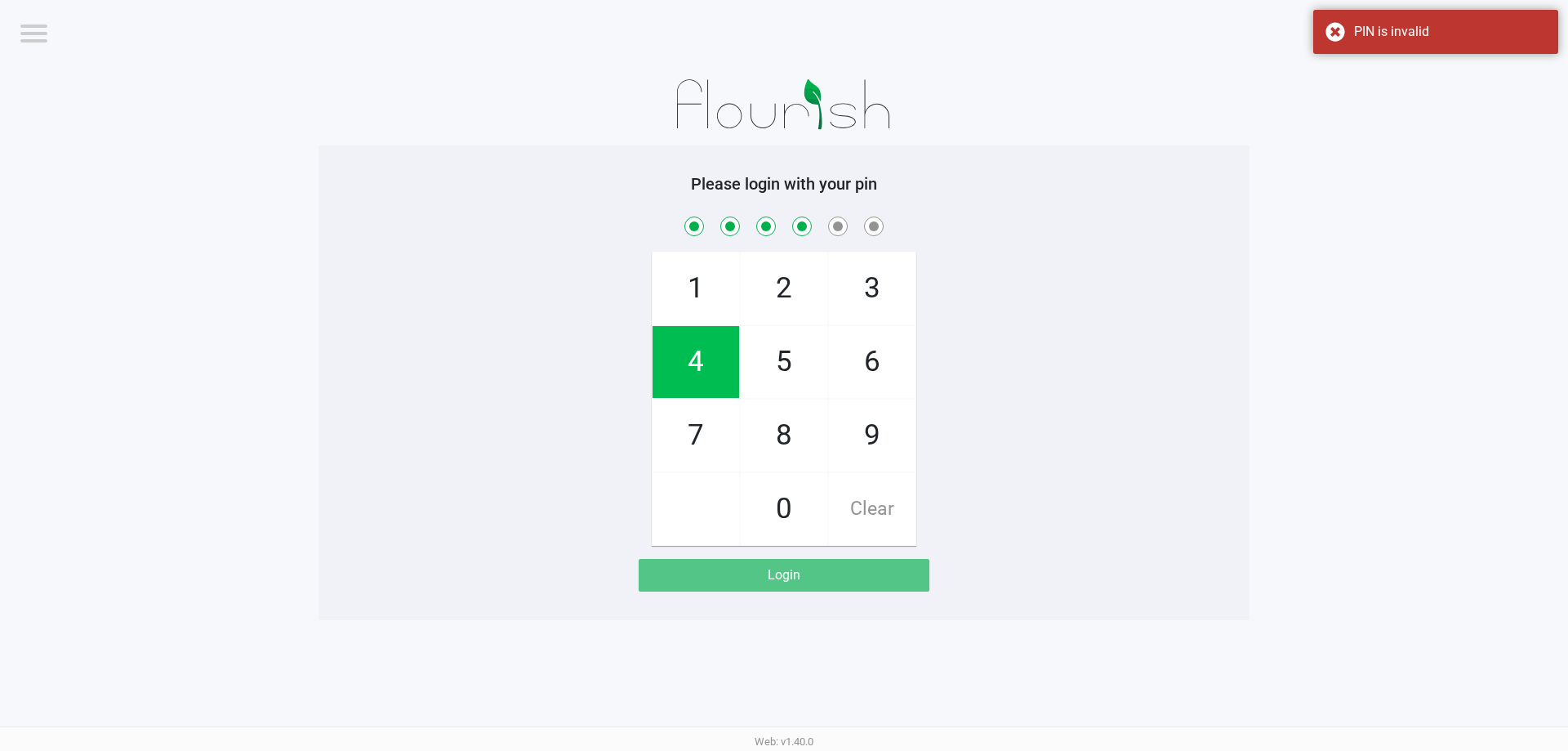 checkbox on "true" 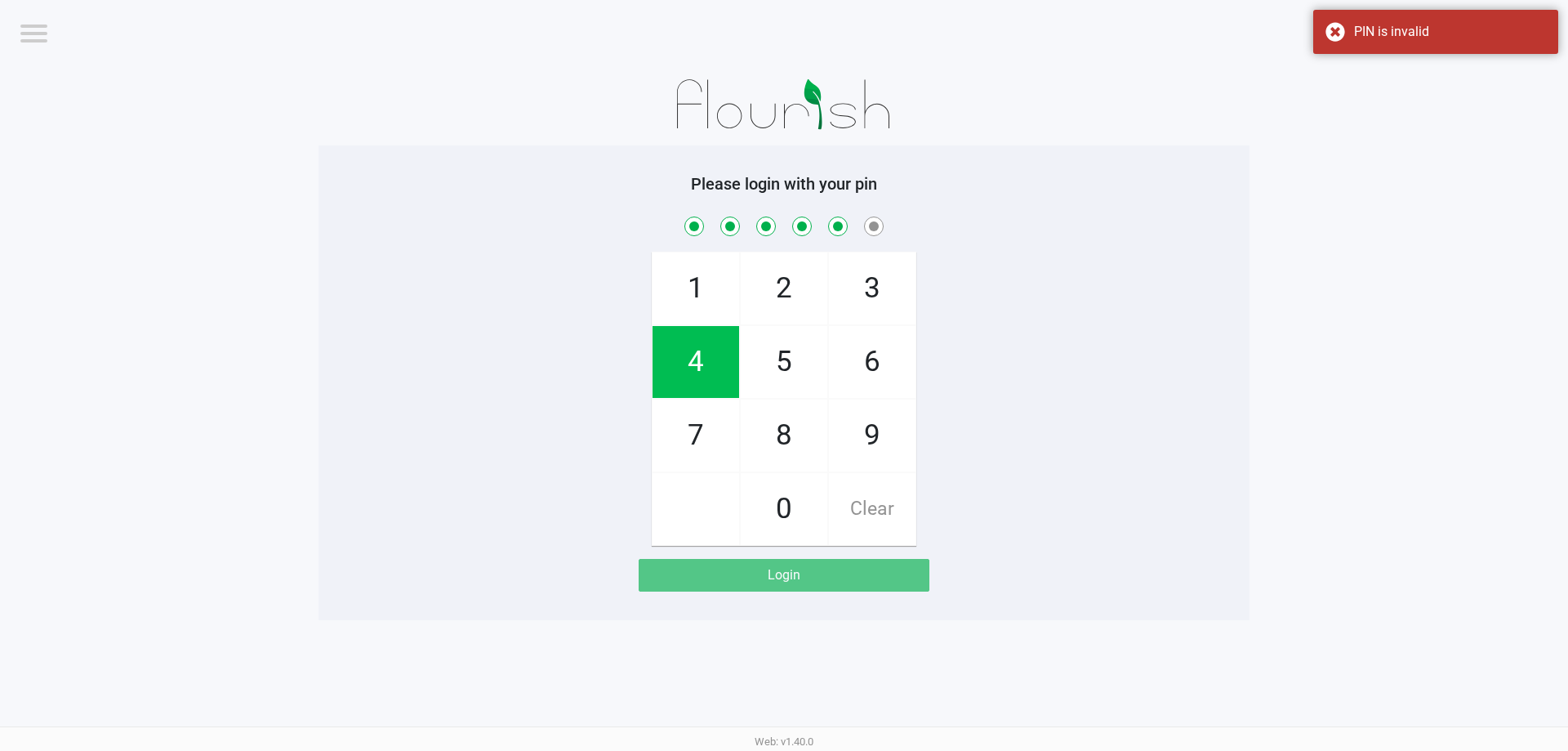 checkbox on "true" 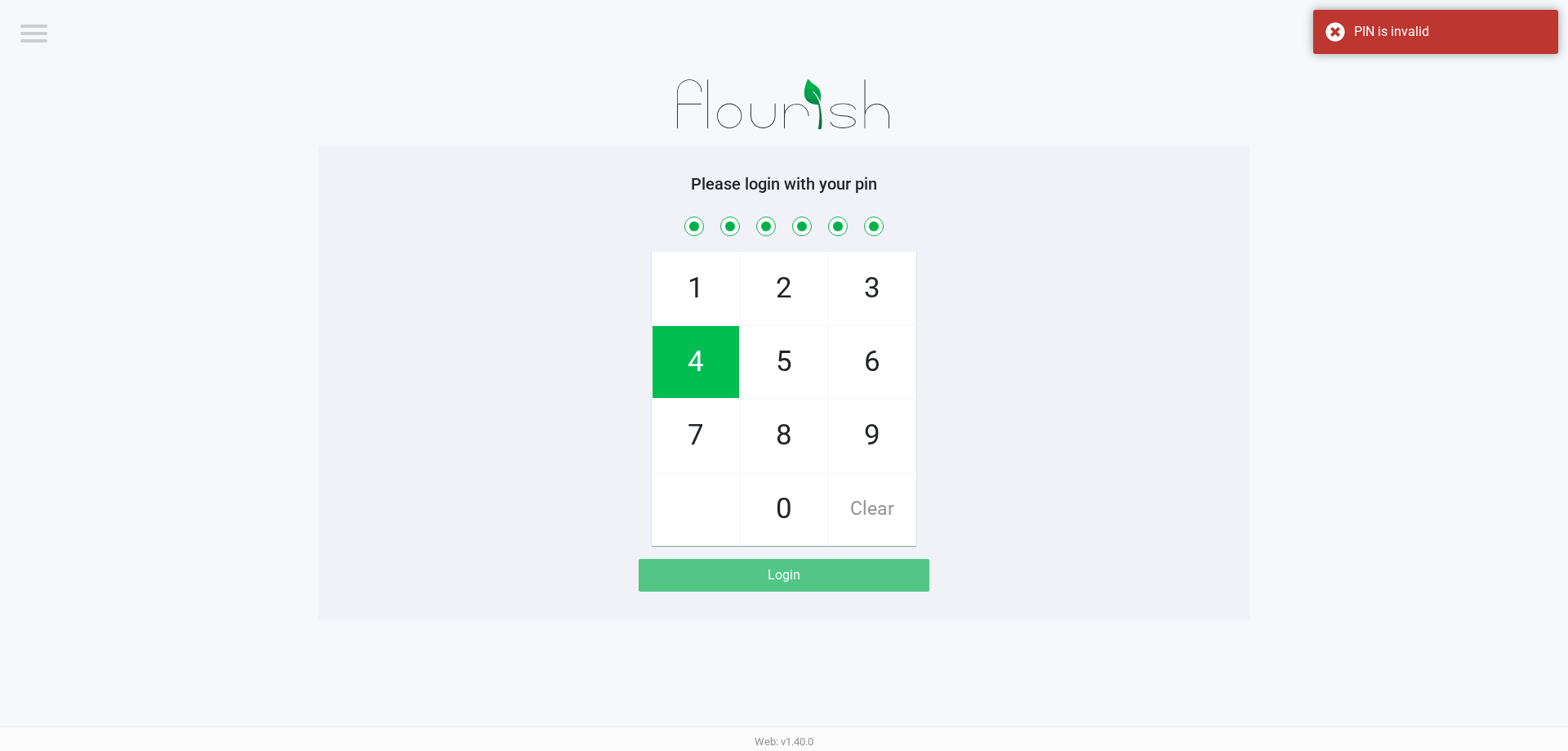 checkbox on "true" 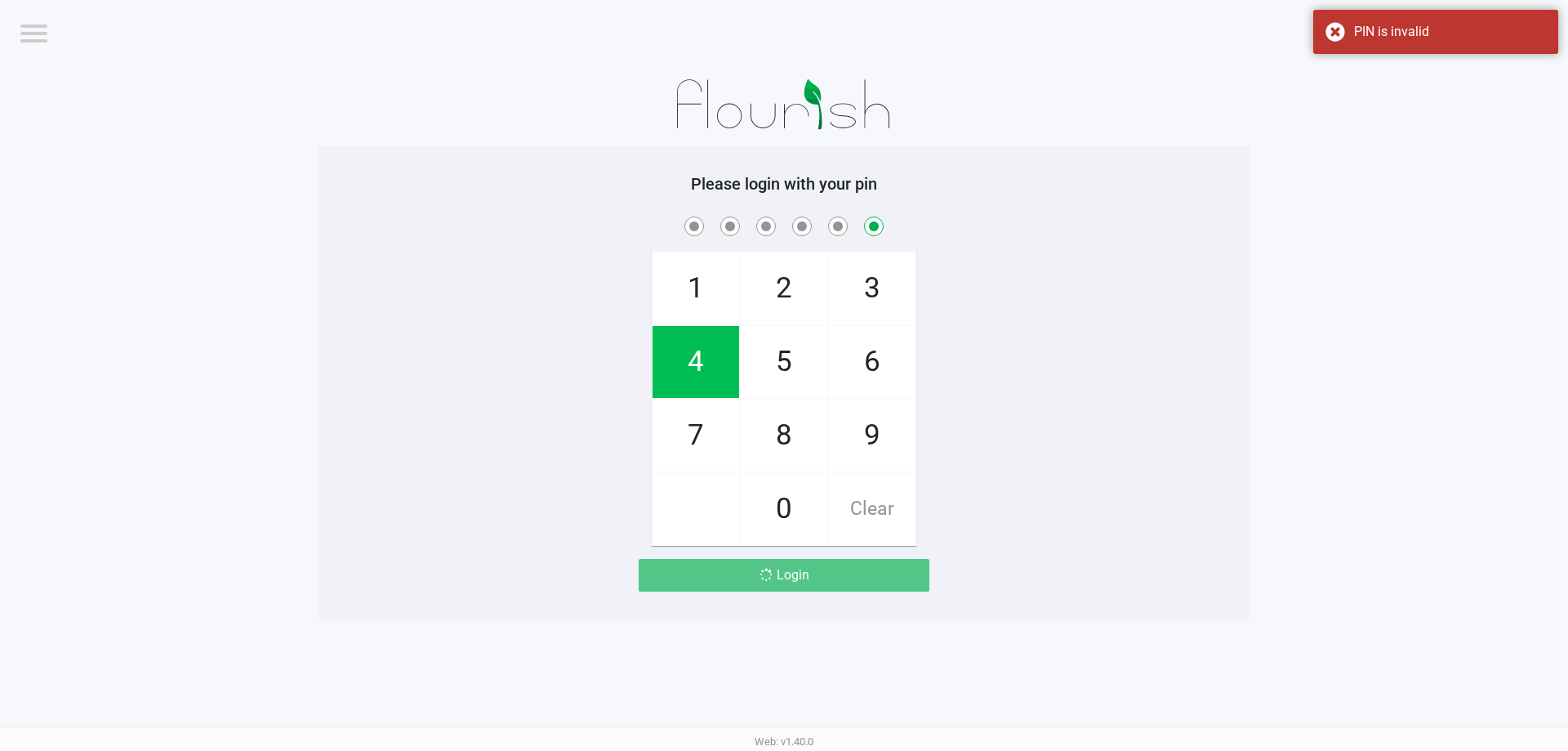 checkbox on "false" 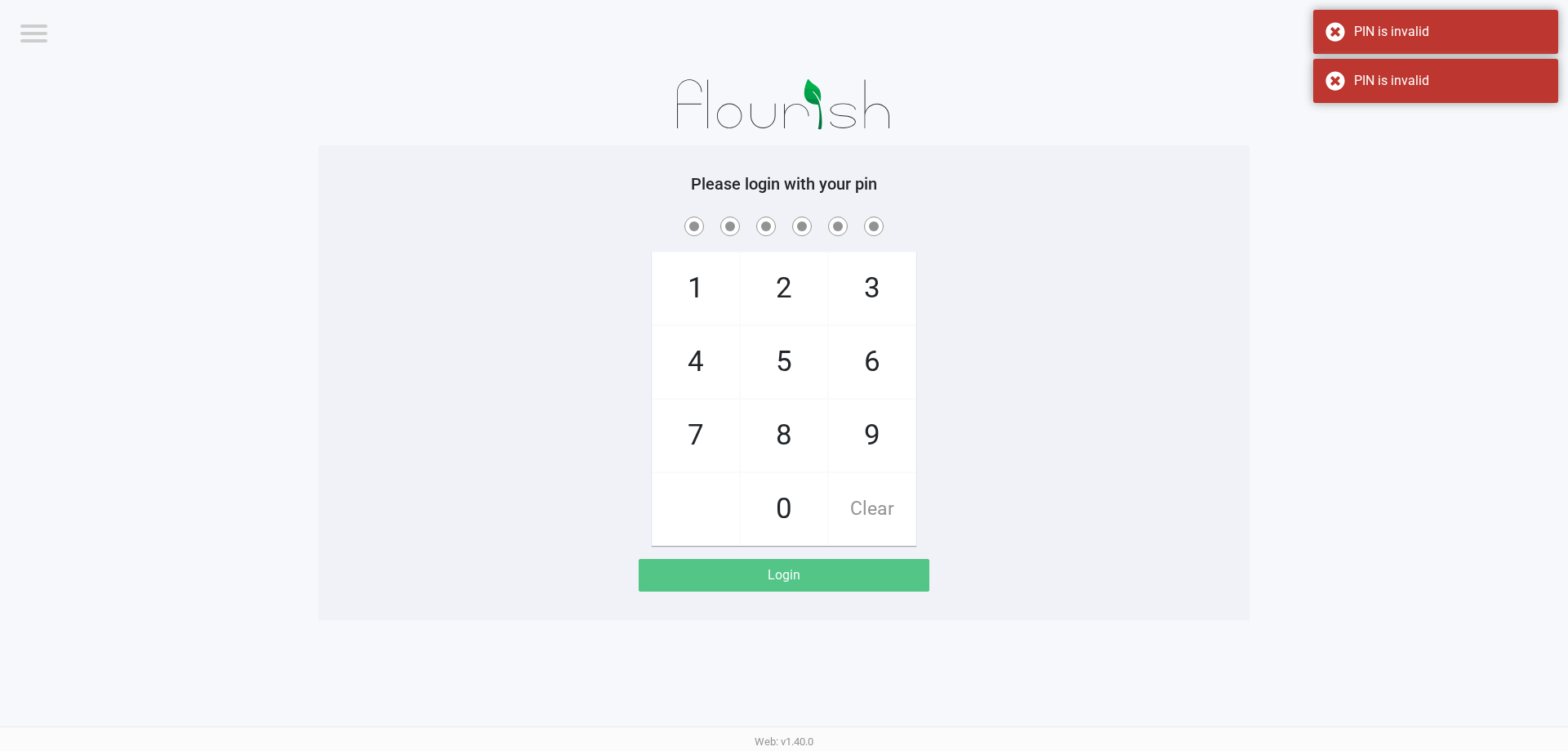 checkbox on "true" 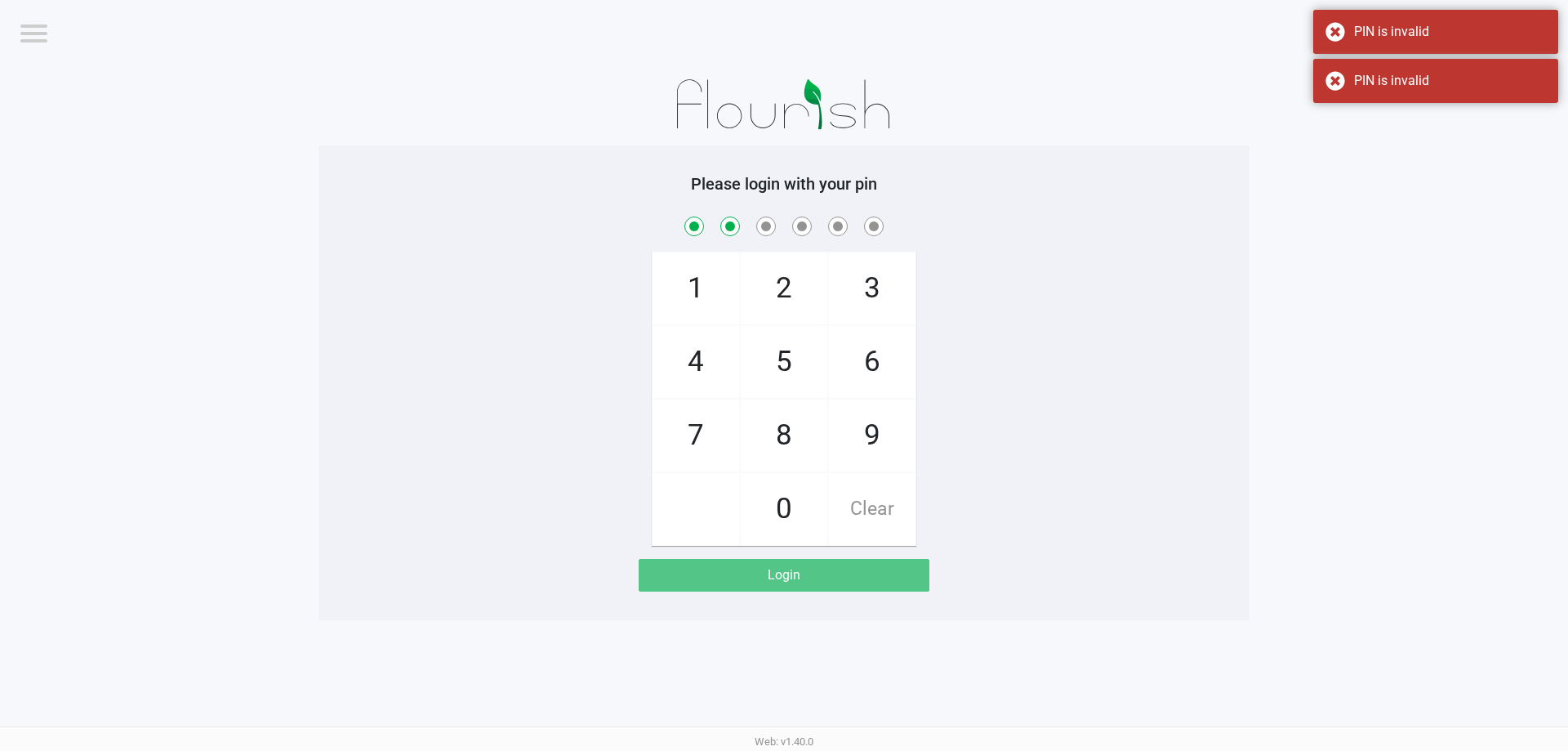 checkbox on "true" 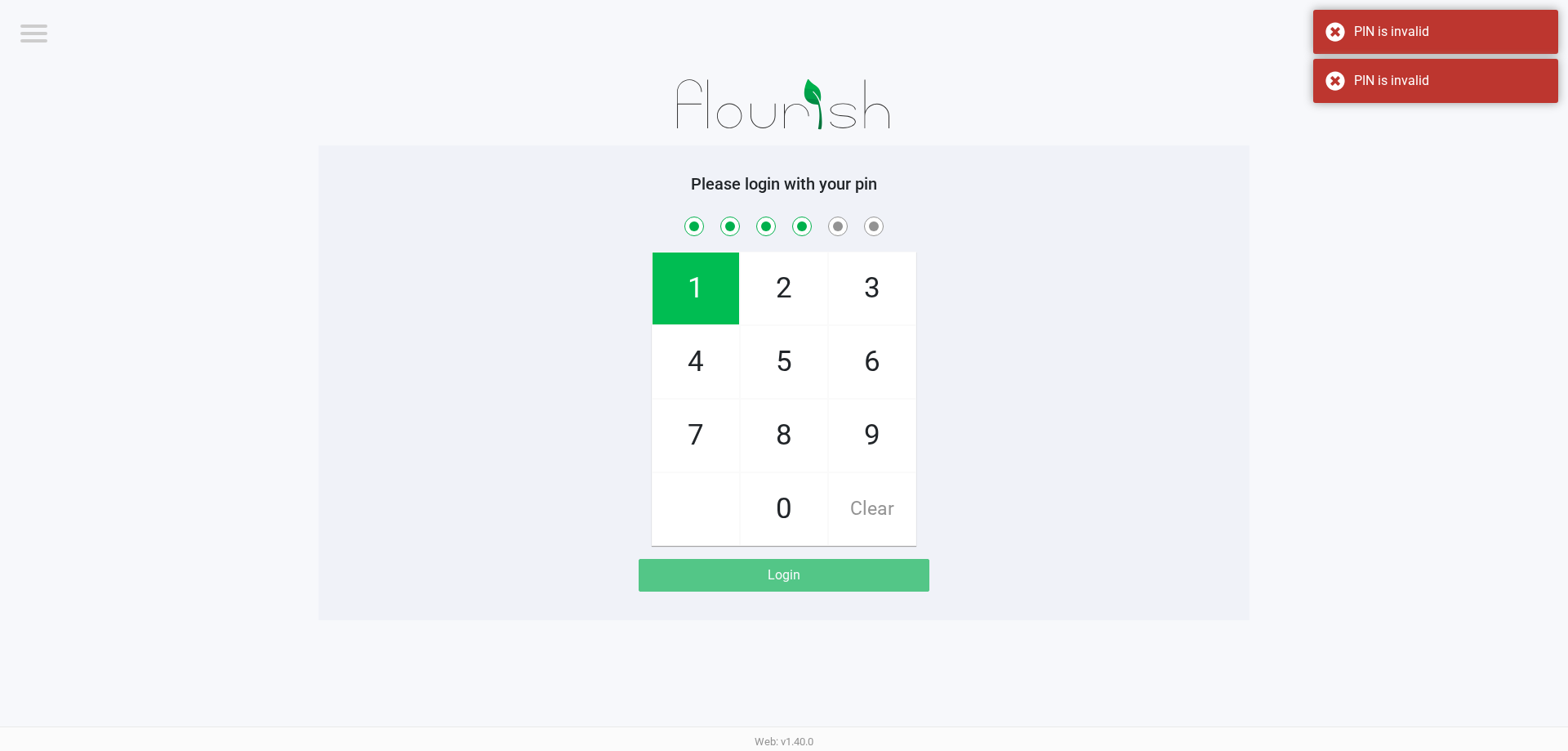 checkbox on "true" 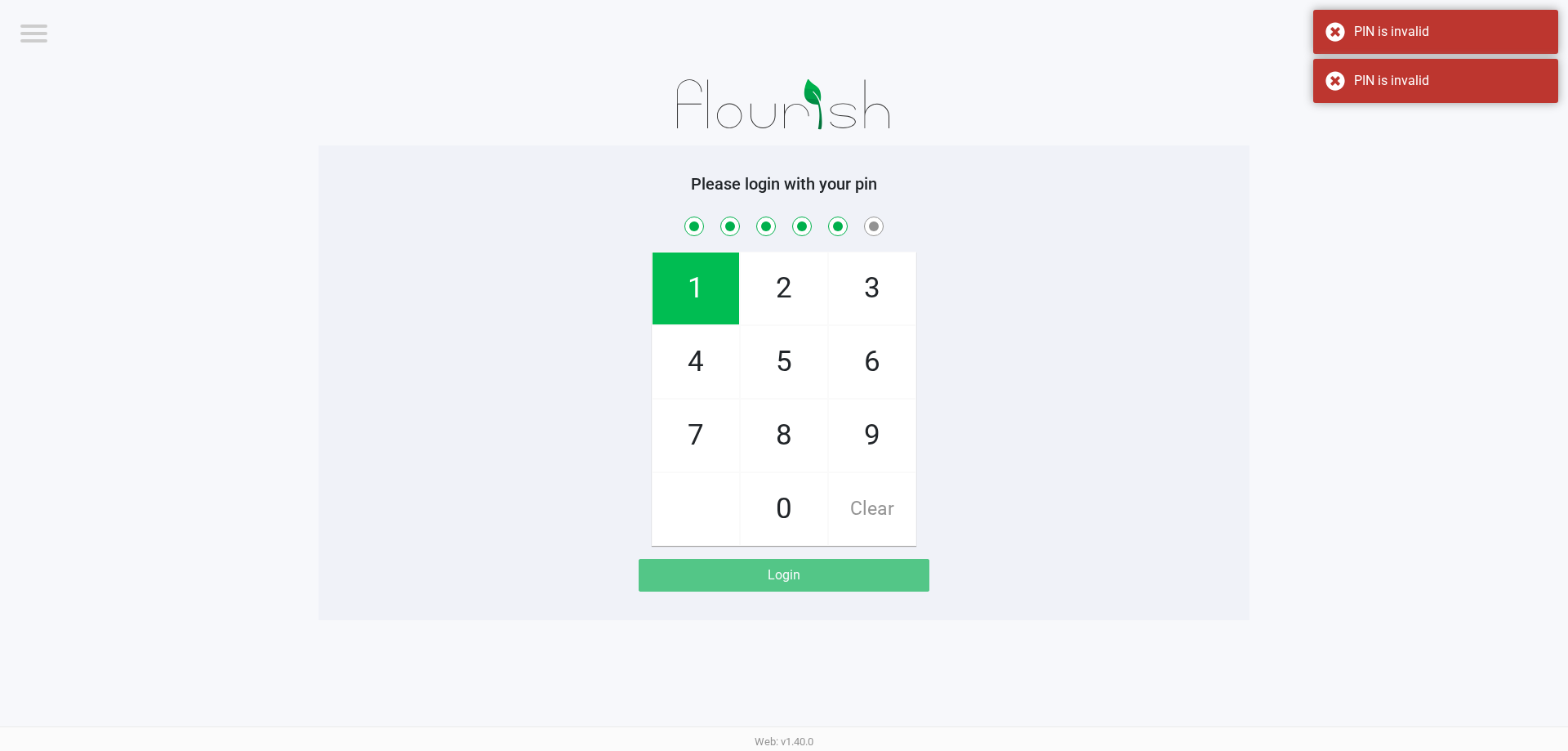 checkbox on "true" 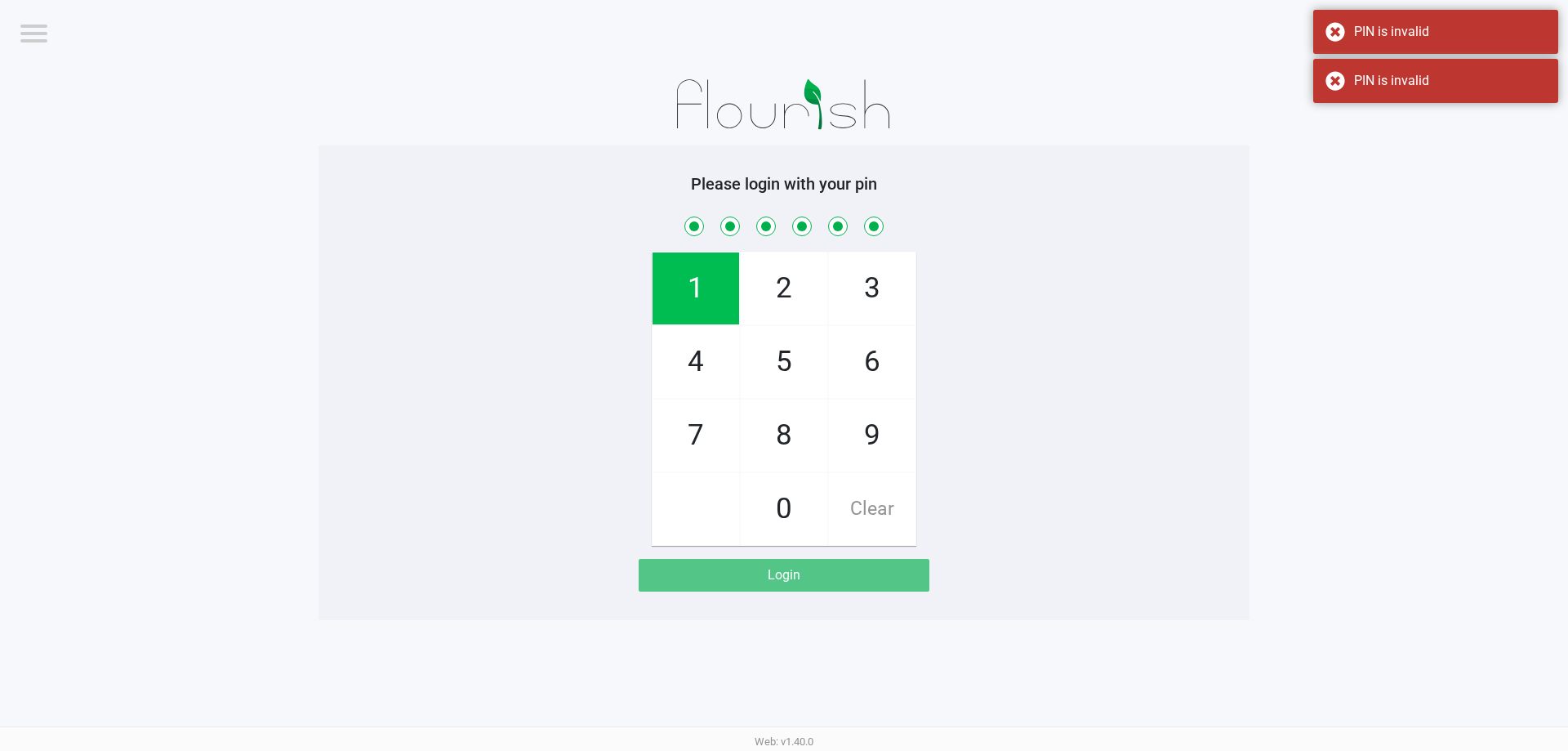 checkbox on "true" 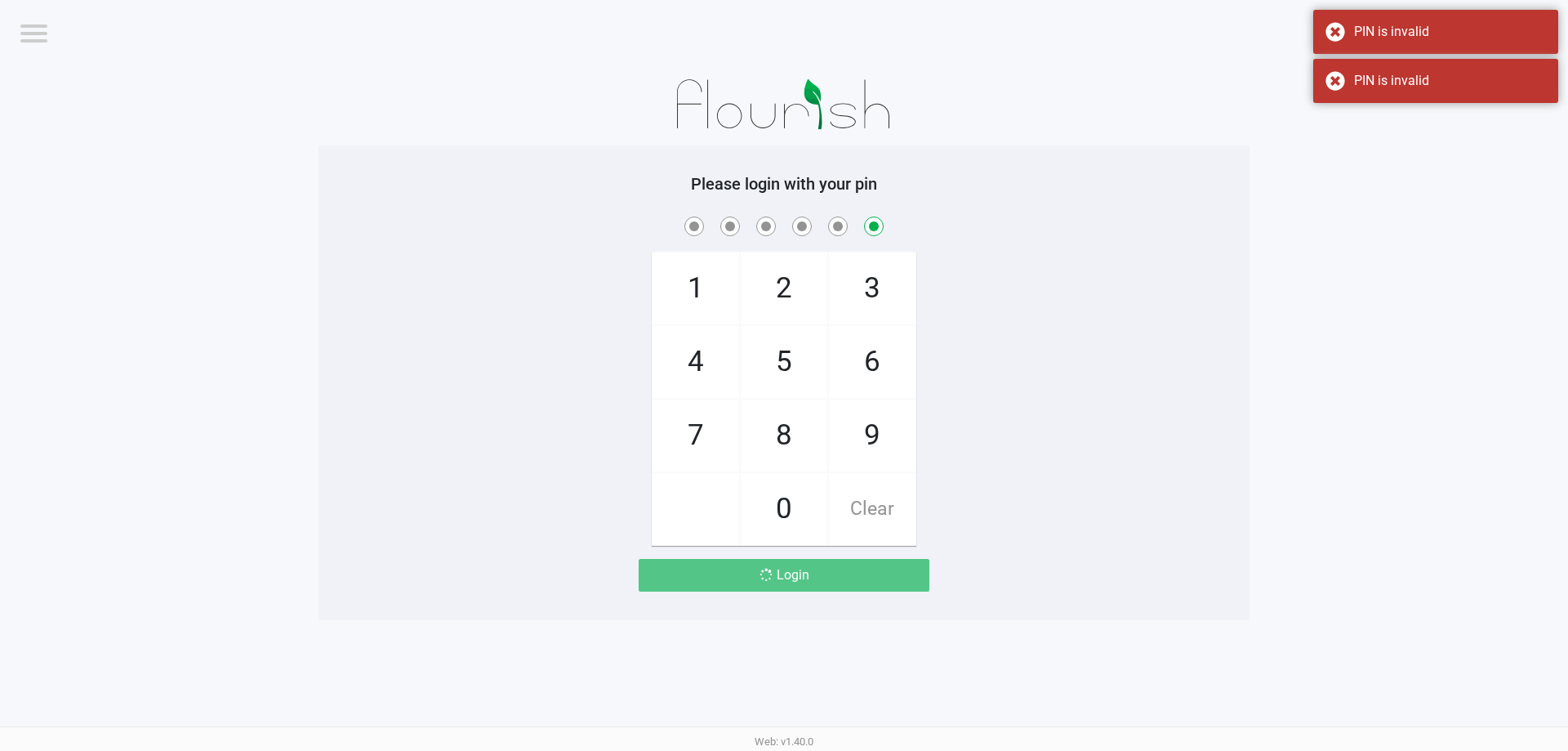 checkbox on "false" 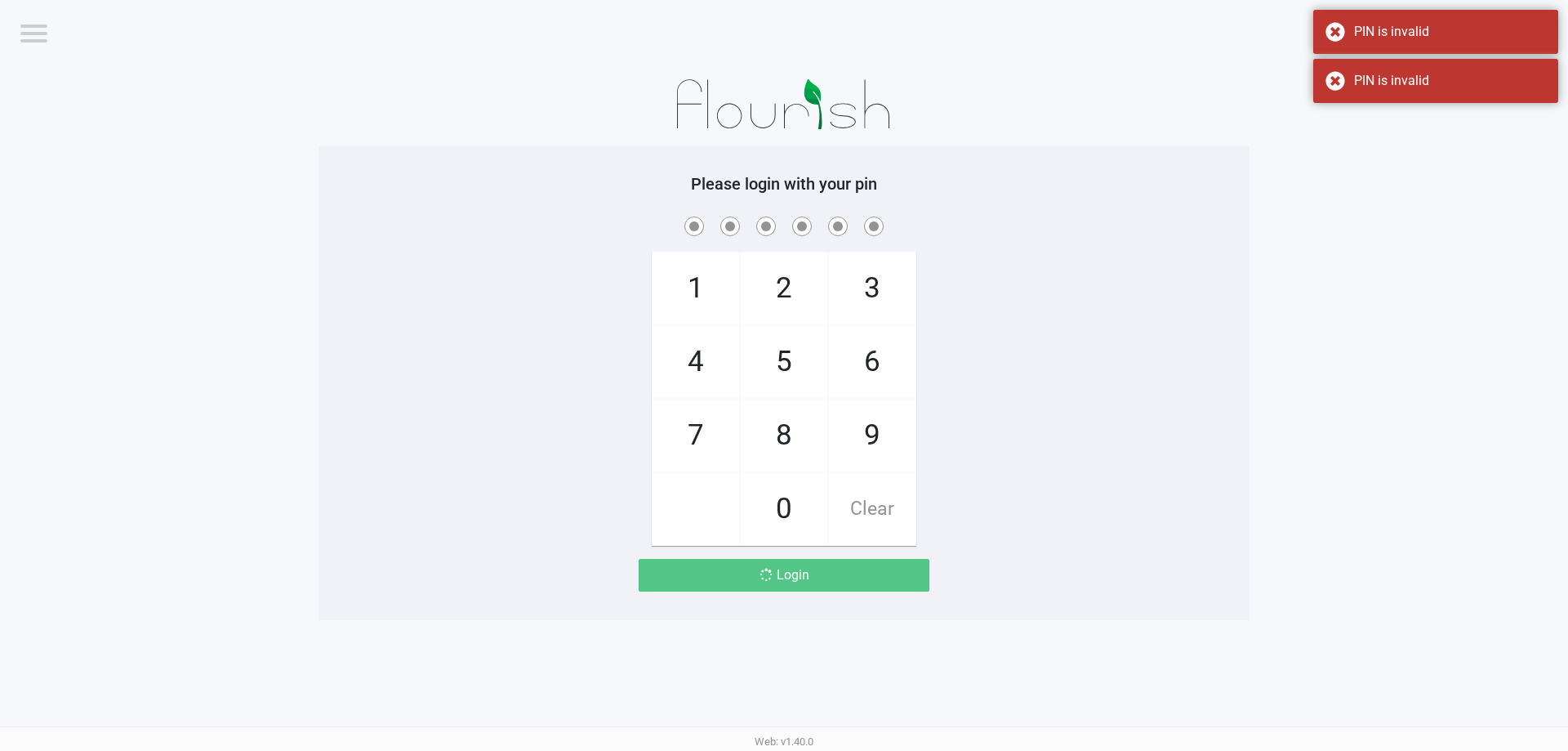 checkbox on "true" 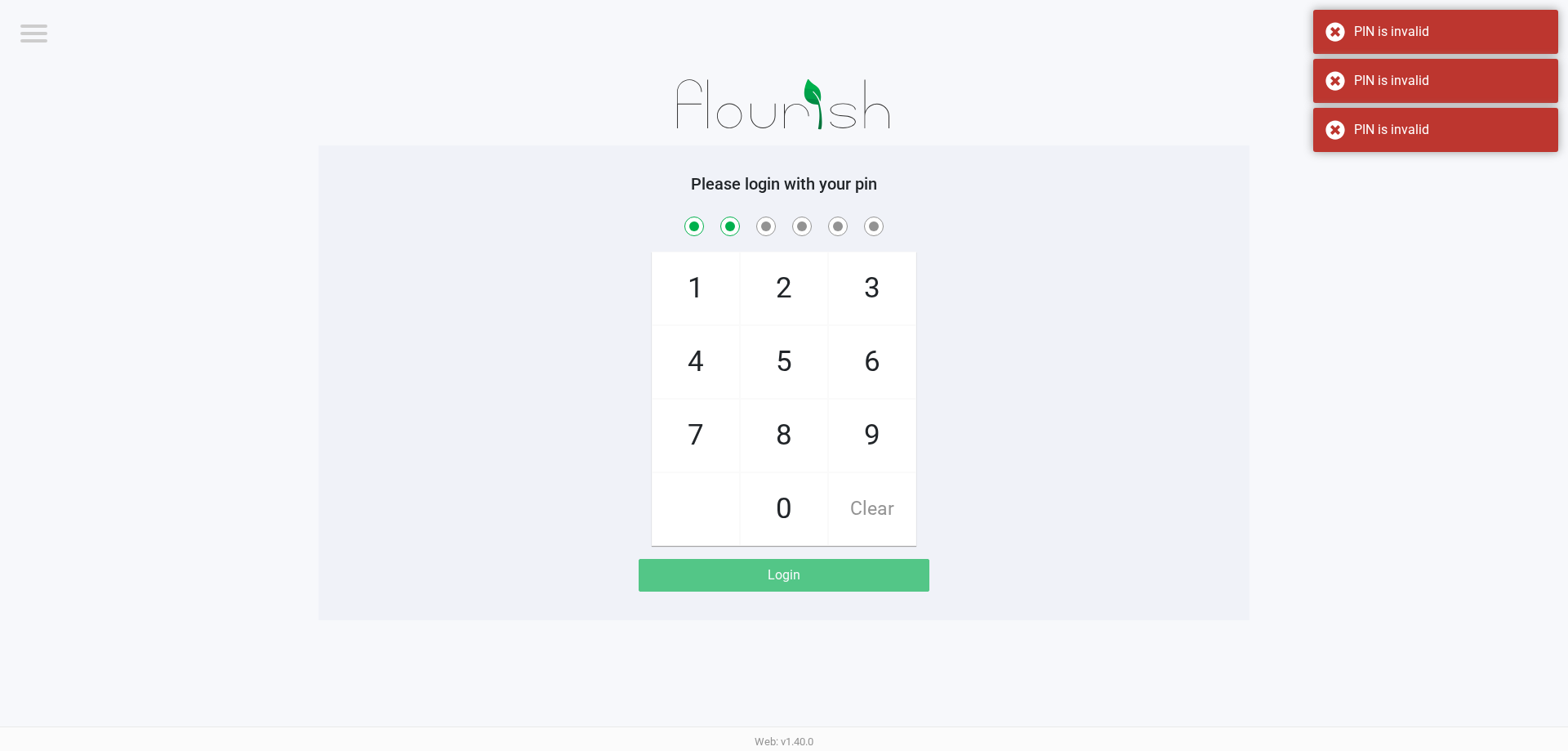 checkbox on "true" 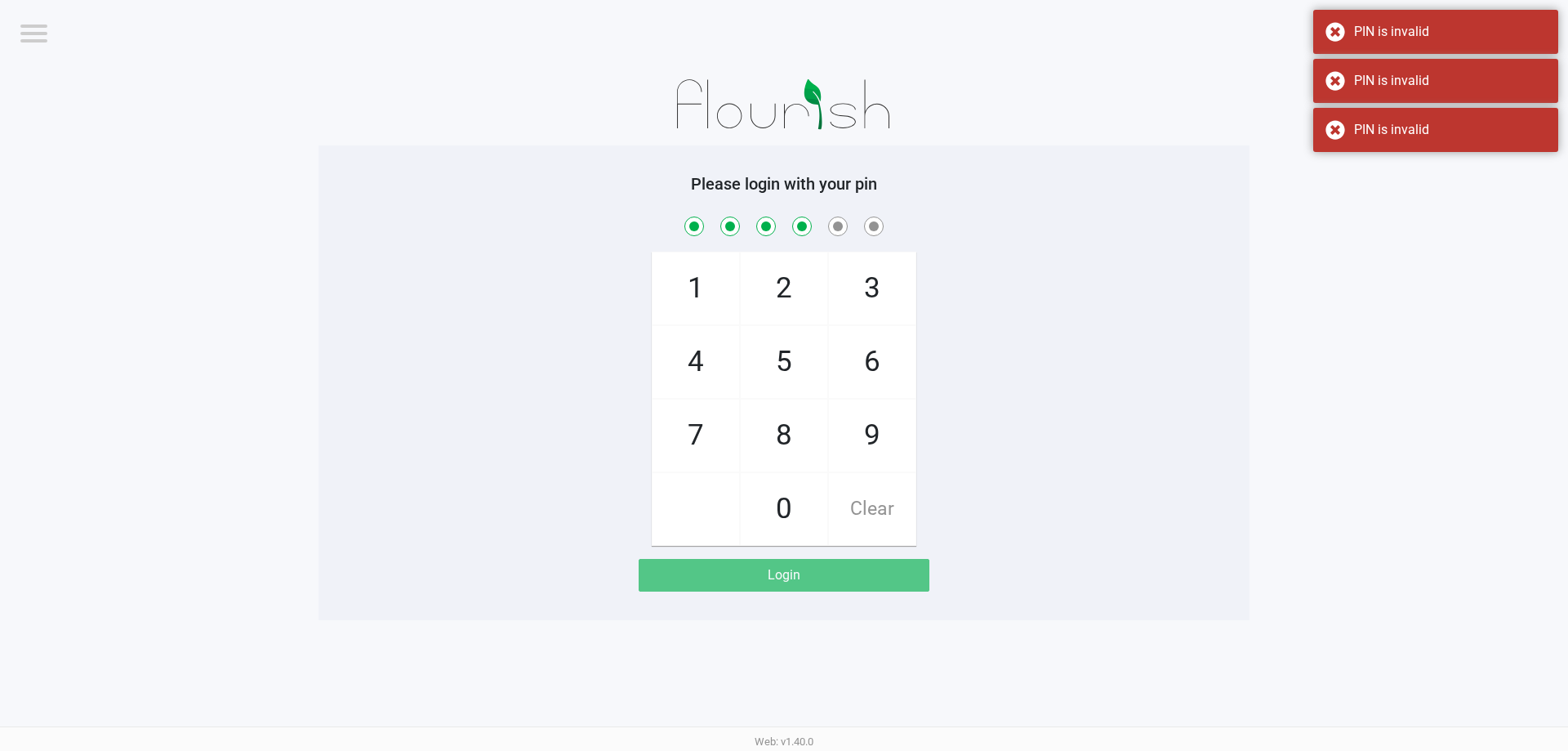 checkbox on "true" 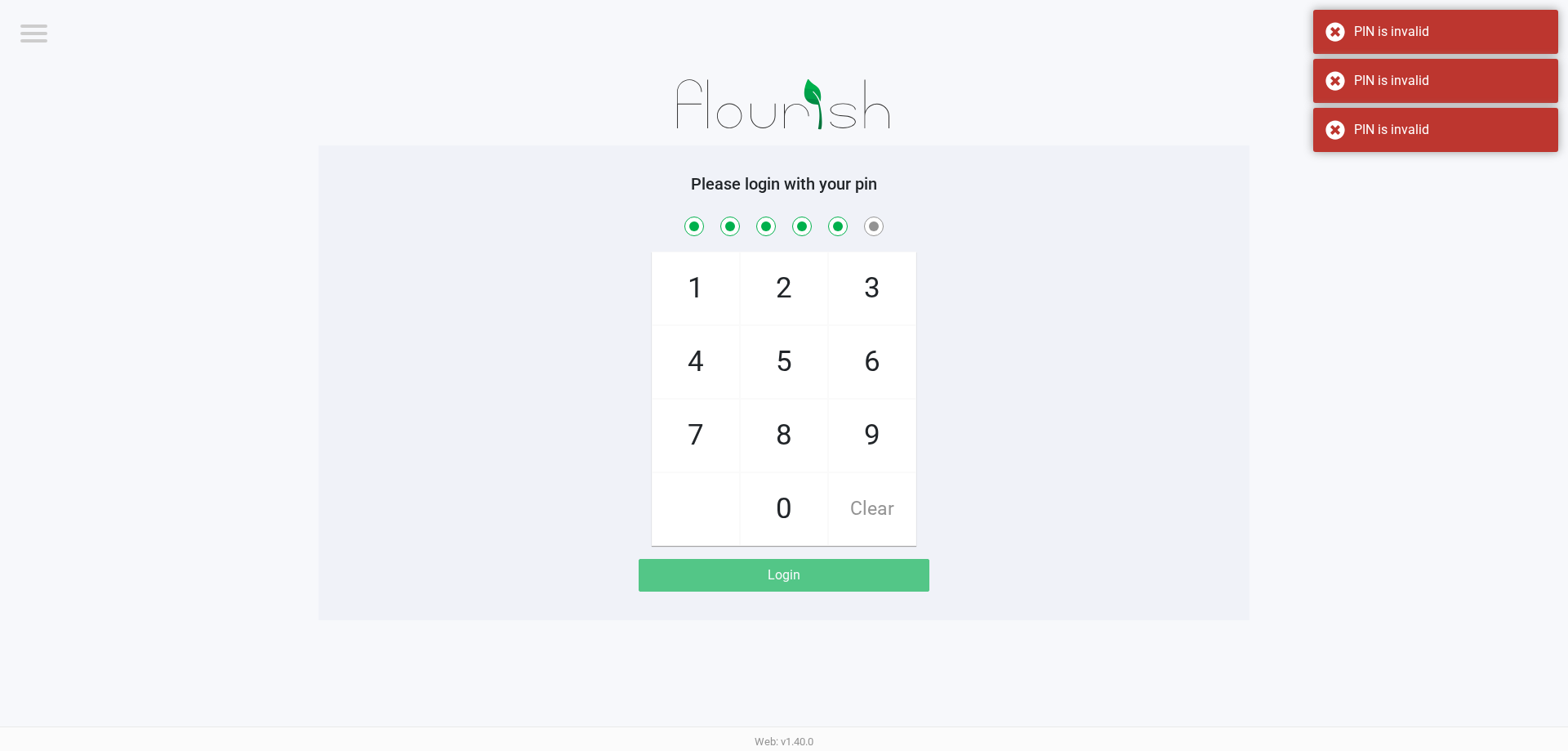 checkbox on "true" 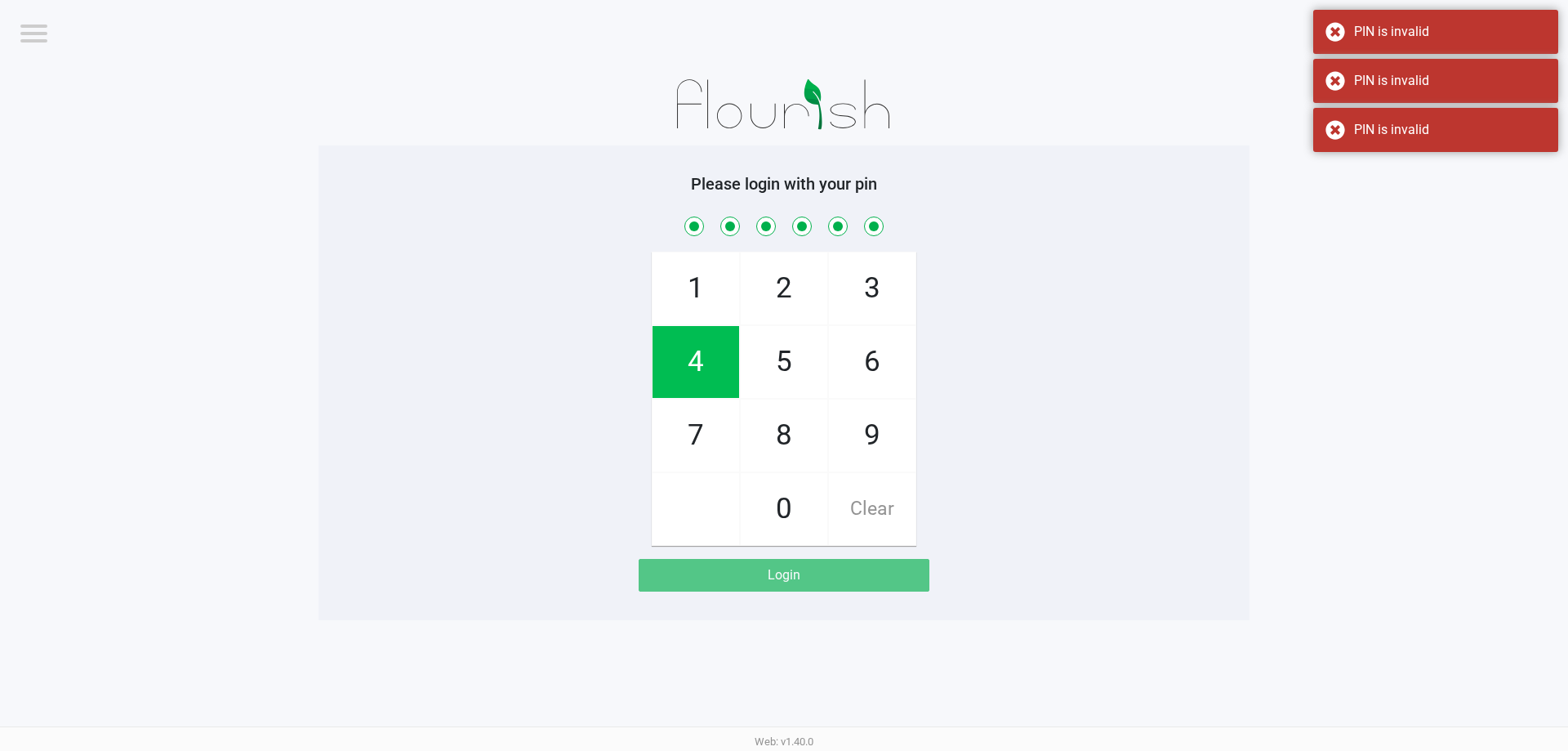 checkbox on "true" 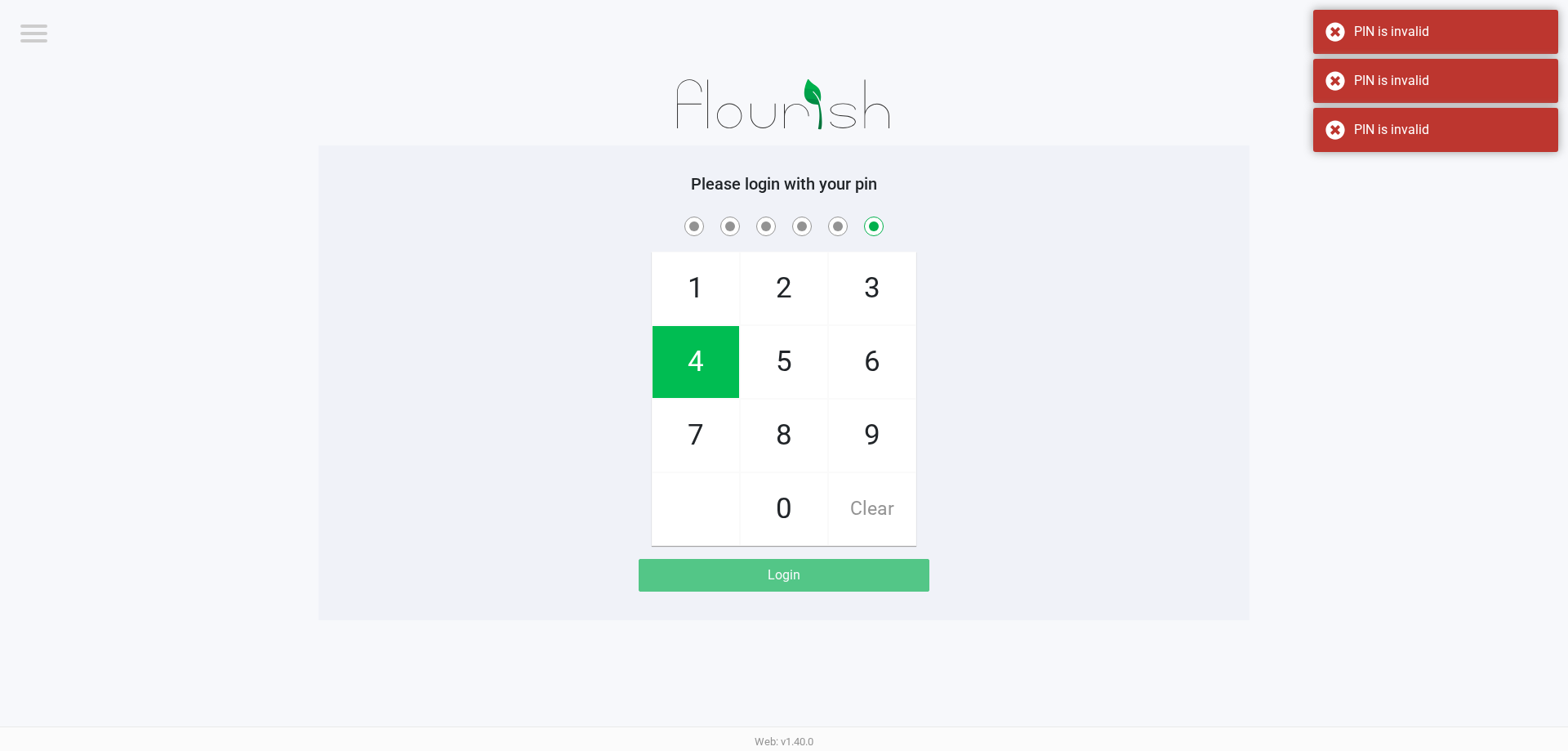 checkbox on "false" 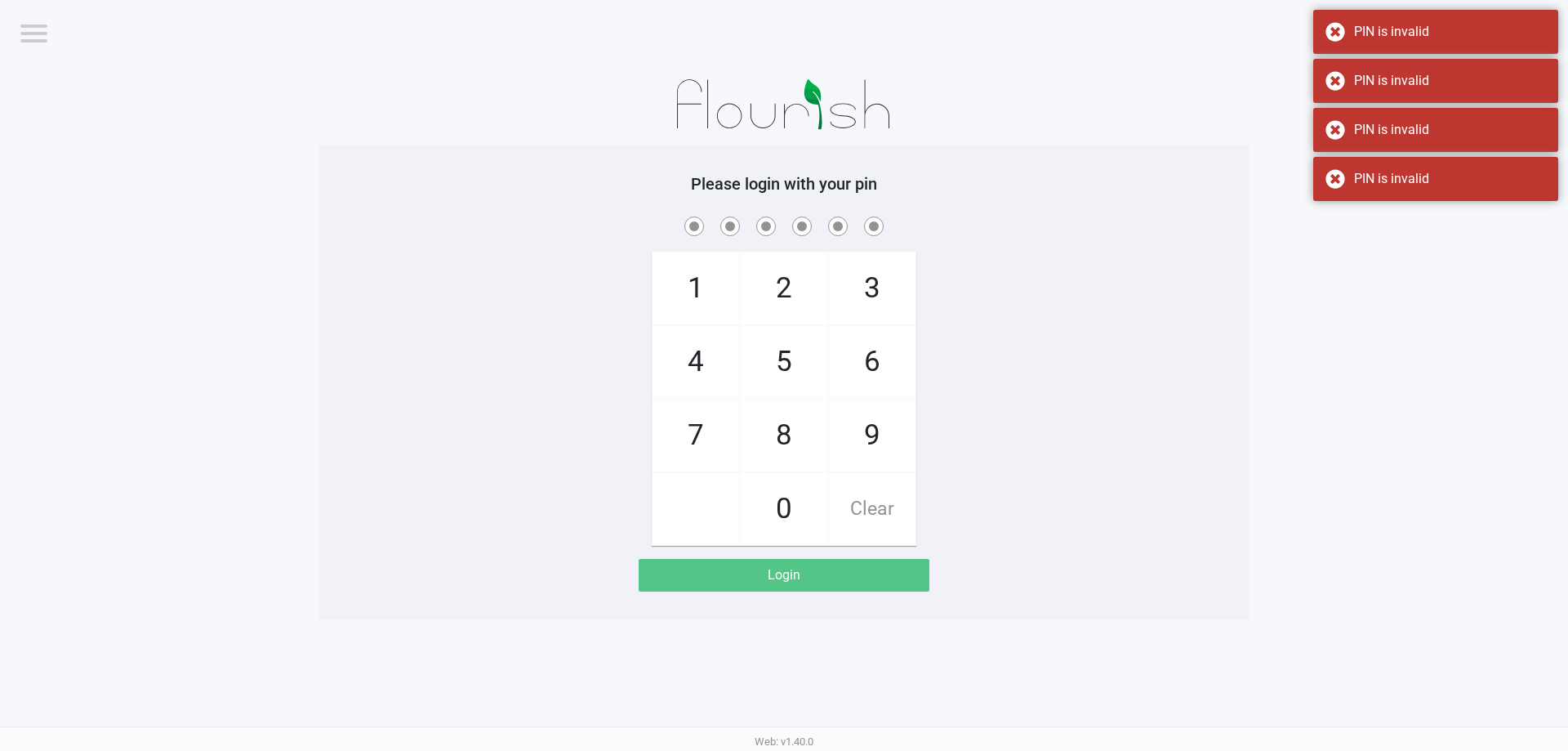 checkbox on "true" 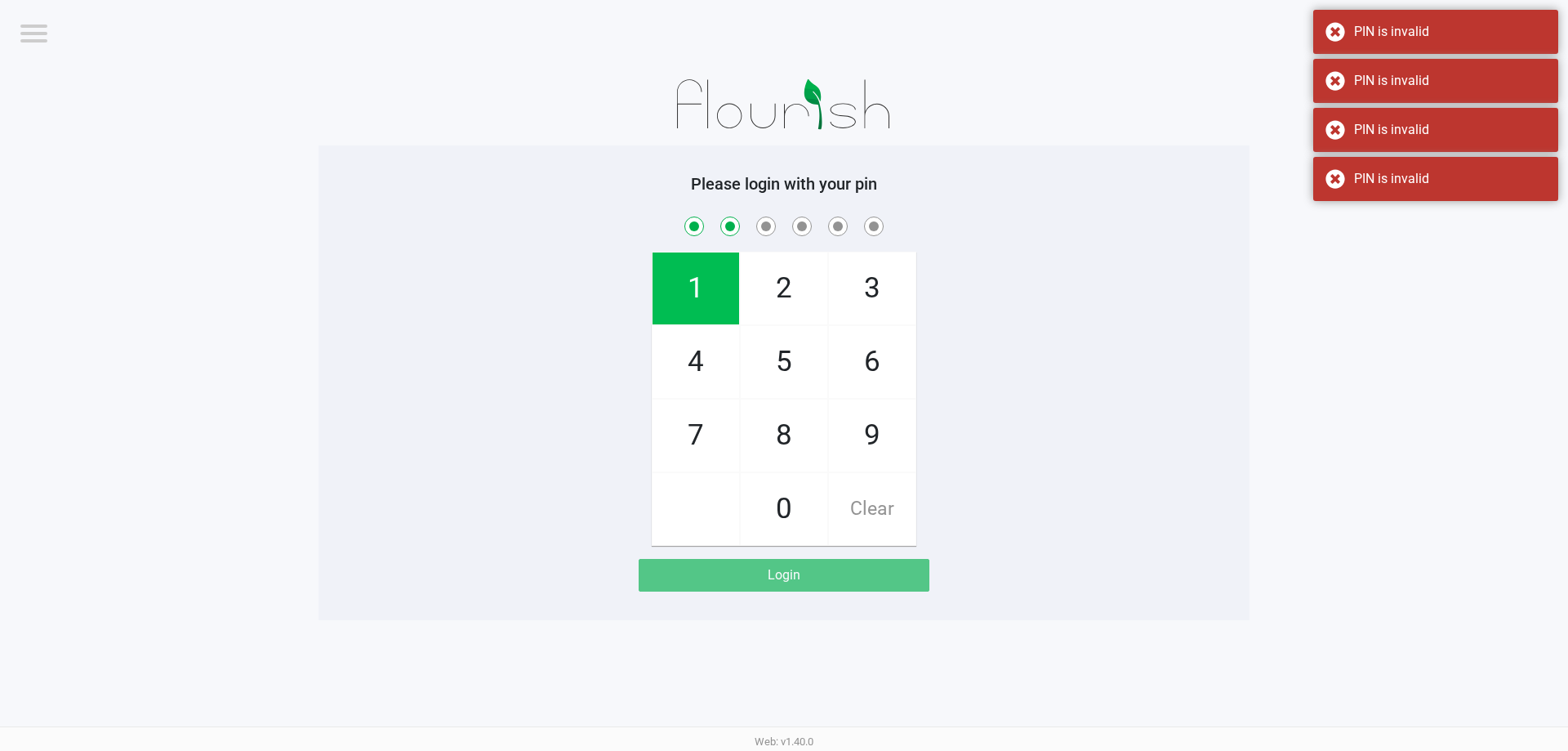checkbox on "true" 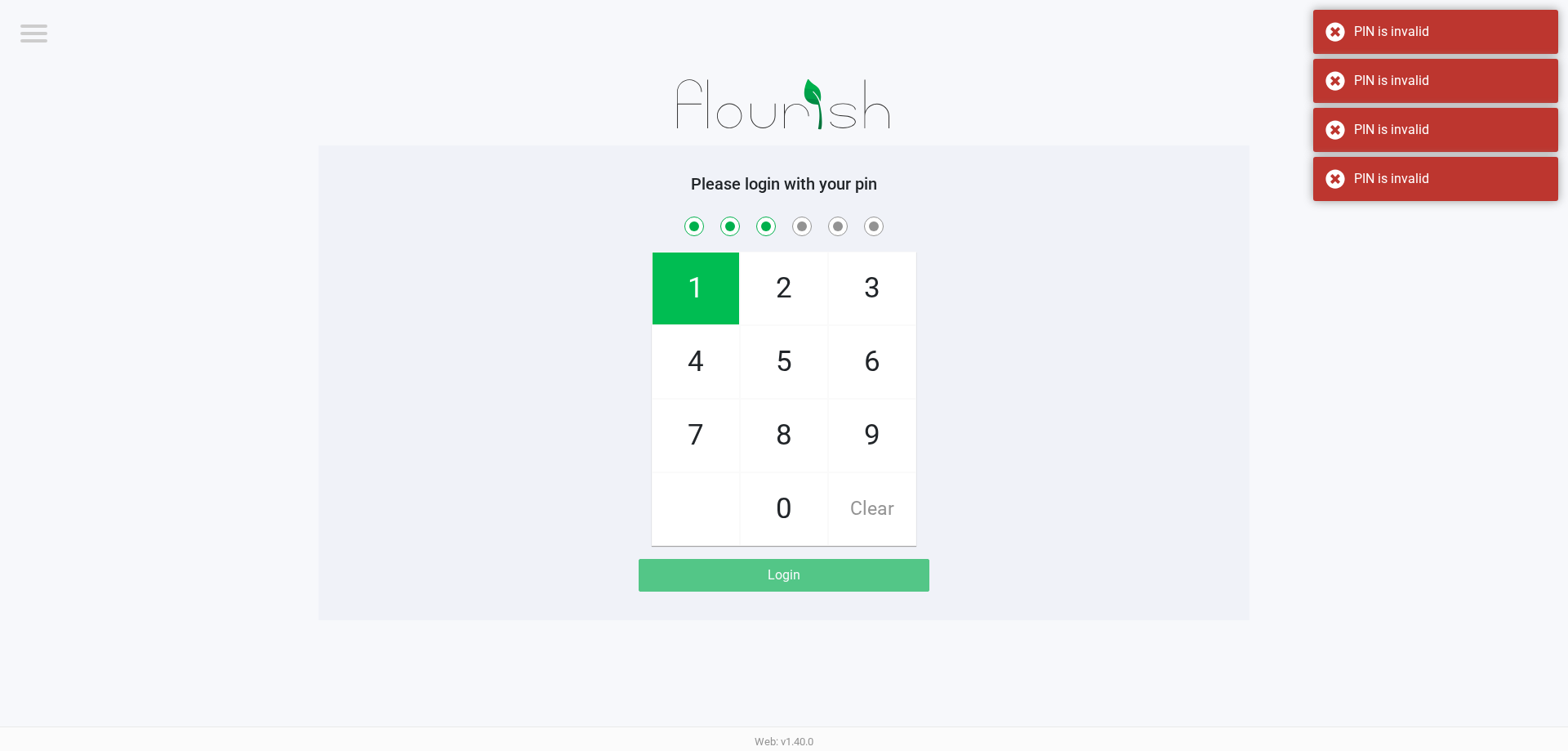 checkbox on "true" 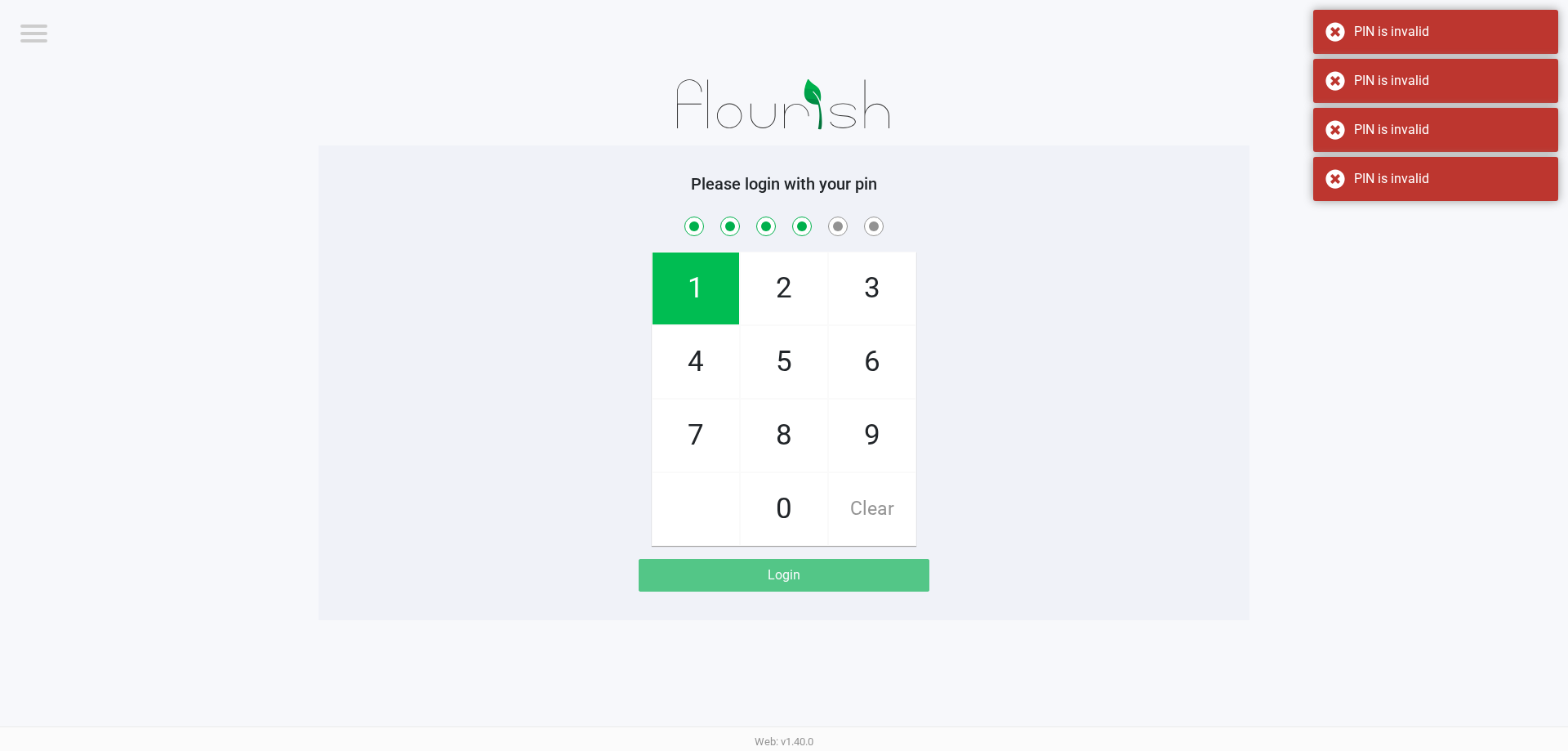 checkbox on "true" 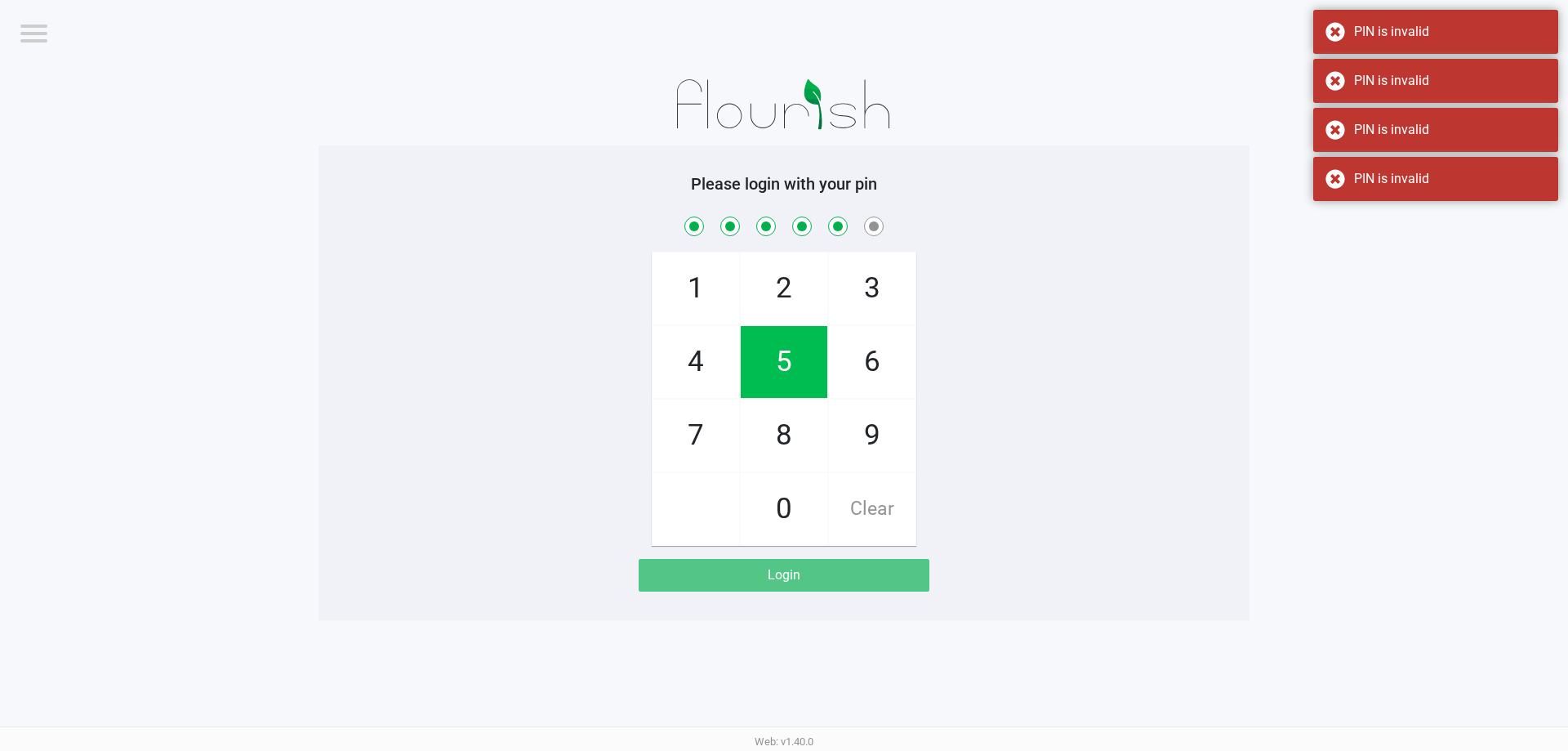 checkbox on "true" 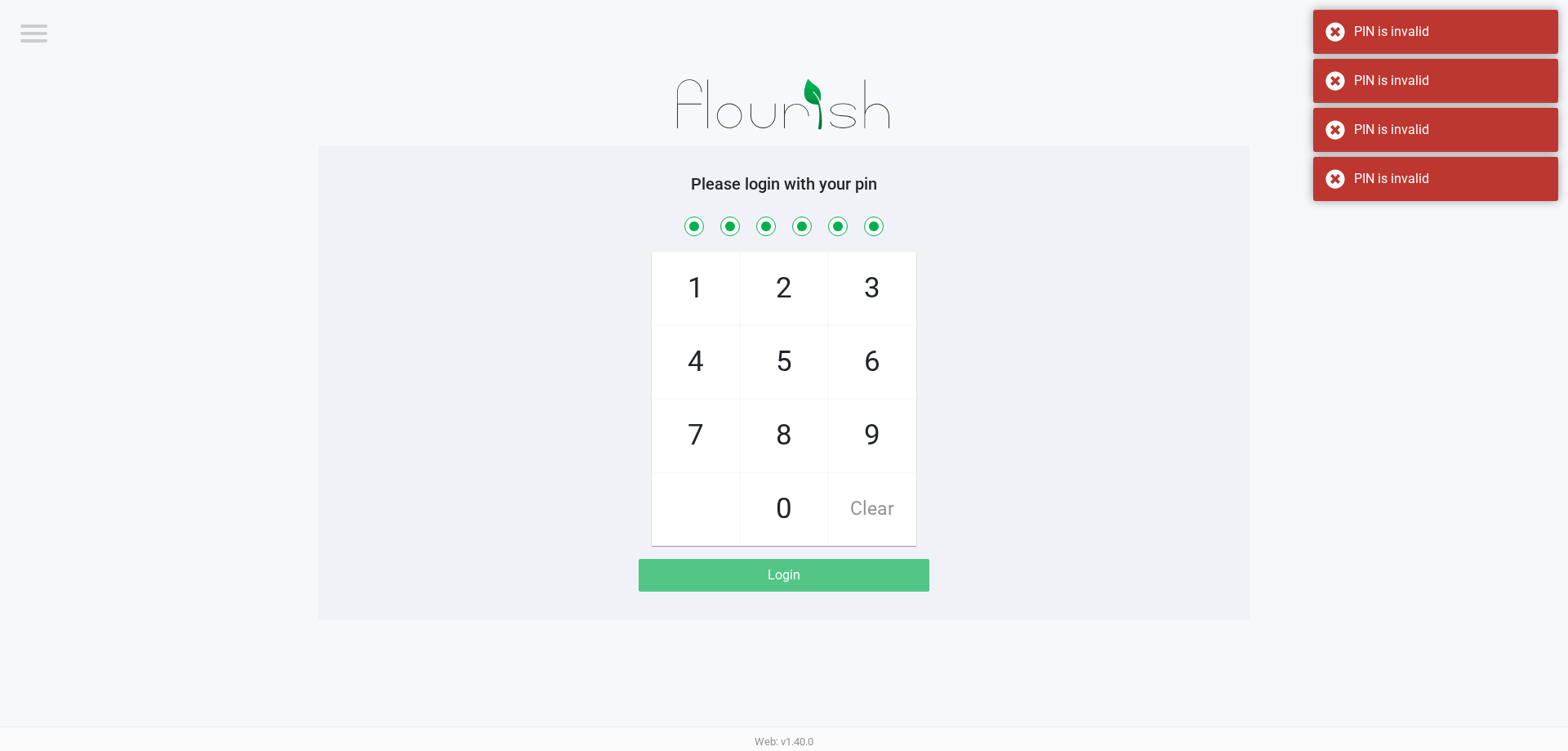 checkbox on "true" 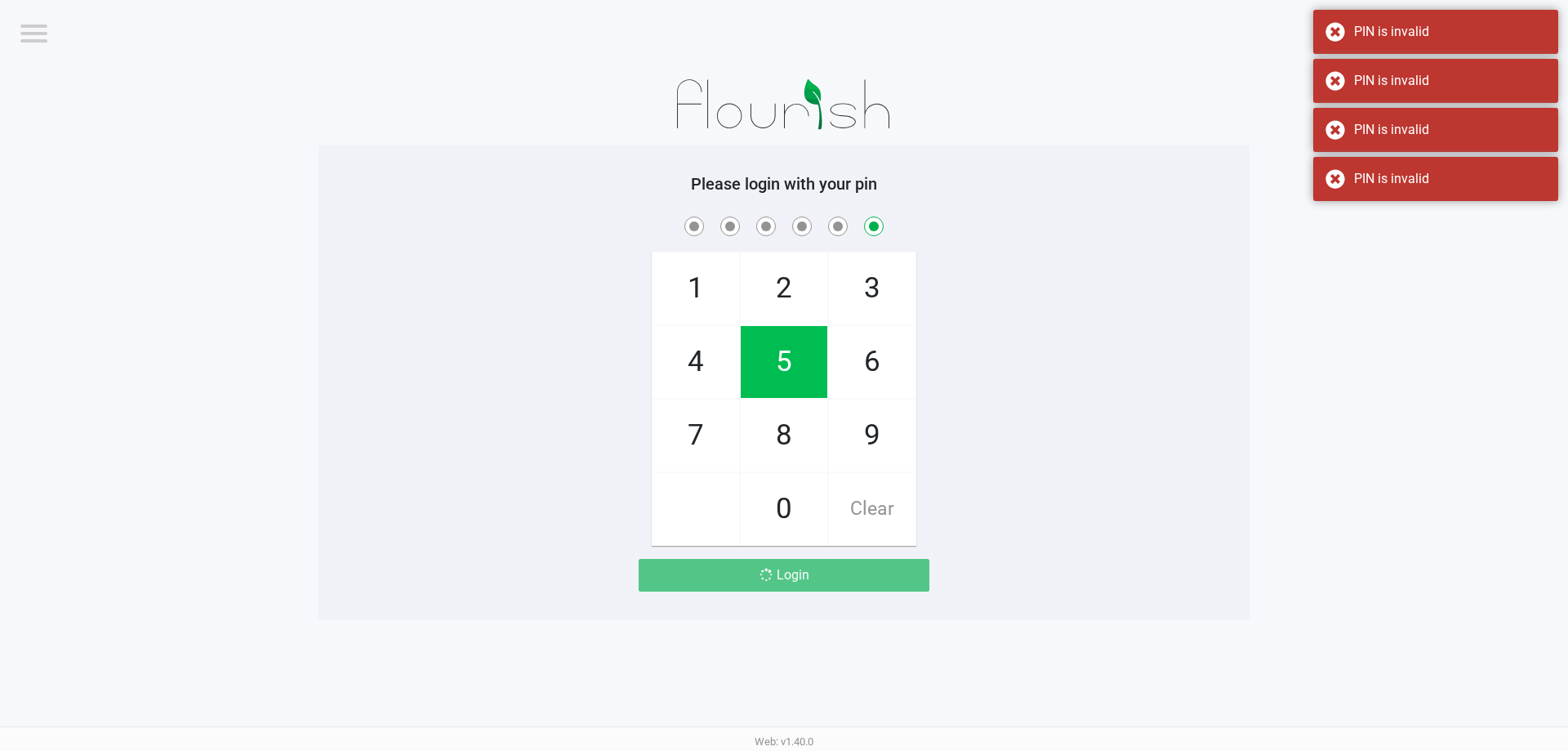 checkbox on "false" 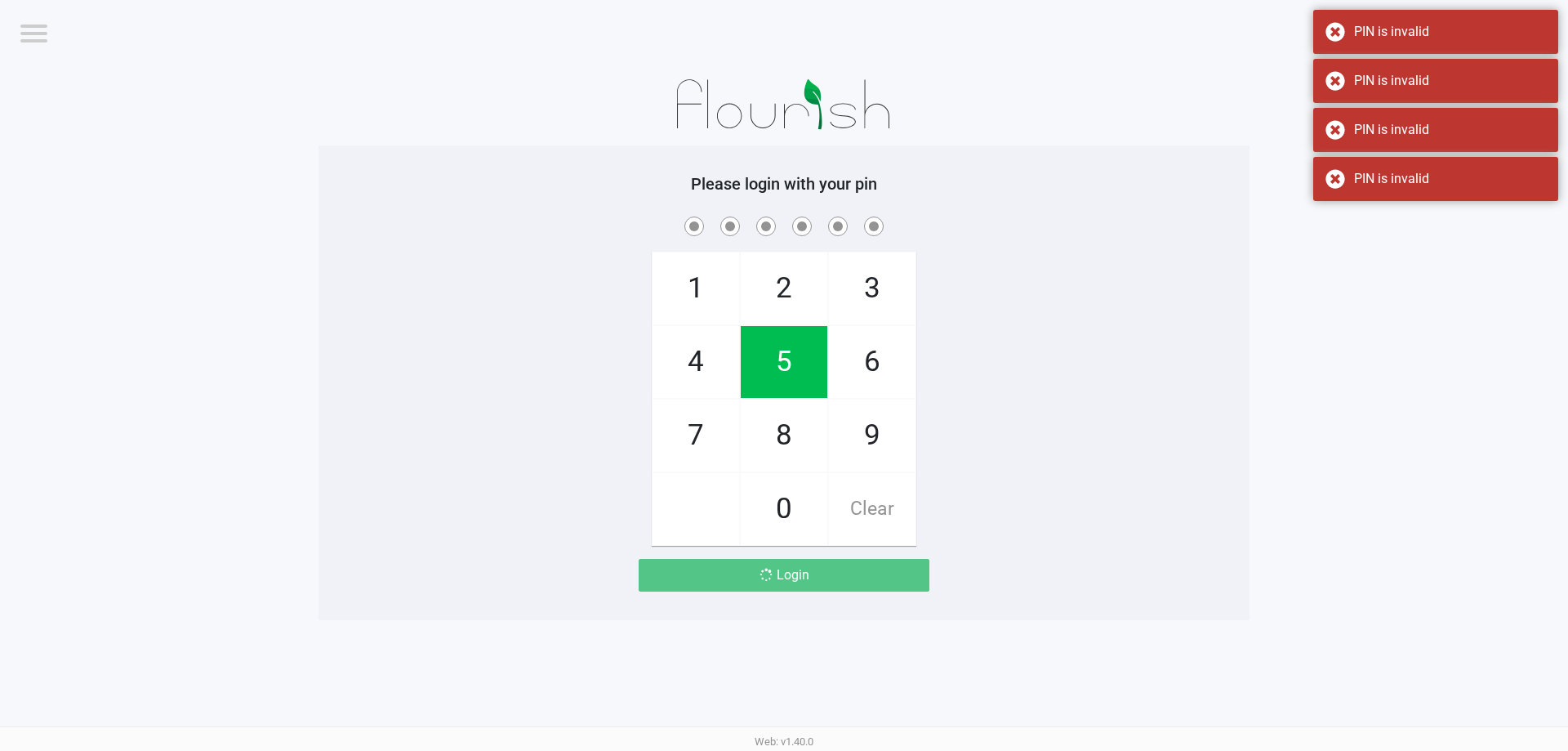 checkbox on "true" 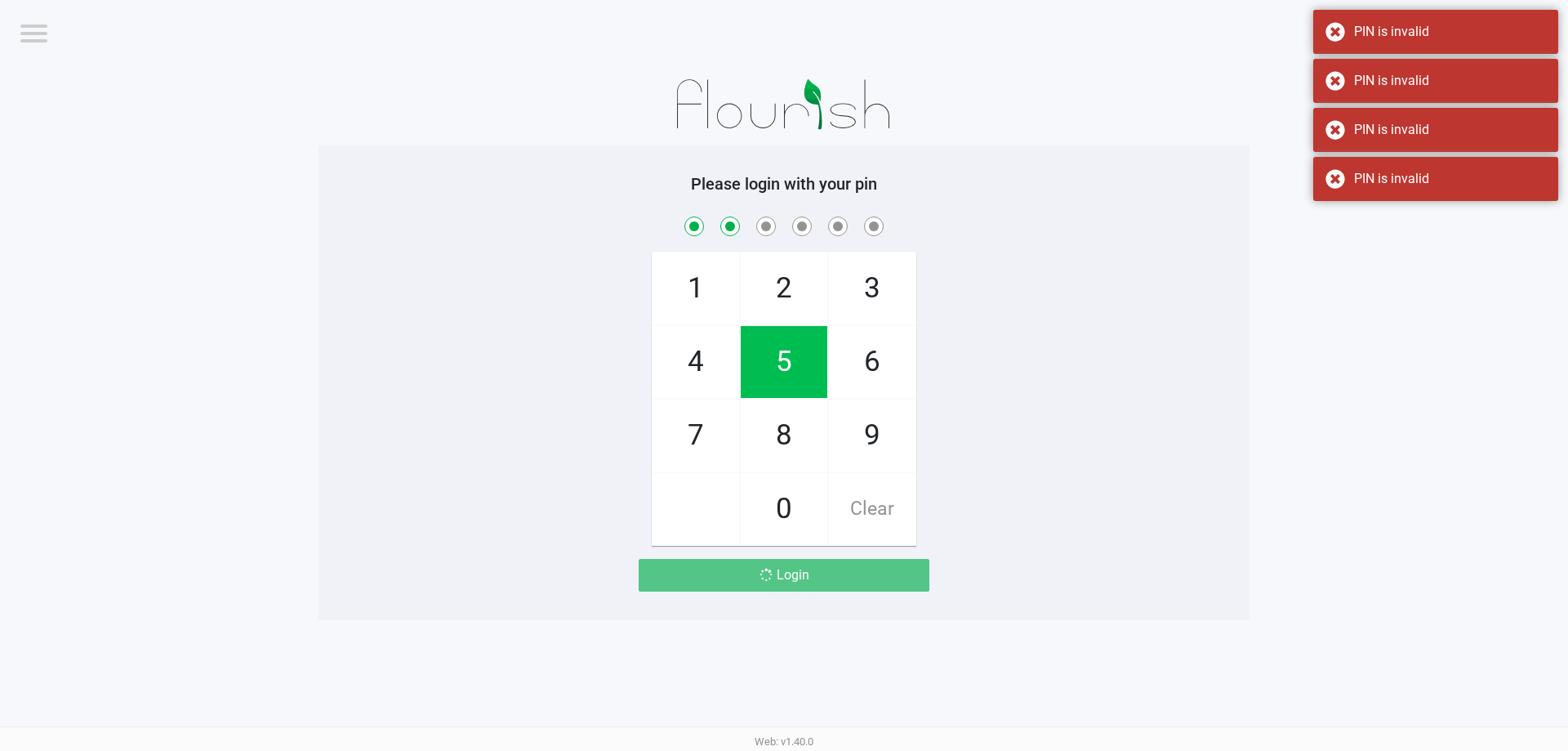 checkbox on "true" 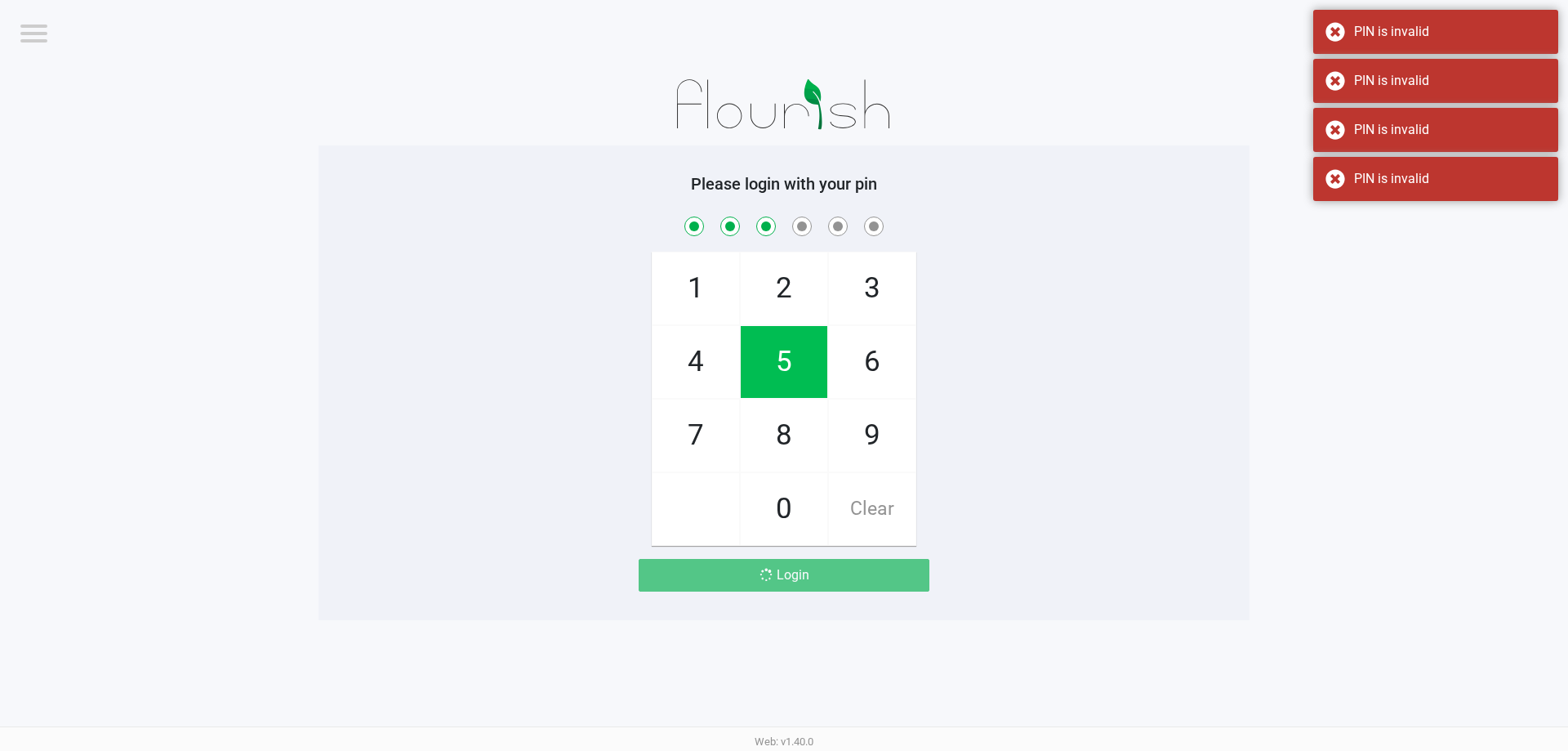 checkbox on "true" 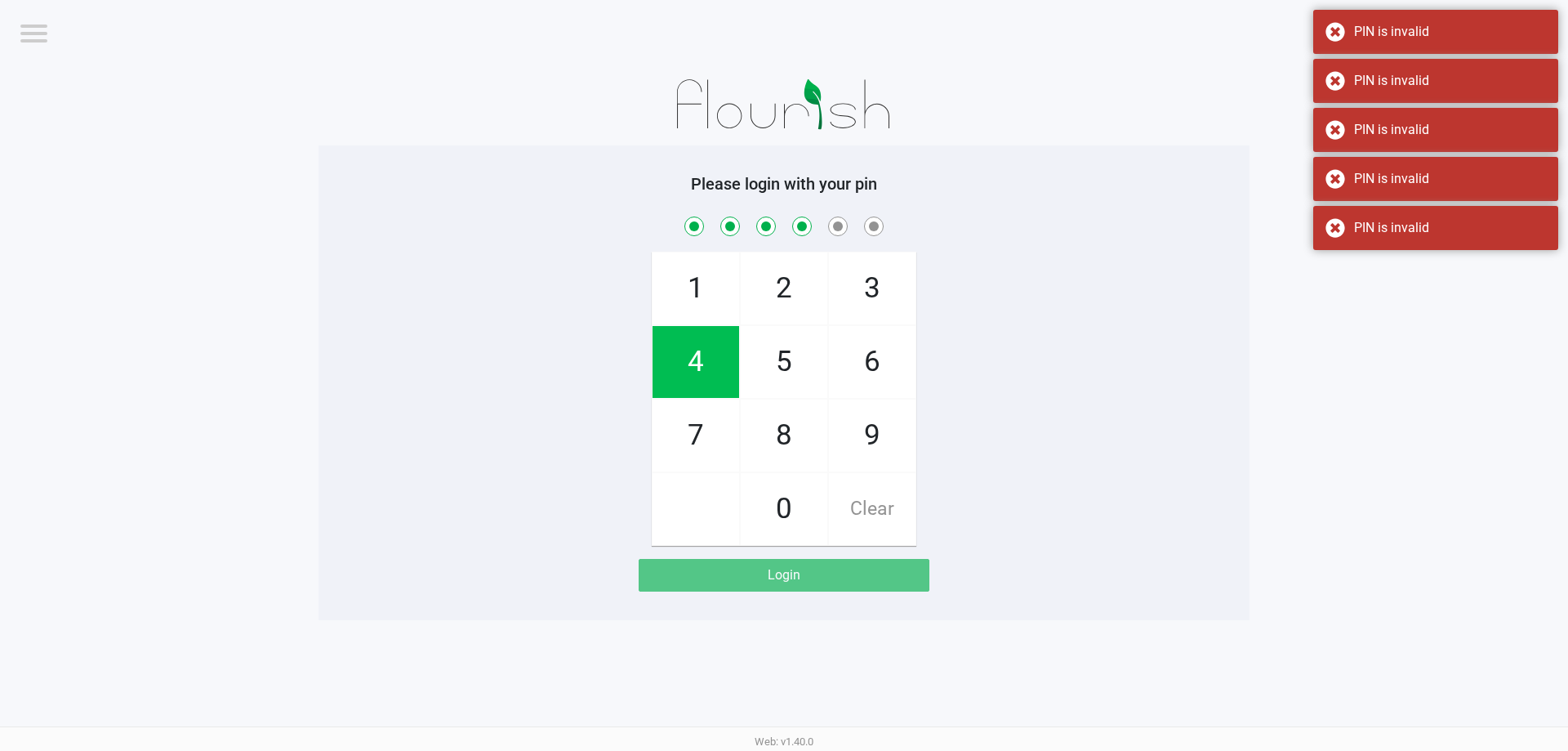 checkbox on "true" 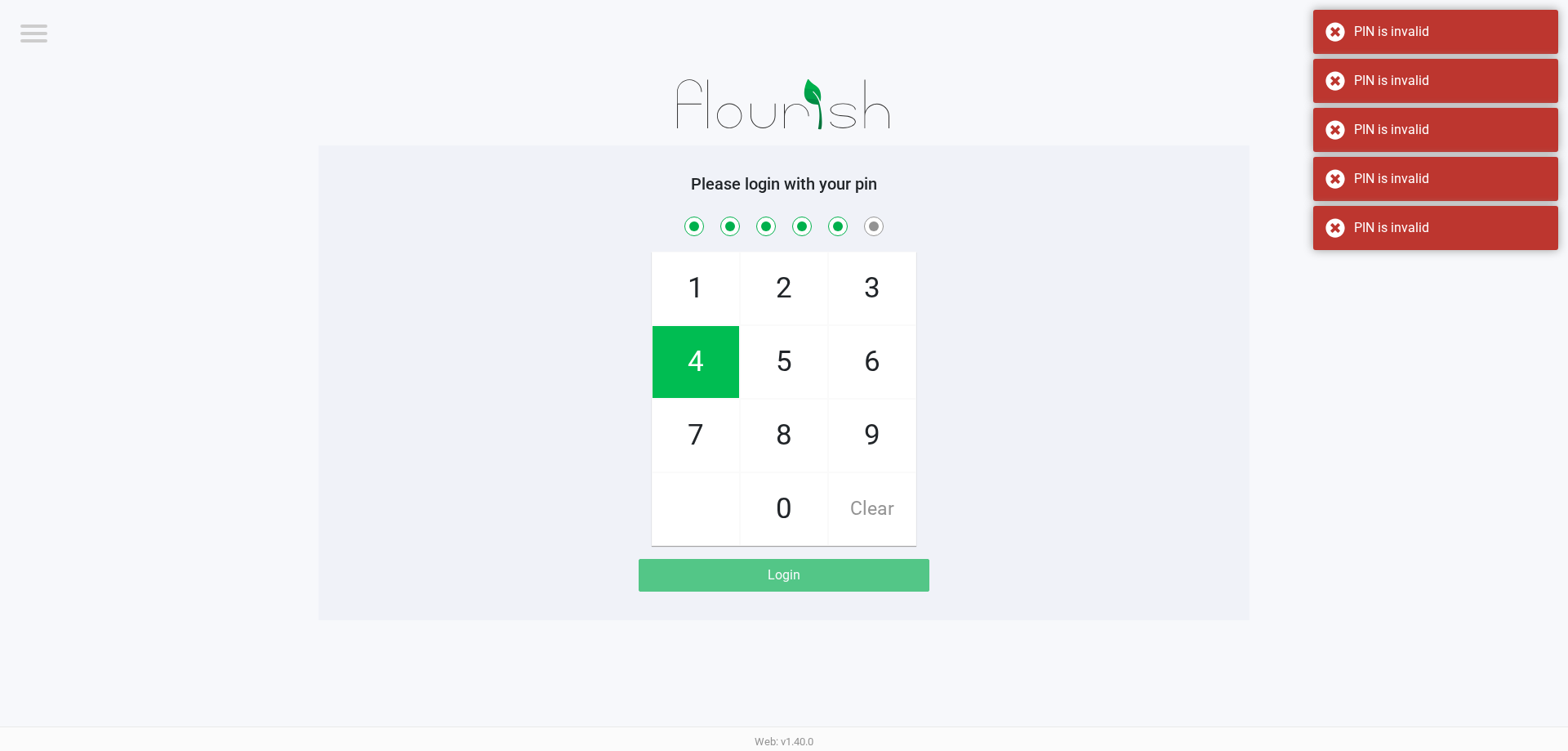 checkbox on "true" 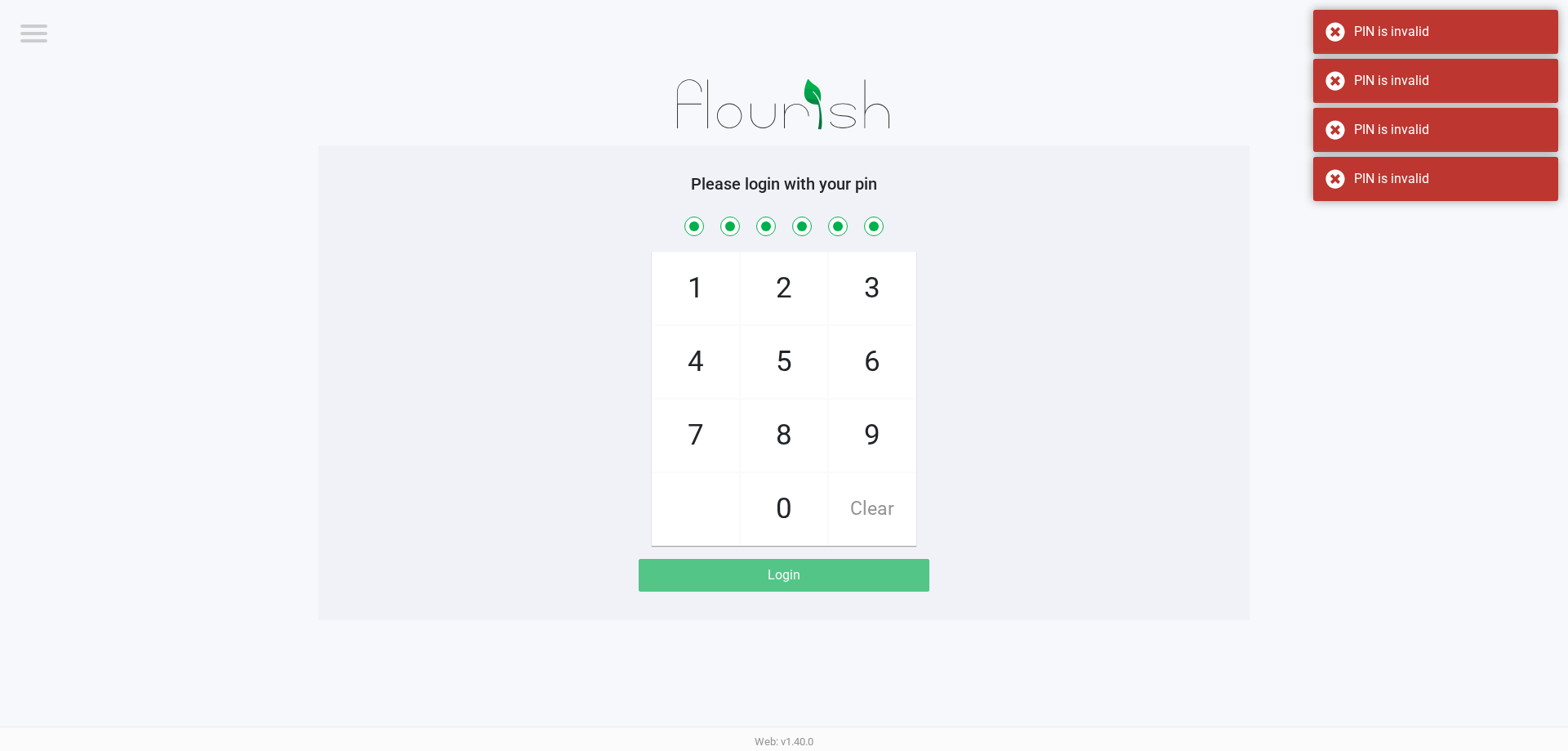 checkbox on "true" 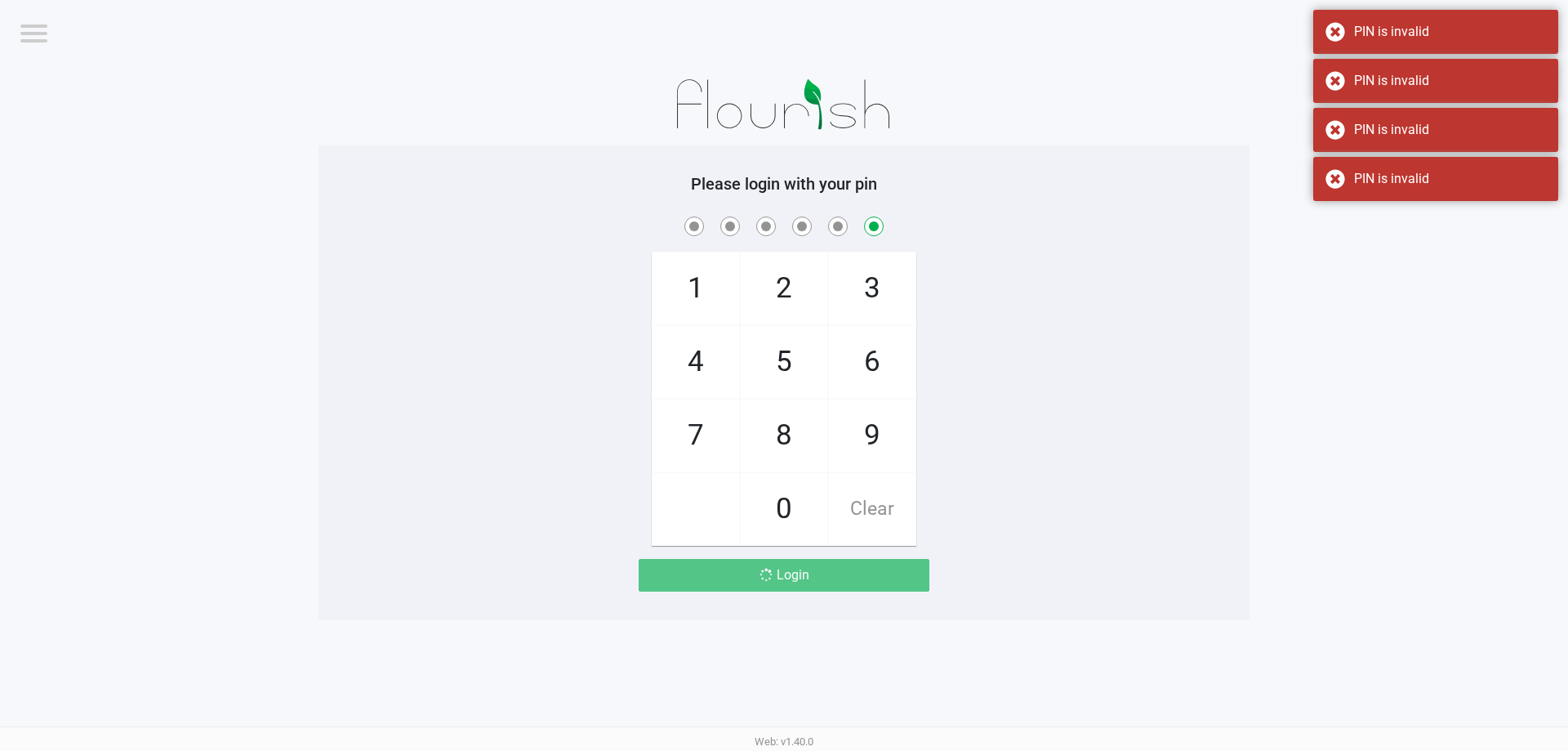 checkbox on "false" 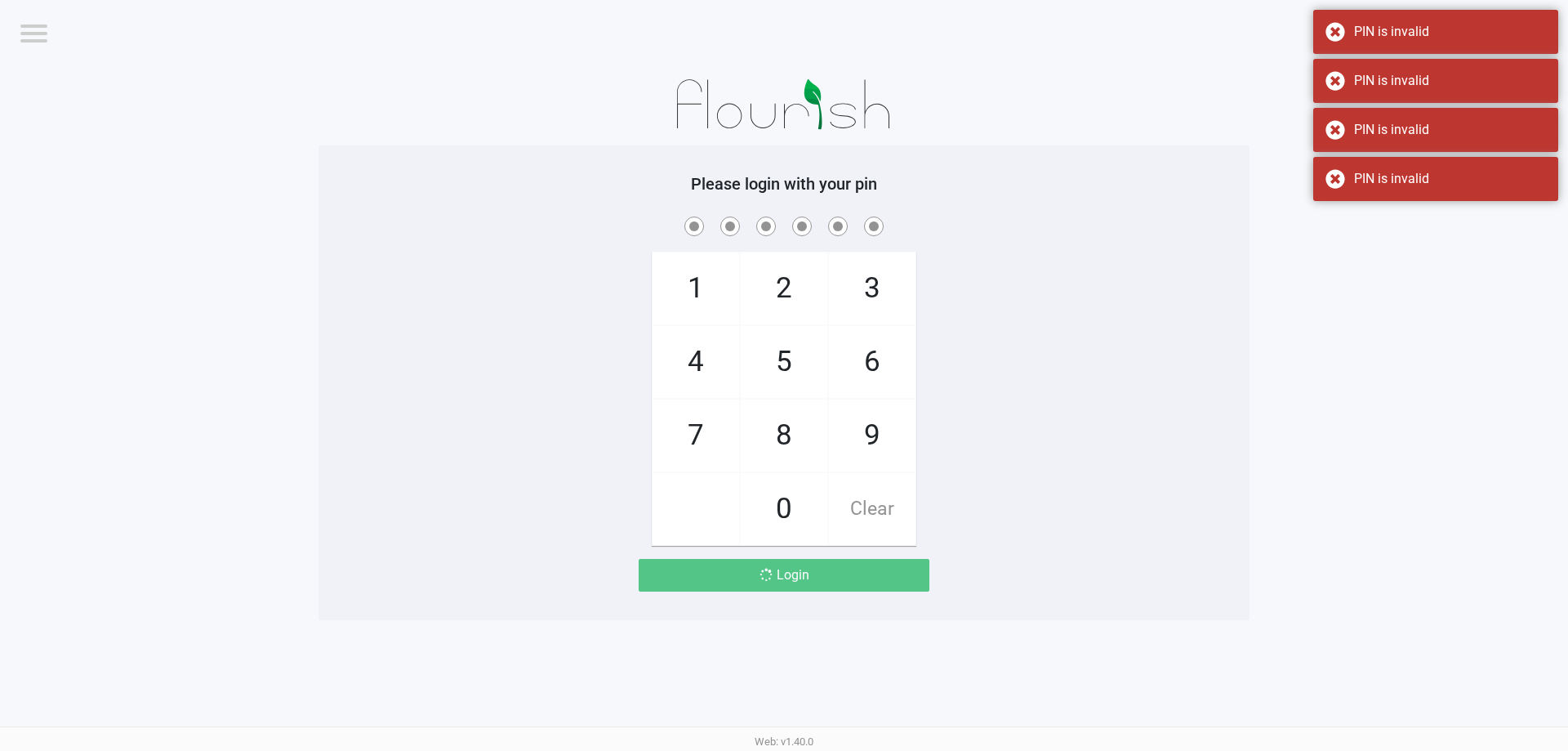 checkbox on "true" 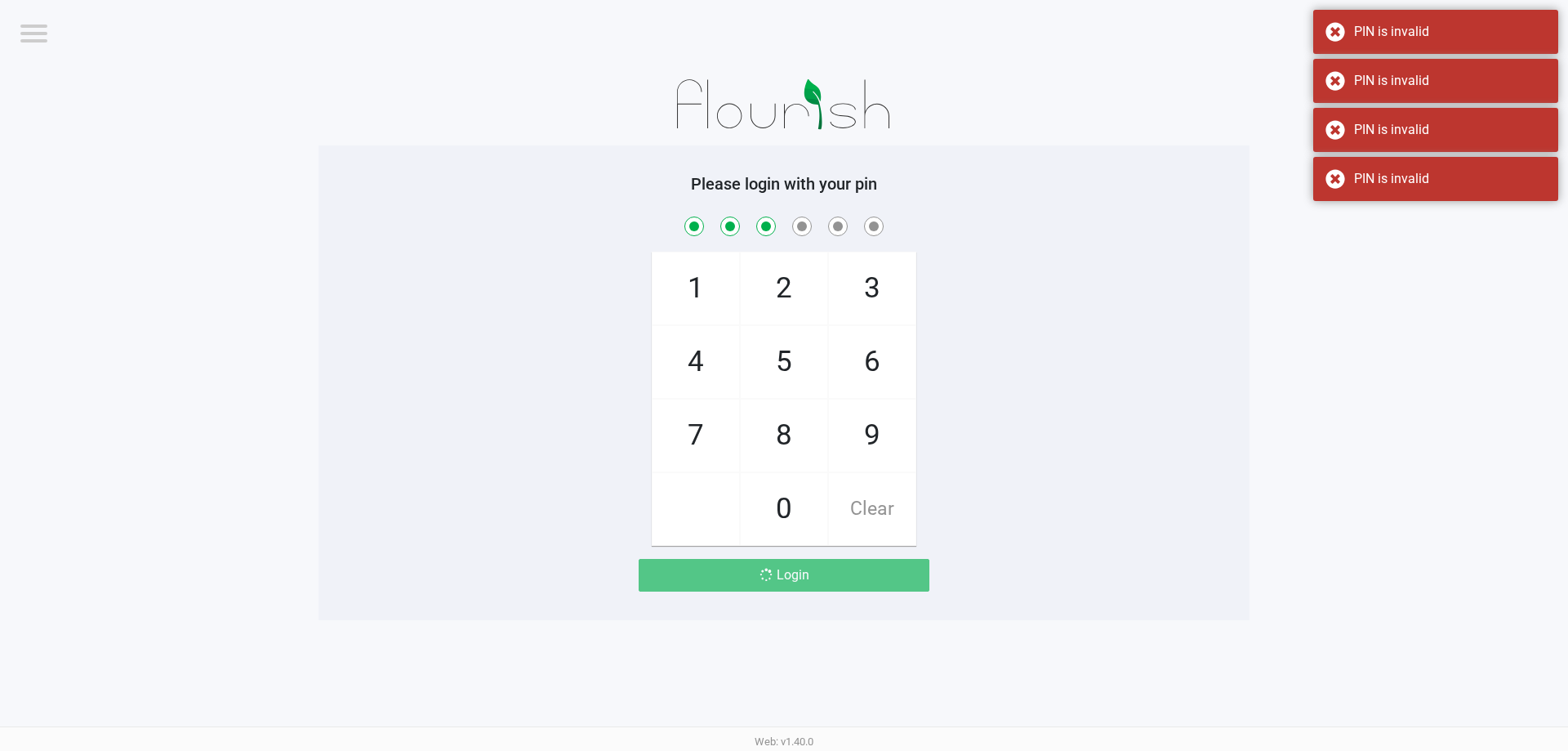 checkbox on "true" 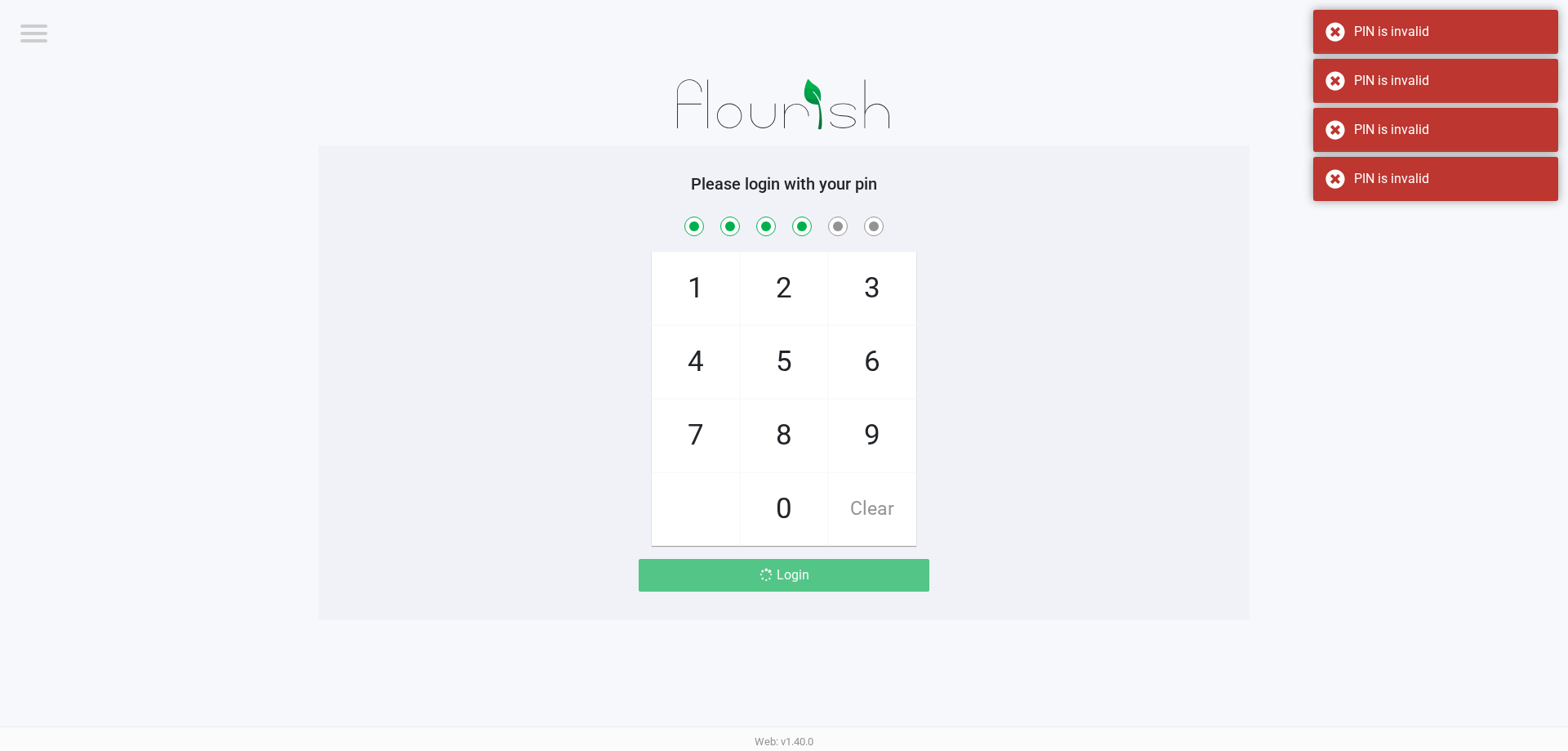 checkbox on "true" 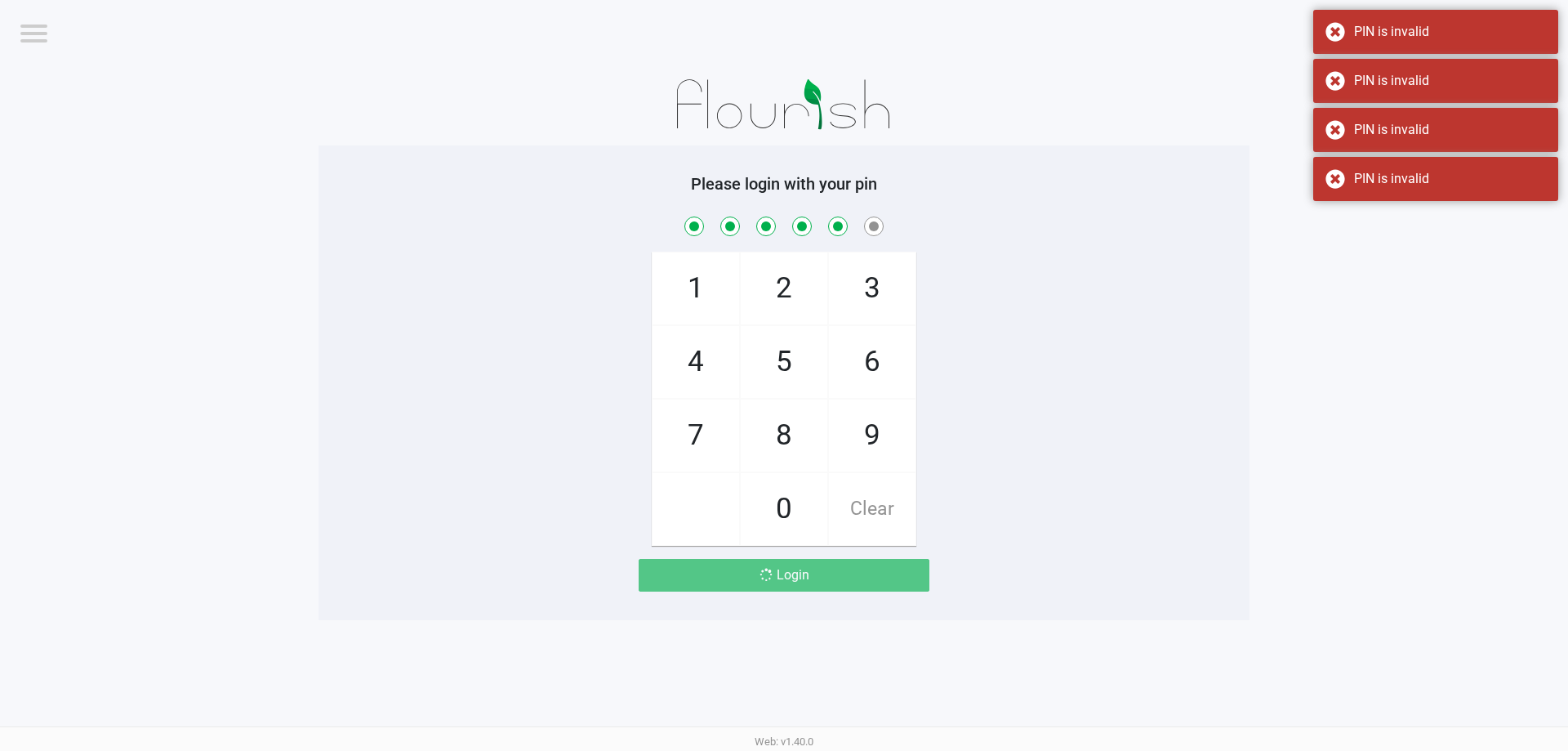checkbox on "true" 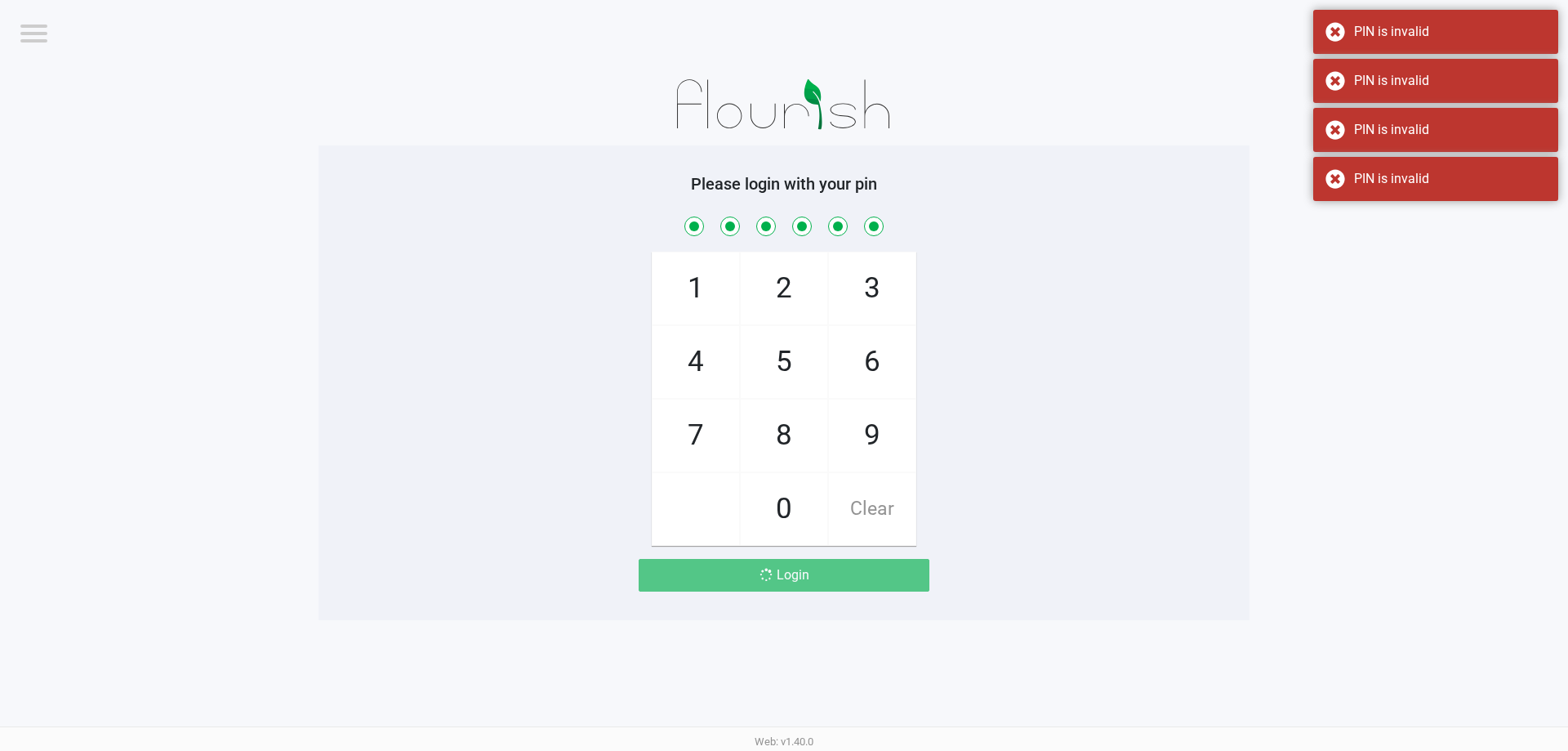 checkbox on "true" 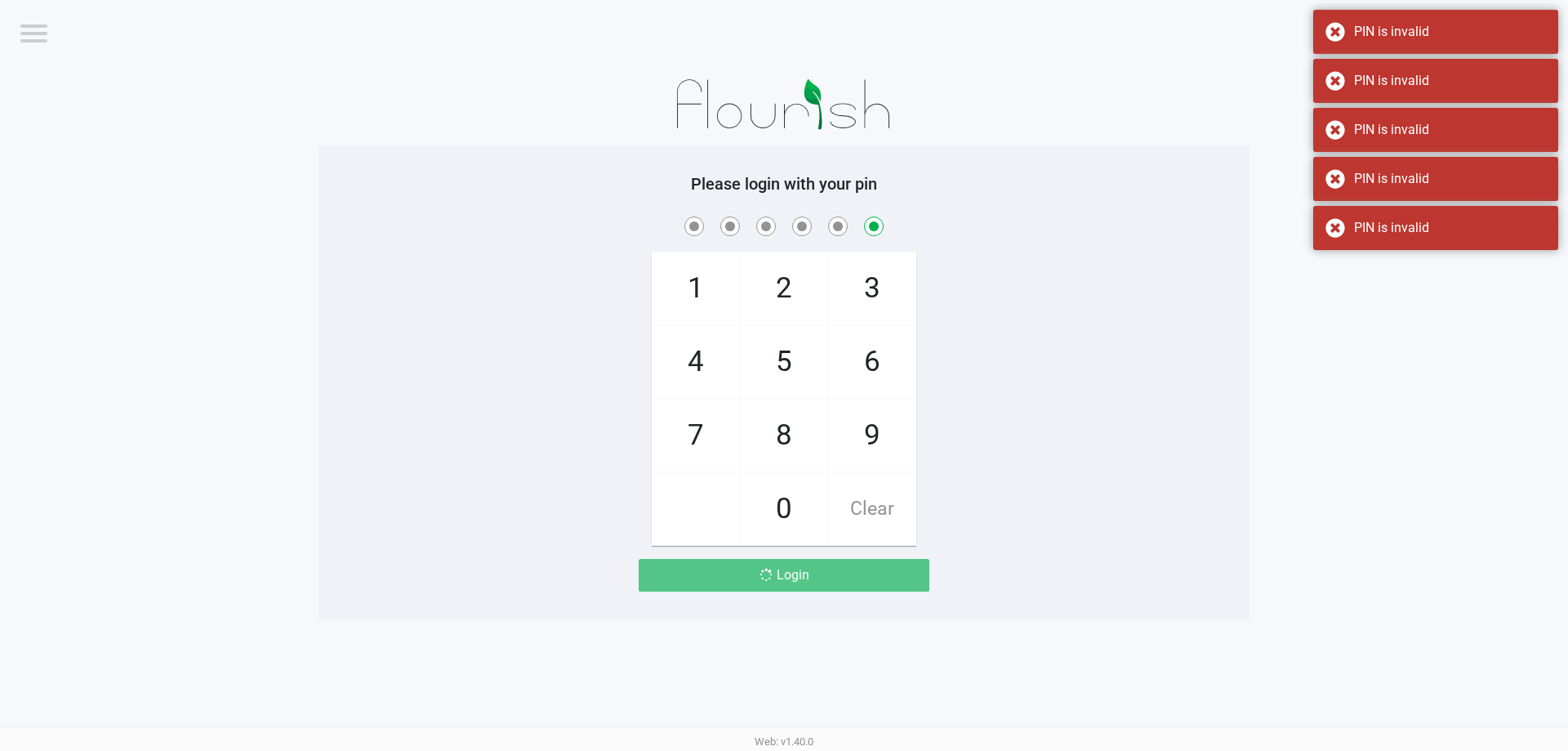 checkbox on "false" 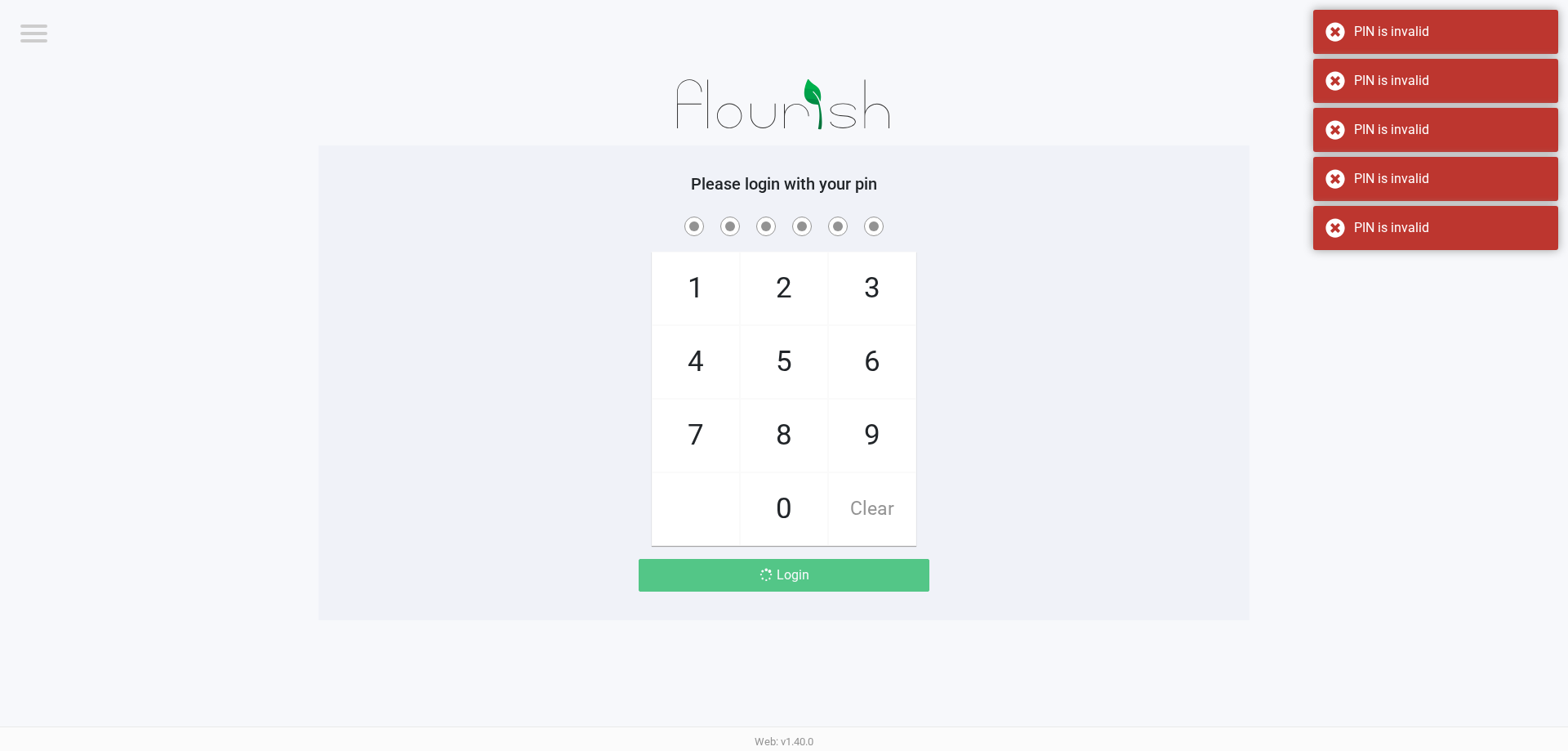 checkbox on "true" 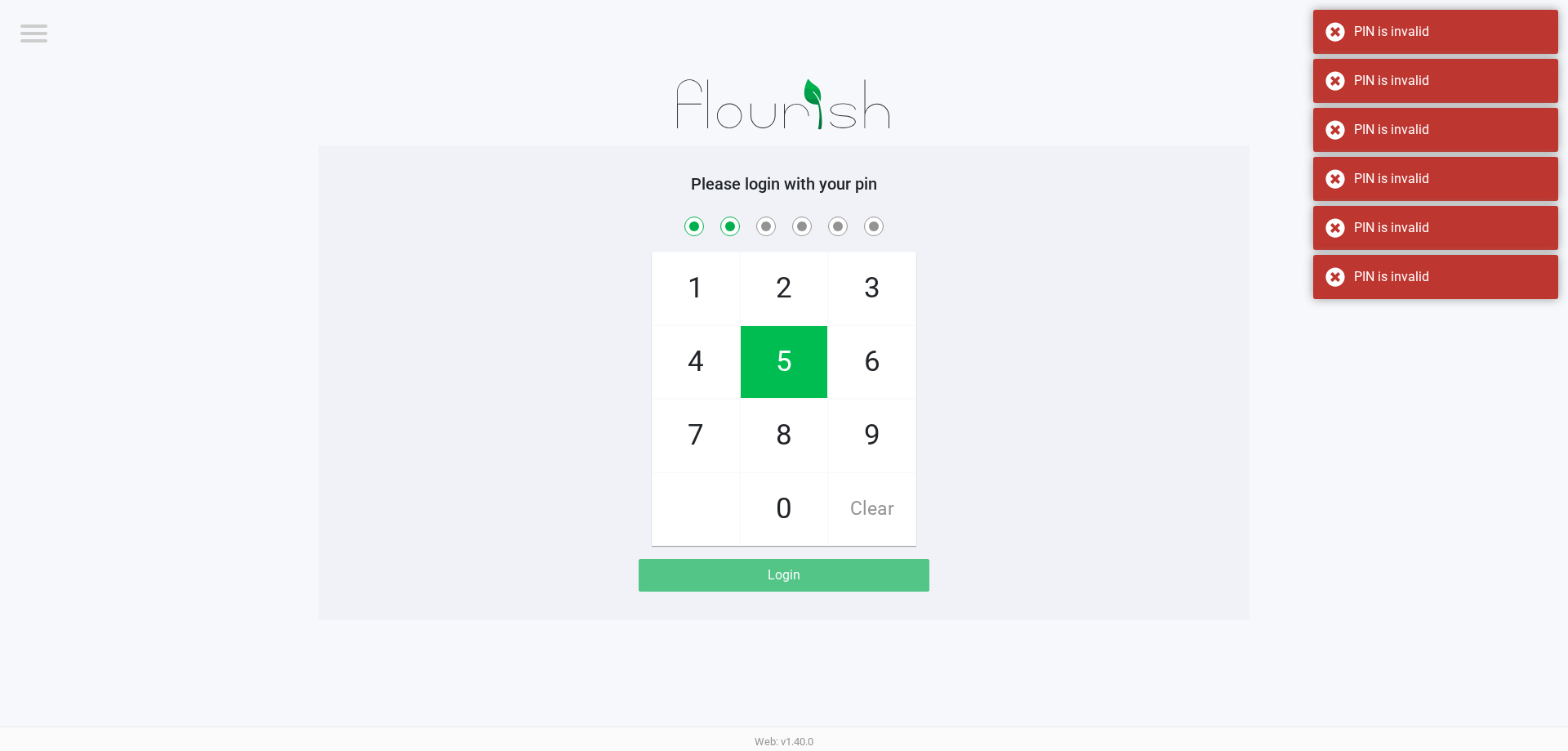 checkbox on "true" 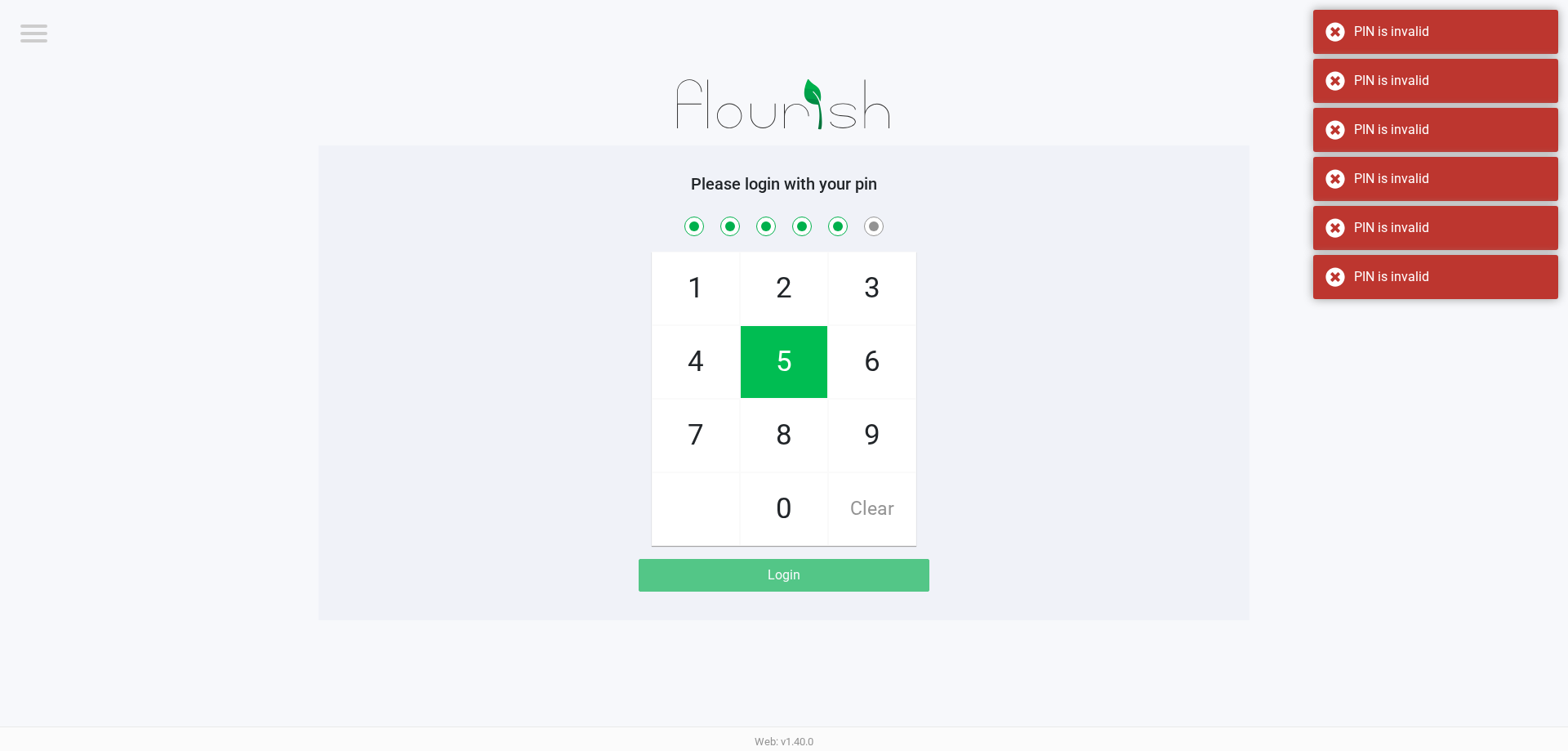 checkbox on "true" 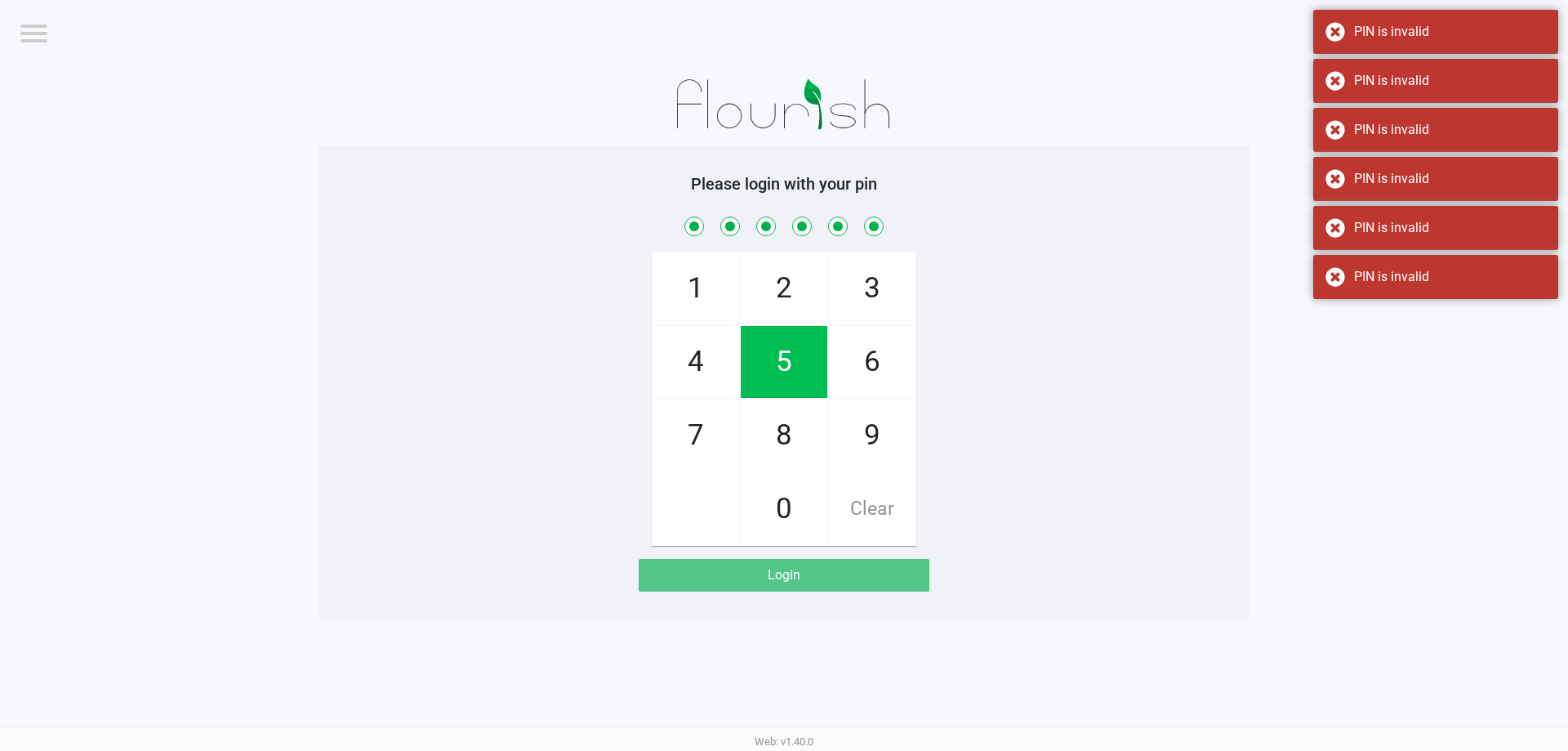 checkbox on "true" 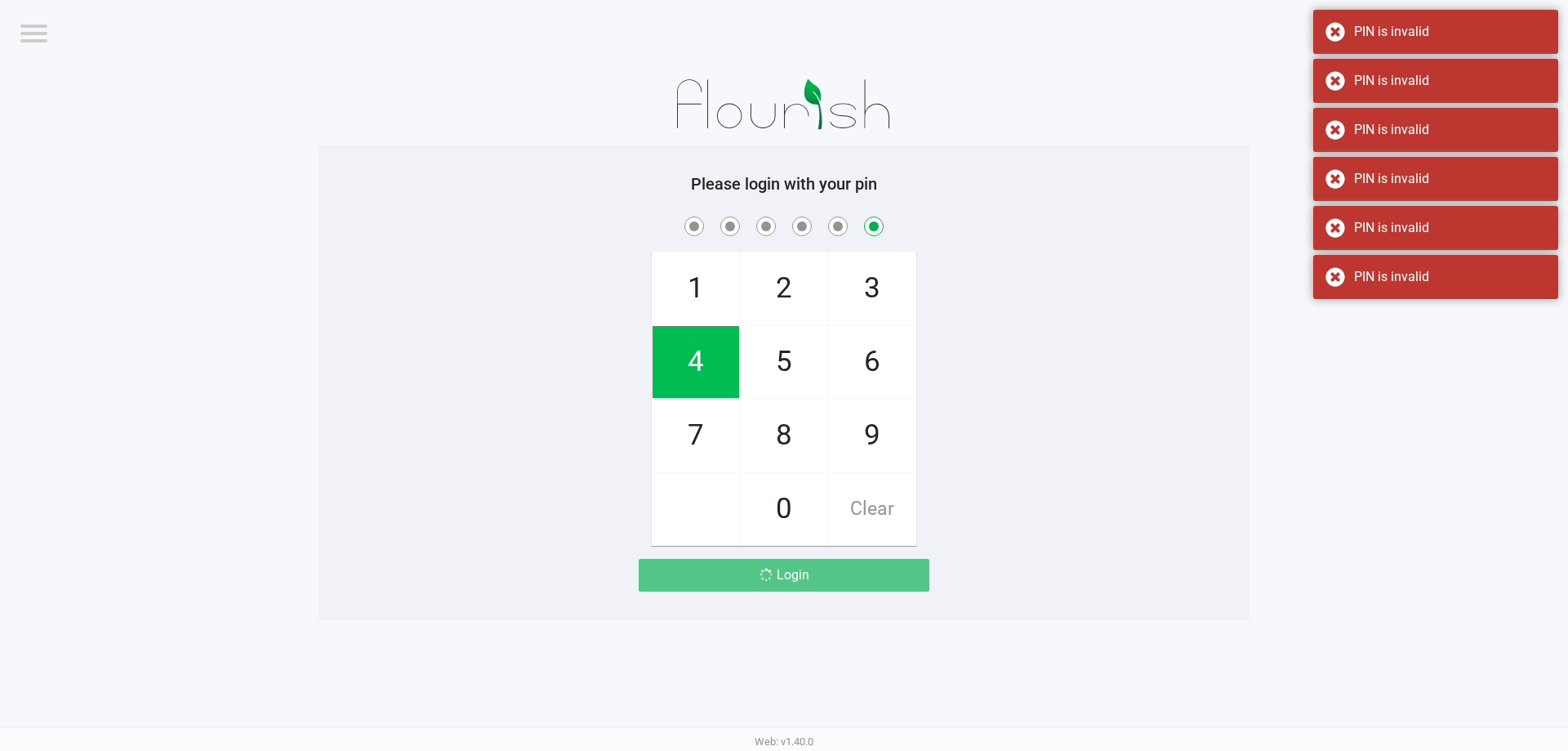 checkbox on "false" 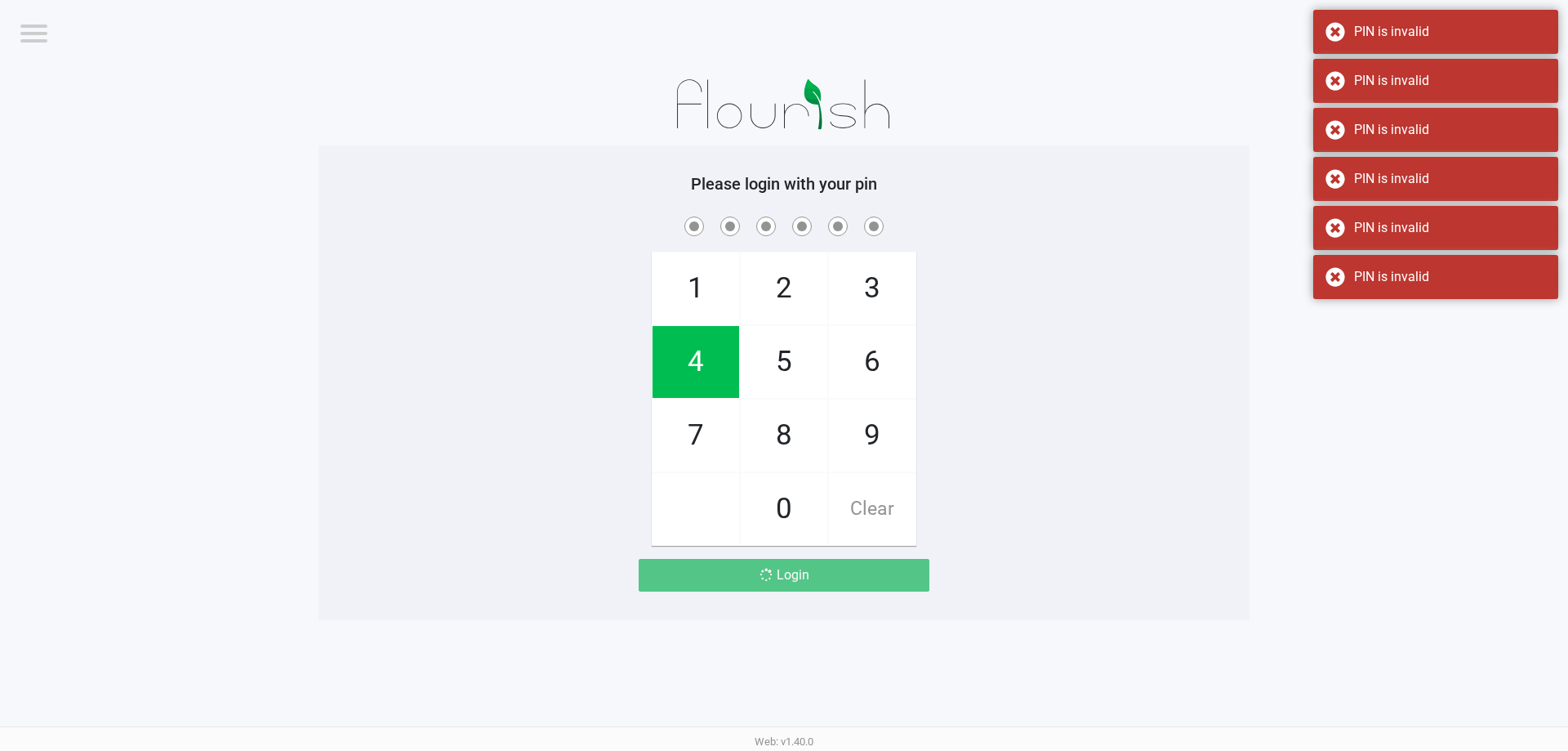 checkbox on "true" 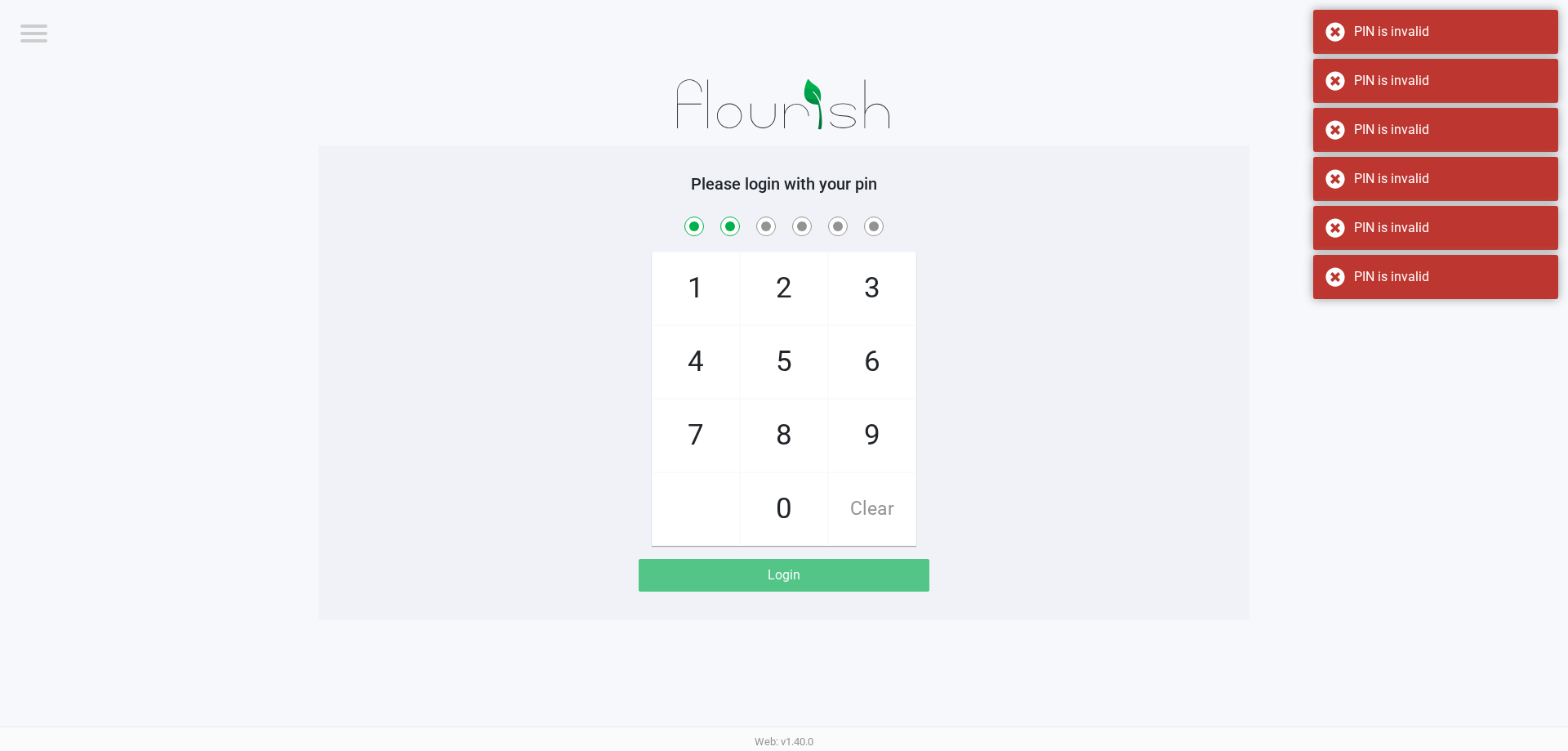 checkbox on "true" 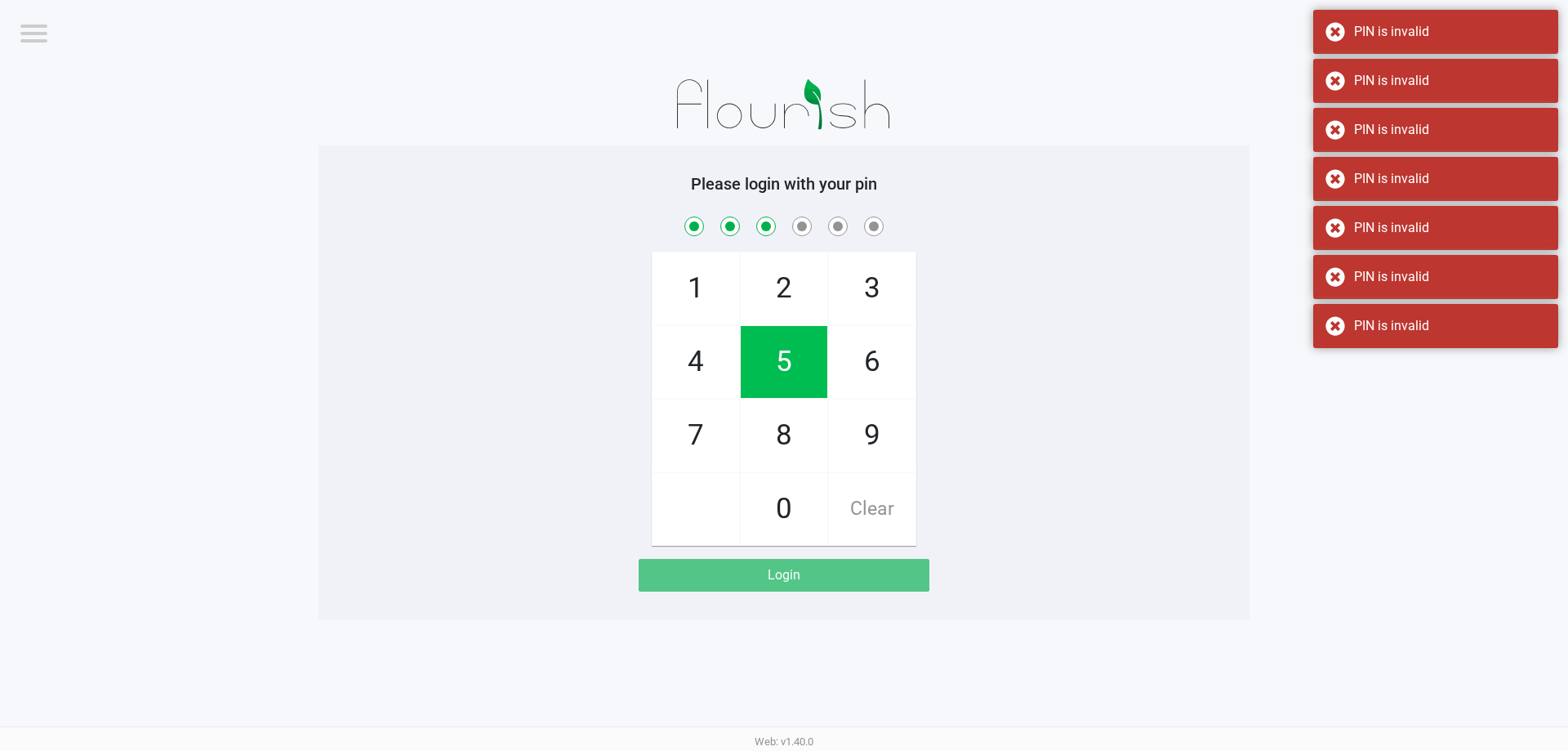 checkbox on "true" 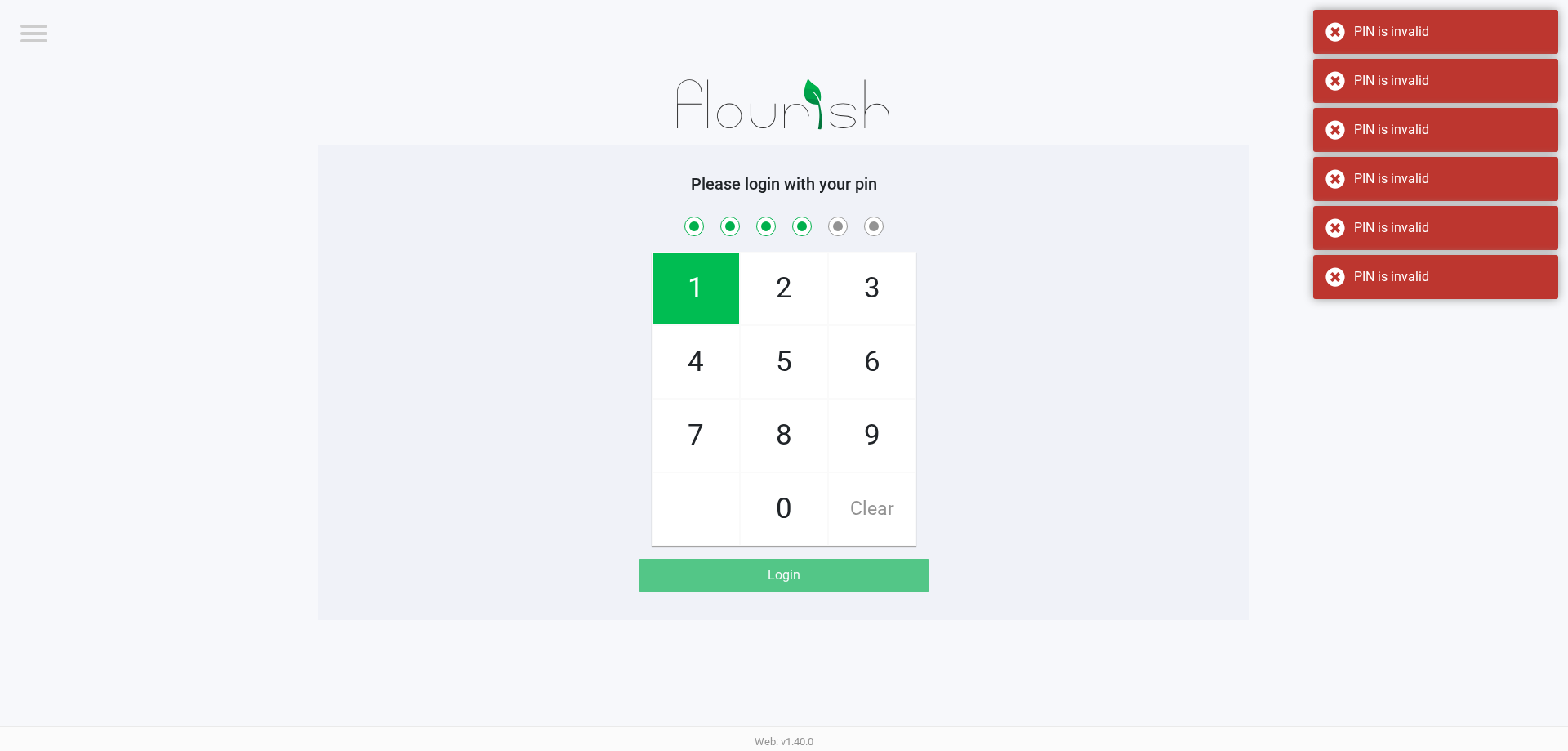 checkbox on "true" 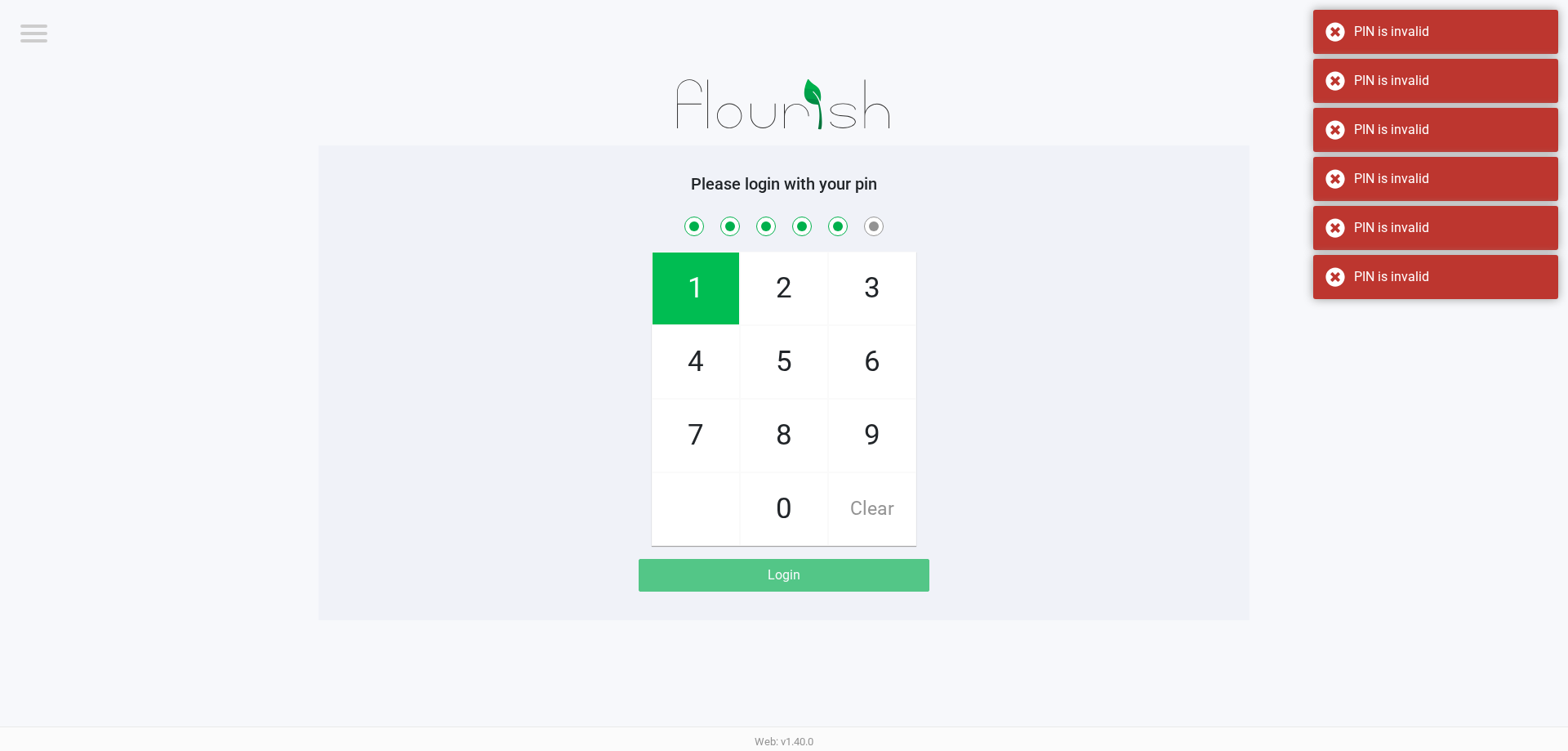 checkbox on "true" 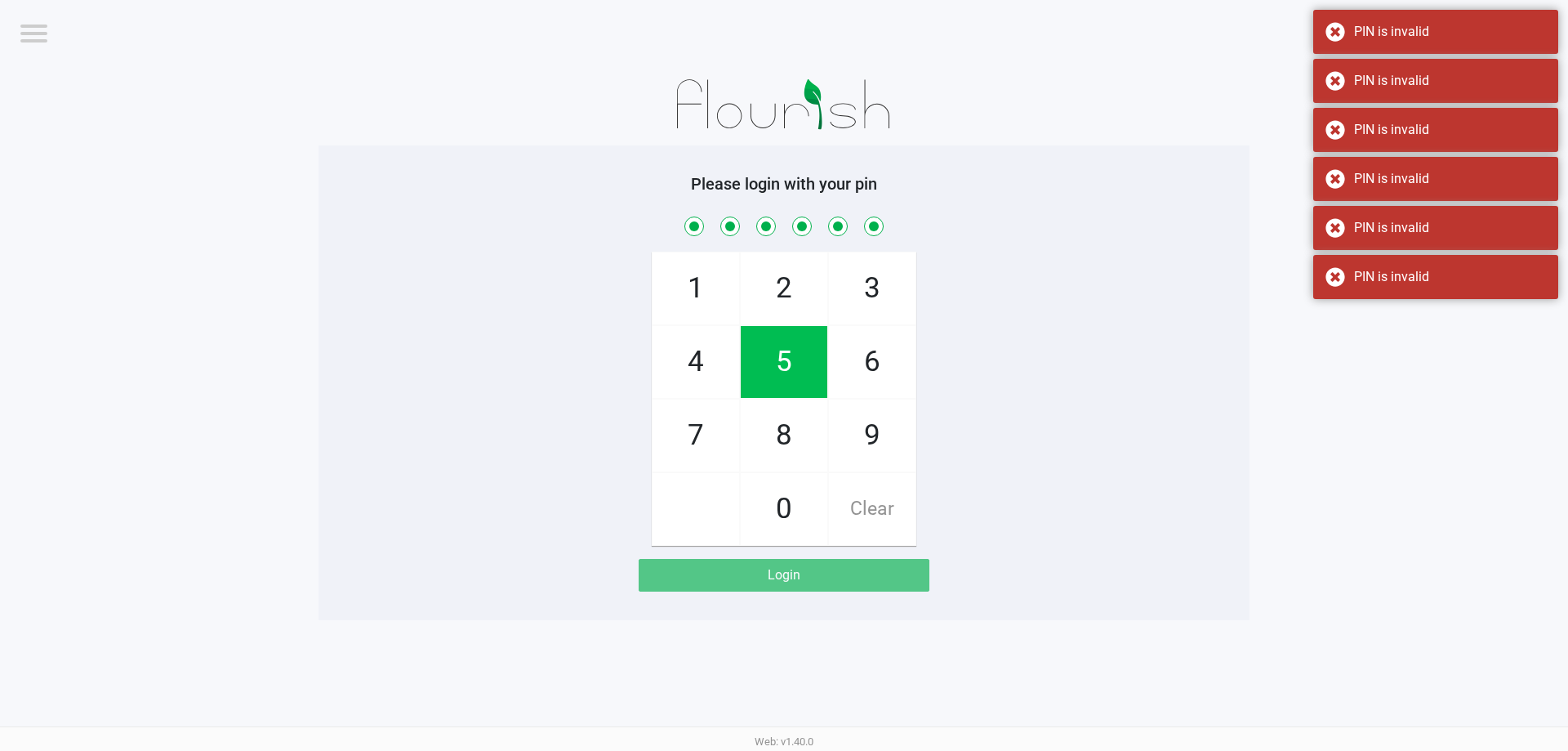 checkbox on "true" 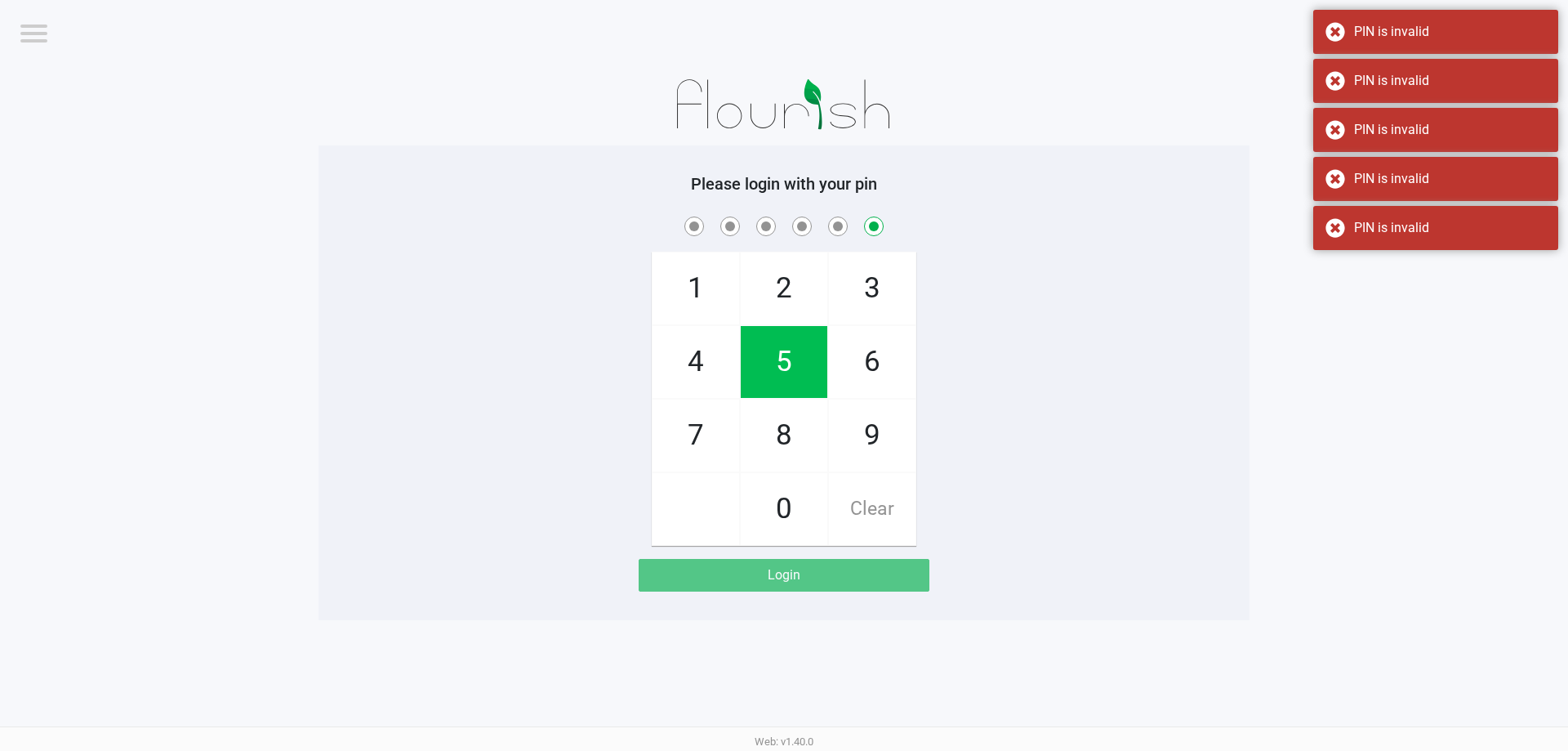 checkbox on "false" 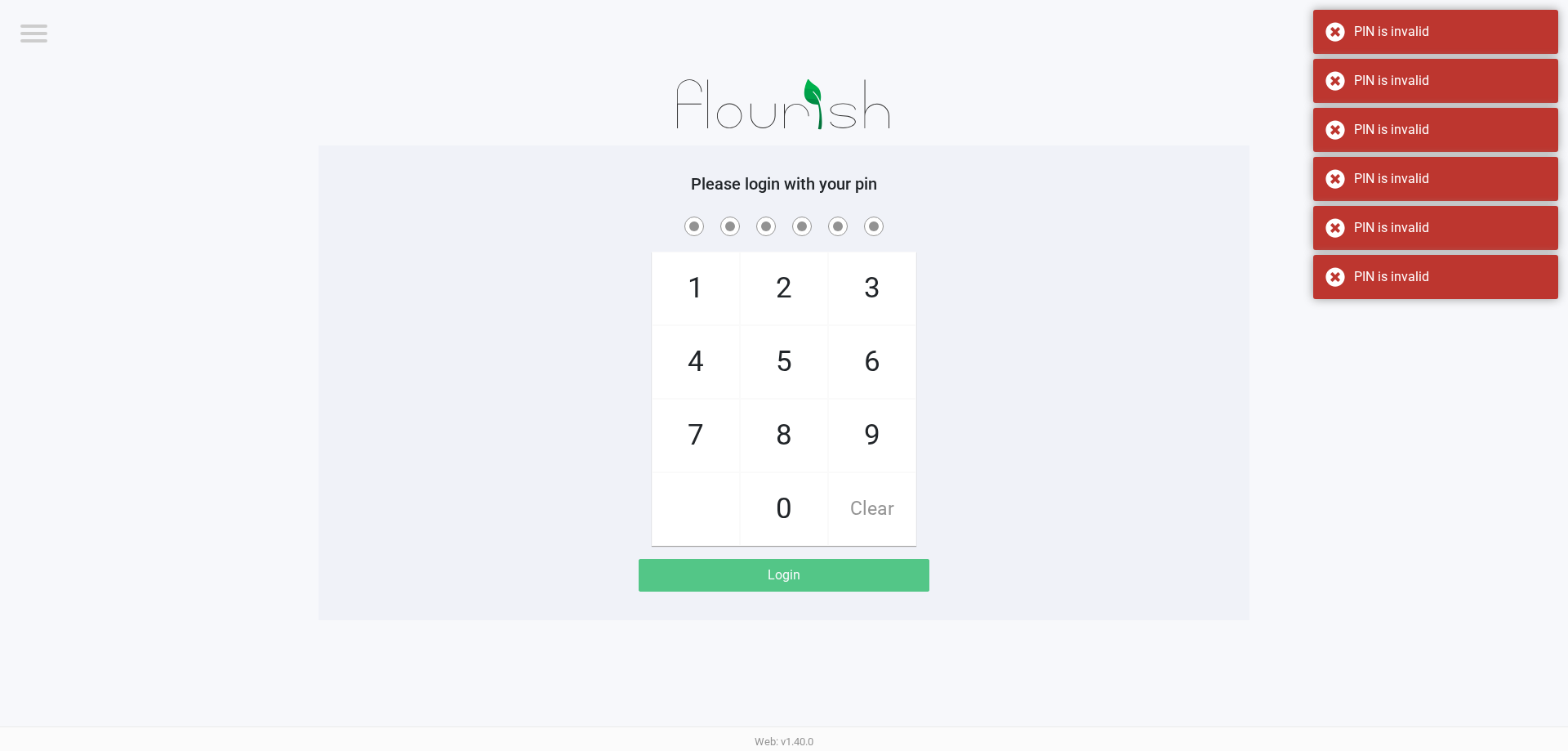 checkbox on "true" 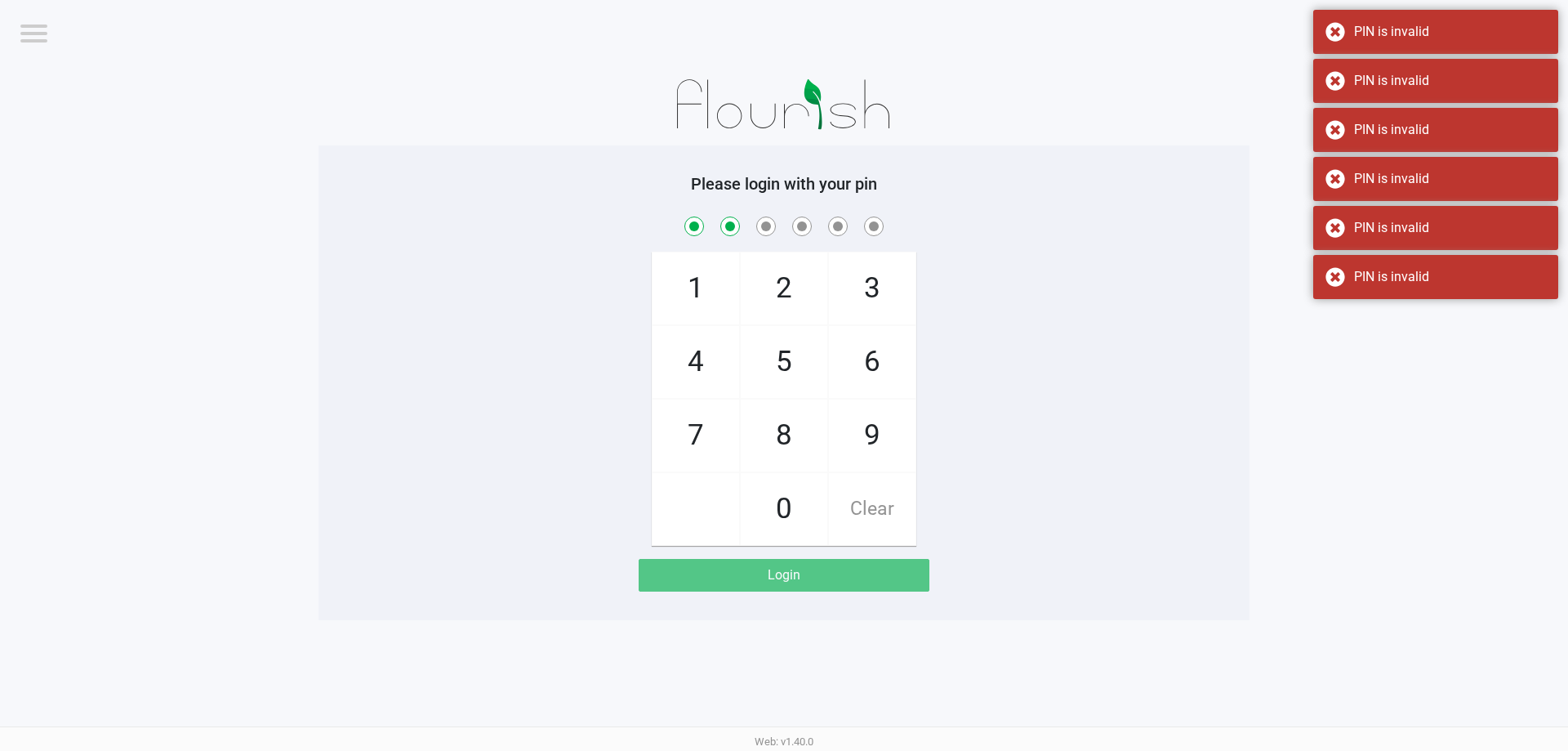 checkbox on "true" 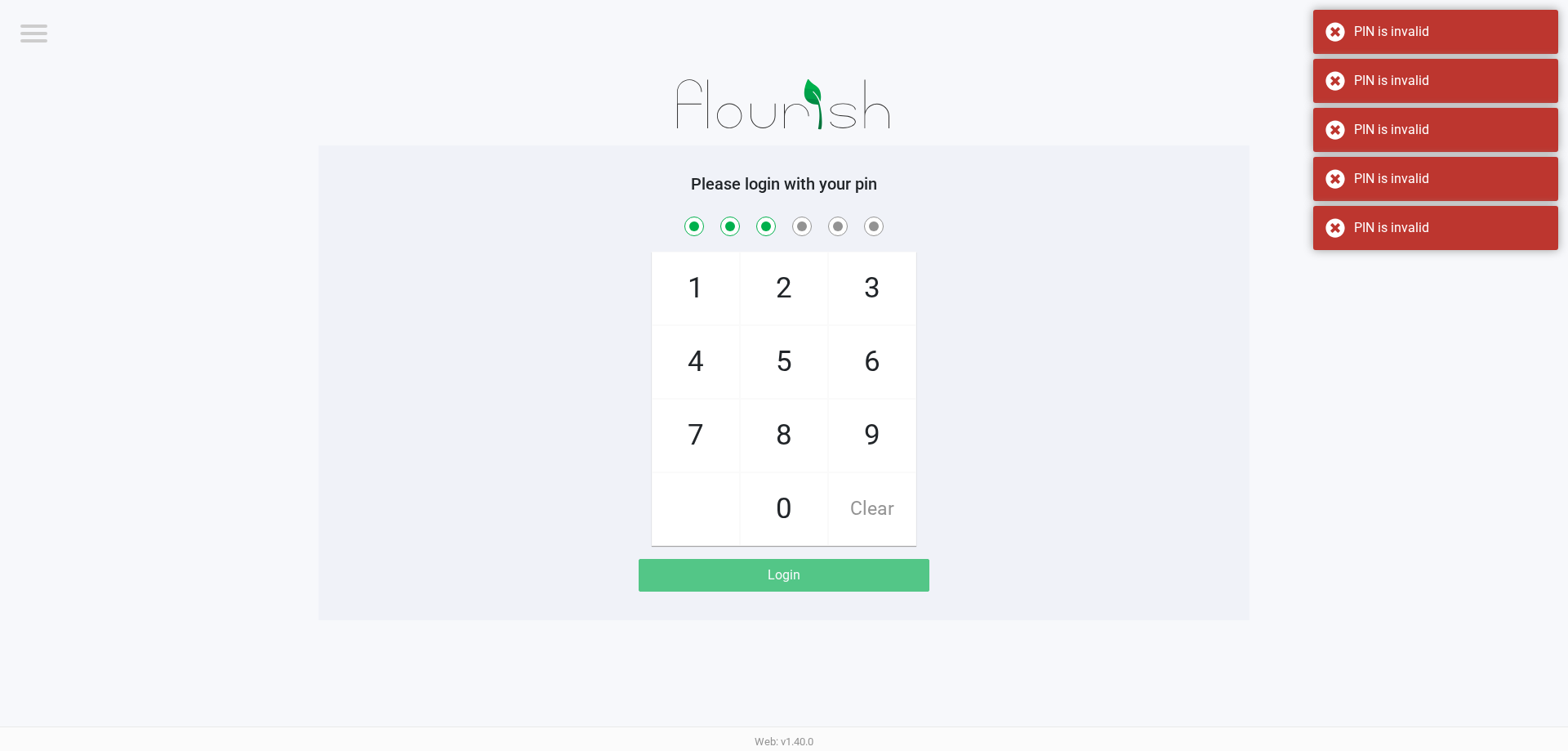 checkbox on "true" 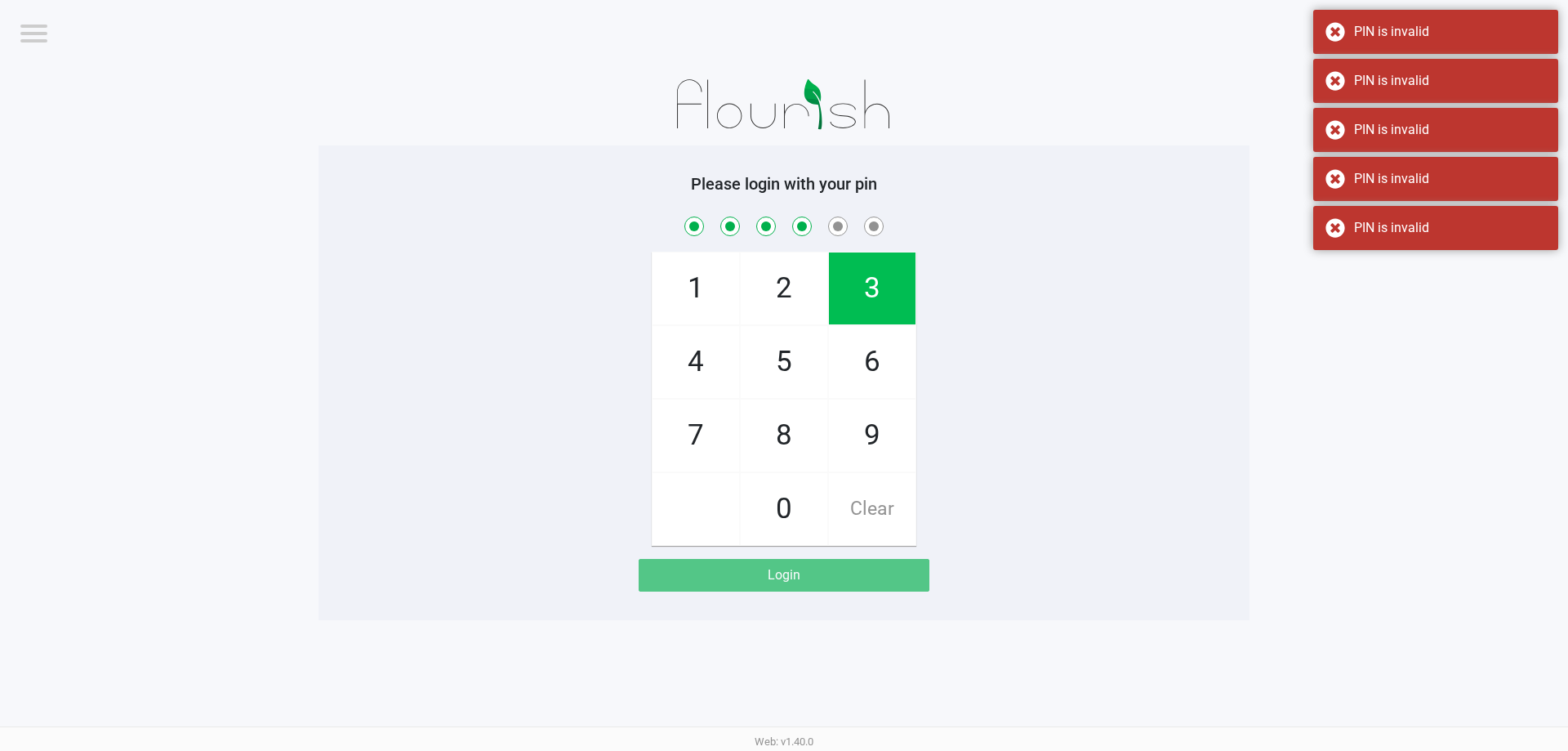checkbox on "true" 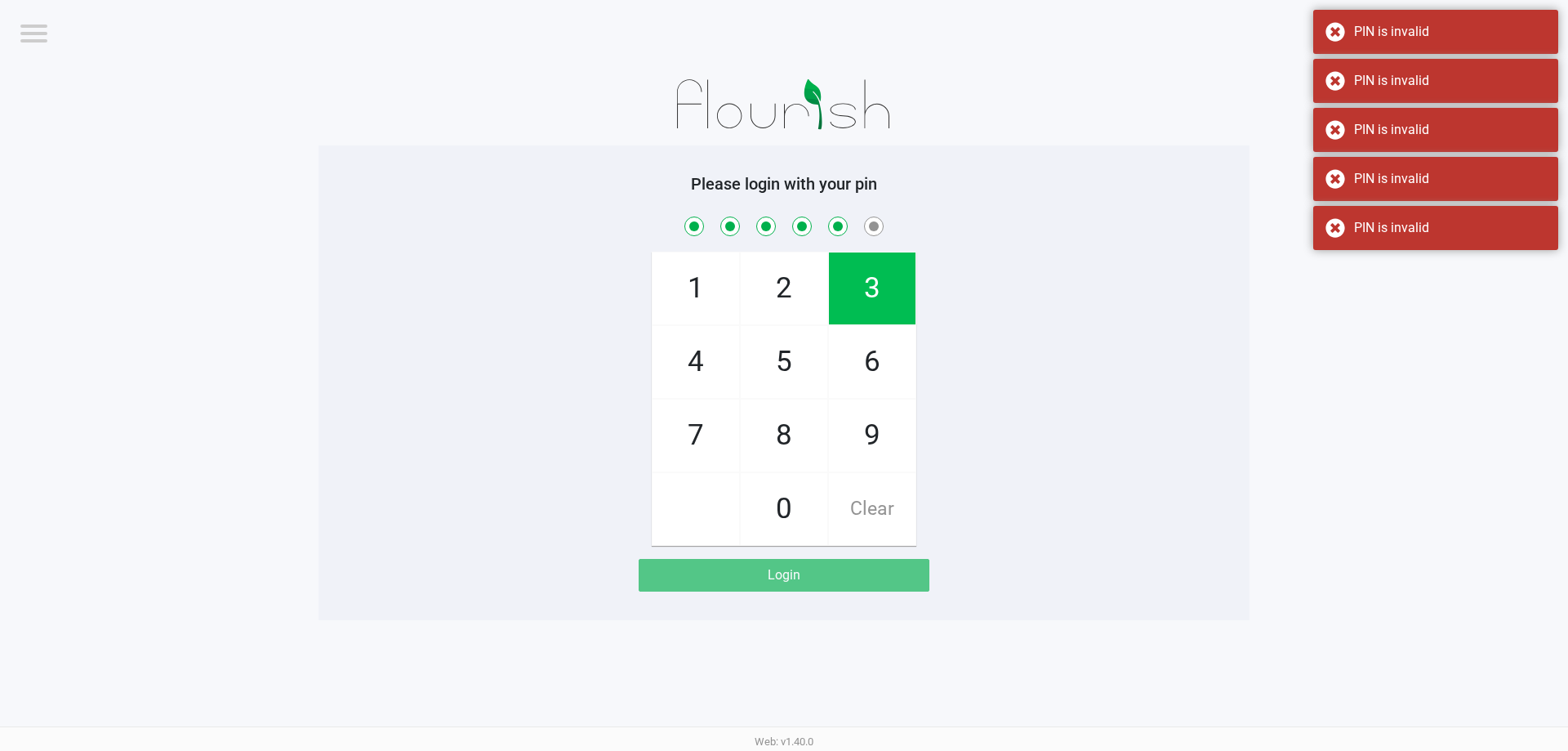 checkbox on "true" 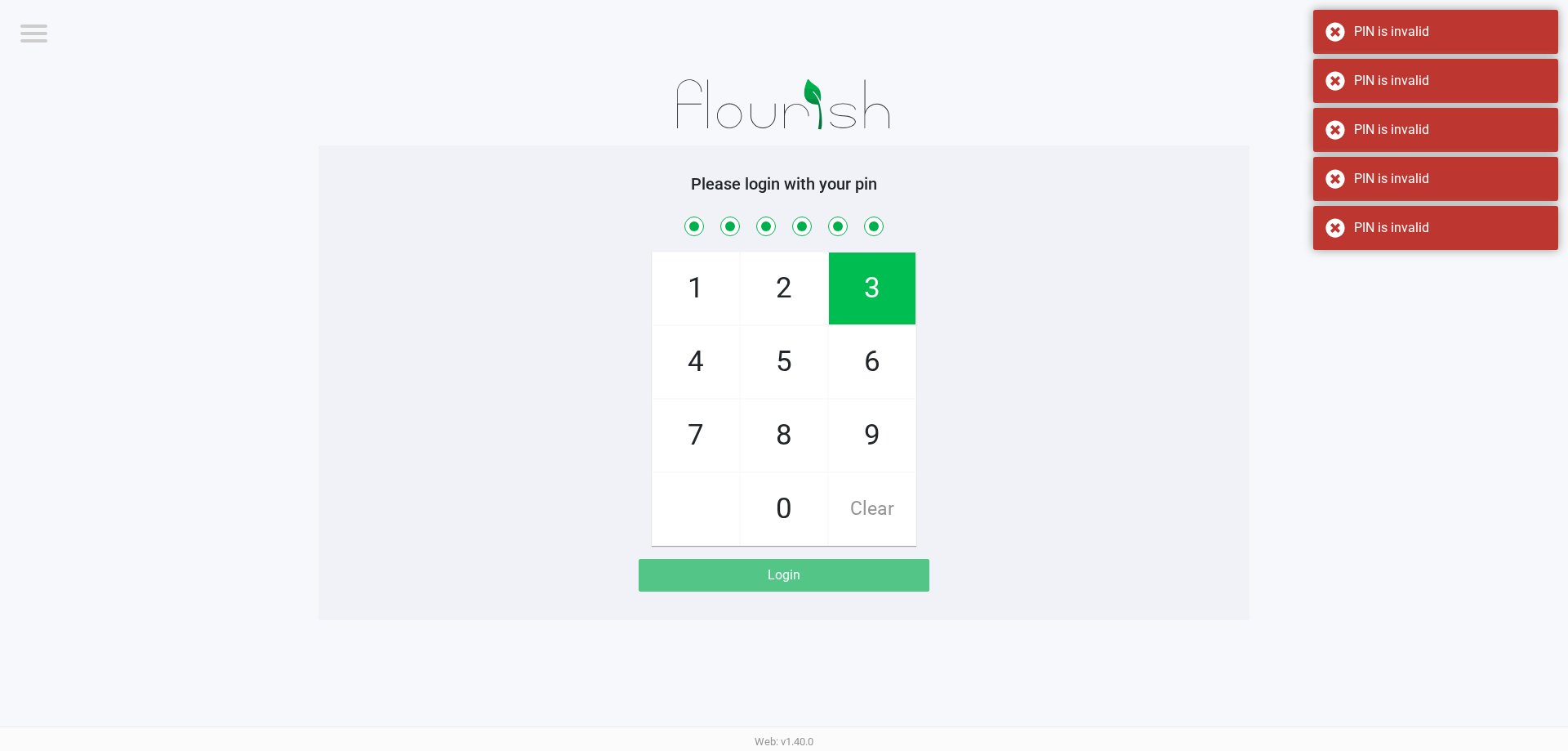 checkbox on "true" 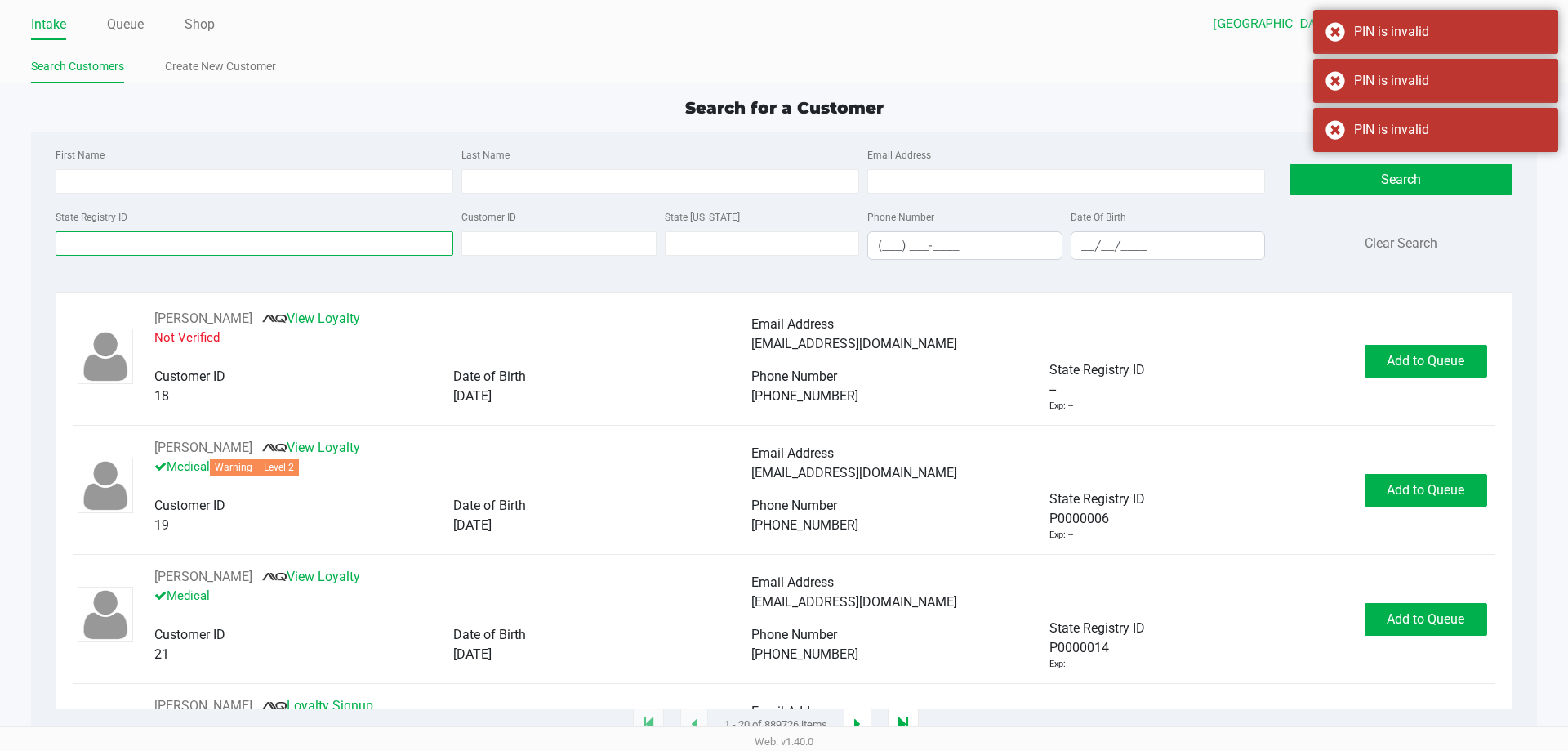 click on "State Registry ID" at bounding box center [254, 244] 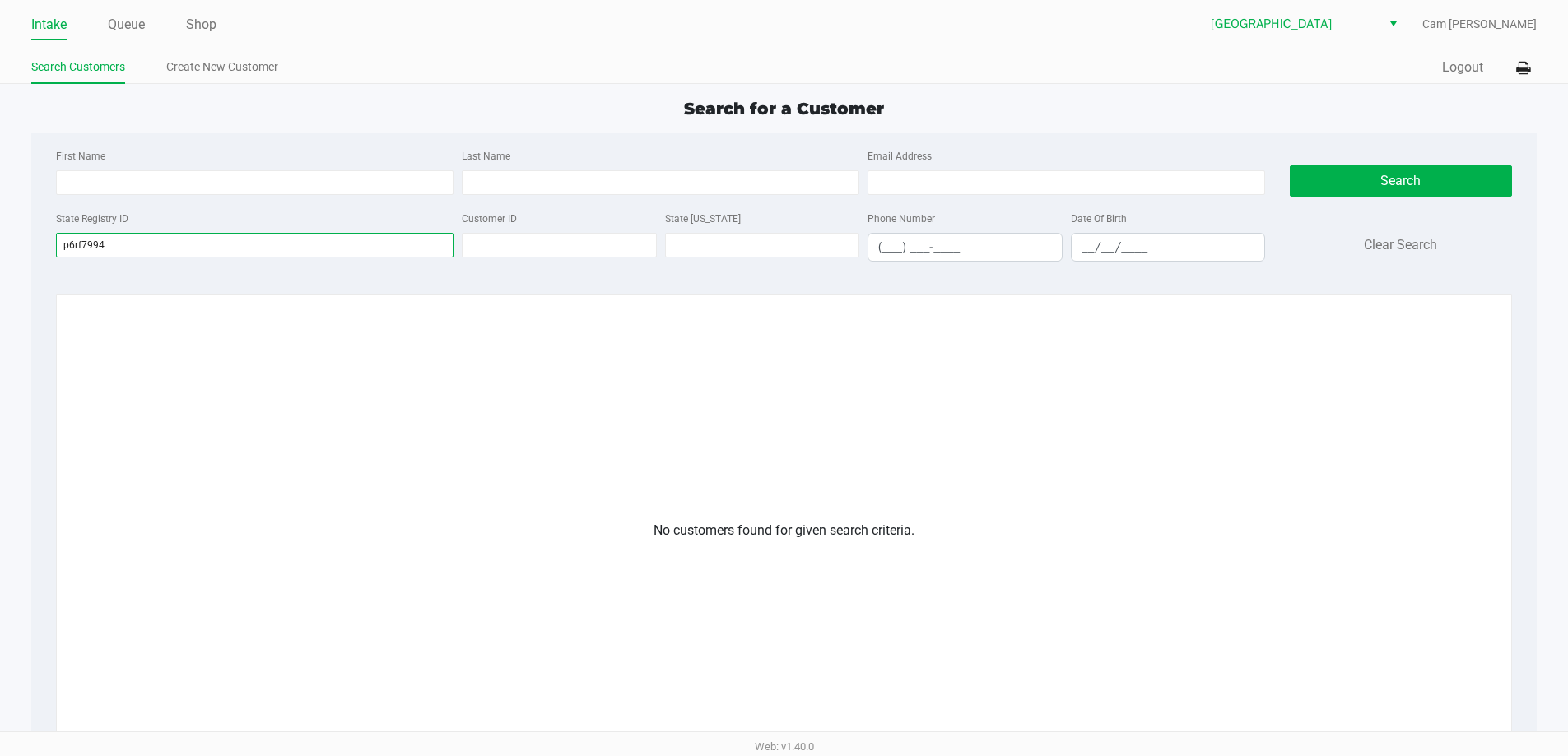 click on "p6rf7994" at bounding box center (254, 245) 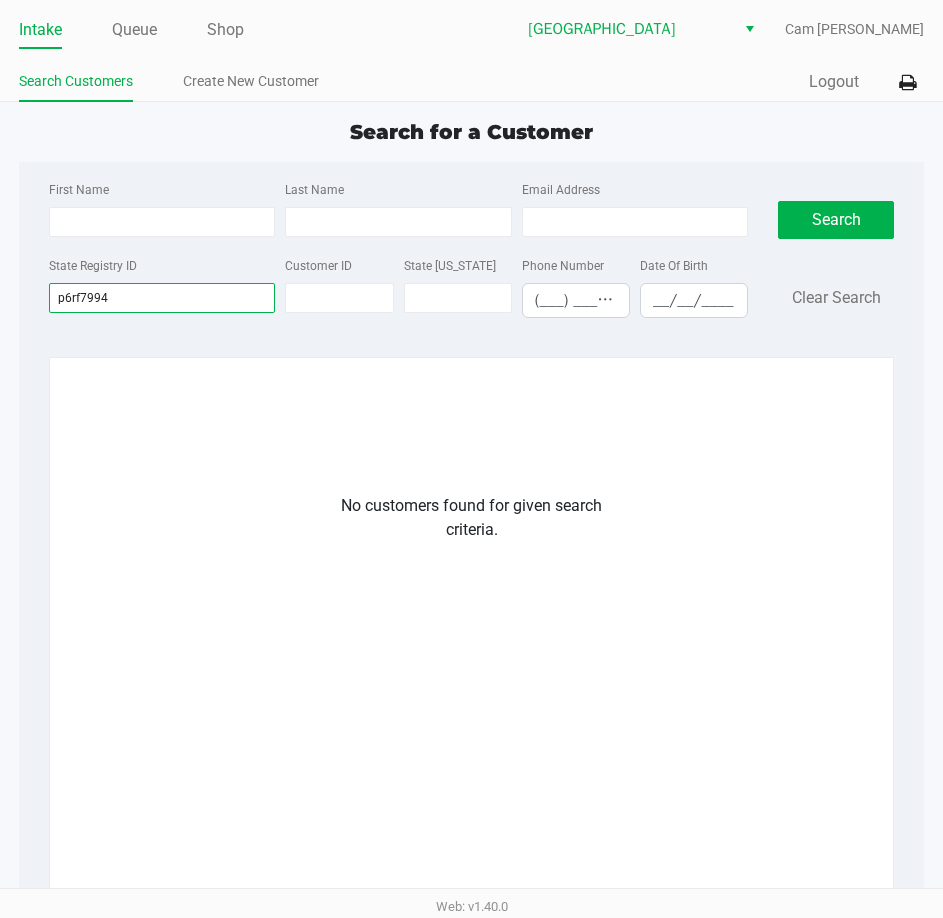 type on "p6rf7994" 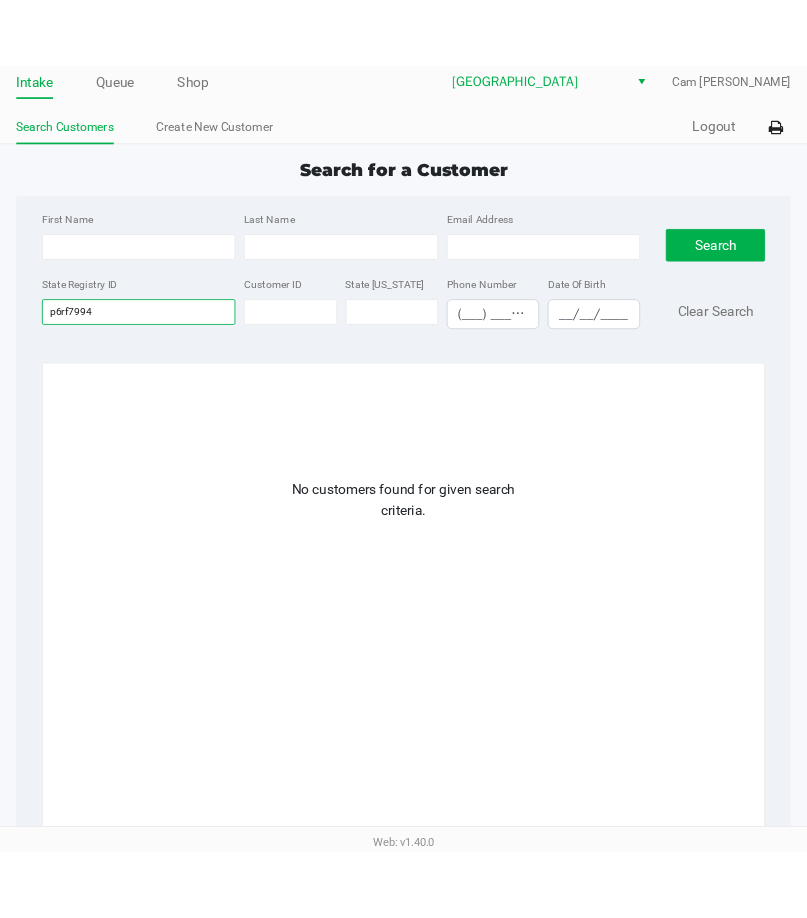 scroll, scrollTop: 12, scrollLeft: 0, axis: vertical 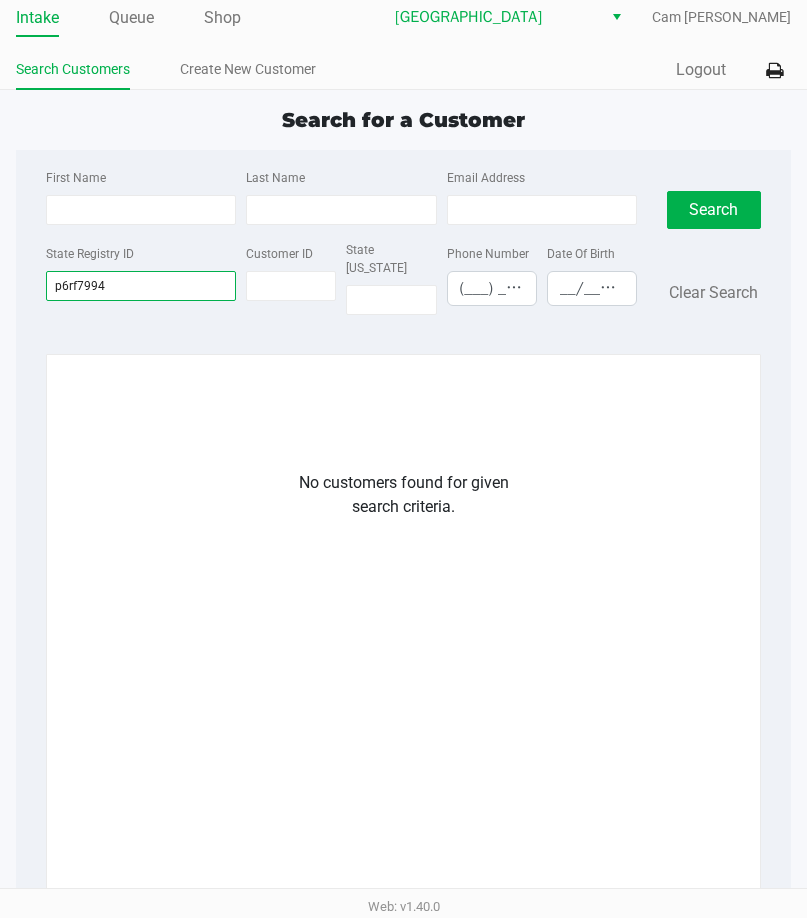 drag, startPoint x: 110, startPoint y: 289, endPoint x: 19, endPoint y: 295, distance: 91.197586 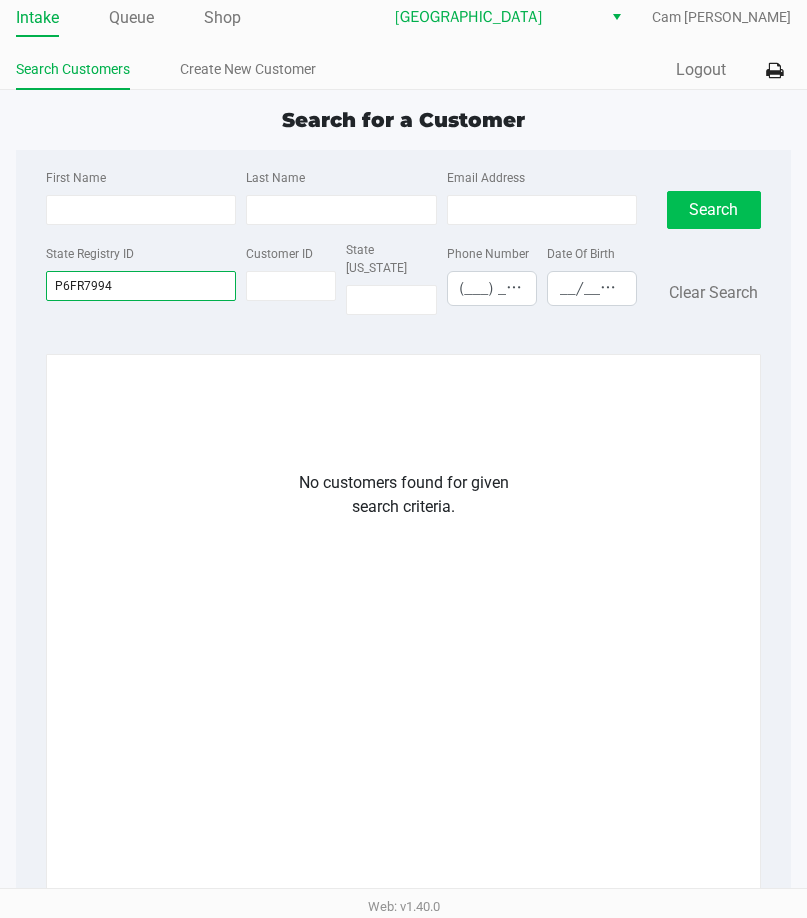 type on "P6FR7994" 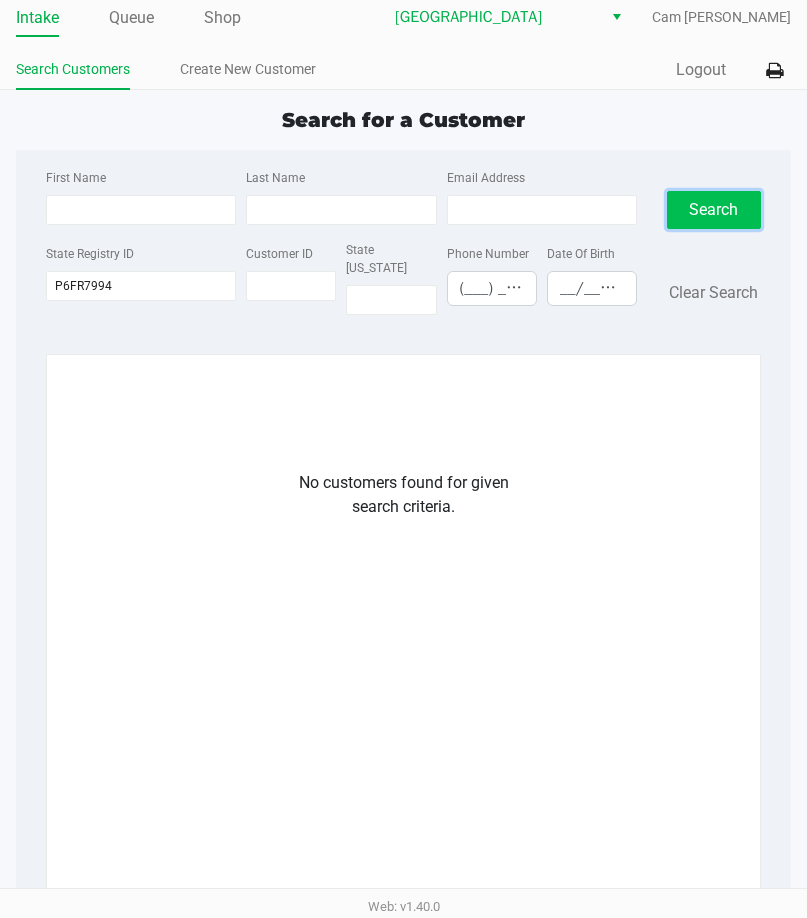 click on "Search" 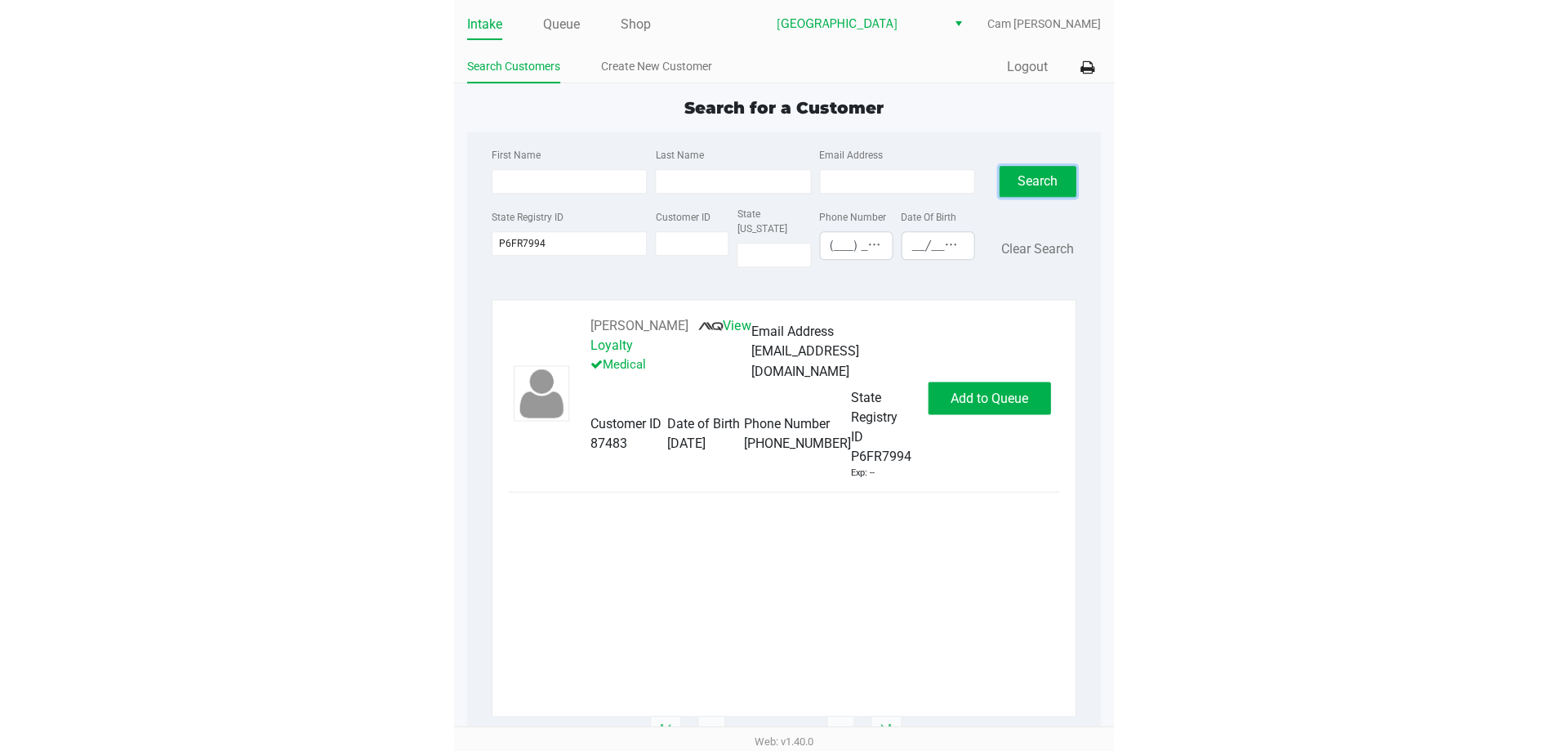 scroll, scrollTop: 0, scrollLeft: 0, axis: both 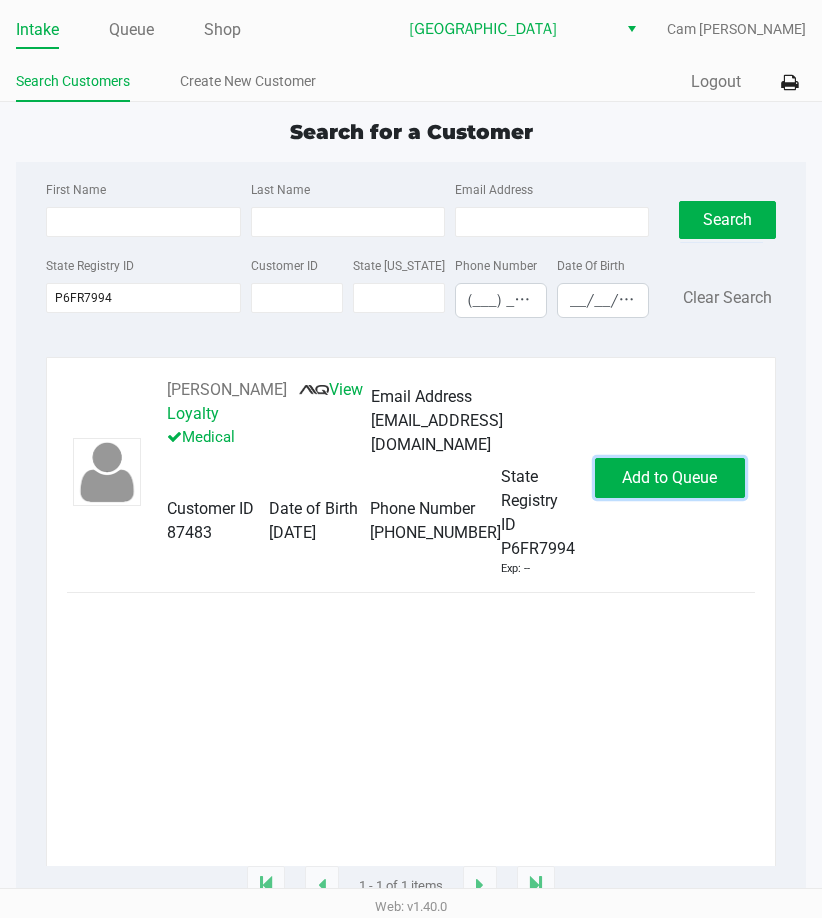 click on "Add to Queue" 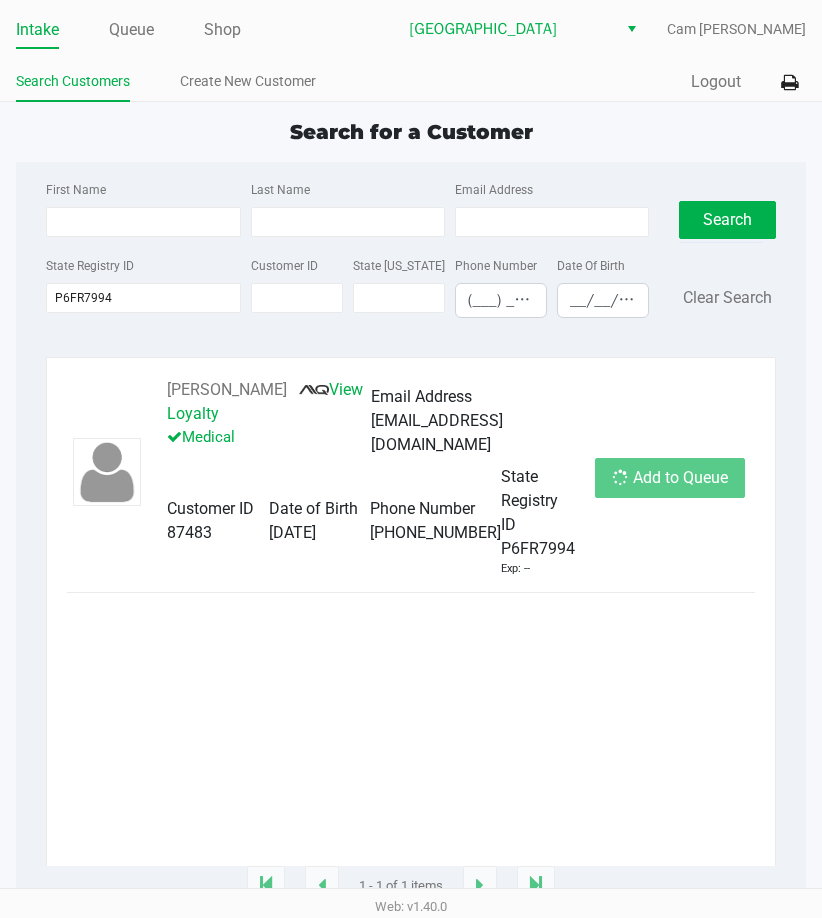 click on "Add to Queue" 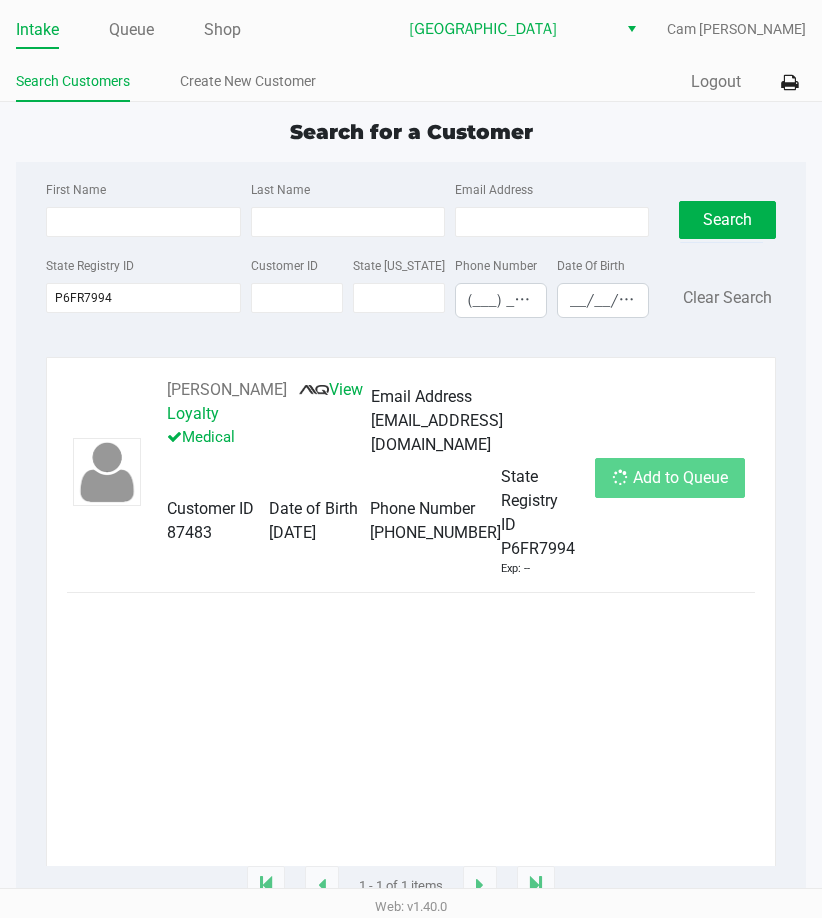 click on "Add to Queue" 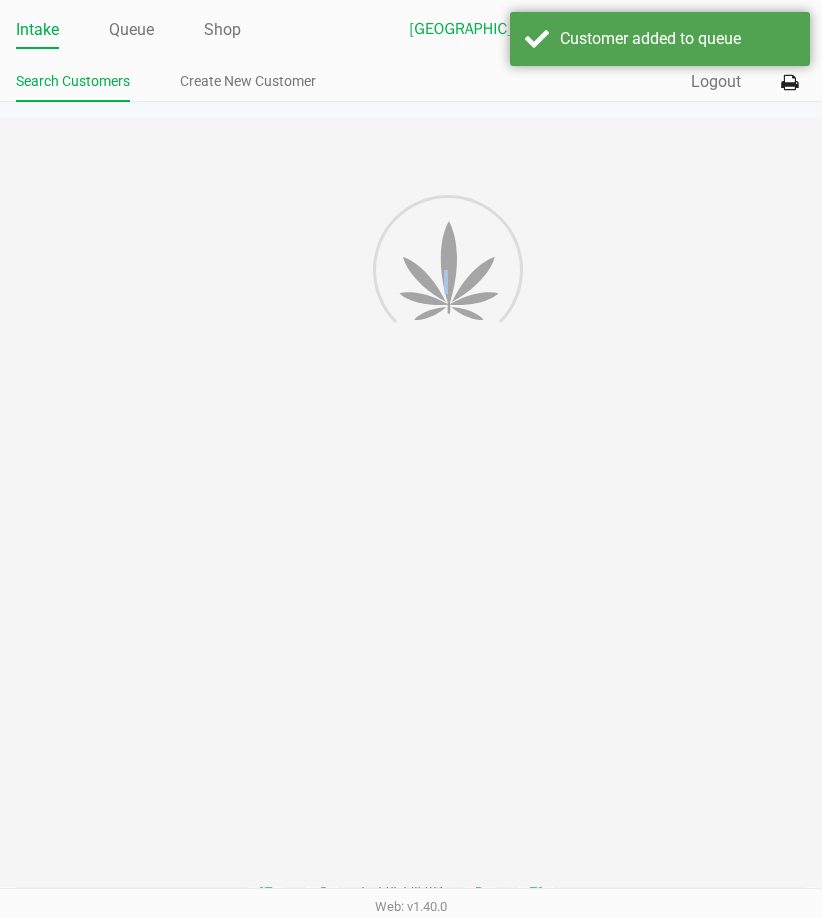 click 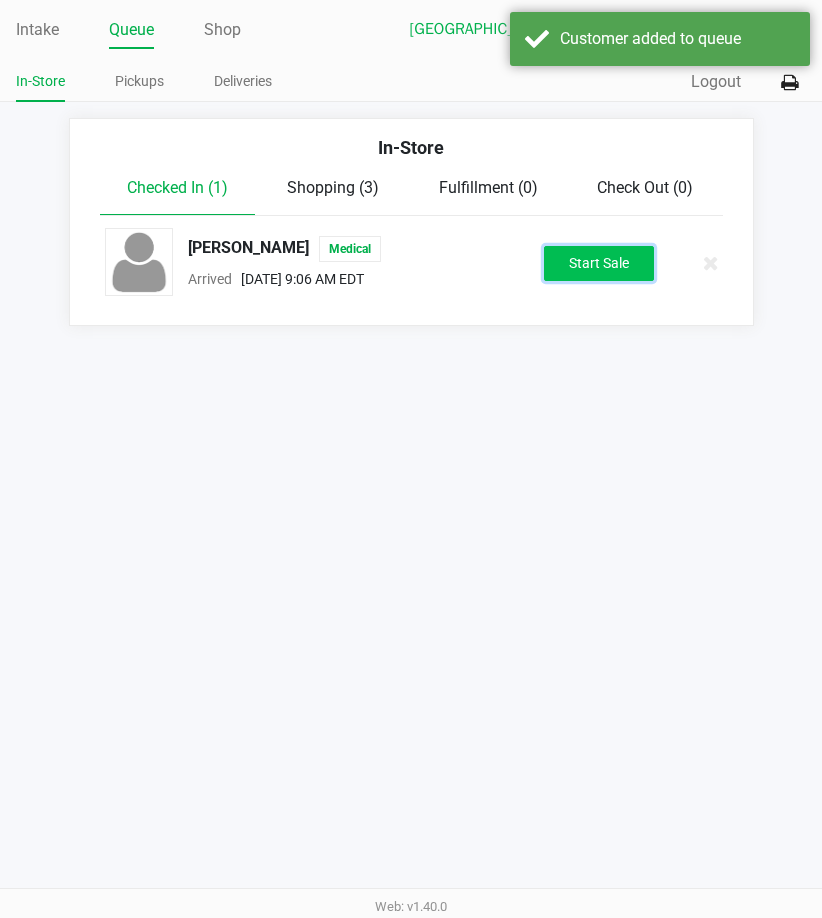 click on "Start Sale" 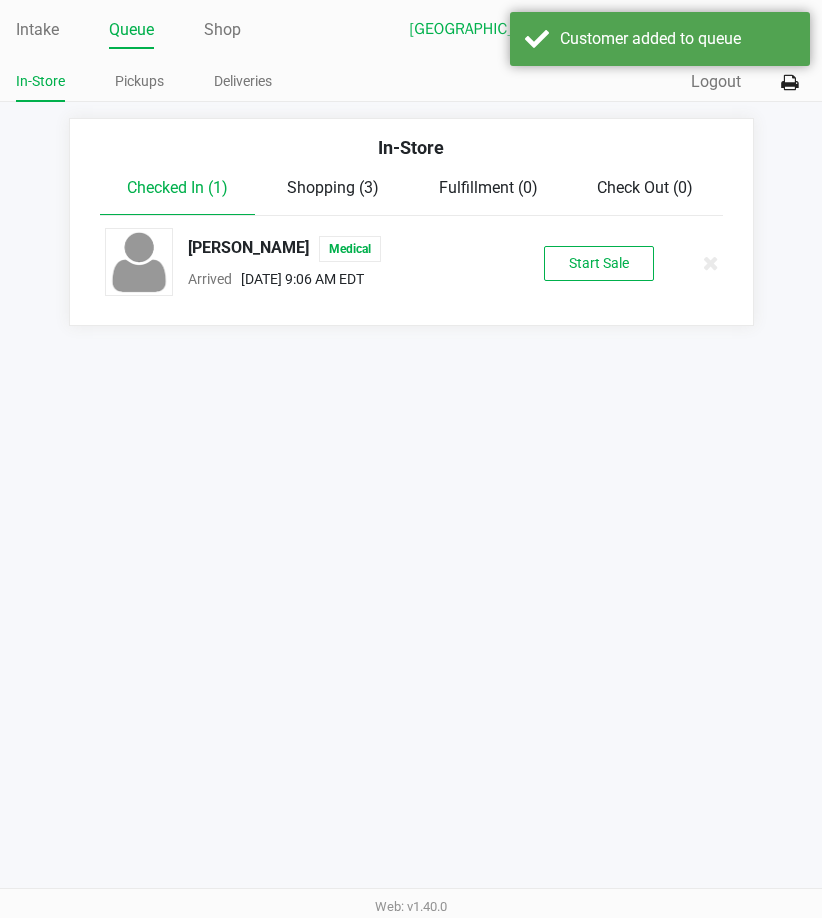 click on "Start Sale" 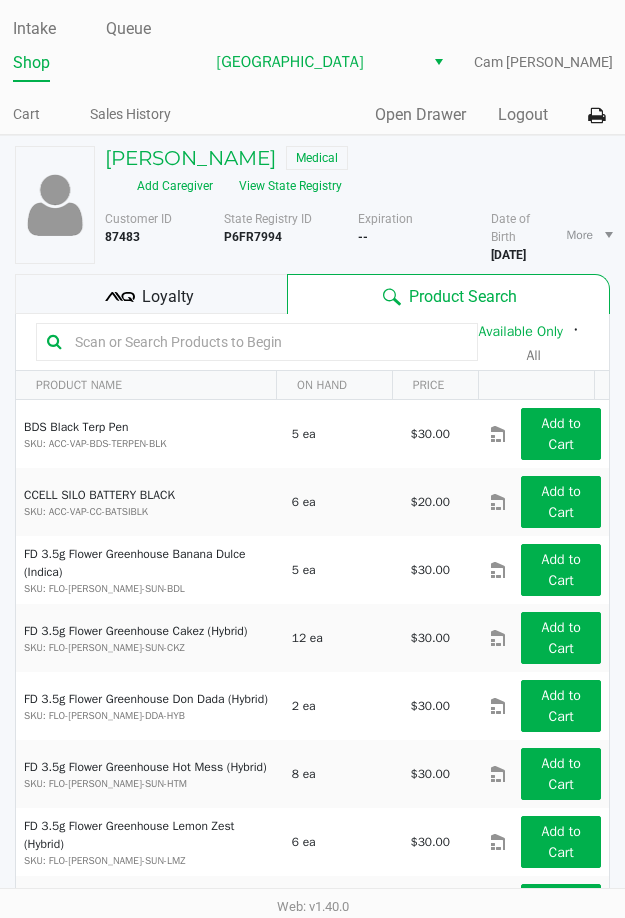 click on "Customer ID   87483  State Registry ID  P6FR7994   Expiration  -- More  Date of Birth   12/26/1957" 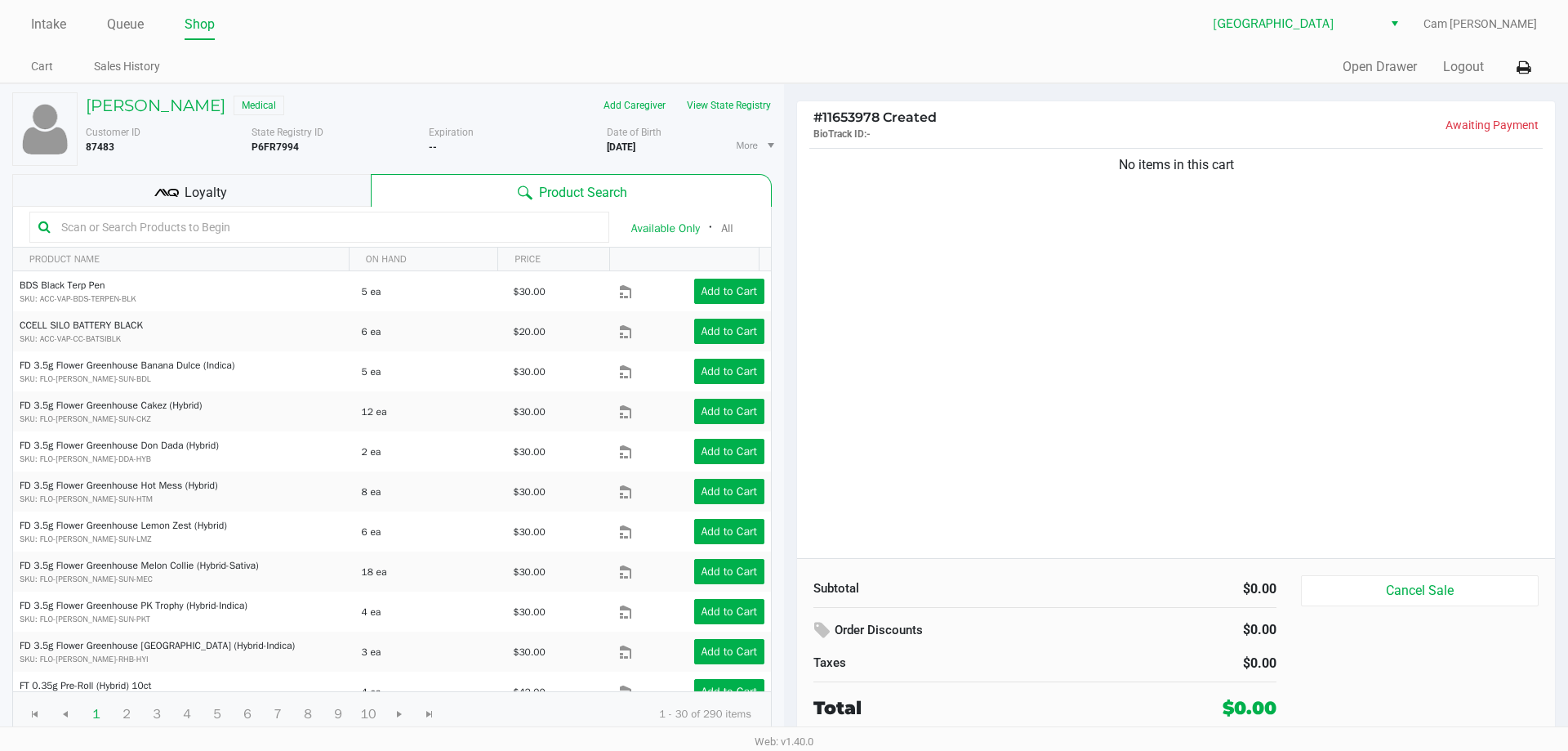 drag, startPoint x: 299, startPoint y: 194, endPoint x: 509, endPoint y: 168, distance: 211.6034 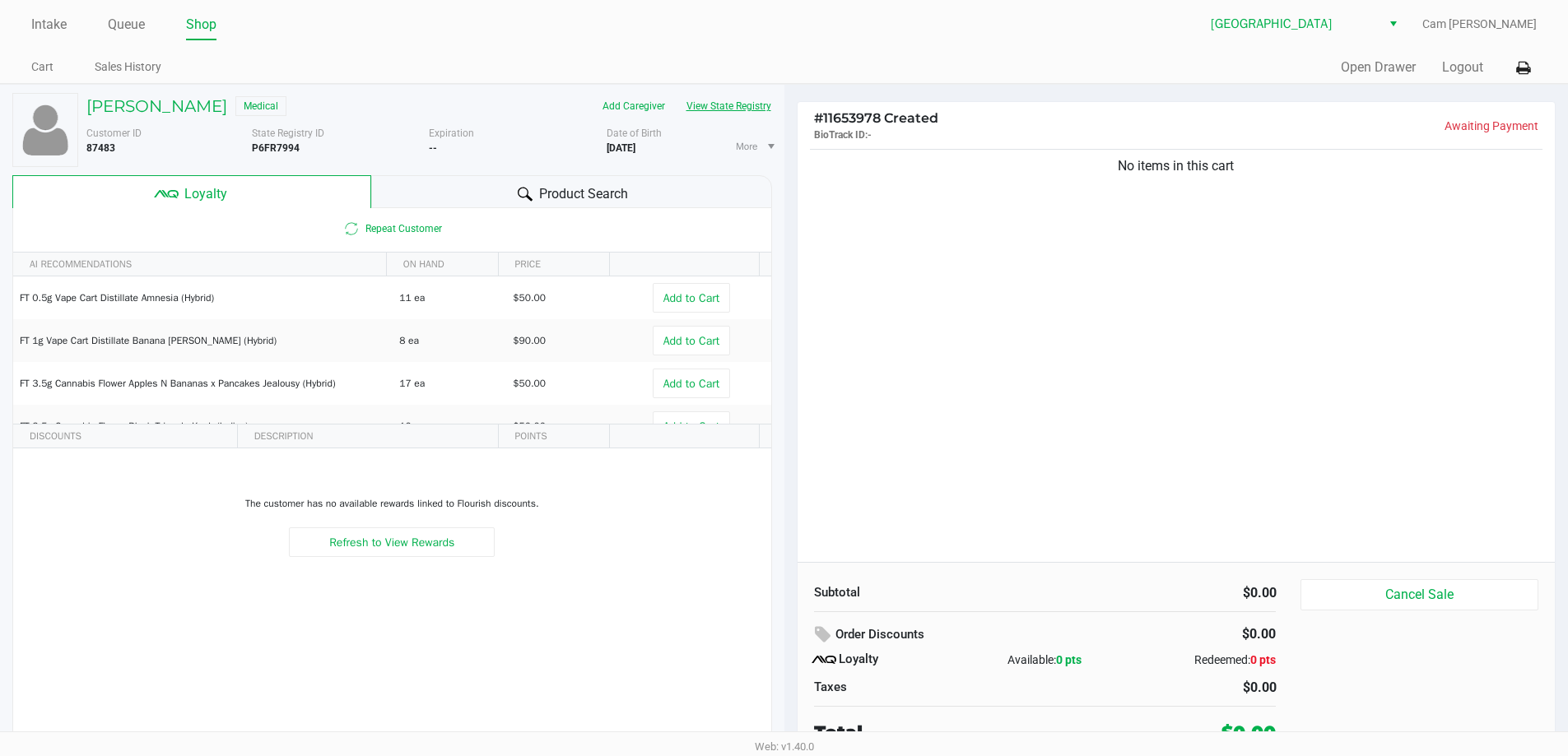 click on "View State Registry" 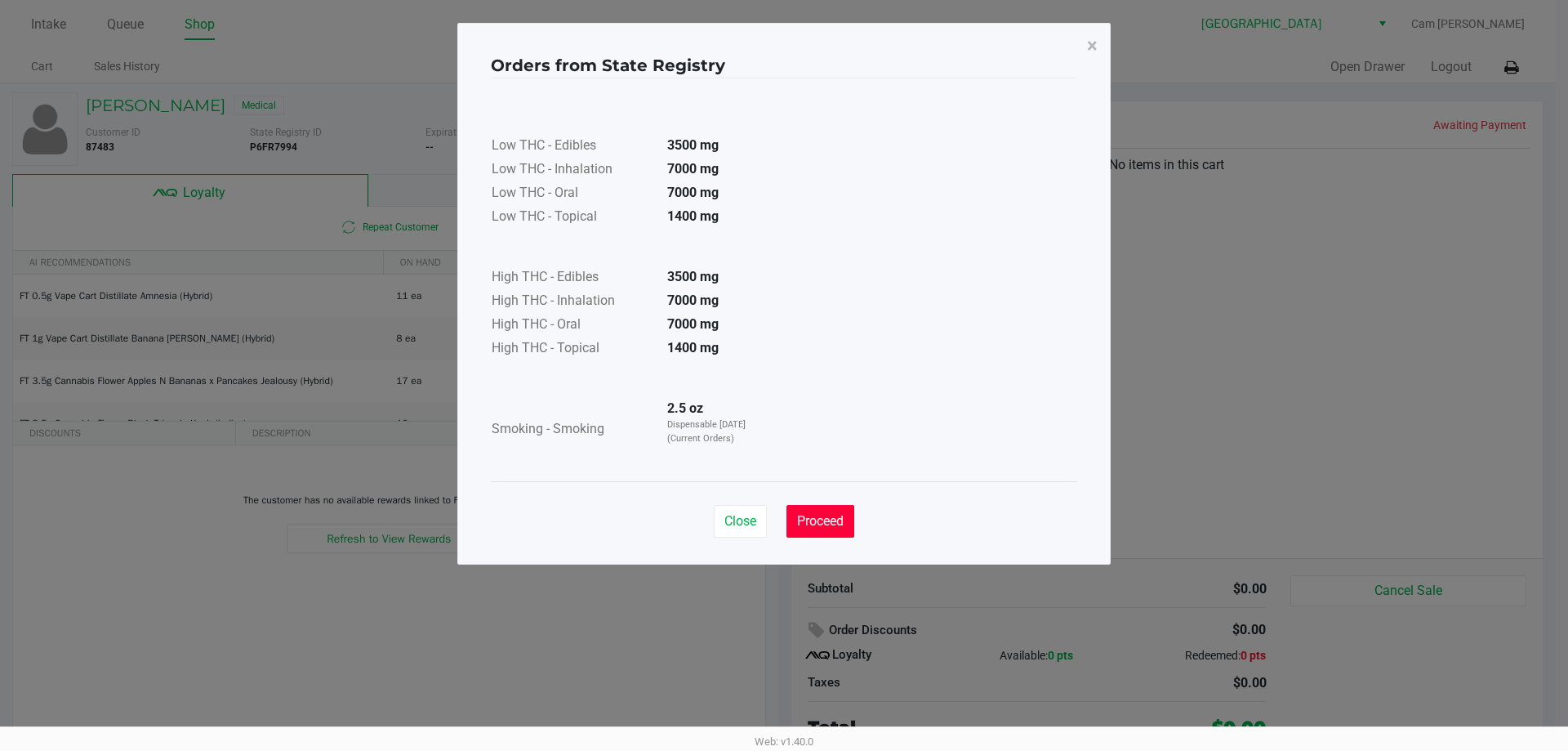 click on "Proceed" 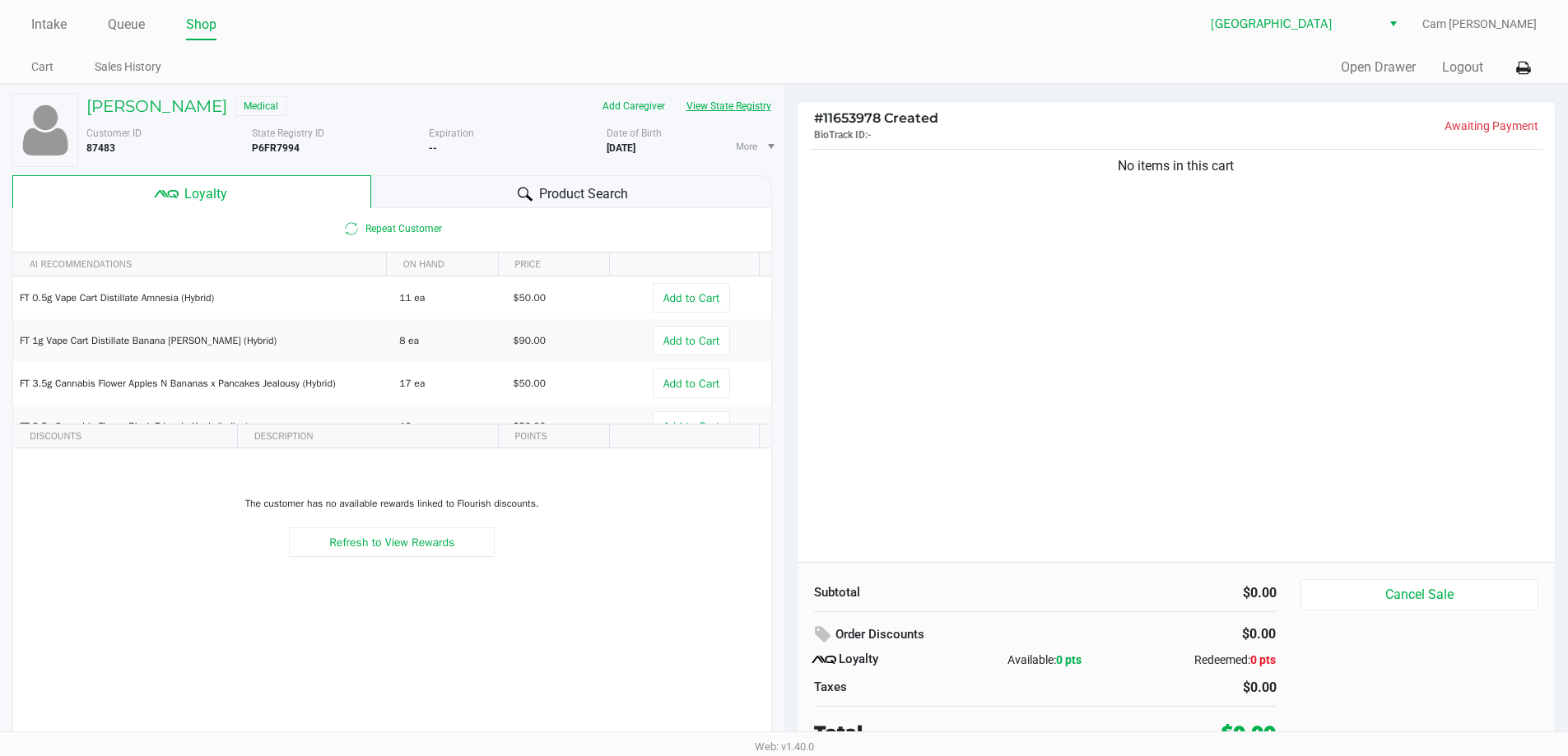 type 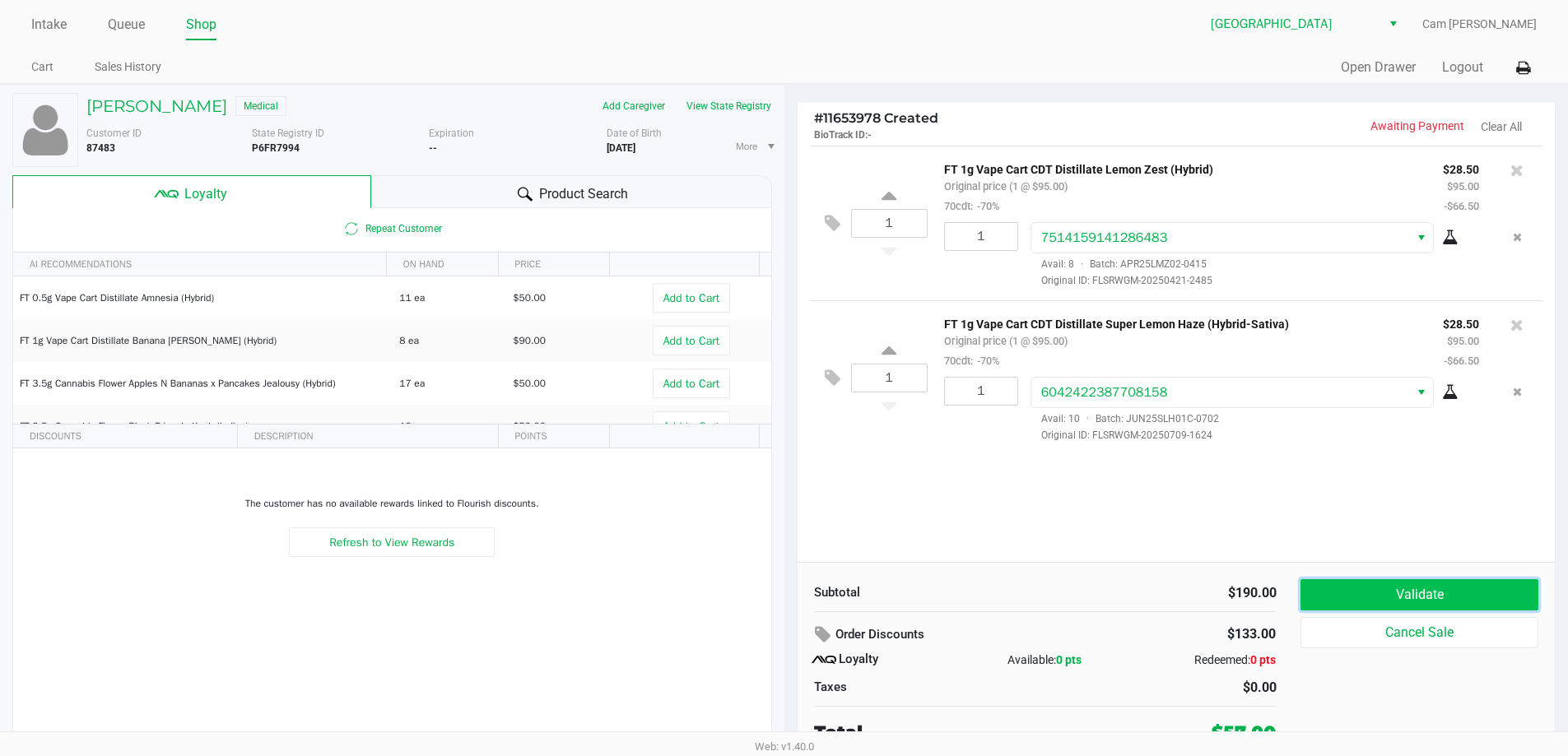 click on "Validate" 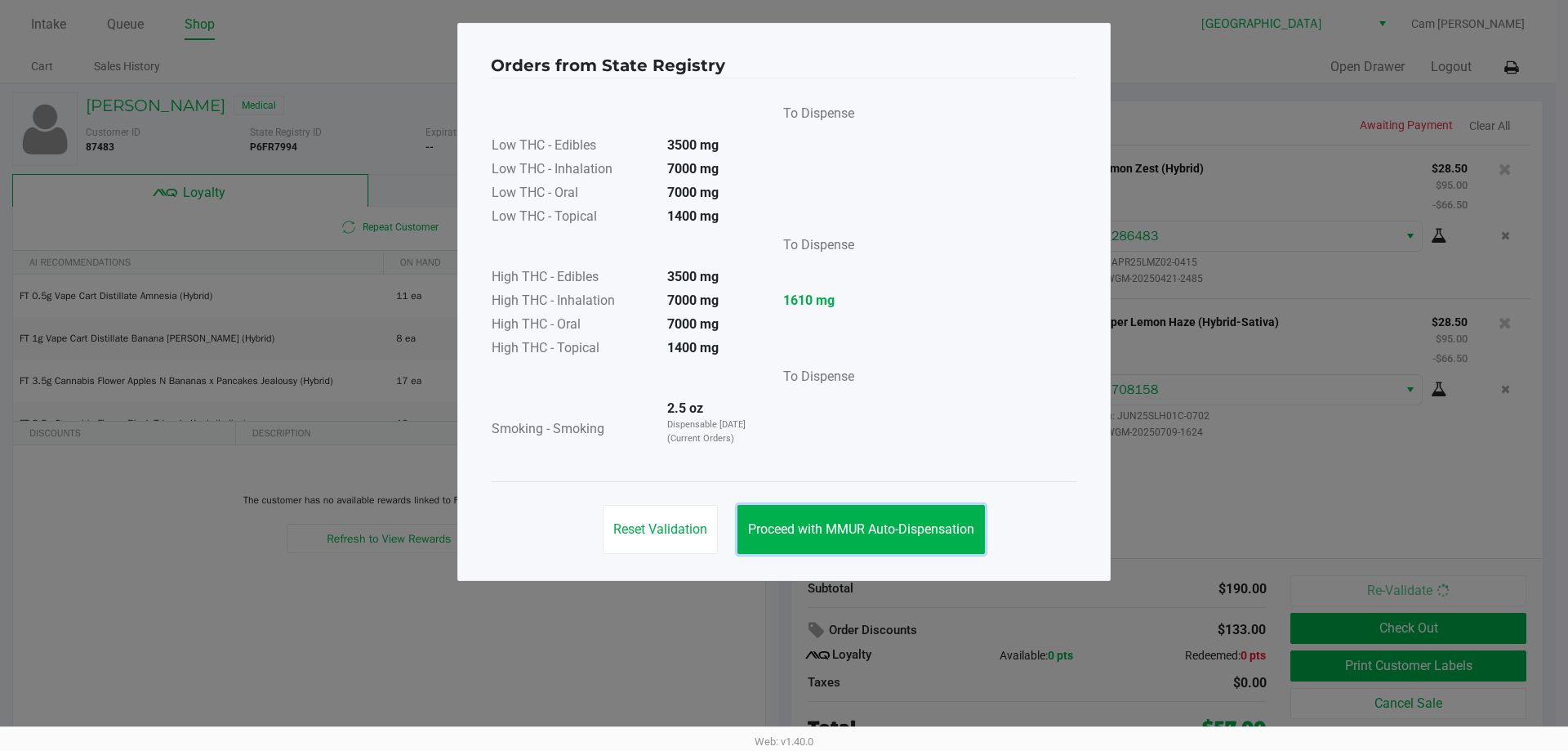 drag, startPoint x: 897, startPoint y: 530, endPoint x: 1211, endPoint y: 592, distance: 320.06249 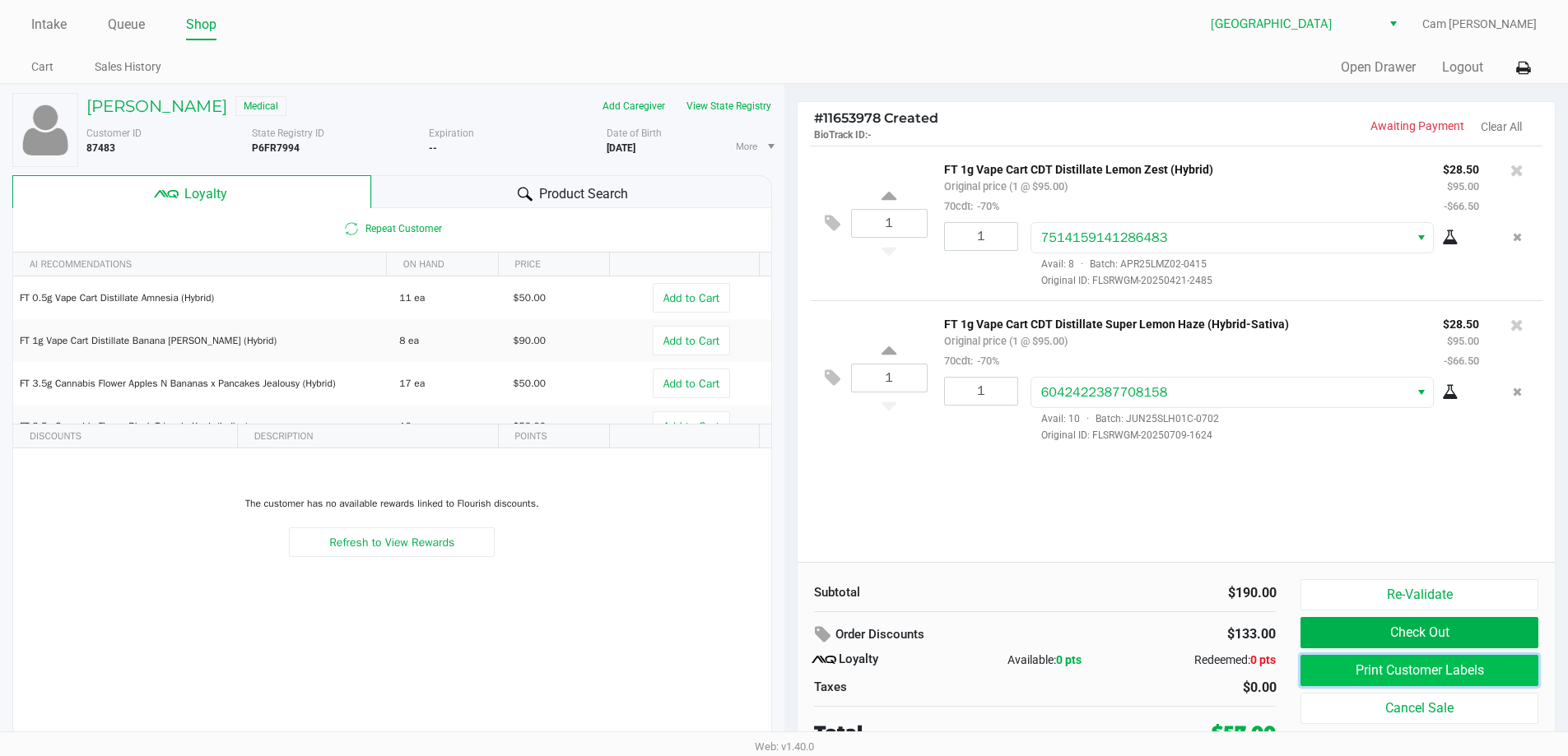 click on "Print Customer Labels" 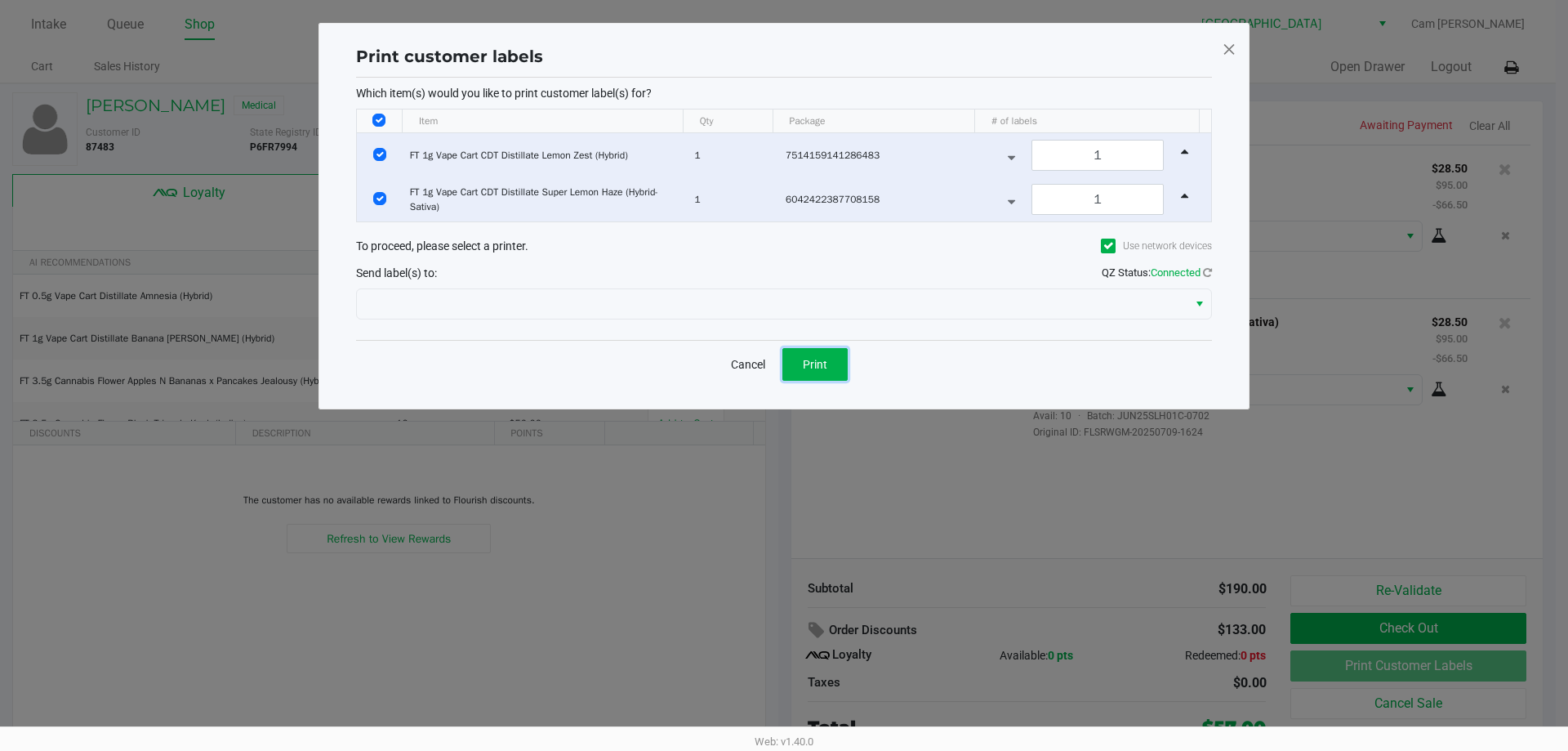 drag, startPoint x: 823, startPoint y: 356, endPoint x: 902, endPoint y: 338, distance: 81.02469 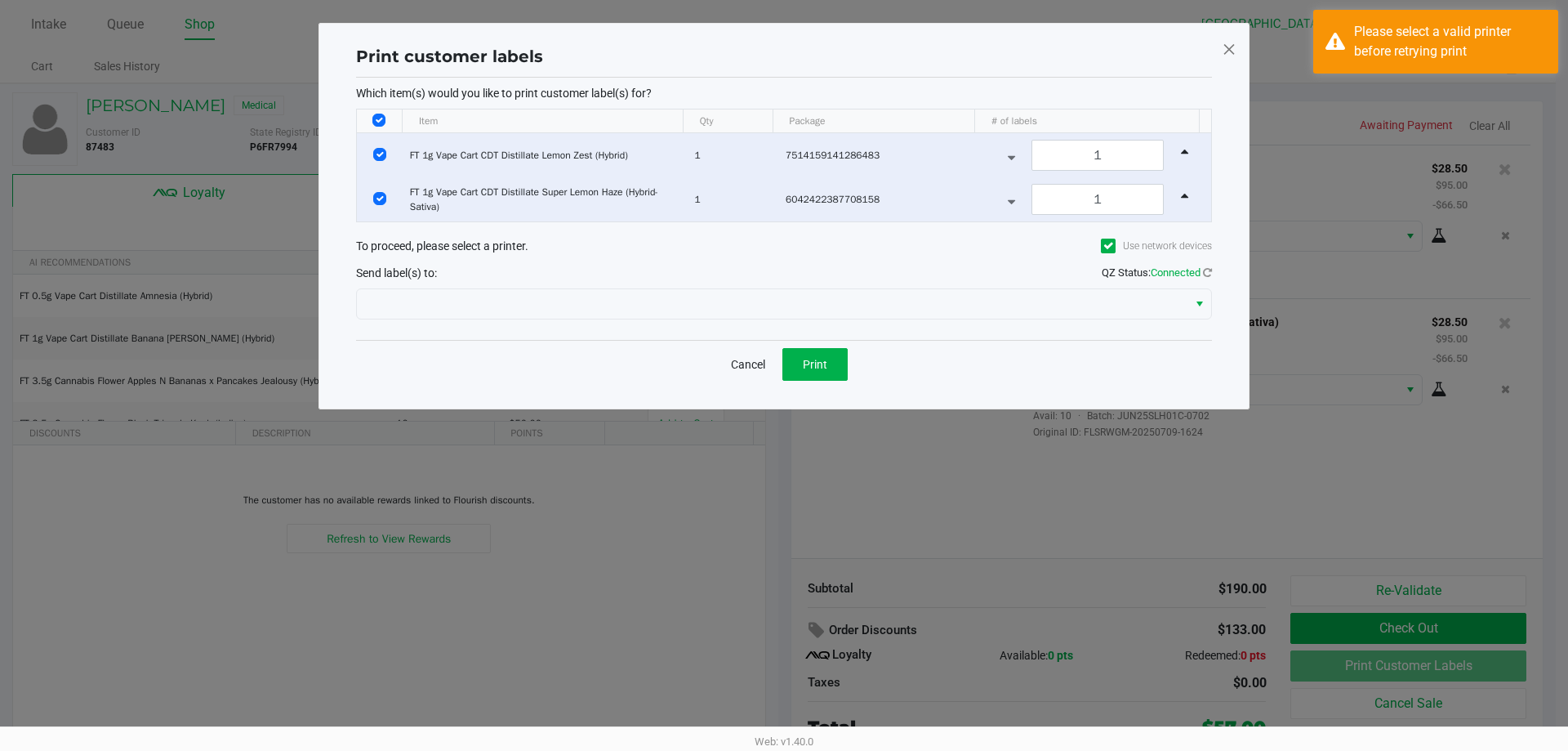 drag, startPoint x: 891, startPoint y: 323, endPoint x: 898, endPoint y: 307, distance: 17.464249 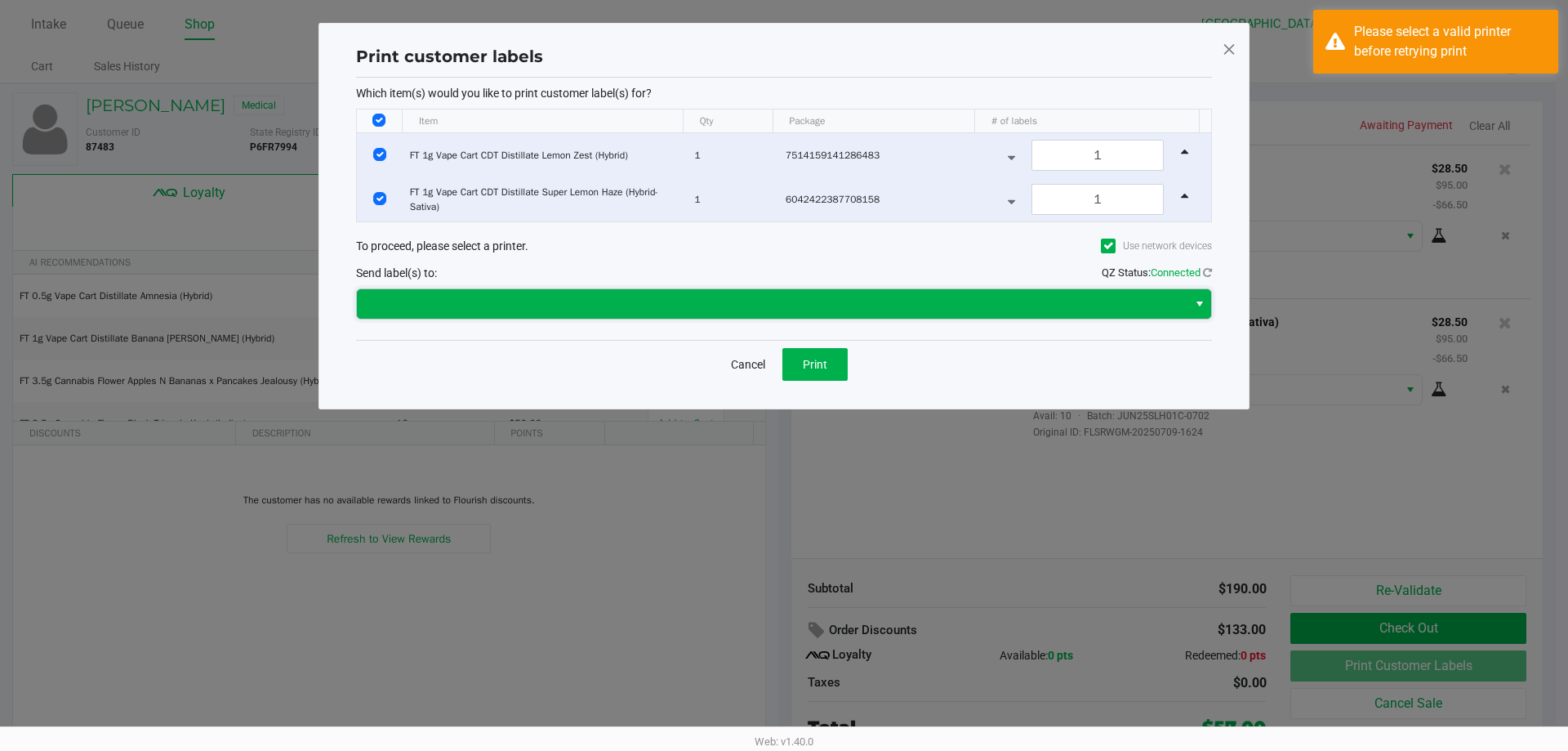 click at bounding box center [772, 304] 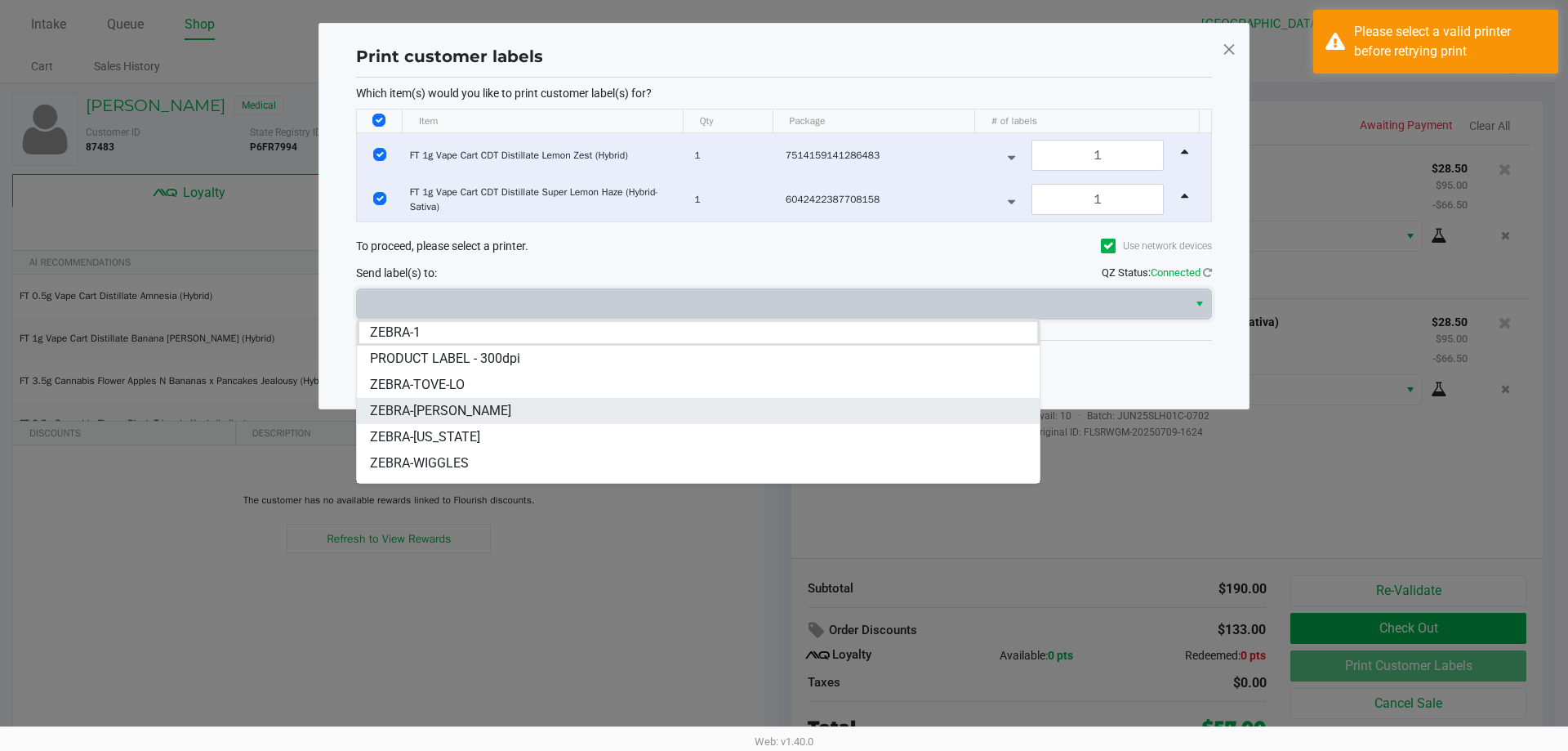 click on "ZEBRA-YIRUMA" at bounding box center [698, 411] 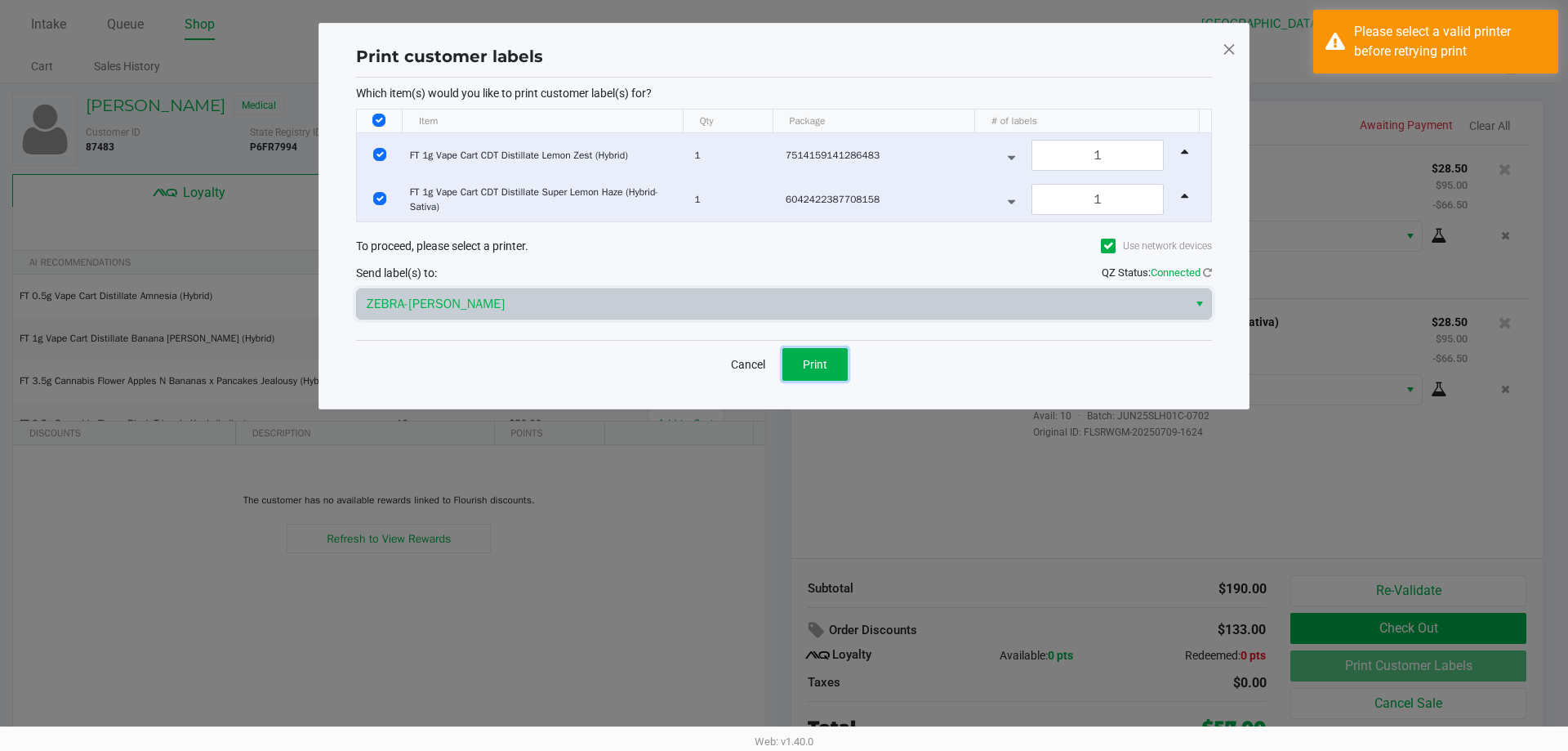 click on "Print" 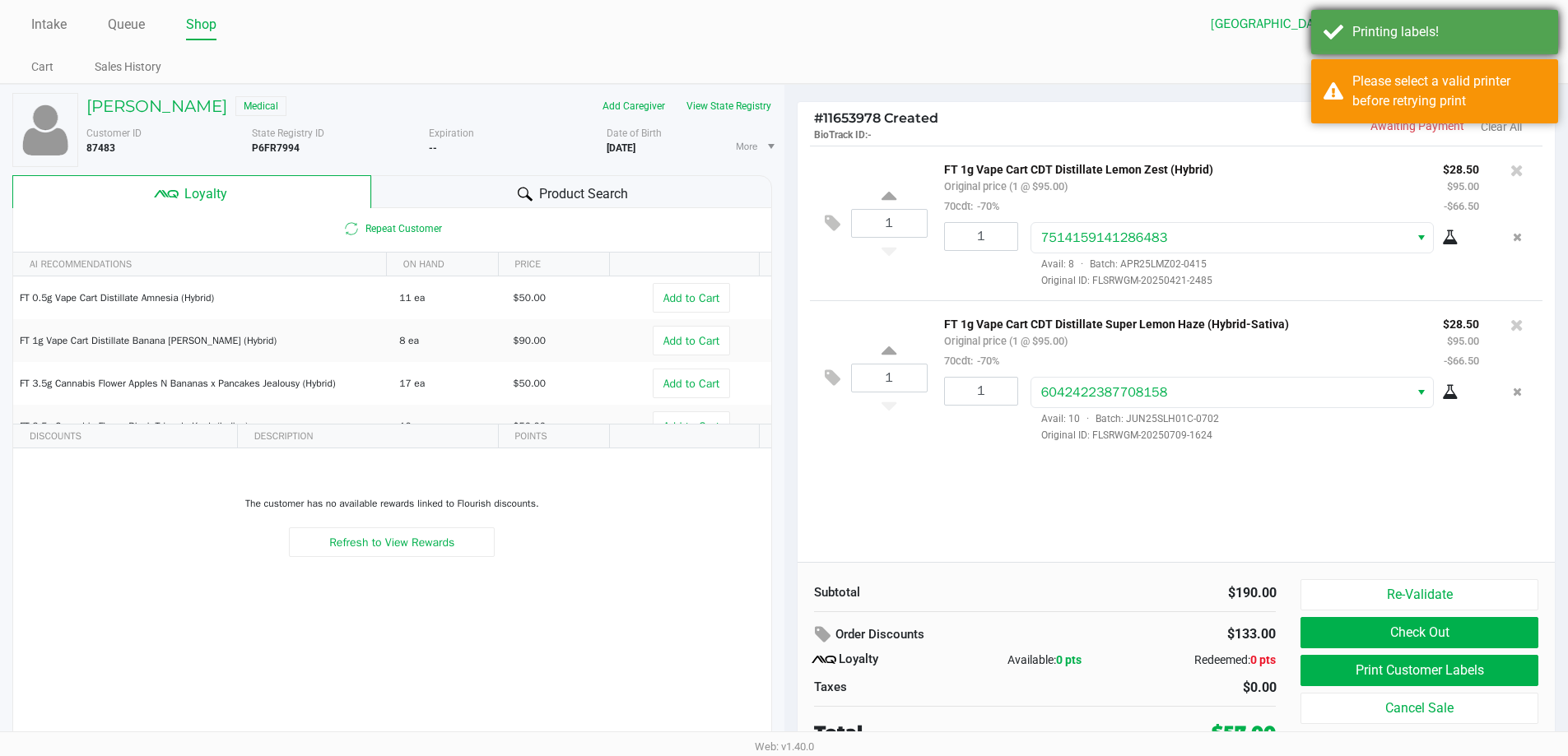 click on "Printing labels!" at bounding box center [1449, 32] 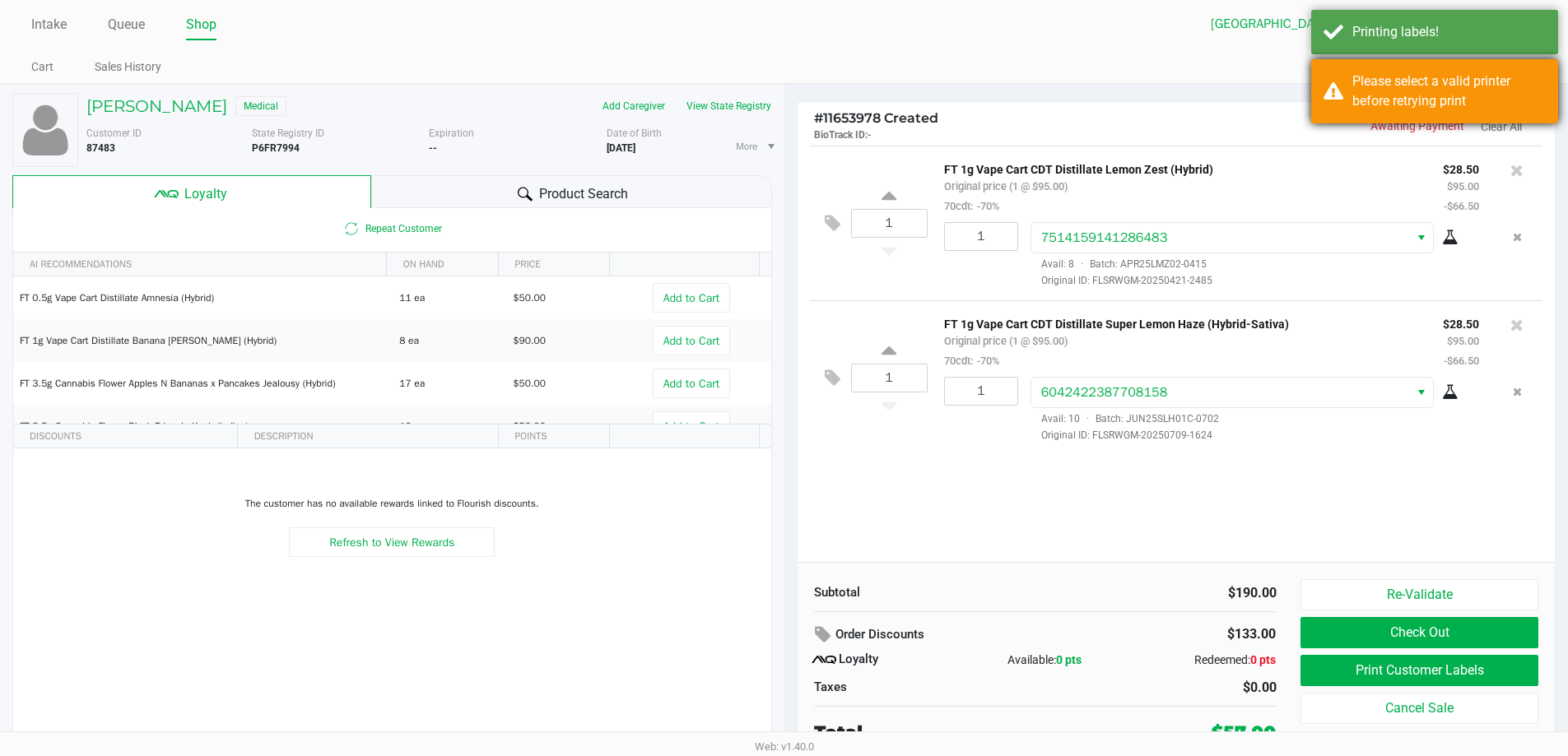 click on "Please select a valid printer before retrying print" at bounding box center [1435, 91] 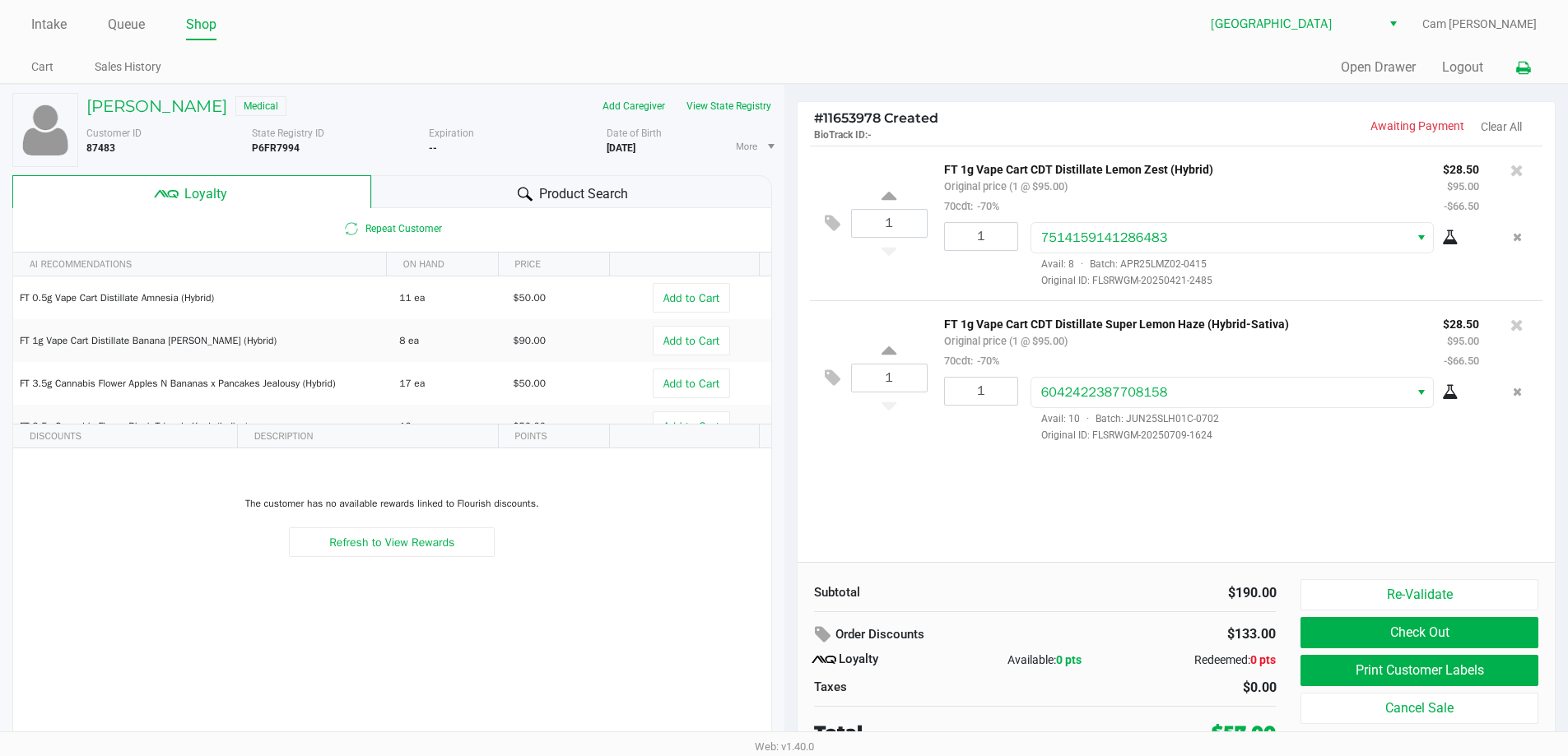click 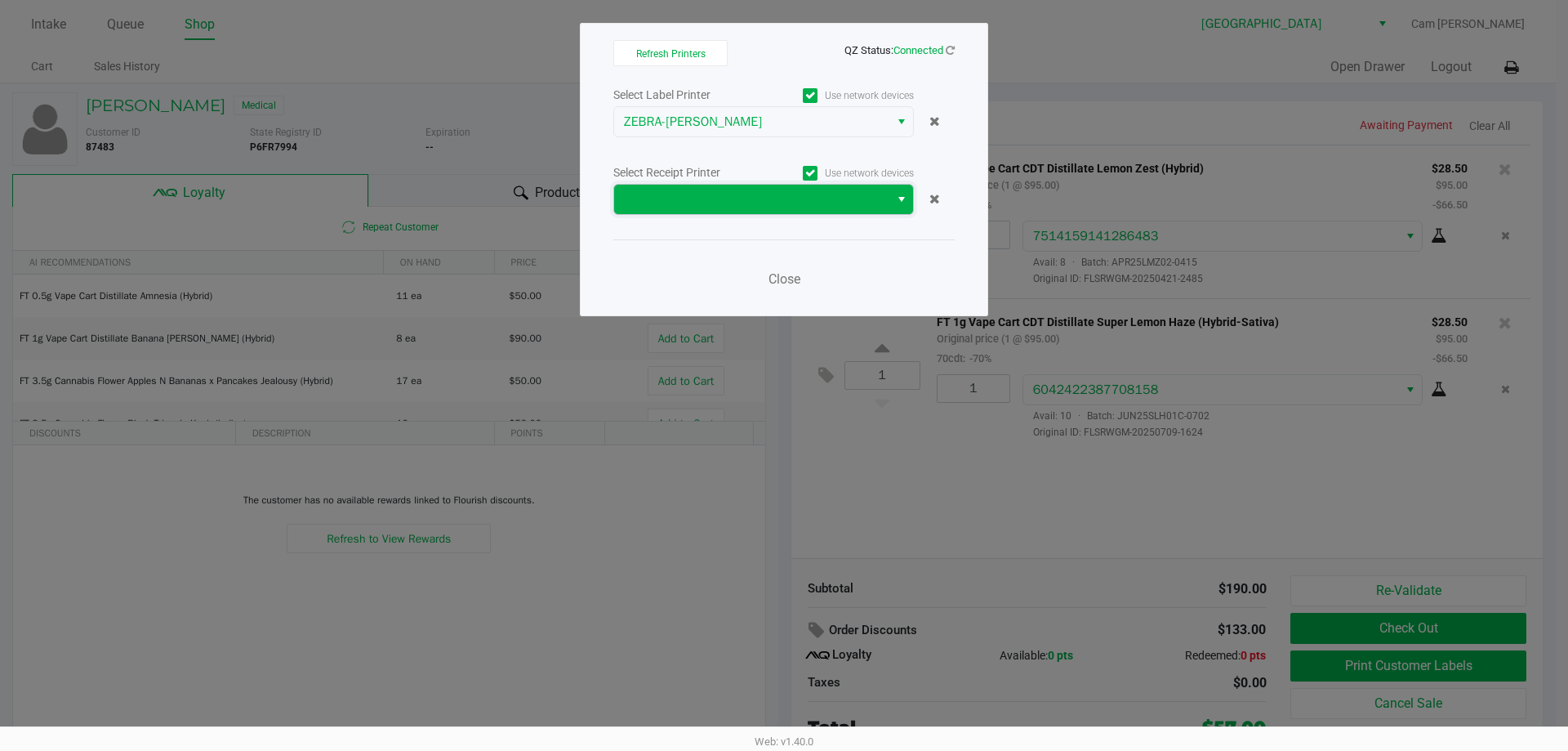 drag, startPoint x: 846, startPoint y: 208, endPoint x: 806, endPoint y: 212, distance: 40.1995 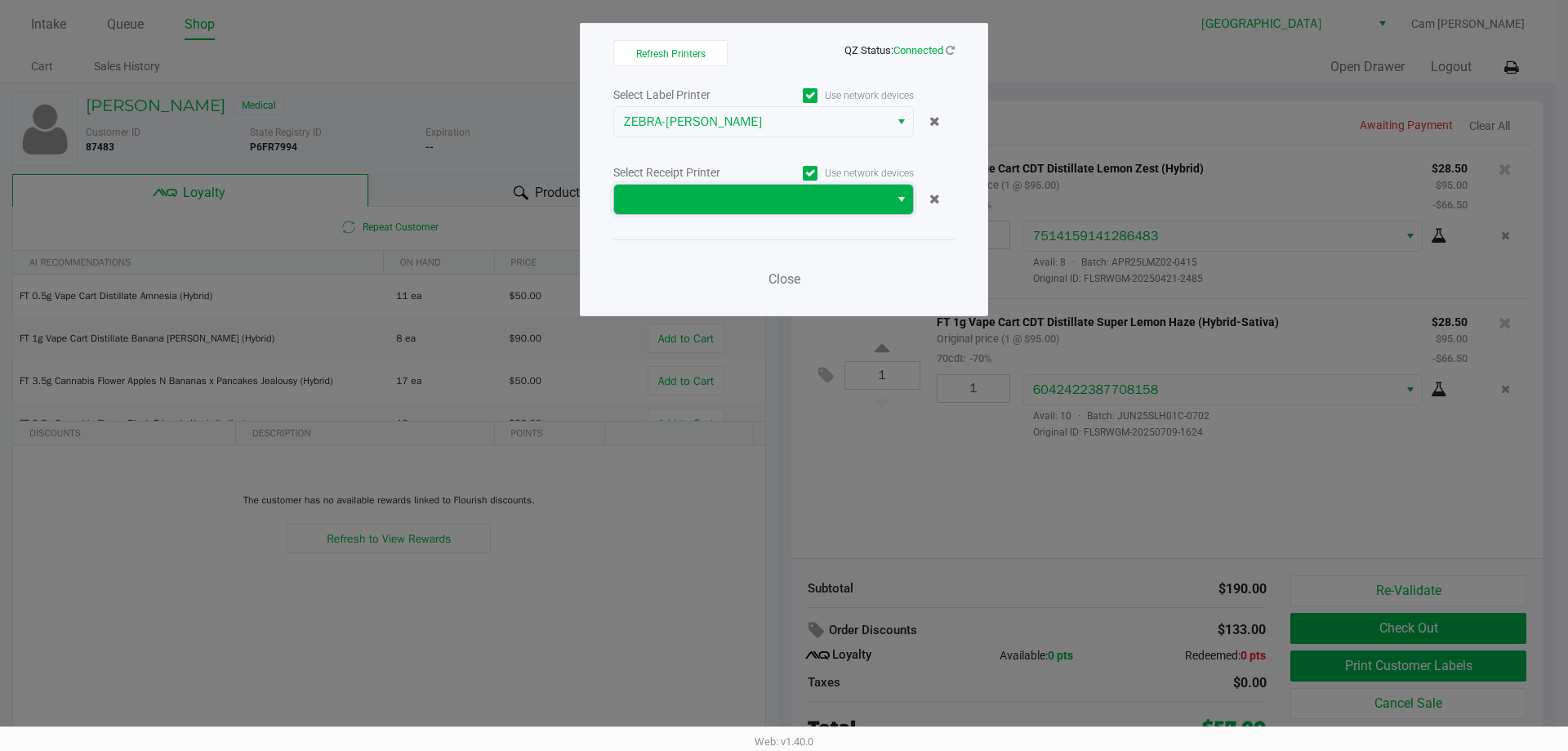 click at bounding box center (751, 199) 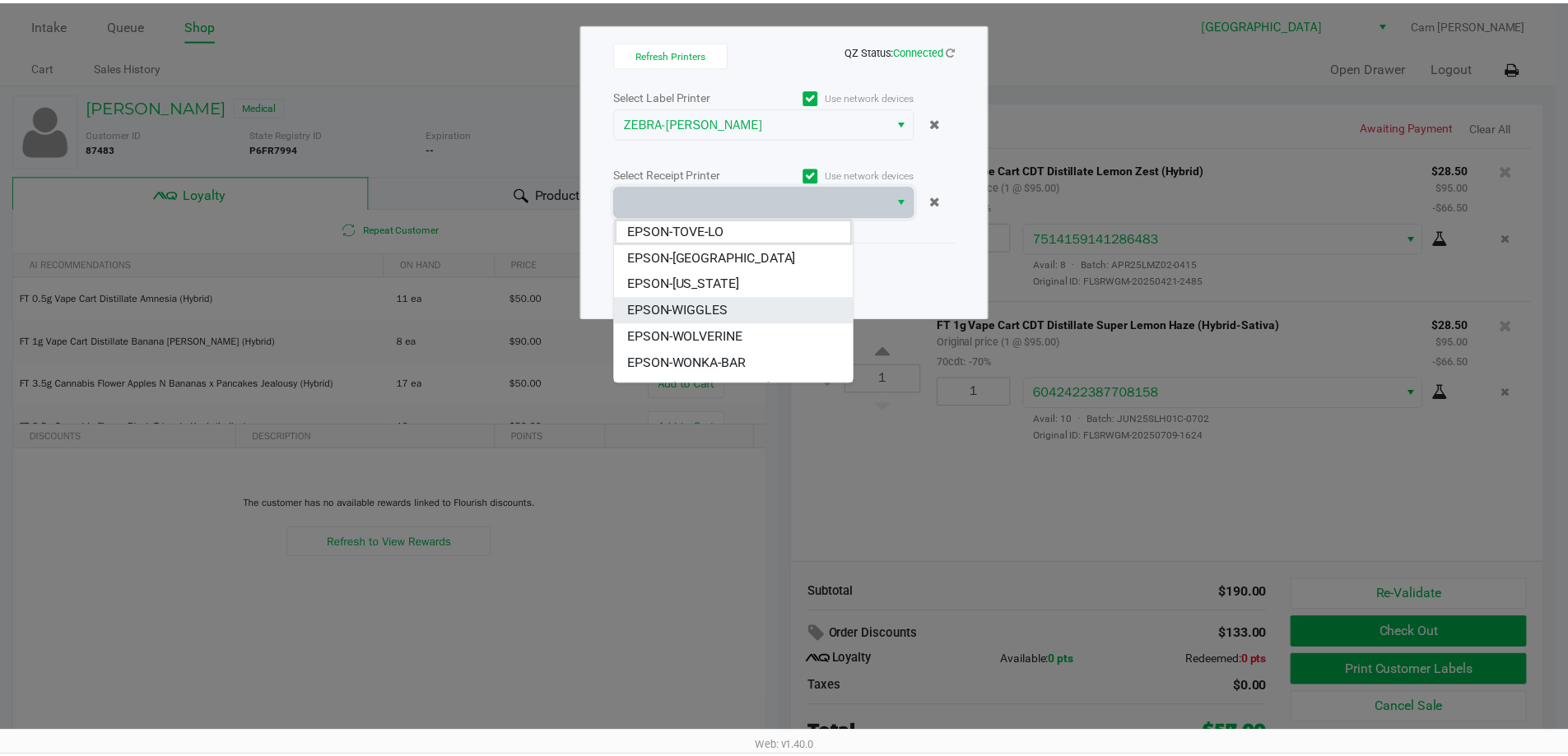 scroll, scrollTop: 72, scrollLeft: 0, axis: vertical 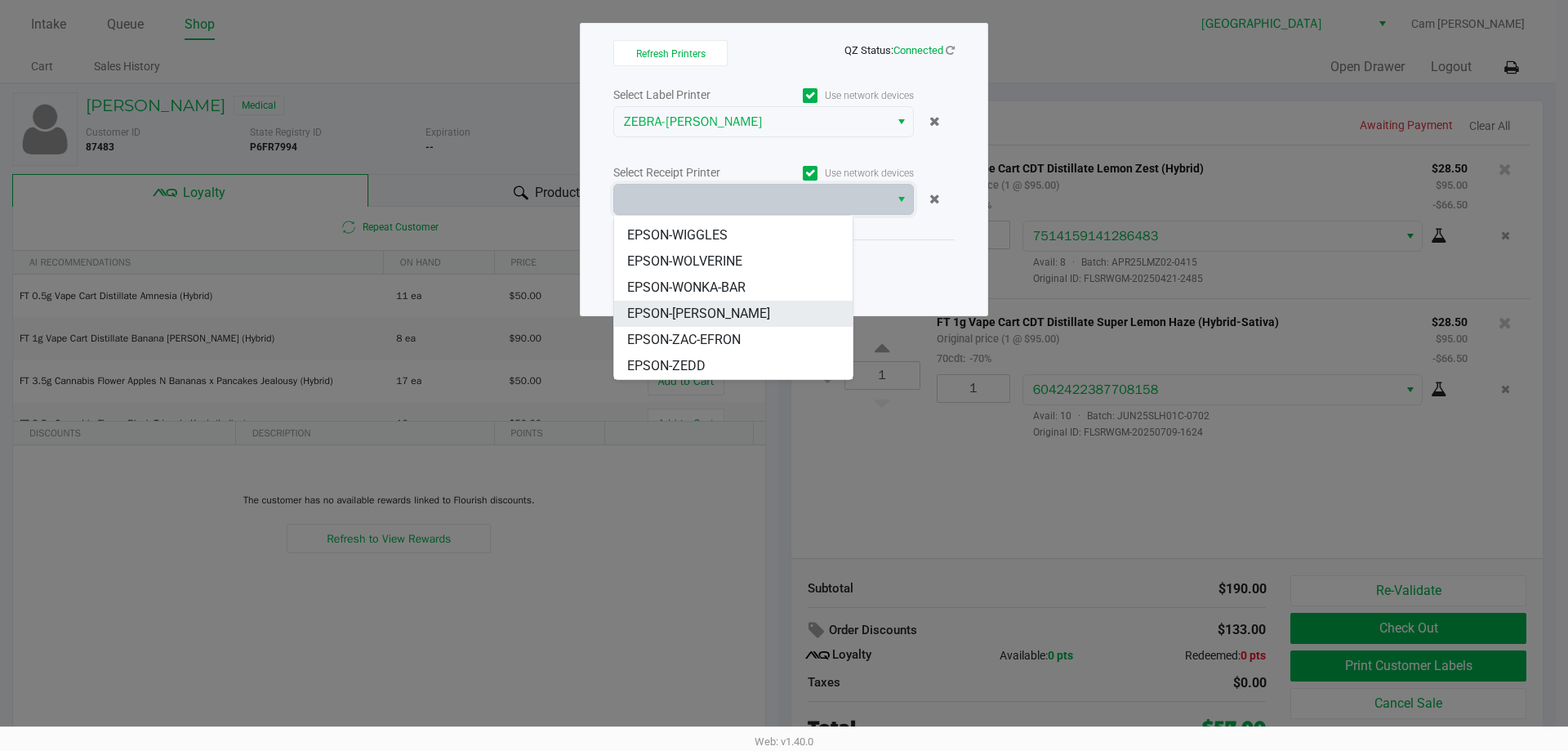 click on "EPSON-[PERSON_NAME]" at bounding box center (733, 314) 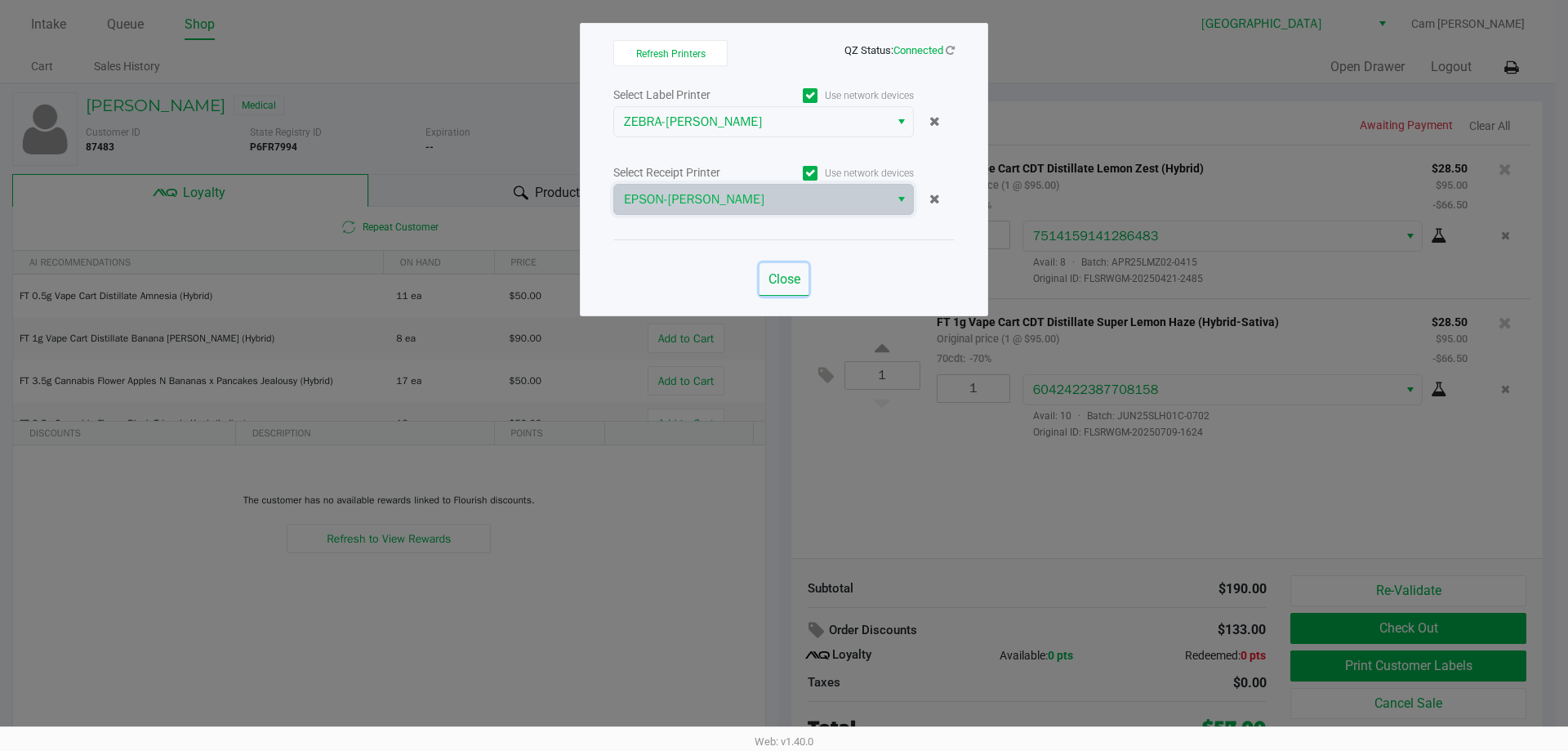 click on "Close" 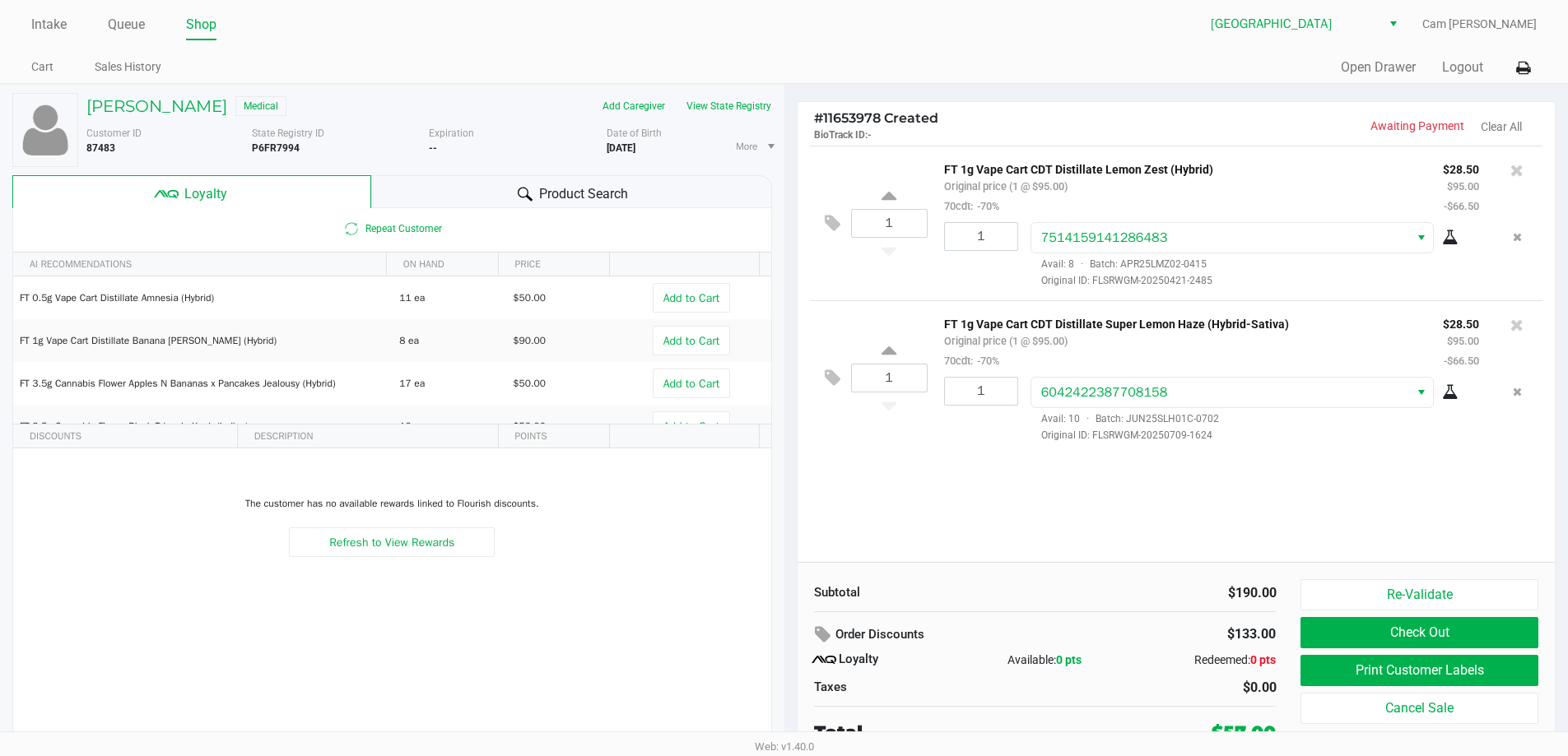click on "Refresh Printers   QZ Status:   Connected   Select Label Printer   Use network devices  ZEBRA-YIRUMA  Select Receipt Printer   Use network devices  EPSON-YIRUMA  Close" 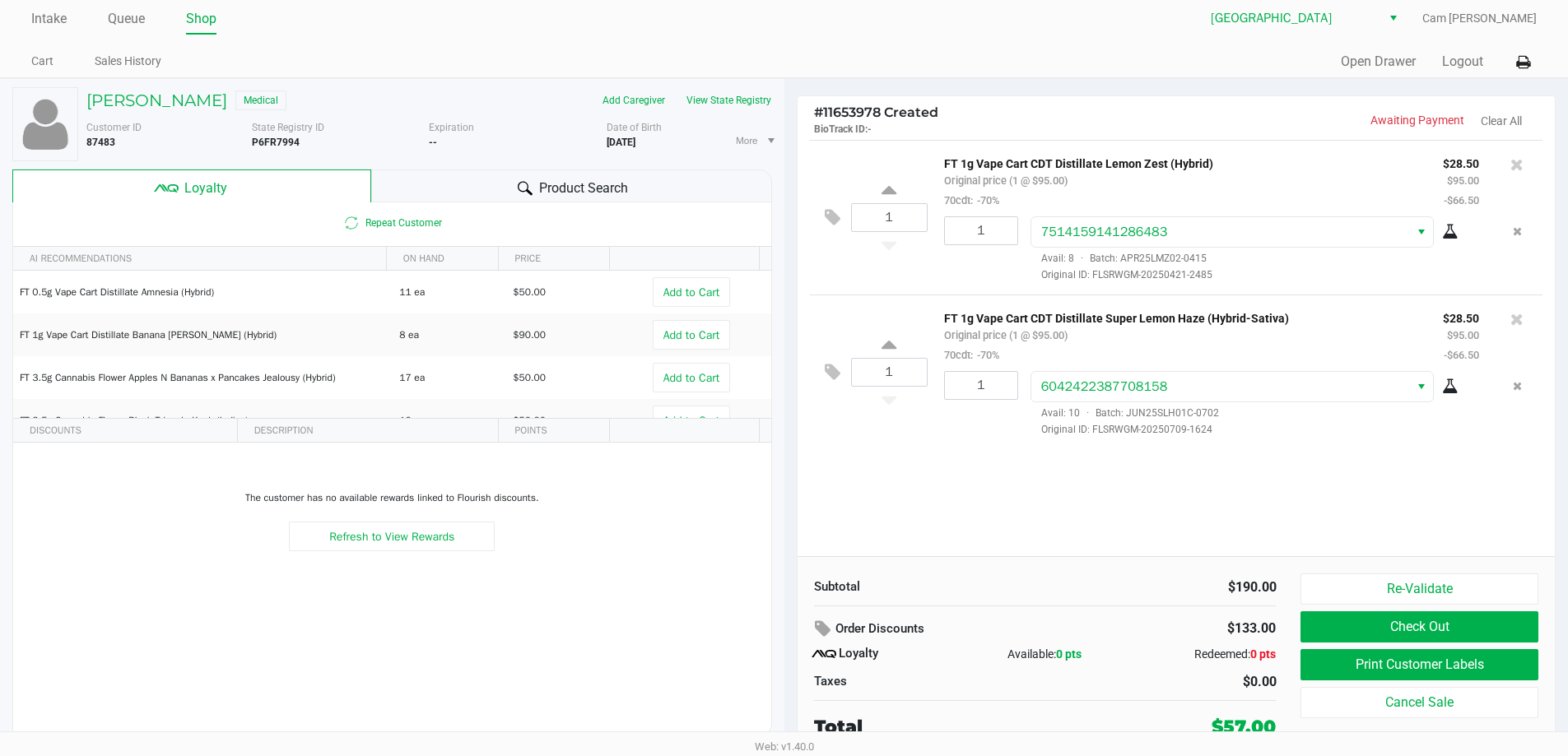 scroll, scrollTop: 7, scrollLeft: 0, axis: vertical 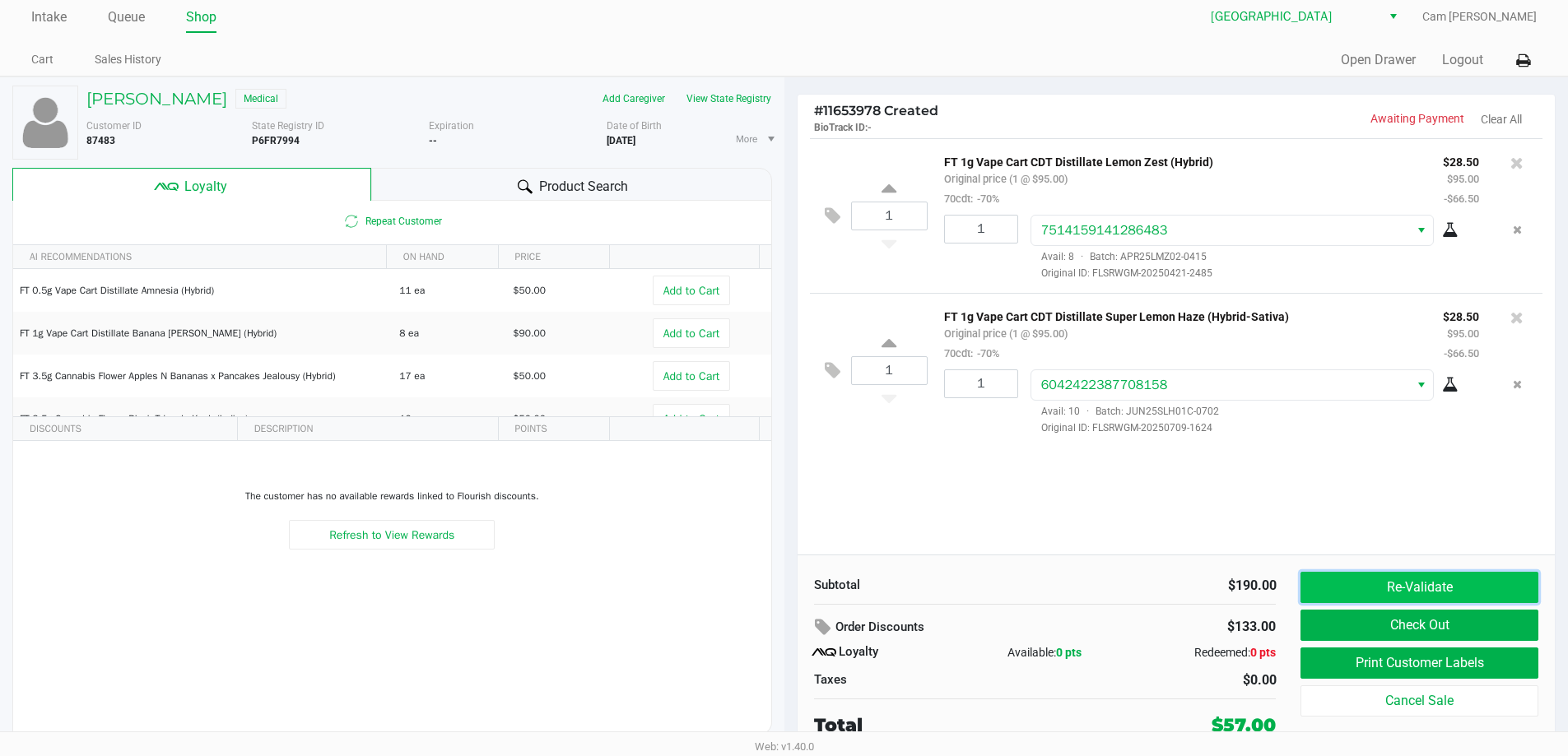 click on "Re-Validate" 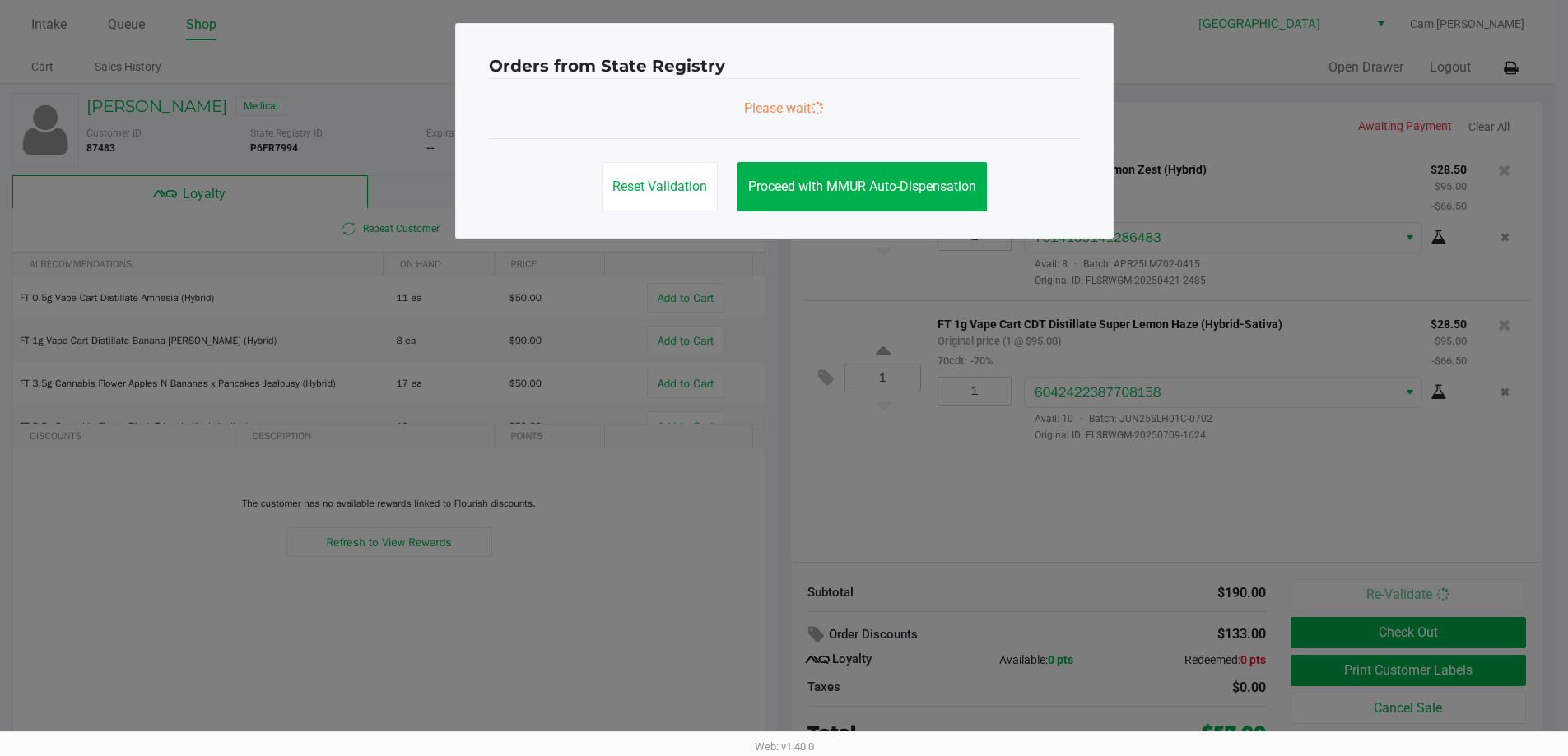 scroll, scrollTop: 0, scrollLeft: 0, axis: both 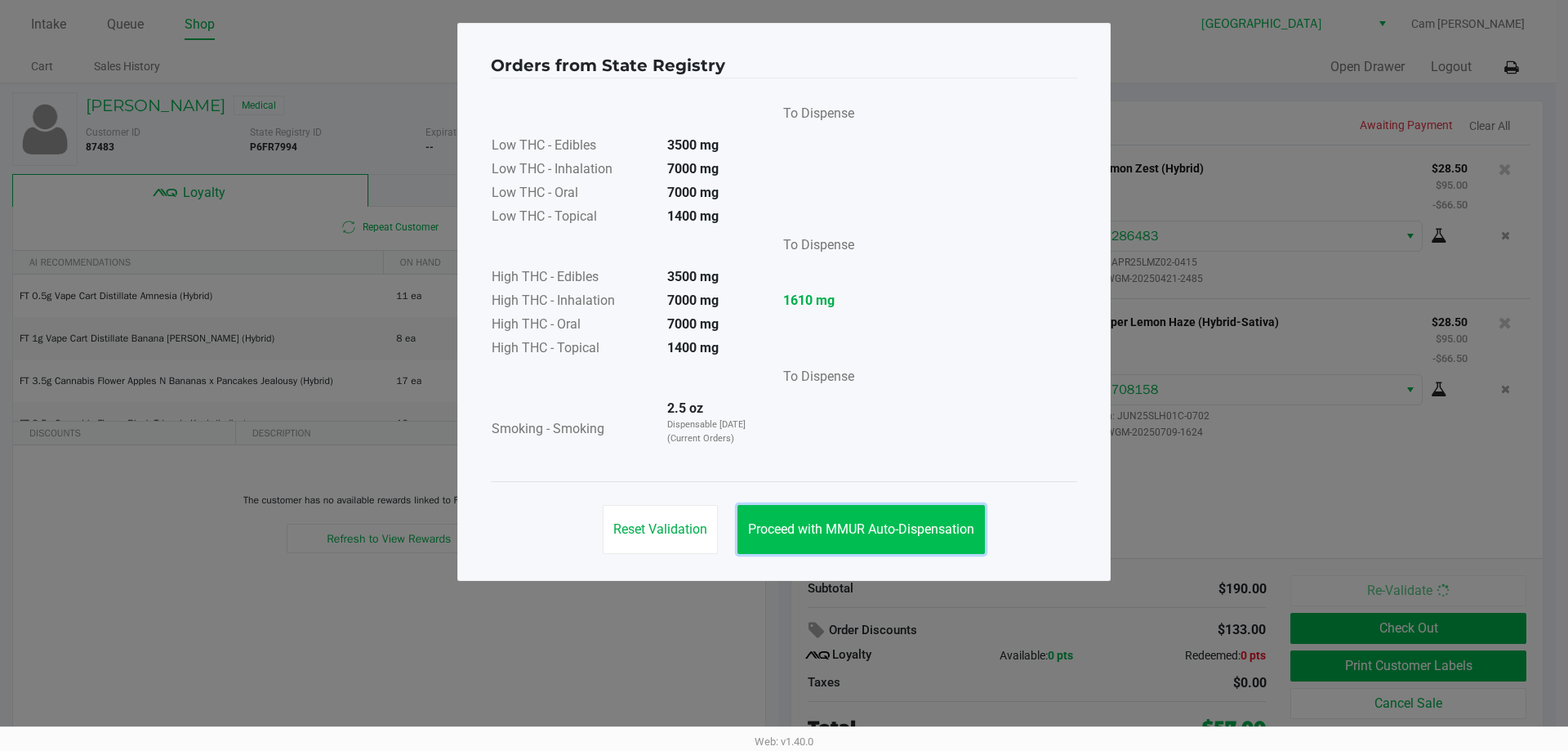 click on "Proceed with MMUR Auto-Dispensation" 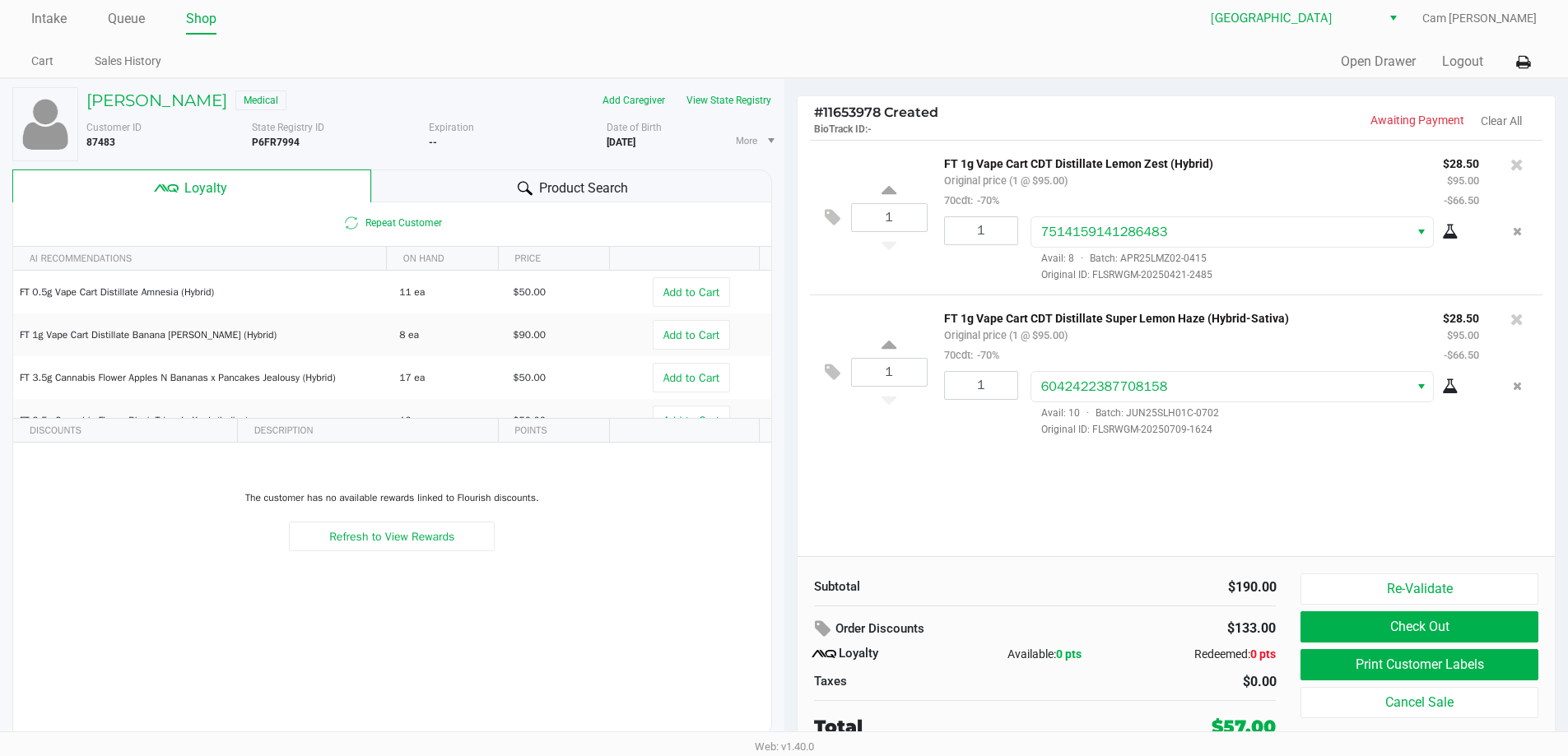 scroll, scrollTop: 7, scrollLeft: 0, axis: vertical 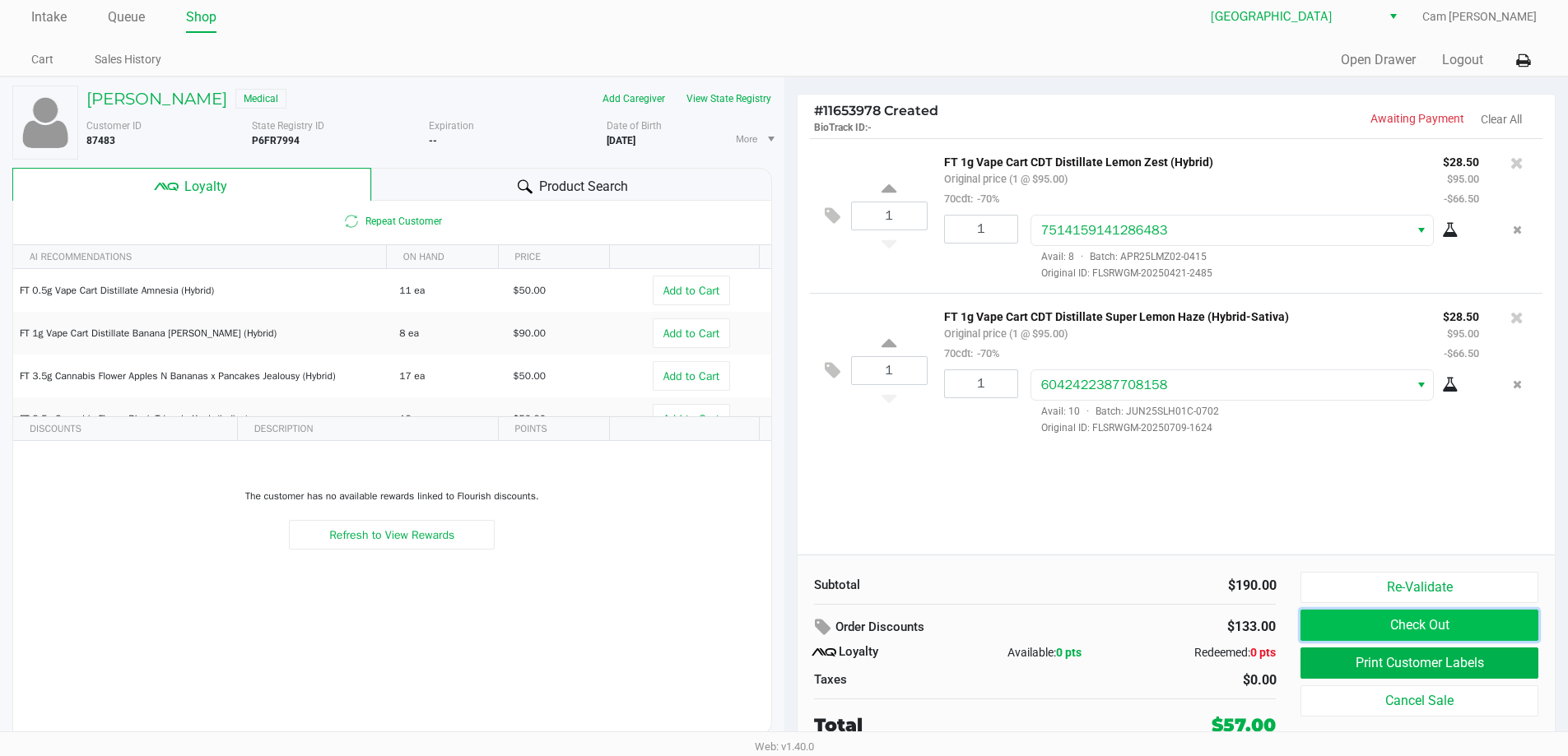 click on "Check Out" 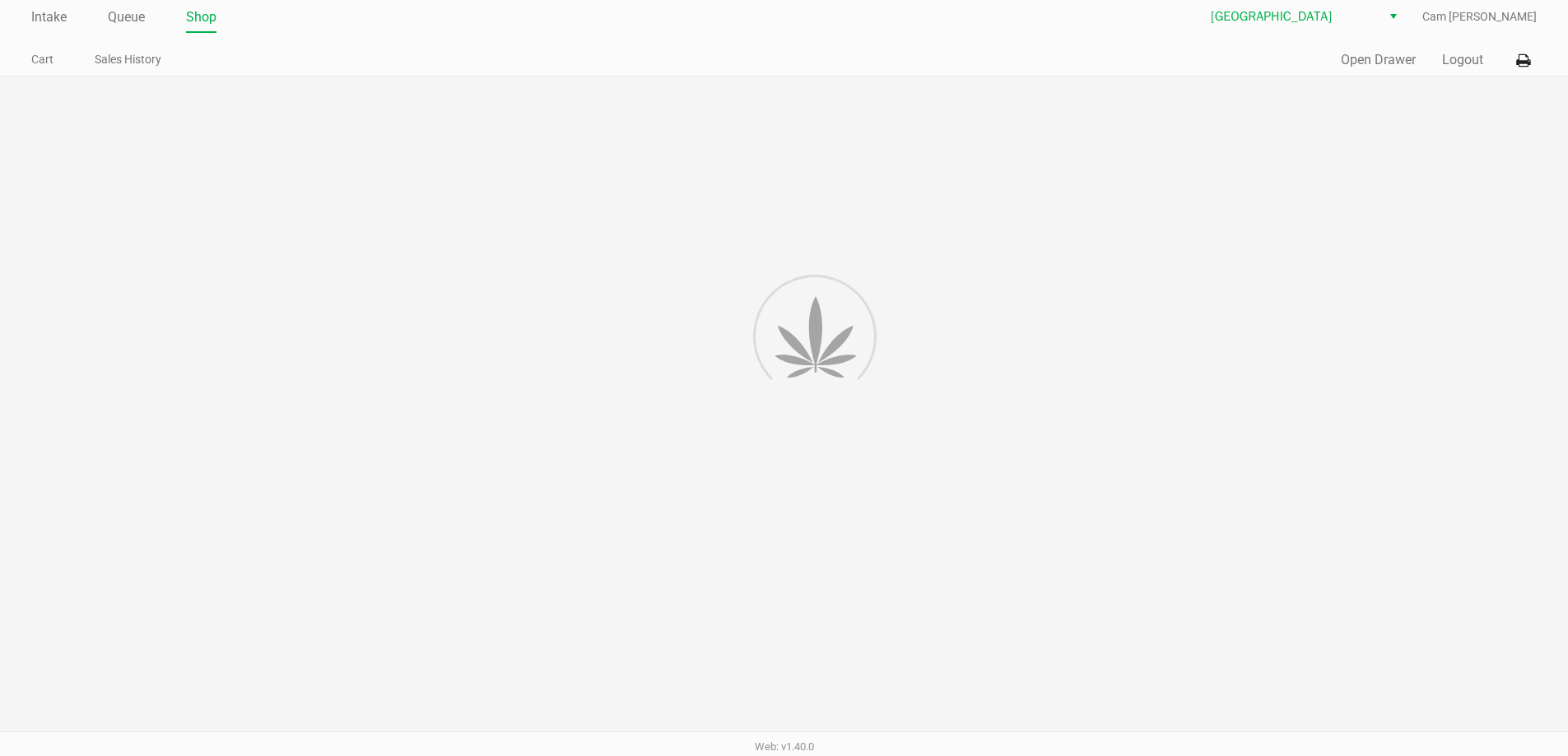 scroll, scrollTop: 0, scrollLeft: 0, axis: both 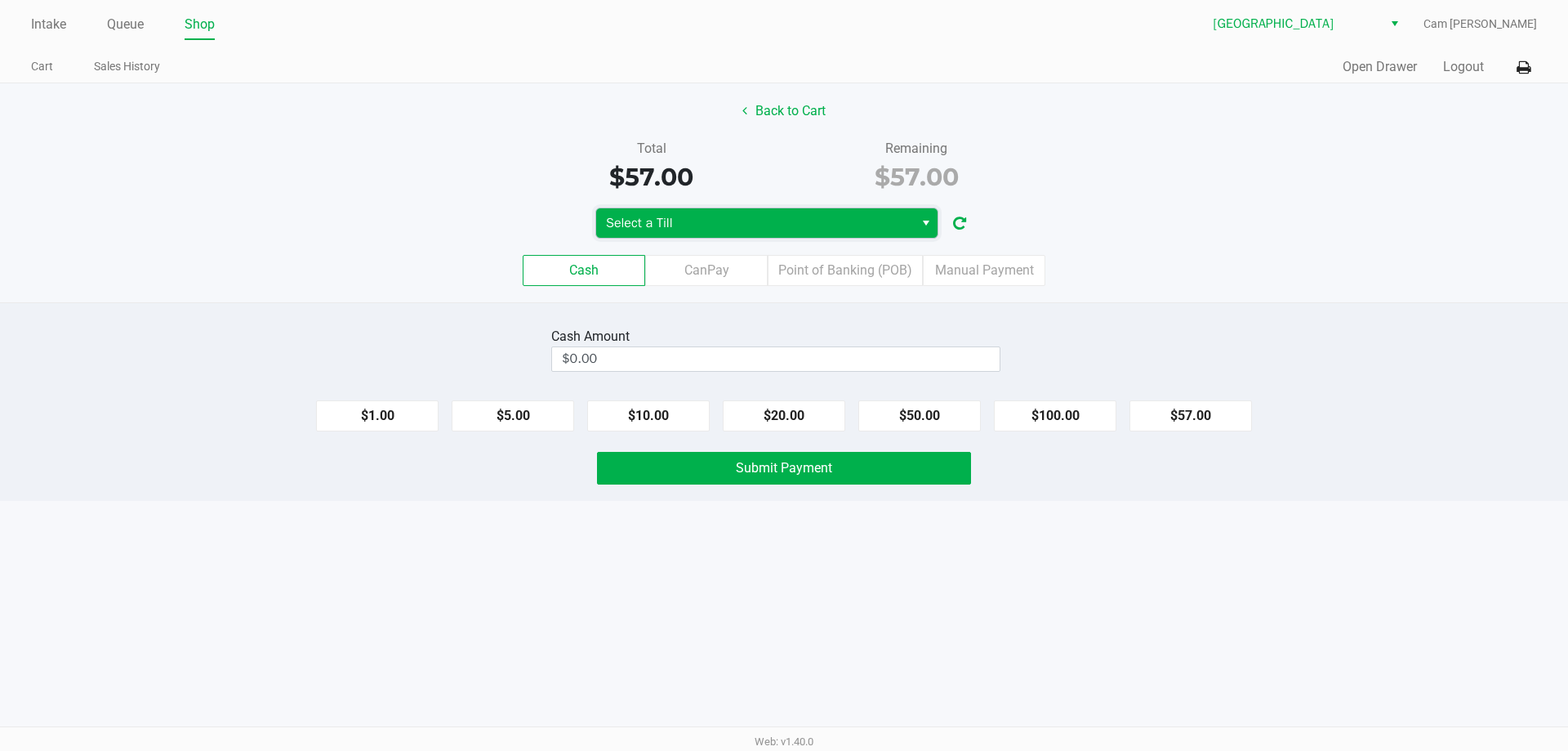 drag, startPoint x: 683, startPoint y: 215, endPoint x: 675, endPoint y: 236, distance: 22.472205 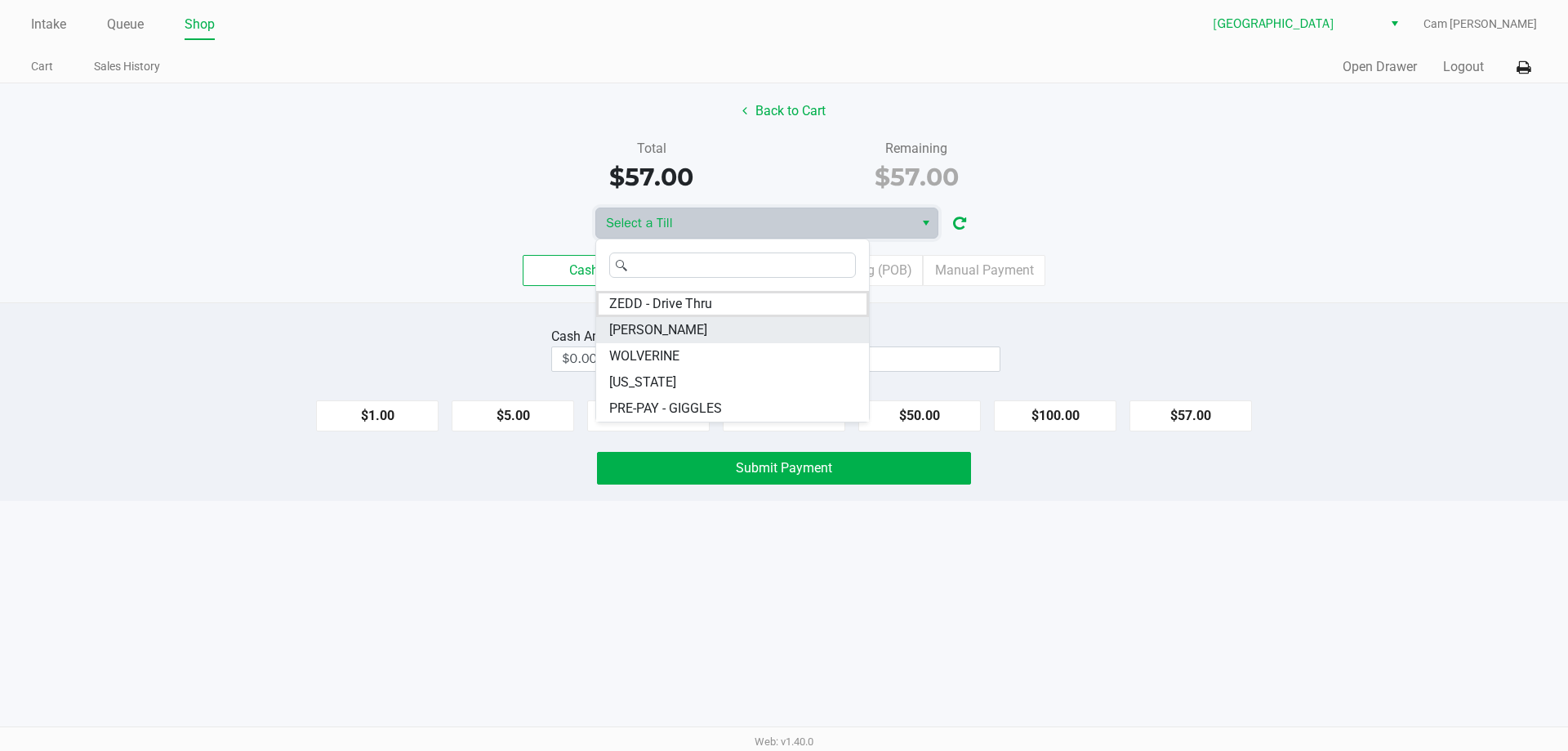 click on "YIRUMA" at bounding box center [733, 330] 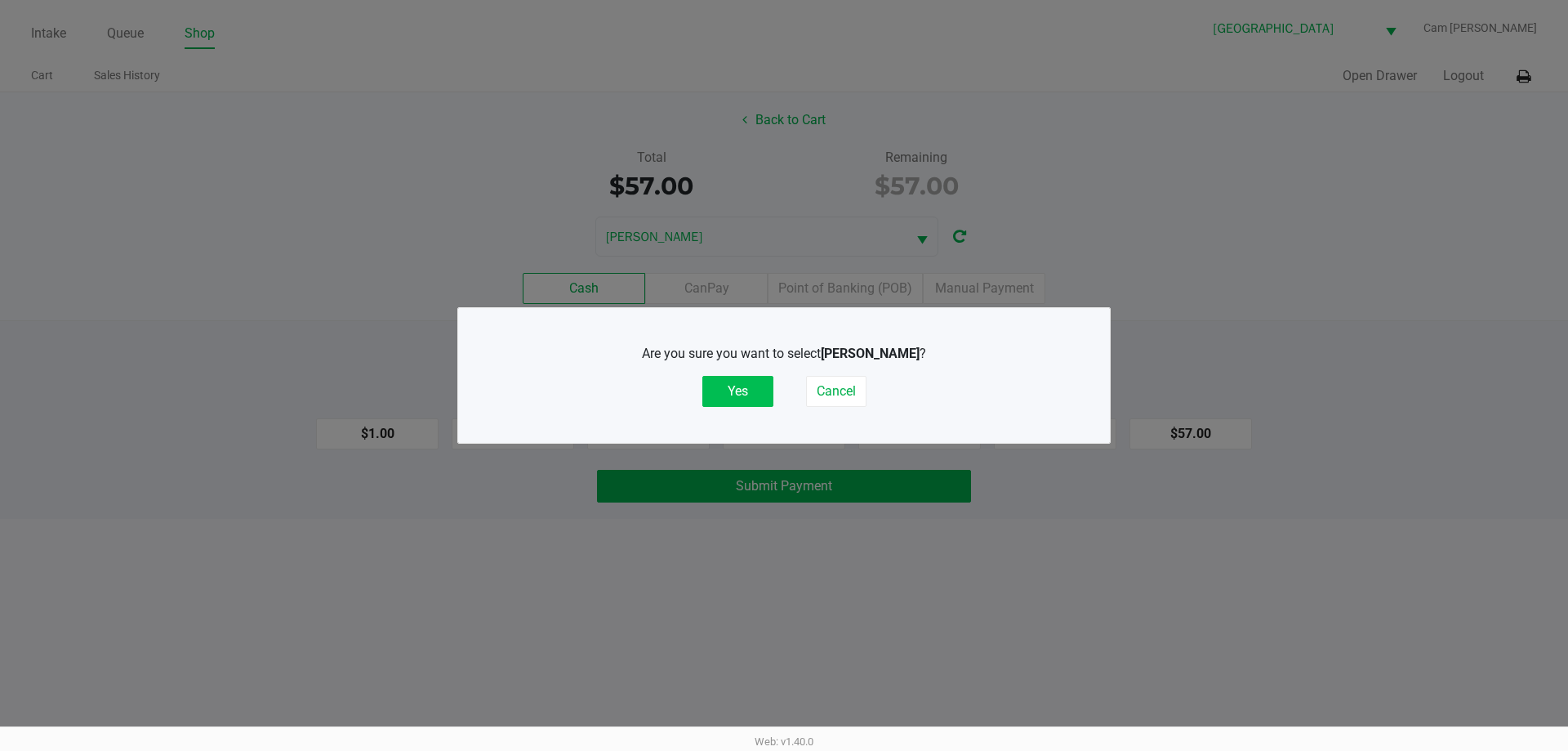 click on "Yes" 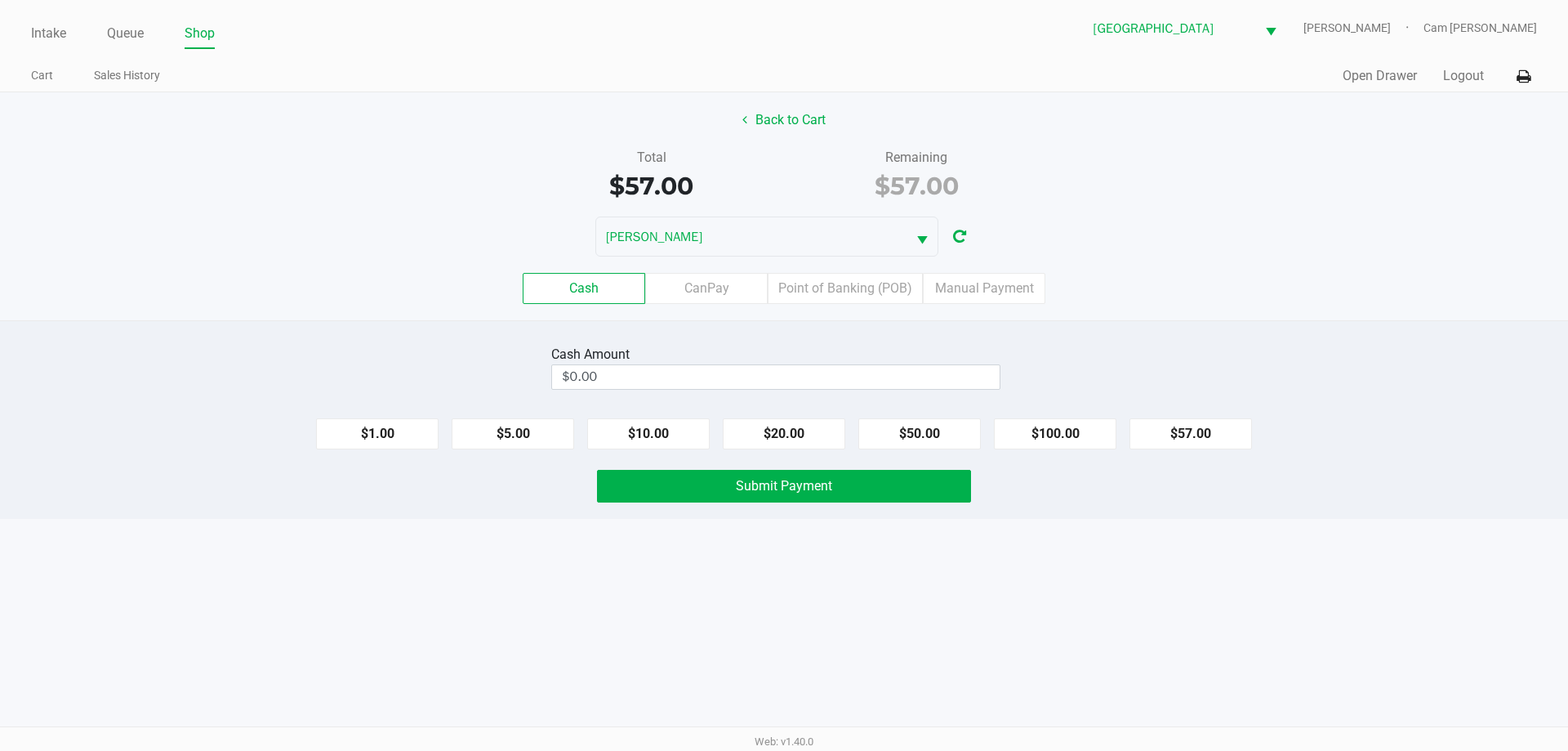 click on "YIRUMA" 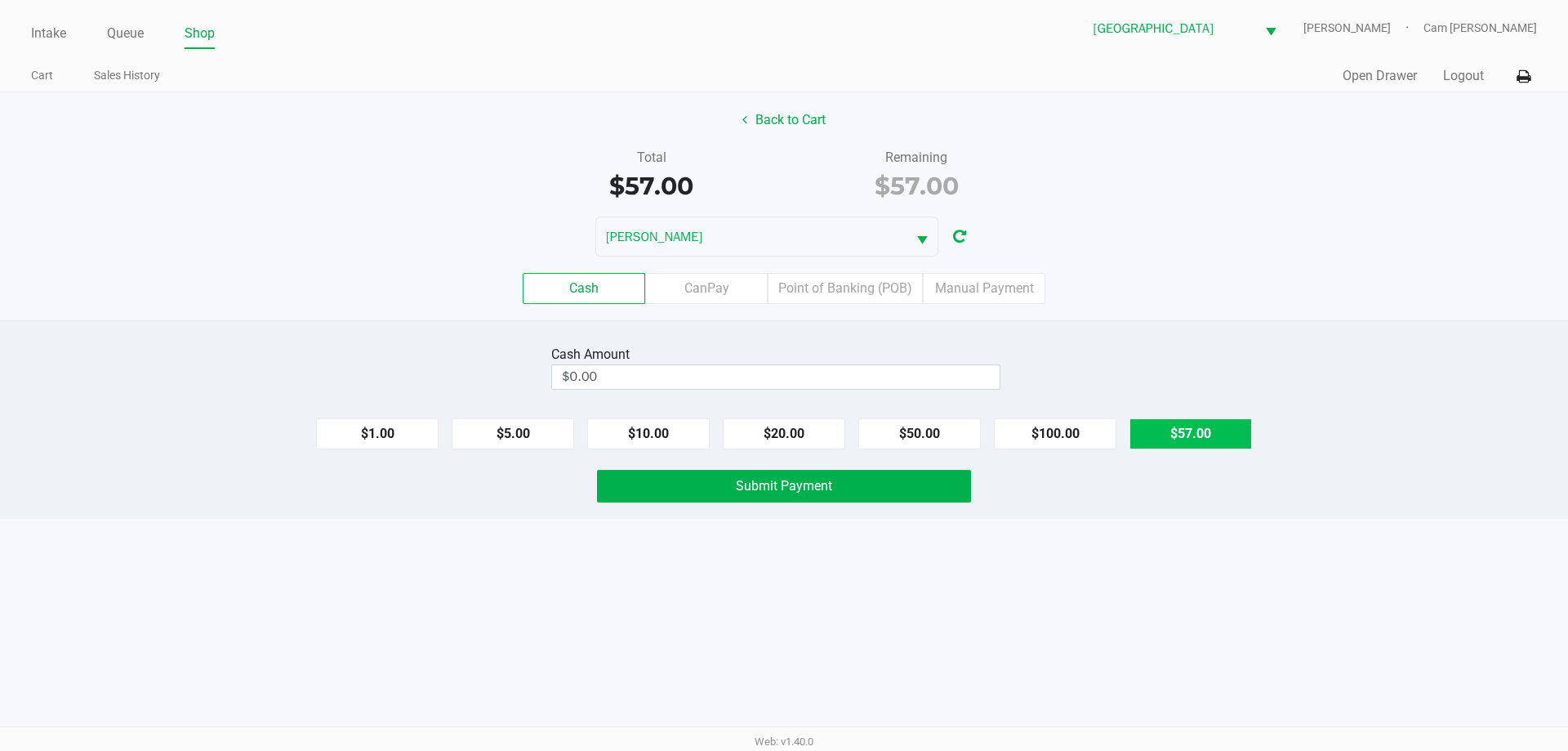 click on "$57.00" 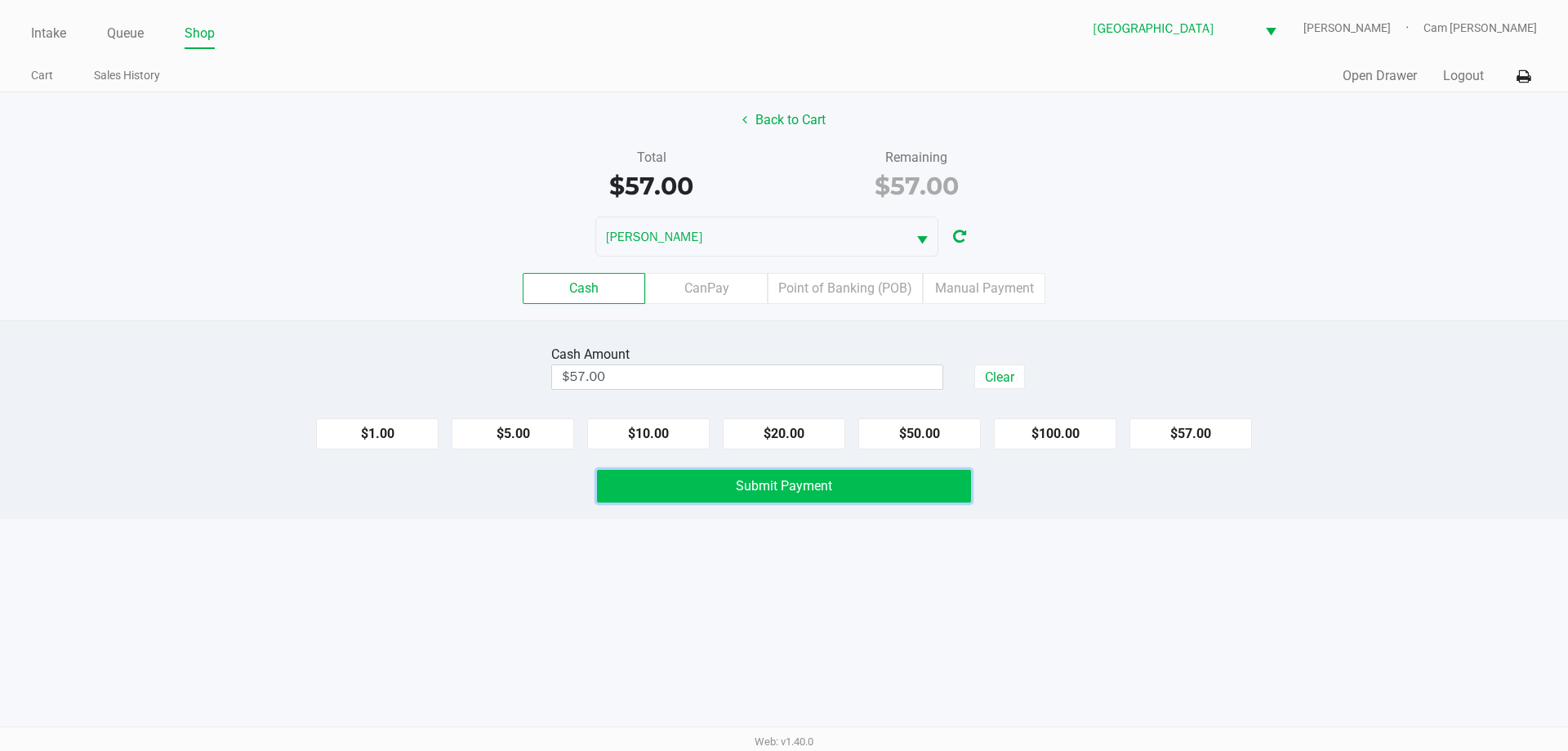 click on "Submit Payment" 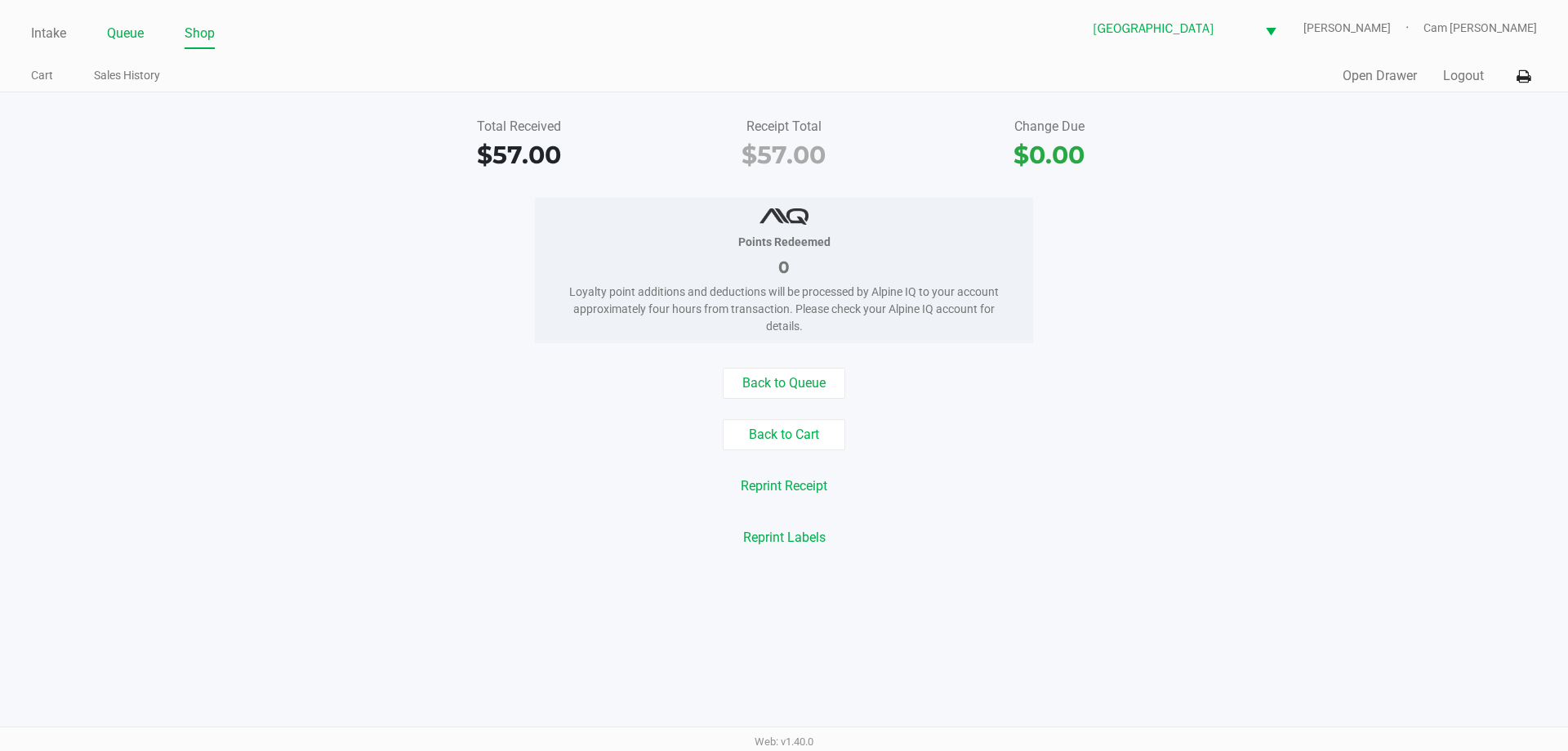 click on "Queue" 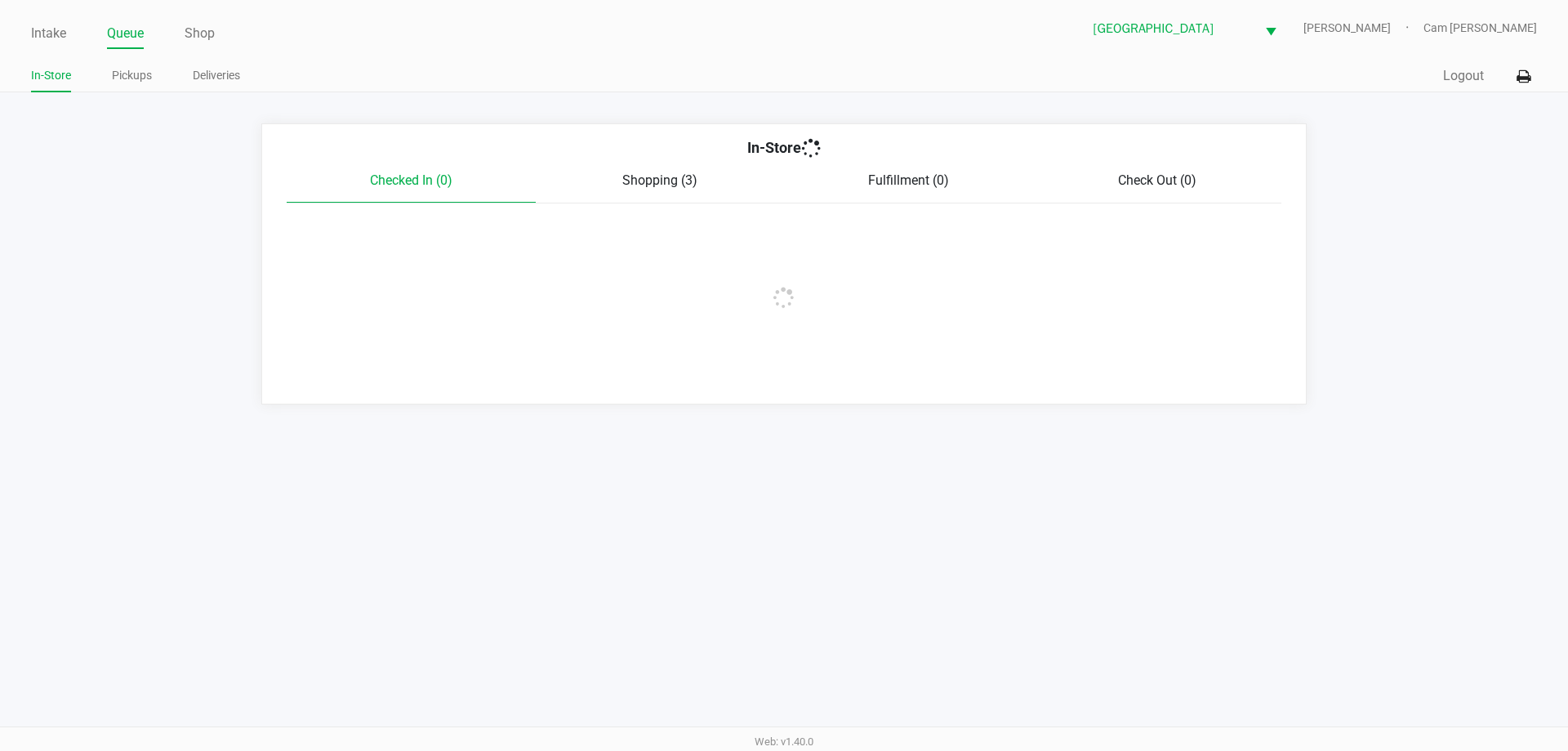 click on "Intake Queue Shop Palm Coast WC  YIRUMA   Cam Cercy  In-Store Pickups Deliveries  Quick Sale   Logout   In-Store   Checked In (0)   Shopping (3)   Fulfillment (0)   Check Out (0)" 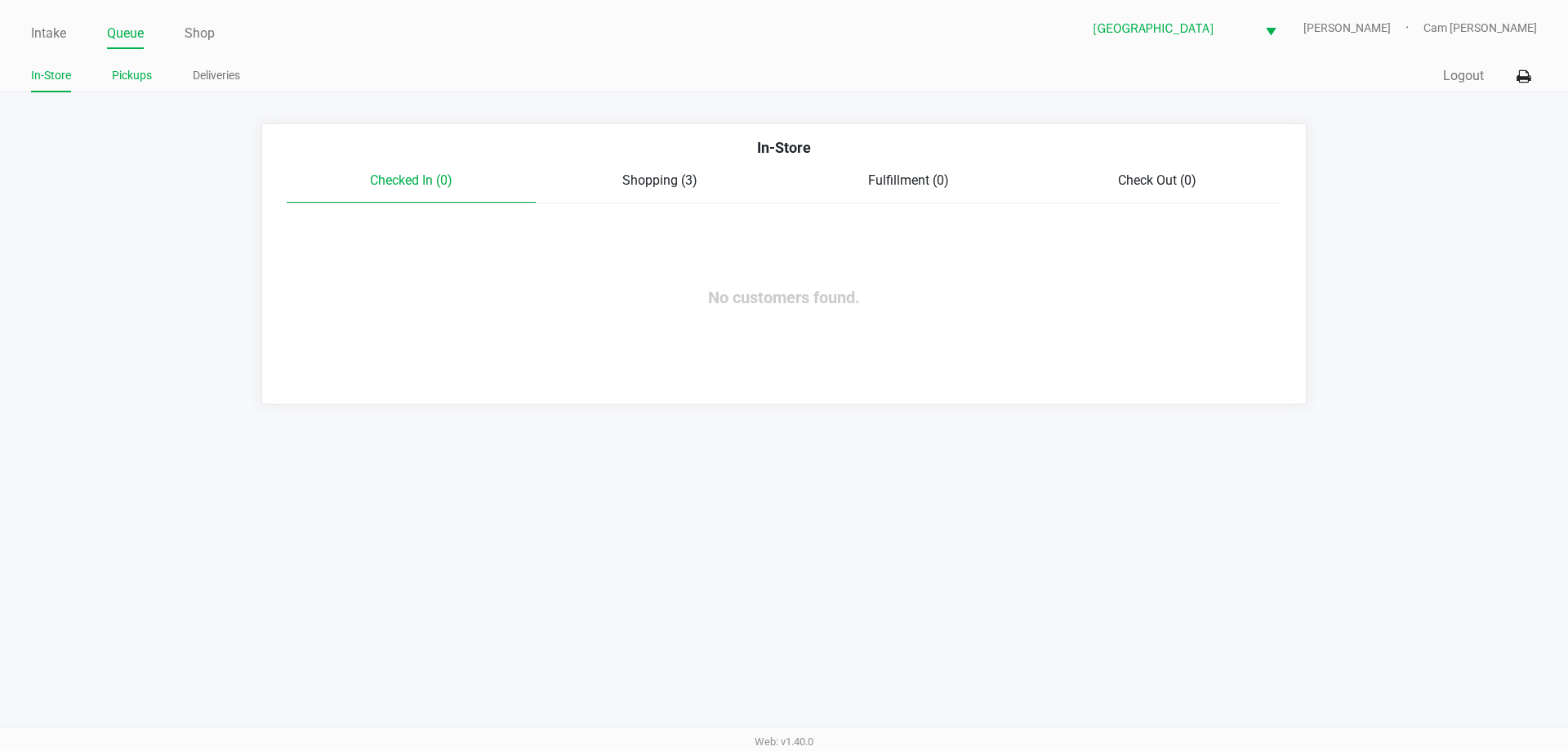 click on "Pickups" 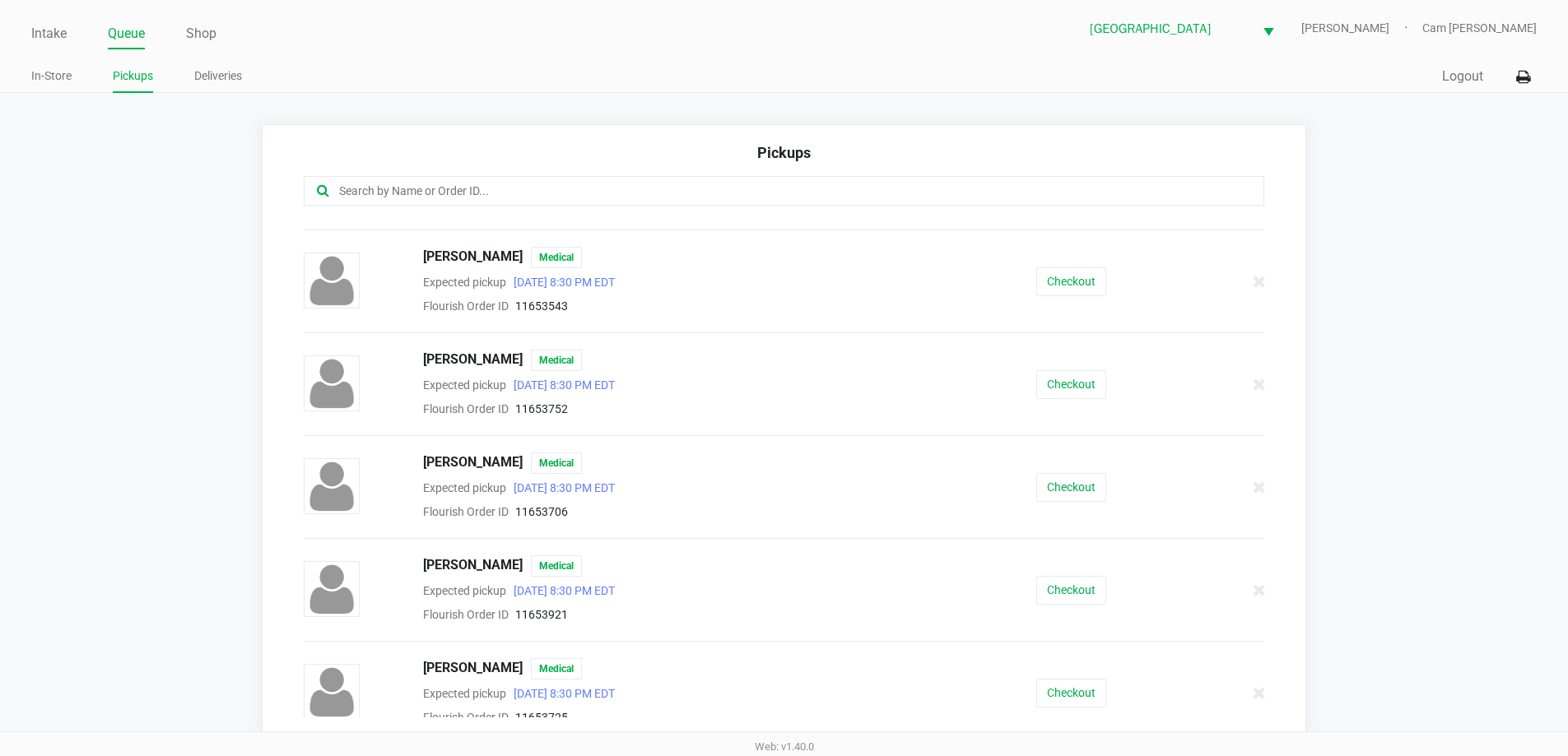 scroll, scrollTop: 1326, scrollLeft: 0, axis: vertical 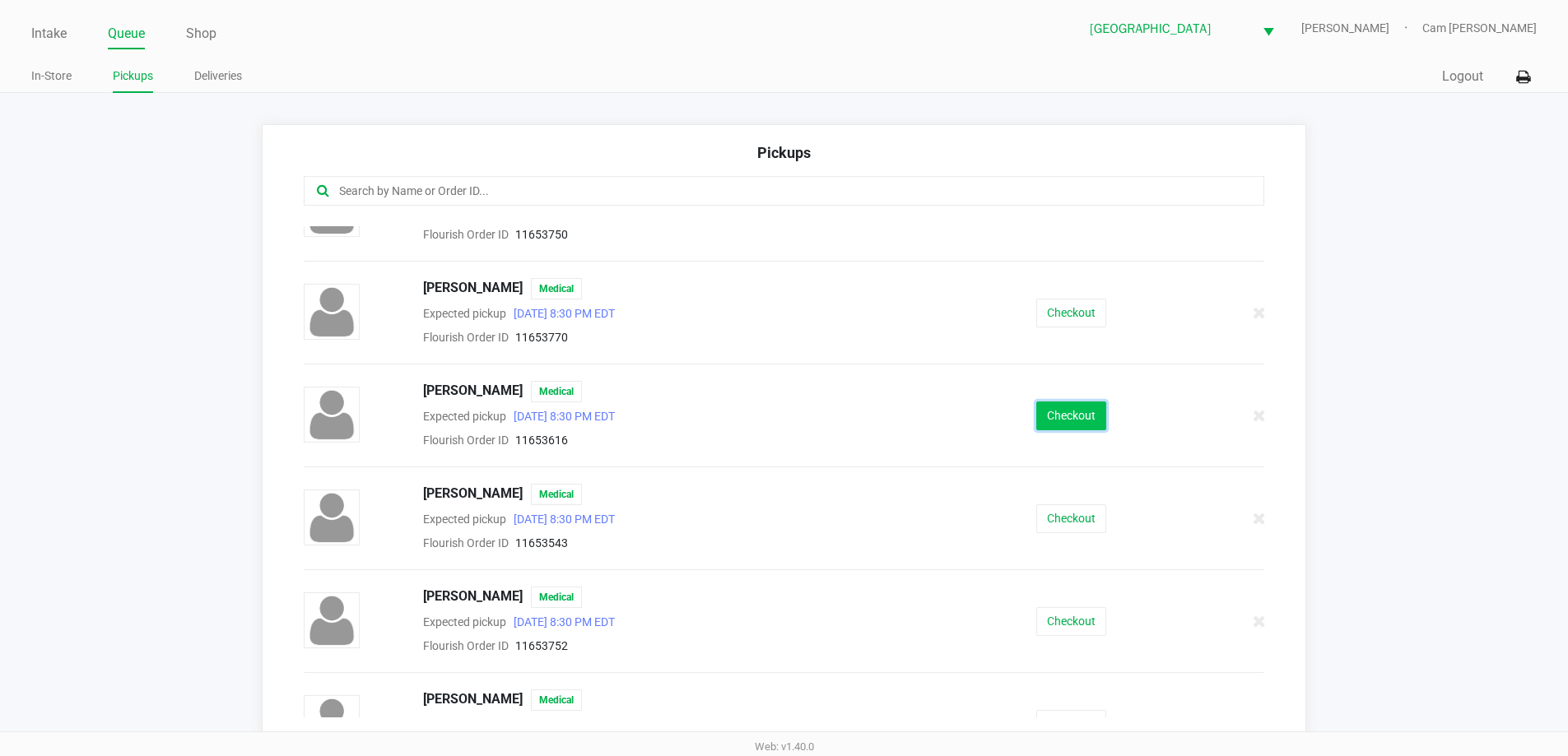 click on "Checkout" 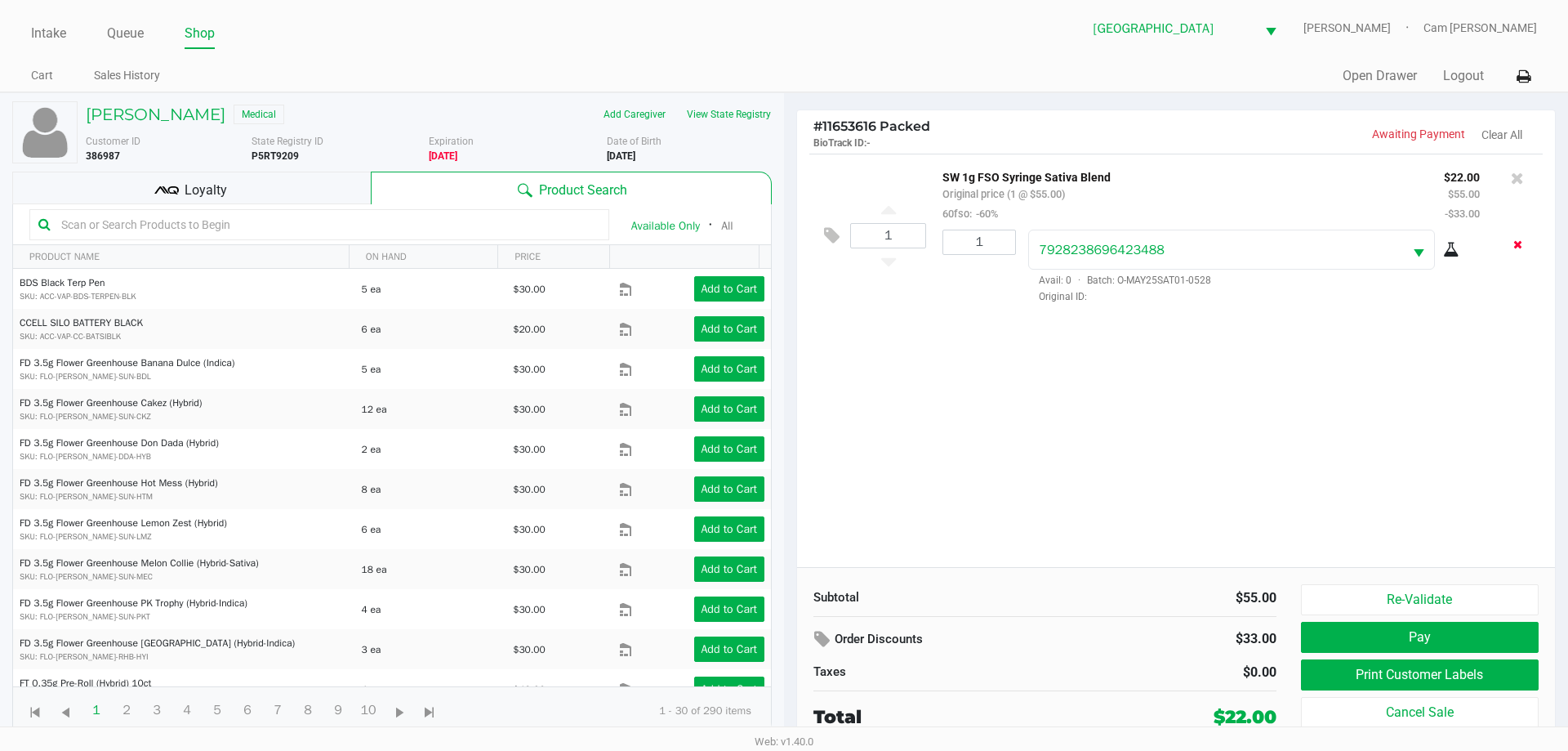click 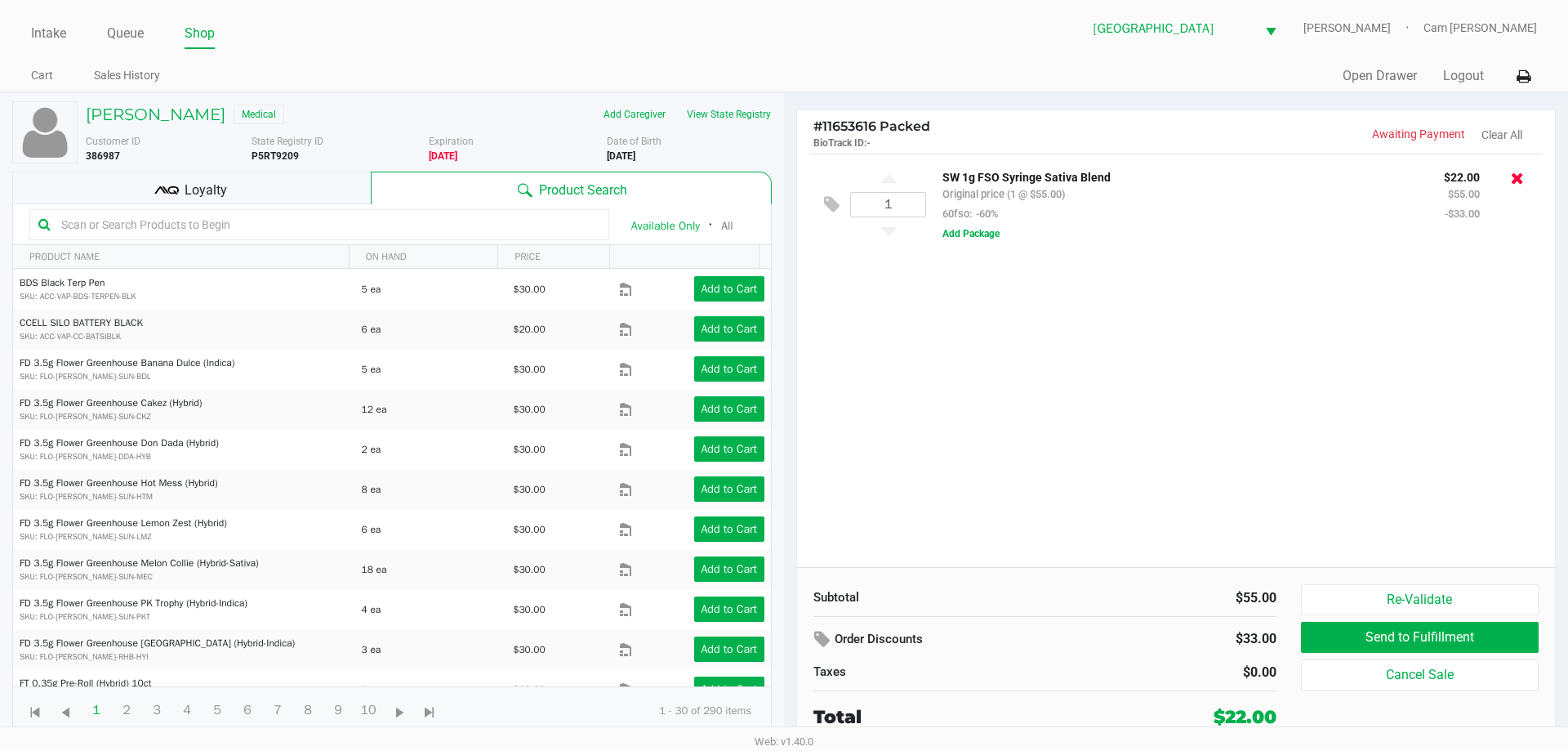 click 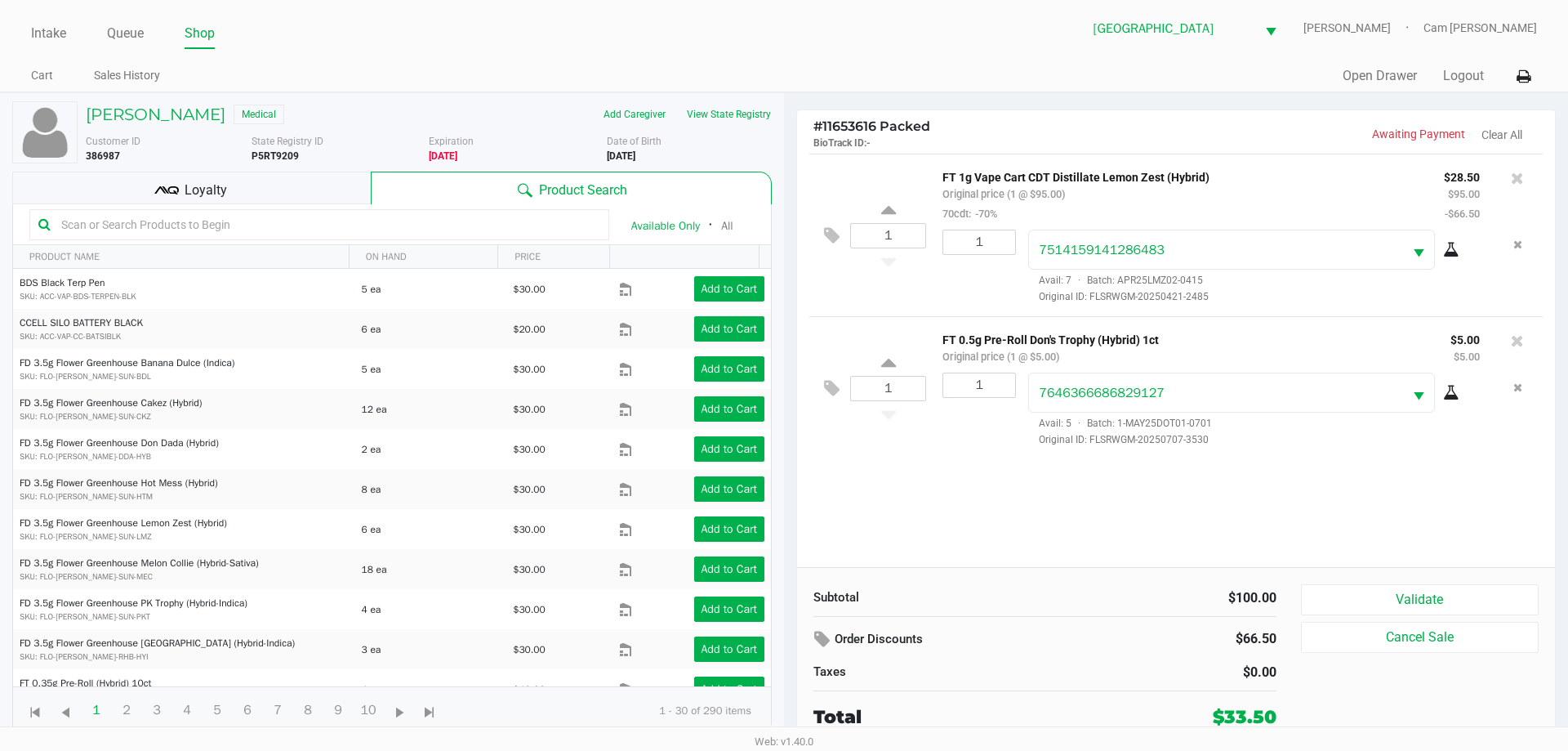 click on "Loyalty" 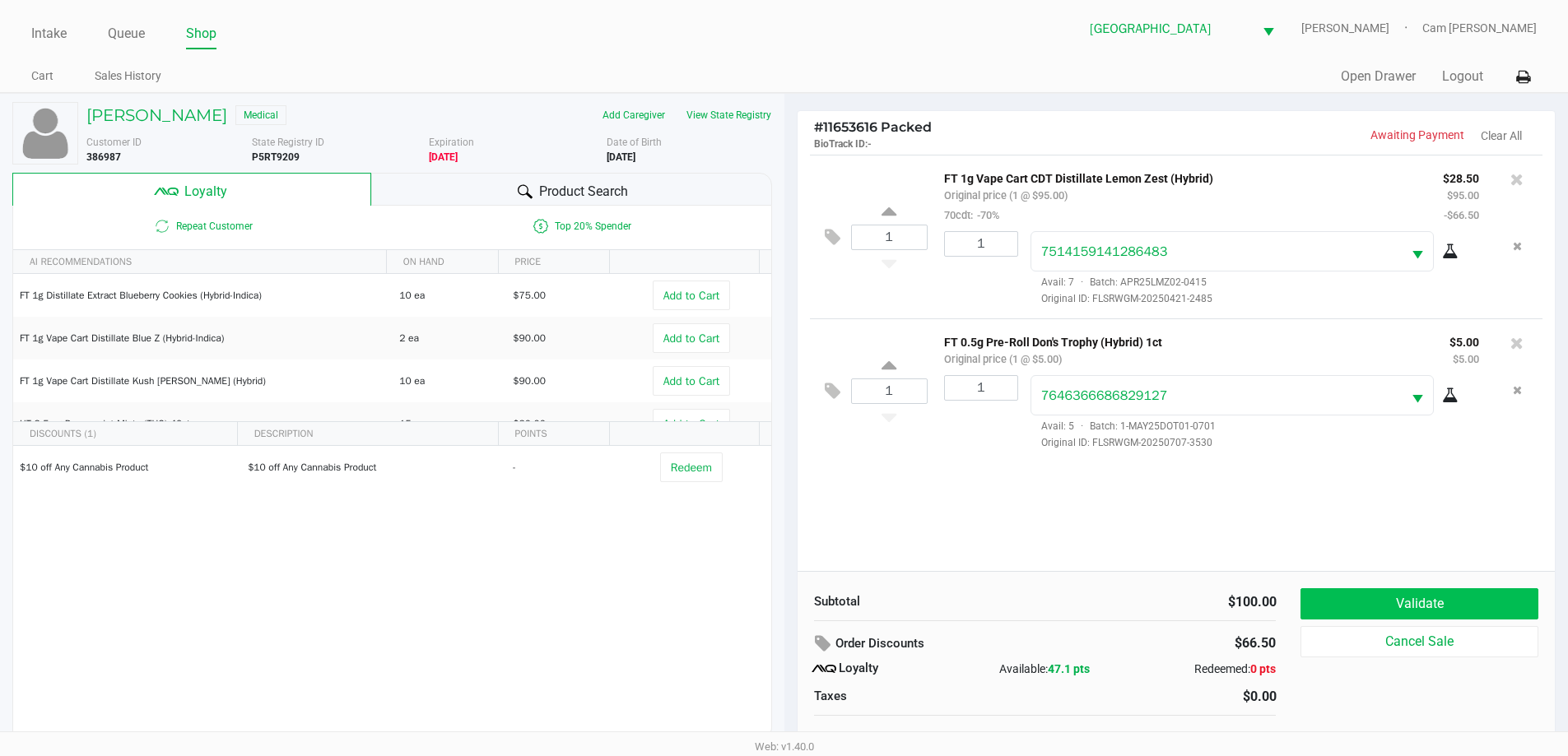 click on "Subtotal   $100.00   Order Discounts   $66.50
Loyalty   Available:   47.1 pts   Redeemed:   0 pts   Taxes   $0.00   Total   $33.50   Validate   Cancel Sale" 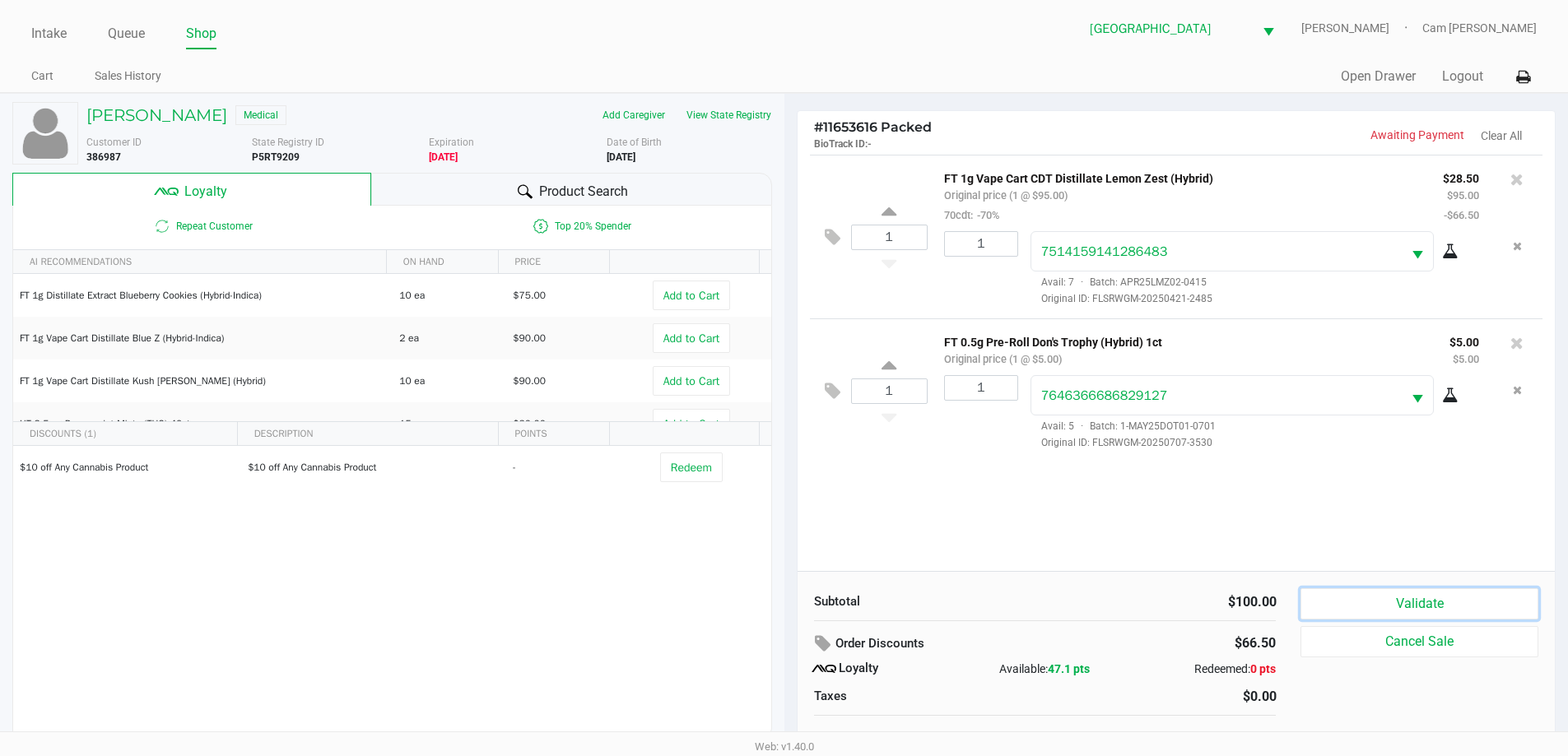 click on "Validate" 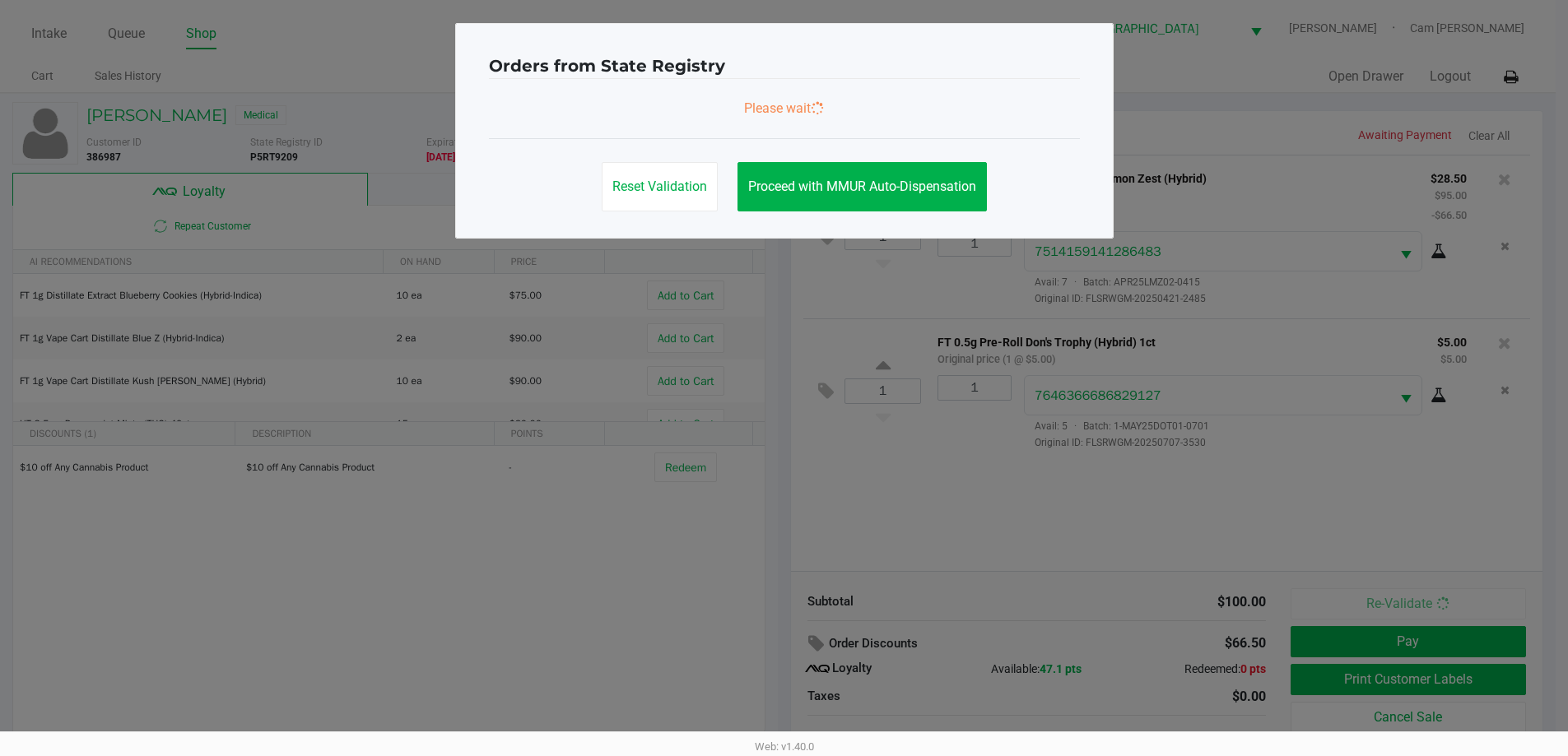 scroll, scrollTop: 0, scrollLeft: 0, axis: both 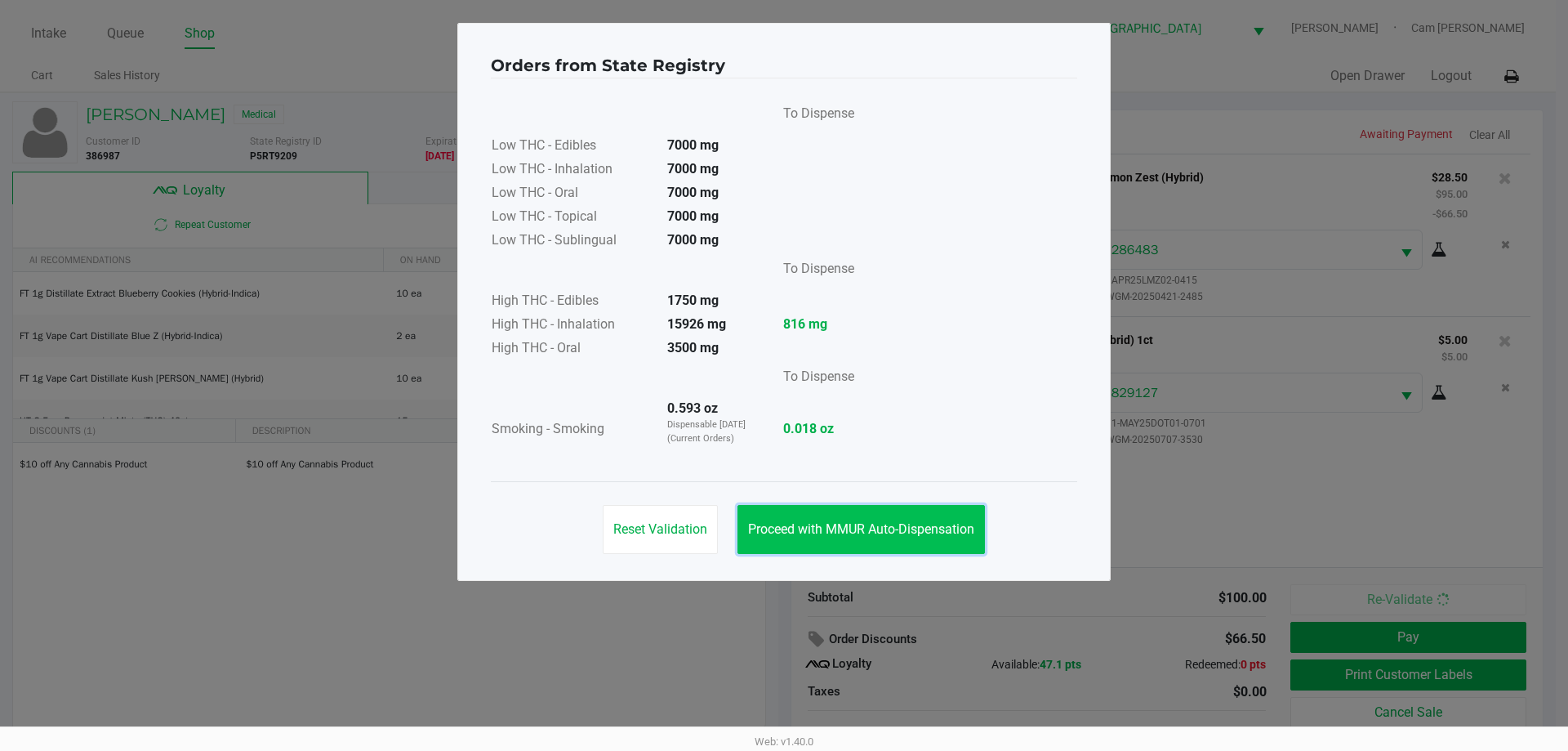 drag, startPoint x: 849, startPoint y: 523, endPoint x: 1007, endPoint y: 518, distance: 158.07909 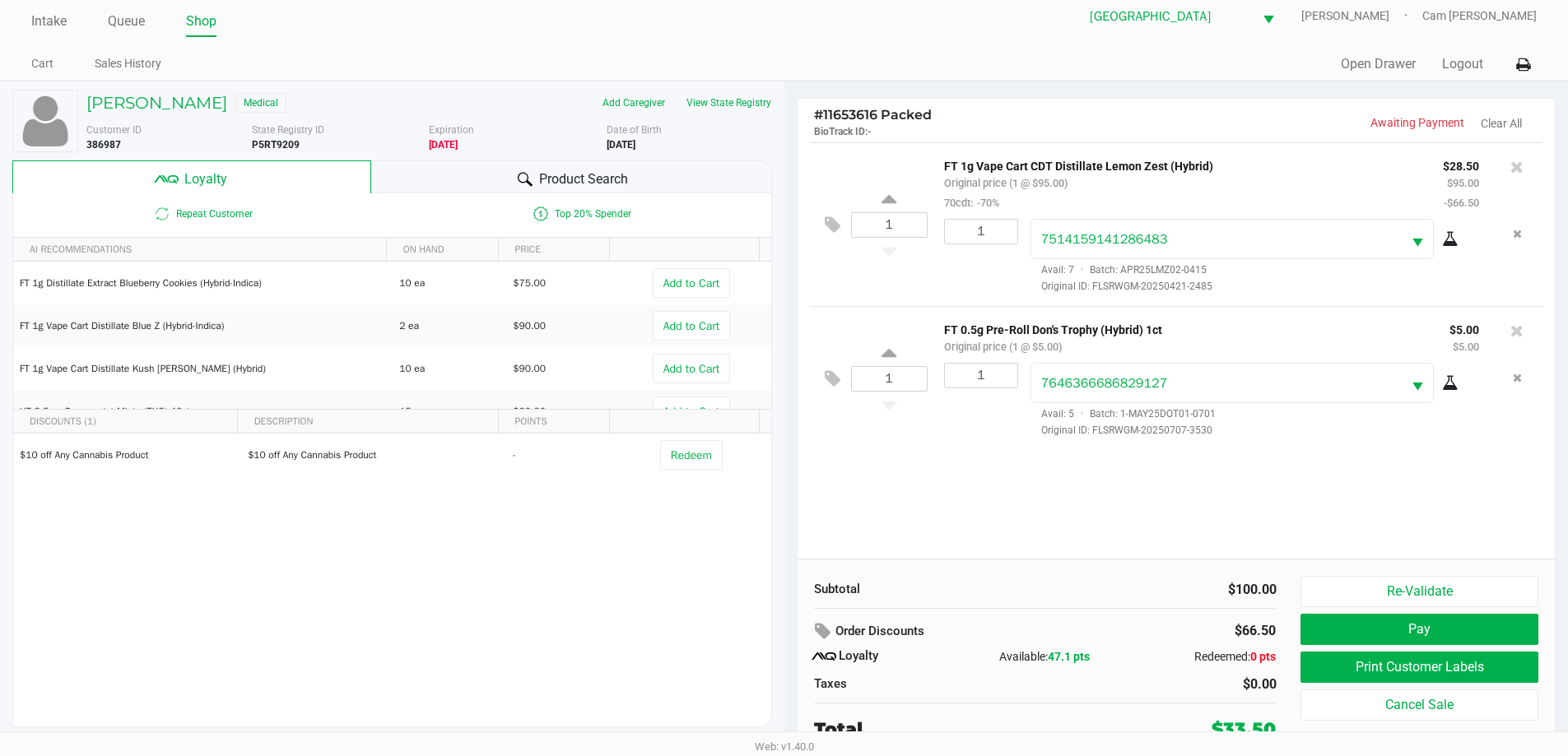 scroll, scrollTop: 16, scrollLeft: 0, axis: vertical 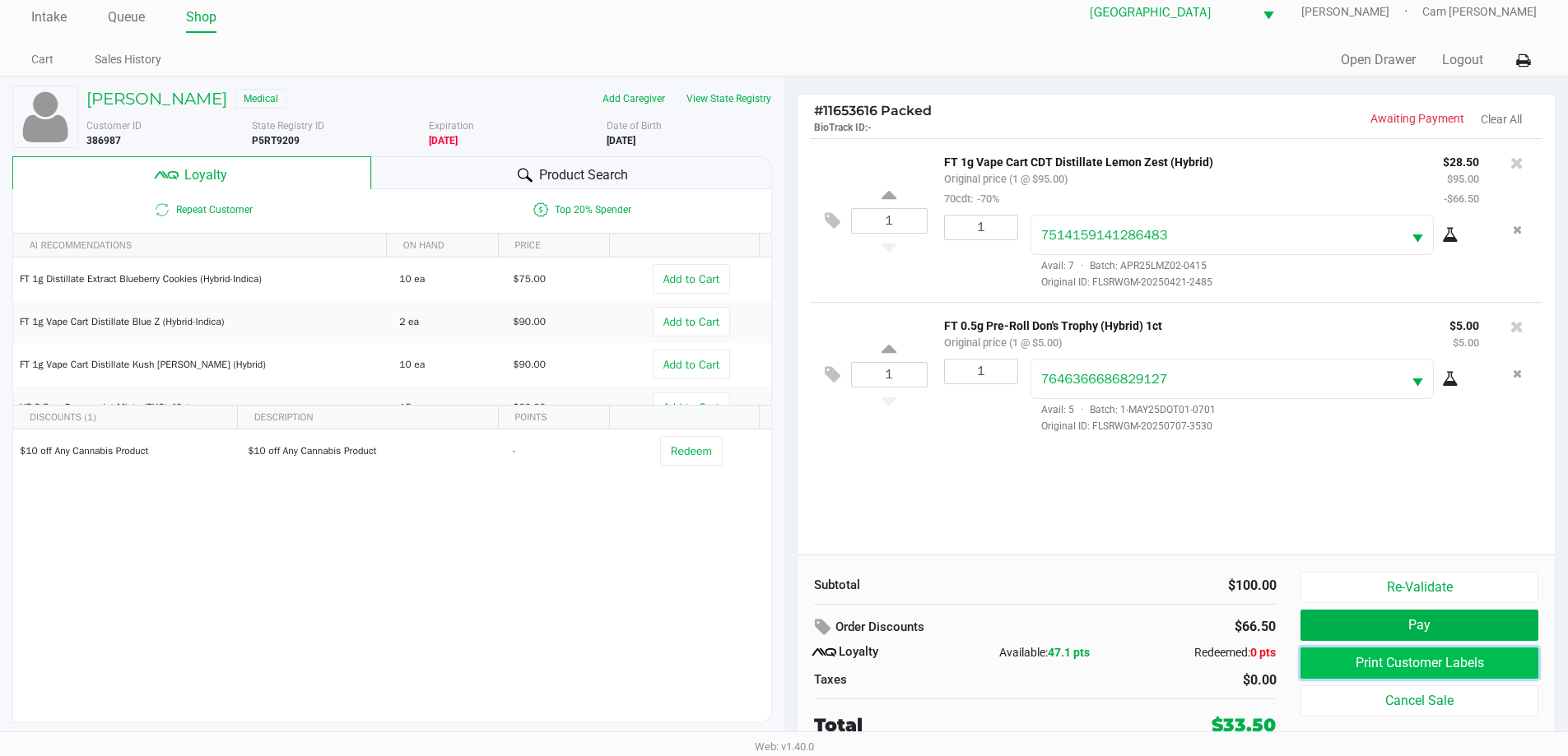 click on "Print Customer Labels" 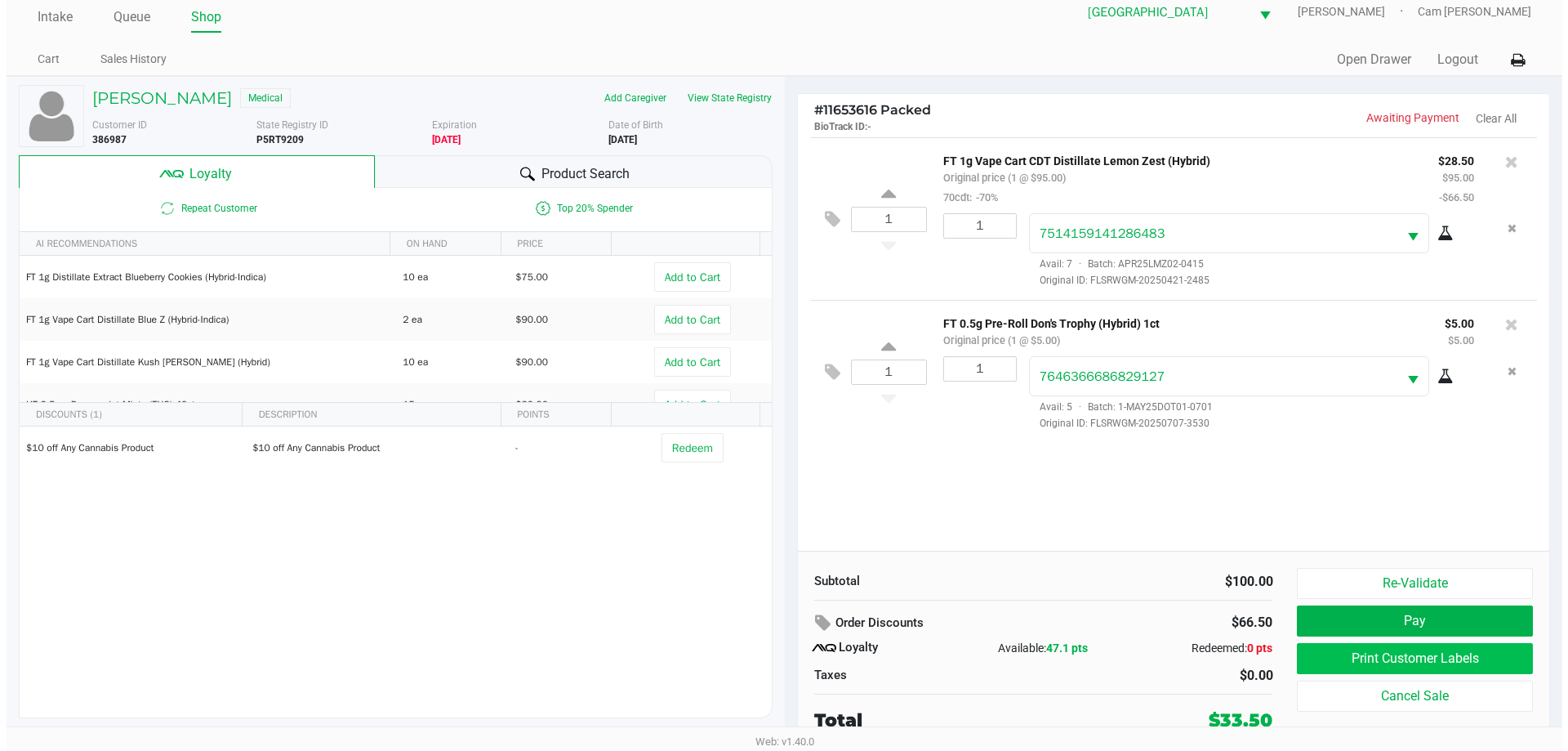 scroll, scrollTop: 0, scrollLeft: 0, axis: both 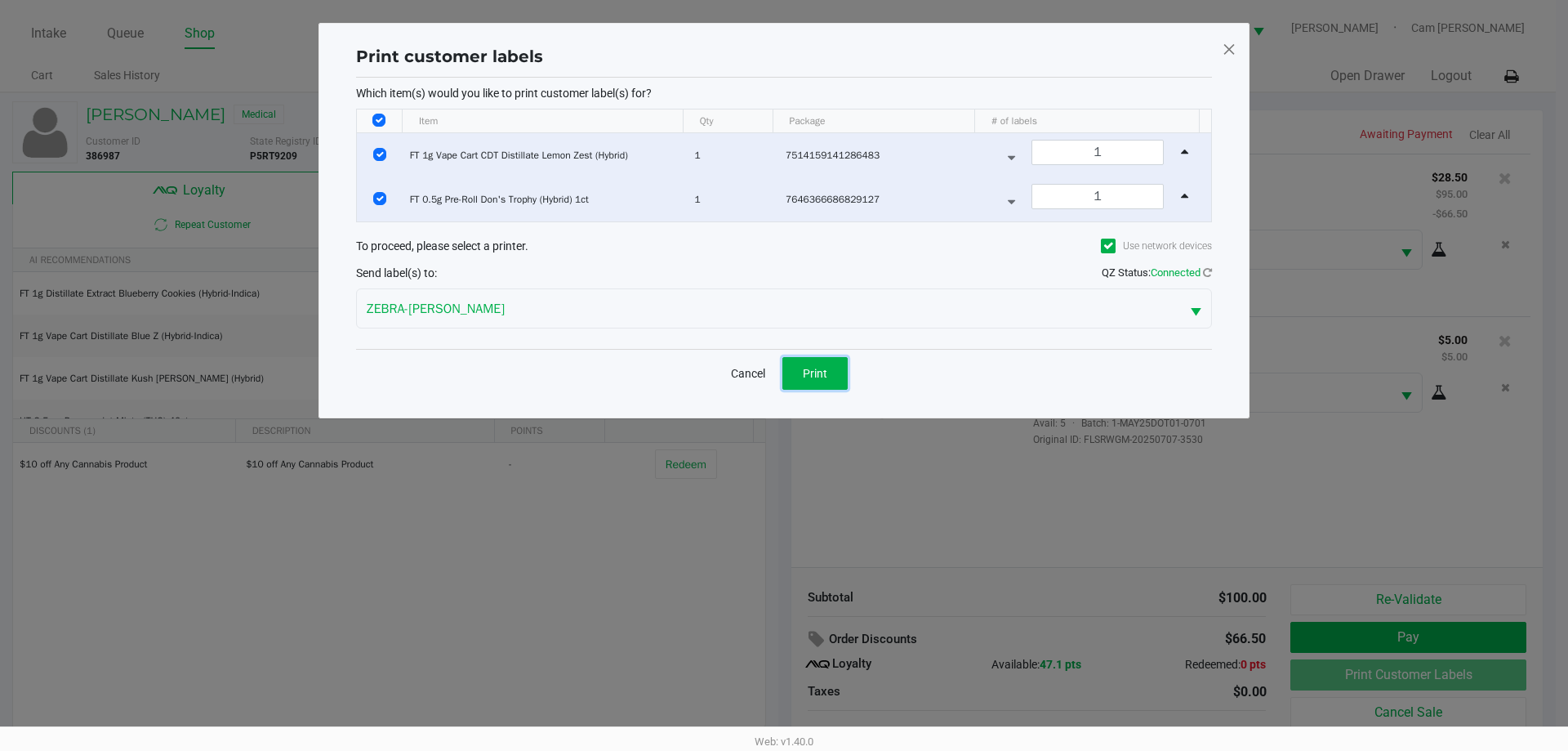 click on "Print" 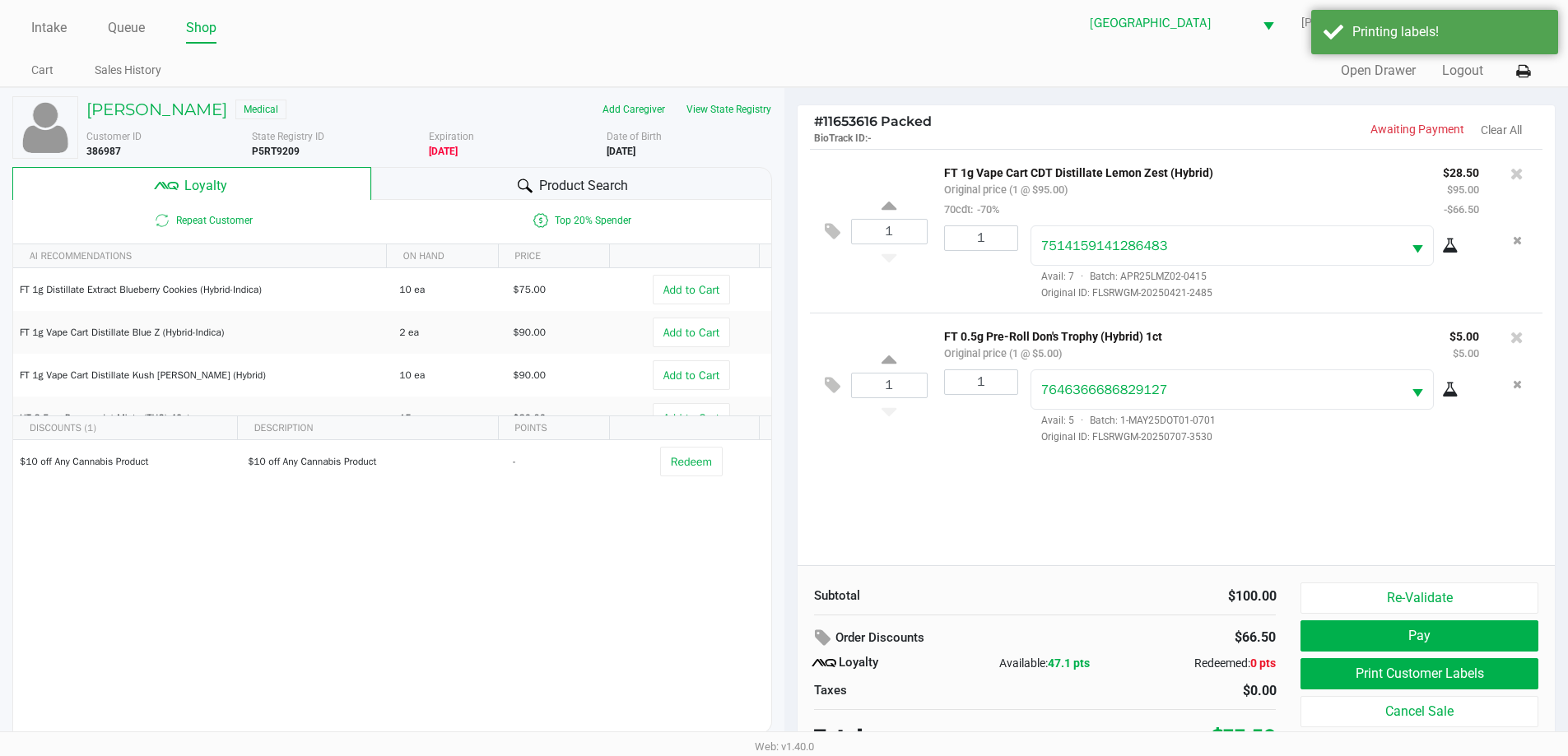 scroll, scrollTop: 16, scrollLeft: 0, axis: vertical 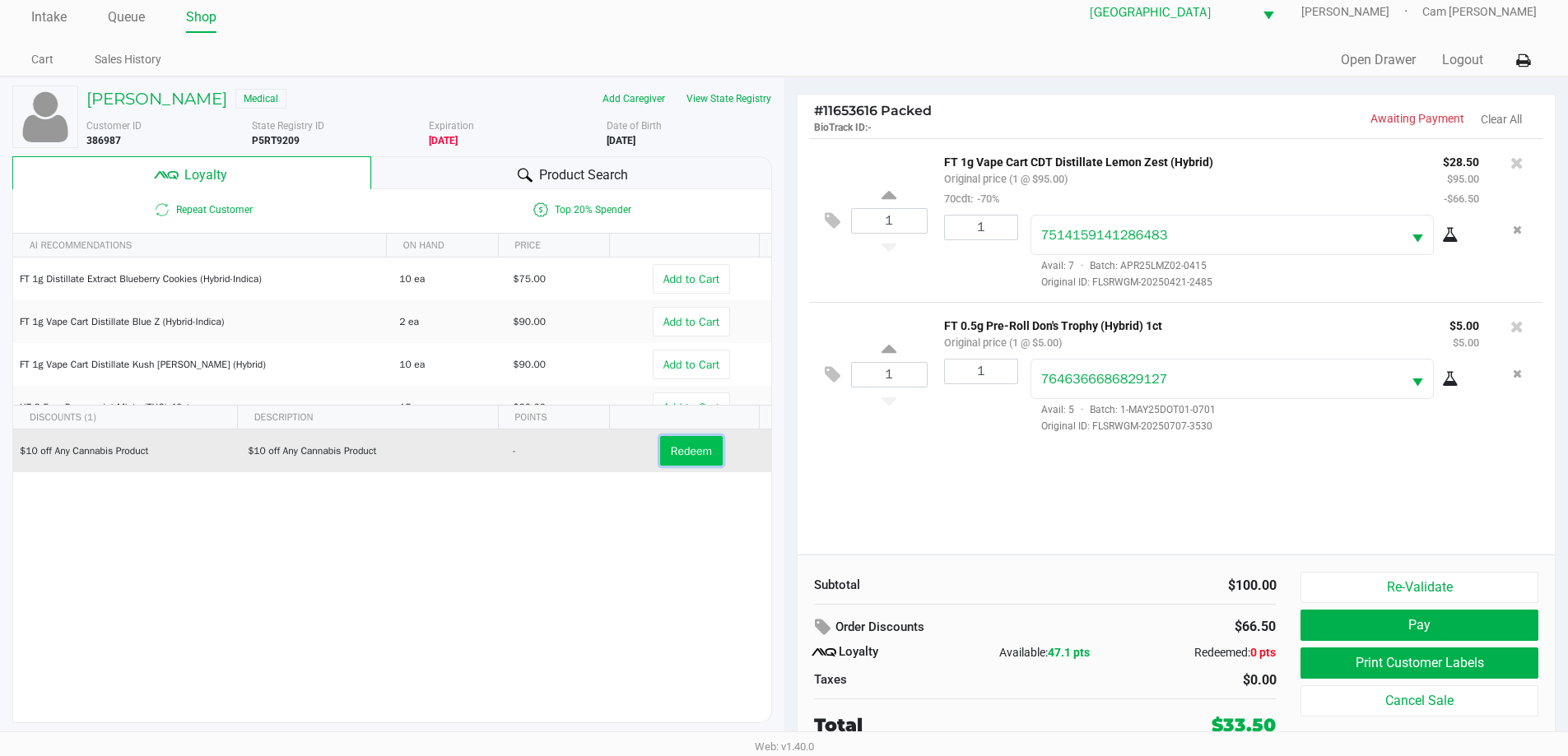 drag, startPoint x: 699, startPoint y: 453, endPoint x: 994, endPoint y: 464, distance: 295.205 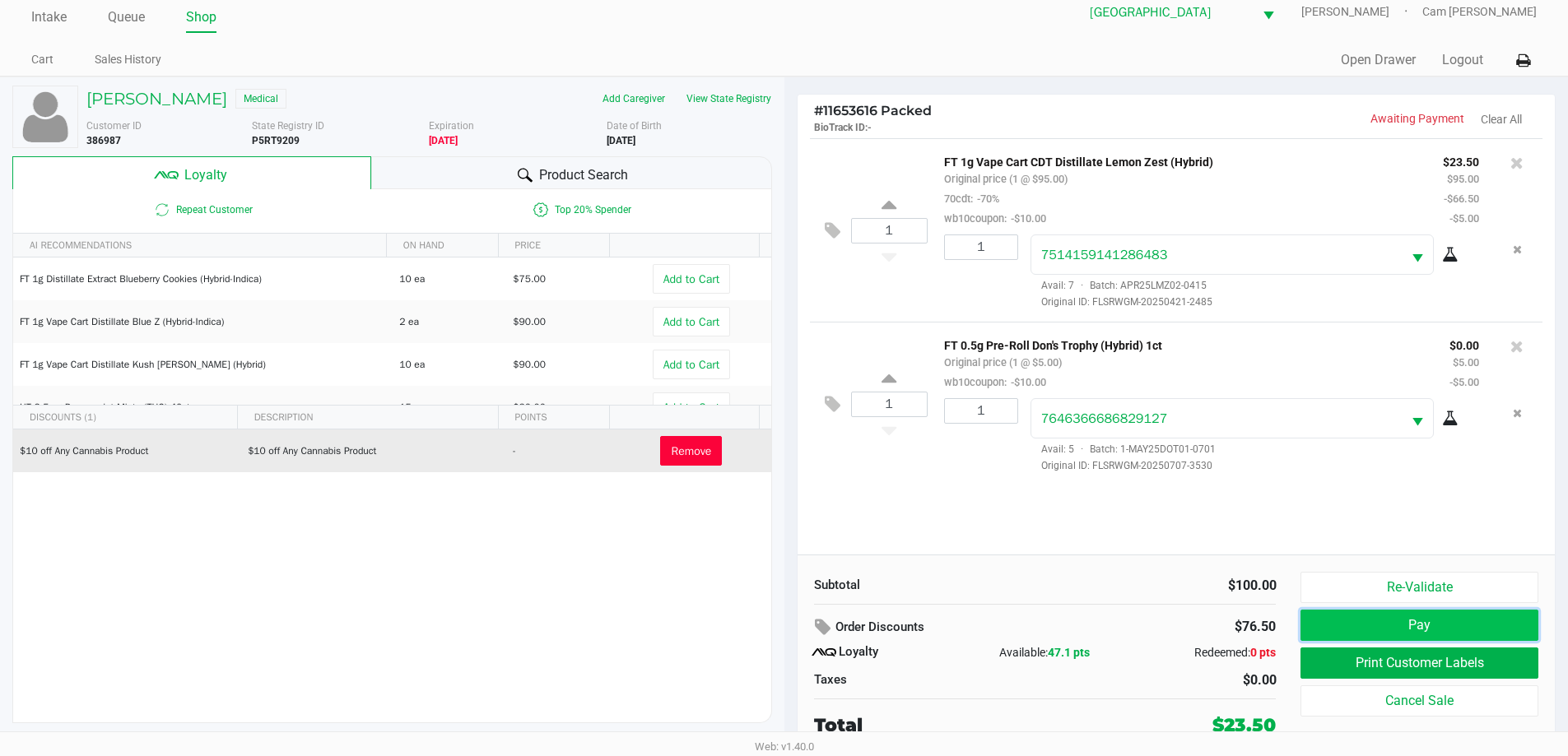 click on "Pay" 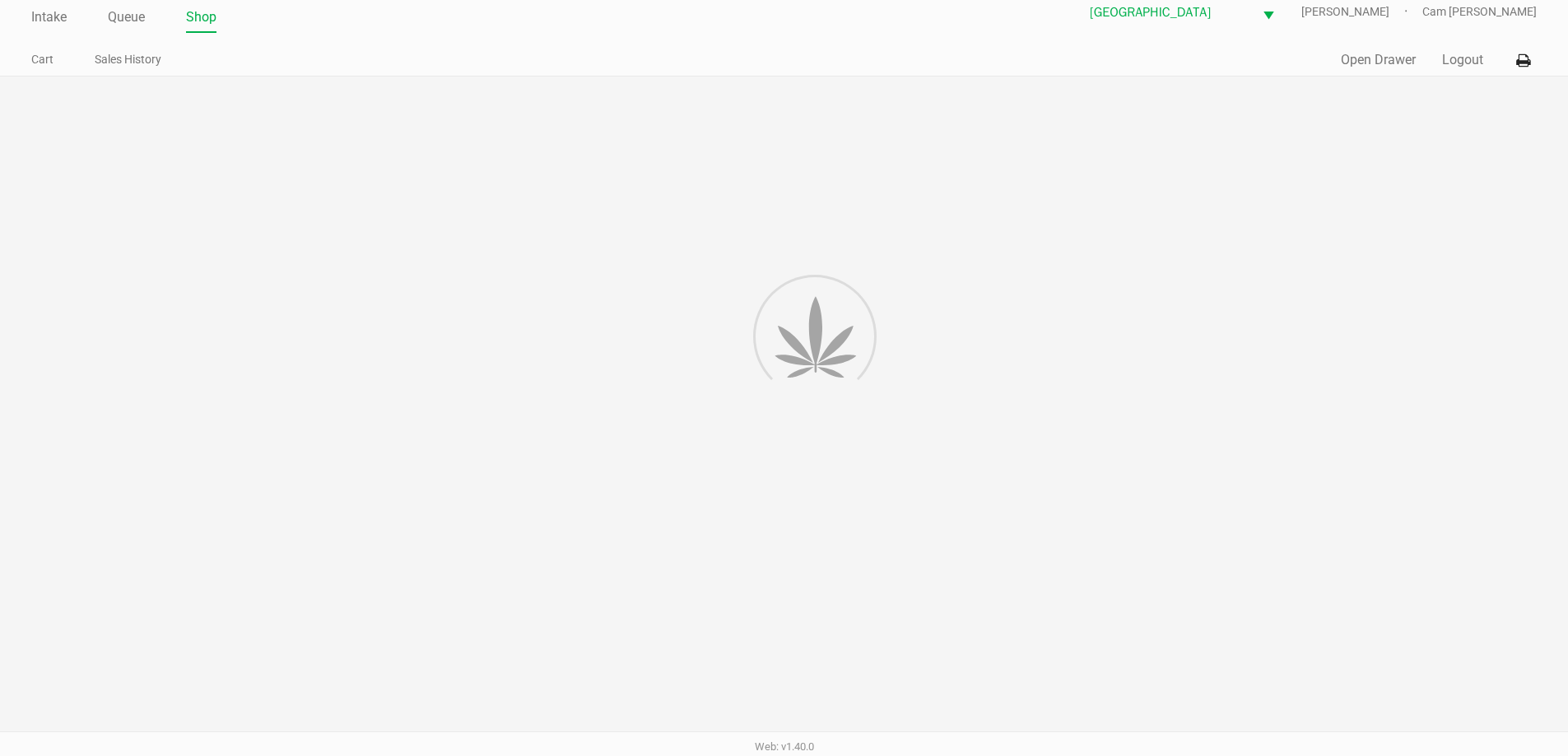scroll, scrollTop: 0, scrollLeft: 0, axis: both 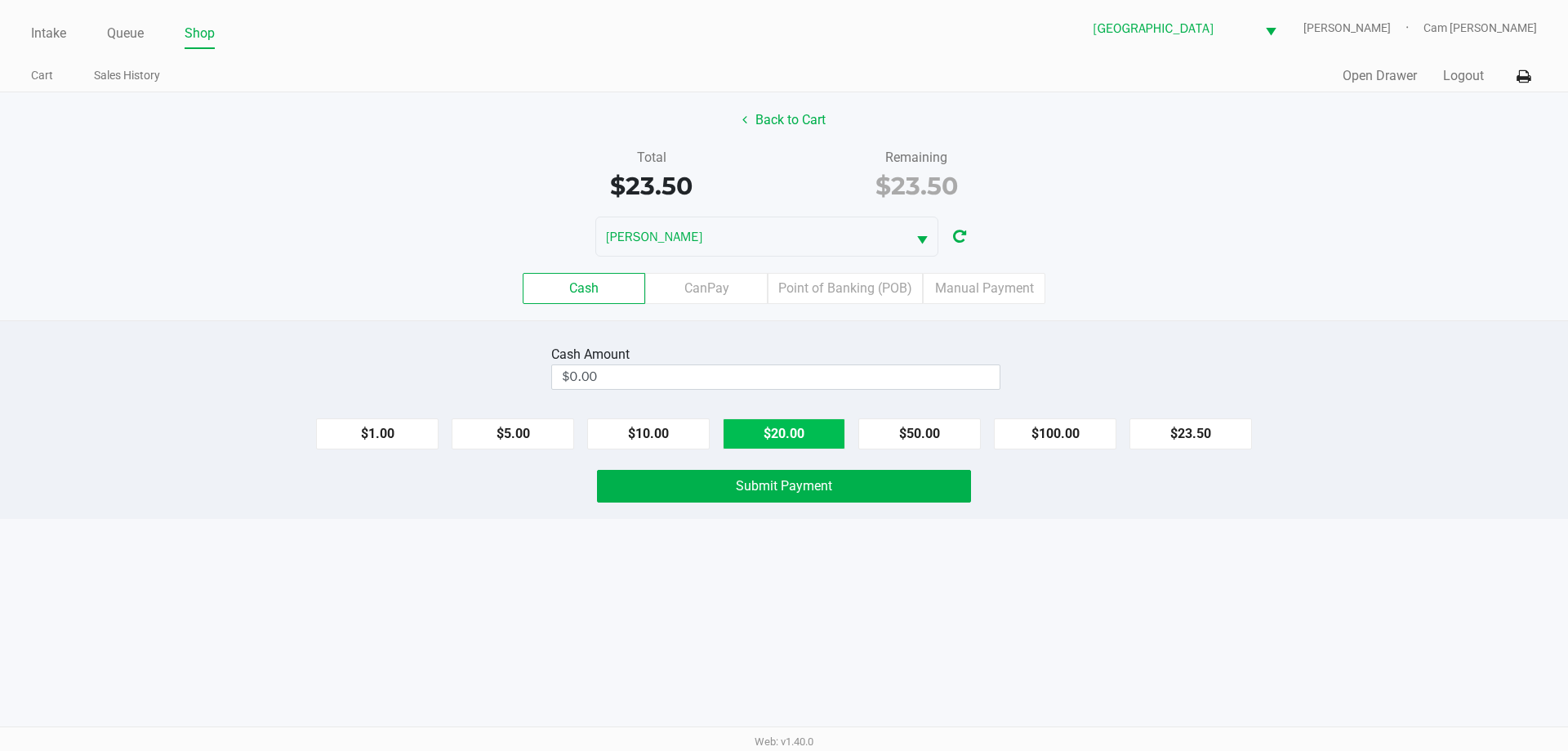 click on "$20.00" 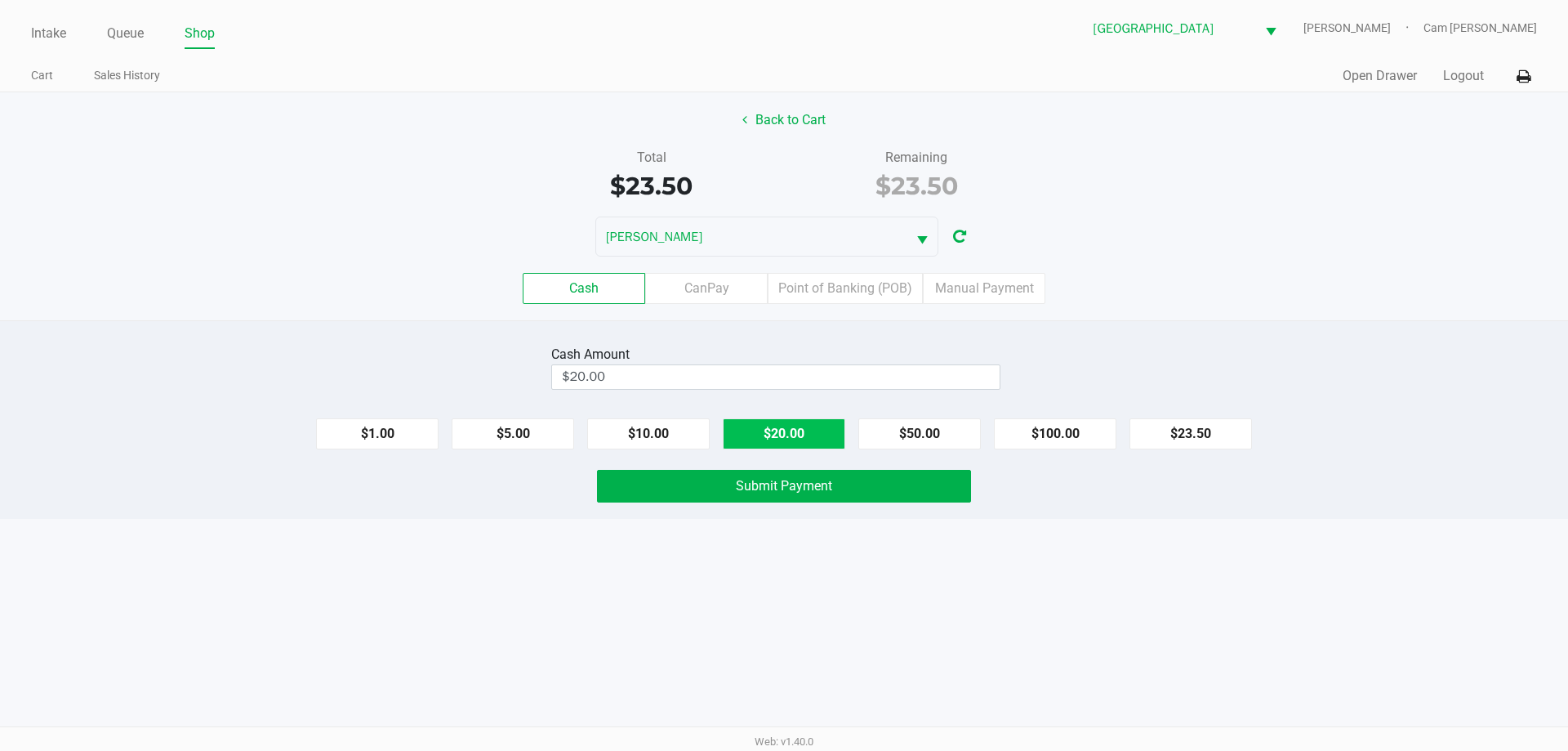 drag, startPoint x: 791, startPoint y: 439, endPoint x: 790, endPoint y: 448, distance: 9.055385 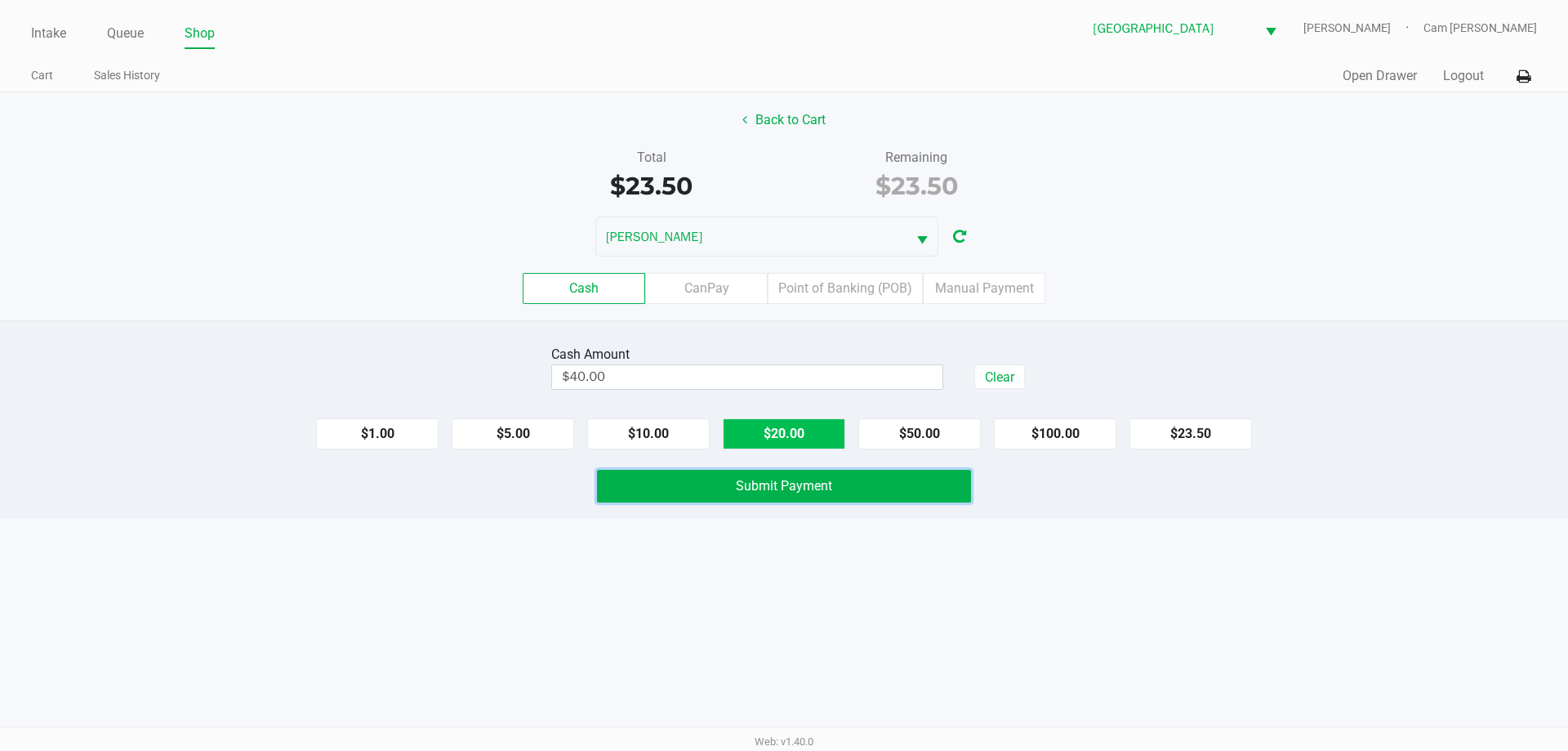 click on "Submit Payment" 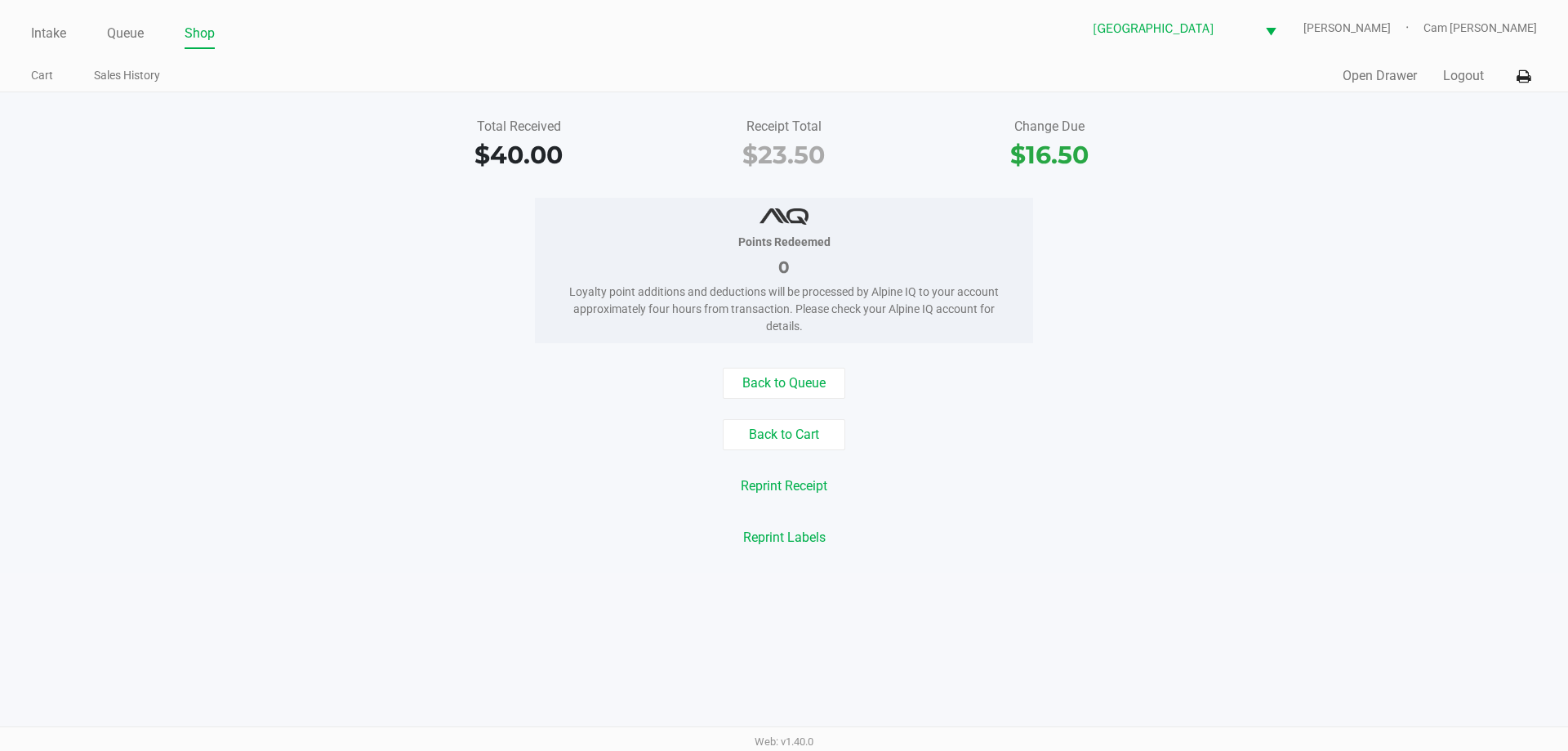 drag, startPoint x: 53, startPoint y: 56, endPoint x: 79, endPoint y: 34, distance: 34.058773 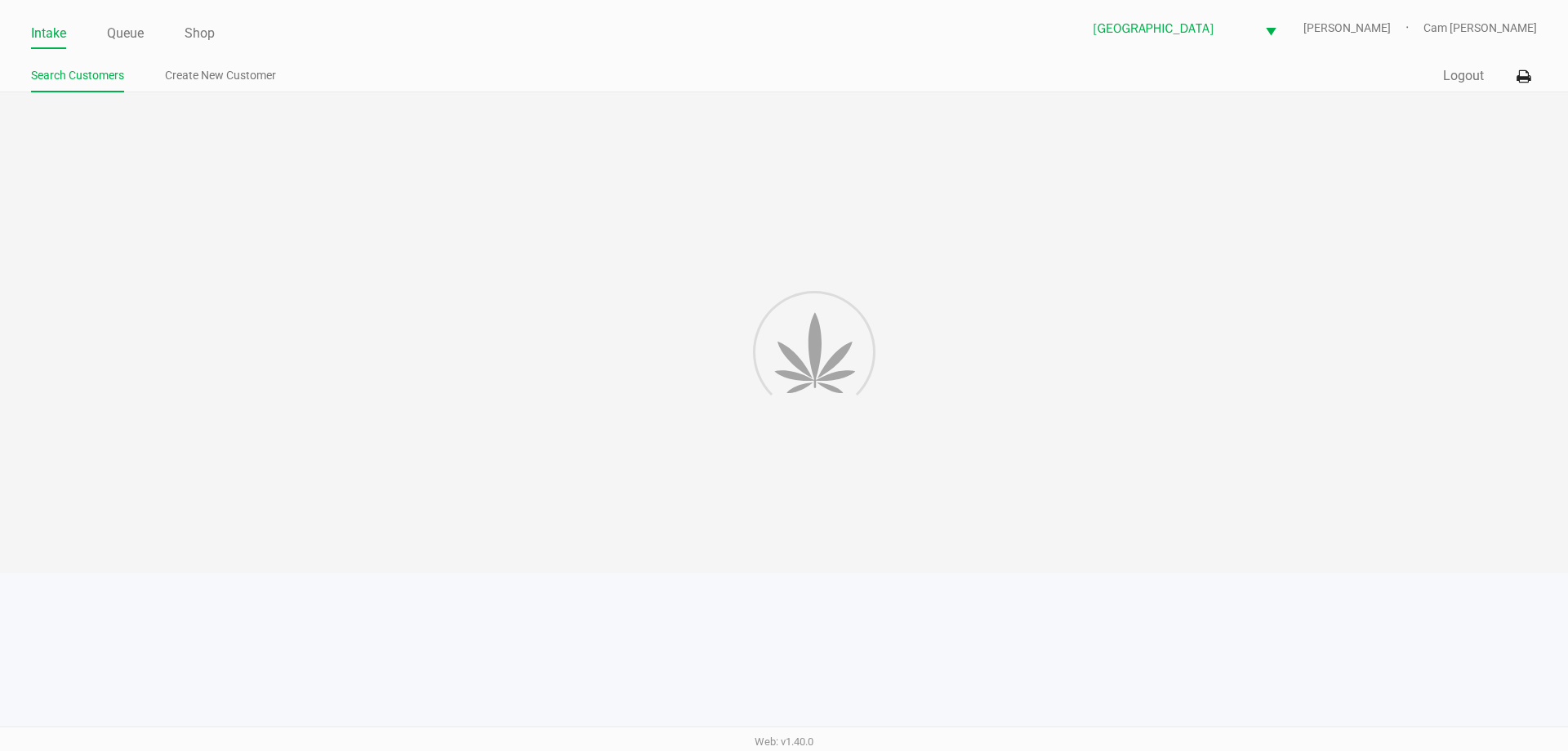 click on "Search Customers Create New Customer" 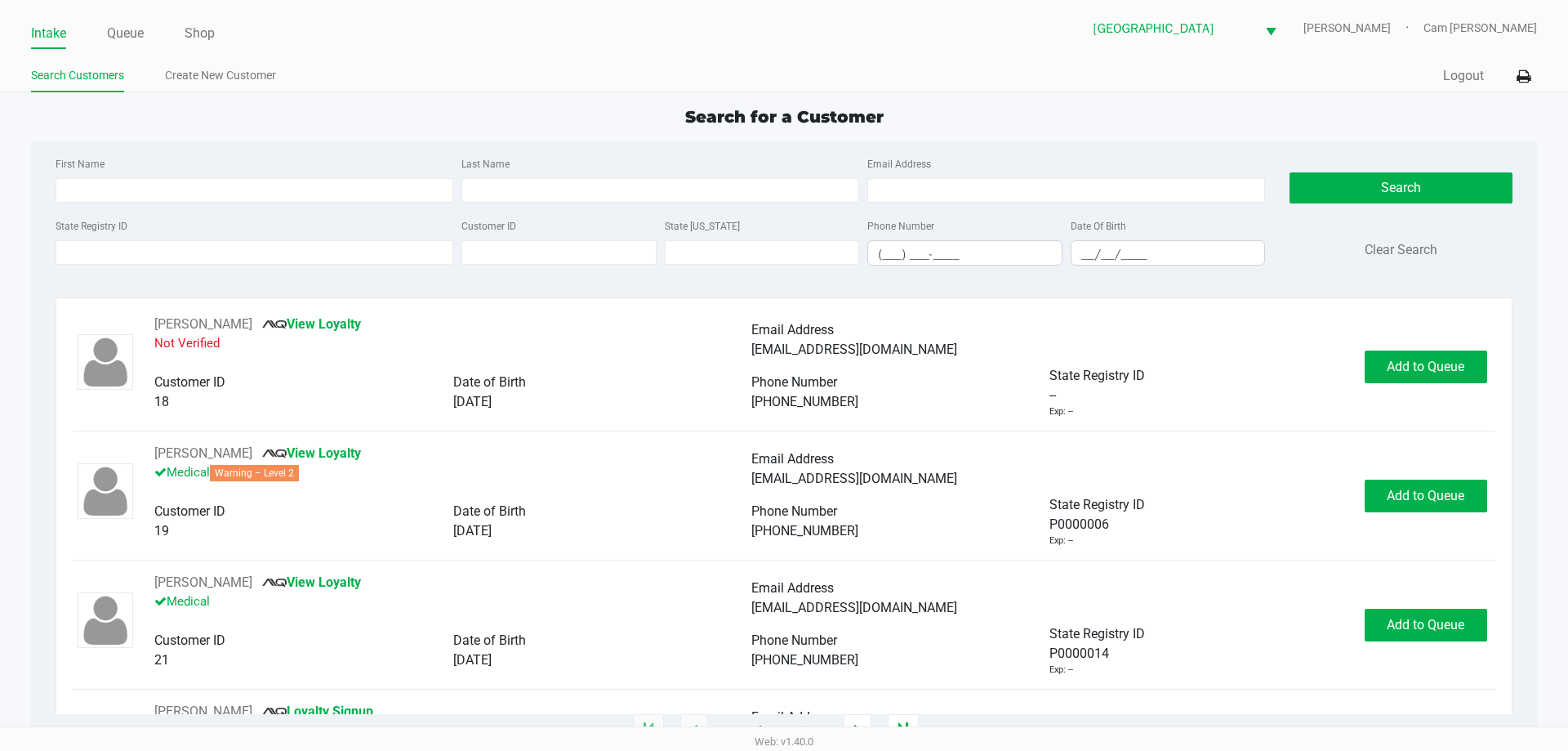 click on "State Registry ID Customer ID State ID Phone Number (___) ___-____ Date Of Birth __/__/____" 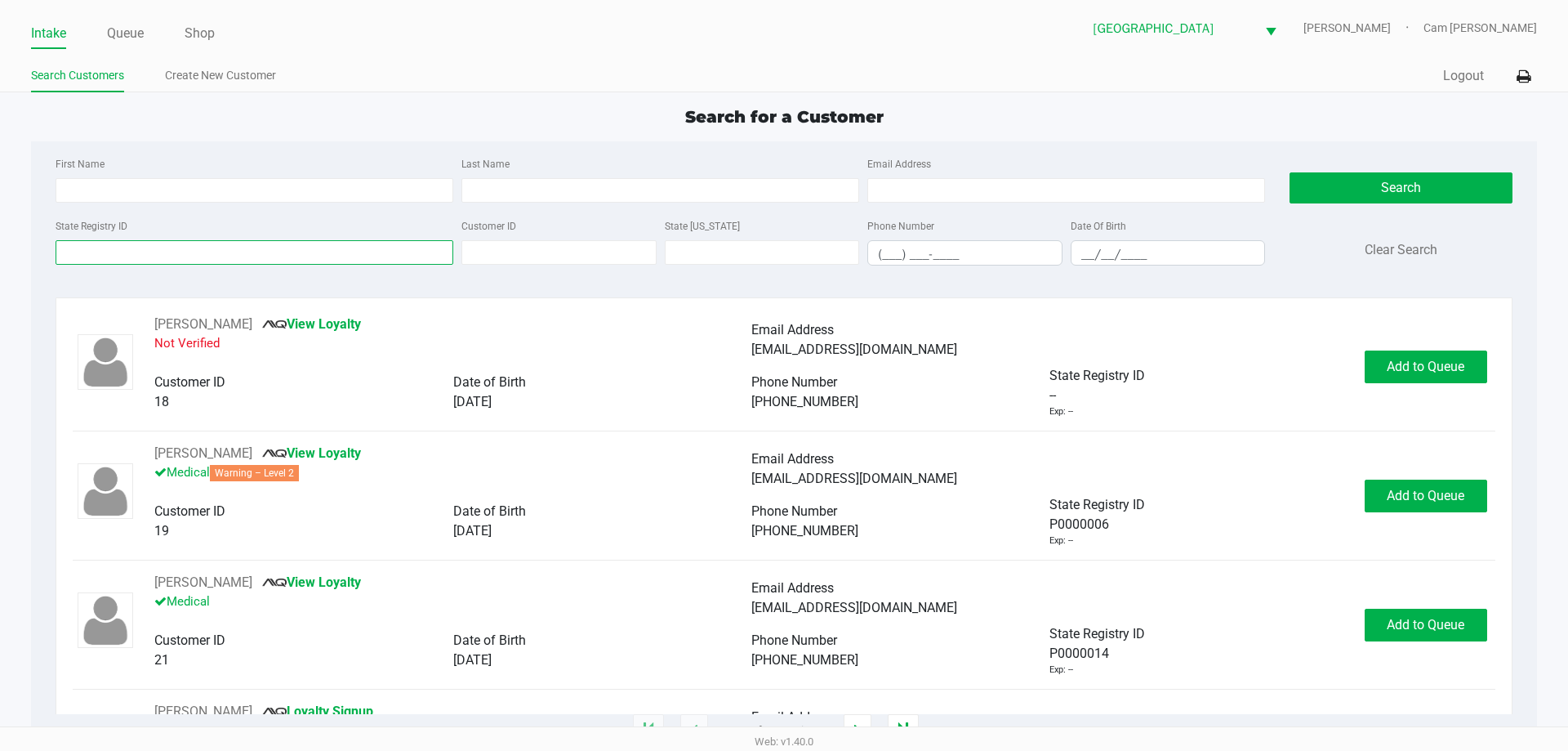 click on "State Registry ID" at bounding box center [254, 253] 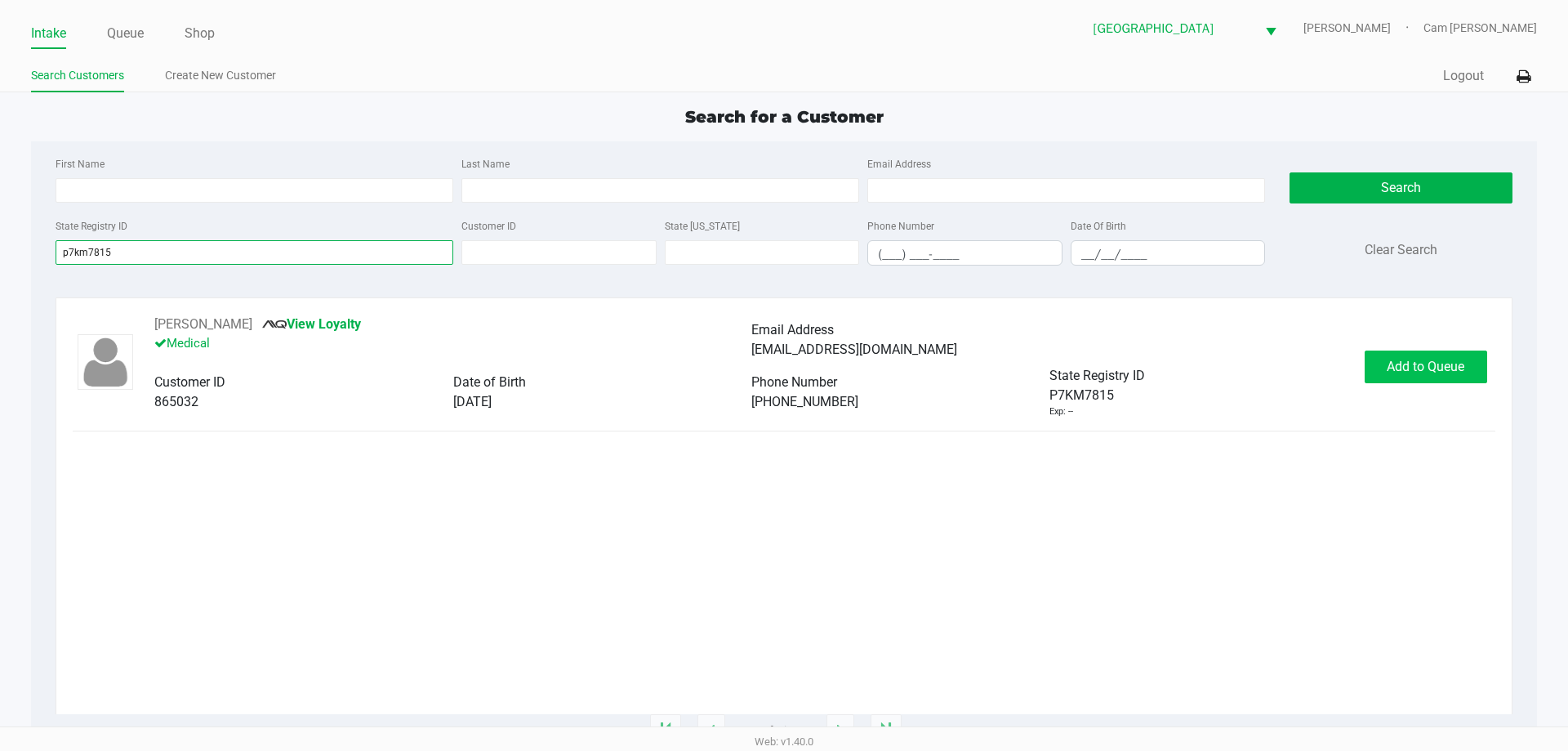 type on "p7km7815" 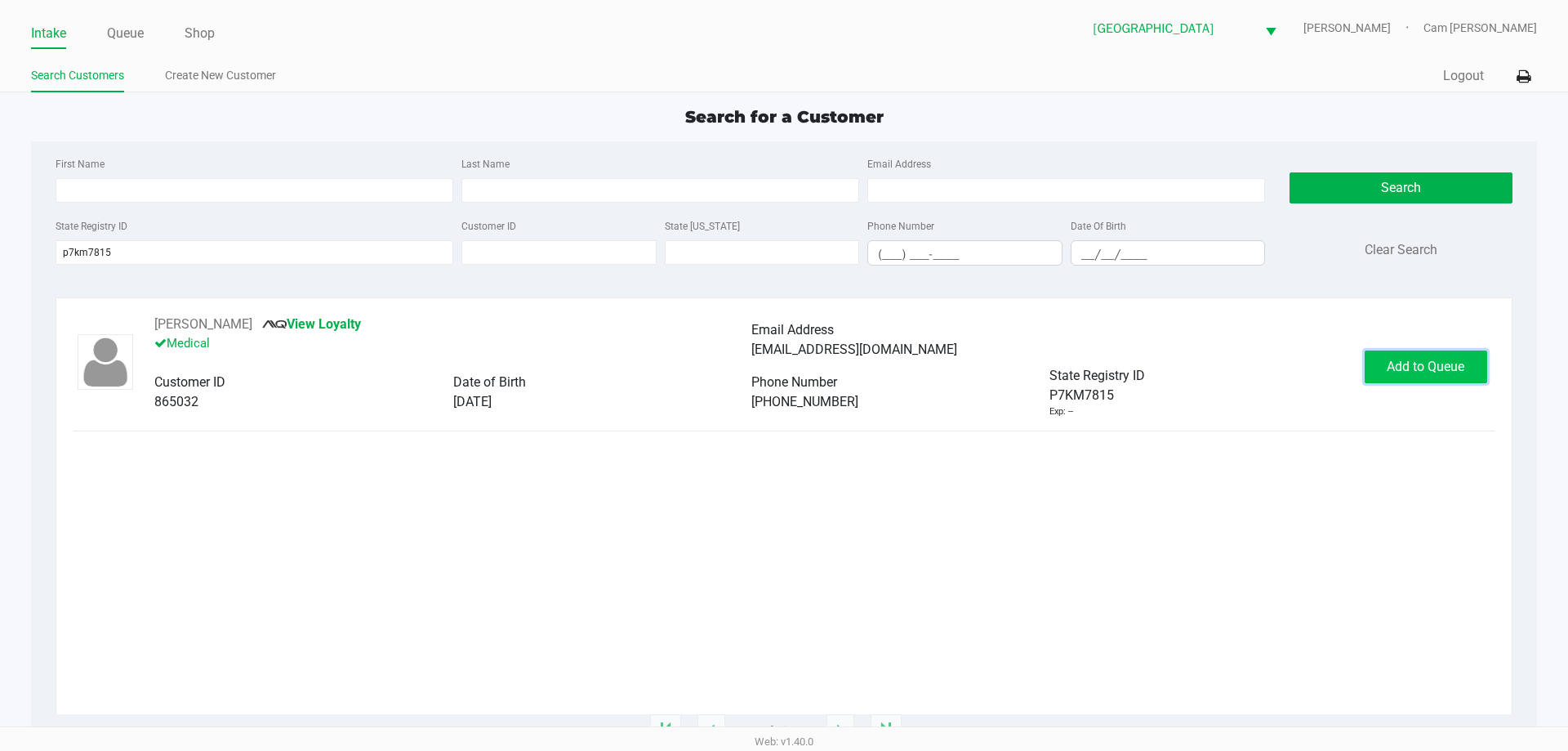 click on "Add to Queue" 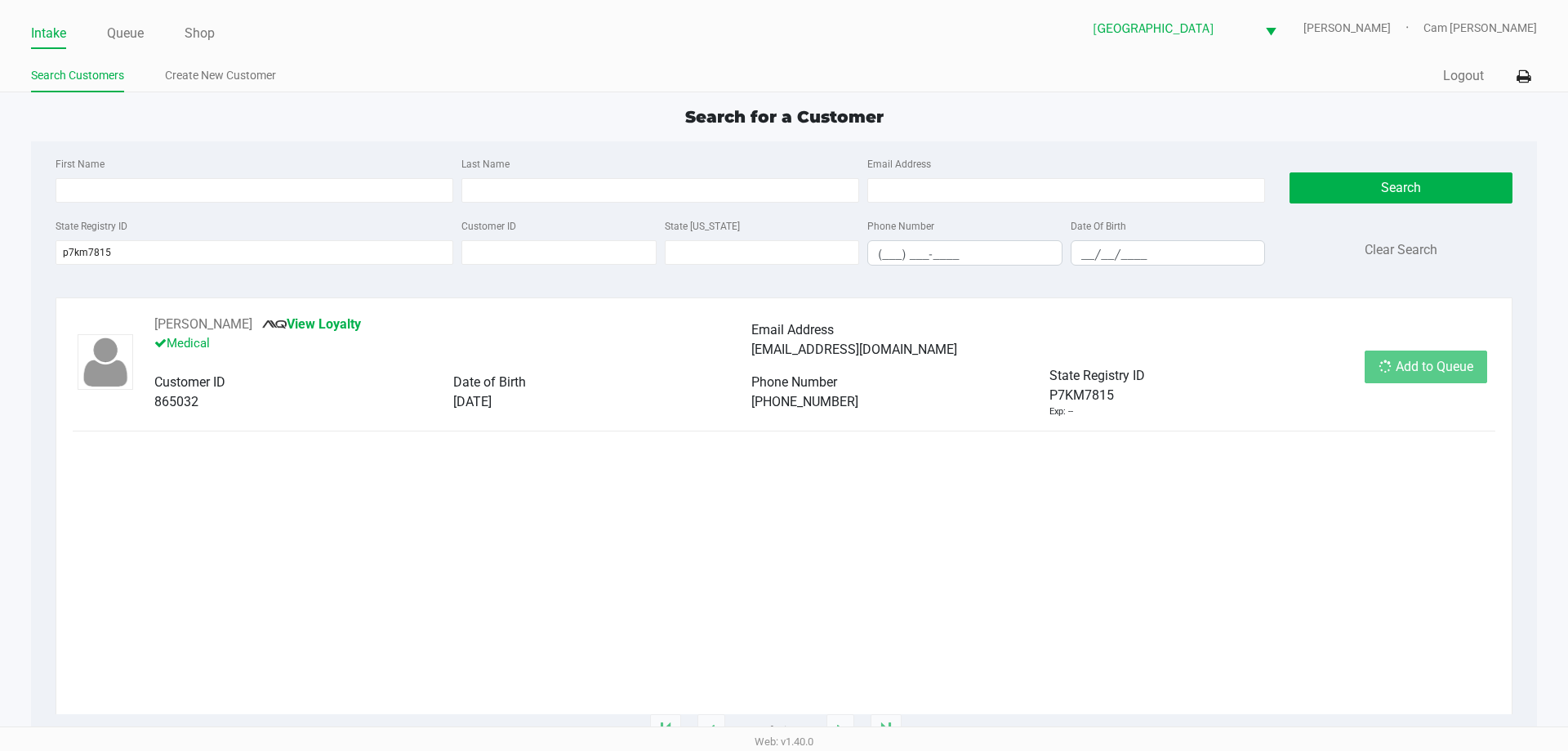 click on "Add to Queue" 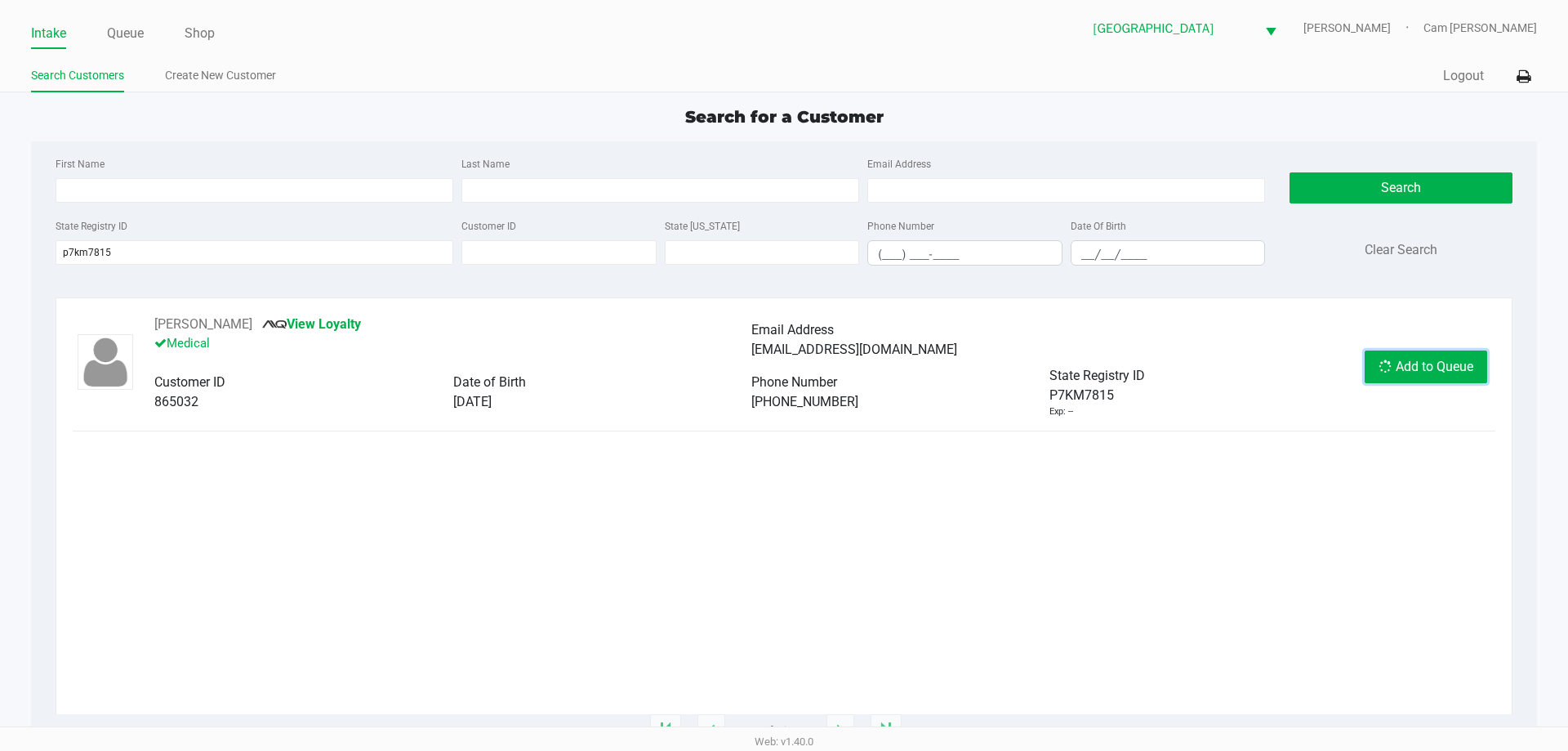click on "Add to Queue" 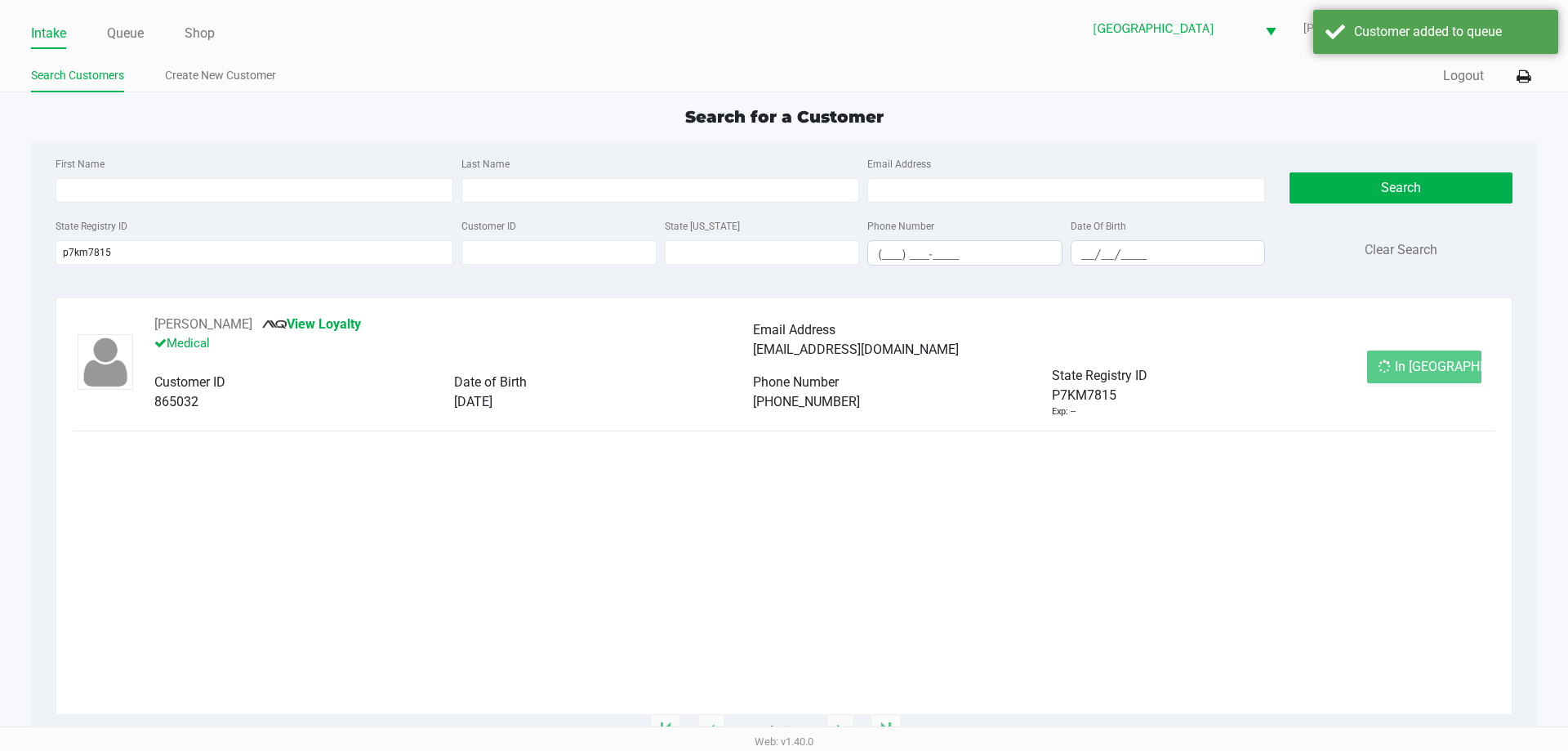 click on "In Queue" 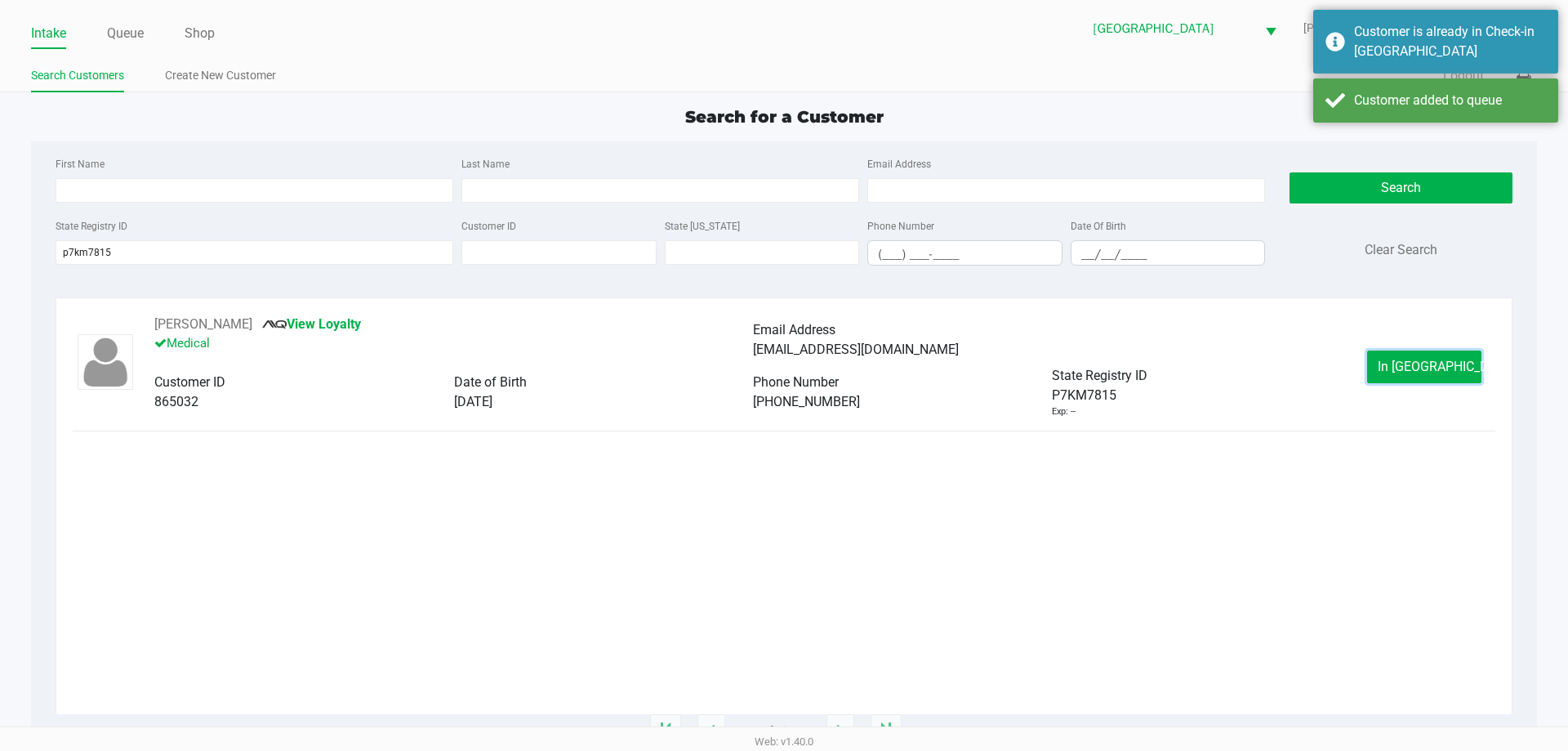 click on "In Queue" 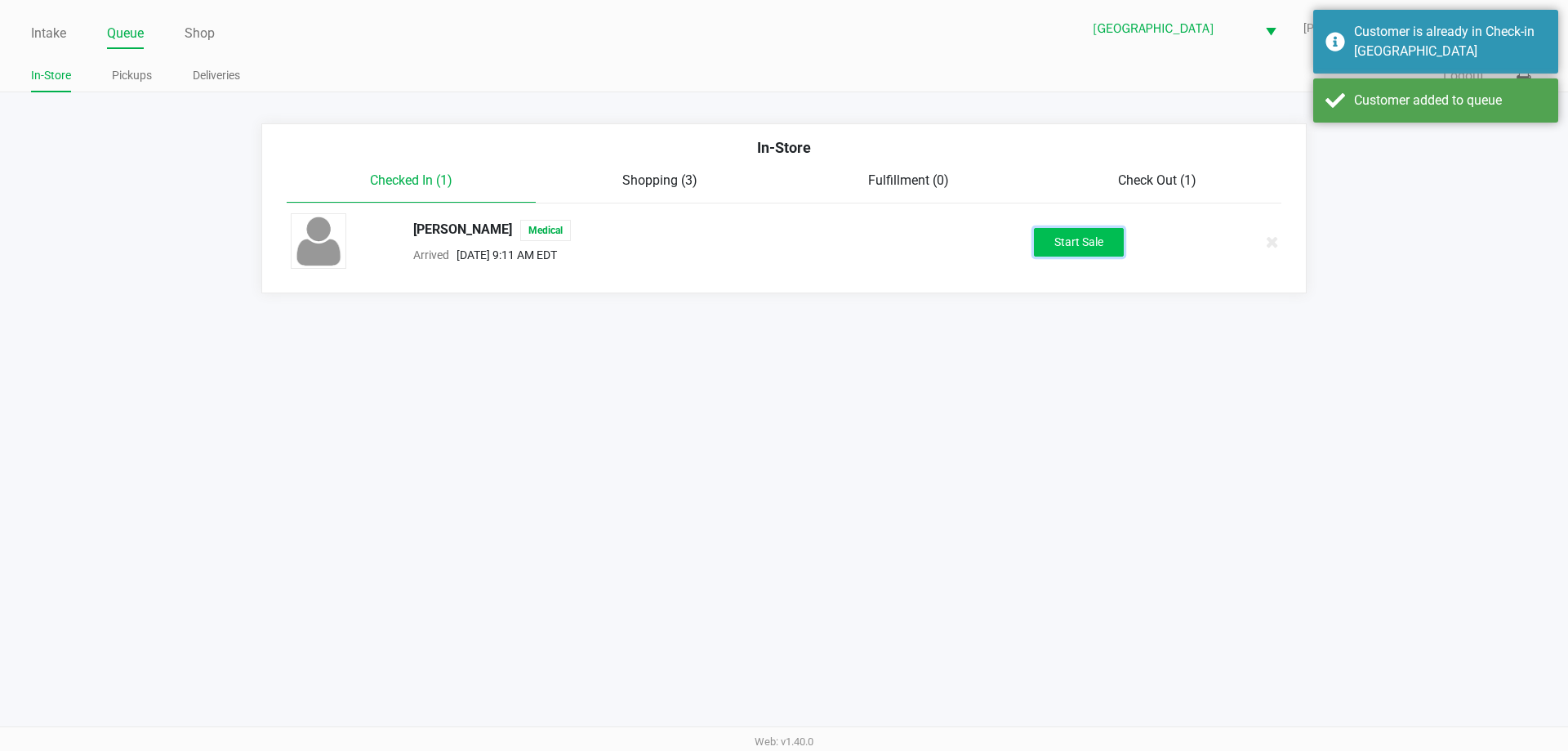 click on "Start Sale" 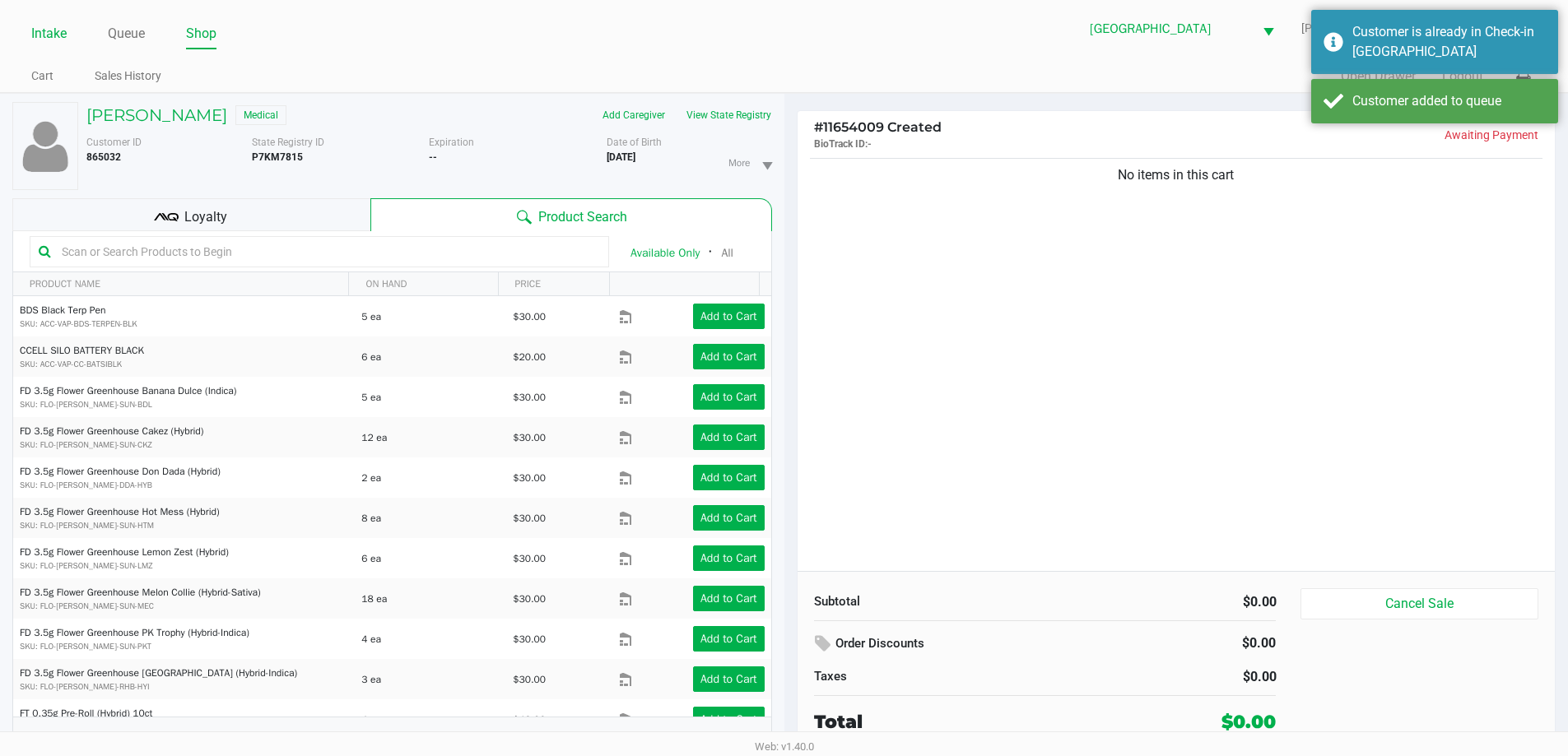 click on "Intake" 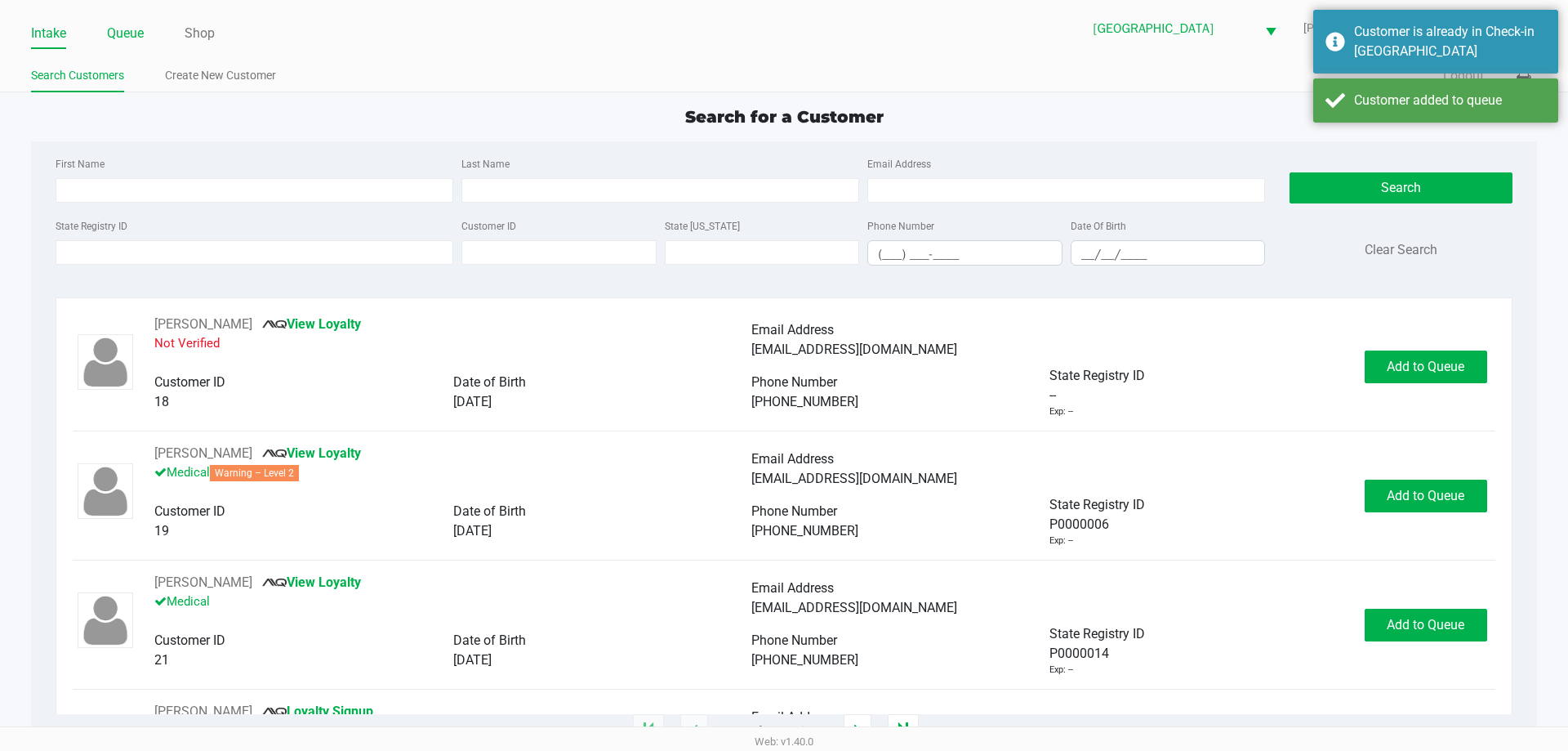 click on "Queue" 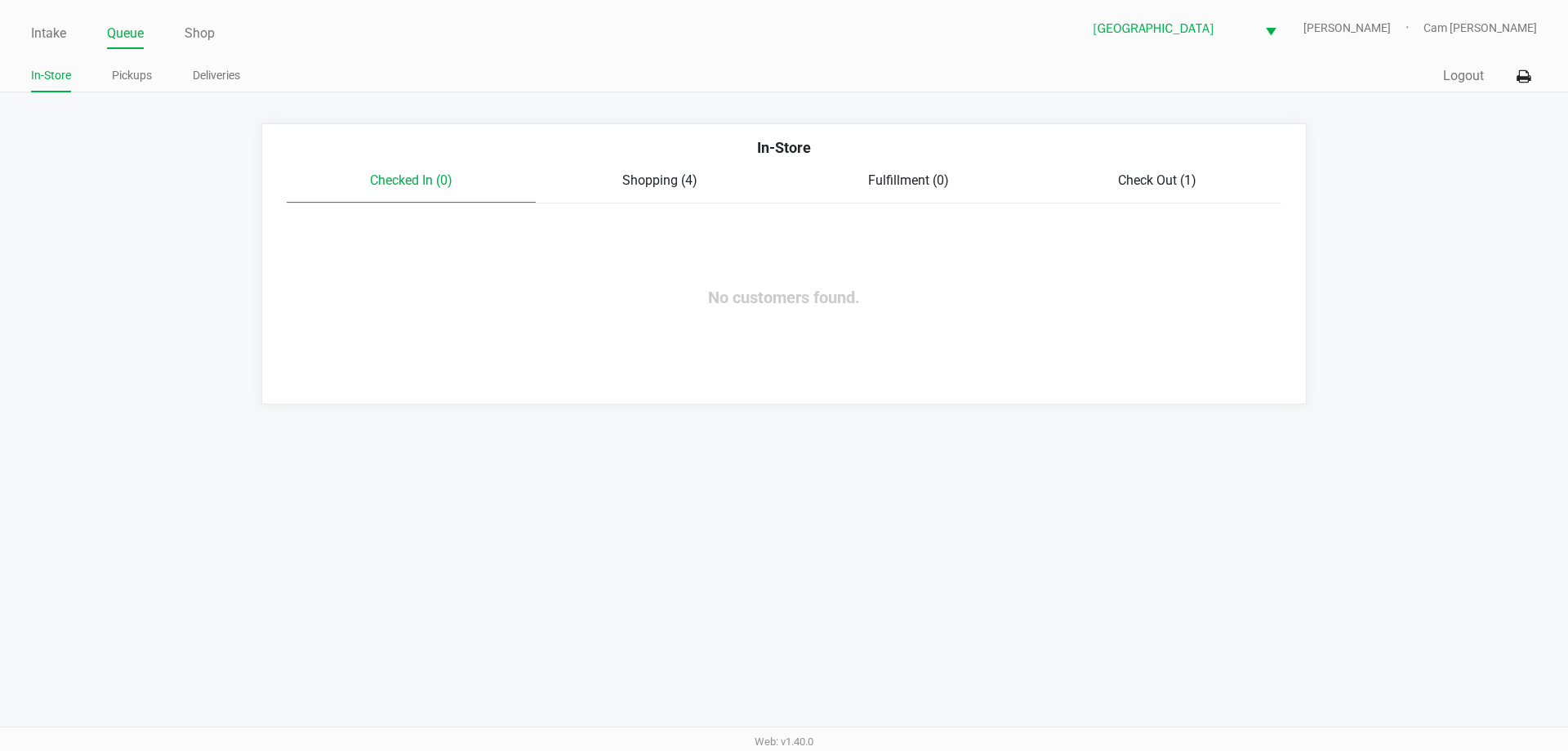 click on "Shopping (4)" 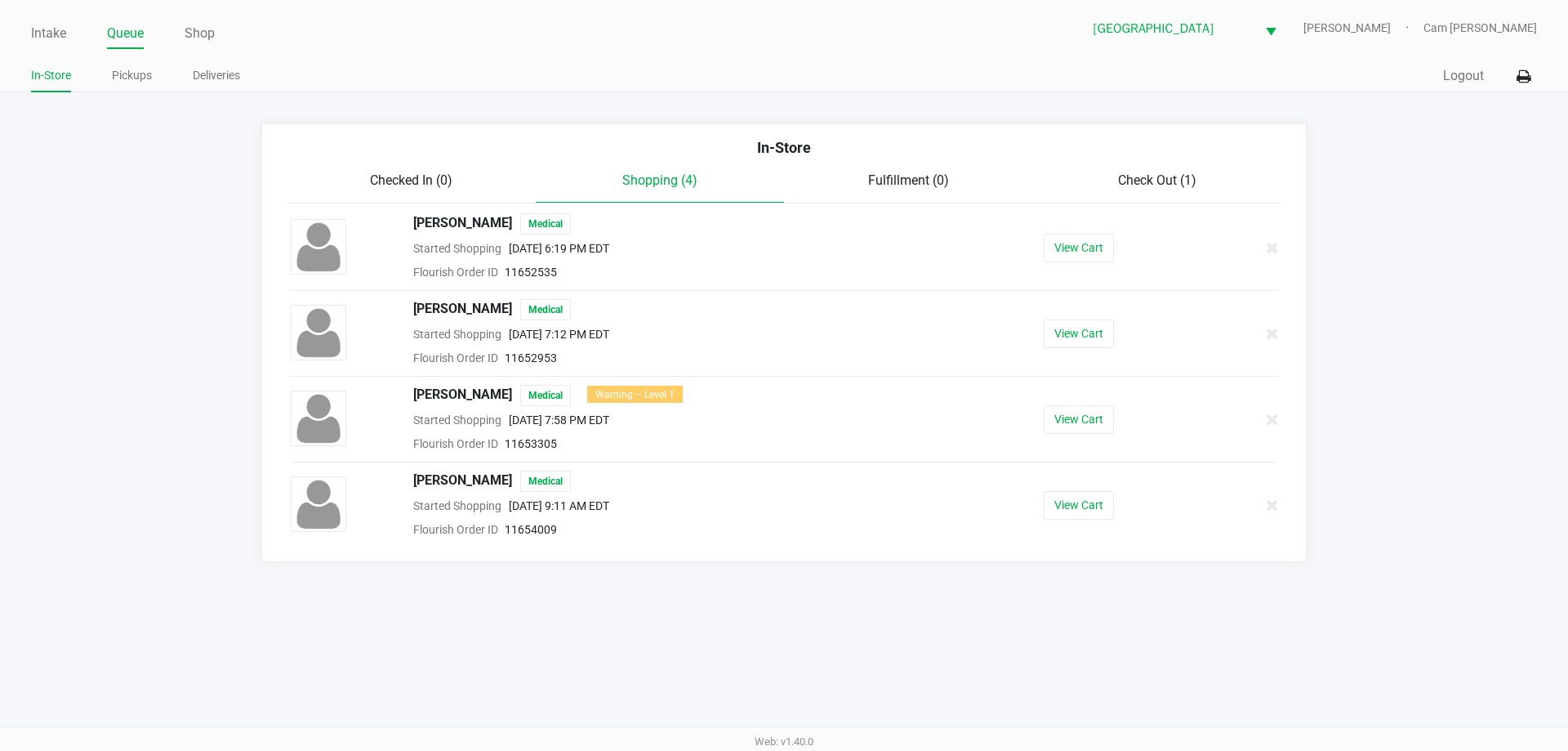 click 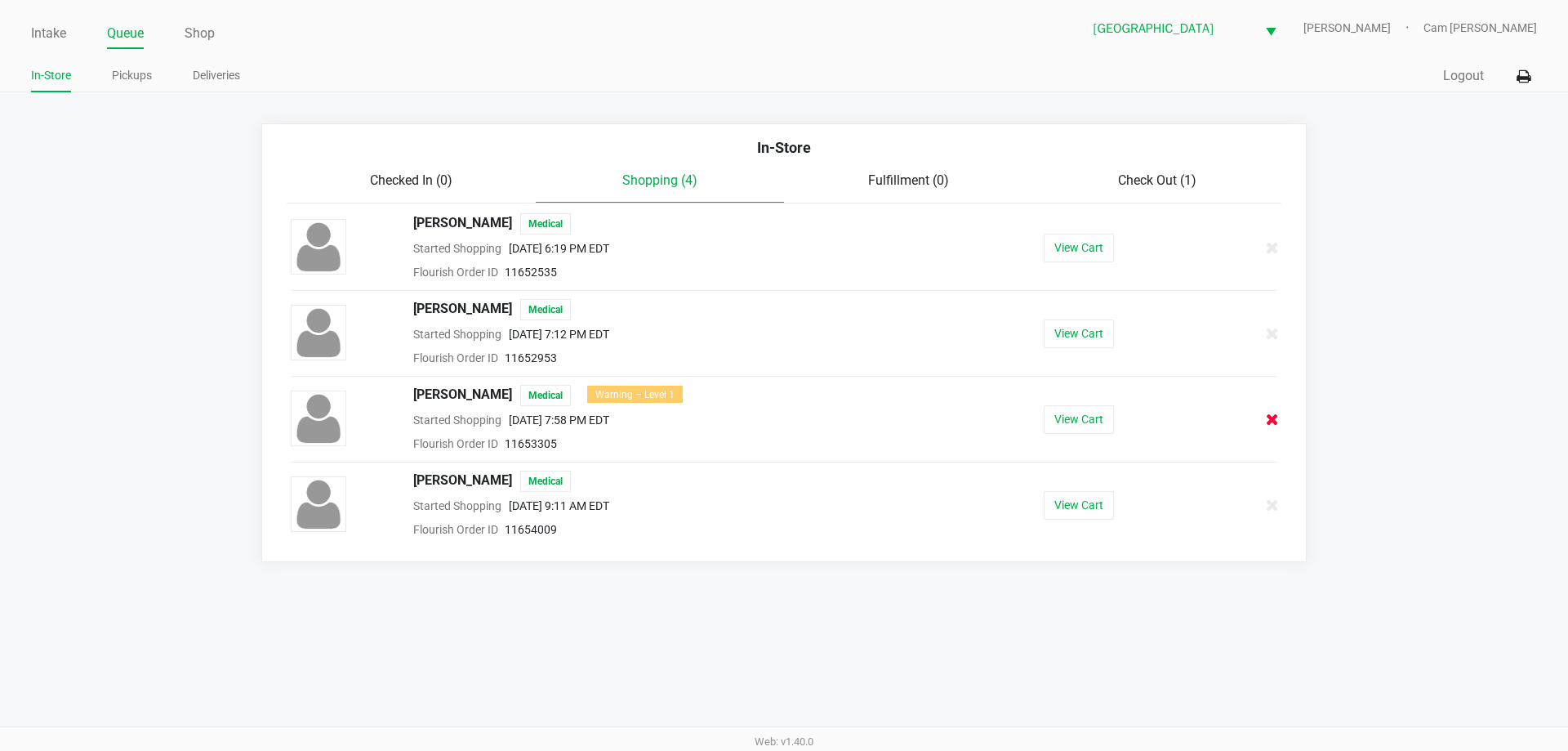 click 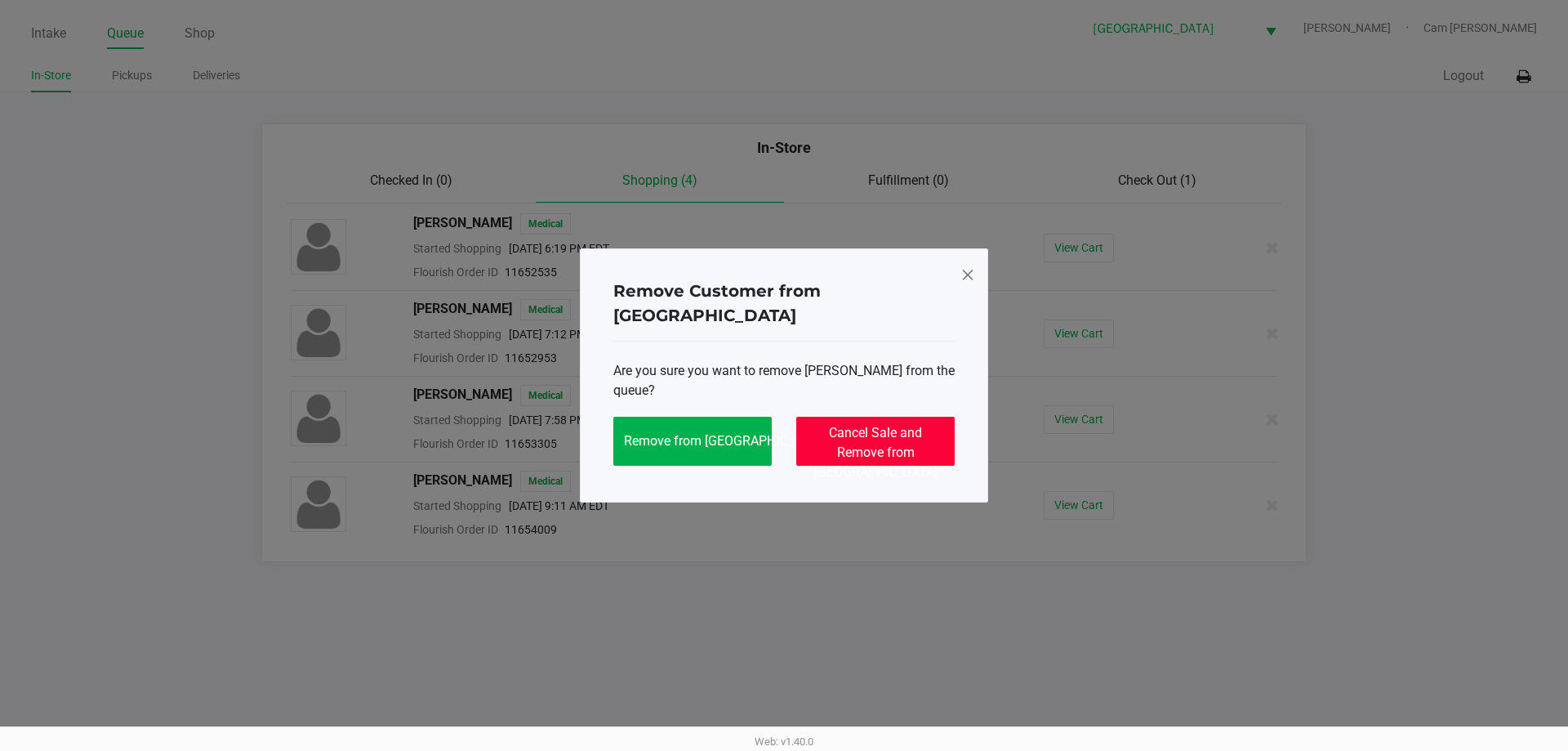 click on "Cancel Sale and Remove from Queue" 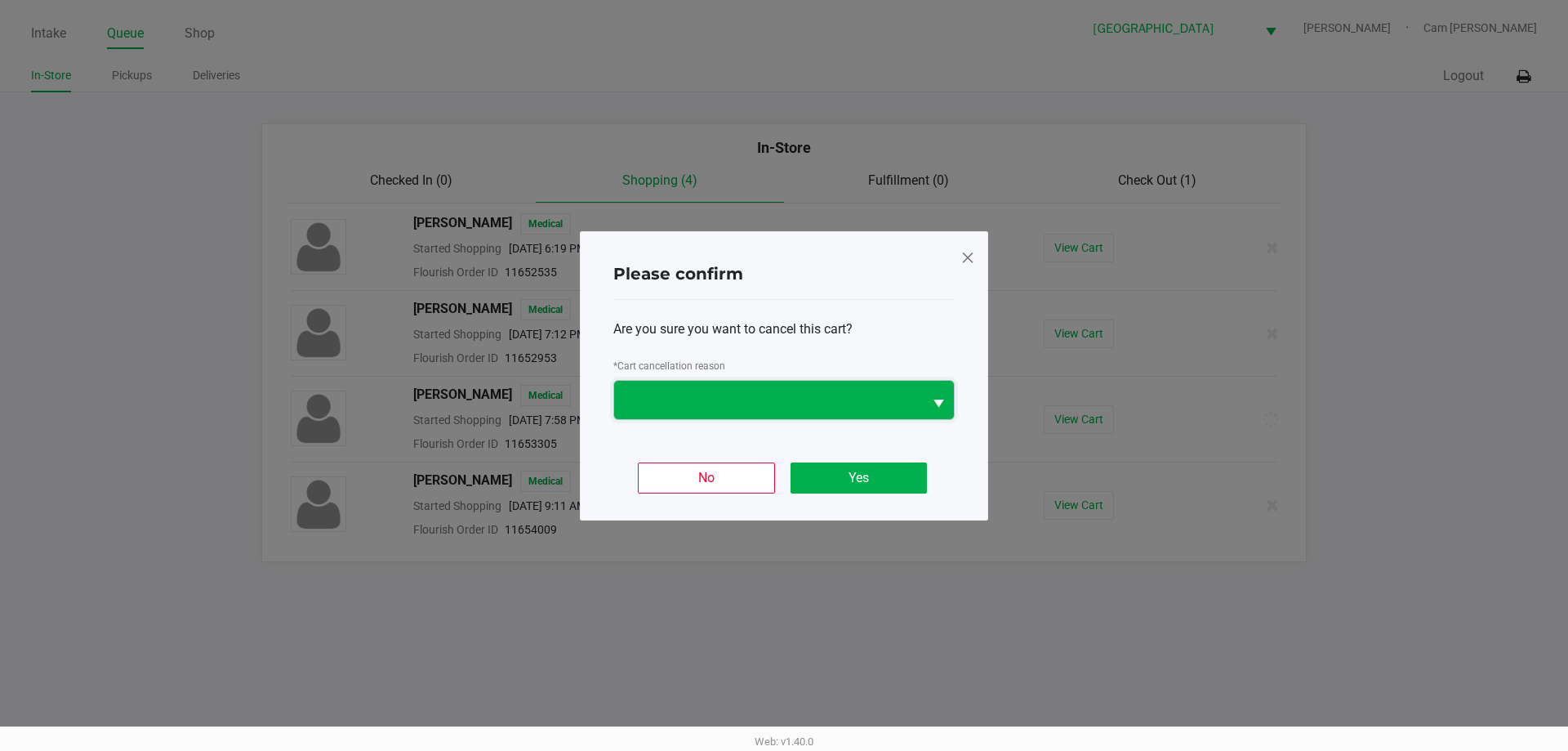 click at bounding box center (768, 400) 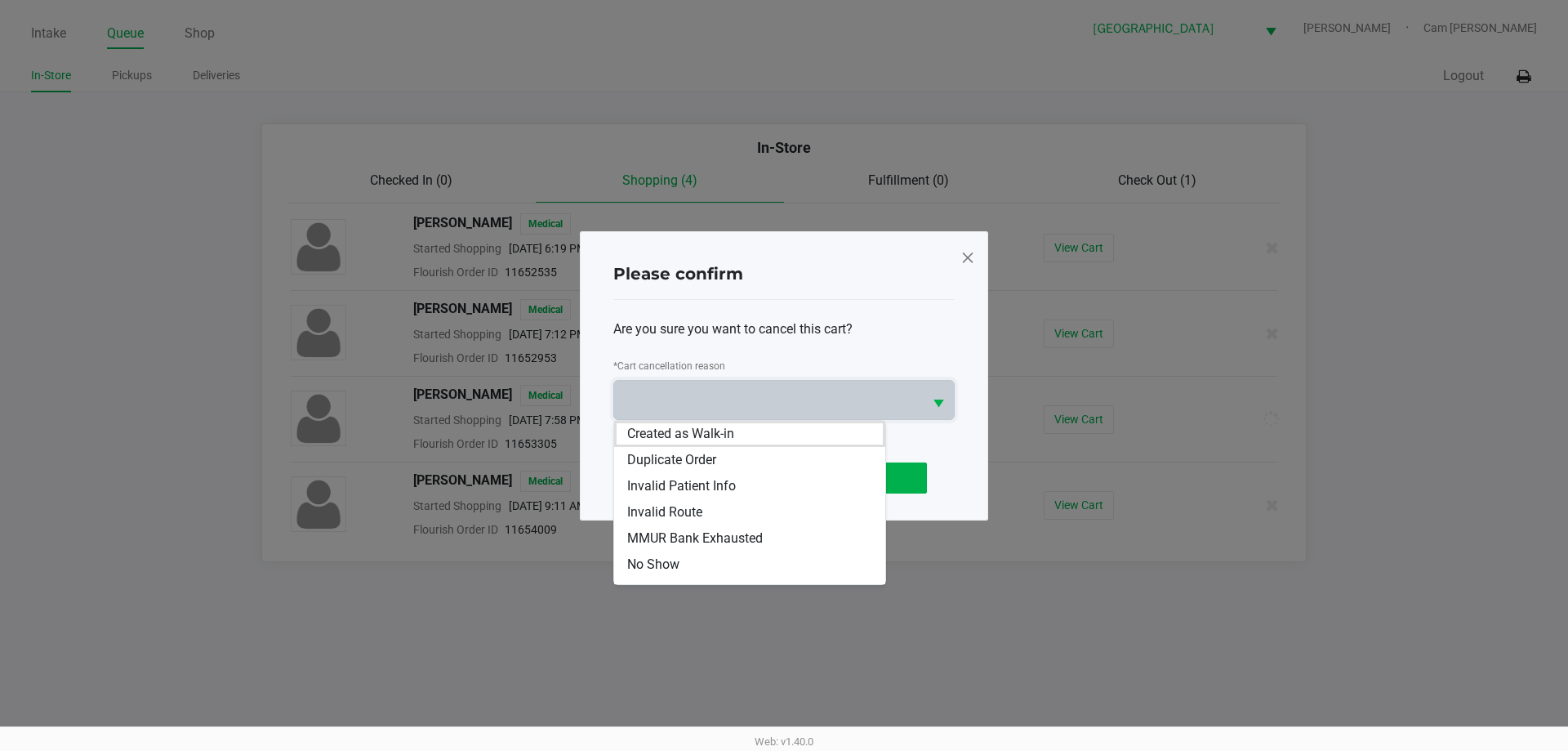 drag, startPoint x: 689, startPoint y: 429, endPoint x: 751, endPoint y: 424, distance: 62.20129 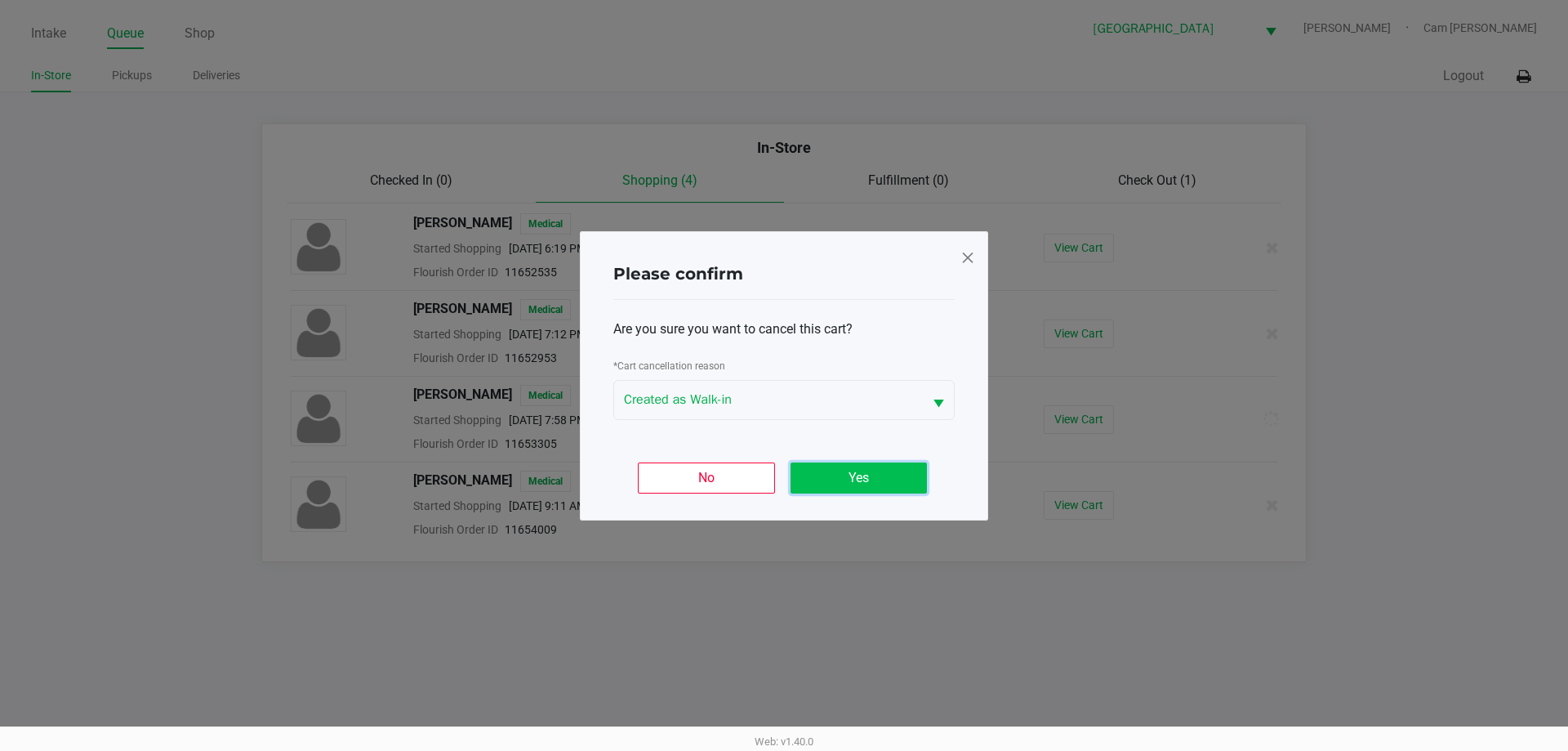 click on "Yes" 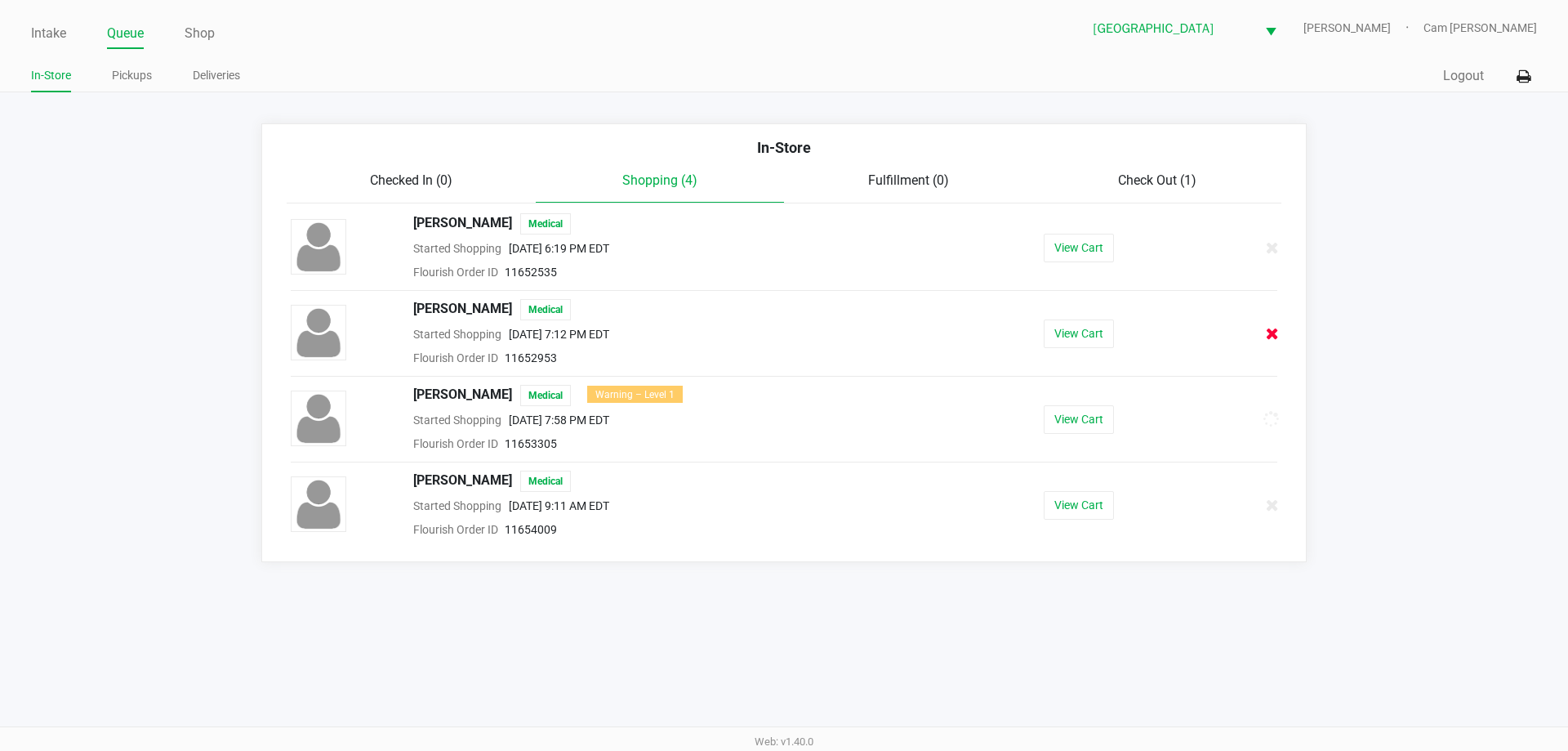 click 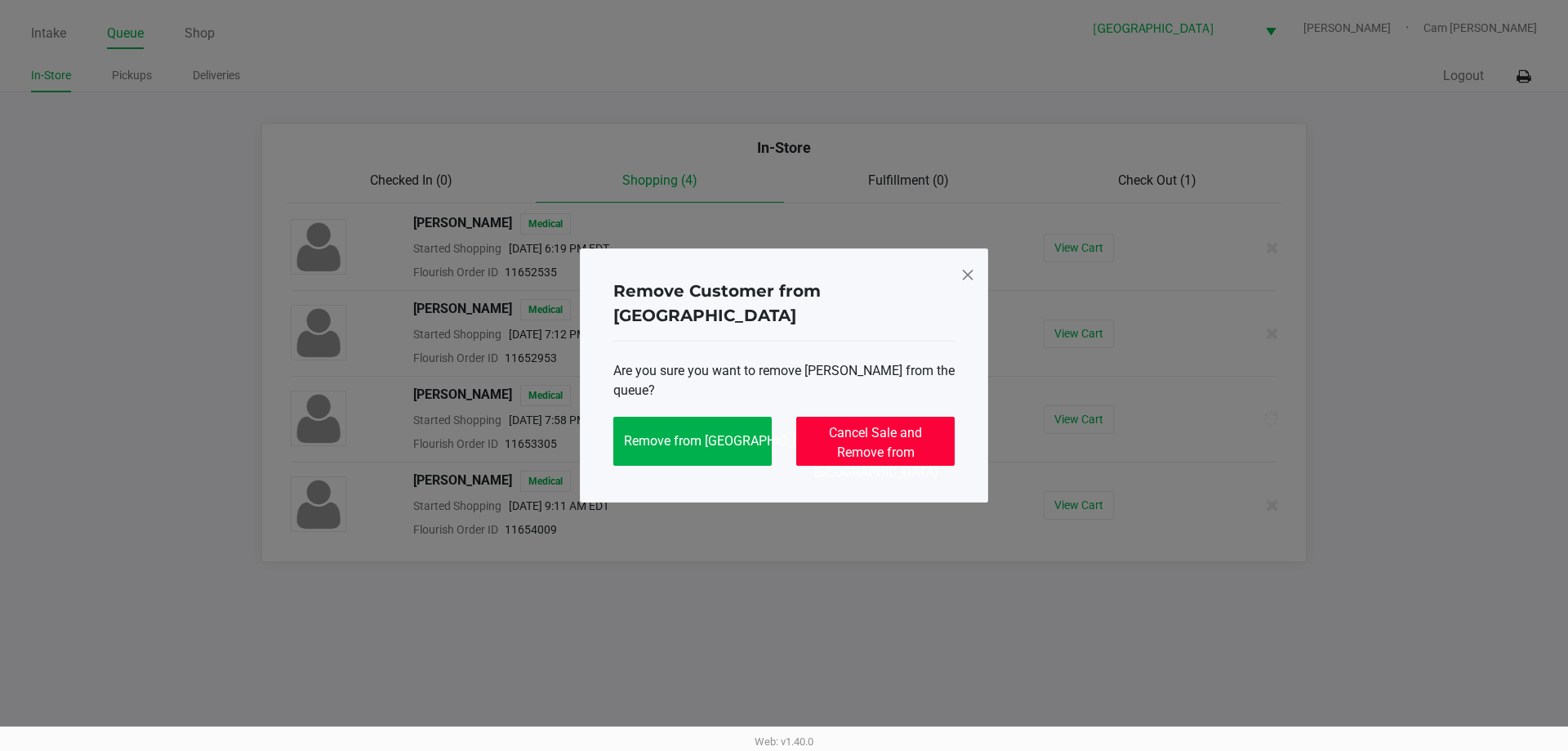 click on "Cancel Sale and Remove from Queue" 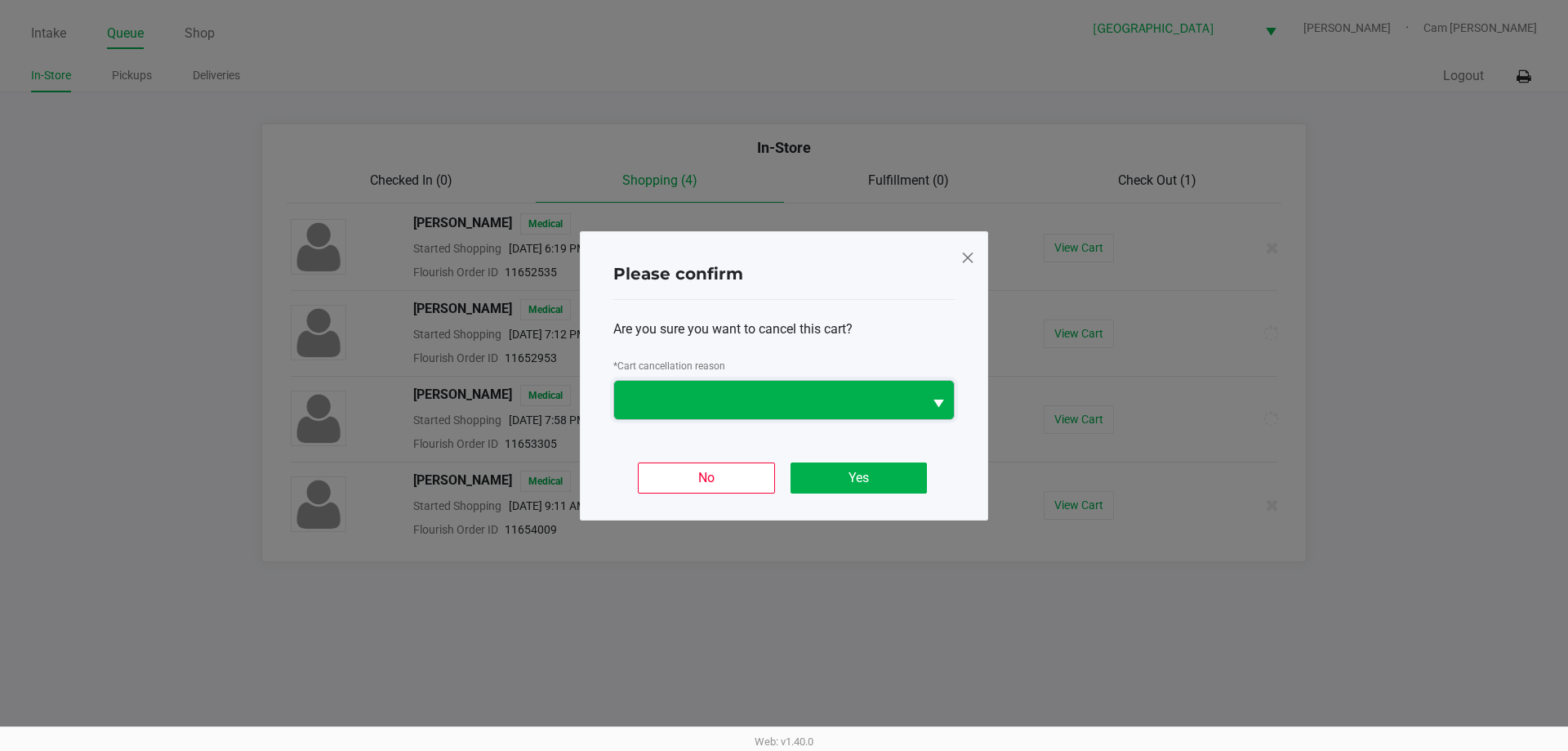click at bounding box center (768, 400) 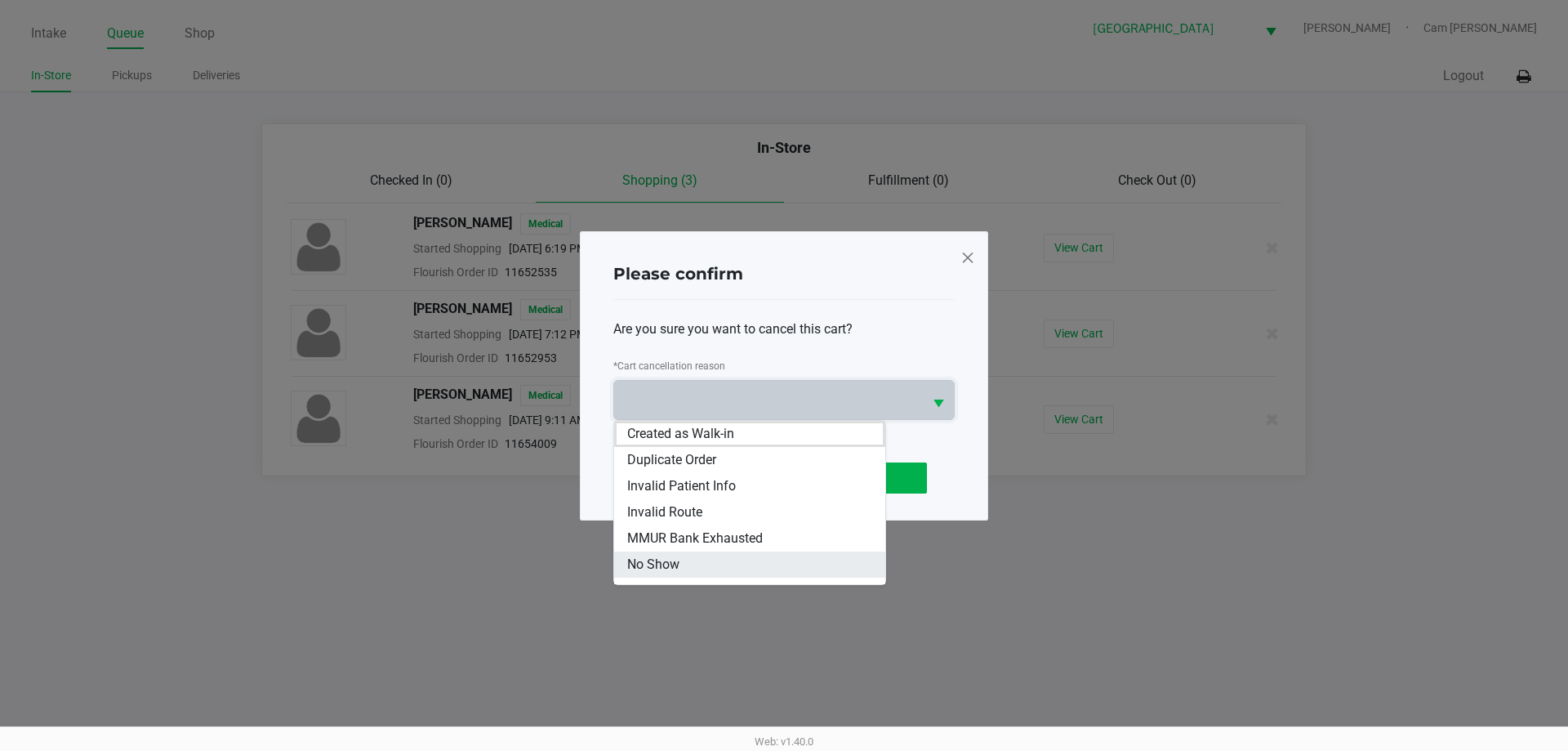 drag, startPoint x: 698, startPoint y: 573, endPoint x: 707, endPoint y: 563, distance: 13.45362 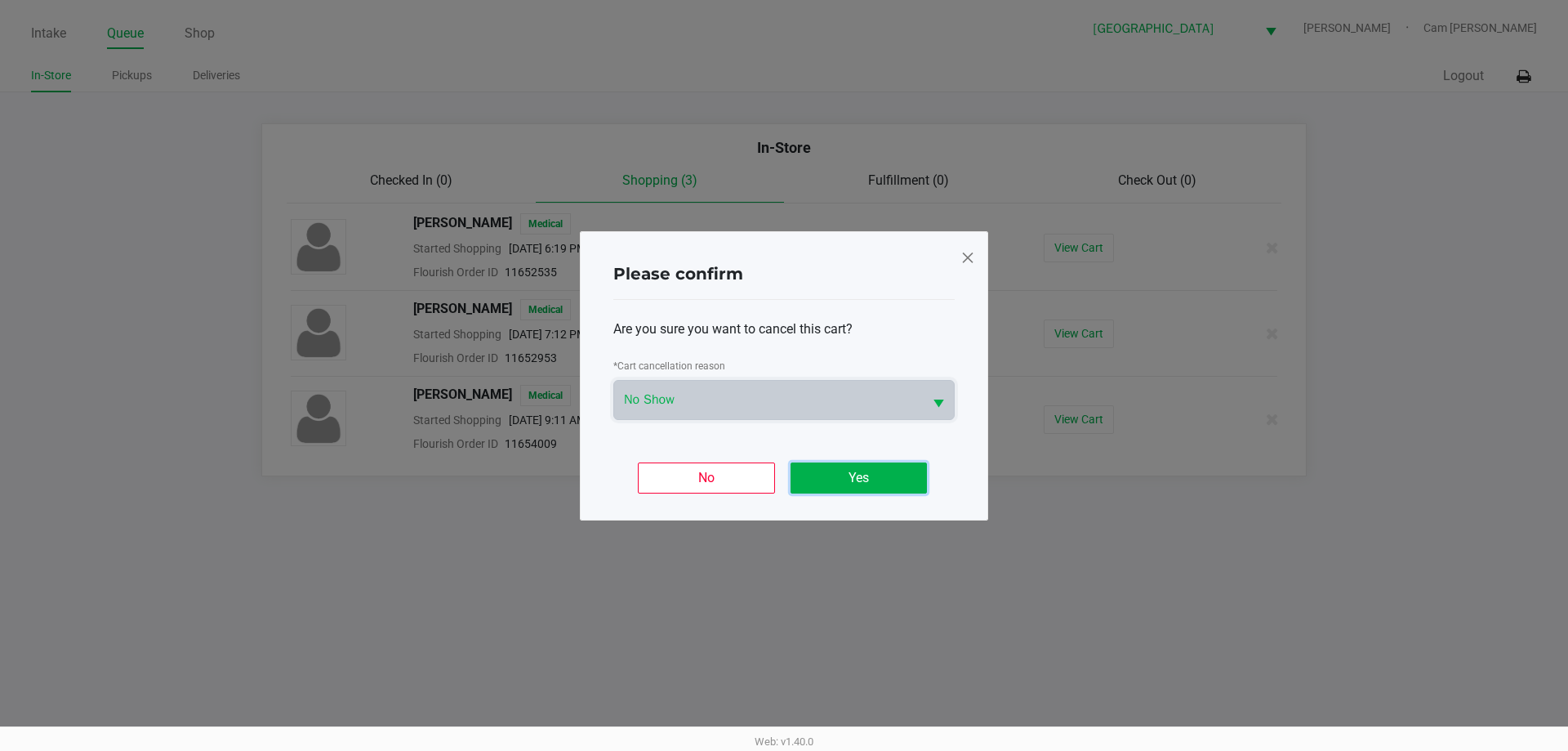 click on "Yes" 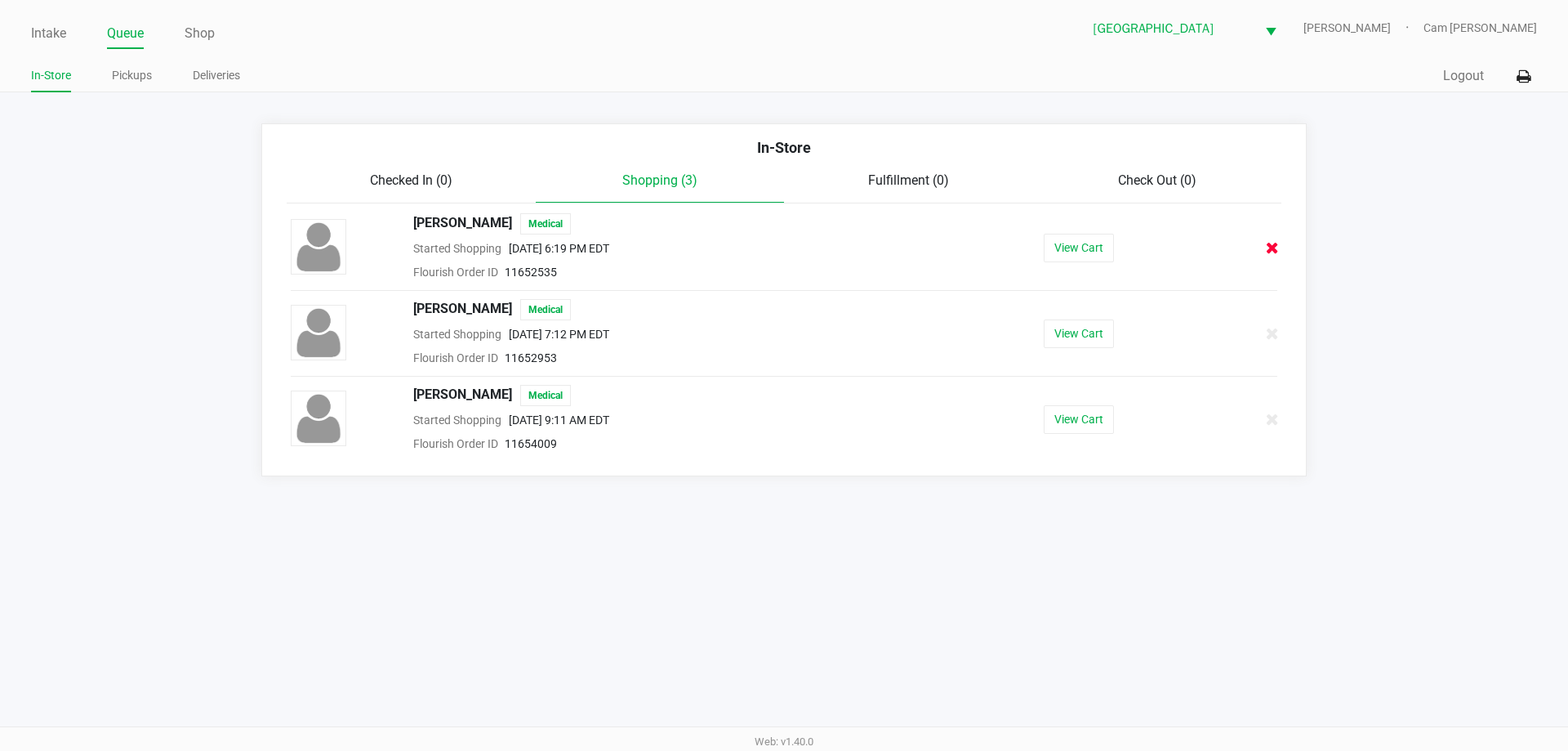 click 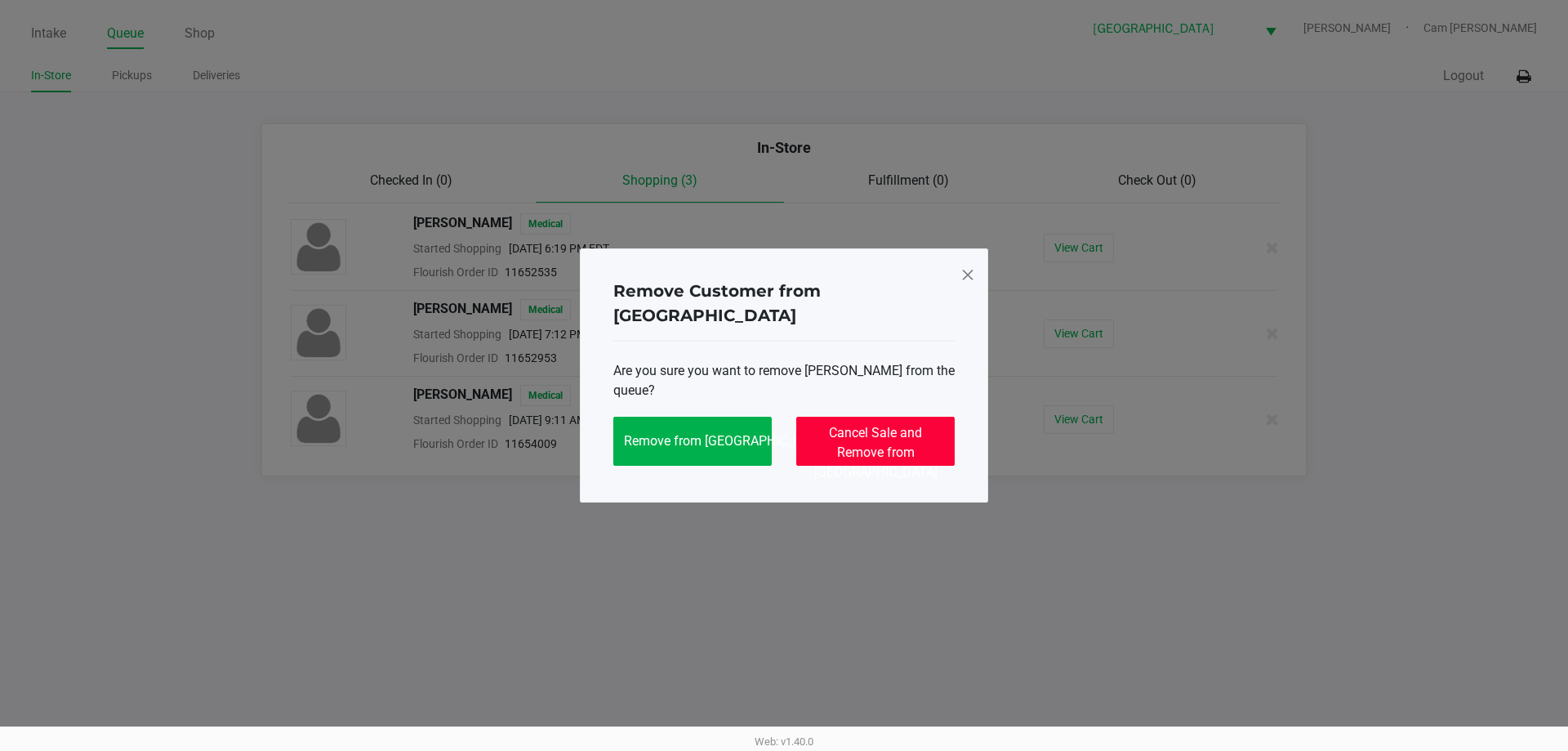 click on "Cancel Sale and Remove from Queue" 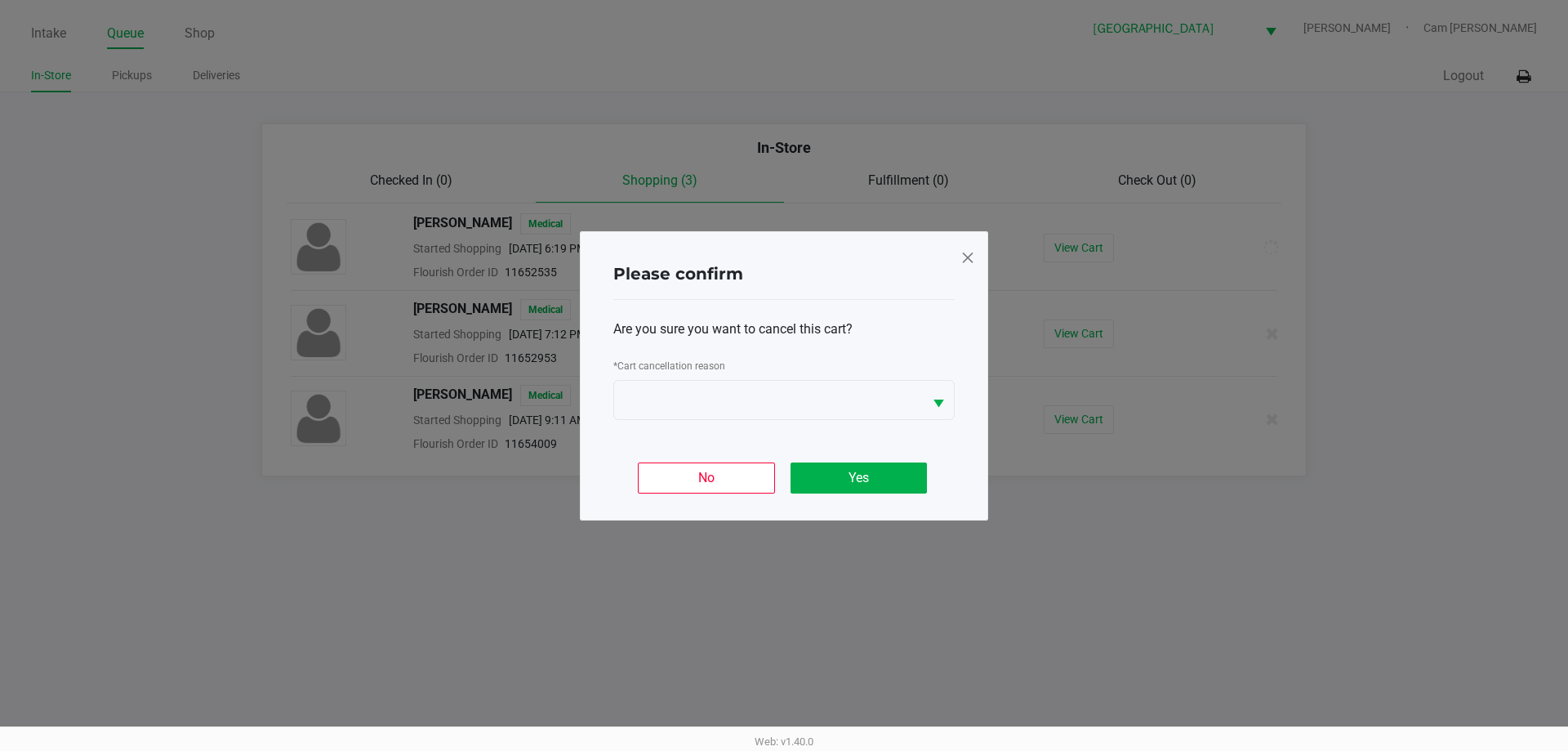 click on "*   Cart cancellation reason" 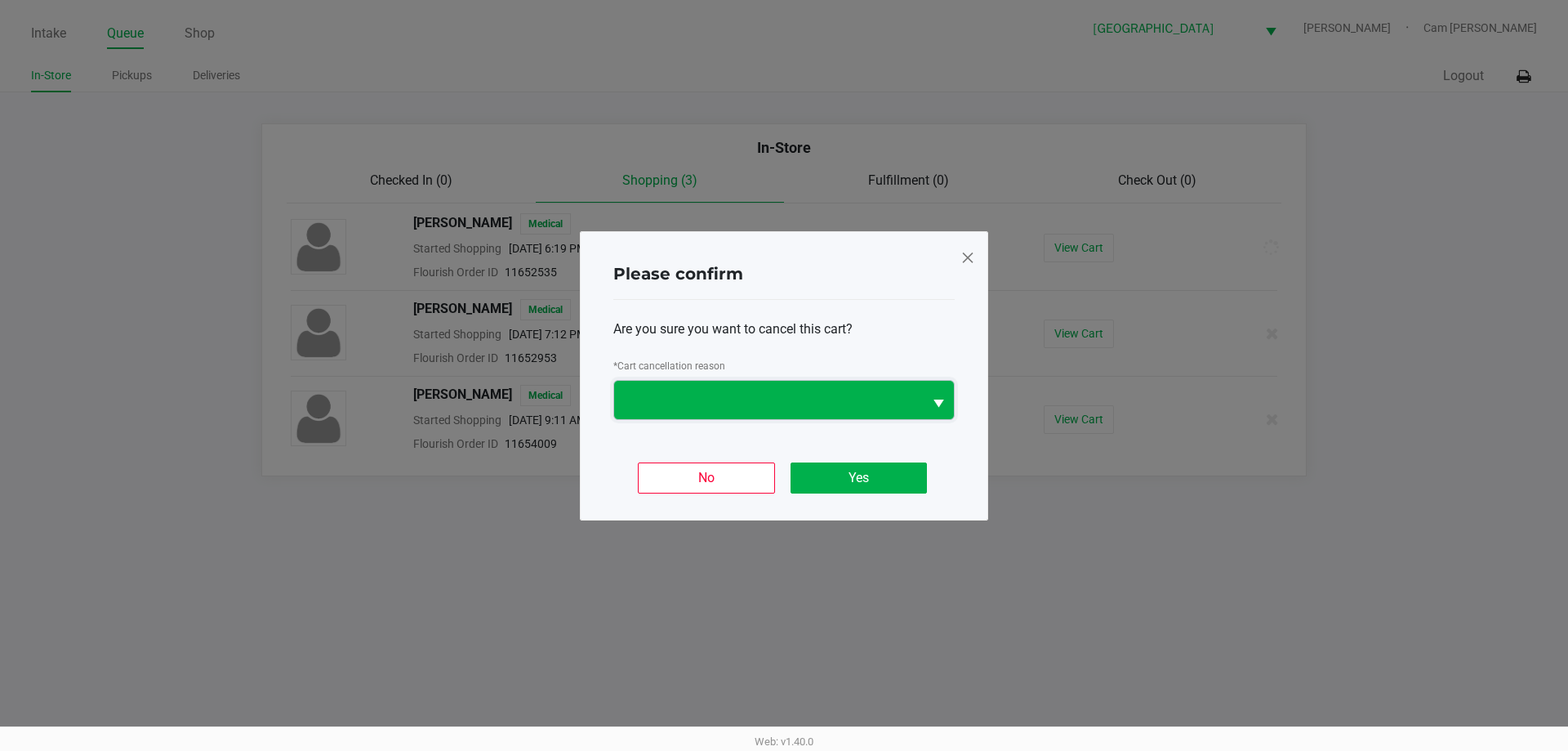 click at bounding box center (768, 400) 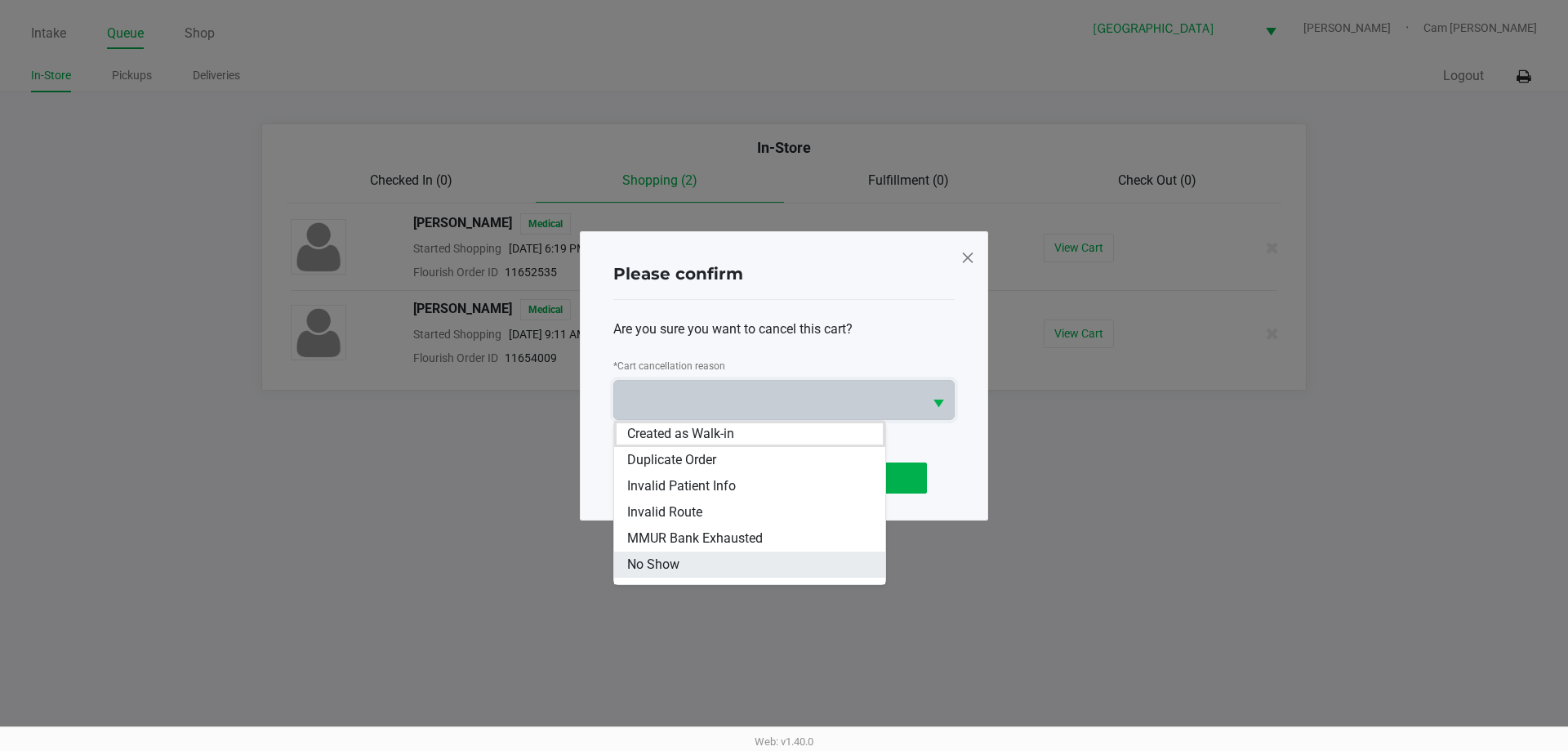 click on "No Show" at bounding box center [750, 565] 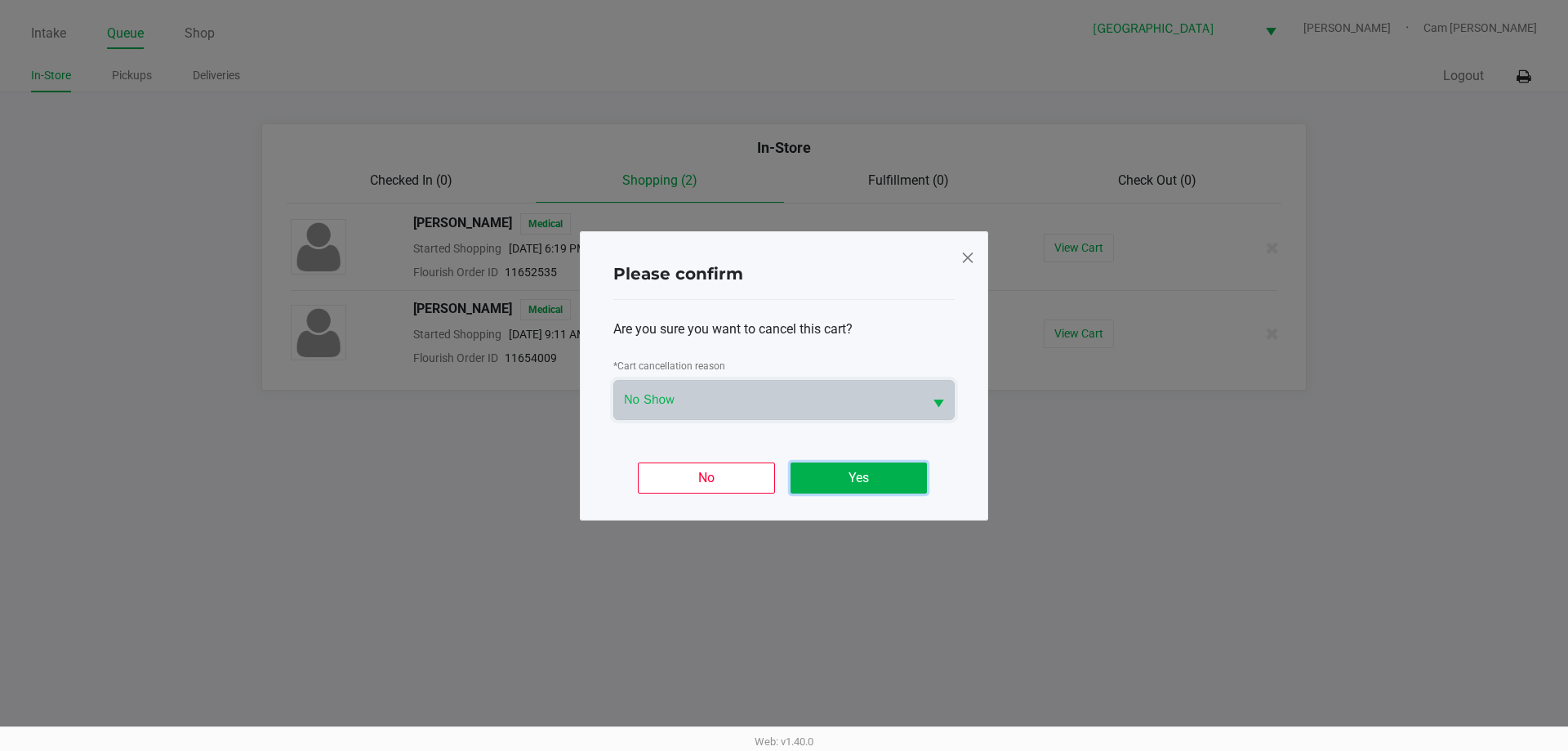 click on "Yes" 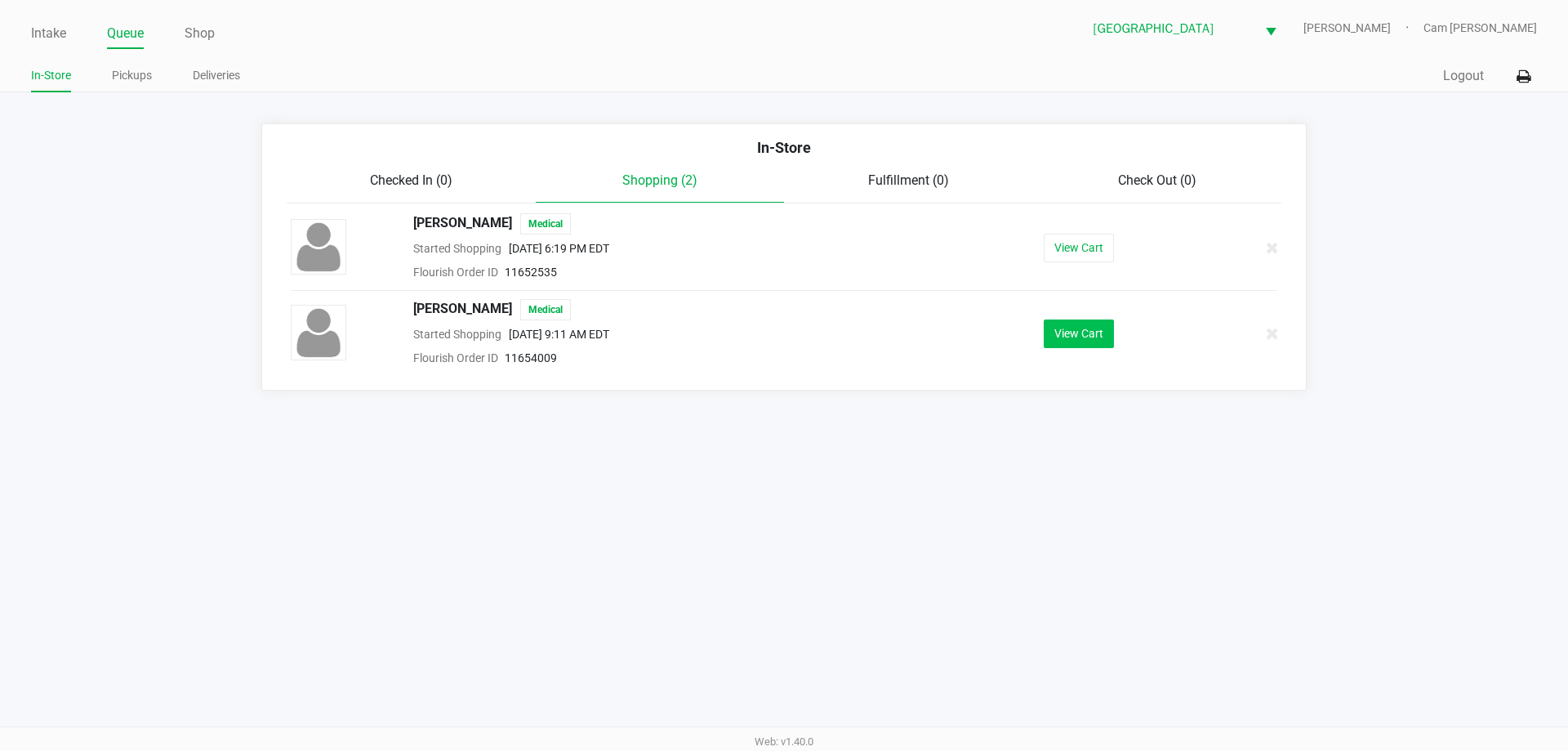 drag, startPoint x: 1046, startPoint y: 315, endPoint x: 1064, endPoint y: 324, distance: 20.124612 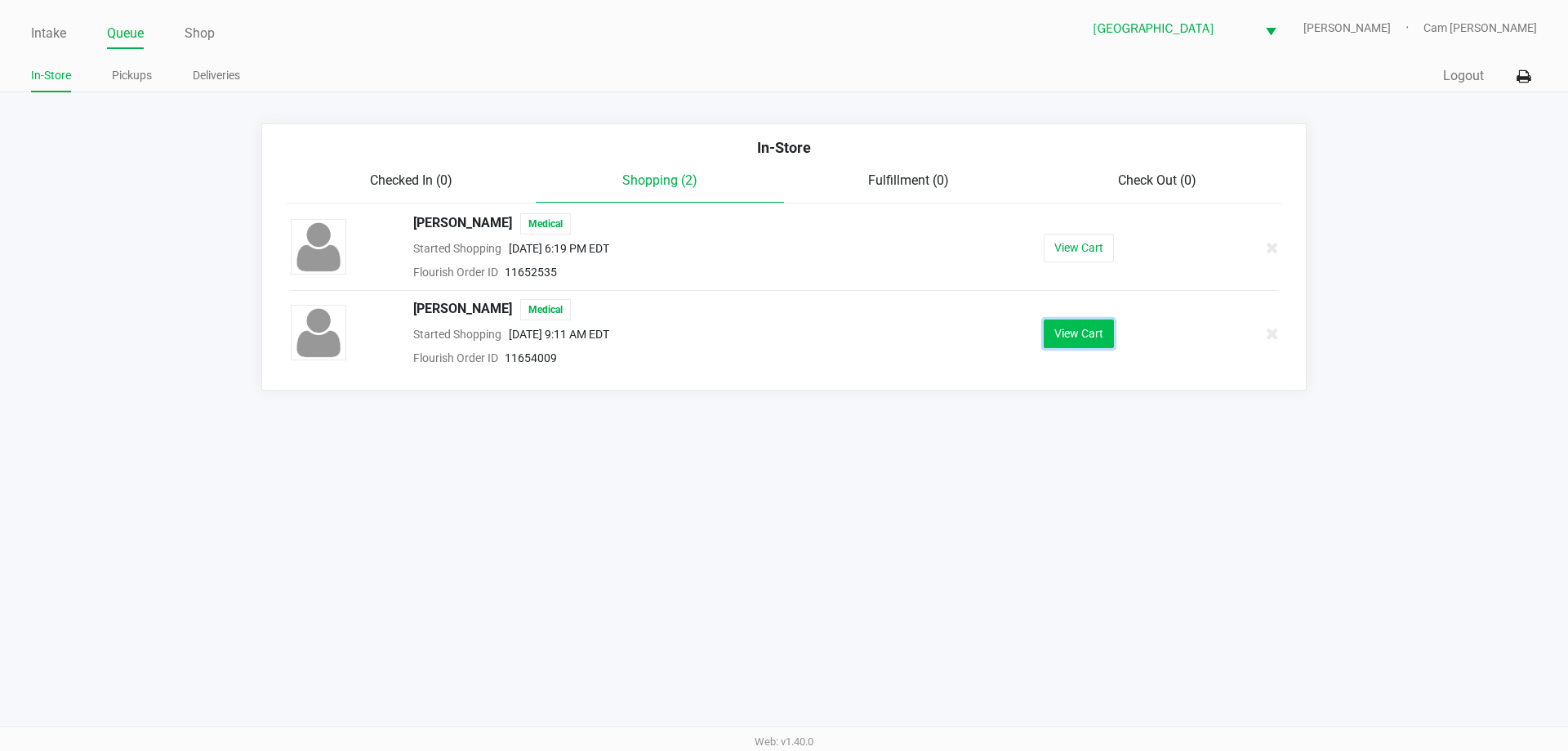 click on "View Cart" 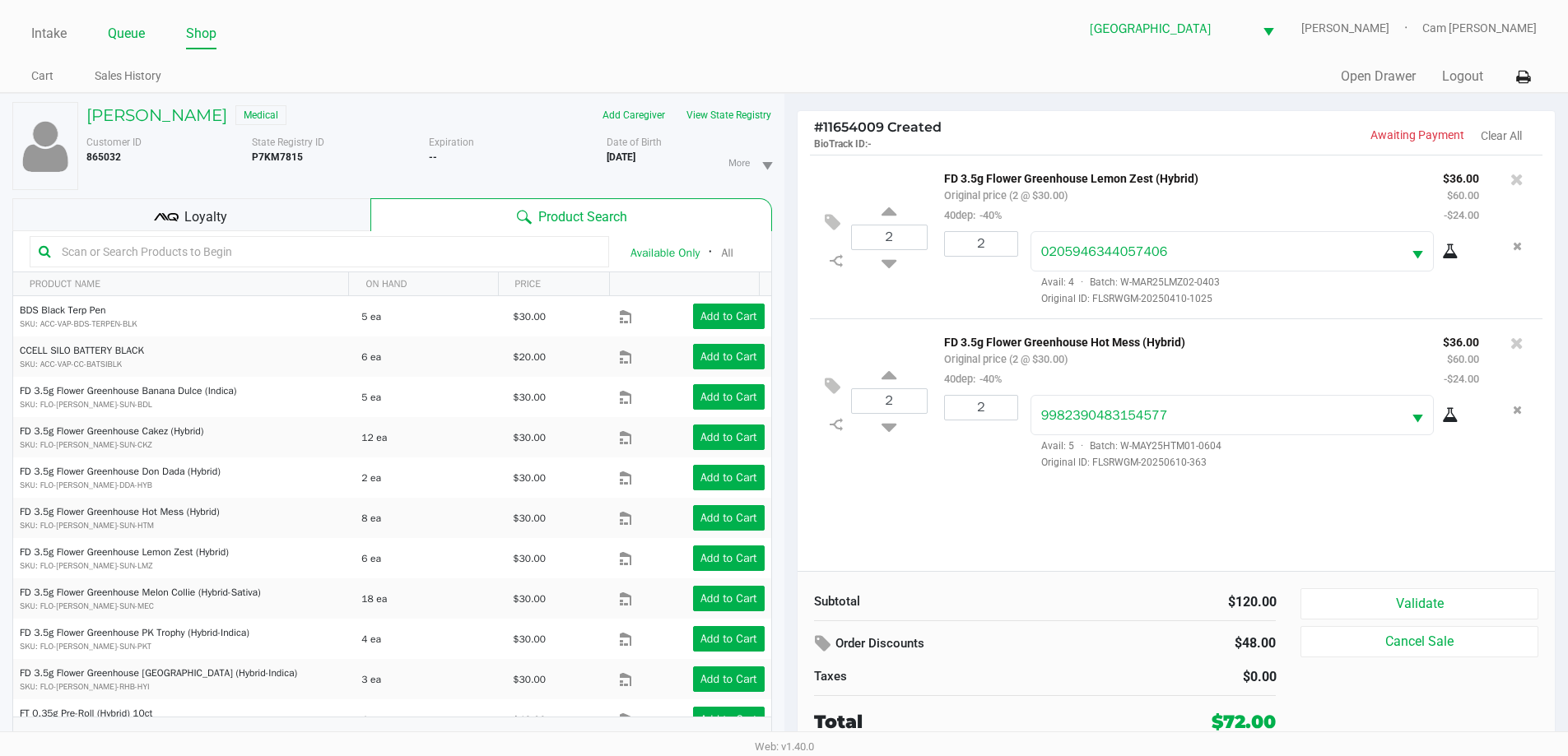click on "Queue" 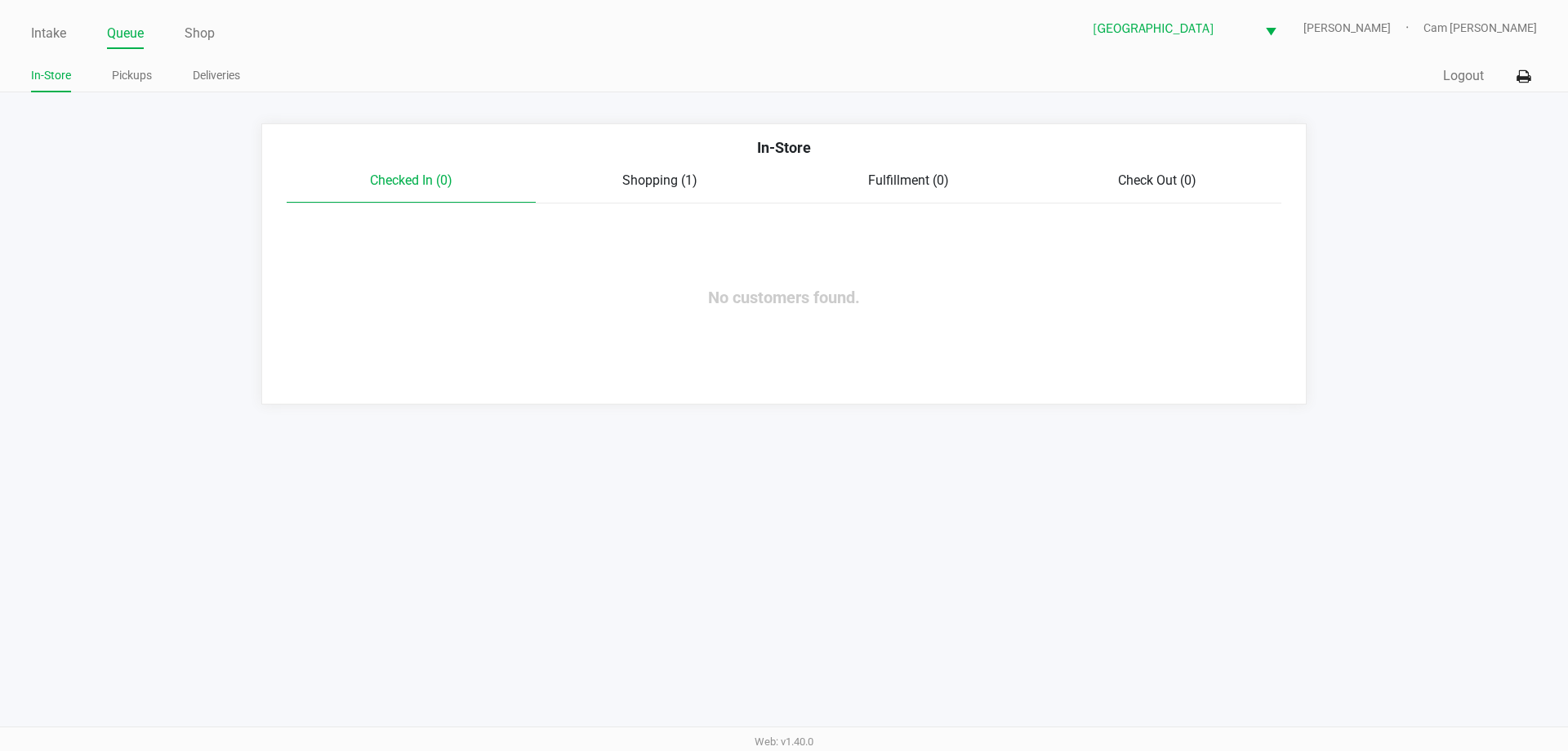 click on "Shopping (1)" 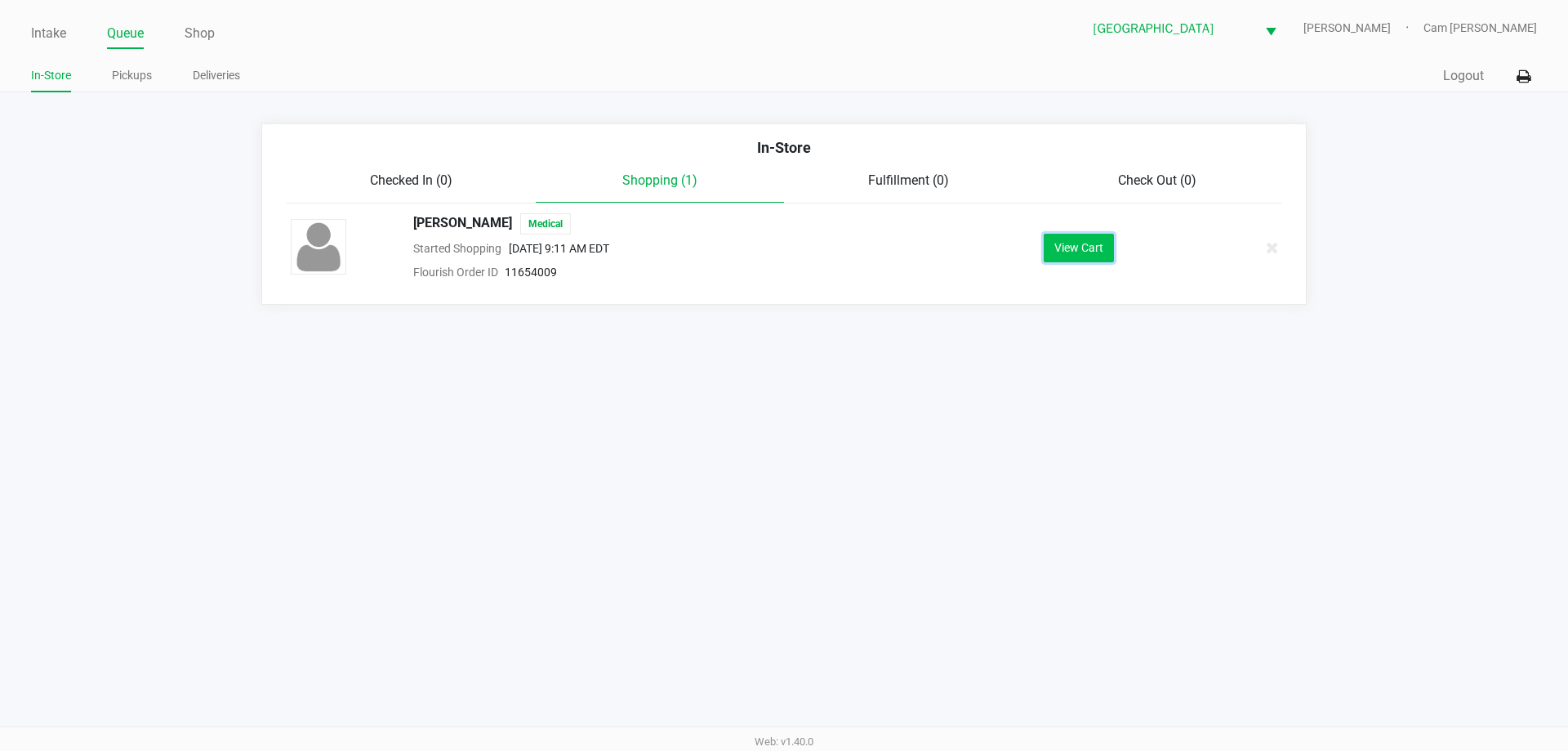 click on "View Cart" 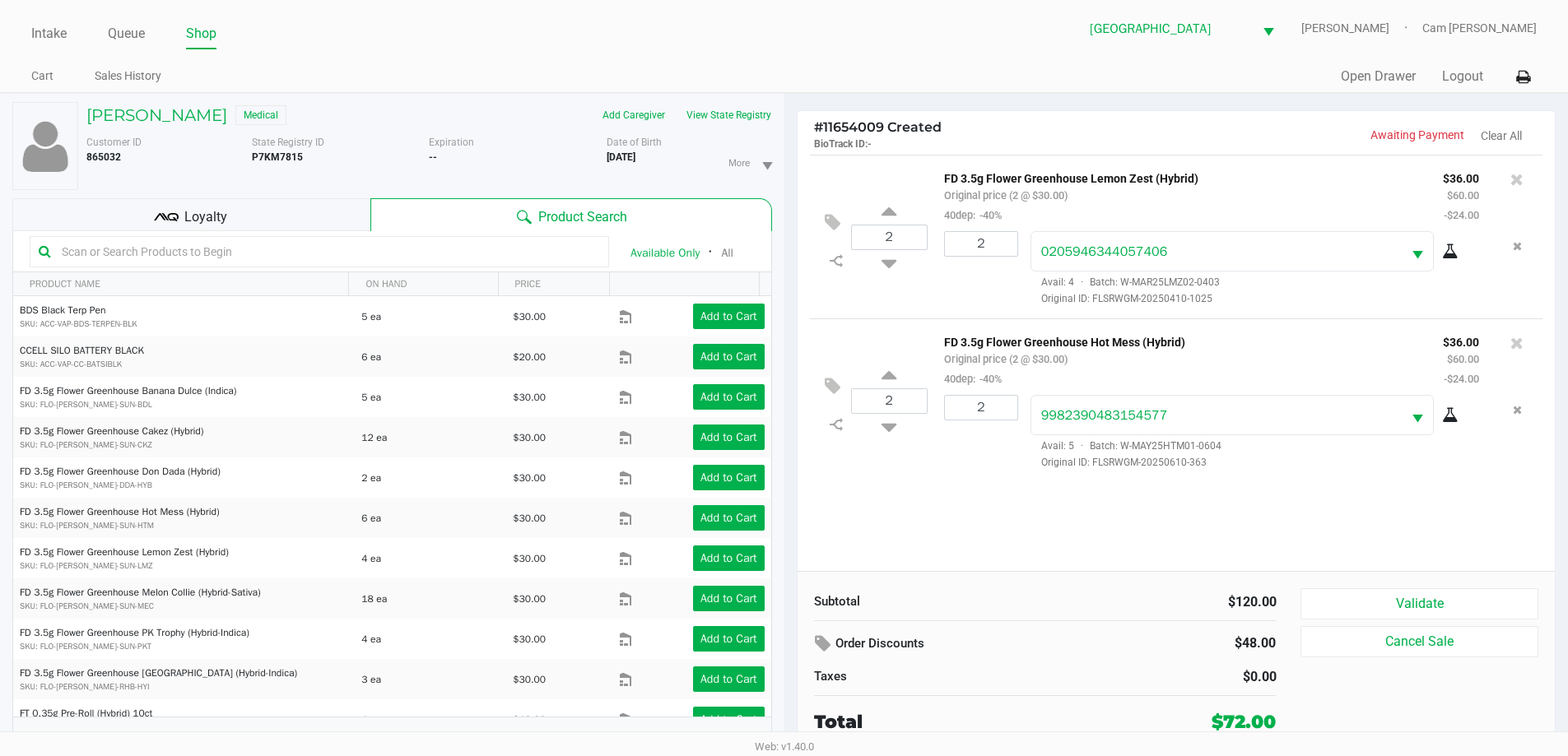 drag, startPoint x: 341, startPoint y: 212, endPoint x: 383, endPoint y: 221, distance: 42.95346 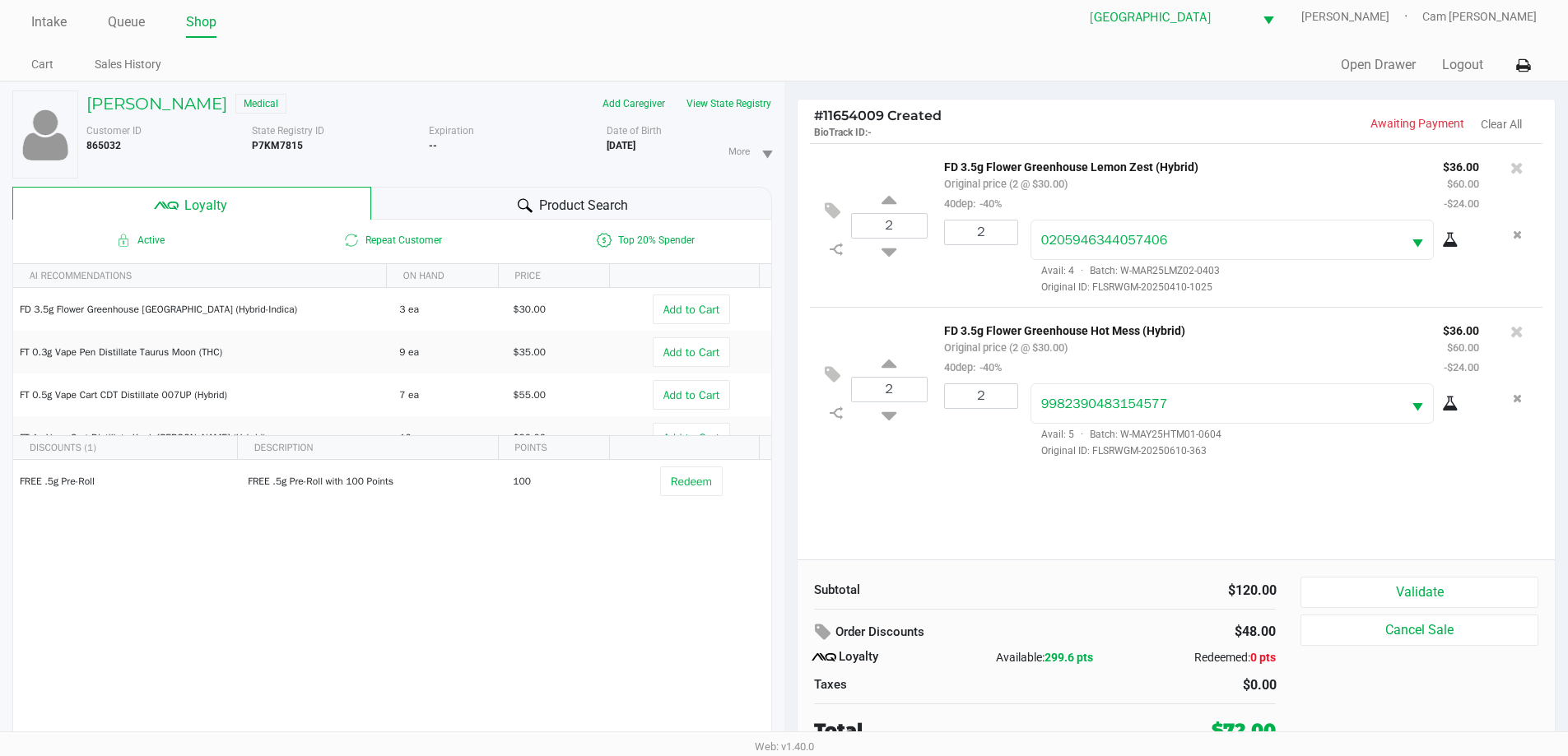 scroll, scrollTop: 17, scrollLeft: 0, axis: vertical 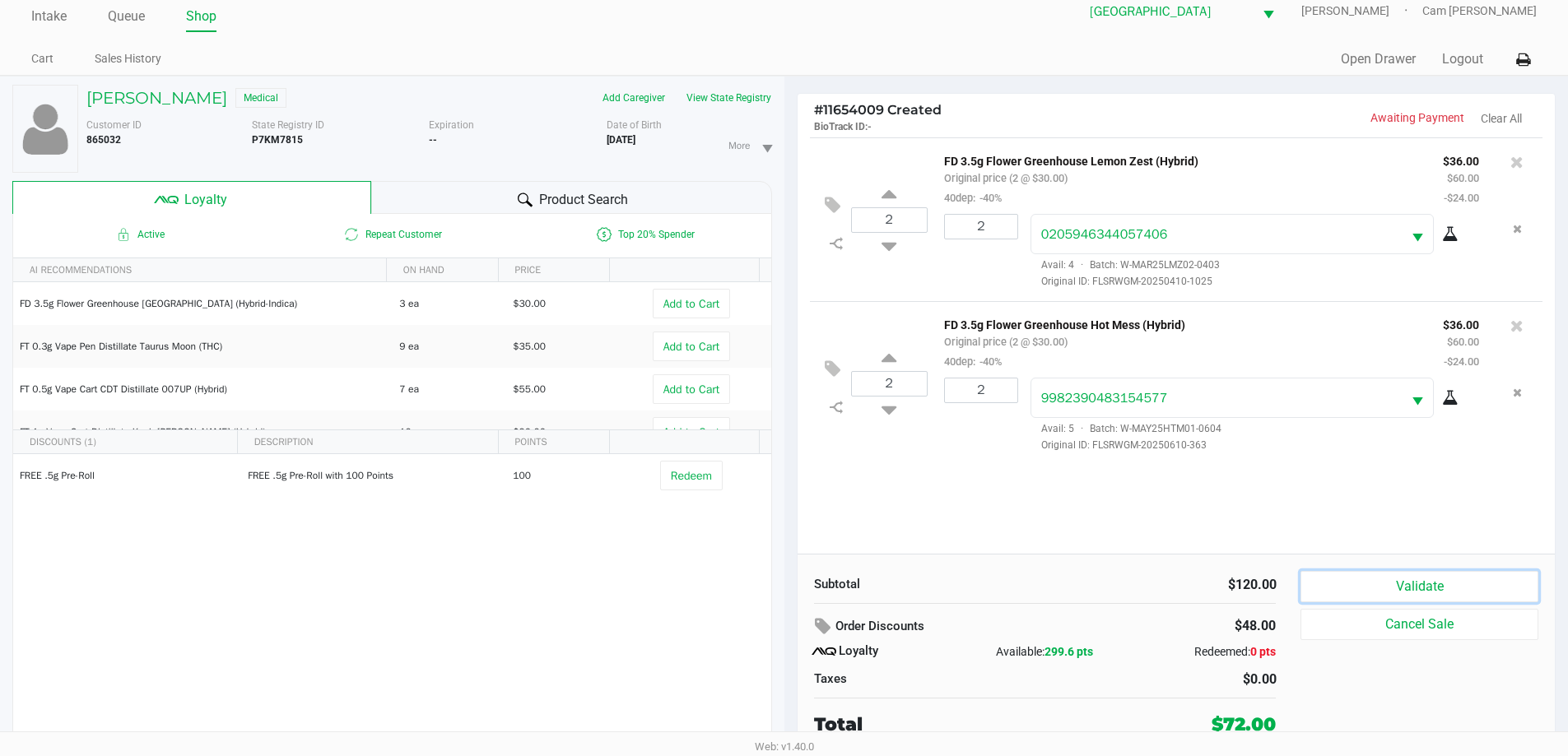click on "Validate" 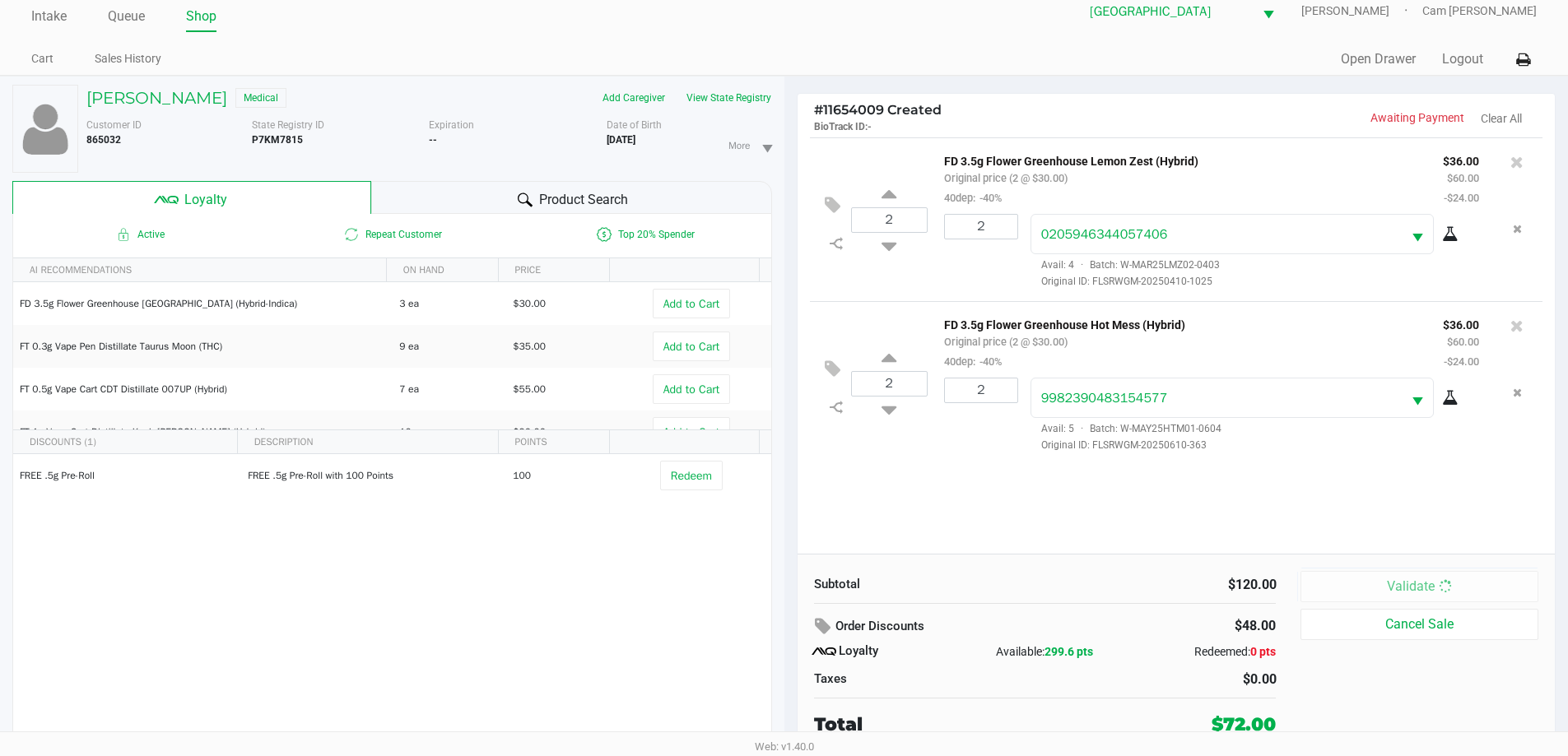 scroll, scrollTop: 0, scrollLeft: 0, axis: both 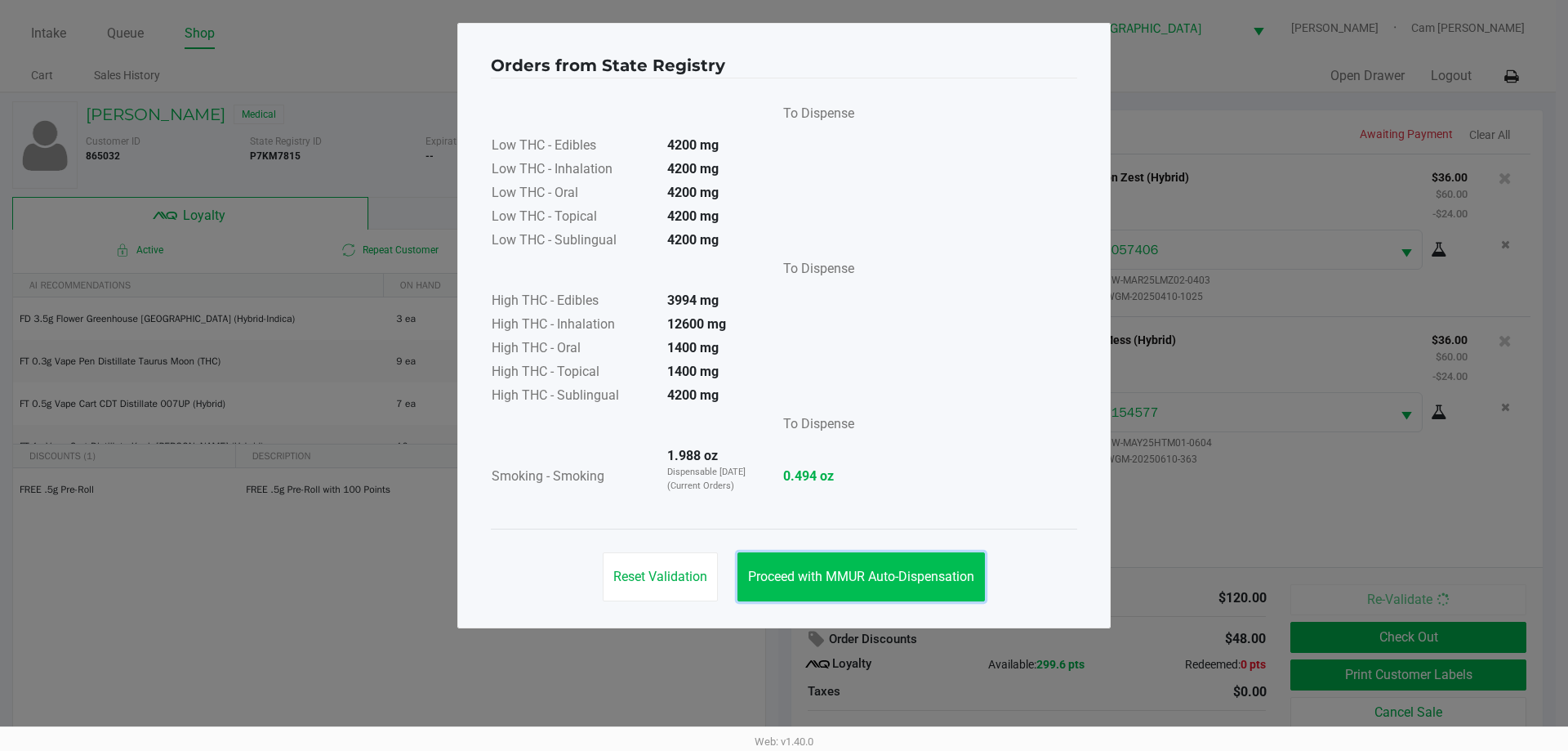 click on "Proceed with MMUR Auto-Dispensation" 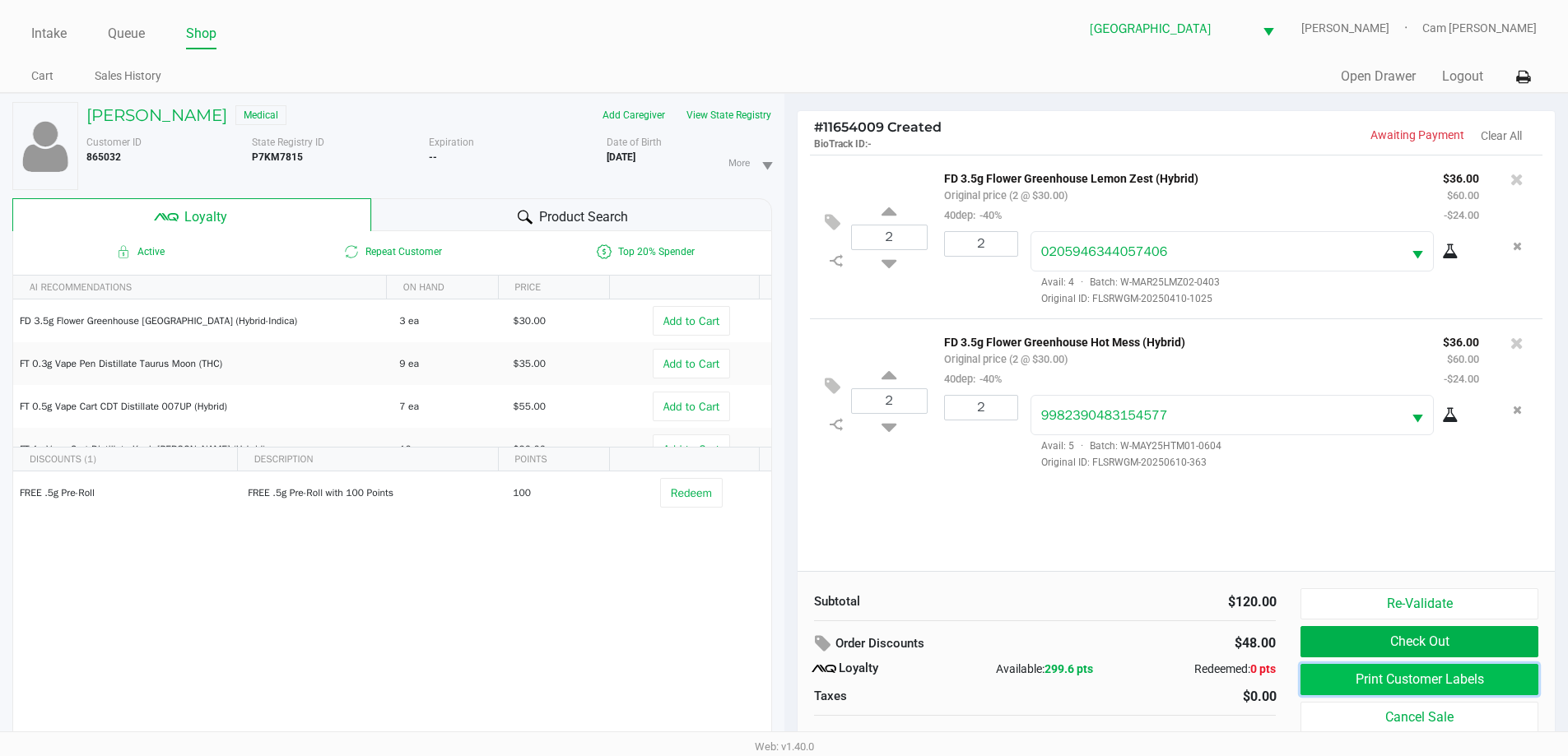 click on "Print Customer Labels" 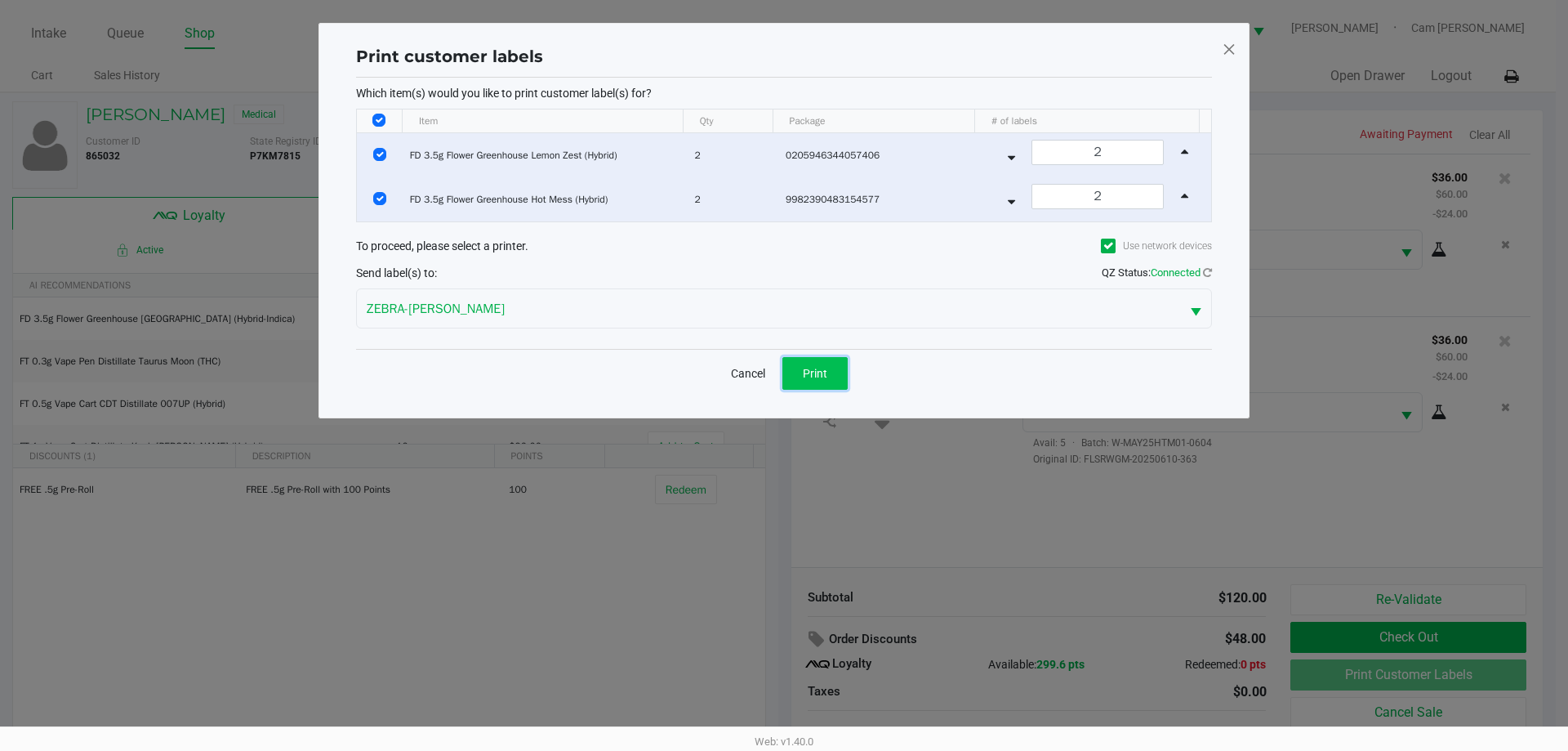 click on "Print" 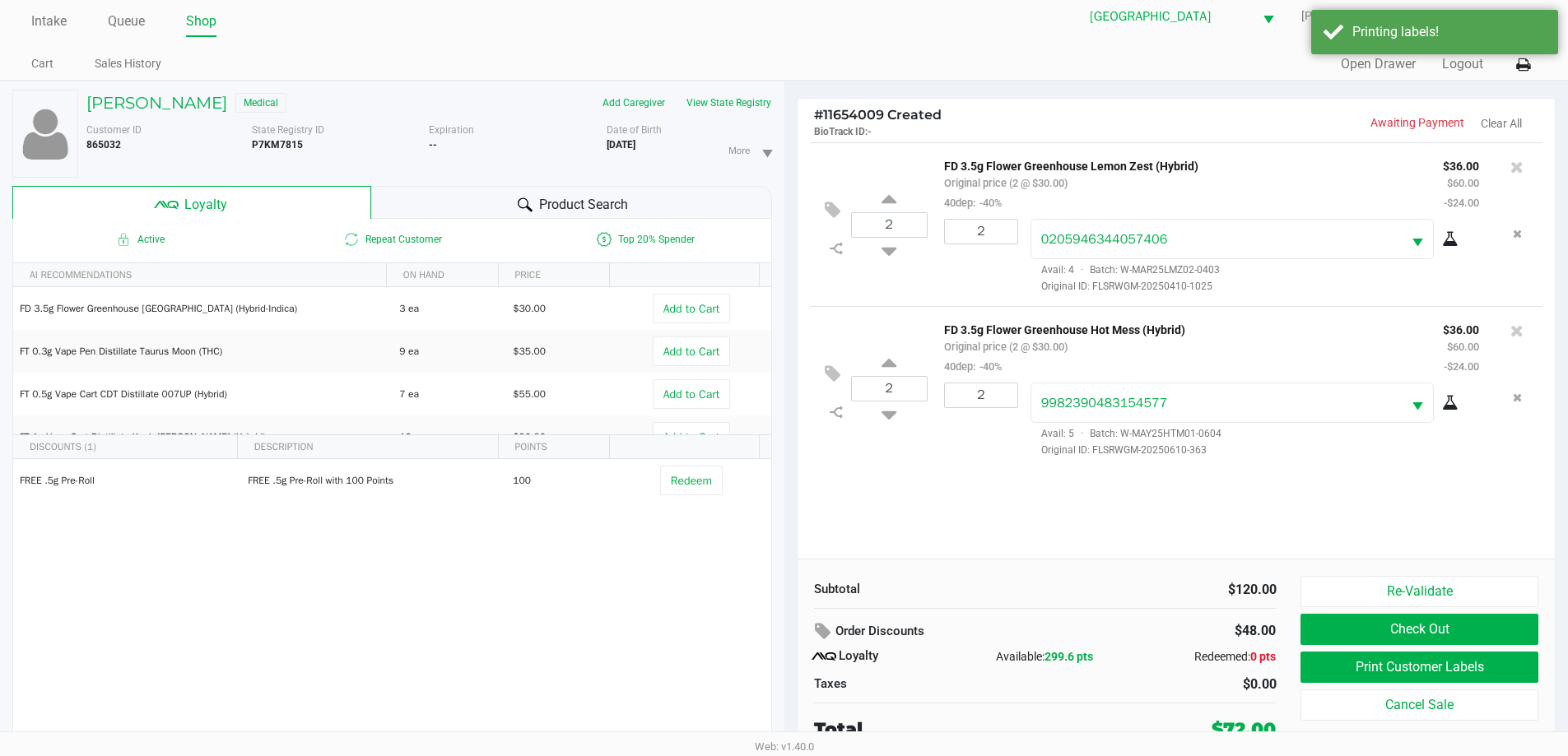 scroll, scrollTop: 17, scrollLeft: 0, axis: vertical 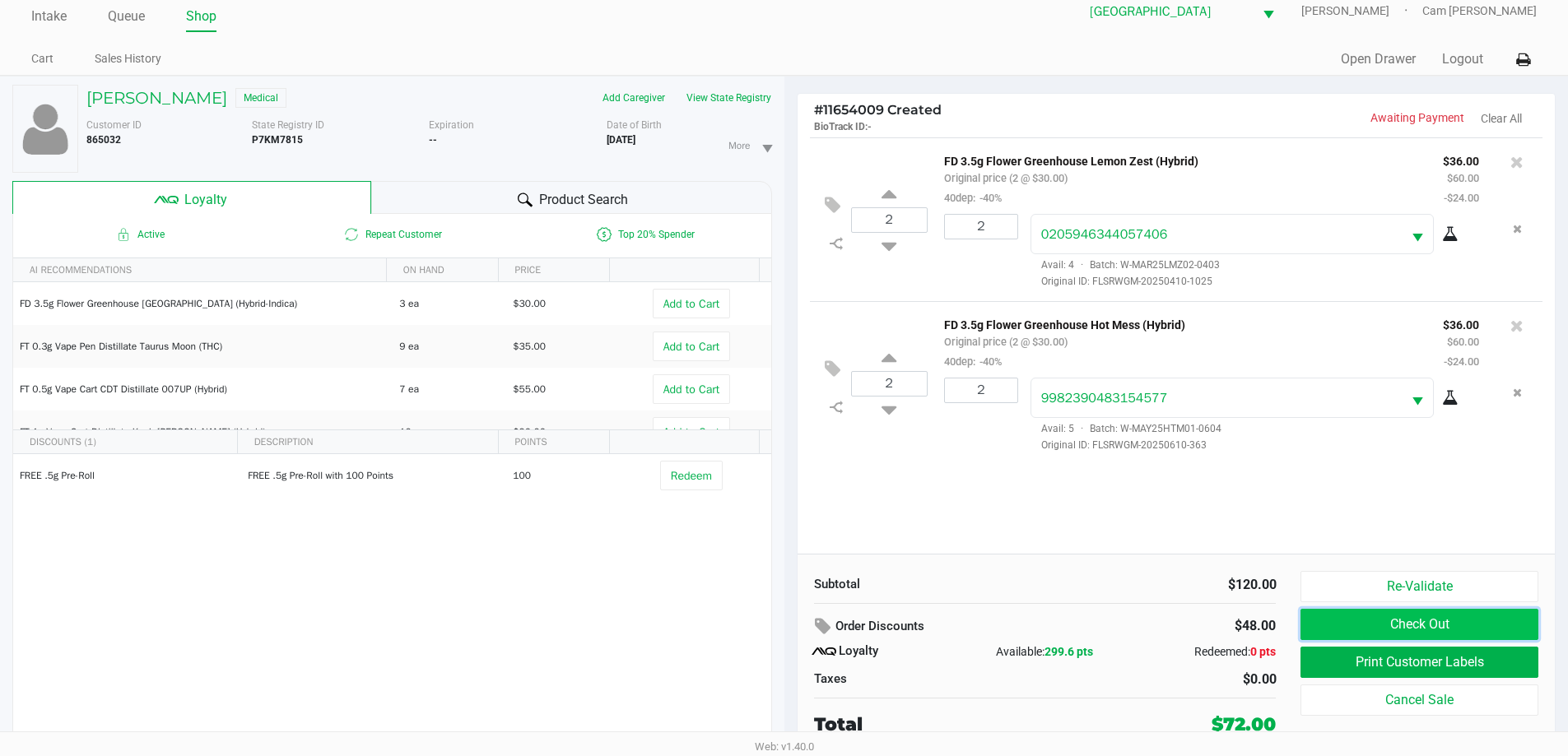 click on "Check Out" 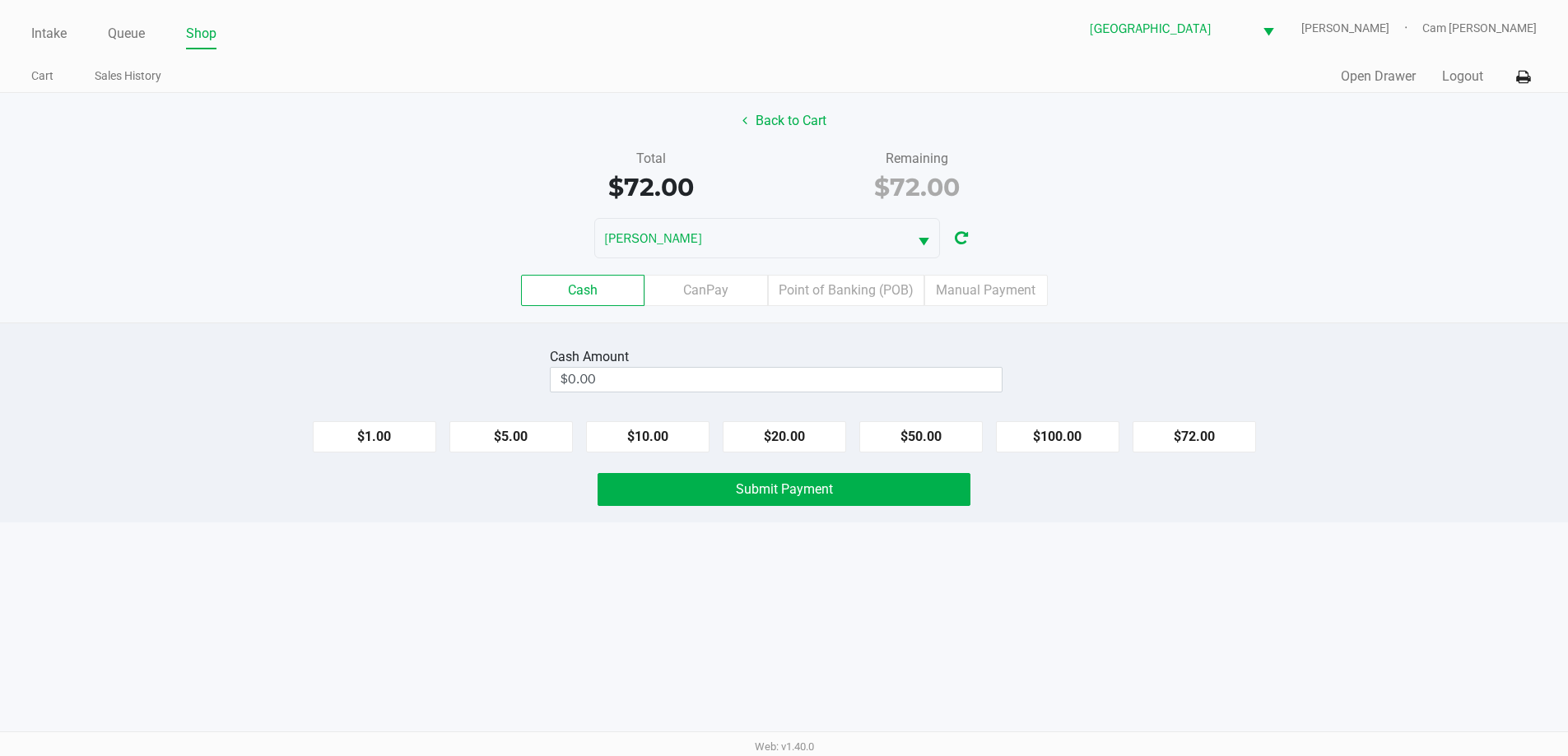 scroll, scrollTop: 0, scrollLeft: 0, axis: both 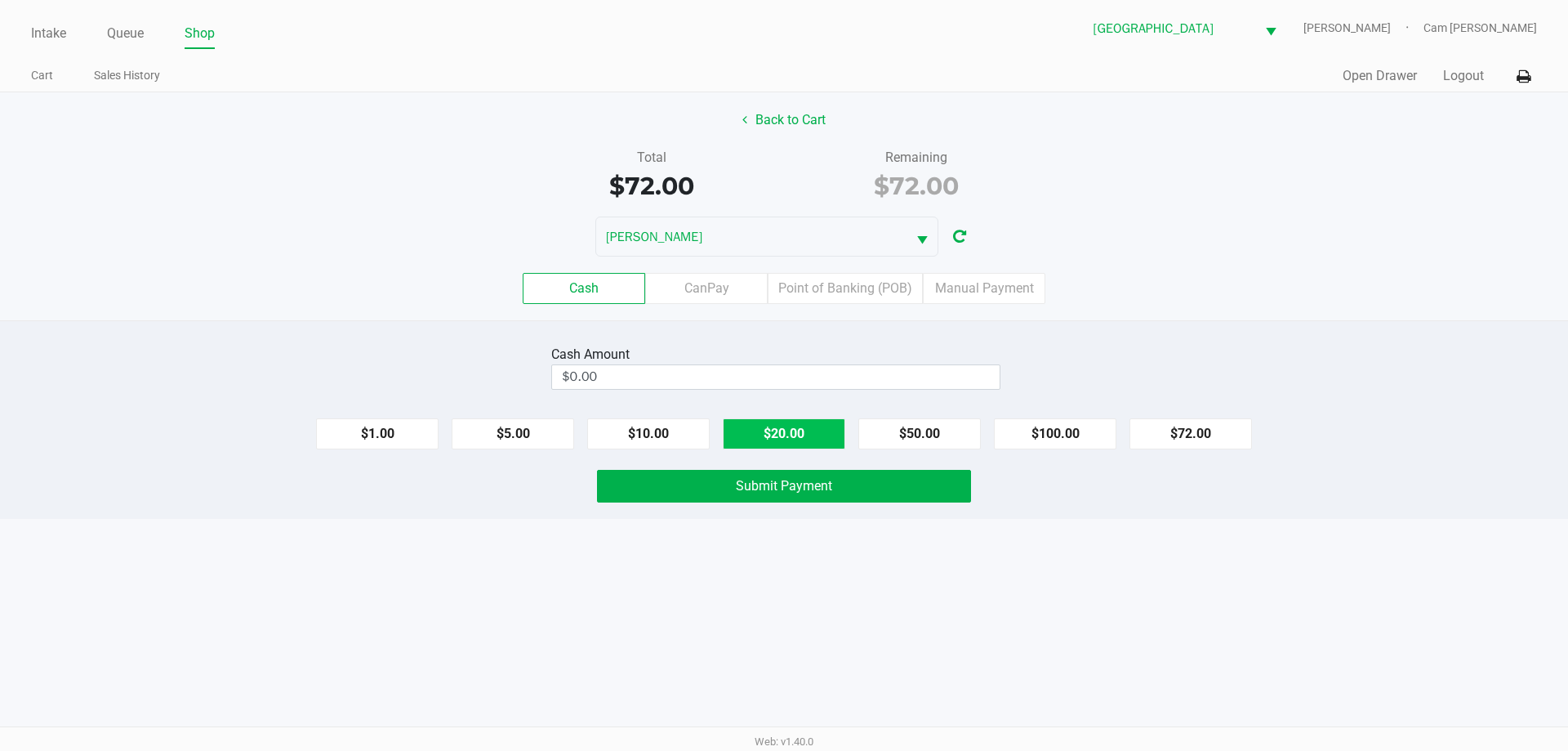 click on "$20.00" 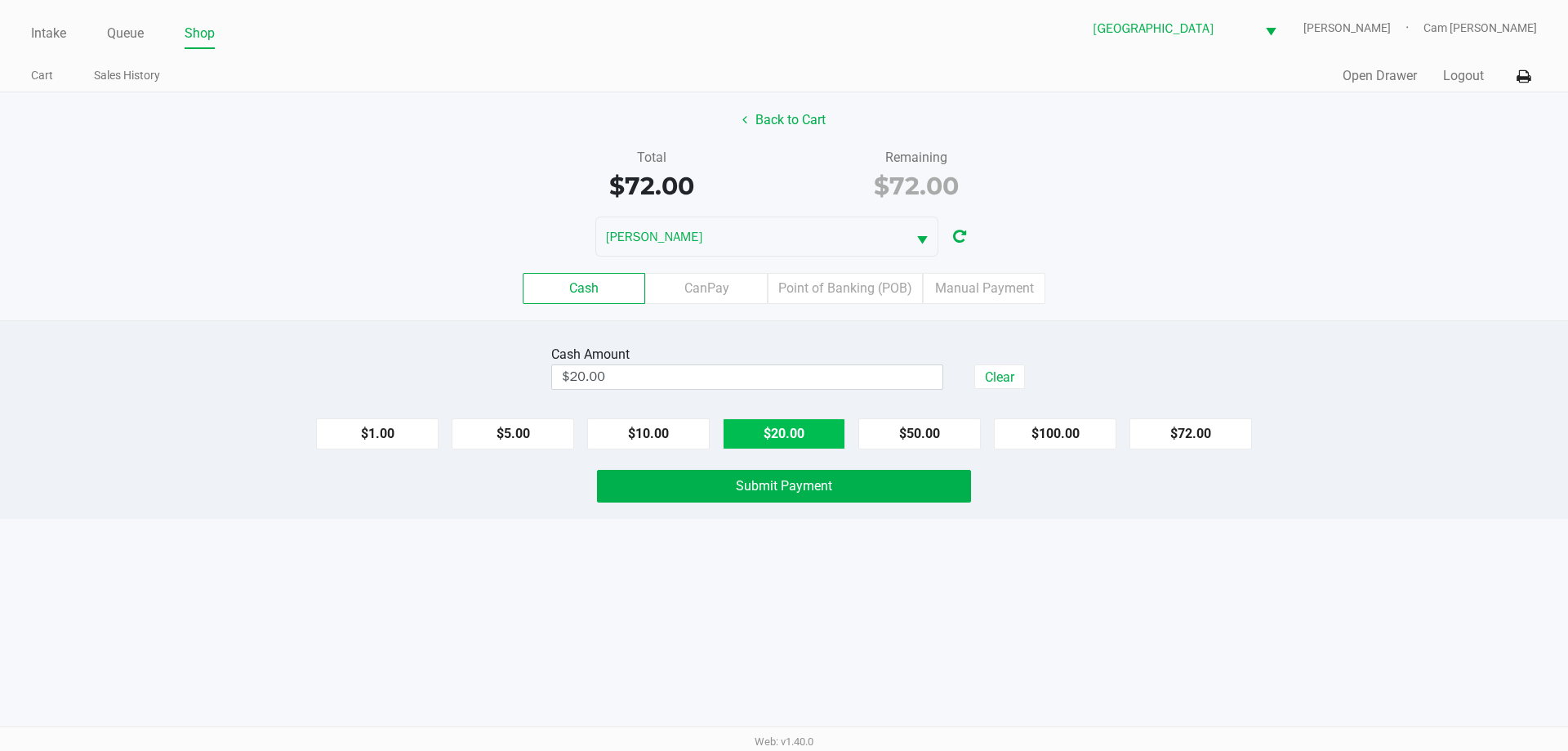 click on "$20.00" 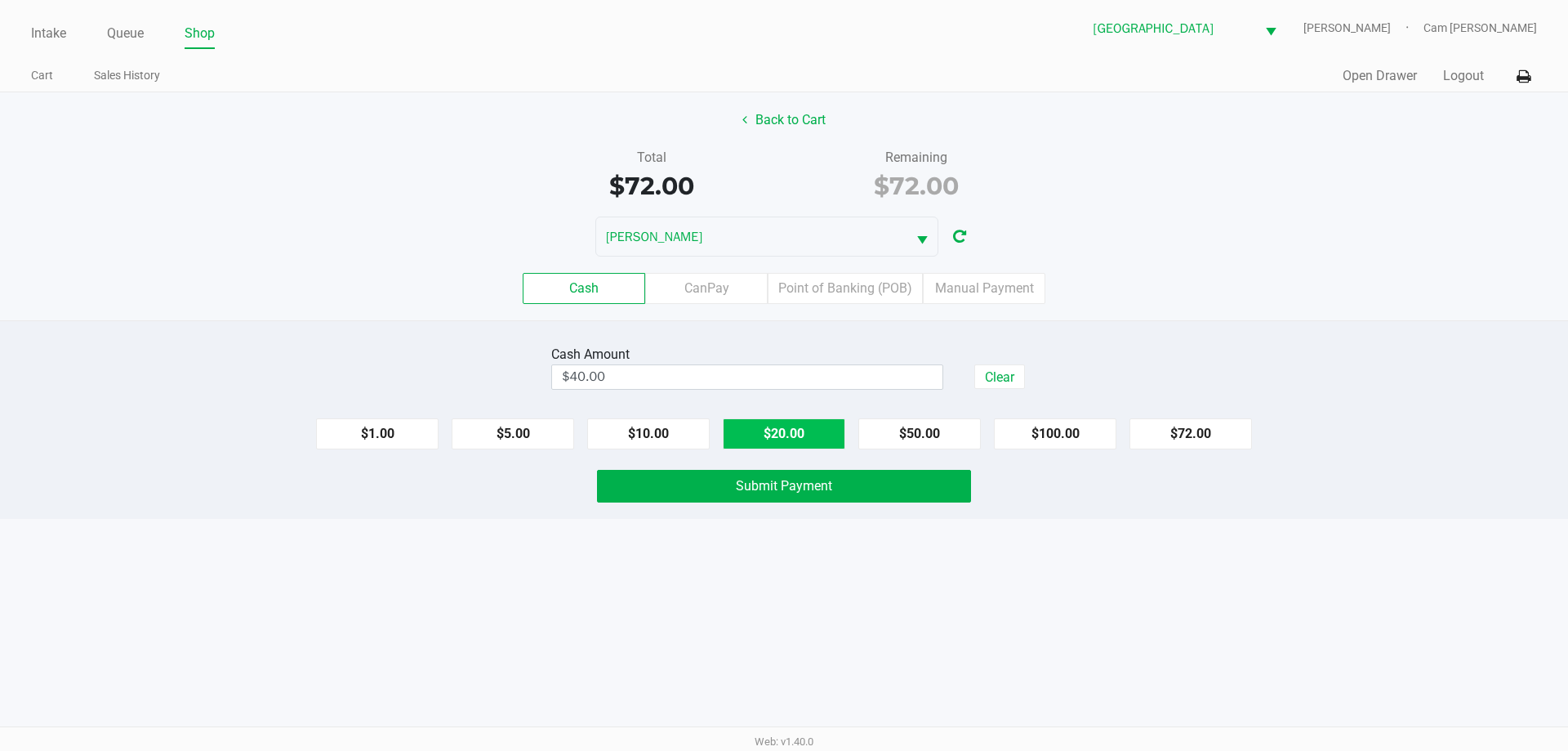 click on "$20.00" 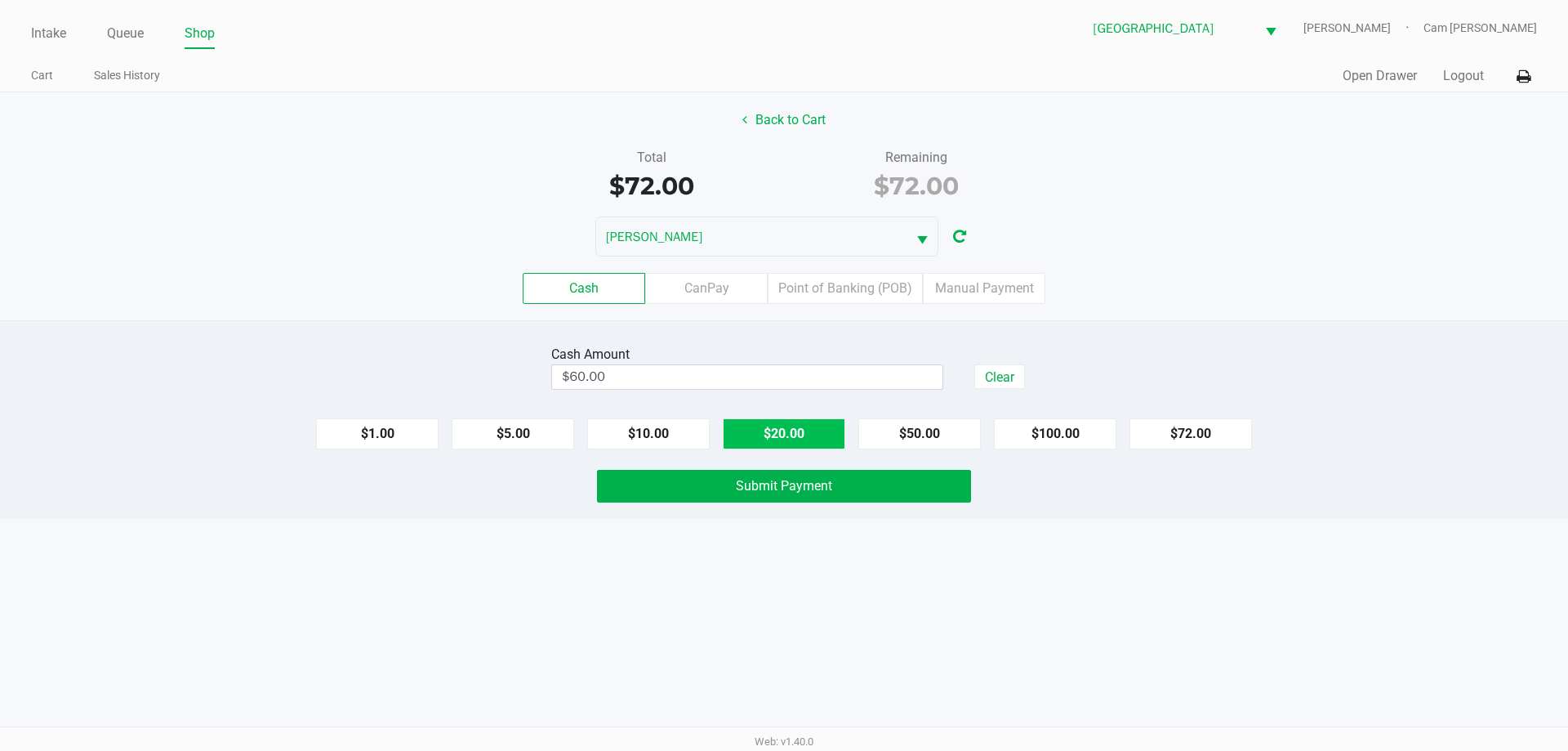 click on "$20.00" 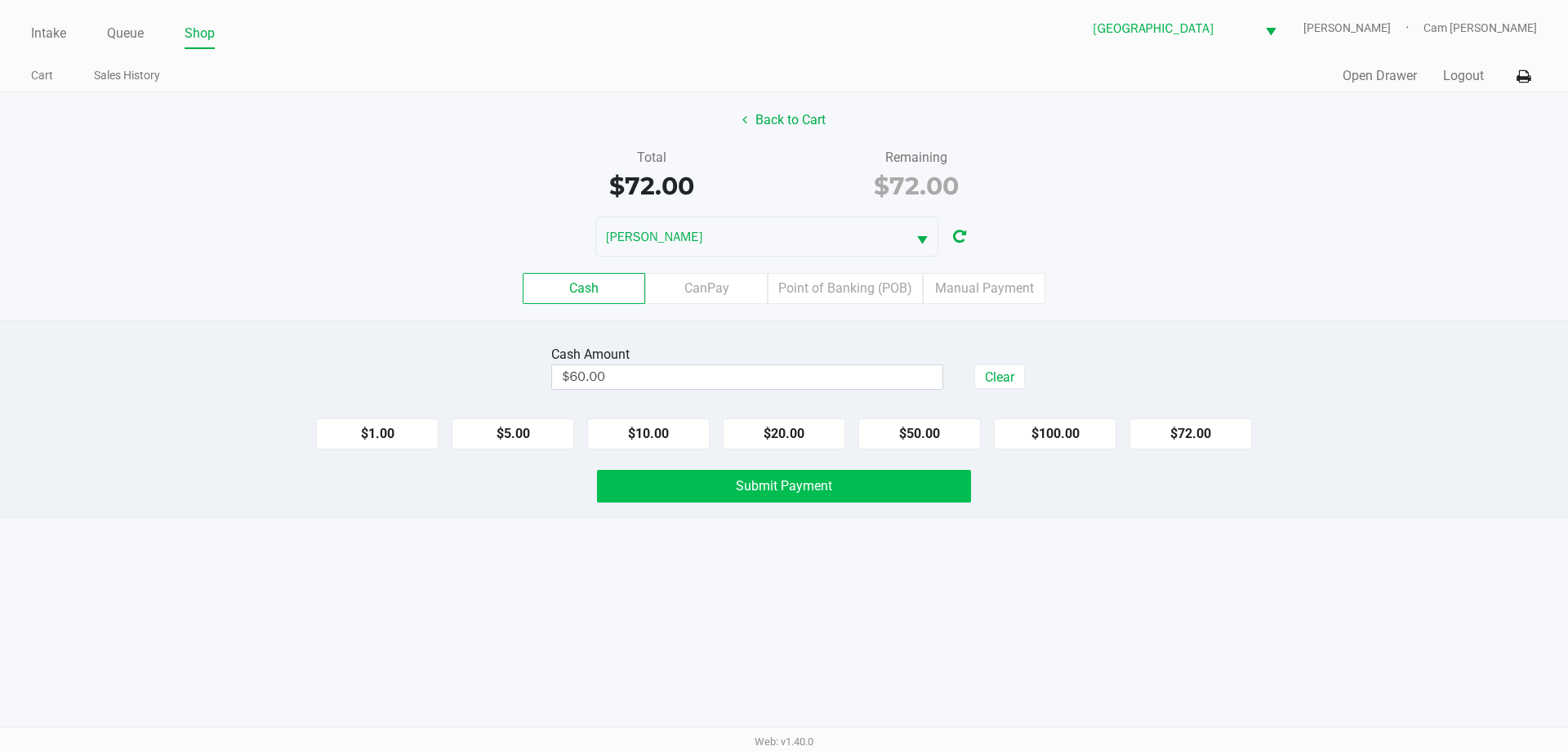 type on "$80.00" 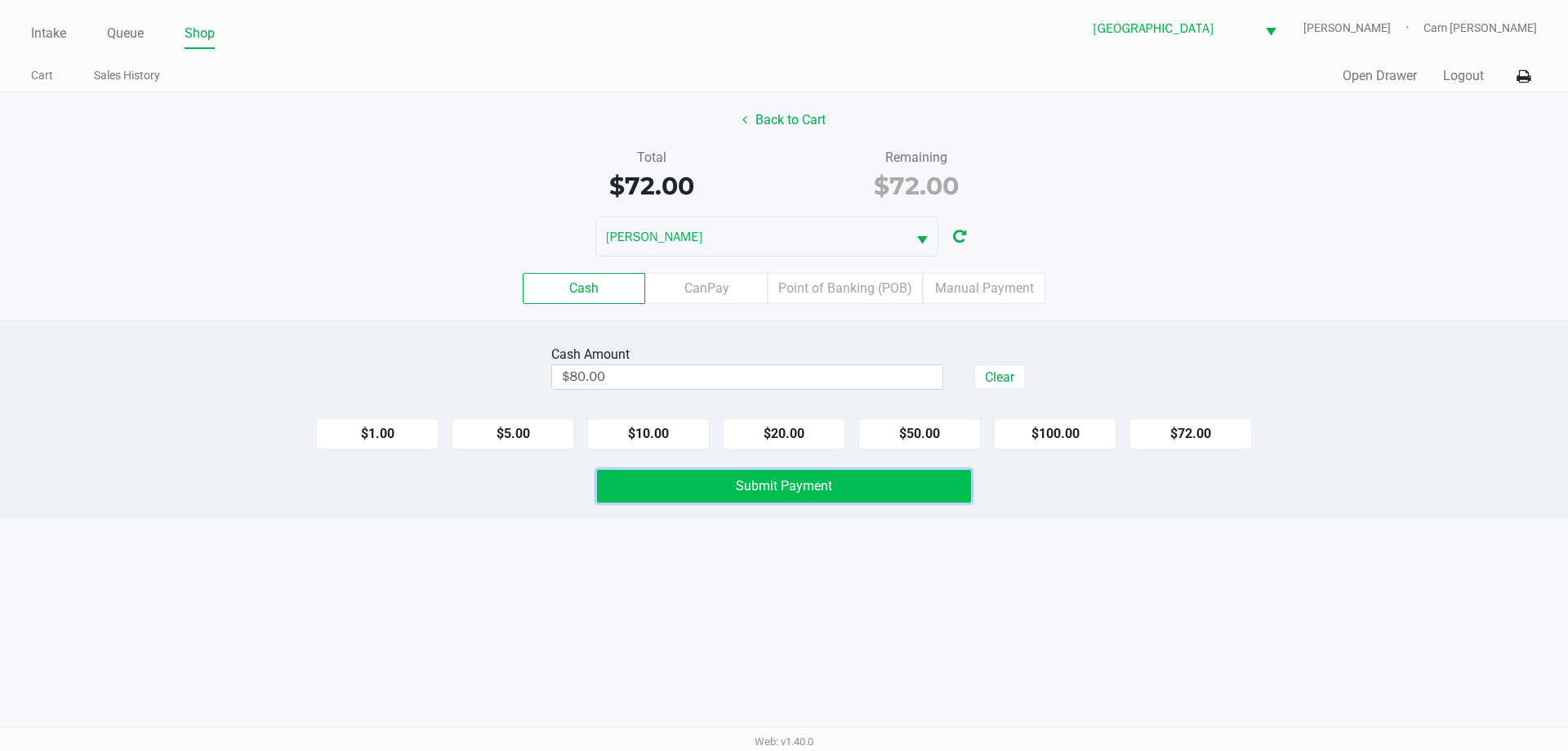 click on "Submit Payment" 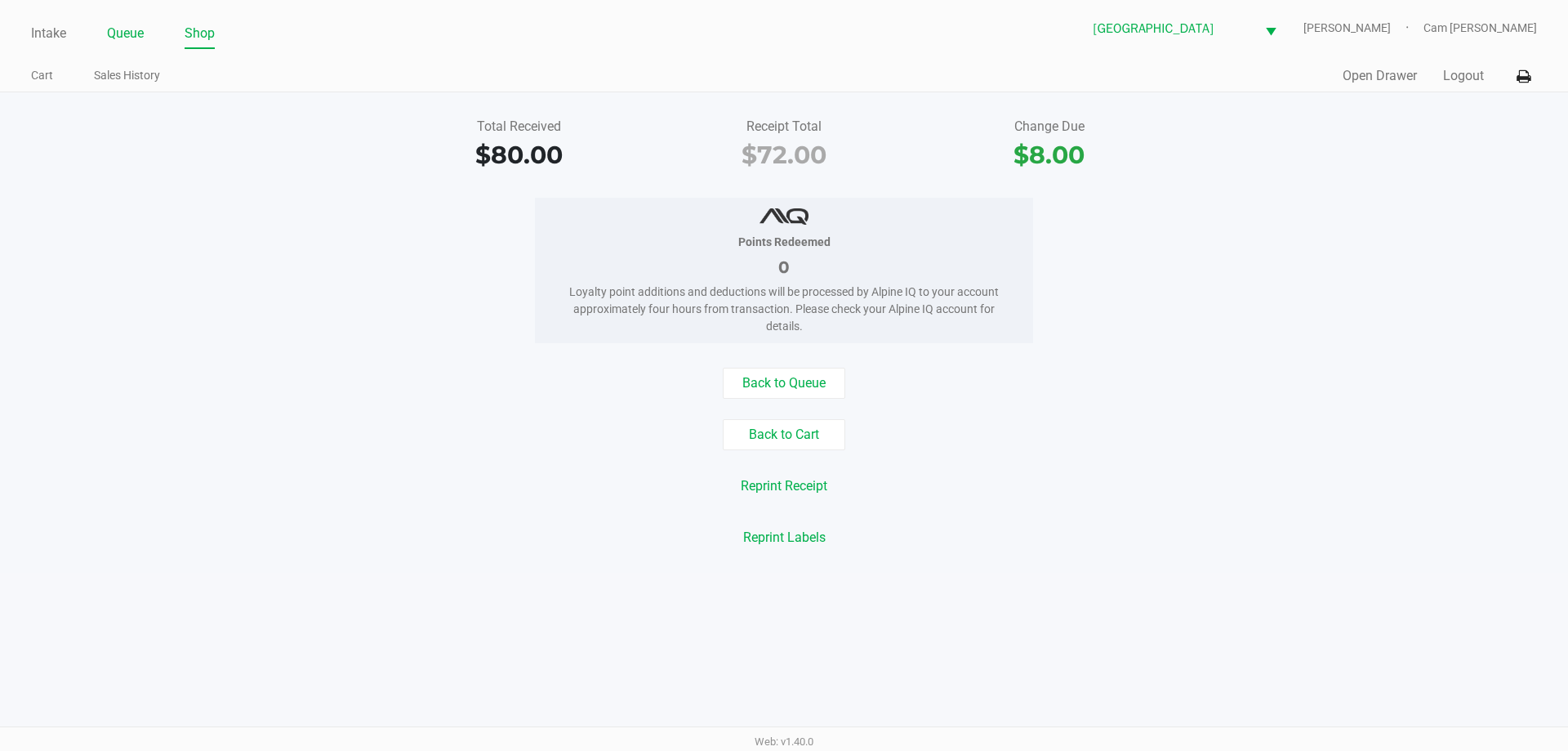 click on "Queue" 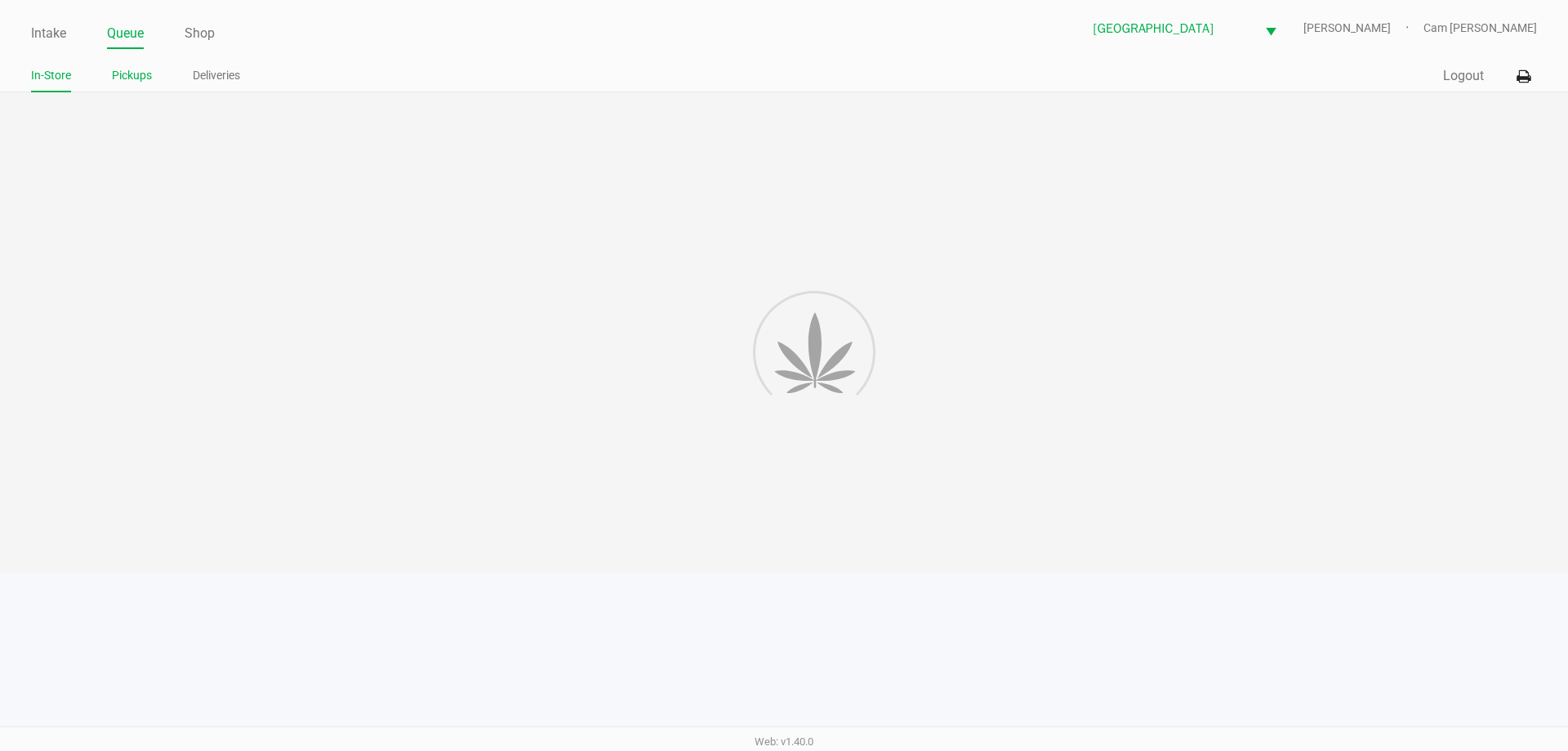 click on "Intake Queue Shop Palm Coast WC  YIRUMA   Cam Cercy  In-Store Pickups Deliveries  Quick Sale   Logout       Total Received   $80.00   Receipt Total   $72.00   Change Due   $8.00   Points Redeemed   0   Loyalty point additions and deductions will be processed by Alpine IQ to your account approximately four hours from transaction. Please check your Alpine IQ account for details.   Back to Queue   Back to Cart   Reprint Receipt   Reprint Labels" 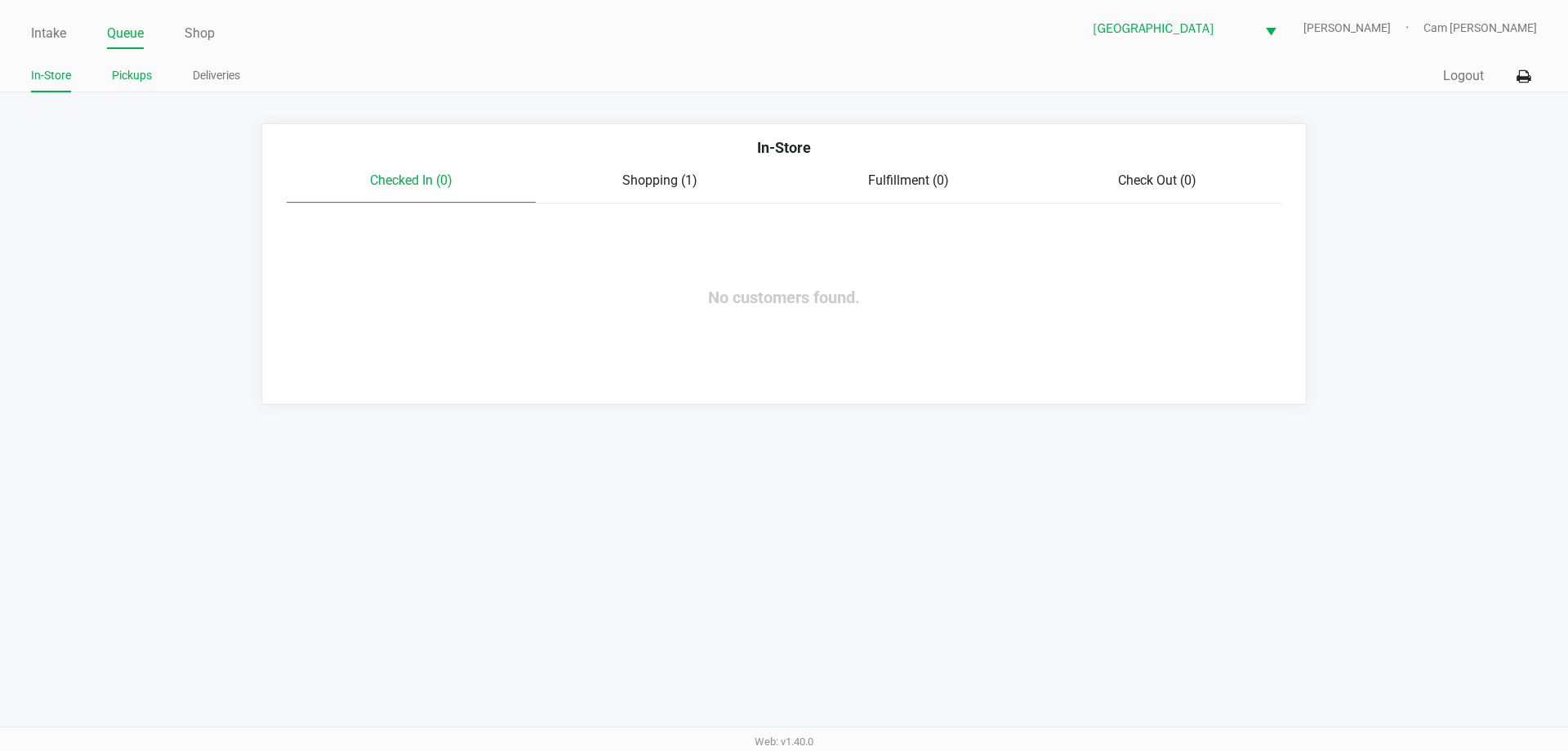 click on "Pickups" 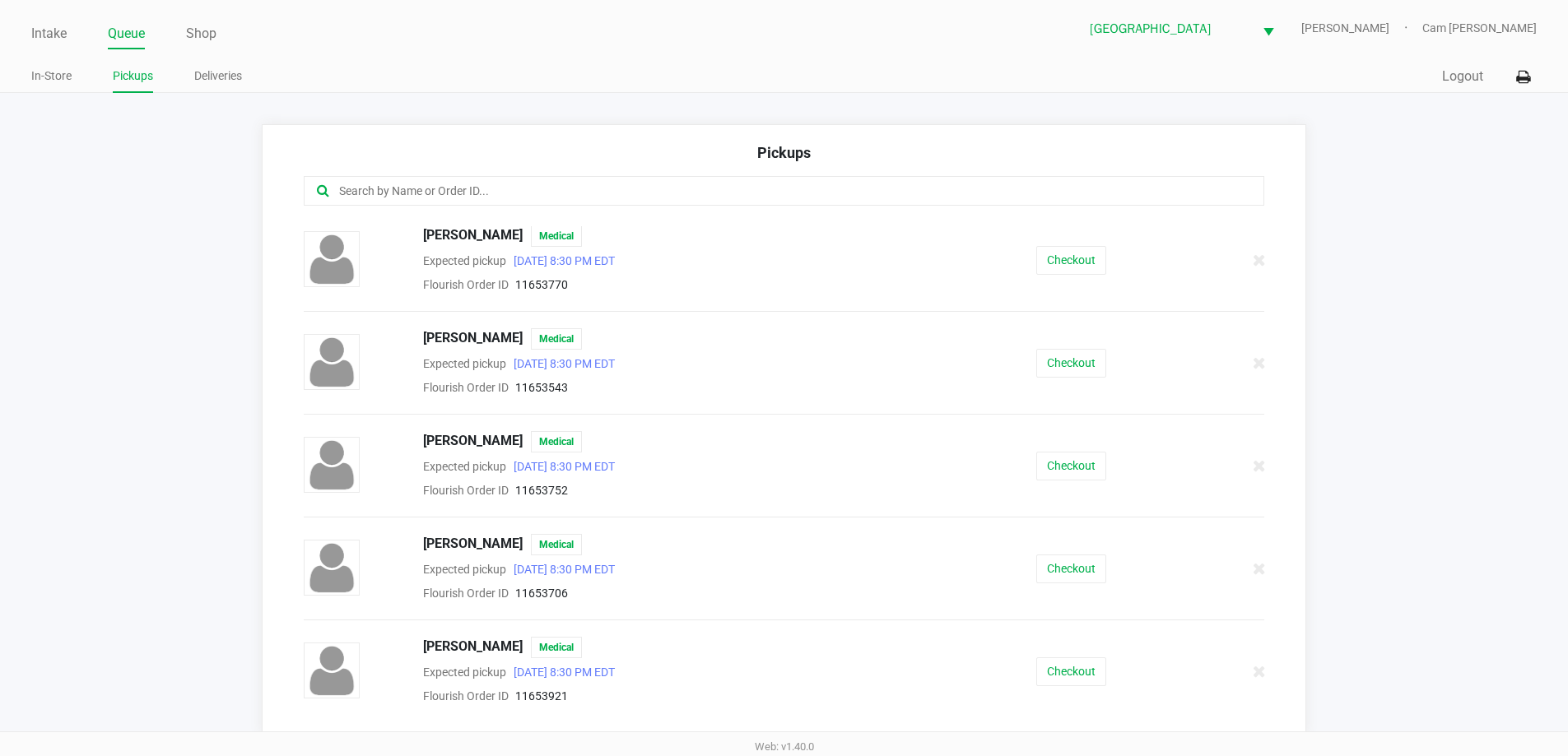 scroll, scrollTop: 1079, scrollLeft: 0, axis: vertical 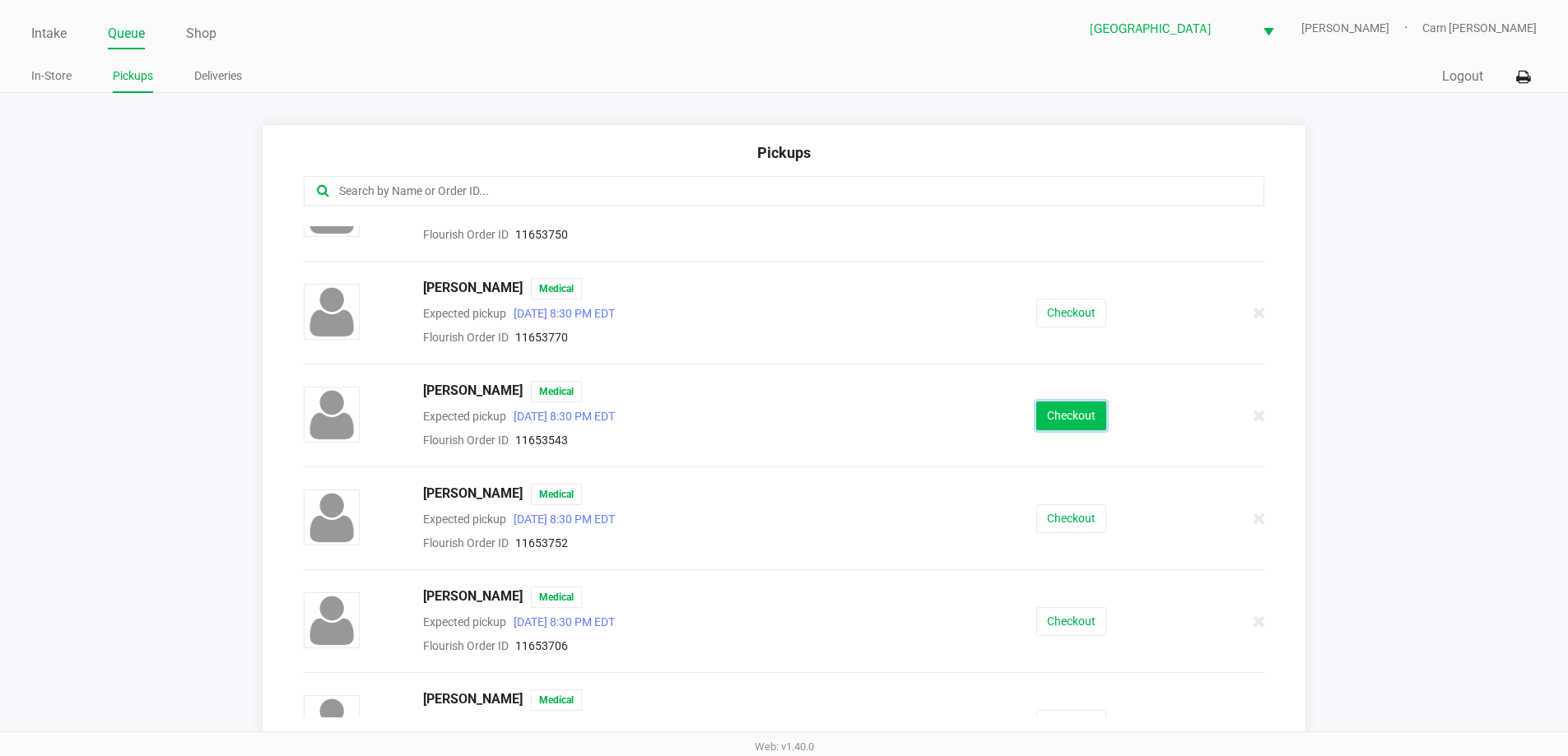 click on "Checkout" 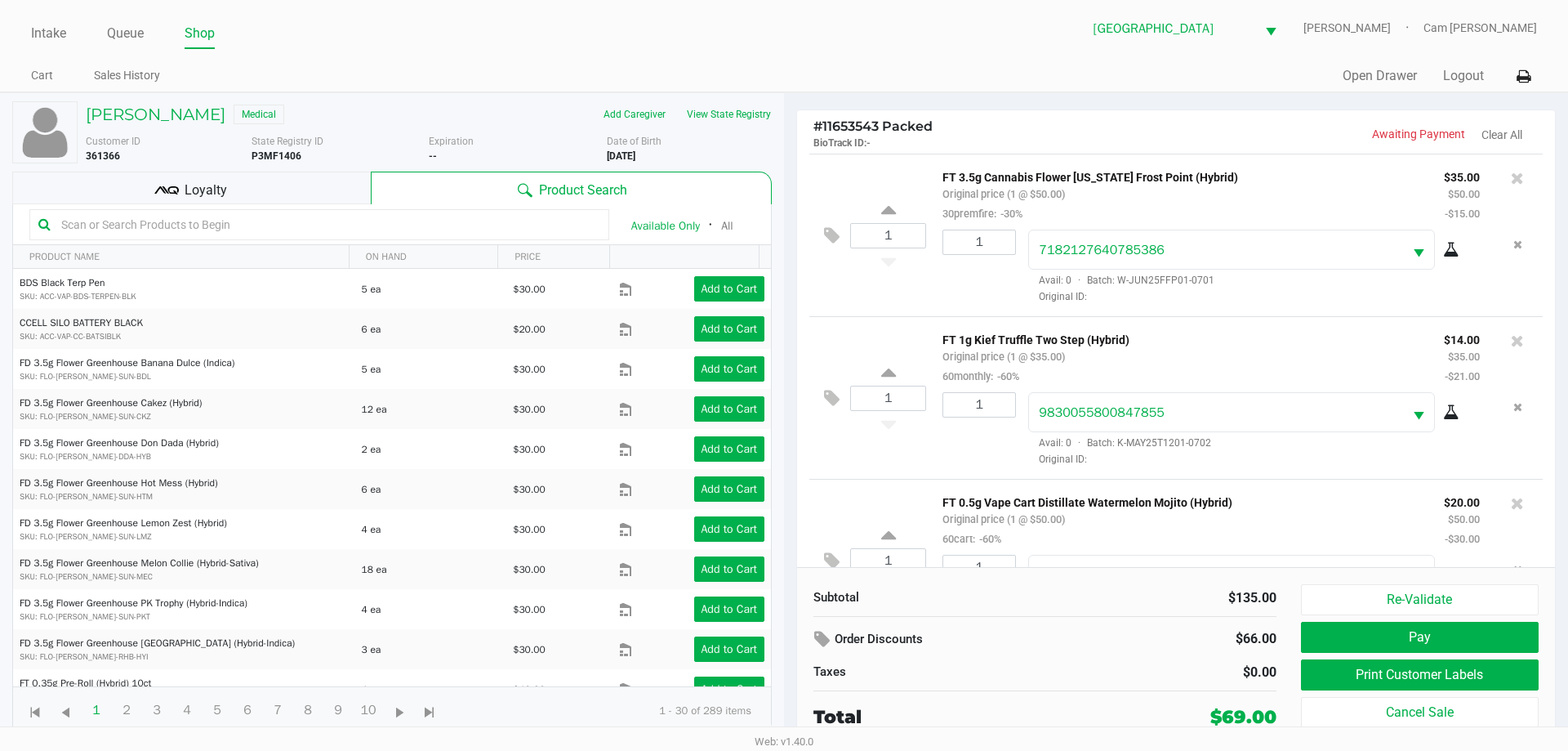 click on "Loyalty" 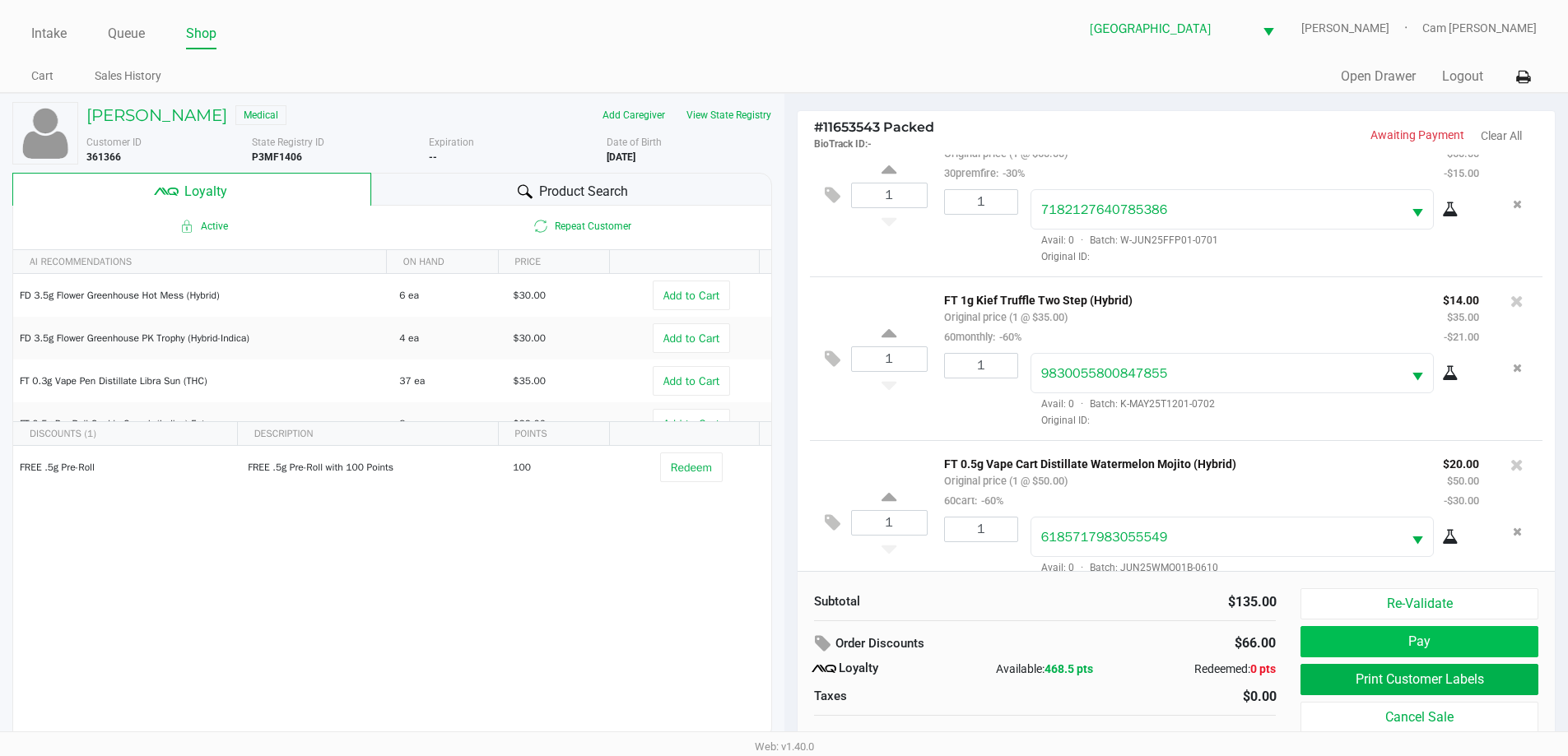 scroll, scrollTop: 77, scrollLeft: 0, axis: vertical 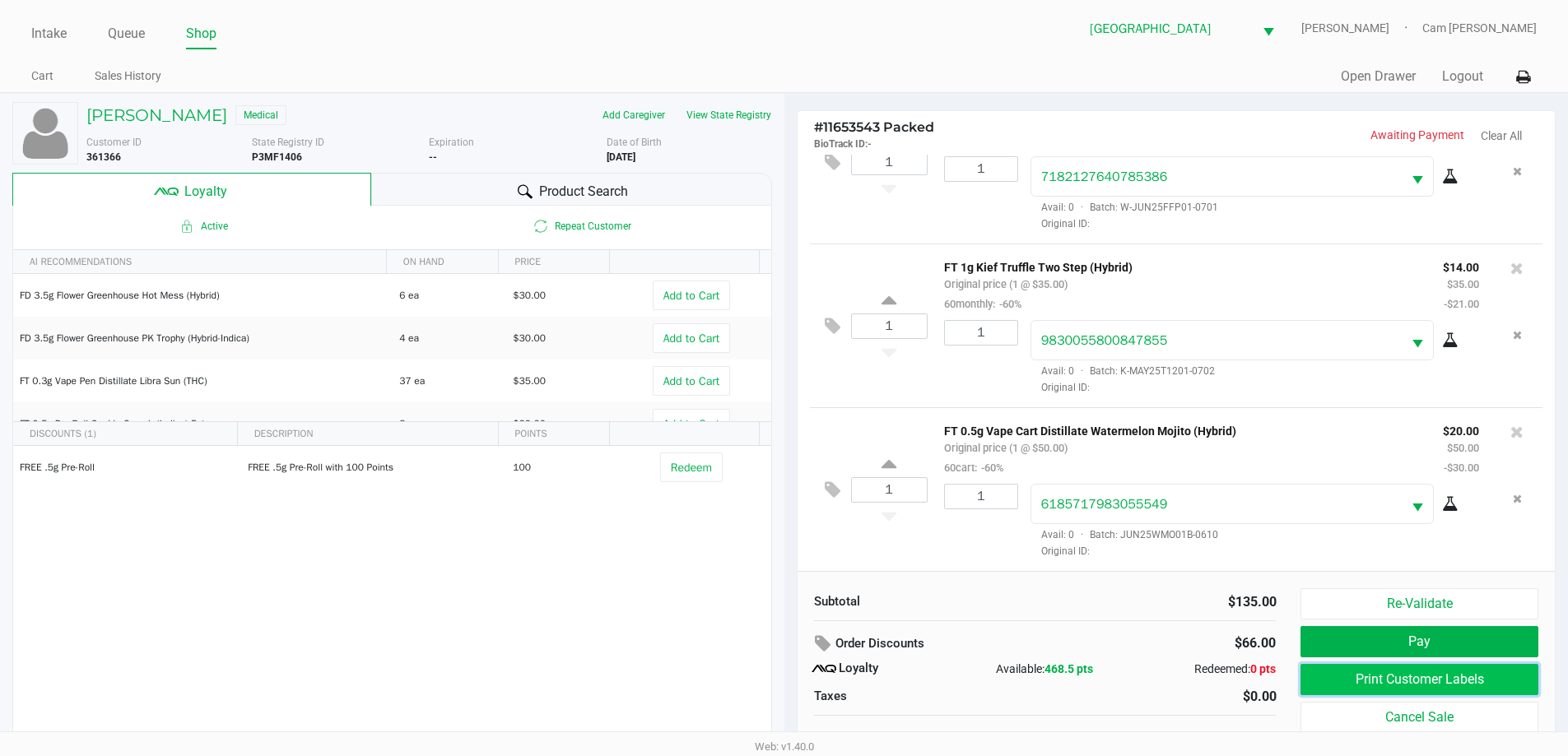 click on "Print Customer Labels" 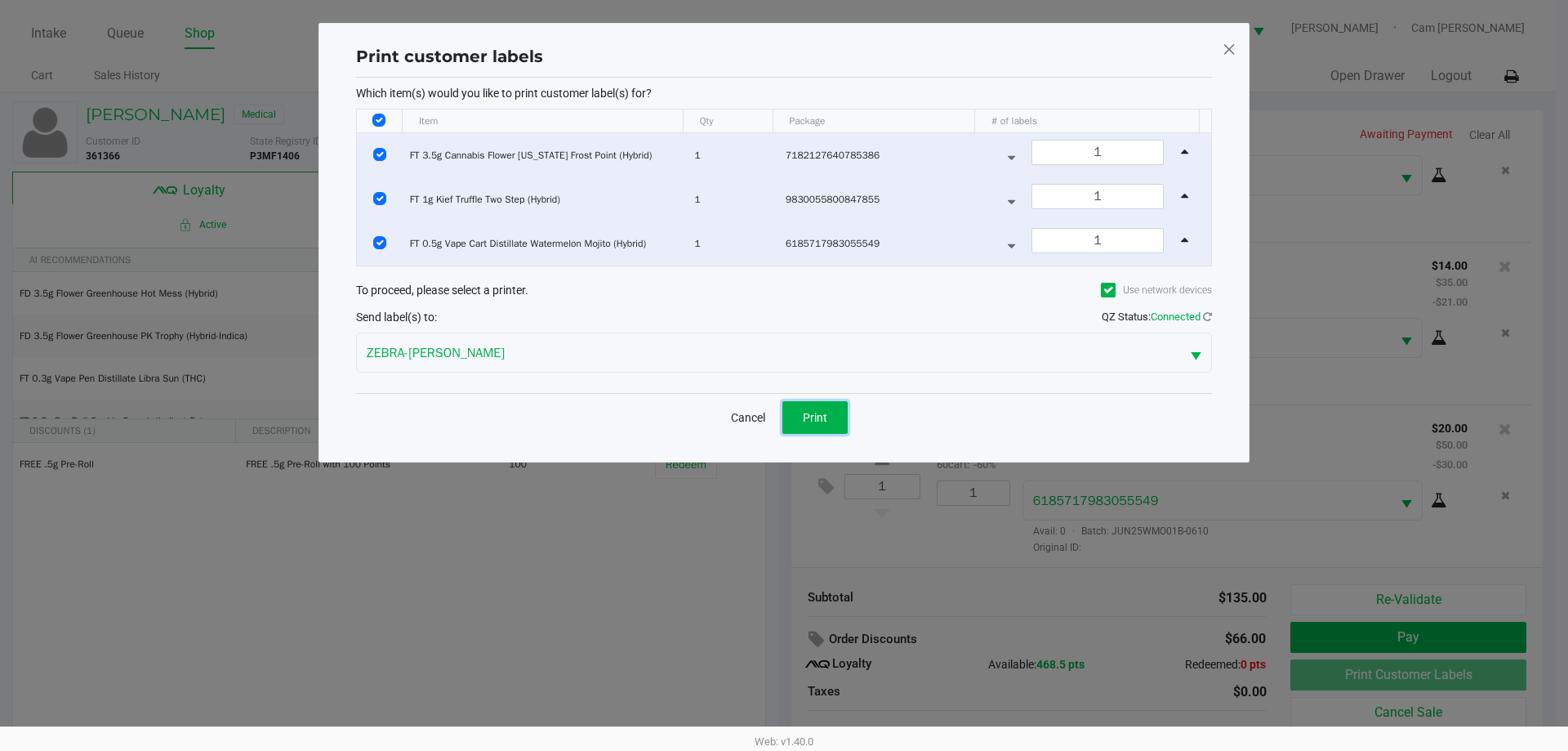 drag, startPoint x: 795, startPoint y: 417, endPoint x: 1002, endPoint y: 498, distance: 222.2836 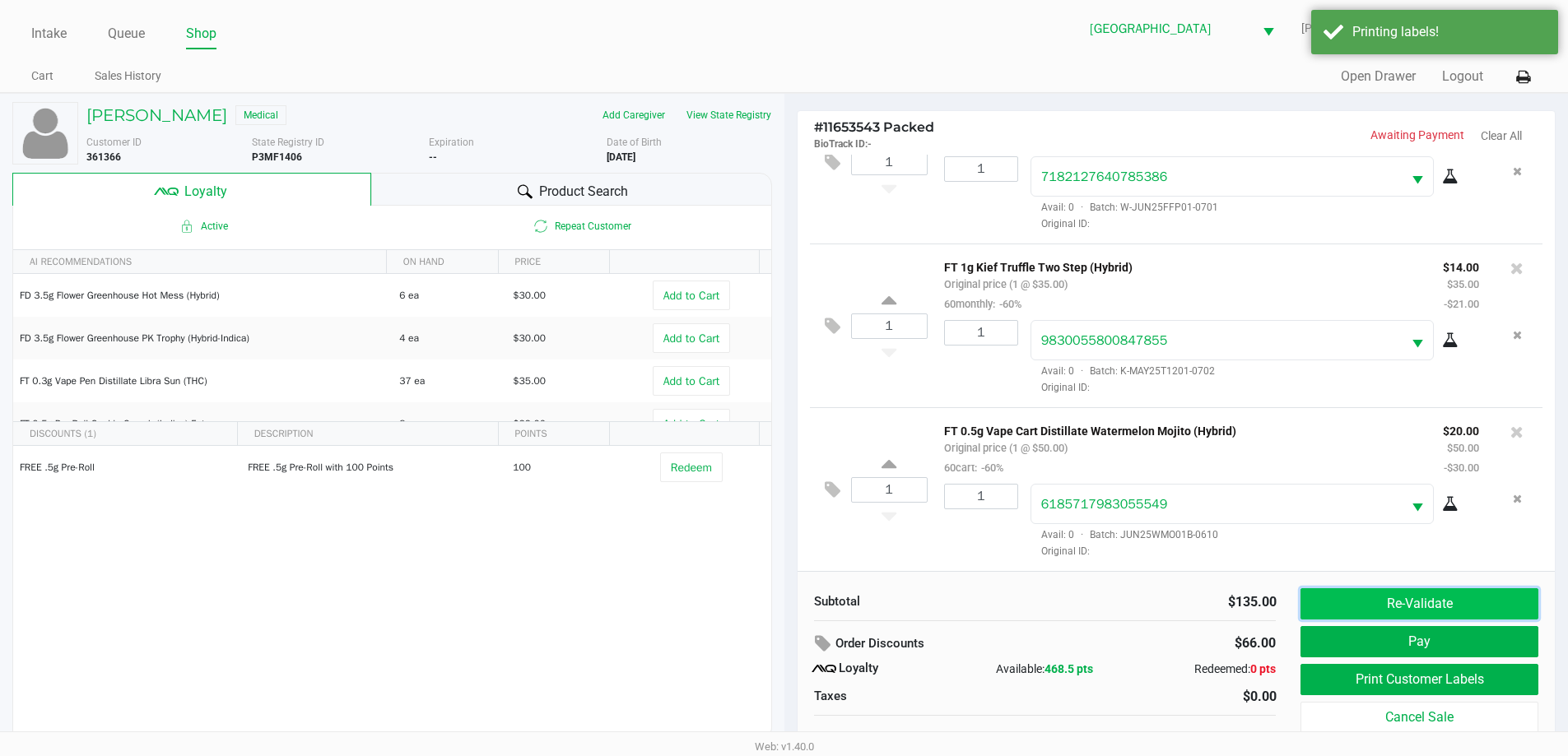 click on "Re-Validate" 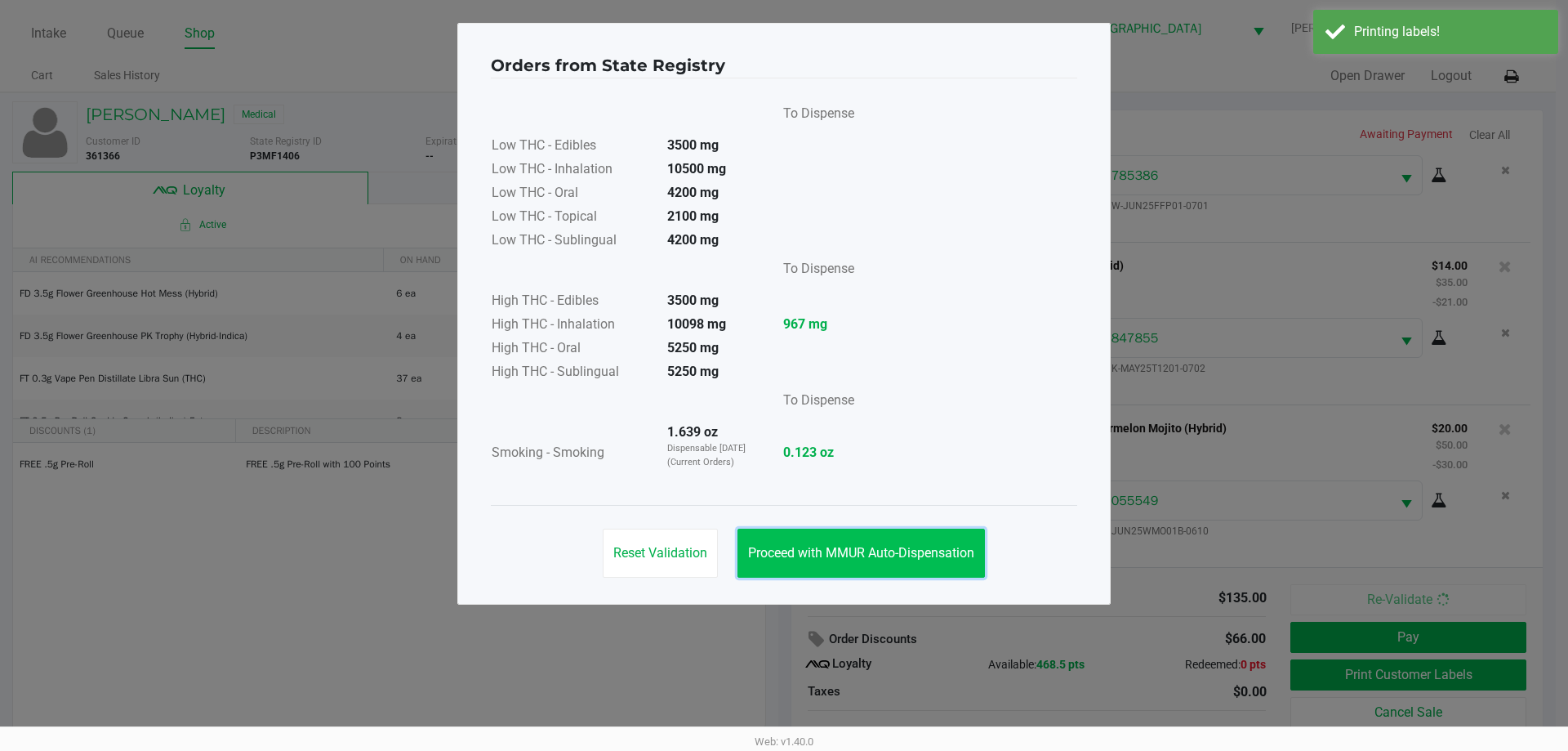 click on "Proceed with MMUR Auto-Dispensation" 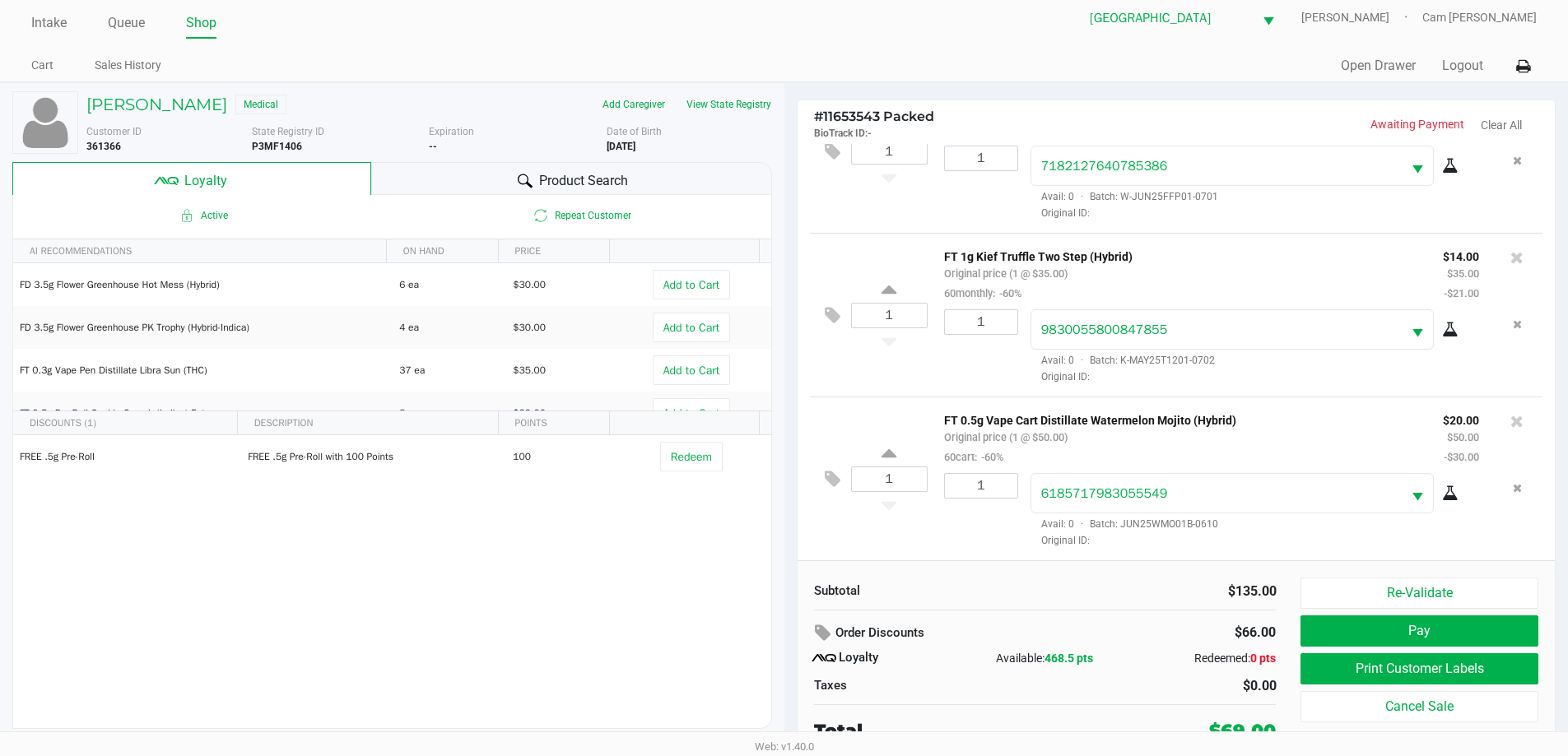 scroll, scrollTop: 16, scrollLeft: 0, axis: vertical 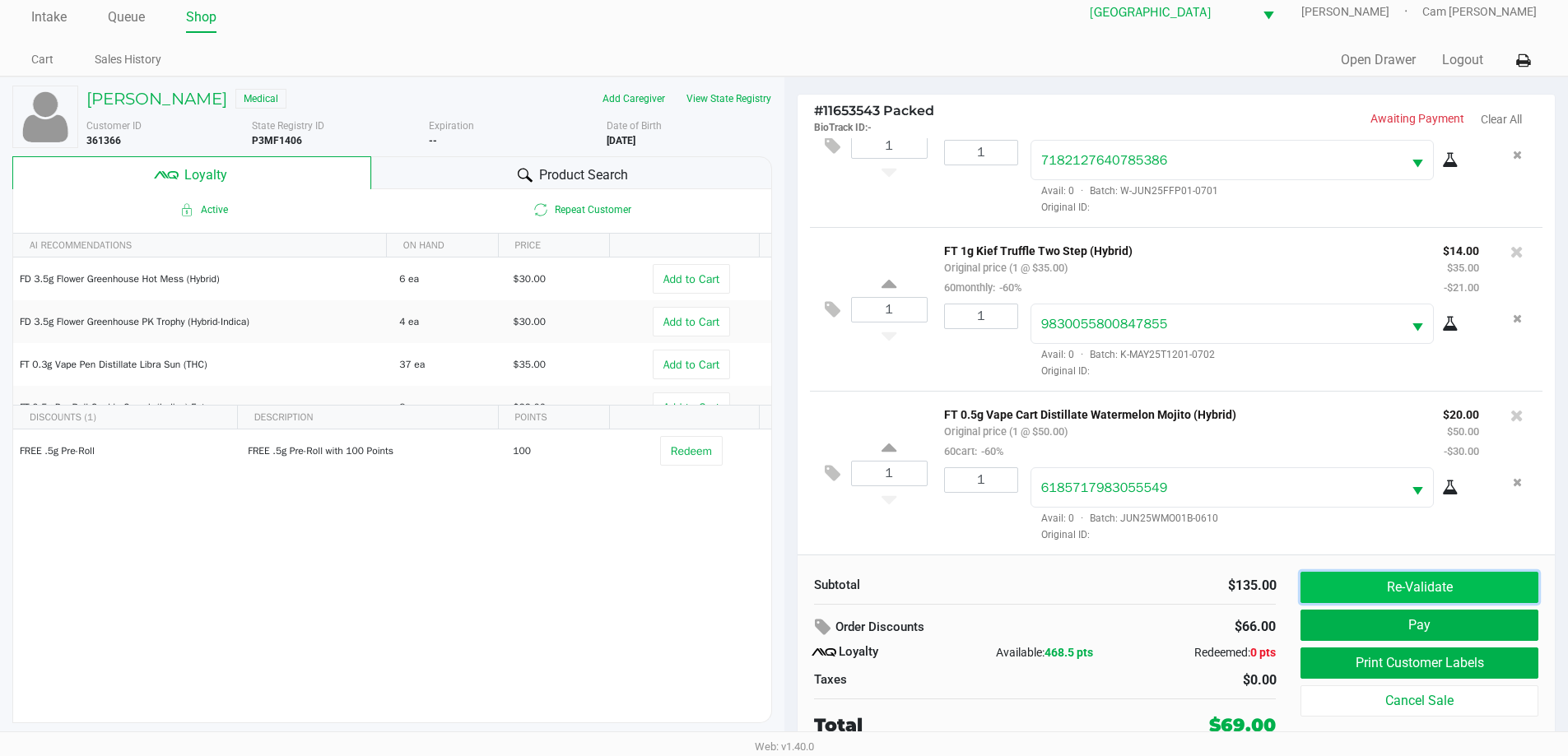 click on "Re-Validate" 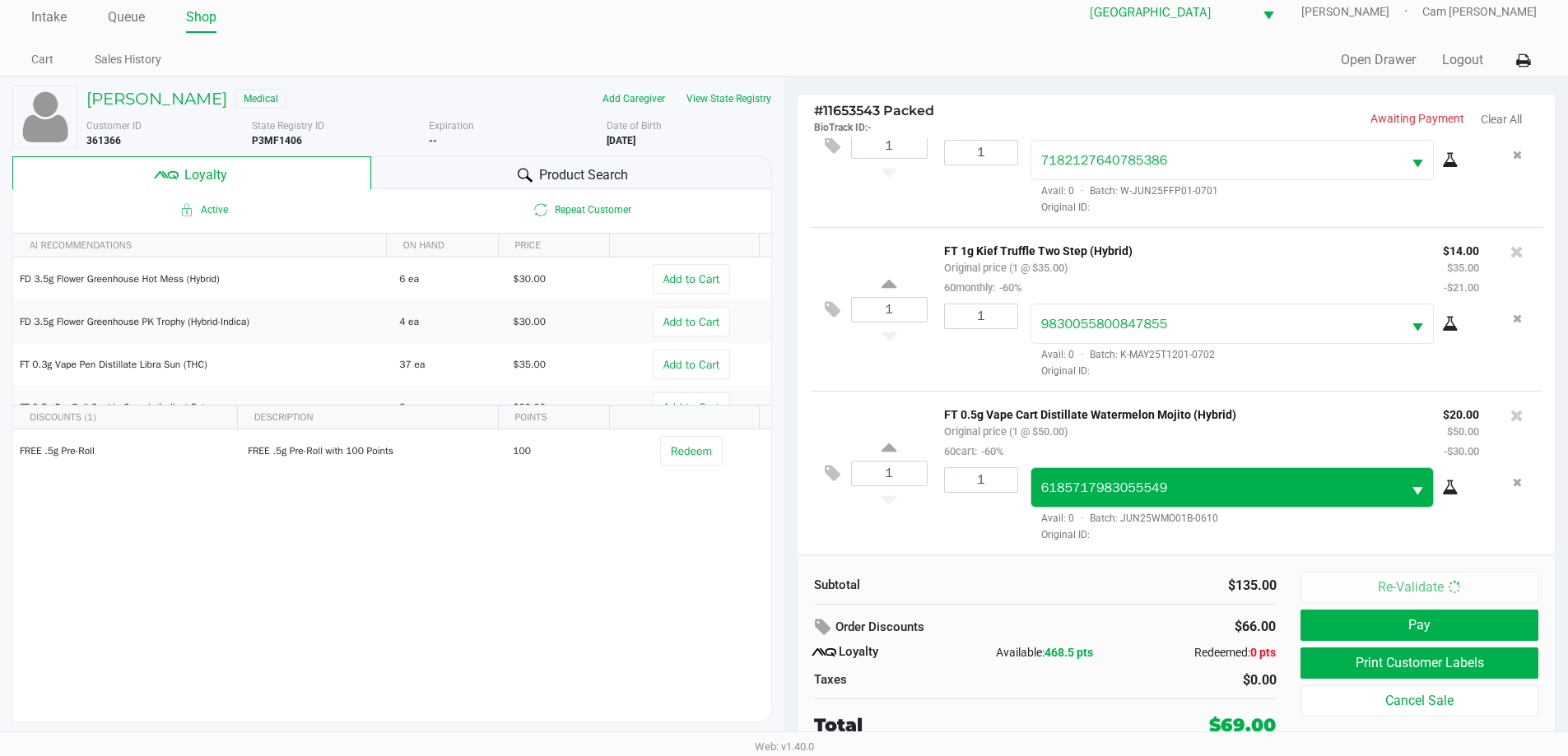 scroll, scrollTop: 0, scrollLeft: 0, axis: both 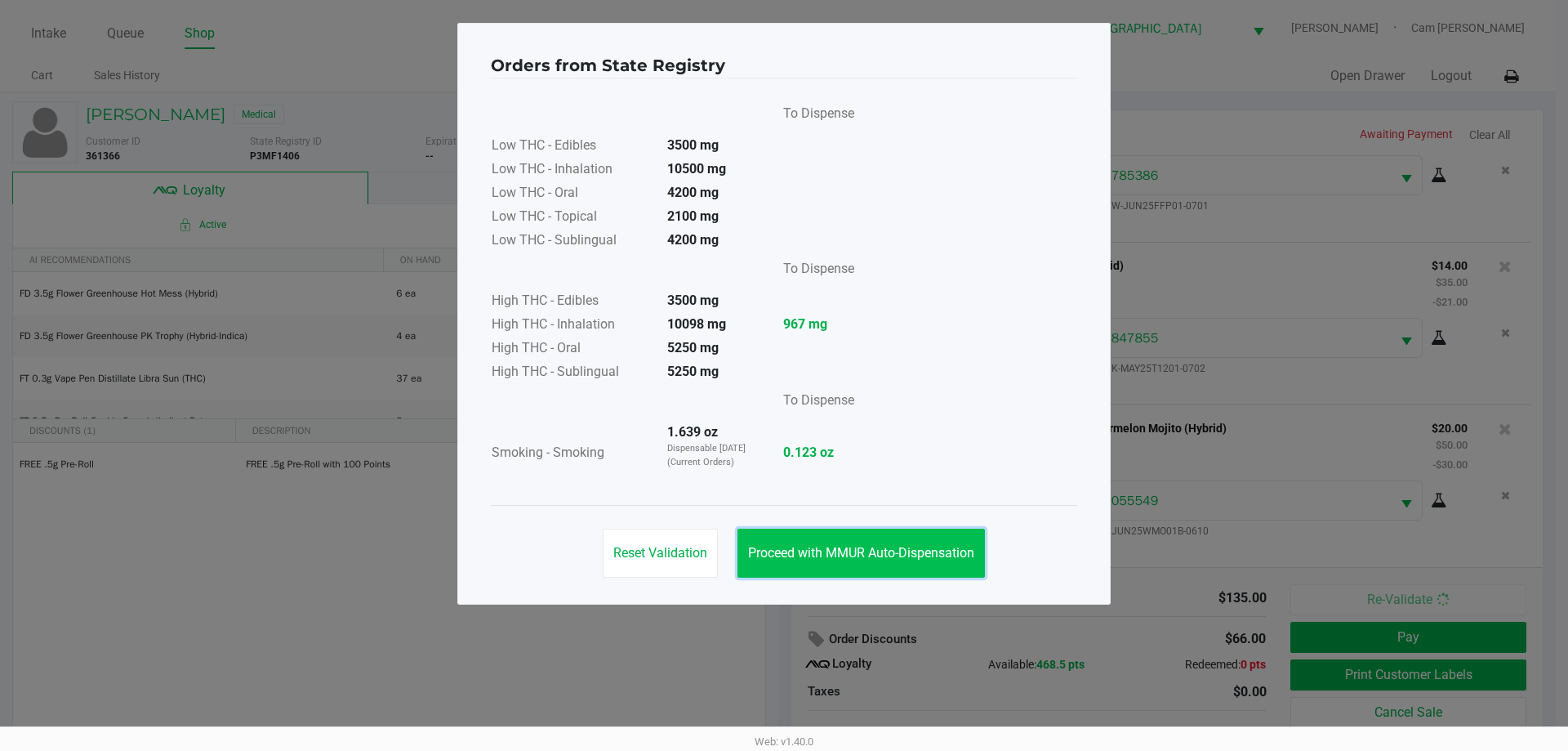drag, startPoint x: 965, startPoint y: 550, endPoint x: 1149, endPoint y: 601, distance: 190.93716 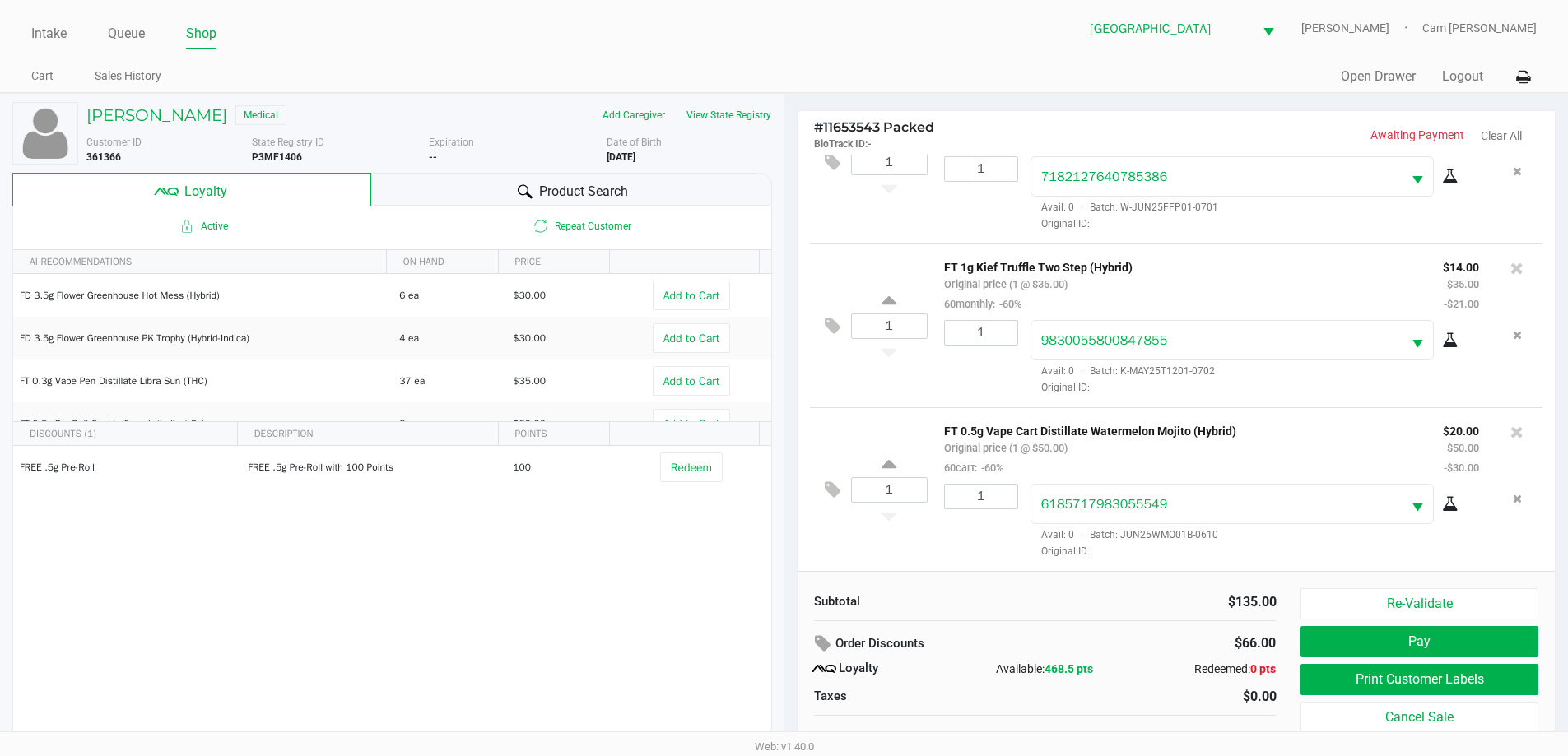click on "Subtotal   $135.00   Order Discounts   $66.00
Loyalty   Available:   468.5 pts   Redeemed:   0 pts   Taxes   $0.00   Total   $69.00" 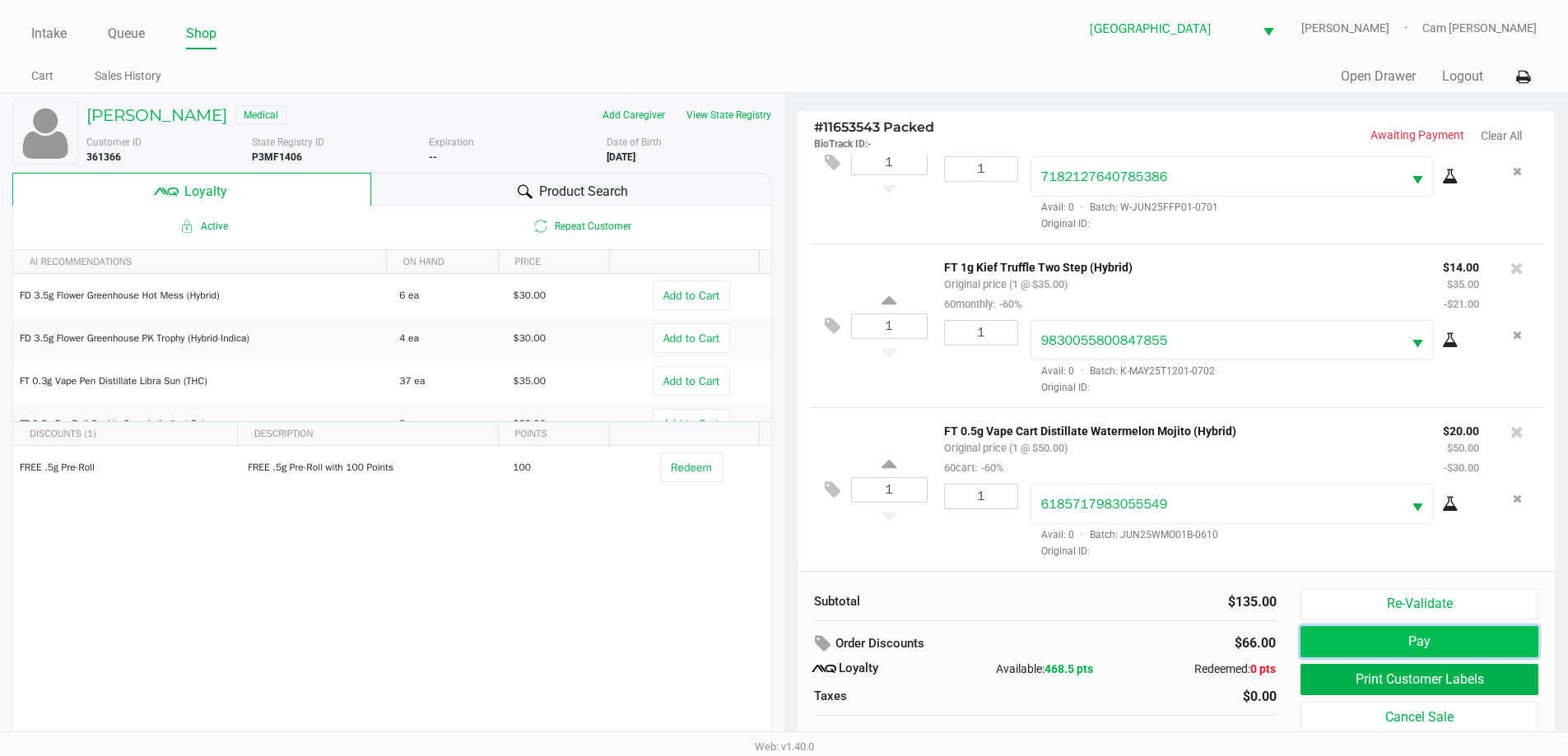 click on "Pay" 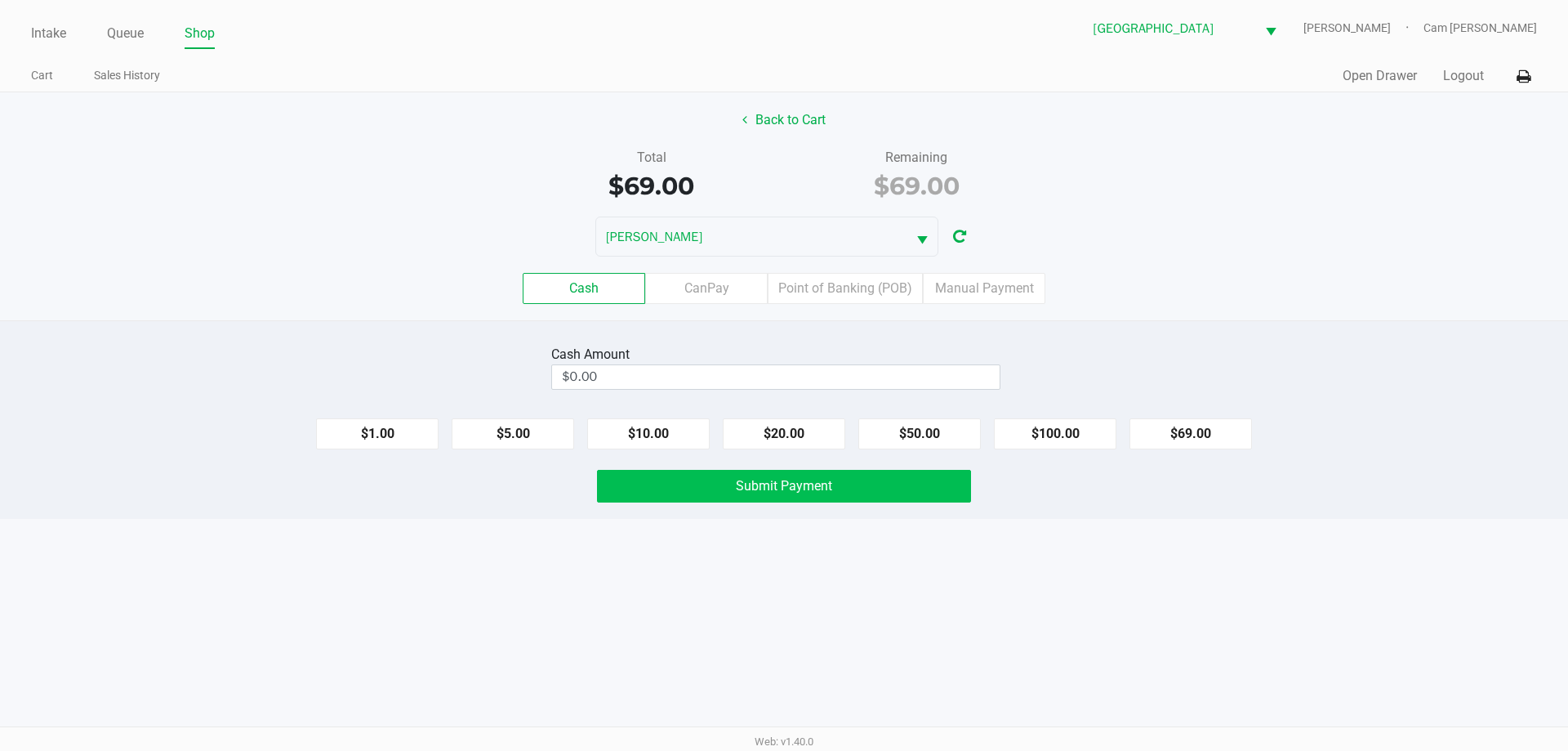 drag, startPoint x: 1028, startPoint y: 429, endPoint x: 933, endPoint y: 490, distance: 112.89818 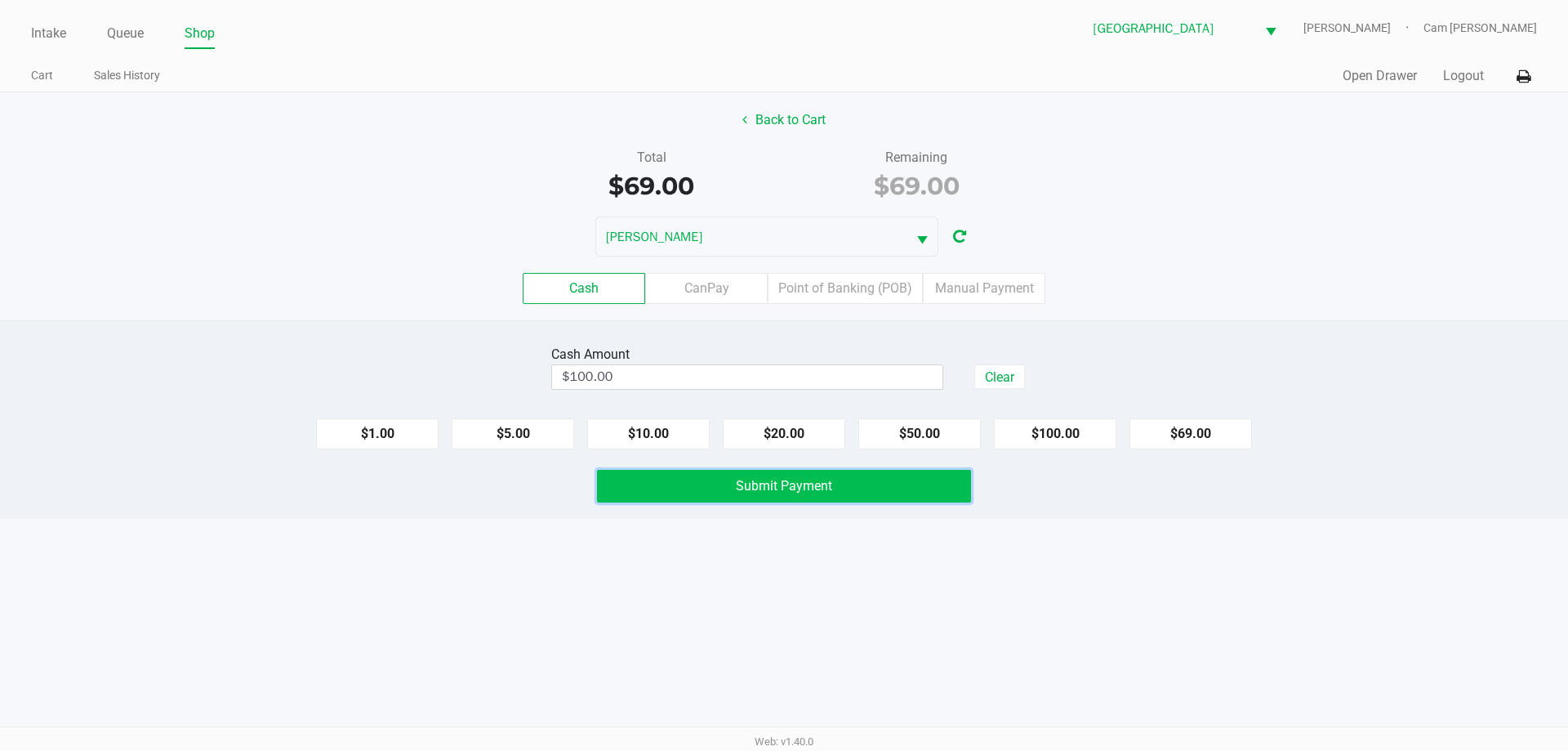 click on "Submit Payment" 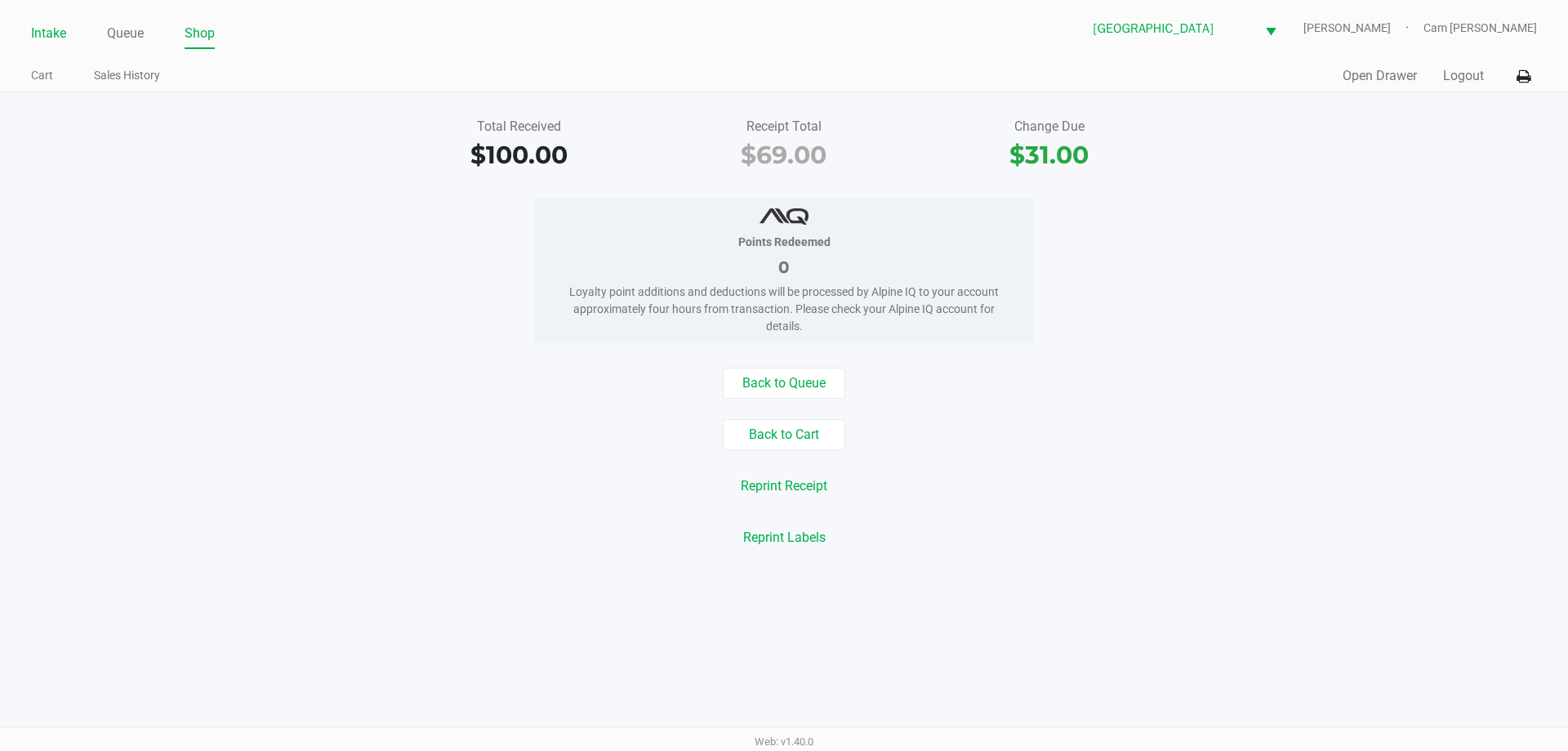 click on "Intake" 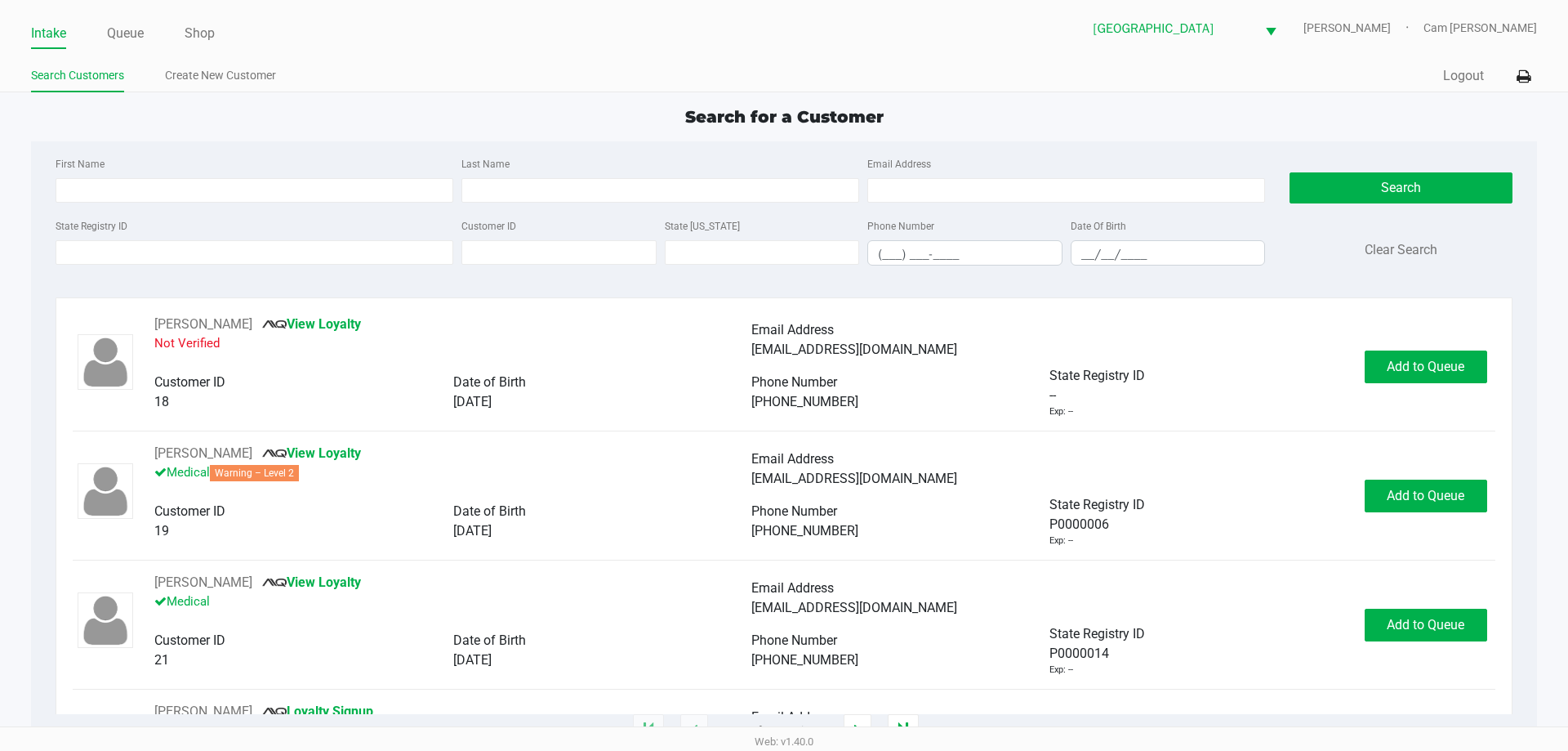 click on "Intake Queue Shop" 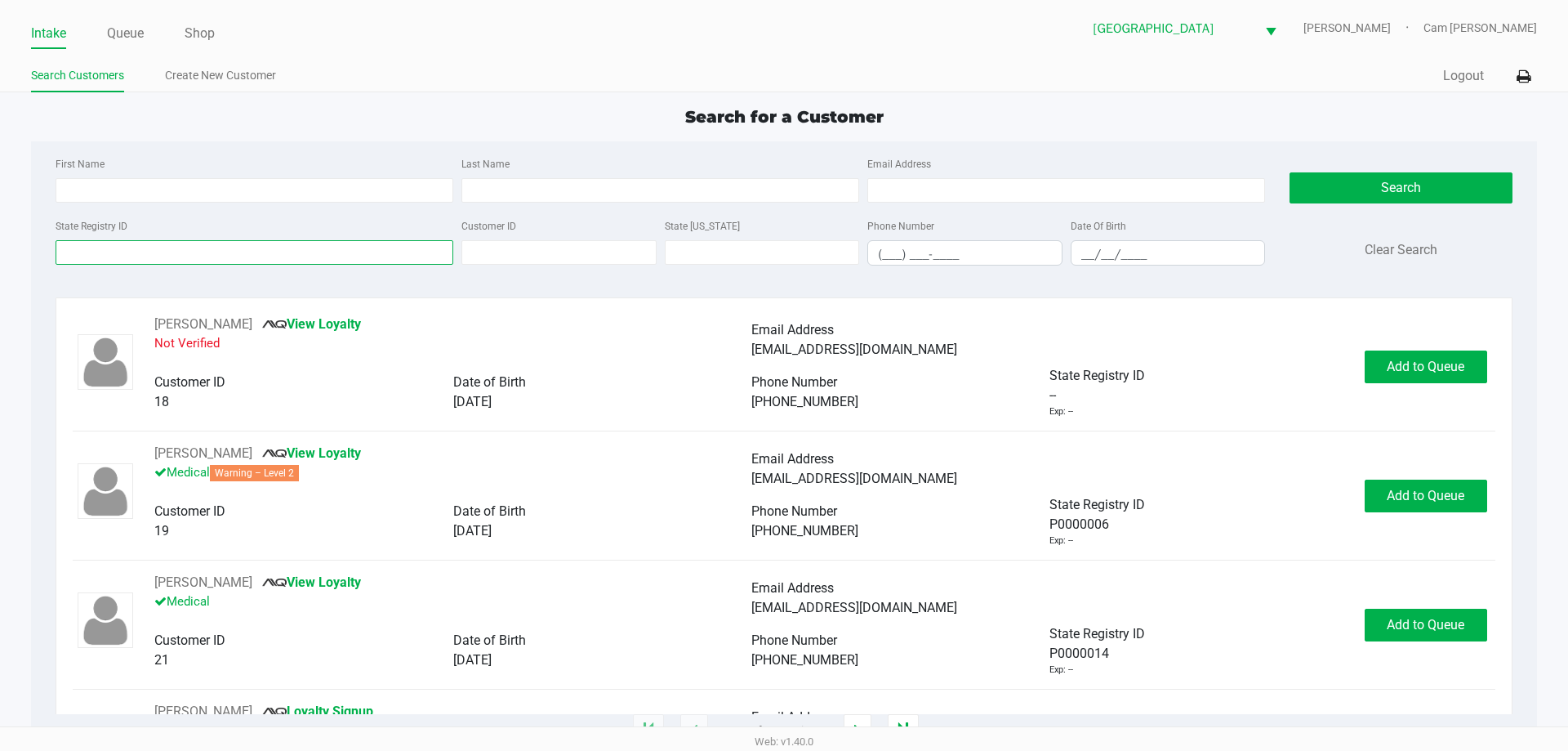 drag, startPoint x: 151, startPoint y: 259, endPoint x: 146, endPoint y: 244, distance: 15.811388 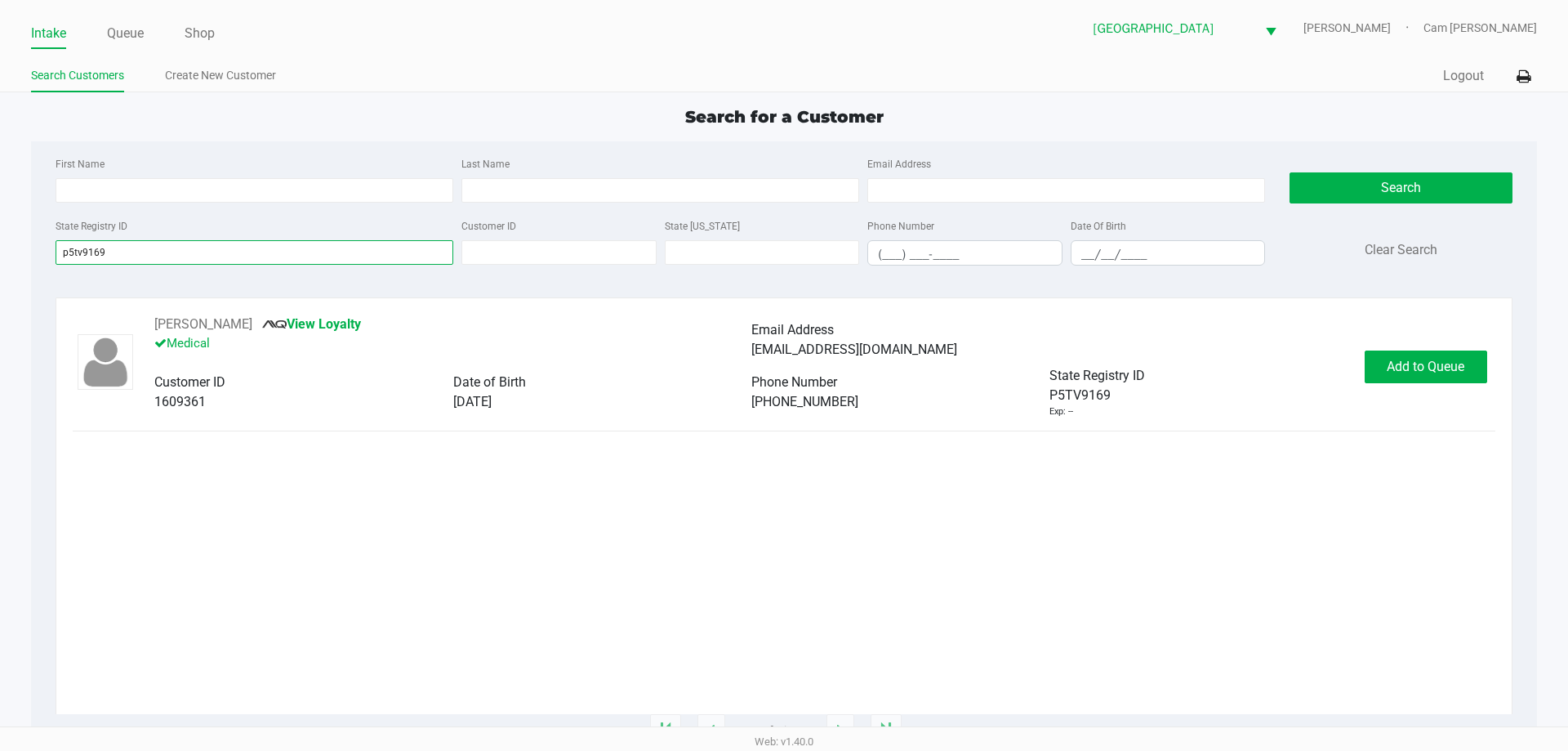 type on "p5tv9169" 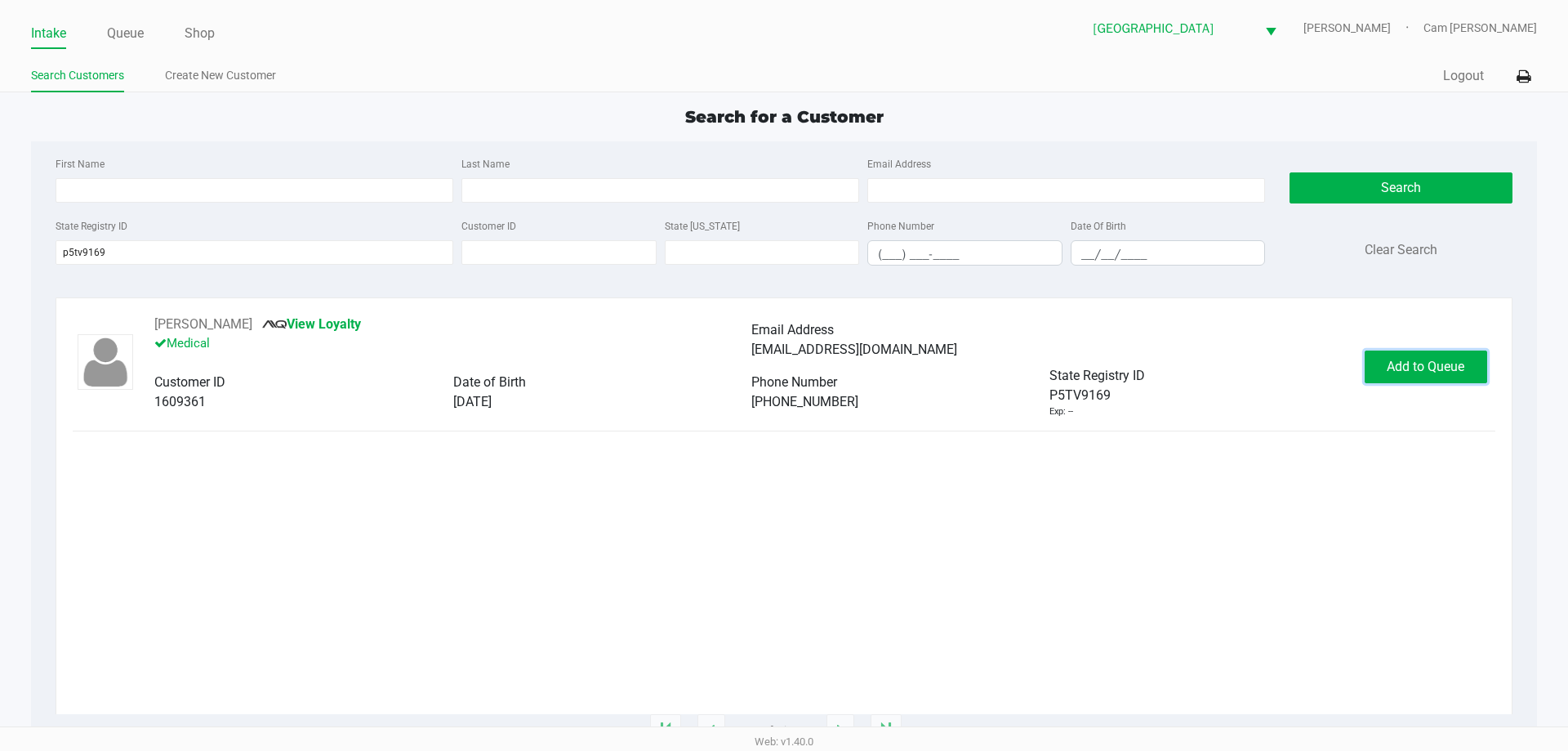 click on "Add to Queue" 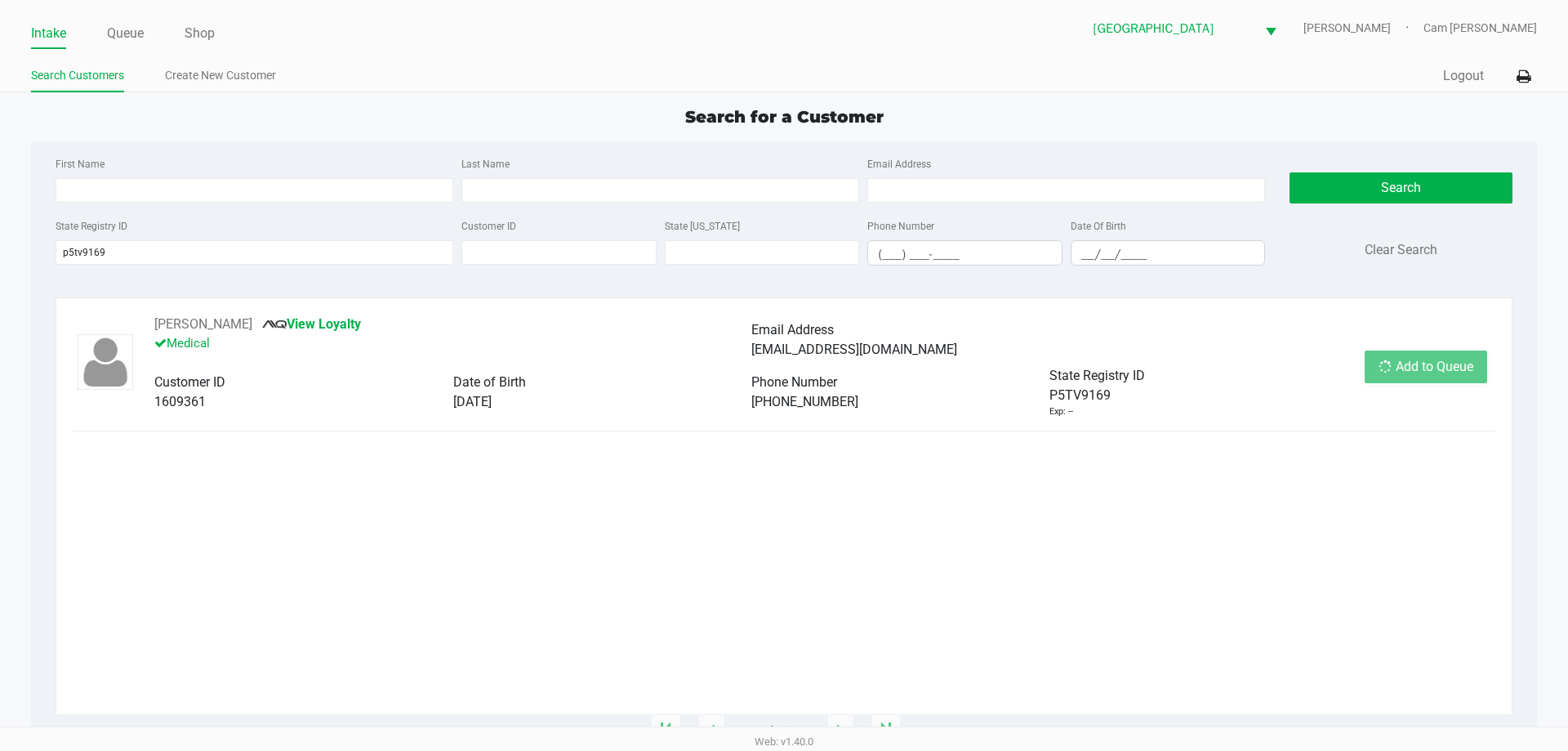 click on "Add to Queue" 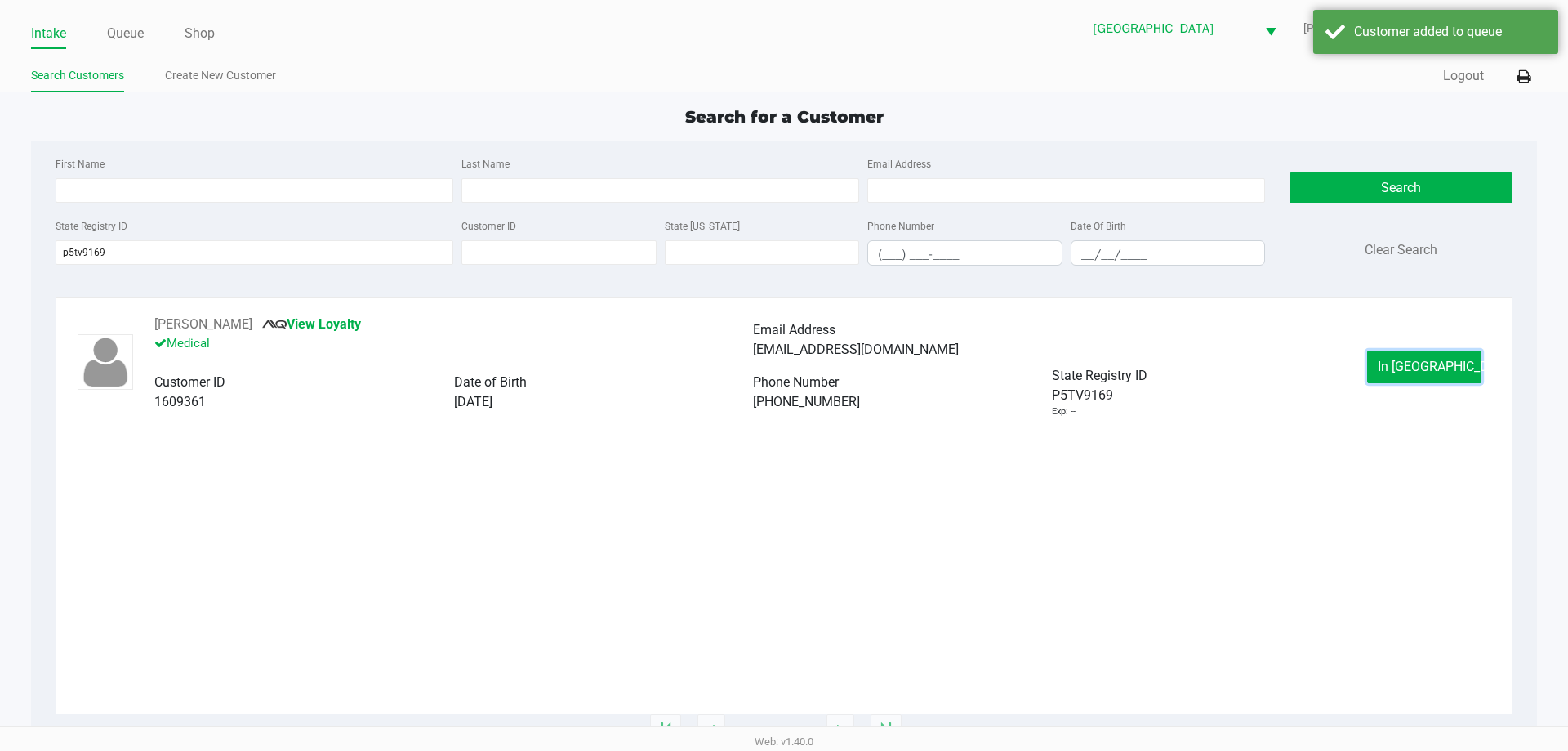 click on "In Queue" 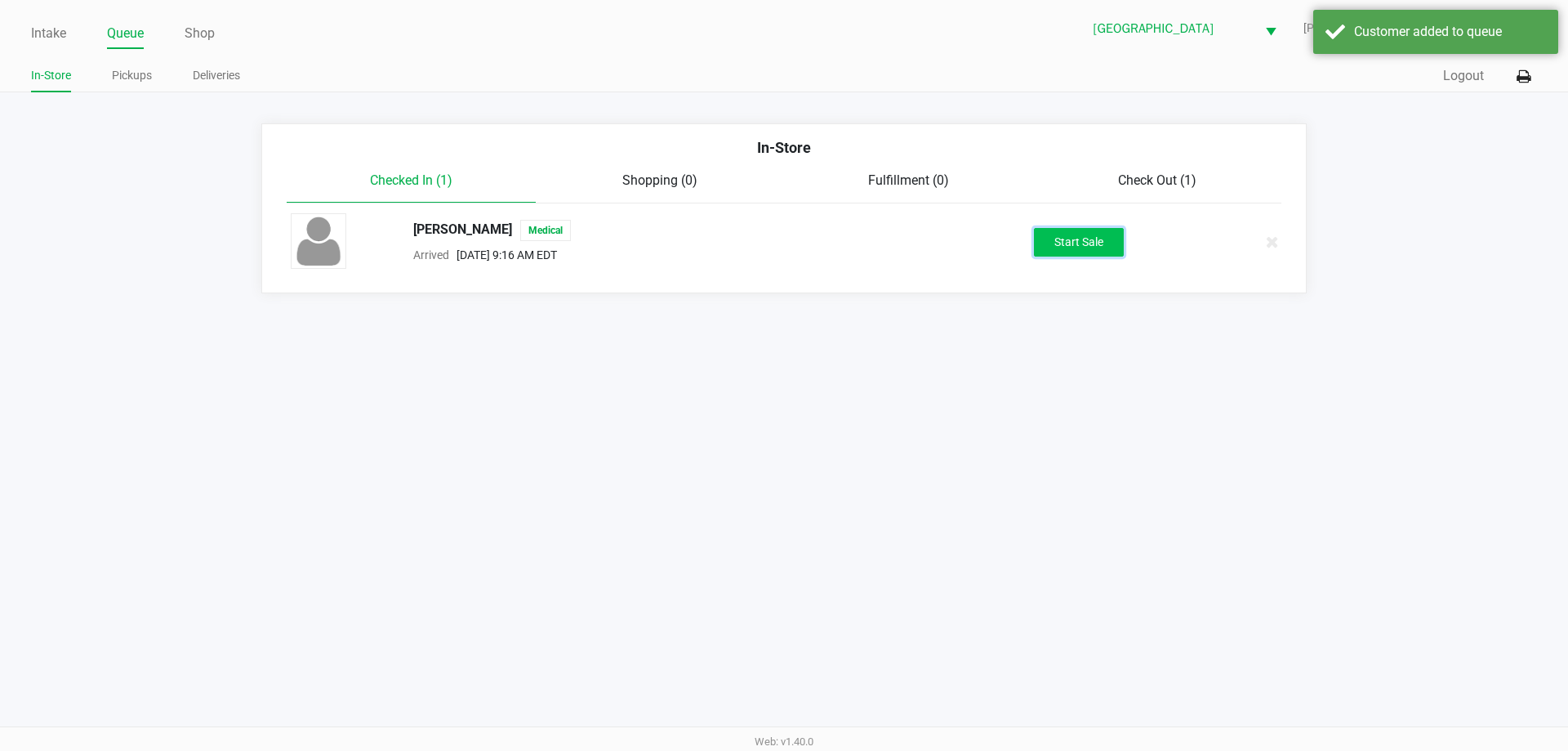 click on "Start Sale" 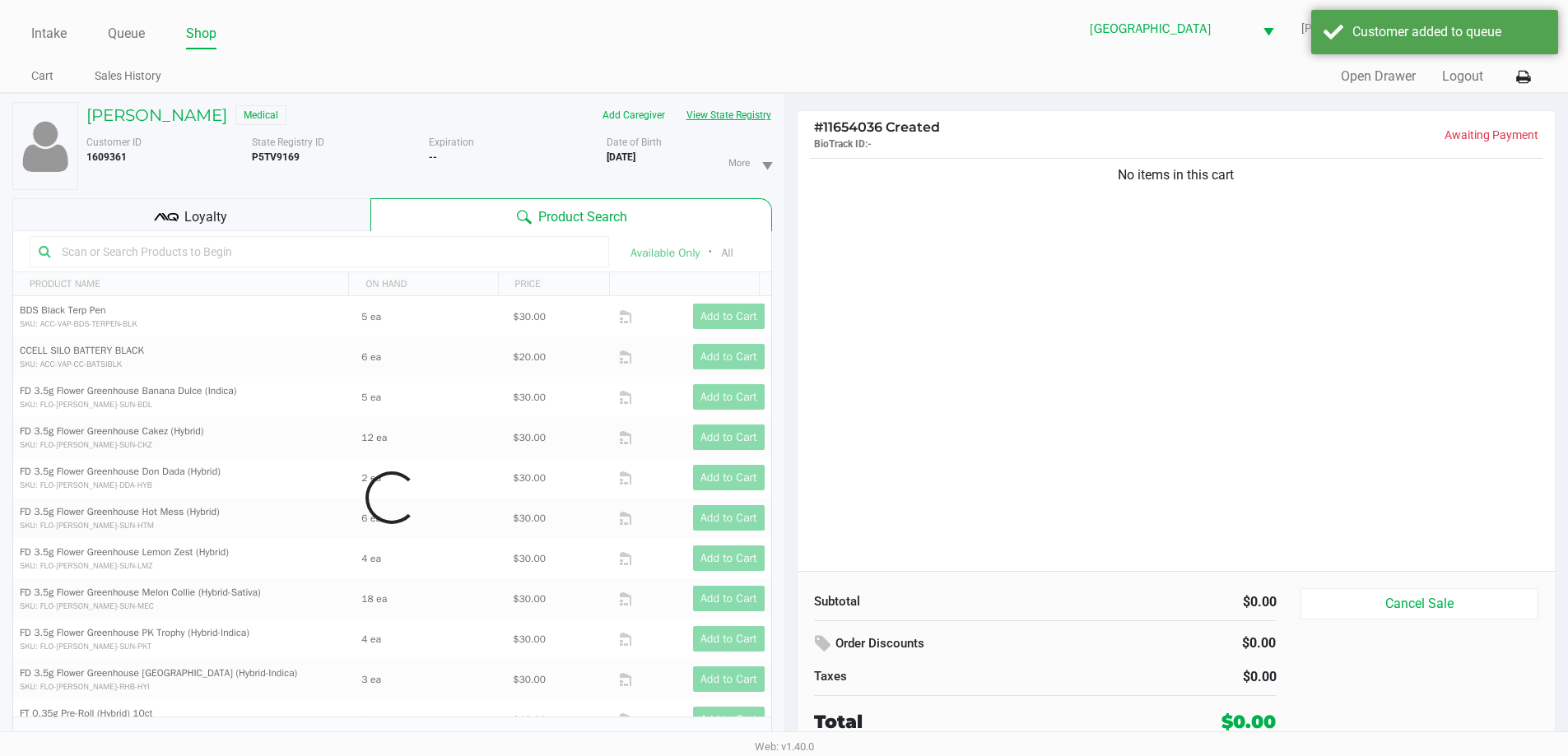 click on "View State Registry" 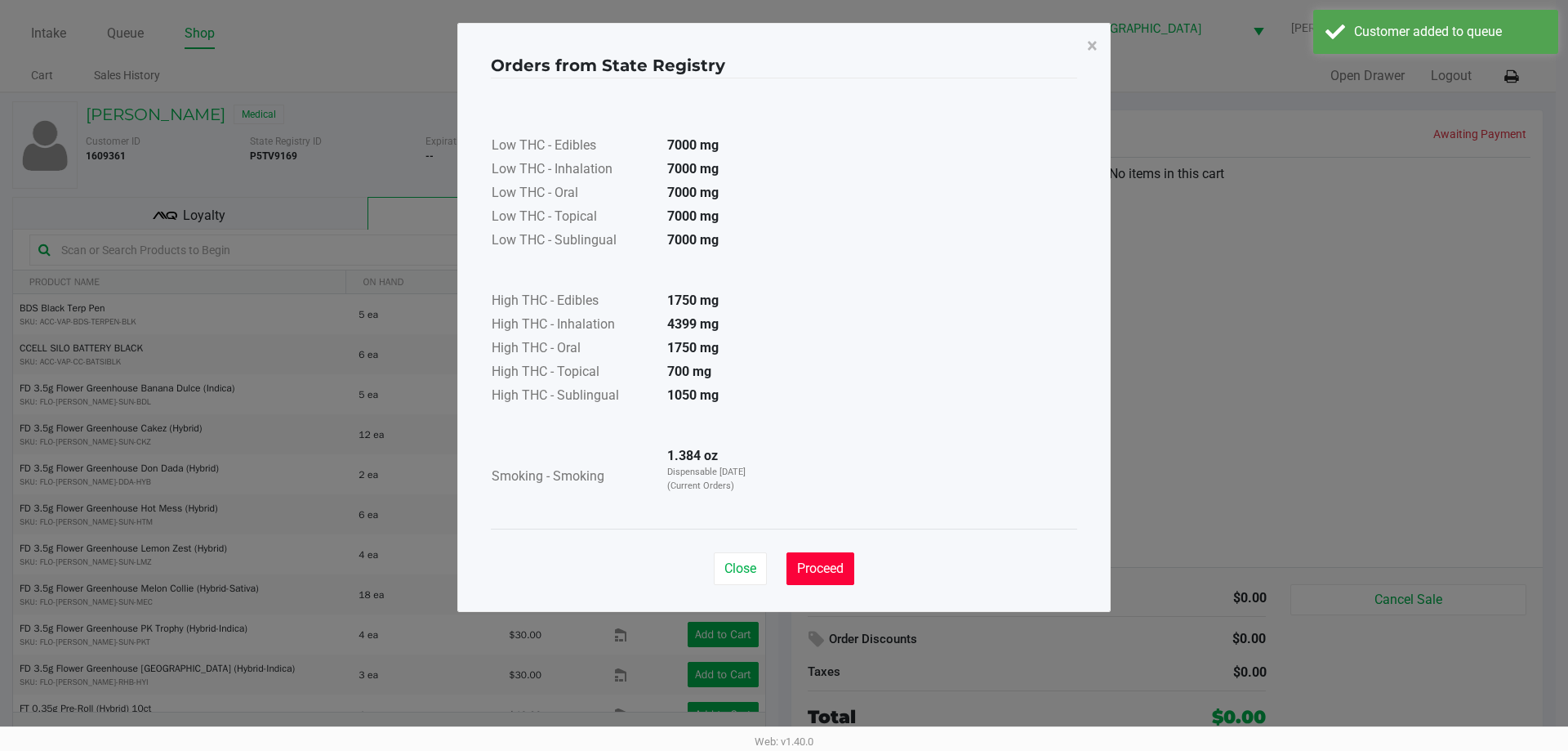 click on "Close   Proceed" 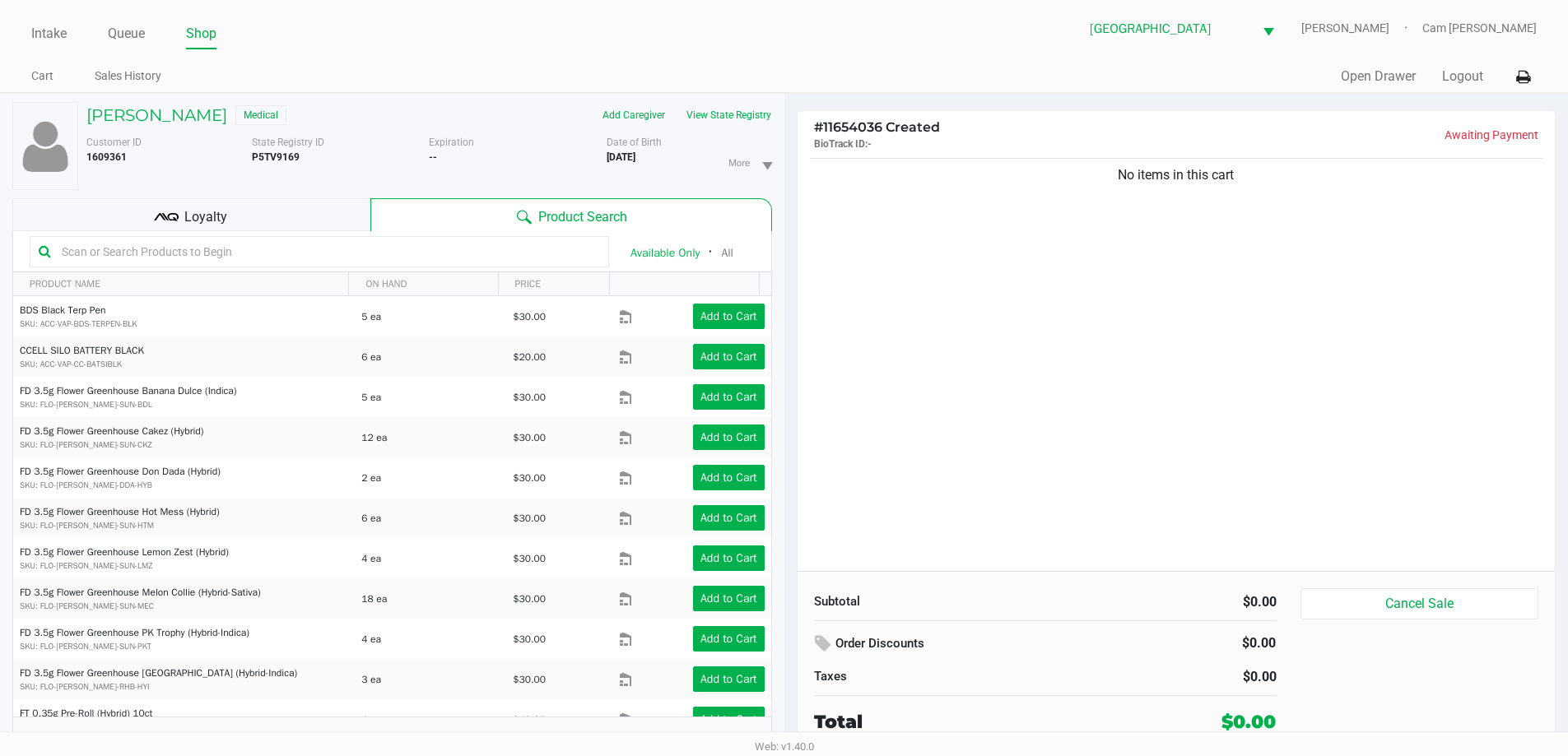 click on "Loyalty" 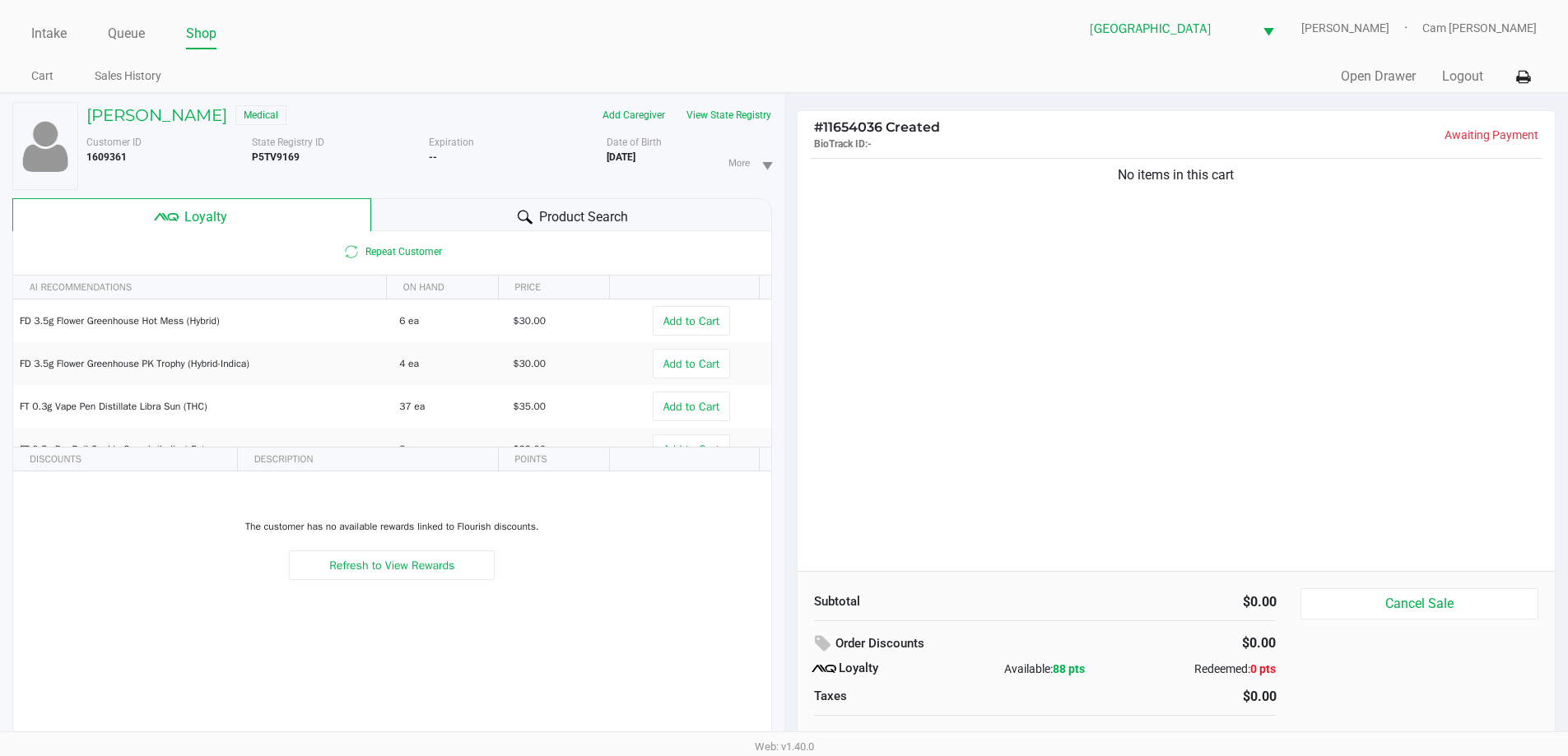 drag, startPoint x: 1101, startPoint y: 457, endPoint x: 1101, endPoint y: 448, distance: 9 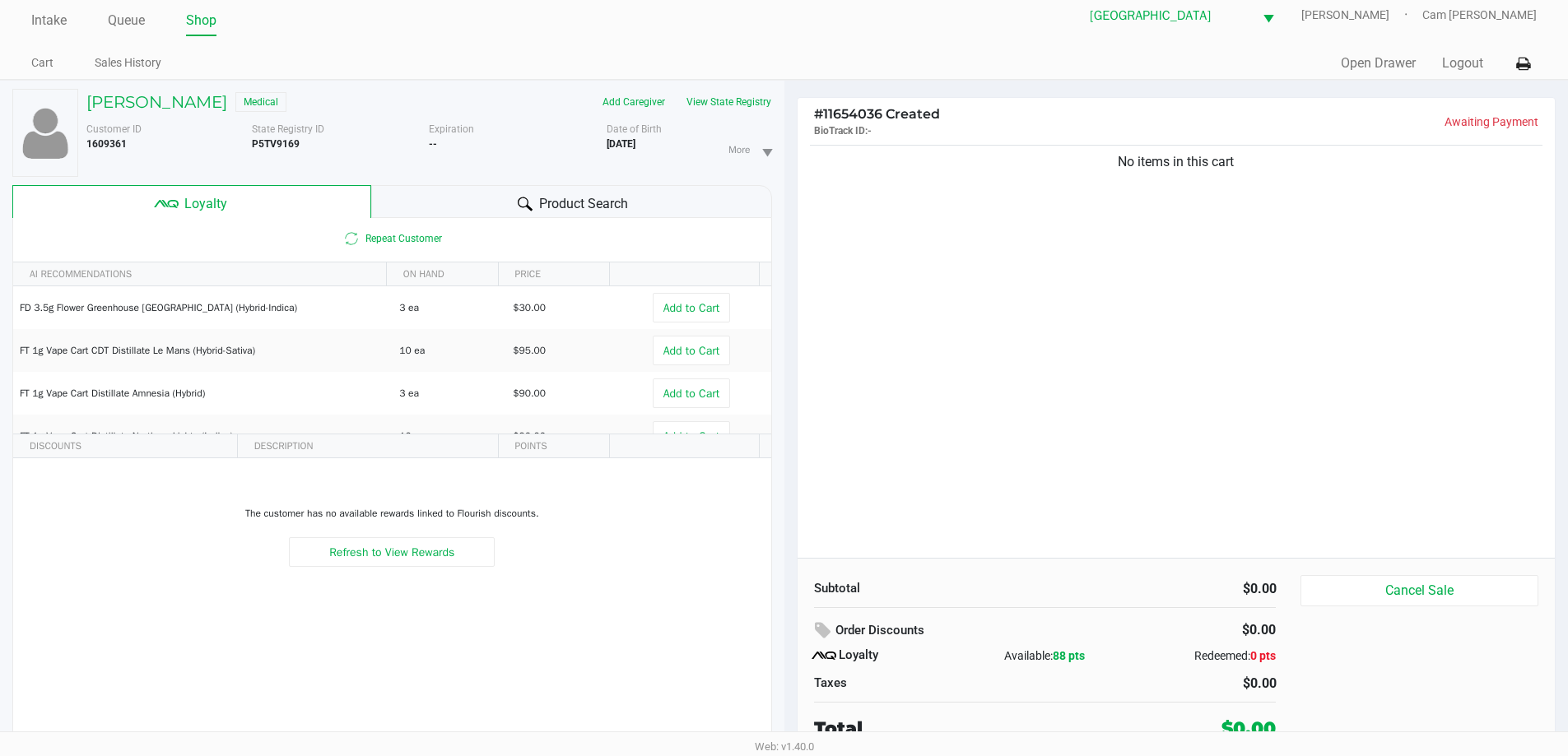 scroll, scrollTop: 17, scrollLeft: 0, axis: vertical 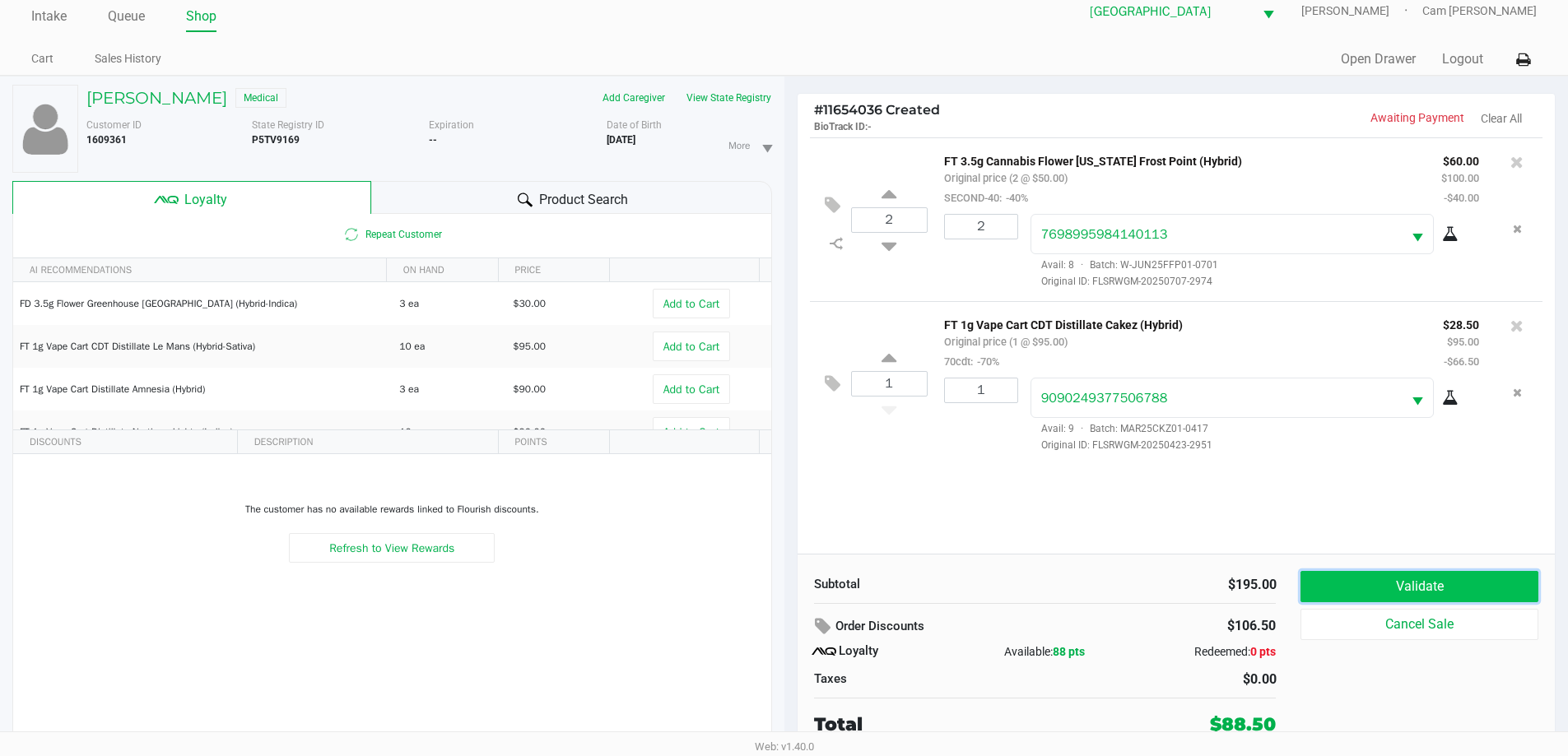 click on "Validate" 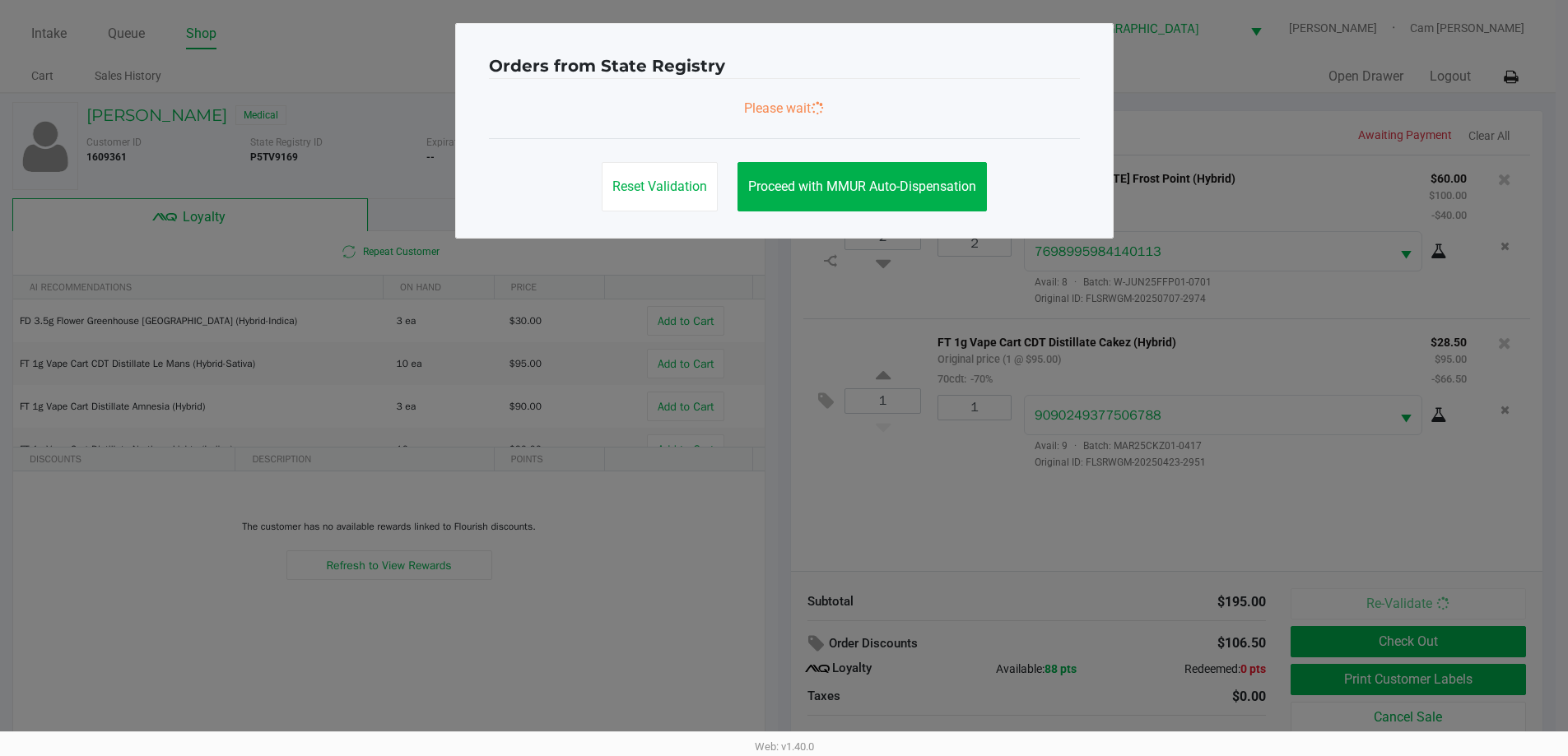 scroll, scrollTop: 0, scrollLeft: 0, axis: both 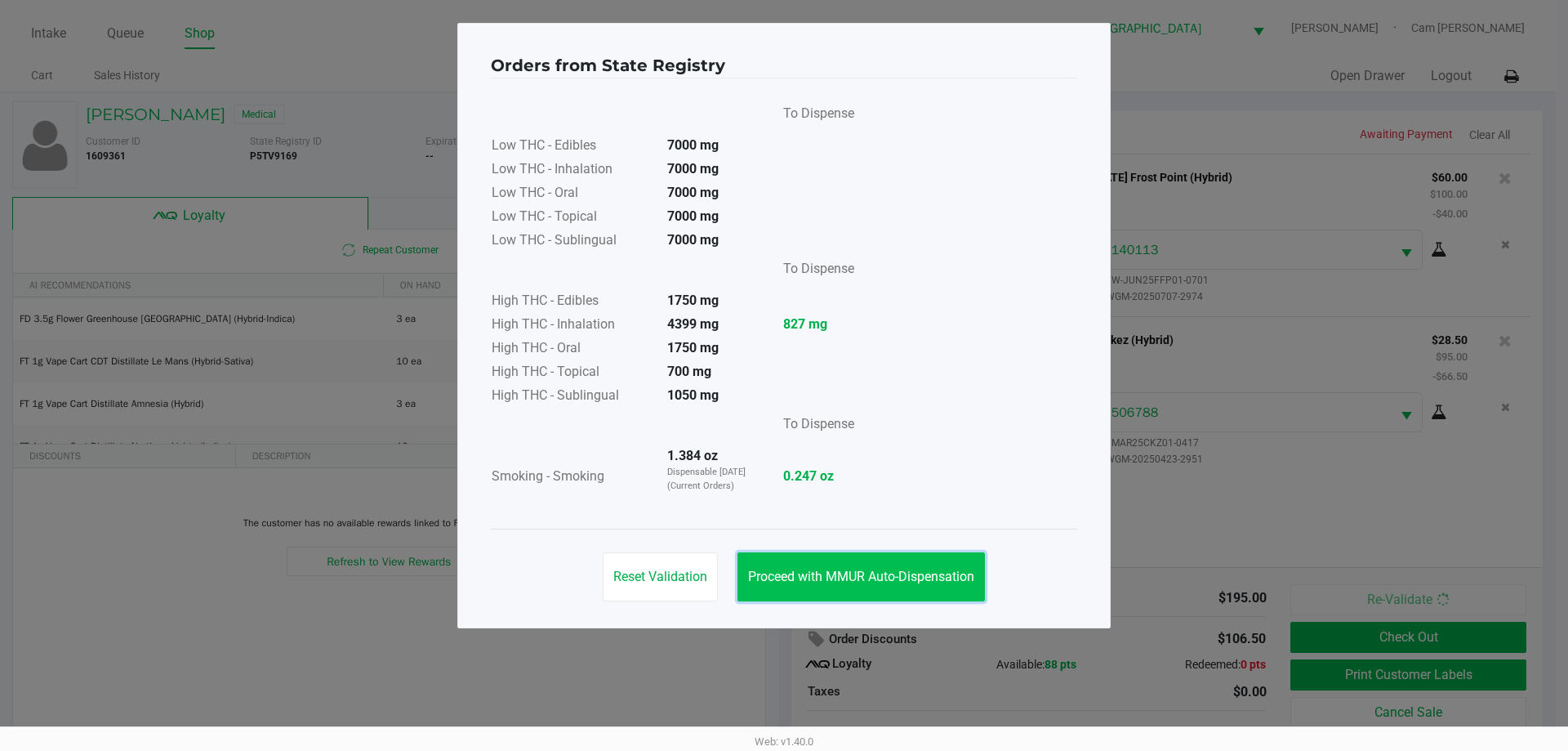 click on "Proceed with MMUR Auto-Dispensation" 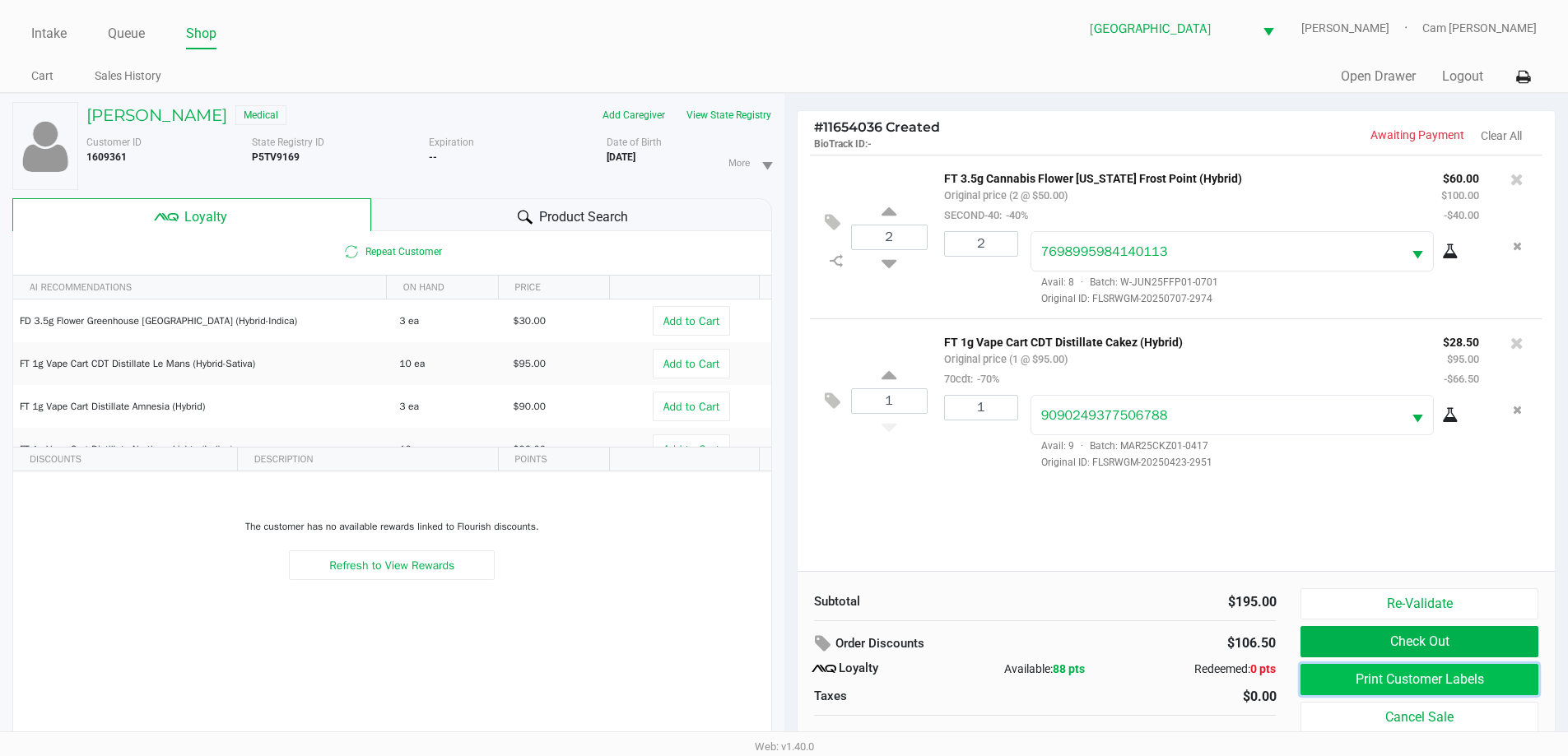 click on "Print Customer Labels" 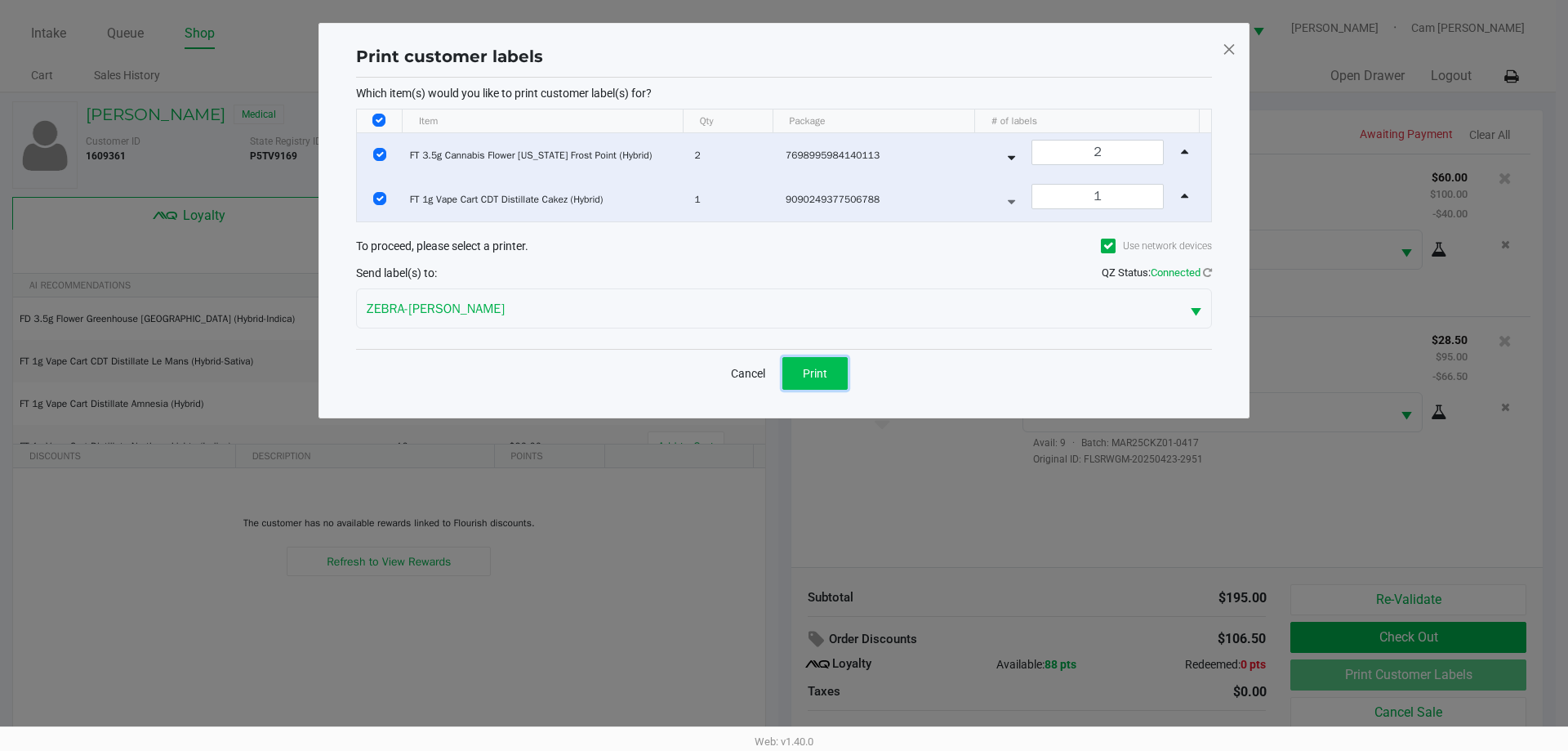 click on "Print" 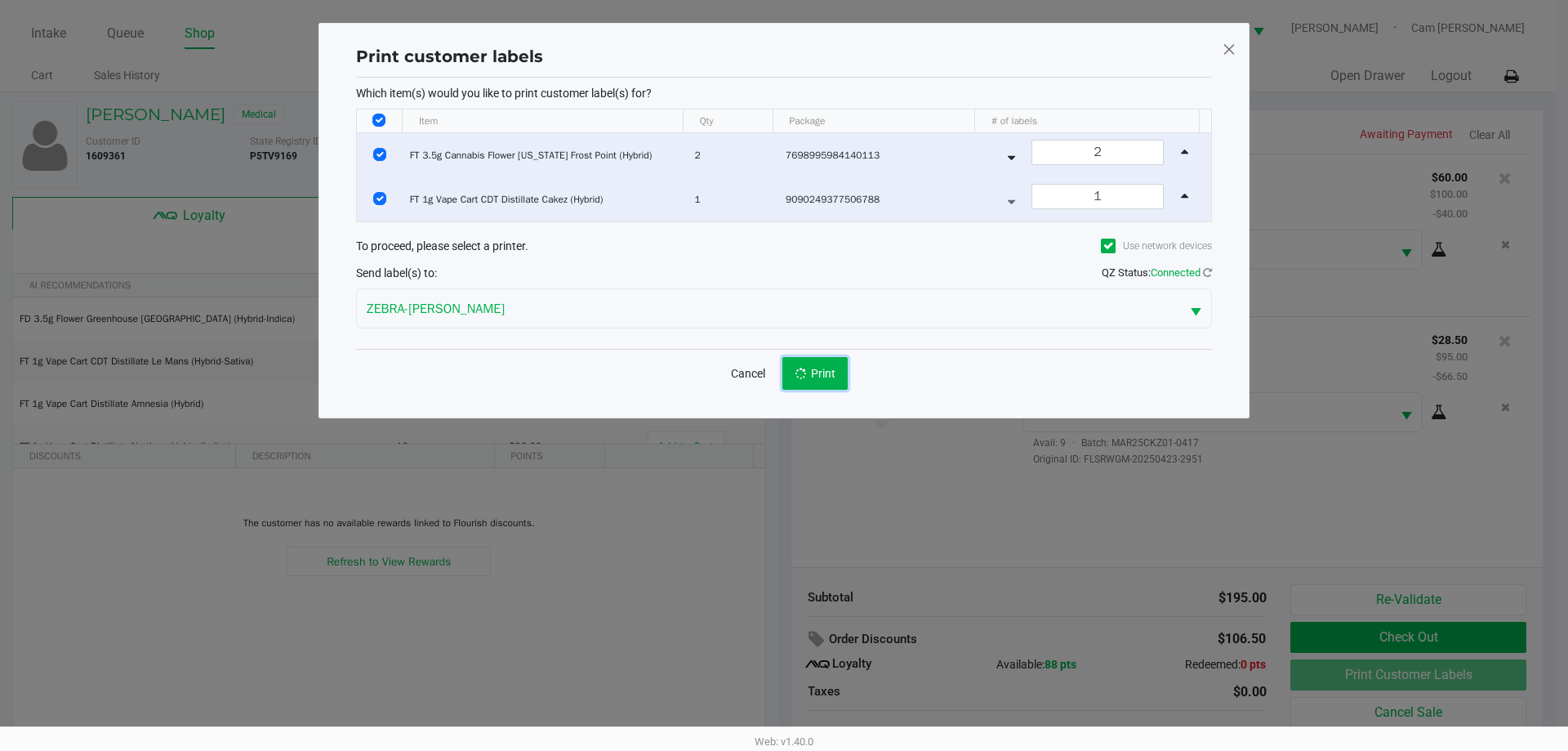 click on "Print" 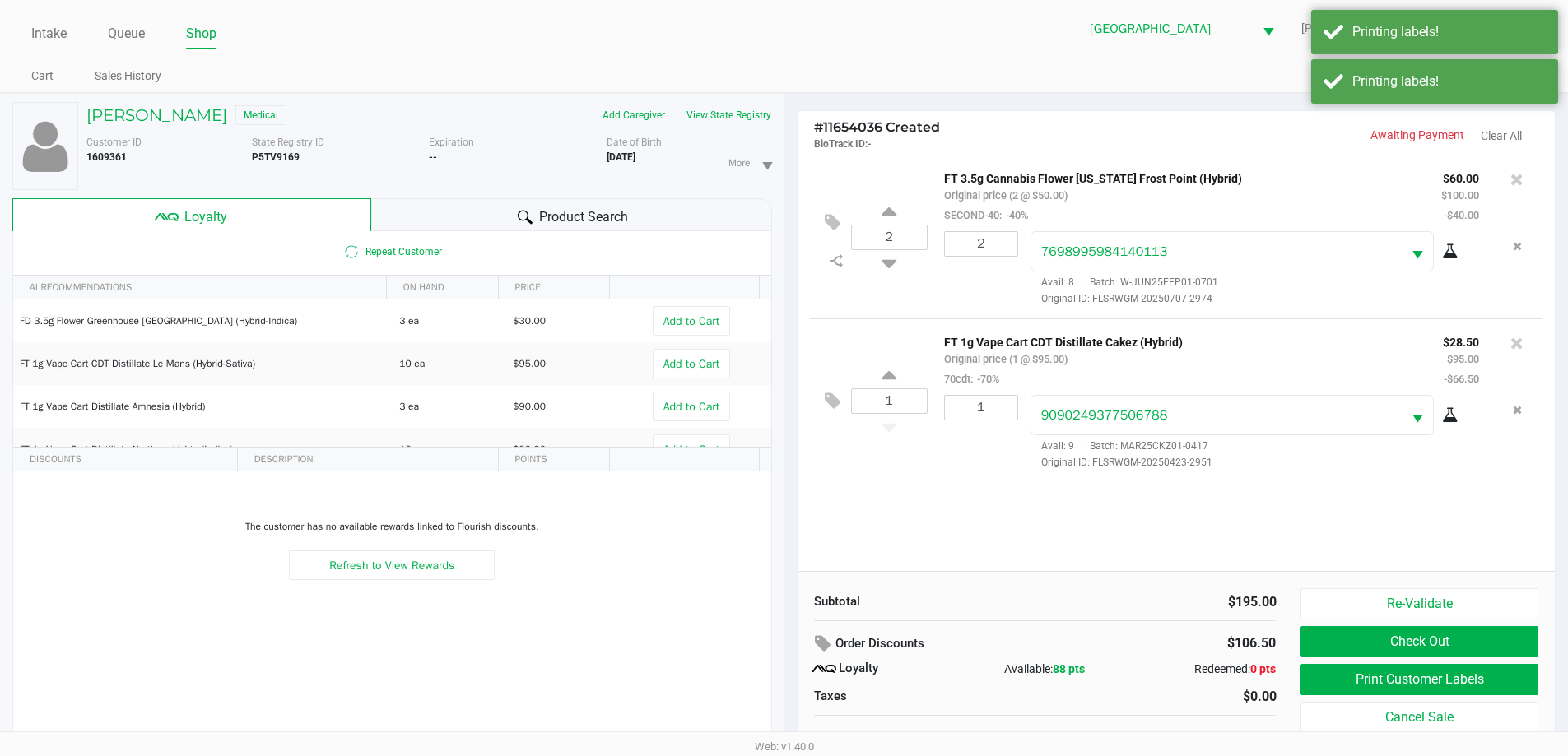 scroll, scrollTop: 17, scrollLeft: 0, axis: vertical 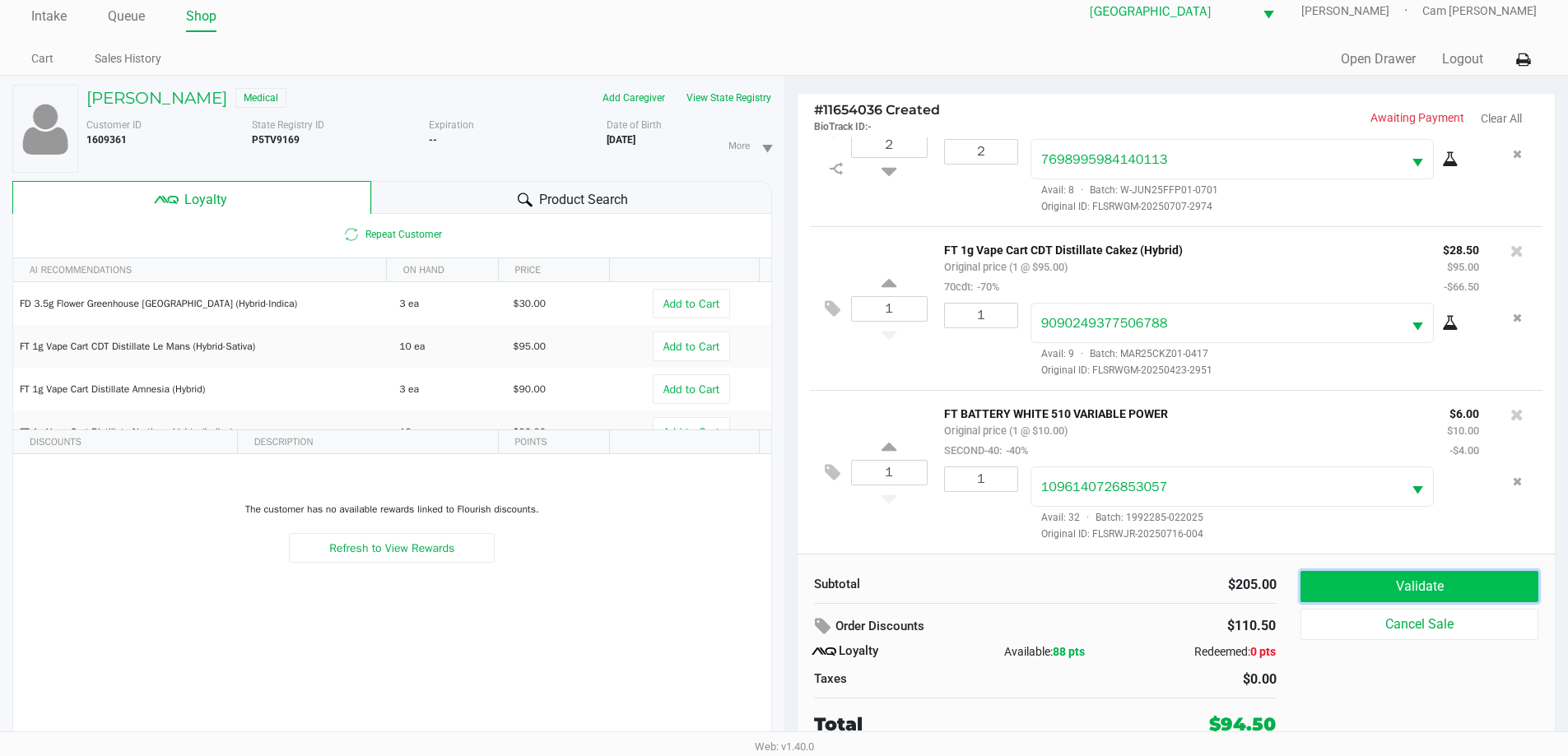 click on "Validate" 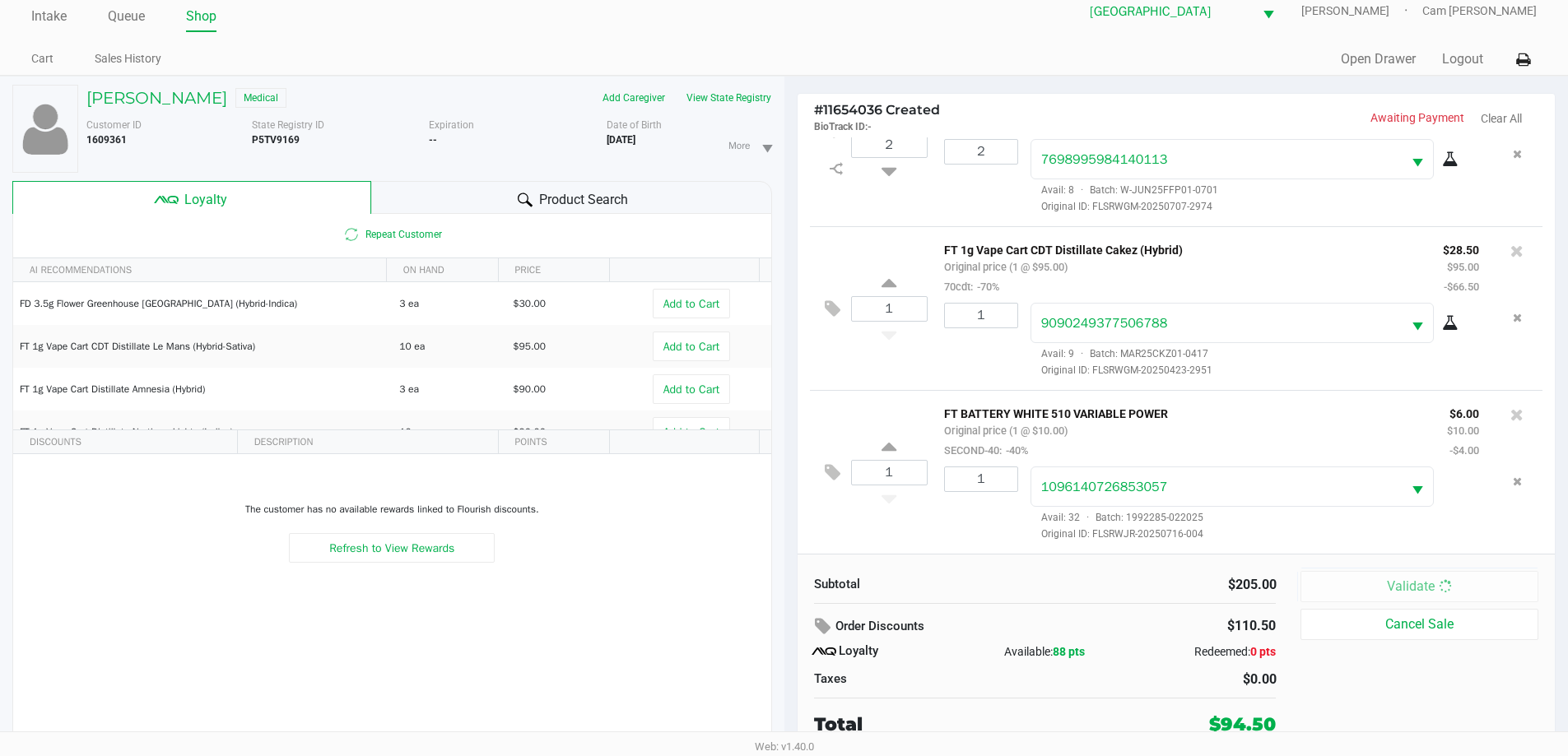scroll, scrollTop: 0, scrollLeft: 0, axis: both 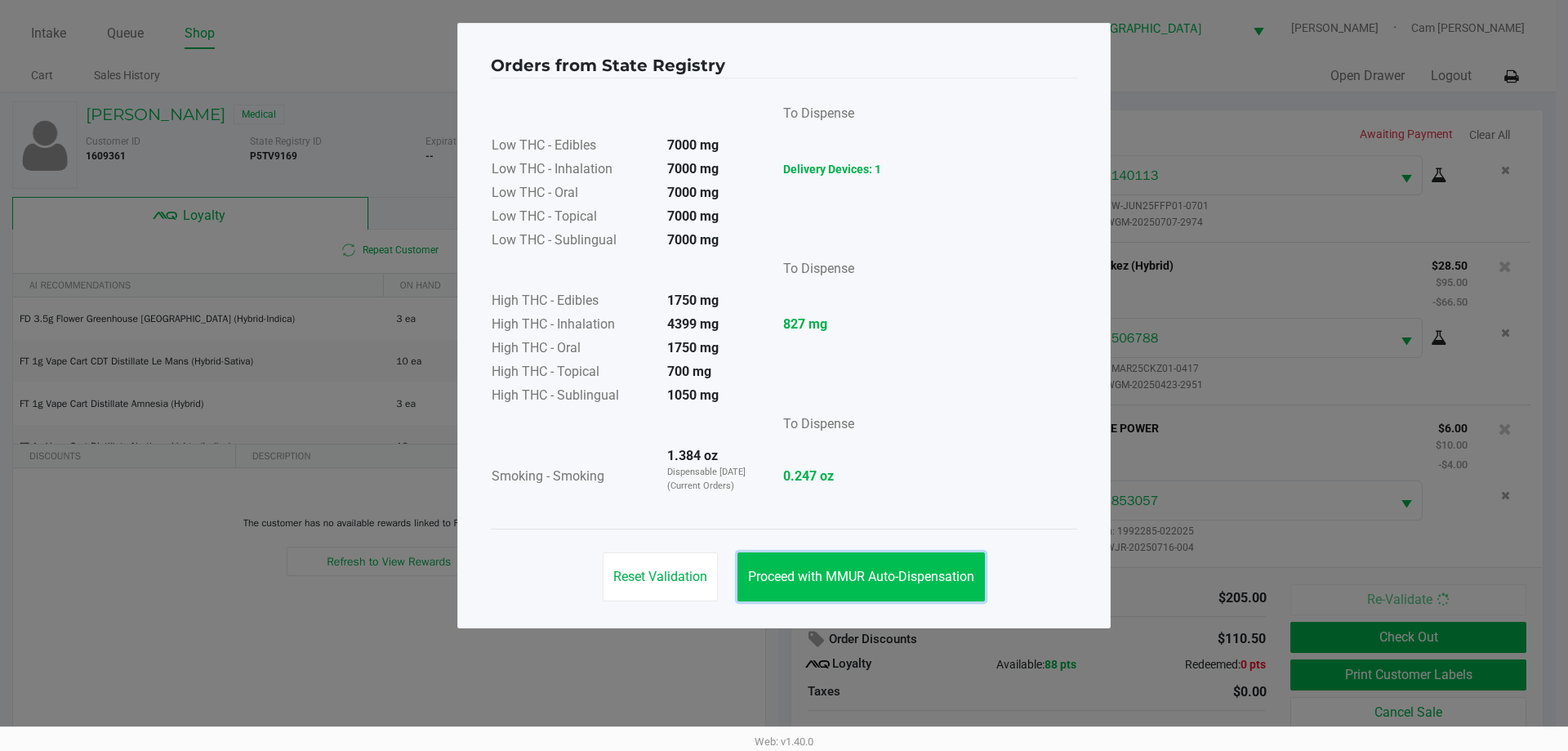 click on "Proceed with MMUR Auto-Dispensation" 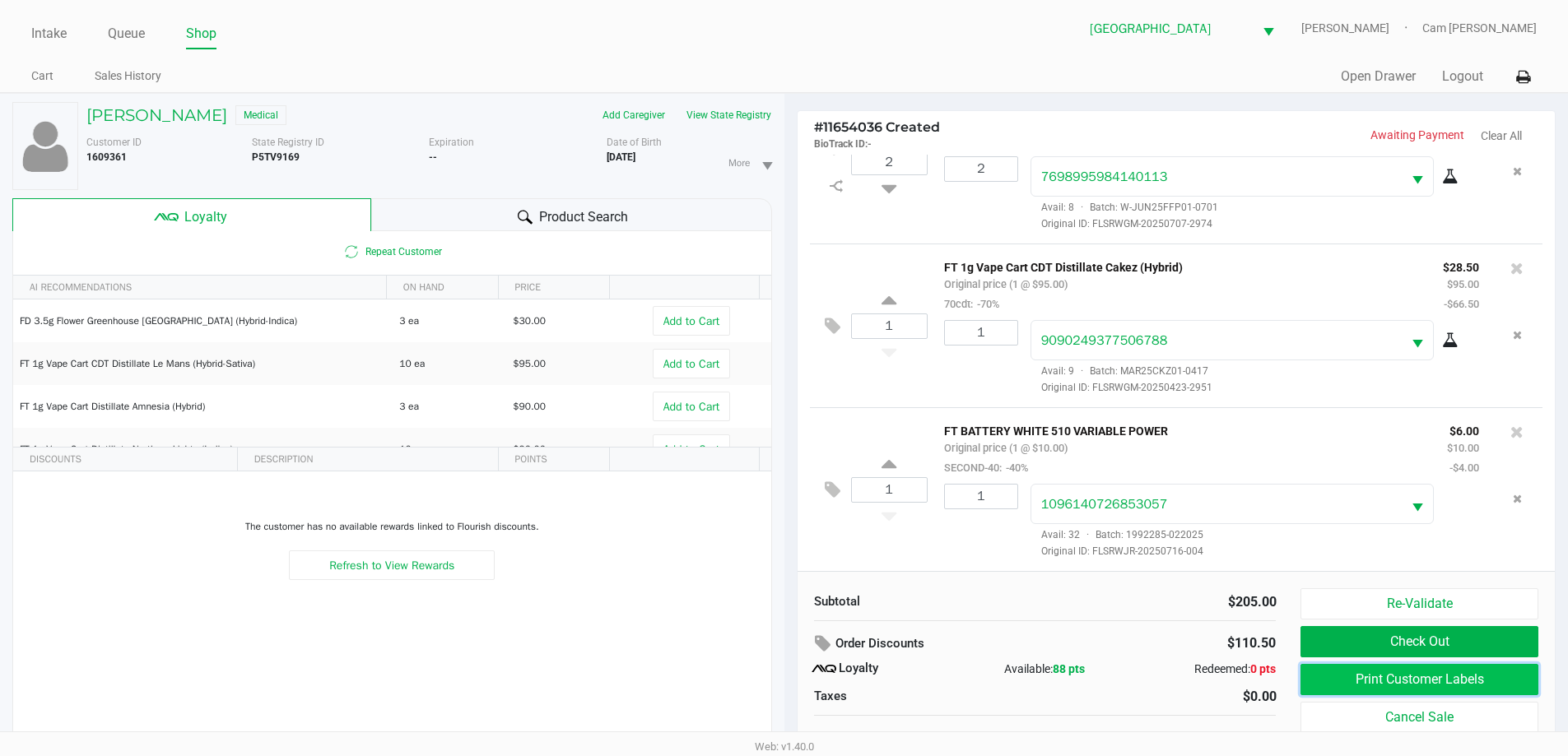 click on "Print Customer Labels" 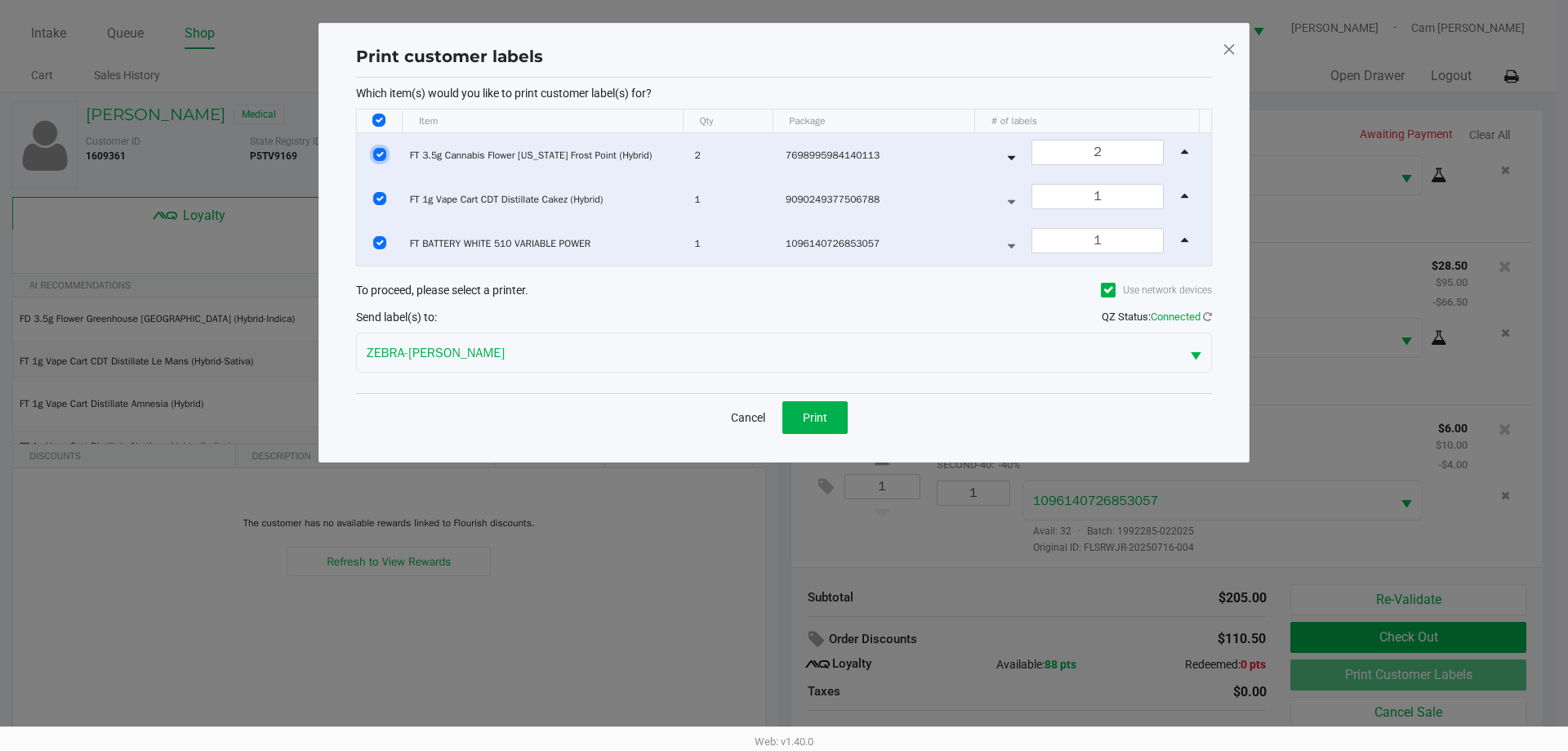 click at bounding box center (380, 154) 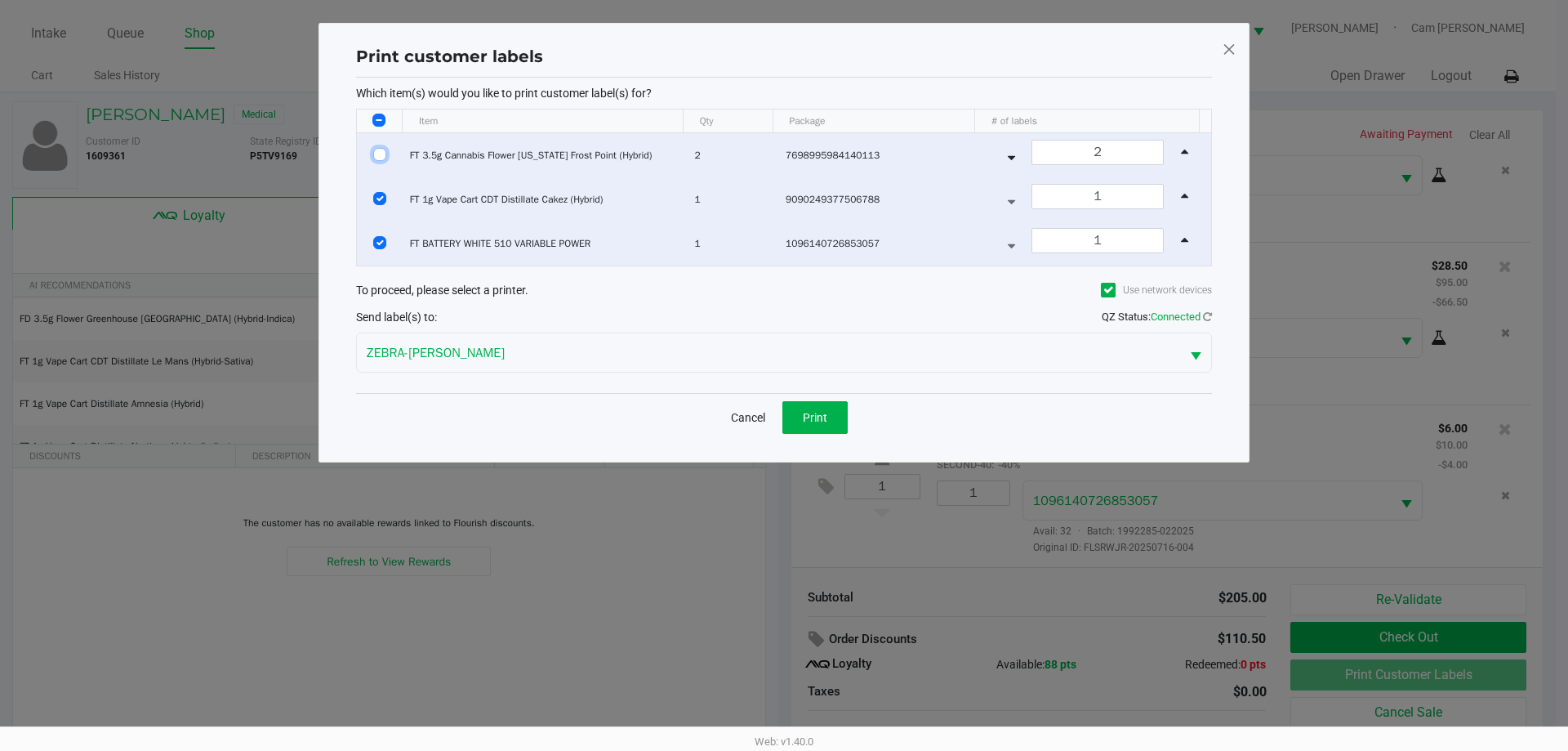 checkbox on "false" 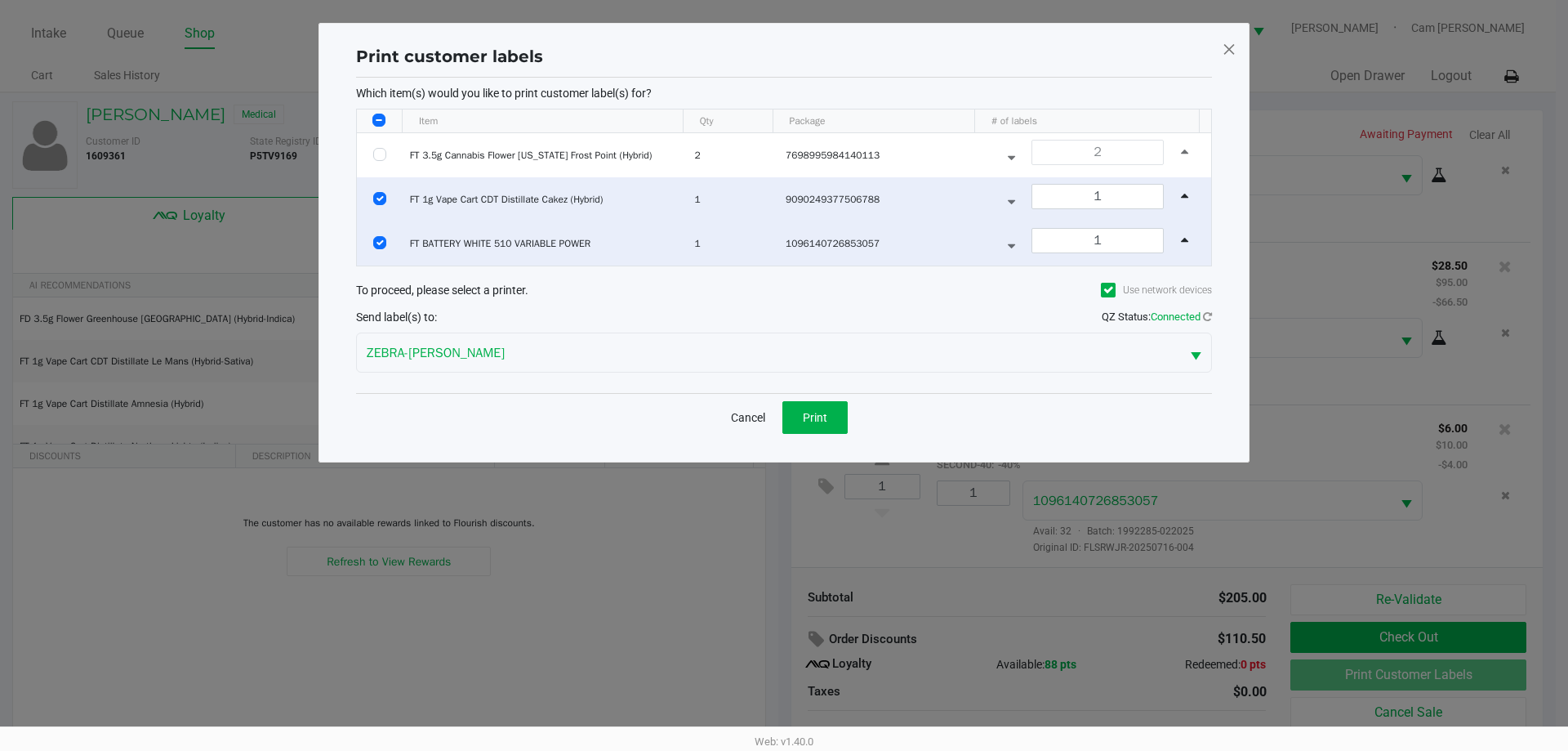 click 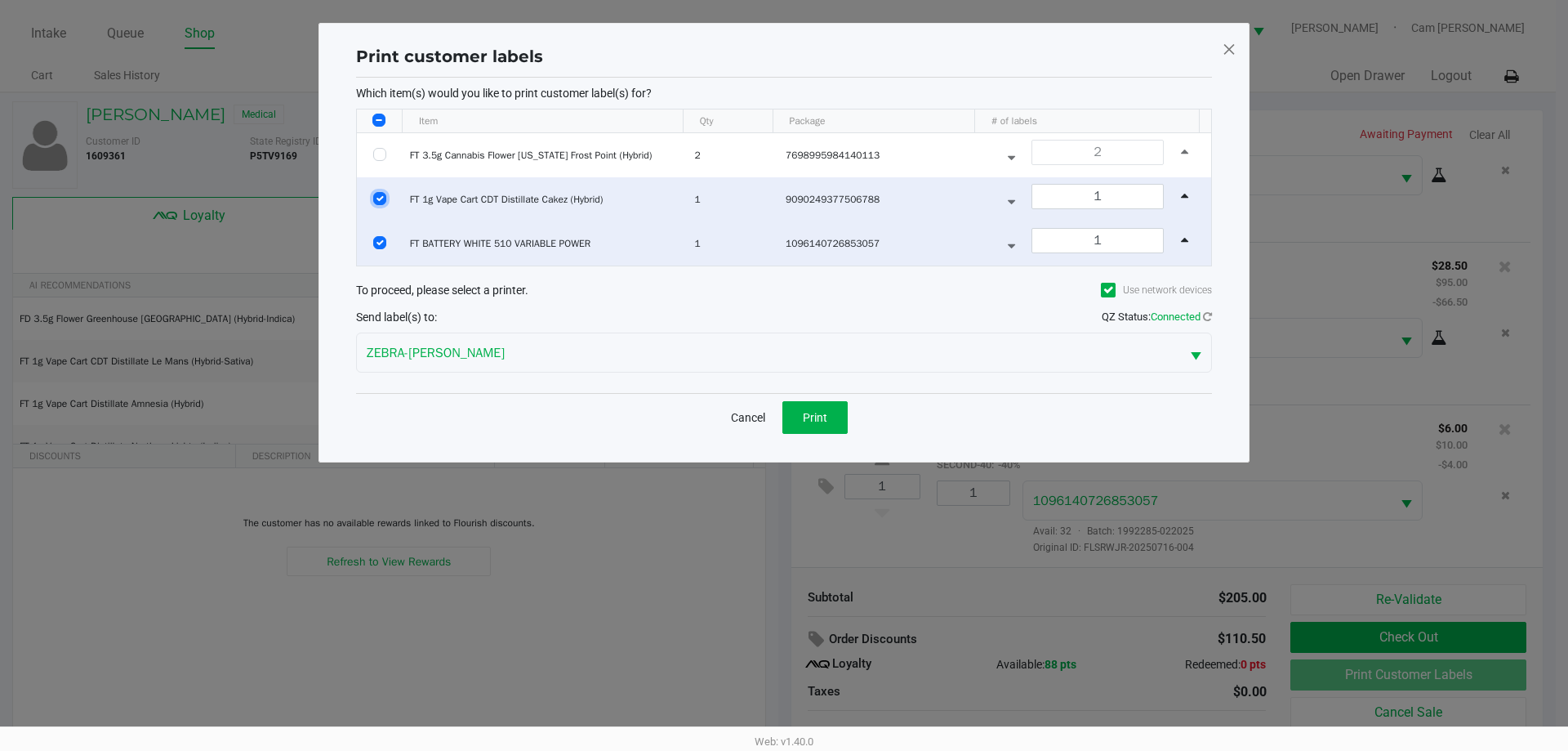 click at bounding box center (380, 199) 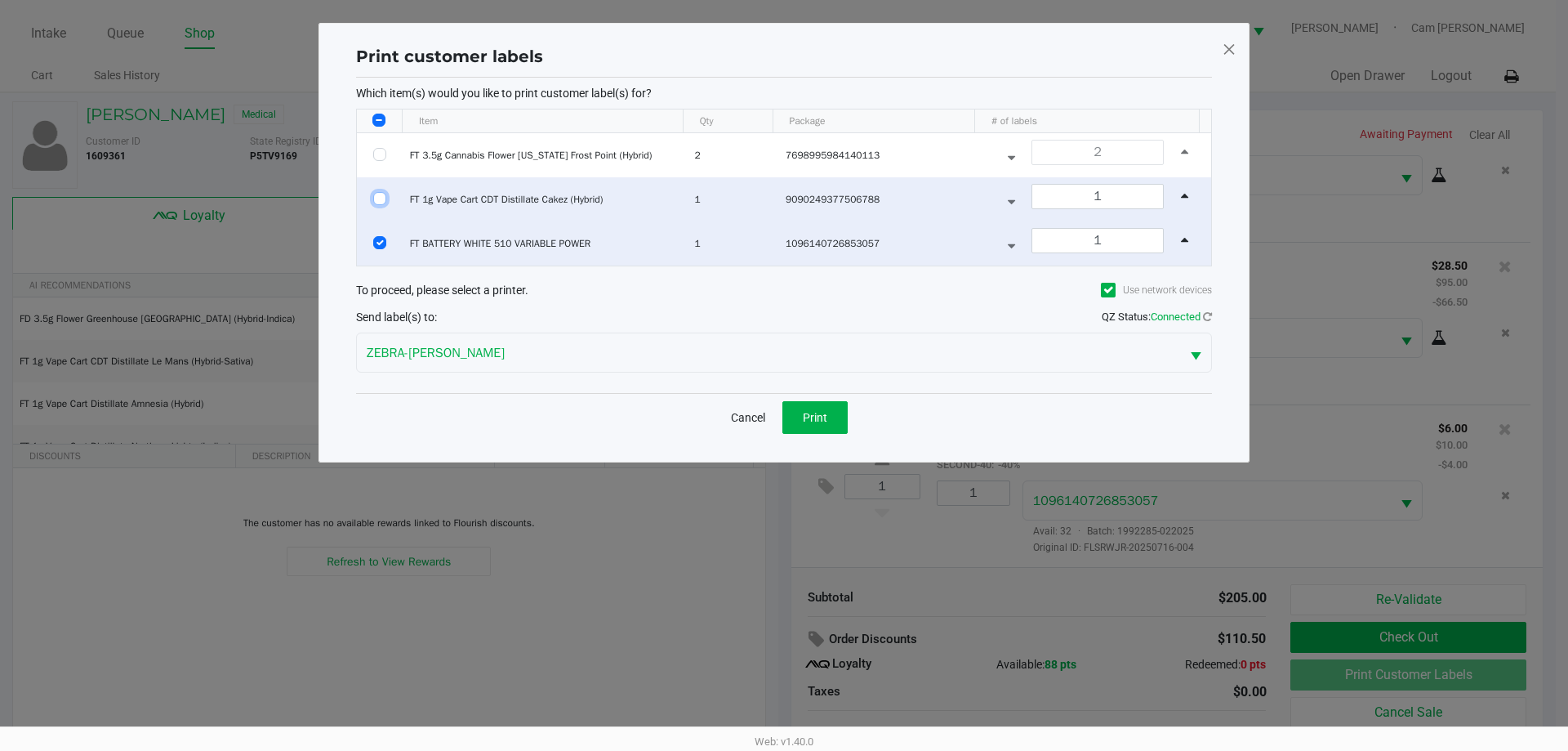 checkbox on "false" 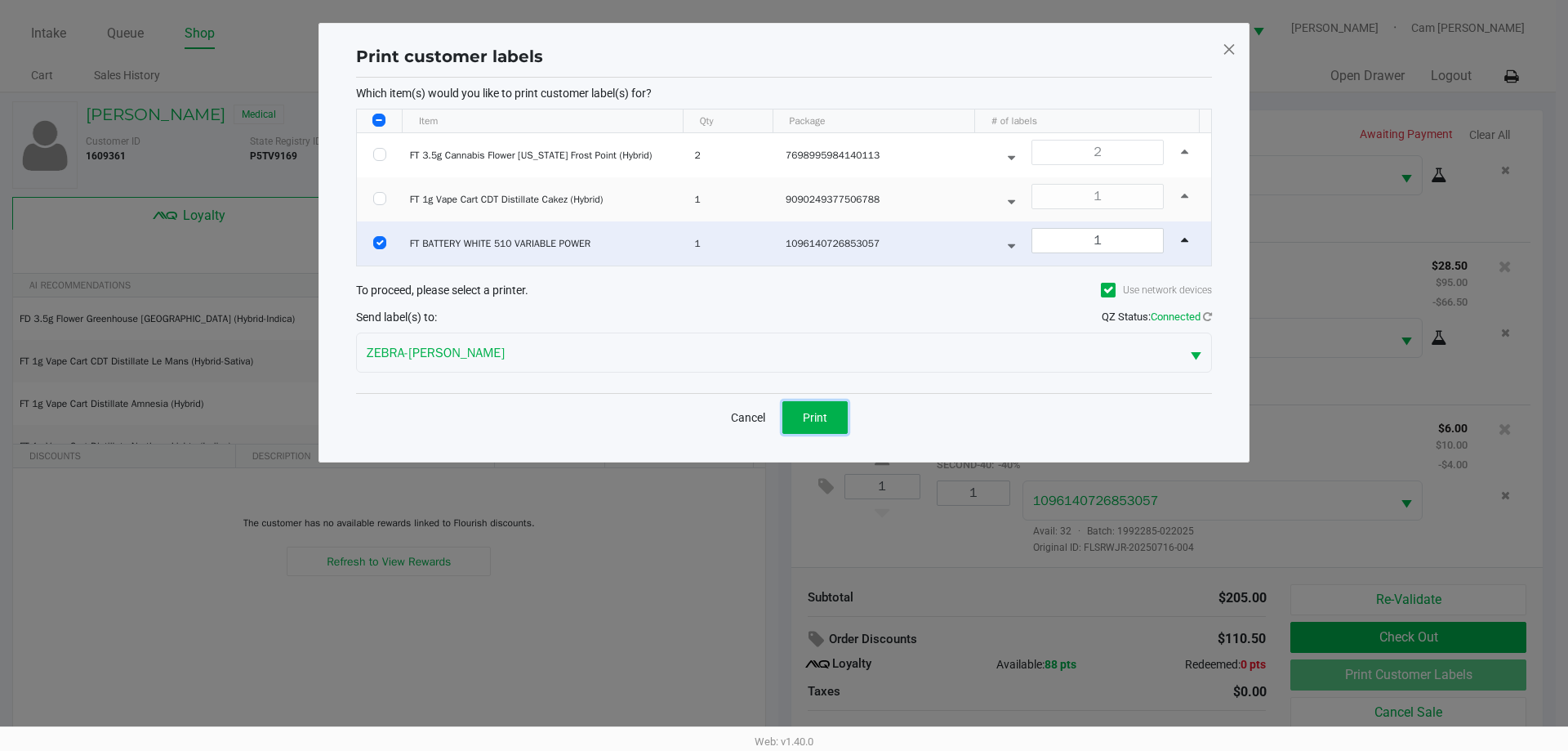 drag, startPoint x: 810, startPoint y: 405, endPoint x: 875, endPoint y: 396, distance: 65.620119 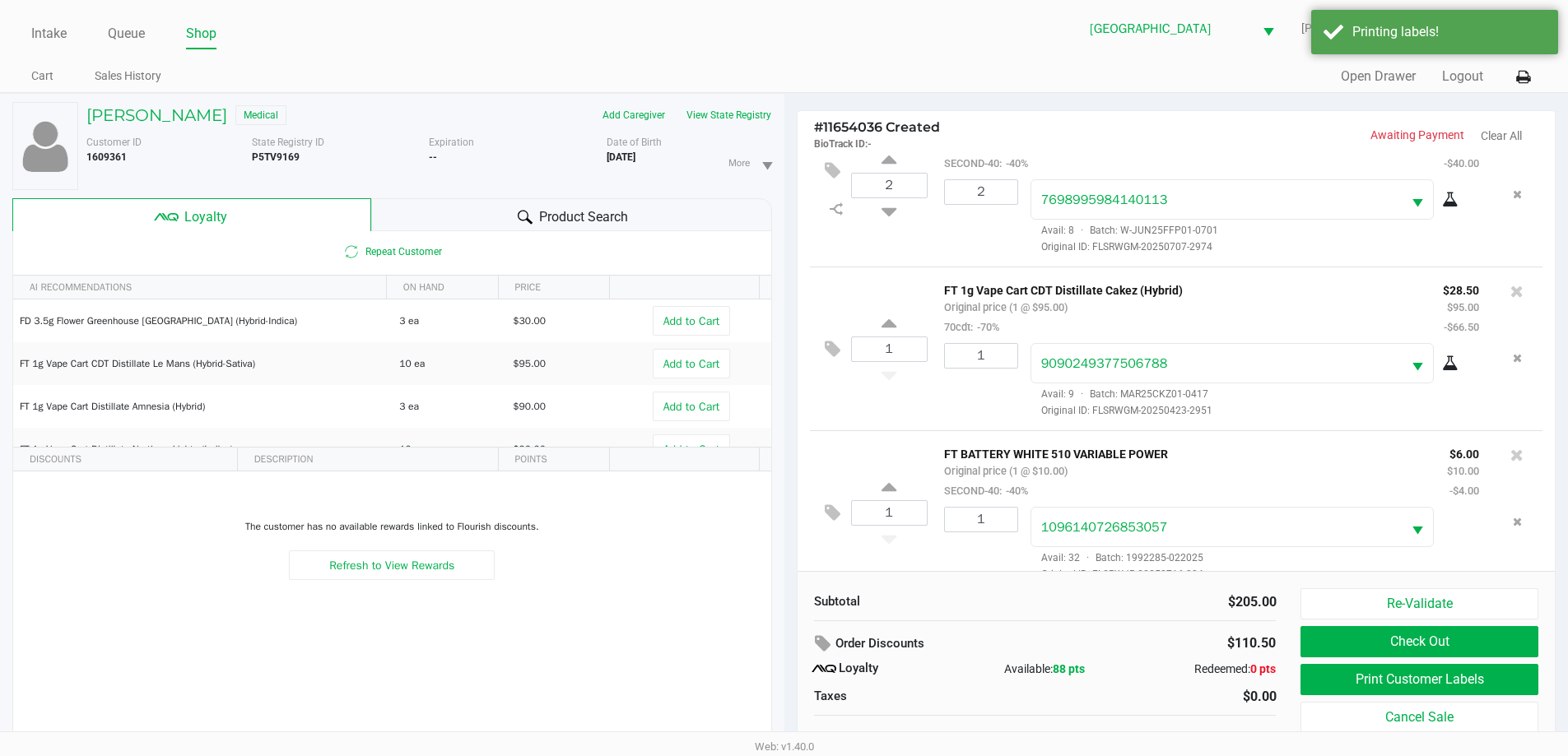 scroll, scrollTop: 77, scrollLeft: 0, axis: vertical 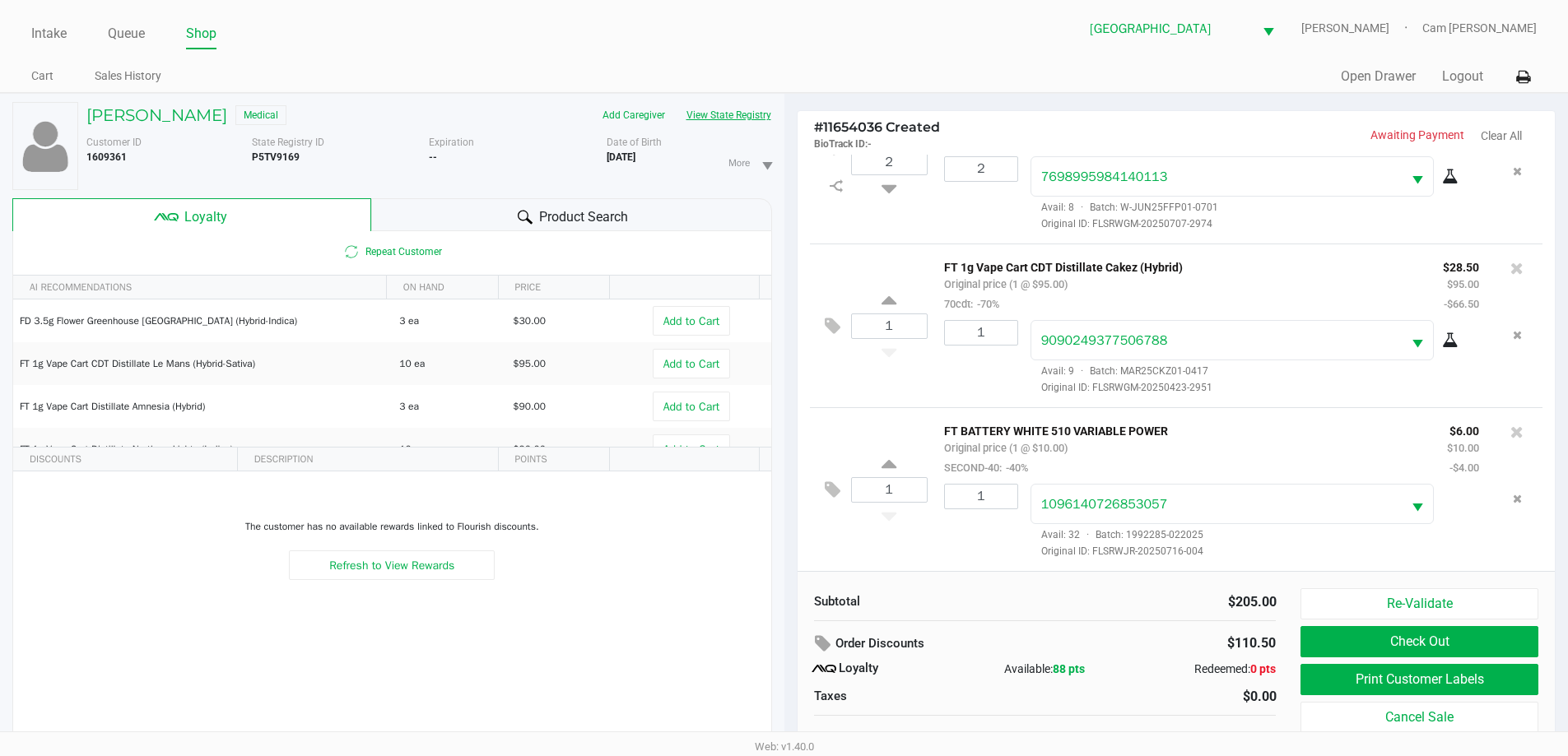 click on "View State Registry" 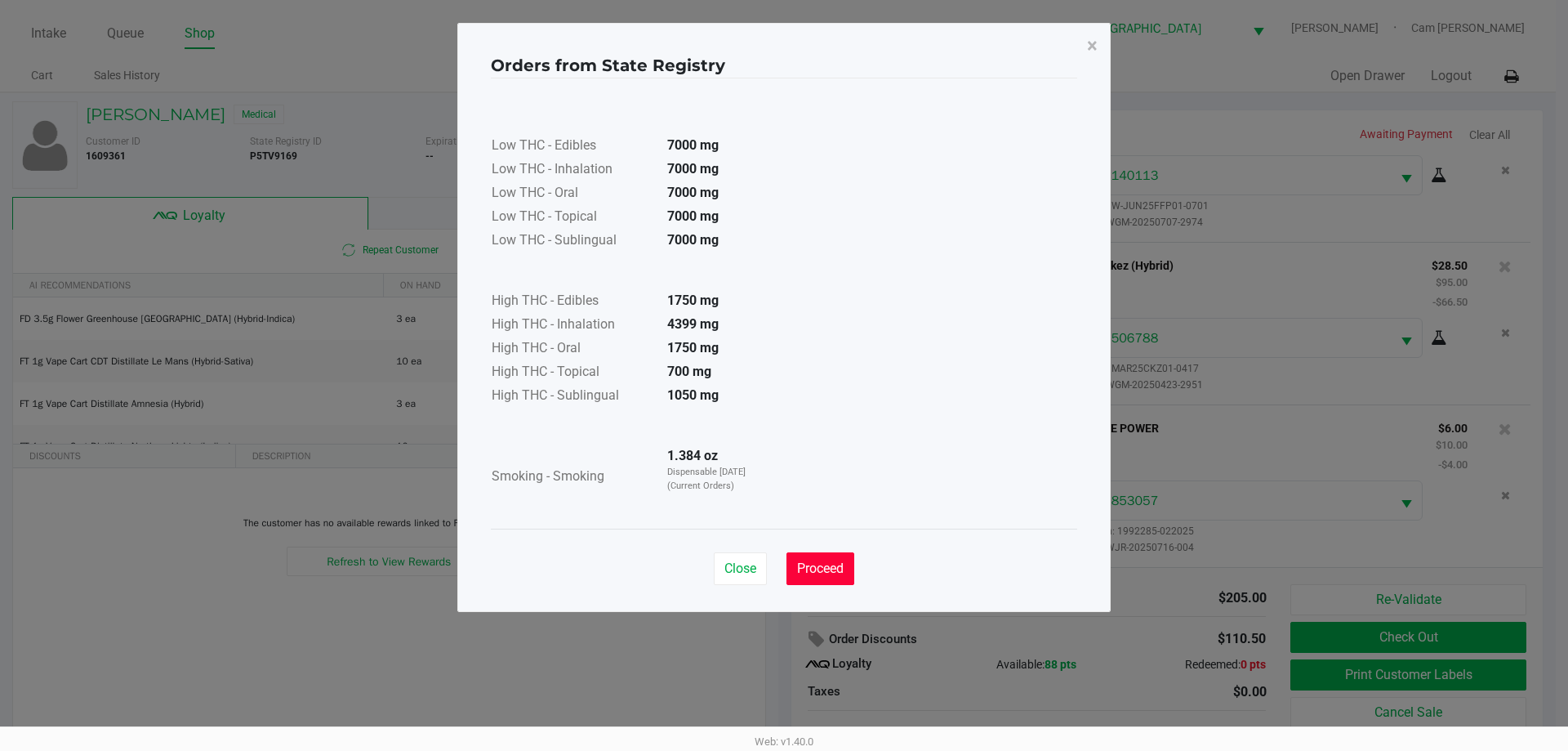 click on "Proceed" 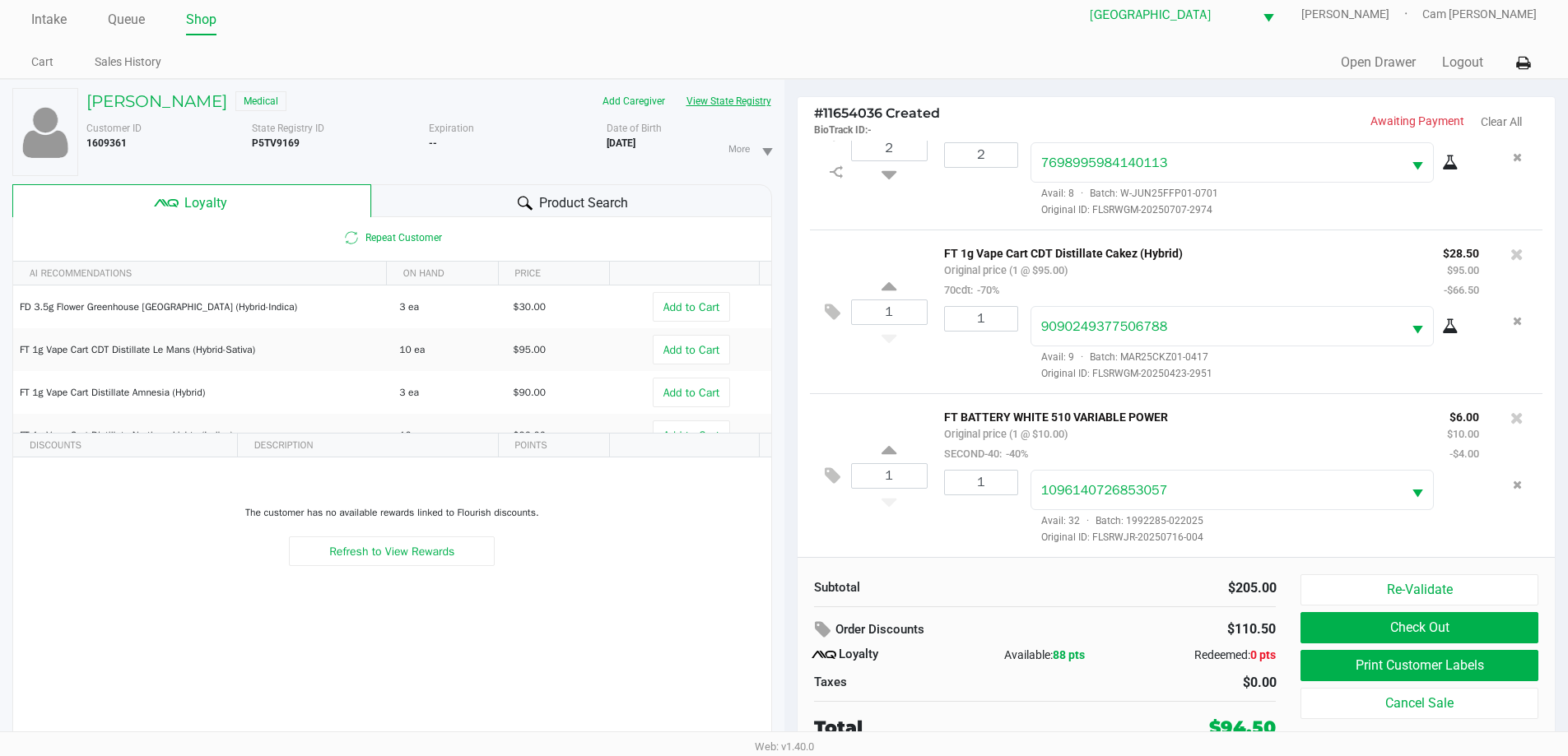 scroll, scrollTop: 17, scrollLeft: 0, axis: vertical 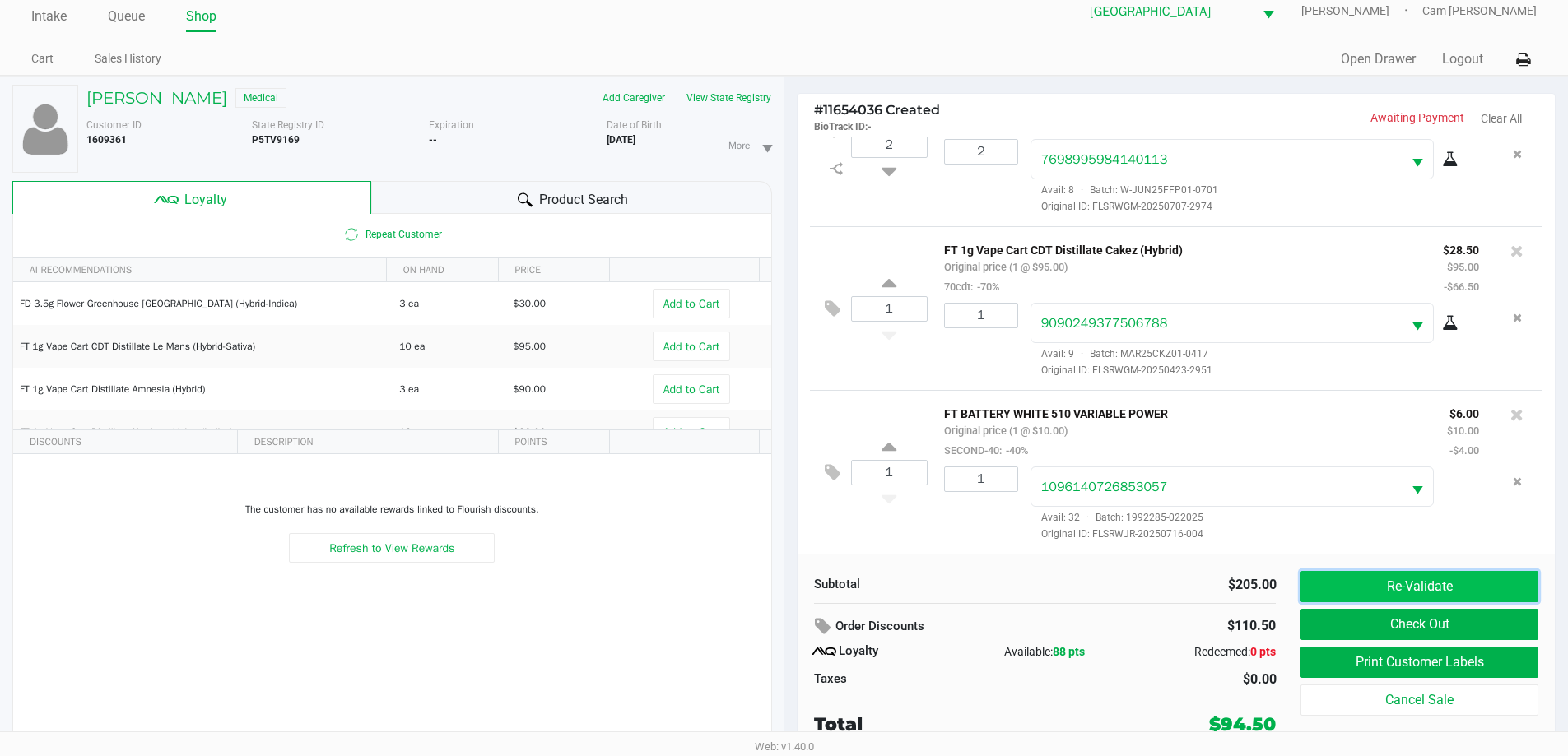 click on "Re-Validate" 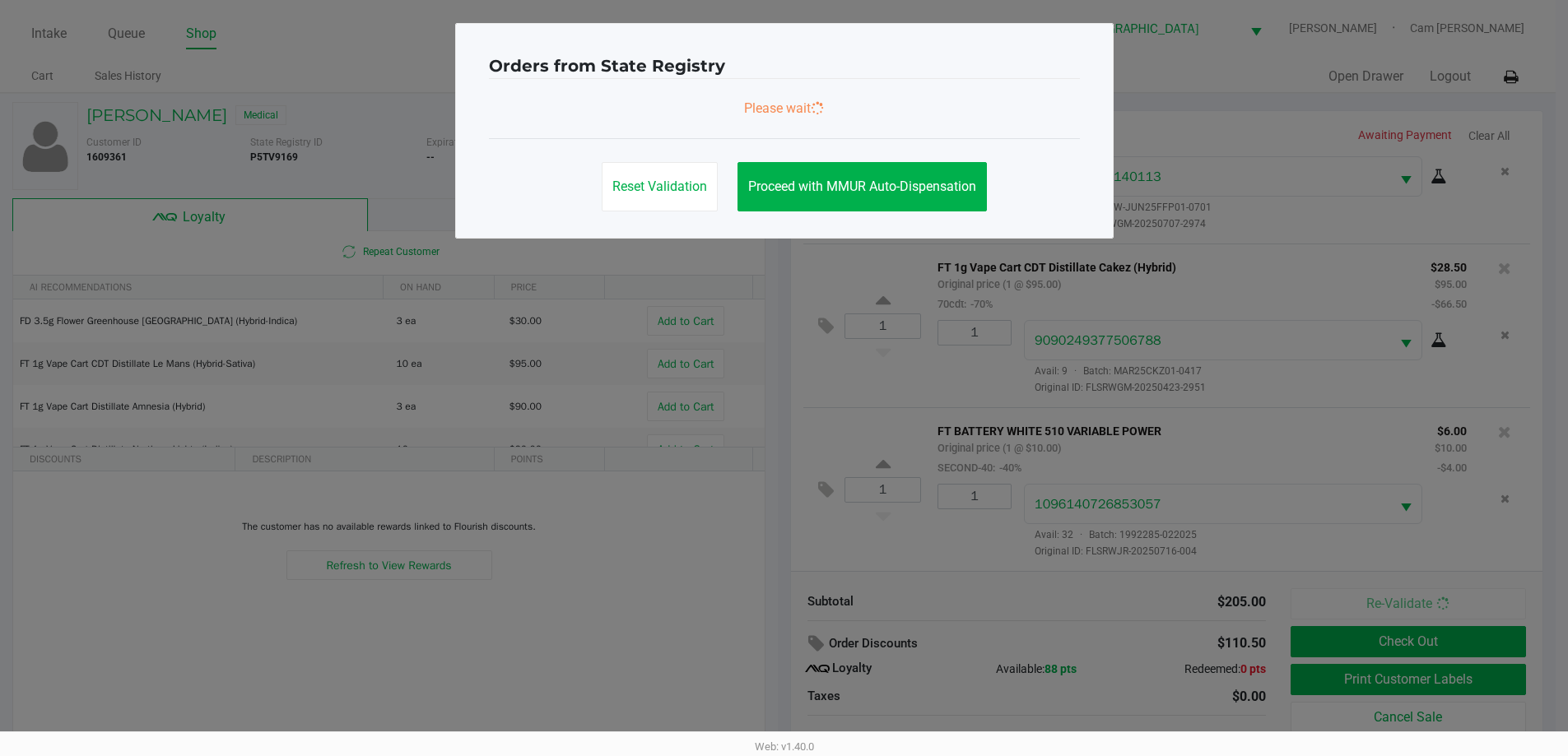 scroll, scrollTop: 0, scrollLeft: 0, axis: both 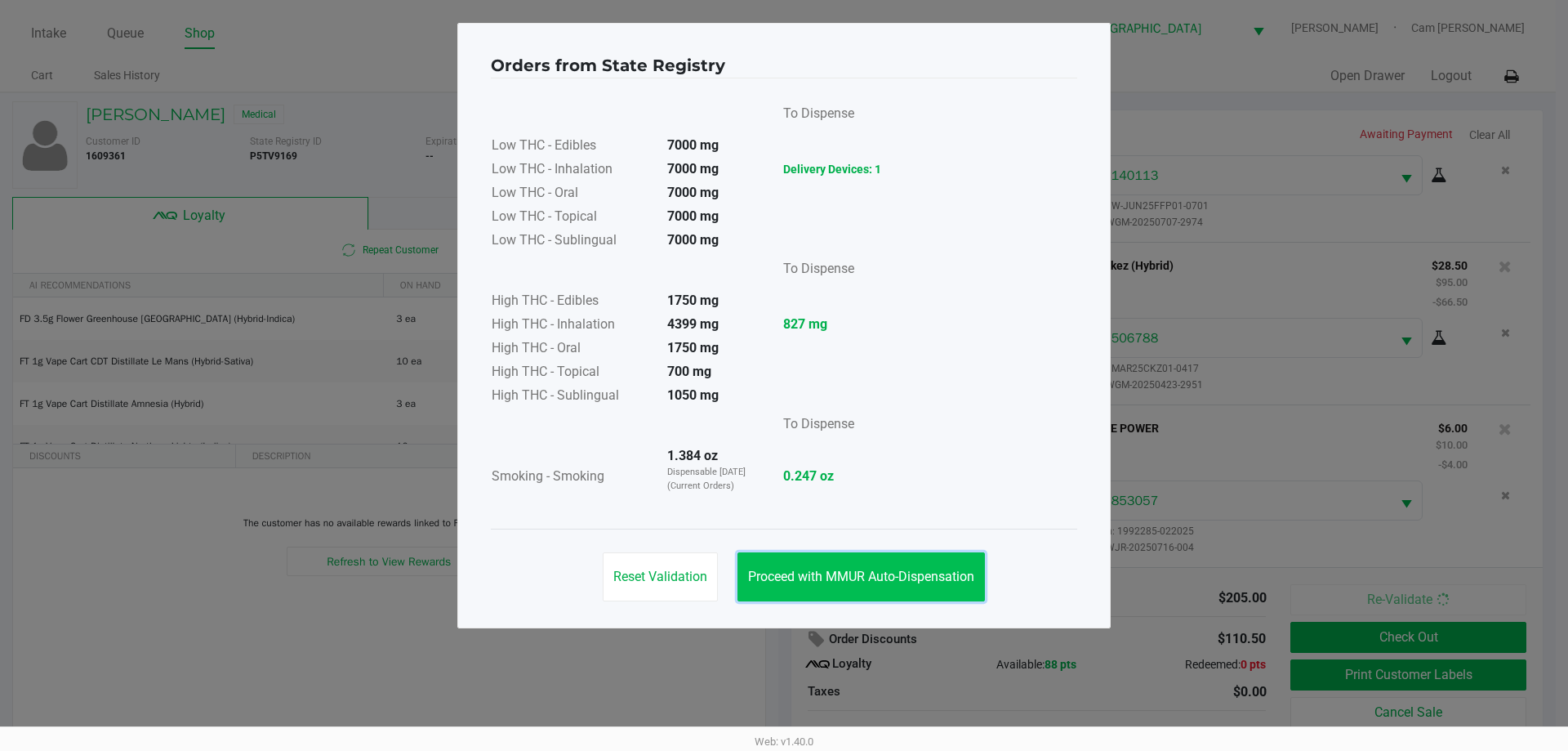 click on "Proceed with MMUR Auto-Dispensation" 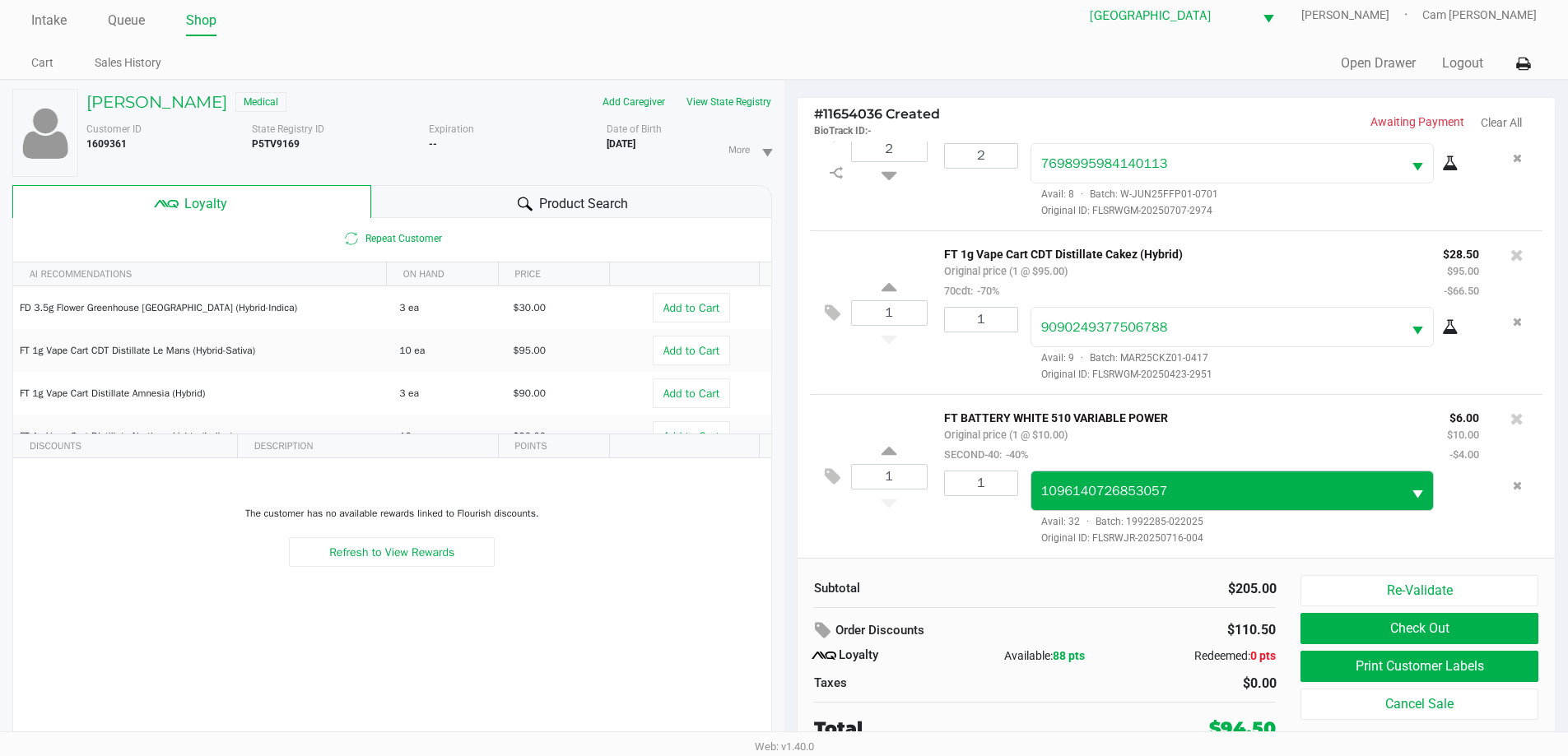 scroll, scrollTop: 17, scrollLeft: 0, axis: vertical 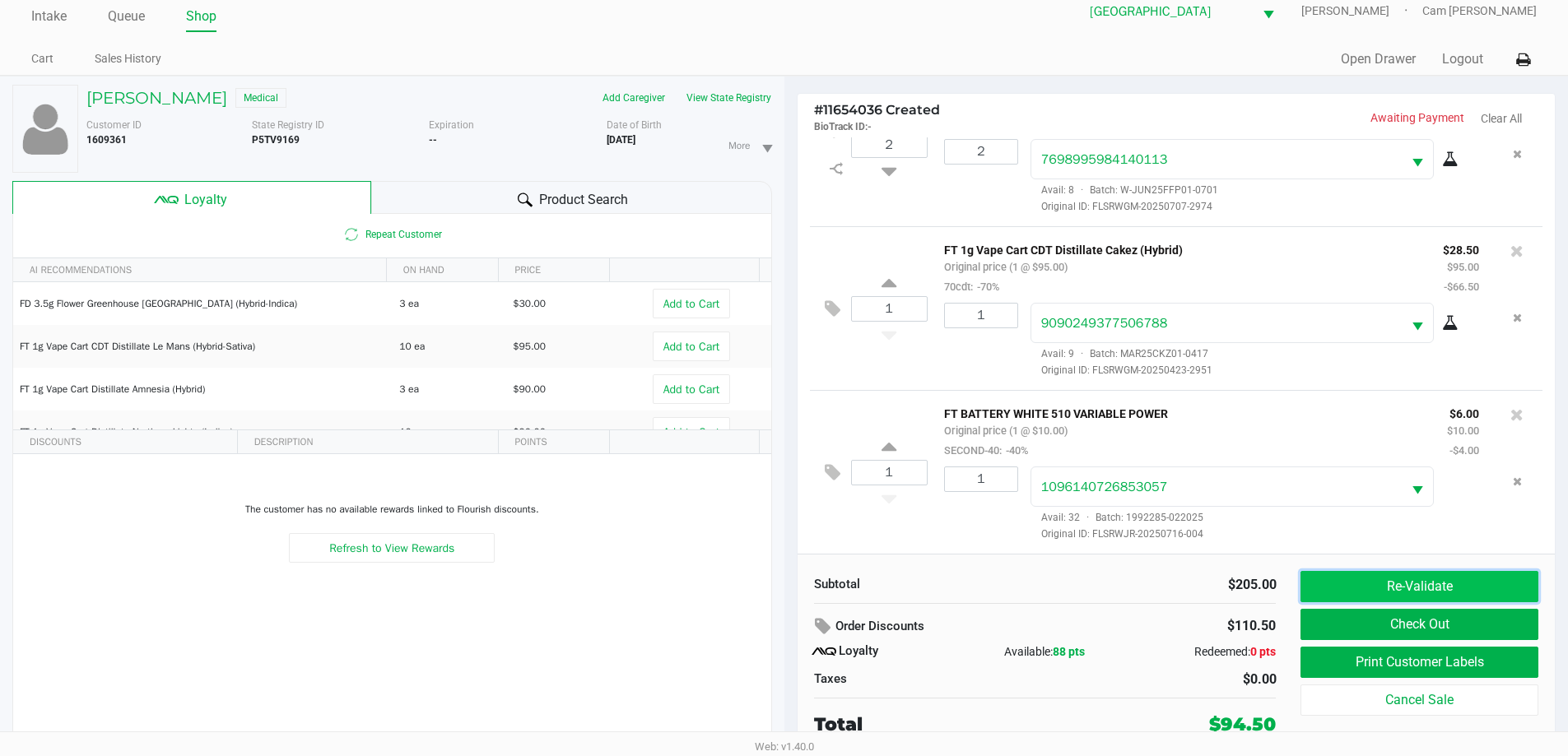 click on "Re-Validate" 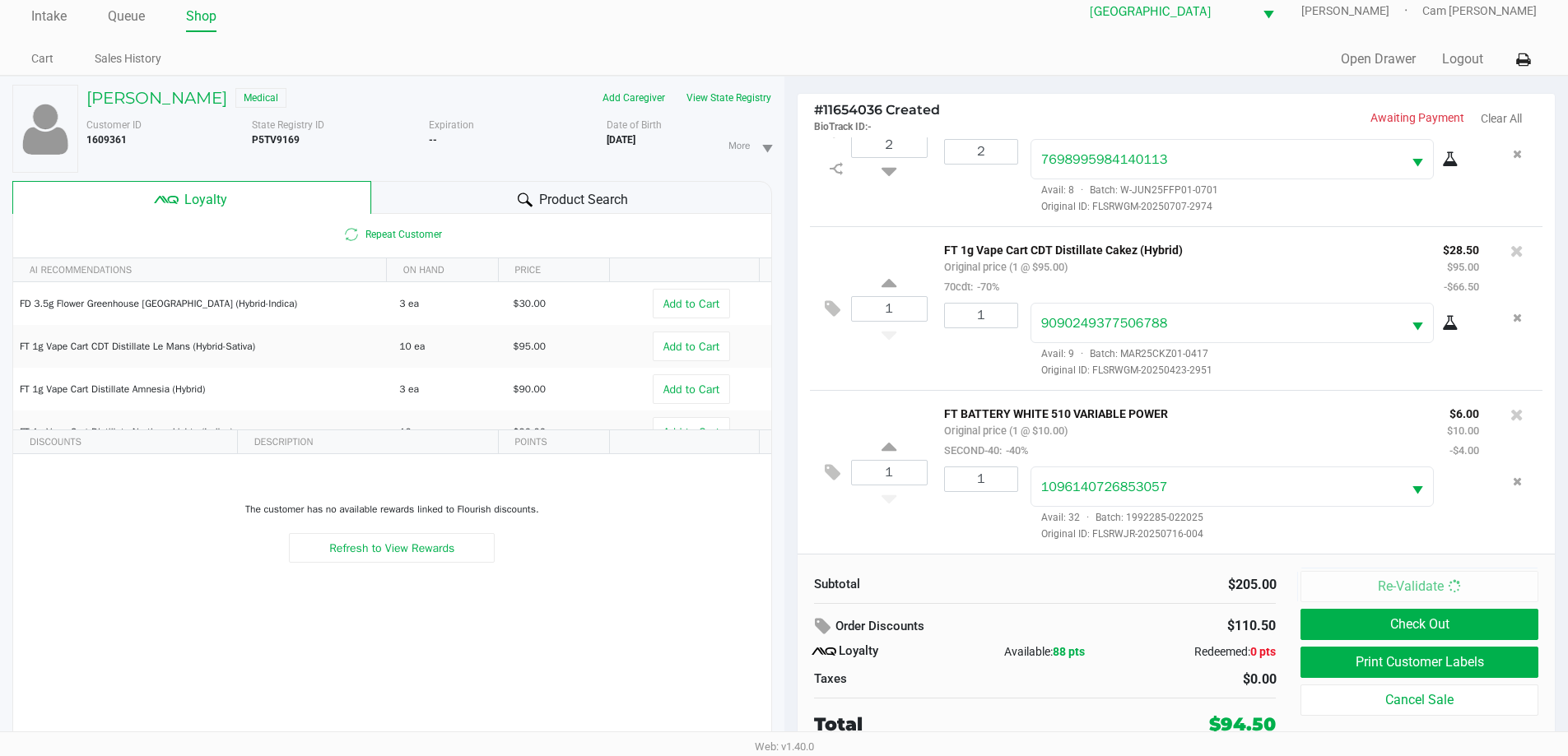 scroll, scrollTop: 0, scrollLeft: 0, axis: both 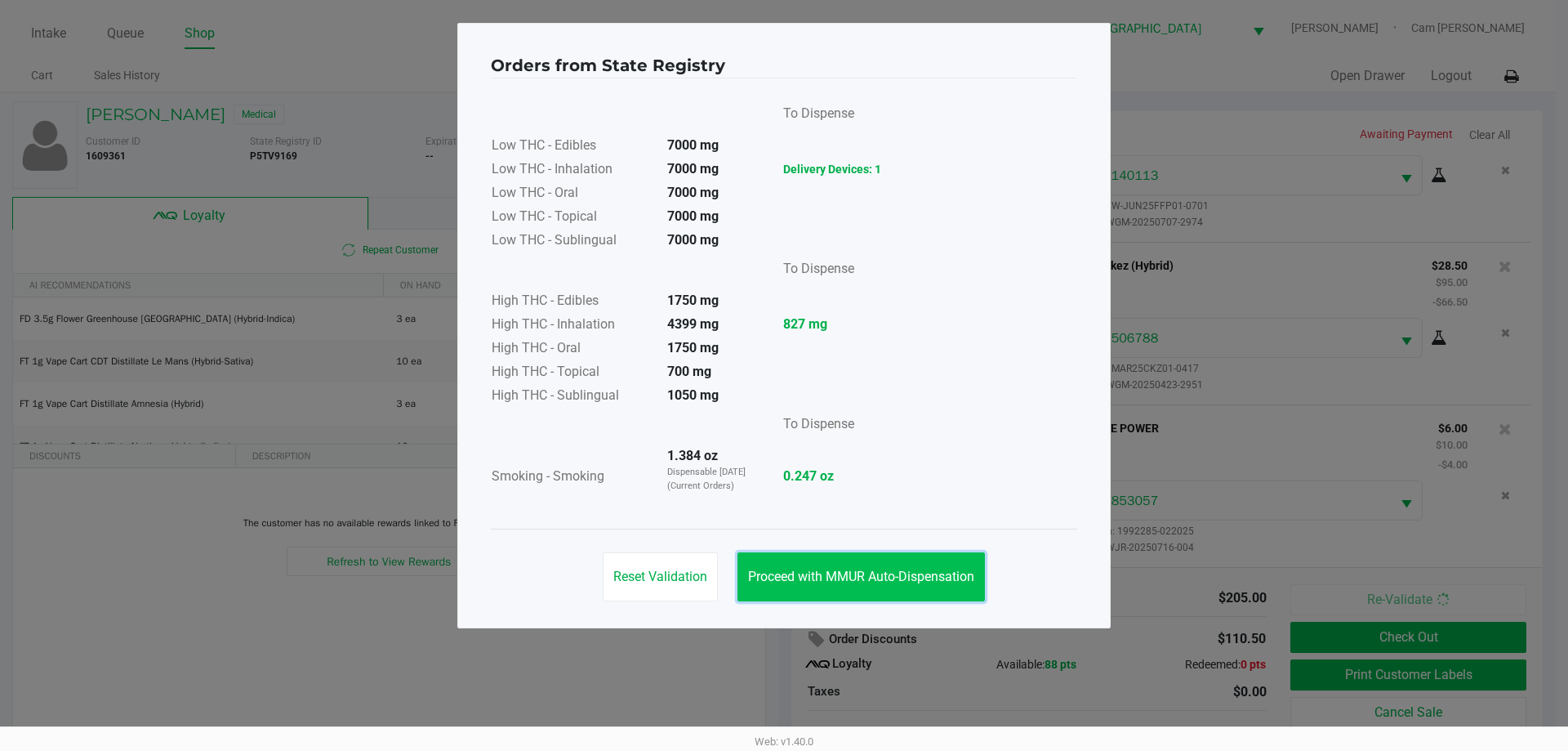 drag, startPoint x: 920, startPoint y: 558, endPoint x: 939, endPoint y: 554, distance: 19.416488 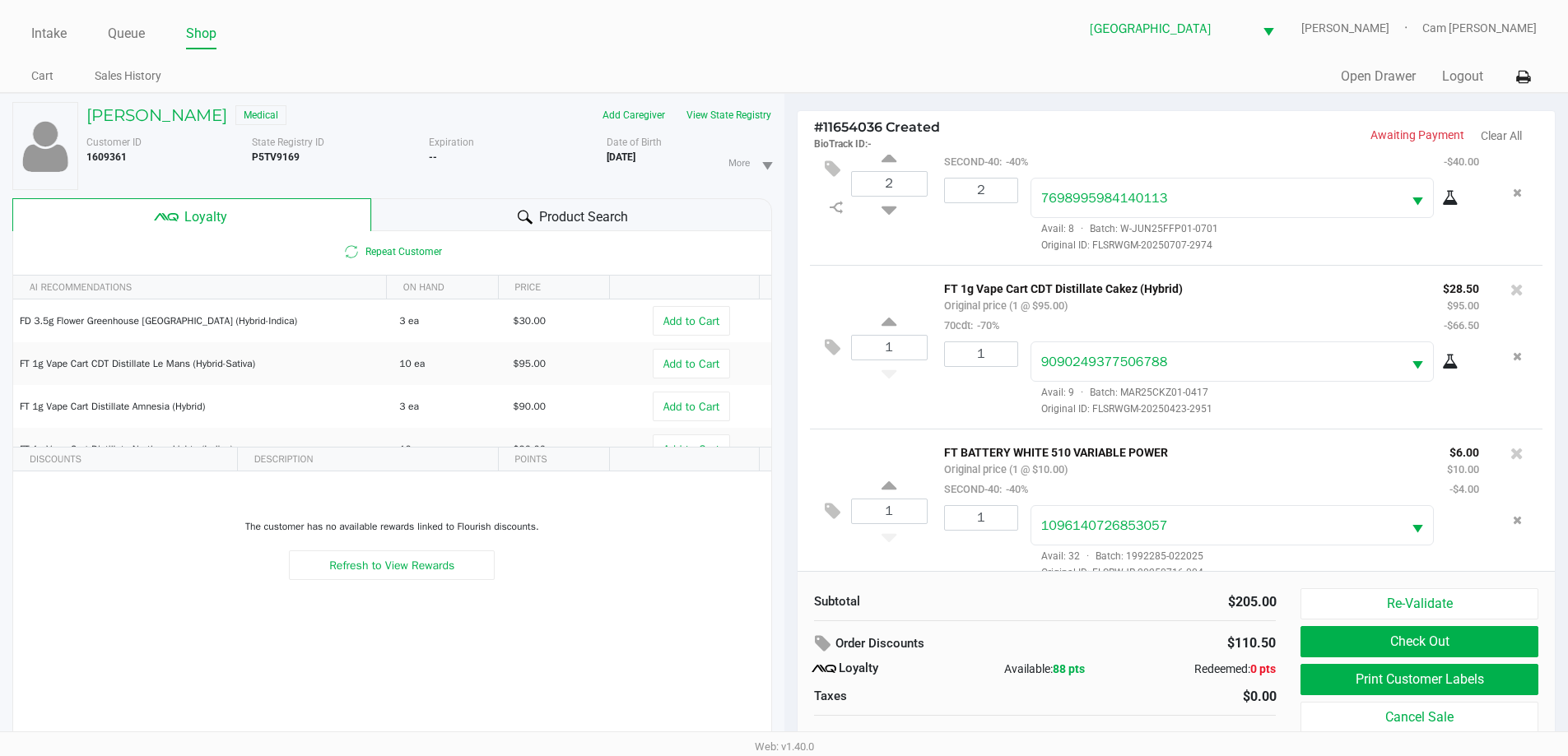 scroll, scrollTop: 77, scrollLeft: 0, axis: vertical 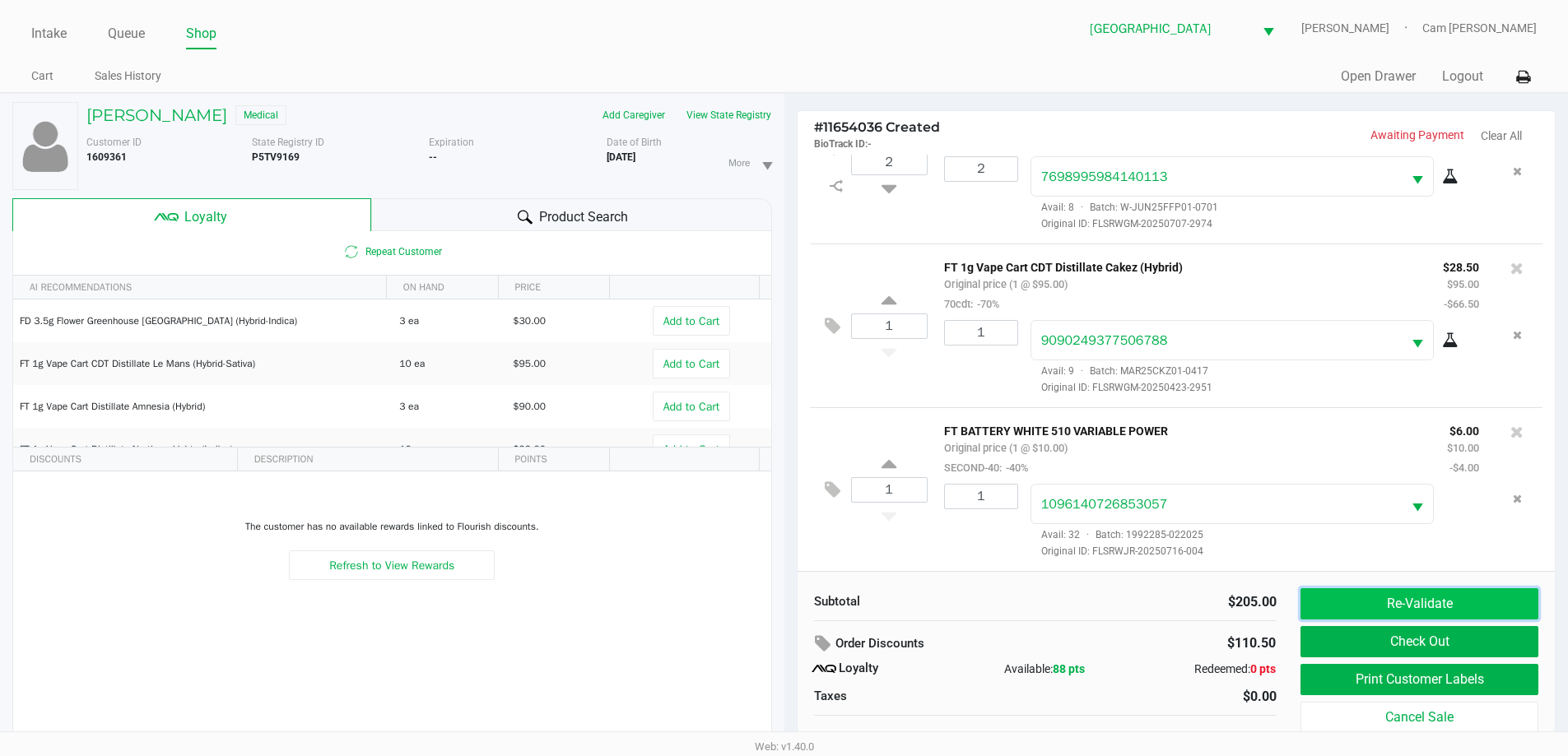 click on "Re-Validate" 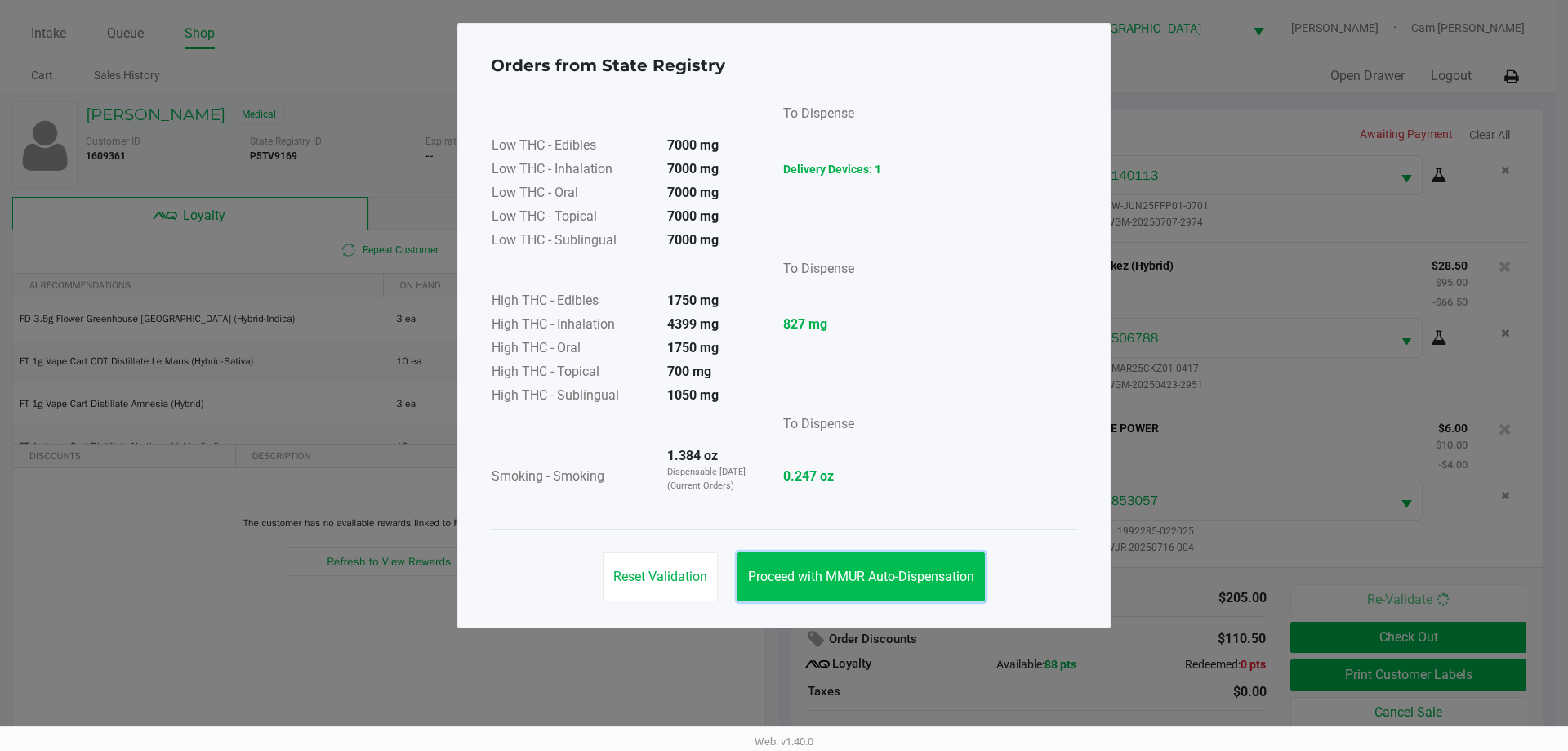 drag, startPoint x: 762, startPoint y: 585, endPoint x: 853, endPoint y: 553, distance: 96.462428 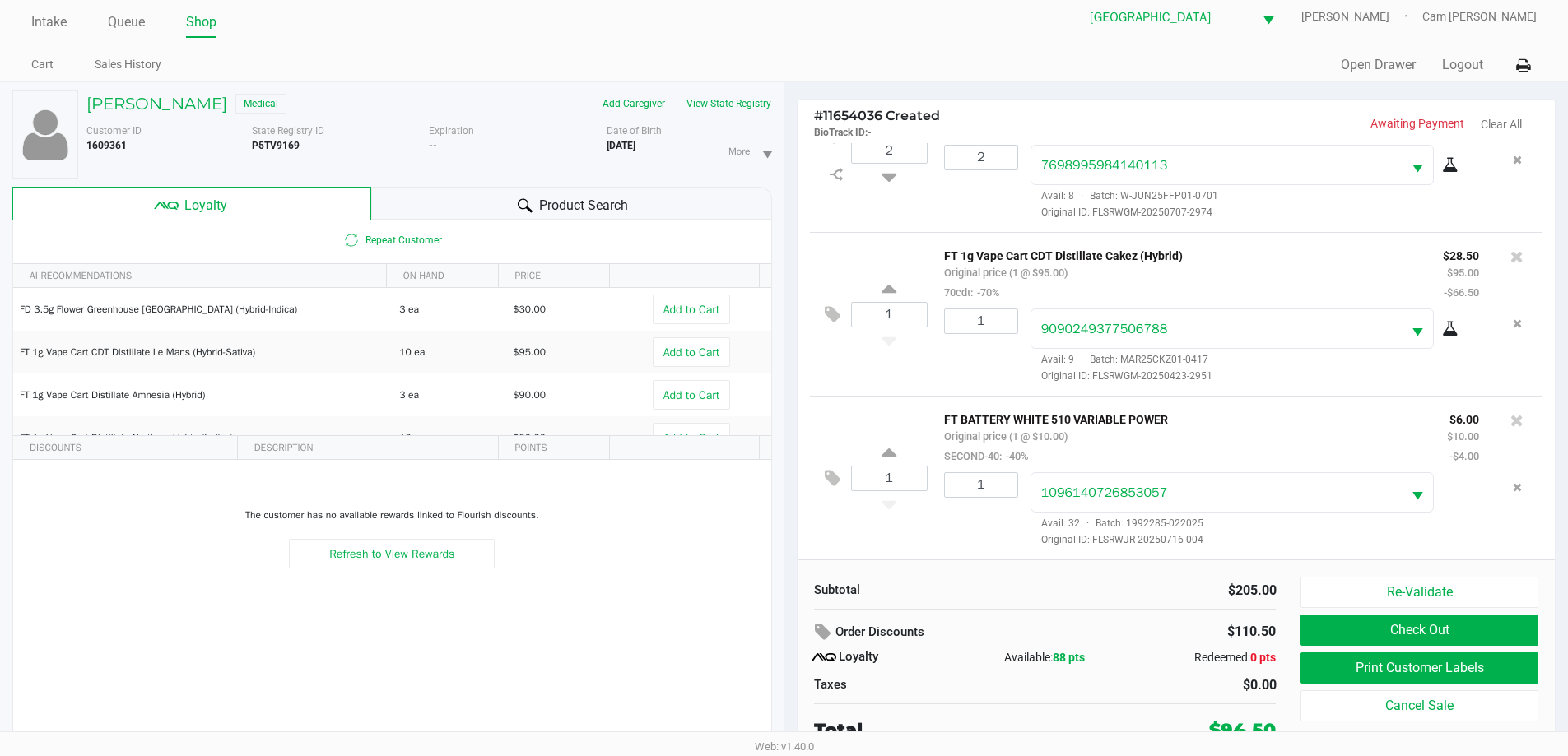 scroll, scrollTop: 17, scrollLeft: 0, axis: vertical 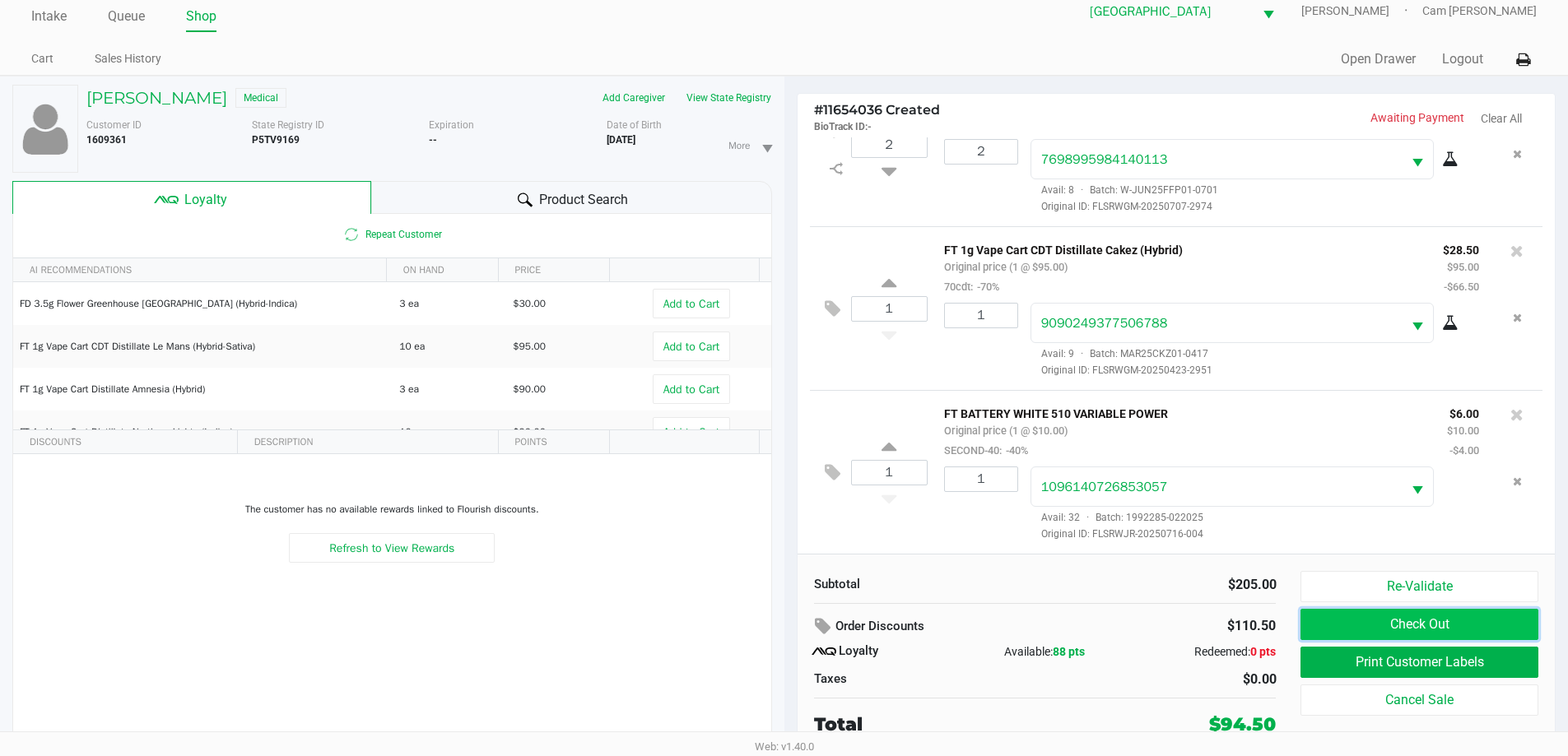 click on "Check Out" 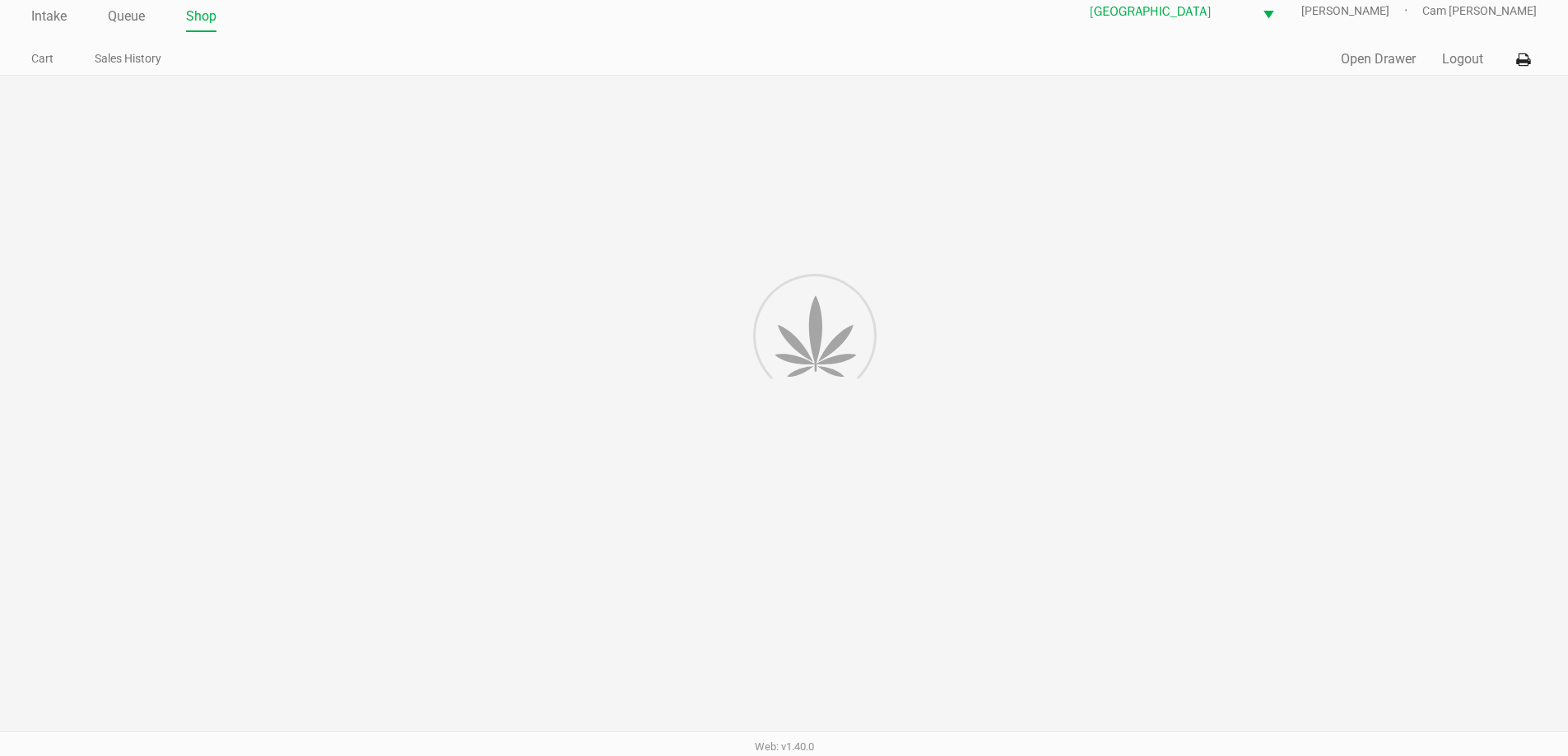 scroll, scrollTop: 0, scrollLeft: 0, axis: both 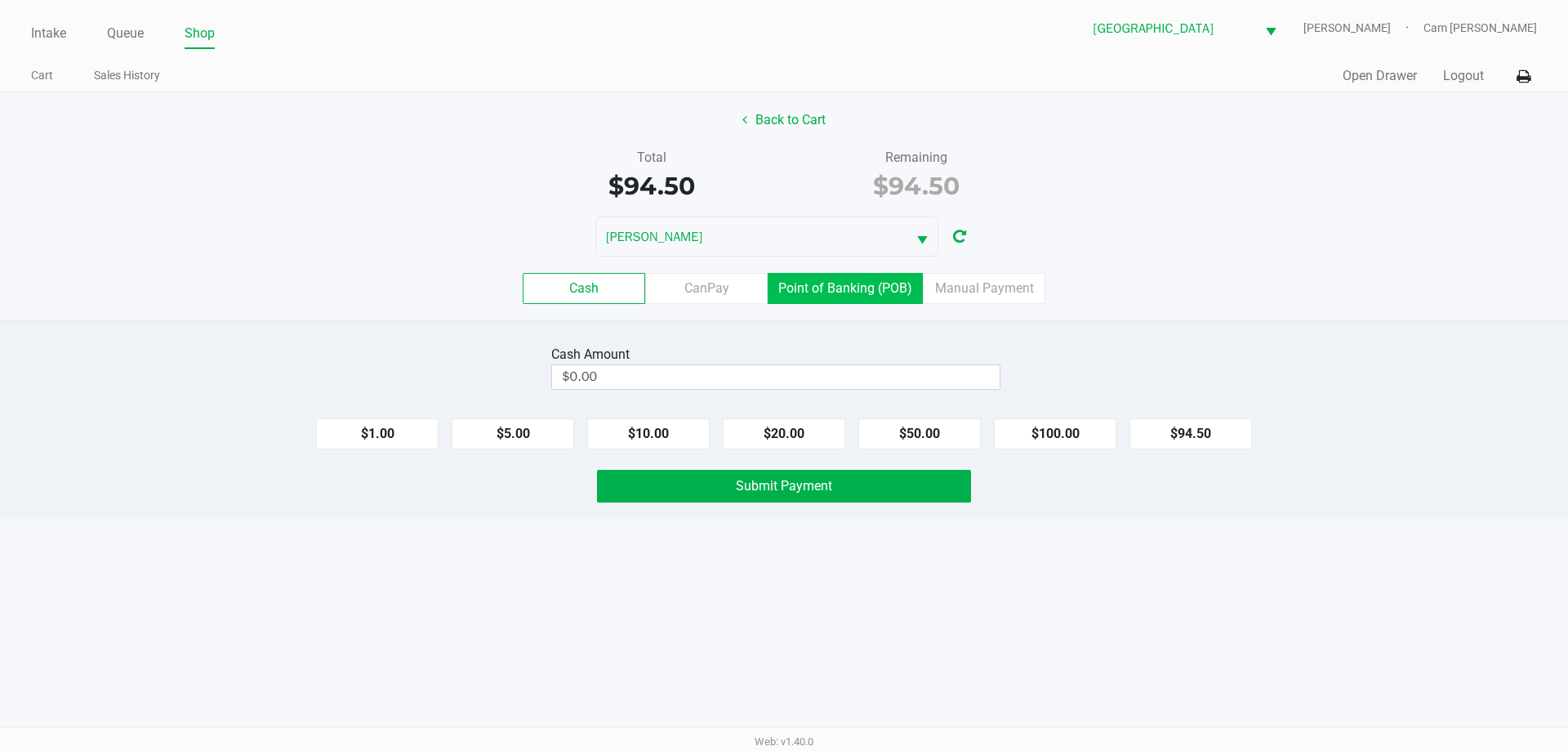 click on "Point of Banking (POB)" 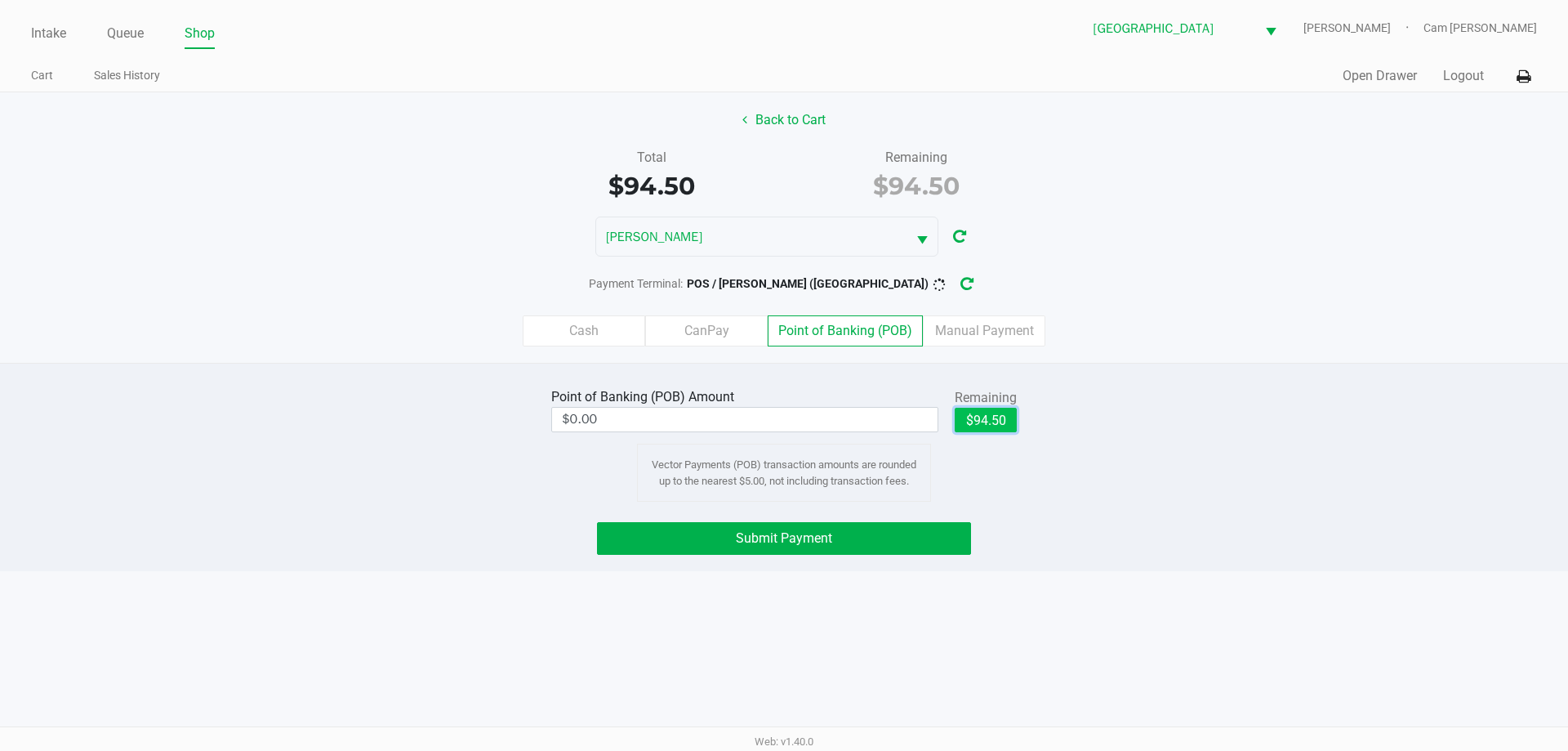 click on "$94.50" 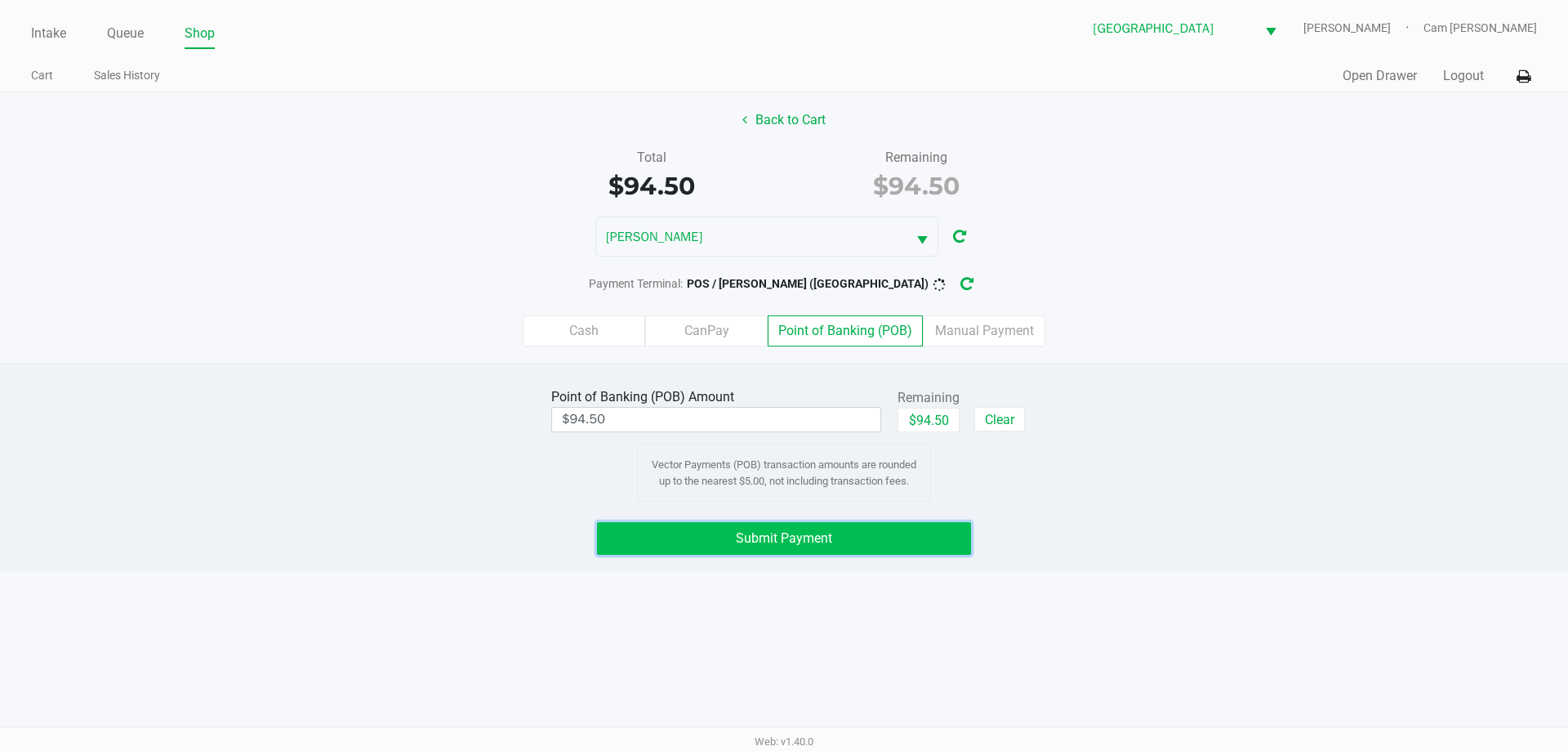 click on "Submit Payment" 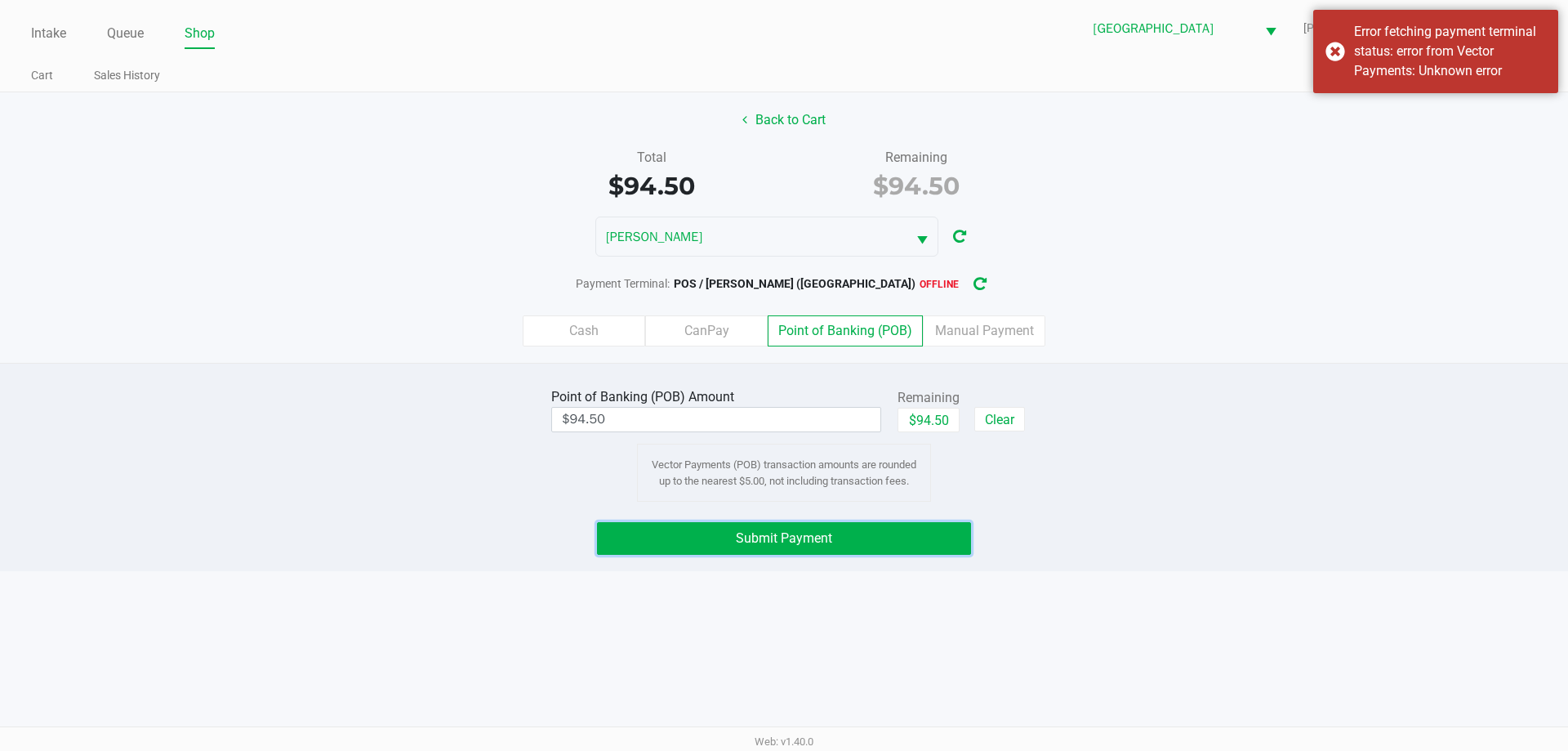 click on "Submit Payment" 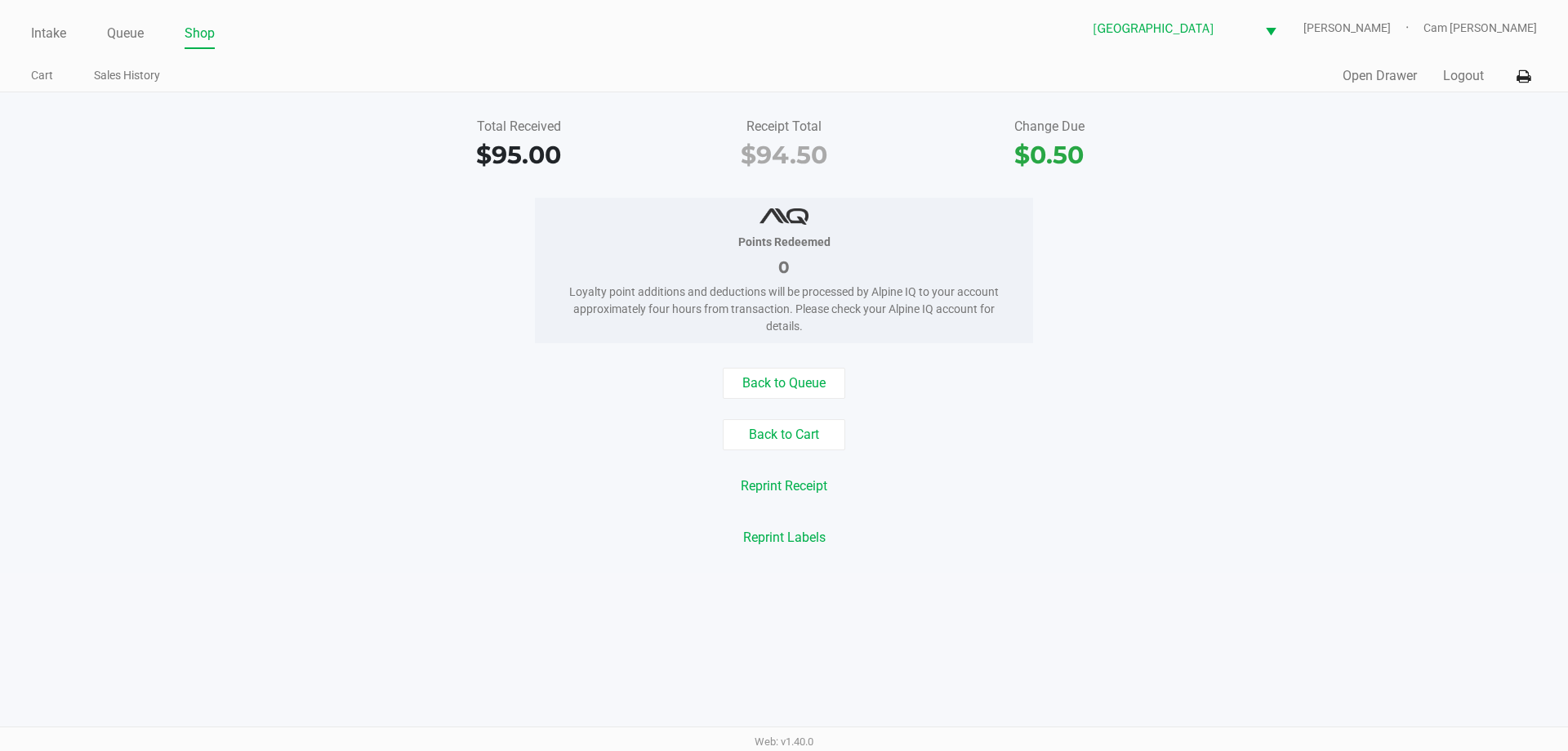 drag, startPoint x: 238, startPoint y: 257, endPoint x: 155, endPoint y: 130, distance: 151.71684 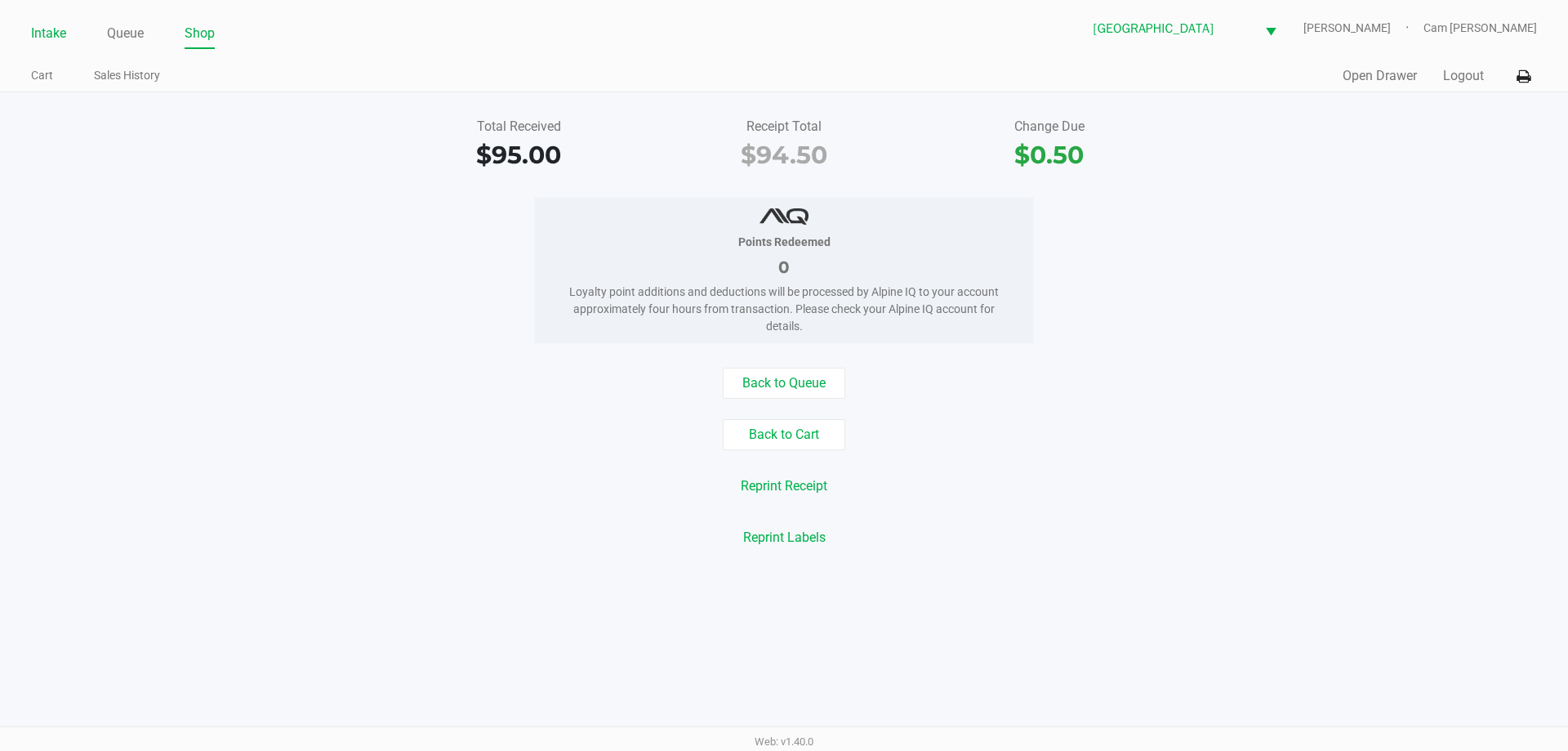 click on "Intake" 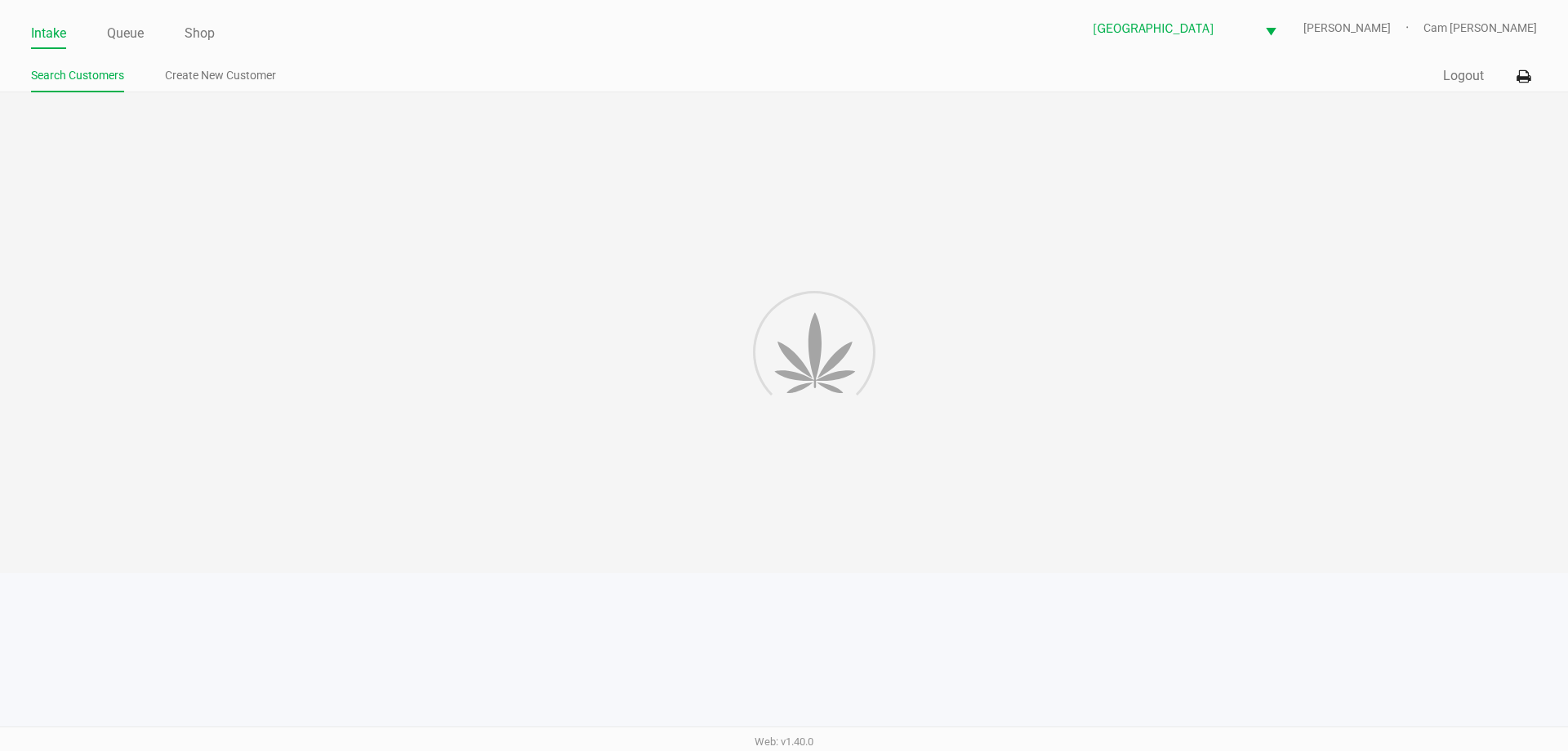 click on "Intake Queue Shop Palm Coast WC  YIRUMA   Cam Cercy  Search Customers Create New Customer  Quick Sale   Logout" 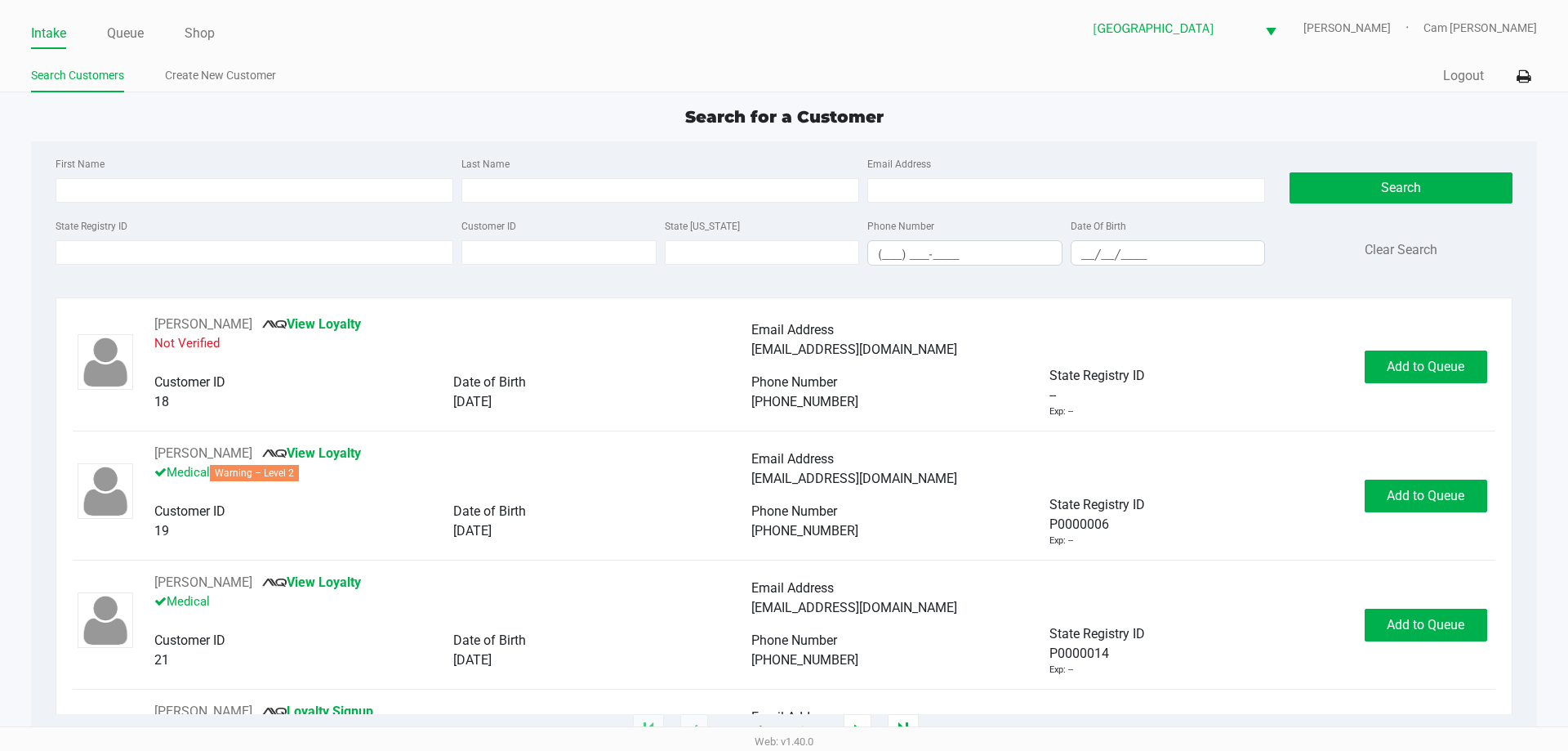click on "Intake Queue Shop" 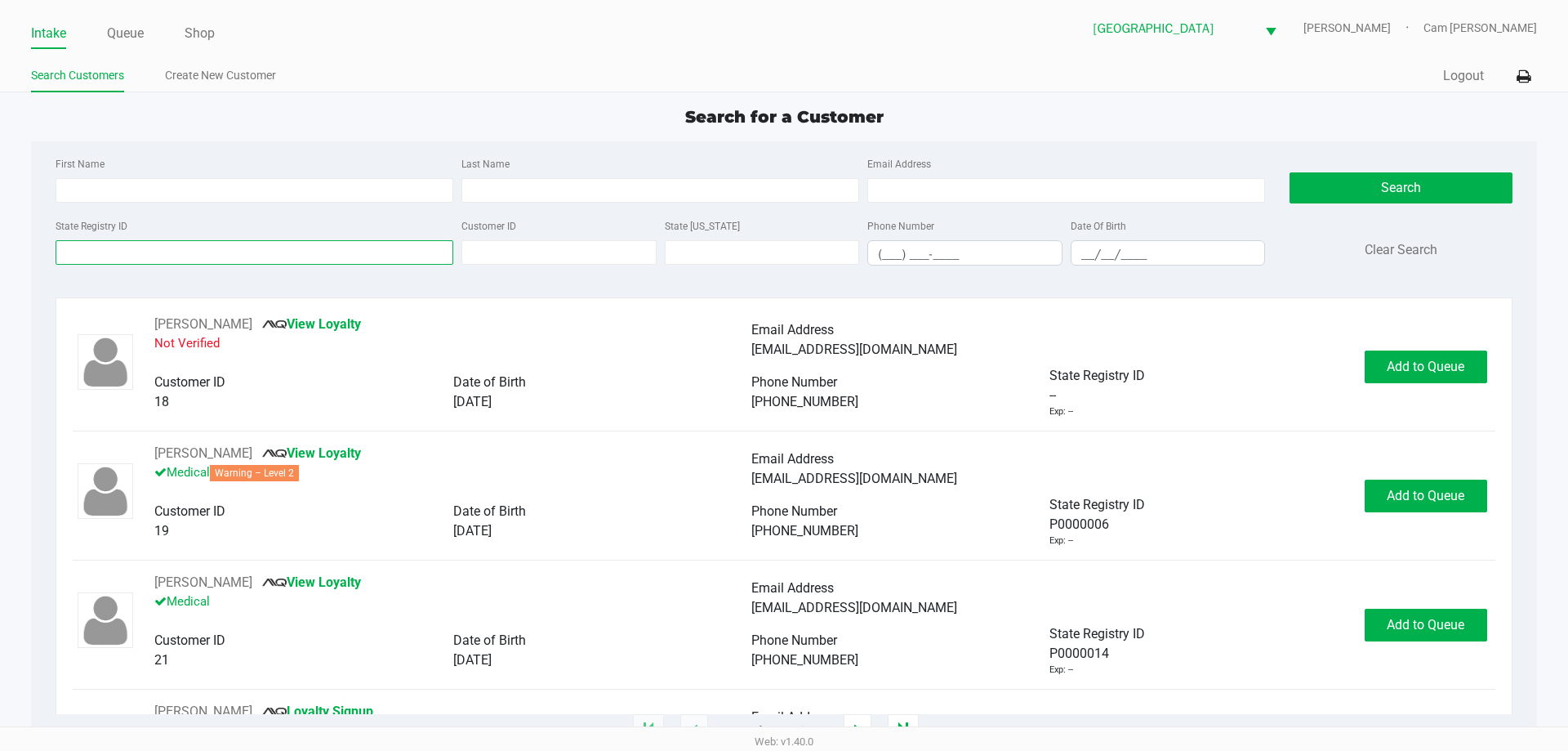 click on "State Registry ID" at bounding box center (254, 253) 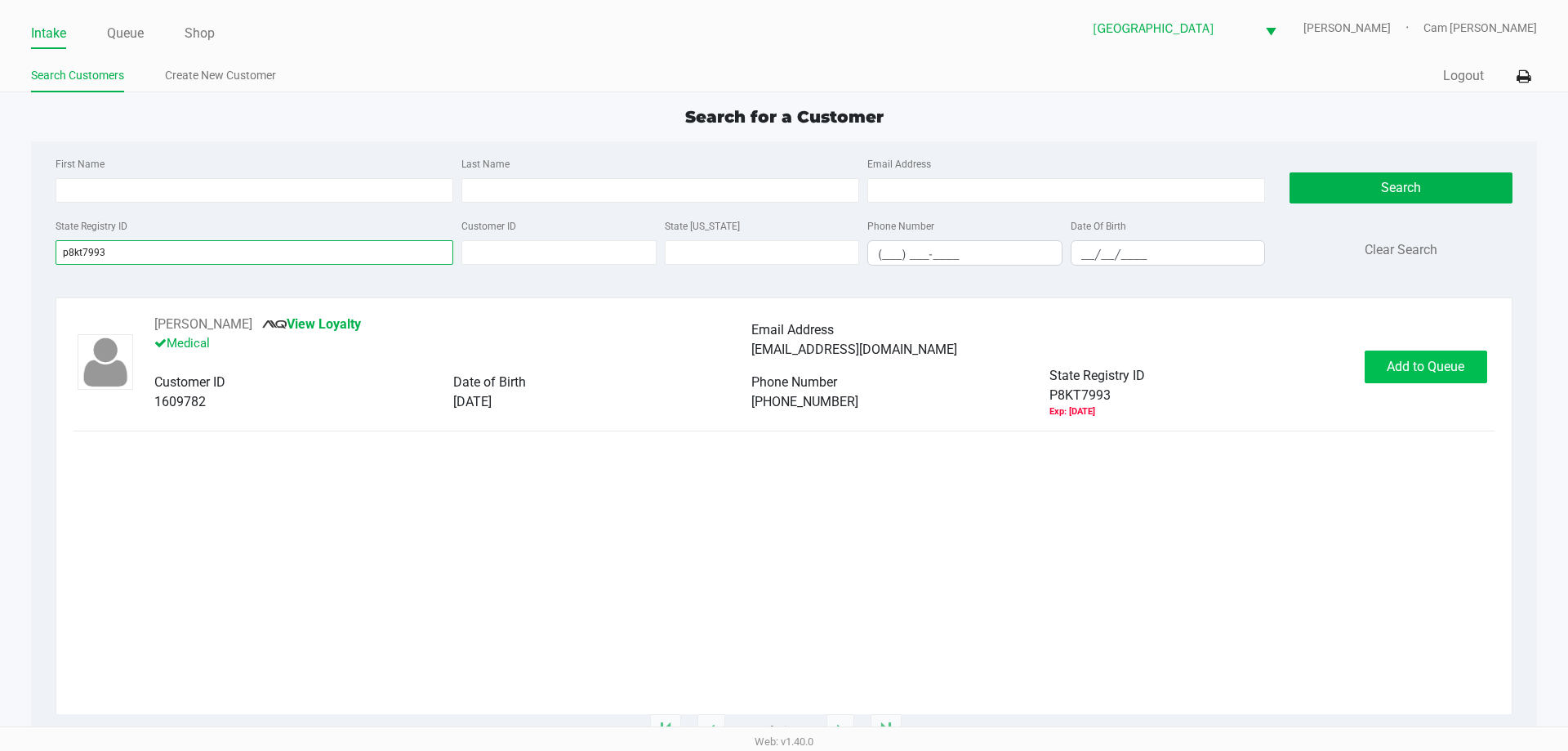 type on "p8kt7993" 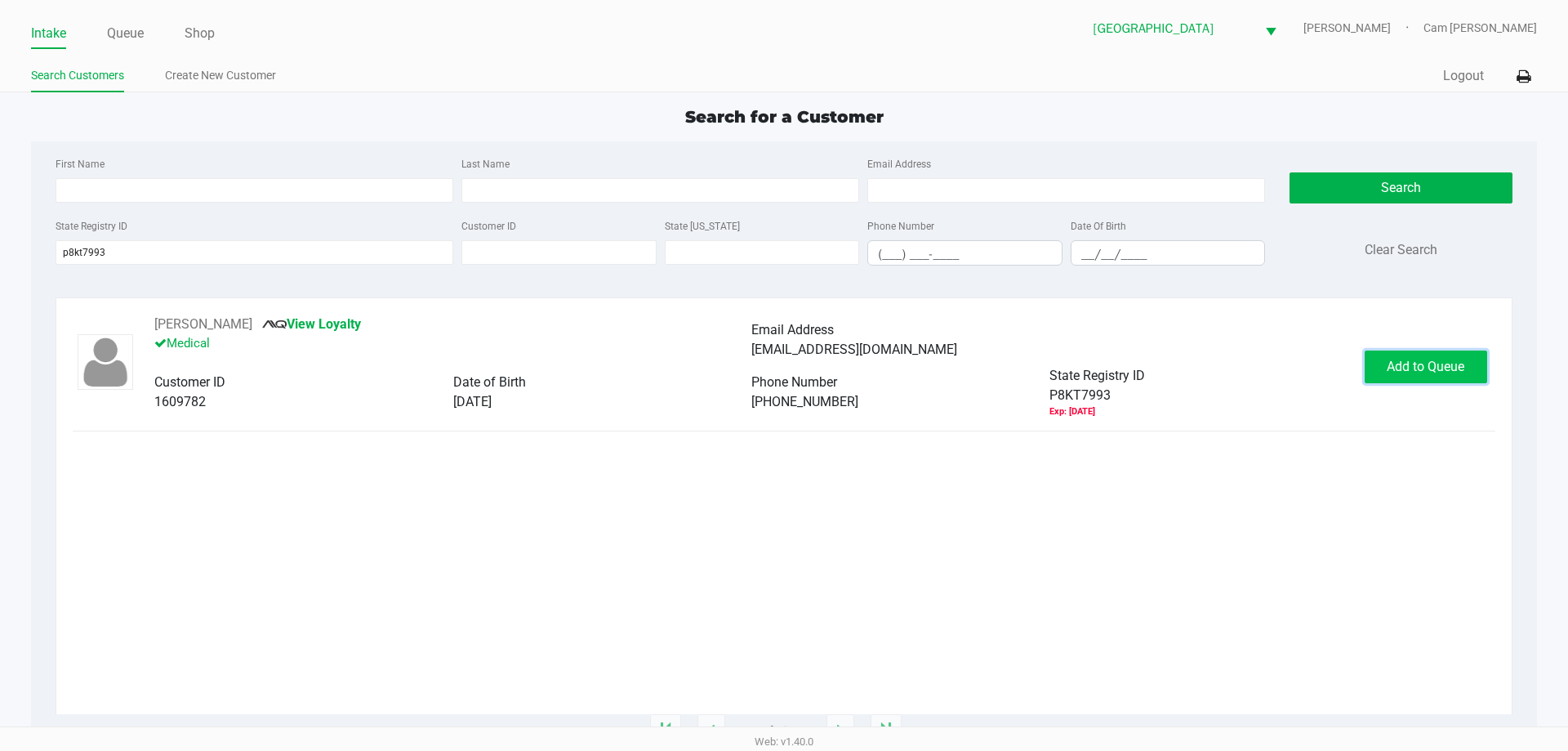 click on "Add to Queue" 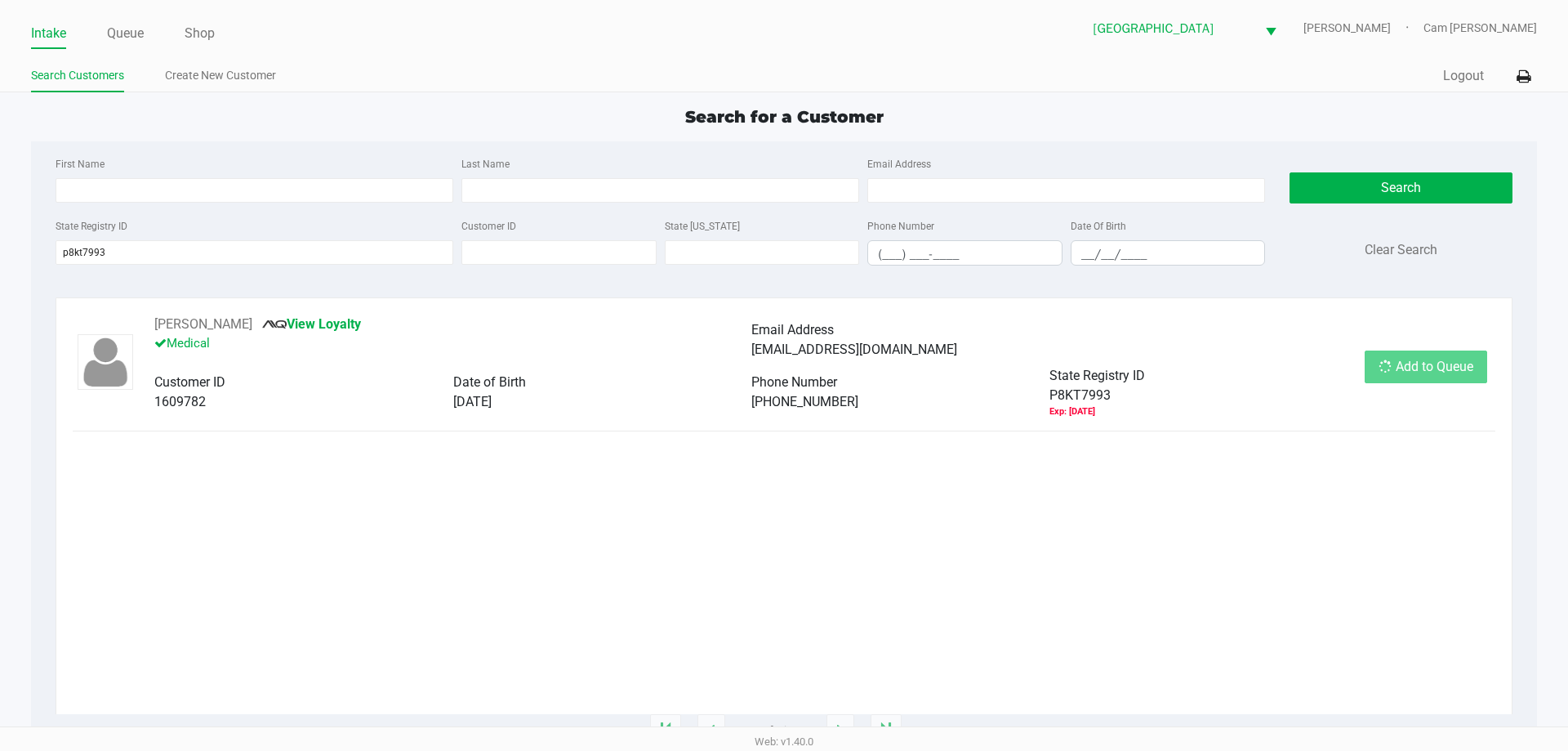 click on "Intake Queue Shop Palm Coast WC  YIRUMA   Cam Cercy  Search Customers Create New Customer  Quick Sale   Logout  Search for a Customer First Name Last Name Email Address State Registry ID p8kt7993 Customer ID State ID Phone Number (___) ___-____ Date Of Birth __/__/____  Search   Clear Search   JEANETTE DYE       View Loyalty   Medical   Email Address   jeandye28@gmail.com   Customer ID   1609782   Date of Birth   01/11/1939   Phone Number   (386) 585-0257   State Registry ID   P8KT7993   Exp: 06/29/2025   Add to Queue   1 - 1 of 1 items   Web: v1.40.0" at bounding box center (784, 363) 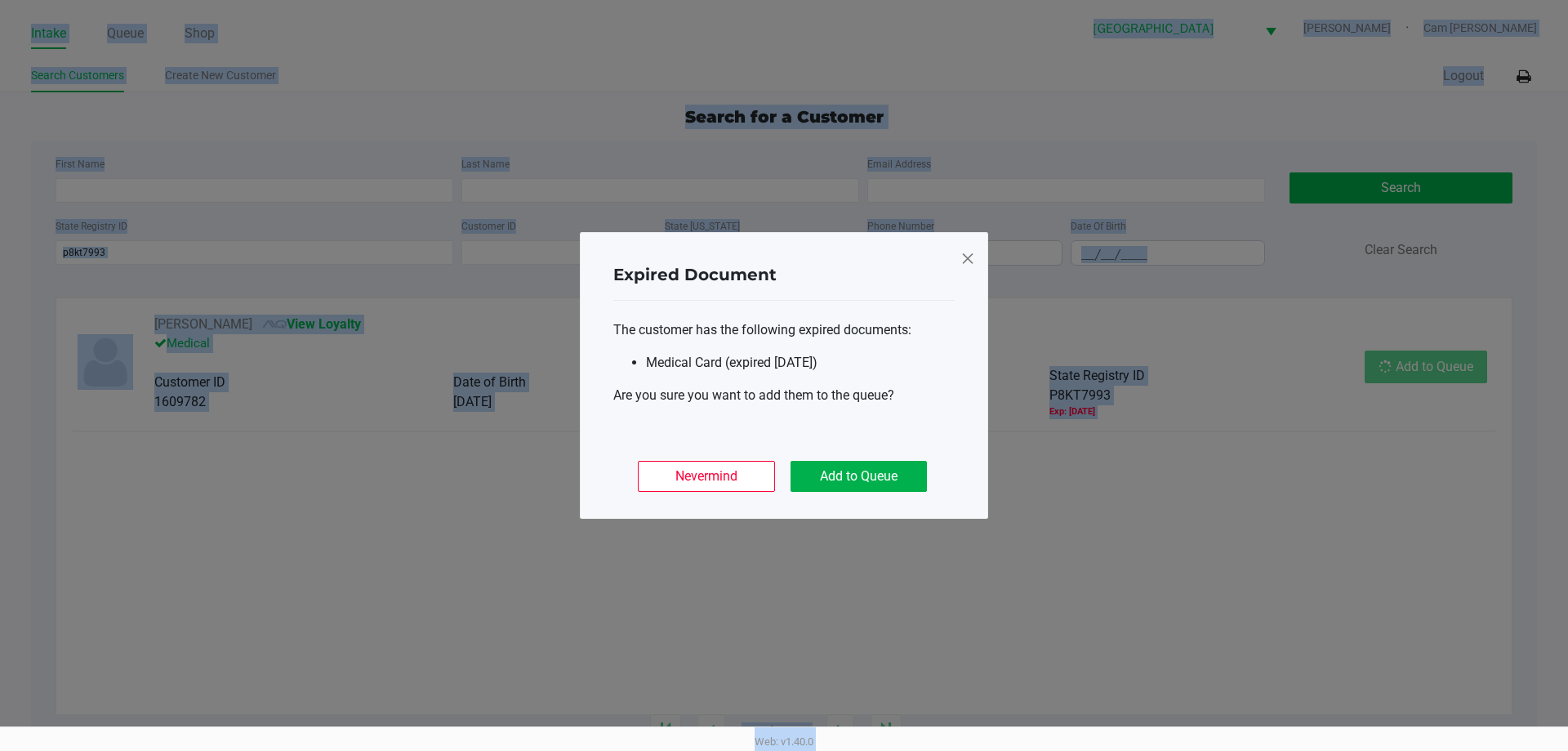 click on "Expired Document
The customer has the following expired documents:
Medical Card (expired 2025-06-29)
Are you sure you want to add them to the queue?
Nevermind   Add to Queue" 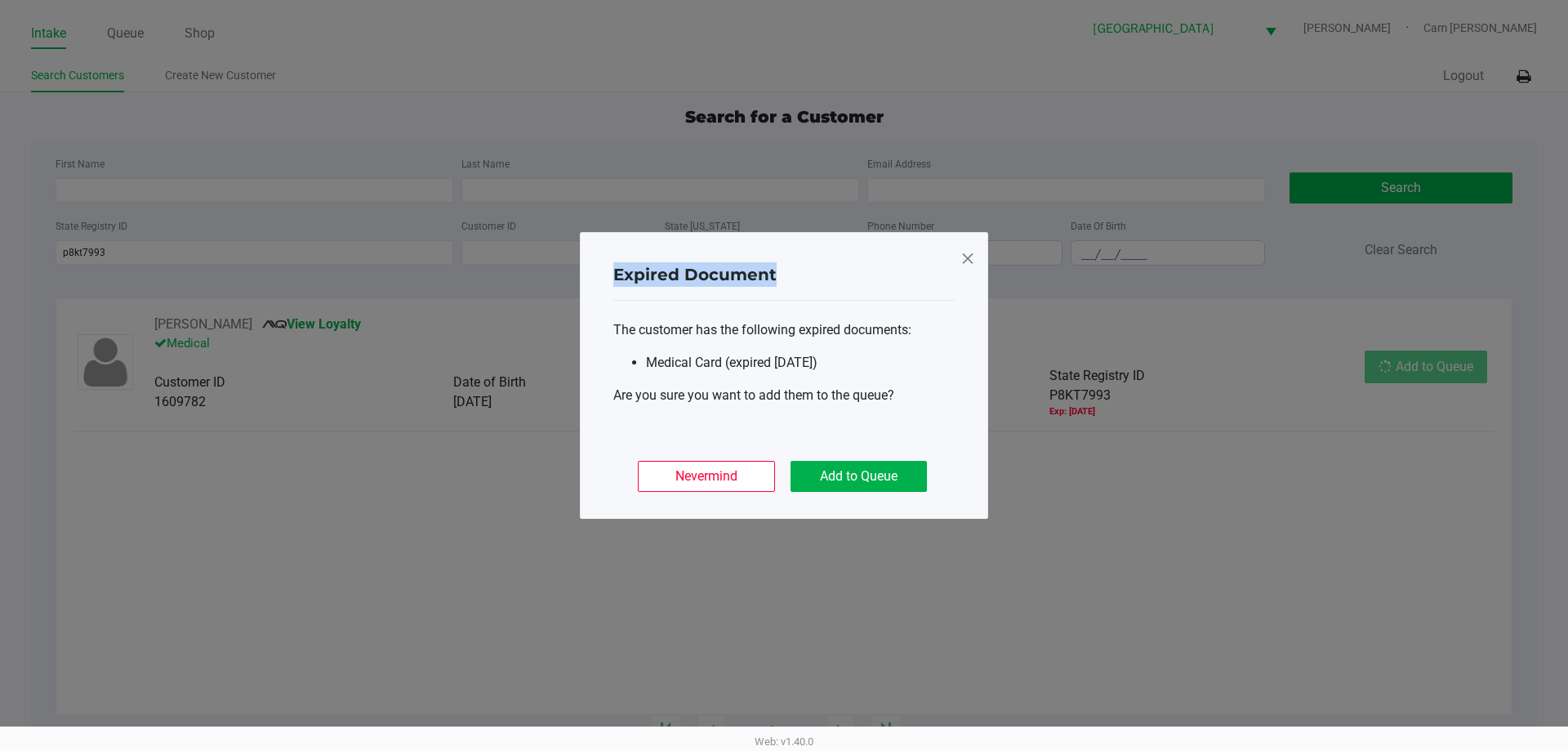 click on "Expired Document
The customer has the following expired documents:
Medical Card (expired 2025-06-29)
Are you sure you want to add them to the queue?
Nevermind   Add to Queue" 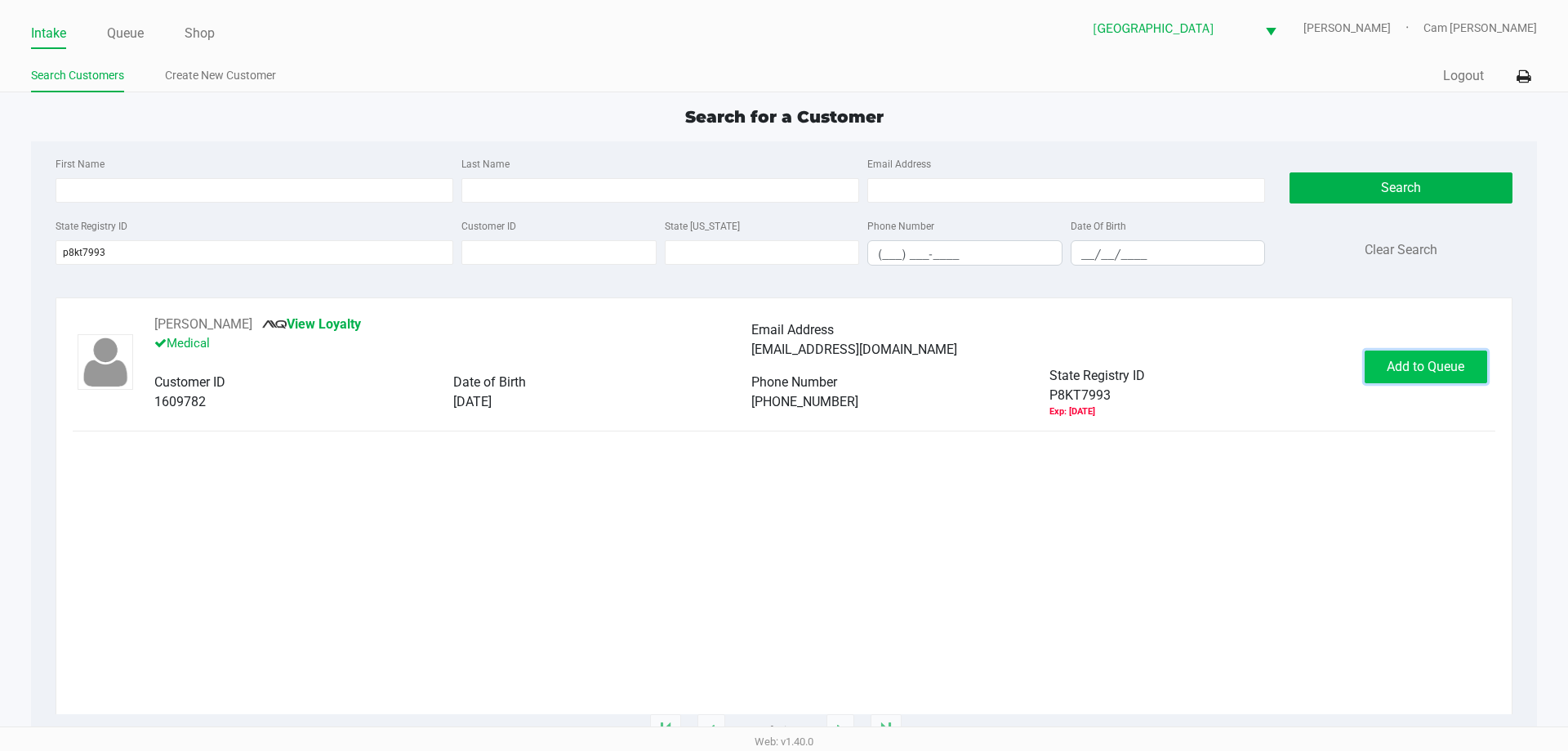 click on "Add to Queue" 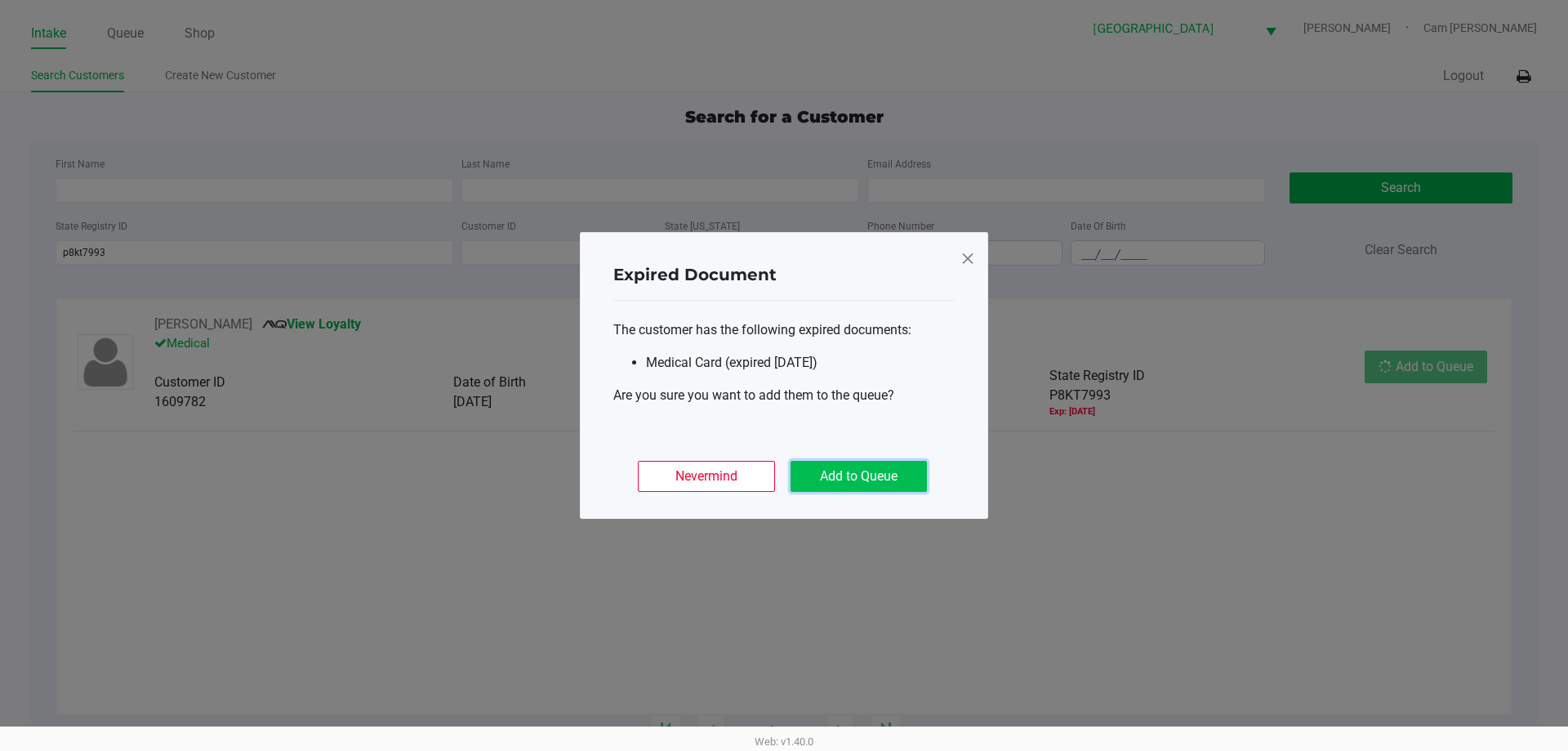 drag, startPoint x: 921, startPoint y: 468, endPoint x: 1178, endPoint y: 417, distance: 262.01145 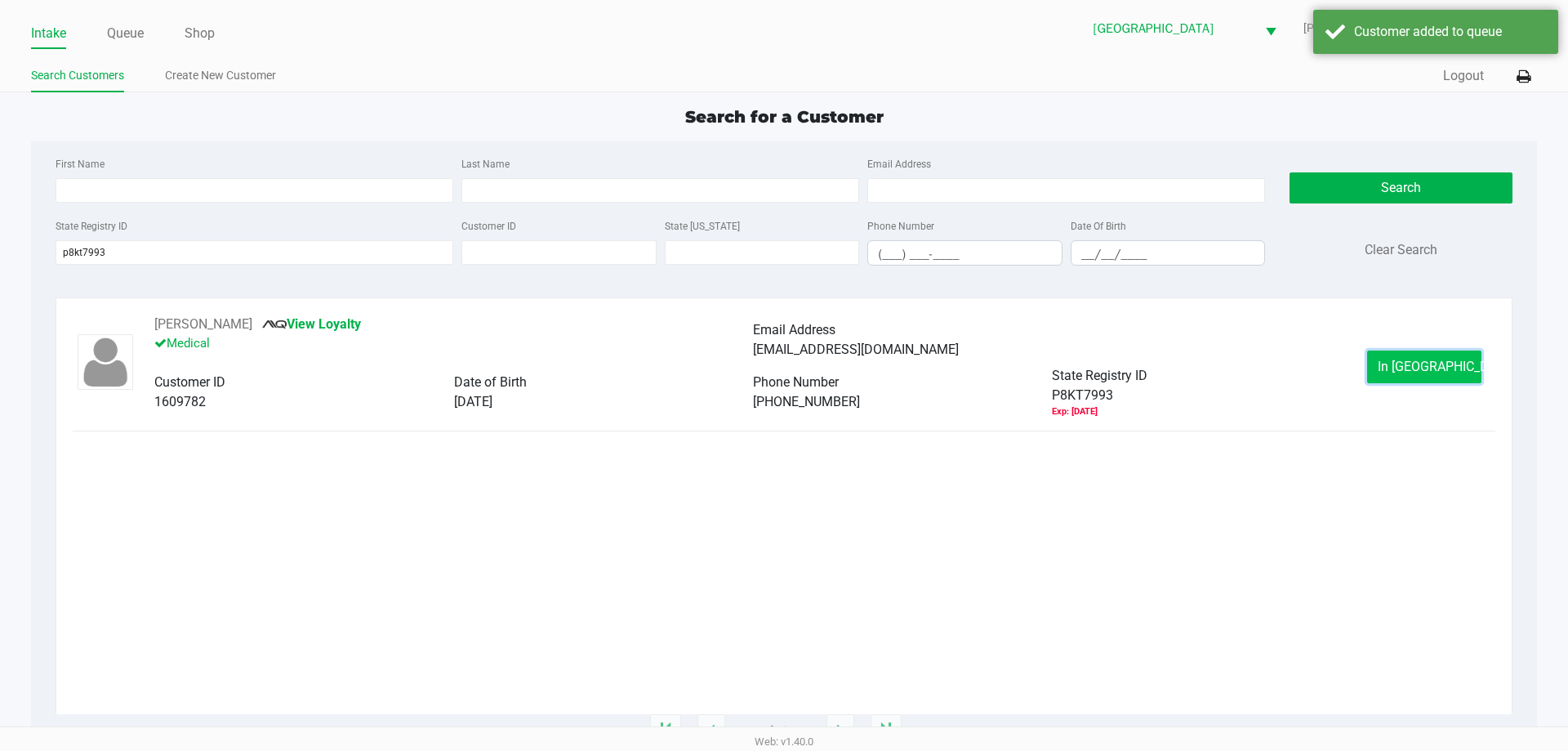 click on "In Queue" 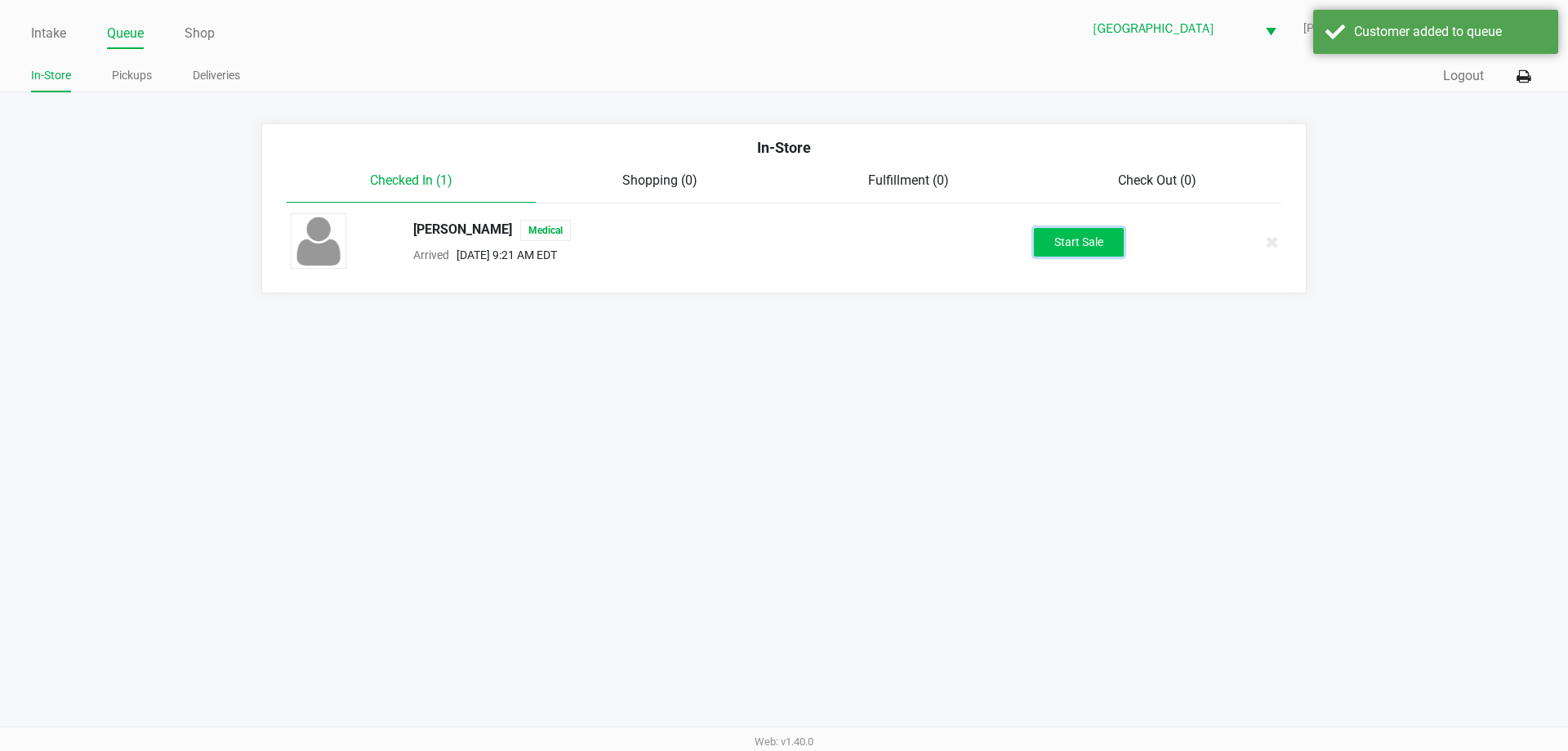 click on "Start Sale" 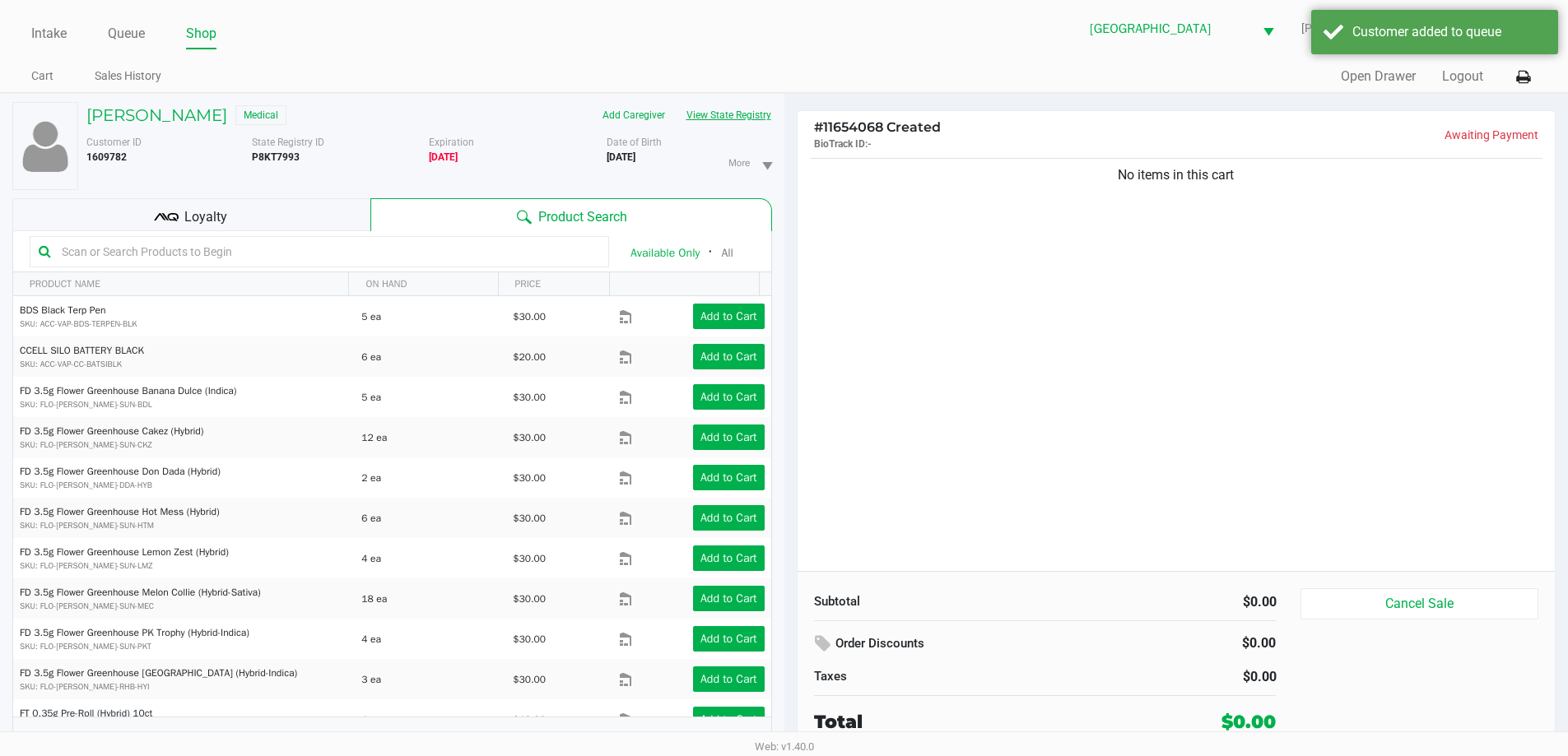 click on "View State Registry" 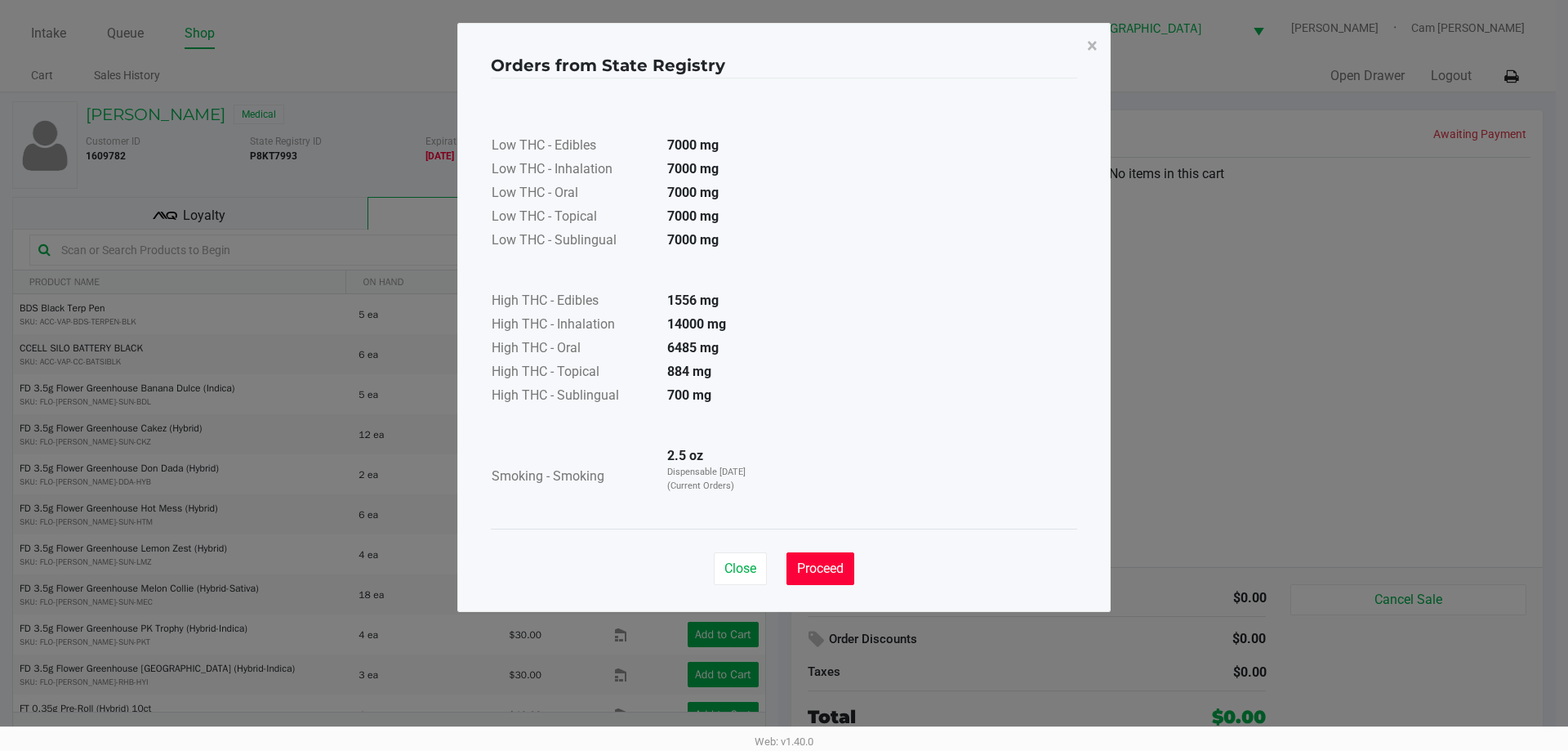 click on "Proceed" 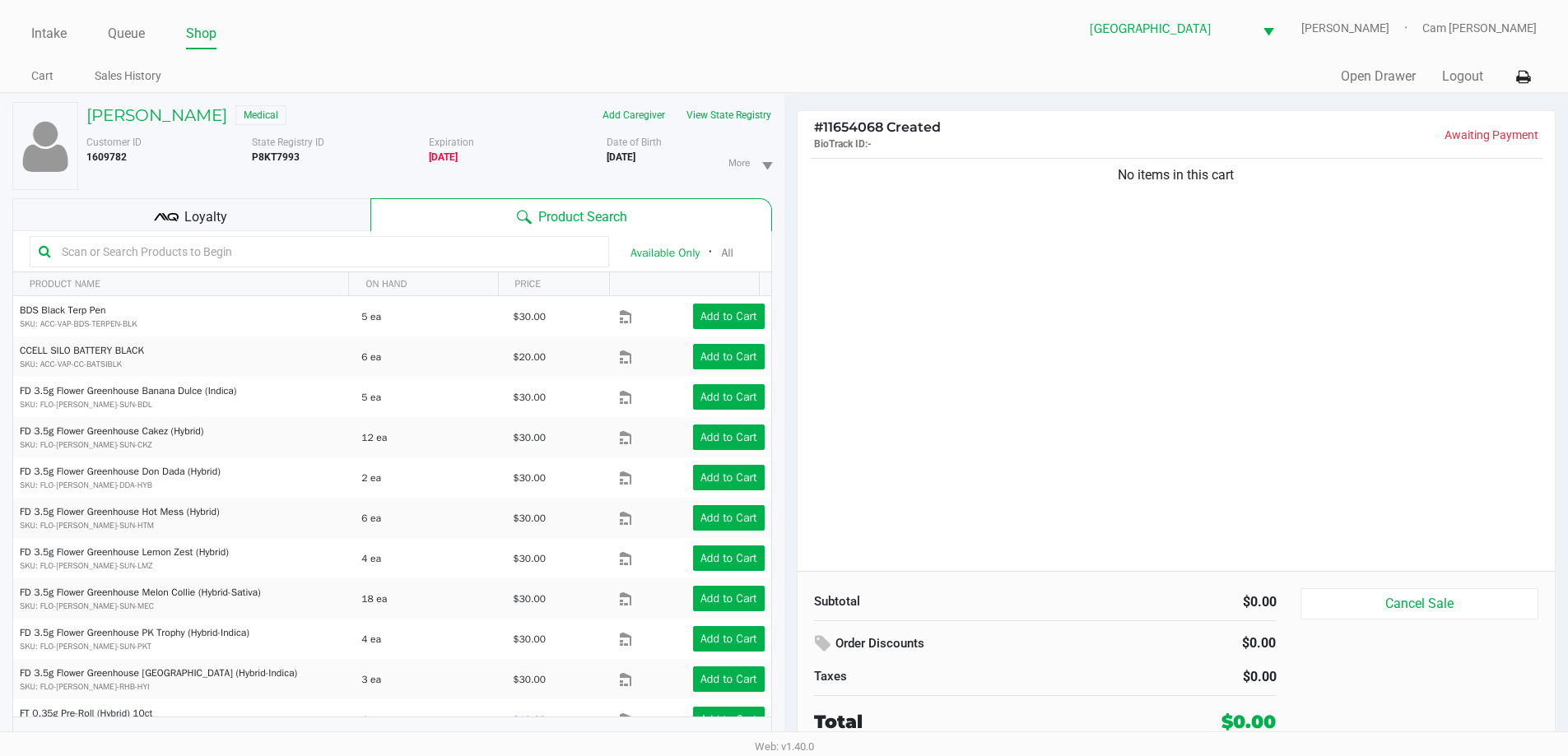 click on "Loyalty" 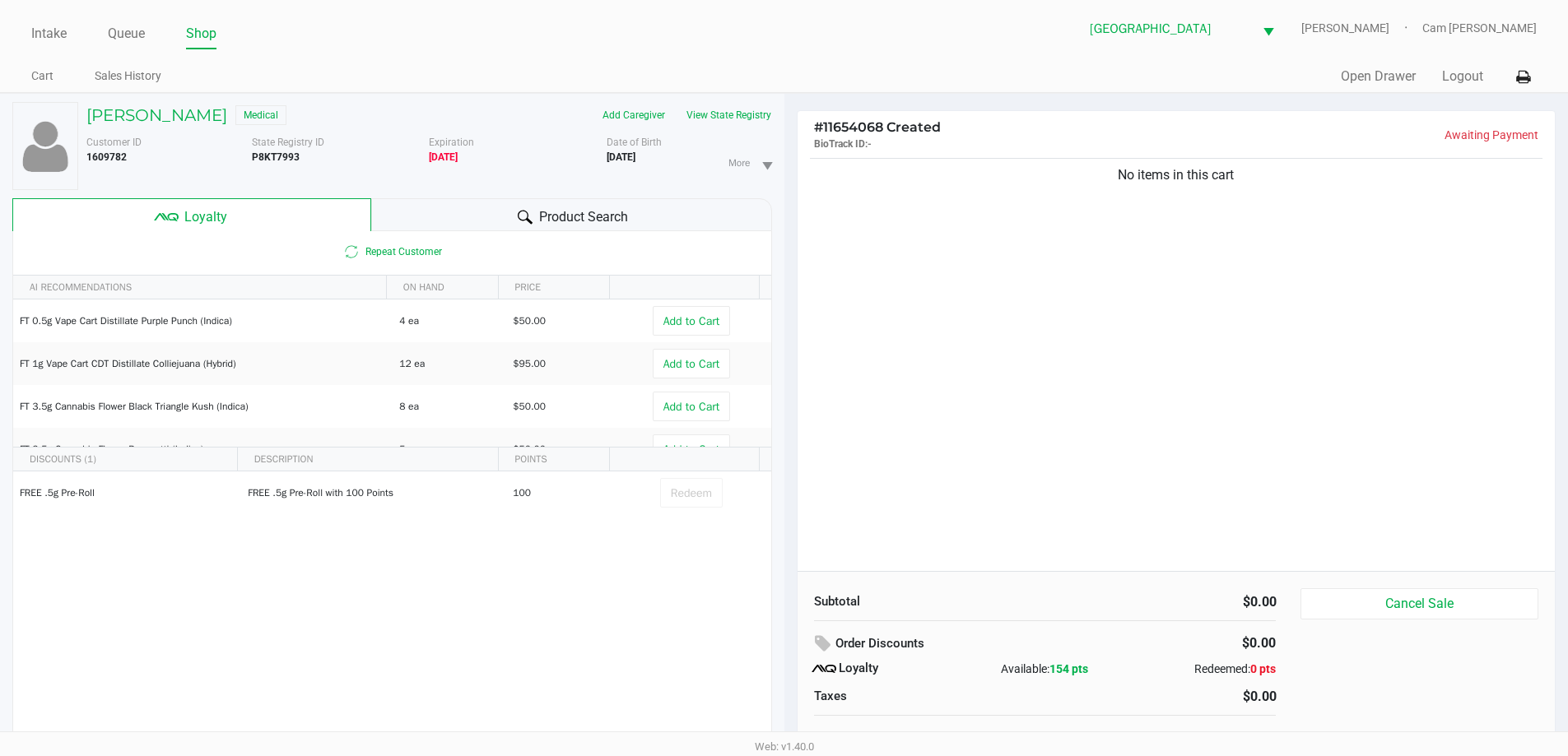 click on "No items in this cart" 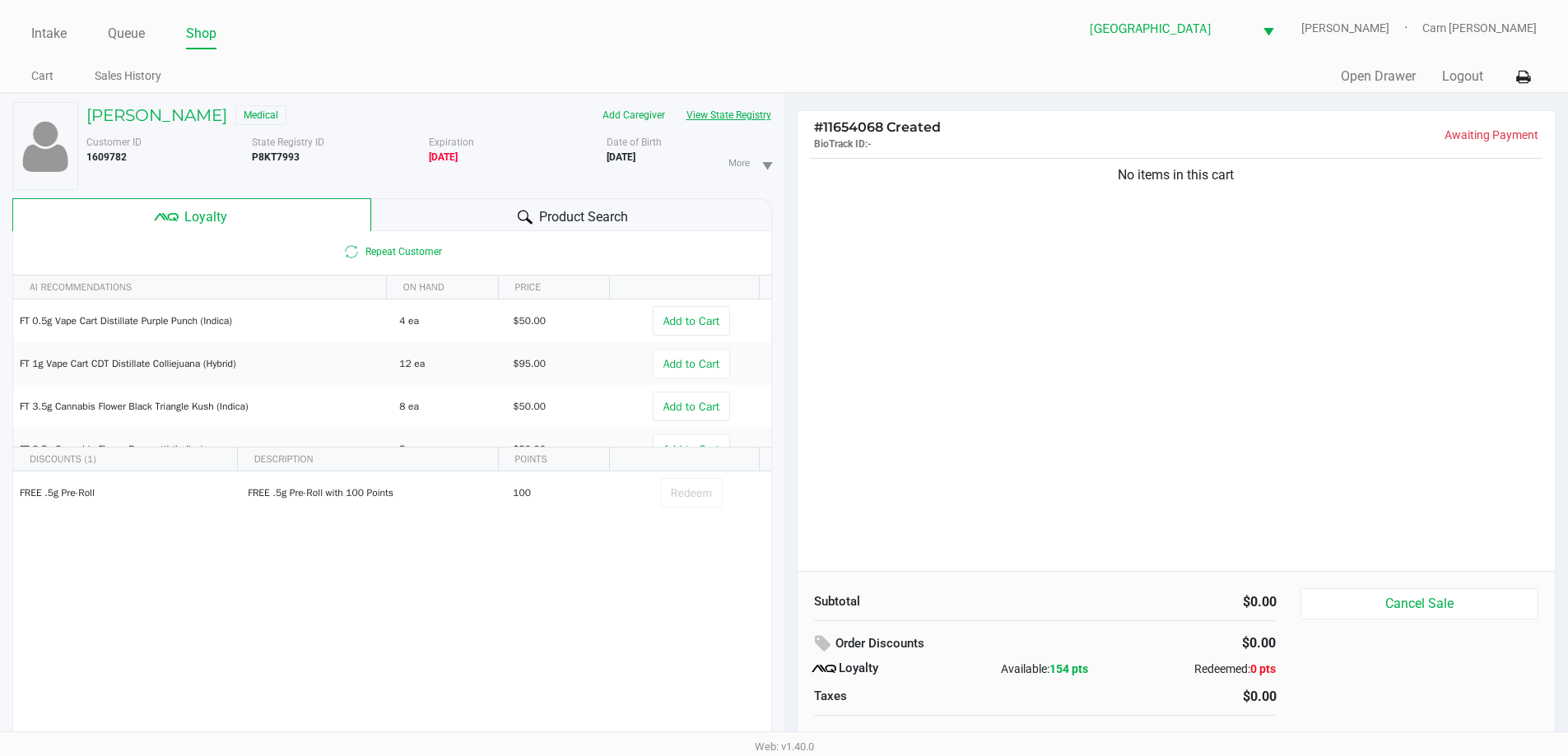 click on "View State Registry" 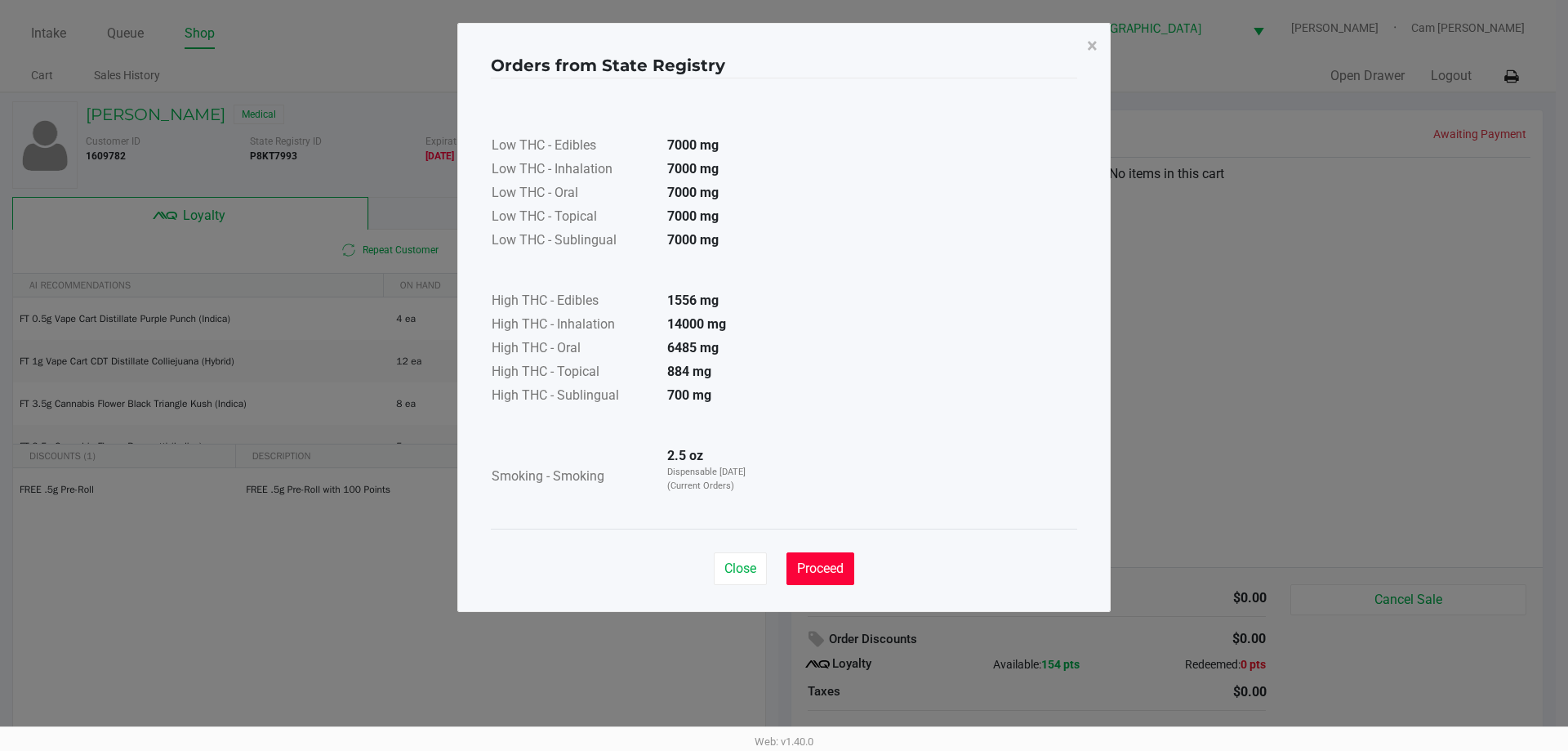 click on "Proceed" 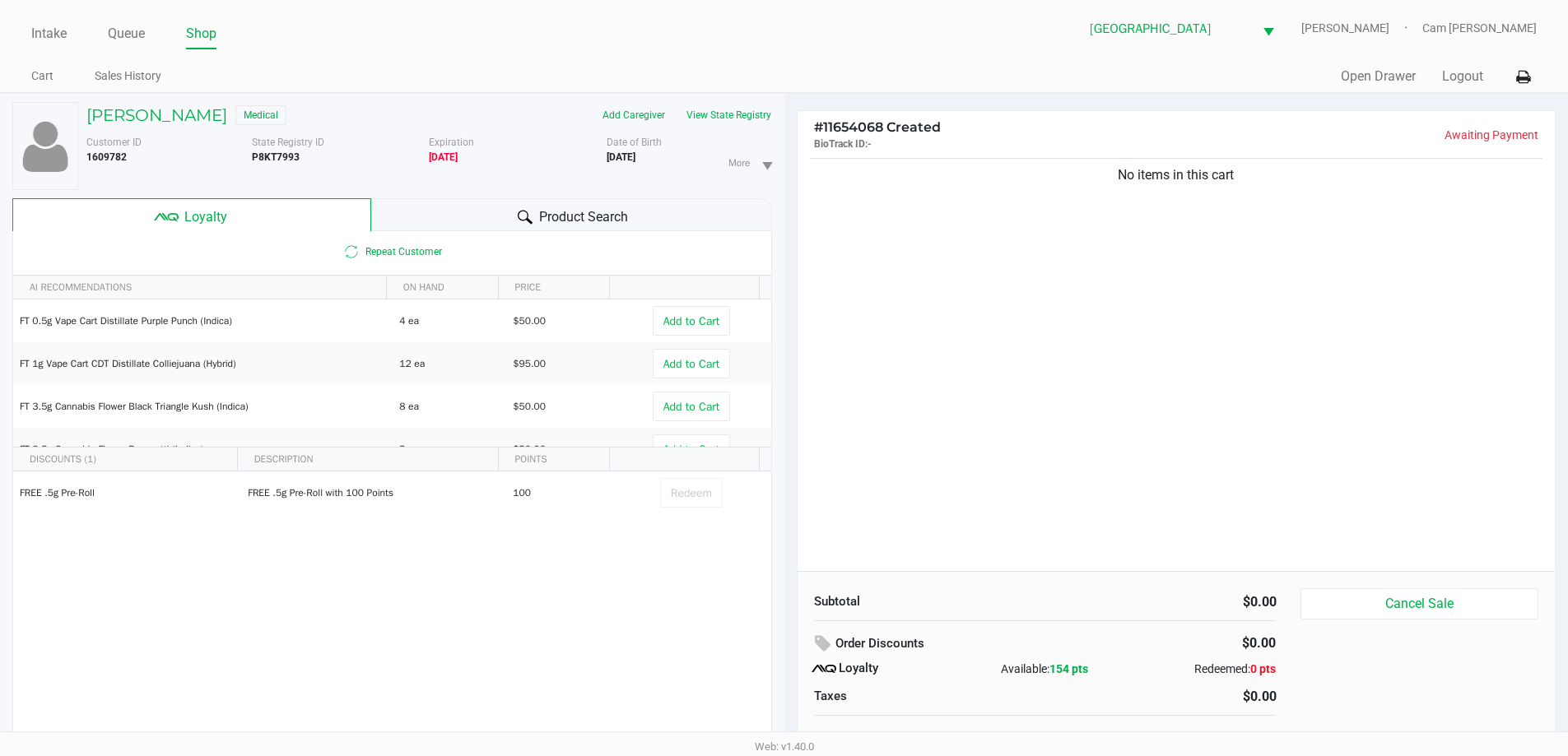 click on "No items in this cart" 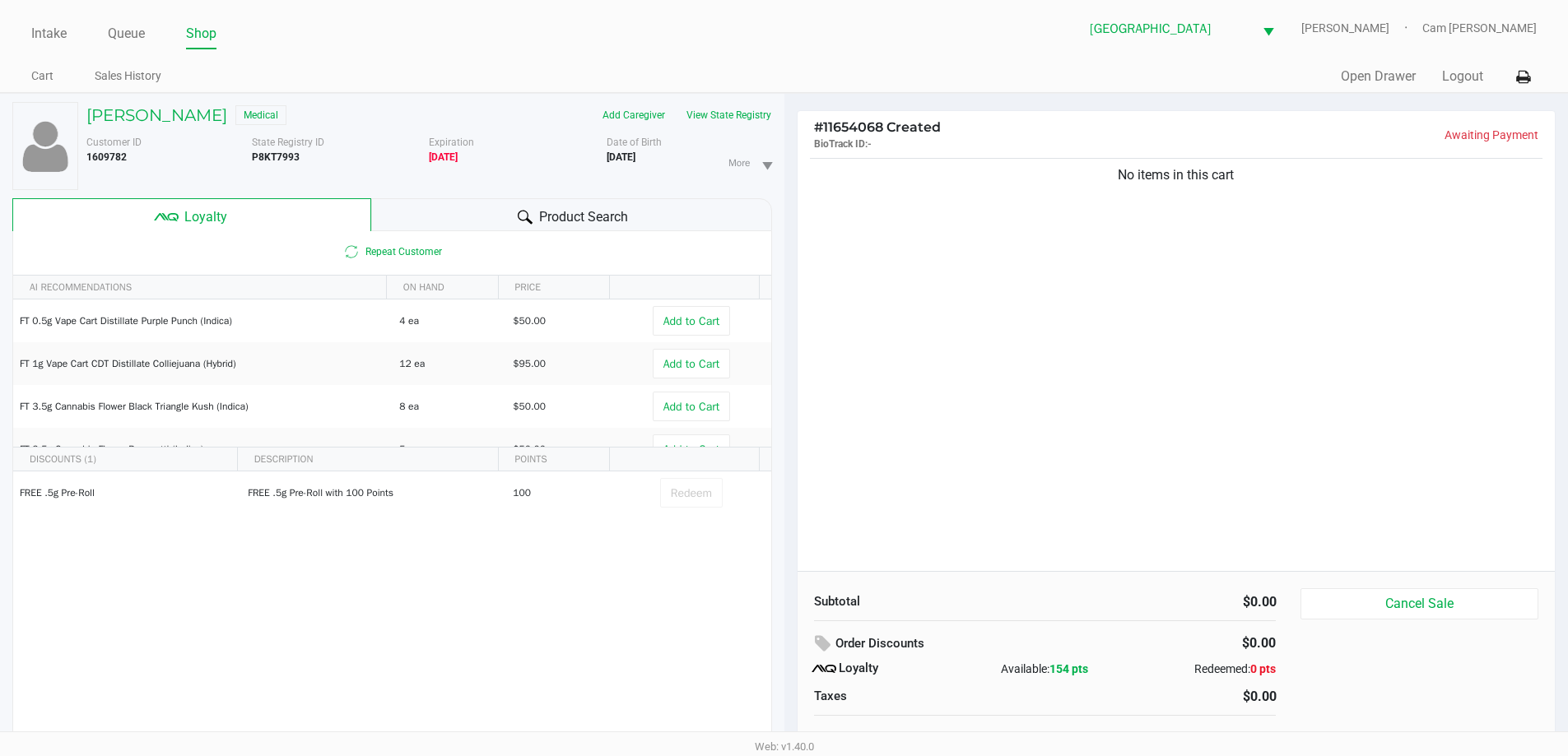 click on "JEANETTE DYE   Medical" 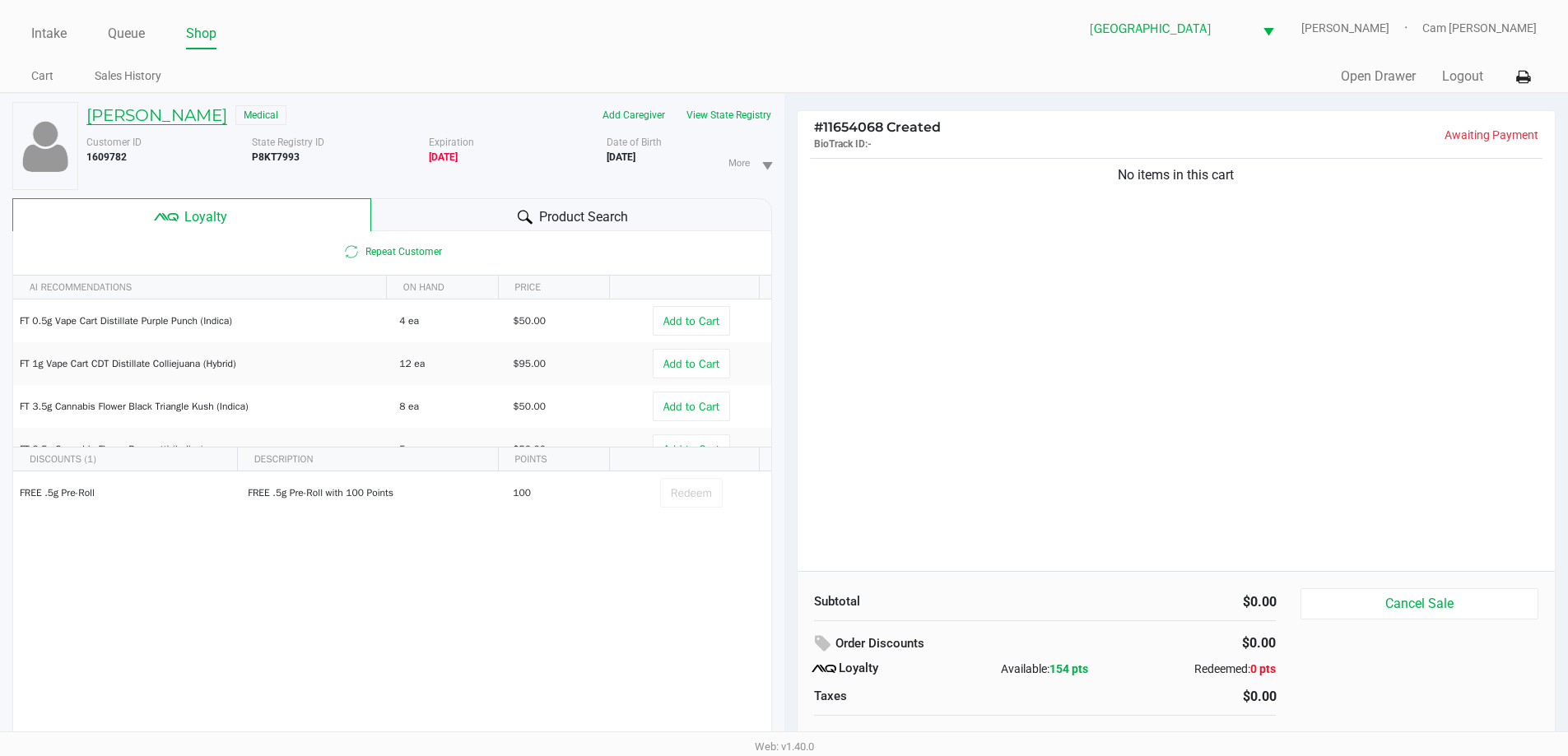click on "JEANETTE DYE" 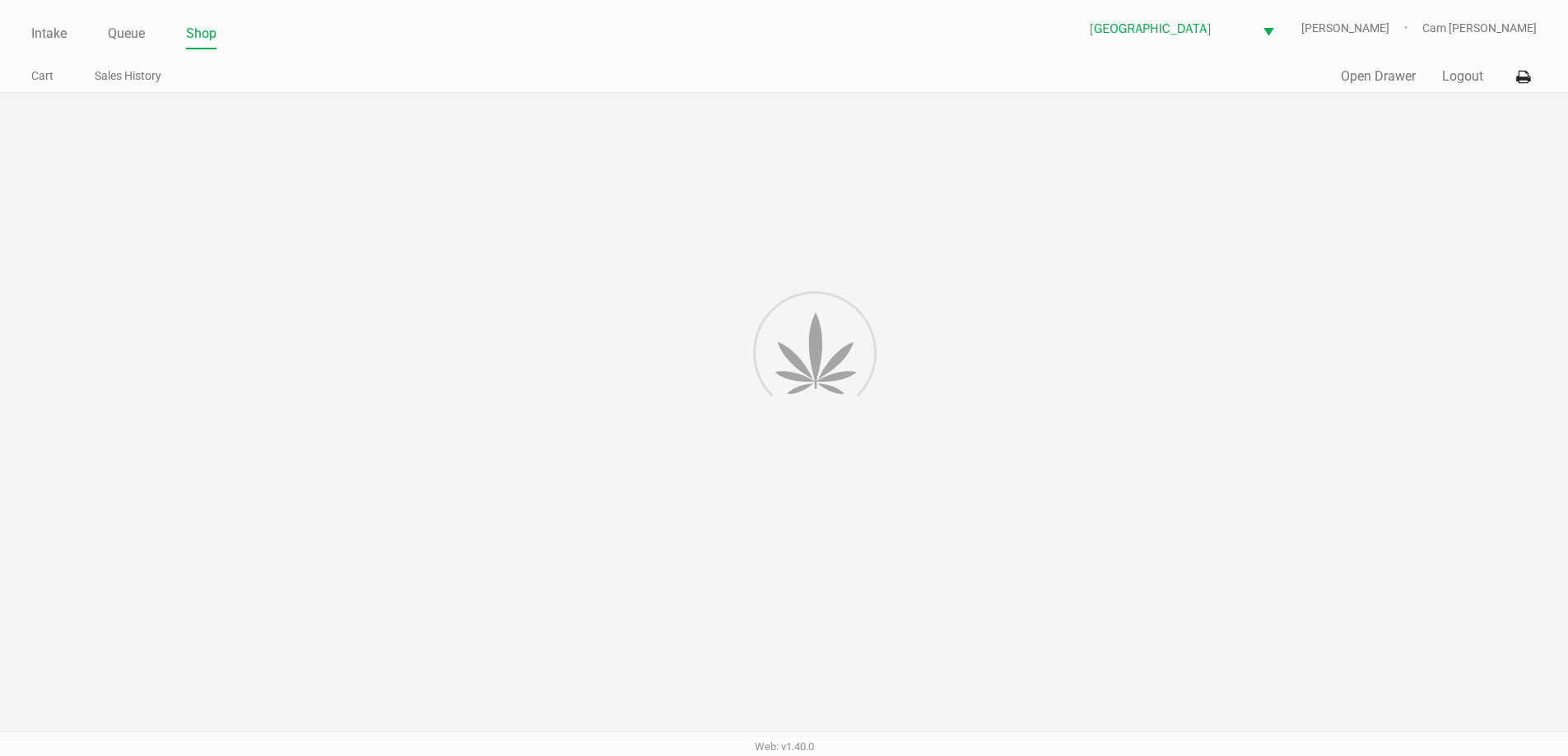 click 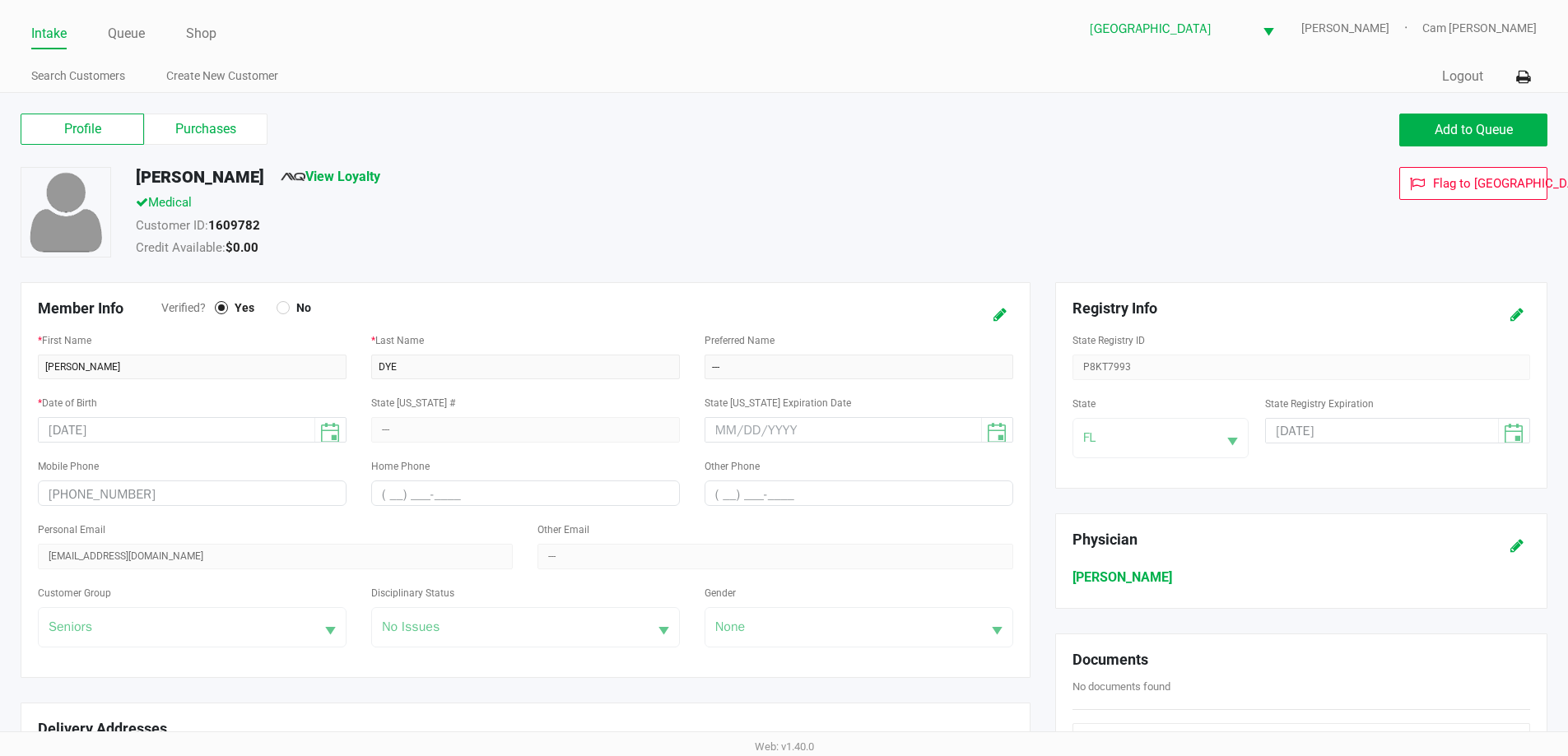 click on "Purchases" 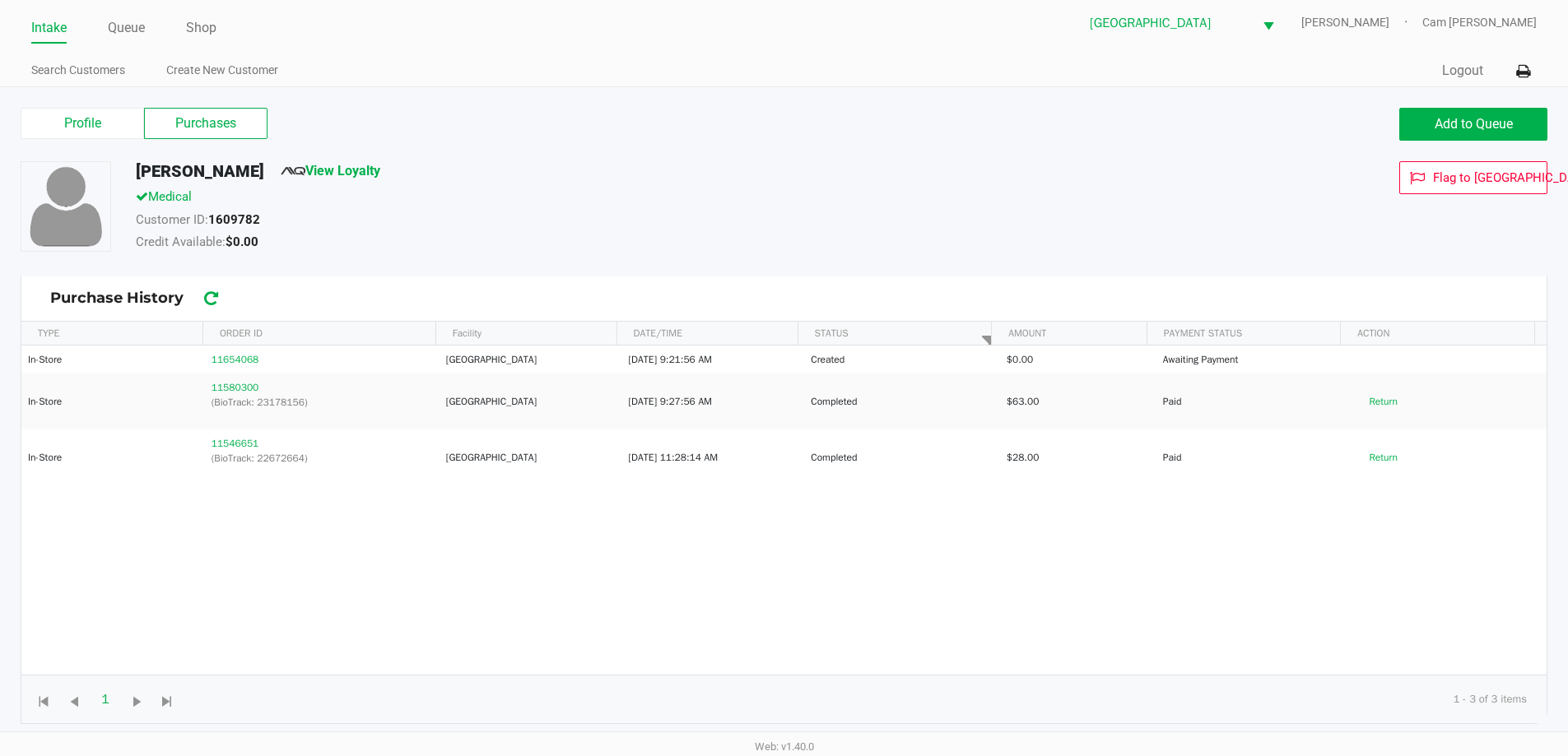 scroll, scrollTop: 7, scrollLeft: 0, axis: vertical 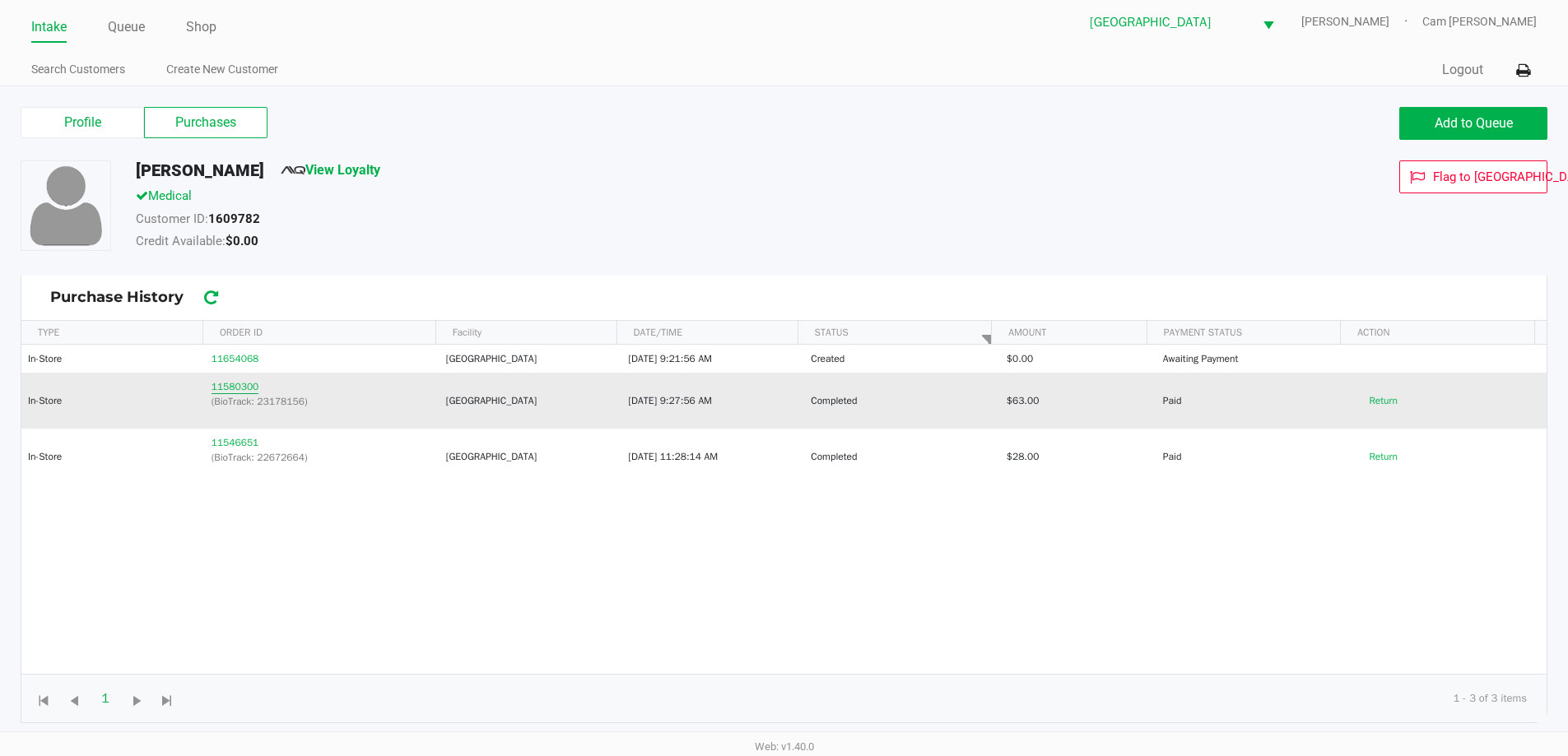 click on "11580300" 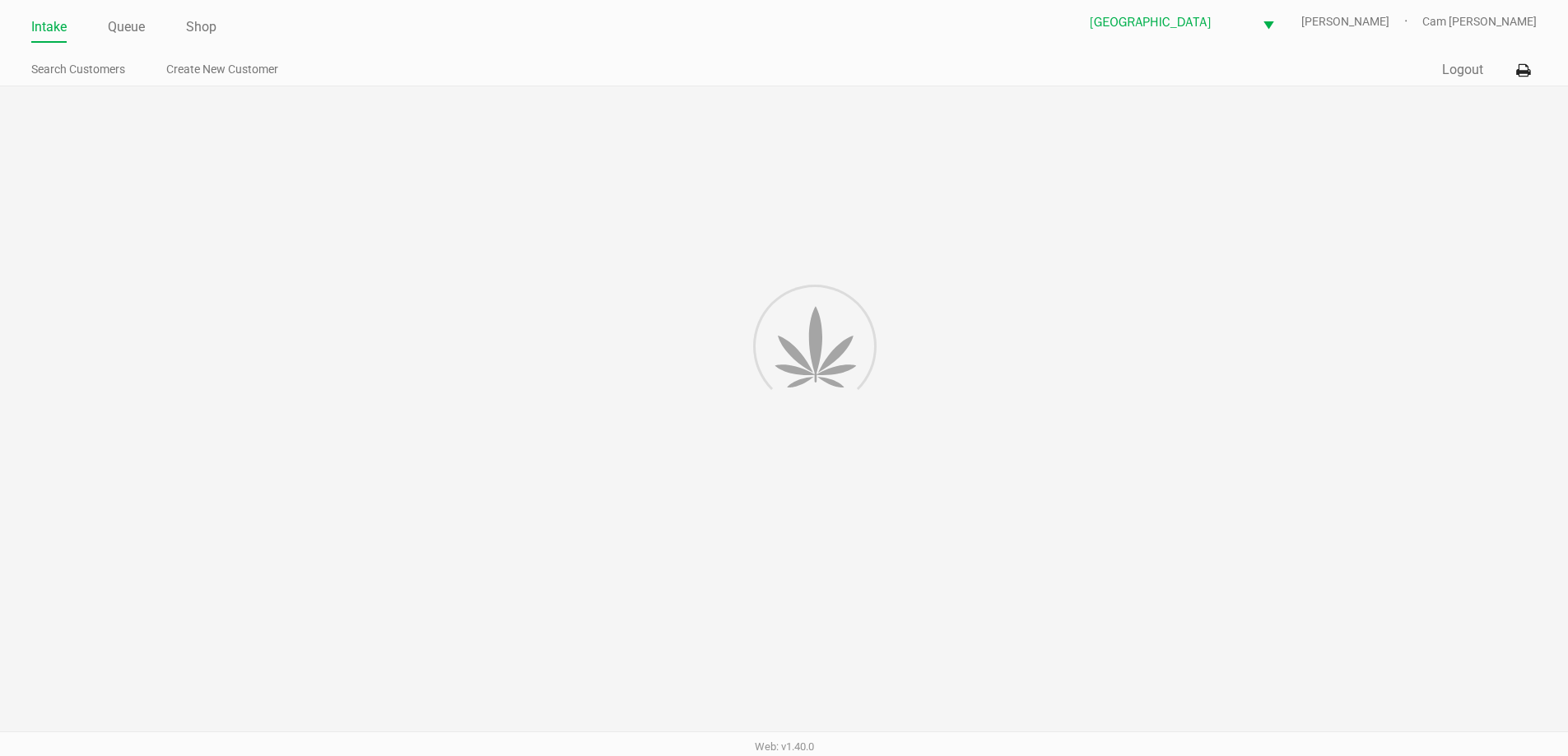 scroll, scrollTop: 0, scrollLeft: 0, axis: both 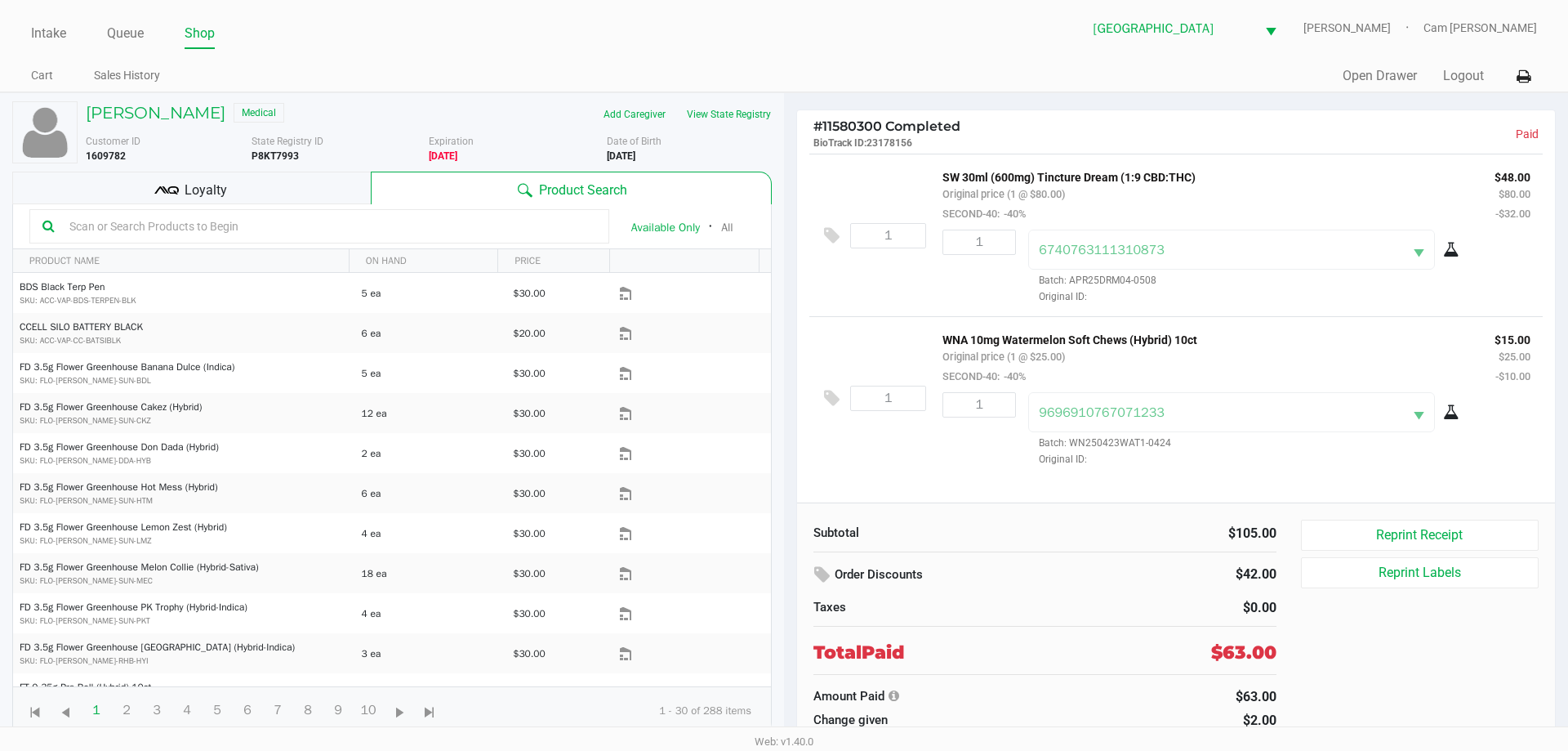 click on "JEANETTE DYE   Medical" 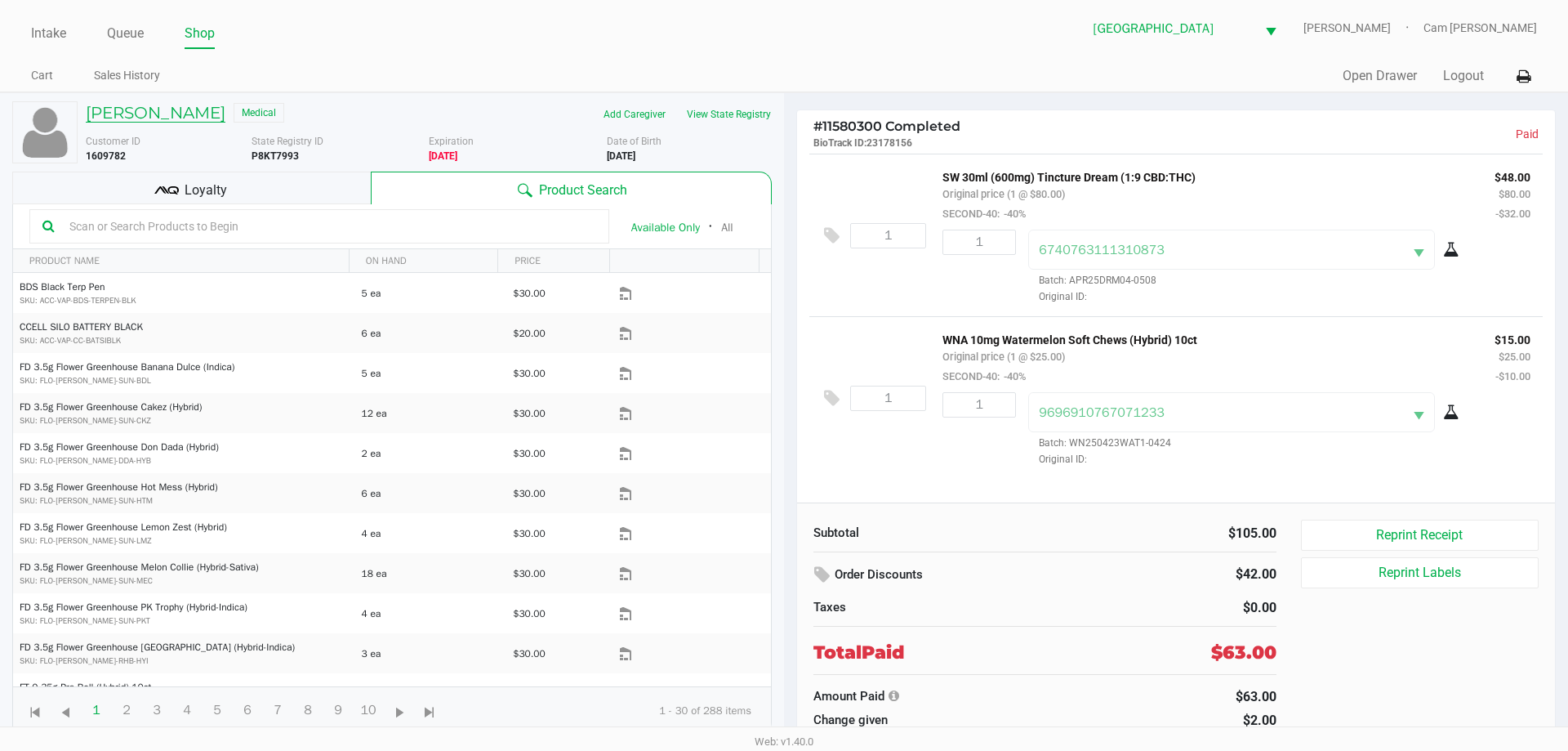 click on "JEANETTE DYE" 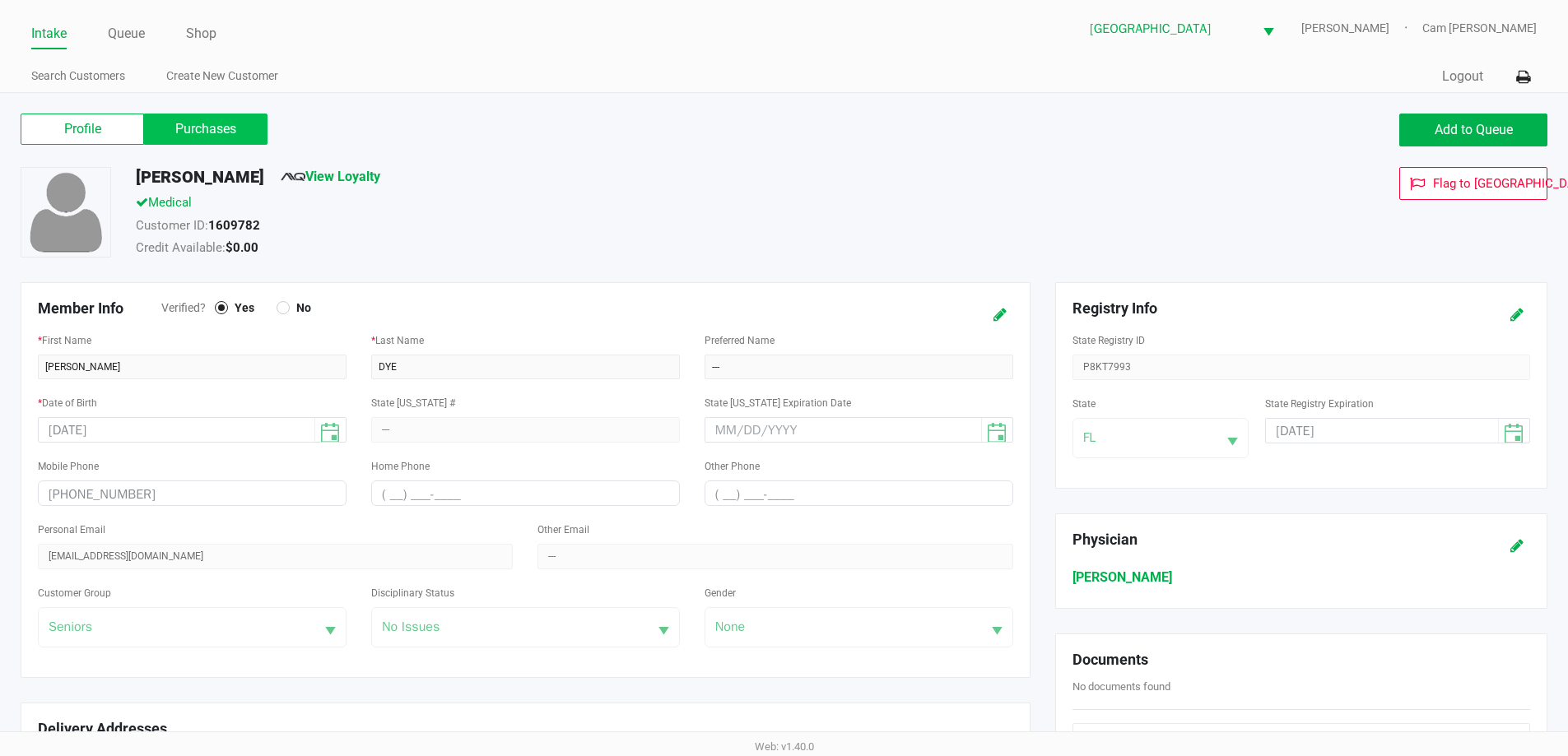 click on "Purchases" 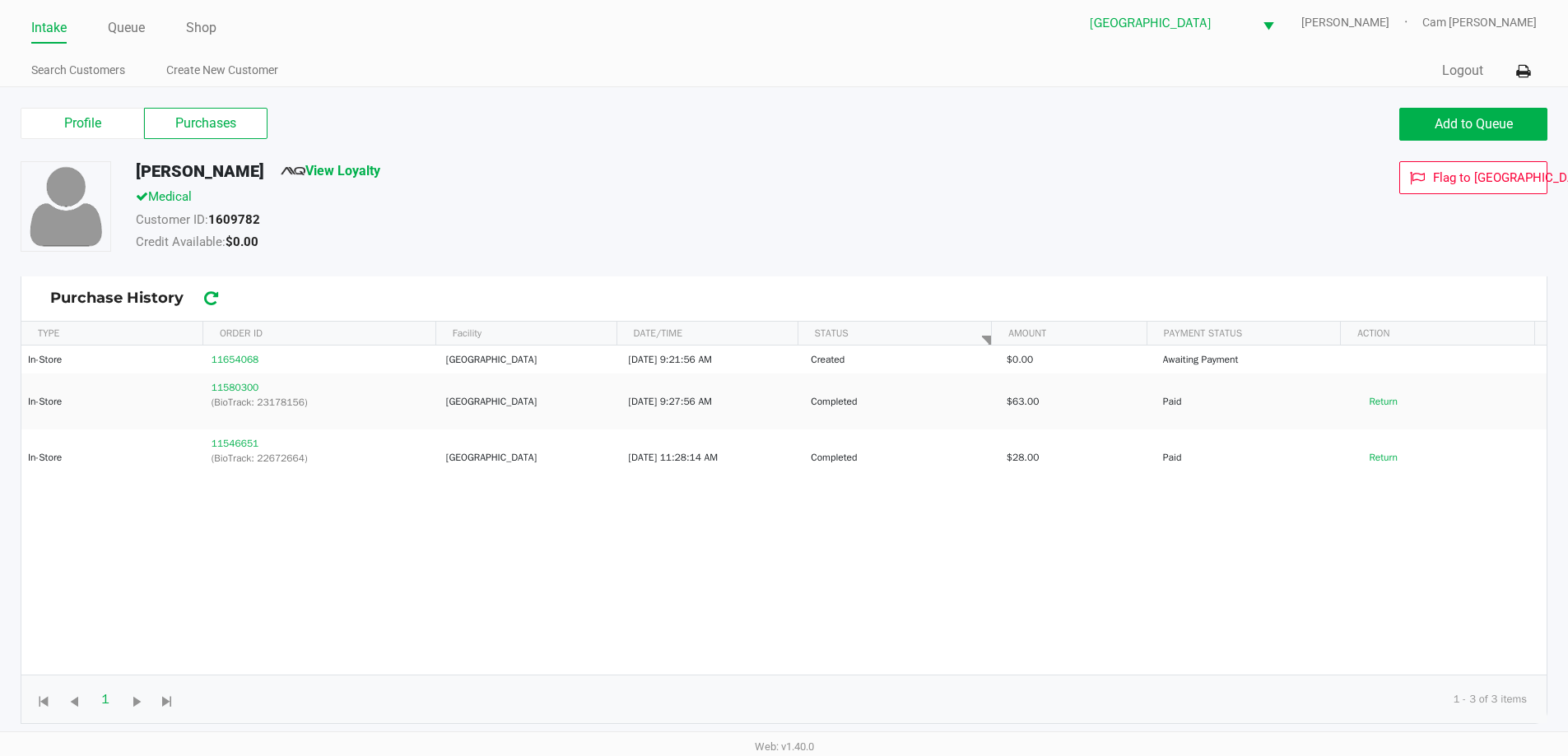 scroll, scrollTop: 7, scrollLeft: 0, axis: vertical 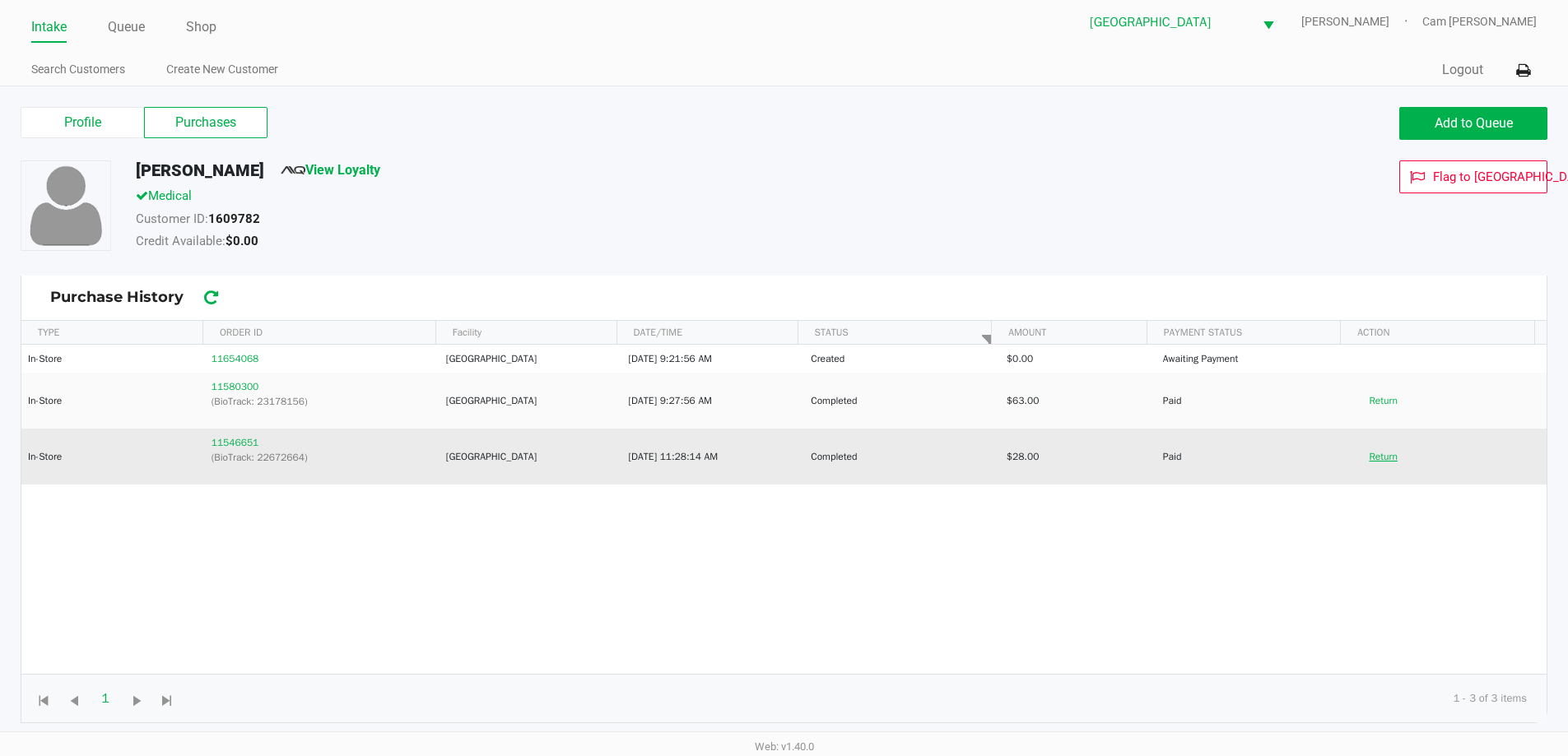 click on "Return" 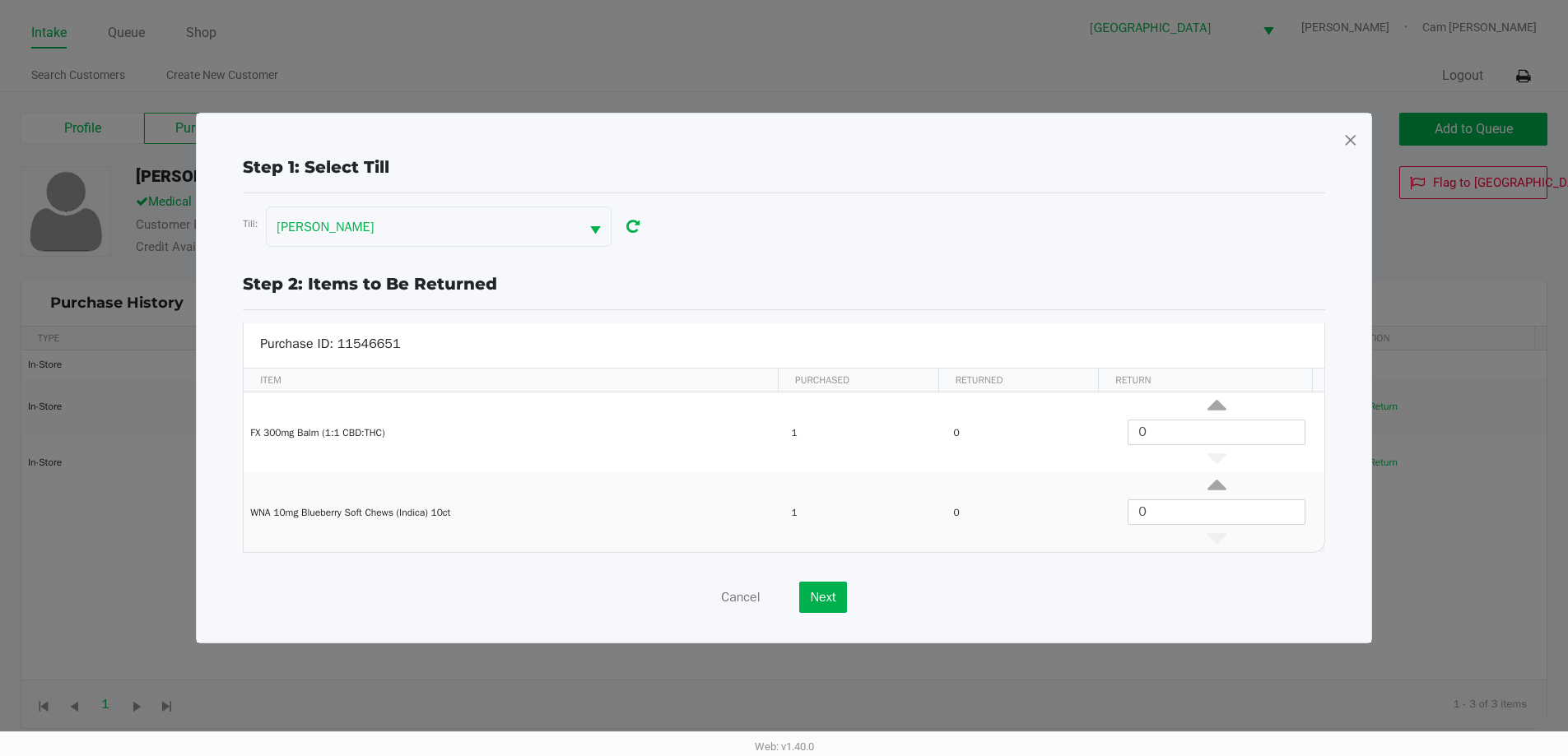 scroll, scrollTop: 0, scrollLeft: 0, axis: both 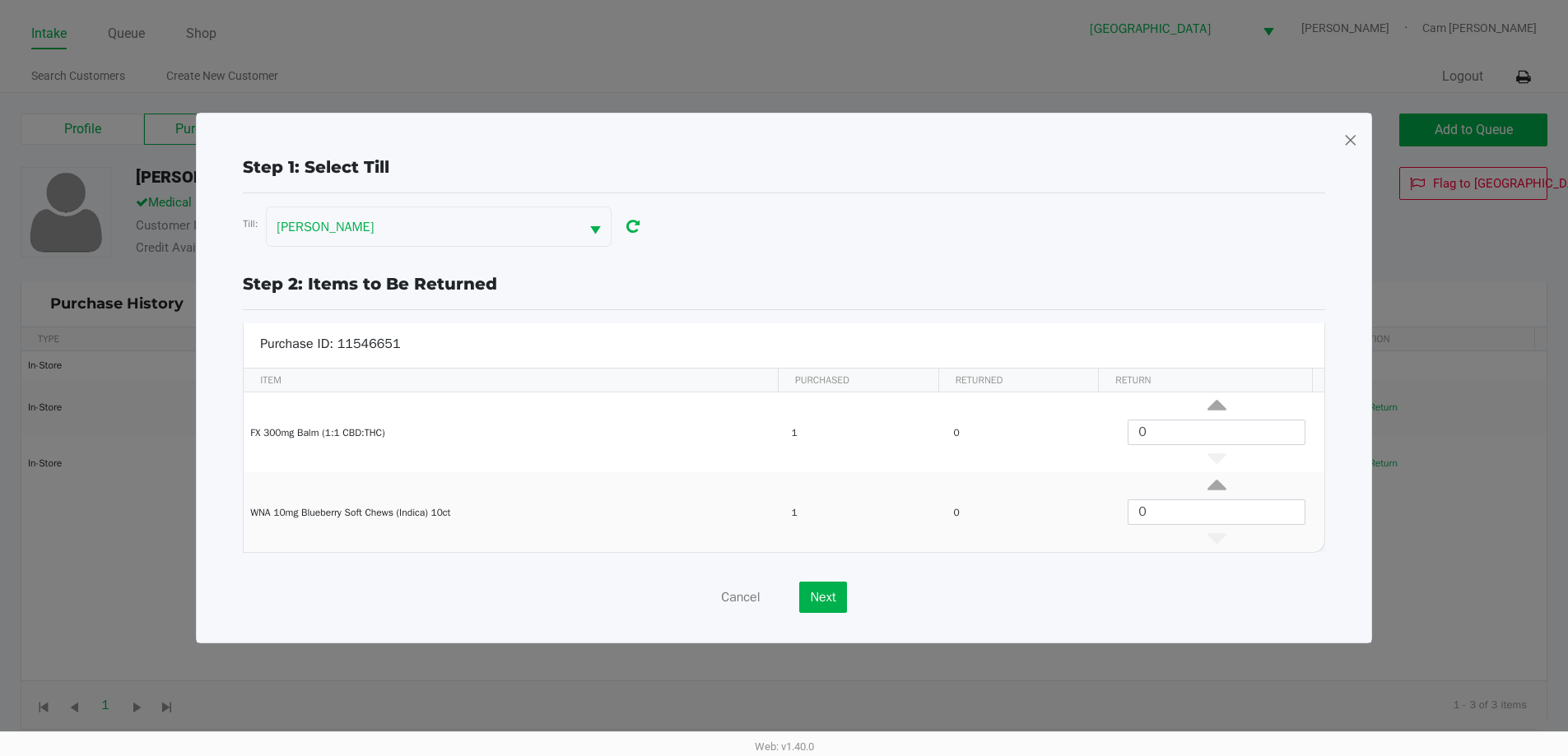drag, startPoint x: 1356, startPoint y: 143, endPoint x: 1335, endPoint y: 142, distance: 21.023796 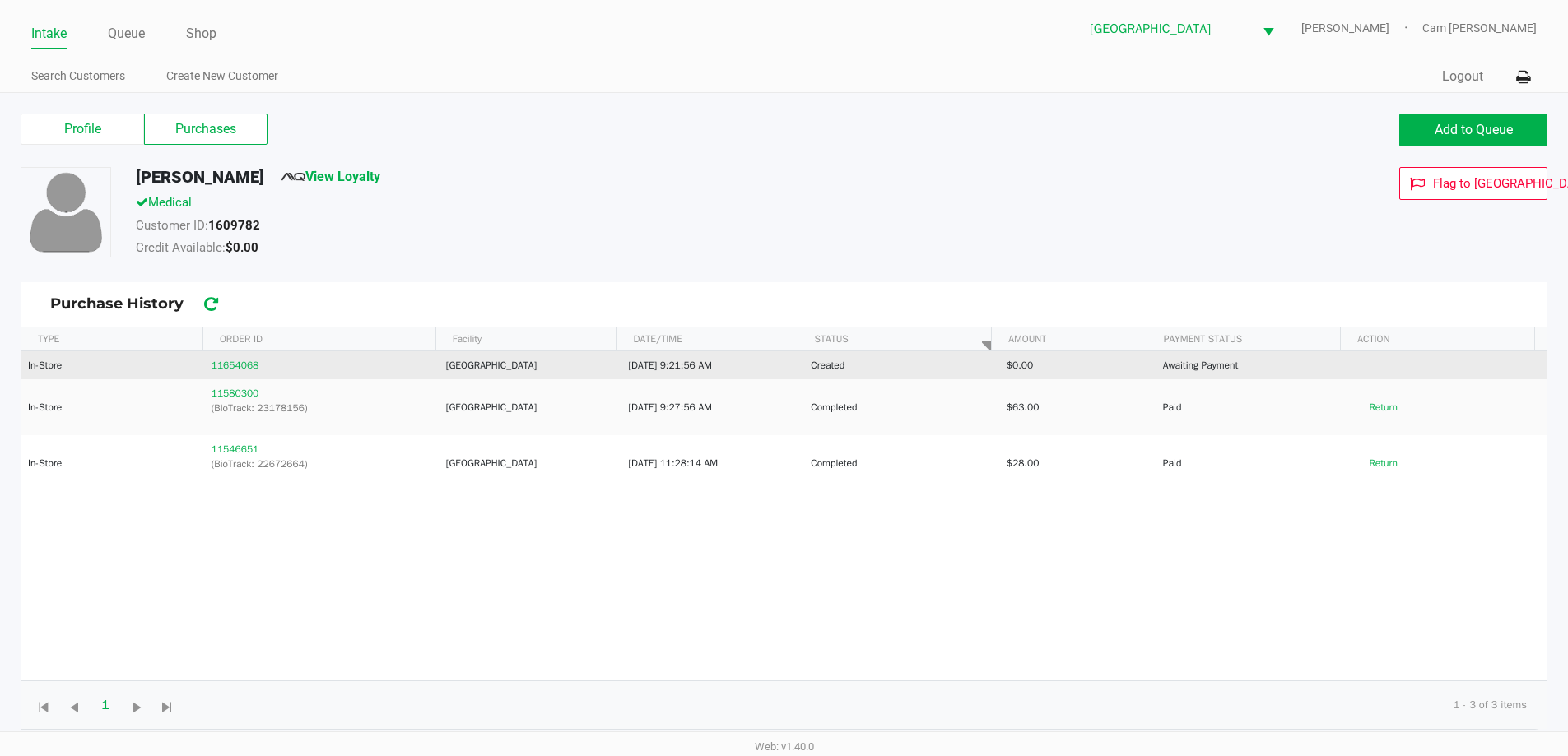 click on "11654068" 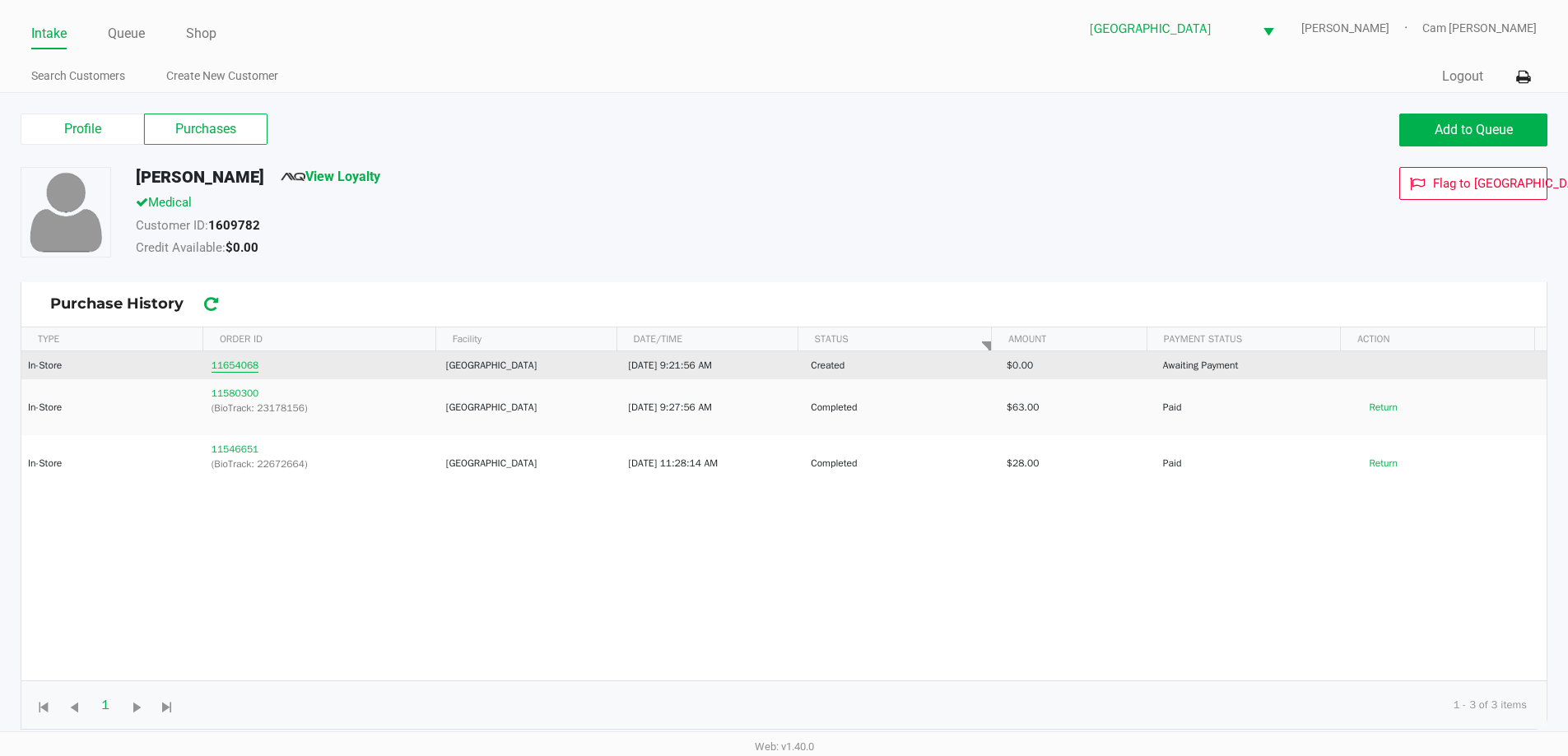 click on "11654068" 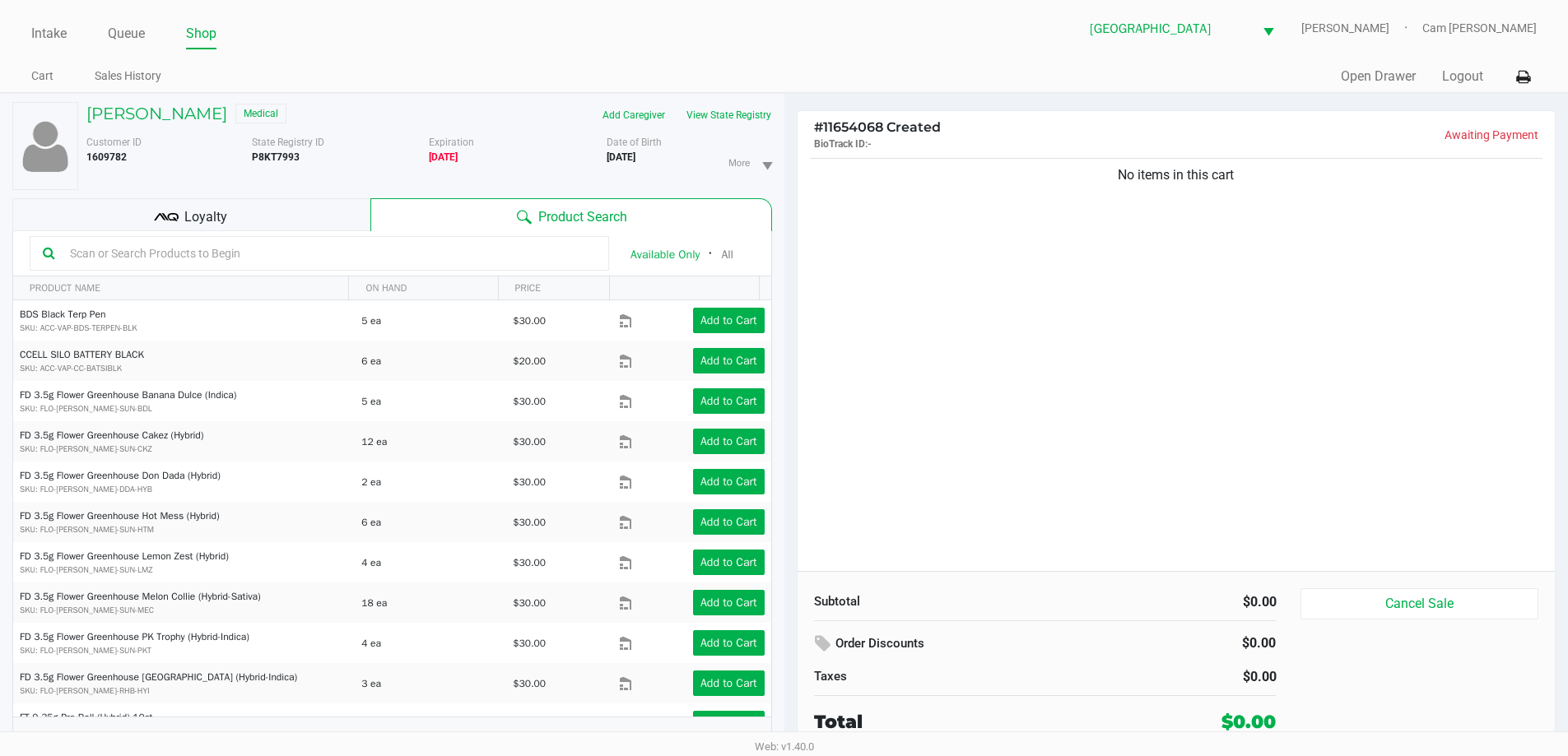 click on "Intake Queue Shop Palm Coast WC  YIRUMA   Cam Cercy  Cart Sales History  Quick Sale   Open Drawer   Logout" 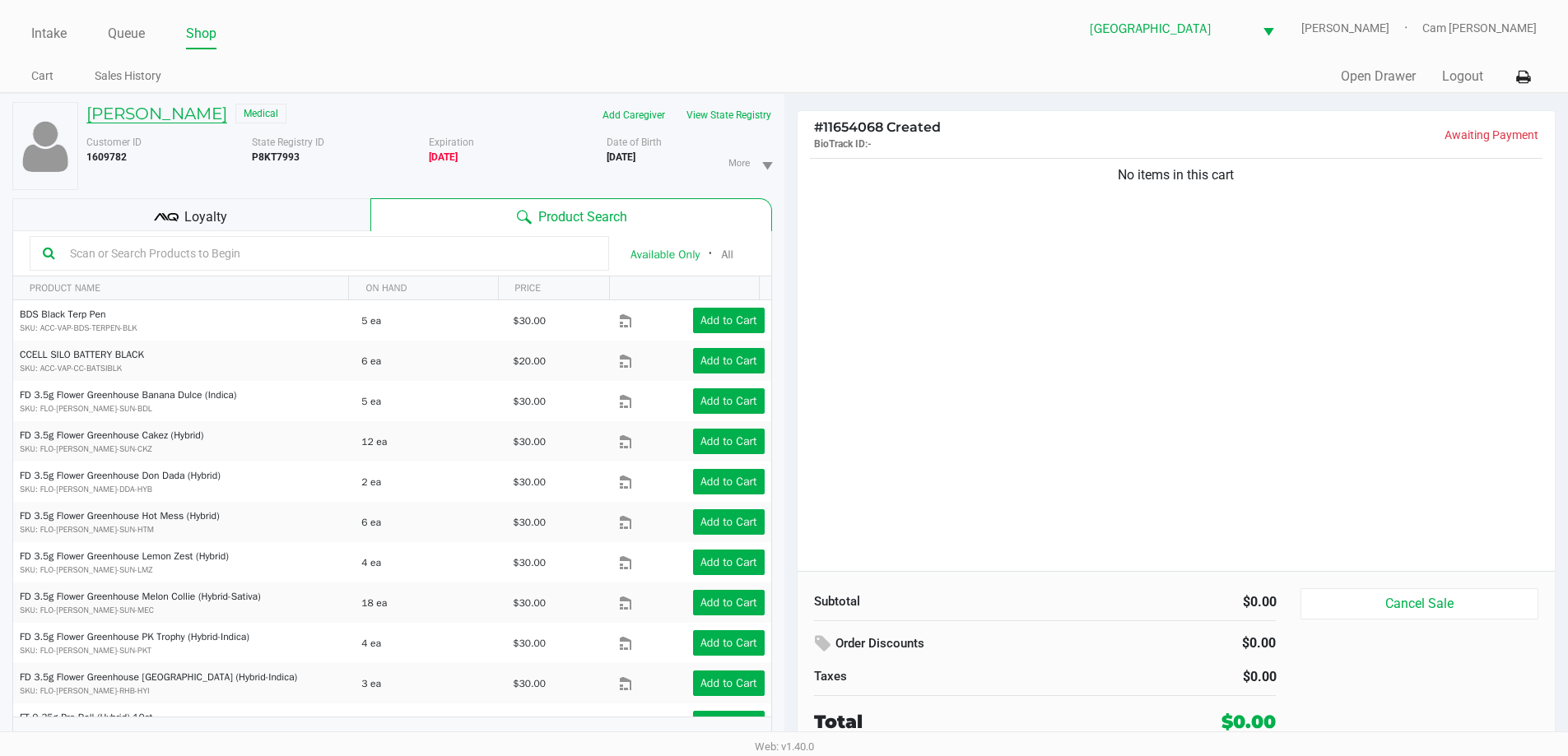 click on "JEANETTE DYE" 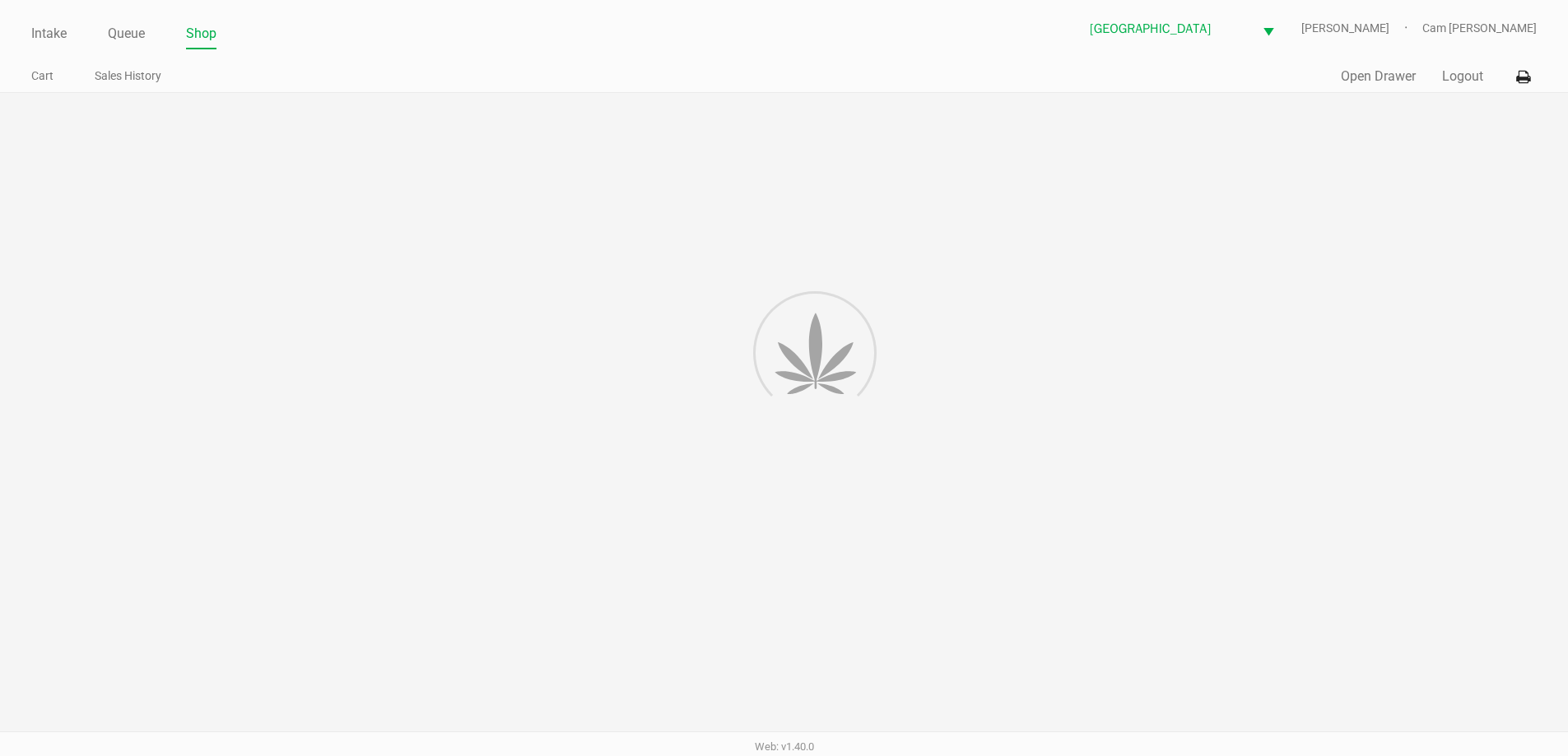 click 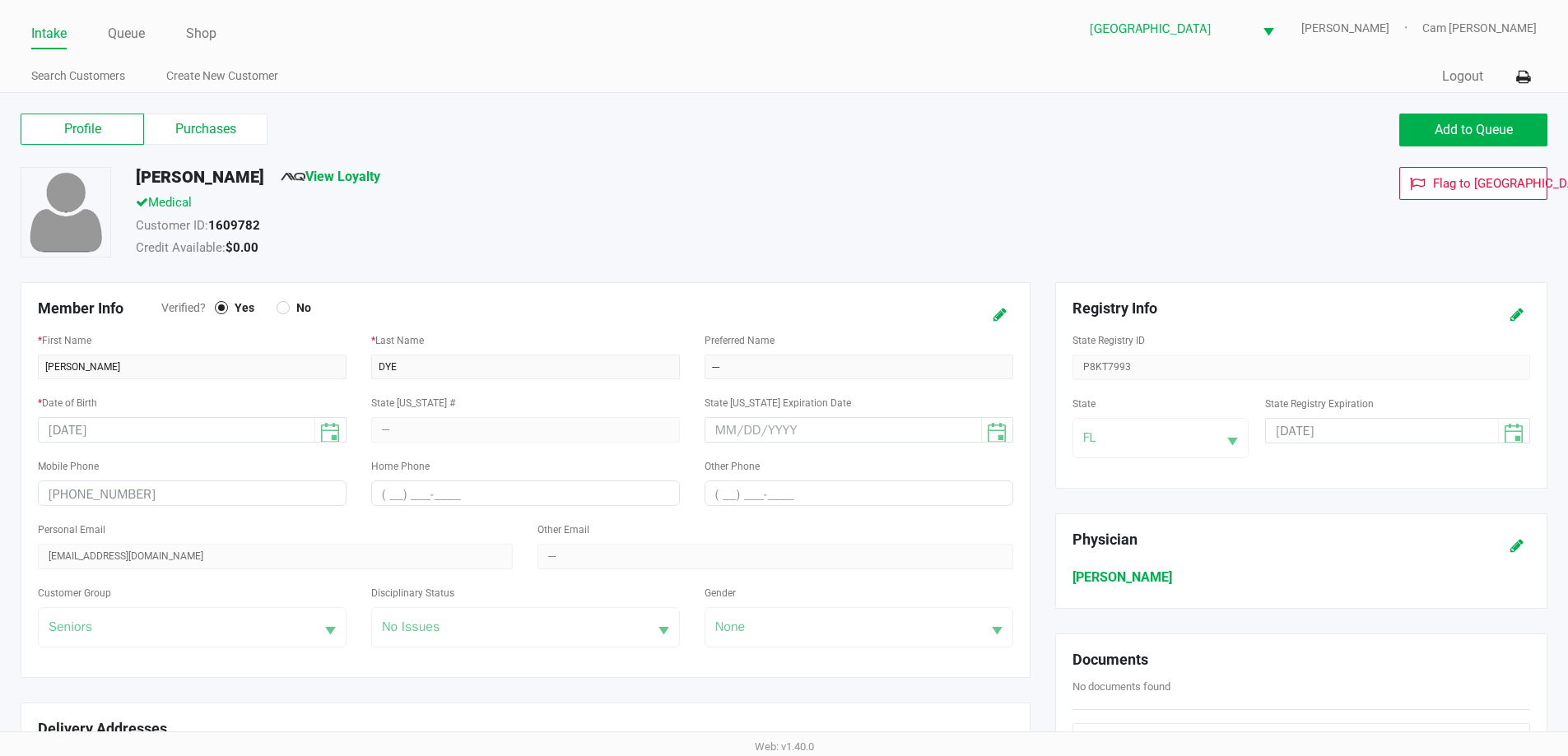 click on "Purchases" 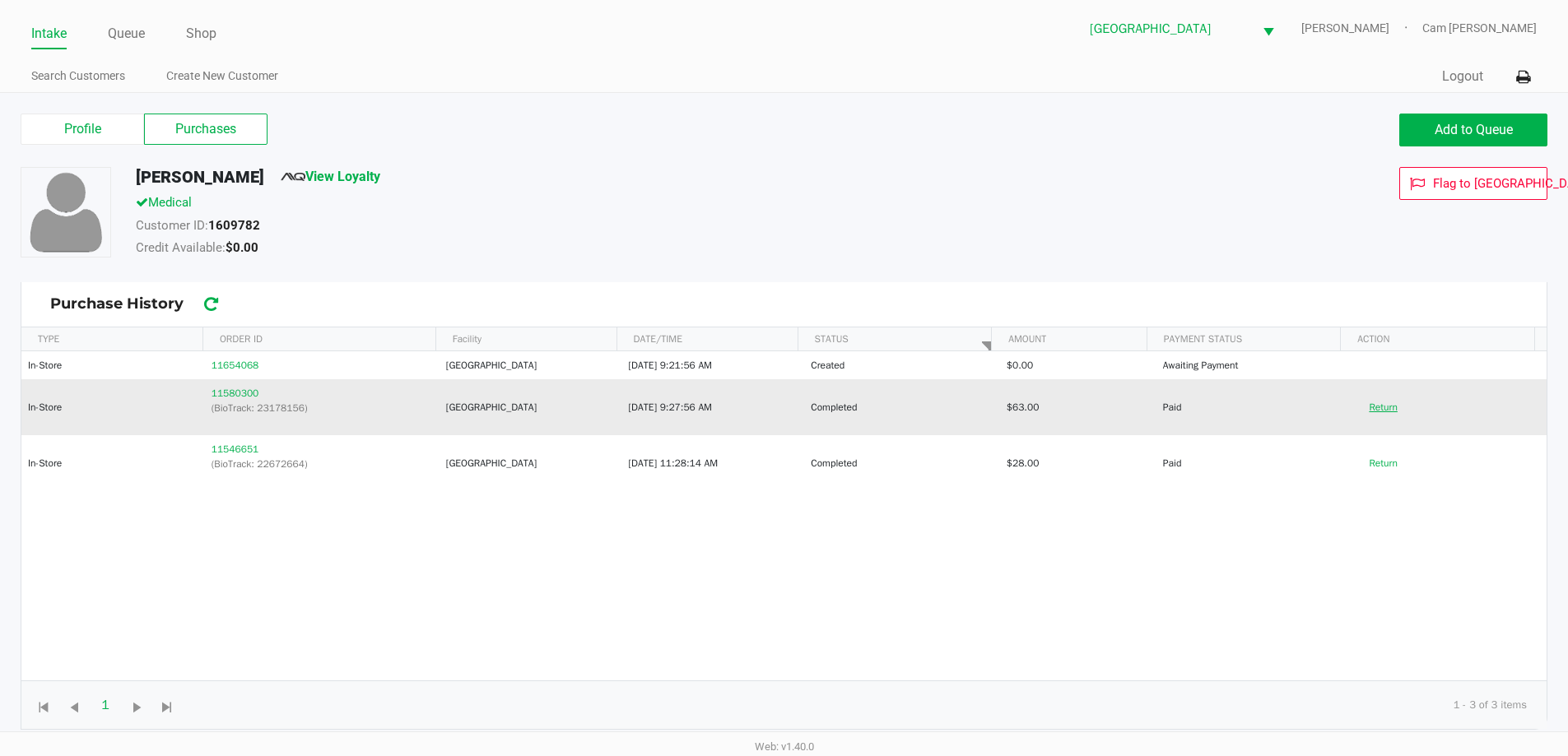 click on "Return" 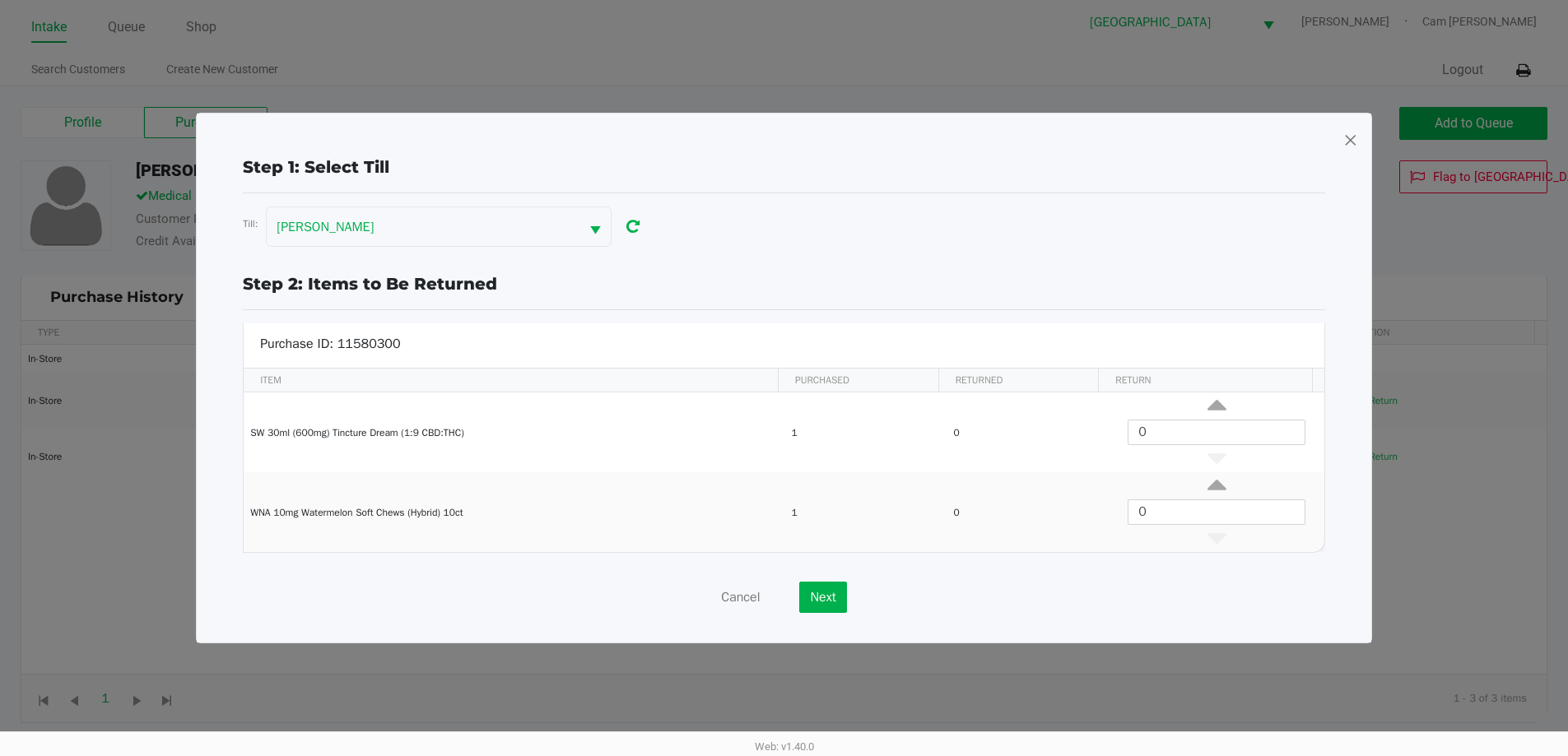scroll, scrollTop: 1, scrollLeft: 0, axis: vertical 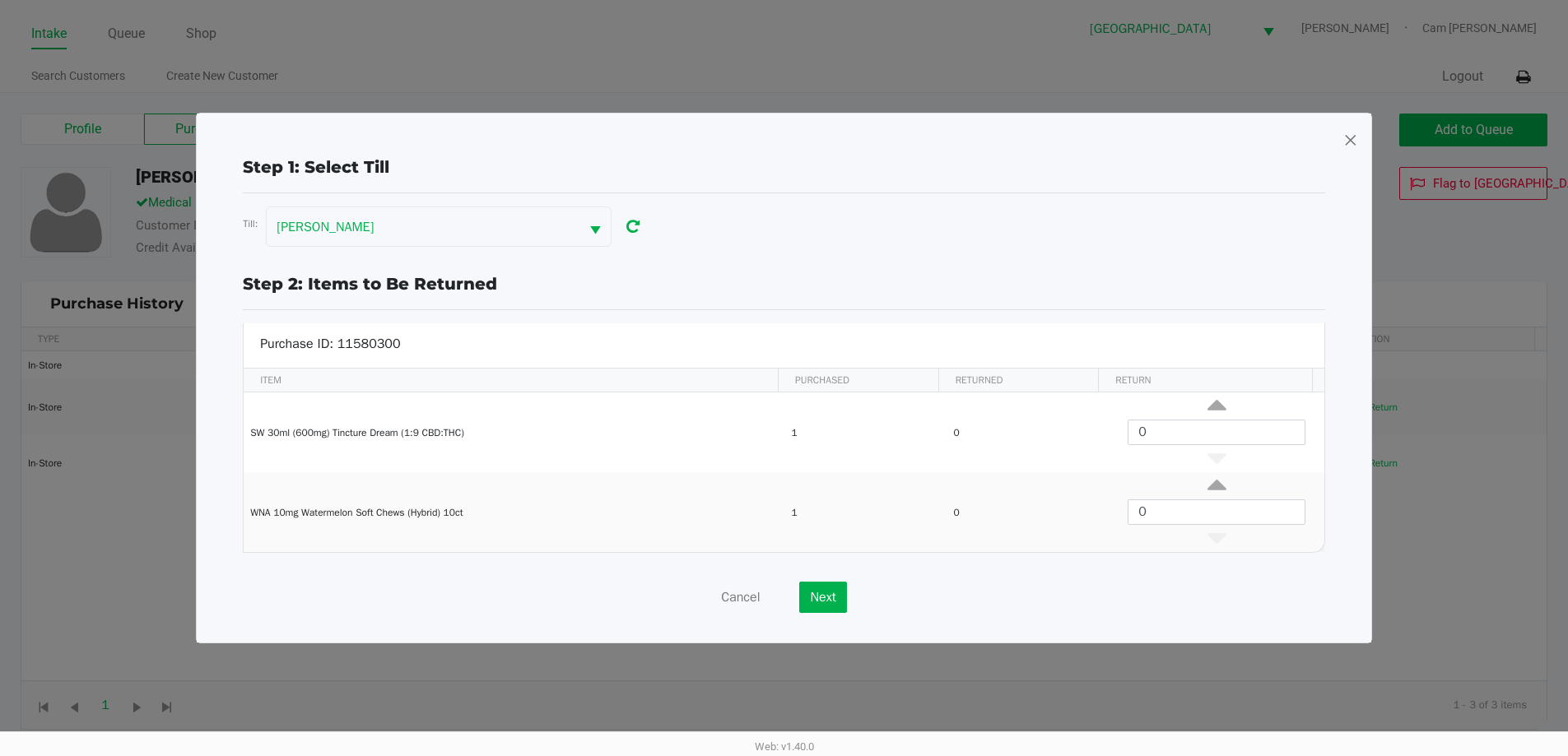 drag, startPoint x: 1043, startPoint y: 258, endPoint x: 1009, endPoint y: 331, distance: 80.529498 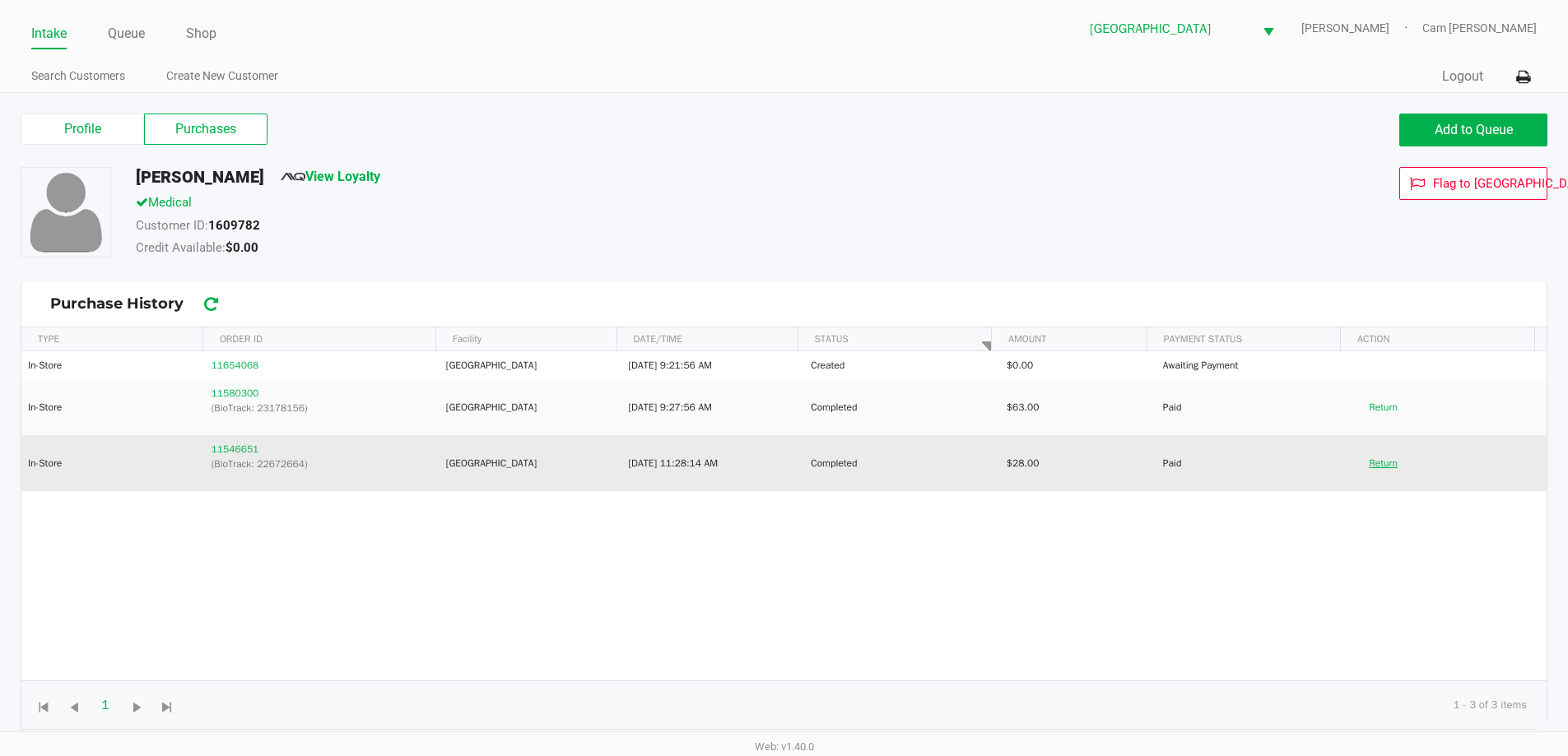 click on "Return" 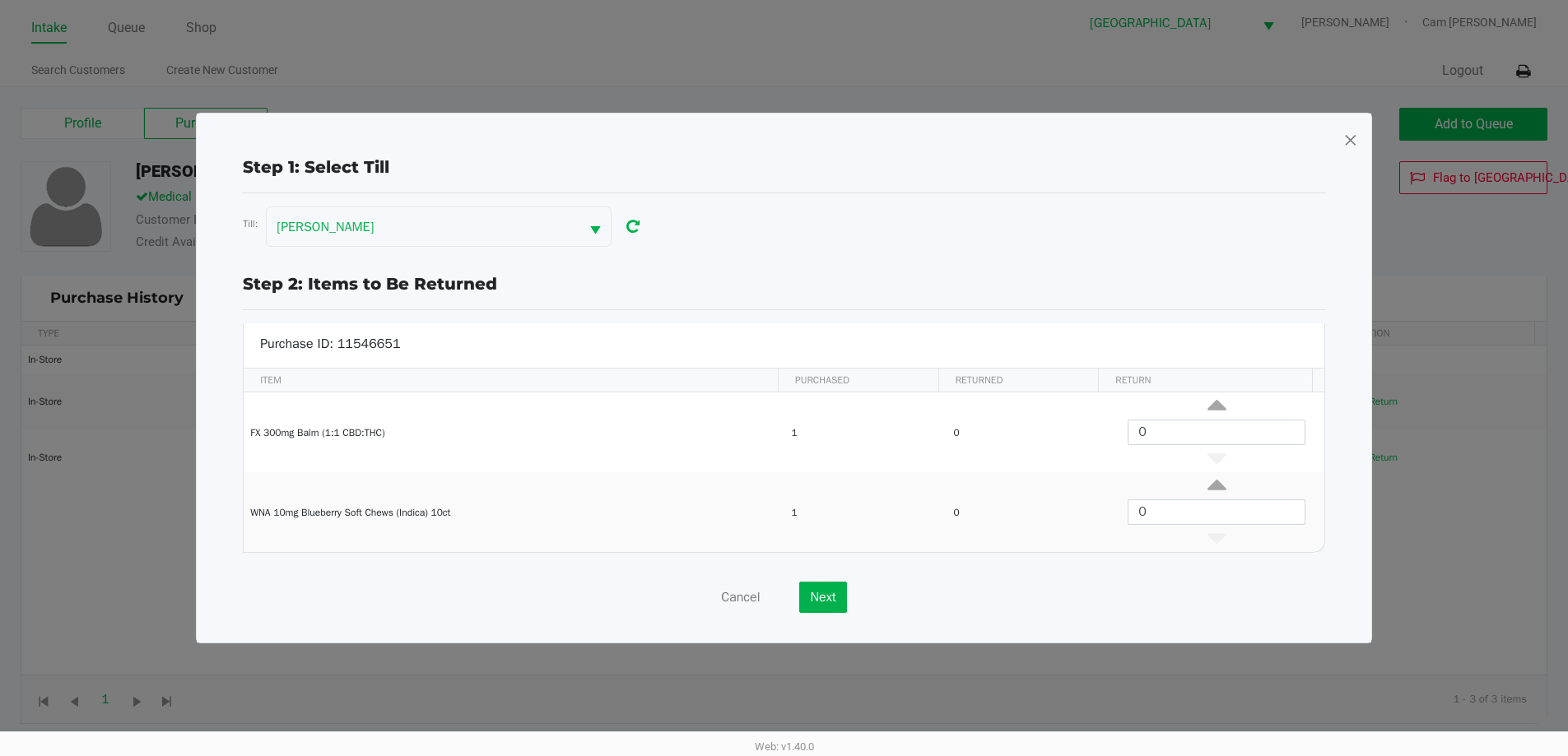 scroll, scrollTop: 7, scrollLeft: 0, axis: vertical 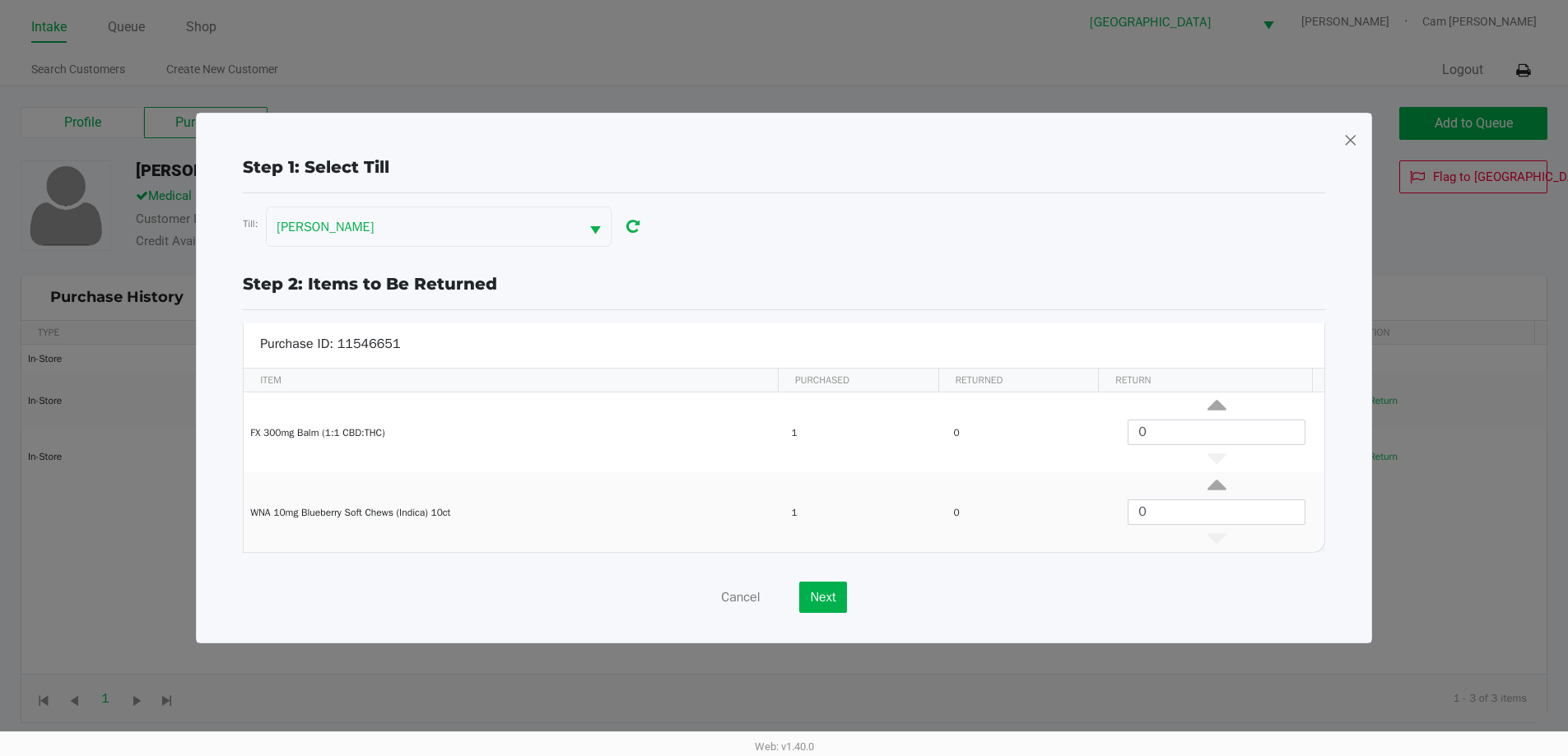 click at bounding box center (1351, 140) 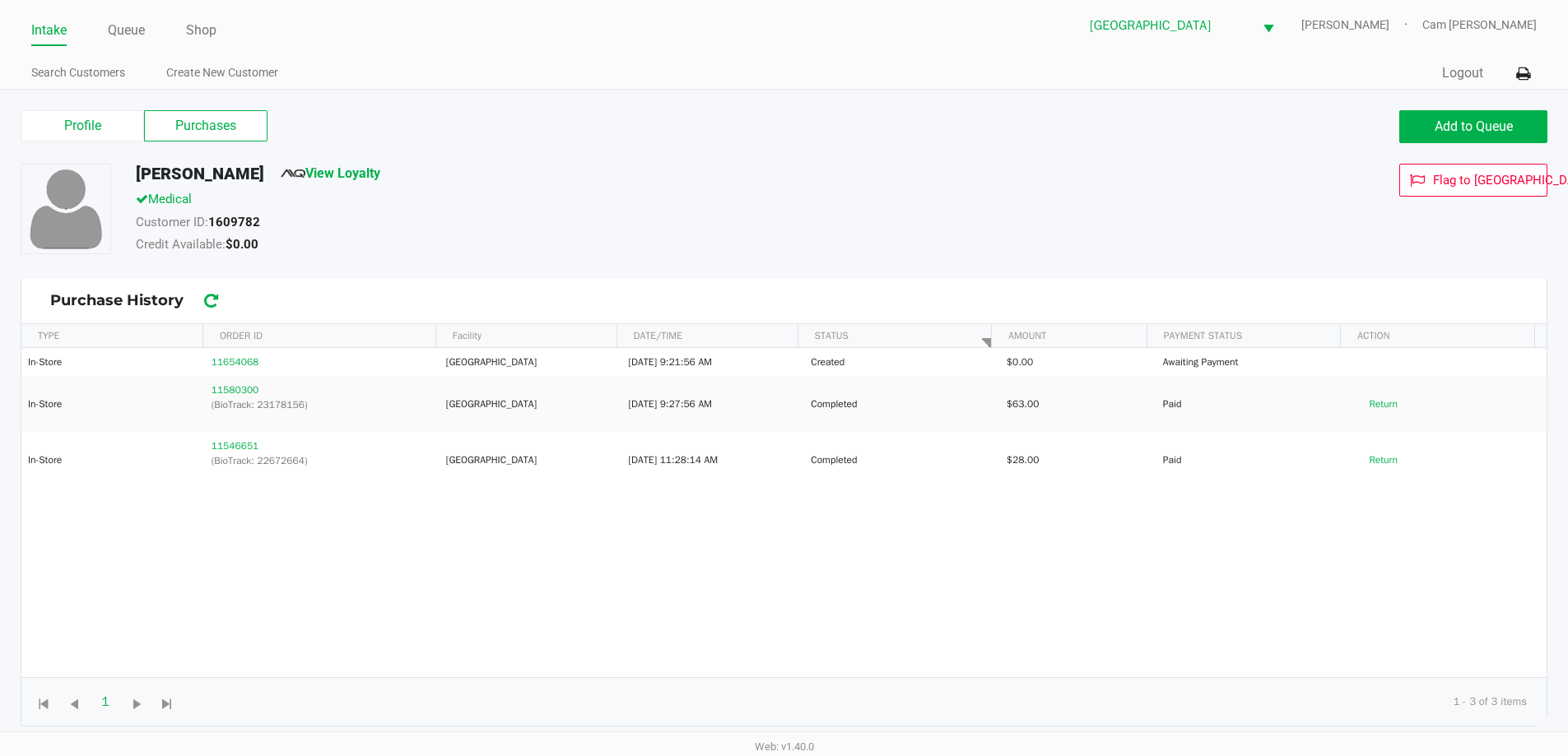 scroll, scrollTop: 0, scrollLeft: 0, axis: both 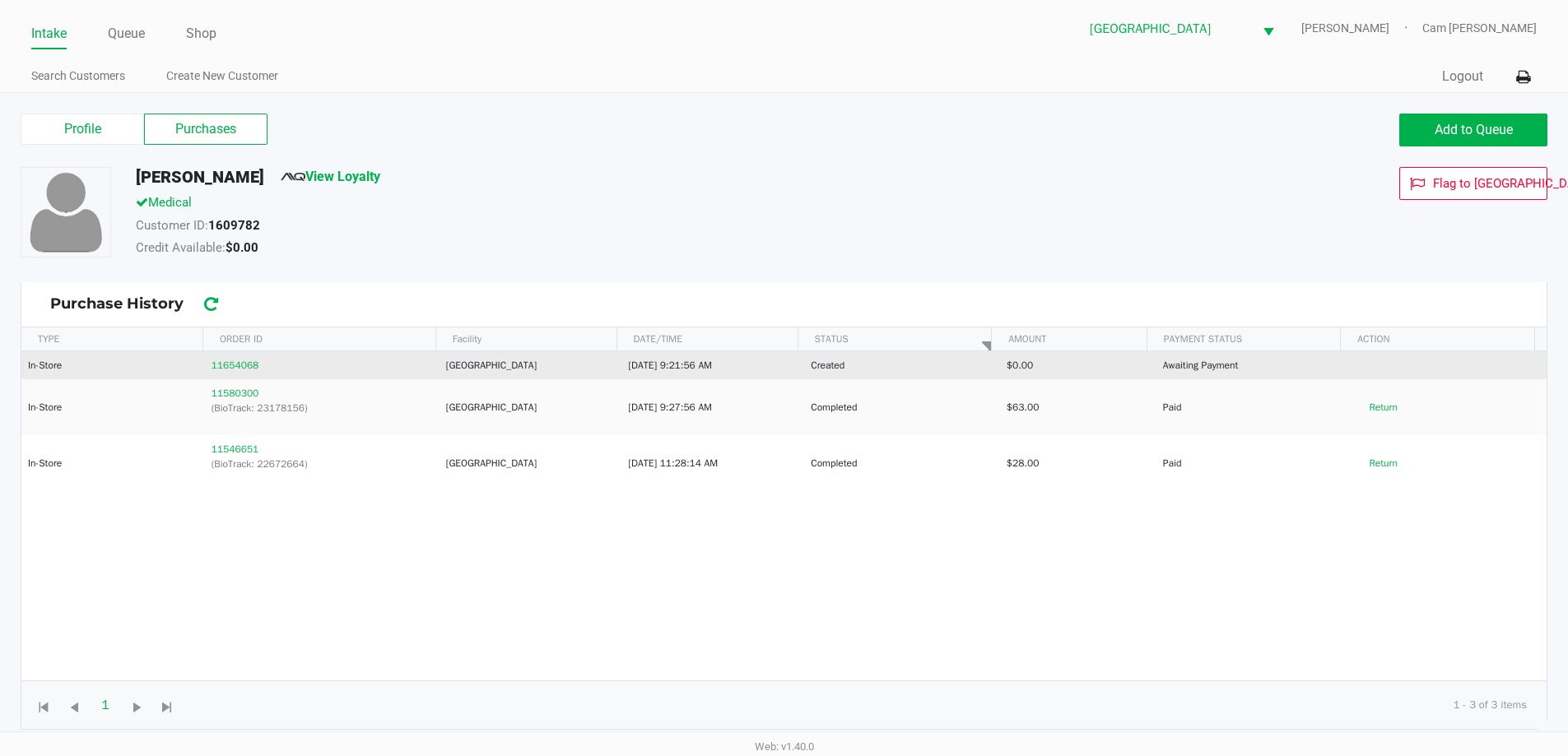 click on "11654068" 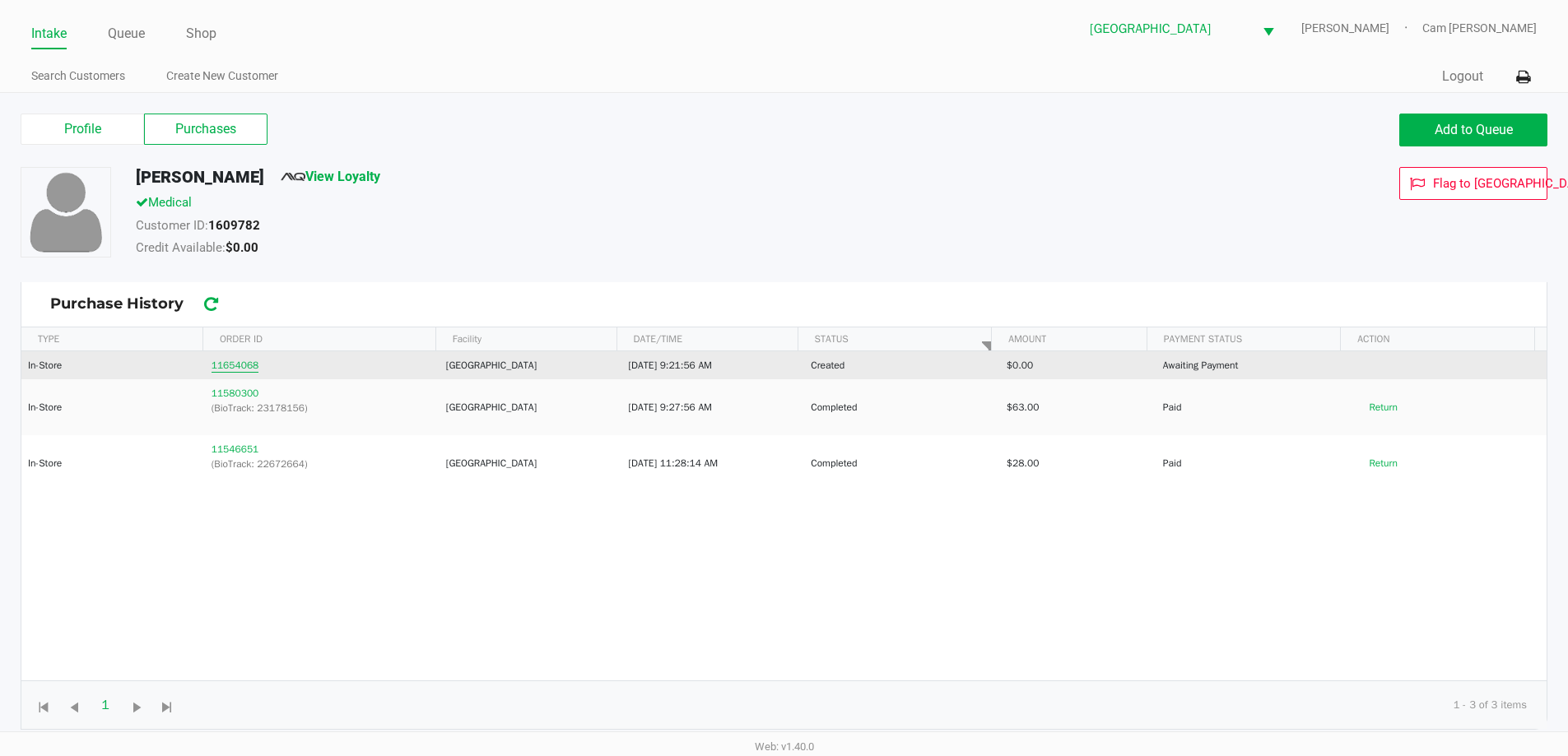 click on "11654068" 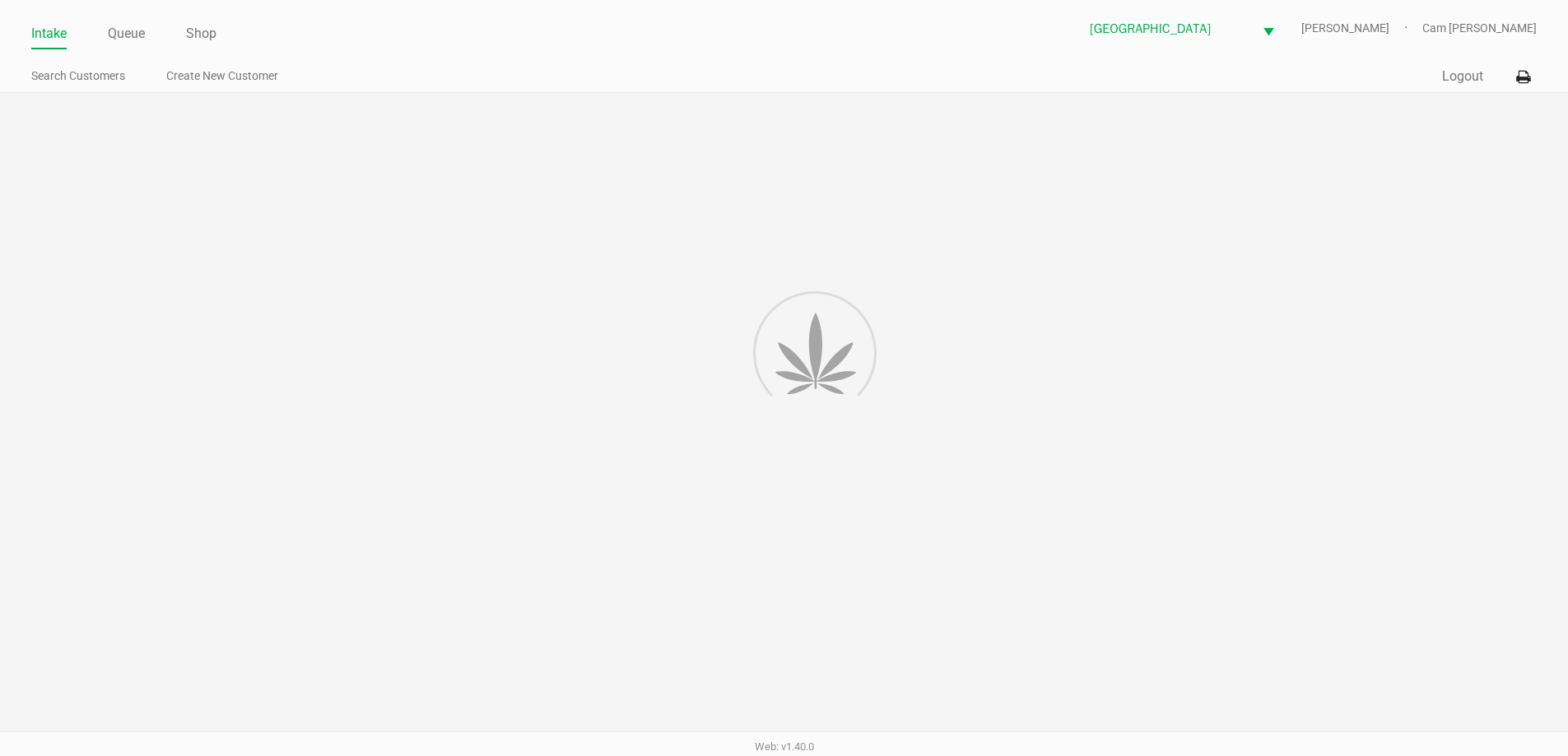 drag, startPoint x: 707, startPoint y: 262, endPoint x: 710, endPoint y: 253, distance: 9.486833 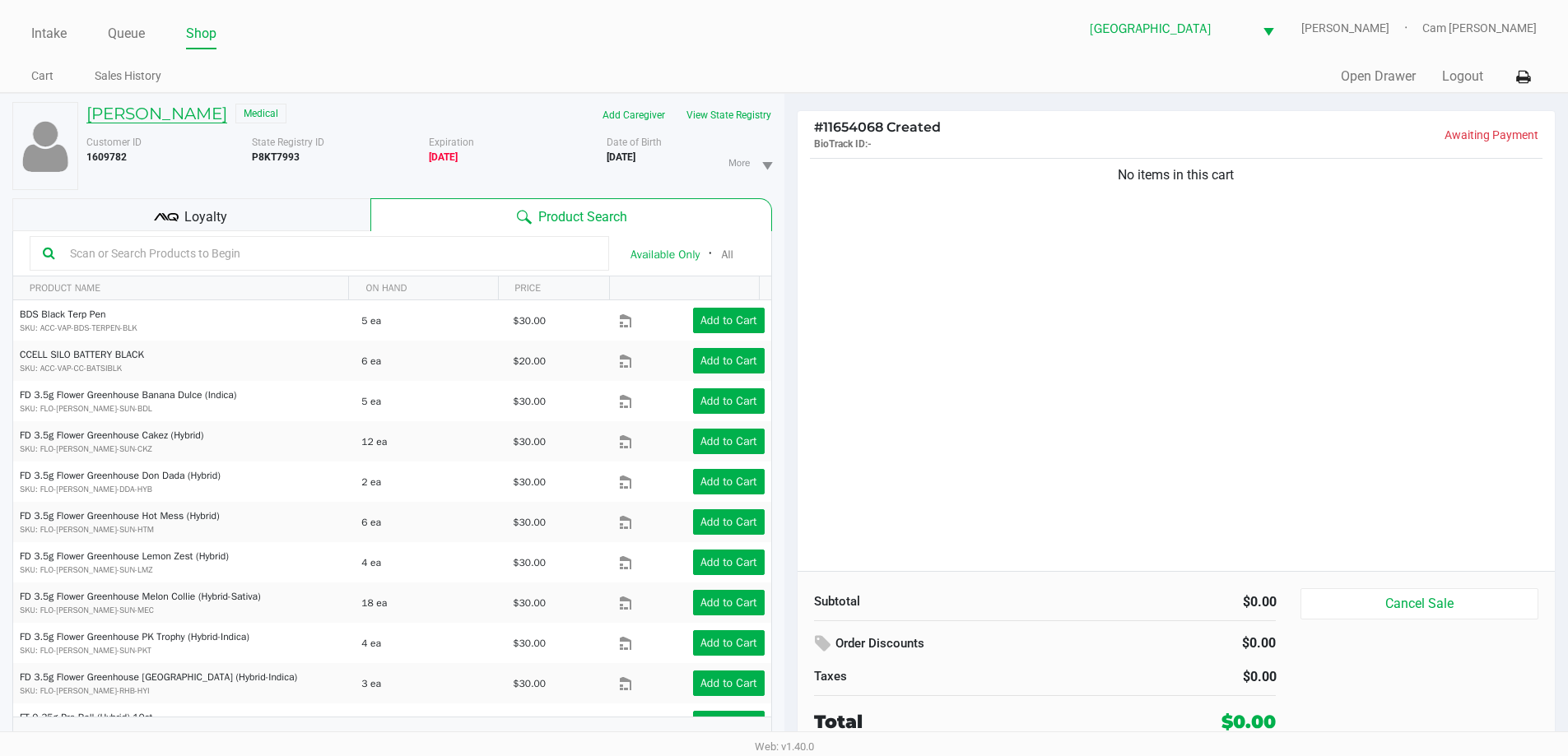 click on "JEANETTE DYE" 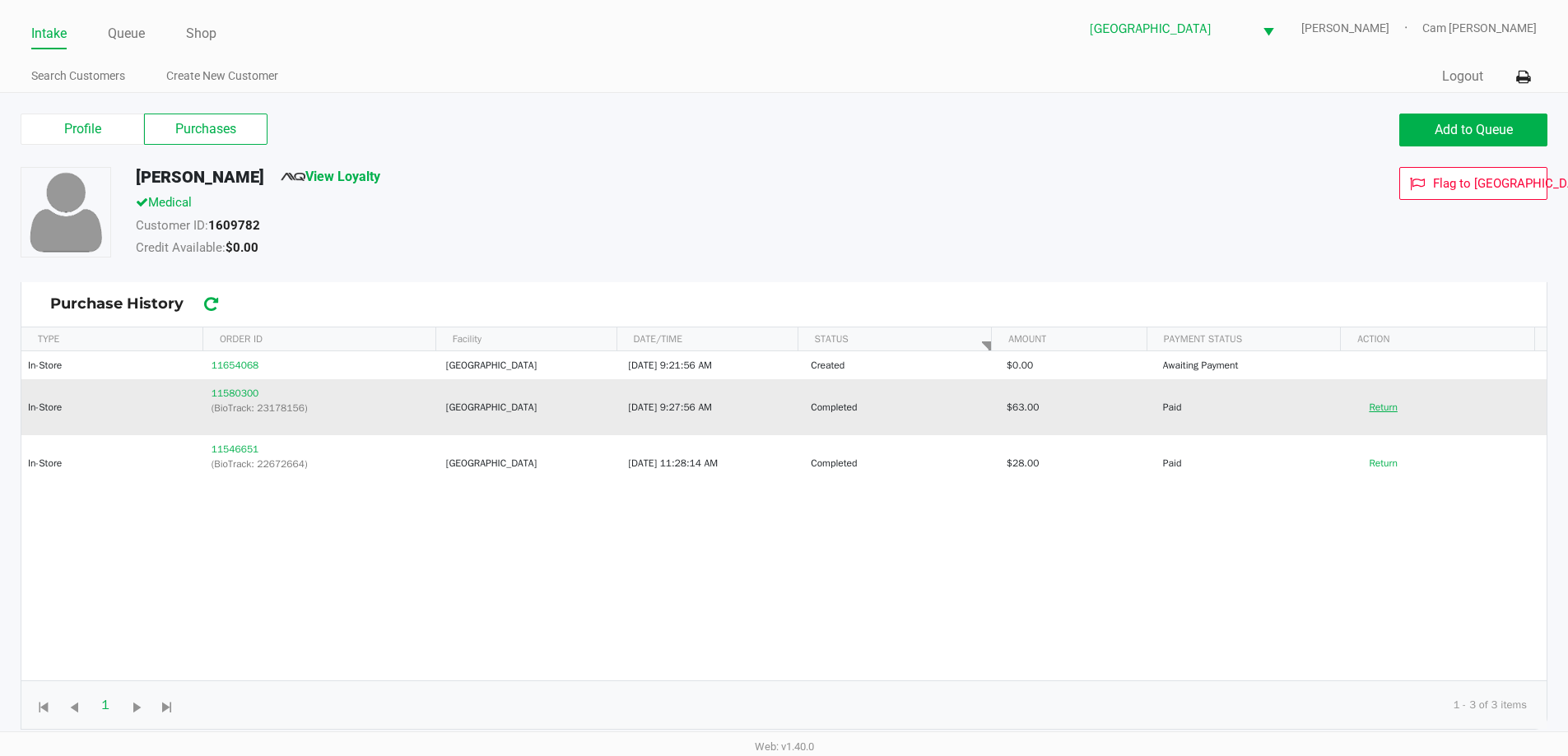 click on "Return" 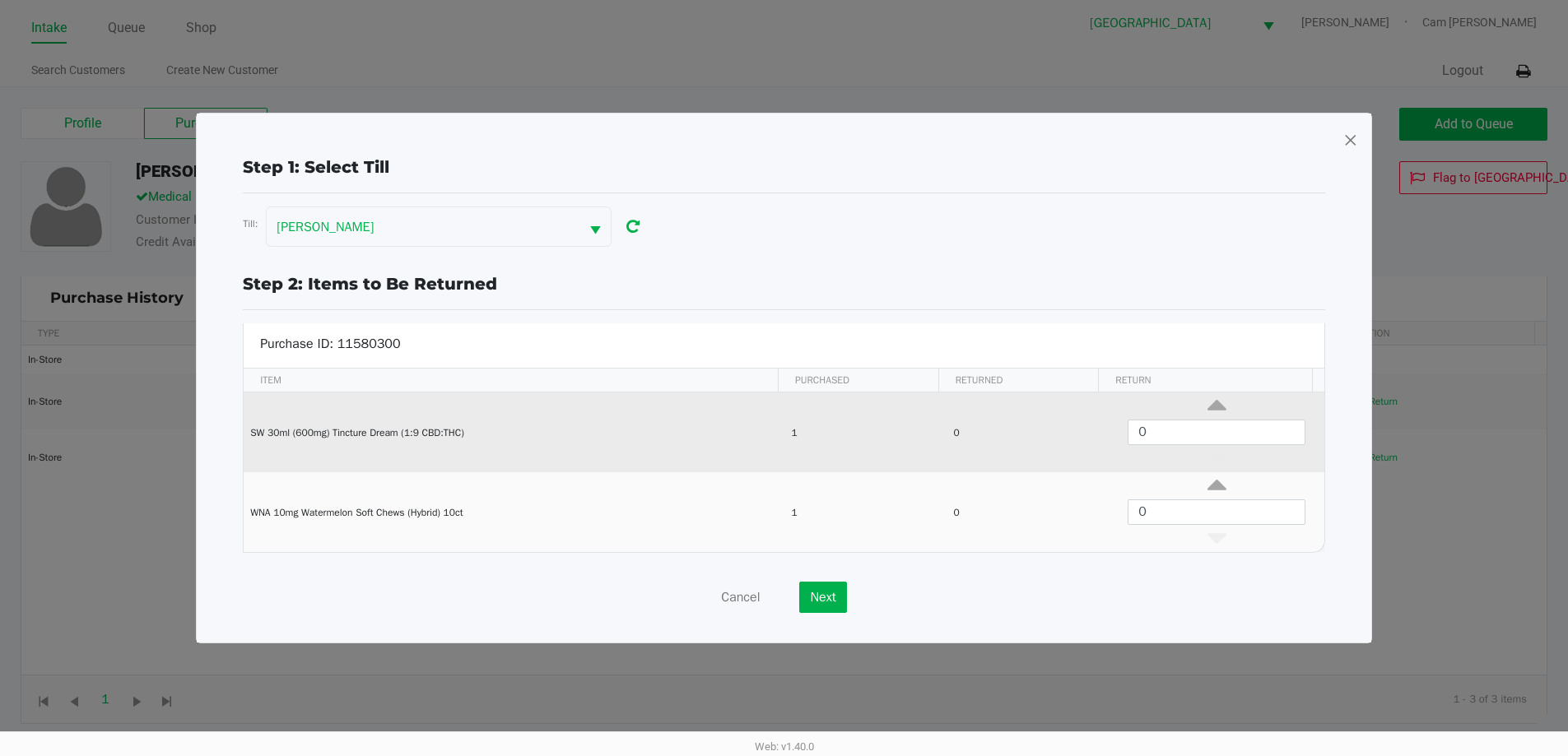 scroll, scrollTop: 7, scrollLeft: 0, axis: vertical 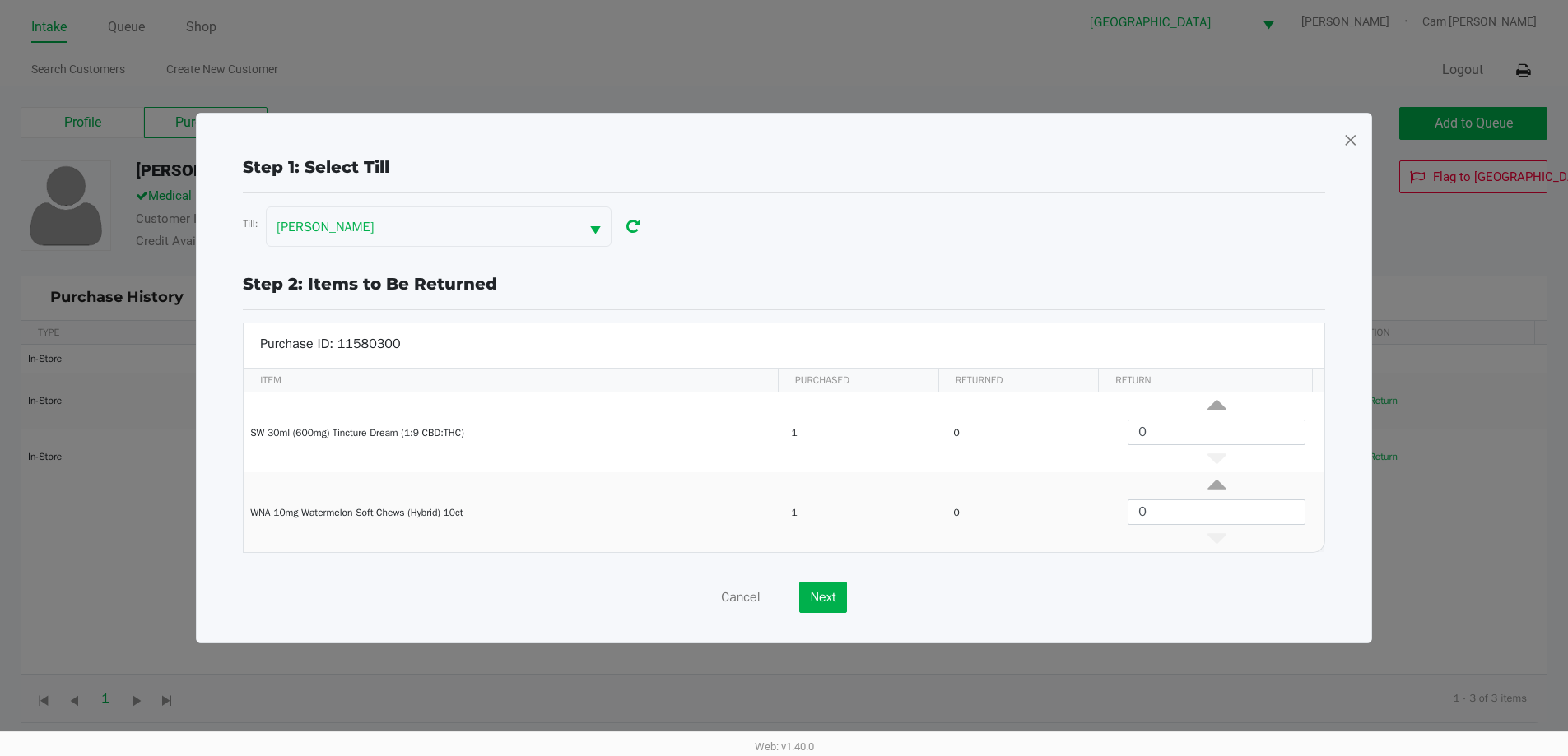 click at bounding box center [1351, 140] 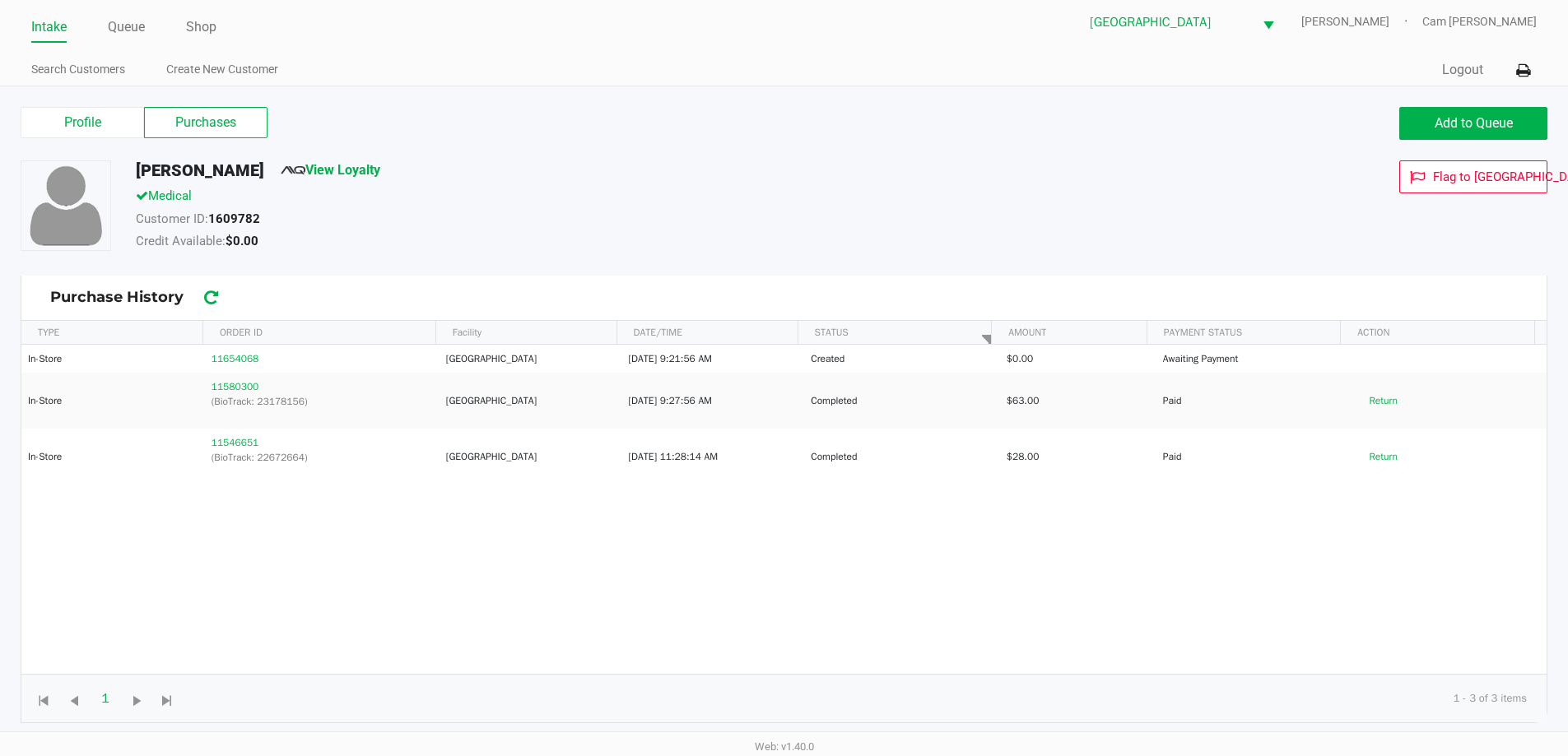 click on "Flag to Delete" 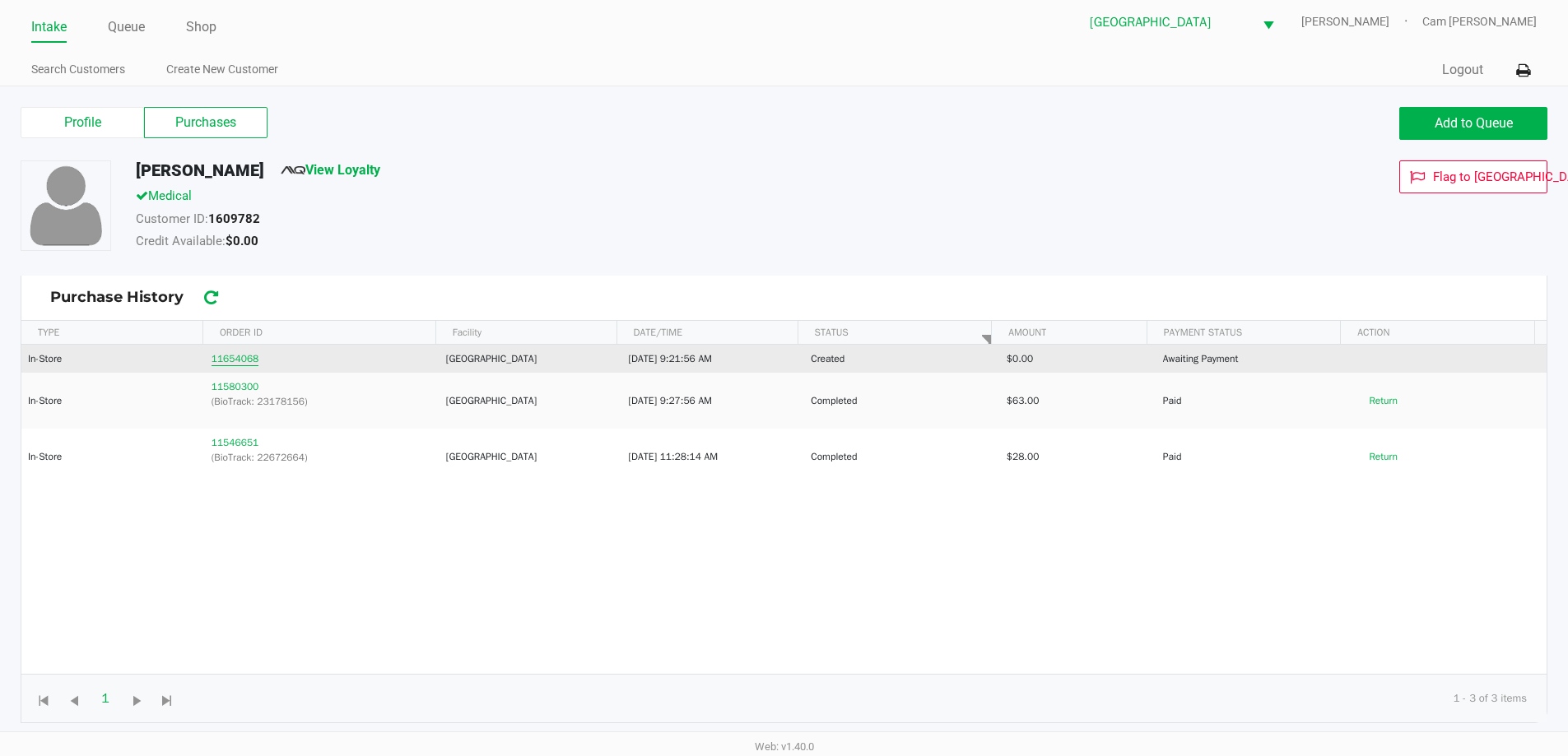 click on "11654068" 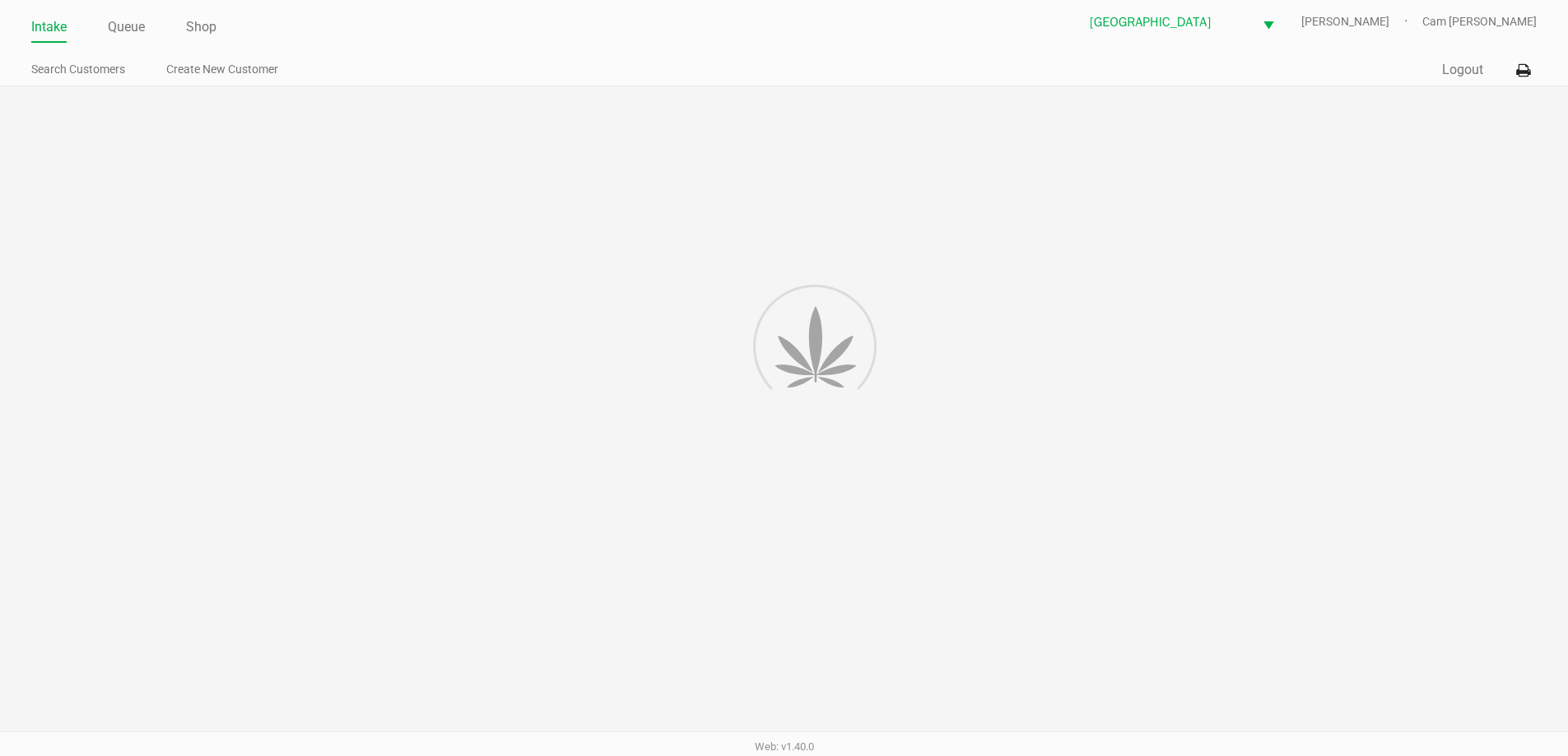 click 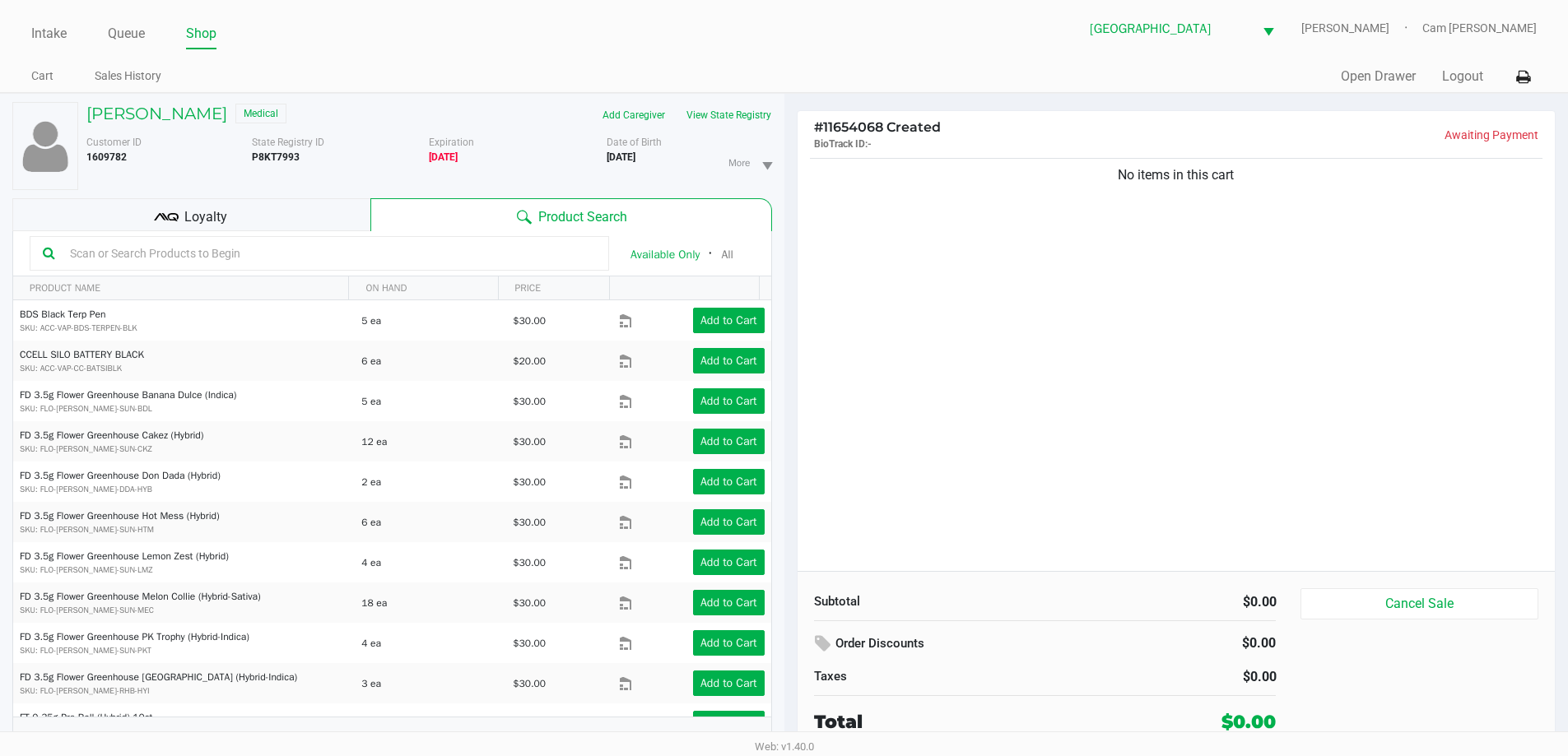 click on "Loyalty" 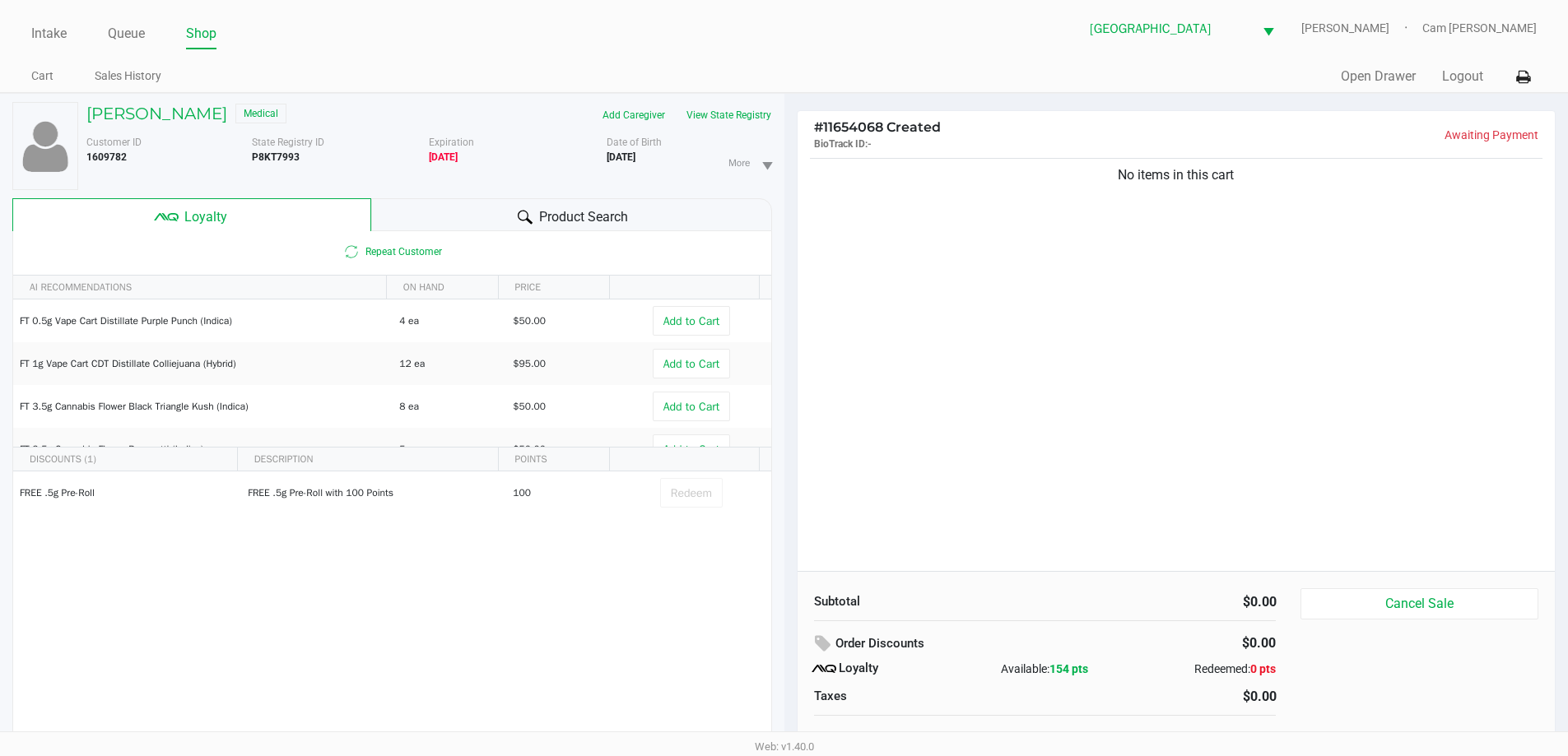 click on "No items in this cart" 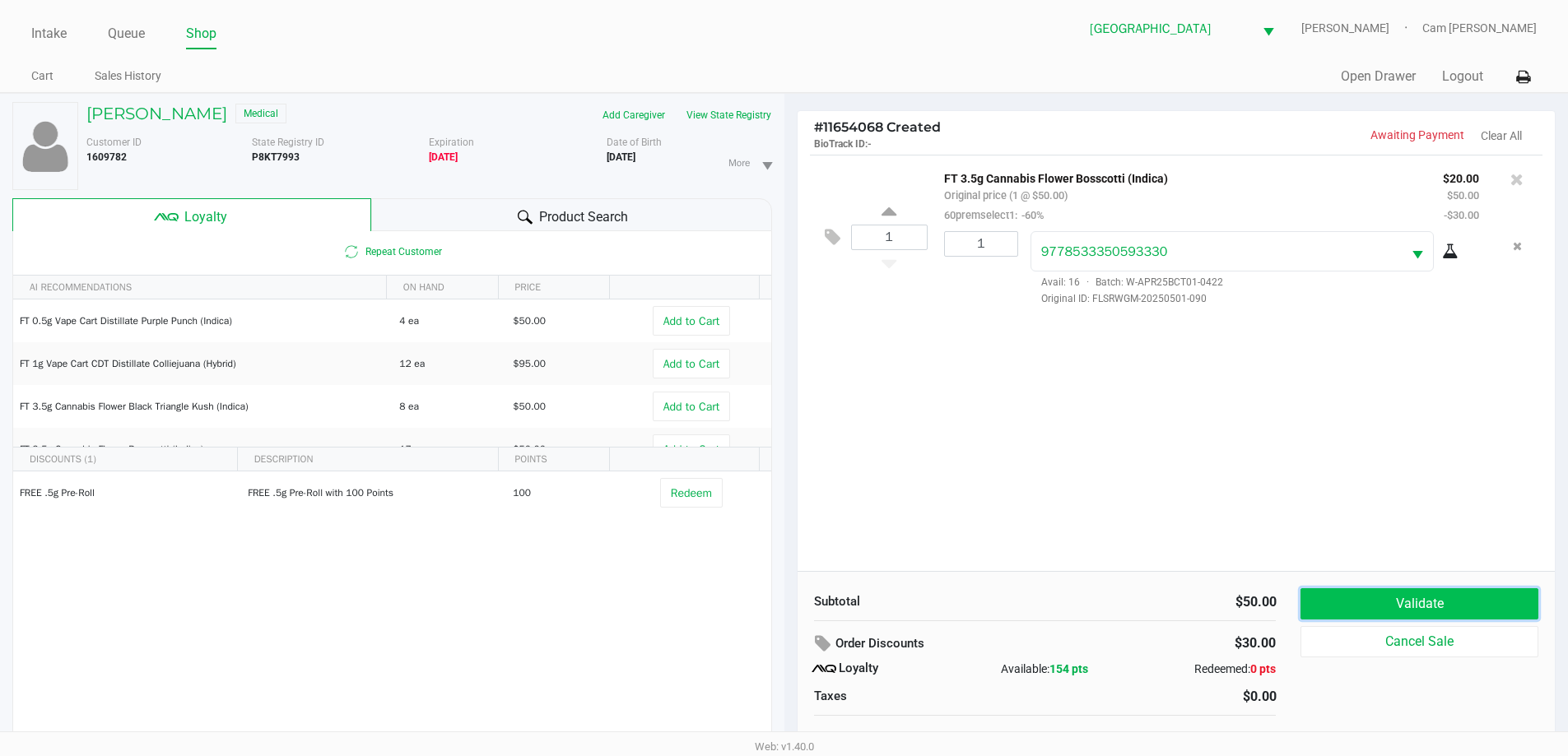 click on "Validate" 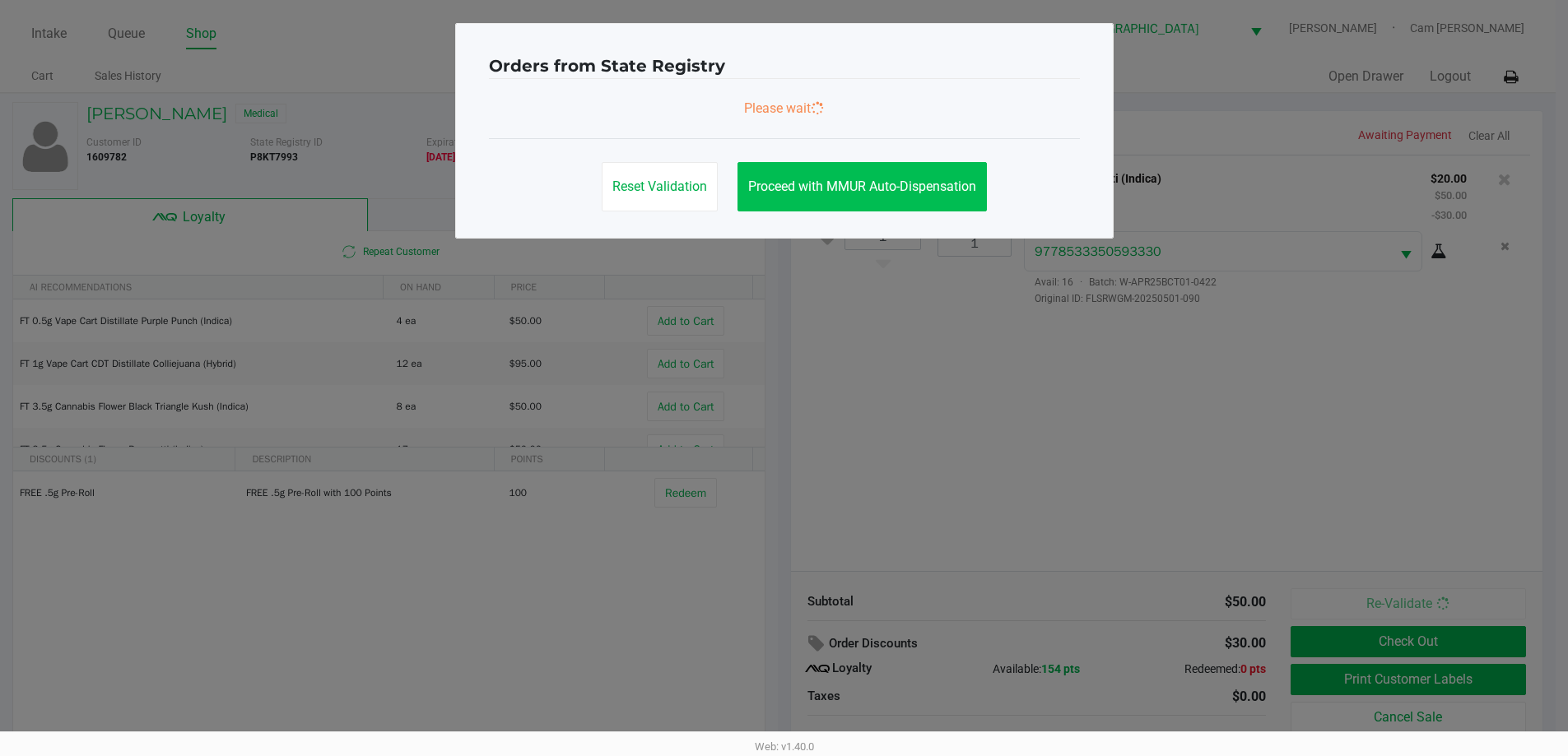 scroll, scrollTop: 0, scrollLeft: 0, axis: both 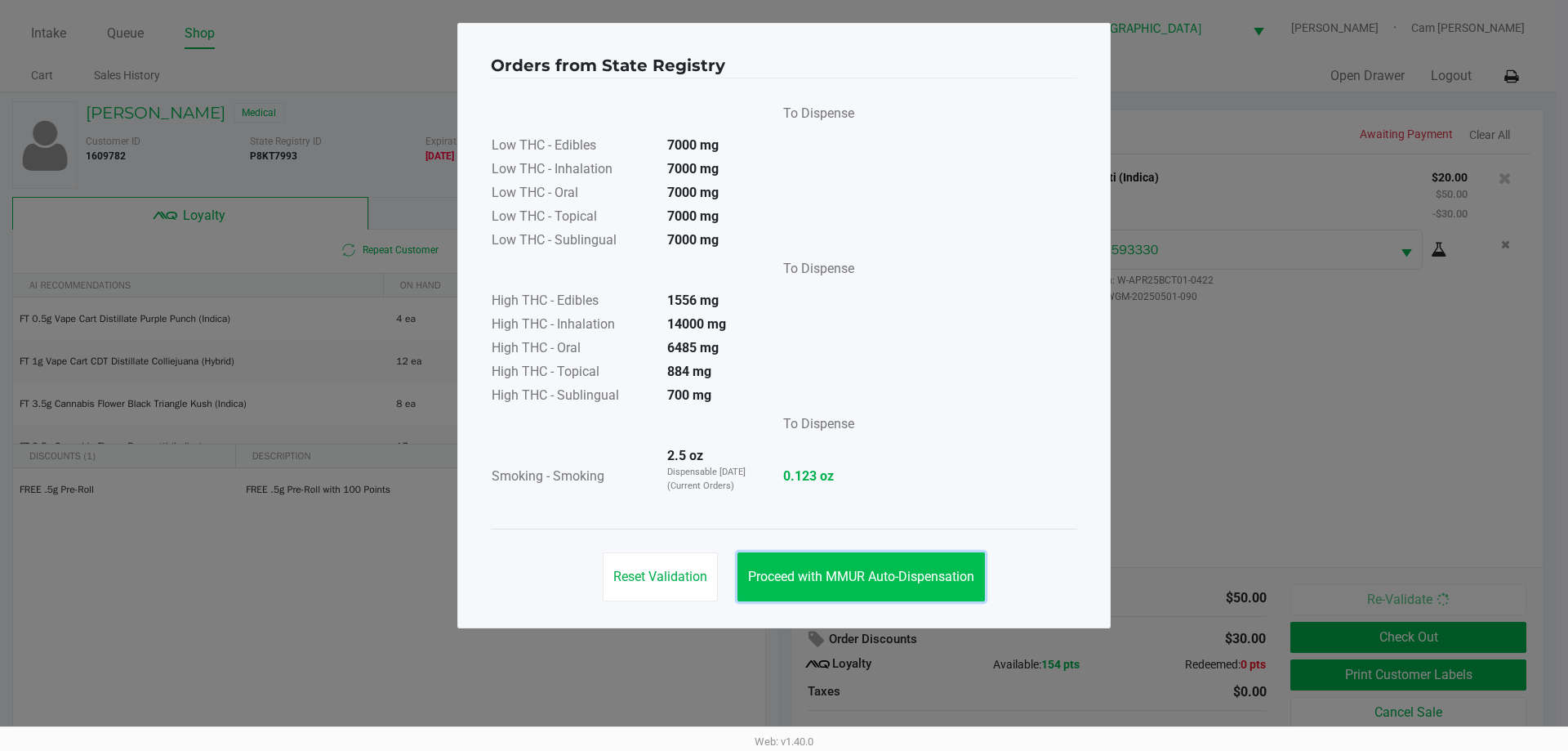 drag, startPoint x: 903, startPoint y: 583, endPoint x: 928, endPoint y: 574, distance: 26.57066 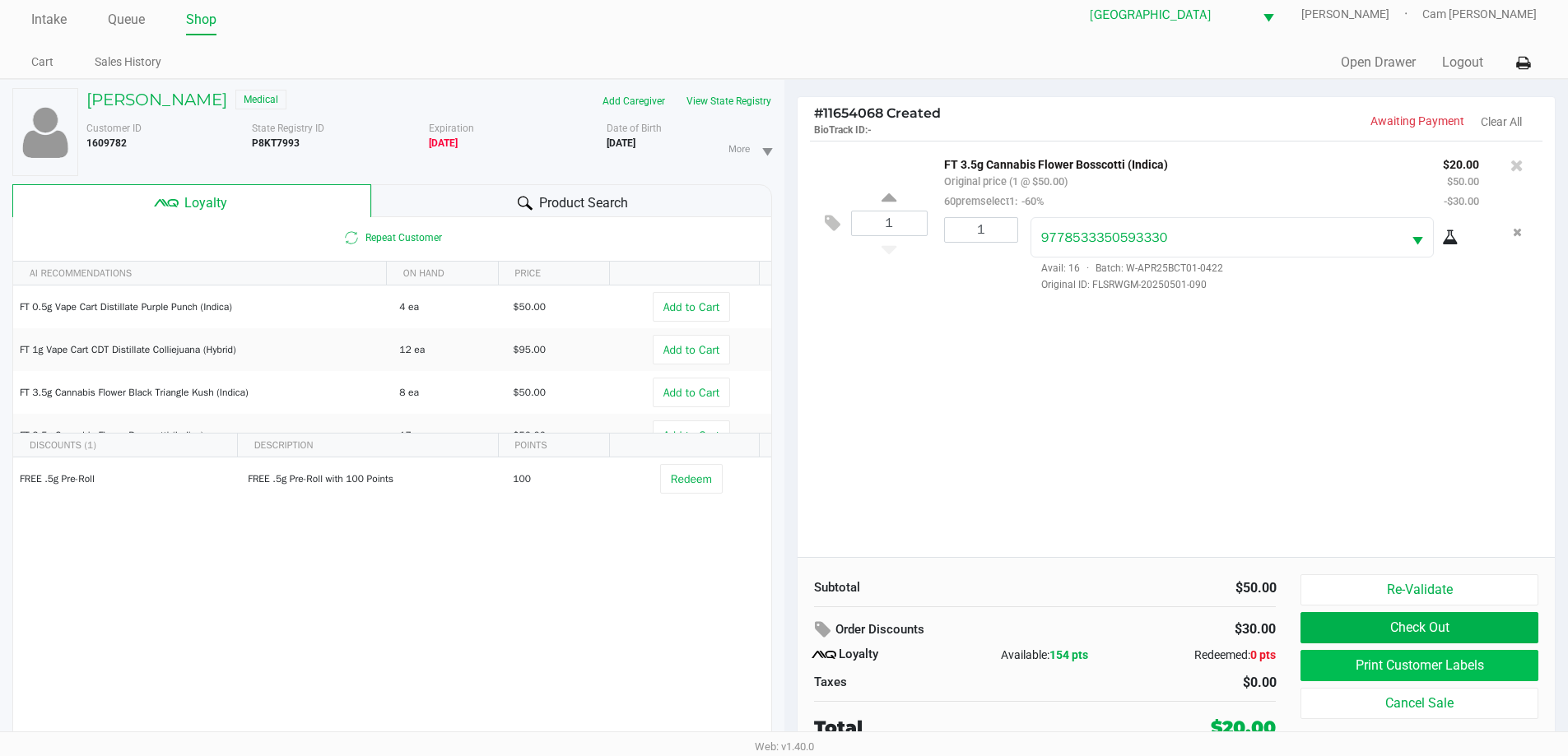 scroll, scrollTop: 17, scrollLeft: 0, axis: vertical 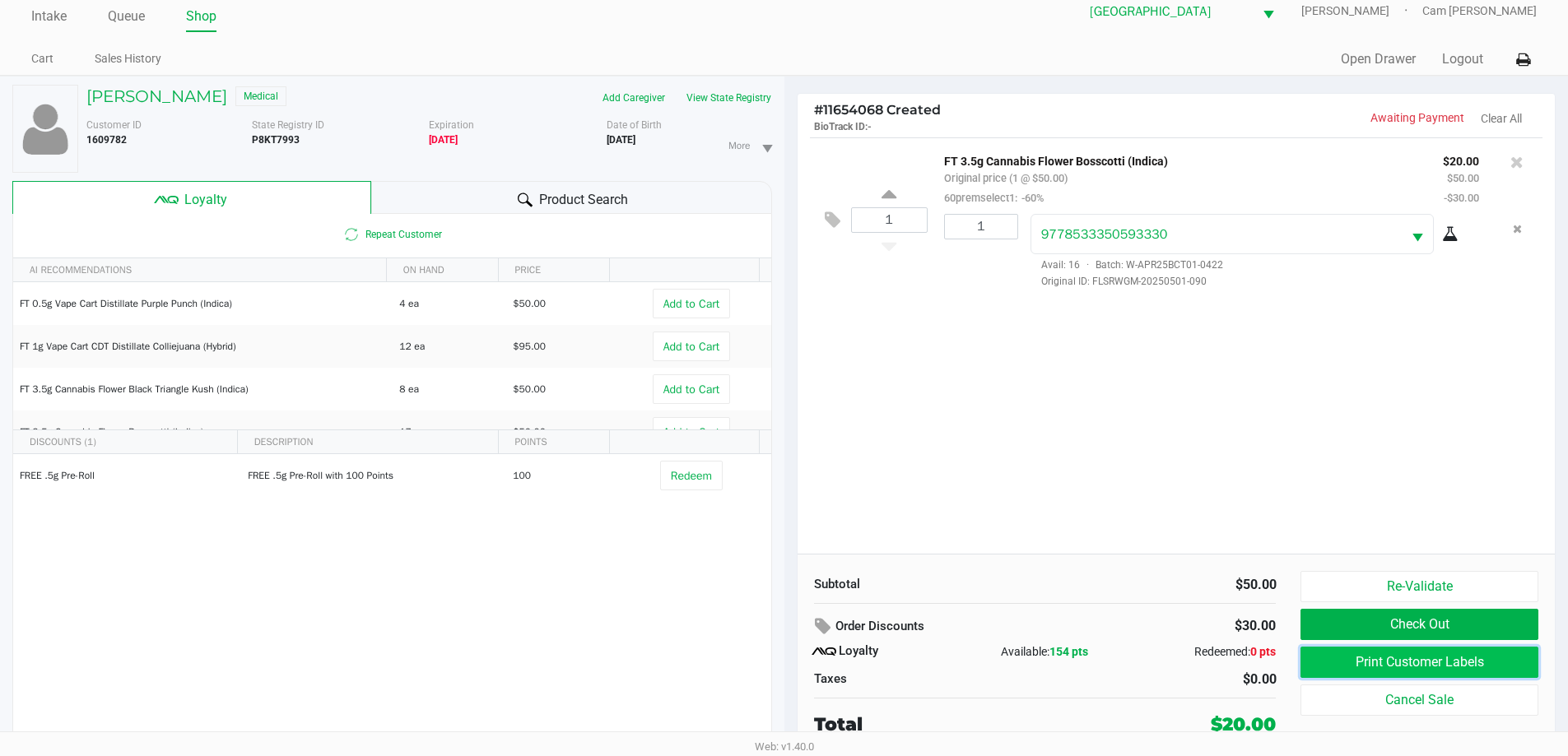 click on "Print Customer Labels" 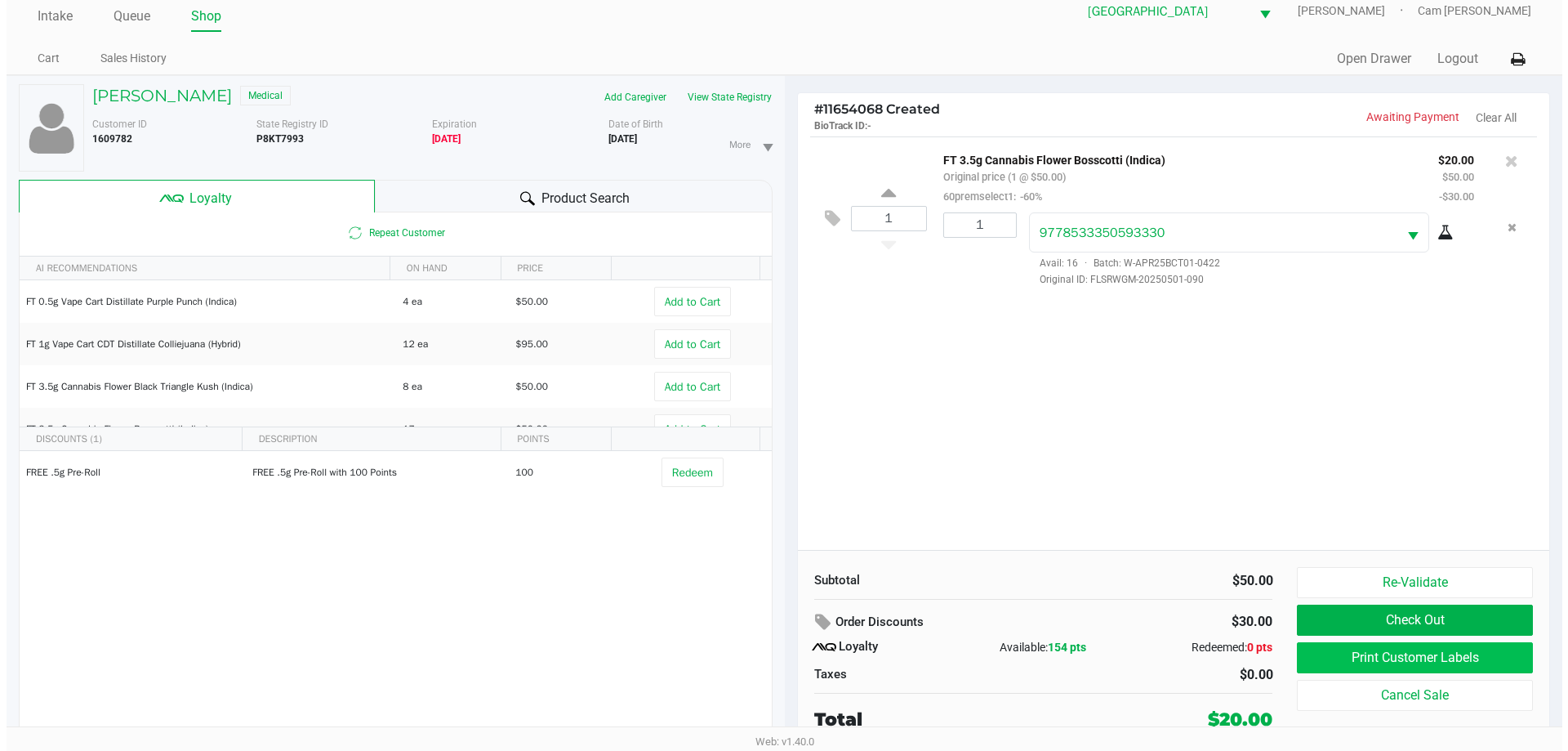 scroll, scrollTop: 0, scrollLeft: 0, axis: both 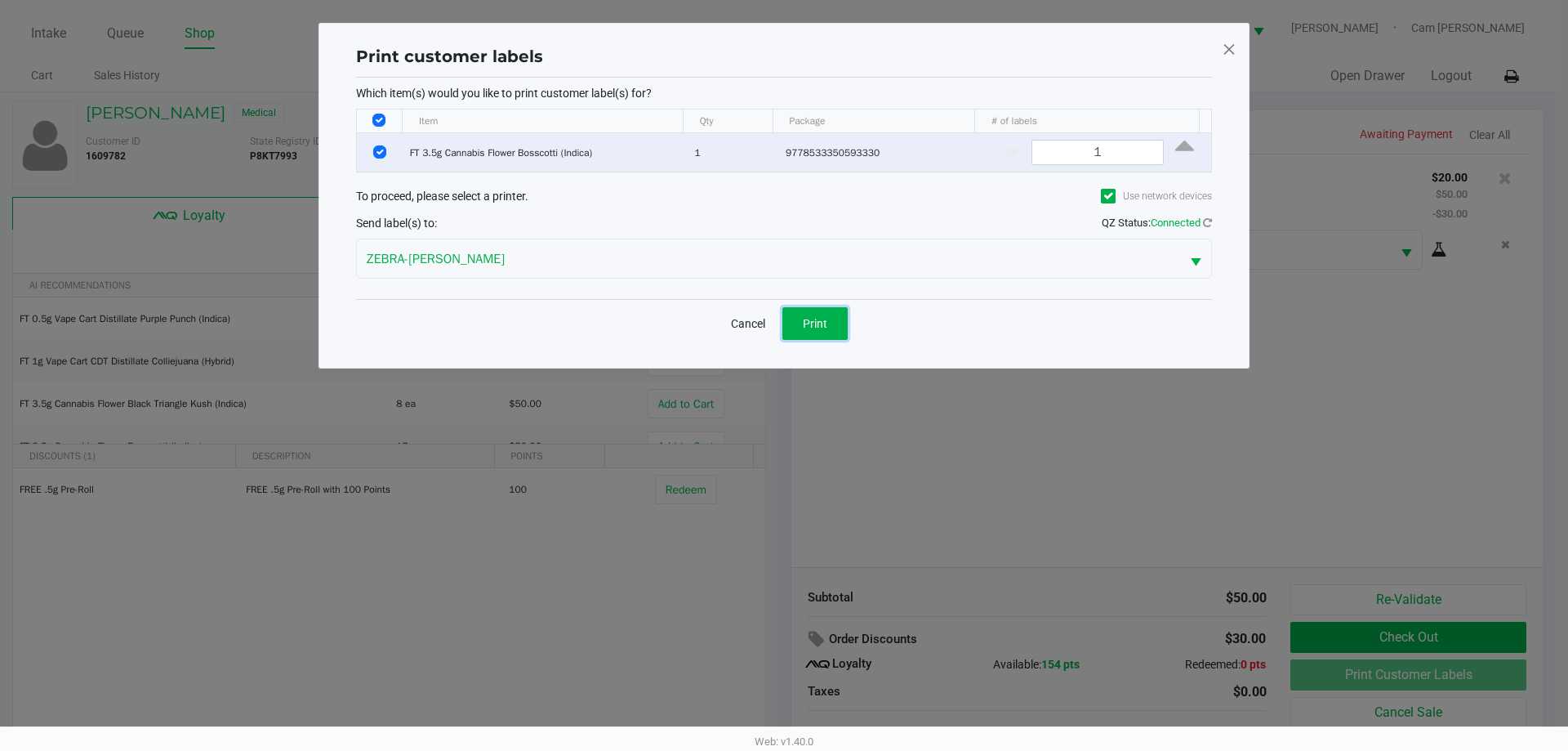 click on "Print" 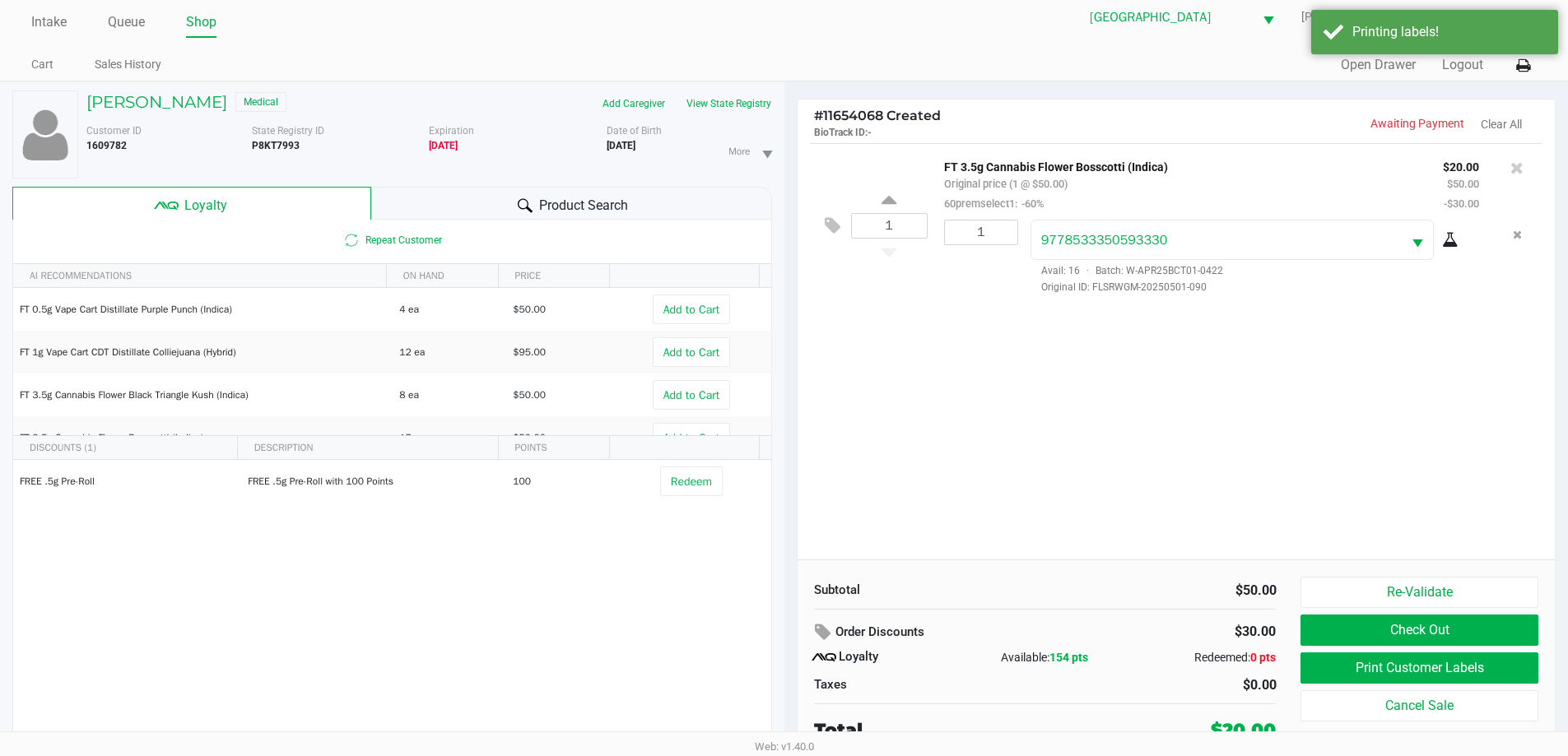 scroll, scrollTop: 17, scrollLeft: 0, axis: vertical 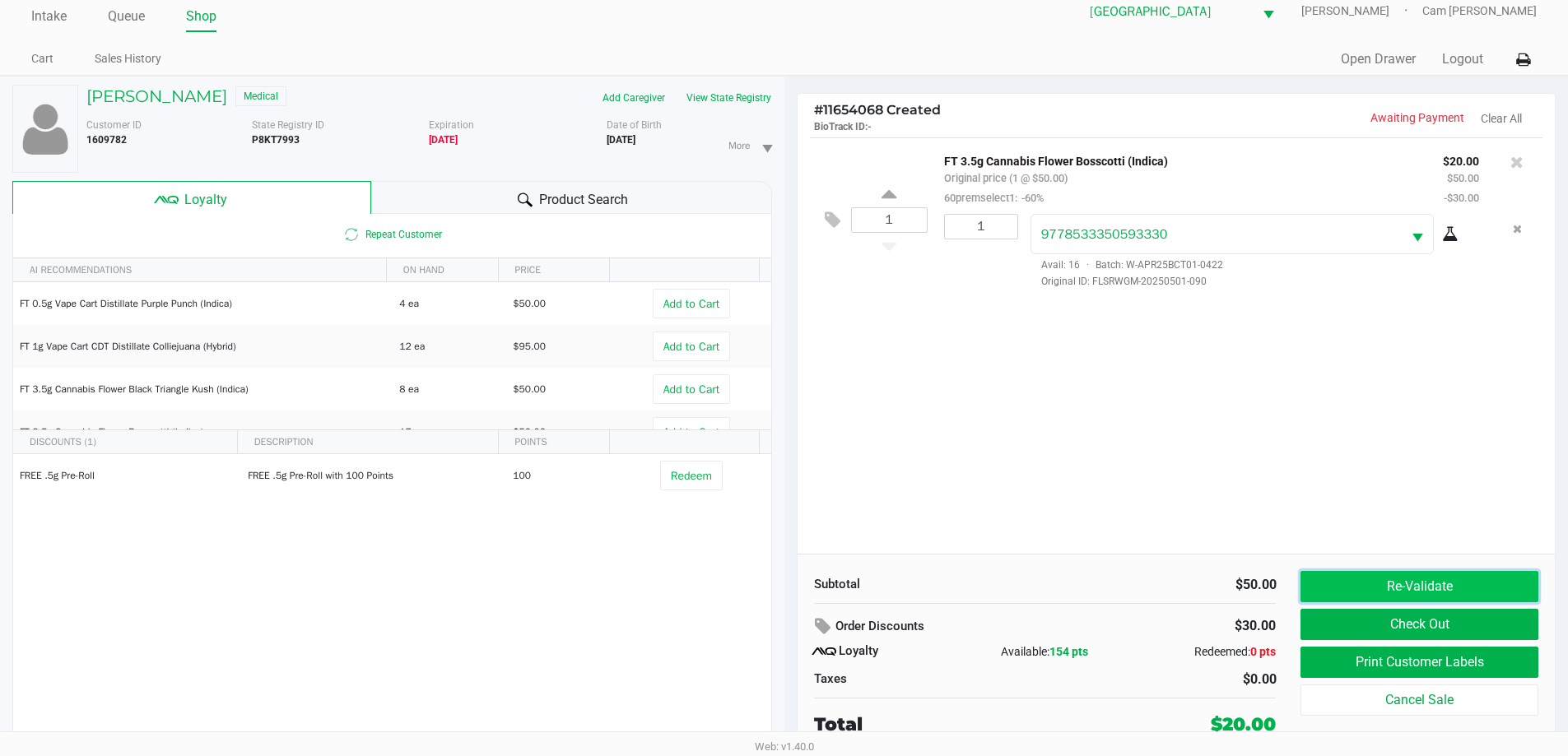 click on "Re-Validate" 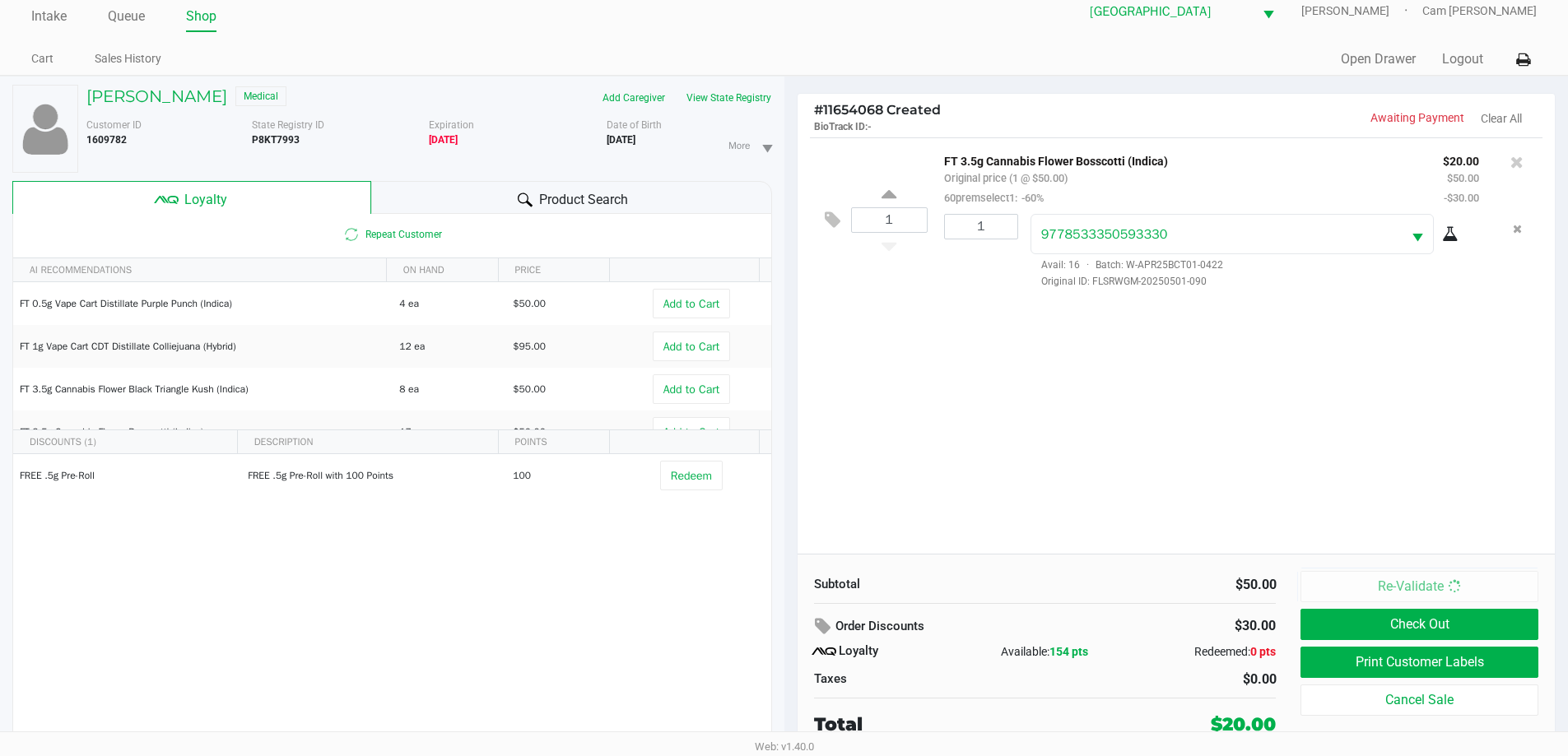 scroll, scrollTop: 0, scrollLeft: 0, axis: both 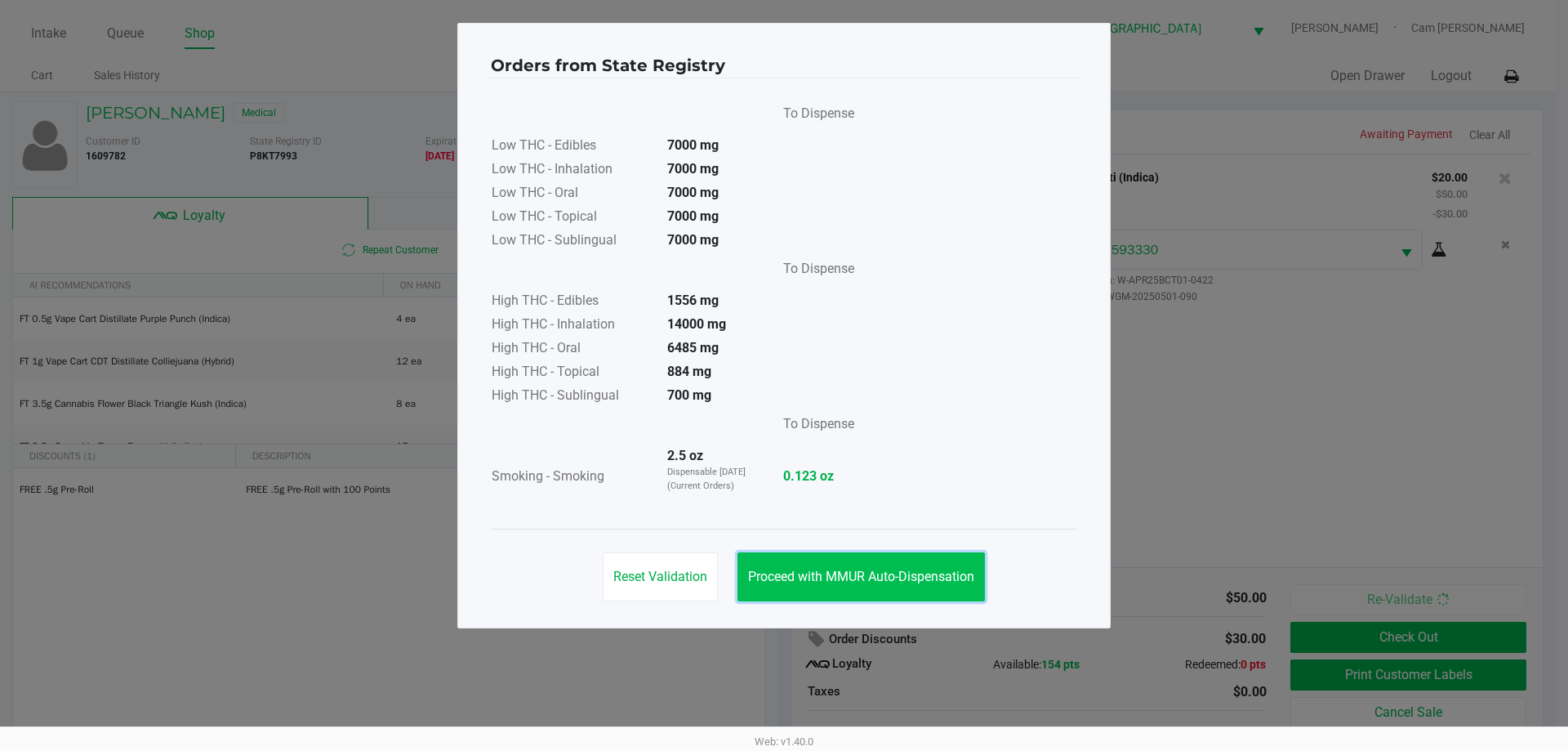 drag, startPoint x: 918, startPoint y: 595, endPoint x: 927, endPoint y: 583, distance: 15 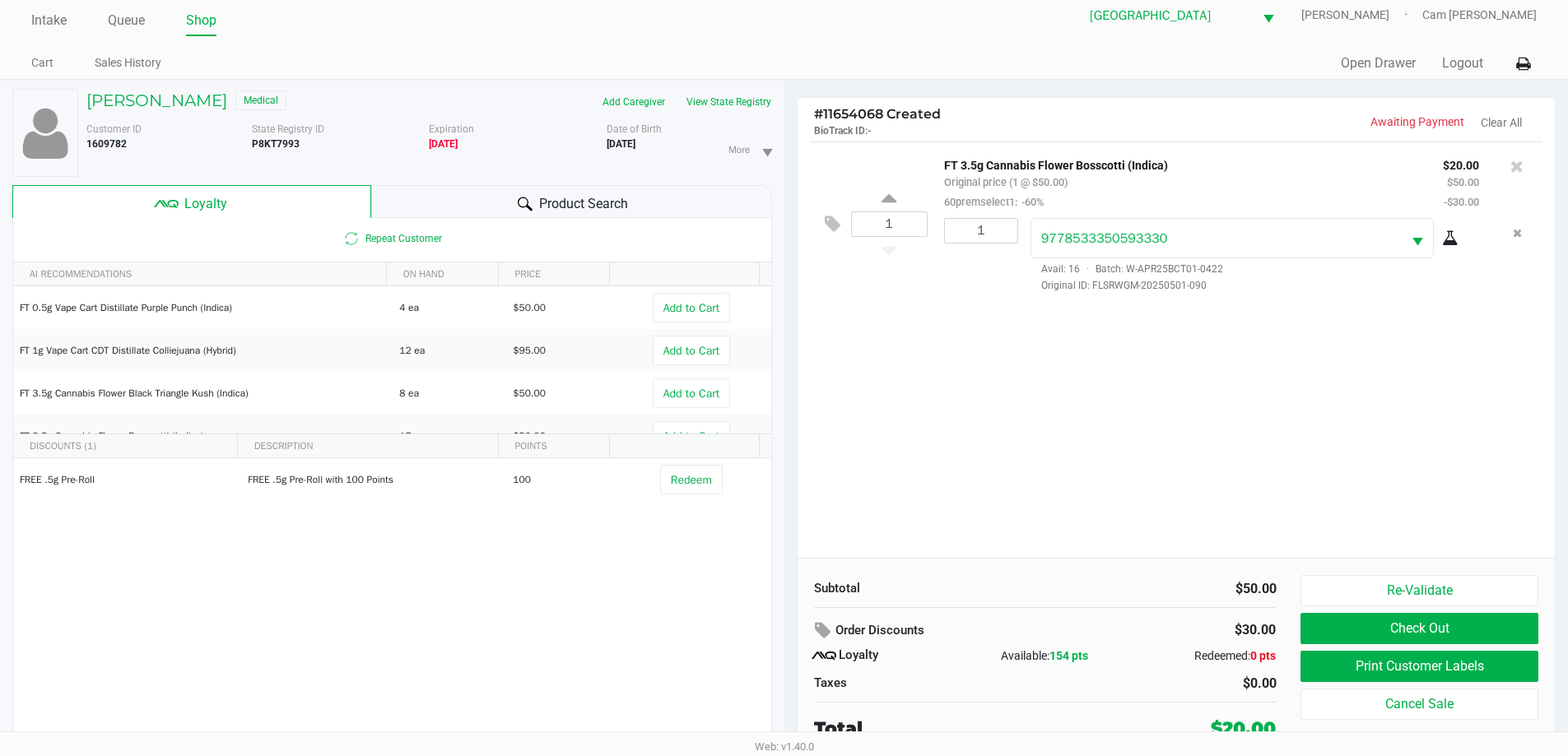 scroll, scrollTop: 17, scrollLeft: 0, axis: vertical 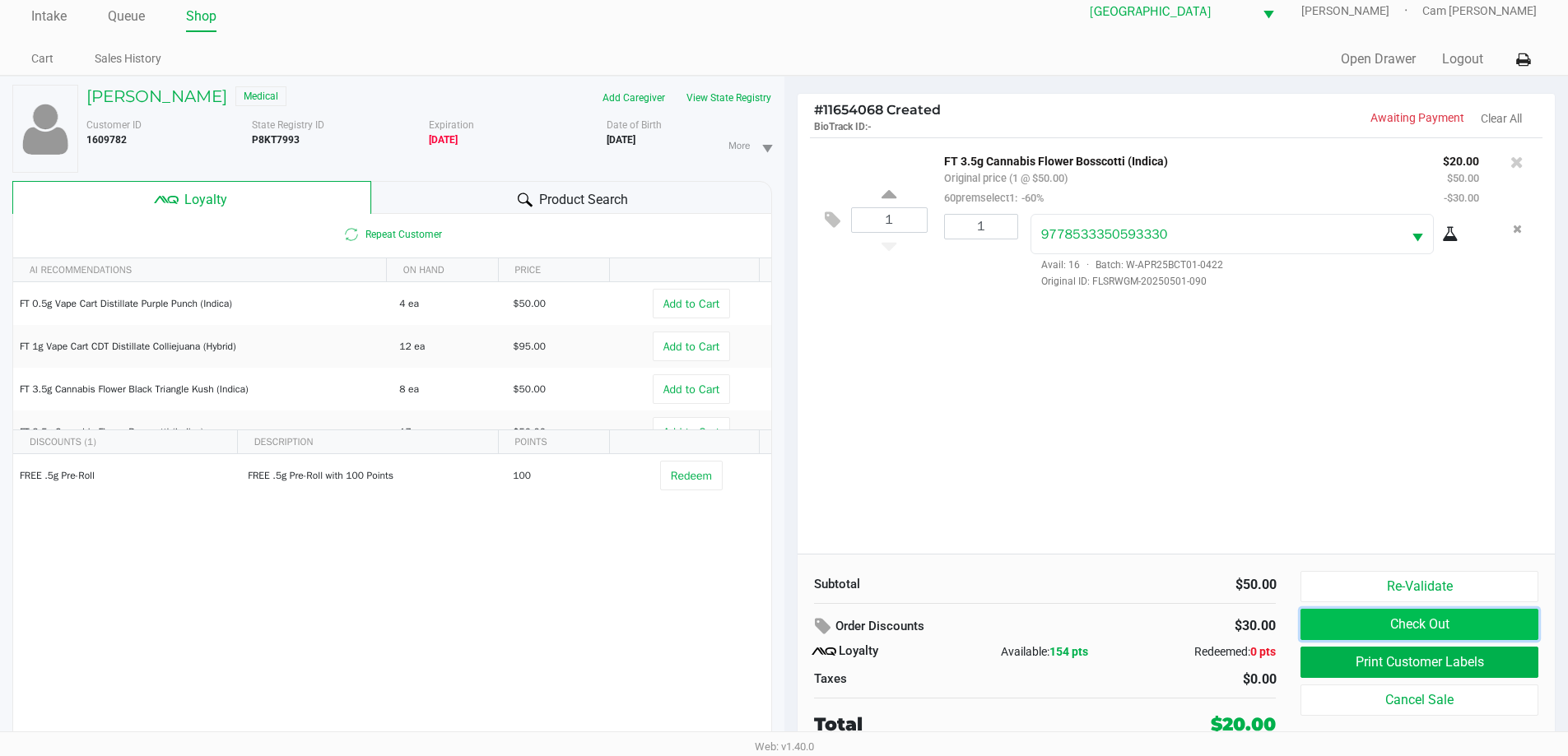 click on "Check Out" 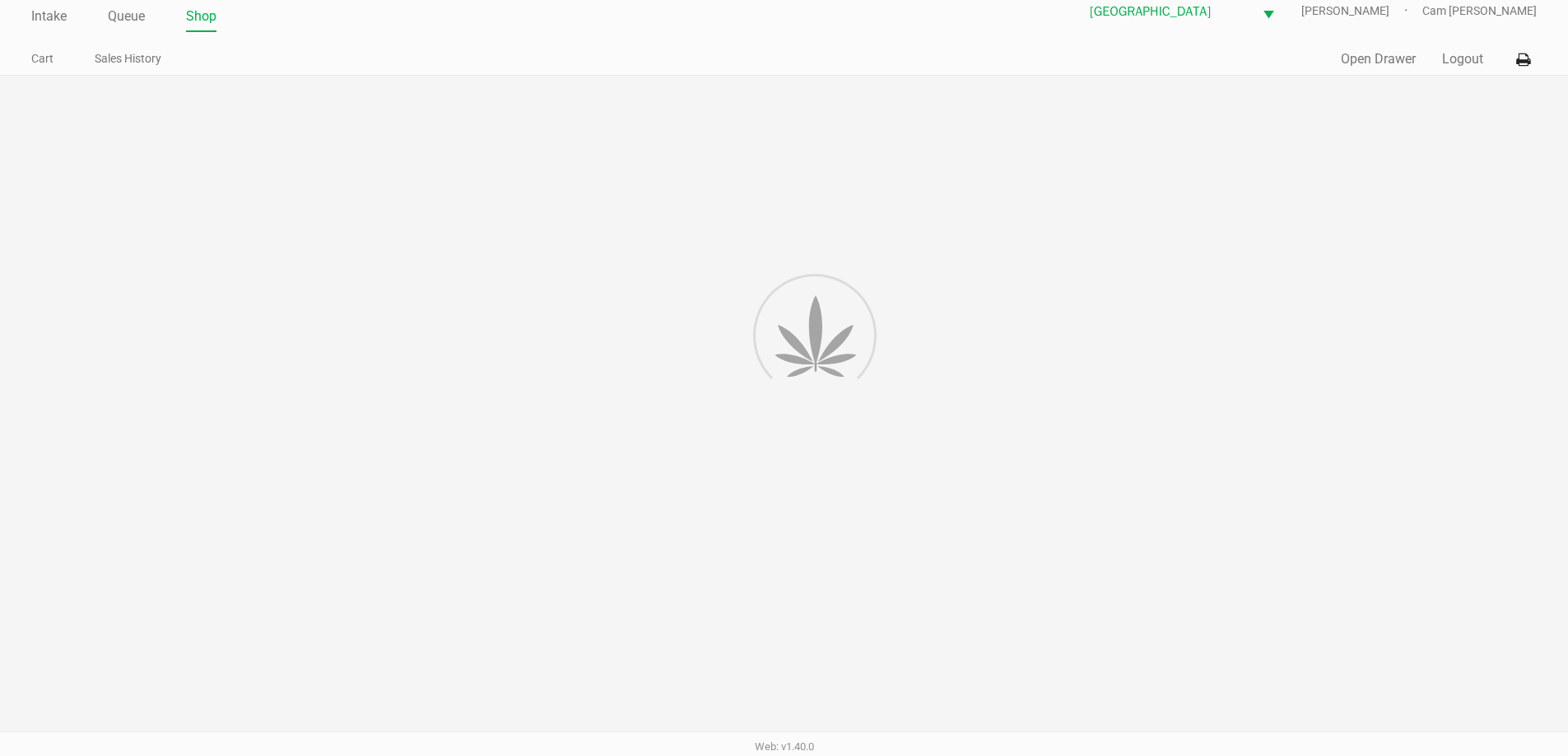 scroll, scrollTop: 0, scrollLeft: 0, axis: both 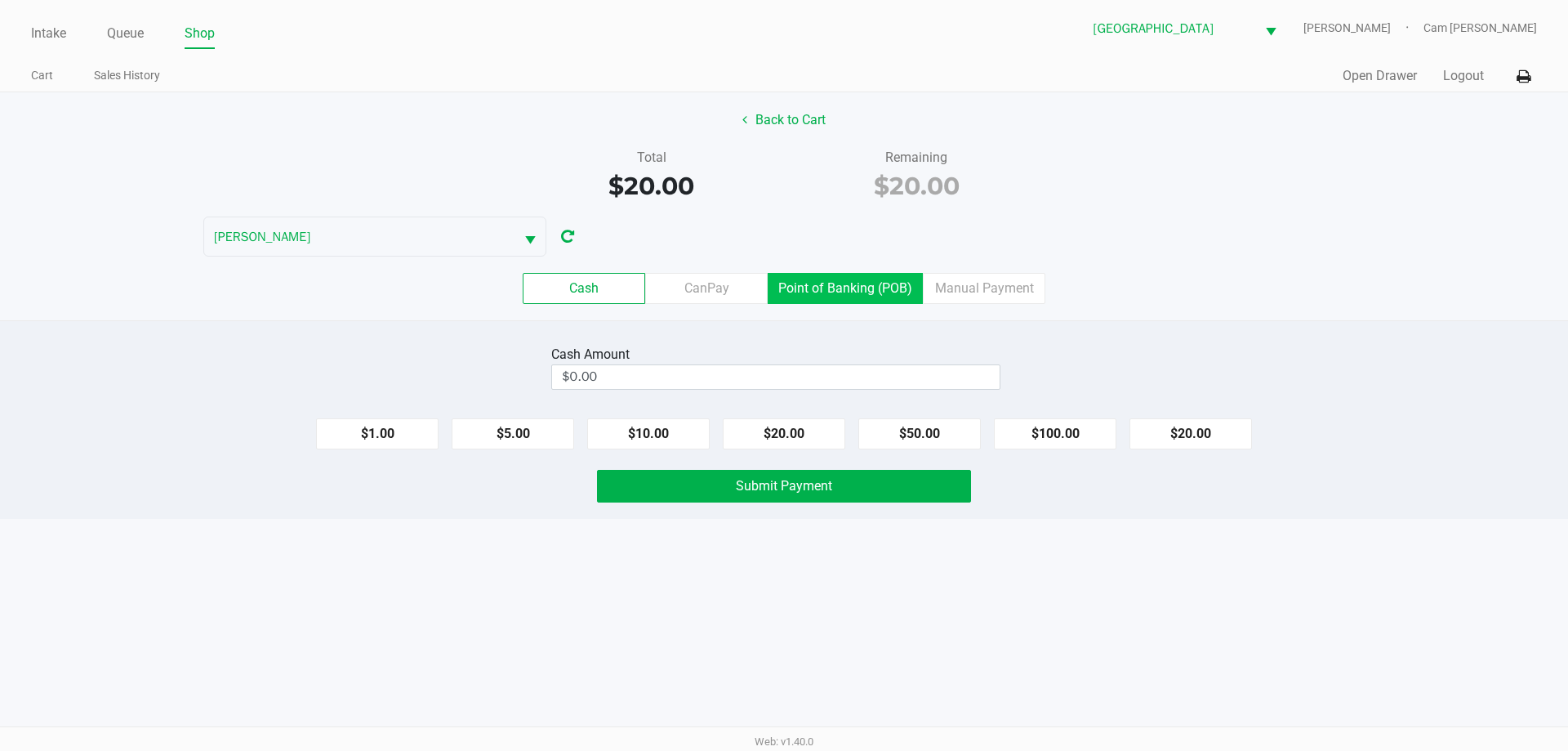 click on "Point of Banking (POB)" 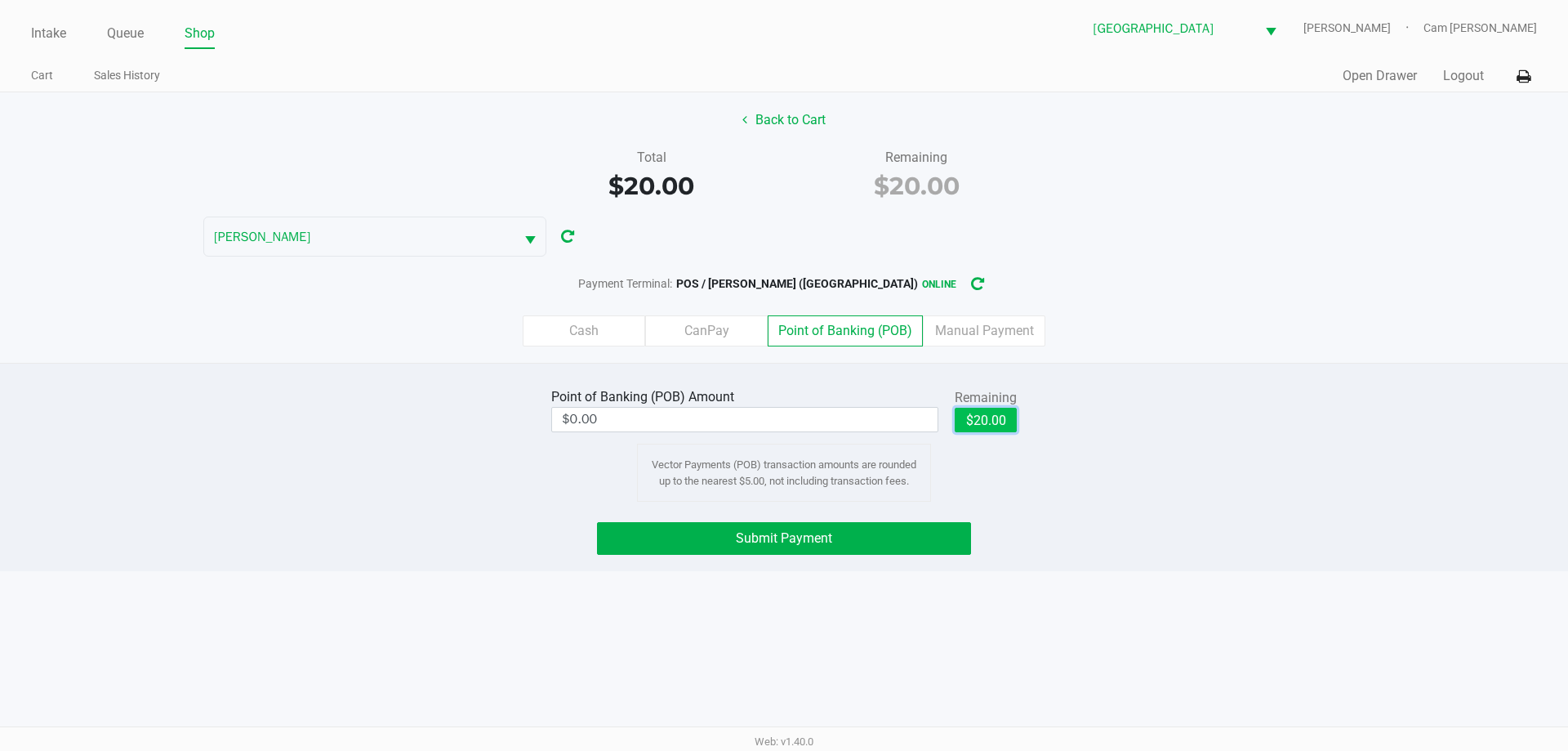click on "$20.00" 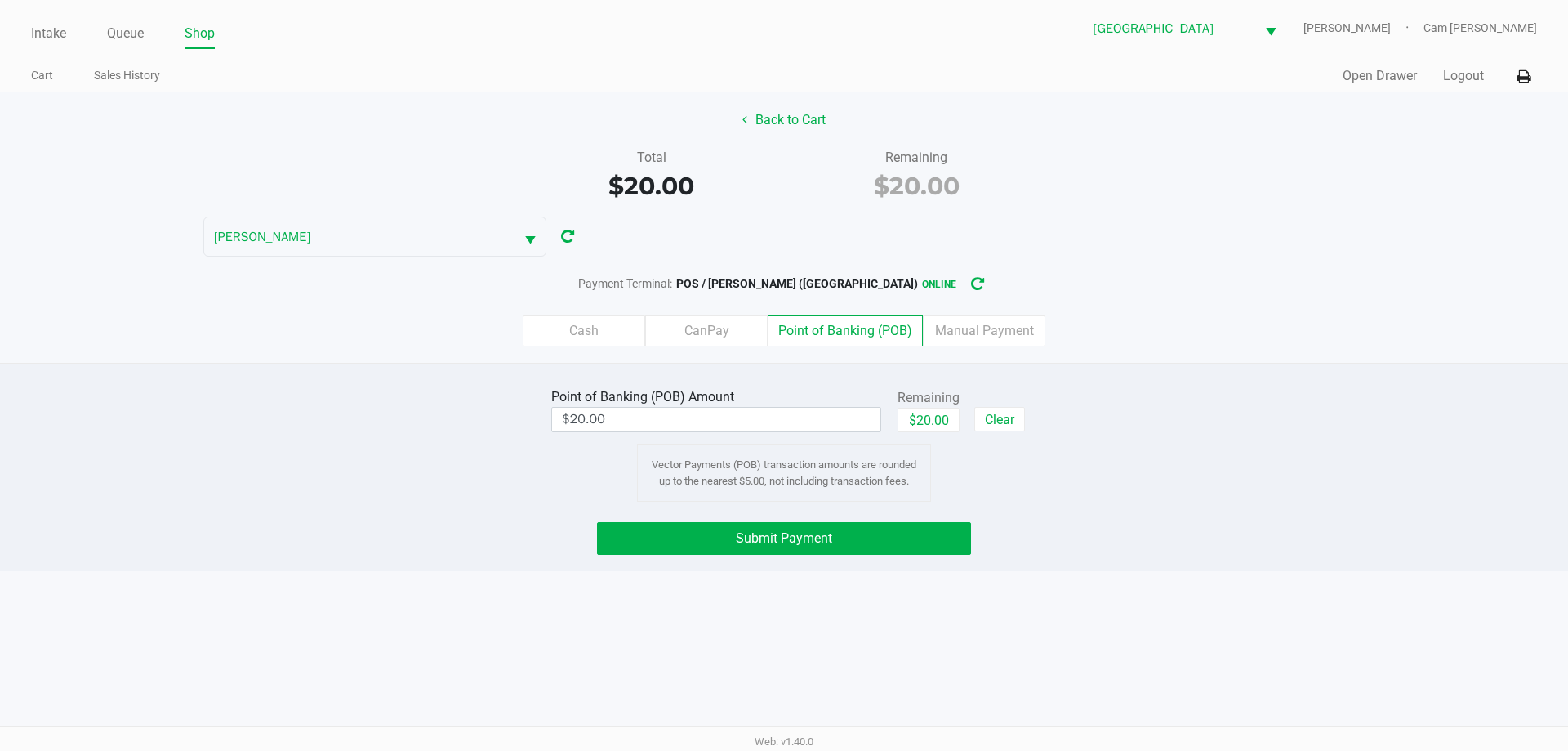 drag, startPoint x: 1213, startPoint y: 396, endPoint x: 915, endPoint y: 504, distance: 316.96688 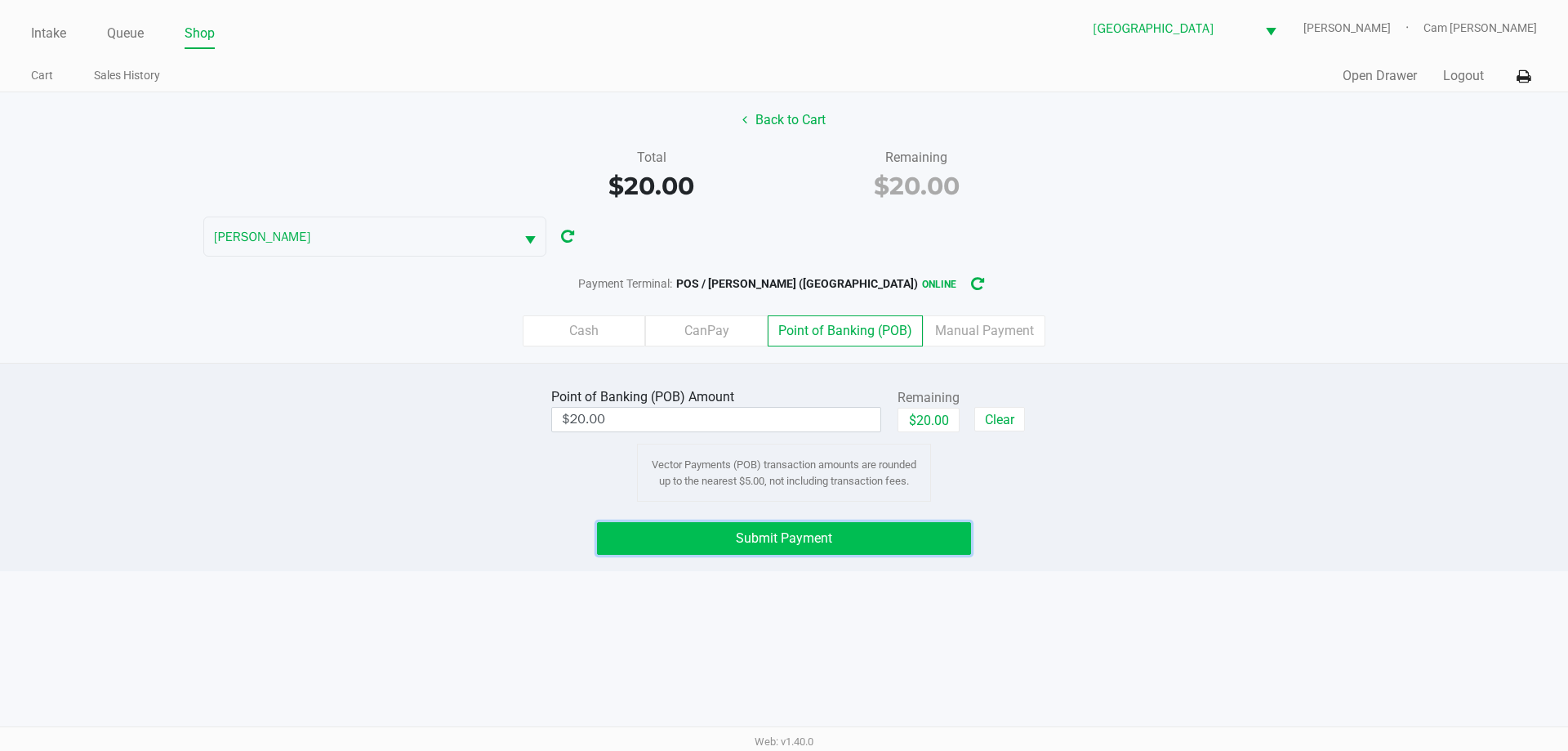 click on "Submit Payment" 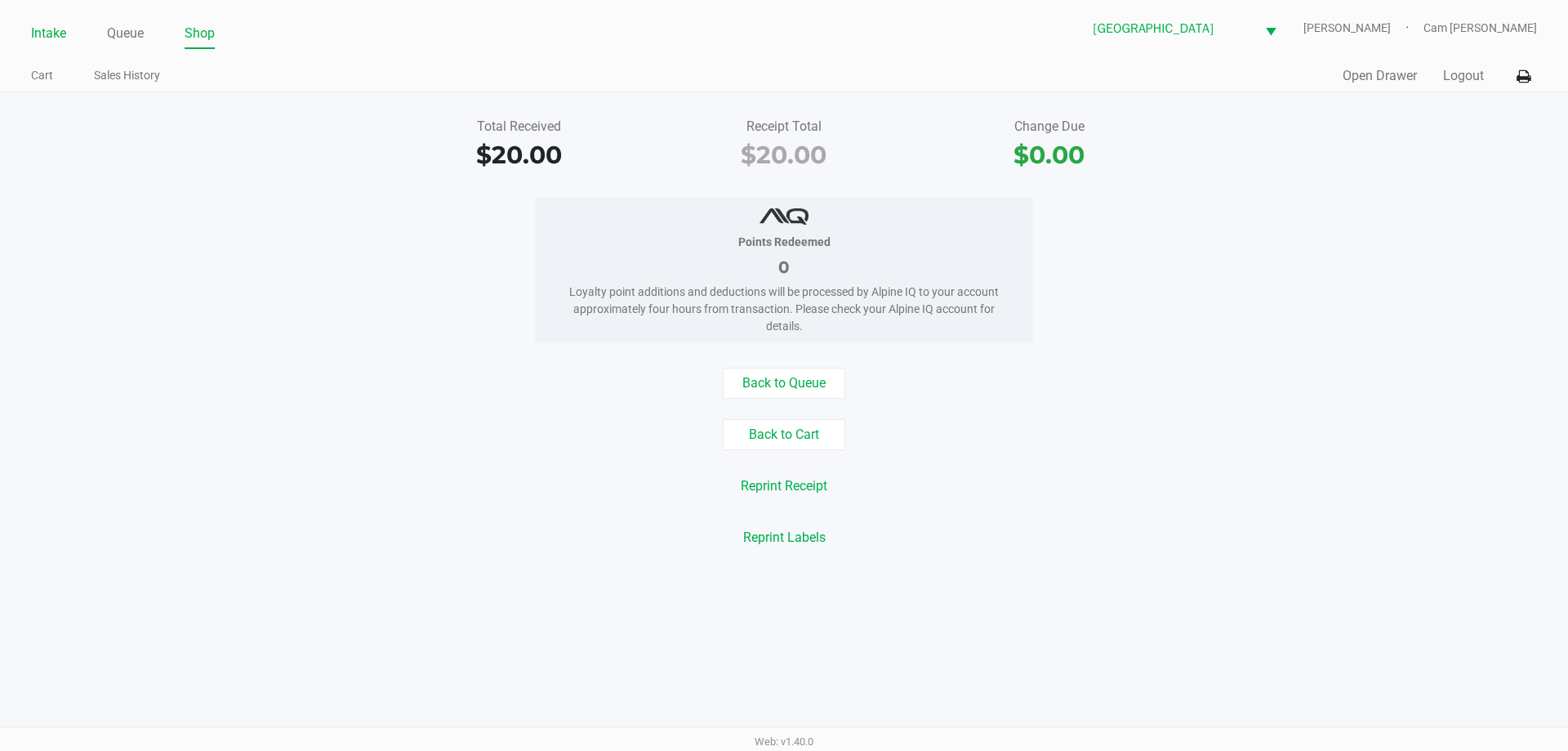 click on "Intake Queue Shop" 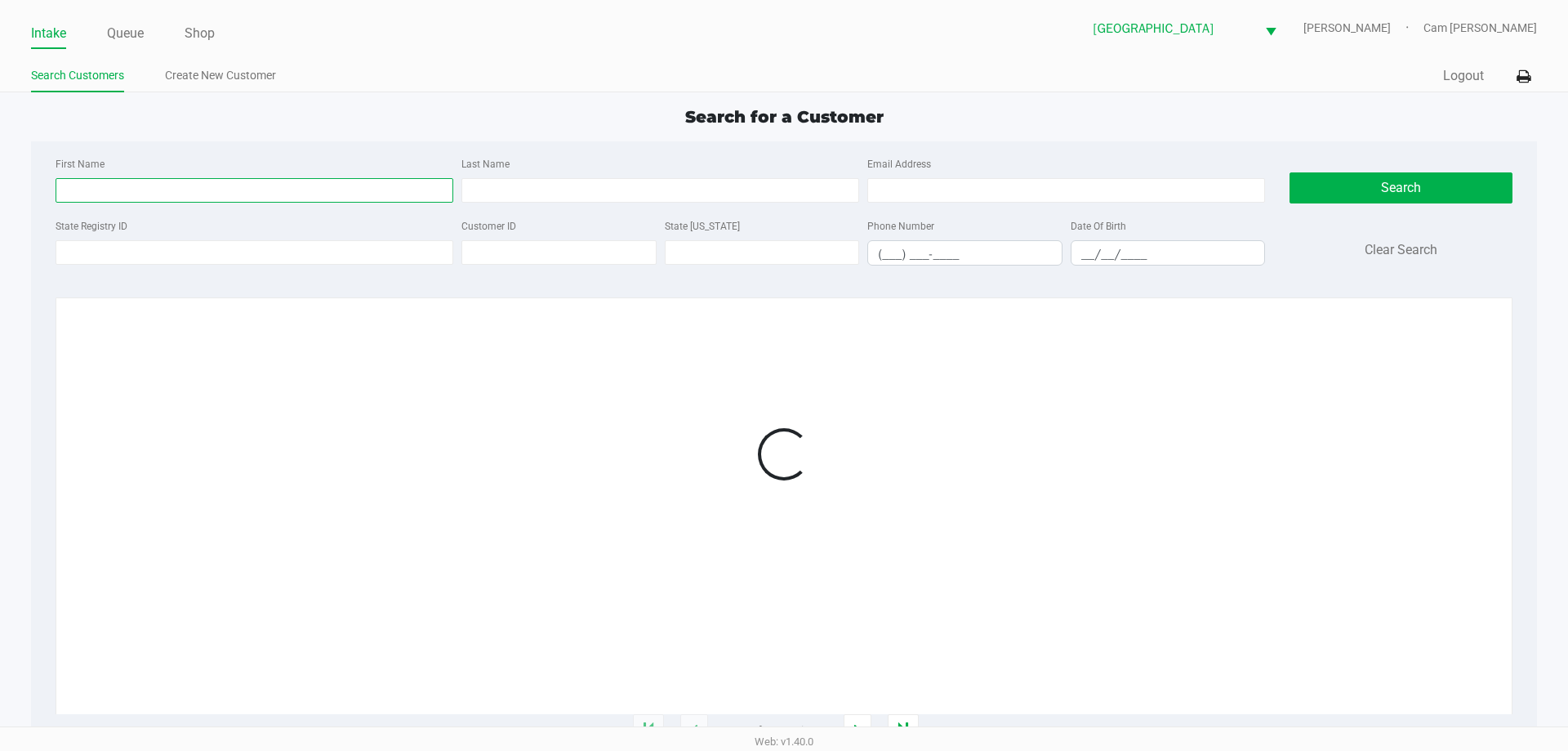 click on "First Name" at bounding box center (254, 190) 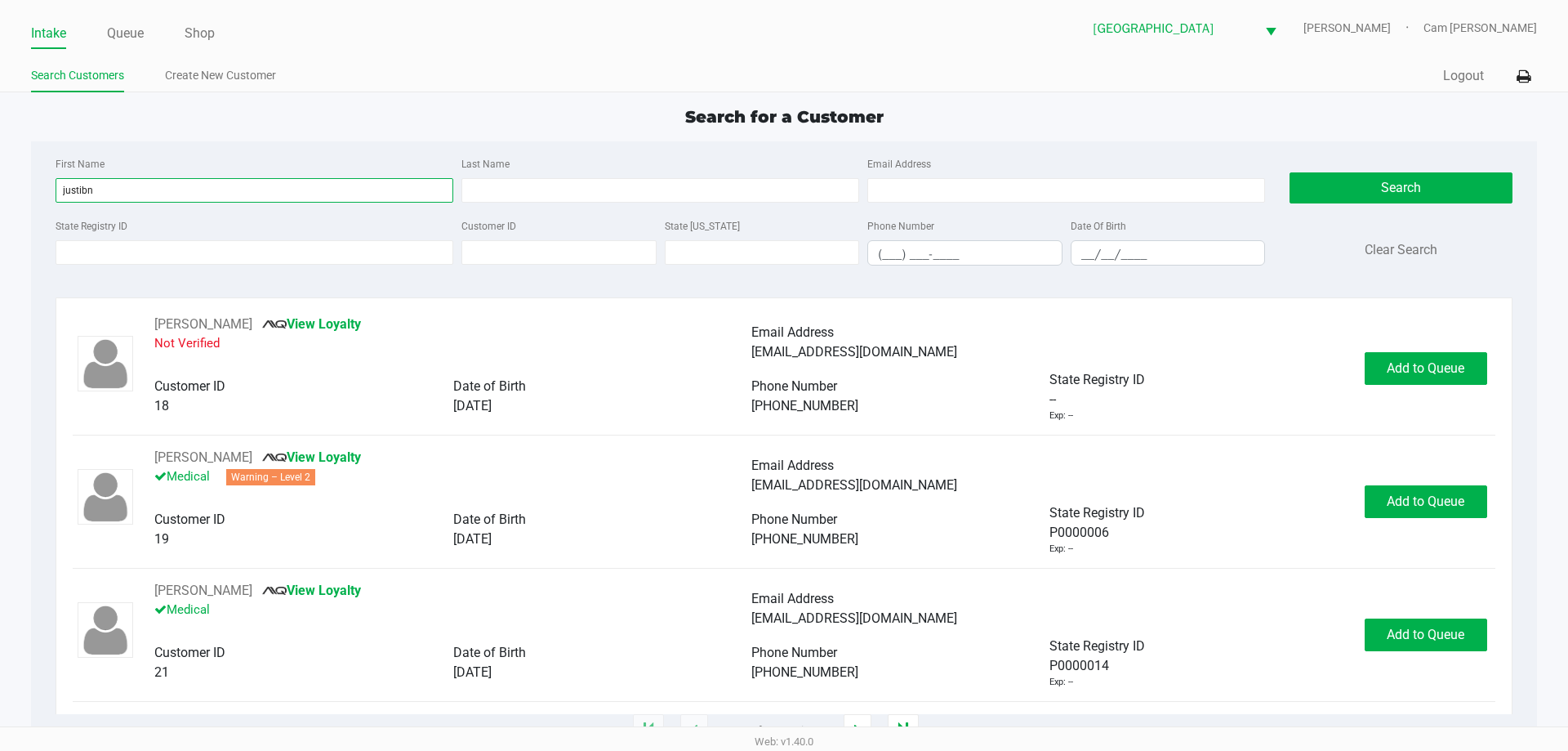 type on "justibn" 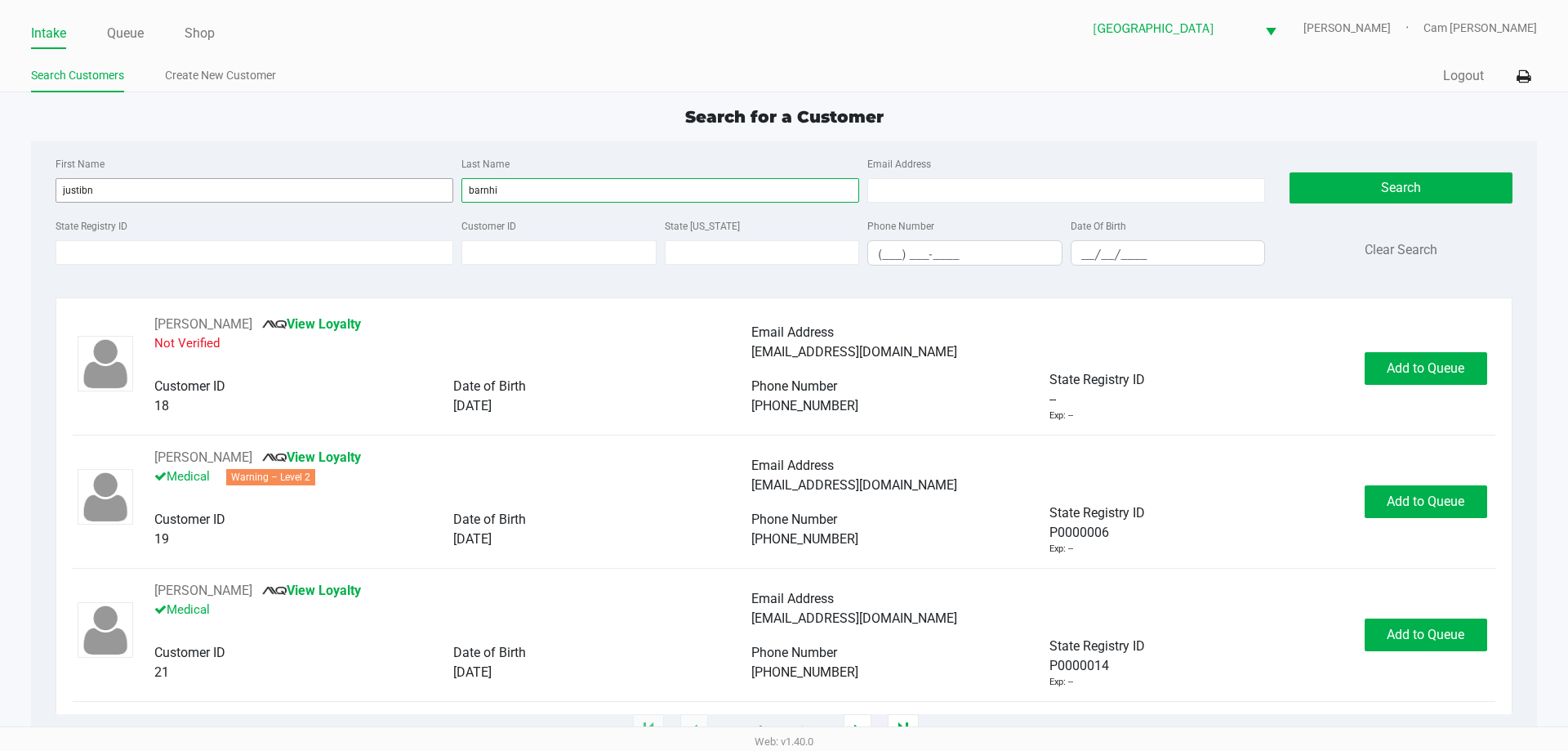 type on "barnhi" 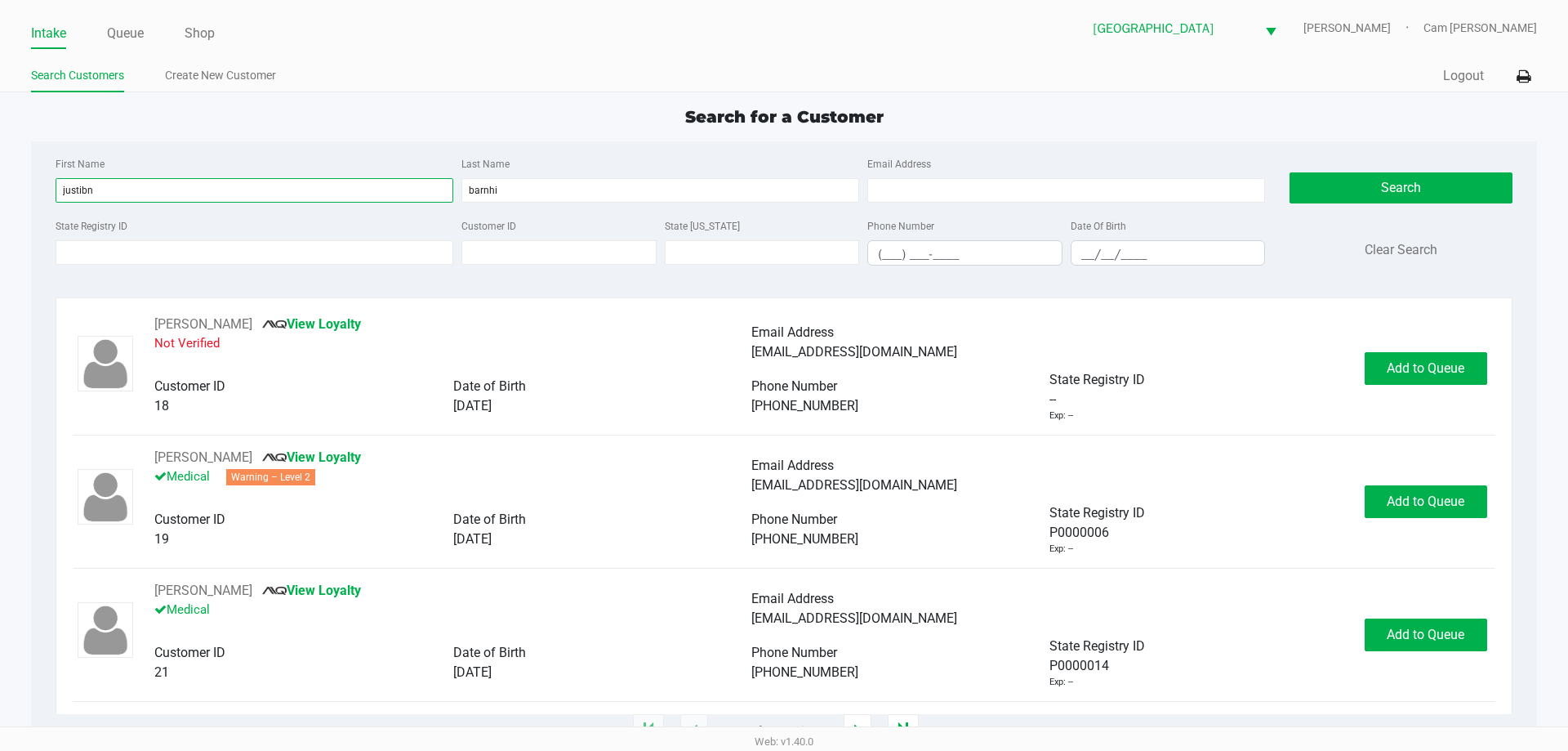click on "justibn" at bounding box center (254, 190) 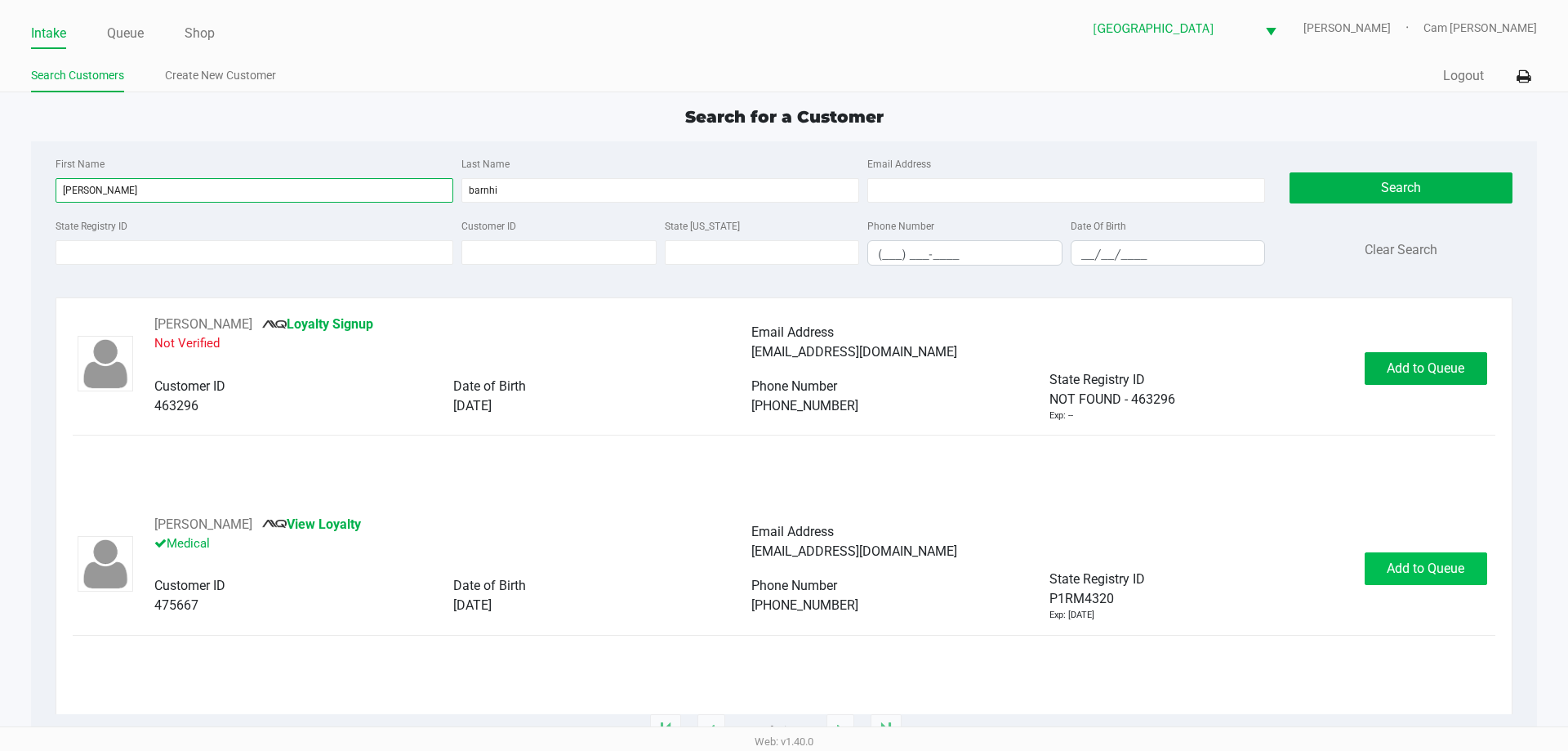 type on "justin" 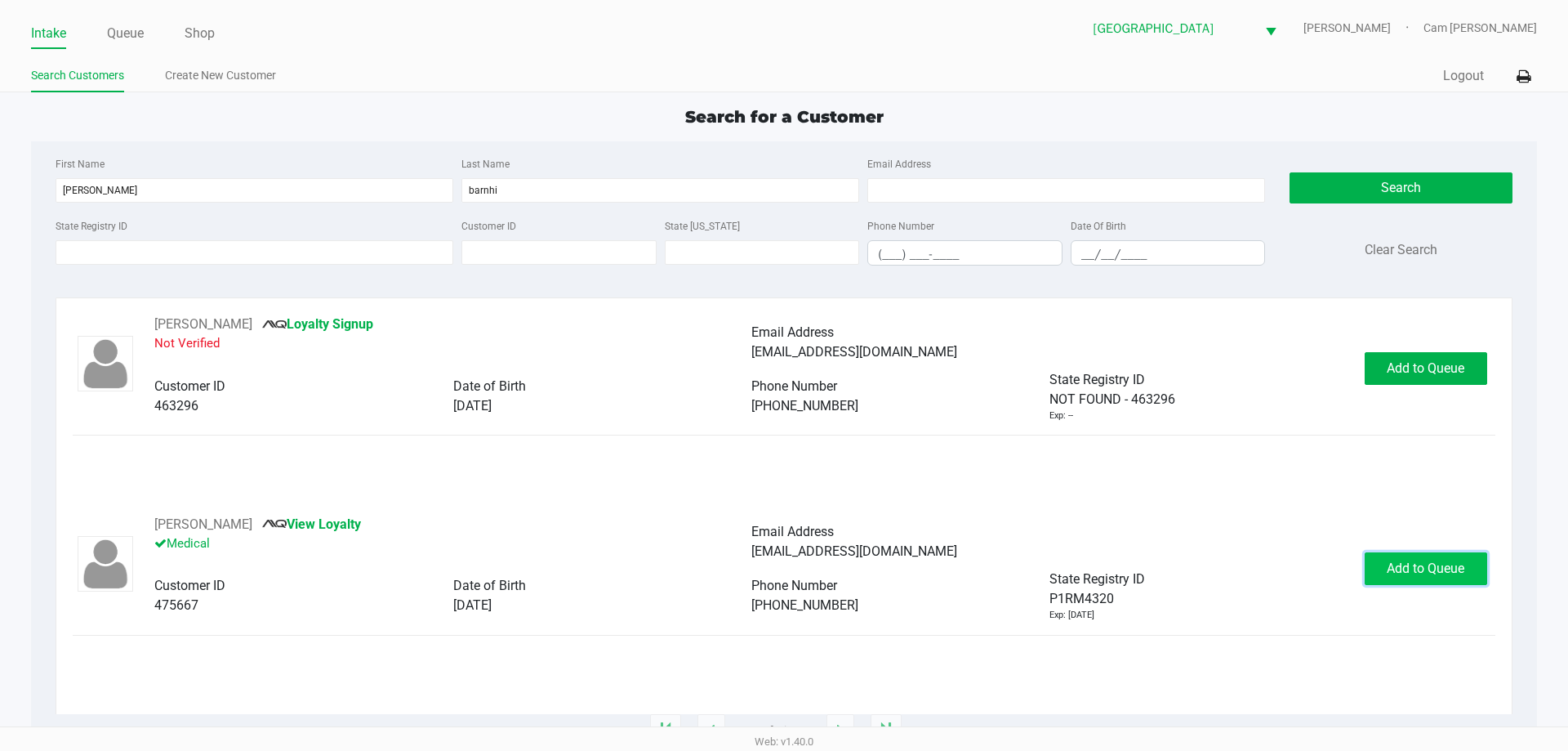 click on "Add to Queue" 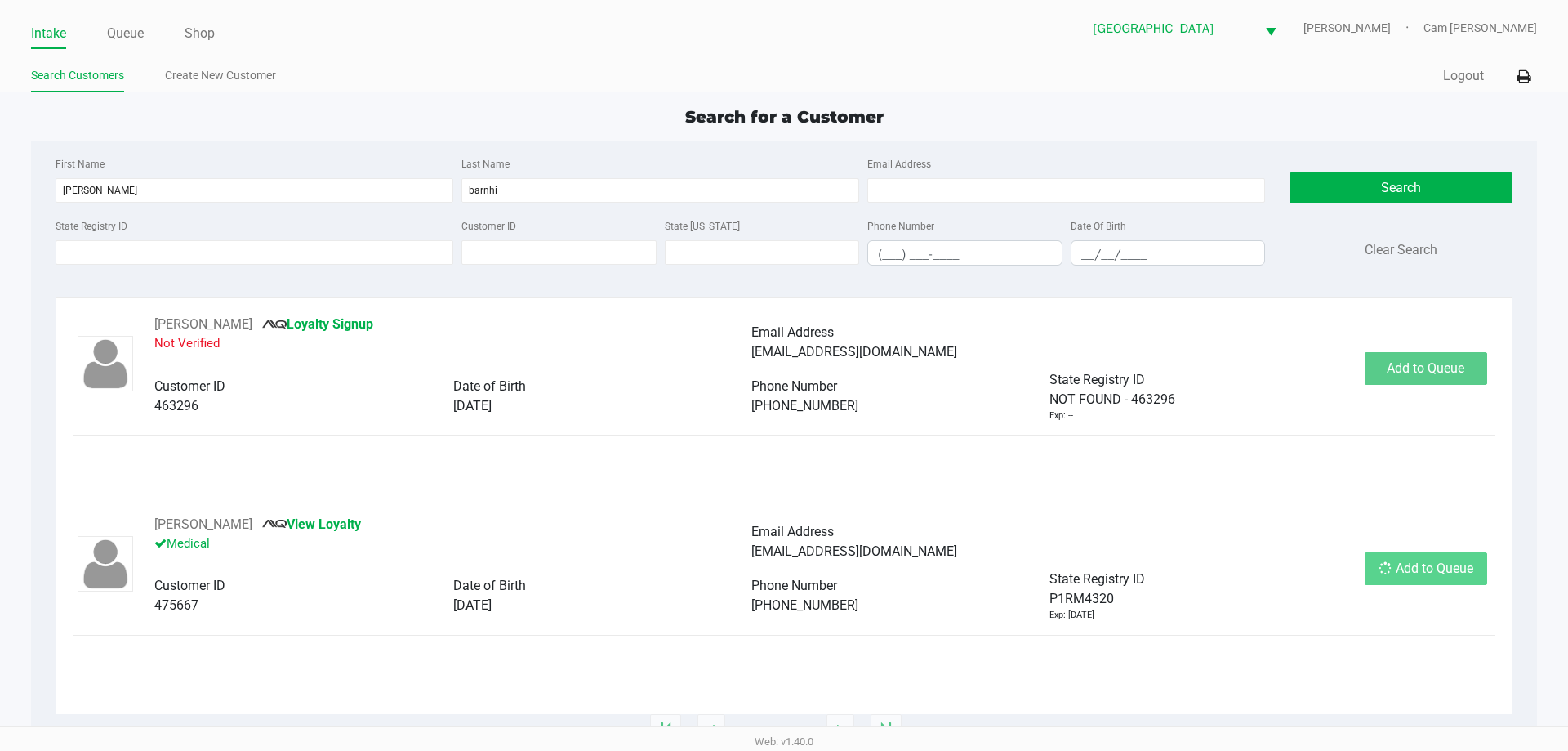 click on "Add to Queue" 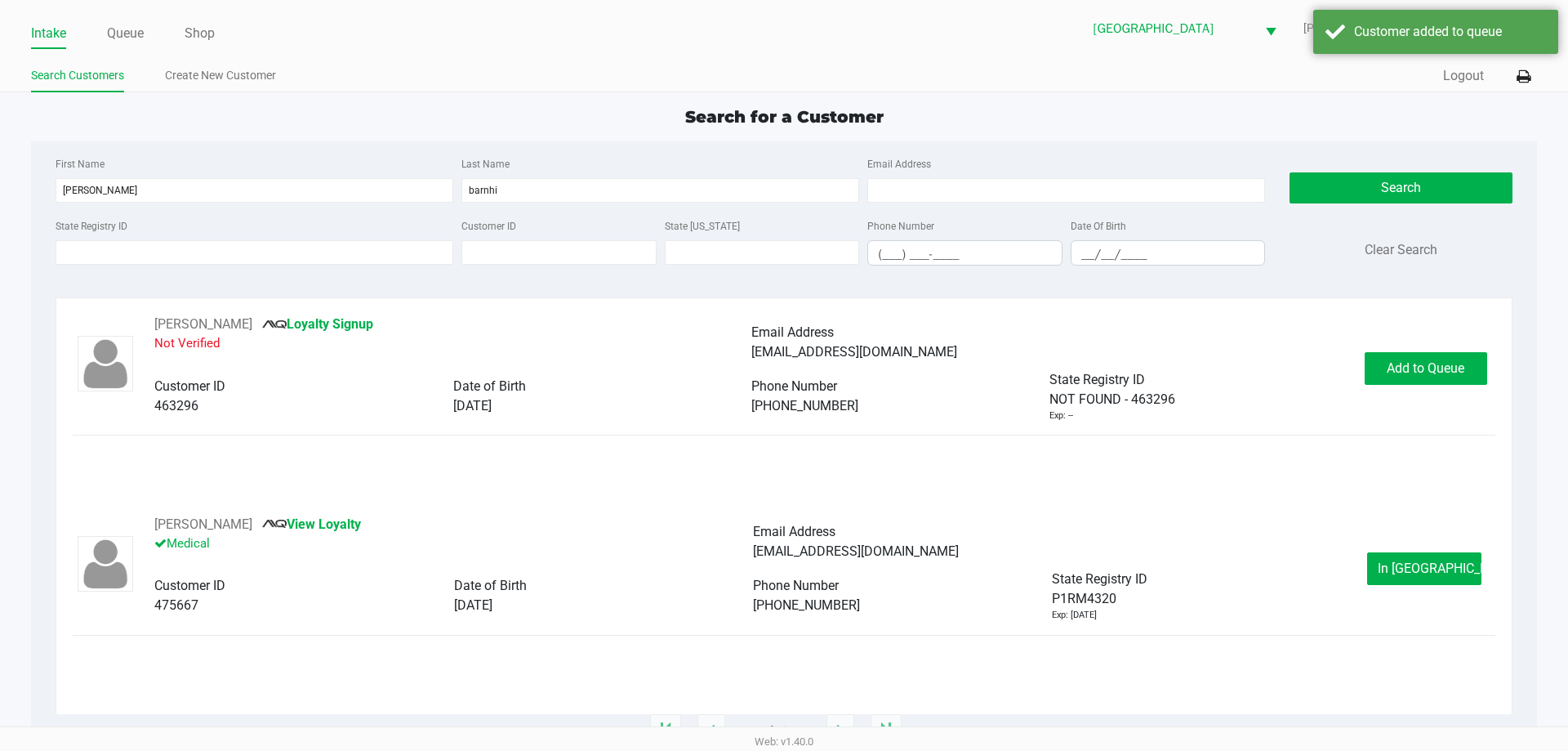 click on "In Queue" 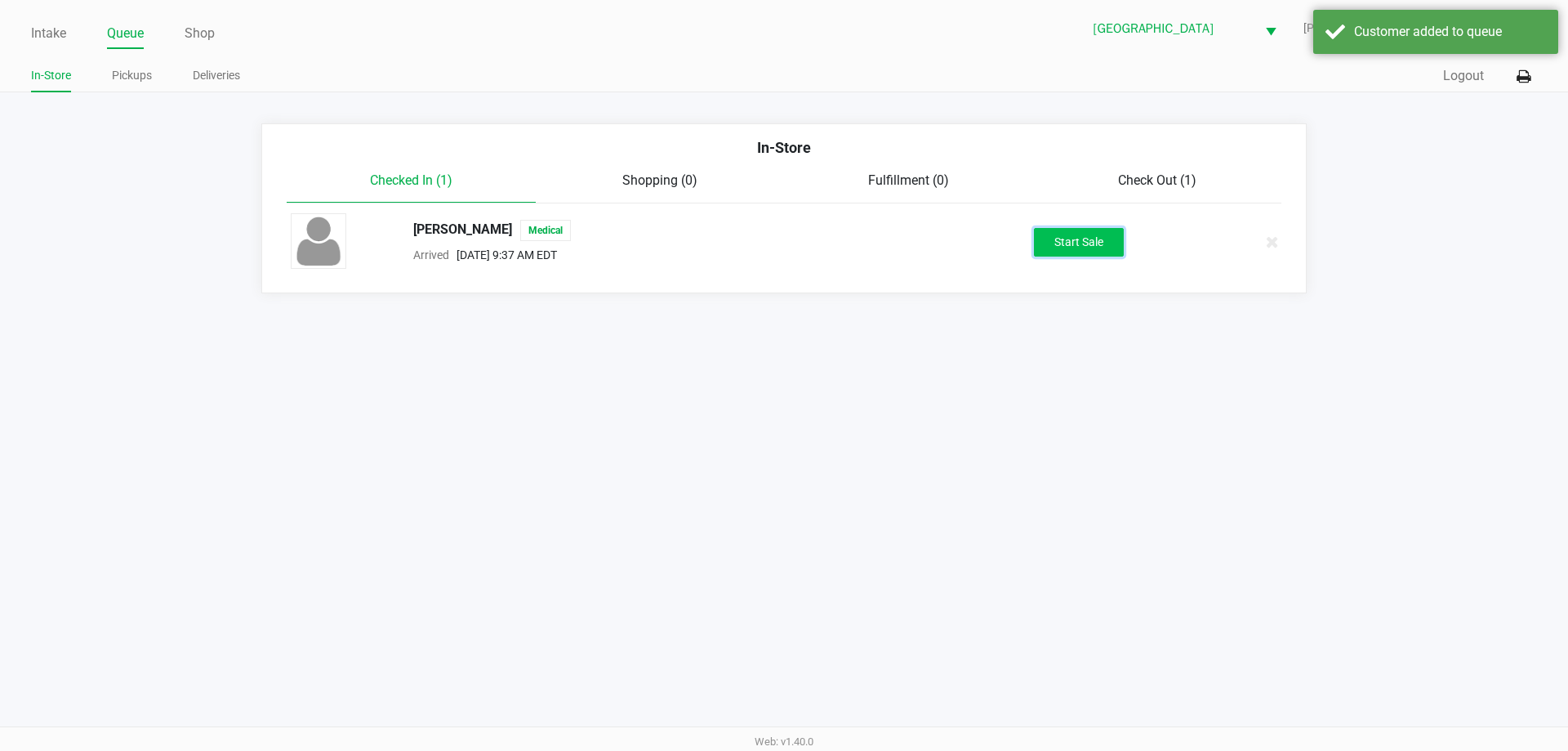 click on "Start Sale" 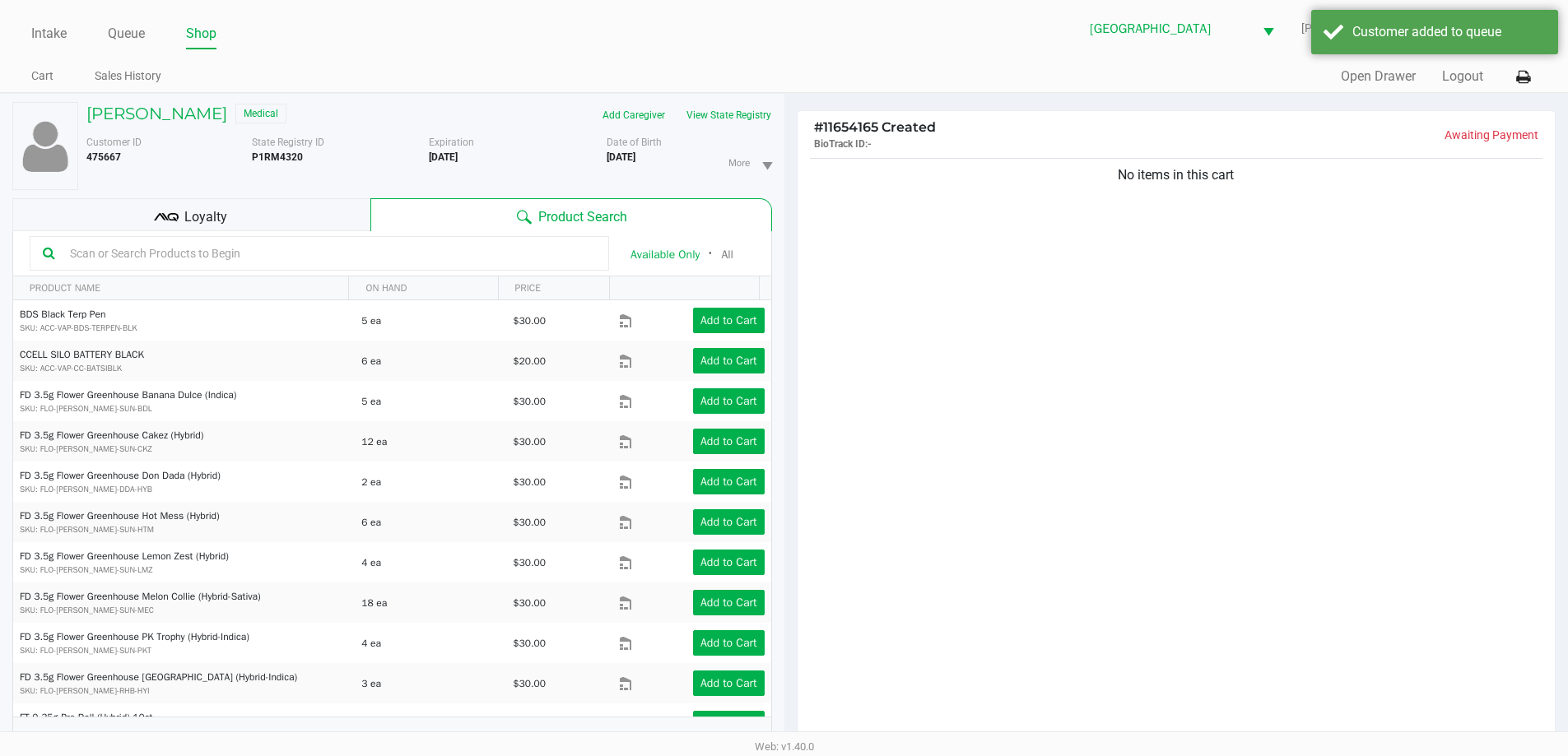 click on "Loyalty" 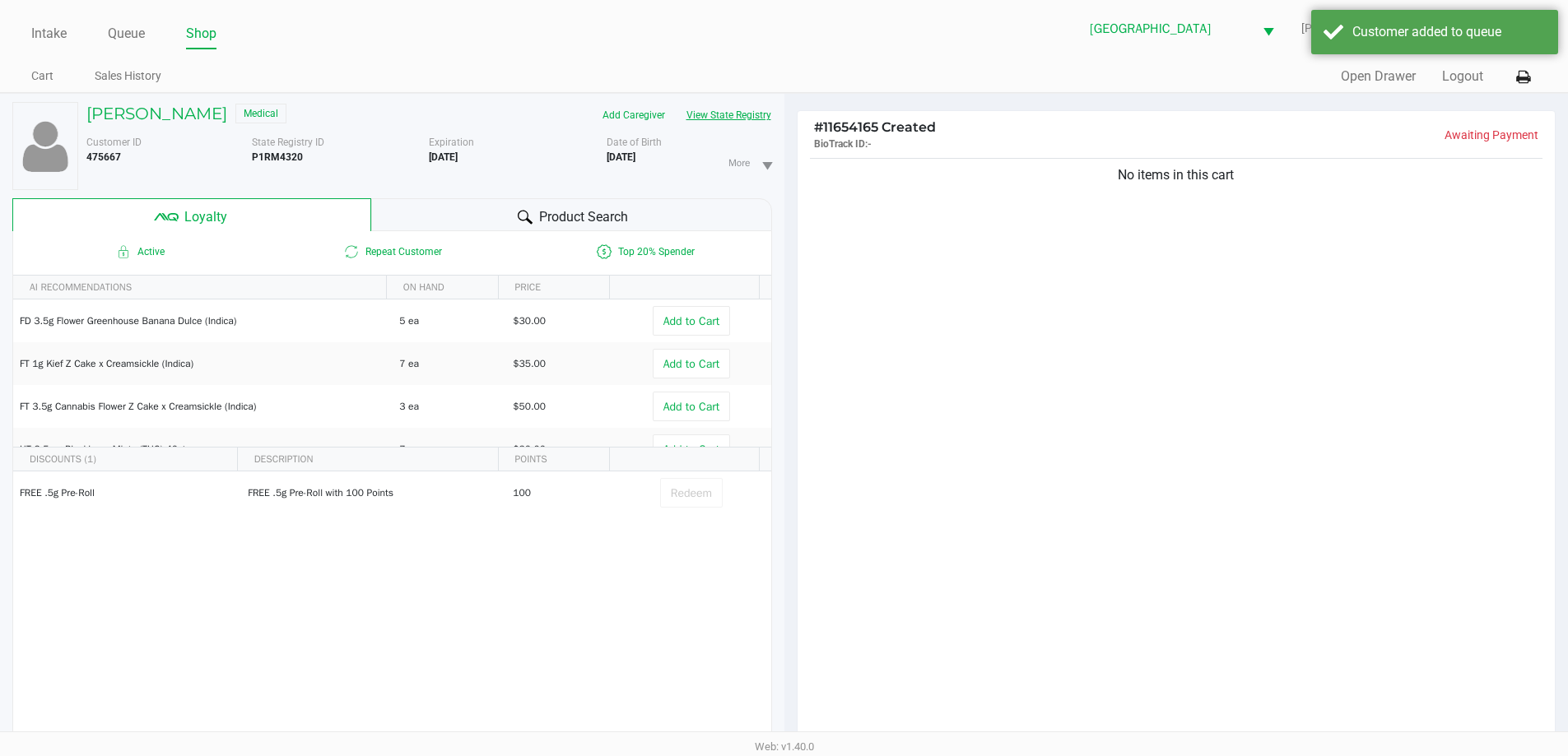click on "View State Registry" 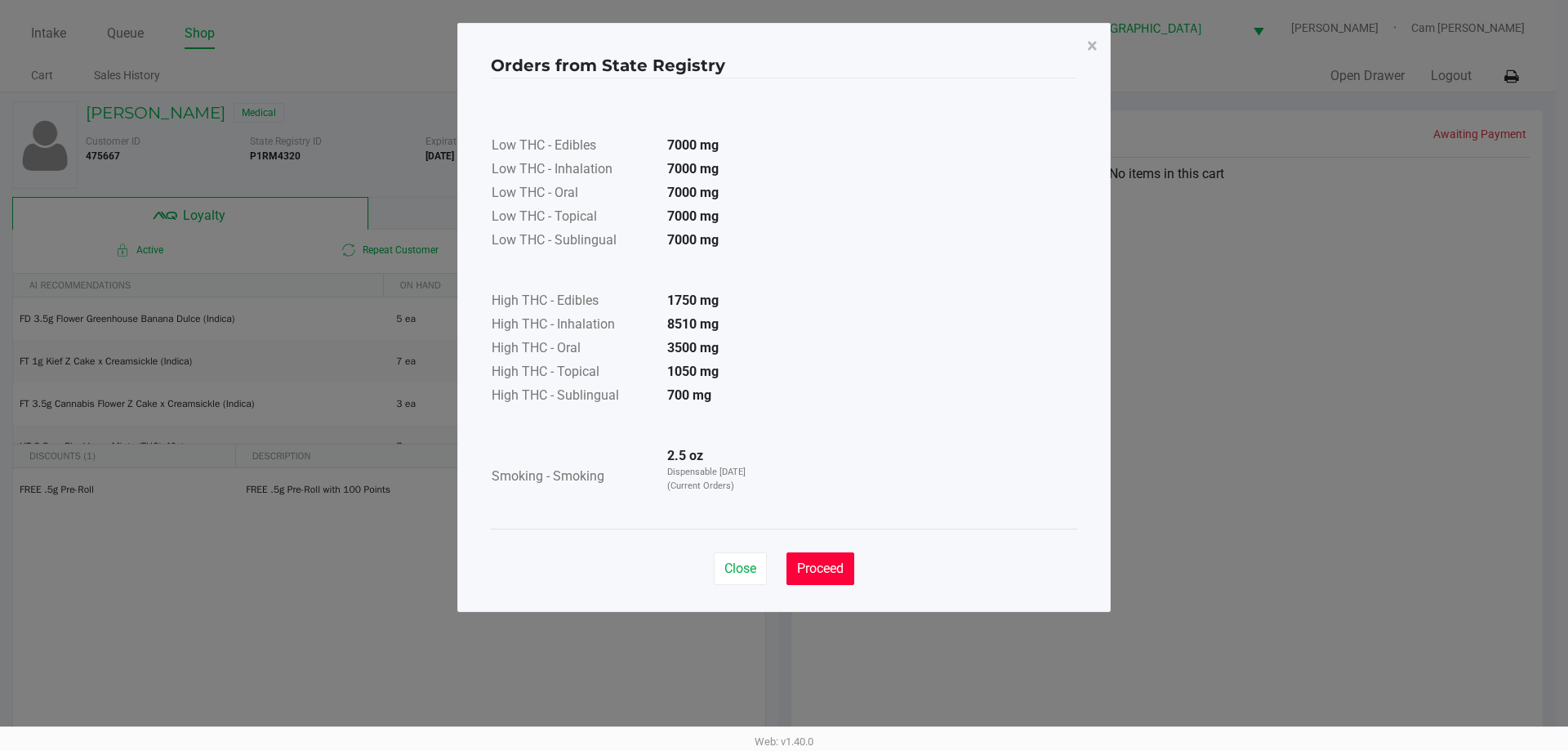 click on "Proceed" 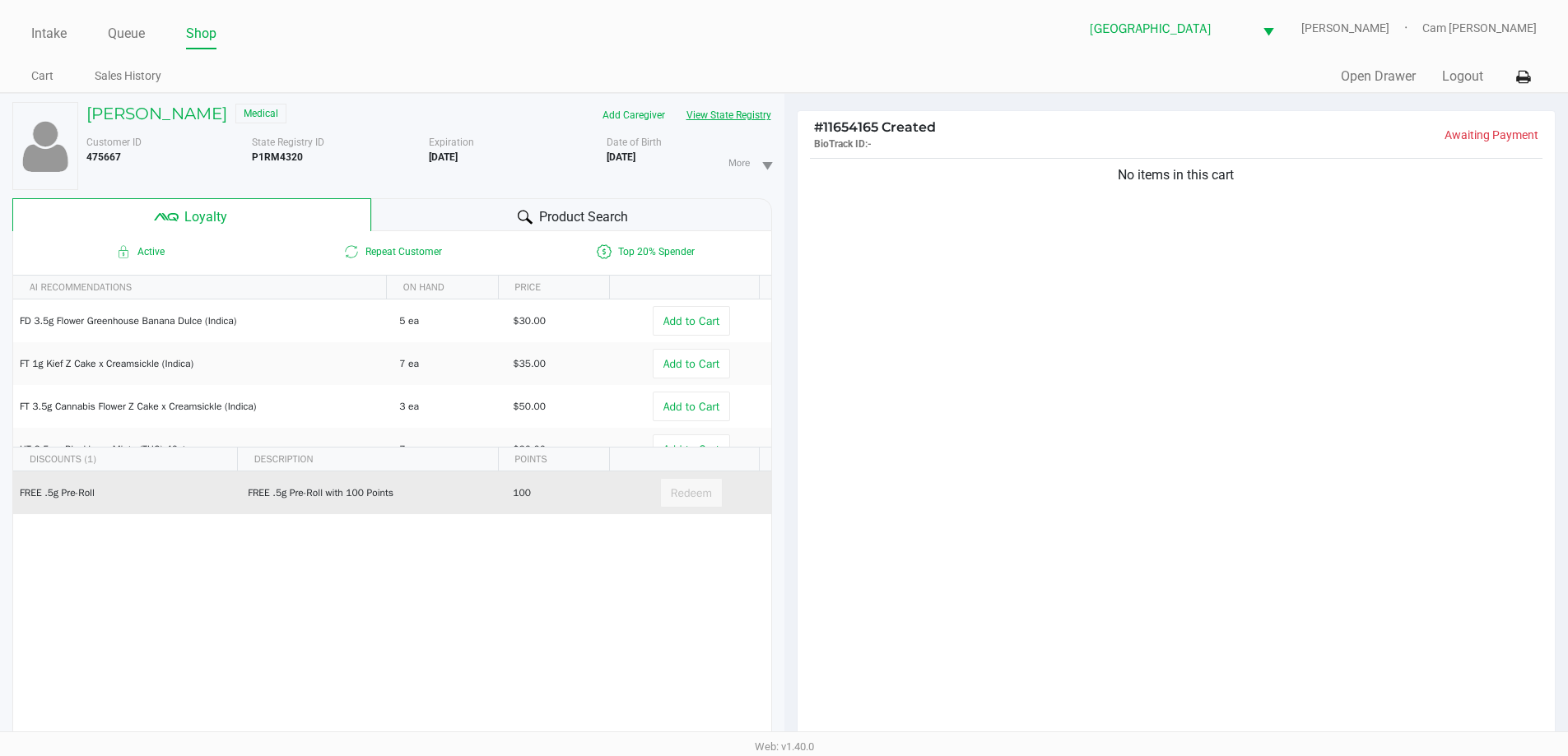 type 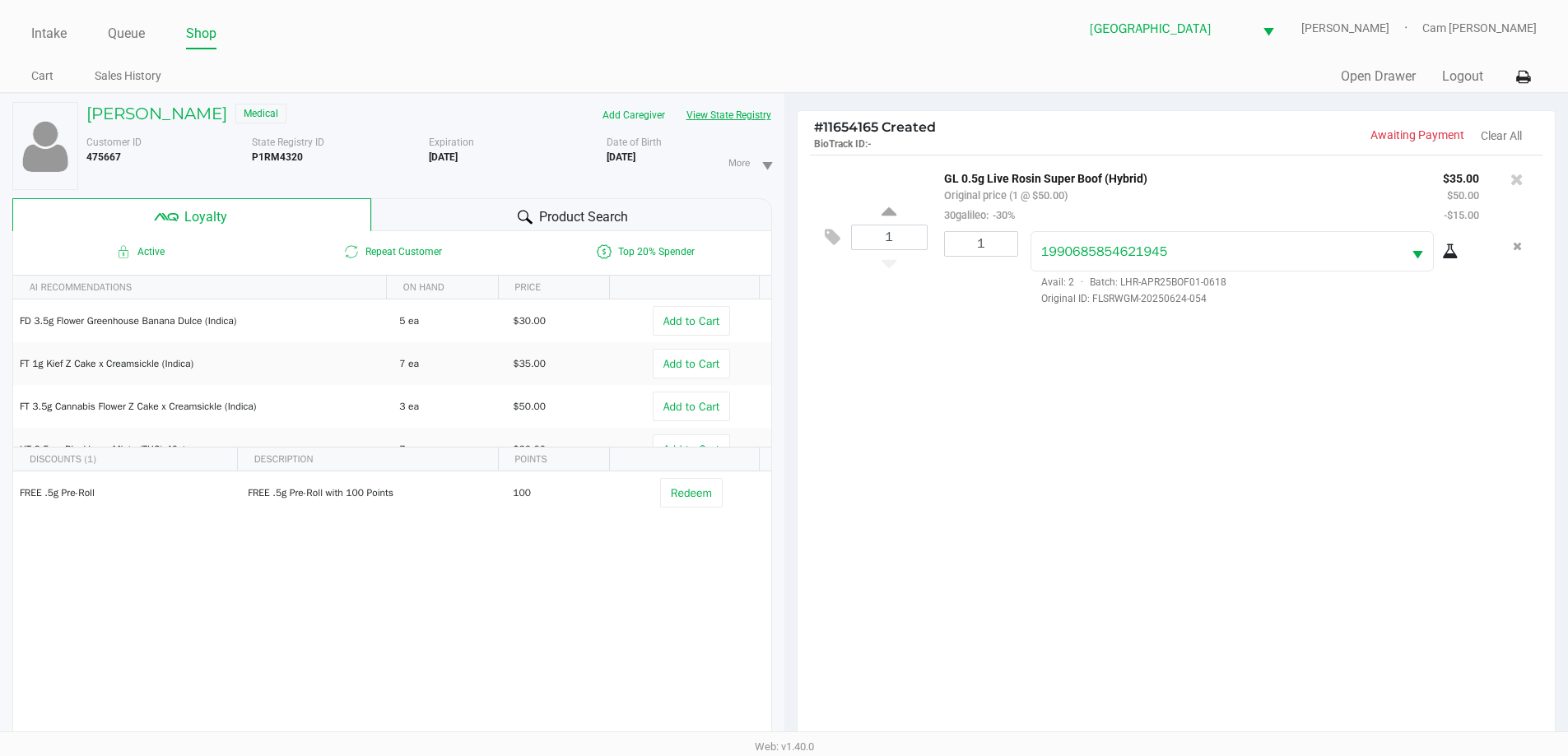 scroll, scrollTop: 197, scrollLeft: 0, axis: vertical 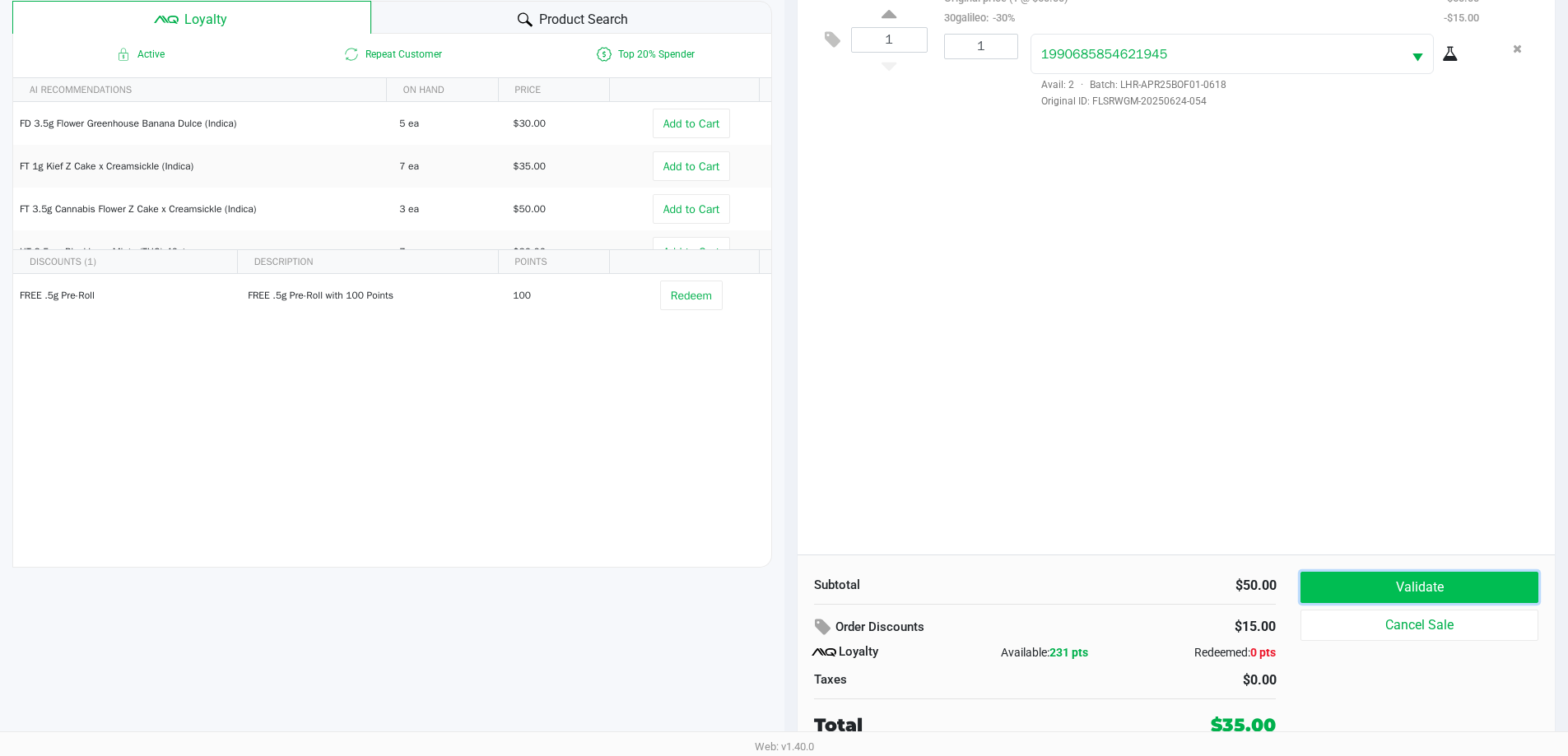 click on "Validate" 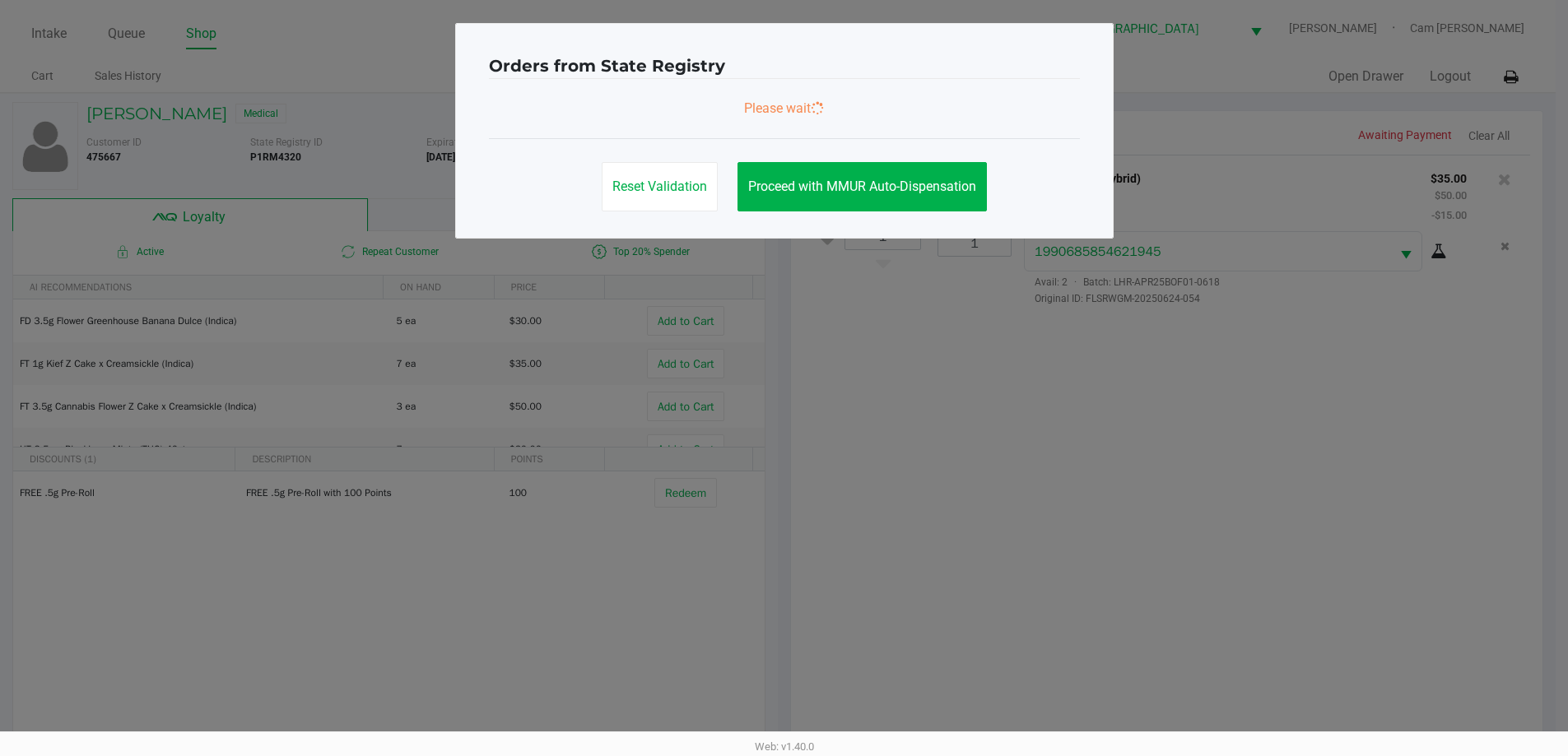 scroll, scrollTop: 0, scrollLeft: 0, axis: both 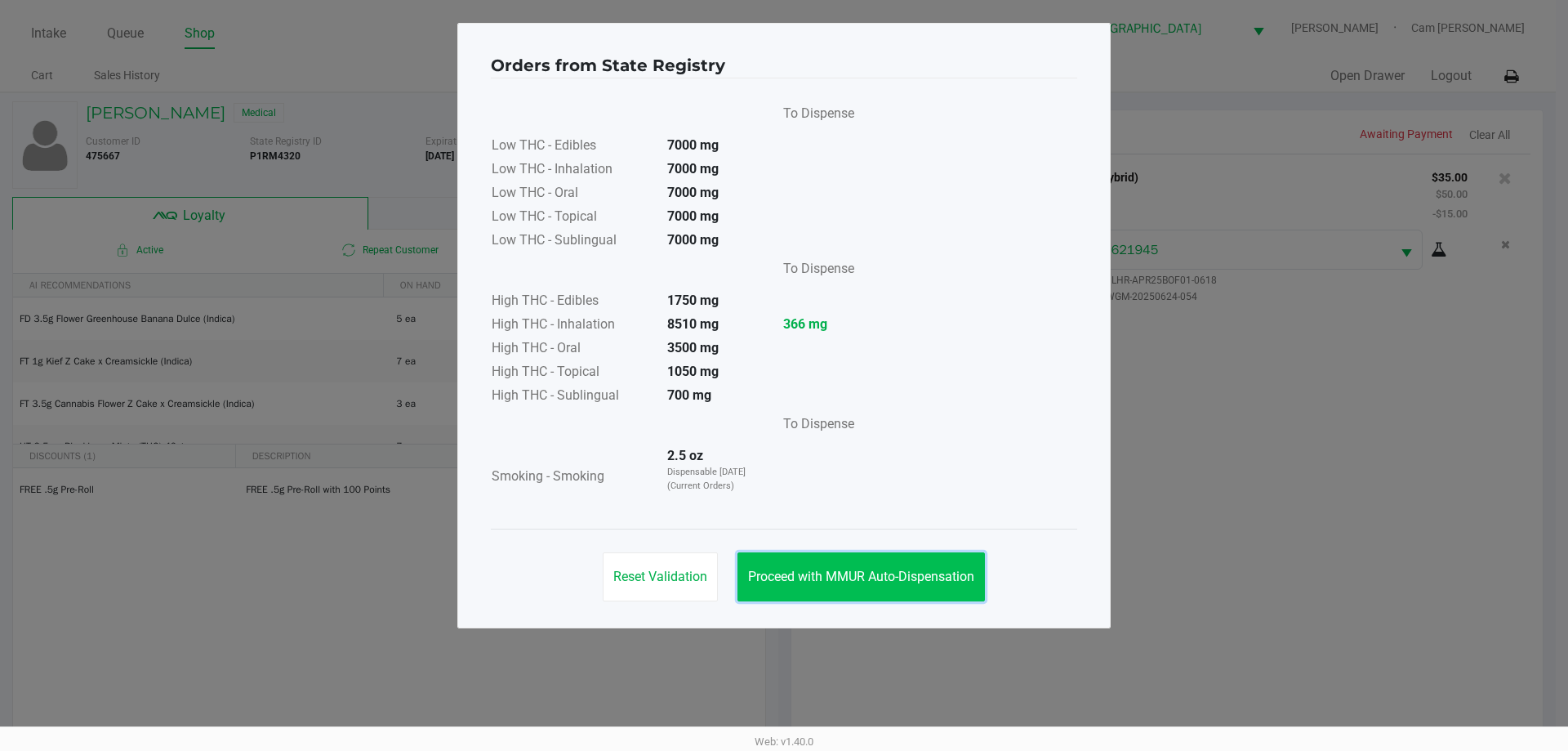 click on "Proceed with MMUR Auto-Dispensation" 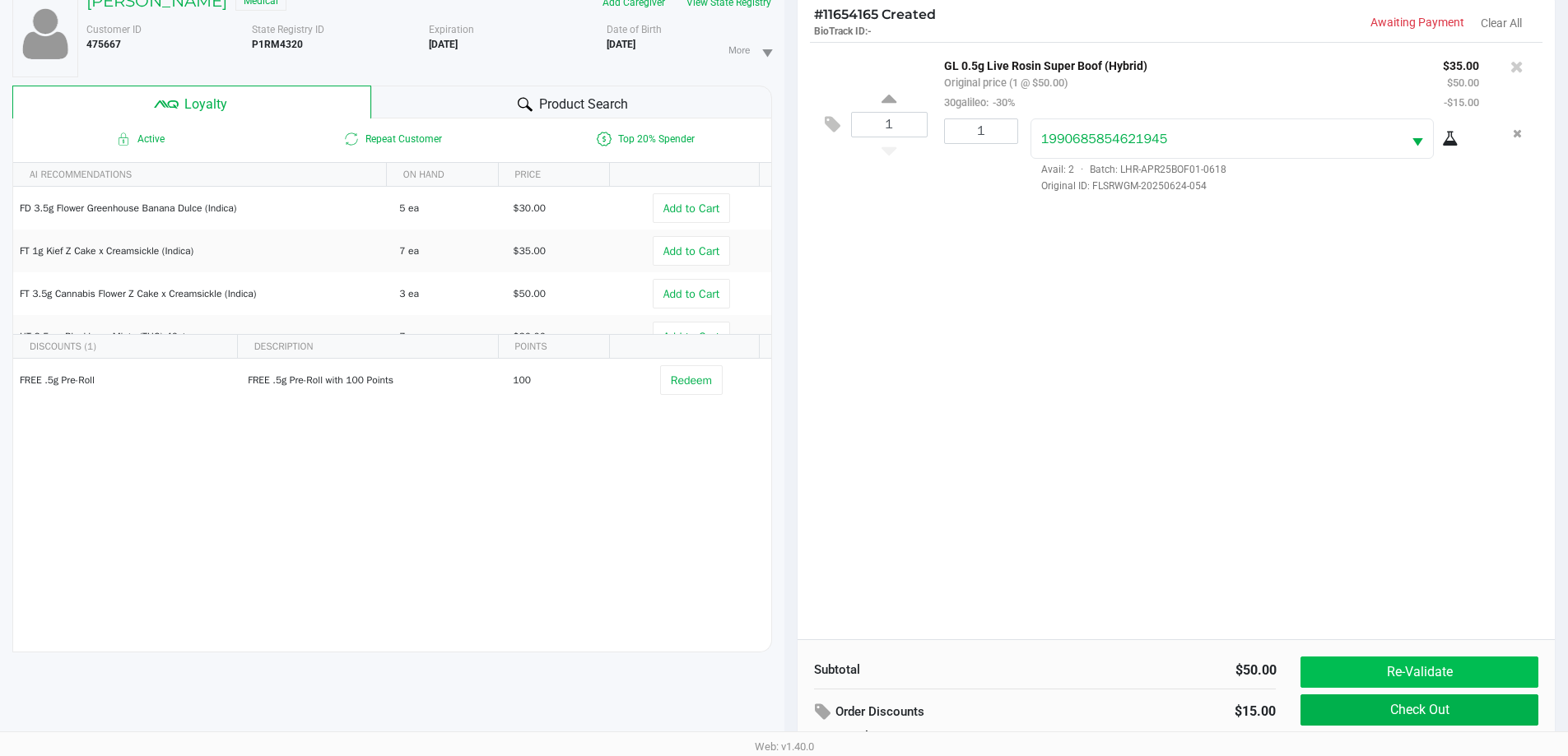 scroll, scrollTop: 197, scrollLeft: 0, axis: vertical 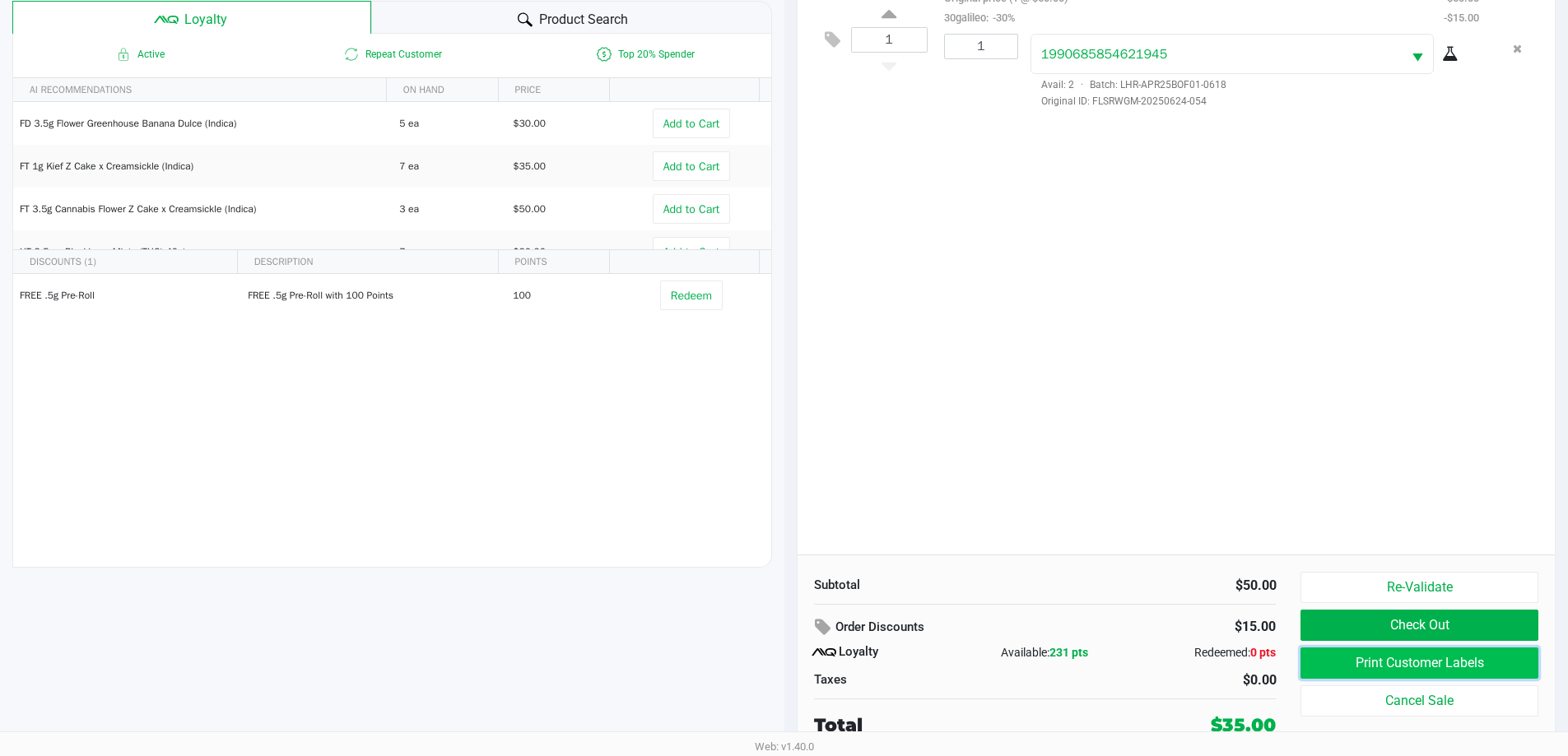 click on "Print Customer Labels" 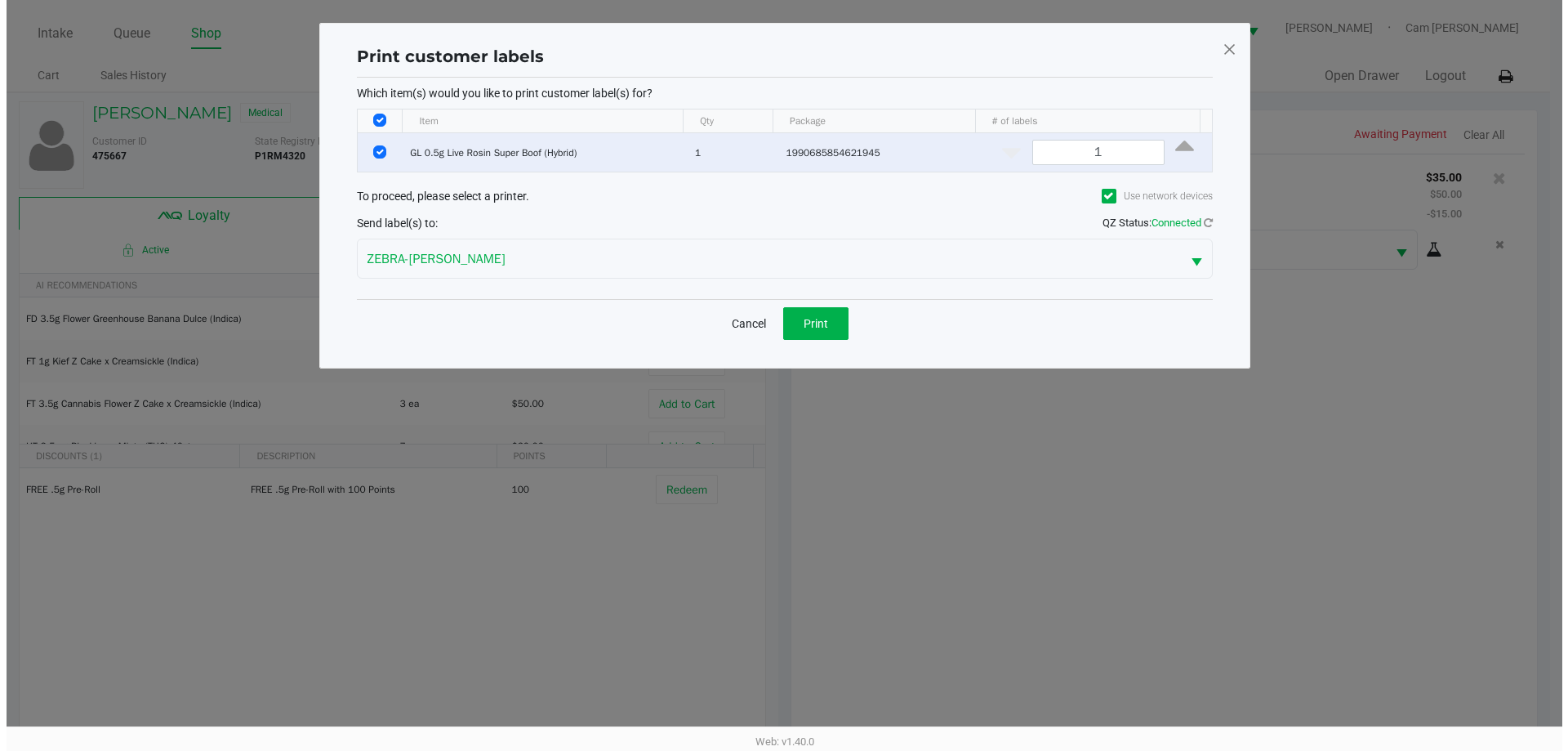scroll, scrollTop: 0, scrollLeft: 0, axis: both 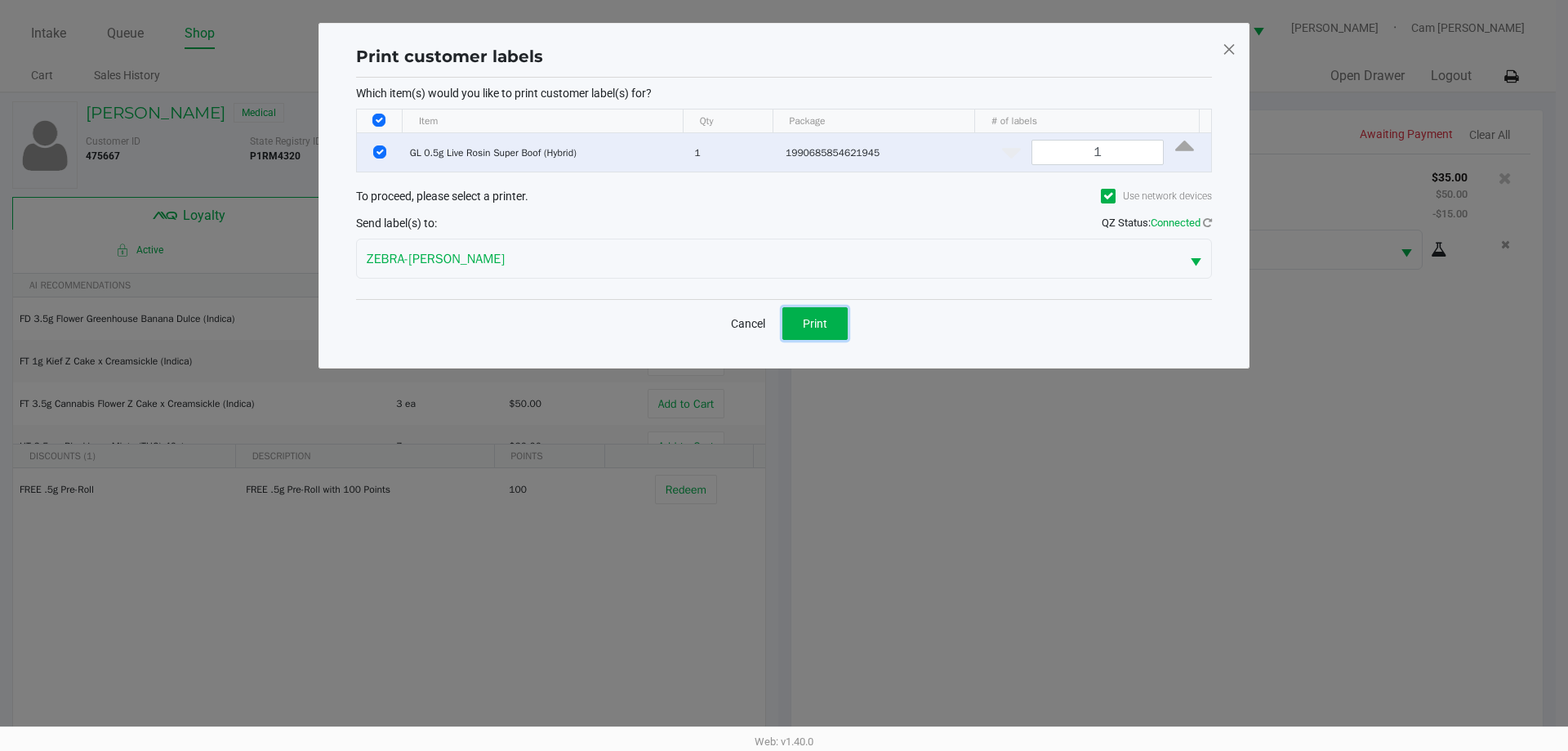 click on "Print" 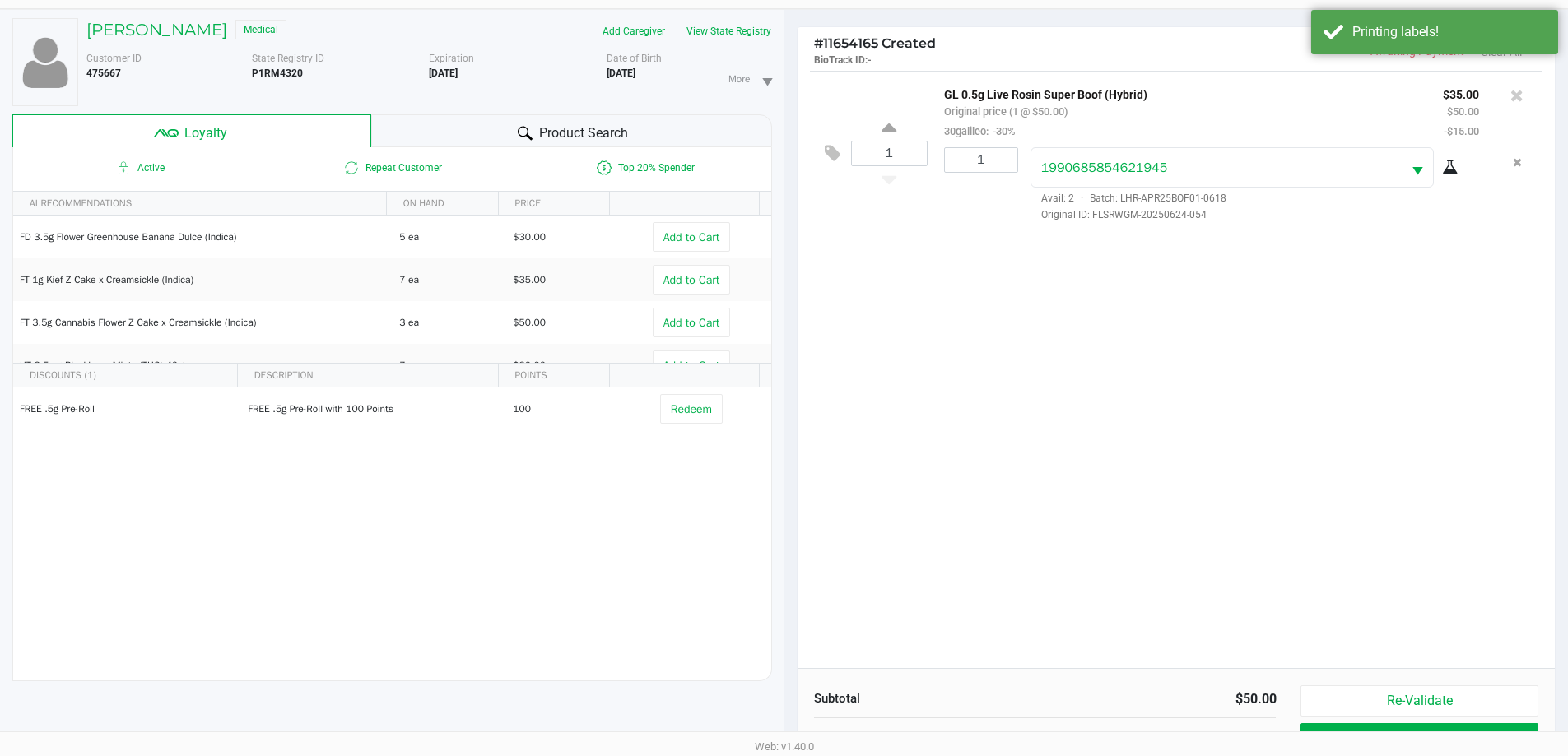 scroll, scrollTop: 197, scrollLeft: 0, axis: vertical 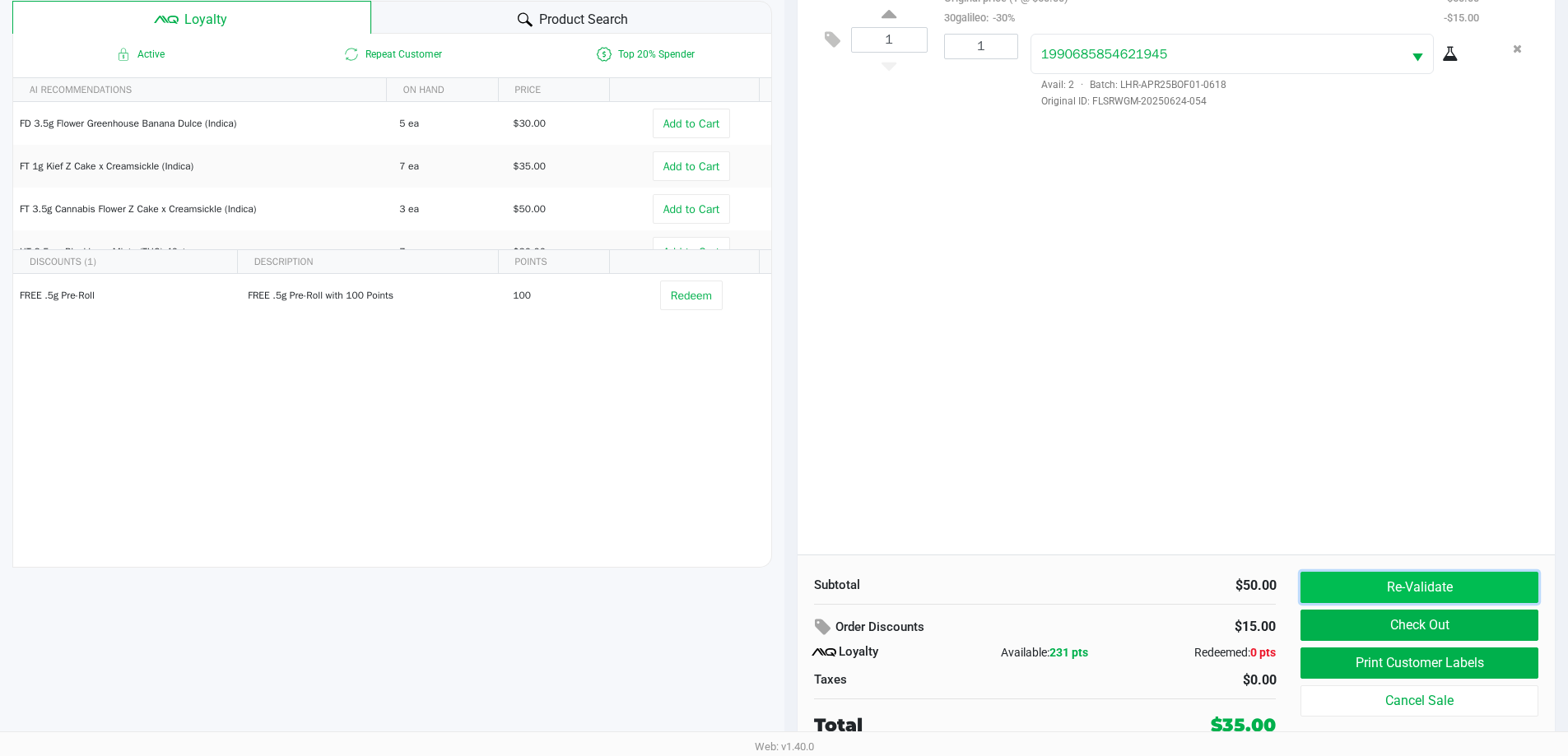 click on "Re-Validate" 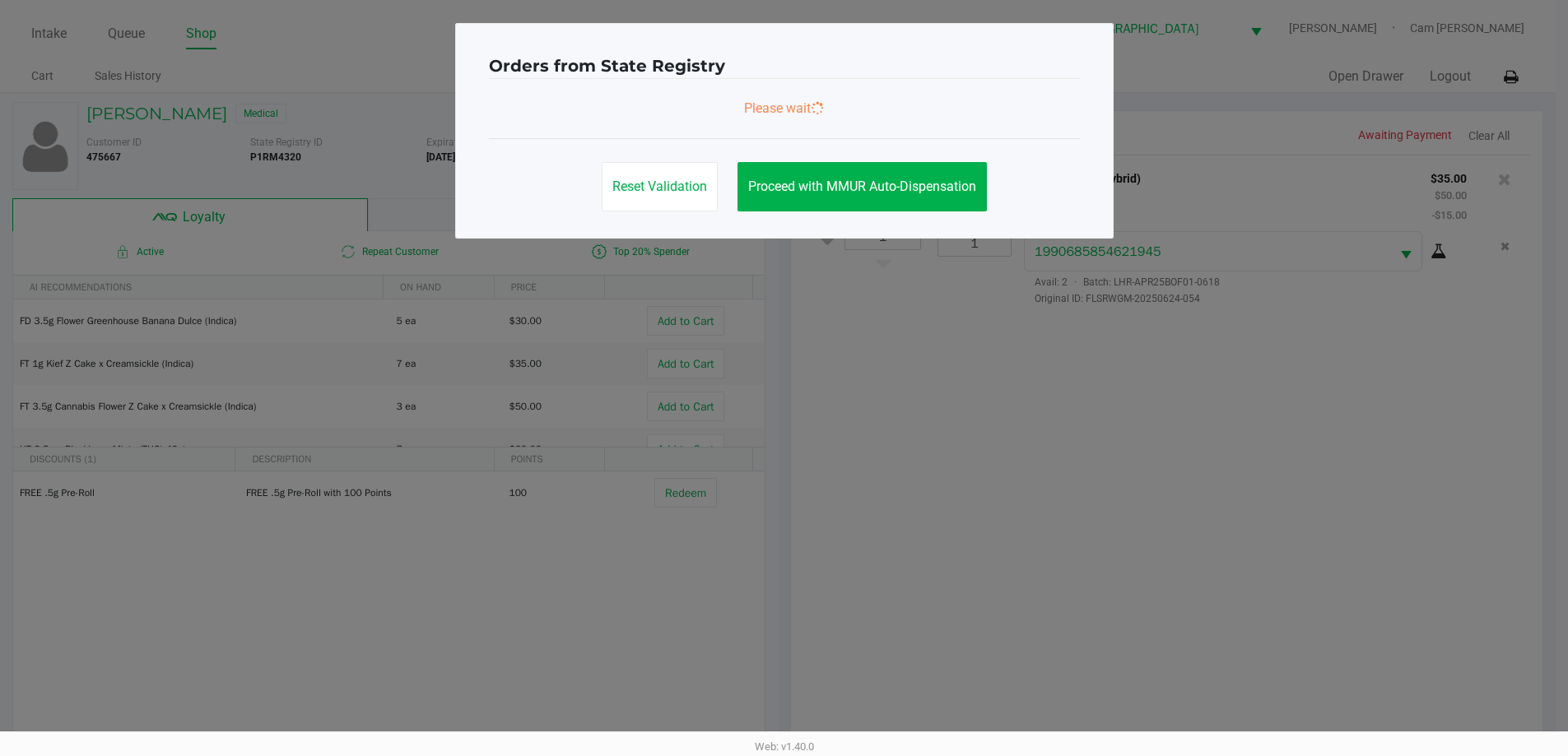 scroll, scrollTop: 0, scrollLeft: 0, axis: both 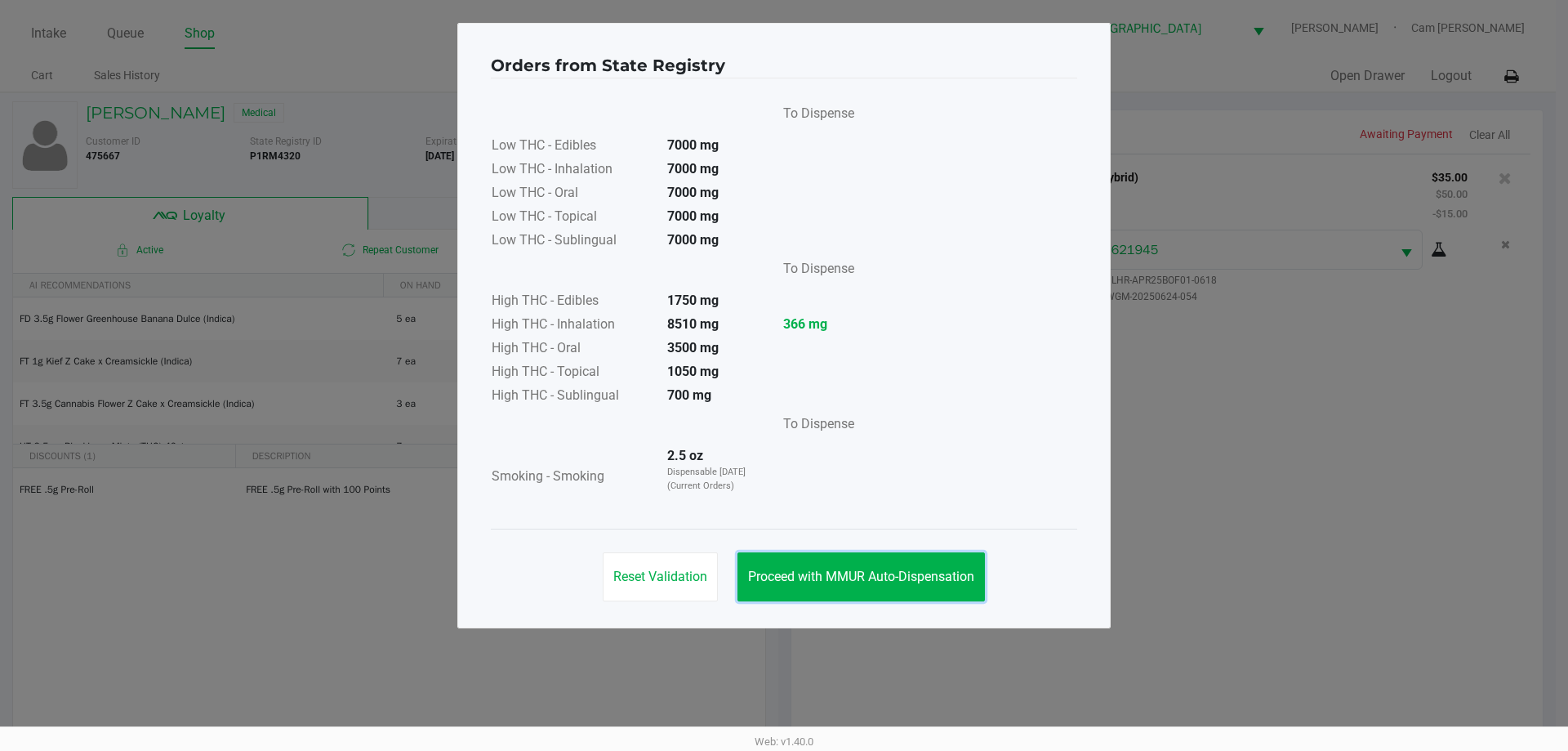 drag, startPoint x: 895, startPoint y: 566, endPoint x: 1229, endPoint y: 579, distance: 334.2529 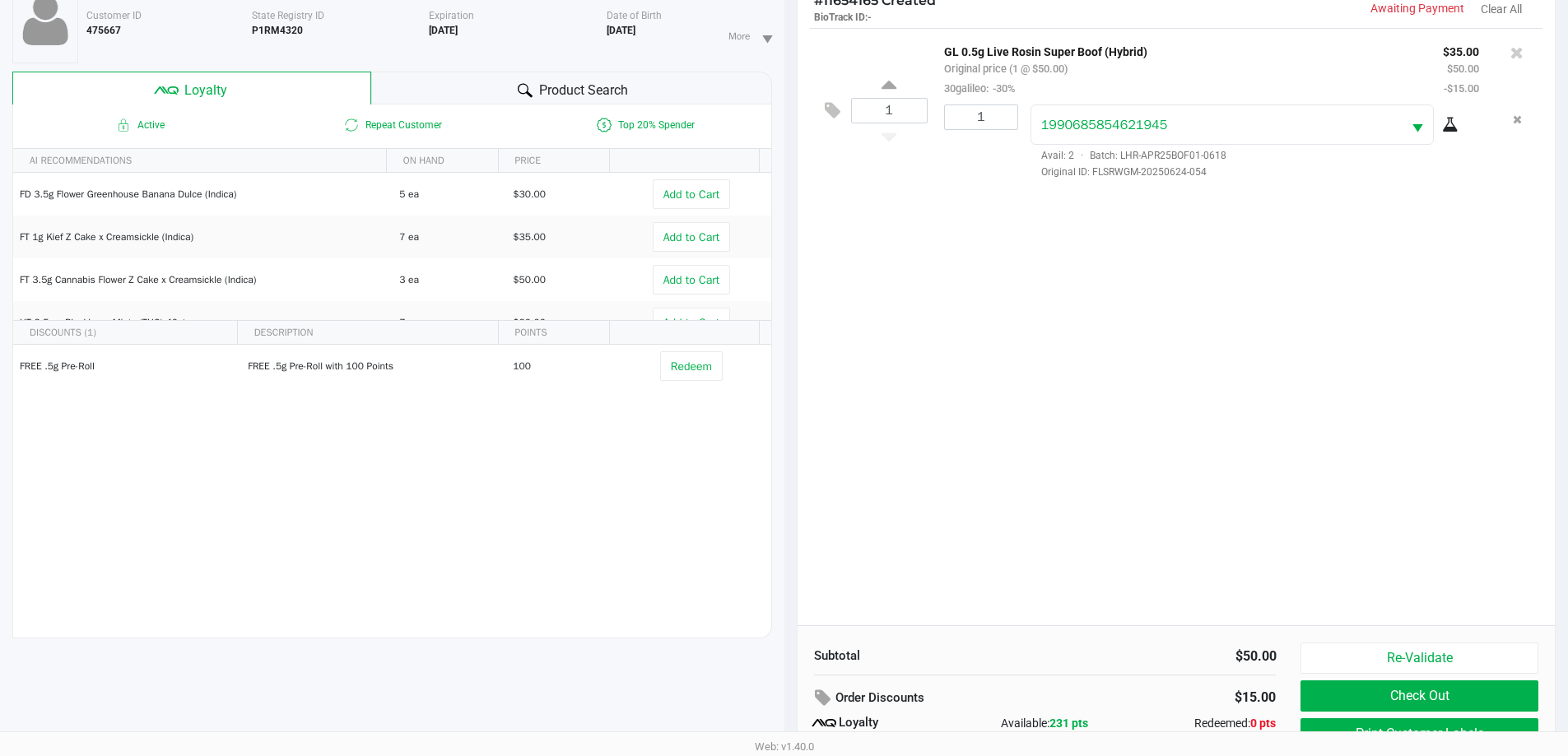 scroll, scrollTop: 197, scrollLeft: 0, axis: vertical 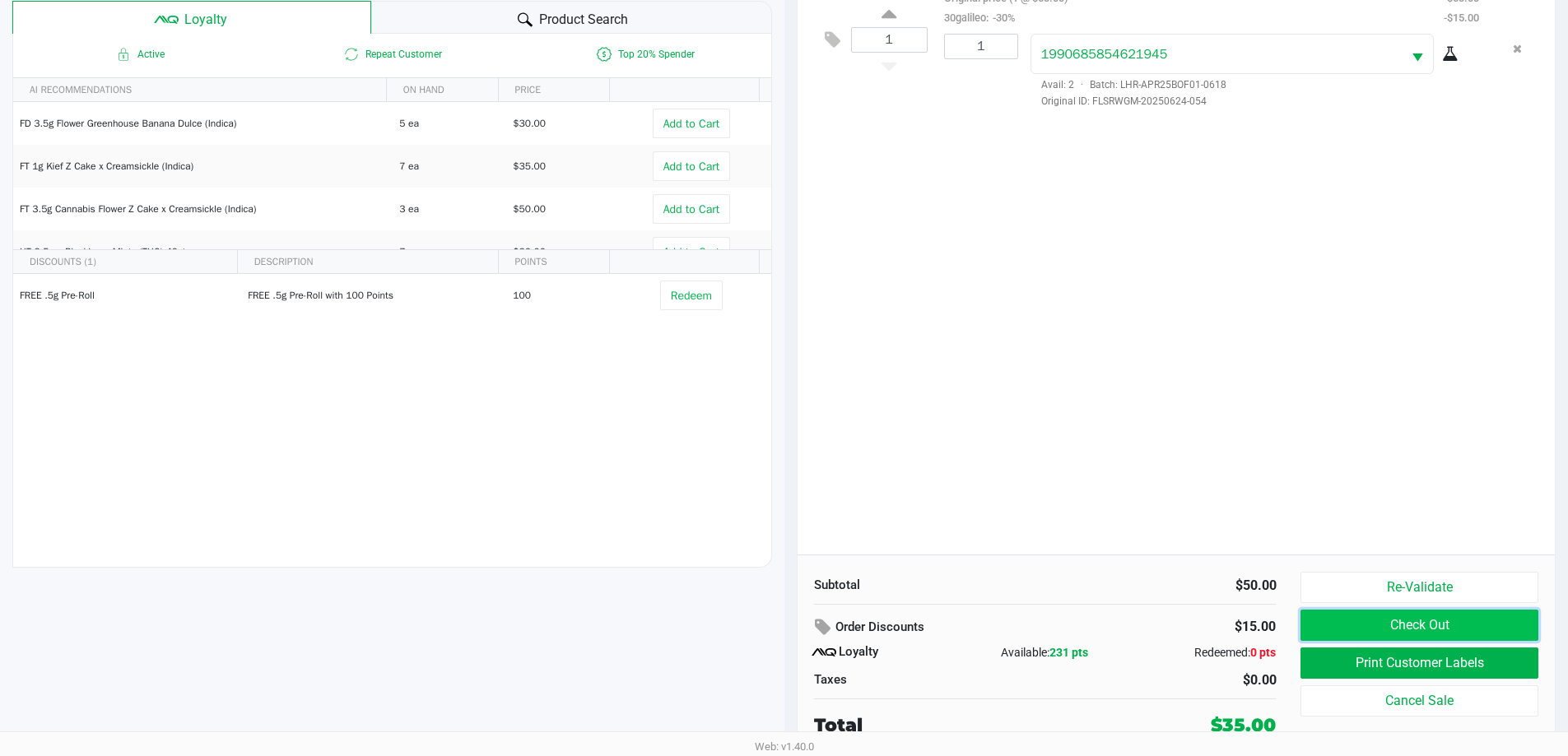 click on "Check Out" 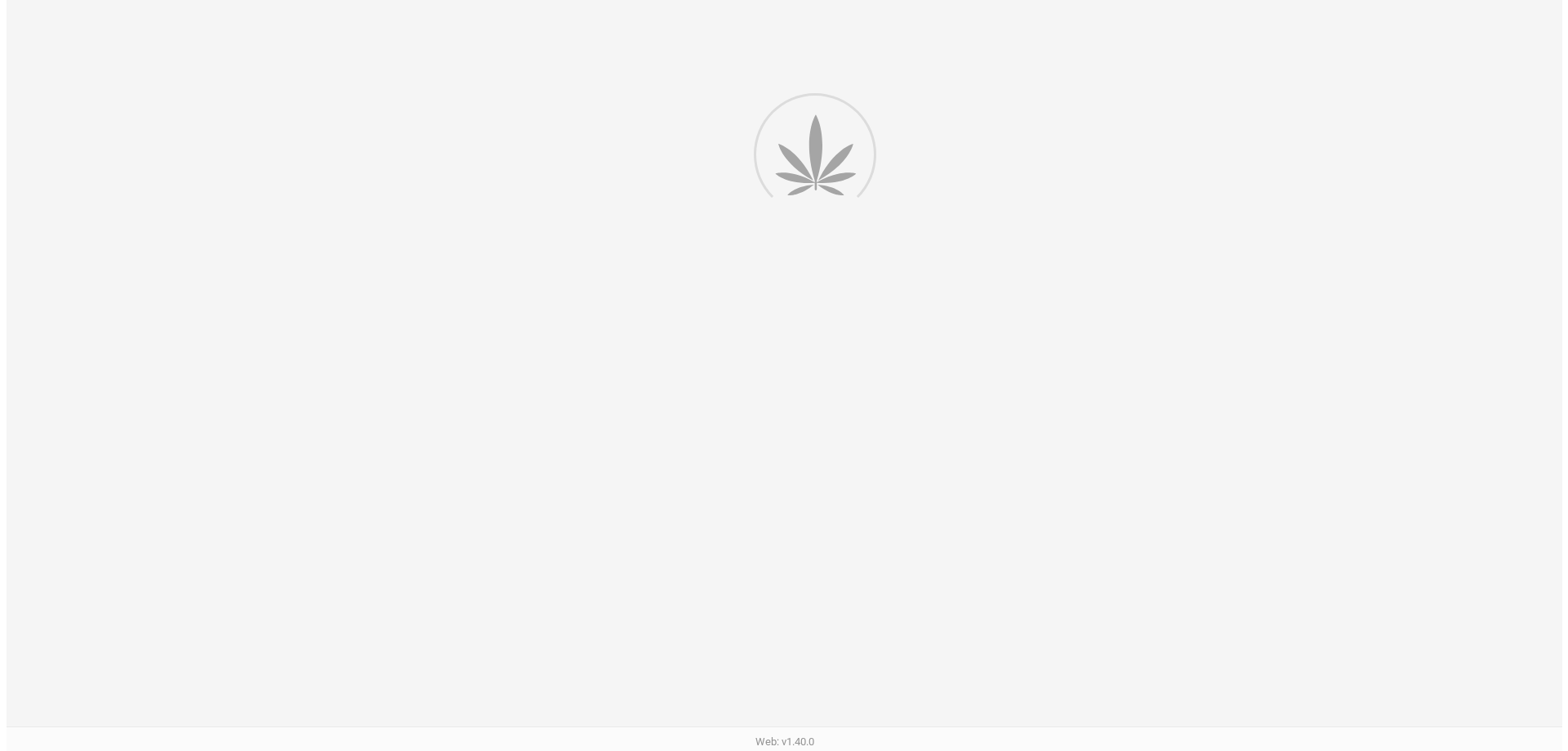 scroll, scrollTop: 0, scrollLeft: 0, axis: both 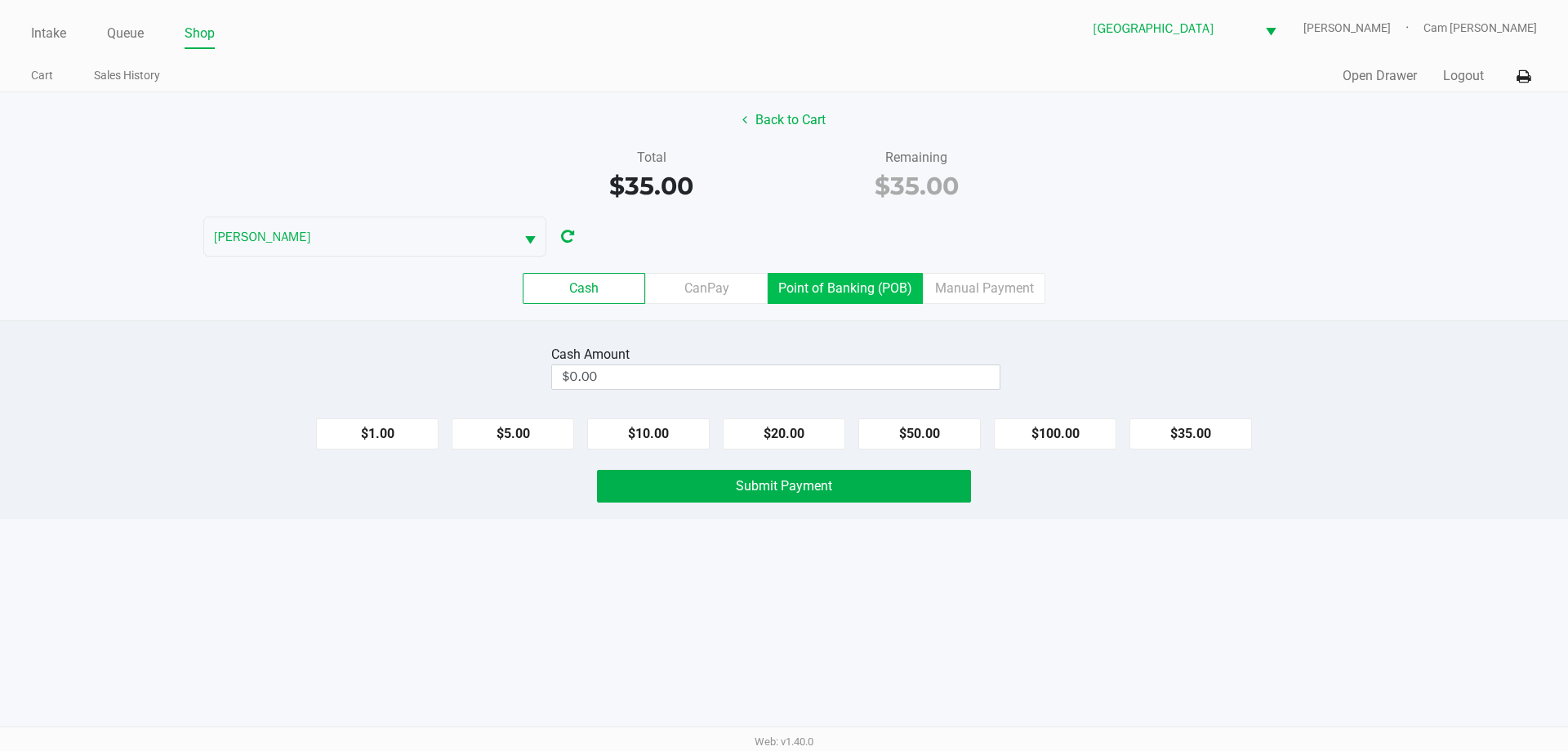 click on "Point of Banking (POB)" 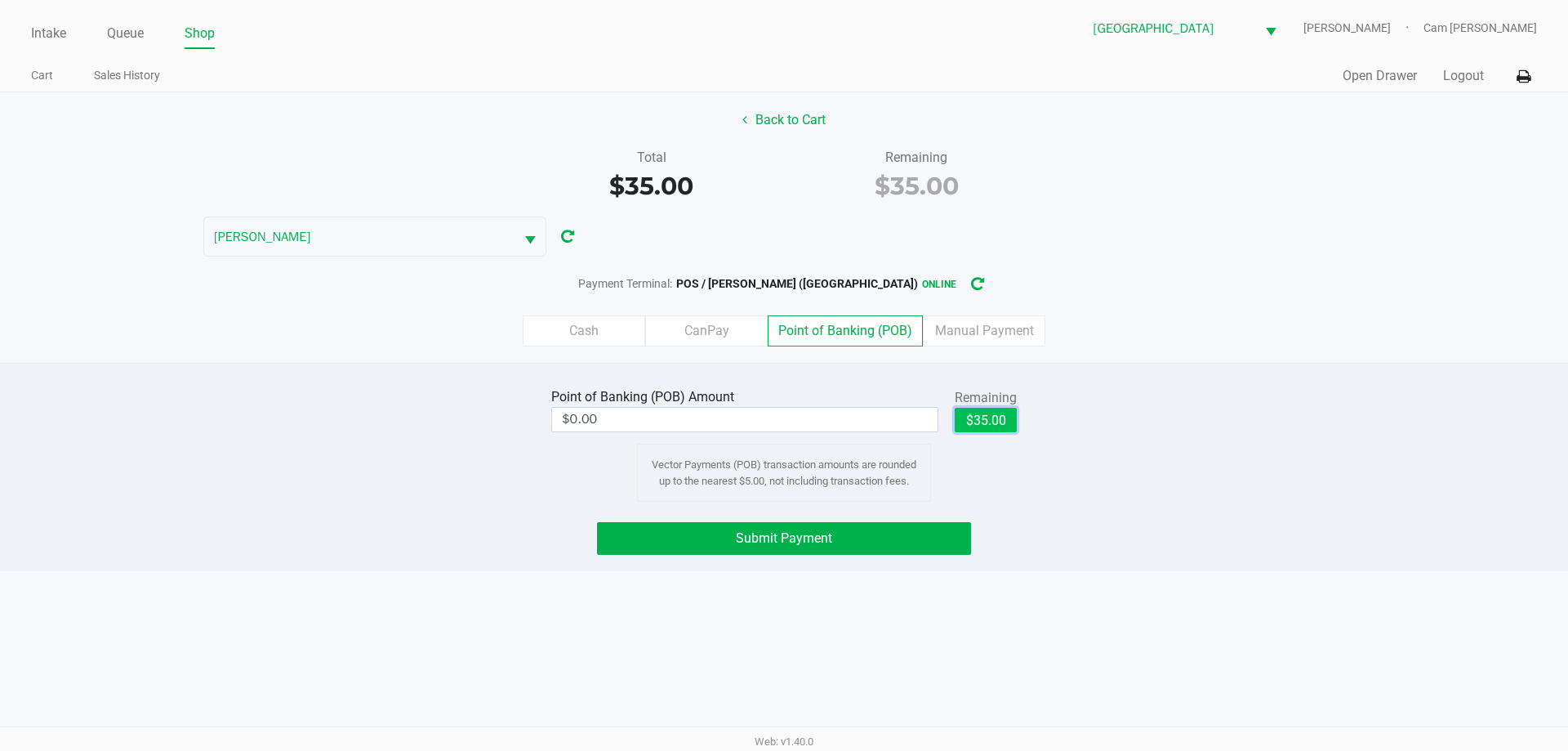 click on "$35.00" 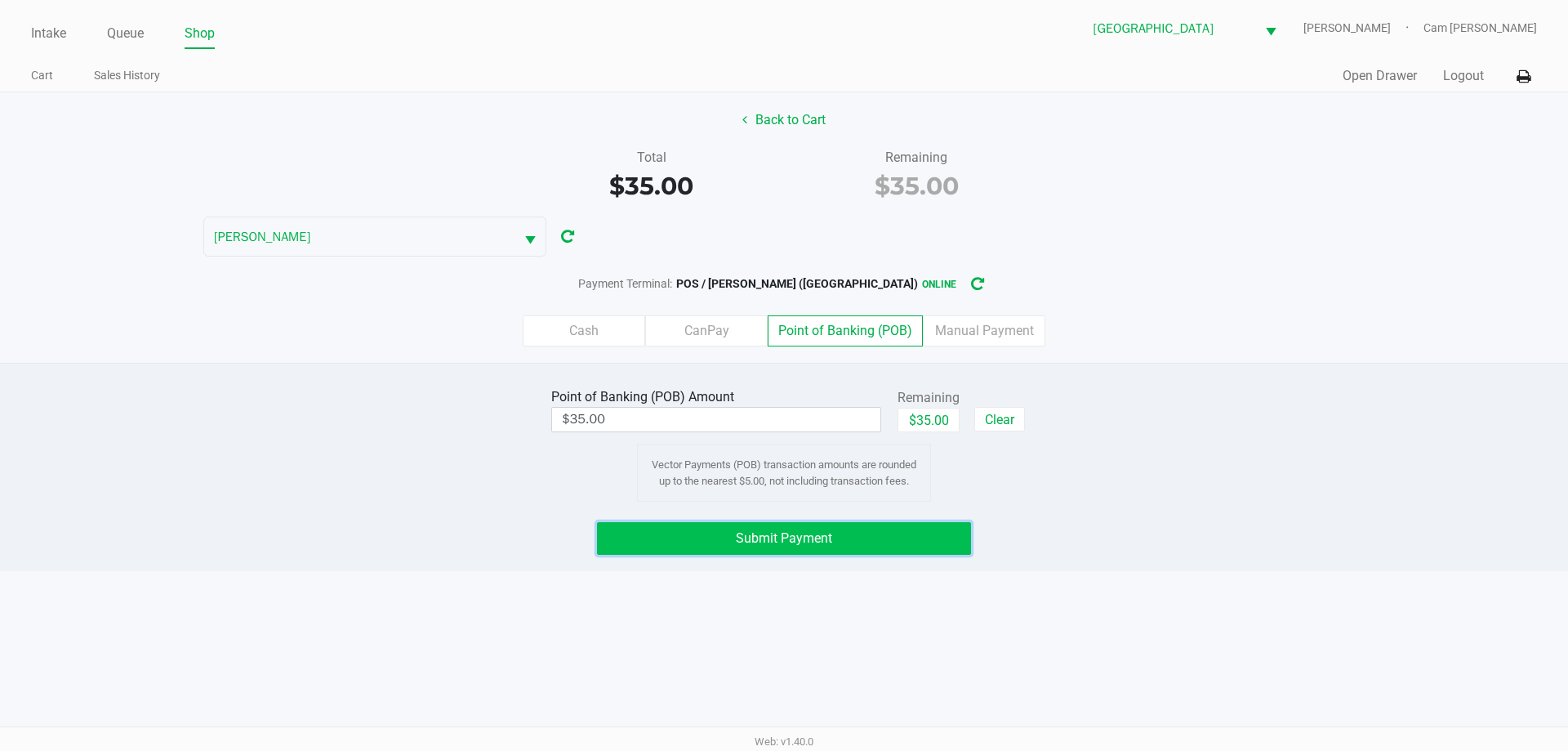 click on "Submit Payment" 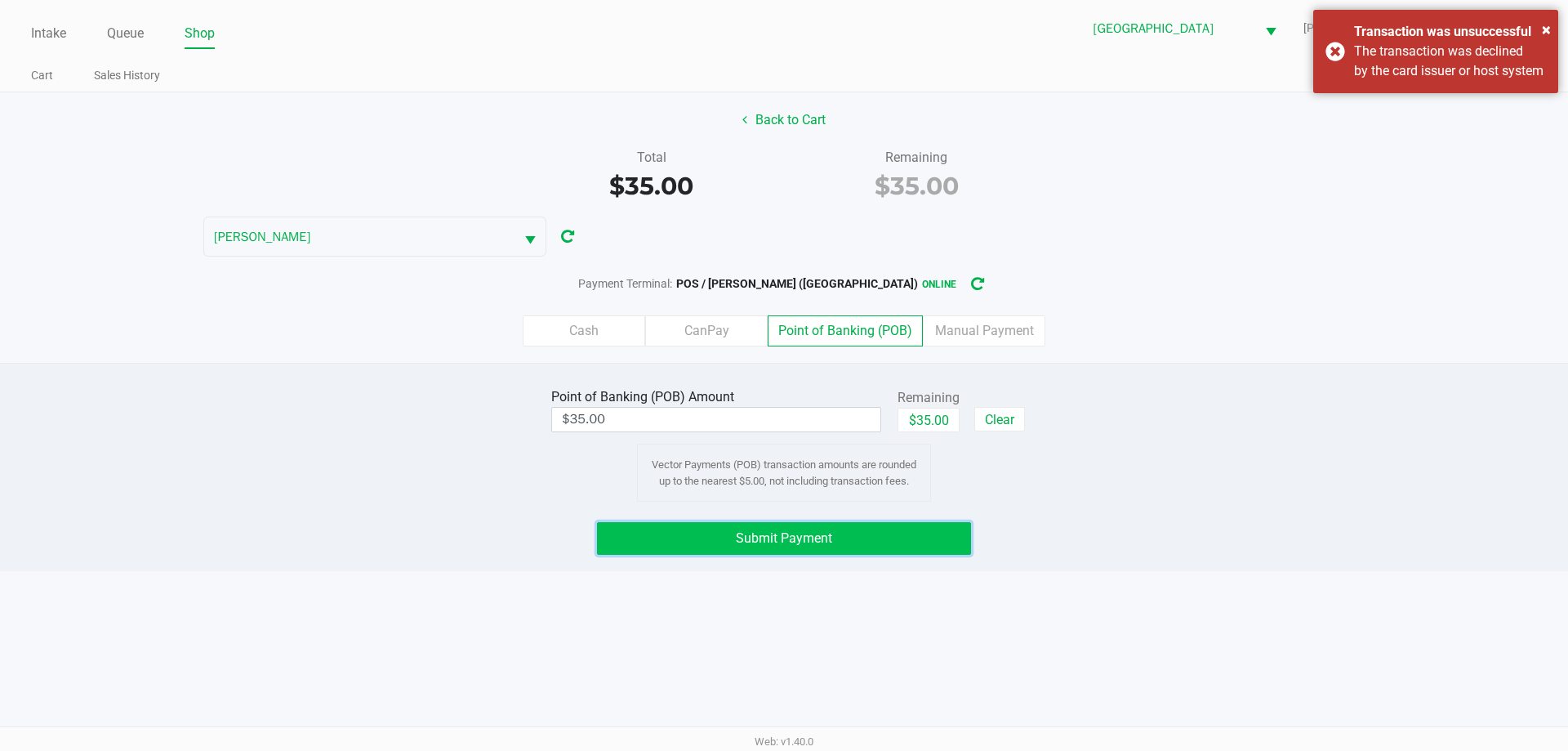click on "Submit Payment" 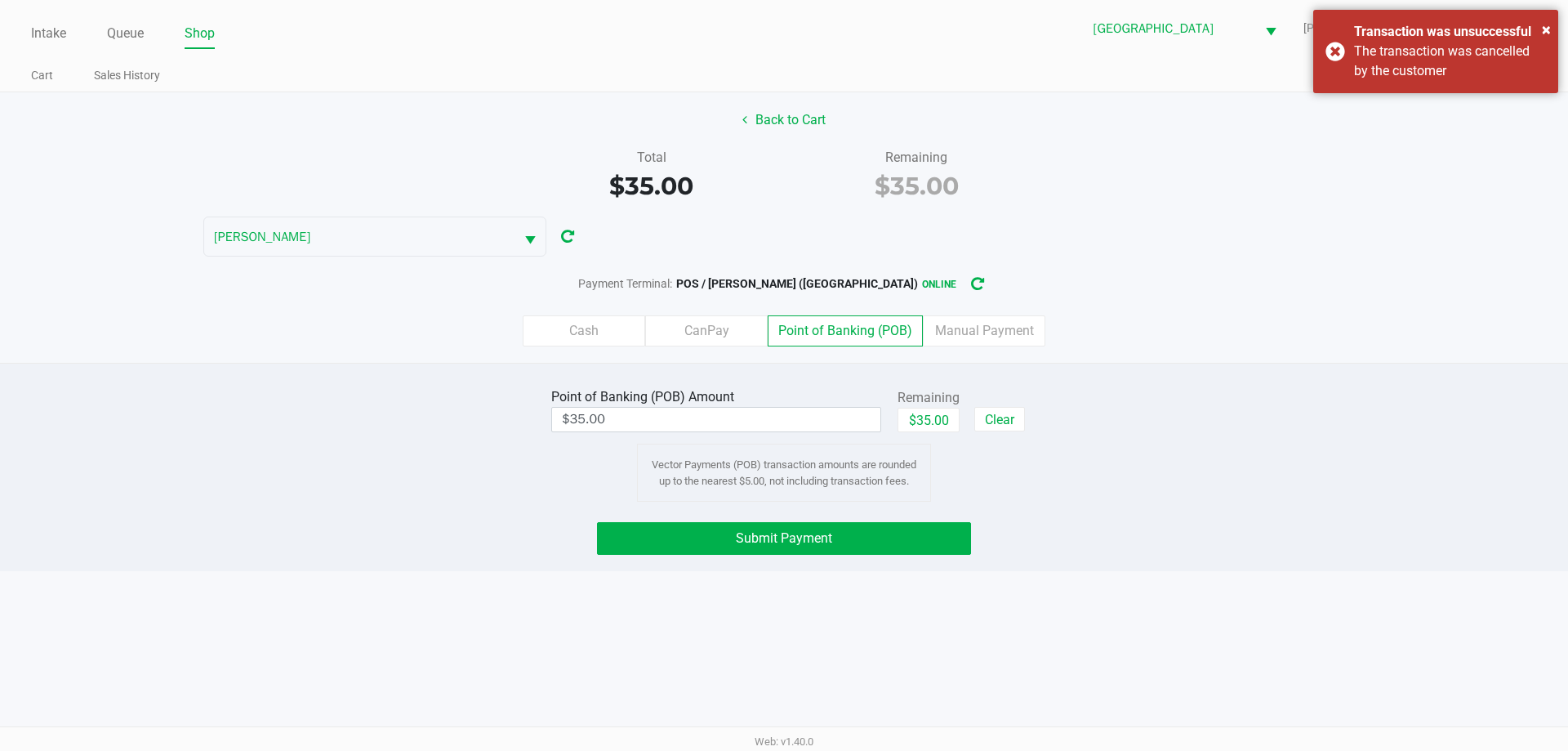 drag, startPoint x: 1147, startPoint y: 369, endPoint x: 577, endPoint y: 269, distance: 578.7055 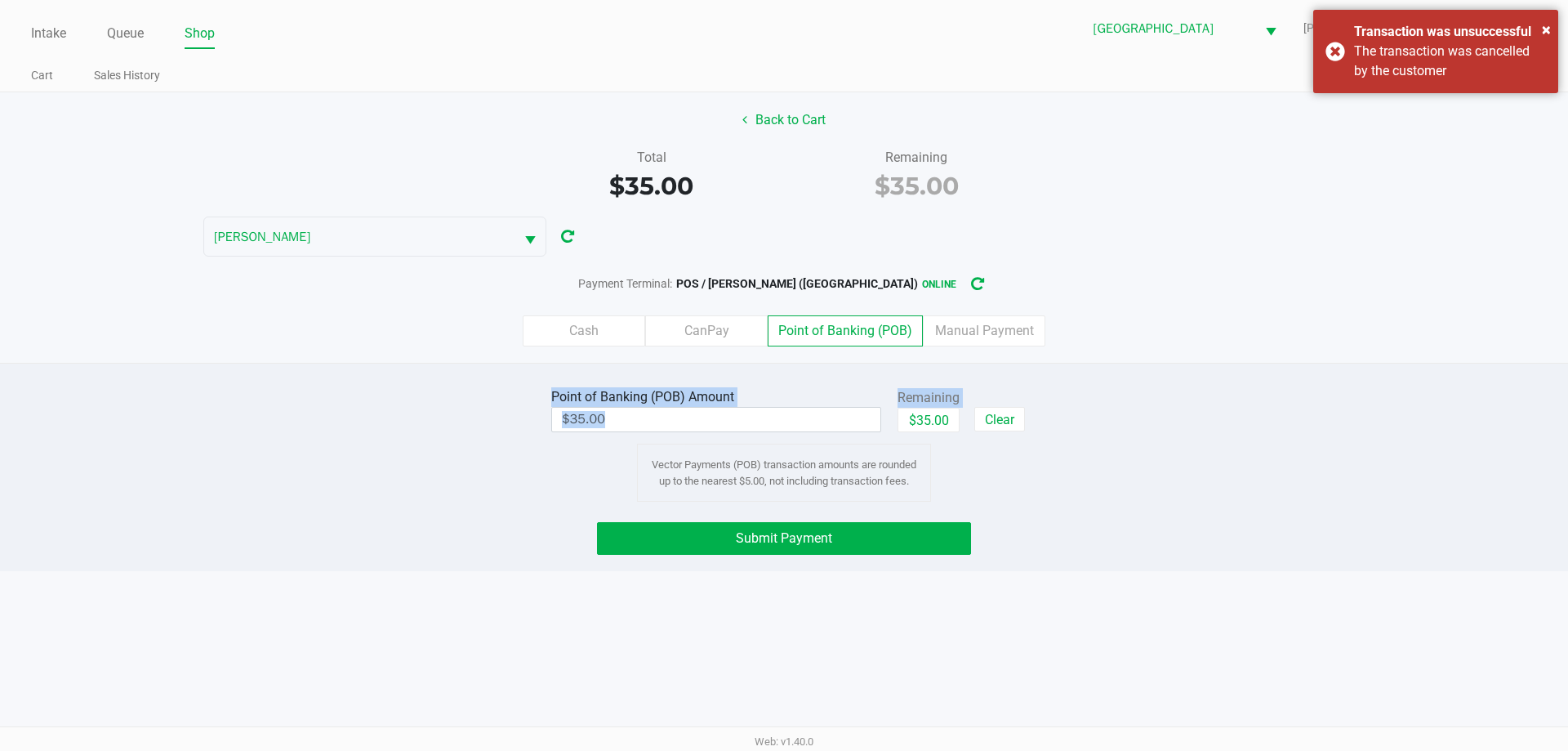 click on "Cash" 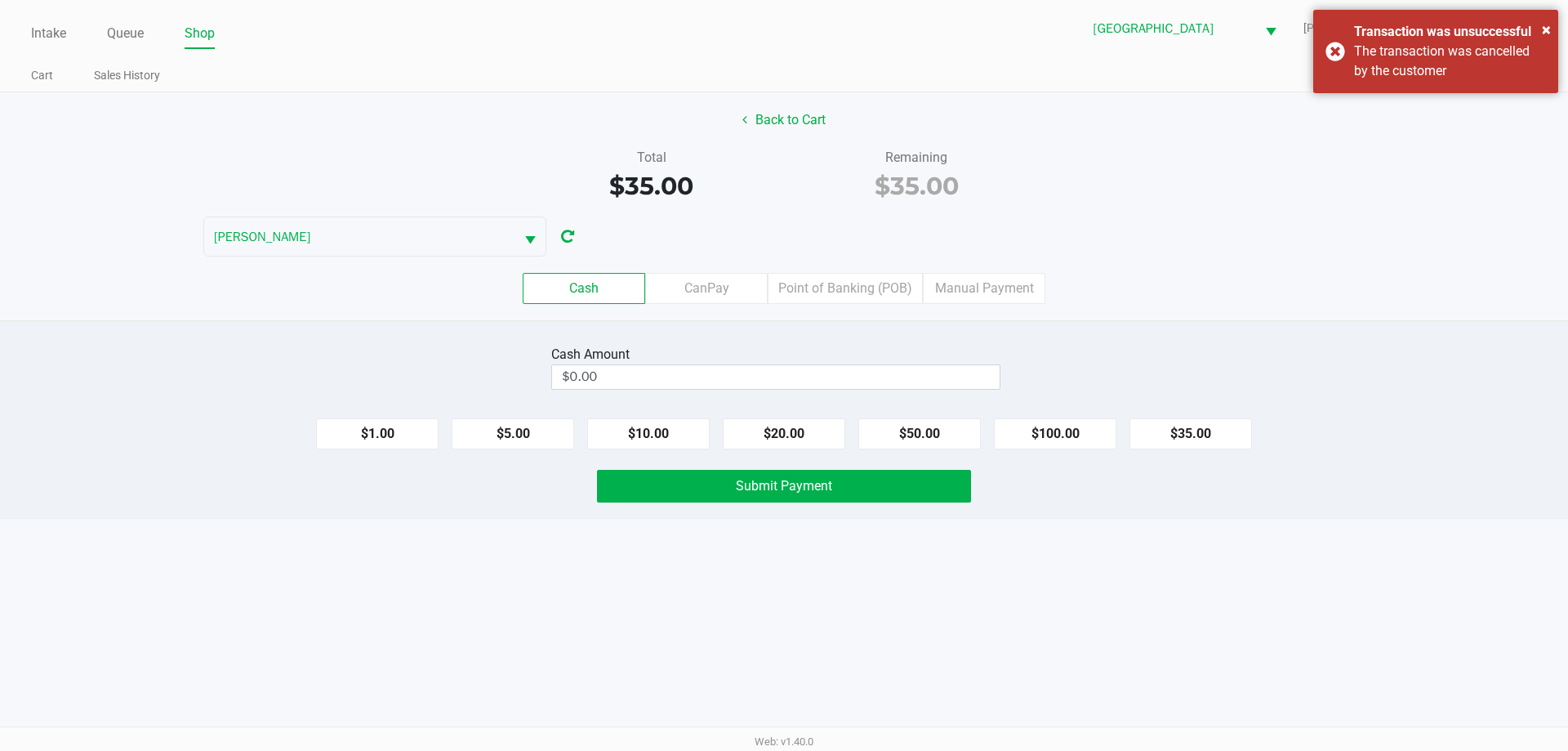click on "Back to Cart   Total   $35.00   Remaining   $35.00  YIRUMA  Cash   CanPay   Point of Banking (POB)   Manual Payment" 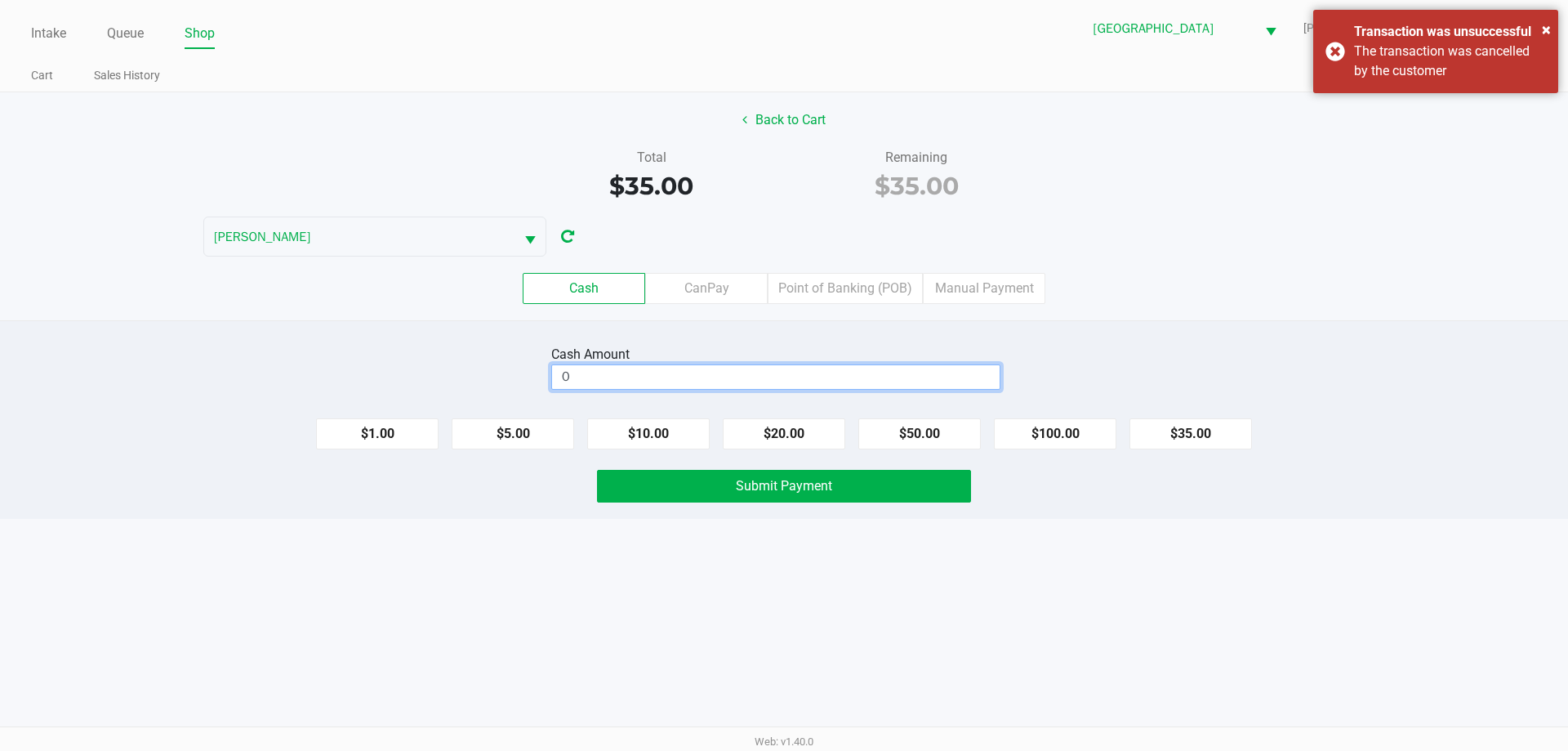 click on "0" at bounding box center (776, 377) 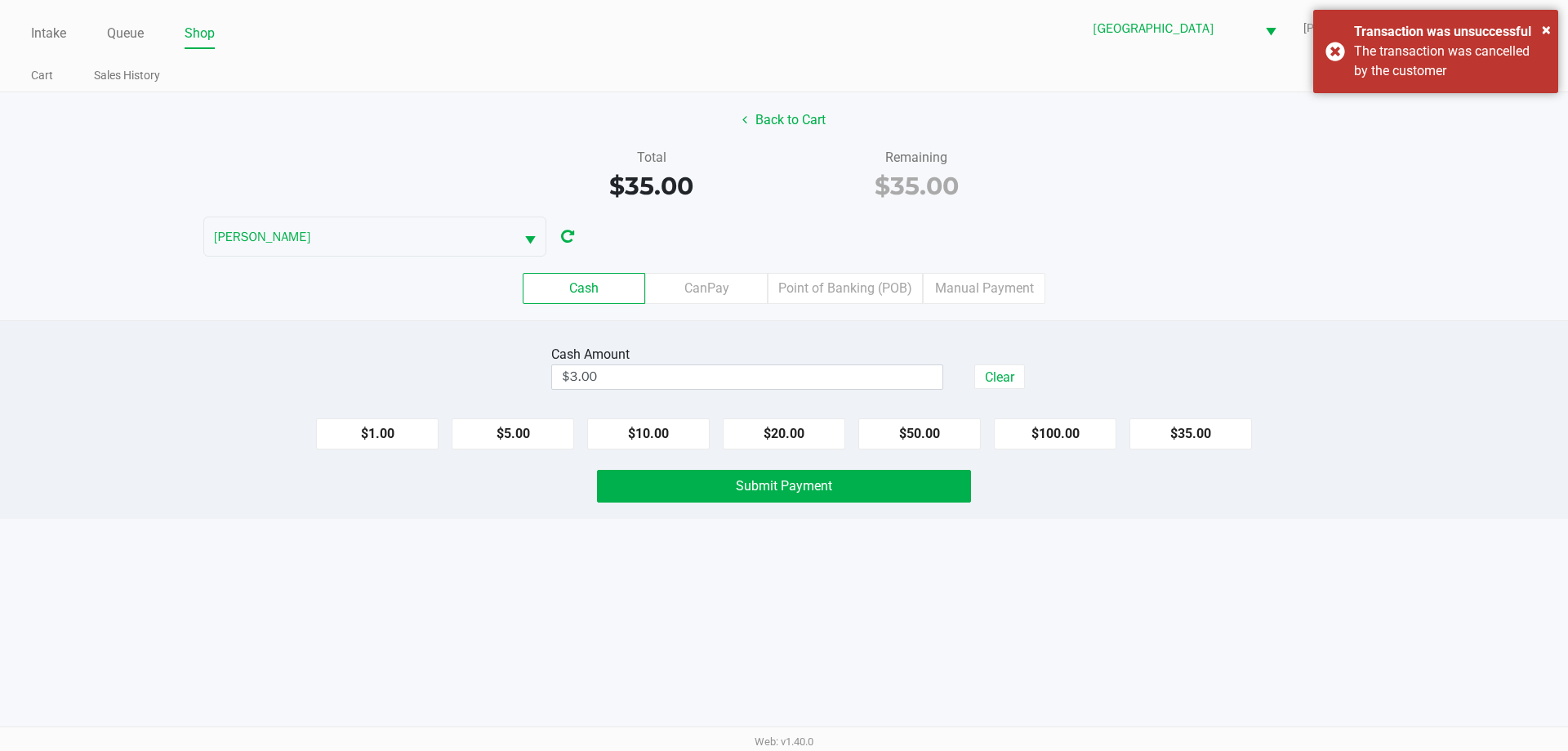 drag, startPoint x: 925, startPoint y: 594, endPoint x: 914, endPoint y: 506, distance: 88.684835 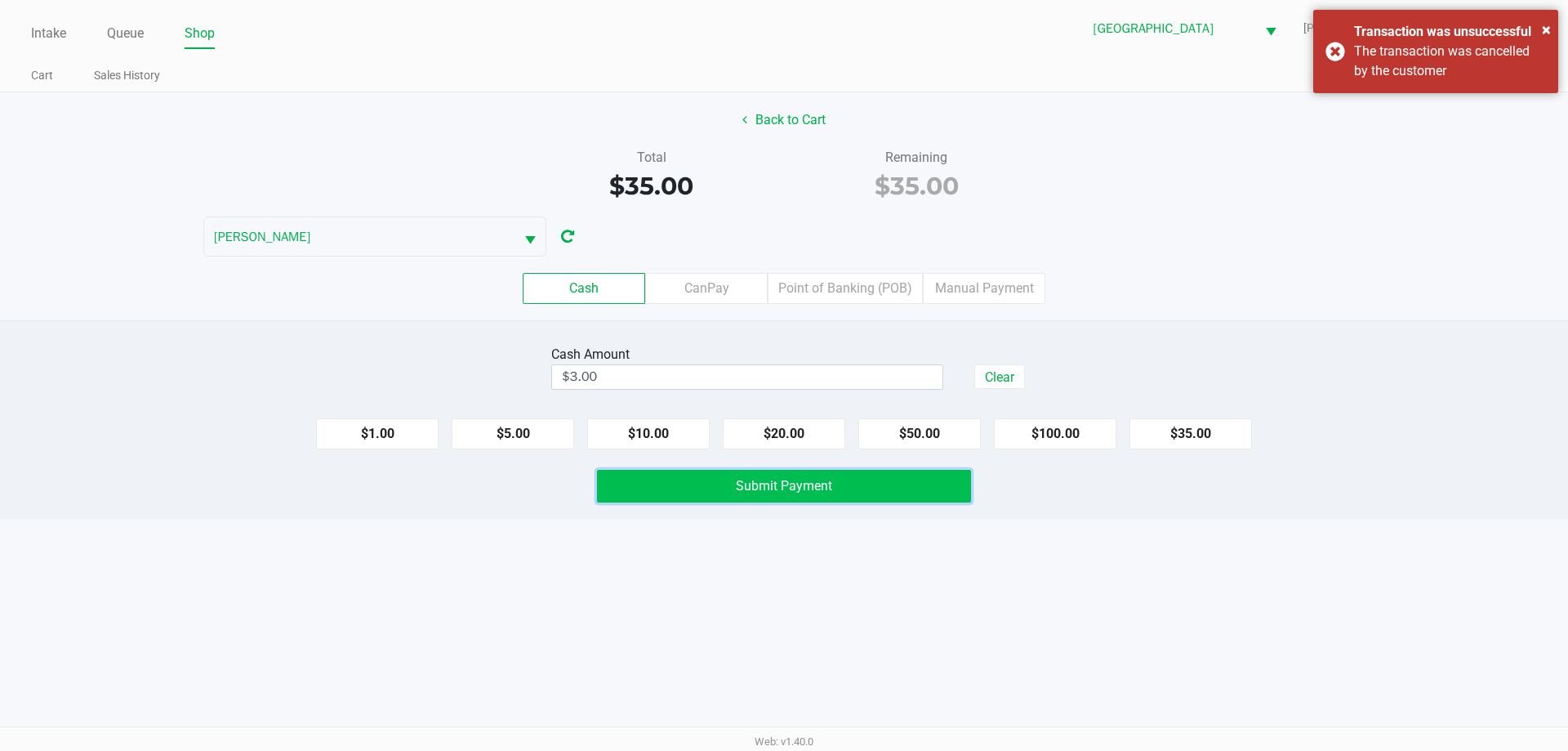 click on "Submit Payment" 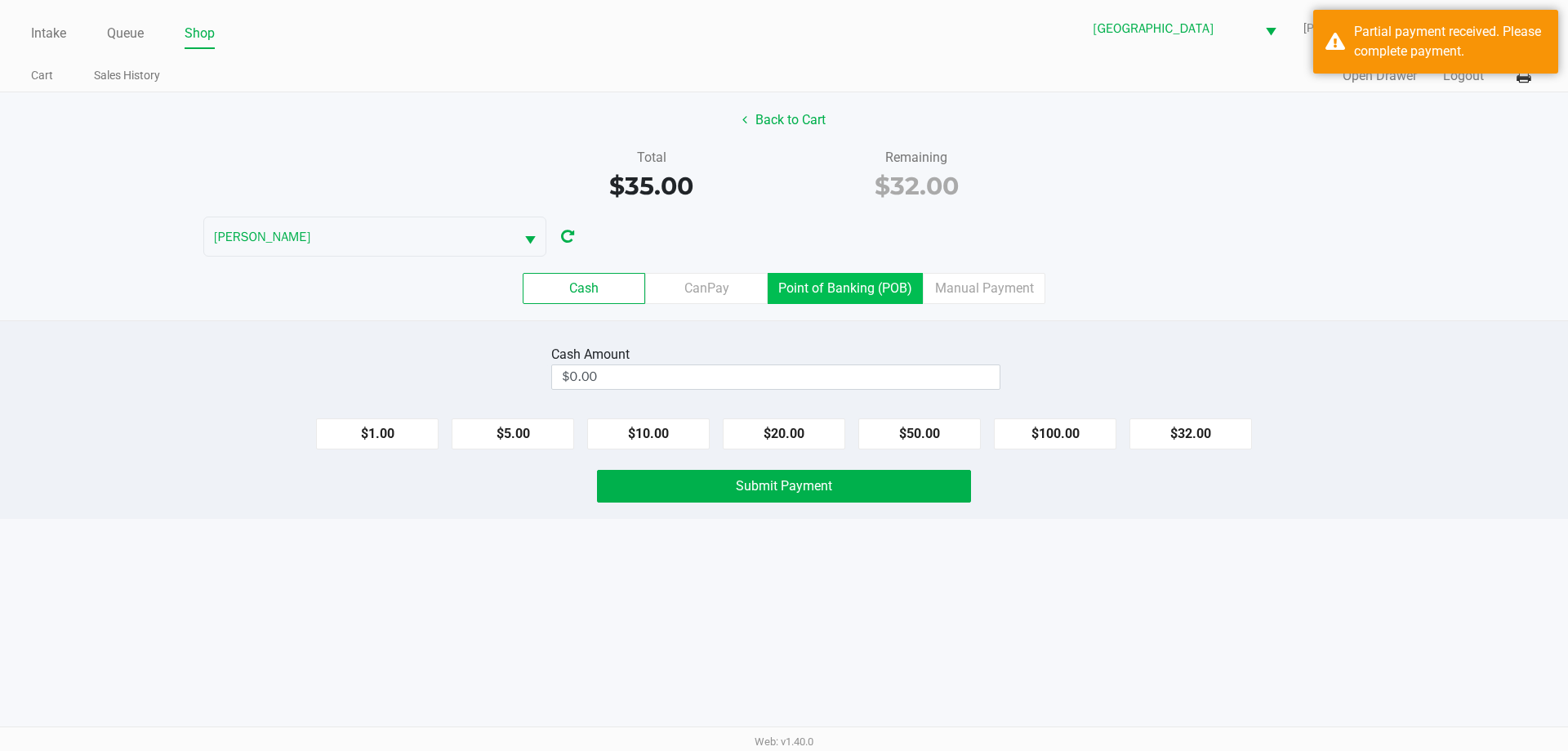 click on "Point of Banking (POB)" 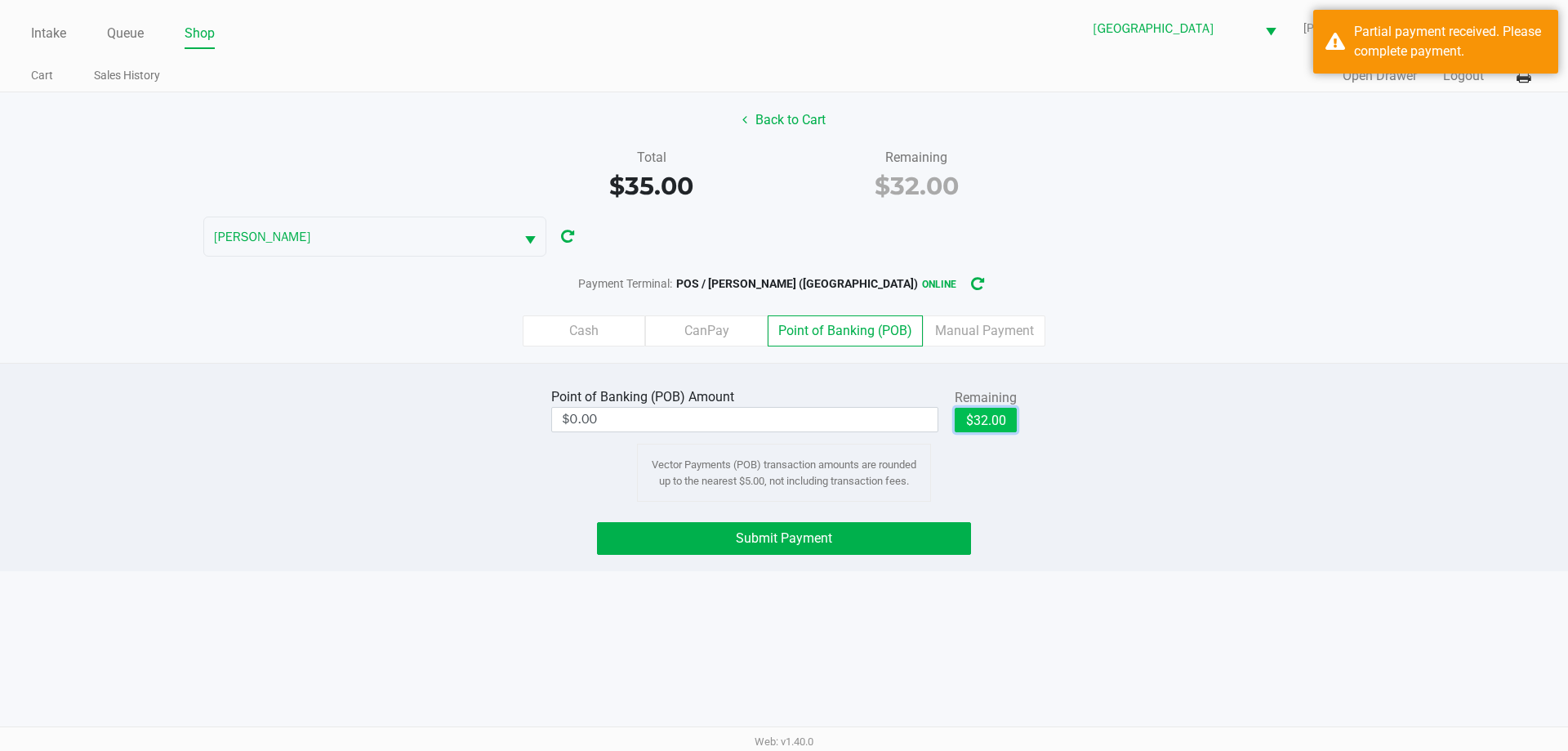 click on "$32.00" 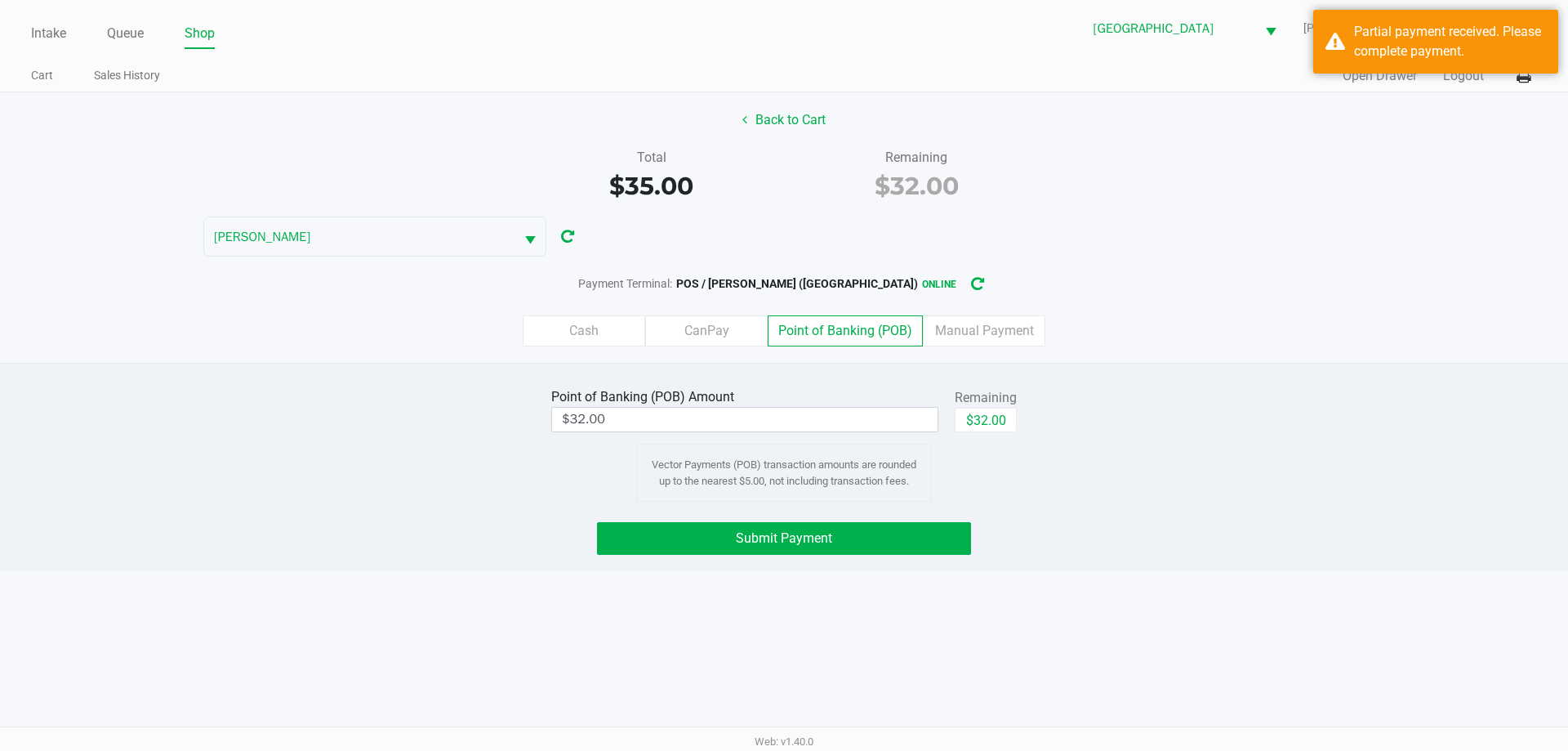 click on "Point of Banking (POB)  Amount  $32.00  Remaining   $32.00  Vector Payments (POB) transaction amounts are rounded up to the nearest $5.00, not including transaction fees." 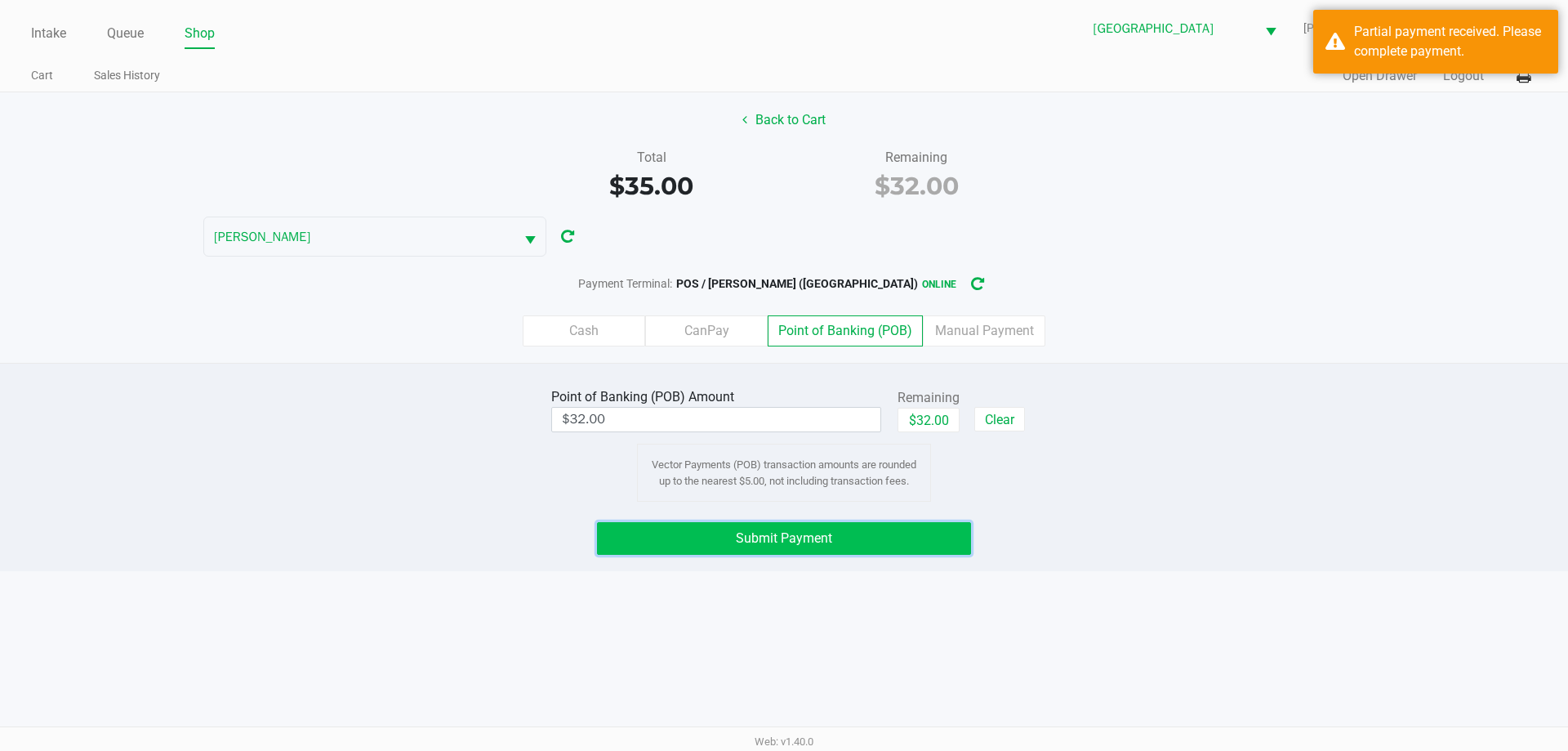 click on "Submit Payment" 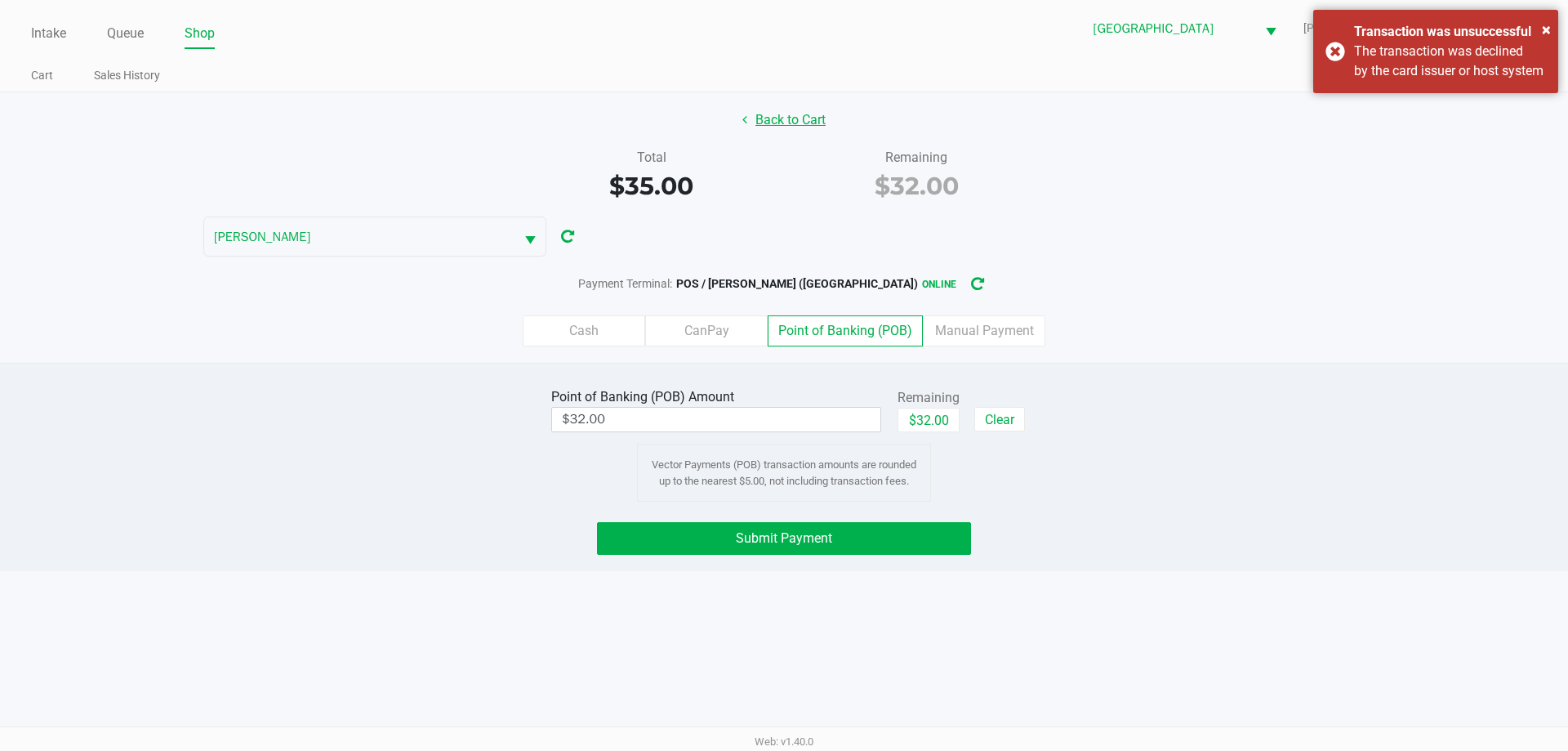 click on "Back to Cart" 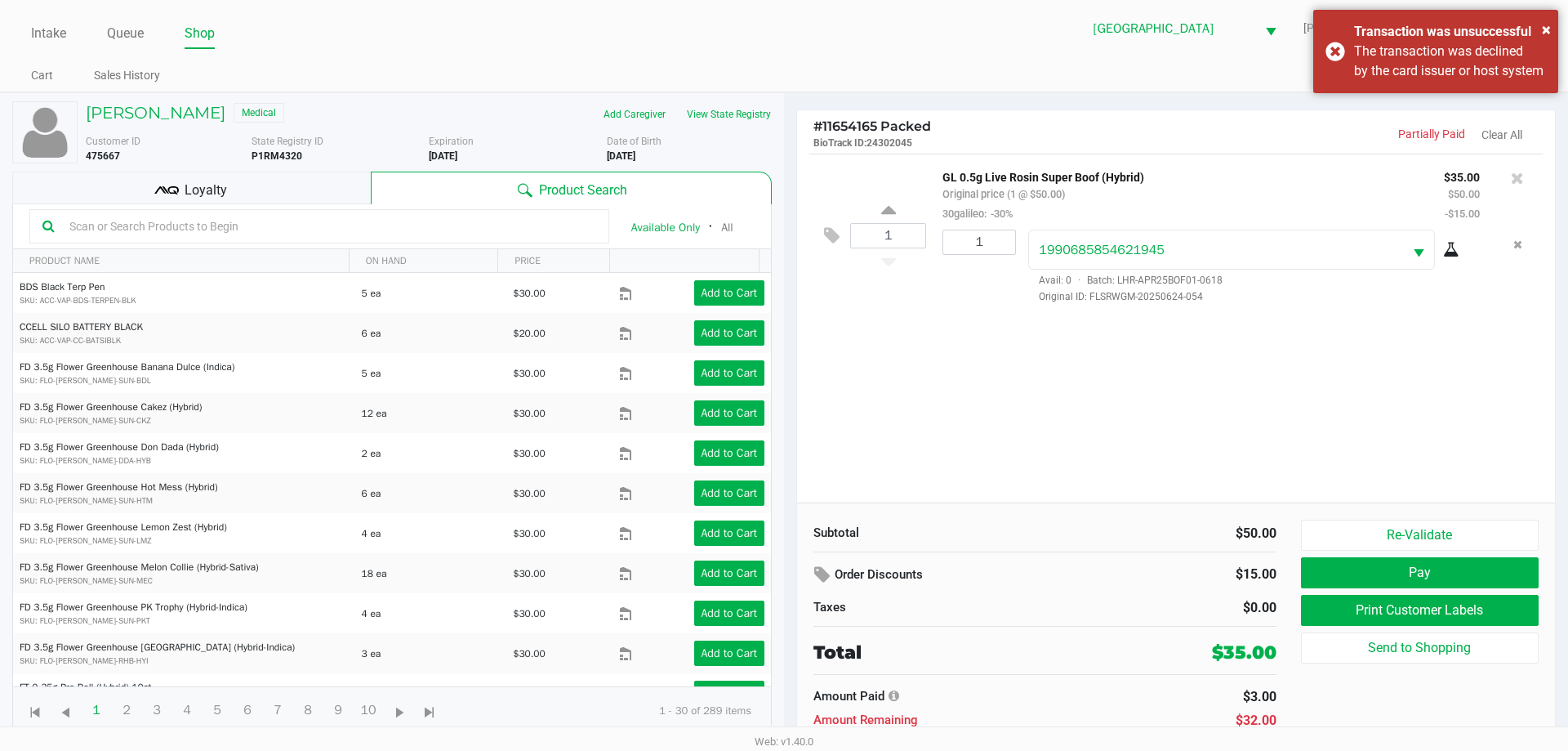 click on "Available Only  ᛫  All" 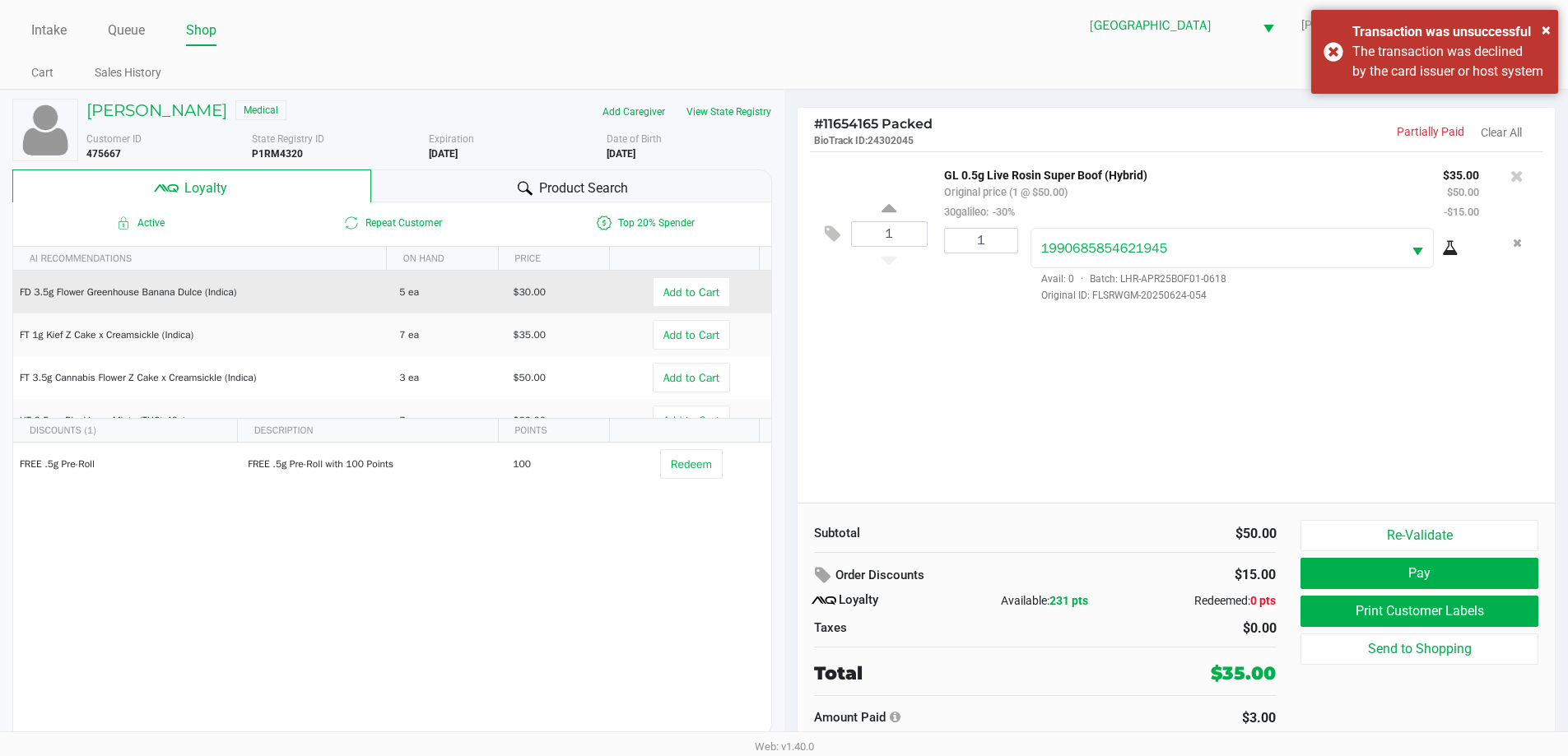 scroll, scrollTop: 0, scrollLeft: 0, axis: both 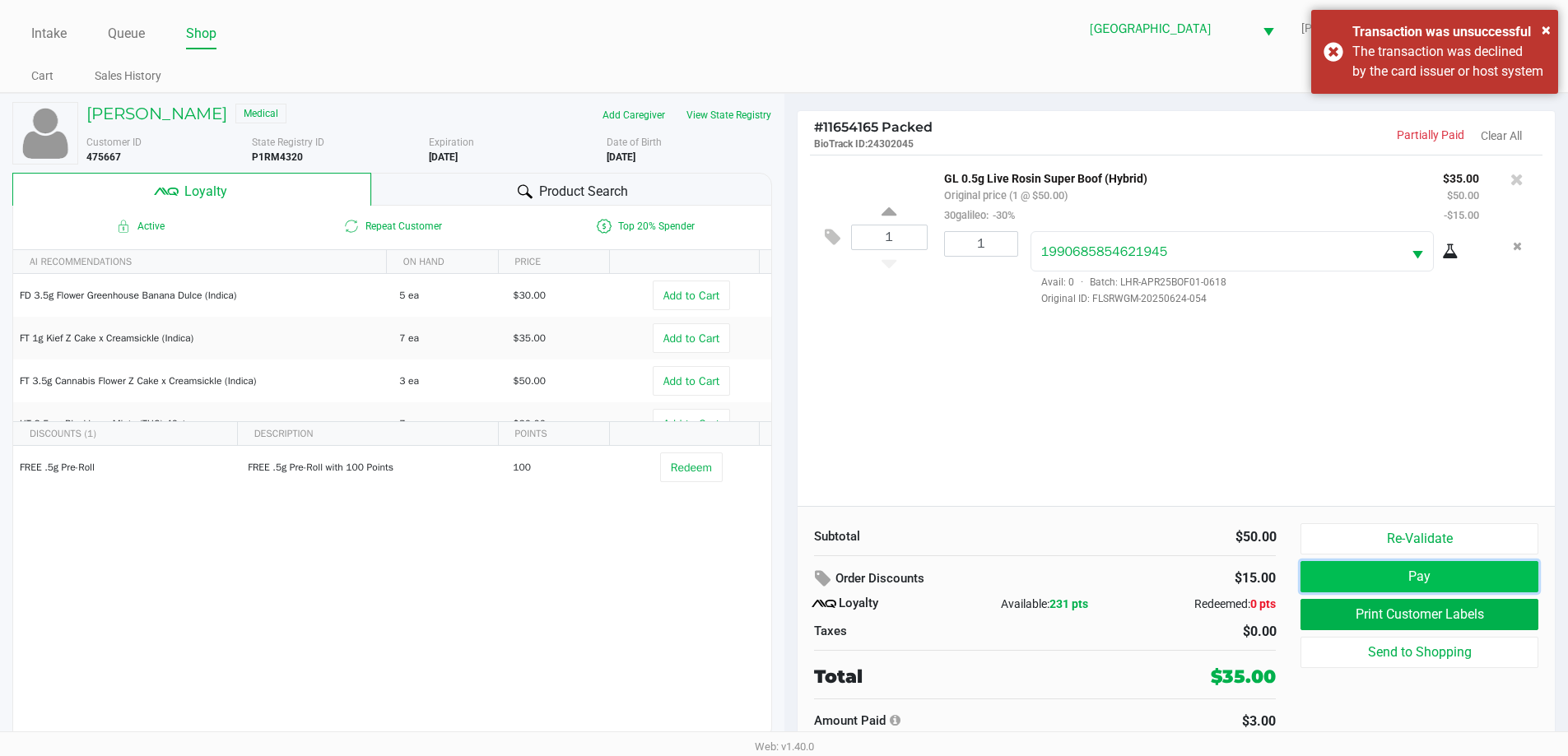 click on "Pay" 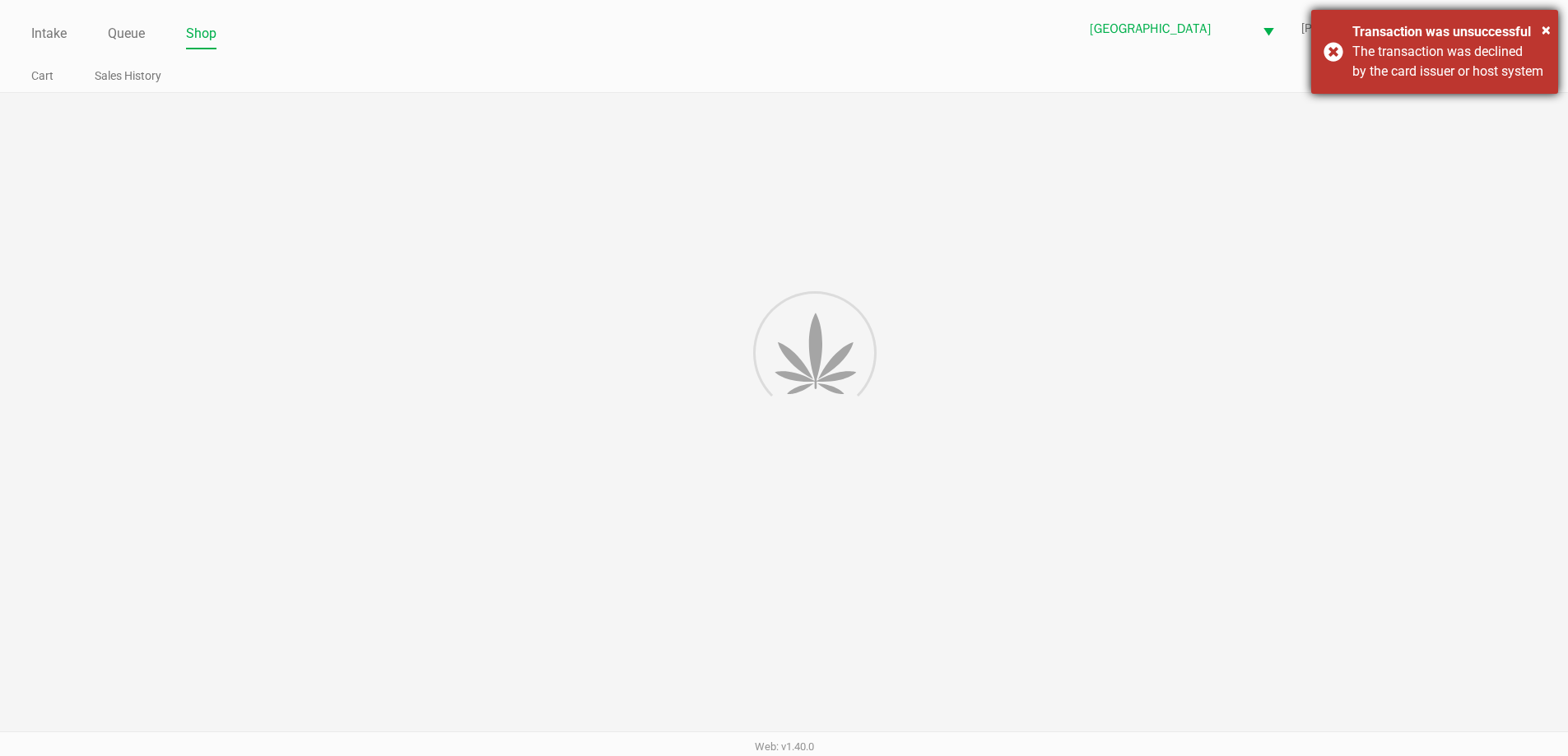 click on "The transaction was declined by the card issuer or host system" at bounding box center [1449, 62] 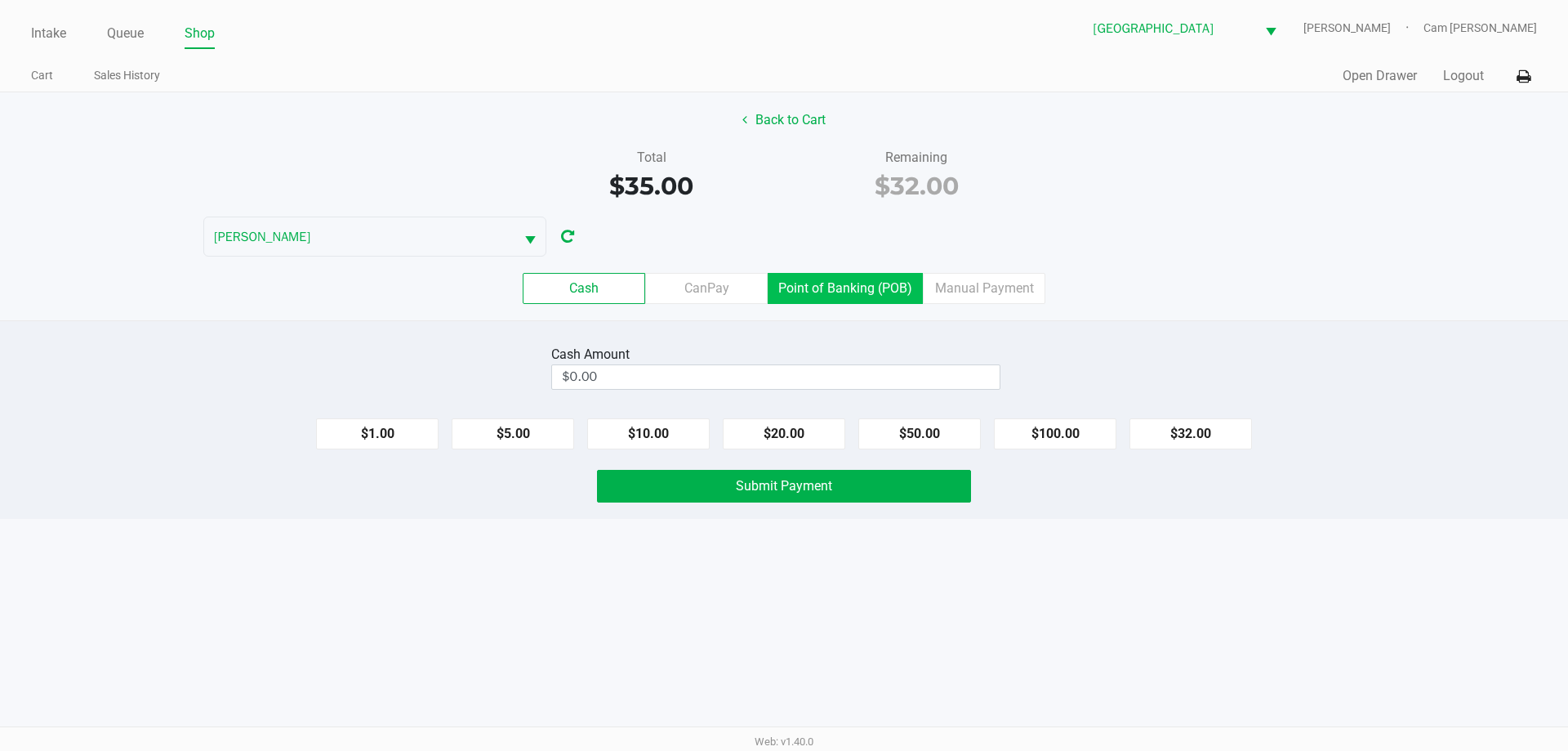 click on "Point of Banking (POB)" 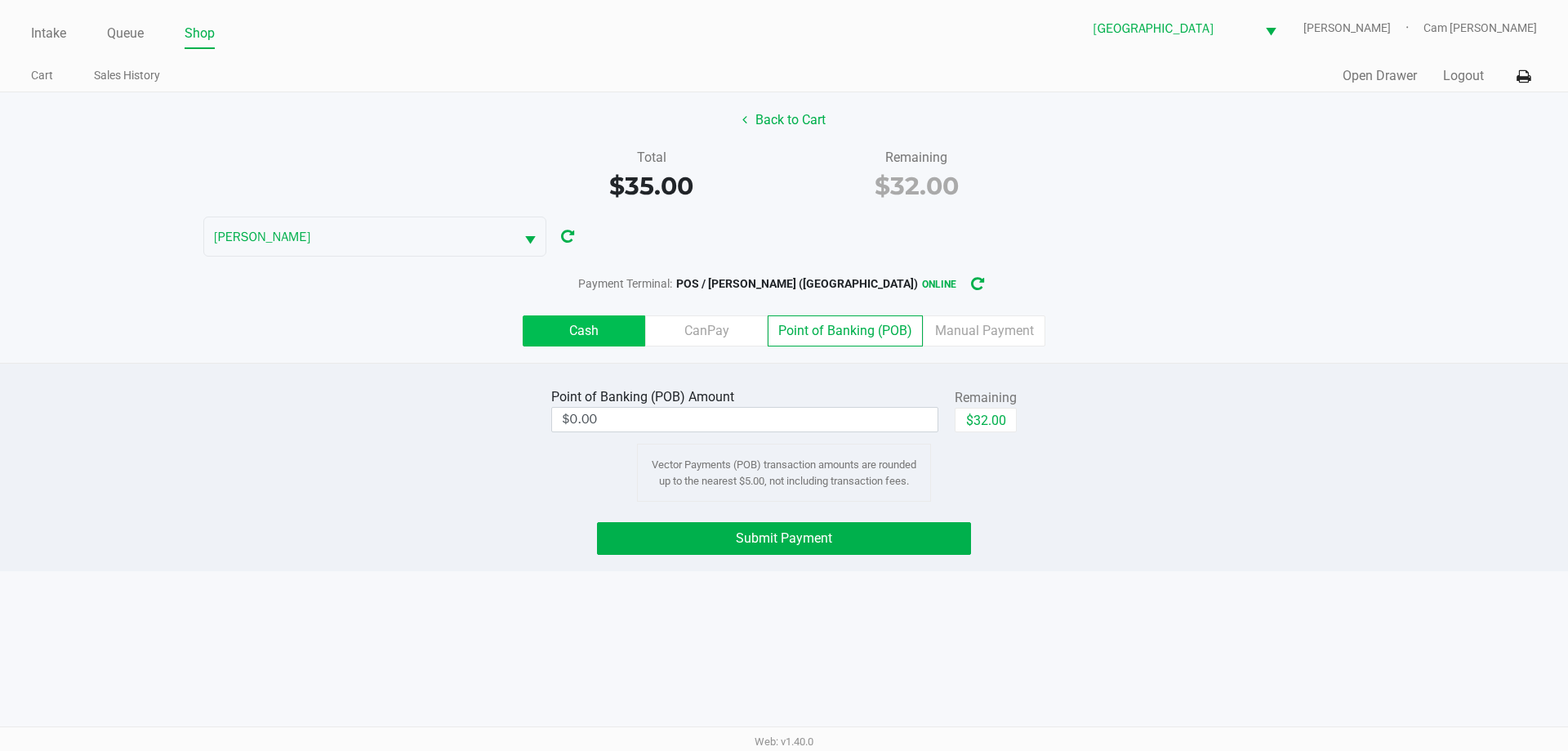 click on "Cash" 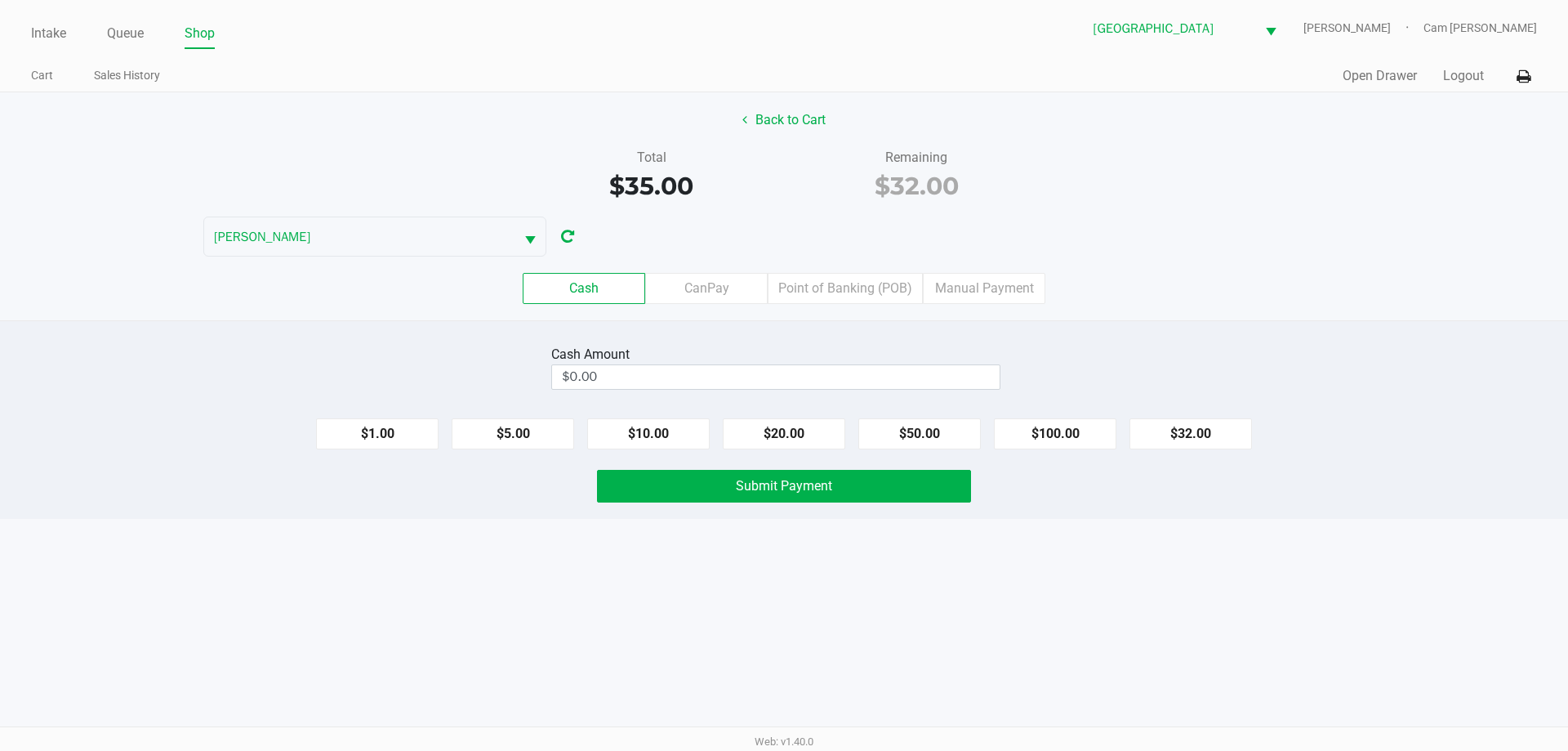 click on "Cash   CanPay   Point of Banking (POB)   Manual Payment" 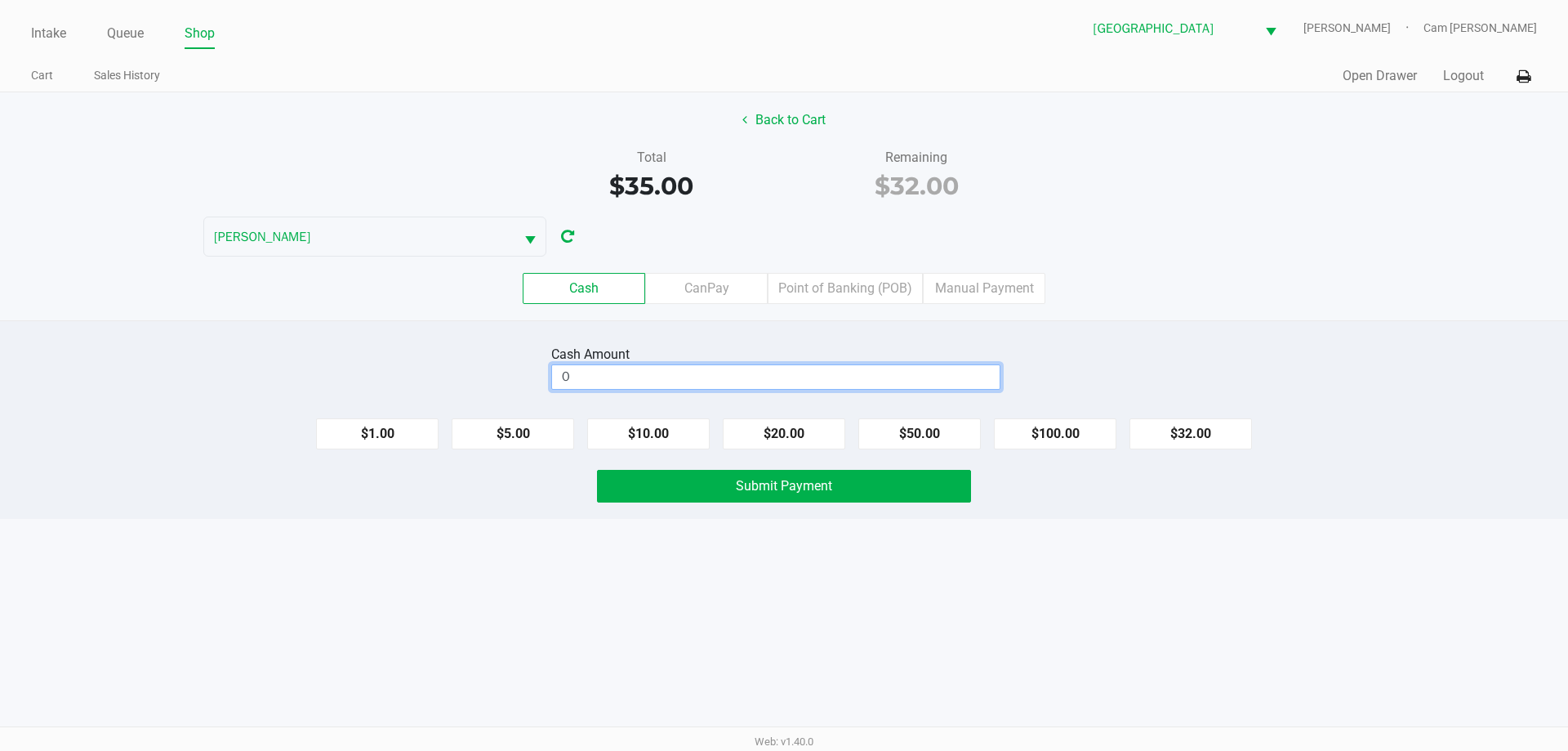 click on "0" at bounding box center [776, 377] 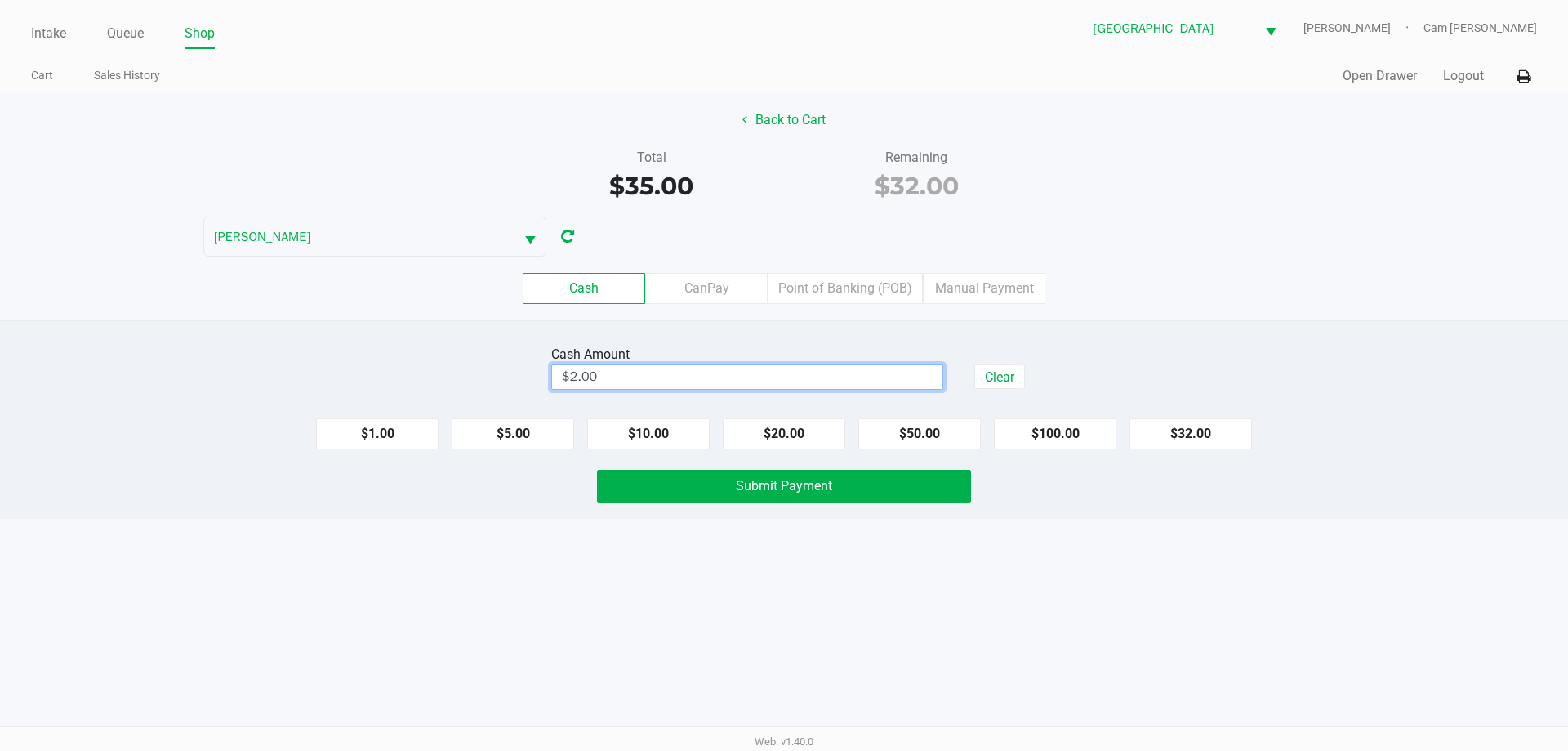 click on "Intake Queue Shop Palm Coast WC  YIRUMA   Cam Cercy  Cart Sales History  Quick Sale   Open Drawer   Logout  Back to Cart   Total   $35.00   Remaining   $32.00  YIRUMA  Cash   CanPay   Point of Banking (POB)   Manual Payment   Cash  Amount  $2.00  Clear   $1.00   $5.00   $10.00   $20.00   $50.00   $100.00   $32.00   Submit Payment   Web: v1.40.0" at bounding box center [784, 375] 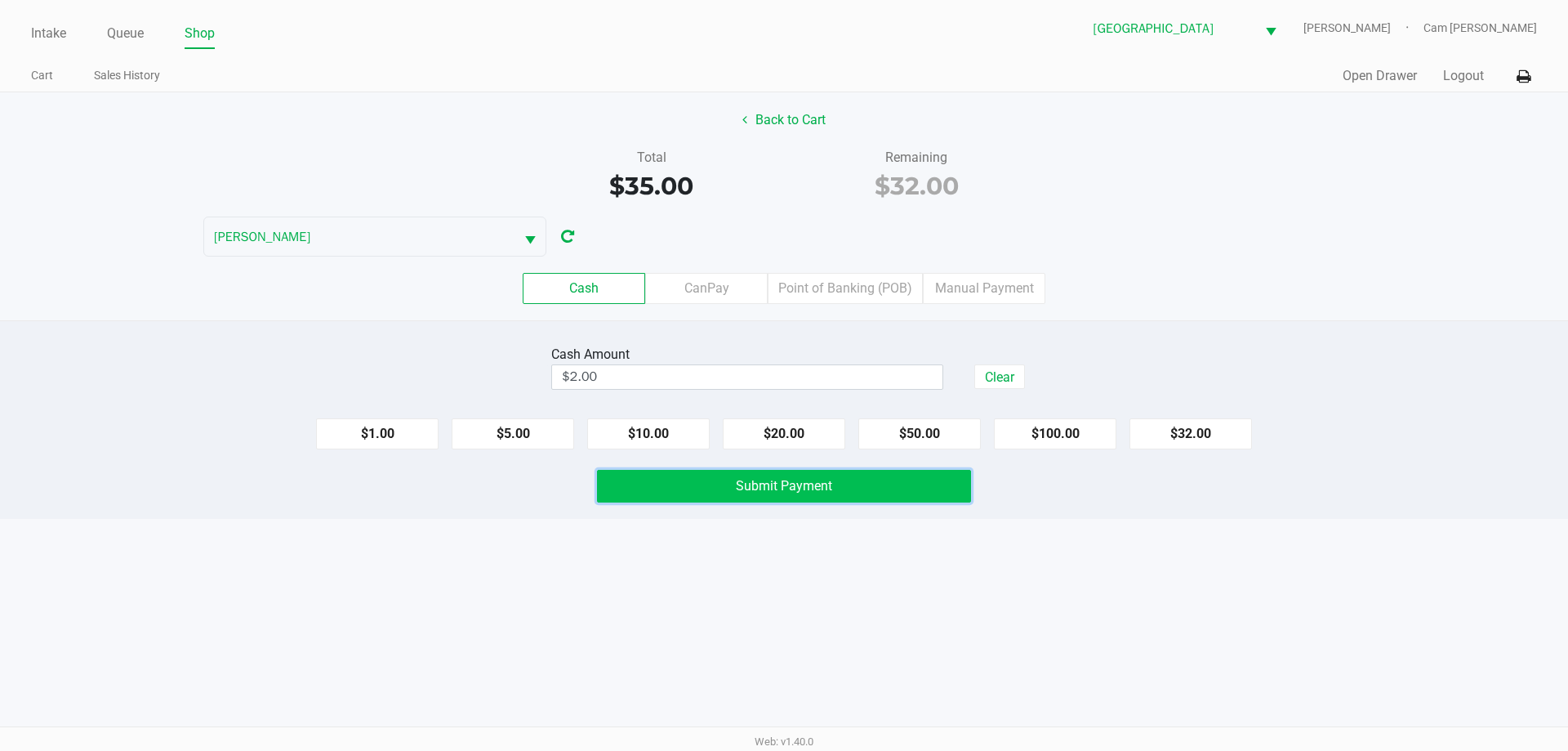 click on "Submit Payment" 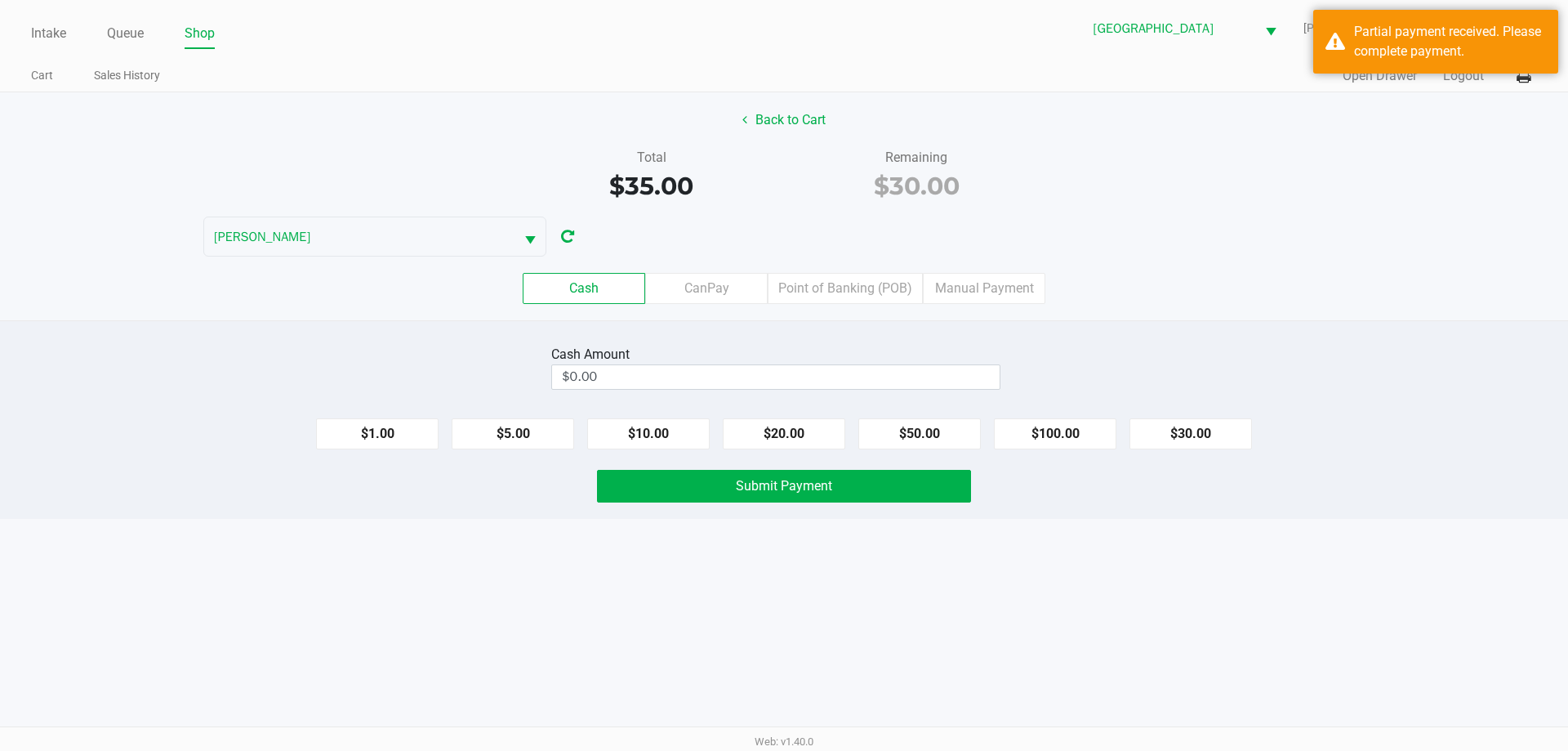 drag, startPoint x: 833, startPoint y: 287, endPoint x: 1021, endPoint y: 416, distance: 228.00219 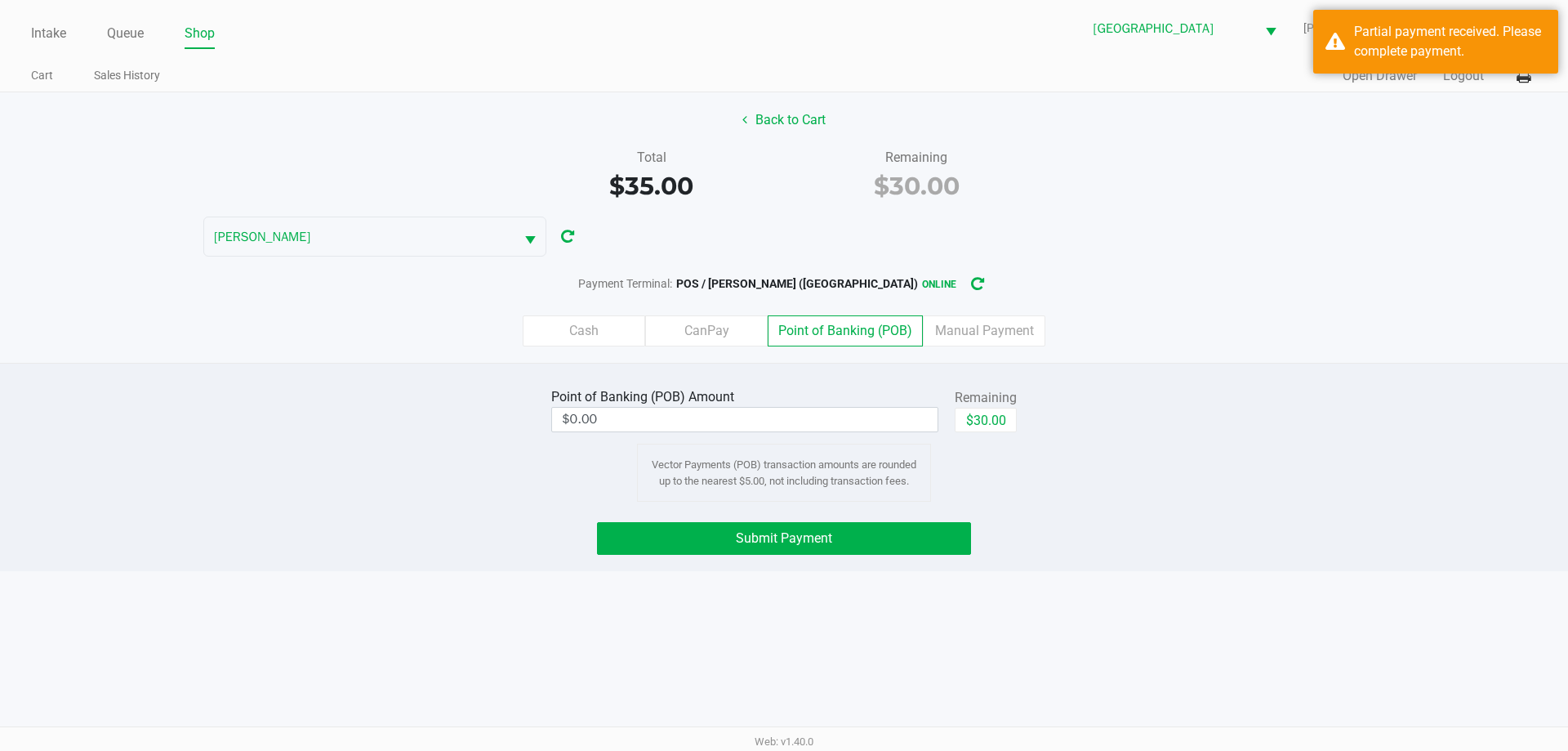 click on "Point of Banking (POB)  Amount  $0.00  Remaining   $30.00  Vector Payments (POB) transaction amounts are rounded up to the nearest $5.00, not including transaction fees." 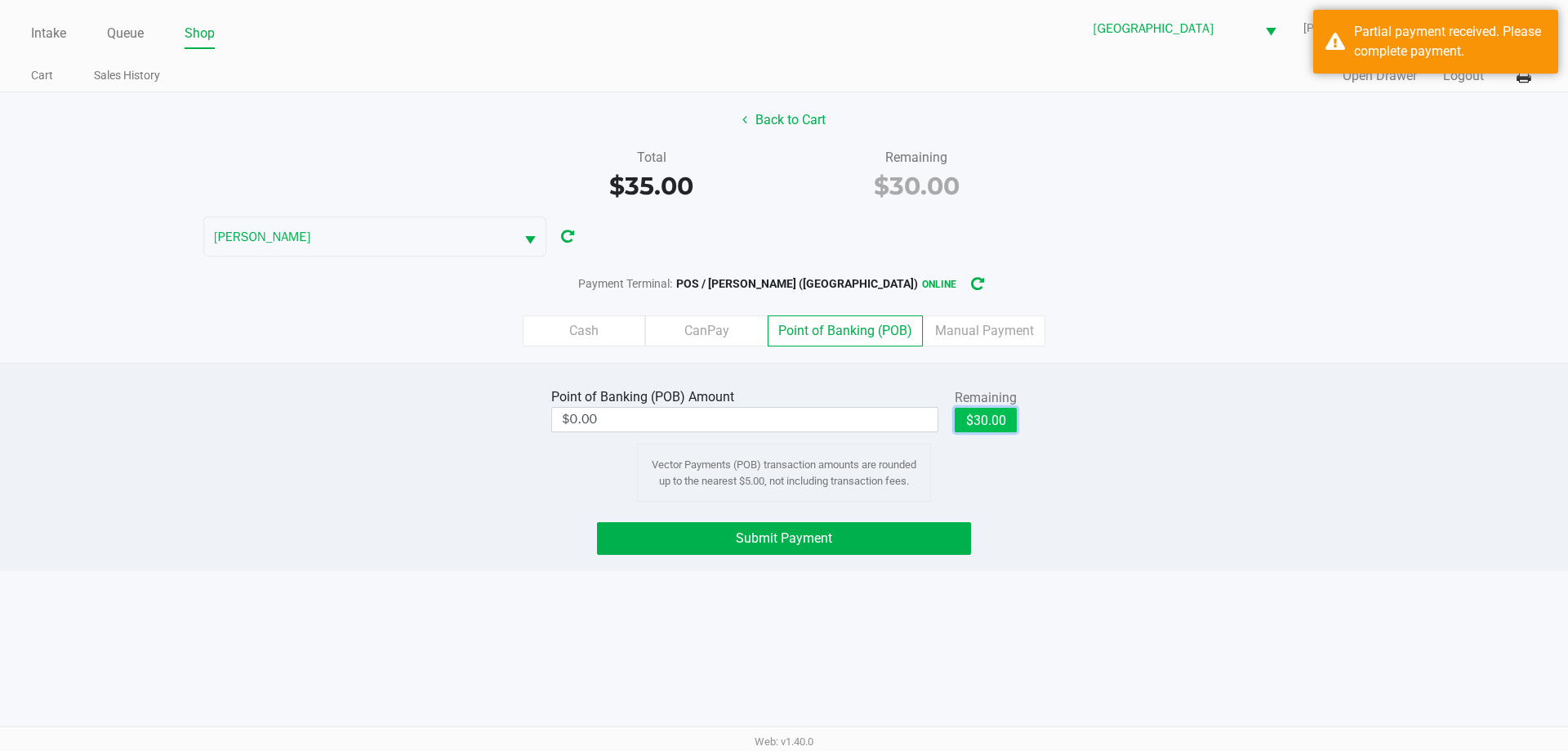 click on "$30.00" 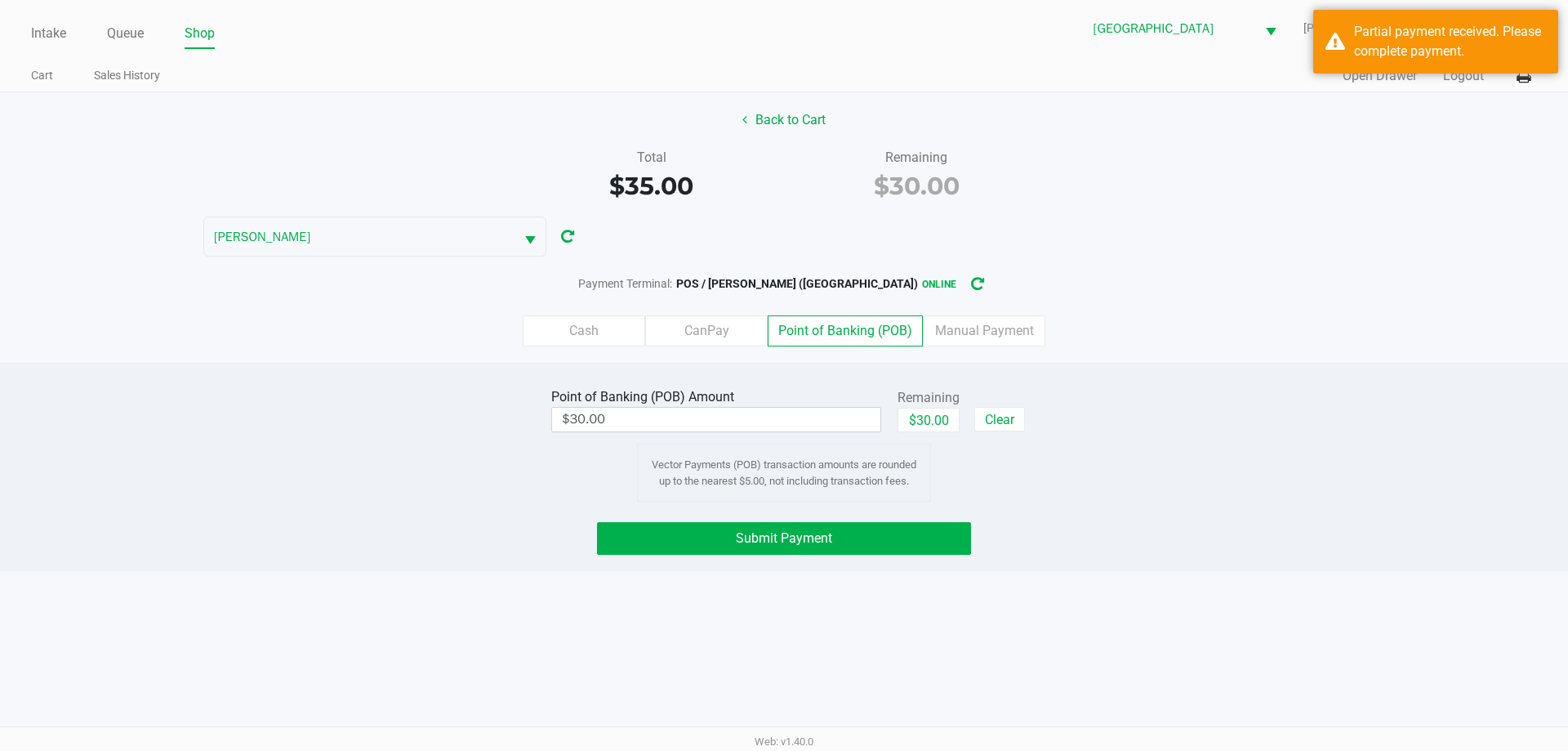 click on "Point of Banking (POB)  Amount  $30.00  Remaining   $30.00   Clear  Vector Payments (POB) transaction amounts are rounded up to the nearest $5.00, not including transaction fees." 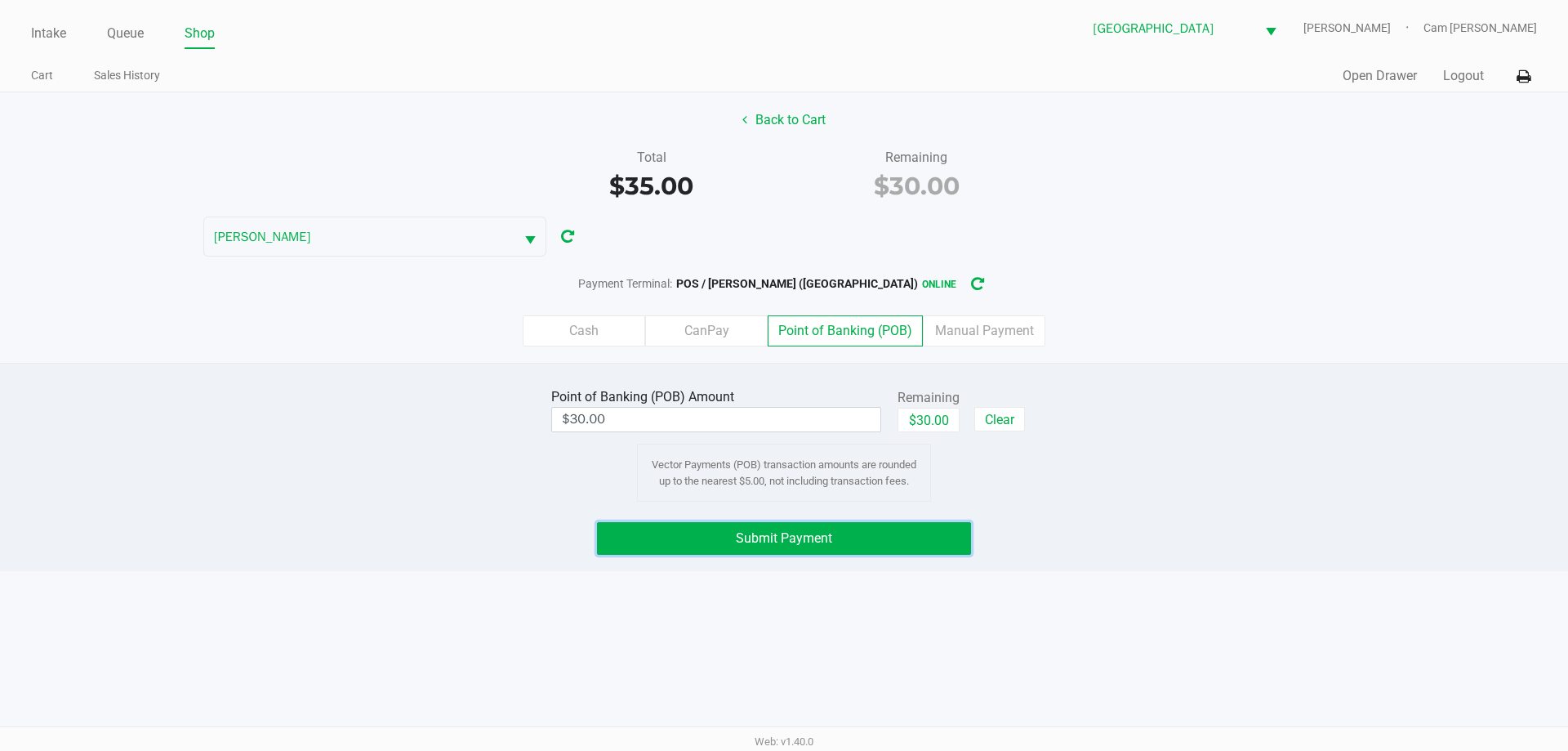click on "Submit Payment" 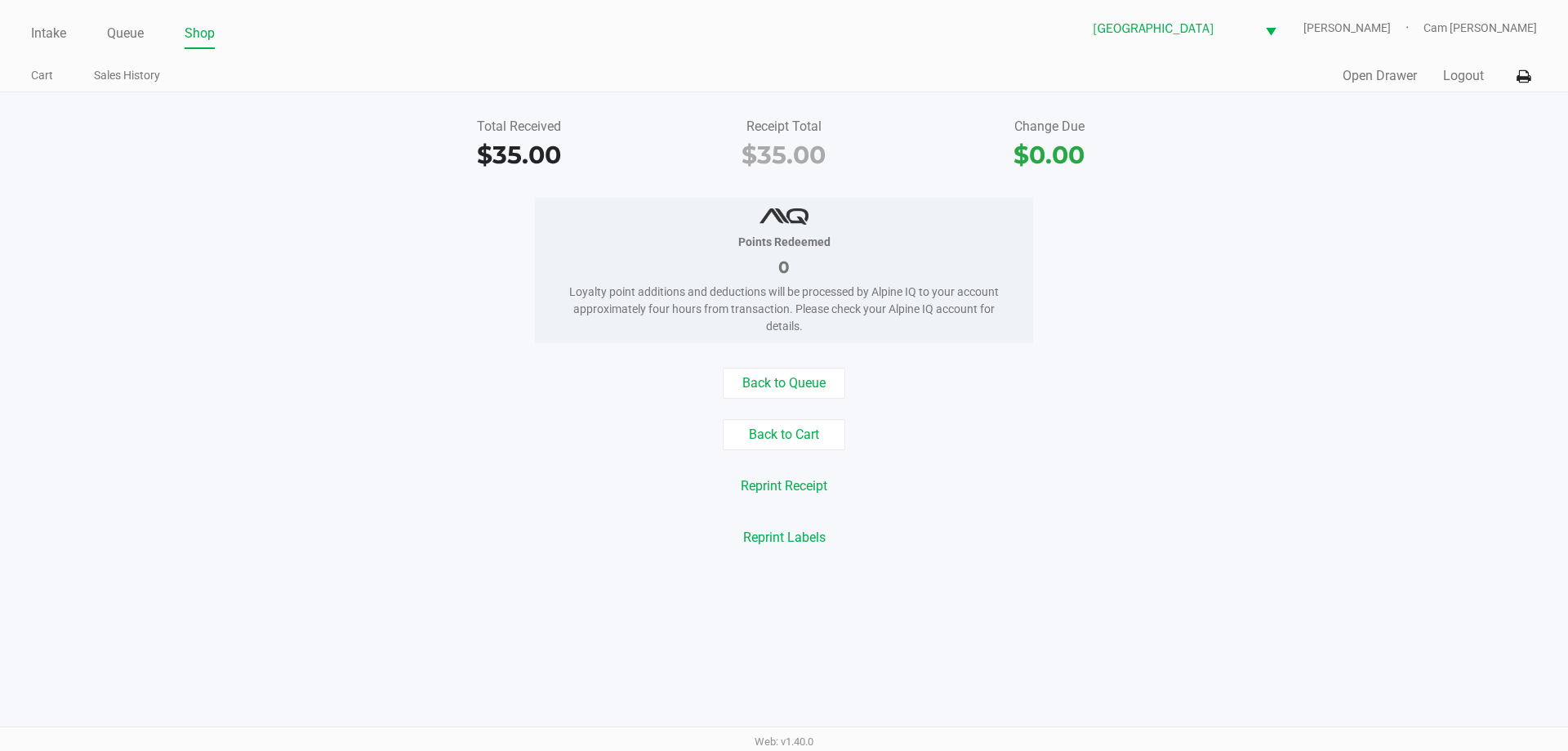 drag, startPoint x: 66, startPoint y: 34, endPoint x: 66, endPoint y: 60, distance: 26 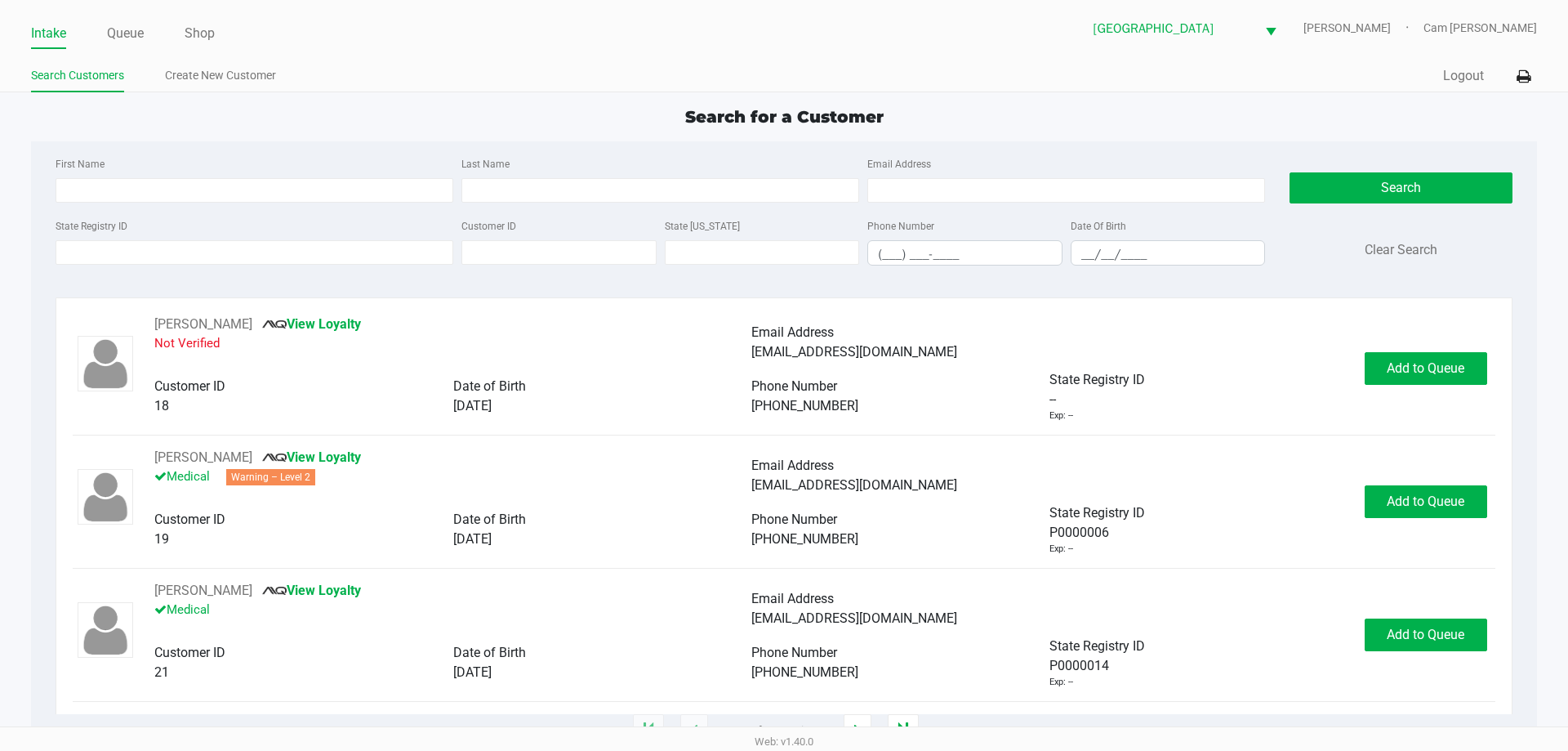 click on "State Registry ID" 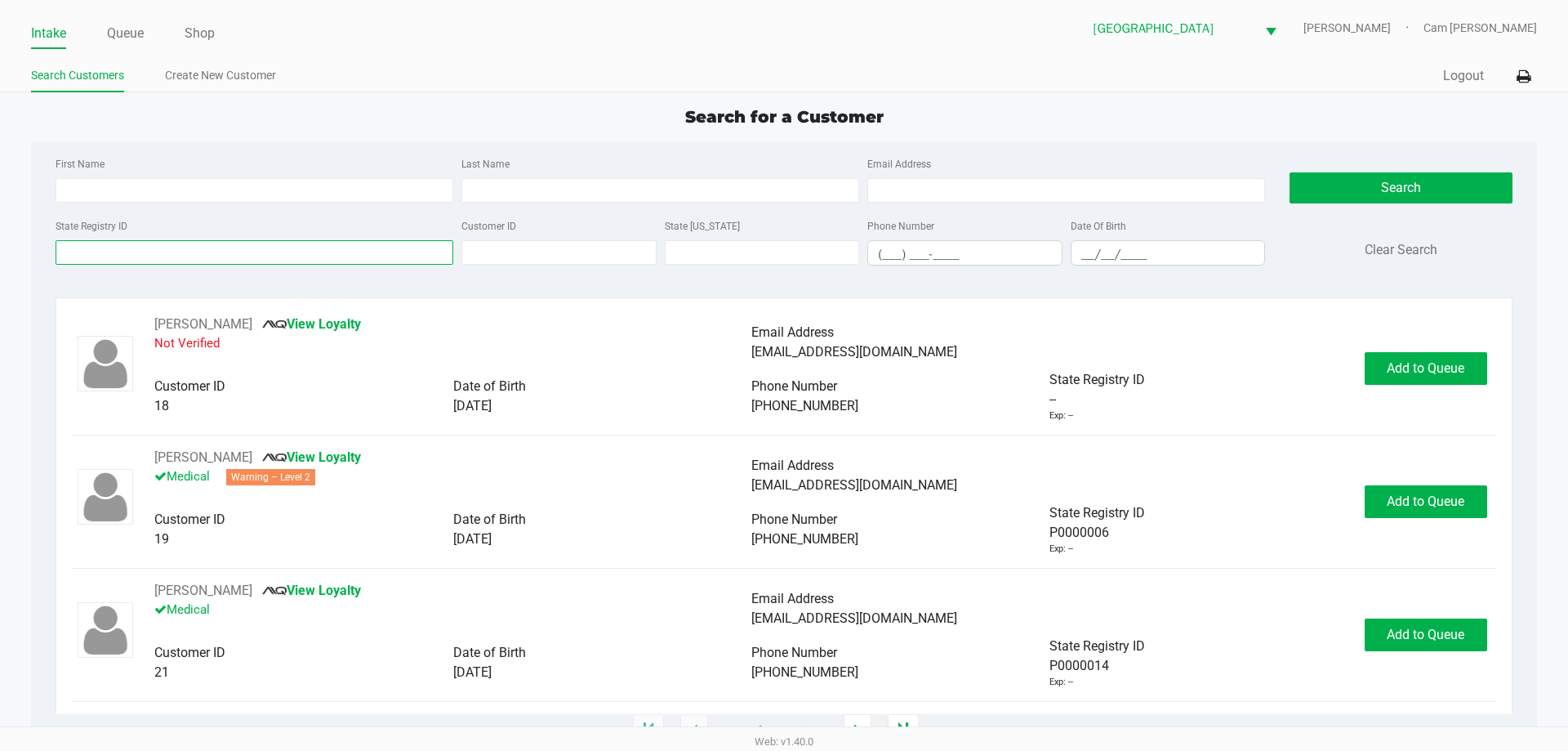 click on "State Registry ID" at bounding box center [254, 253] 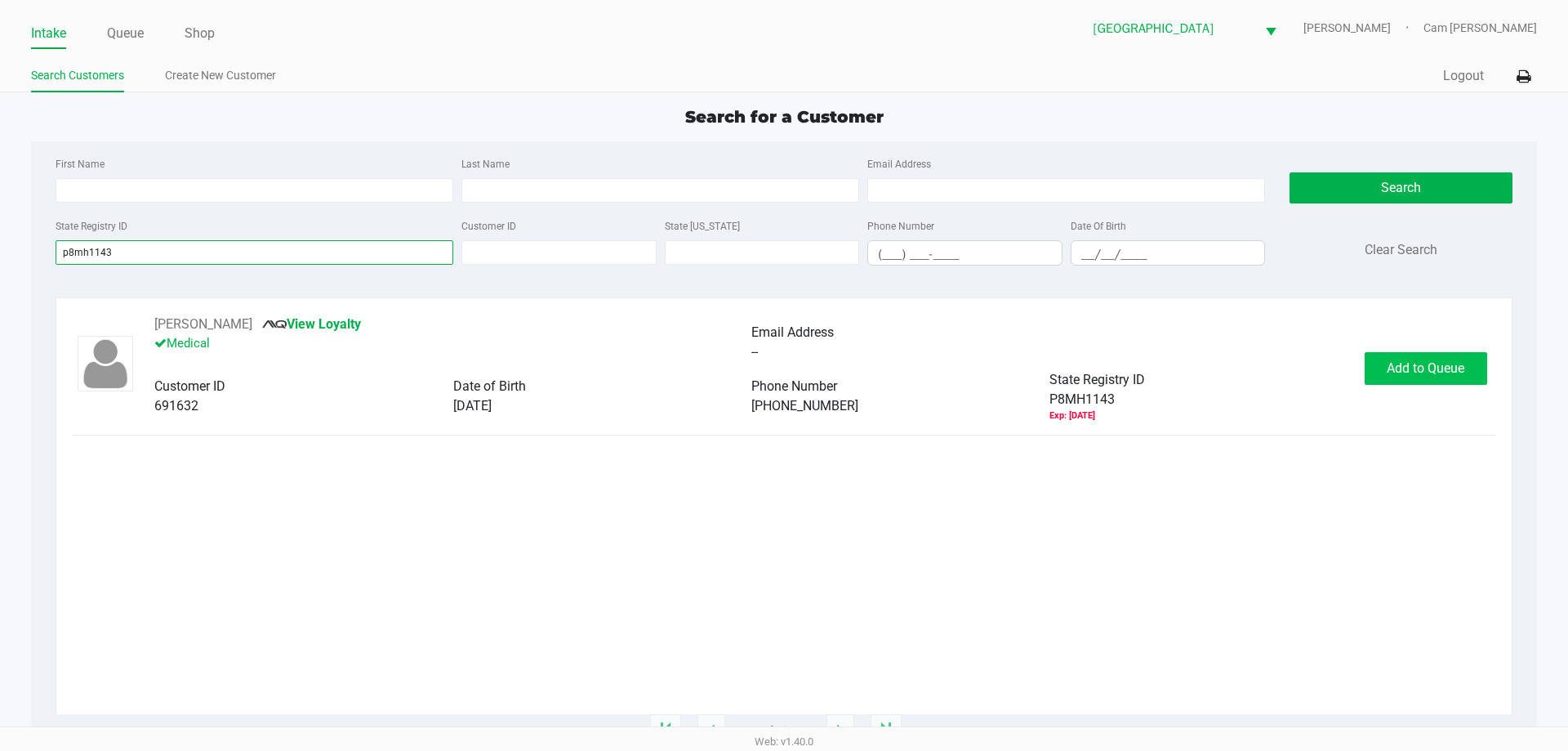 type on "p8mh1143" 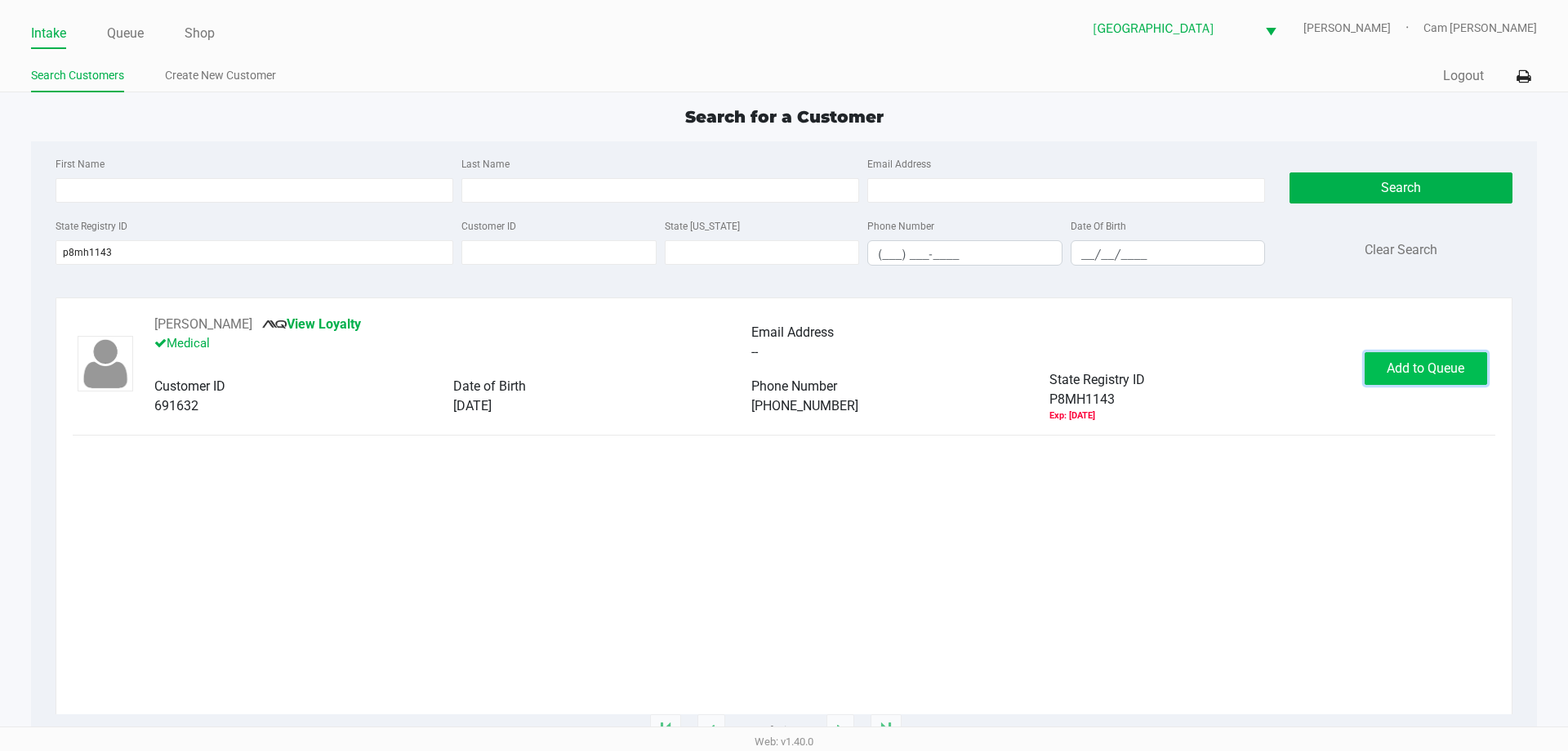 click on "Add to Queue" 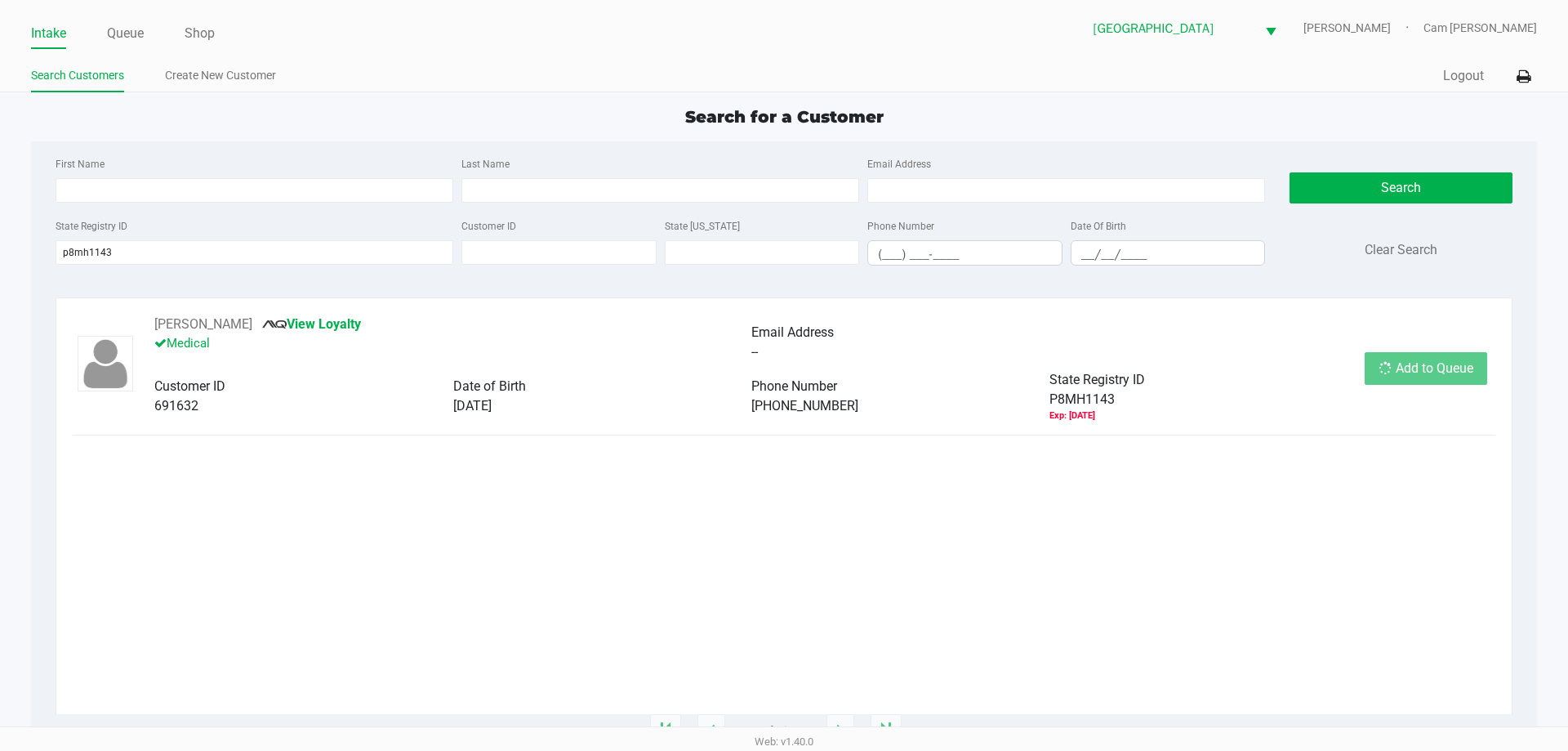 click on "Intake Queue Shop Palm Coast WC  YIRUMA   Cam Cercy  Search Customers Create New Customer  Quick Sale   Logout  Search for a Customer First Name Last Name Email Address State Registry ID p8mh1143 Customer ID State ID Phone Number (___) ___-____ Date Of Birth __/__/____  Search   Clear Search   RYAN GODLEWSKI       View Loyalty   Medical   Email Address   --   Customer ID   691632   Date of Birth   10/16/1990   Phone Number   (401) 699-7821   State Registry ID   P8MH1143   Exp: 02/24/2025   Add to Queue   1 - 1 of 1 items   Web: v1.40.0" at bounding box center [784, 363] 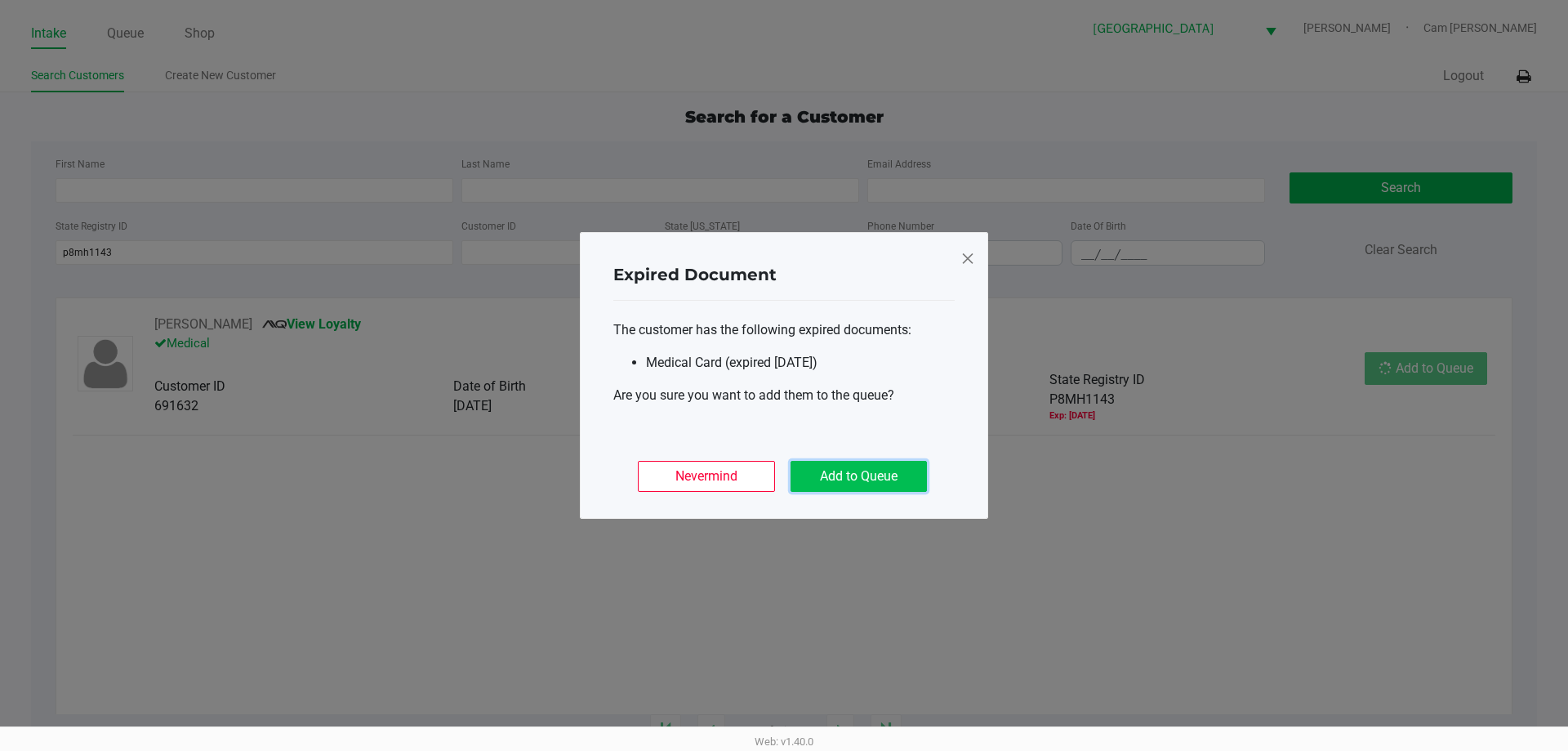 click on "Add to Queue" 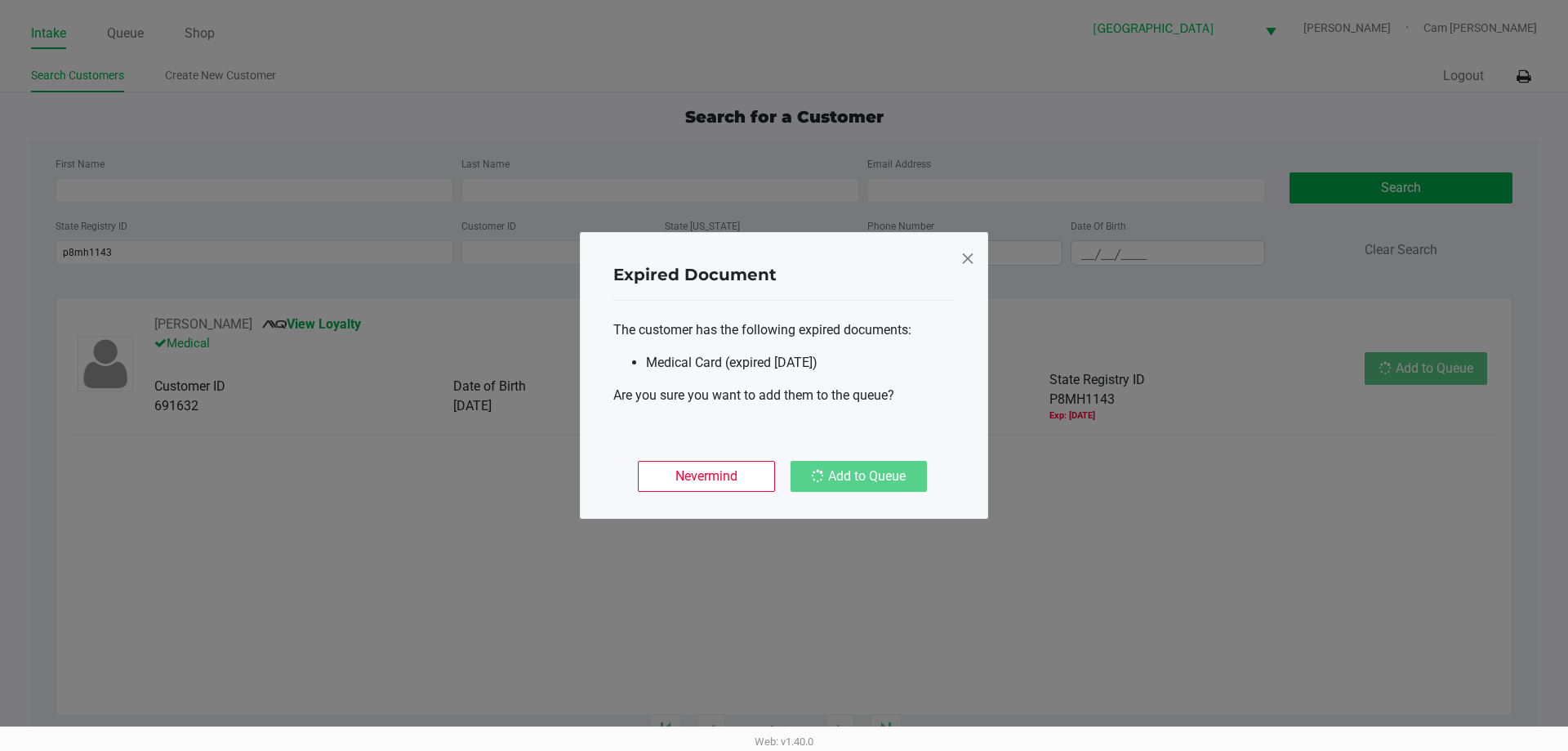 click on "Nevermind   Add to Queue" 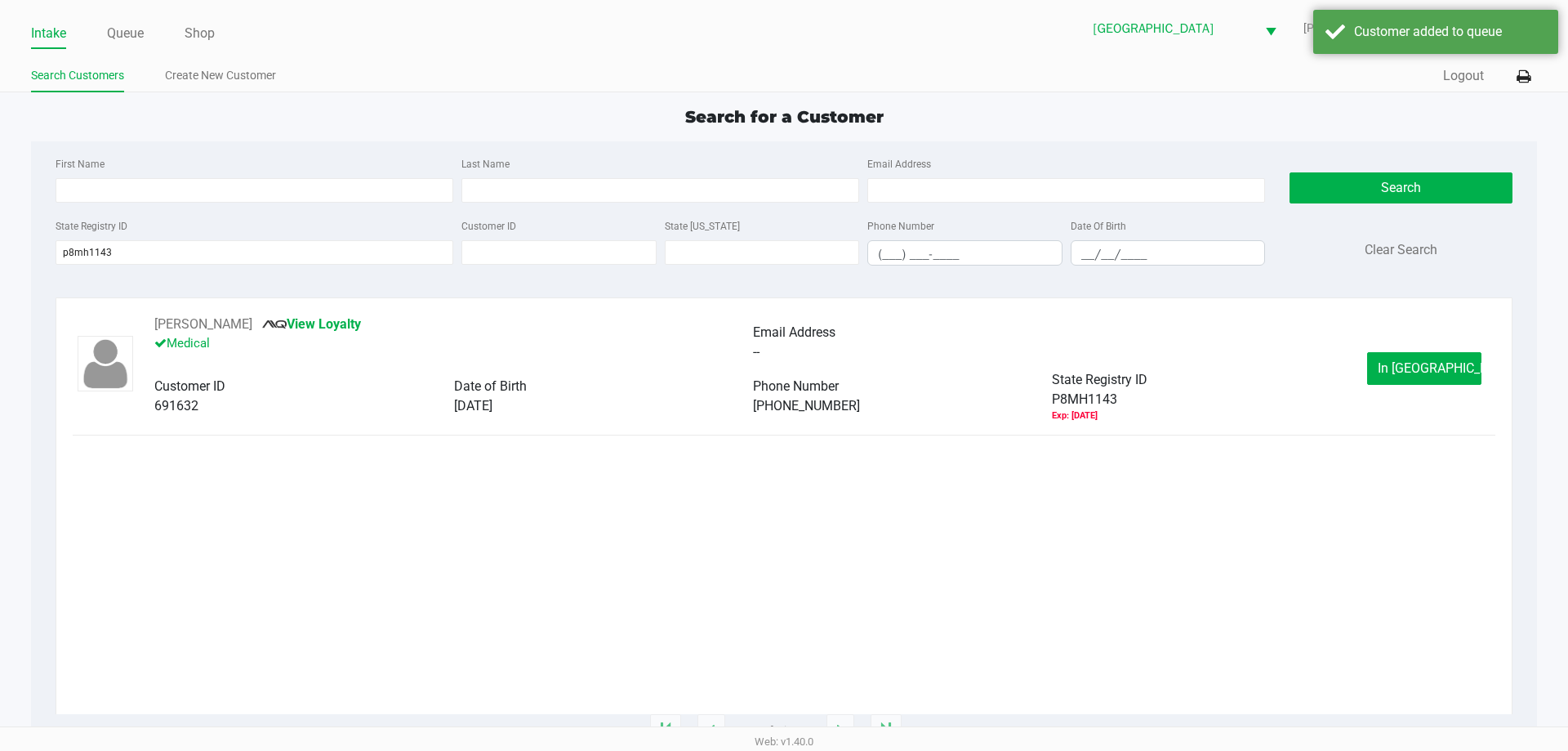 click on "Nevermind   Add to Queue" 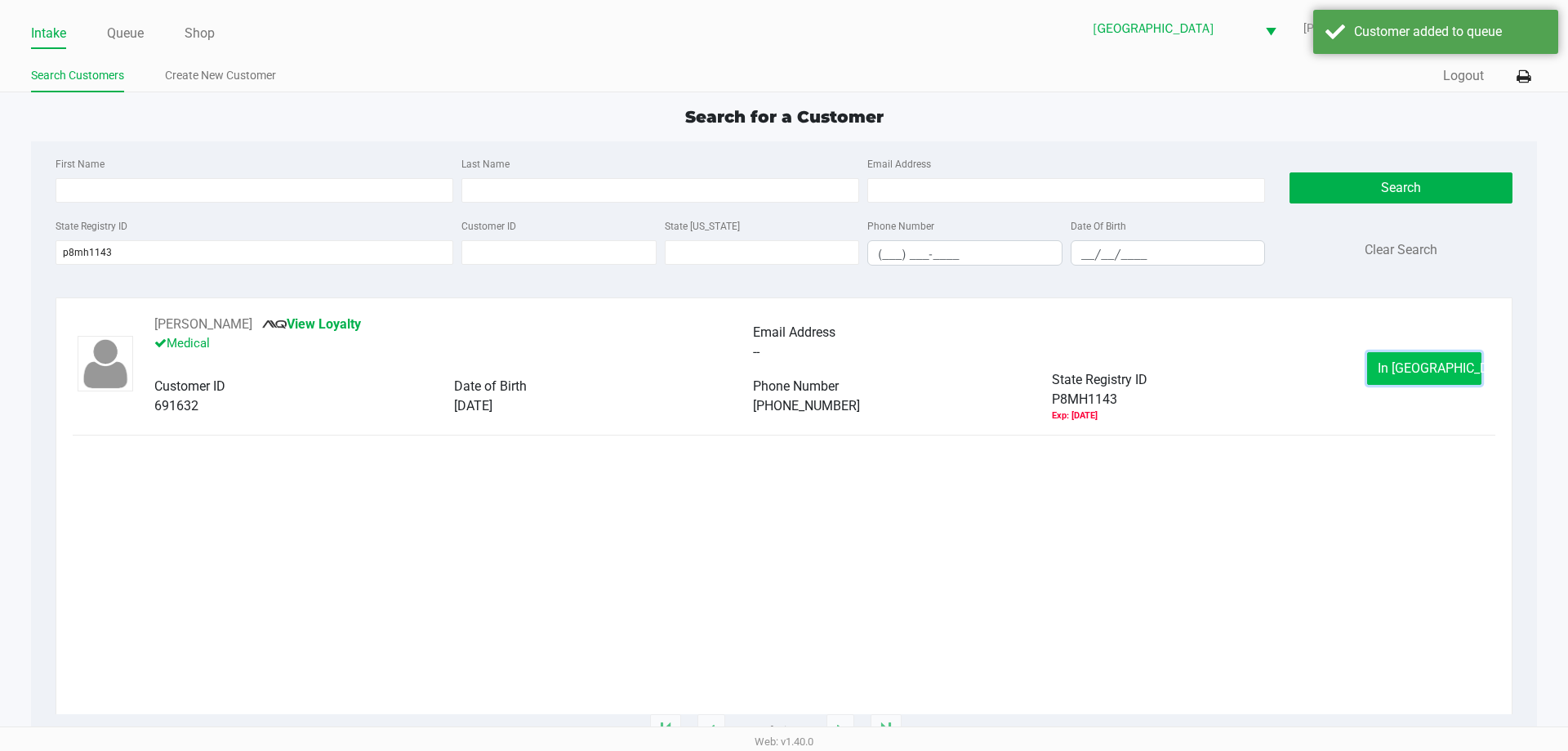 click on "In Queue" 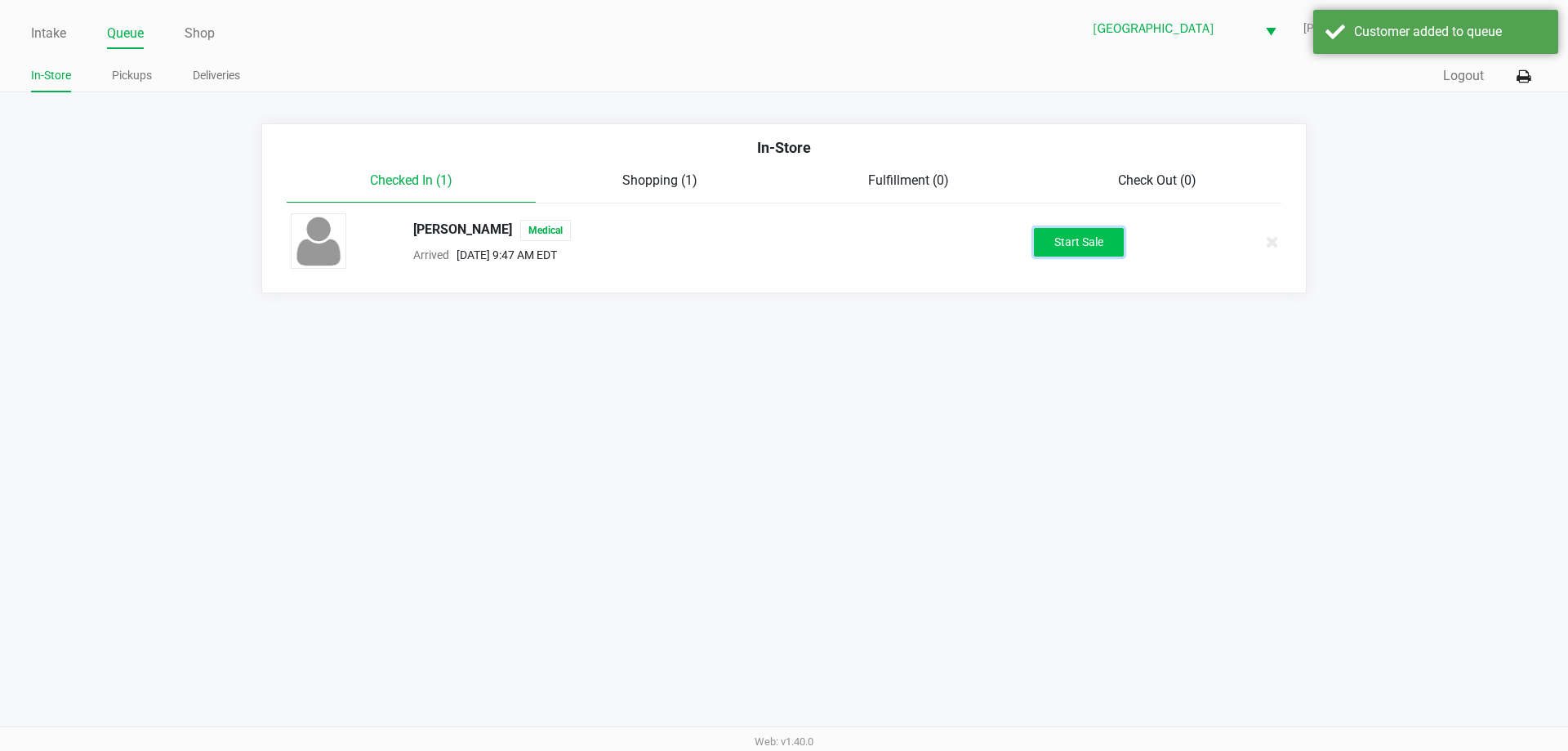 click on "Start Sale" 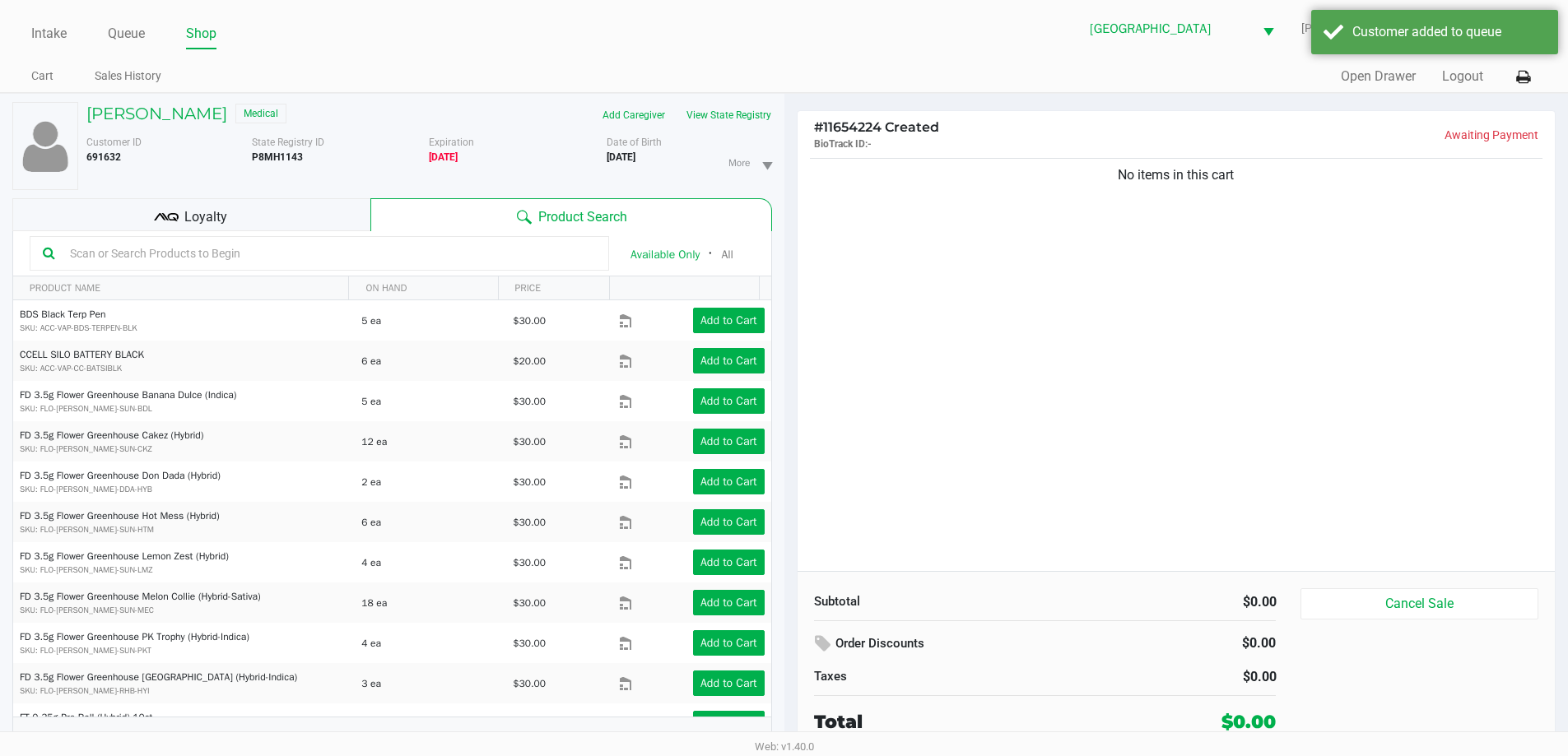 drag, startPoint x: 258, startPoint y: 202, endPoint x: 361, endPoint y: 173, distance: 107.0047 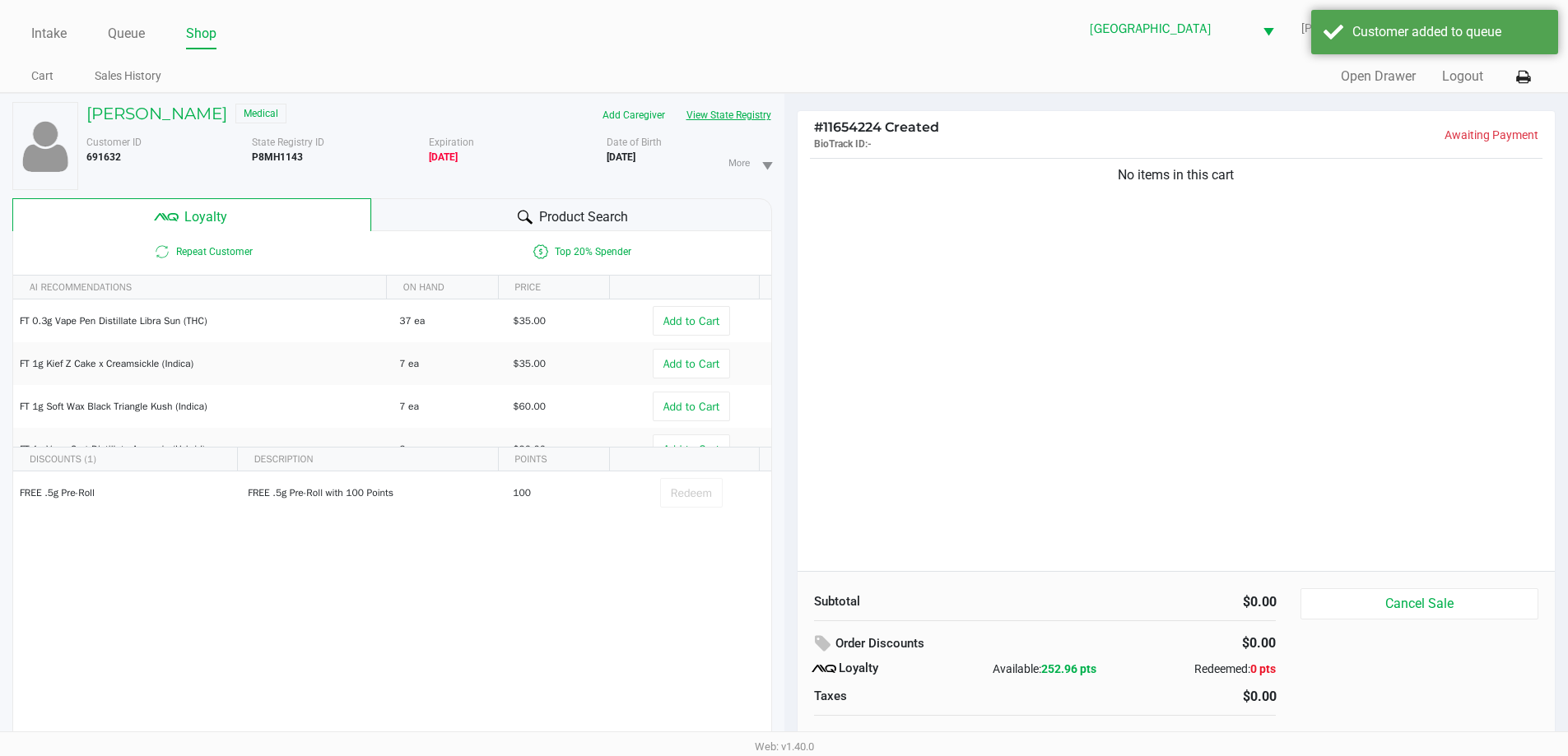 click on "View State Registry" 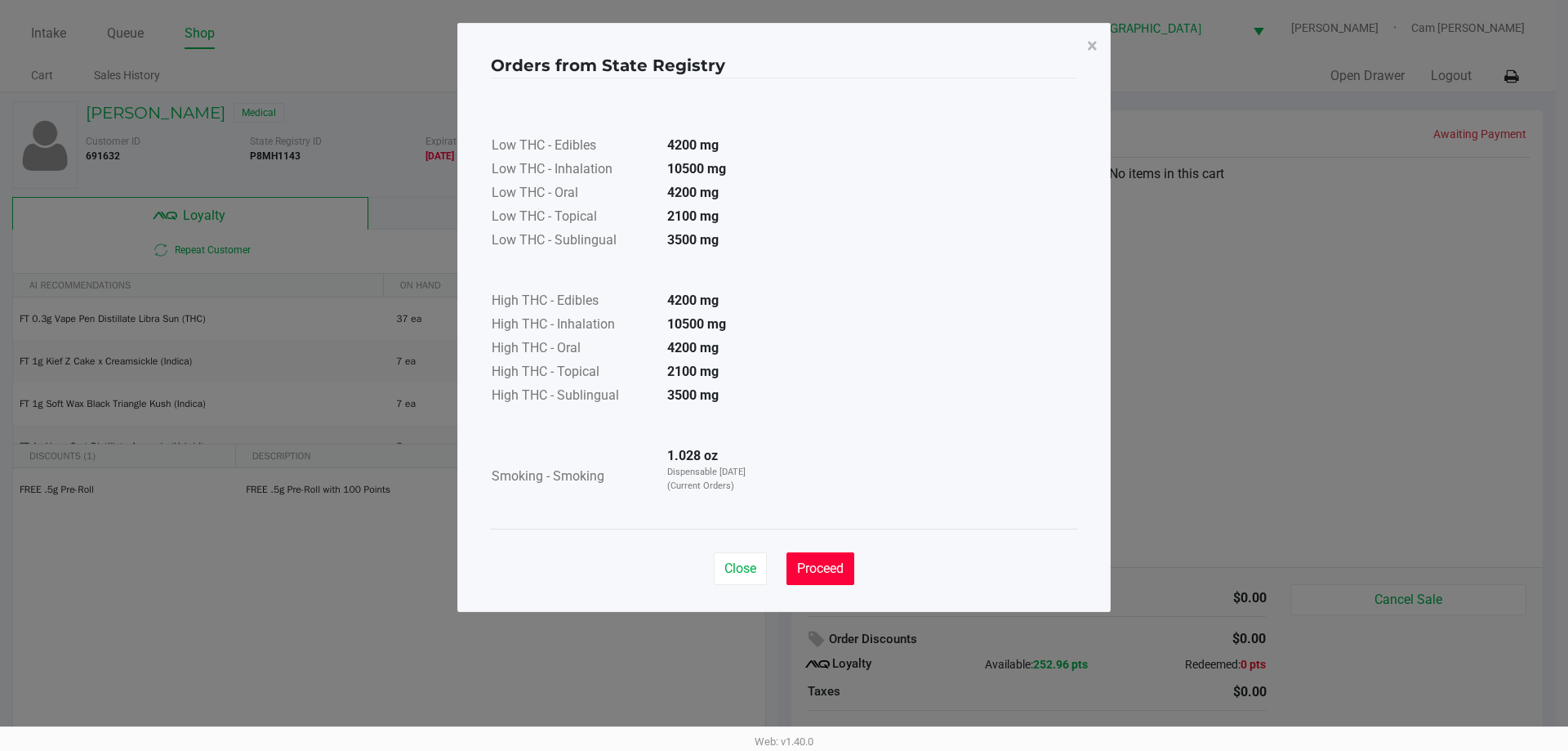 click on "Proceed" 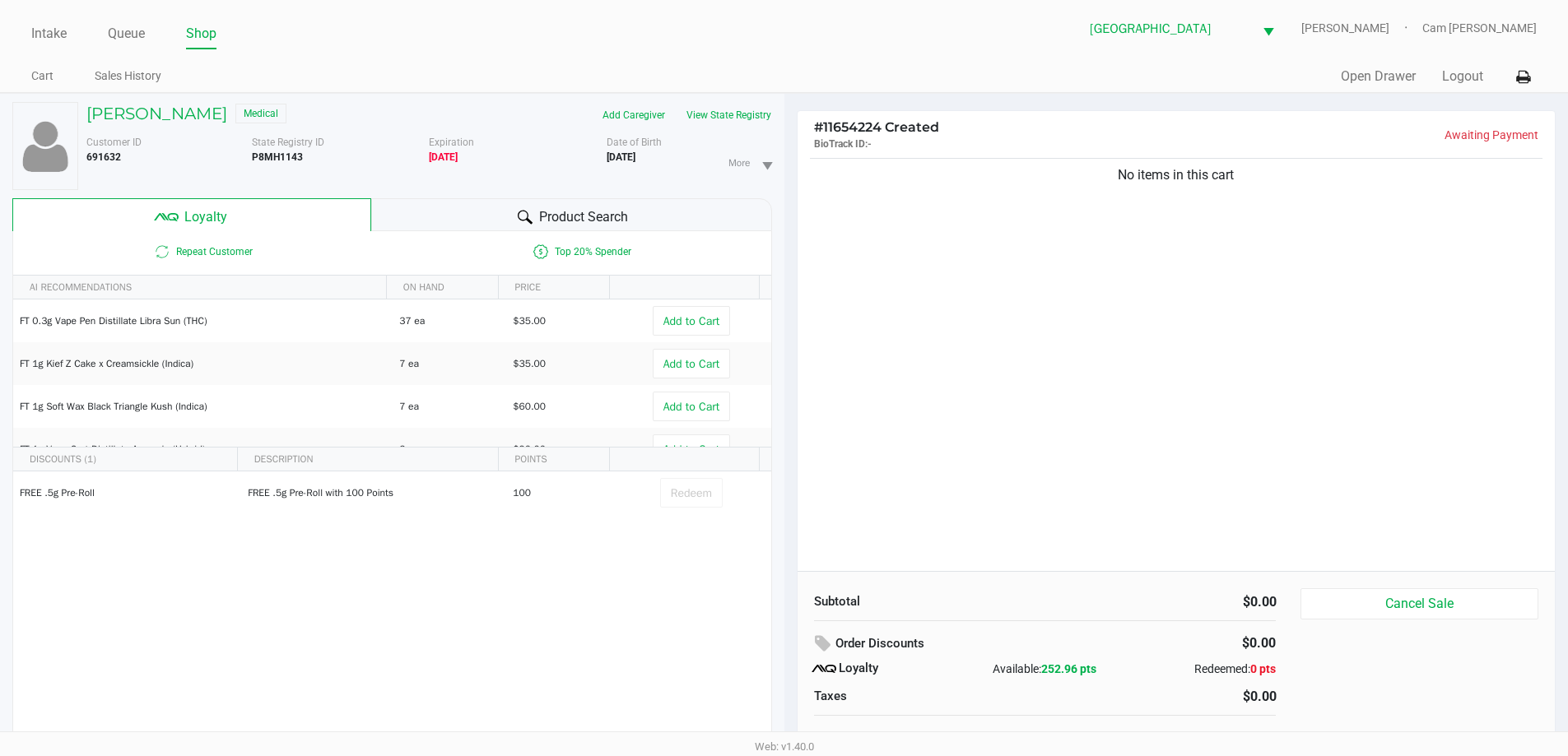 drag, startPoint x: 1077, startPoint y: 443, endPoint x: 949, endPoint y: 451, distance: 128.2498 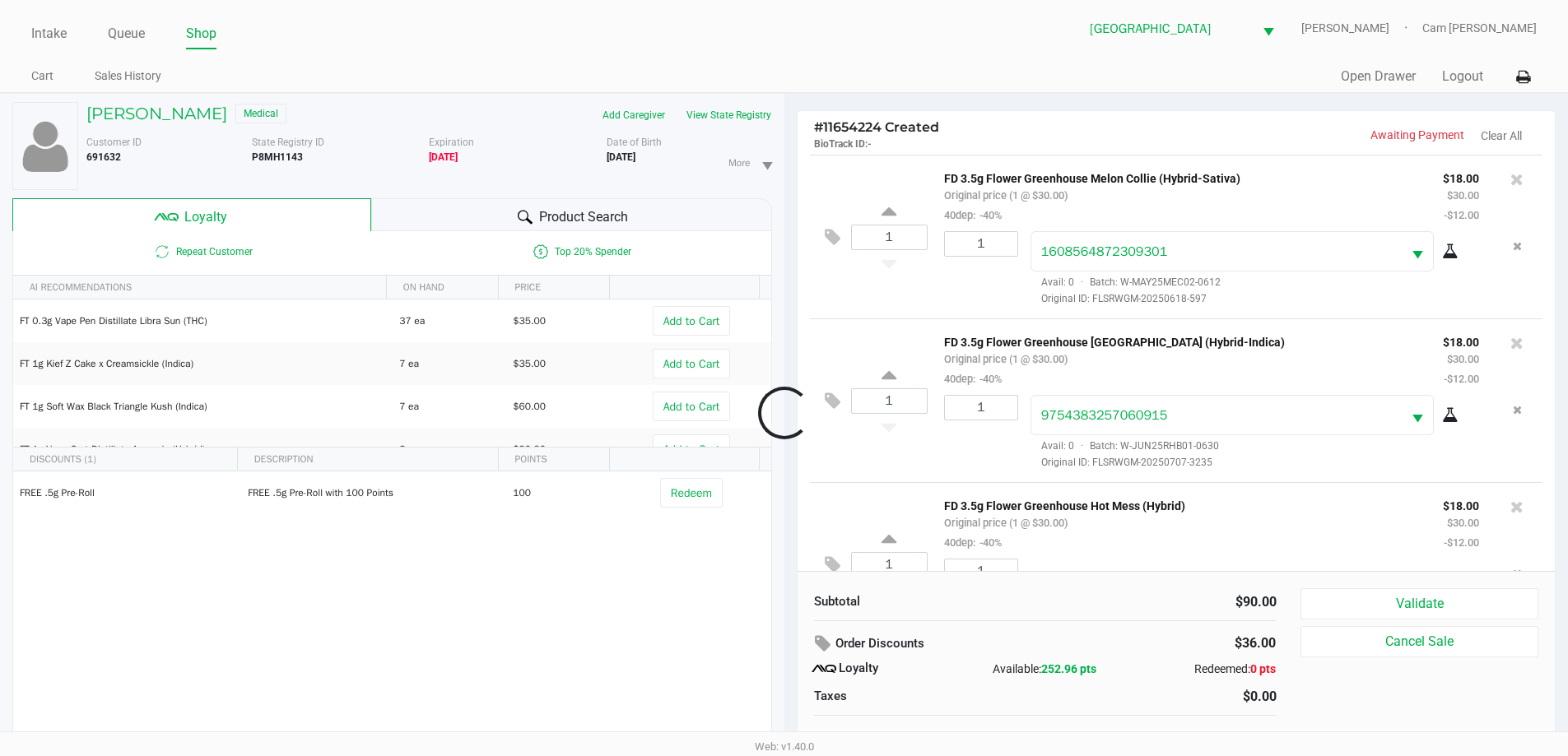scroll, scrollTop: 77, scrollLeft: 0, axis: vertical 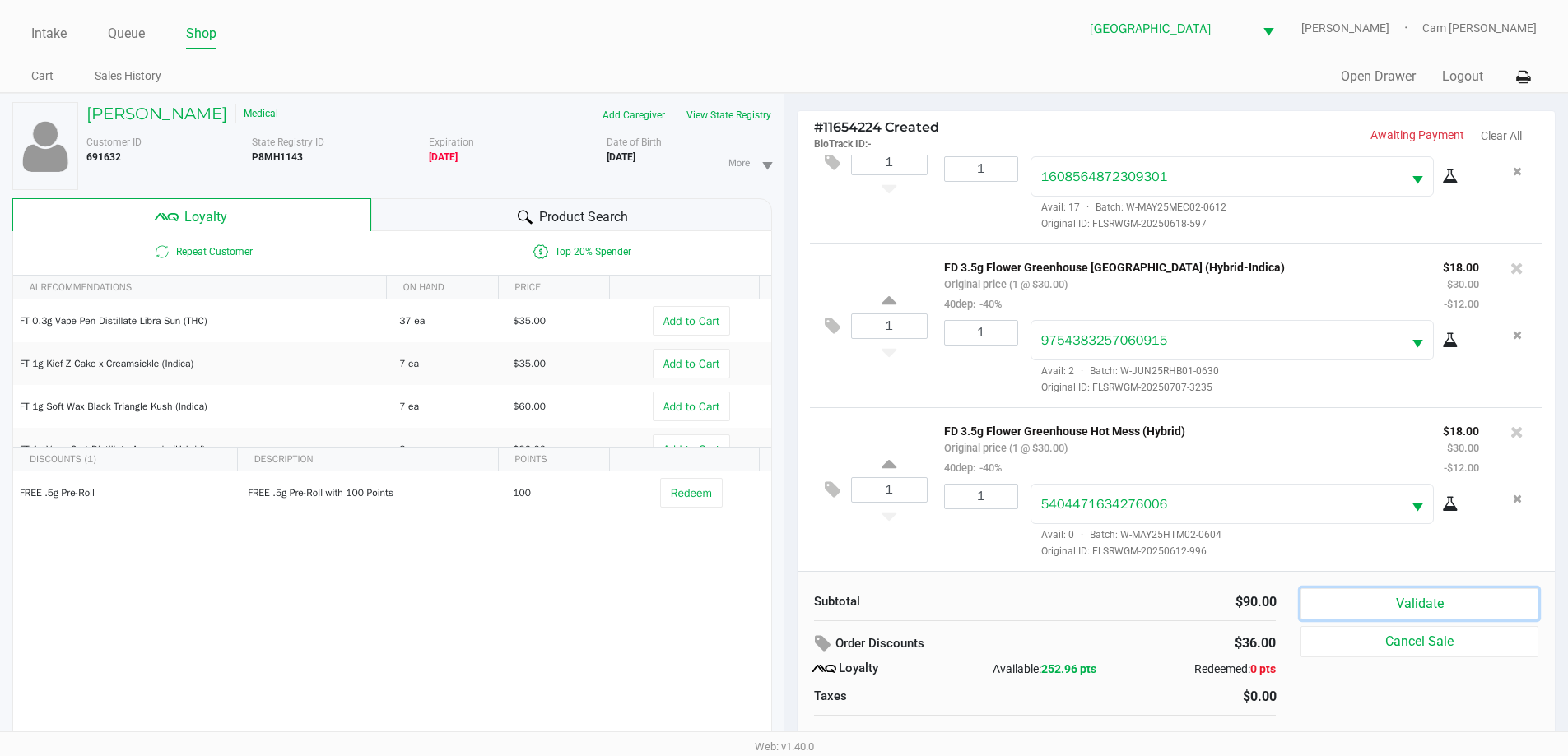 click on "Validate" 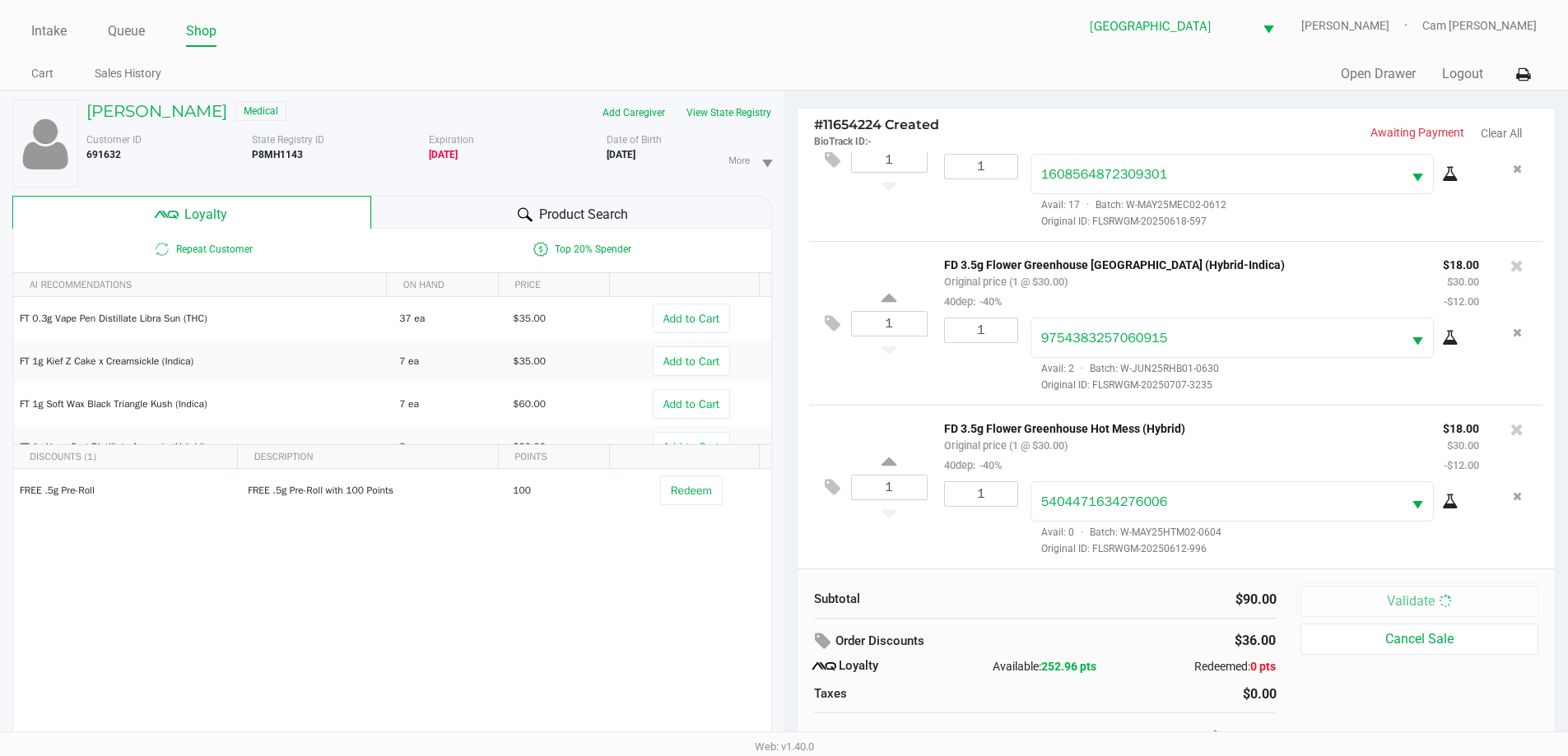scroll, scrollTop: 0, scrollLeft: 0, axis: both 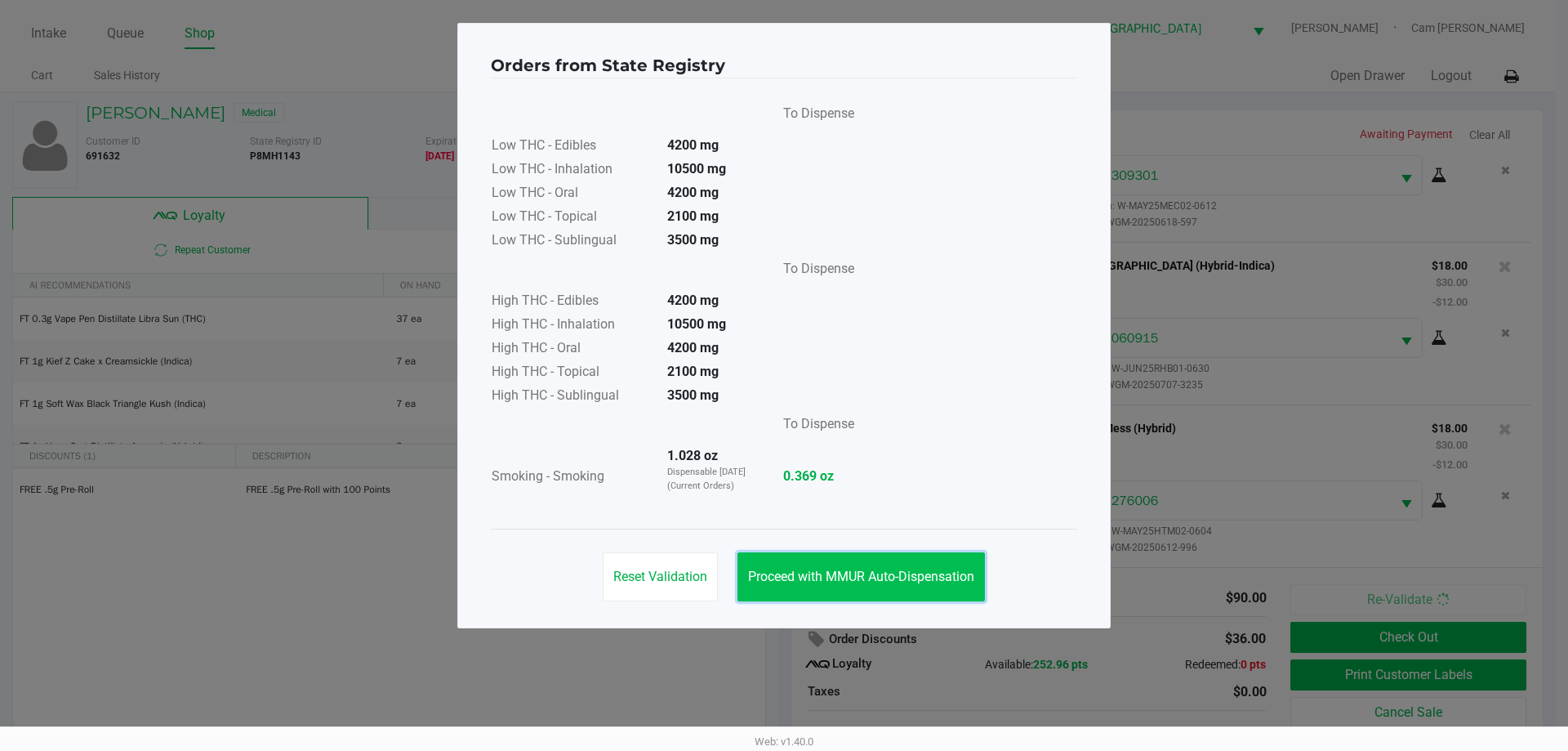 drag, startPoint x: 915, startPoint y: 568, endPoint x: 1097, endPoint y: 581, distance: 182.4637 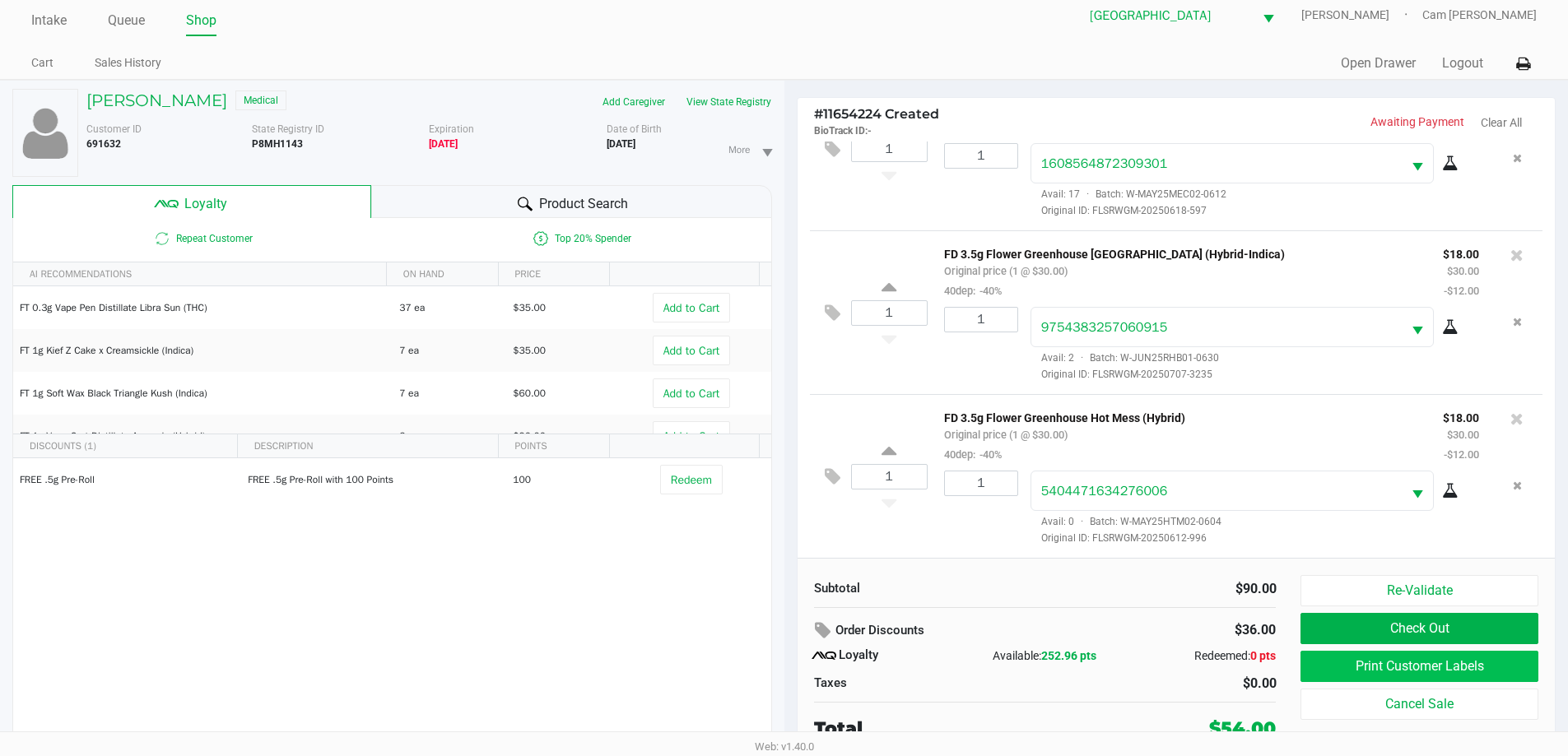scroll, scrollTop: 17, scrollLeft: 0, axis: vertical 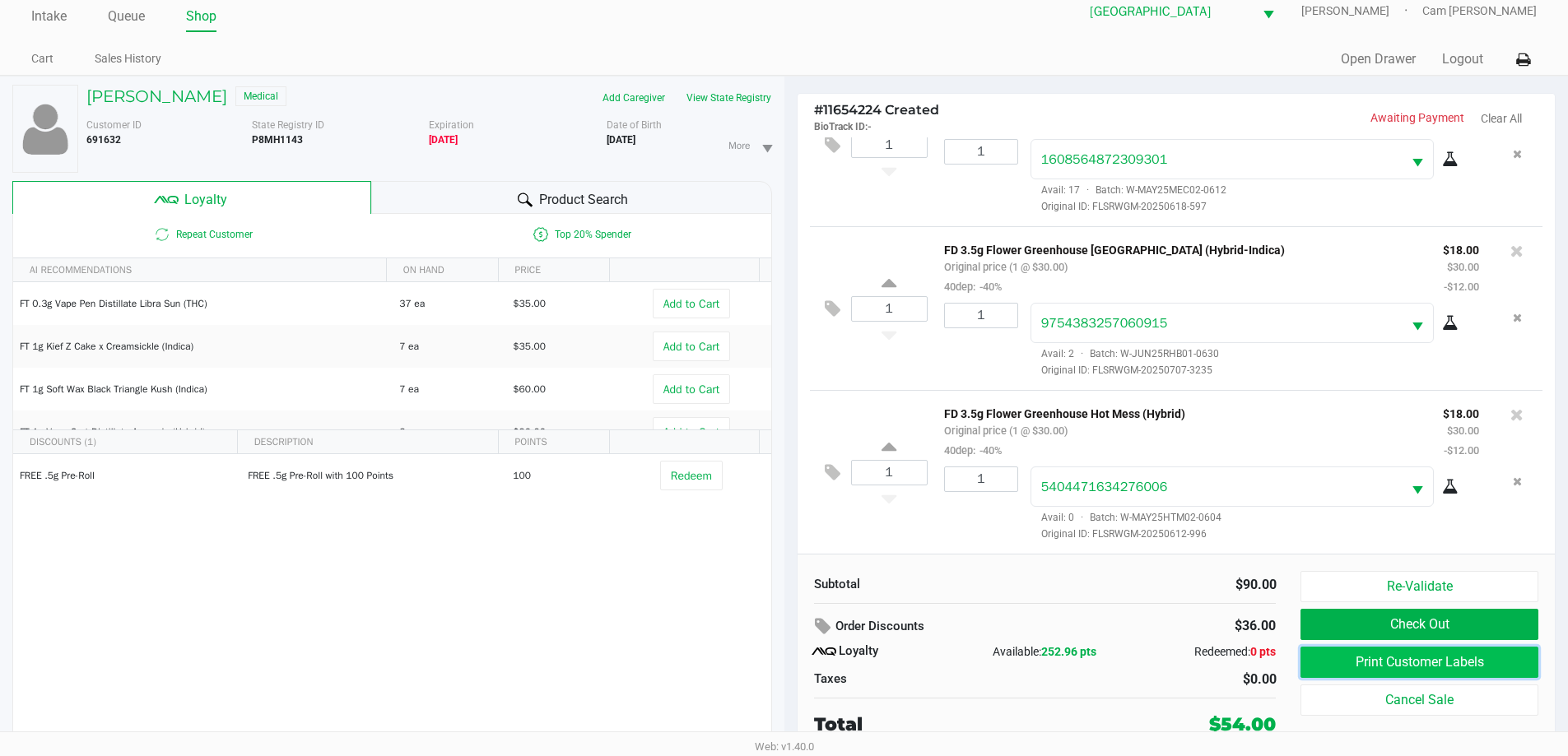 click on "Print Customer Labels" 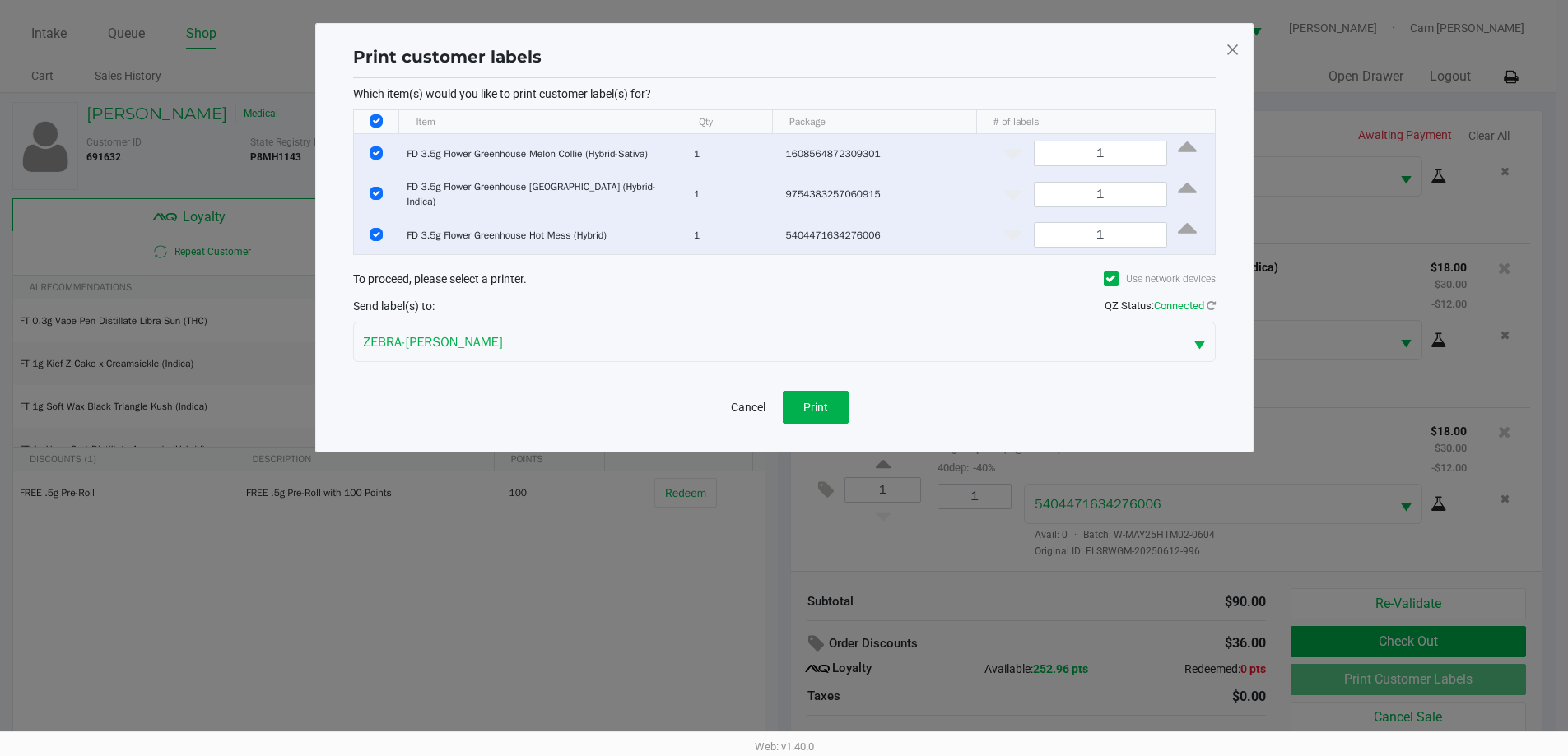 scroll, scrollTop: 0, scrollLeft: 0, axis: both 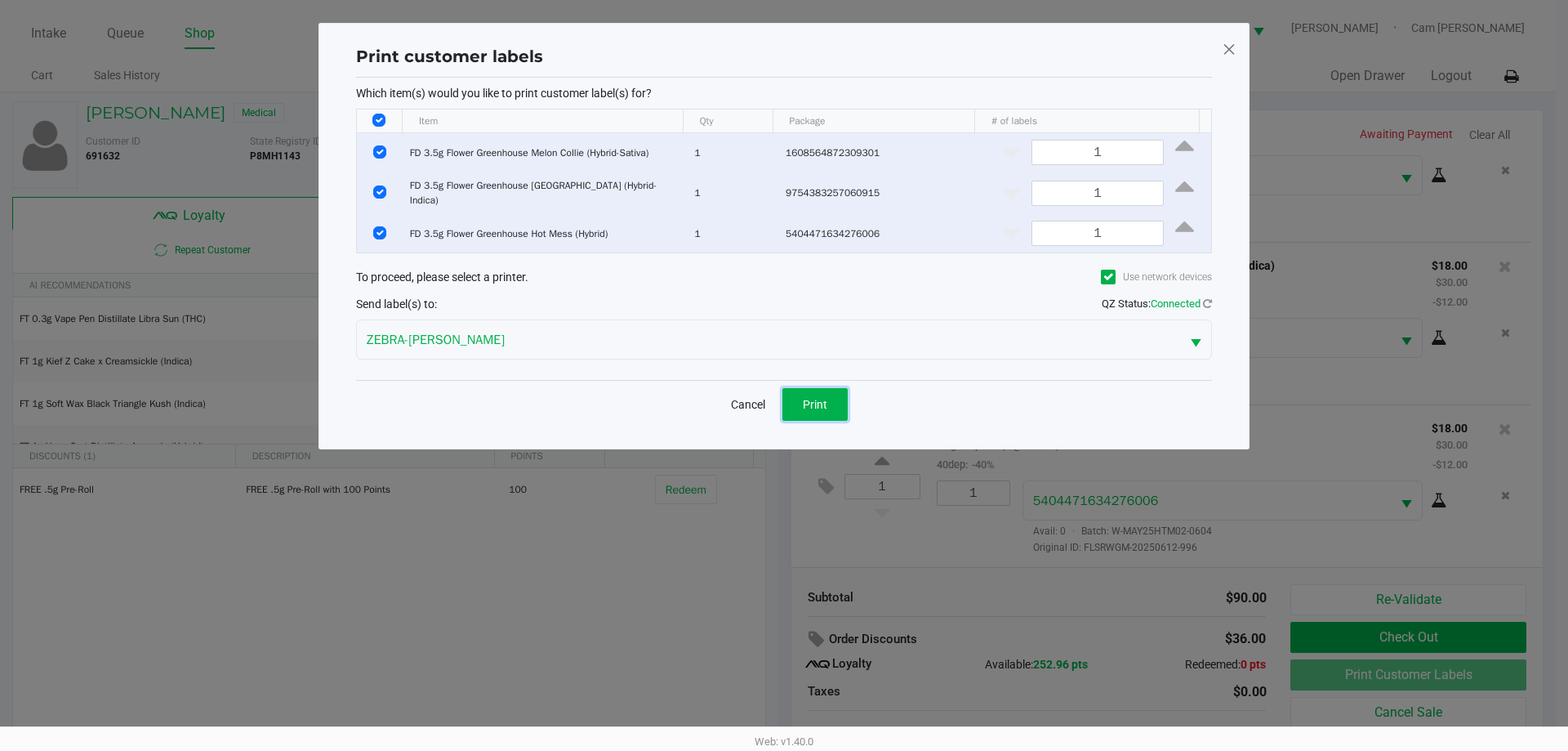 click on "Print" 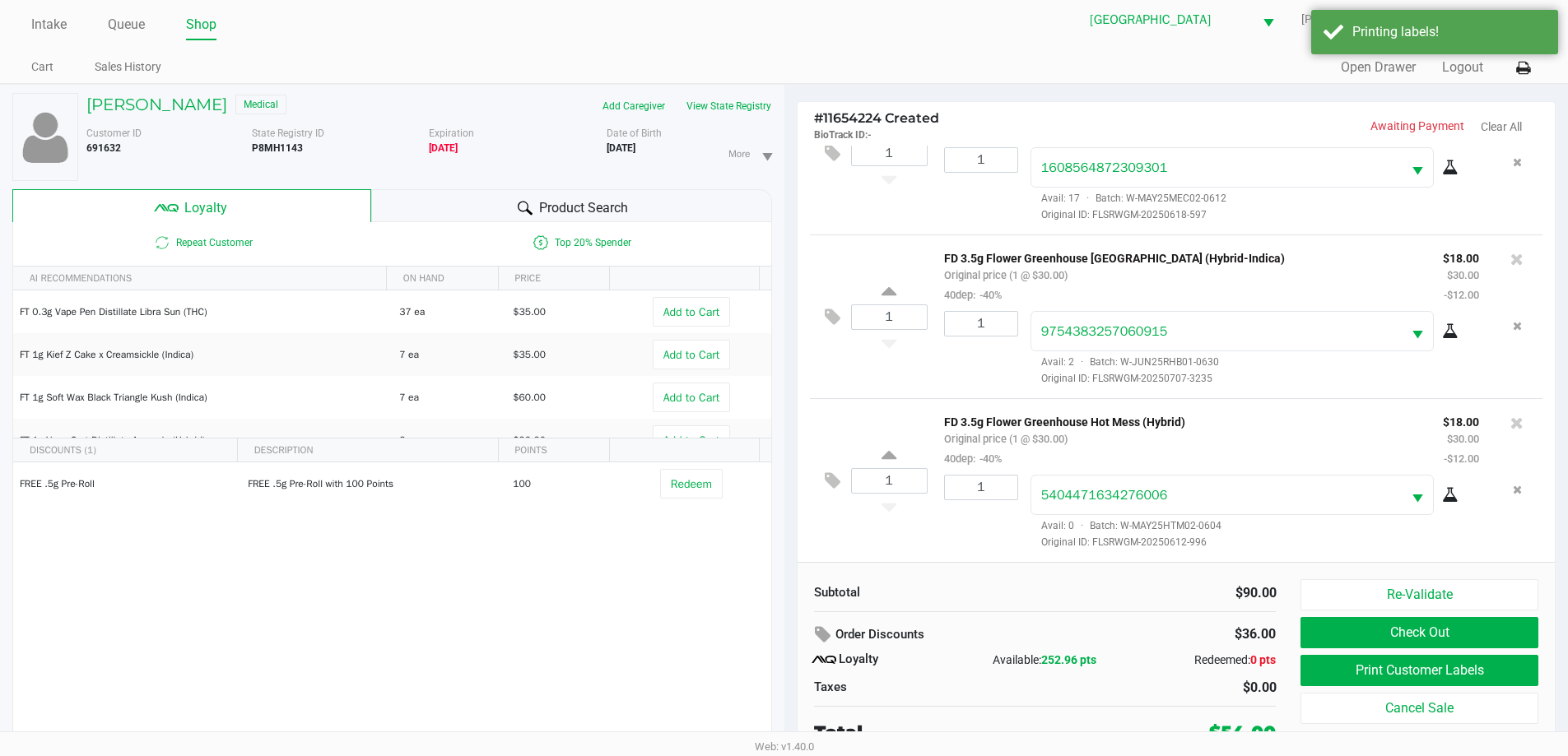 scroll, scrollTop: 17, scrollLeft: 0, axis: vertical 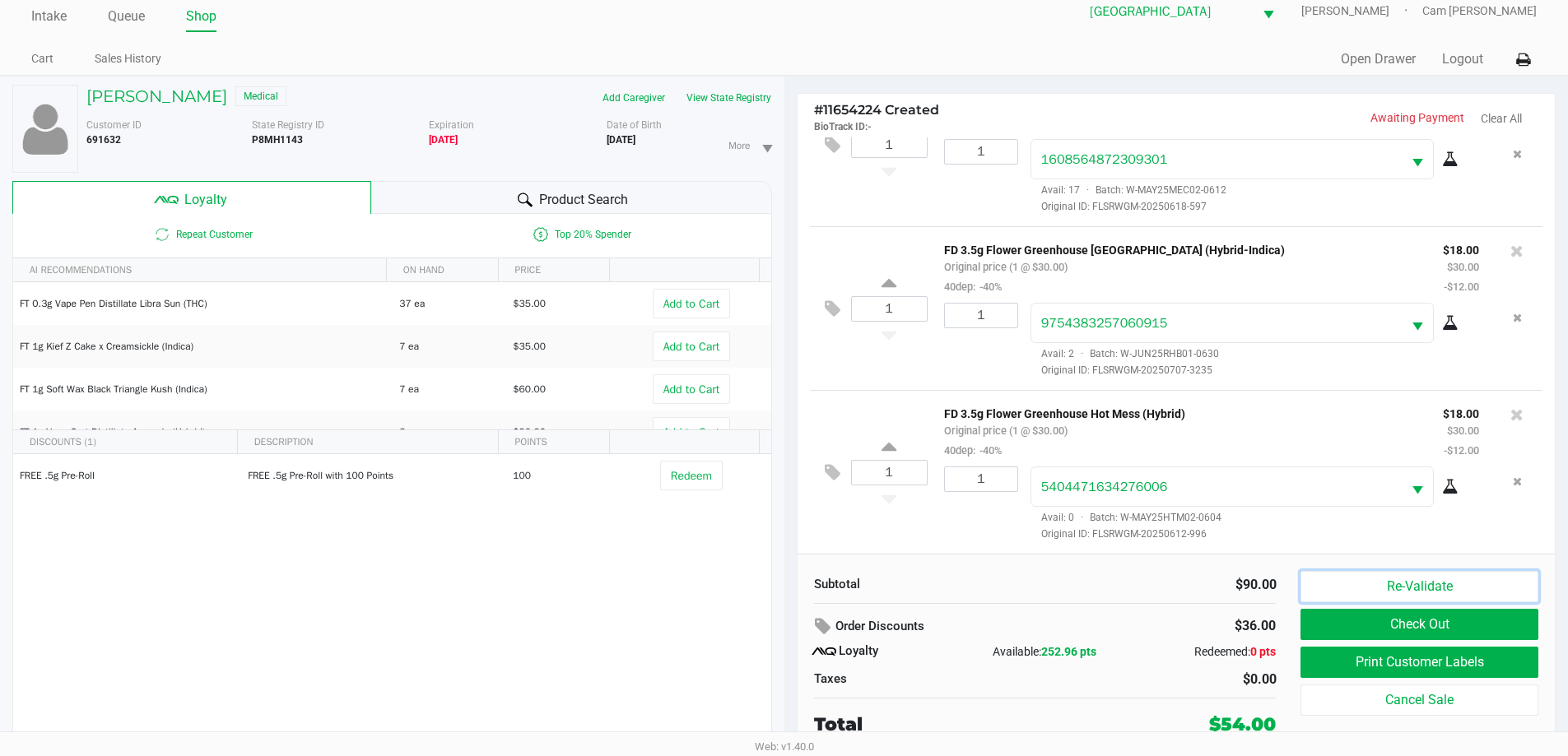drag, startPoint x: 1305, startPoint y: 591, endPoint x: 1325, endPoint y: 587, distance: 20.396078 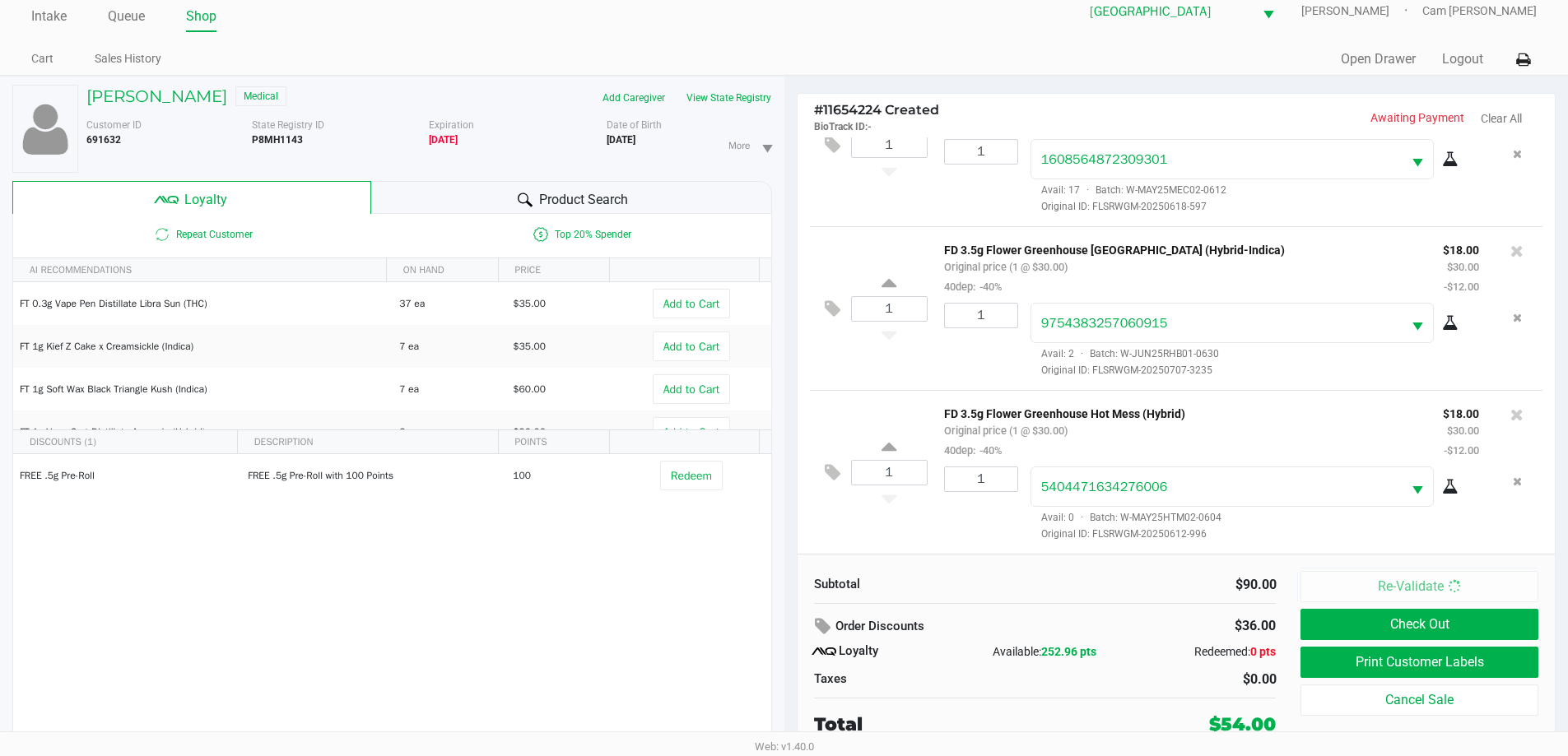 scroll, scrollTop: 0, scrollLeft: 0, axis: both 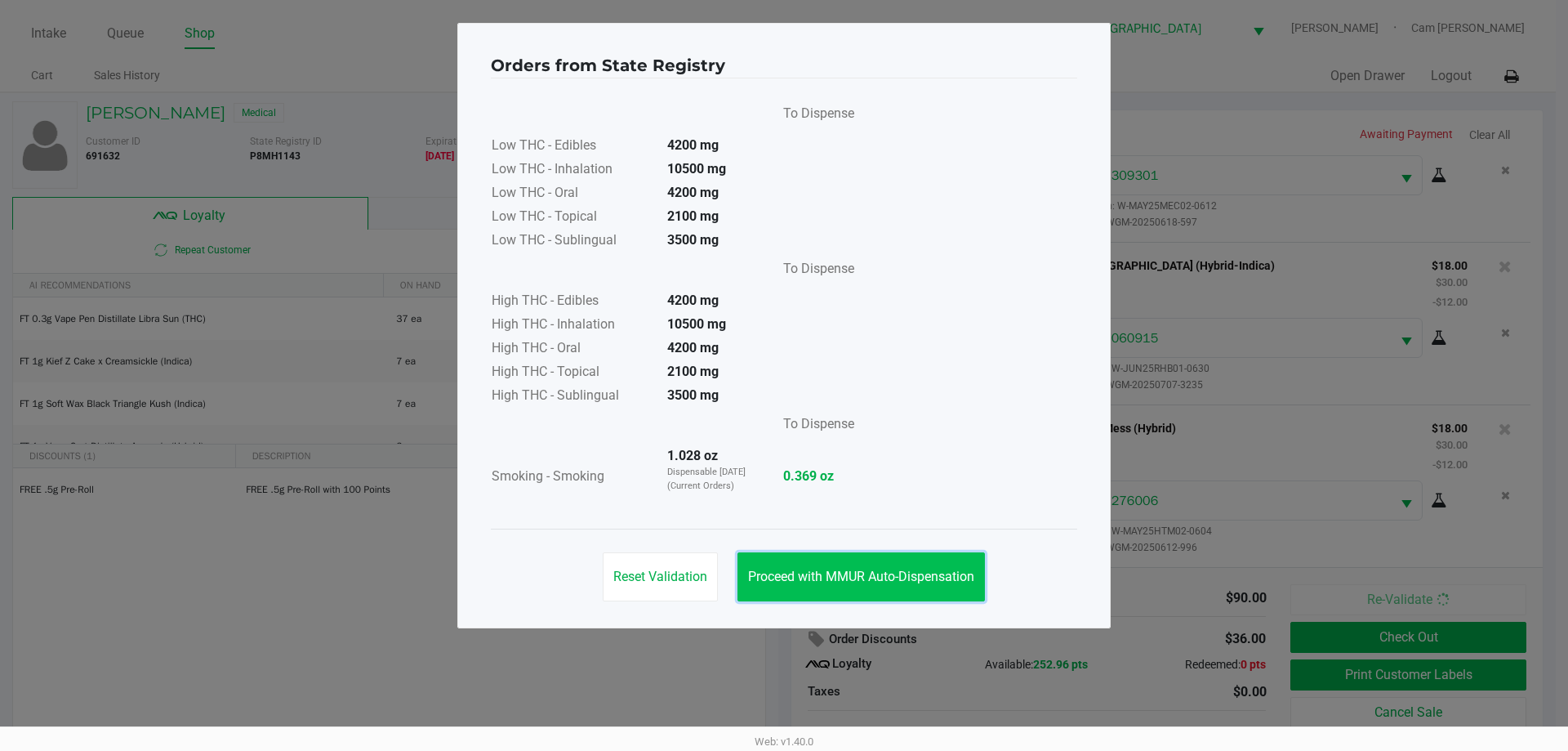 drag, startPoint x: 869, startPoint y: 597, endPoint x: 970, endPoint y: 585, distance: 101.71037 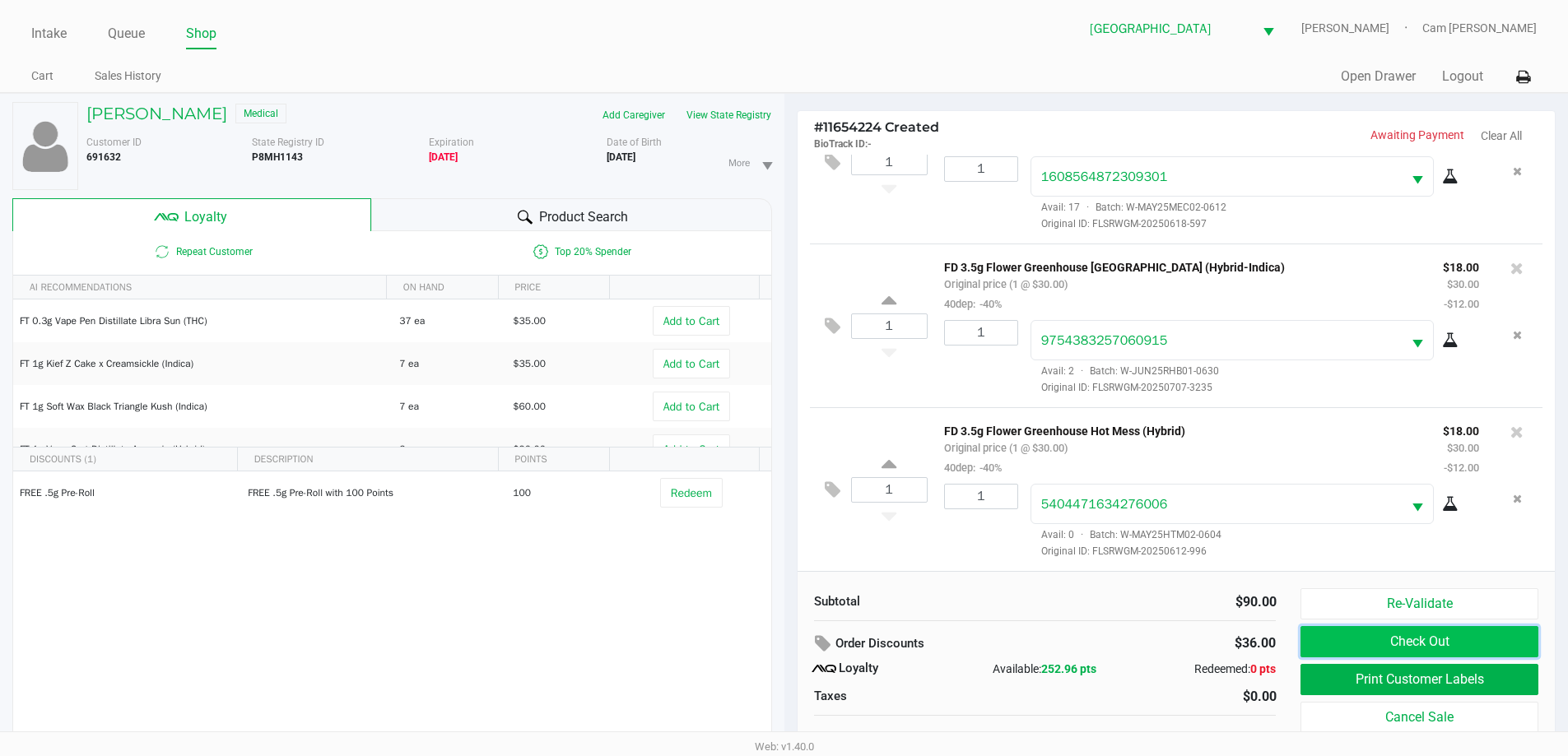 click on "Check Out" 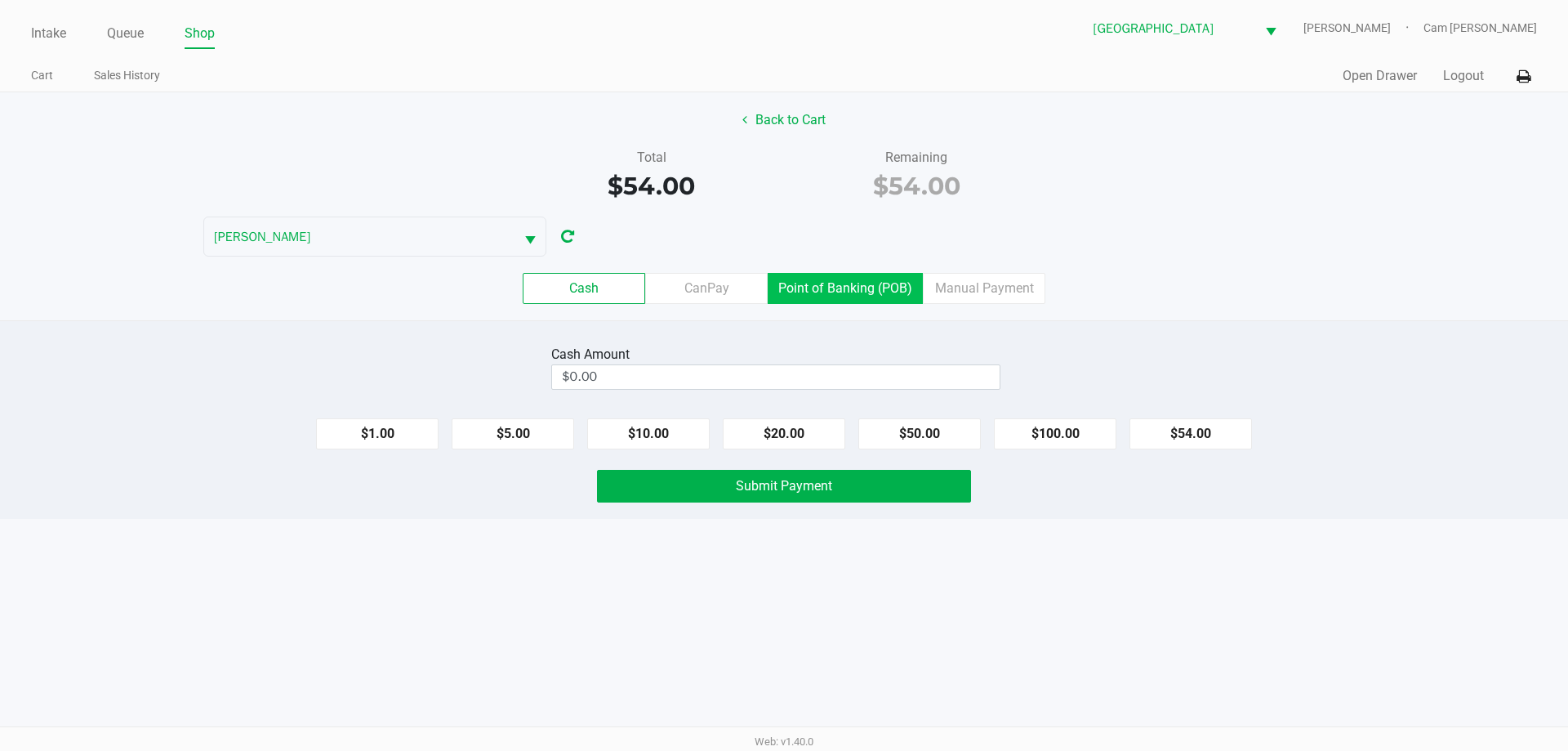 click on "Point of Banking (POB)" 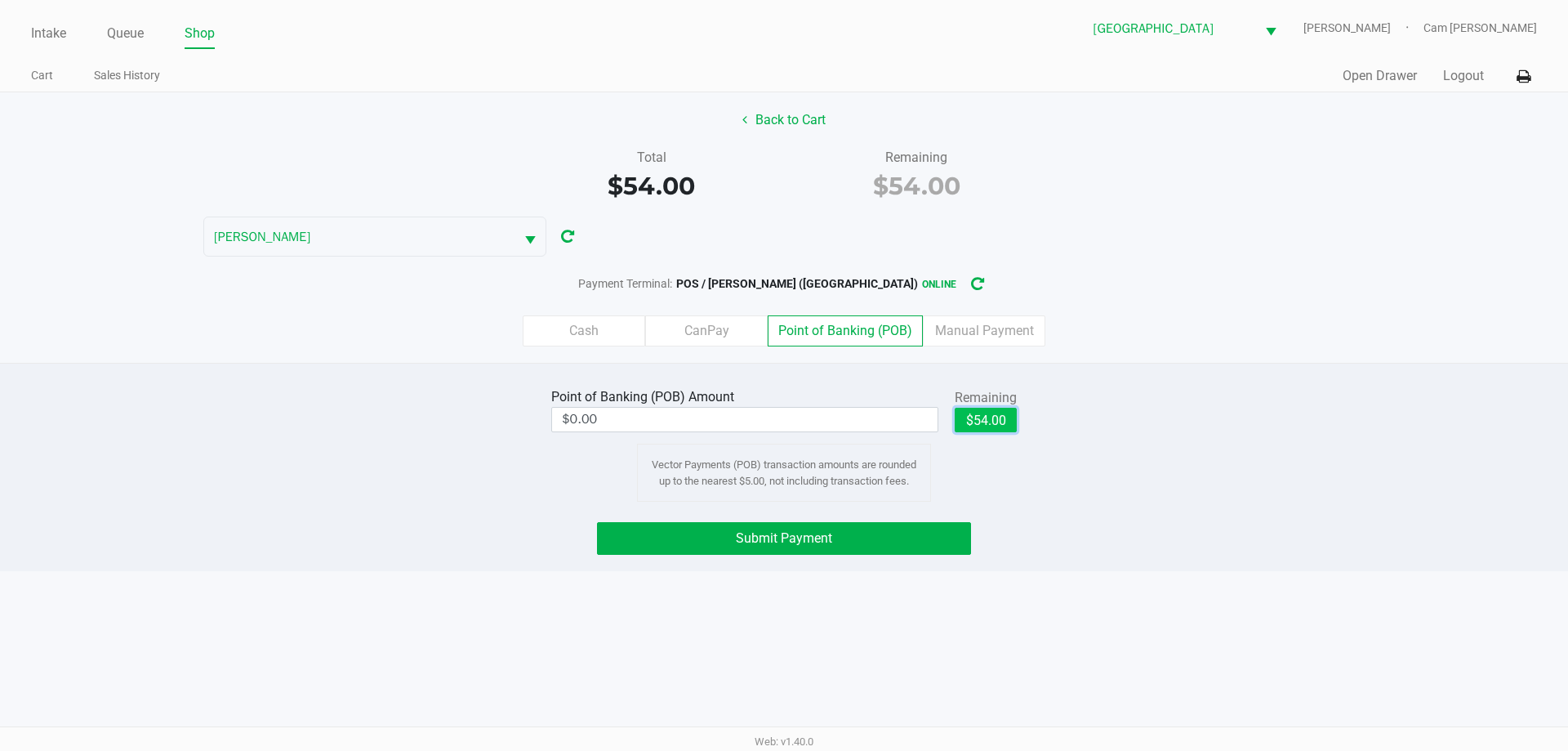 click on "$54.00" 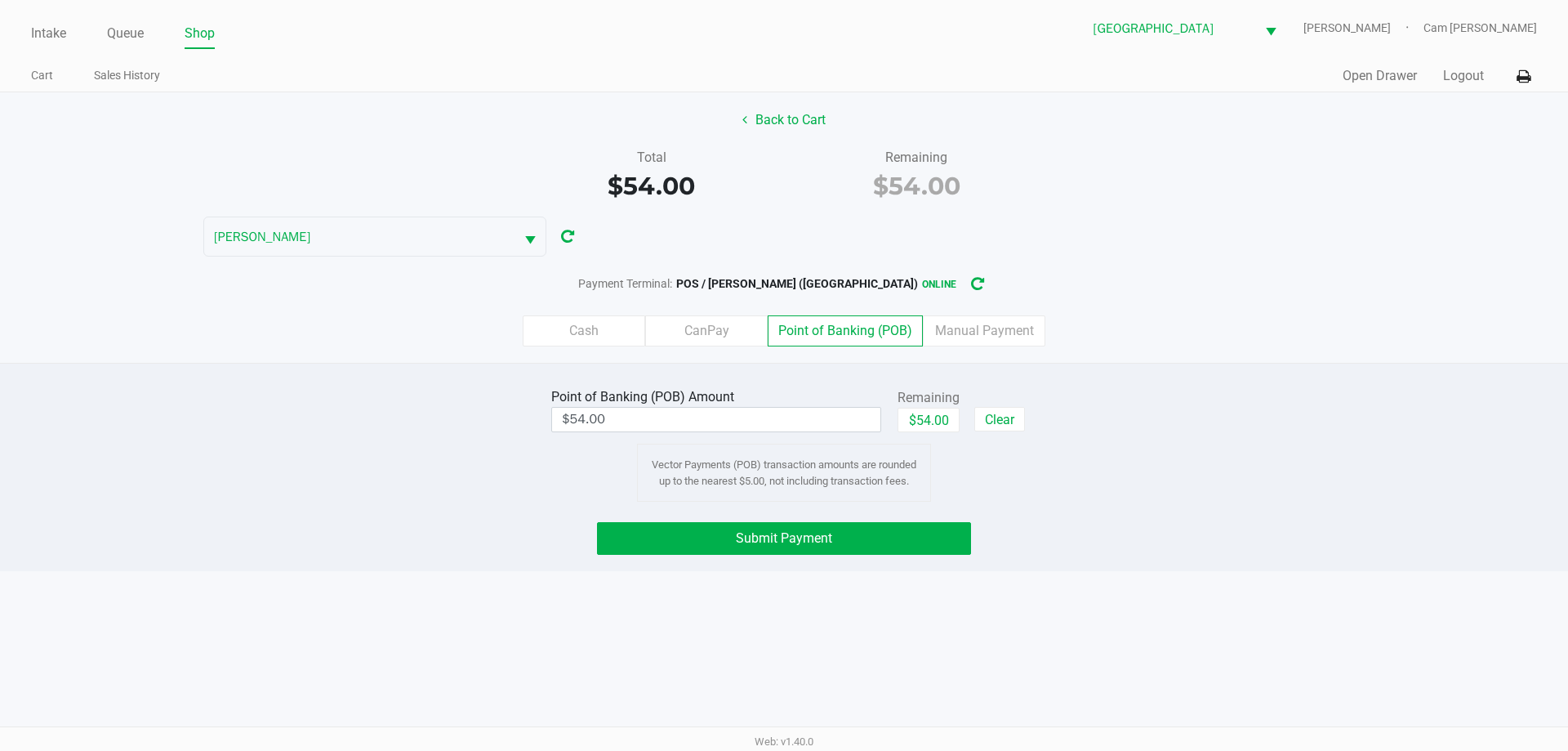 drag, startPoint x: 1192, startPoint y: 487, endPoint x: 952, endPoint y: 534, distance: 244.5588 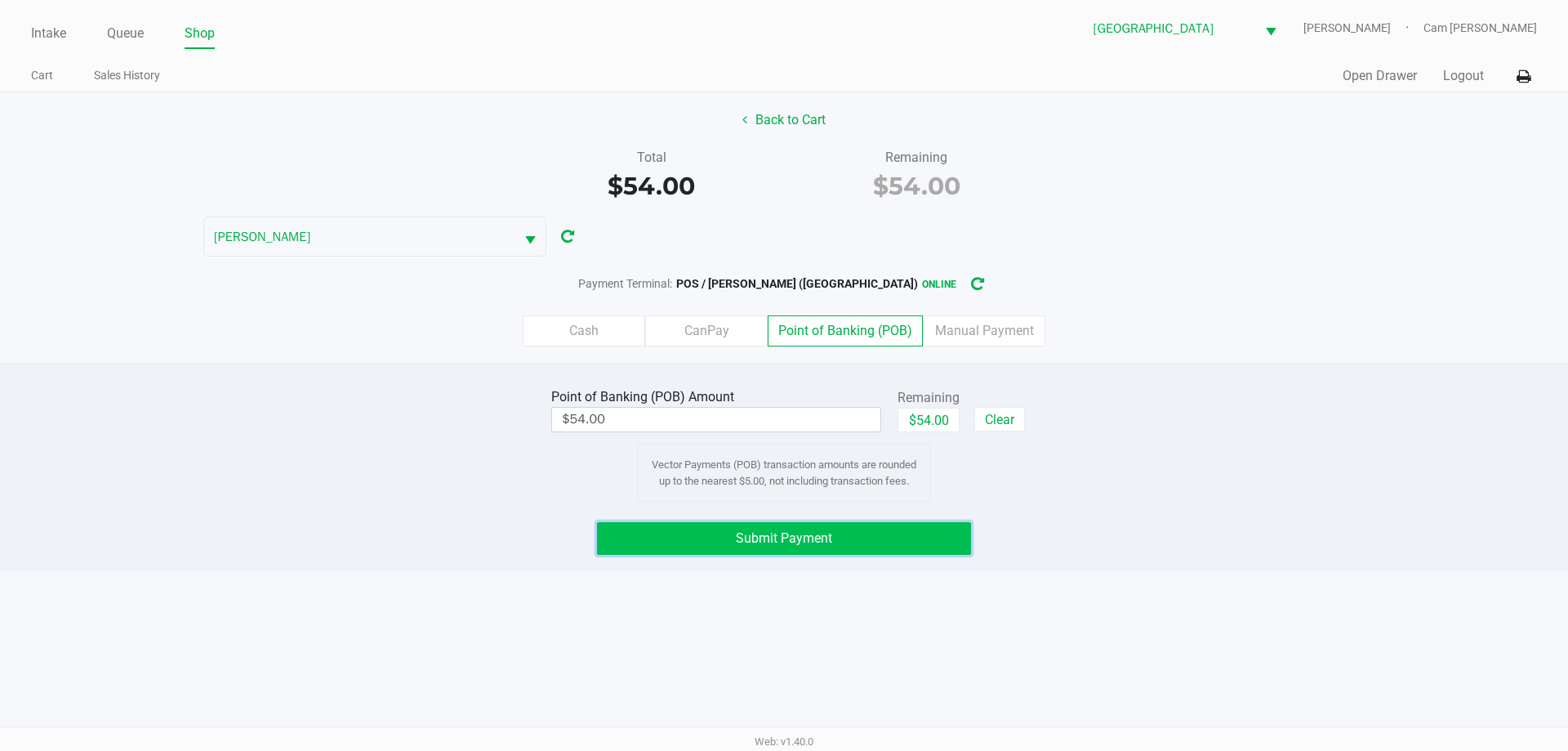 click on "Submit Payment" 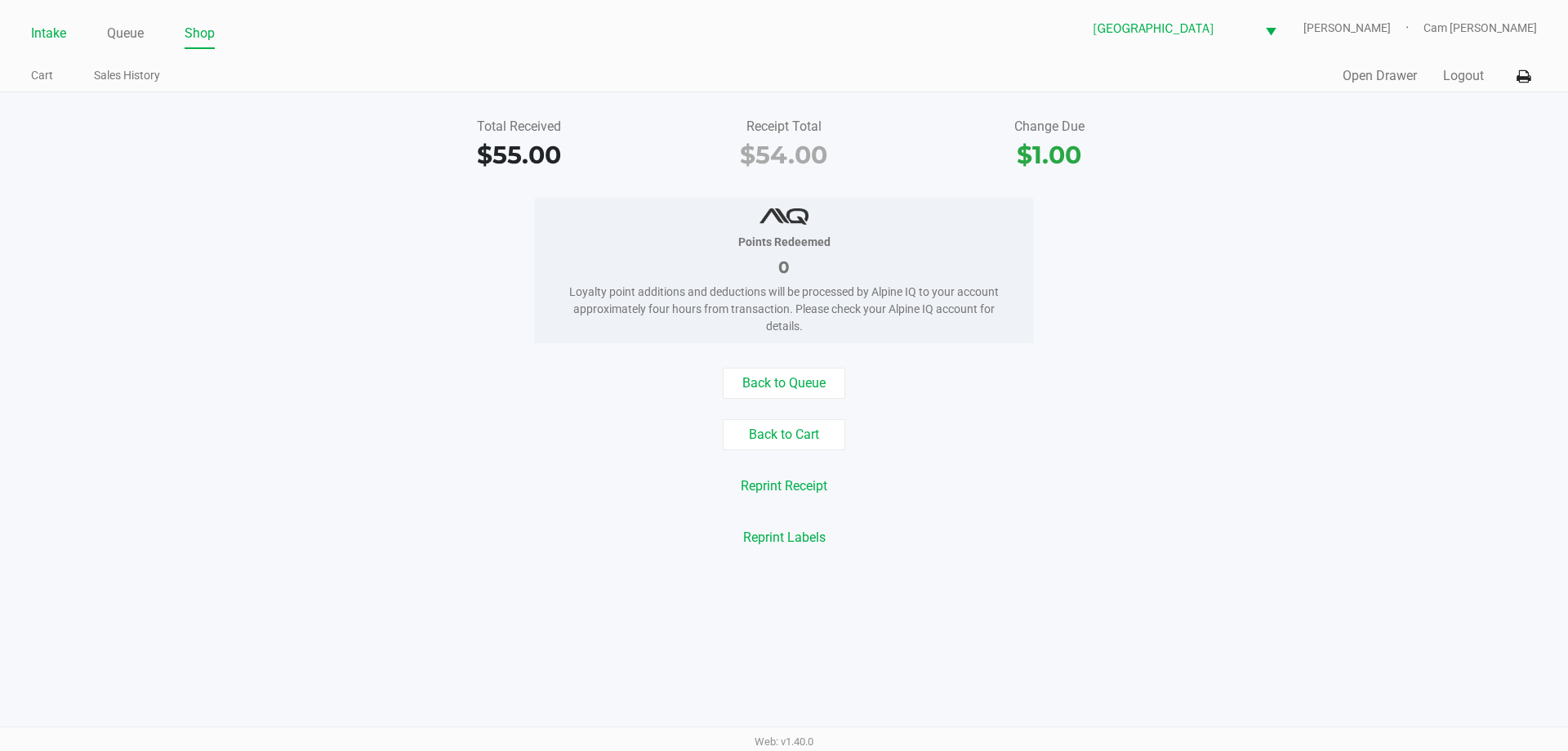 click on "Intake" 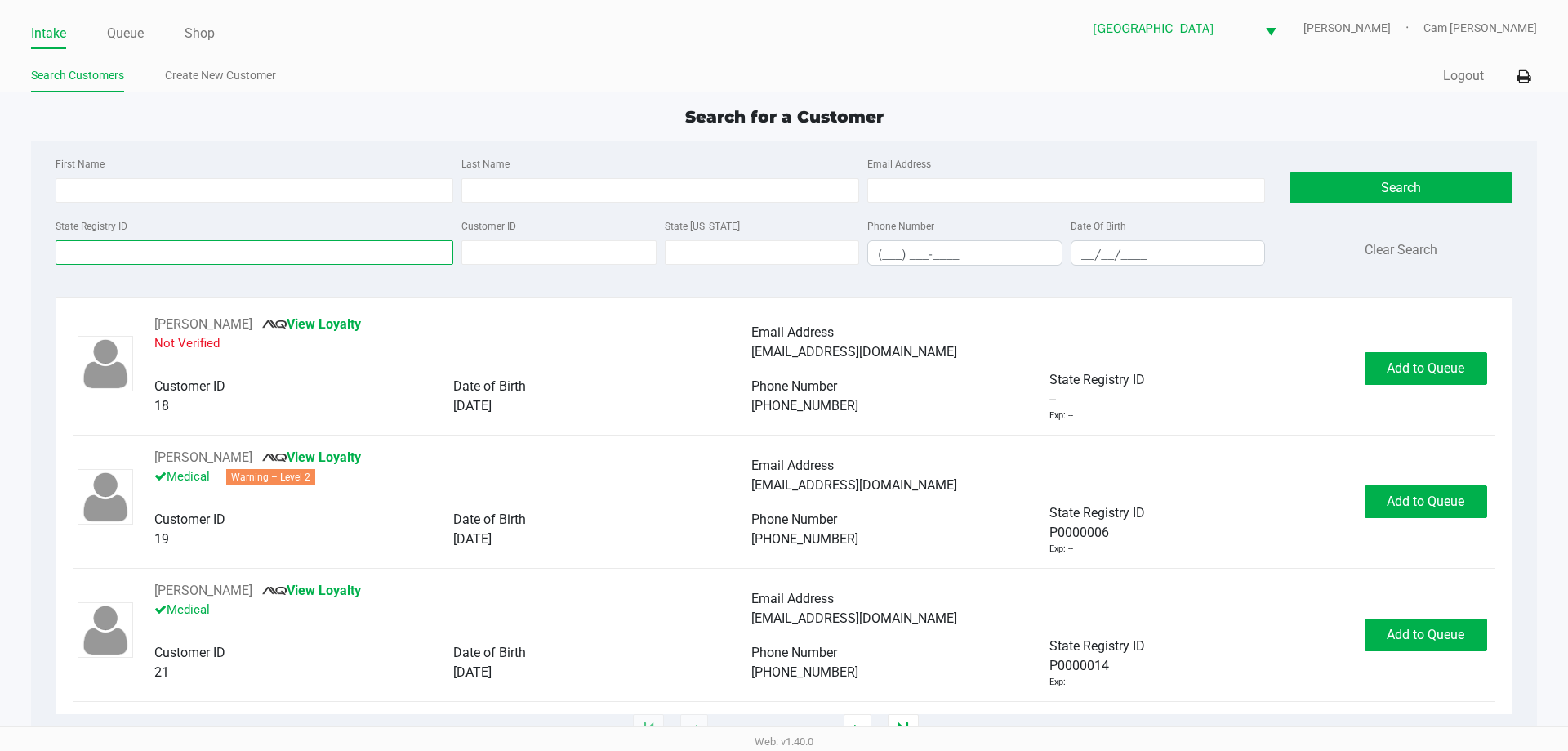 click on "State Registry ID" at bounding box center (254, 253) 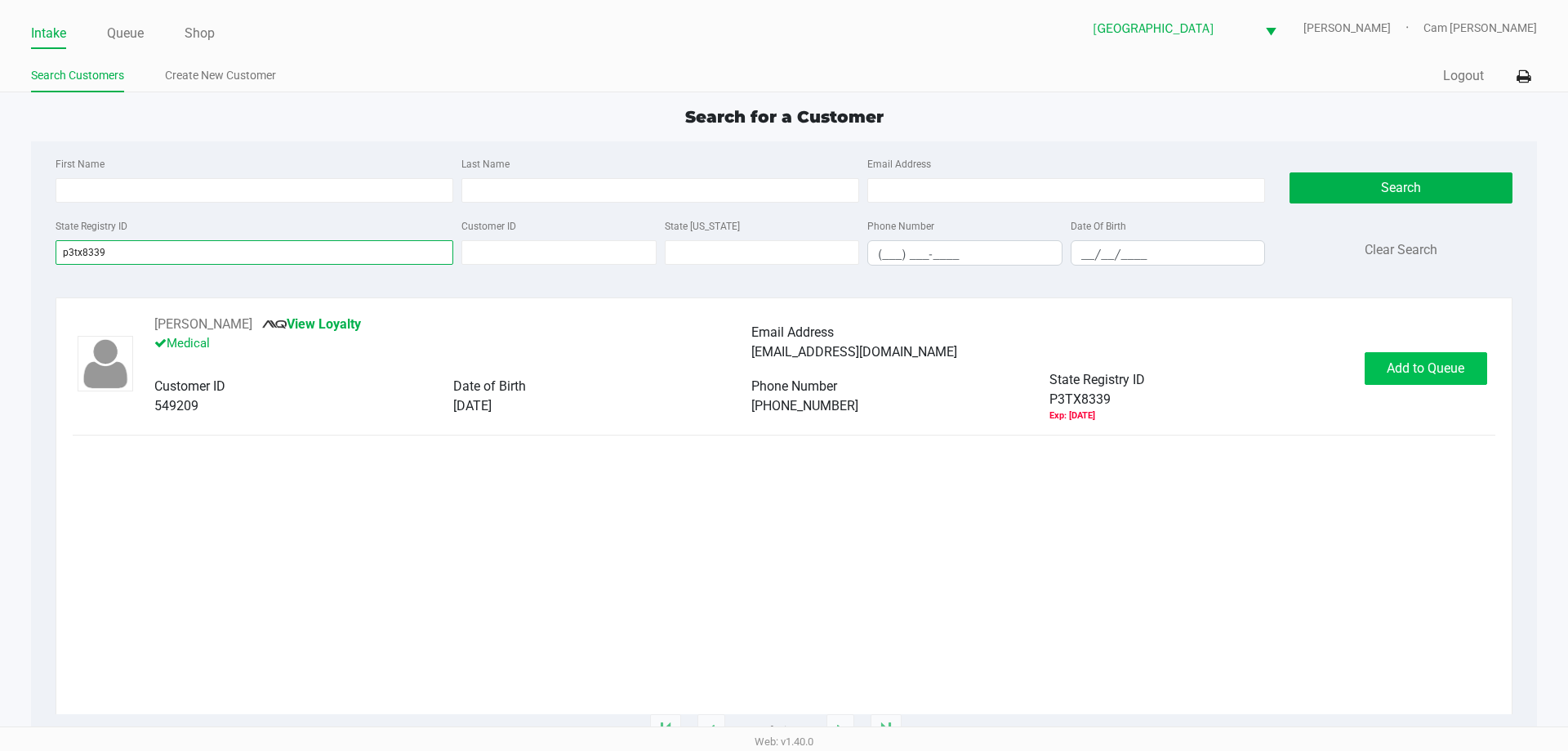 type on "p3tx8339" 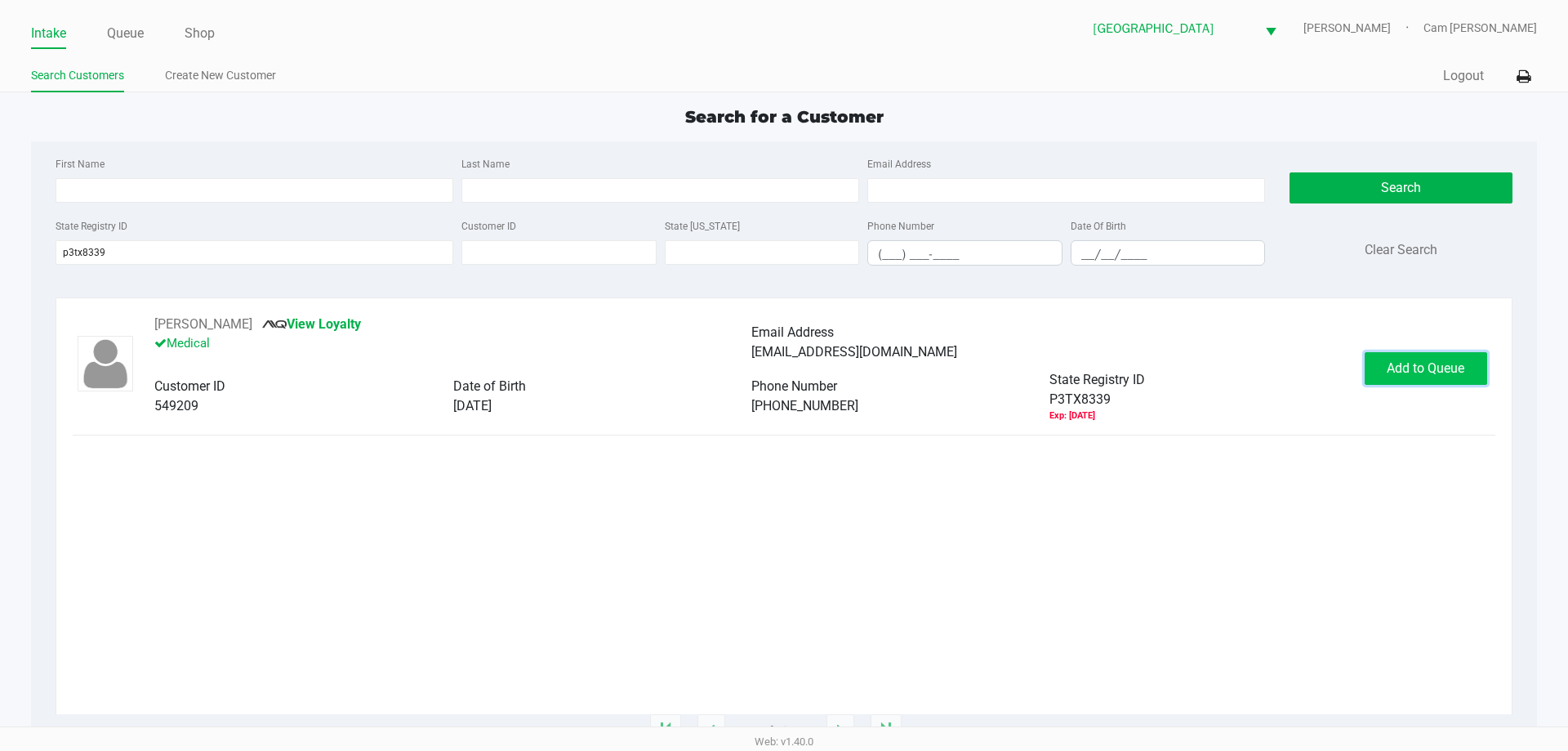 click on "Add to Queue" 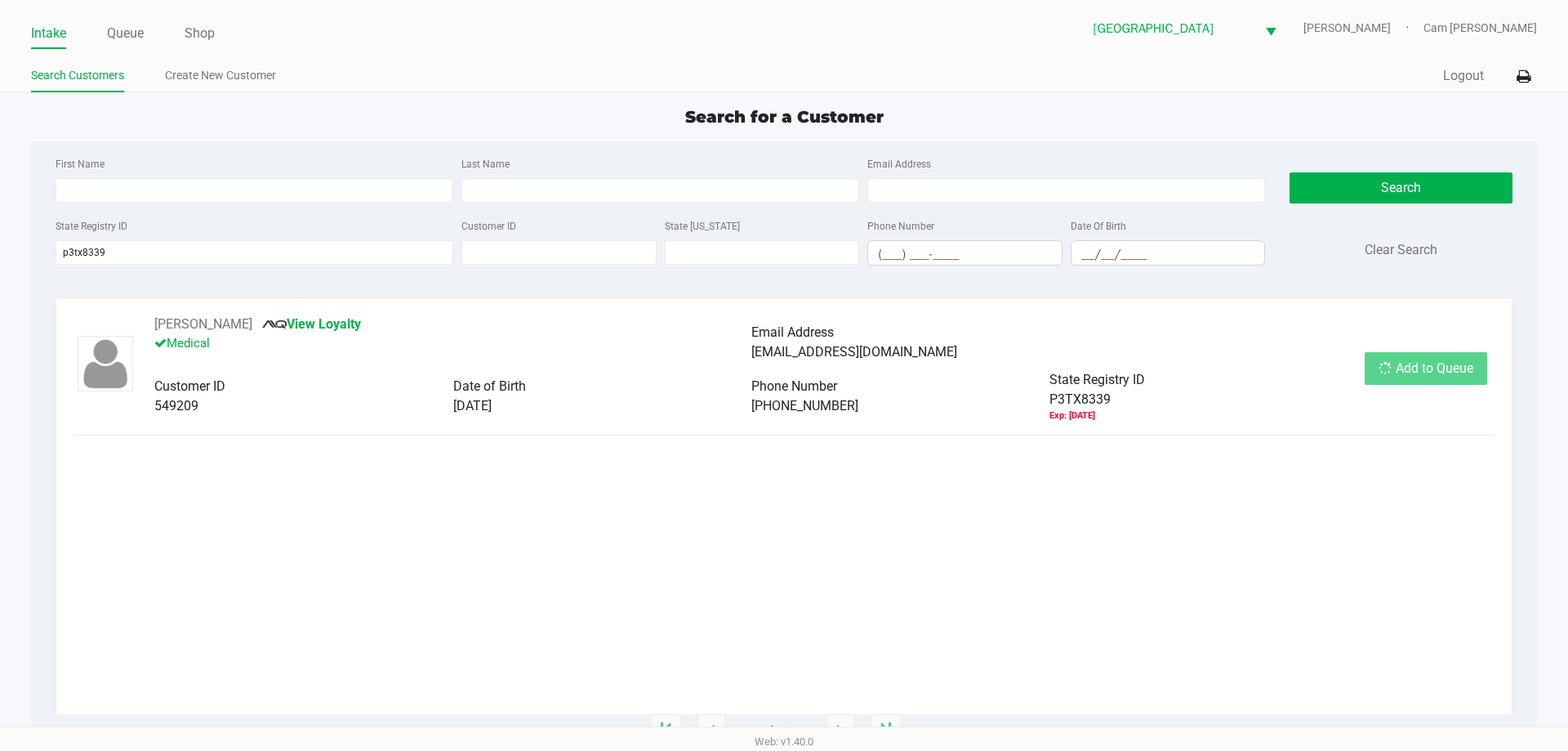 click on "Add to Queue" 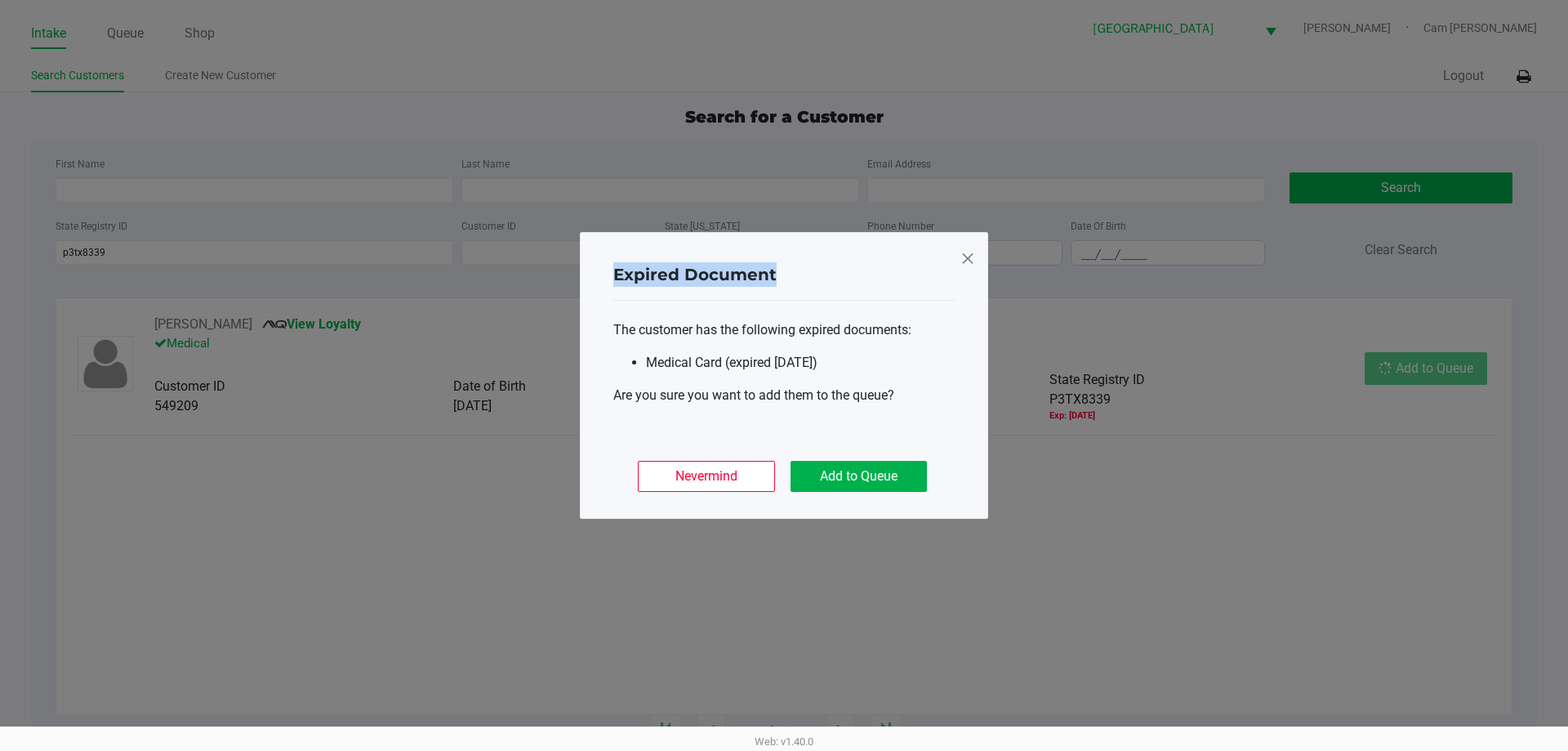 click on "Expired Document
The customer has the following expired documents:
Medical Card (expired 2024-08-08)
Are you sure you want to add them to the queue?
Nevermind   Add to Queue" 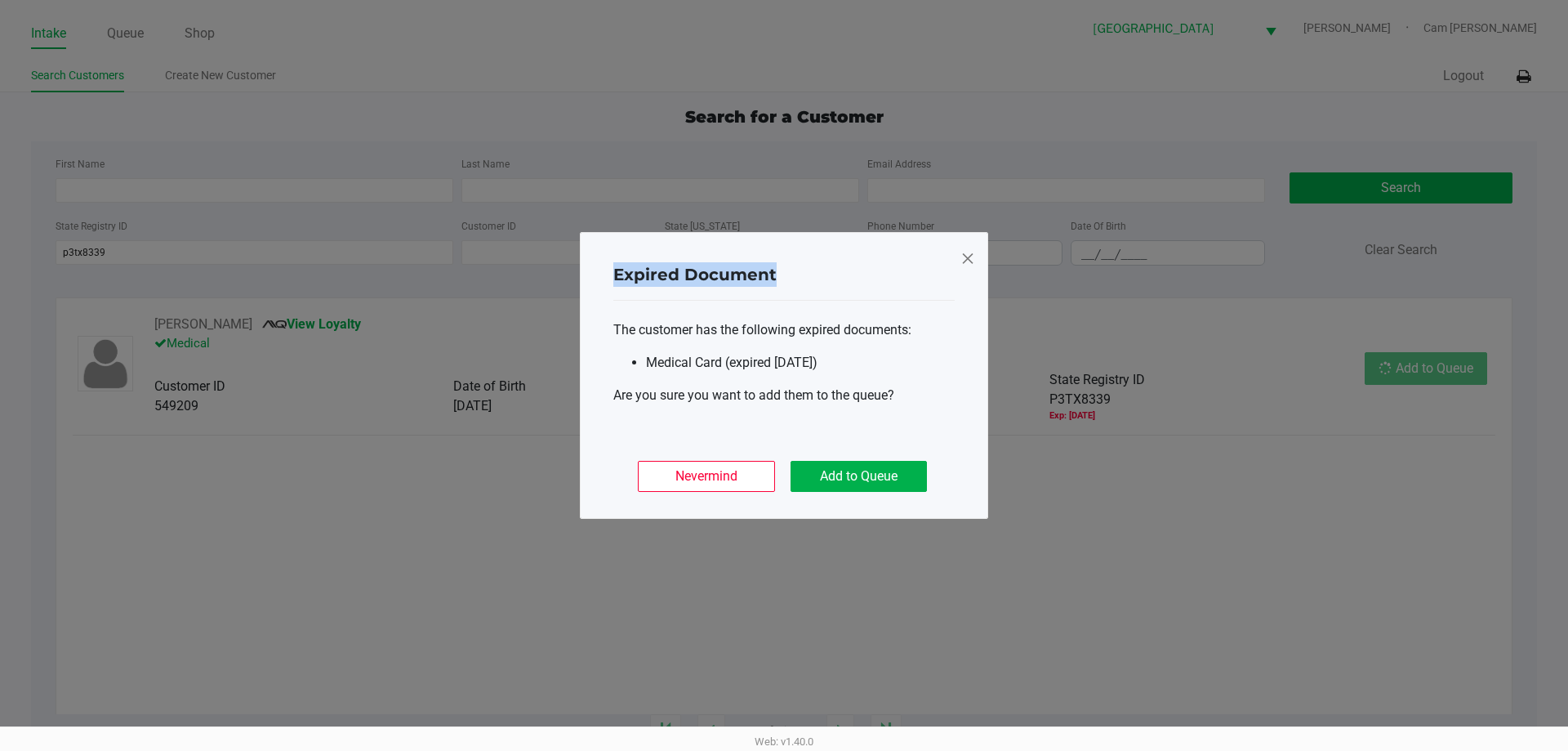 click on "Expired Document
The customer has the following expired documents:
Medical Card (expired 2024-08-08)
Are you sure you want to add them to the queue?
Nevermind   Add to Queue" 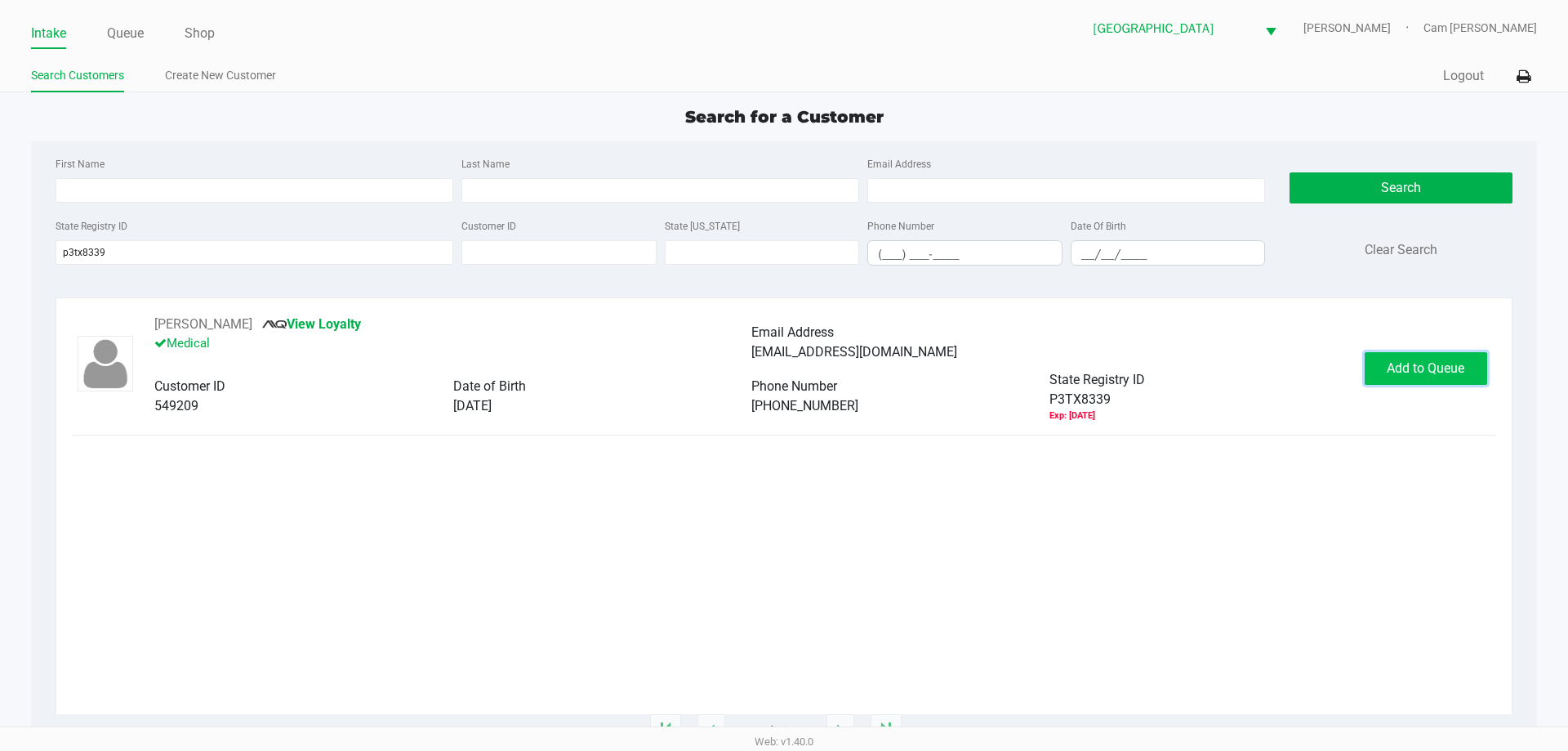 click on "Add to Queue" 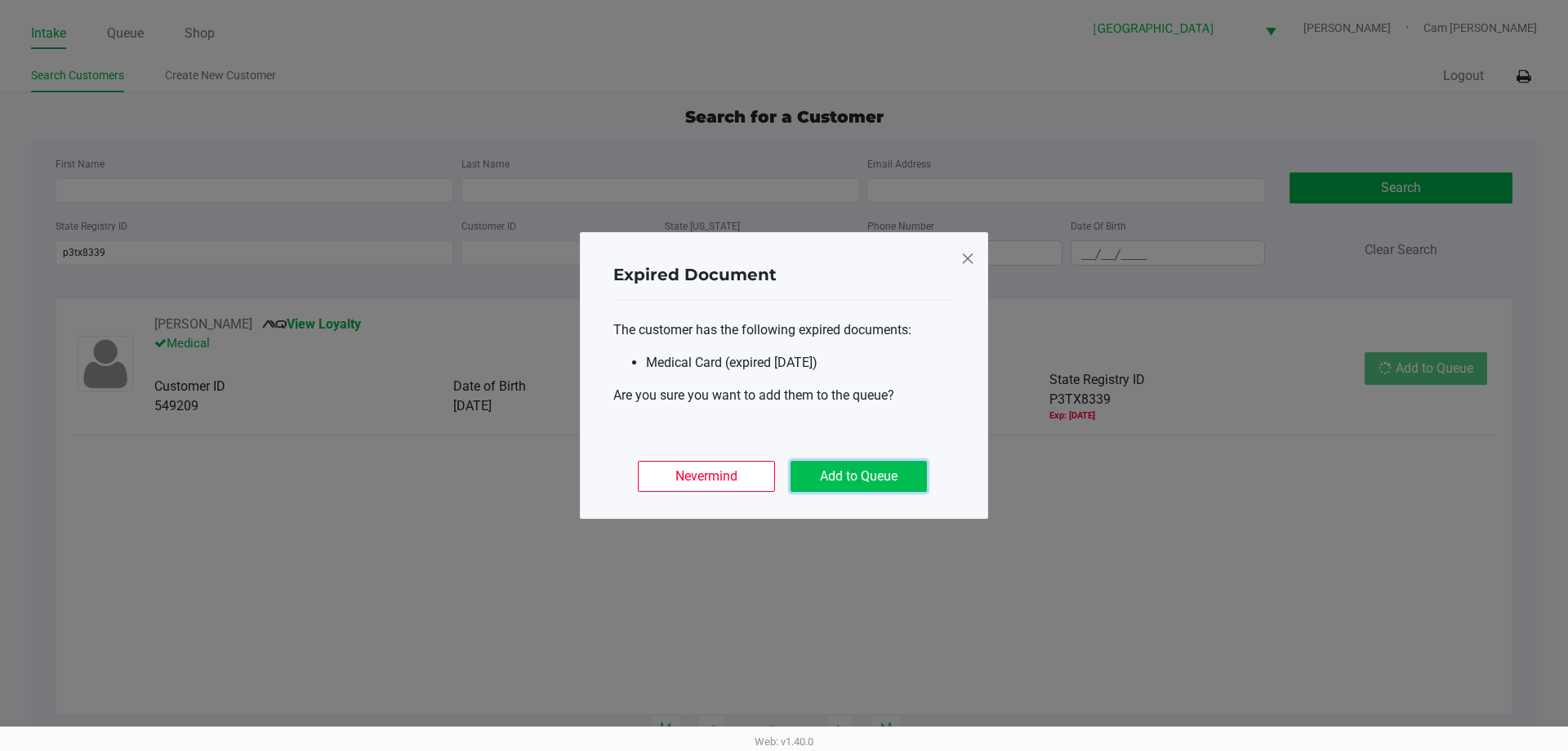 click on "Add to Queue" 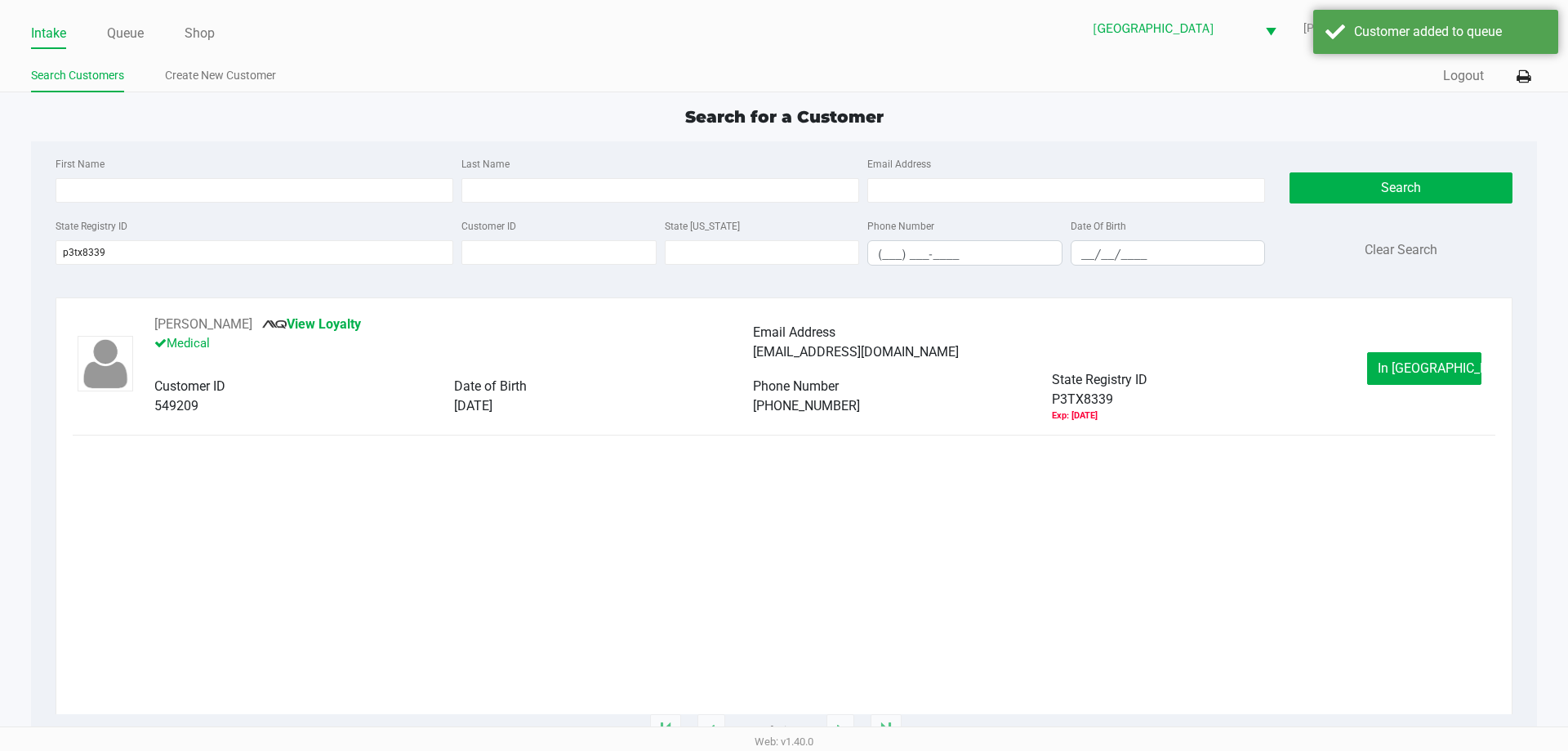 click on "ERICK ARTEAGA       View Loyalty   Medical   Email Address   earteaga3575@gmail.com   Customer ID   549209   Date of Birth   10/29/1984   Phone Number   (908) 200-6172   State Registry ID   P3TX8339   Exp: 08/08/2024   In Queue" 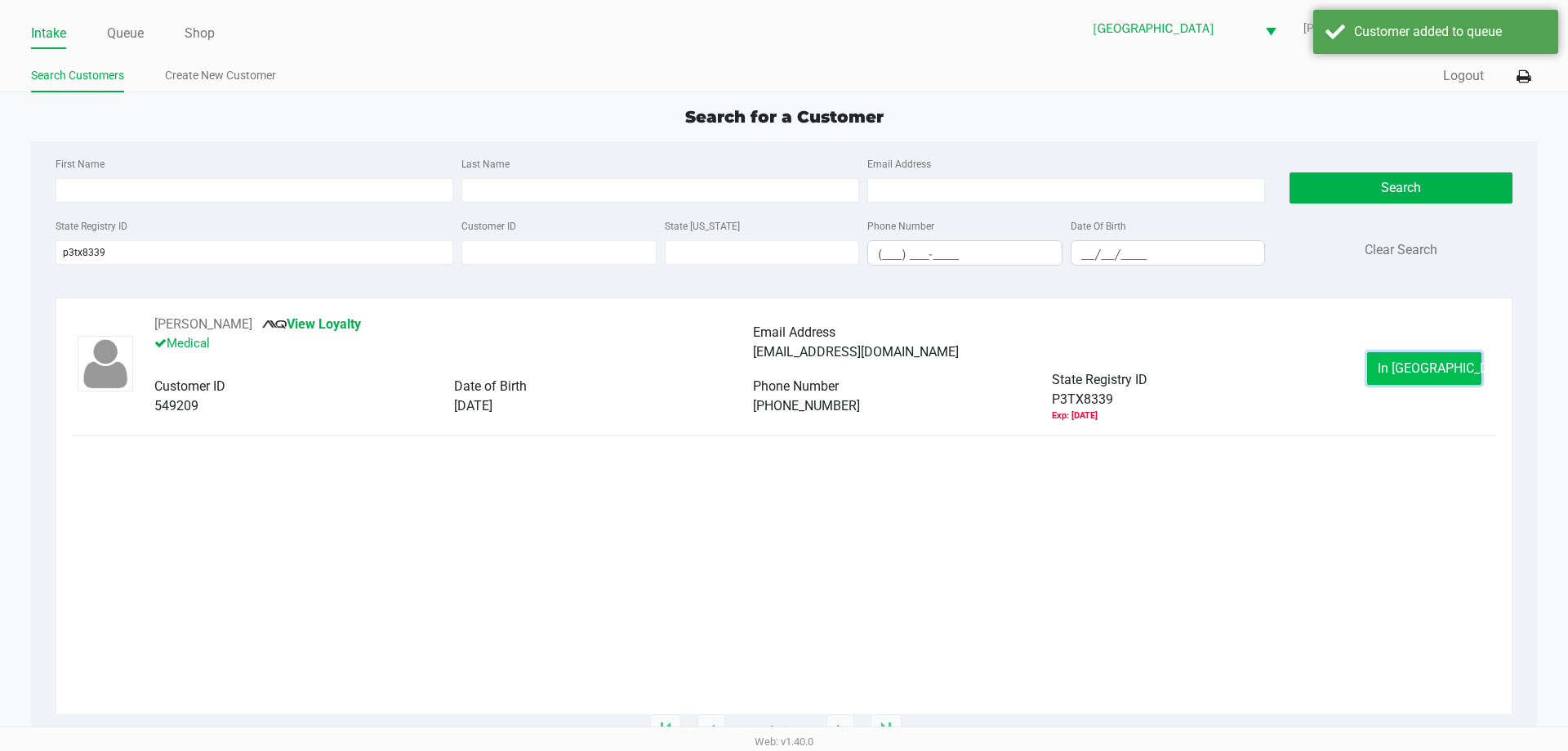 click on "In Queue" 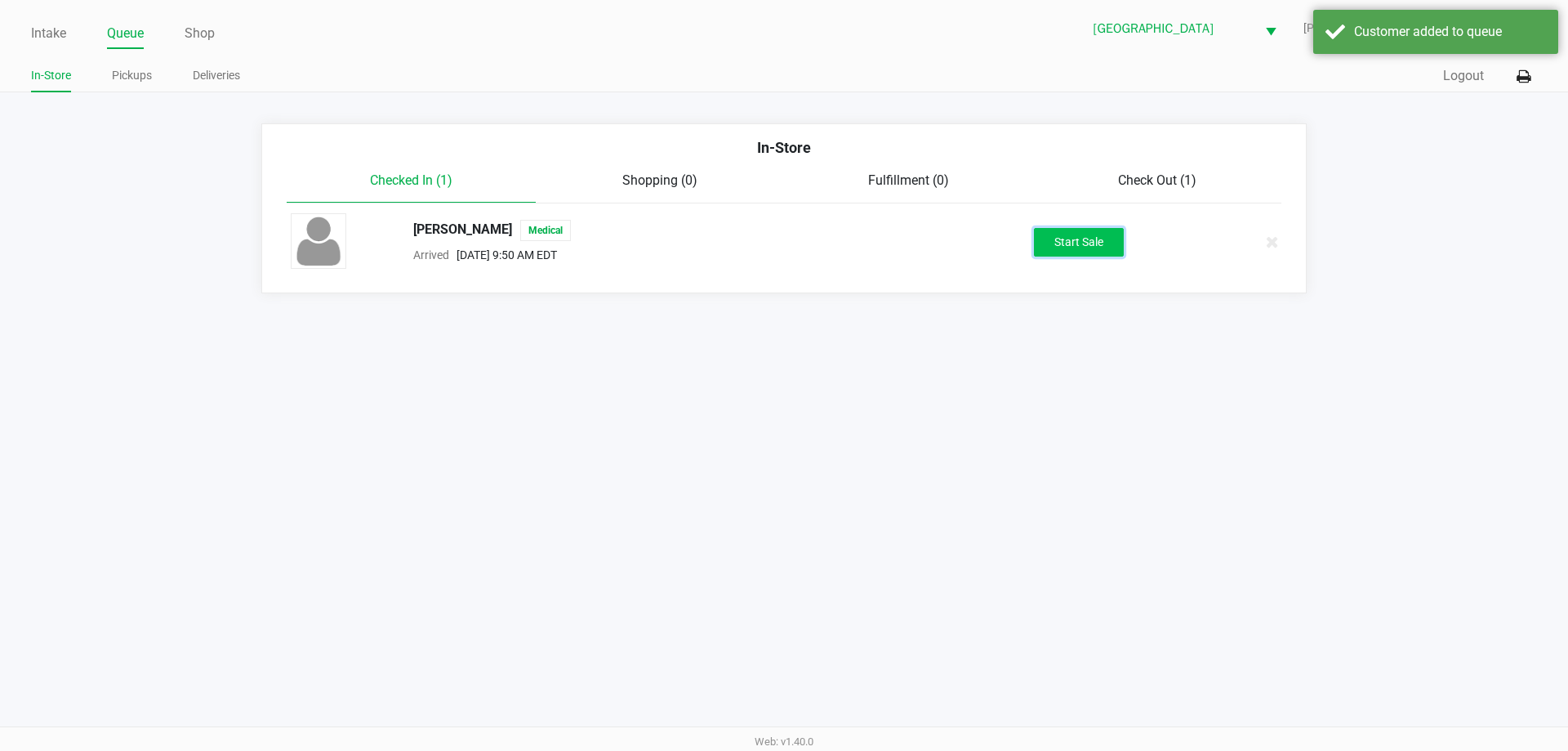 click on "Start Sale" 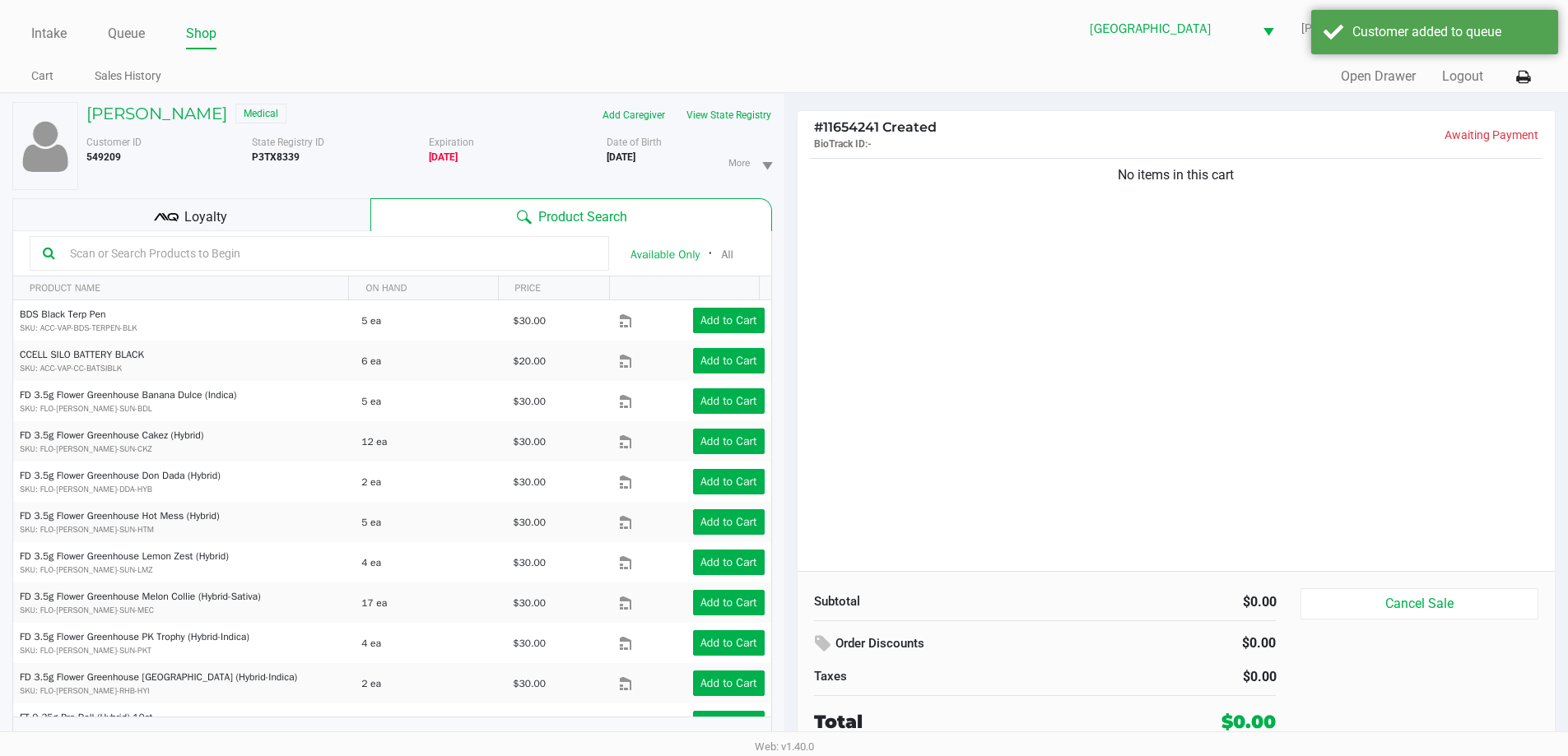 drag, startPoint x: 138, startPoint y: 190, endPoint x: 190, endPoint y: 192, distance: 52.03845 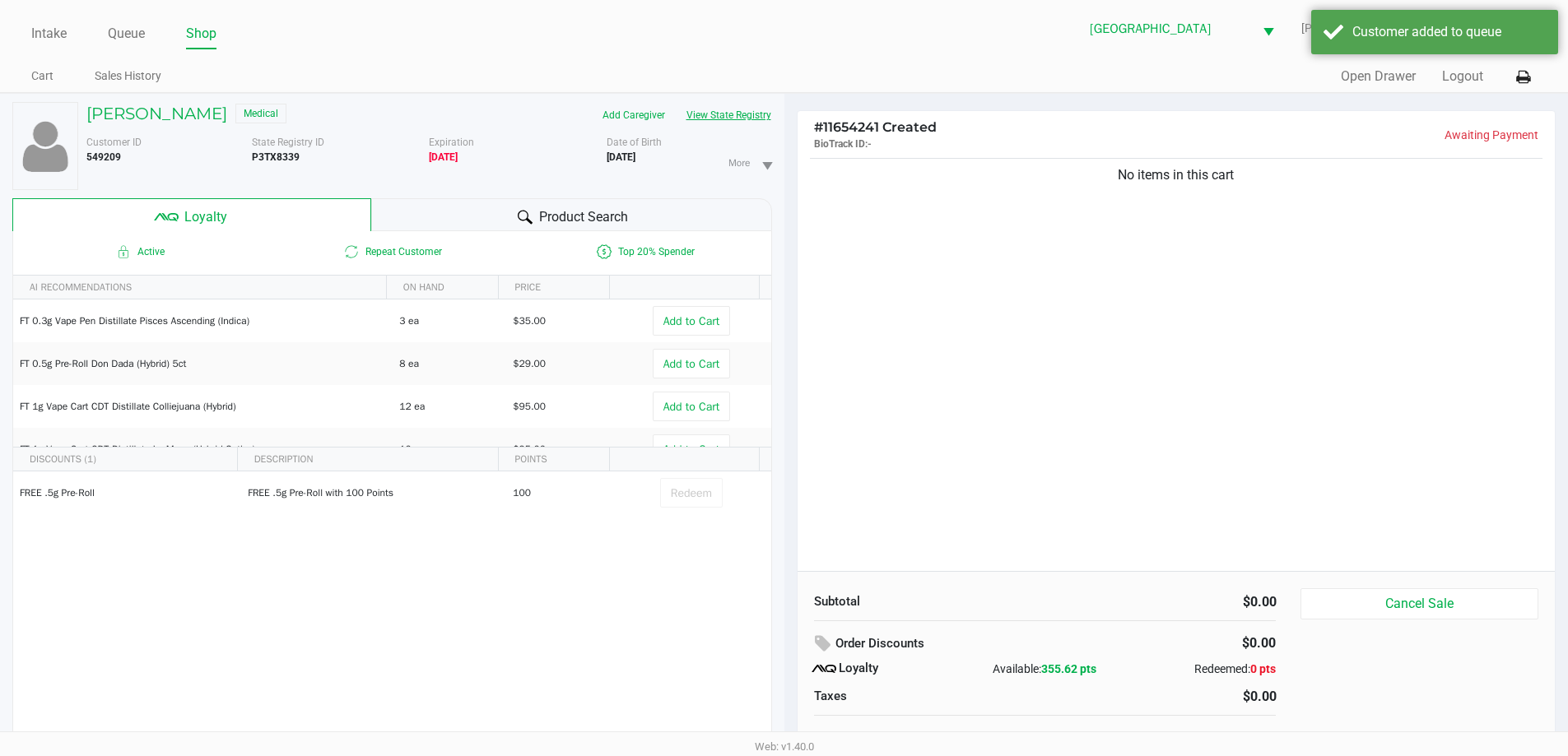 click on "View State Registry" 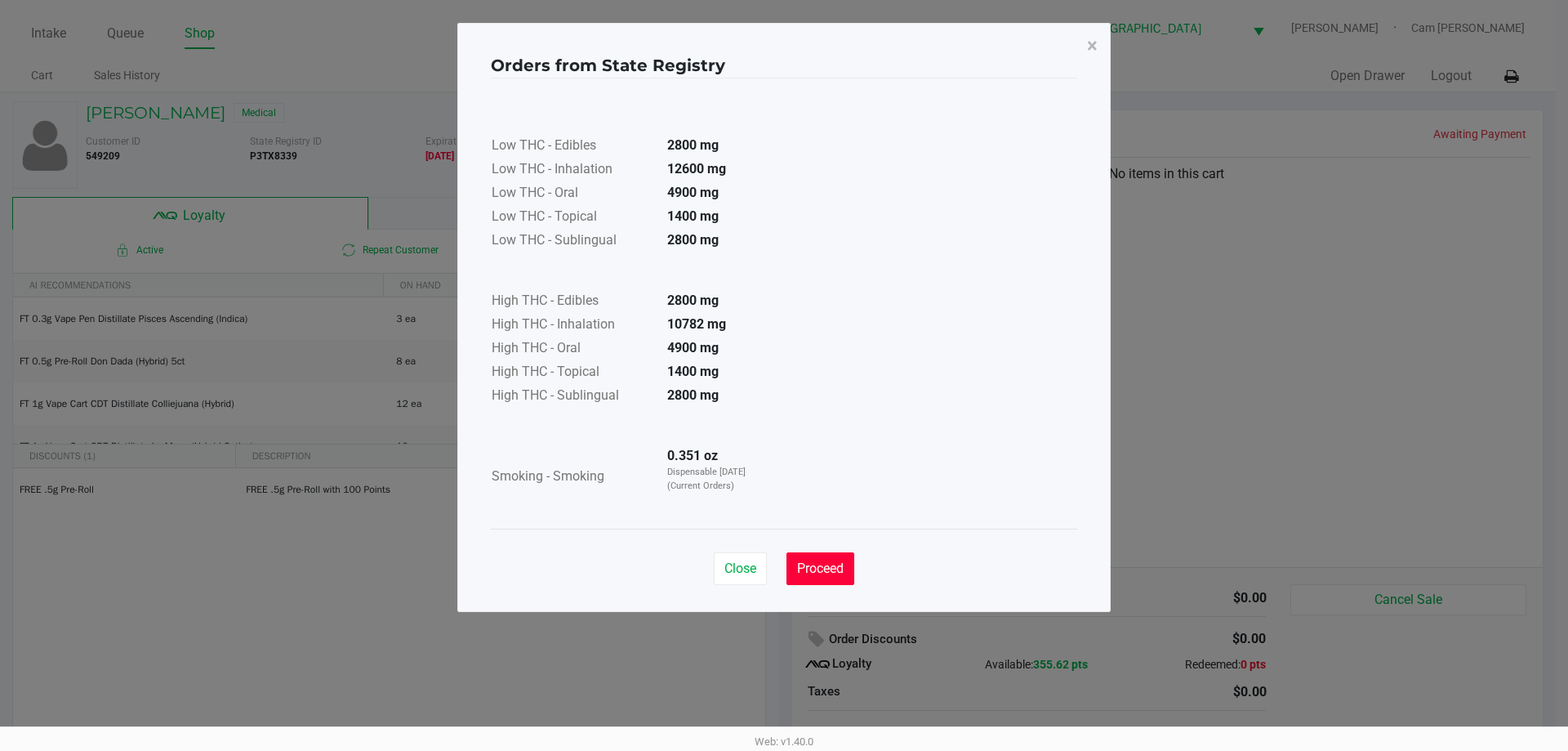 drag, startPoint x: 822, startPoint y: 559, endPoint x: 1007, endPoint y: 489, distance: 197.8004 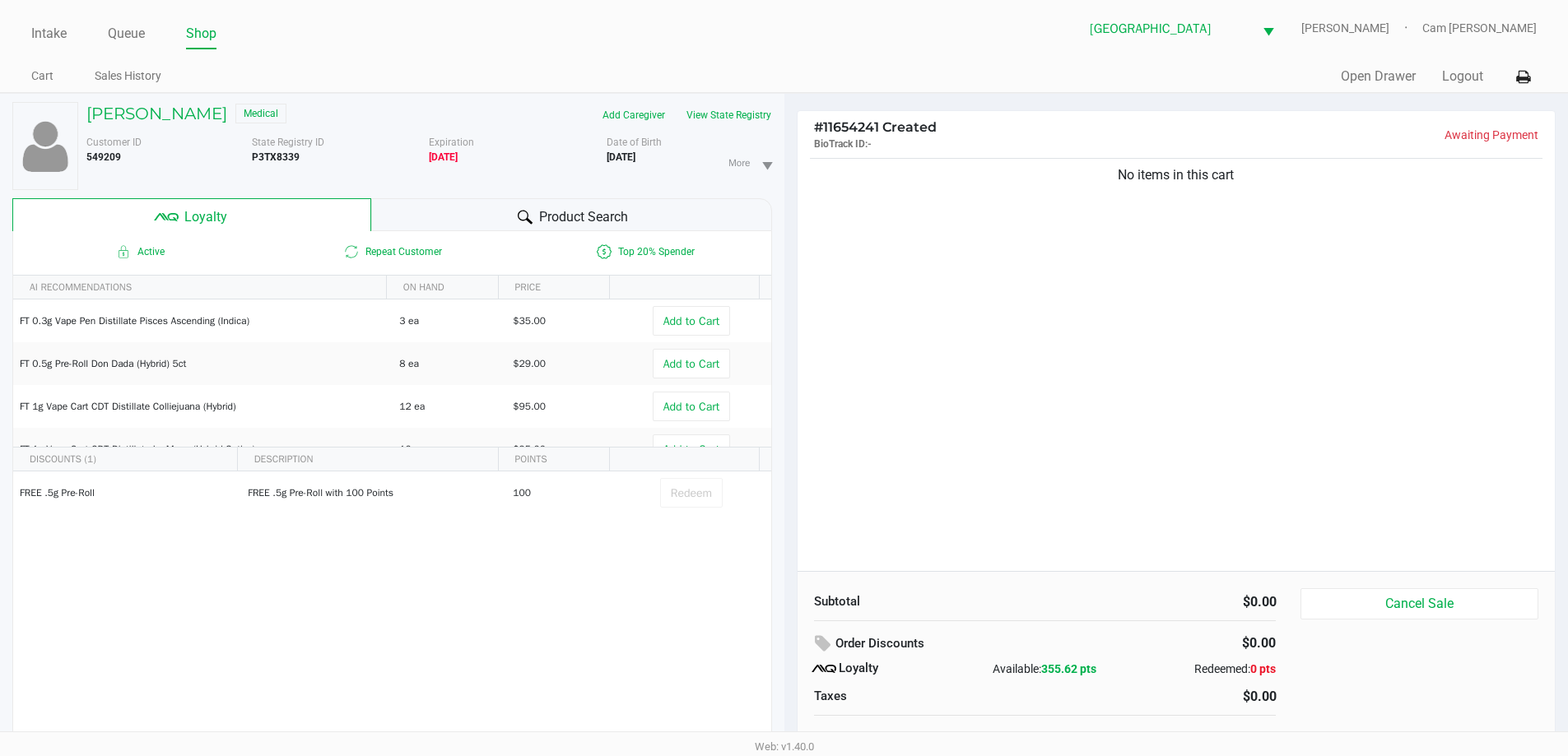 click on "Low THC - Edibles  2800 mg  Low THC - Inhalation  12600 mg  Low THC - Oral  4900 mg  Low THC - Topical  1400 mg  Low THC - Sublingual  2800 mg      High THC - Edibles  2800 mg  High THC - Inhalation  10782 mg  High THC - Oral  4900 mg  High THC - Topical  1400 mg  High THC - Sublingual  2800 mg      Smoking - Smoking  0.351 oz  Dispensable Today (Current Orders)" 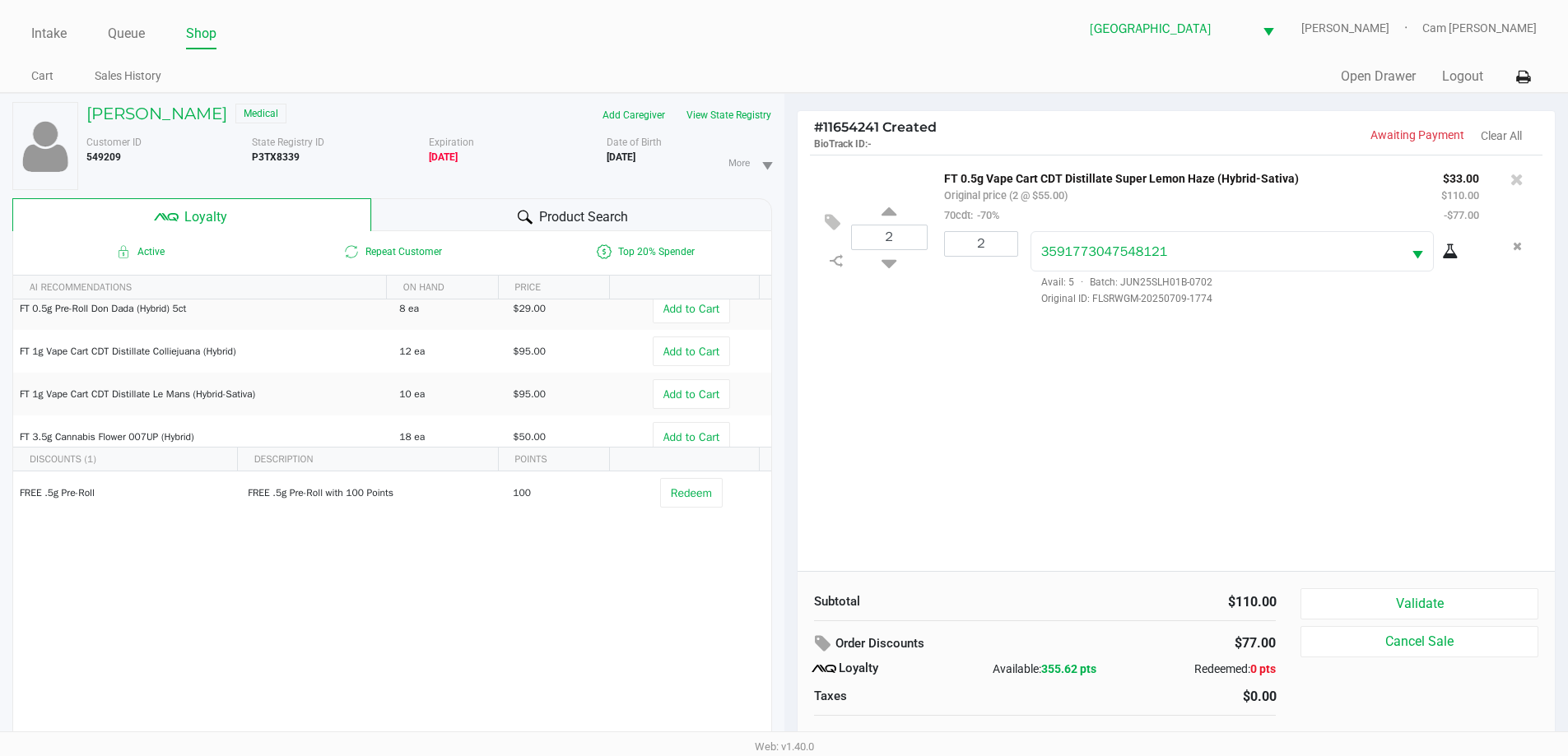 scroll, scrollTop: 195, scrollLeft: 0, axis: vertical 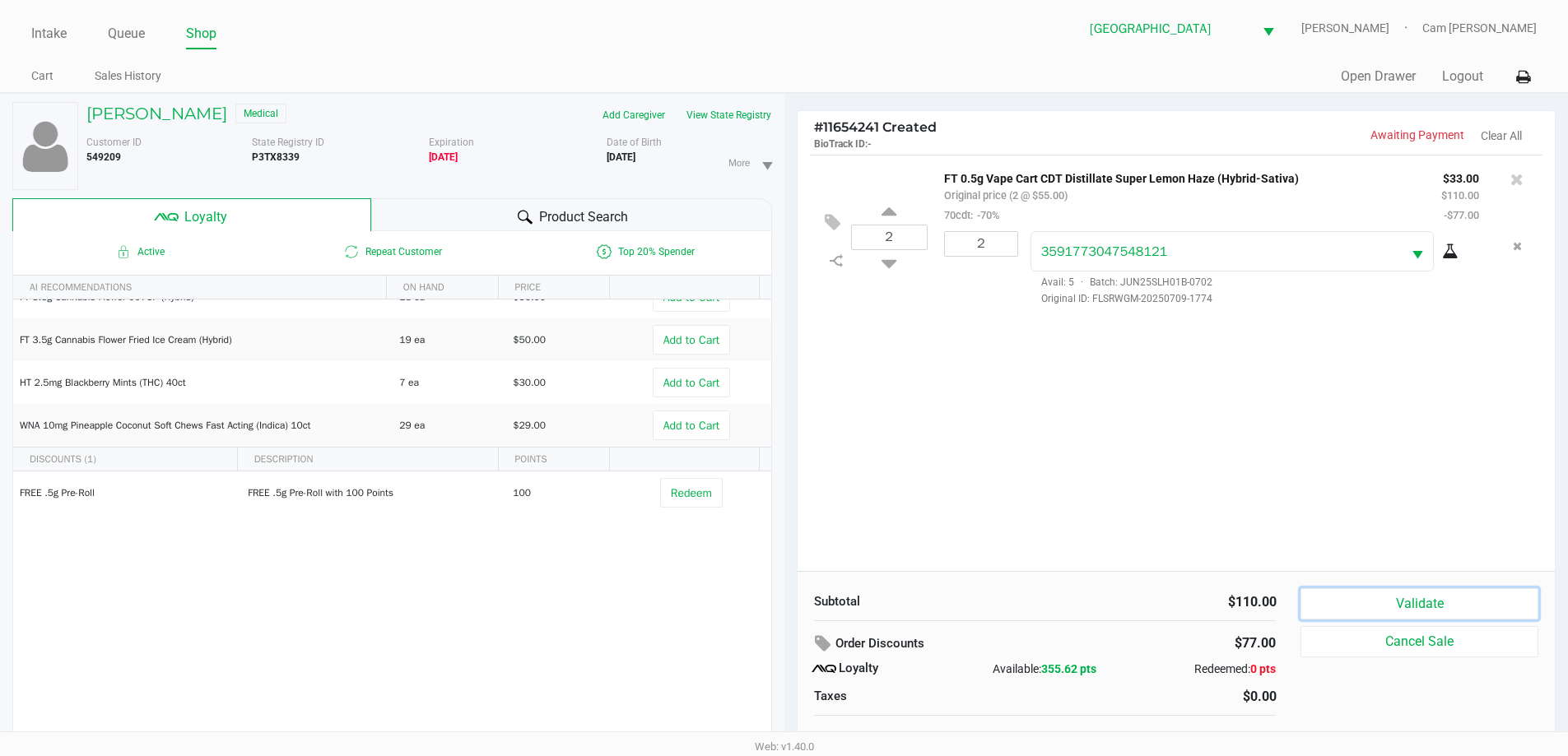 click on "Validate" 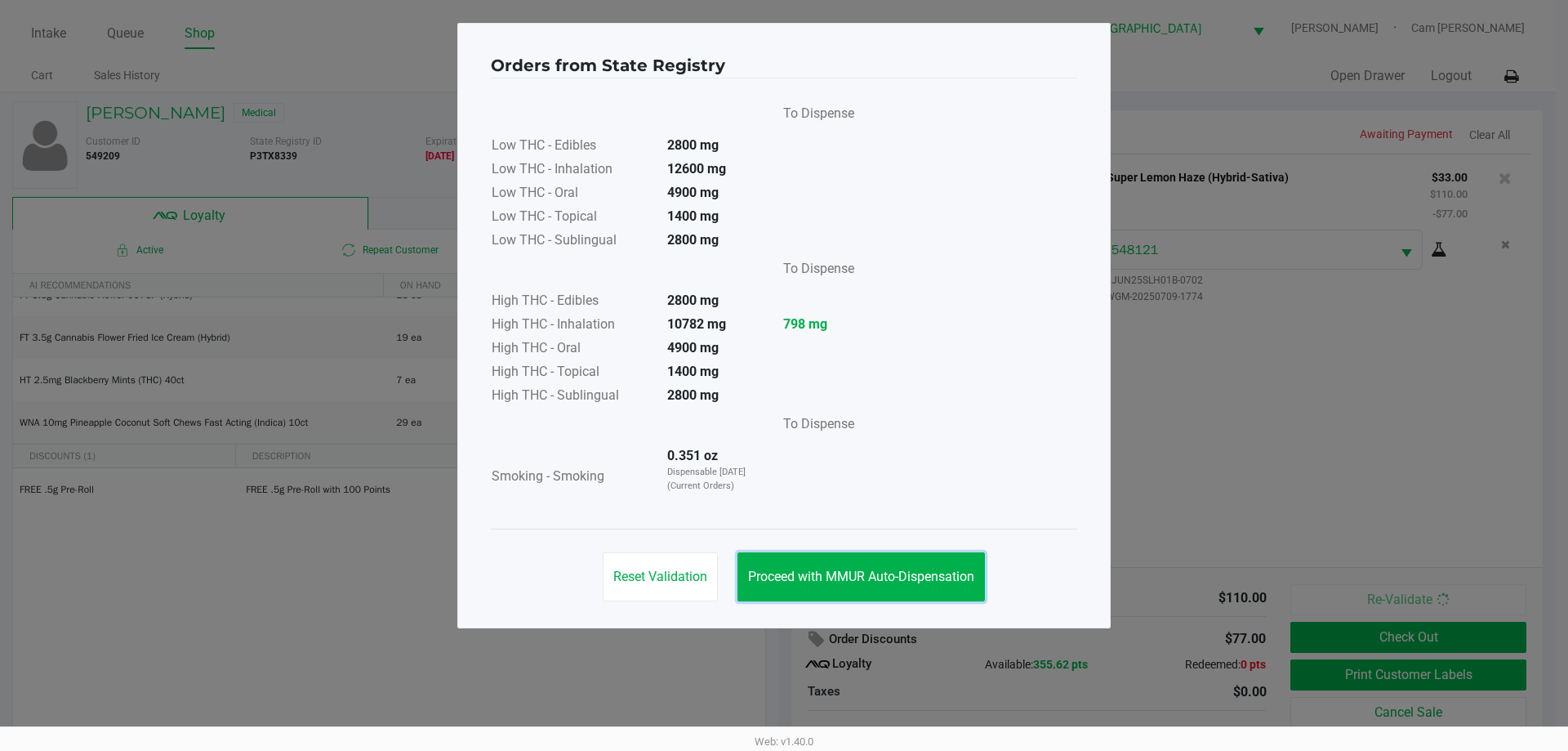 drag, startPoint x: 928, startPoint y: 569, endPoint x: 1232, endPoint y: 574, distance: 304.04112 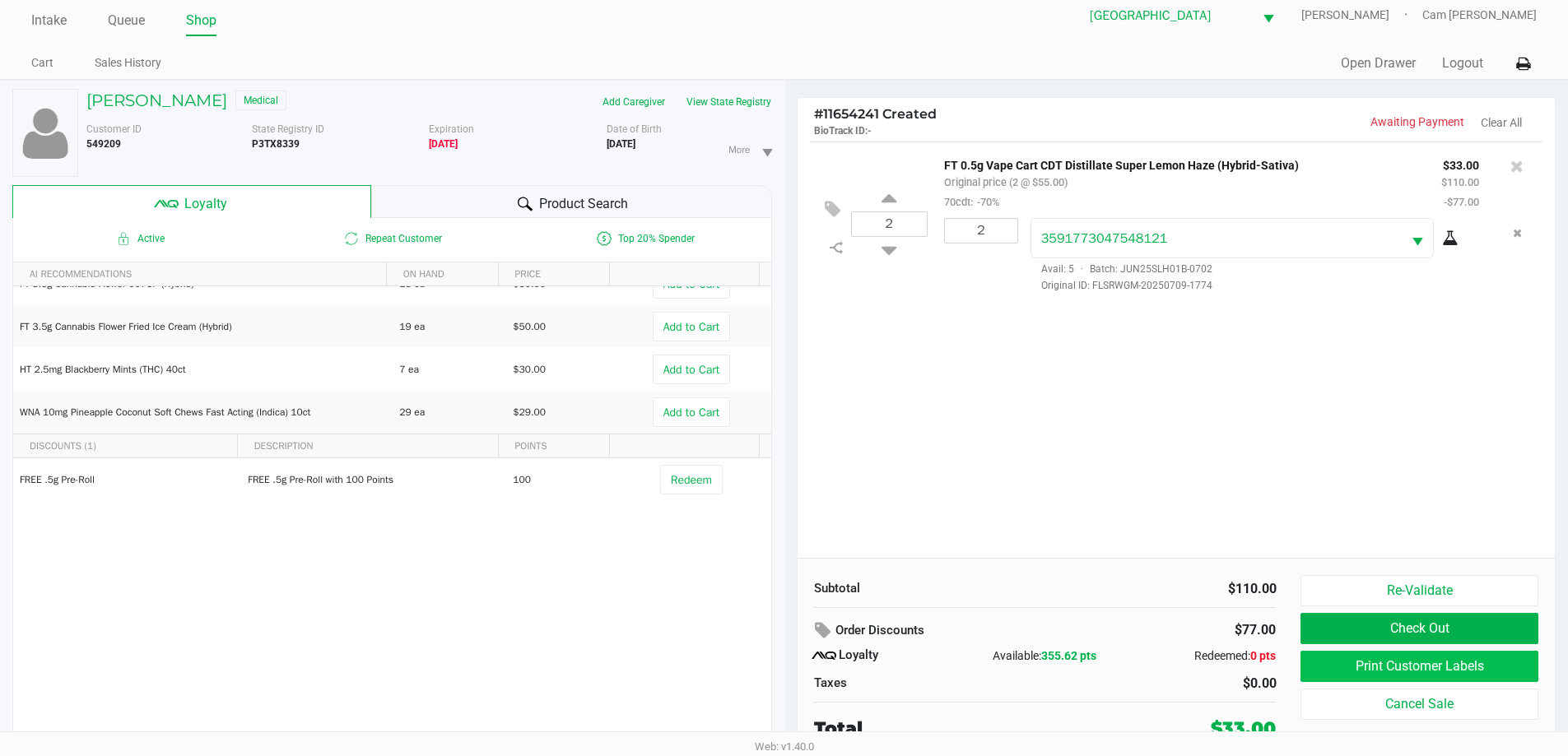 scroll, scrollTop: 17, scrollLeft: 0, axis: vertical 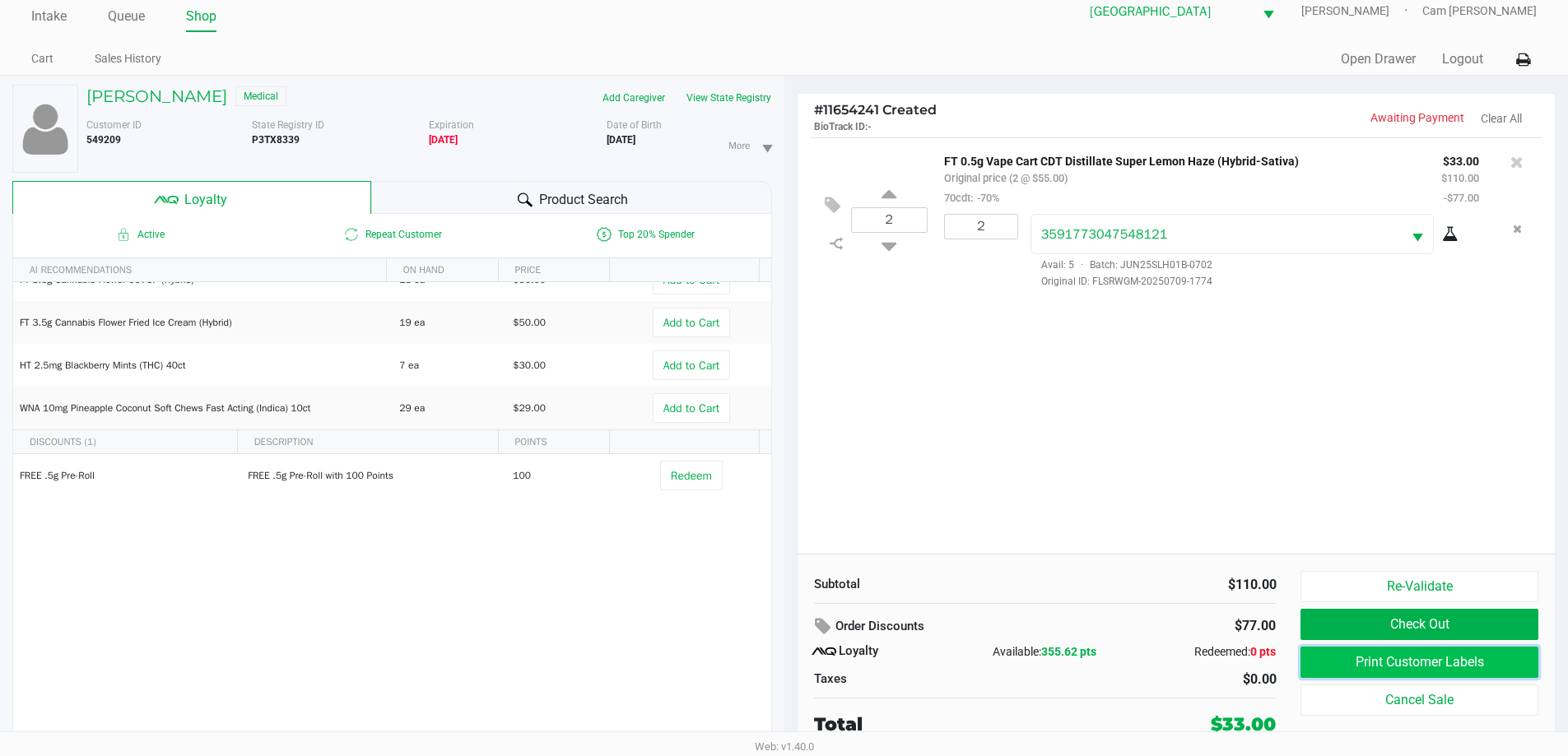 click on "Print Customer Labels" 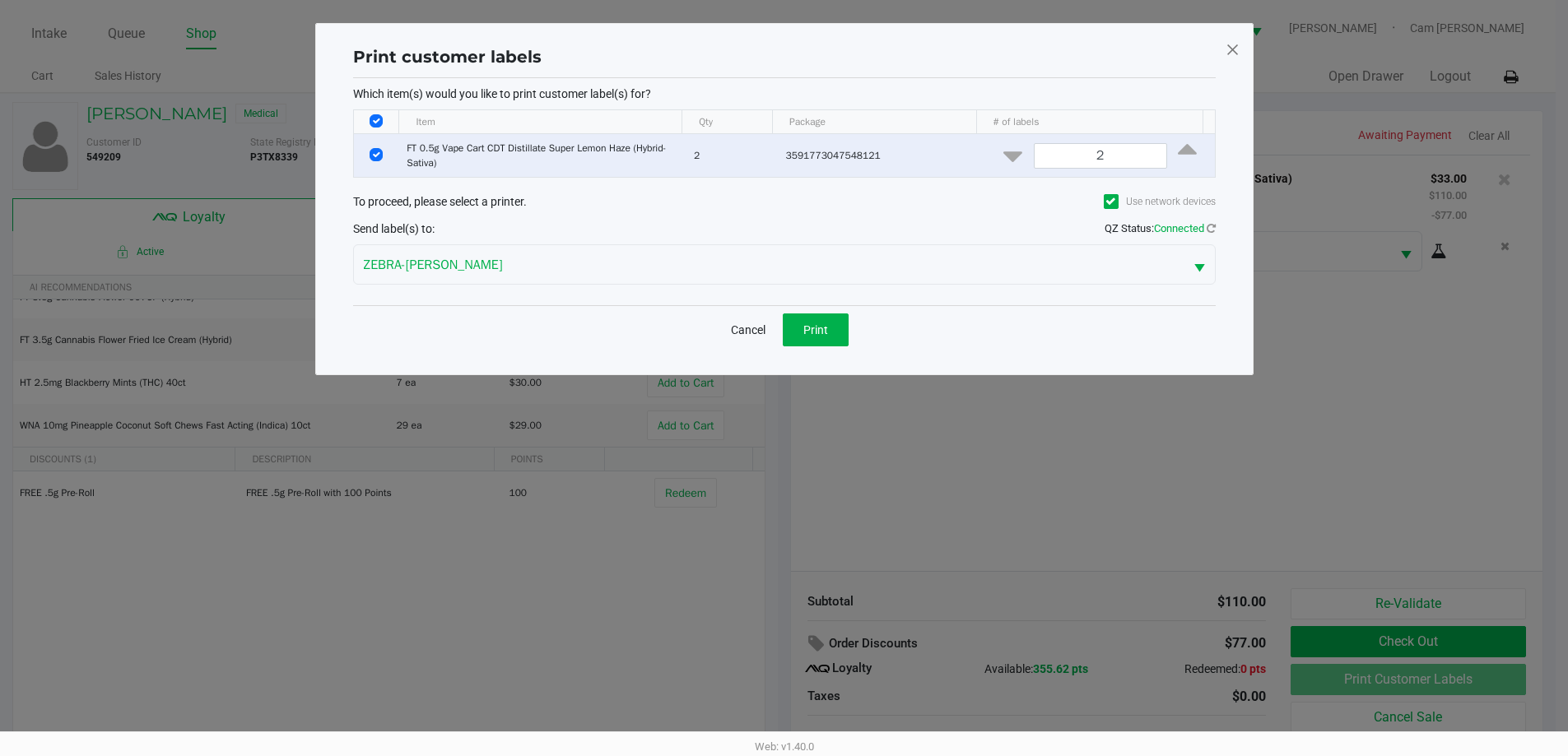 scroll, scrollTop: 0, scrollLeft: 0, axis: both 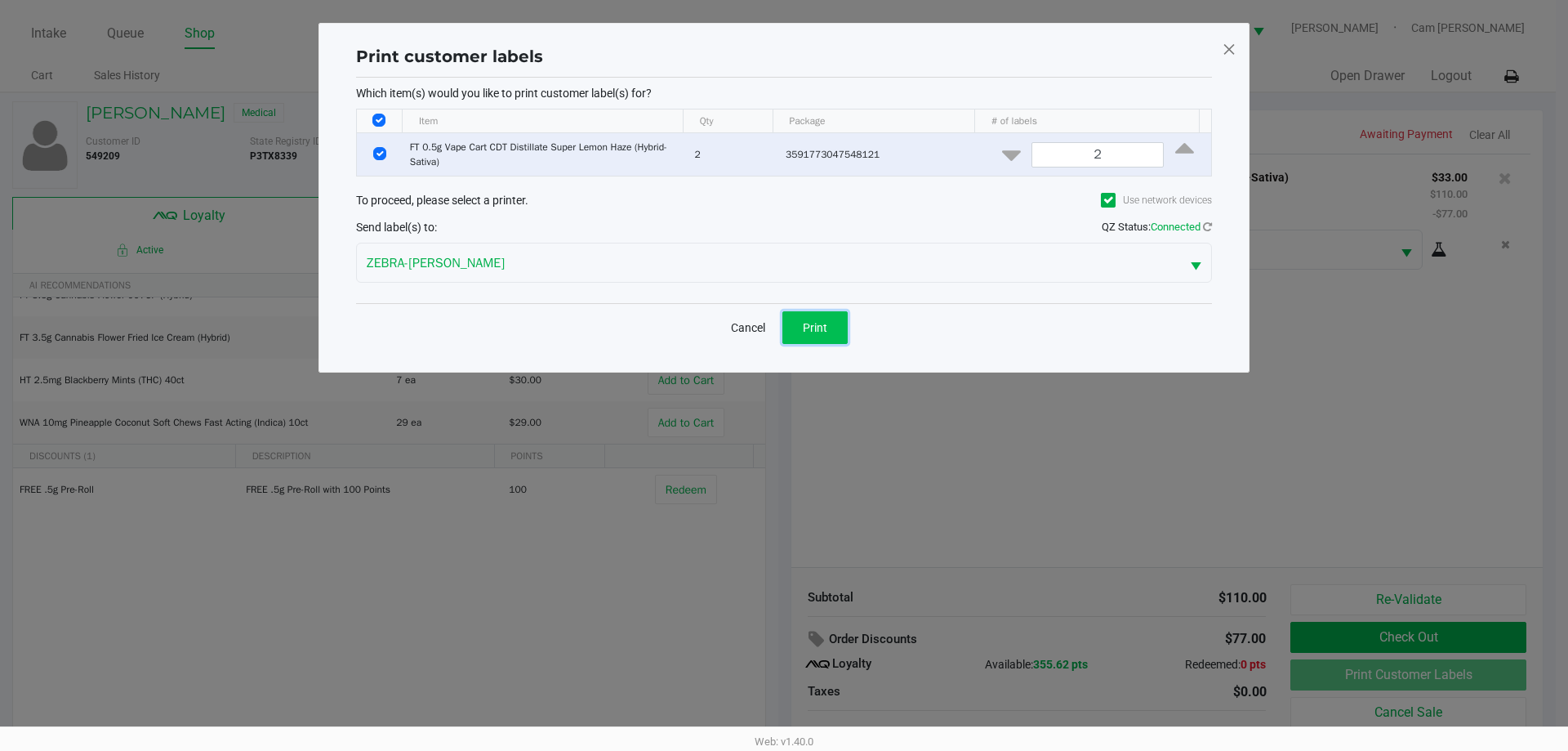click on "Print" 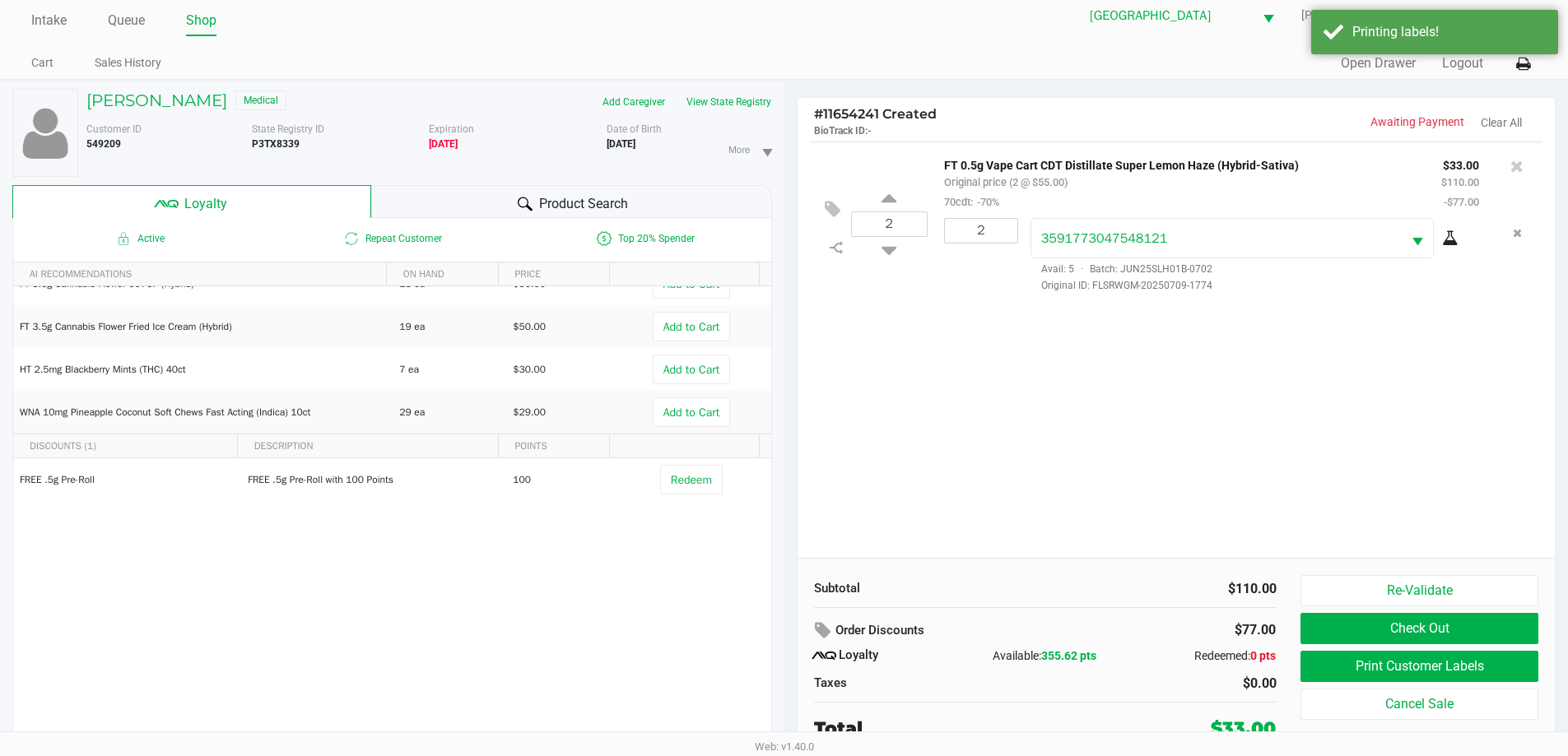 scroll, scrollTop: 17, scrollLeft: 0, axis: vertical 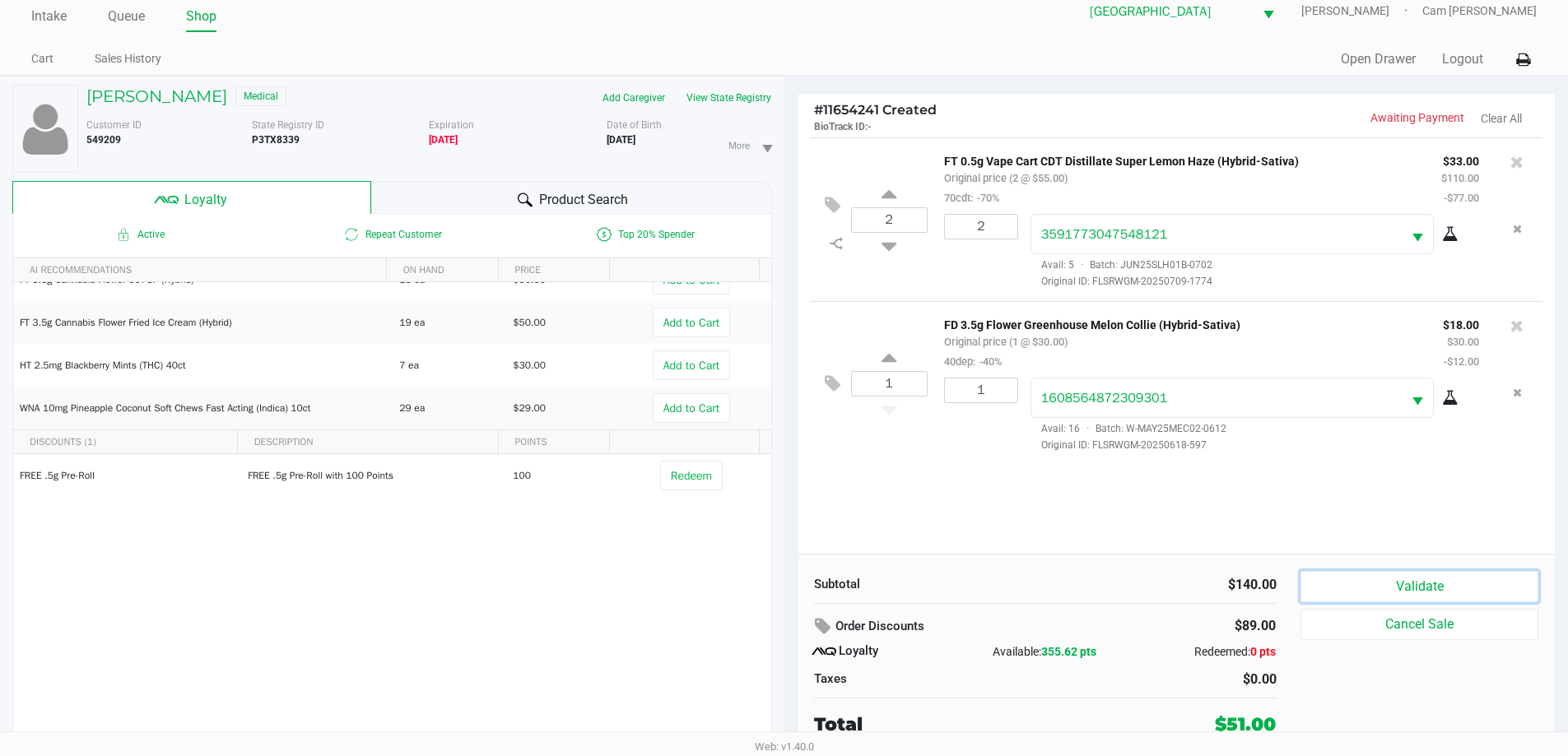 click on "Validate" 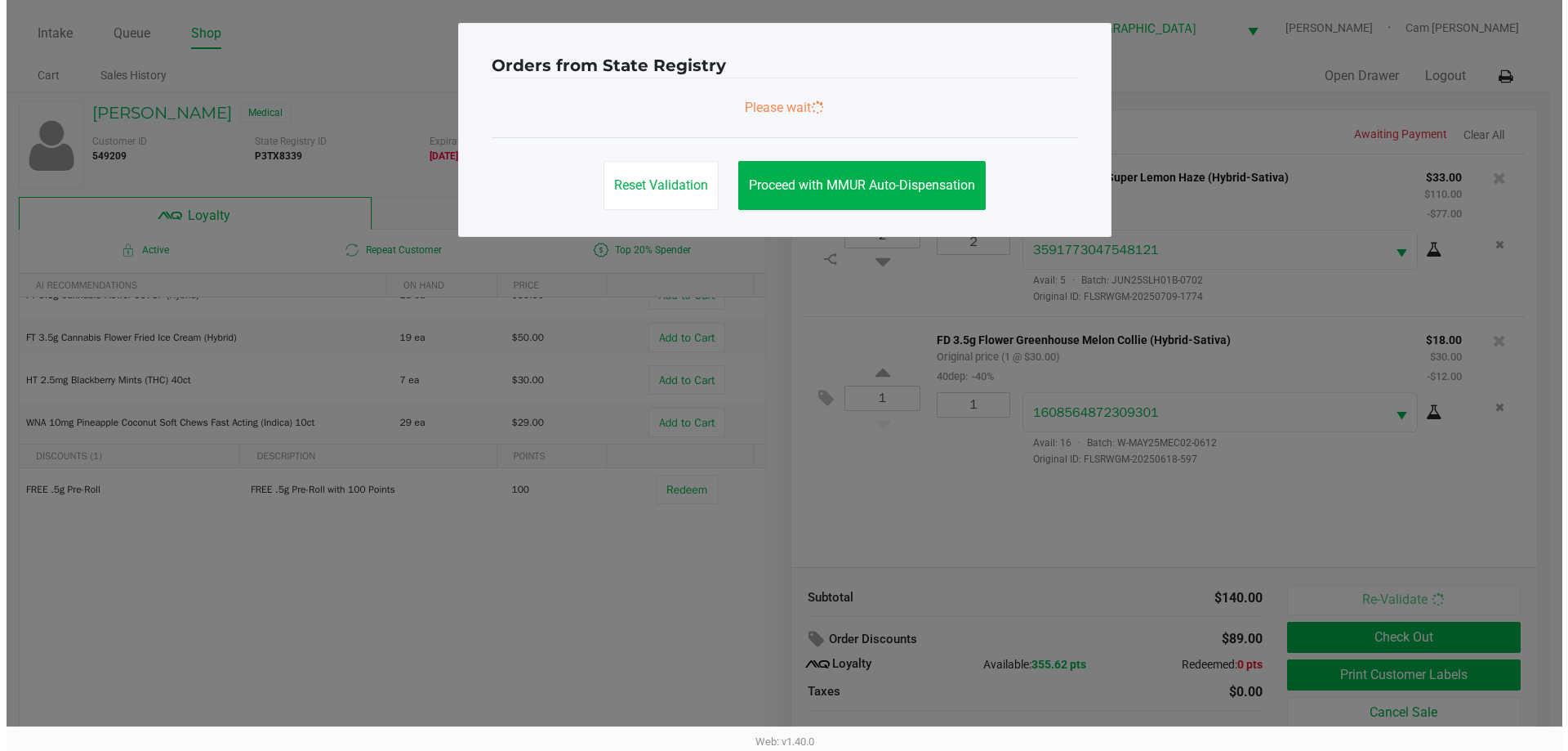 scroll, scrollTop: 0, scrollLeft: 0, axis: both 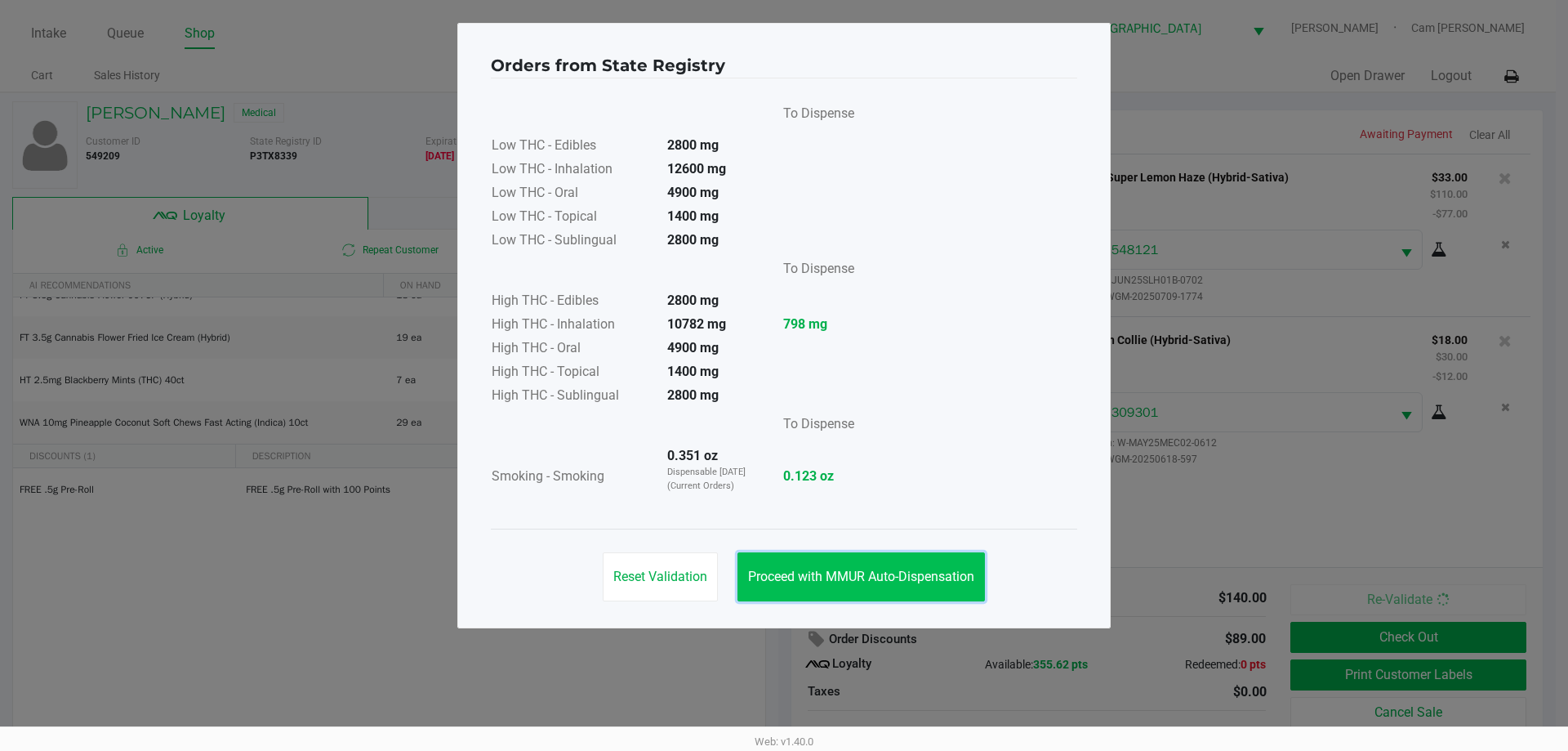 drag, startPoint x: 918, startPoint y: 571, endPoint x: 1353, endPoint y: 664, distance: 444.8303 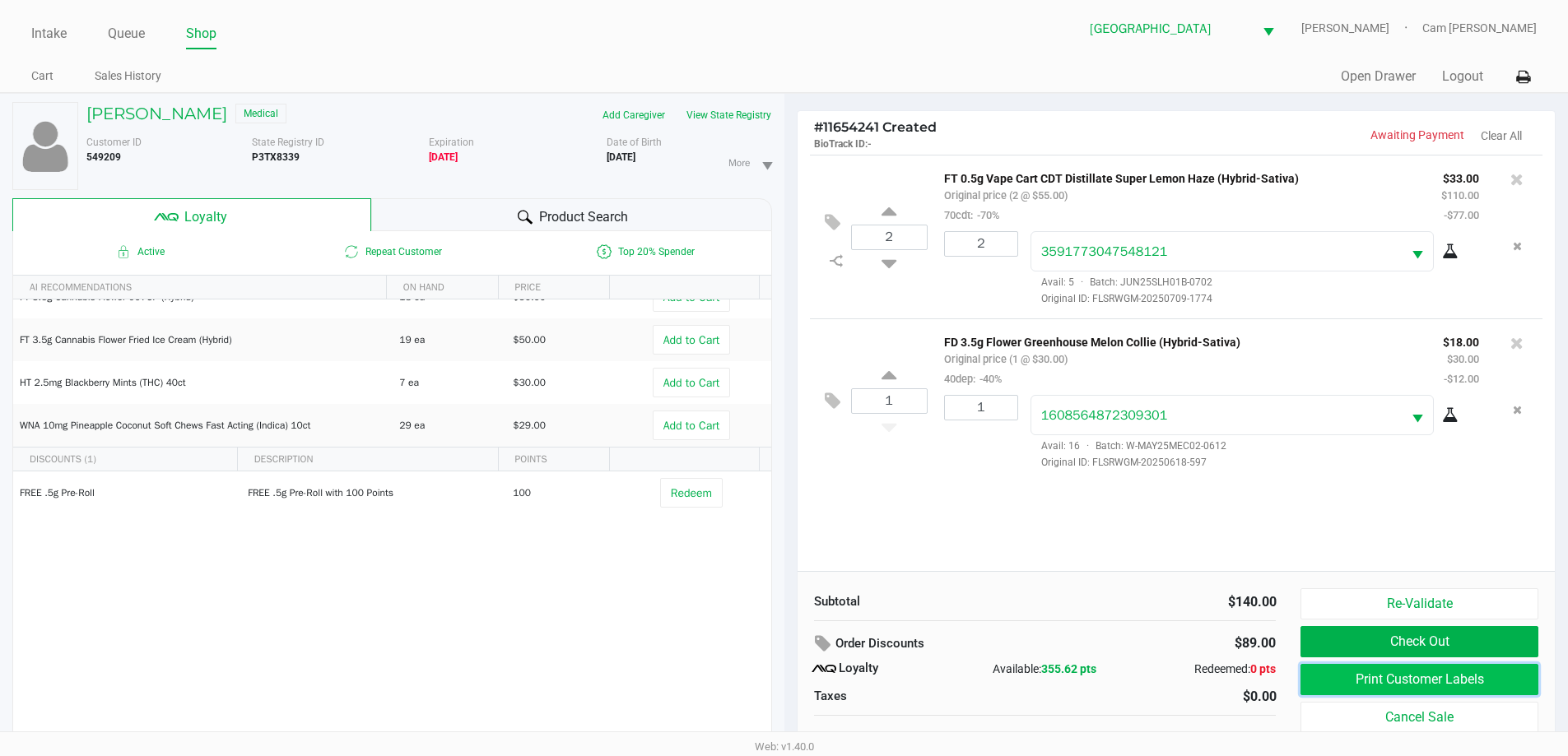 click on "Print Customer Labels" 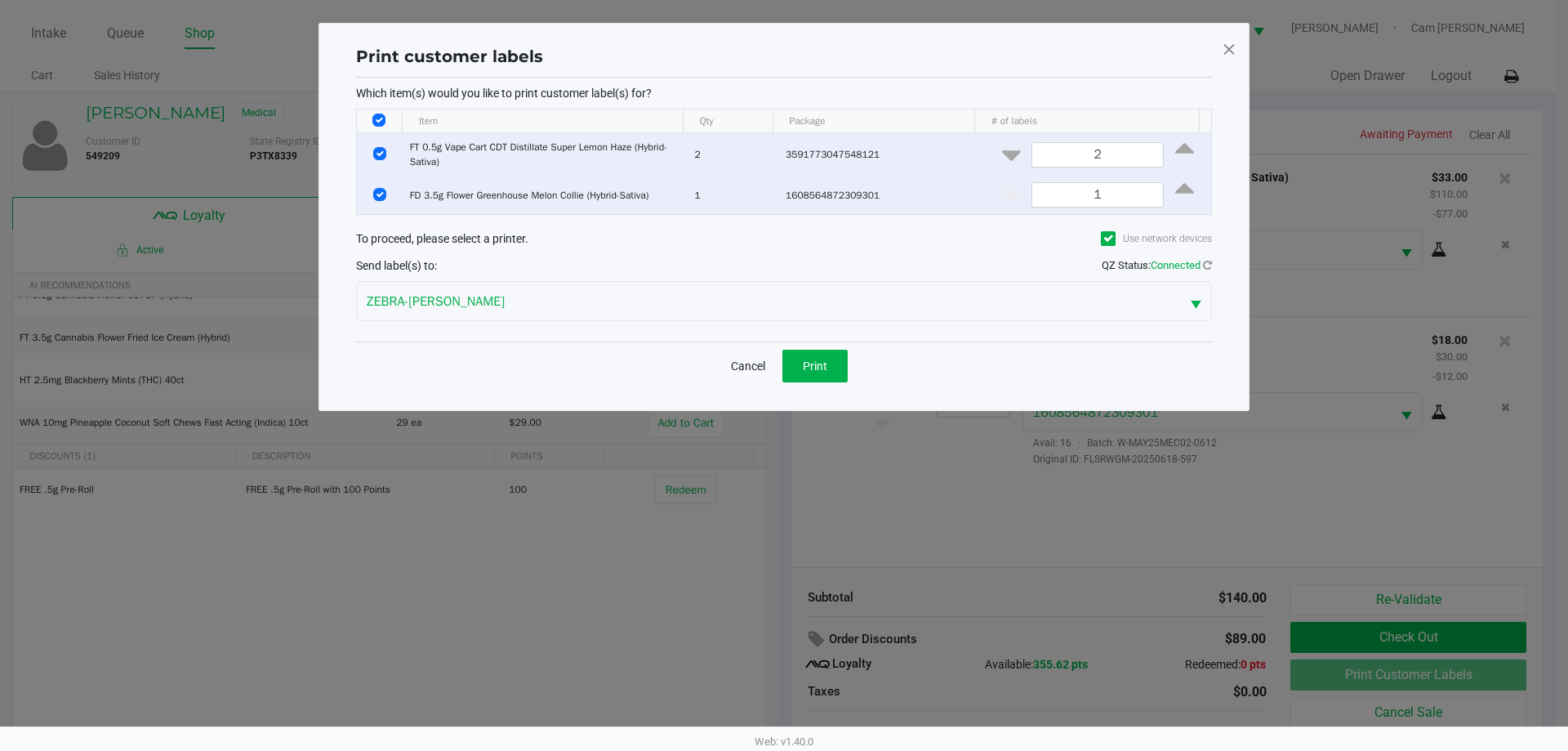 click 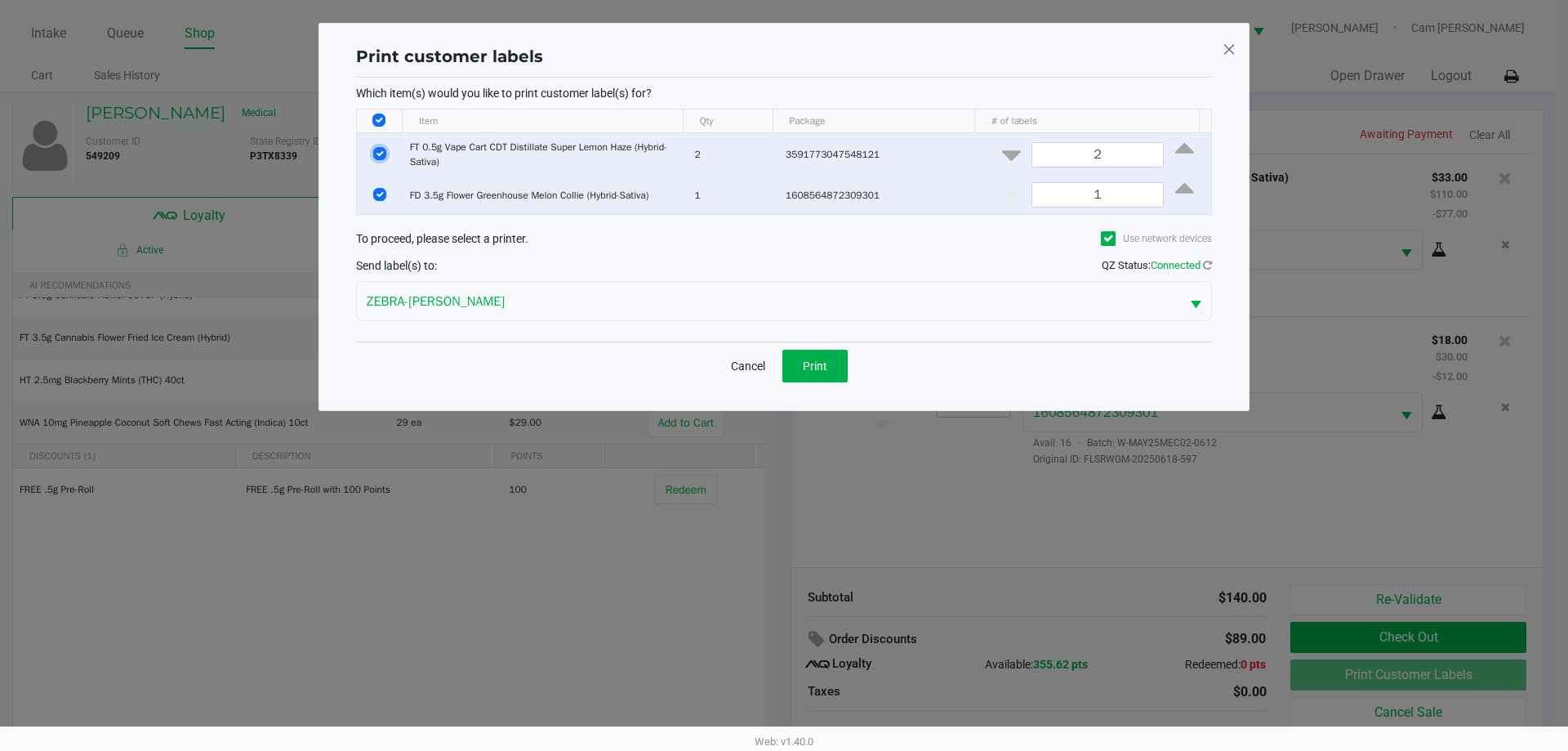 click at bounding box center [380, 154] 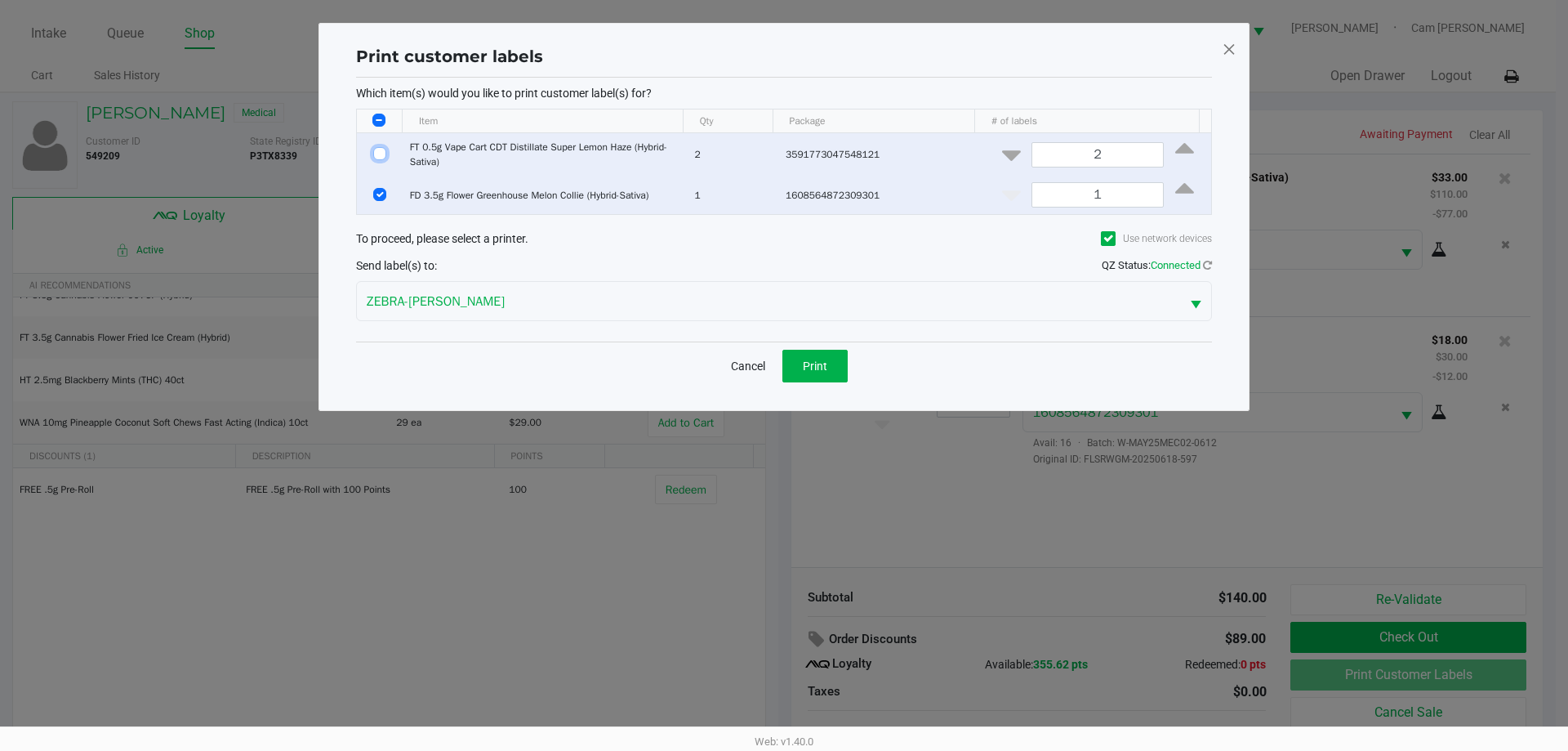 checkbox on "false" 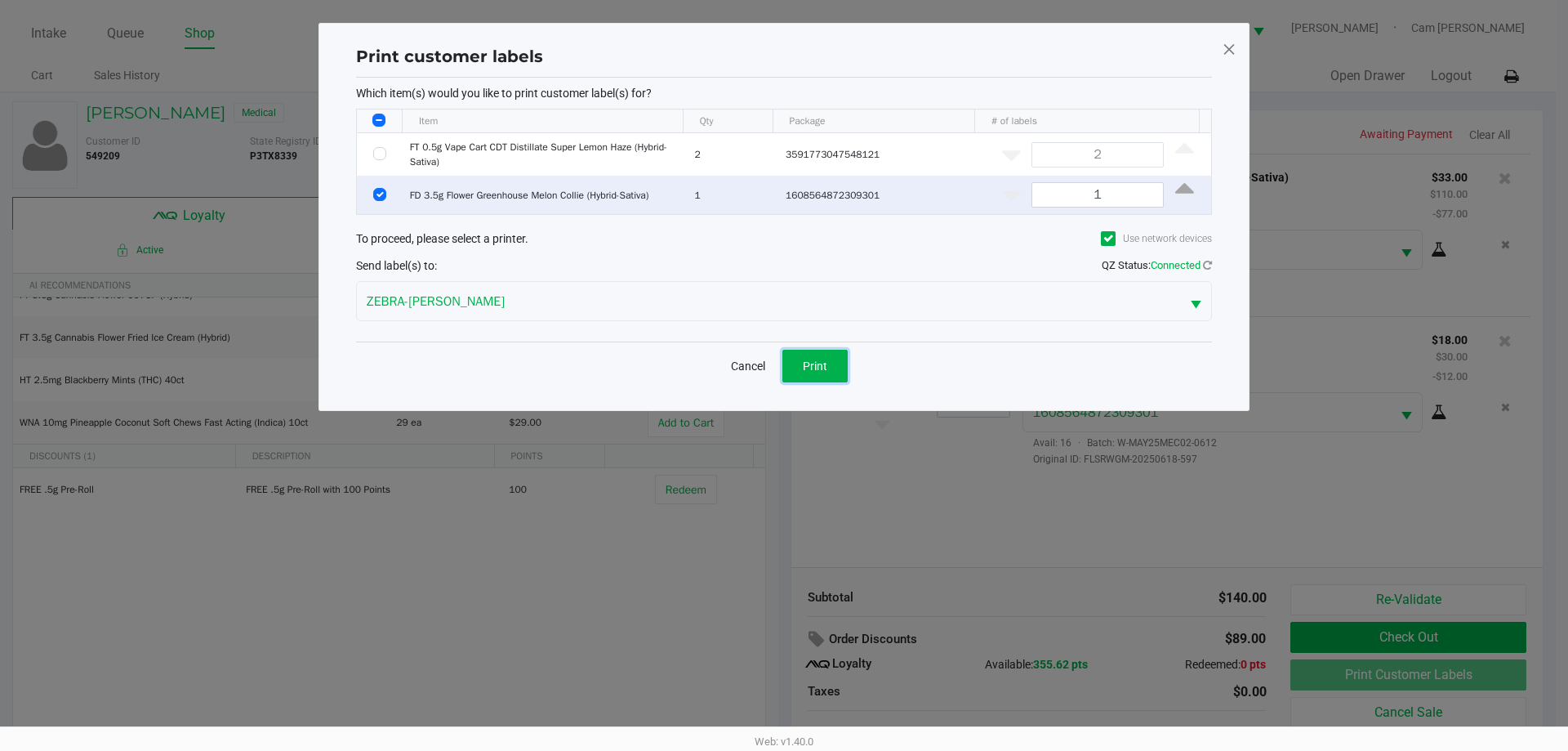 drag, startPoint x: 815, startPoint y: 367, endPoint x: 853, endPoint y: 332, distance: 51.662365 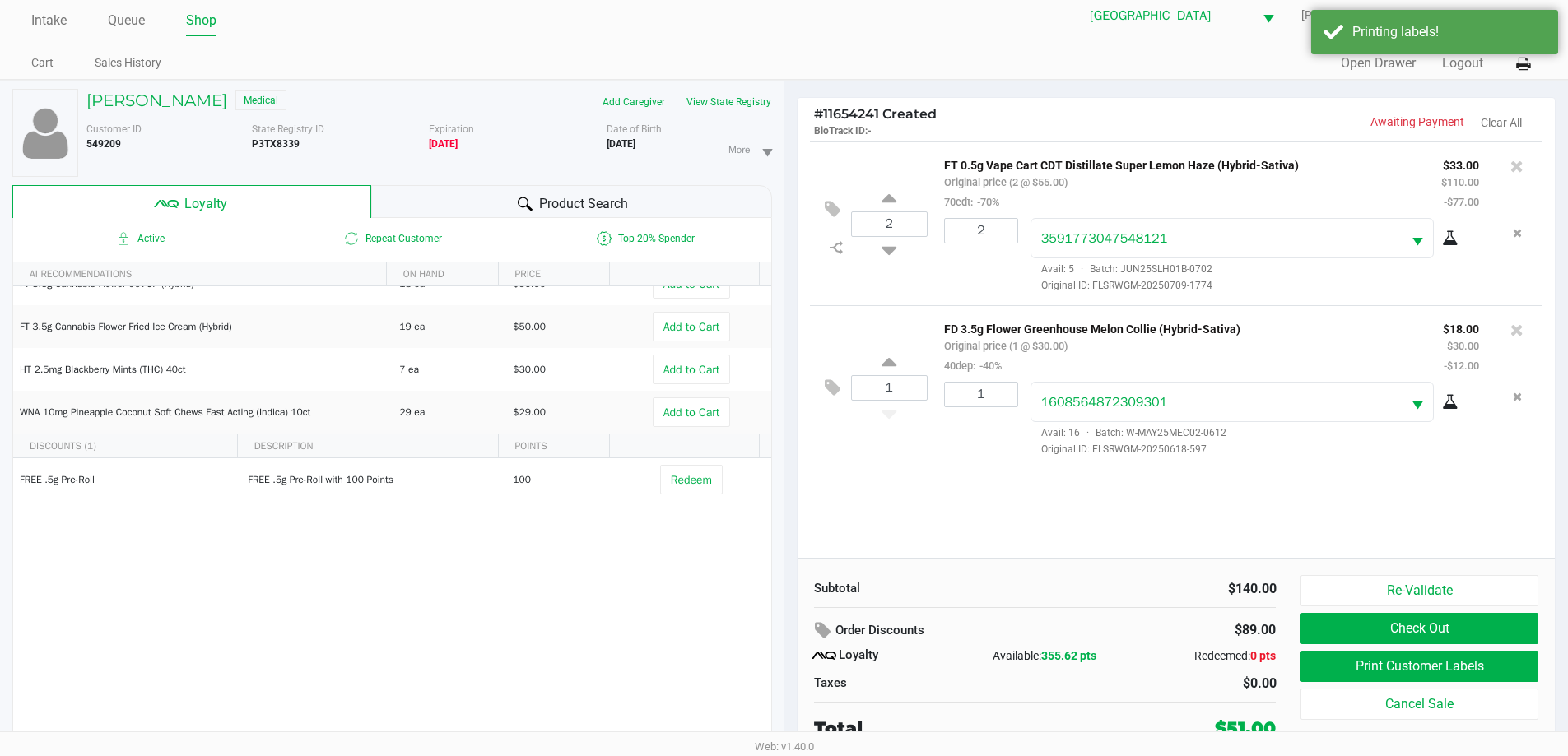 scroll, scrollTop: 17, scrollLeft: 0, axis: vertical 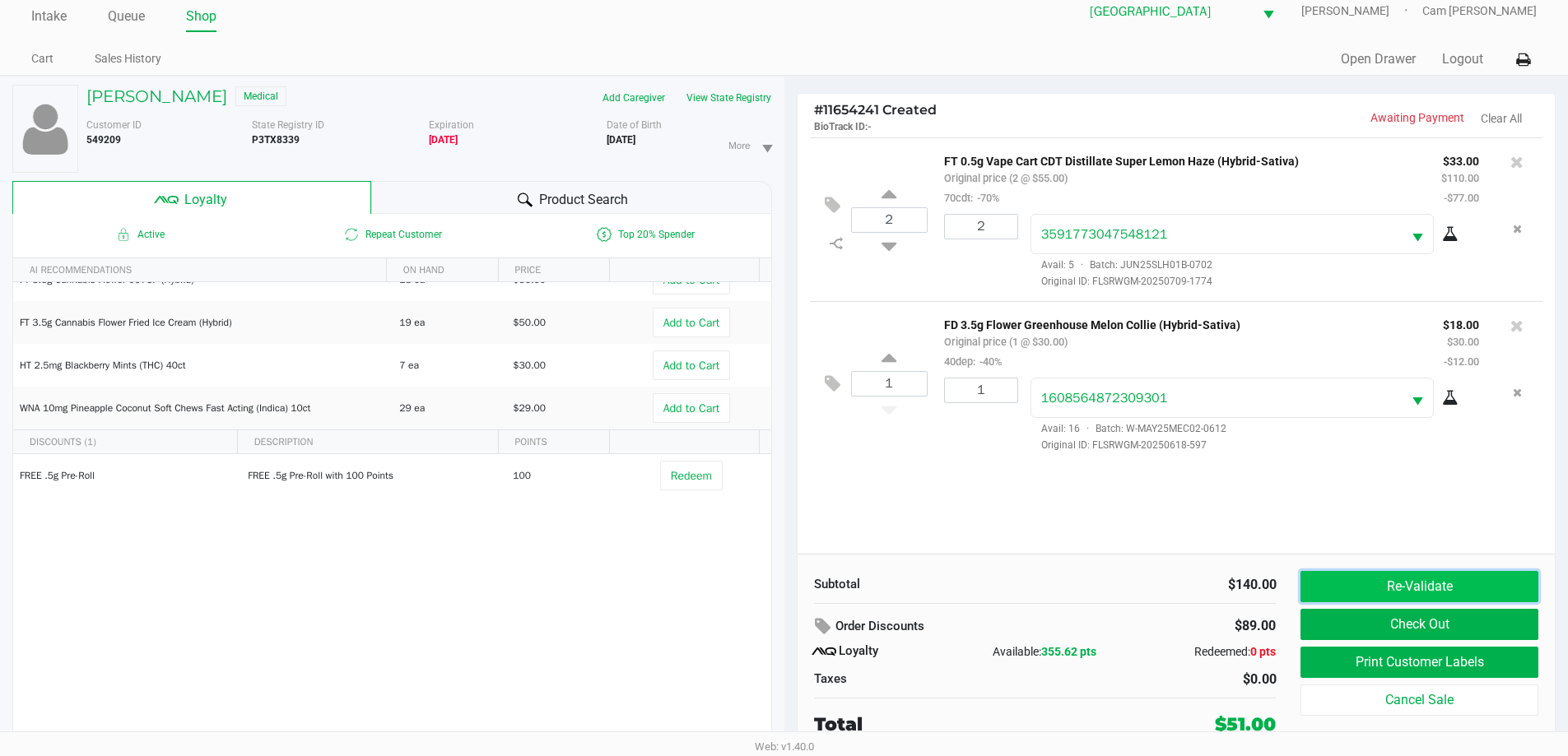 click on "Re-Validate" 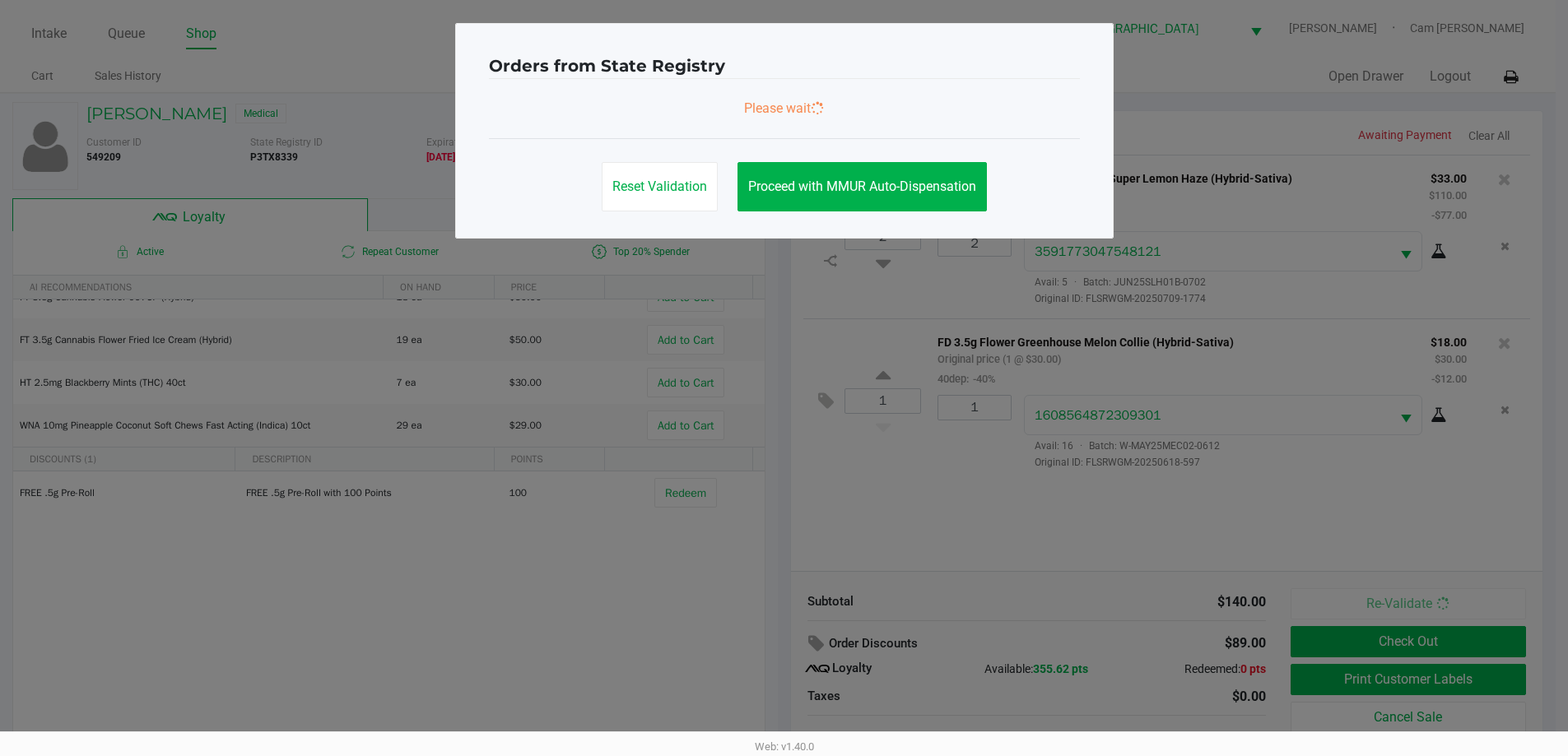 scroll, scrollTop: 0, scrollLeft: 0, axis: both 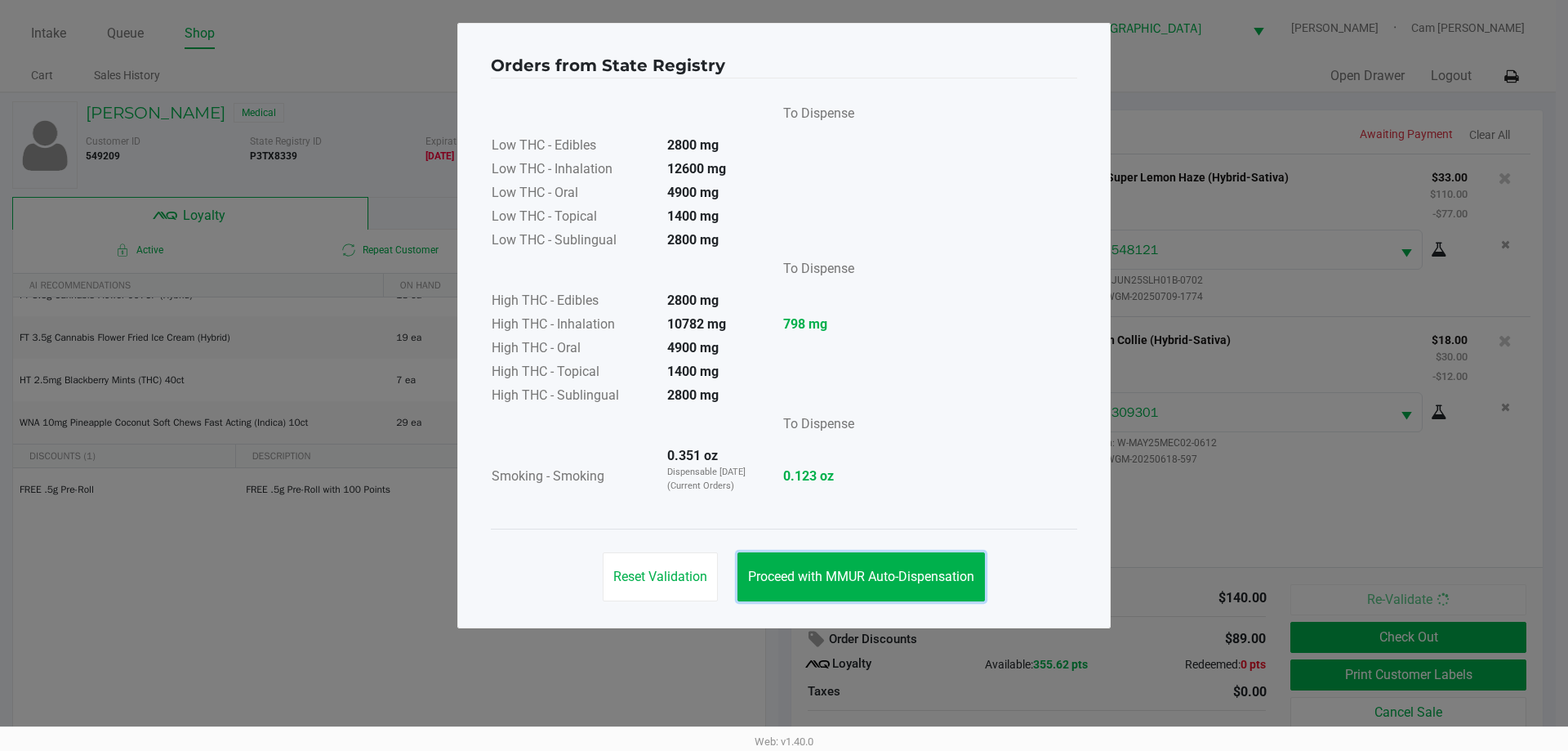 drag, startPoint x: 871, startPoint y: 558, endPoint x: 1108, endPoint y: 591, distance: 239.28644 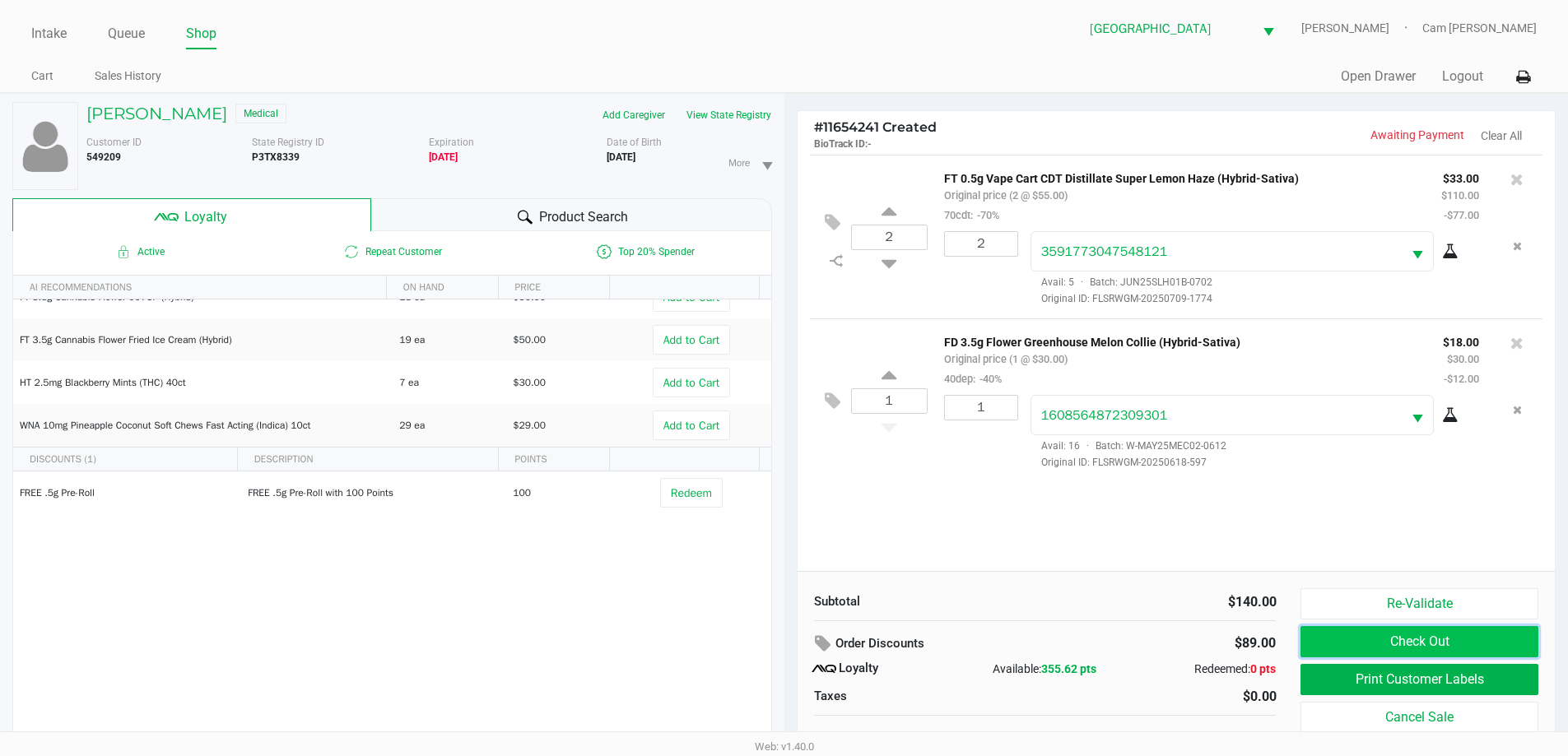 click on "Check Out" 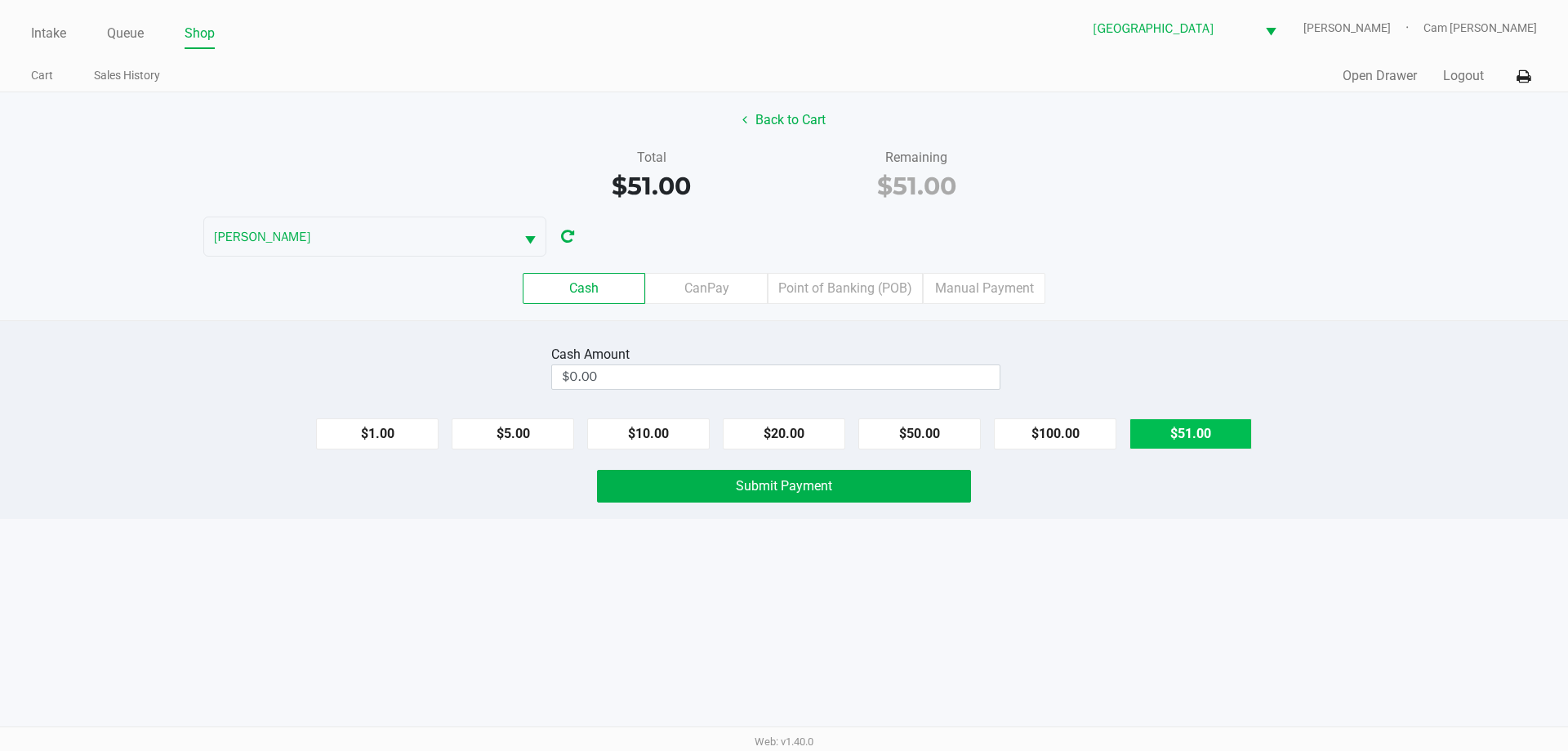 click on "$51.00" 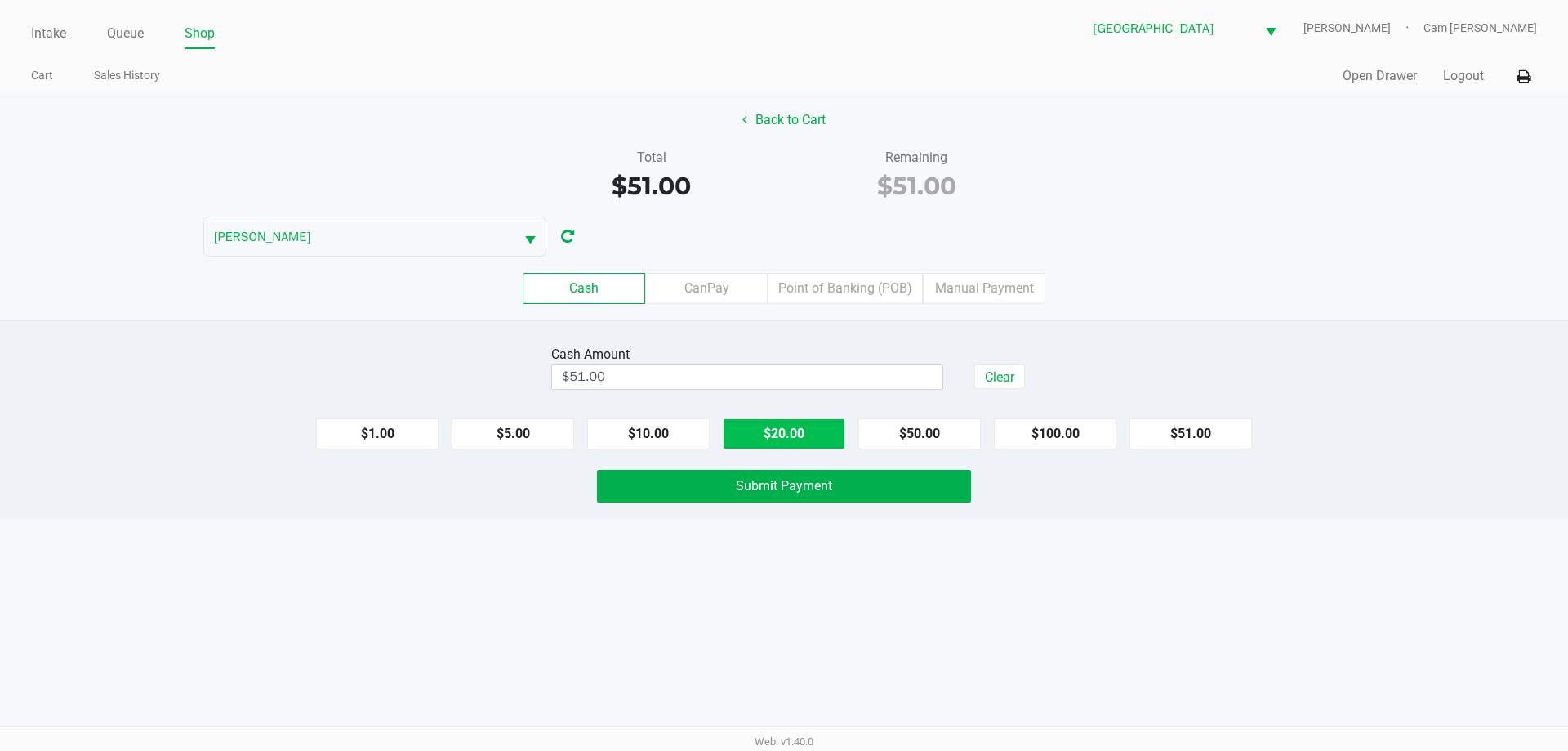drag, startPoint x: 1218, startPoint y: 431, endPoint x: 842, endPoint y: 424, distance: 376.06515 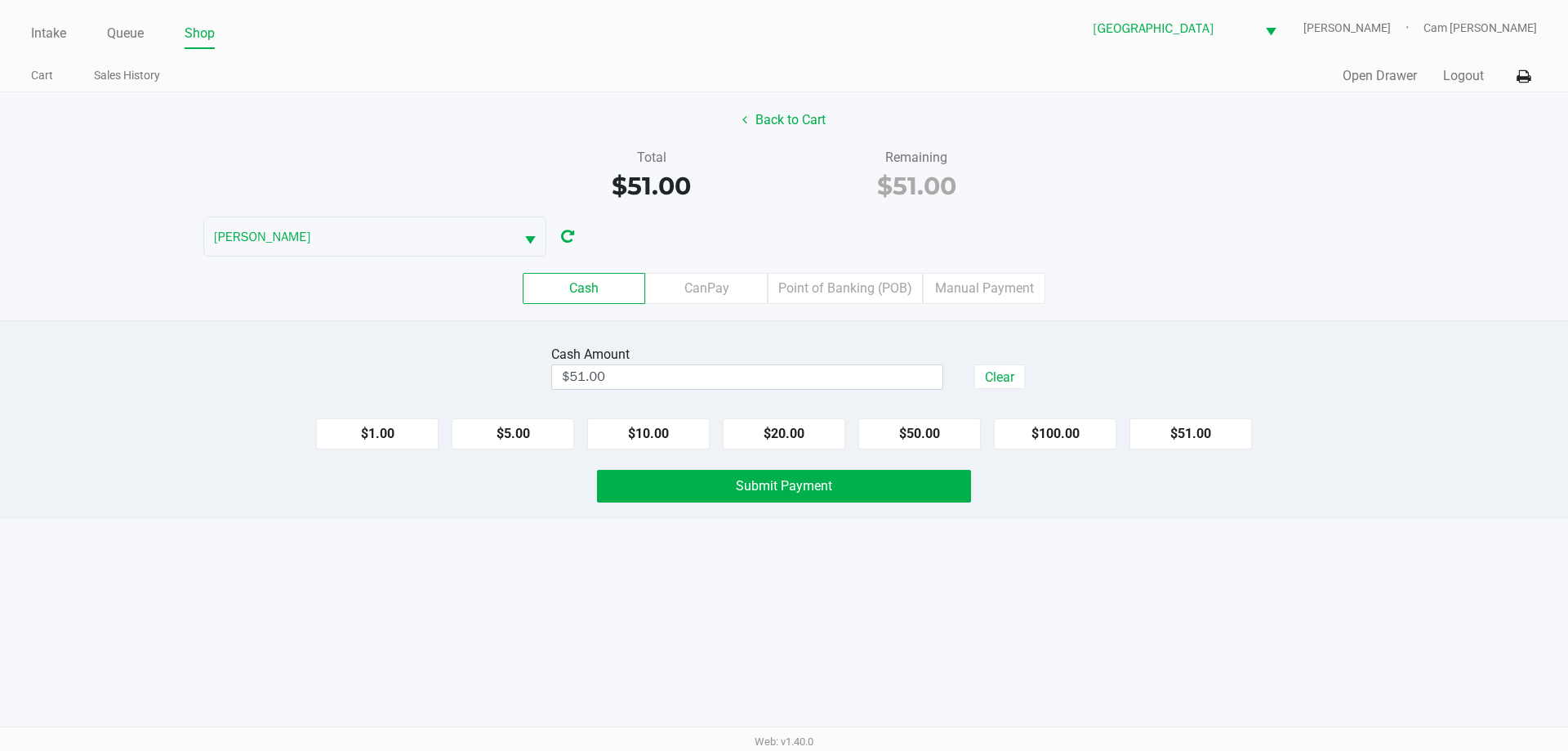click on "Cash  Amount  $51.00  Clear   $1.00   $5.00   $10.00   $20.00   $50.00   $100.00   $51.00   Submit Payment" 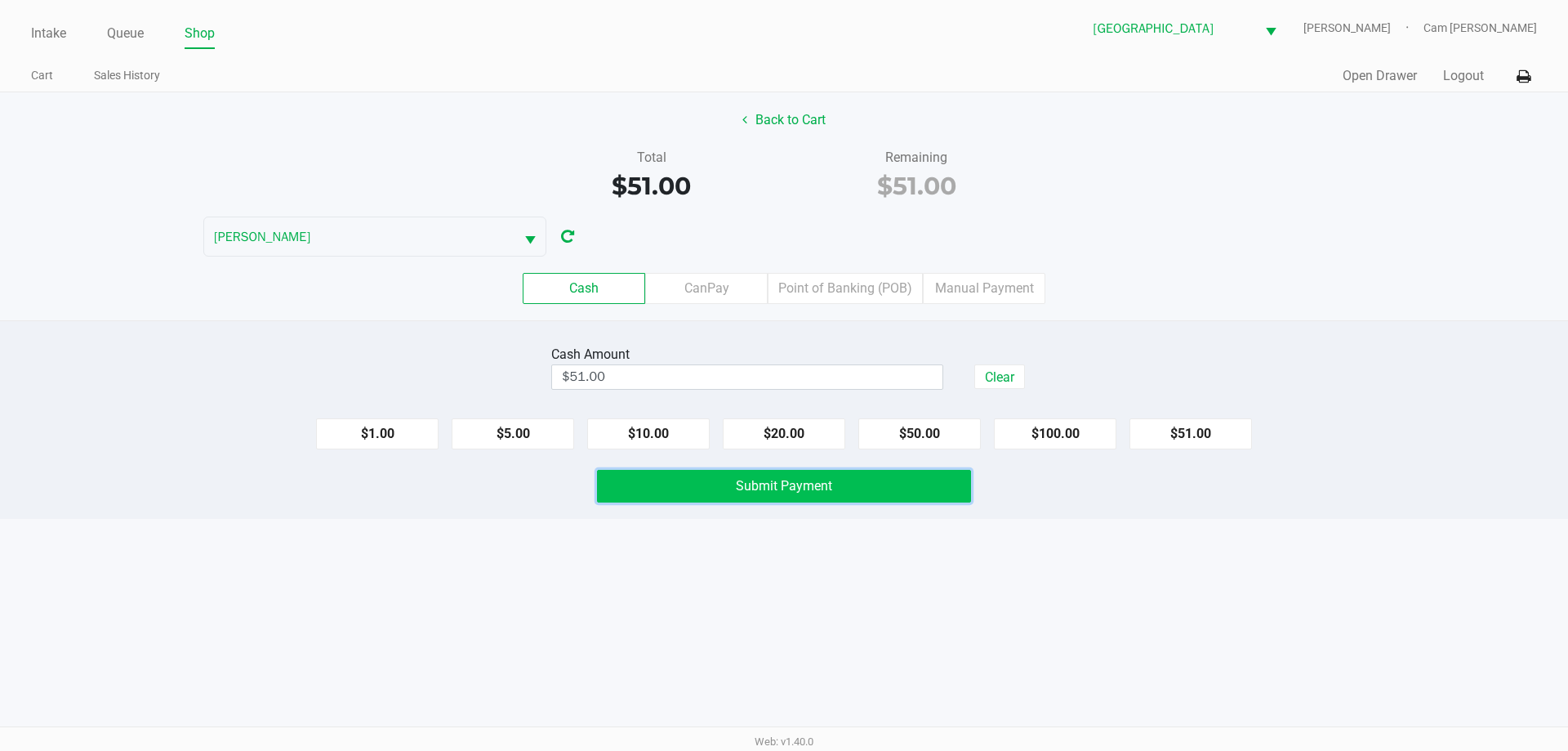 click on "Submit Payment" 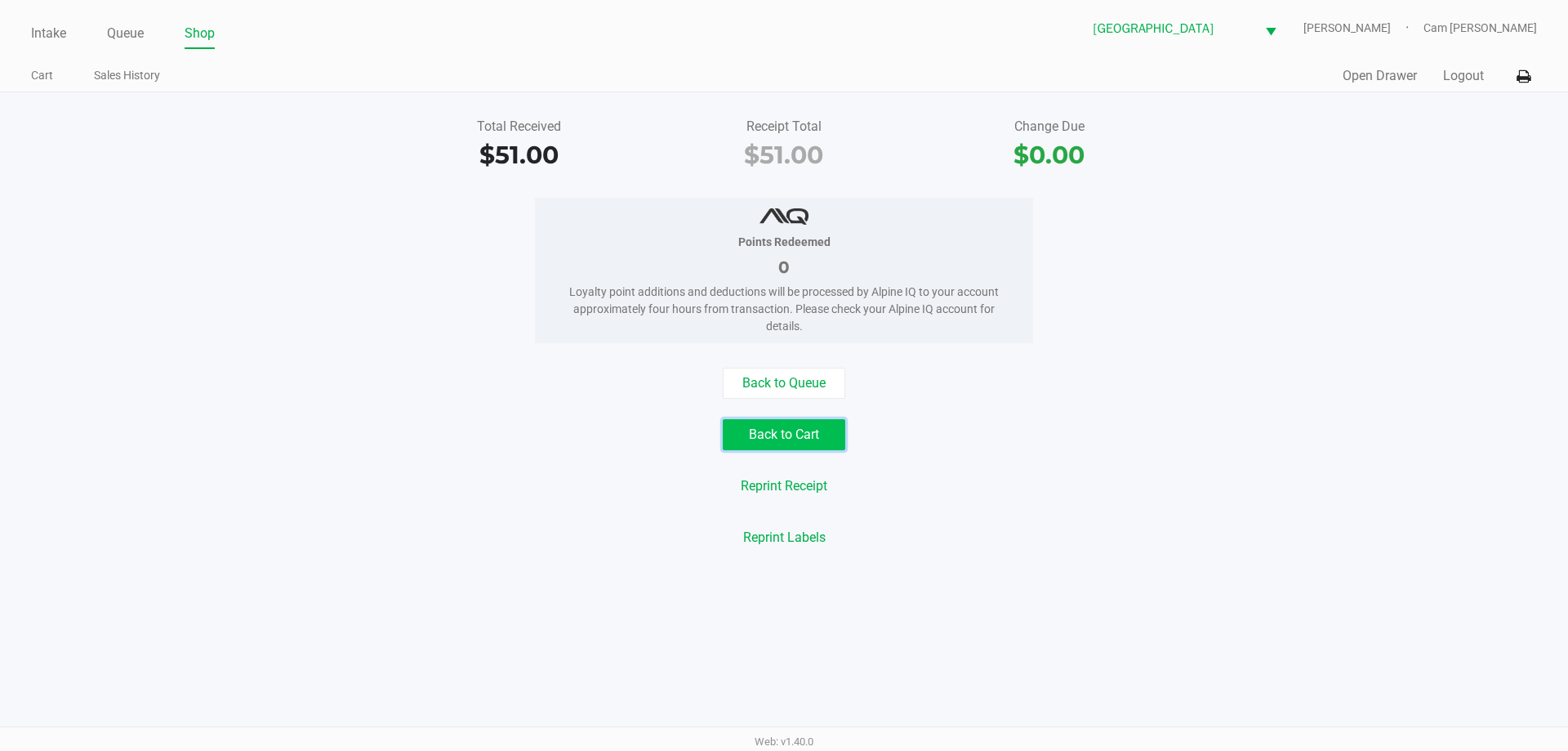 click on "Back to Cart" 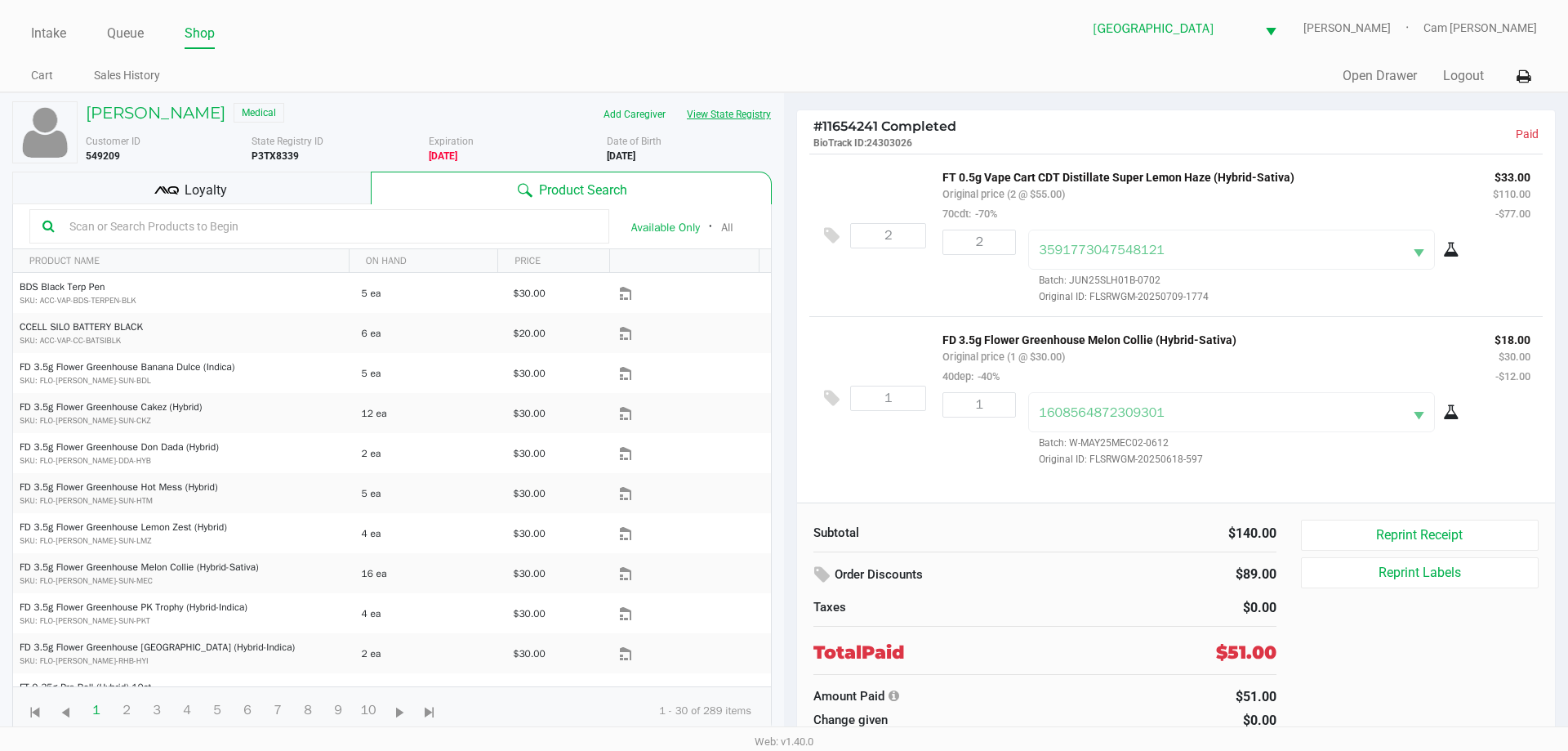 click on "View State Registry" 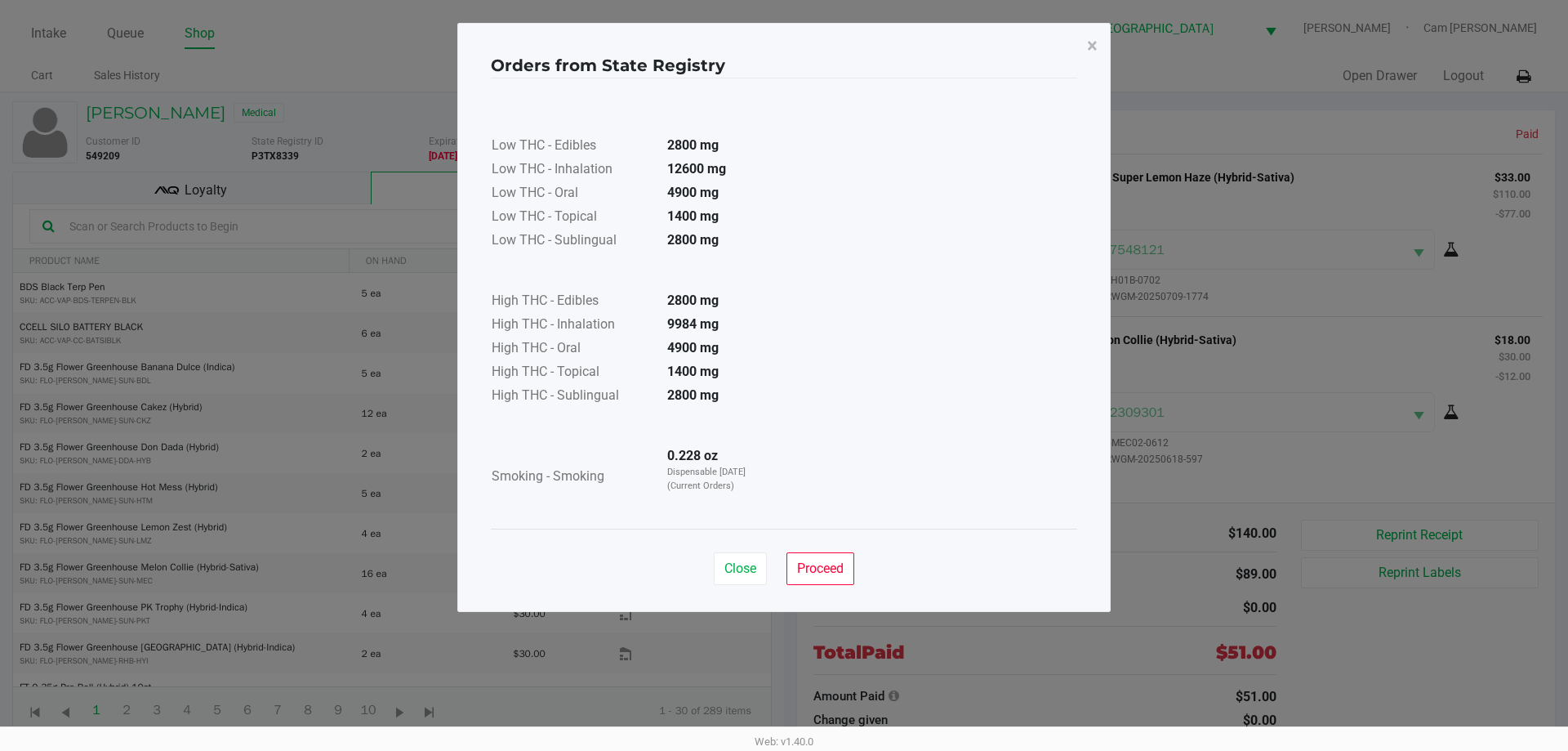 click on "Close   Proceed" 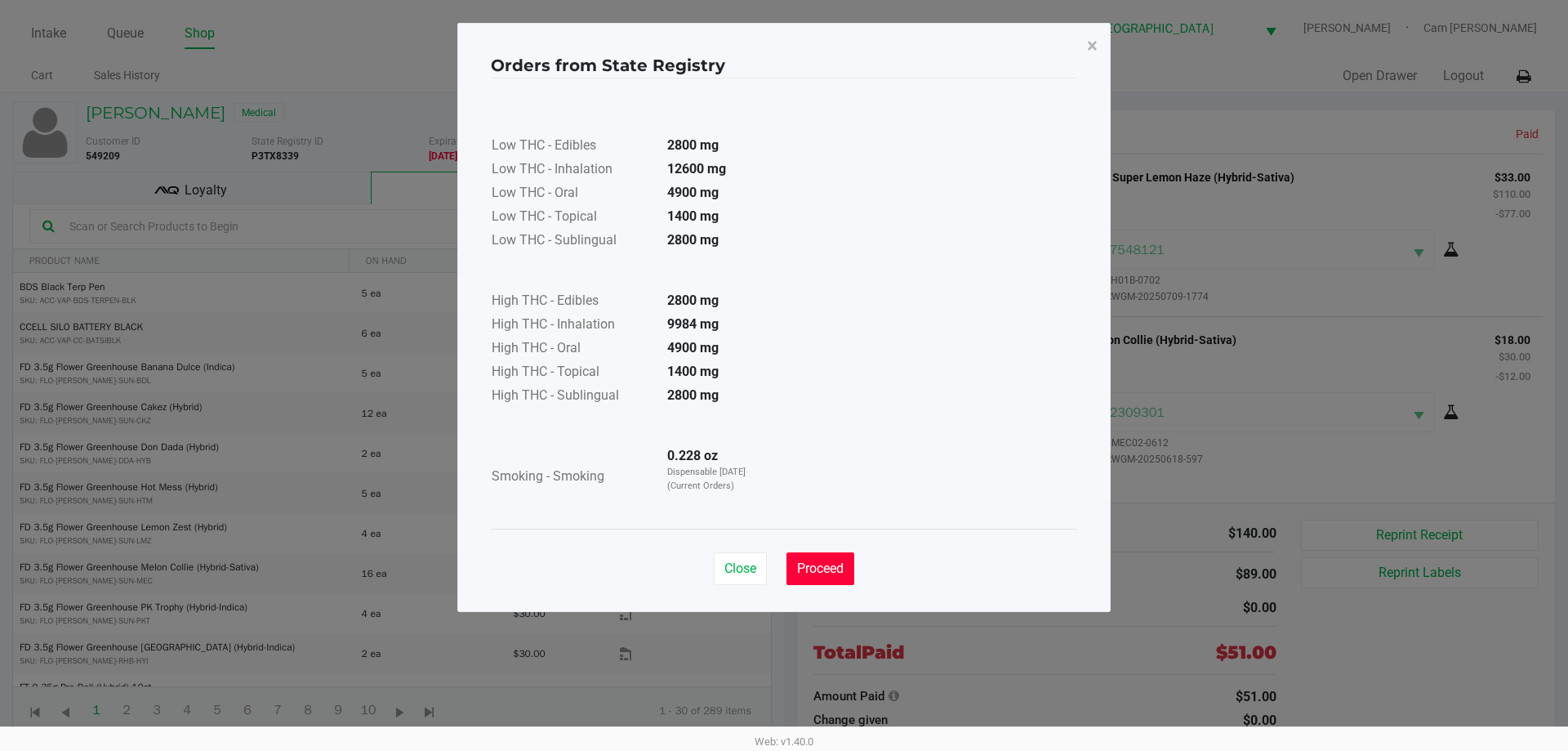 click on "Proceed" 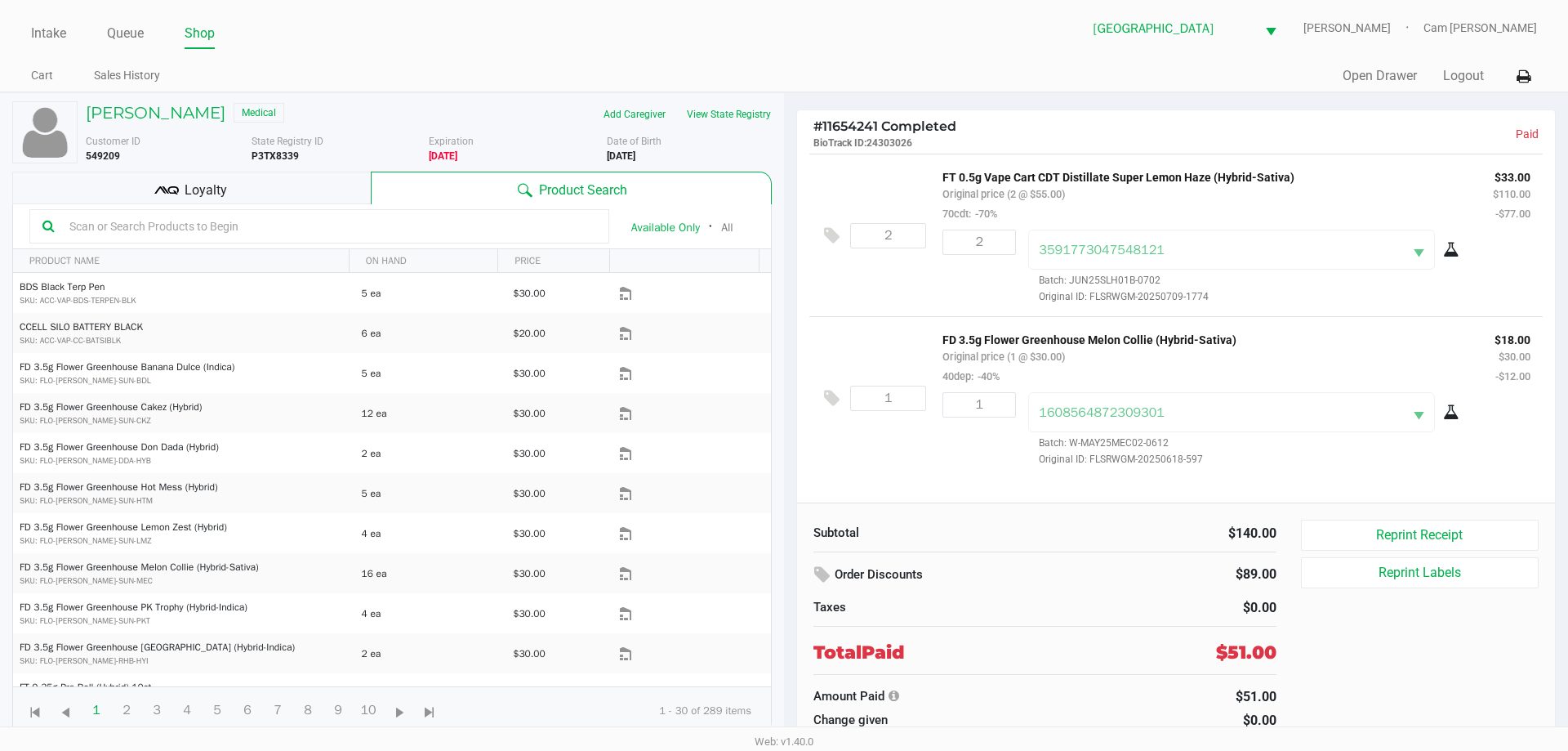drag, startPoint x: 292, startPoint y: 182, endPoint x: 248, endPoint y: 100, distance: 93.05912 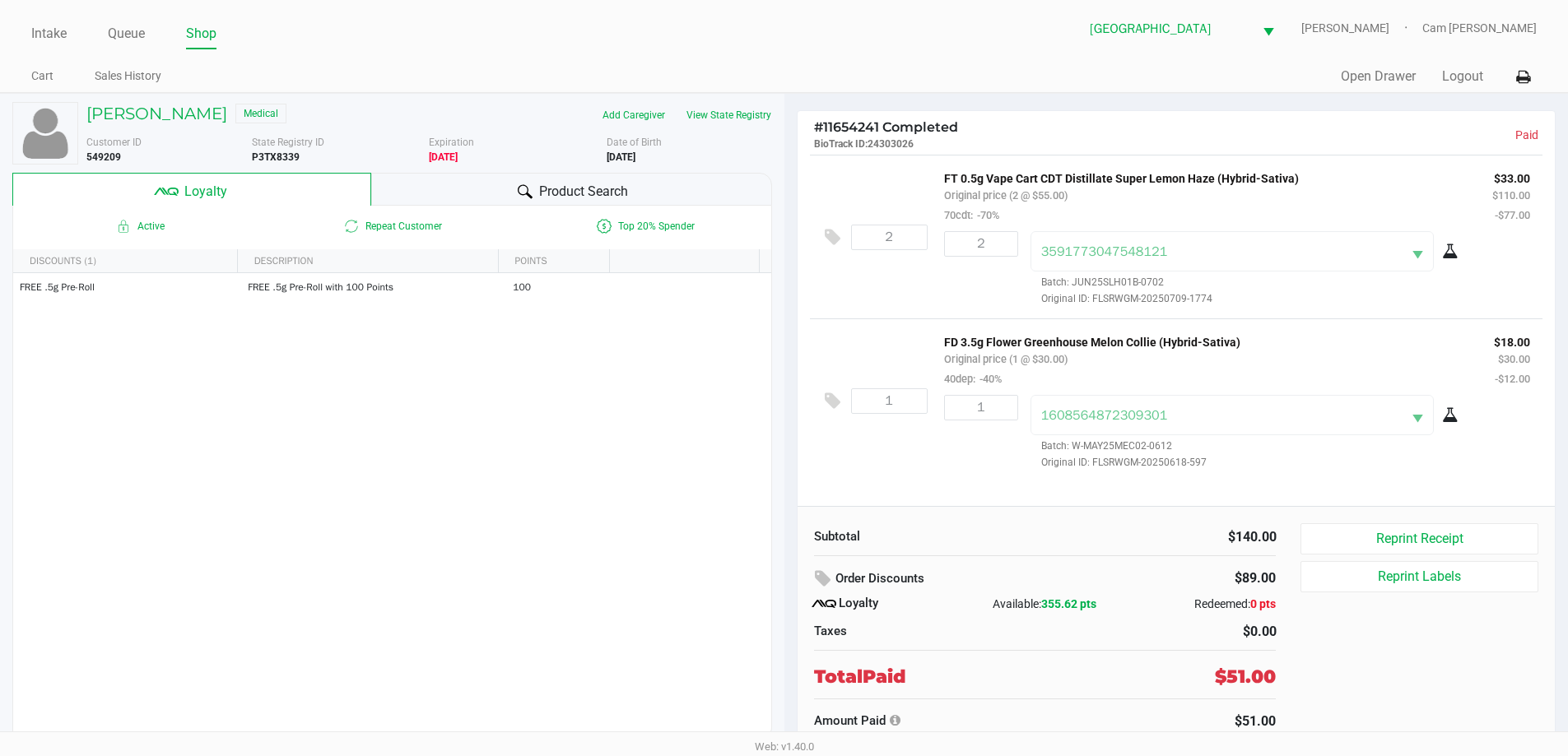 click on "Intake Queue Shop Palm Coast WC  YIRUMA   Cam Cercy  Cart Sales History  Quick Sale   Open Drawer   Logout" 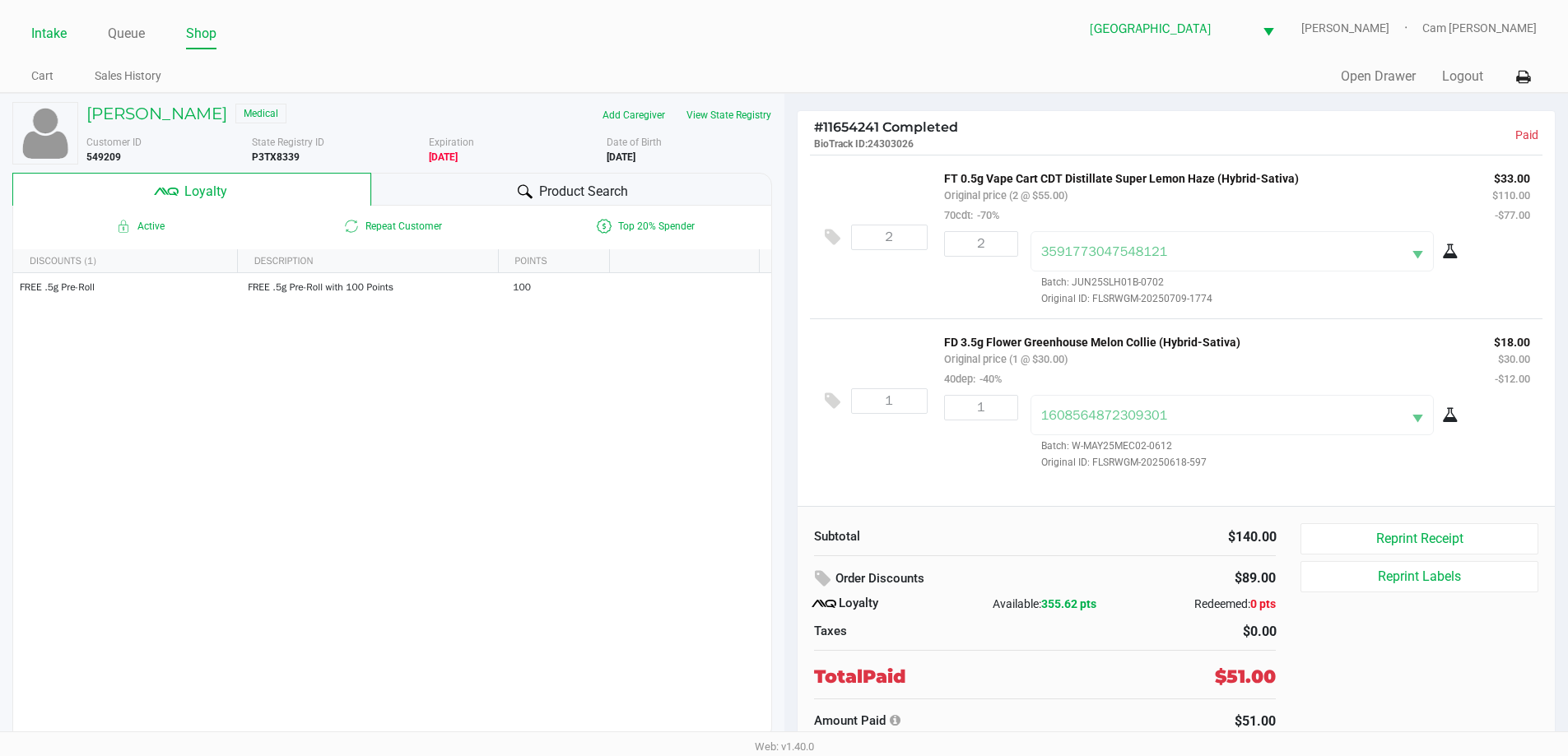 click on "Intake" 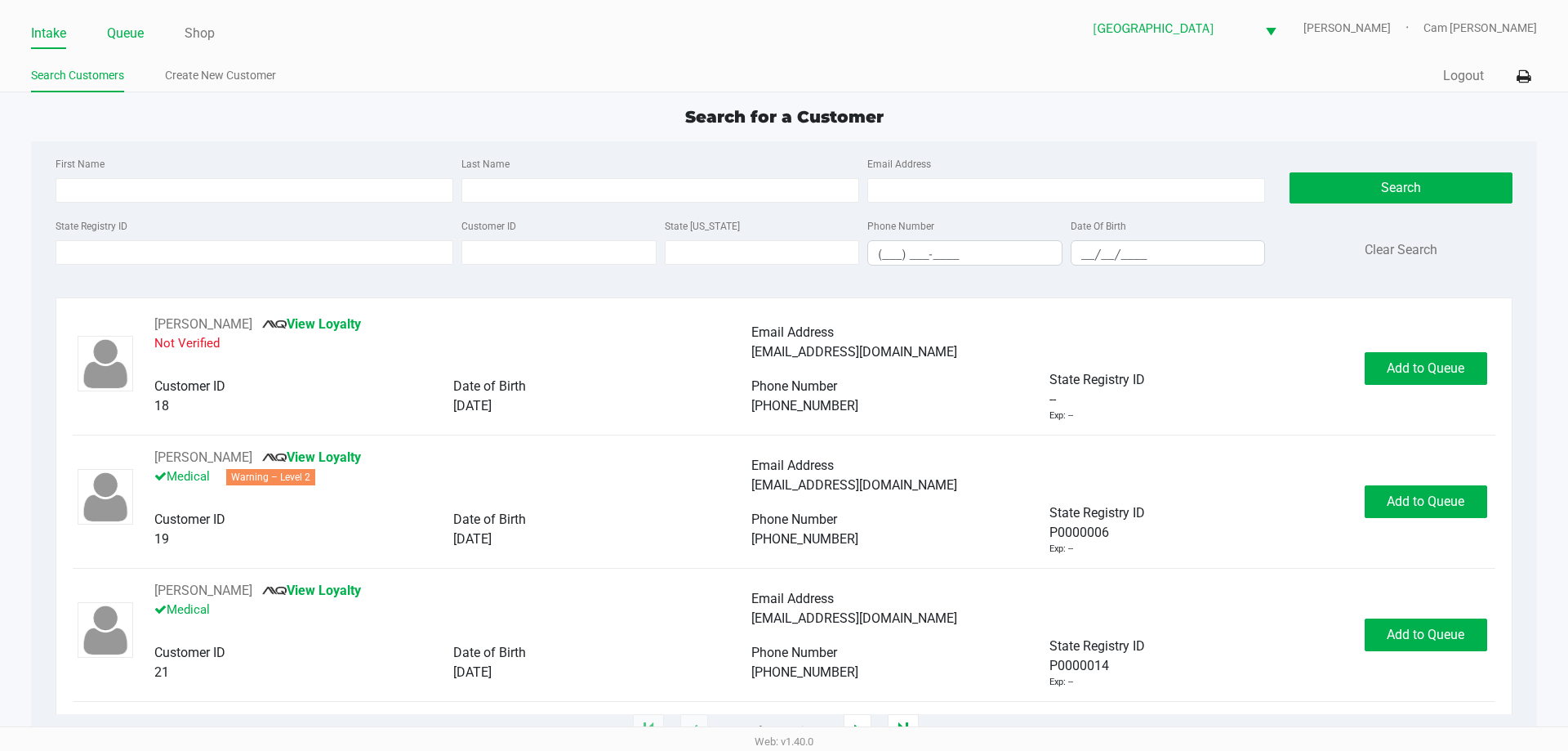 click on "Queue" 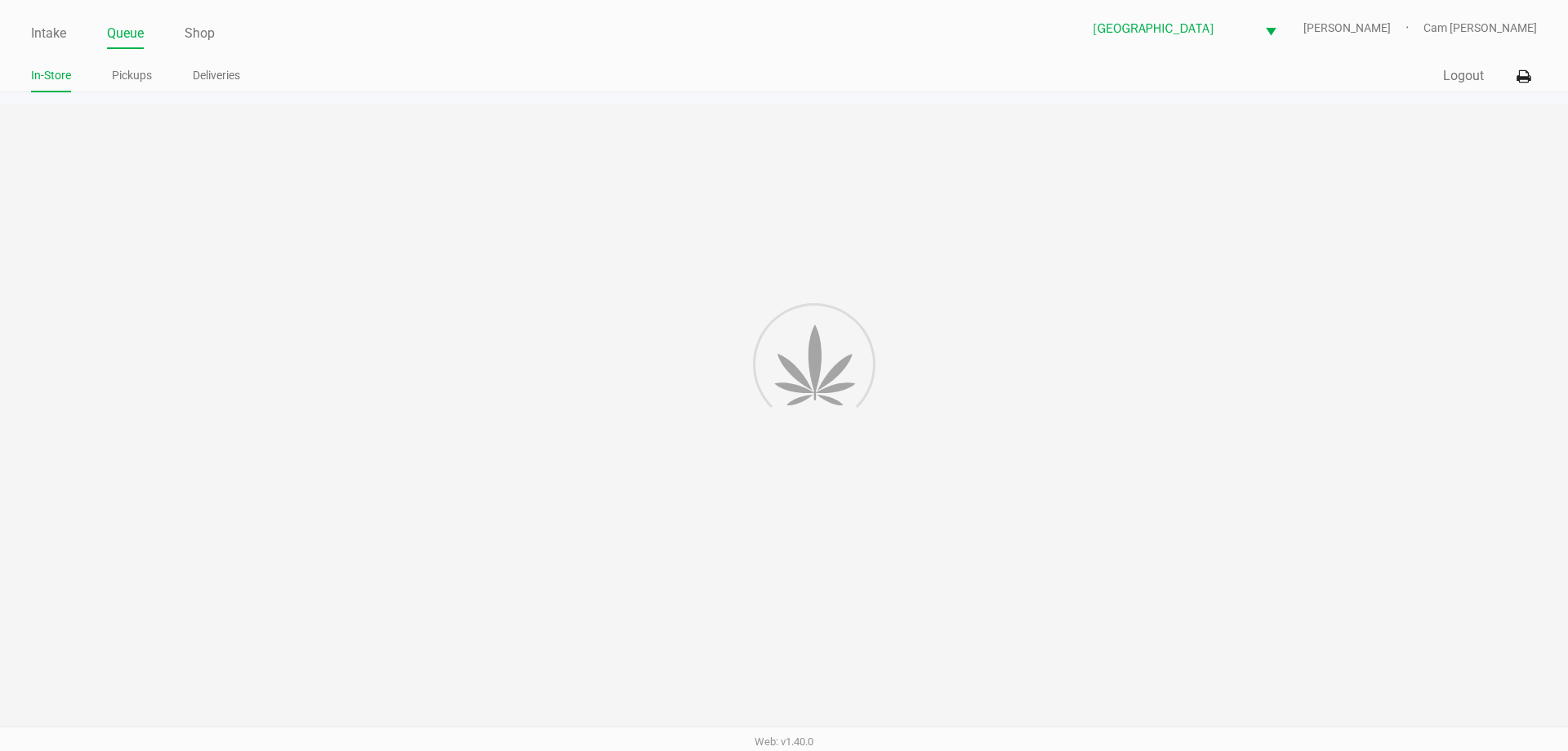 click on "Intake Queue Shop Palm Coast WC  YIRUMA   Cam Cercy  In-Store Pickups Deliveries  Quick Sale   Logout      Search for a Customer First Name Last Name Email Address State Registry ID Customer ID State ID Phone Number (___) ___-____ Date Of Birth __/__/____  Search   Clear Search   RICHARD MURPHY       View Loyalty   Not Verified   Email Address   ms1111111111@hotmail.com   Customer ID   18   Date of Birth   04/02/1955   Phone Number   (727) 515-7256   State Registry ID   --   Exp: --   Add to Queue   ADELE OSORIO       View Loyalty   Medical   Warning – Level 2   Email Address   floatingonmycloud@gmail.com   Customer ID   19   Date of Birth   02/15/1955   Phone Number   (516) 205-8315   State Registry ID   P0000006   Exp: --   Add to Queue   CHARLOTTE LEE       View Loyalty   Medical   Email Address   cblee0915@gmail.com   Customer ID   21   Date of Birth   09/15/1961   Phone Number   (609) 792-5321   State Registry ID   P0000014   Exp: --   Add to Queue   CRAWFORD KER       Loyalty Signup   --" 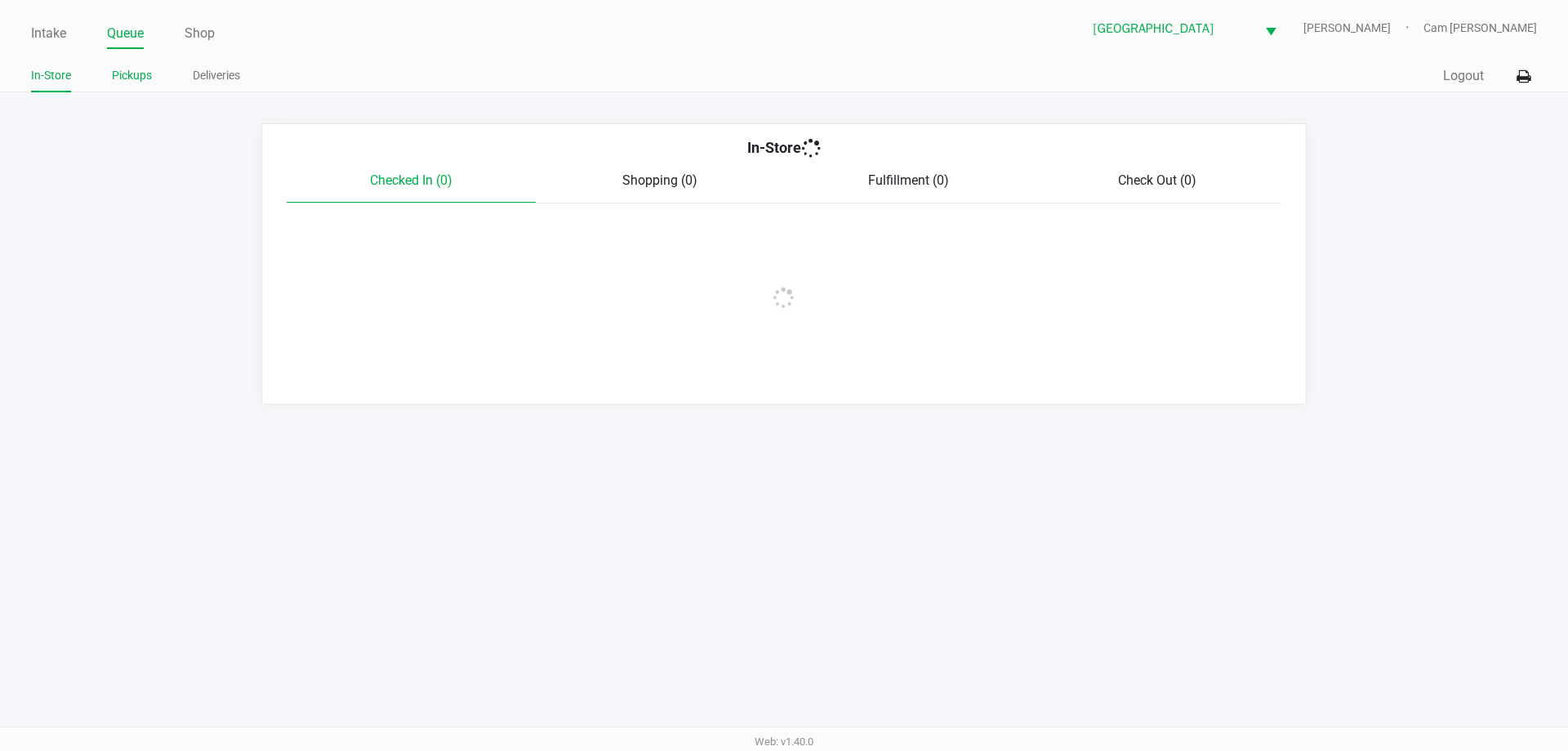click on "Pickups" 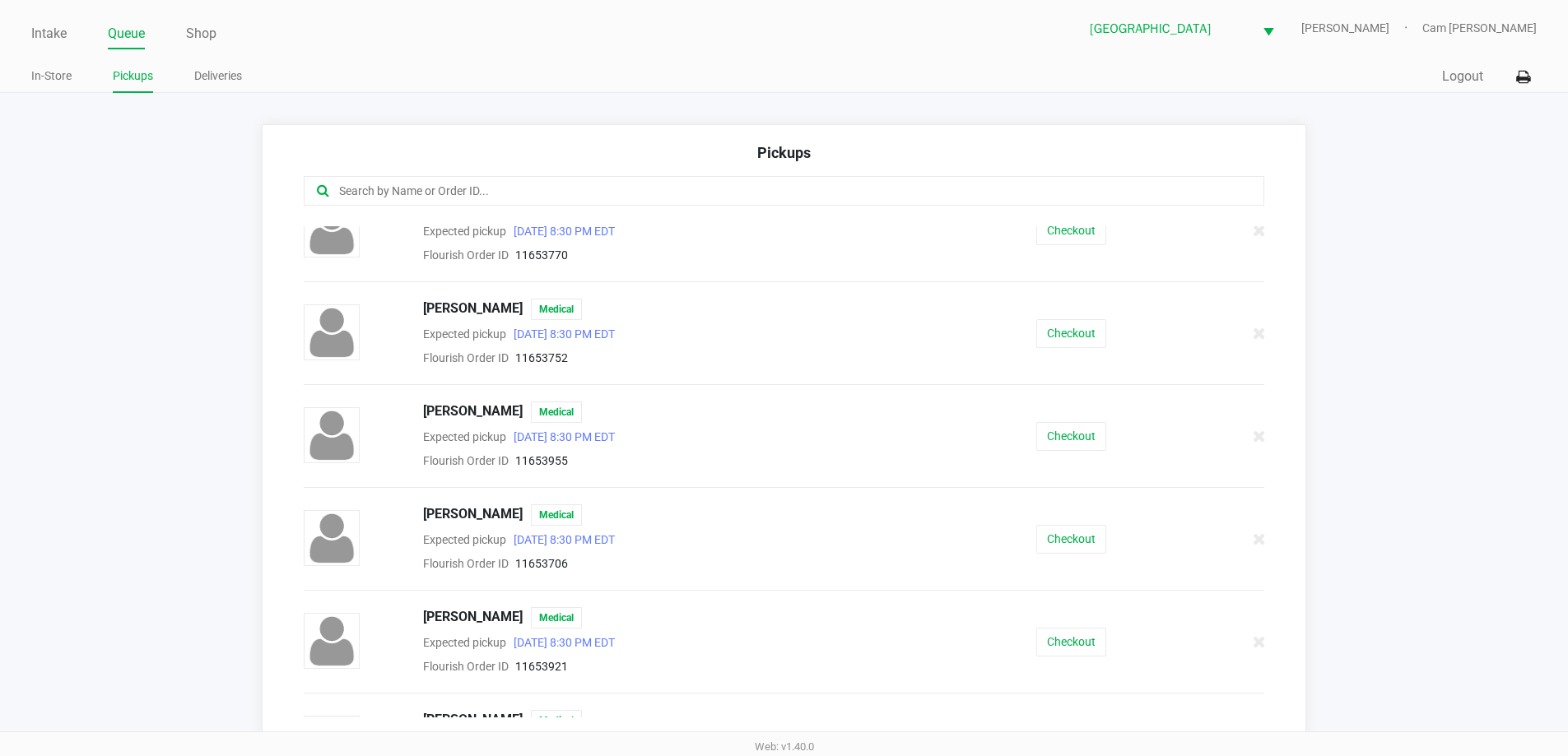 scroll, scrollTop: 1388, scrollLeft: 0, axis: vertical 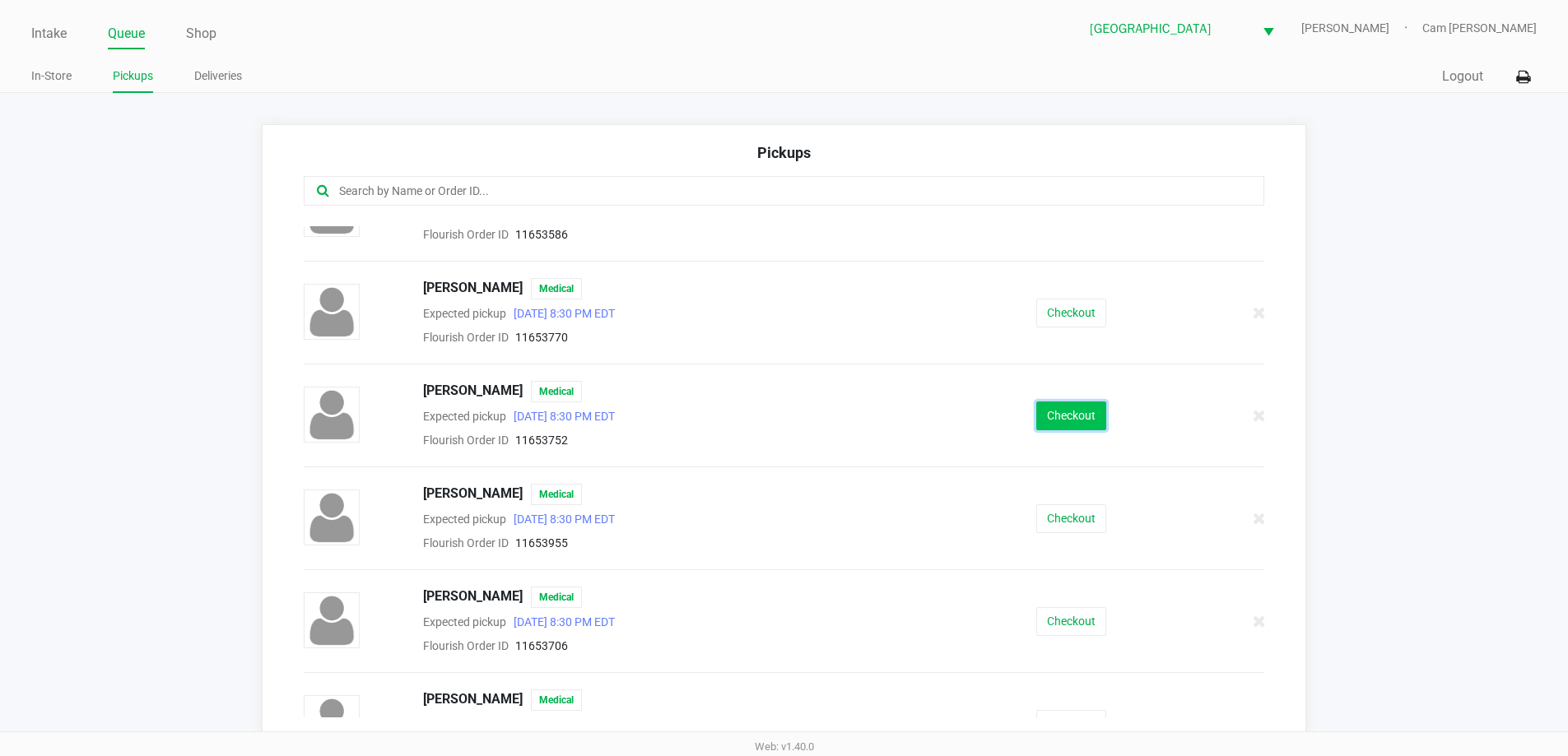 click on "Checkout" 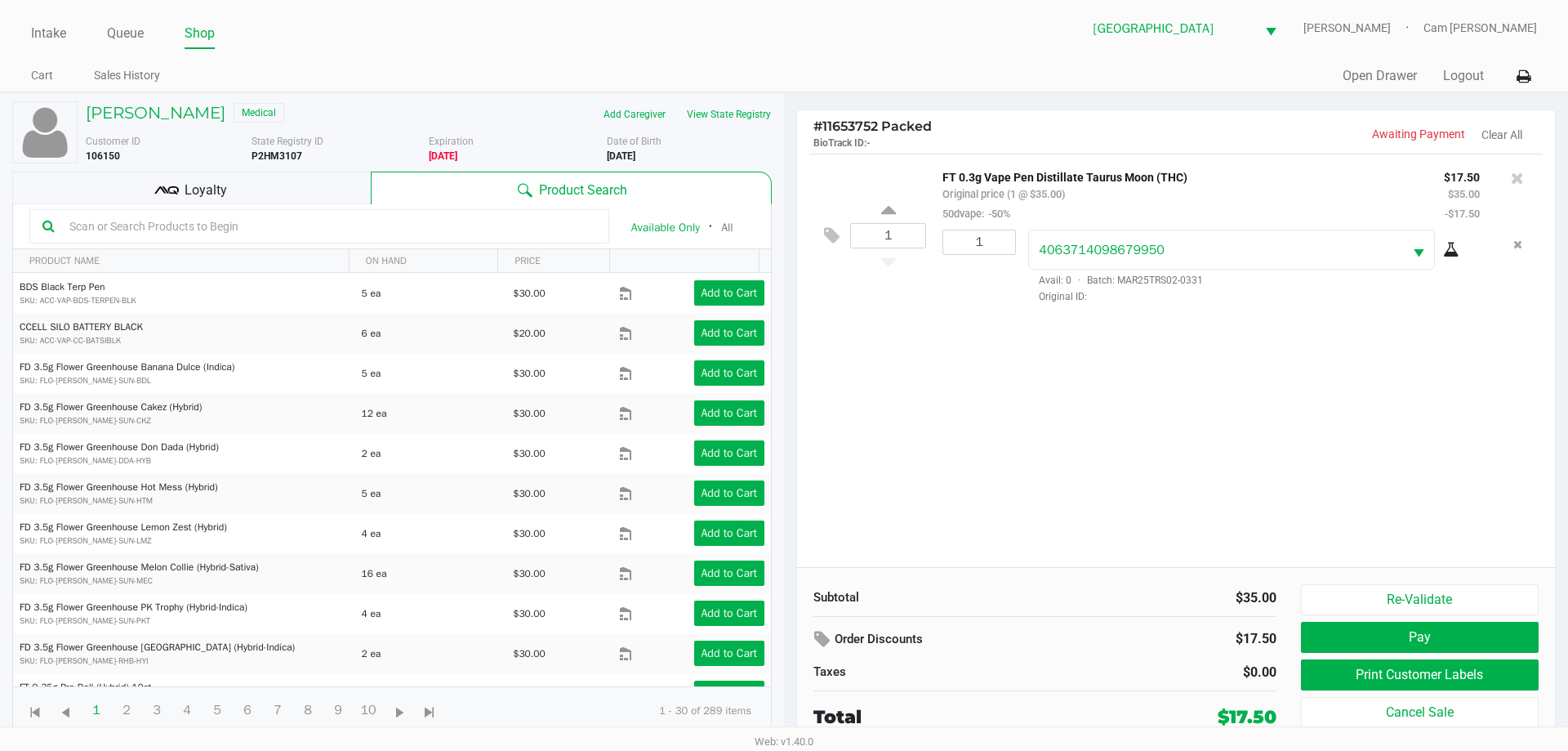 click on "Loyalty" 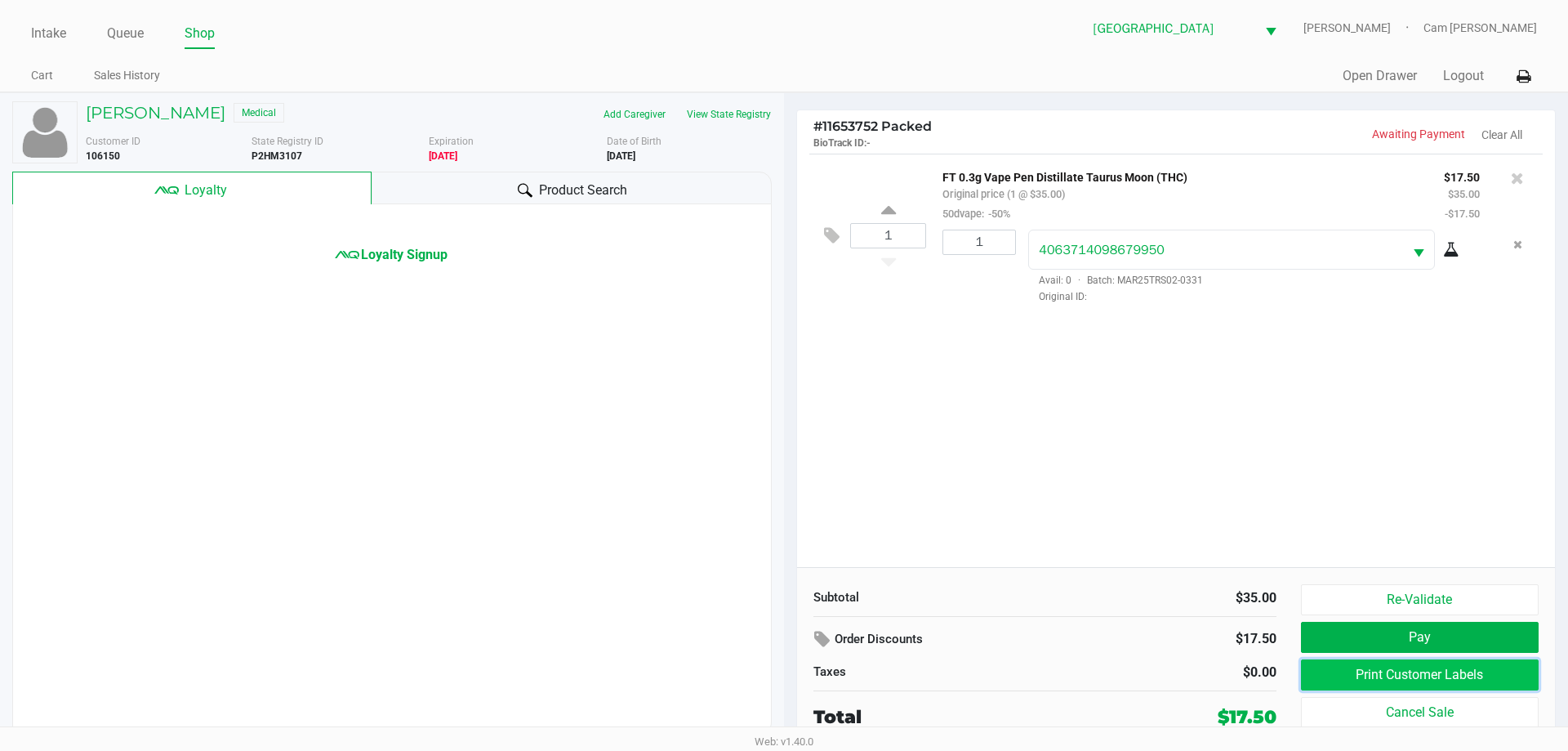 click on "Print Customer Labels" 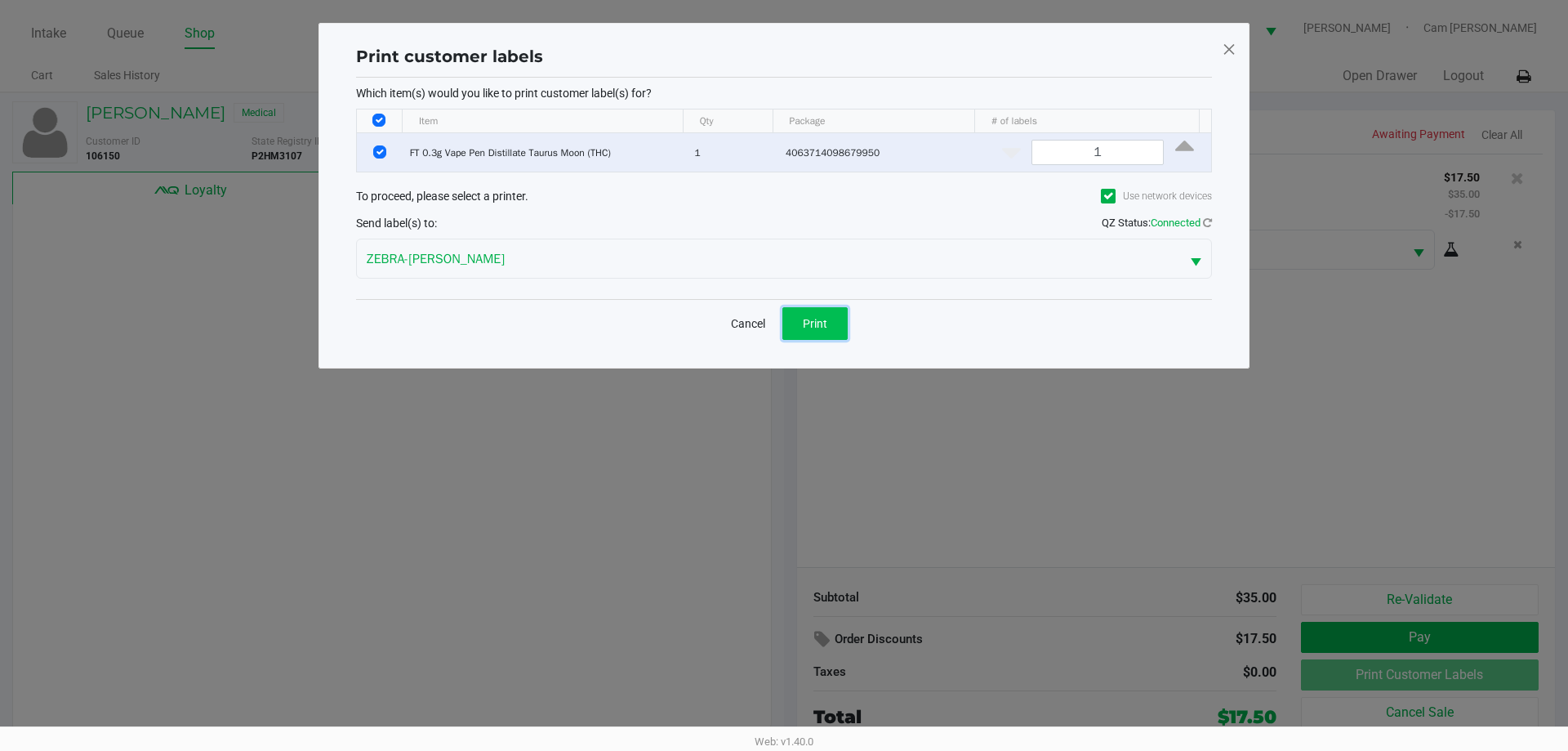 click on "Print" 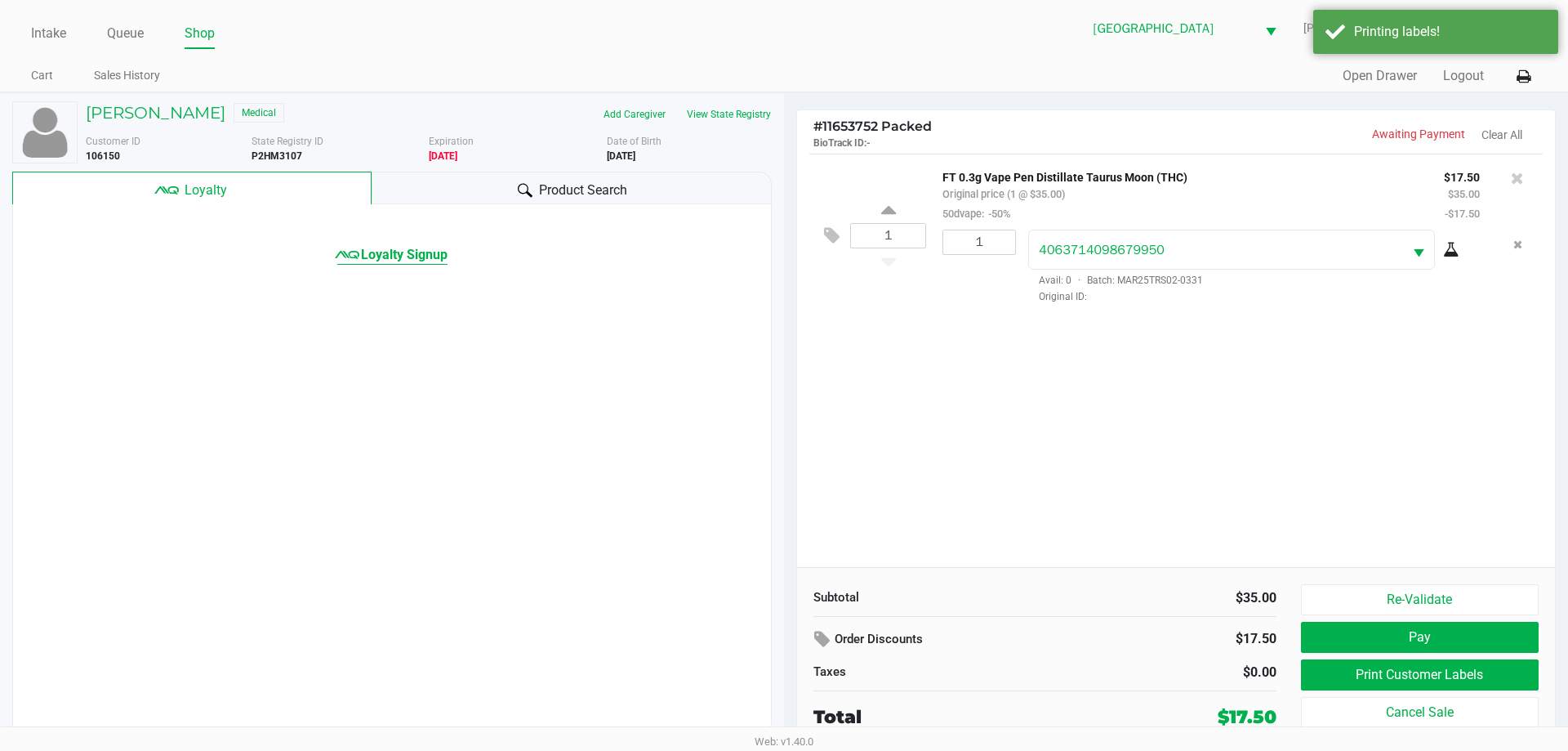 click on "Loyalty Signup" 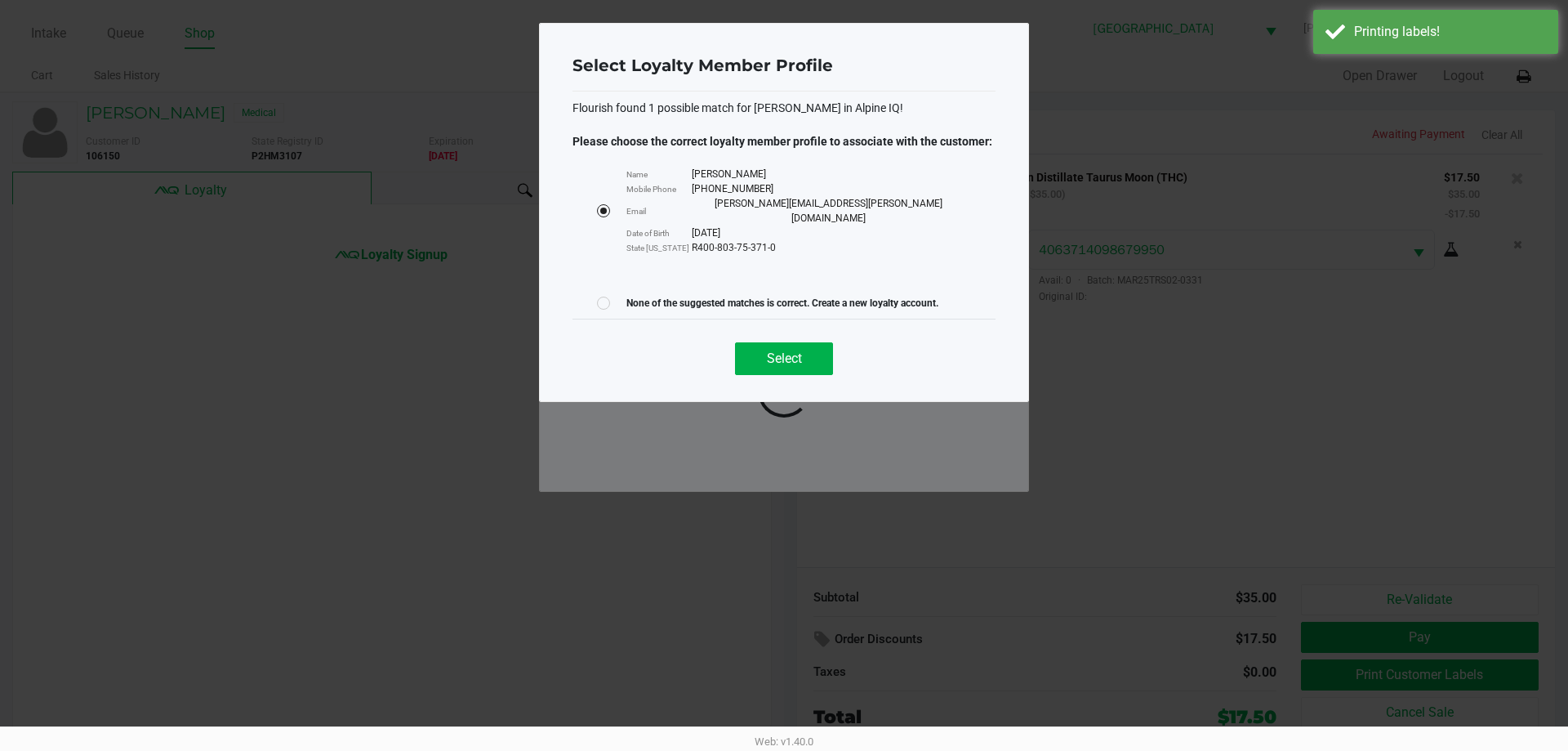 drag, startPoint x: 801, startPoint y: 310, endPoint x: 809, endPoint y: 333, distance: 24.351591 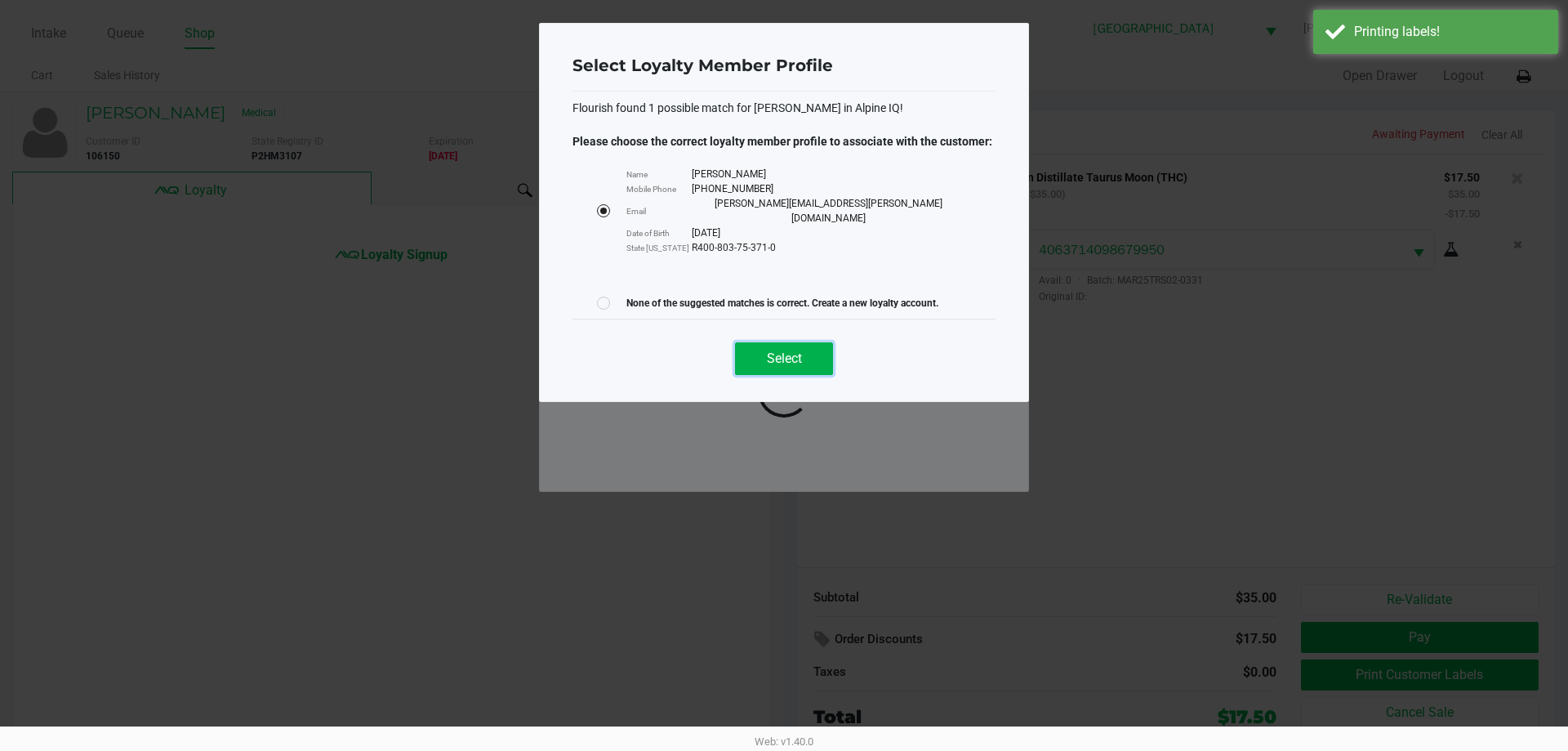 drag, startPoint x: 809, startPoint y: 333, endPoint x: 796, endPoint y: 353, distance: 23.853721 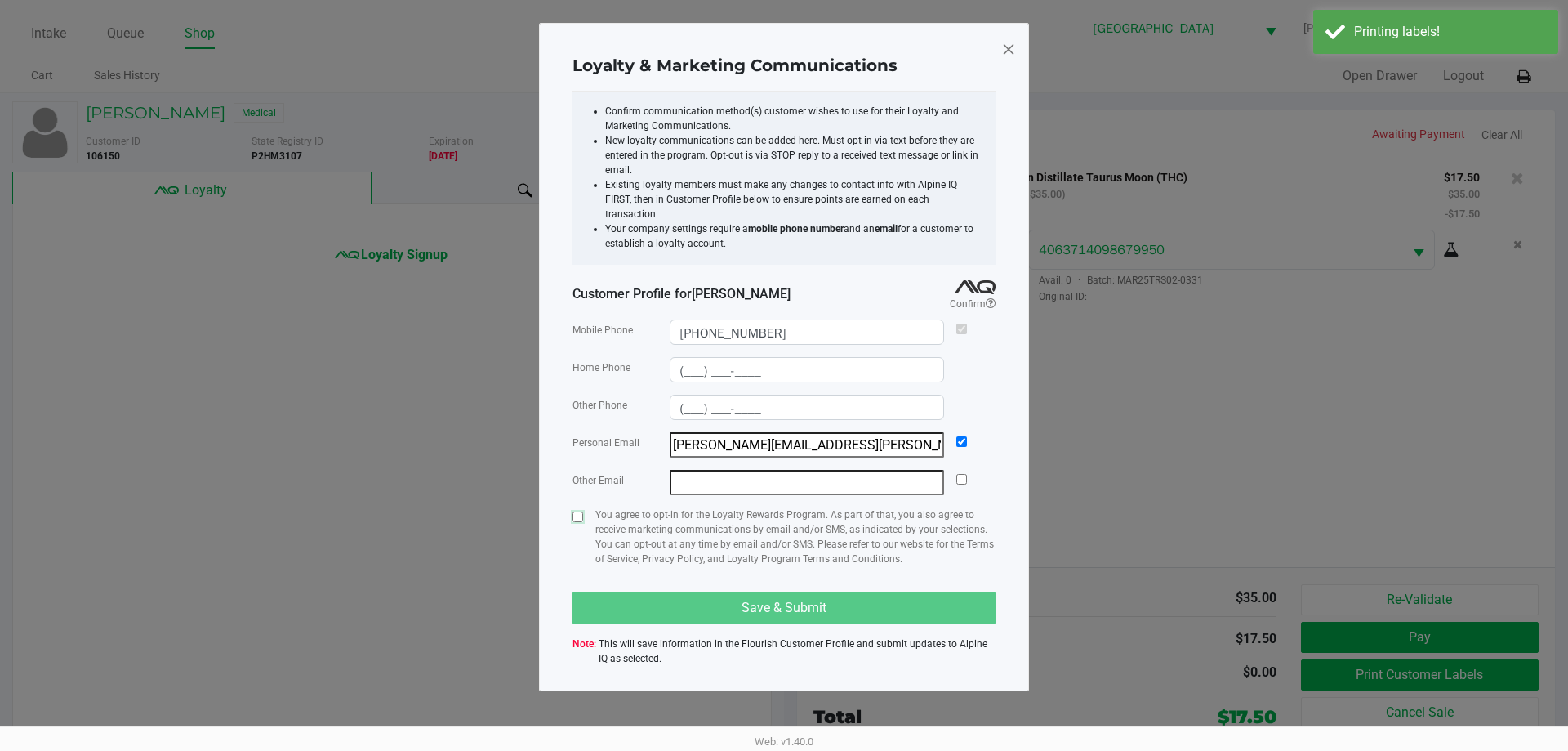 click 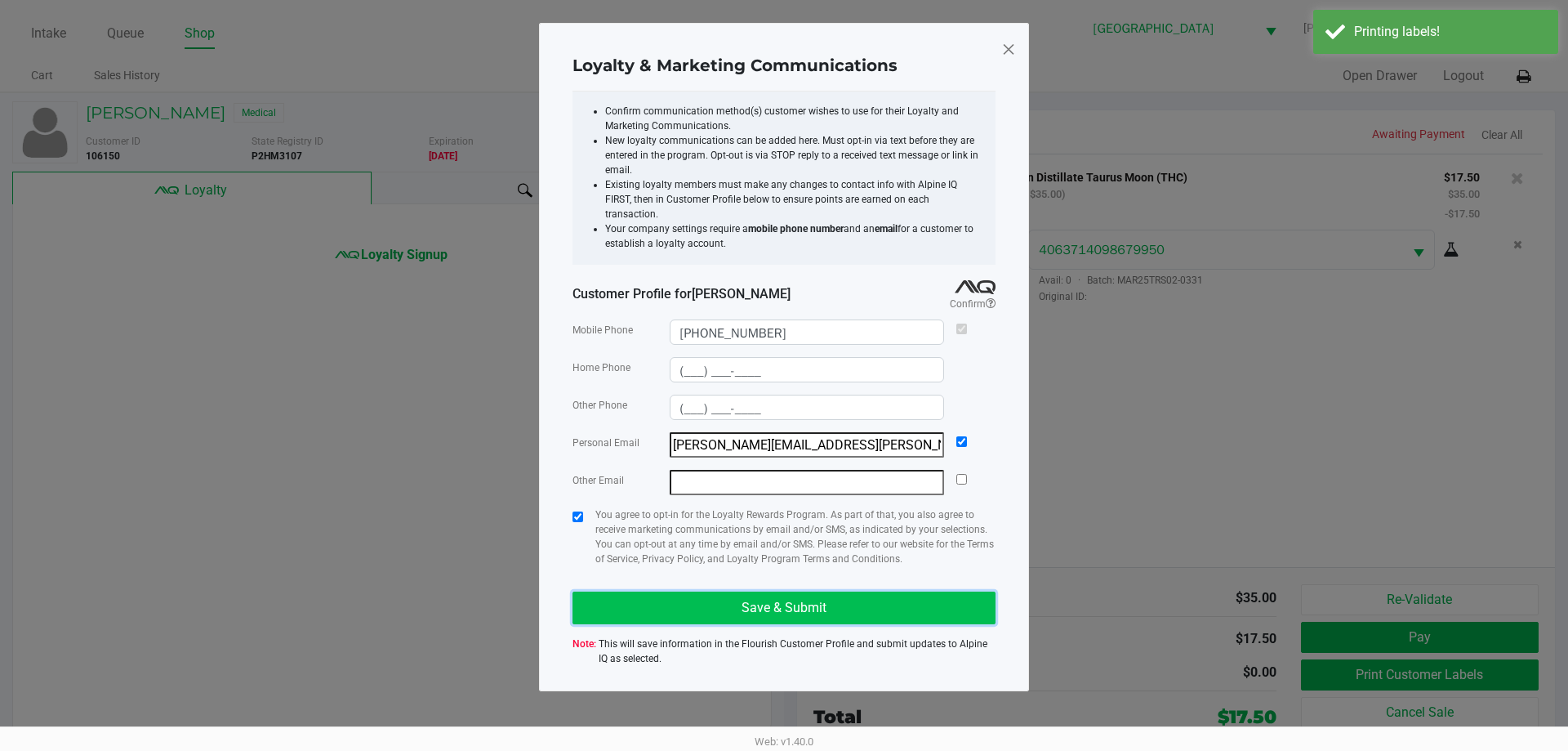 click on "Save & Submit" 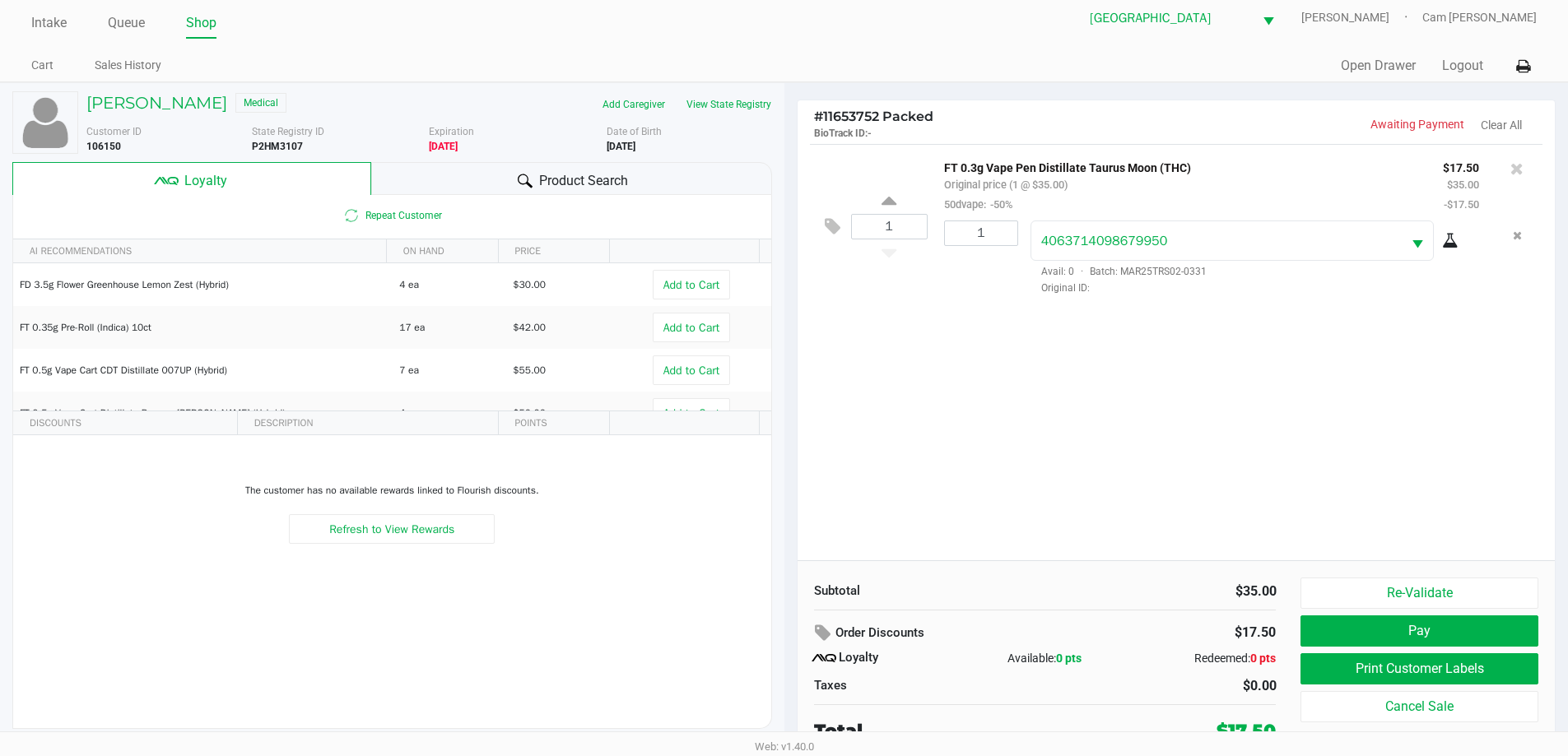scroll, scrollTop: 16, scrollLeft: 0, axis: vertical 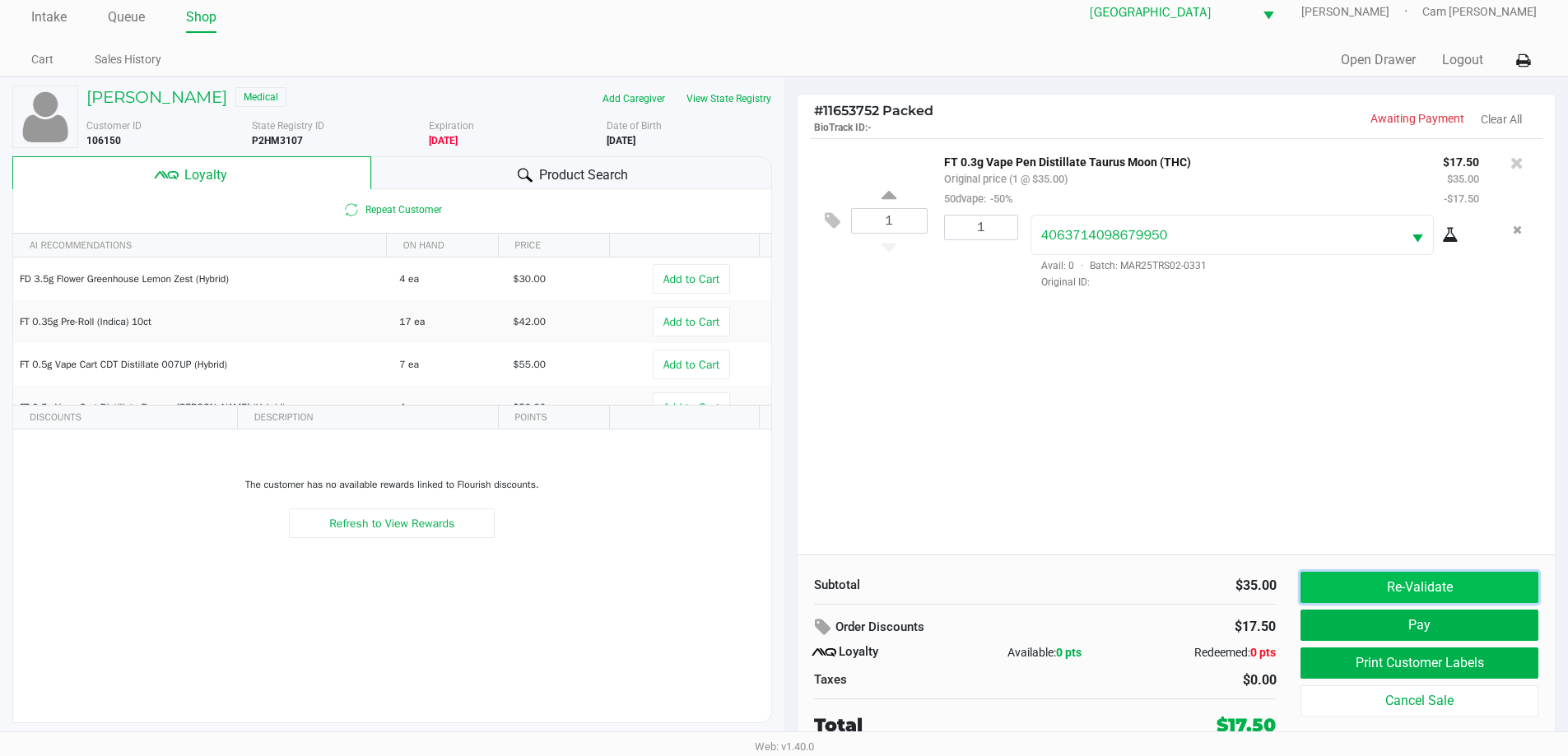 click on "Re-Validate" 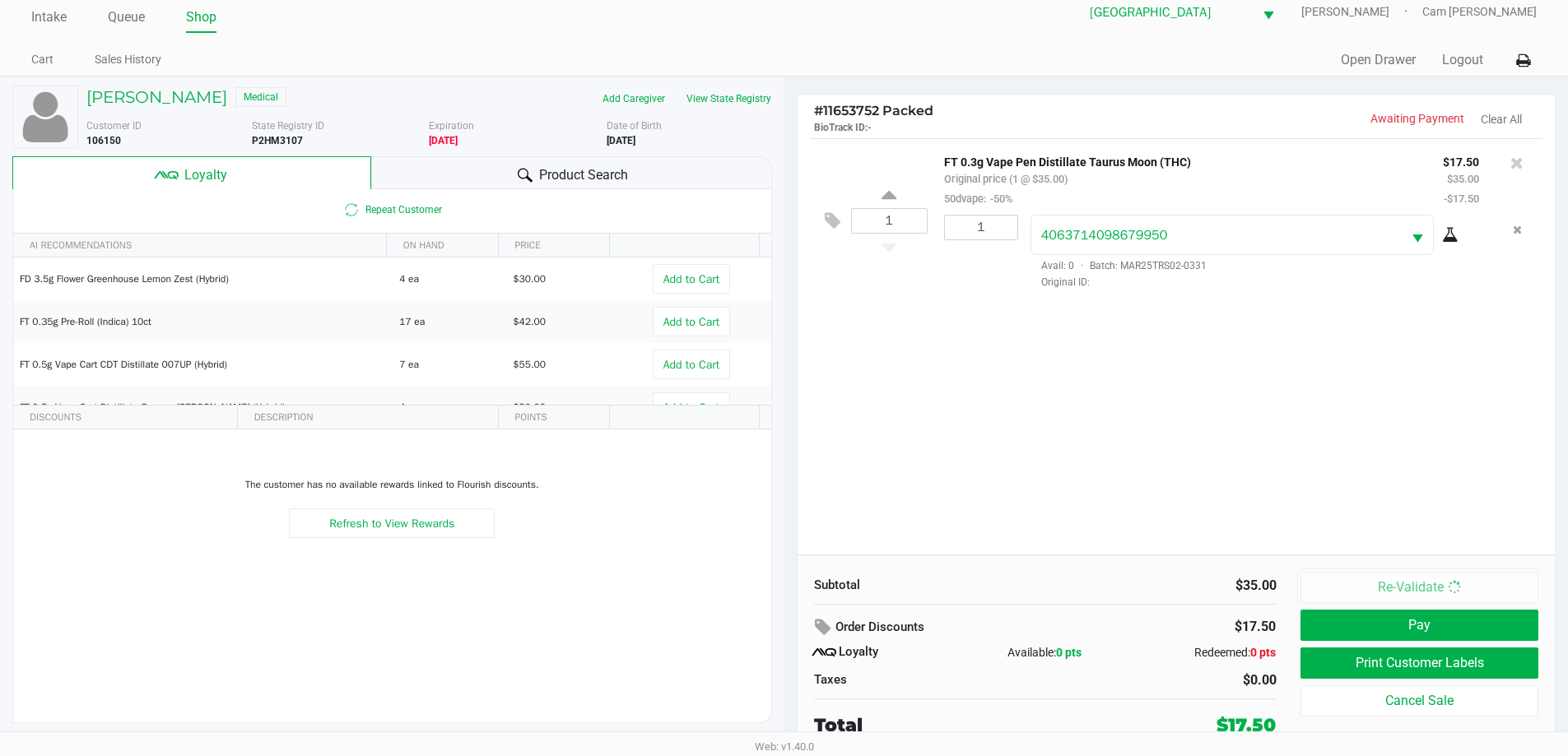 scroll, scrollTop: 0, scrollLeft: 0, axis: both 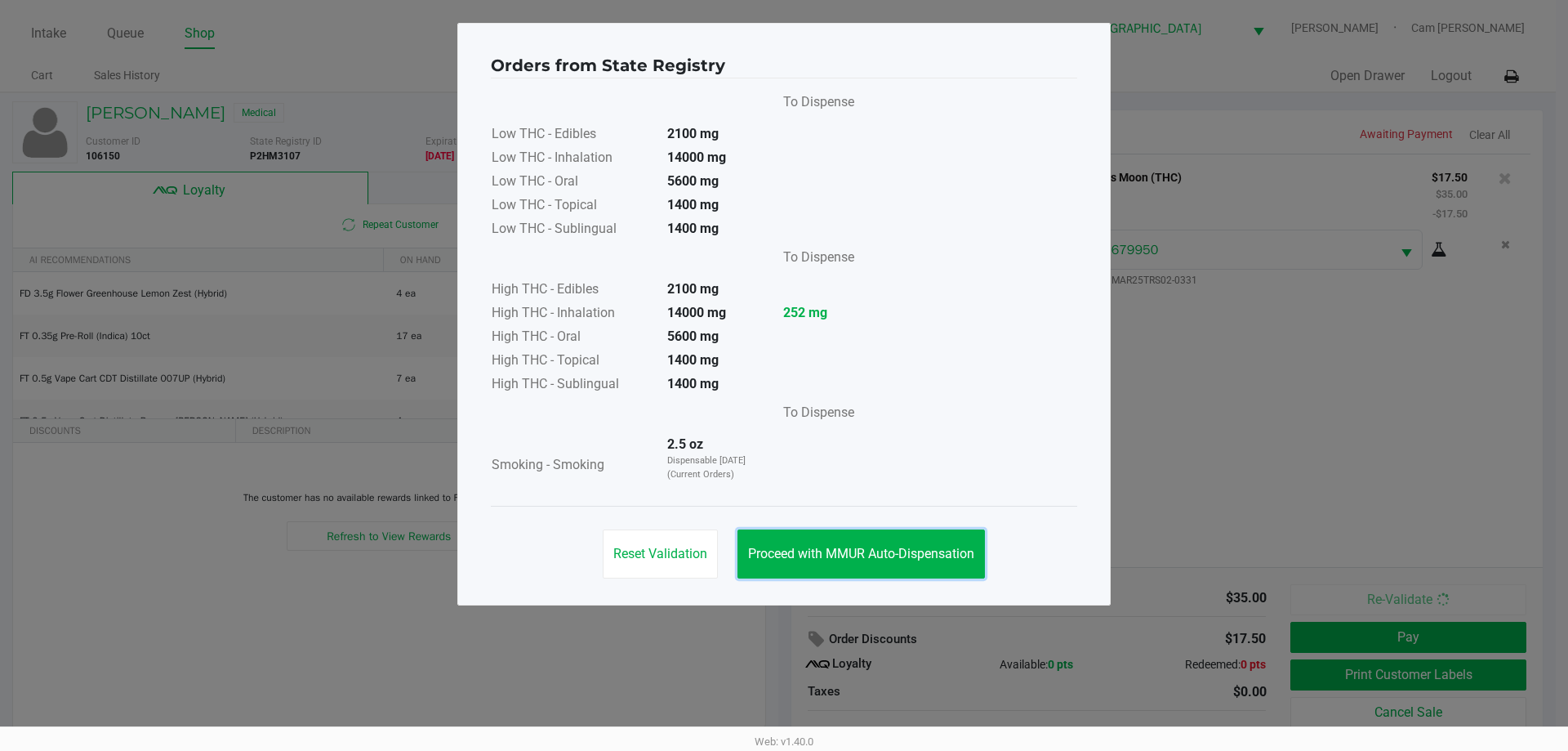 drag, startPoint x: 920, startPoint y: 543, endPoint x: 1287, endPoint y: 624, distance: 375.83241 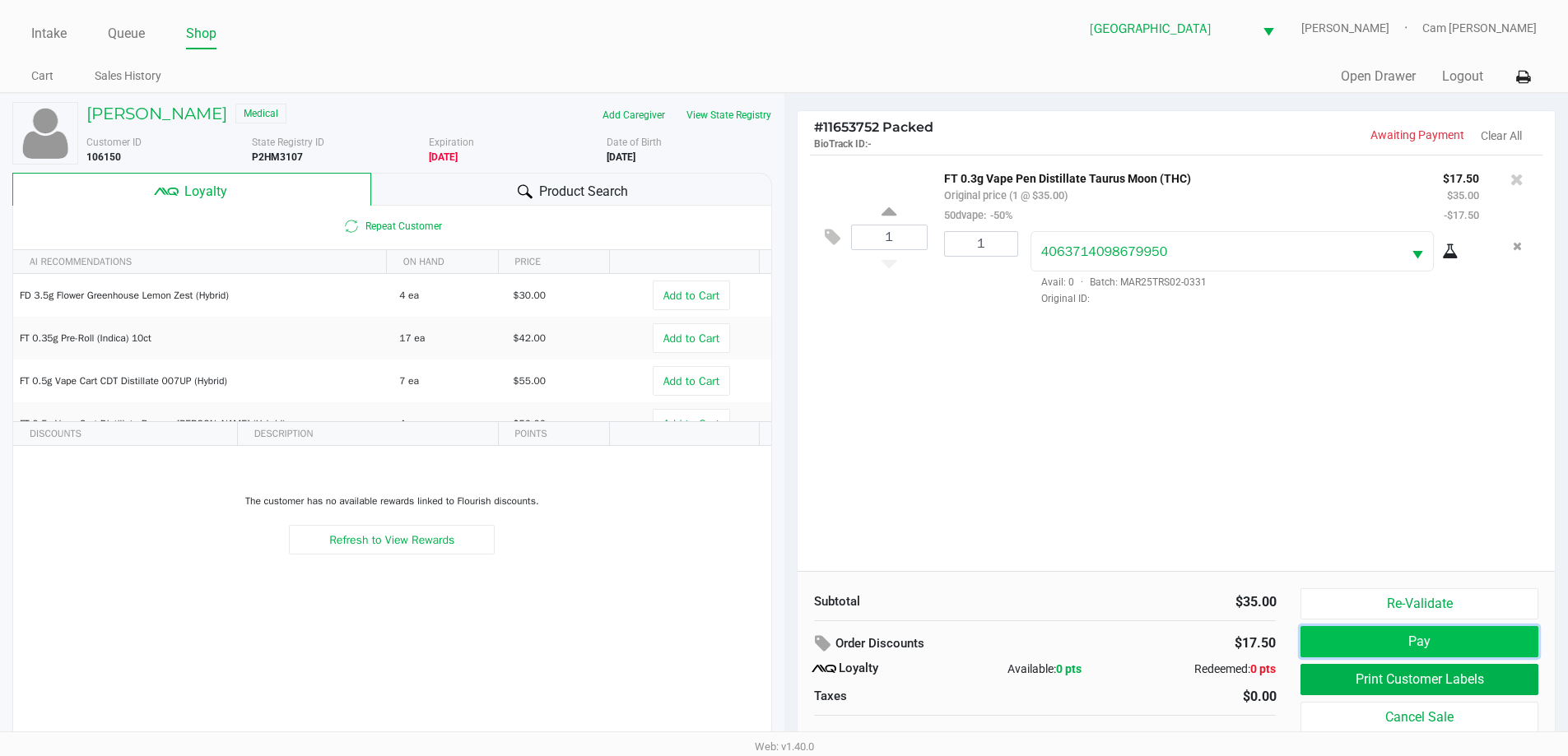 click on "Pay" 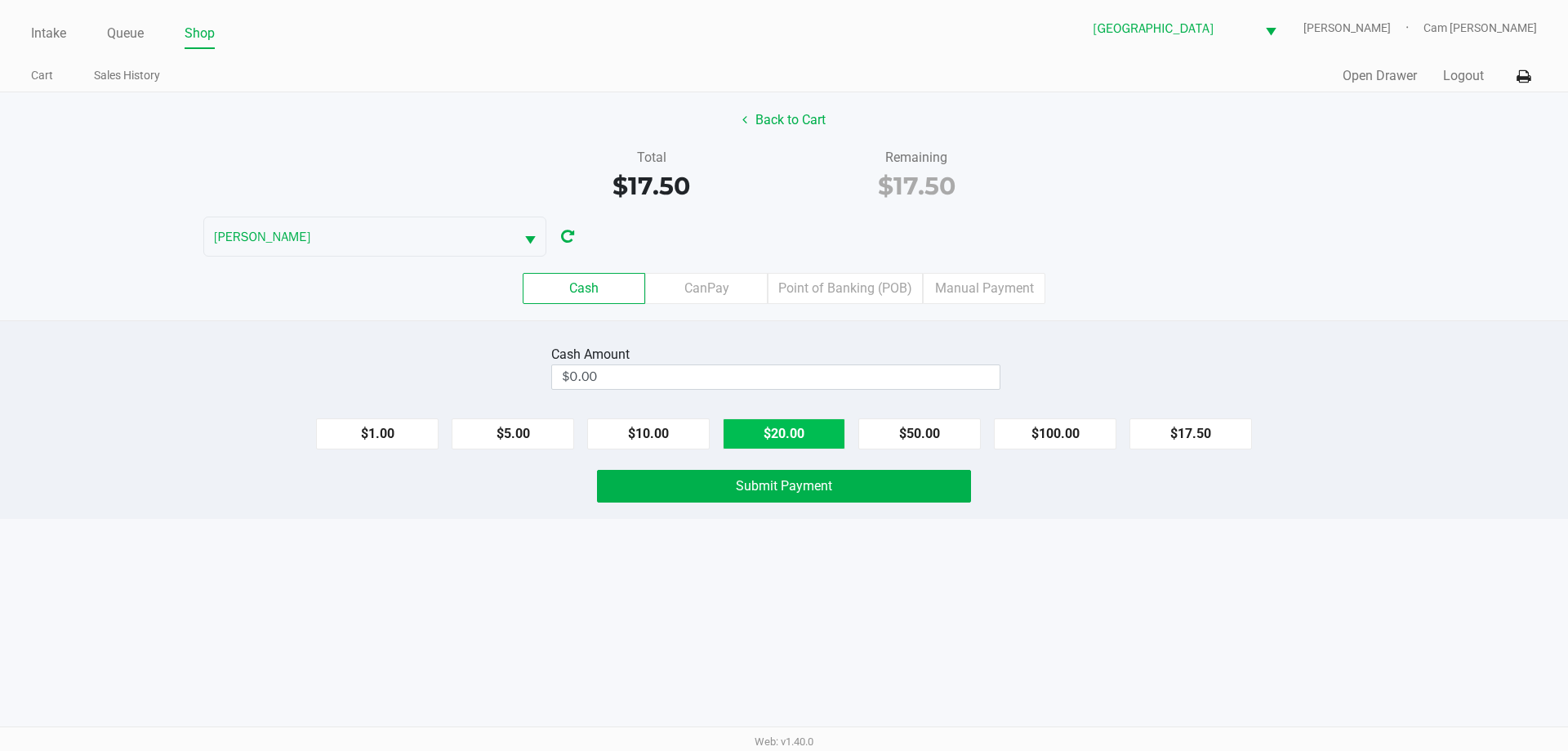 click on "$20.00" 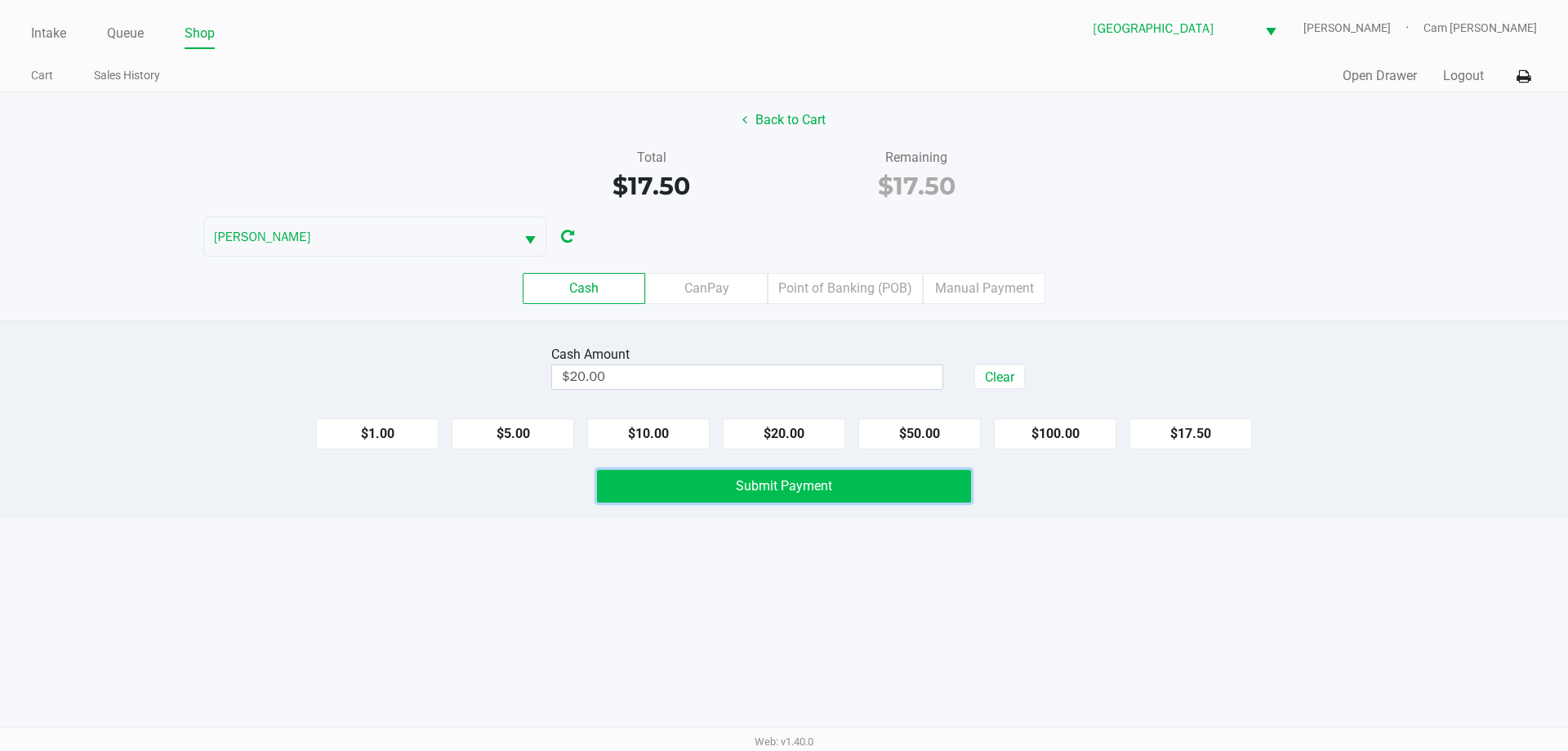 click on "Submit Payment" 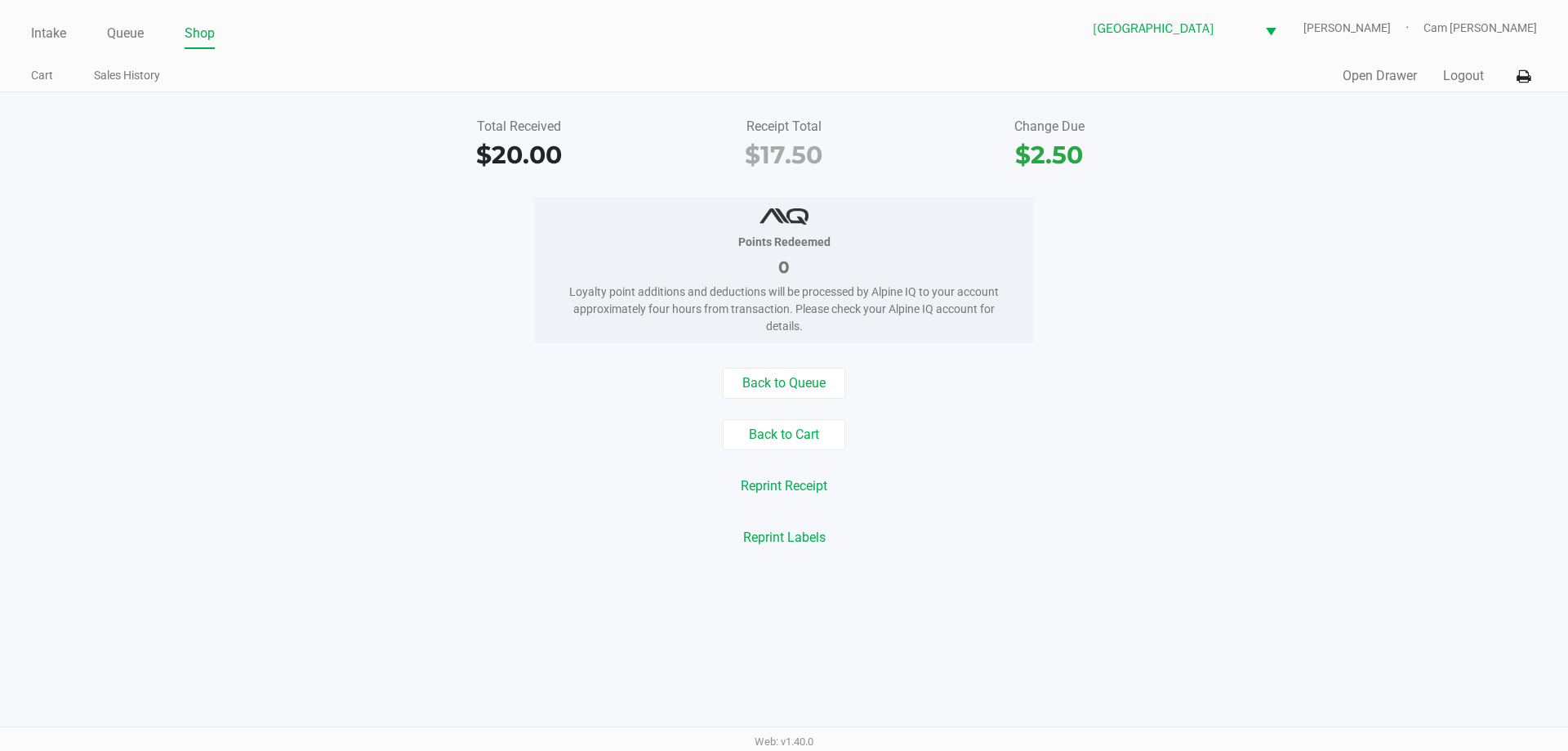 click on "Intake Queue Shop Palm Coast WC  YIRUMA   Cam Cercy  Cart Sales History  Quick Sale   Open Drawer   Logout   Total Received   $20.00   Receipt Total   $17.50   Change Due   $2.50   Points Redeemed   0   Loyalty point additions and deductions will be processed by Alpine IQ to your account approximately four hours from transaction. Please check your Alpine IQ account for details.   Back to Queue   Back to Cart   Reprint Receipt   Reprint Labels   Web: v1.40.0" at bounding box center [784, 375] 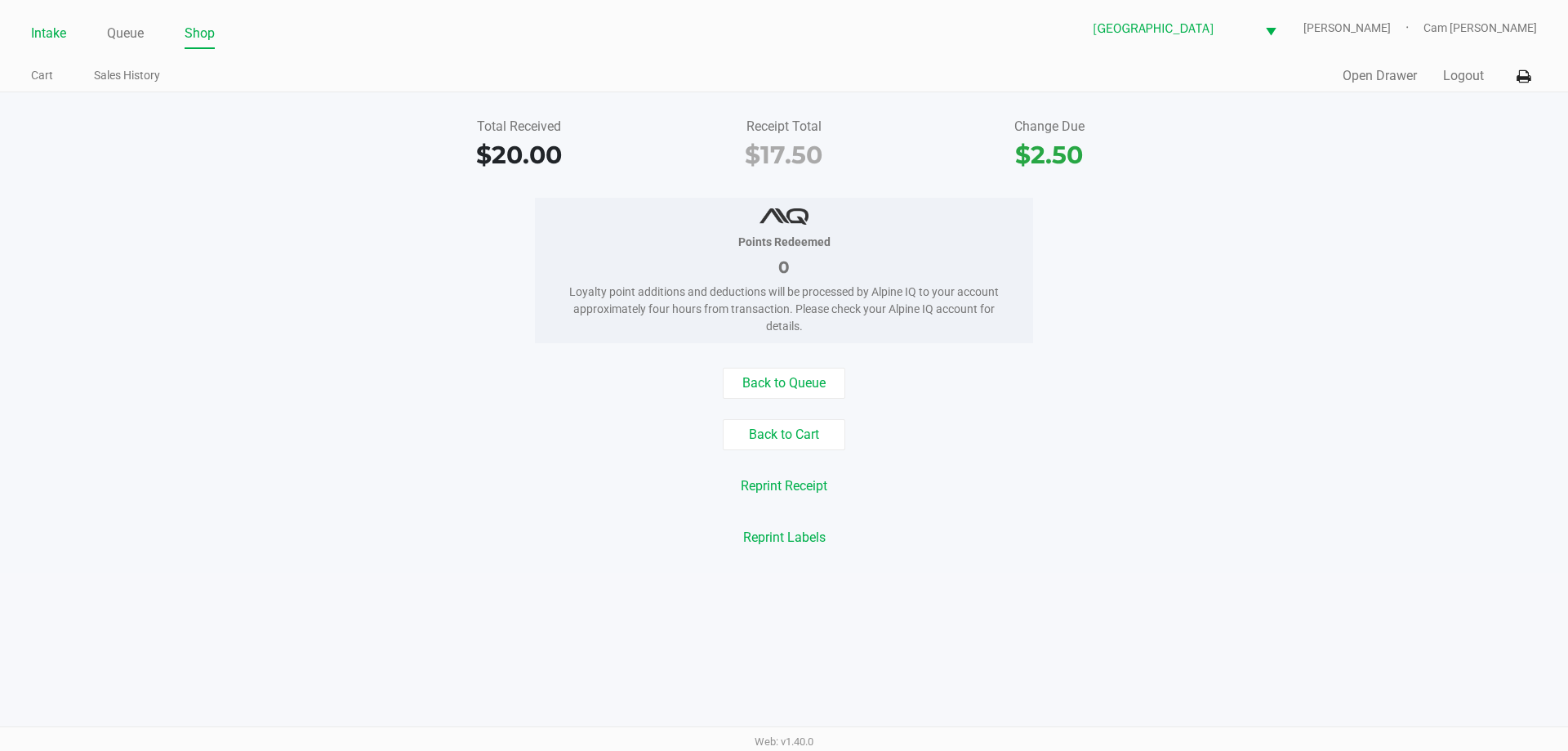 click on "Intake" 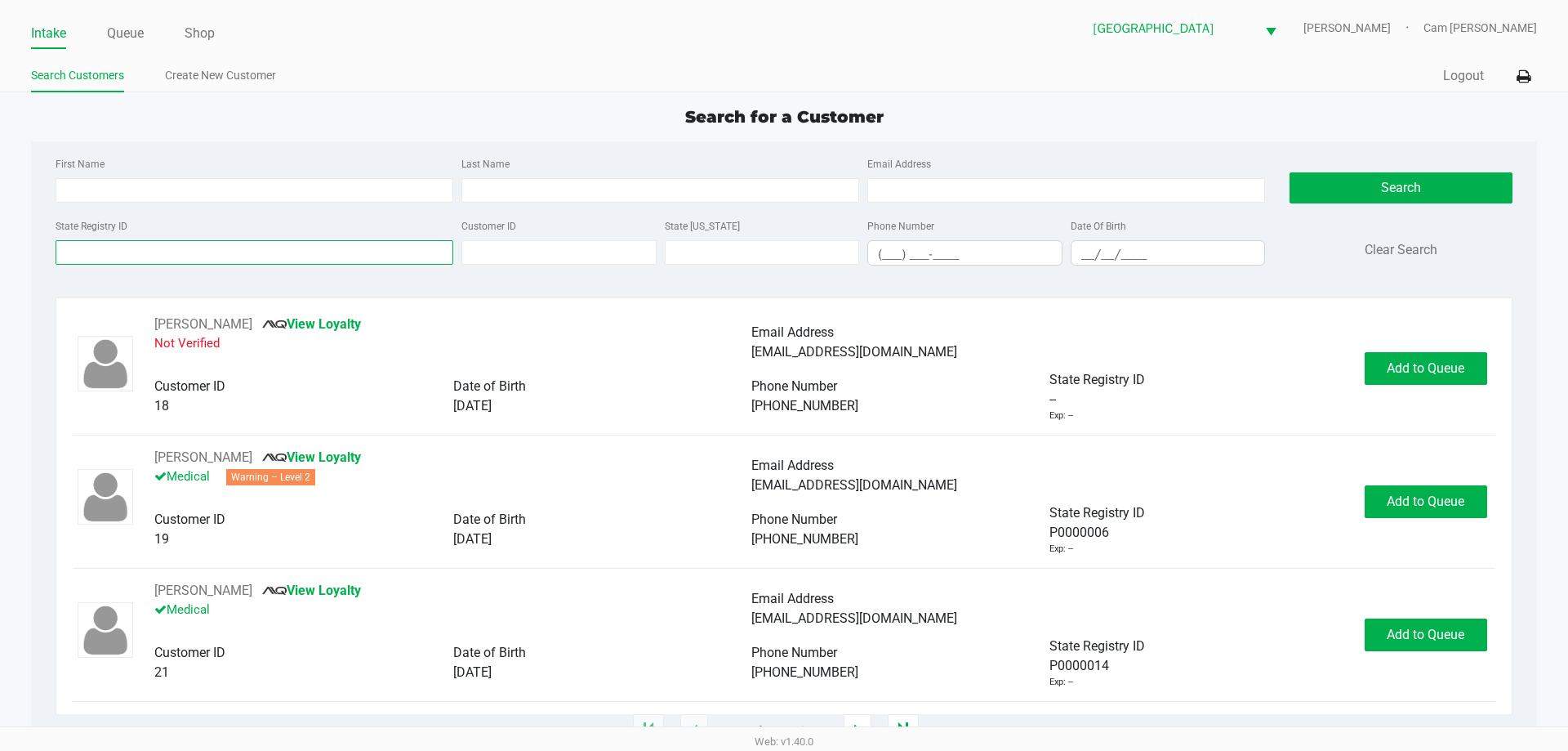click on "State Registry ID" at bounding box center (254, 253) 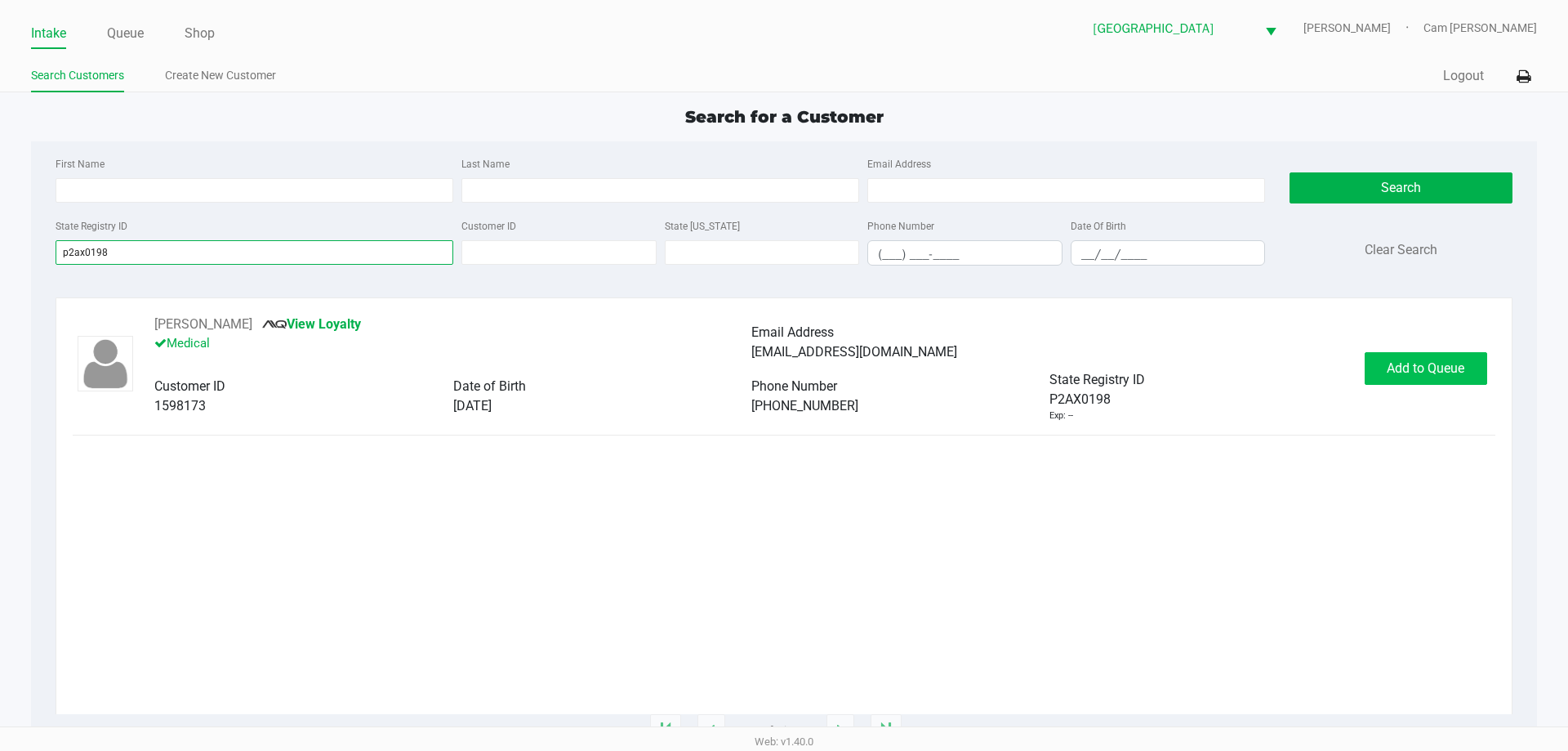 type on "p2ax0198" 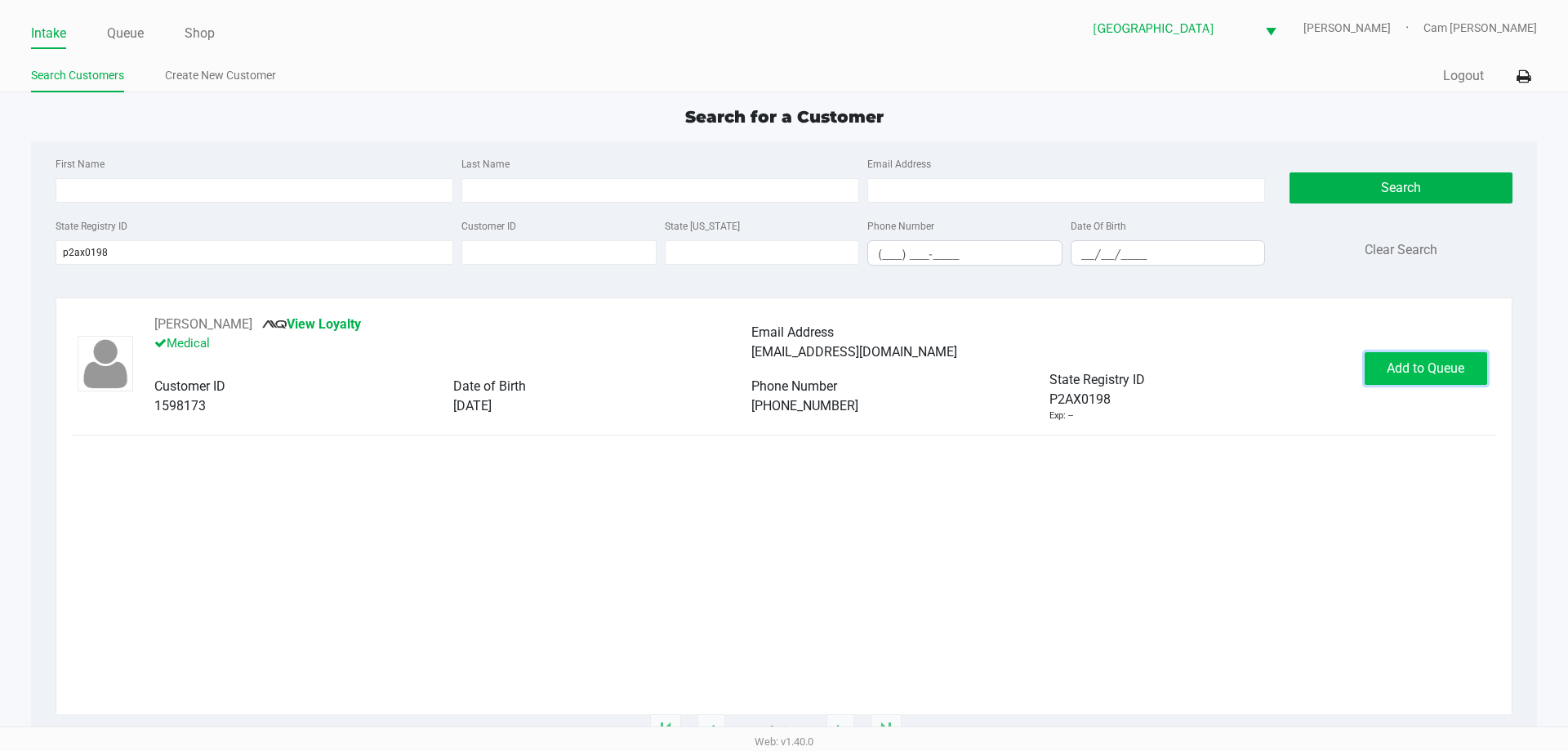 click on "Add to Queue" 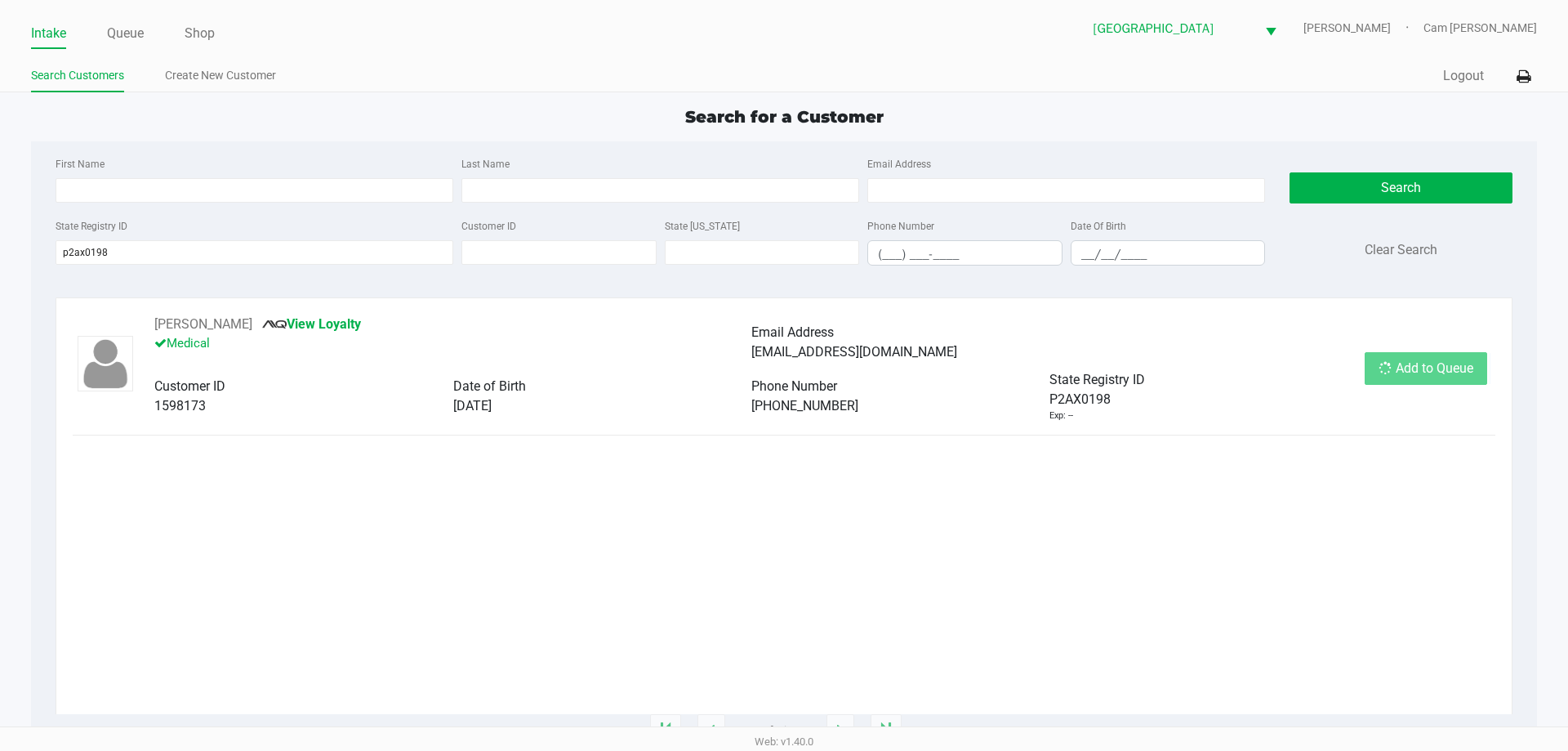 click on "Add to Queue" 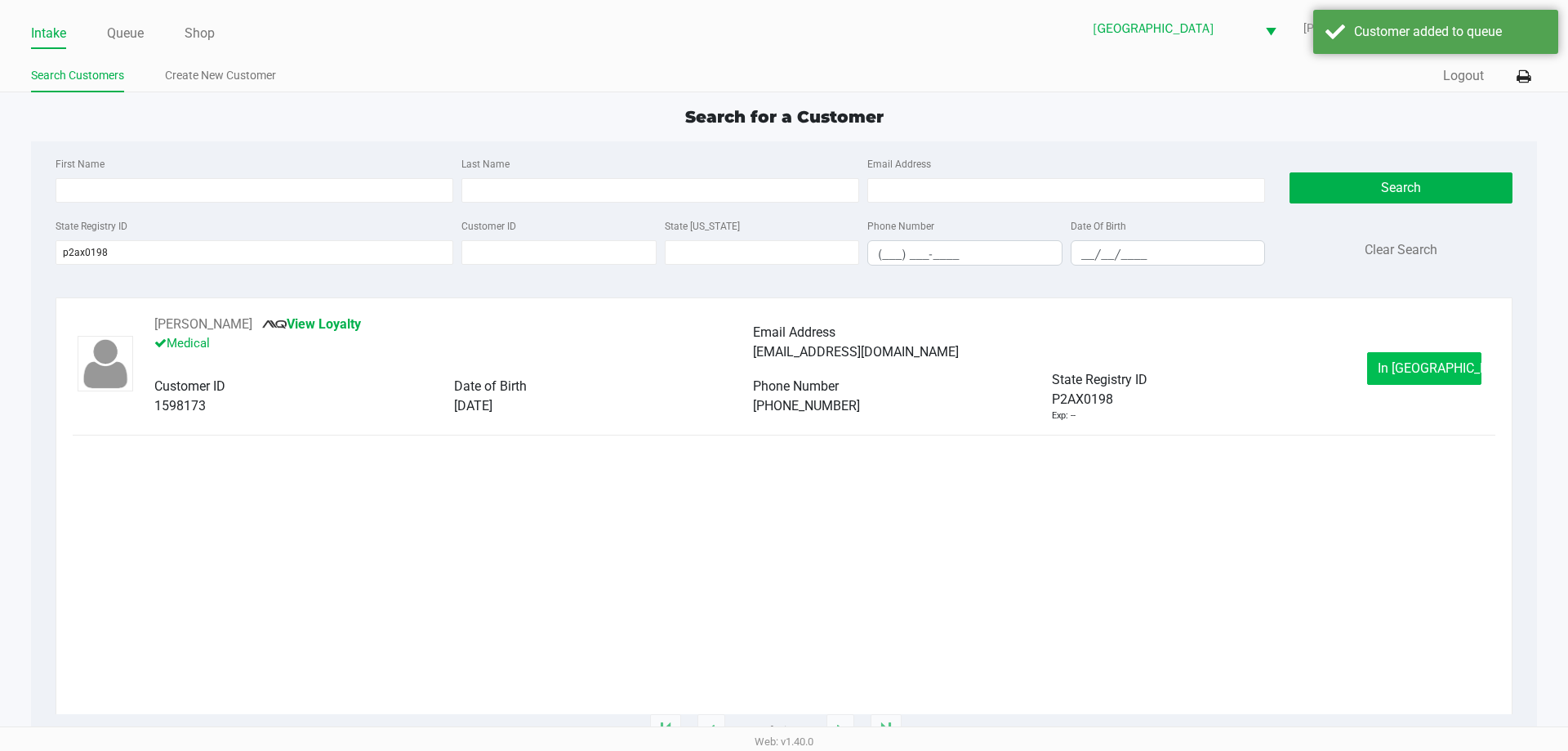 click on "In Queue" 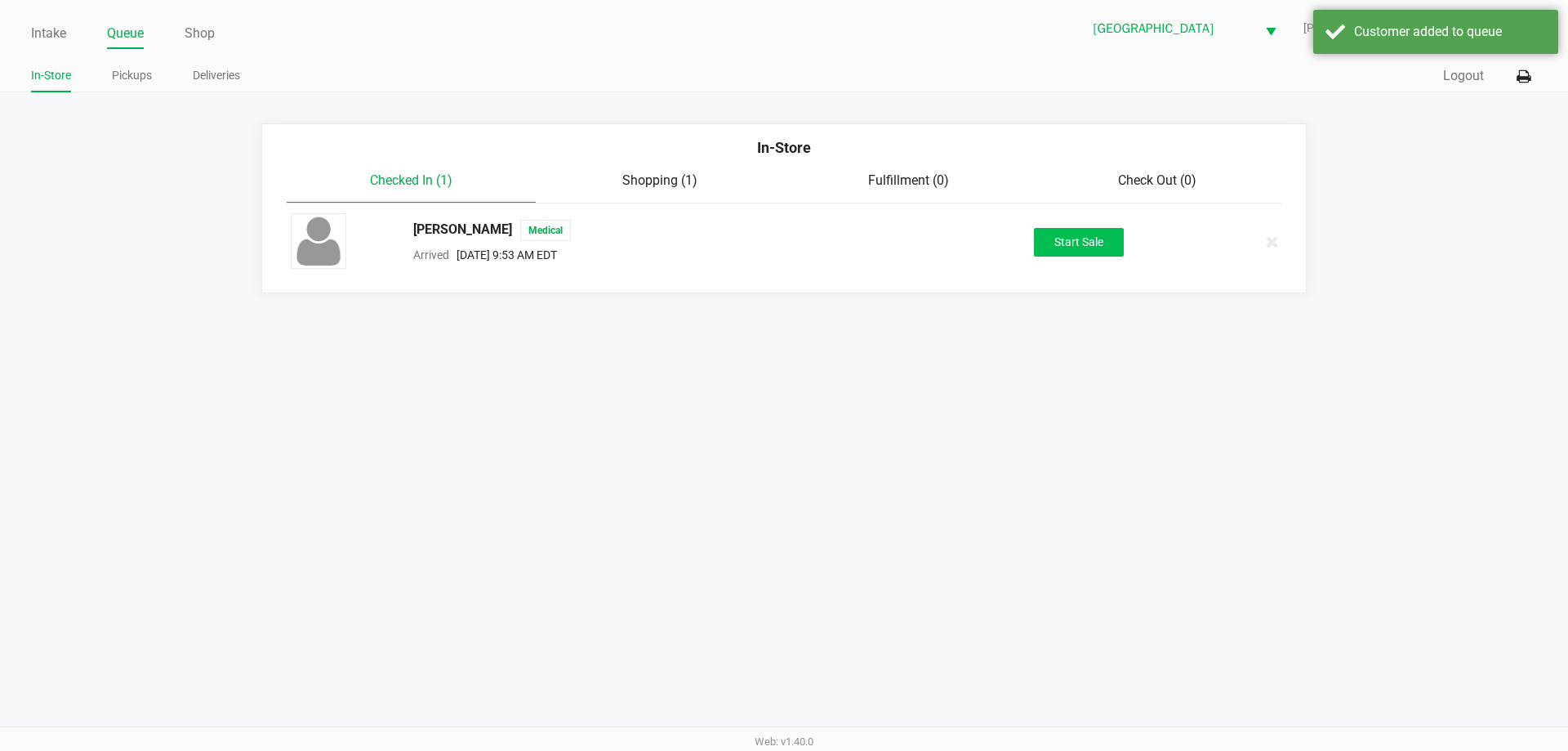 click on "RUSSELL RICE   Medical  Arrived      Jul 19, 2025 9:53 AM EDT   Start Sale" 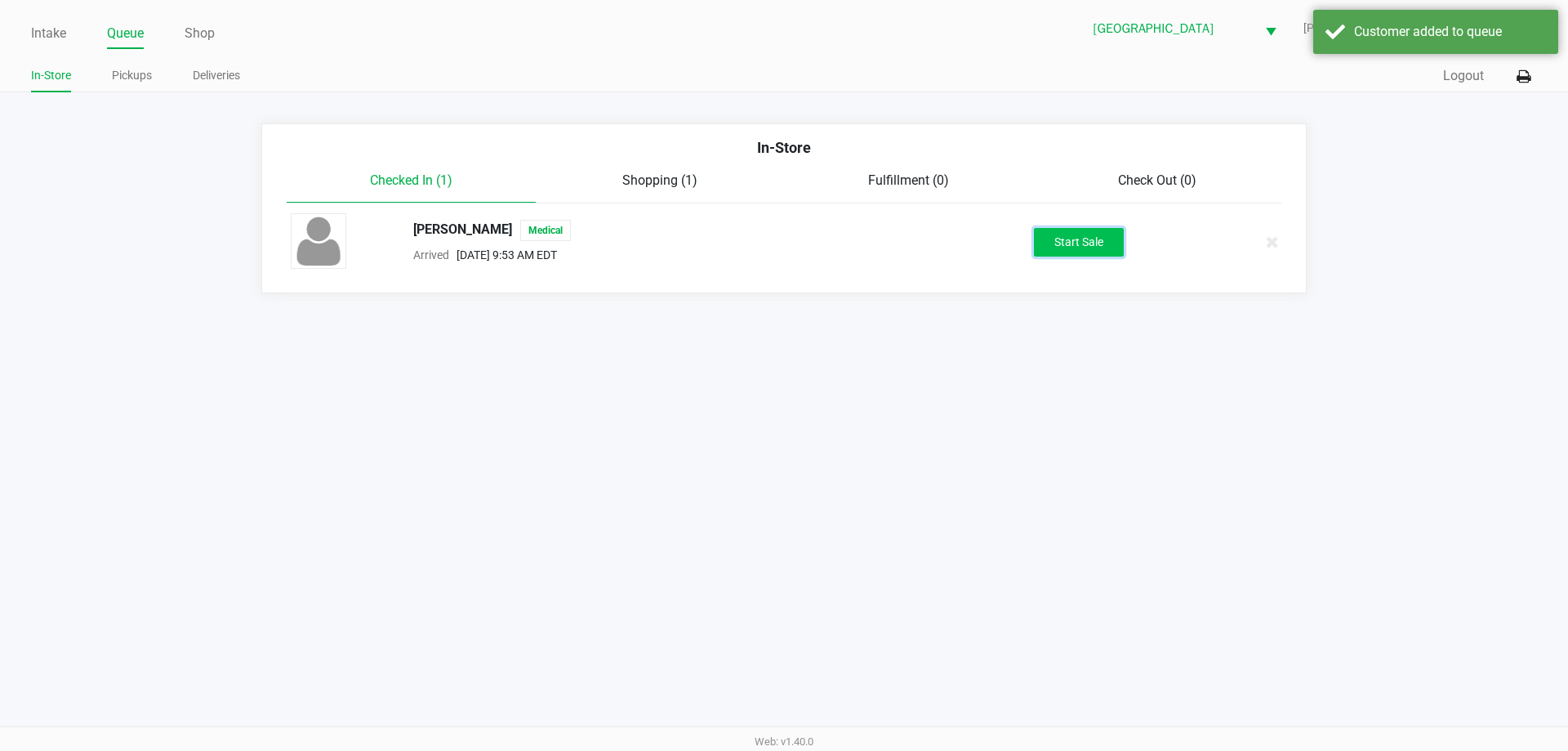 click on "Start Sale" 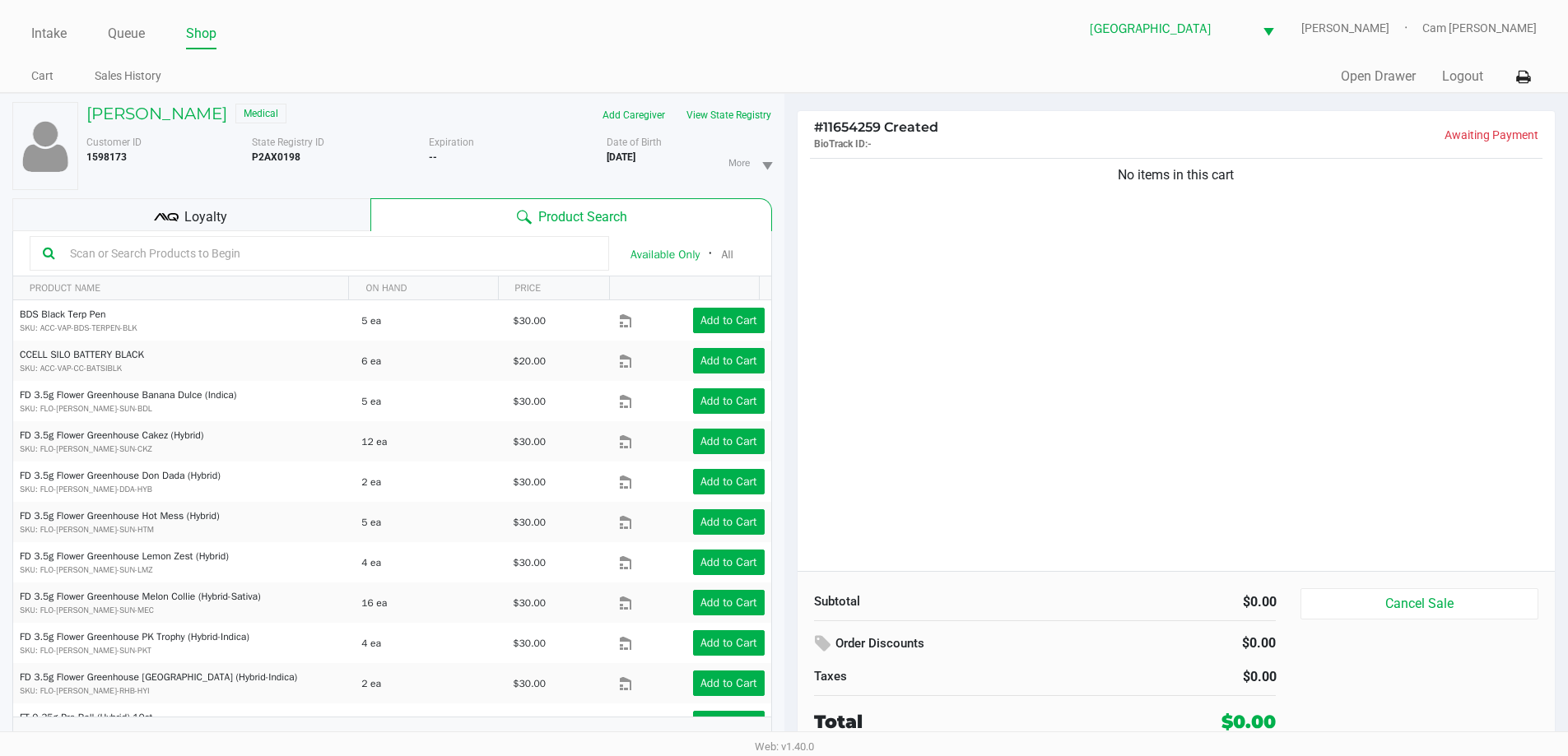 drag, startPoint x: 305, startPoint y: 211, endPoint x: 378, endPoint y: 196, distance: 74.525164 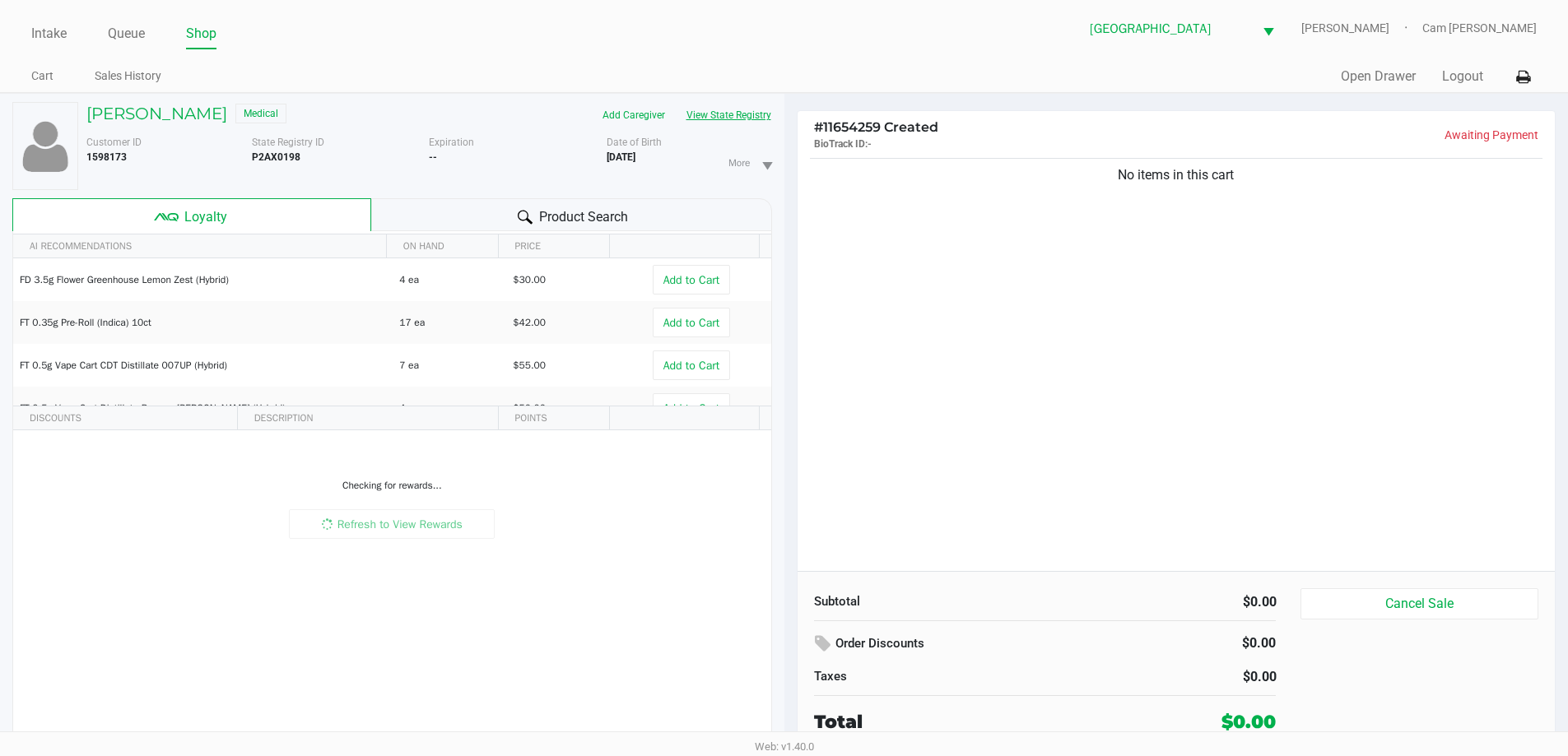 click on "View State Registry" 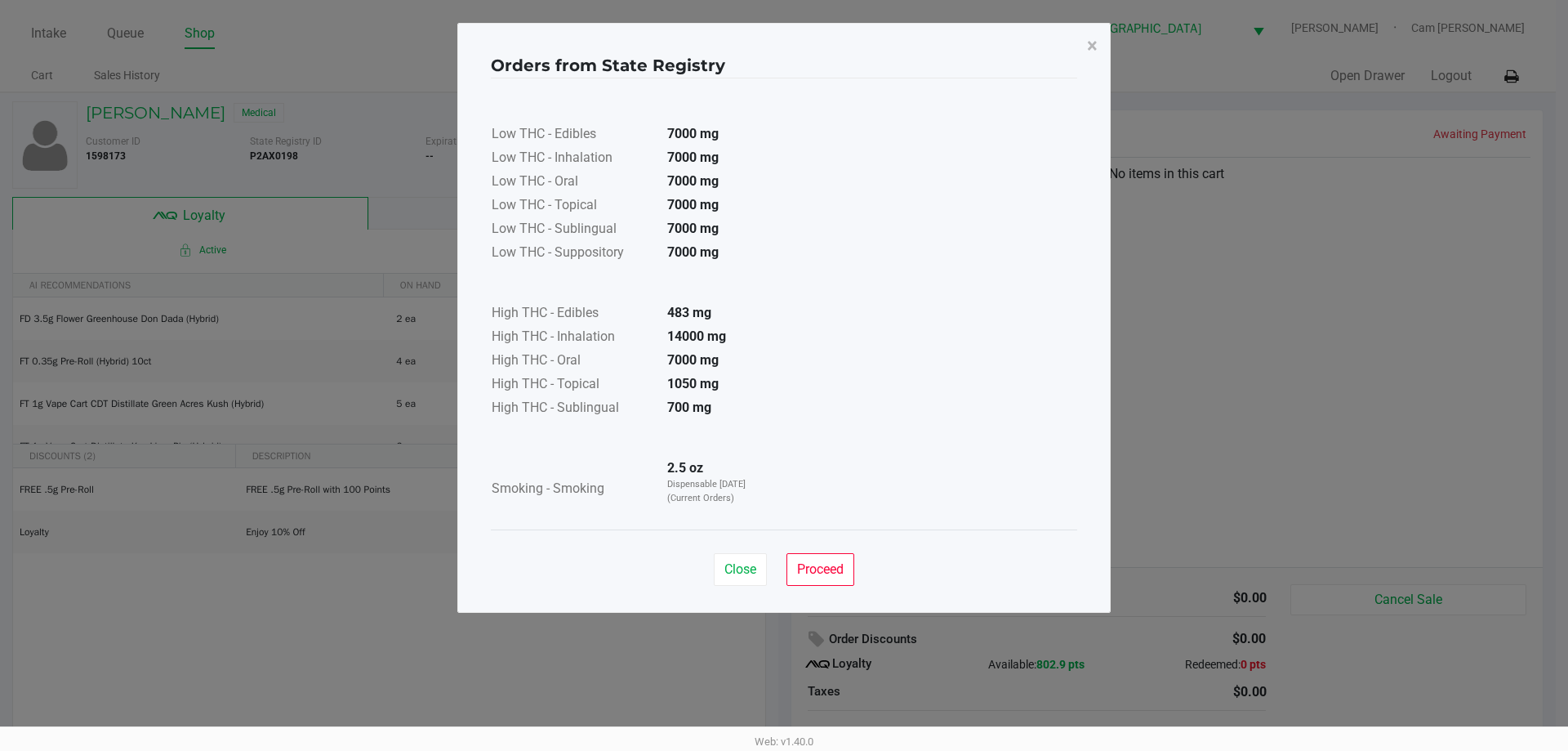 click on "Close   Proceed" 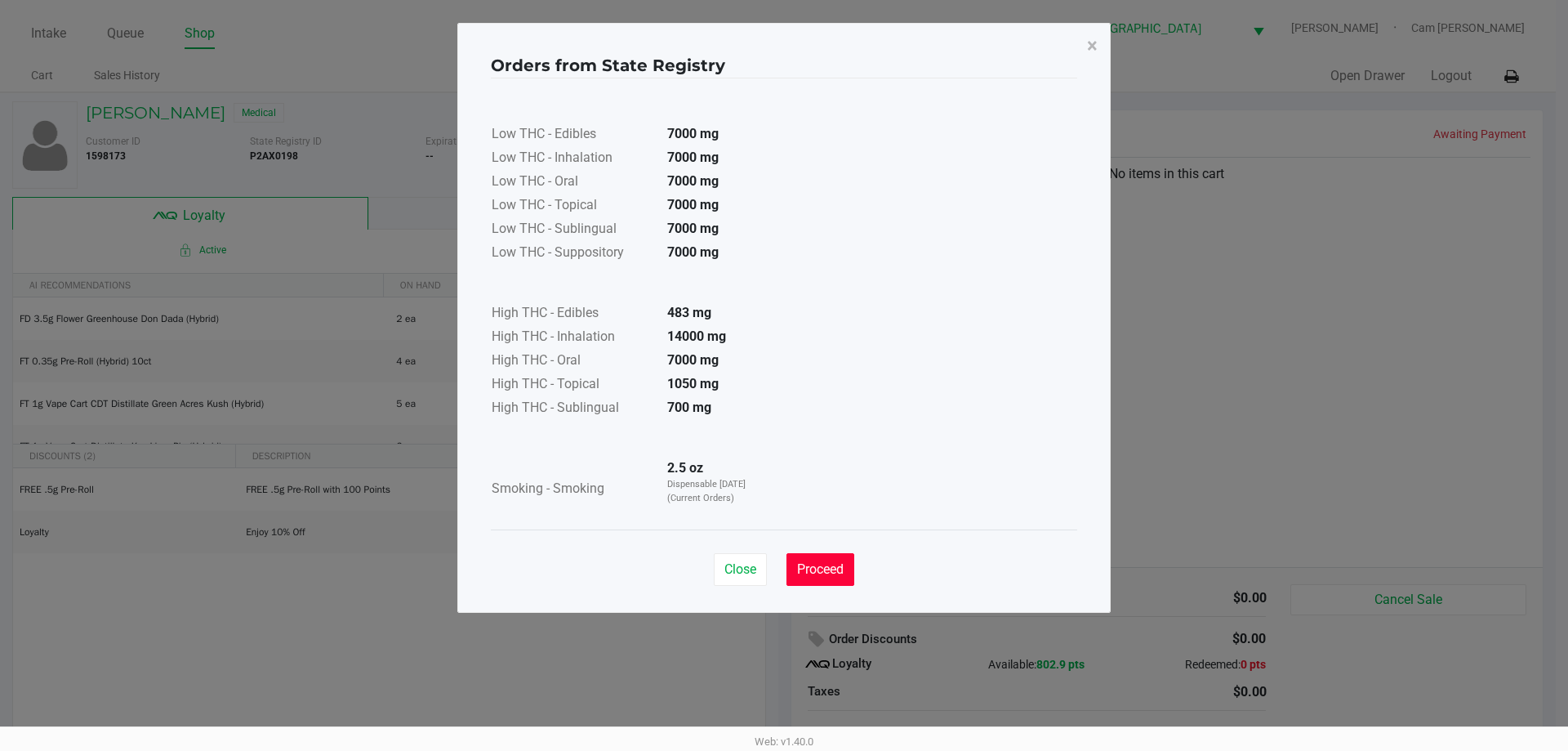 drag, startPoint x: 831, startPoint y: 556, endPoint x: 972, endPoint y: 479, distance: 160.65491 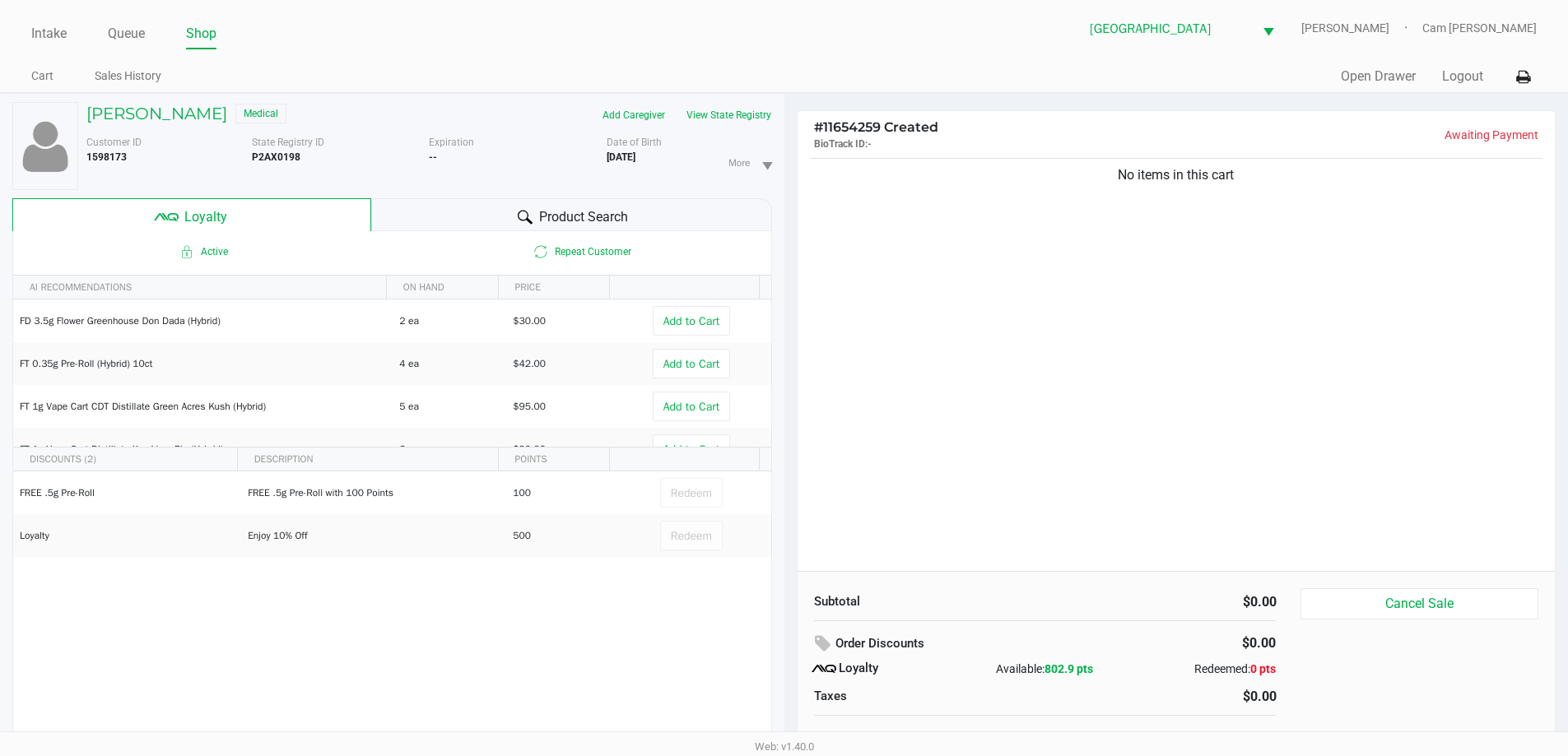 click on "No items in this cart" 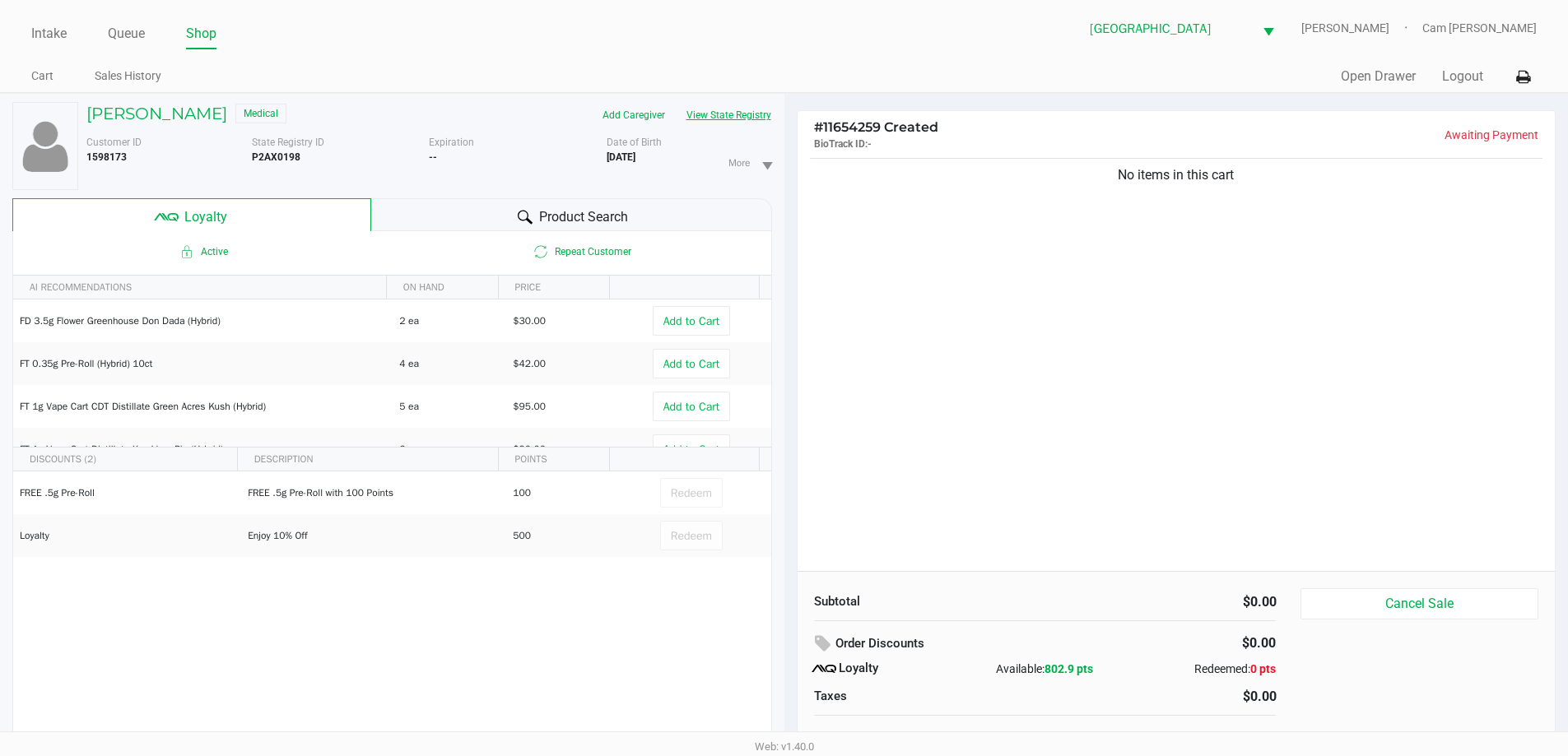 click on "View State Registry" 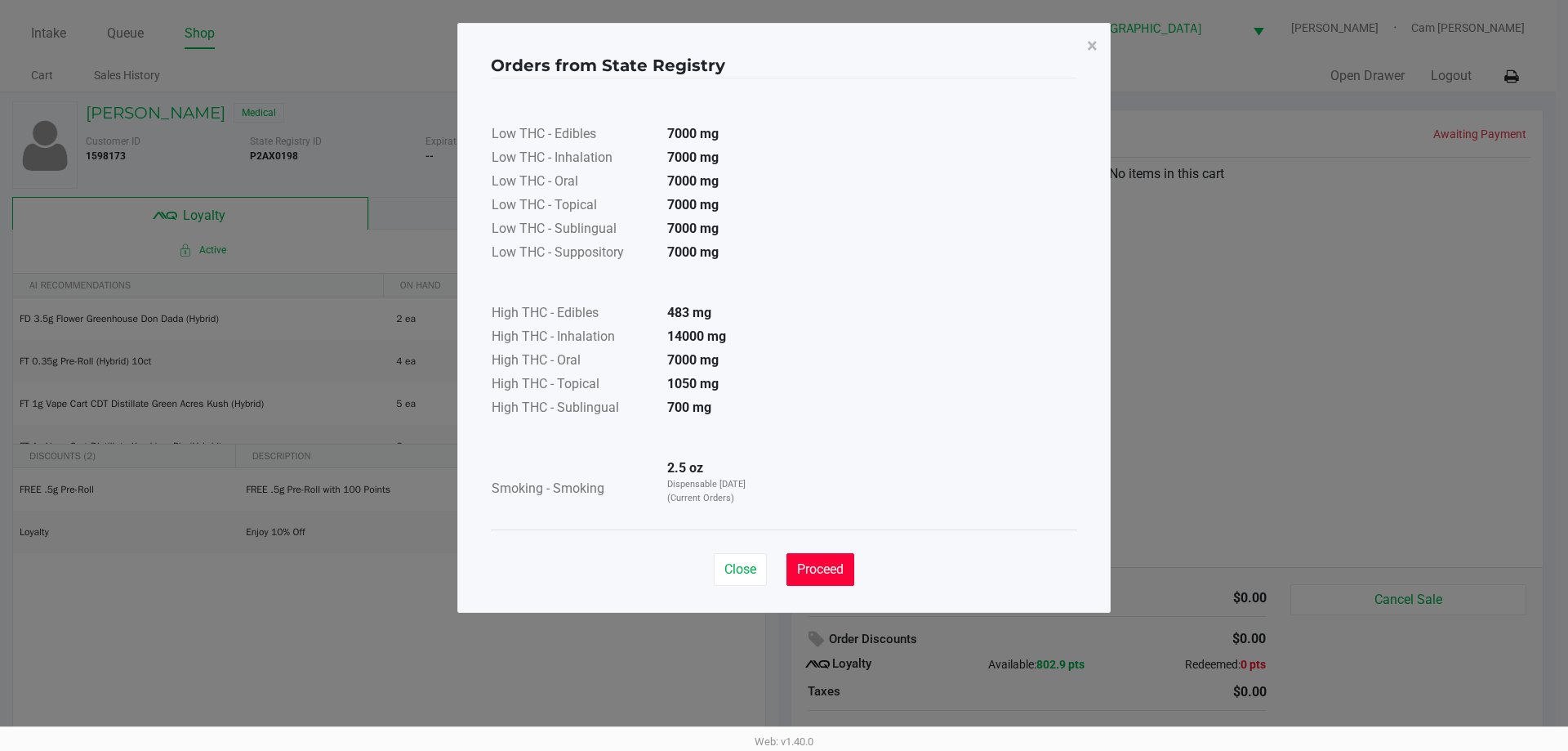 click on "Proceed" 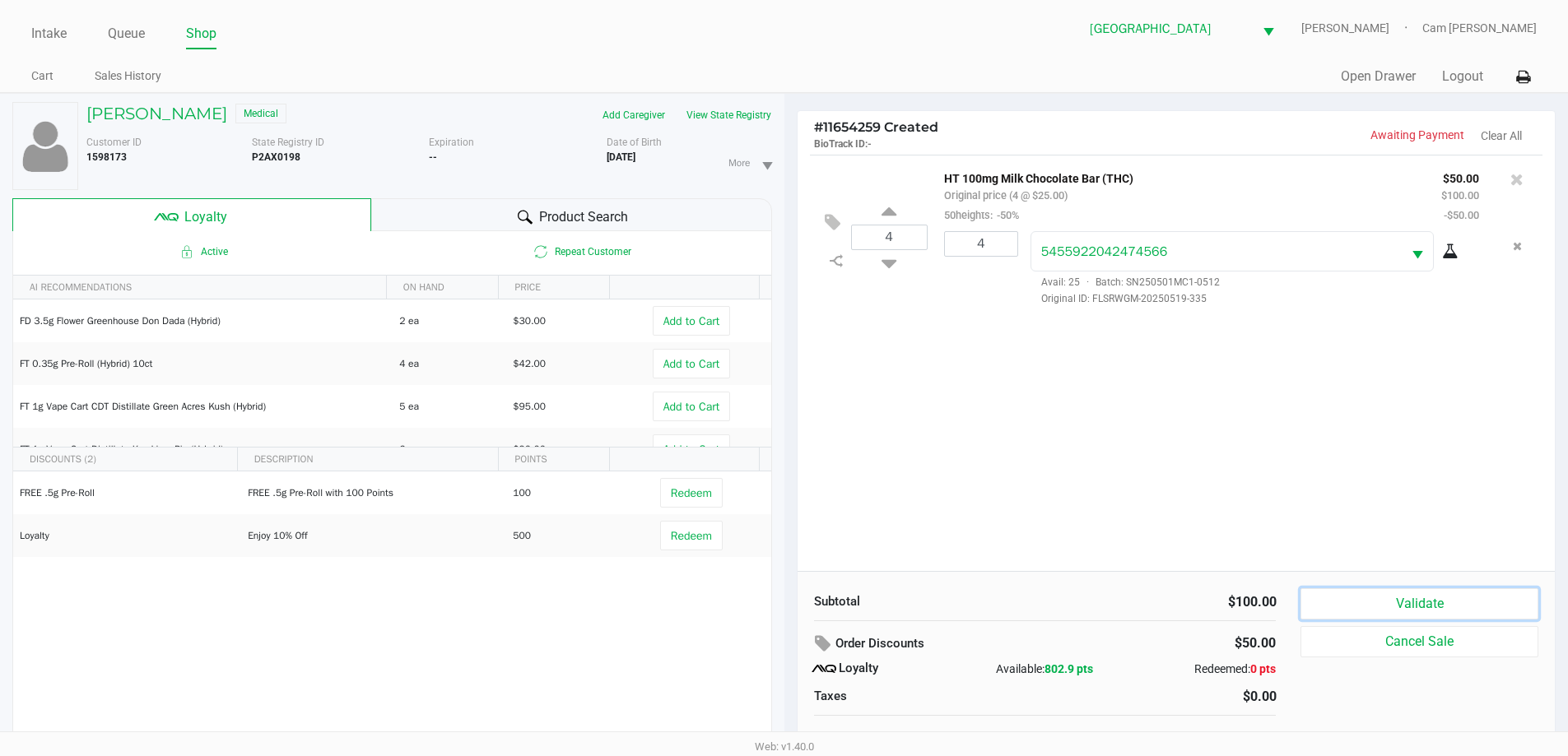 click on "Validate" 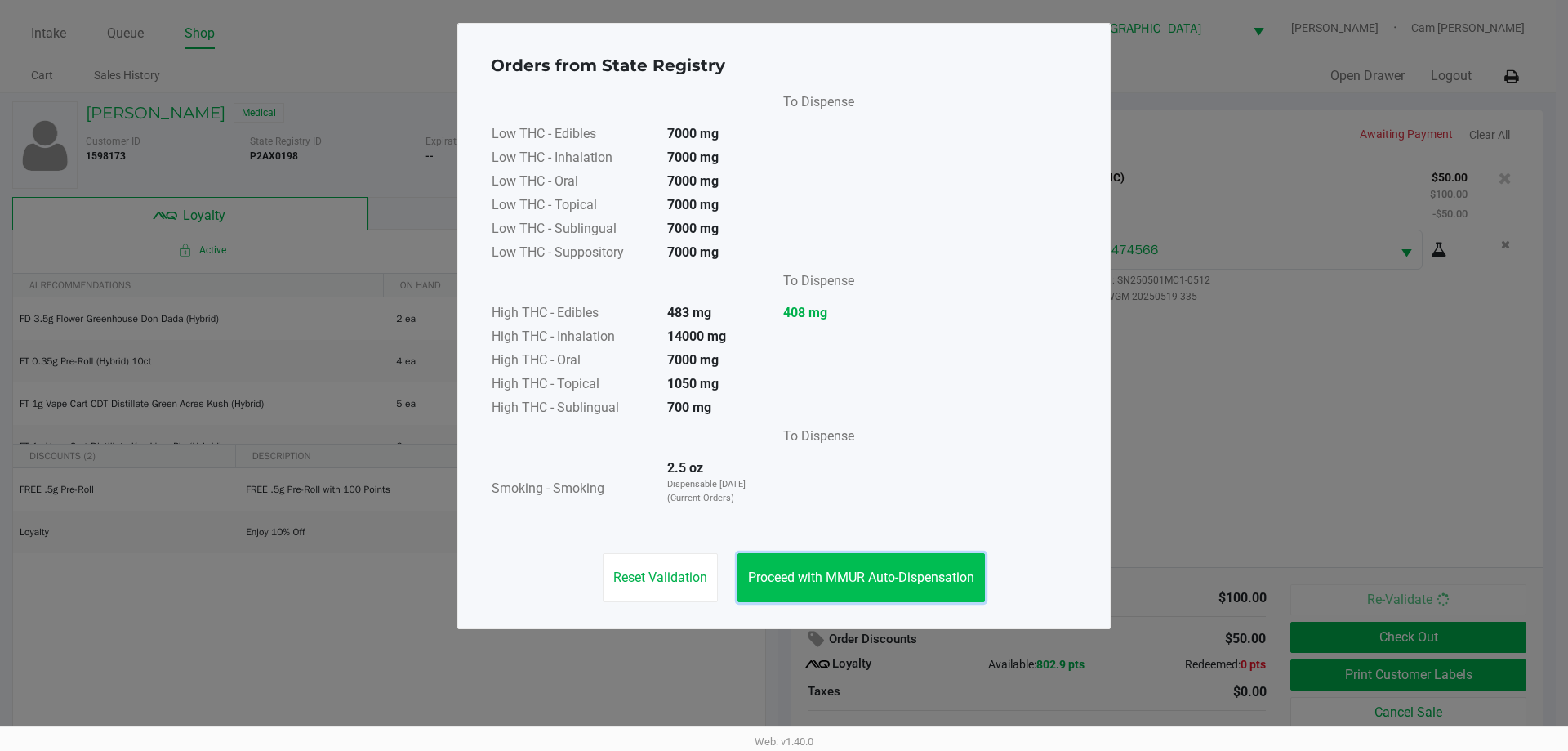 click on "Proceed with MMUR Auto-Dispensation" 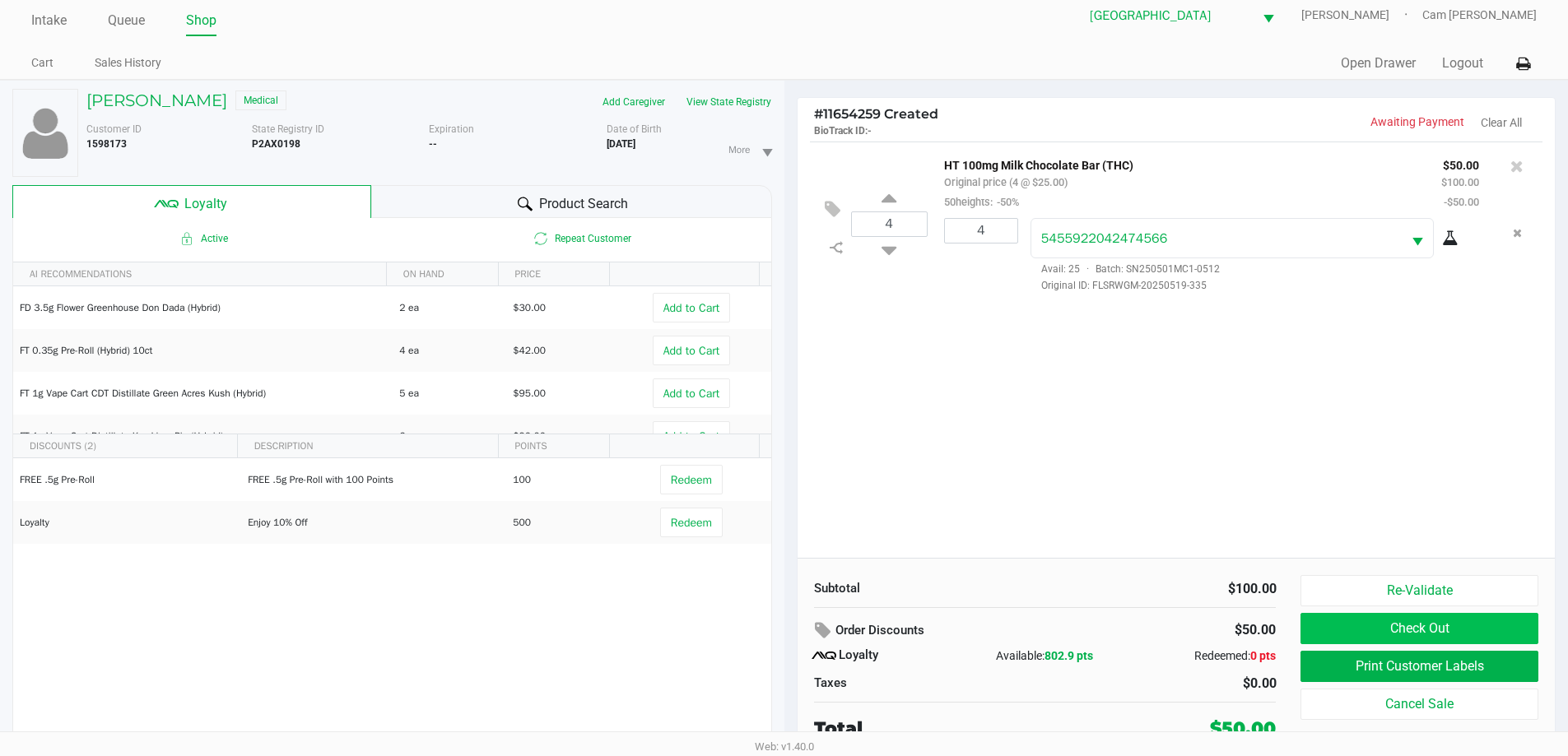 scroll, scrollTop: 17, scrollLeft: 0, axis: vertical 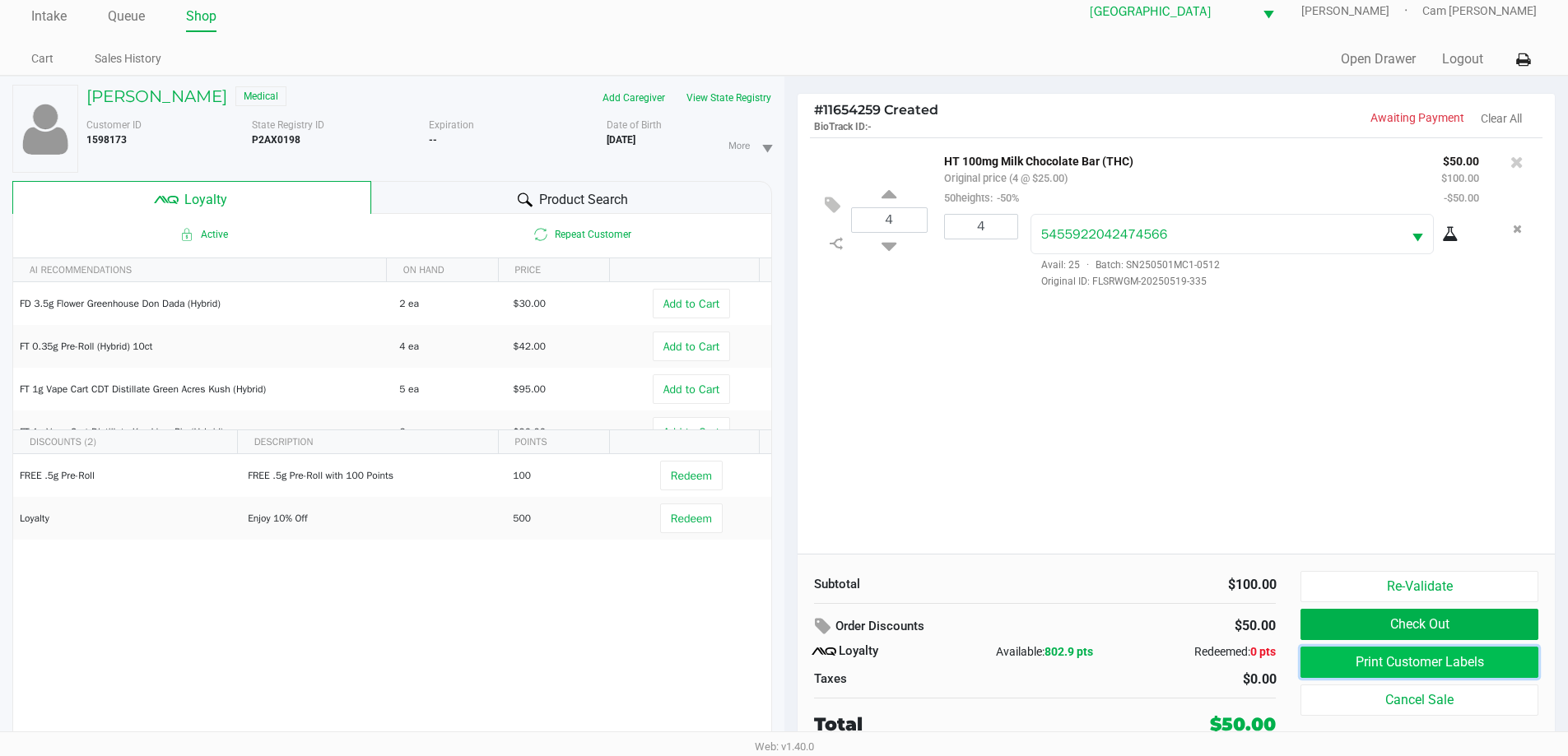 click on "Print Customer Labels" 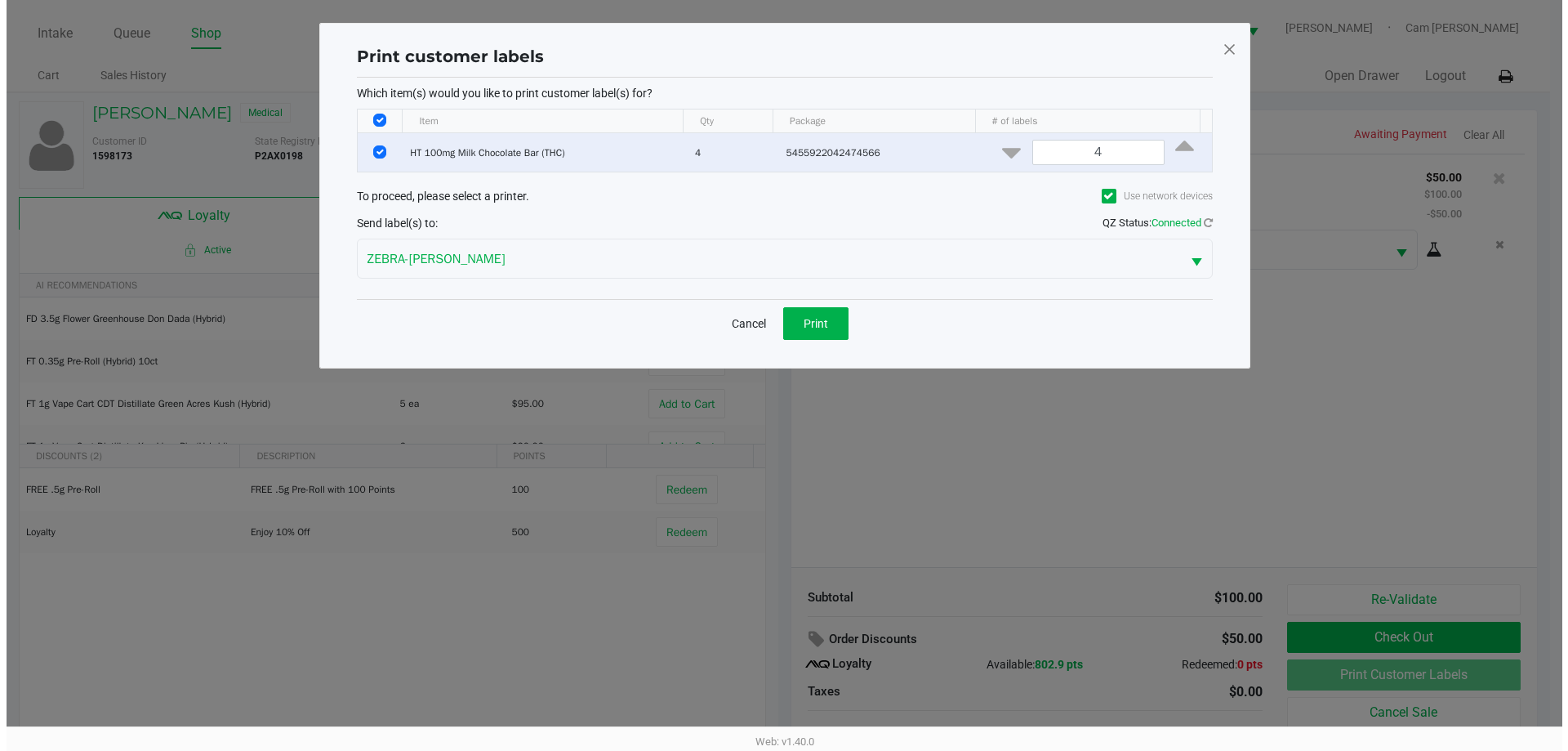 scroll, scrollTop: 0, scrollLeft: 0, axis: both 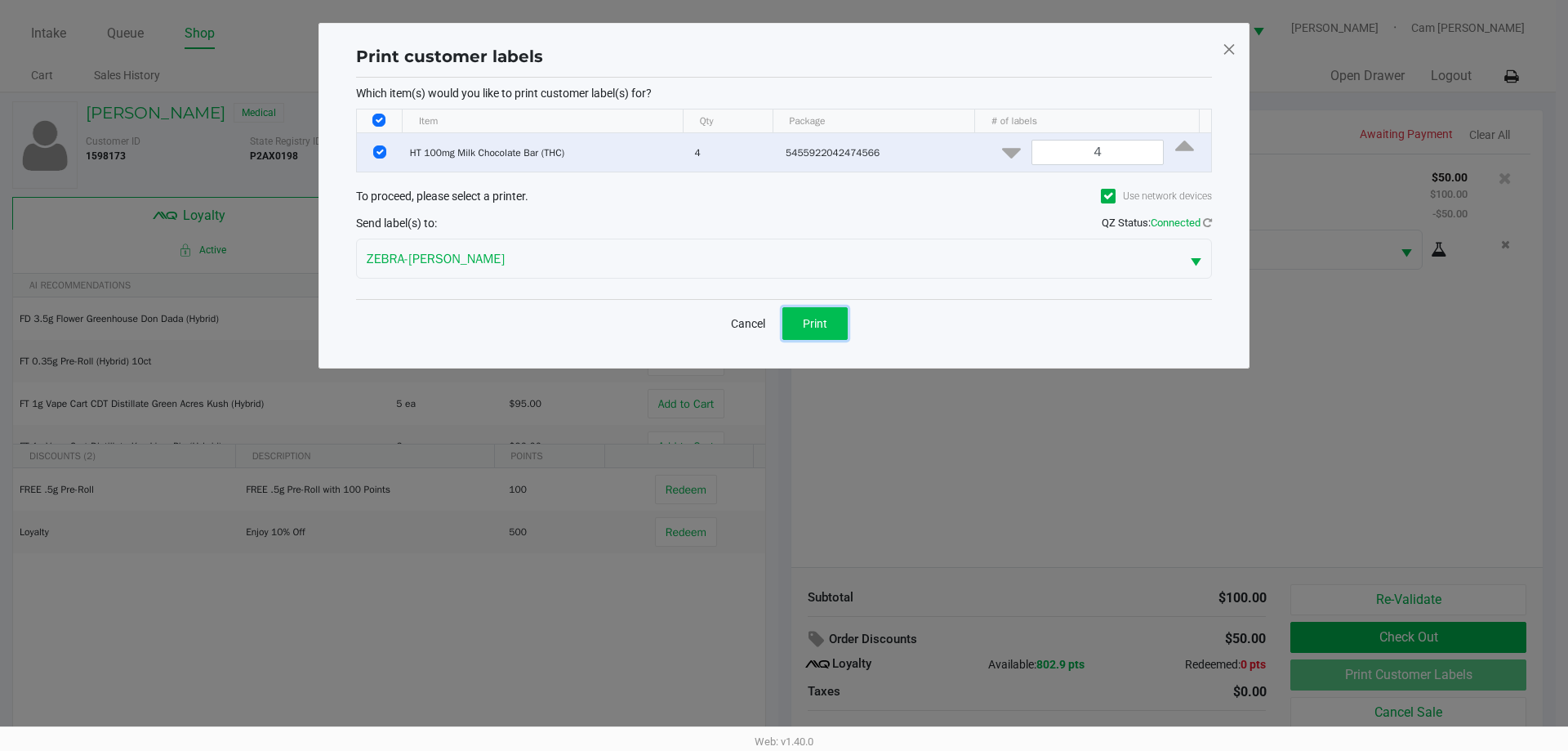 click on "Print" 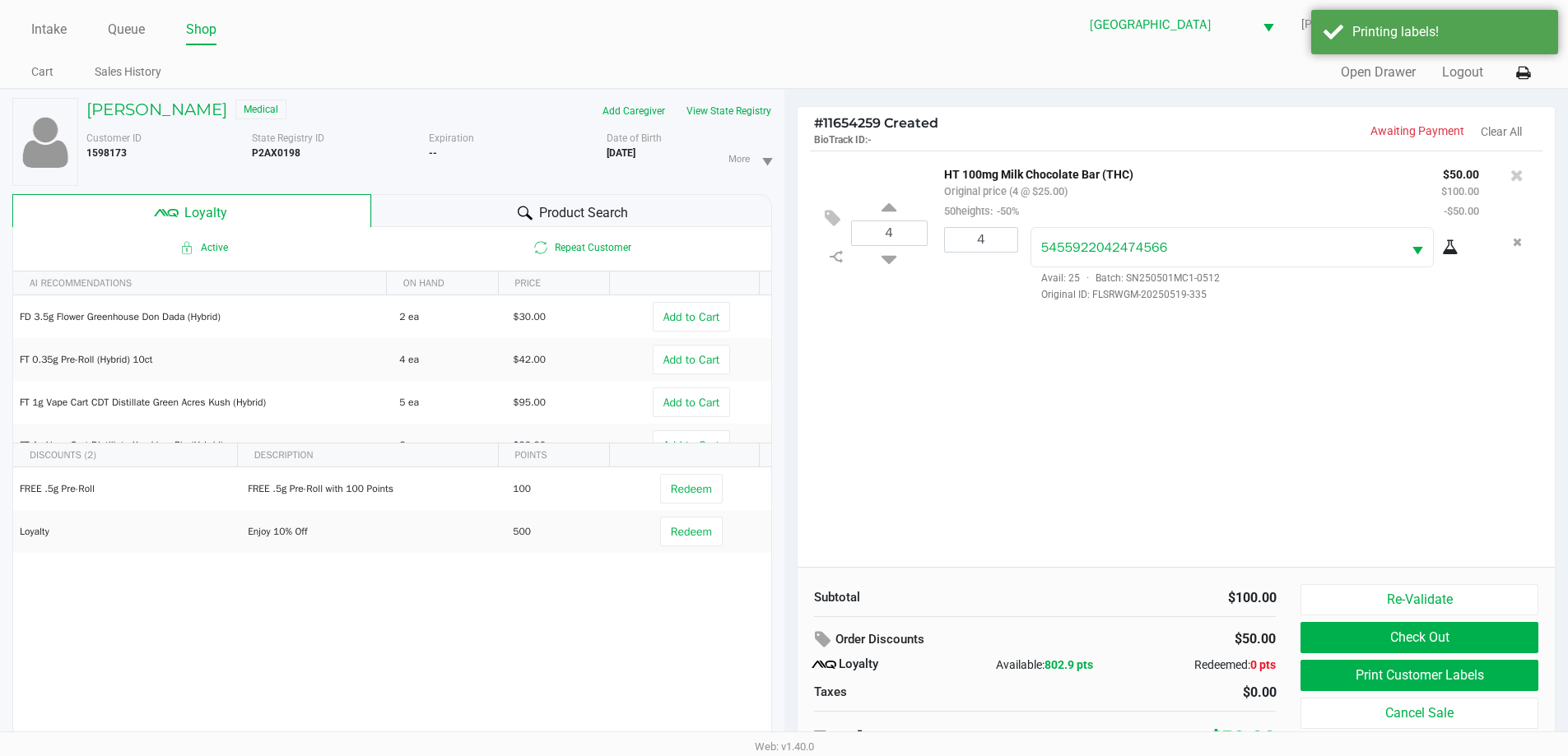 scroll, scrollTop: 17, scrollLeft: 0, axis: vertical 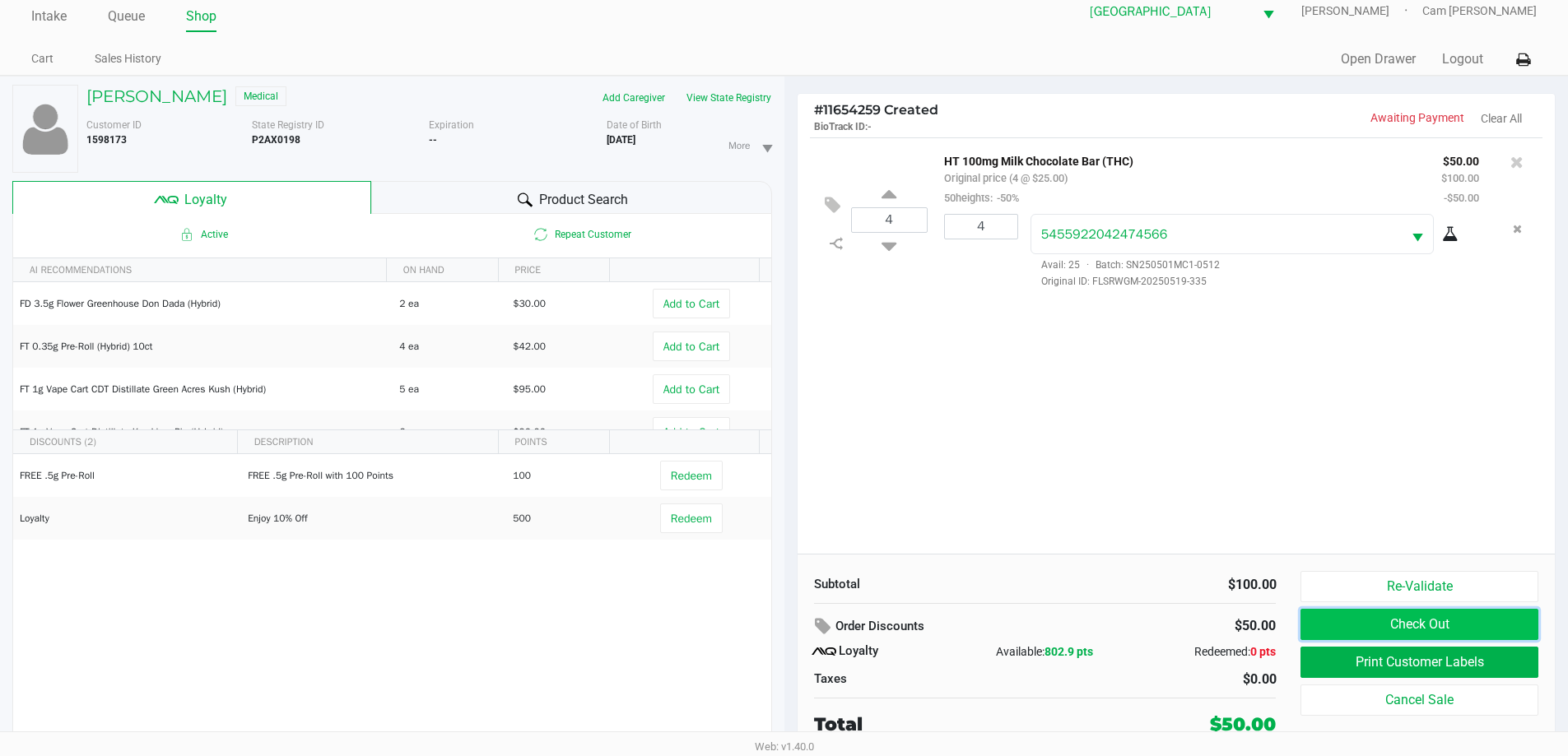 click on "Check Out" 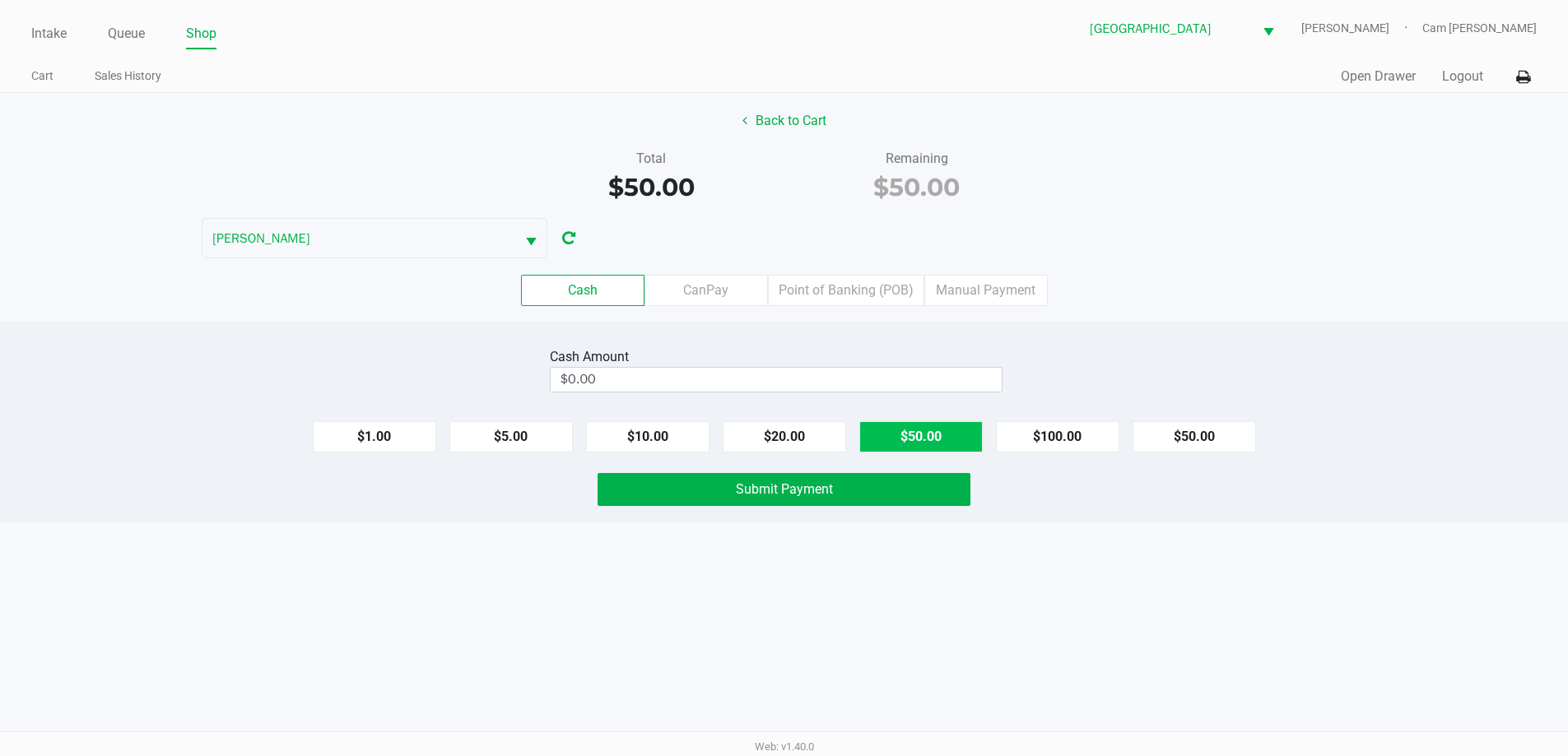 scroll, scrollTop: 0, scrollLeft: 0, axis: both 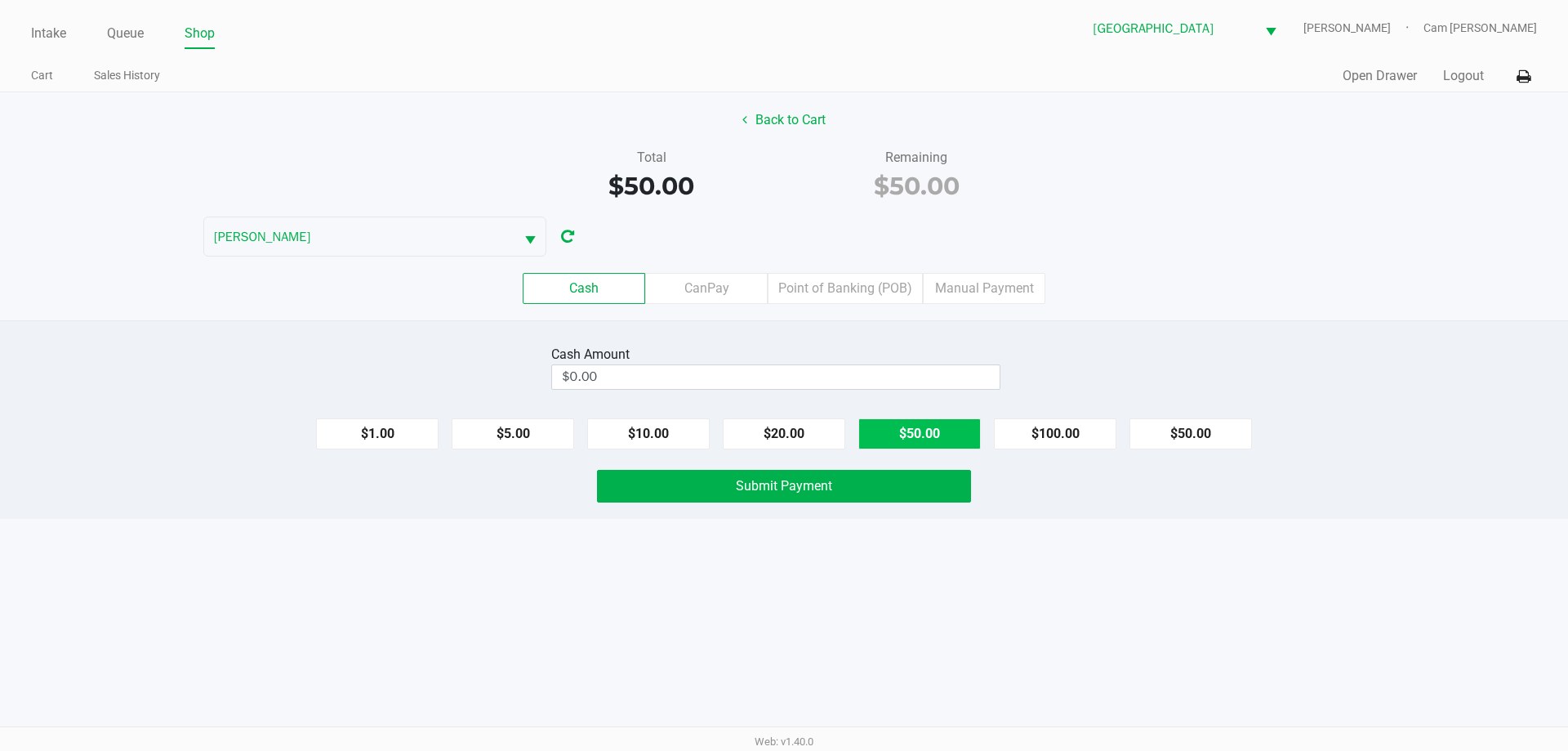 click on "$50.00" 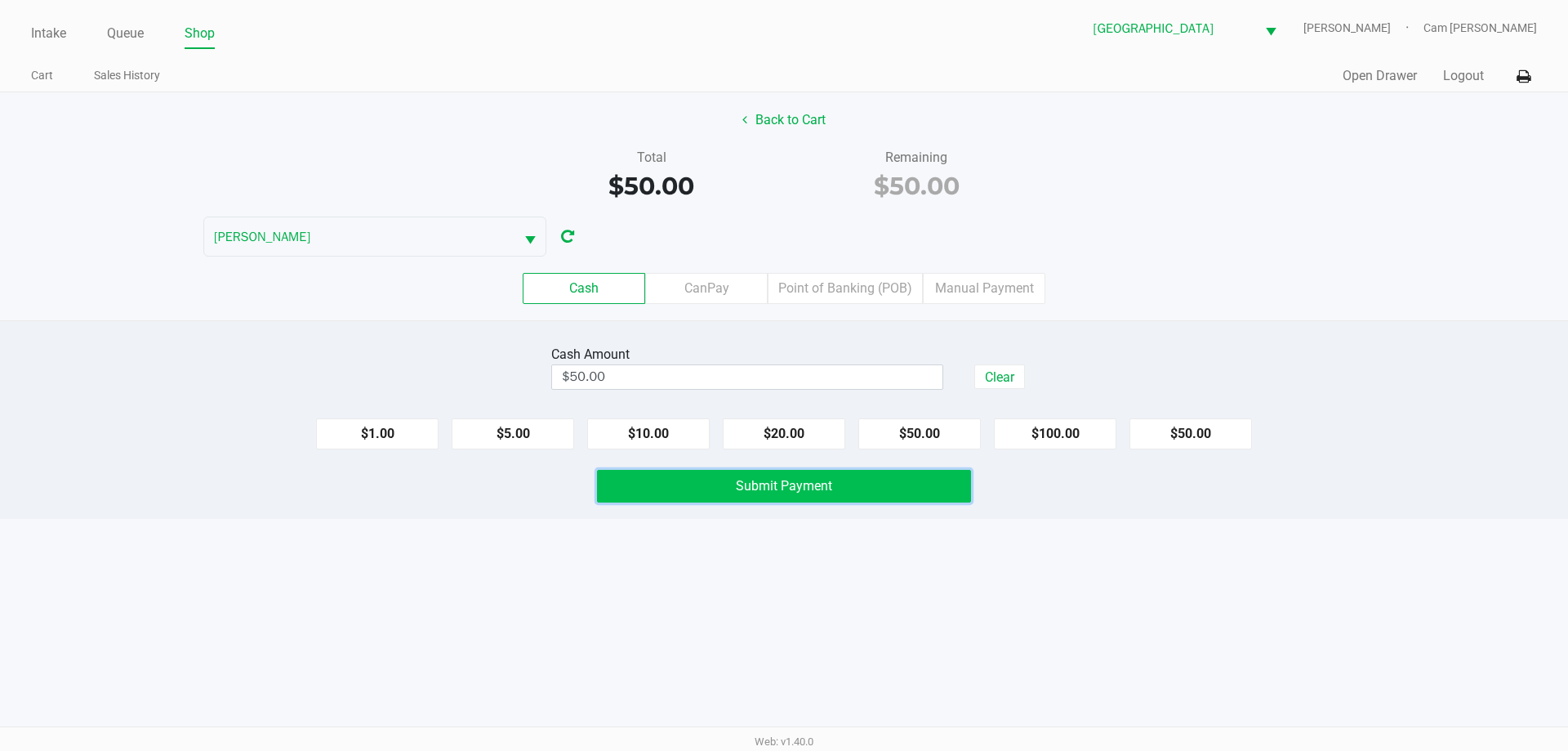 click on "Submit Payment" 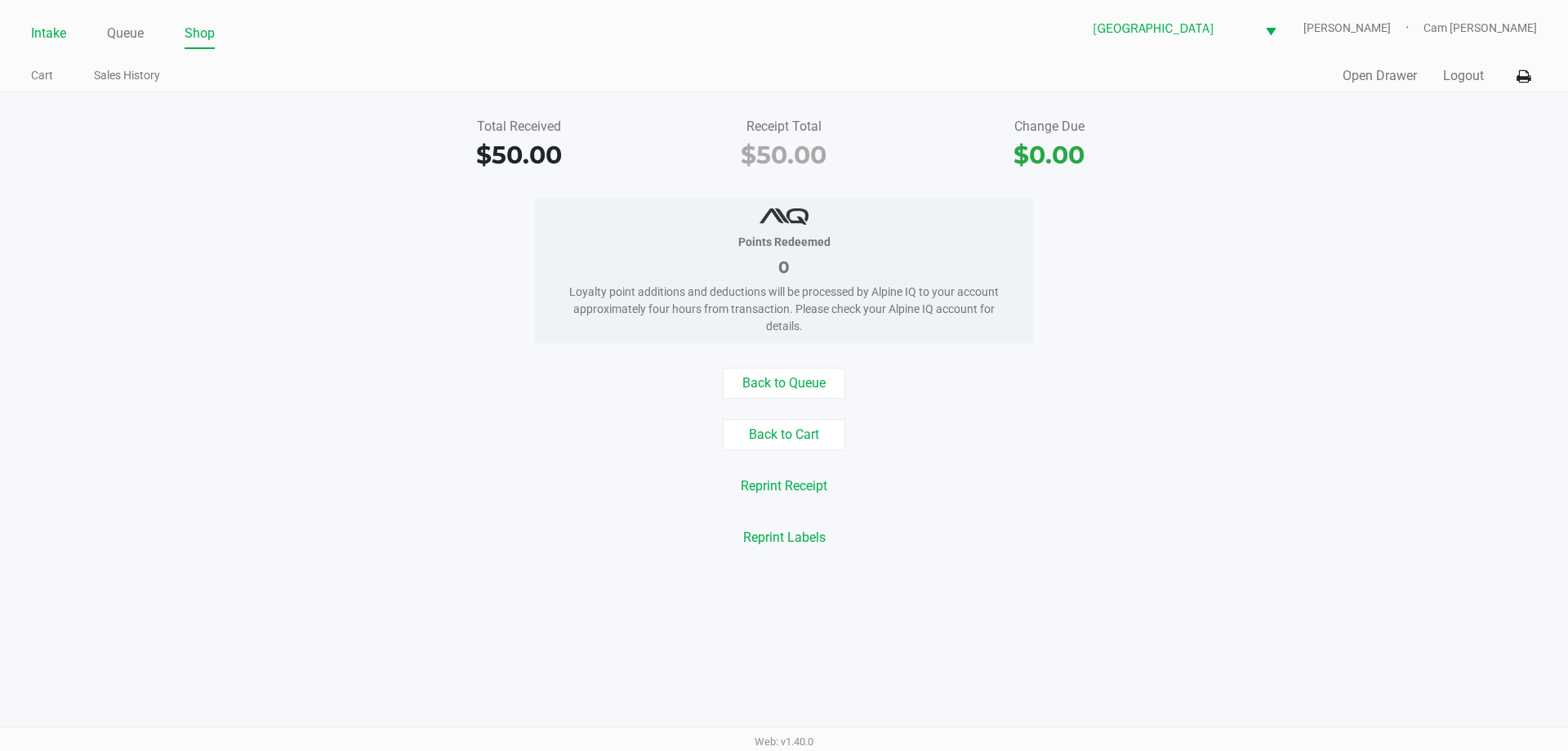 click on "Intake" 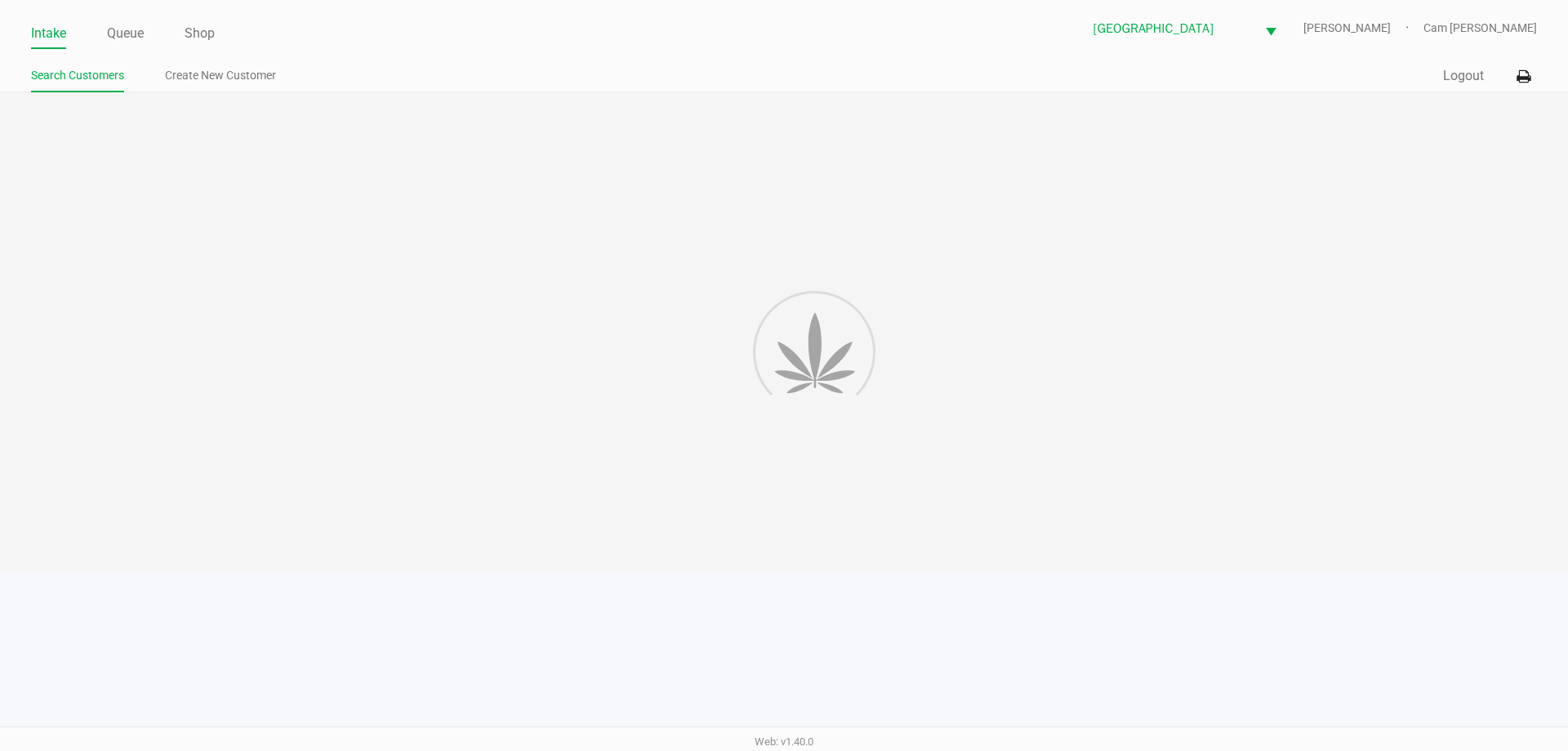 click on "Intake Queue Shop" 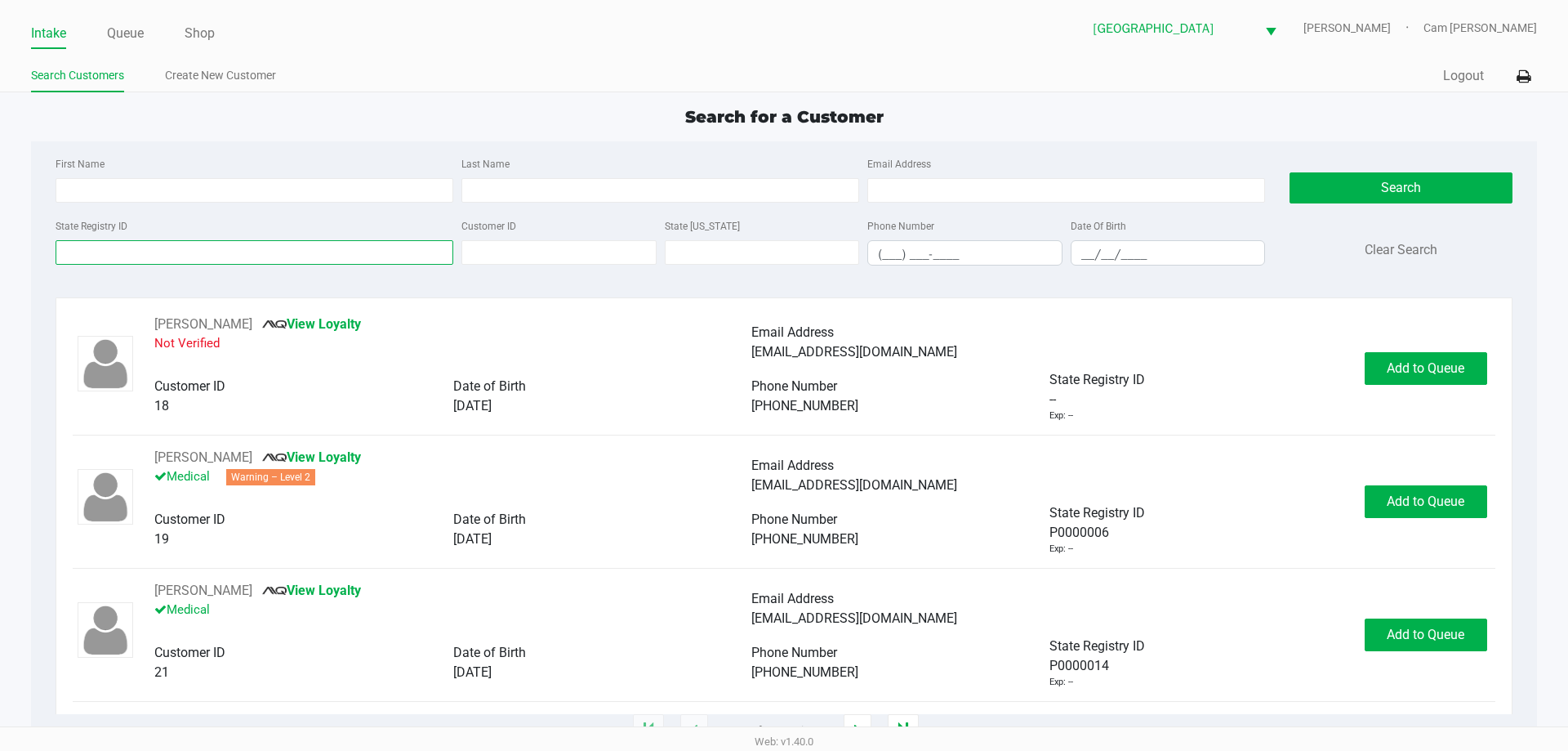 drag, startPoint x: 363, startPoint y: 246, endPoint x: 367, endPoint y: 264, distance: 18.439089 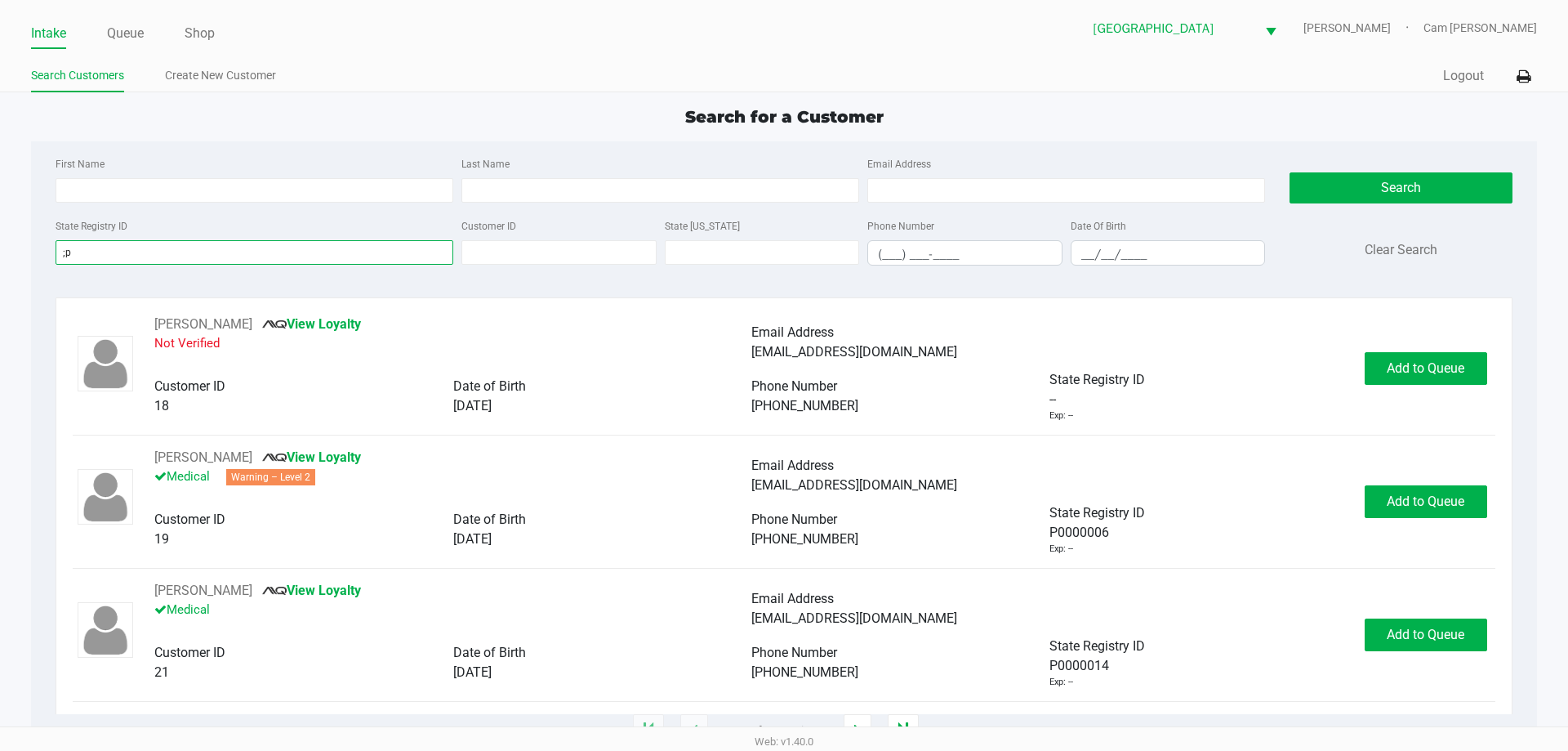 type on ";" 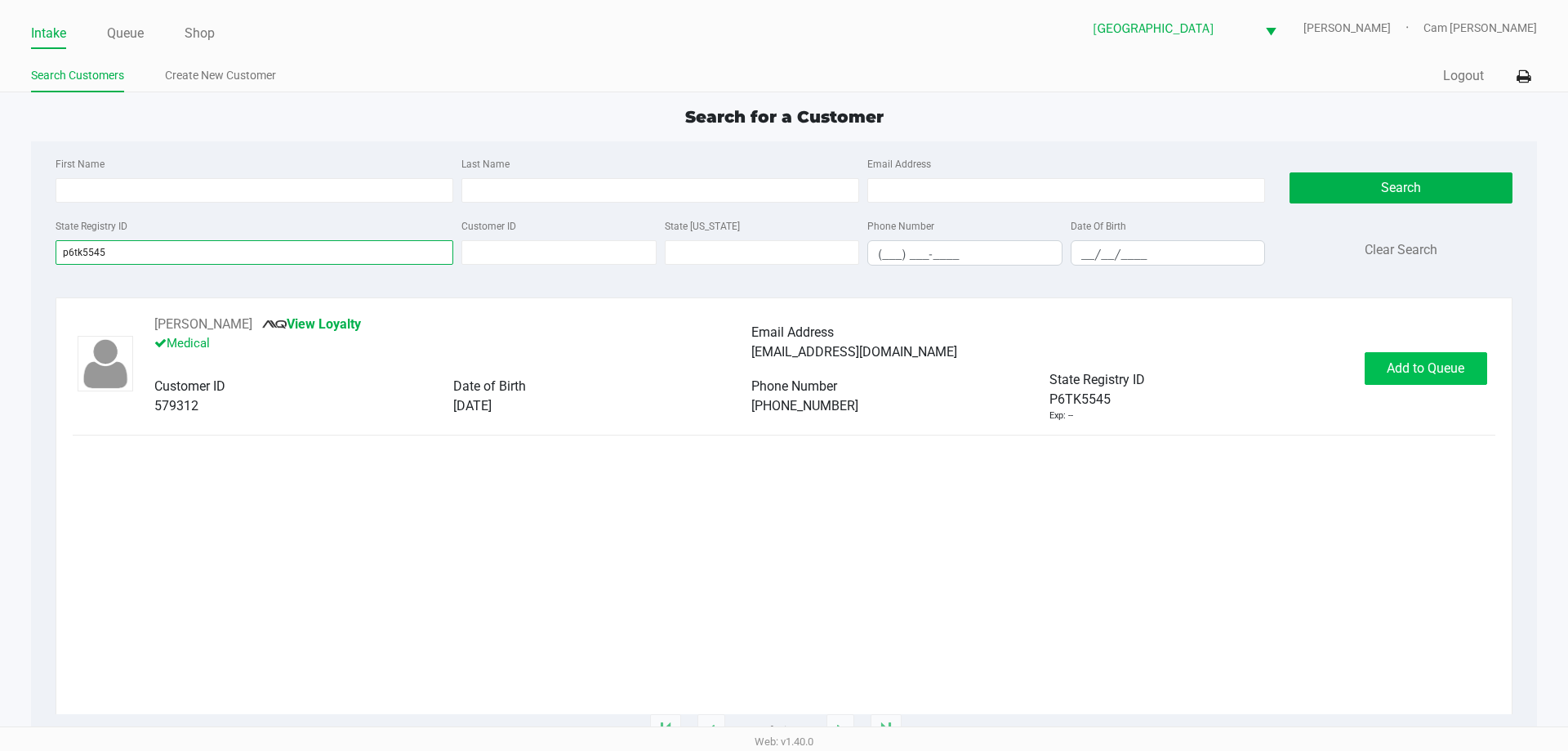 type on "p6tk5545" 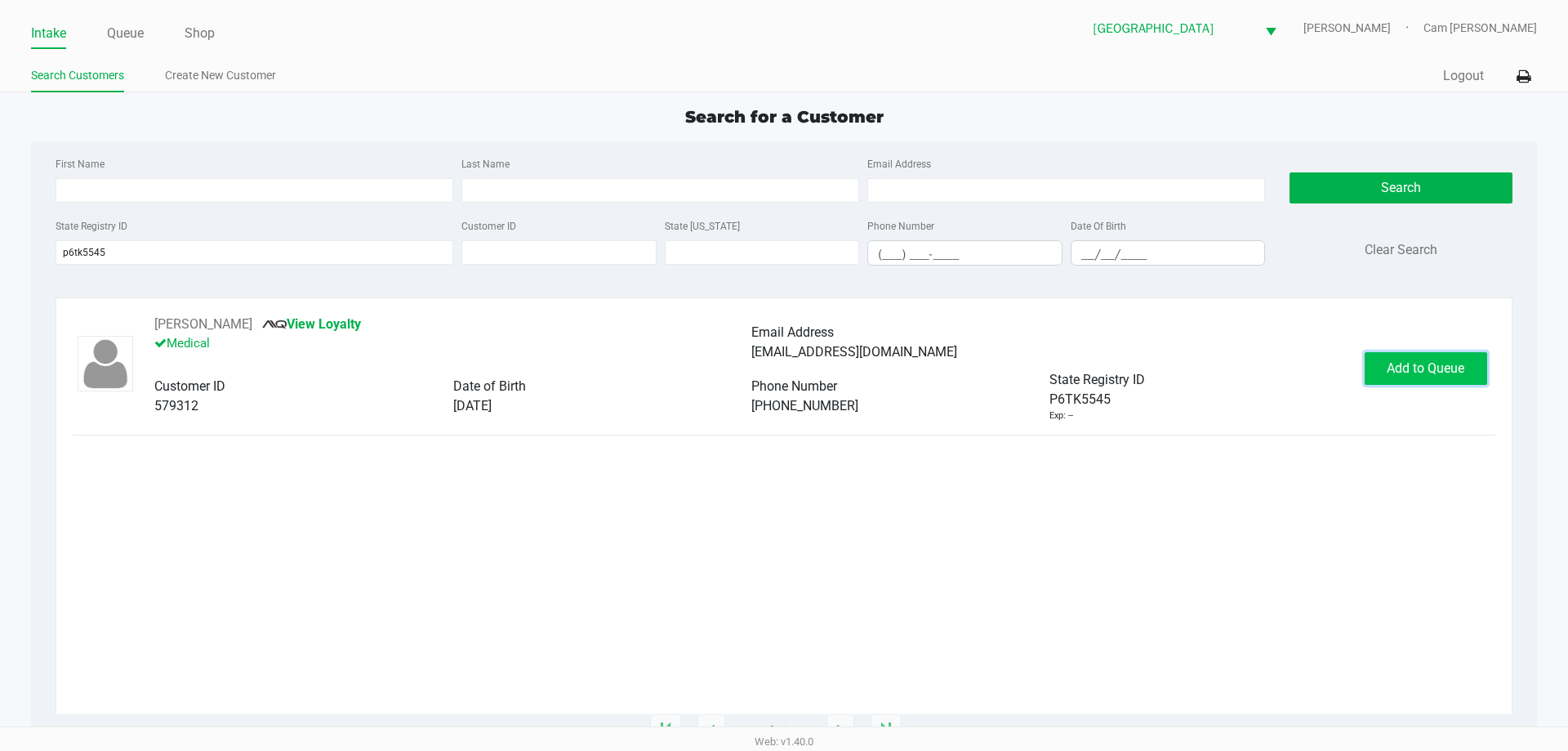 click on "Add to Queue" 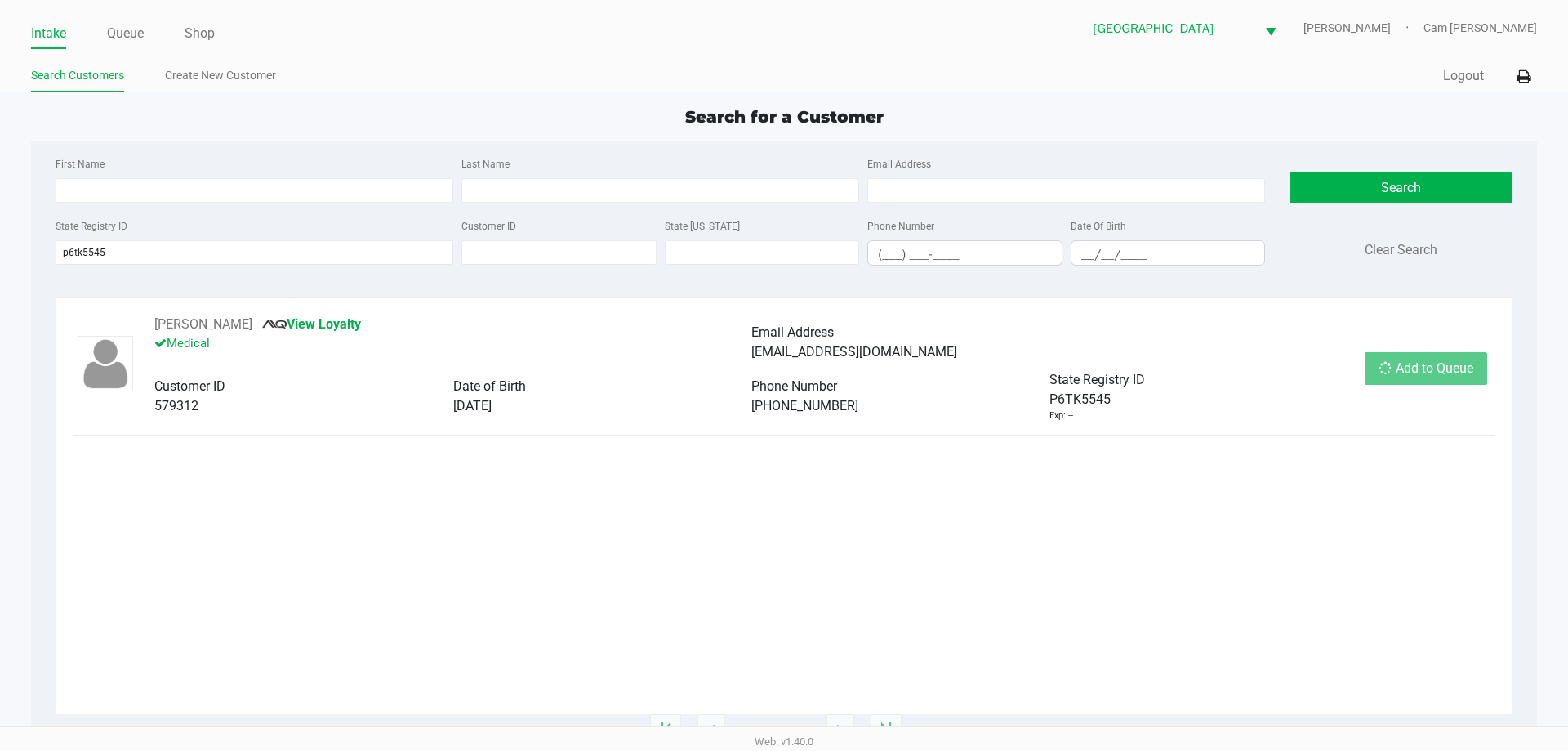 click on "Add to Queue" 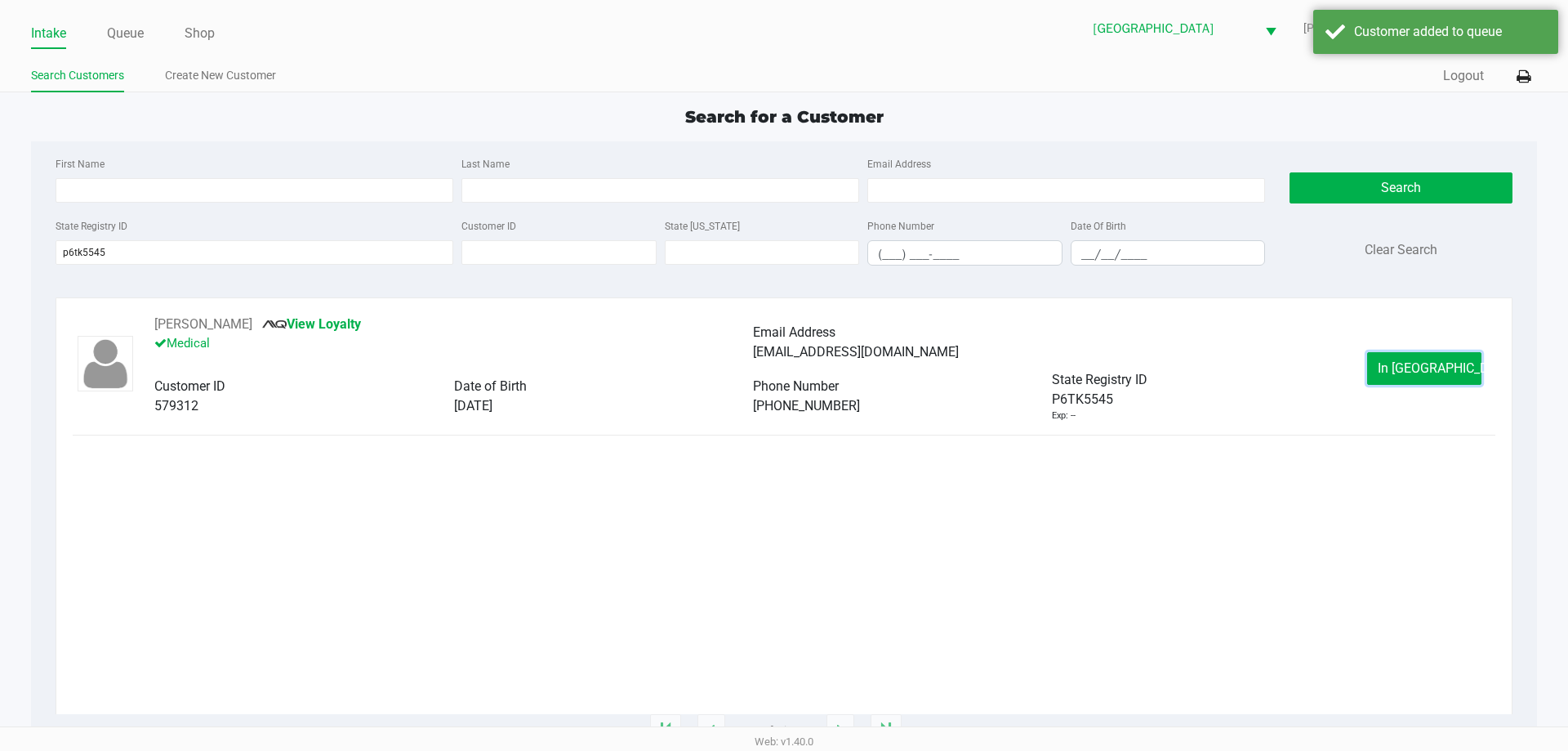 click on "In Queue" 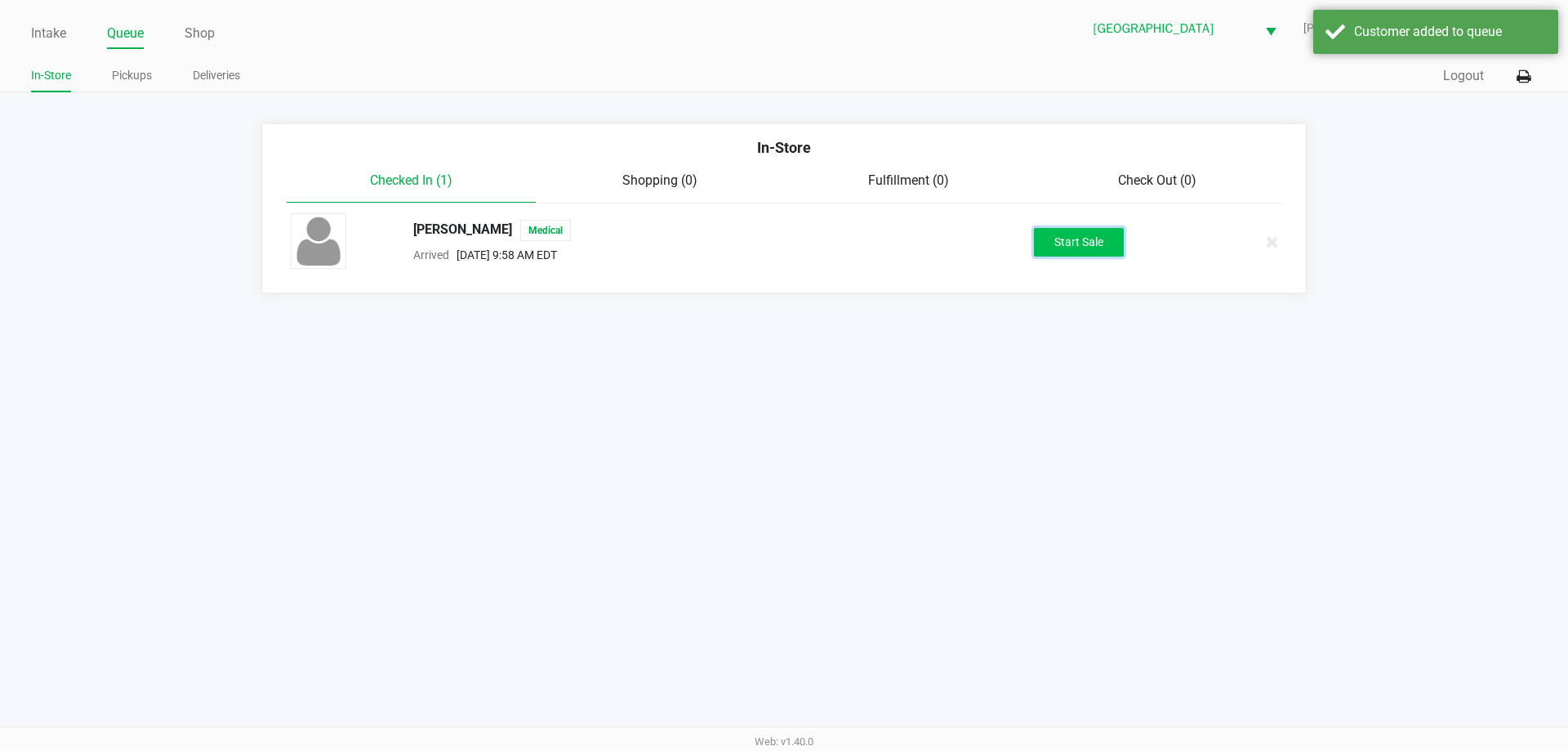 click on "Start Sale" 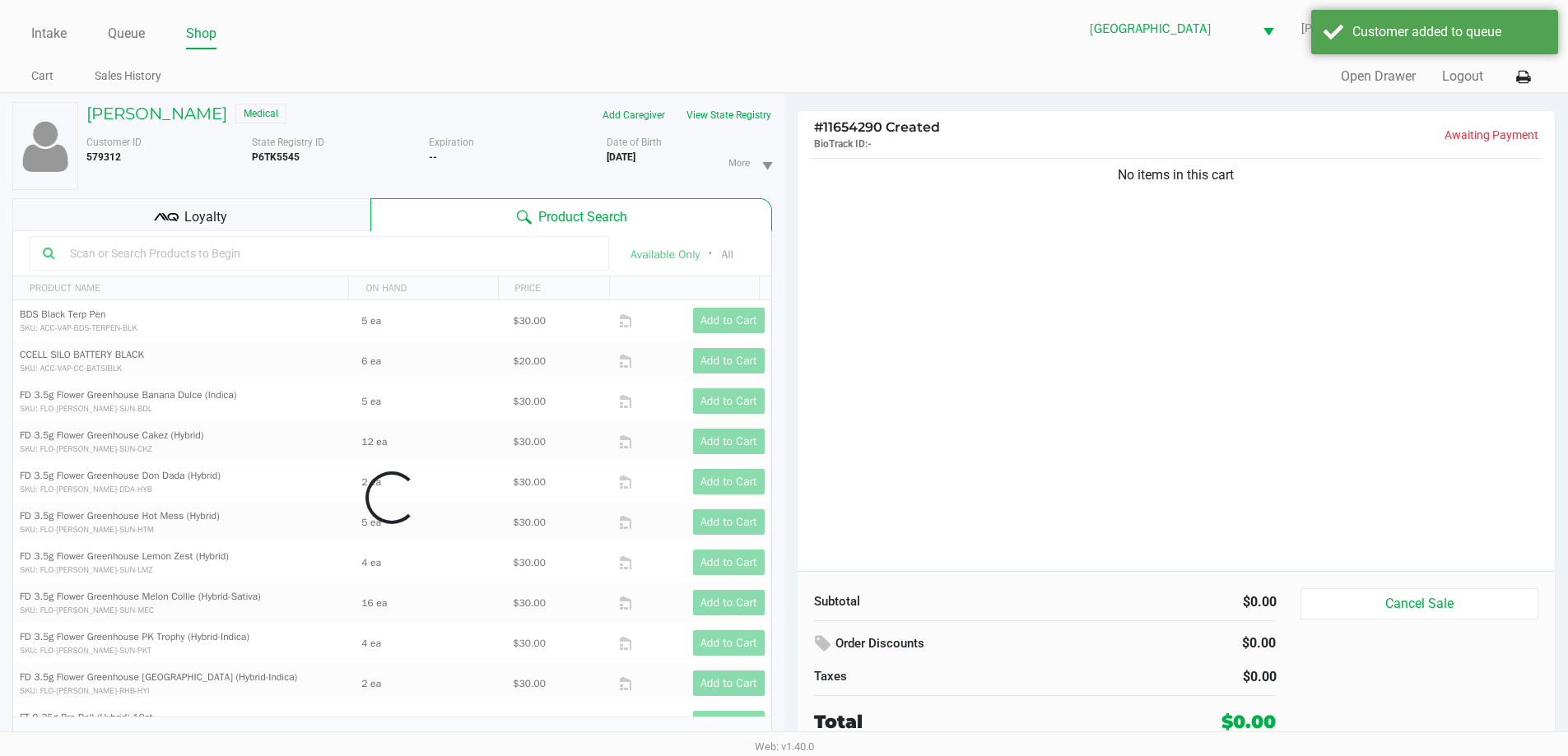 click on "#  11654290 Created" 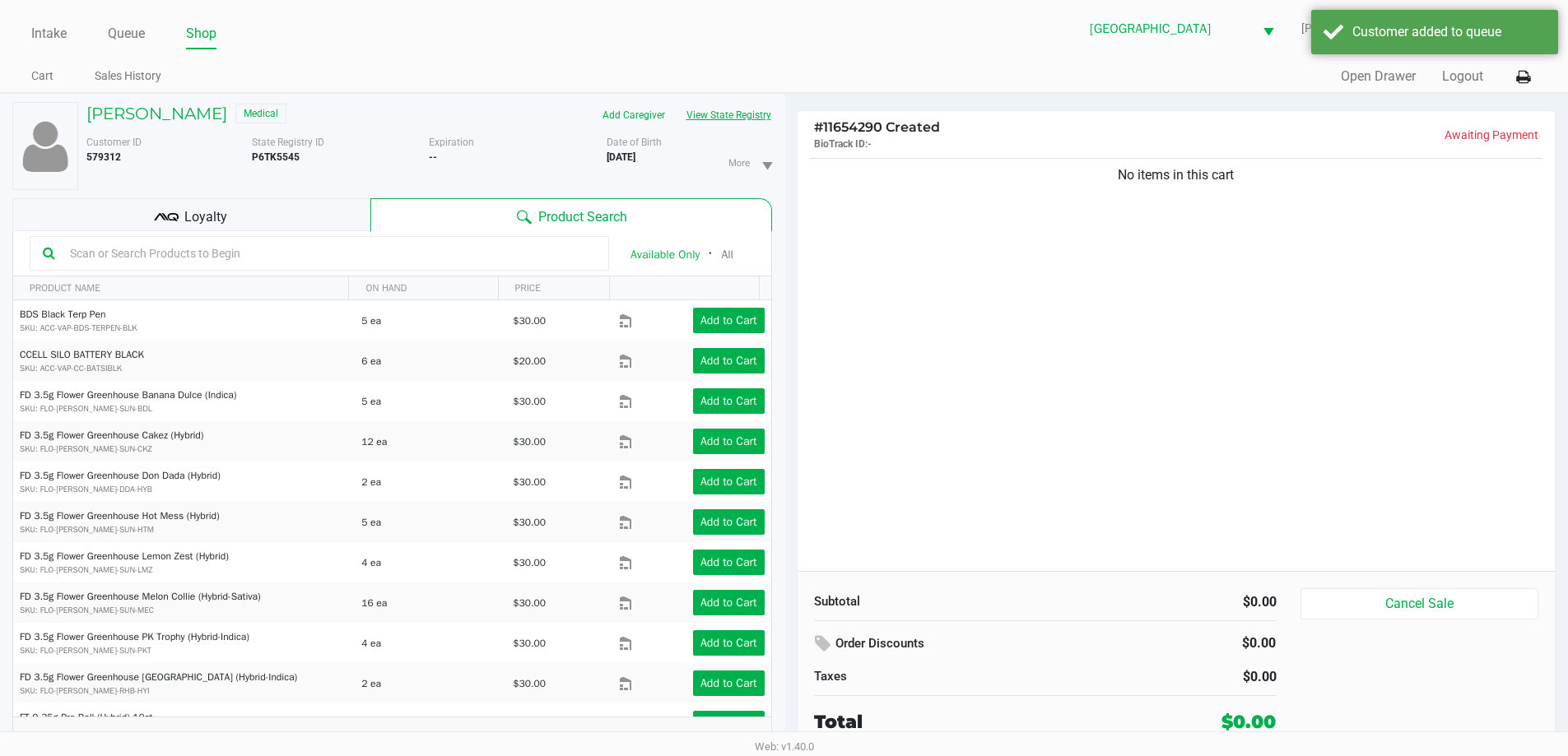 click on "View State Registry" 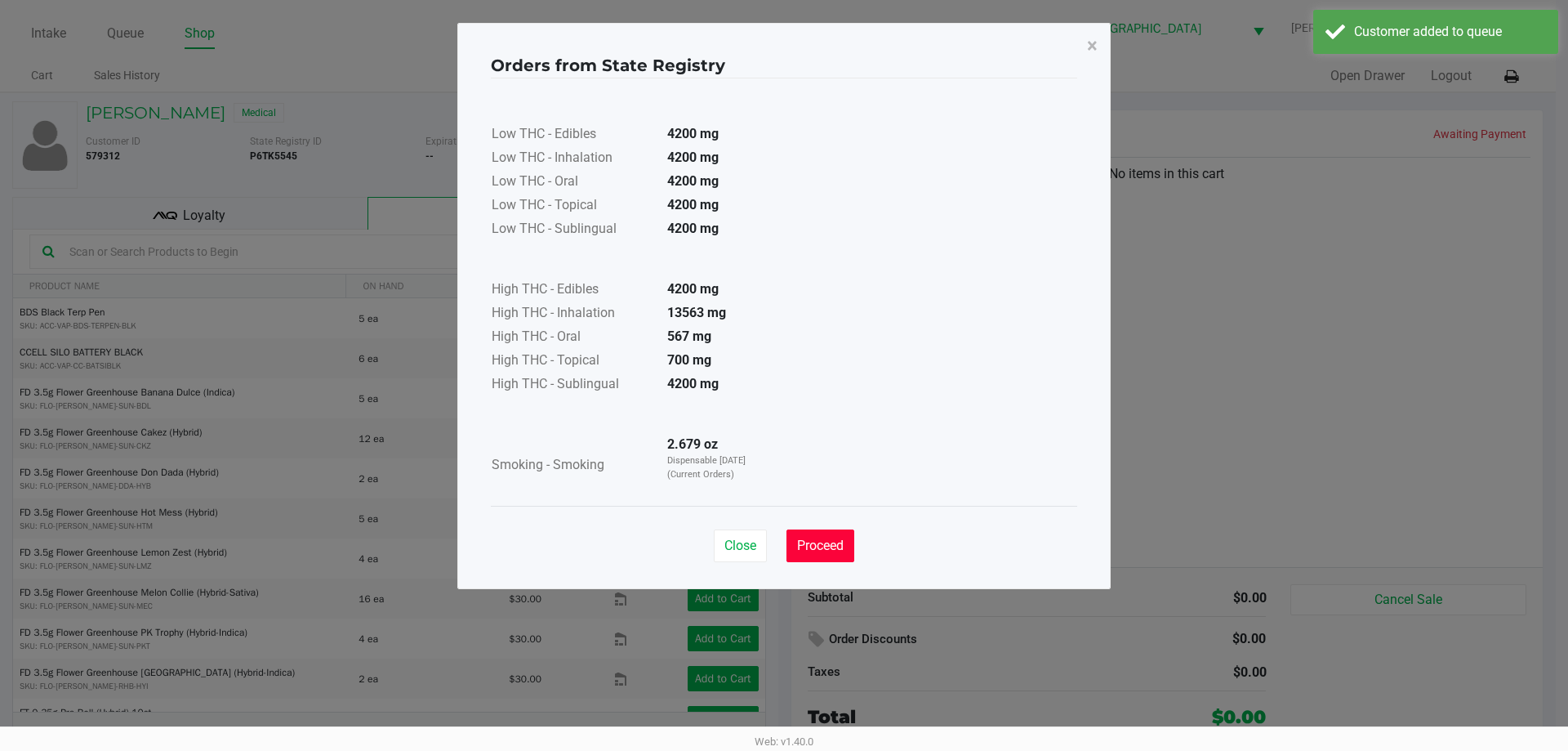 drag, startPoint x: 801, startPoint y: 534, endPoint x: 826, endPoint y: 516, distance: 30.805844 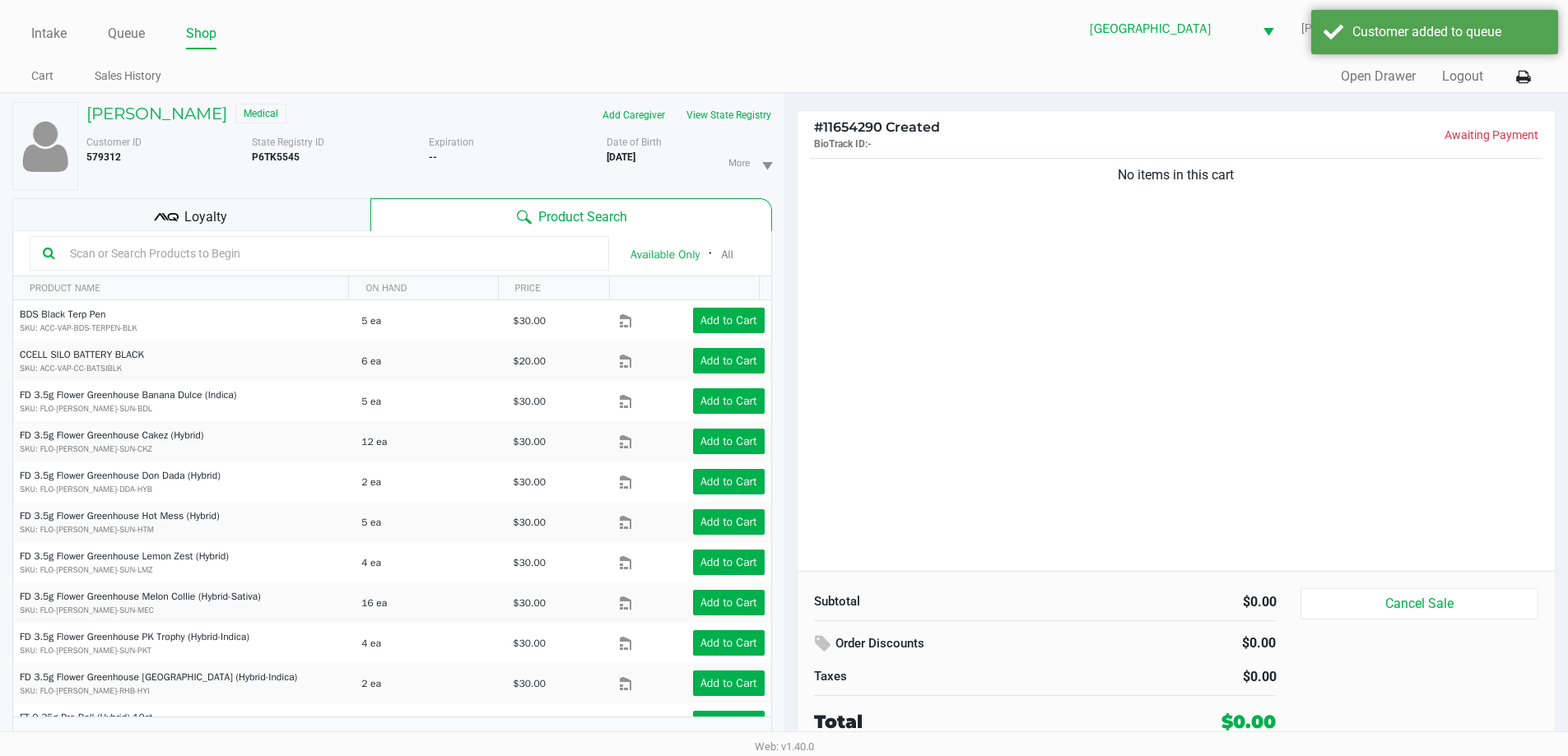 click on "Loyalty" 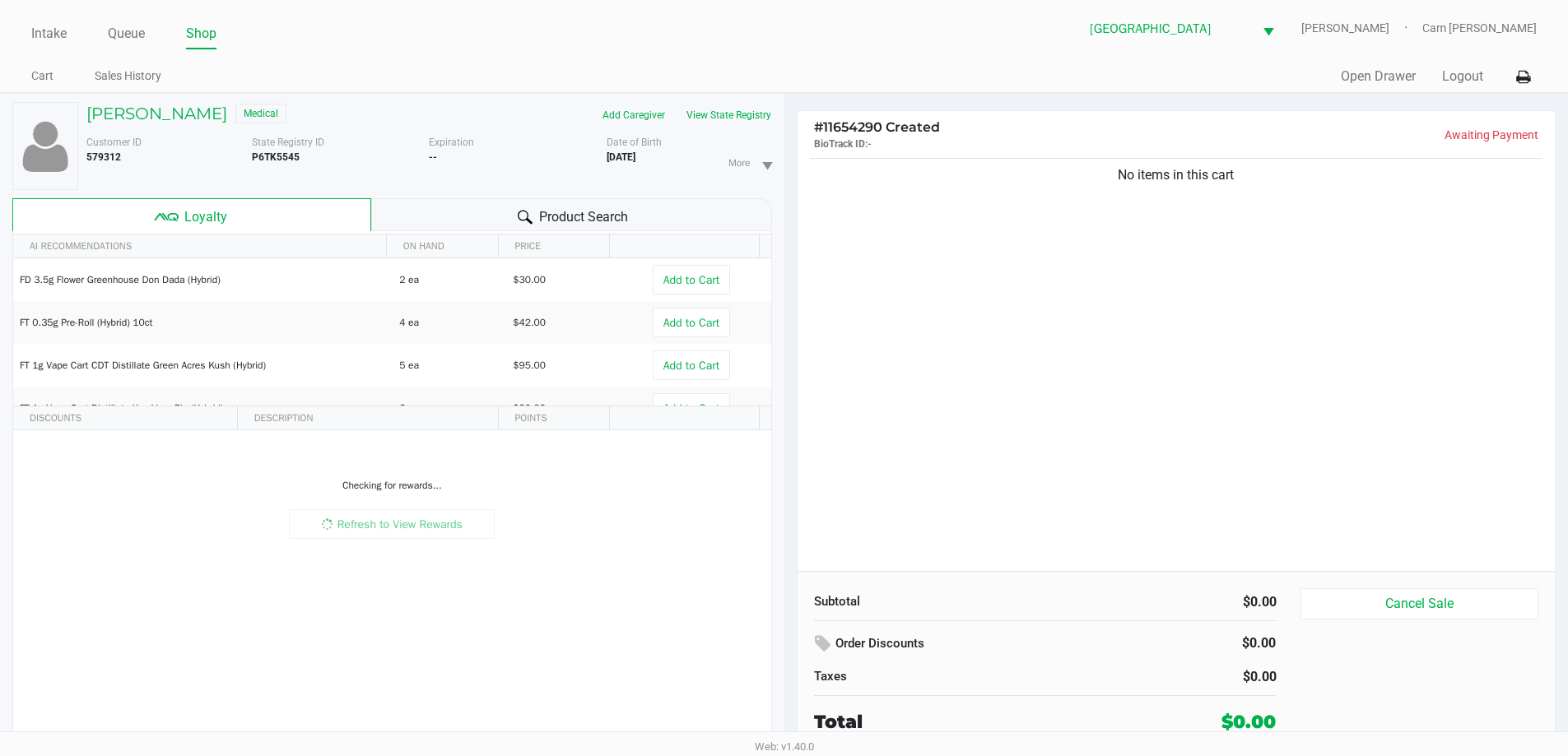 drag, startPoint x: 1239, startPoint y: 484, endPoint x: 1204, endPoint y: 472, distance: 37 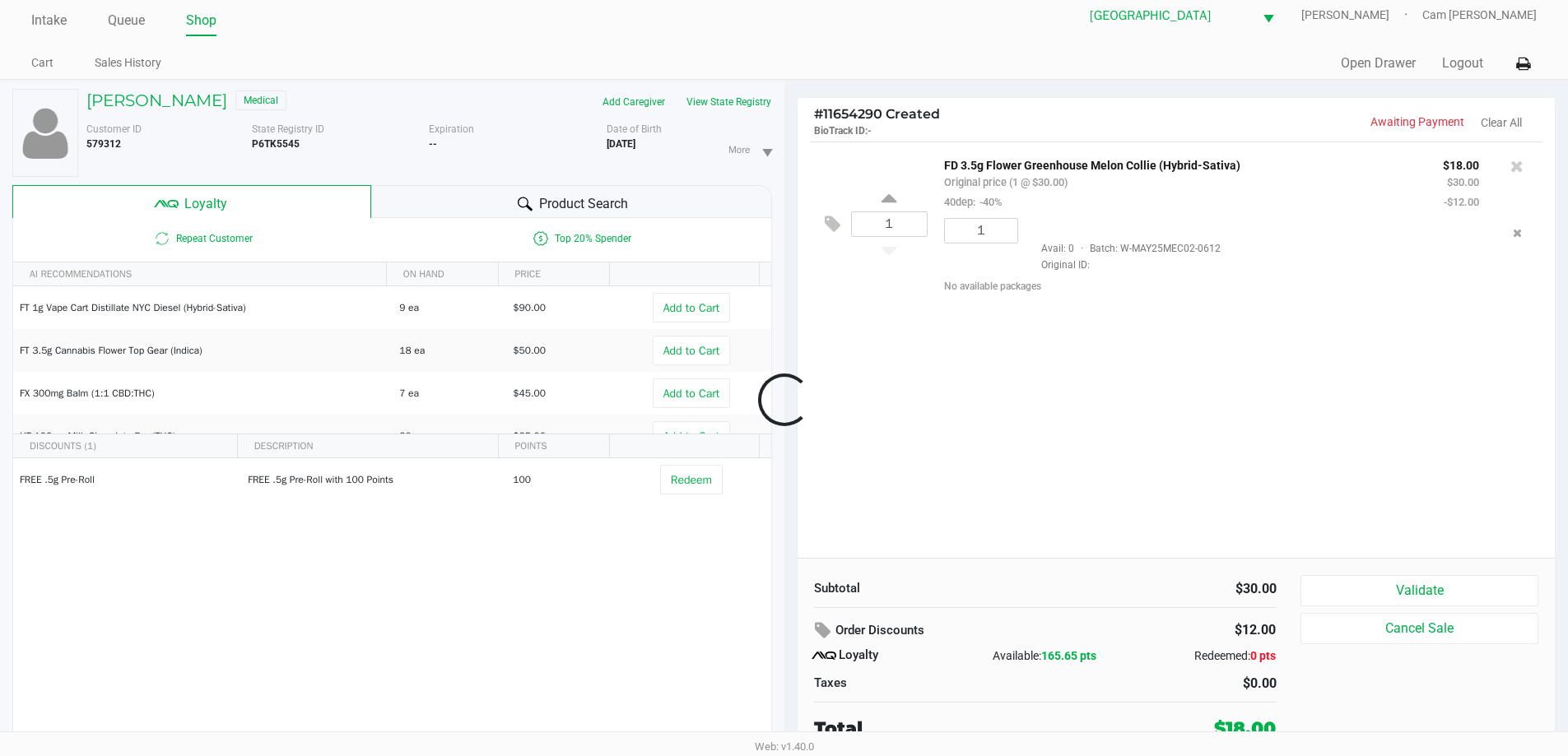 scroll, scrollTop: 17, scrollLeft: 0, axis: vertical 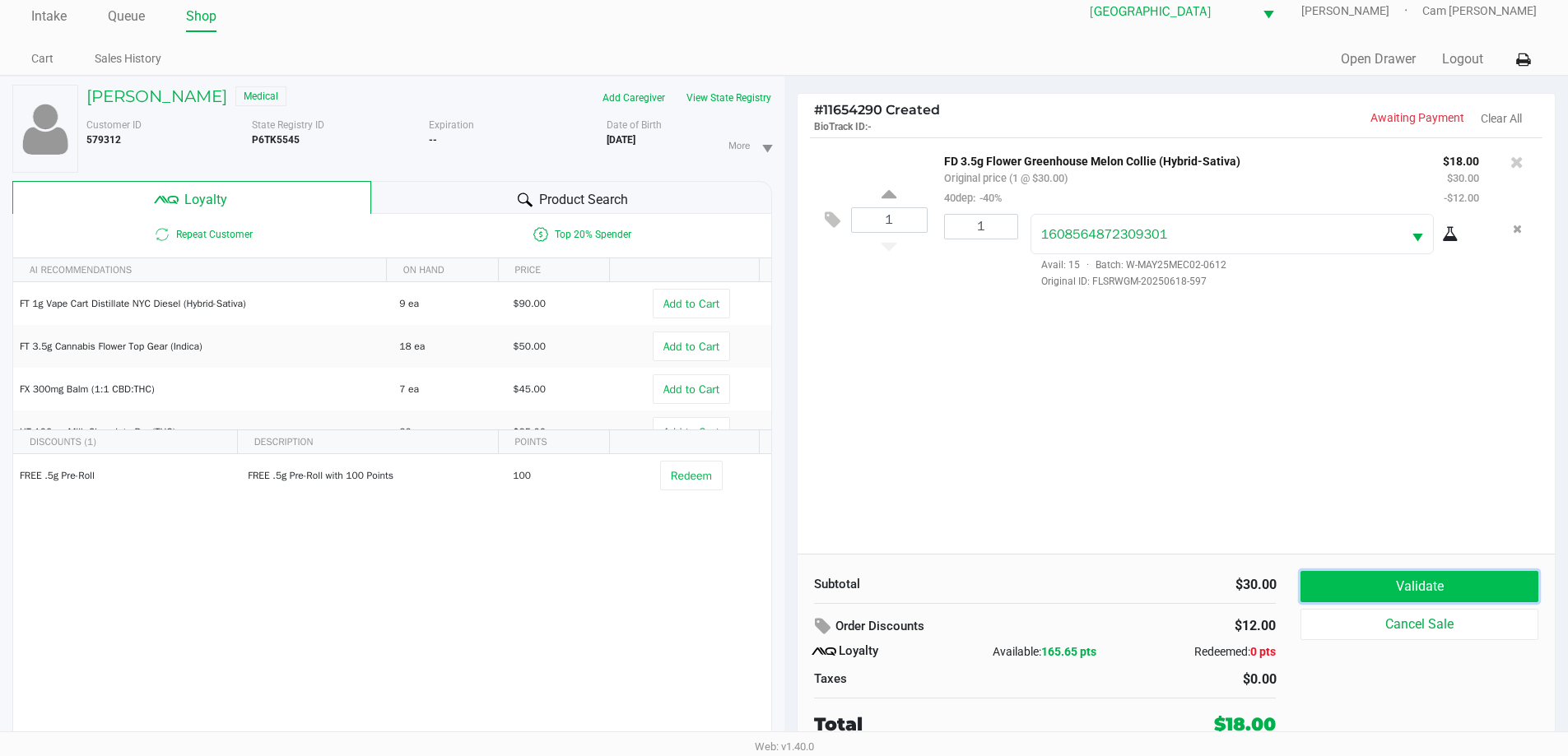 click on "Validate" 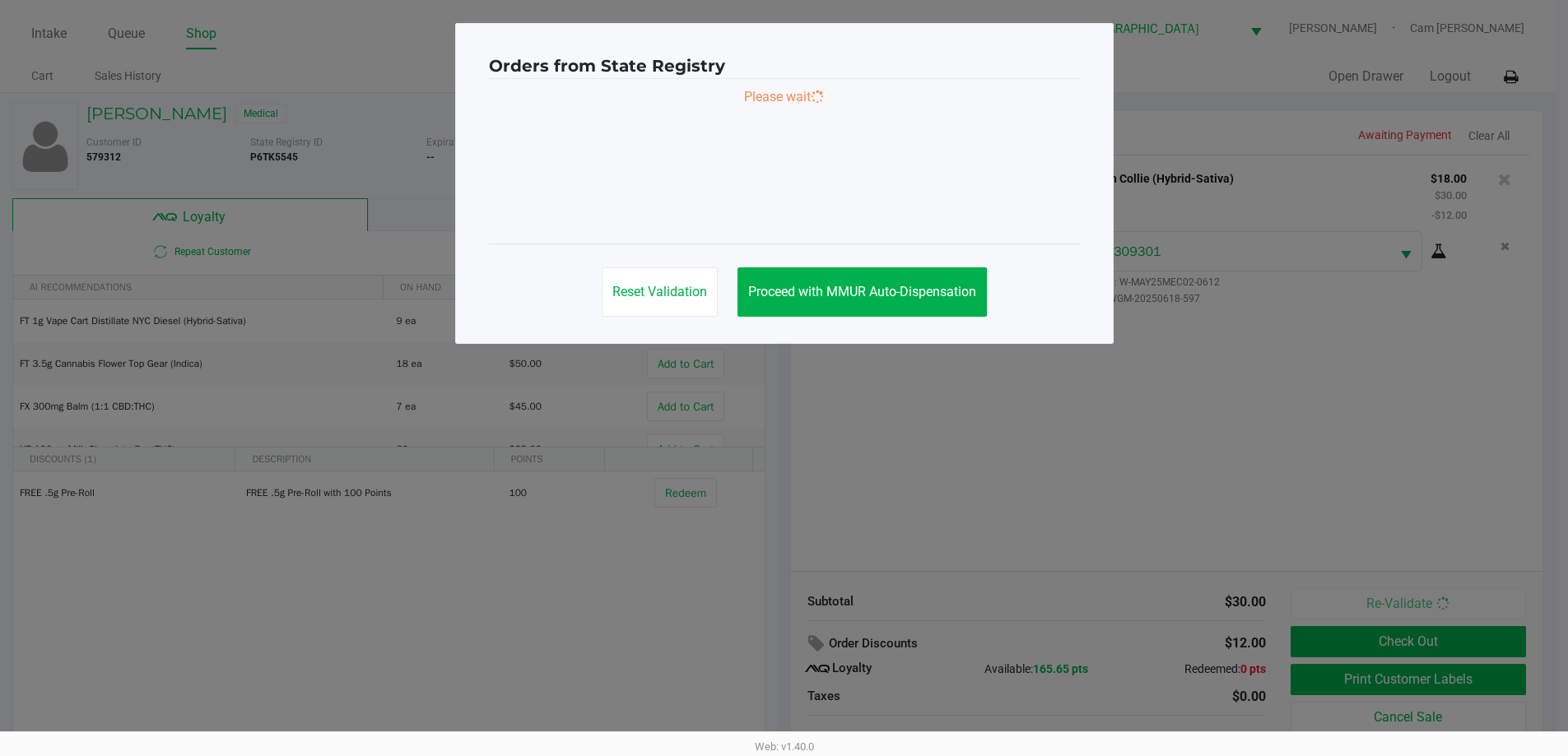 scroll, scrollTop: 0, scrollLeft: 0, axis: both 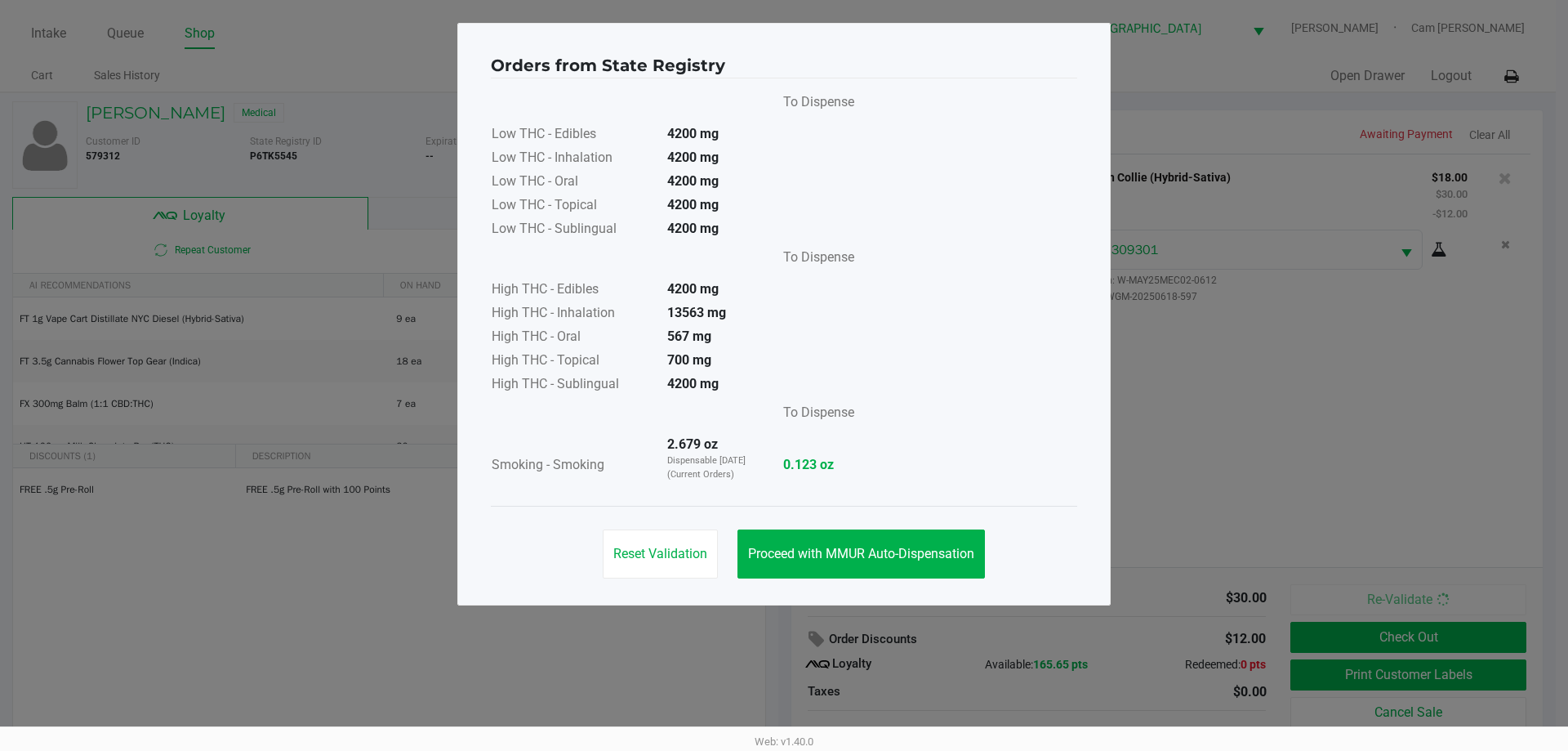 click on "Reset Validation   Proceed with MMUR Auto-Dispensation" 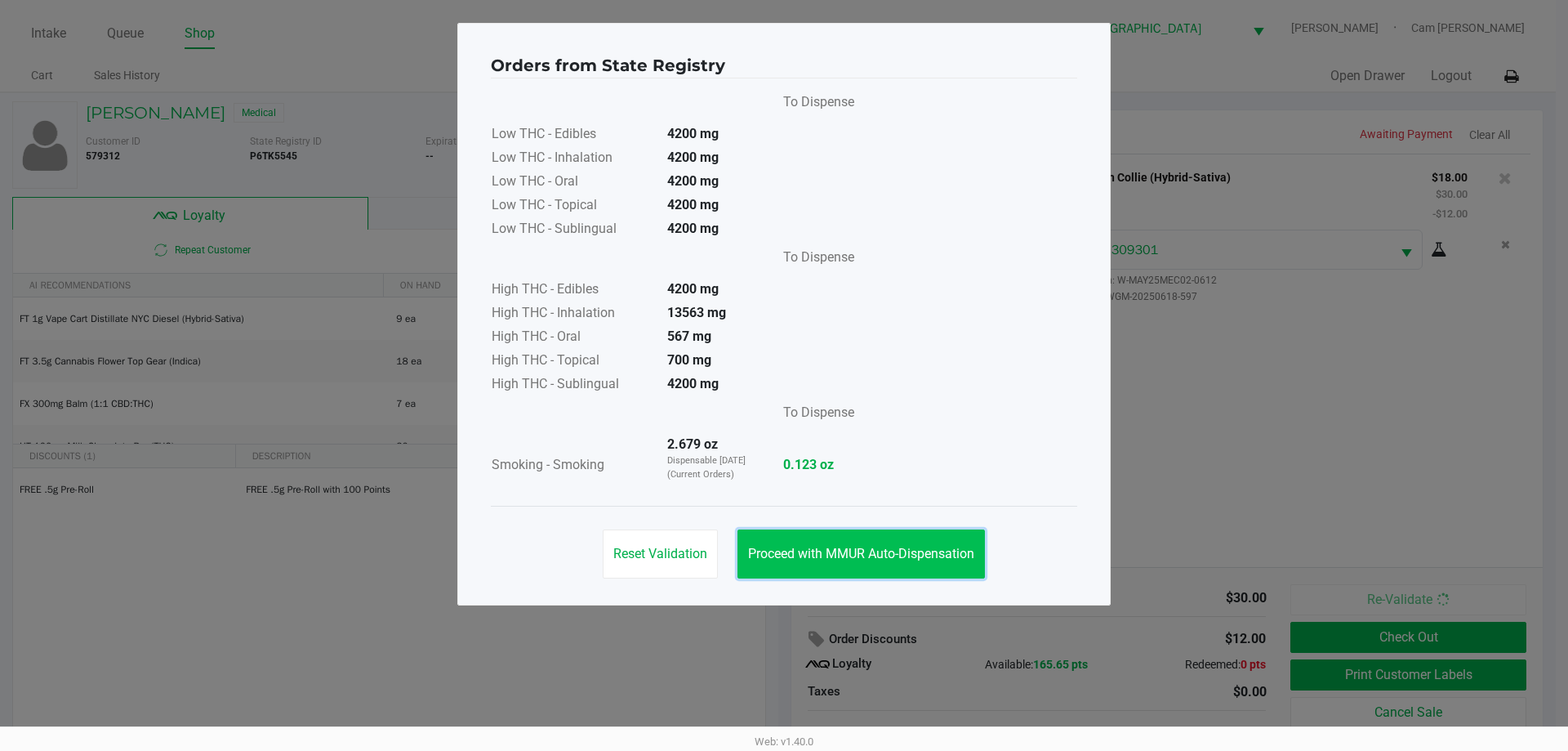 click on "Proceed with MMUR Auto-Dispensation" 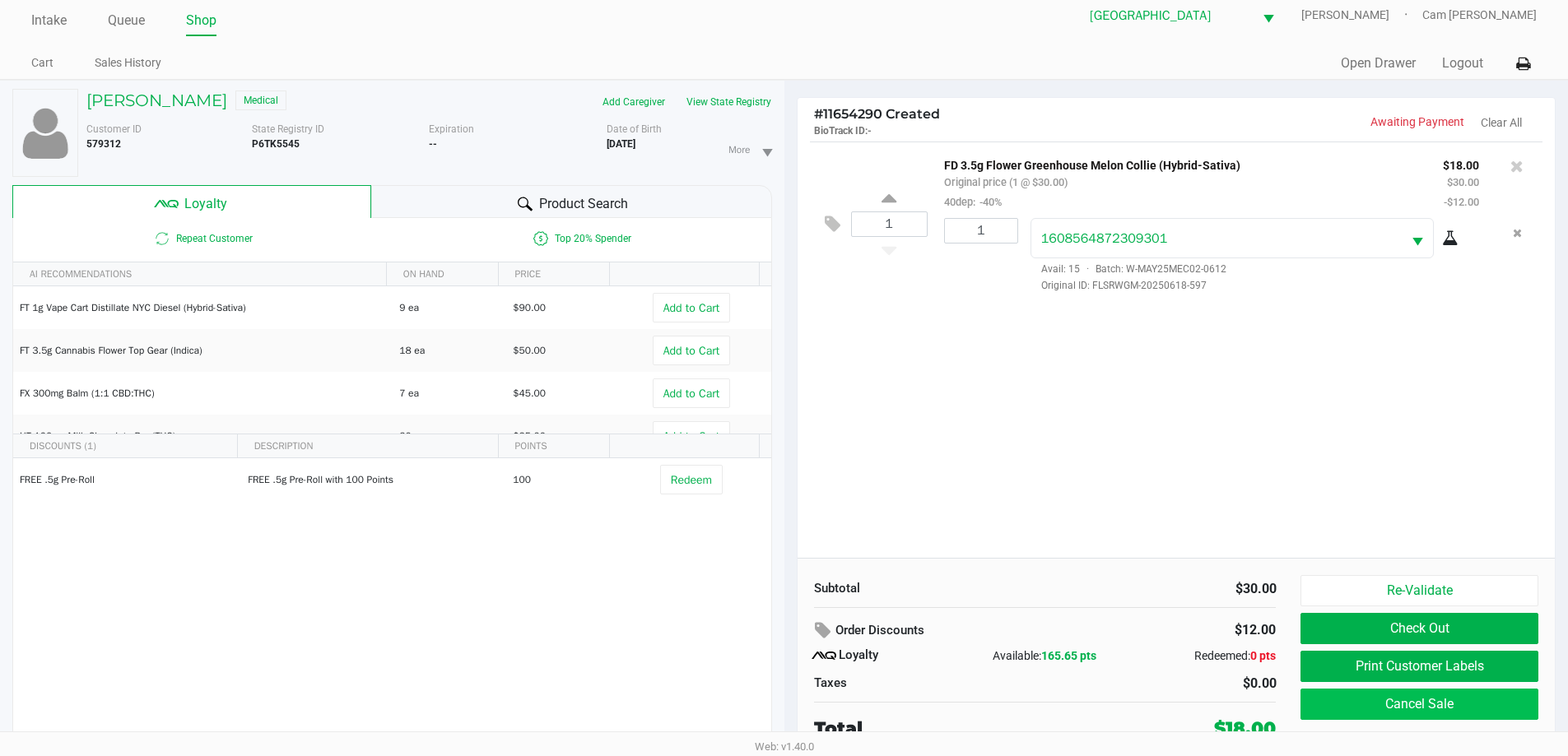 scroll, scrollTop: 17, scrollLeft: 0, axis: vertical 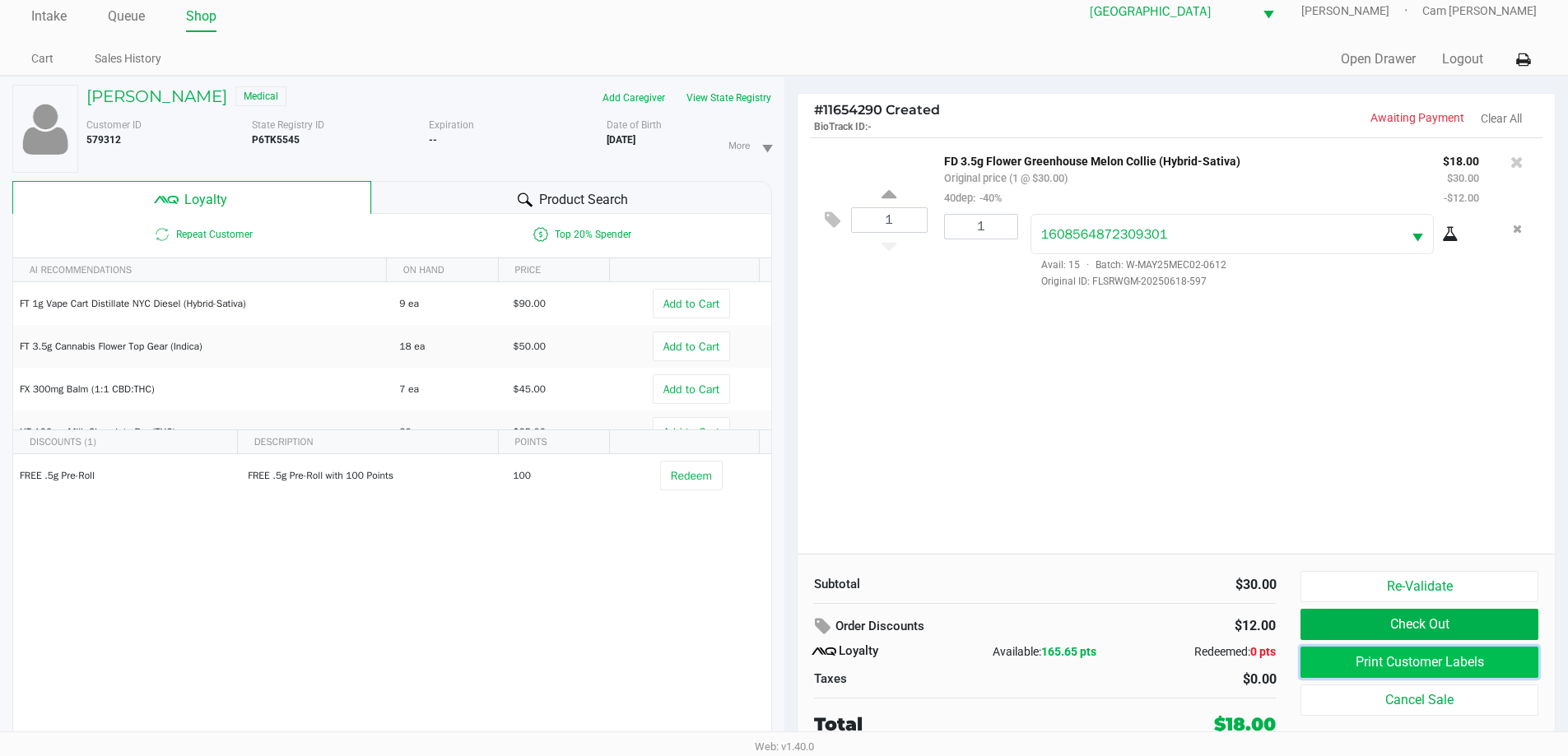 click on "Print Customer Labels" 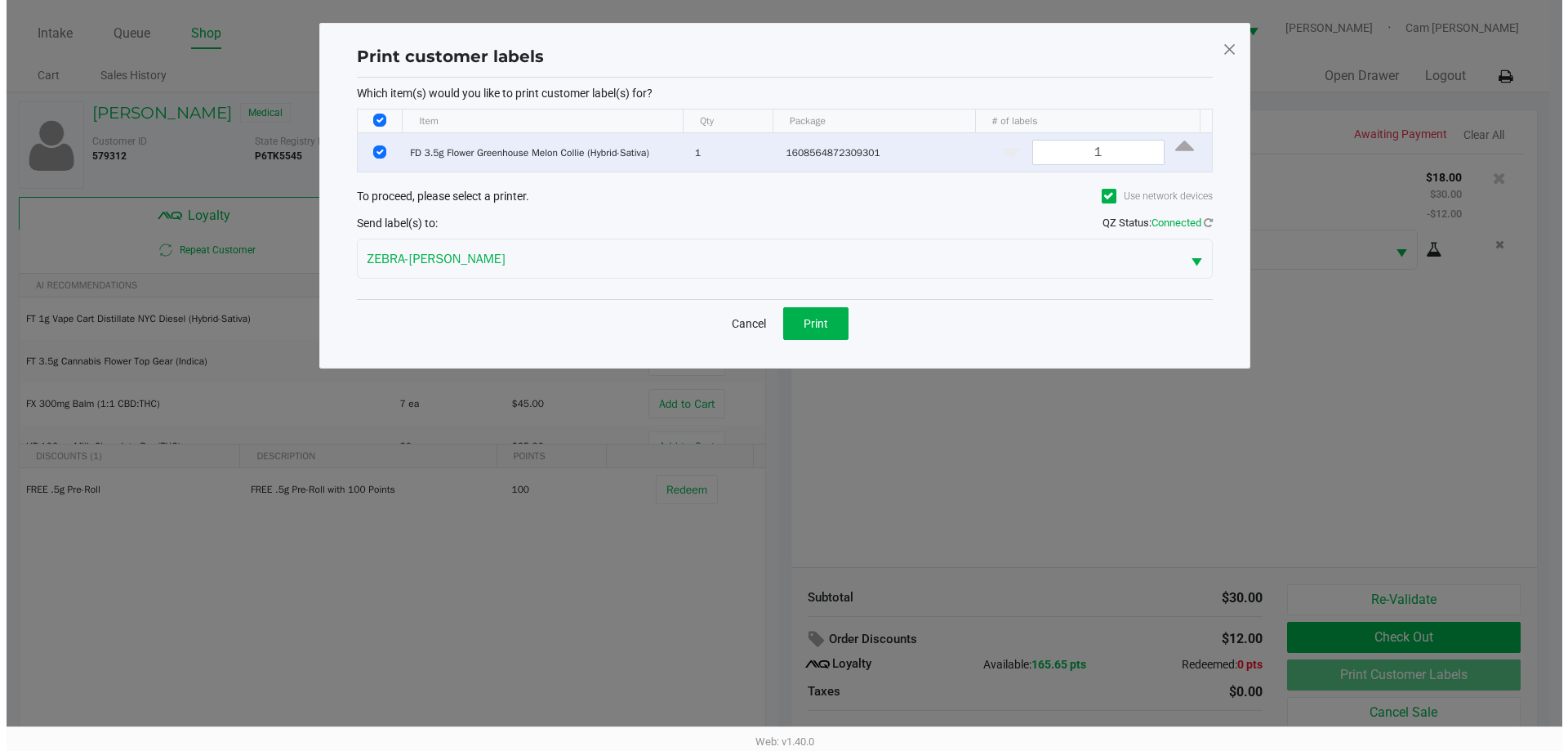 scroll, scrollTop: 0, scrollLeft: 0, axis: both 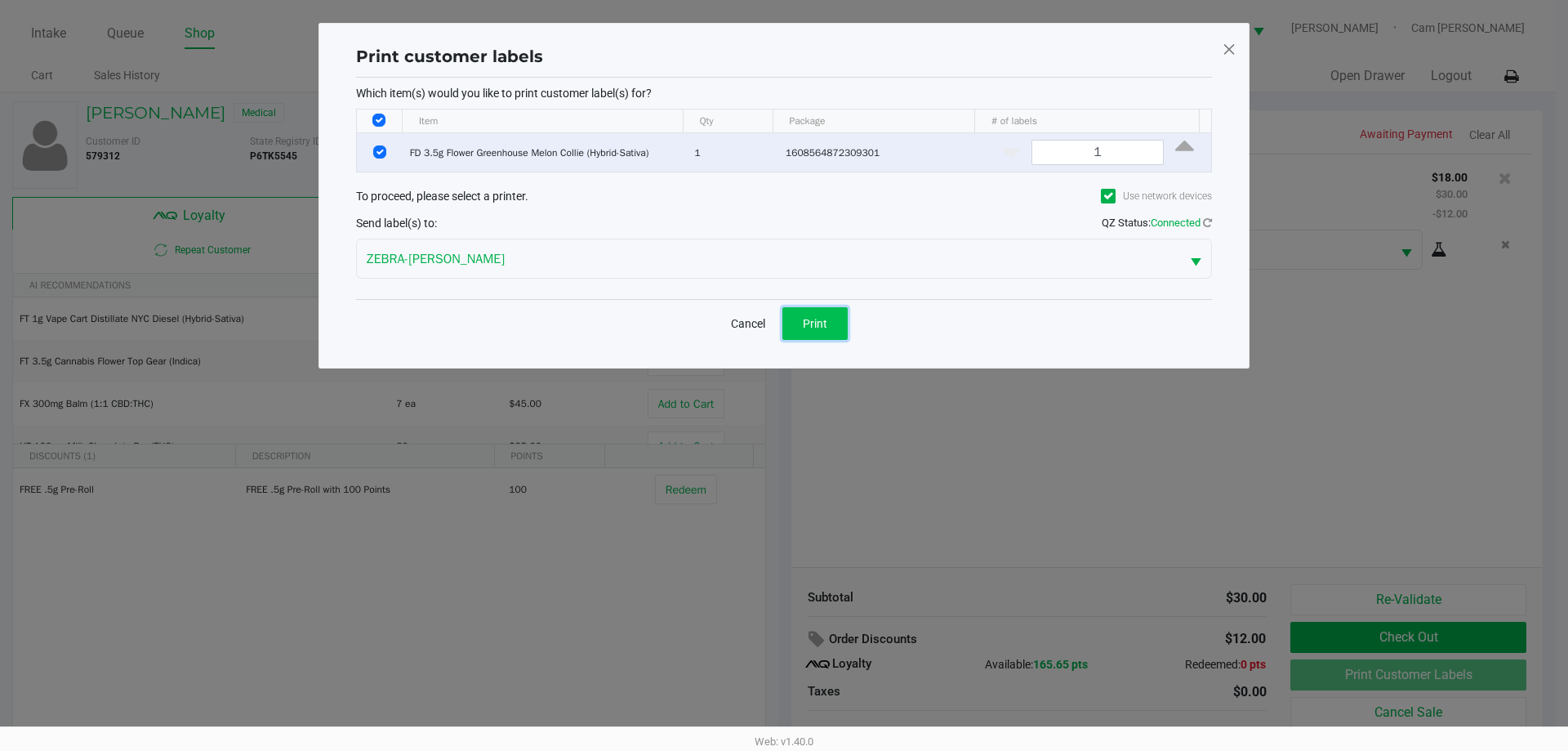 click on "Print" 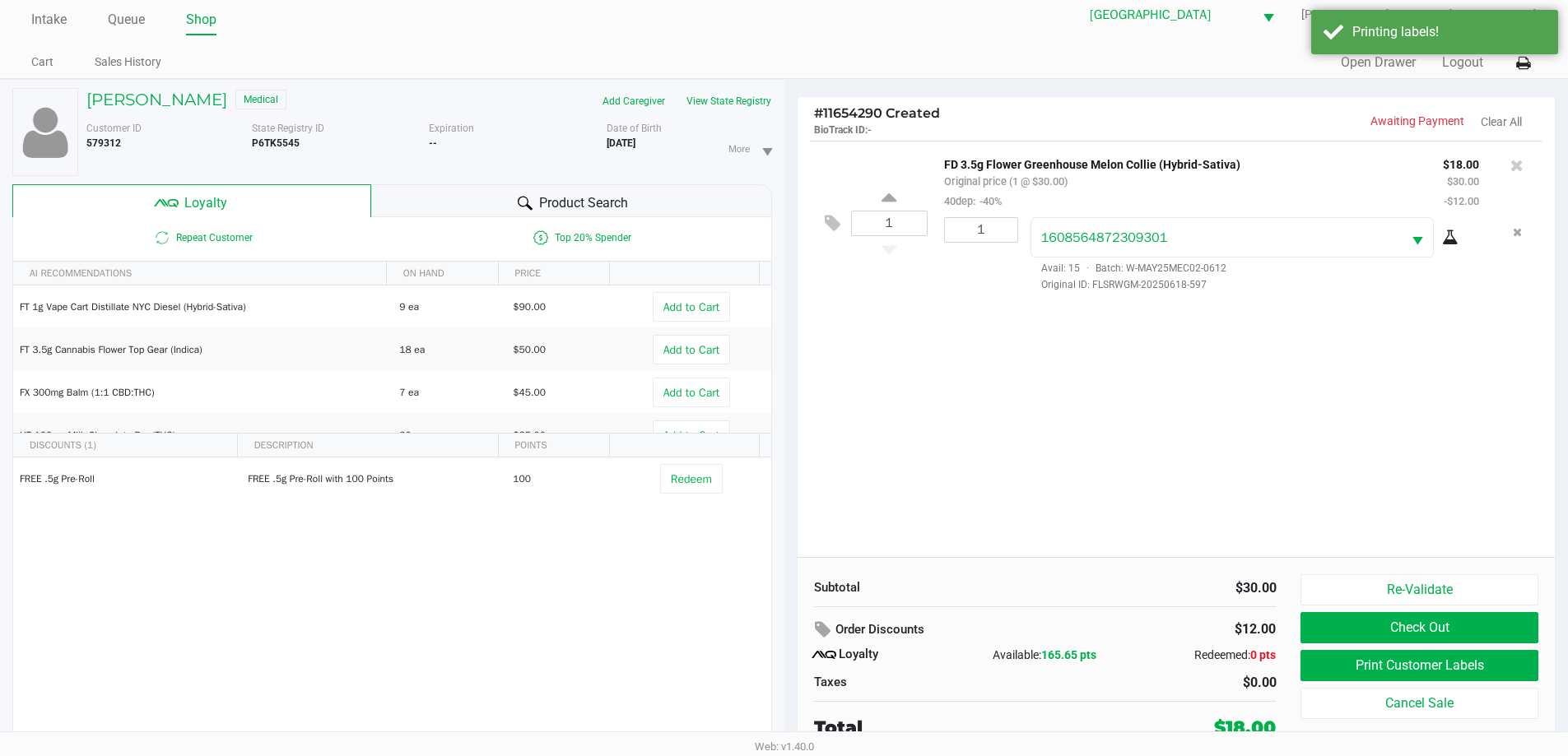 scroll, scrollTop: 17, scrollLeft: 0, axis: vertical 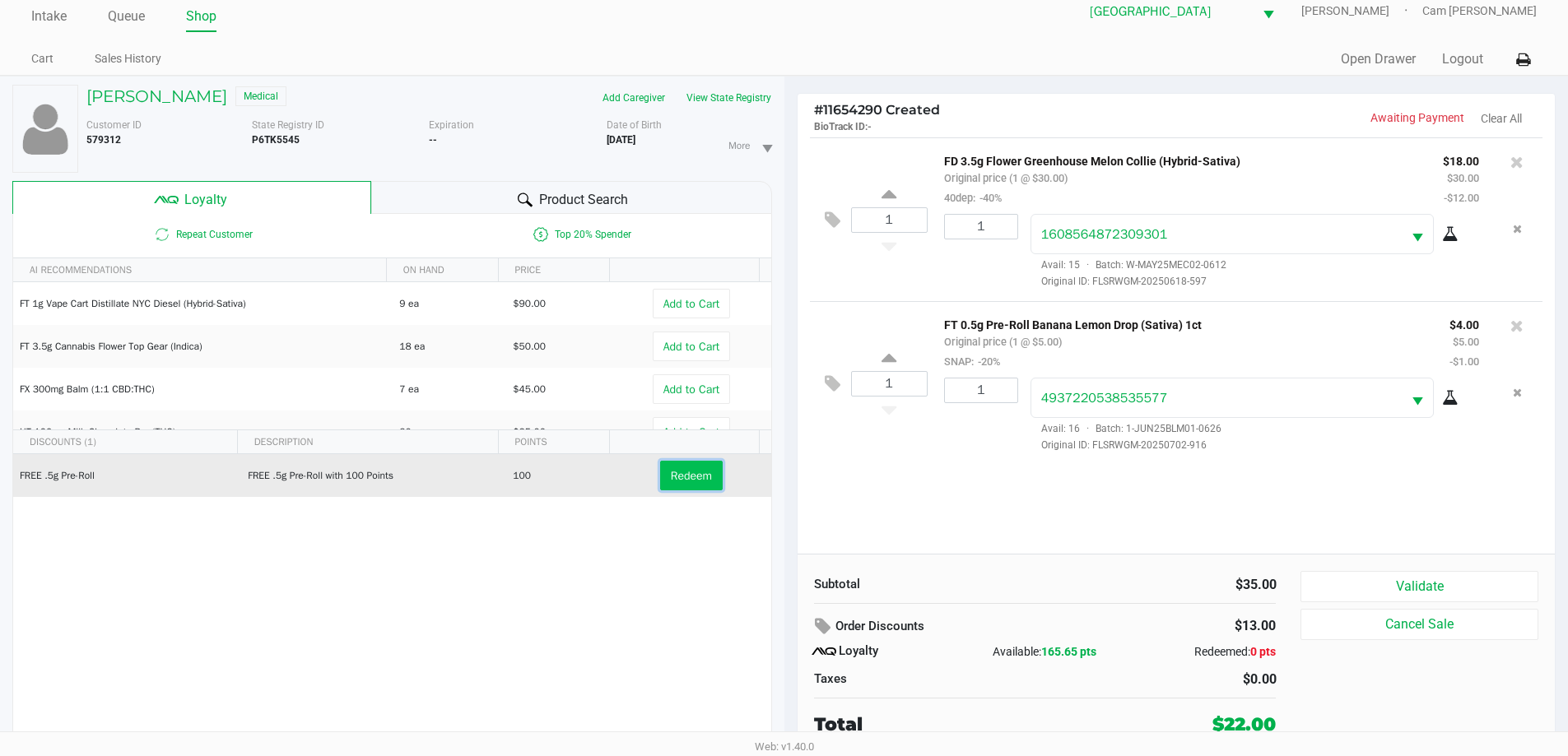 drag, startPoint x: 680, startPoint y: 466, endPoint x: 1257, endPoint y: 457, distance: 577.0702 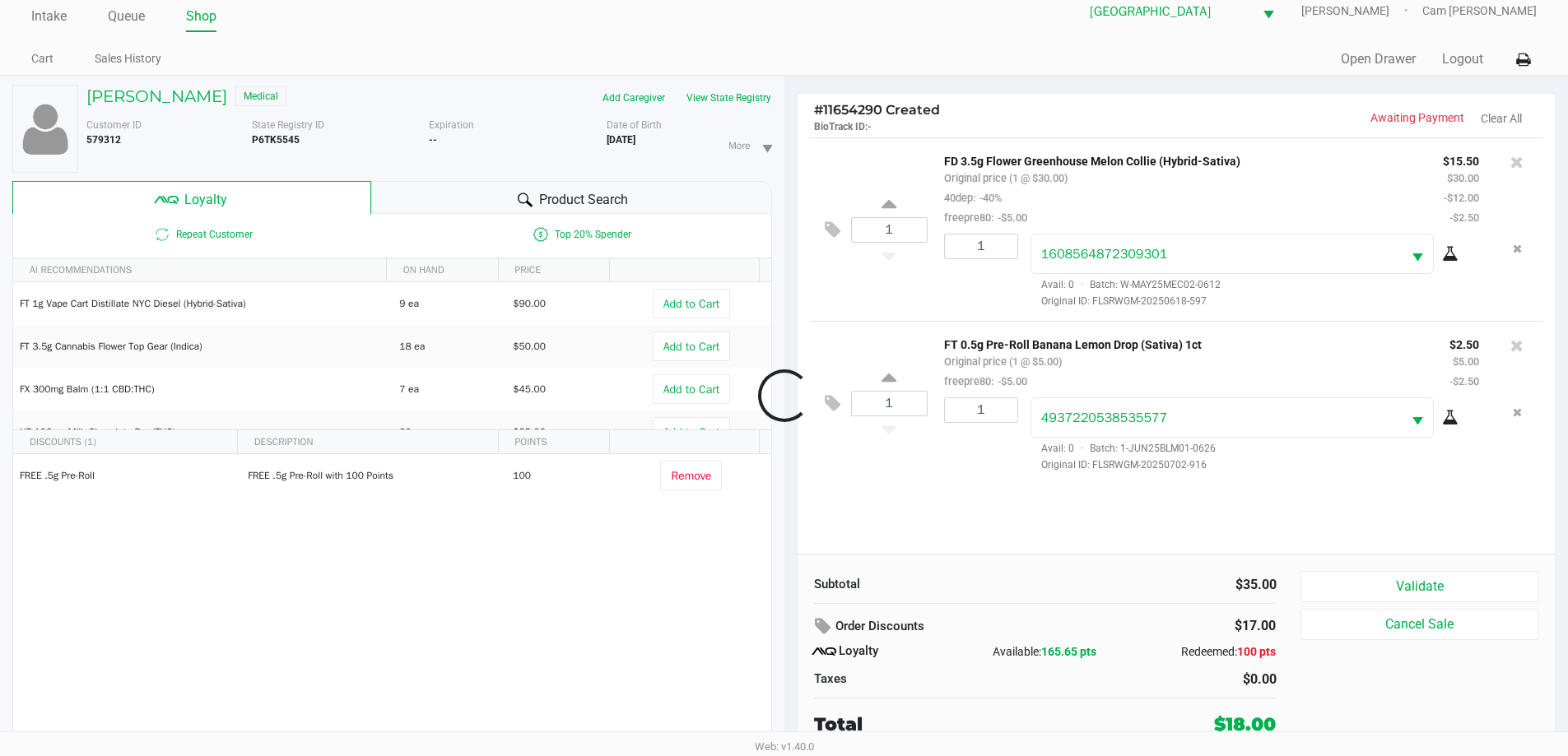 click 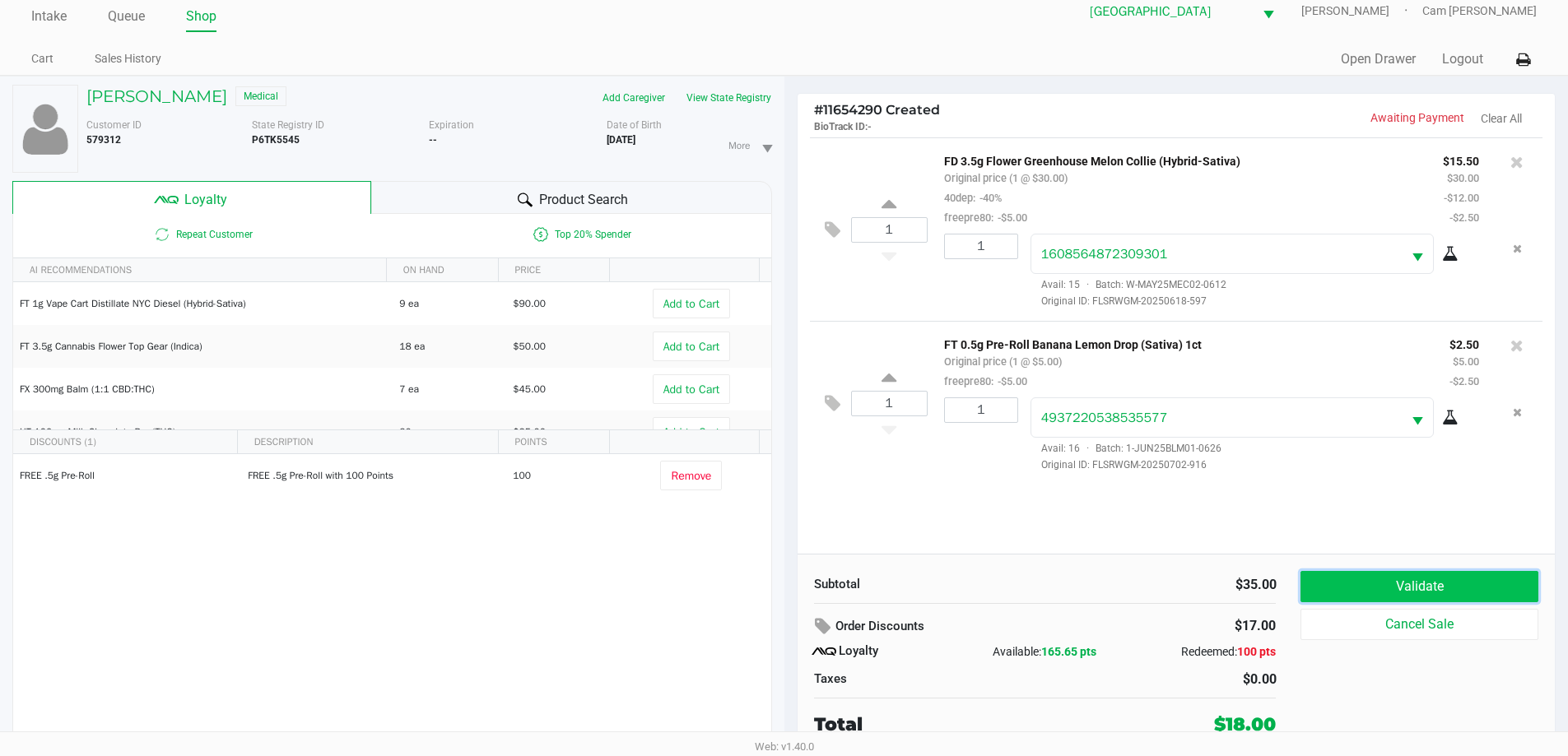 click on "Validate" 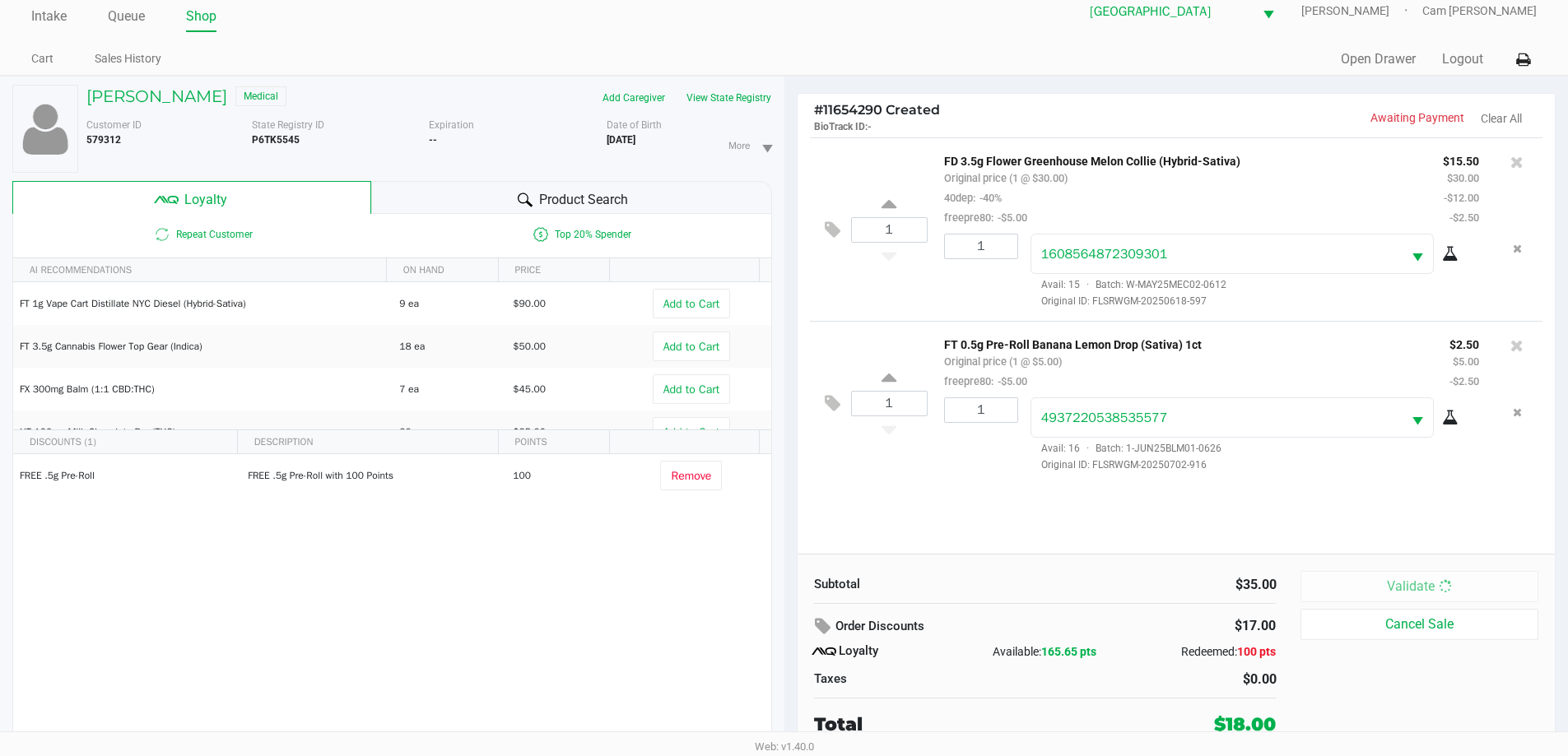 scroll, scrollTop: 0, scrollLeft: 0, axis: both 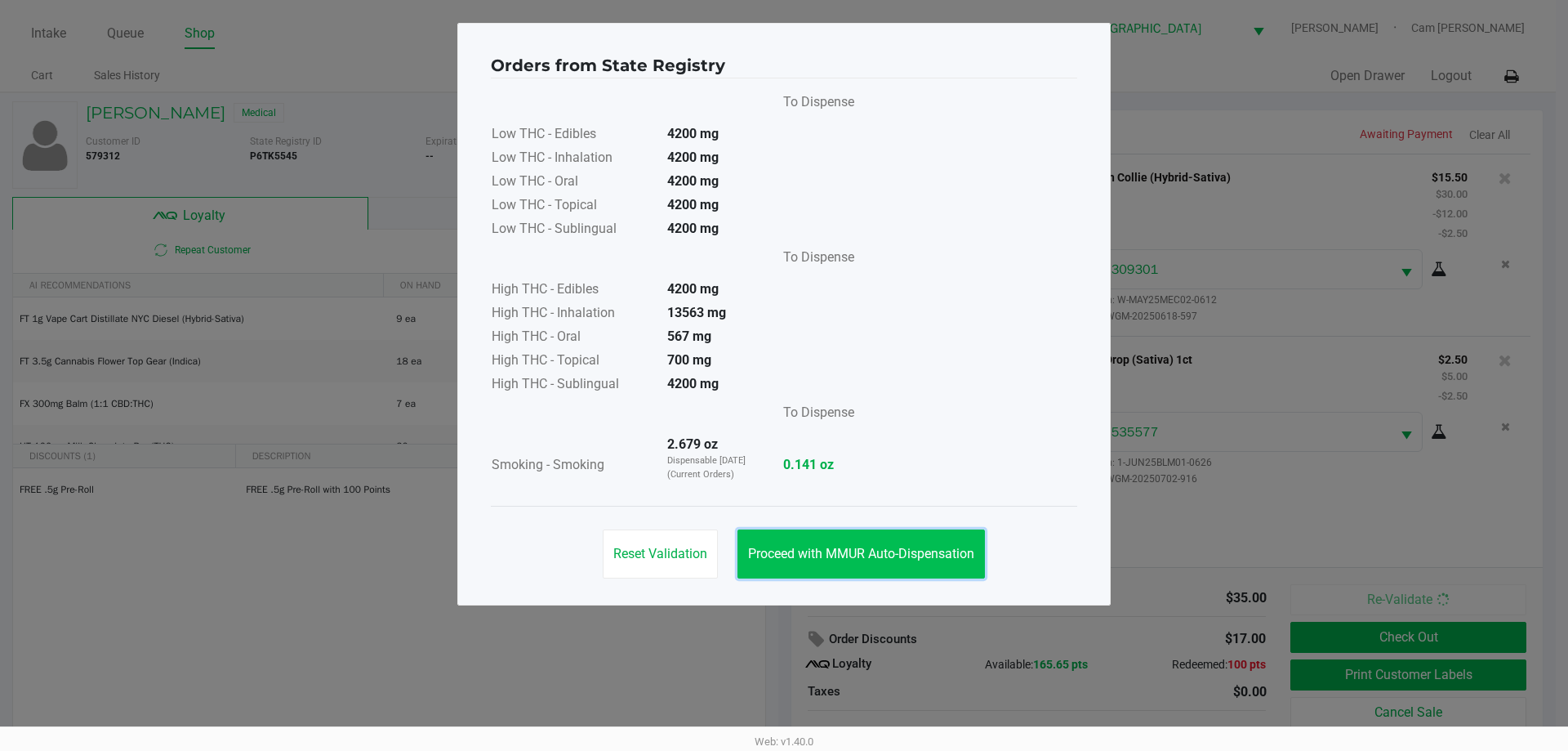 drag, startPoint x: 917, startPoint y: 569, endPoint x: 949, endPoint y: 567, distance: 32.062439 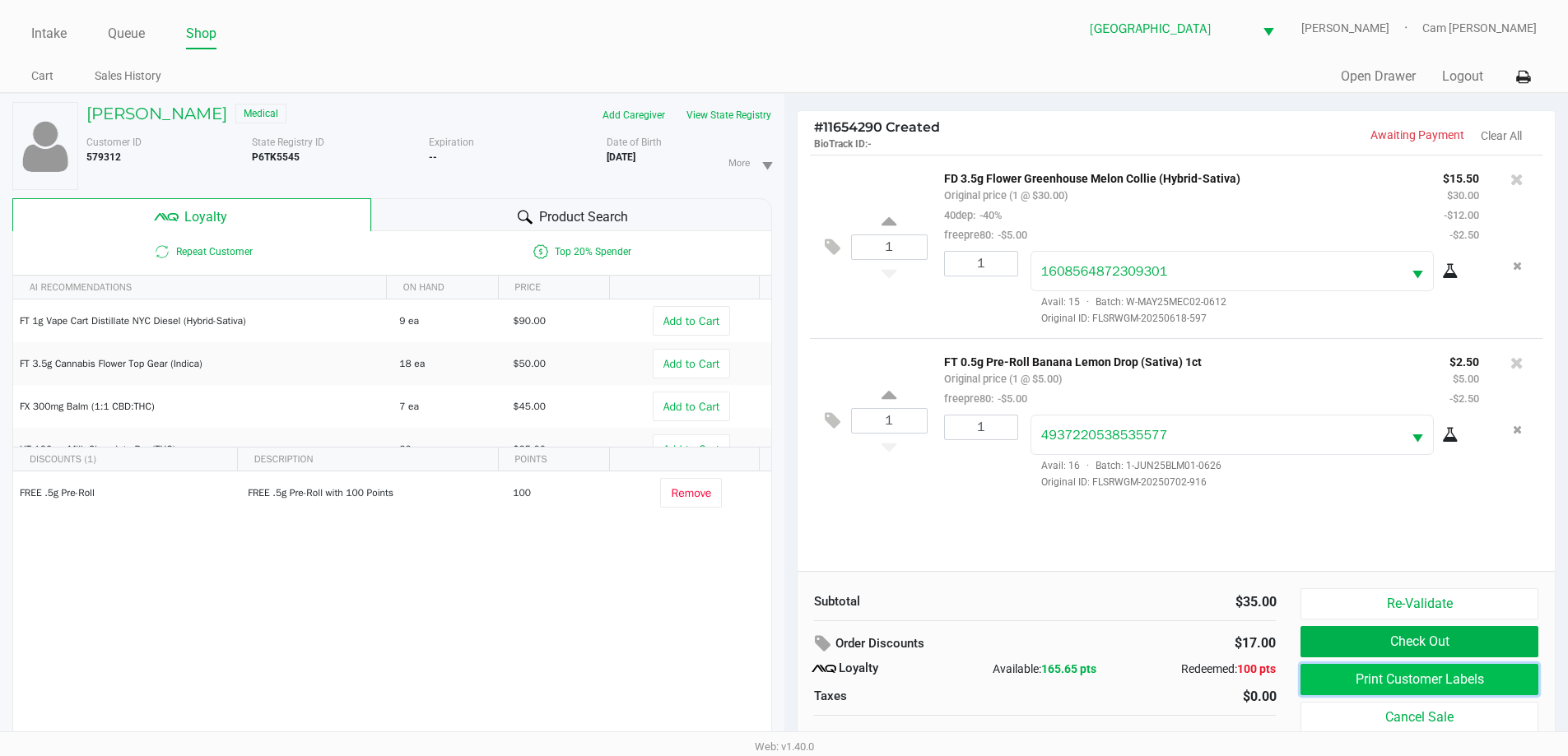 click on "Print Customer Labels" 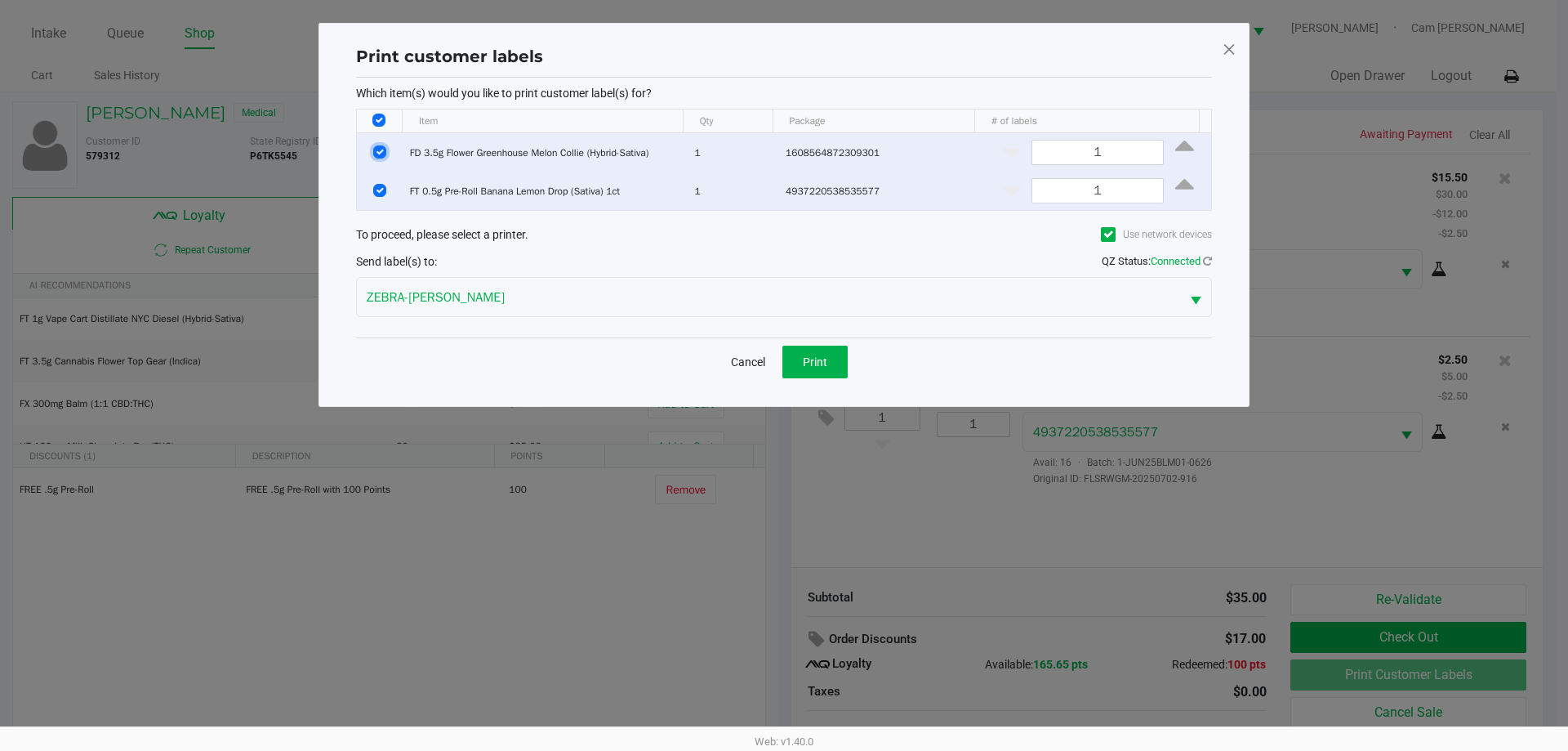 click at bounding box center [380, 152] 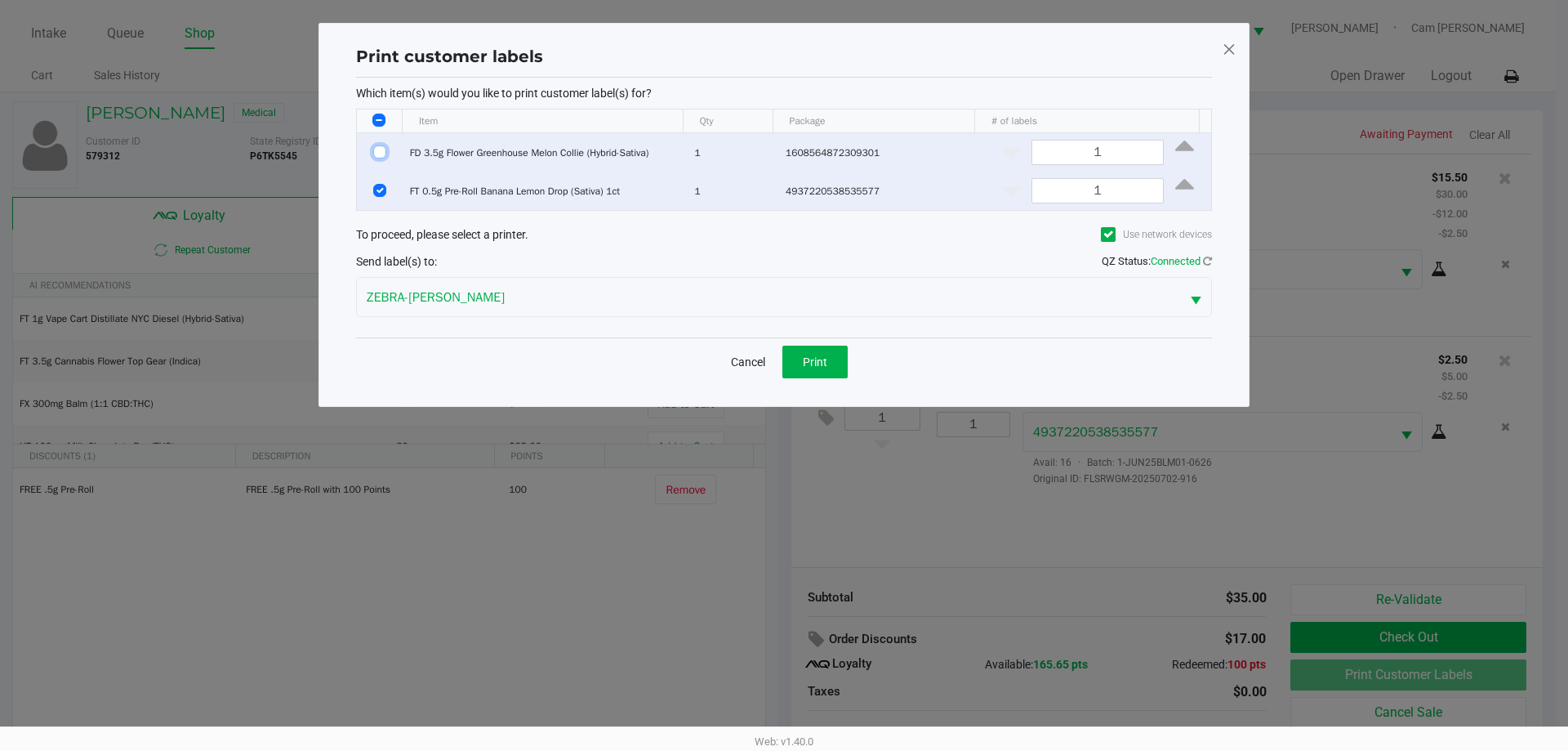 checkbox on "false" 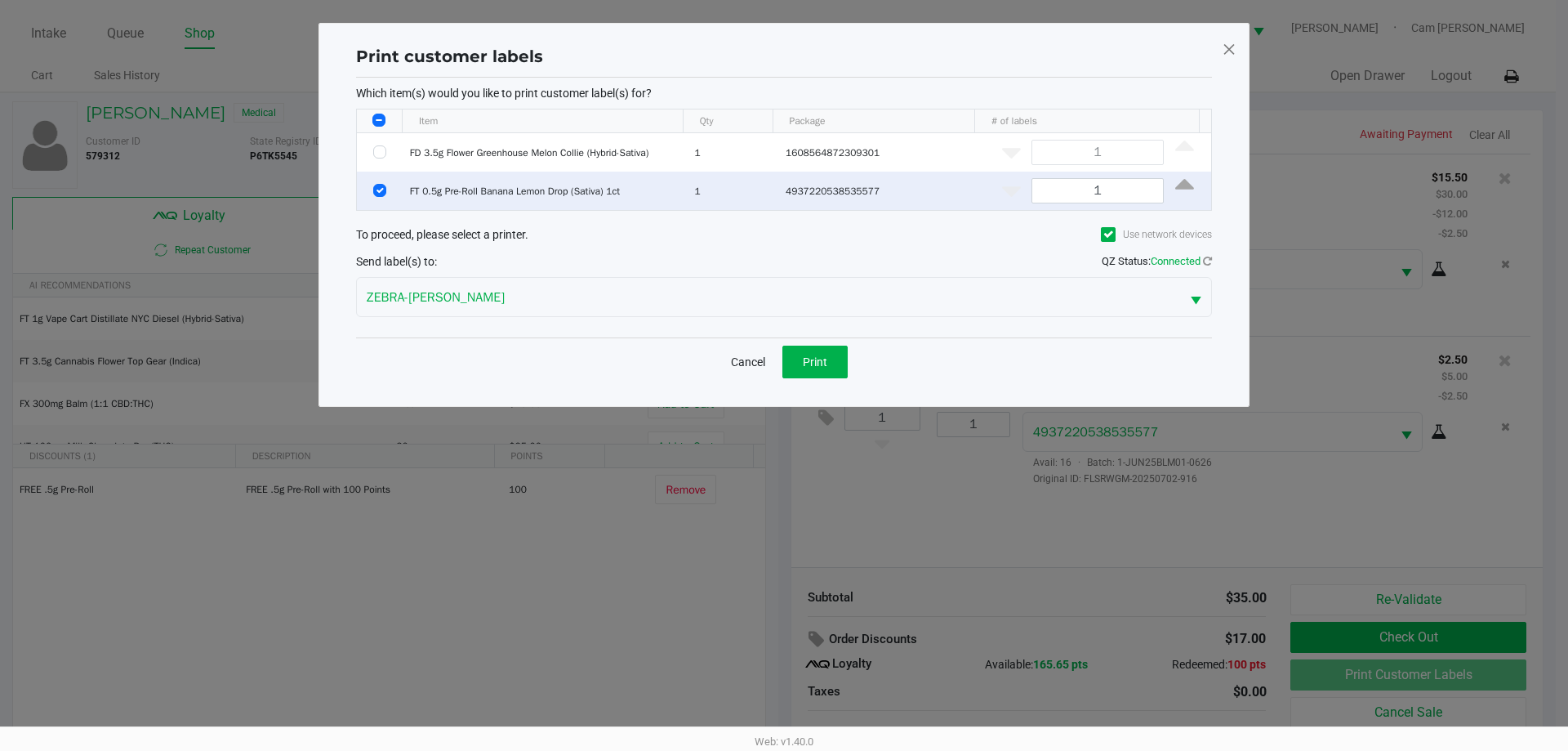 click on "Cancel   Print" 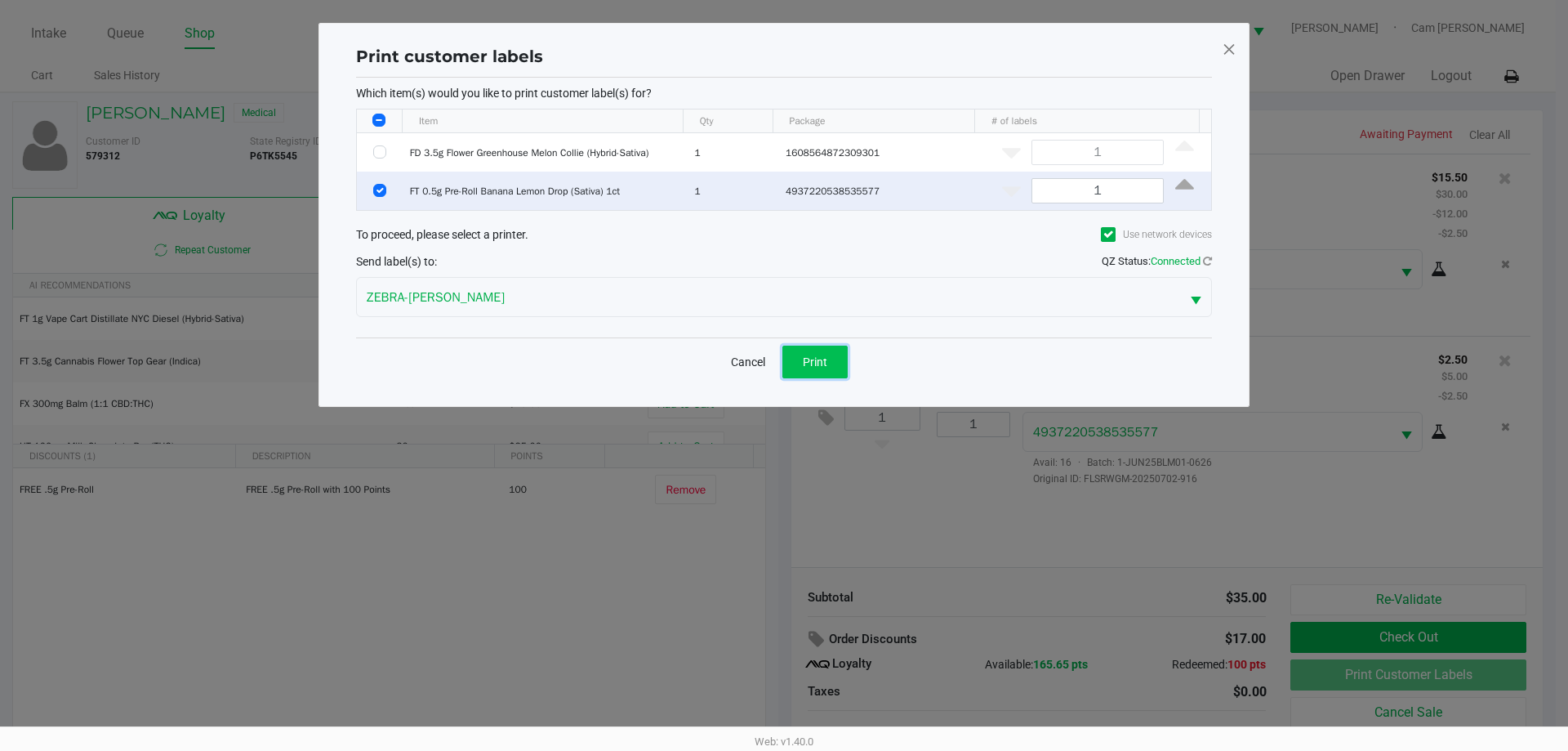 click on "Print" 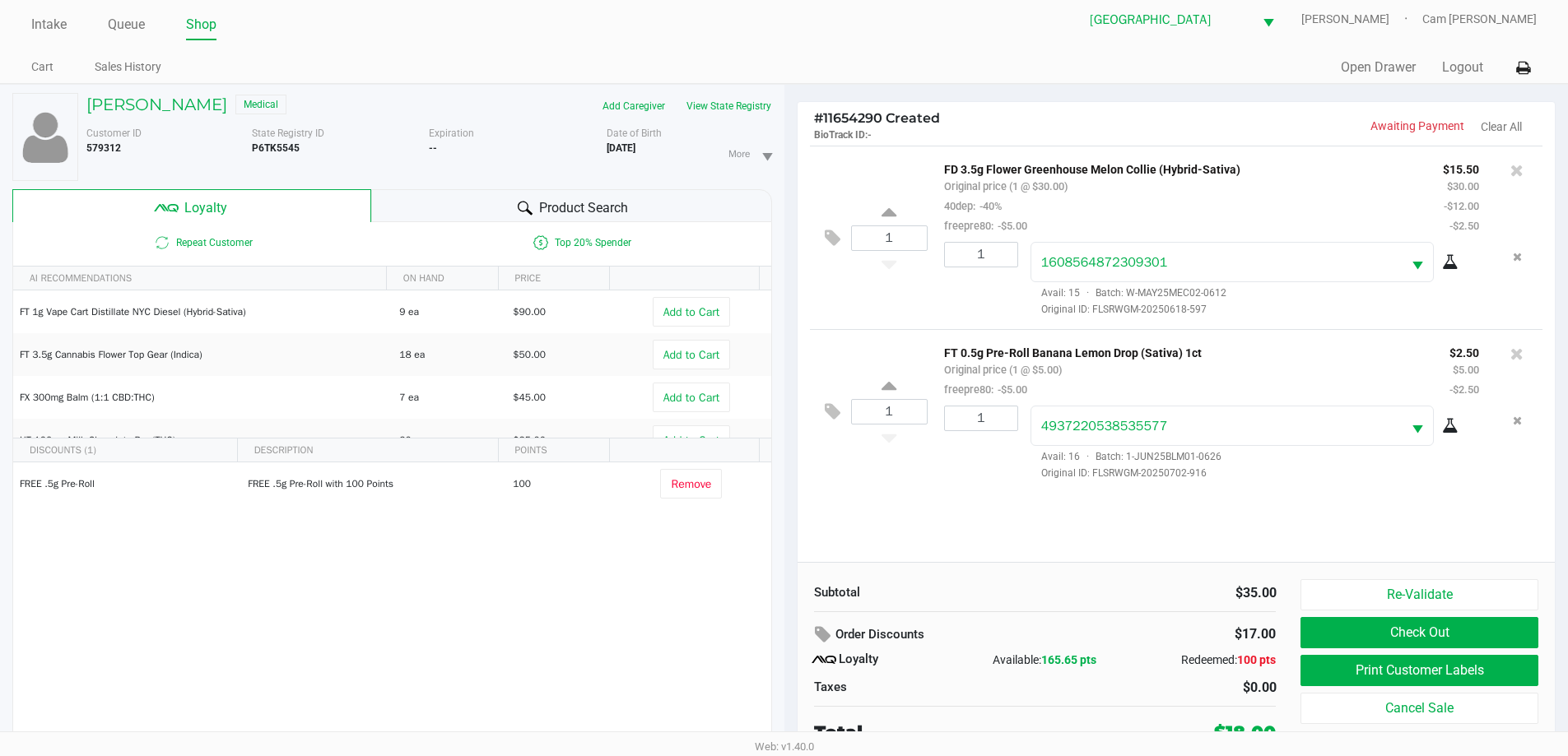 scroll, scrollTop: 17, scrollLeft: 0, axis: vertical 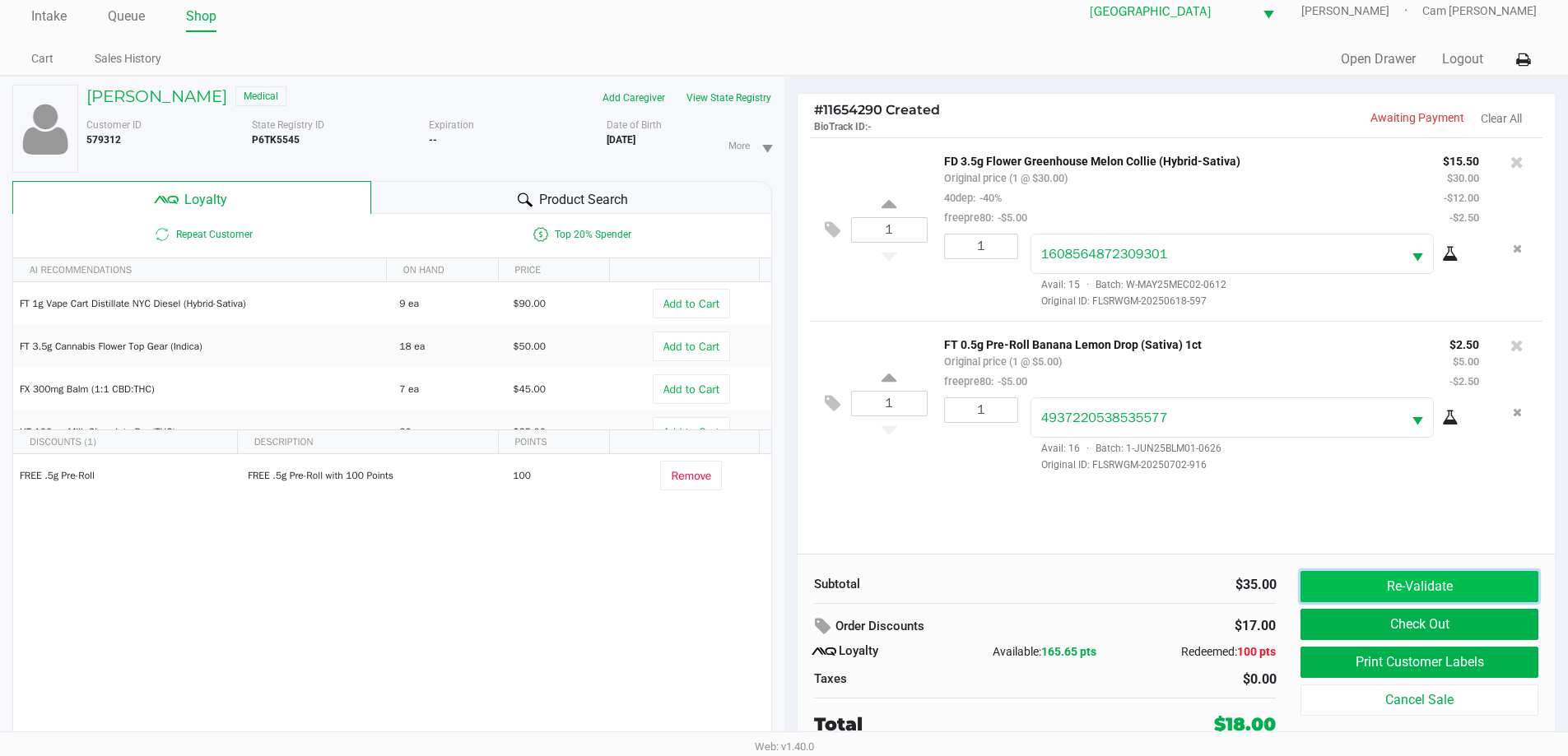 click on "Re-Validate" 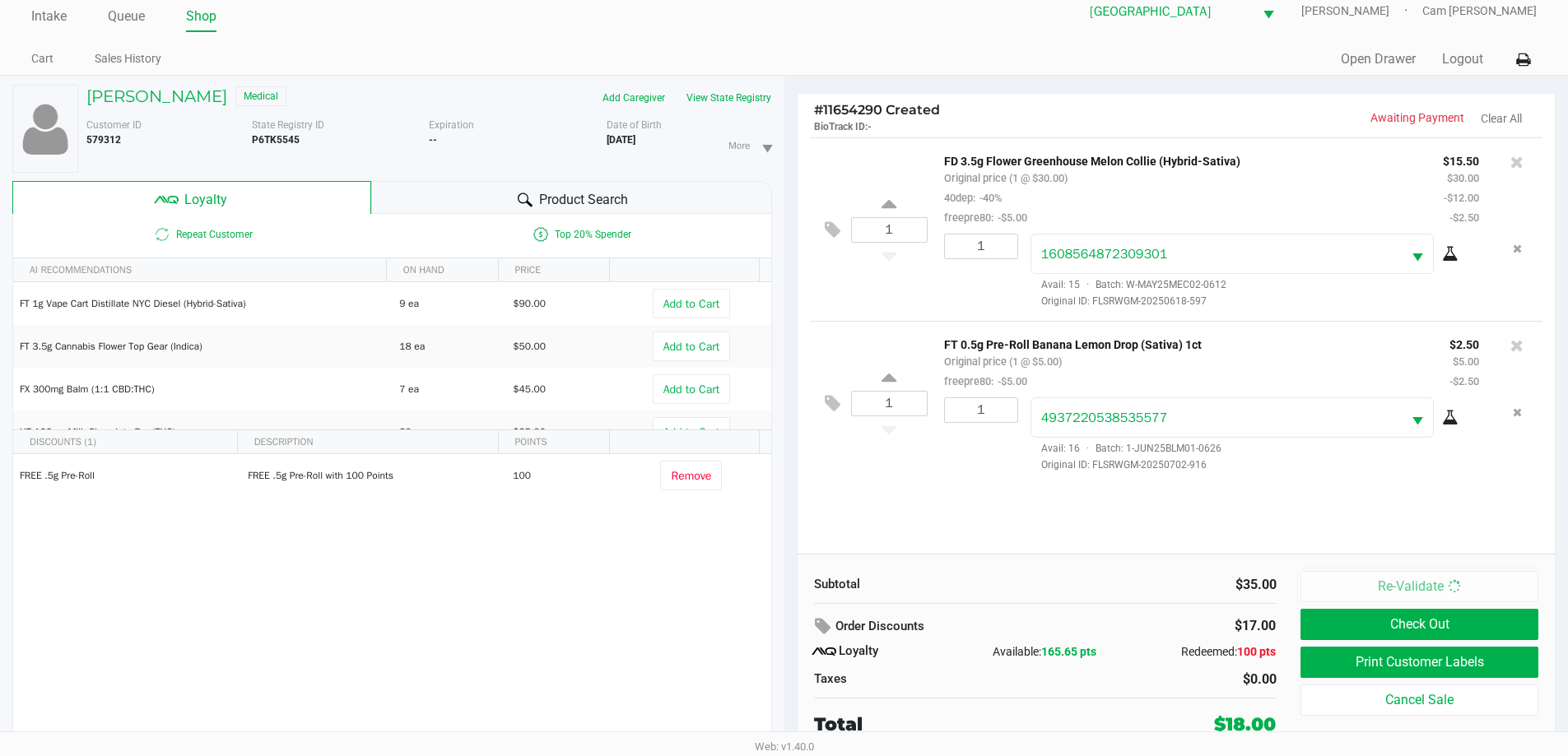 scroll, scrollTop: 0, scrollLeft: 0, axis: both 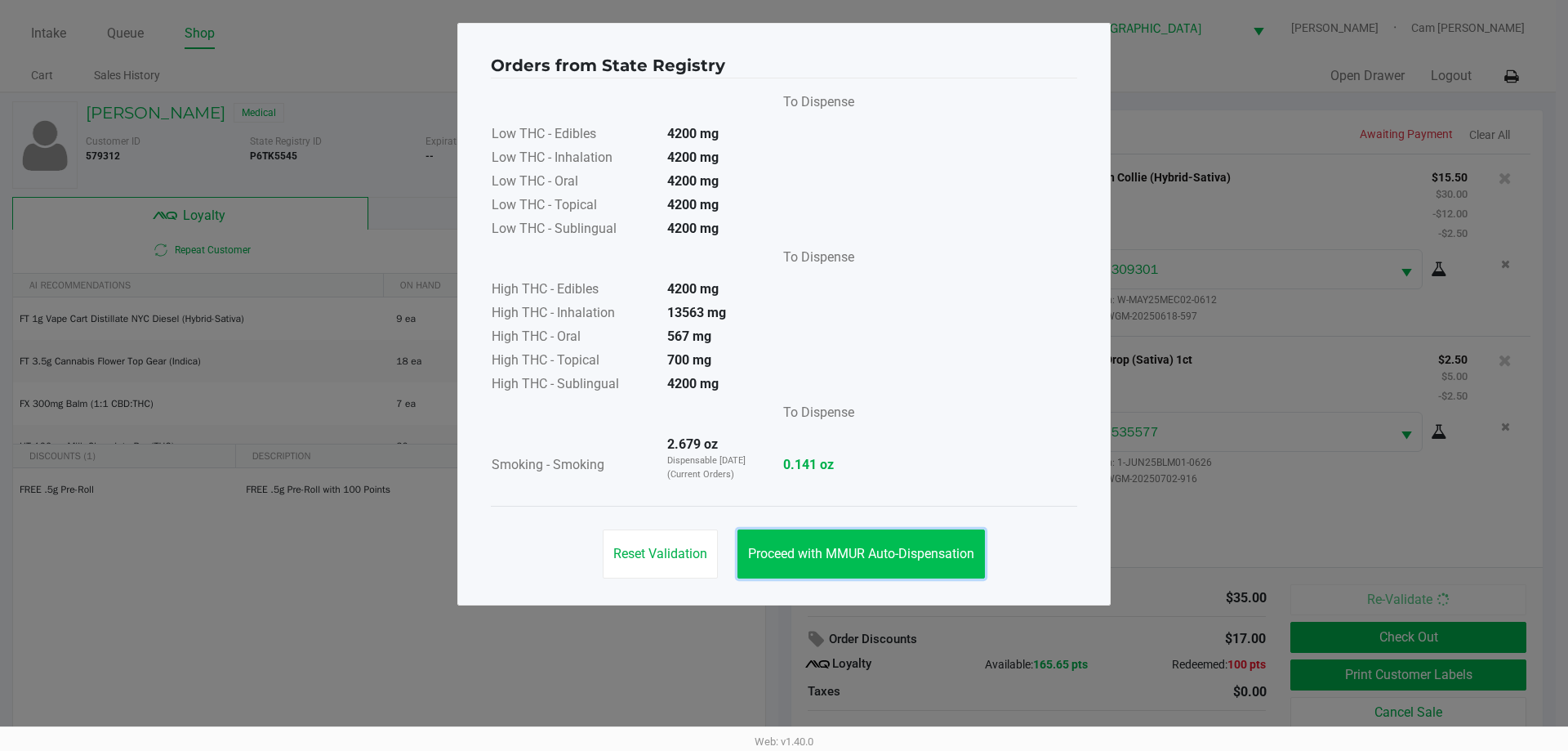 drag, startPoint x: 970, startPoint y: 531, endPoint x: 960, endPoint y: 560, distance: 31 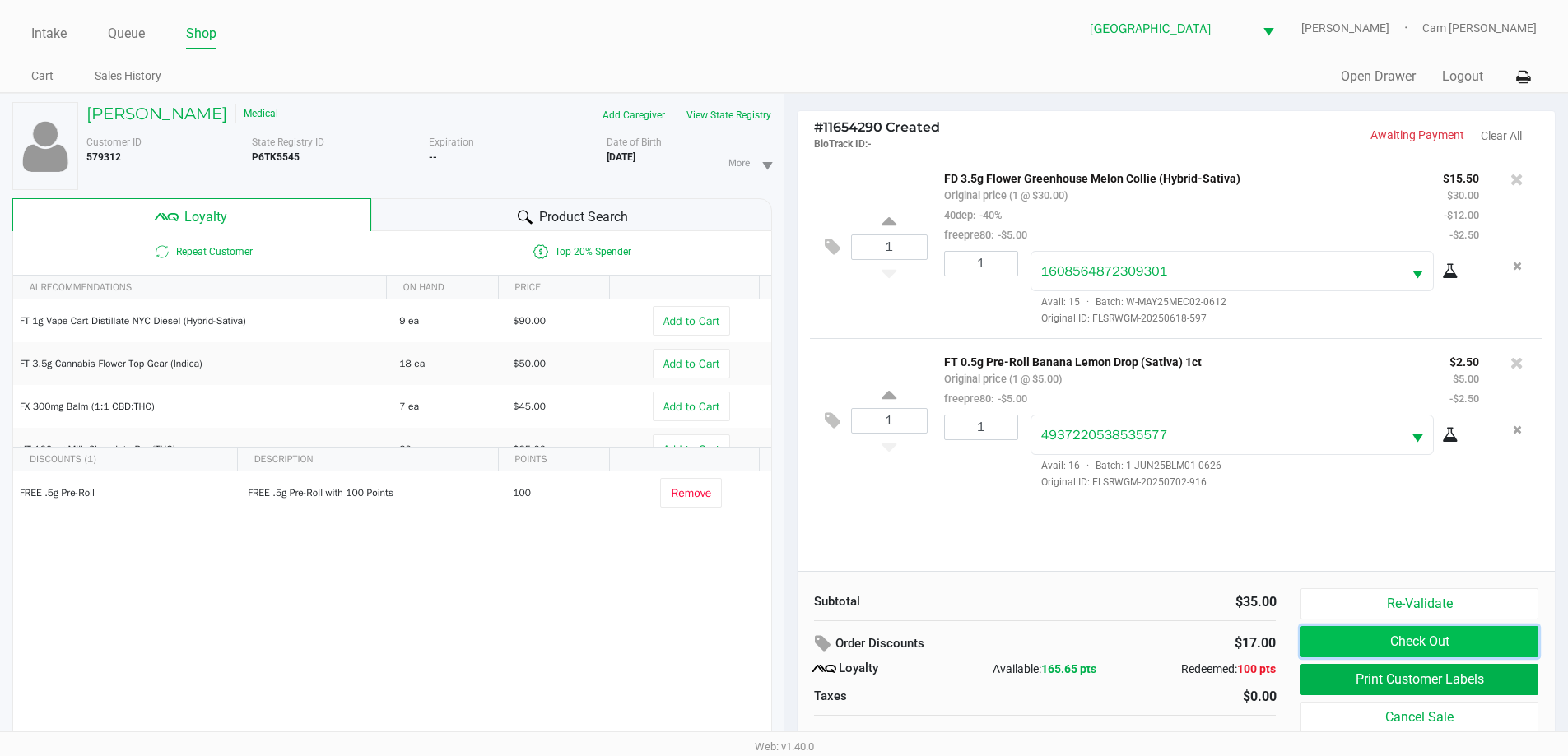 click on "Check Out" 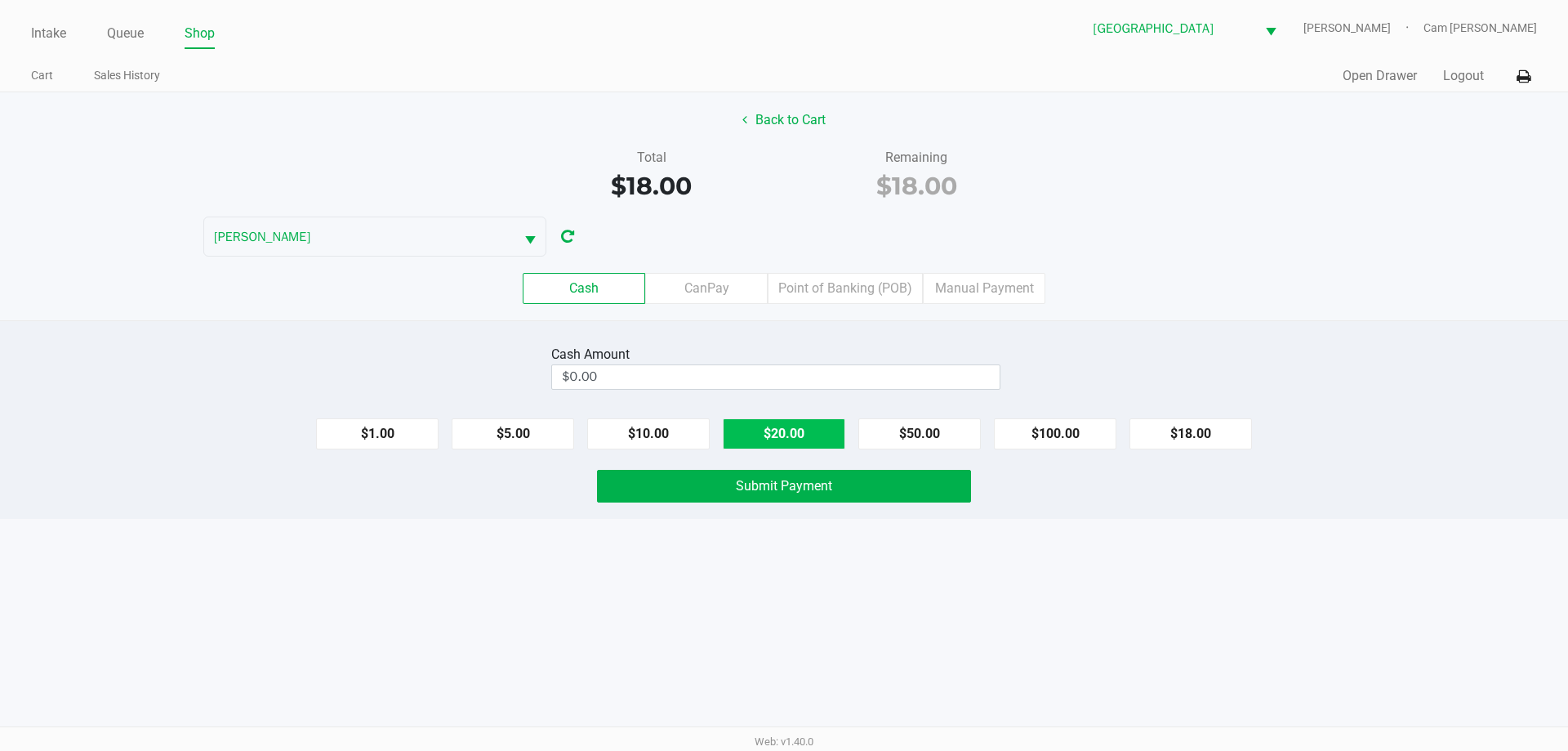 click on "$20.00" 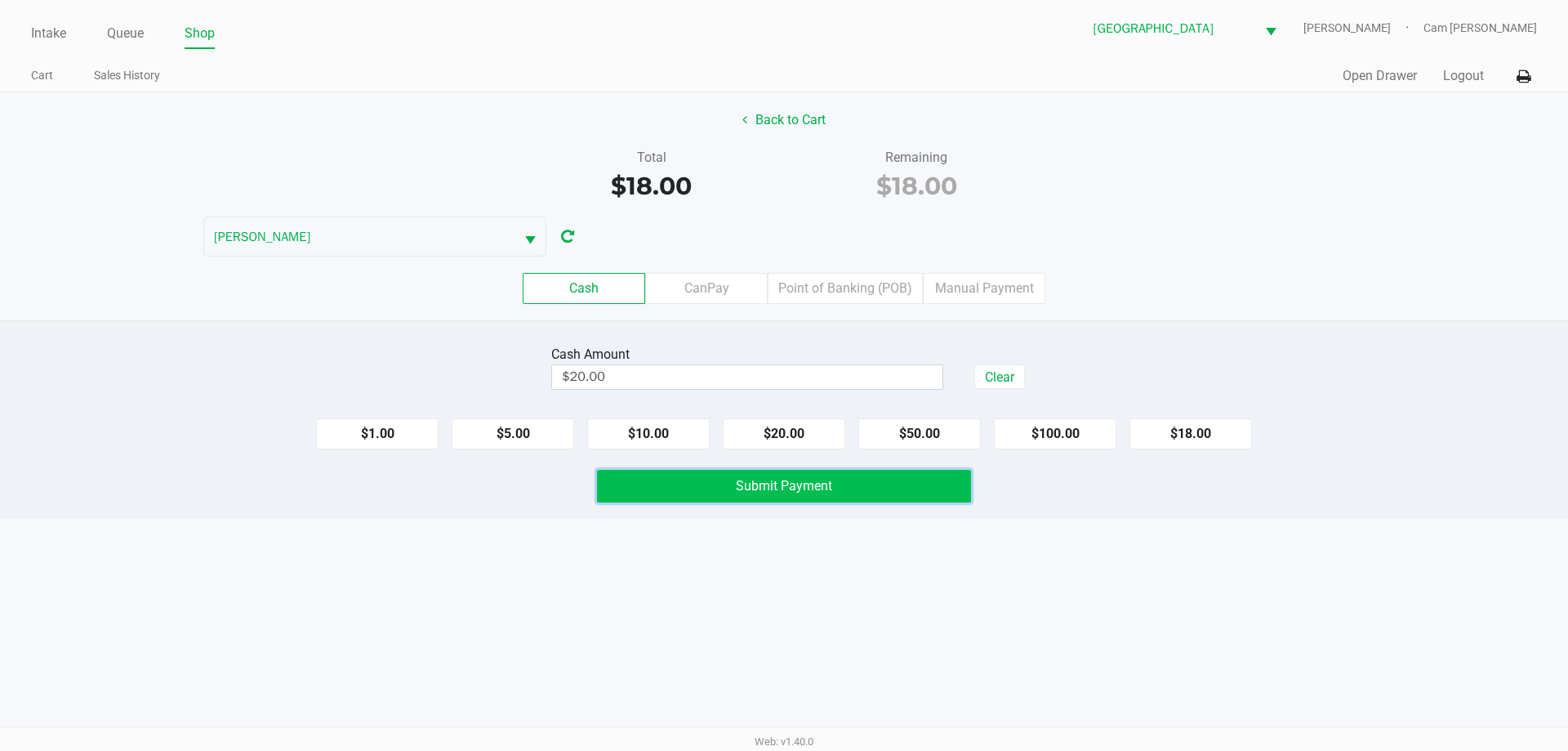 click on "Submit Payment" 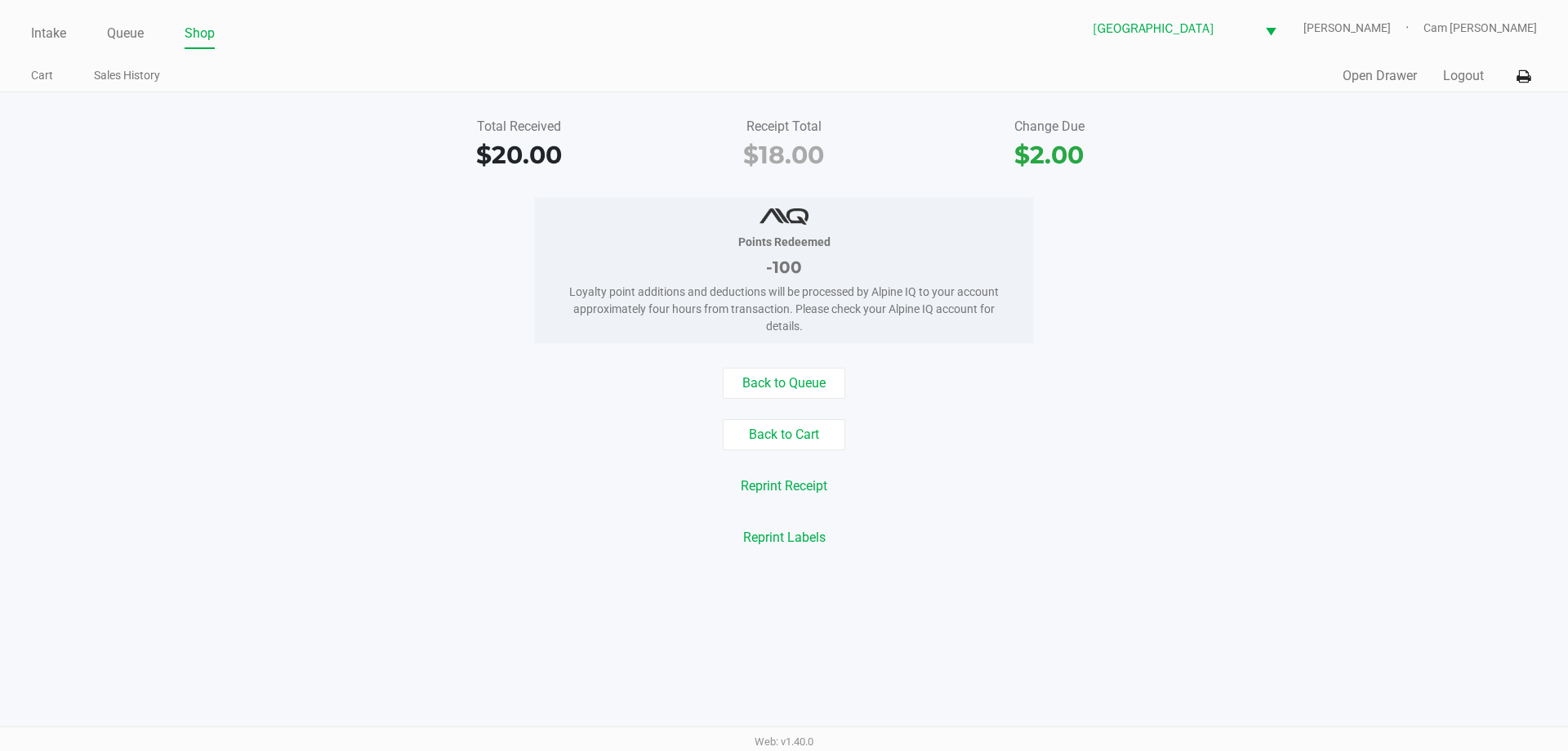 click on "Intake Queue Shop Palm Coast WC  YIRUMA   Cam Cercy  Cart Sales History  Quick Sale   Open Drawer   Logout" 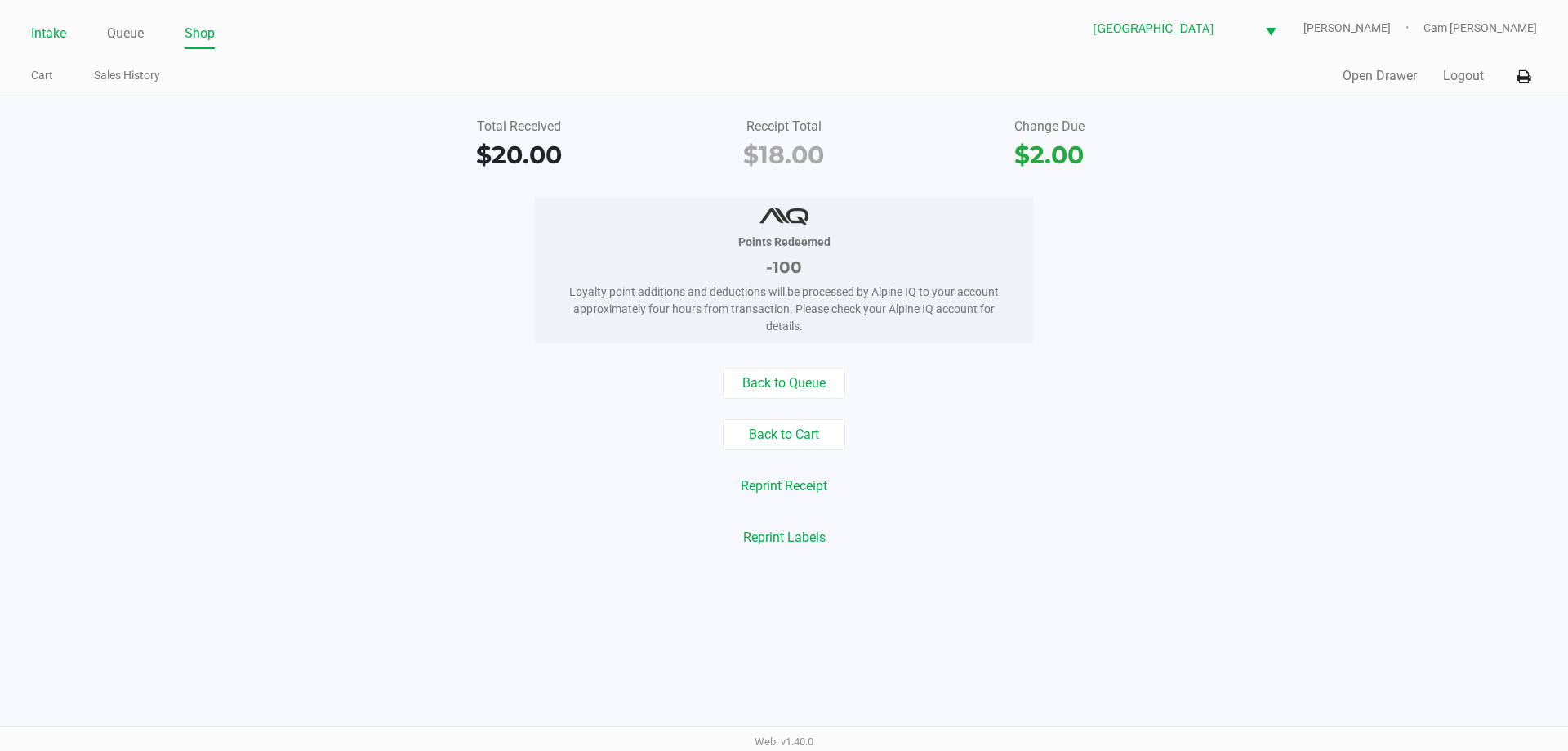 click on "Intake" 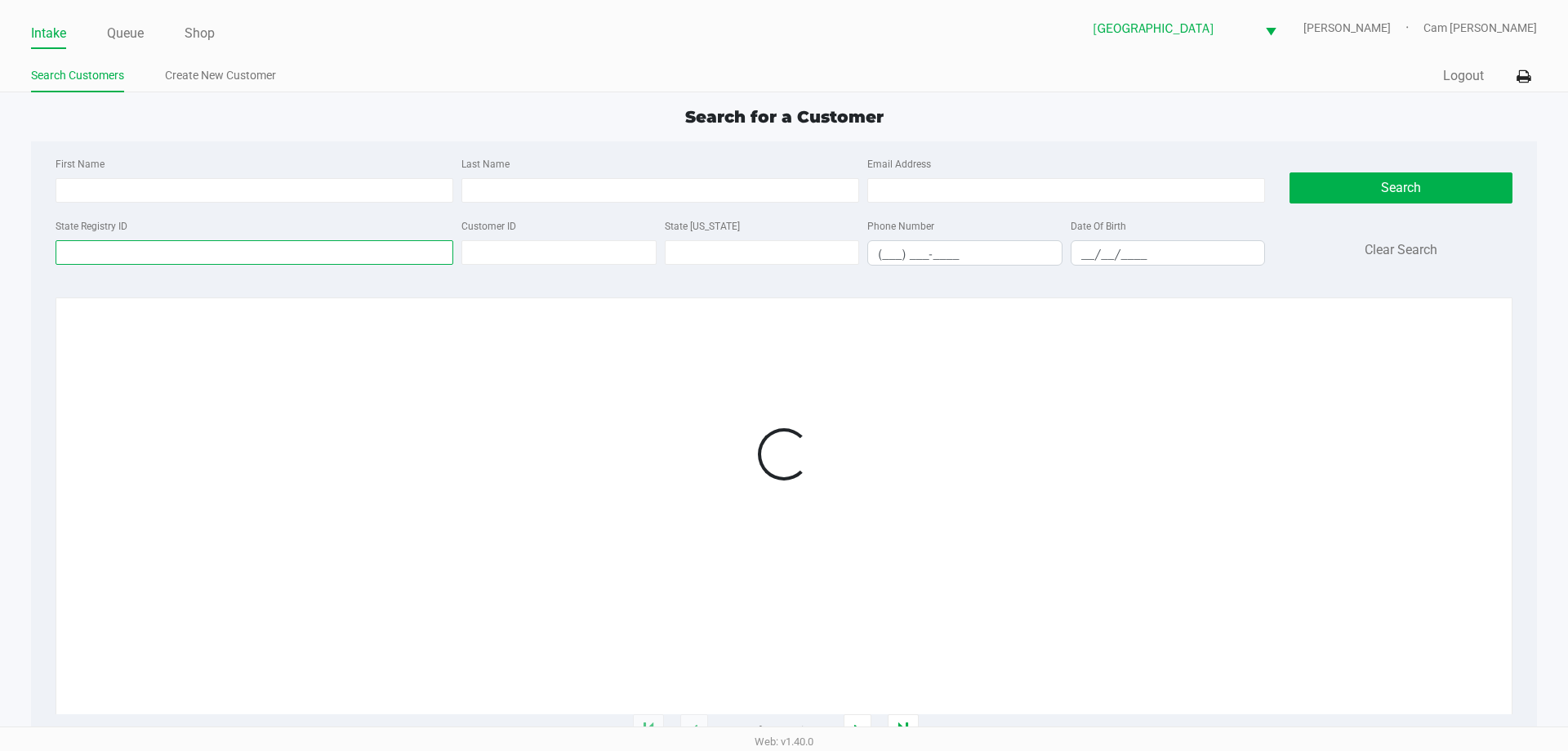 click on "State Registry ID" at bounding box center (254, 253) 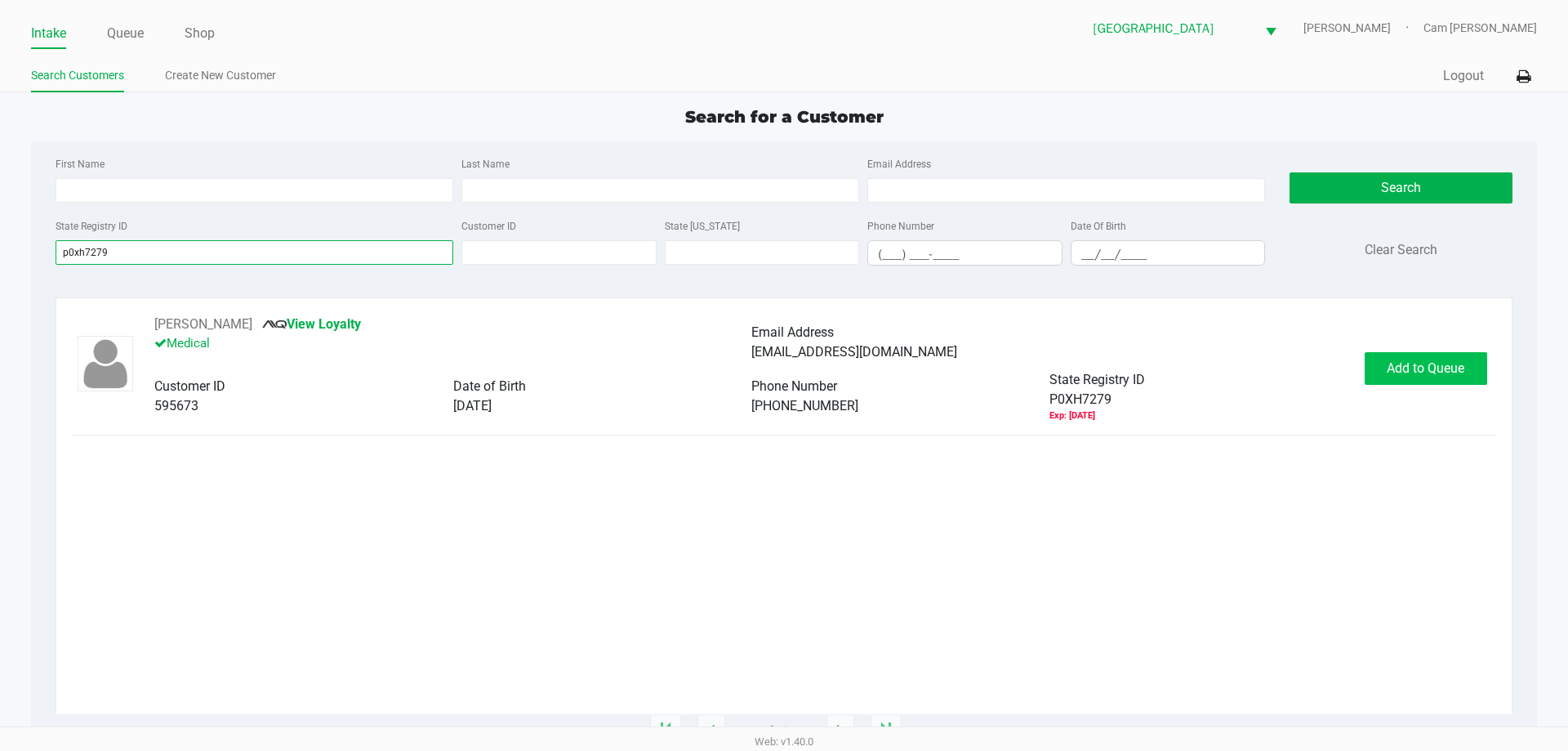 type on "p0xh7279" 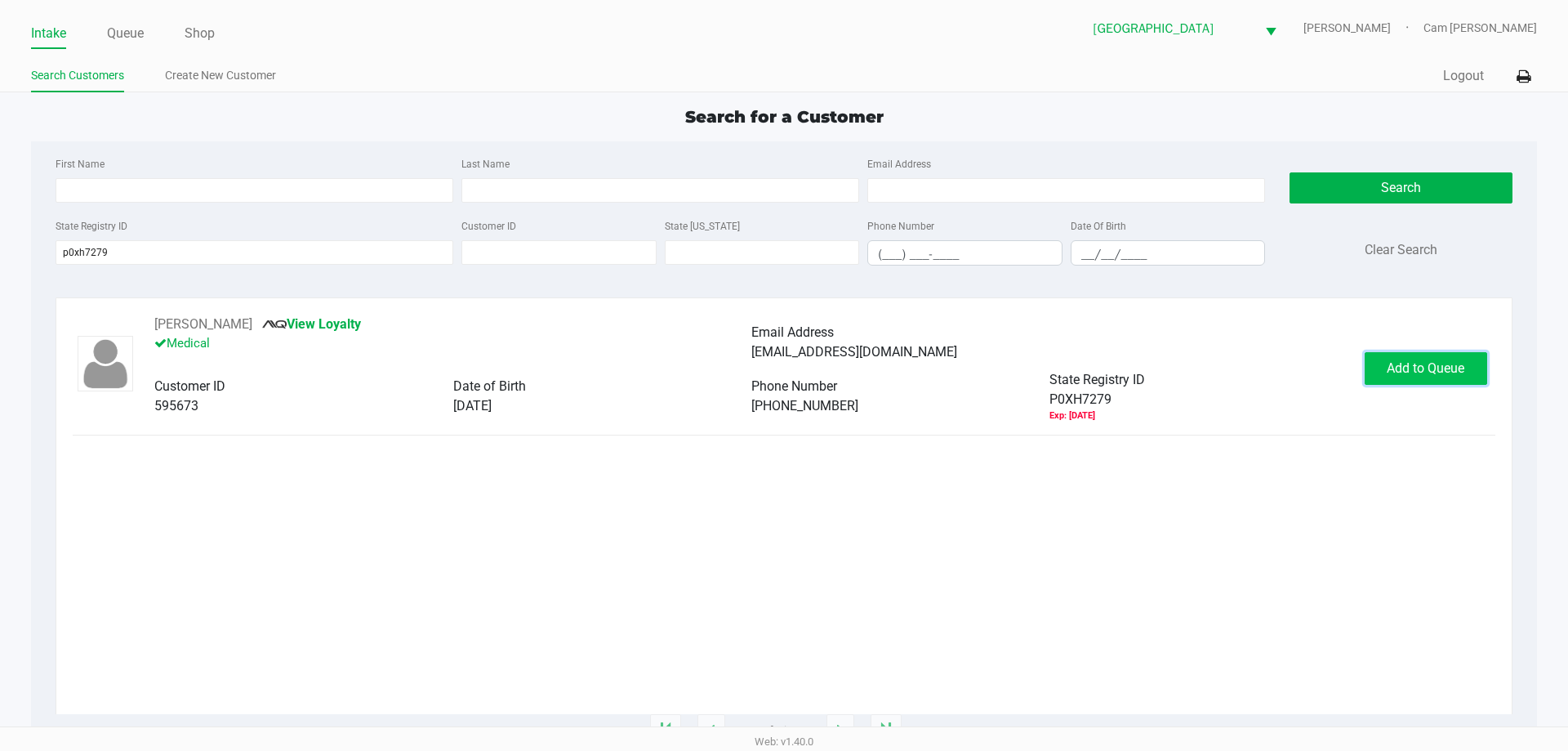 click on "Add to Queue" 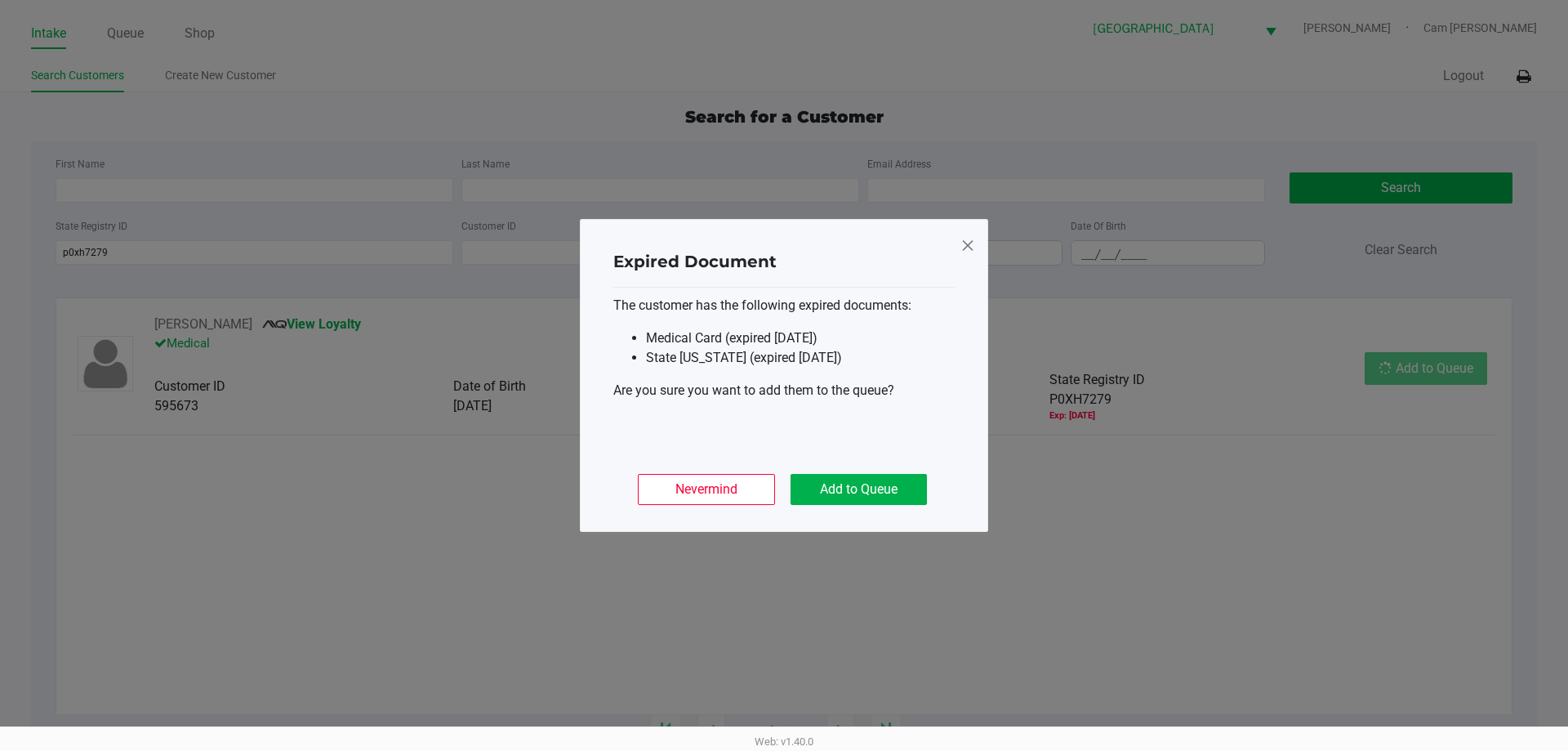 click on "Intake Queue Shop Palm Coast WC  YIRUMA   Cam Cercy  Search Customers Create New Customer  Quick Sale   Logout  Search for a Customer First Name Last Name Email Address State Registry ID p0xh7279 Customer ID State ID Phone Number (___) ___-____ Date Of Birth __/__/____  Search   Clear Search   PHILIP FOUTS       View Loyalty   Medical   Email Address   prfouts@gmail.com   Customer ID   595673   Date of Birth   11/24/1978   Phone Number   (386) 348-2947   State Registry ID   P0XH7279   Exp: 03/08/2025   Add to Queue   1 - 1 of 1 items   Web: v1.40.0
Expired Document
The customer has the following expired documents:
Medical Card (expired 2025-03-08) State ID (expired 2022-02-26)
Are you sure you want to add them to the queue?
Nevermind   Add to Queue" at bounding box center (784, 363) 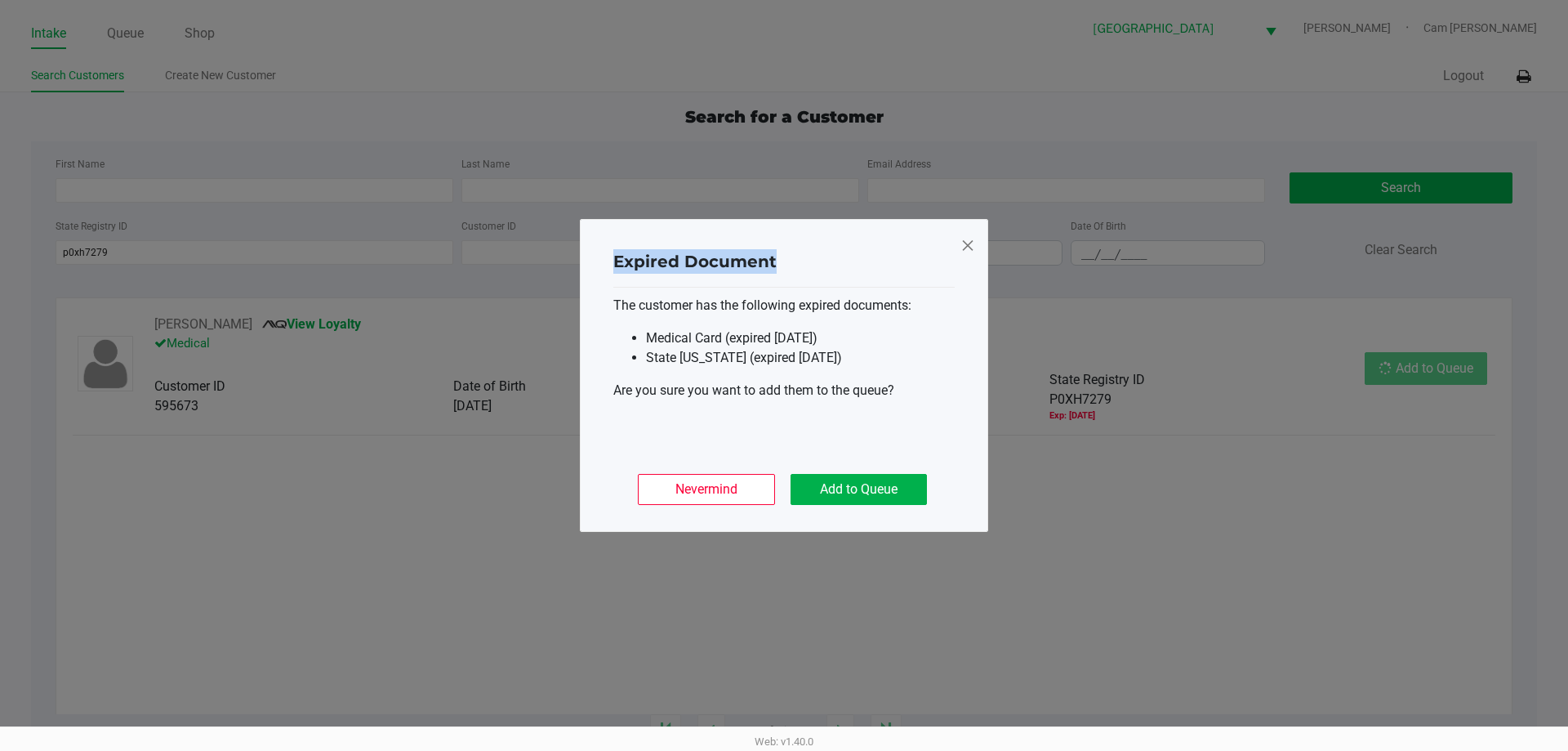 click on "Expired Document
The customer has the following expired documents:
Medical Card (expired 2025-03-08) State ID (expired 2022-02-26)
Are you sure you want to add them to the queue?
Nevermind   Add to Queue" 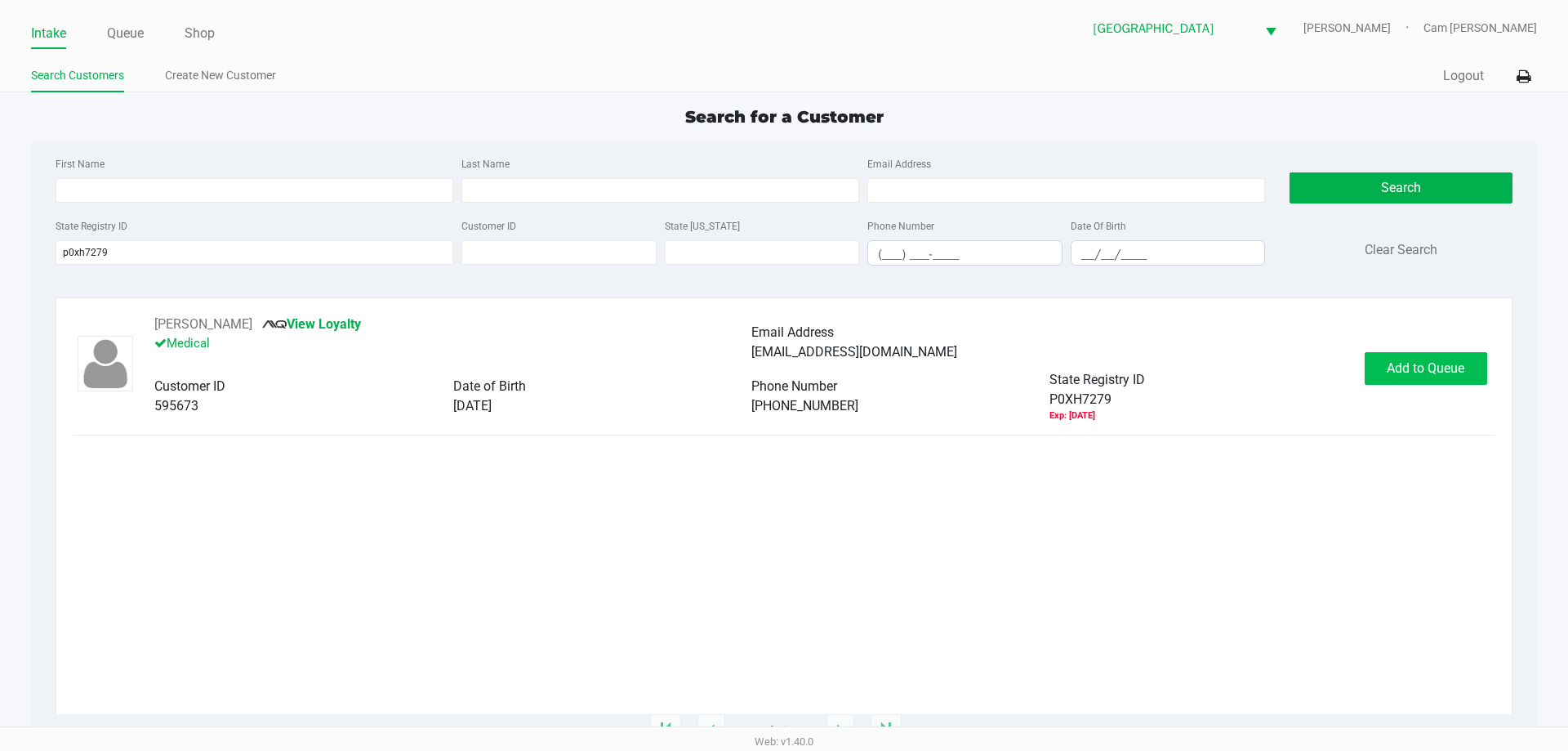 click on "Expired Document
The customer has the following expired documents:
Medical Card (expired 2025-03-08) State ID (expired 2022-02-26)
Are you sure you want to add them to the queue?
Nevermind   Add to Queue" 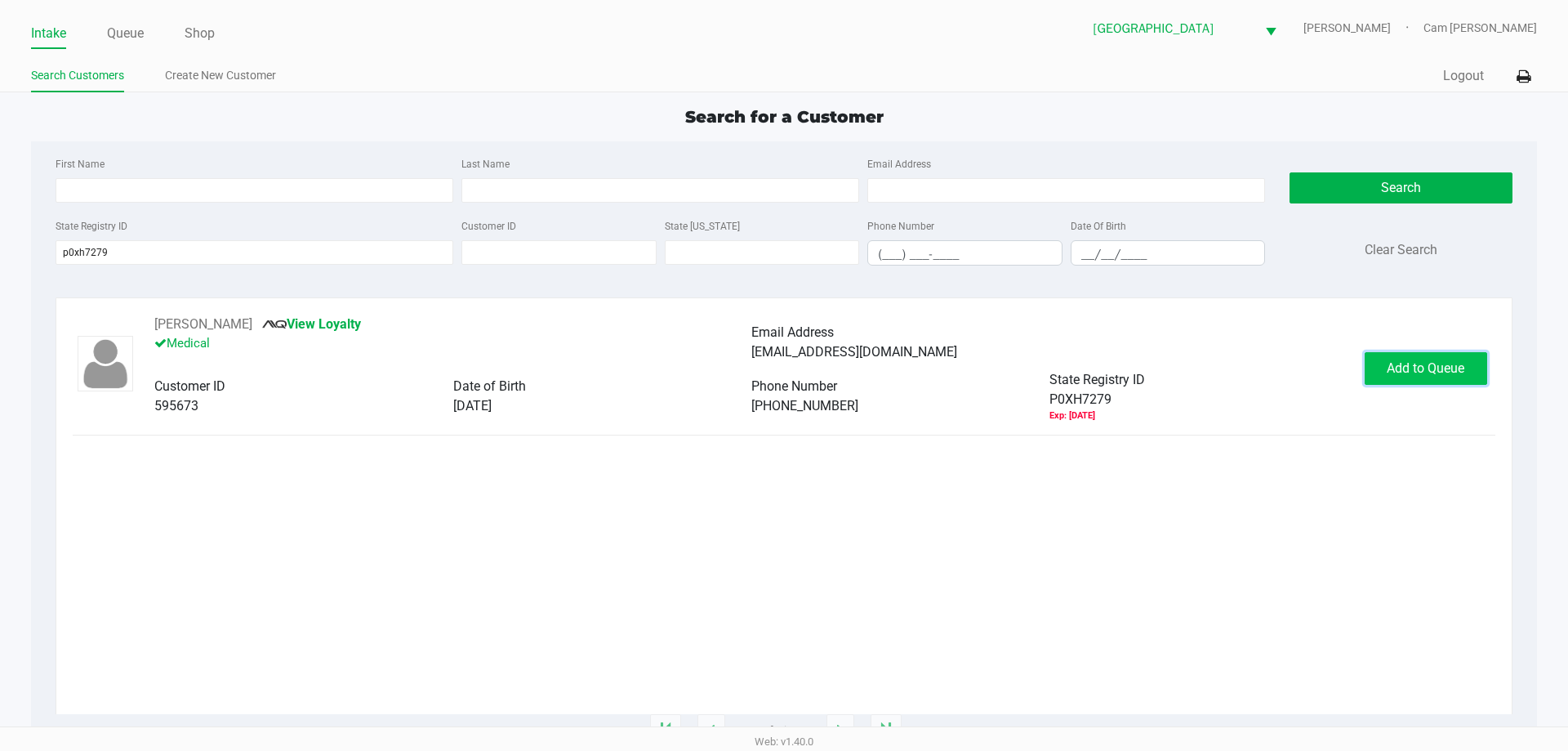 click on "Add to Queue" 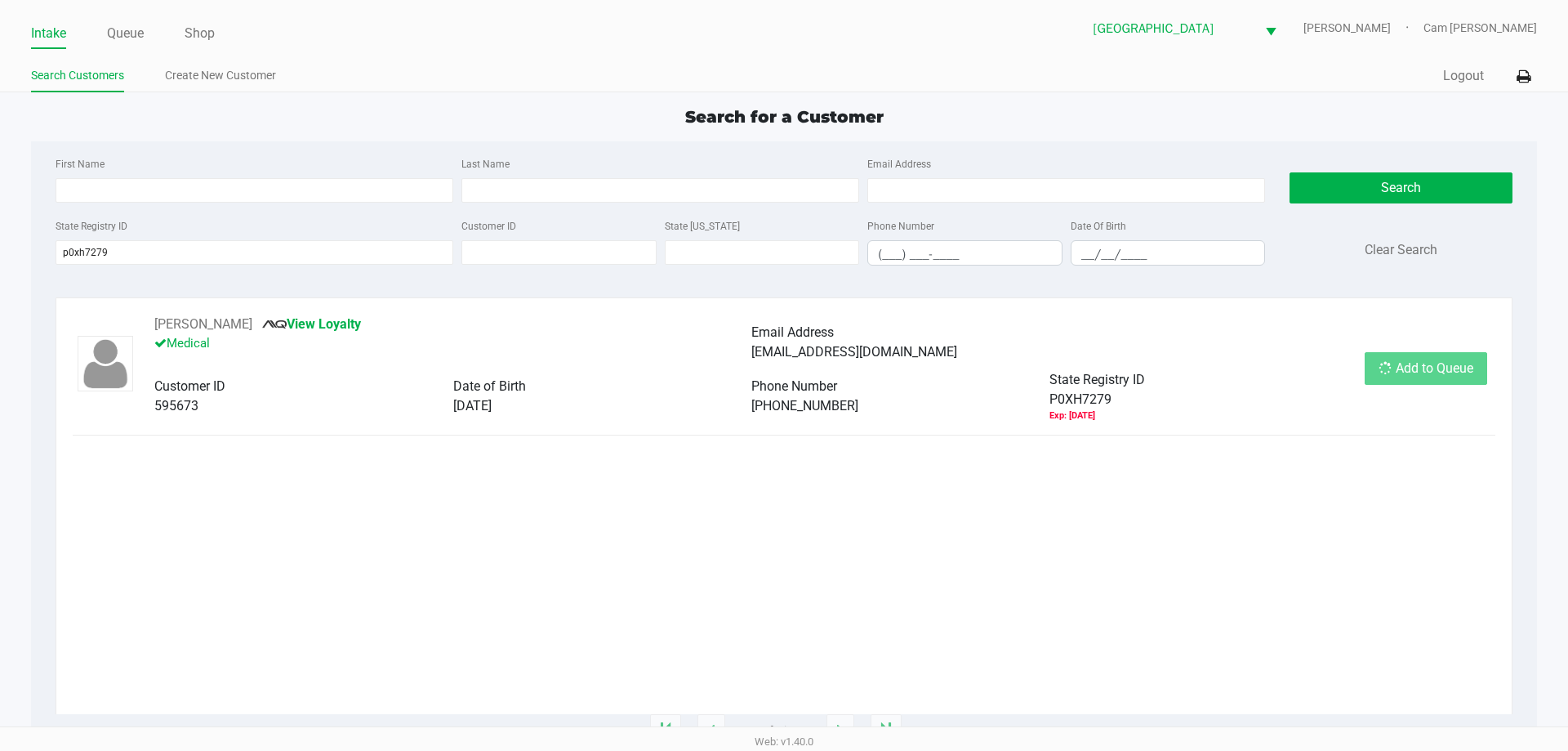 click on "Intake Queue Shop Palm Coast WC  YIRUMA   Cam Cercy  Search Customers Create New Customer  Quick Sale   Logout  Search for a Customer First Name Last Name Email Address State Registry ID p0xh7279 Customer ID State ID Phone Number (___) ___-____ Date Of Birth __/__/____  Search   Clear Search   PHILIP FOUTS       View Loyalty   Medical   Email Address   prfouts@gmail.com   Customer ID   595673   Date of Birth   11/24/1978   Phone Number   (386) 348-2947   State Registry ID   P0XH7279   Exp: 03/08/2025   Add to Queue   1 - 1 of 1 items   Web: v1.40.0" at bounding box center (784, 363) 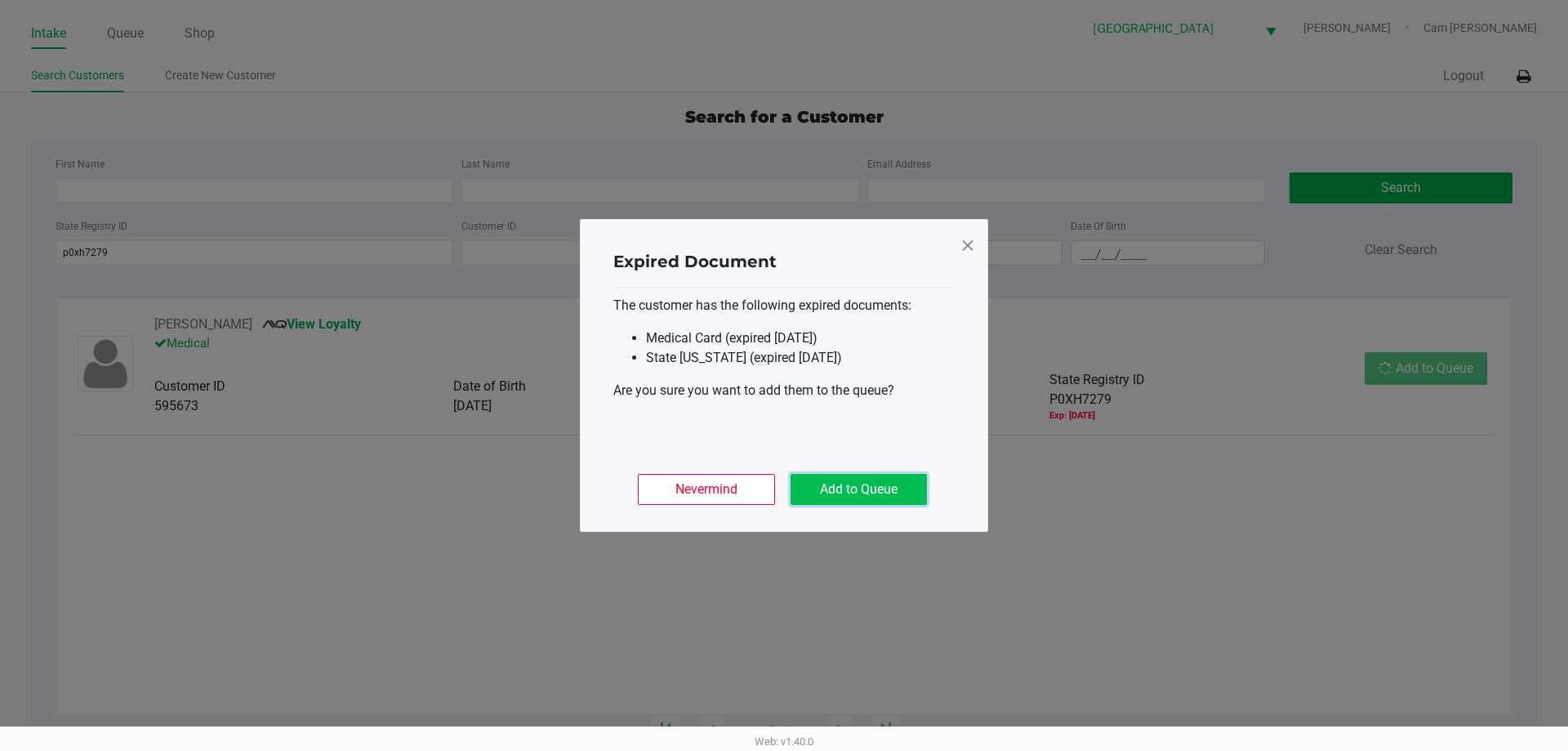 click on "Add to Queue" 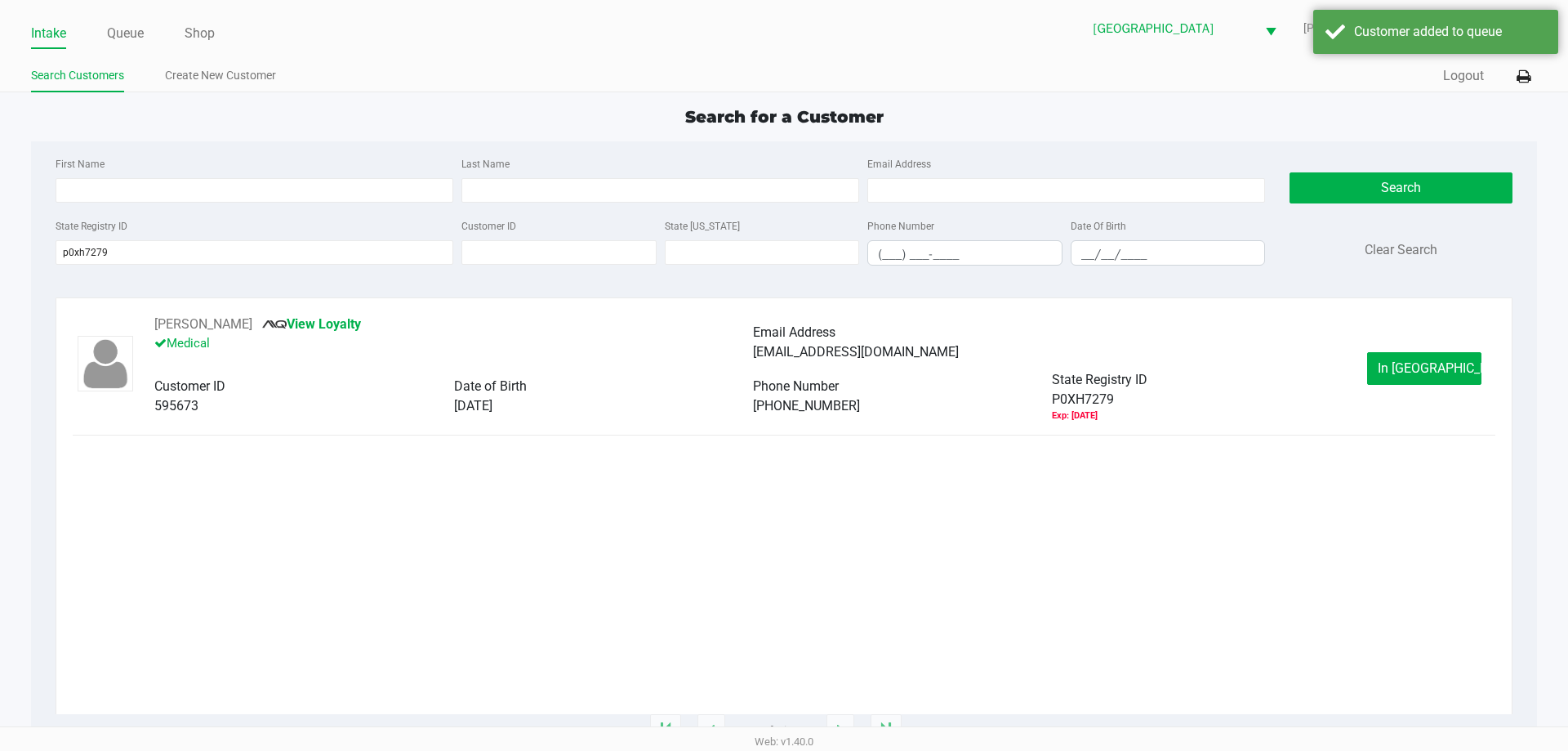 click on "In Queue" 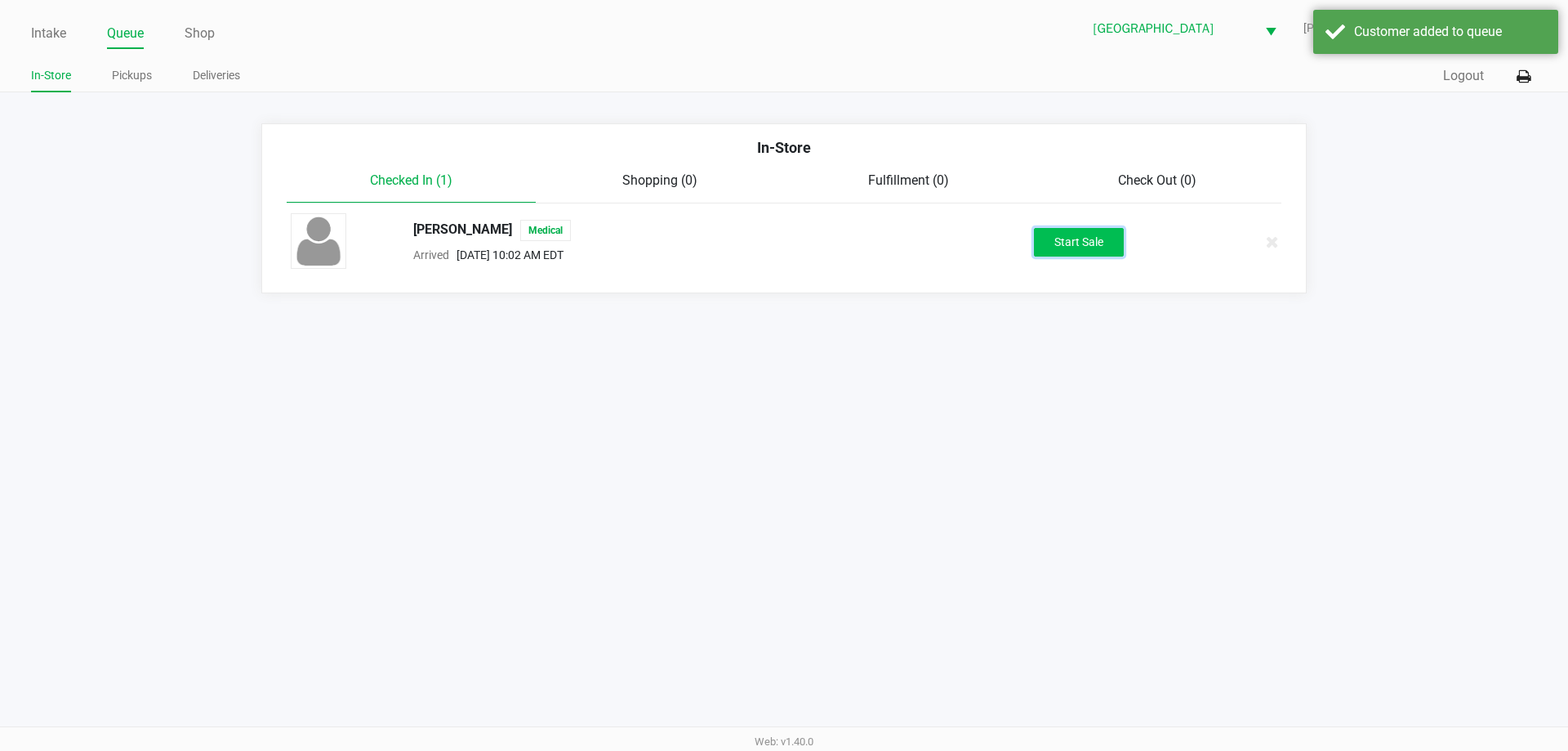 click on "Start Sale" 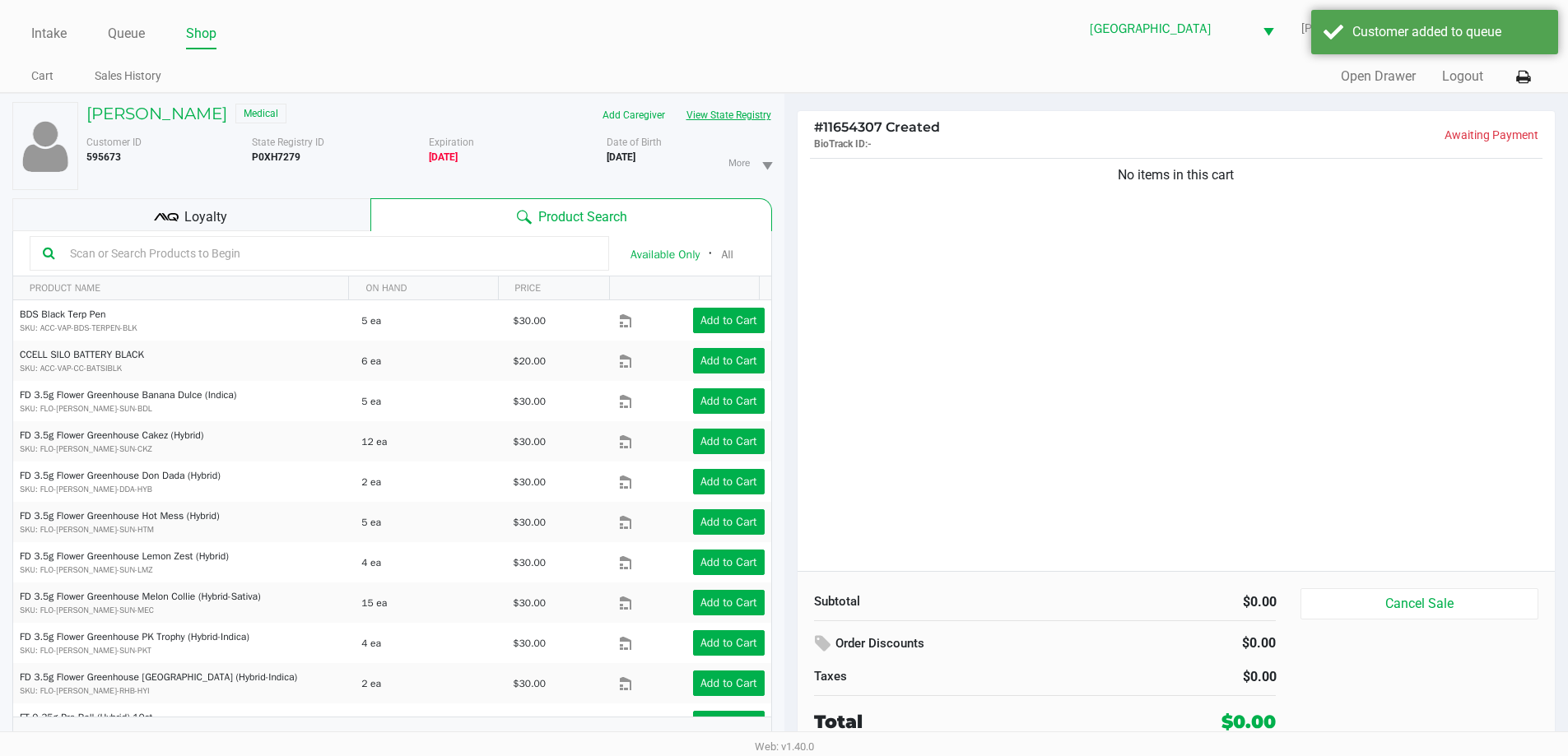 click on "View State Registry" 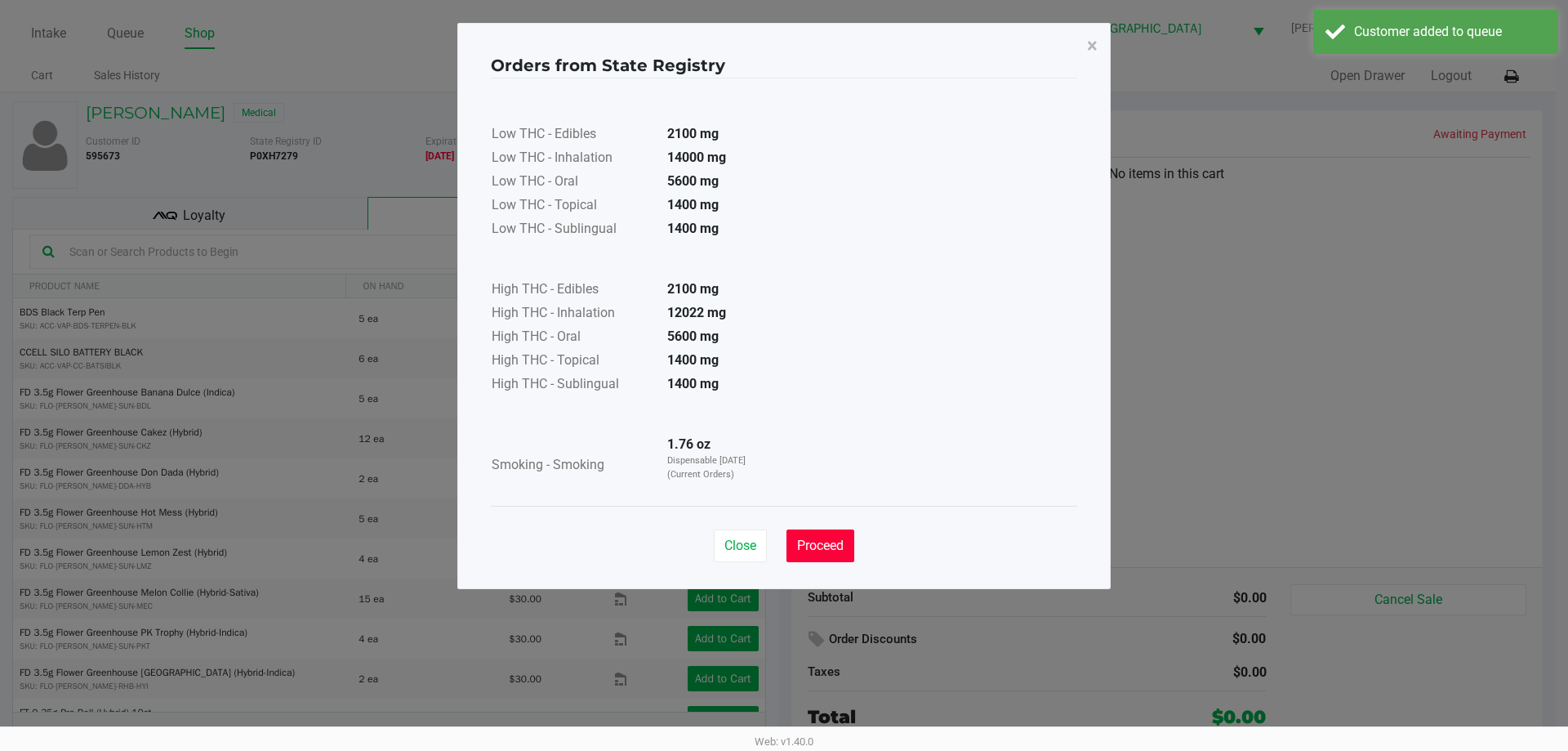 drag, startPoint x: 800, startPoint y: 539, endPoint x: 737, endPoint y: 465, distance: 97.18539 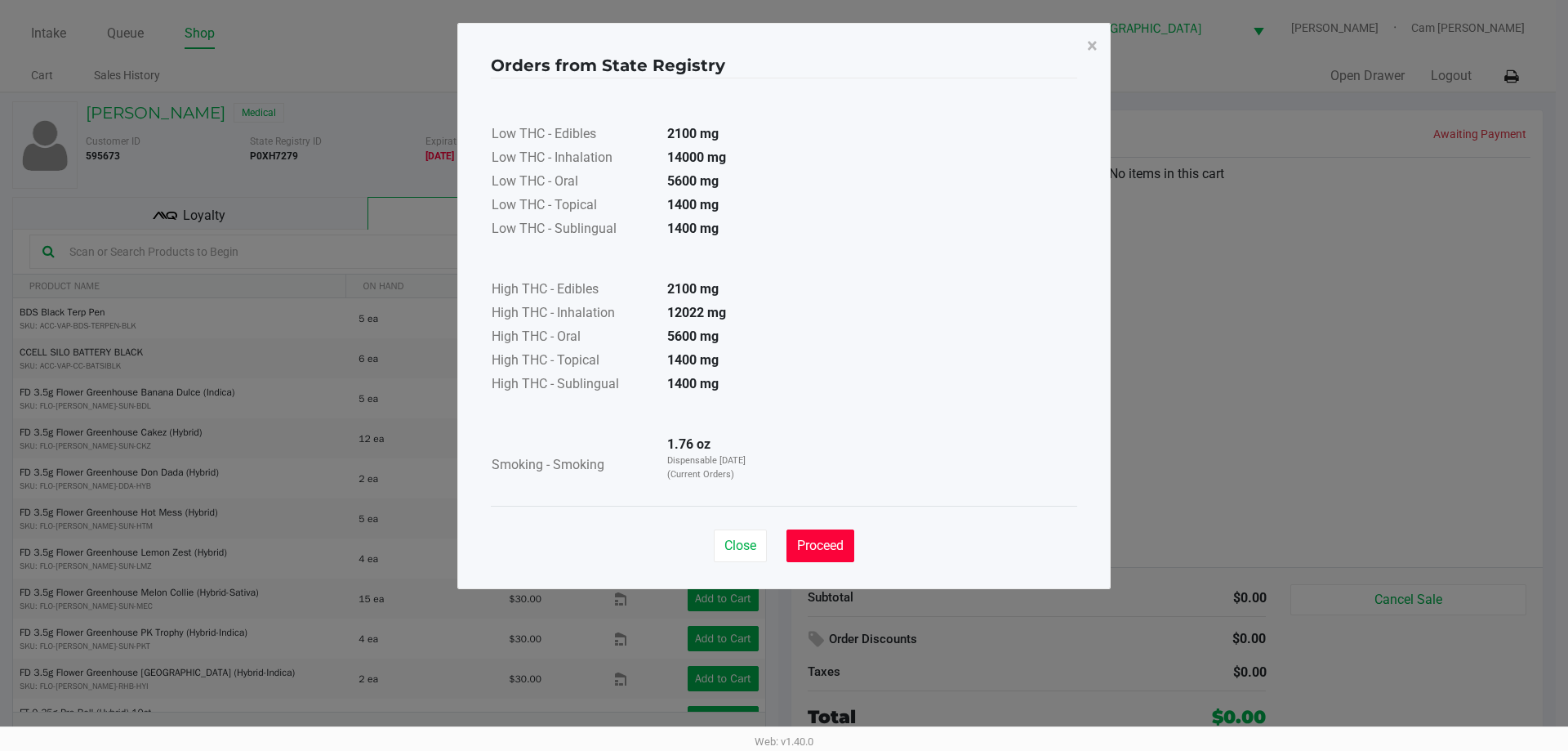drag, startPoint x: 814, startPoint y: 552, endPoint x: 556, endPoint y: 379, distance: 310.63322 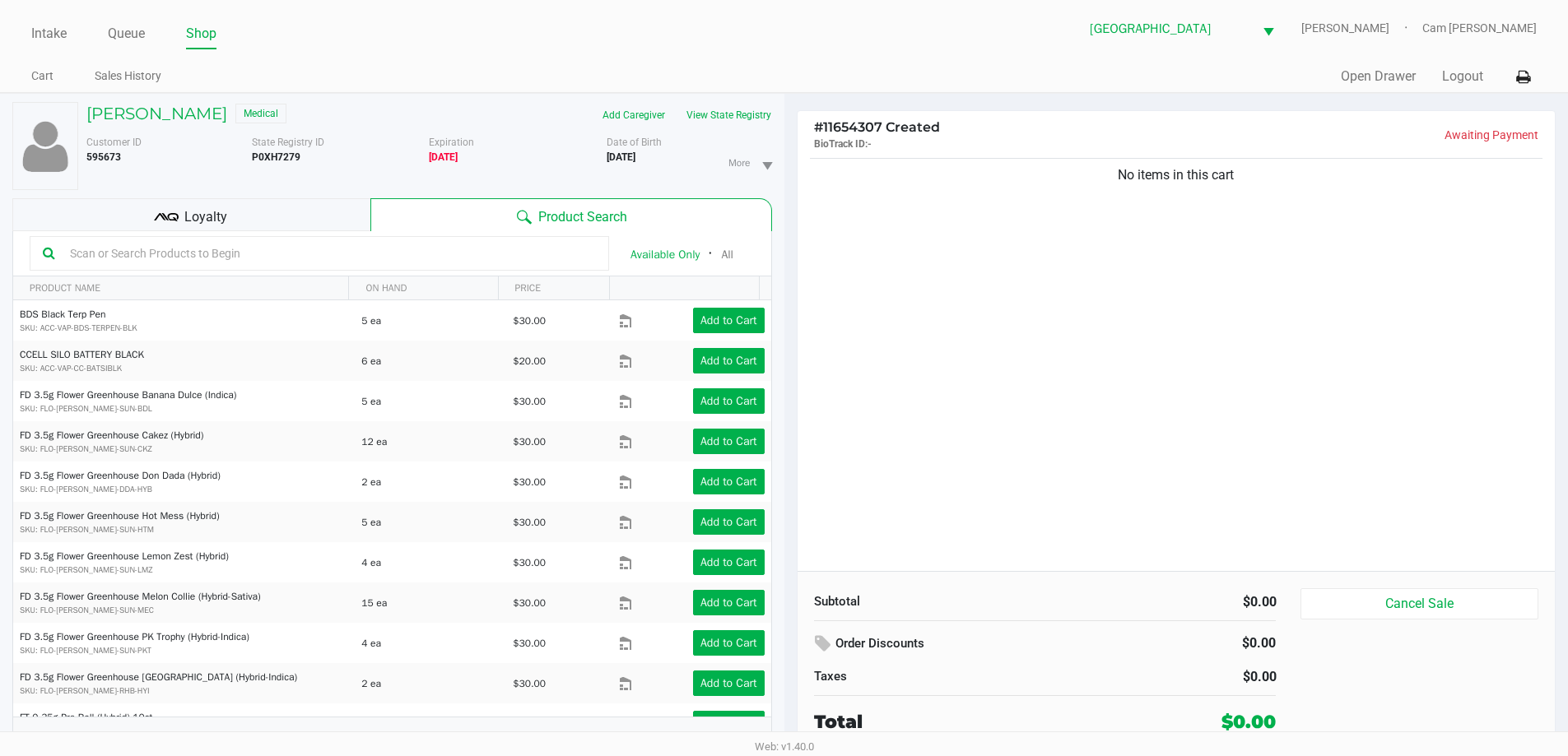 click on "Loyalty" 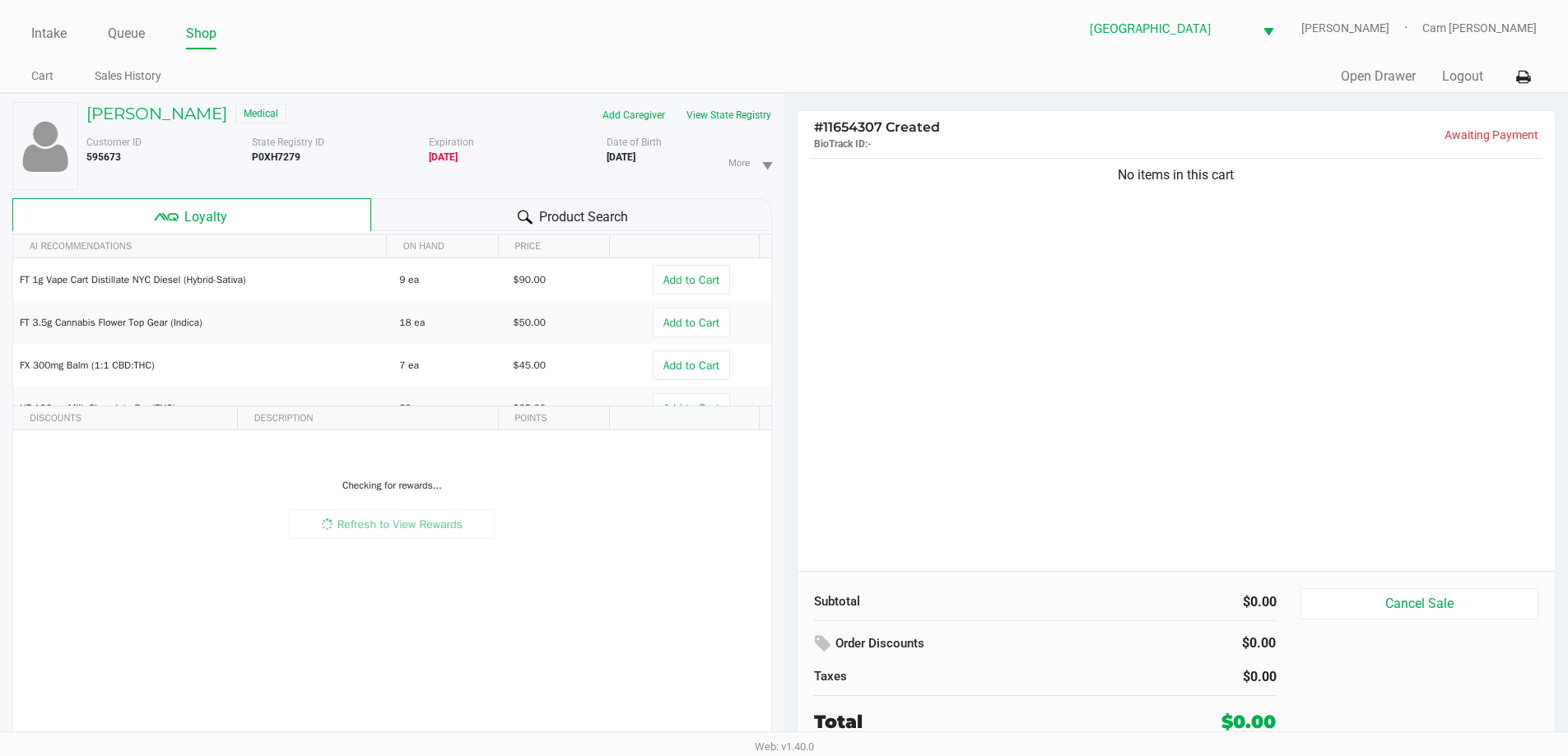 click on "No items in this cart" 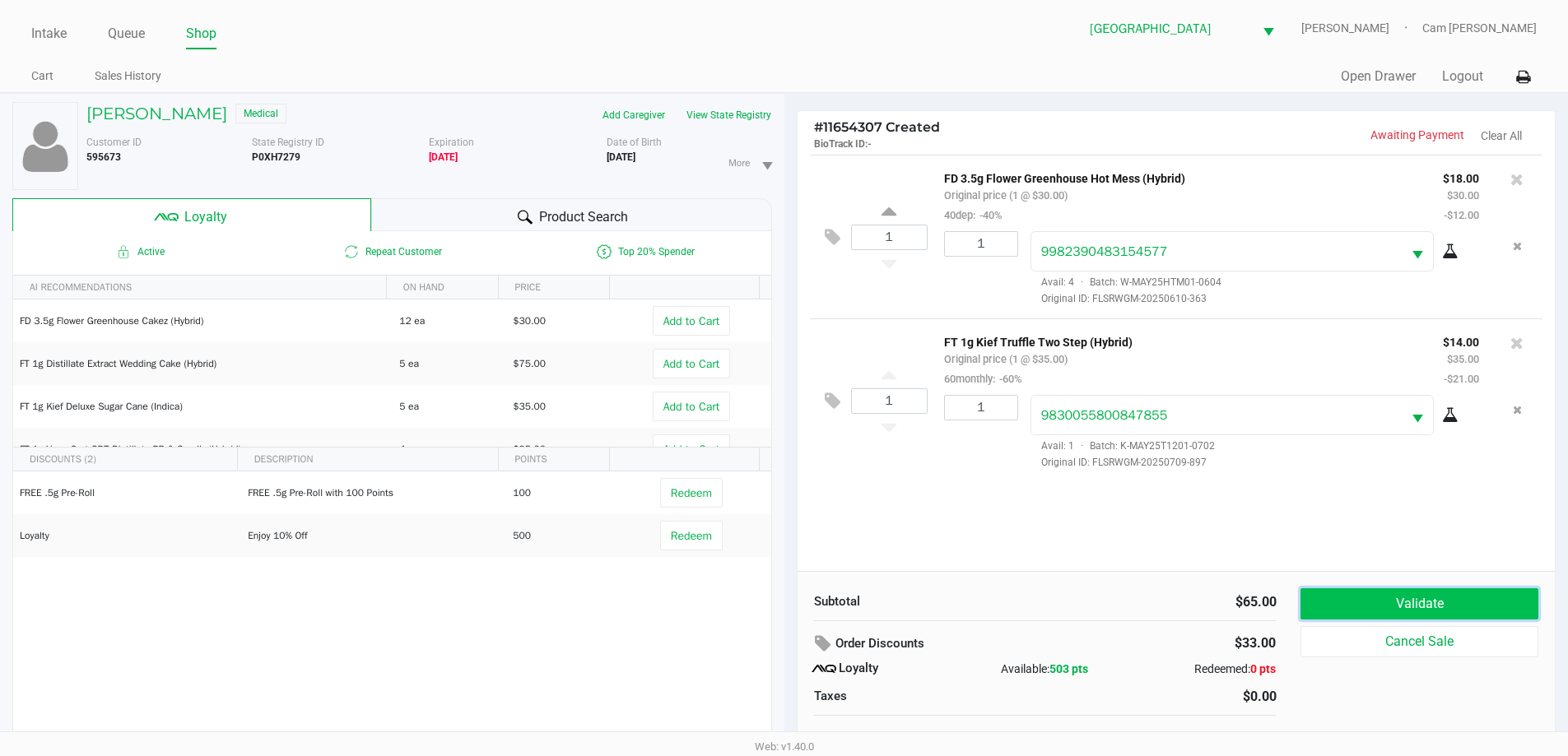 click on "Validate" 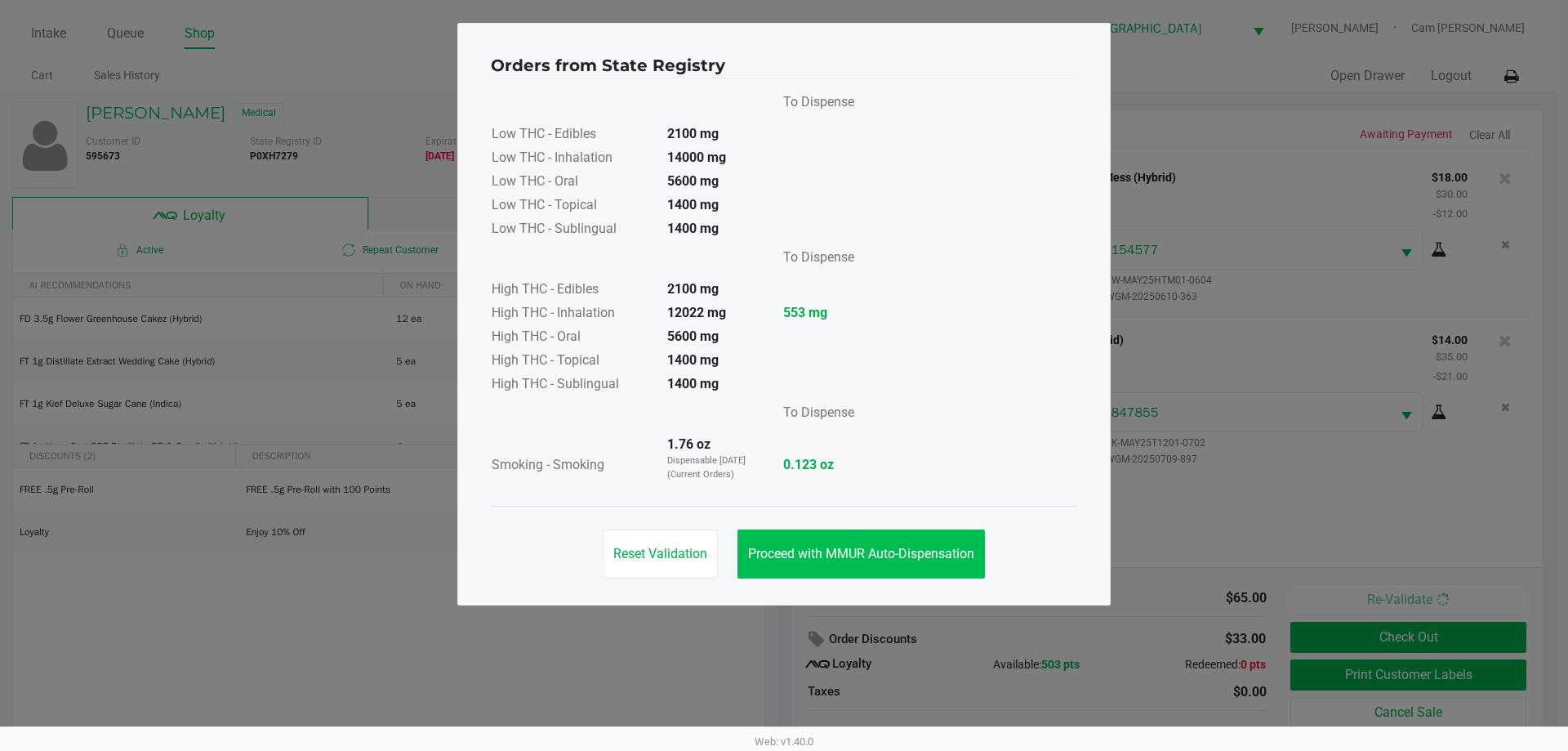 click on "Orders from State Registry       To Dispense   Low THC - Edibles  2100 mg  Low THC - Inhalation  14000 mg  Low THC - Oral  5600 mg  Low THC - Topical  1400 mg  Low THC - Sublingual  1400 mg      To Dispense   High THC - Edibles  2100 mg  High THC - Inhalation  12022 mg  553 mg   High THC - Oral  5600 mg  High THC - Topical  1400 mg  High THC - Sublingual  1400 mg      To Dispense   Smoking - Smoking  1.76 oz  Dispensable Today (Current Orders)   0.123 oz   Reset Validation   Proceed with MMUR Auto-Dispensation" 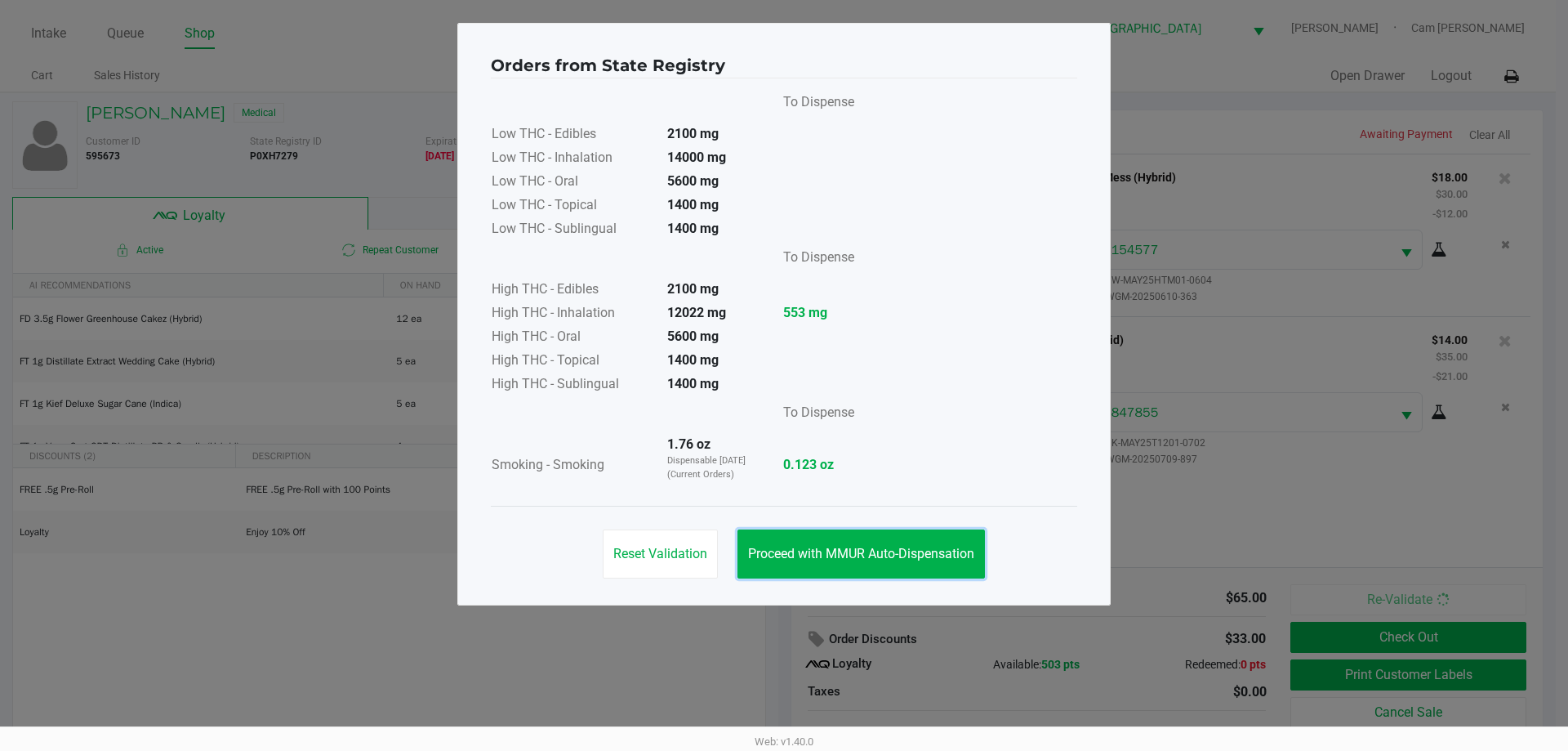 drag, startPoint x: 783, startPoint y: 542, endPoint x: 724, endPoint y: 534, distance: 59.539903 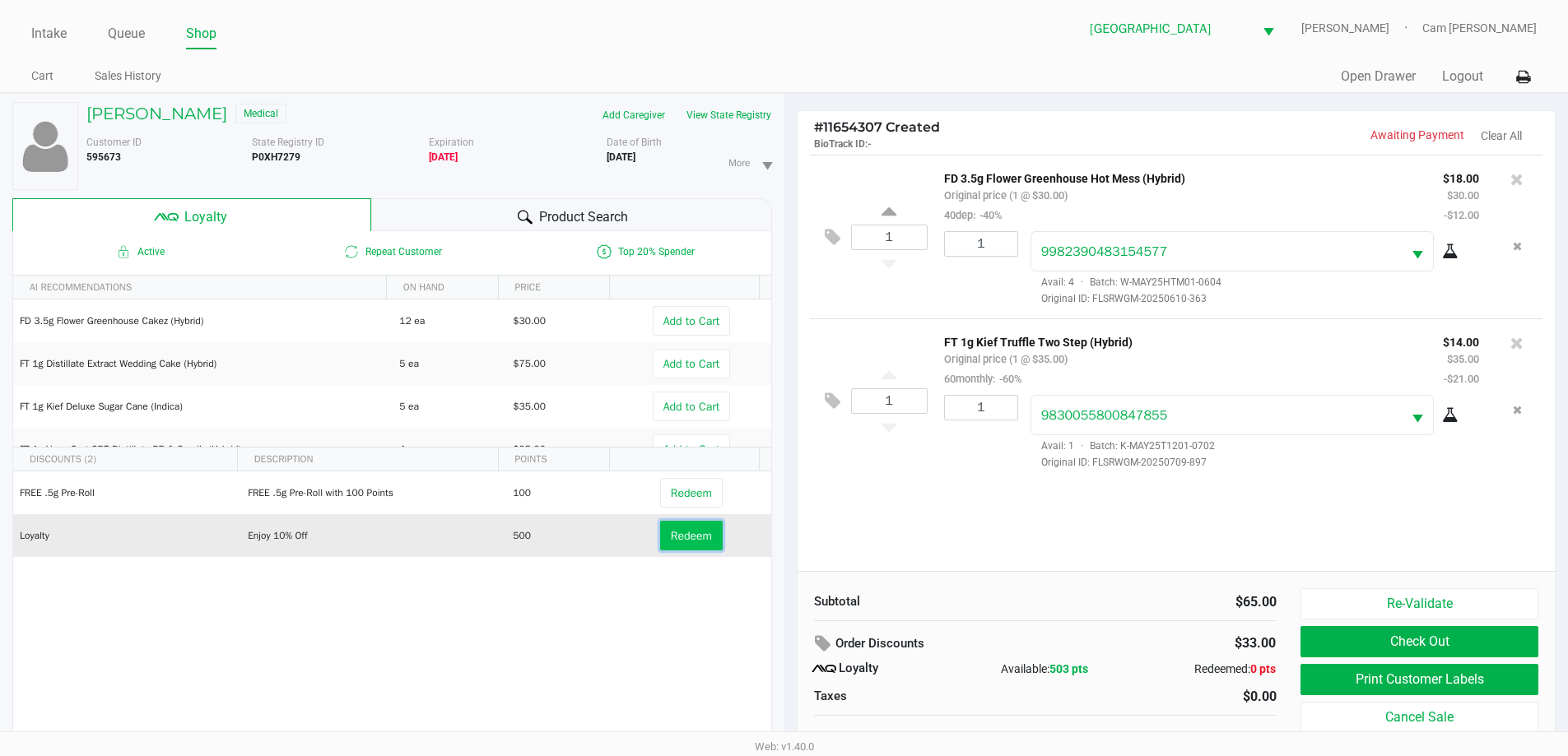 click on "Redeem" 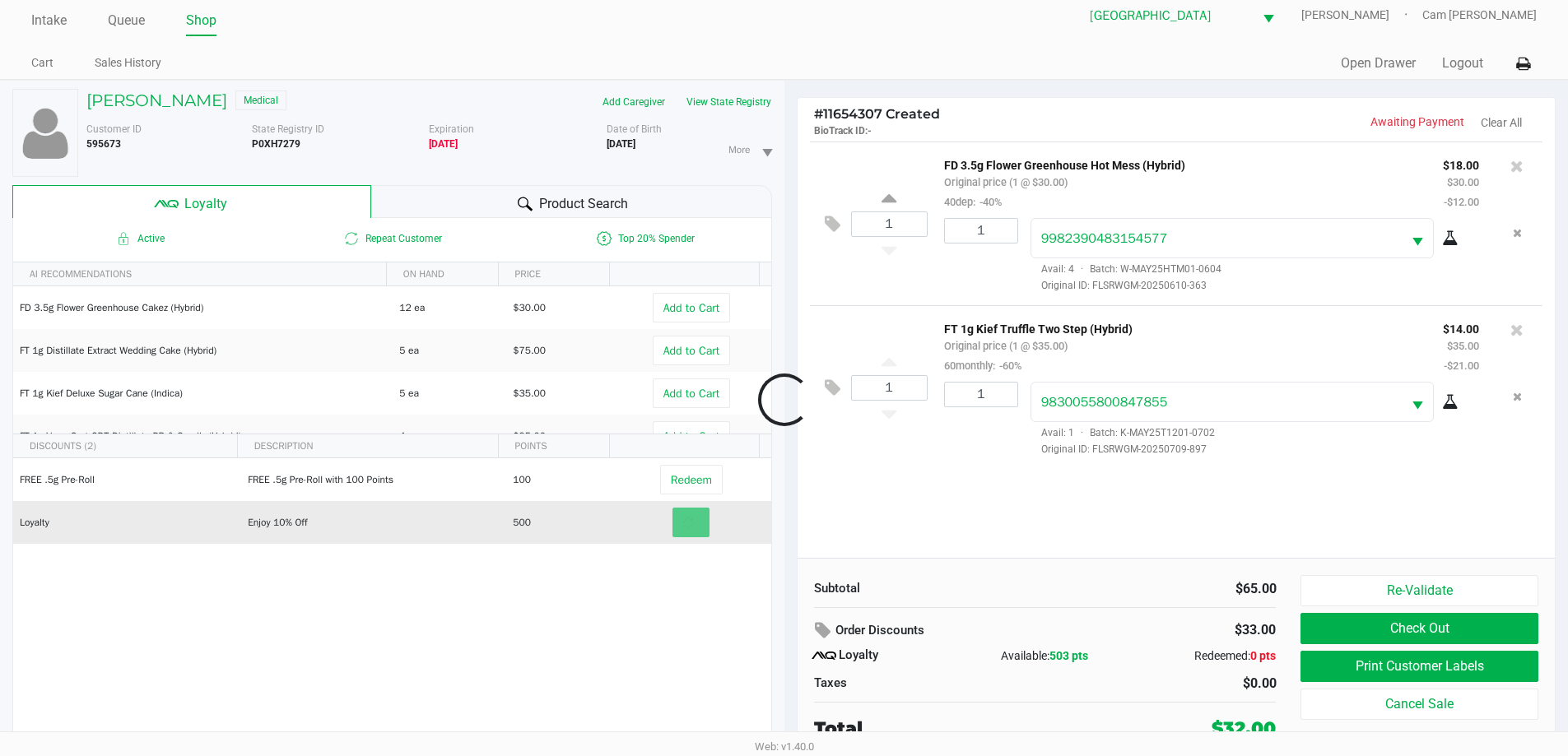 scroll, scrollTop: 17, scrollLeft: 0, axis: vertical 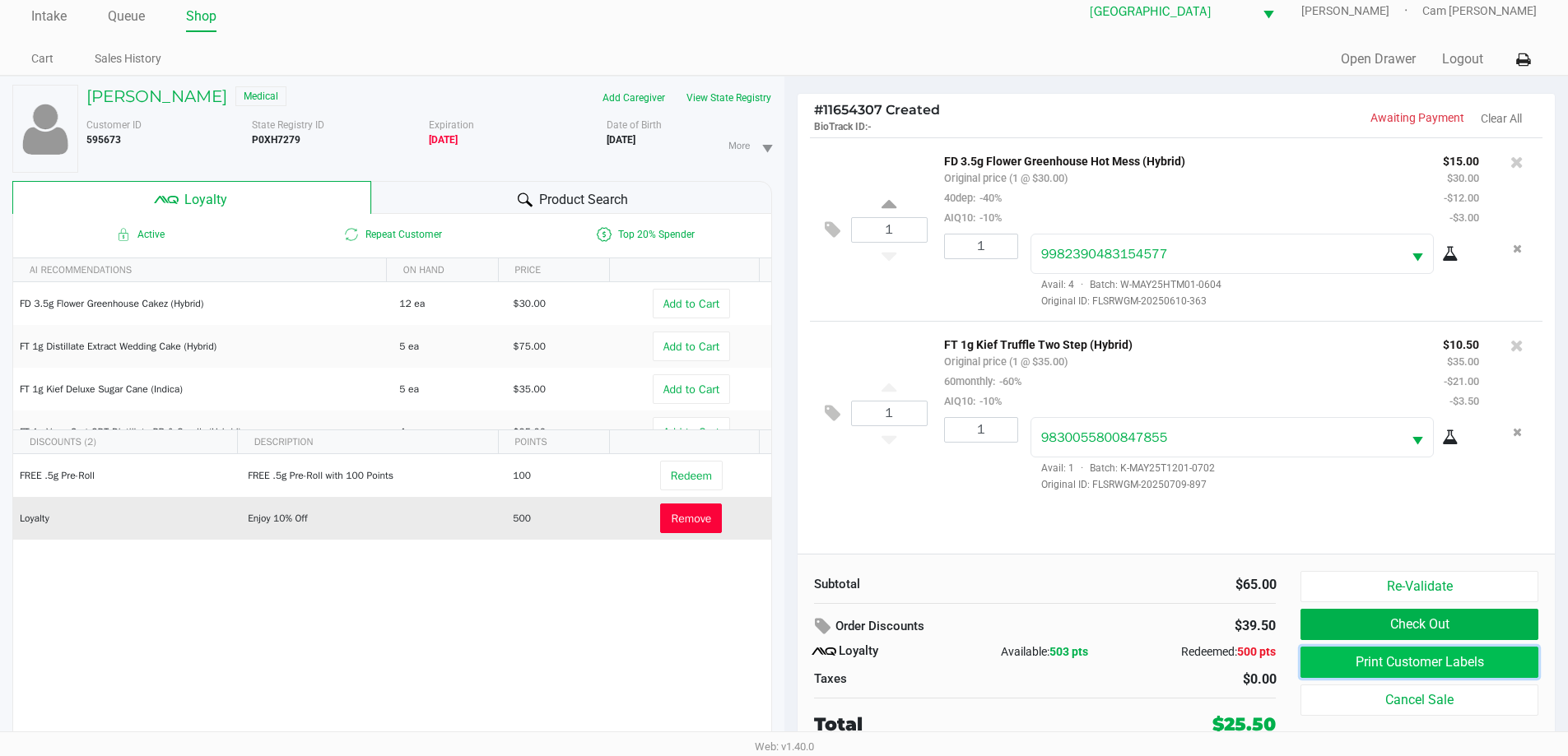click on "Print Customer Labels" 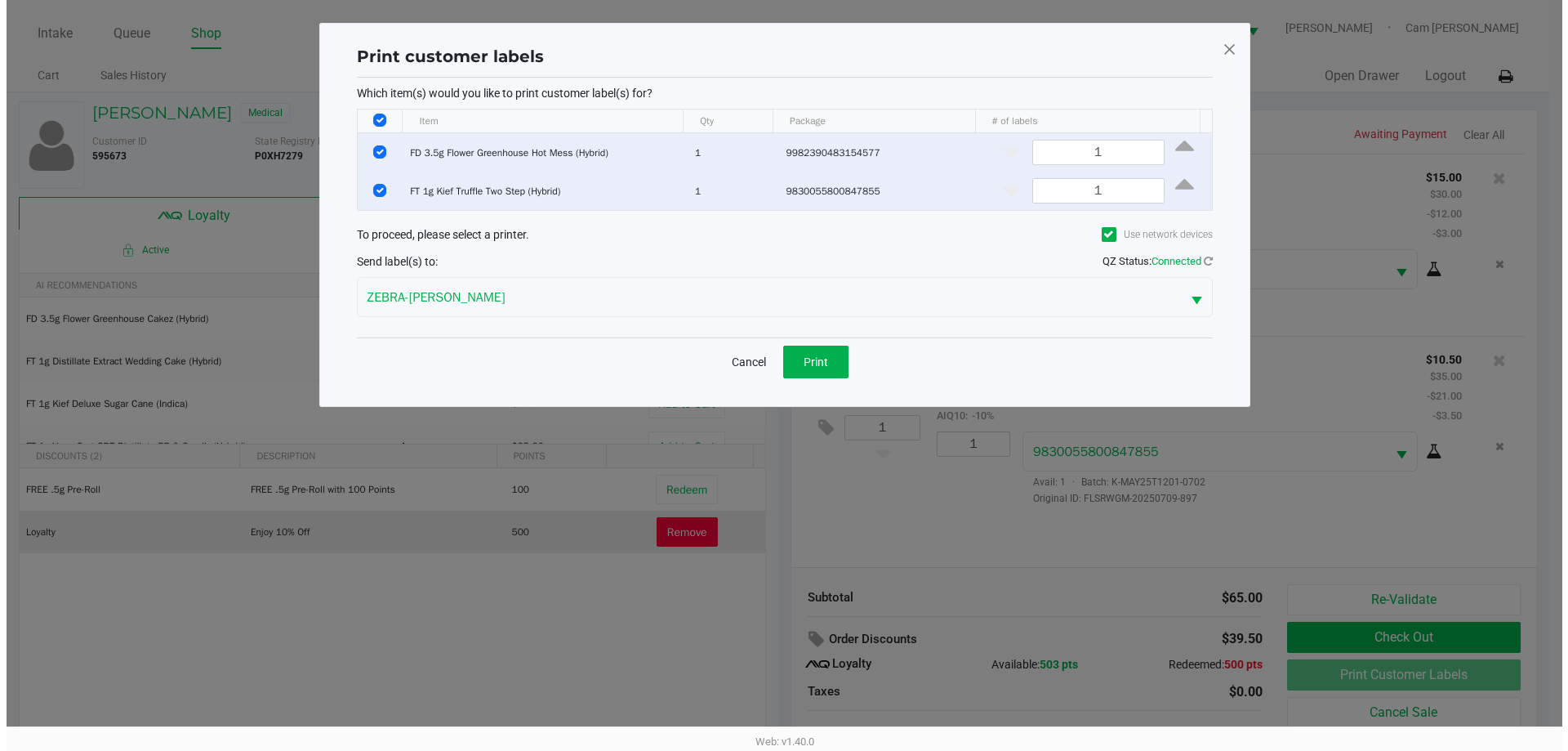 scroll, scrollTop: 0, scrollLeft: 0, axis: both 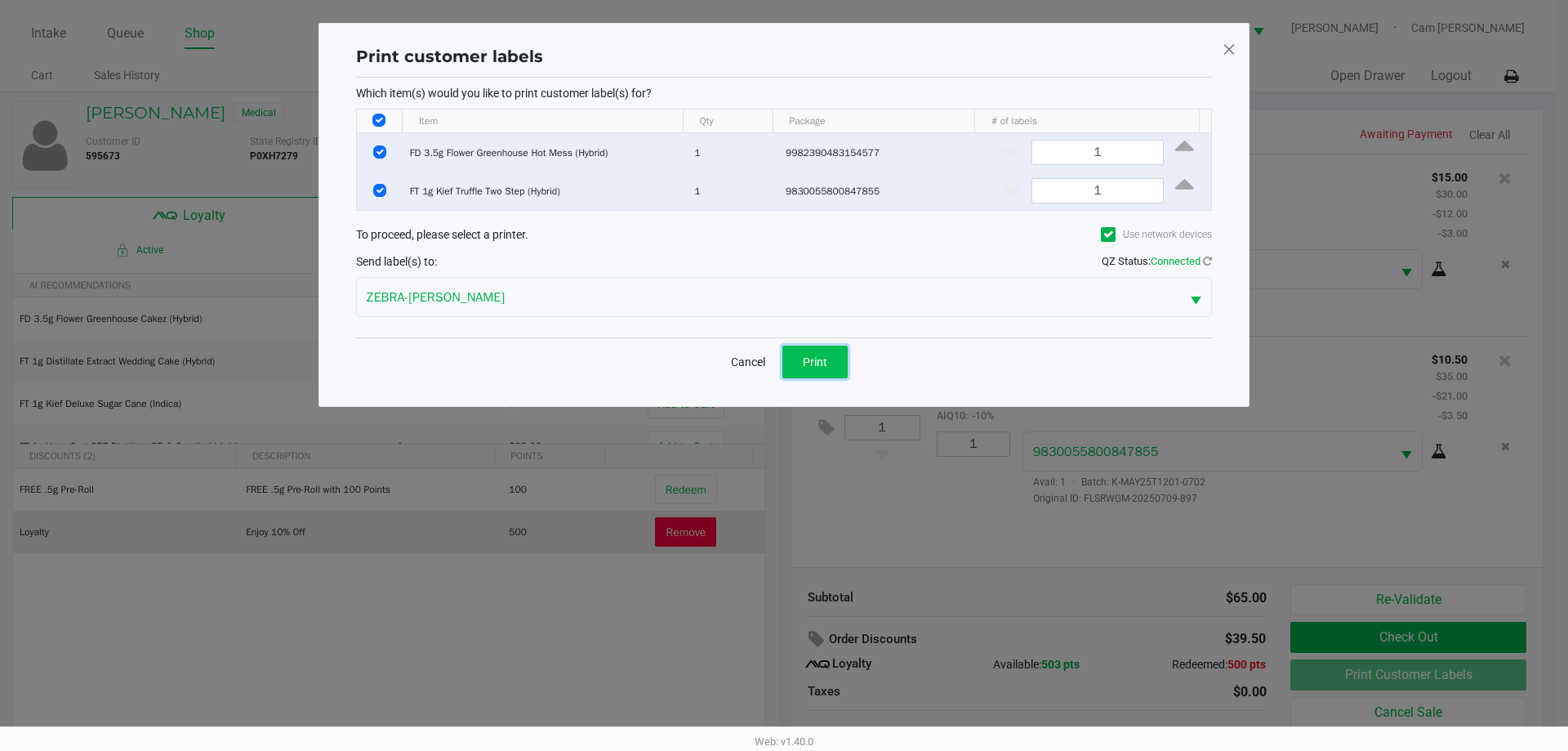 click on "Print" 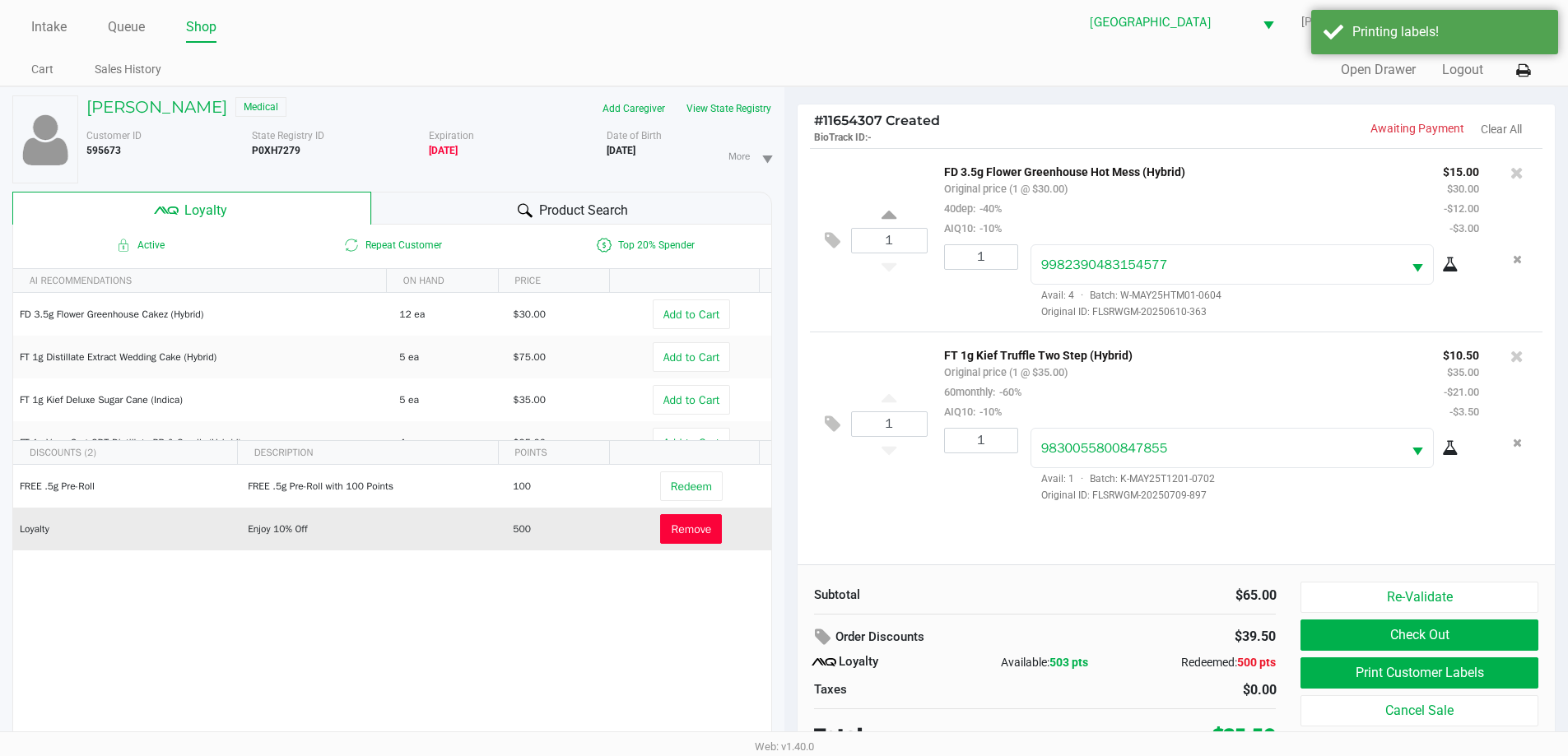 scroll, scrollTop: 17, scrollLeft: 0, axis: vertical 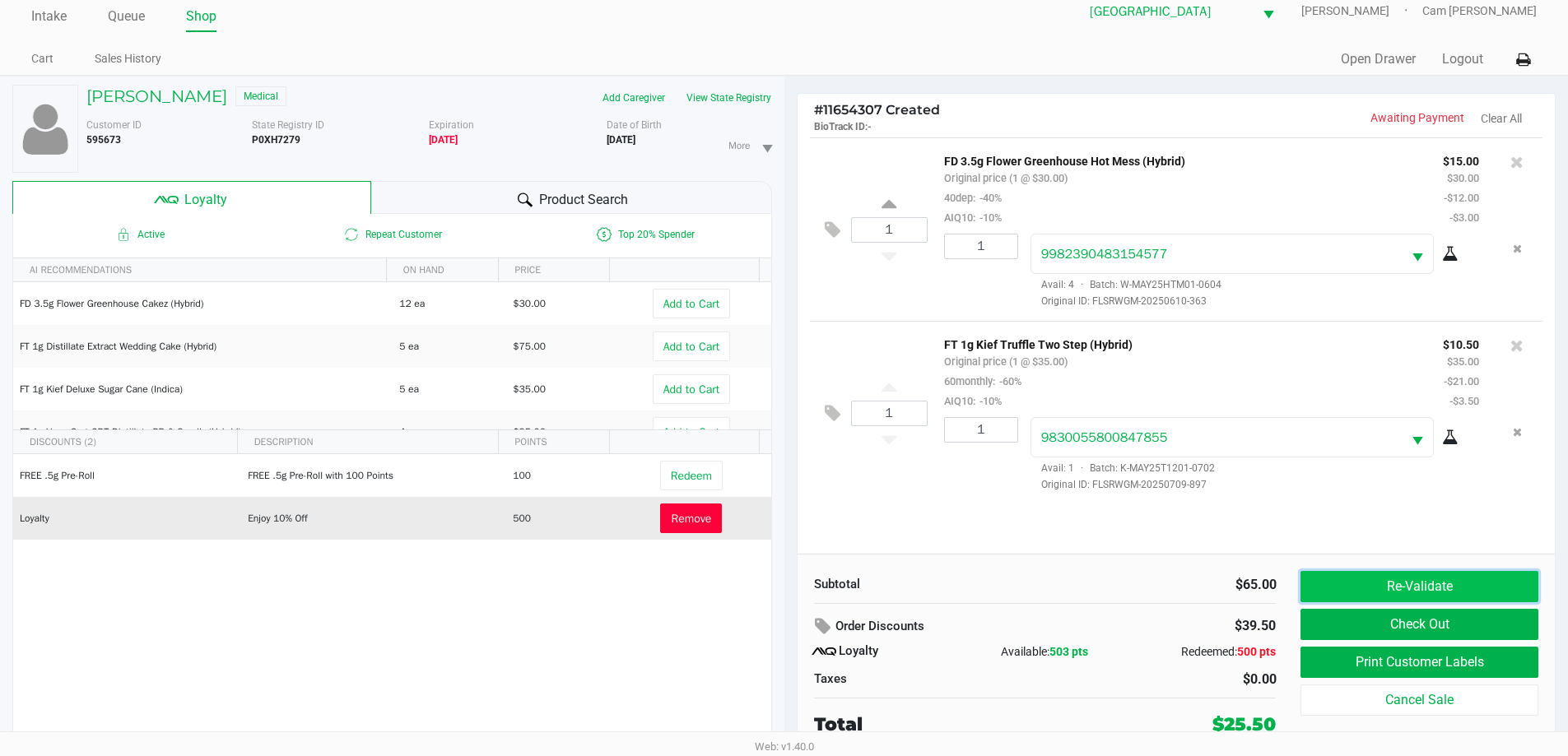 click on "Re-Validate" 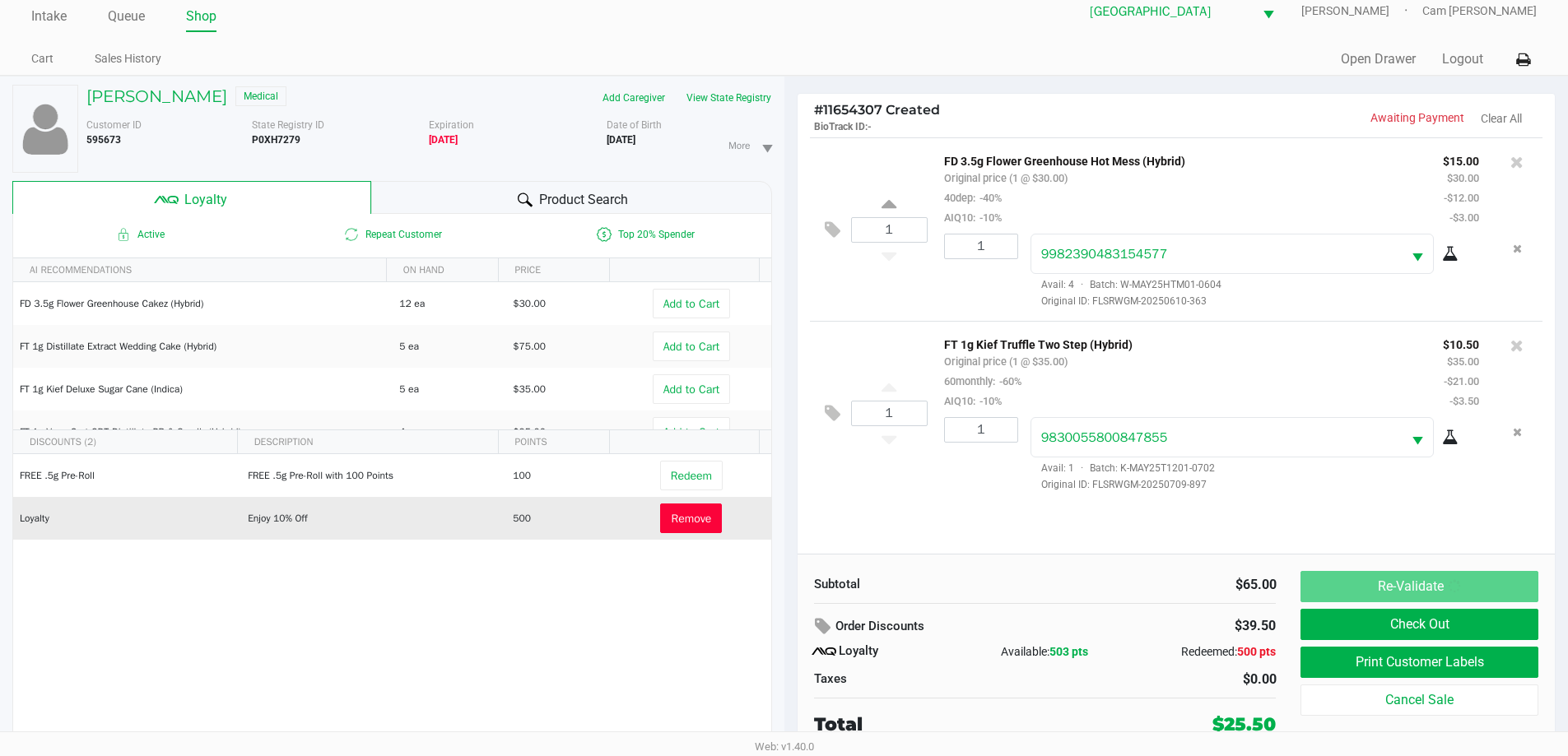 scroll, scrollTop: 0, scrollLeft: 0, axis: both 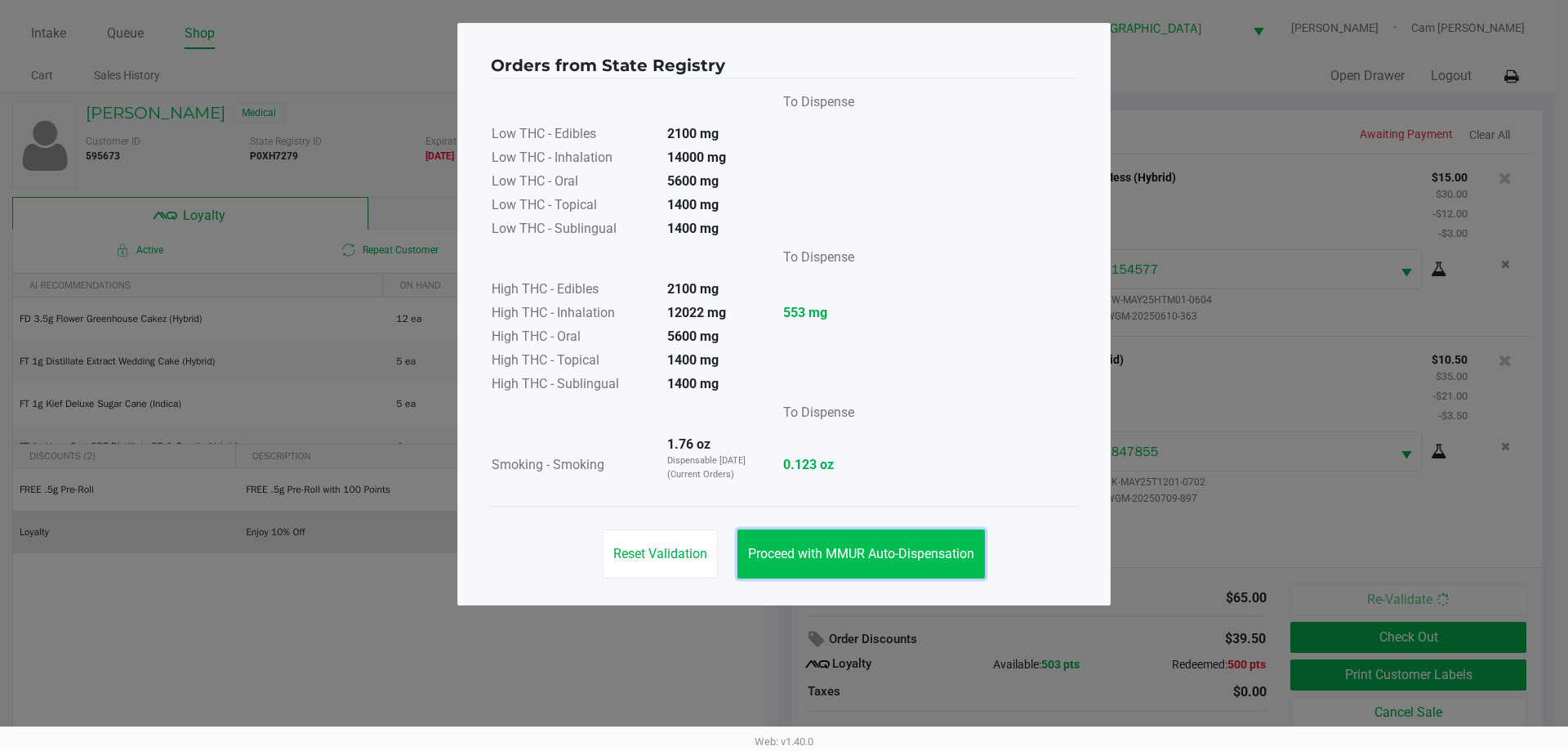 click on "Proceed with MMUR Auto-Dispensation" 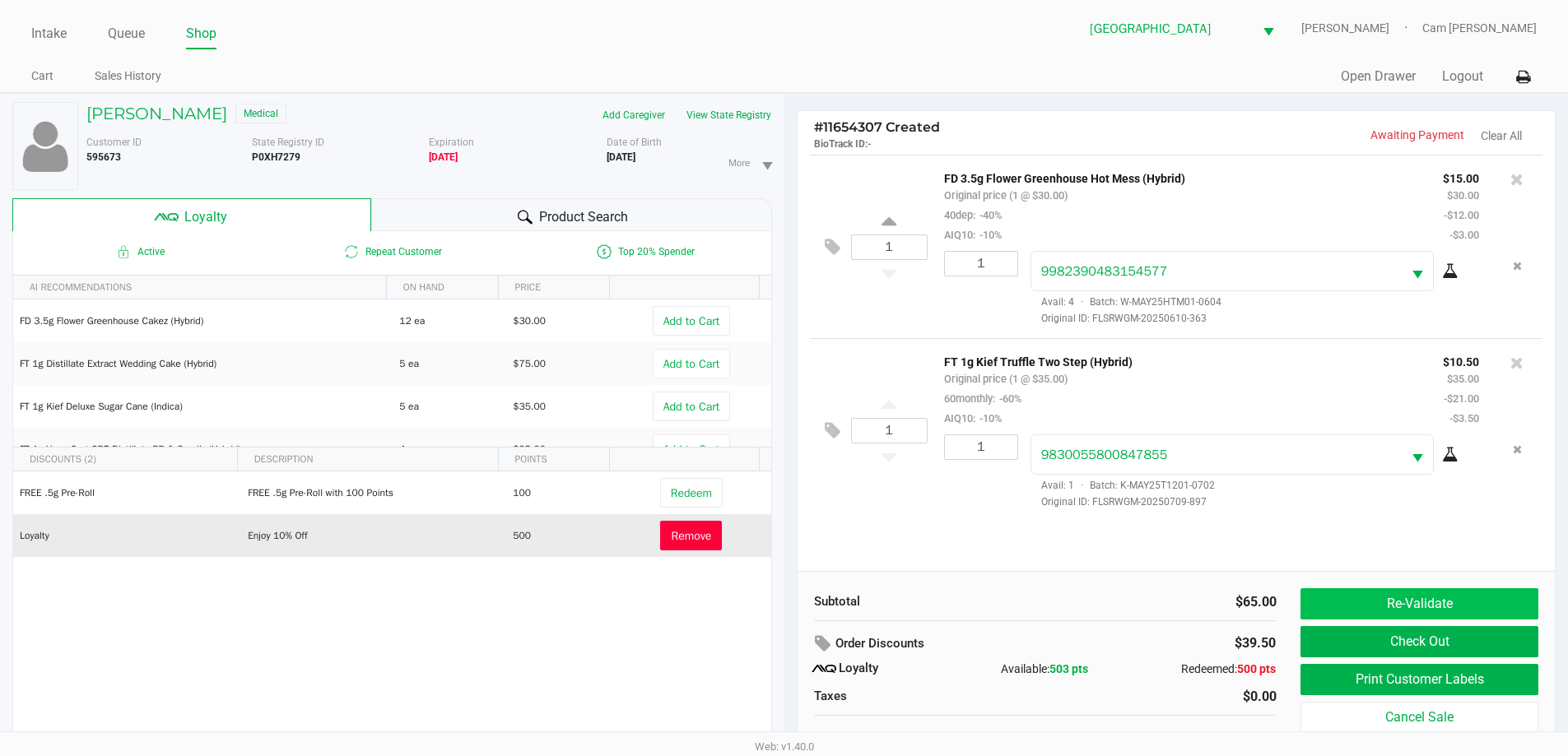scroll, scrollTop: 17, scrollLeft: 0, axis: vertical 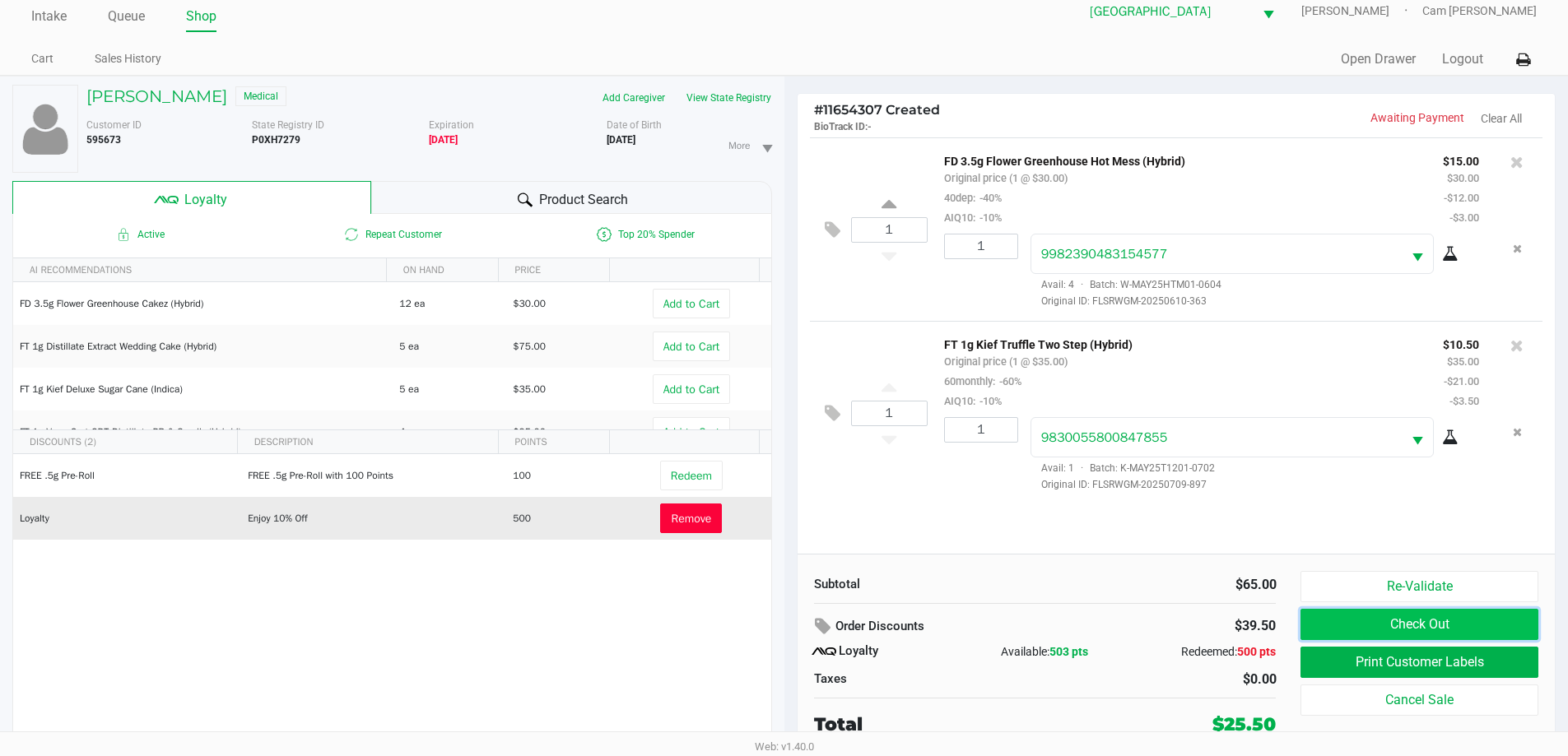 click on "Check Out" 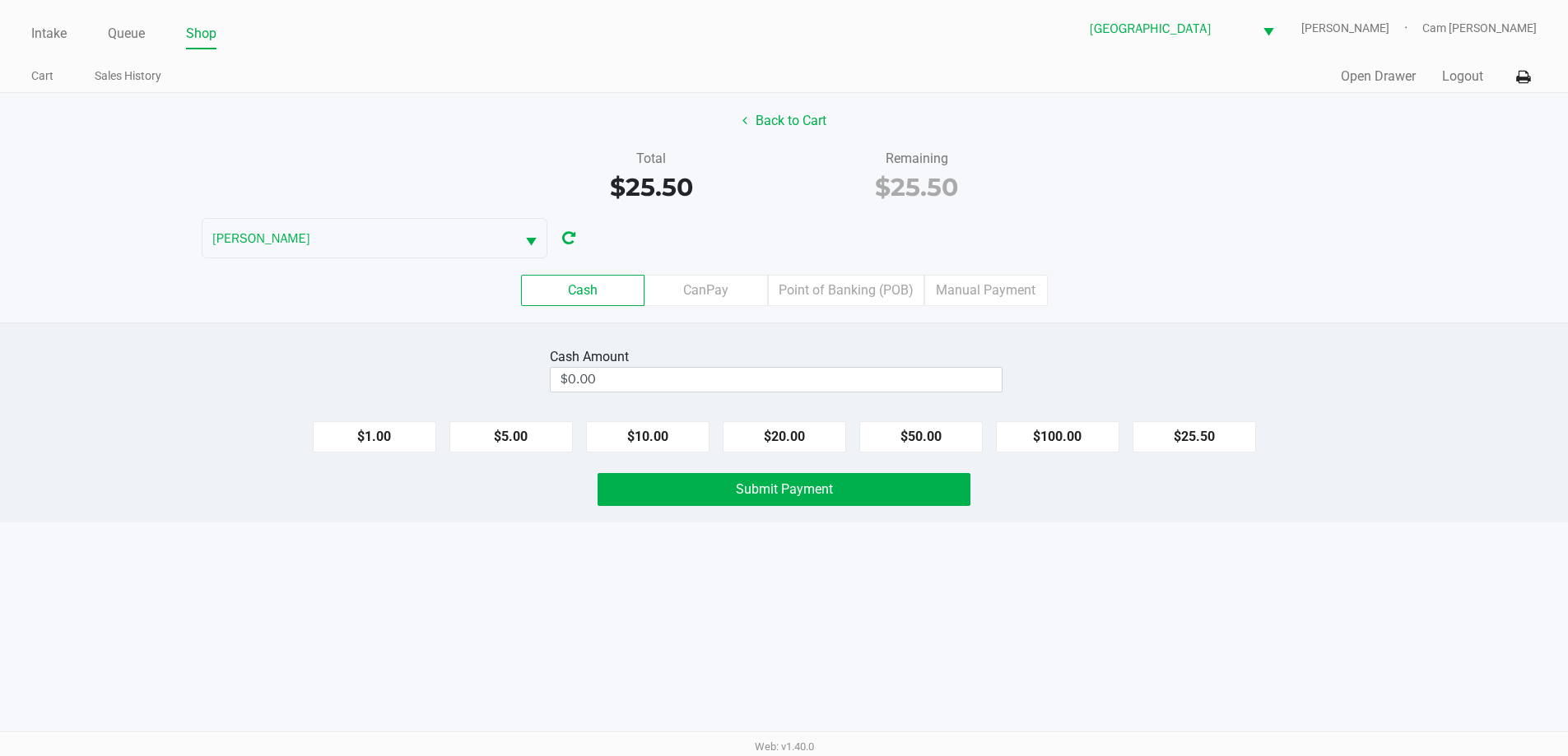 scroll, scrollTop: 0, scrollLeft: 0, axis: both 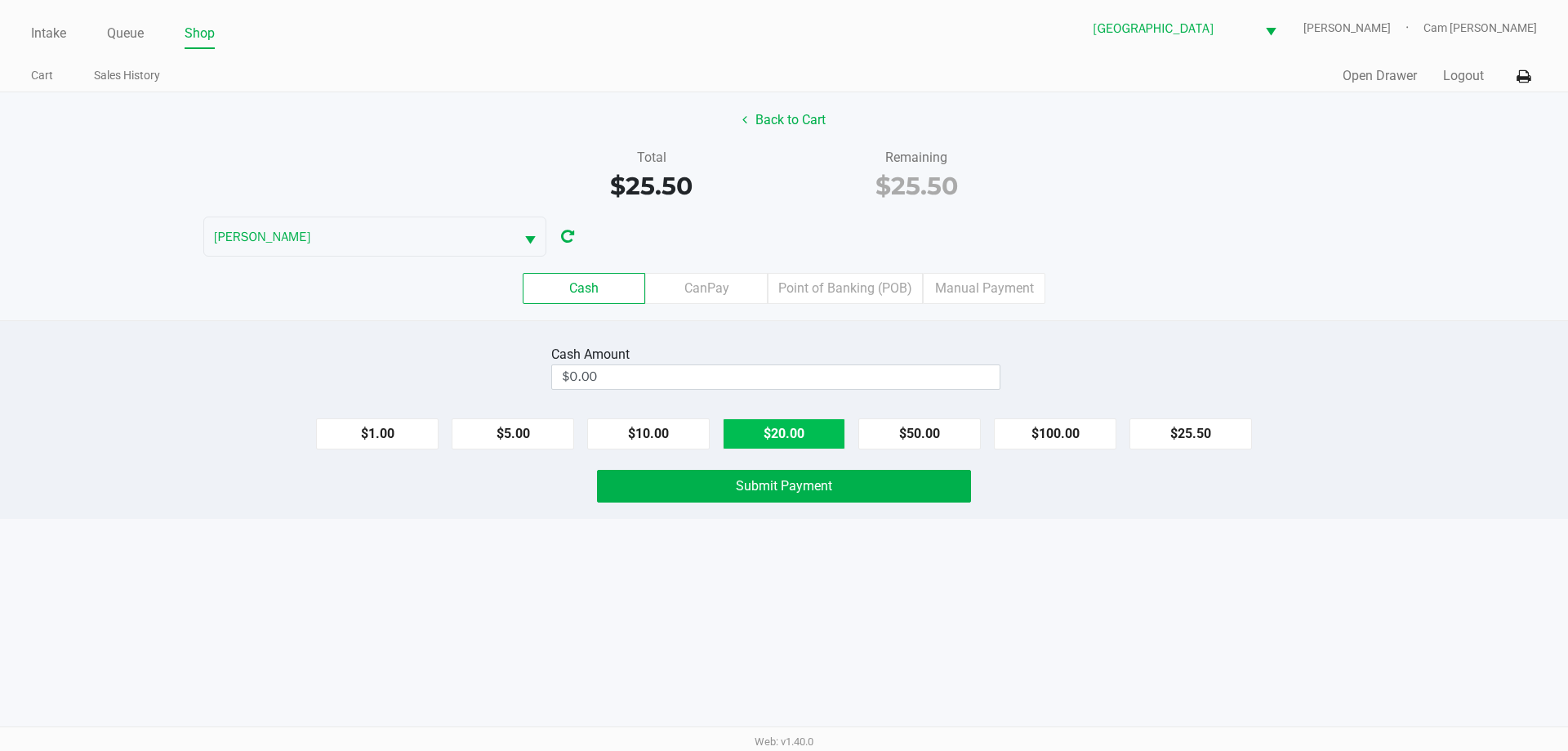 click on "$20.00" 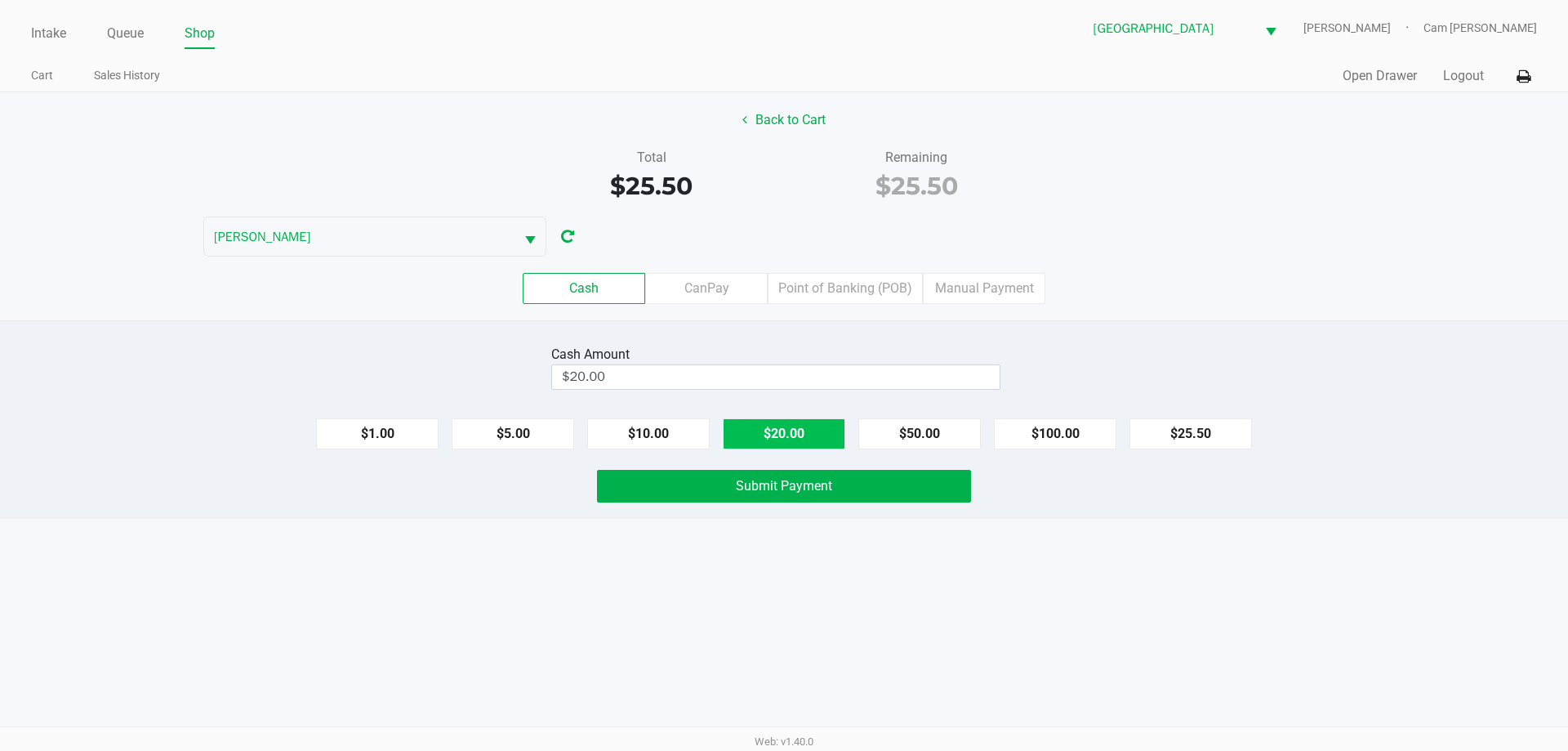 click on "$20.00" 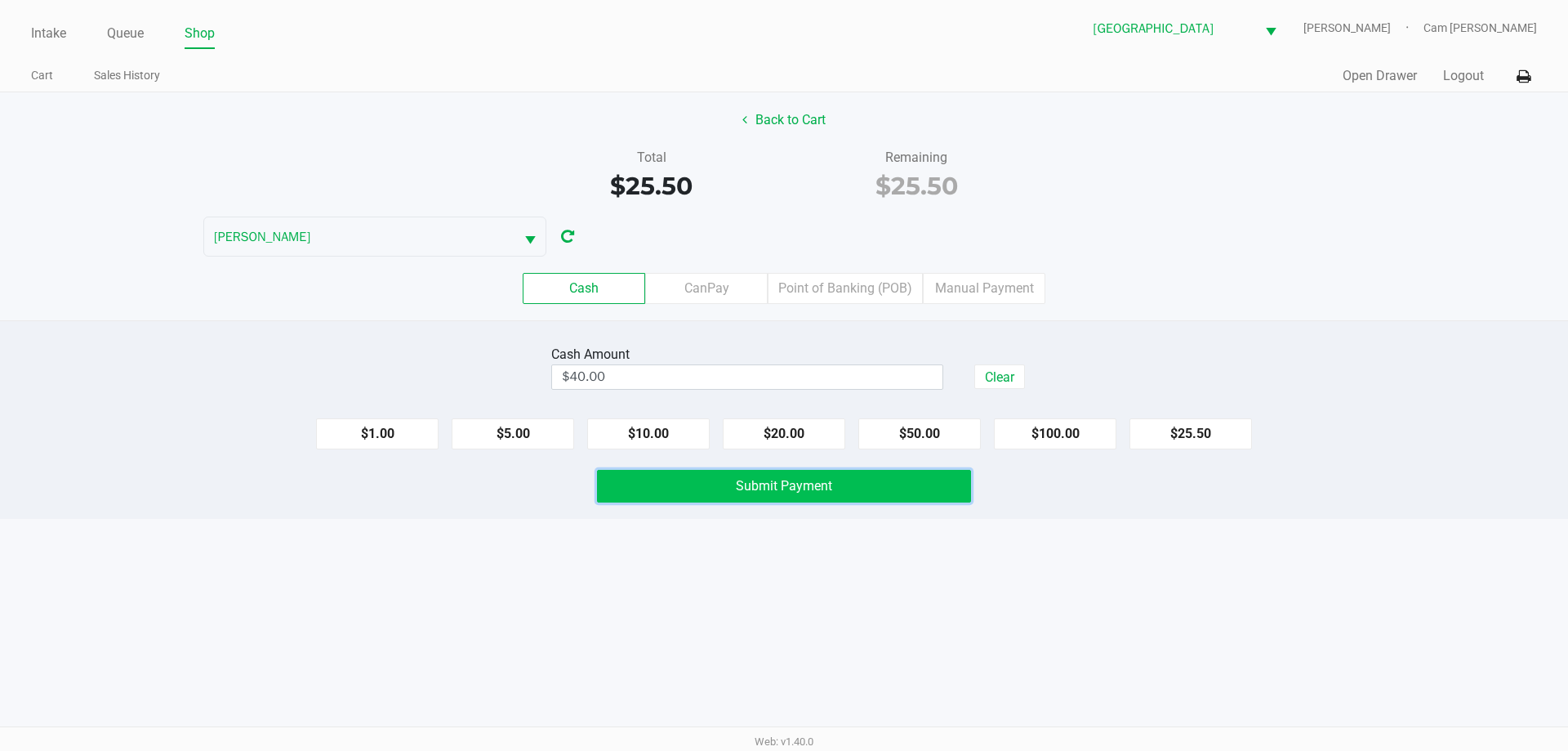 click on "Submit Payment" 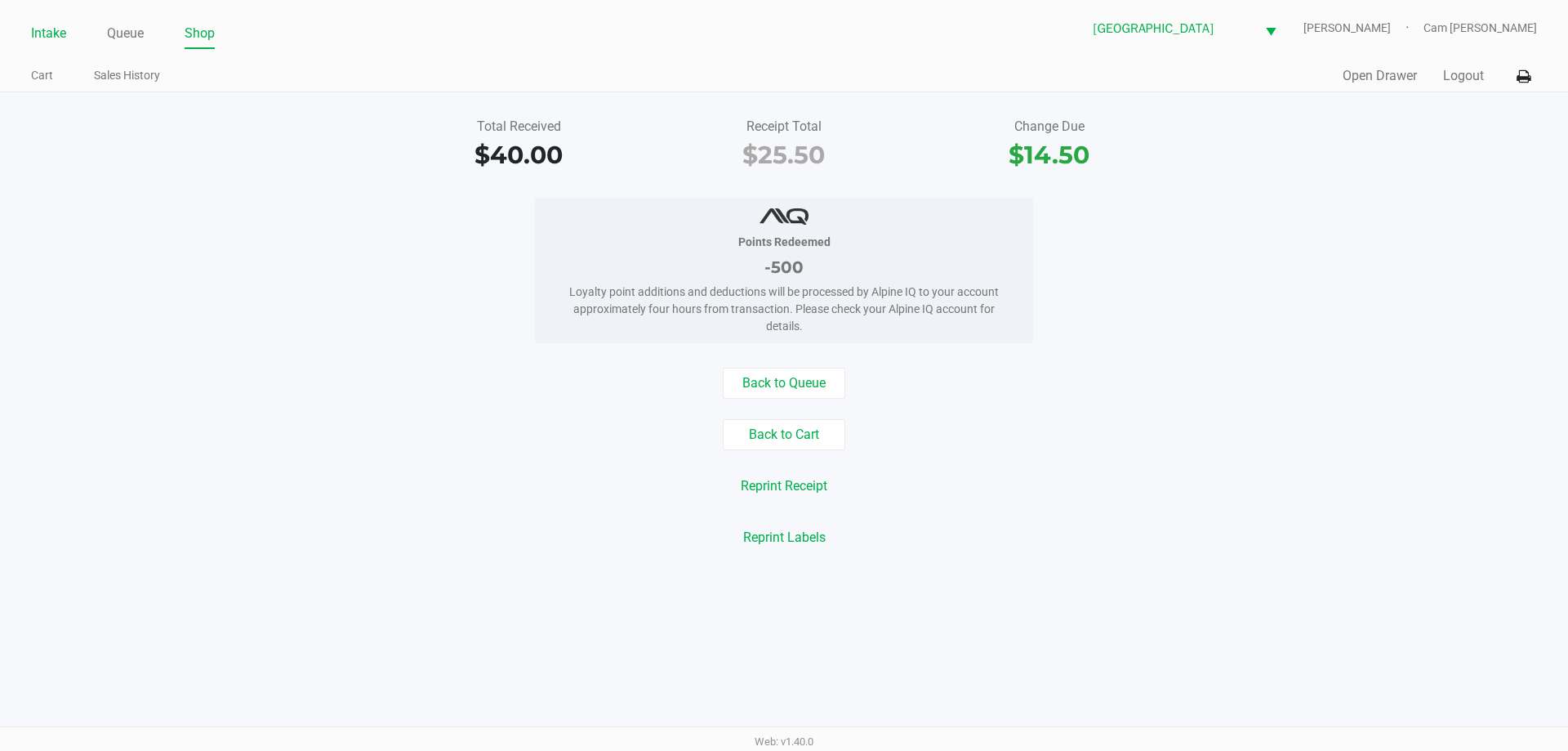 click on "Intake" 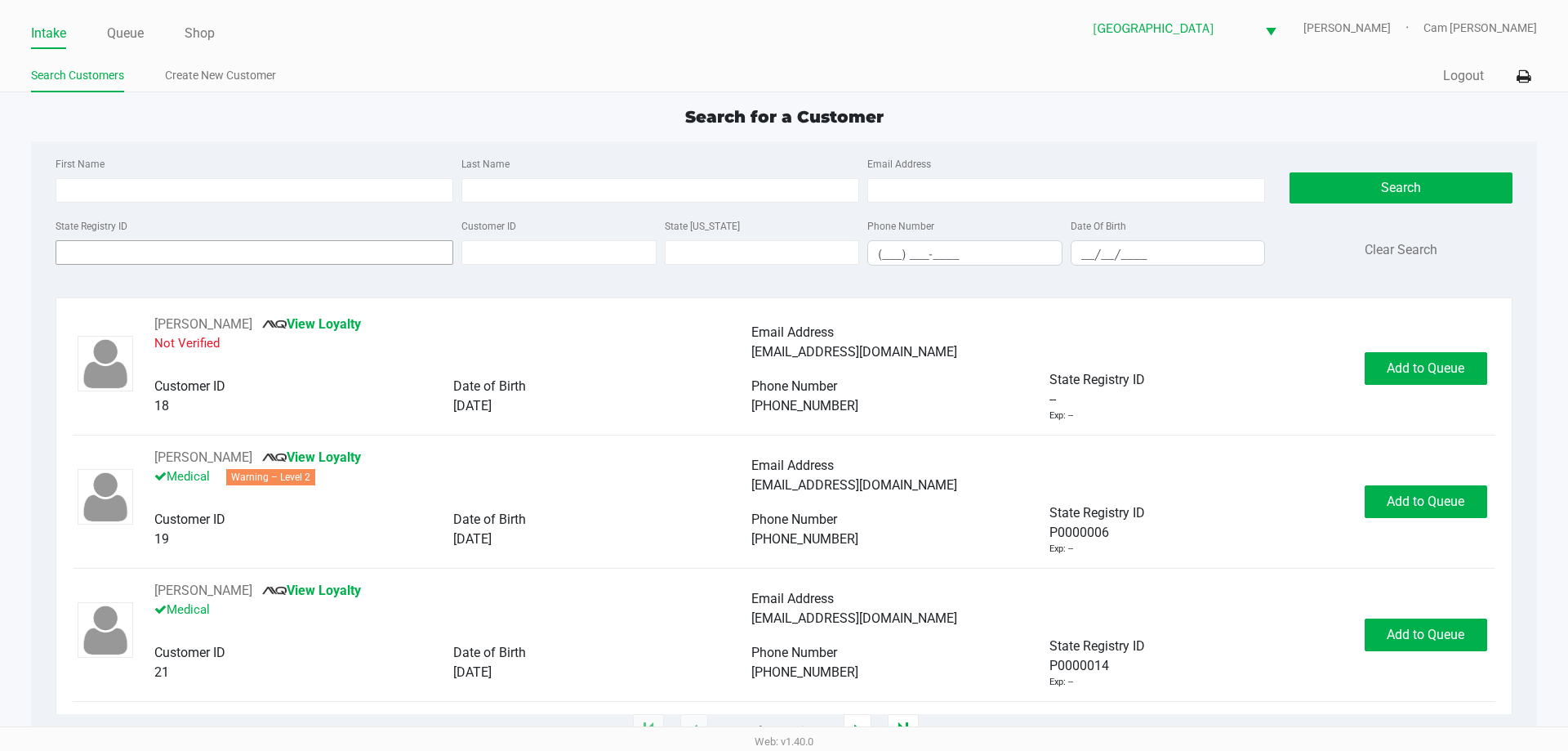 drag, startPoint x: 255, startPoint y: 229, endPoint x: 250, endPoint y: 262, distance: 33.3766 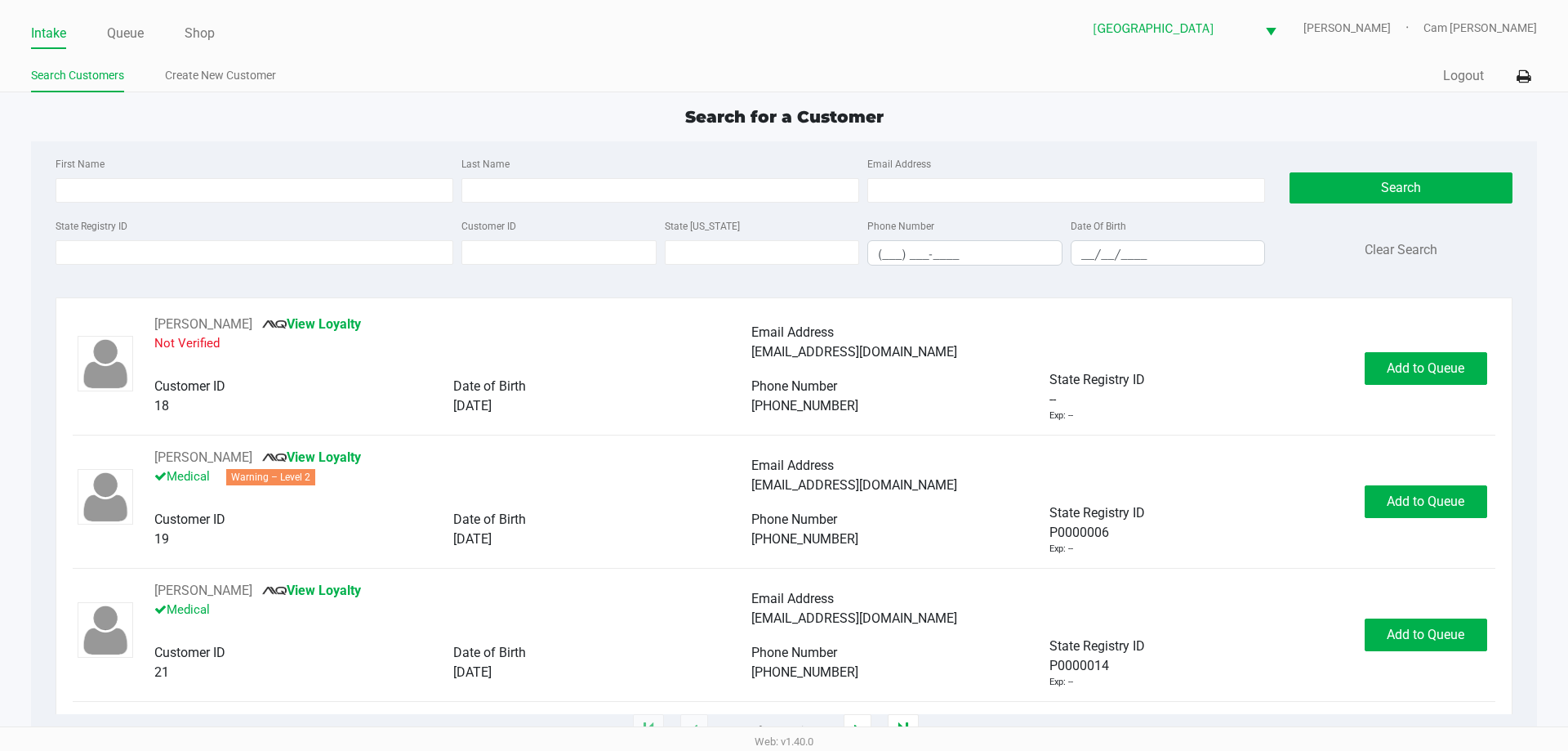 click on "State Registry ID Customer ID State ID Phone Number (___) ___-____ Date Of Birth __/__/____" 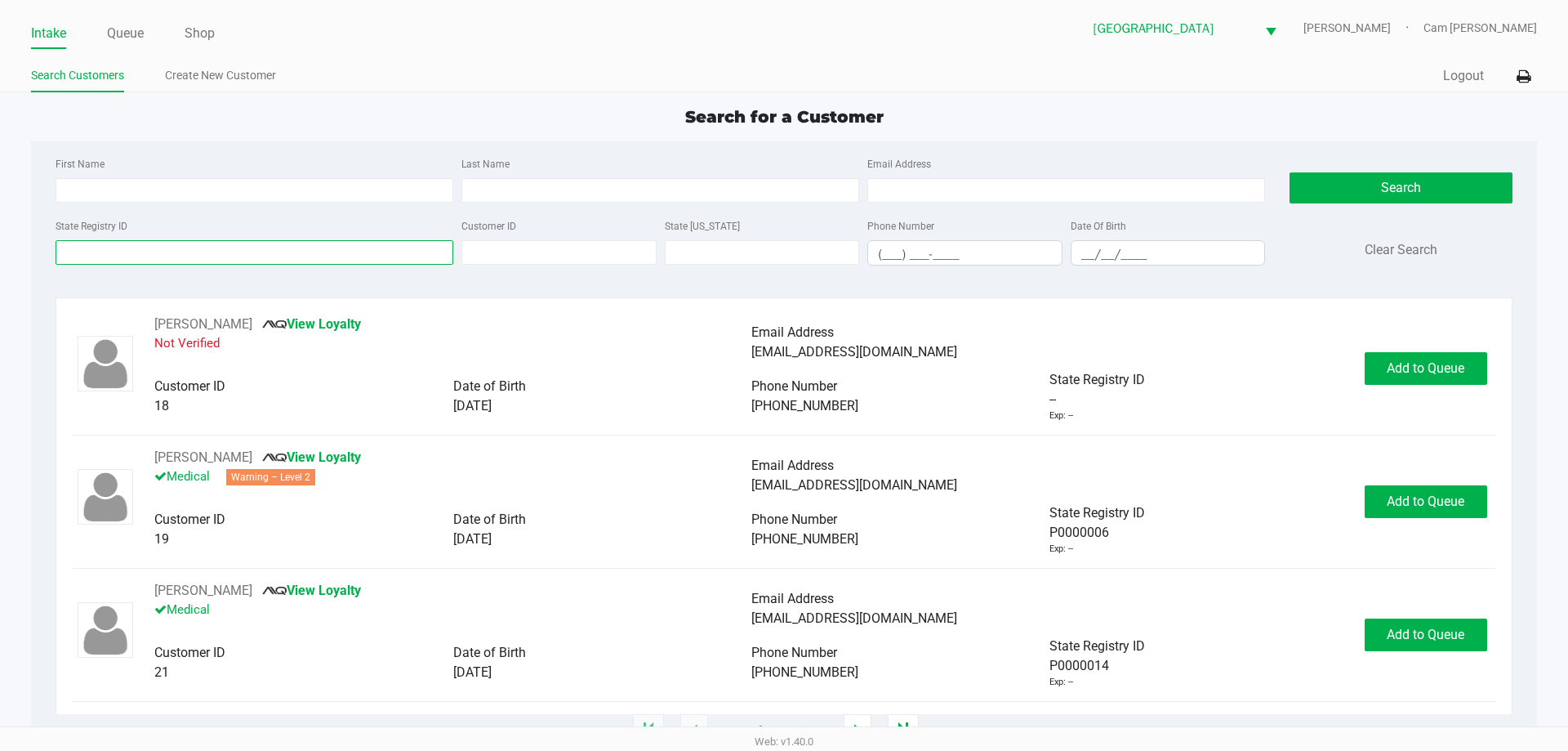 click on "State Registry ID" at bounding box center [254, 253] 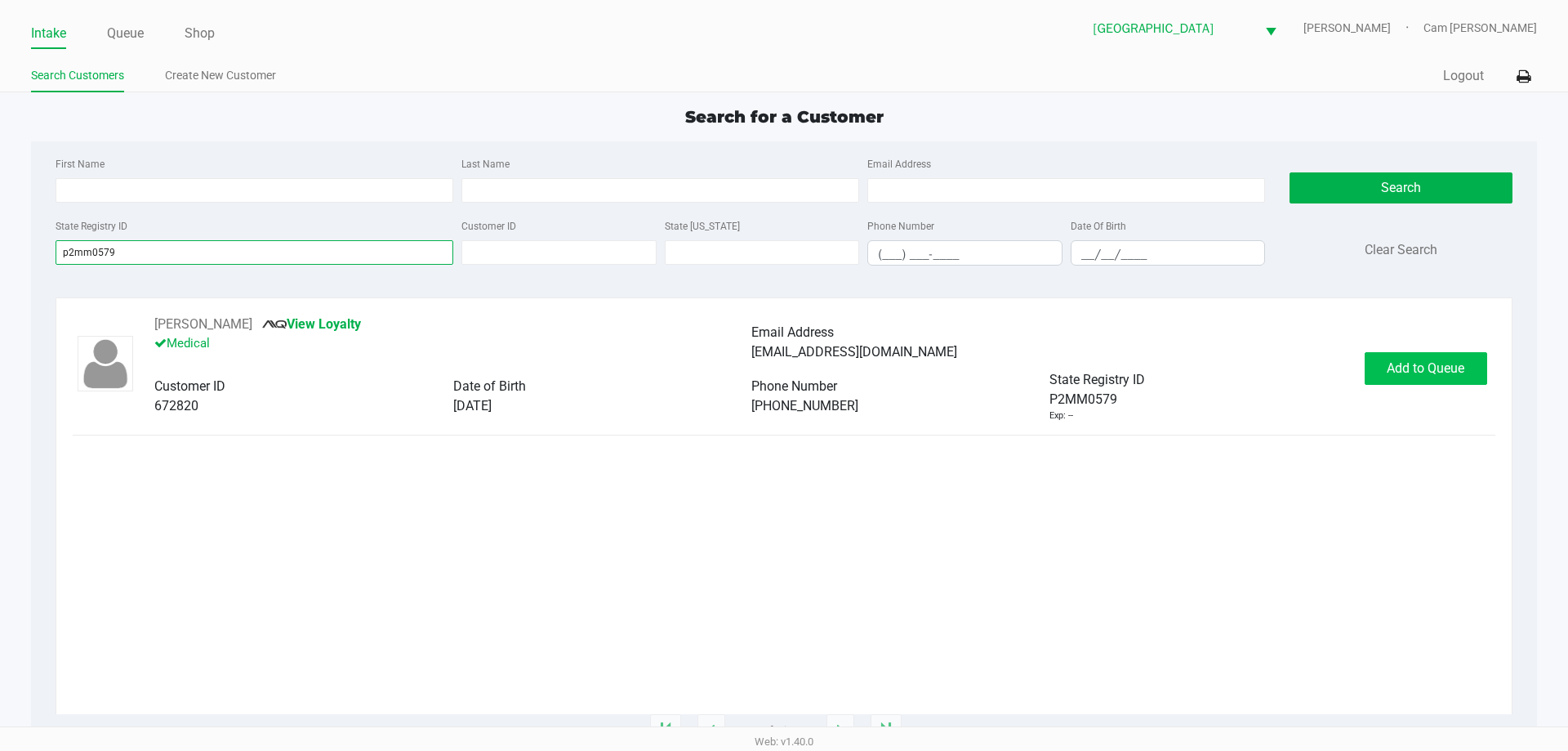 type on "p2mm0579" 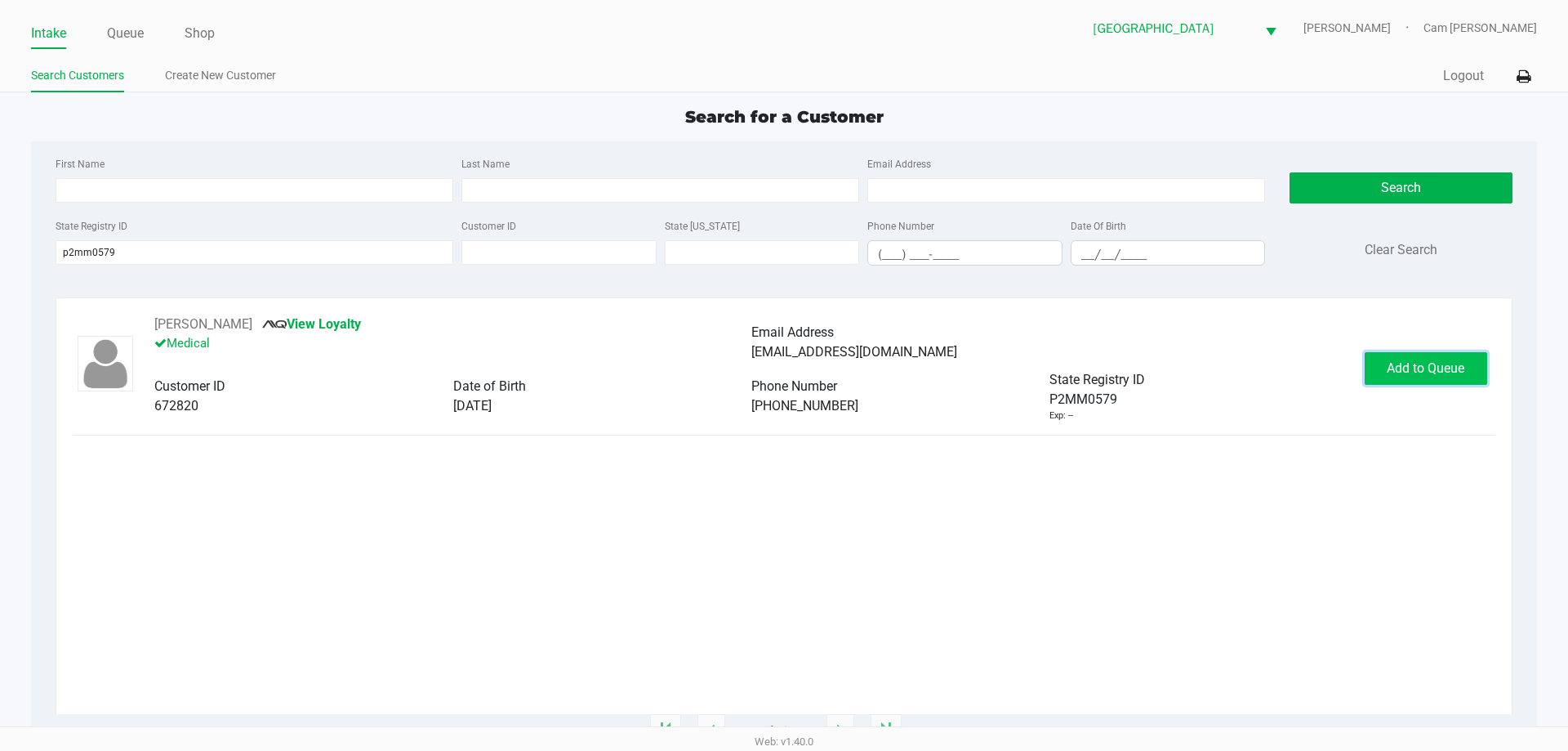 click on "Add to Queue" 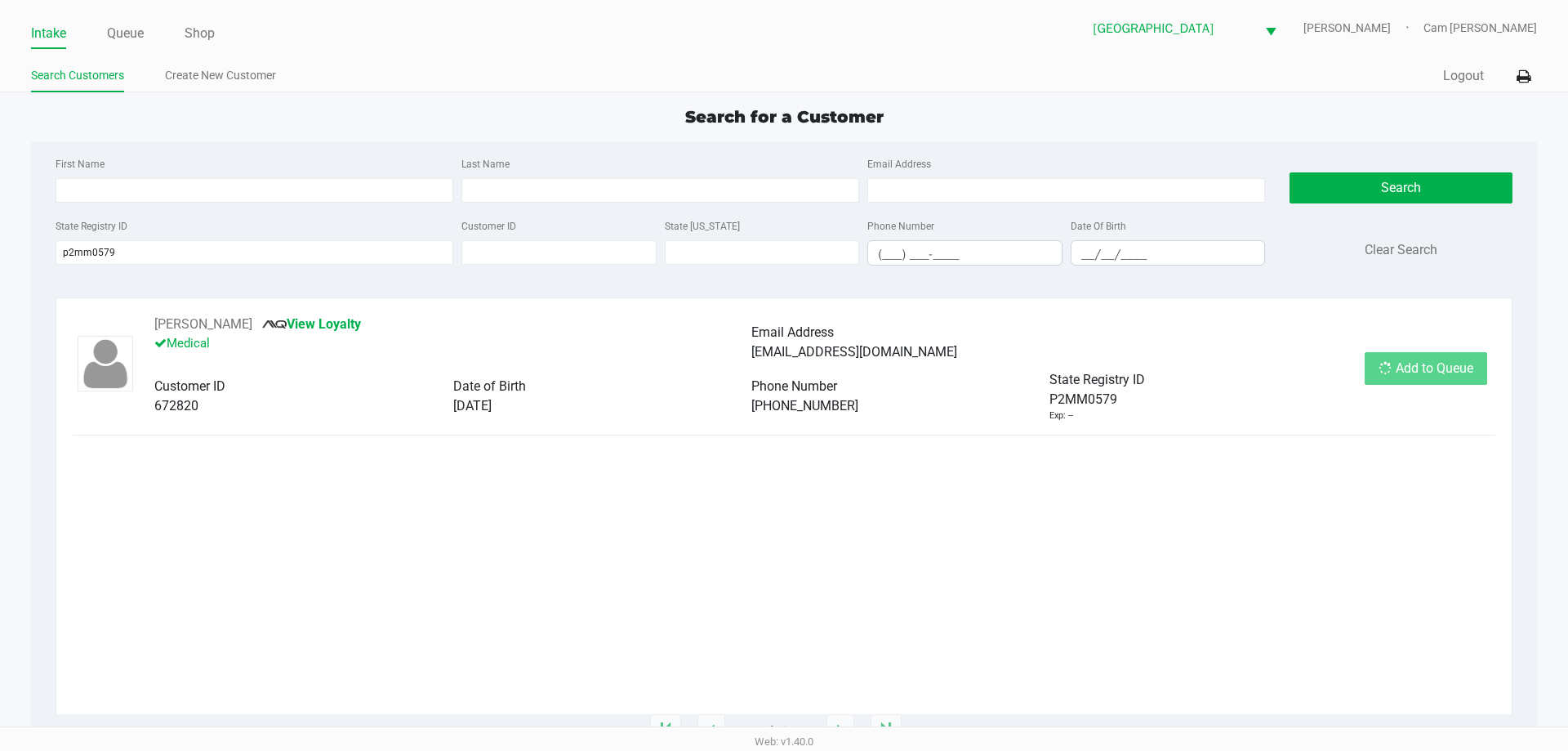 click on "Add to Queue" 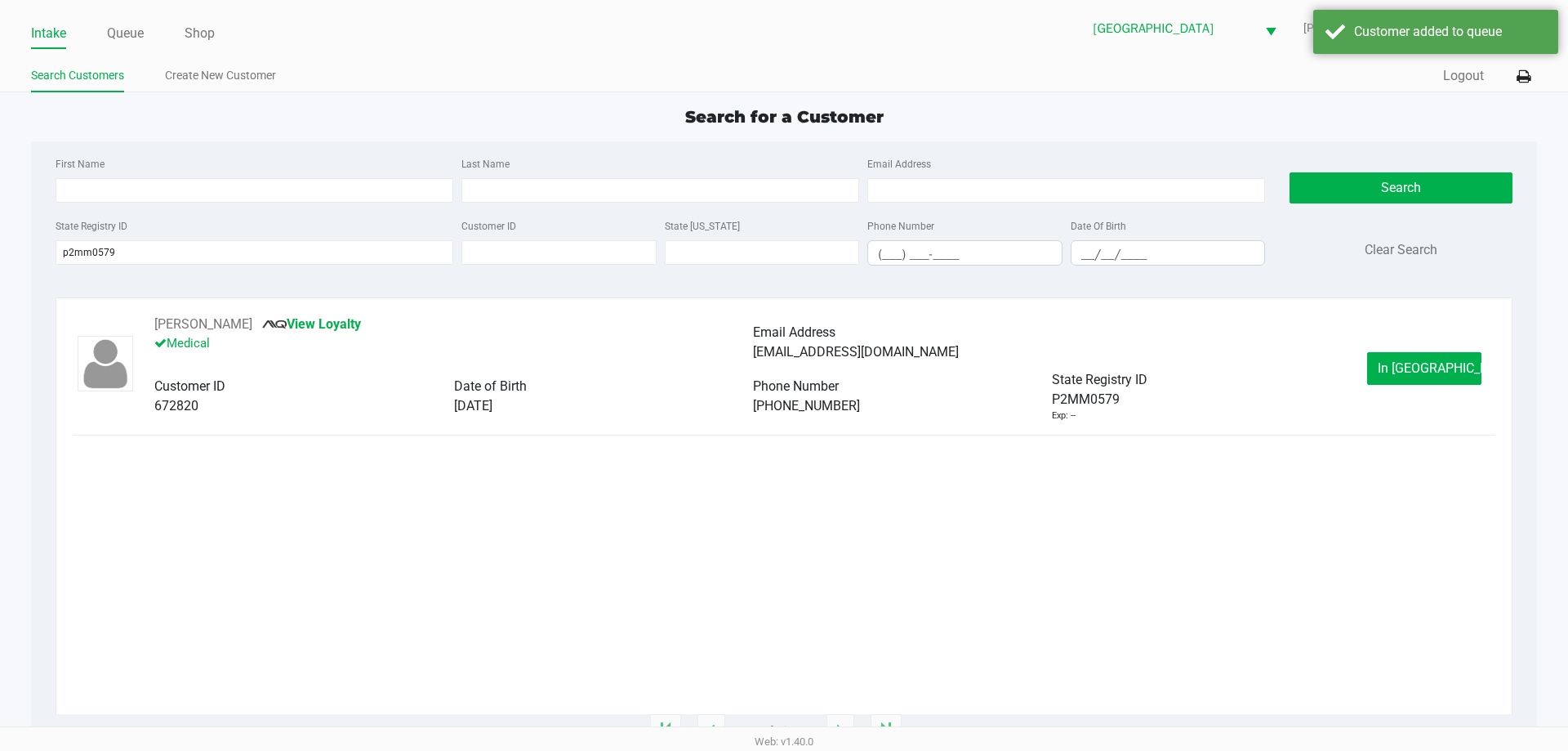 click on "In Queue" 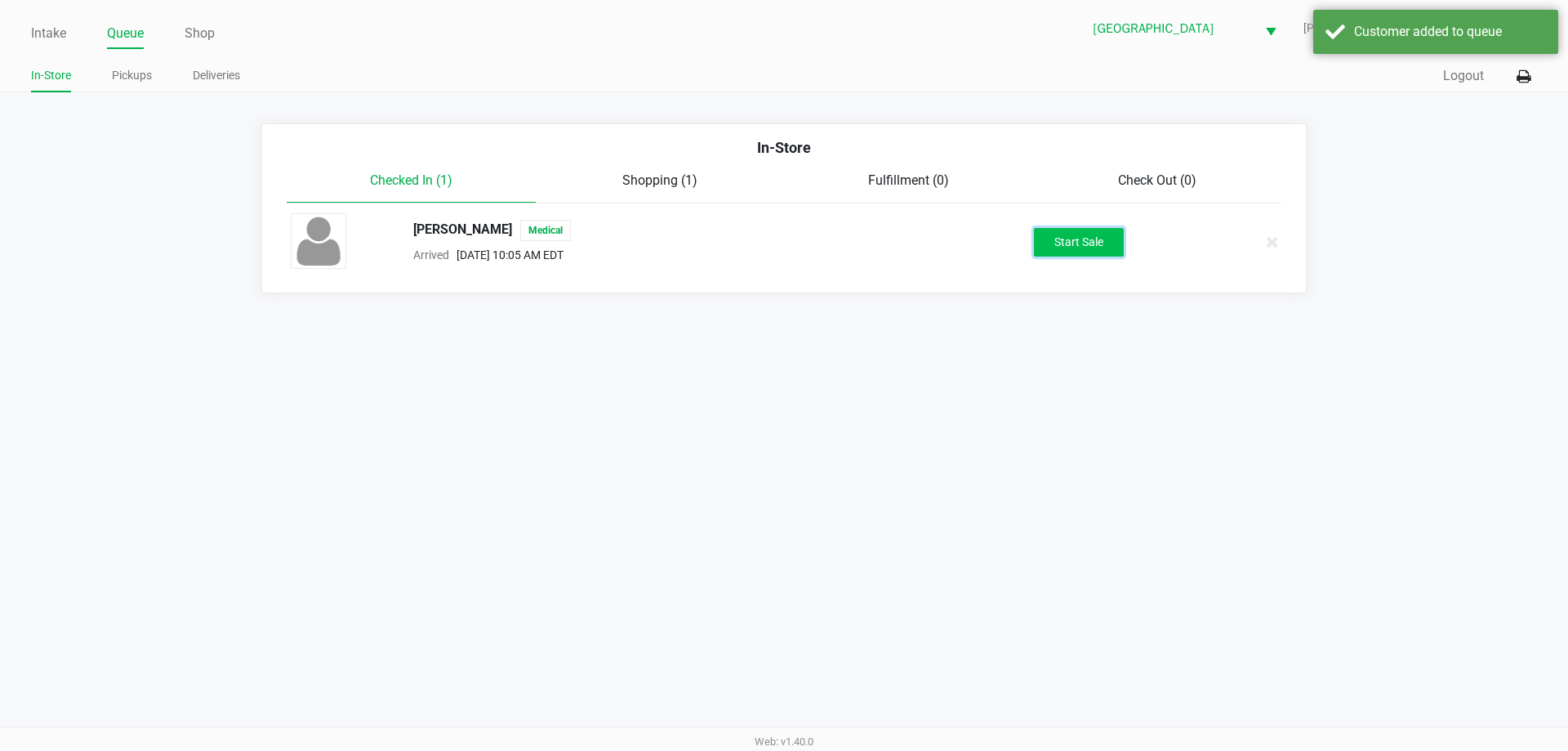 click on "Start Sale" 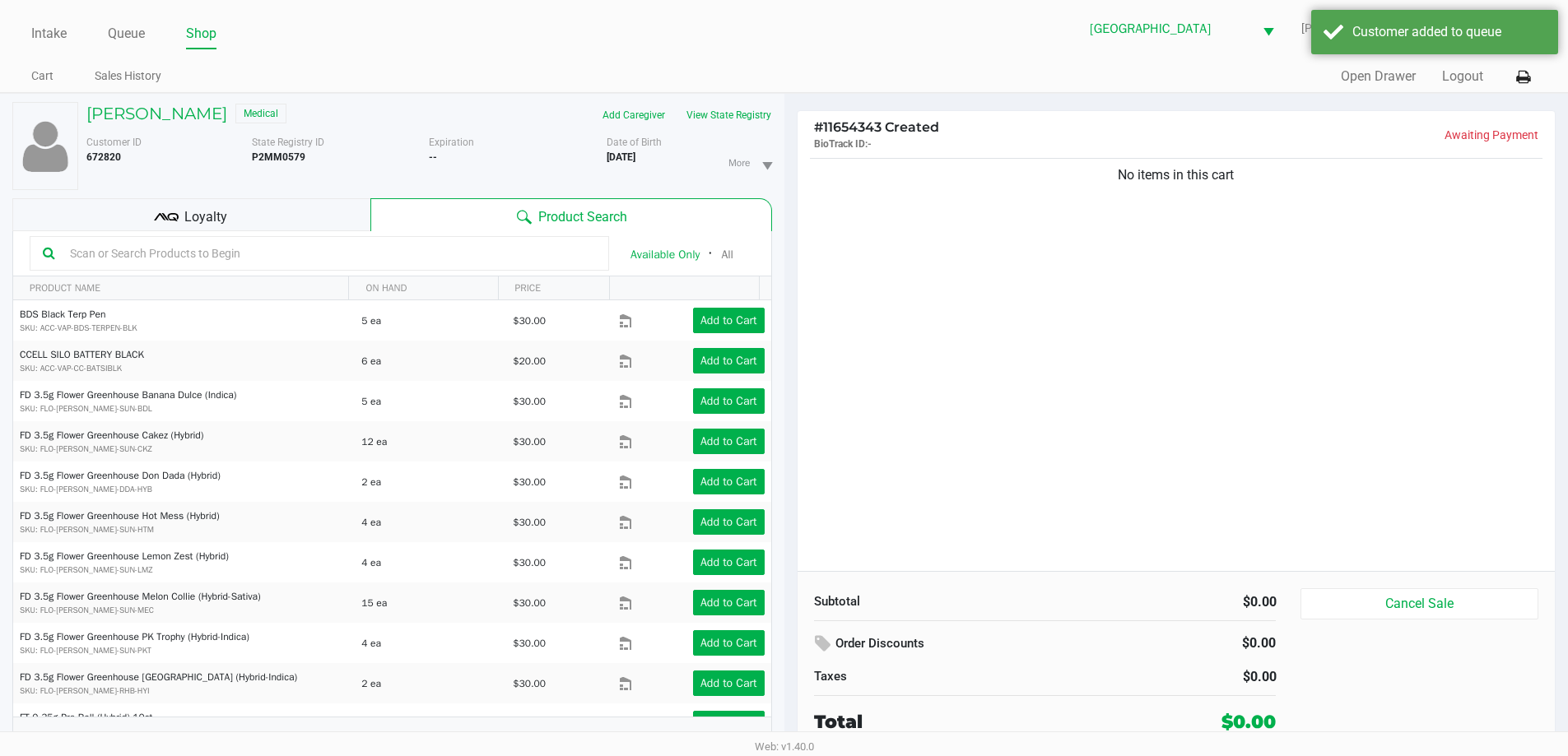 click on "Loyalty" 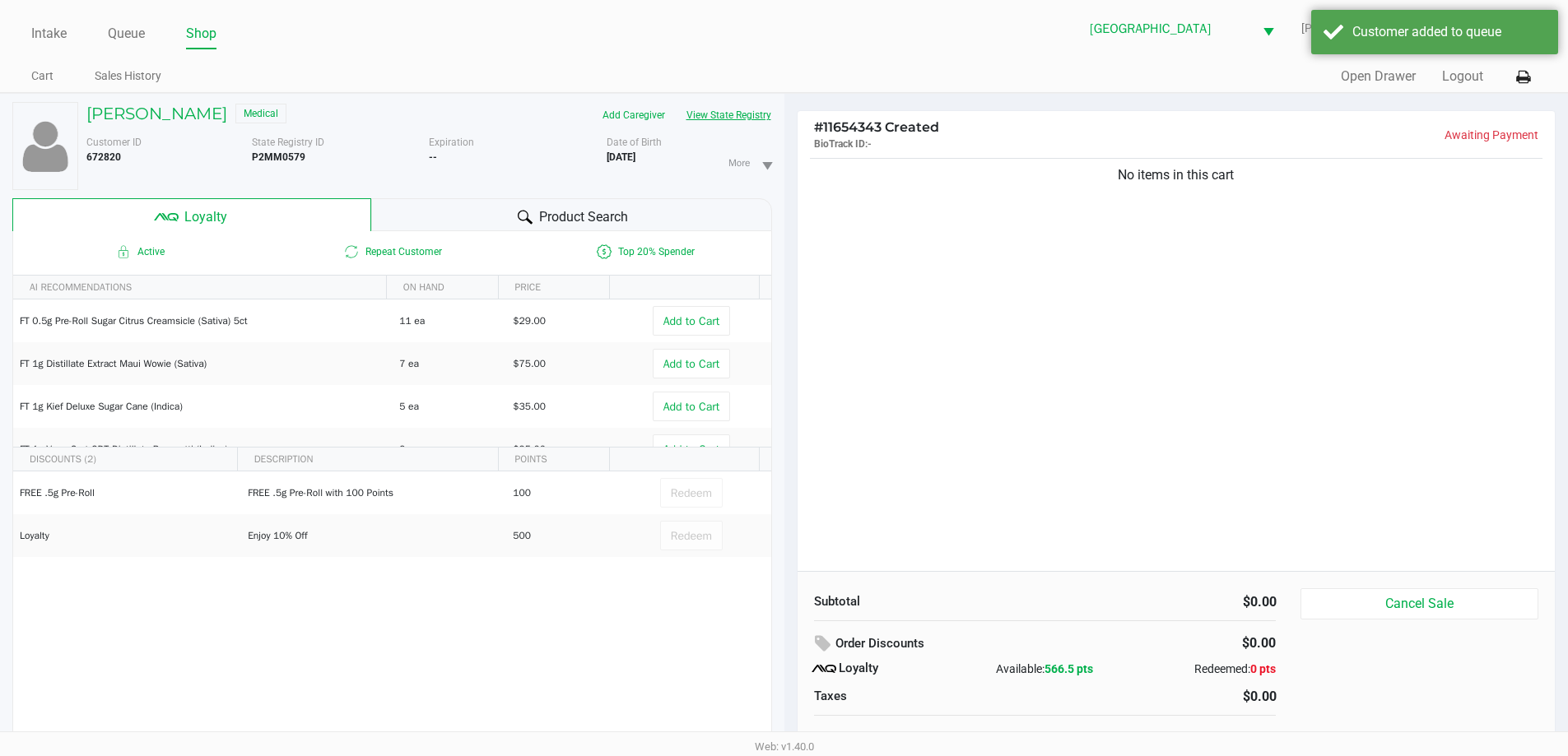 click on "View State Registry" 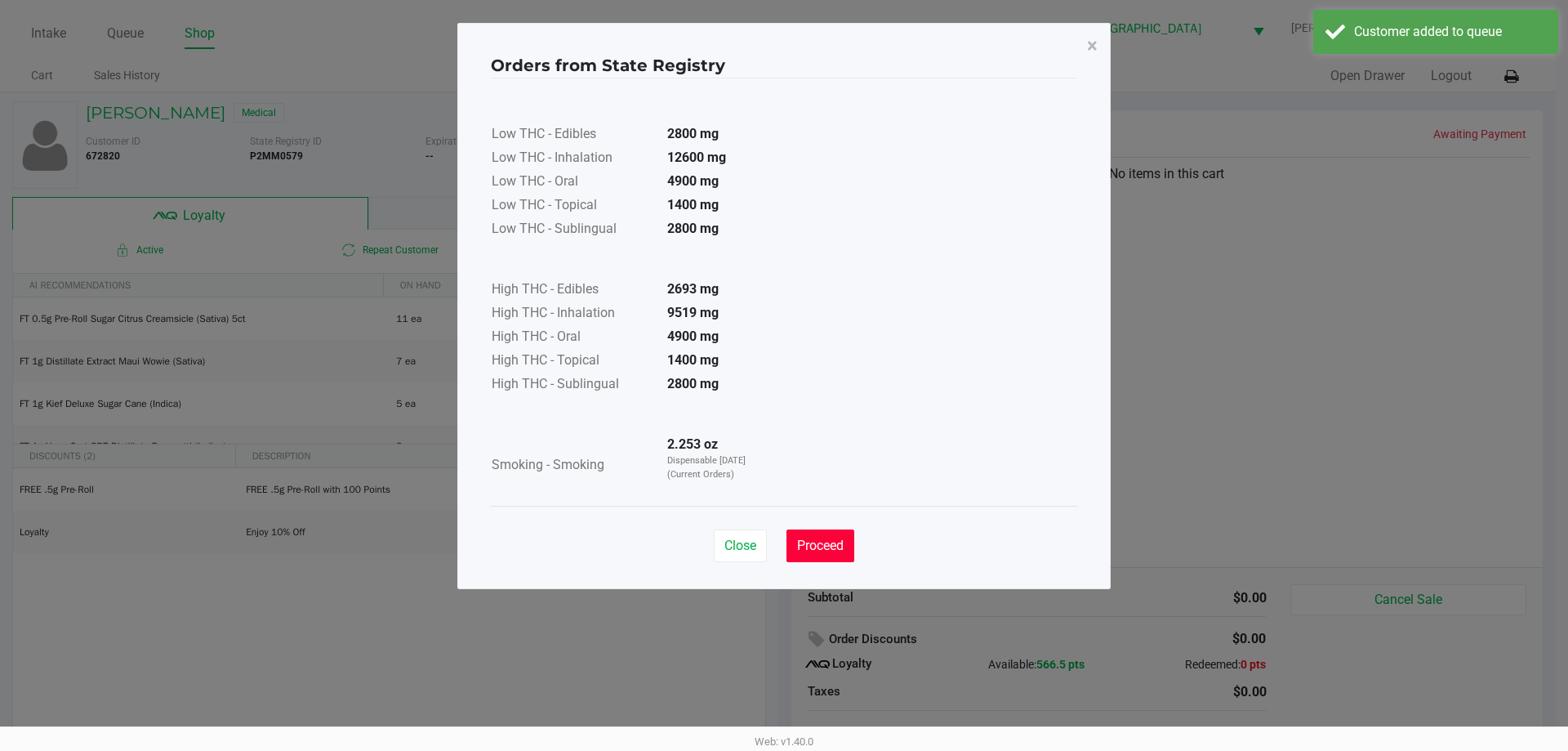 click on "Proceed" 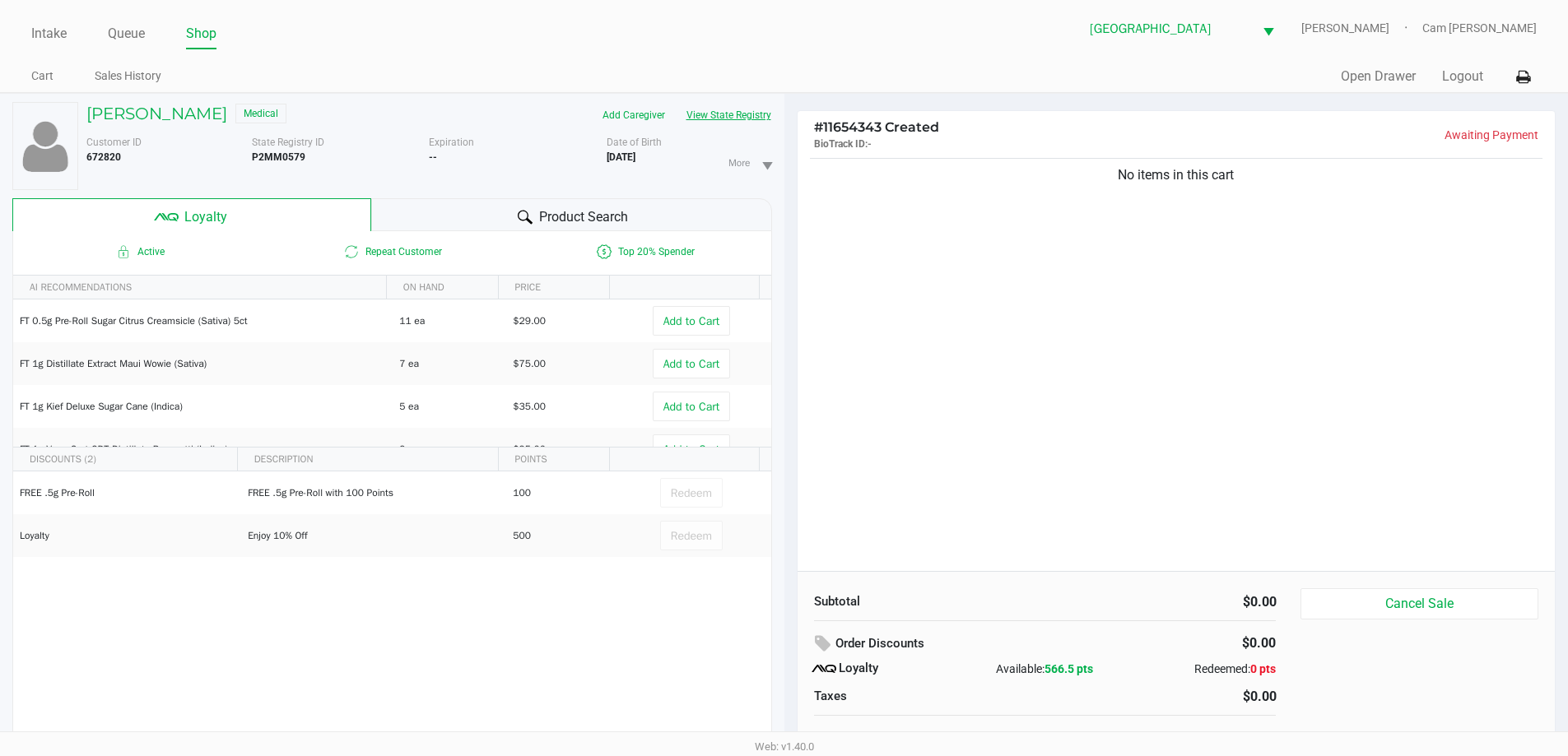 type 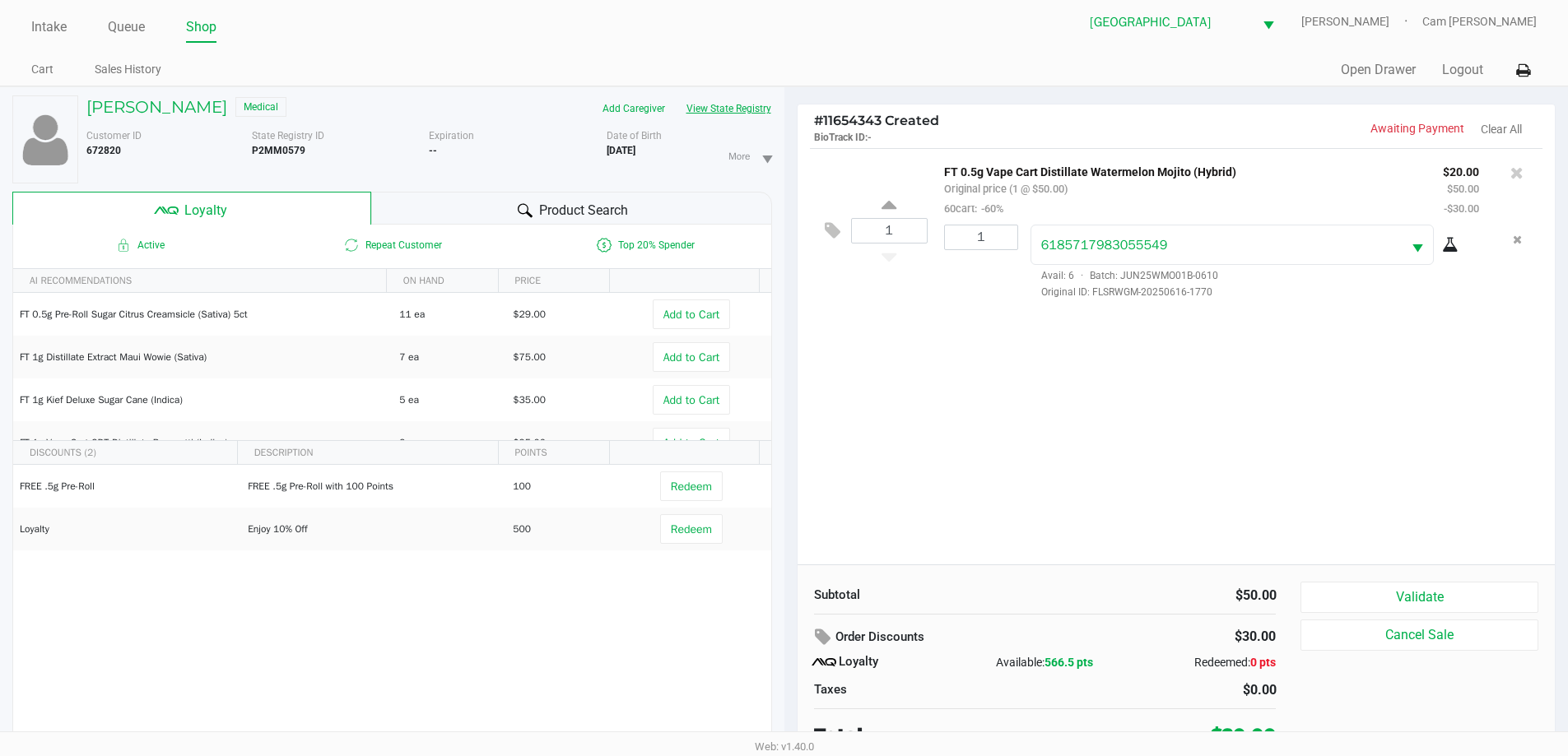 scroll, scrollTop: 17, scrollLeft: 0, axis: vertical 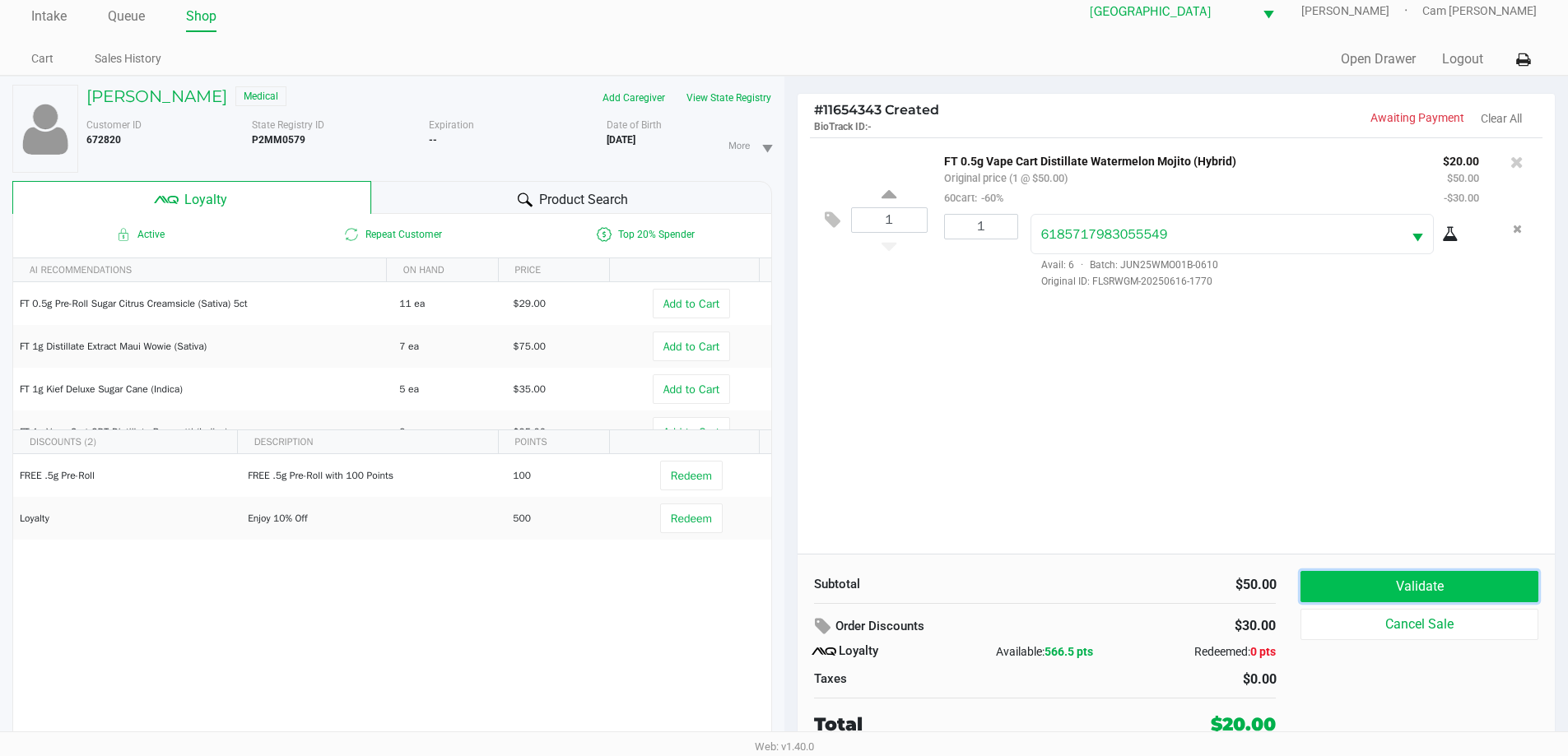 click on "Validate" 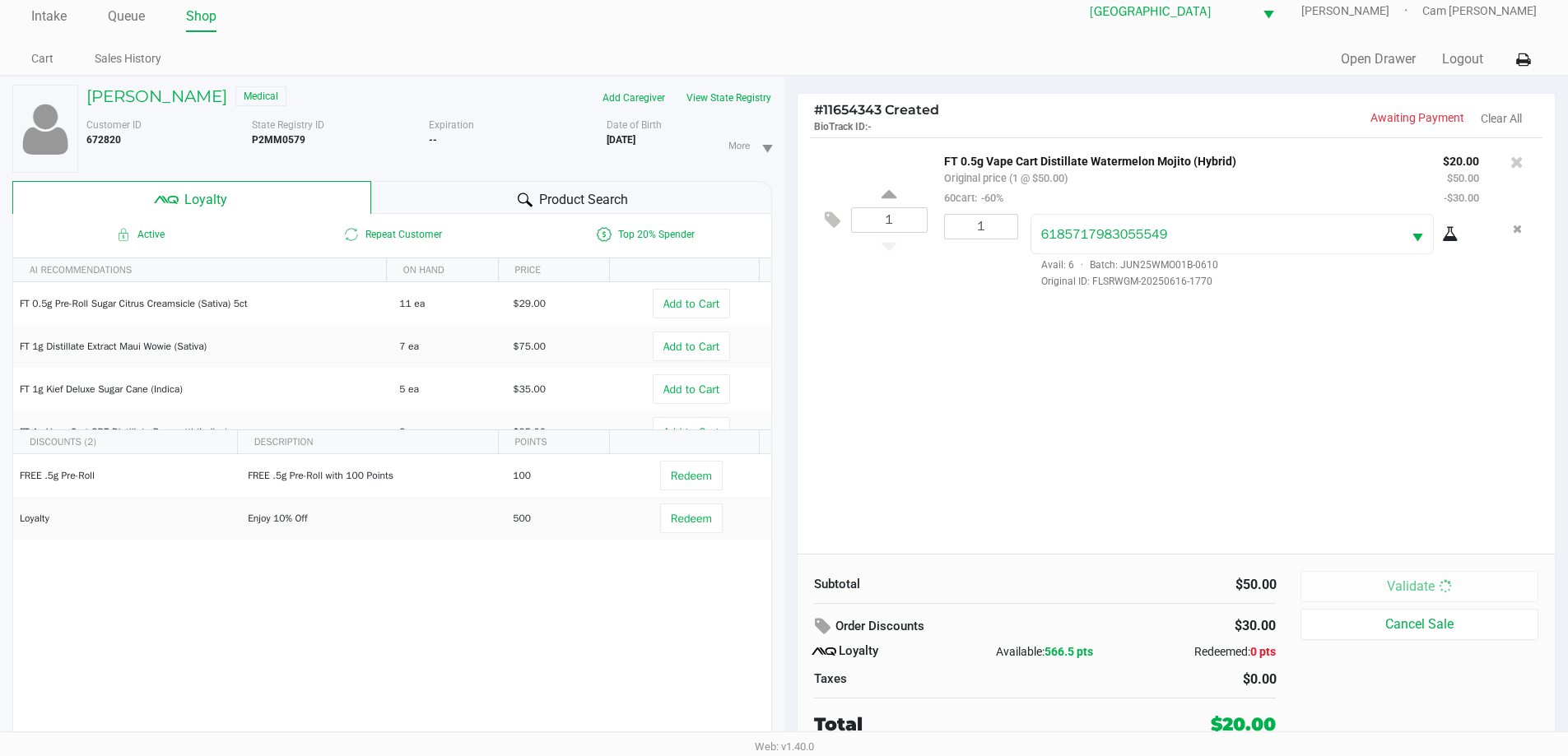 scroll, scrollTop: 0, scrollLeft: 0, axis: both 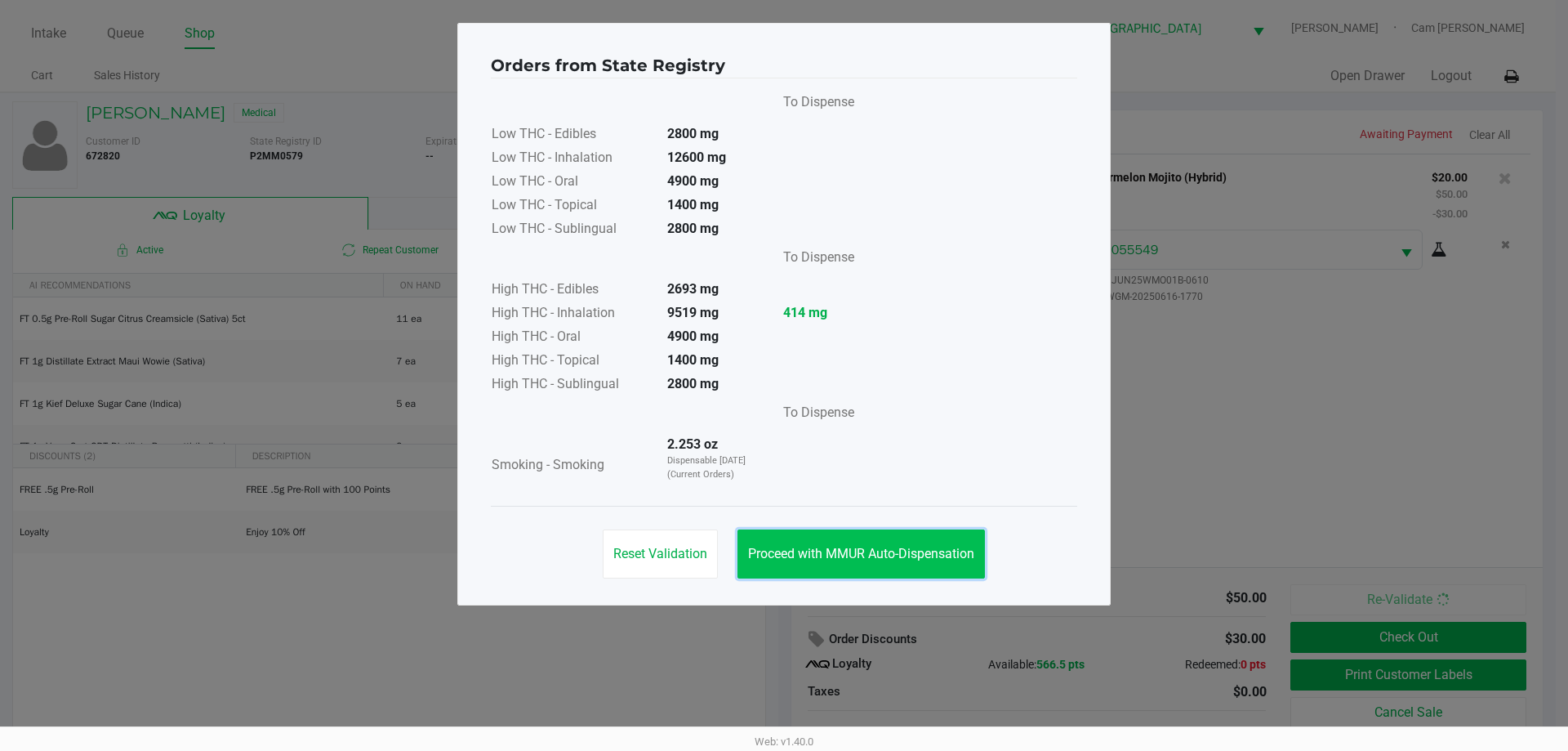 click on "Proceed with MMUR Auto-Dispensation" 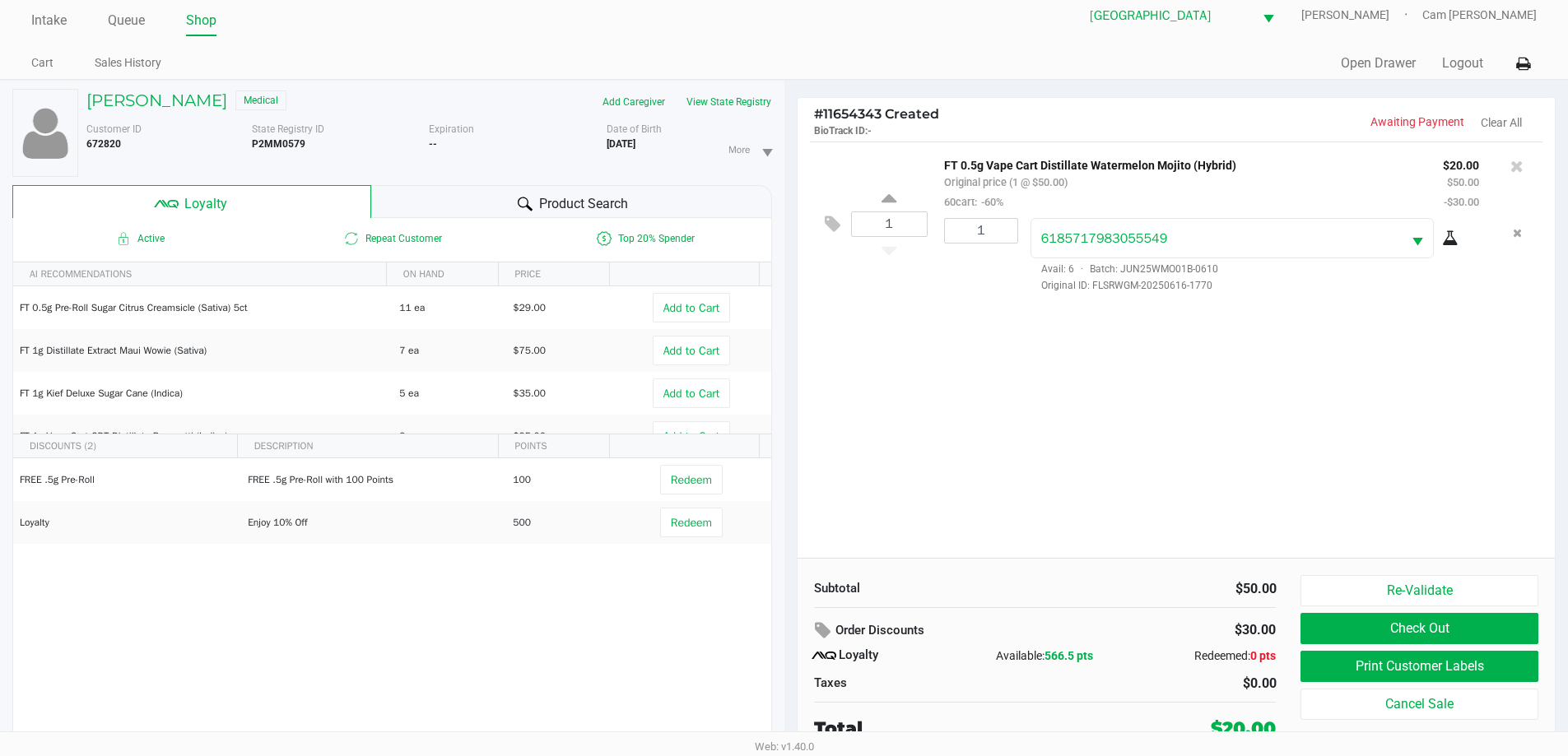 scroll, scrollTop: 17, scrollLeft: 0, axis: vertical 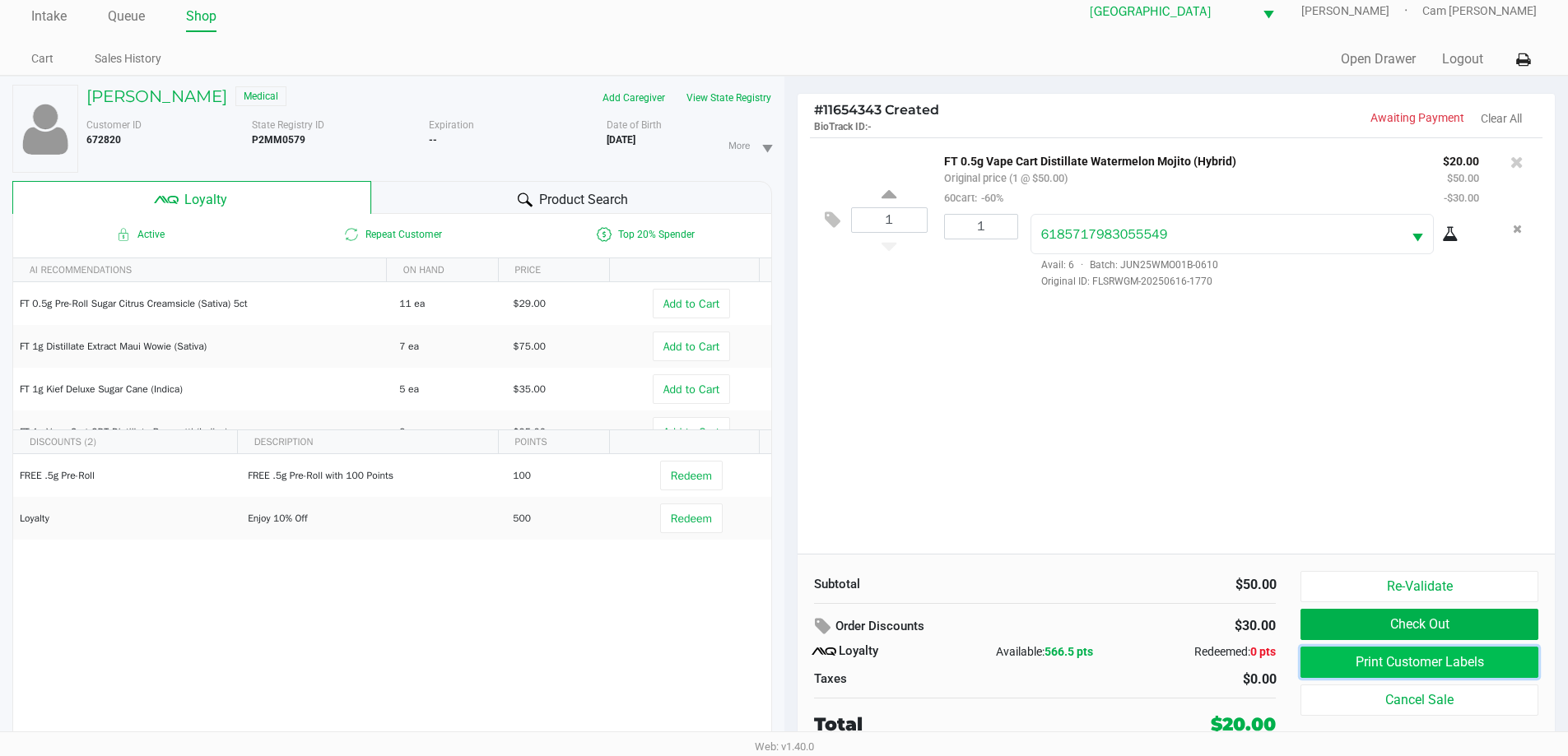 click on "Print Customer Labels" 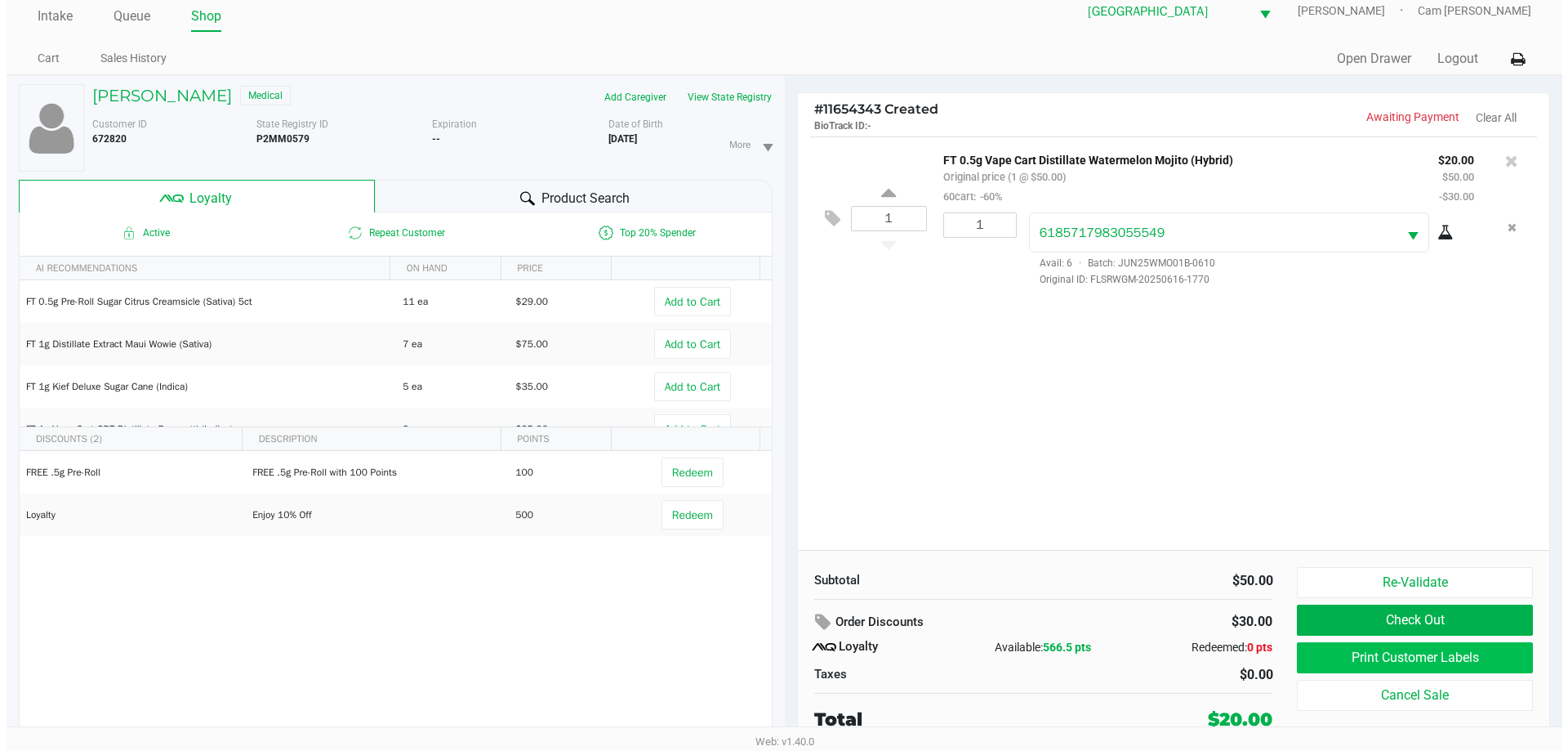 scroll, scrollTop: 0, scrollLeft: 0, axis: both 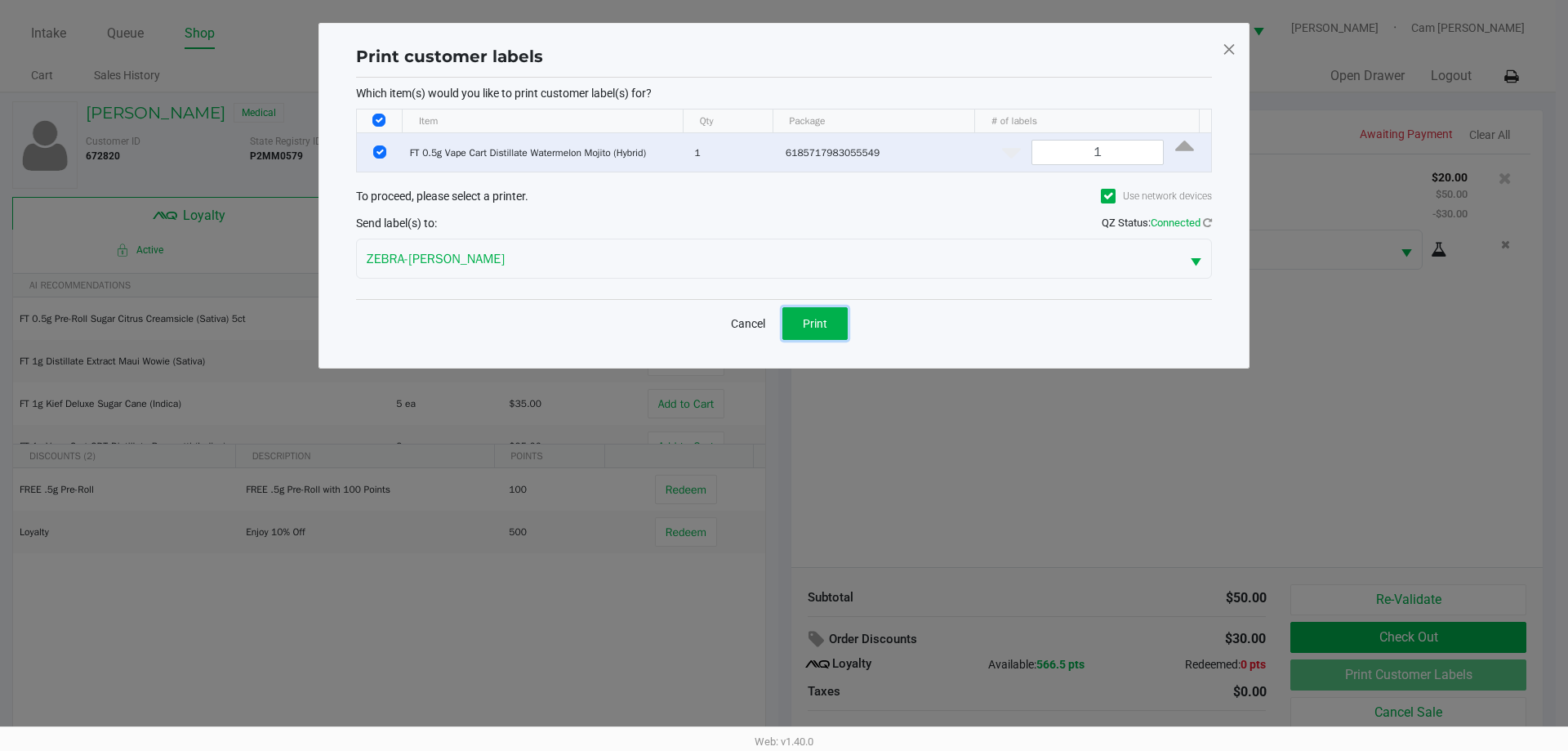 drag, startPoint x: 813, startPoint y: 324, endPoint x: 837, endPoint y: 344, distance: 31.241 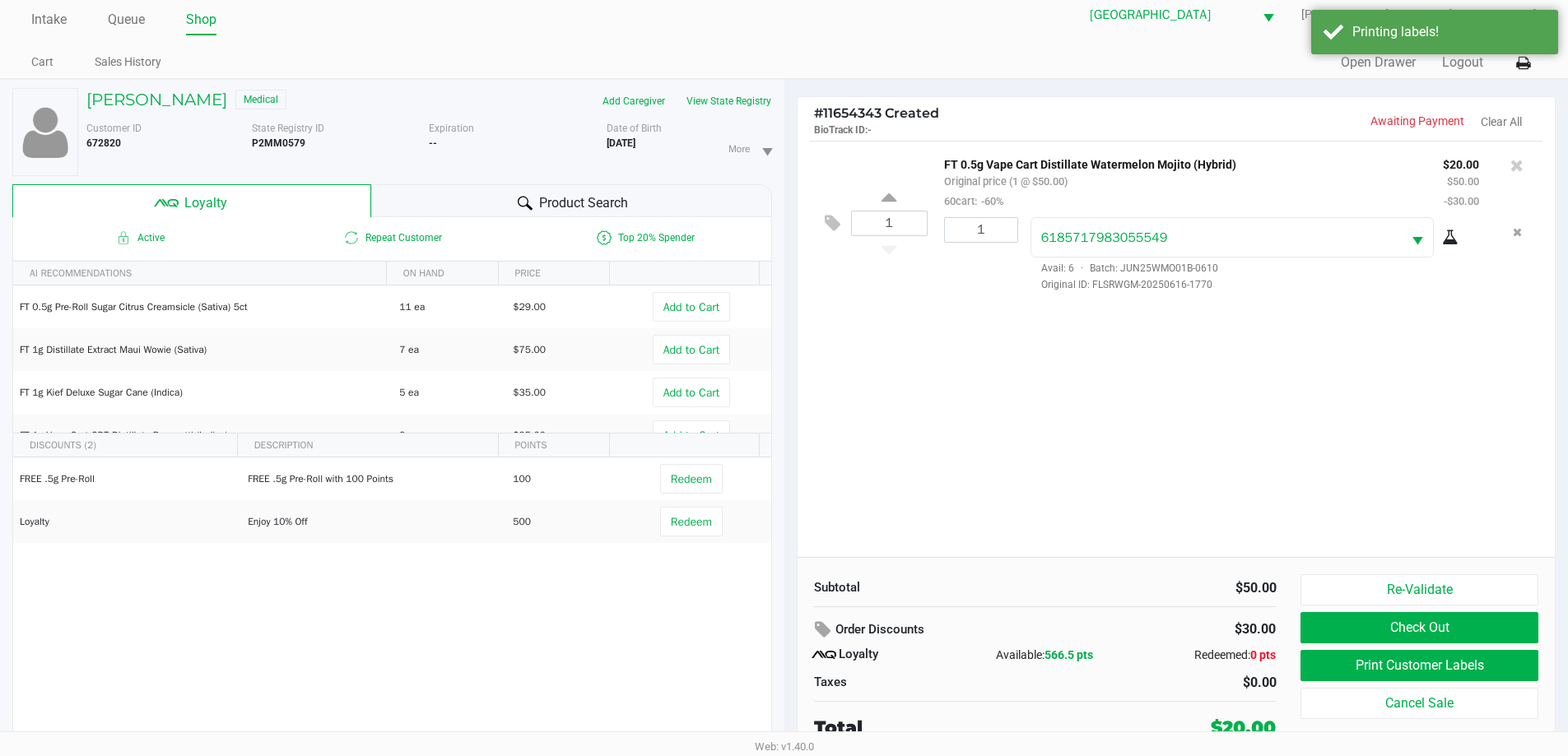 scroll, scrollTop: 17, scrollLeft: 0, axis: vertical 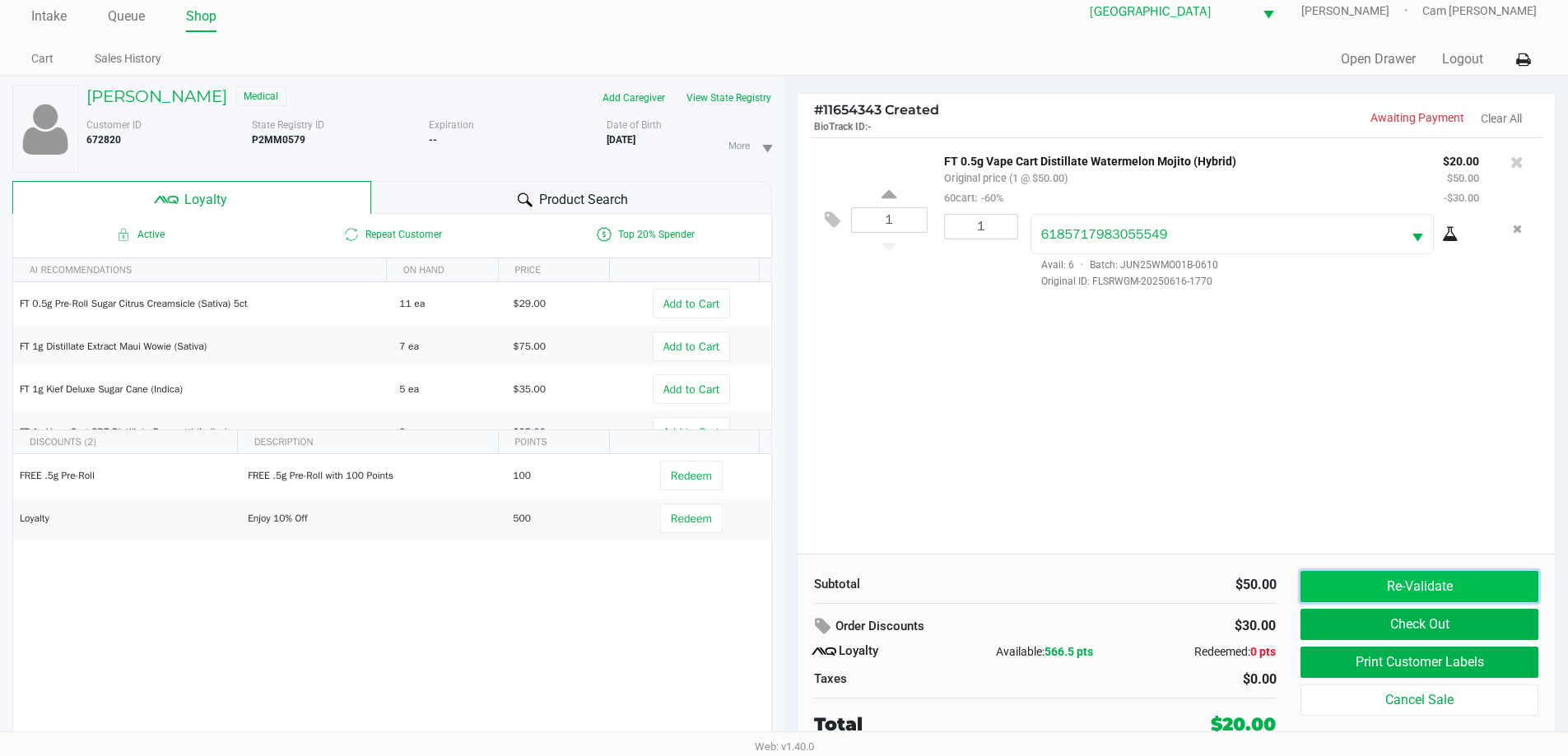 click on "Re-Validate" 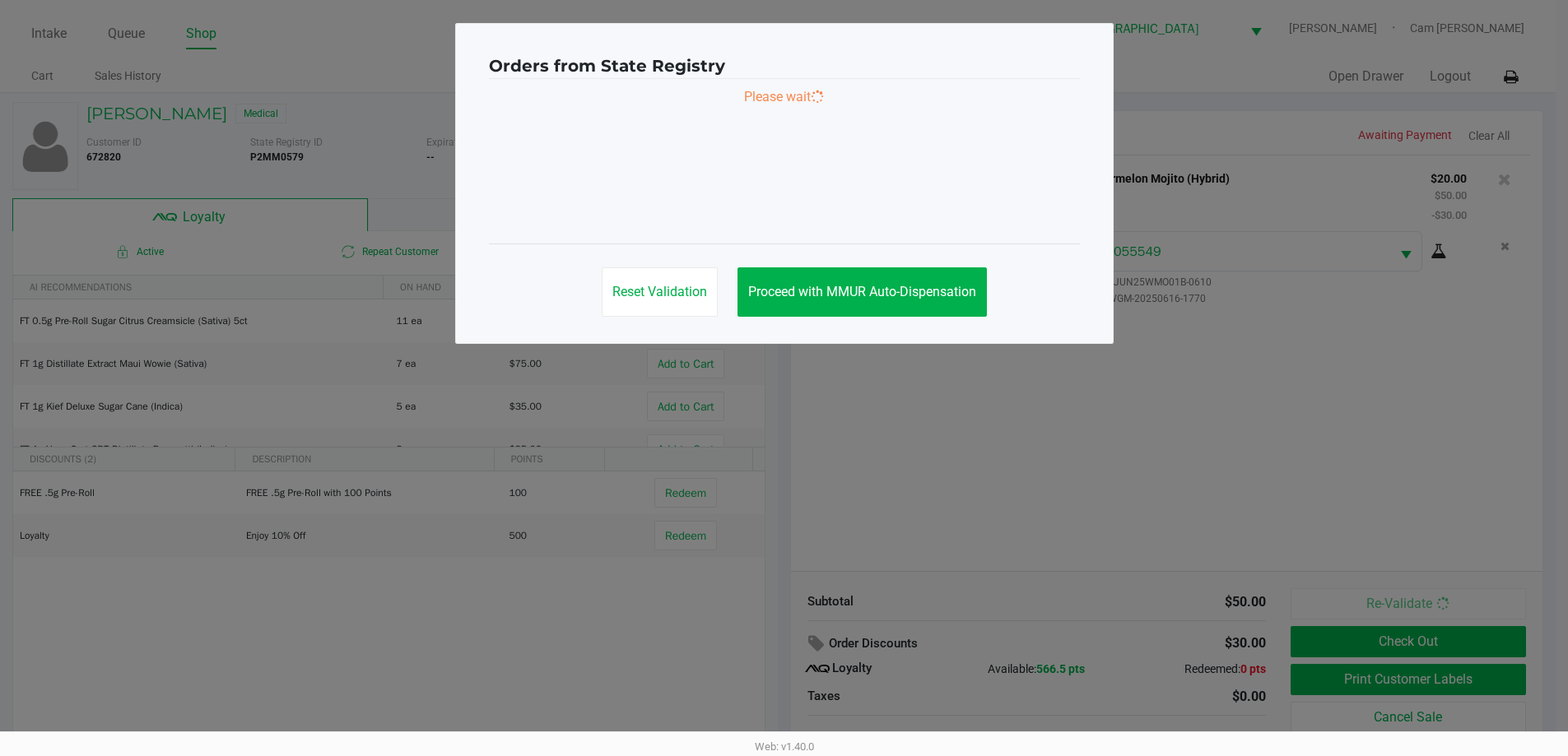 scroll, scrollTop: 0, scrollLeft: 0, axis: both 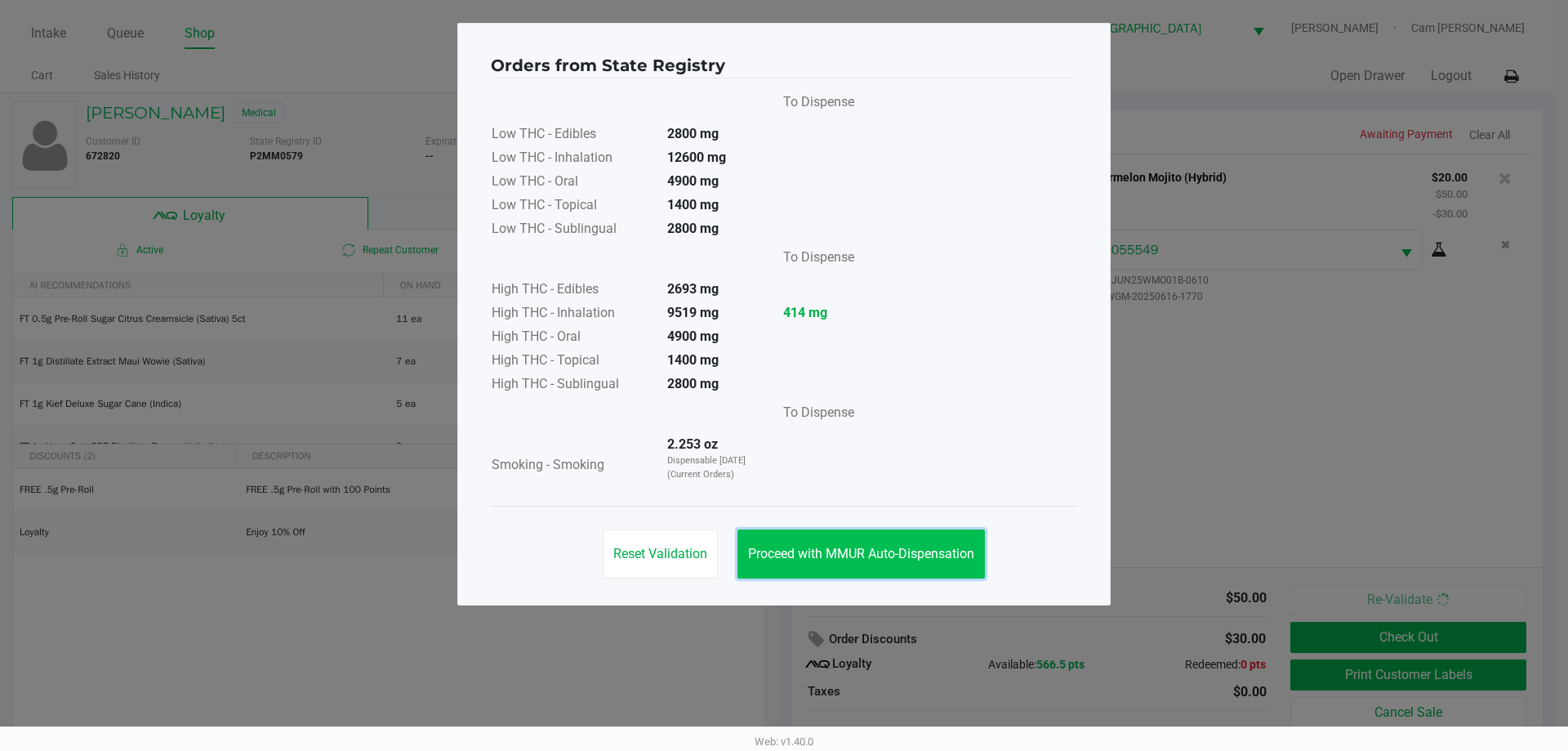 click on "Proceed with MMUR Auto-Dispensation" 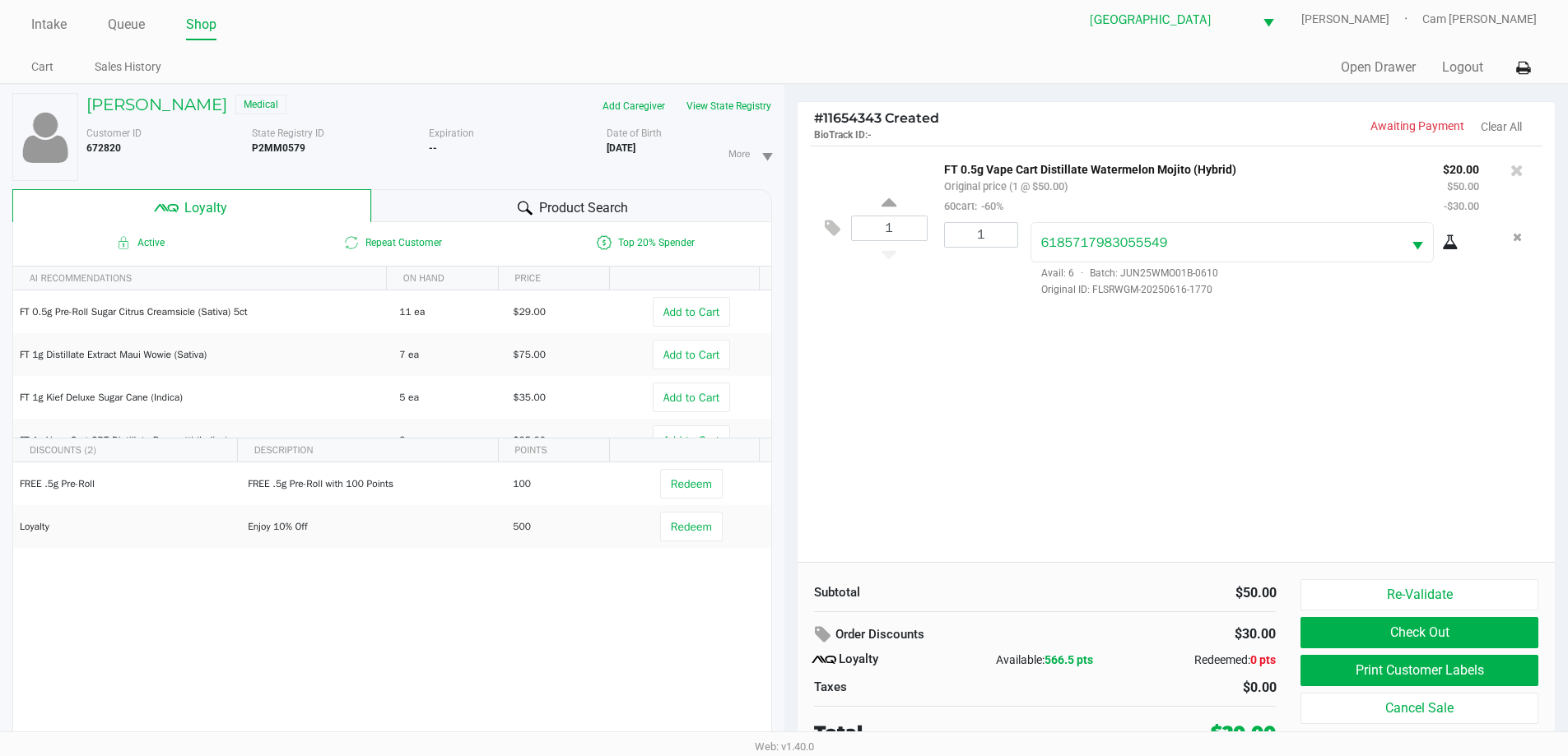 scroll, scrollTop: 17, scrollLeft: 0, axis: vertical 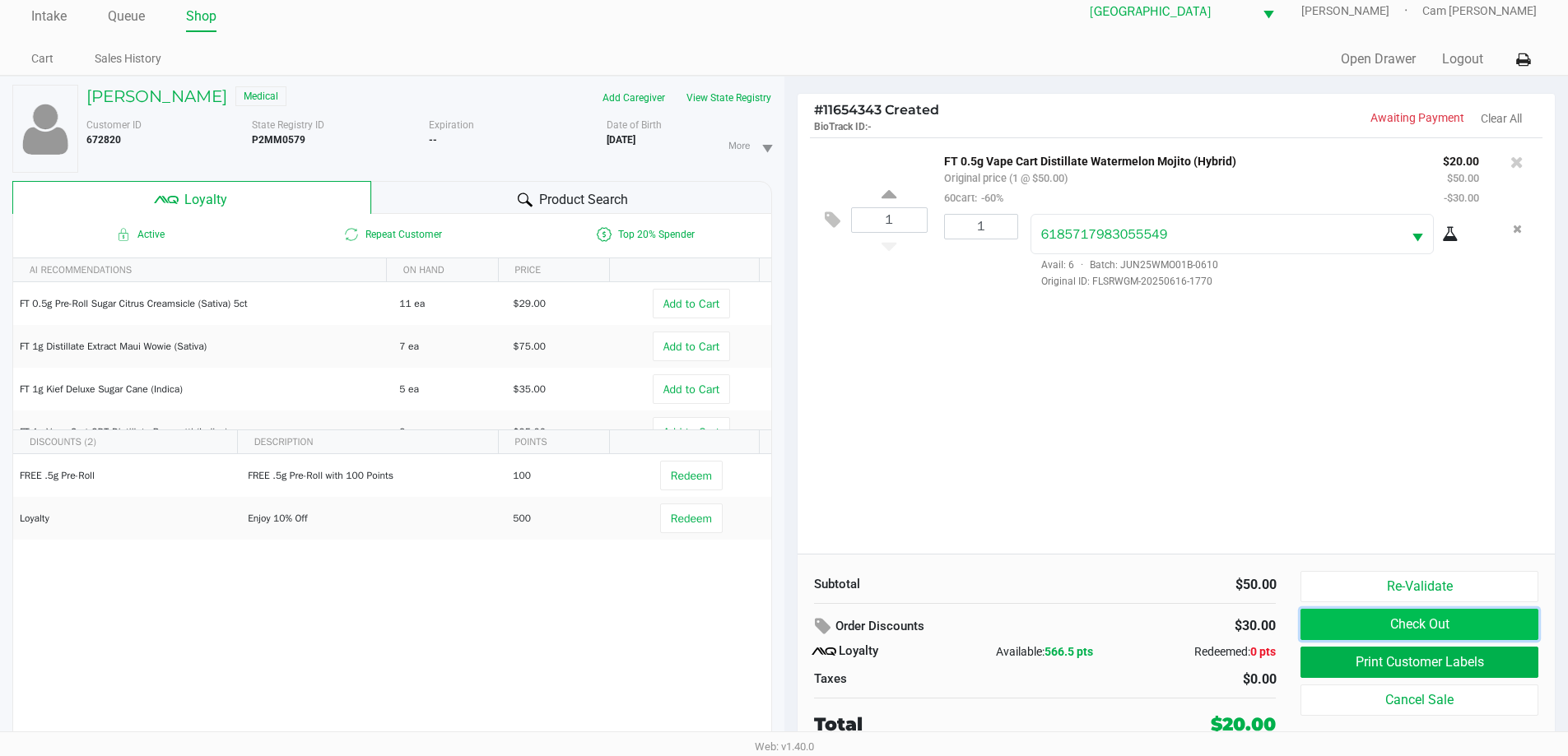click on "Check Out" 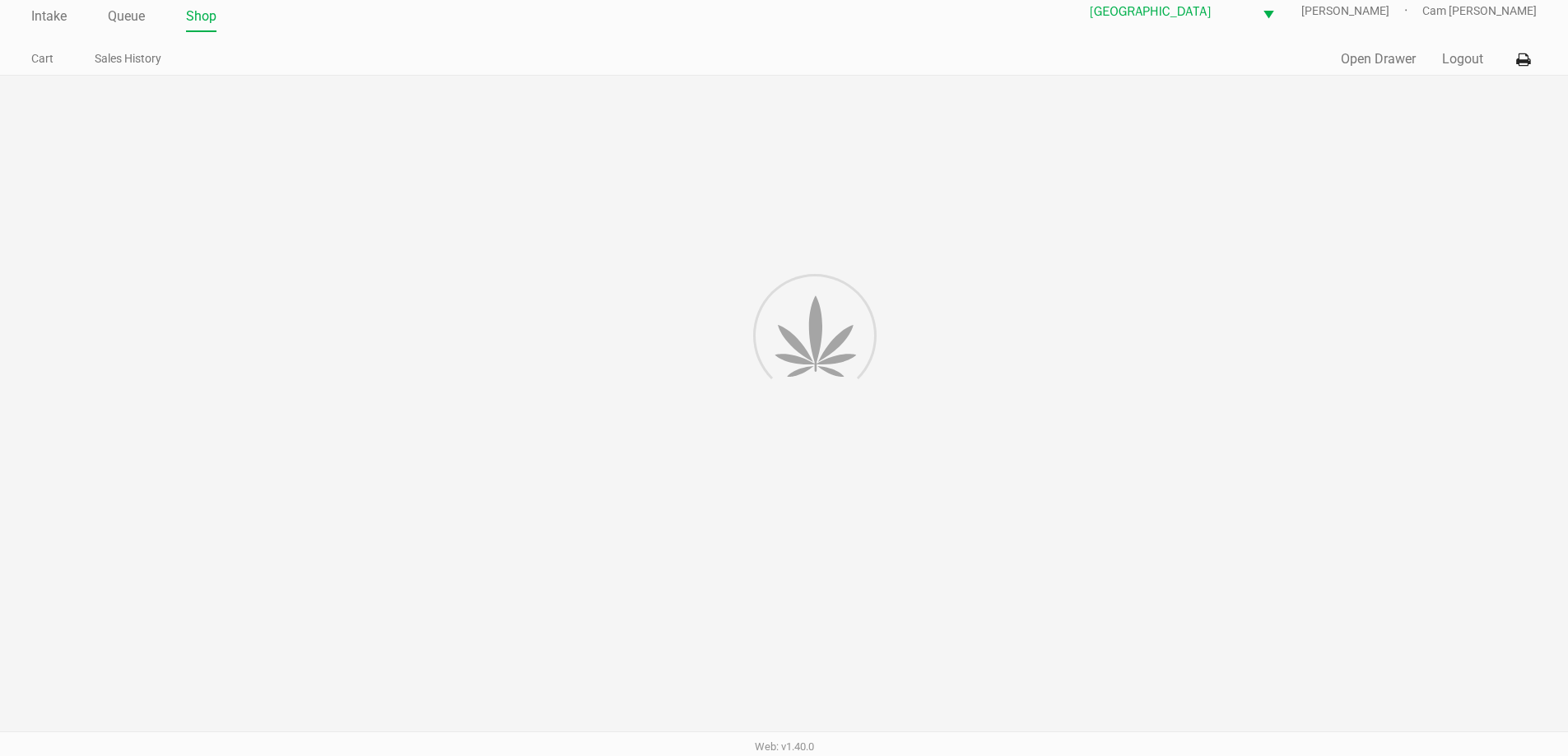 scroll, scrollTop: 0, scrollLeft: 0, axis: both 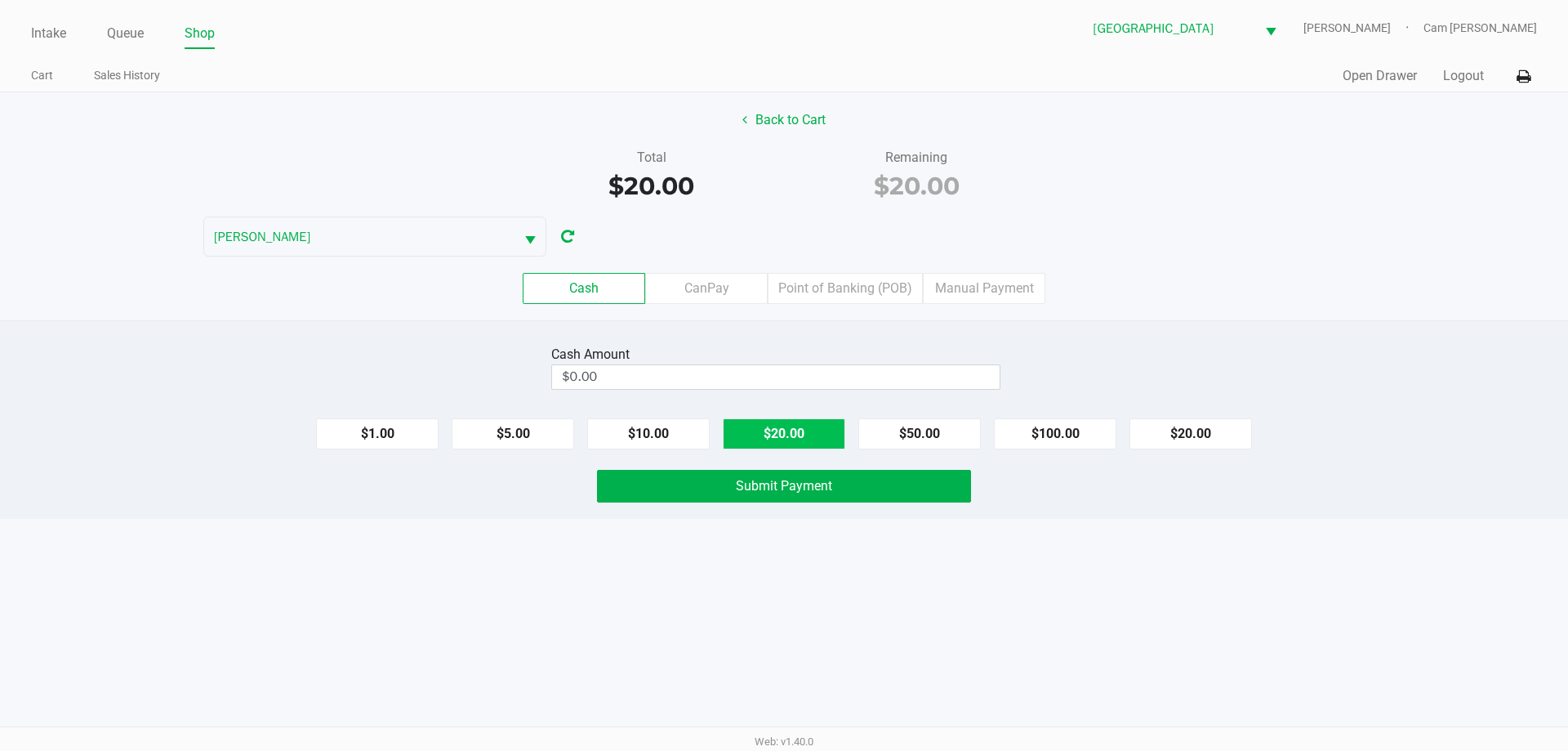 click on "$20.00" 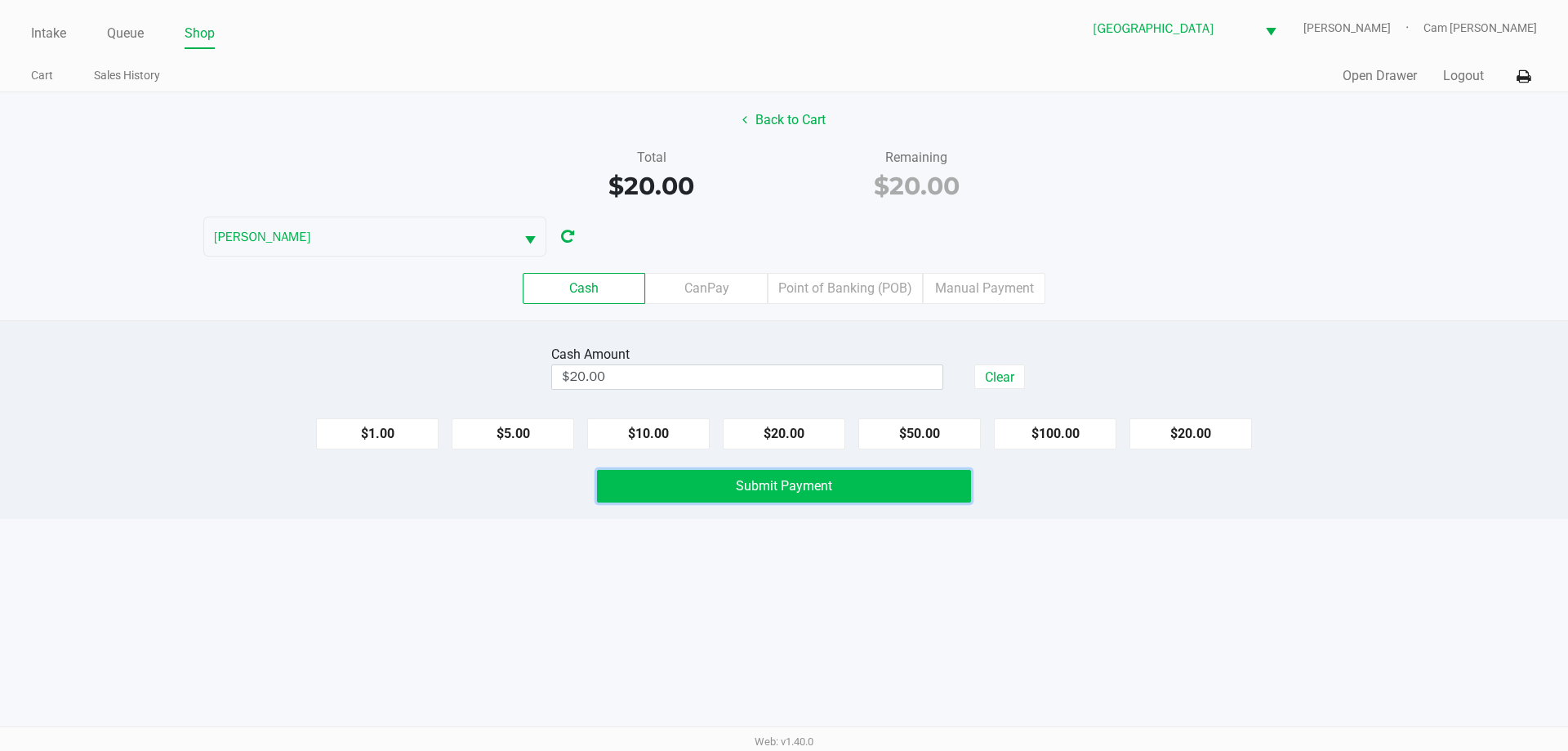 drag, startPoint x: 828, startPoint y: 477, endPoint x: 859, endPoint y: 489, distance: 33.24154 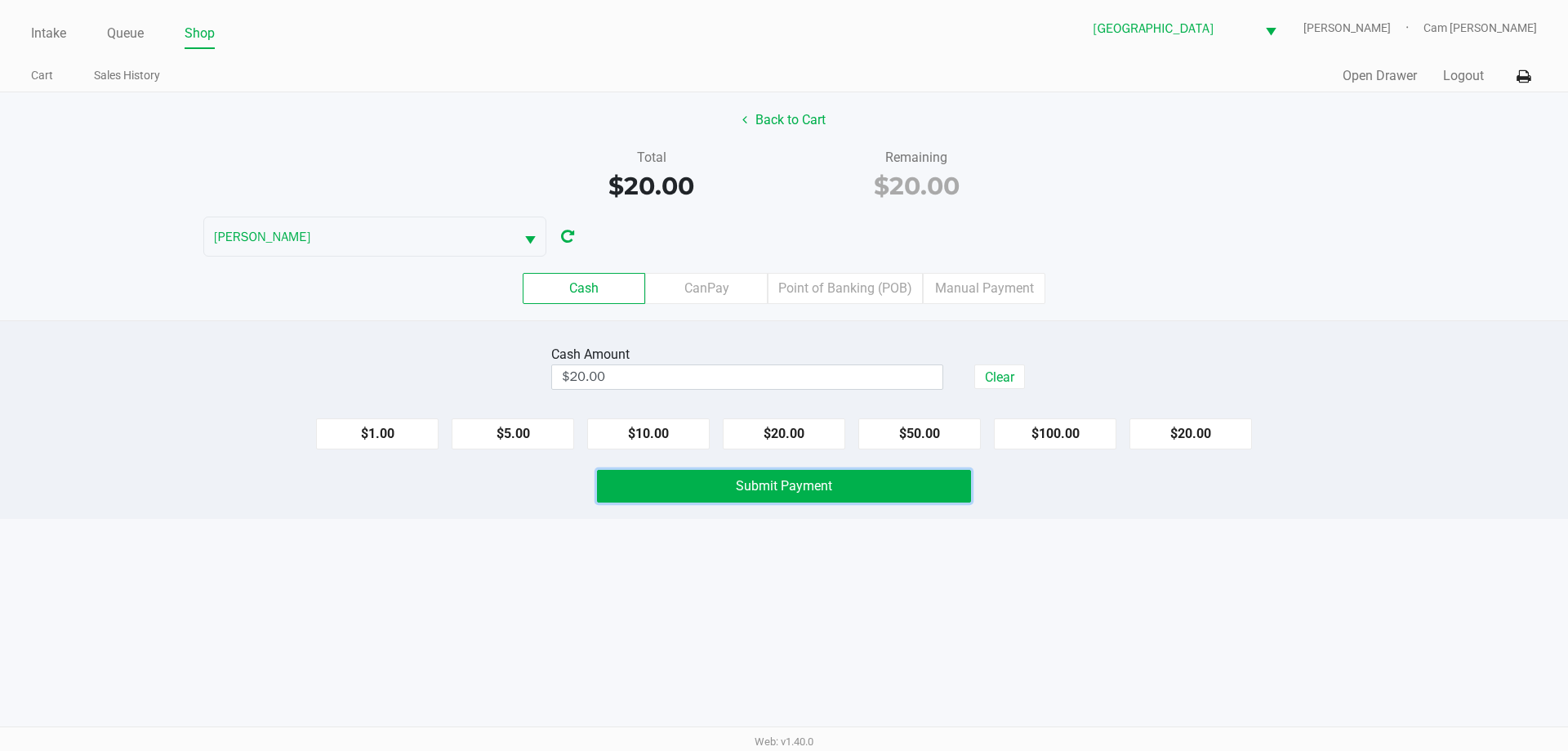 click on "Submit Payment" 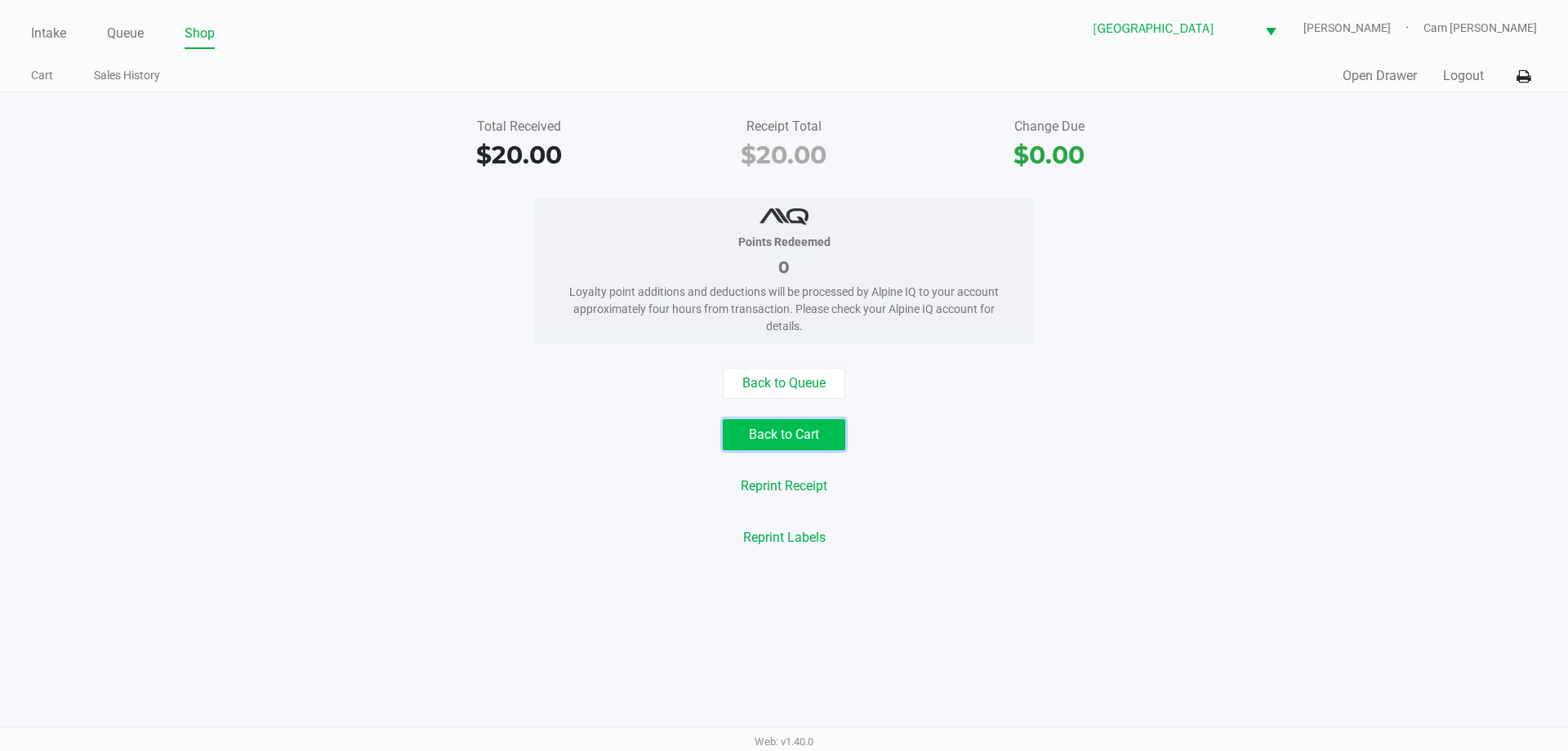 click on "Back to Cart" 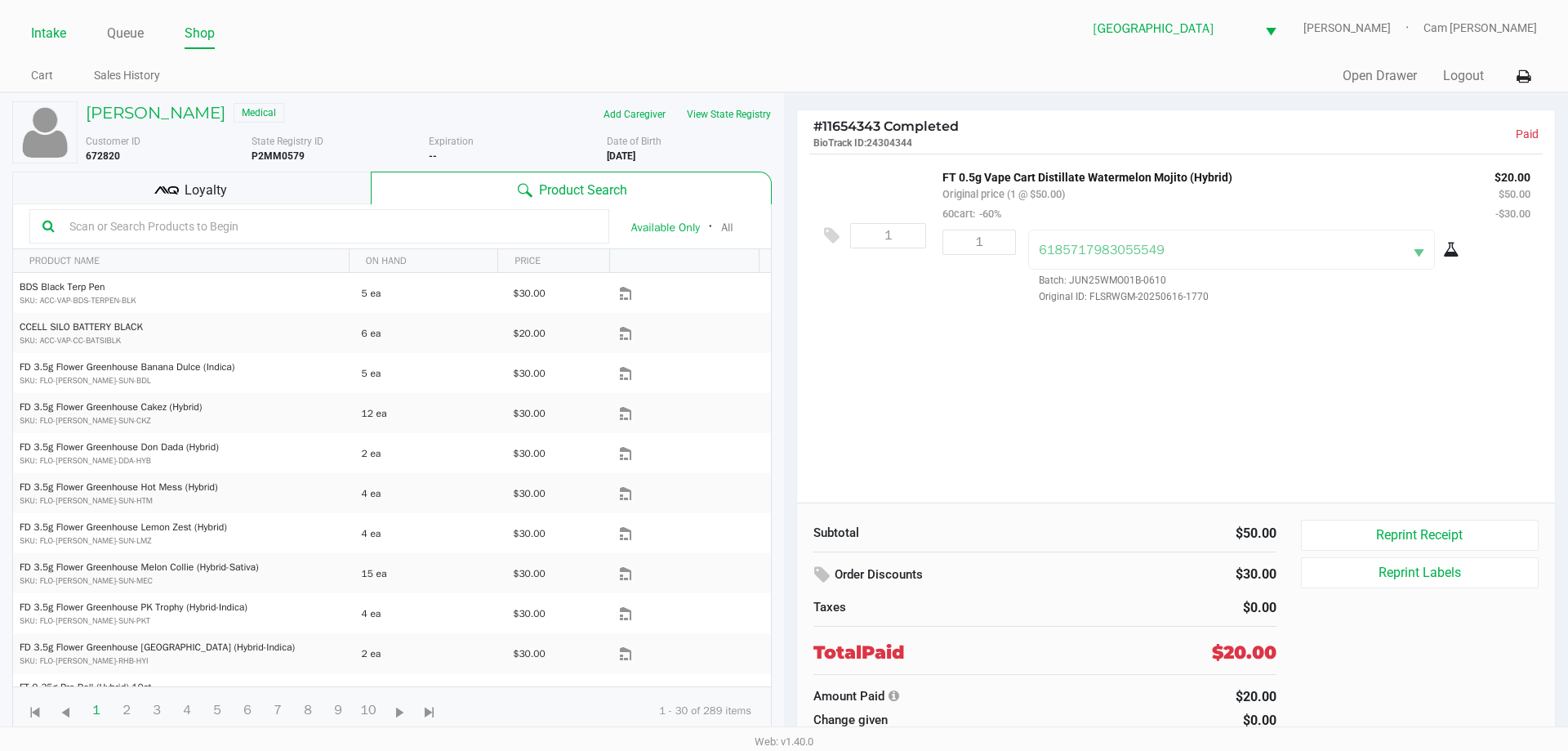 click on "Intake" 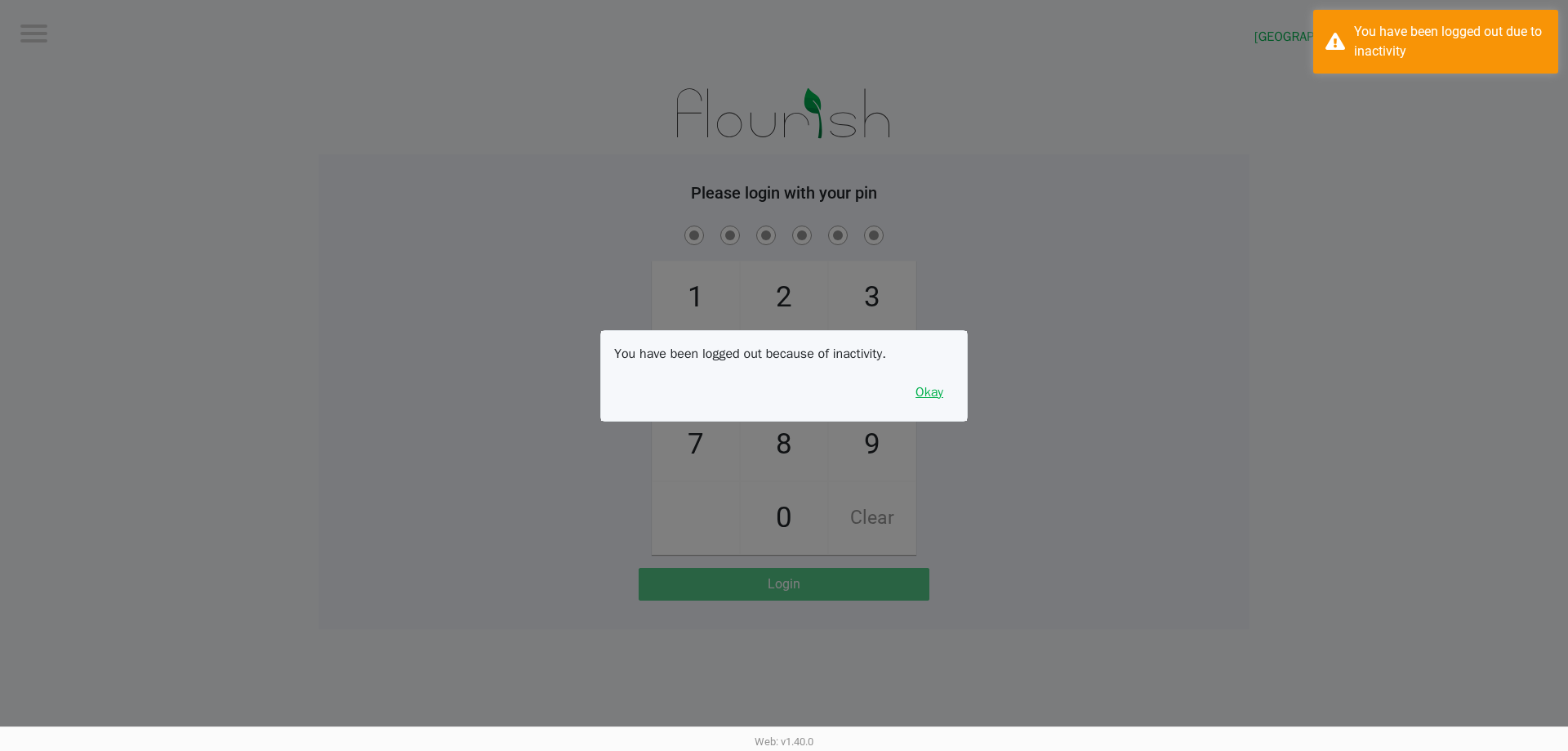 click on "Okay" at bounding box center (929, 392) 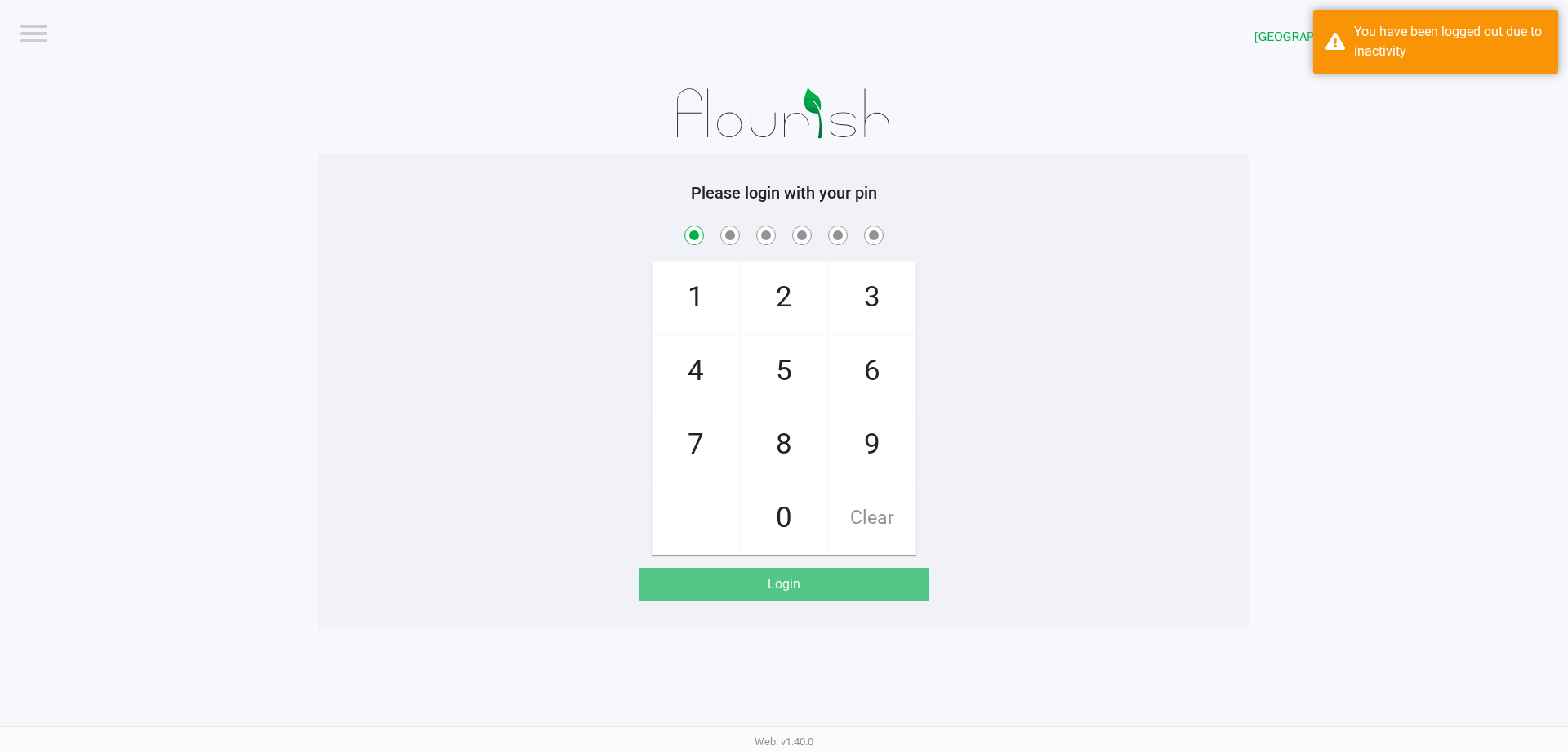 checkbox on "true" 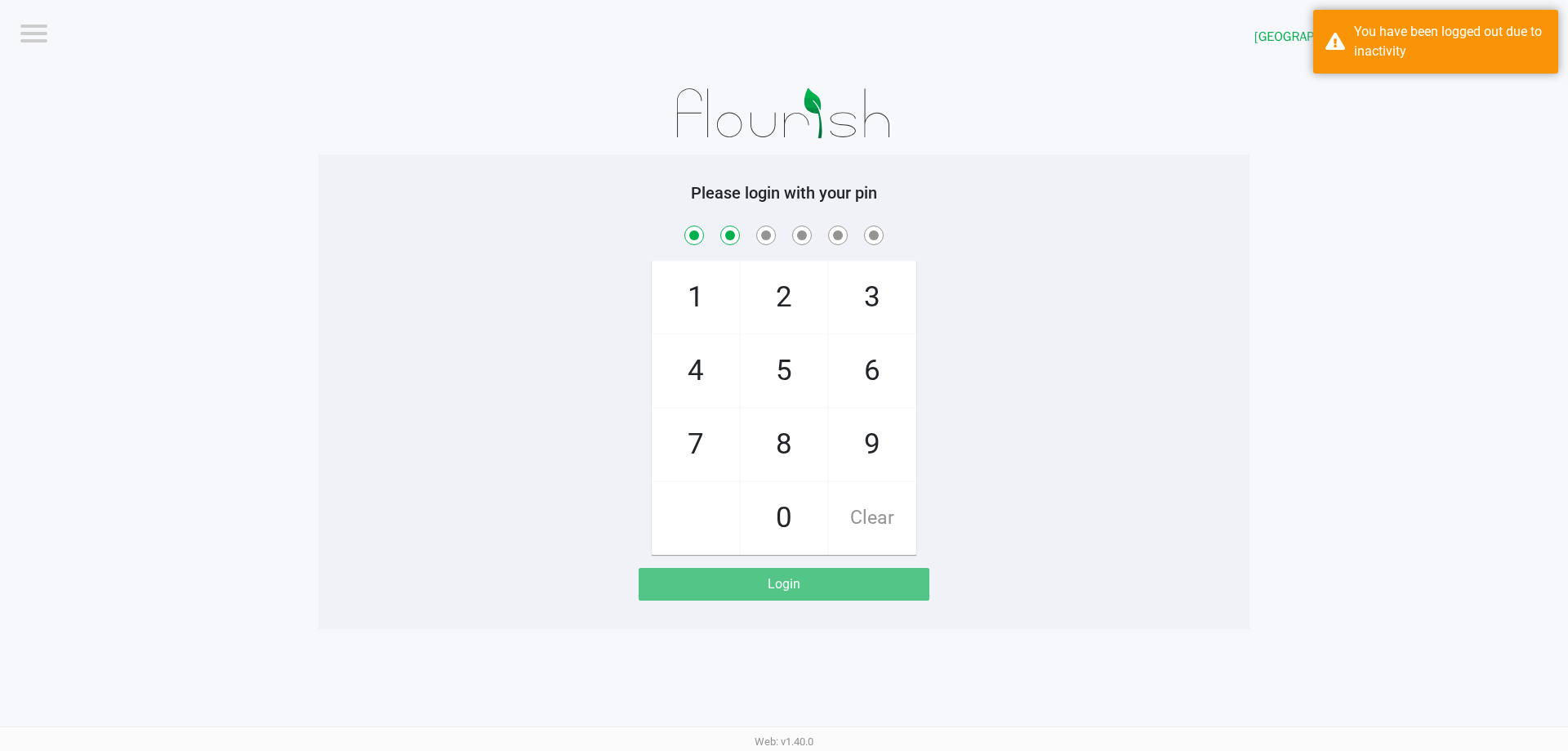 checkbox on "true" 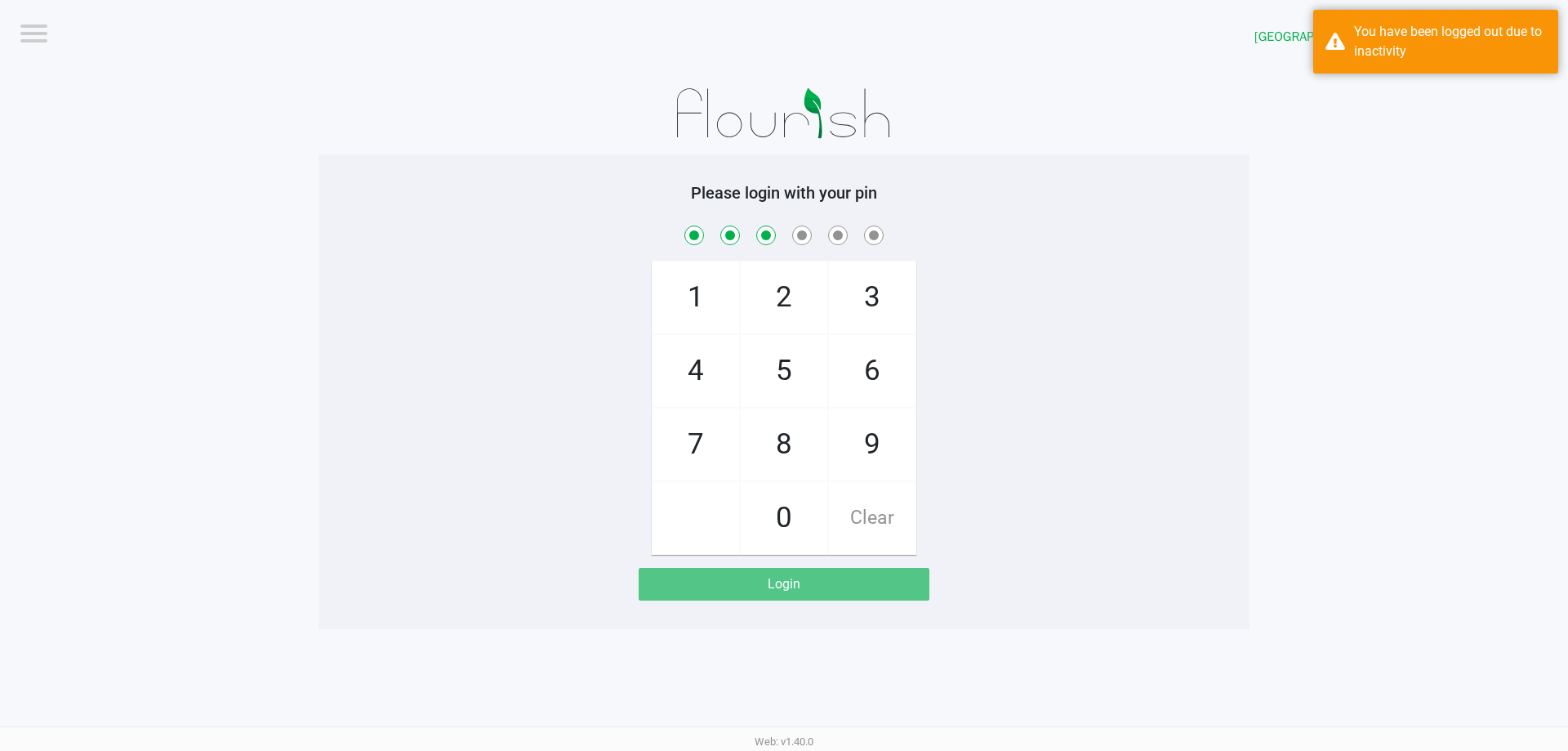 checkbox on "true" 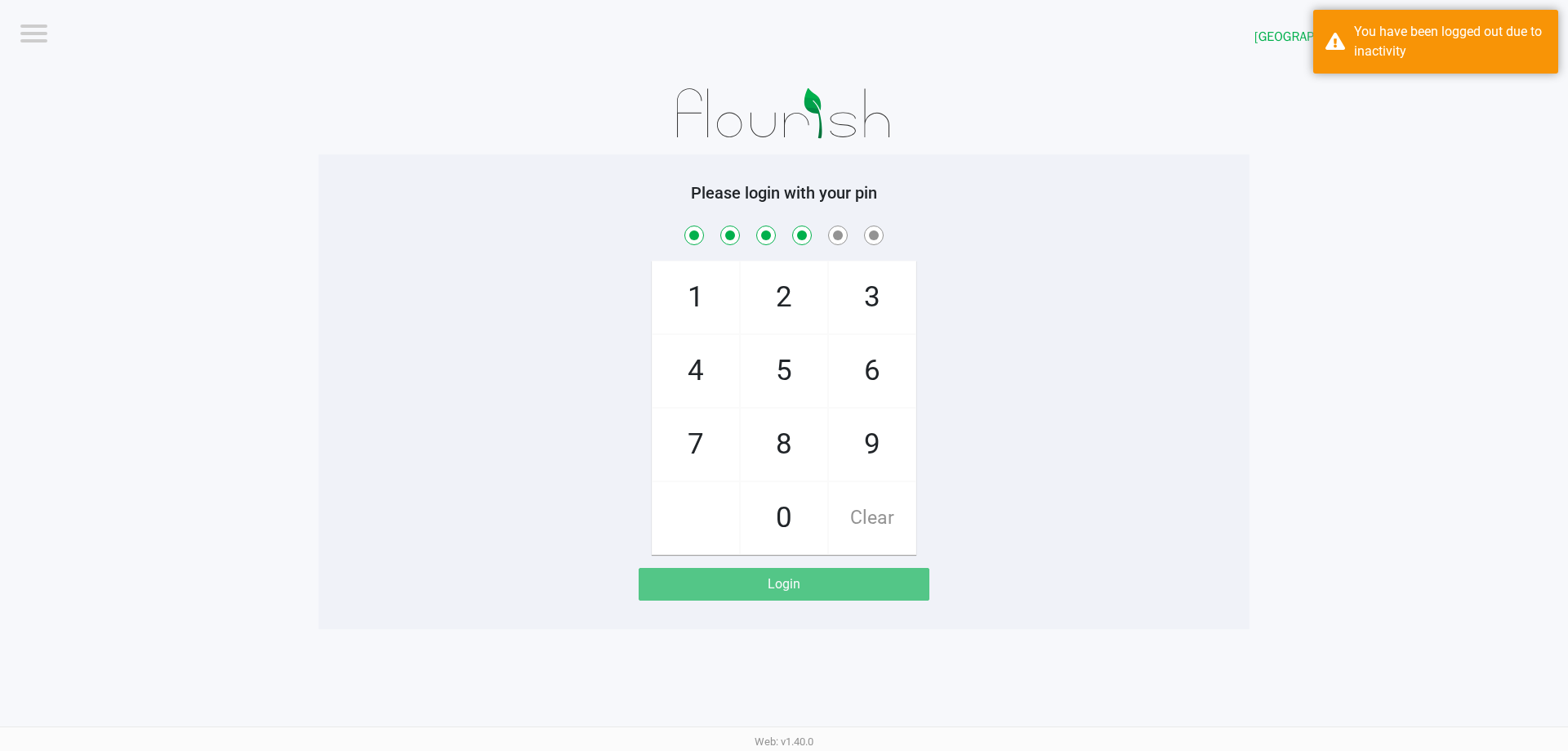 checkbox on "true" 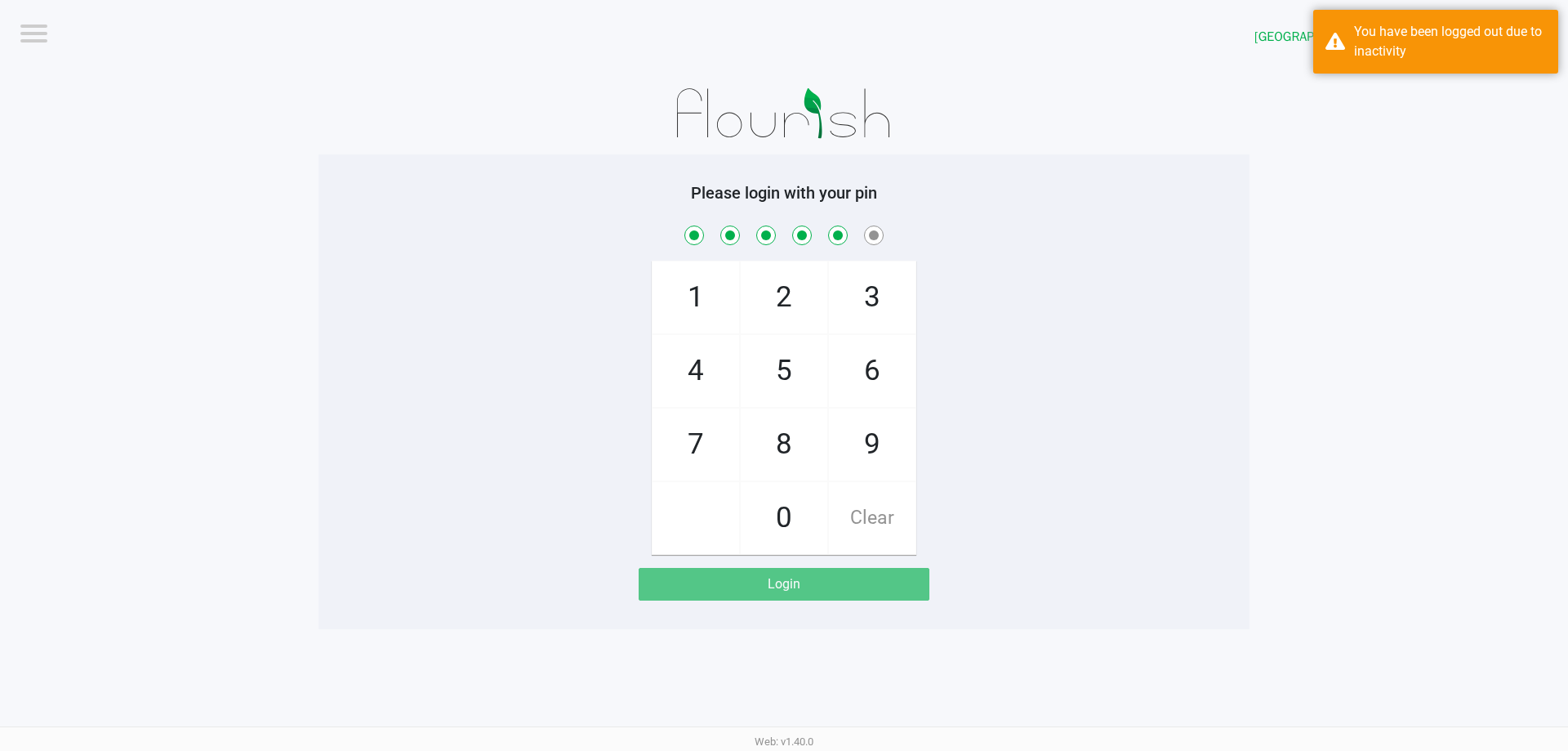 checkbox on "true" 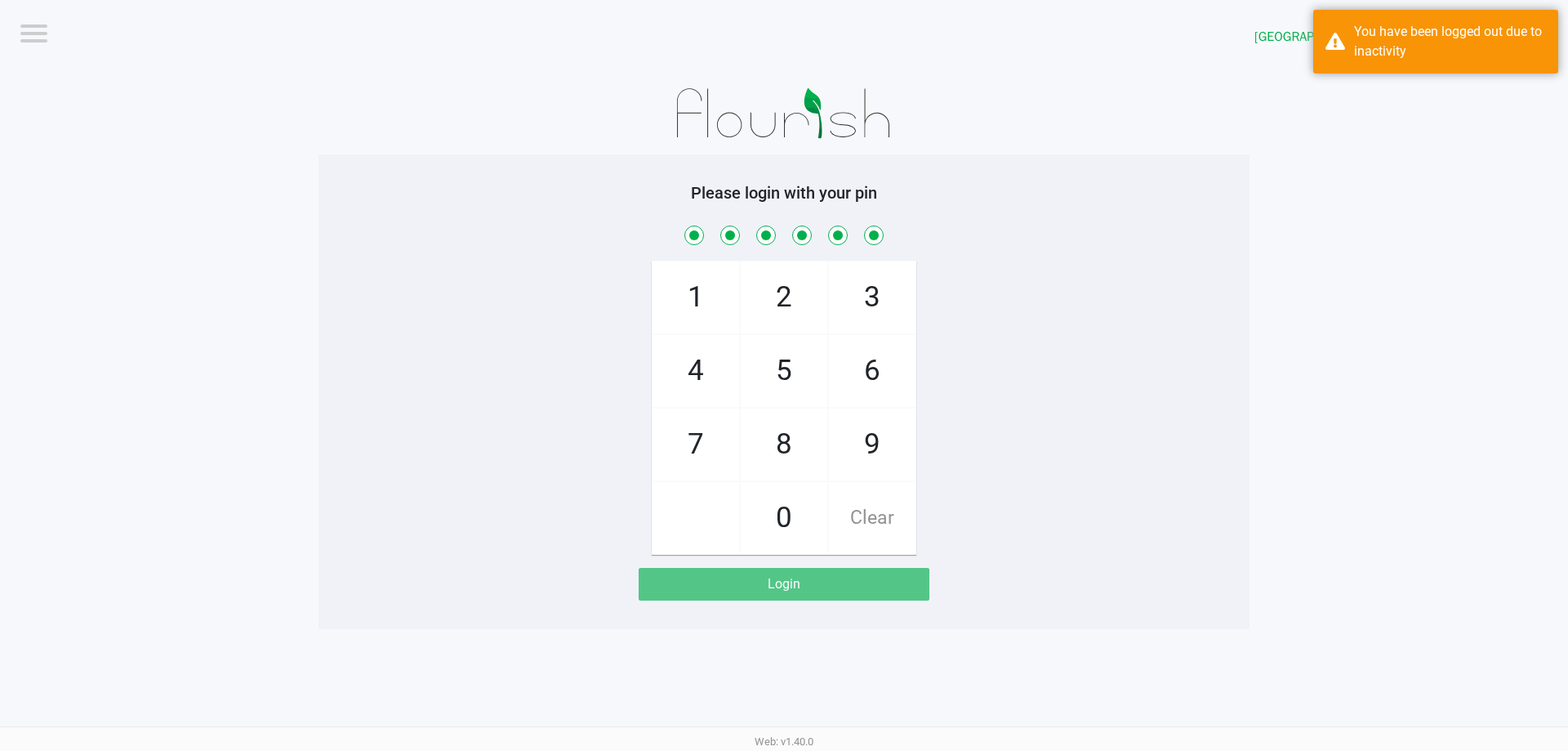 checkbox on "true" 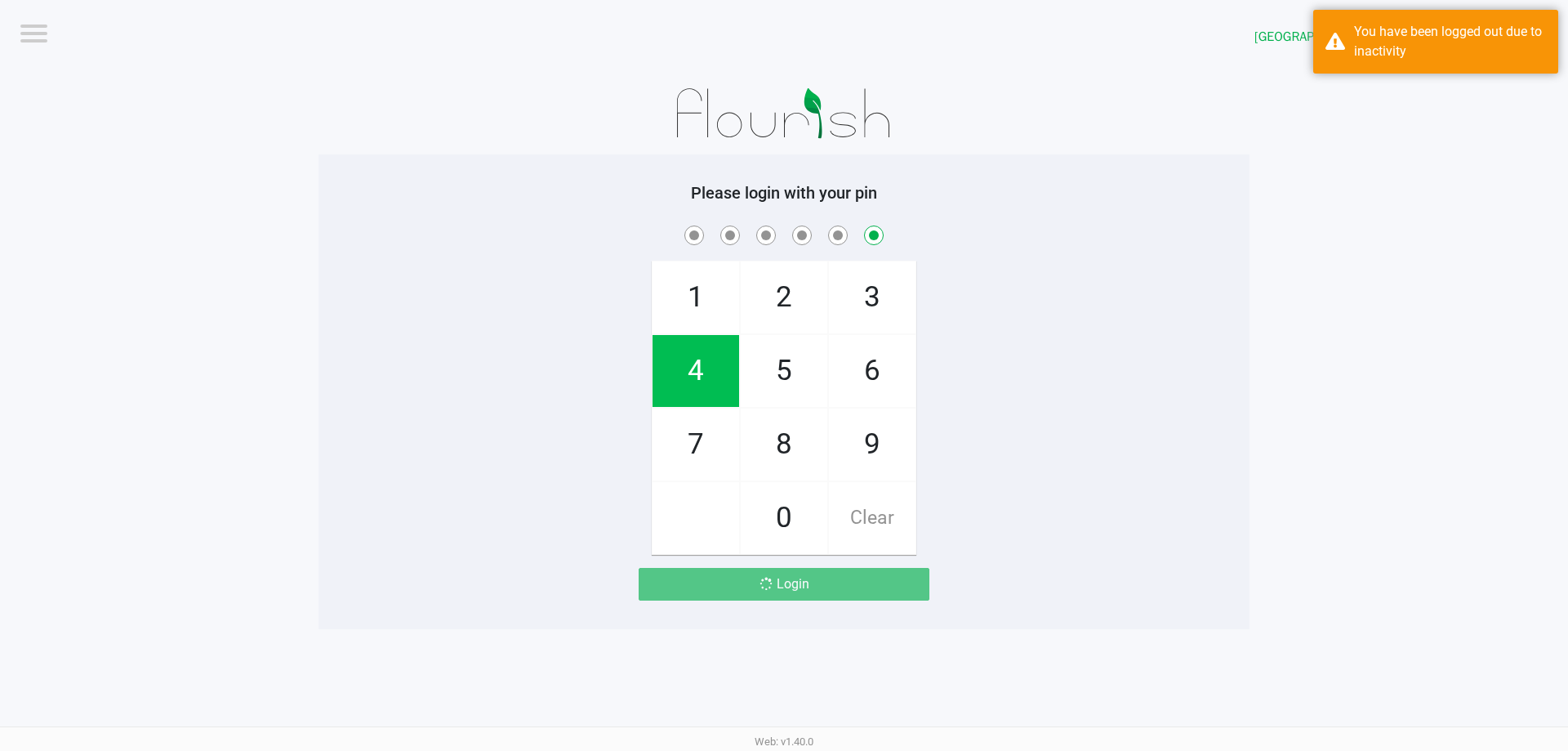checkbox on "false" 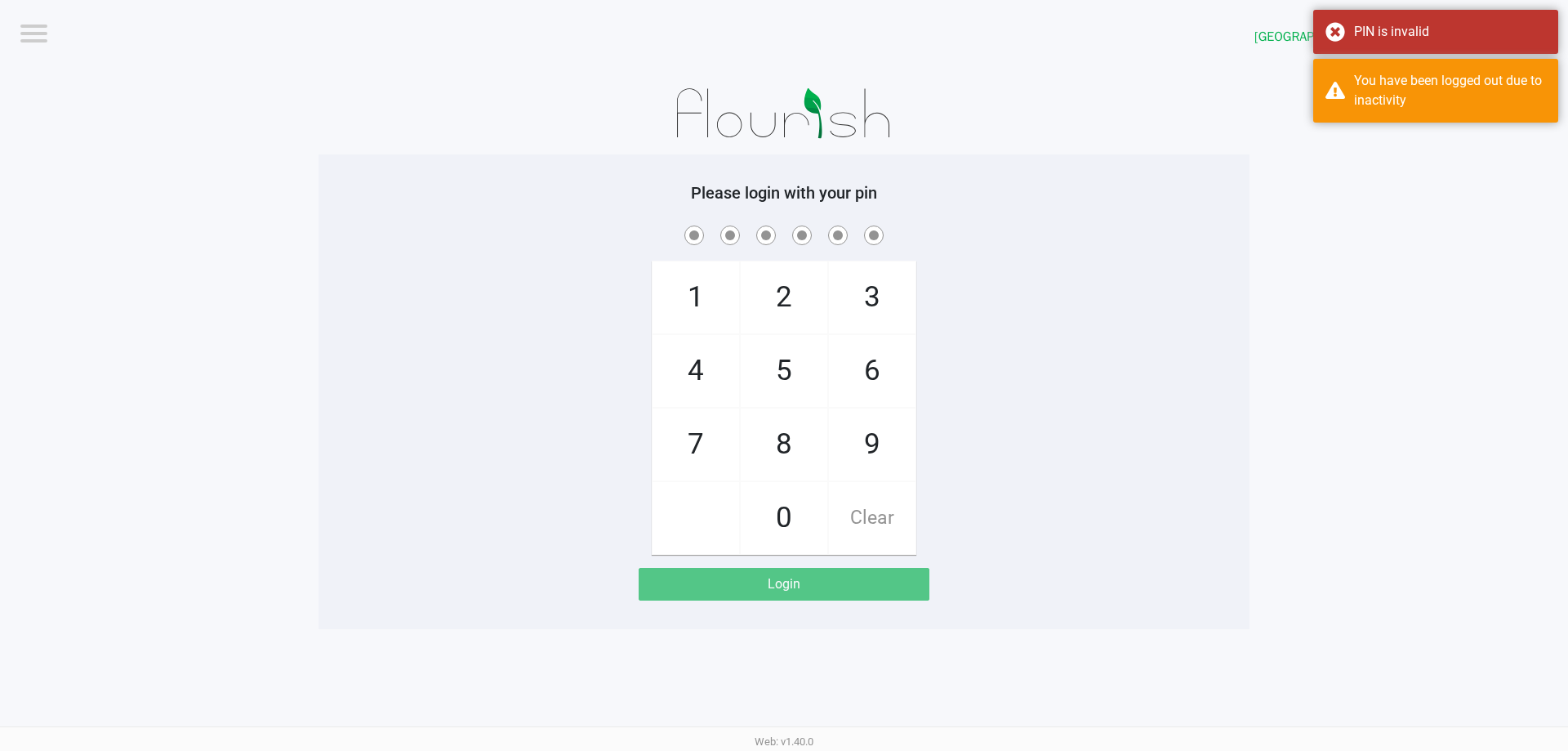 checkbox on "true" 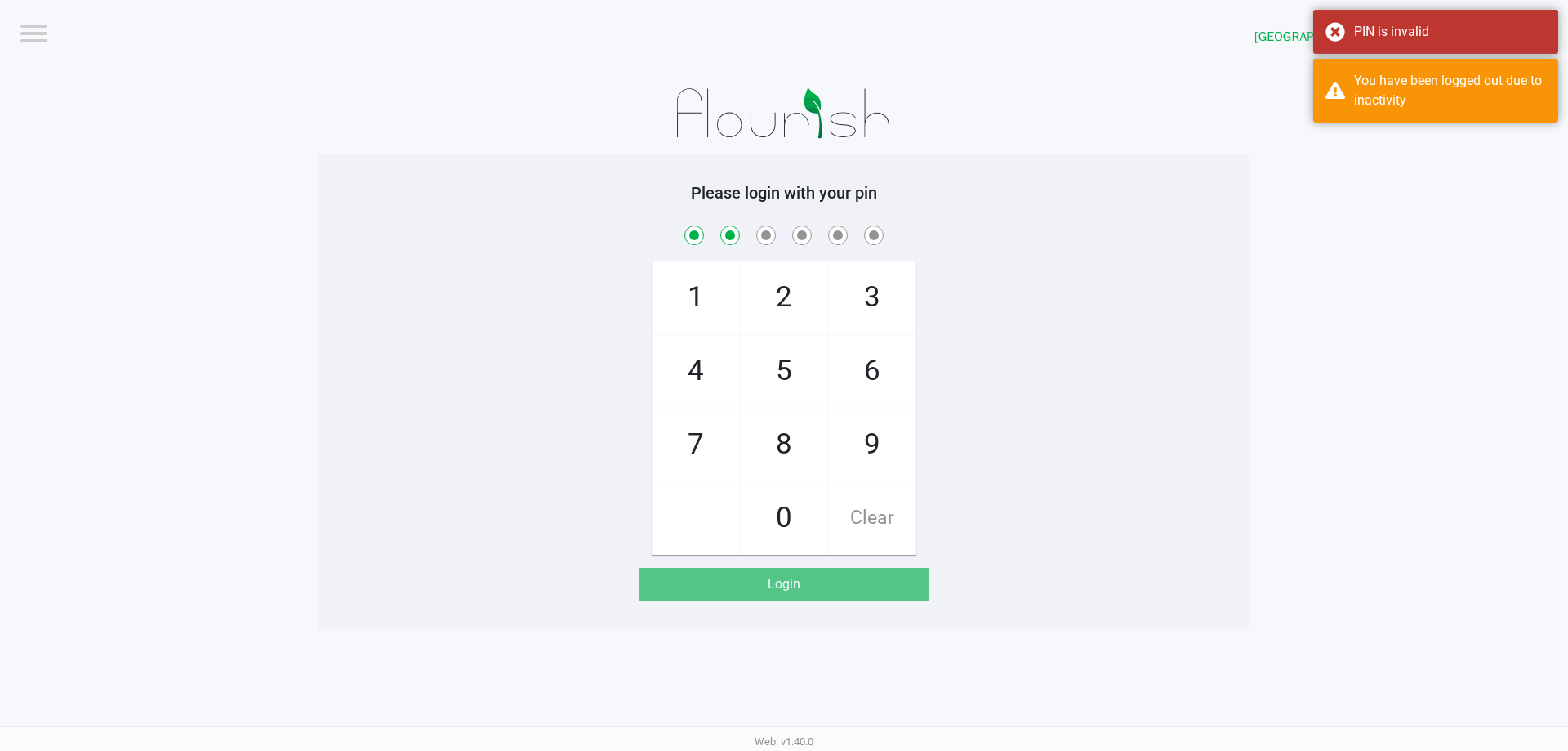 checkbox on "true" 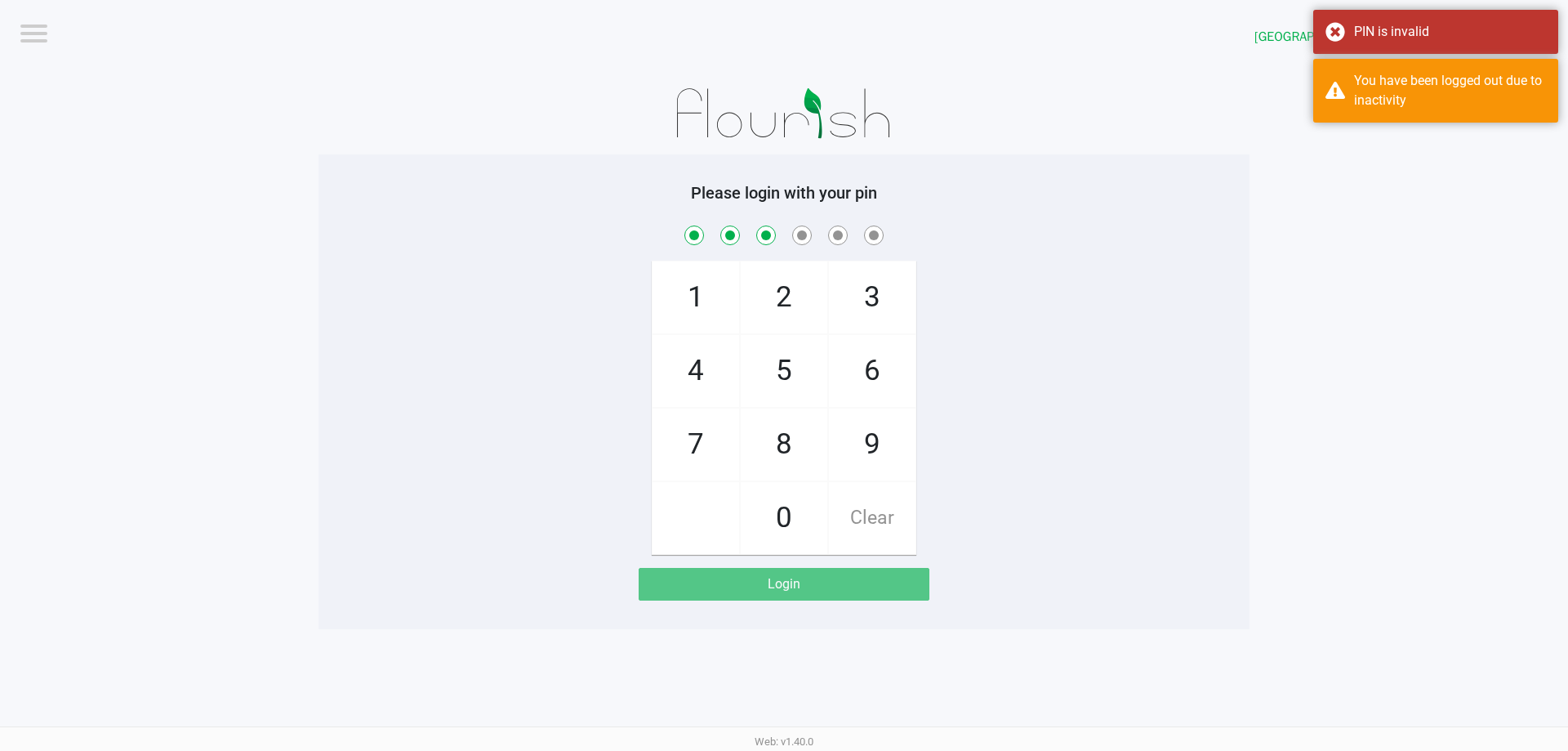 checkbox on "true" 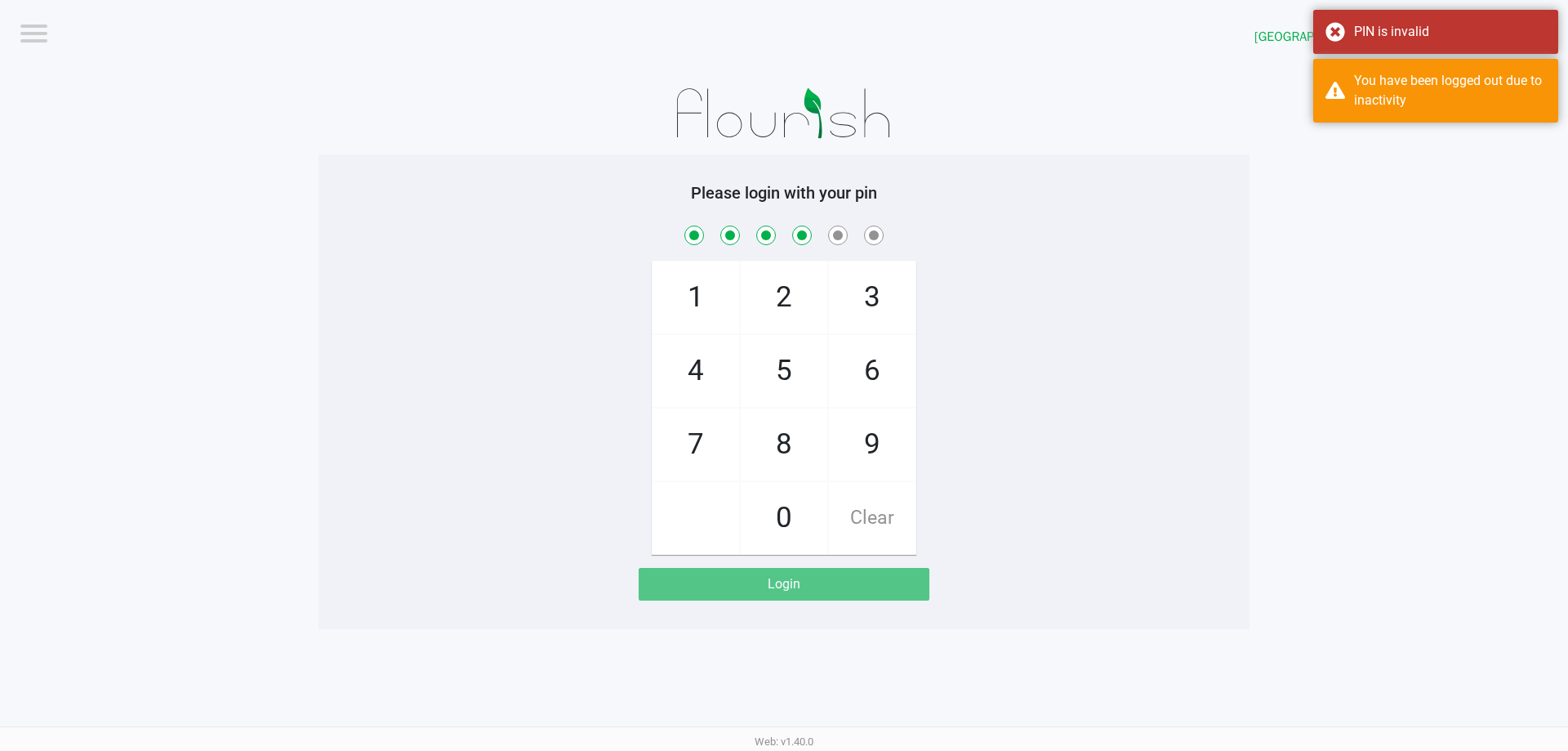 checkbox on "true" 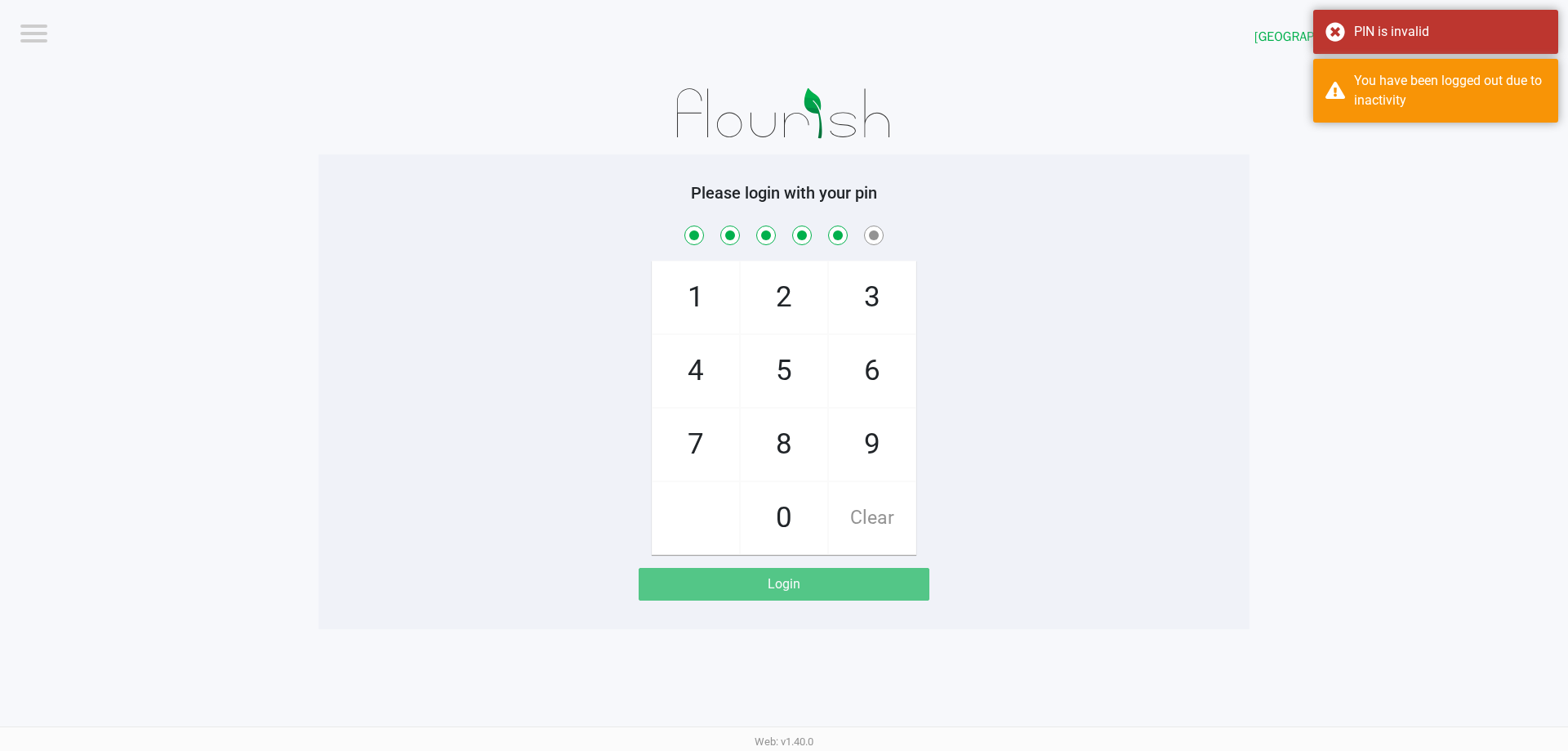 checkbox on "true" 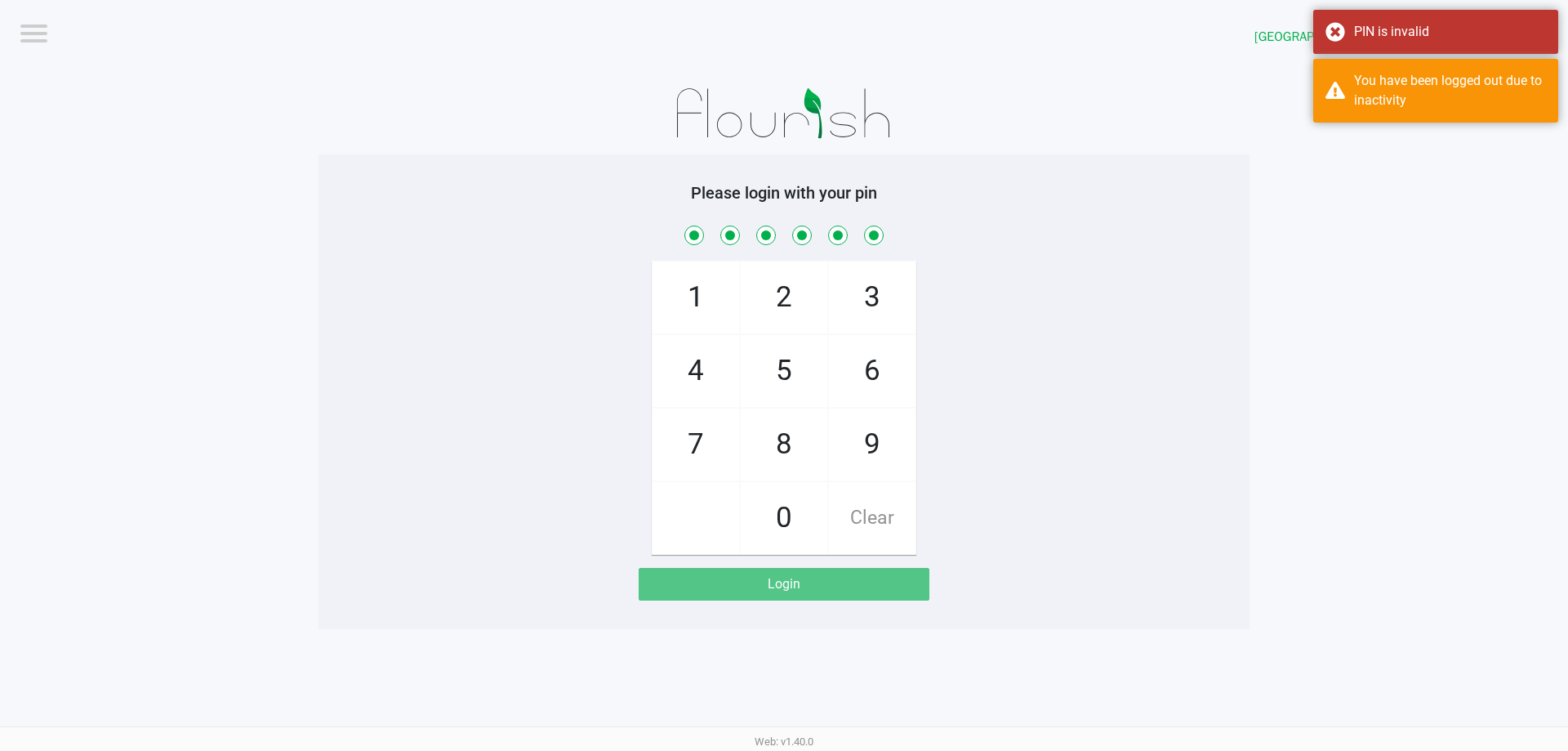checkbox on "true" 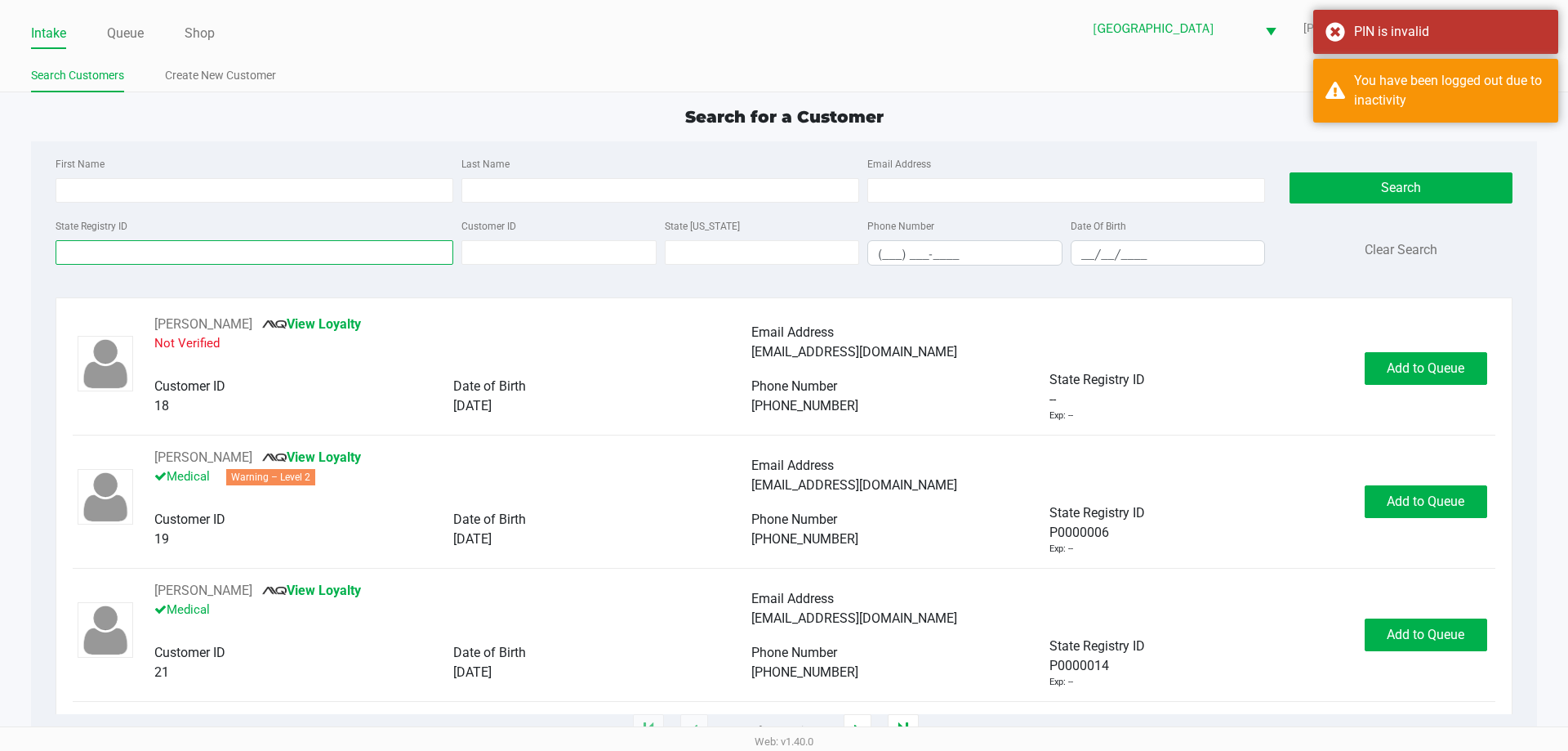 click on "State Registry ID" at bounding box center [254, 253] 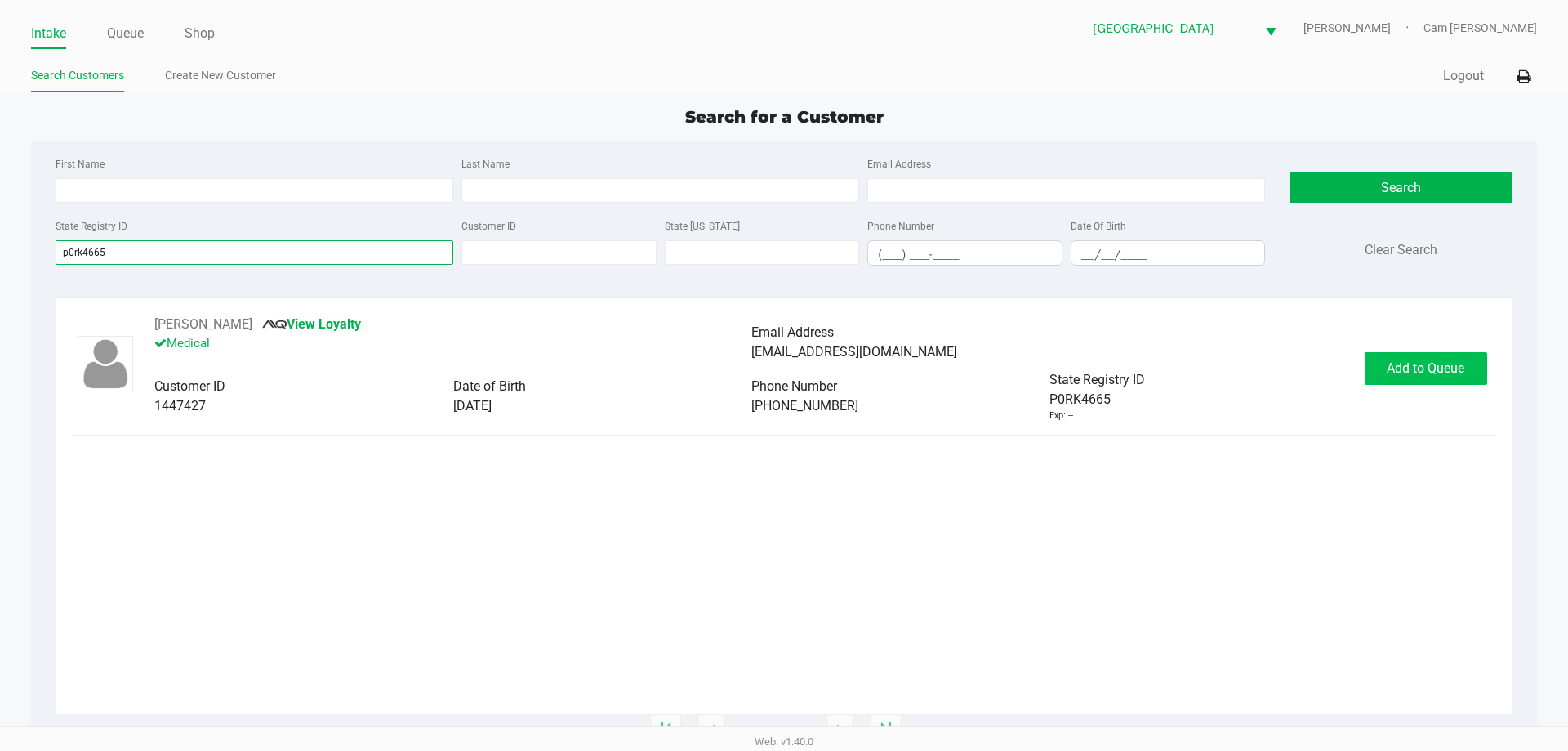 type on "p0rk4665" 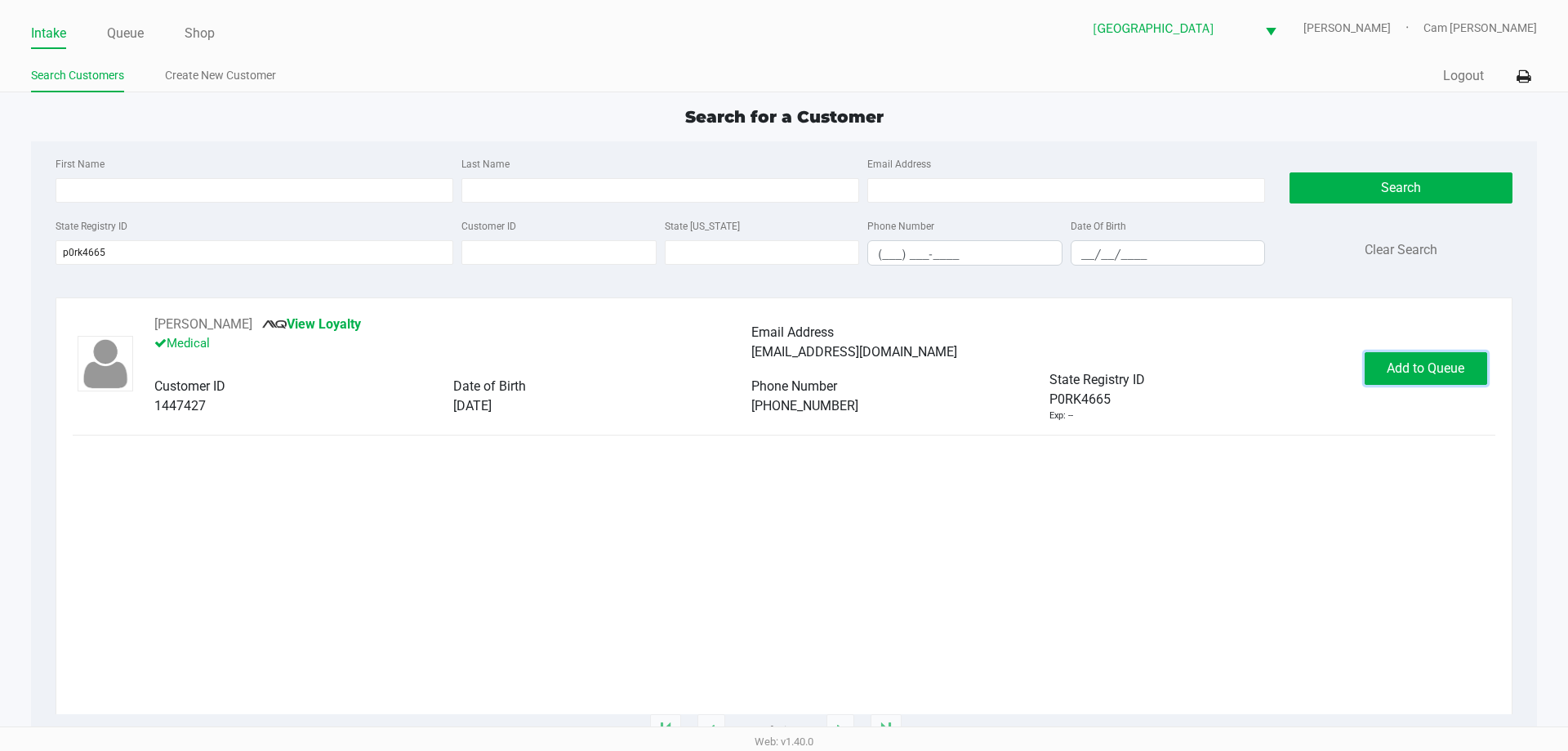 click on "Add to Queue" 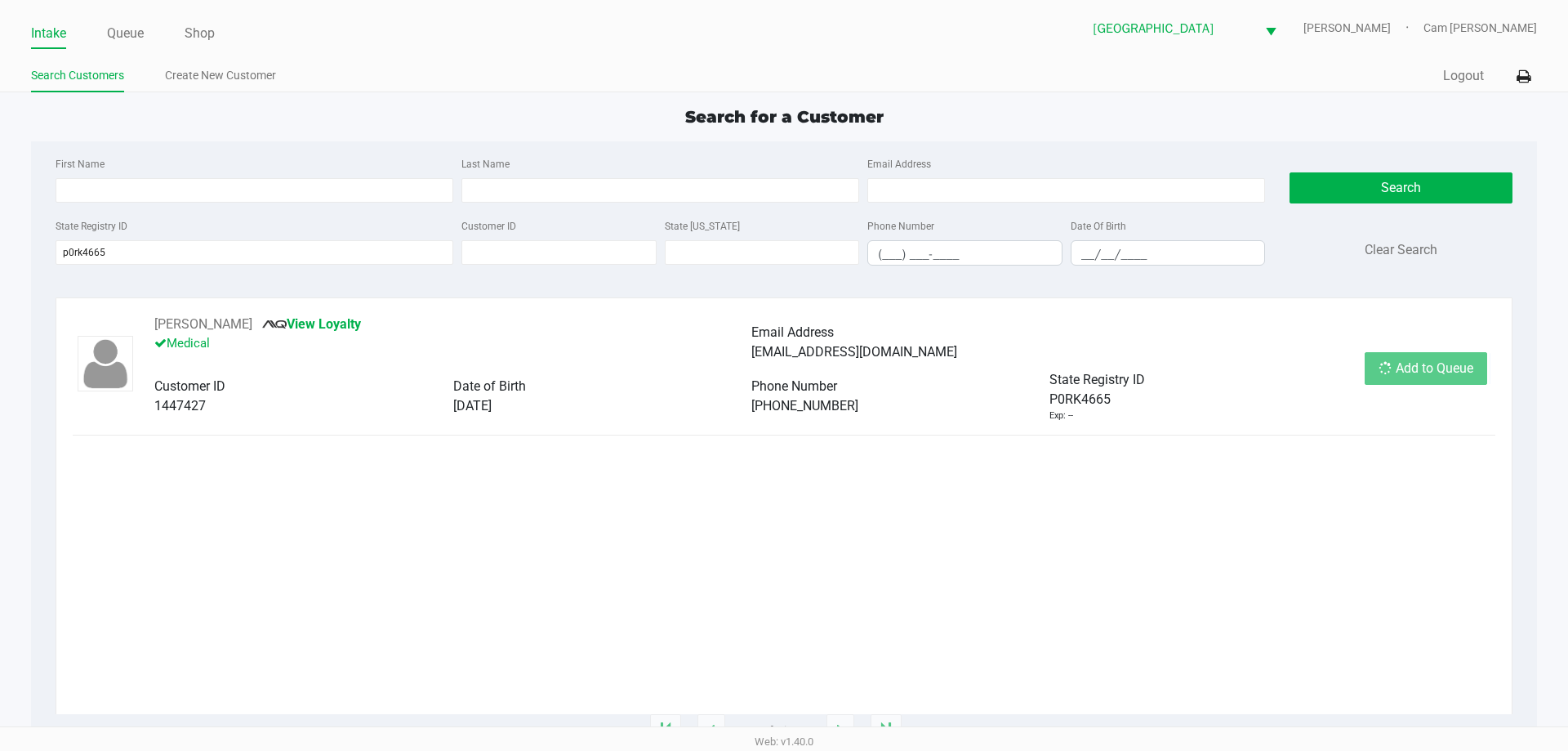 click on "Add to Queue" 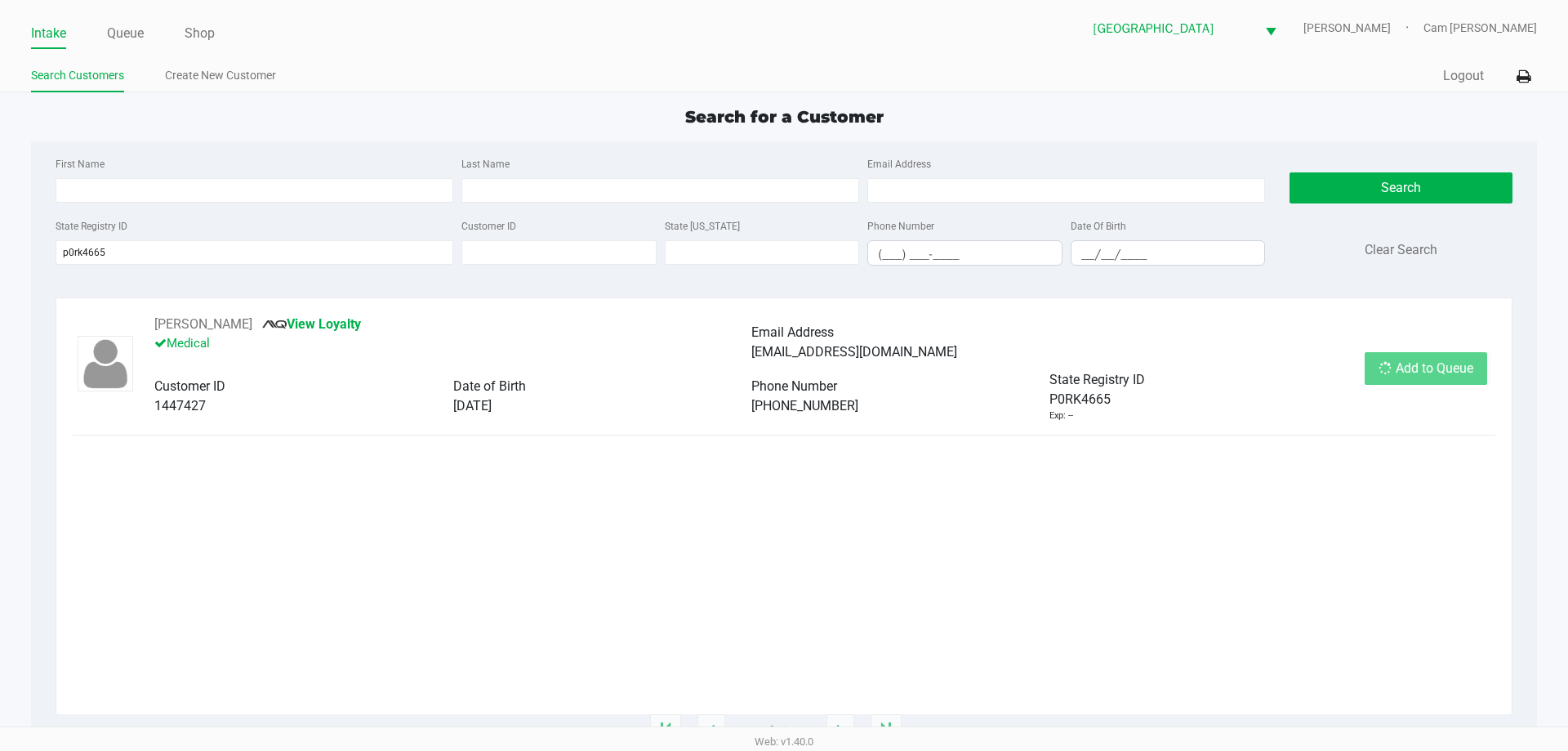 click on "Add to Queue" 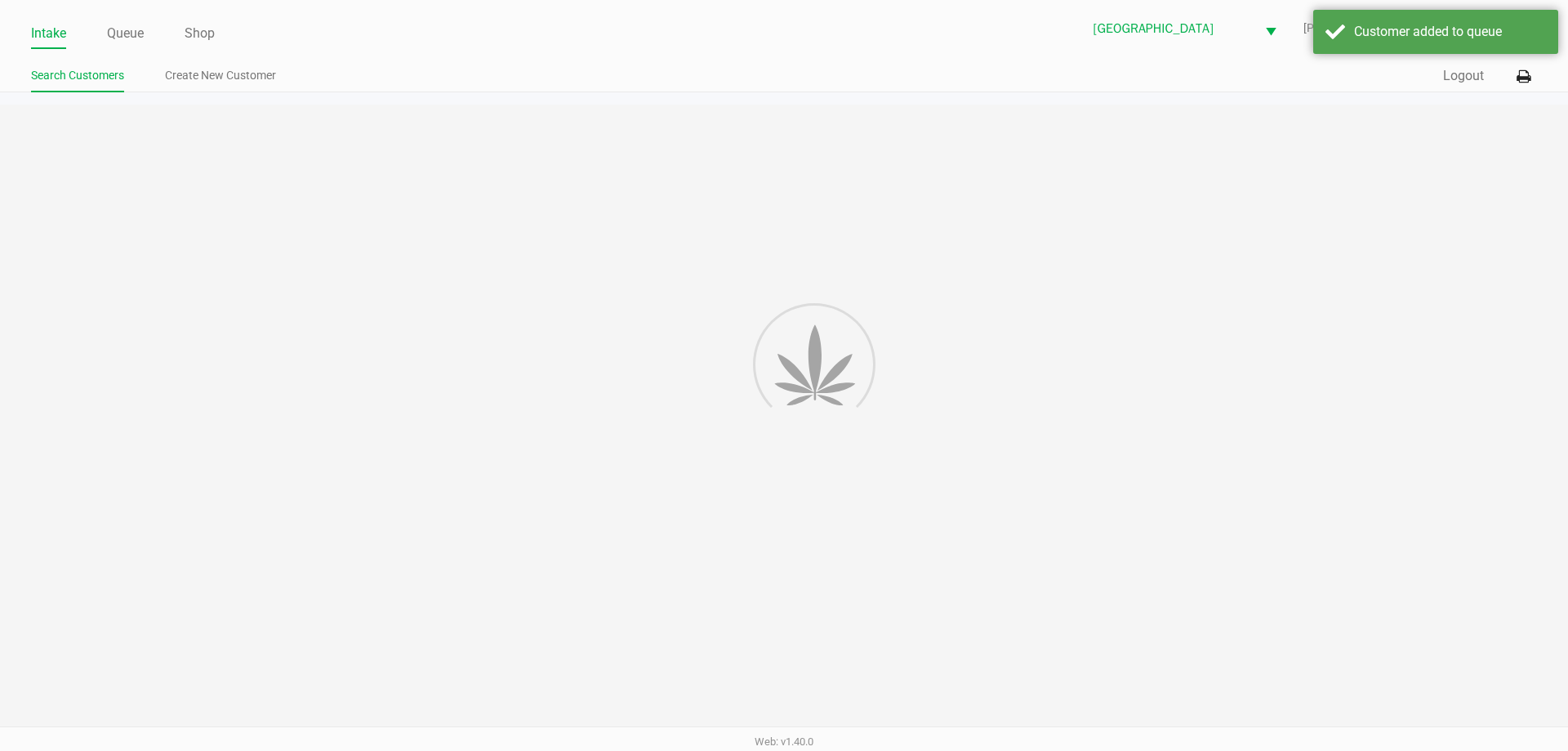 click 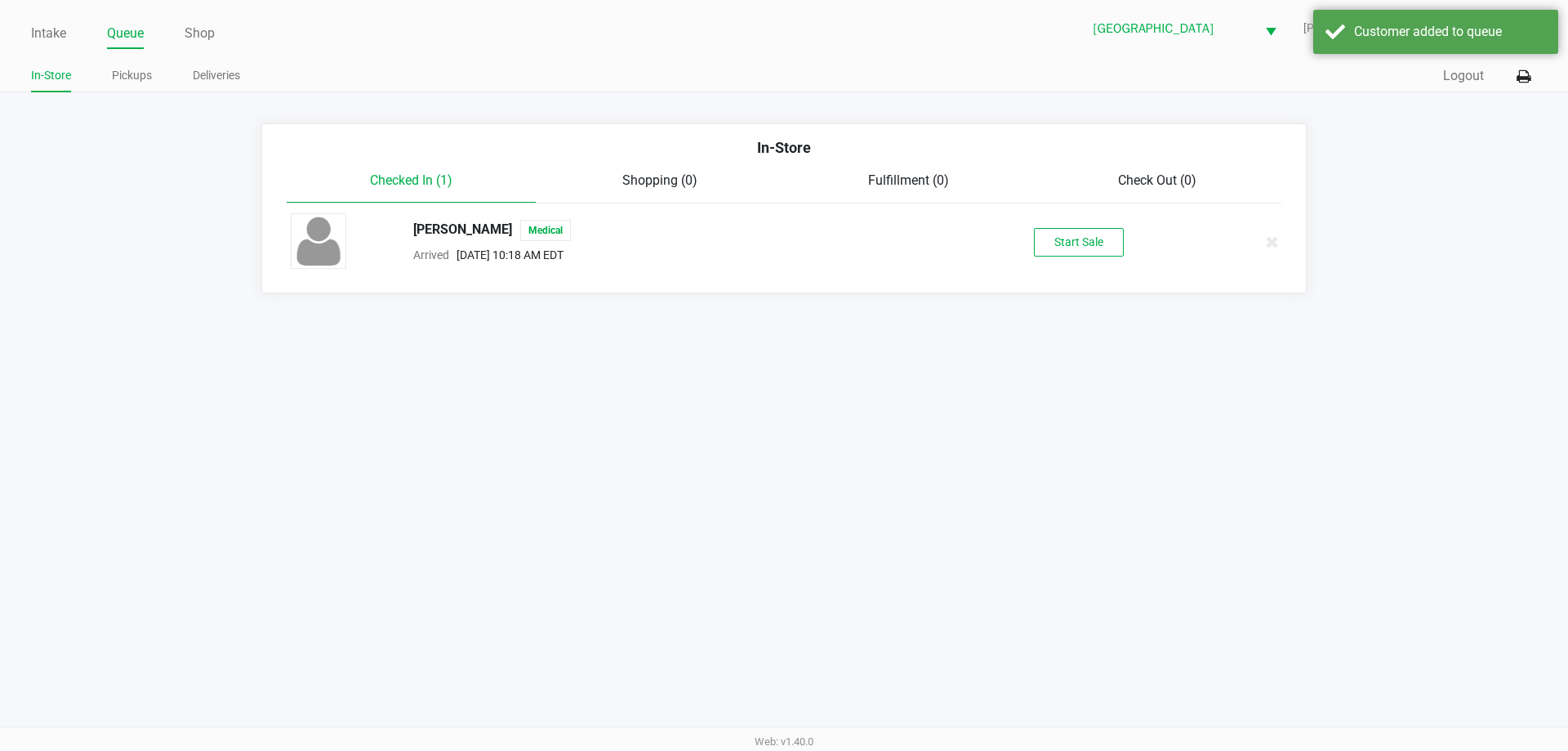 click on "SEAN NELSON JR   Medical  Arrived      Jul 19, 2025 10:18 AM EDT   Start Sale" 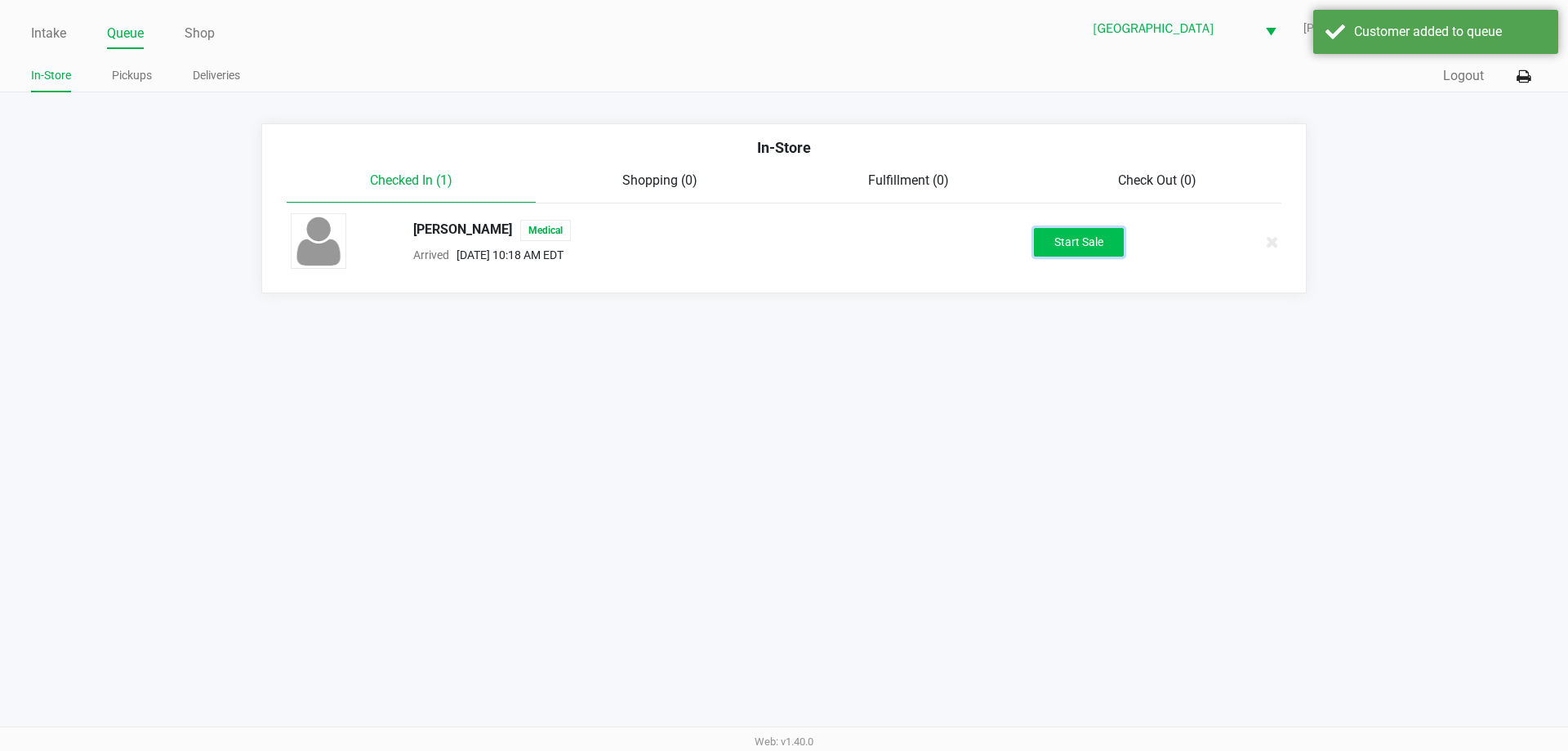 click on "Start Sale" 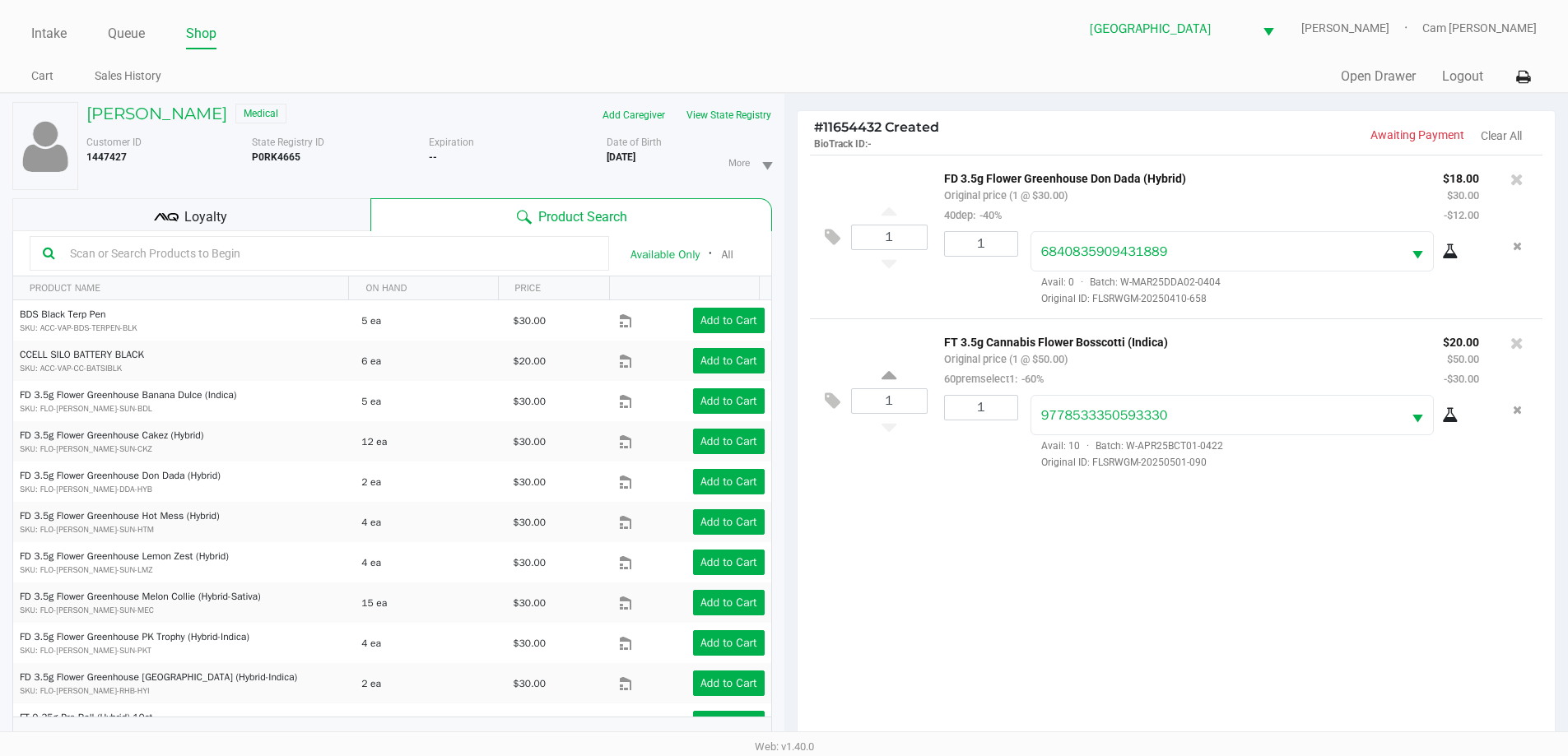 click on "Loyalty" 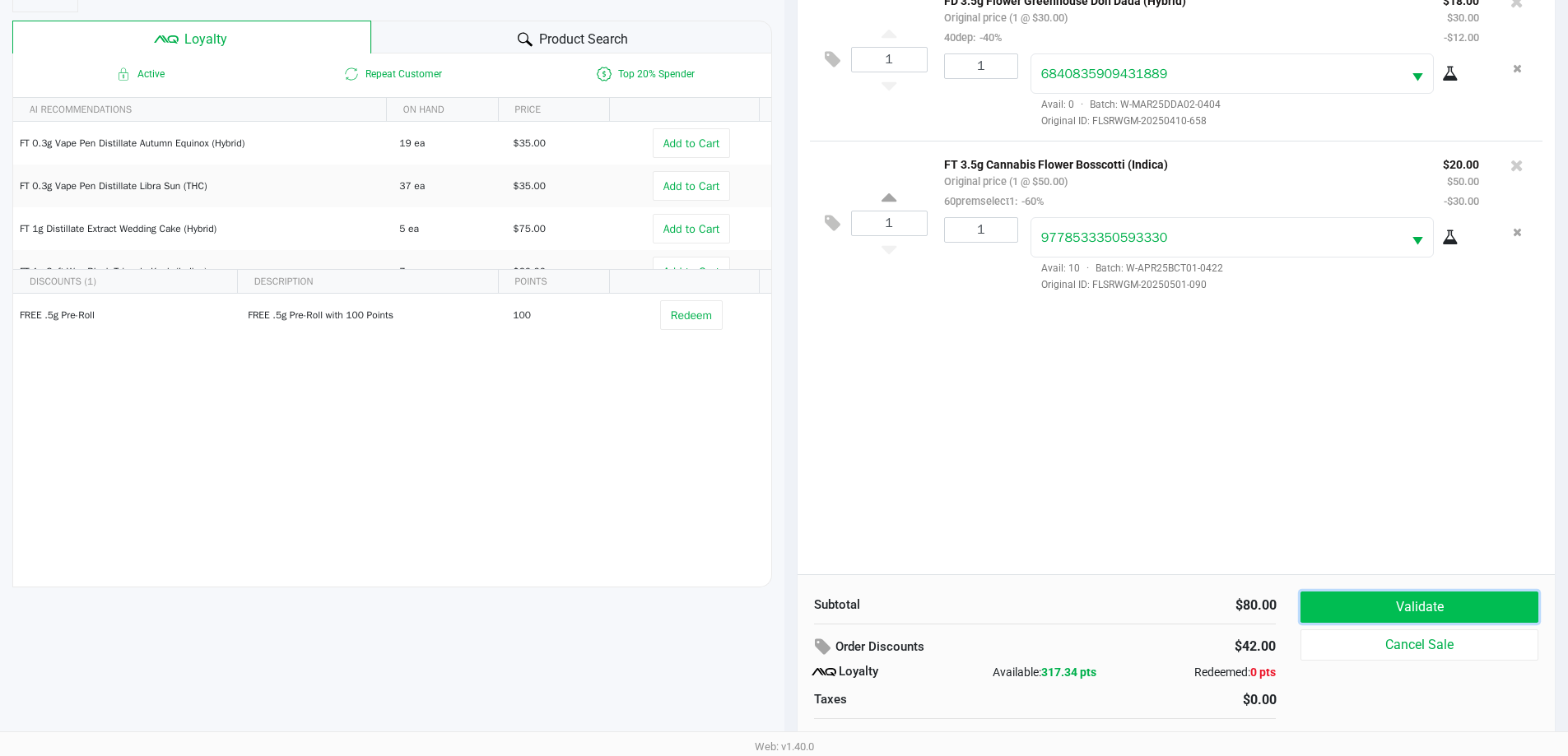 click on "Validate" 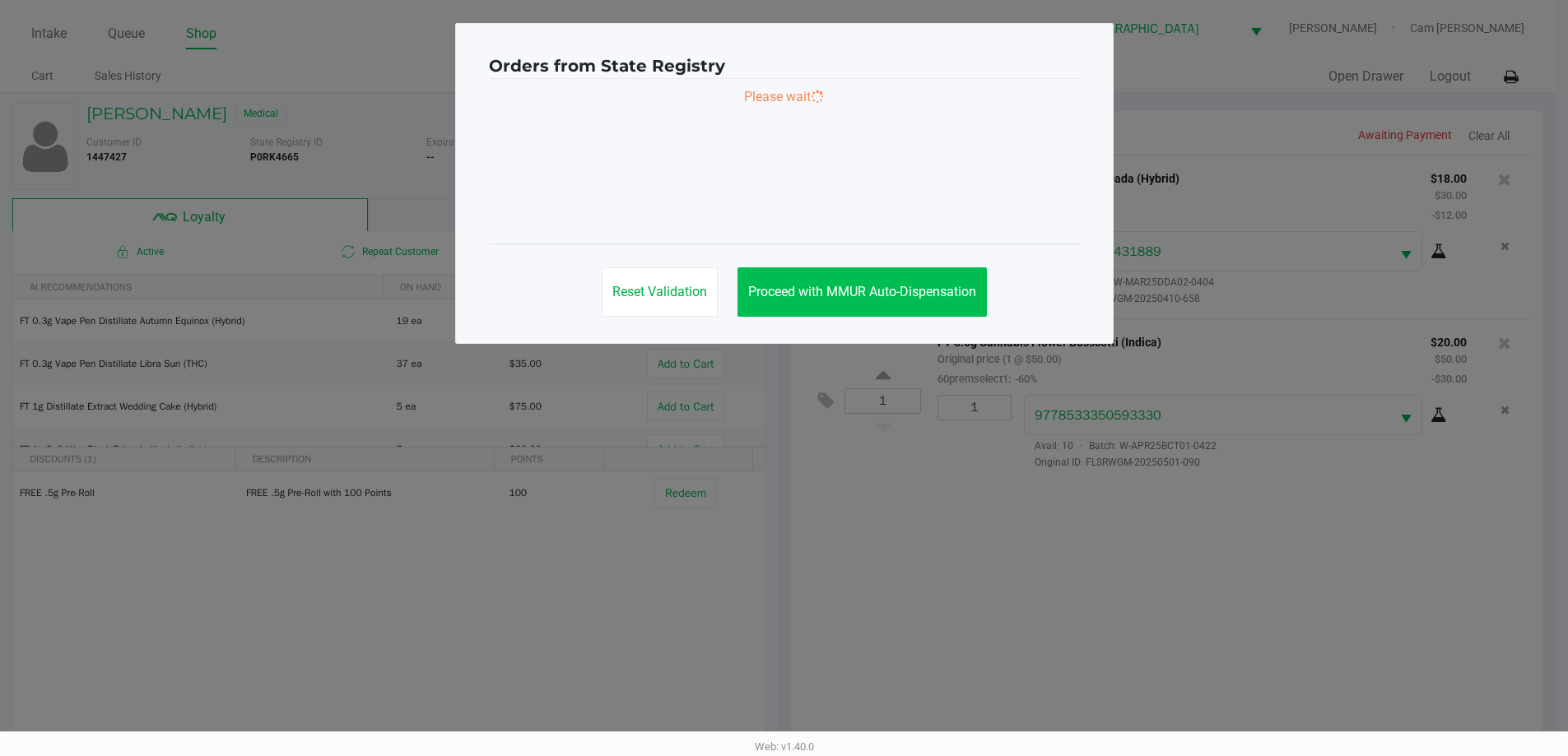 scroll, scrollTop: 0, scrollLeft: 0, axis: both 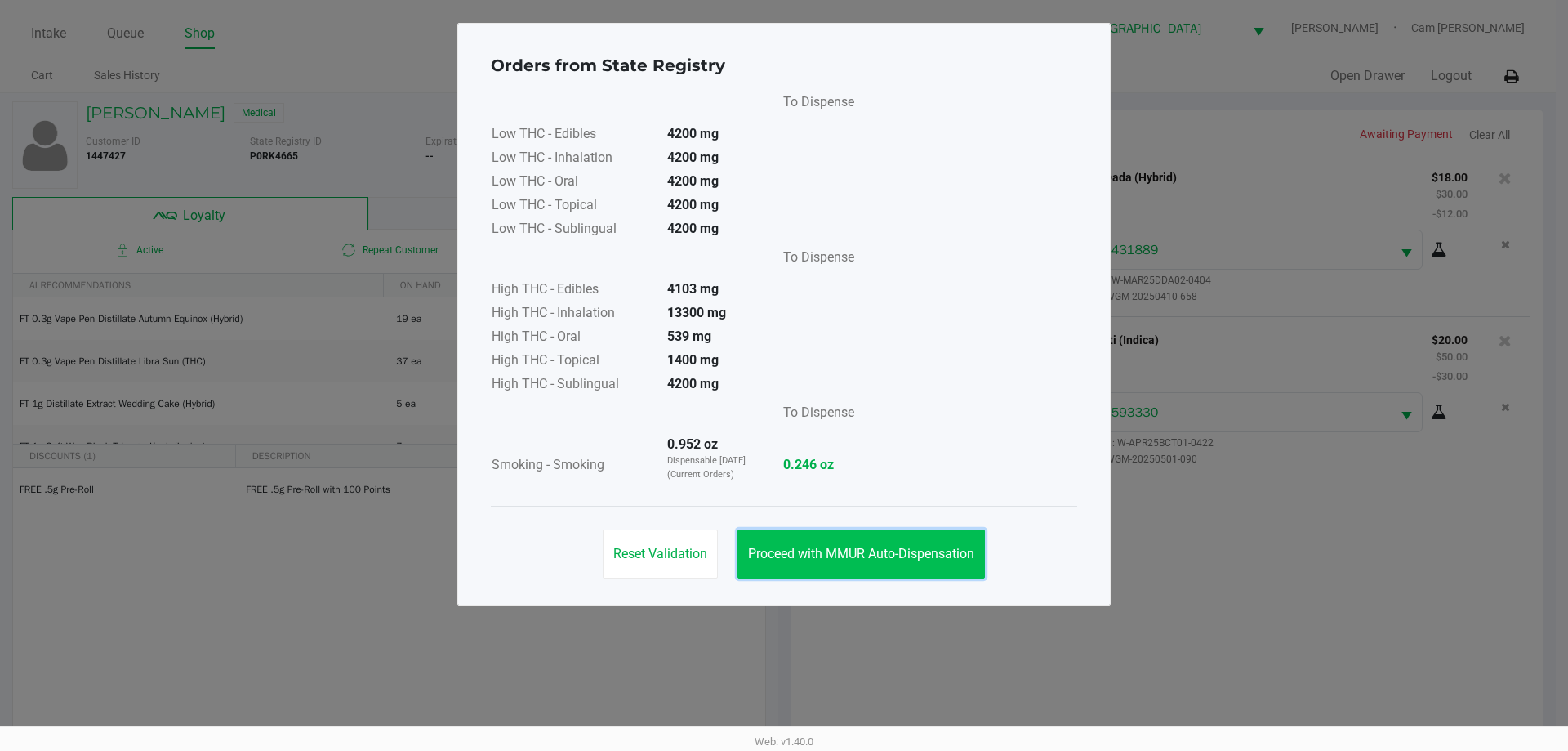 drag, startPoint x: 832, startPoint y: 562, endPoint x: 883, endPoint y: 550, distance: 52.392748 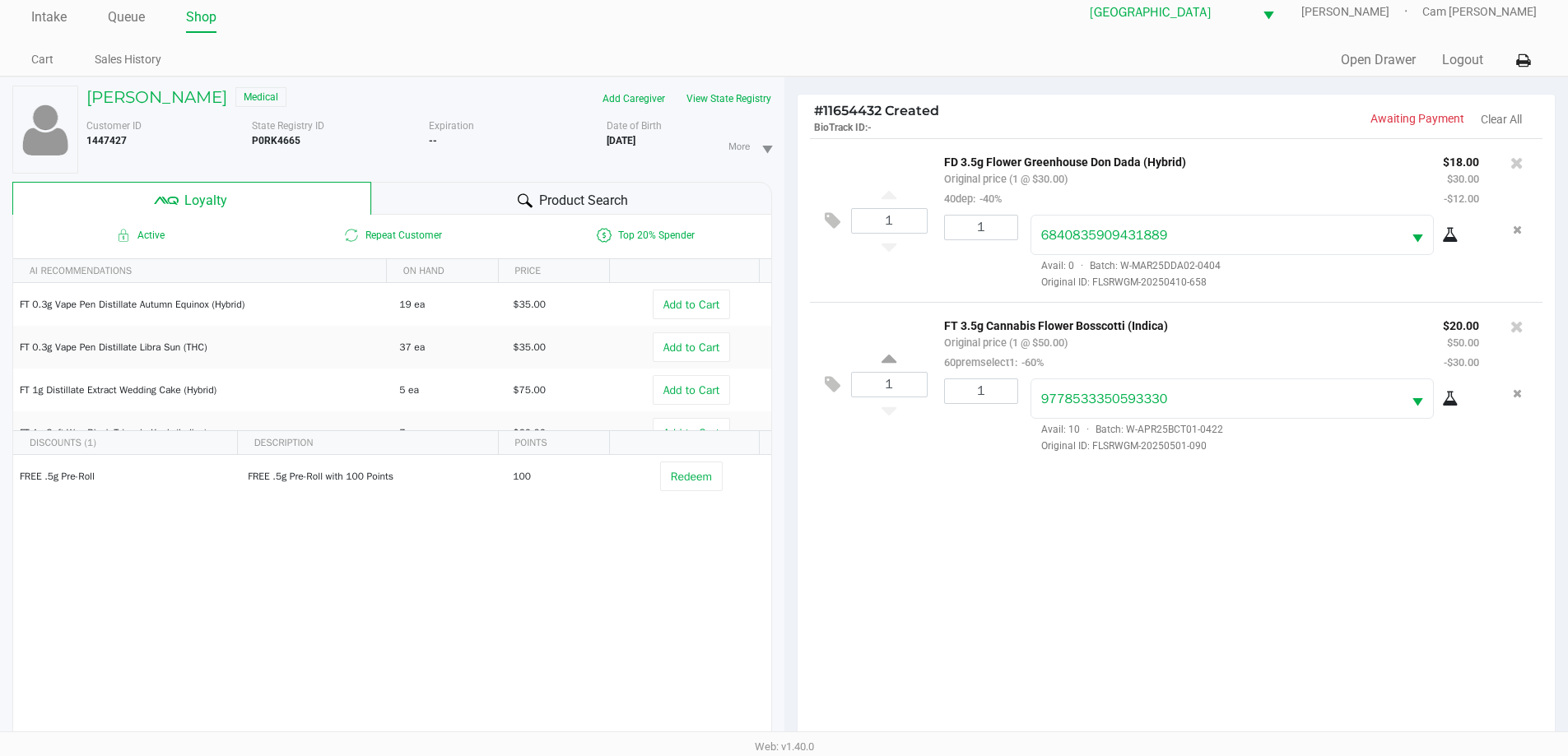 scroll, scrollTop: 197, scrollLeft: 0, axis: vertical 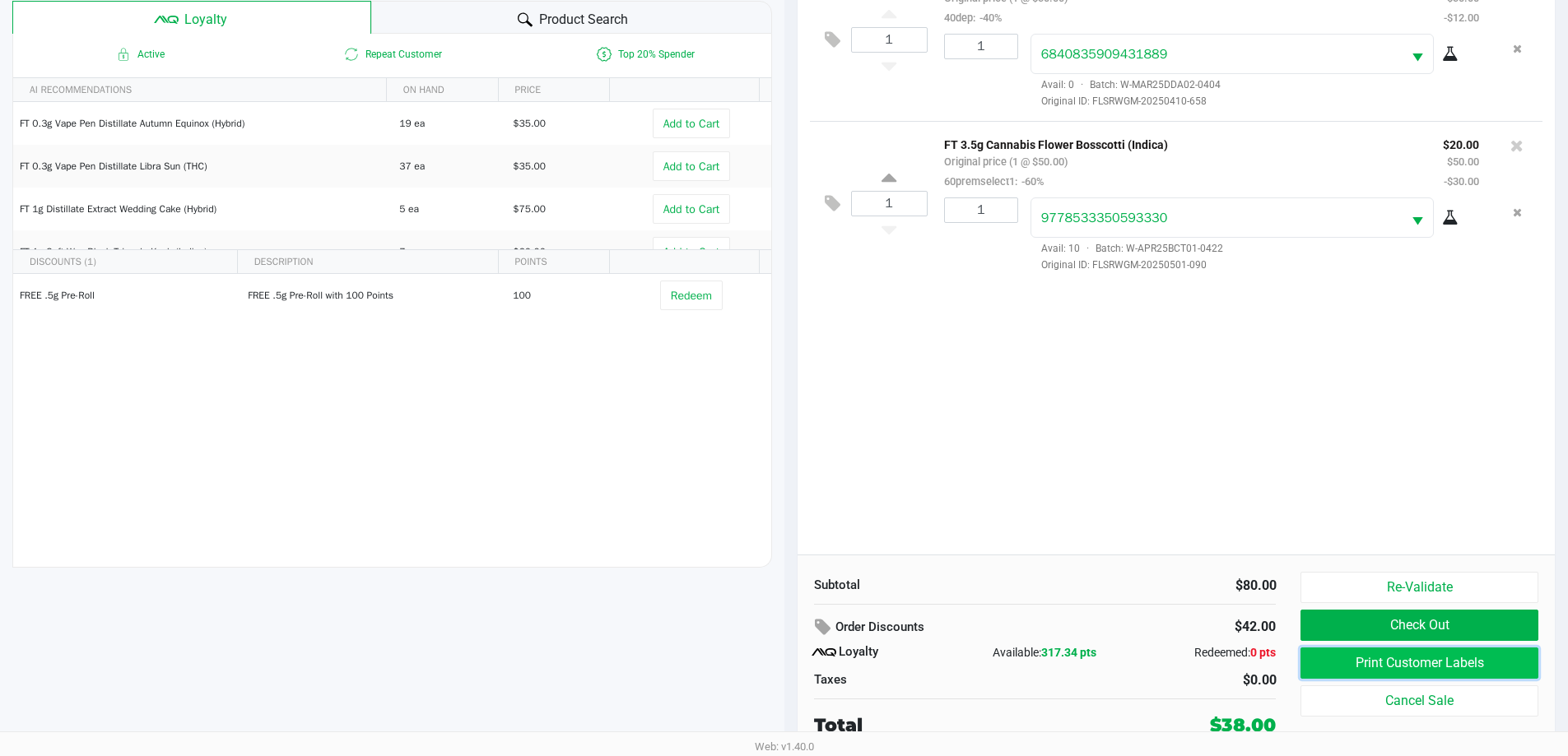click on "Print Customer Labels" 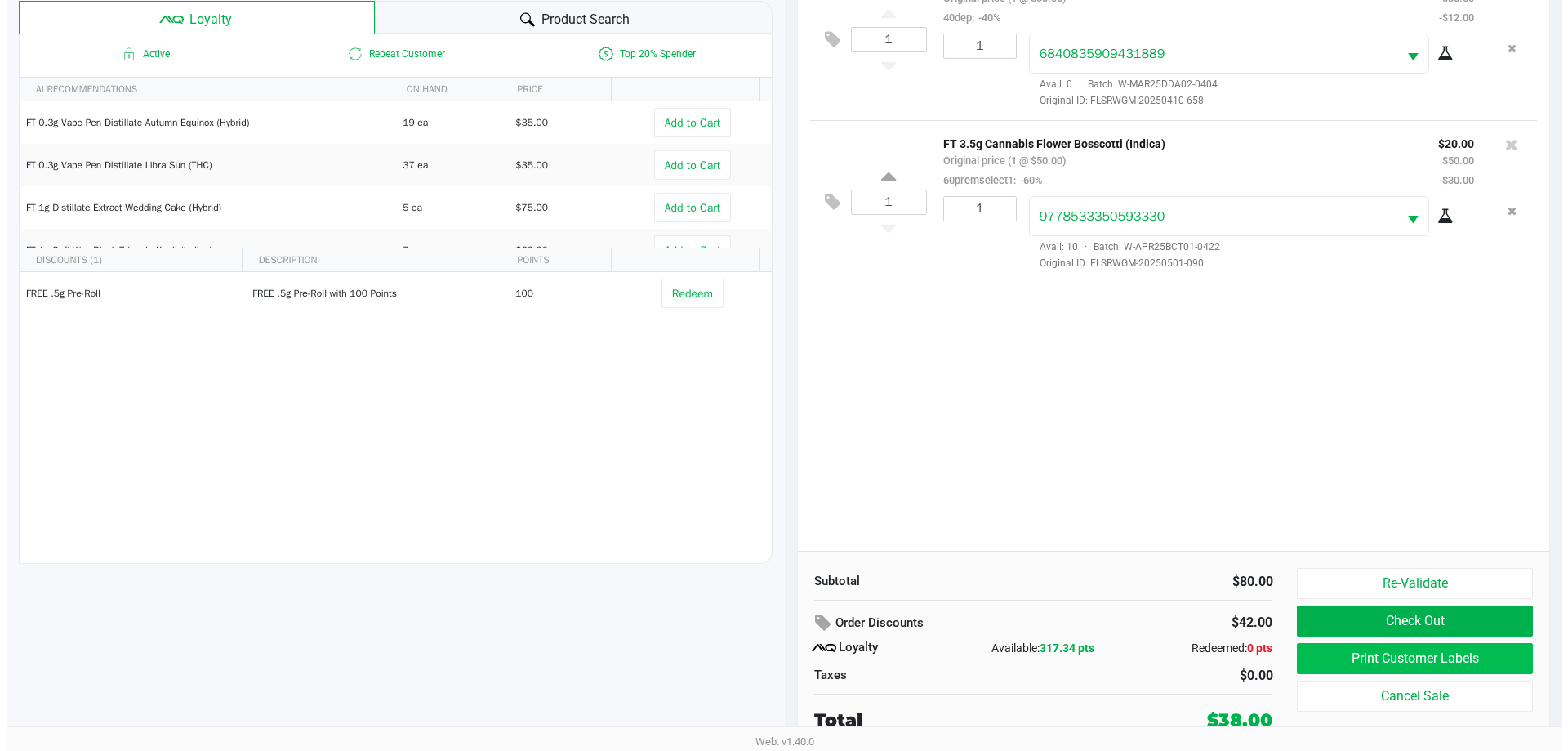 scroll, scrollTop: 0, scrollLeft: 0, axis: both 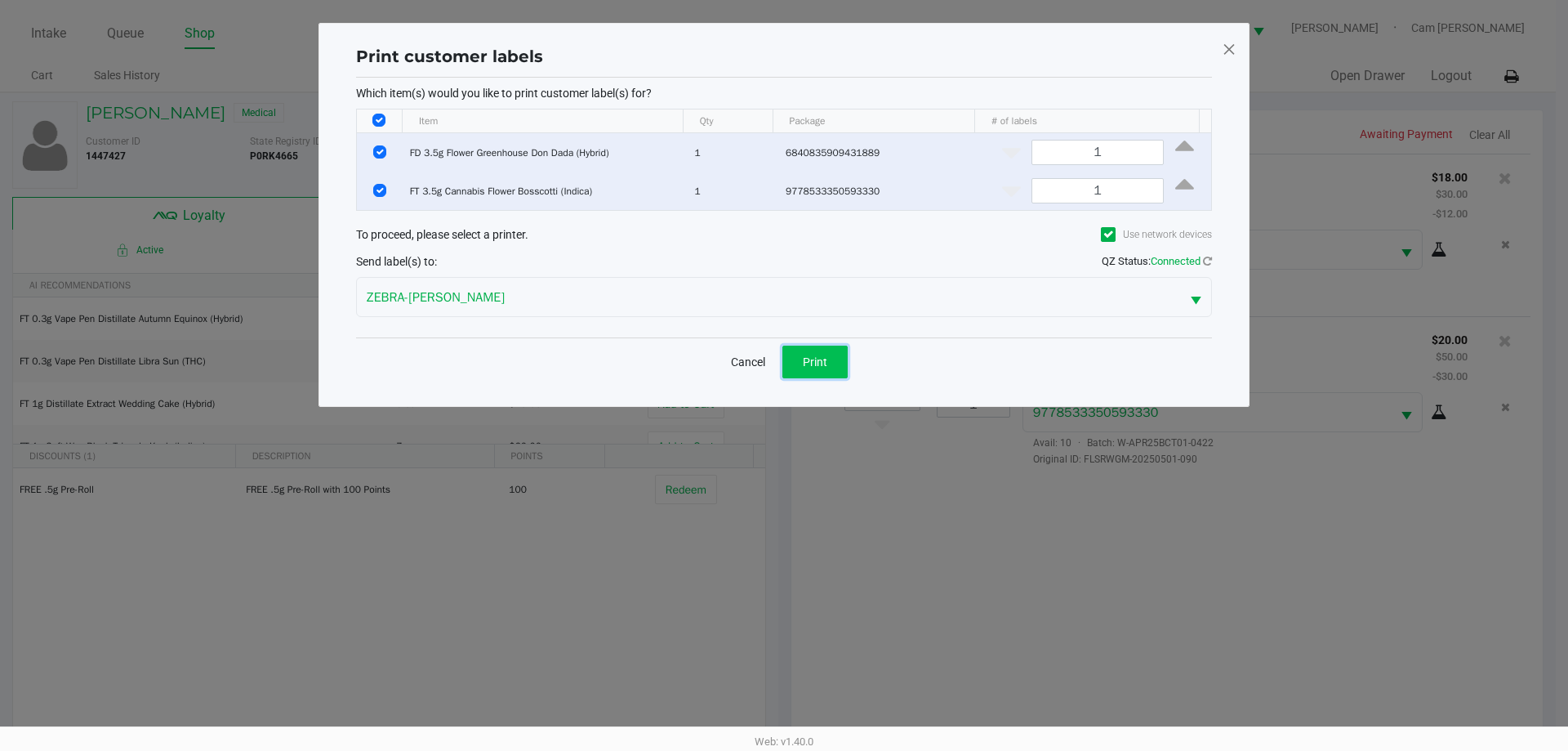 click on "Print" 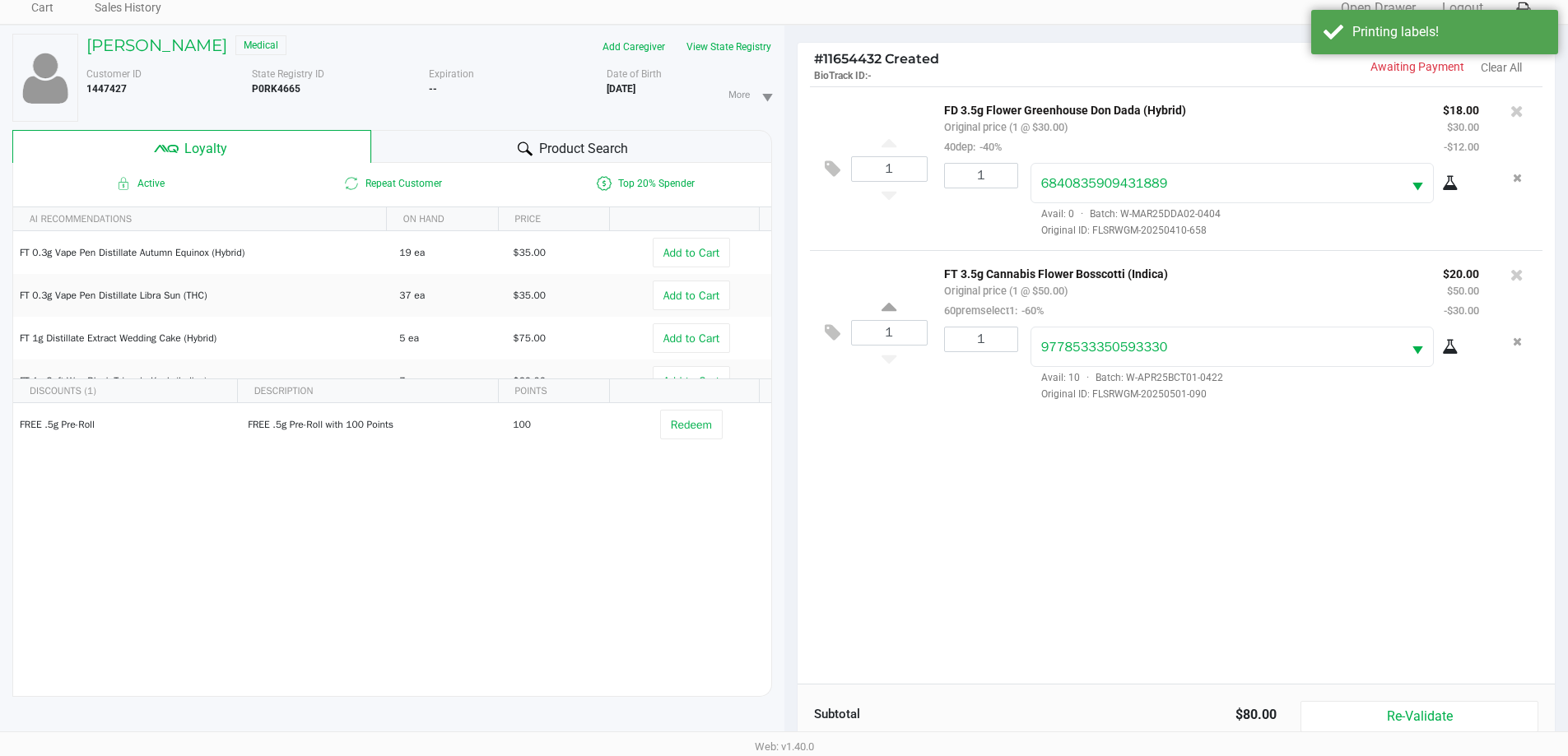 scroll, scrollTop: 197, scrollLeft: 0, axis: vertical 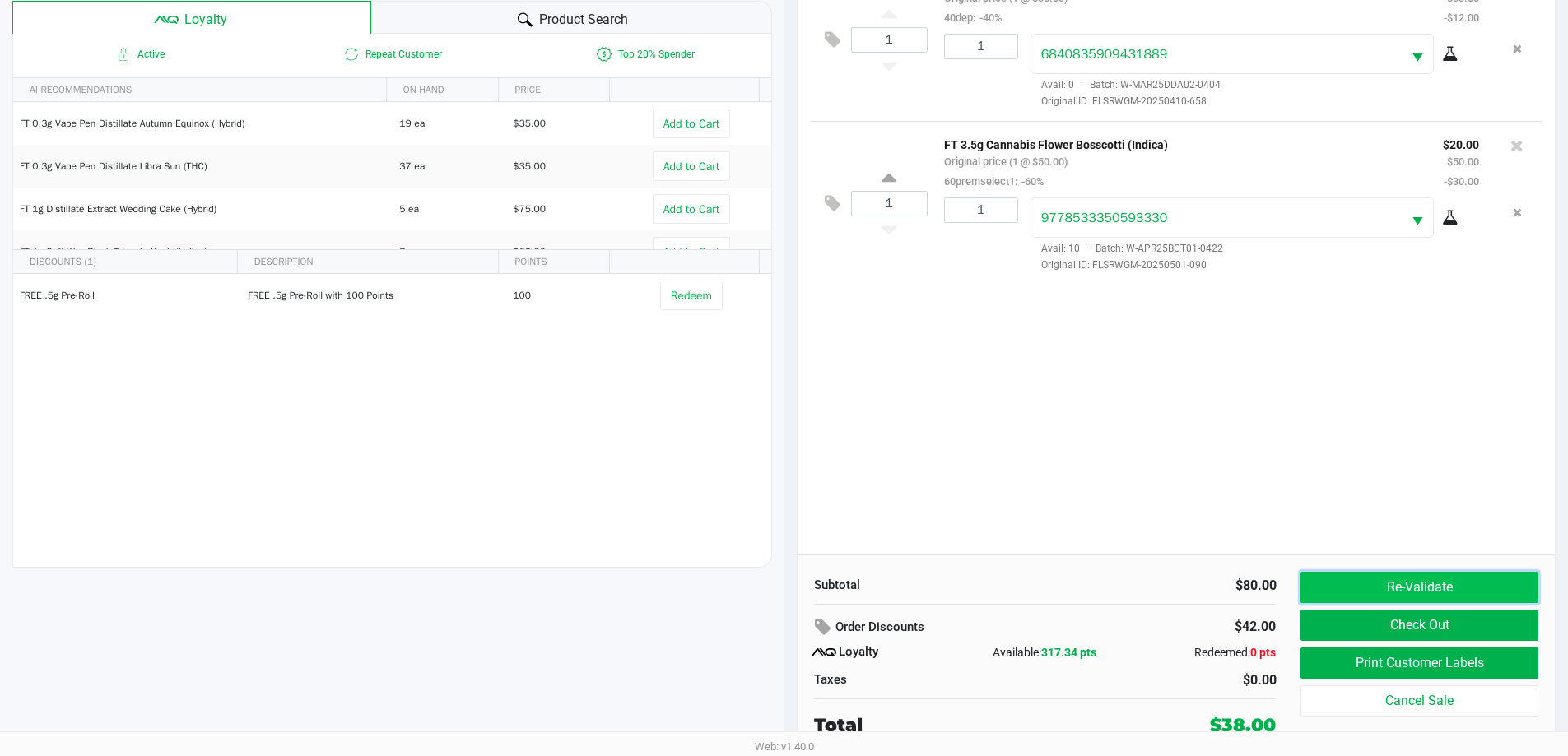 drag, startPoint x: 1435, startPoint y: 578, endPoint x: 1431, endPoint y: 570, distance: 8.94427 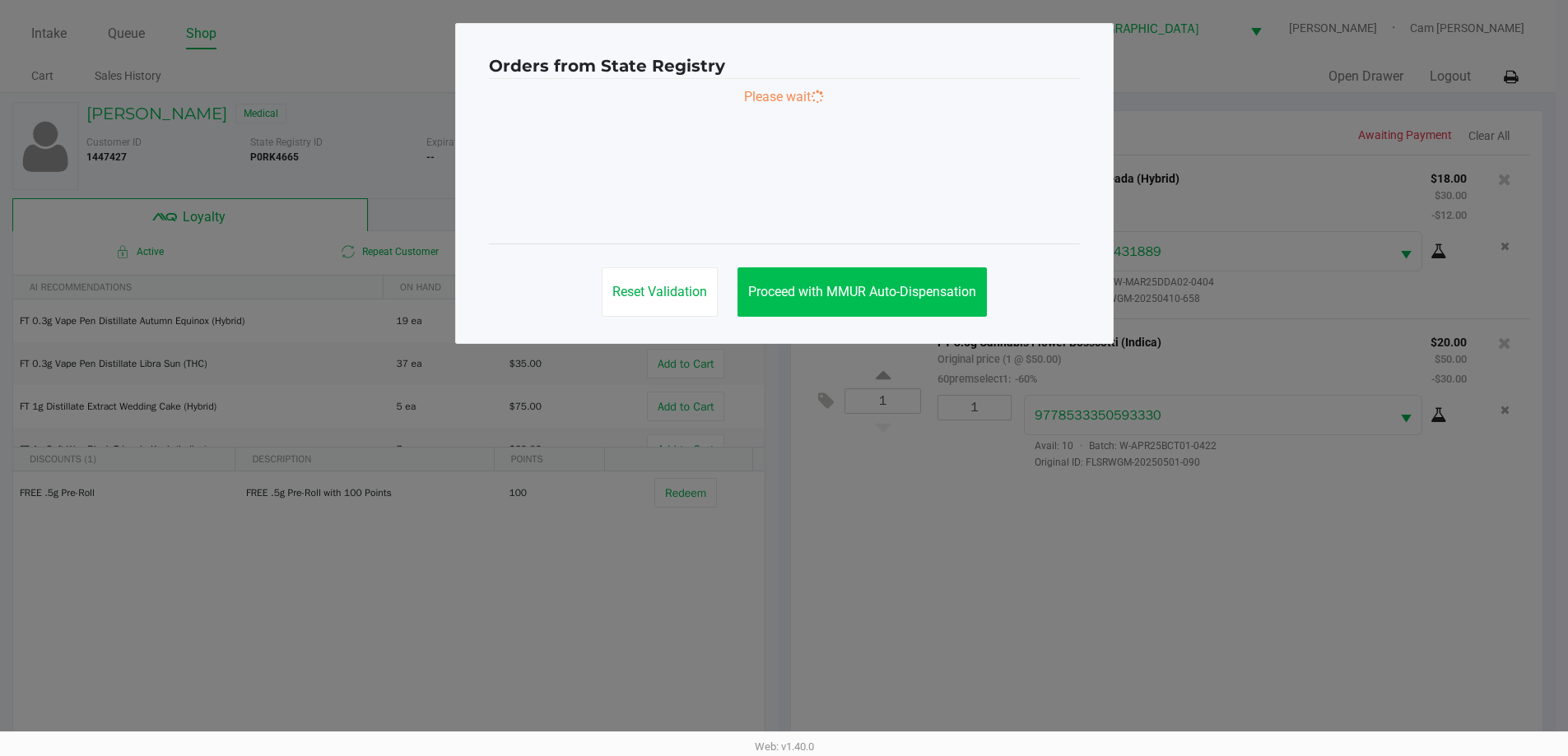 scroll, scrollTop: 0, scrollLeft: 0, axis: both 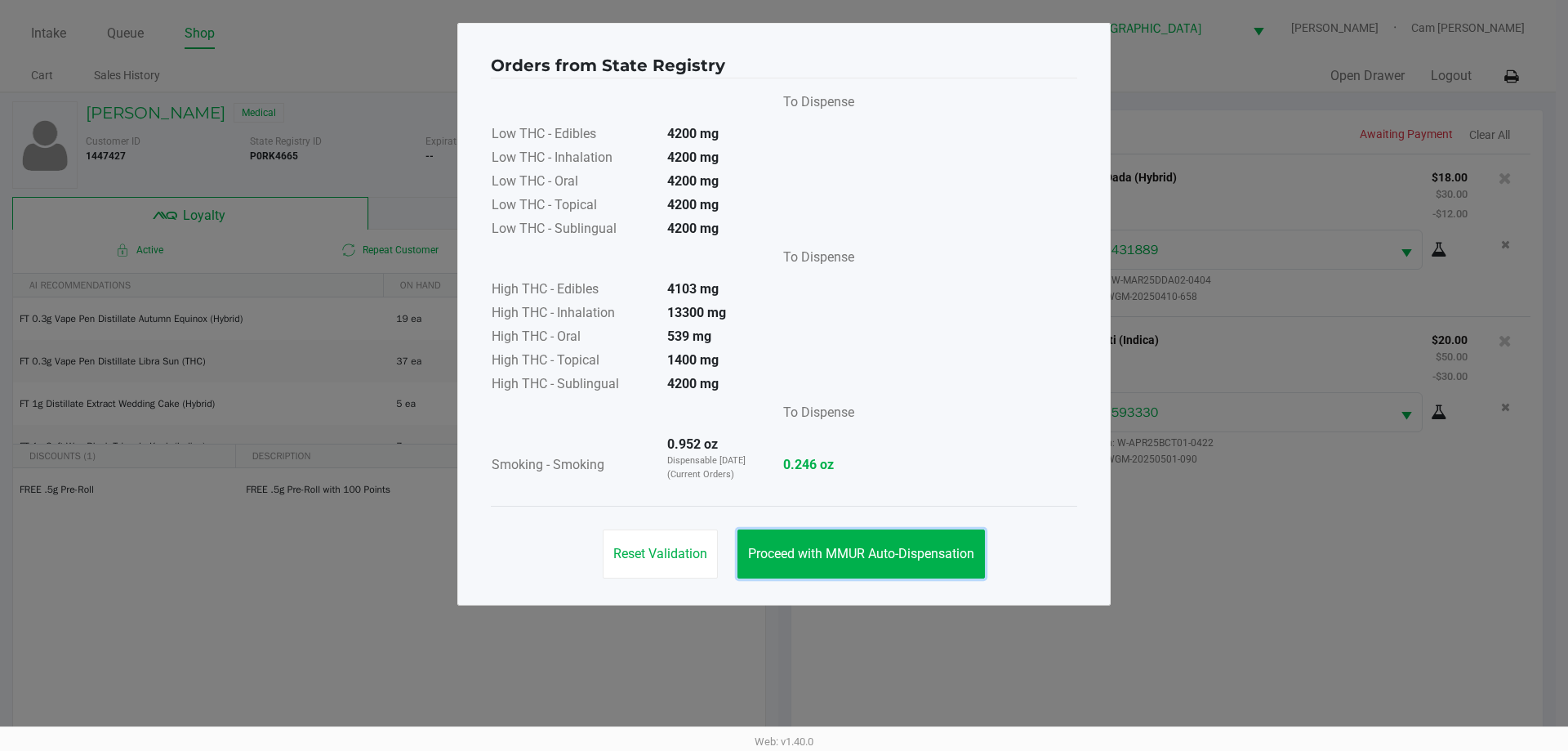 drag, startPoint x: 877, startPoint y: 536, endPoint x: 1234, endPoint y: 564, distance: 358.09636 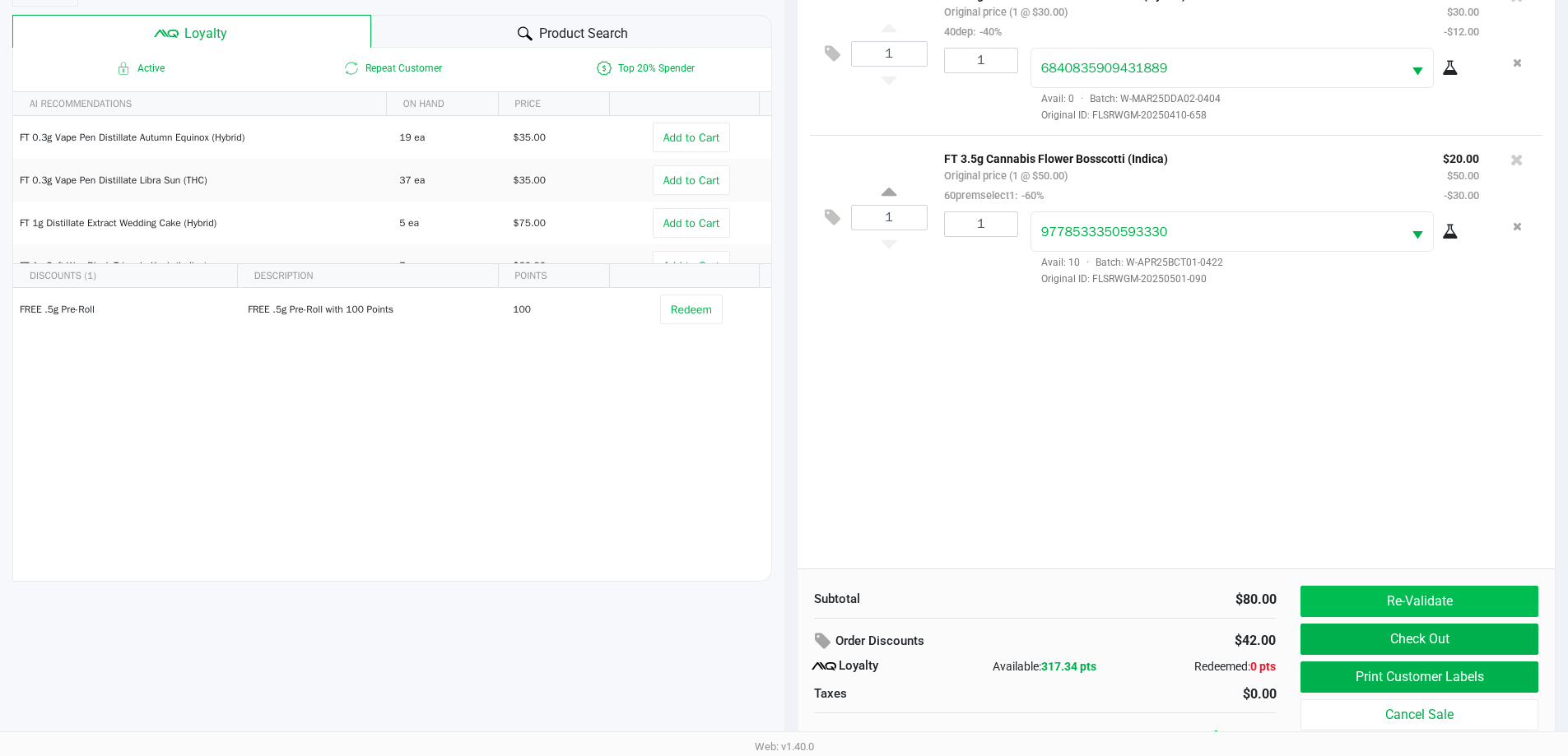 scroll, scrollTop: 197, scrollLeft: 0, axis: vertical 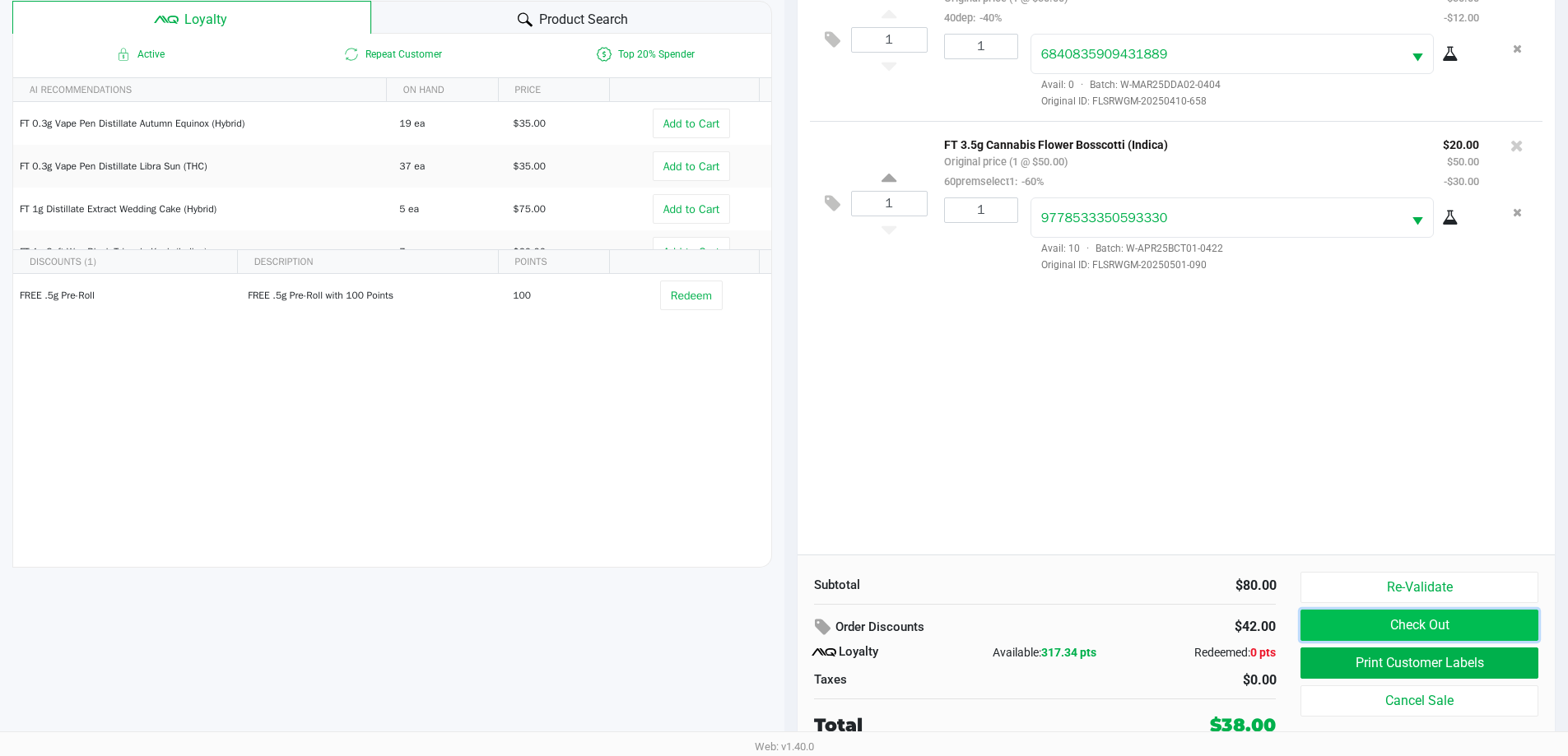 click on "Check Out" 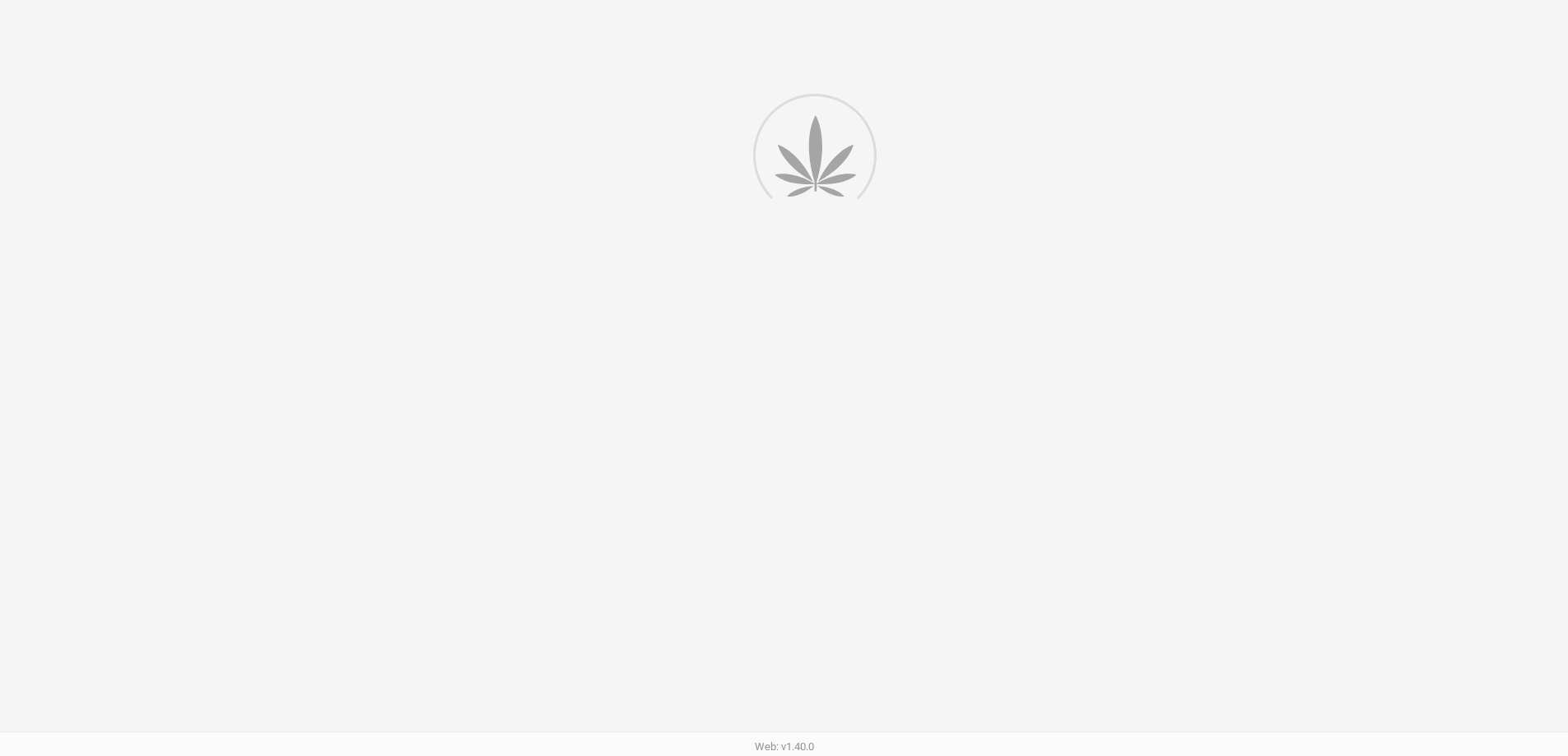 scroll, scrollTop: 0, scrollLeft: 0, axis: both 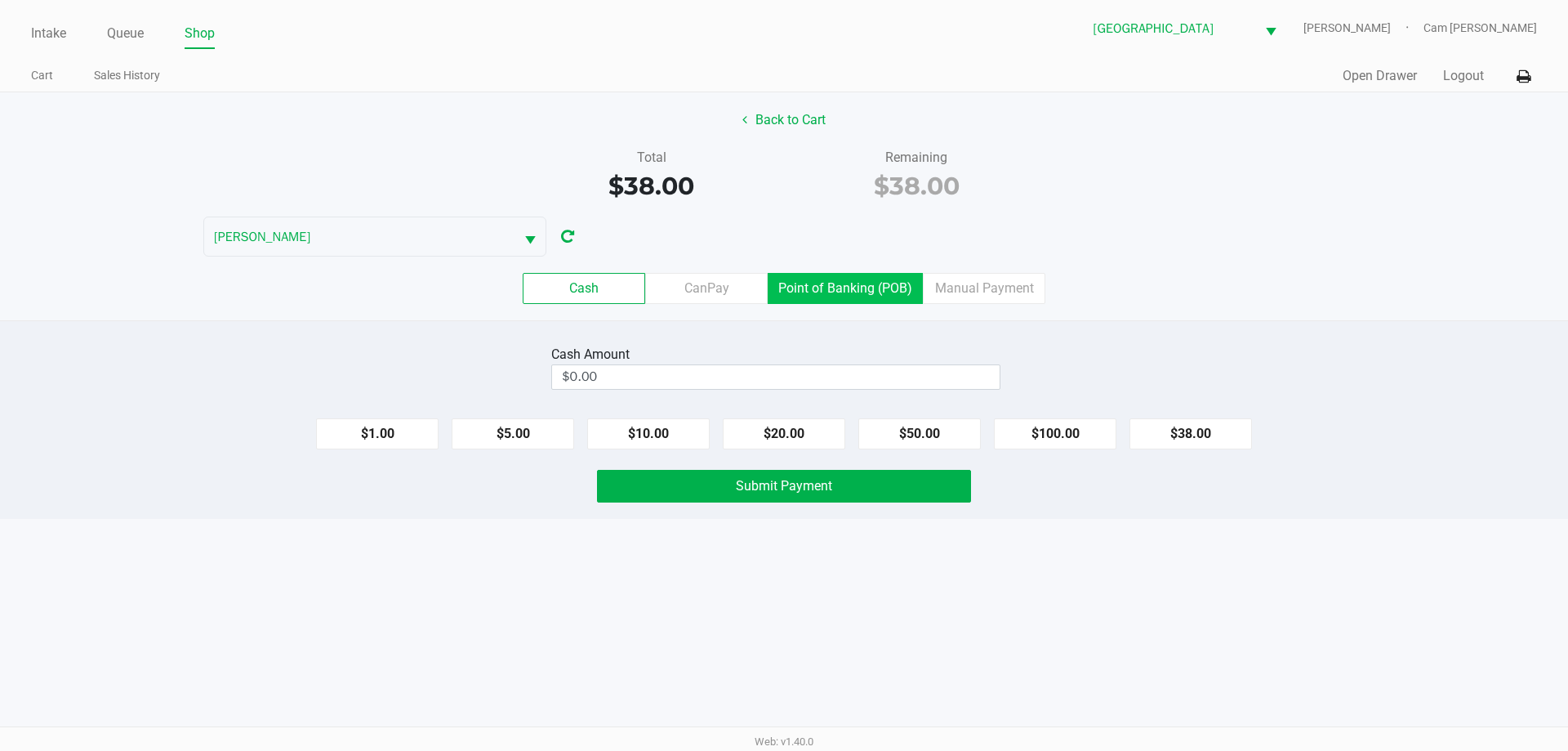 click on "Point of Banking (POB)" 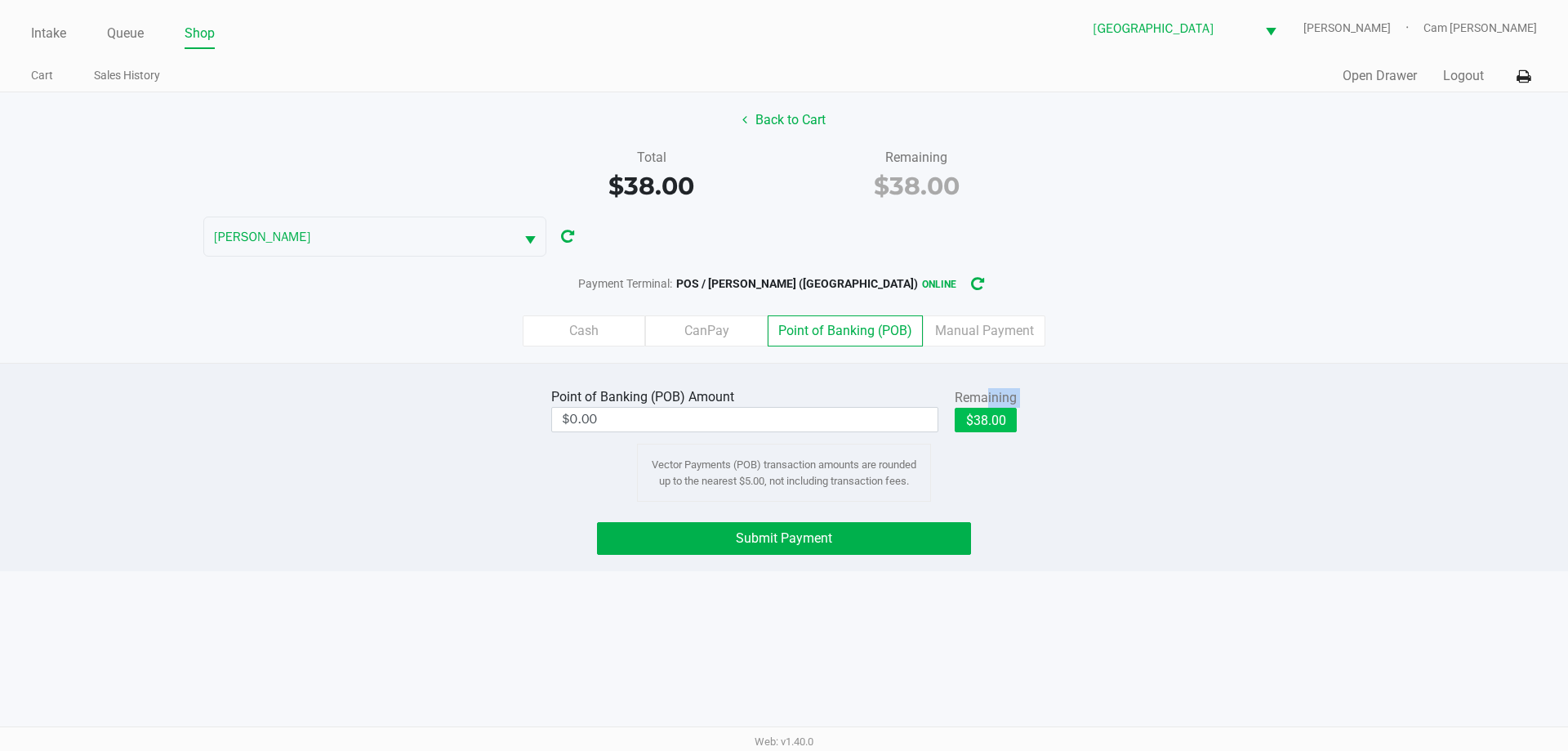 click on "Remaining   $38.00" 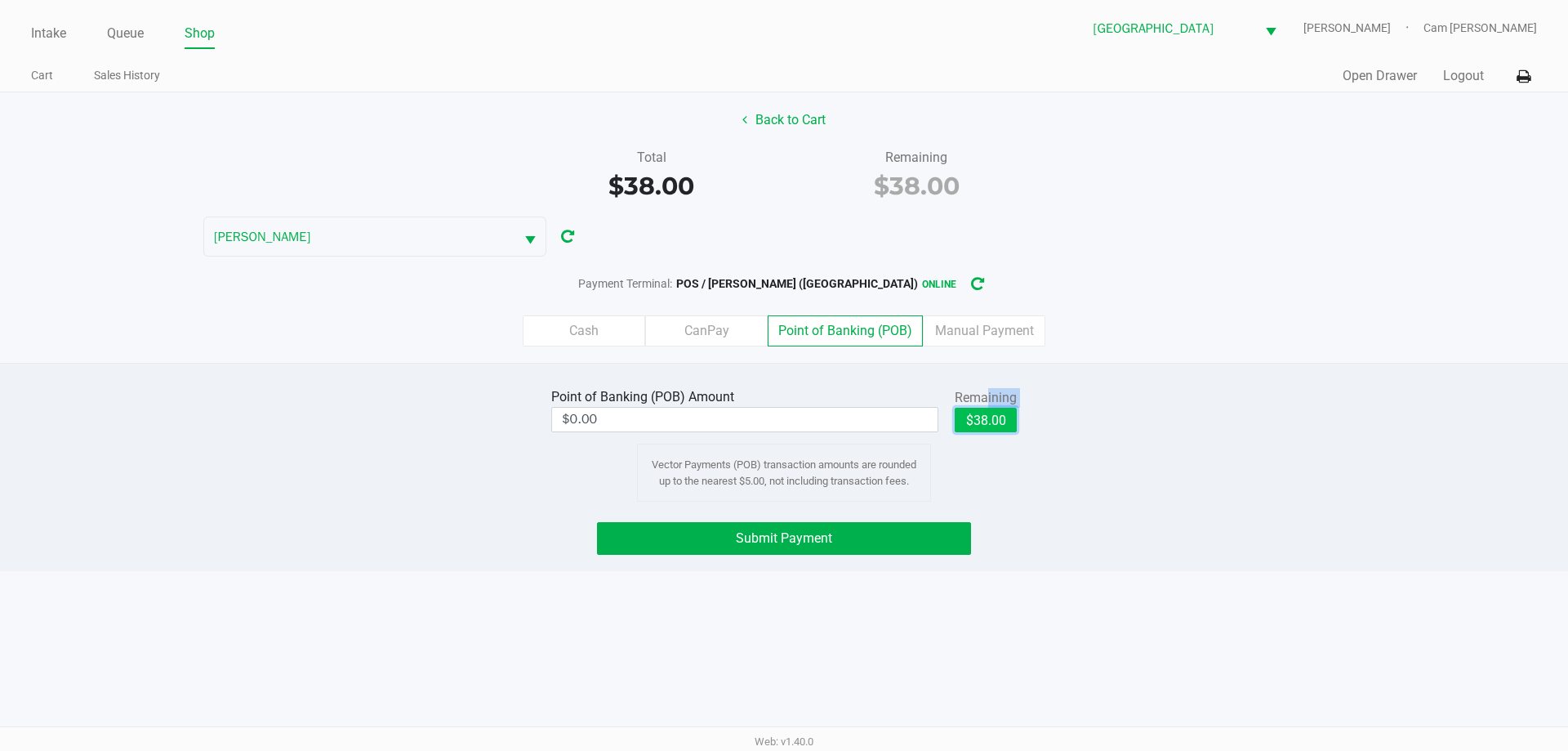 drag, startPoint x: 982, startPoint y: 410, endPoint x: 922, endPoint y: 481, distance: 92.956979 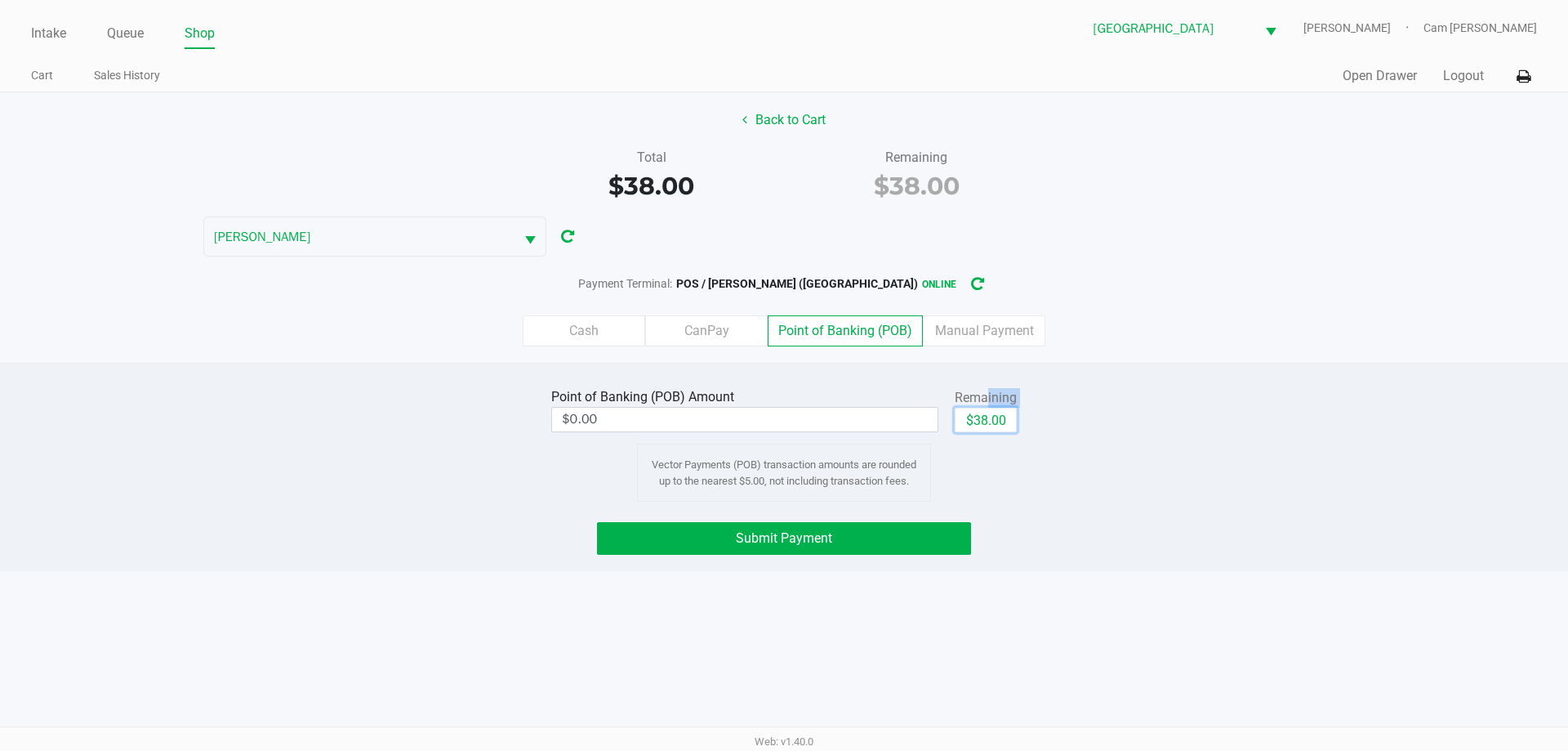 type on "$38.00" 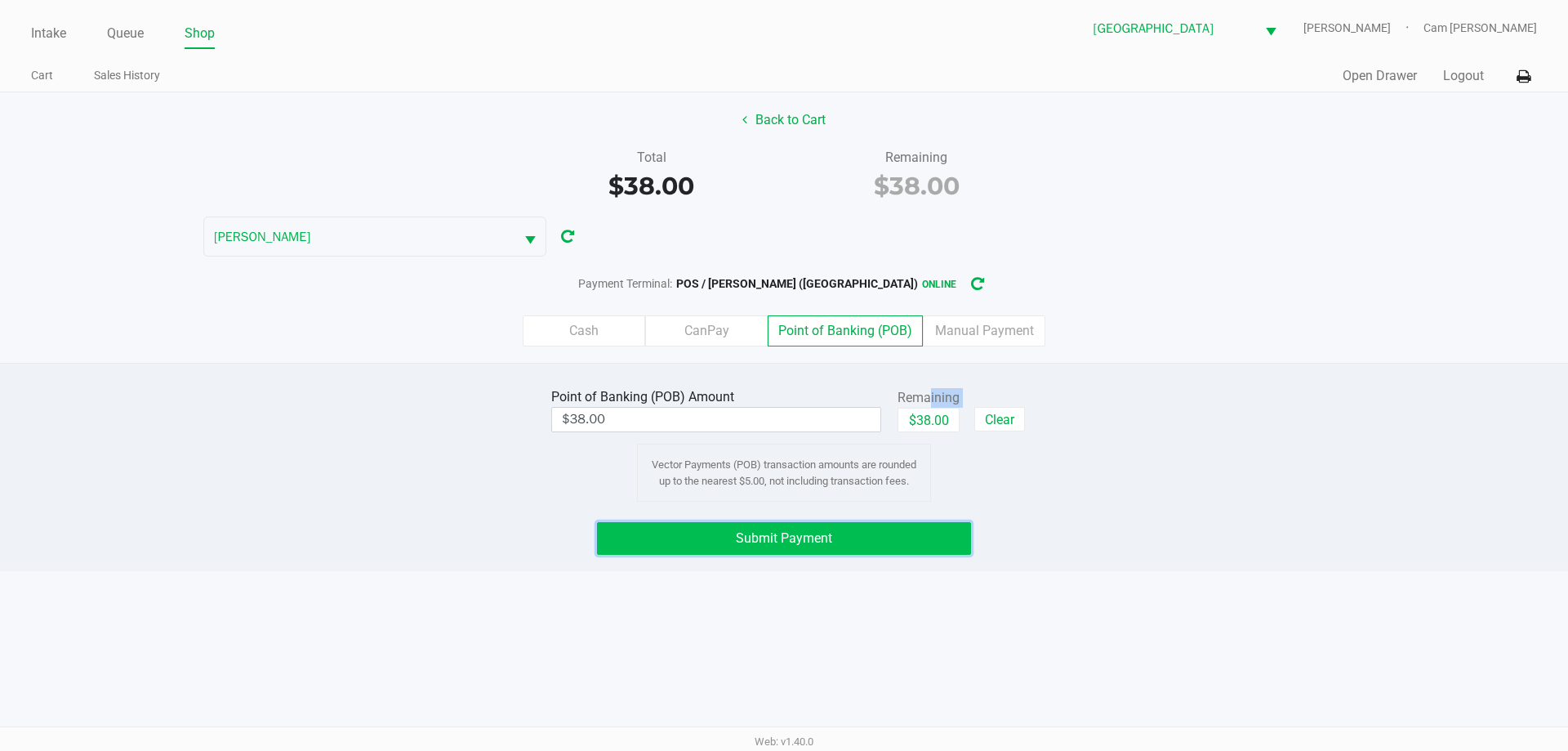 click on "Submit Payment" 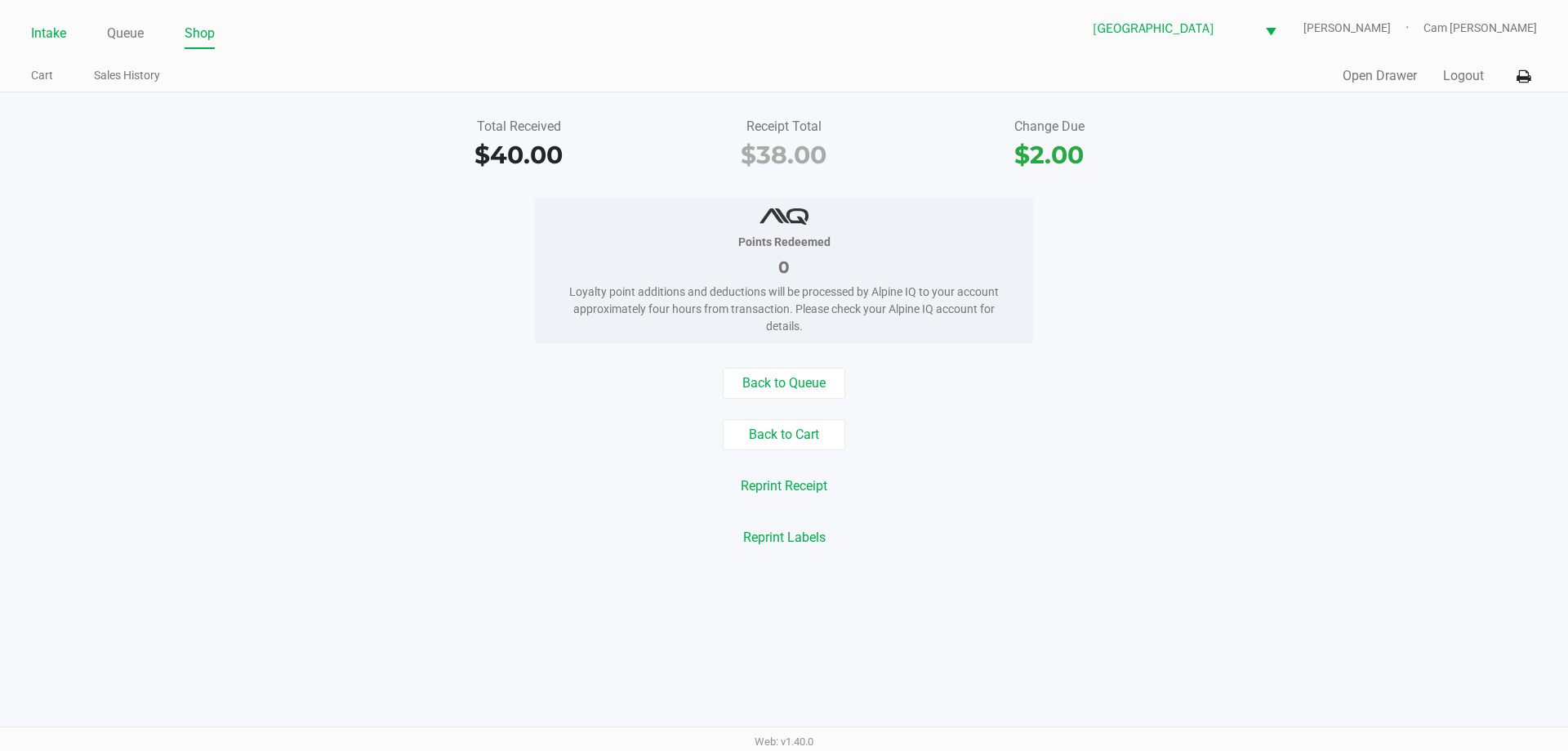 click on "Intake" 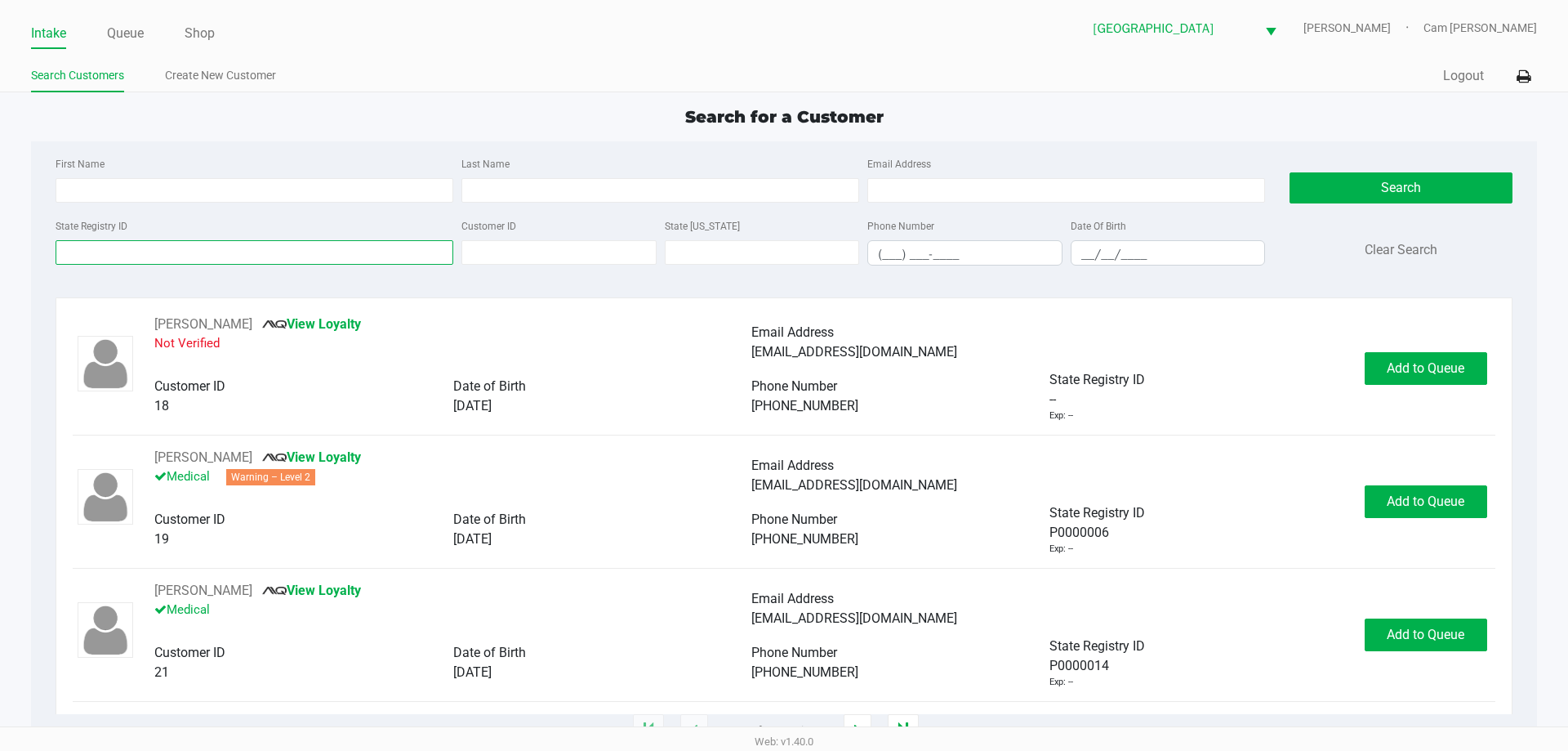 click on "State Registry ID" at bounding box center (254, 253) 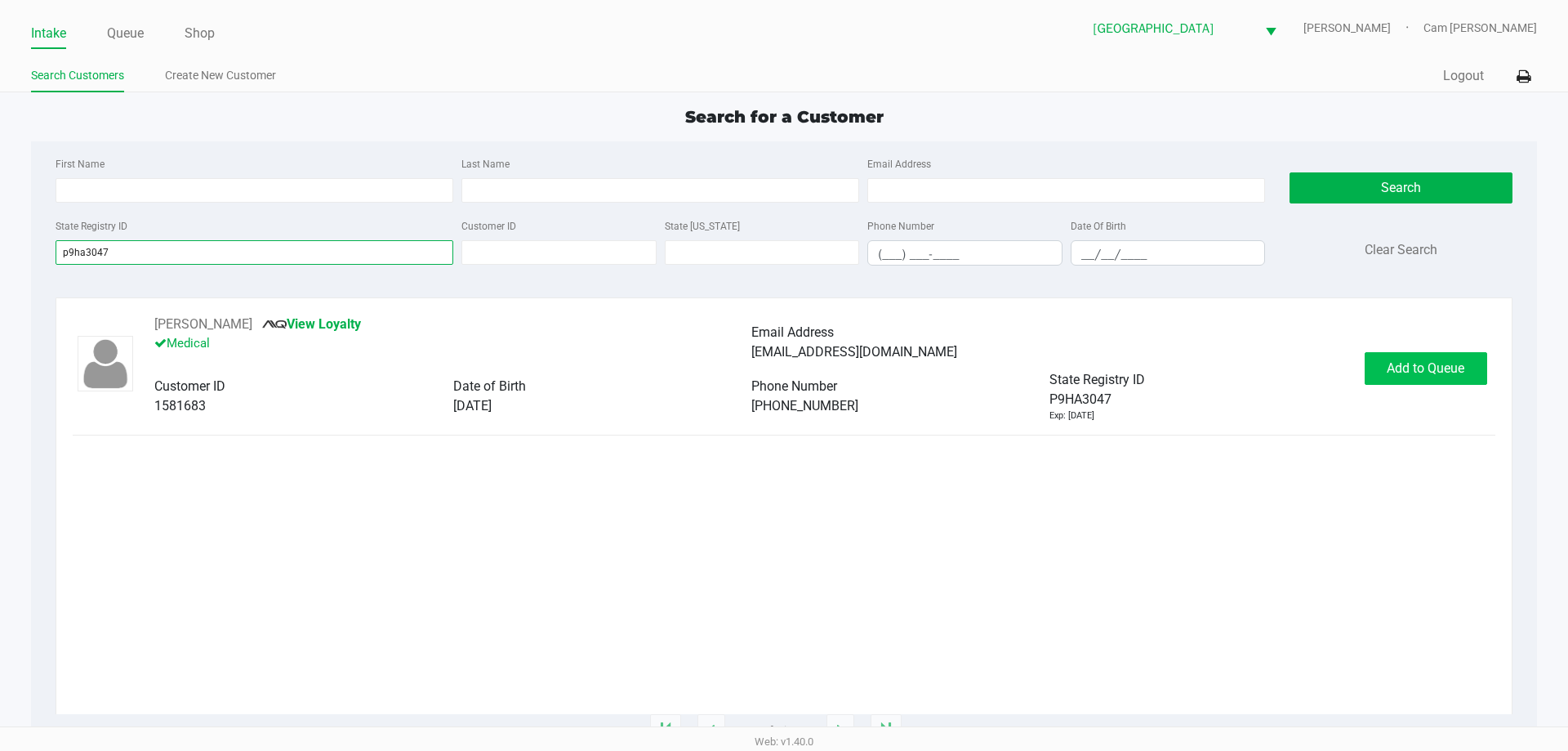 type on "p9ha3047" 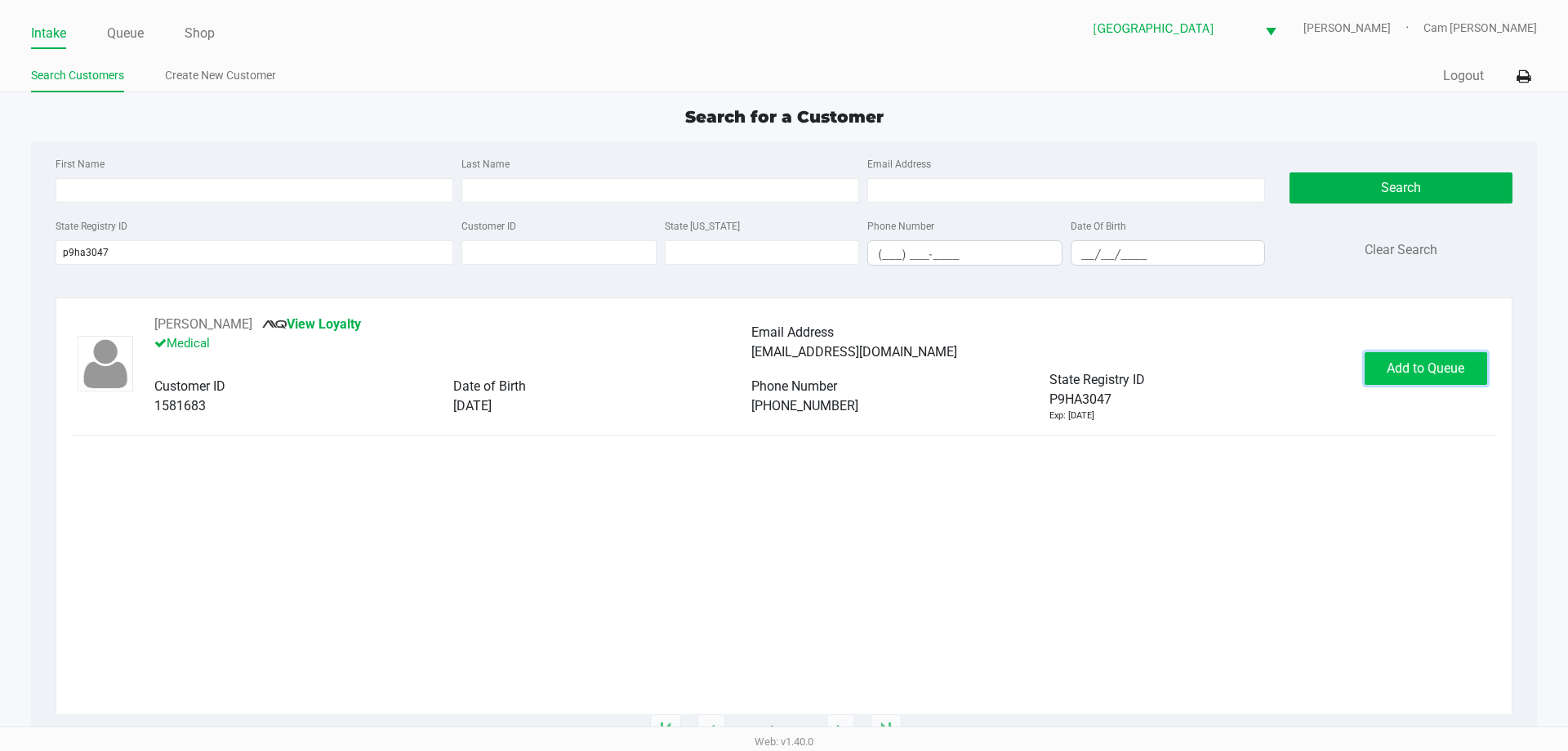 click on "Add to Queue" 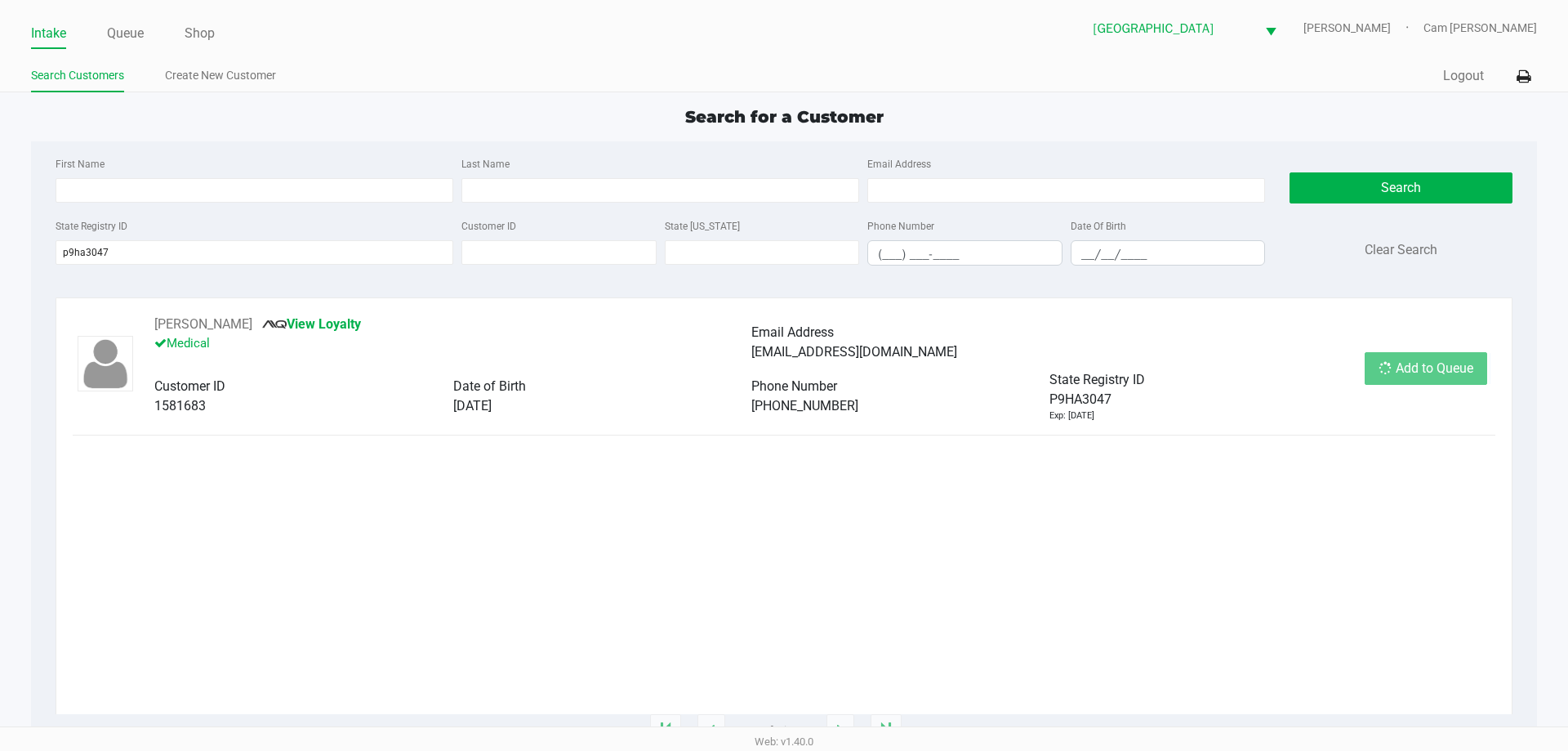 click on "Add to Queue" 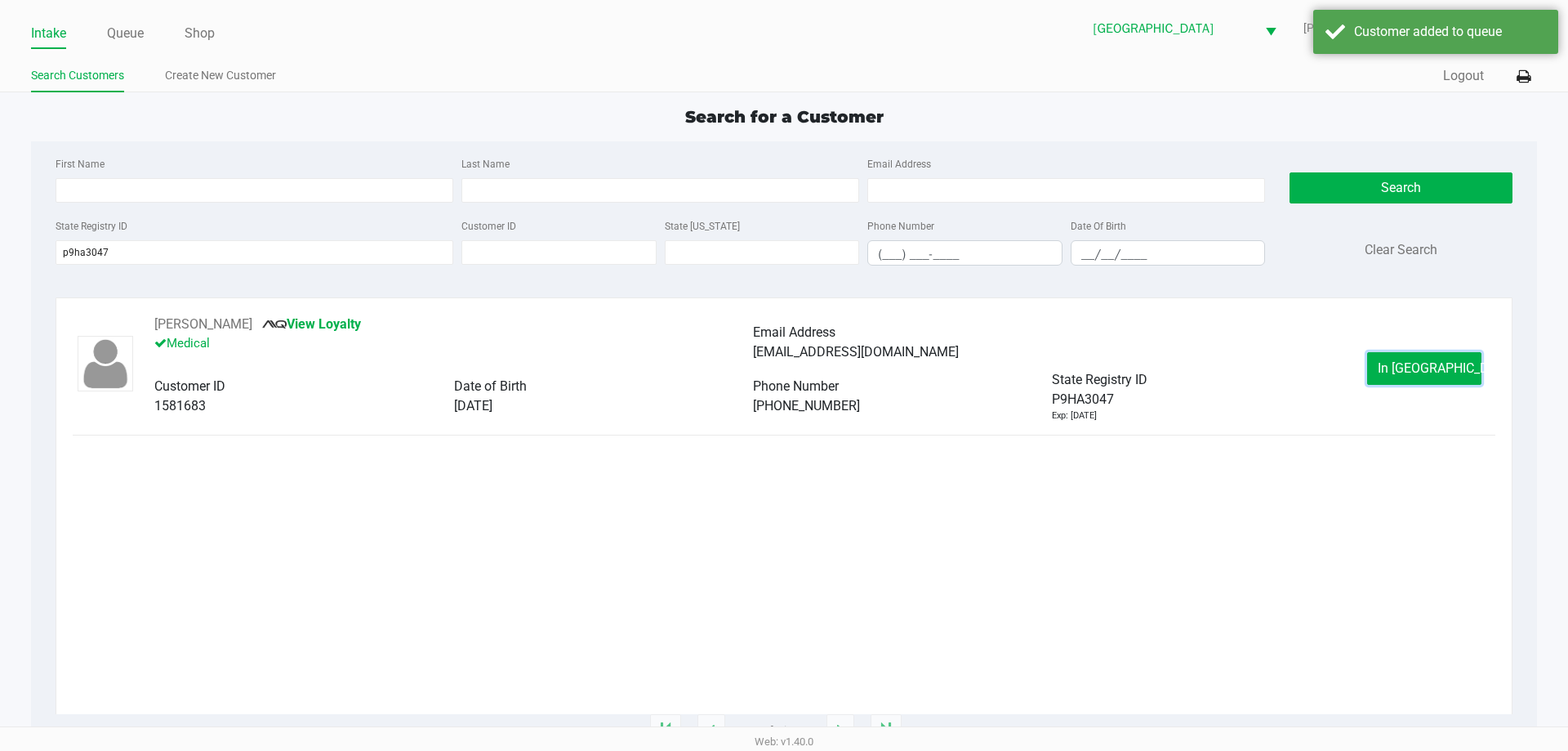 click on "In Queue" 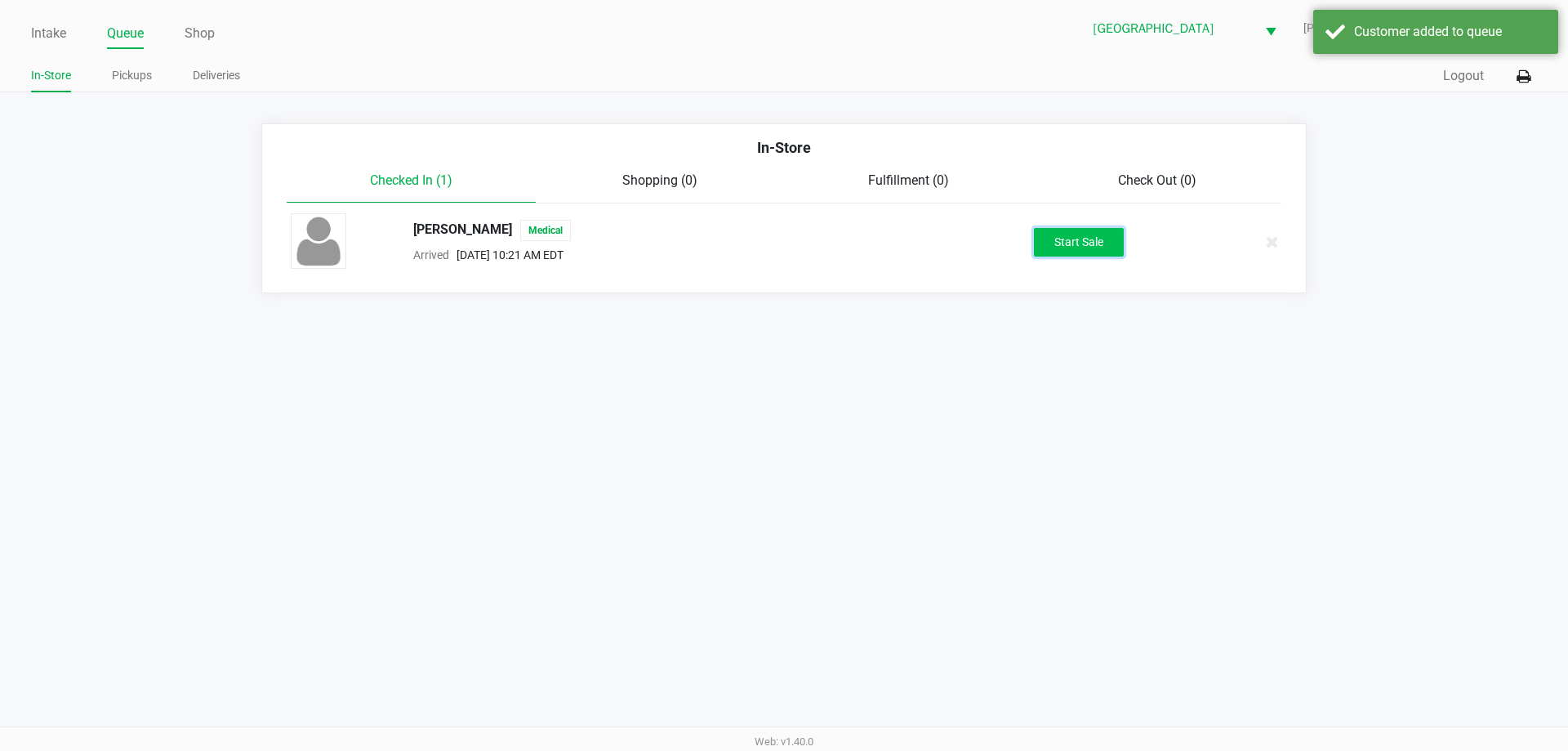 click on "Start Sale" 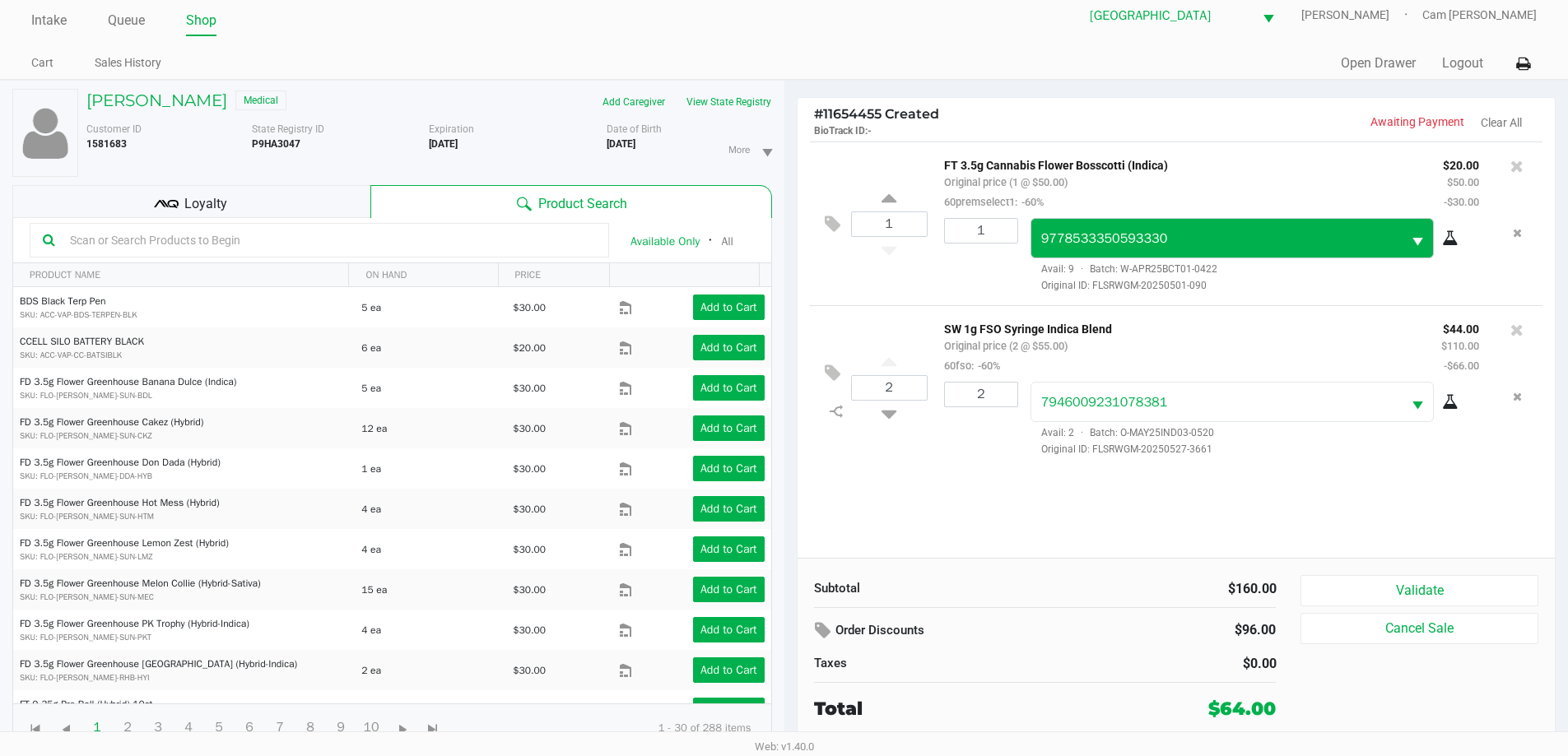 scroll, scrollTop: 17, scrollLeft: 0, axis: vertical 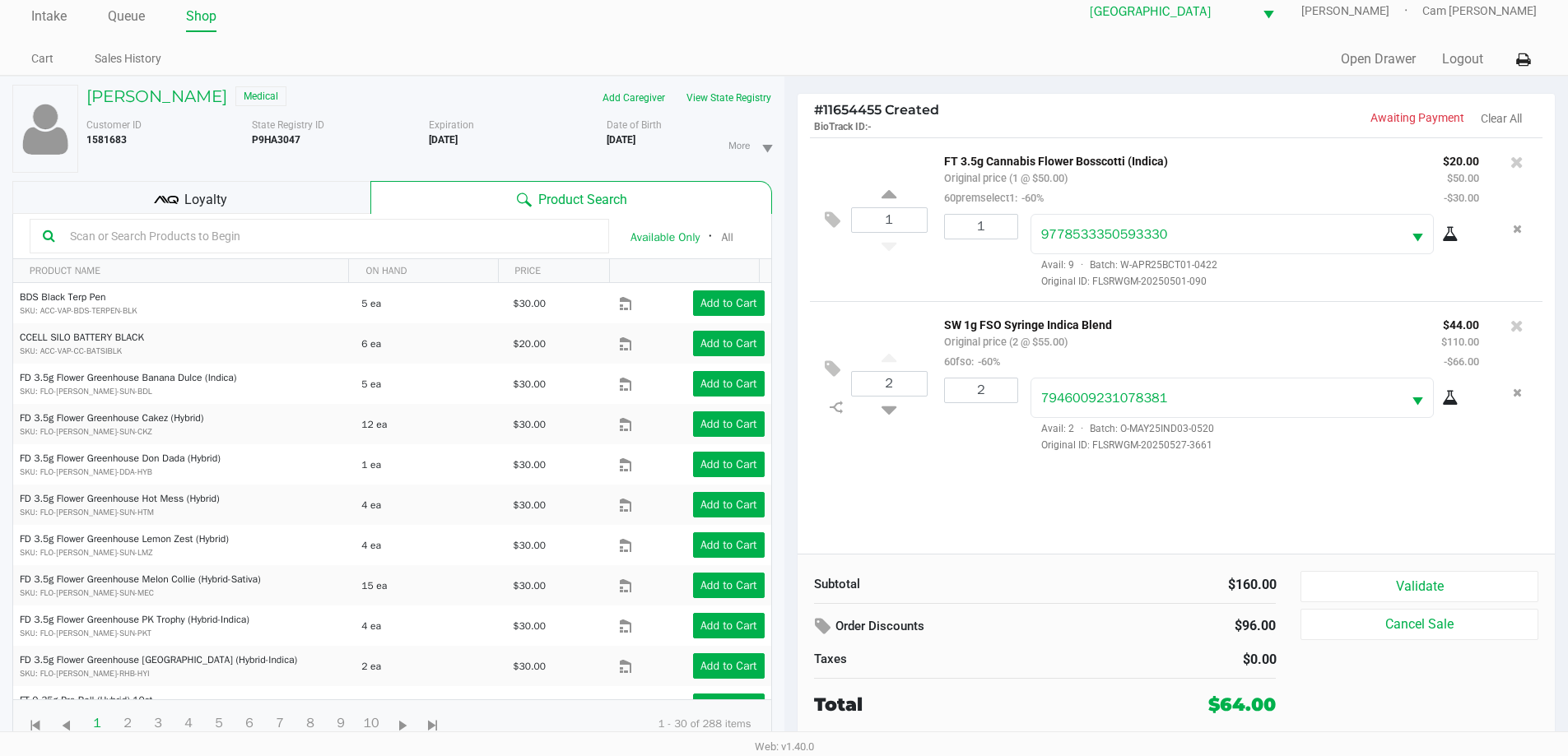 click on "Loyalty" 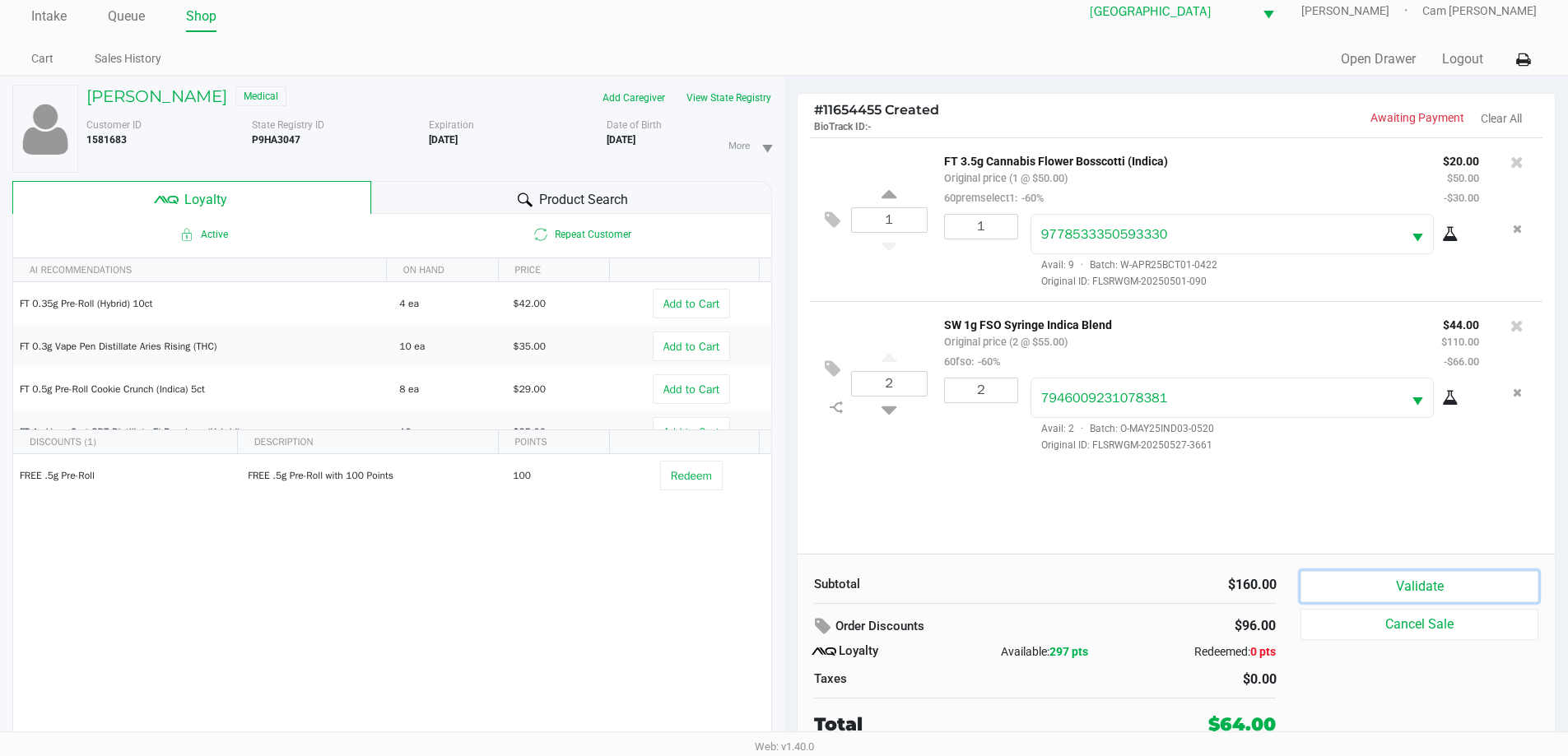 click on "Validate" 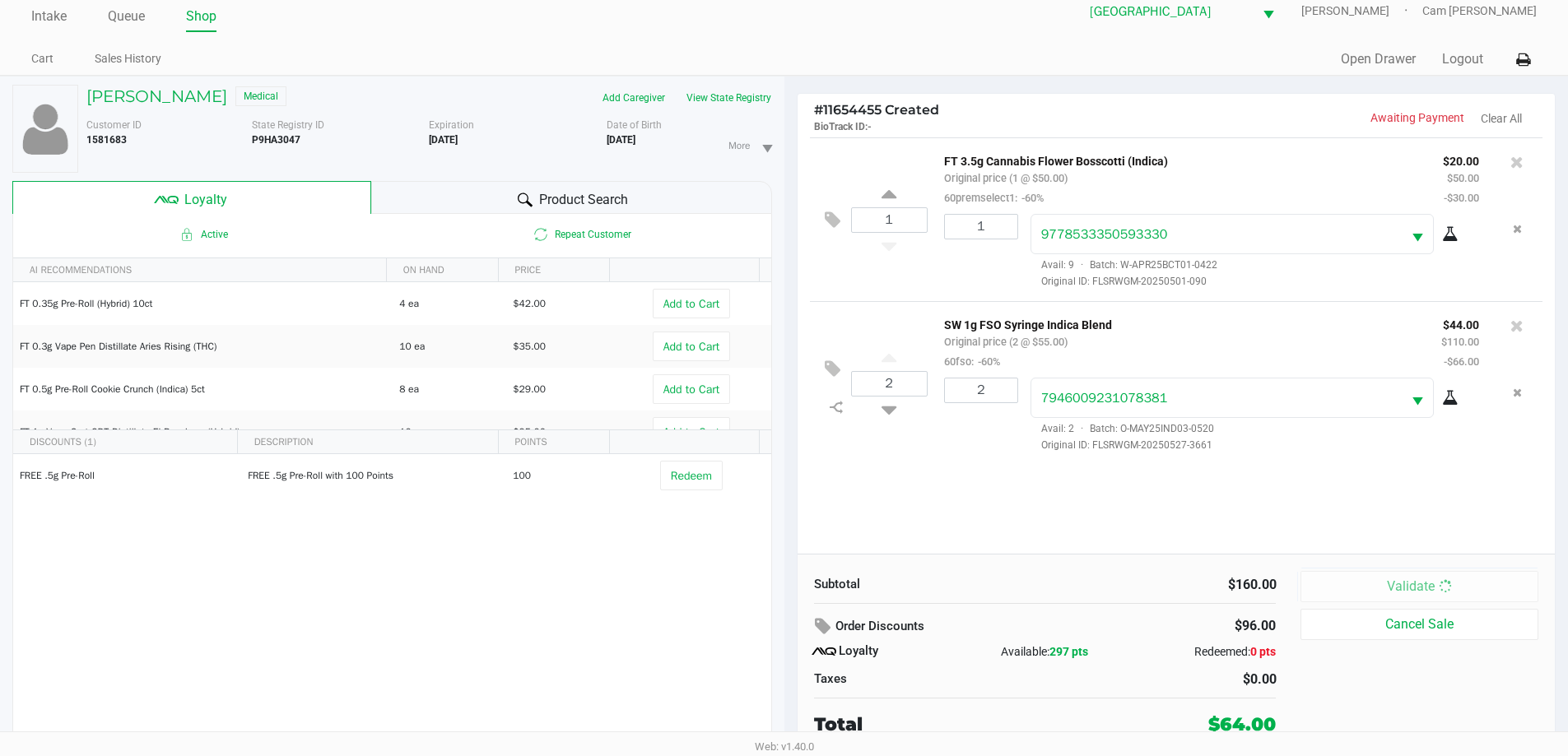 scroll, scrollTop: 0, scrollLeft: 0, axis: both 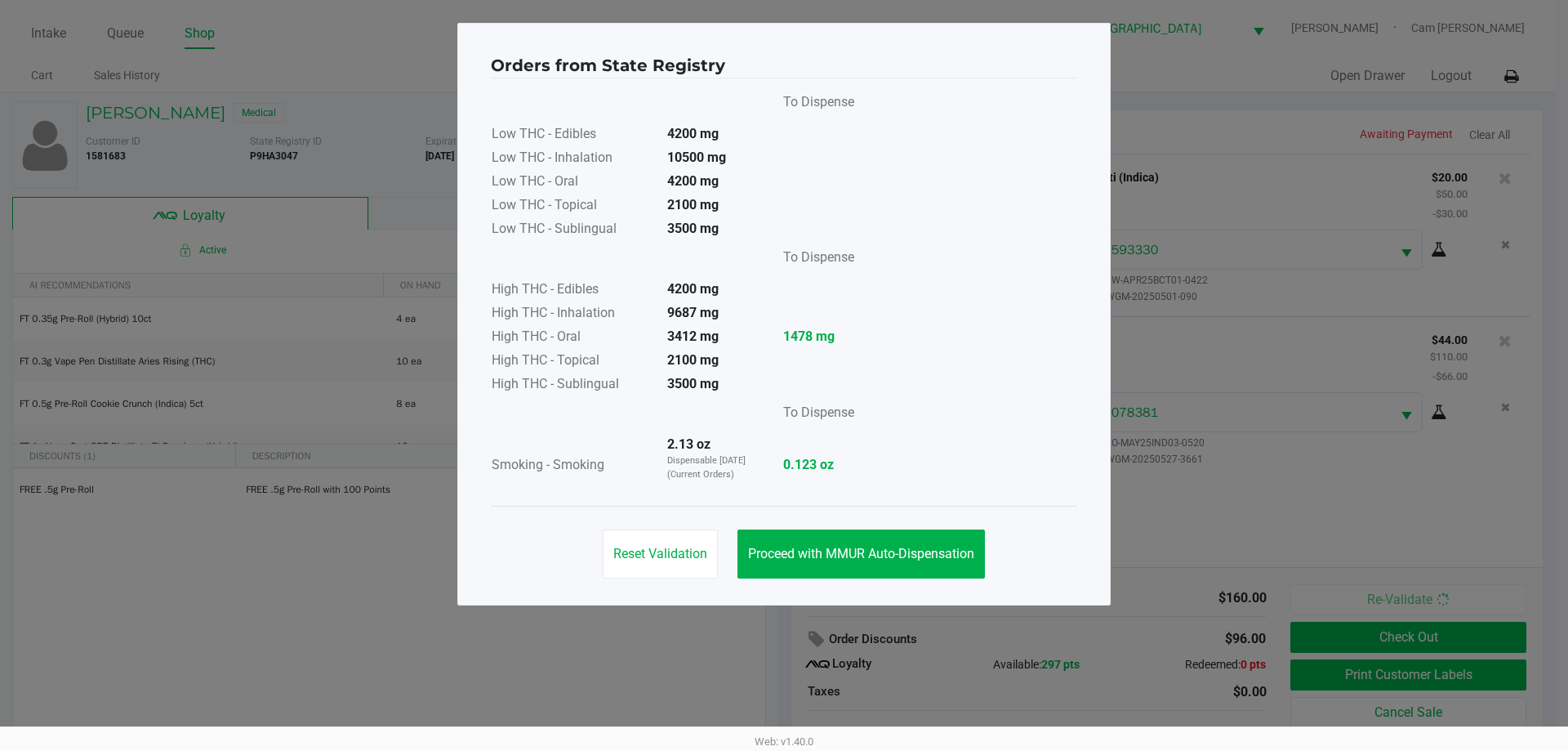 click on "Reset Validation   Proceed with MMUR Auto-Dispensation" 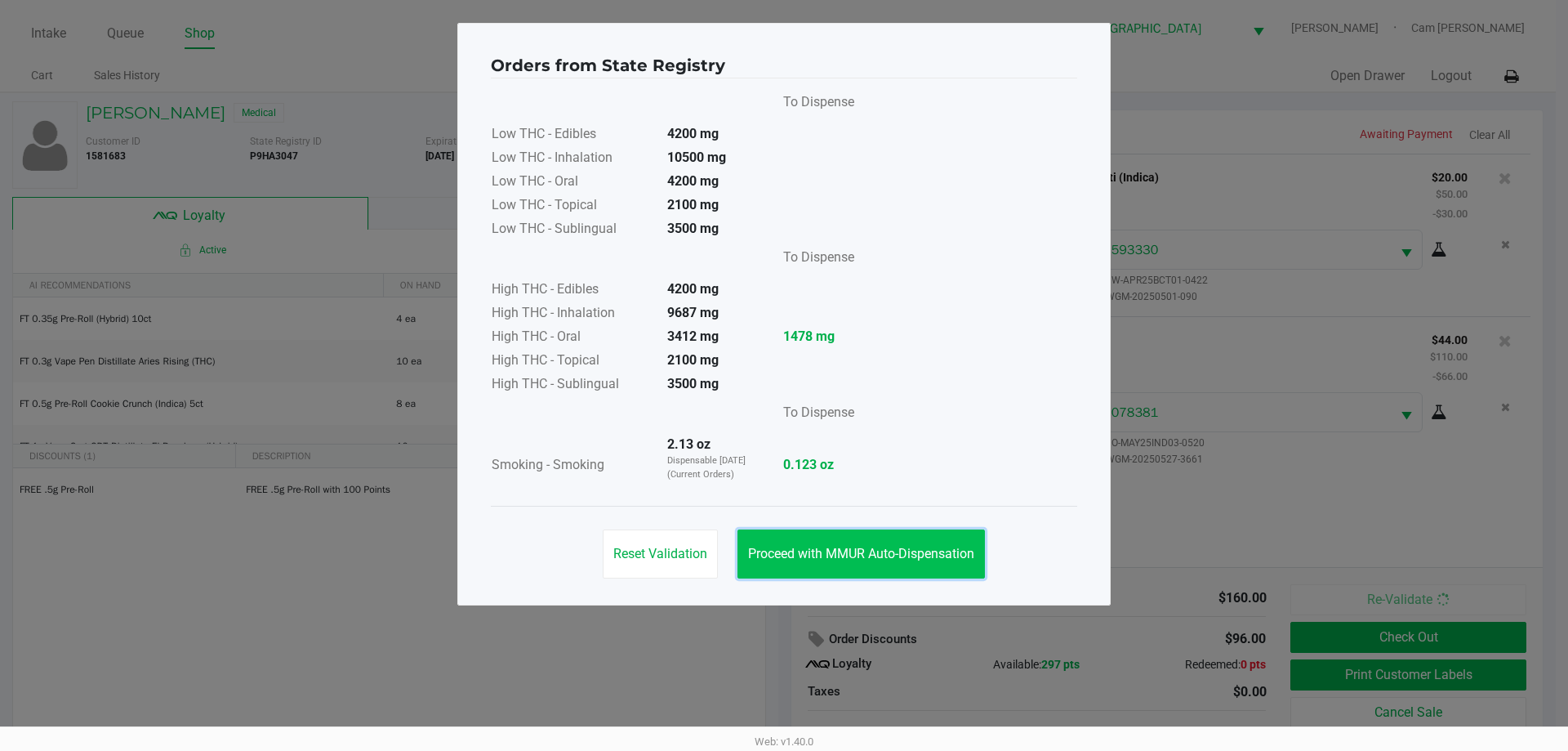 click on "Proceed with MMUR Auto-Dispensation" 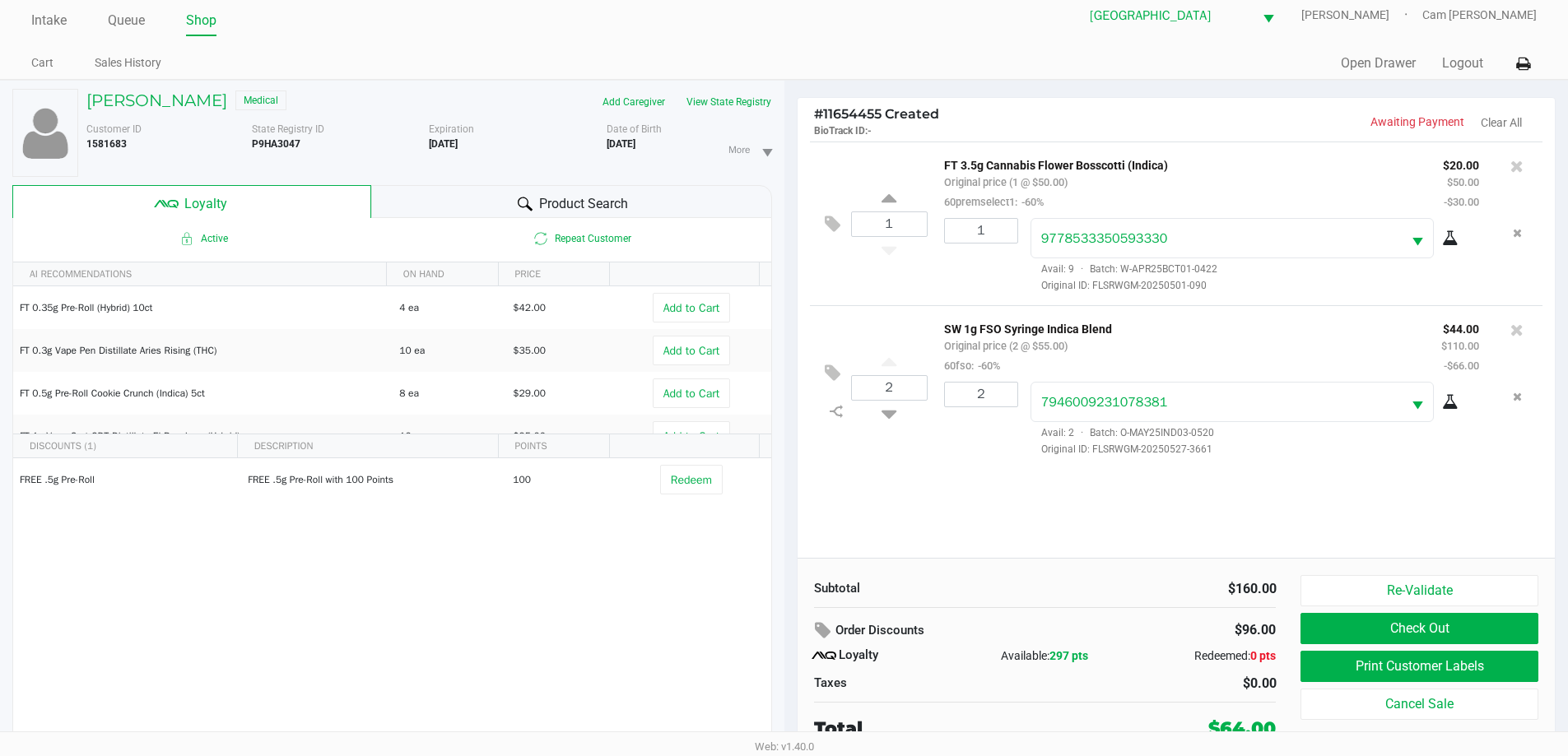 scroll, scrollTop: 17, scrollLeft: 0, axis: vertical 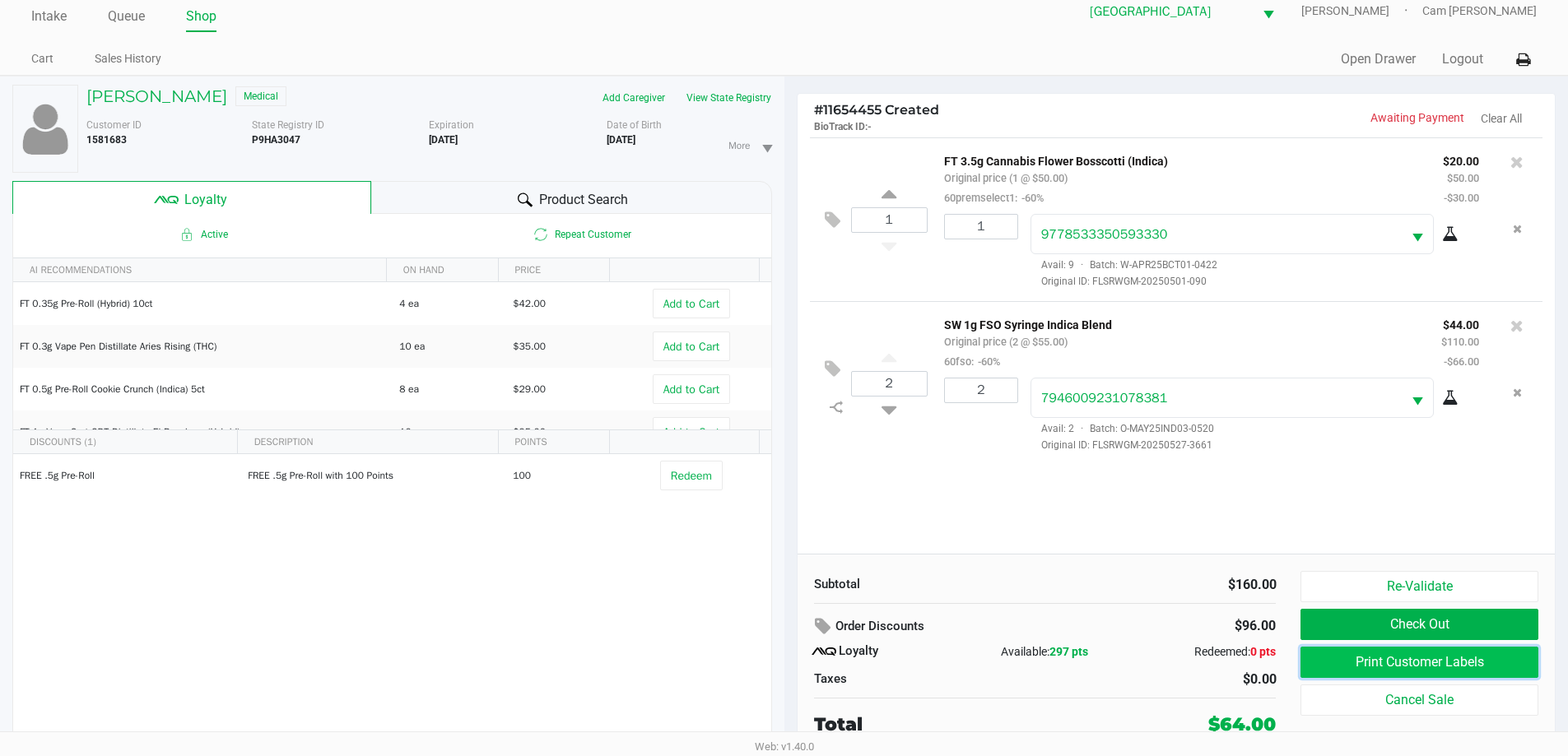 click on "Print Customer Labels" 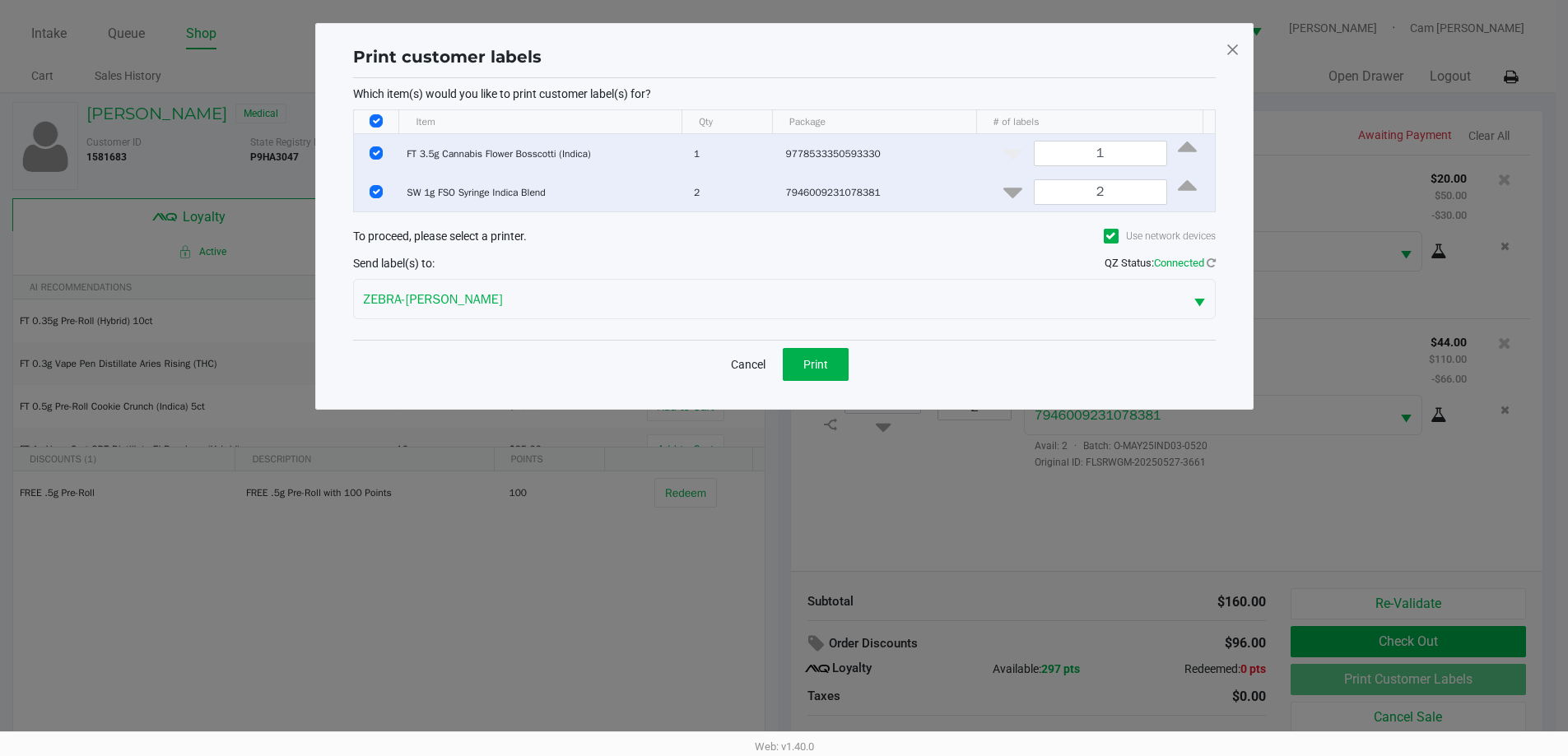 scroll, scrollTop: 0, scrollLeft: 0, axis: both 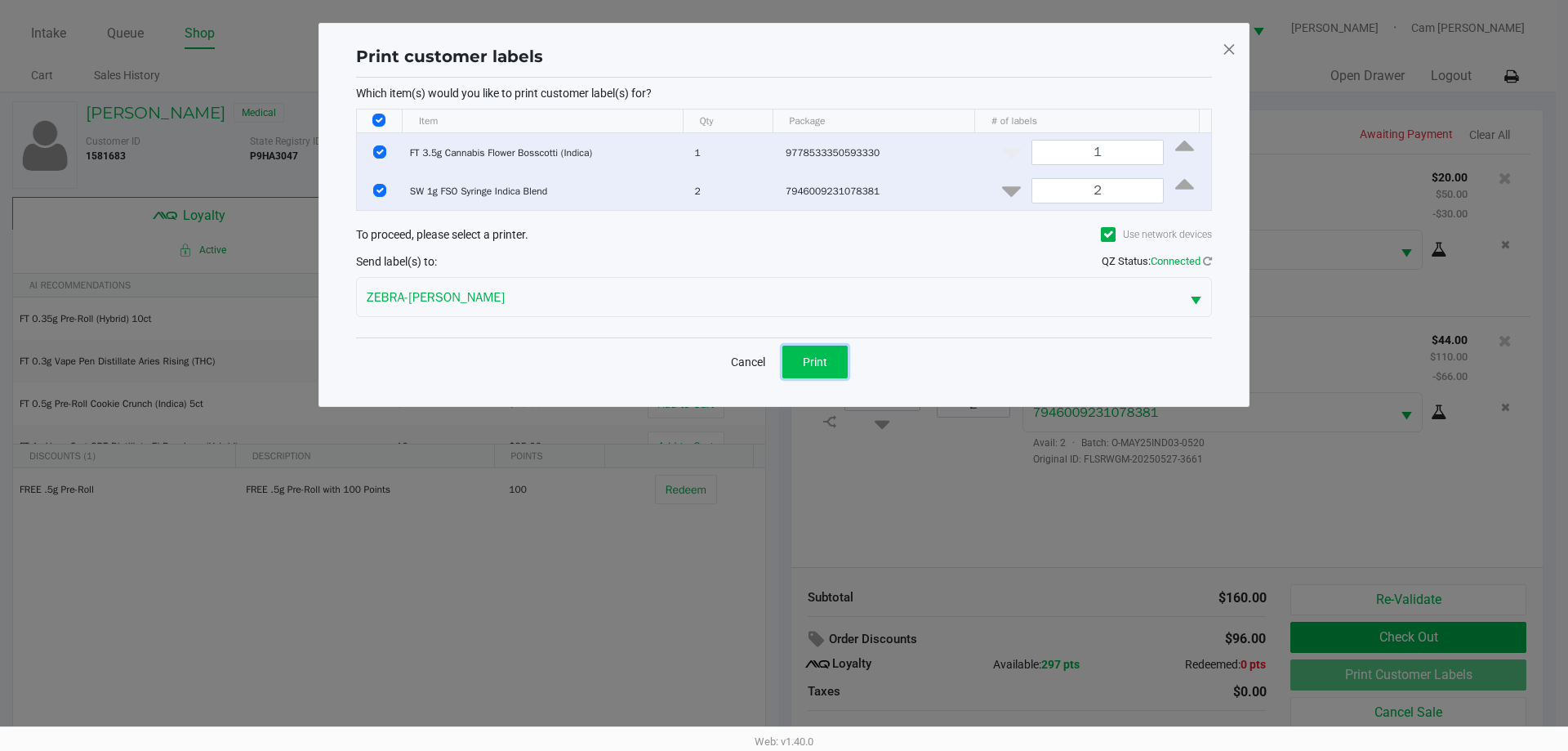 click on "Print" 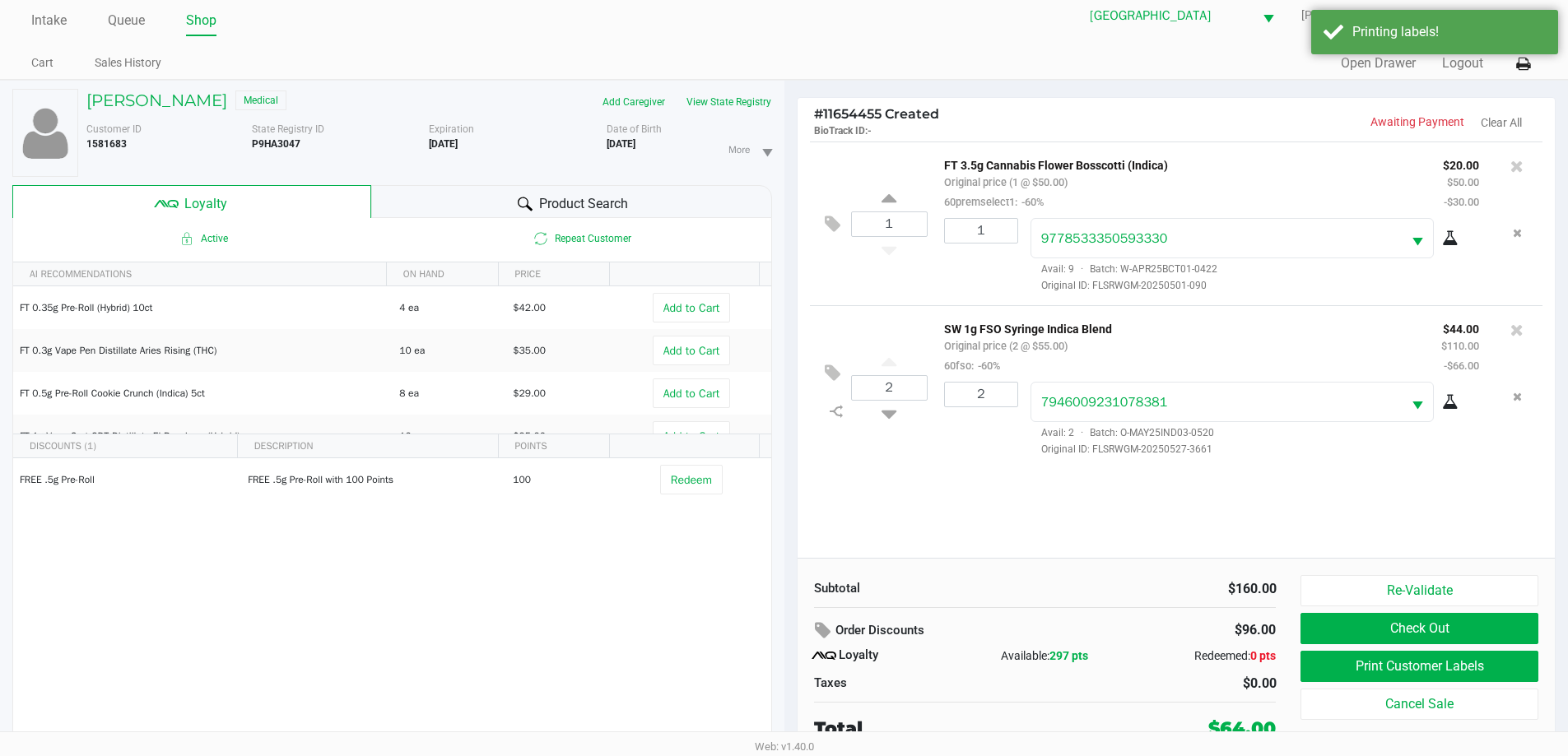 scroll, scrollTop: 17, scrollLeft: 0, axis: vertical 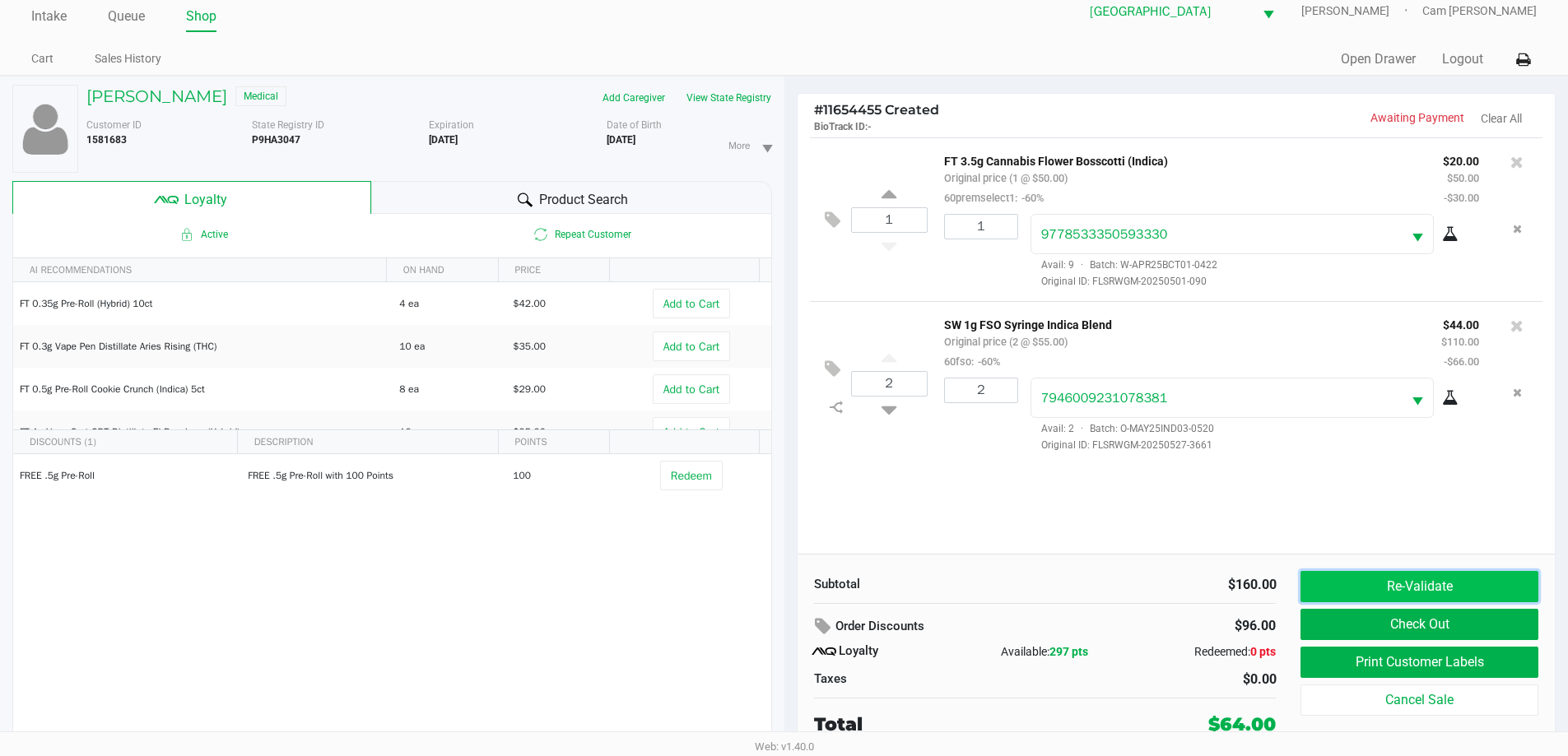 click on "Re-Validate" 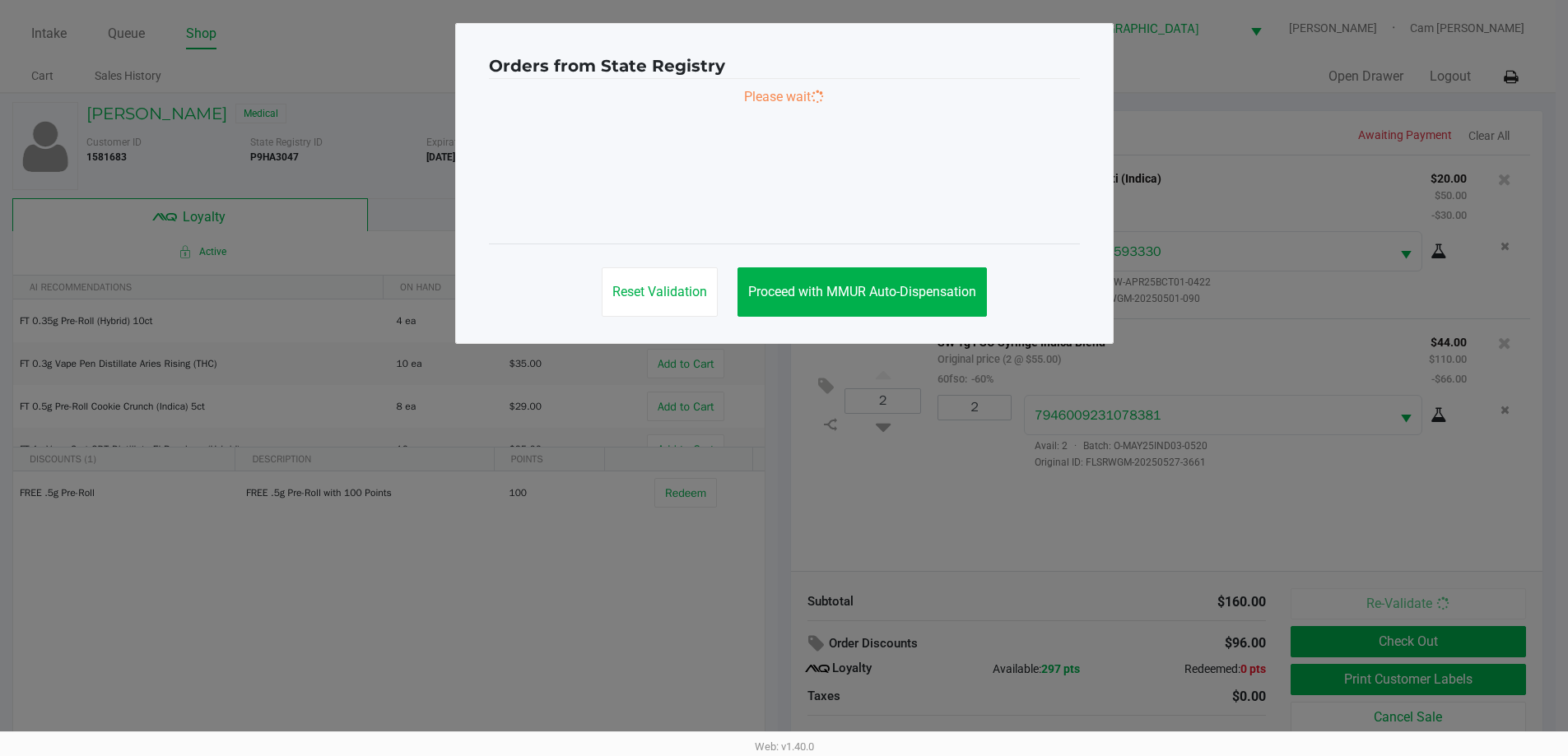 scroll, scrollTop: 0, scrollLeft: 0, axis: both 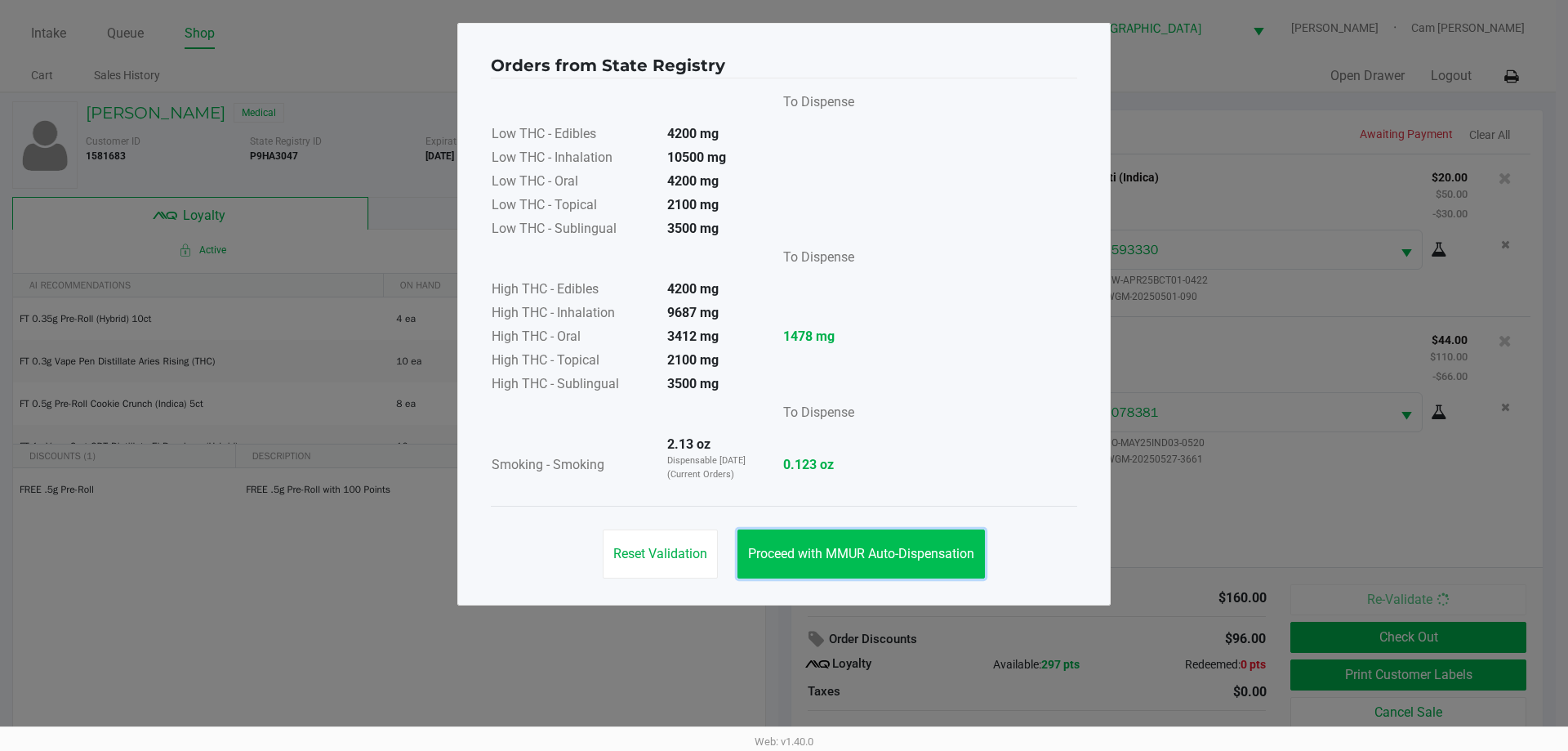 click on "Proceed with MMUR Auto-Dispensation" 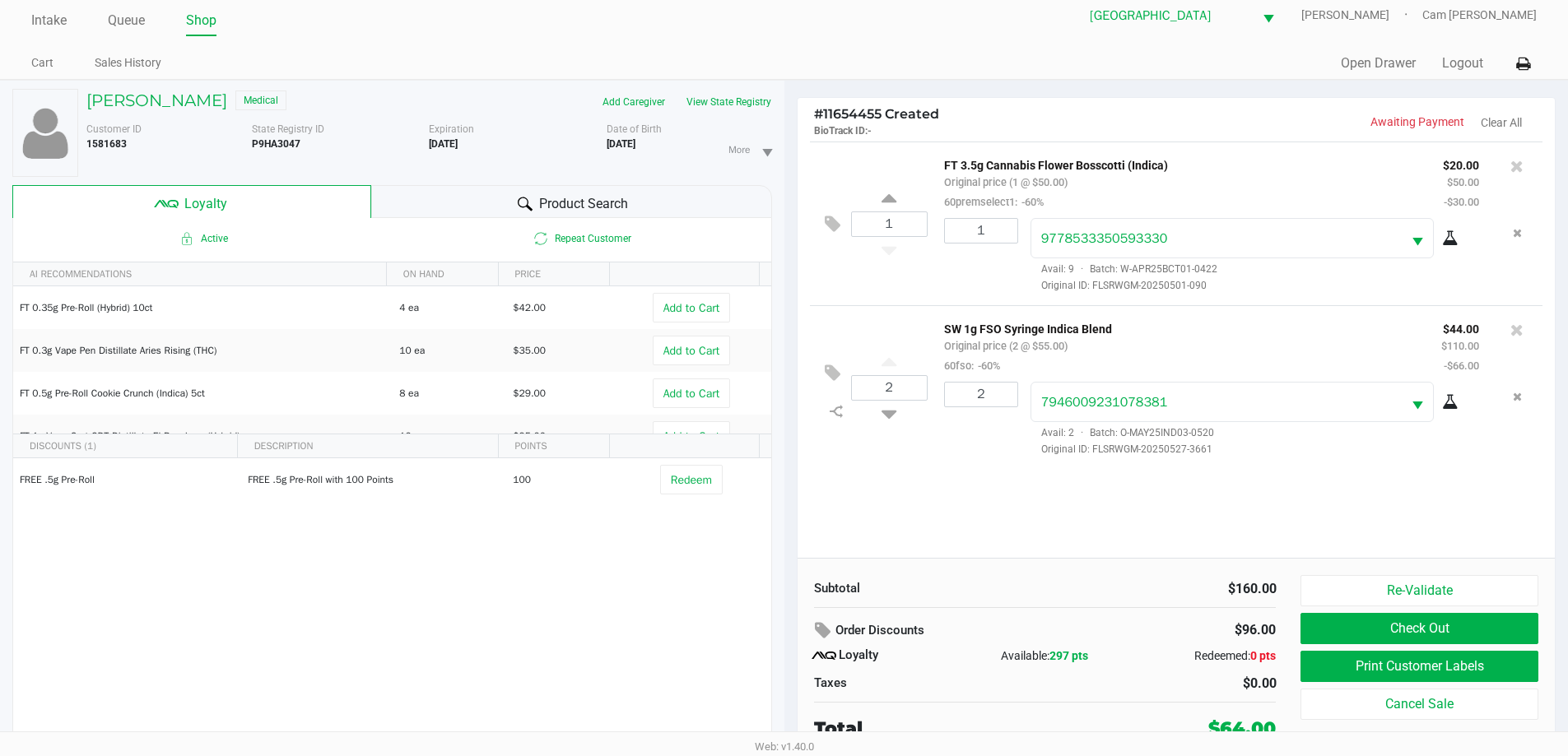 scroll, scrollTop: 17, scrollLeft: 0, axis: vertical 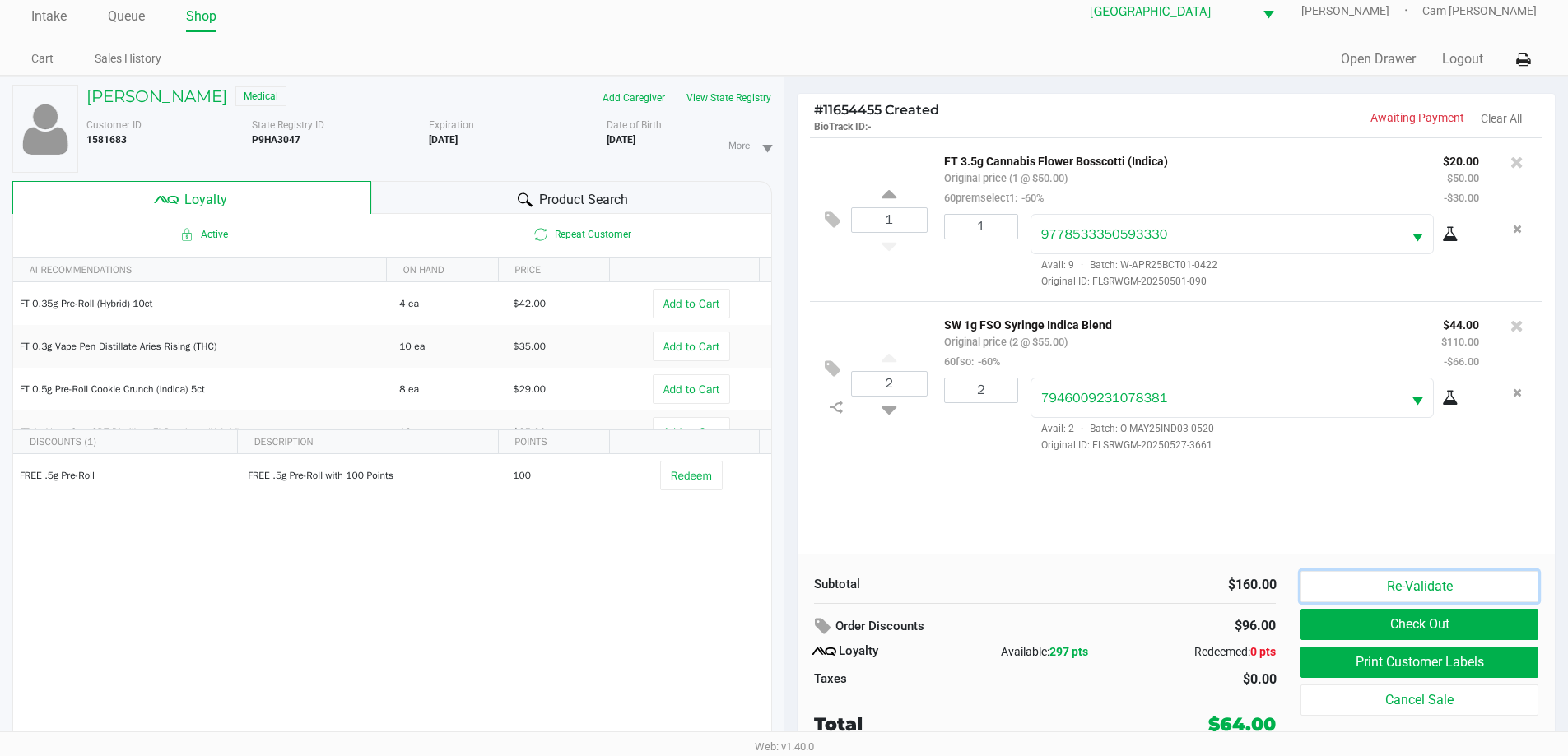 drag, startPoint x: 1375, startPoint y: 582, endPoint x: 1319, endPoint y: 572, distance: 56.885851 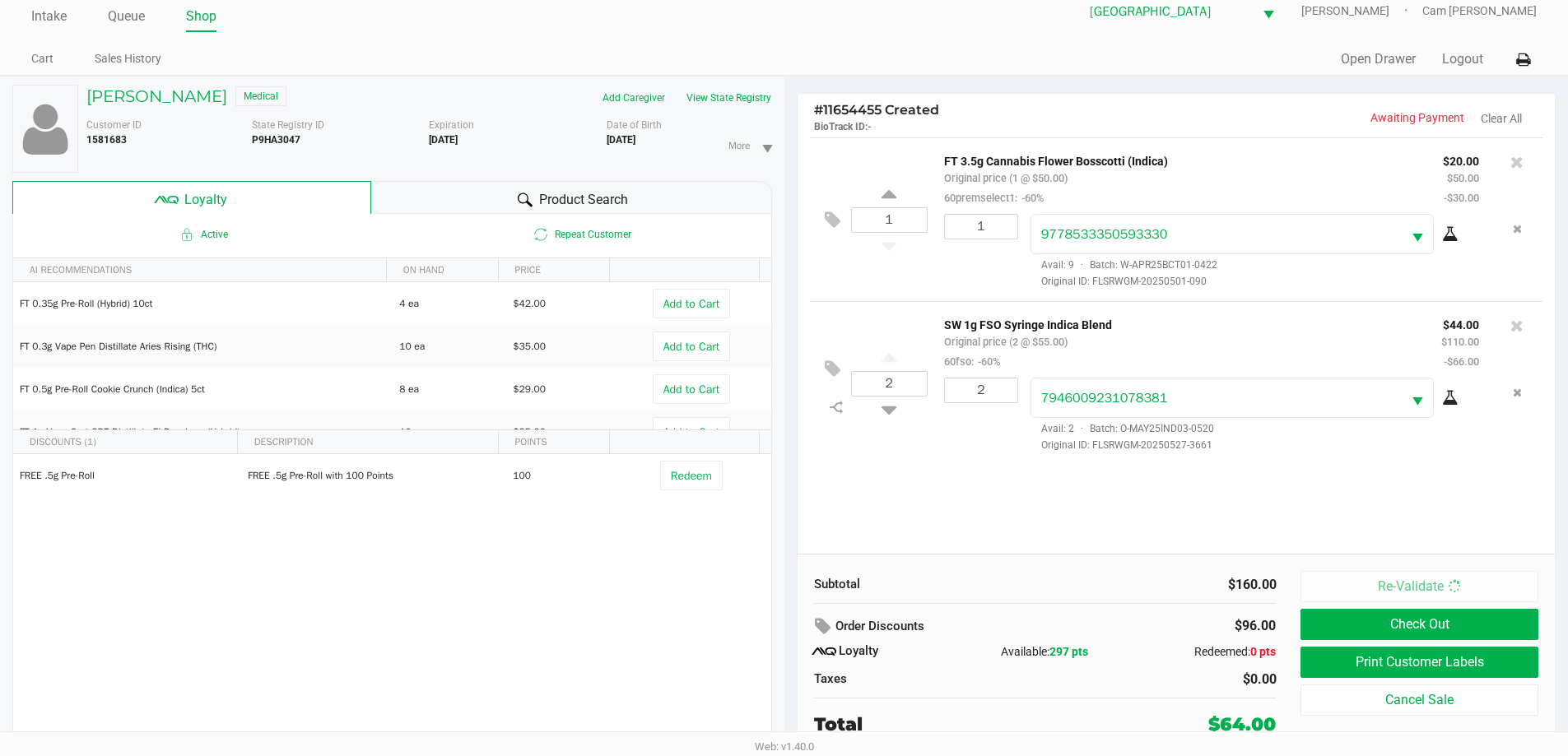 scroll, scrollTop: 0, scrollLeft: 0, axis: both 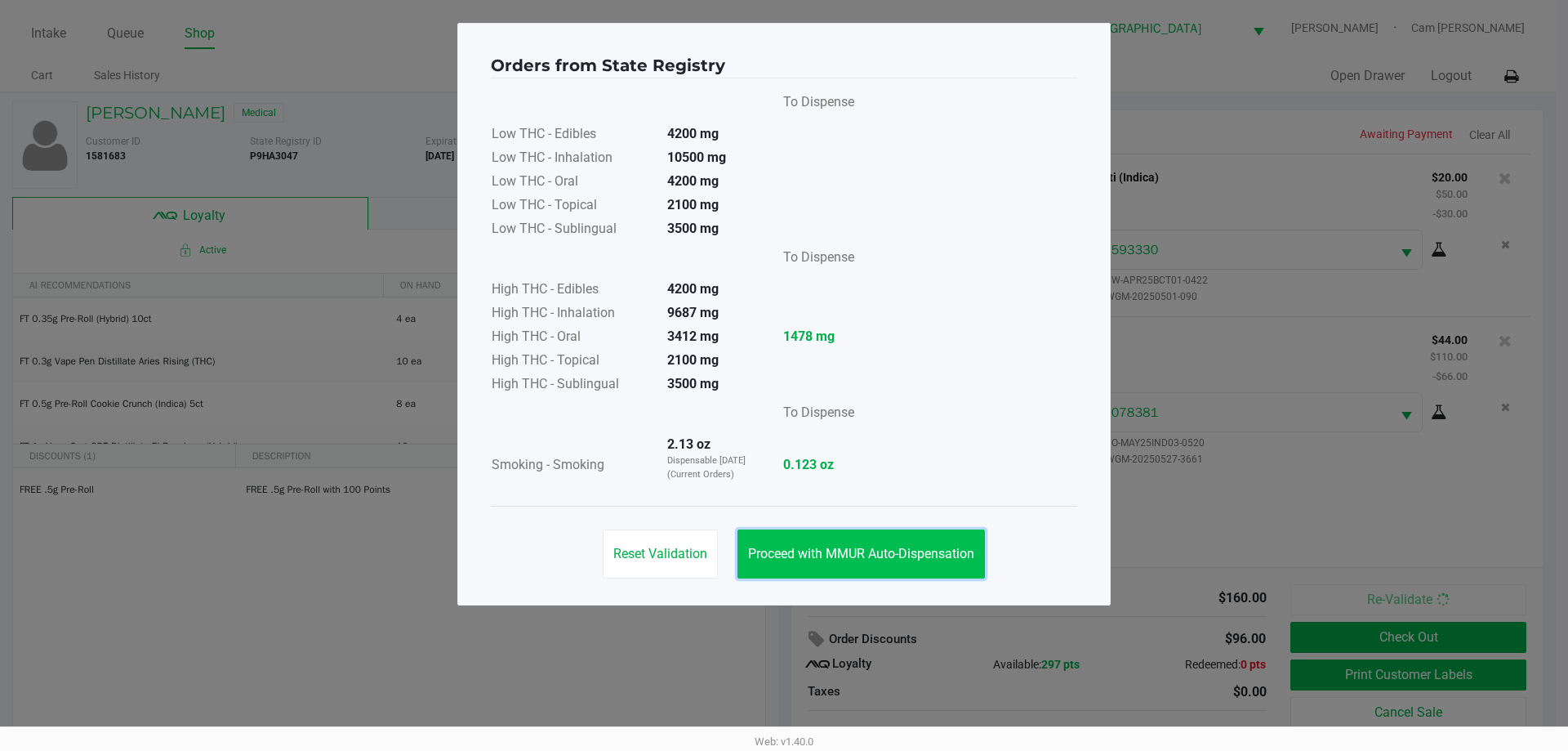 click on "Proceed with MMUR Auto-Dispensation" 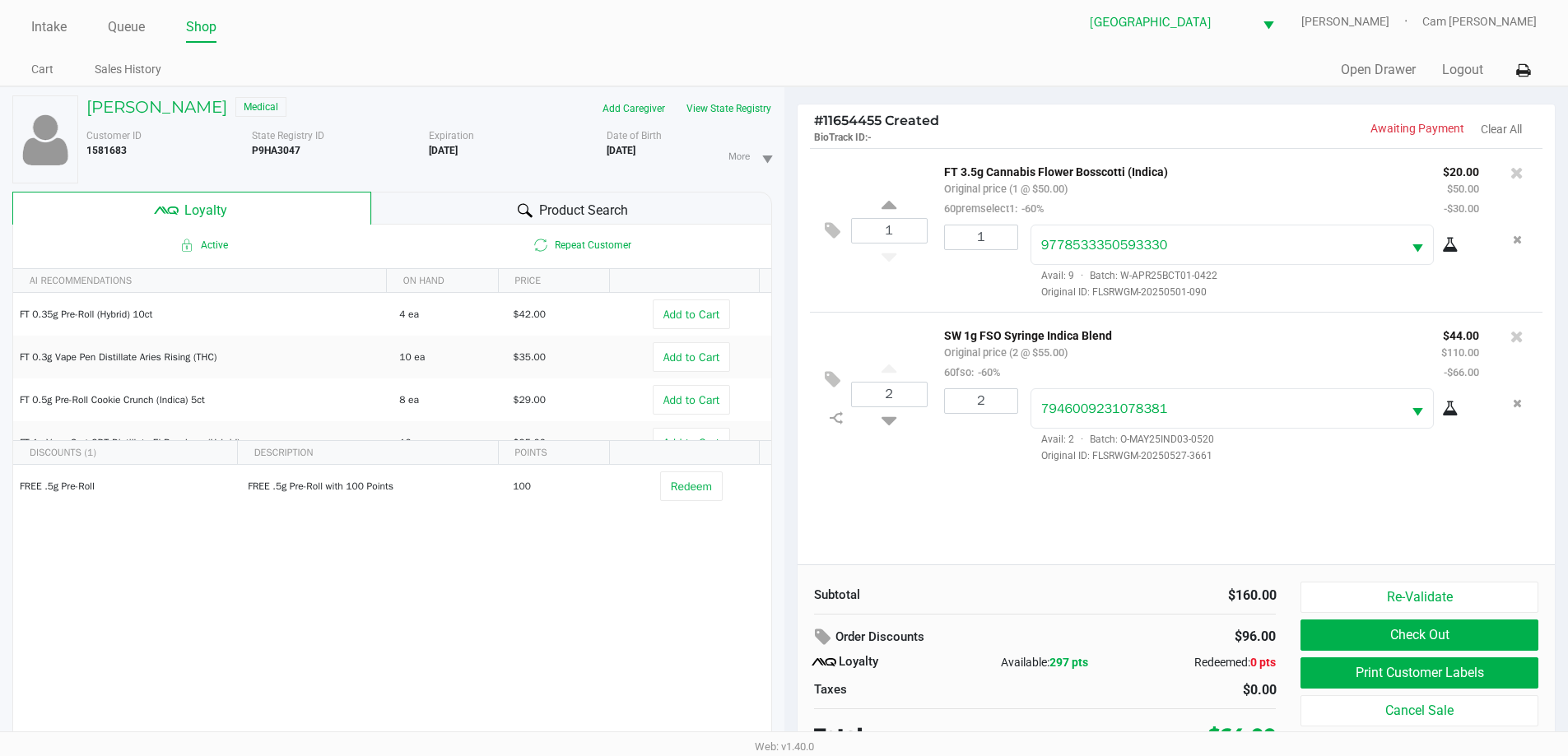 scroll, scrollTop: 17, scrollLeft: 0, axis: vertical 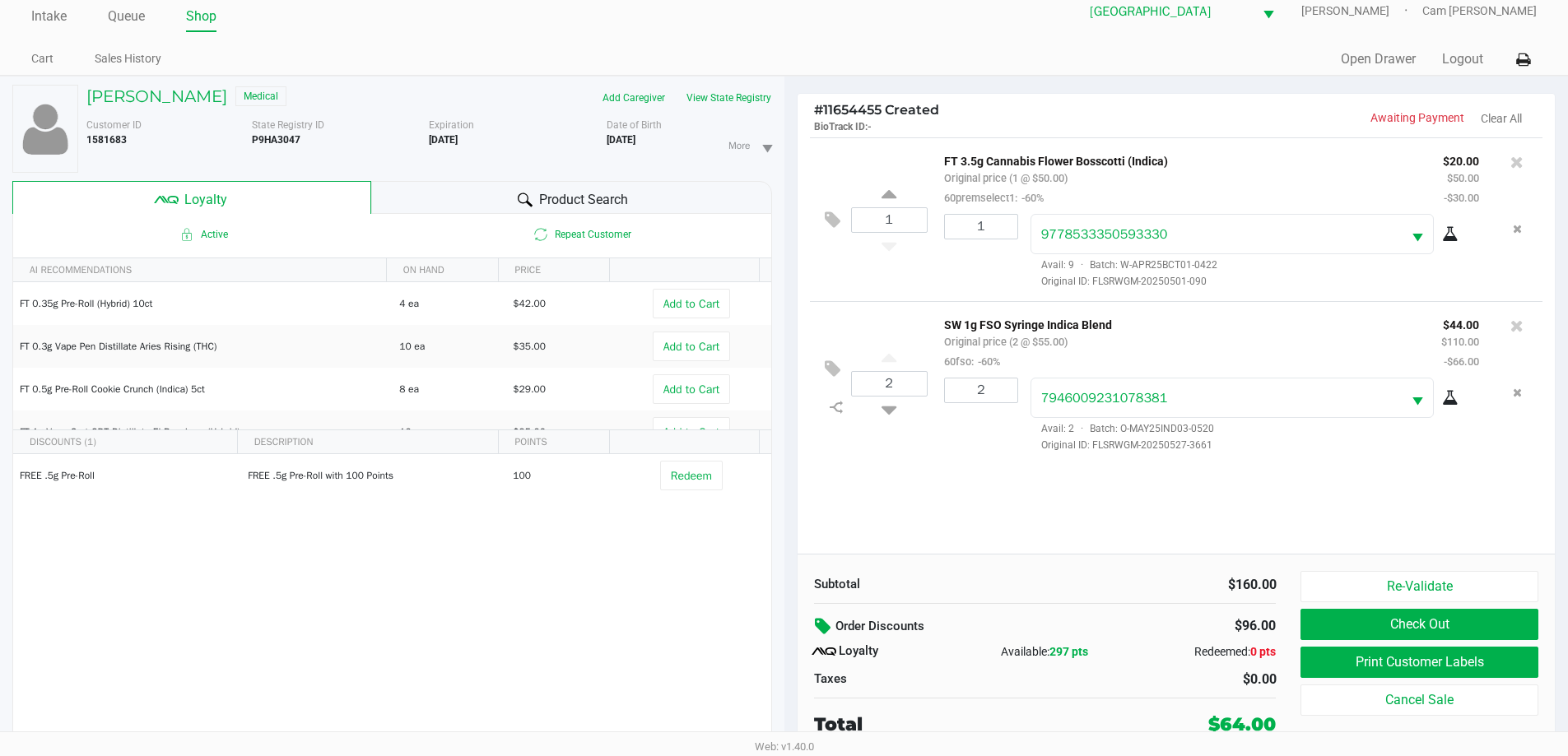 click on "Order Discounts" 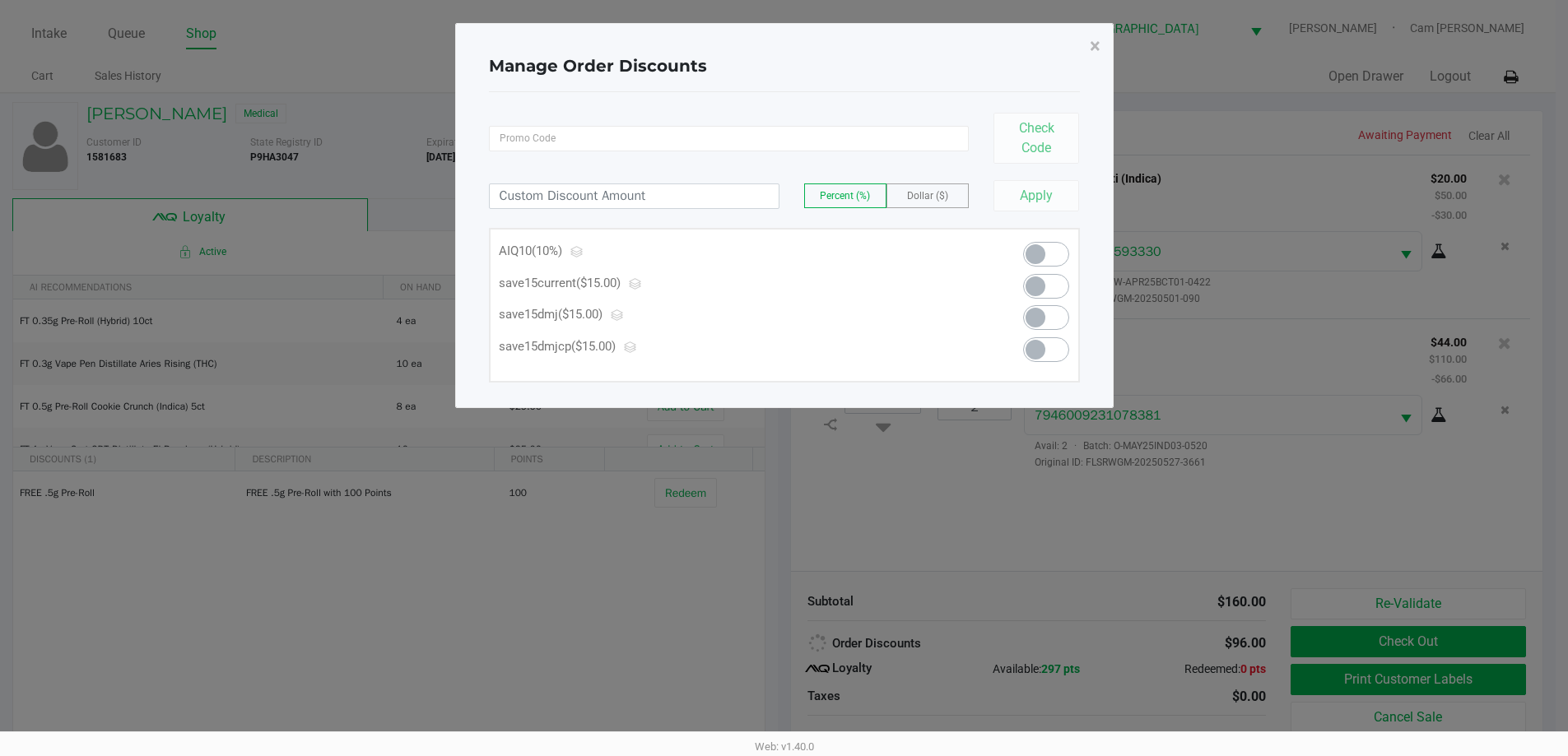 scroll, scrollTop: 0, scrollLeft: 0, axis: both 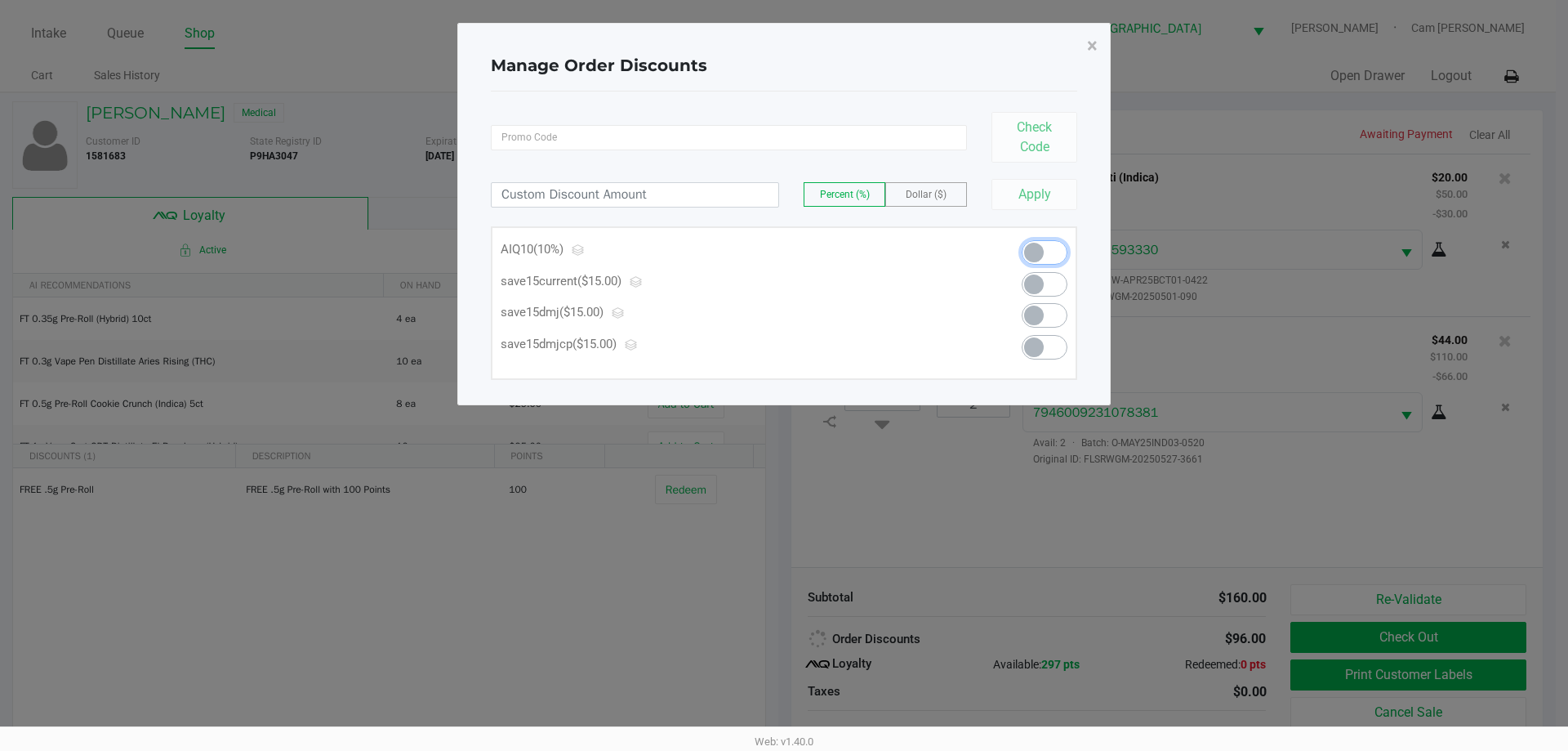 click at bounding box center [1045, 253] 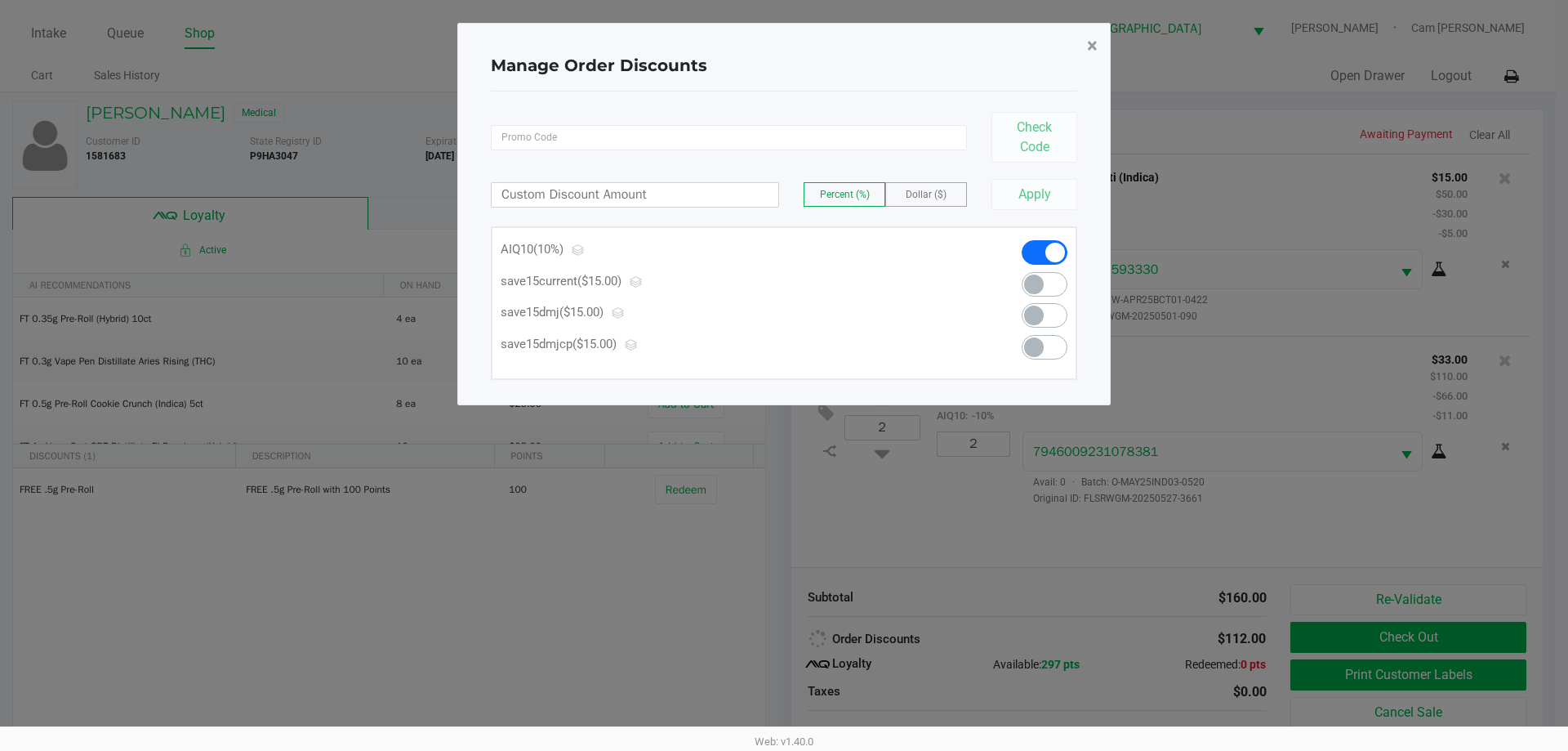 click on "×" 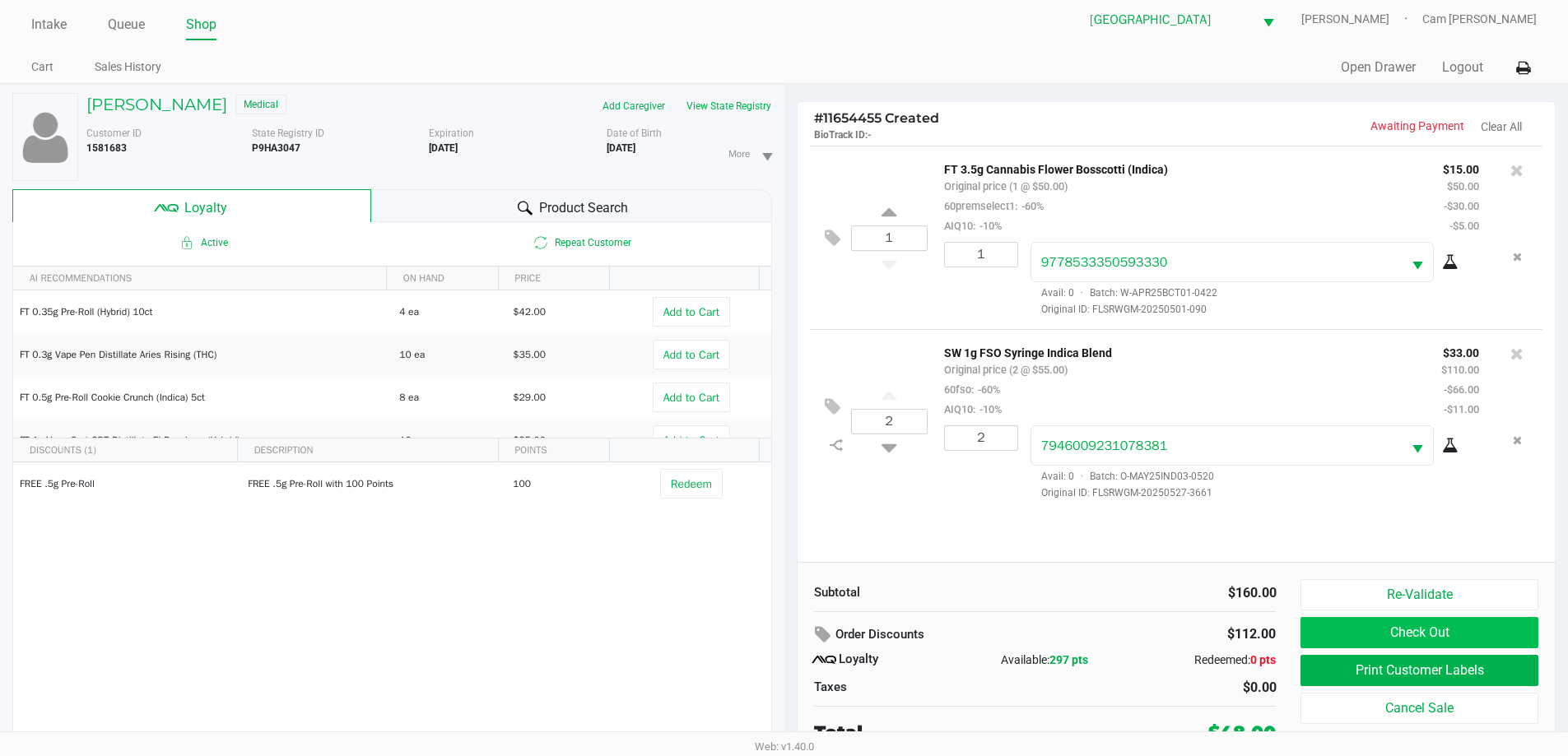 scroll, scrollTop: 17, scrollLeft: 0, axis: vertical 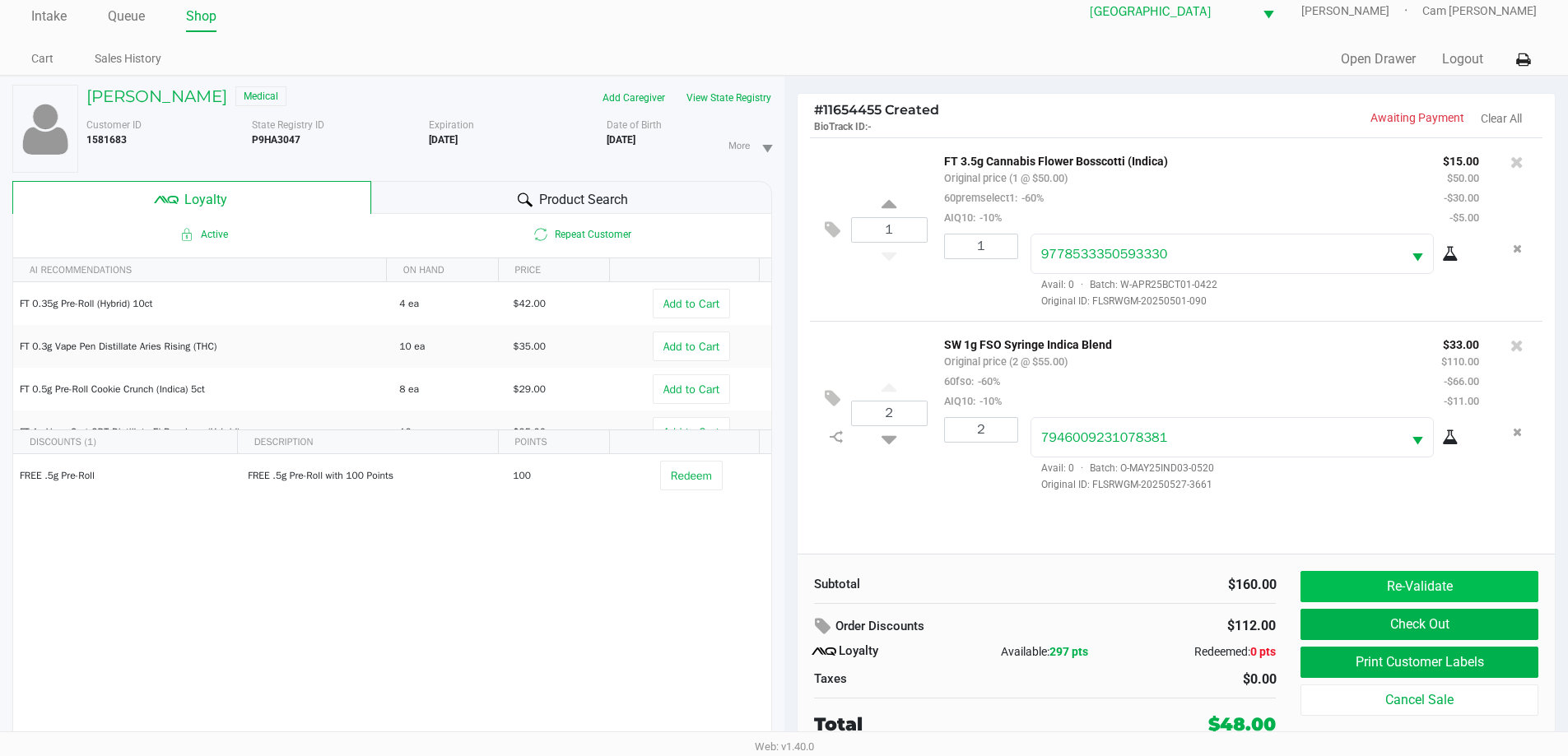 click on "Subtotal   $160.00   Order Discounts   $112.00
Loyalty   Available:   297 pts   Redeemed:   0 pts   Taxes   $0.00   Total   $48.00   Re-Validate   Check Out   Print Customer Labels   Cancel Sale" 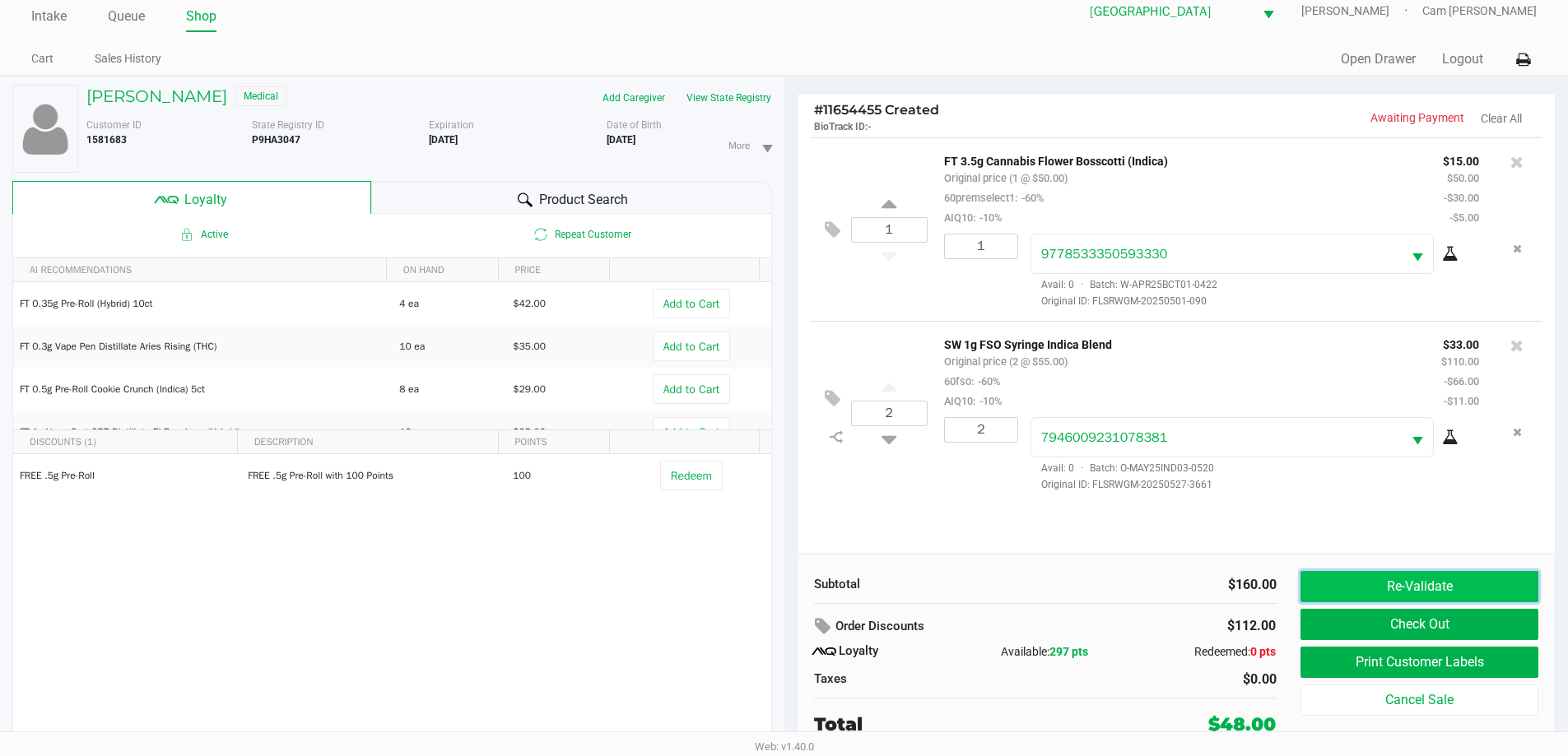click on "Re-Validate" 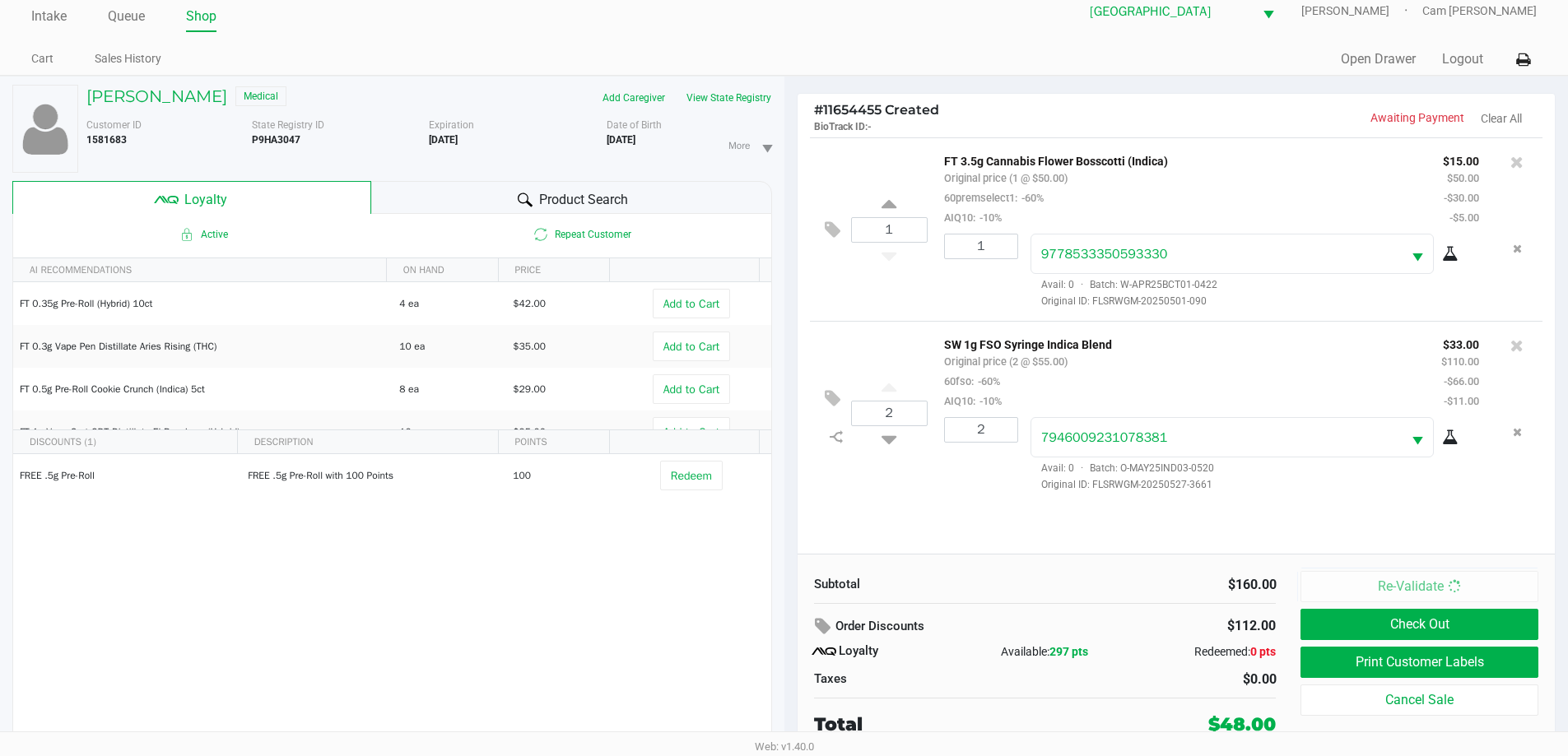 scroll, scrollTop: 0, scrollLeft: 0, axis: both 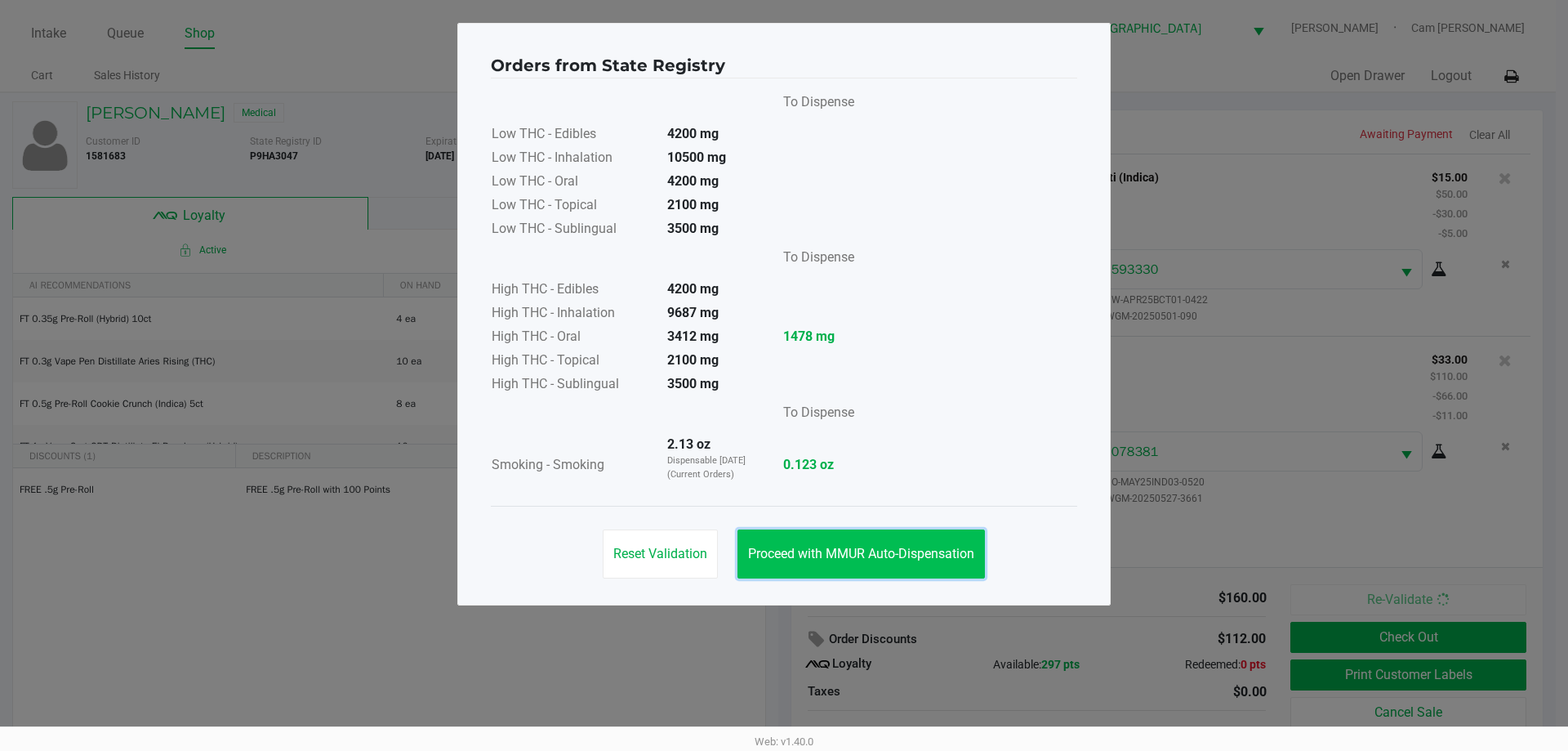 click on "Proceed with MMUR Auto-Dispensation" 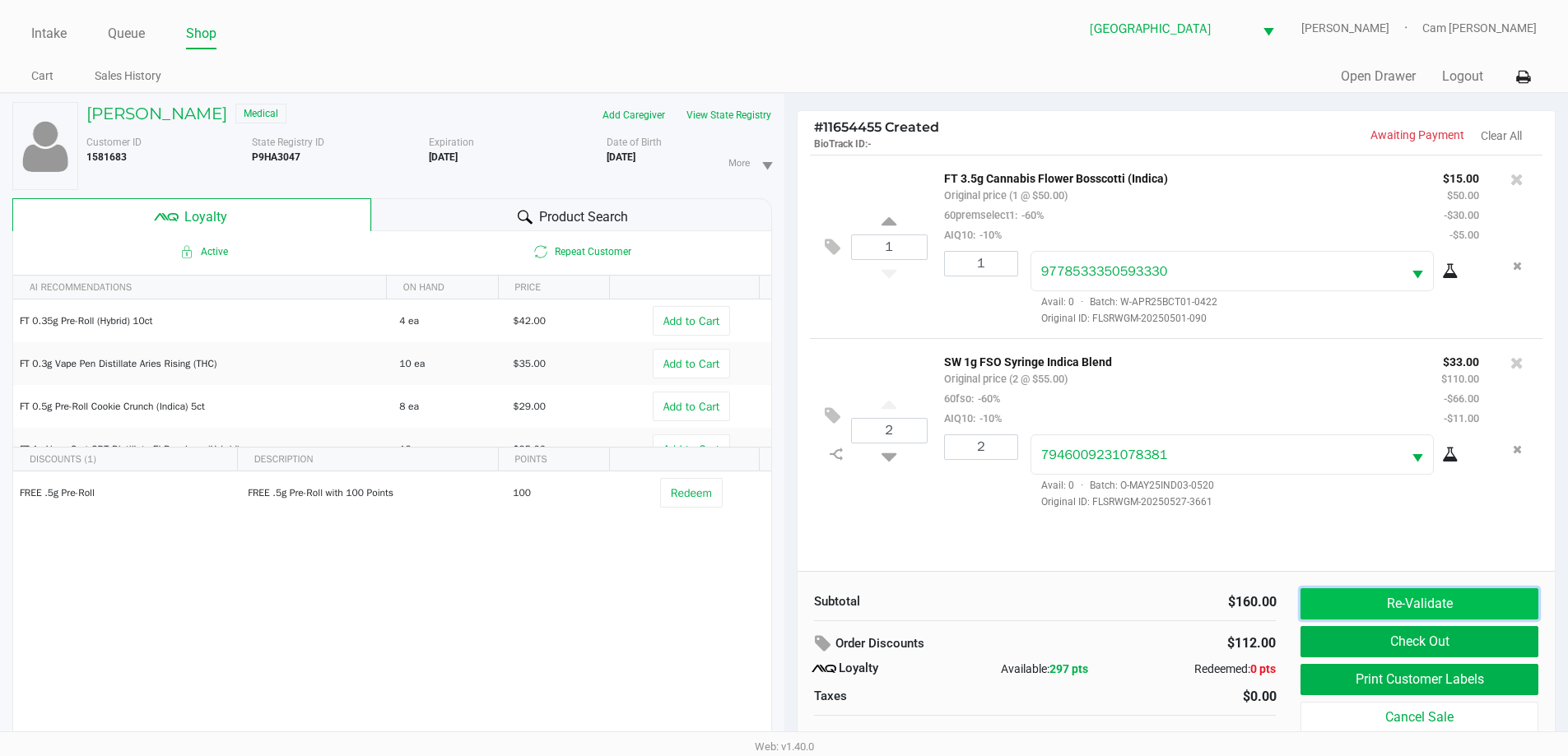 click on "Re-Validate" 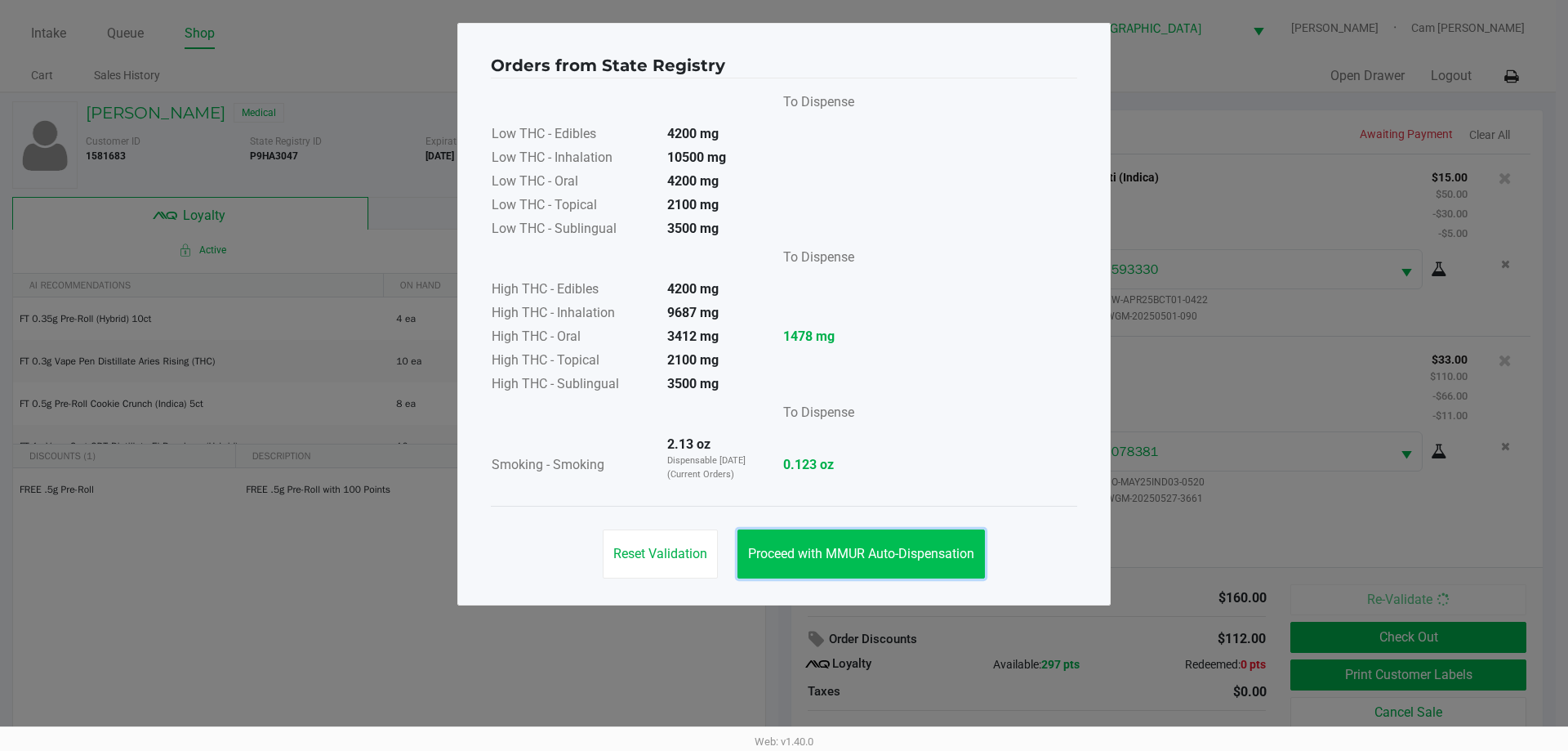 drag, startPoint x: 833, startPoint y: 547, endPoint x: 1104, endPoint y: 548, distance: 271.002 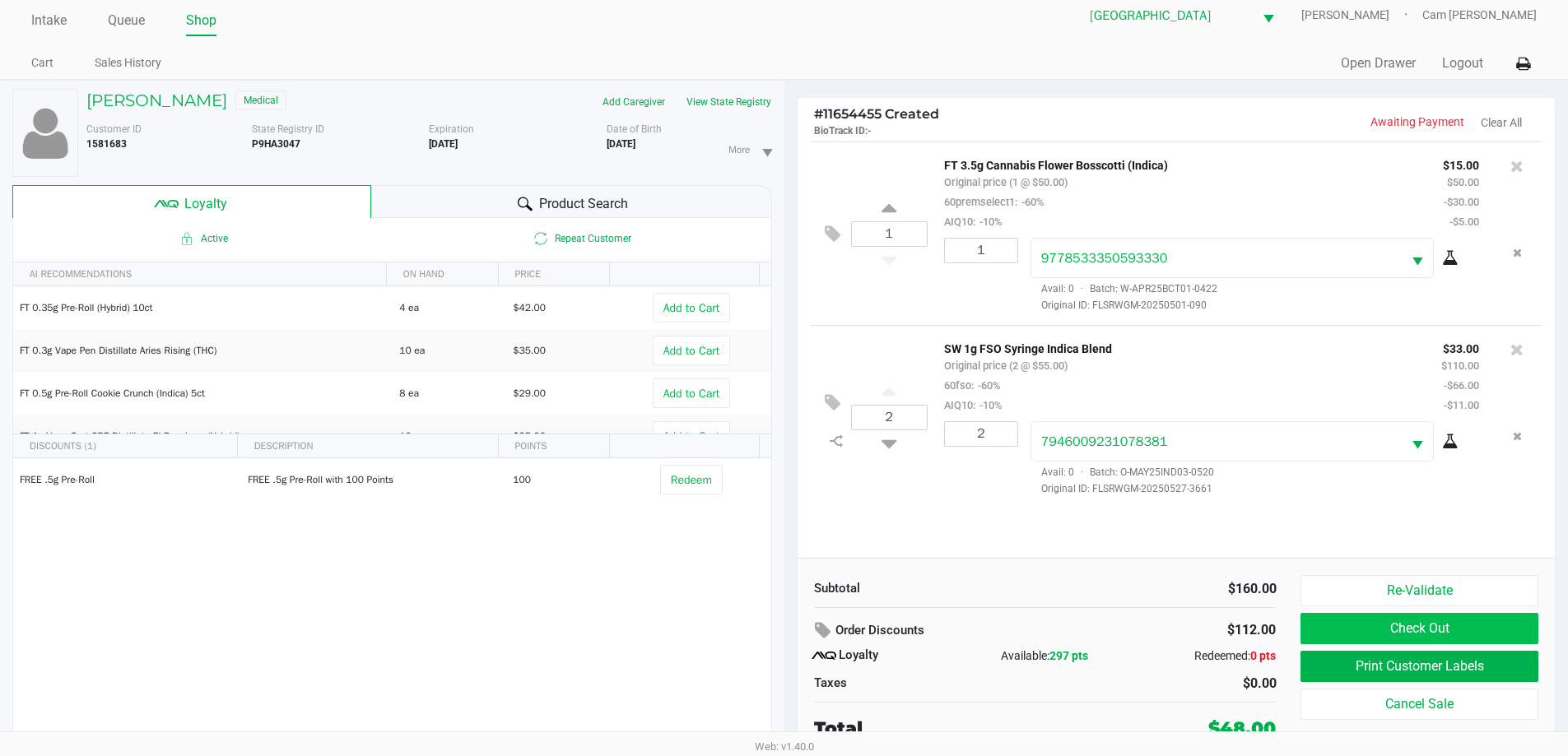 scroll, scrollTop: 17, scrollLeft: 0, axis: vertical 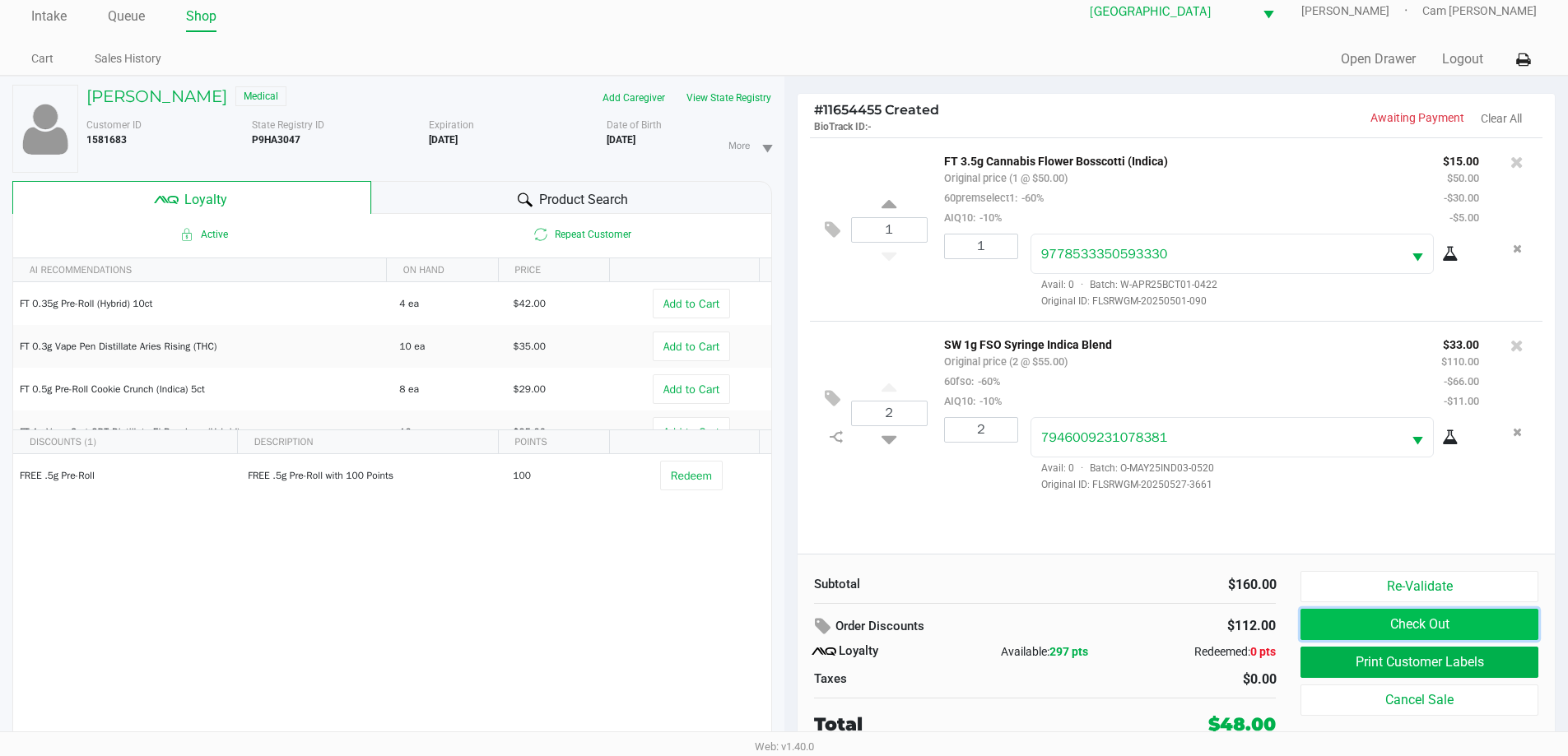 click on "Check Out" 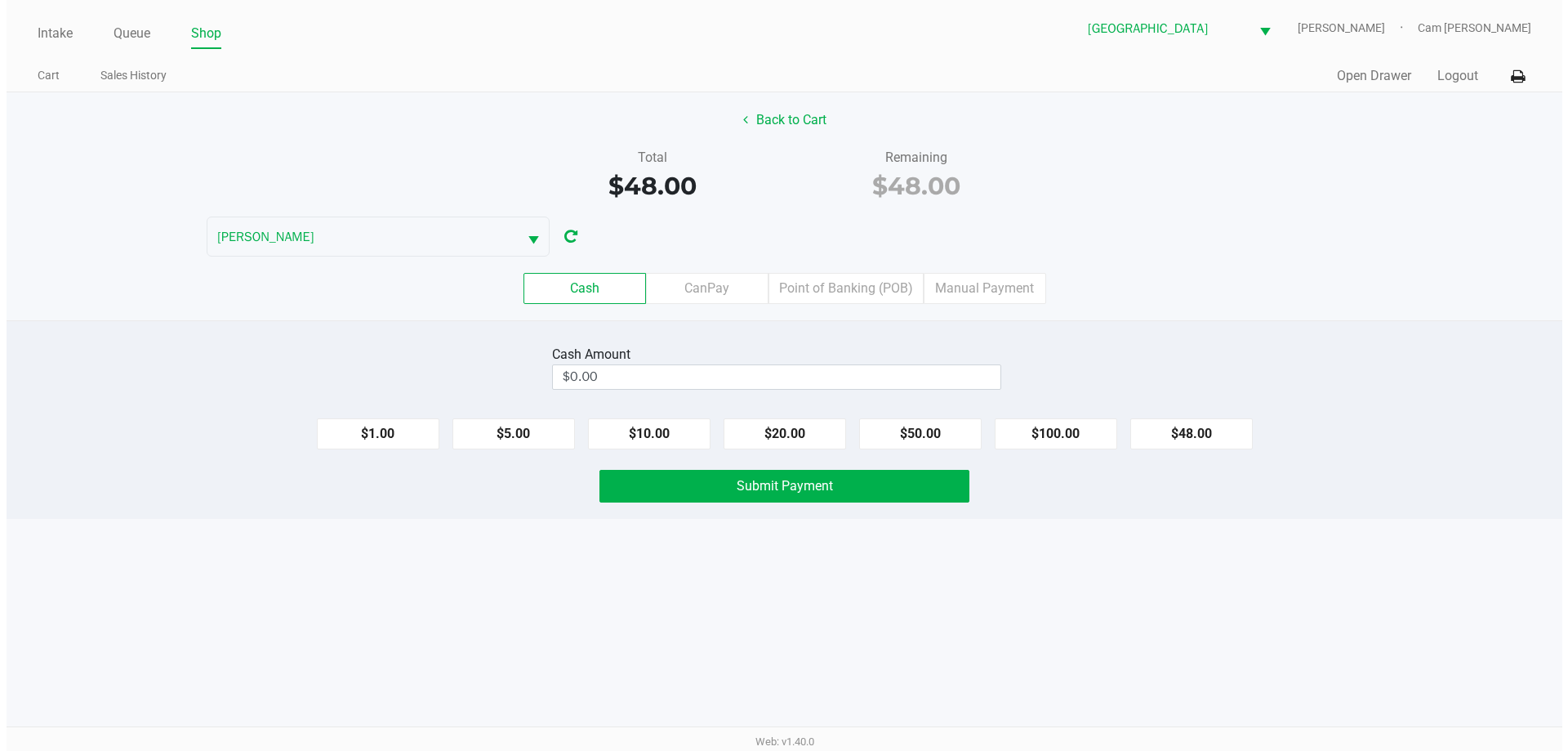 scroll, scrollTop: 0, scrollLeft: 0, axis: both 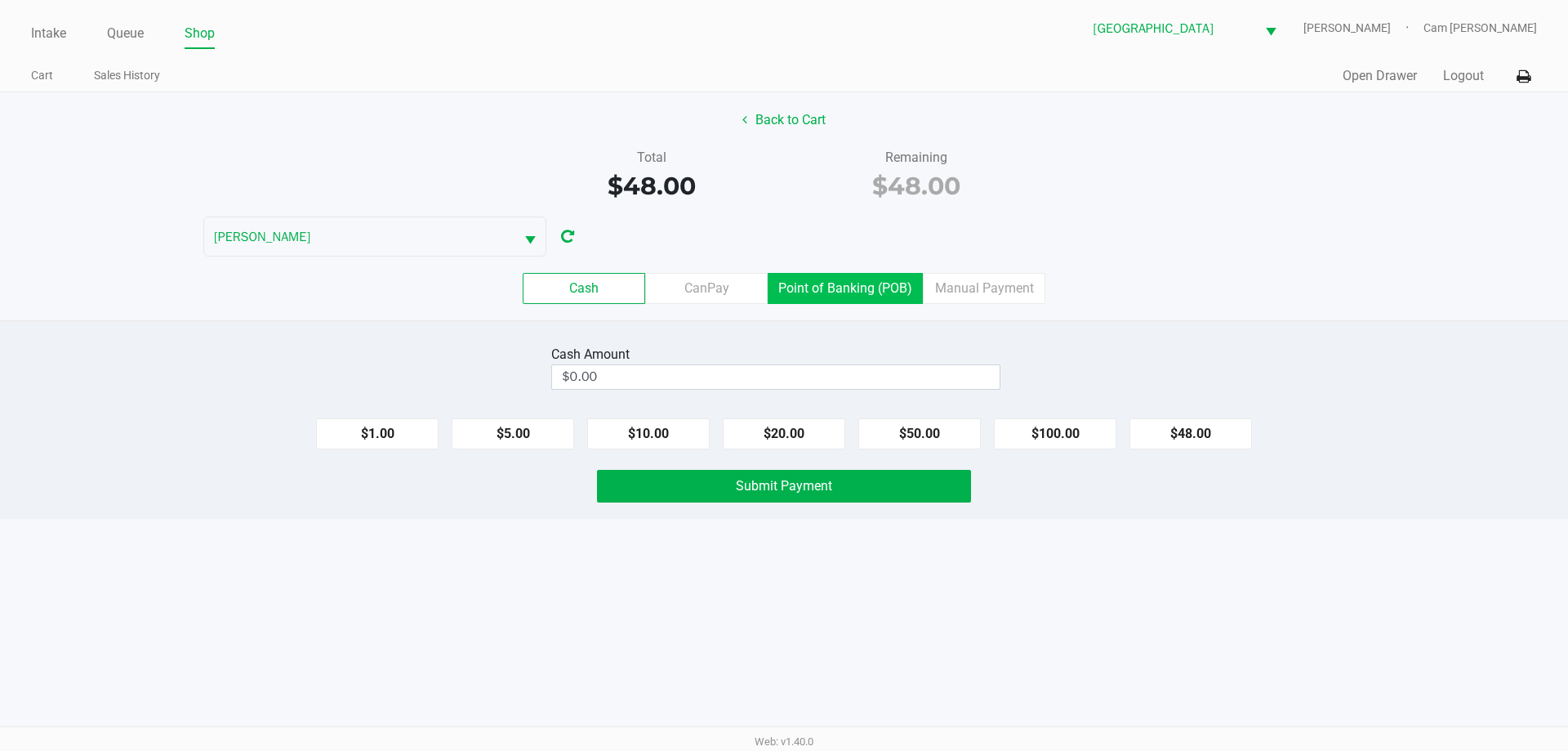 click on "Point of Banking (POB)" 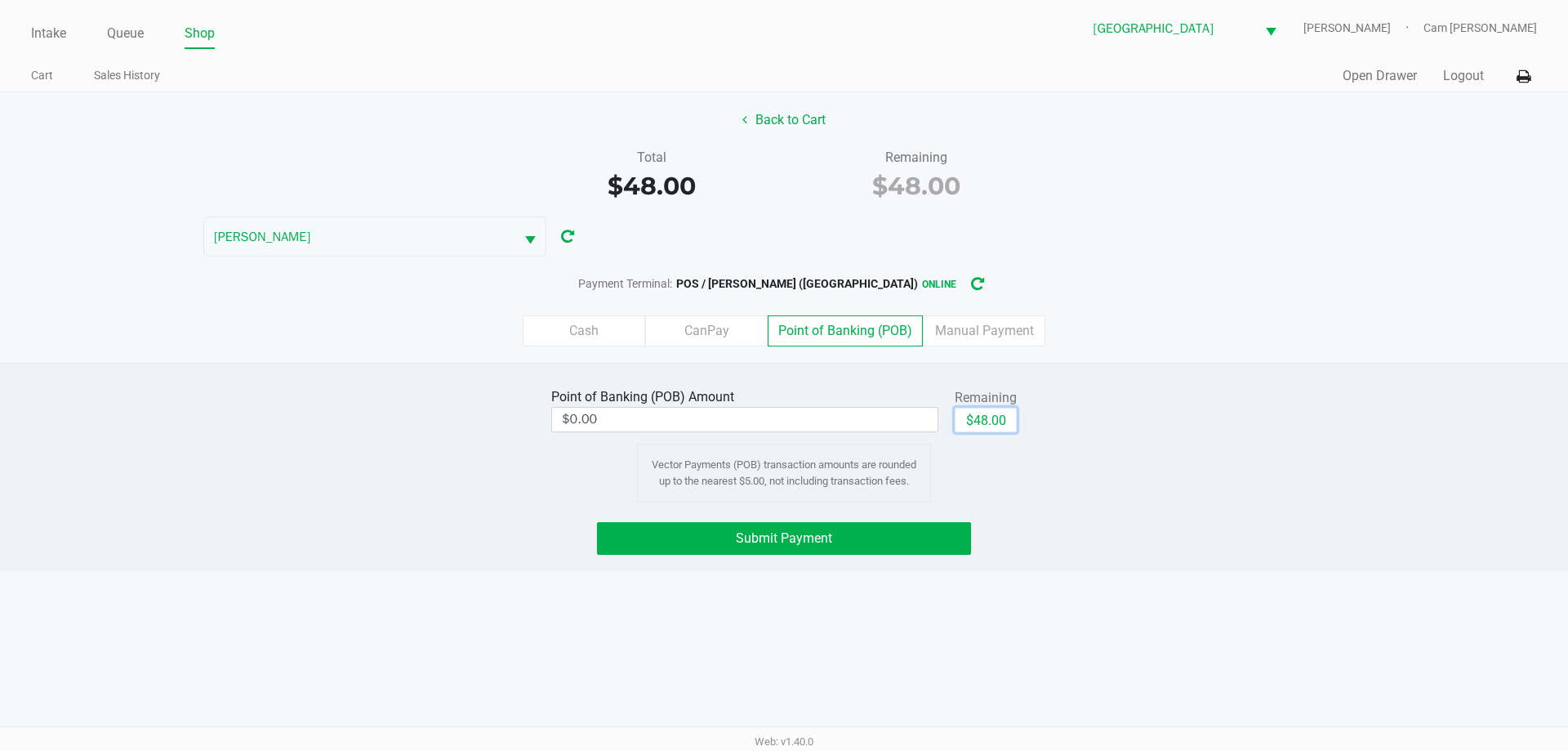 drag, startPoint x: 1003, startPoint y: 419, endPoint x: 978, endPoint y: 476, distance: 62.24147 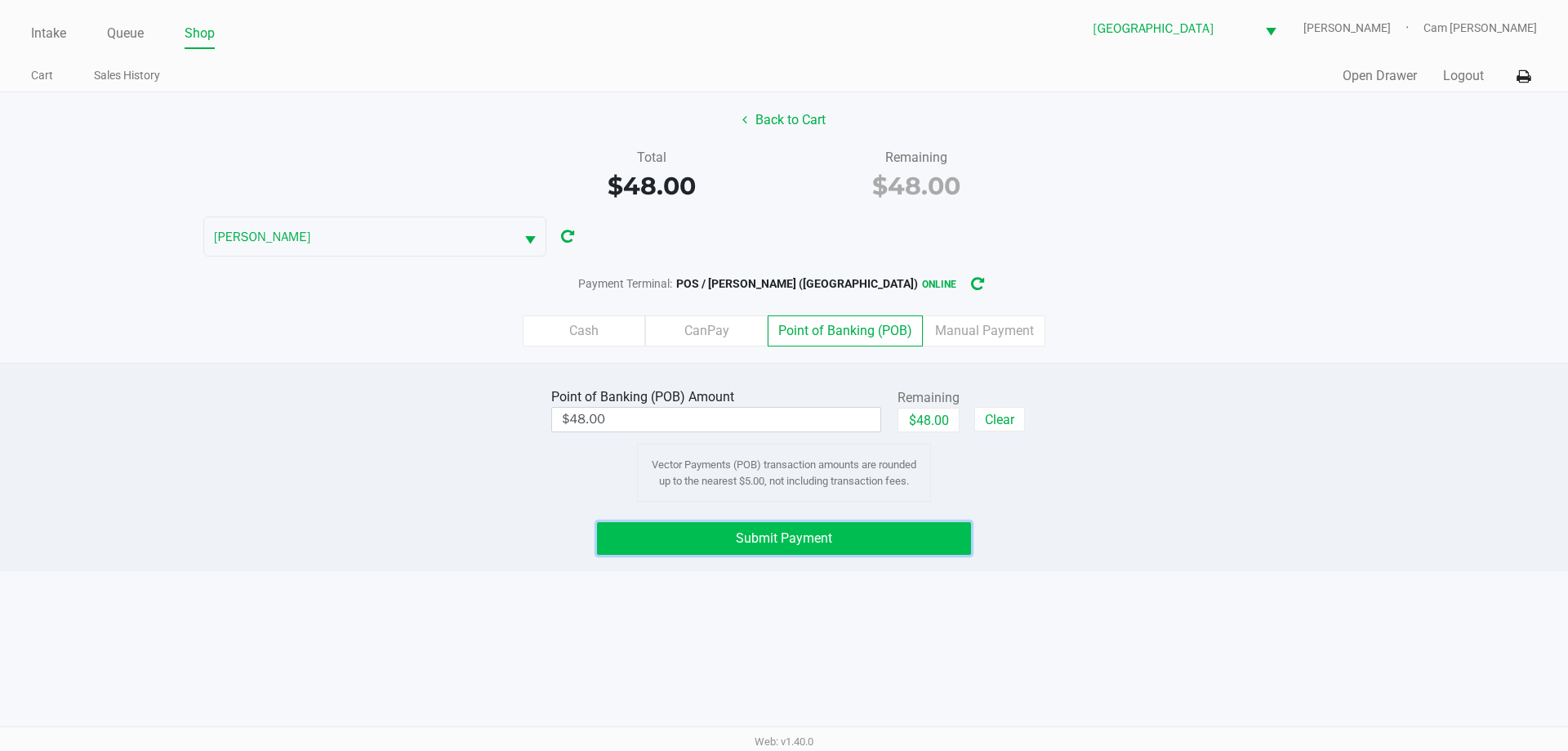 click on "Submit Payment" 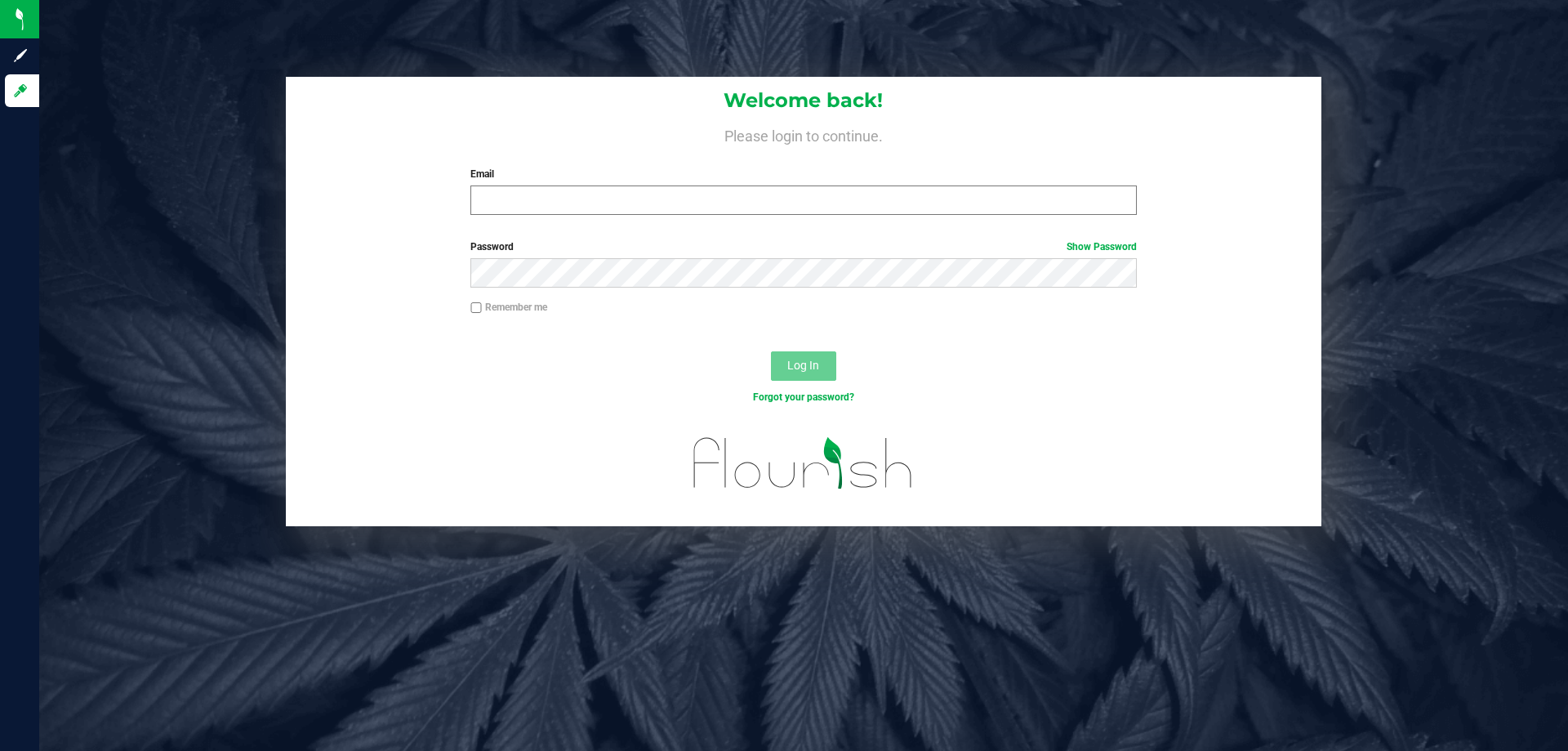 scroll, scrollTop: 0, scrollLeft: 0, axis: both 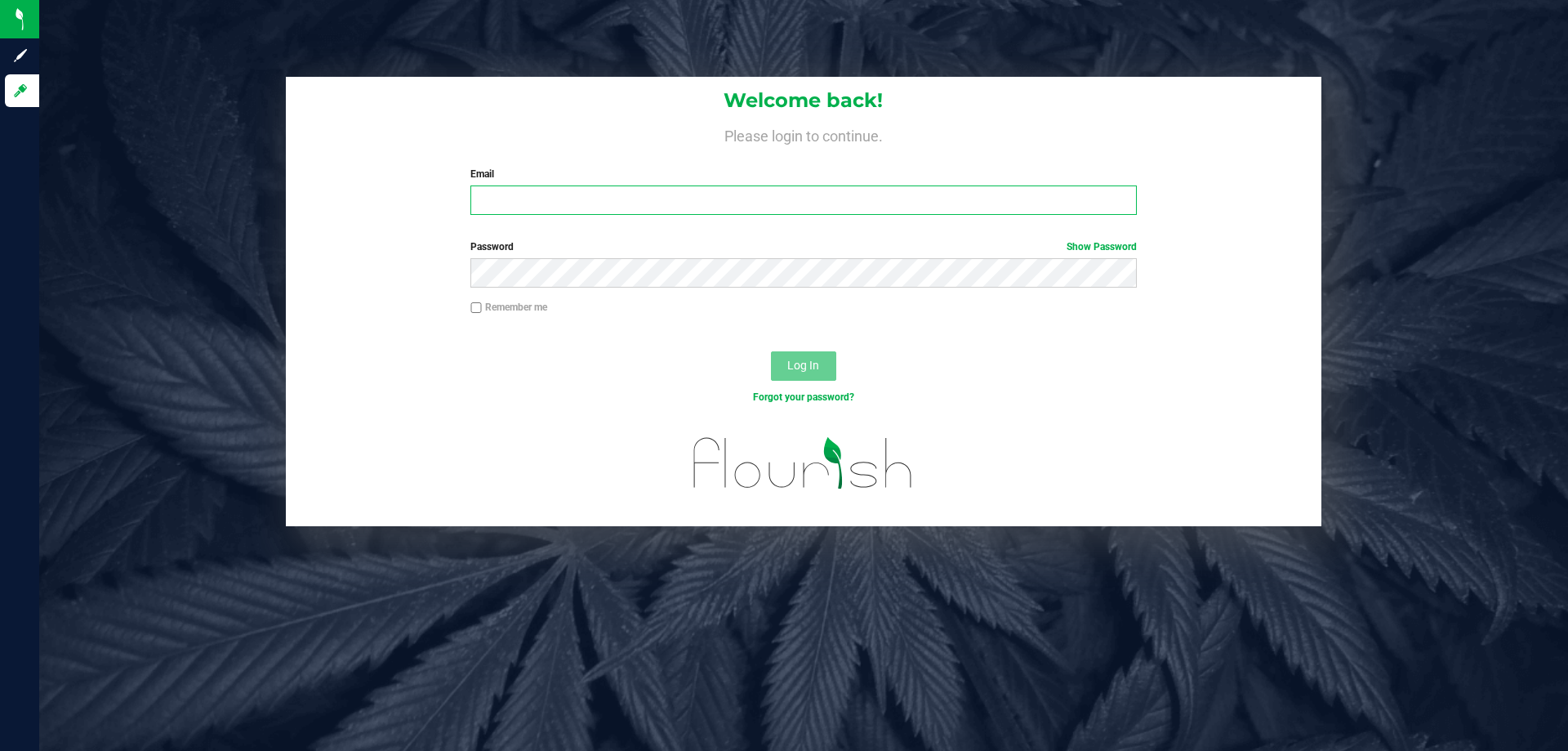 click on "Email" at bounding box center [803, 200] 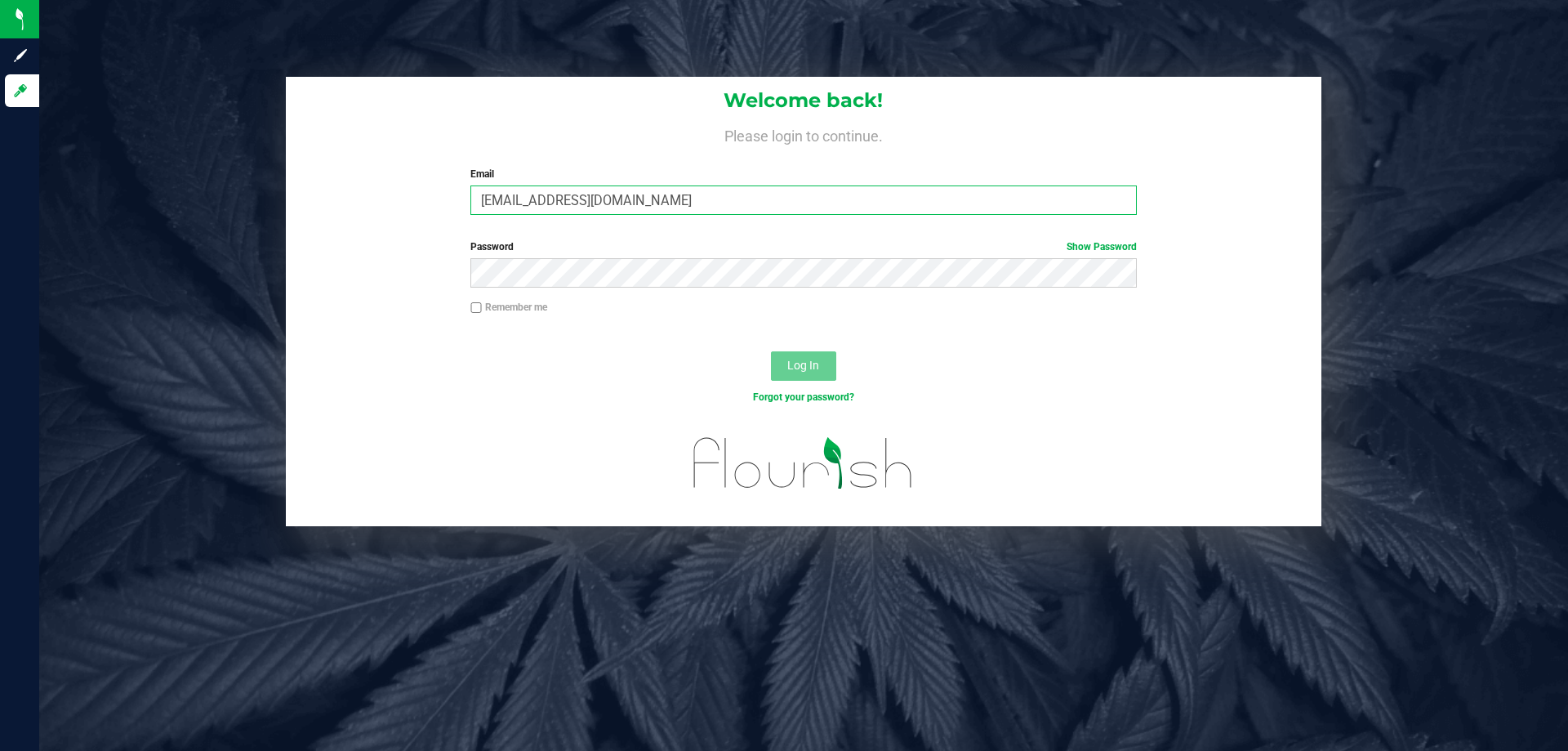 type on "[EMAIL_ADDRESS][DOMAIN_NAME]" 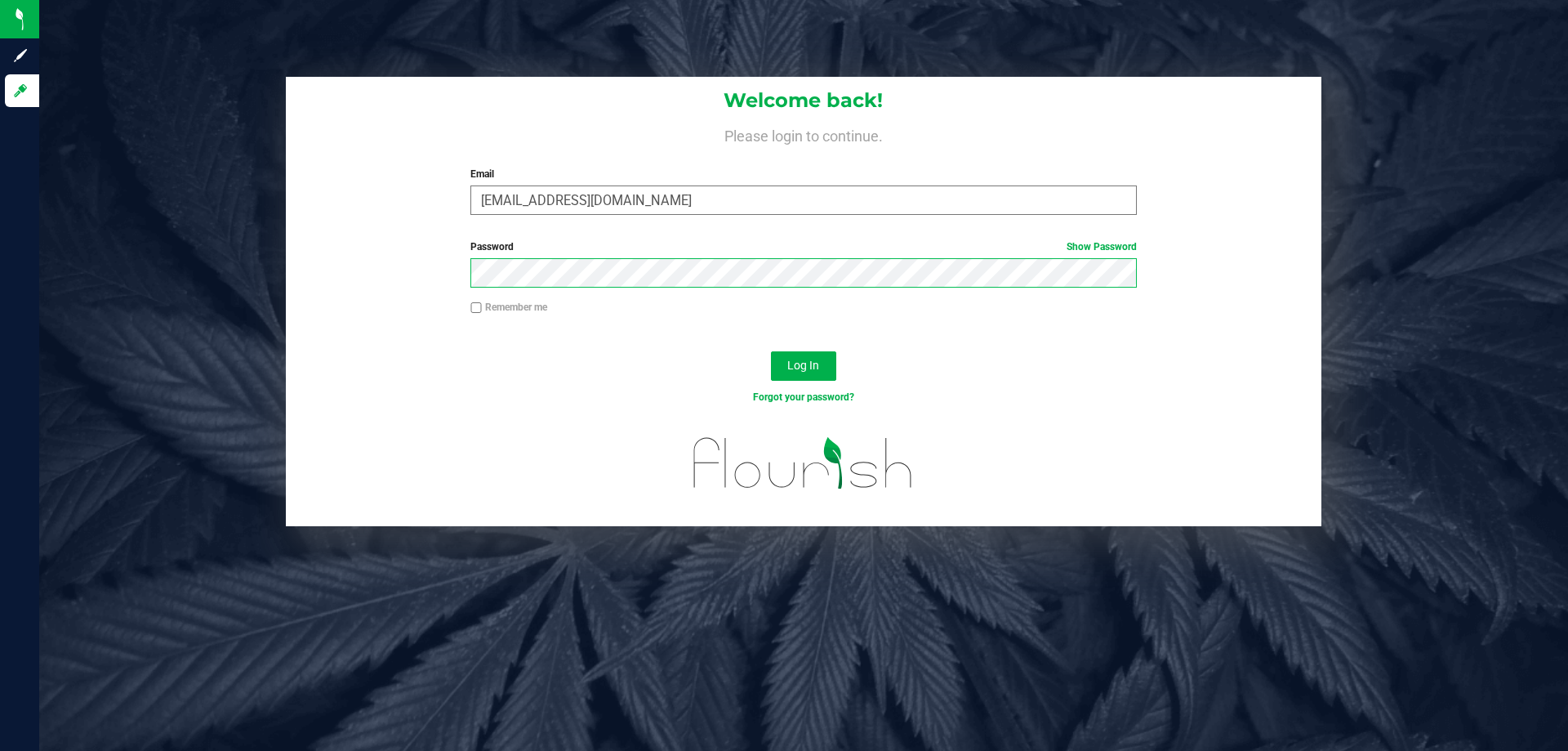 click on "Log In" at bounding box center [804, 366] 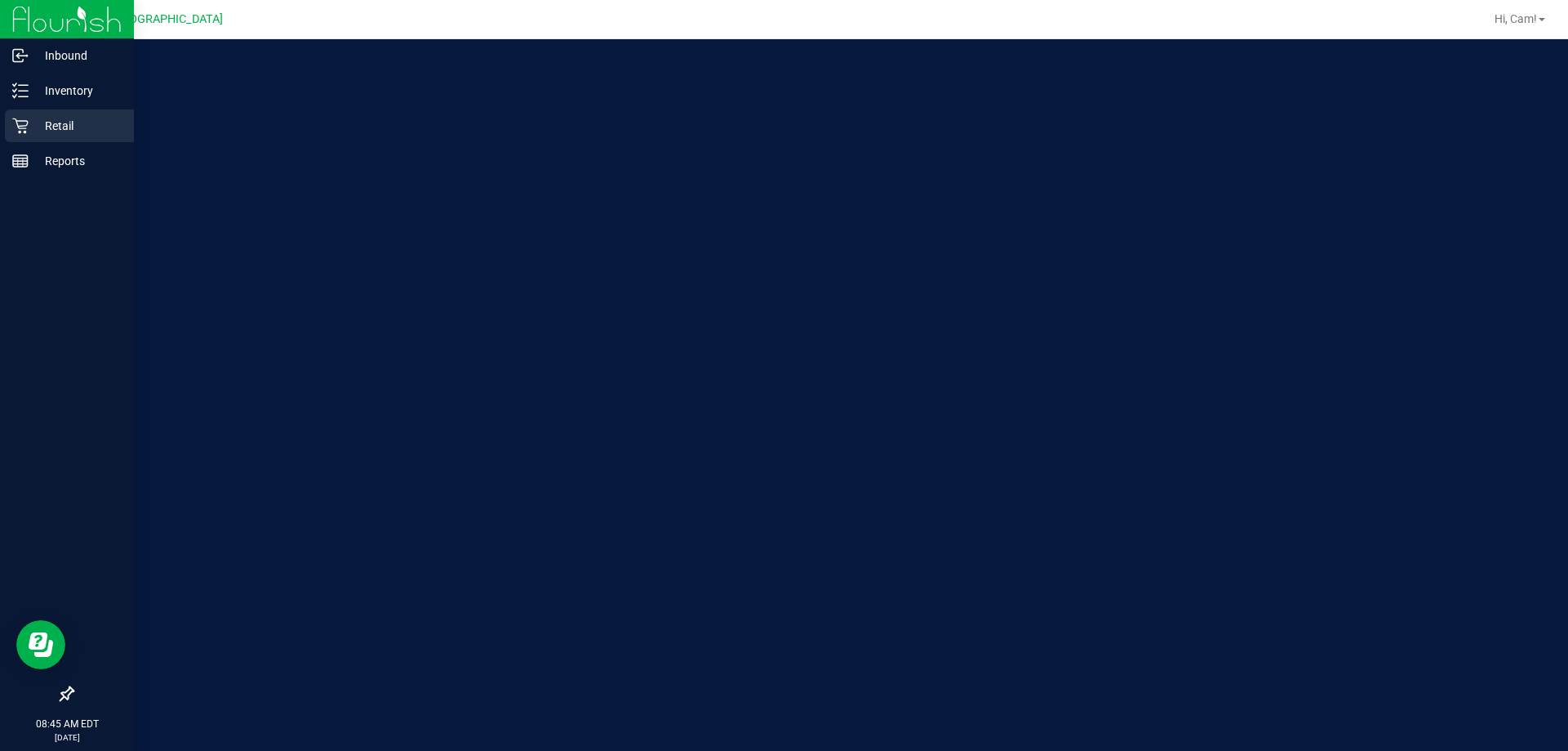 scroll, scrollTop: 0, scrollLeft: 0, axis: both 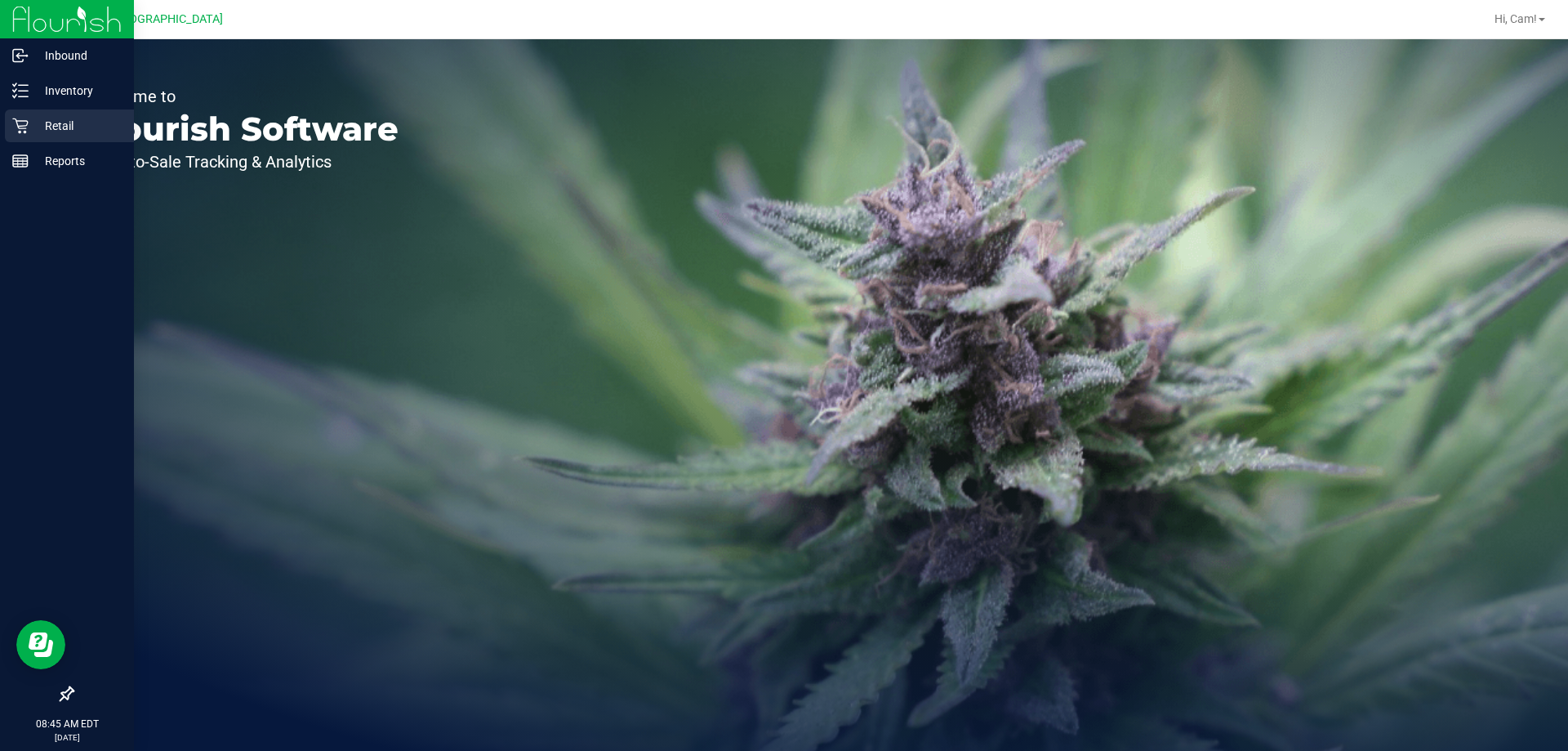 click on "Retail" at bounding box center (78, 126) 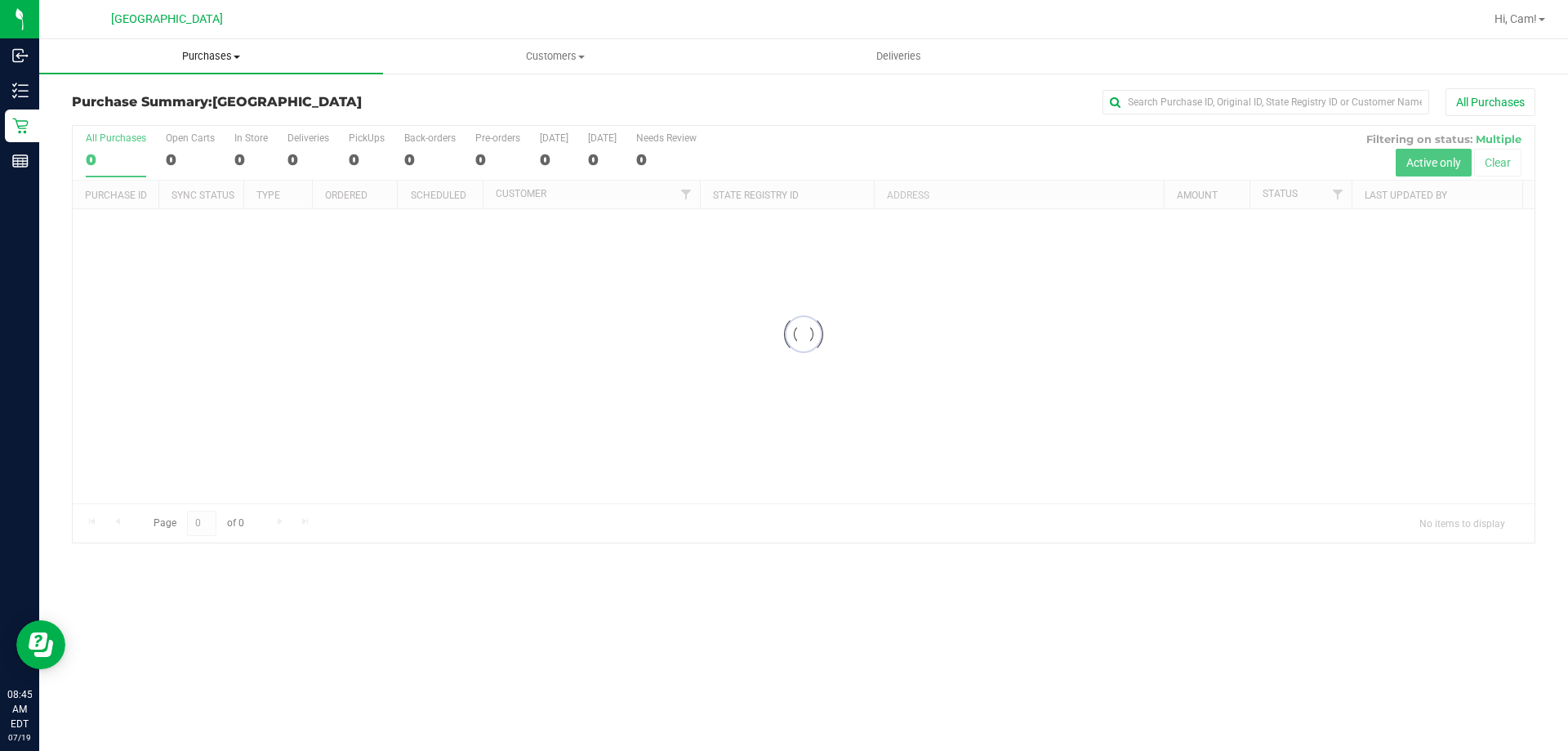 click on "Purchases" at bounding box center (211, 56) 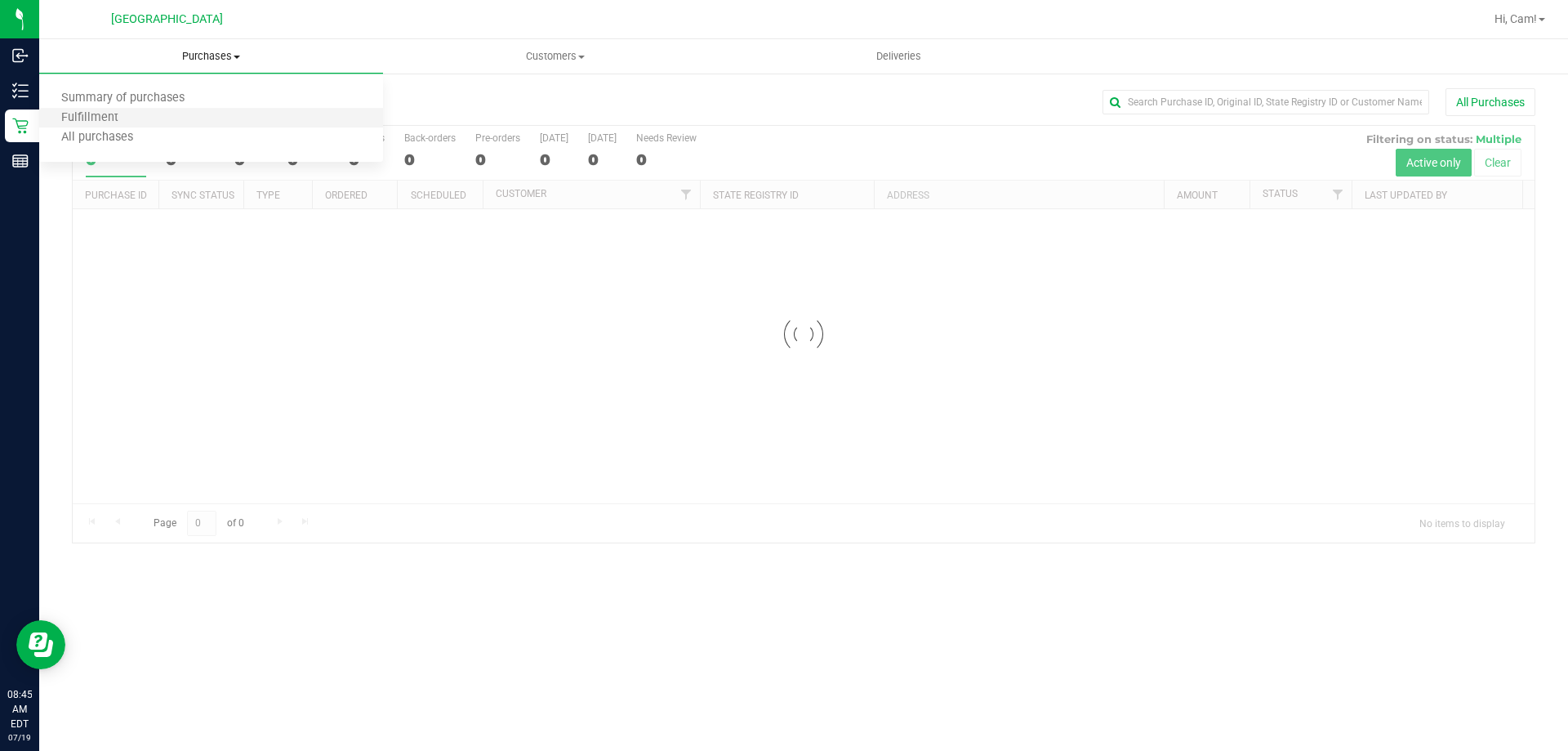 click on "Fulfillment" at bounding box center [211, 118] 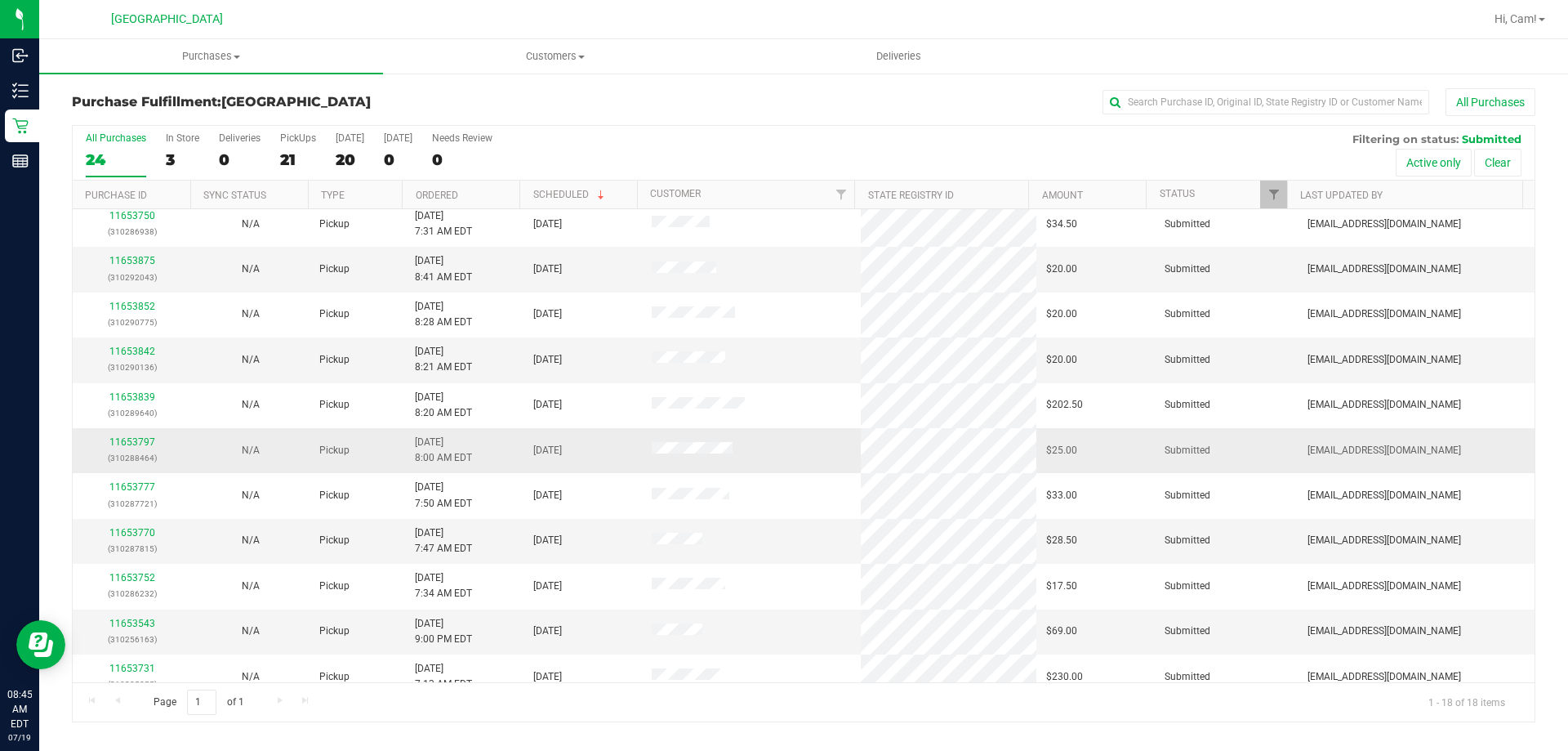 scroll, scrollTop: 0, scrollLeft: 0, axis: both 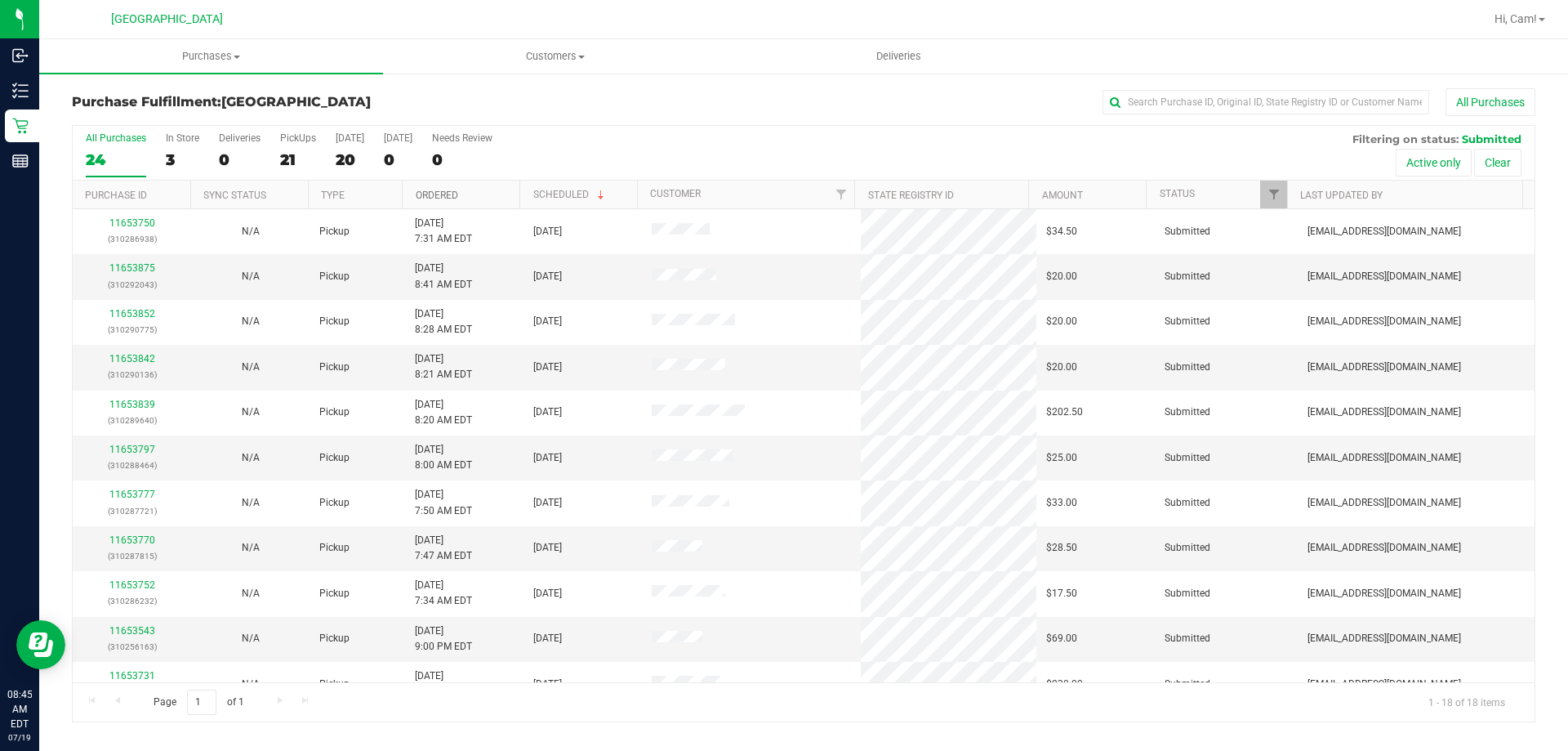 click on "Ordered" at bounding box center [437, 195] 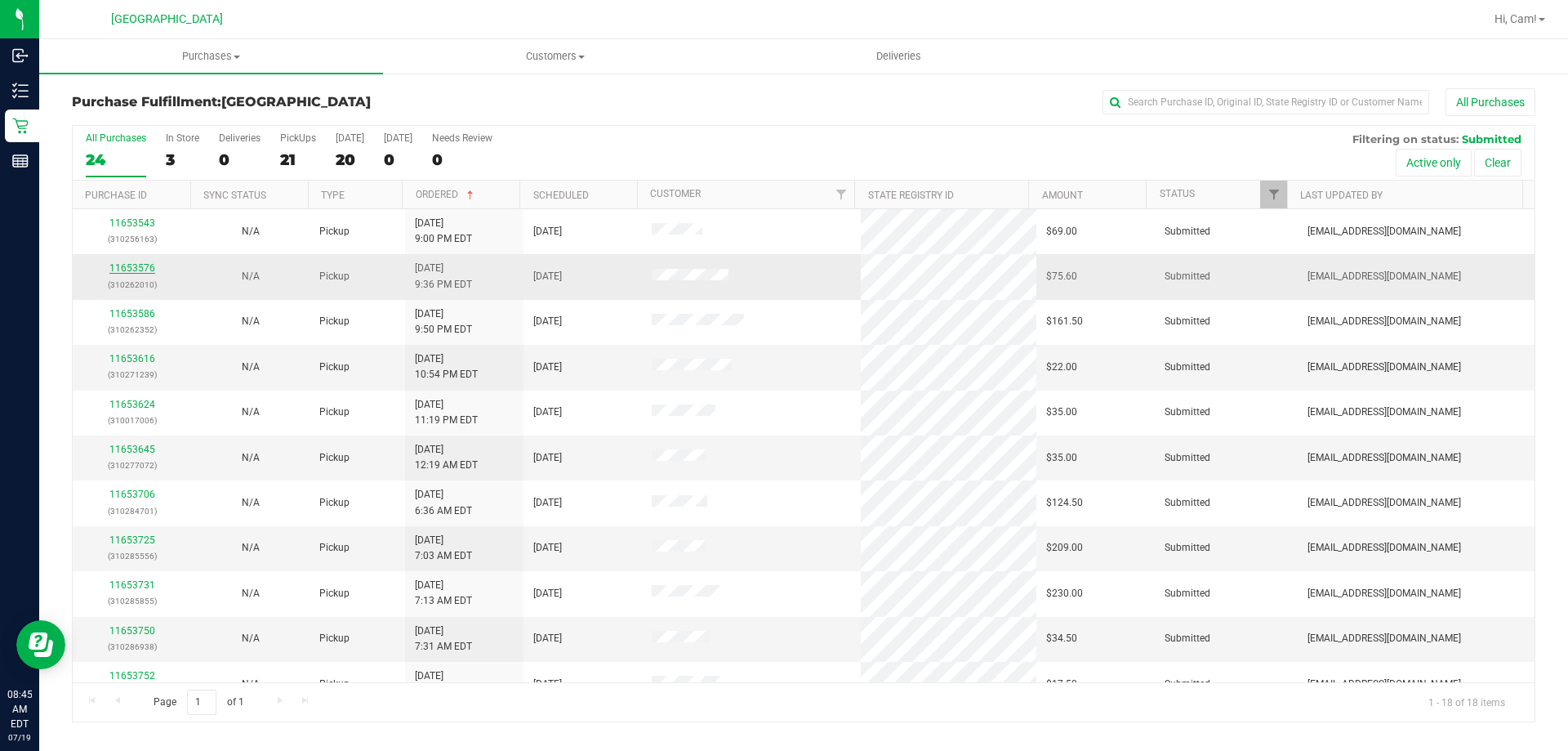 click on "11653576" at bounding box center [132, 268] 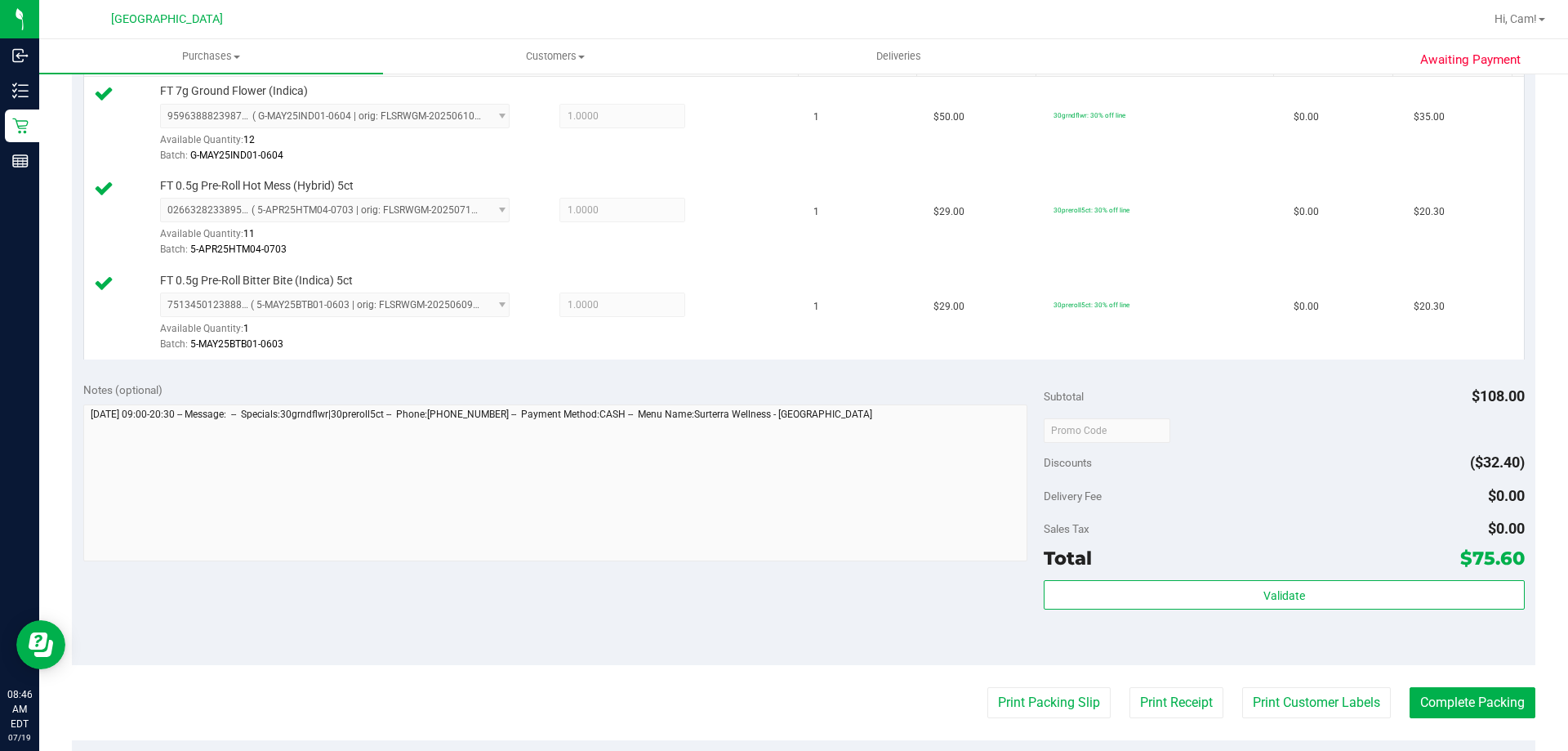 scroll, scrollTop: 654, scrollLeft: 0, axis: vertical 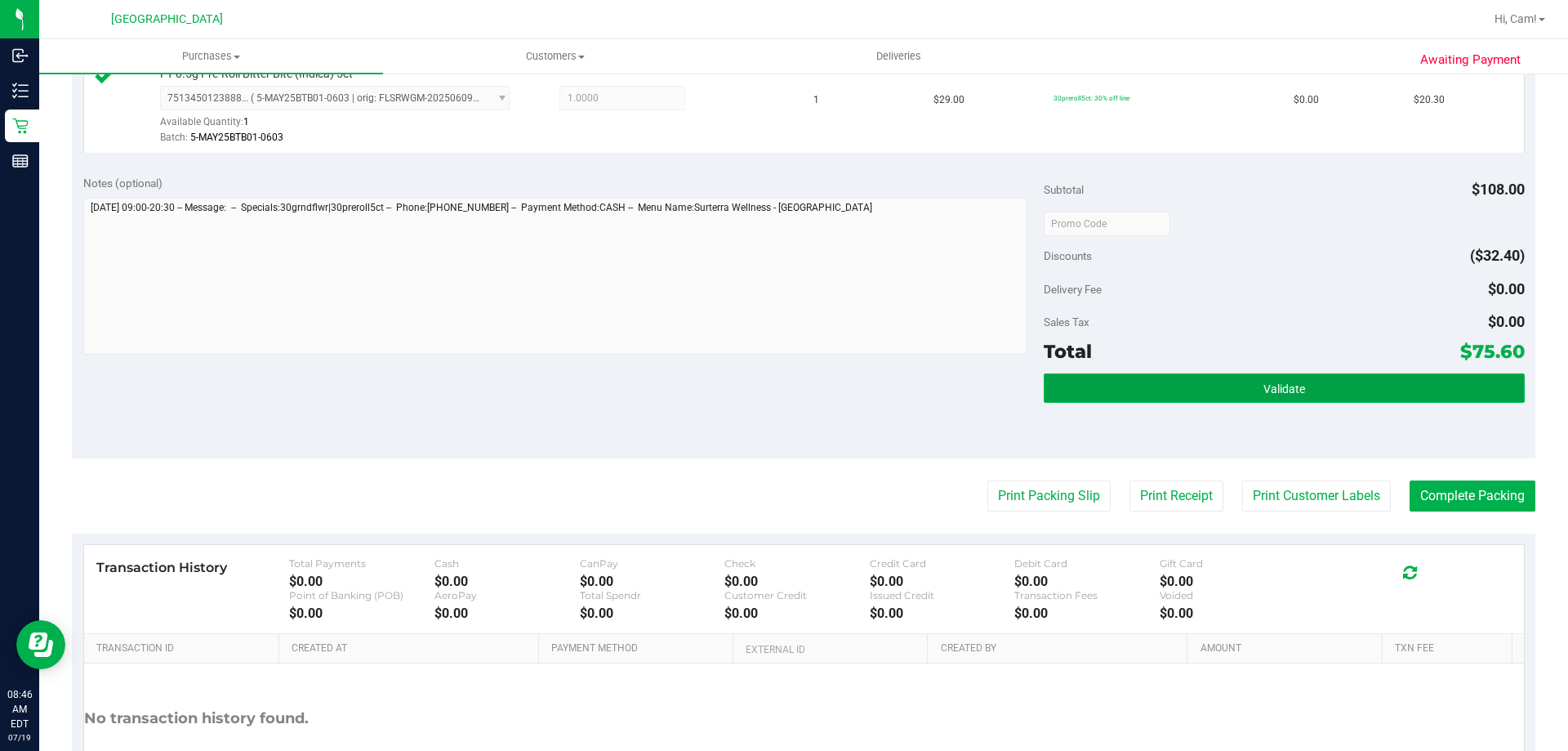 click on "Validate" at bounding box center [1284, 388] 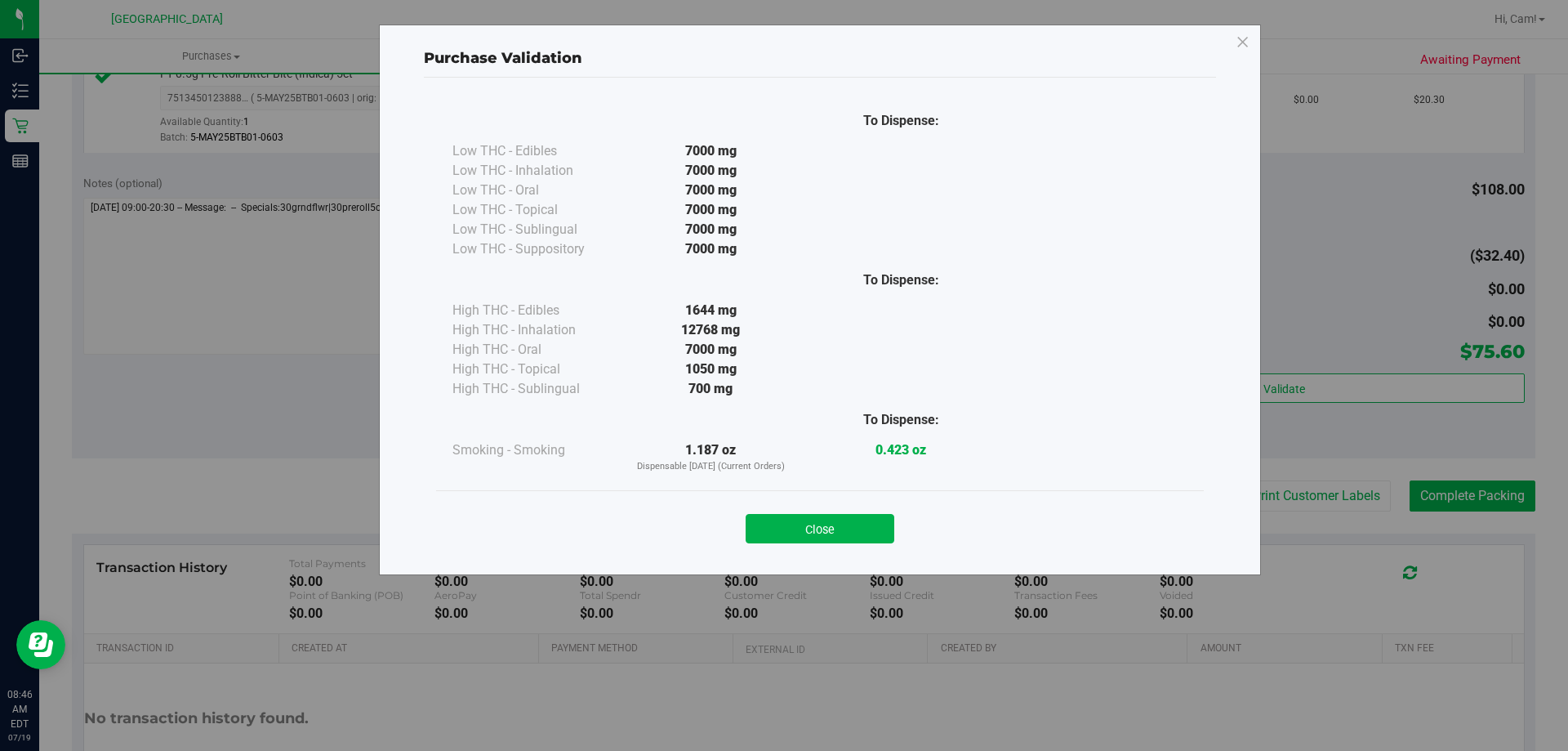click on "Close" at bounding box center (820, 524) 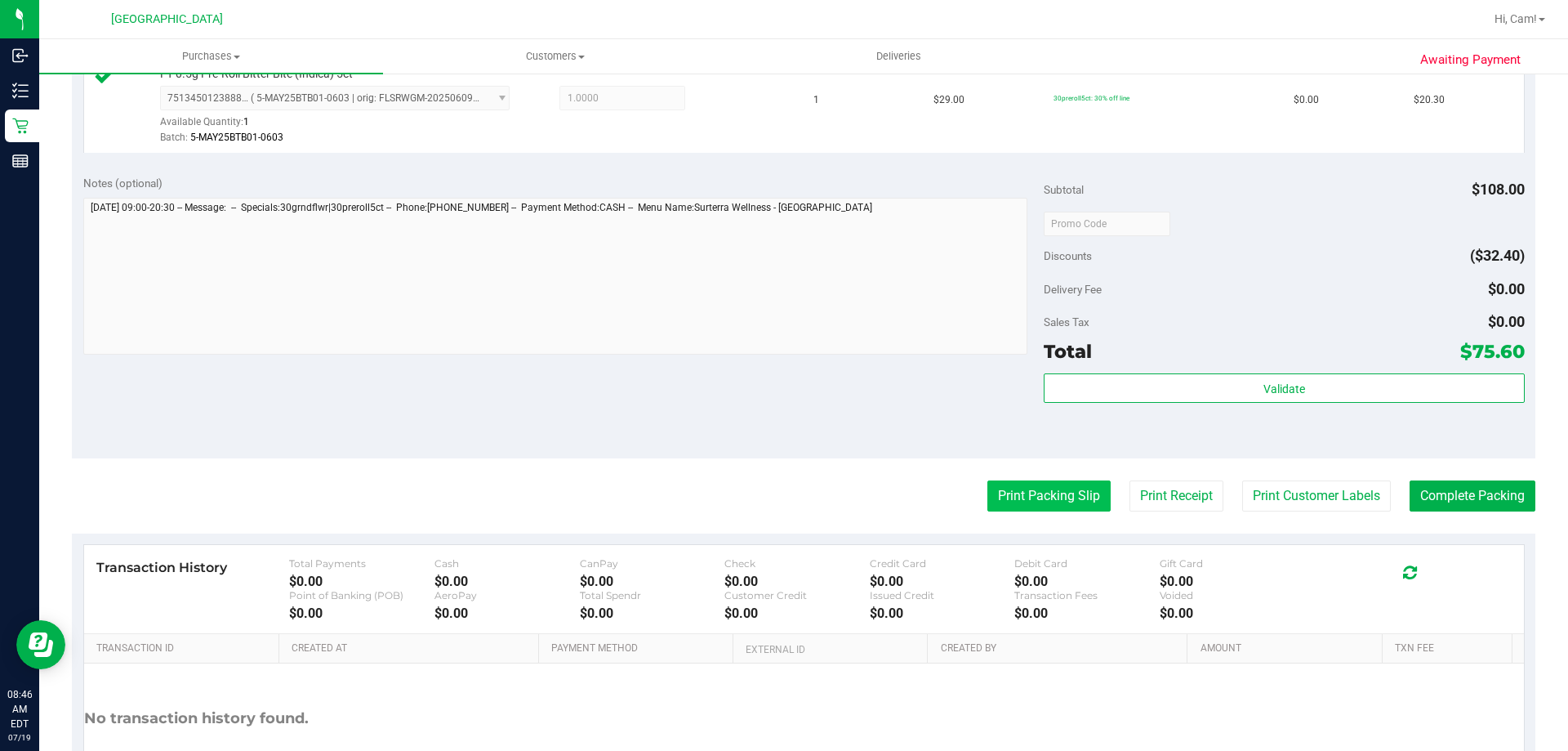 click on "Print Packing Slip" at bounding box center (1049, 496) 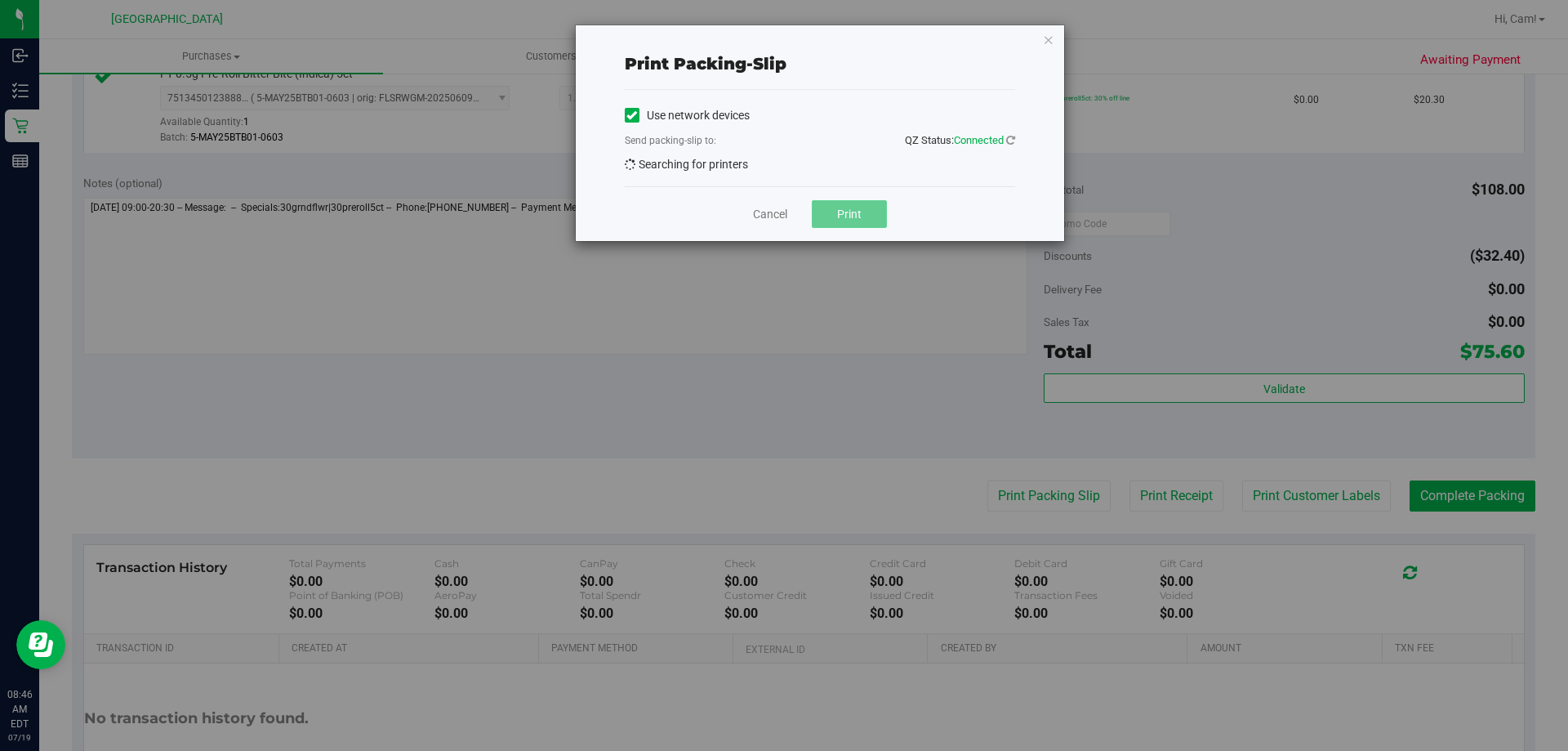 click on "Print" at bounding box center [849, 214] 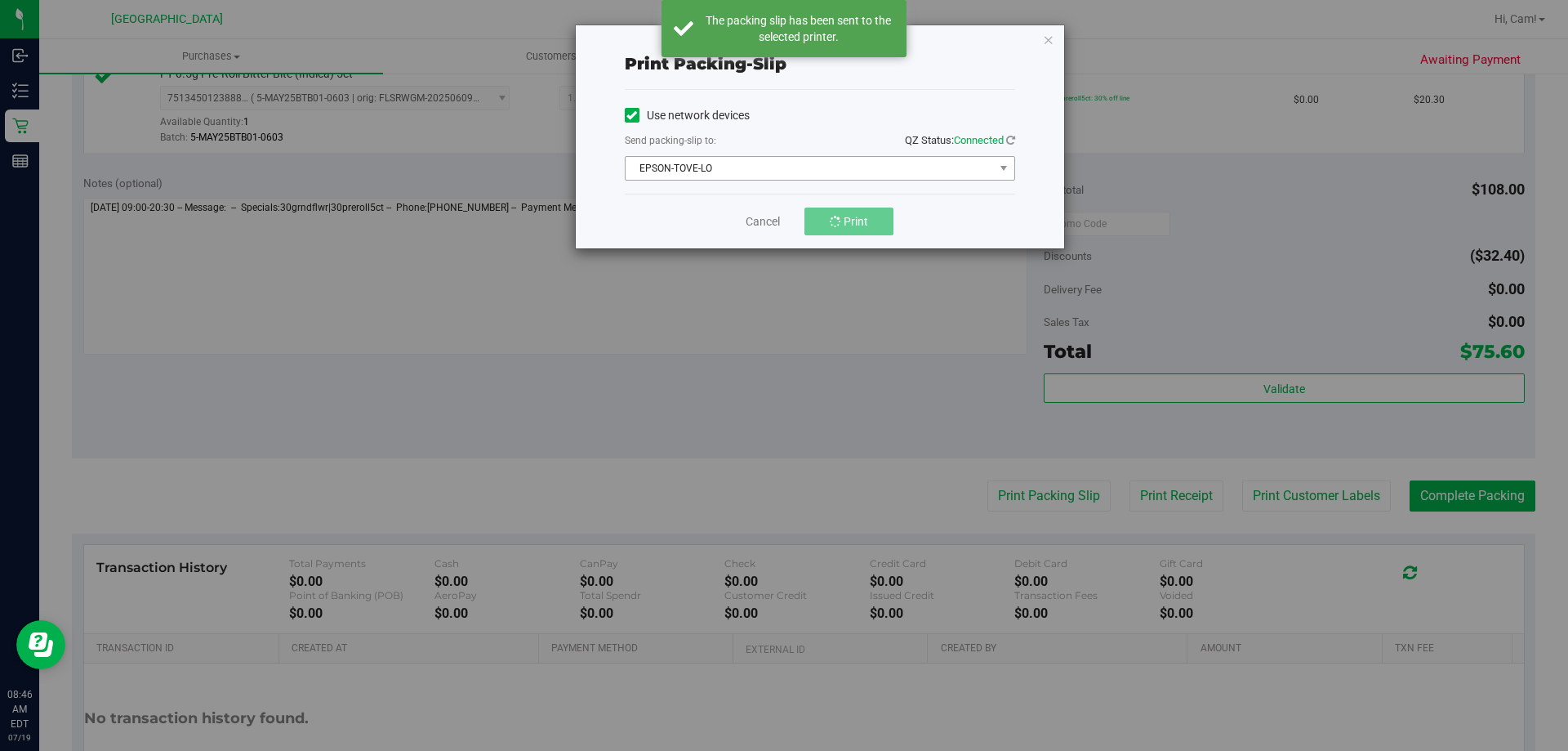 click on "EPSON-TOVE-LO" at bounding box center (809, 168) 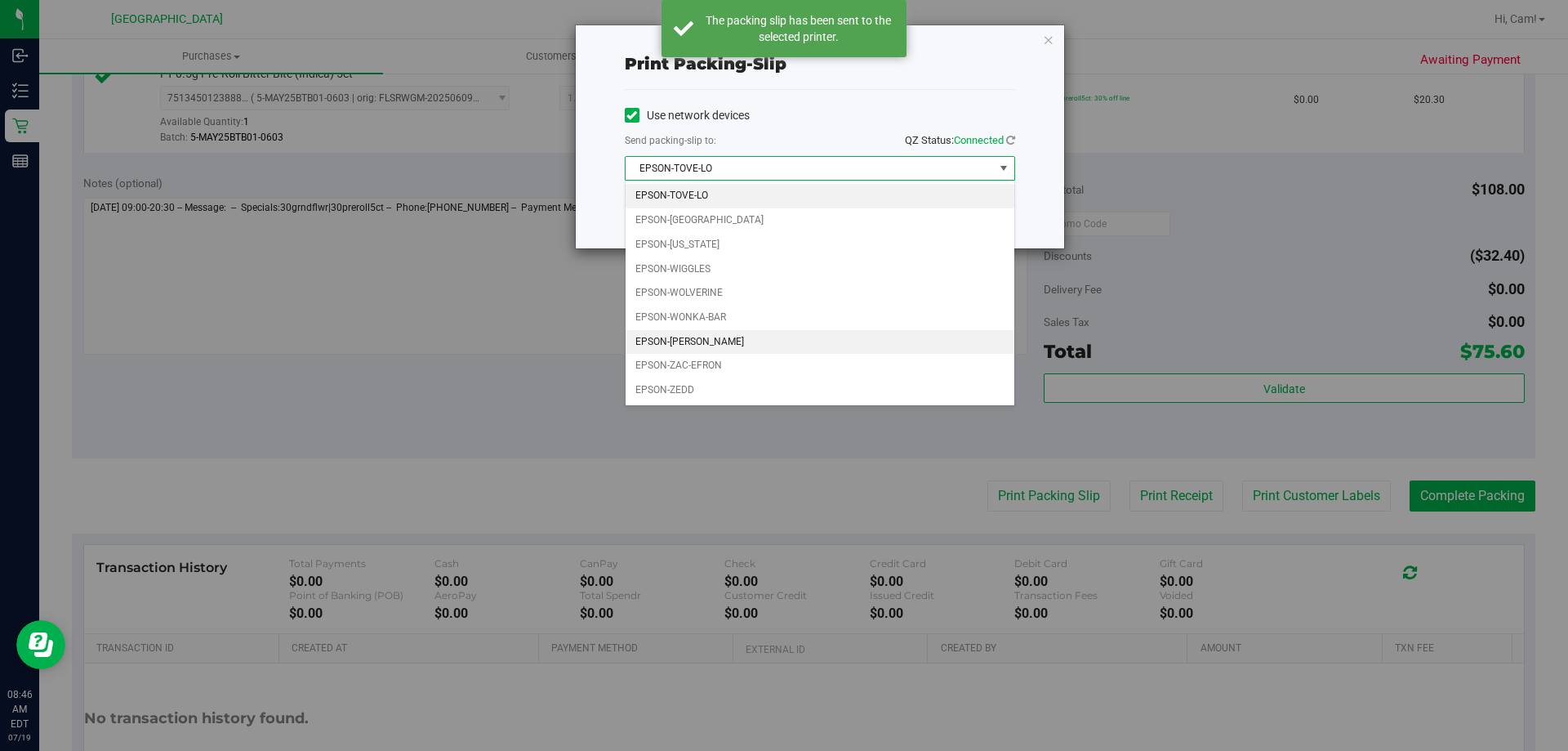 click on "EPSON-[PERSON_NAME]" at bounding box center [820, 342] 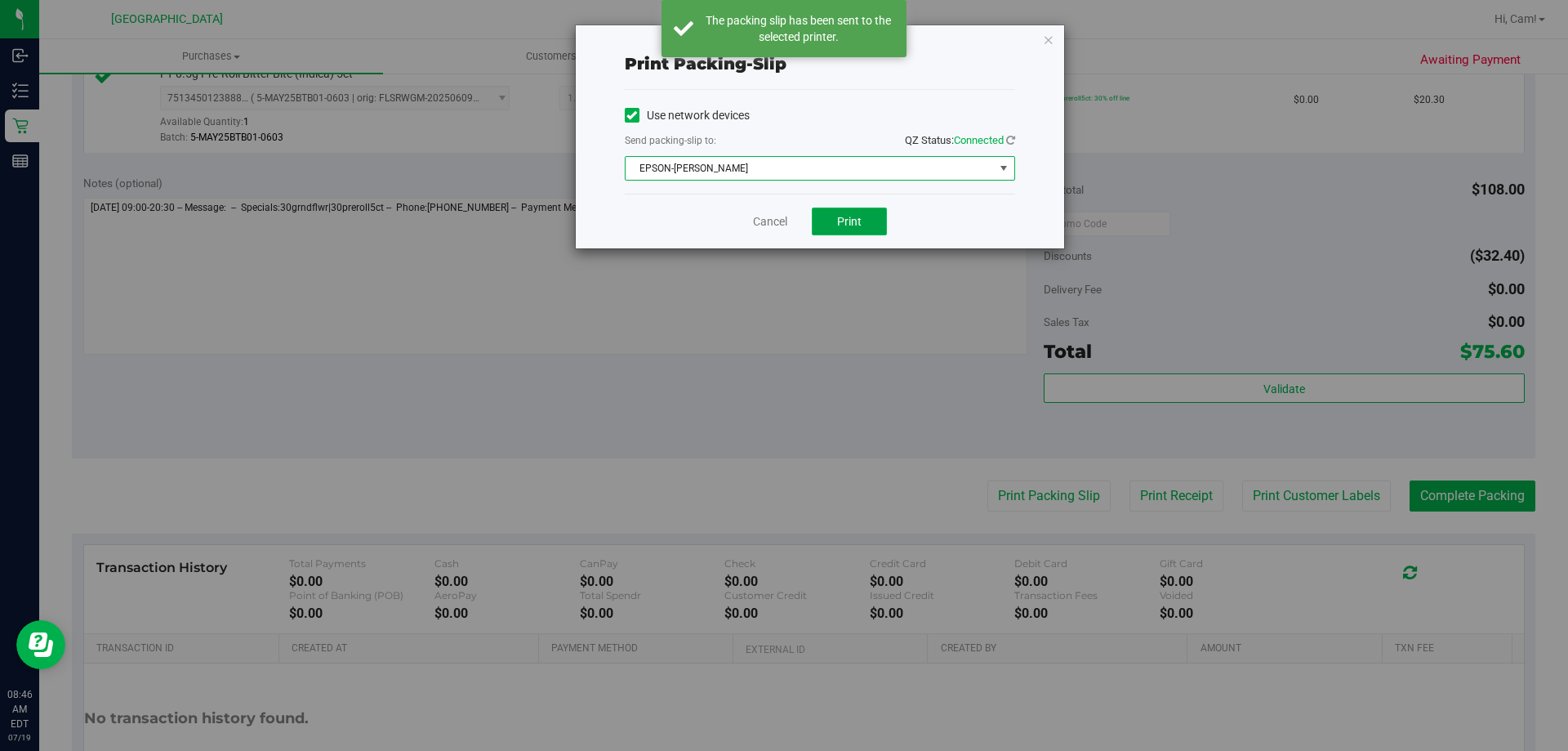 click on "Print" at bounding box center (849, 221) 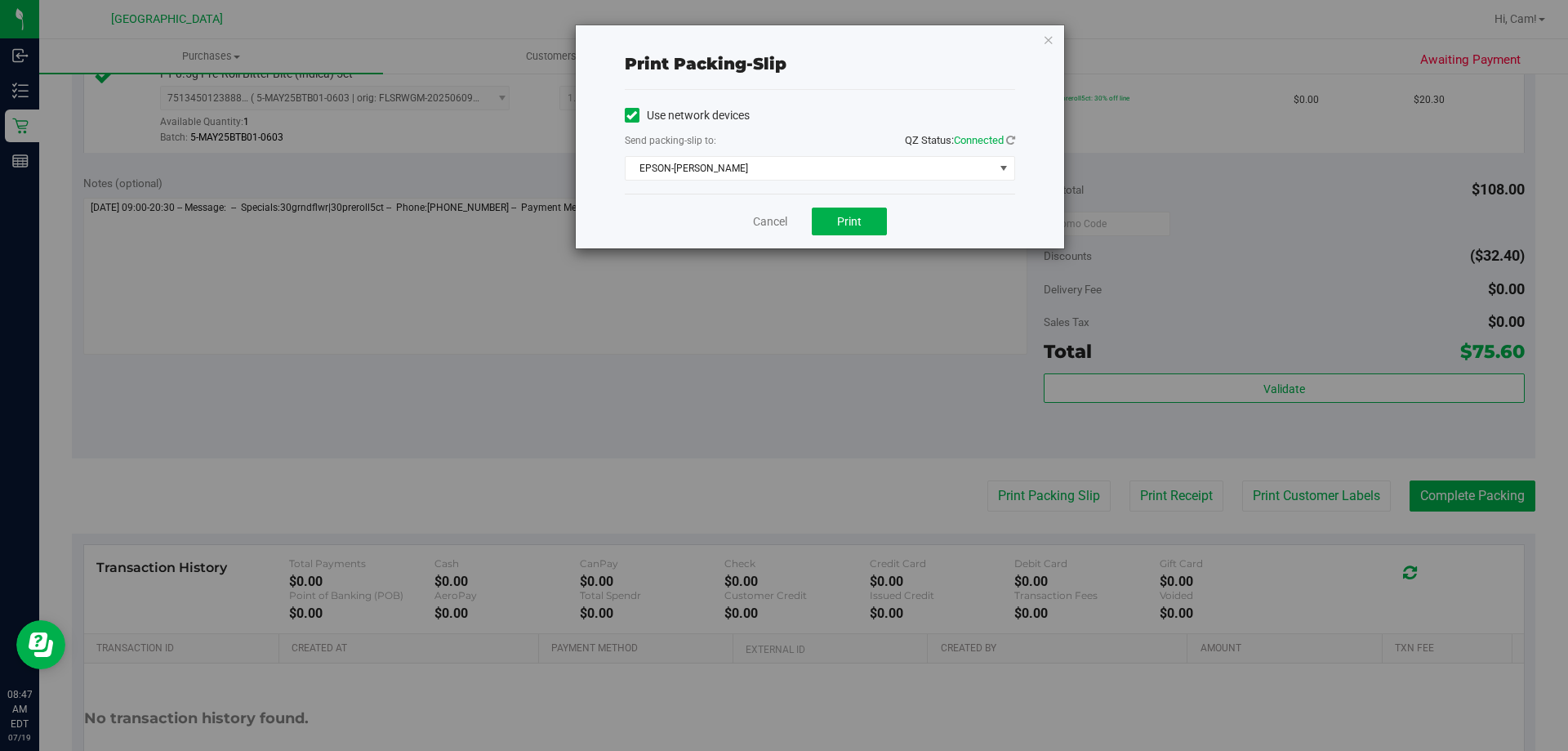 drag, startPoint x: 1047, startPoint y: 40, endPoint x: 944, endPoint y: 212, distance: 200.48192 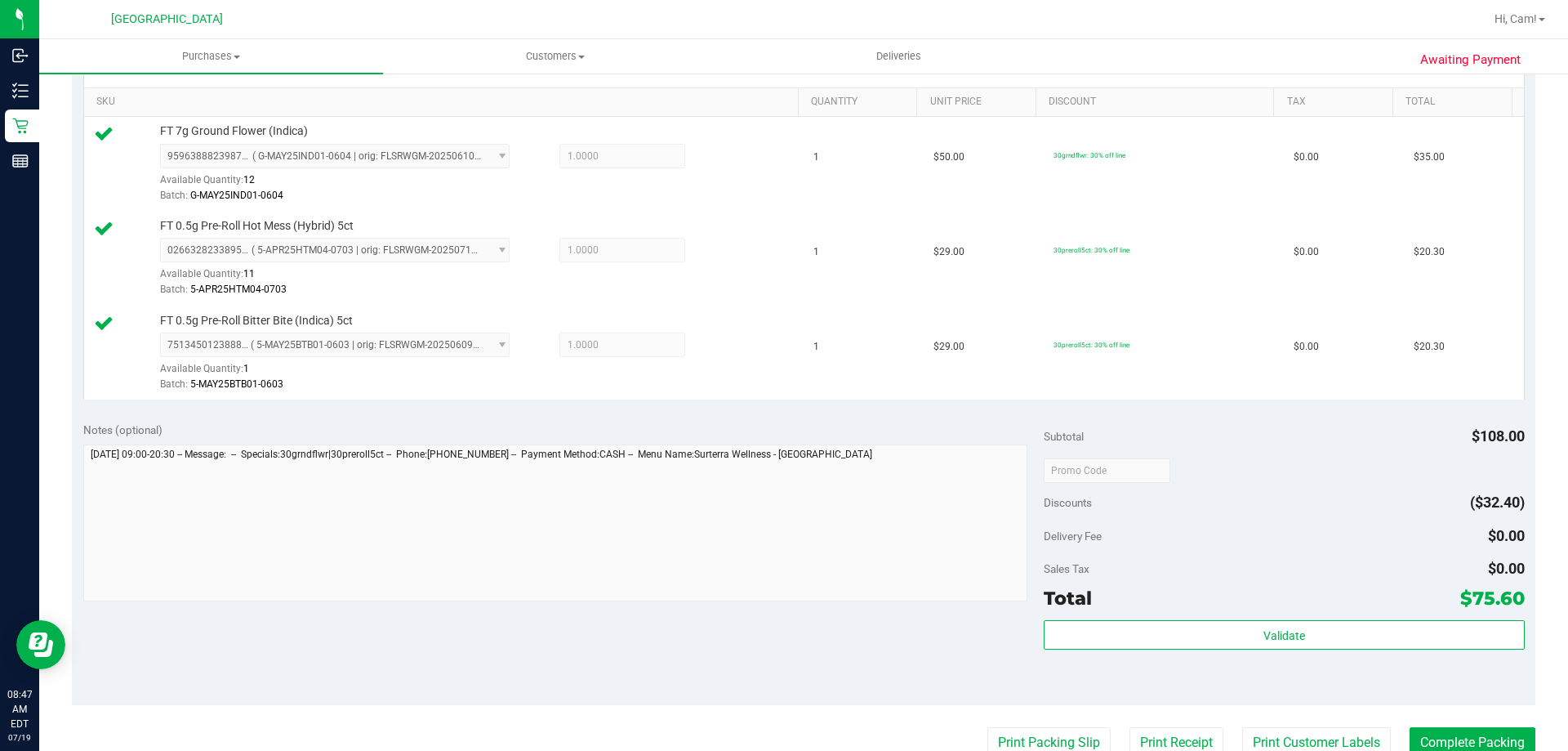 scroll, scrollTop: 409, scrollLeft: 0, axis: vertical 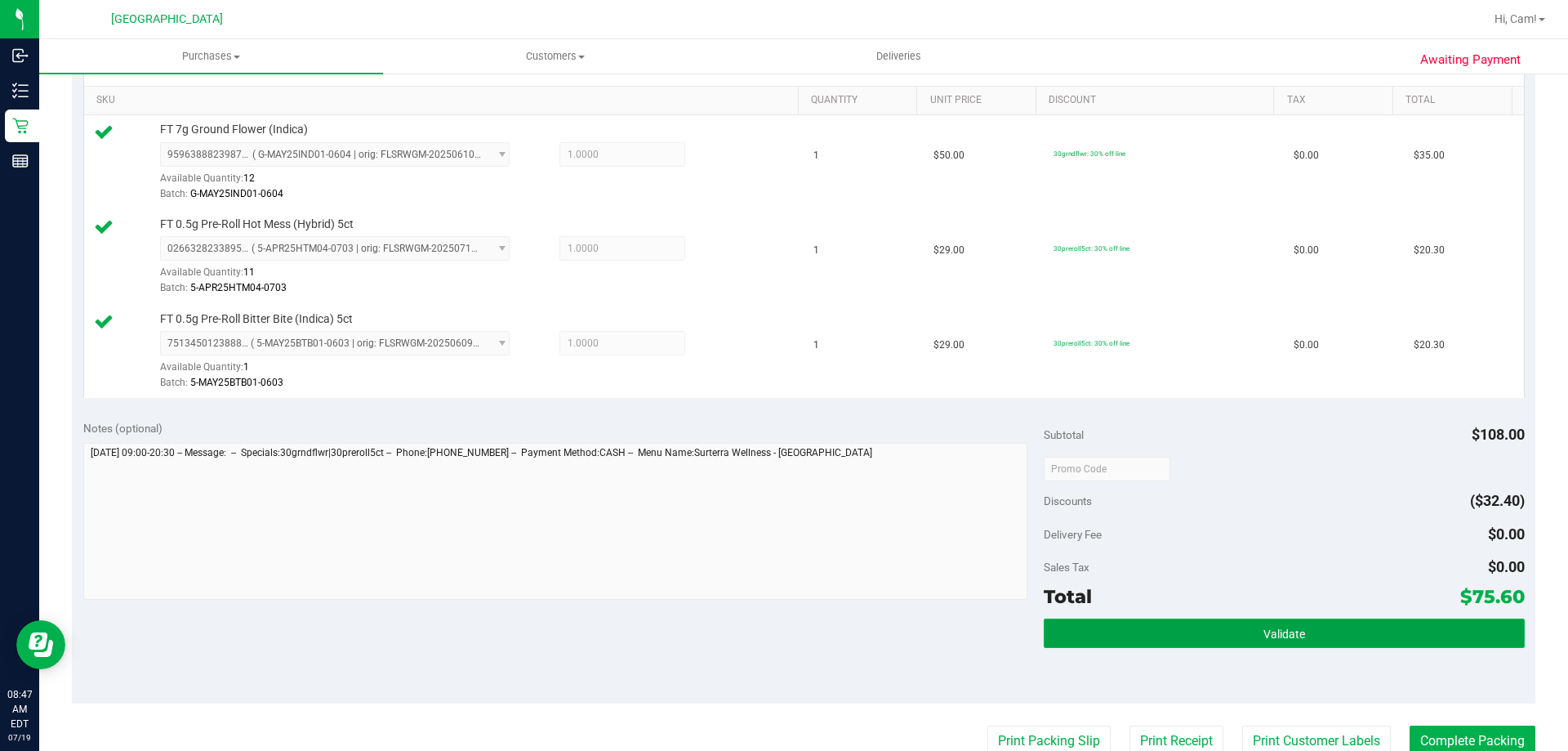 click on "Validate" at bounding box center [1284, 633] 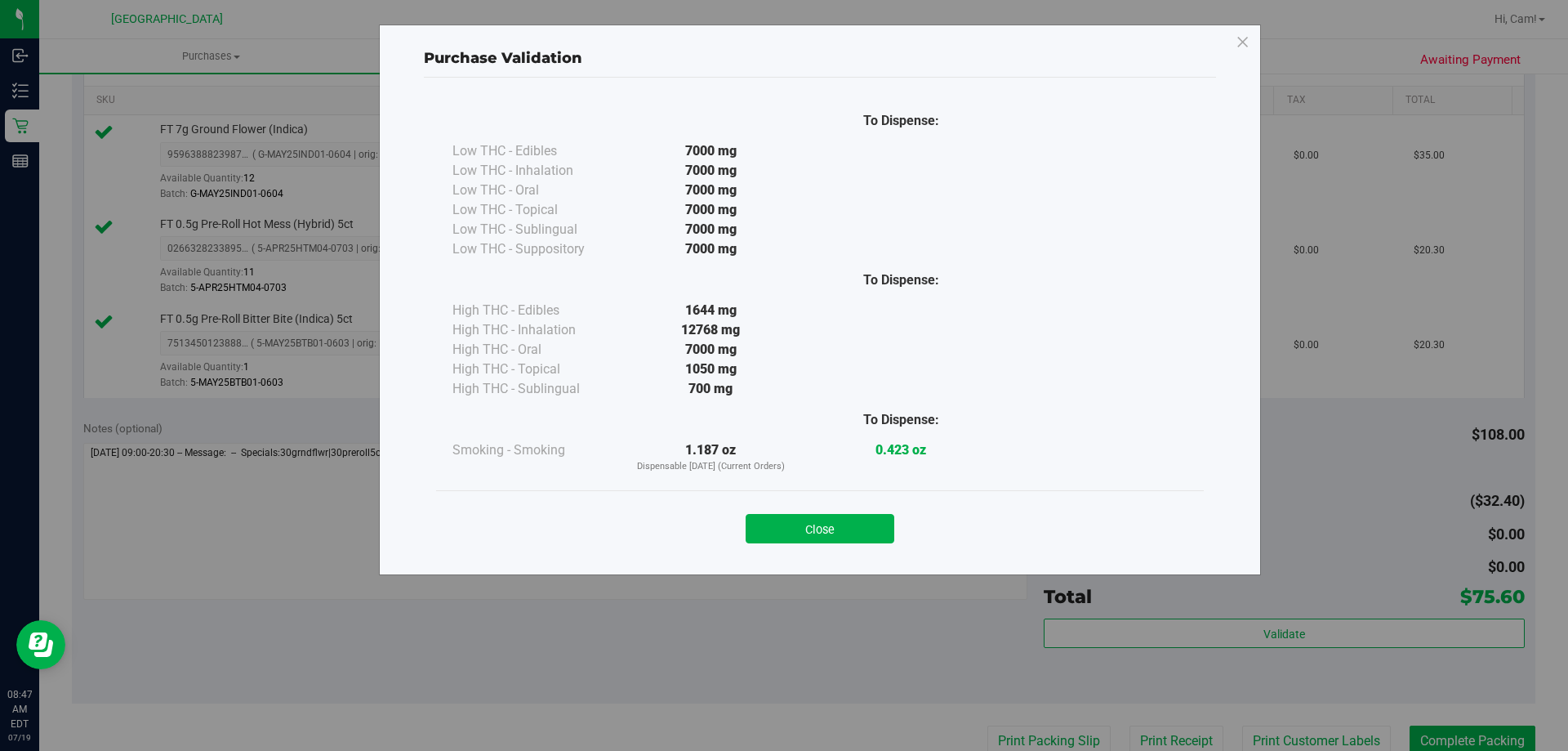 click on "Close" at bounding box center (820, 529) 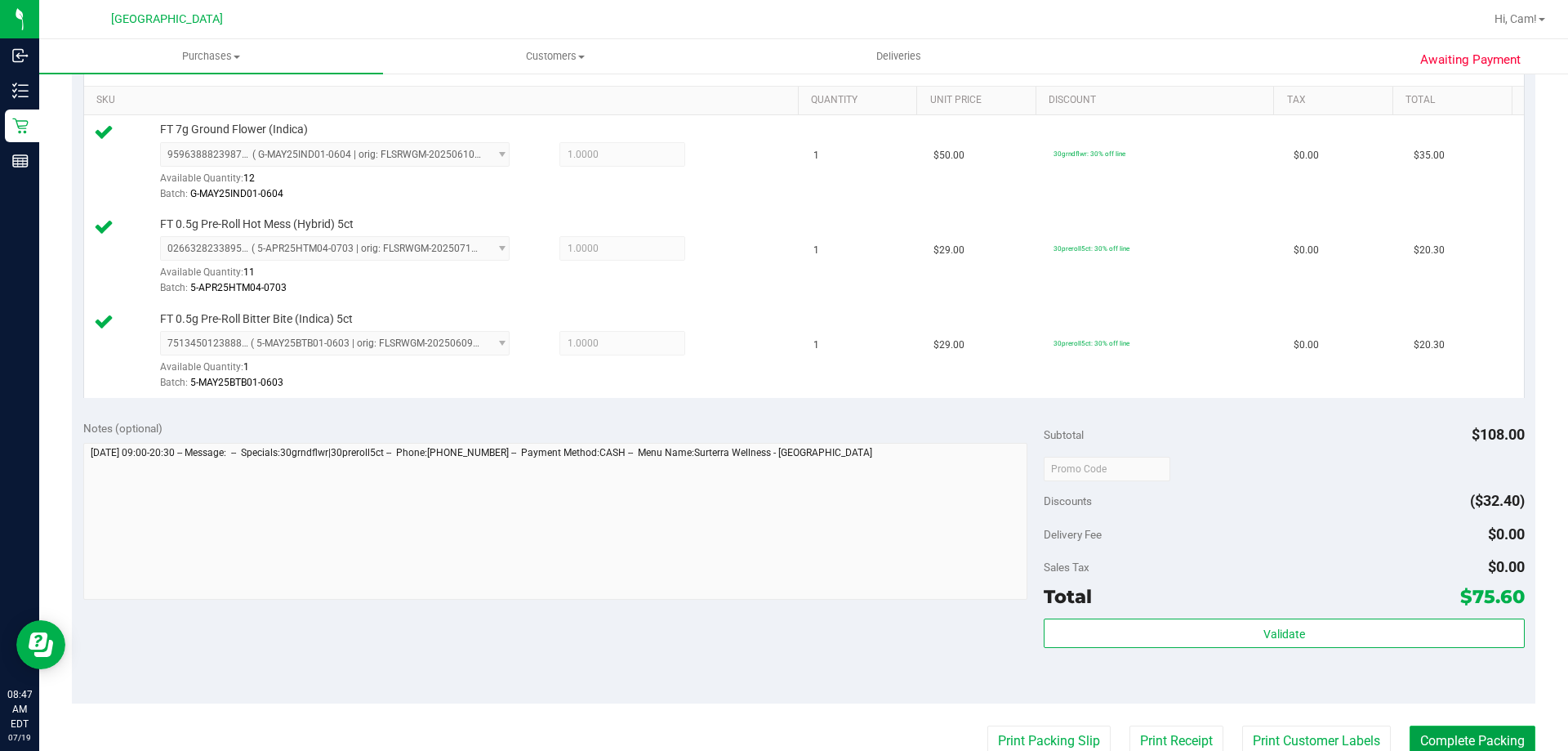 click on "Complete Packing" at bounding box center (1472, 741) 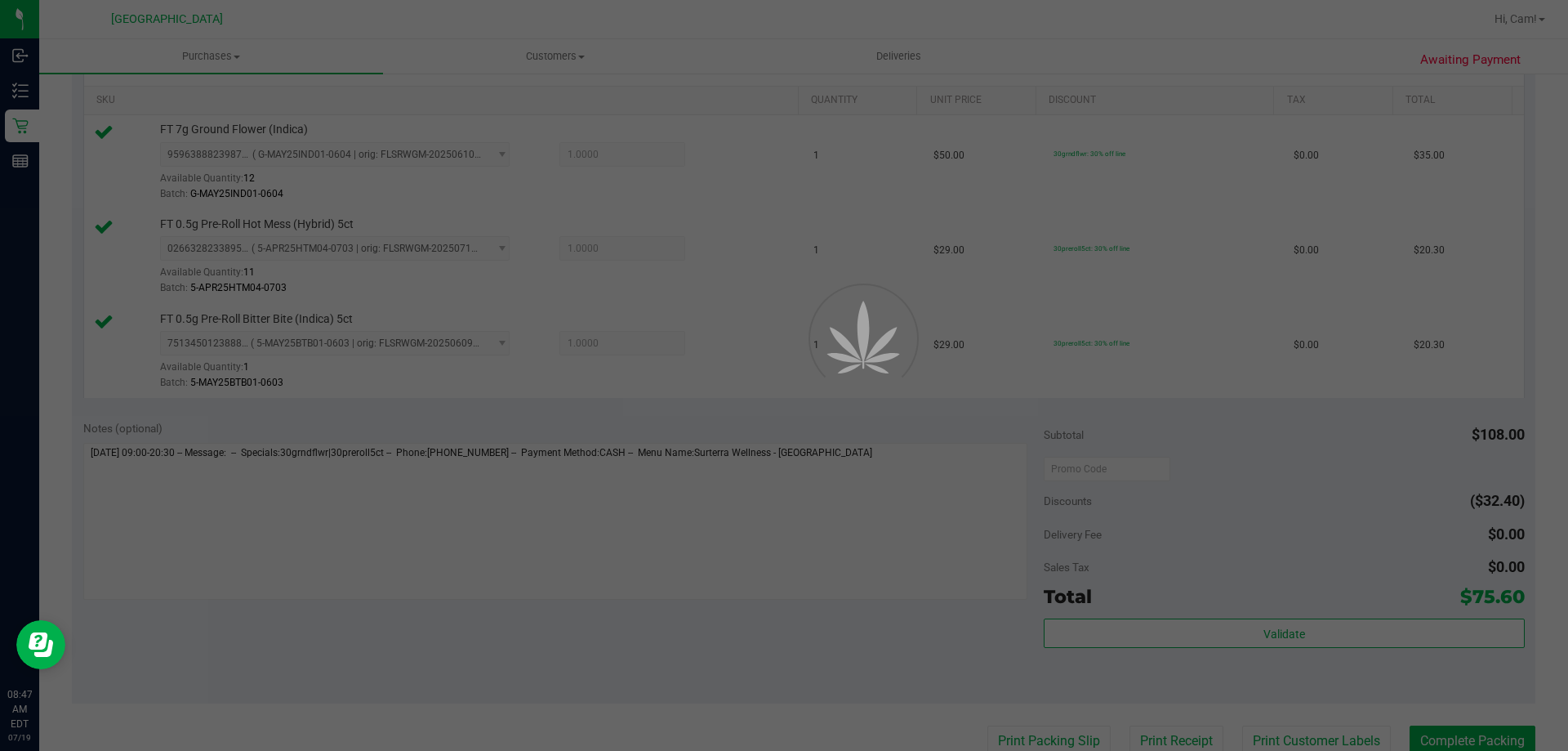 scroll, scrollTop: 0, scrollLeft: 0, axis: both 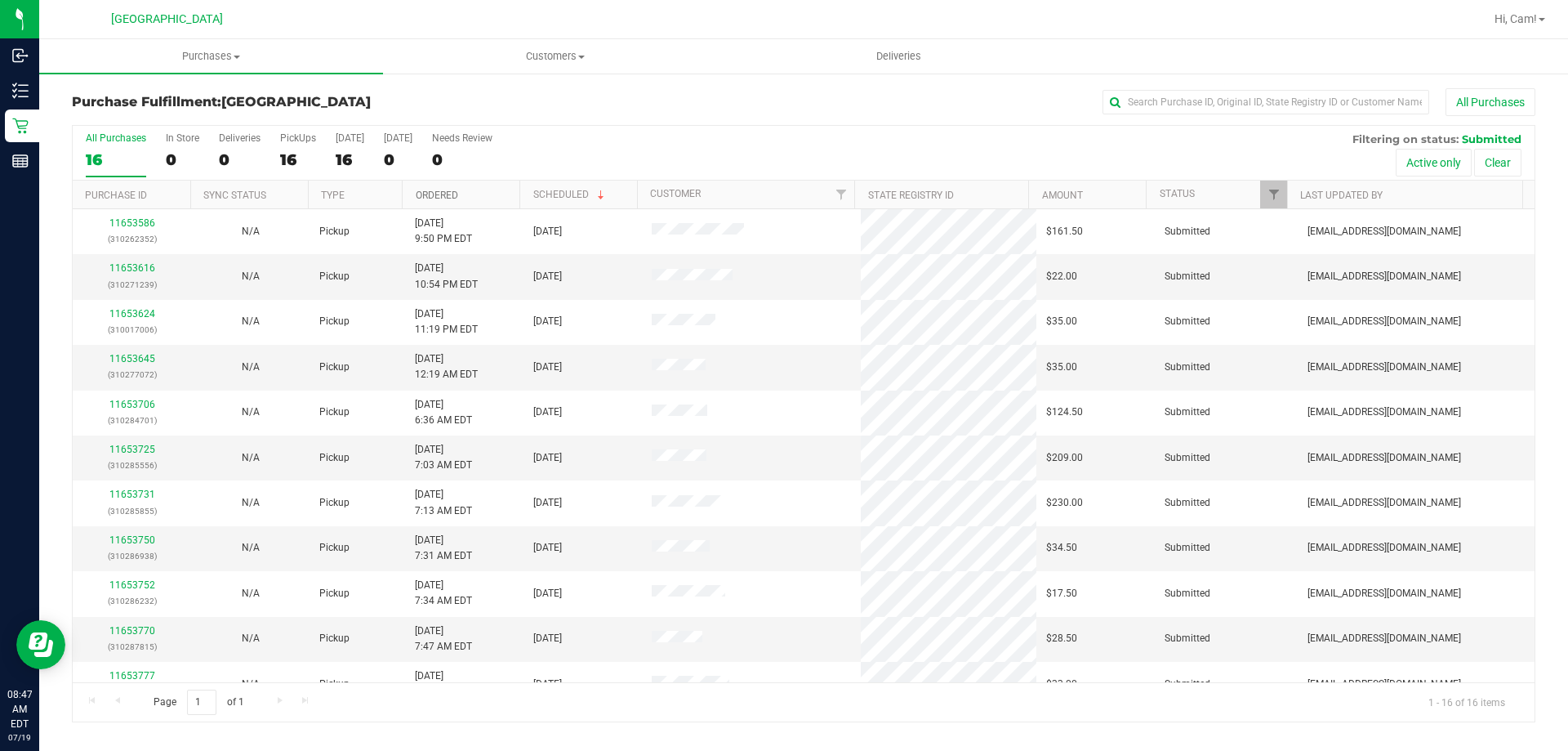 click on "Ordered" at bounding box center (437, 195) 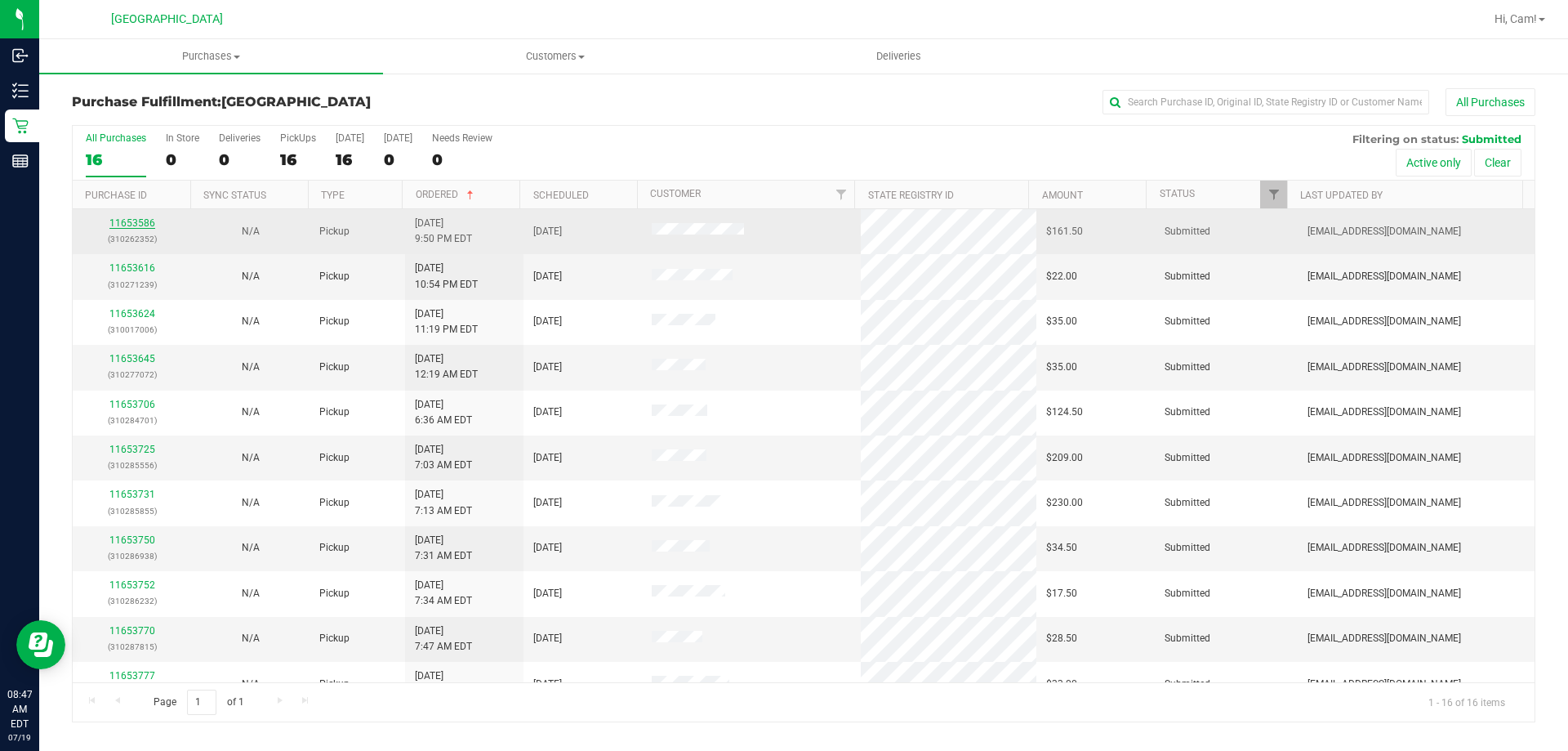 click on "11653586" at bounding box center [132, 223] 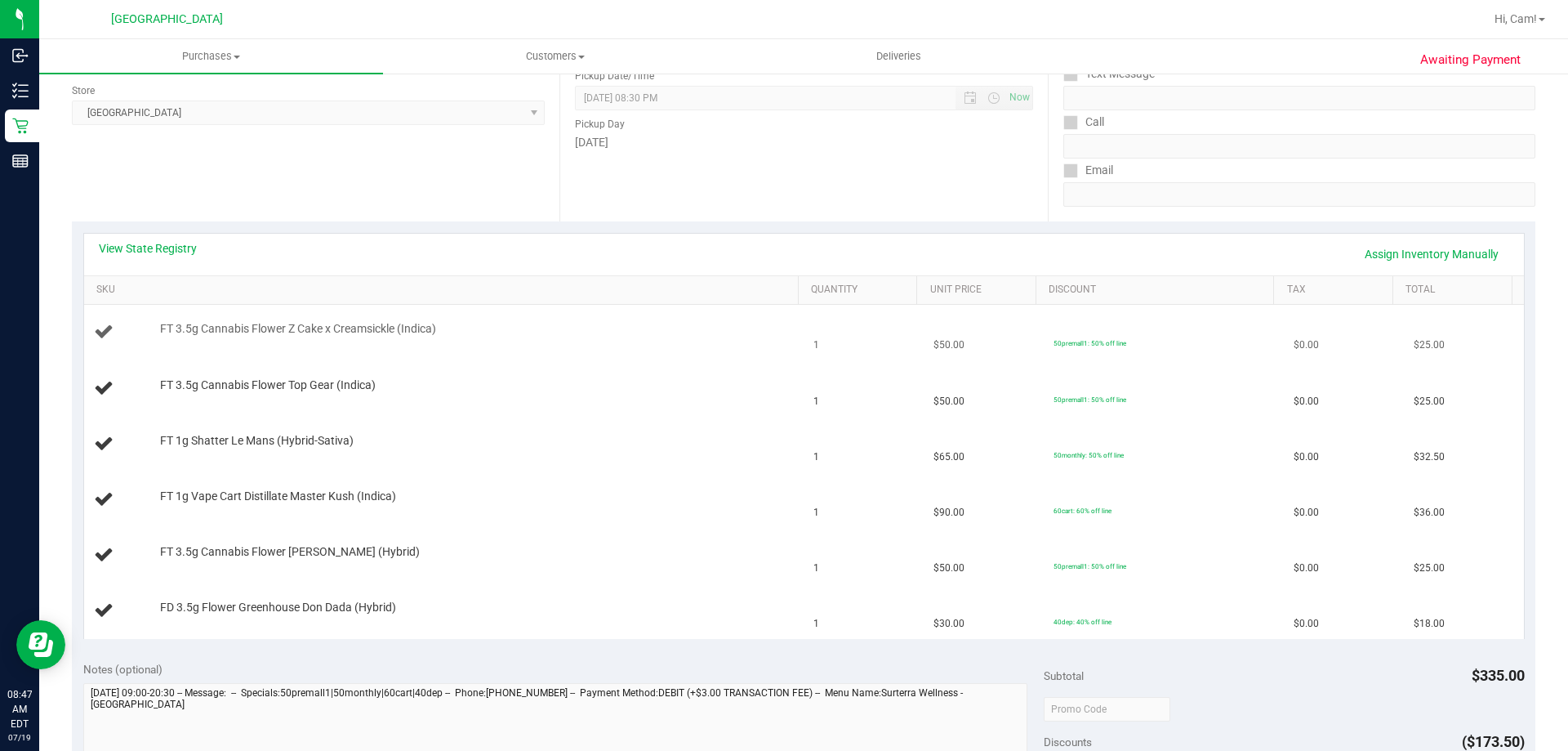 scroll, scrollTop: 245, scrollLeft: 0, axis: vertical 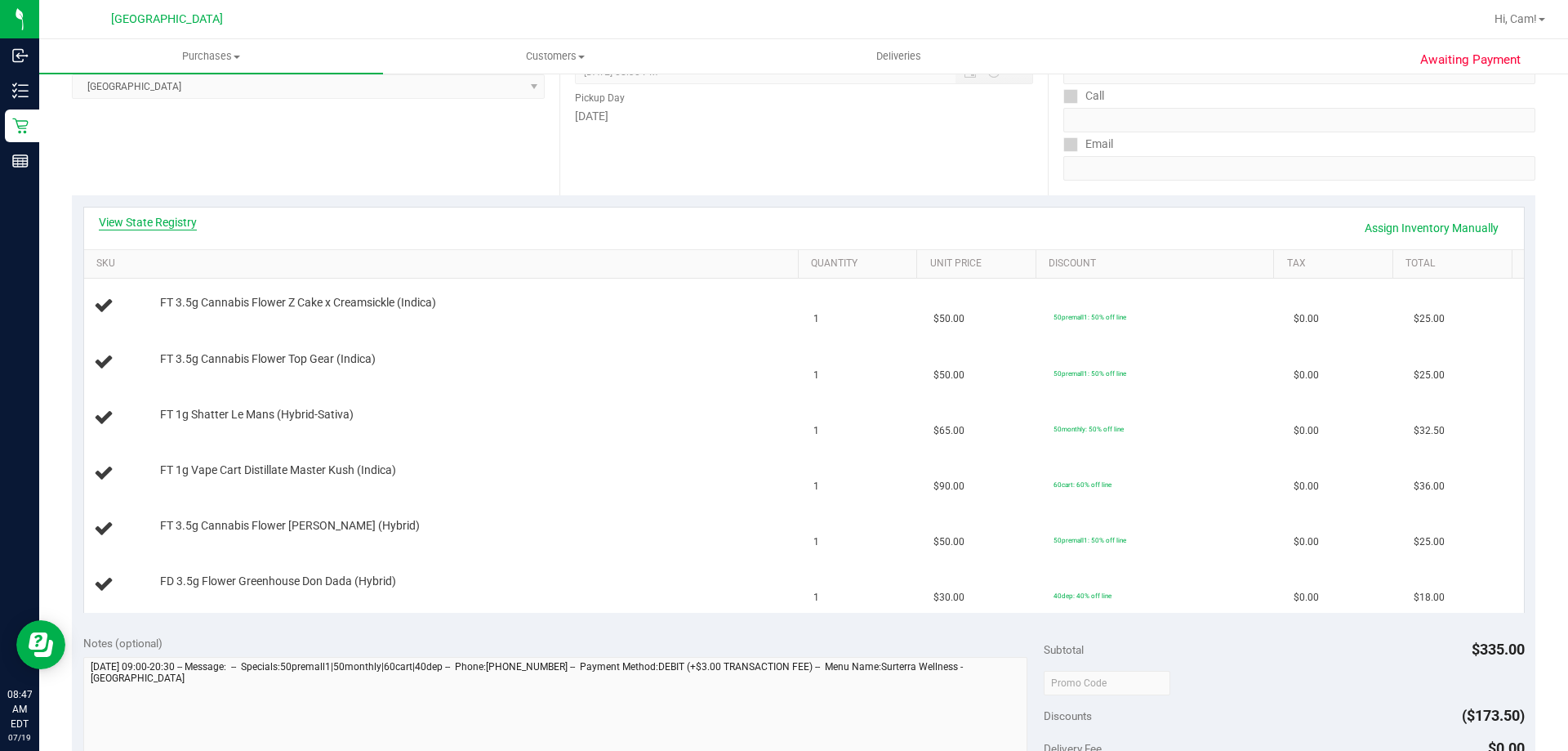 click on "View State Registry" at bounding box center (148, 222) 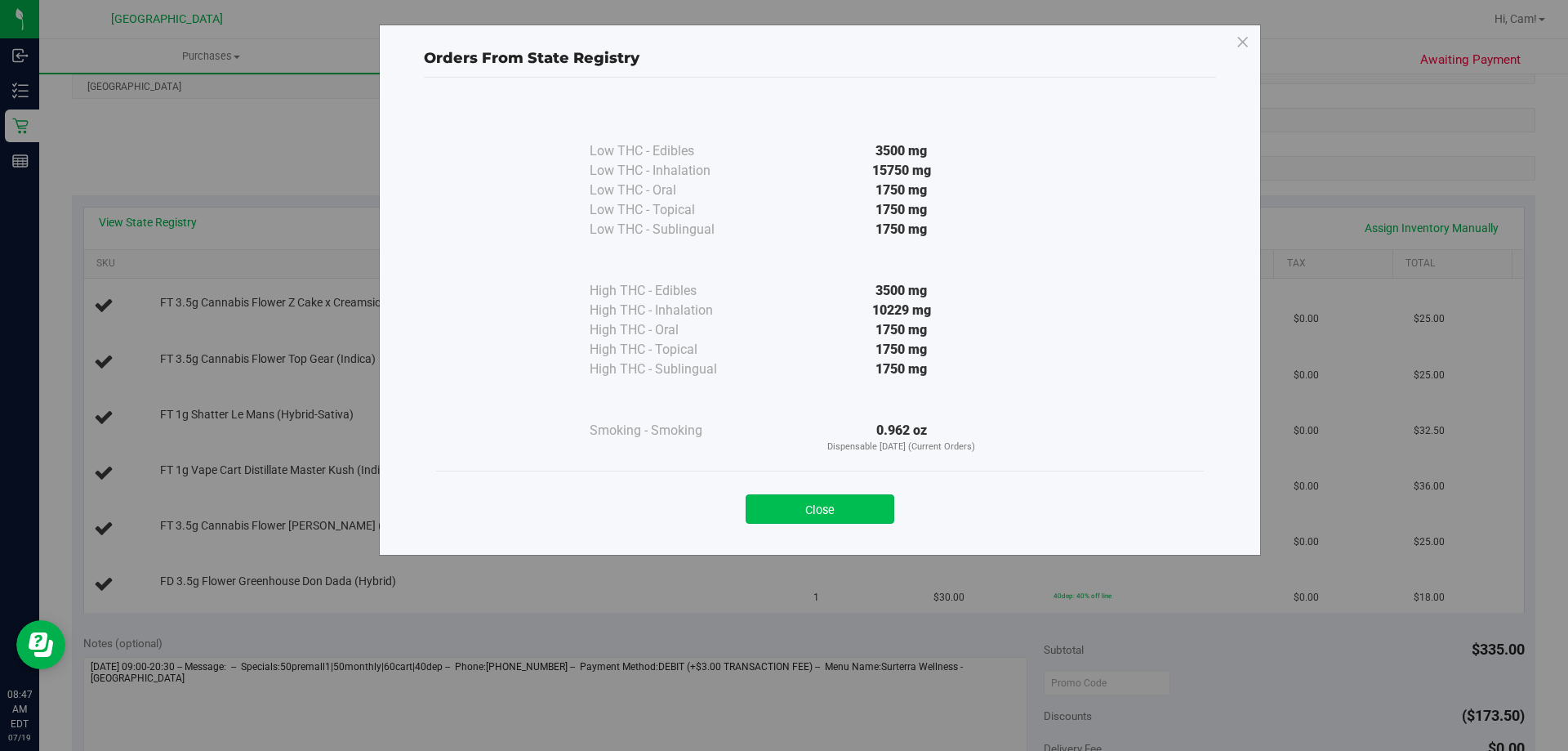 click on "Close" at bounding box center [820, 509] 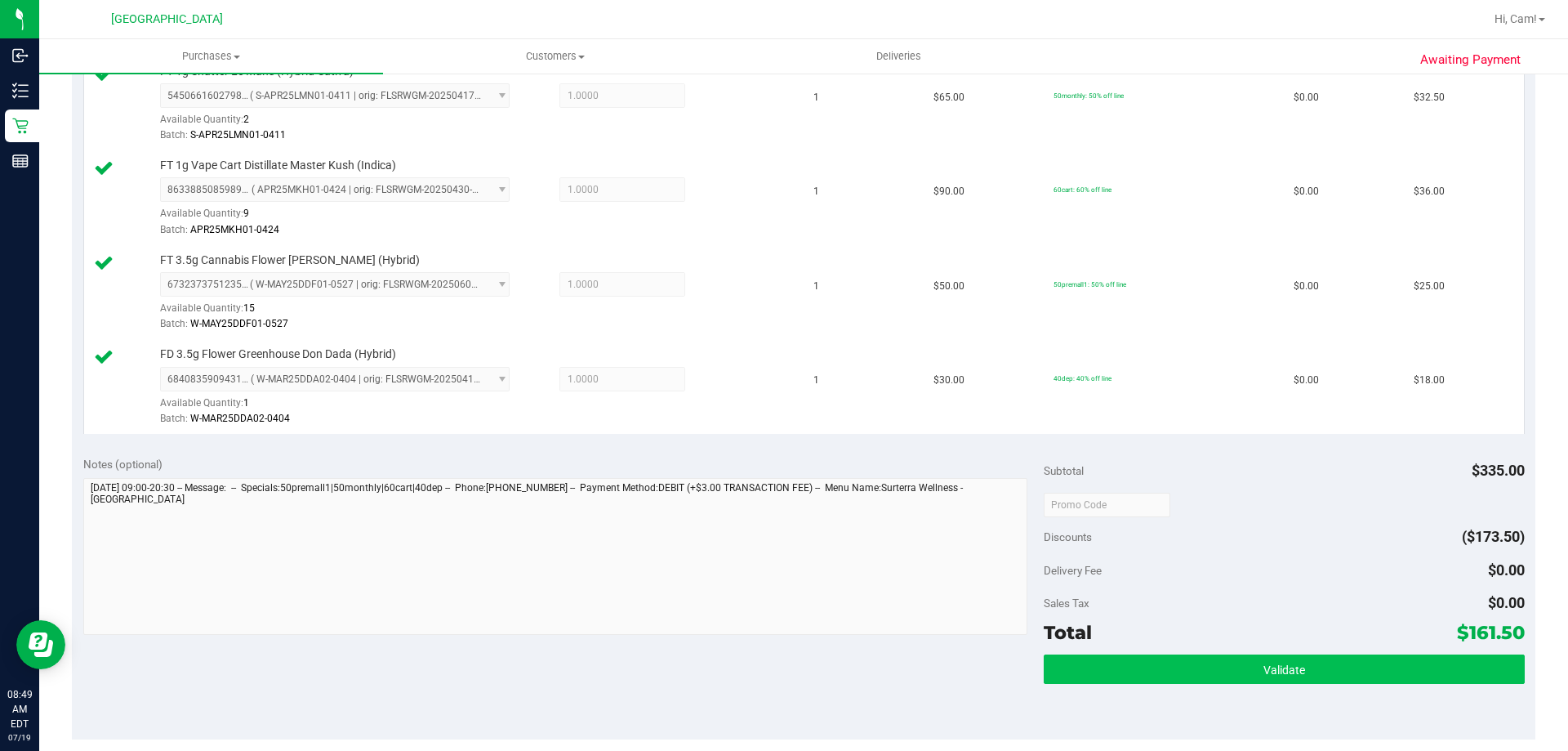 scroll, scrollTop: 735, scrollLeft: 0, axis: vertical 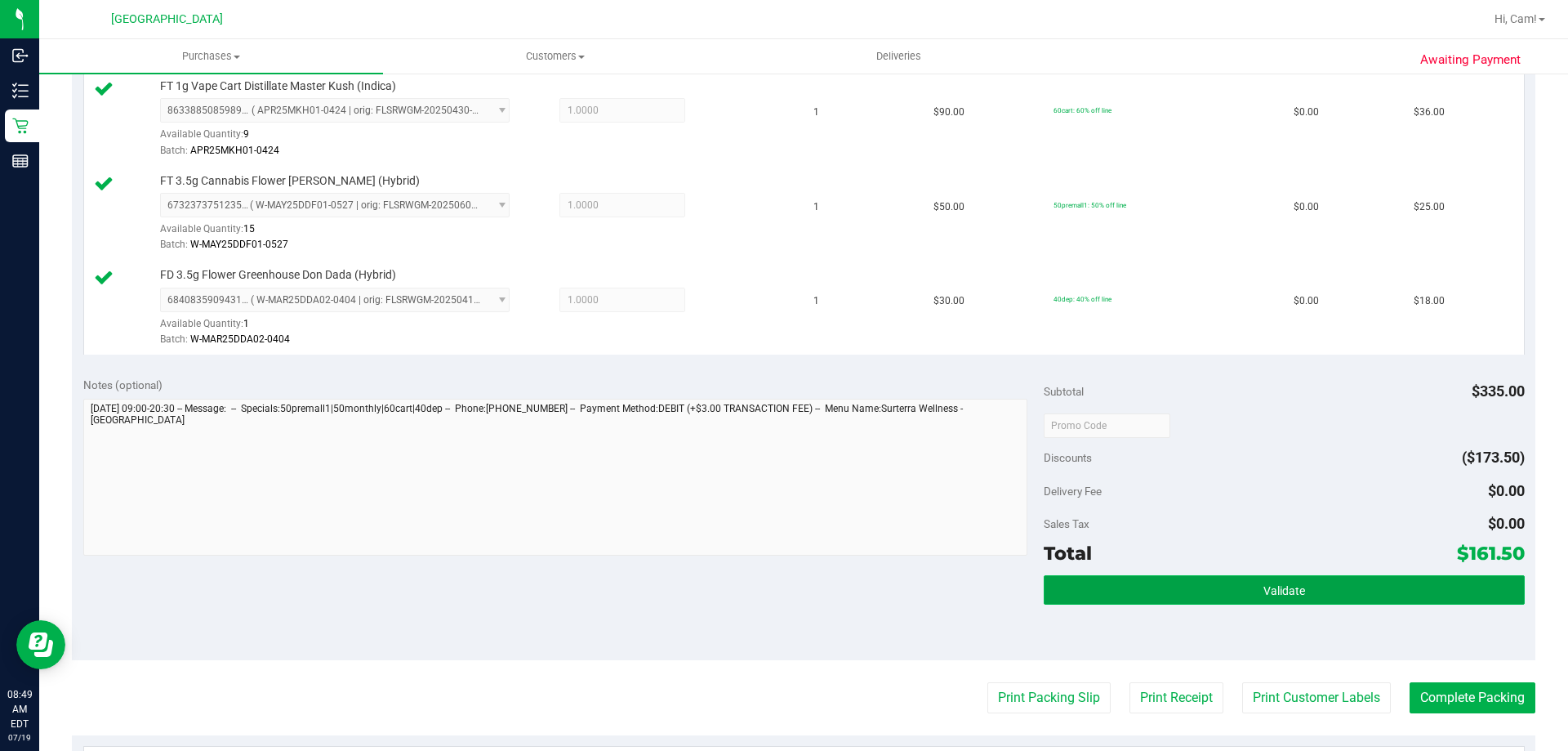 click on "Validate" at bounding box center [1284, 590] 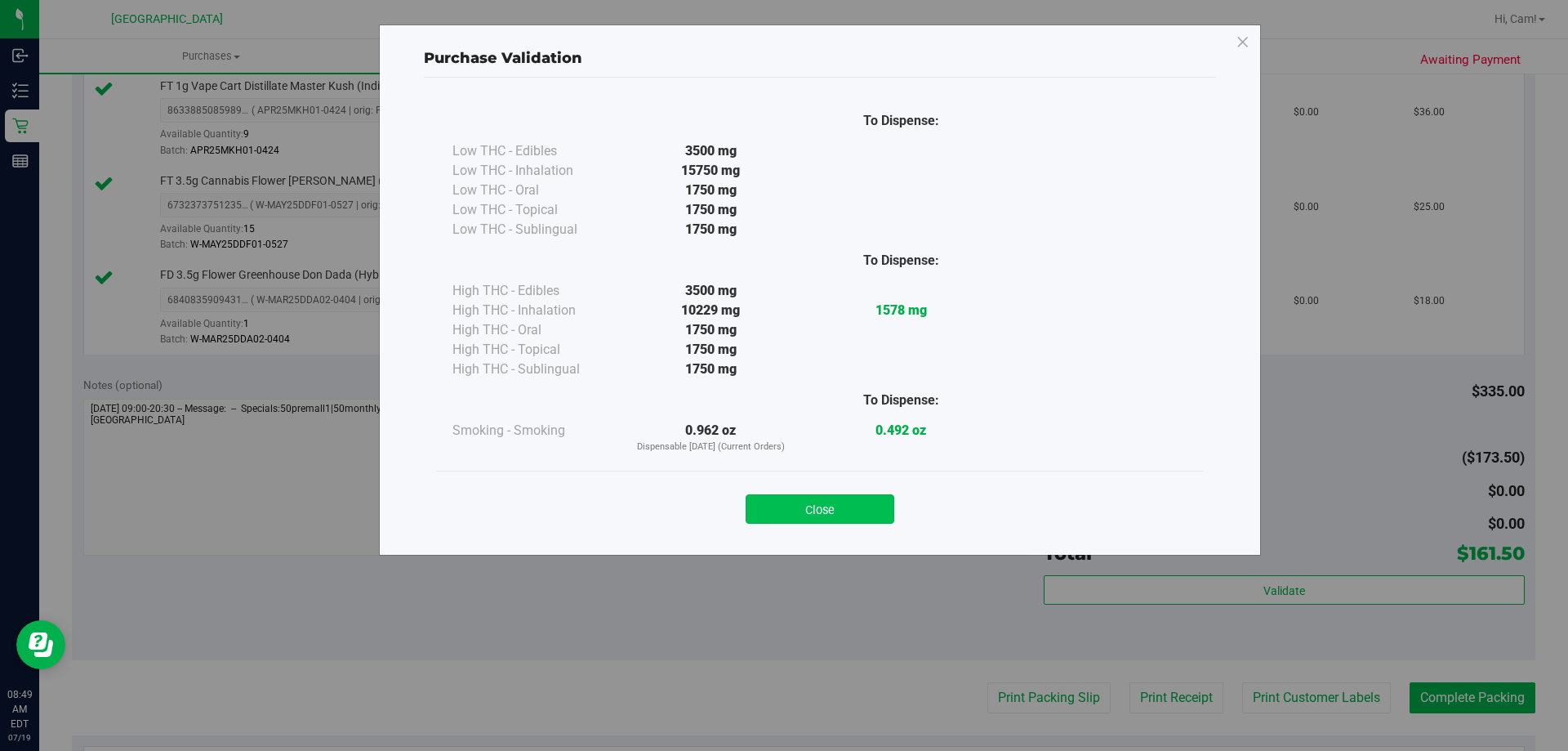 click on "Close" at bounding box center (820, 509) 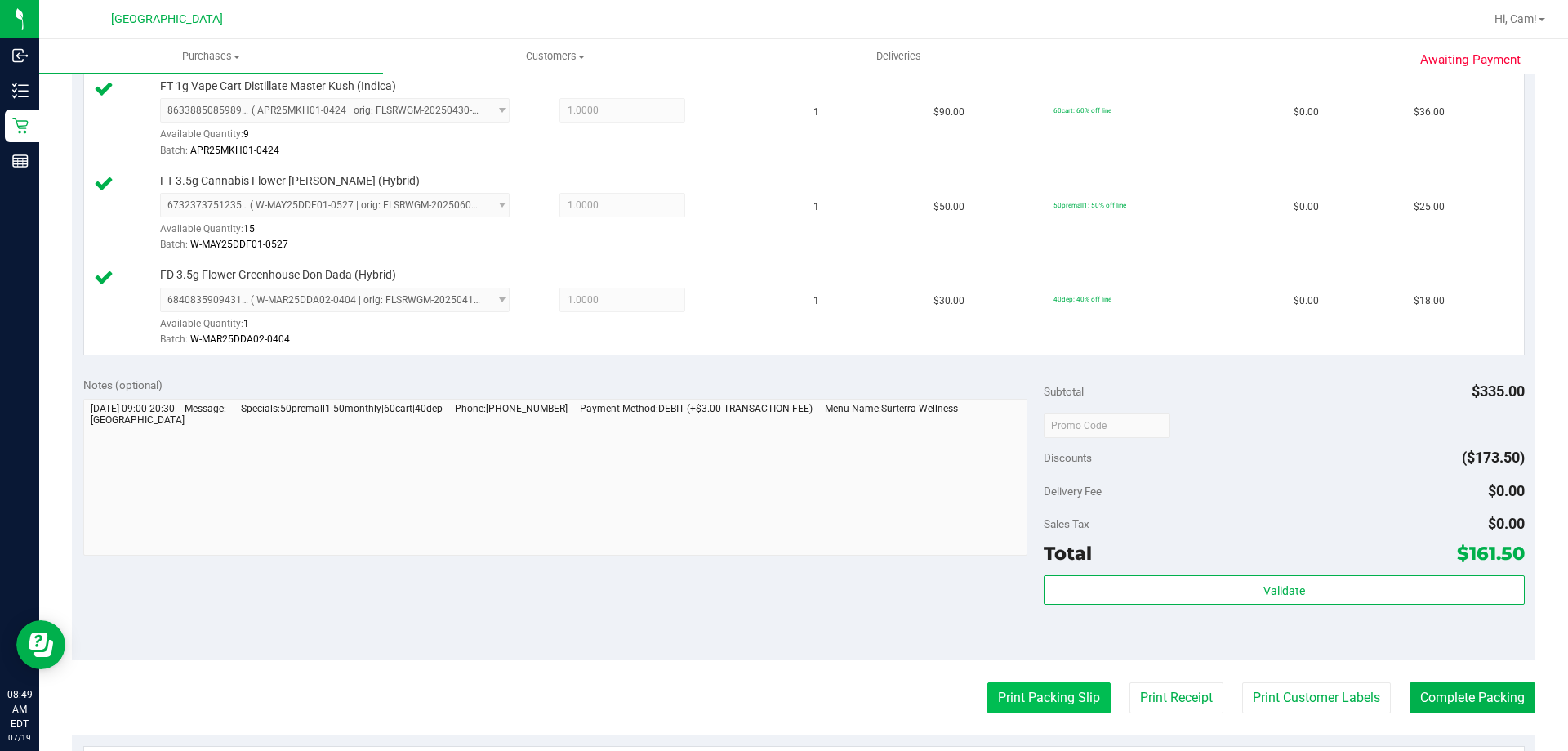 click on "Print Packing Slip" at bounding box center (1049, 698) 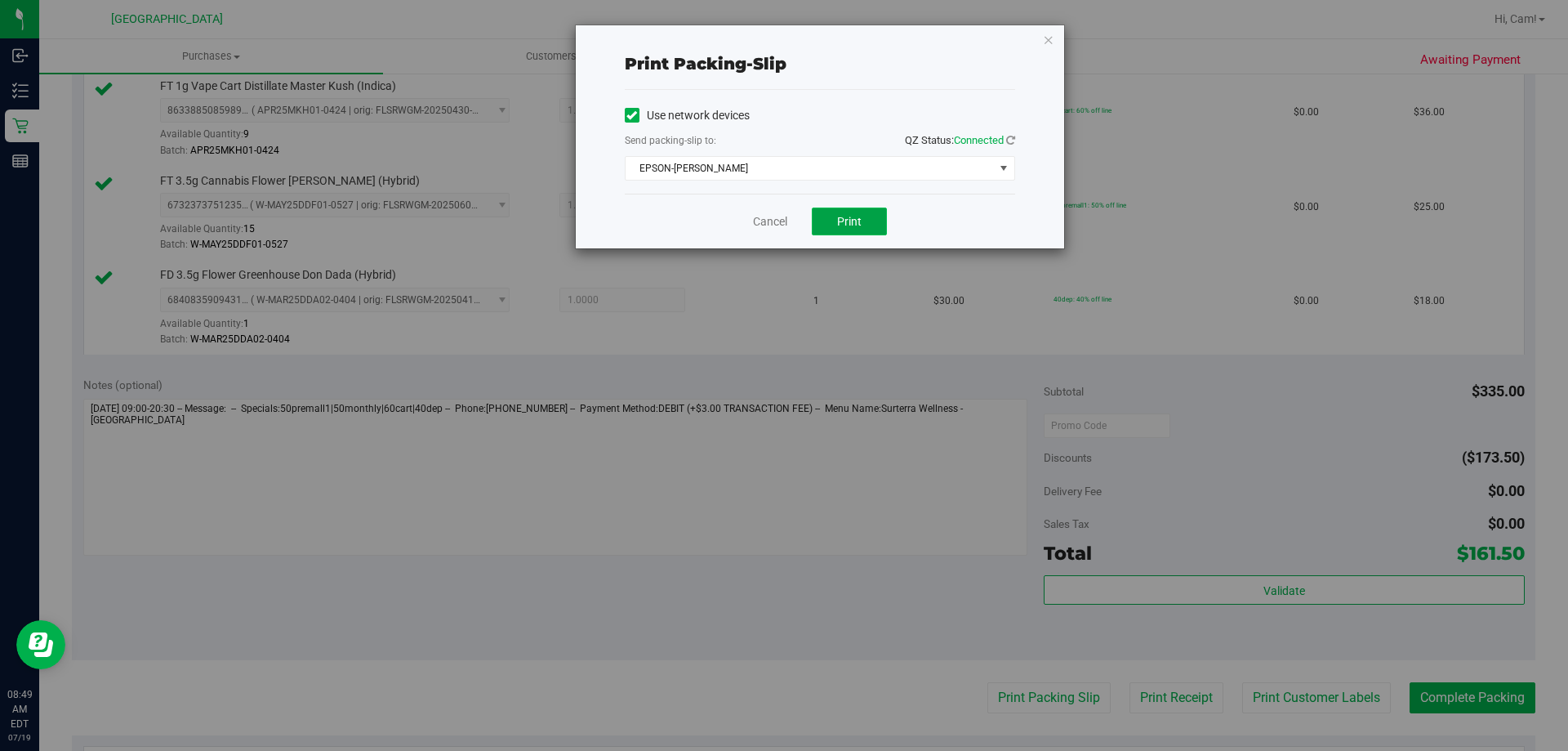 click on "Print" at bounding box center (849, 221) 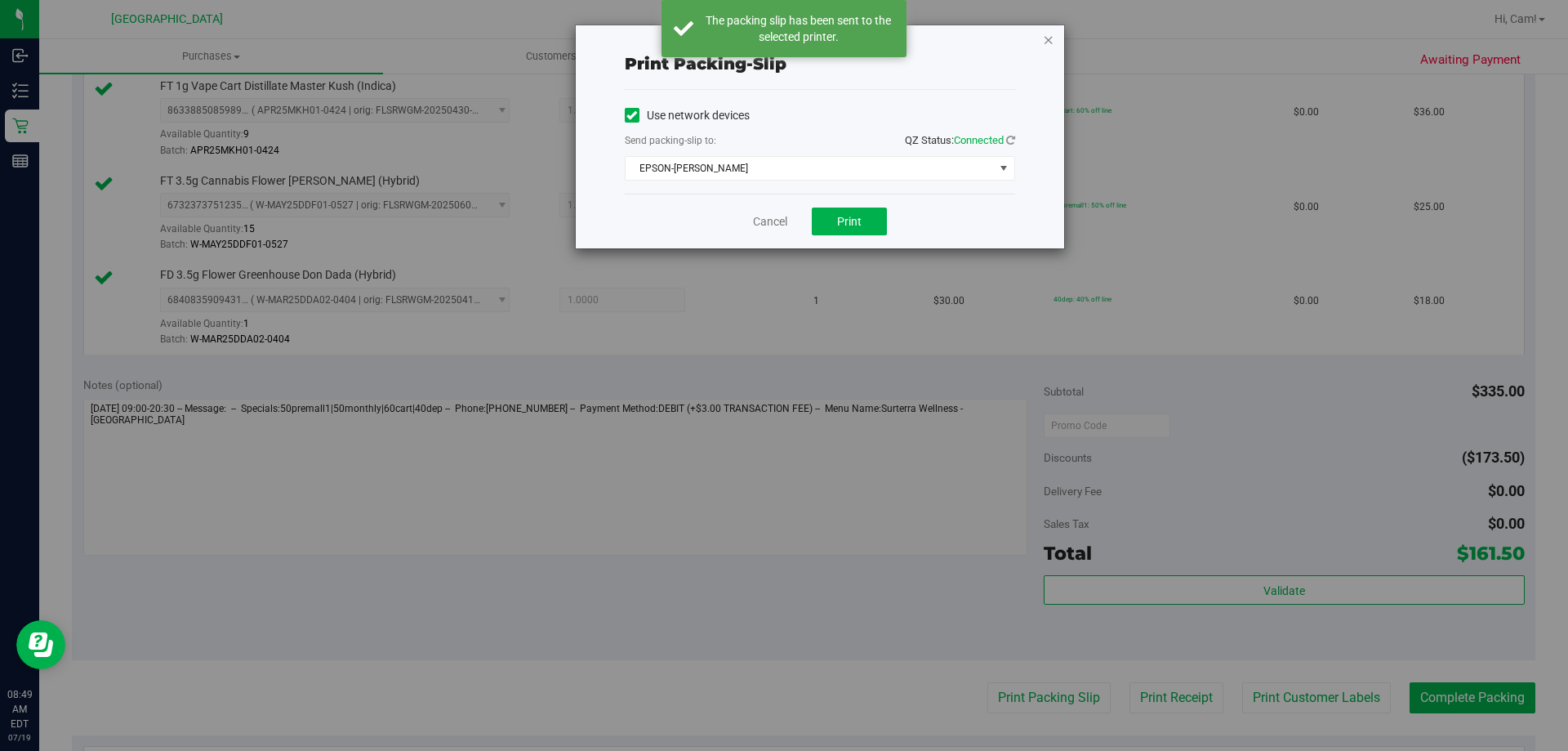 click at bounding box center [1049, 39] 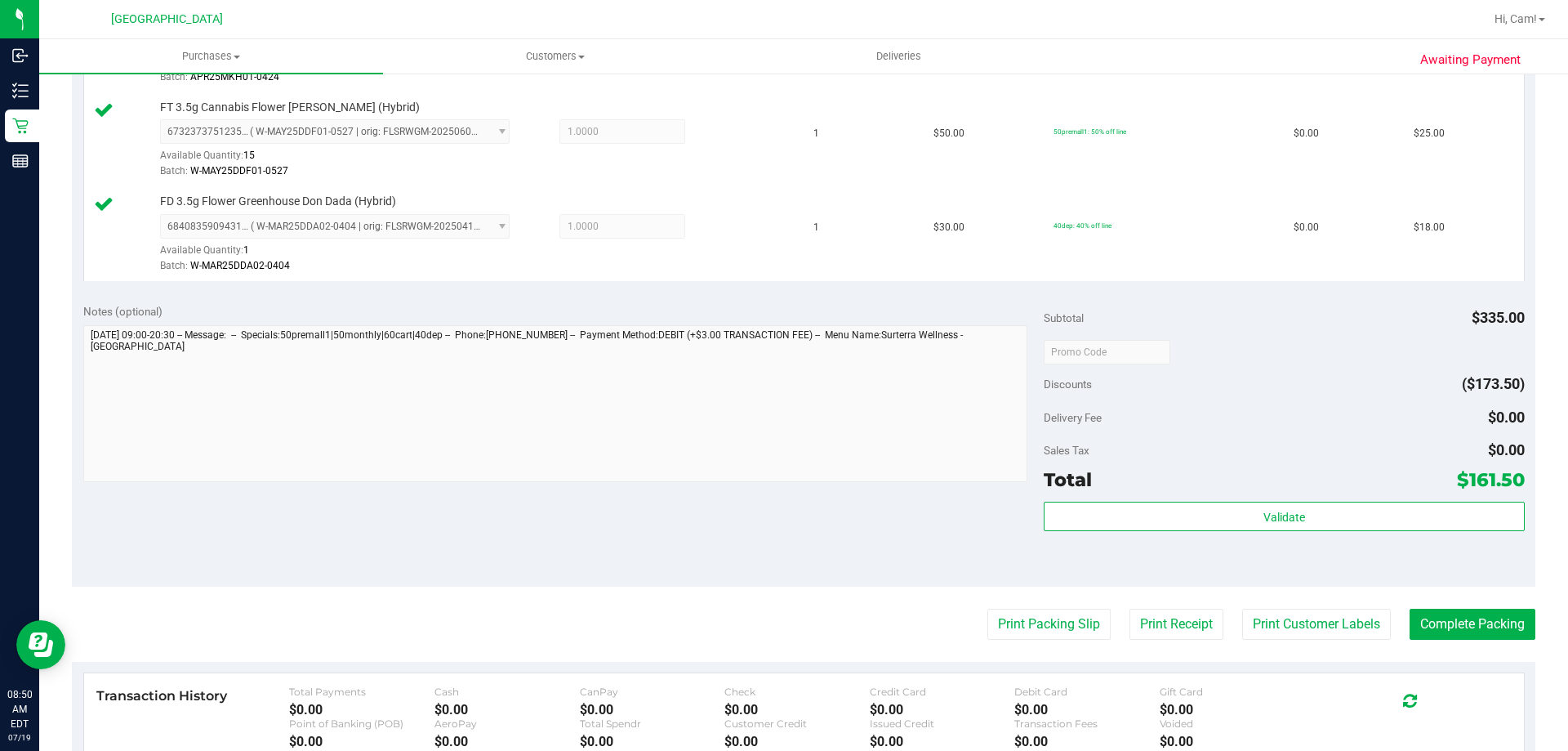 scroll, scrollTop: 899, scrollLeft: 0, axis: vertical 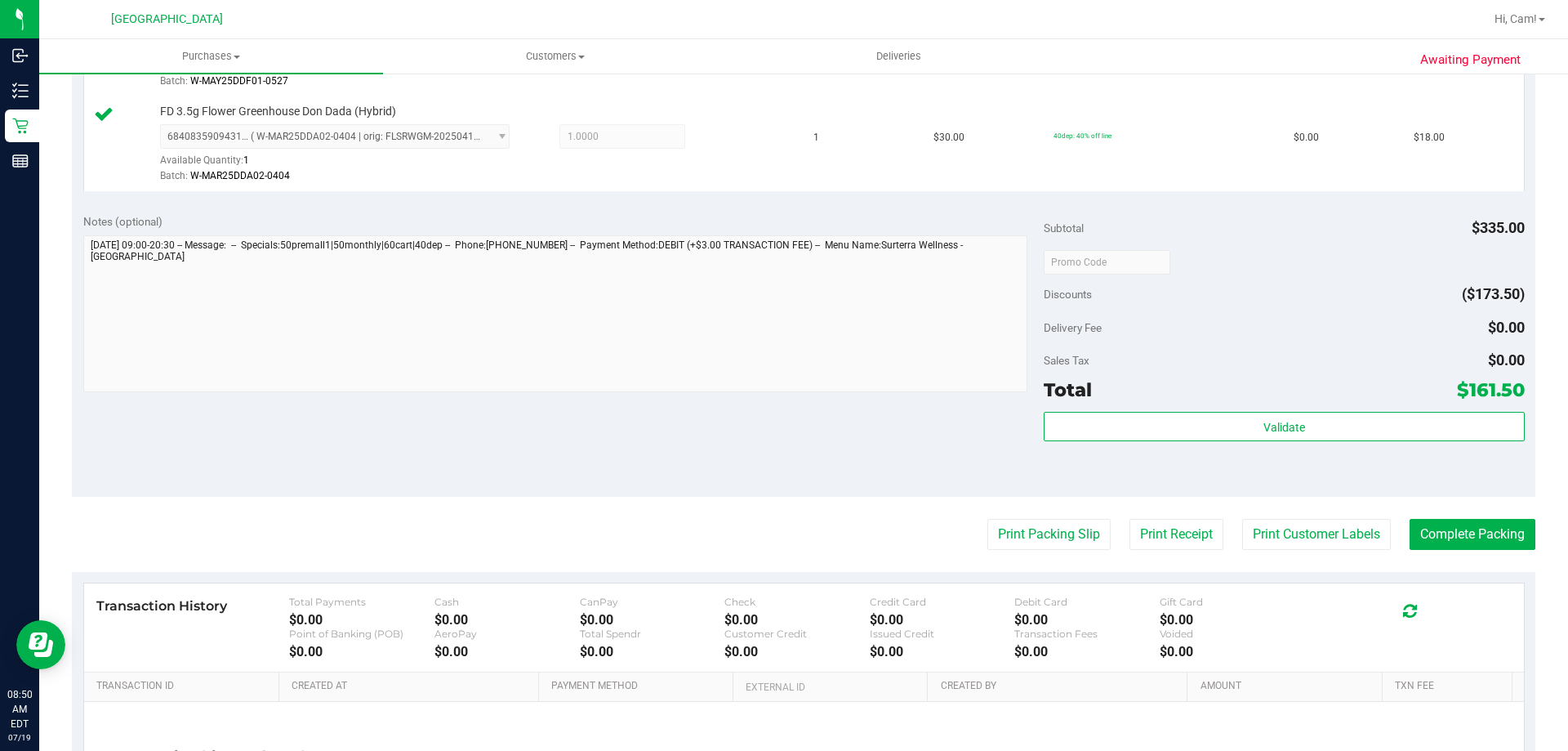 click on "Validate" at bounding box center (1284, 449) 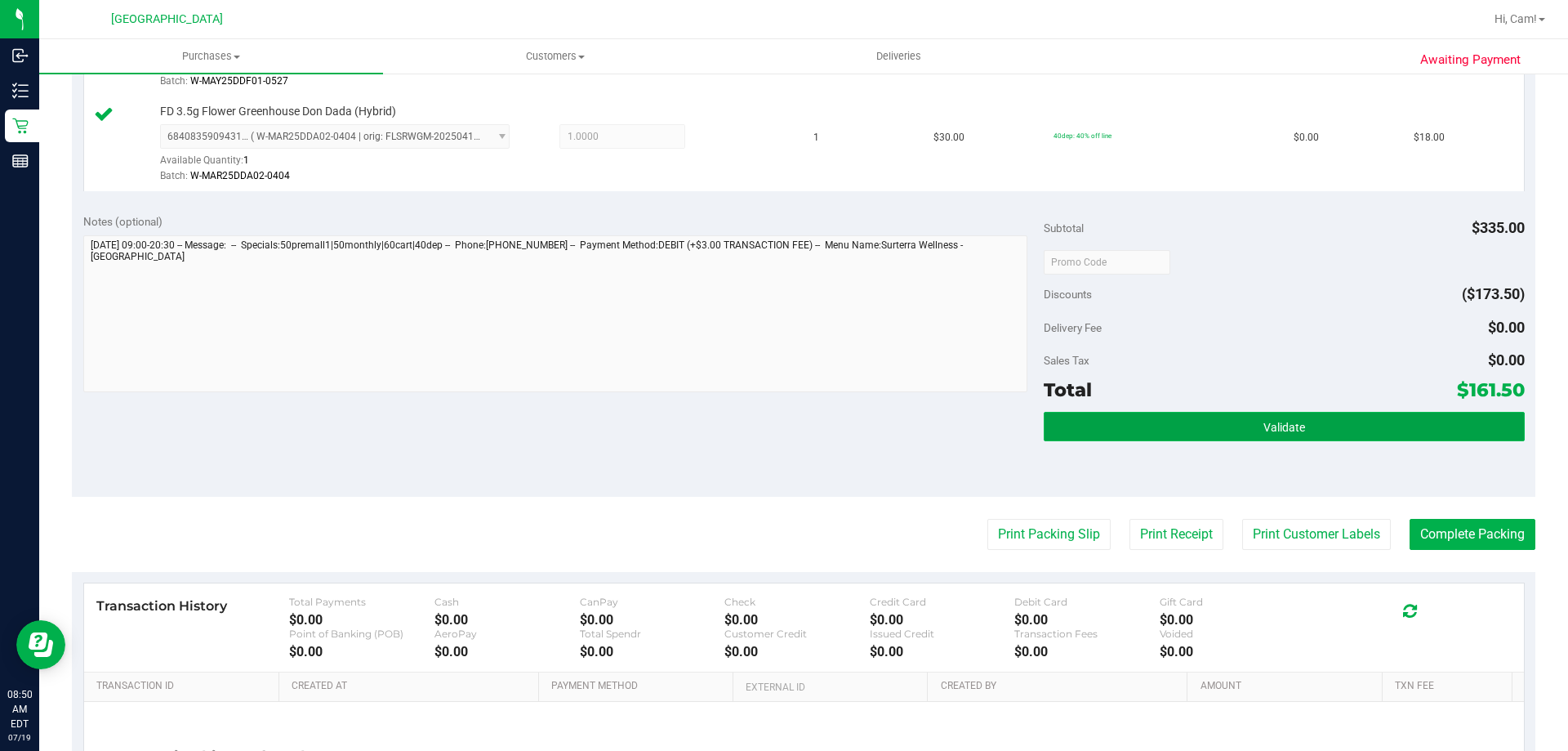 click on "Validate" at bounding box center (1284, 427) 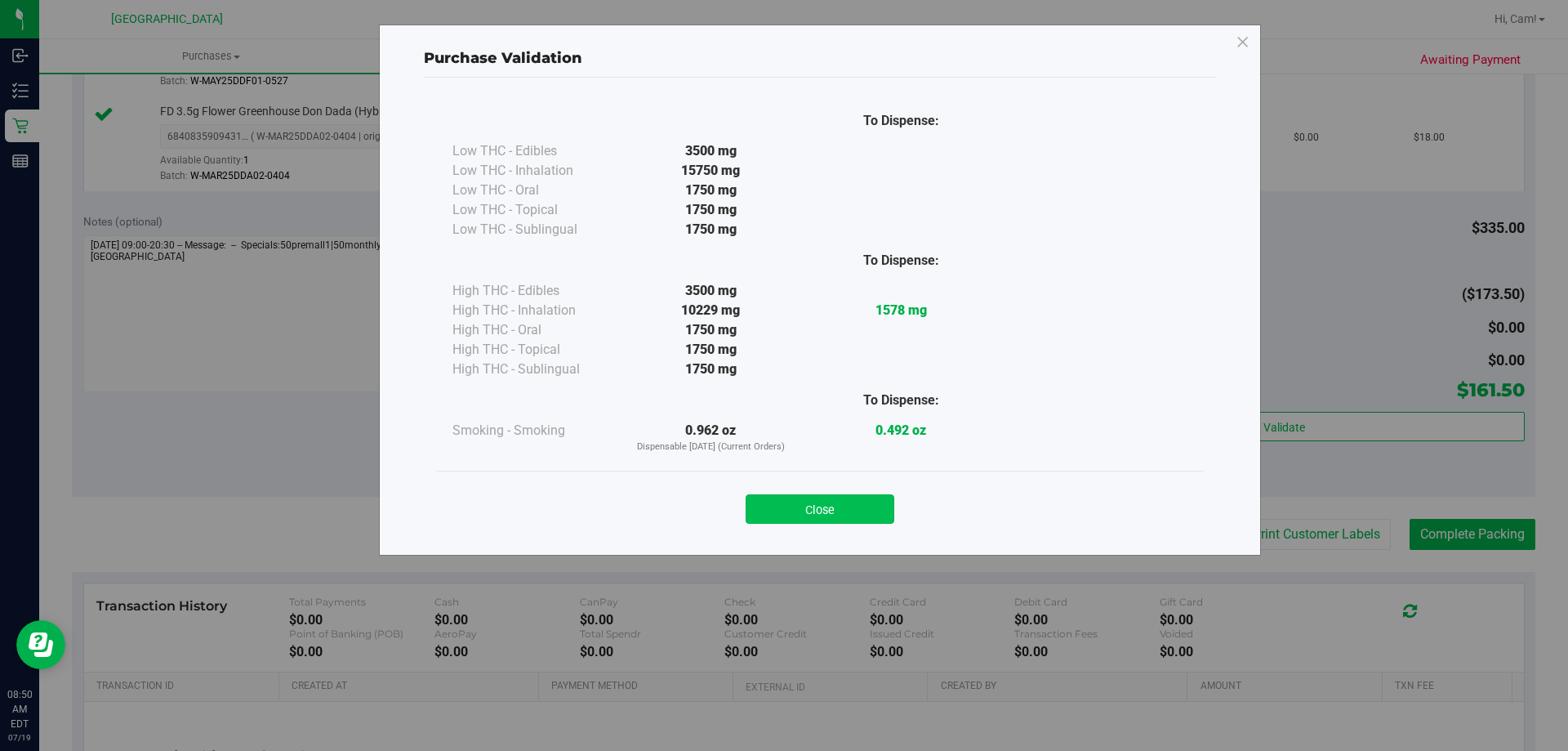 drag, startPoint x: 875, startPoint y: 532, endPoint x: 882, endPoint y: 515, distance: 18.384776 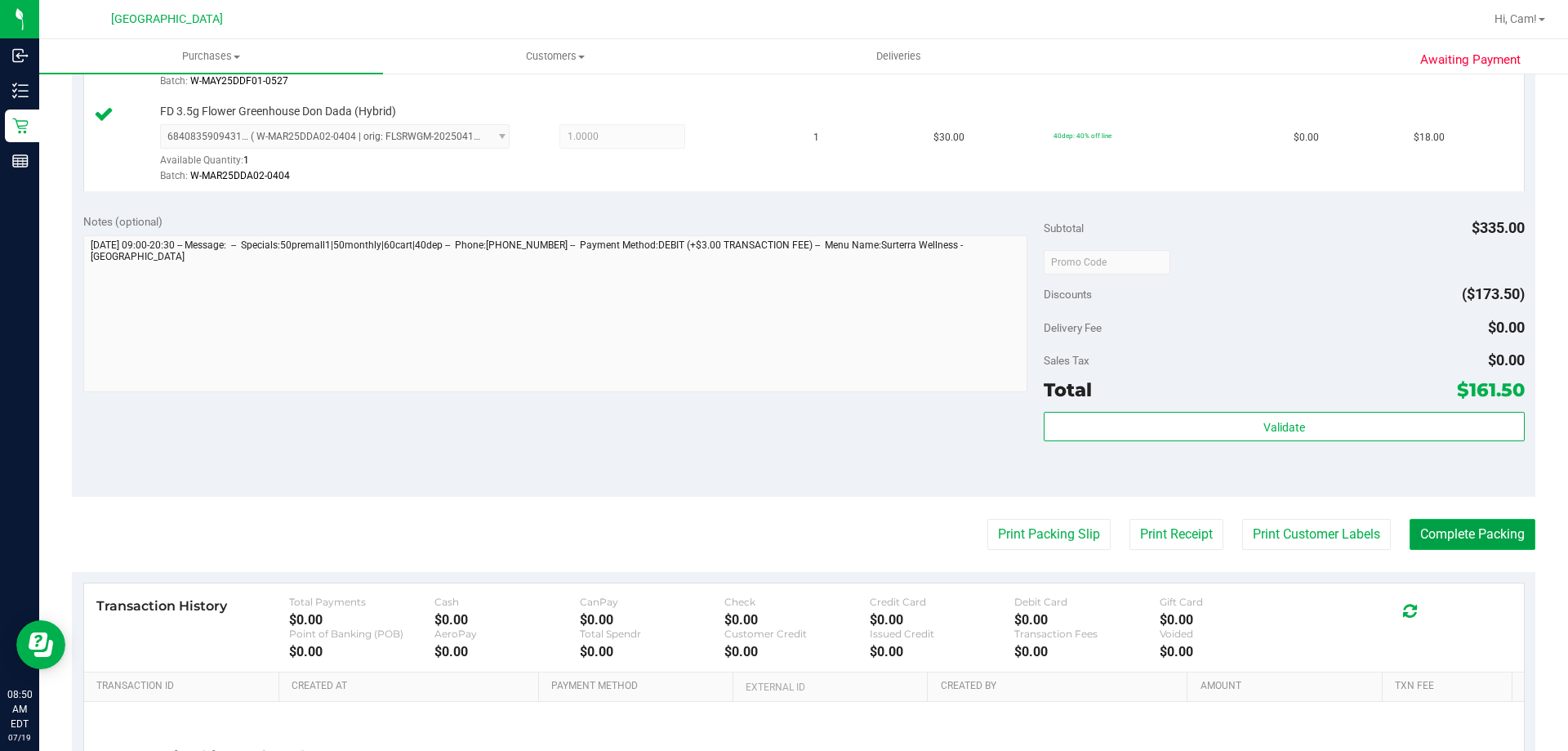 click on "Complete Packing" at bounding box center (1472, 534) 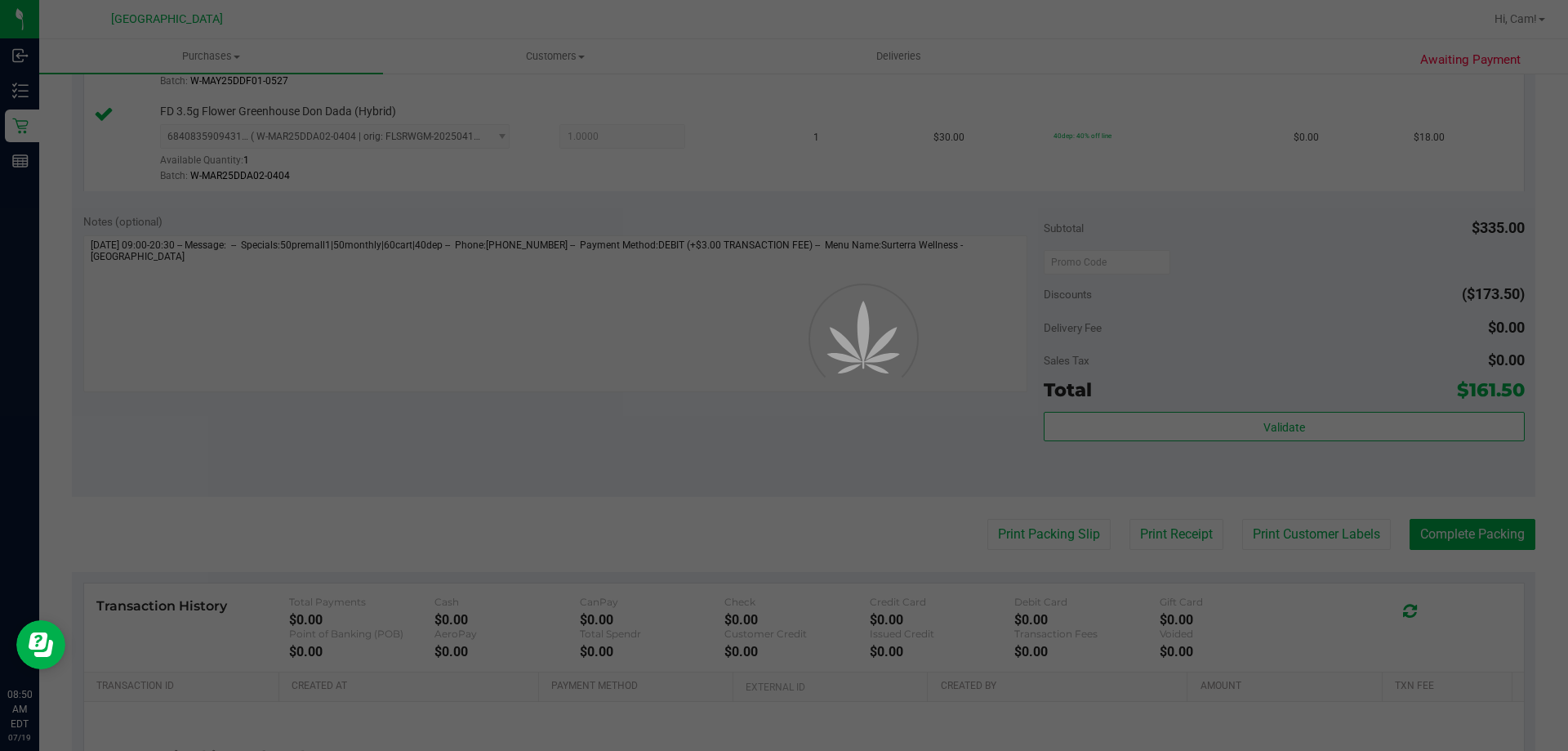 scroll, scrollTop: 0, scrollLeft: 0, axis: both 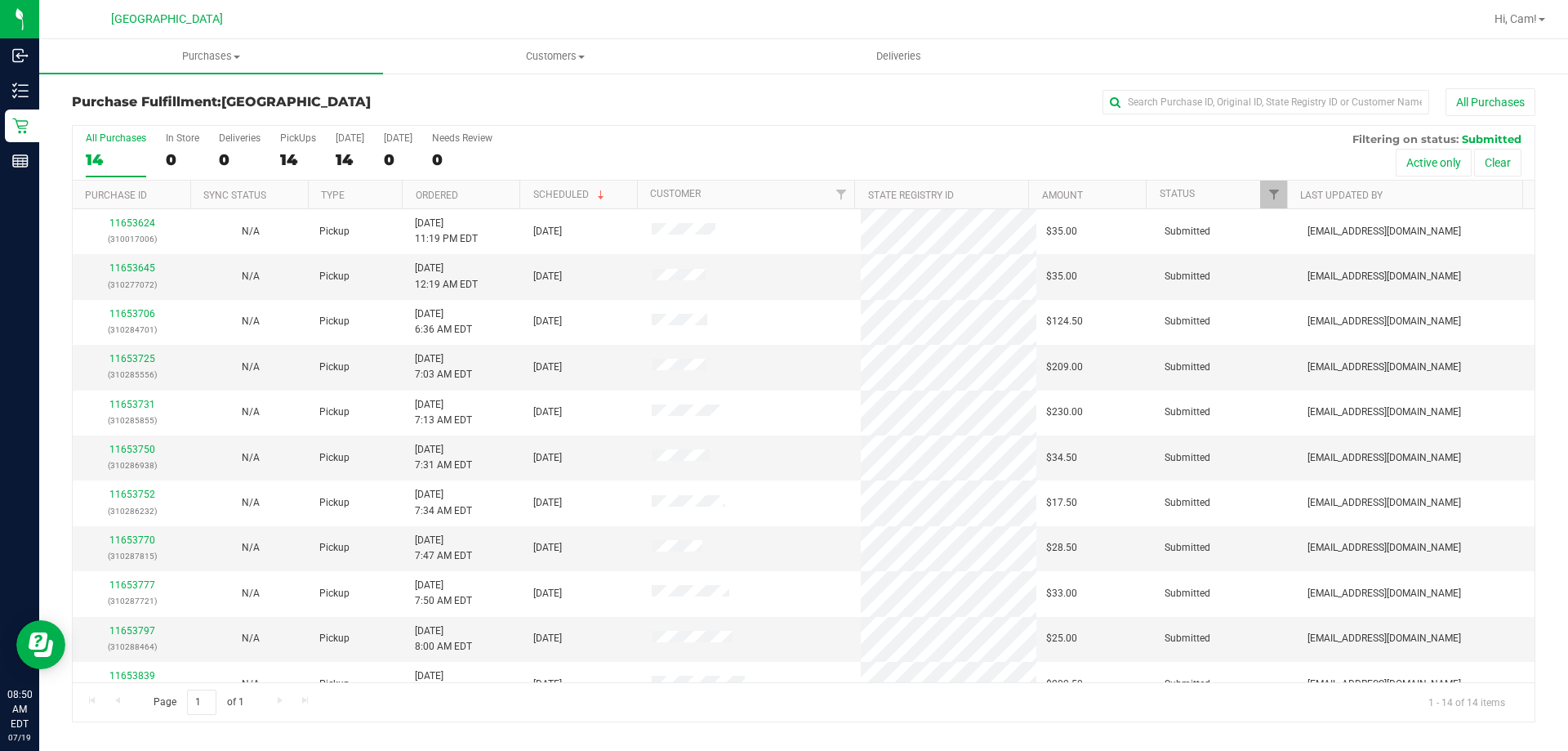 click on "Amount" at bounding box center [1087, 194] 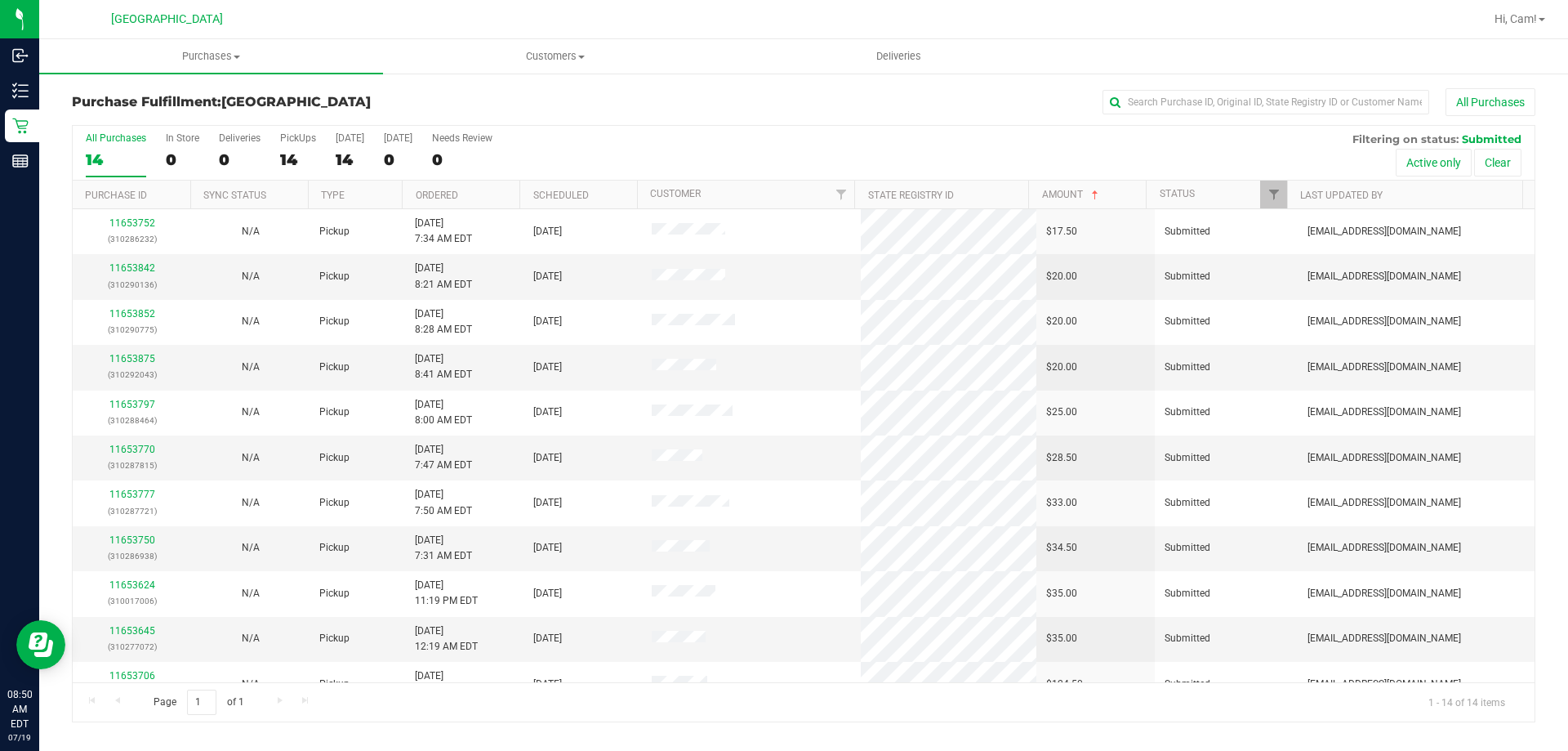 click on "Amount" at bounding box center [1087, 194] 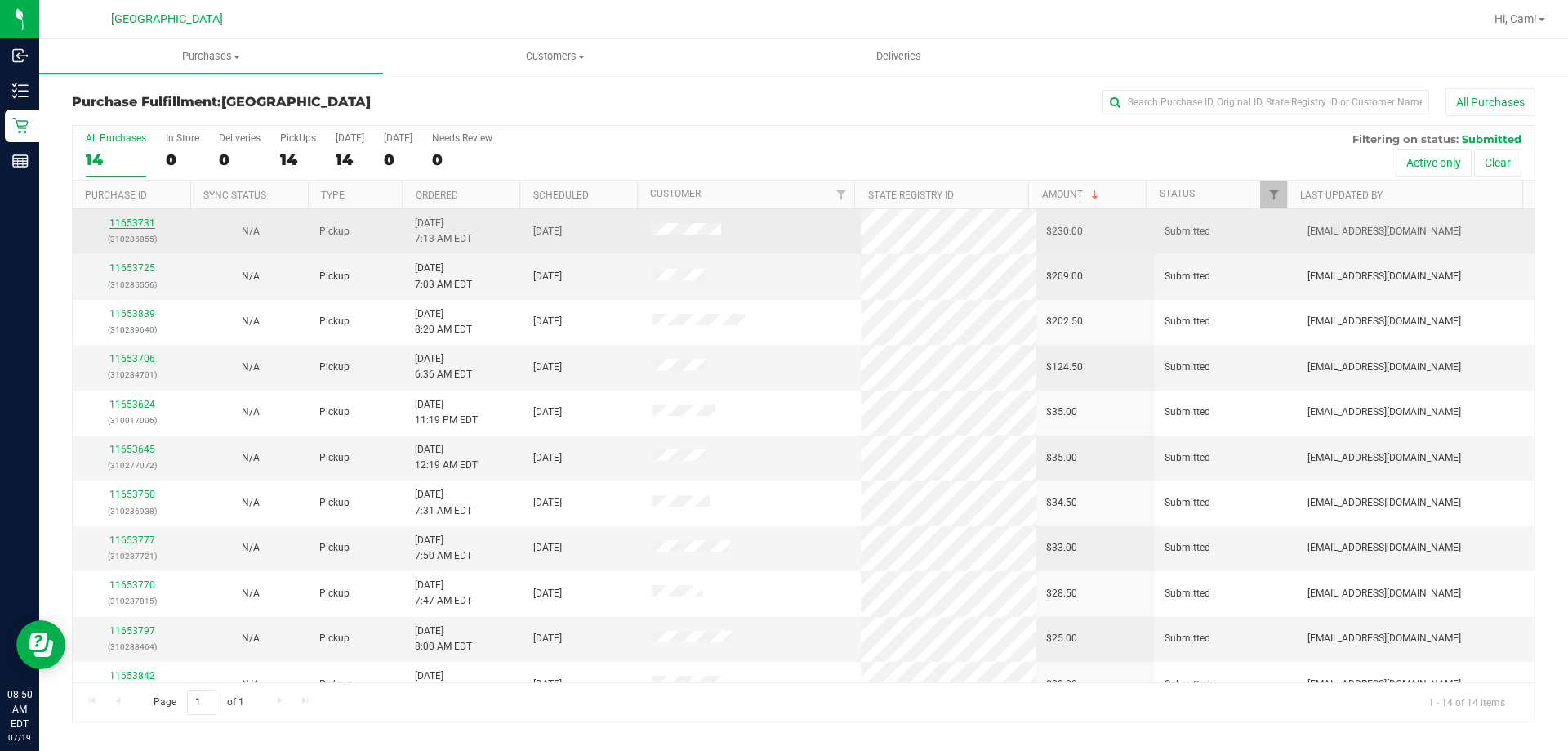 click on "11653731" at bounding box center (132, 223) 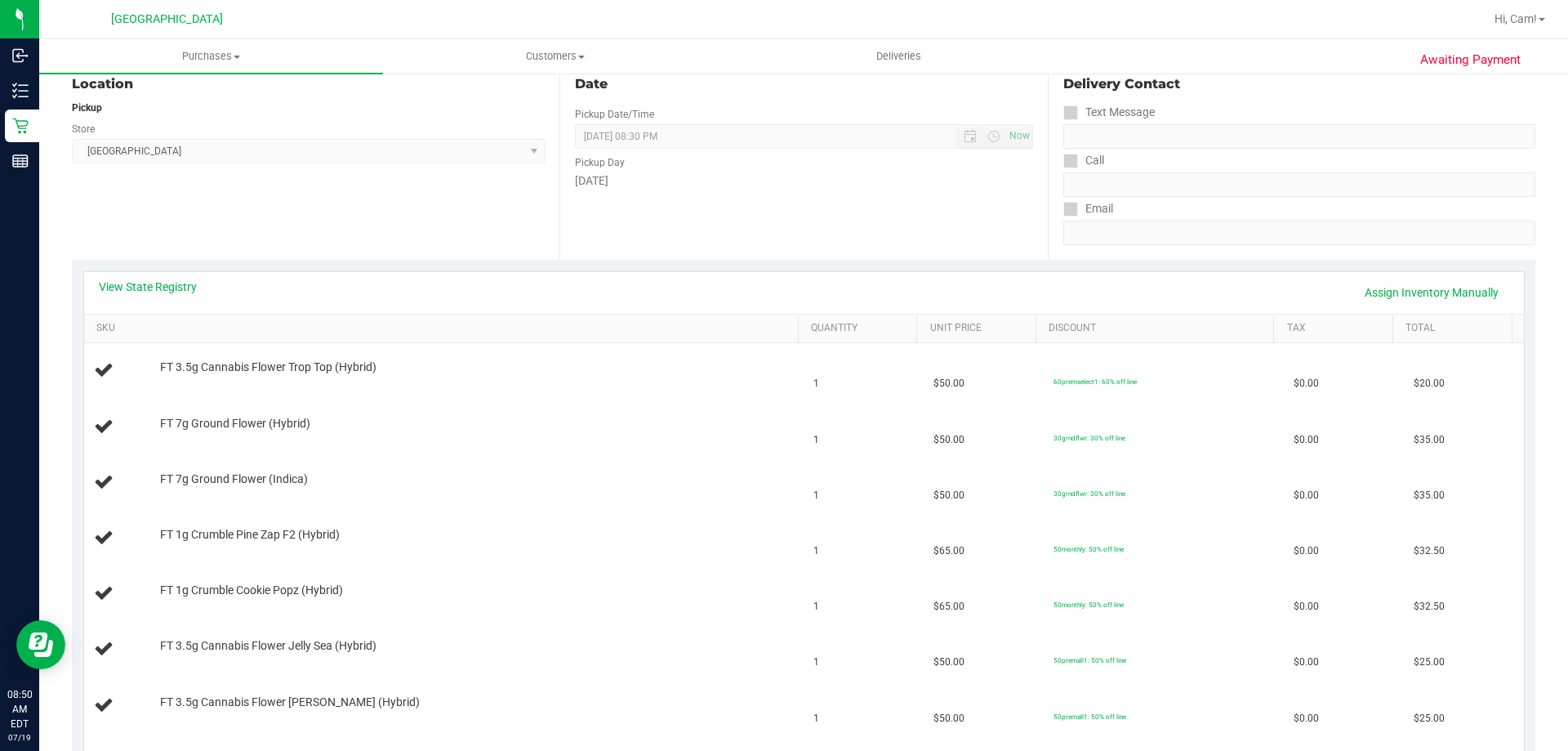 scroll, scrollTop: 245, scrollLeft: 0, axis: vertical 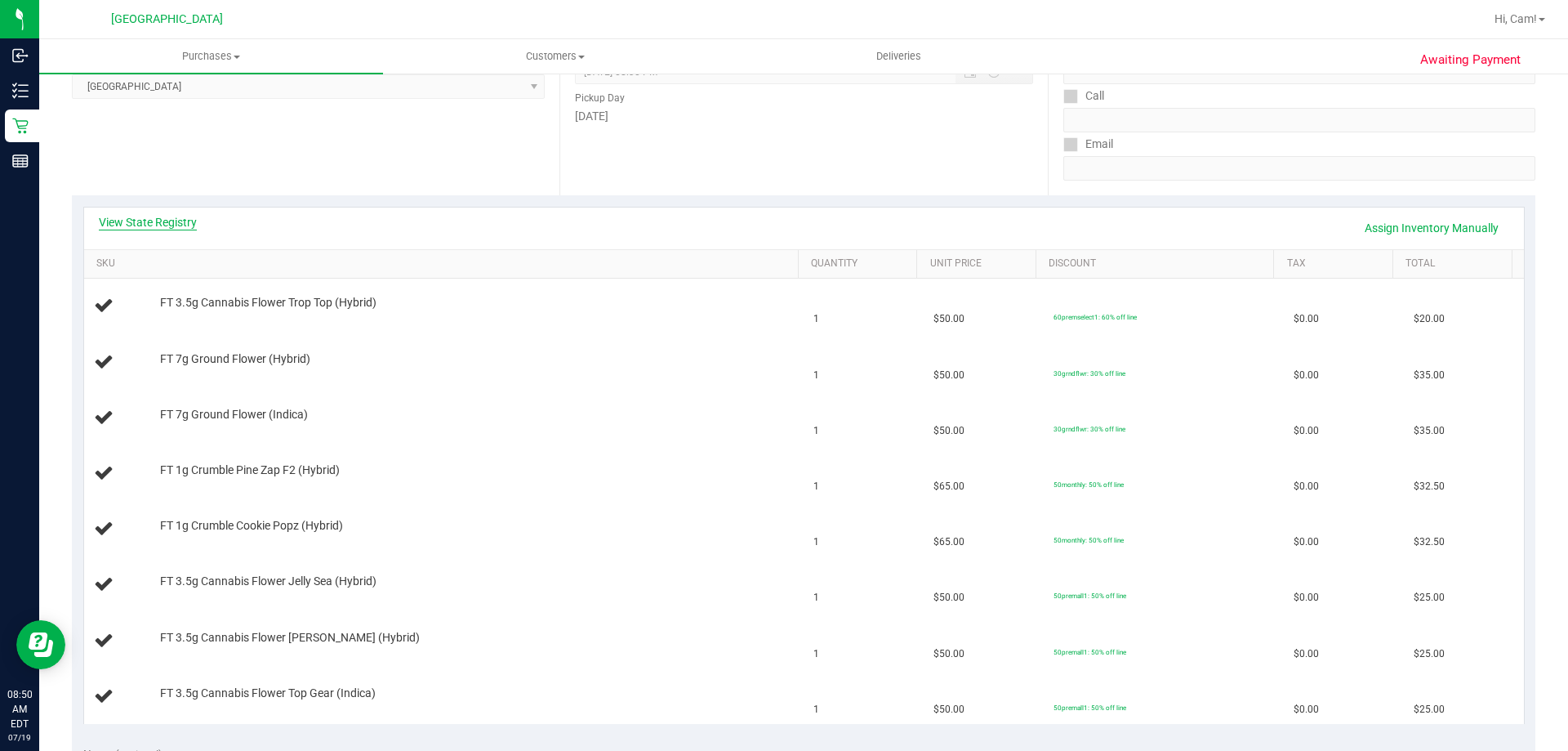 click on "View State Registry" at bounding box center [148, 222] 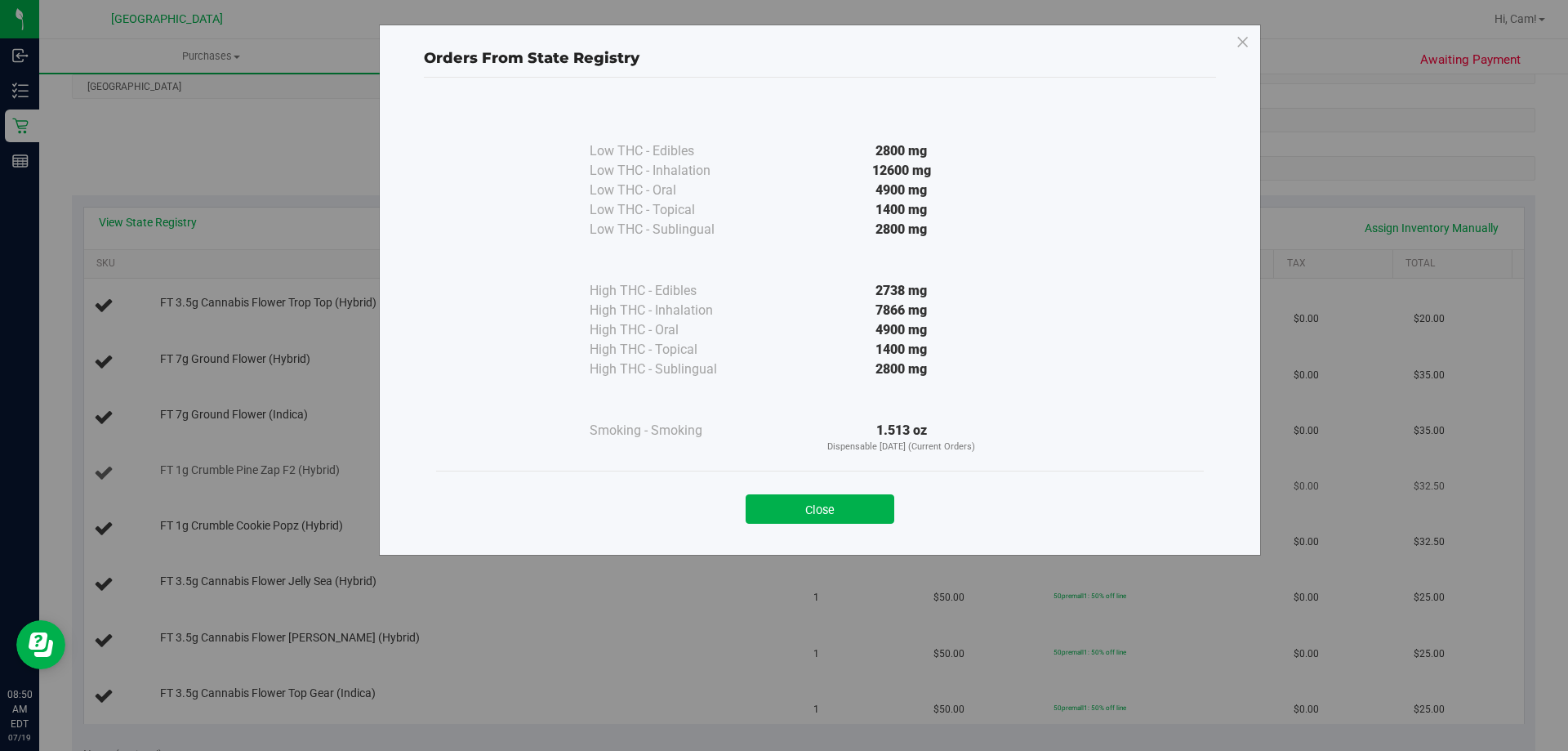 drag, startPoint x: 871, startPoint y: 498, endPoint x: 844, endPoint y: 491, distance: 27.89265 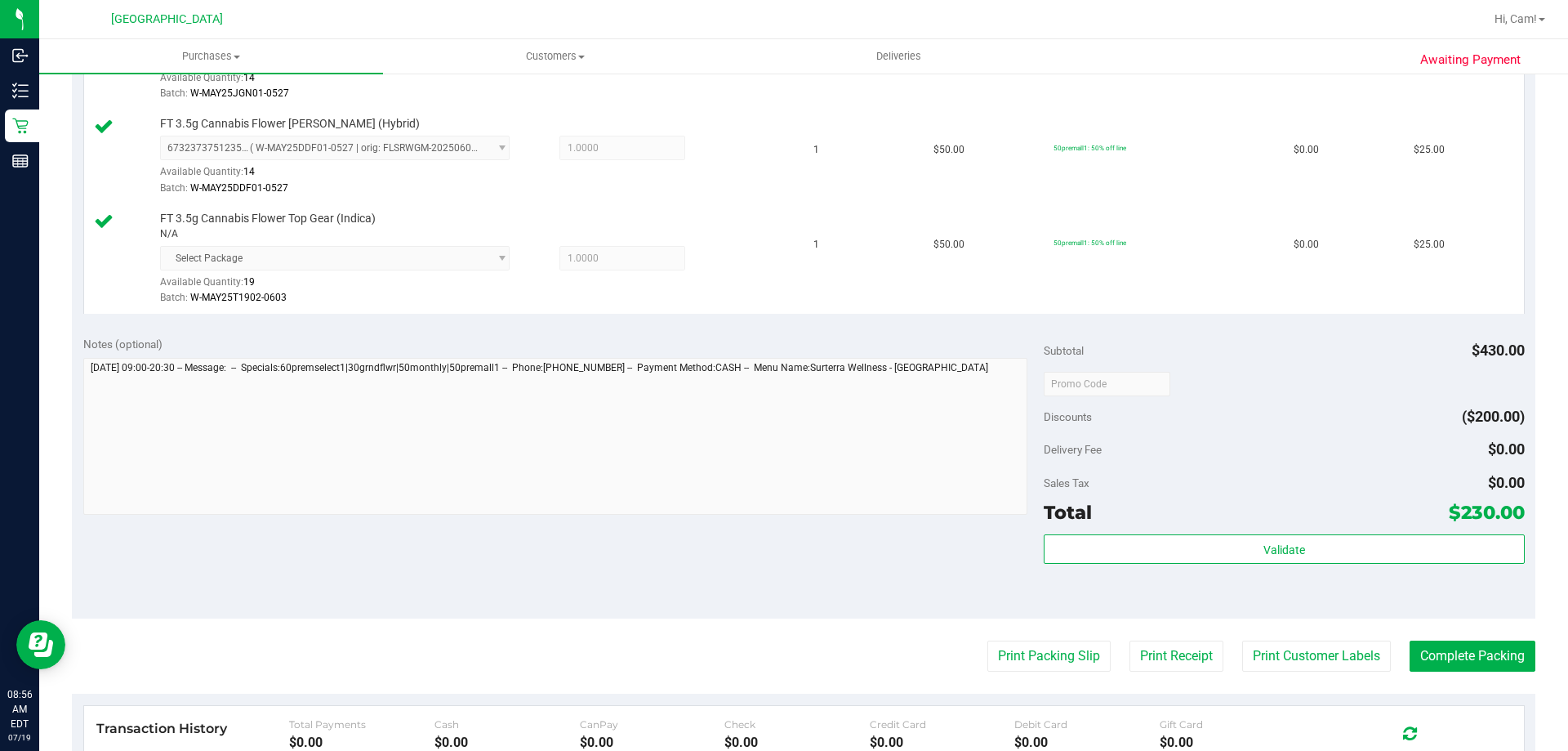 scroll, scrollTop: 1062, scrollLeft: 0, axis: vertical 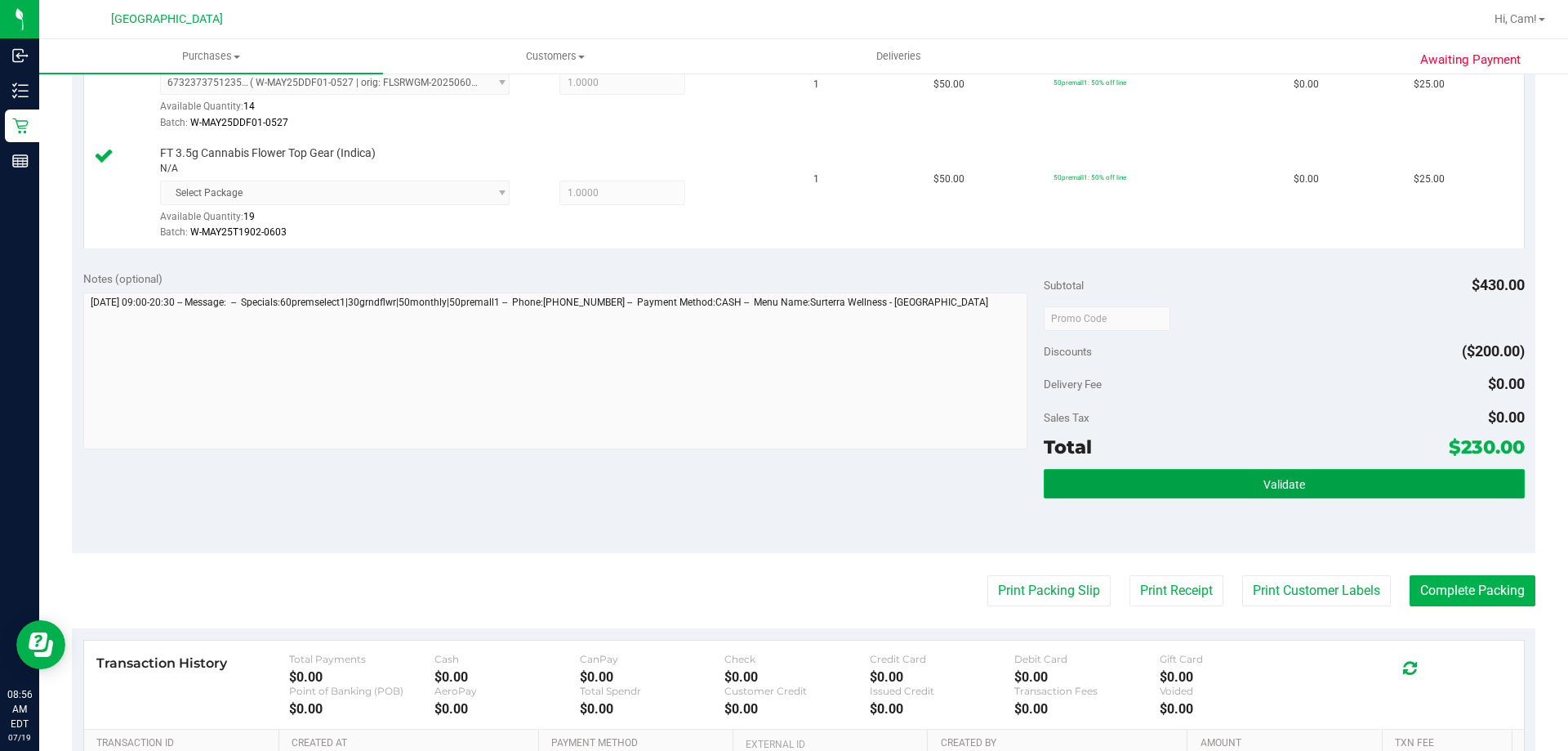 click on "Validate" at bounding box center [1284, 484] 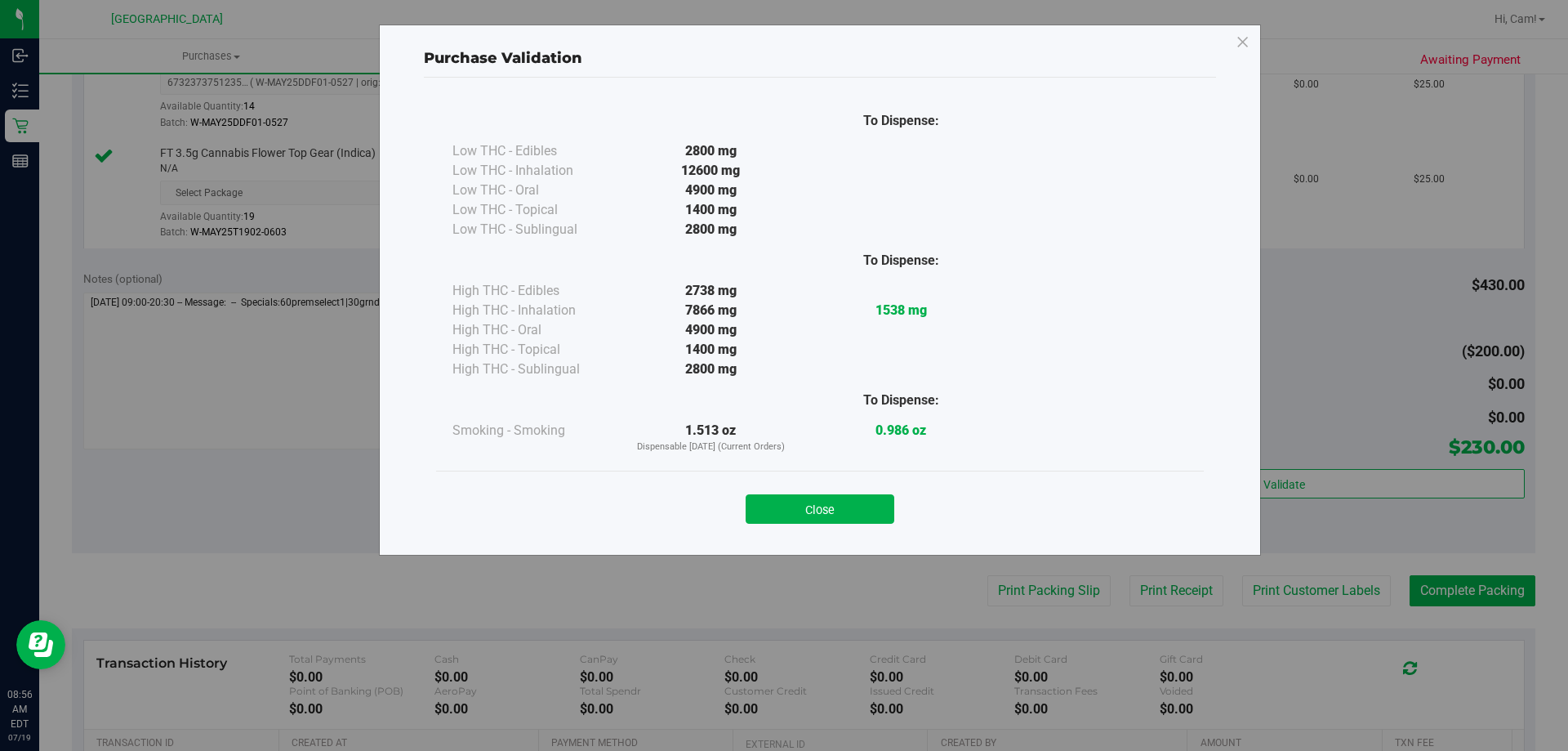 drag, startPoint x: 866, startPoint y: 516, endPoint x: 965, endPoint y: 520, distance: 99.08078 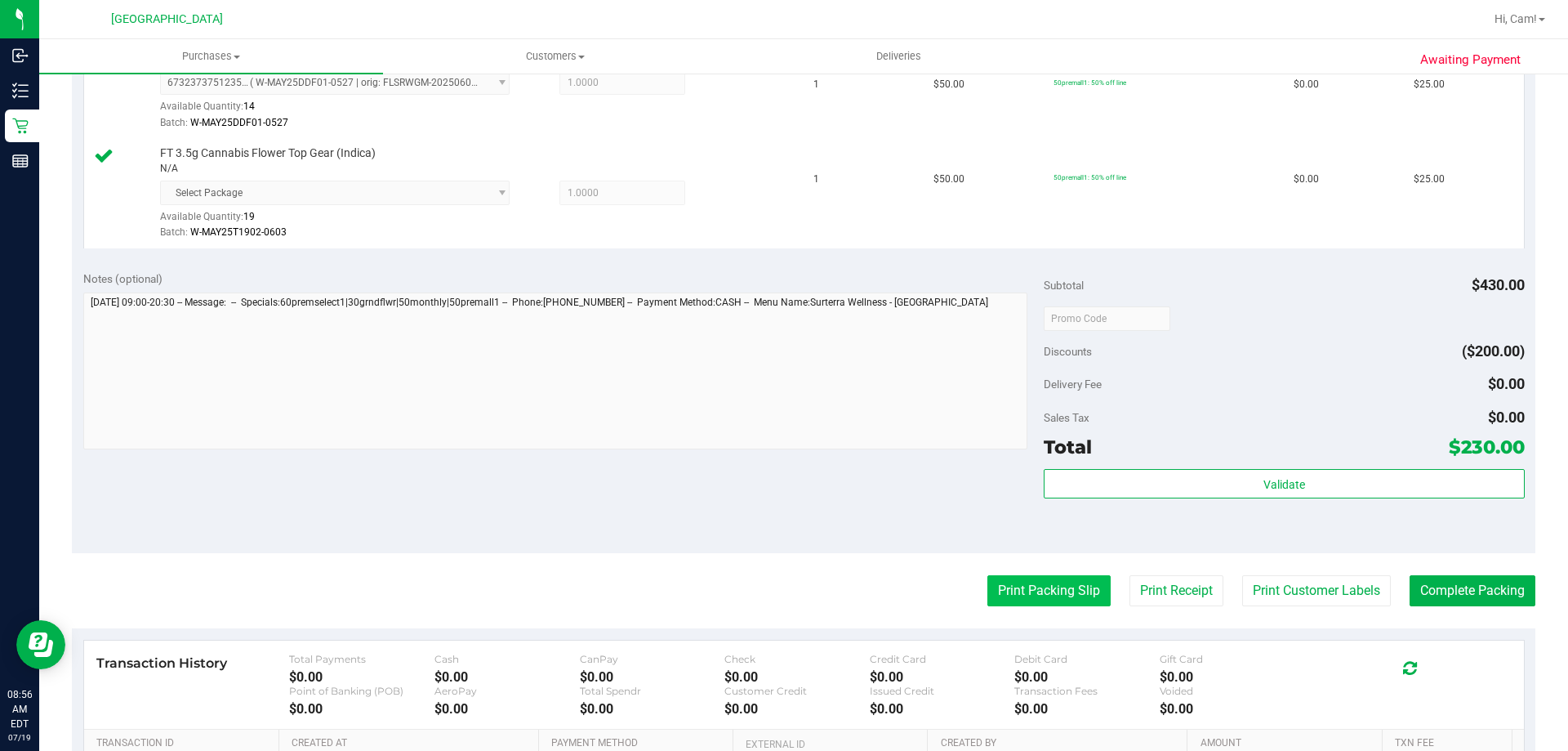 click on "Print Packing Slip" at bounding box center (1049, 591) 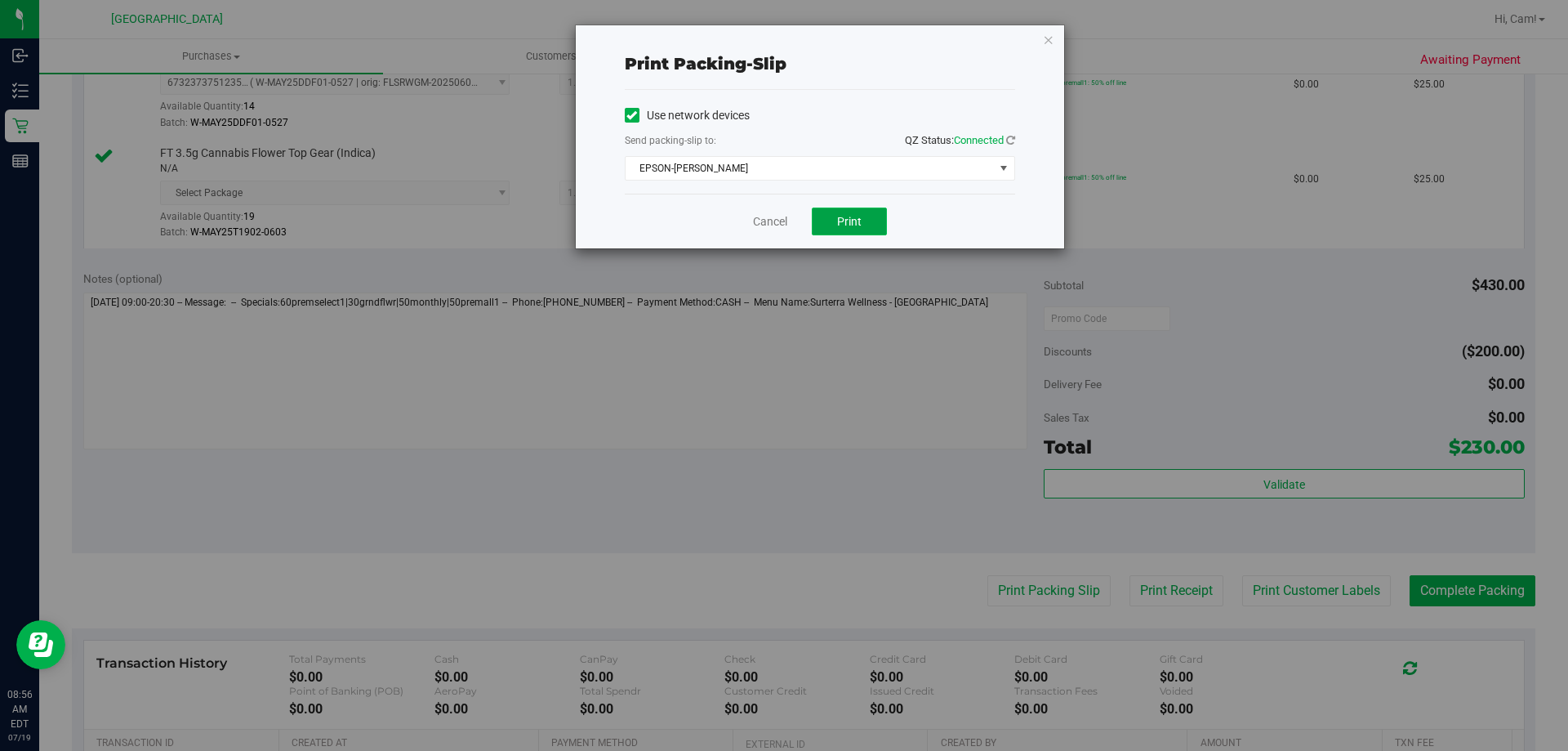 click on "Print" at bounding box center [849, 221] 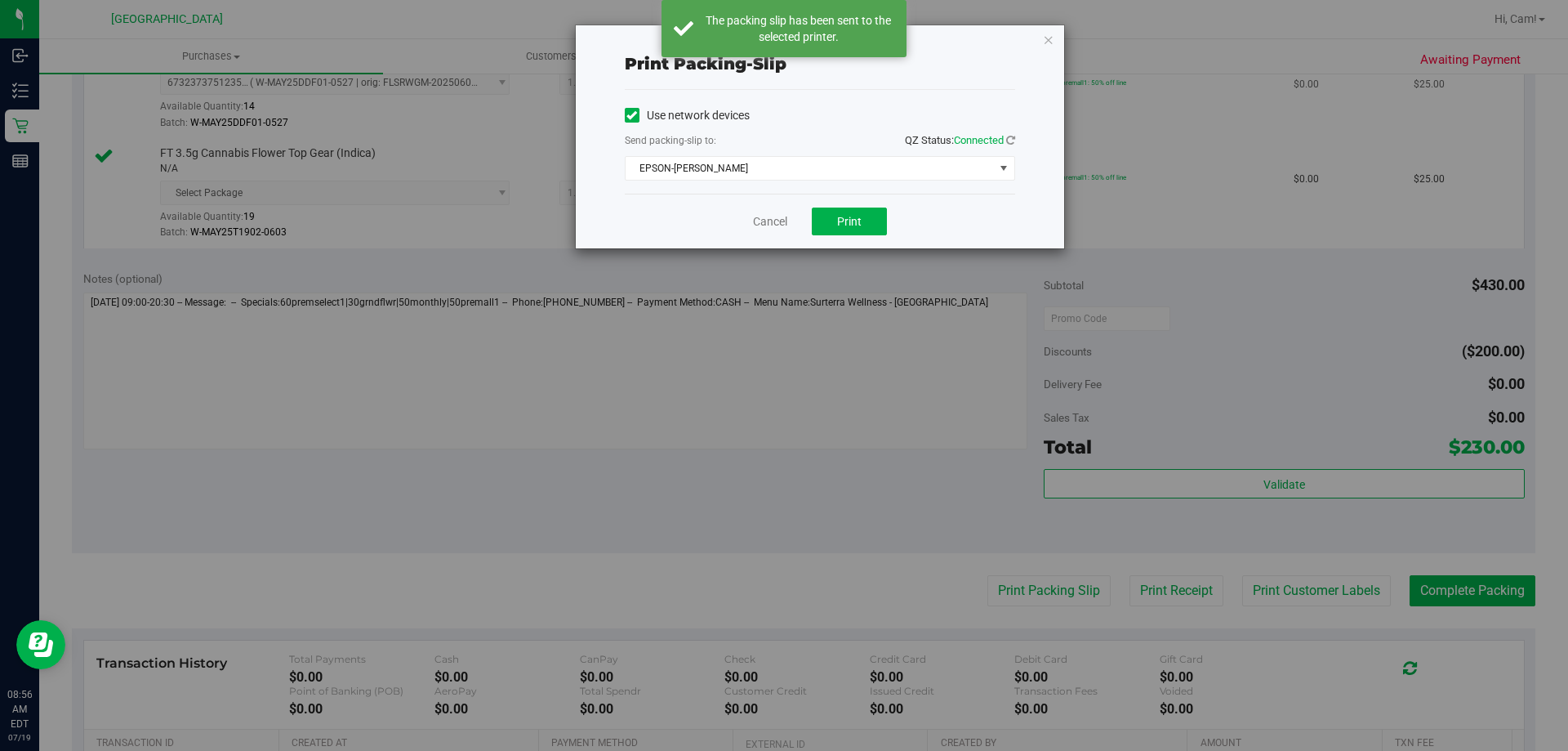drag, startPoint x: 1047, startPoint y: 38, endPoint x: 1009, endPoint y: 116, distance: 86.76405 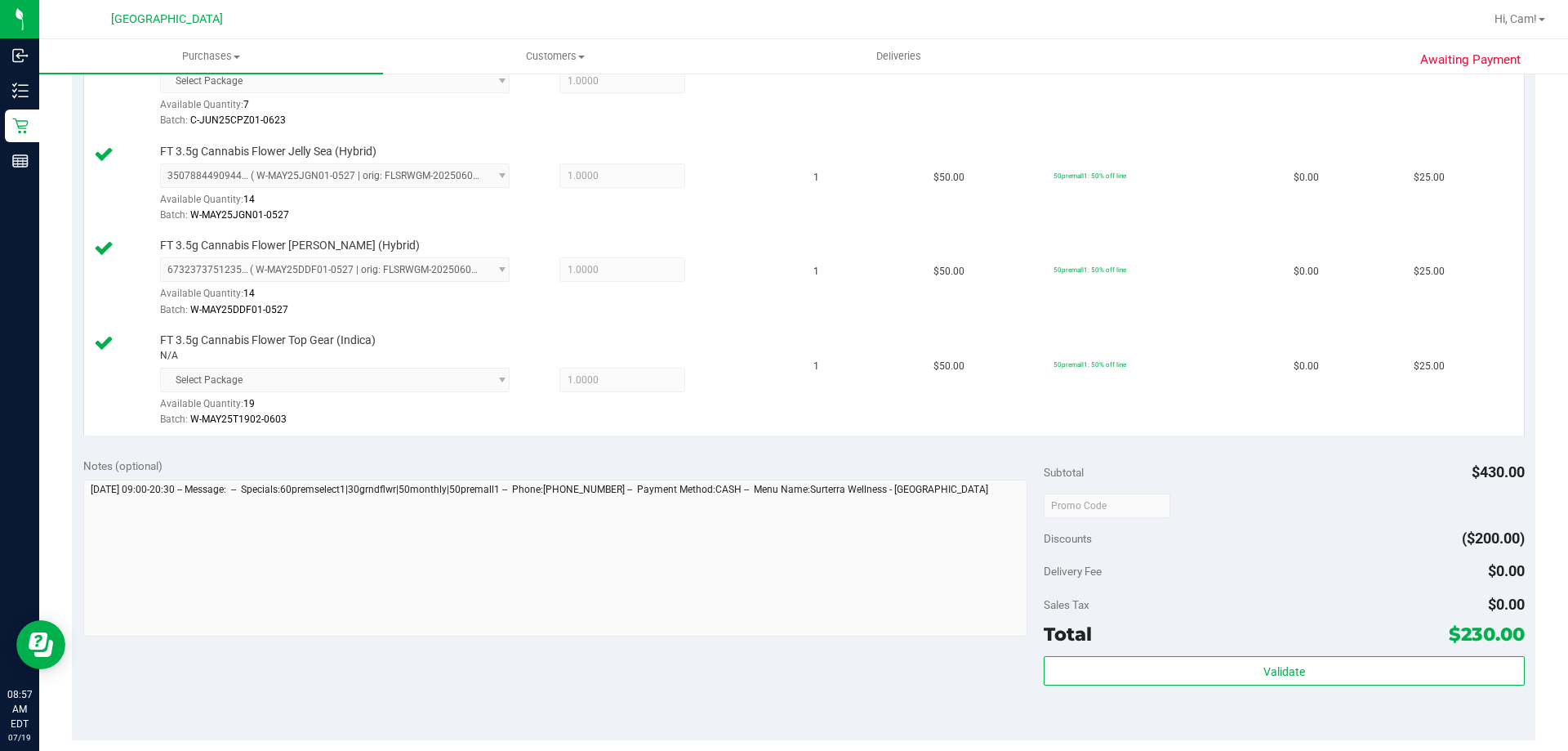 scroll, scrollTop: 1062, scrollLeft: 0, axis: vertical 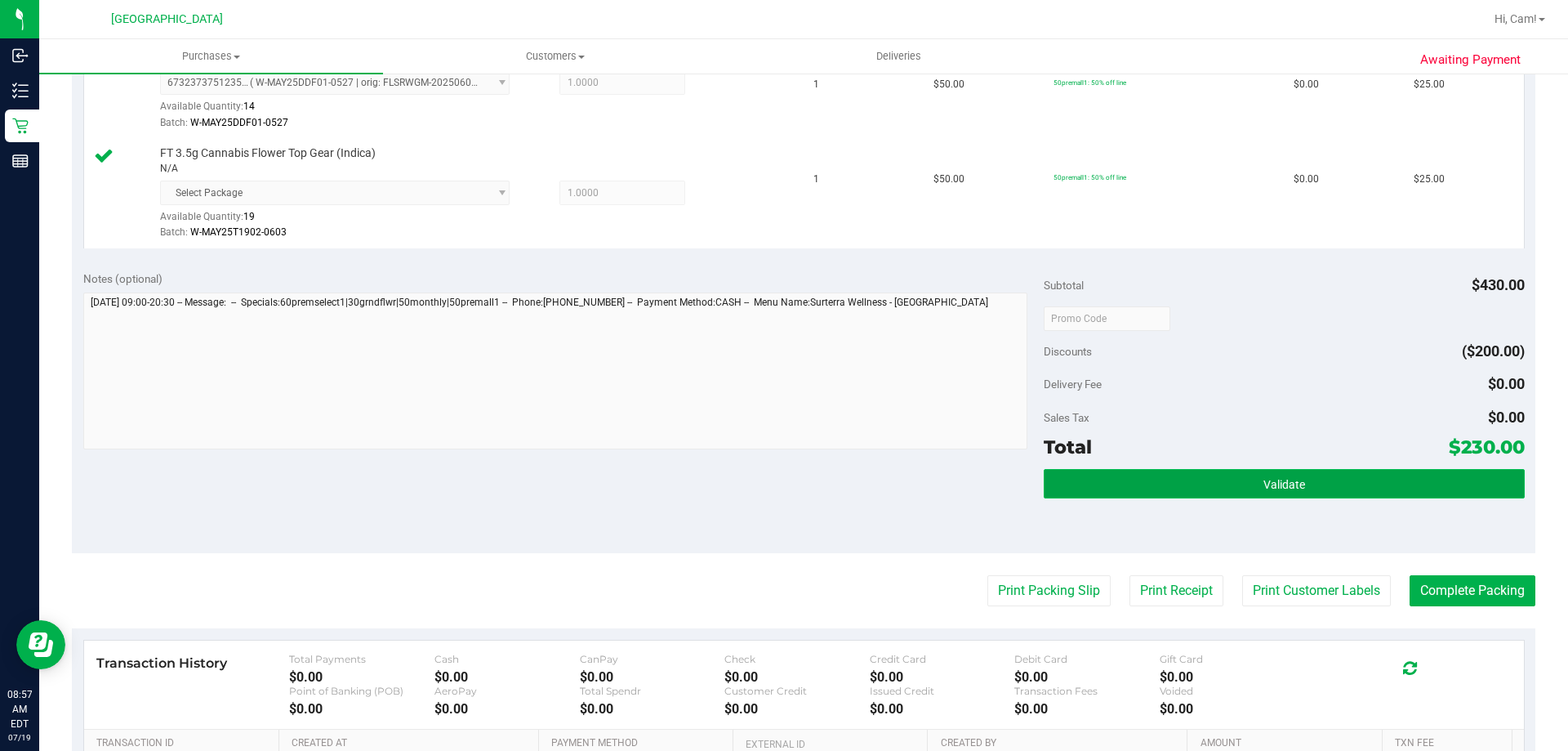 click on "Validate" at bounding box center (1284, 484) 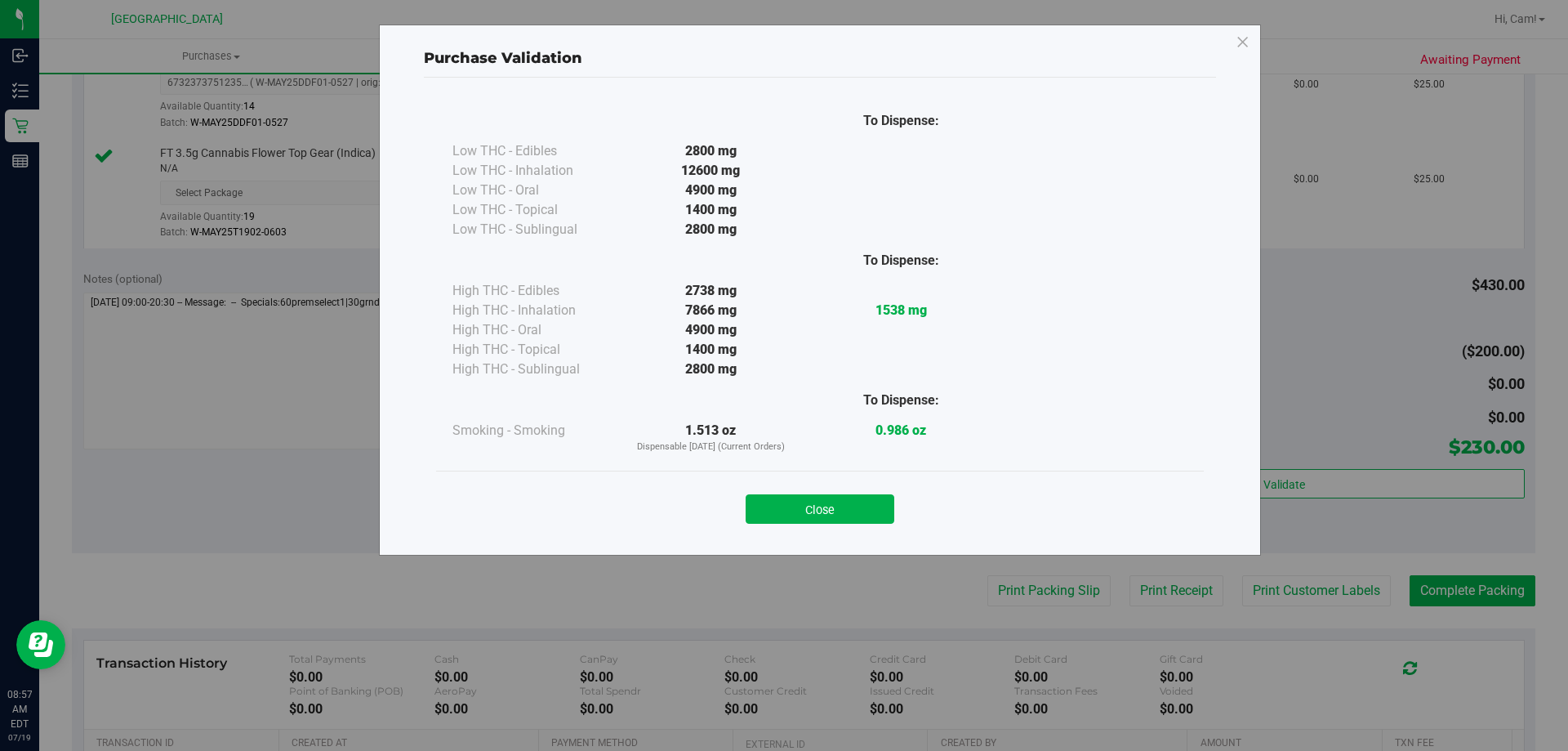 click on "Close" at bounding box center (820, 509) 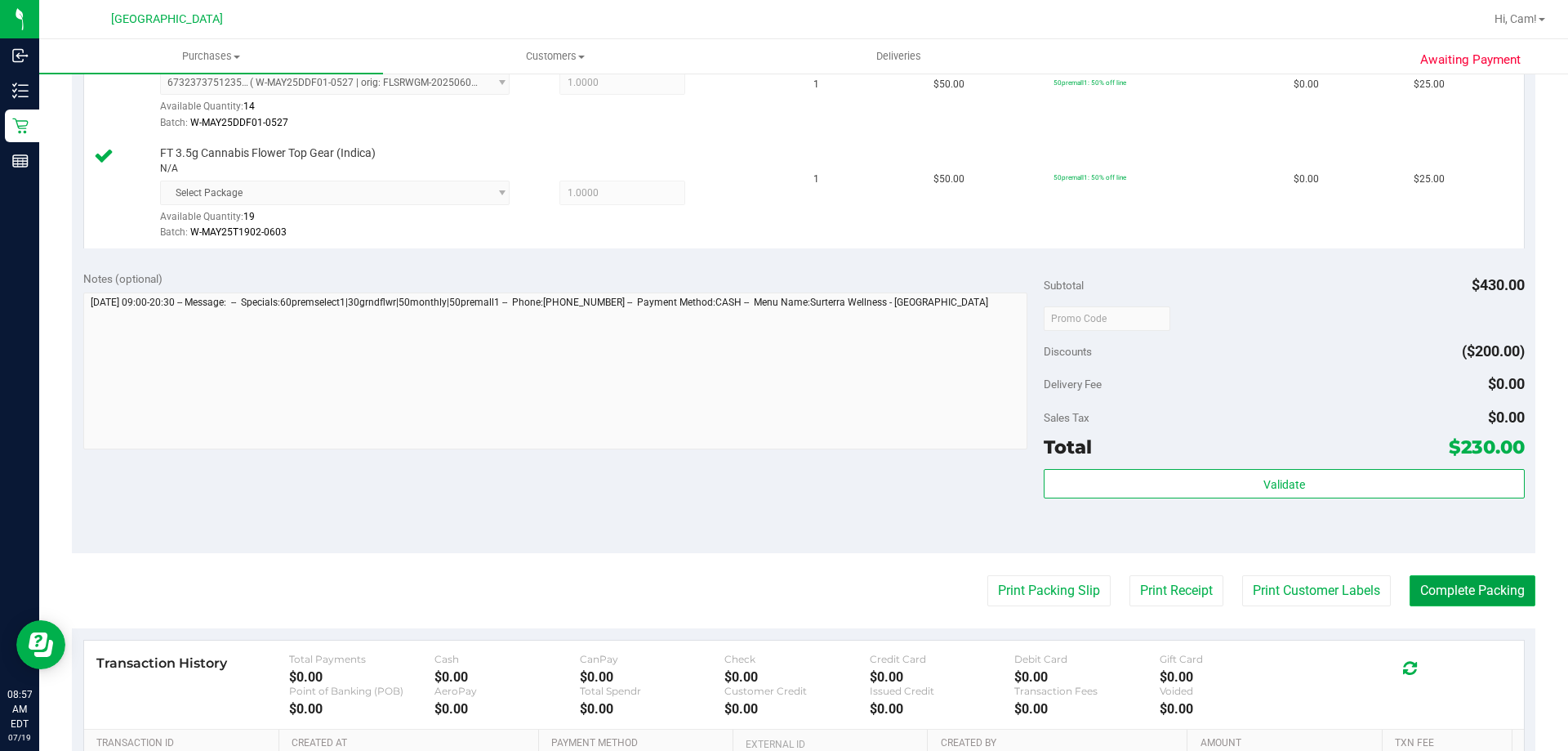 click on "Complete Packing" at bounding box center [1472, 591] 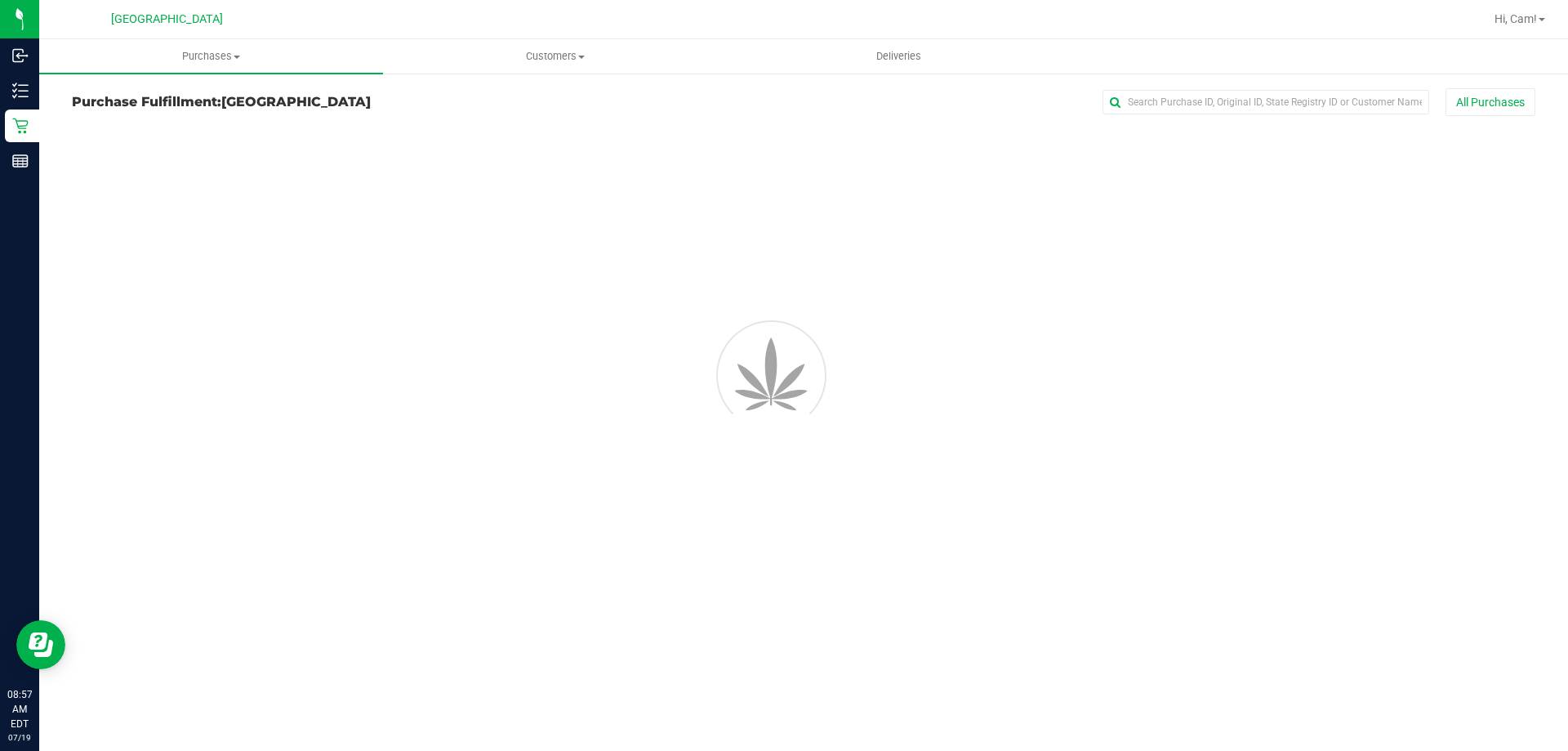 scroll, scrollTop: 0, scrollLeft: 0, axis: both 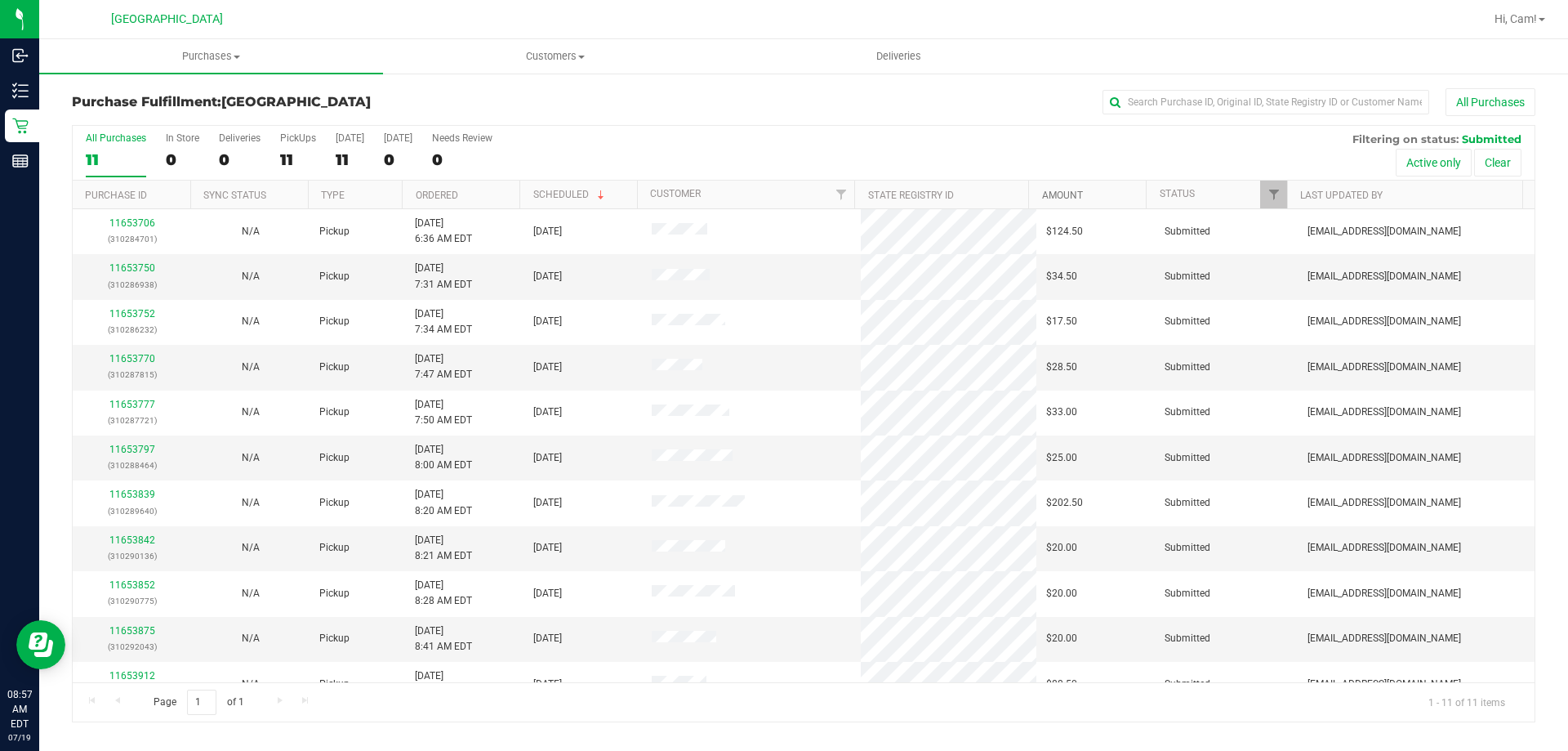 click on "Amount" at bounding box center (1062, 195) 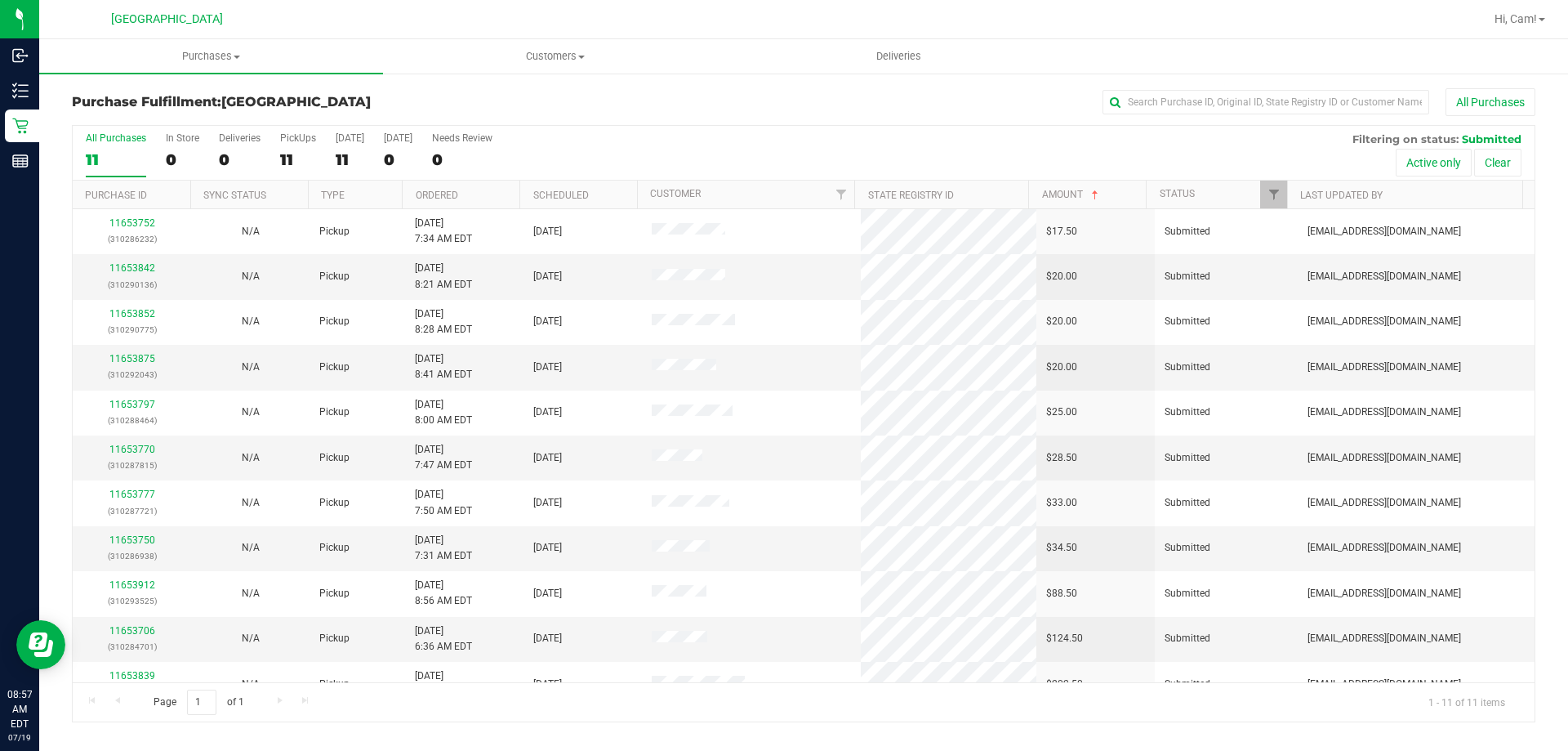 click on "Amount" at bounding box center (1087, 194) 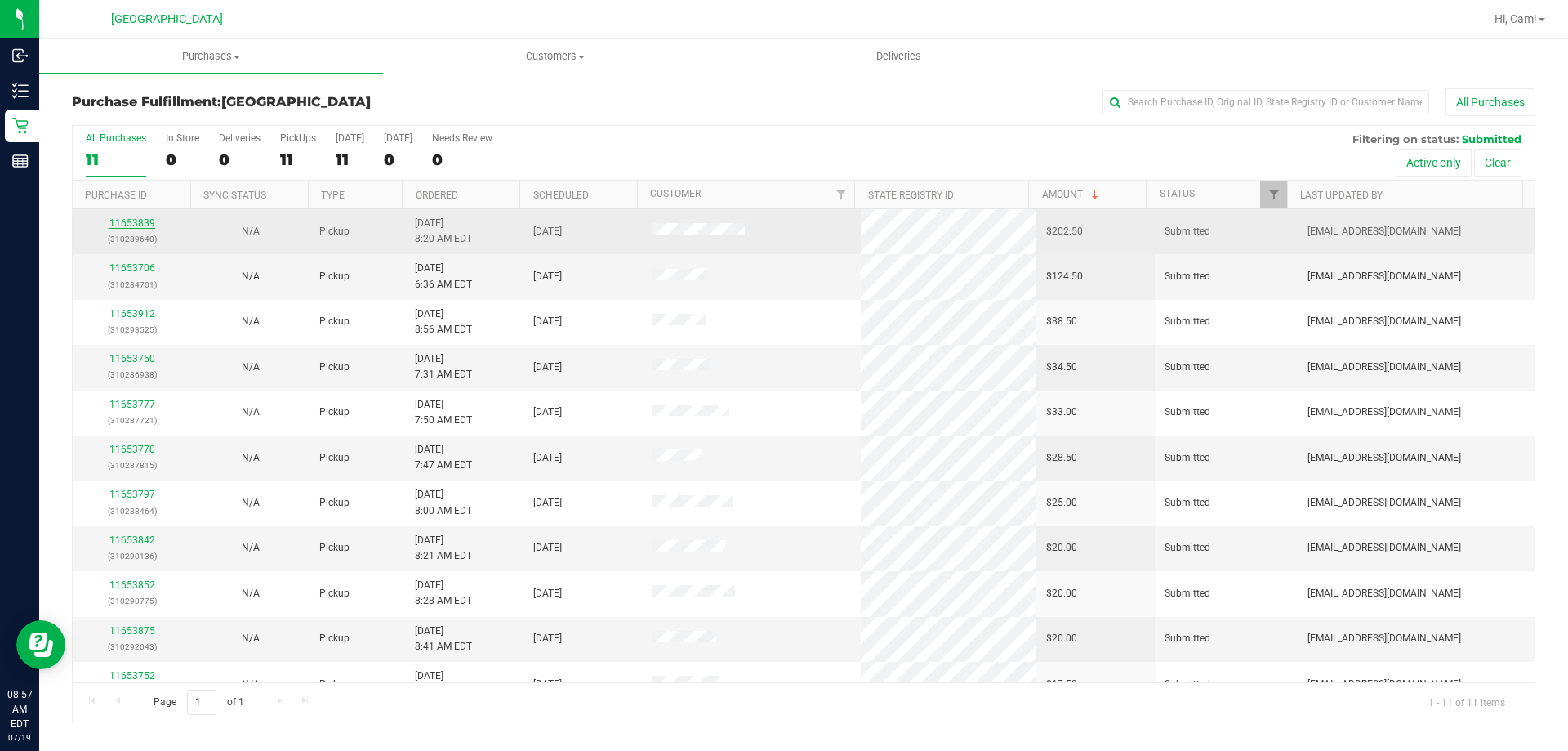 click on "11653839" at bounding box center (132, 223) 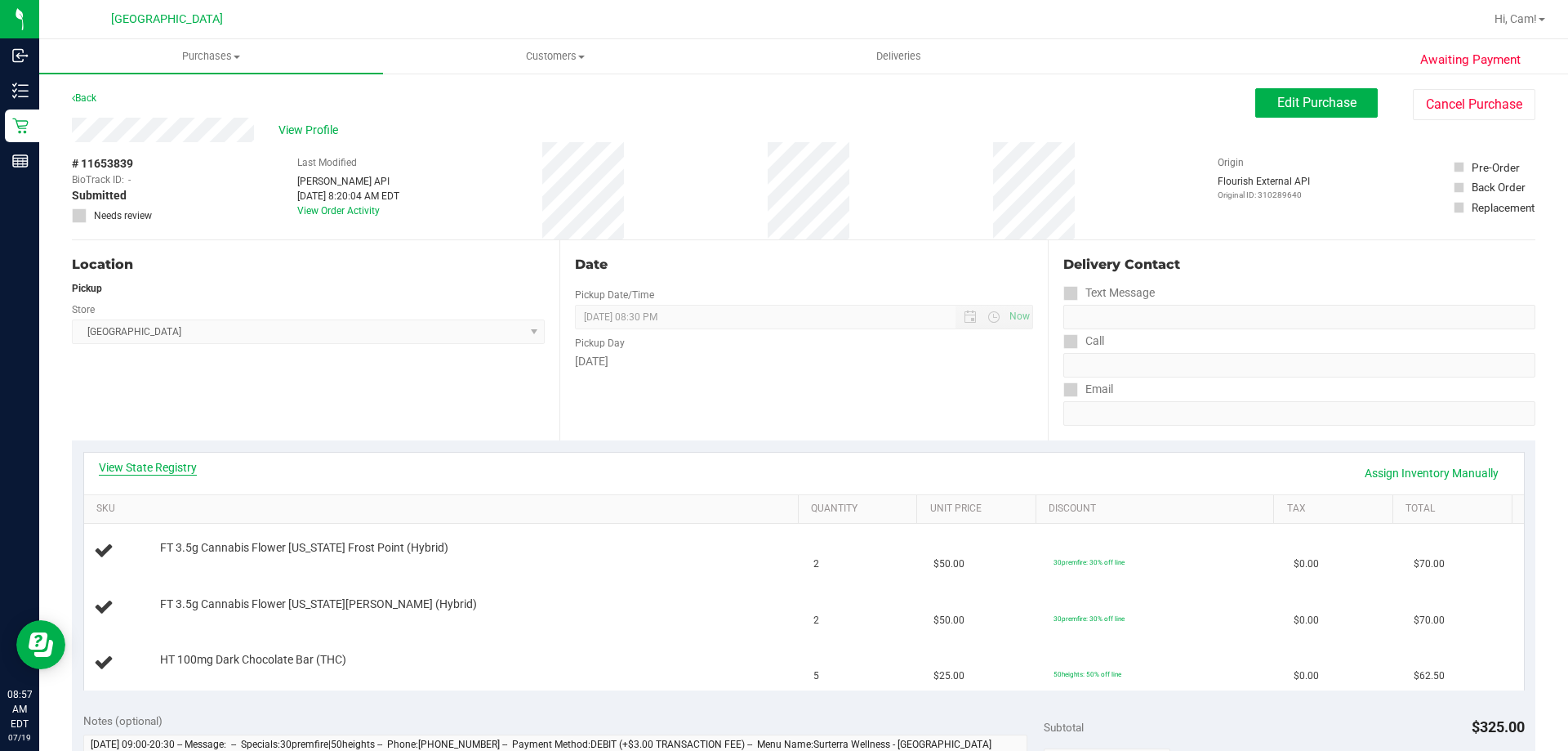 click on "View State Registry" at bounding box center [148, 467] 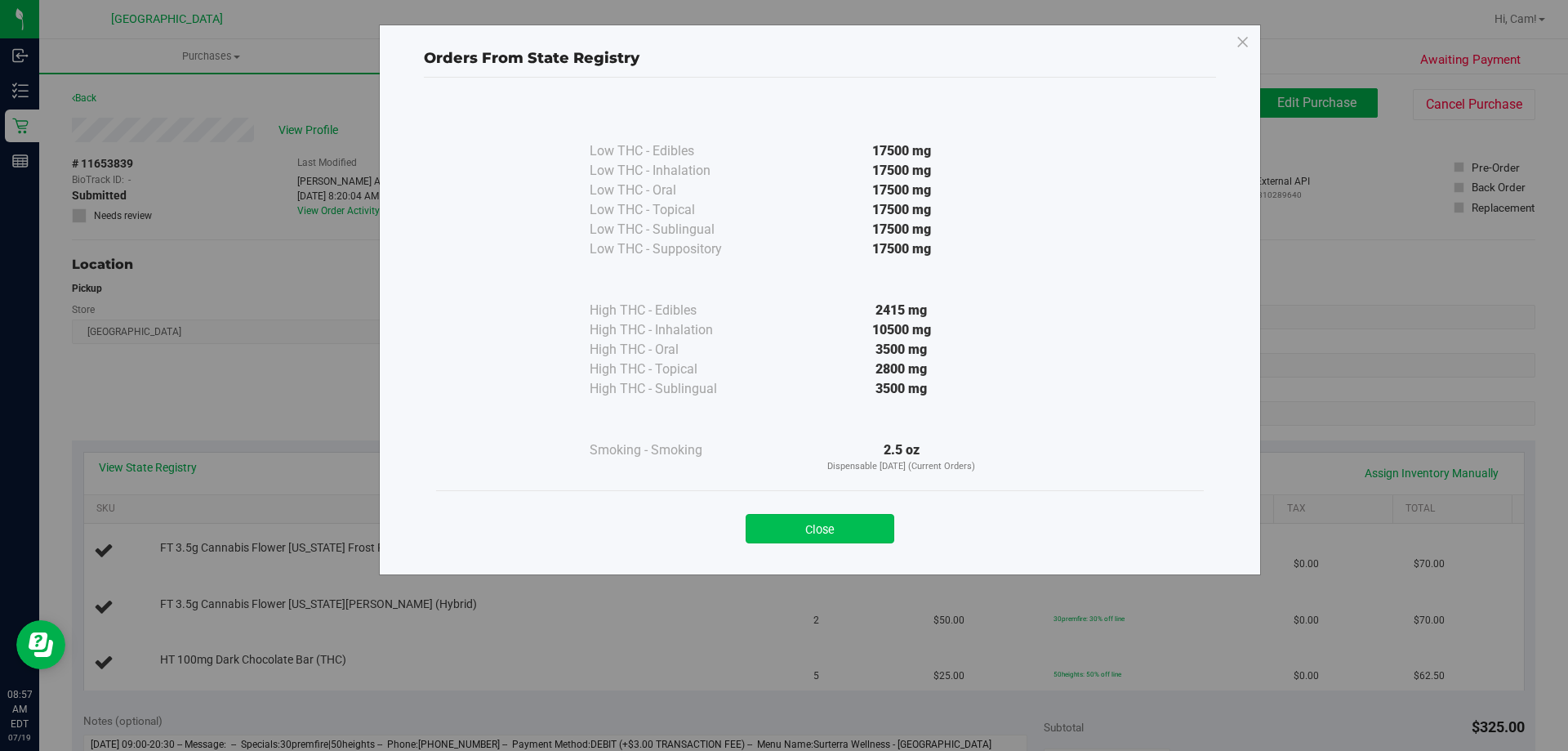 click on "Close" at bounding box center (820, 529) 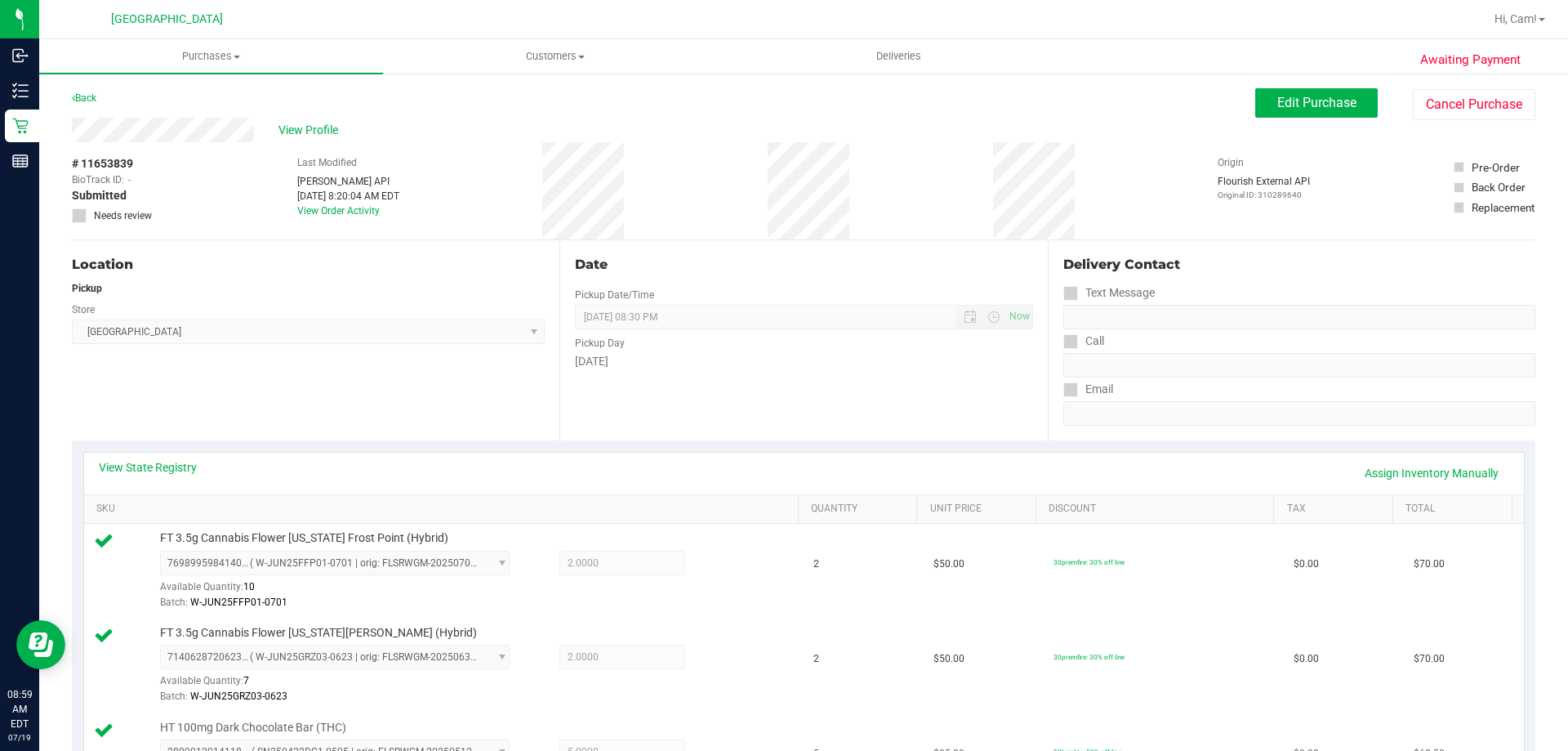 scroll, scrollTop: 490, scrollLeft: 0, axis: vertical 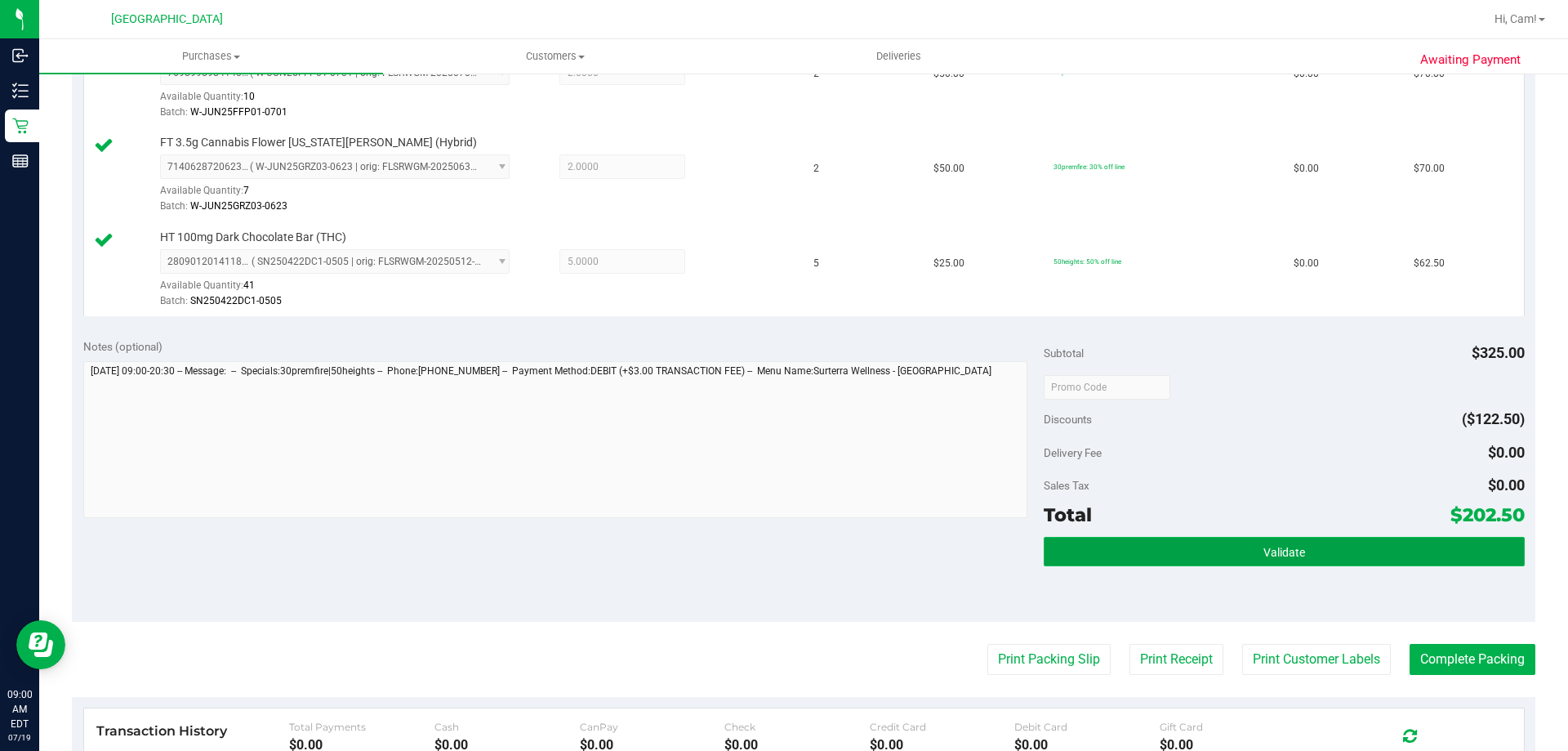 click on "Validate" at bounding box center [1284, 552] 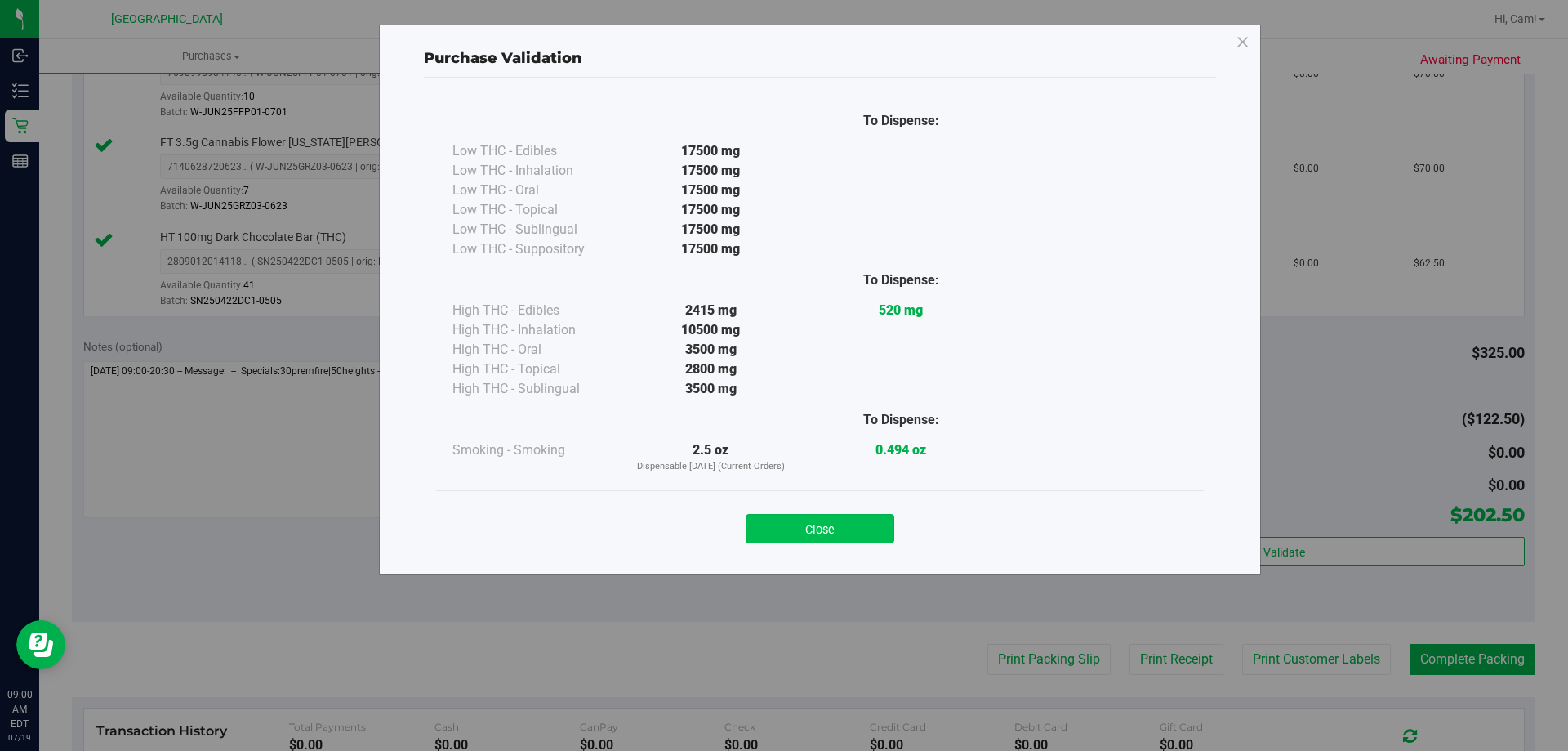click on "Close" at bounding box center (820, 529) 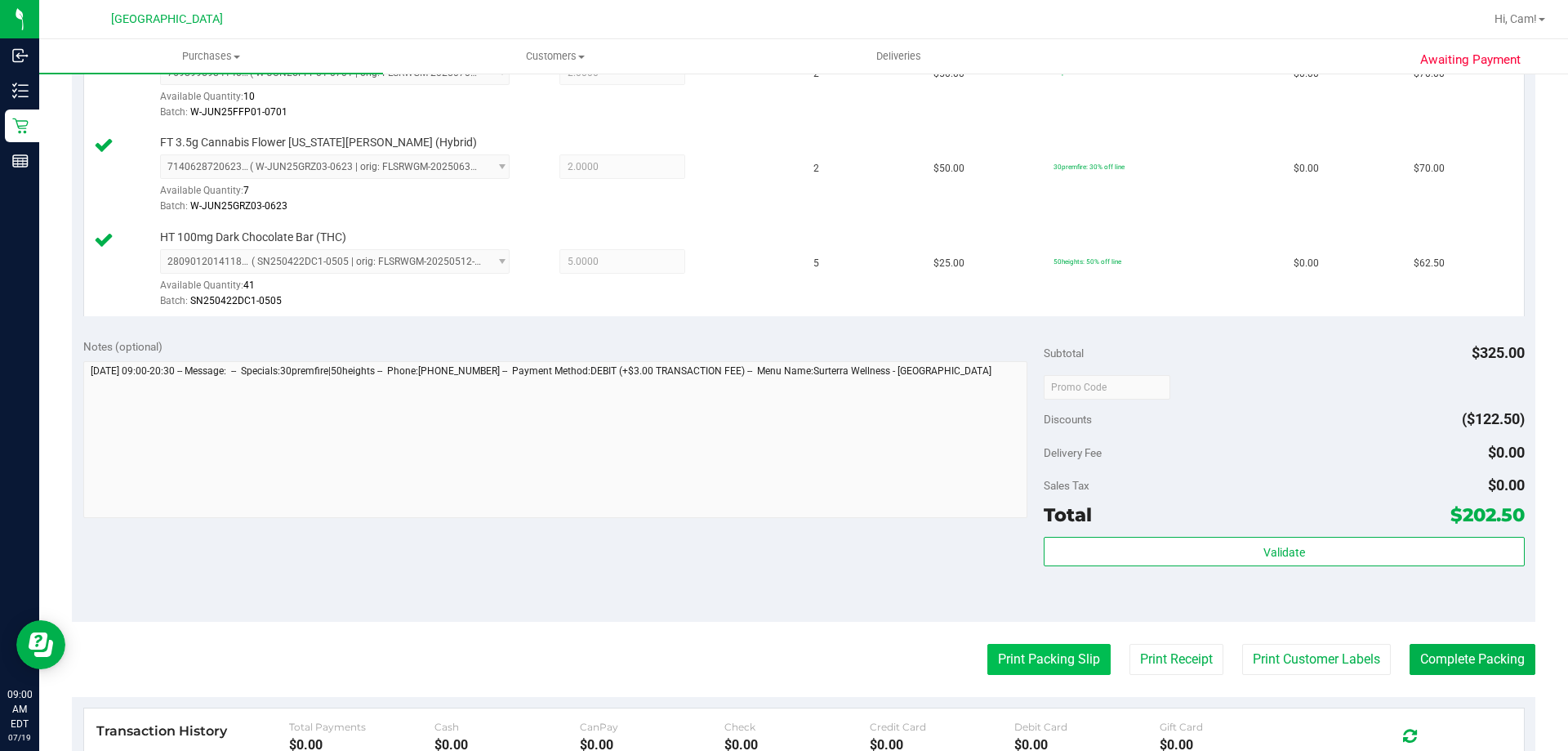 click on "Print Packing Slip" at bounding box center [1049, 659] 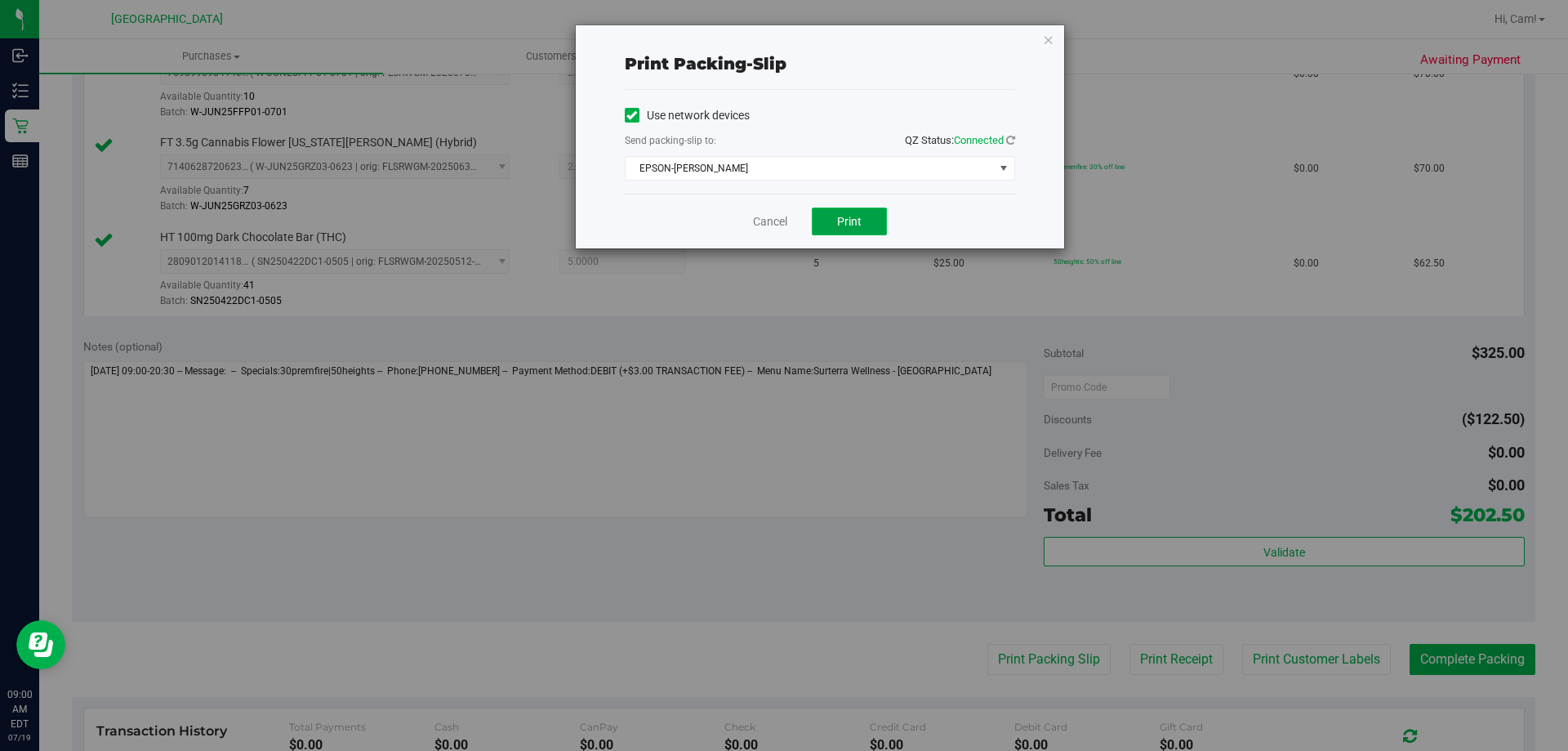 click on "Print" at bounding box center (849, 221) 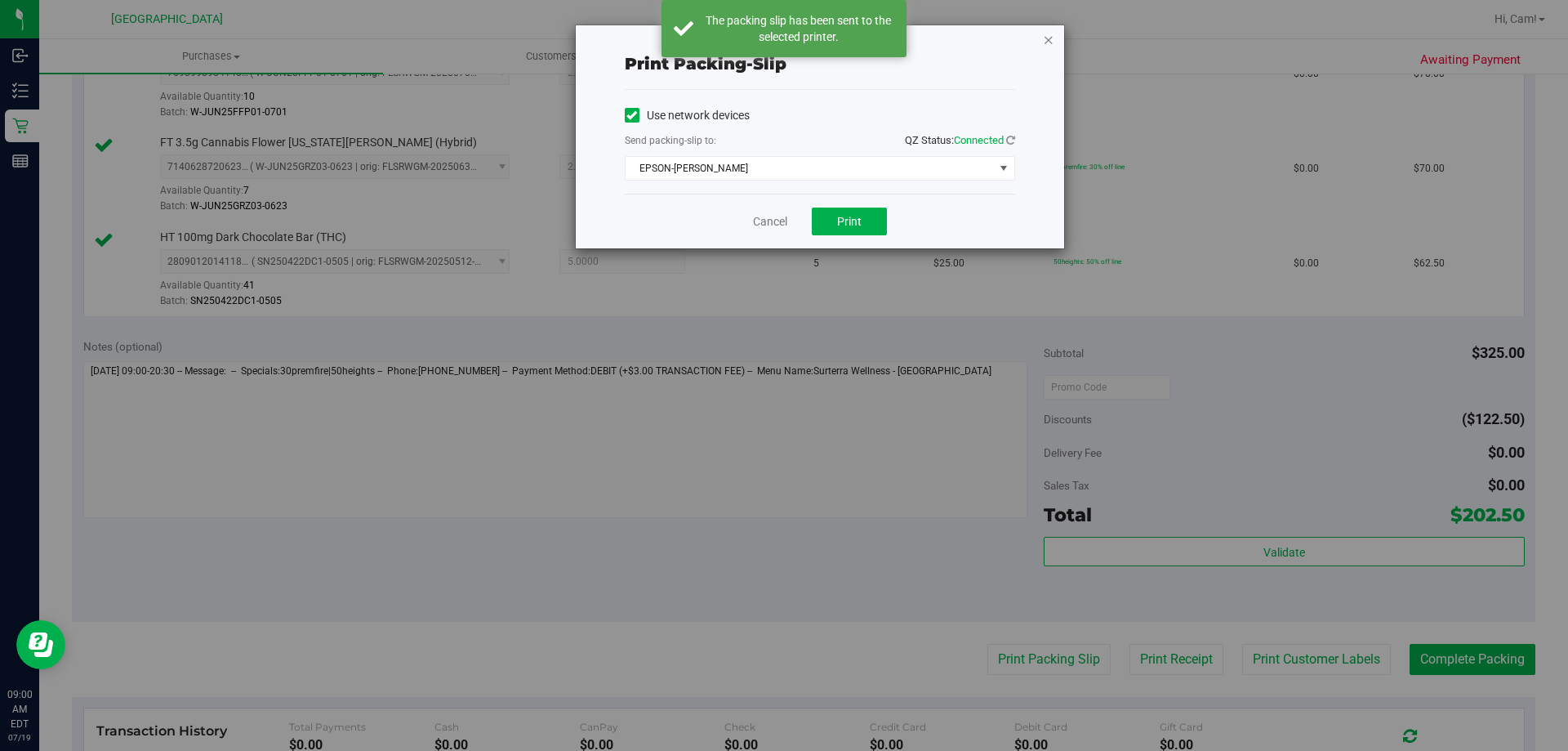click at bounding box center [1049, 39] 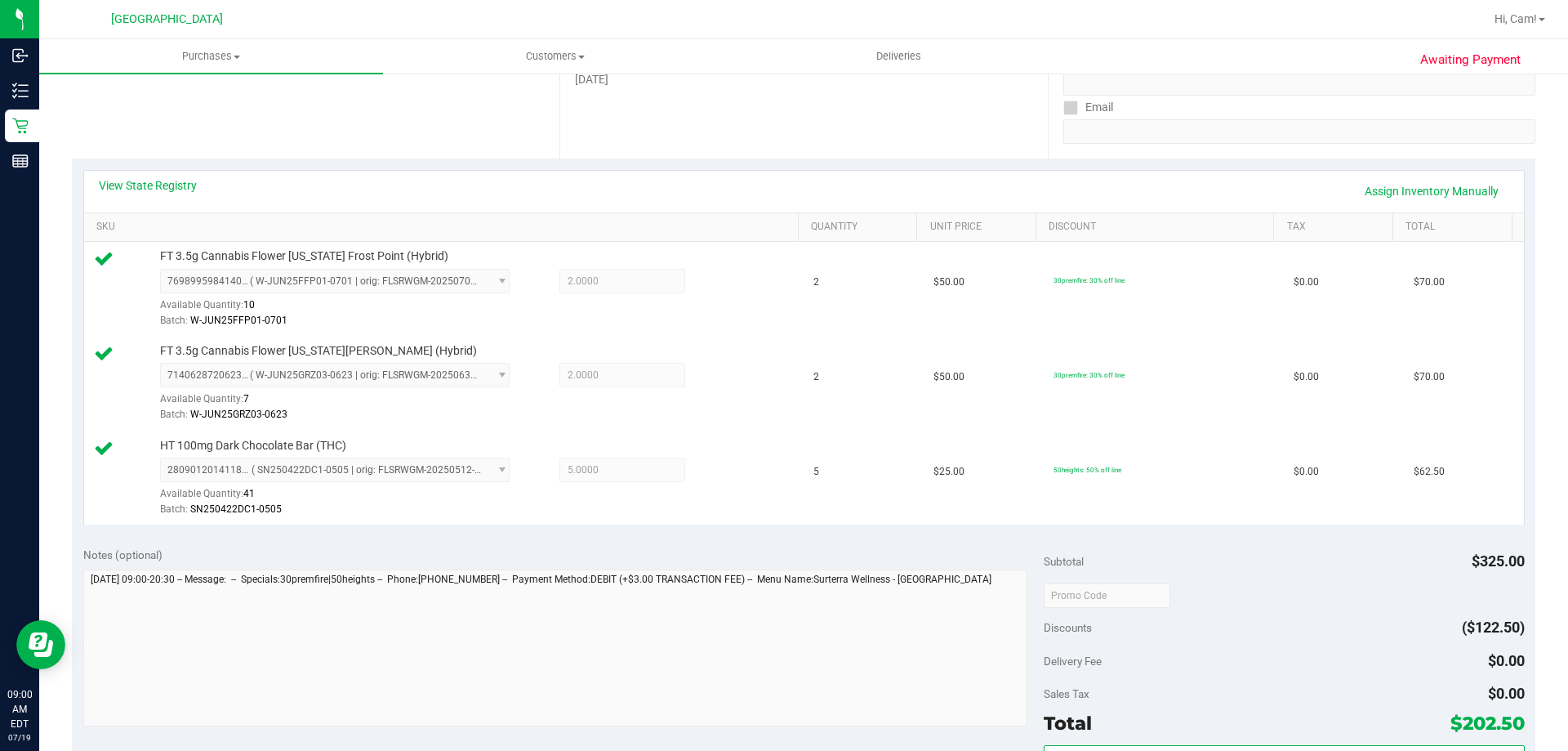 scroll, scrollTop: 572, scrollLeft: 0, axis: vertical 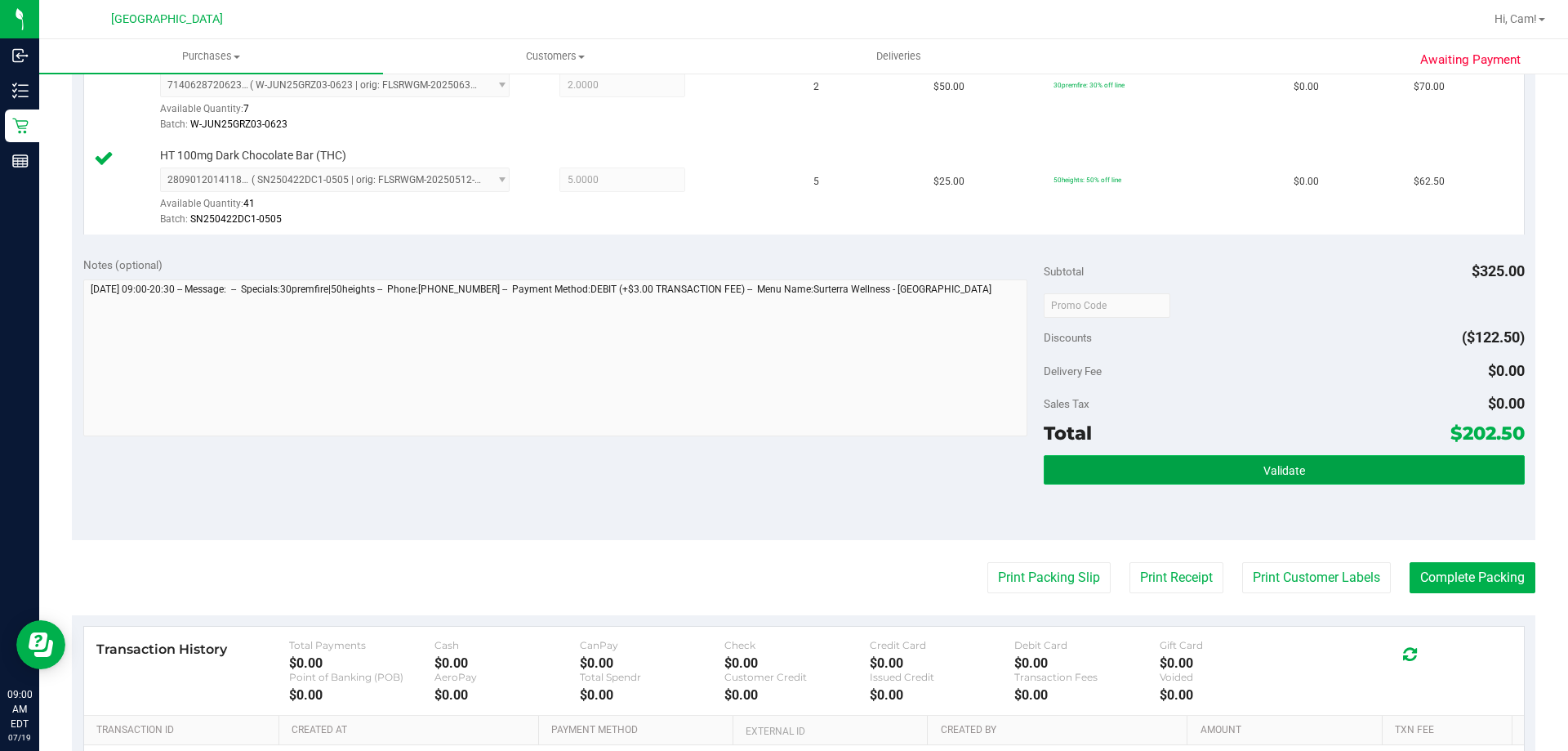 click on "Validate" at bounding box center (1284, 470) 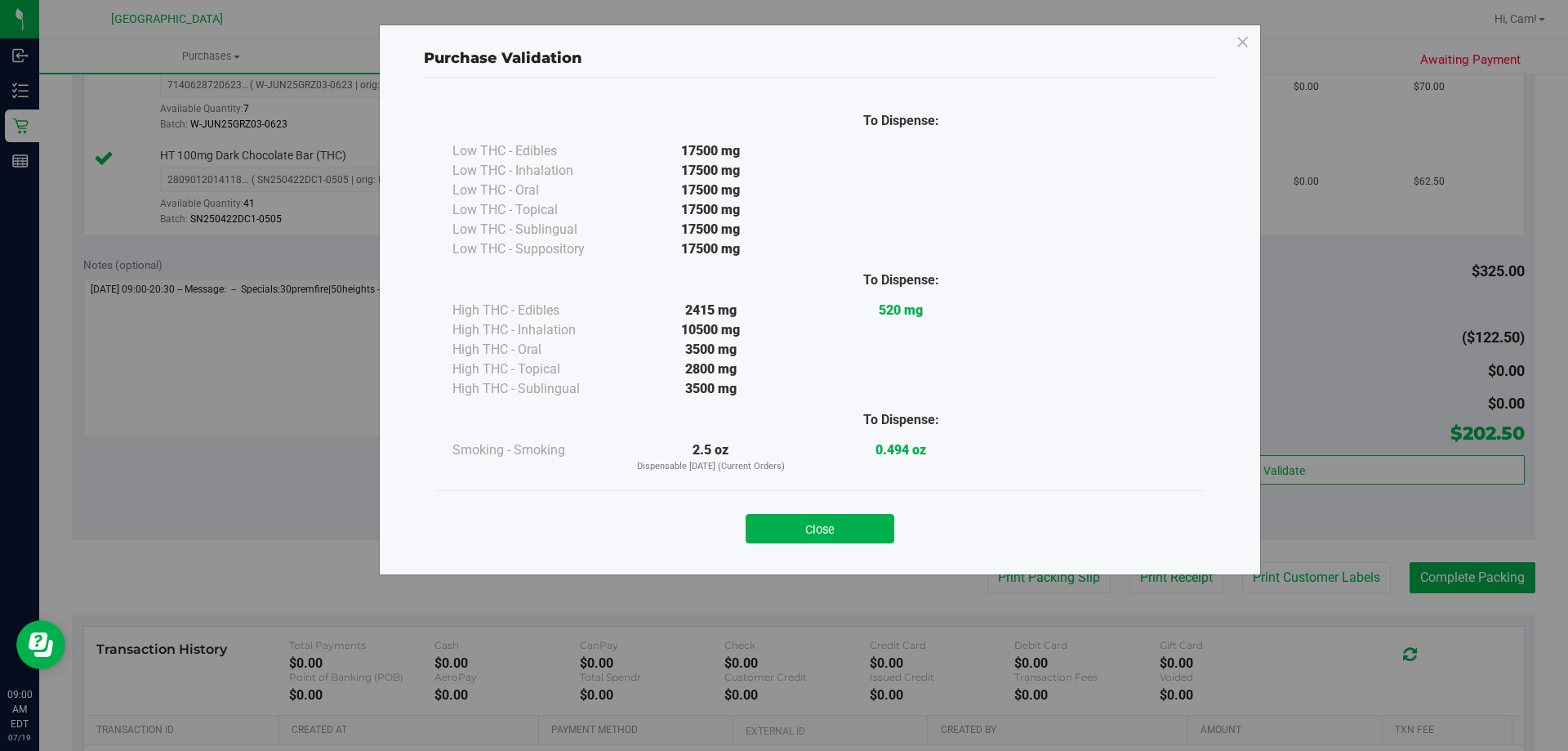 click on "Close" at bounding box center [820, 524] 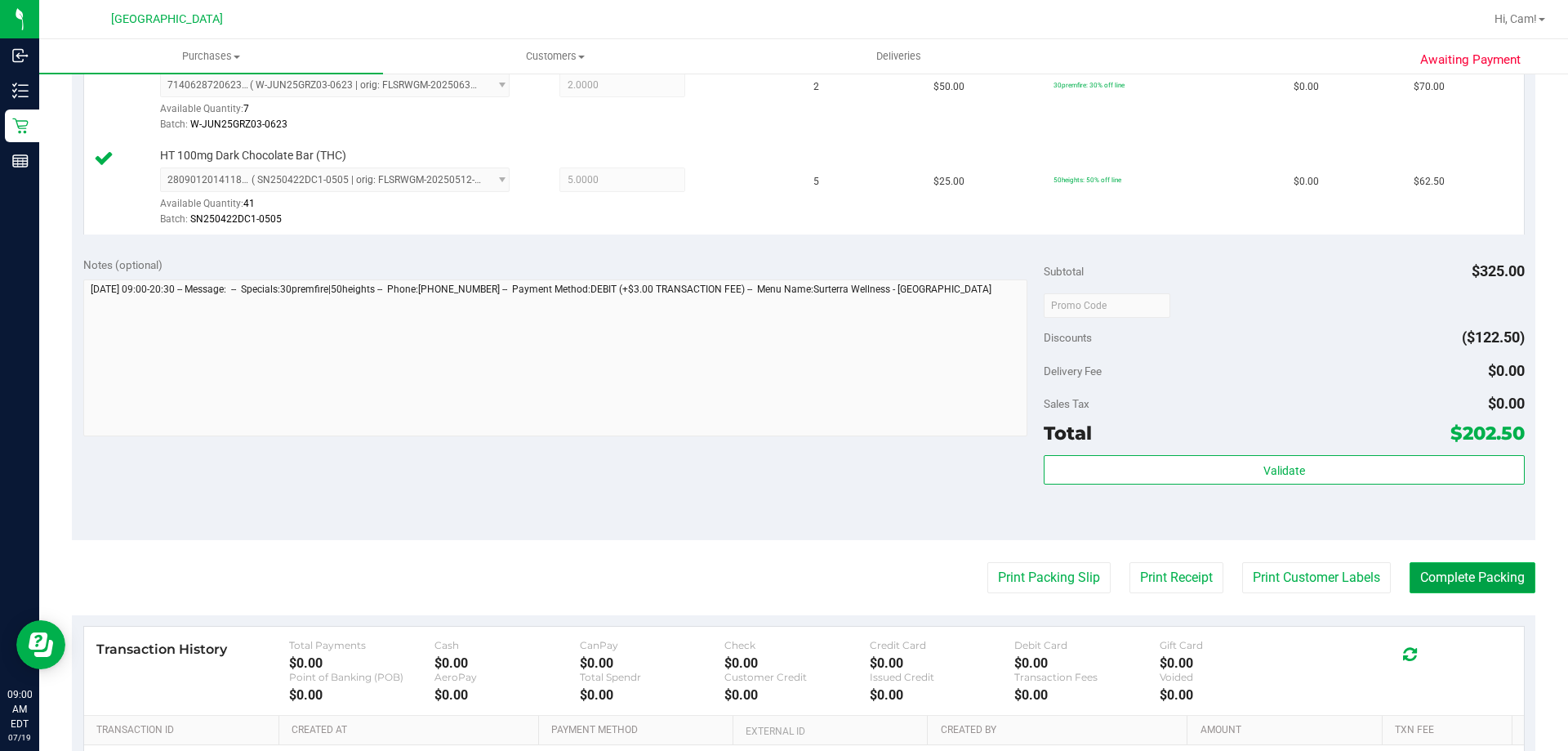 click on "Complete Packing" at bounding box center (1472, 578) 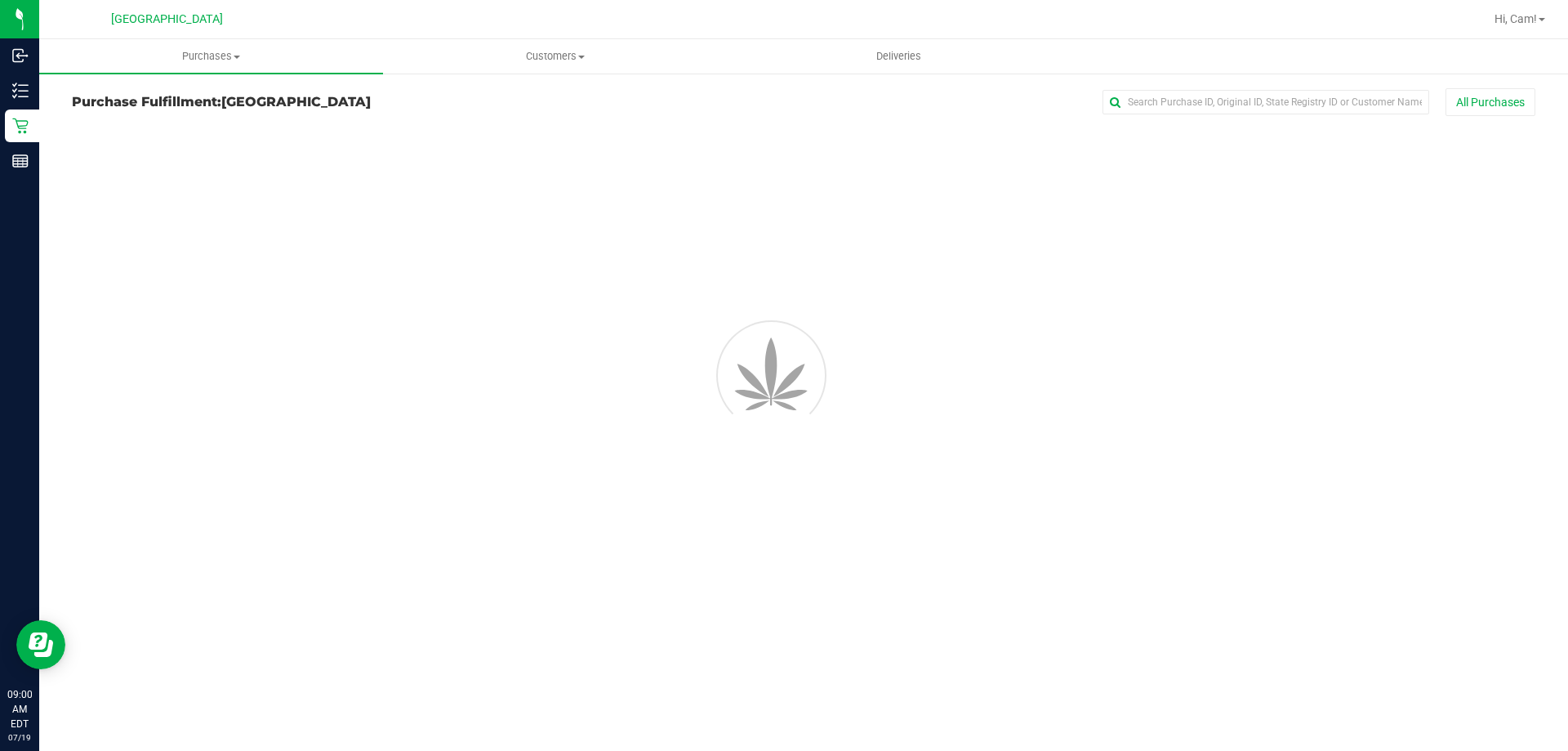 scroll, scrollTop: 0, scrollLeft: 0, axis: both 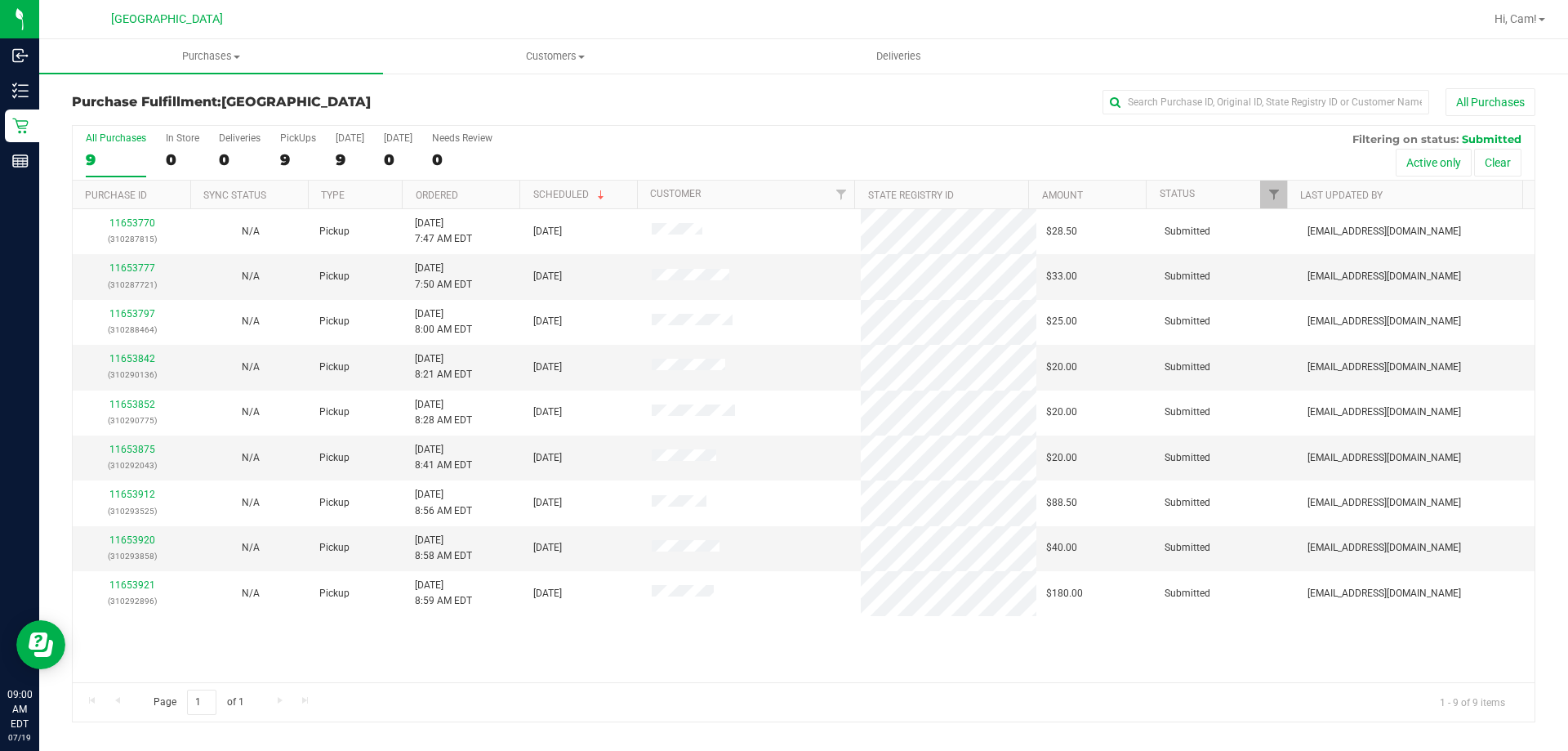 click on "Page 1 of 1 1 - 9 of 9 items" at bounding box center [804, 702] 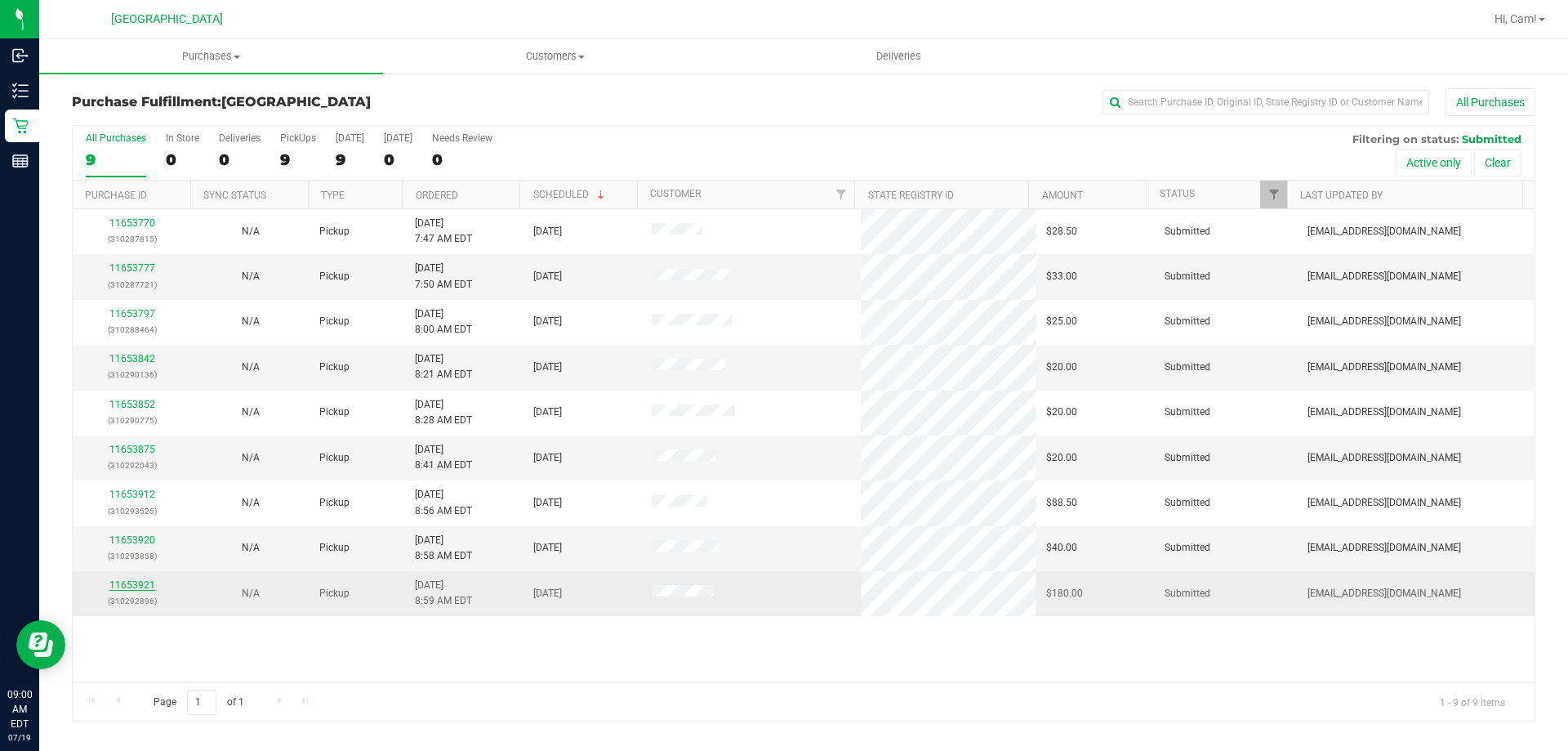click on "11653921" at bounding box center (132, 585) 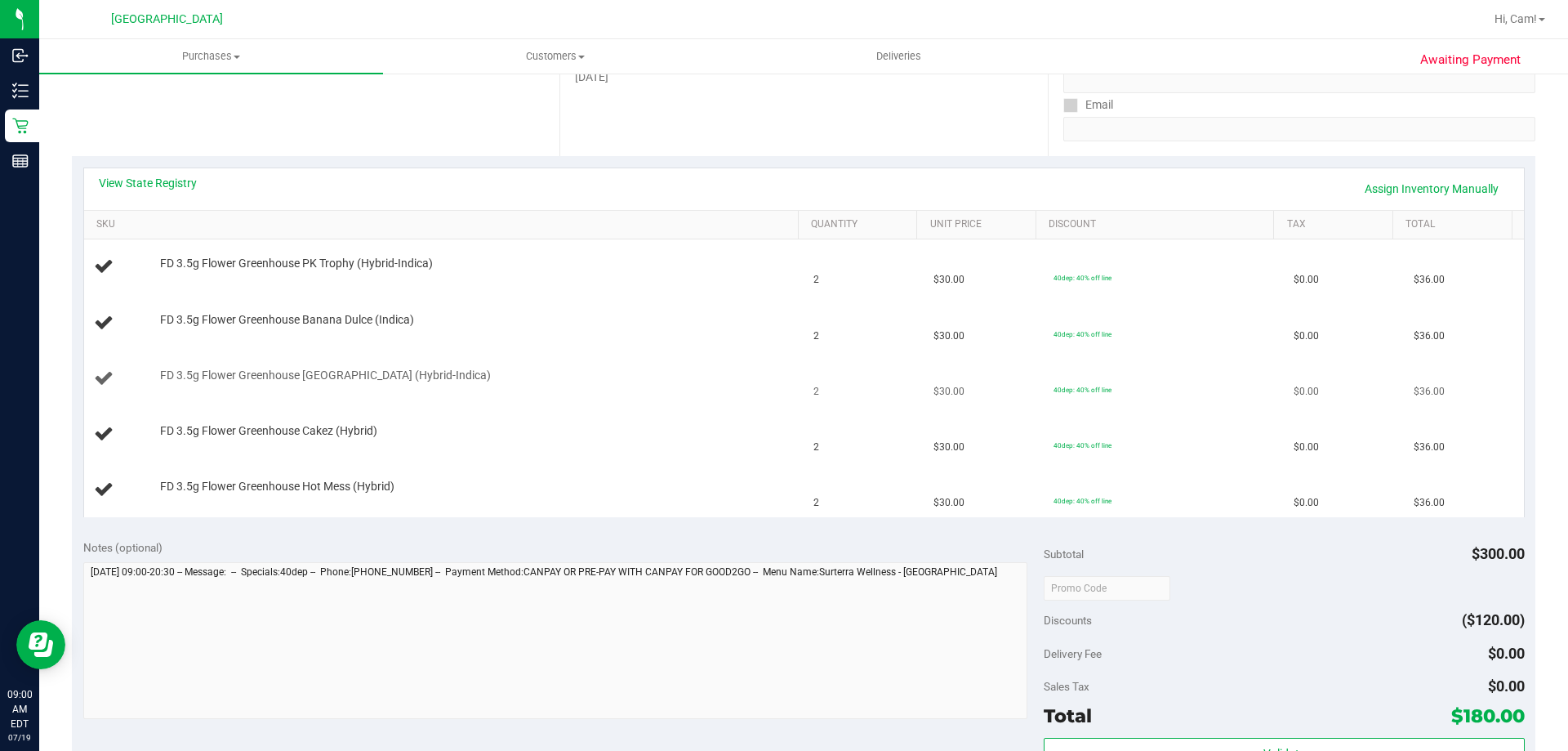 scroll, scrollTop: 245, scrollLeft: 0, axis: vertical 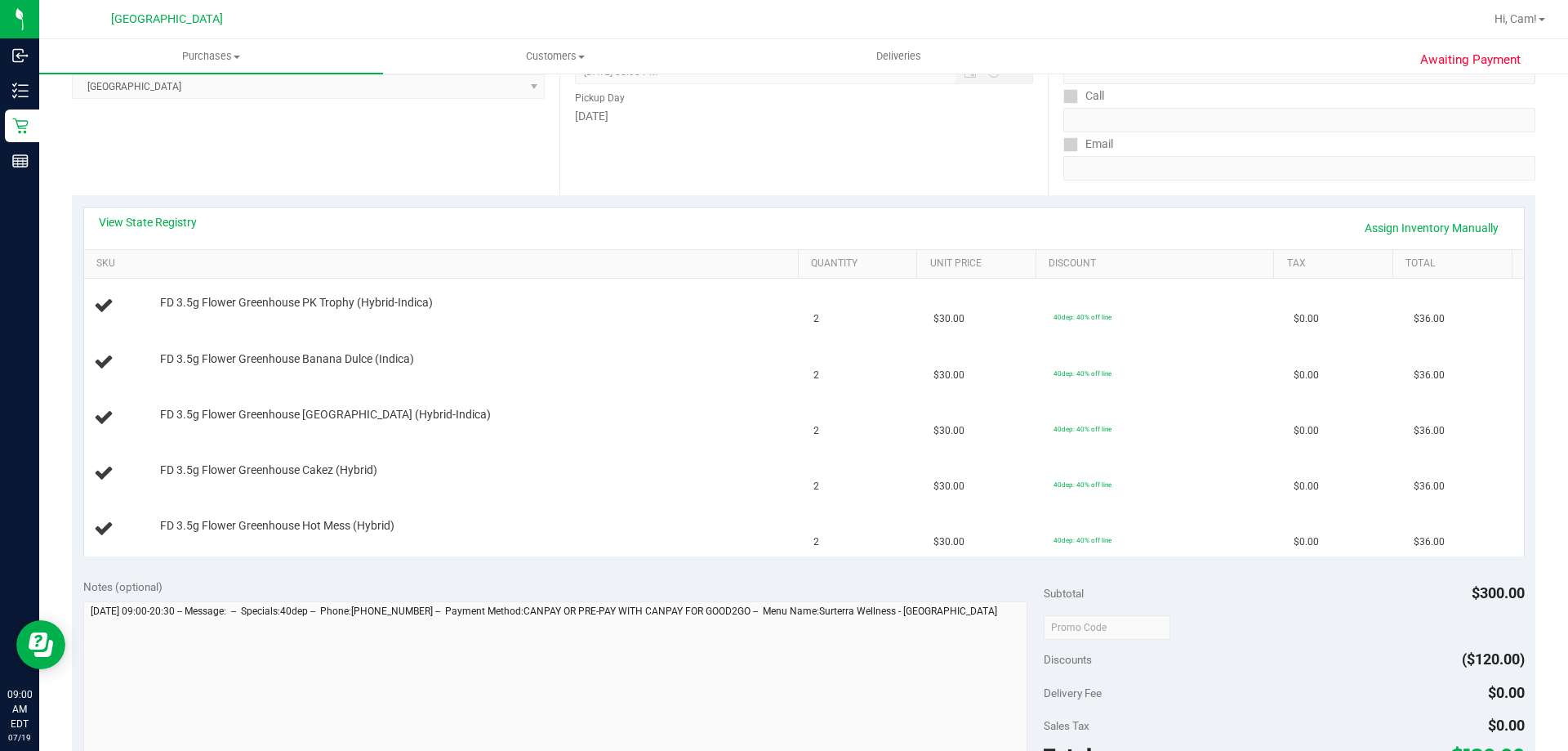 click on "View State Registry
Assign Inventory Manually" at bounding box center [804, 228] 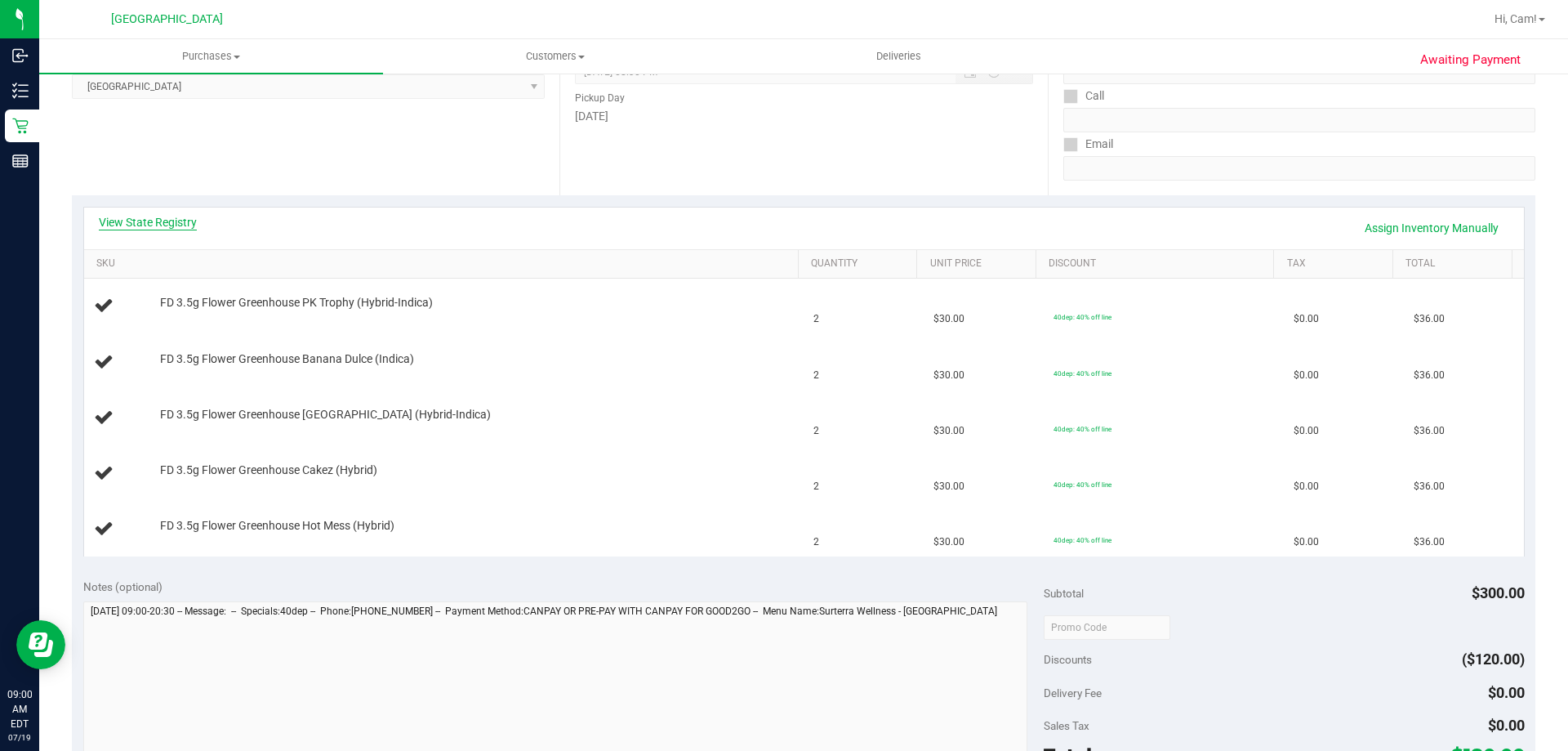 click on "View State Registry" at bounding box center (148, 222) 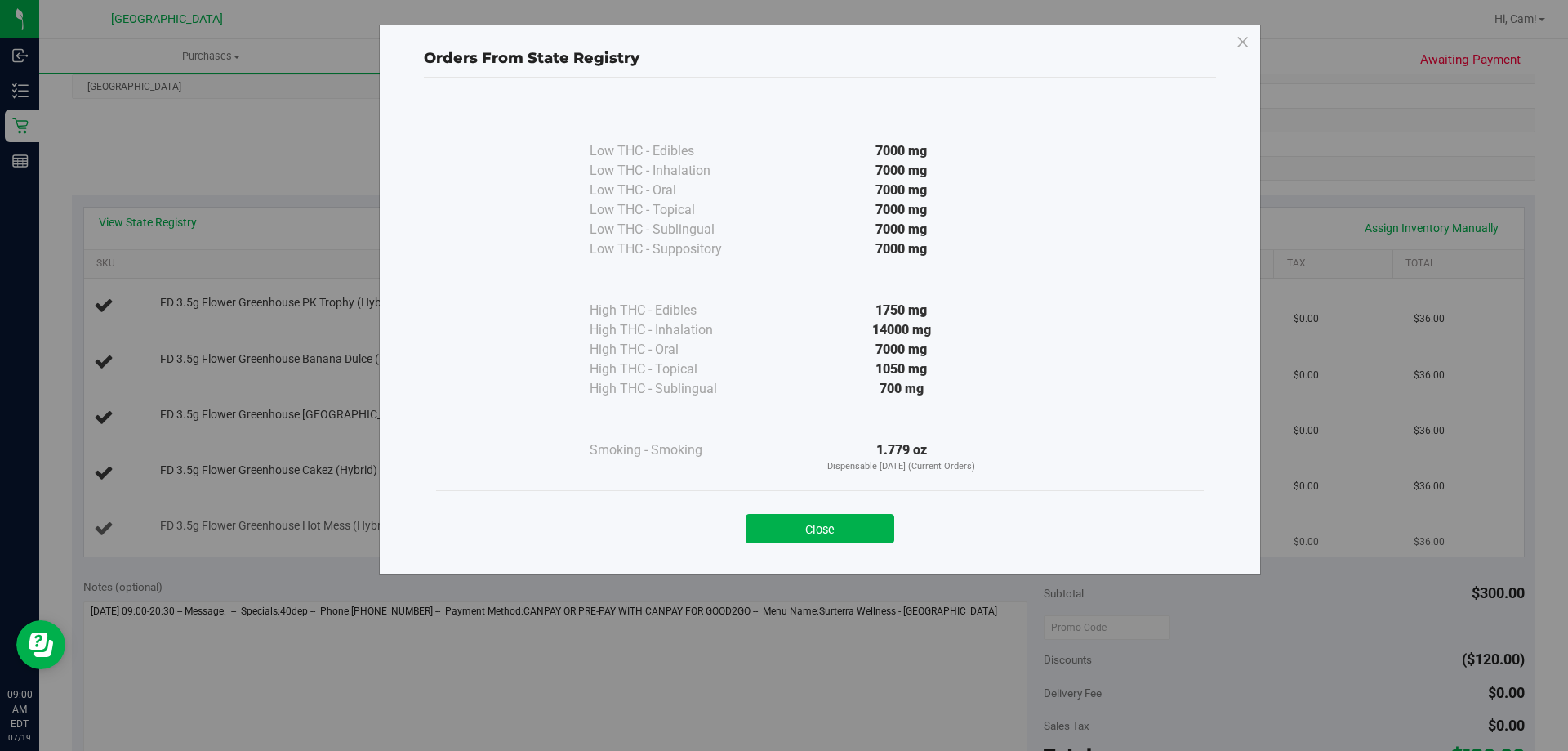 drag, startPoint x: 773, startPoint y: 532, endPoint x: 768, endPoint y: 509, distance: 23.537205 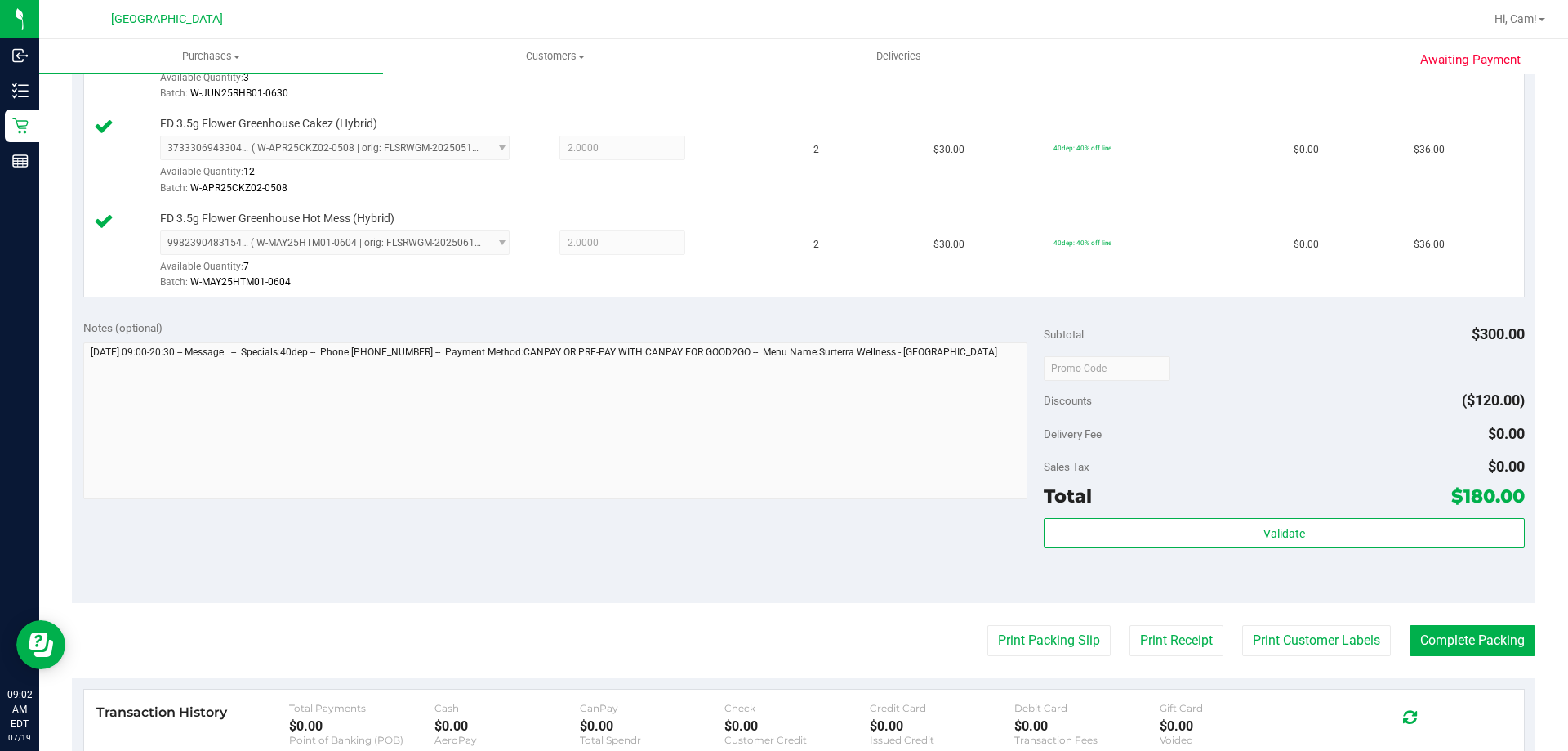 scroll, scrollTop: 817, scrollLeft: 0, axis: vertical 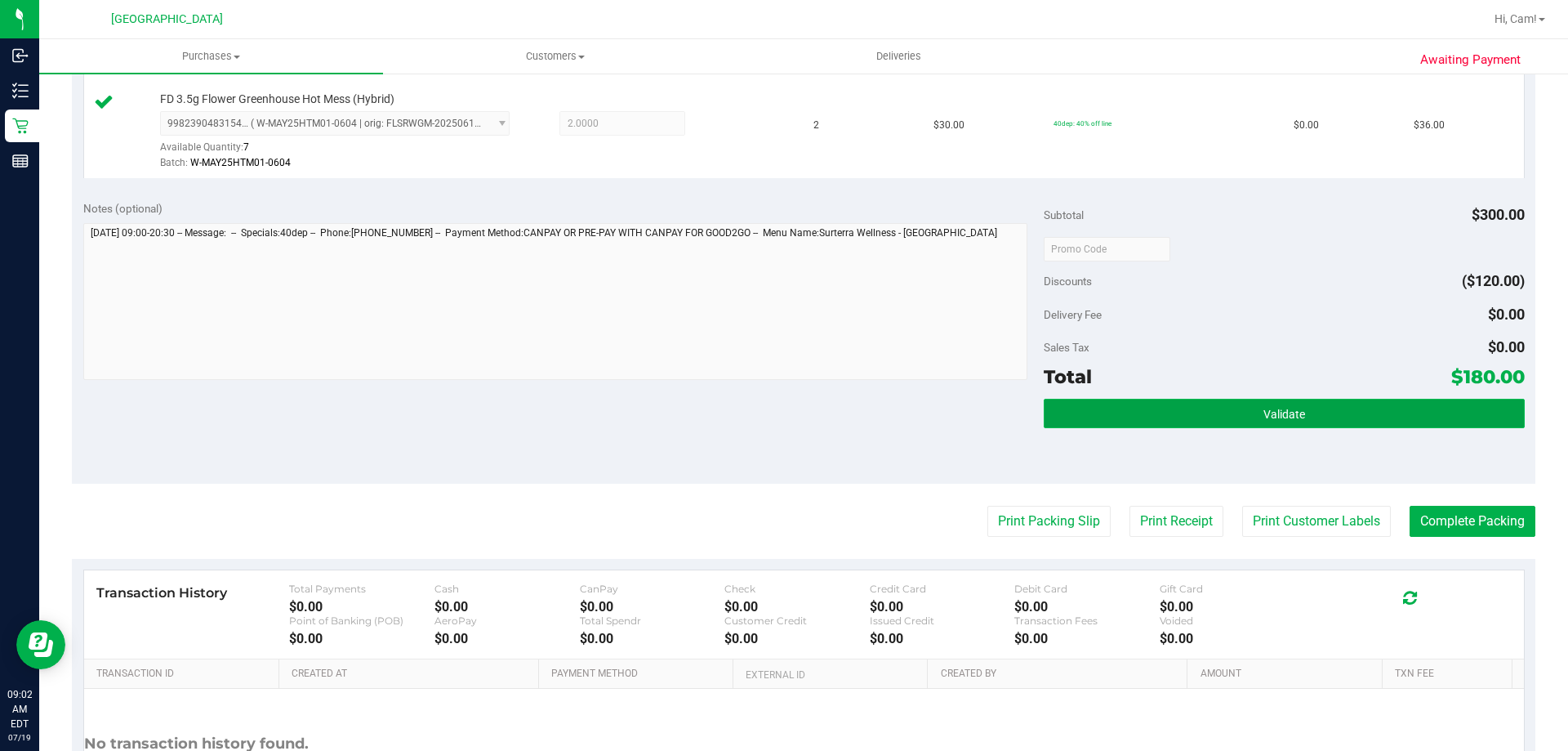 click on "Validate" at bounding box center [1284, 413] 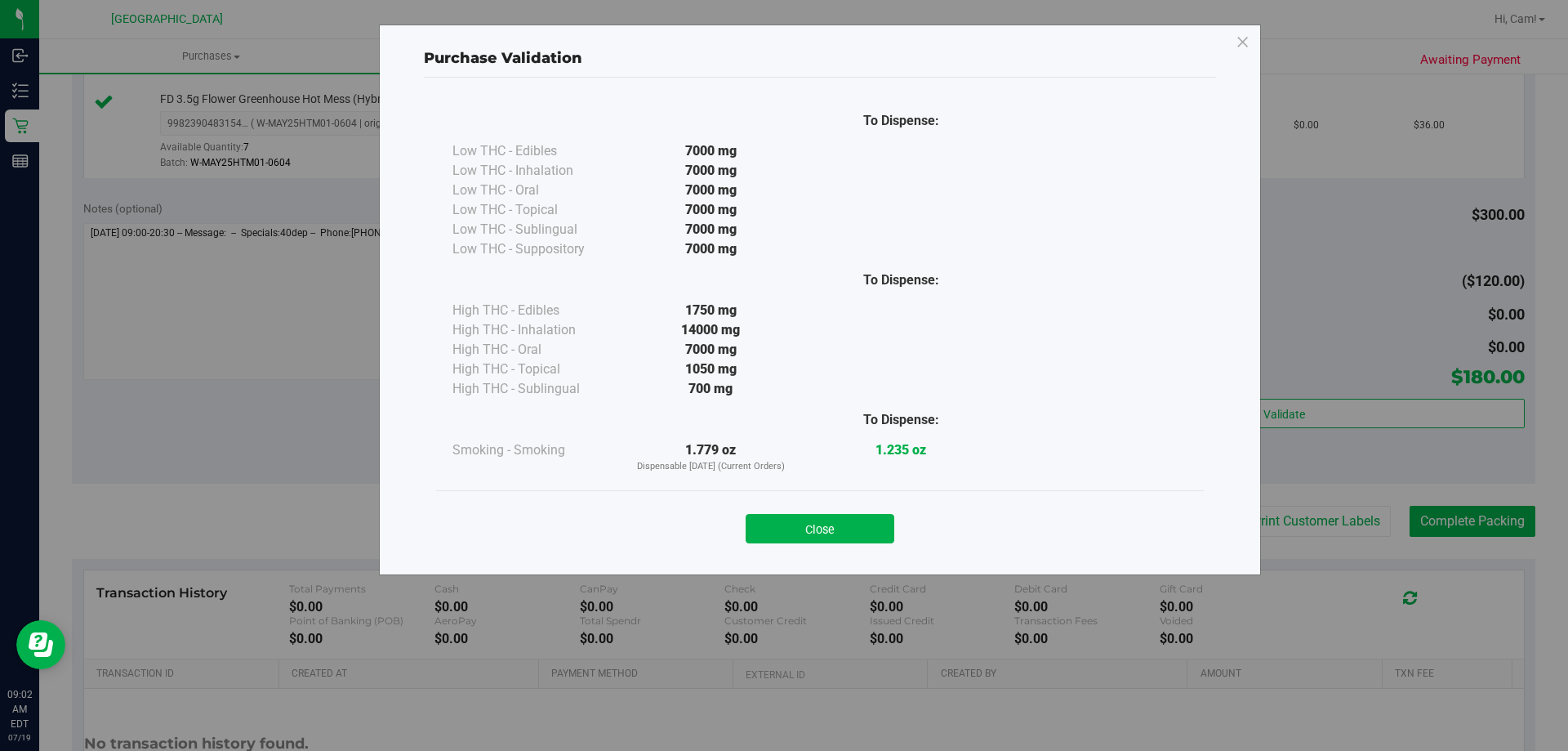 drag, startPoint x: 772, startPoint y: 524, endPoint x: 823, endPoint y: 524, distance: 51 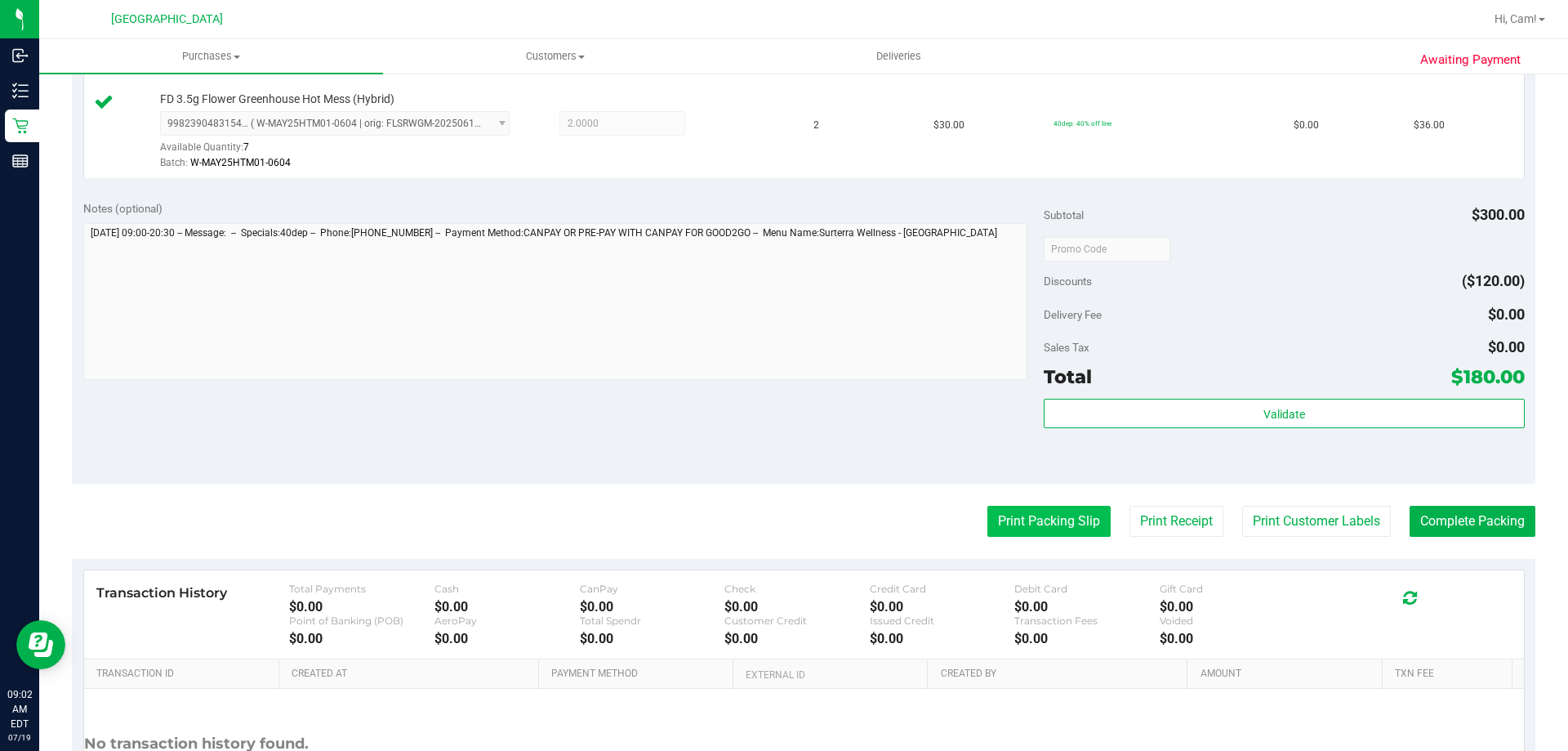 click on "Print Packing Slip" at bounding box center (1049, 521) 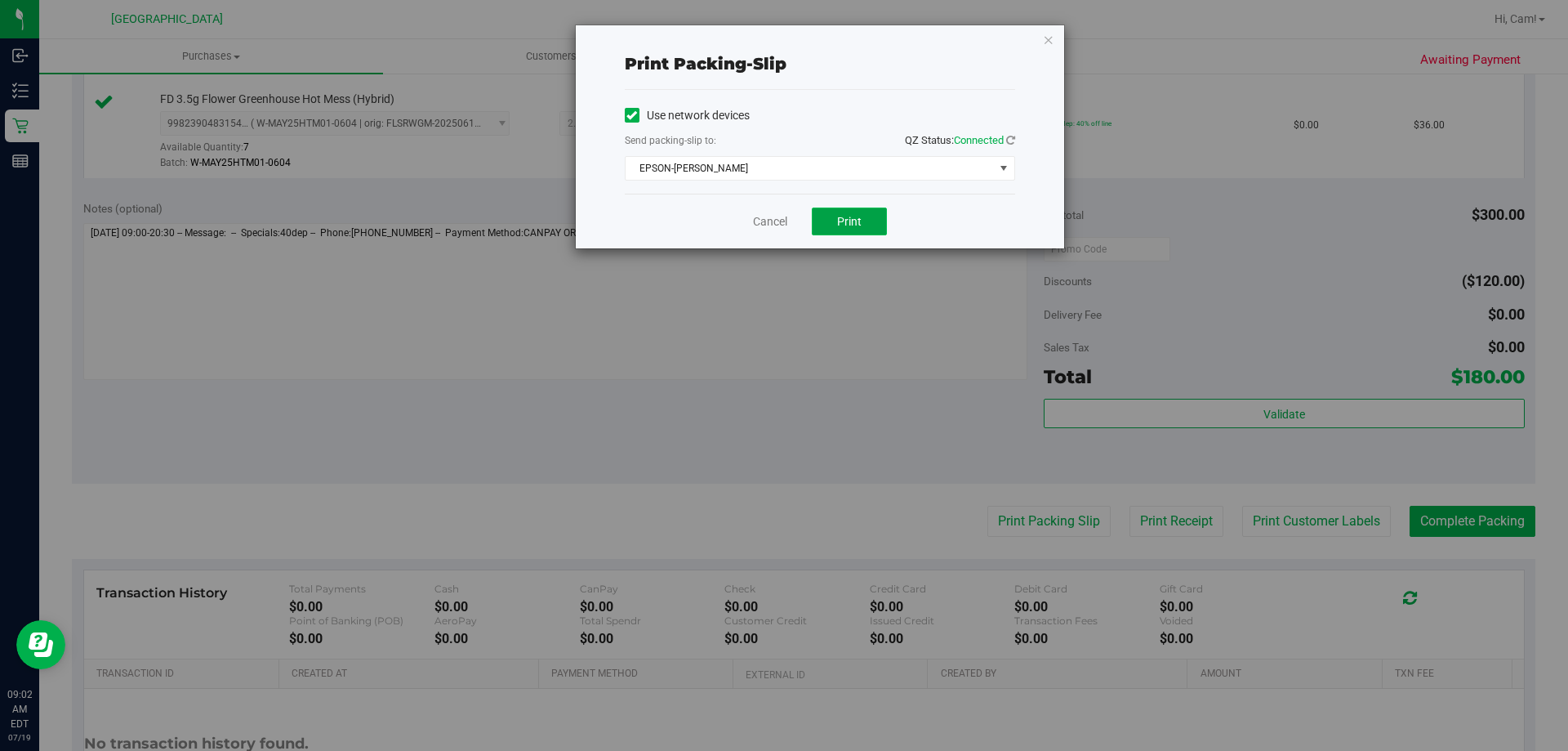 click on "Print" at bounding box center [849, 221] 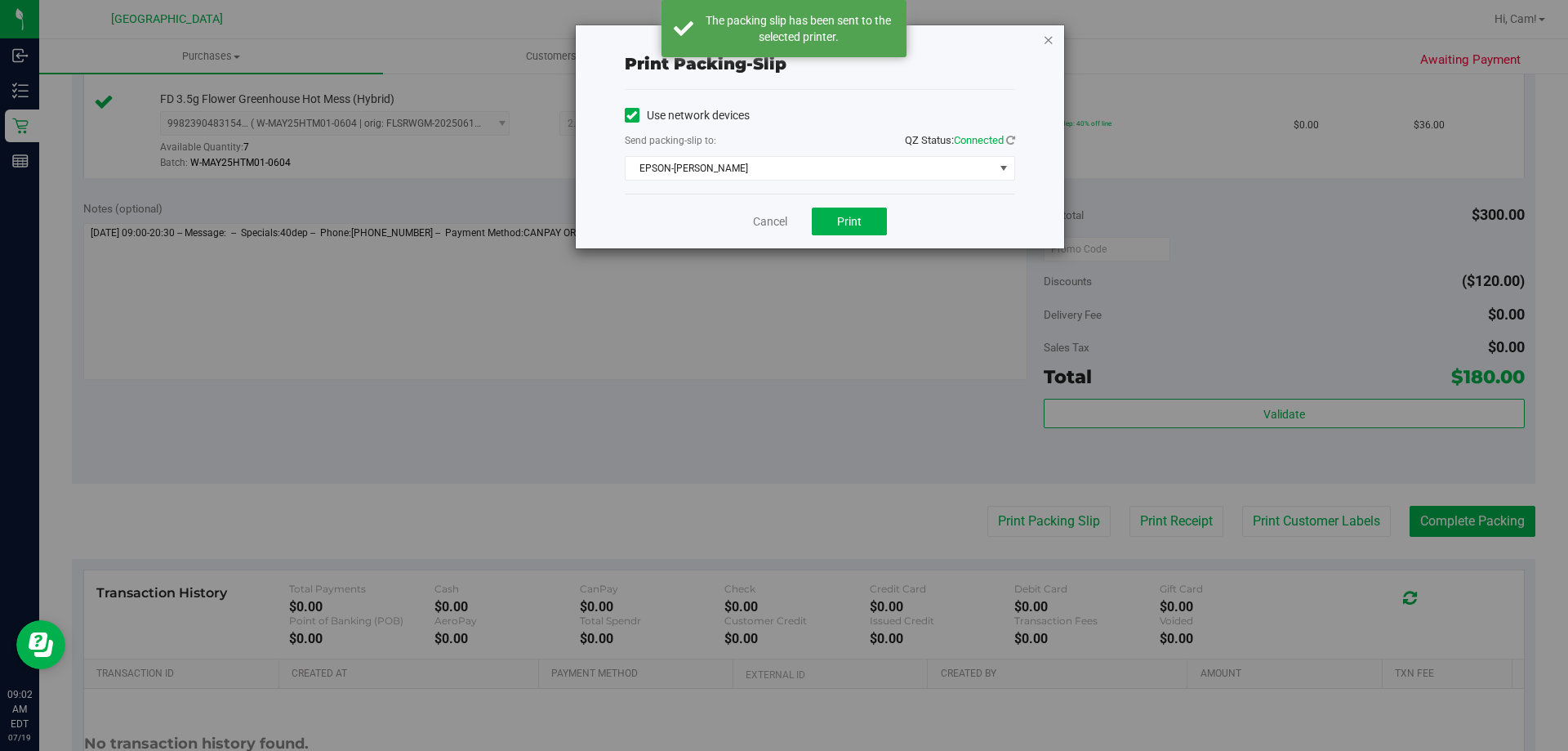 drag, startPoint x: 1036, startPoint y: 43, endPoint x: 1051, endPoint y: 40, distance: 15.297059 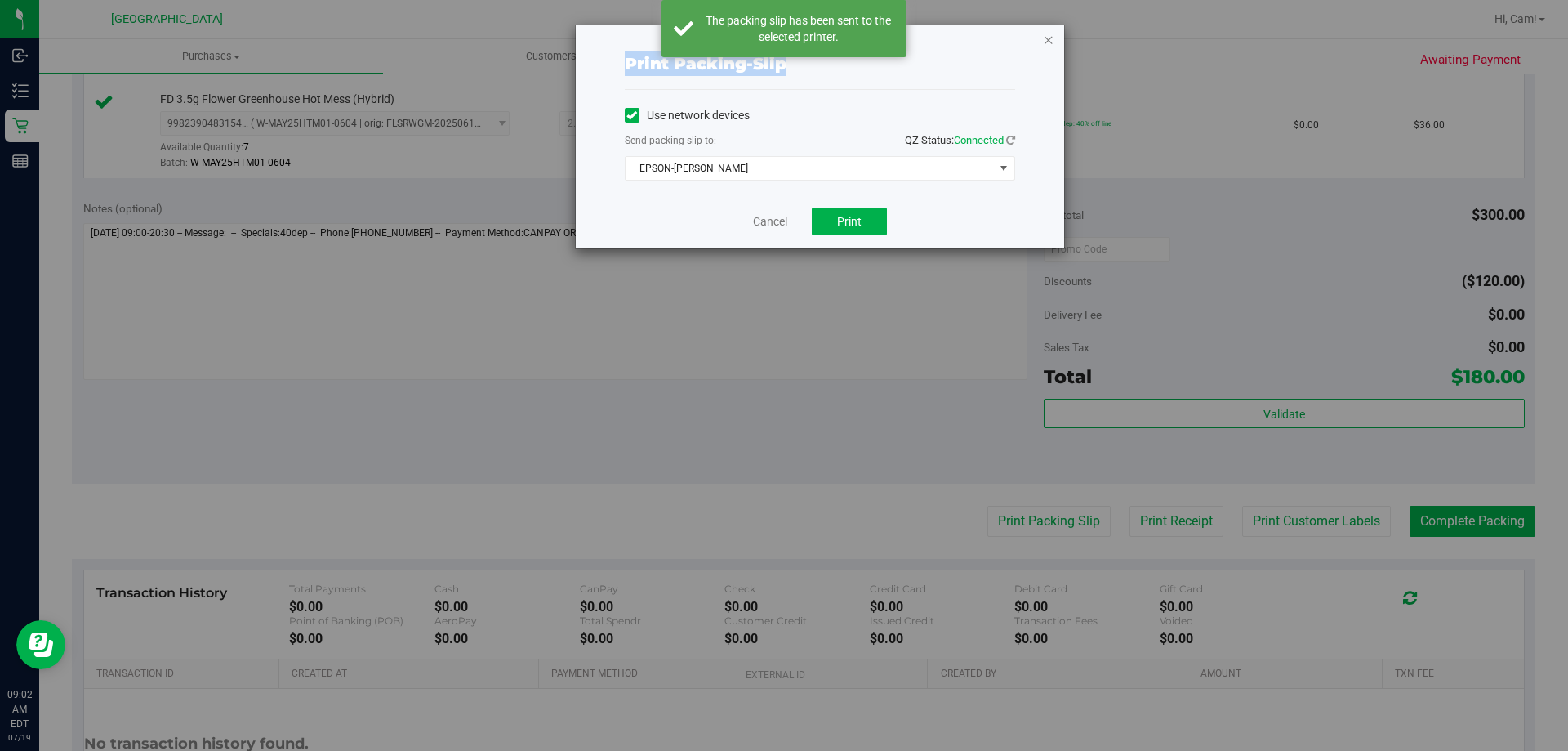 click at bounding box center (1049, 39) 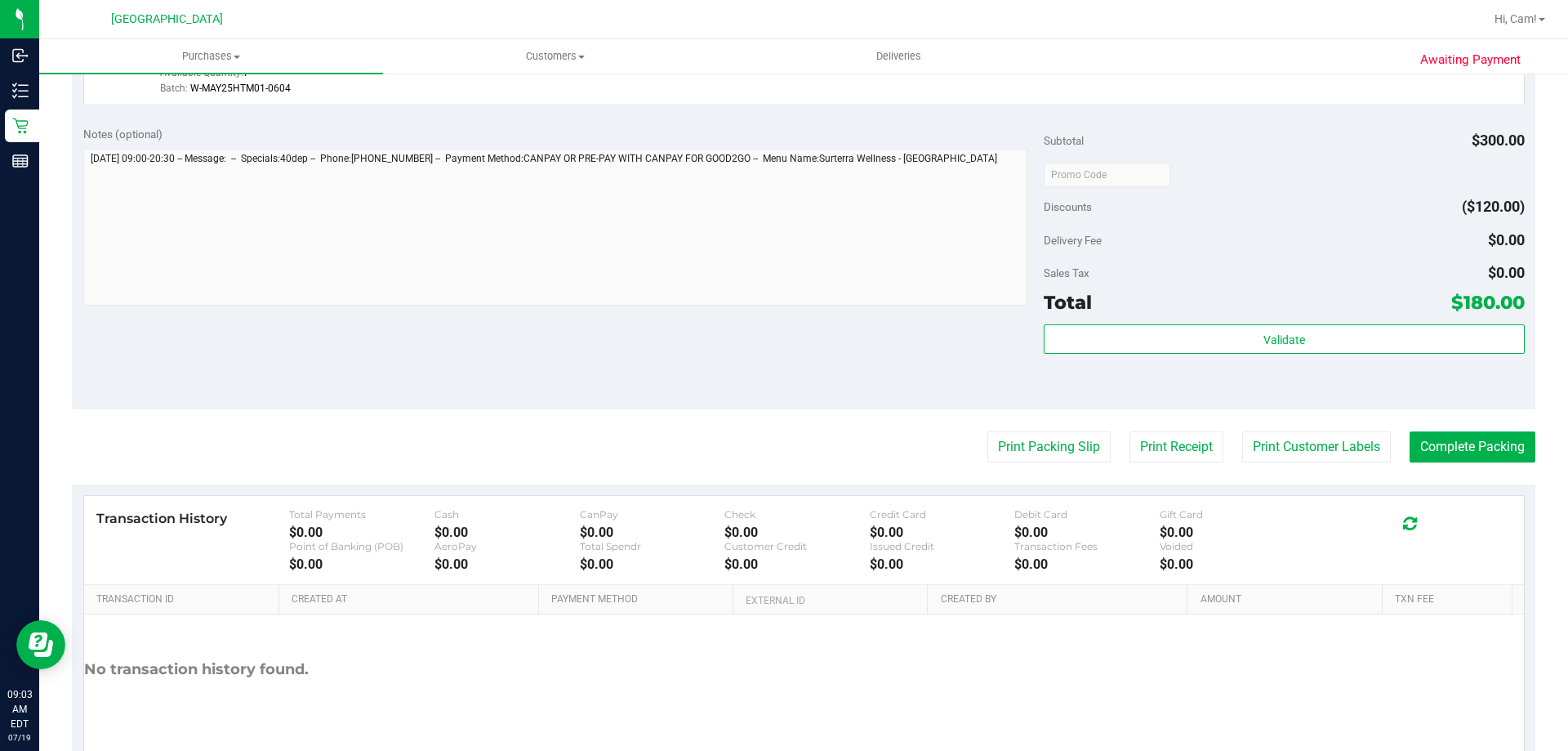scroll, scrollTop: 963, scrollLeft: 0, axis: vertical 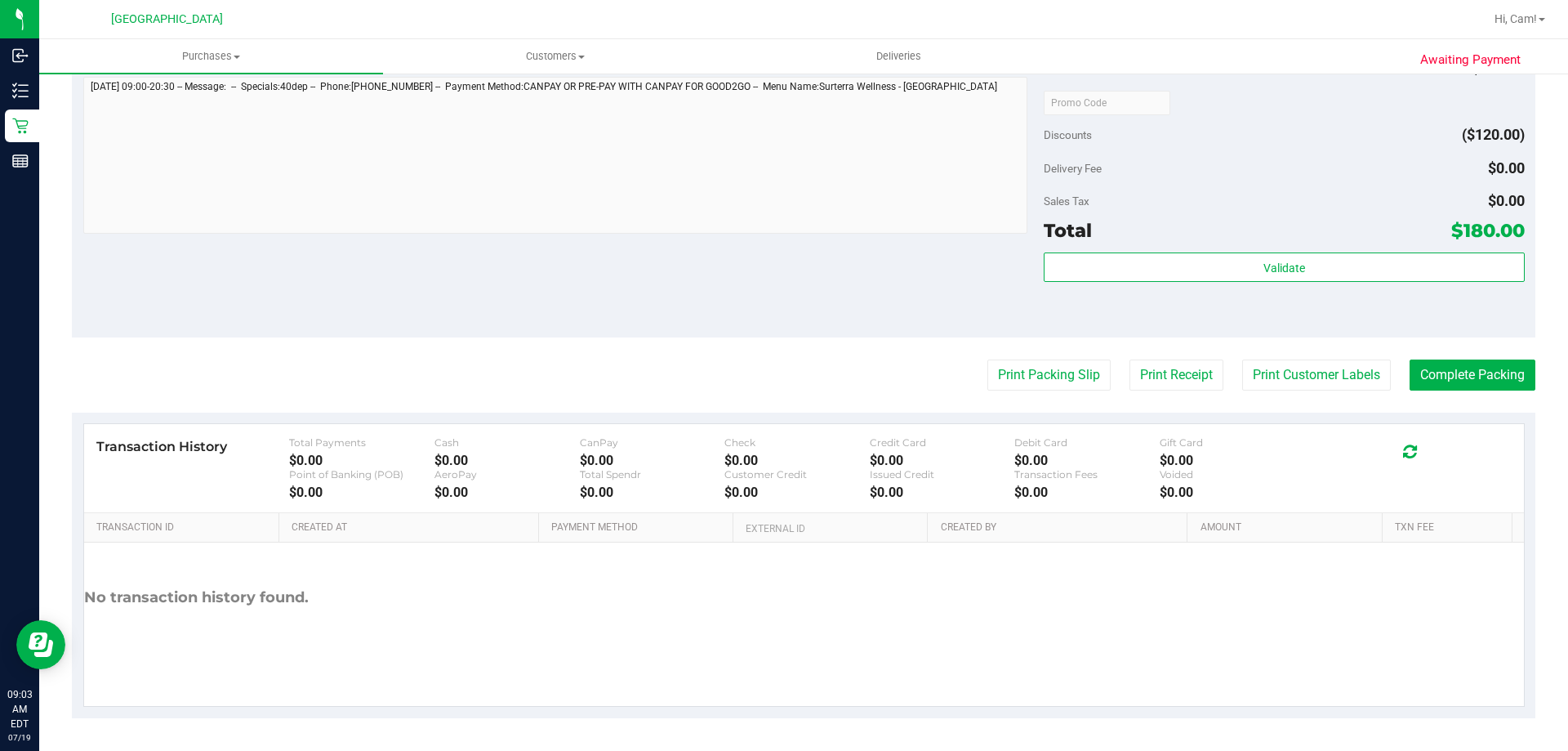 click on "Subtotal
$300.00
Discounts
($120.00)
Delivery Fee
$0.00
Sales Tax
$0.00
Total
$180.00
Validate" at bounding box center (1284, 190) 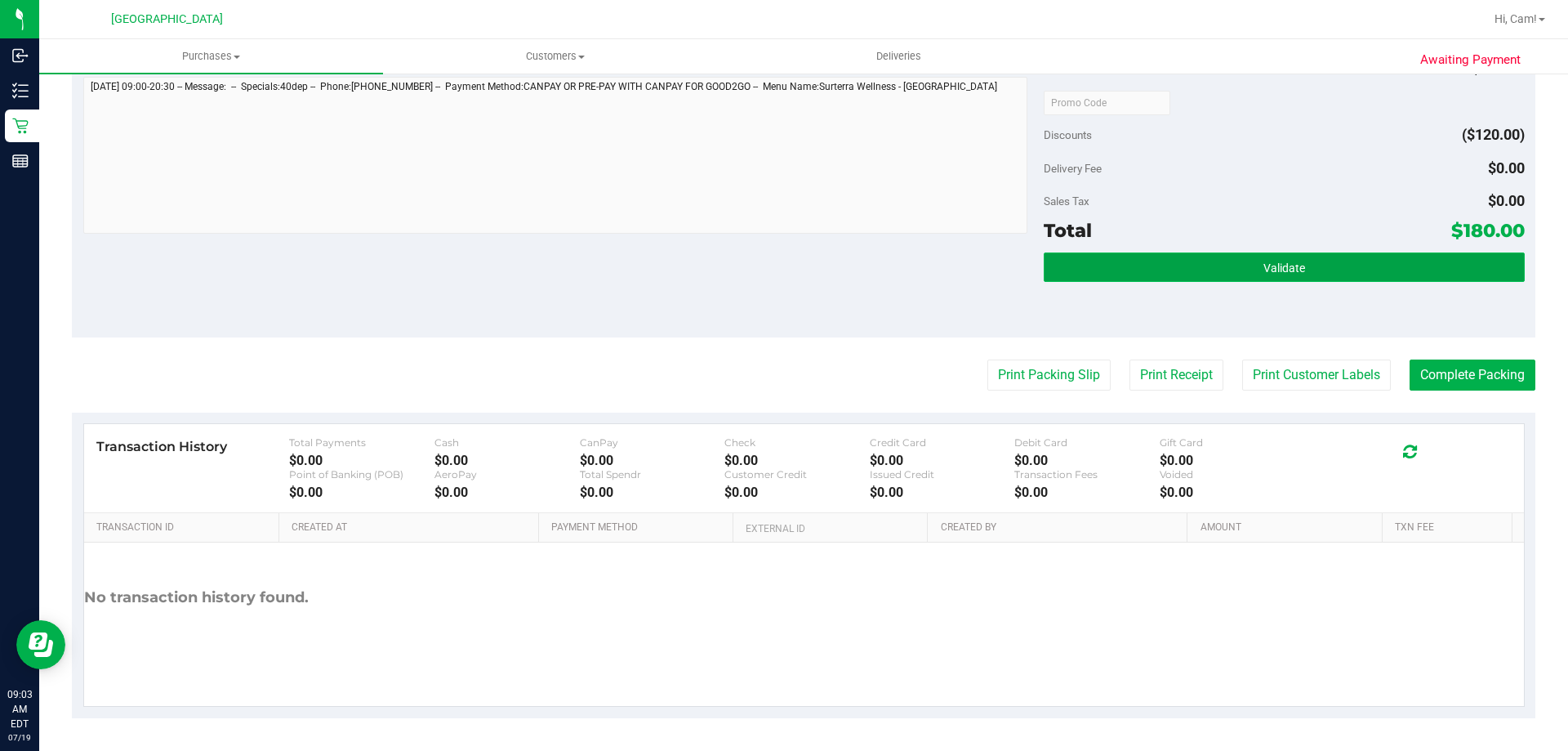 click on "Validate" at bounding box center (1284, 267) 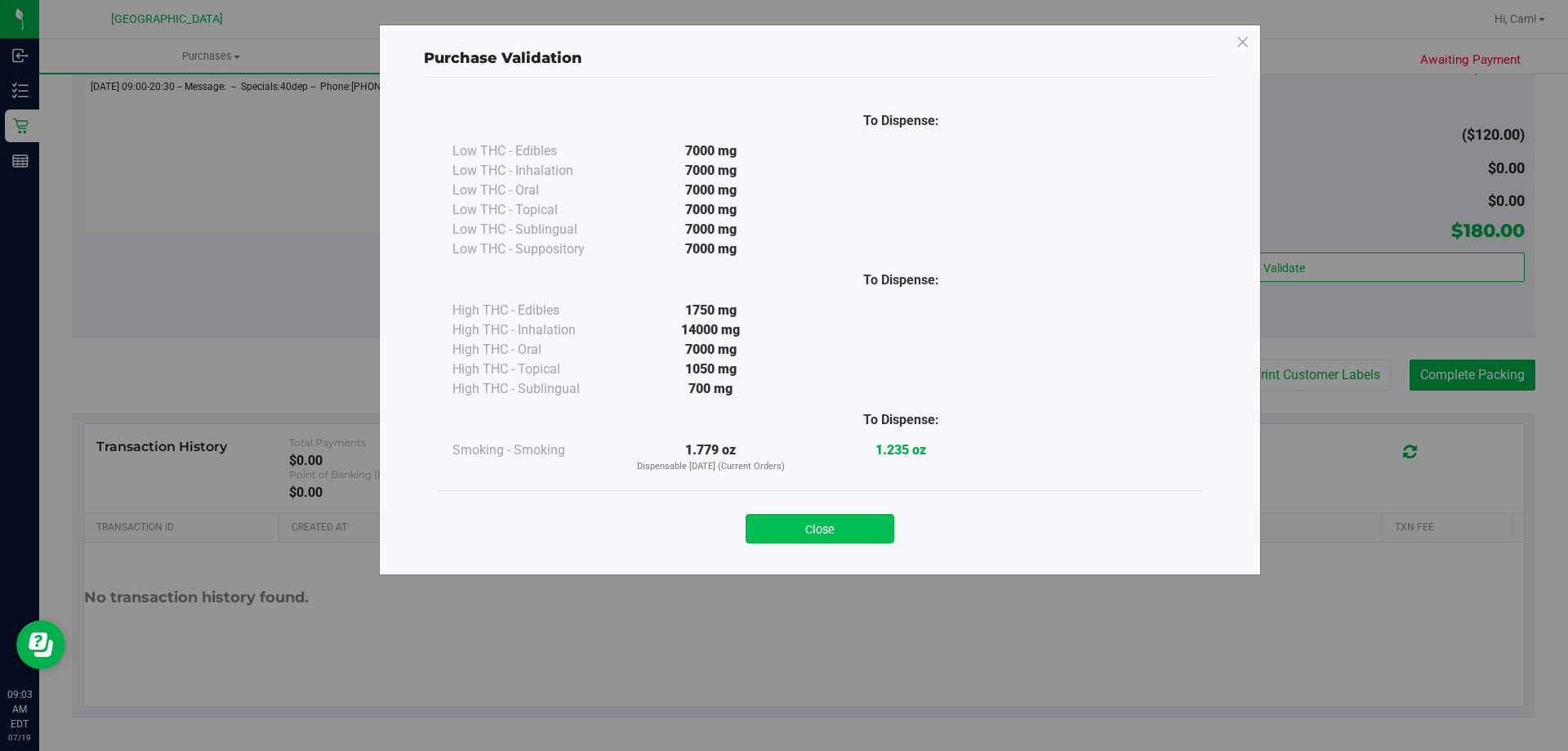 click on "Close" at bounding box center [820, 529] 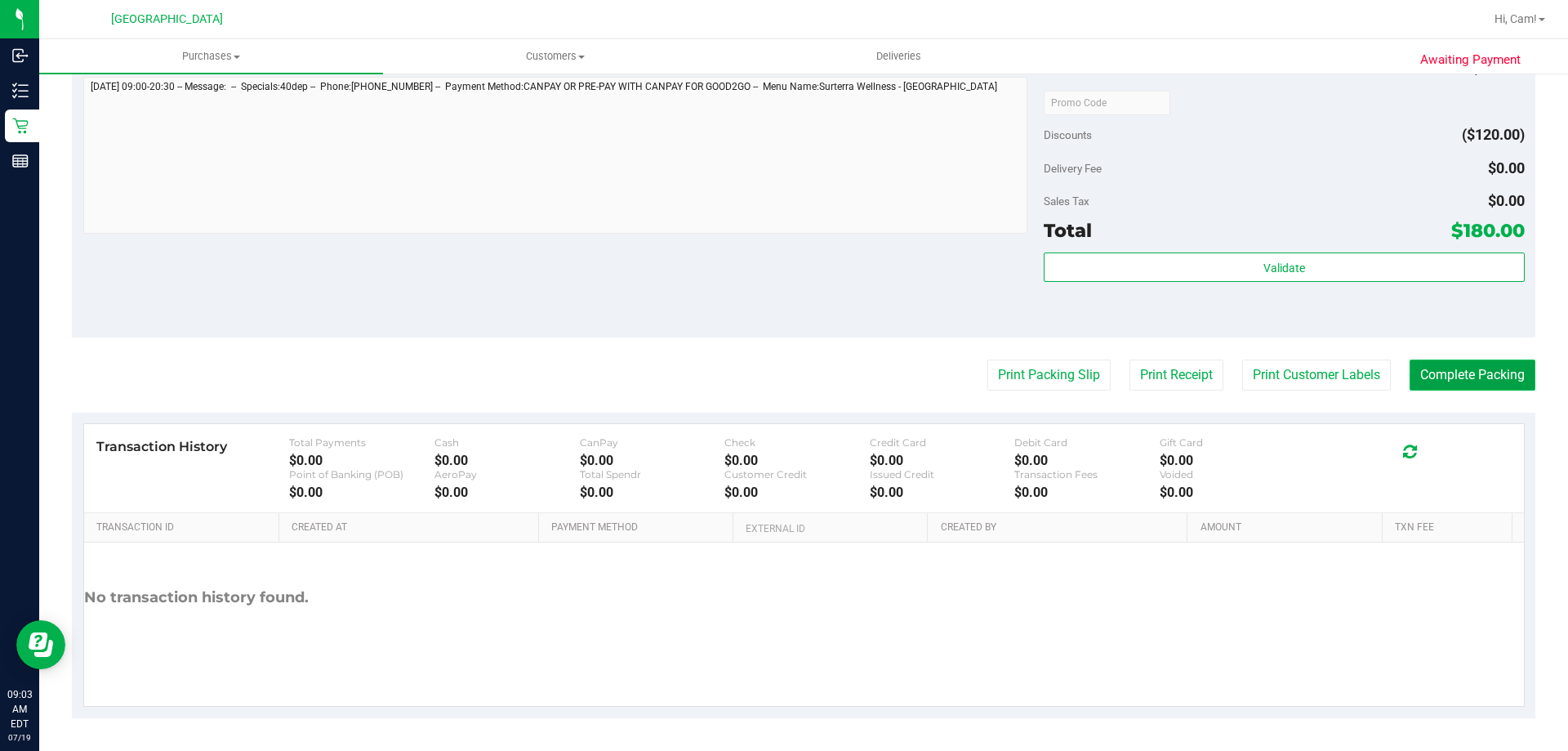 click on "Complete Packing" at bounding box center [1472, 375] 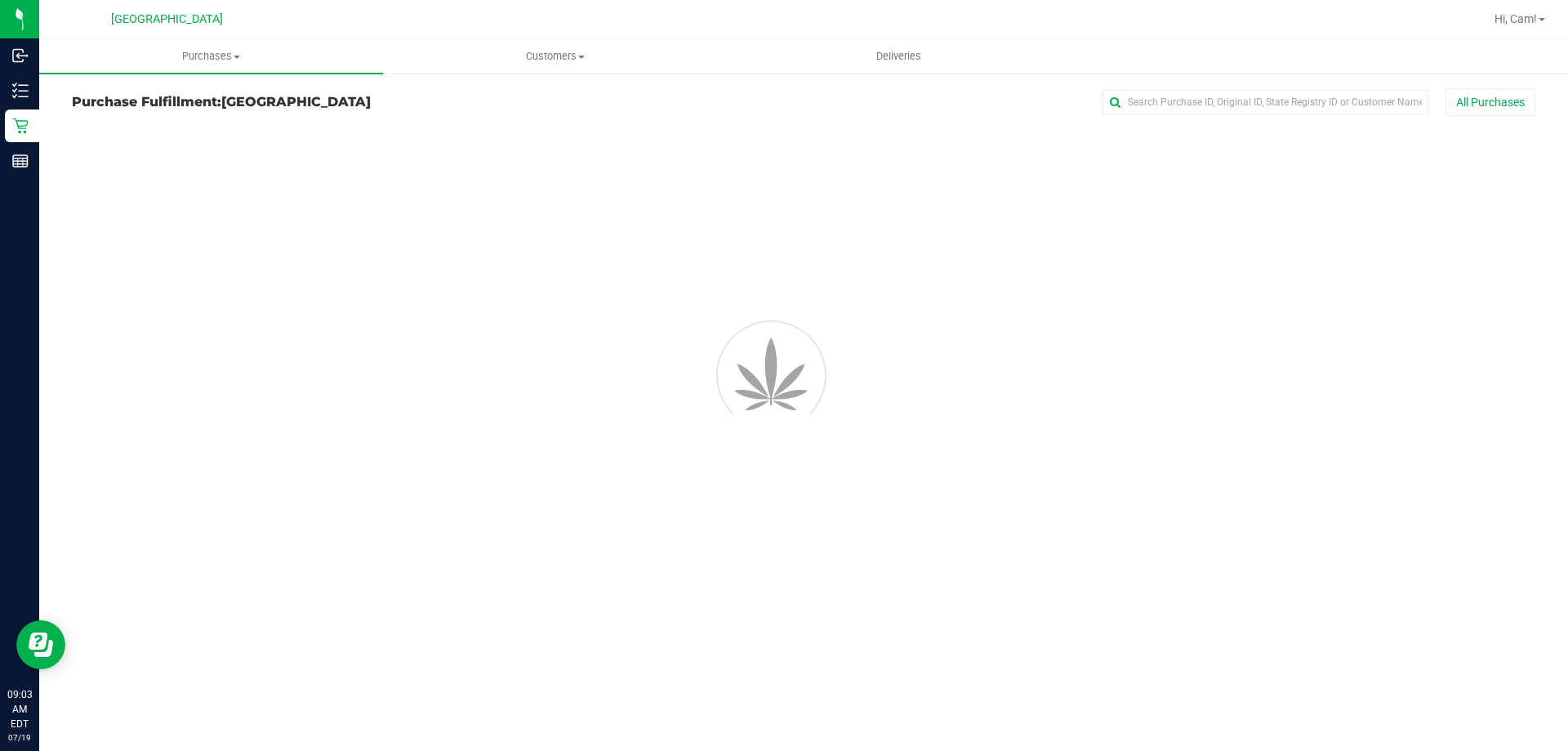 scroll, scrollTop: 0, scrollLeft: 0, axis: both 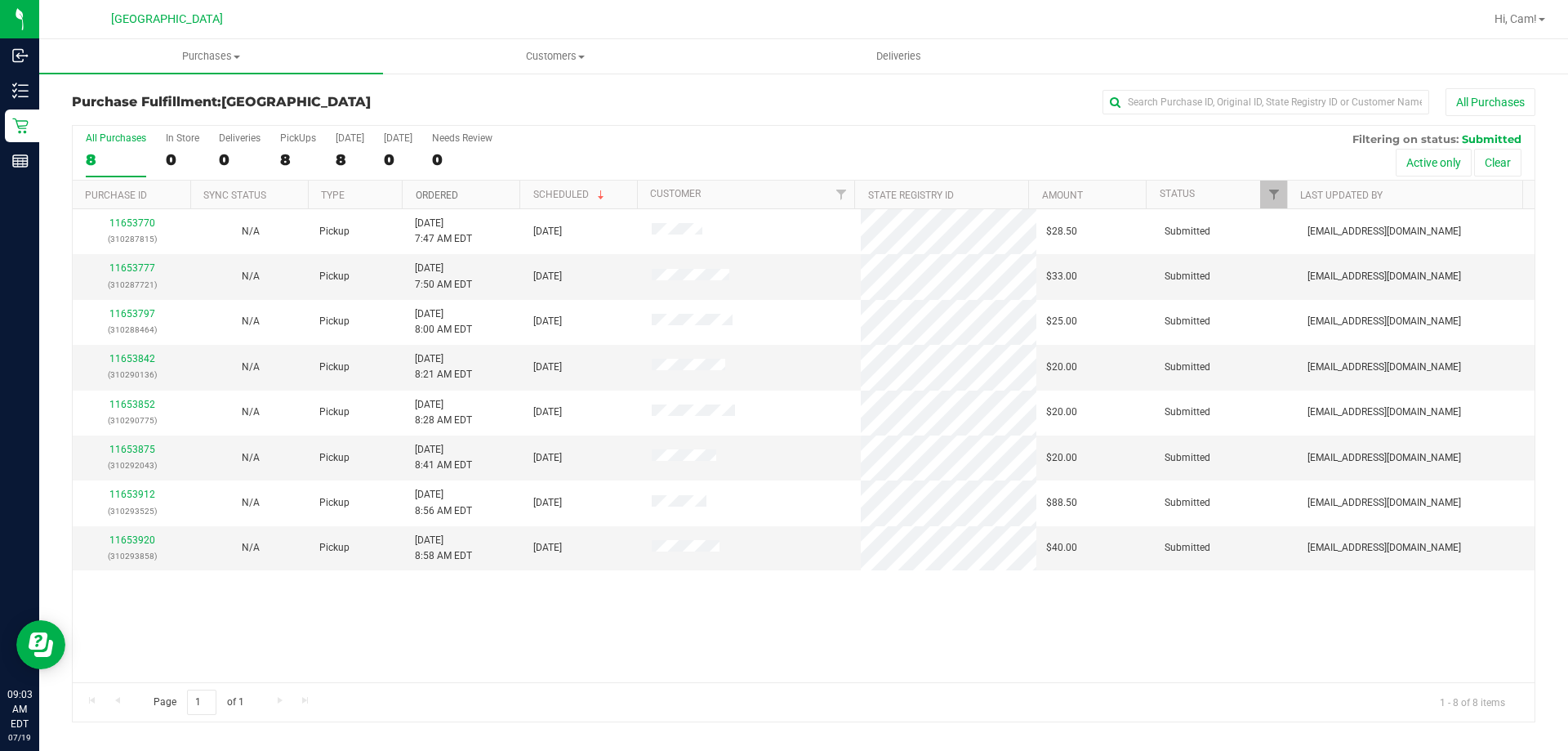 click on "Ordered" at bounding box center [437, 195] 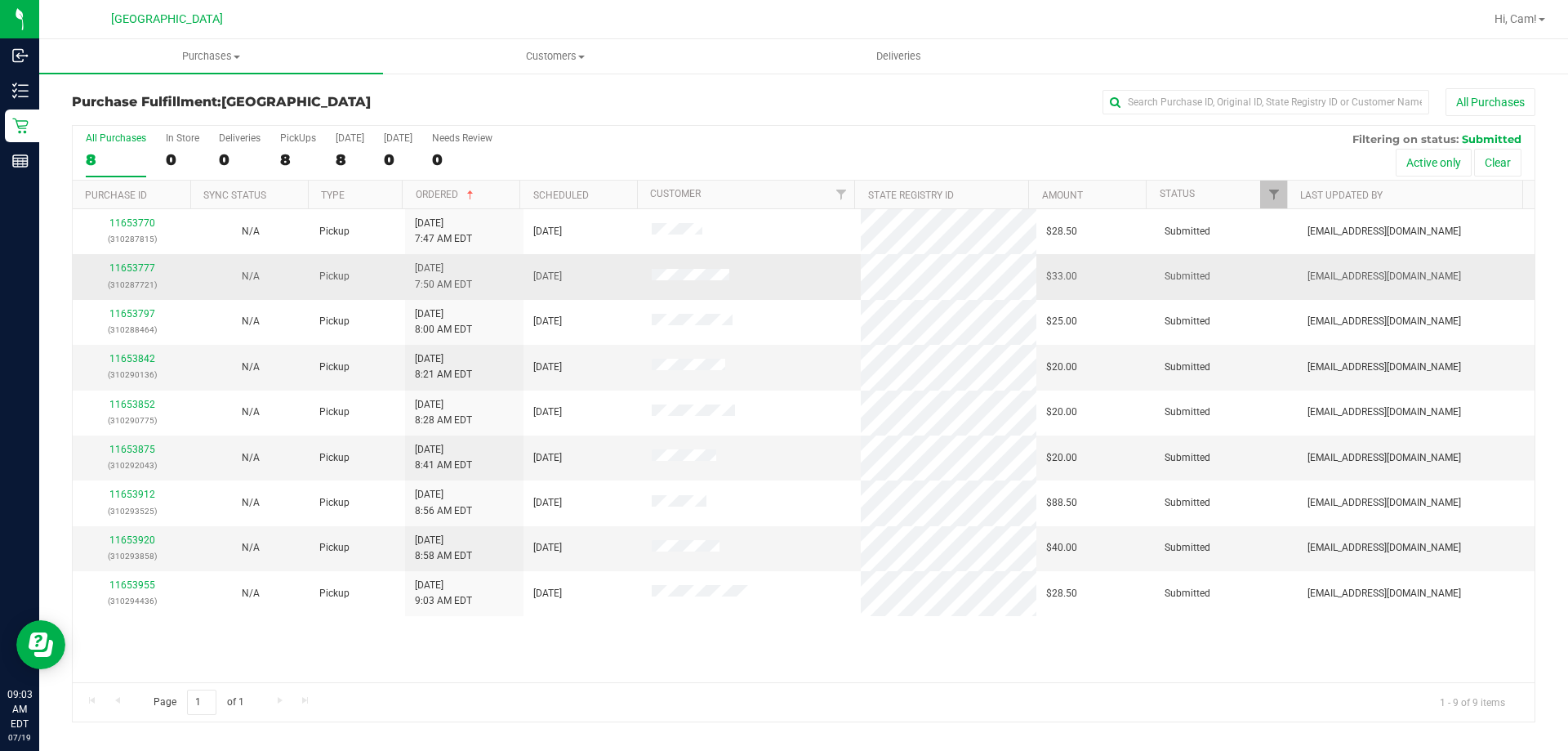 click on "11653777
(310287721)" at bounding box center (131, 276) 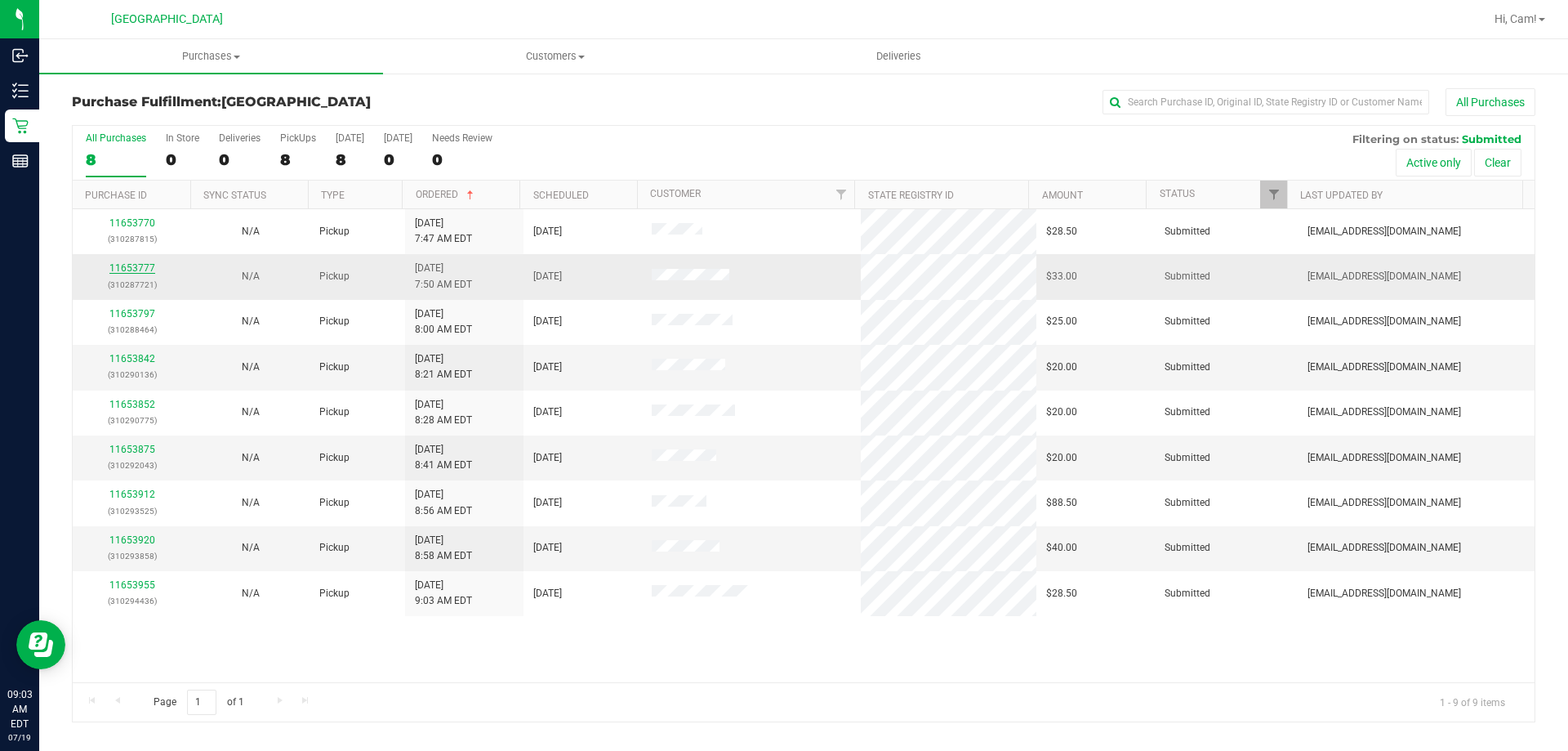click on "11653777" at bounding box center (132, 268) 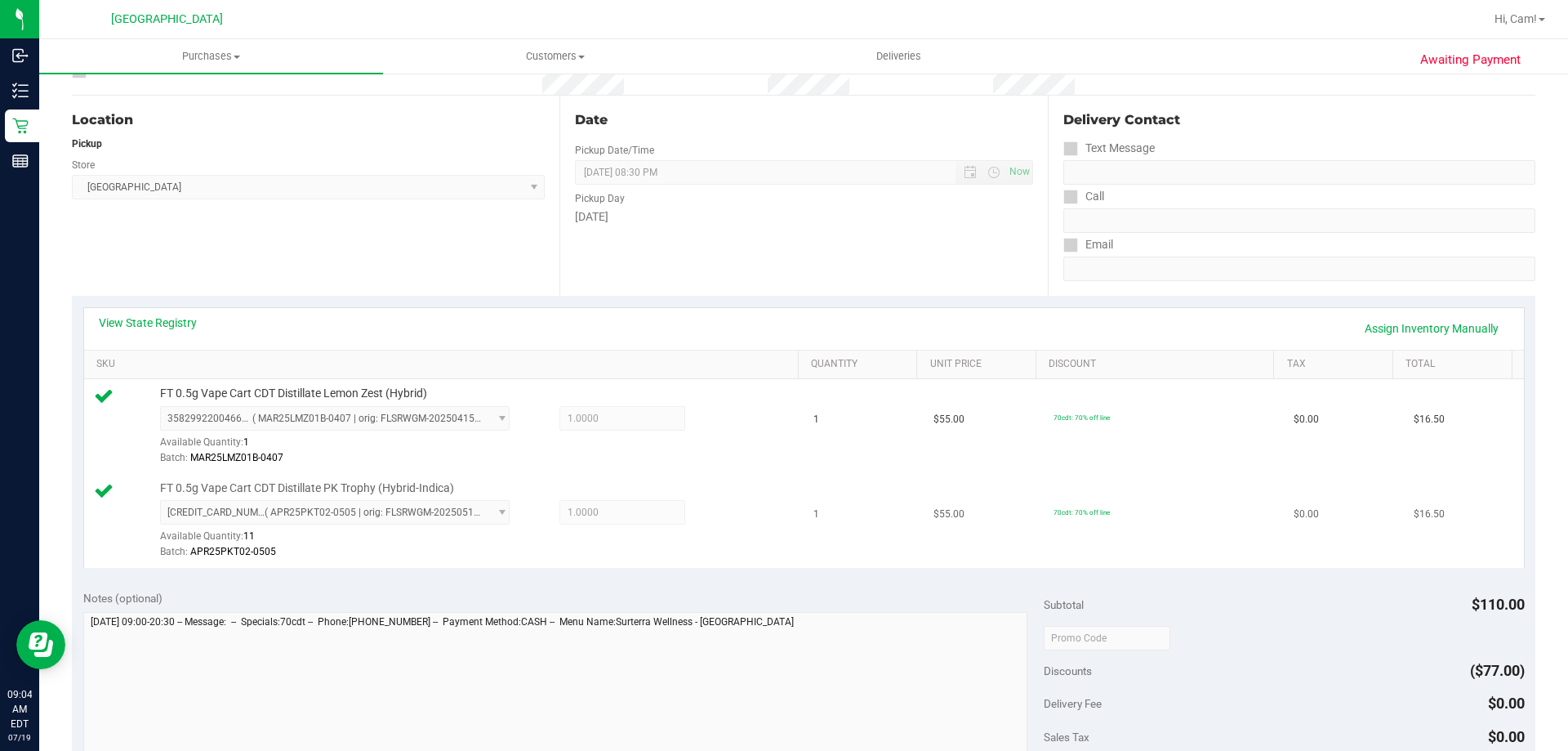 scroll, scrollTop: 409, scrollLeft: 0, axis: vertical 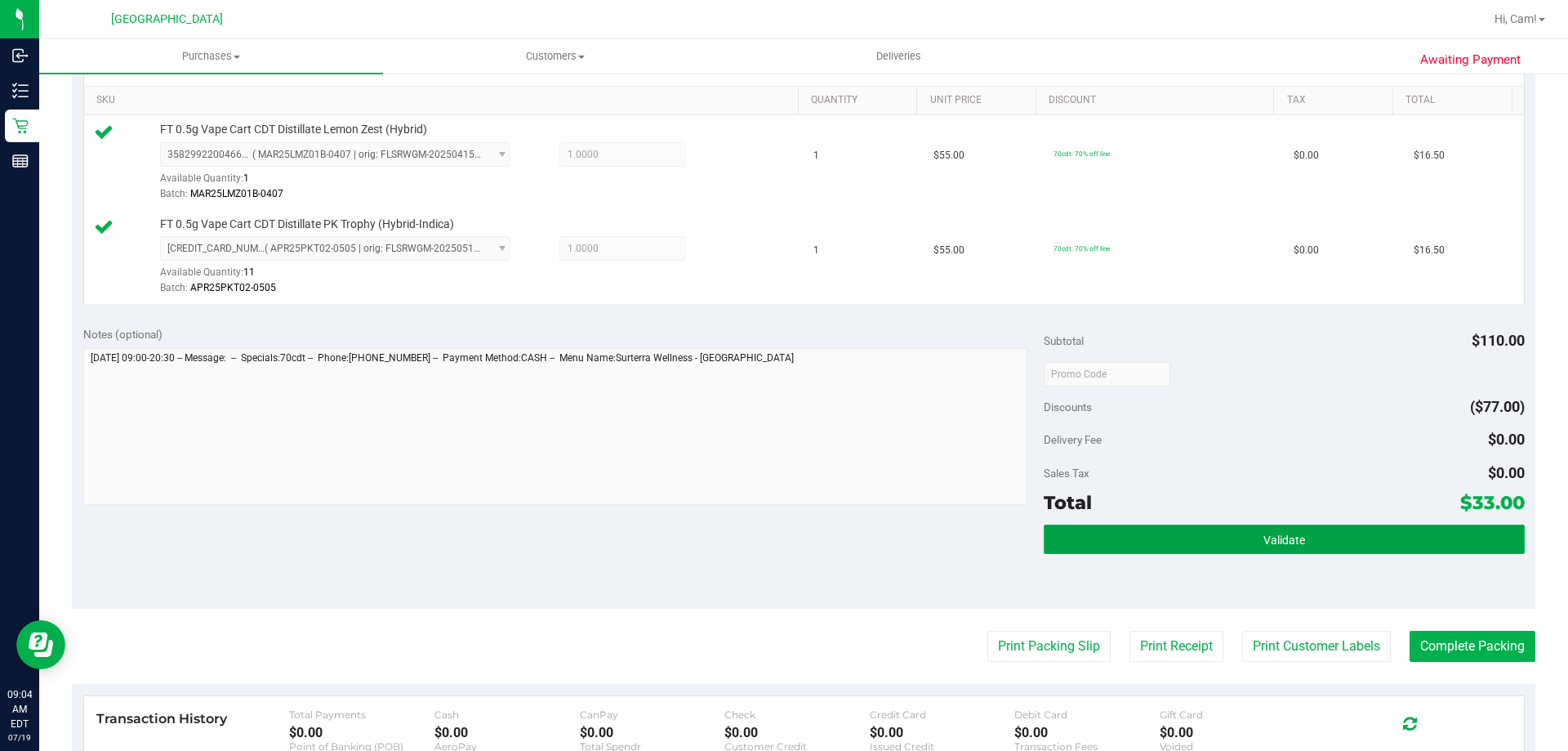 drag, startPoint x: 1349, startPoint y: 545, endPoint x: 1345, endPoint y: 529, distance: 16.492423 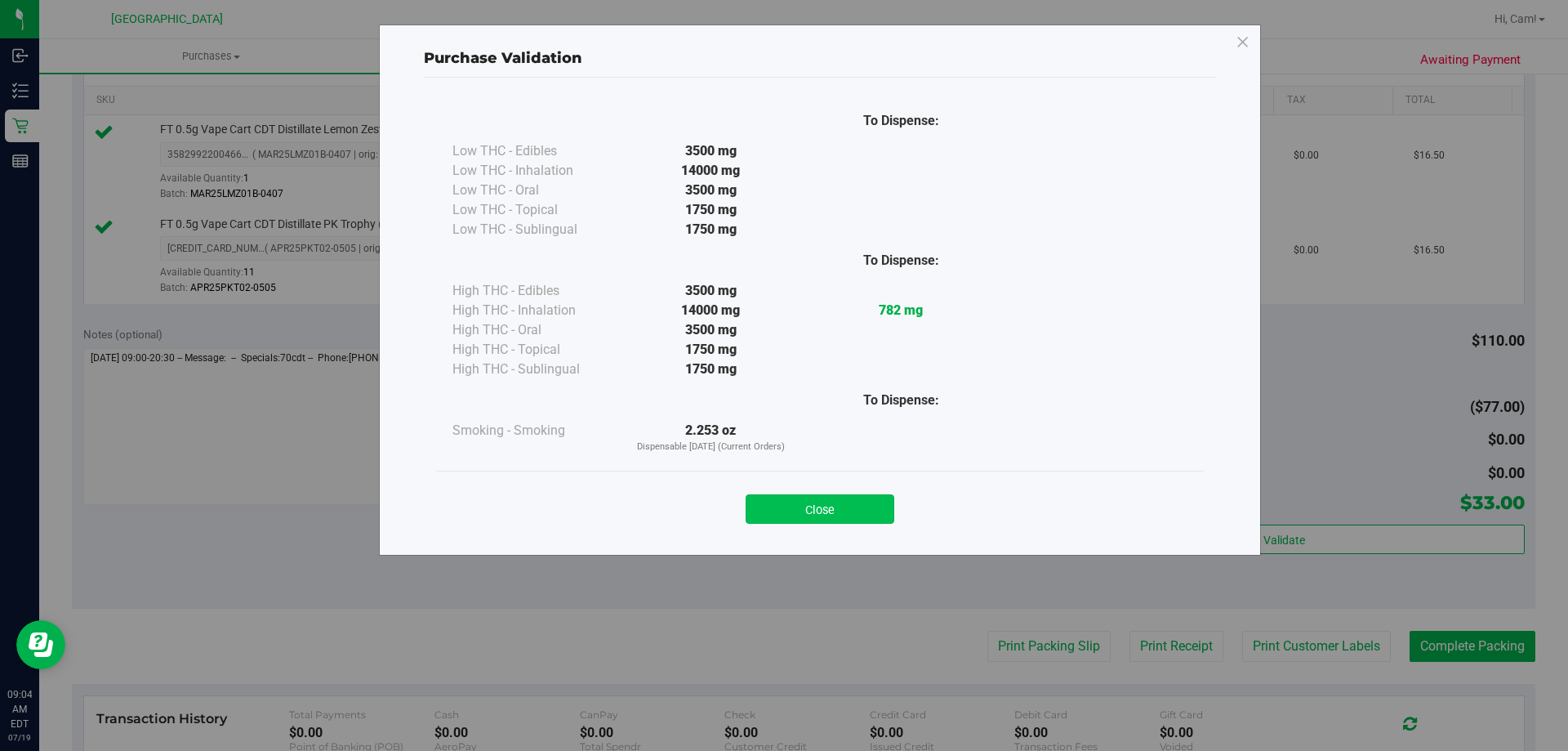 click on "Close" at bounding box center (820, 509) 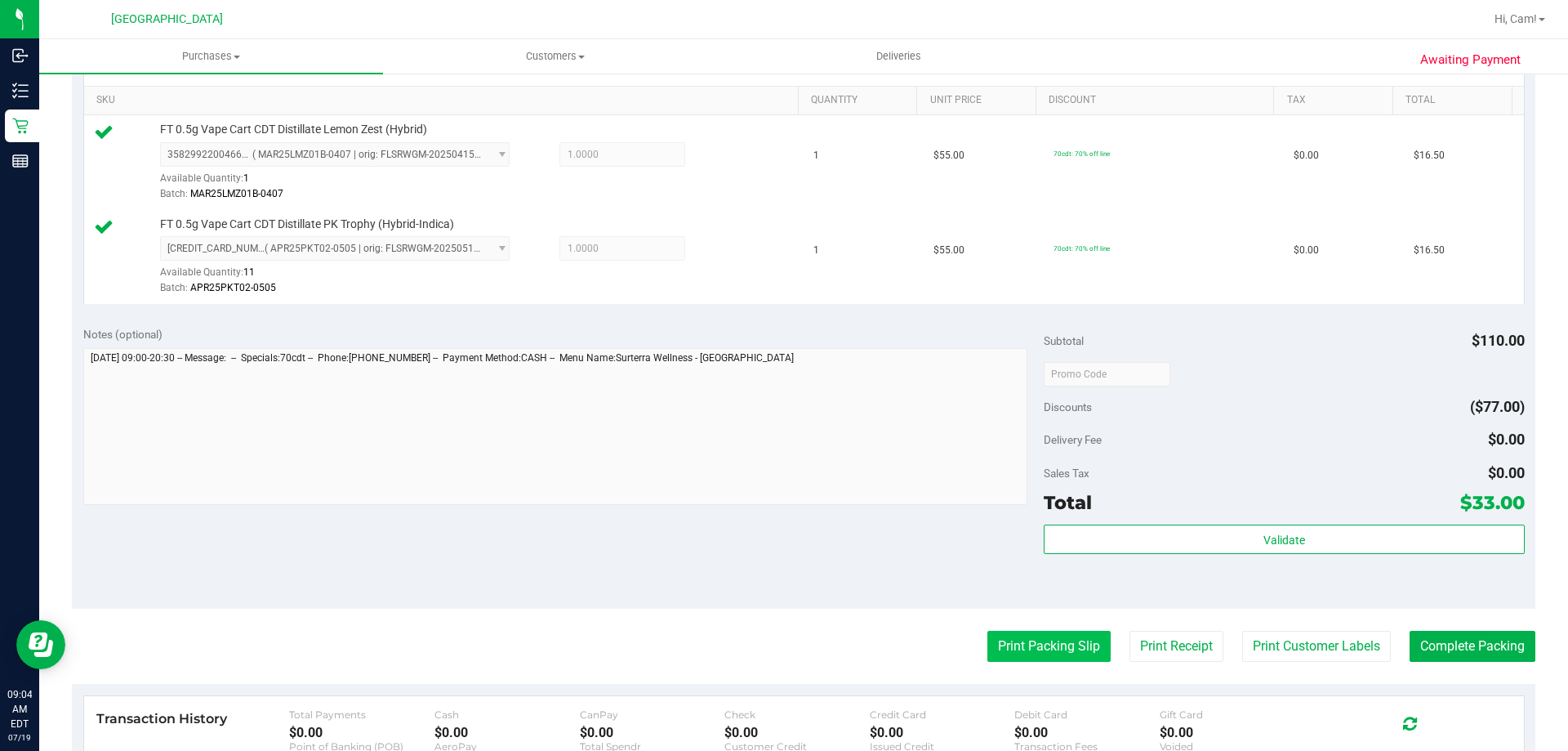 click on "Print Packing Slip" at bounding box center [1049, 646] 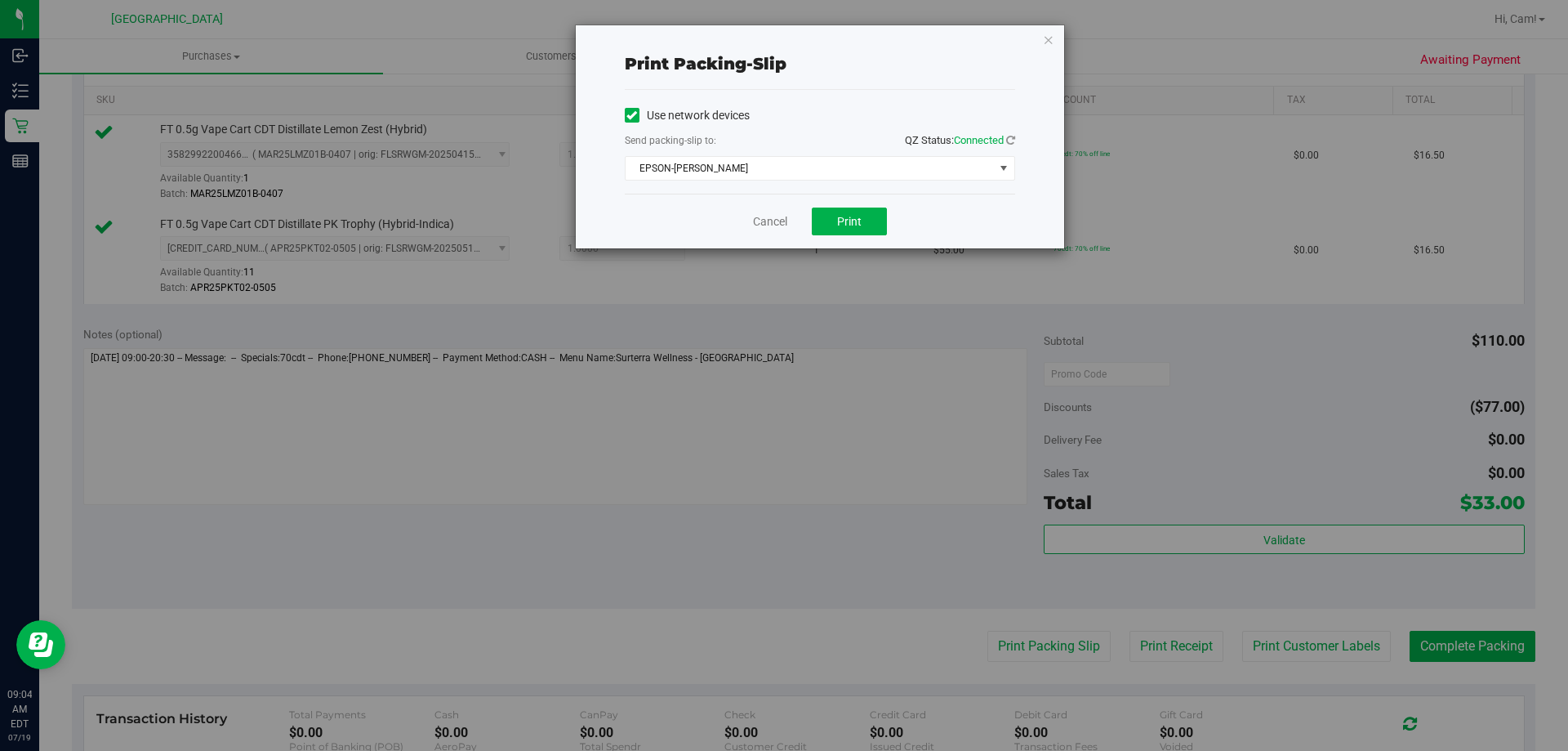 click on "Cancel
Print" at bounding box center (820, 221) 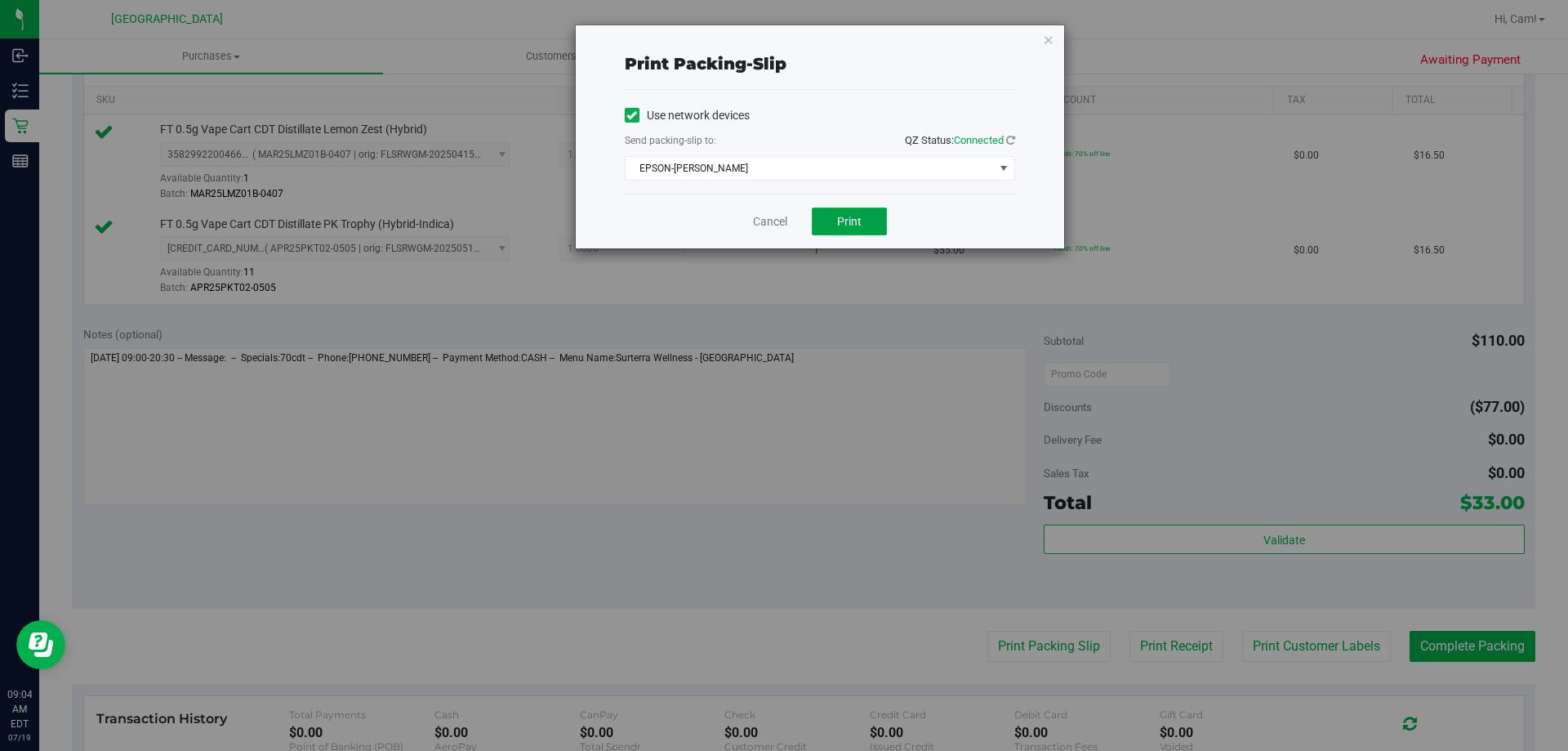click on "Print" at bounding box center [849, 221] 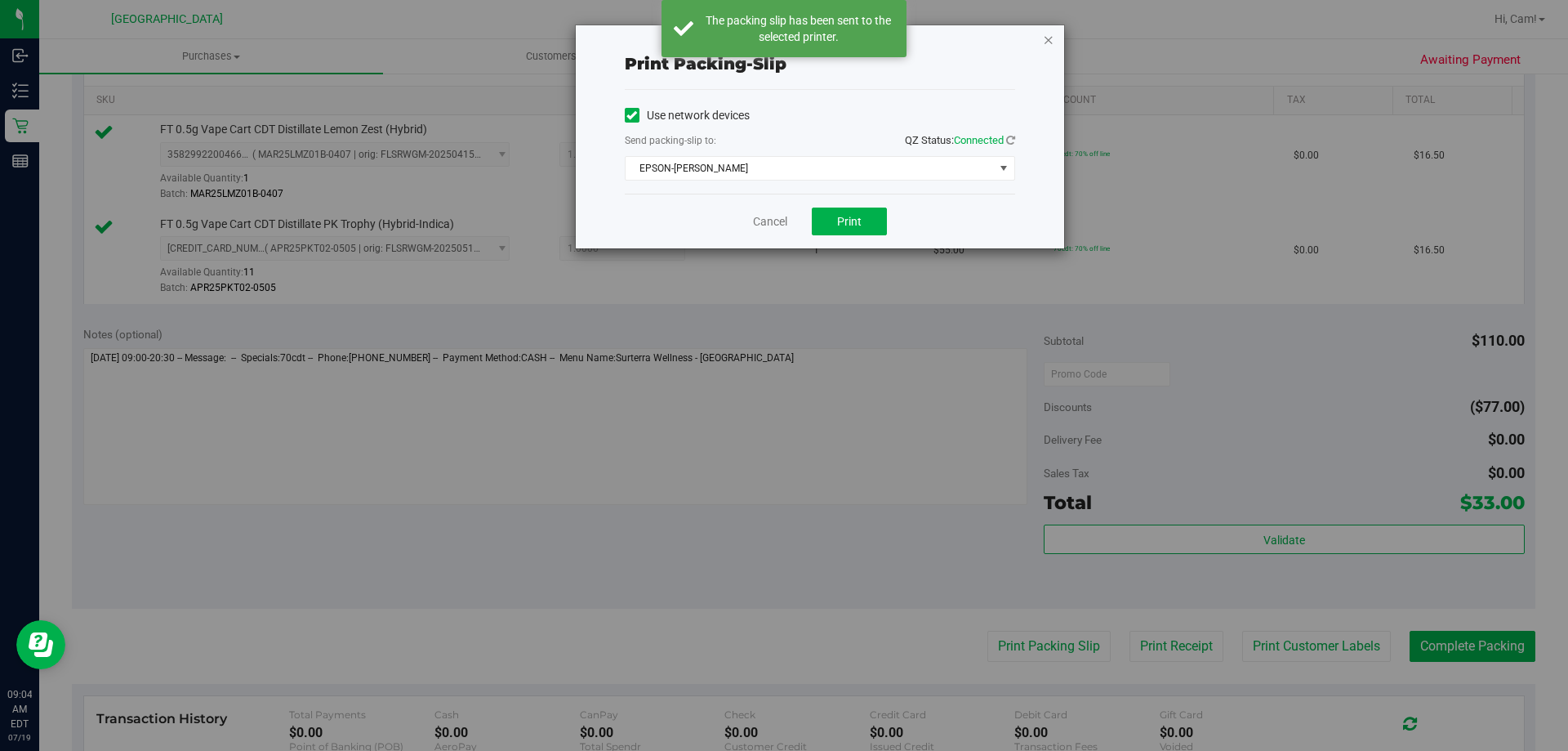 click at bounding box center [1049, 39] 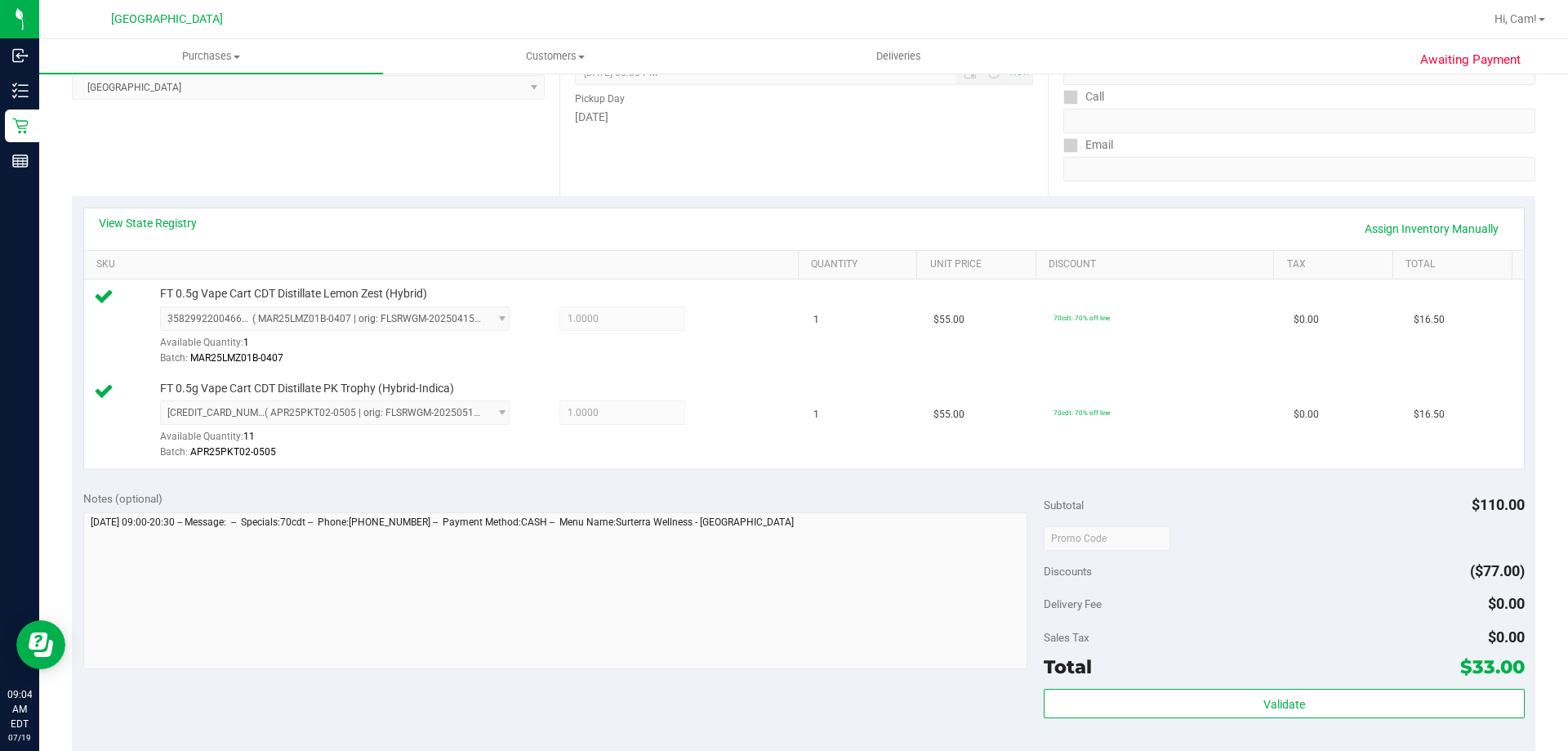 scroll, scrollTop: 490, scrollLeft: 0, axis: vertical 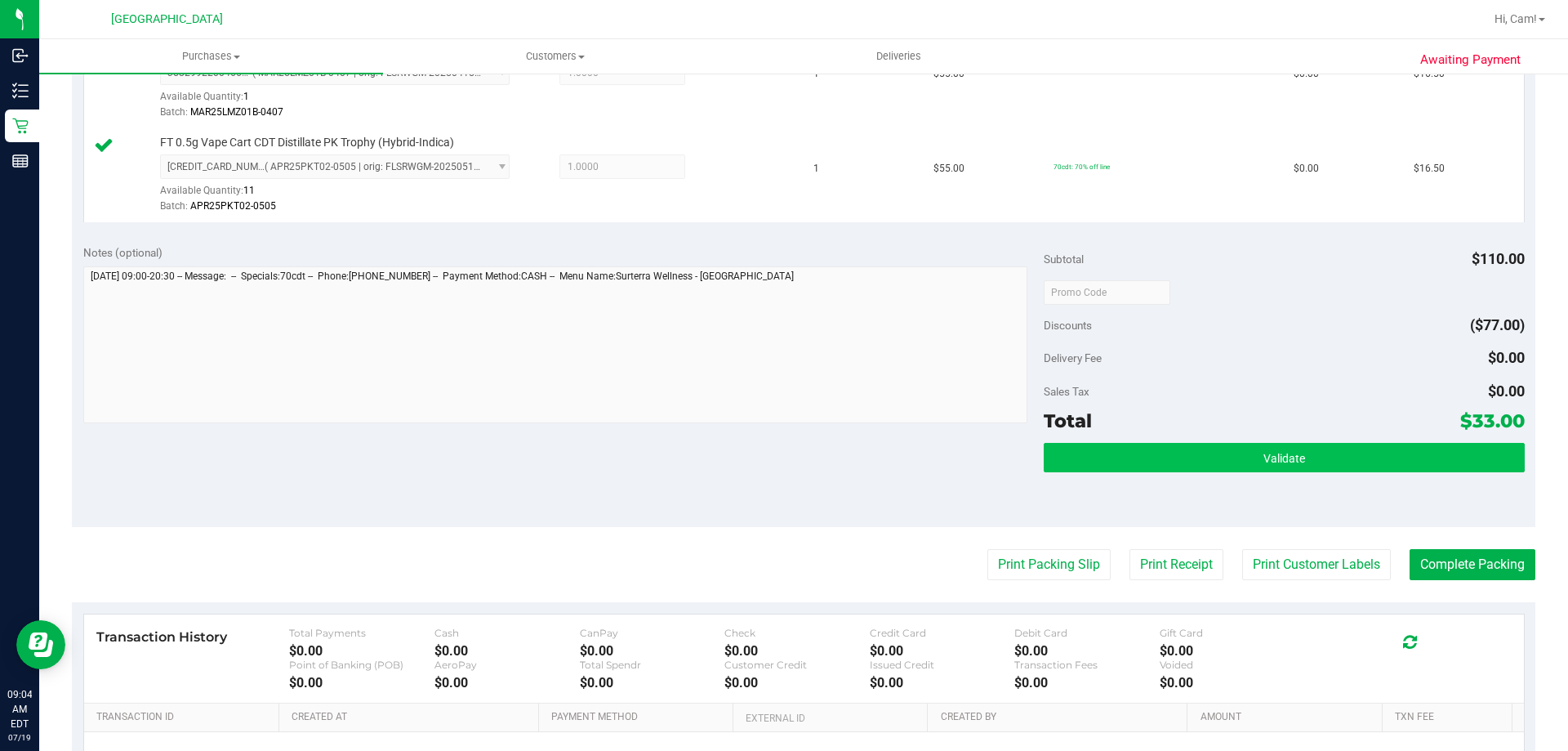 drag, startPoint x: 1363, startPoint y: 434, endPoint x: 1363, endPoint y: 443, distance: 9 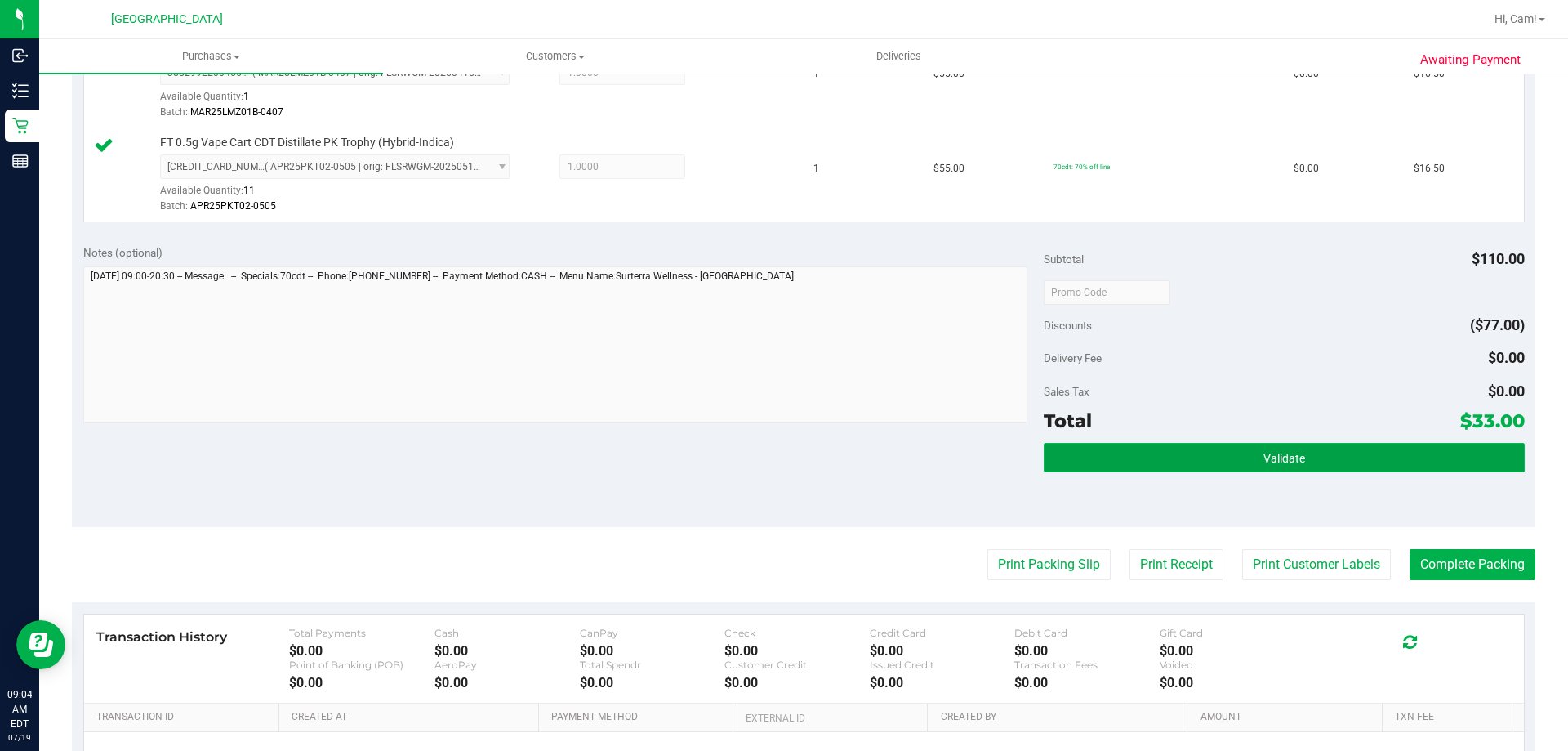 click on "Validate" at bounding box center (1284, 458) 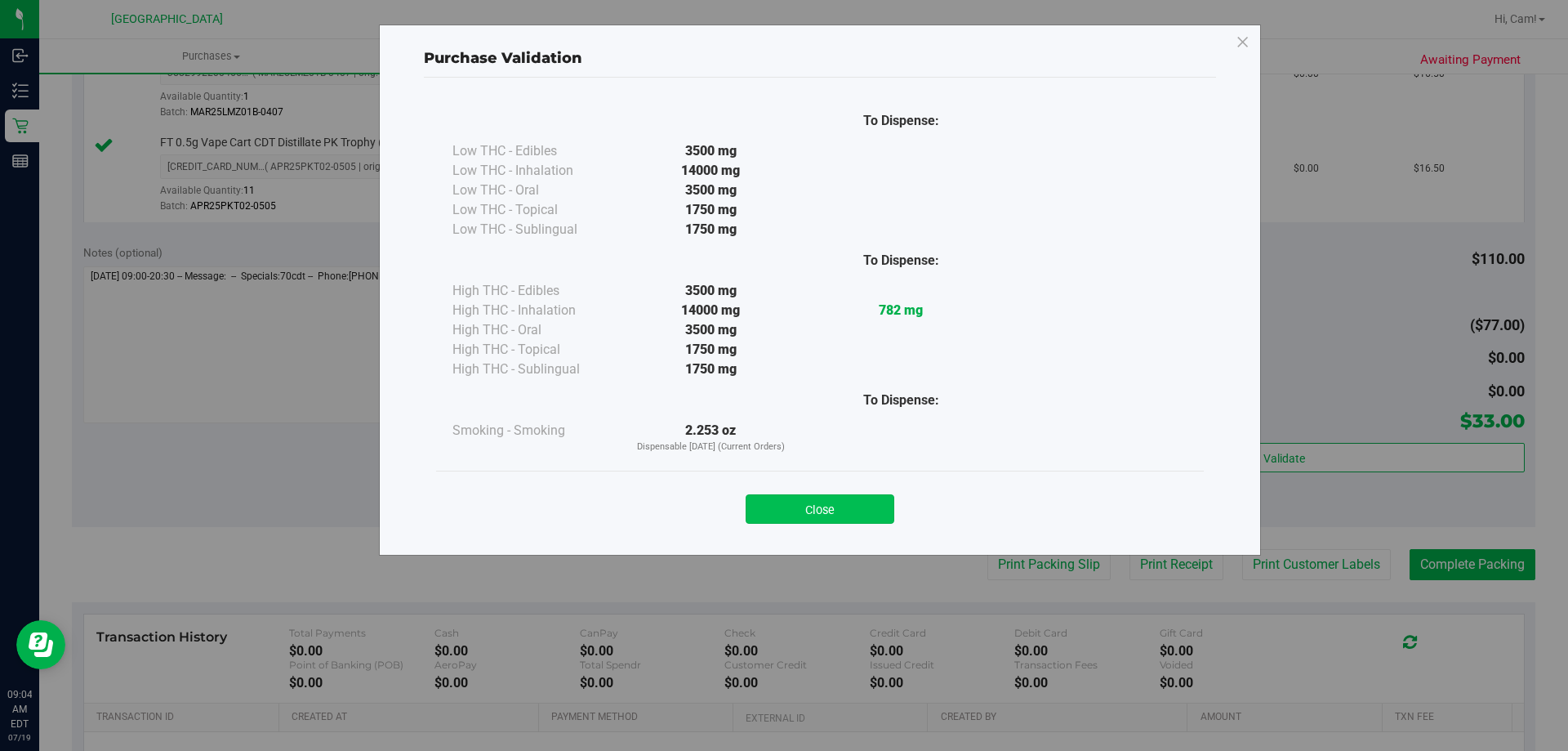 click on "Close" at bounding box center [820, 504] 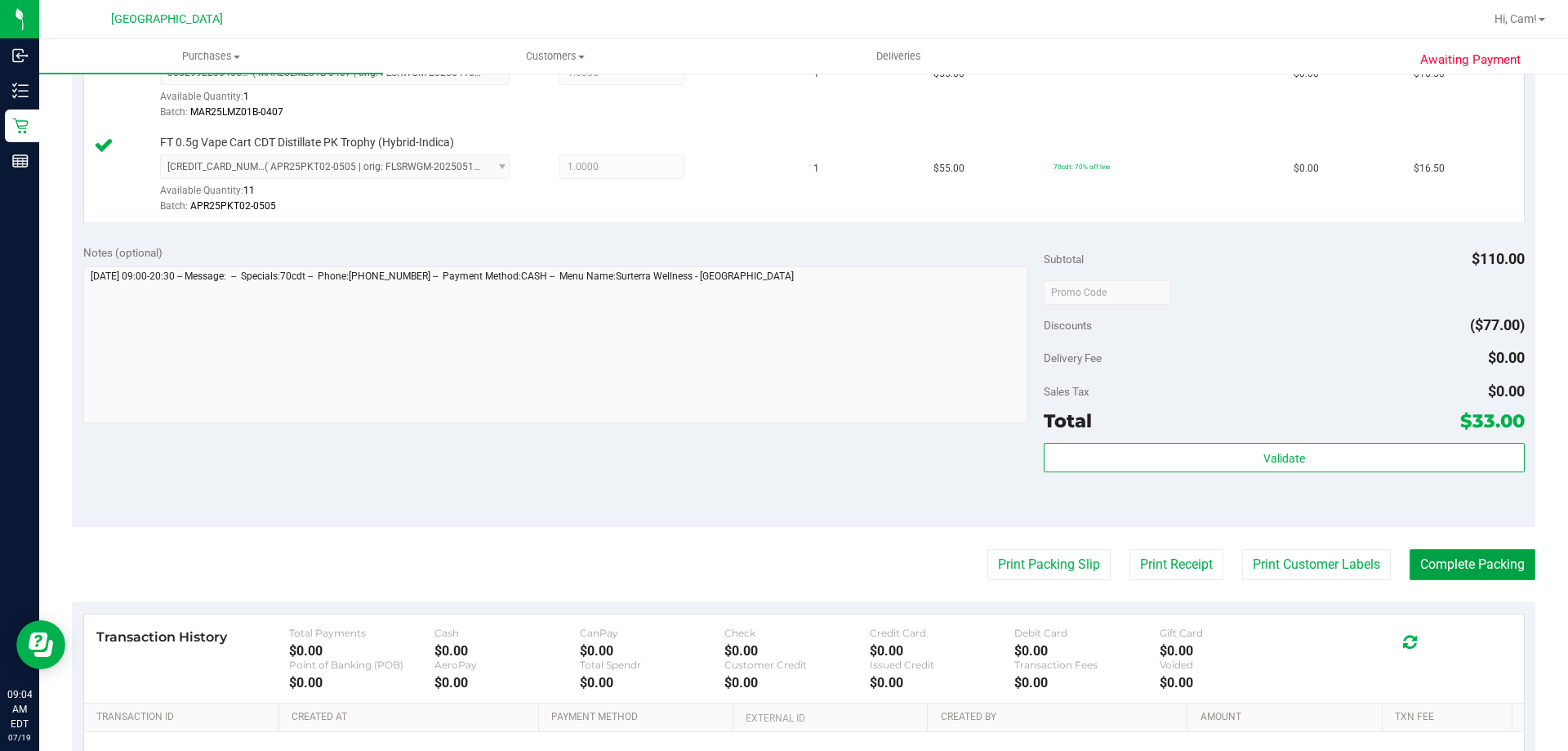 click on "Complete Packing" at bounding box center (1472, 565) 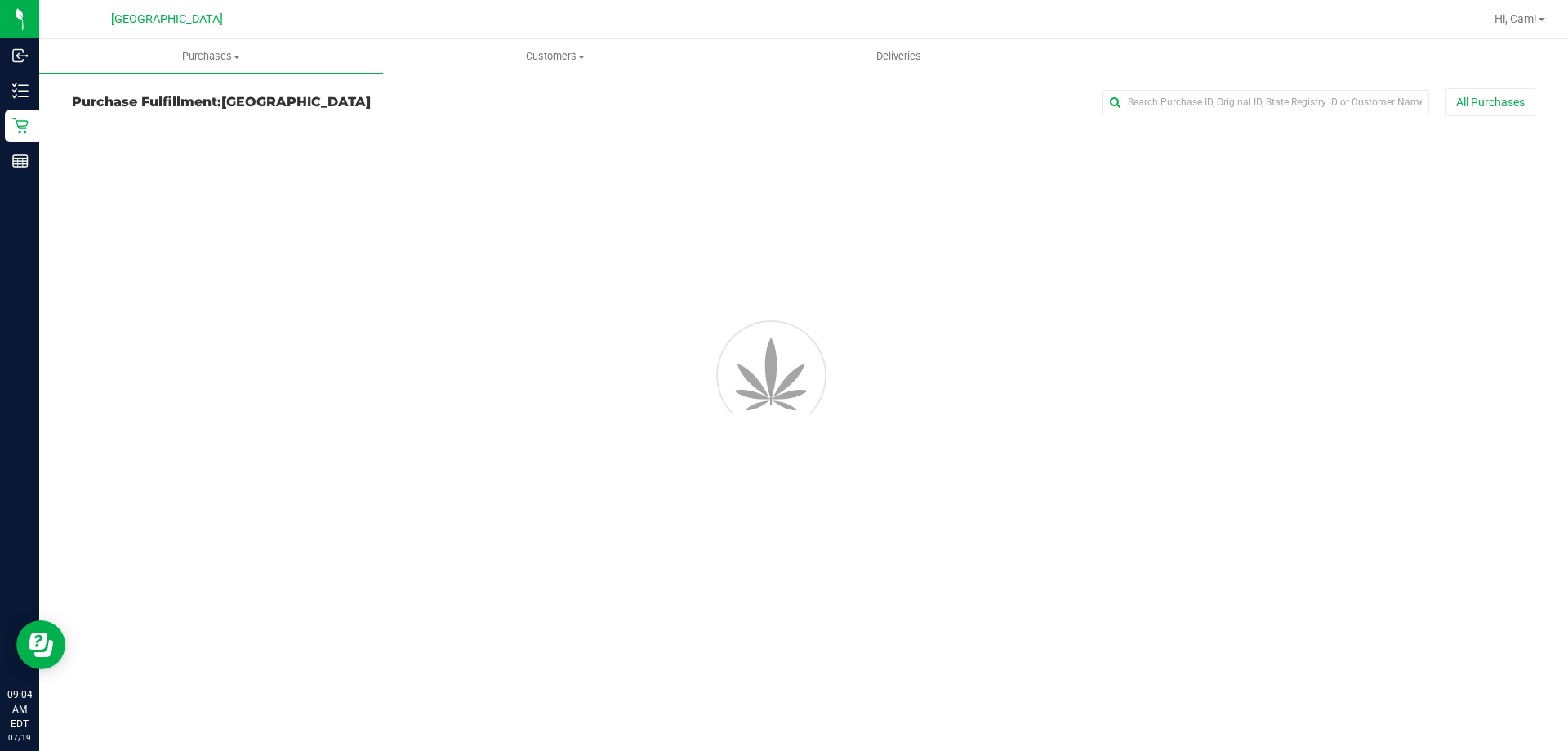 scroll, scrollTop: 0, scrollLeft: 0, axis: both 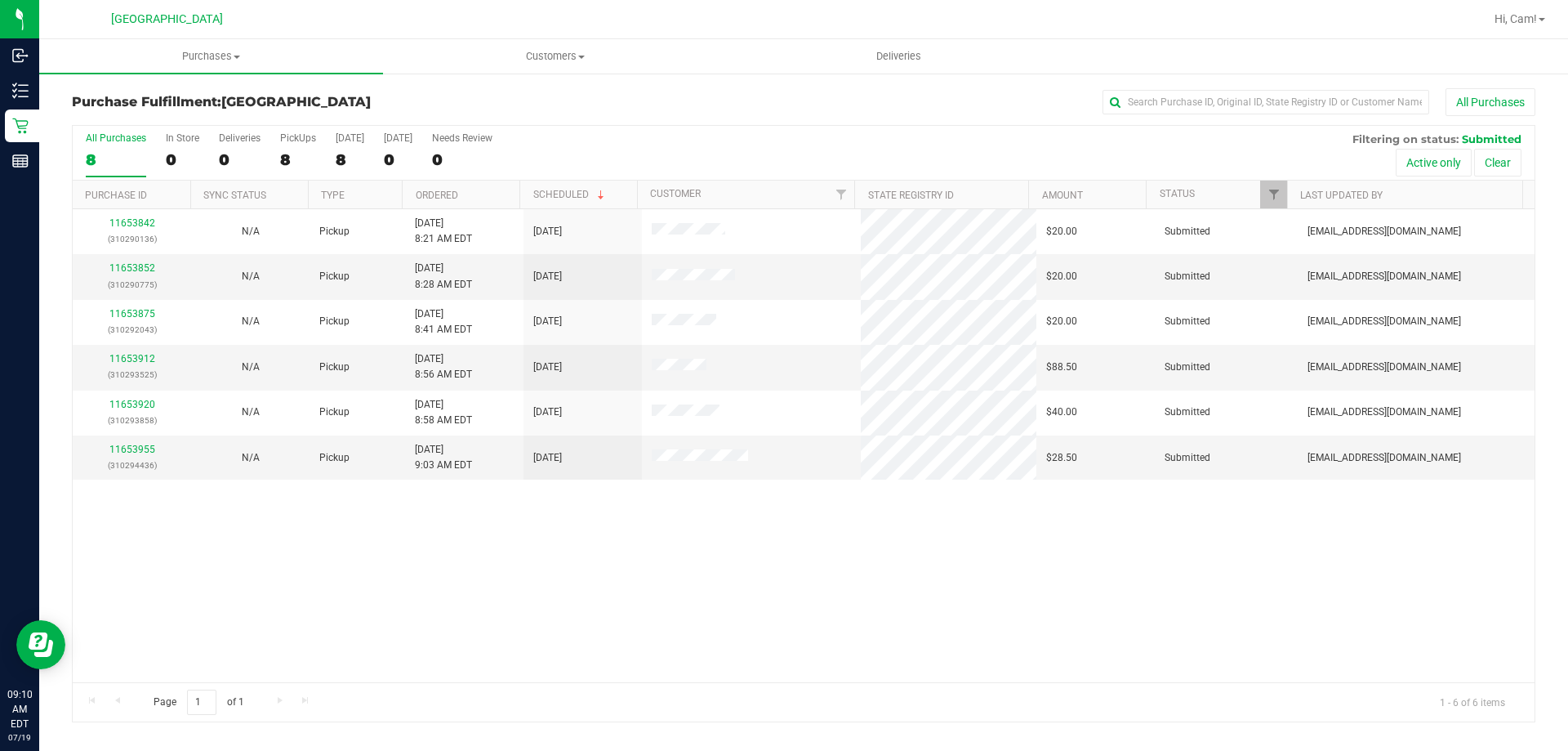 drag, startPoint x: 478, startPoint y: 659, endPoint x: 567, endPoint y: 621, distance: 96.77293 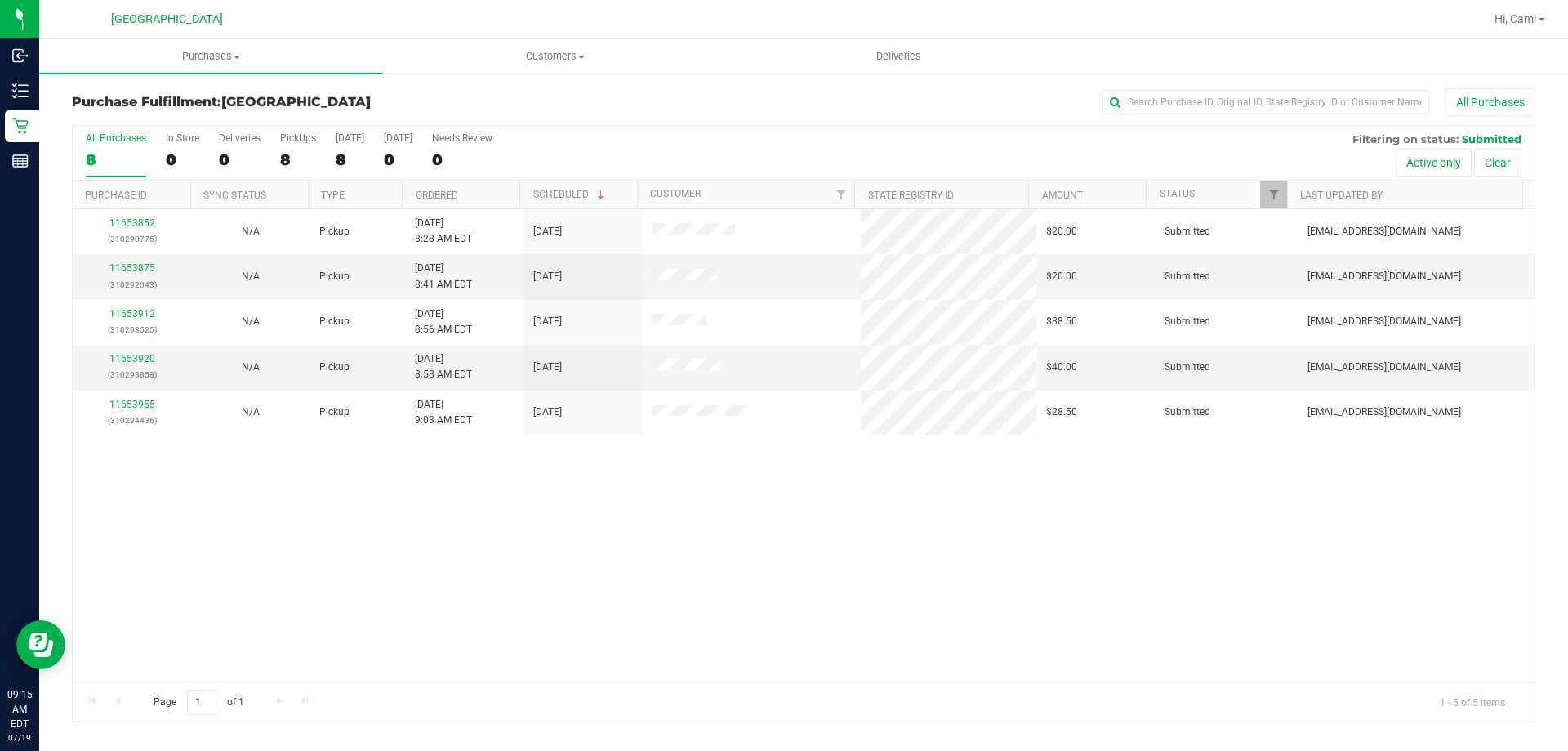 click on "11653852
(310290775)
N/A
Pickup [DATE] 8:28 AM EDT 7/19/2025
$20.00
Submitted [EMAIL_ADDRESS][DOMAIN_NAME]
11653875
(310292043)
N/A
Pickup [DATE] 8:41 AM EDT 7/19/2025
$20.00
Submitted [EMAIL_ADDRESS][DOMAIN_NAME]
11653912
(310293525)
N/A
Pickup [DATE] 8:56 AM EDT 7/19/2025
$88.50
Submitted [EMAIL_ADDRESS][DOMAIN_NAME]
11653920" at bounding box center (804, 445) 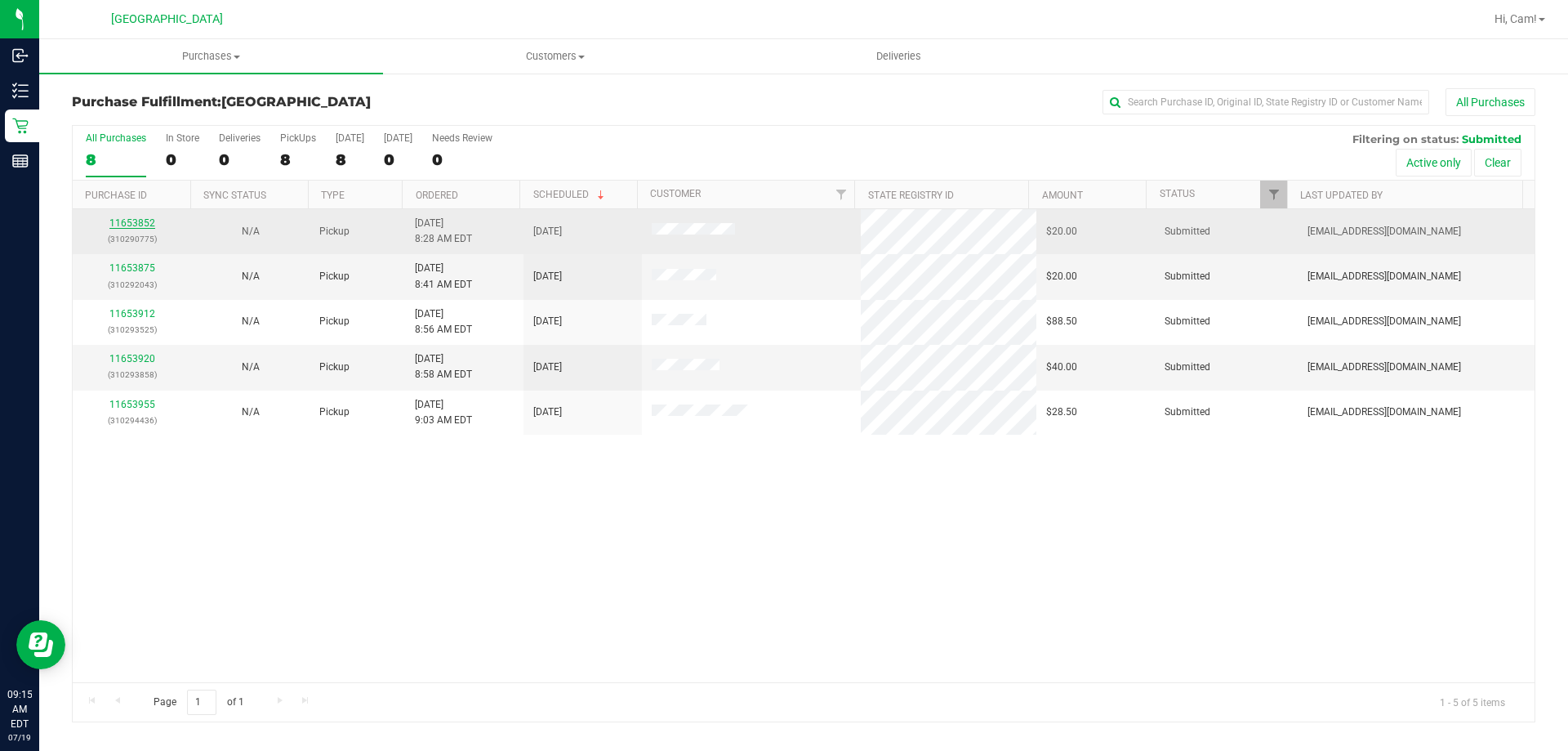 click on "11653852" at bounding box center [132, 223] 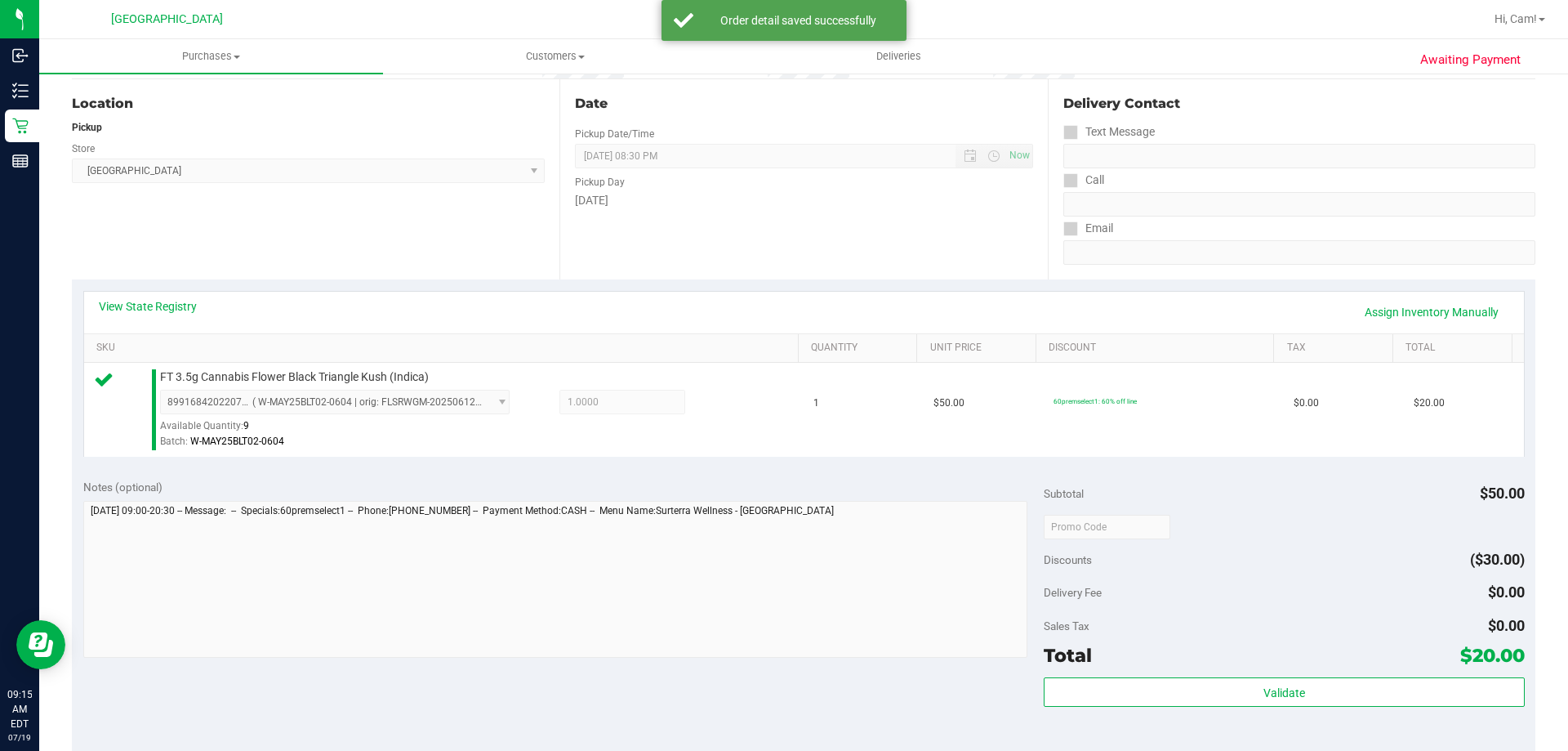 scroll, scrollTop: 409, scrollLeft: 0, axis: vertical 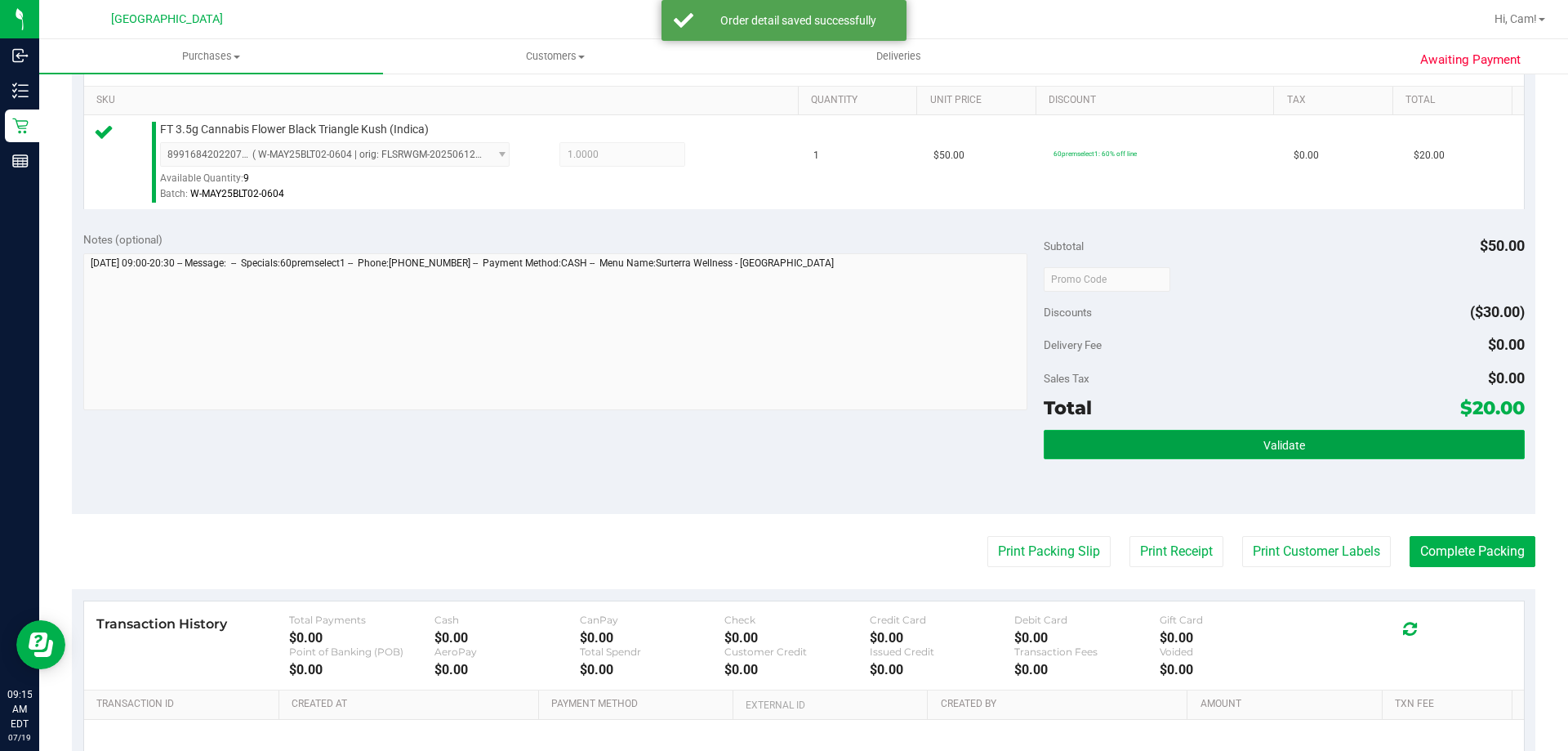 click on "Validate" at bounding box center (1284, 445) 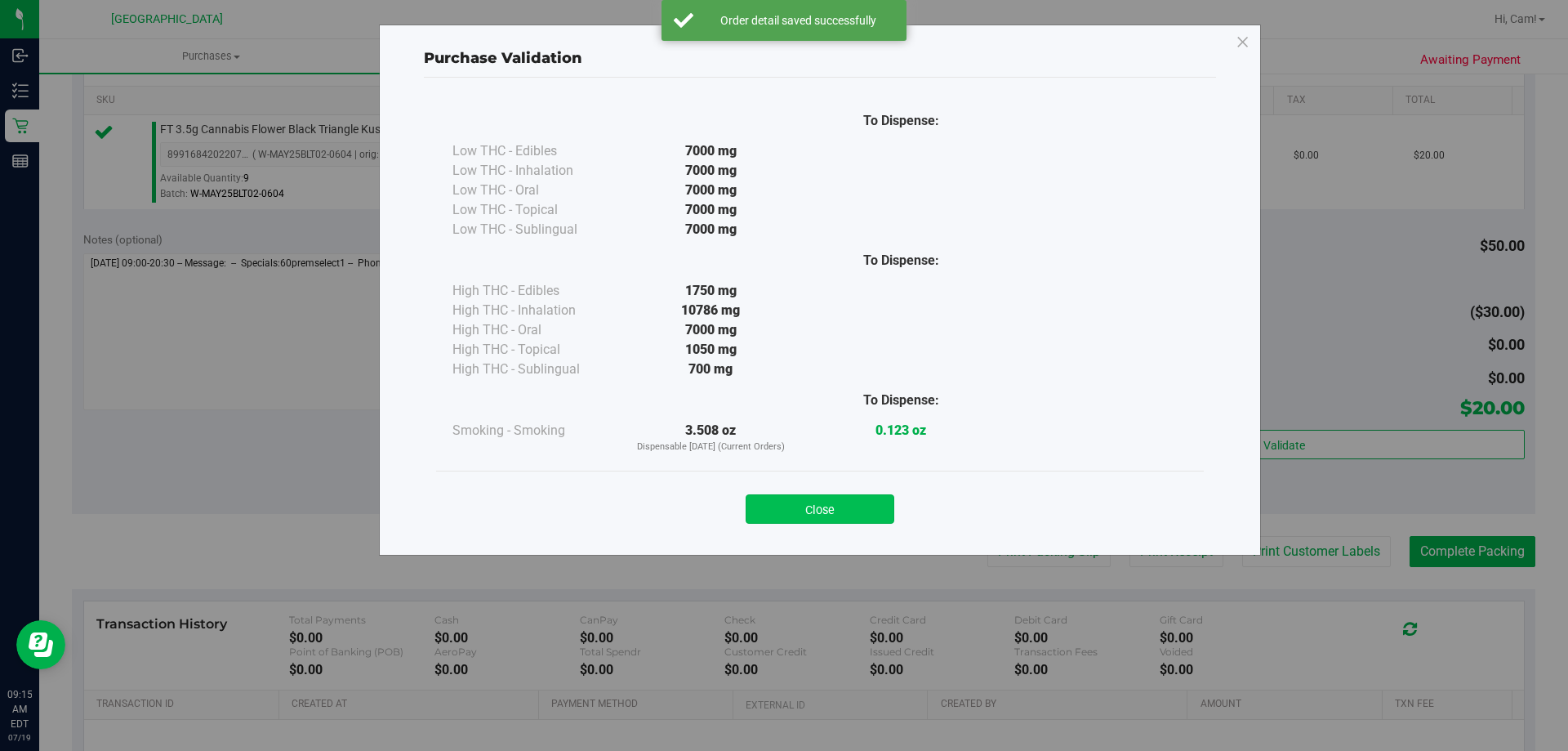 click on "Close" at bounding box center (820, 509) 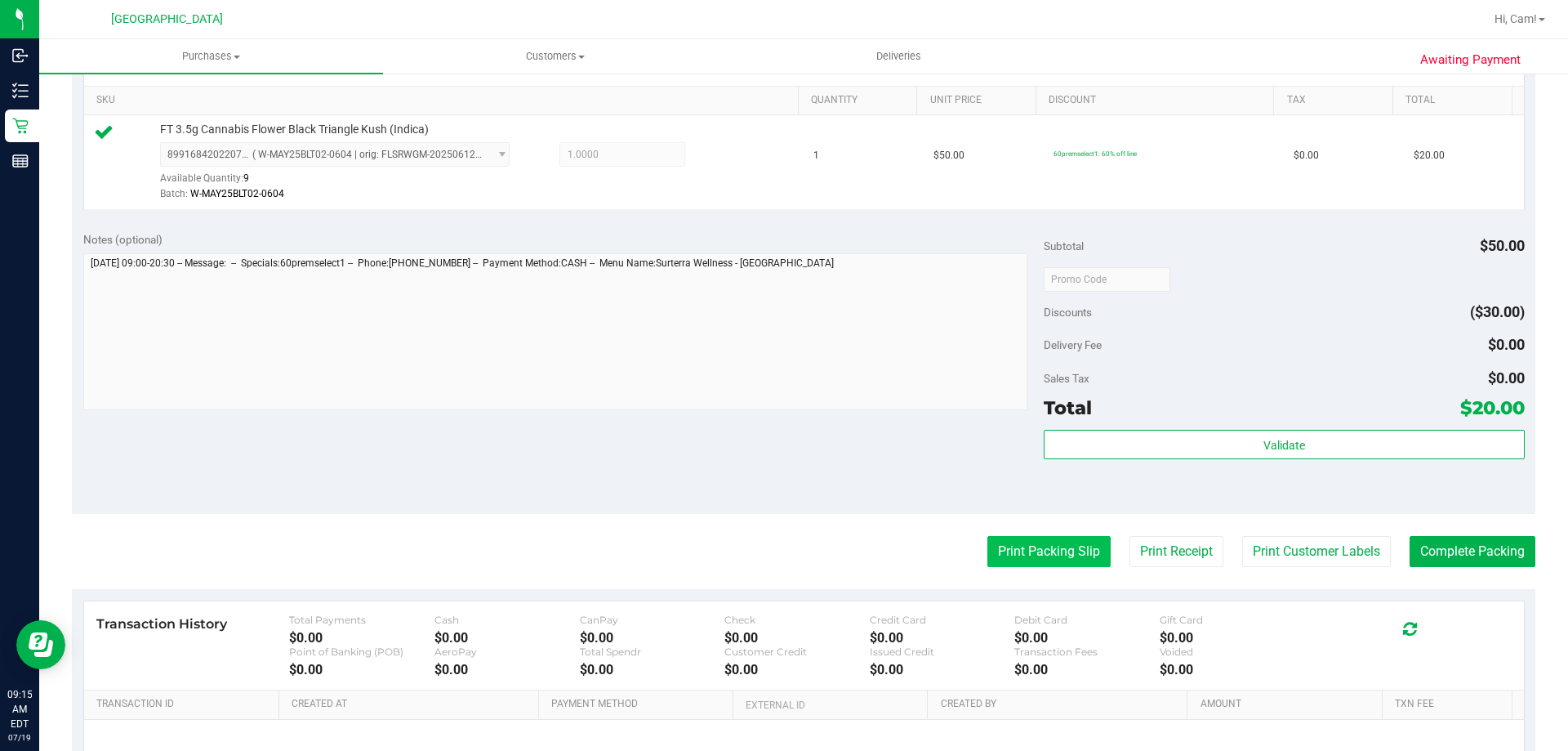 click on "Print Packing Slip" at bounding box center [1049, 552] 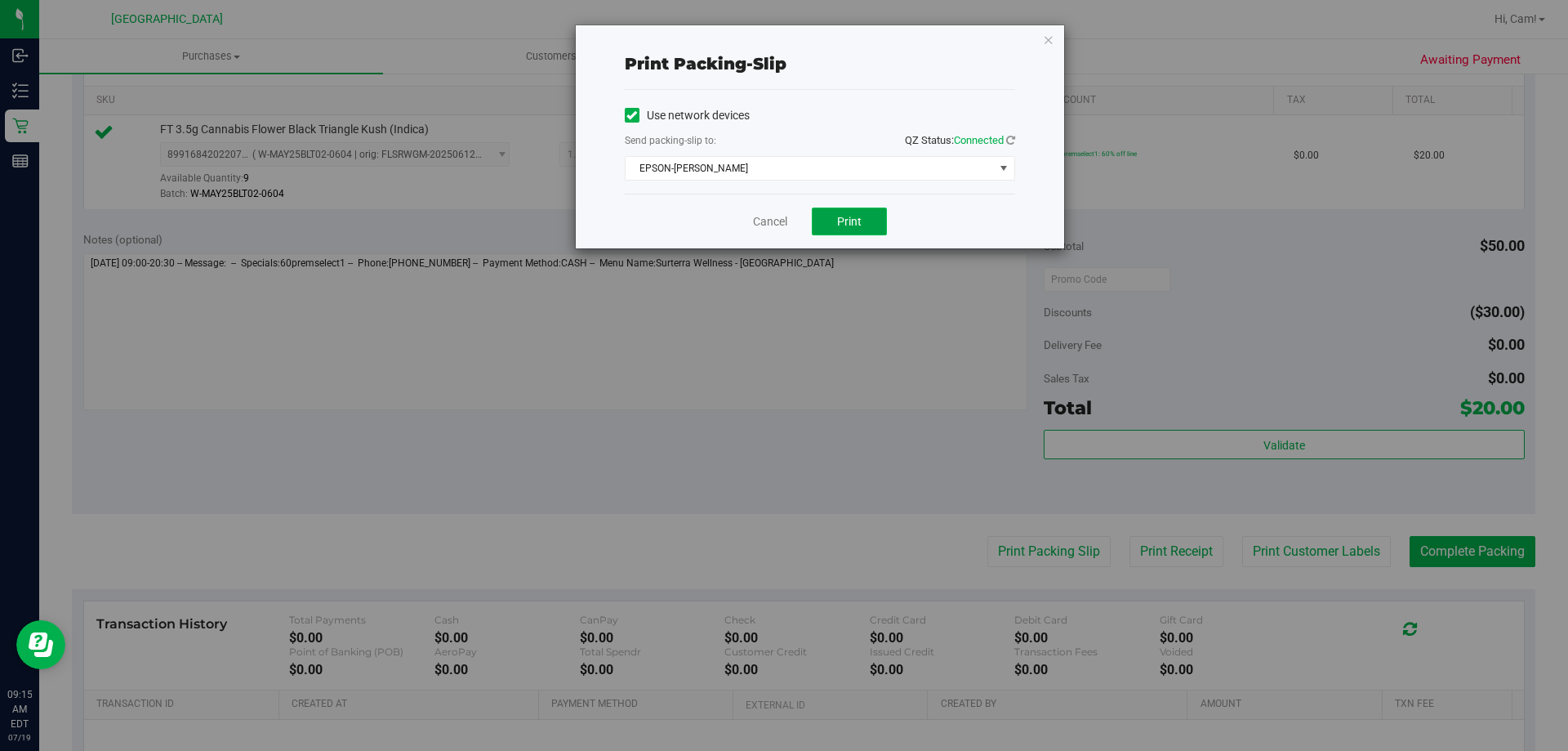 click on "Print" at bounding box center (849, 221) 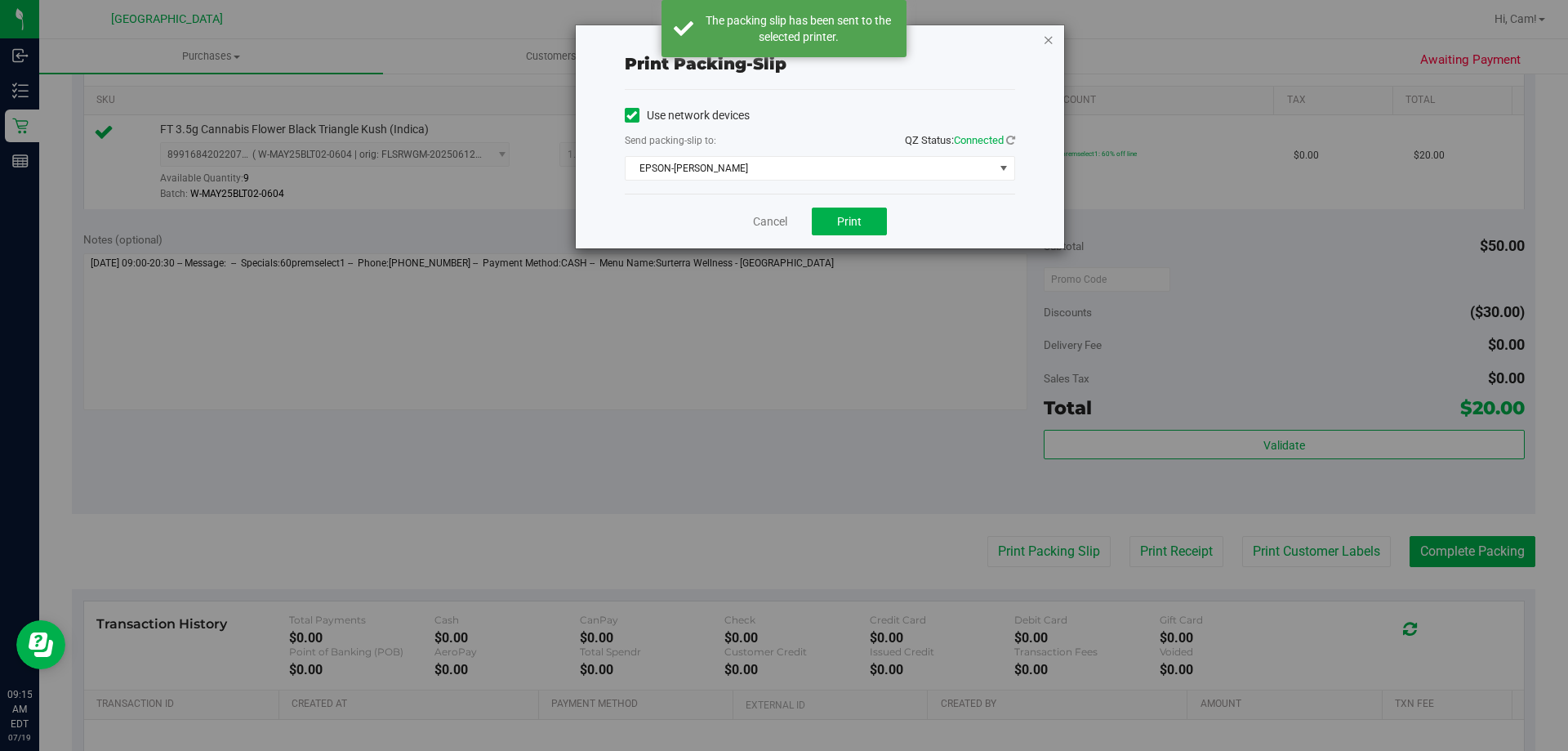 click at bounding box center [1049, 39] 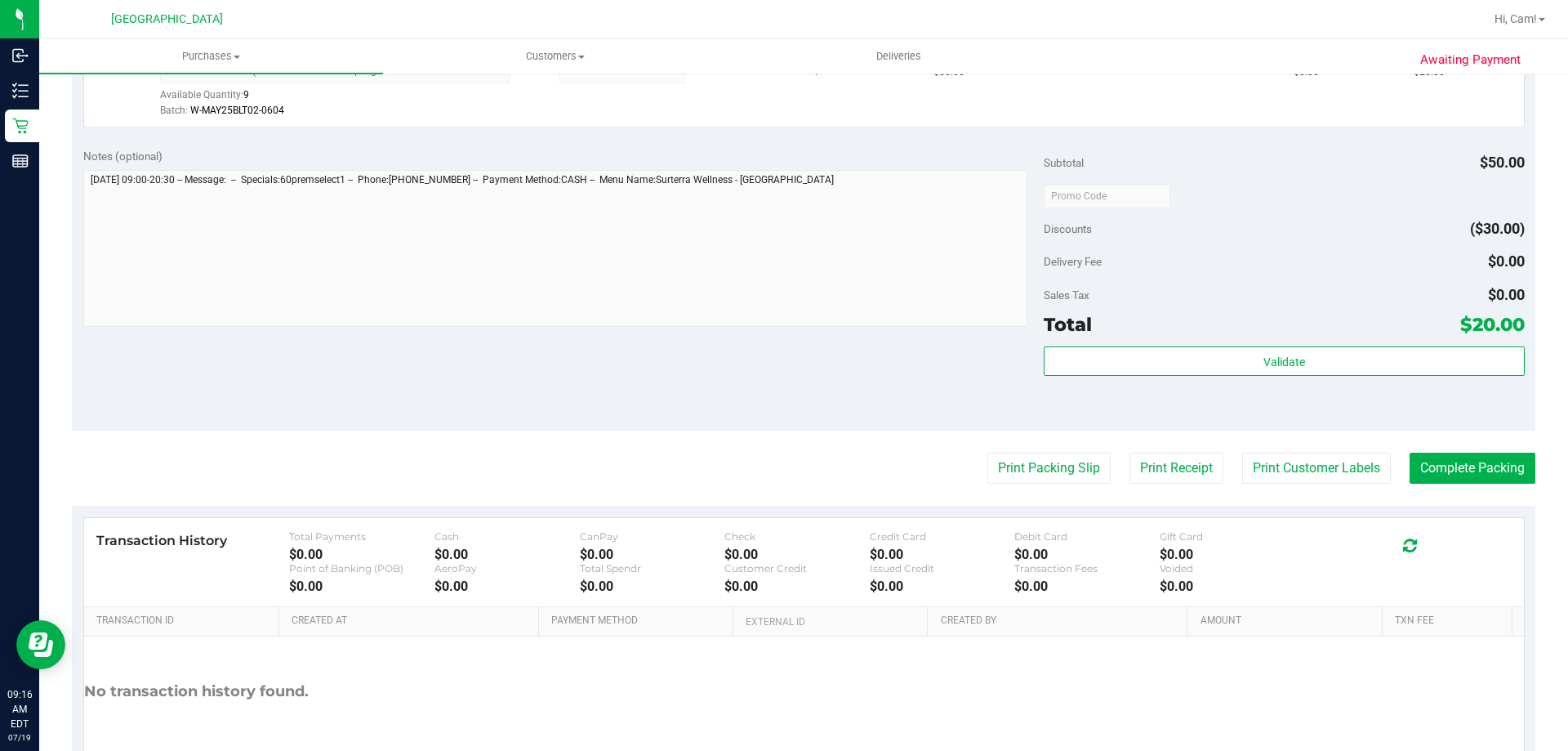 scroll, scrollTop: 572, scrollLeft: 0, axis: vertical 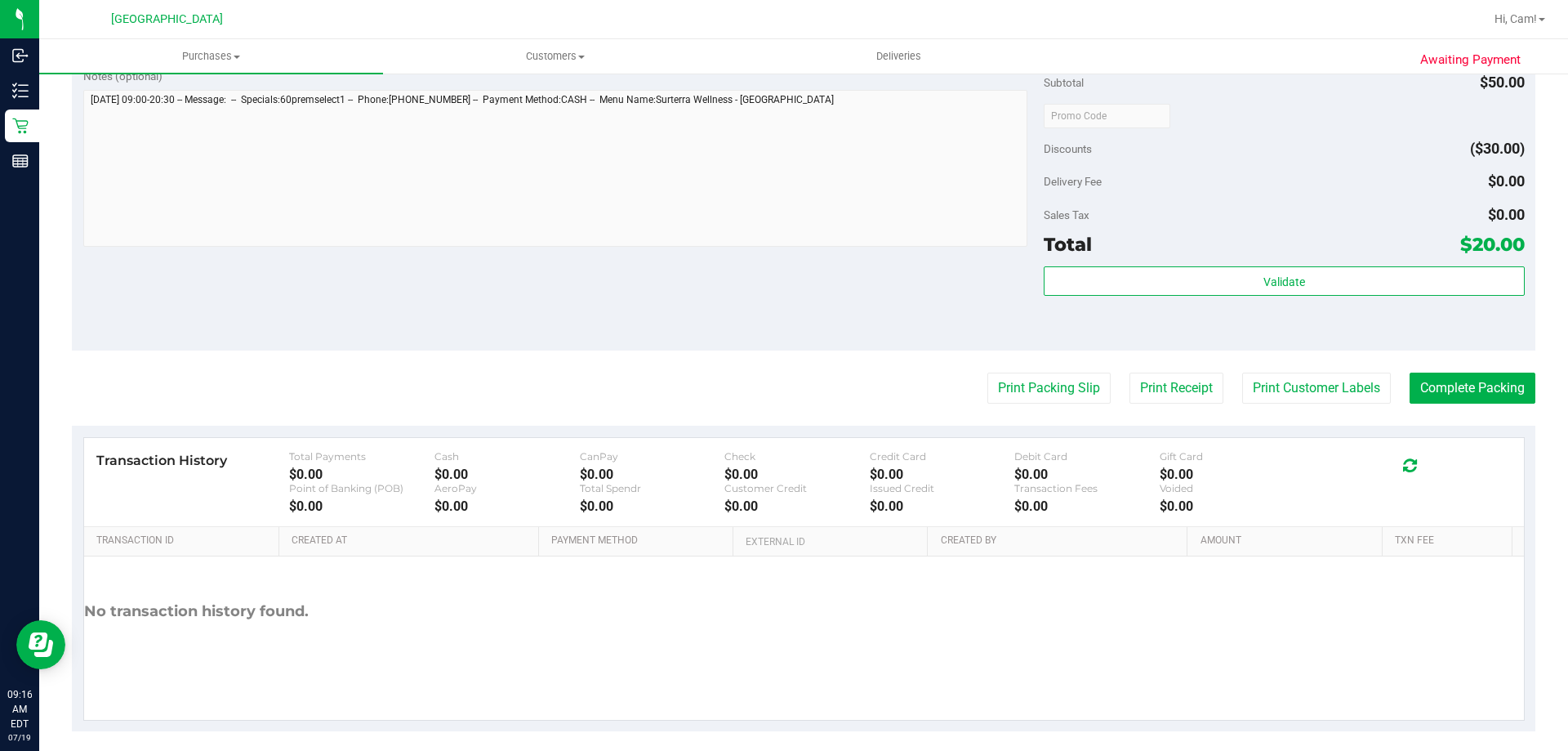 click on "Total
$20.00" at bounding box center [1284, 244] 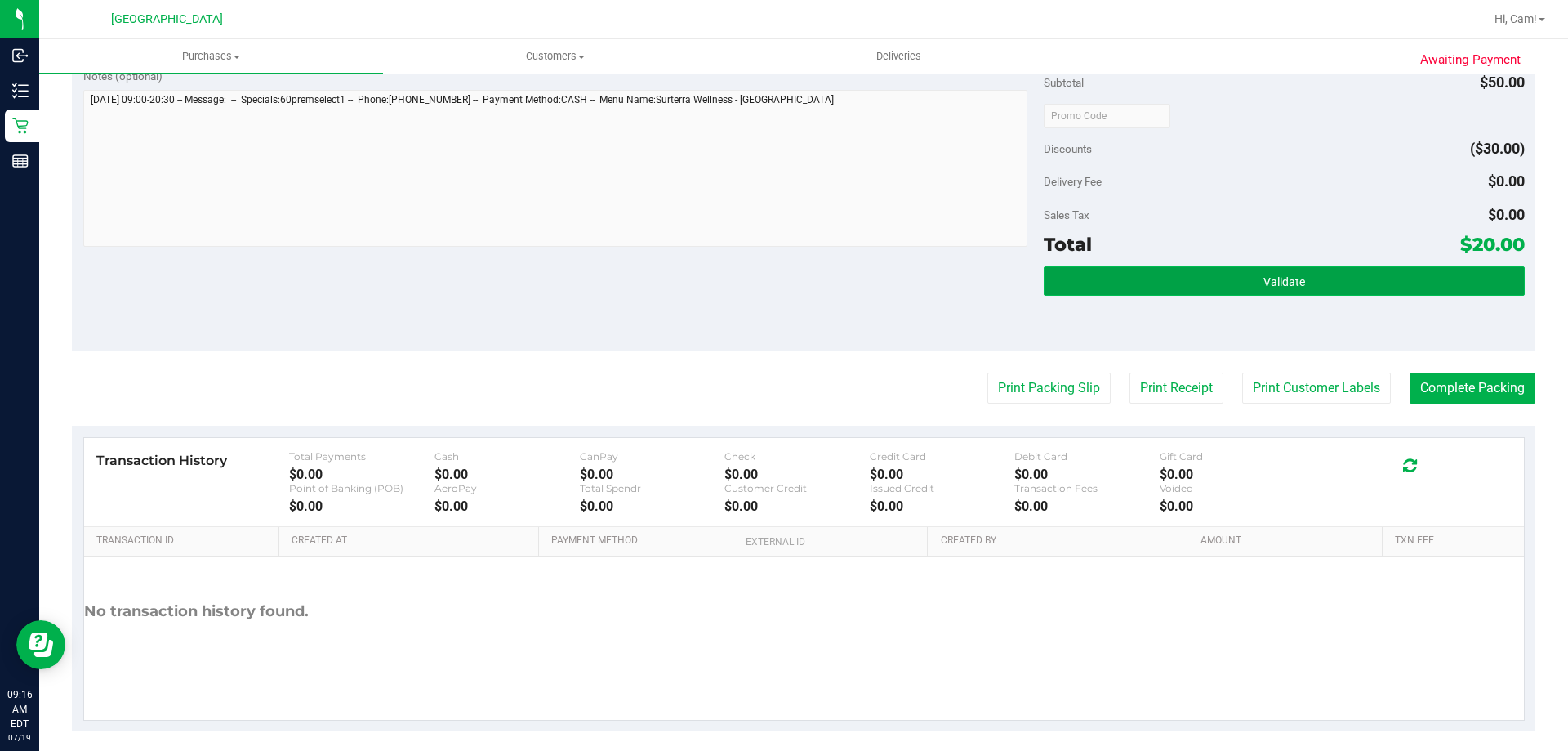 click on "Validate" at bounding box center [1284, 281] 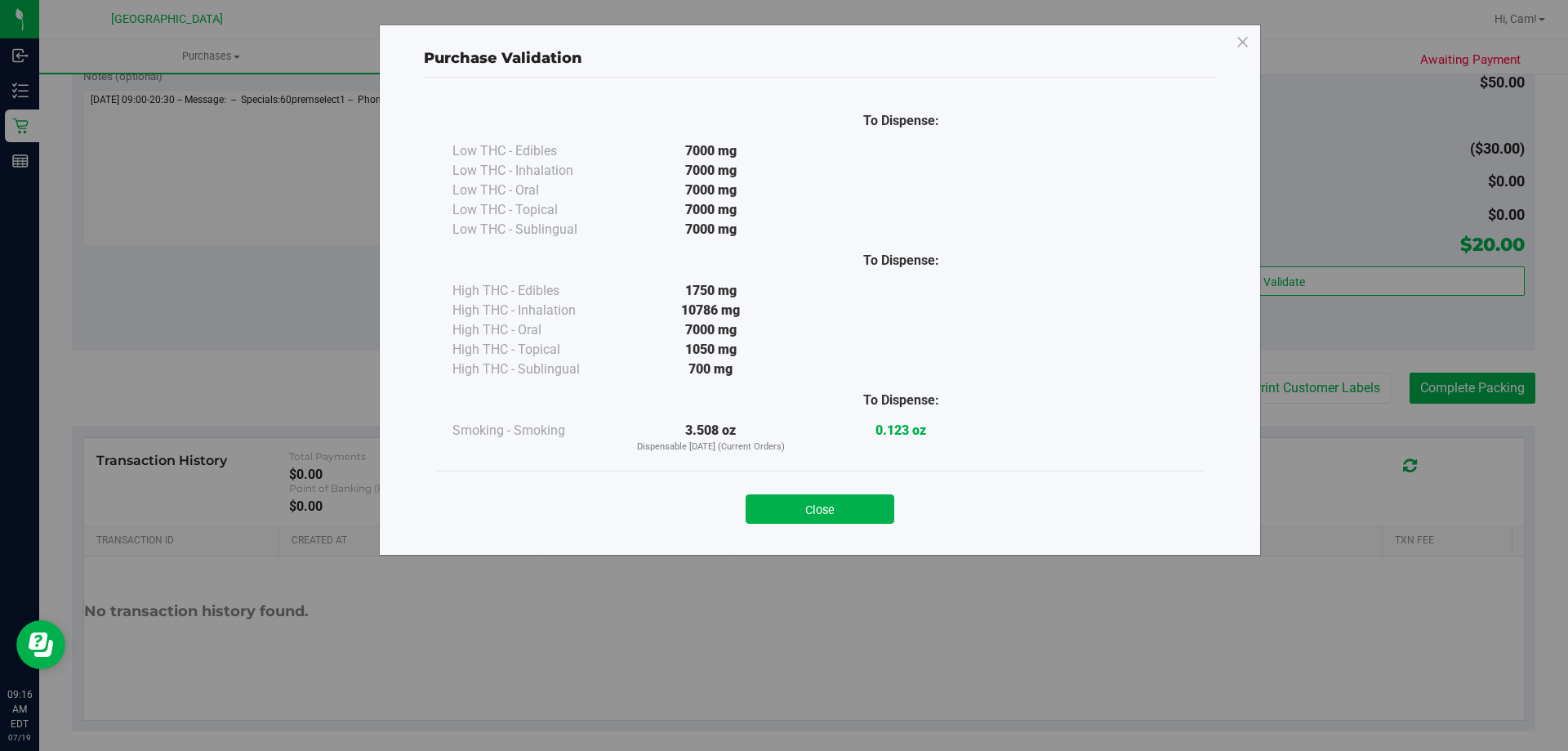 drag, startPoint x: 837, startPoint y: 503, endPoint x: 904, endPoint y: 506, distance: 67.0671 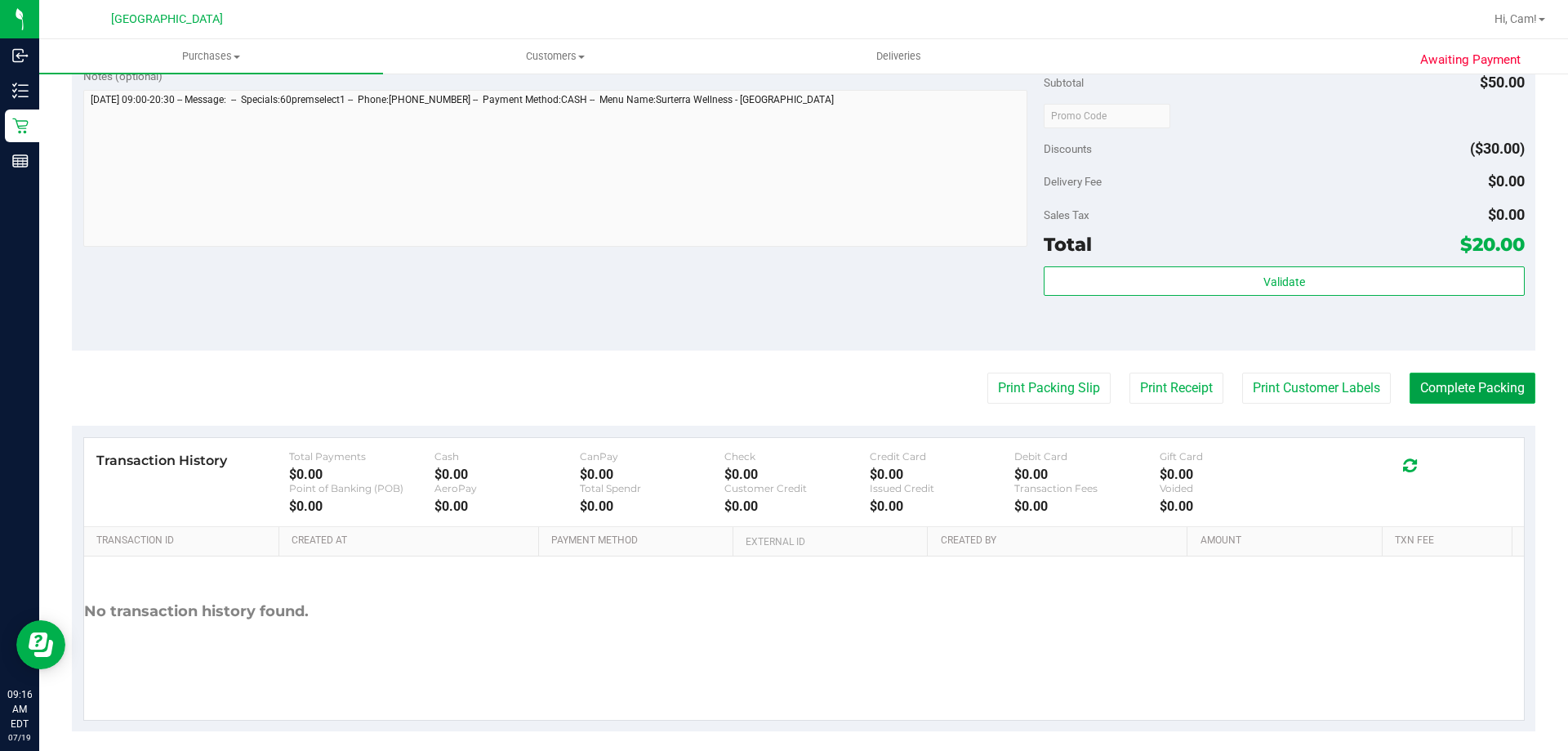 click on "Complete Packing" at bounding box center (1472, 388) 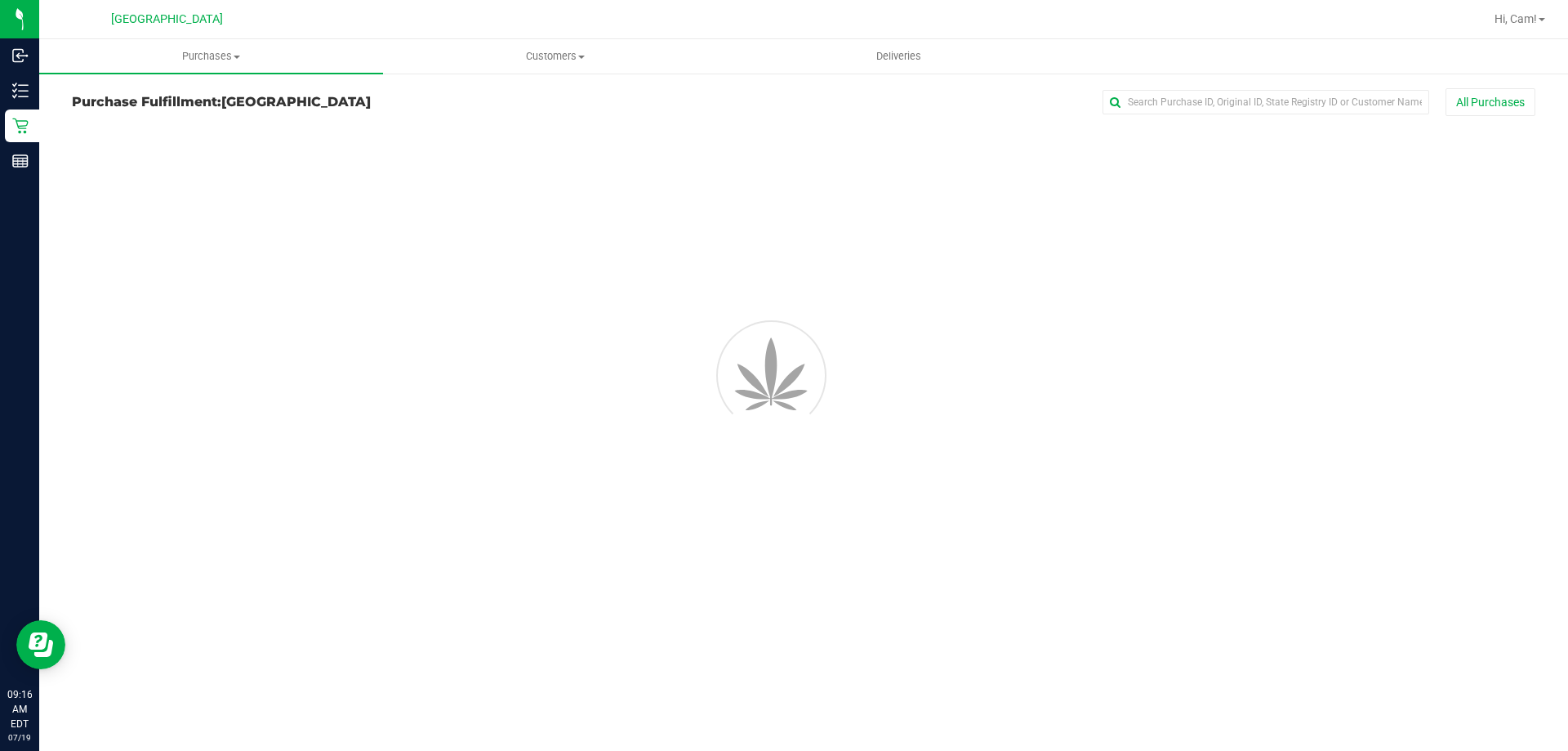 scroll, scrollTop: 0, scrollLeft: 0, axis: both 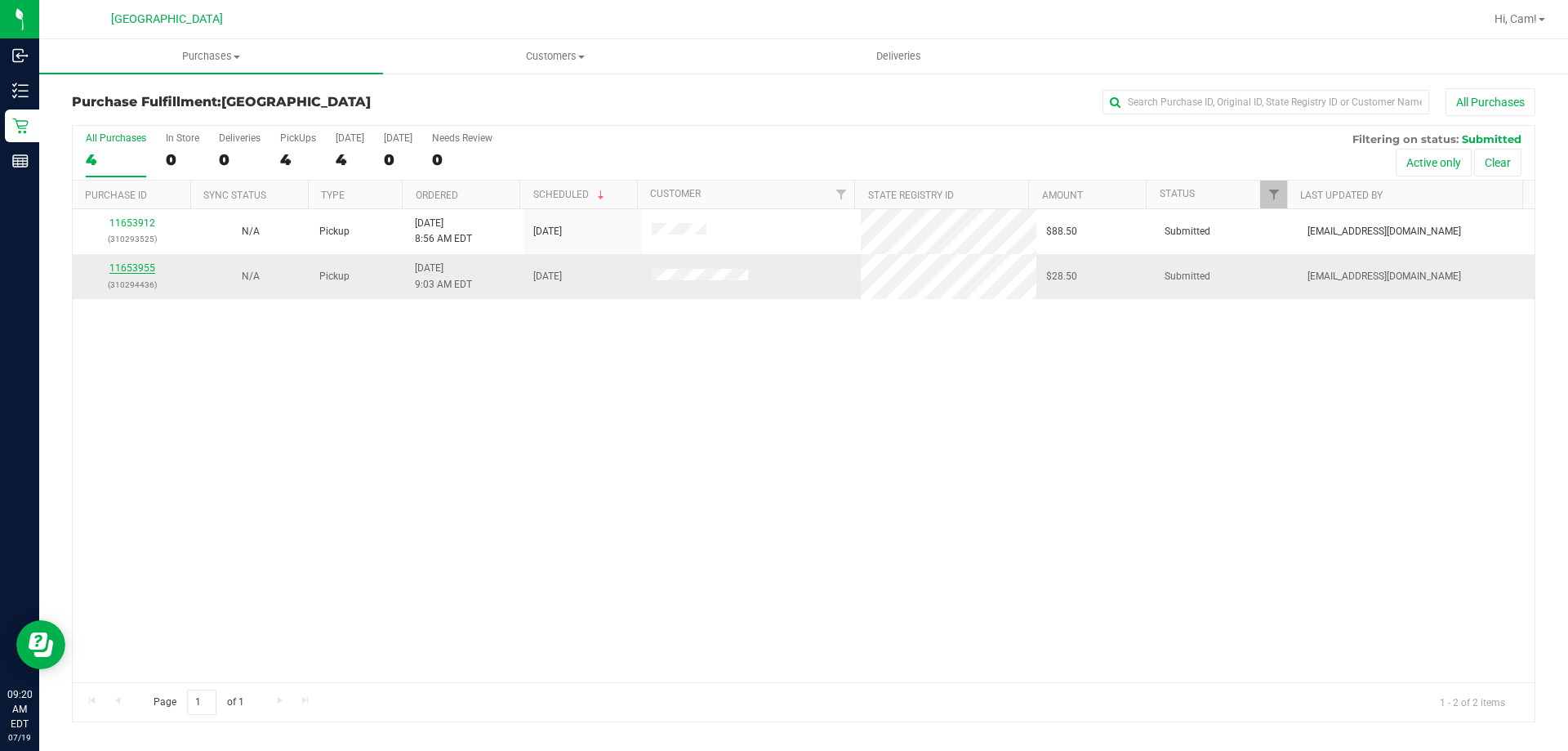 click on "11653955" at bounding box center [132, 268] 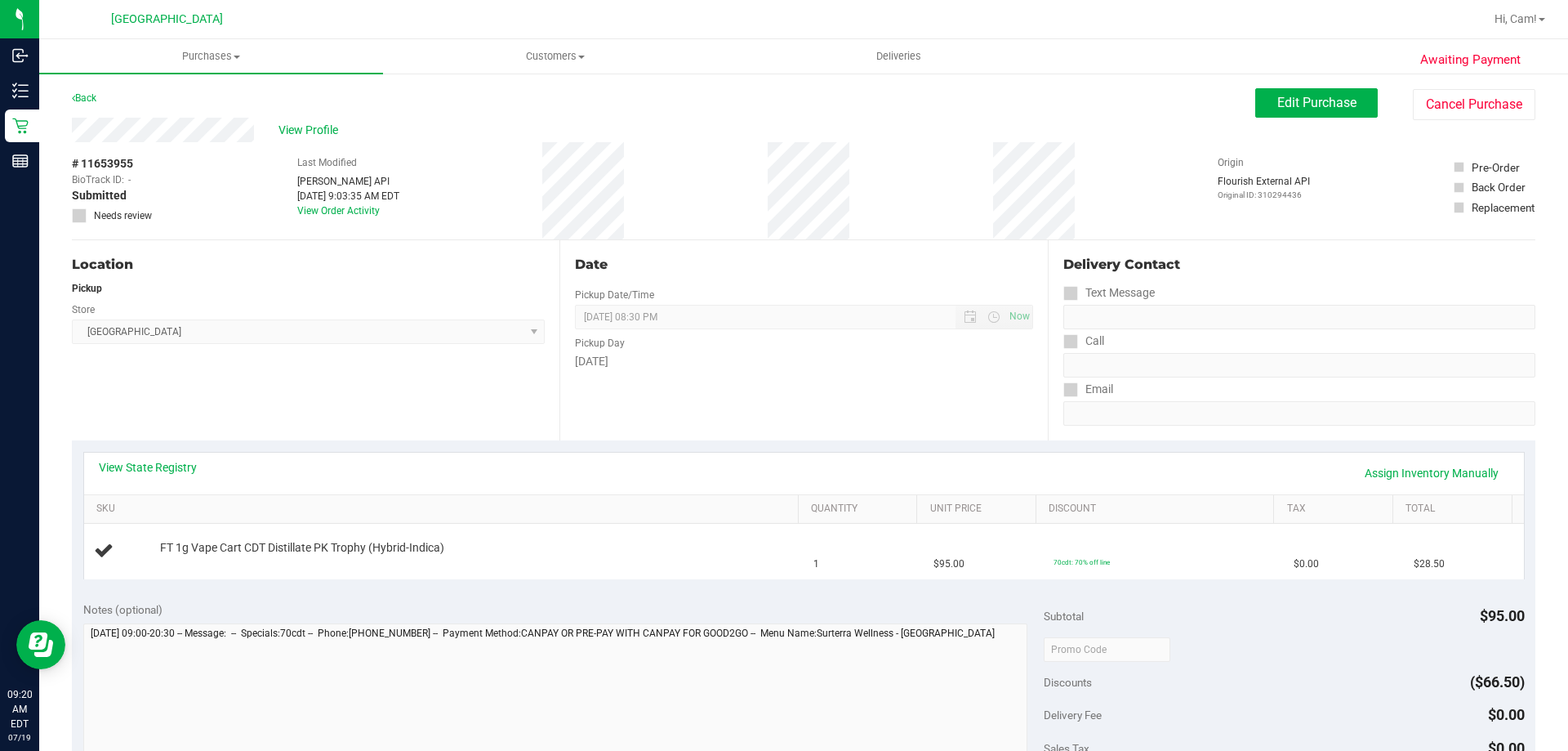 click on "Back" at bounding box center [84, 98] 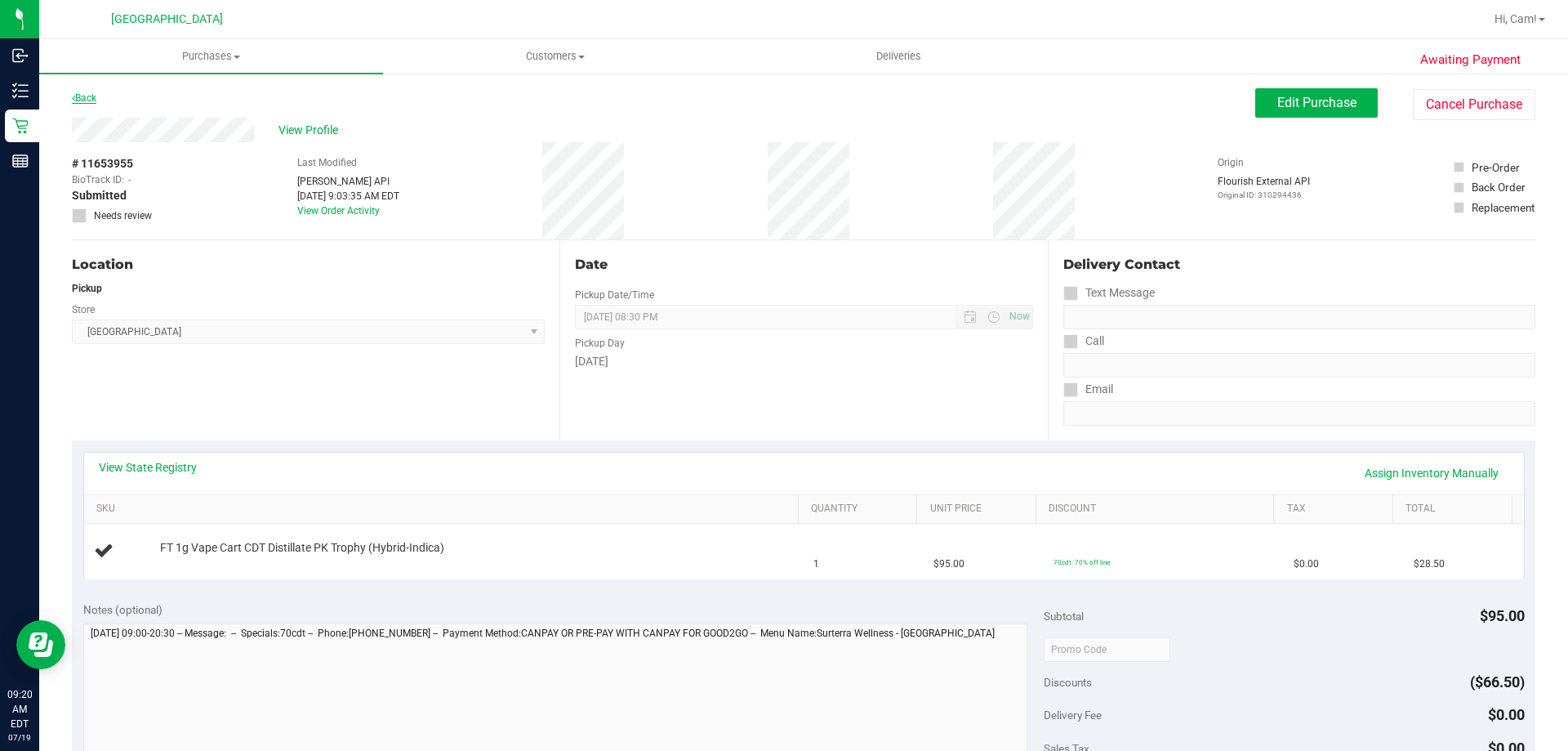 click on "Back" at bounding box center (84, 98) 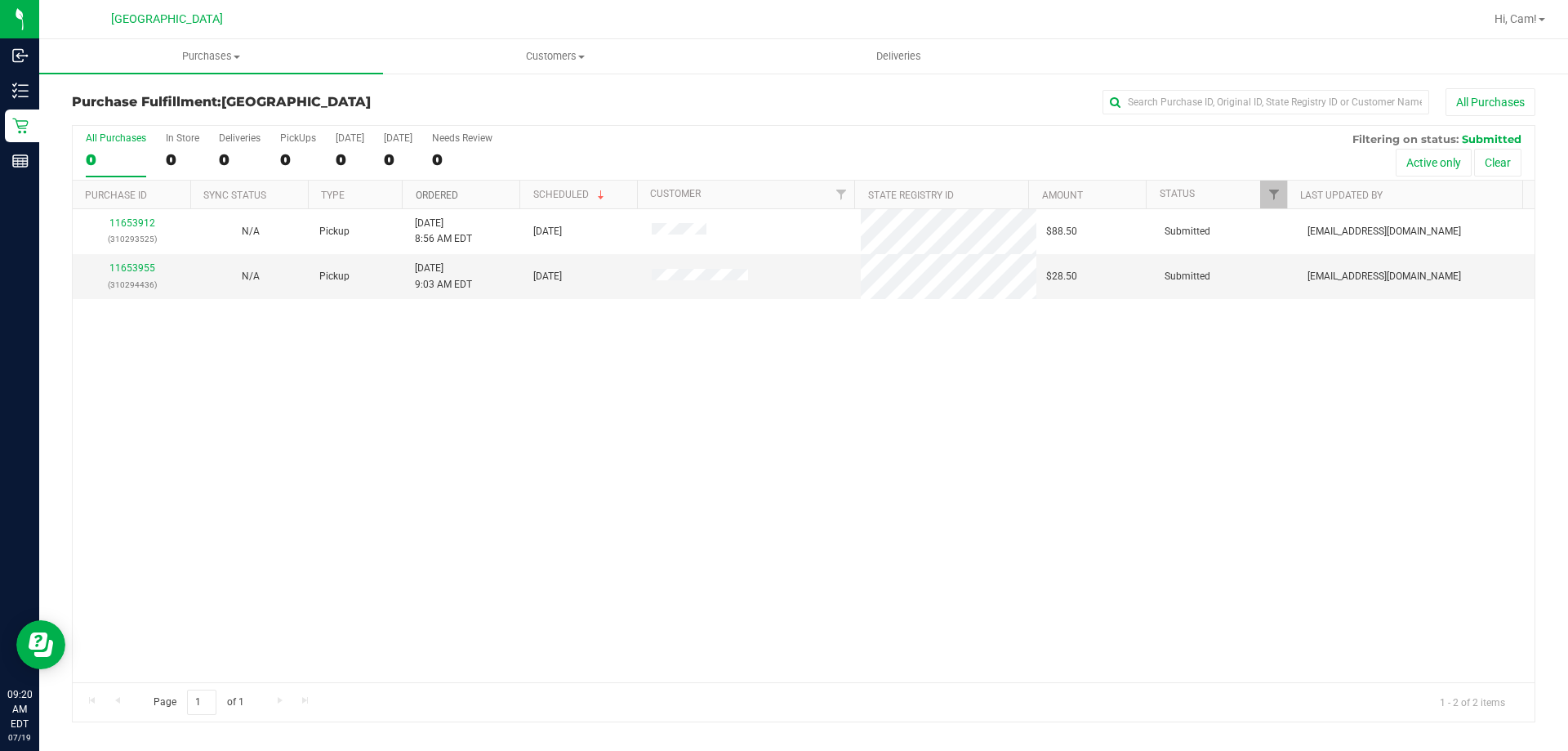 click on "Ordered" at bounding box center [437, 195] 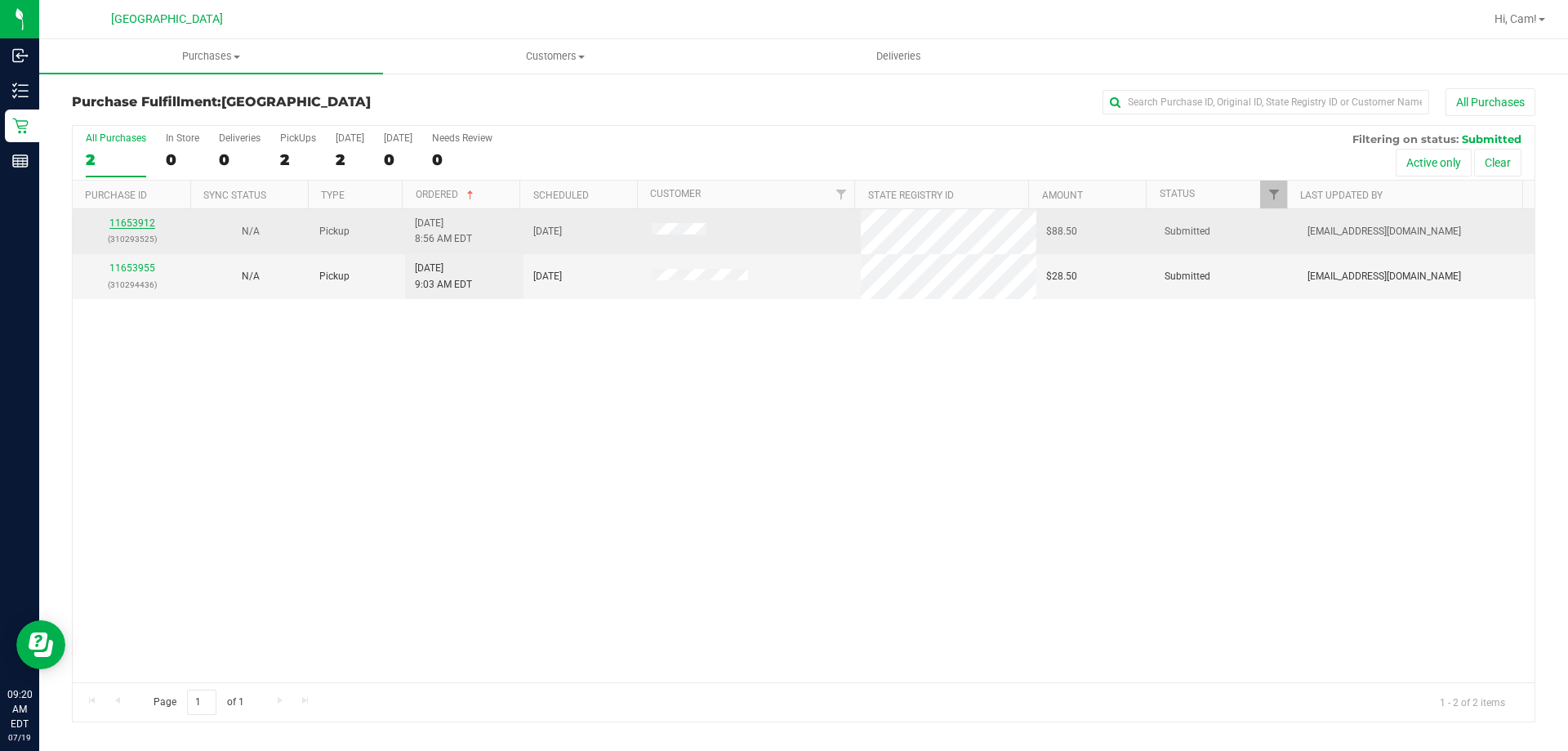click on "11653912" at bounding box center [132, 223] 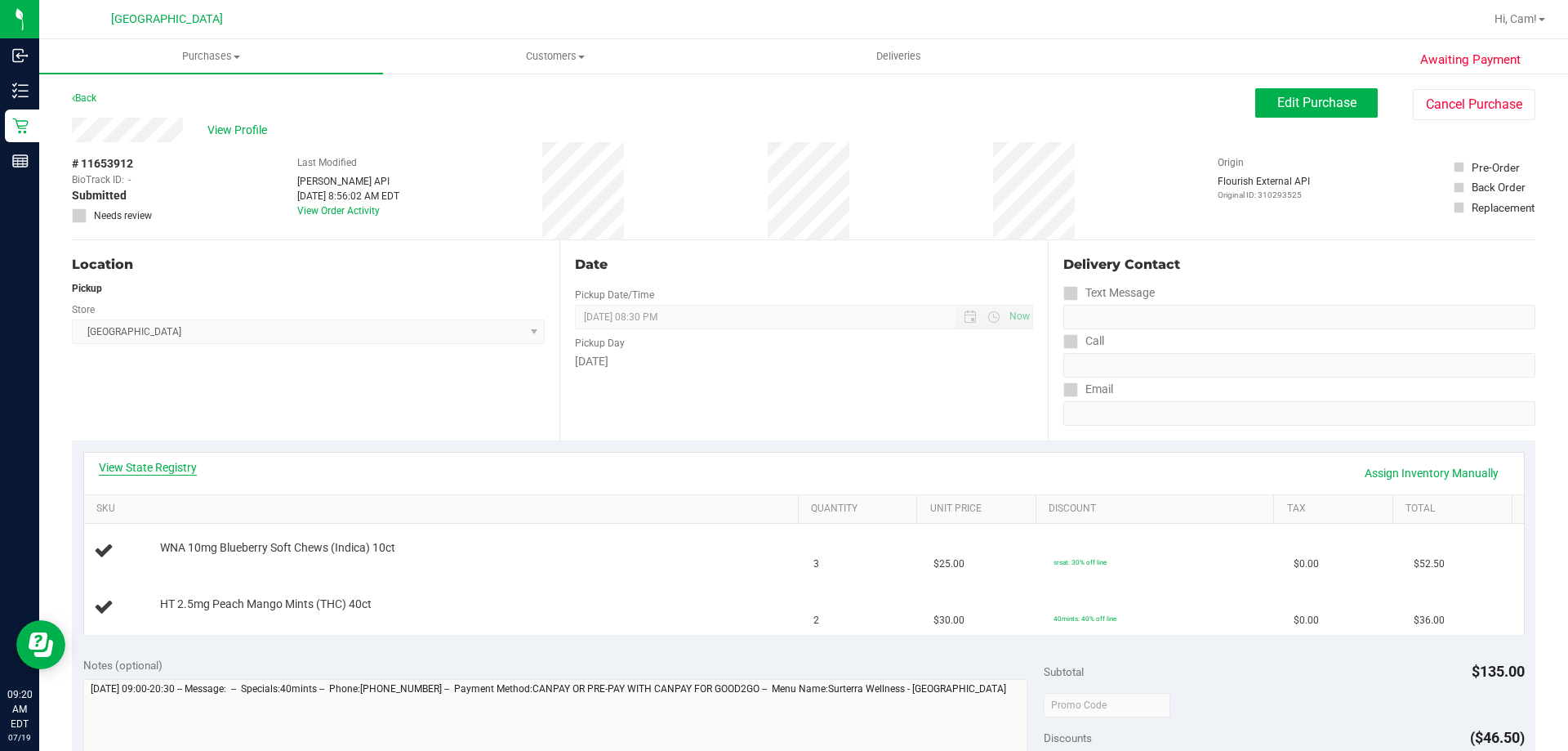 click on "View State Registry" at bounding box center (148, 467) 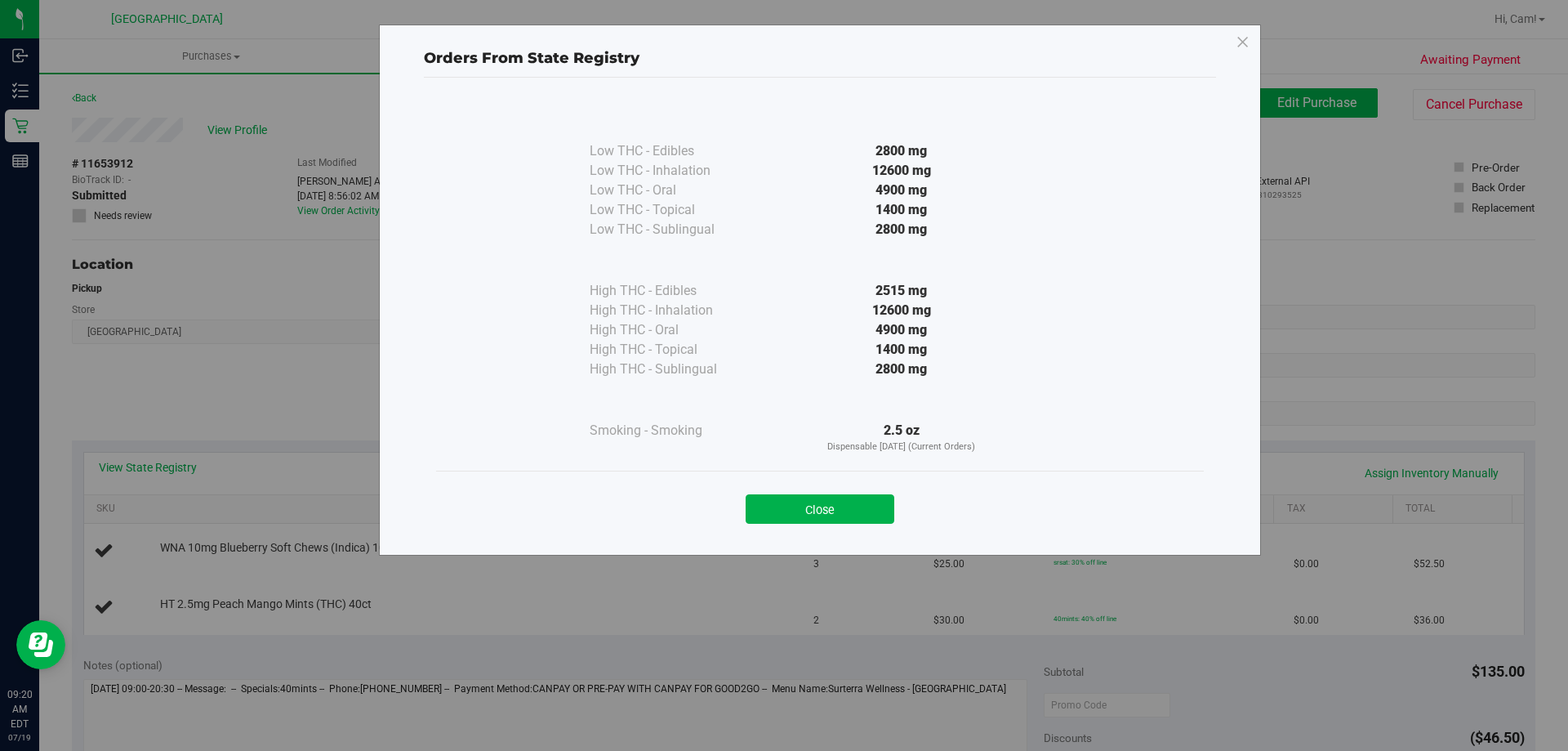 drag, startPoint x: 804, startPoint y: 500, endPoint x: 679, endPoint y: 472, distance: 128.09762 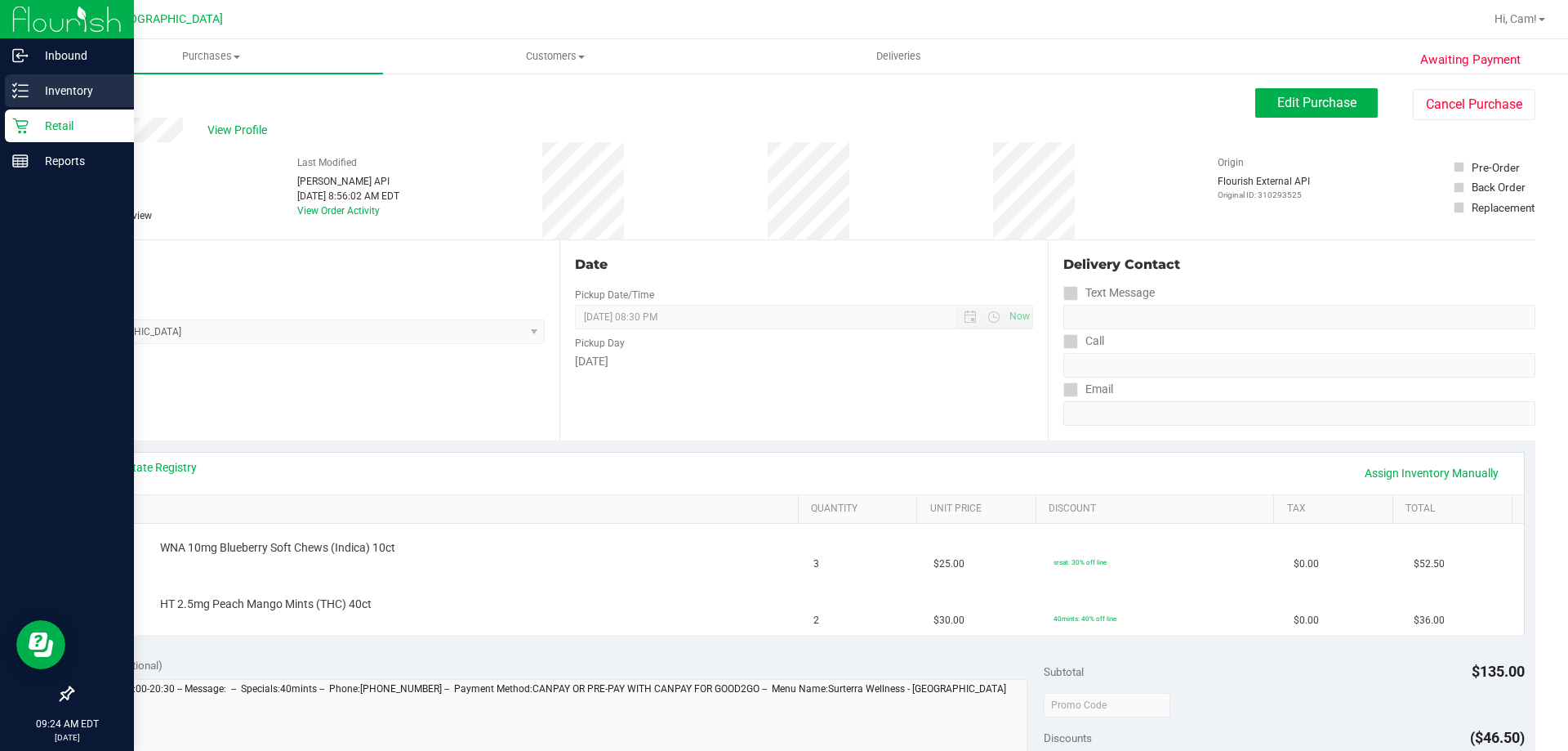 click 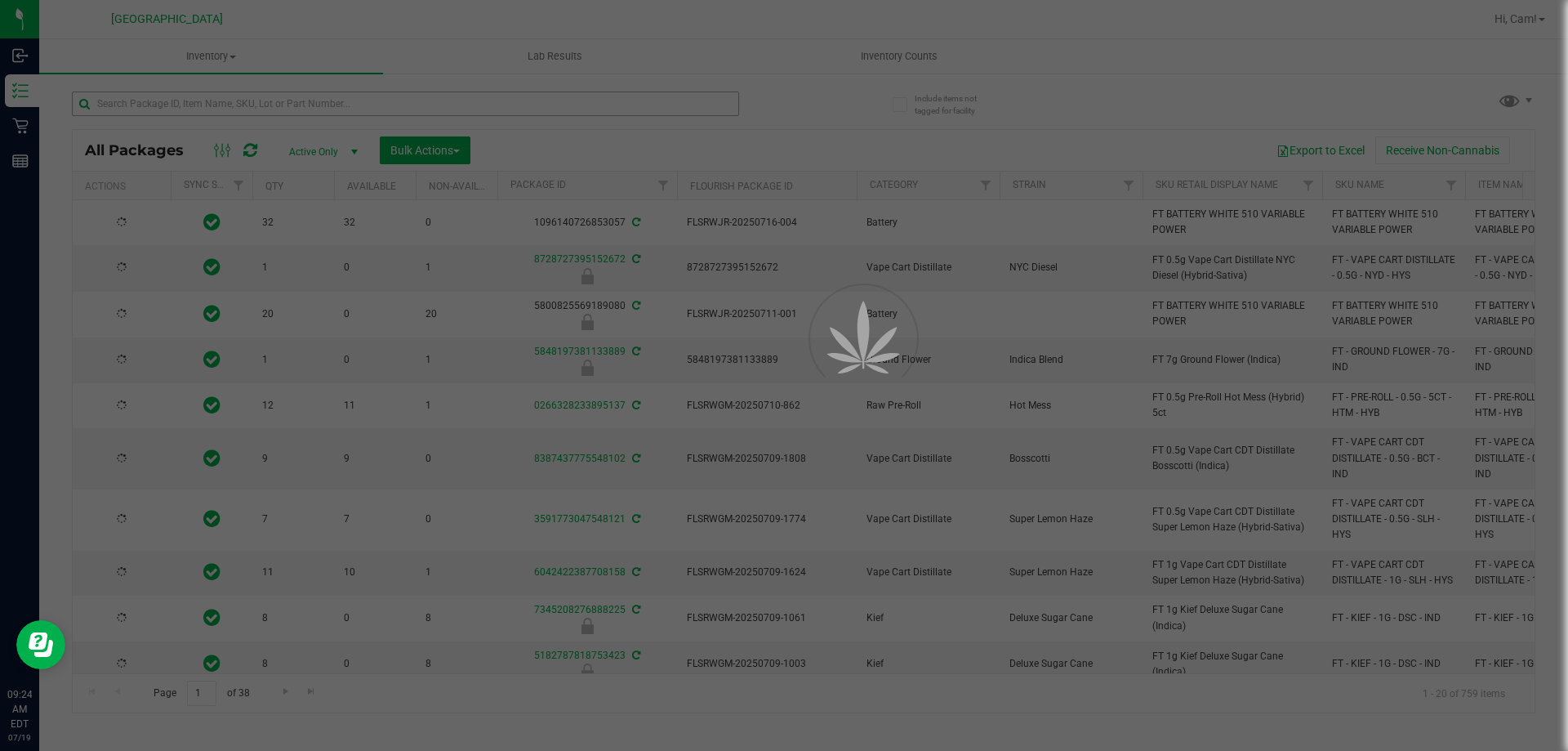 click at bounding box center (784, 375) 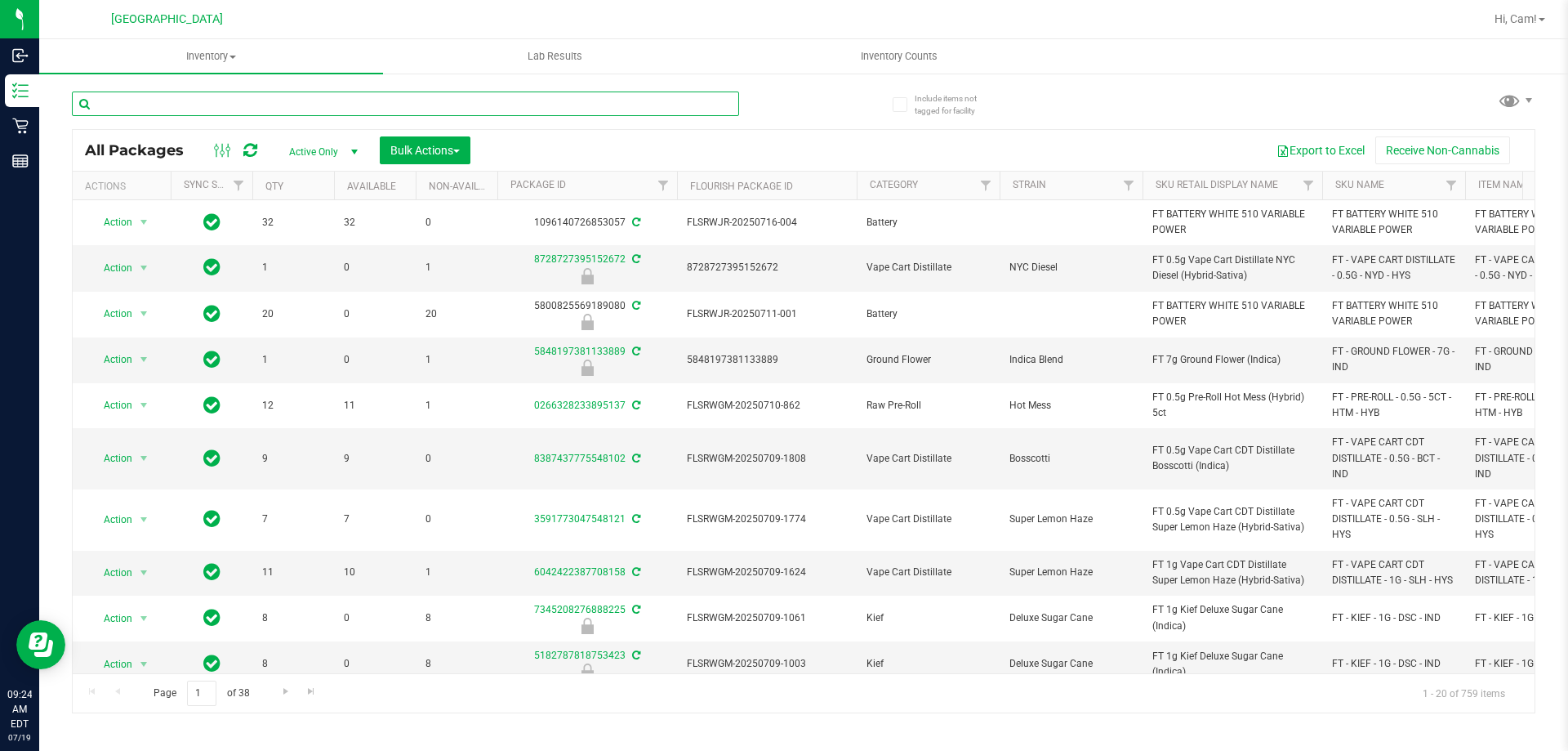click at bounding box center [405, 104] 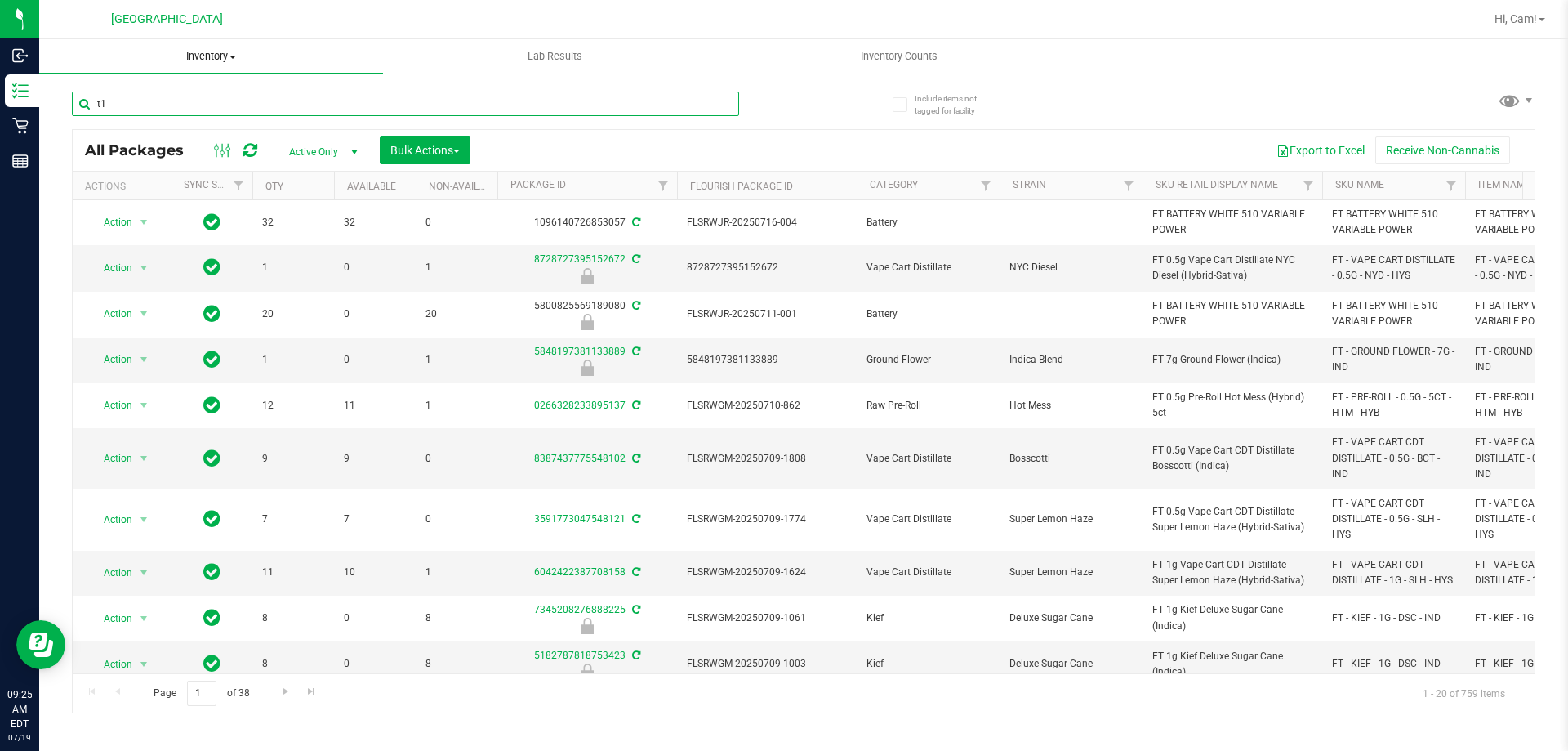 type on "t17" 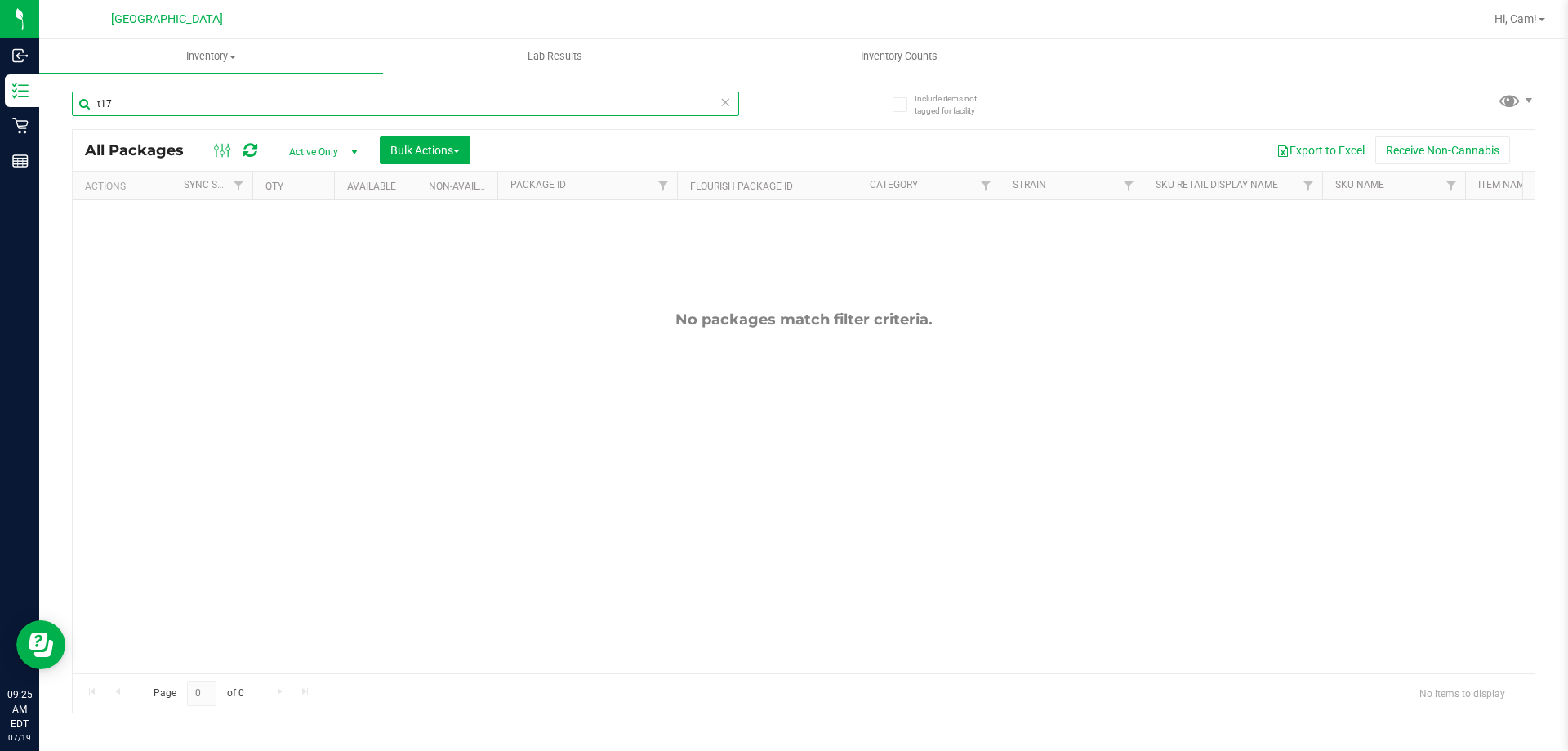 click on "t17" at bounding box center (405, 104) 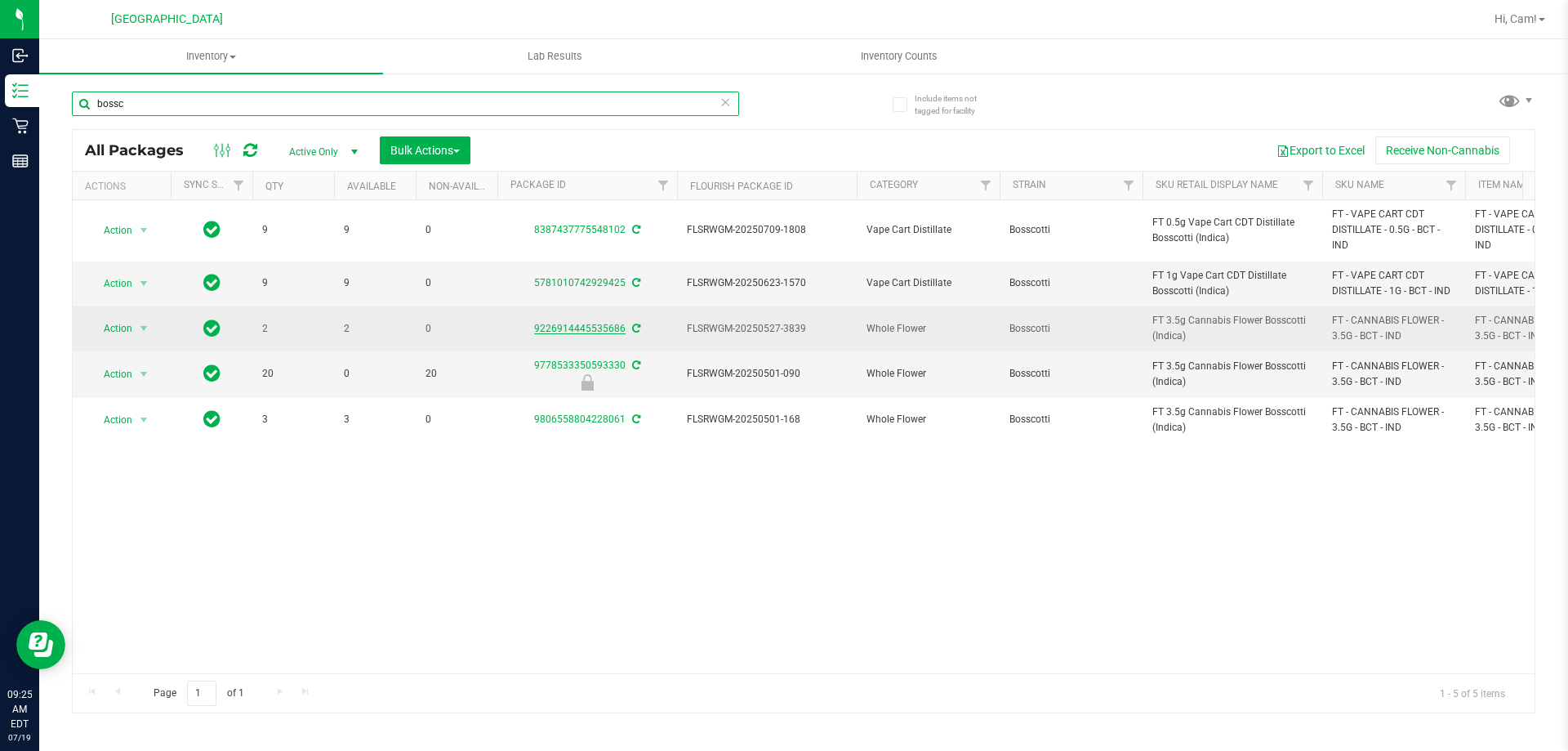 type on "bossc" 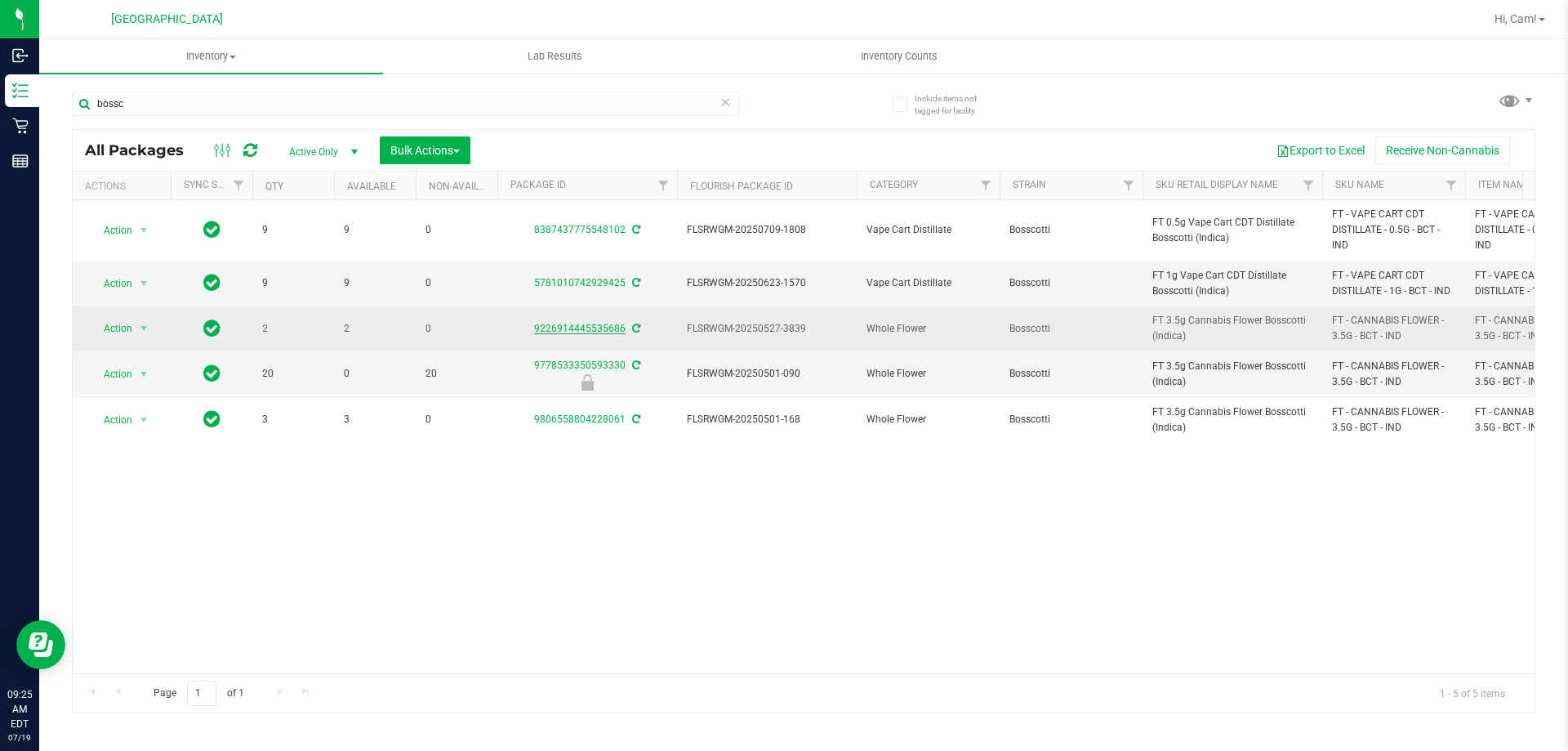 click on "9226914445535686" at bounding box center (580, 329) 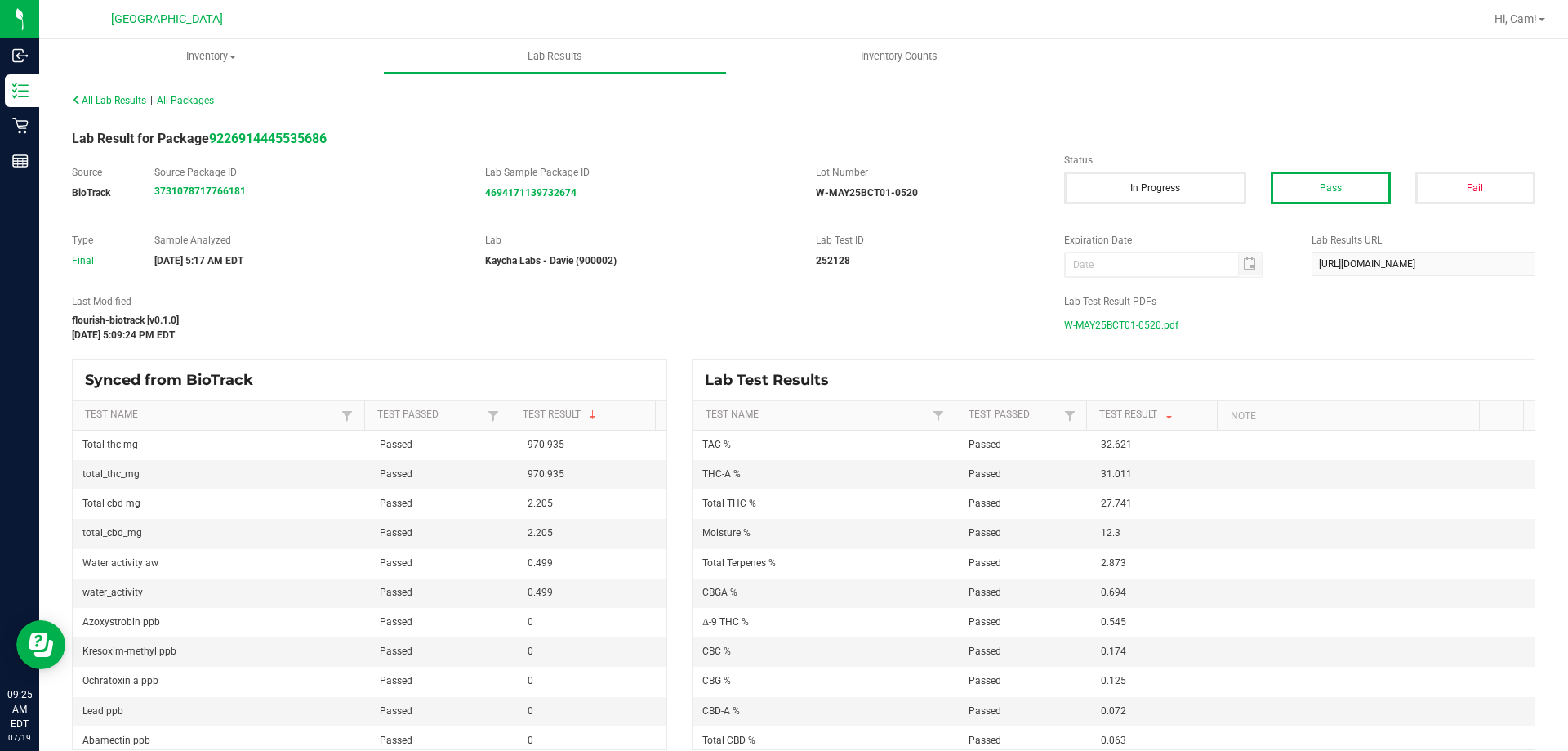 click on "W-MAY25BCT01-0520.pdf" at bounding box center (1121, 325) 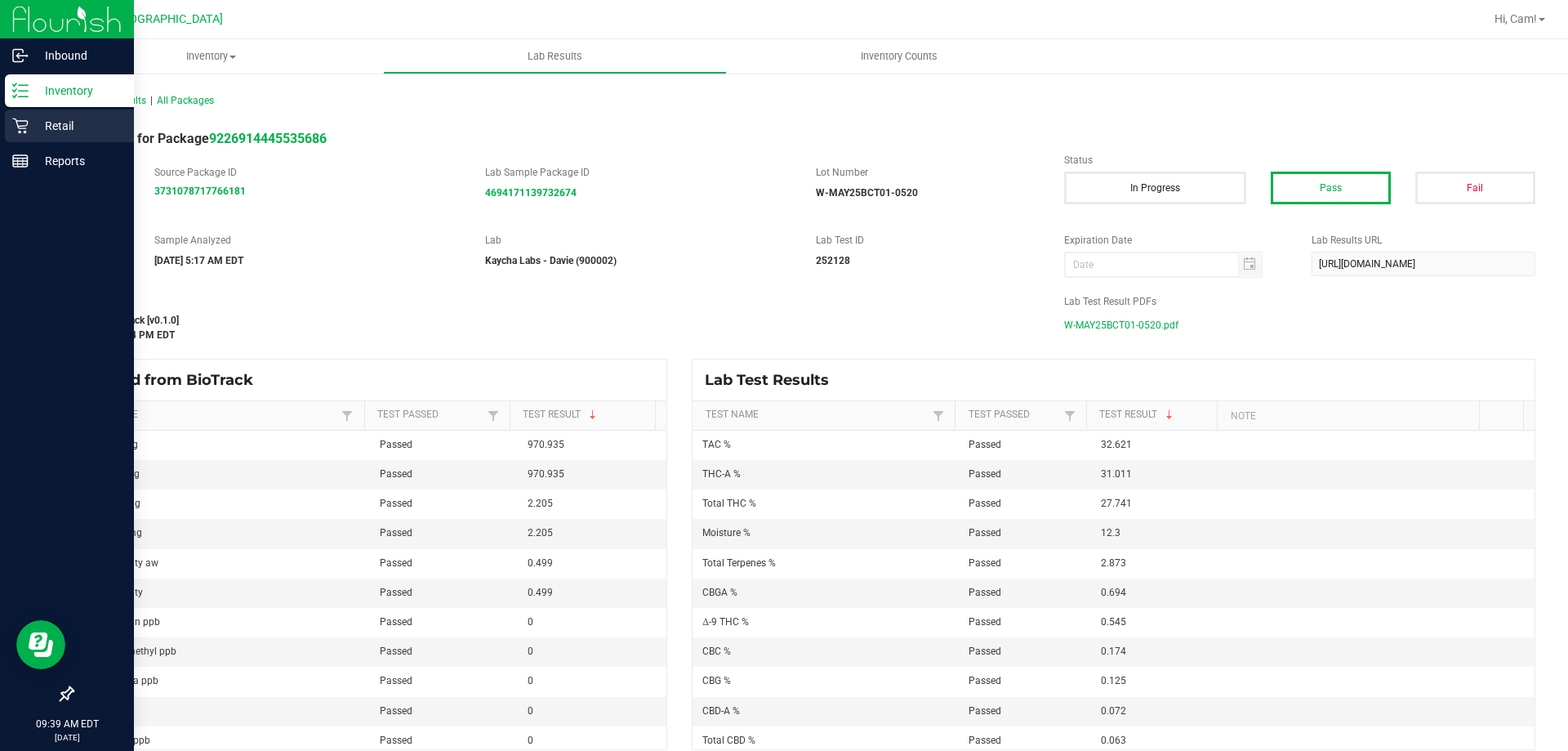 drag, startPoint x: 8, startPoint y: 120, endPoint x: 107, endPoint y: 120, distance: 99 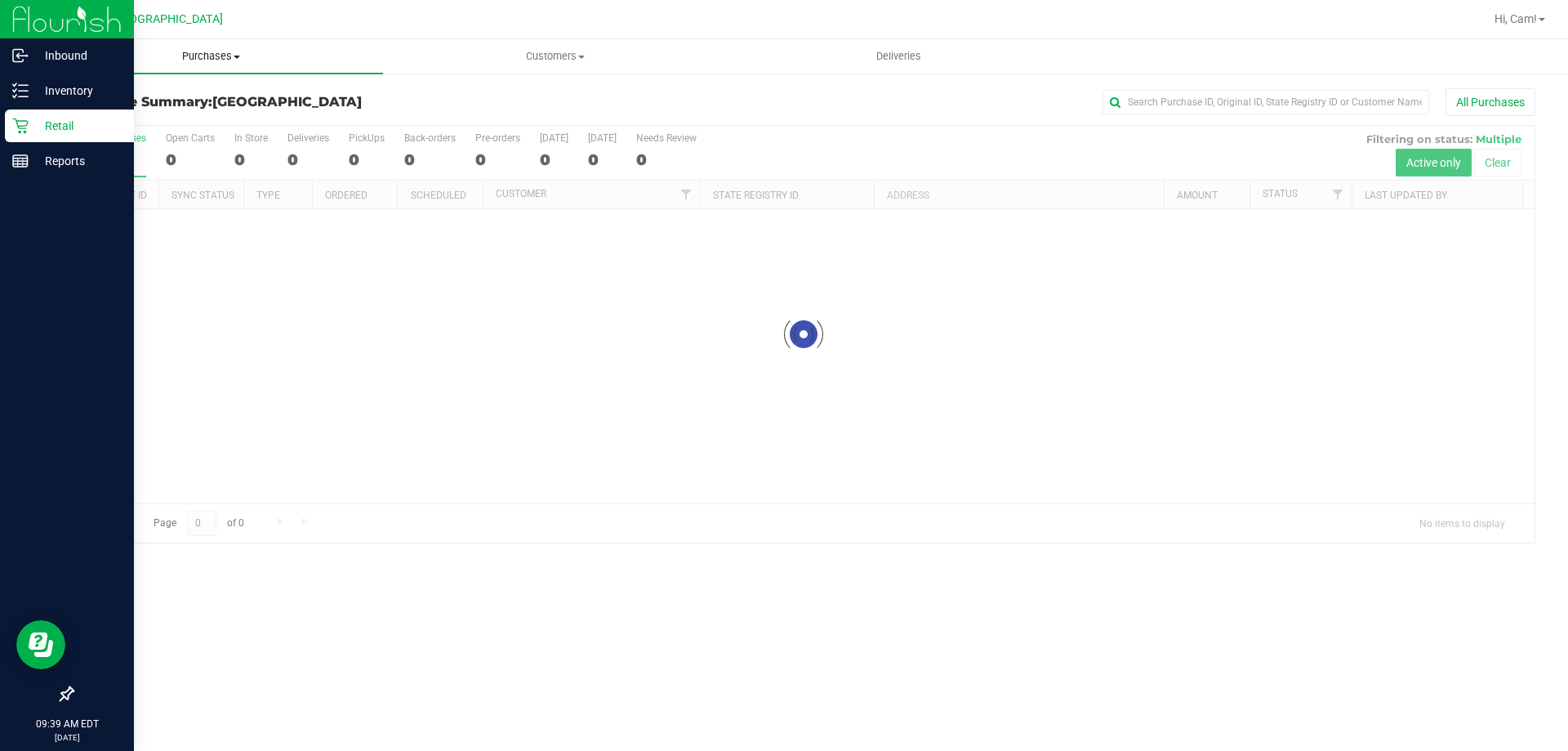 drag, startPoint x: 204, startPoint y: 56, endPoint x: 194, endPoint y: 72, distance: 18.867962 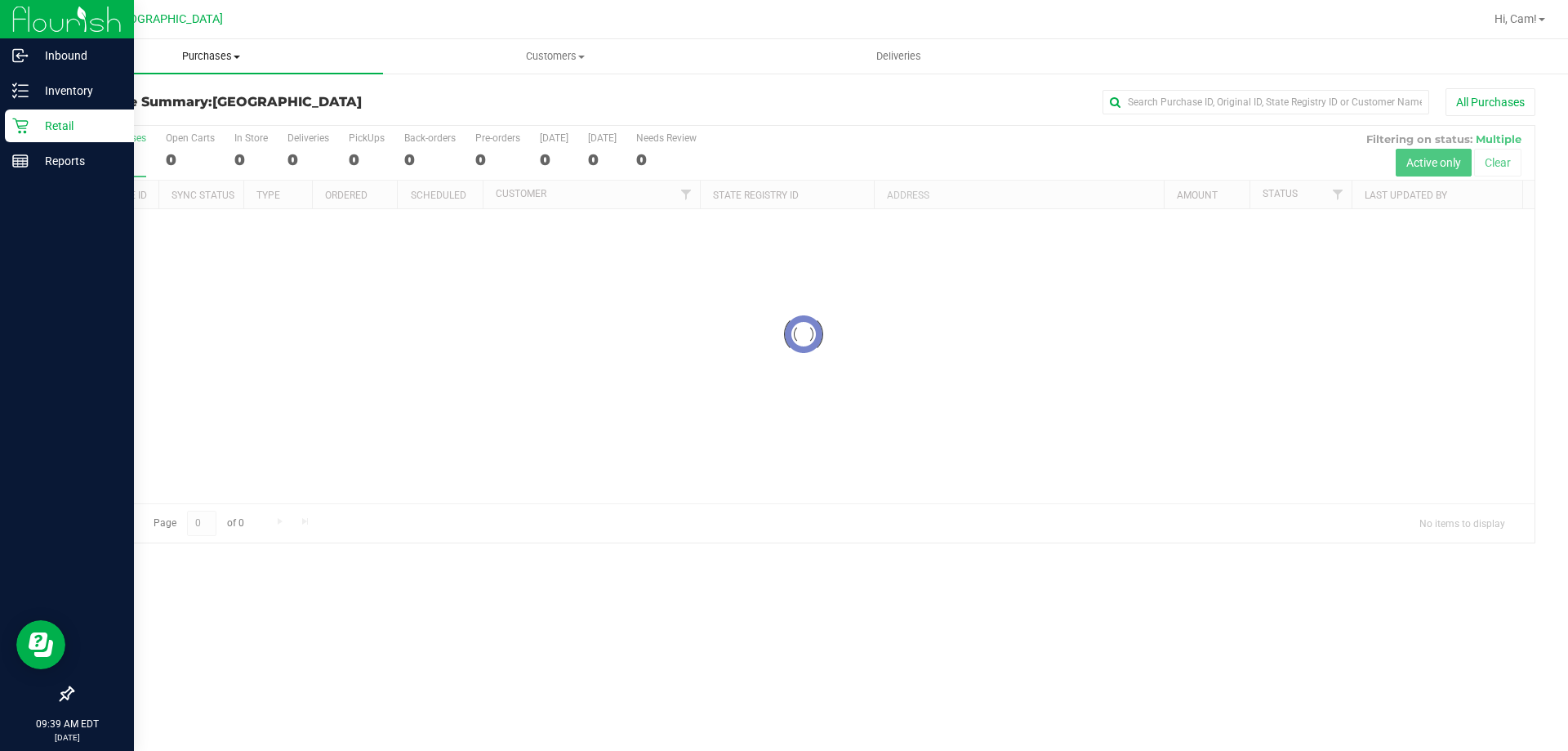 click on "Purchases" at bounding box center (211, 56) 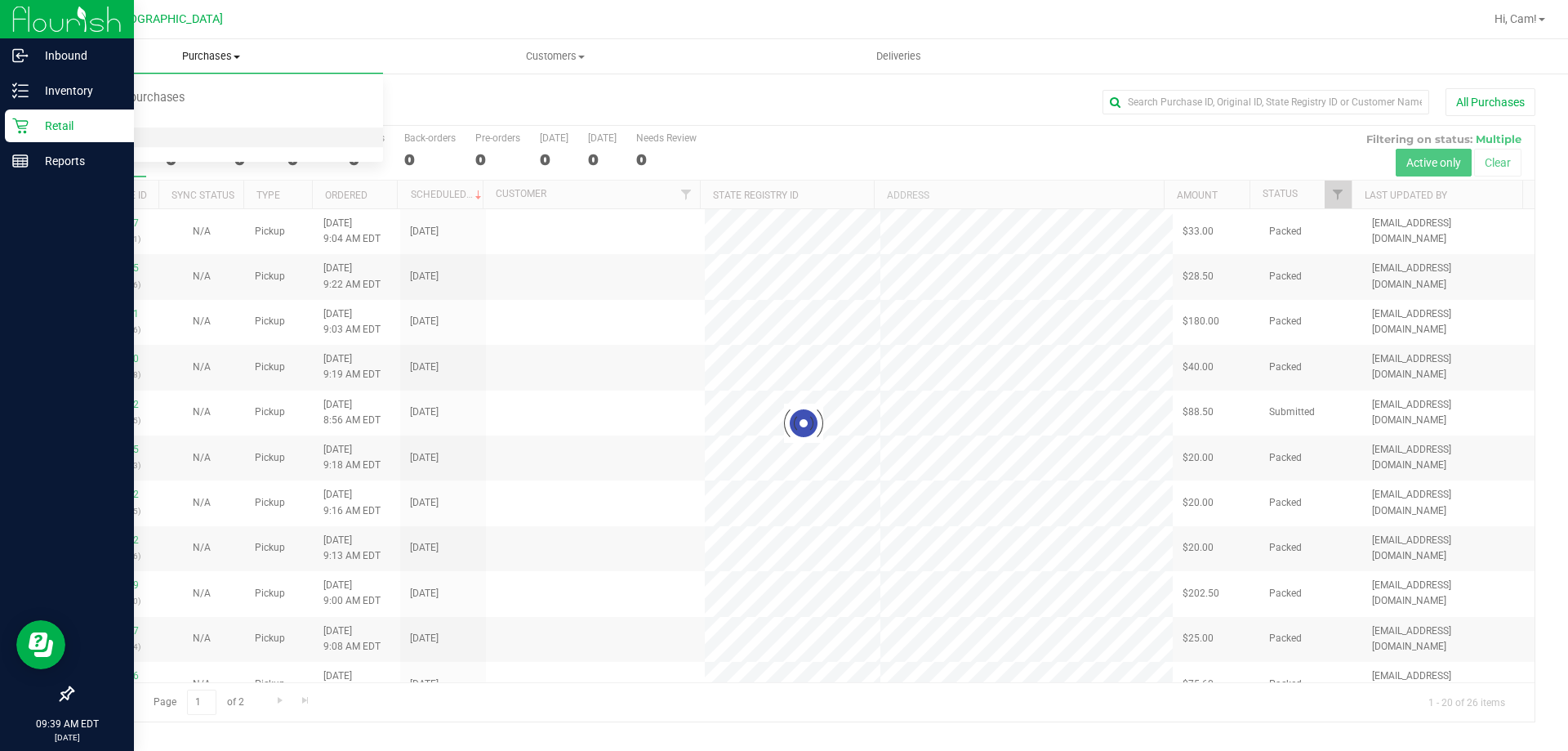 click on "All purchases" at bounding box center [211, 138] 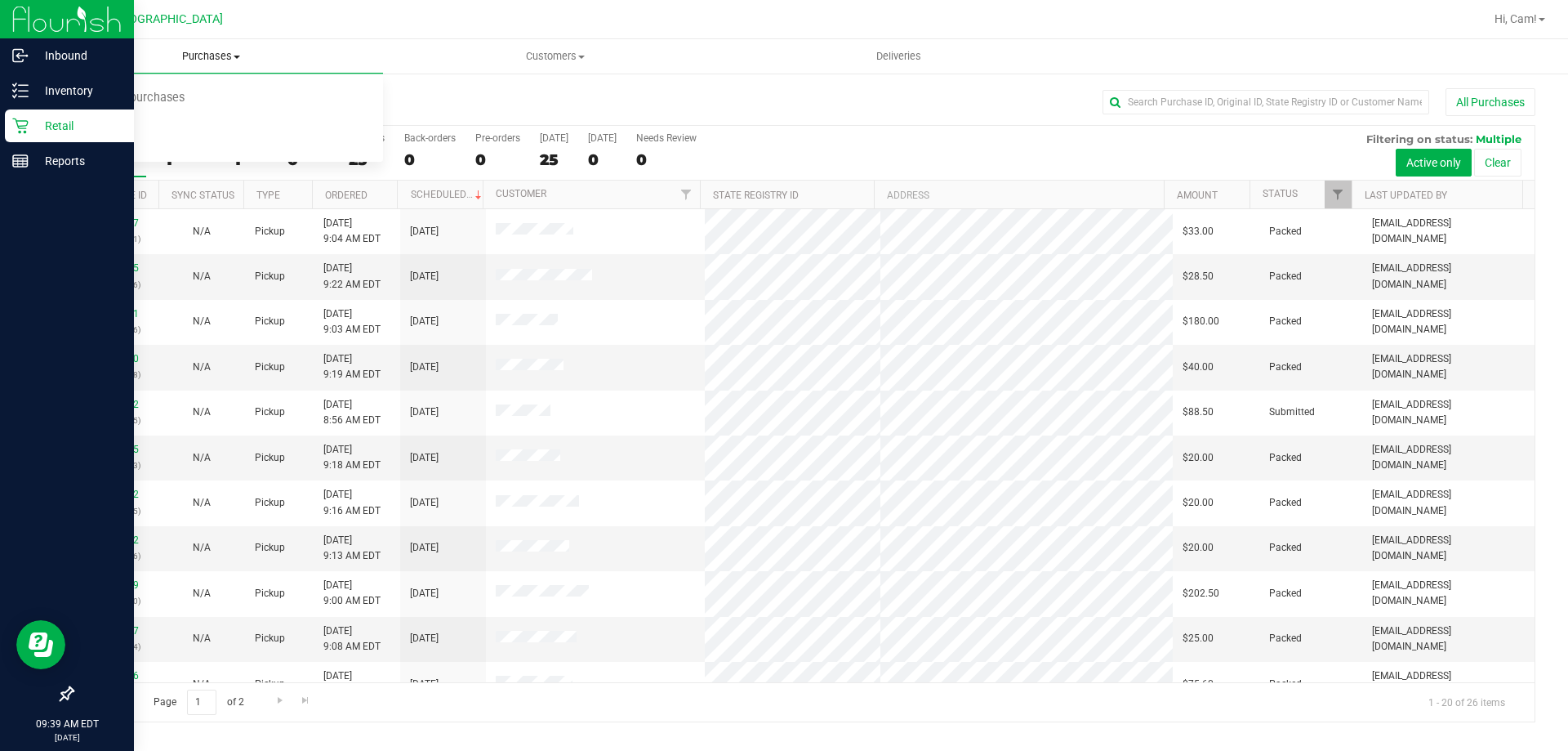 click on "Purchases" at bounding box center [211, 56] 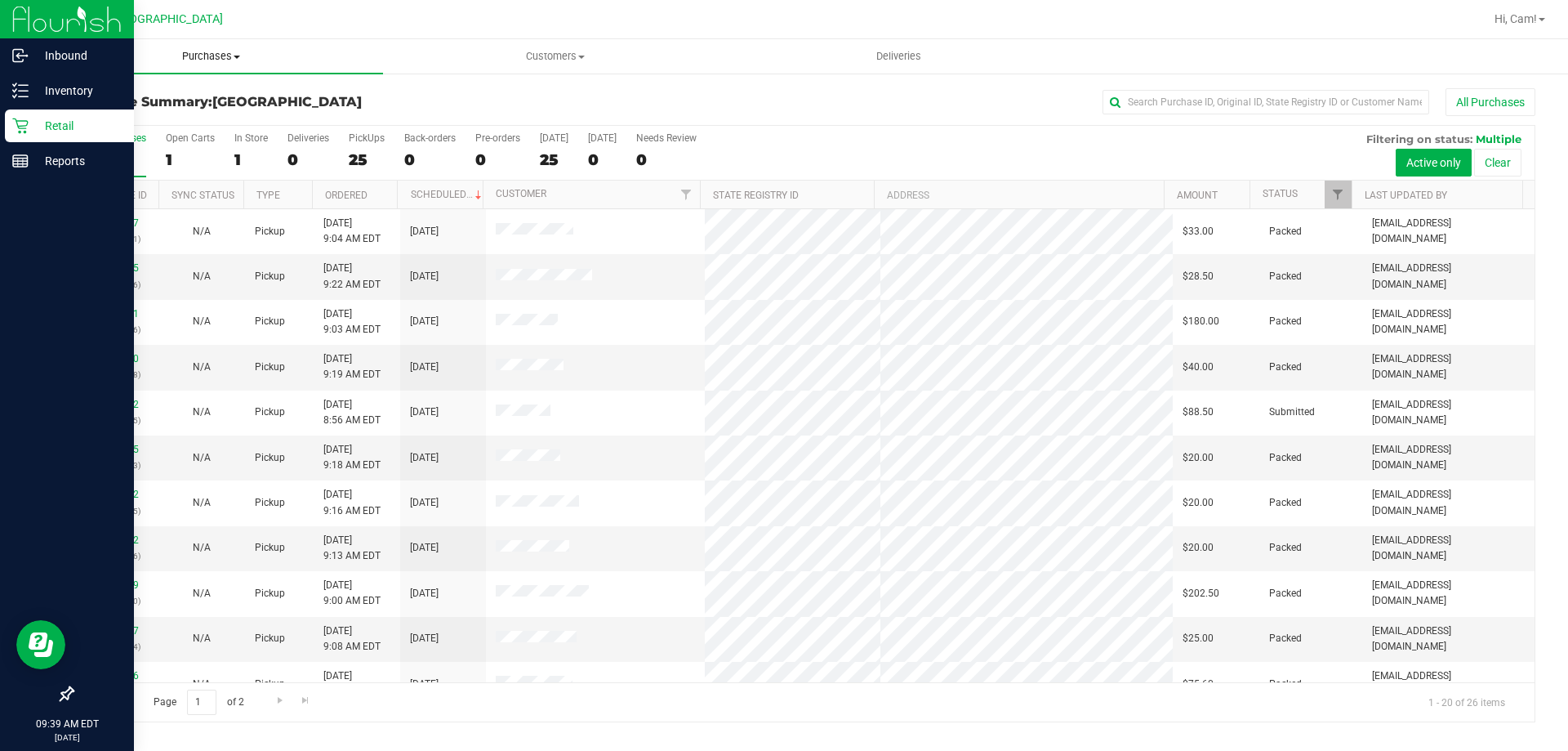 click on "Purchases" at bounding box center [211, 56] 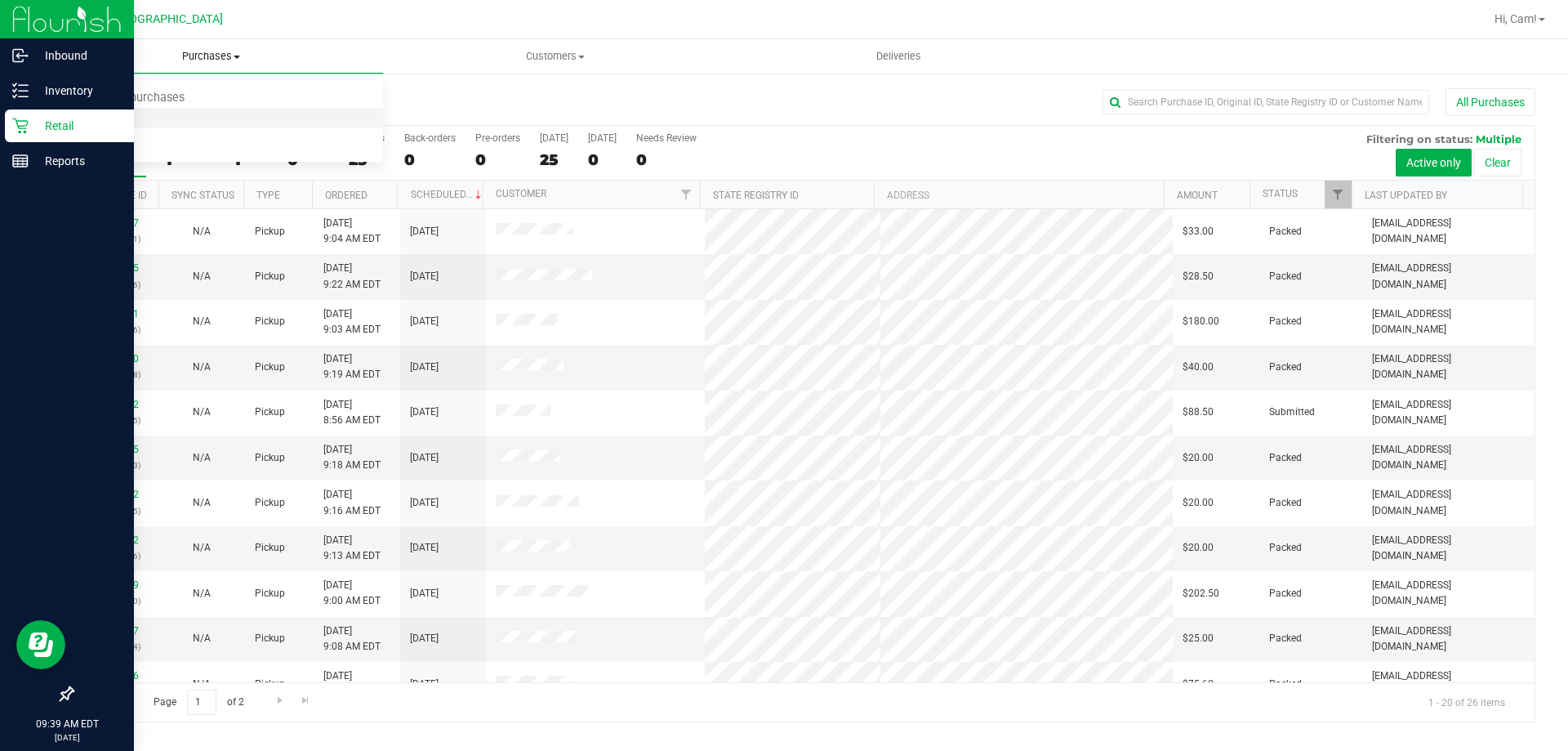 click on "Fulfillment" at bounding box center (90, 118) 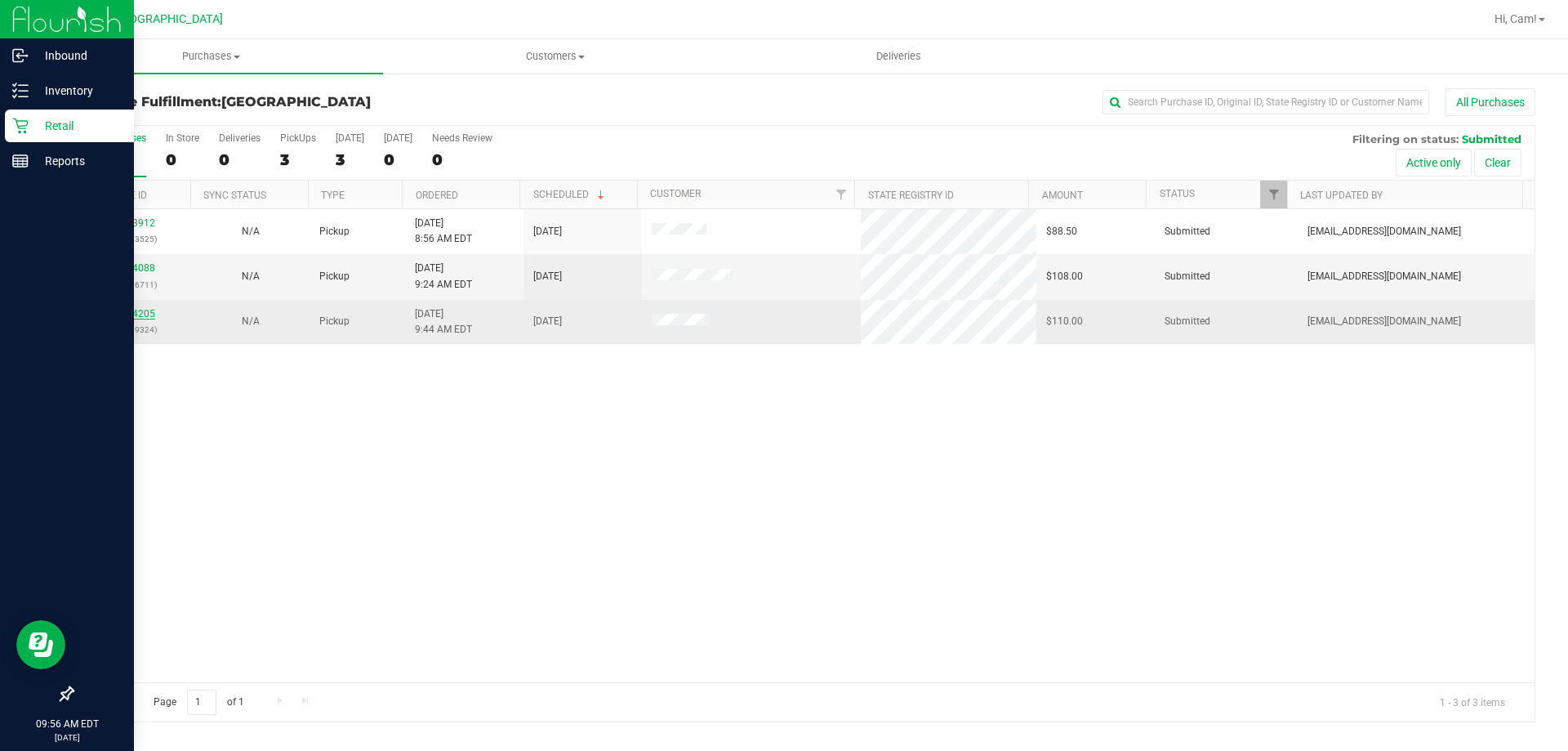 click on "11654205" at bounding box center (132, 314) 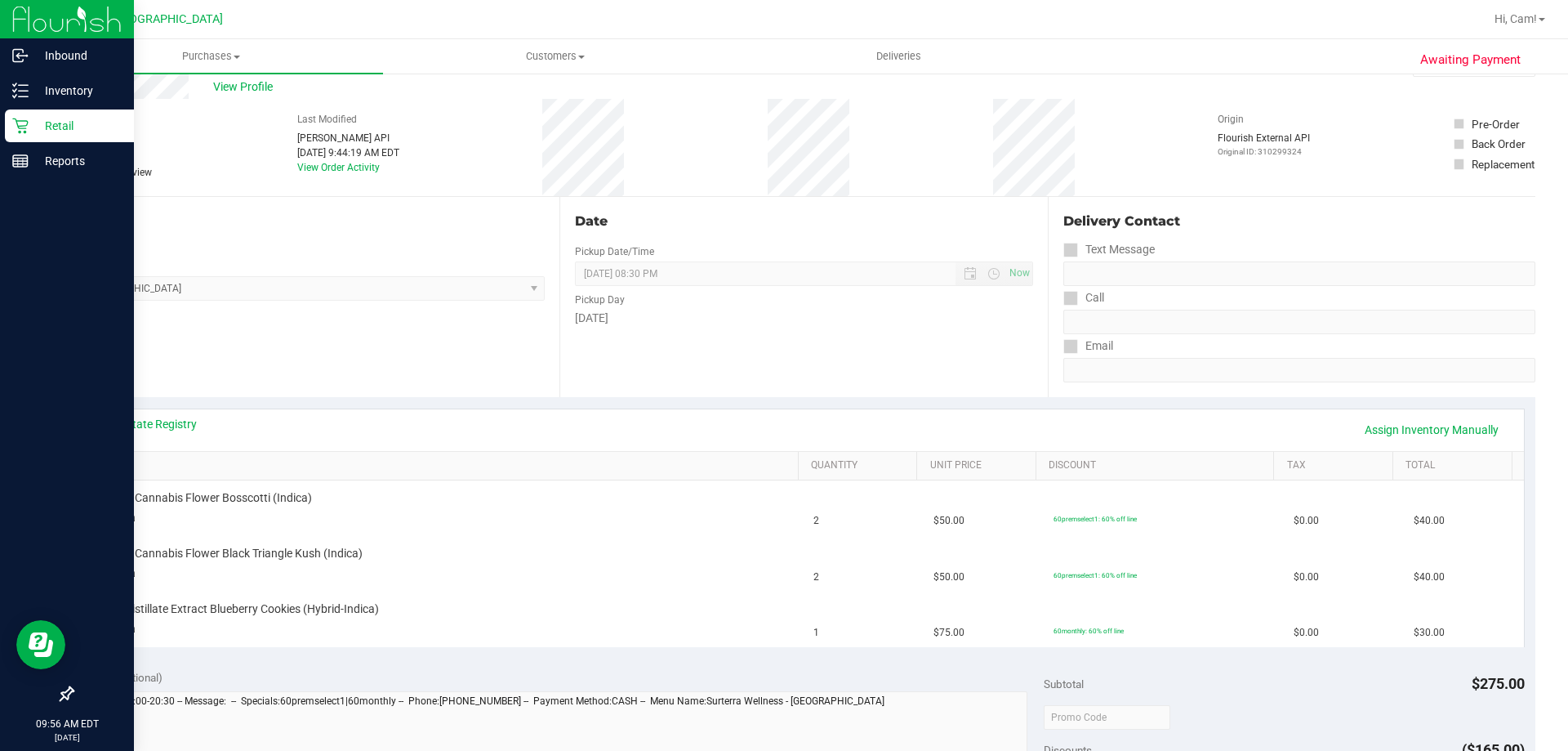 scroll, scrollTop: 82, scrollLeft: 0, axis: vertical 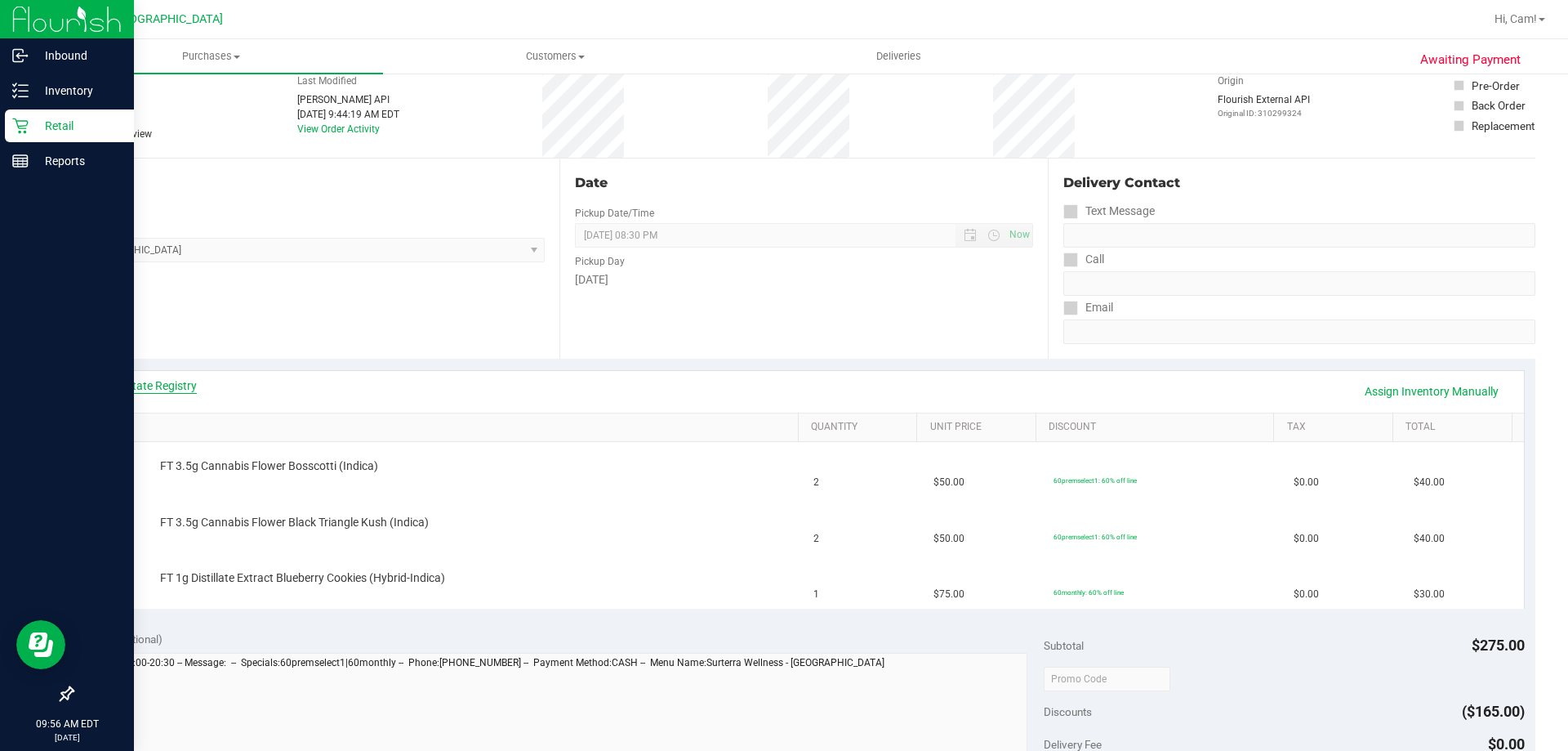 click on "View State Registry" at bounding box center (148, 386) 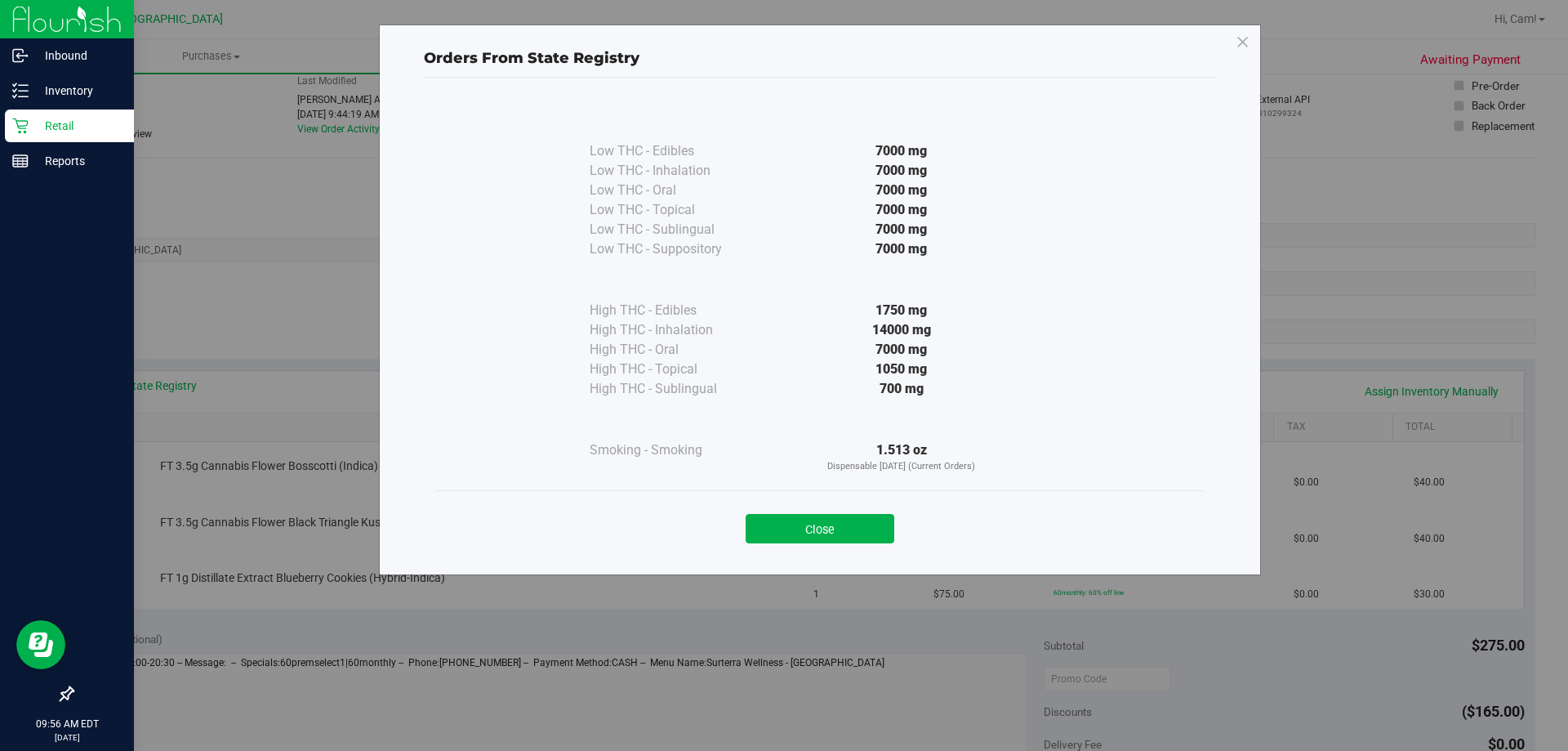 click on "Close" at bounding box center [820, 523] 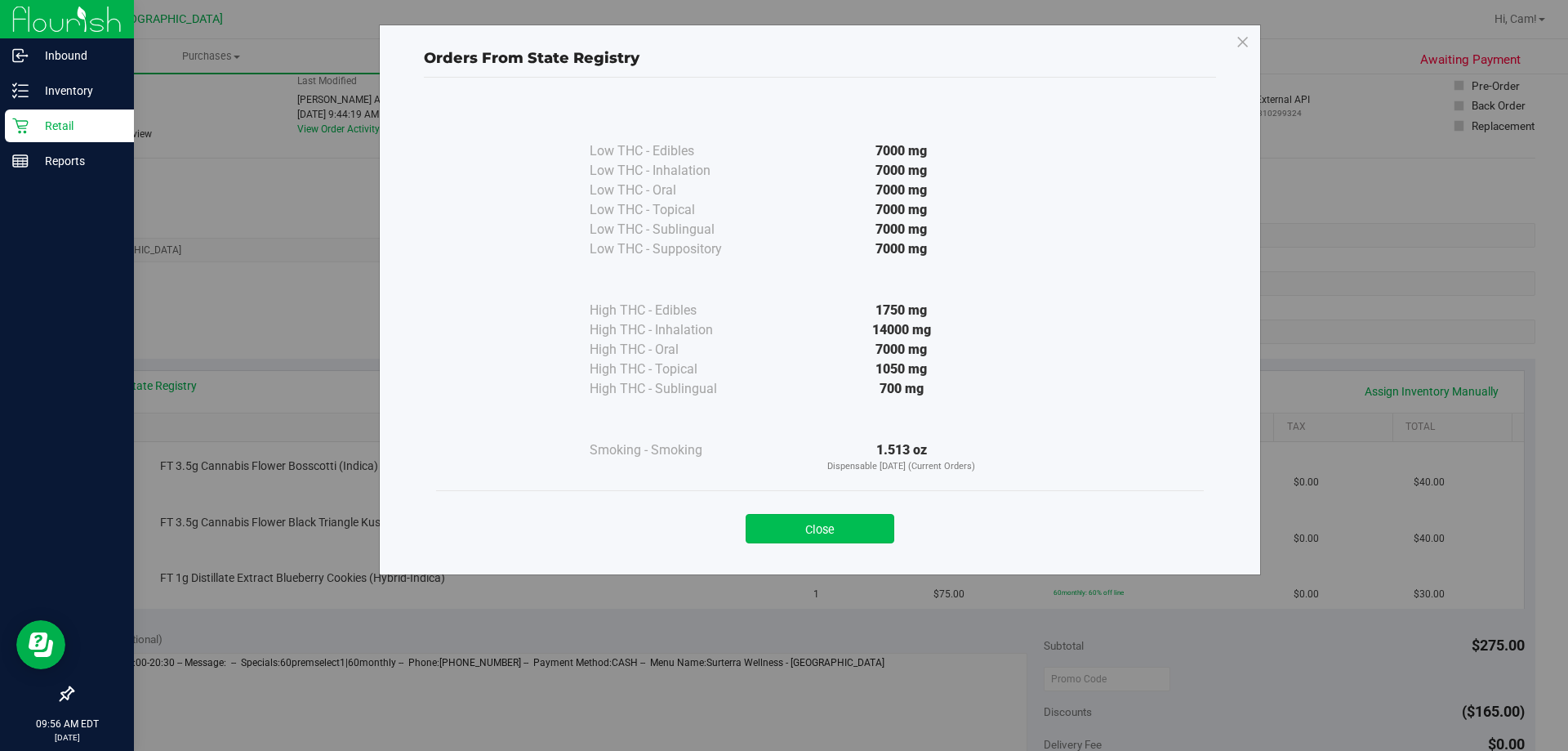 click on "Close" at bounding box center (820, 529) 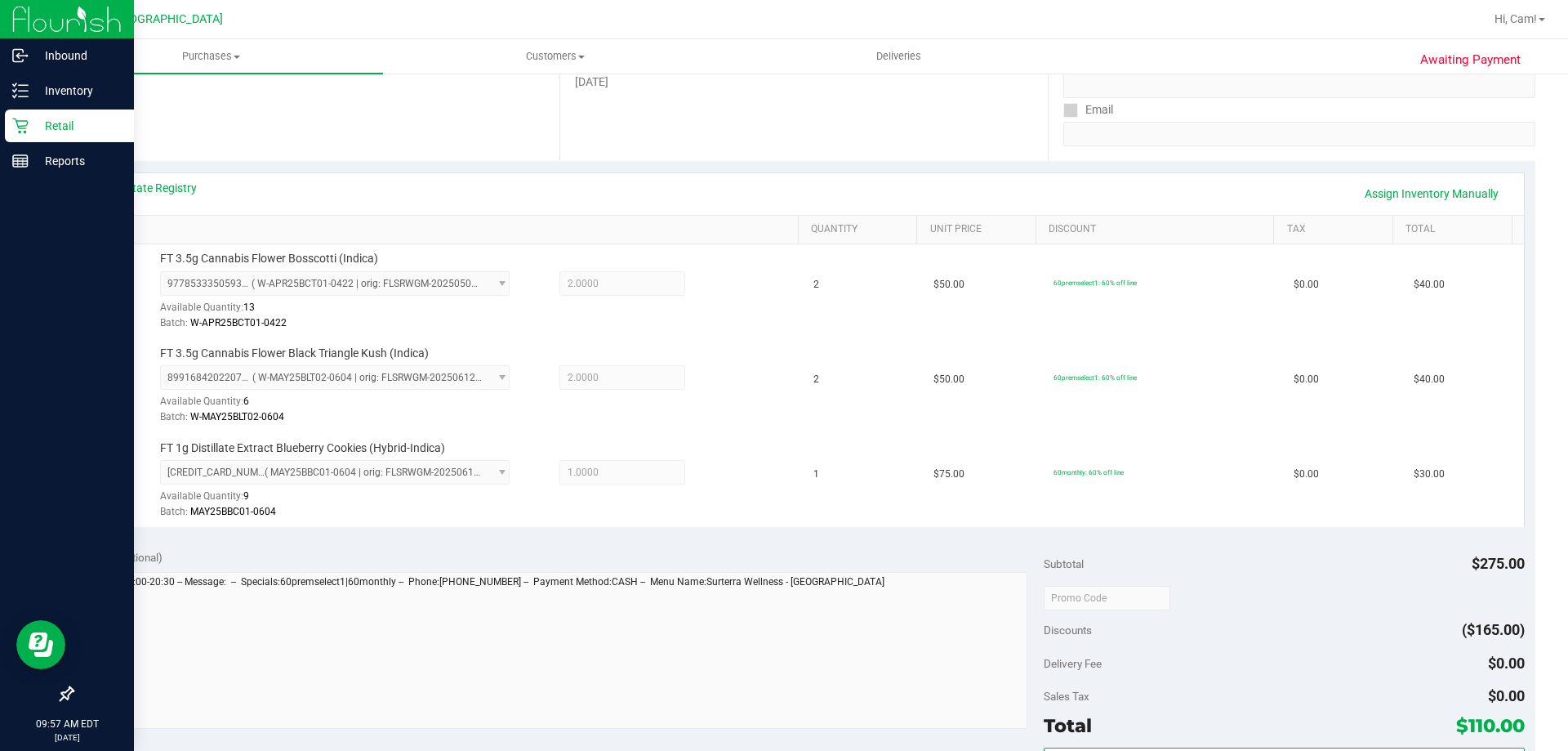 scroll, scrollTop: 490, scrollLeft: 0, axis: vertical 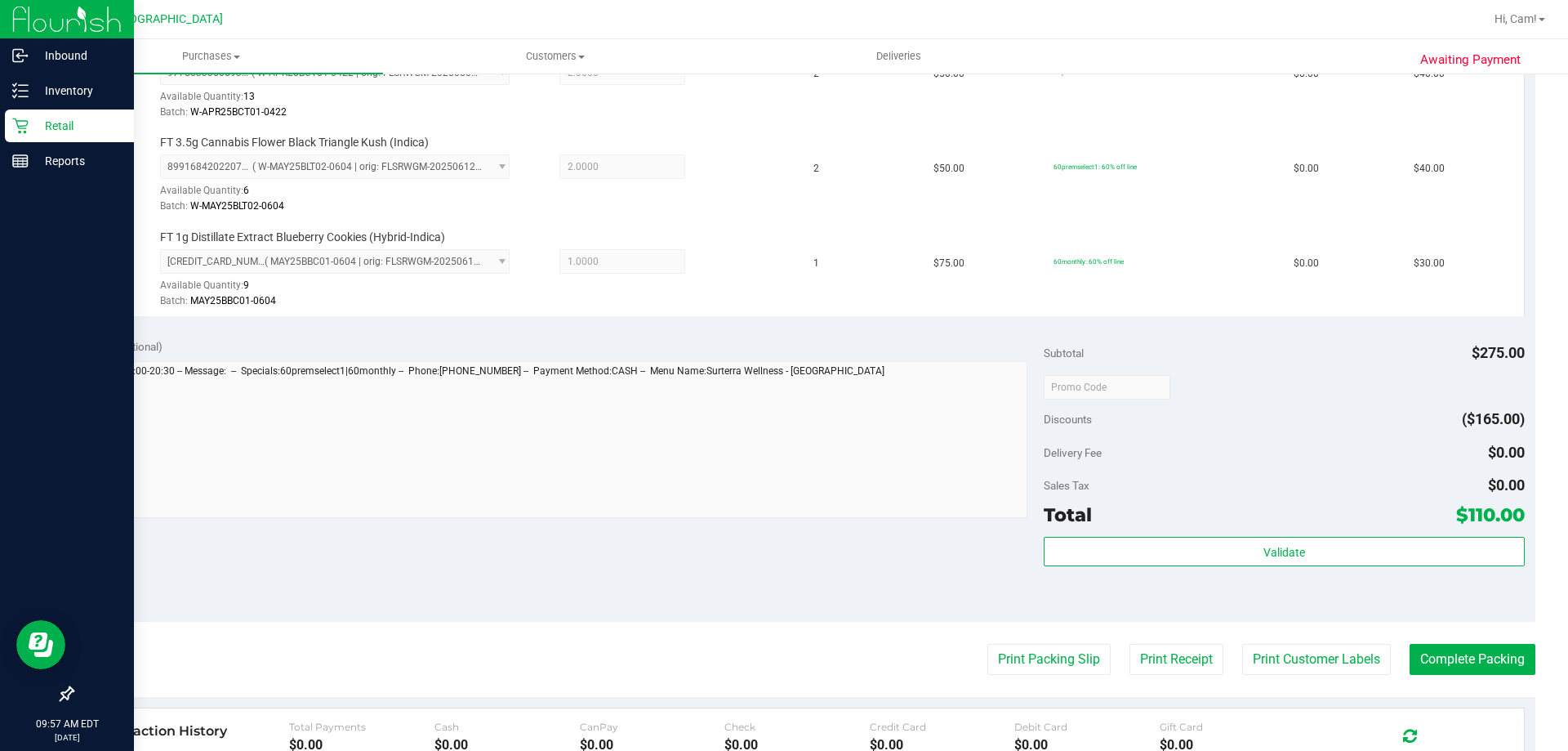 click on "Subtotal
$275.00
Discounts
($165.00)
Delivery Fee
$0.00
Sales Tax
$0.00
Total
$110.00
Validate" at bounding box center [1284, 474] 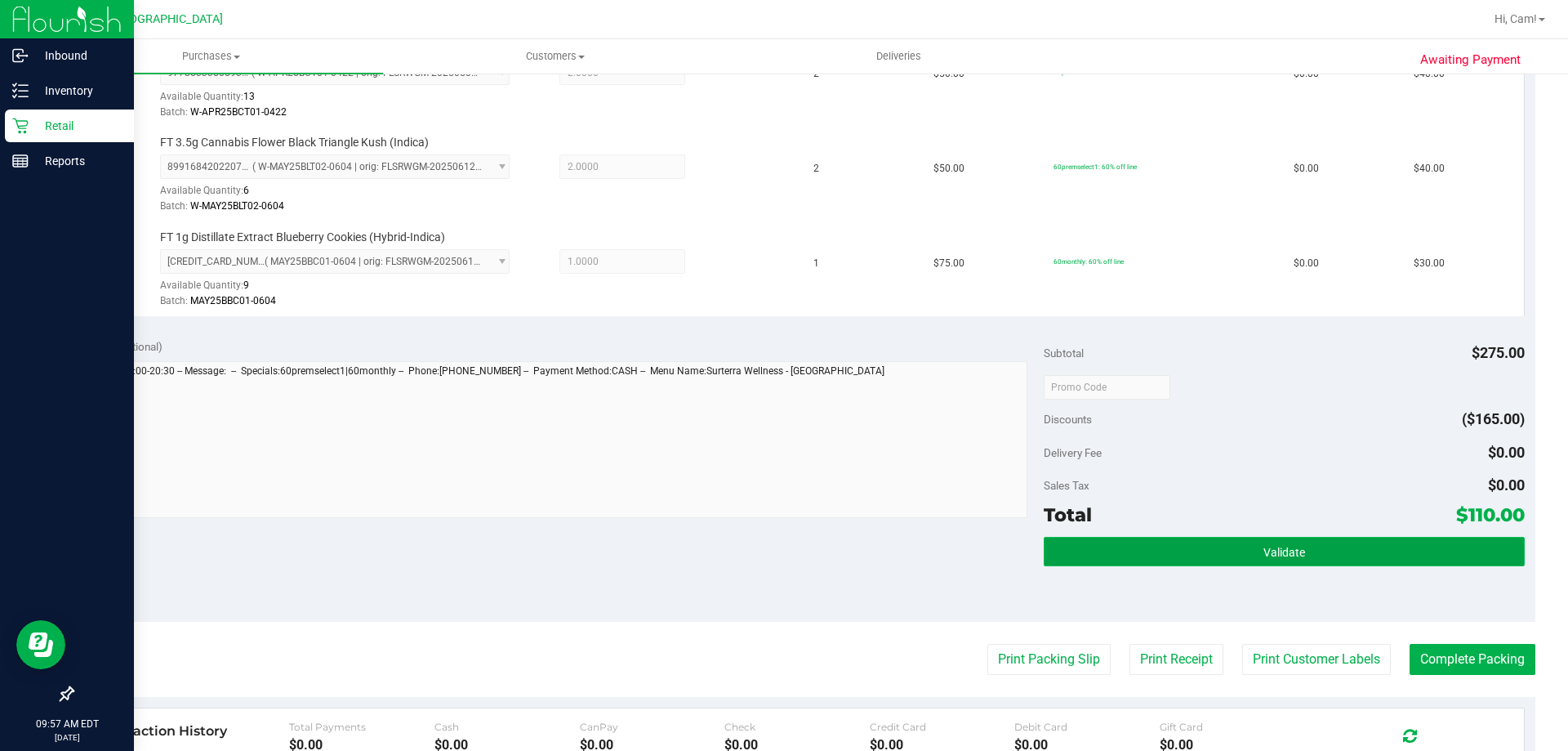 click on "Validate" at bounding box center [1284, 552] 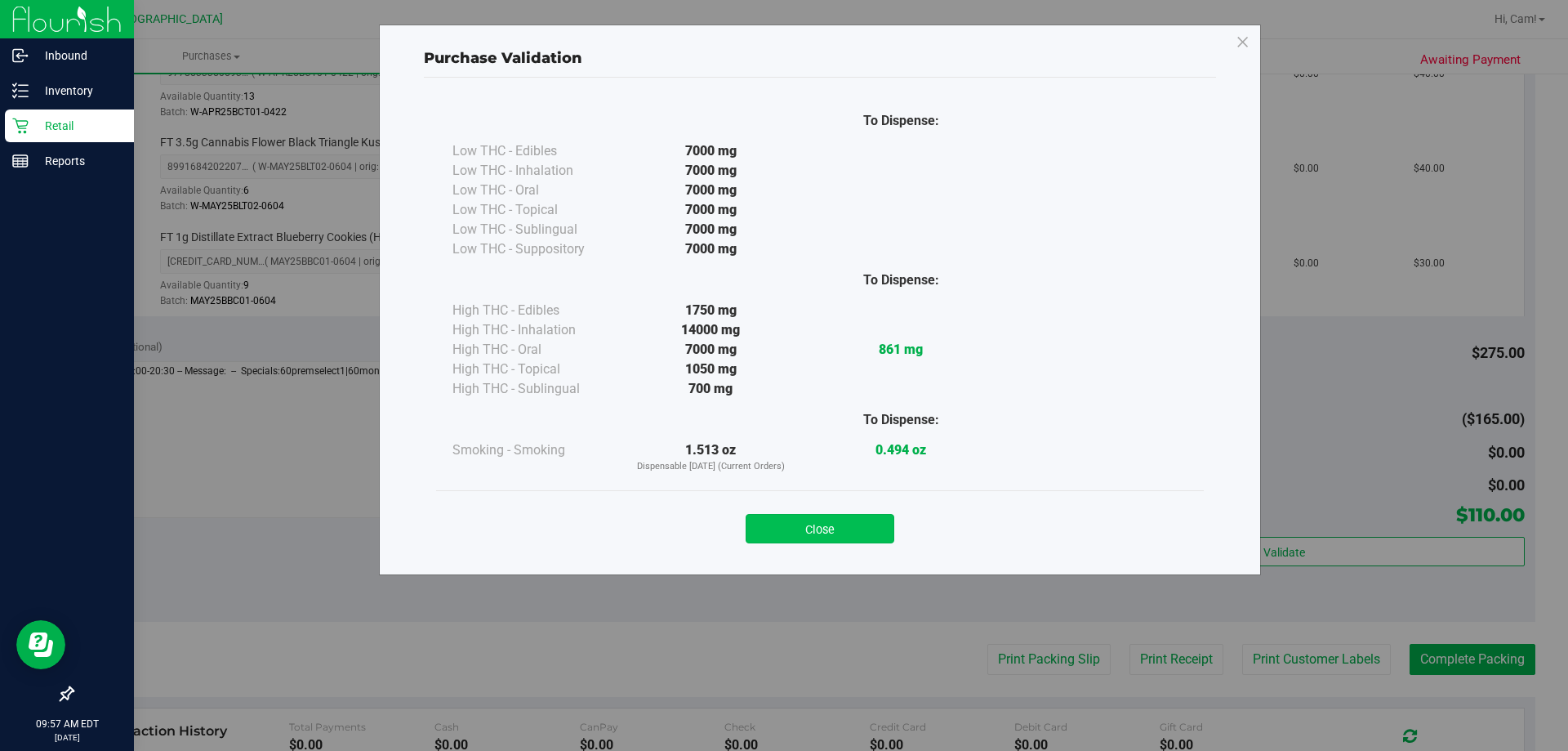 click on "Close" at bounding box center [820, 529] 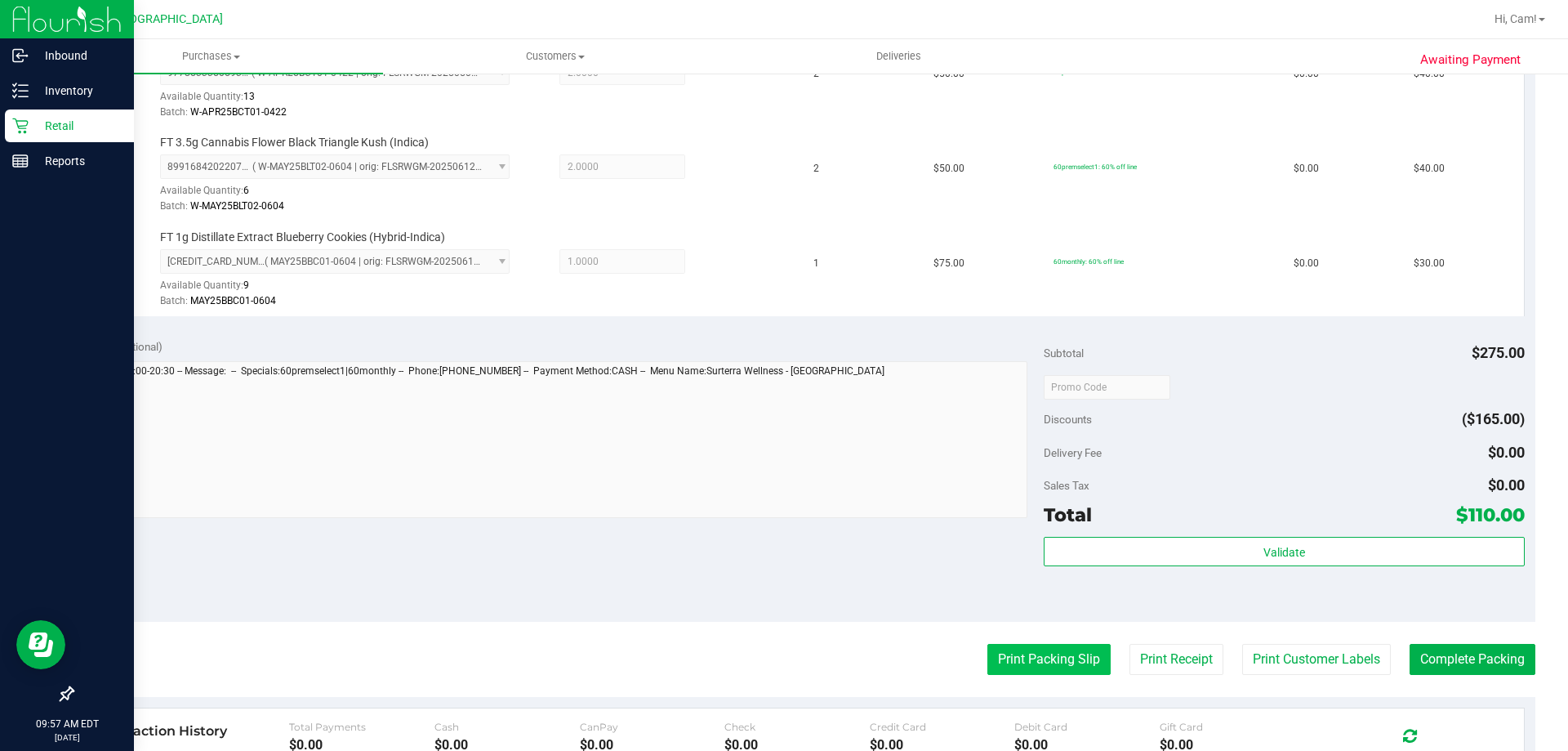 click on "Print Packing Slip" at bounding box center (1049, 659) 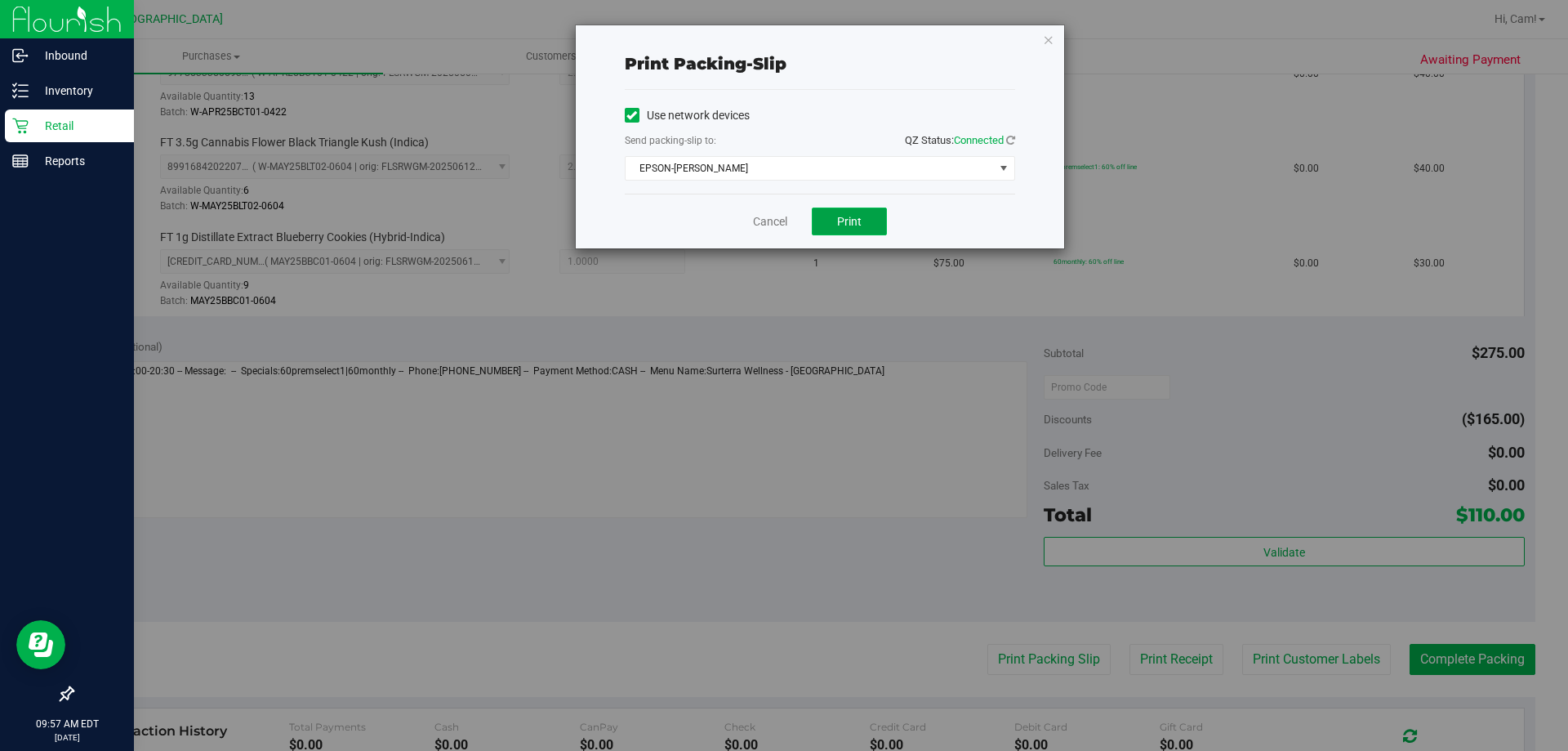 click on "Print" at bounding box center [849, 221] 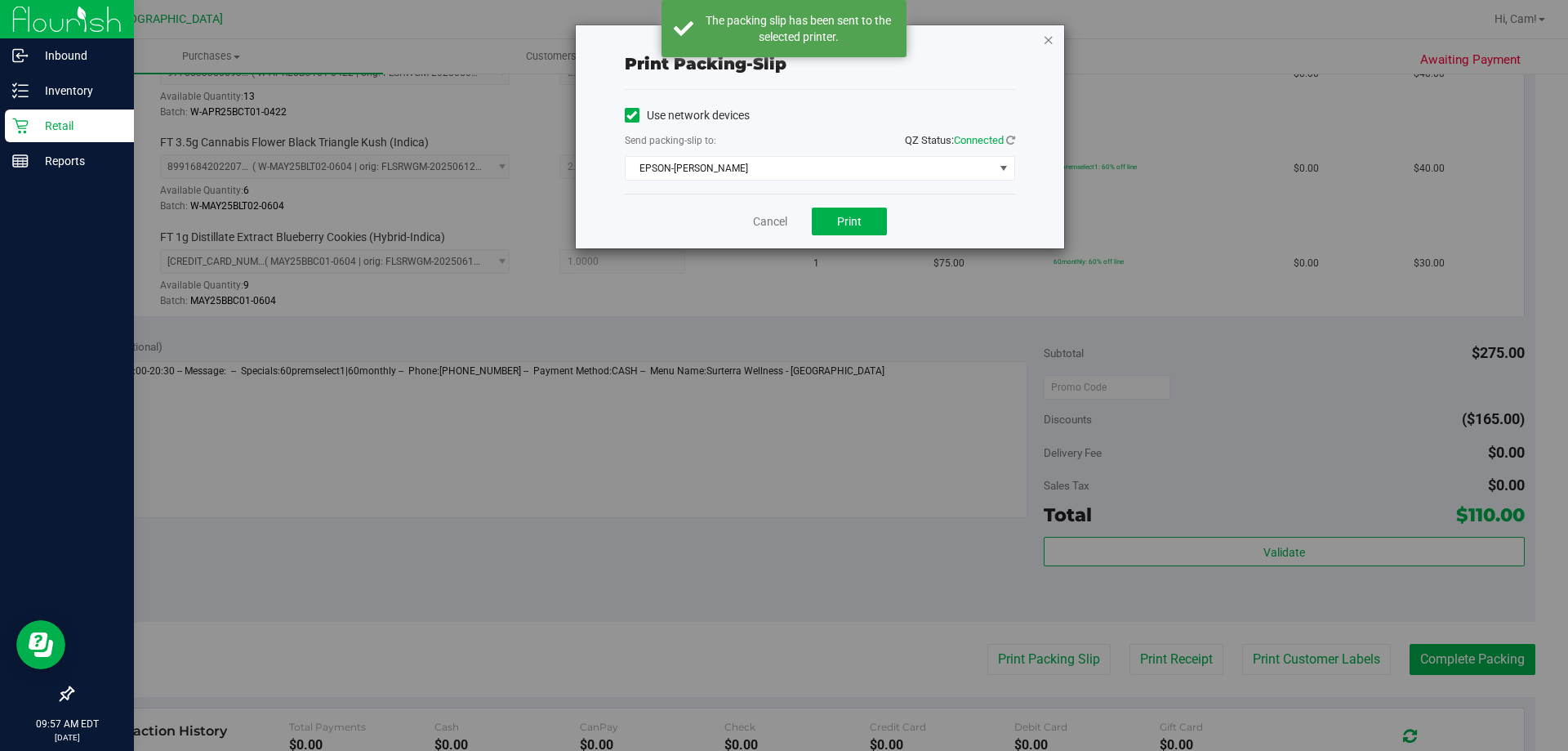click at bounding box center (1049, 39) 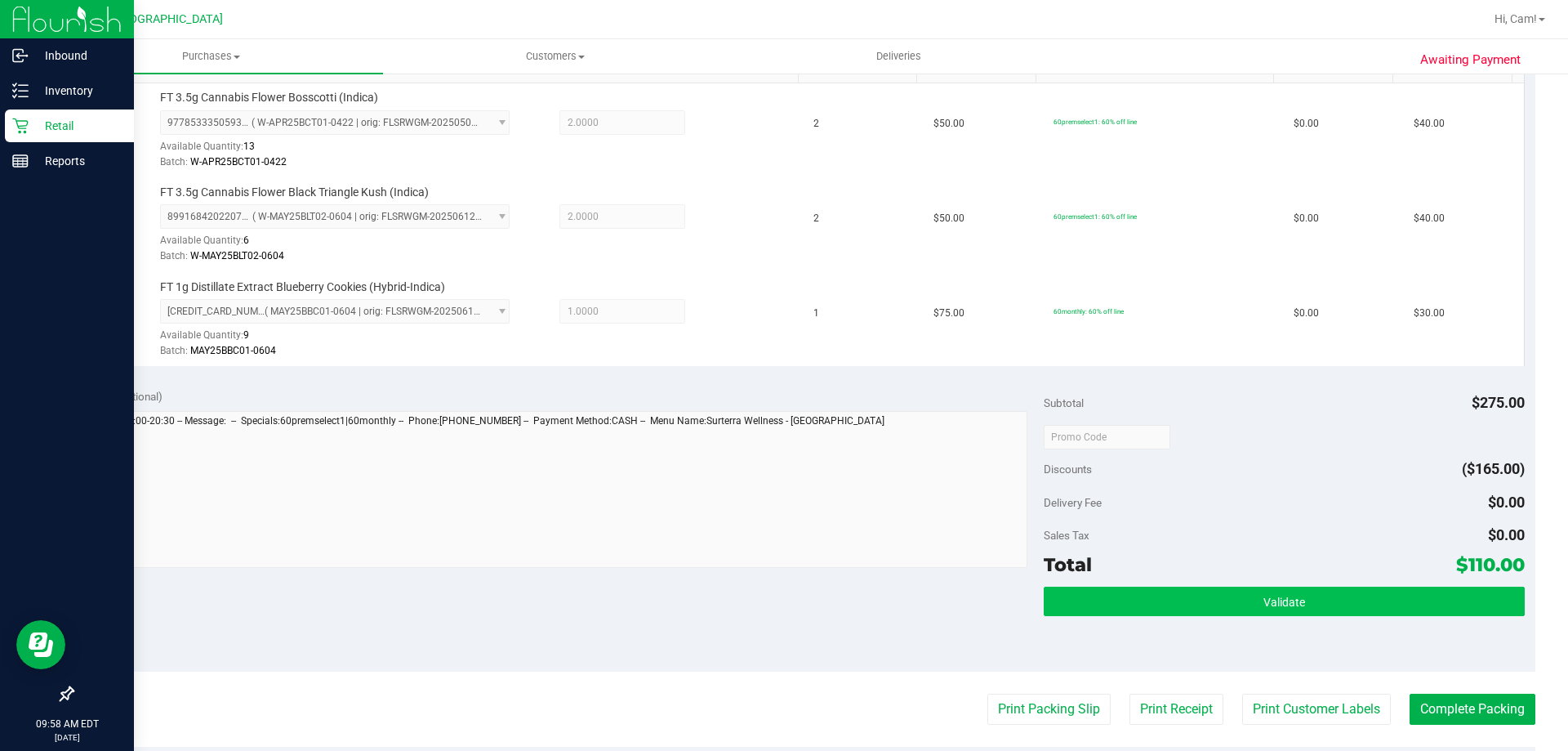 scroll, scrollTop: 490, scrollLeft: 0, axis: vertical 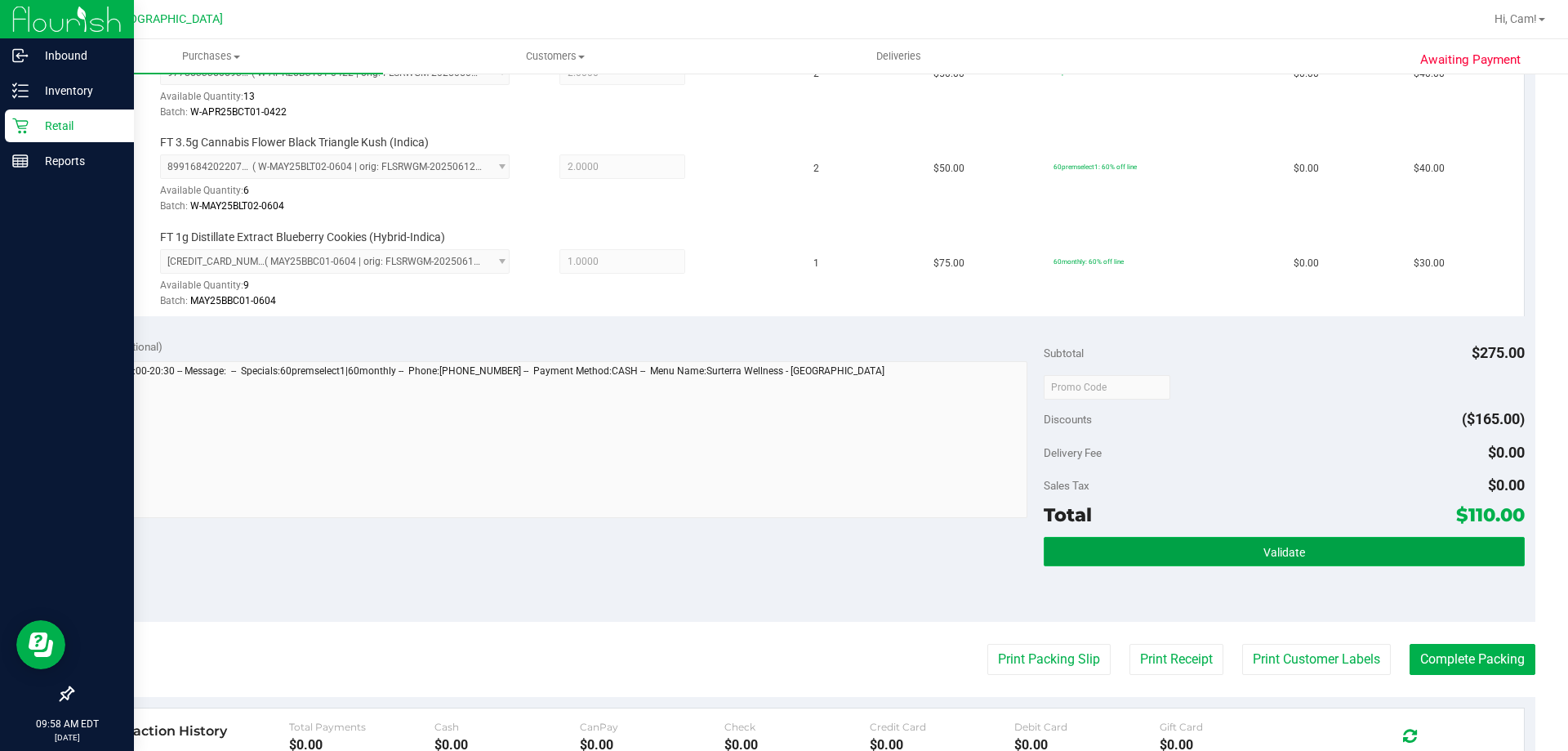 click on "Validate" at bounding box center (1284, 552) 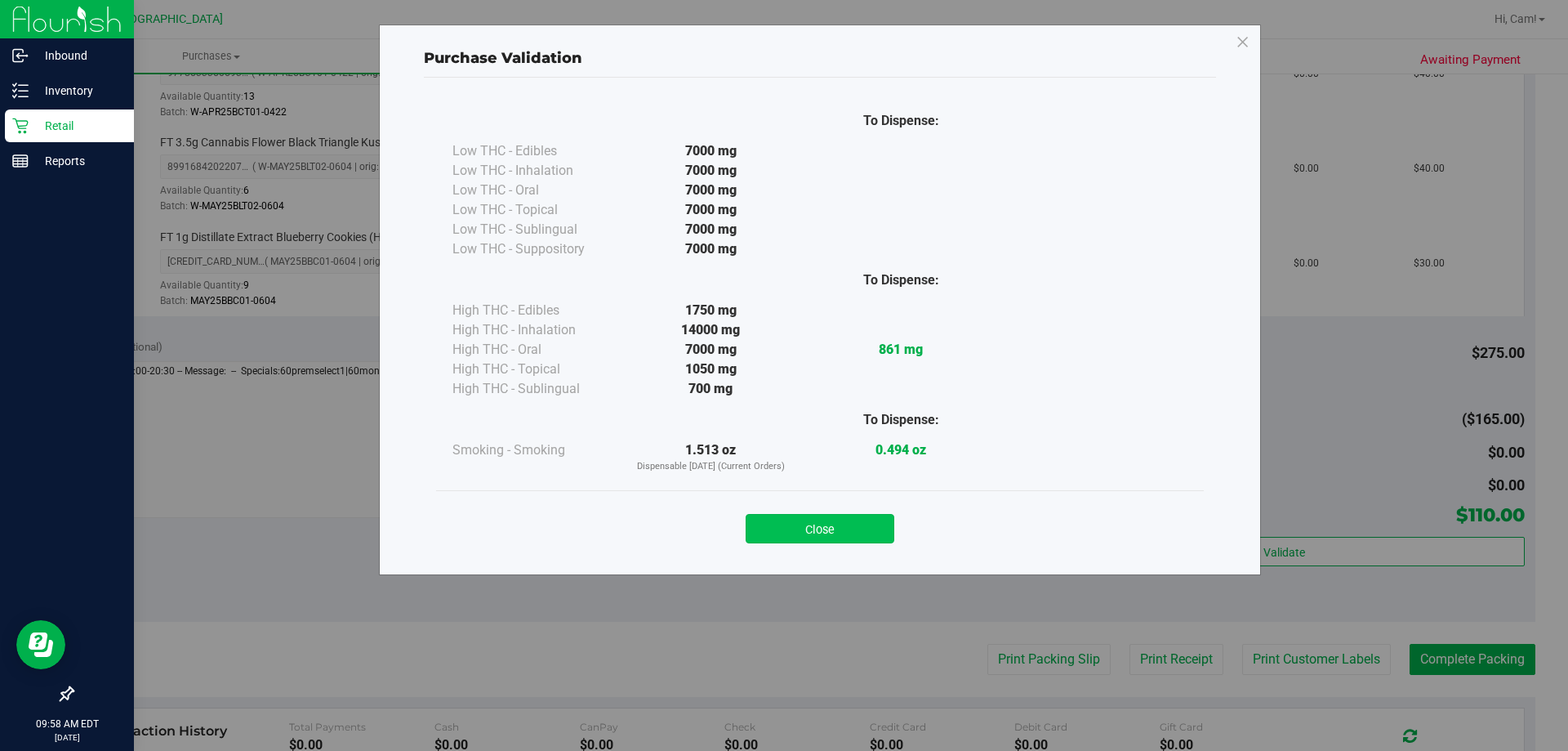 click on "Close" at bounding box center (820, 529) 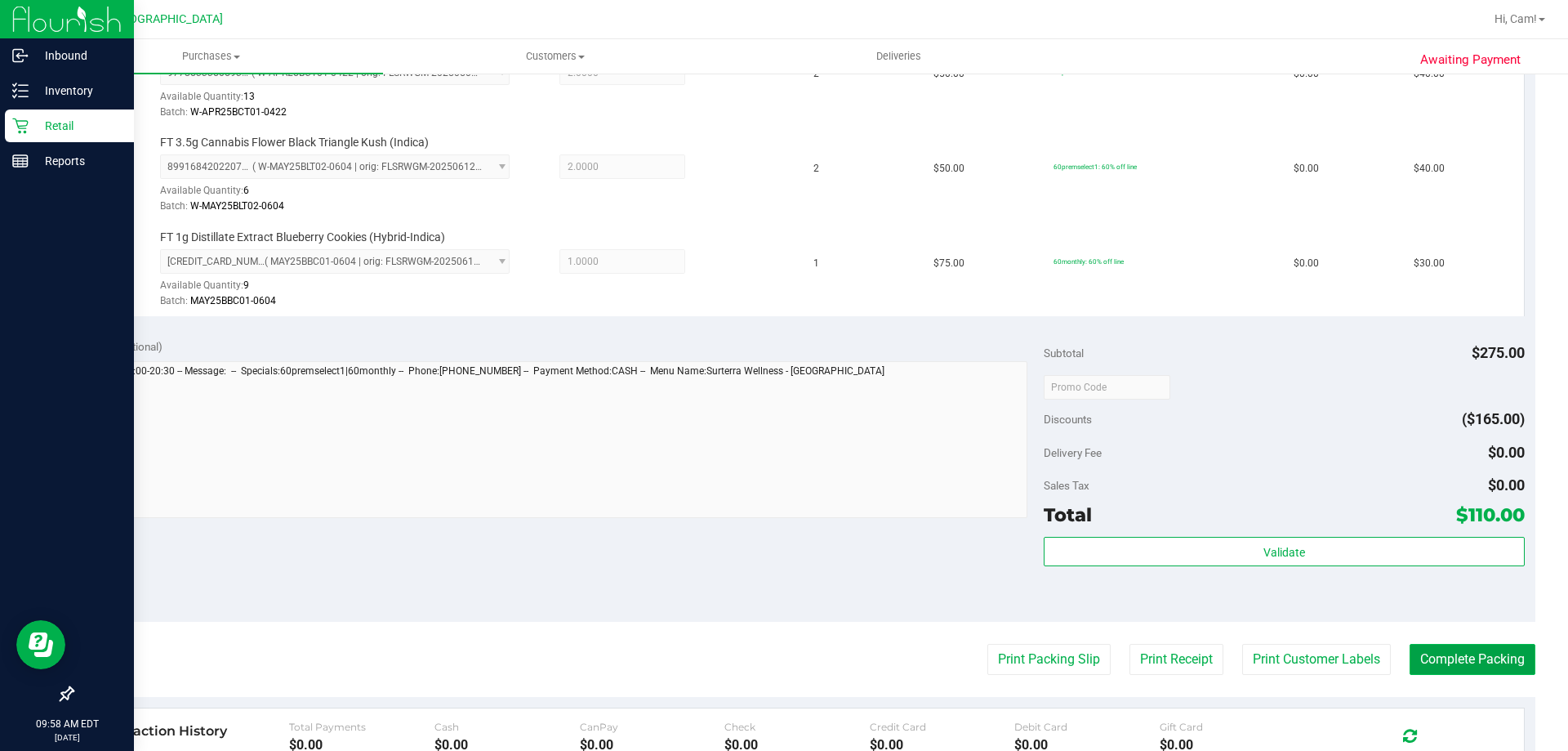 click on "Complete Packing" at bounding box center (1472, 659) 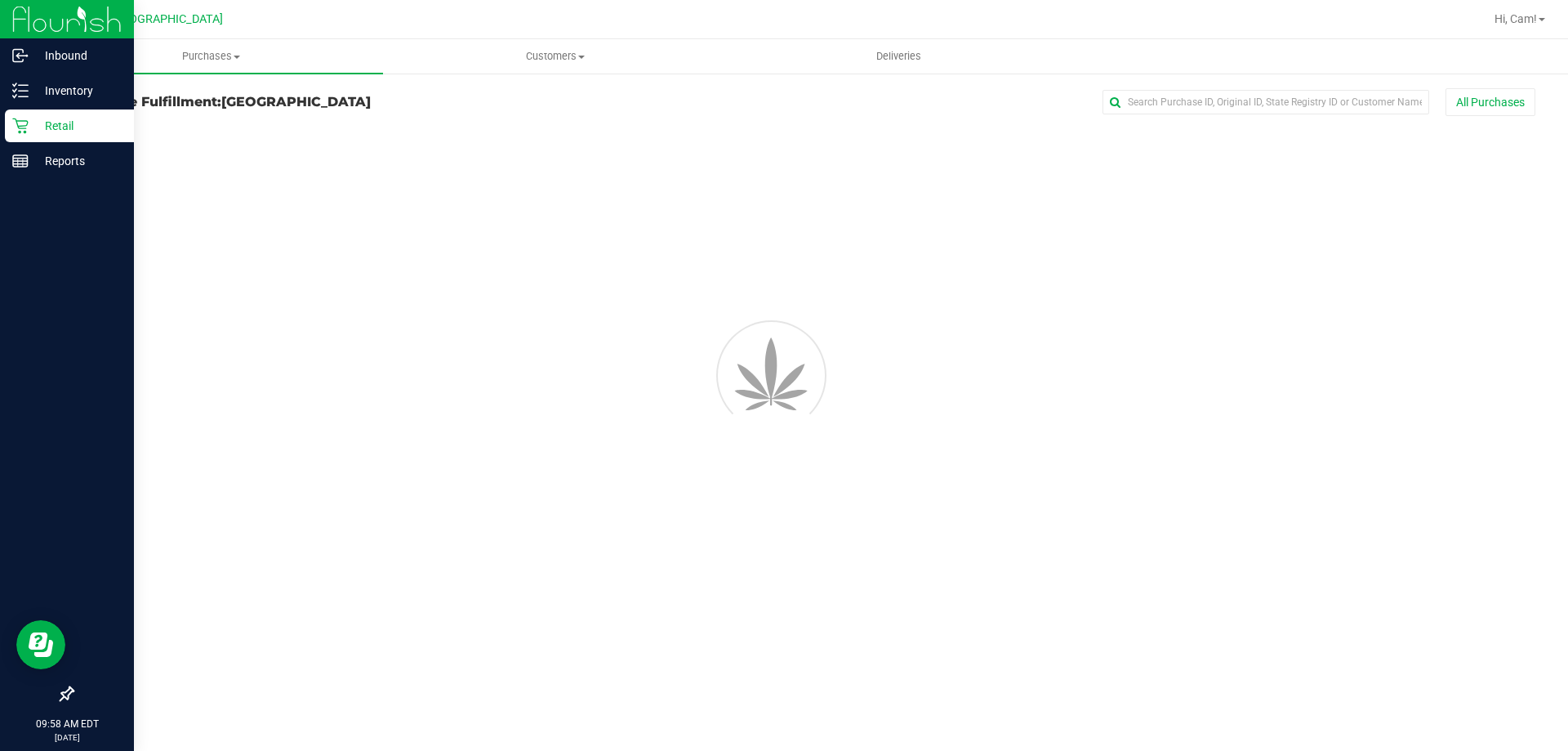scroll, scrollTop: 0, scrollLeft: 0, axis: both 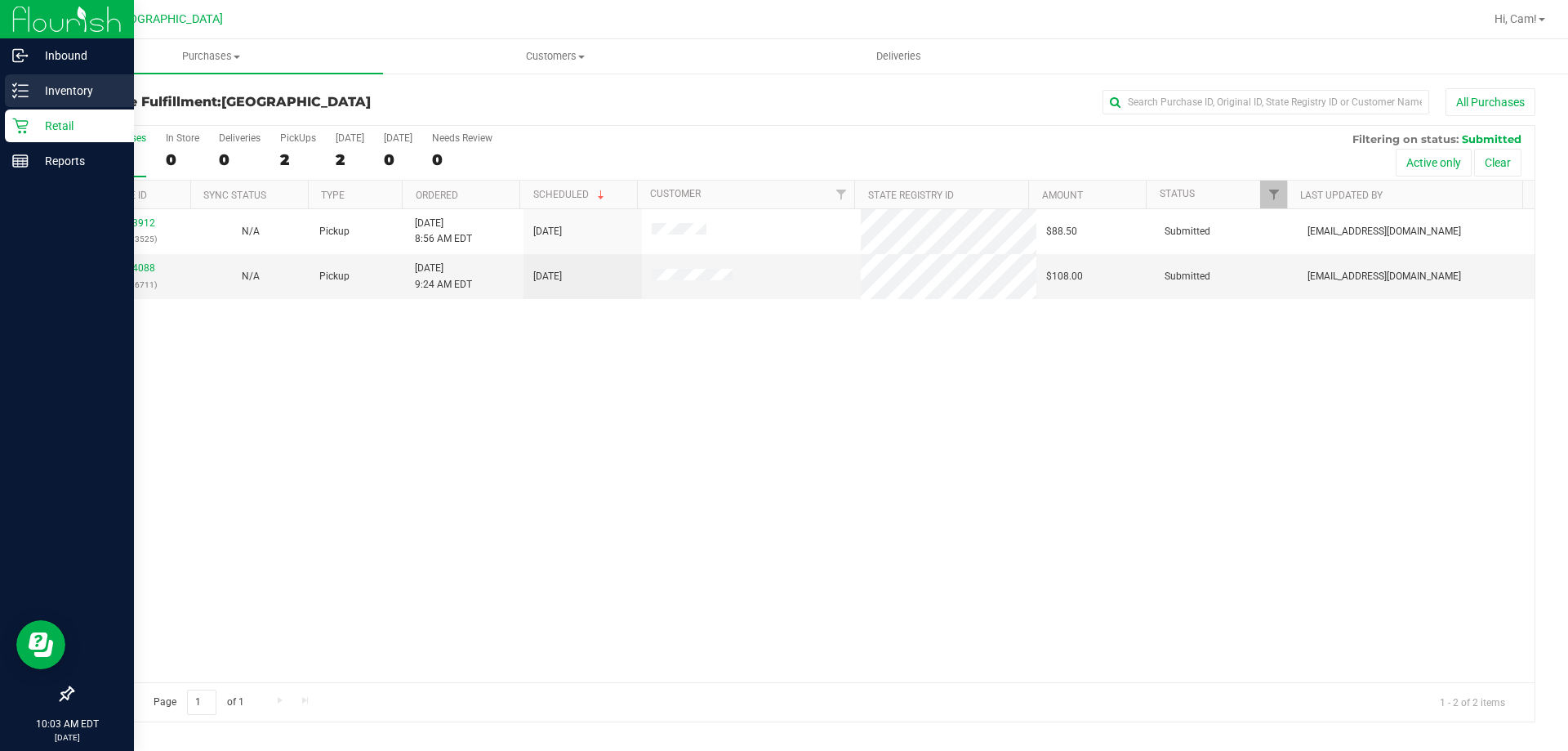 click 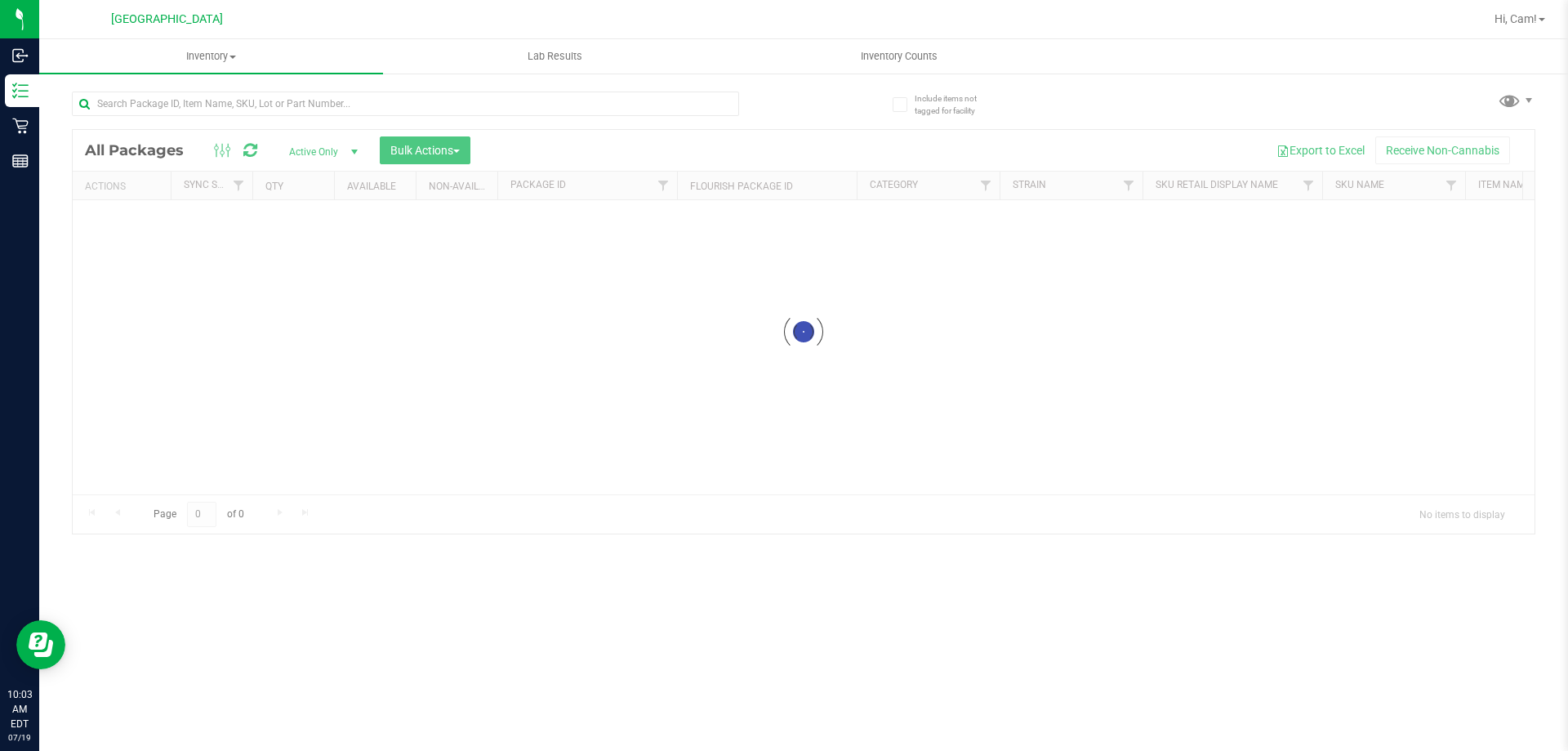 click at bounding box center (438, 103) 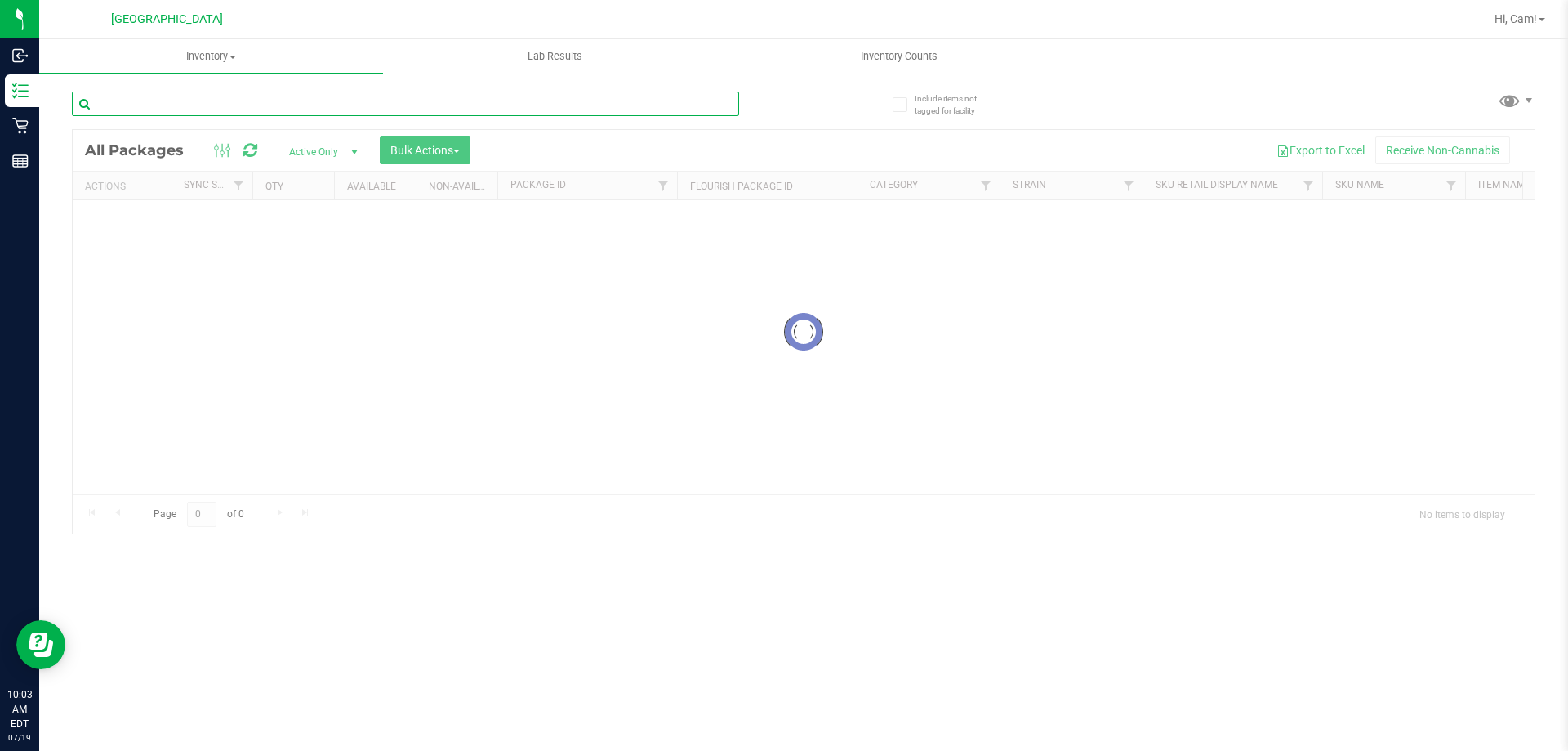 click on "Inventory
All packages
All inventory
Waste log
Create inventory
Lab Results
Inventory Counts" at bounding box center [804, 395] 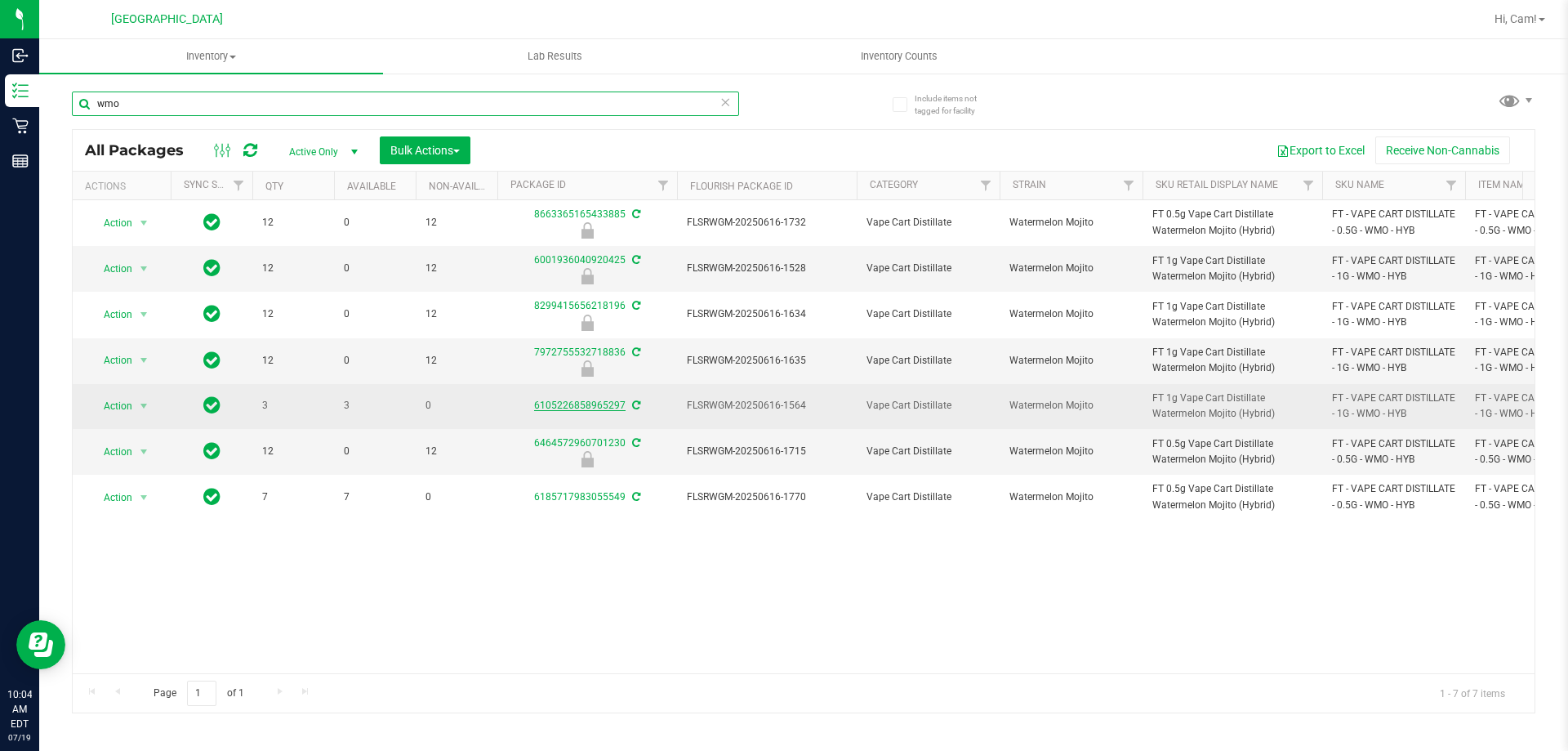 type on "wmo" 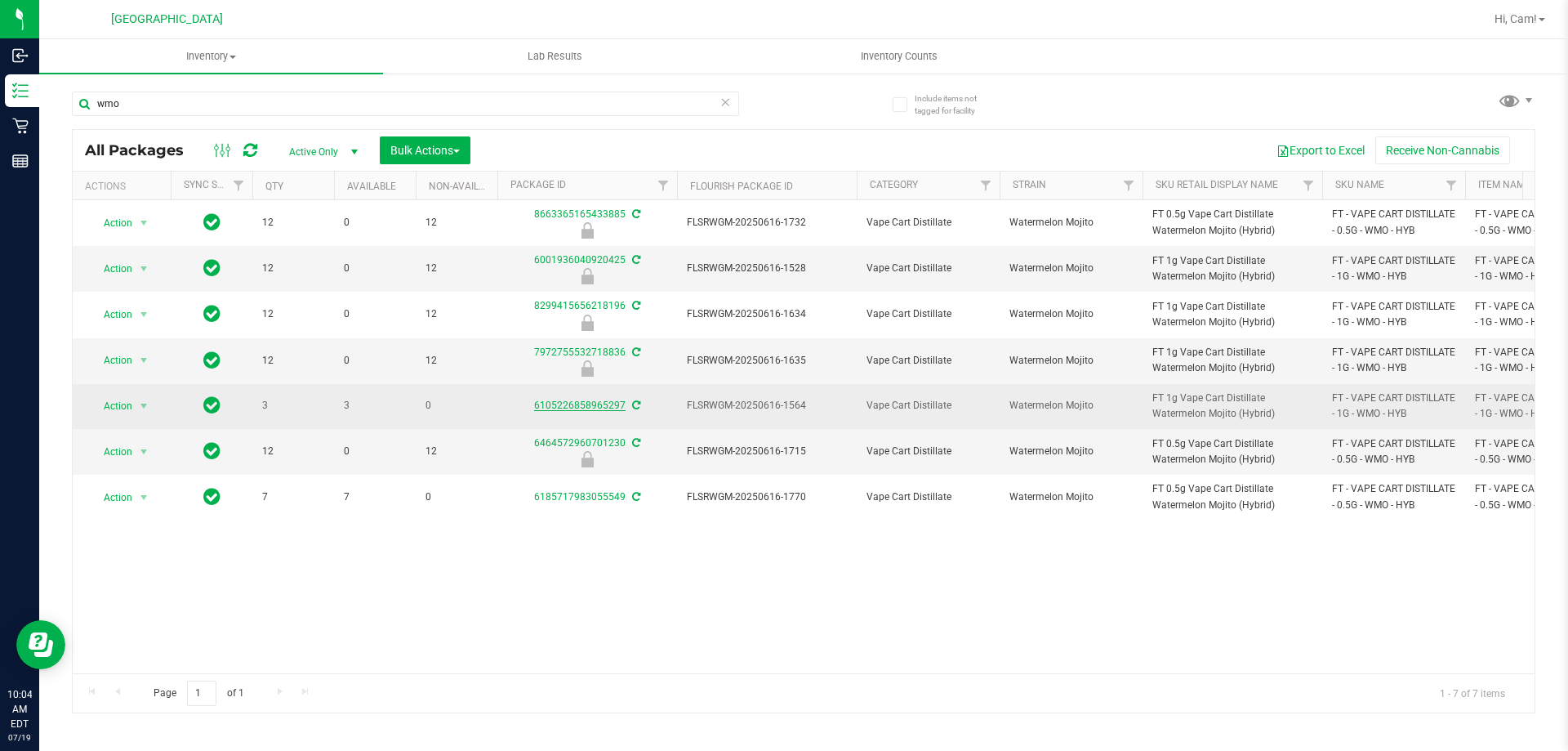 click on "6105226858965297" at bounding box center (580, 405) 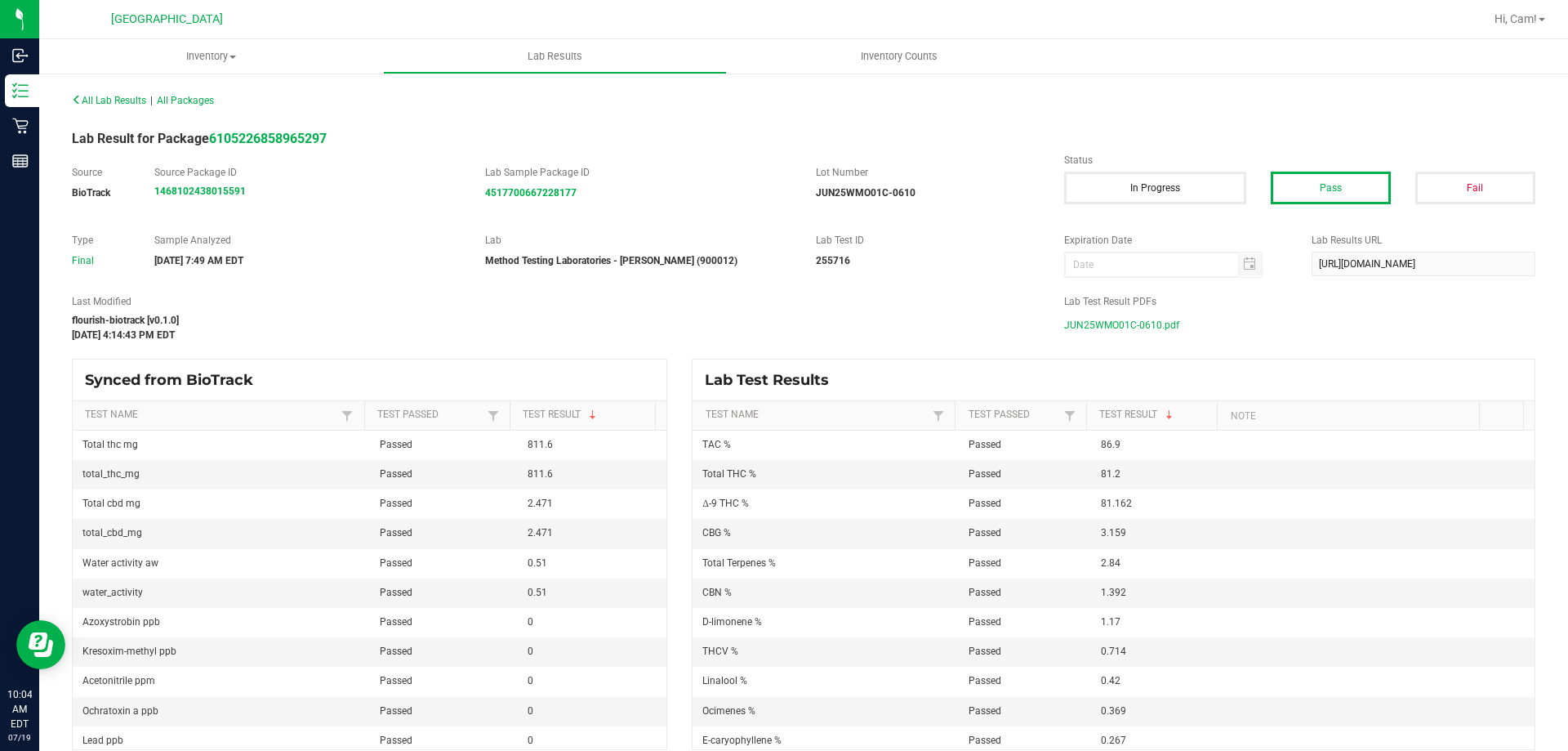 click on "JUN25WMO01C-0610.pdf" at bounding box center (1121, 325) 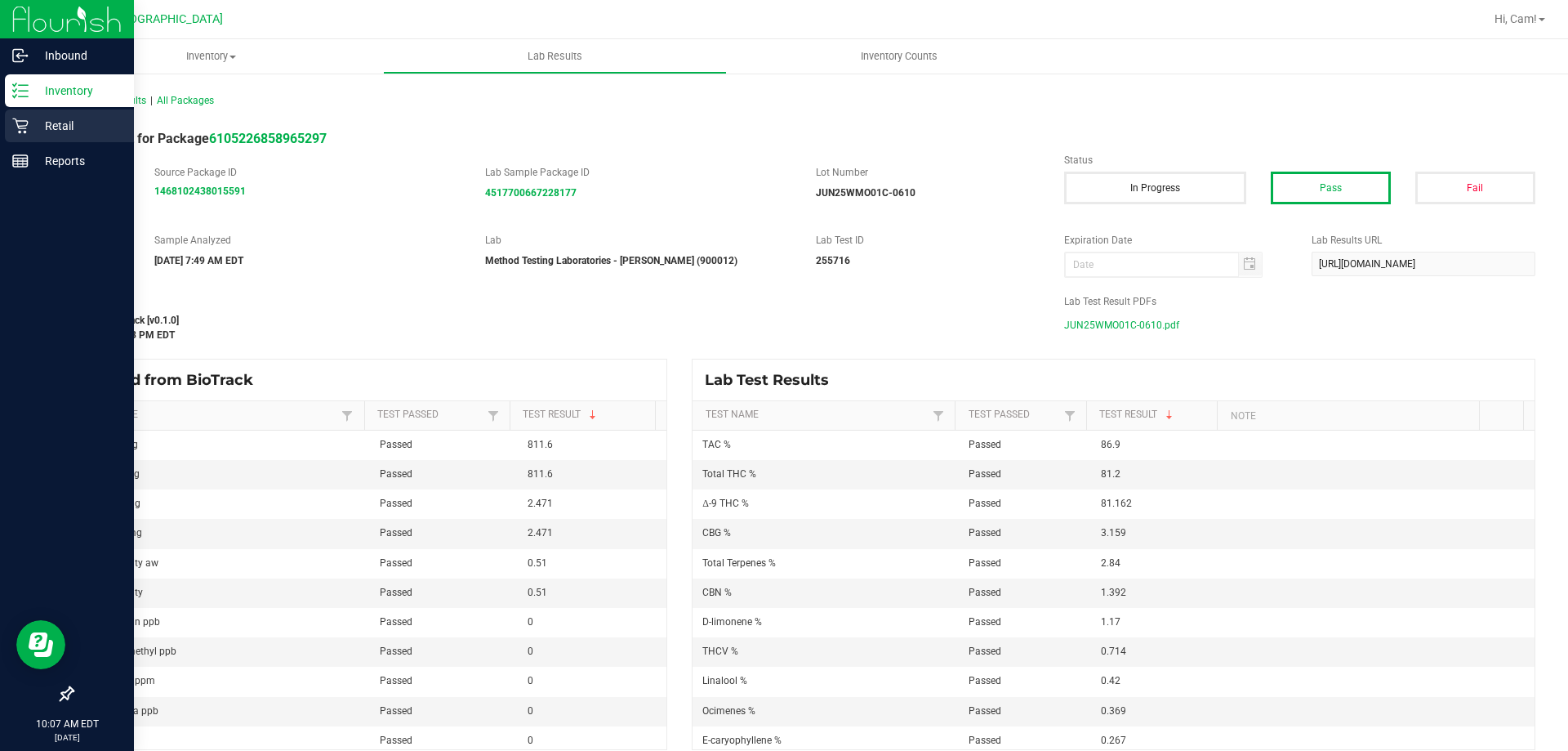 drag, startPoint x: 34, startPoint y: 119, endPoint x: 60, endPoint y: 114, distance: 26.4764 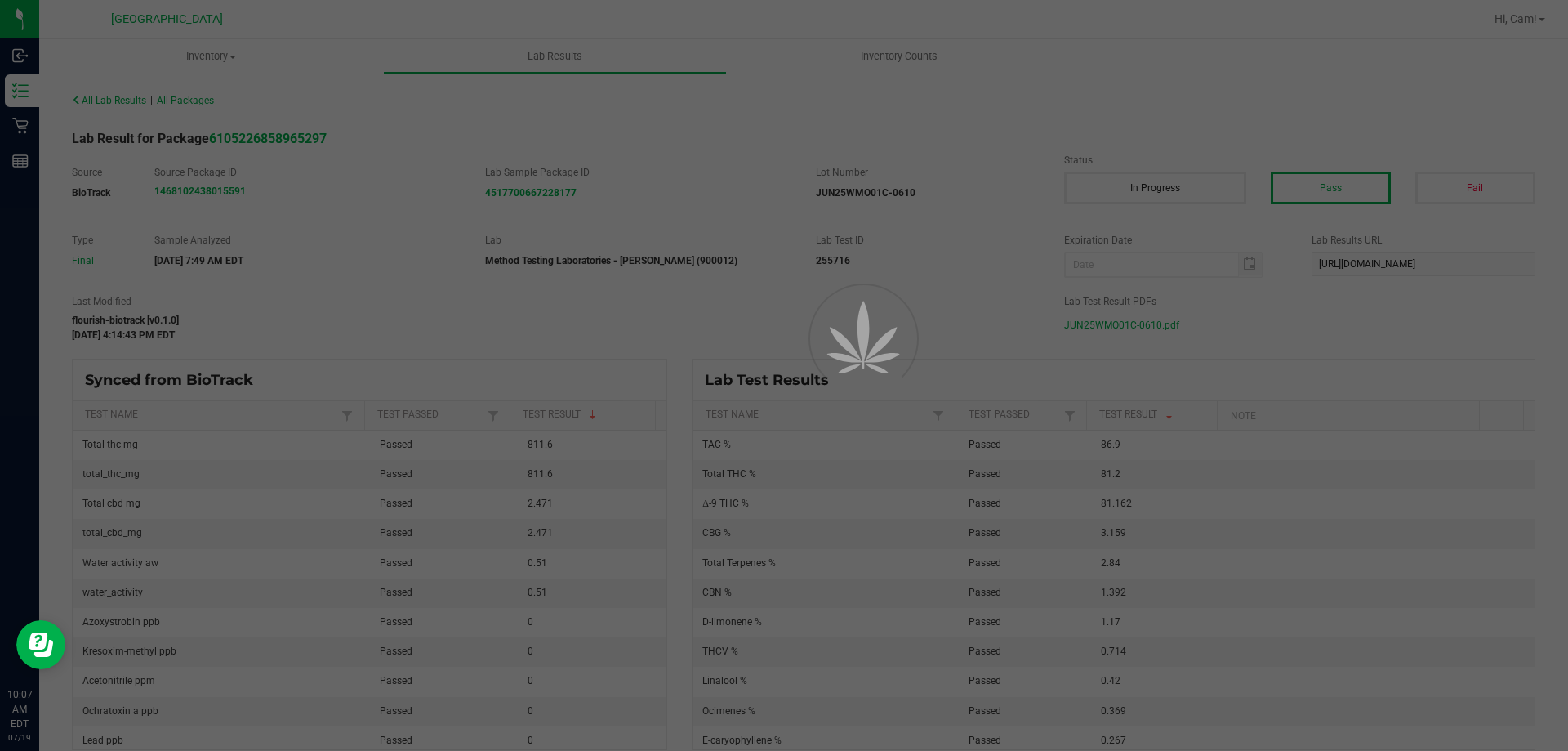 click at bounding box center [784, 375] 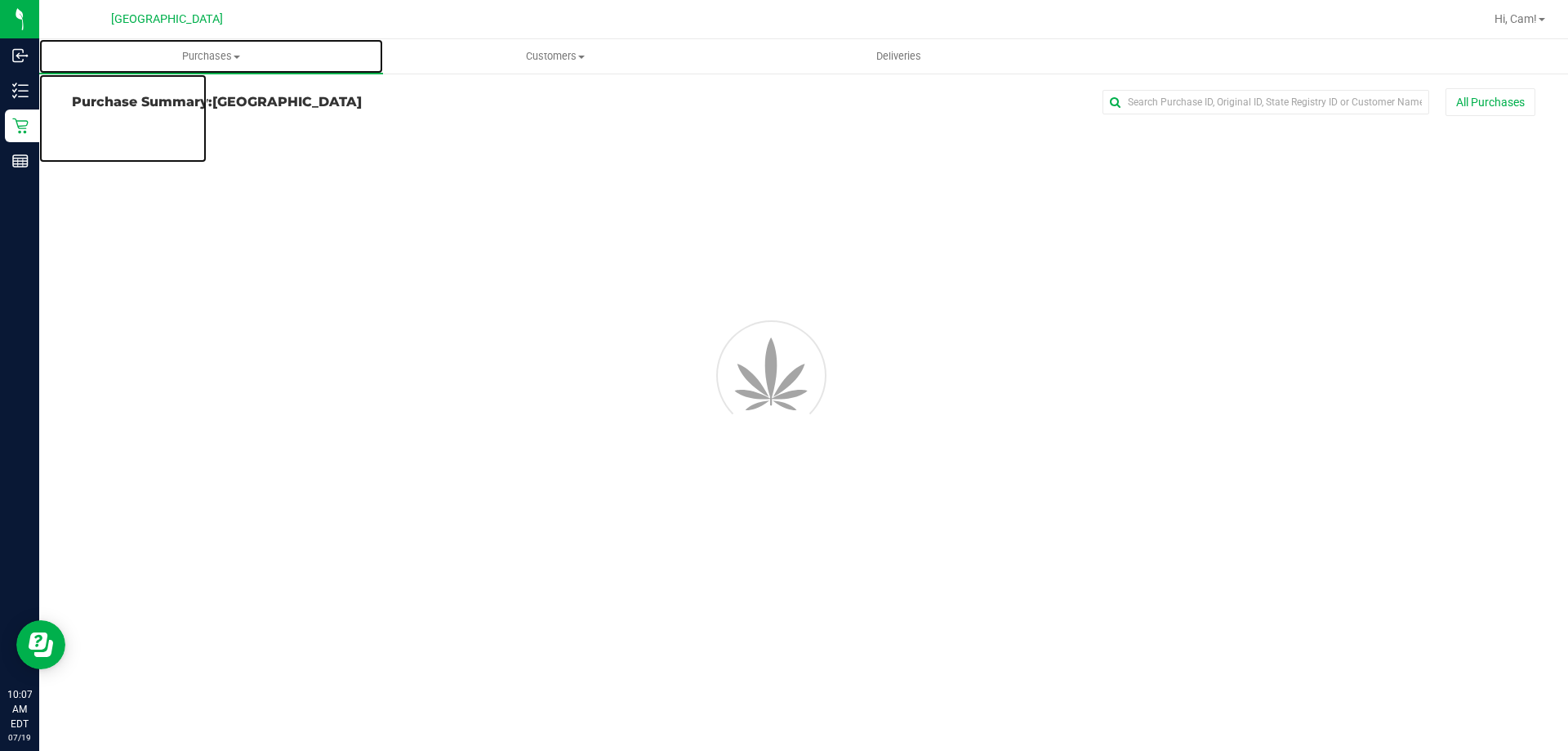 click on "Purchases" at bounding box center [211, 56] 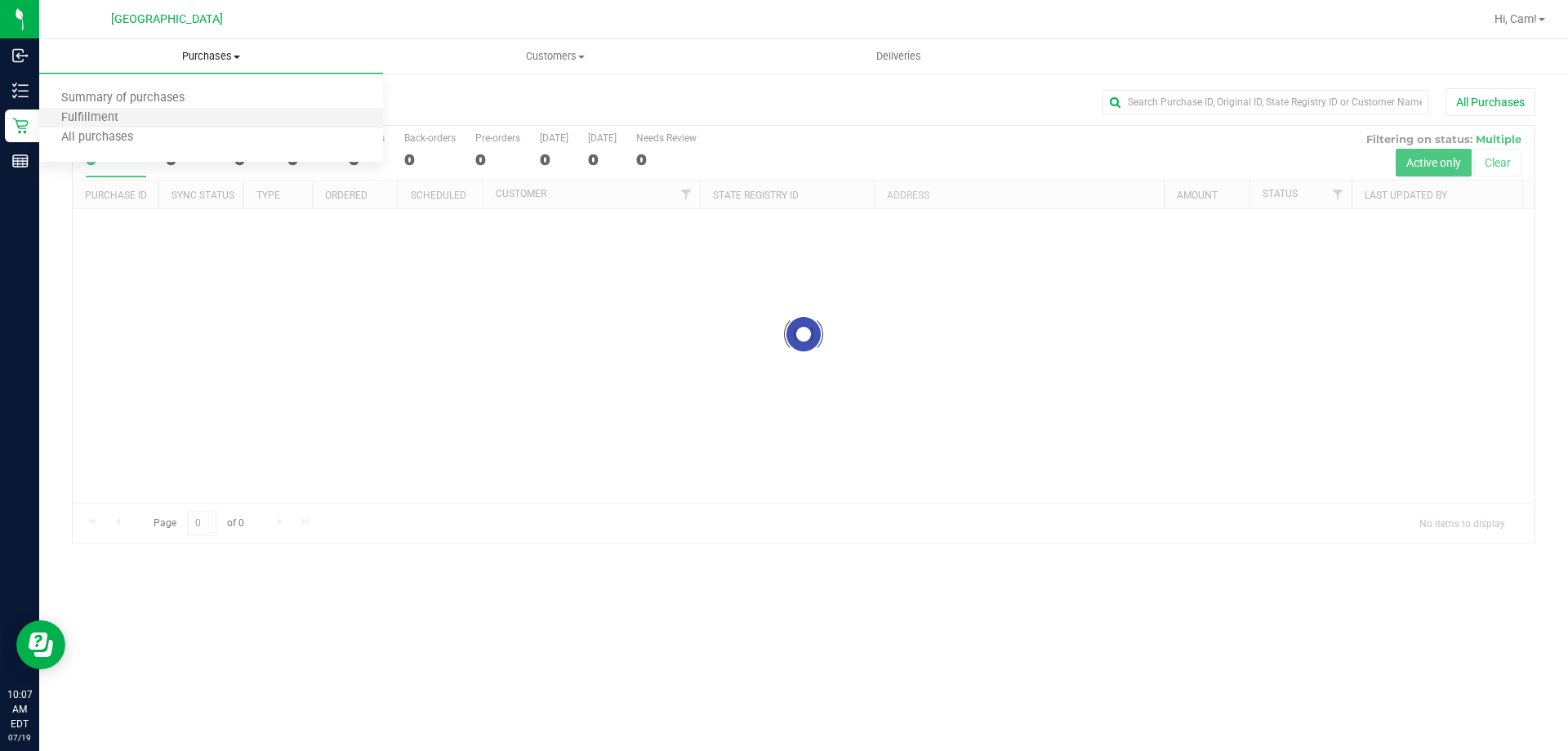 click on "Fulfillment" at bounding box center [211, 118] 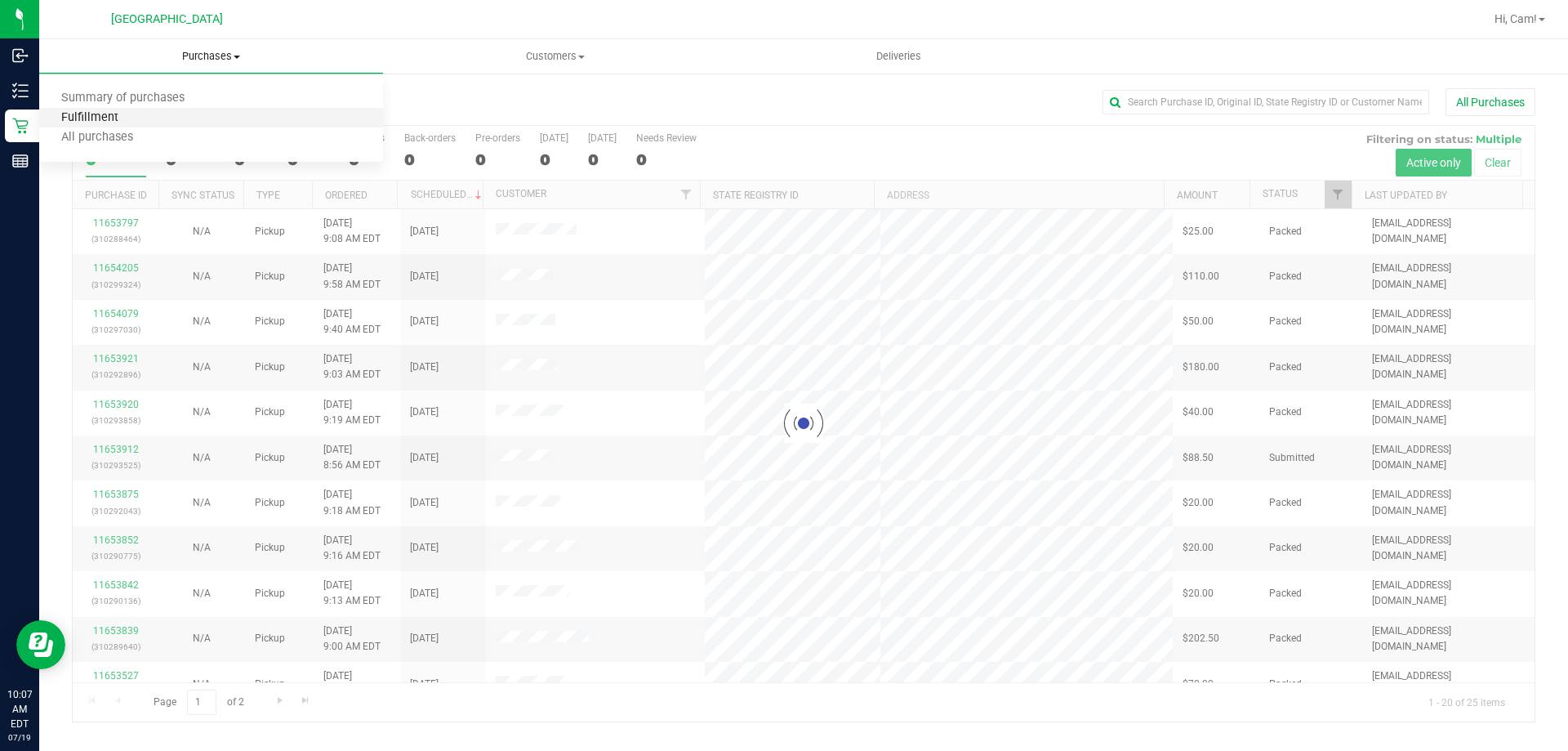 click on "Fulfillment" at bounding box center (90, 118) 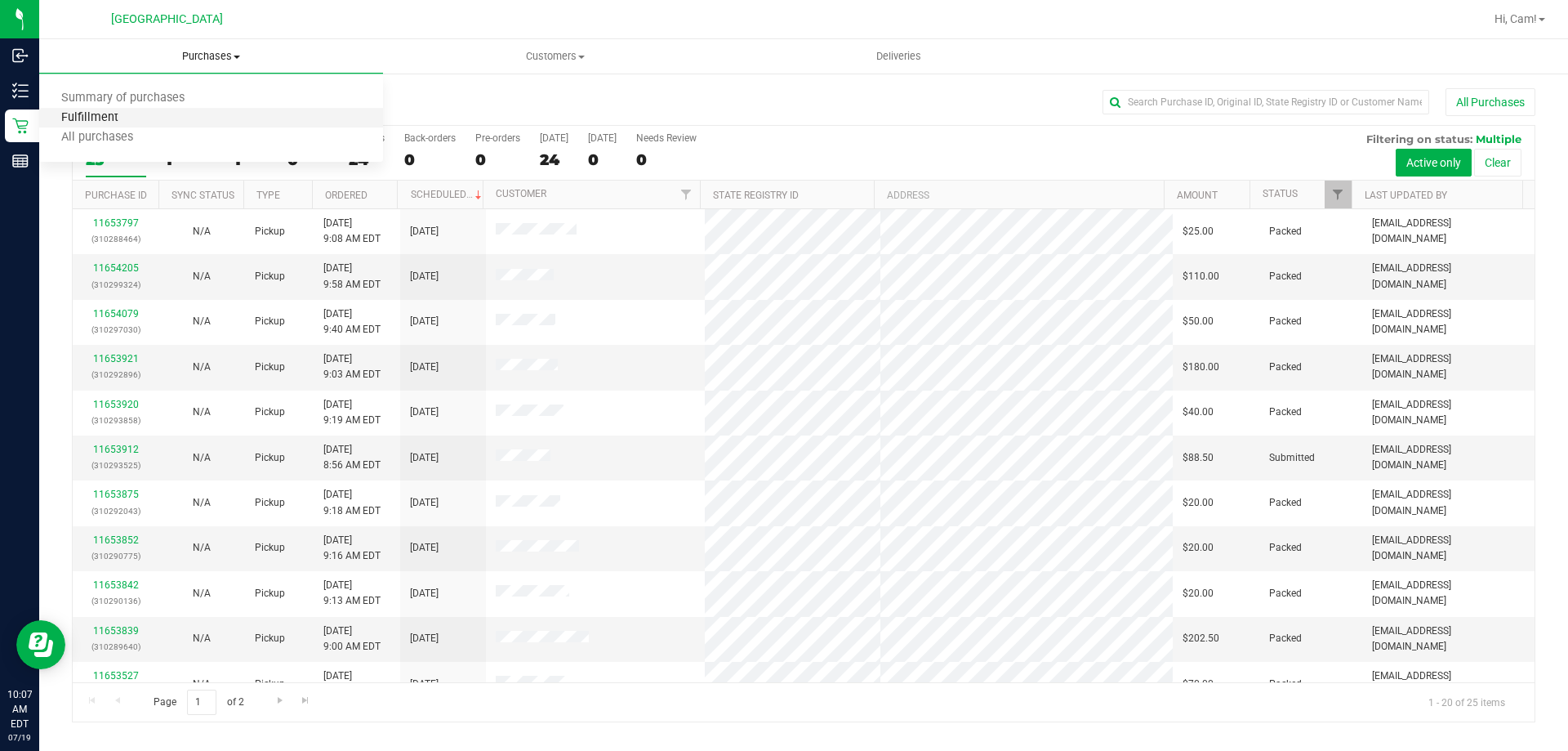 click on "Fulfillment" at bounding box center [90, 118] 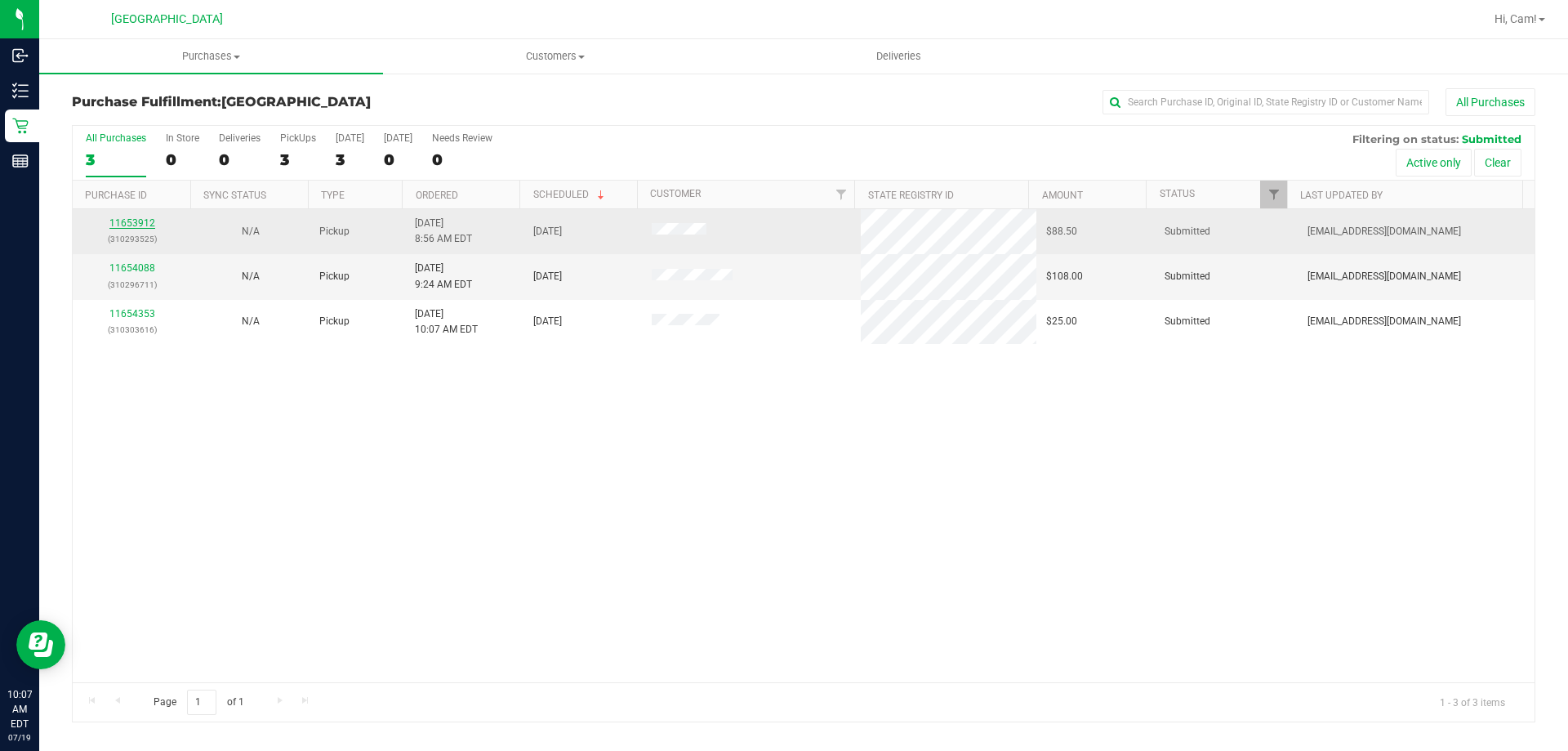 click on "11653912" at bounding box center [132, 223] 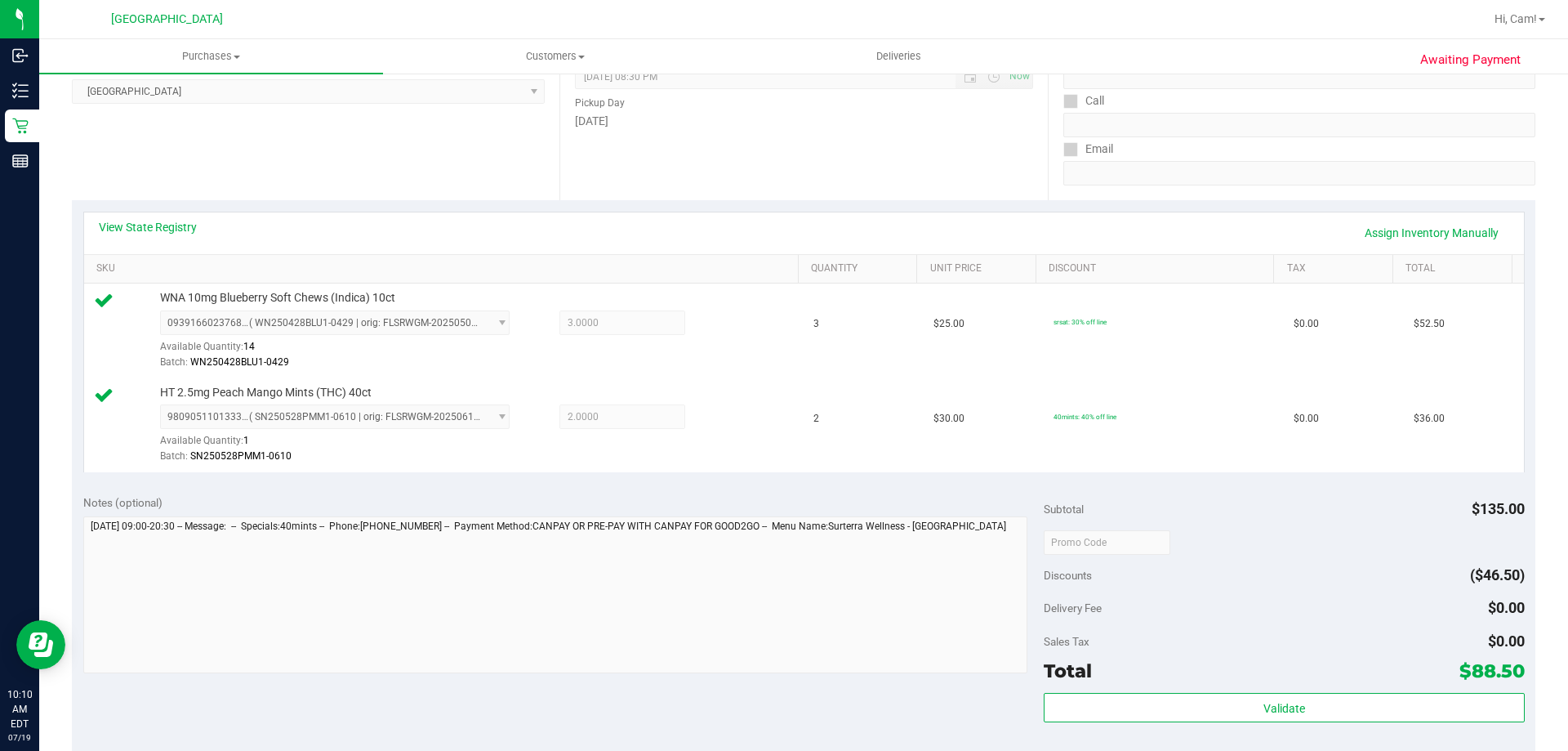 scroll, scrollTop: 409, scrollLeft: 0, axis: vertical 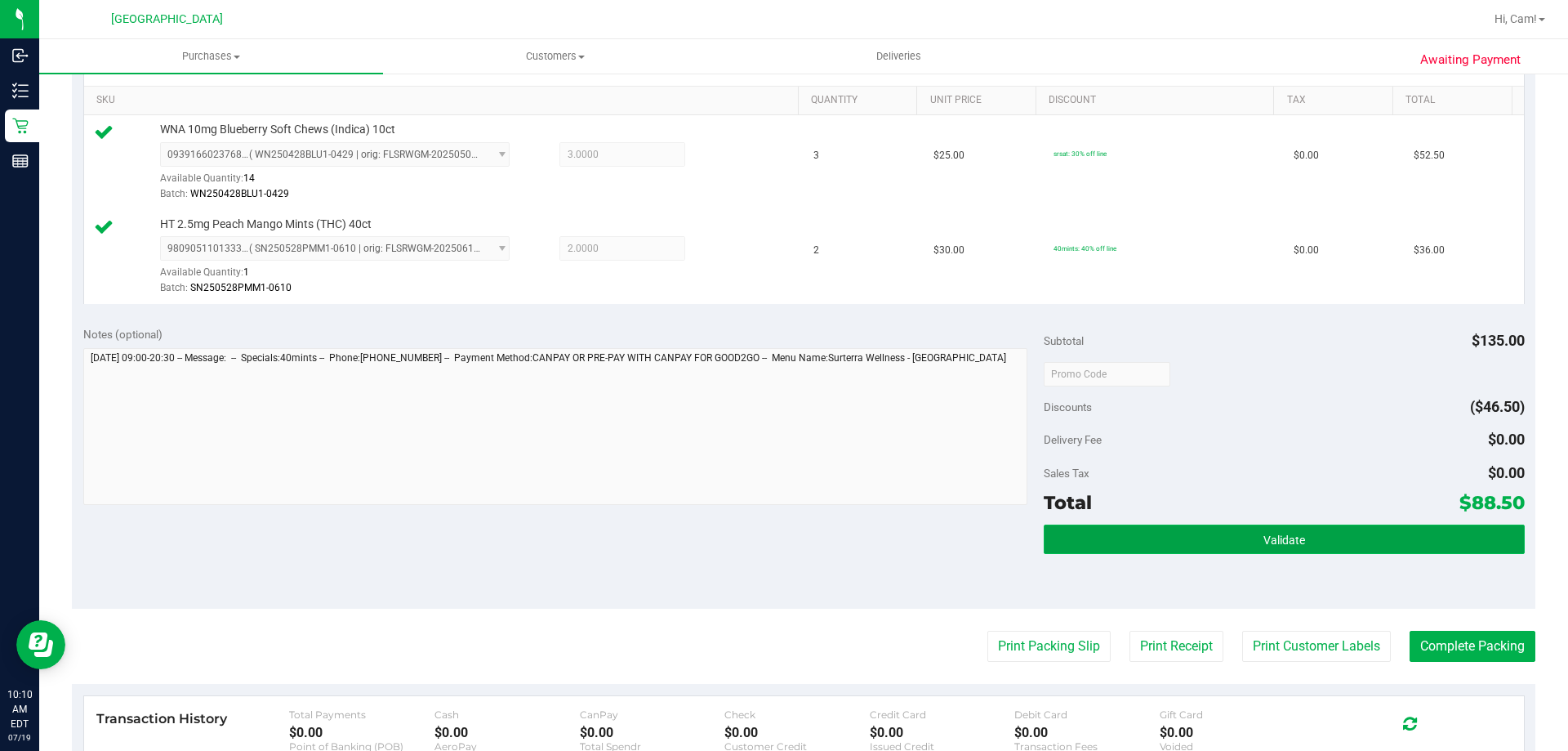 click on "Validate" at bounding box center (1284, 539) 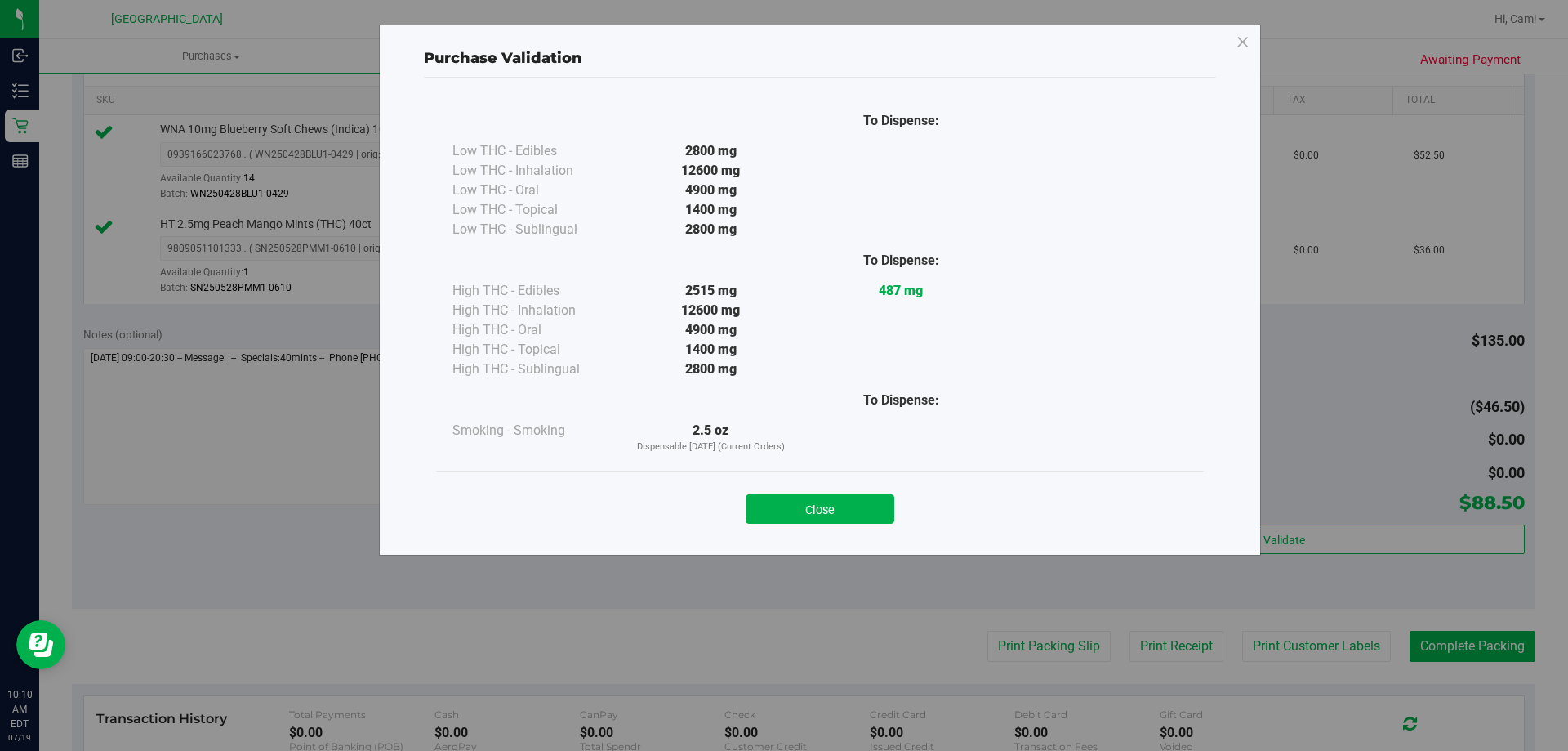drag, startPoint x: 804, startPoint y: 523, endPoint x: 812, endPoint y: 517, distance: 10 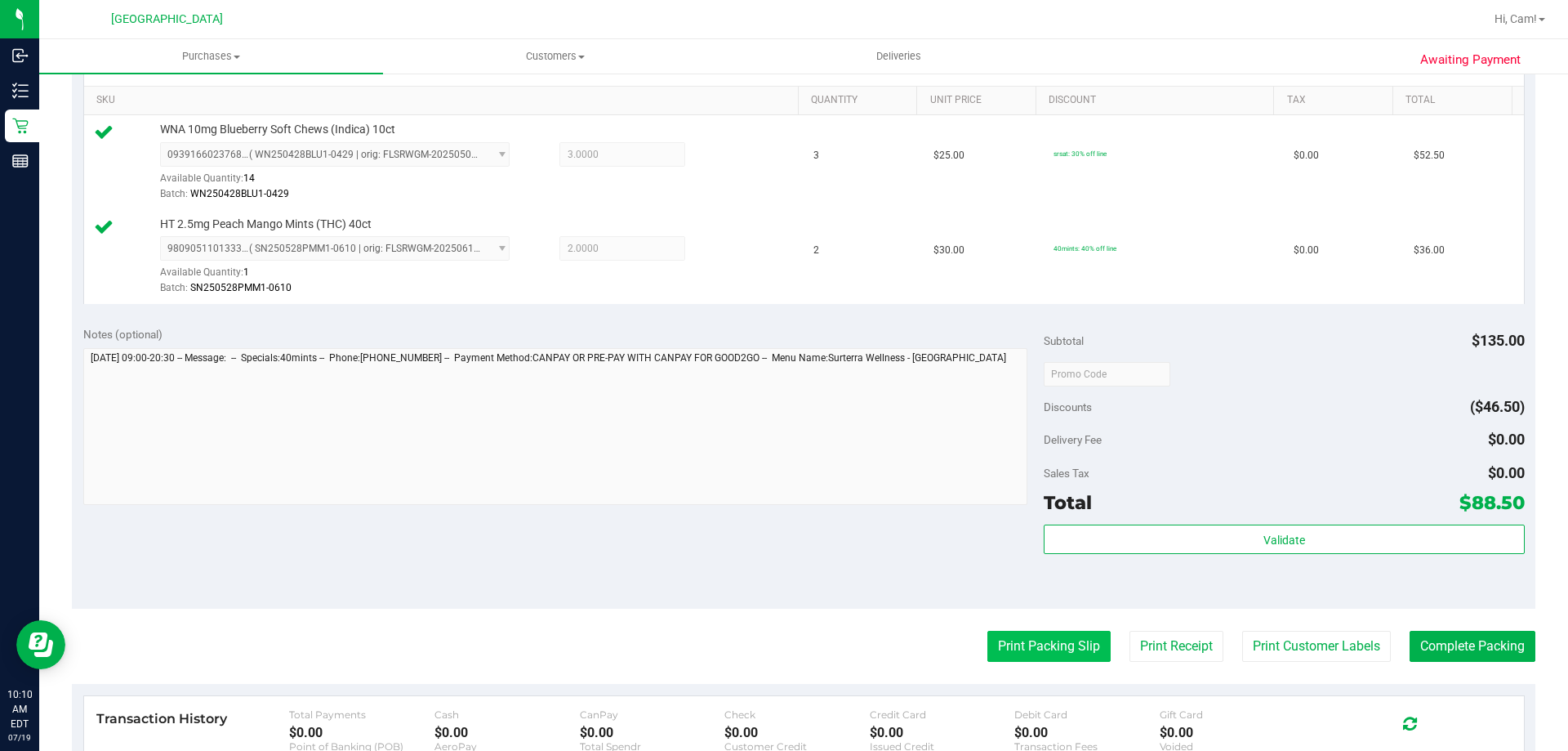 click on "Print Packing Slip" at bounding box center [1049, 646] 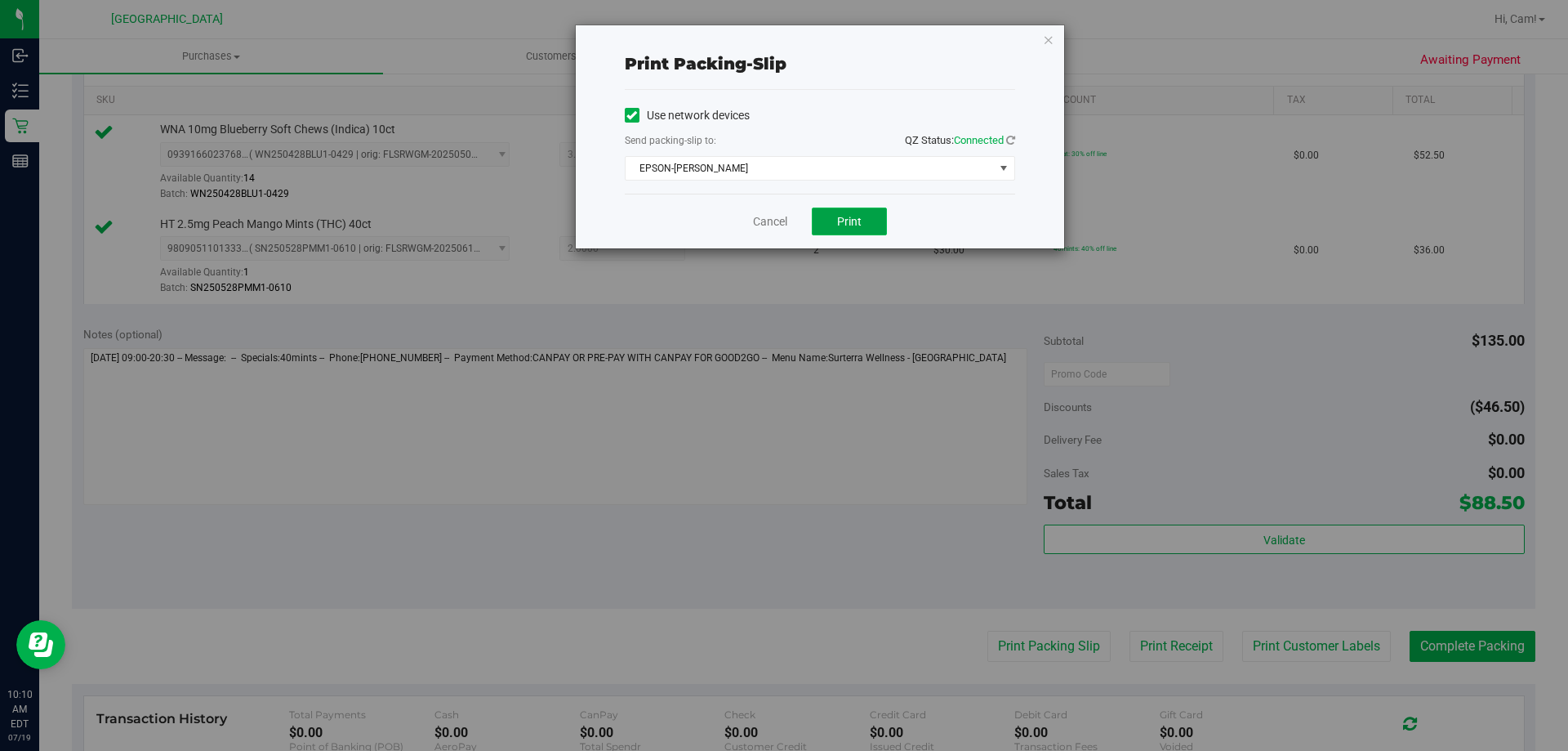 click on "Print" at bounding box center (849, 221) 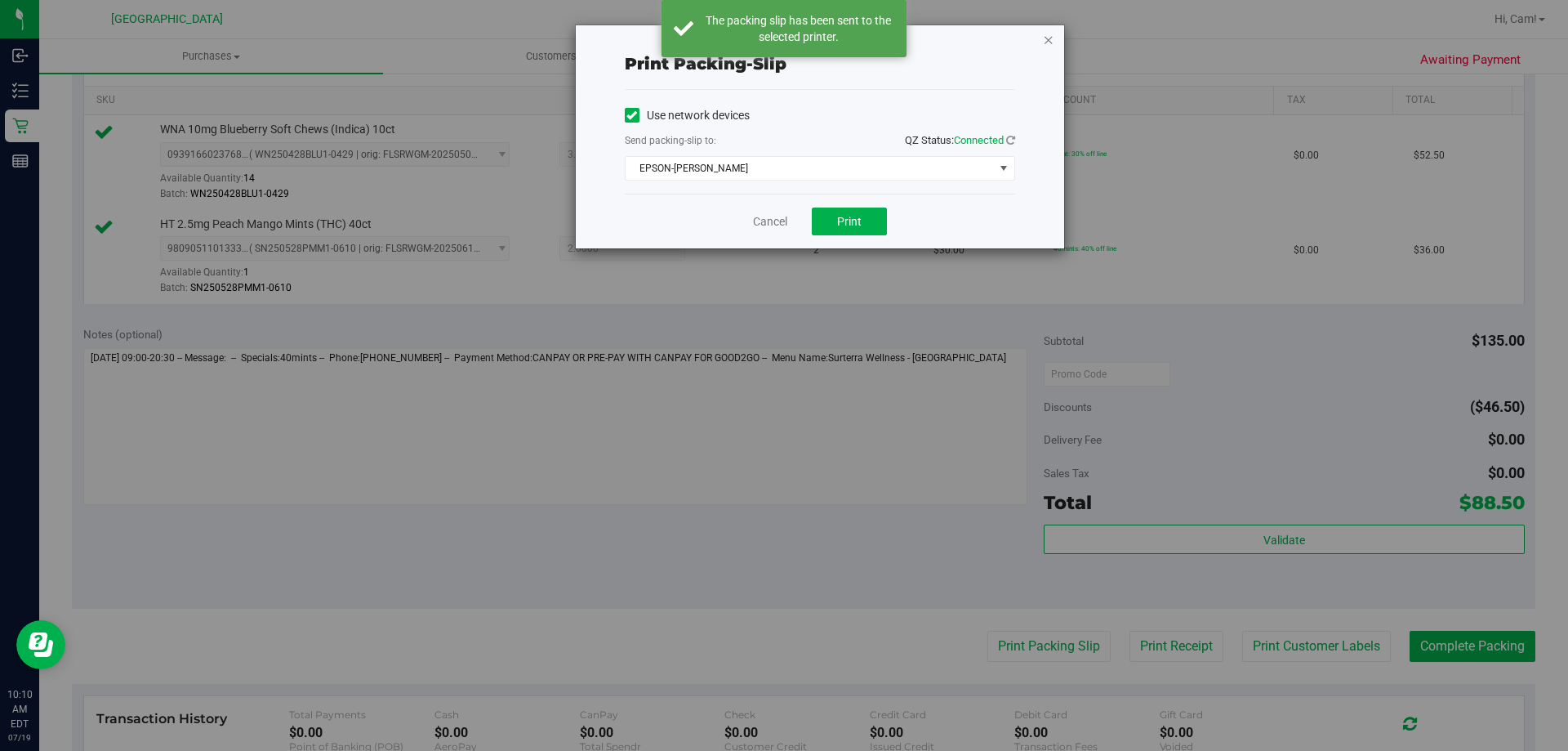 click at bounding box center (1049, 39) 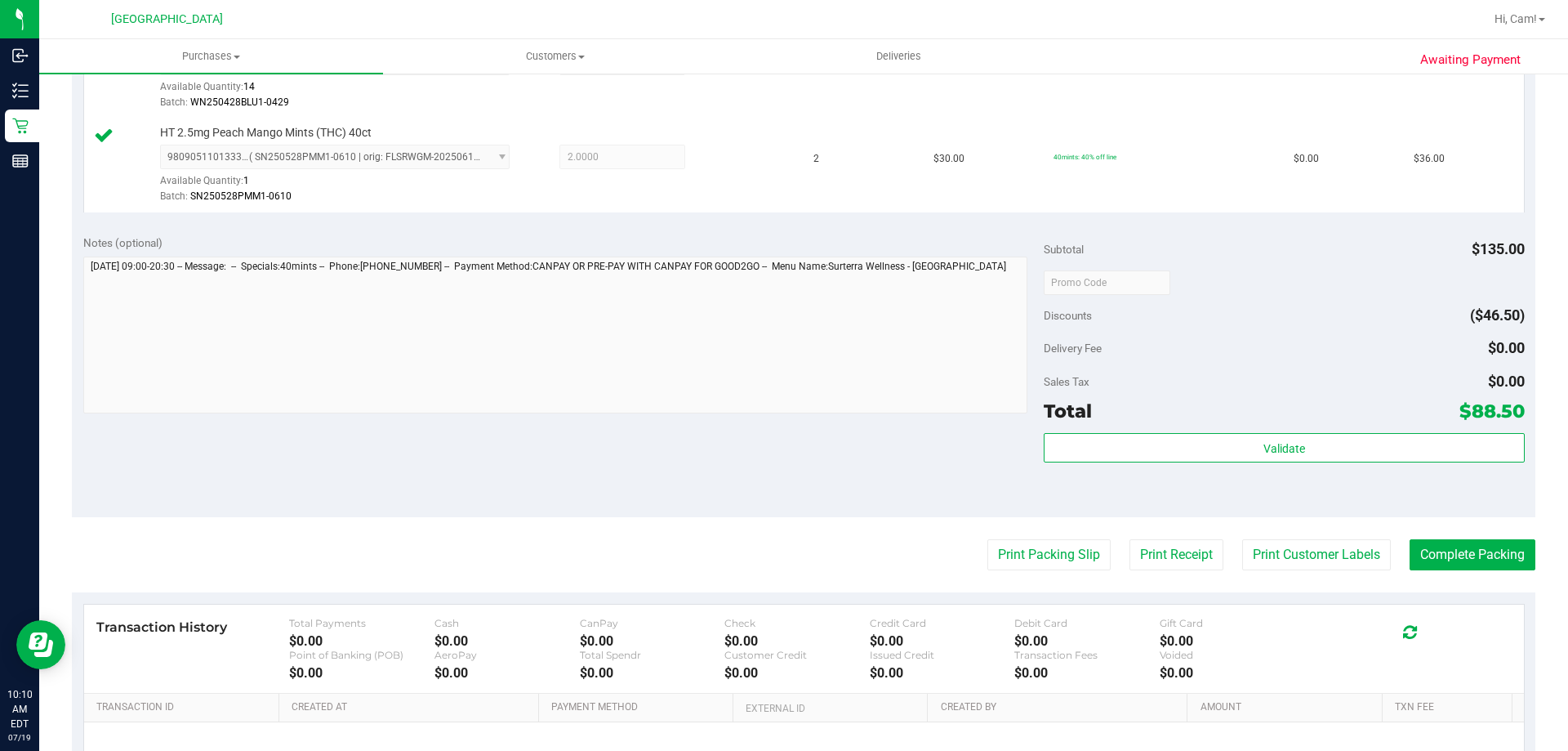 scroll, scrollTop: 409, scrollLeft: 0, axis: vertical 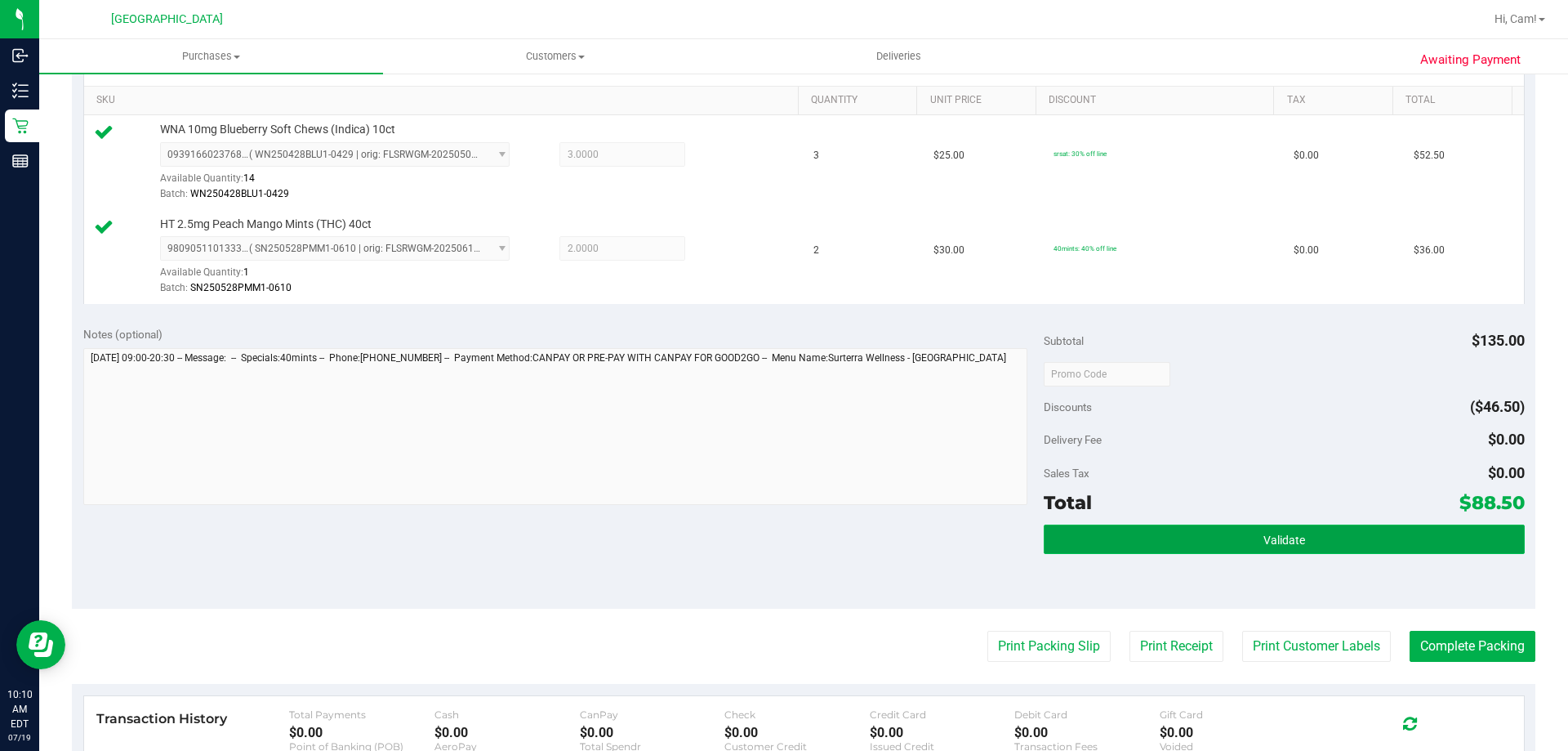 click on "Validate" at bounding box center [1284, 539] 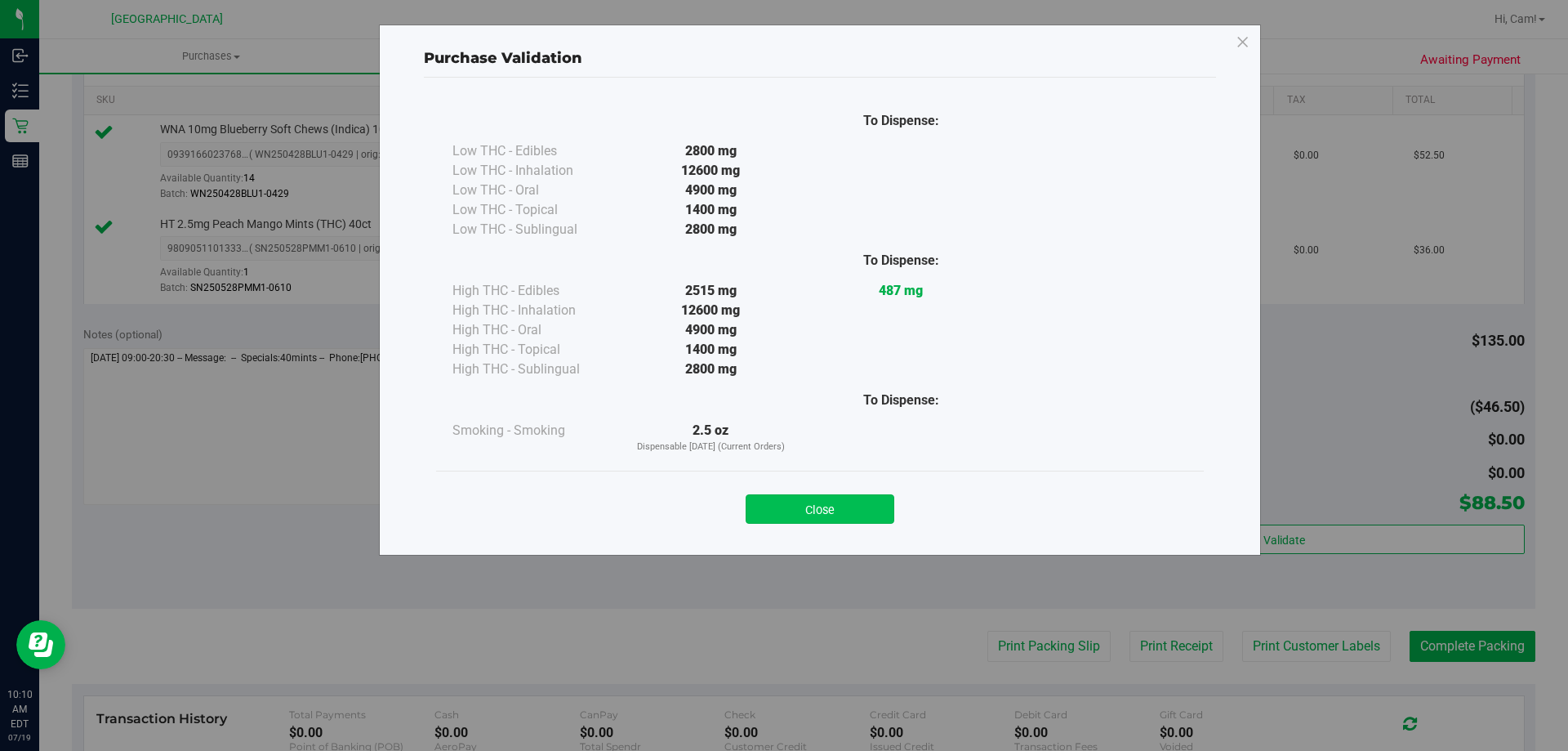 click on "Close" at bounding box center (820, 509) 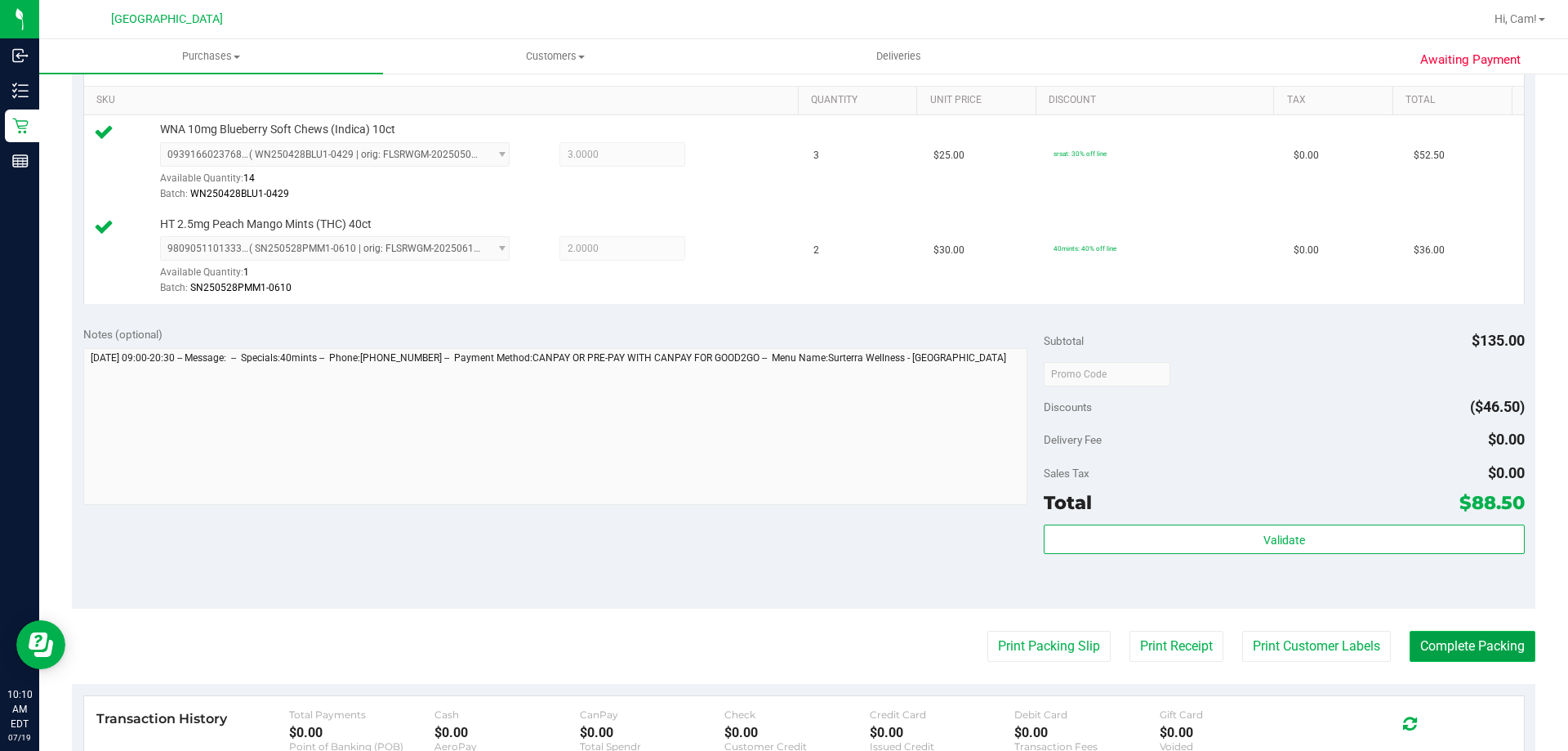 click on "Complete Packing" at bounding box center [1472, 646] 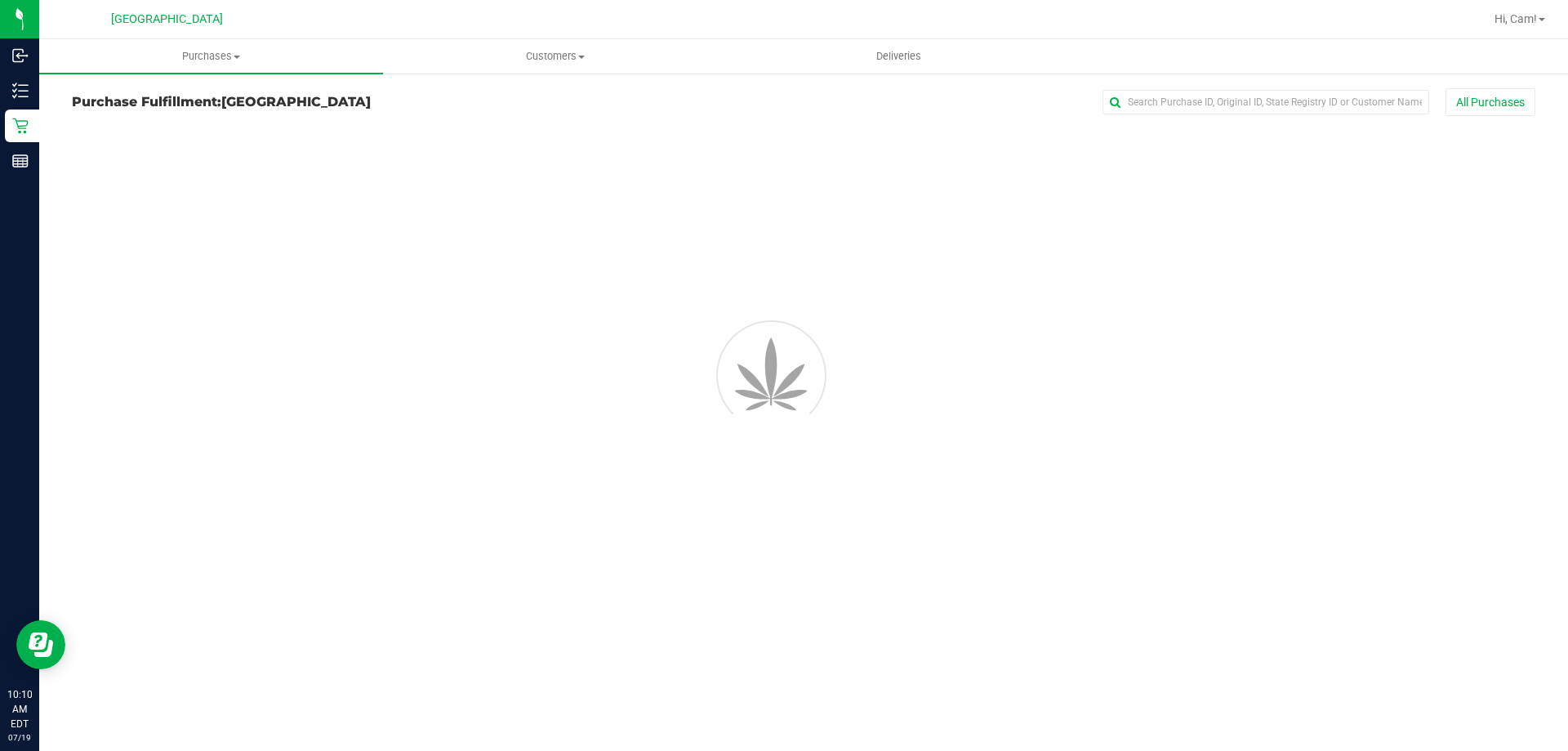 scroll, scrollTop: 0, scrollLeft: 0, axis: both 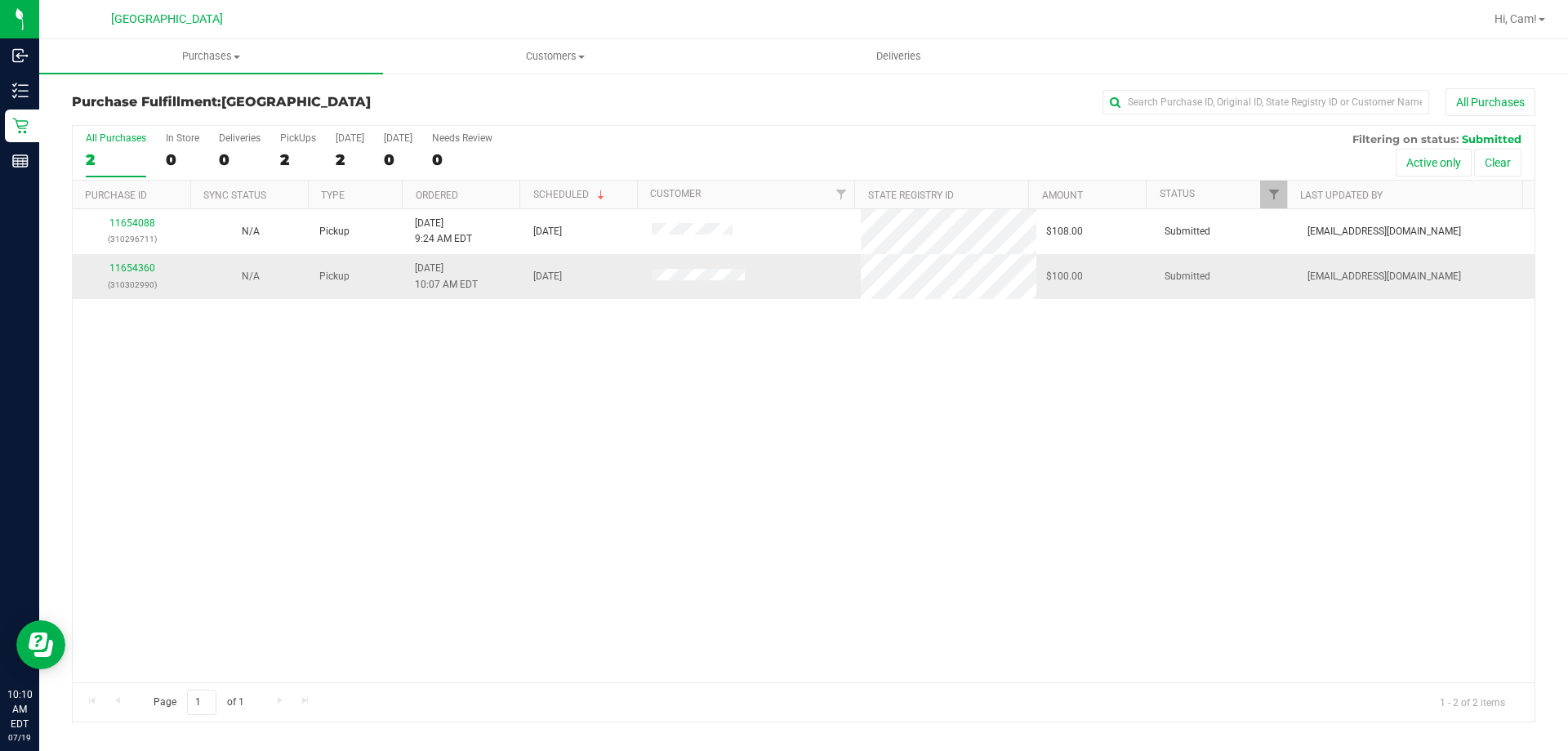 click on "11654360
(310302990)" at bounding box center (131, 276) 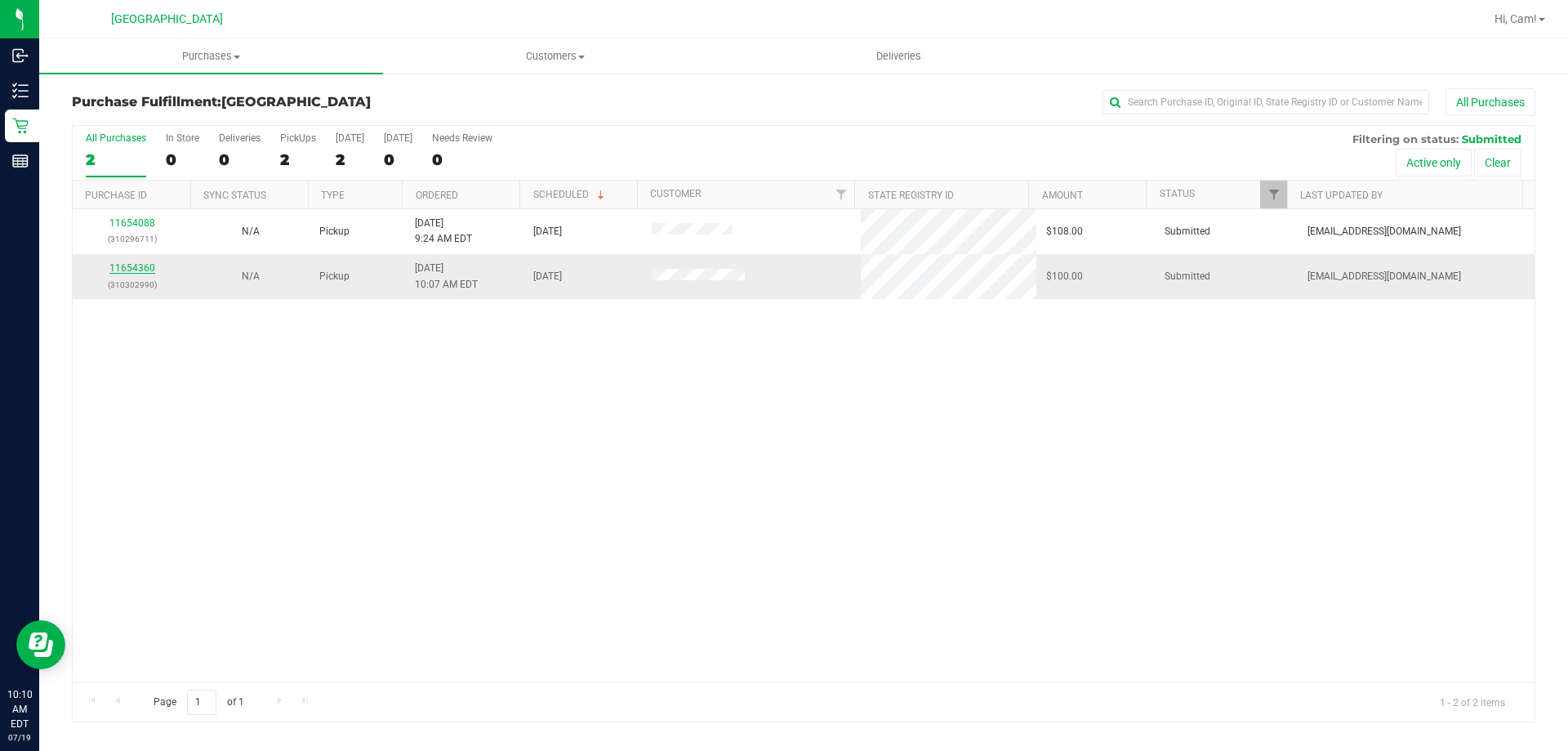 click on "11654360" at bounding box center [132, 268] 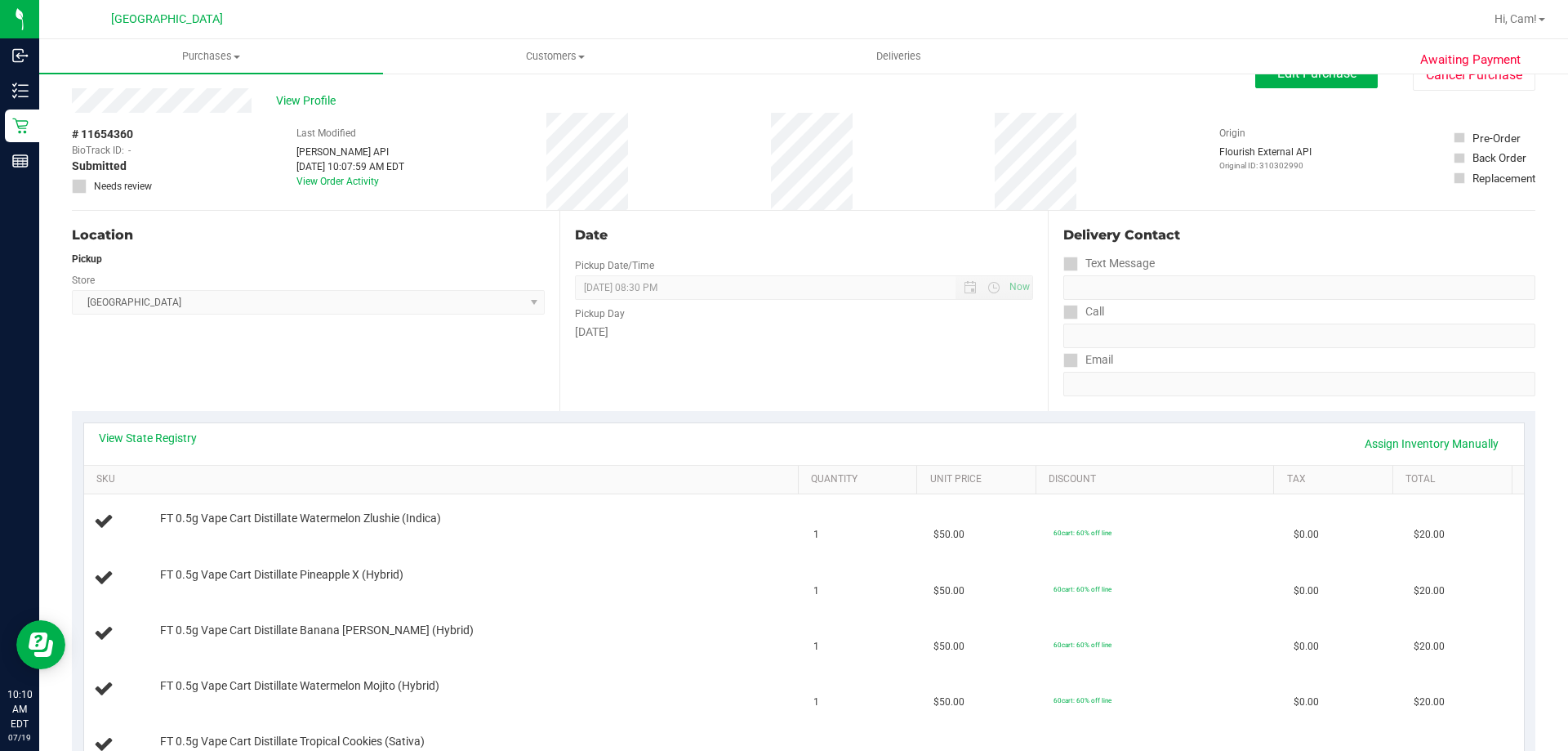 scroll, scrollTop: 82, scrollLeft: 0, axis: vertical 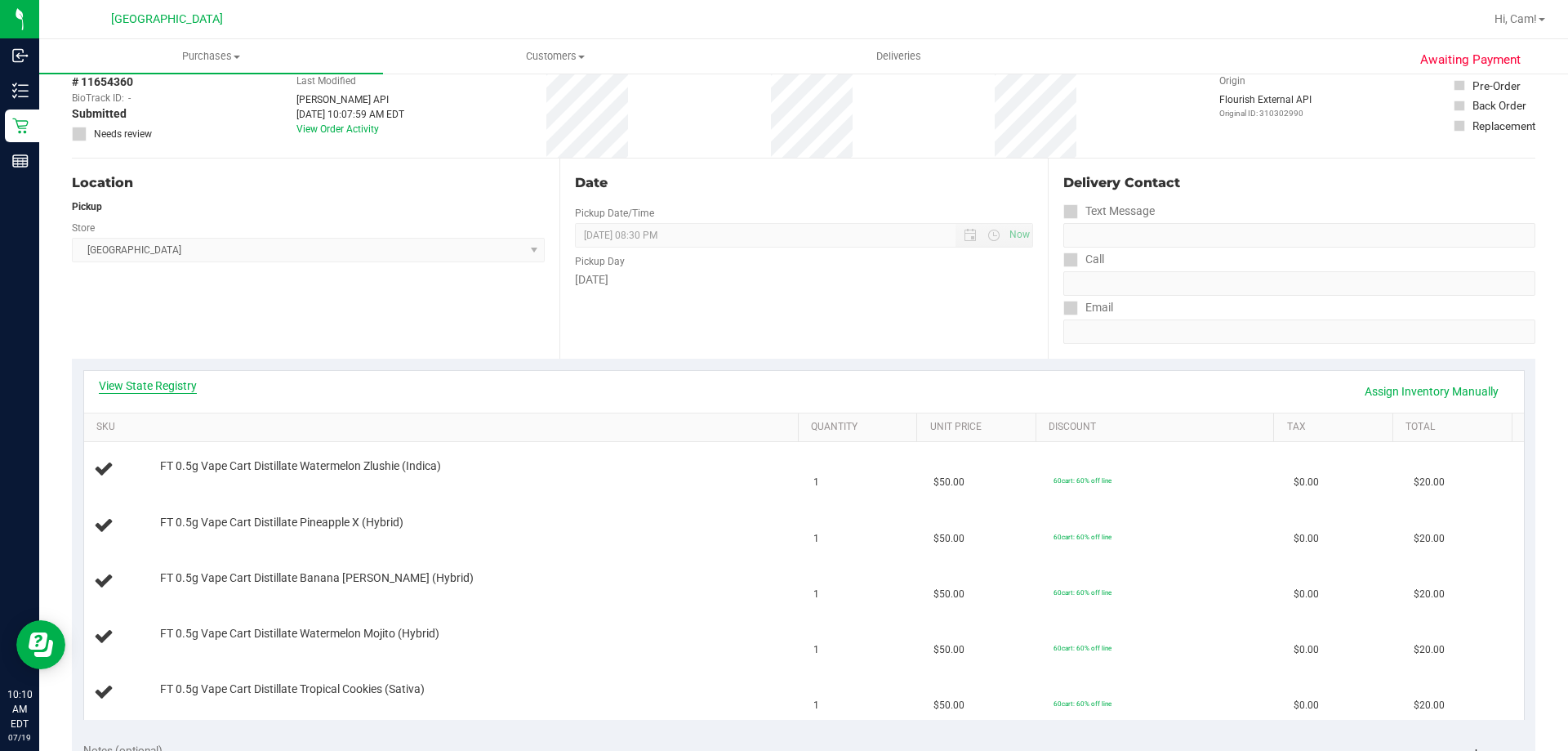 click on "View State Registry
Assign Inventory Manually" at bounding box center (804, 391) 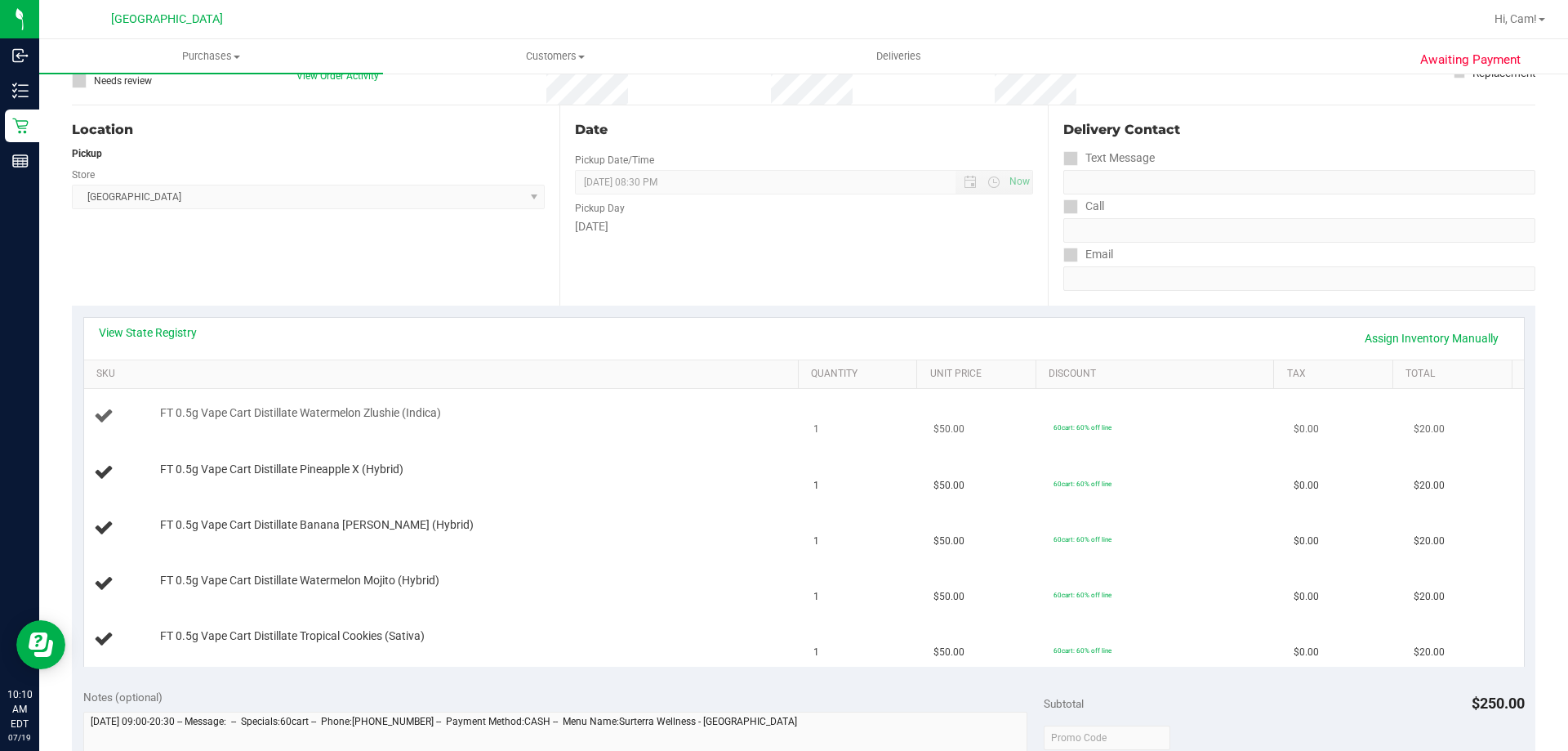 scroll, scrollTop: 163, scrollLeft: 0, axis: vertical 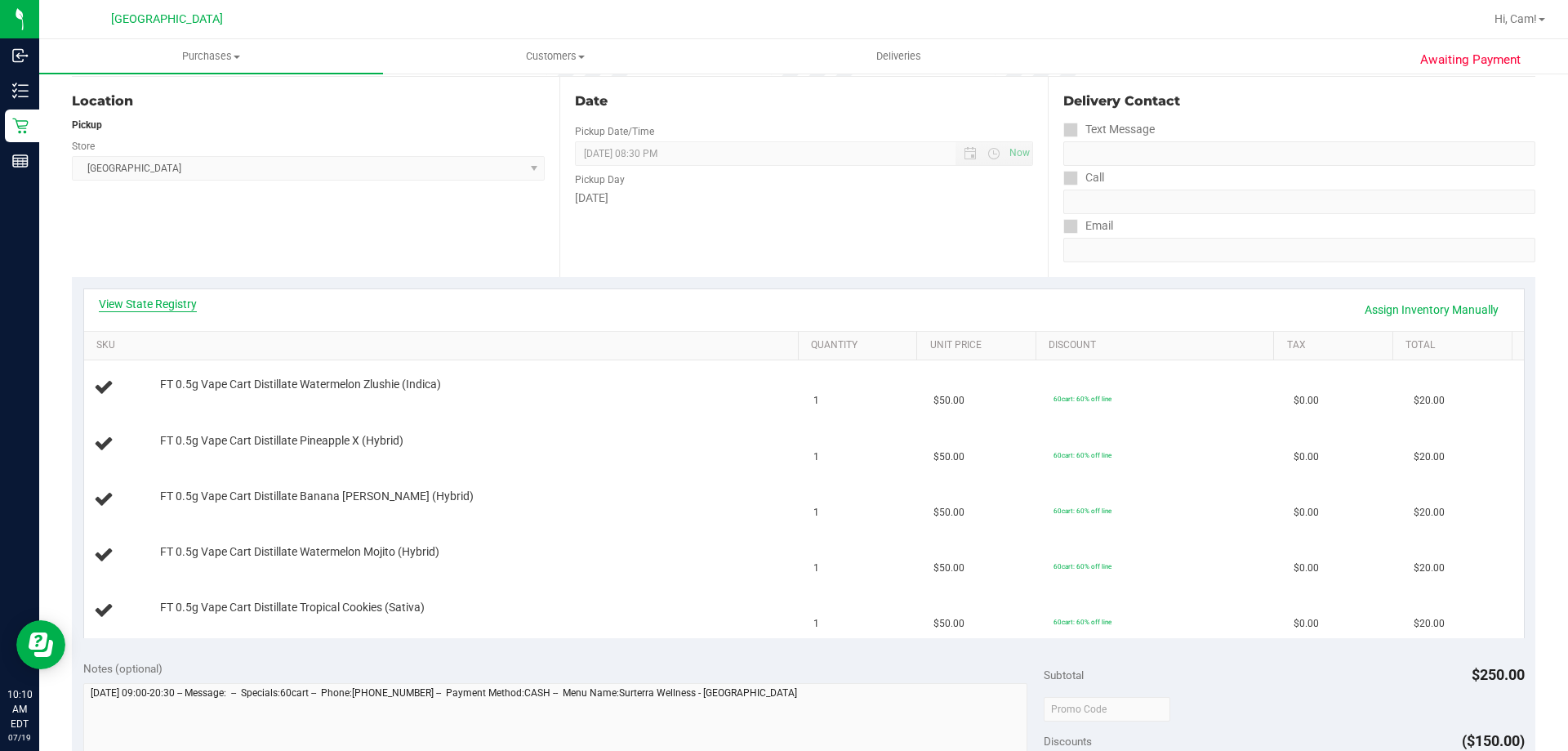 click on "View State Registry" at bounding box center [148, 304] 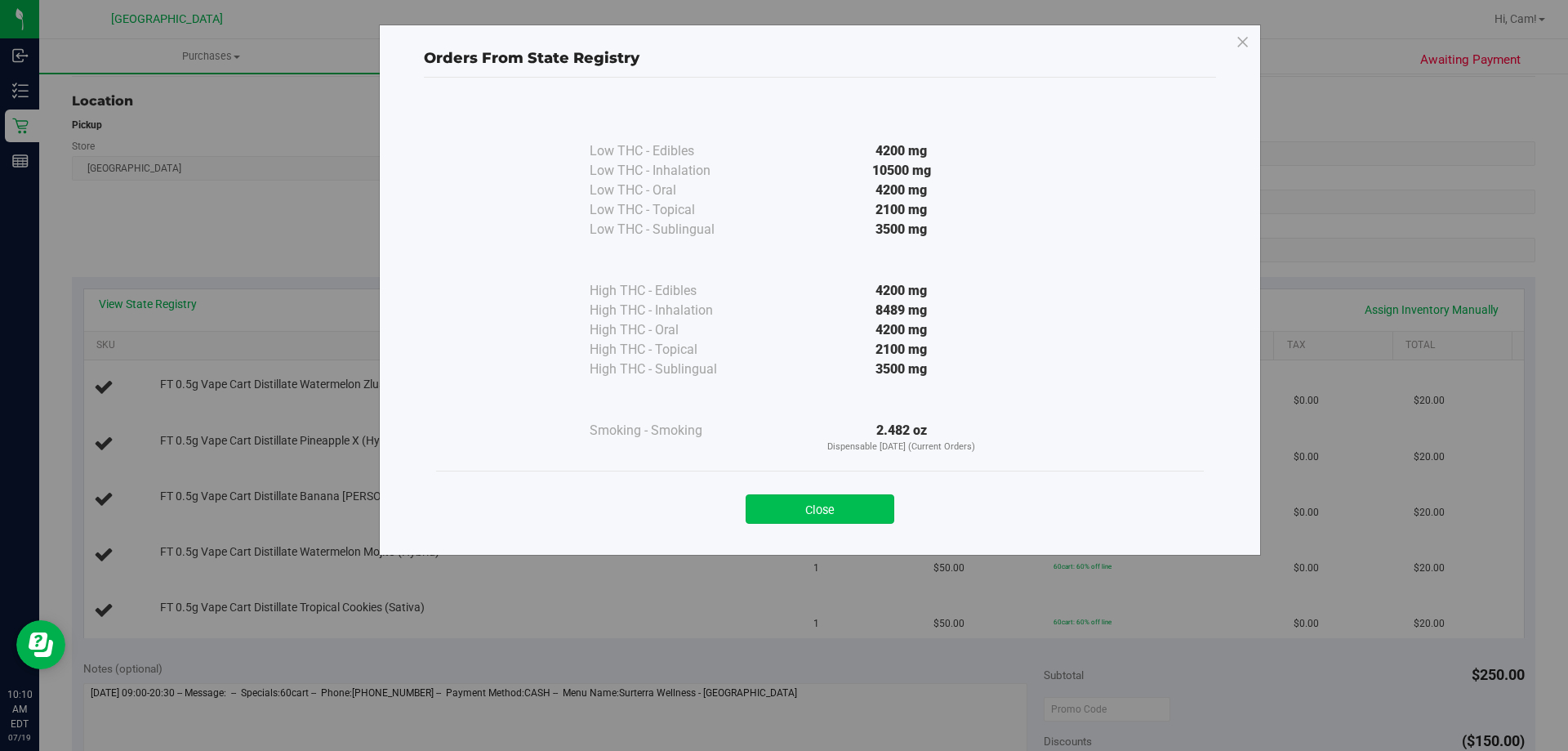 click on "Close" at bounding box center (820, 509) 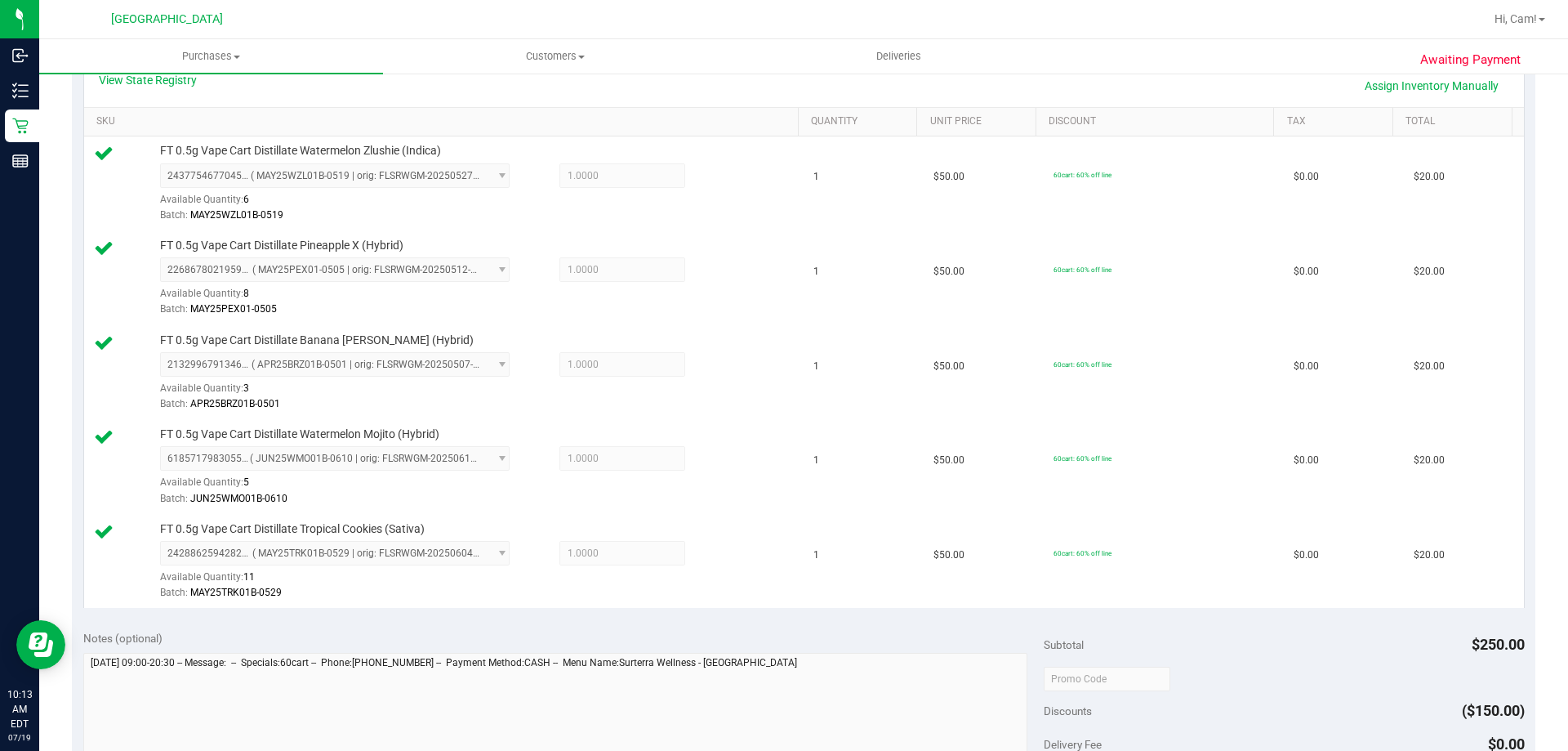 scroll, scrollTop: 572, scrollLeft: 0, axis: vertical 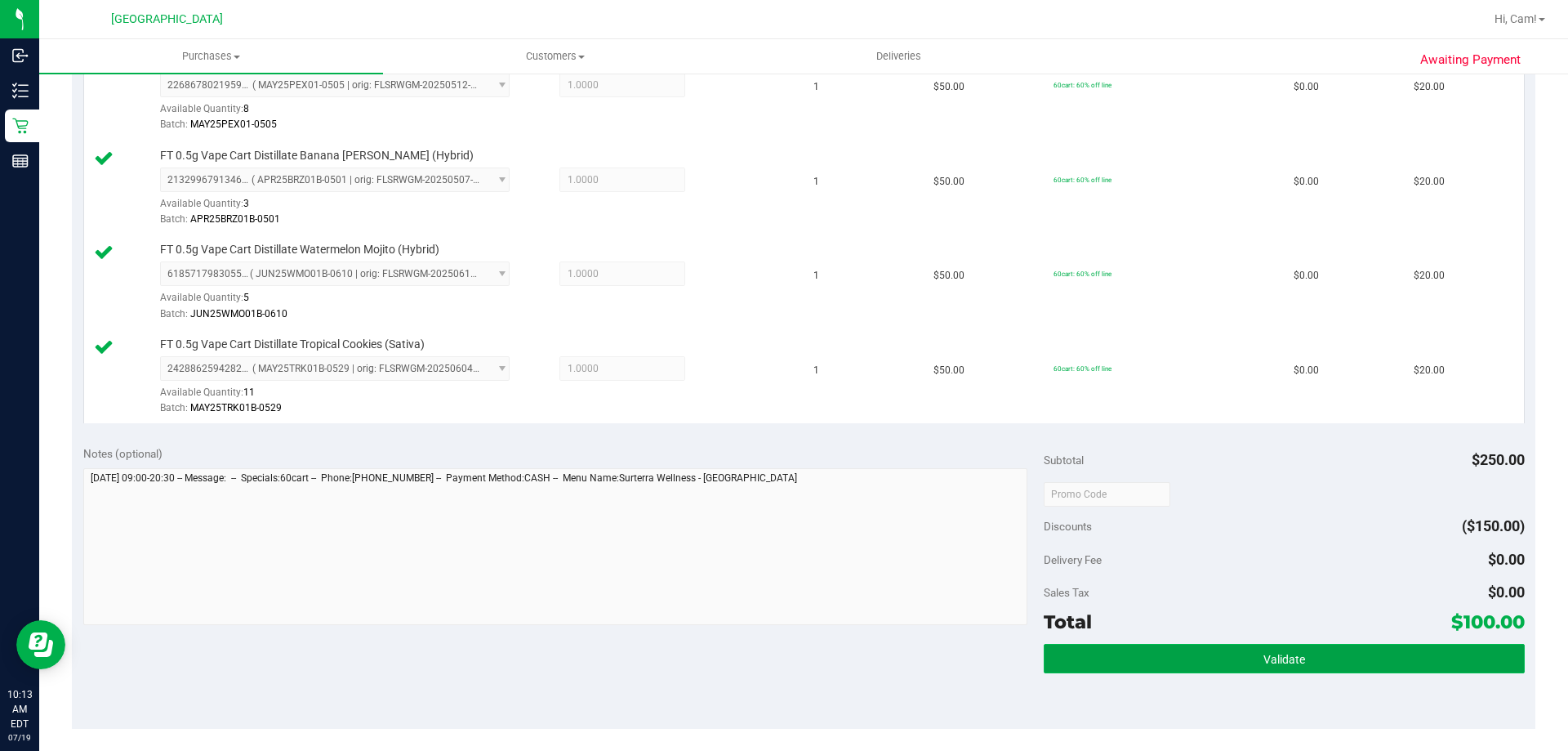 click on "Validate" at bounding box center (1284, 659) 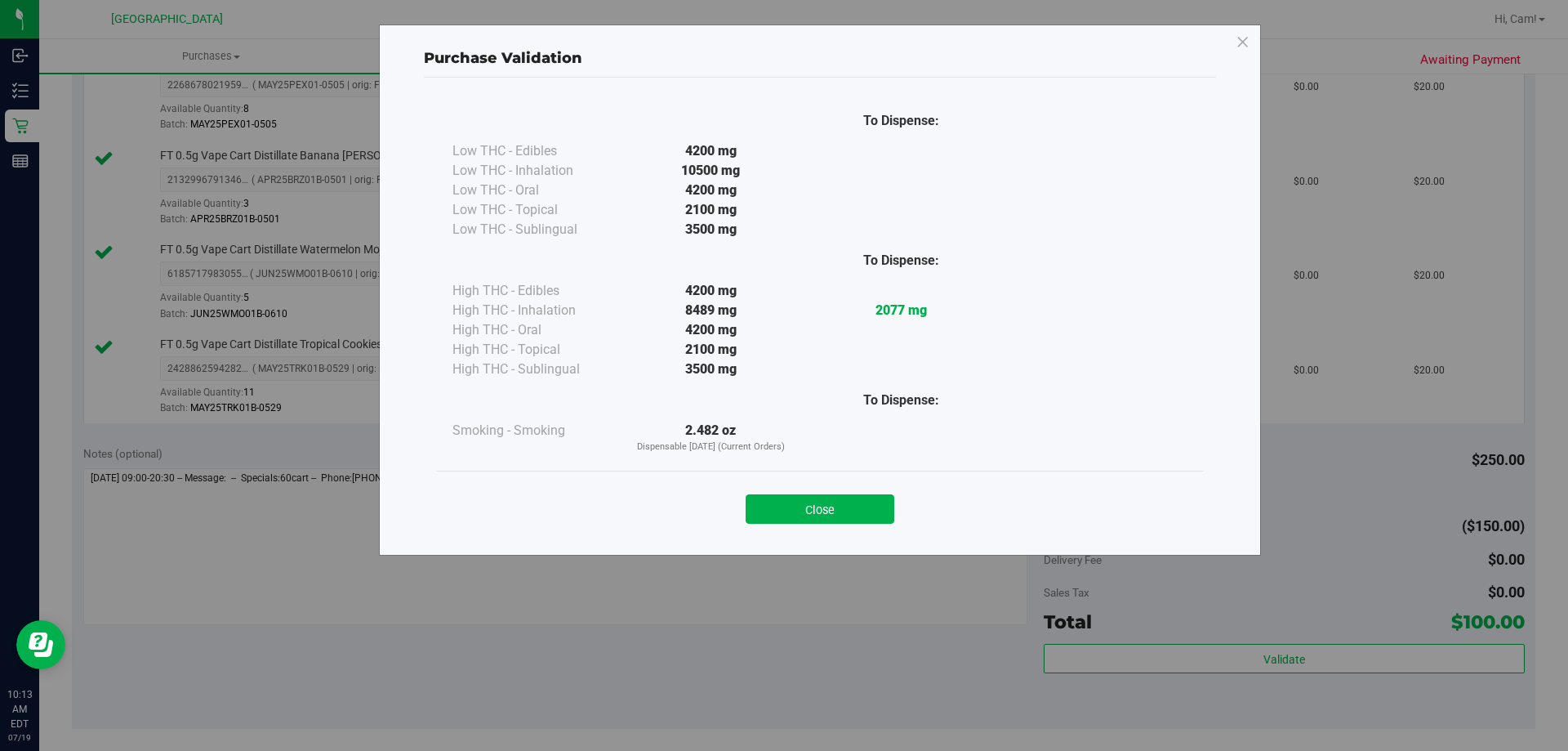 click on "Close" at bounding box center [820, 509] 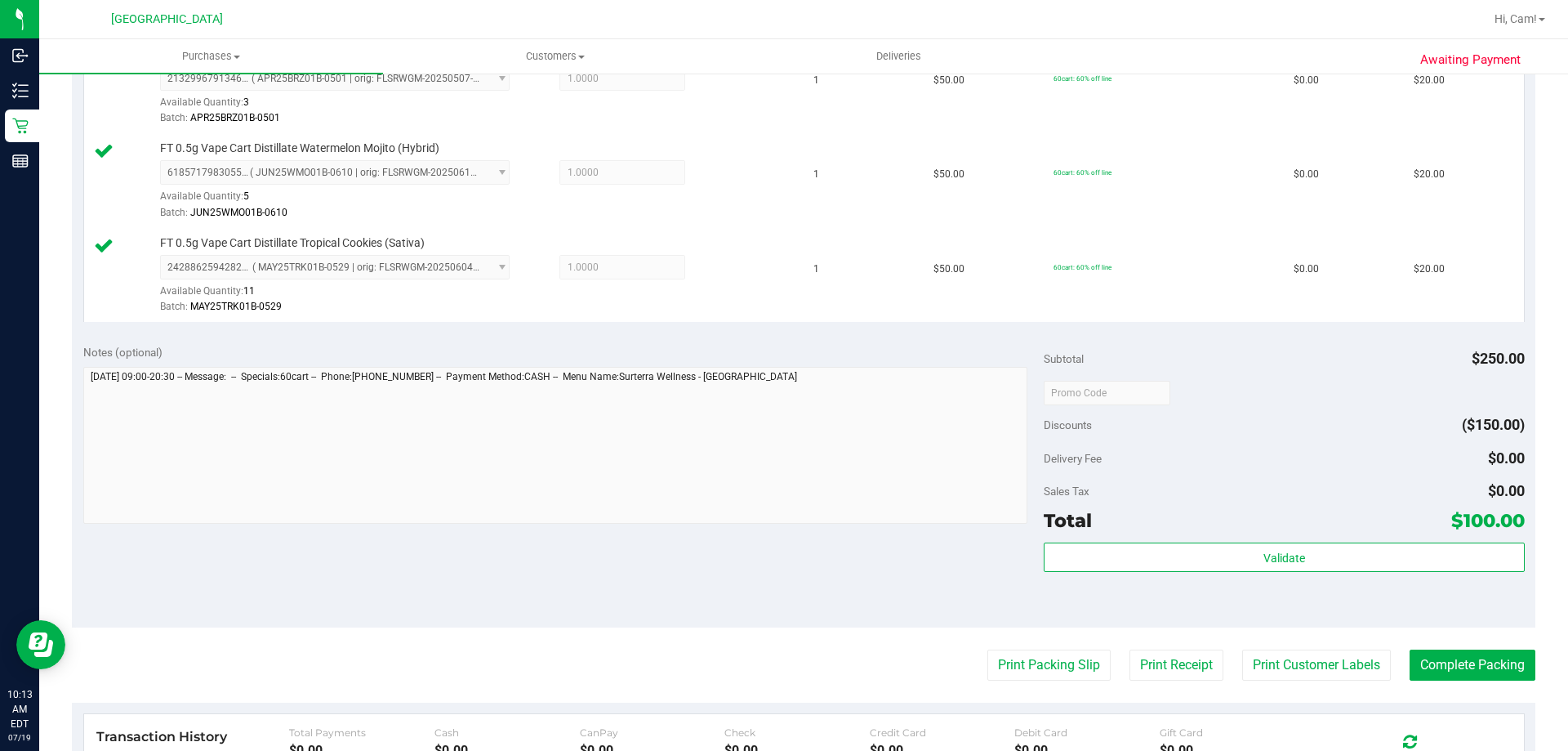 scroll, scrollTop: 899, scrollLeft: 0, axis: vertical 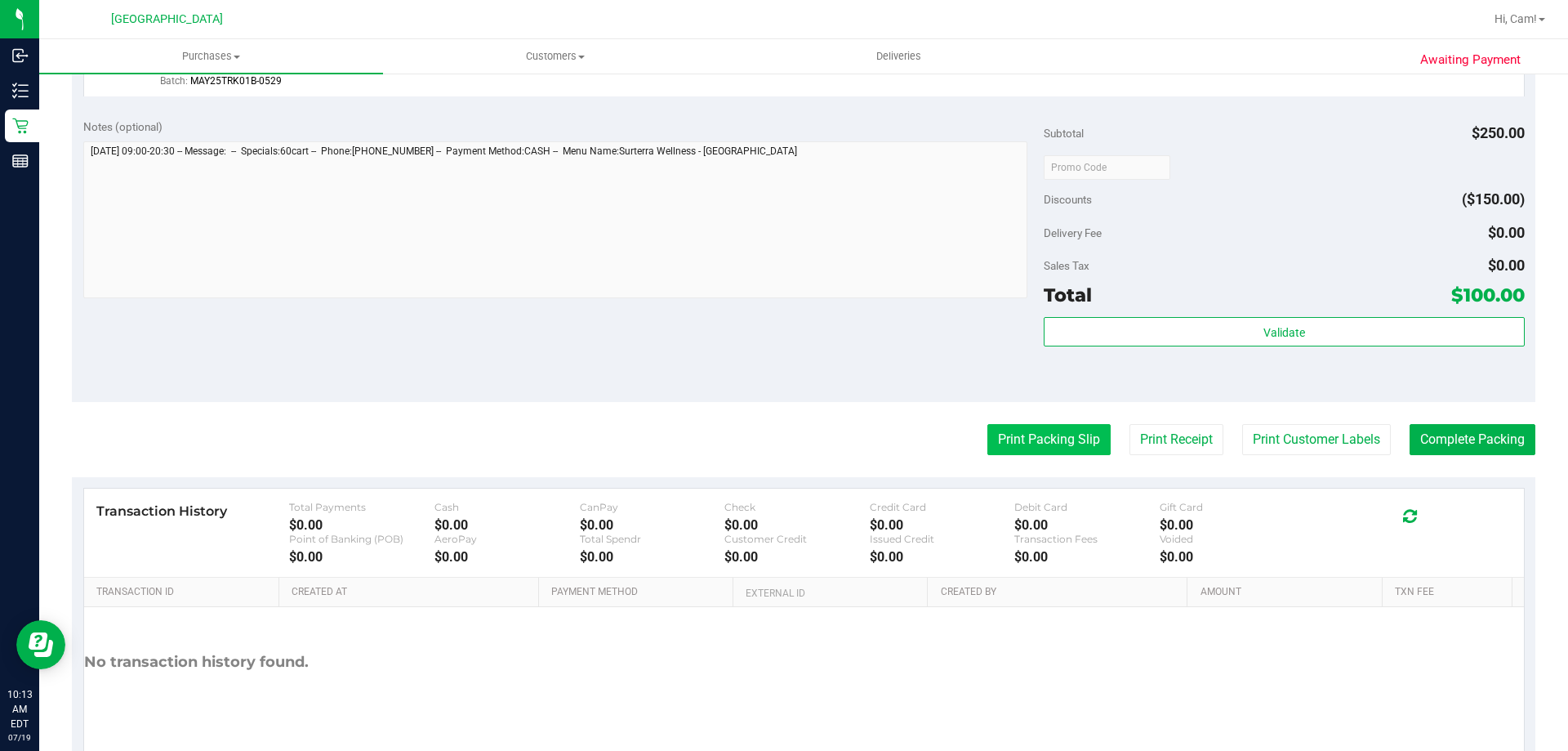 click on "Print Packing Slip" at bounding box center (1049, 440) 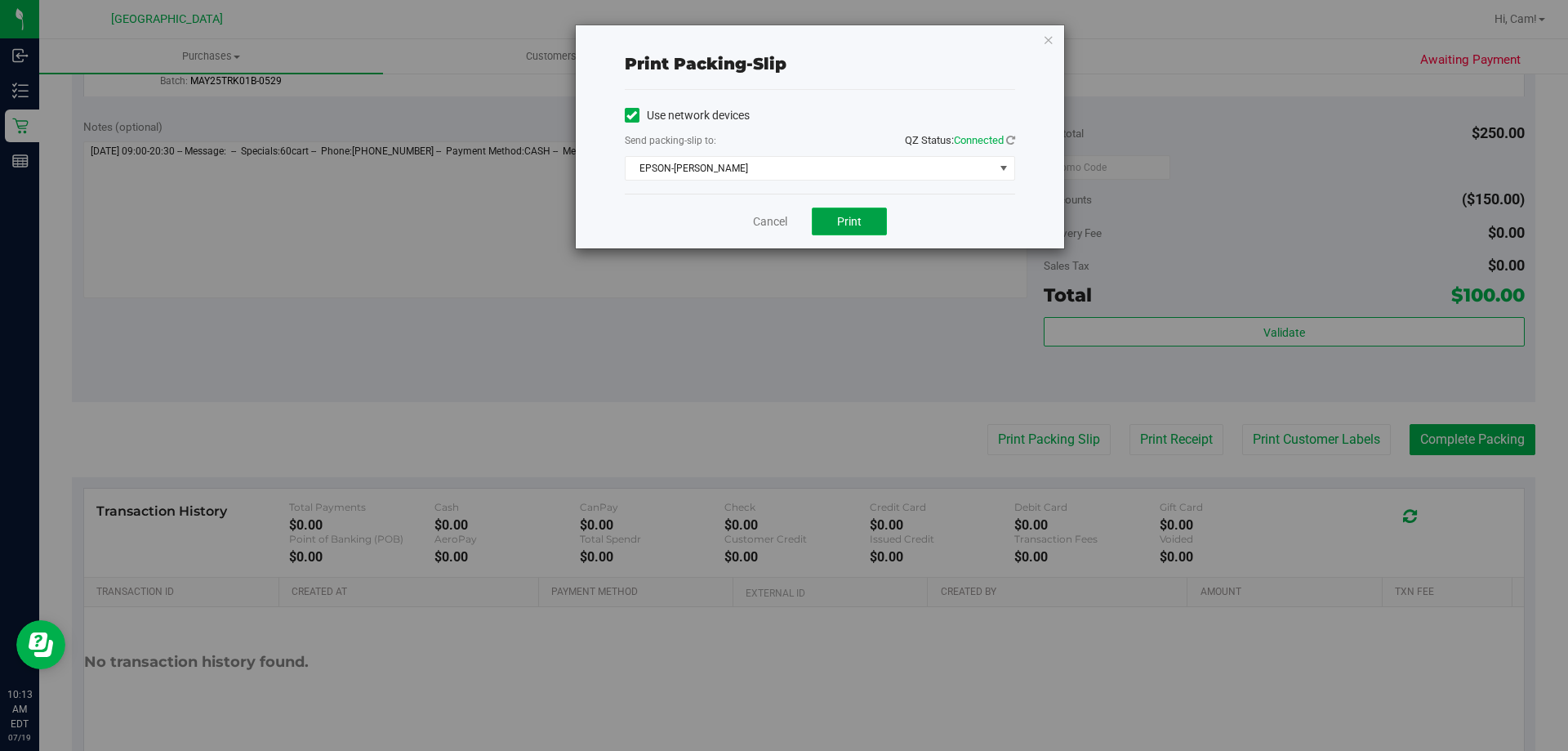 click on "Print" at bounding box center [849, 221] 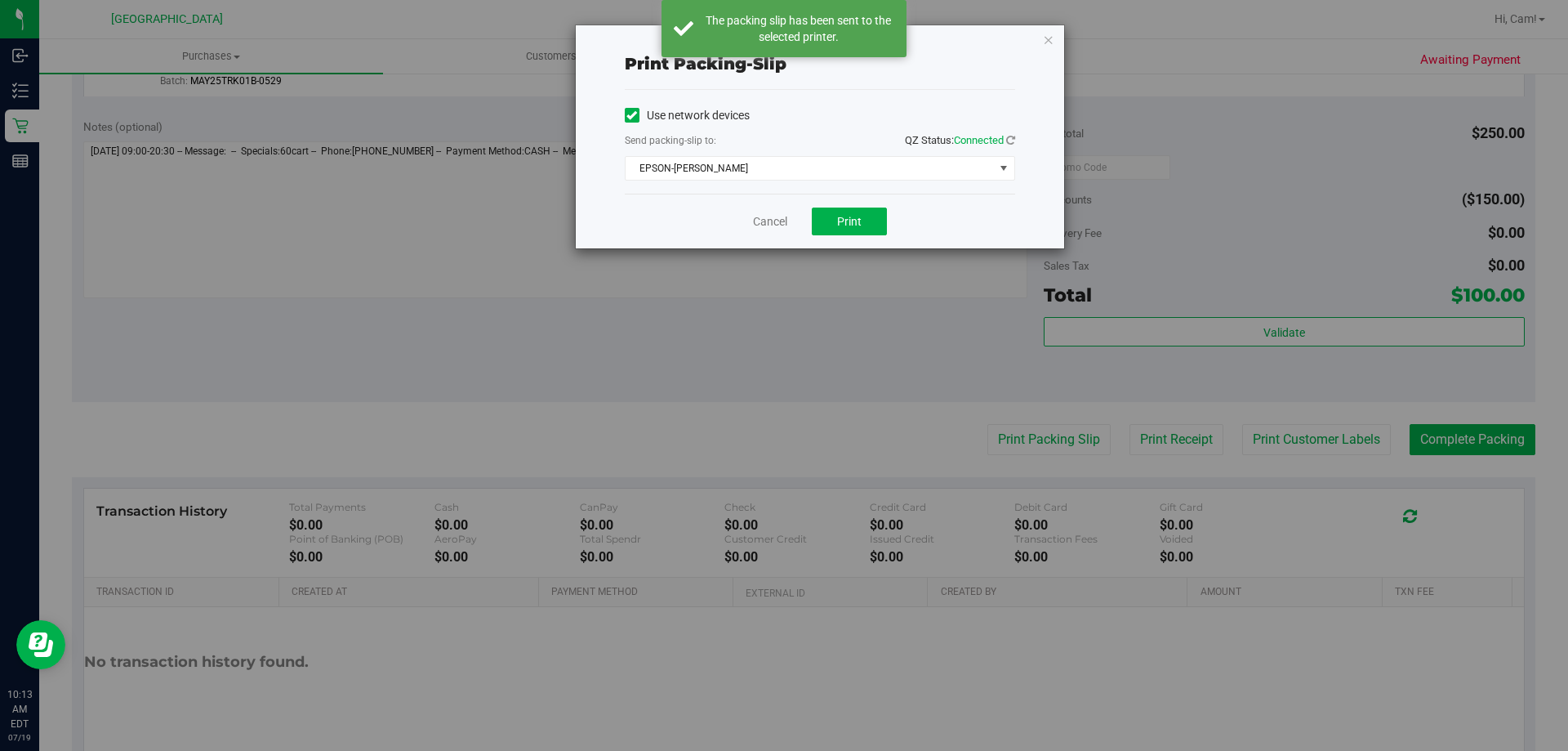 click at bounding box center (1049, 39) 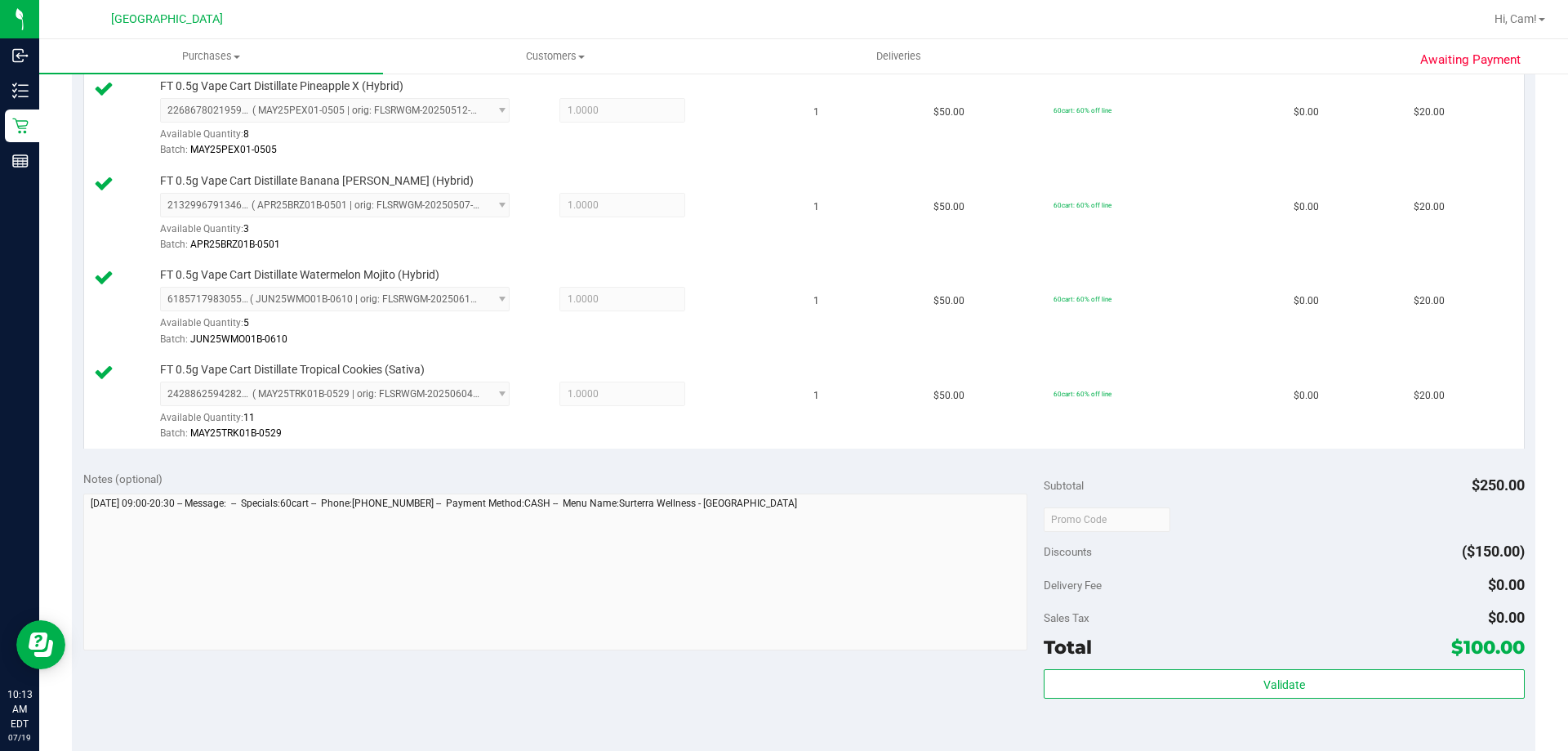 scroll, scrollTop: 572, scrollLeft: 0, axis: vertical 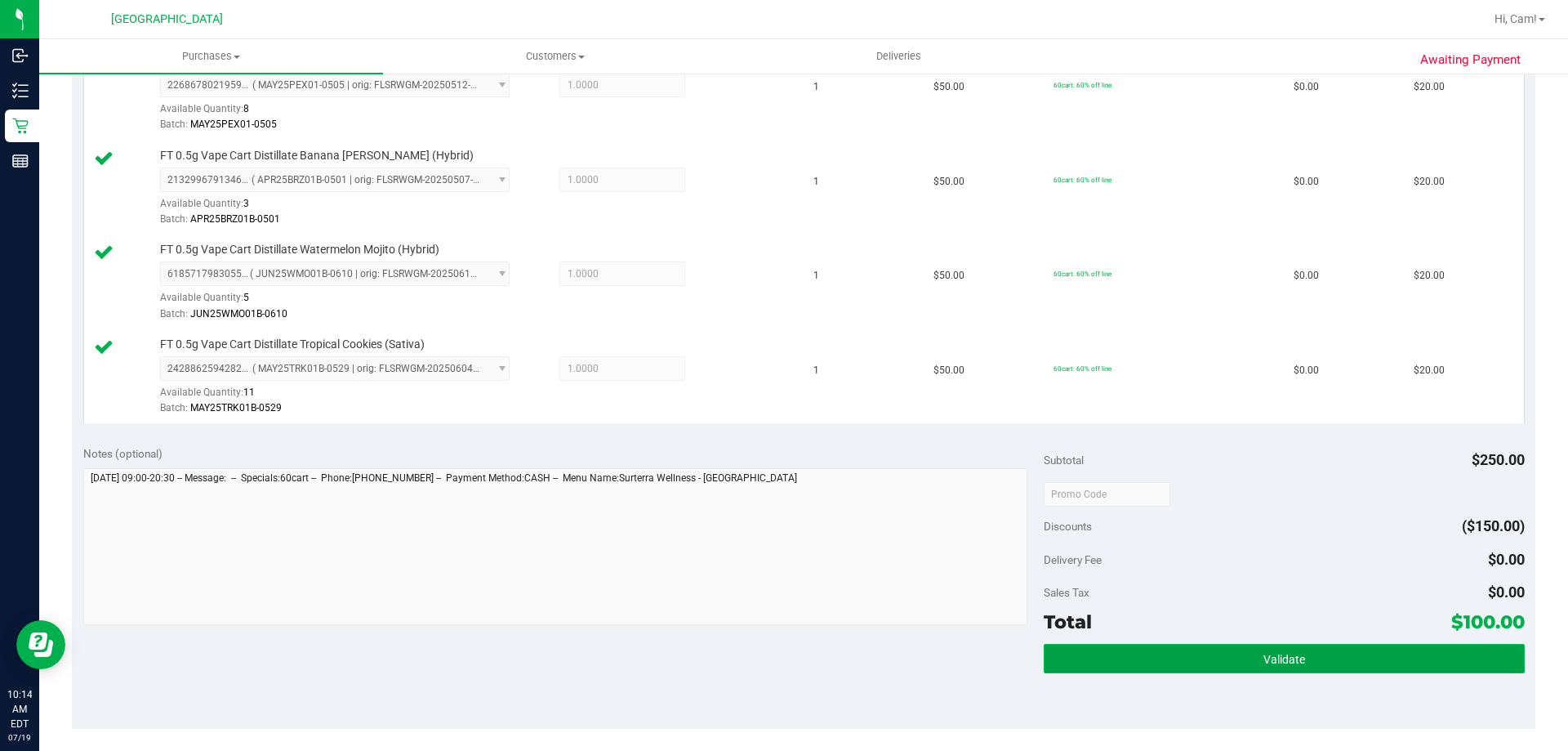 click on "Validate" at bounding box center [1284, 659] 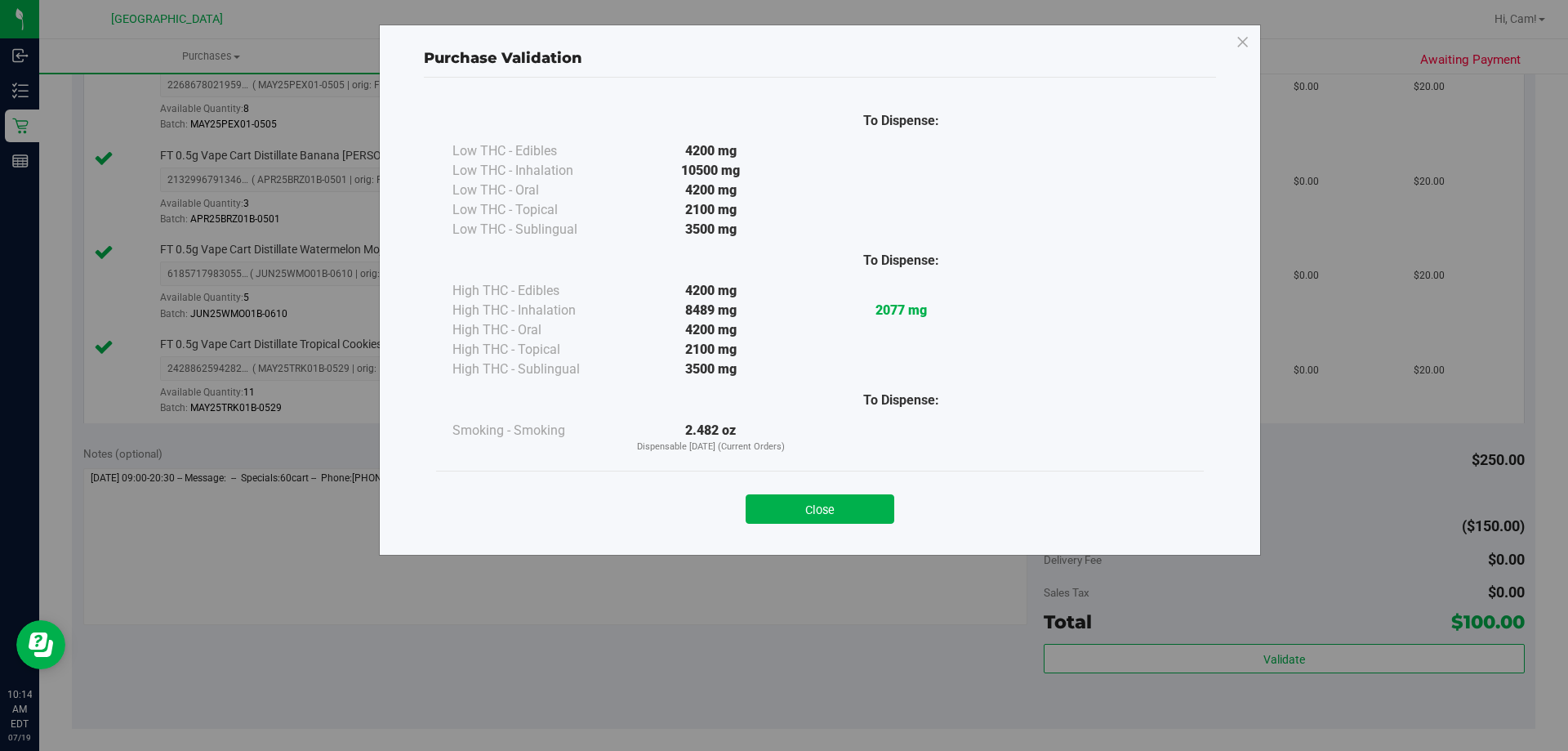 click on "Close" at bounding box center (820, 504) 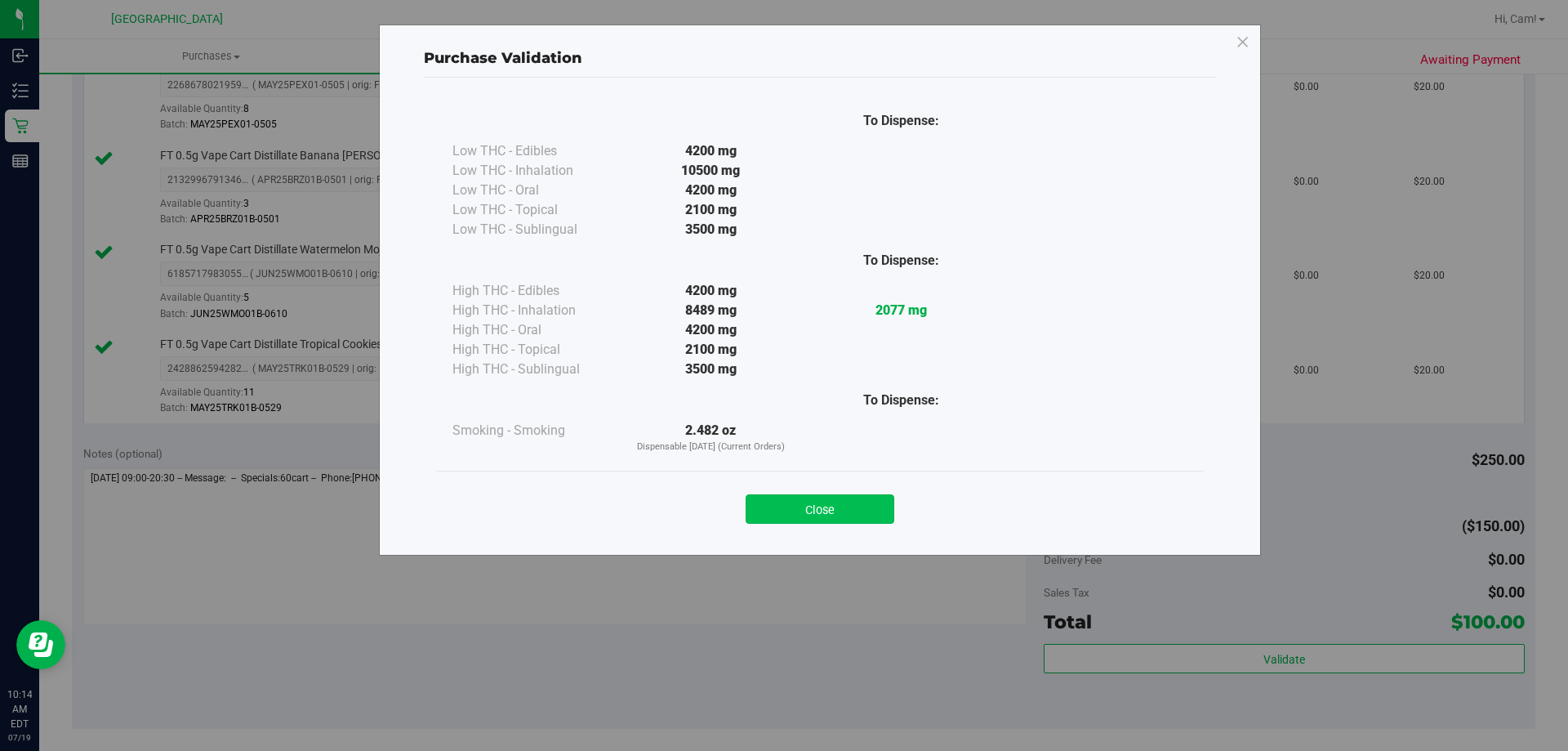 click on "Close" at bounding box center [820, 509] 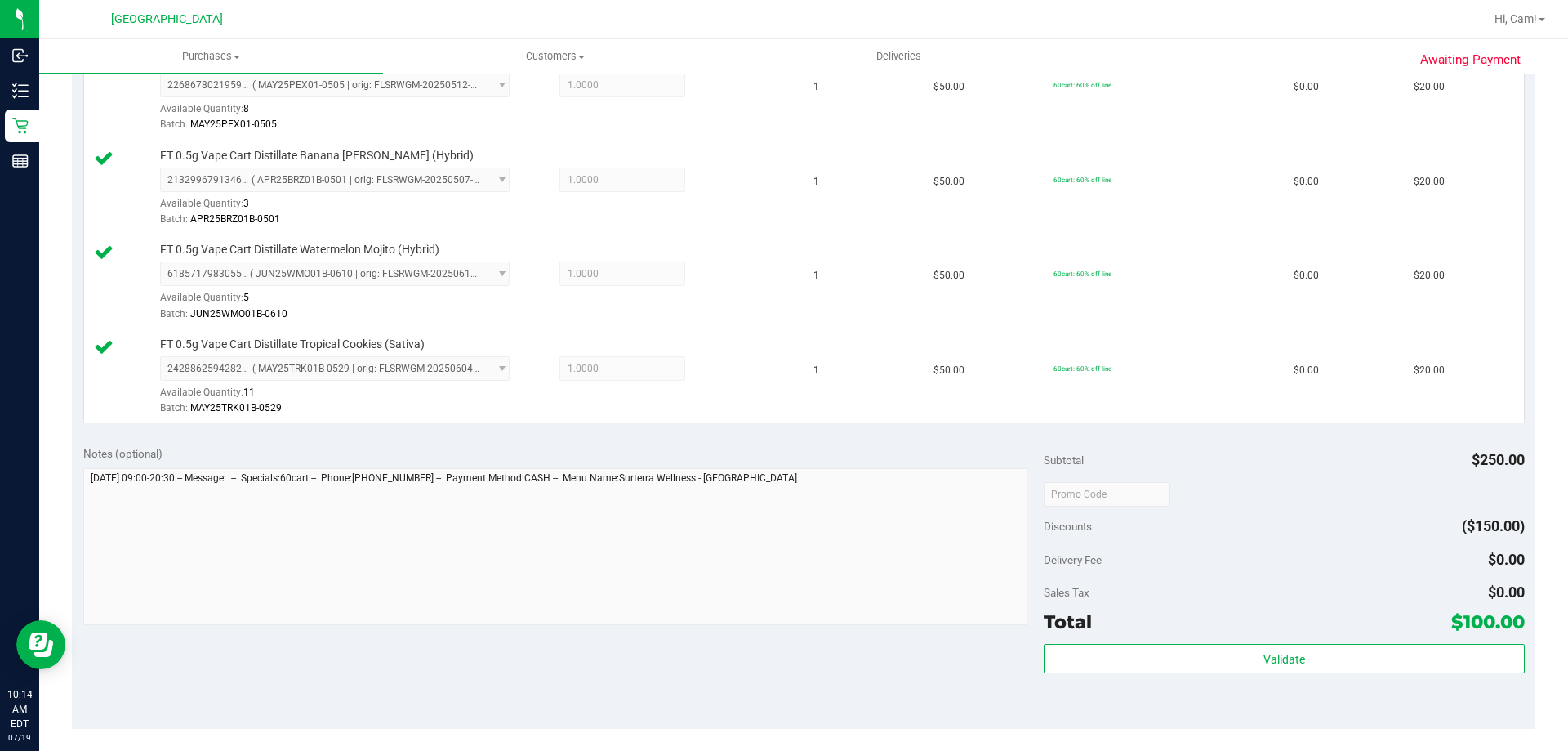 scroll, scrollTop: 817, scrollLeft: 0, axis: vertical 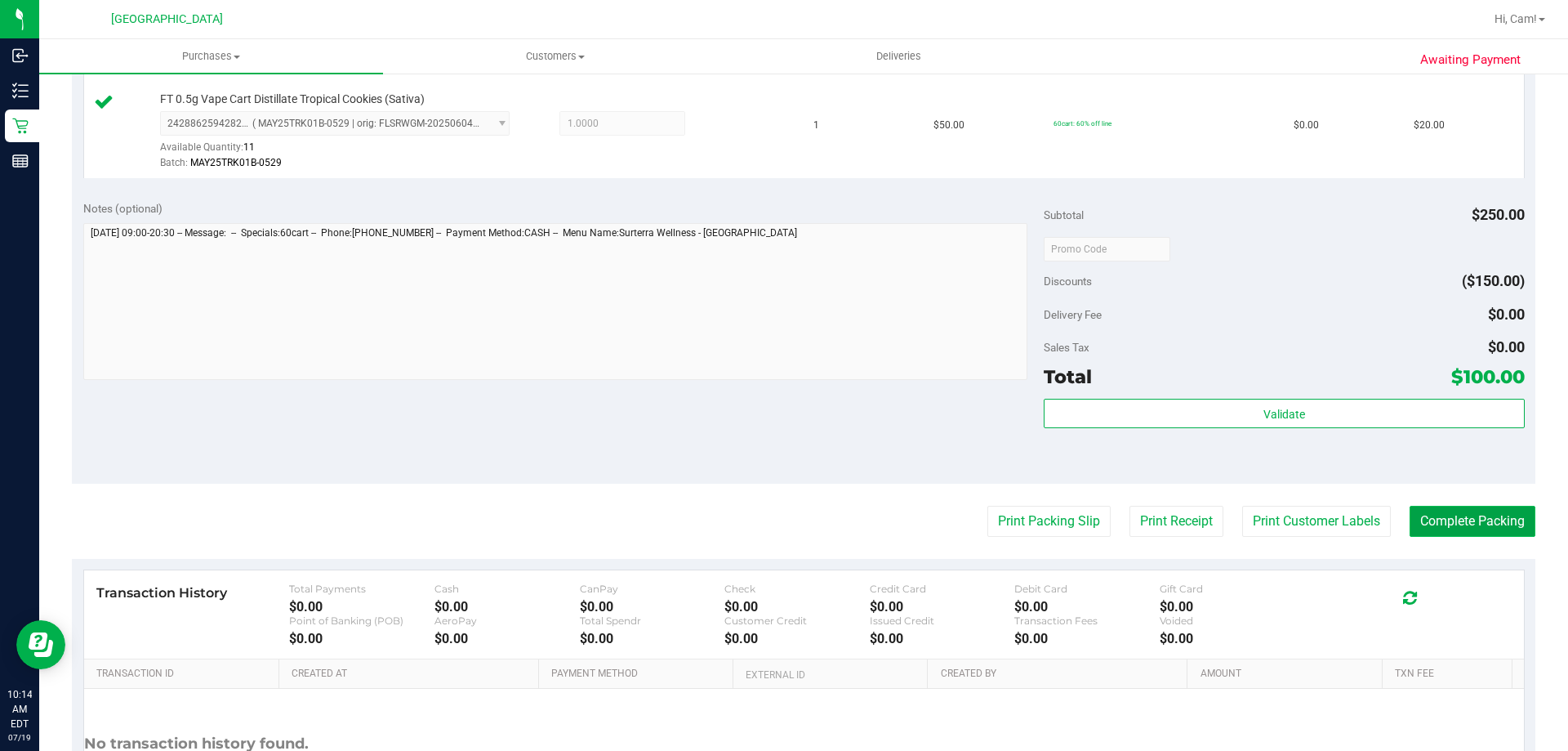 click on "Complete Packing" at bounding box center (1472, 521) 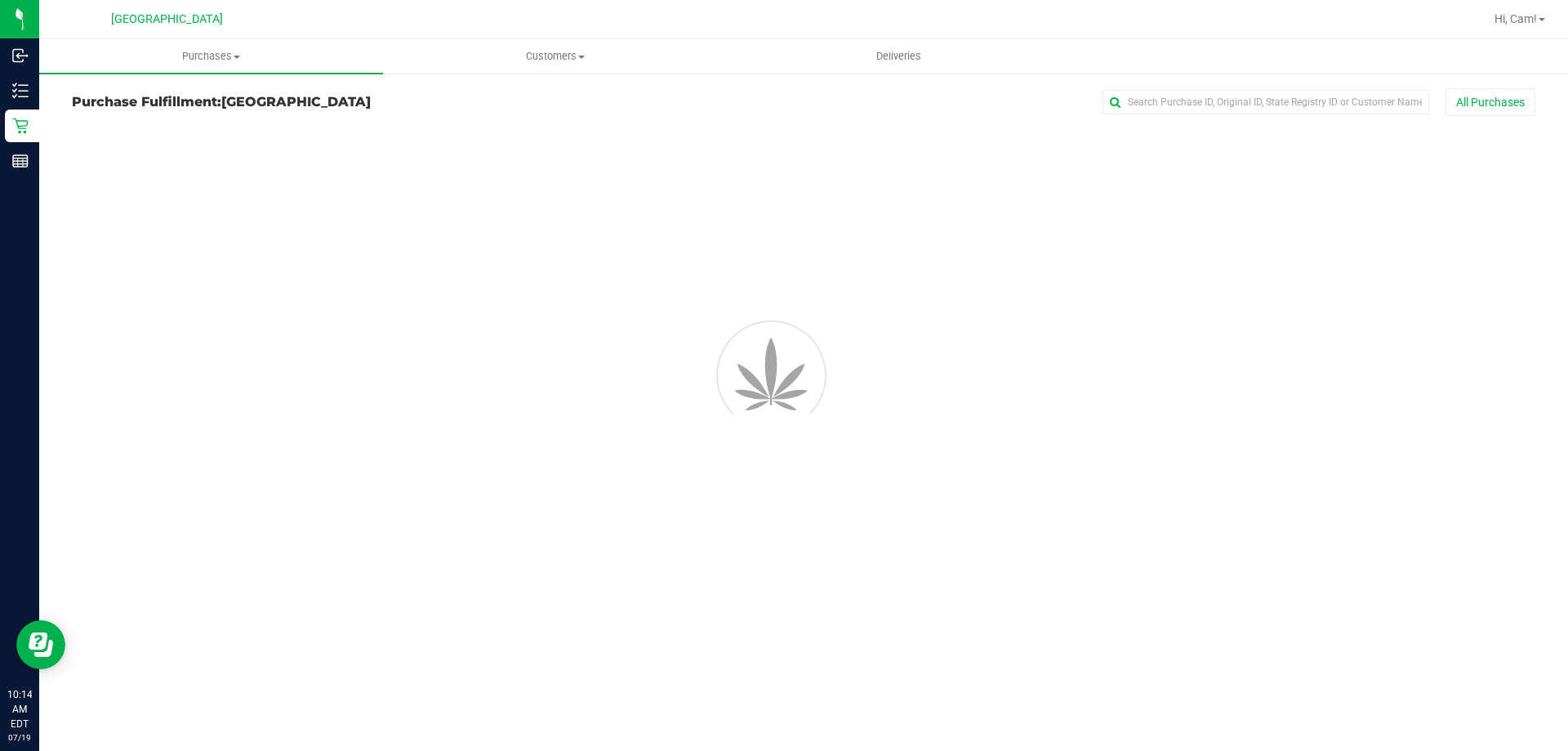 scroll, scrollTop: 0, scrollLeft: 0, axis: both 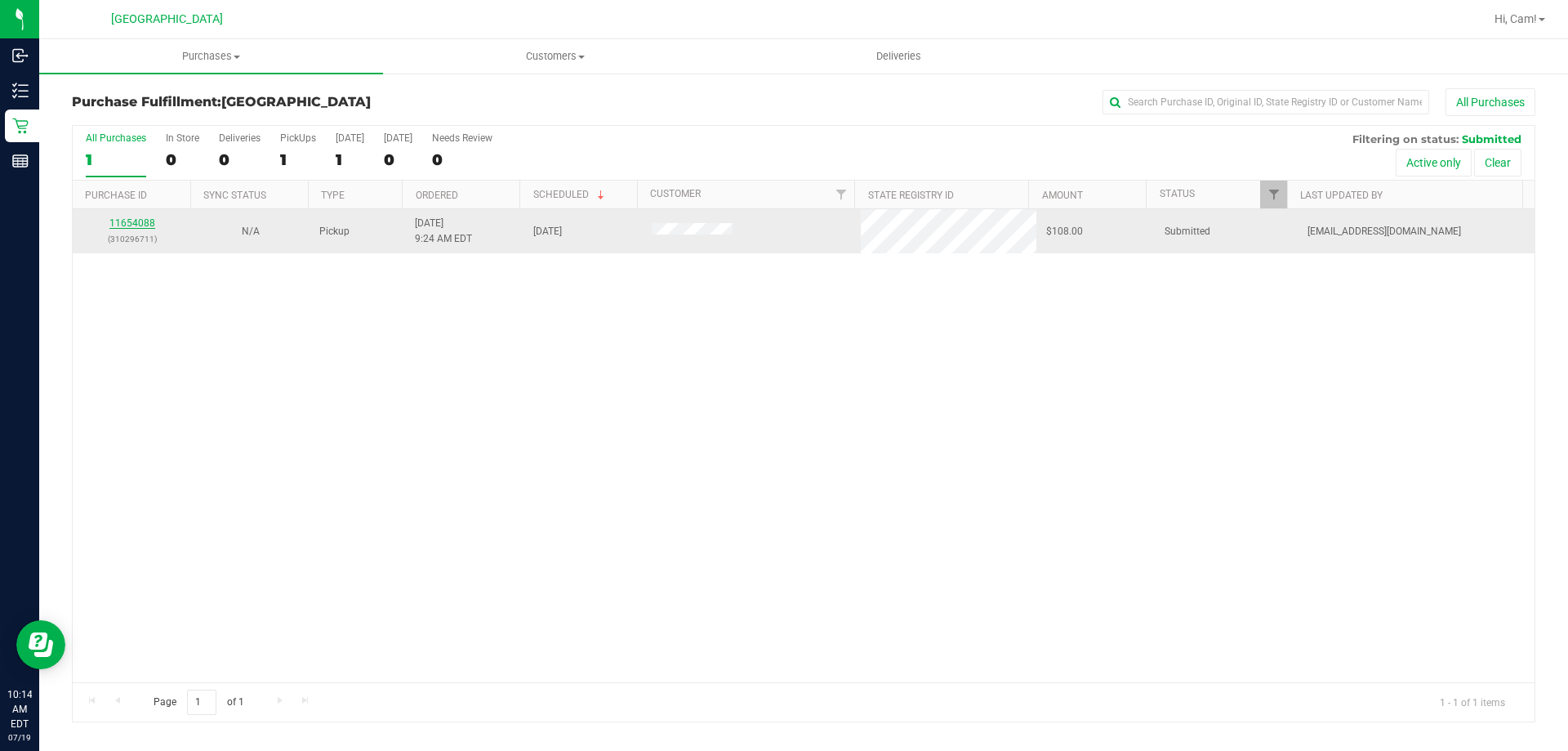 click on "11654088" at bounding box center (132, 223) 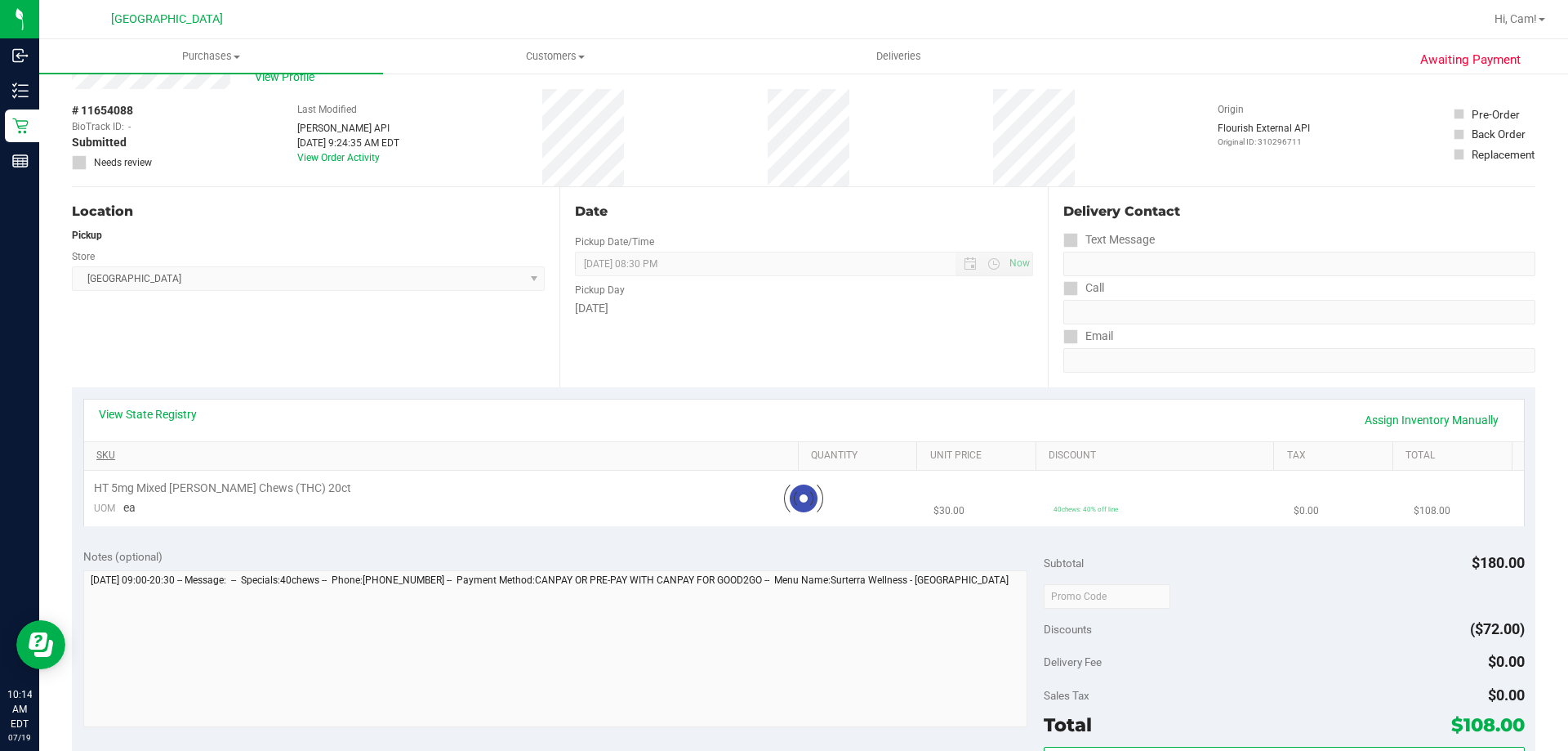 scroll, scrollTop: 82, scrollLeft: 0, axis: vertical 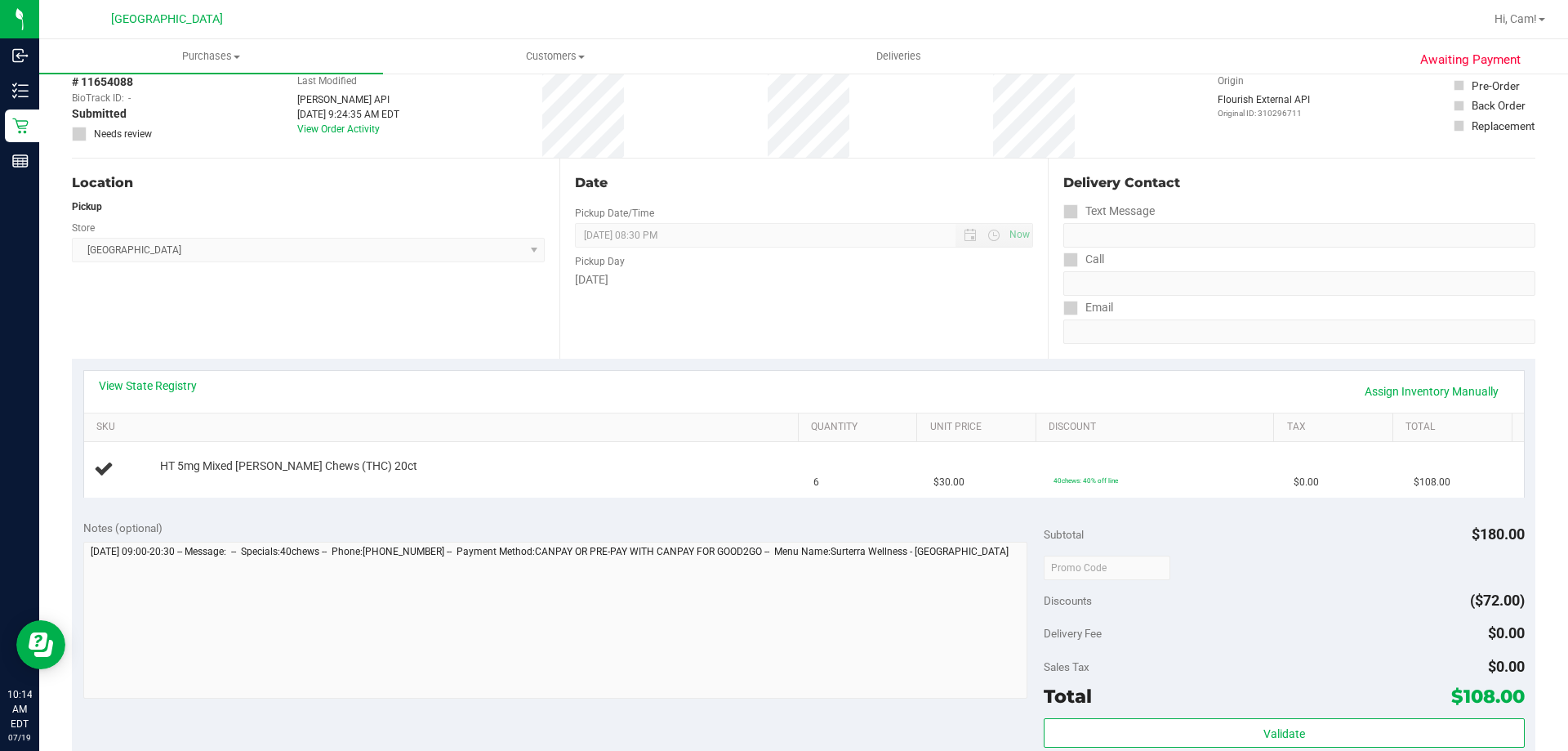 click on "View State Registry
Assign Inventory Manually" at bounding box center [804, 391] 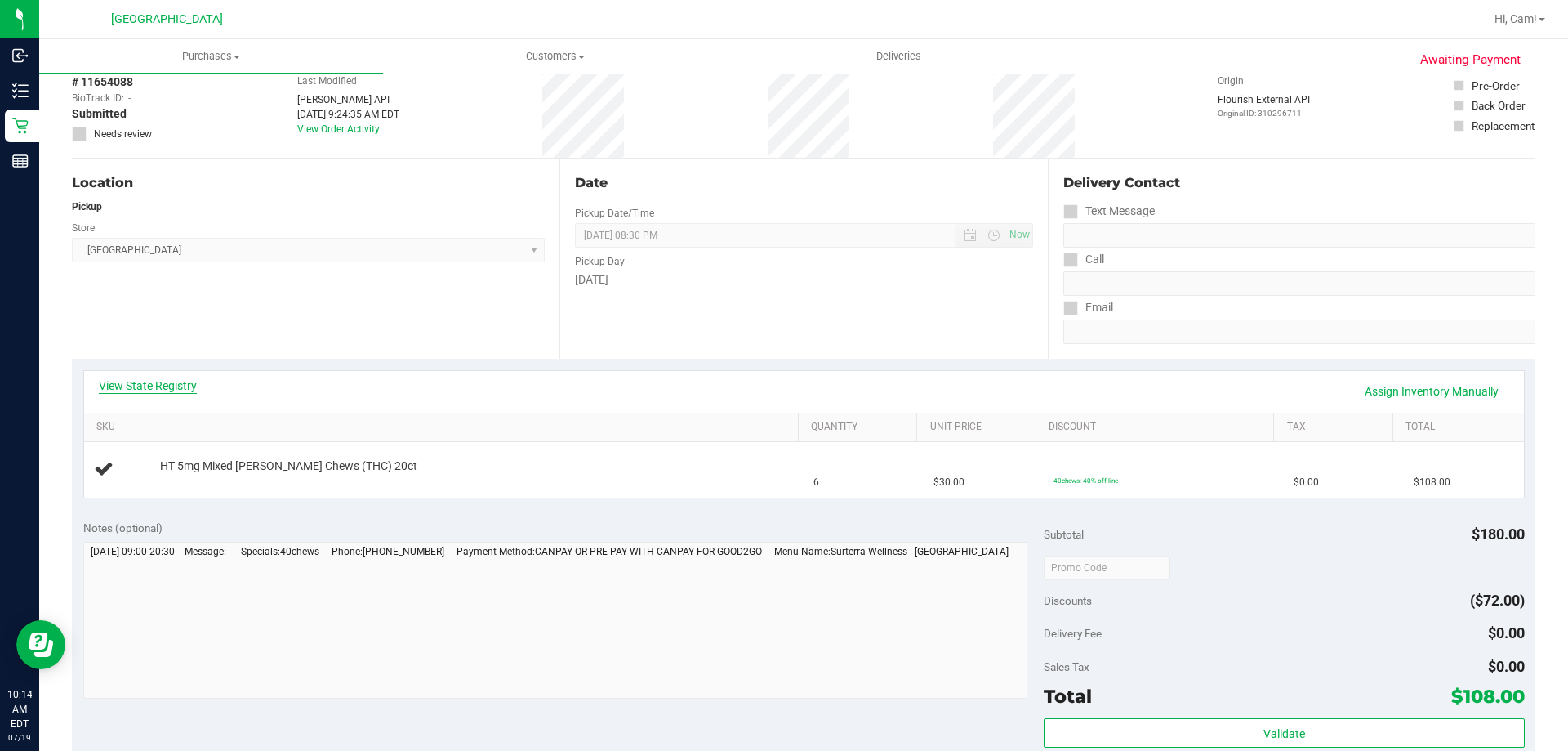 drag, startPoint x: 206, startPoint y: 394, endPoint x: 143, endPoint y: 378, distance: 65 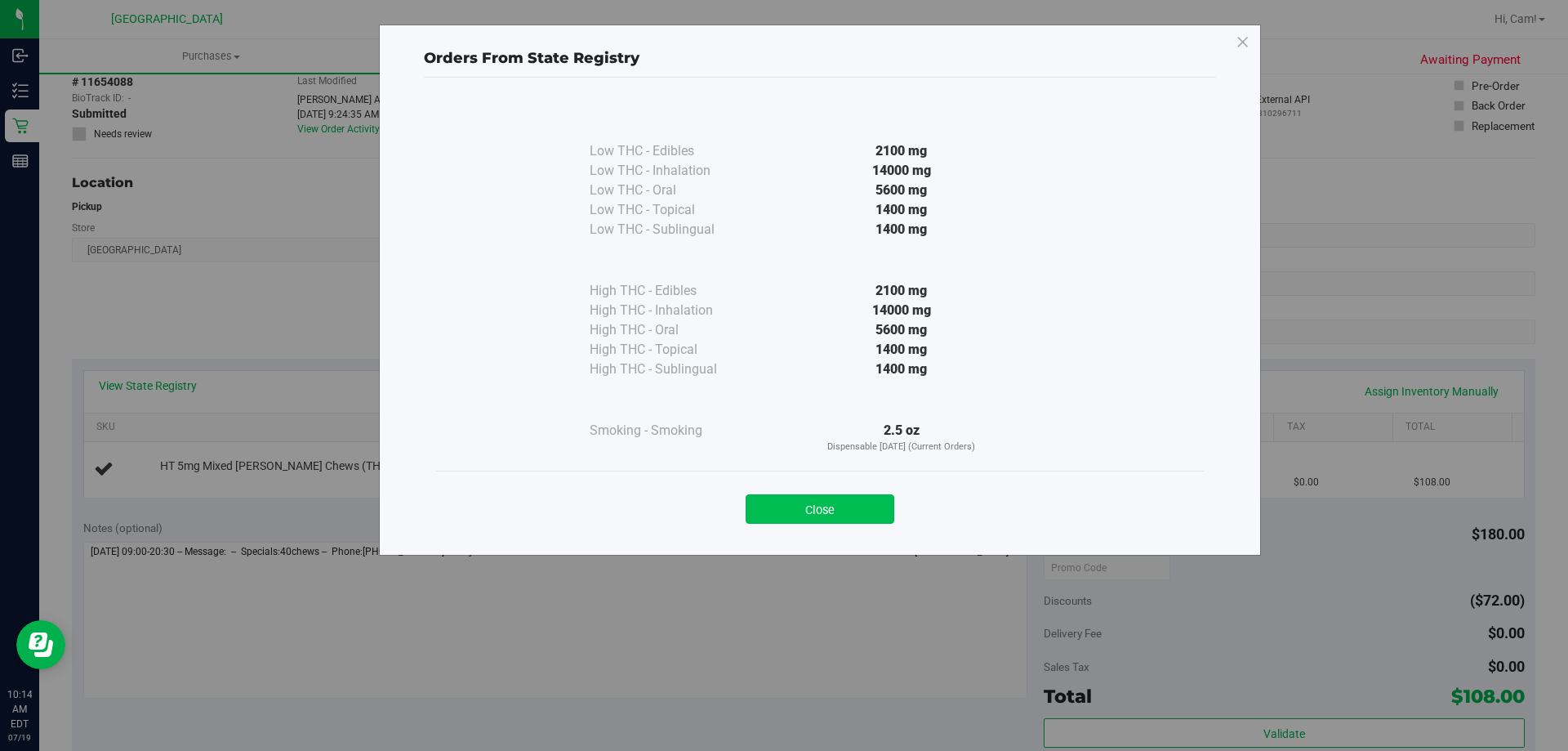 click on "Close" at bounding box center [820, 509] 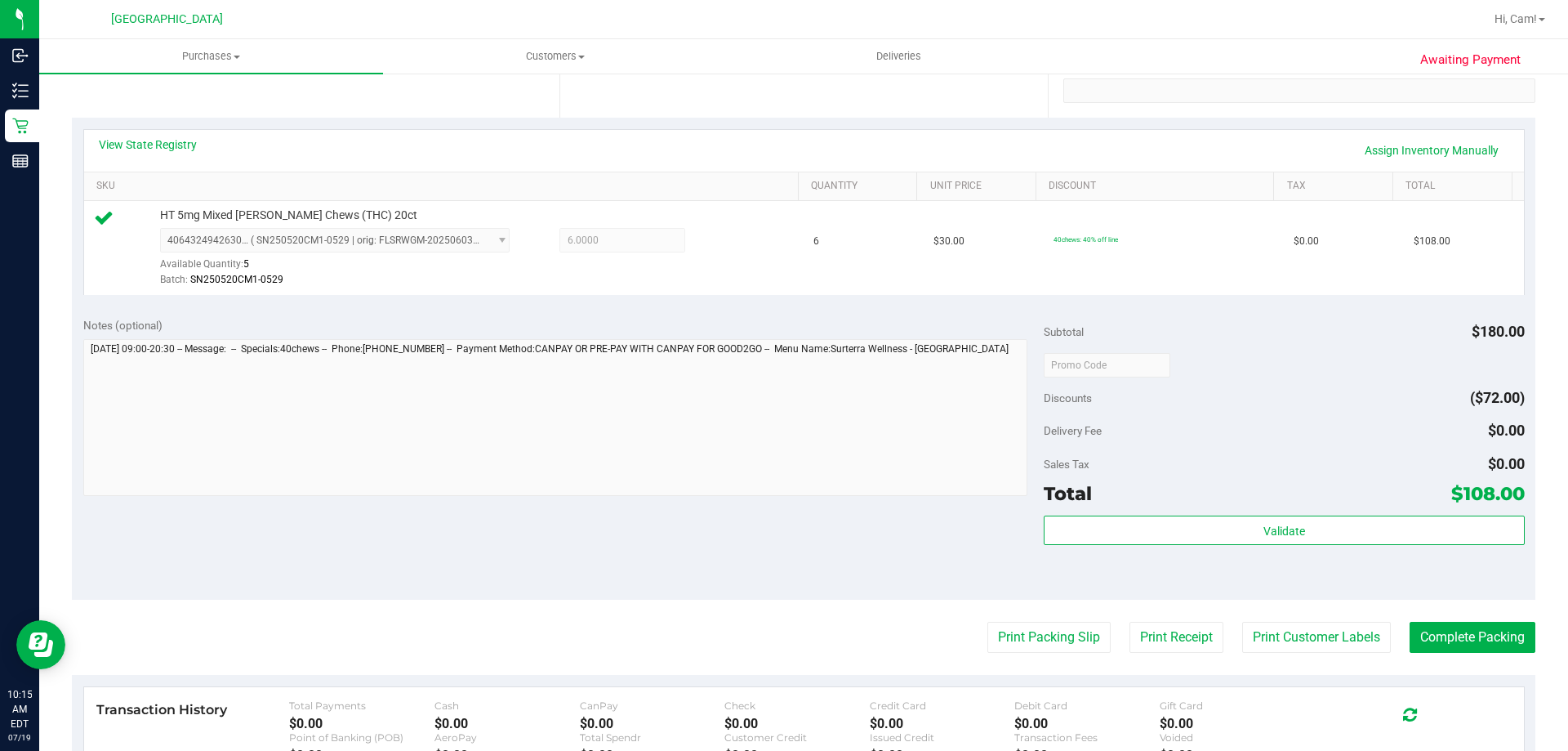 scroll, scrollTop: 327, scrollLeft: 0, axis: vertical 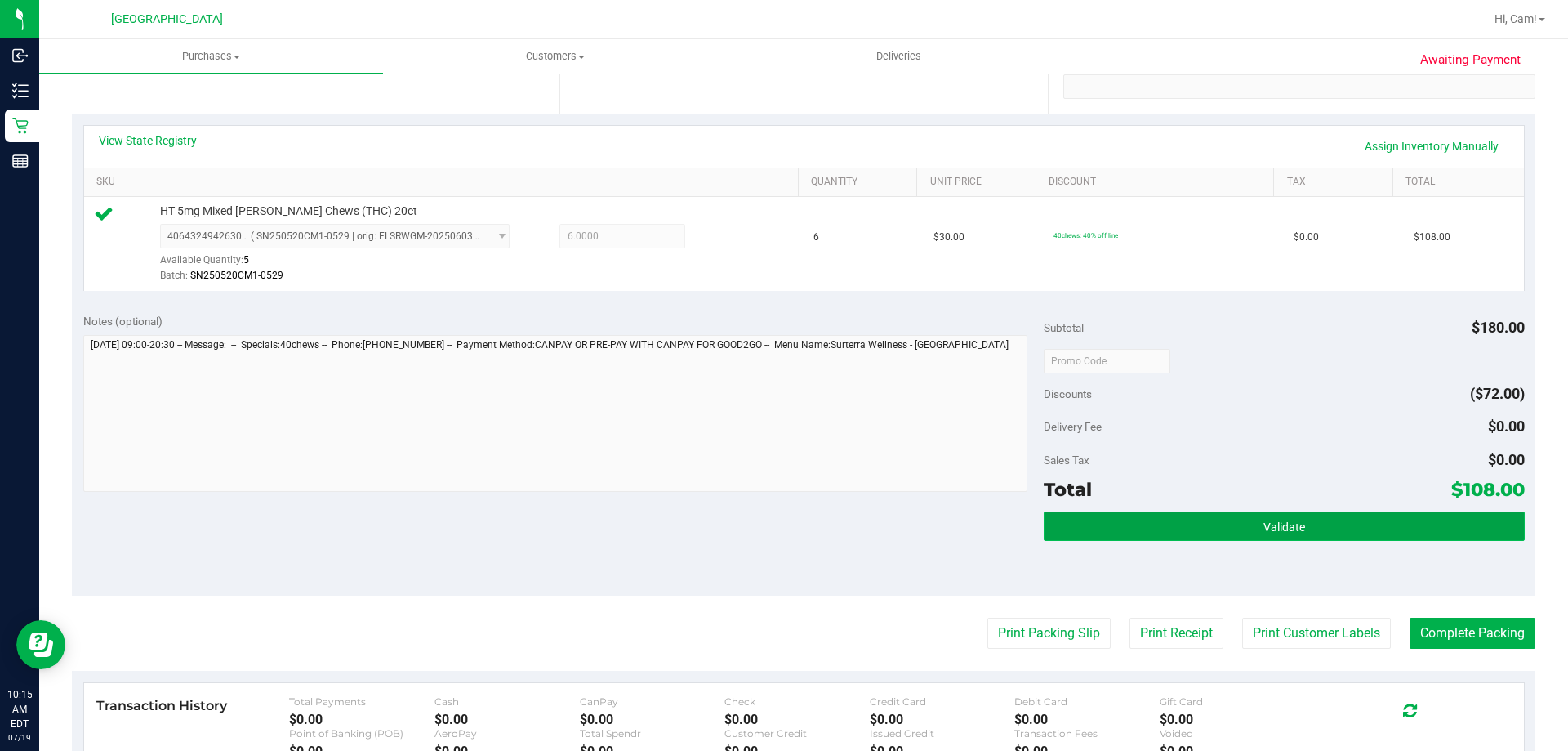 click on "Validate" at bounding box center [1284, 526] 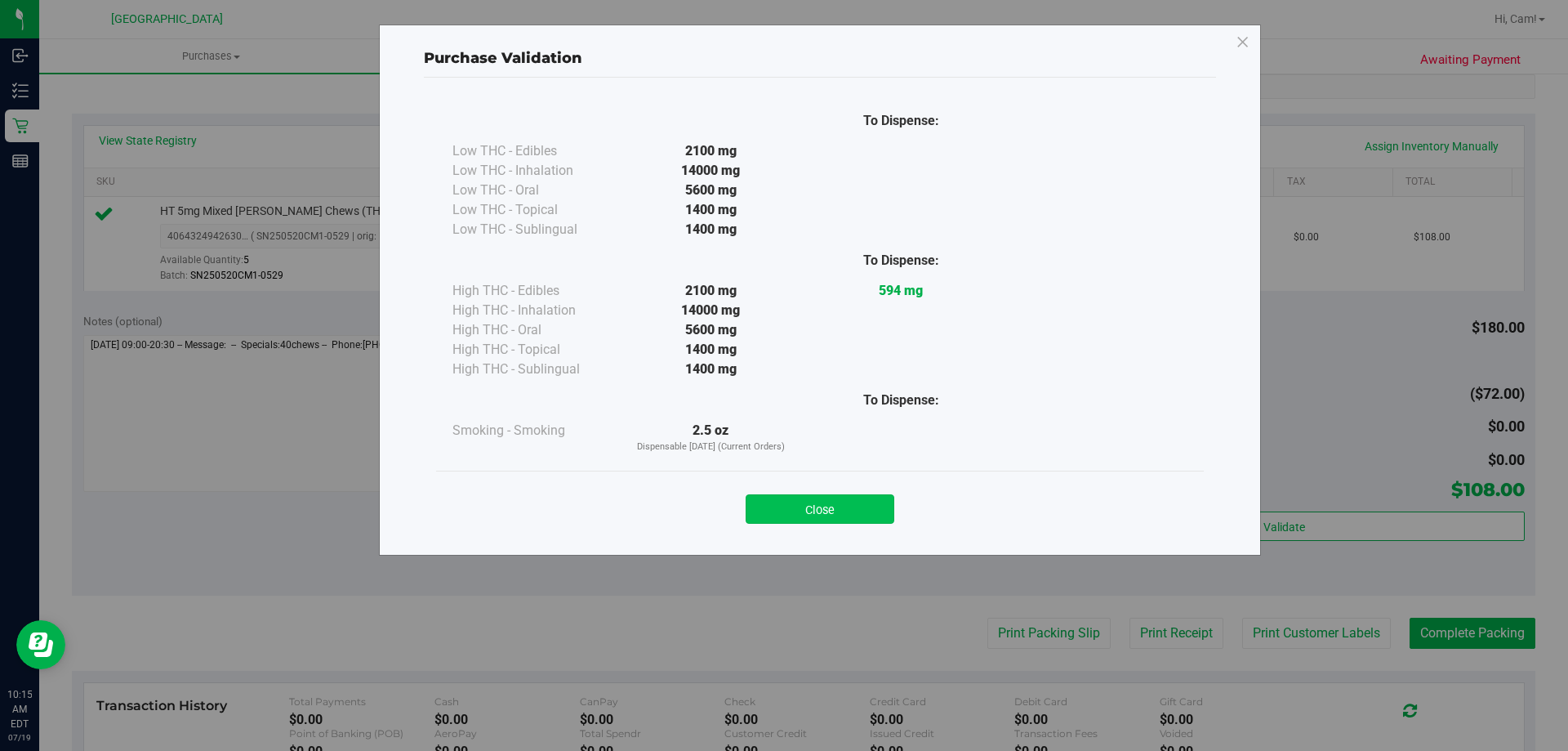 click on "Close" at bounding box center (820, 509) 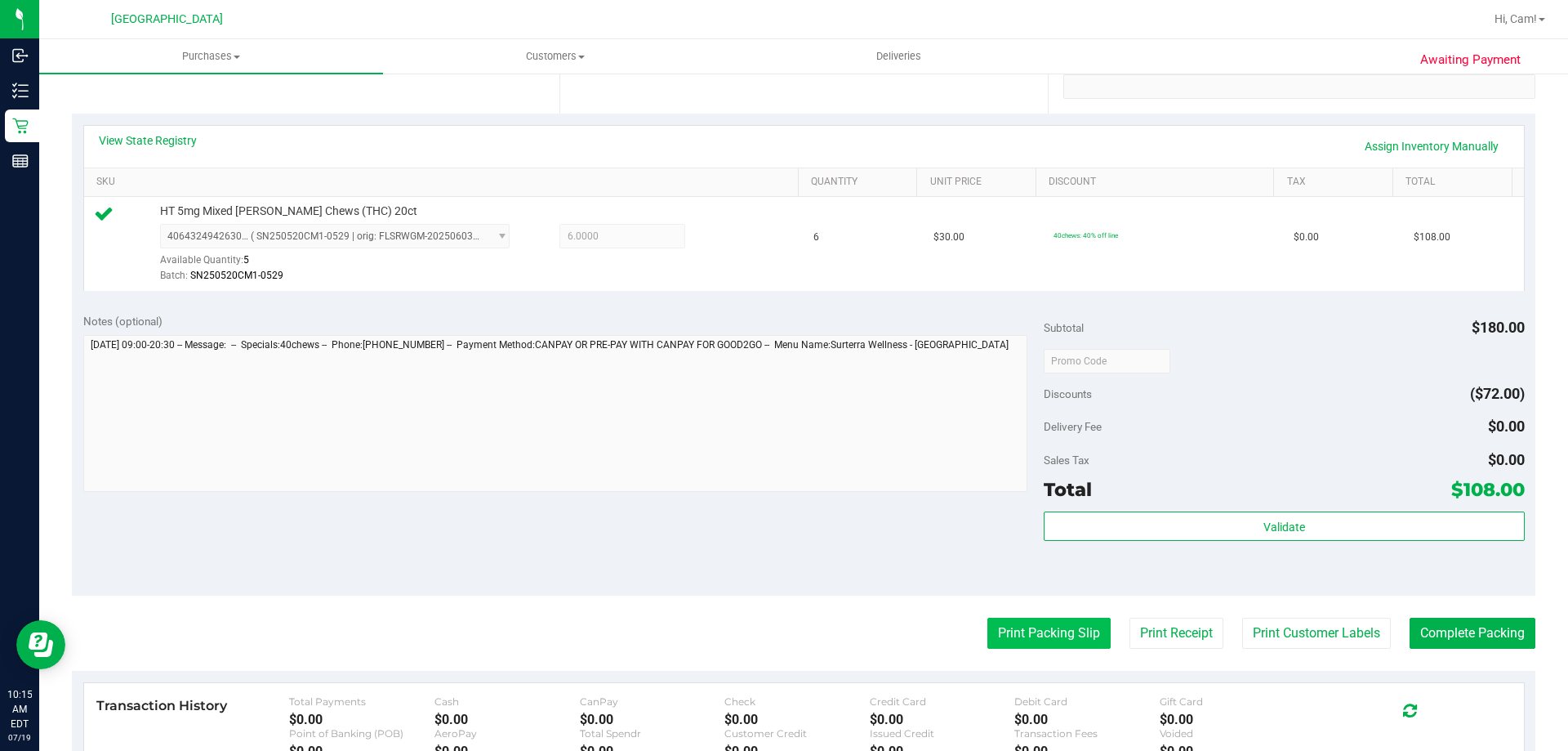 click on "Print Packing Slip" at bounding box center (1049, 633) 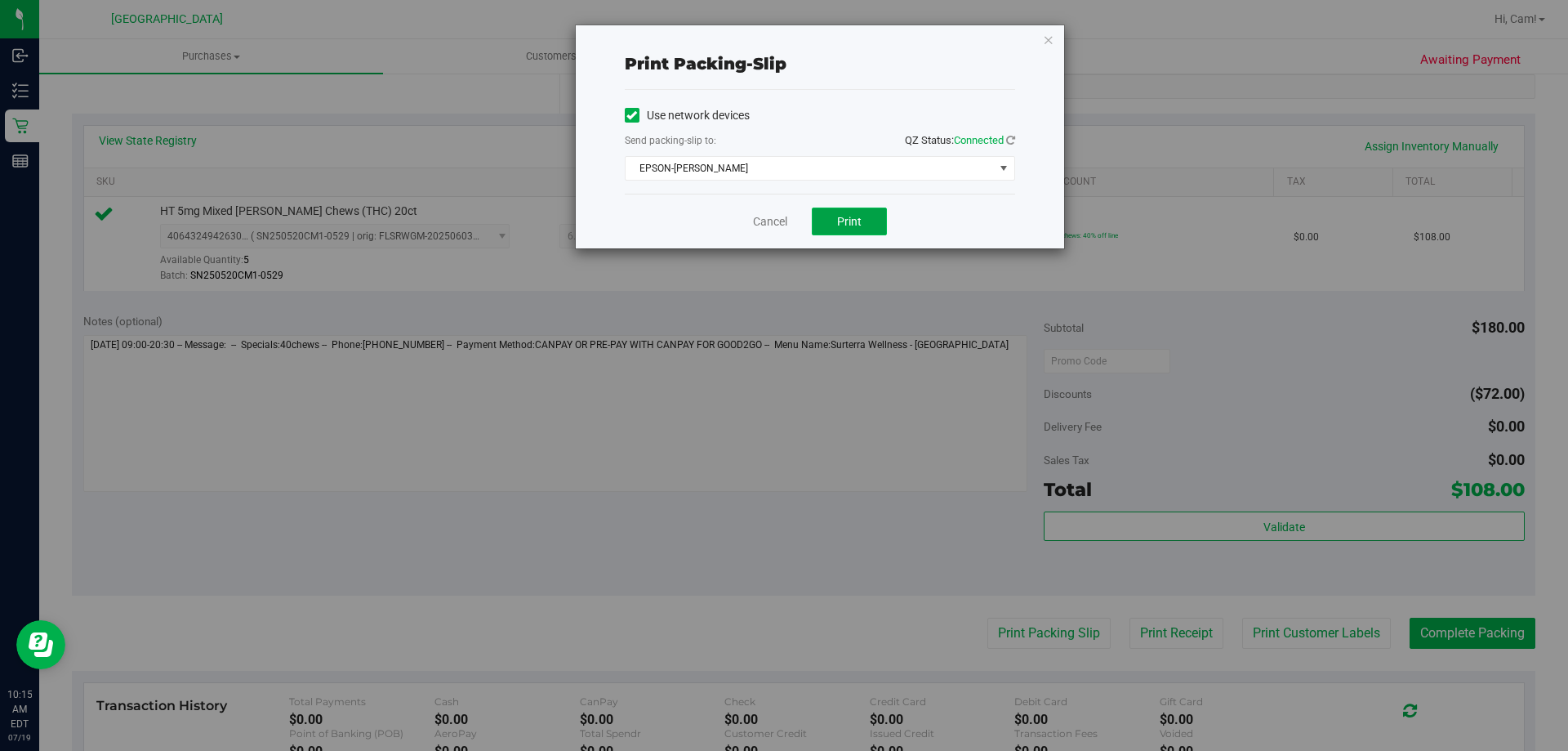 click on "Print" at bounding box center [849, 221] 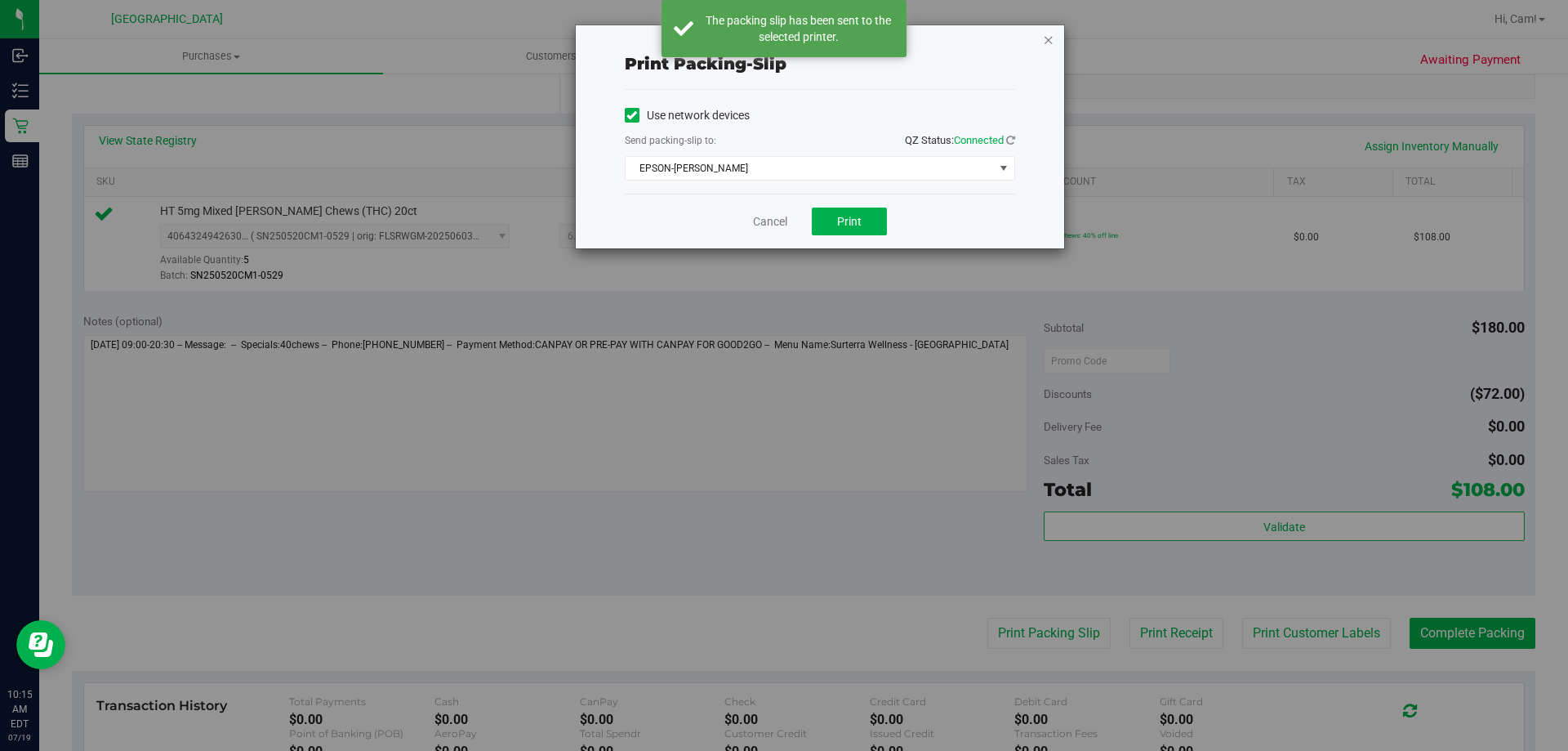 click at bounding box center (1049, 39) 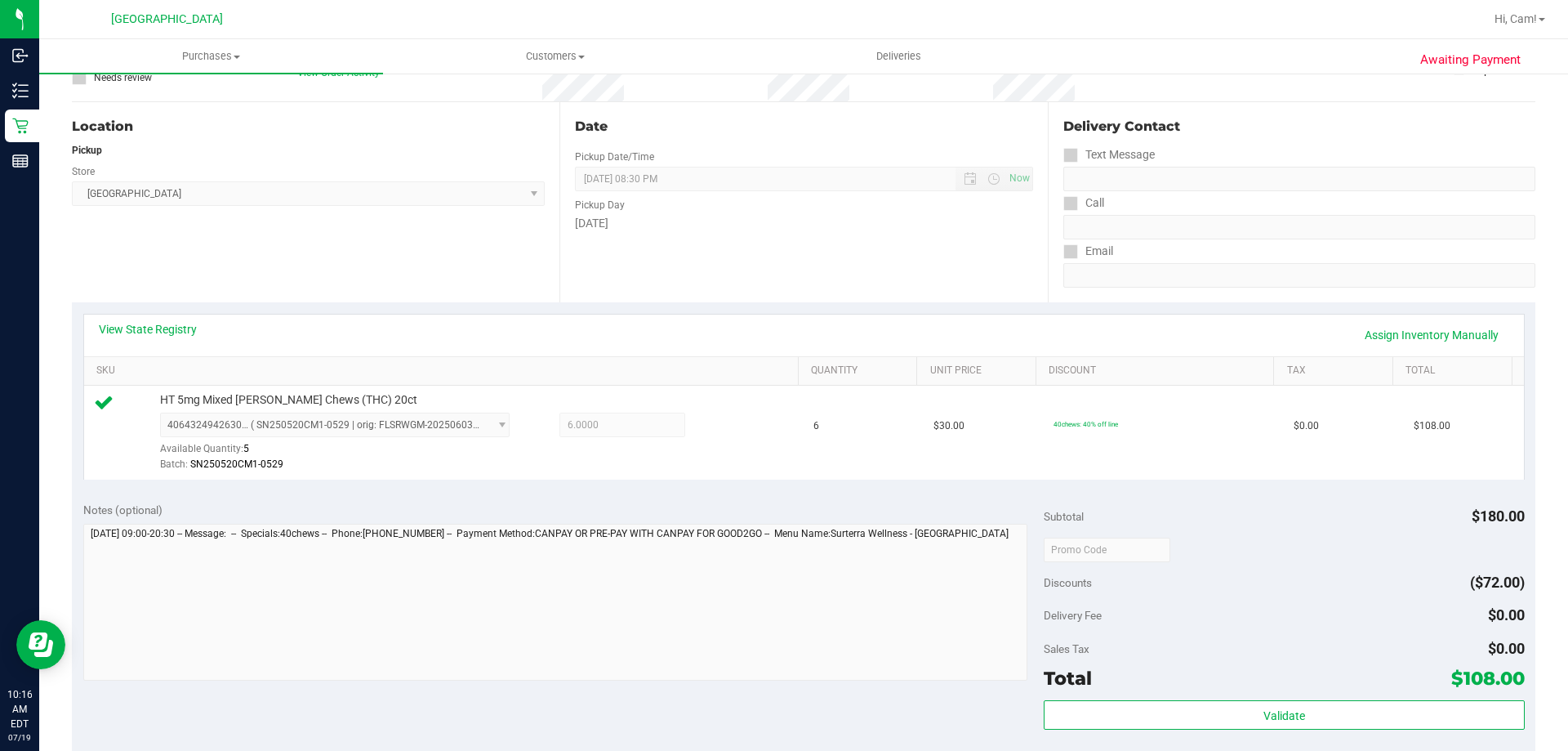 scroll, scrollTop: 327, scrollLeft: 0, axis: vertical 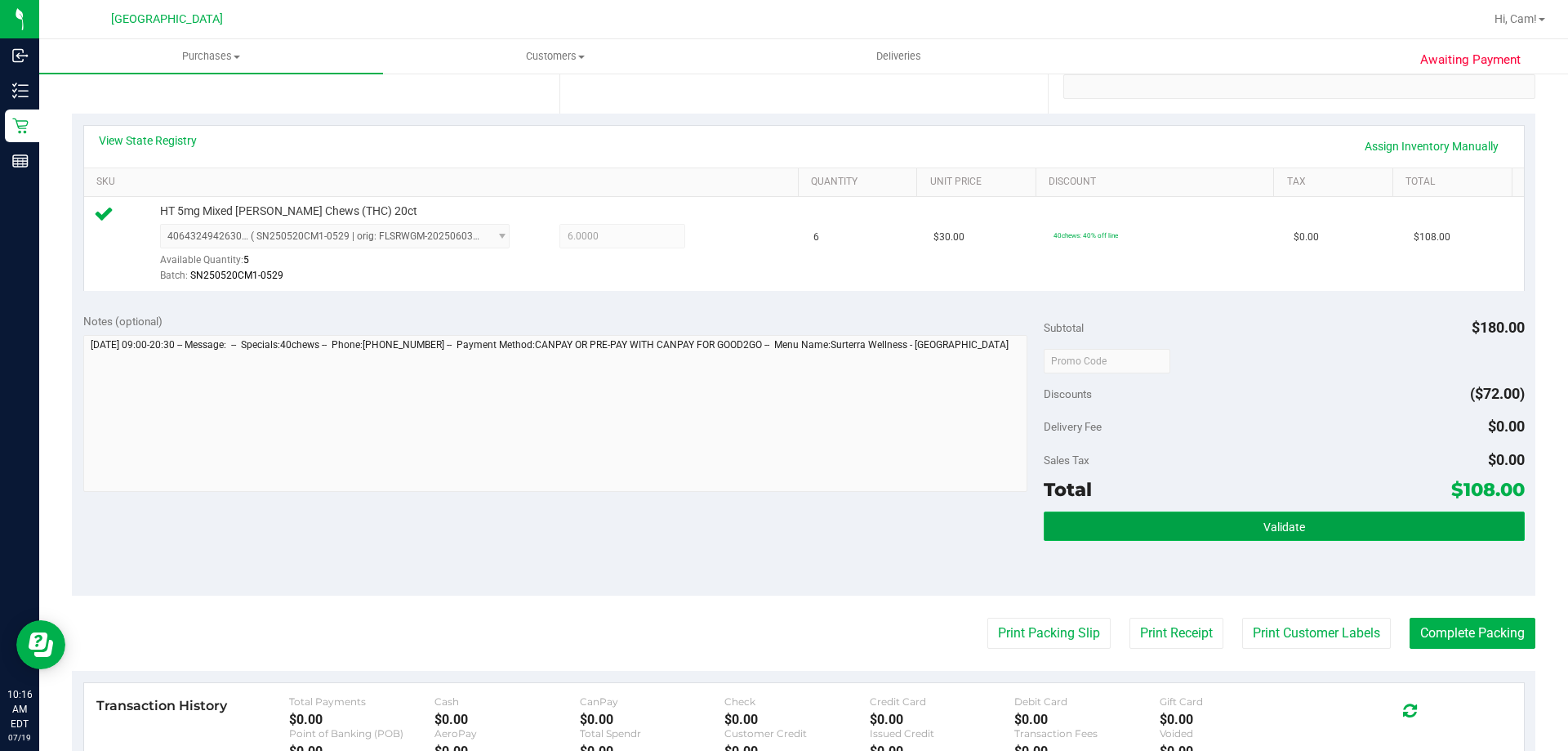 click on "Validate" at bounding box center (1284, 526) 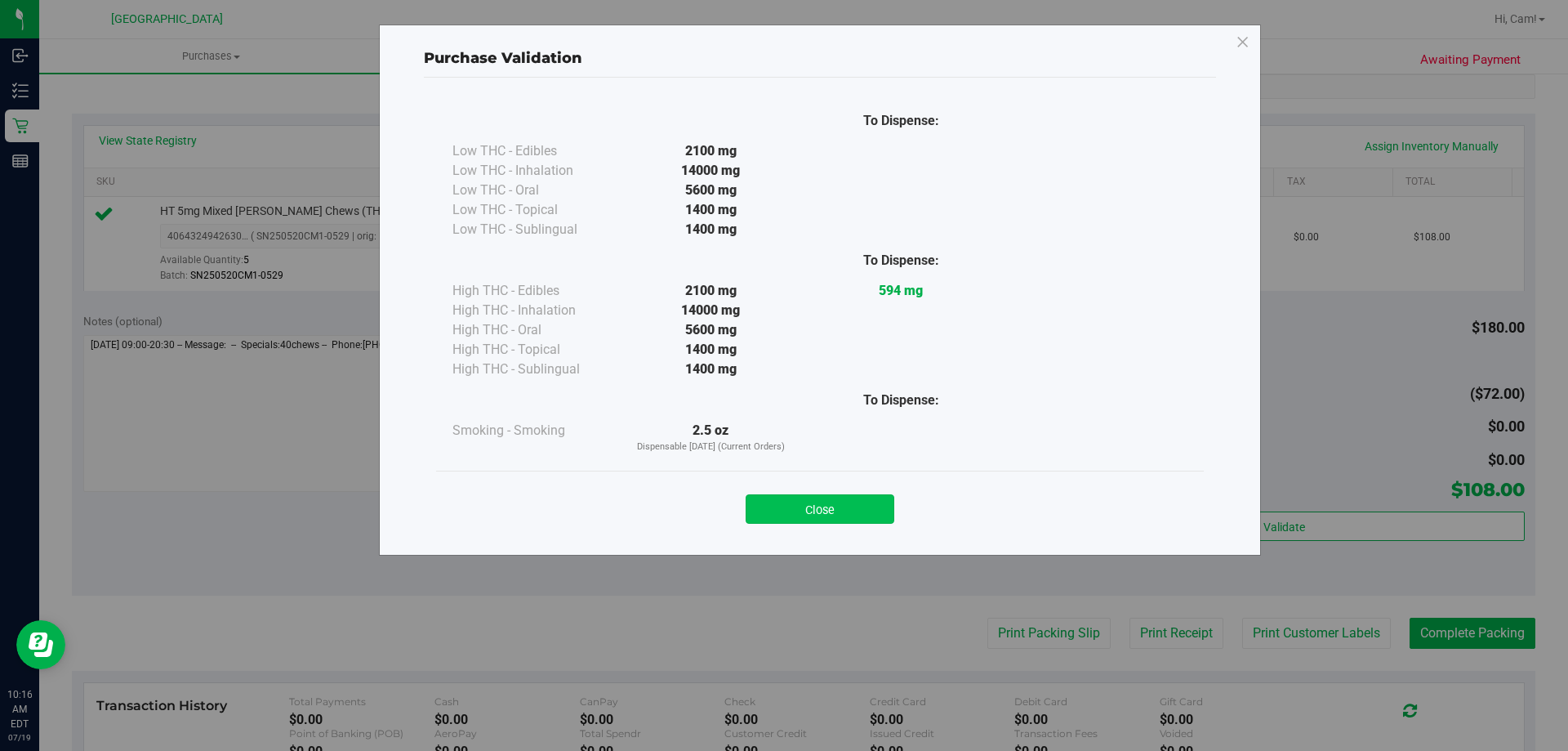 click on "Close" at bounding box center [820, 509] 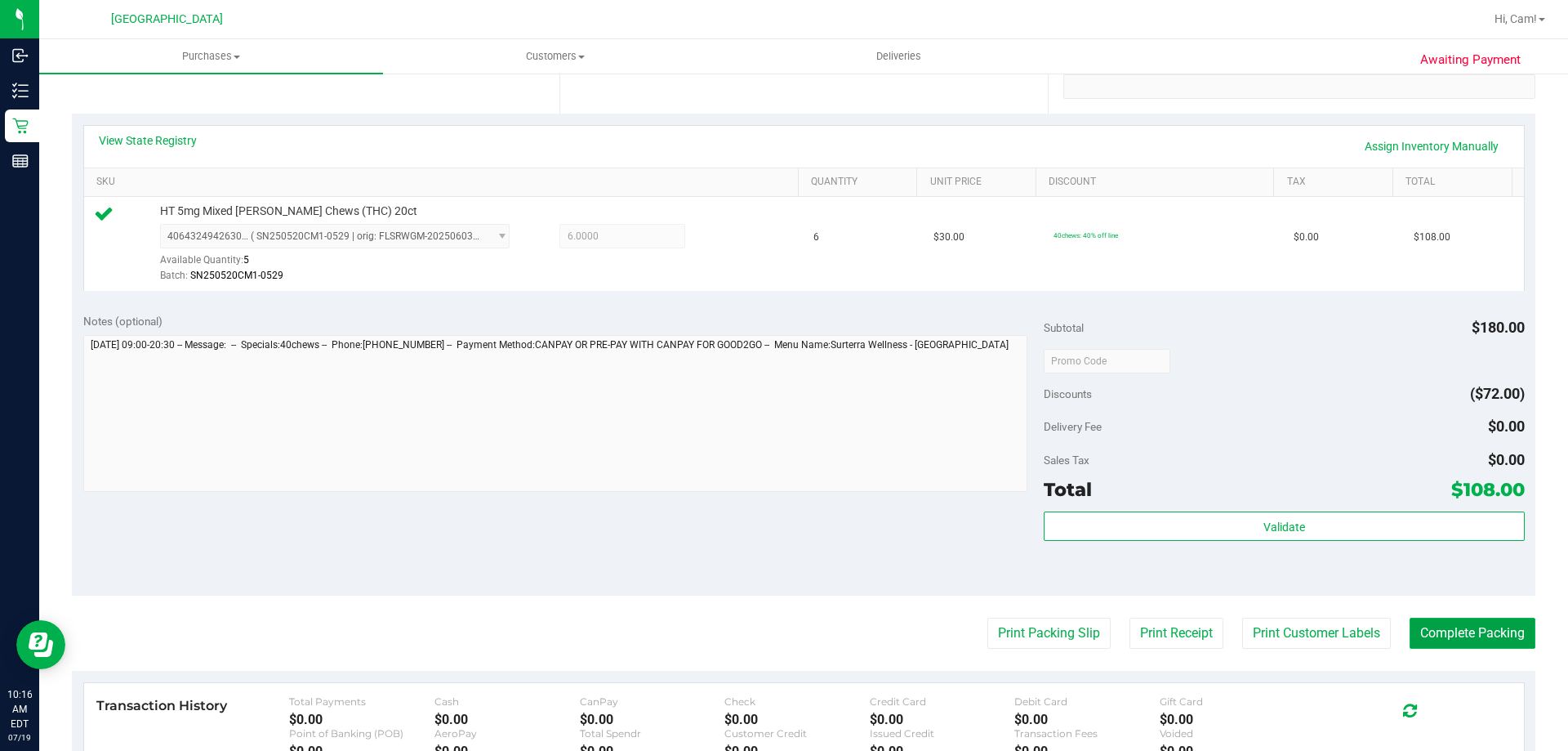 click on "Complete Packing" at bounding box center [1472, 633] 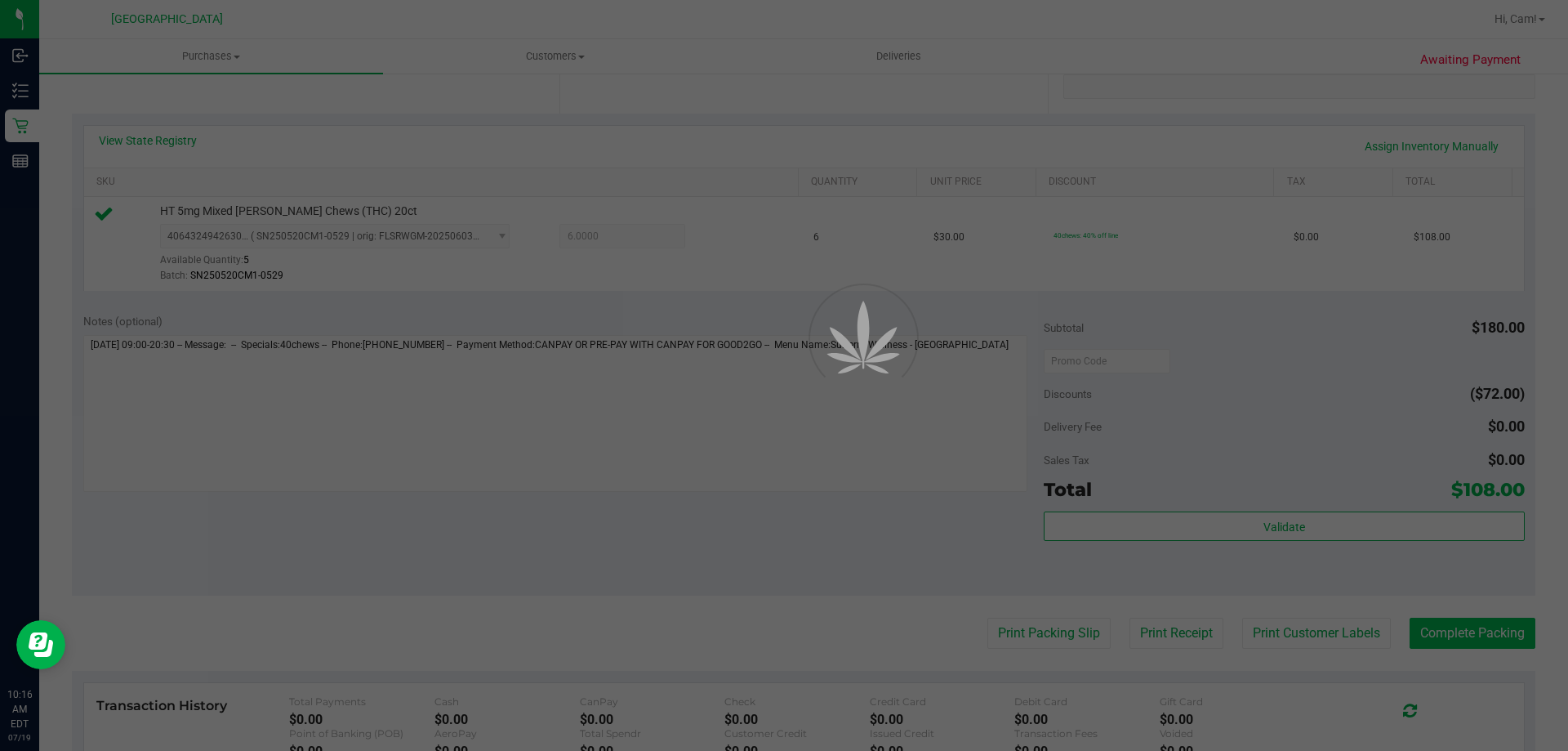 scroll, scrollTop: 0, scrollLeft: 0, axis: both 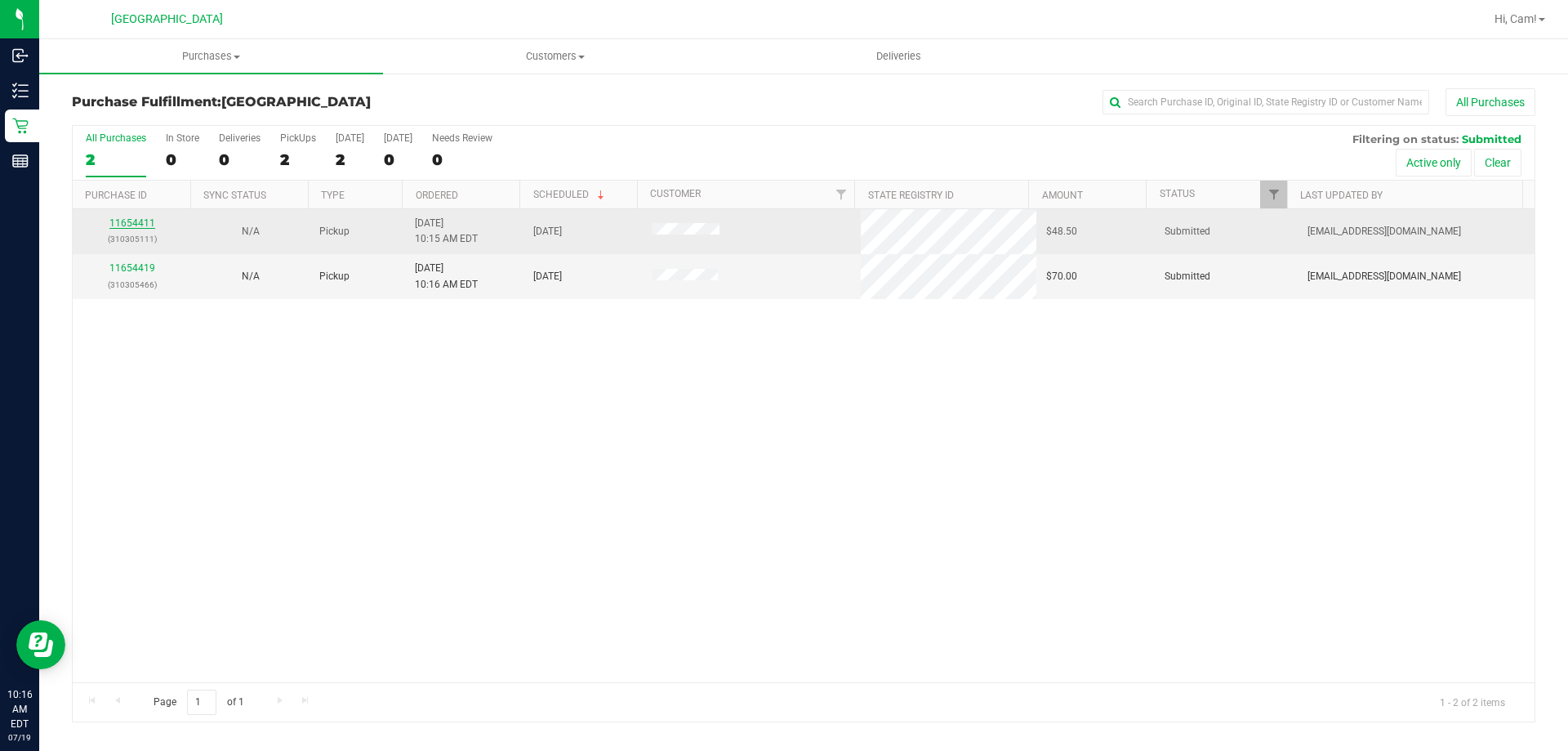 click on "11654411" at bounding box center (132, 223) 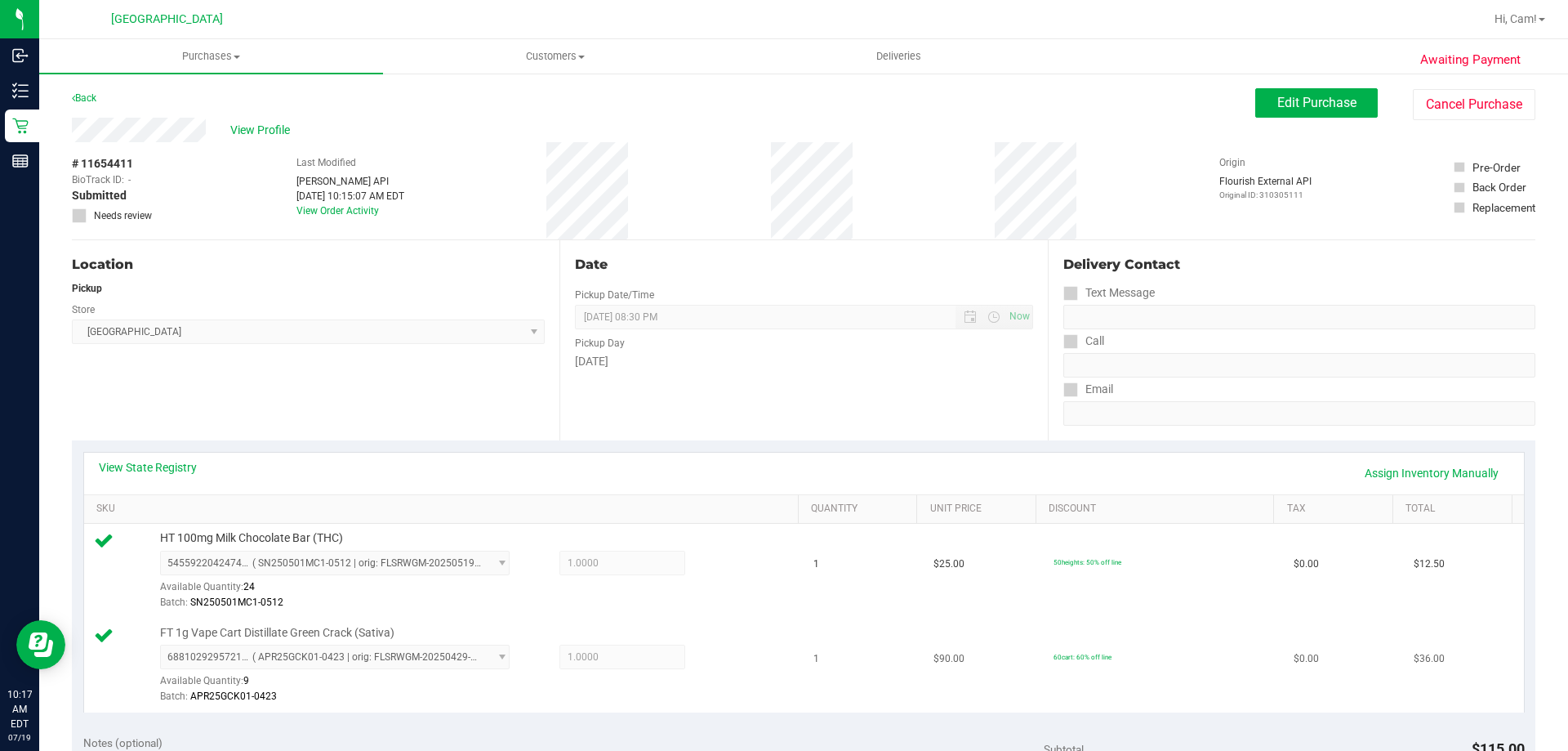 scroll, scrollTop: 327, scrollLeft: 0, axis: vertical 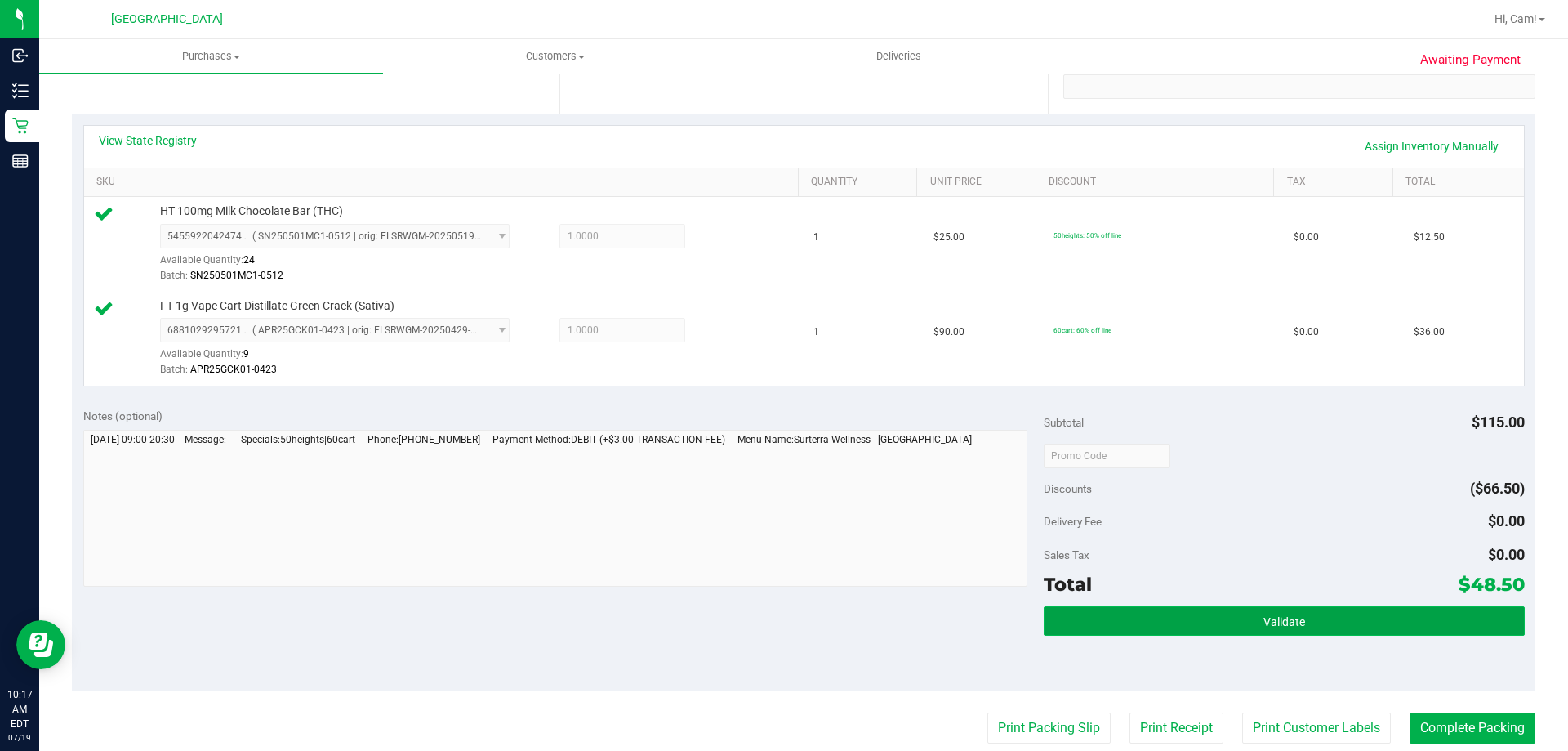 click on "Validate" at bounding box center [1284, 621] 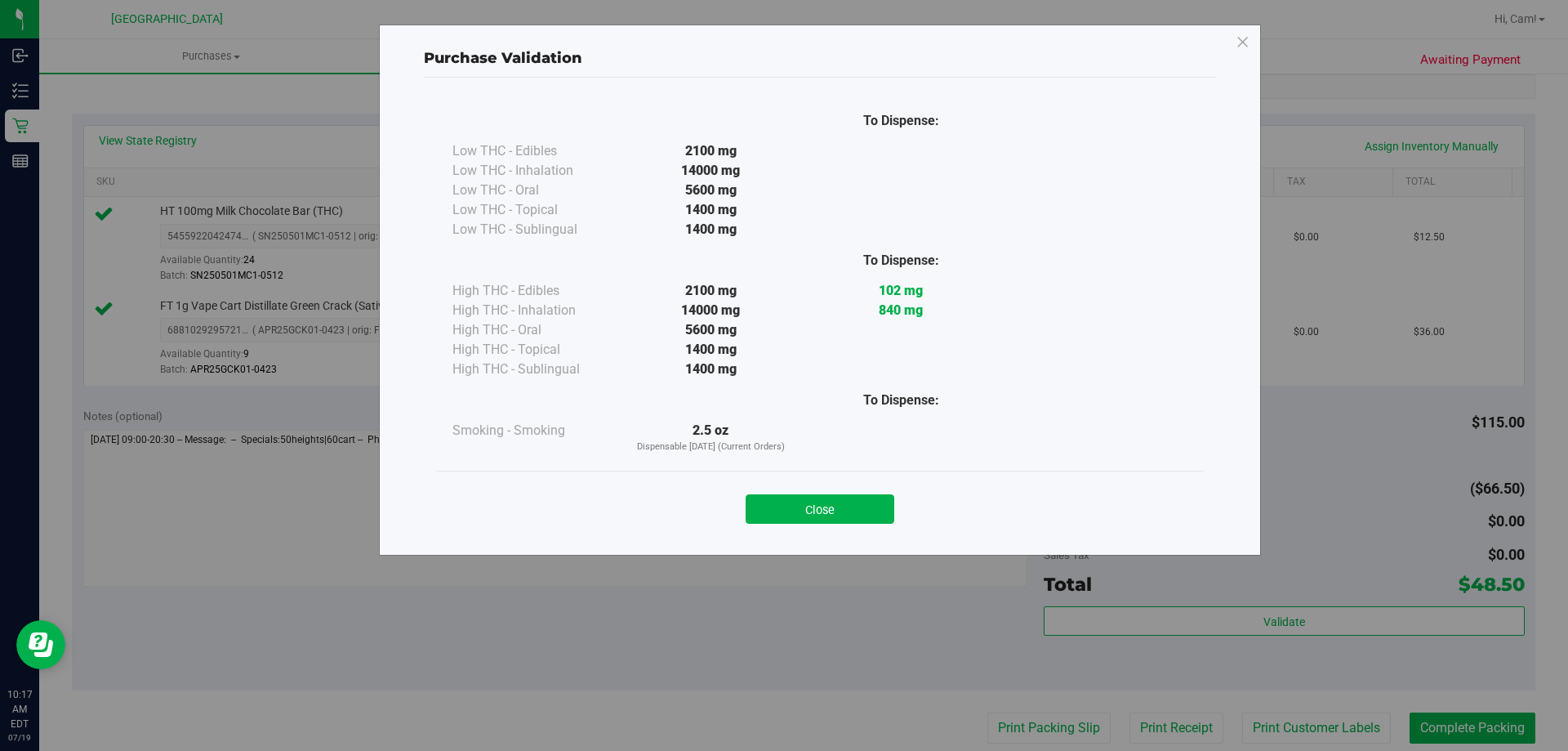 click on "Close" at bounding box center (820, 509) 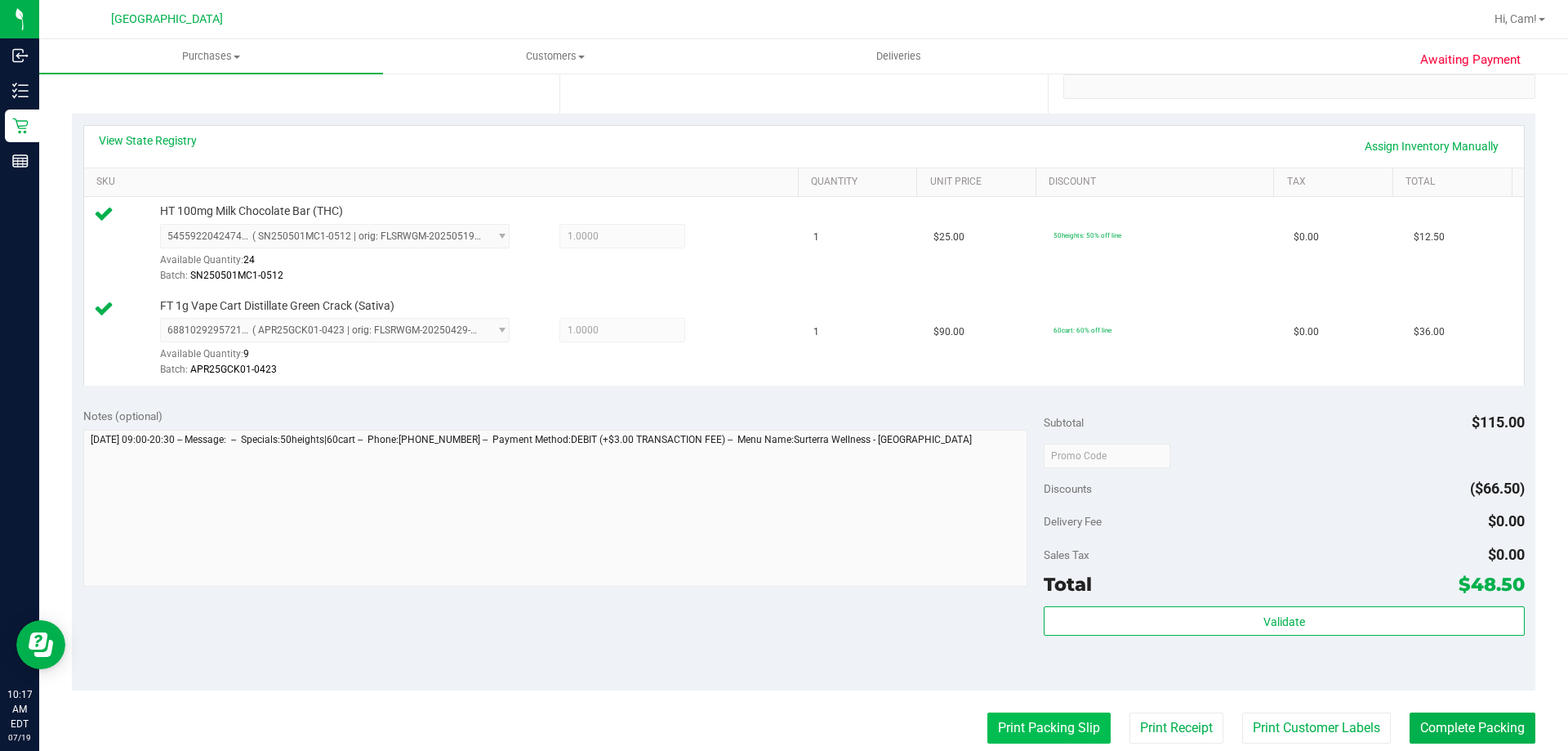 click on "Print Packing Slip" at bounding box center (1049, 728) 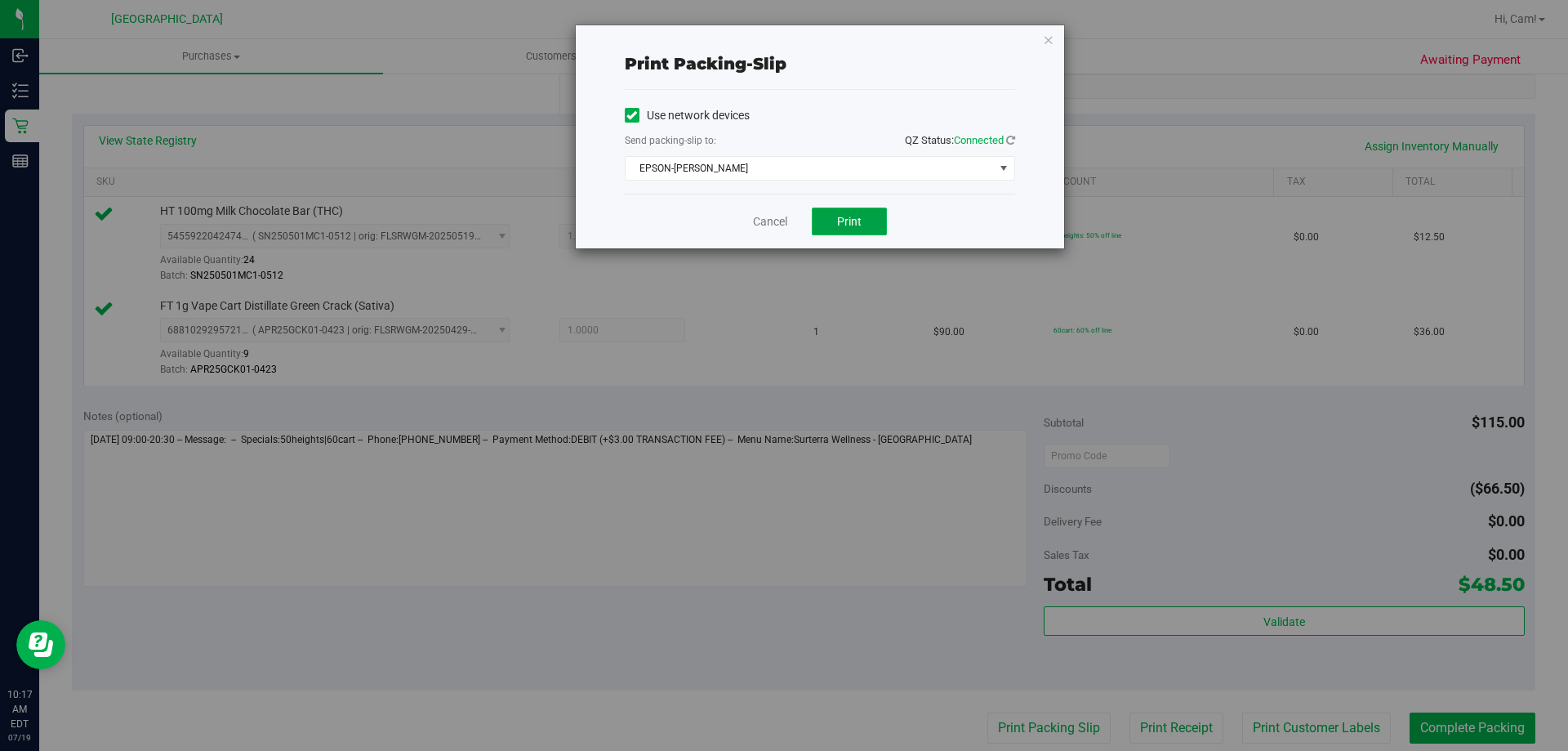 click on "Print" at bounding box center [849, 221] 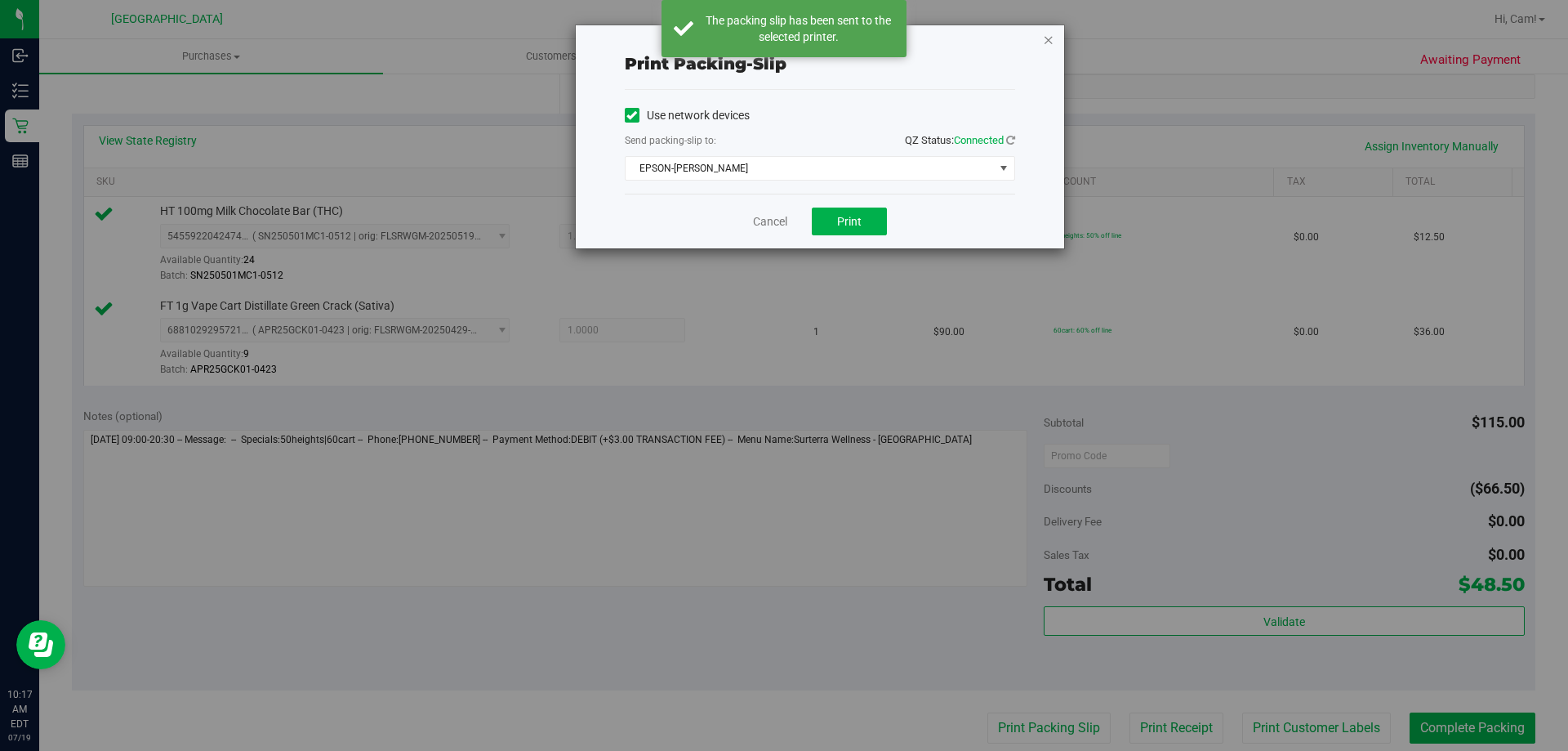 click at bounding box center (1049, 39) 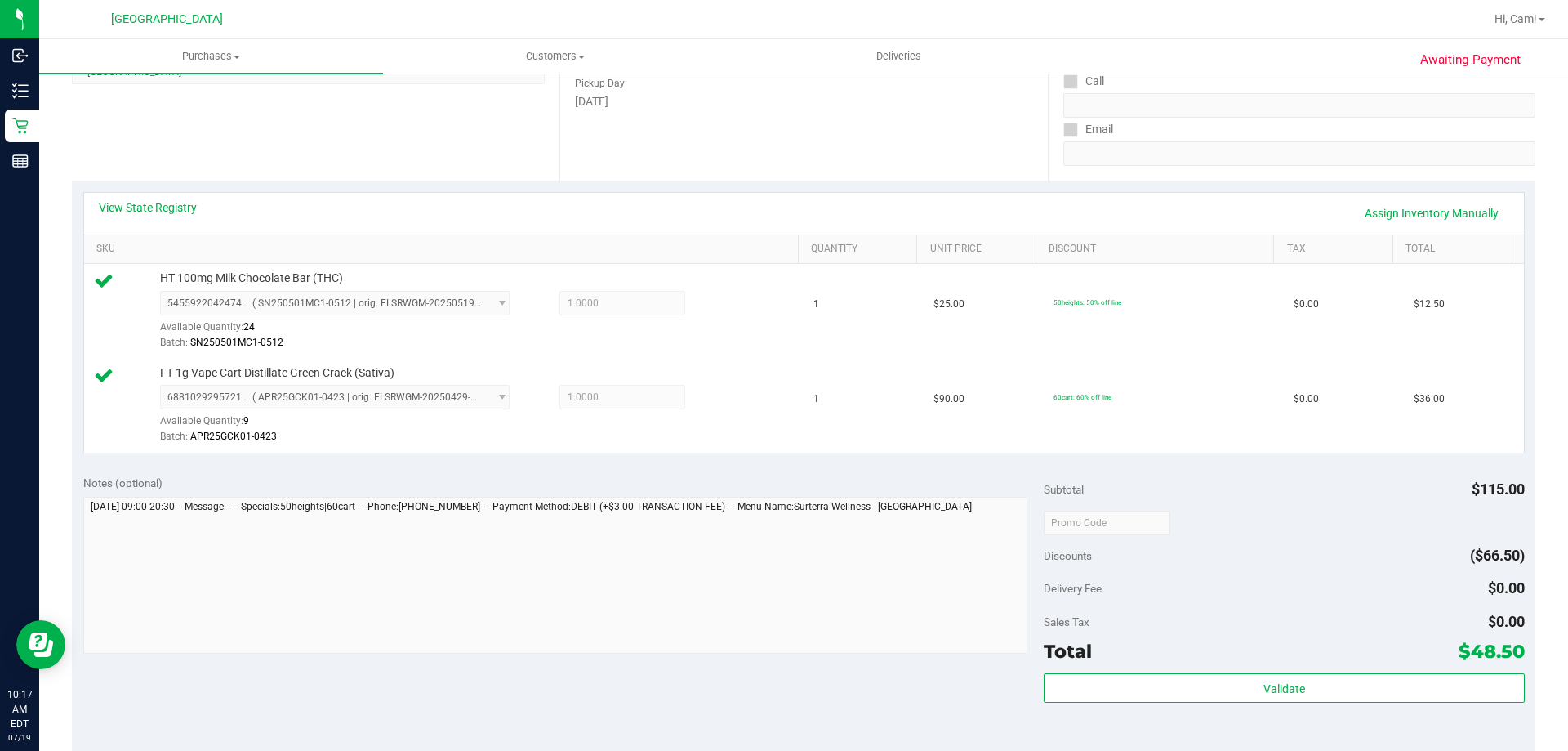 scroll, scrollTop: 490, scrollLeft: 0, axis: vertical 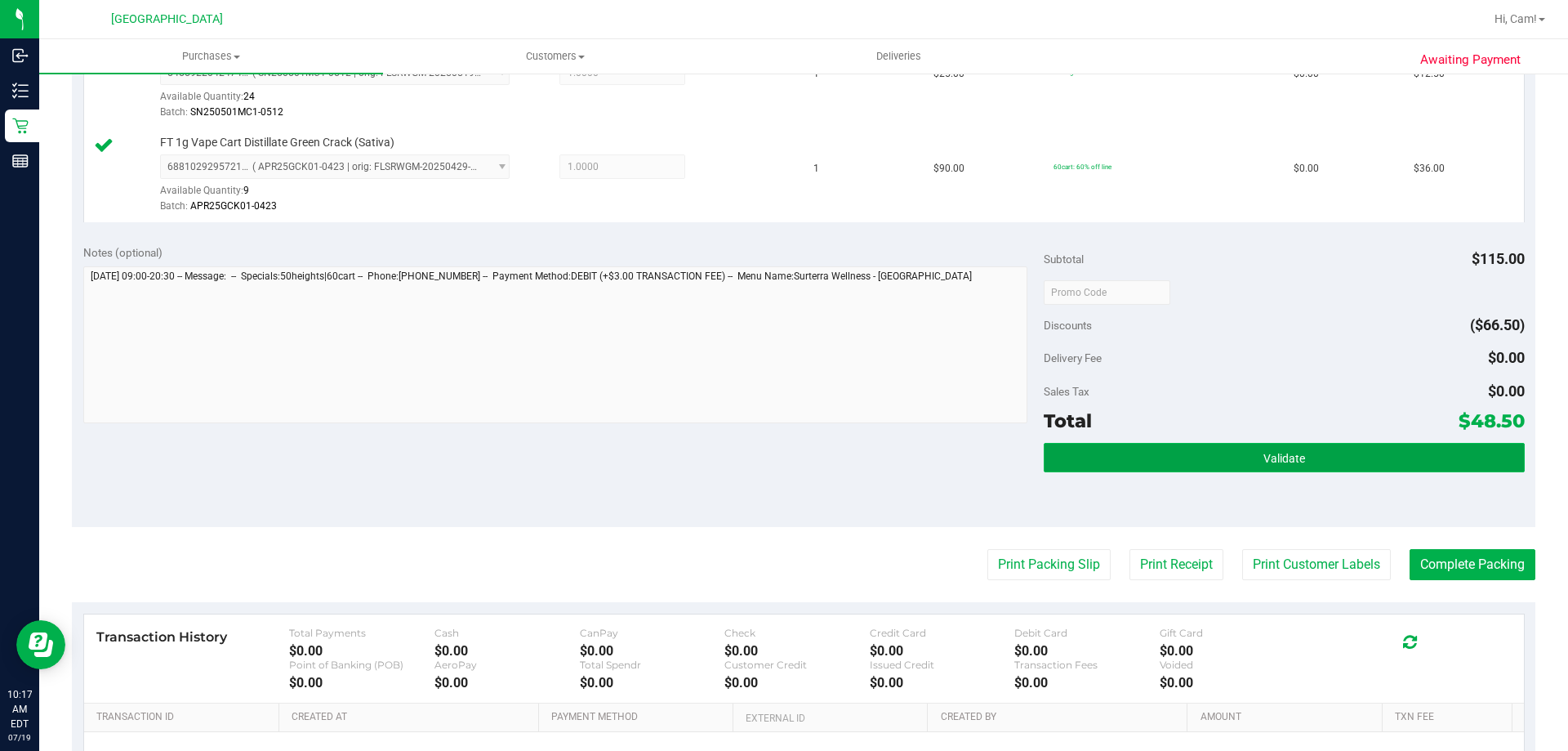 click on "Validate" at bounding box center (1284, 458) 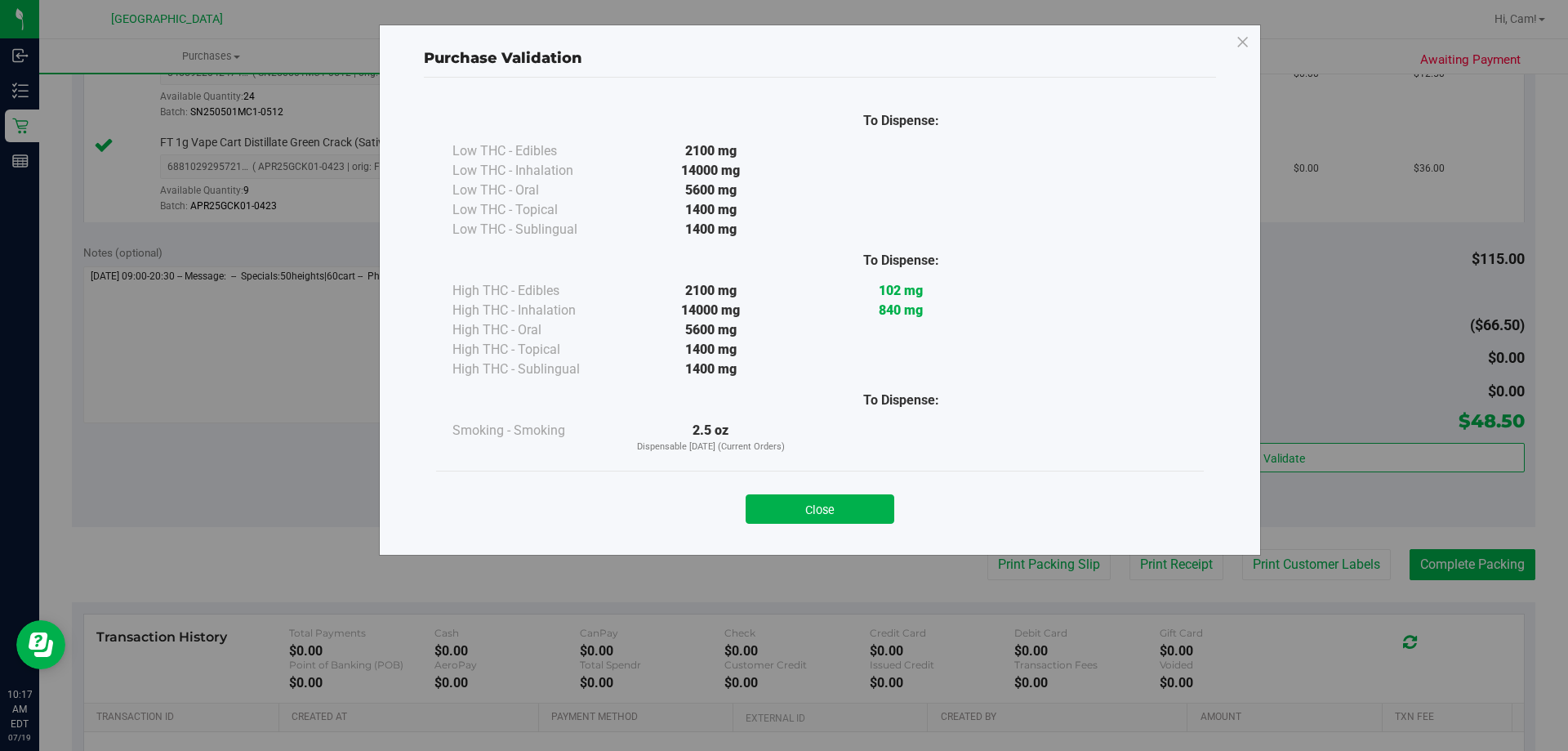 drag, startPoint x: 794, startPoint y: 506, endPoint x: 921, endPoint y: 518, distance: 127.5657 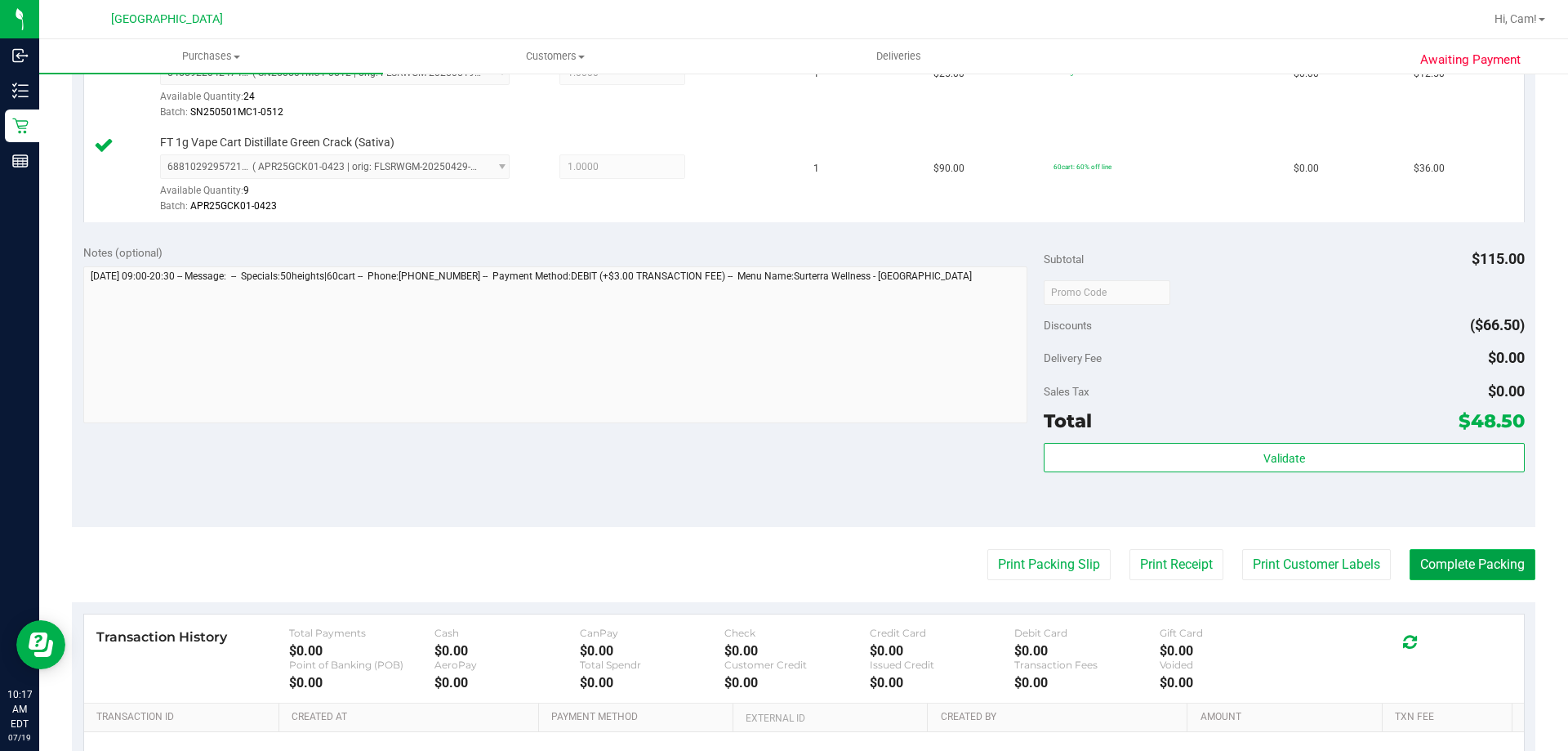 click on "Complete Packing" at bounding box center (1472, 565) 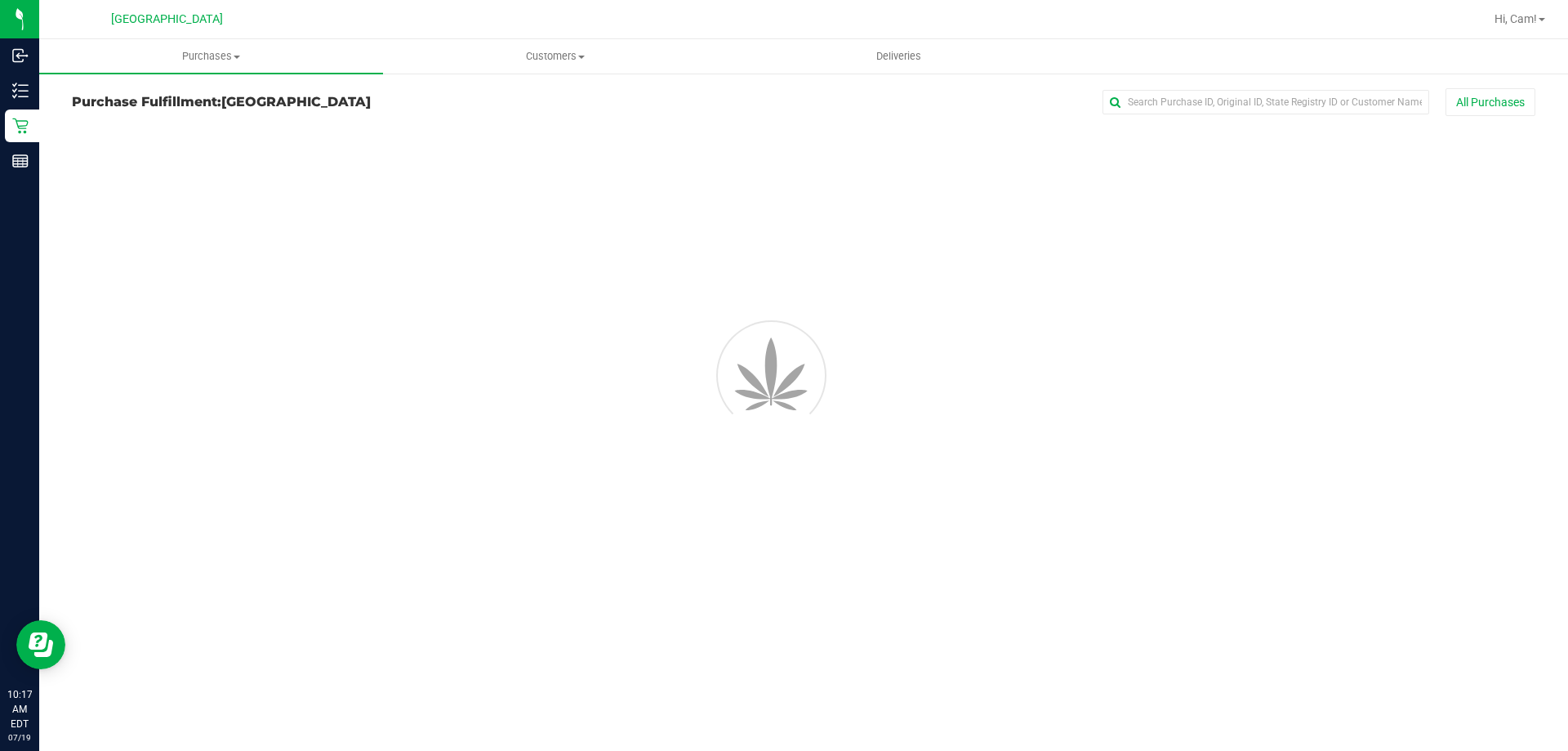 scroll, scrollTop: 0, scrollLeft: 0, axis: both 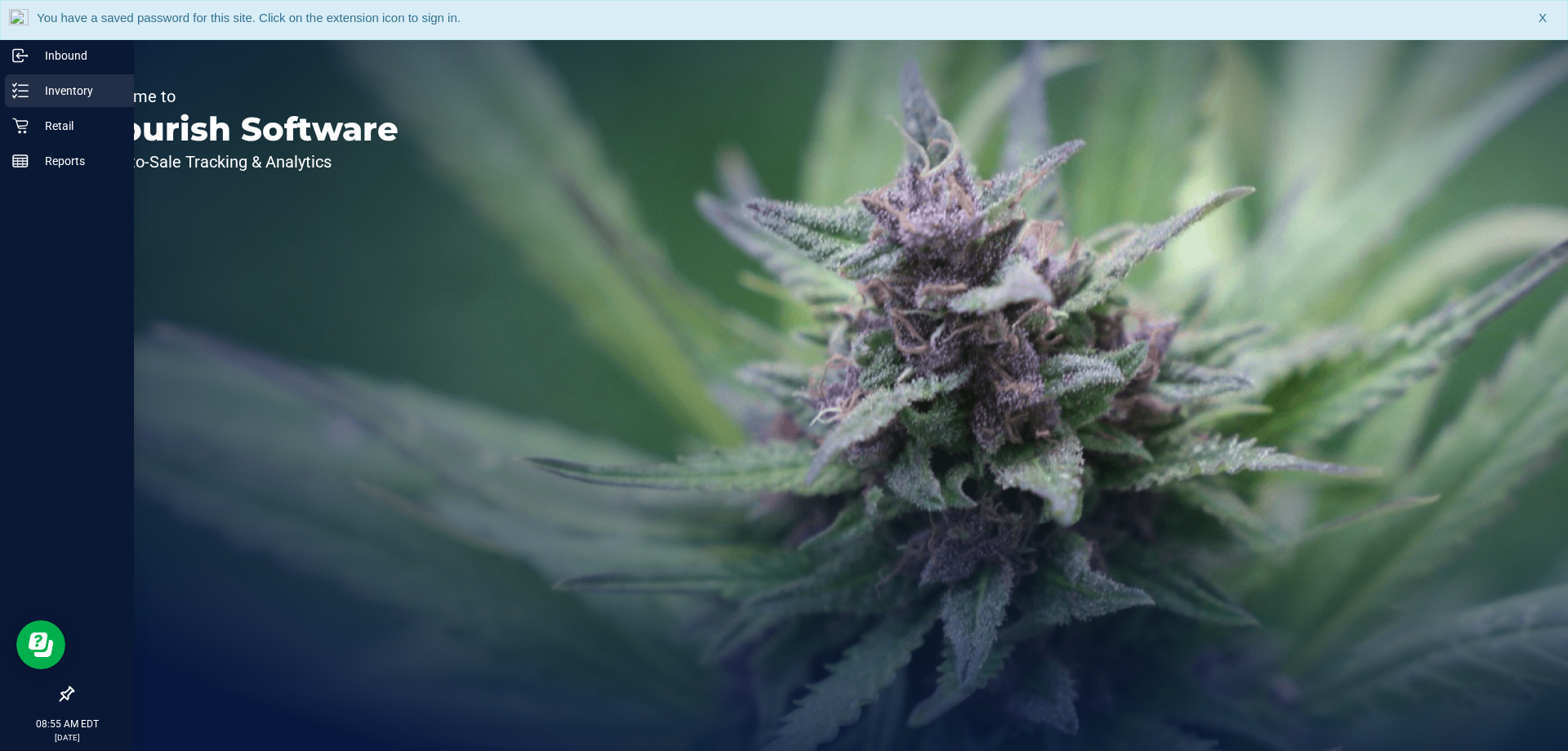 click on "Inventory" at bounding box center [78, 91] 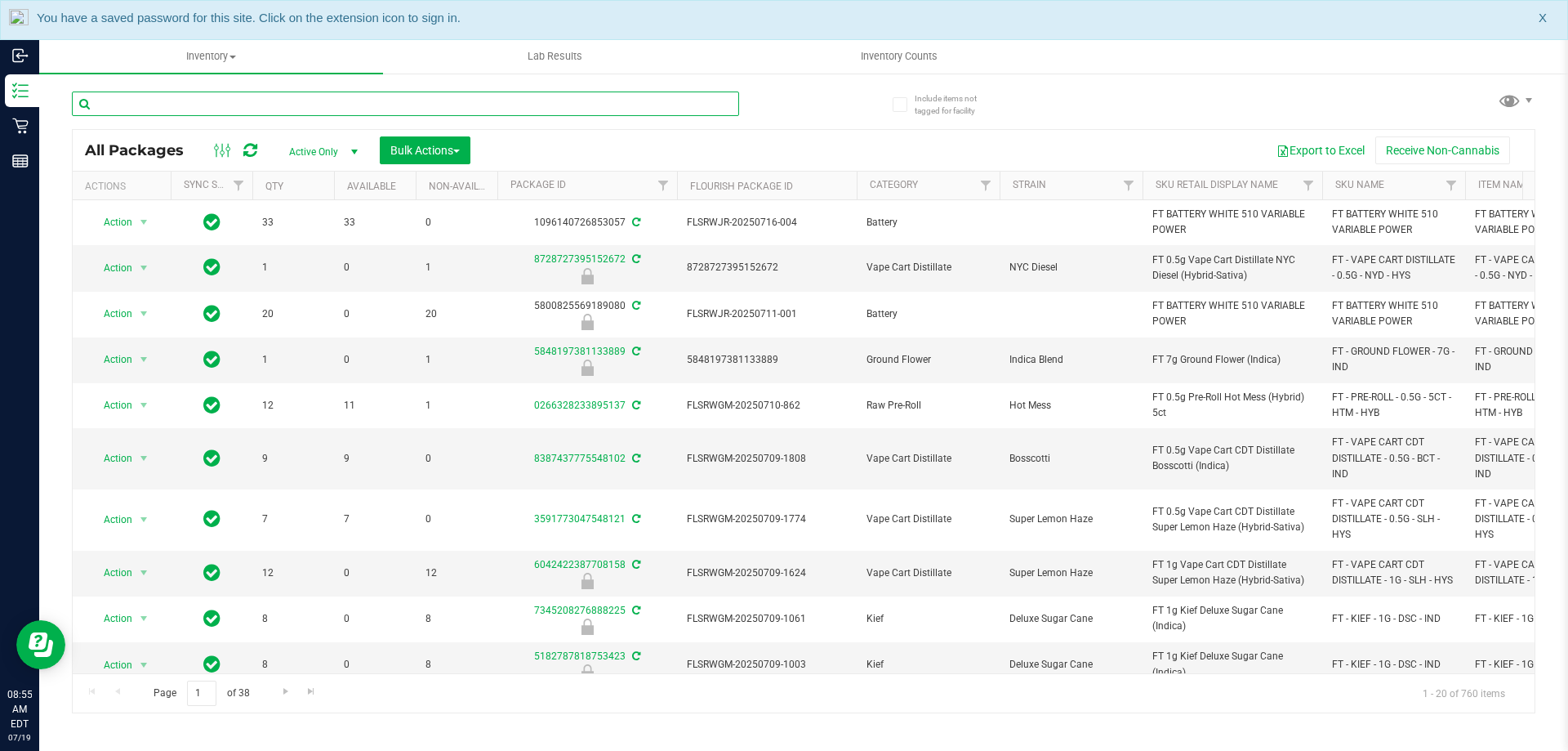 click at bounding box center [405, 104] 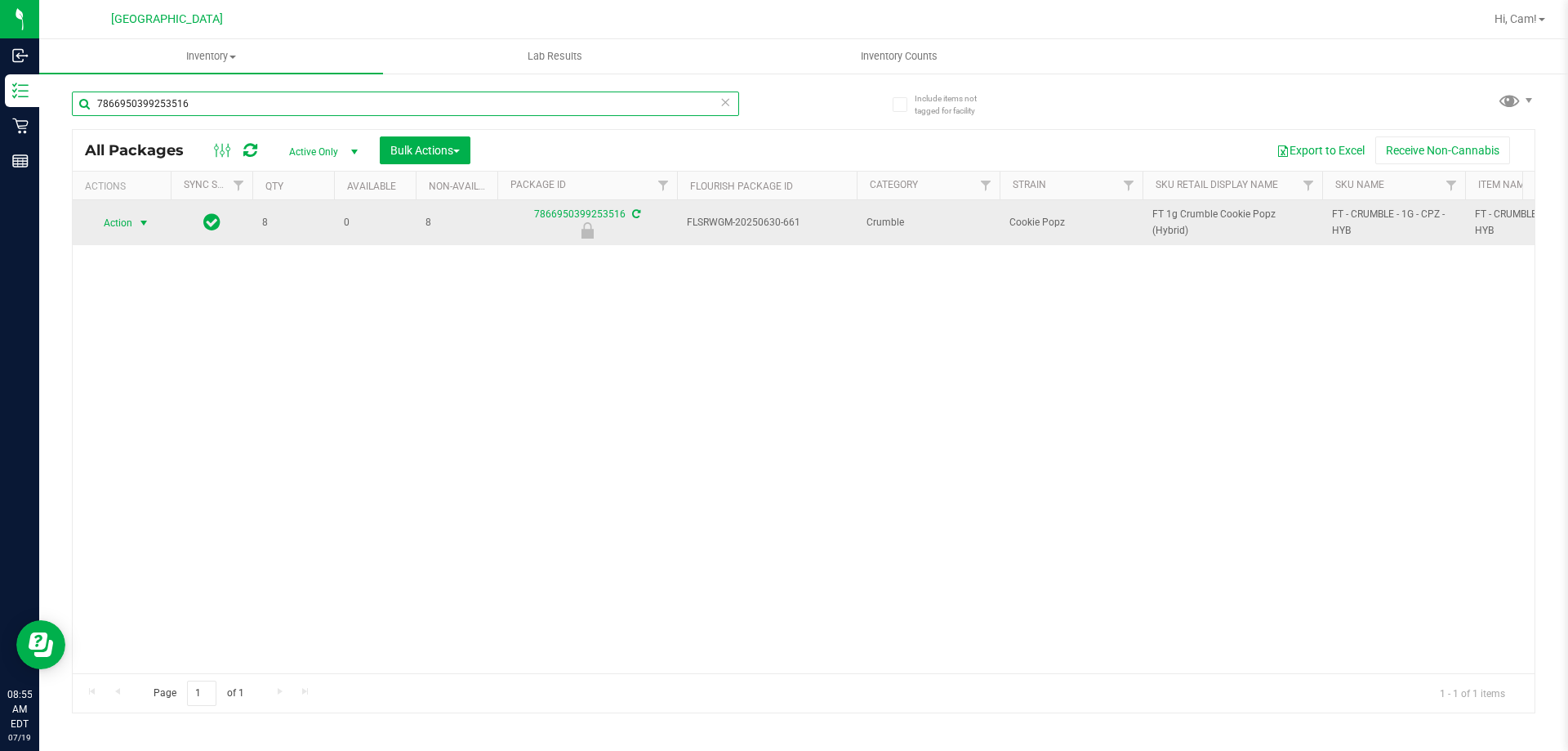 type on "7866950399253516" 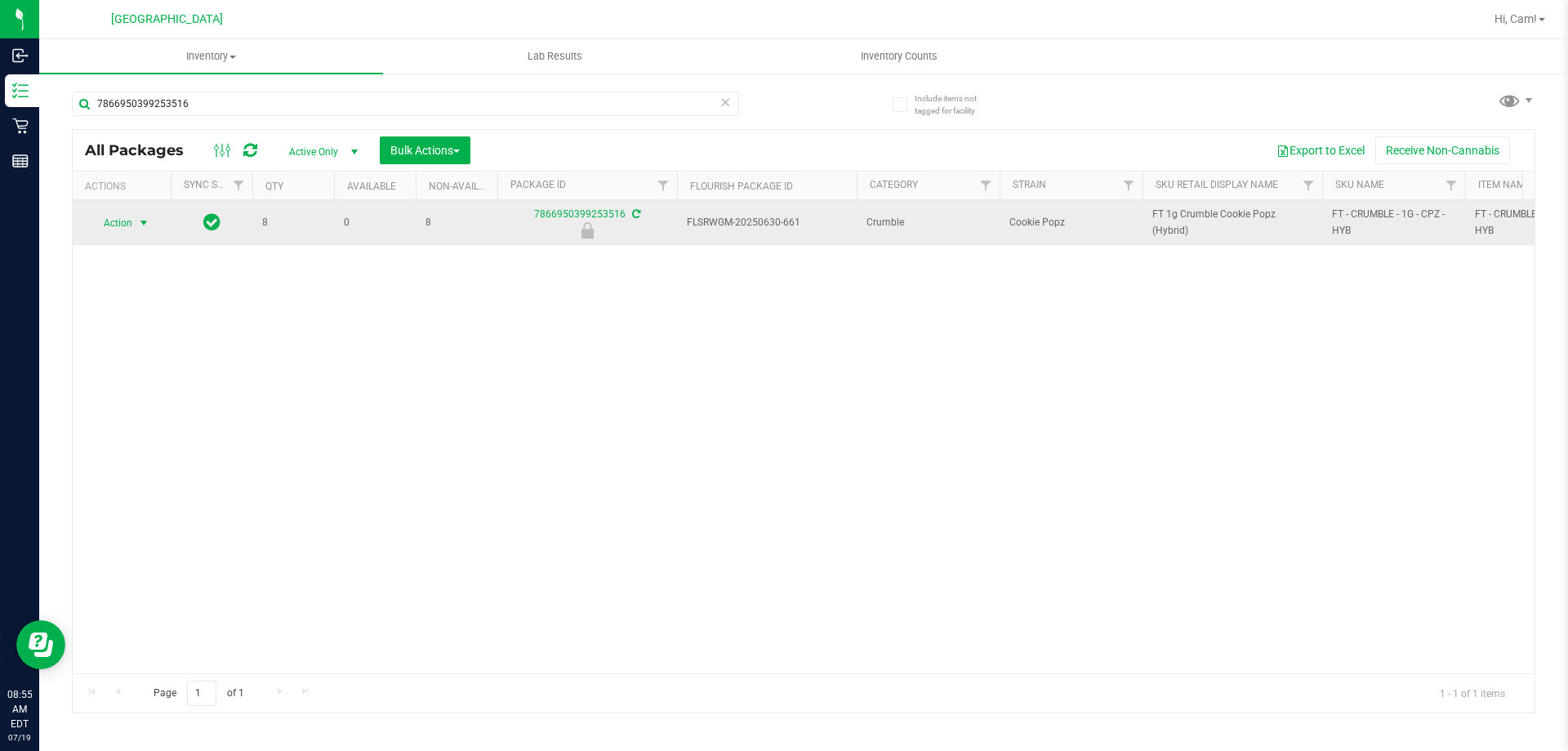 click at bounding box center (144, 223) 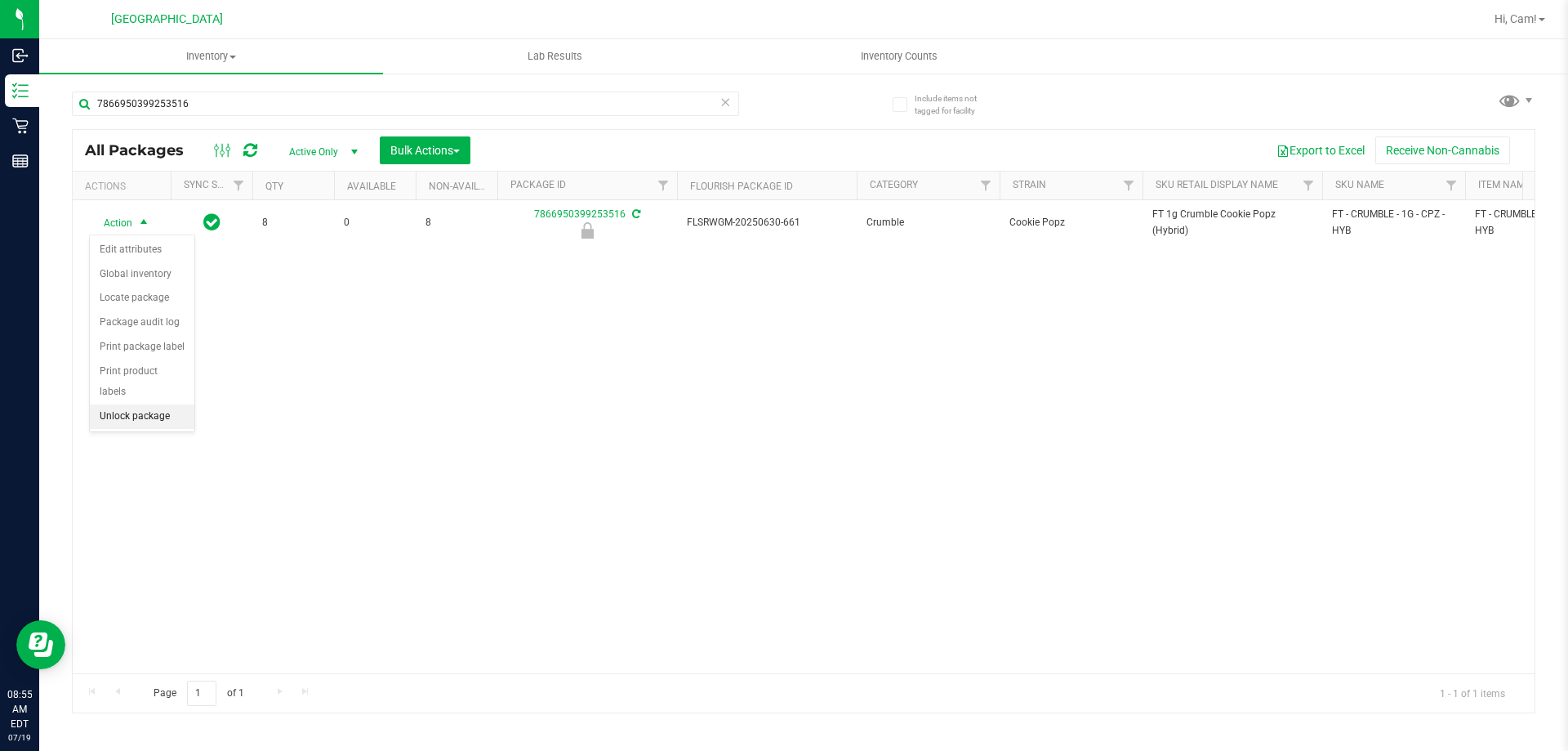 click on "Unlock package" at bounding box center (142, 417) 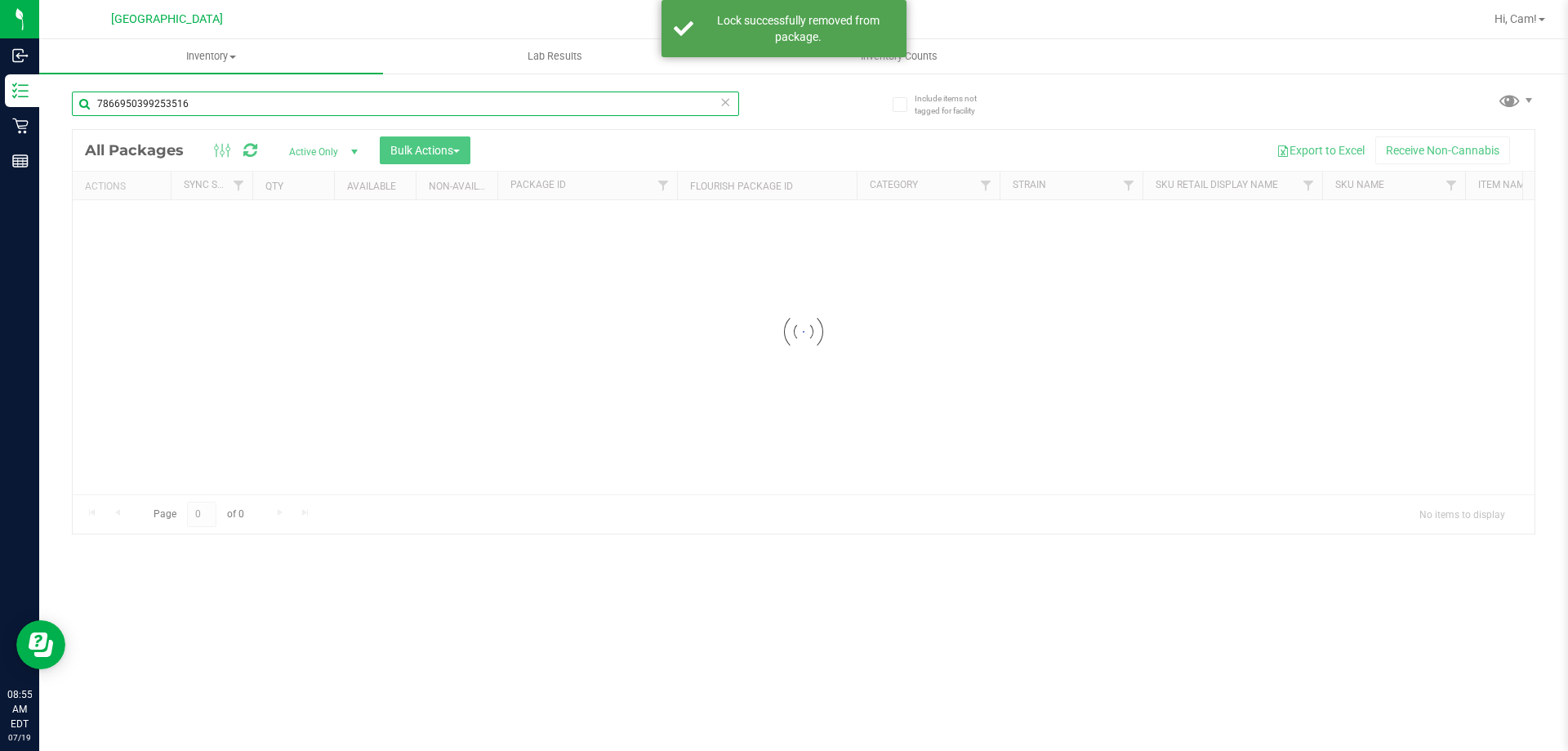 click on "7866950399253516" at bounding box center [405, 104] 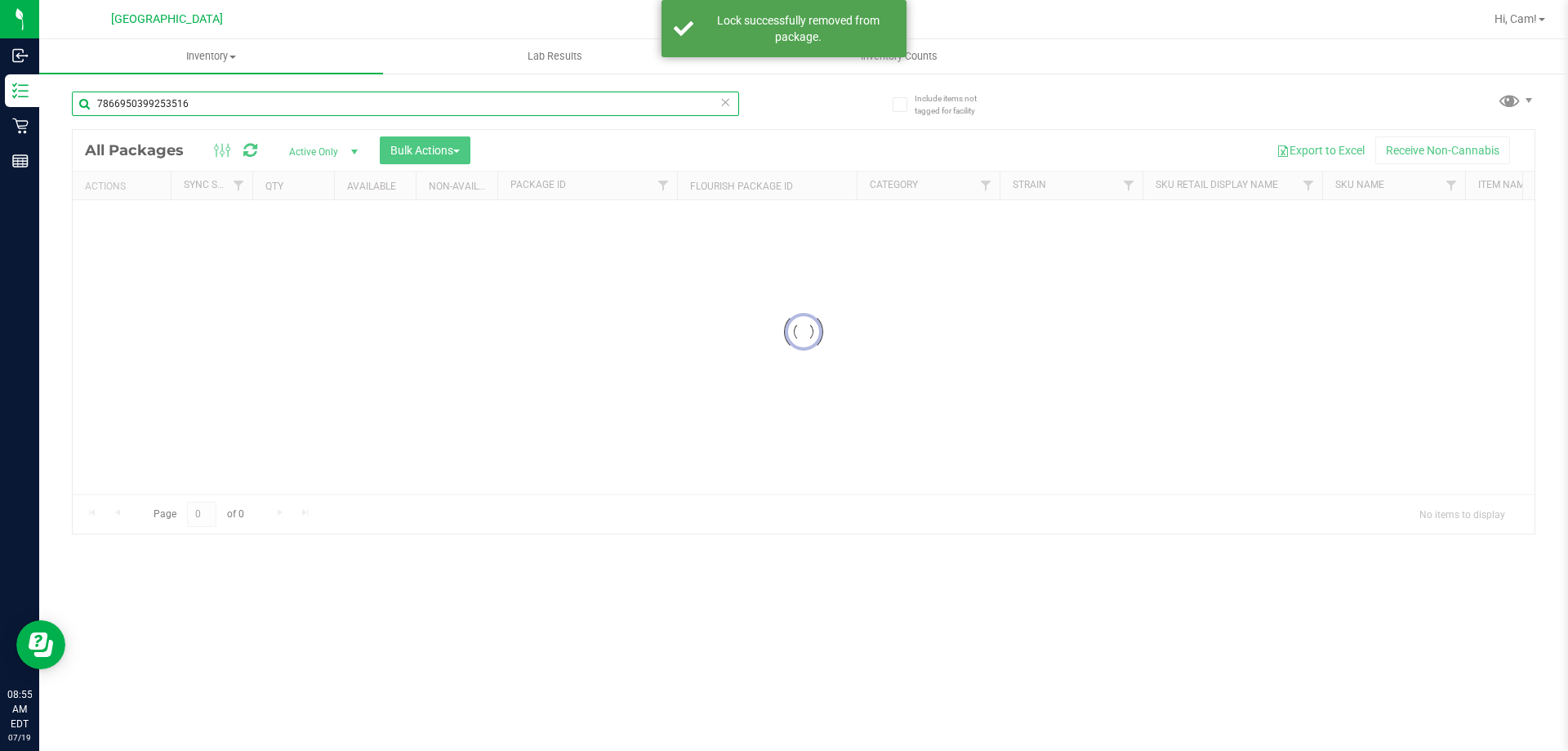 click on "7866950399253516" at bounding box center (405, 104) 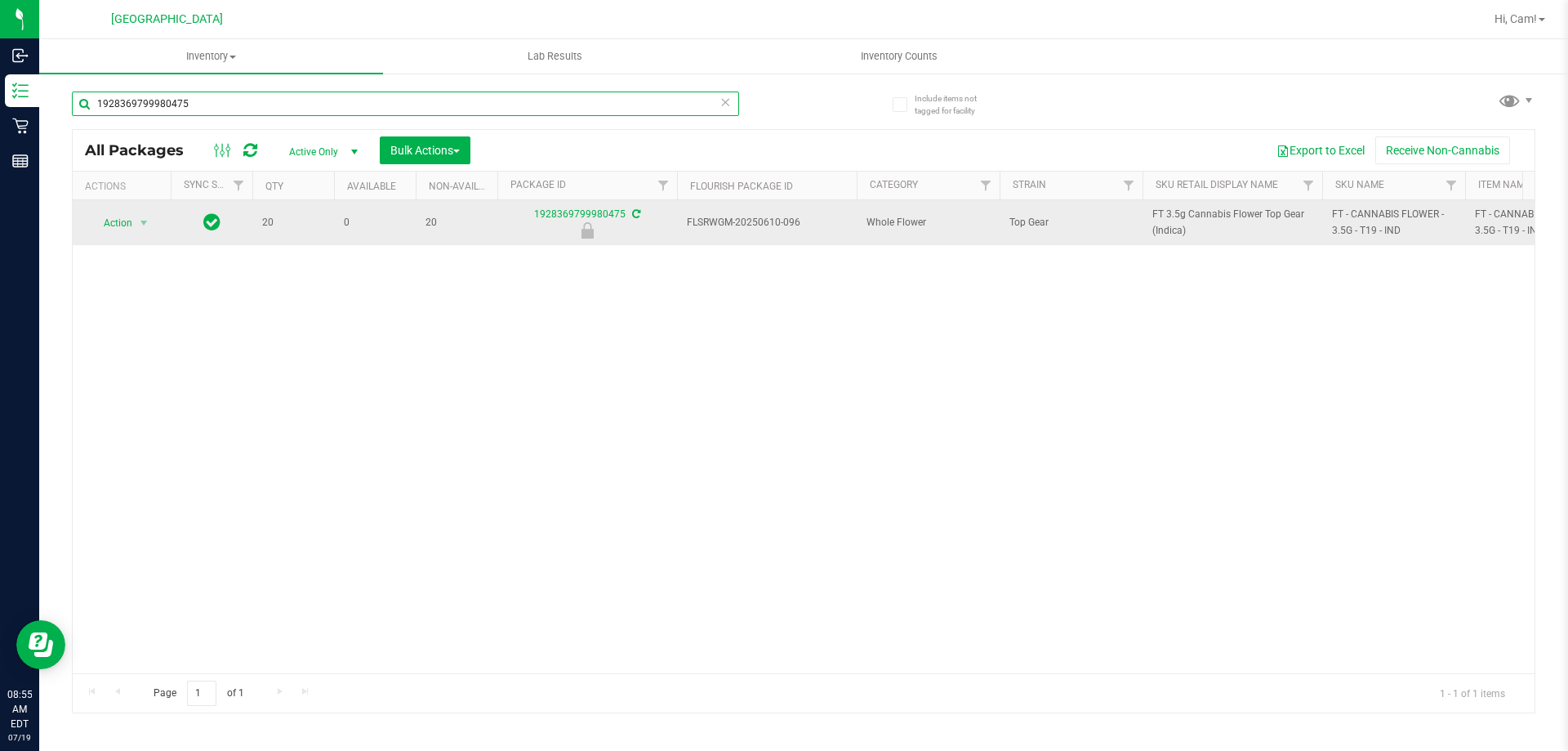 type on "1928369799980475" 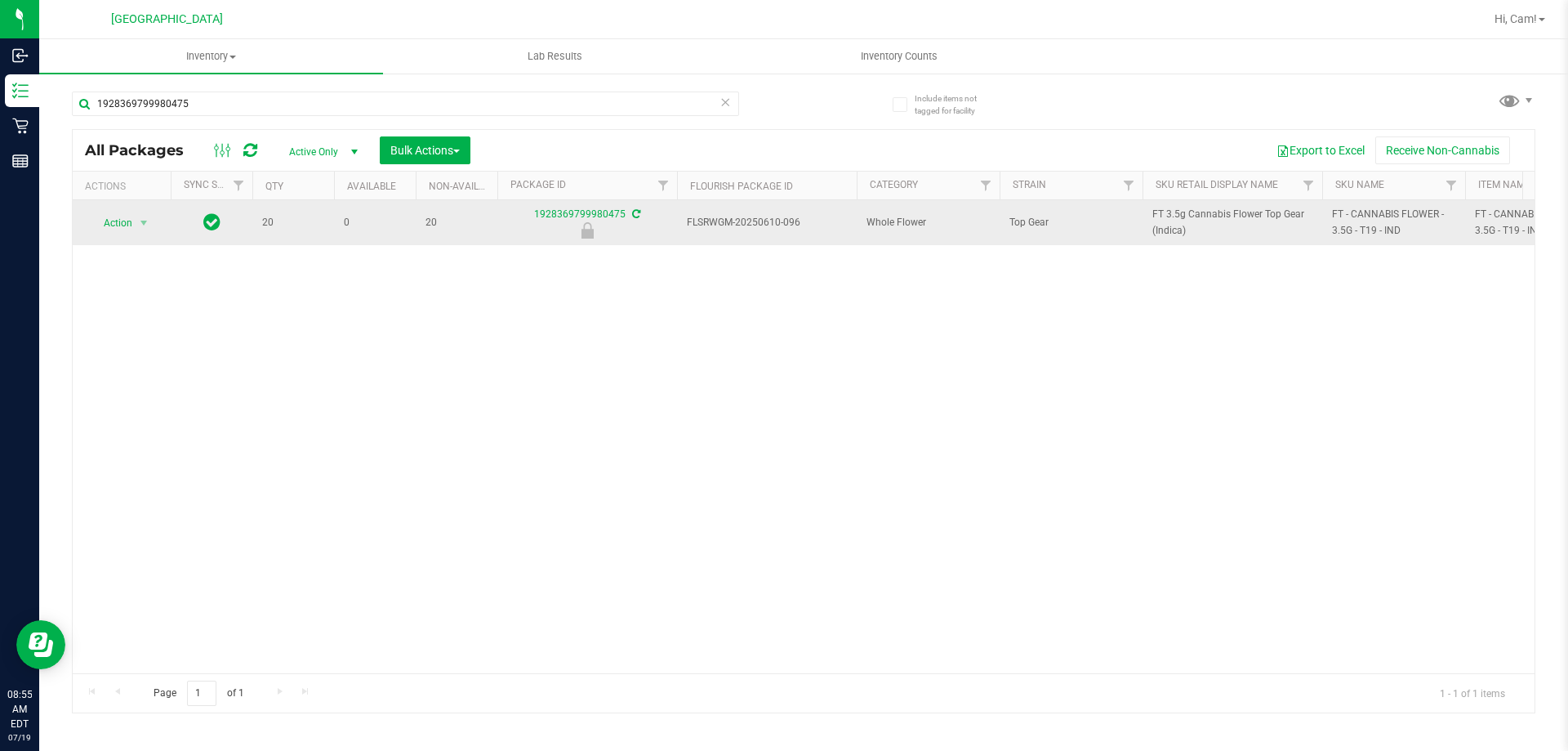 click on "Action" at bounding box center [111, 223] 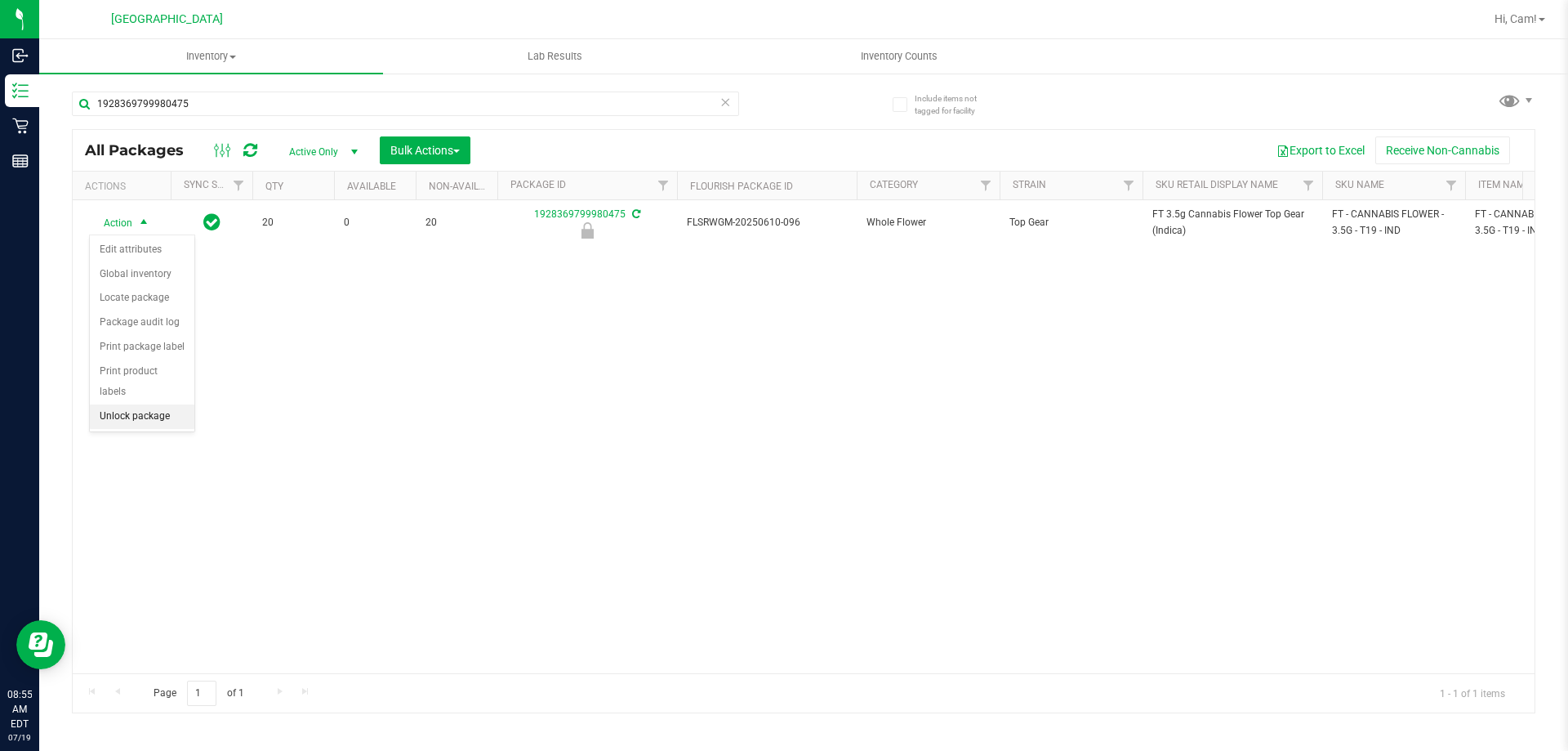 click on "Unlock package" at bounding box center (142, 417) 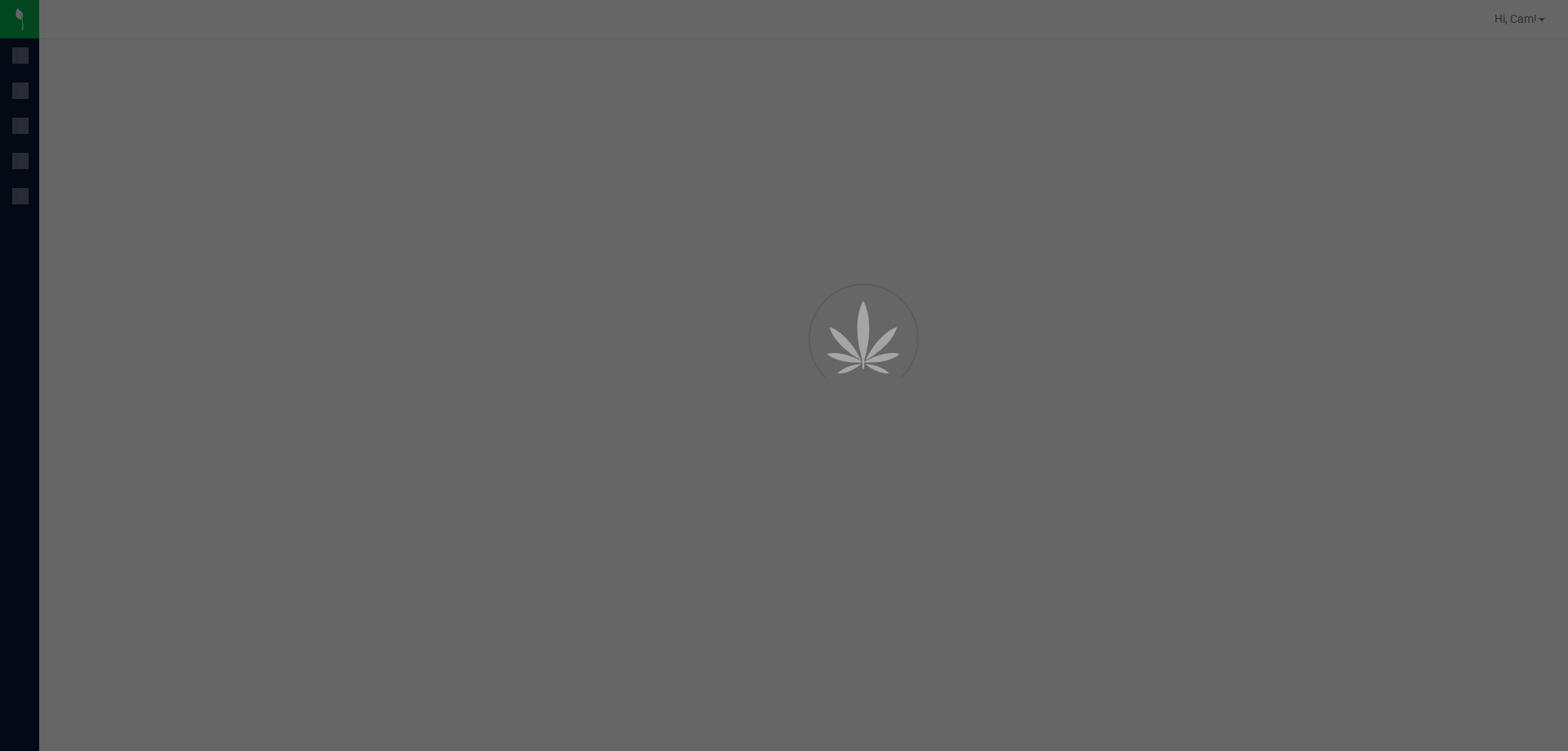 scroll, scrollTop: 0, scrollLeft: 0, axis: both 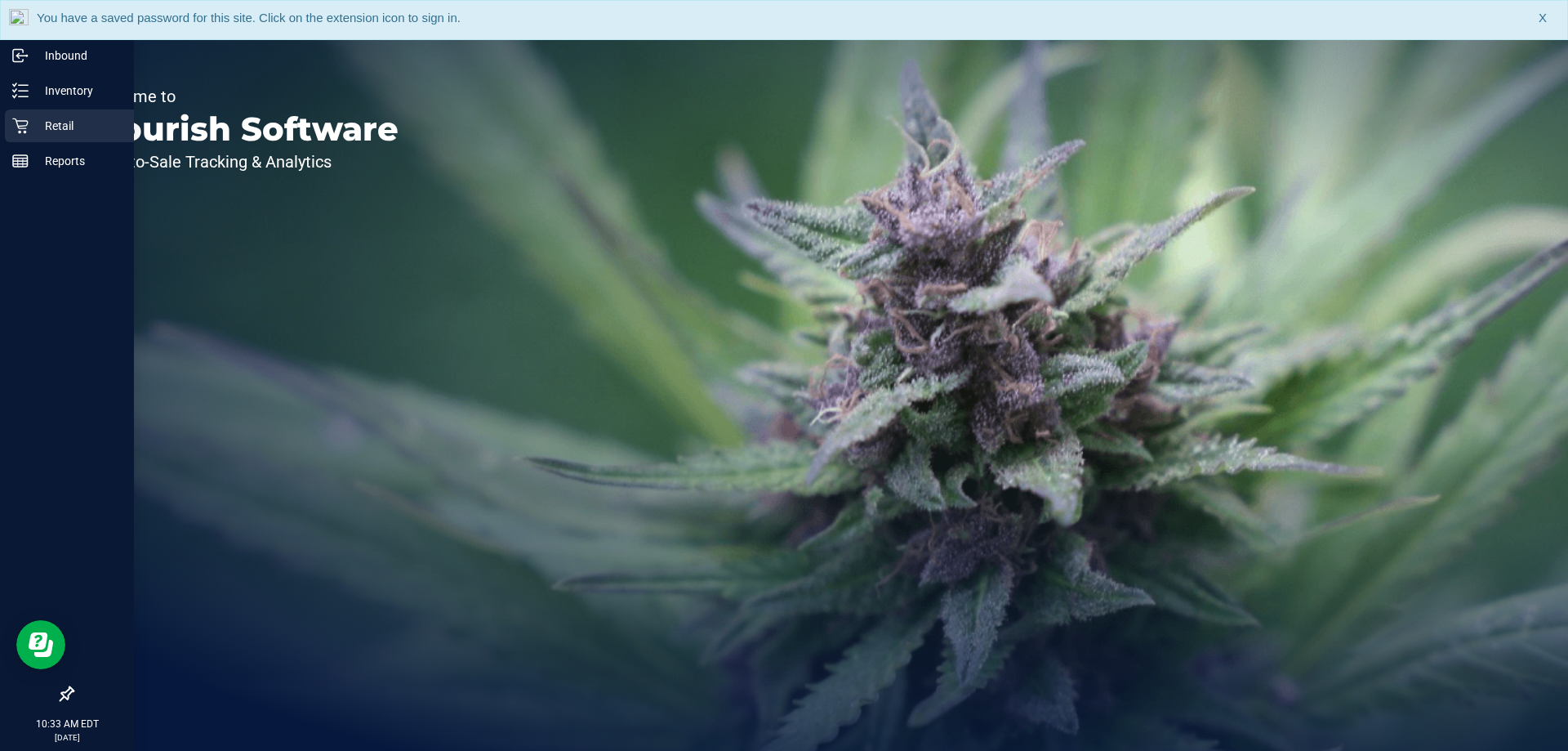 click 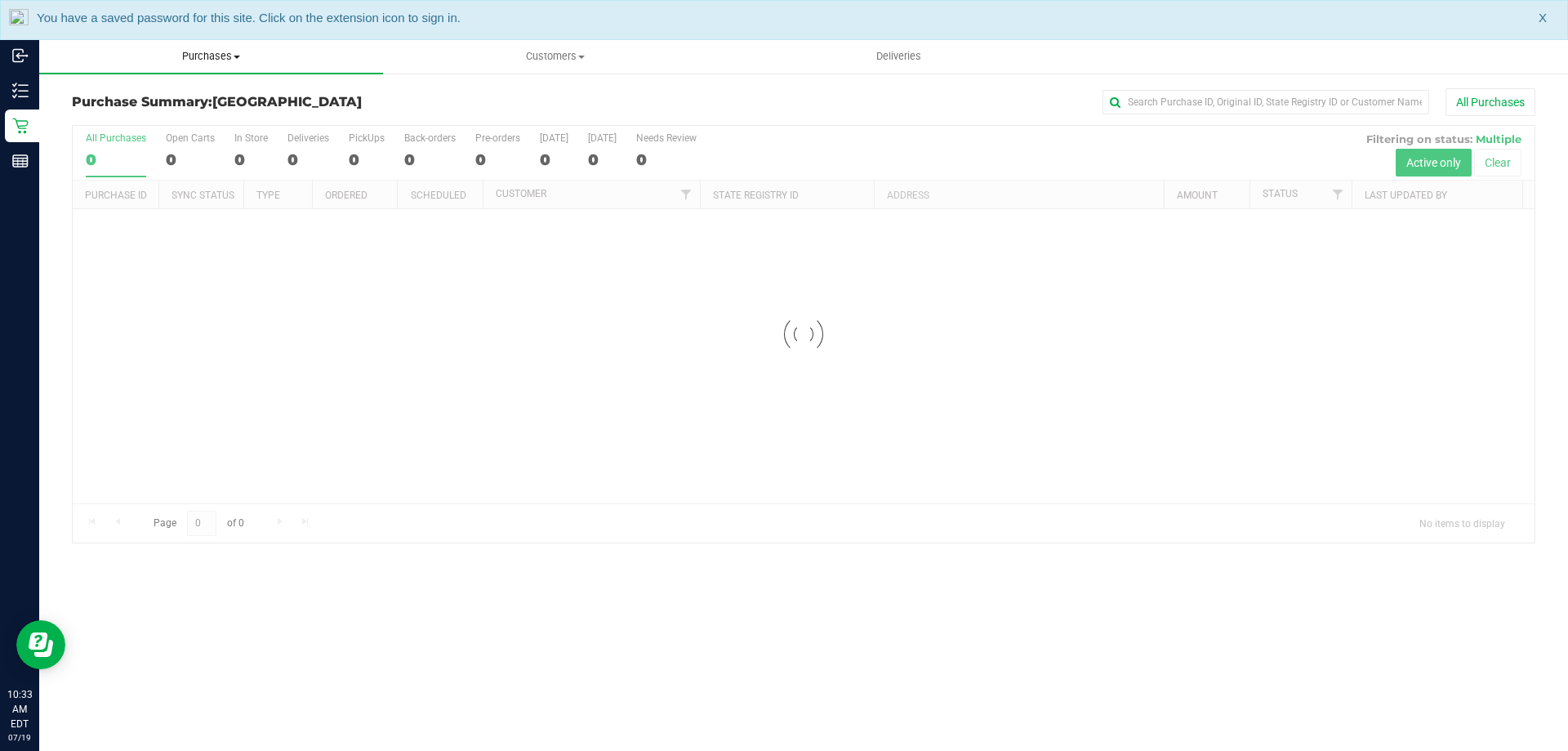 click on "Purchases" at bounding box center [211, 56] 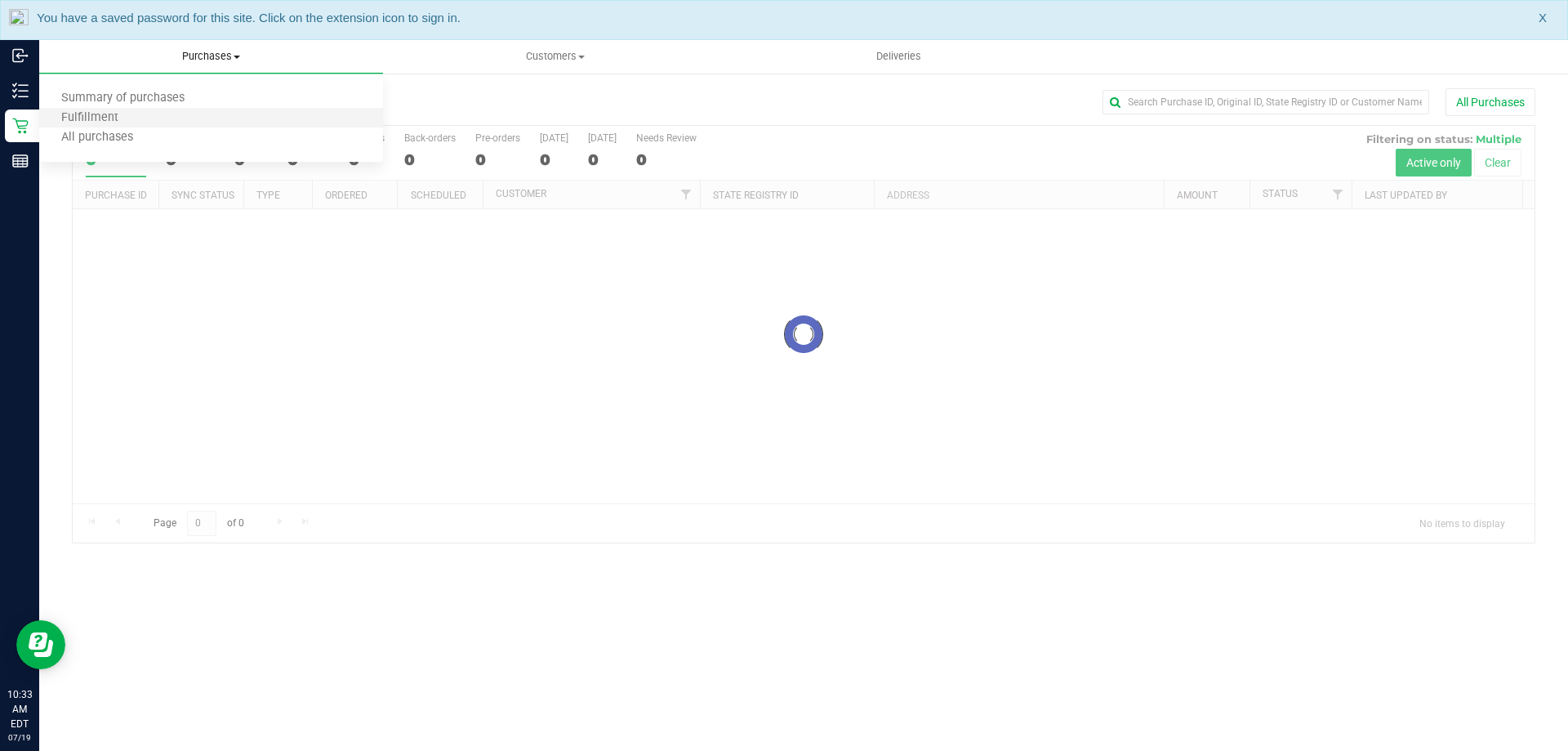 click on "Fulfillment" at bounding box center (211, 118) 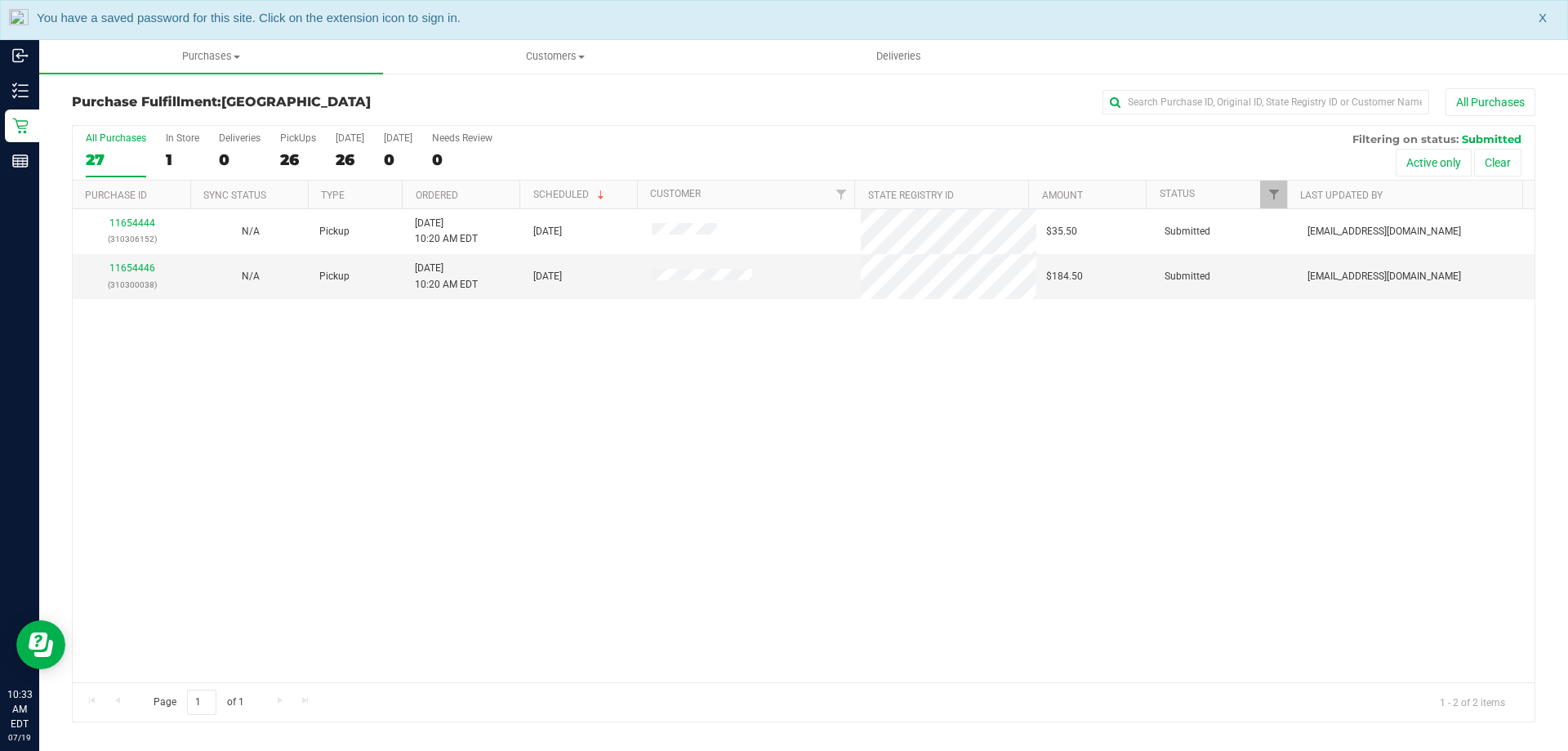 click on "11654444
(310306152)
N/A
Pickup 7/19/2025 10:20 AM EDT 7/19/2025
$35.50
Submitted abe+parallel@iheartjane.com
11654446
(310300038)
N/A
Pickup 7/19/2025 10:20 AM EDT 7/19/2025
$184.50
Submitted abe+parallel@iheartjane.com" at bounding box center (804, 445) 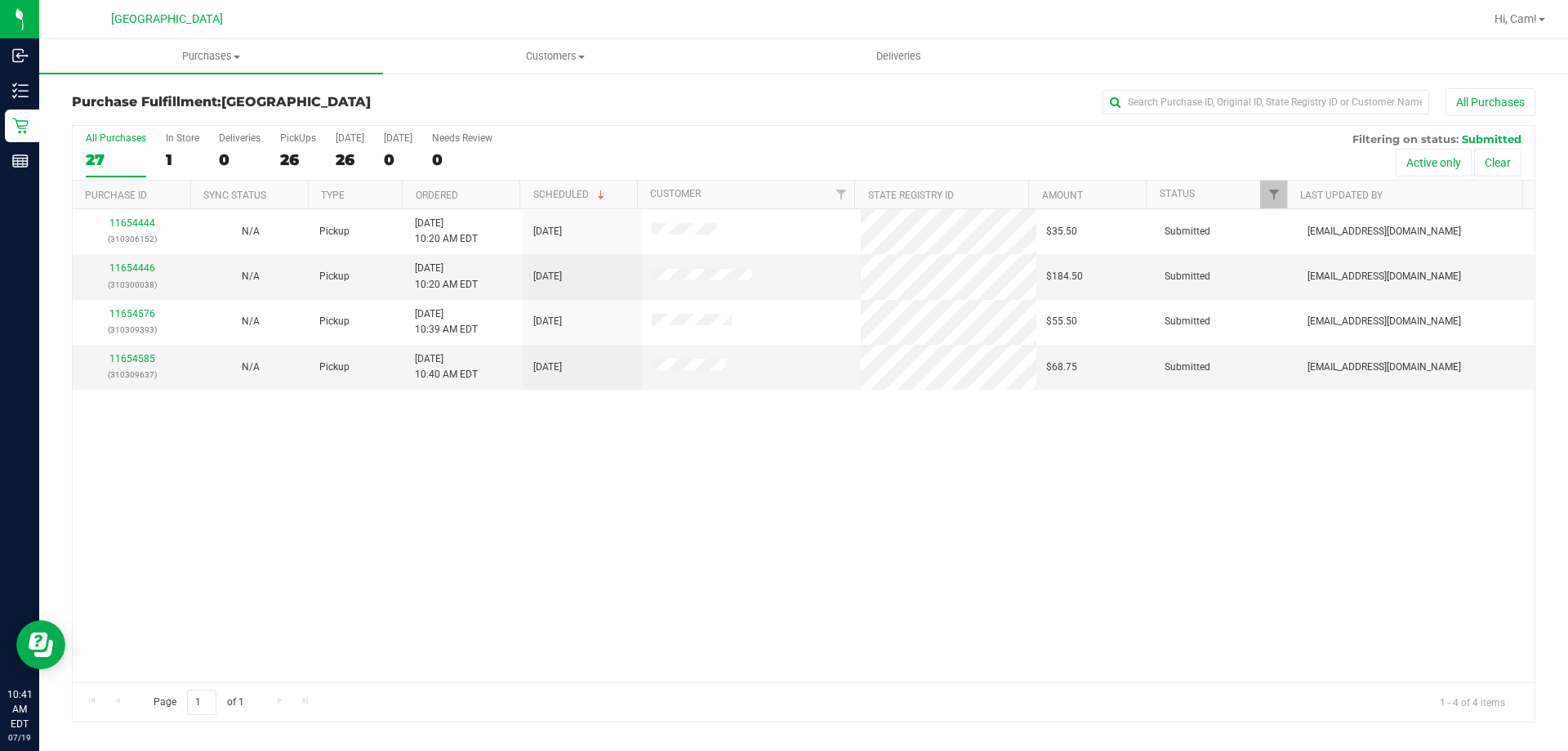 click on "11654444
(310306152)
N/A
Pickup 7/19/2025 10:20 AM EDT 7/19/2025
$35.50
Submitted abe+parallel@iheartjane.com
11654446
(310300038)
N/A
Pickup 7/19/2025 10:20 AM EDT 7/19/2025
$184.50
Submitted abe+parallel@iheartjane.com
11654576
(310309393)
N/A
Pickup 7/19/2025 10:39 AM EDT 7/19/2025
$55.50
Submitted abe+parallel@iheartjane.com" at bounding box center [804, 445] 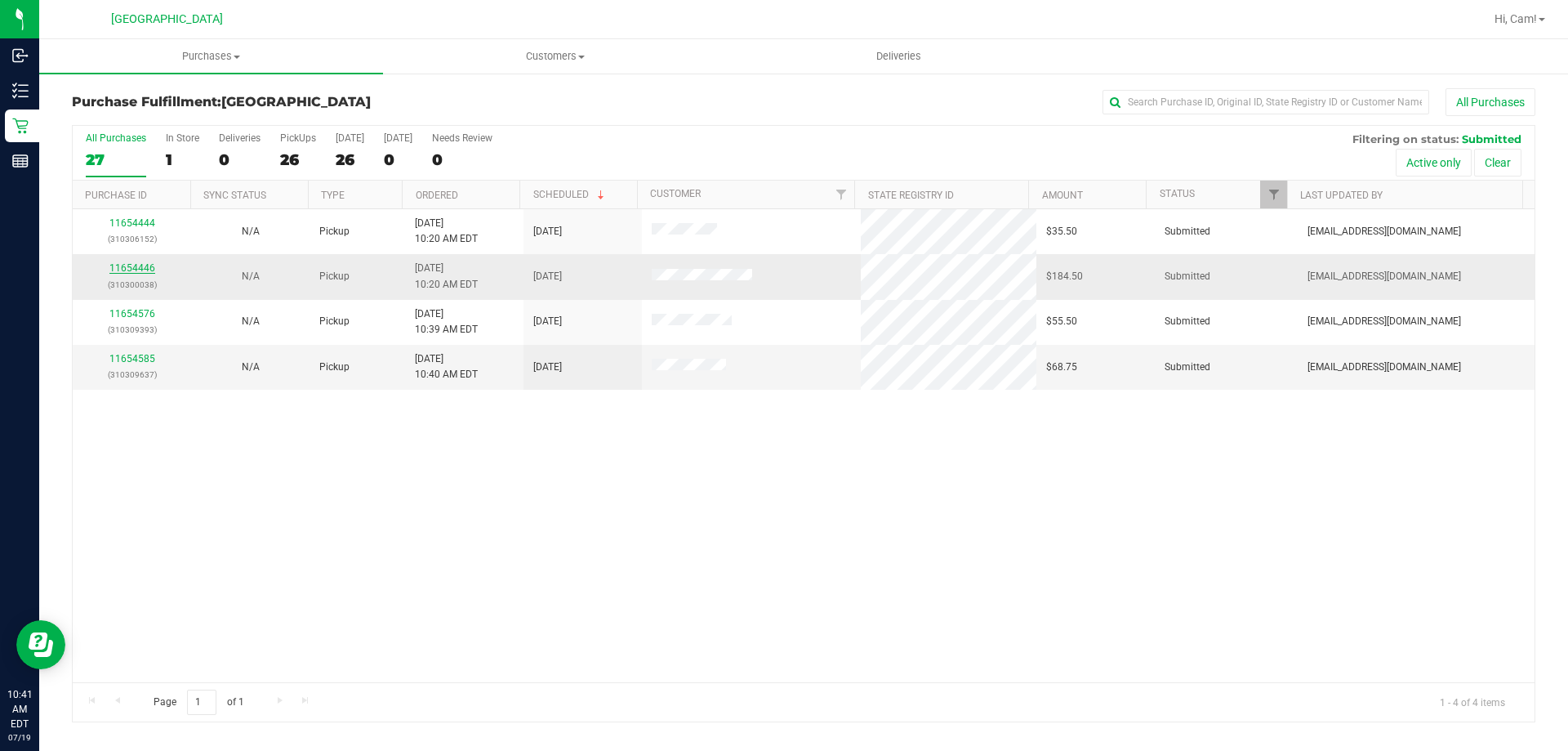 click on "11654446" at bounding box center (132, 268) 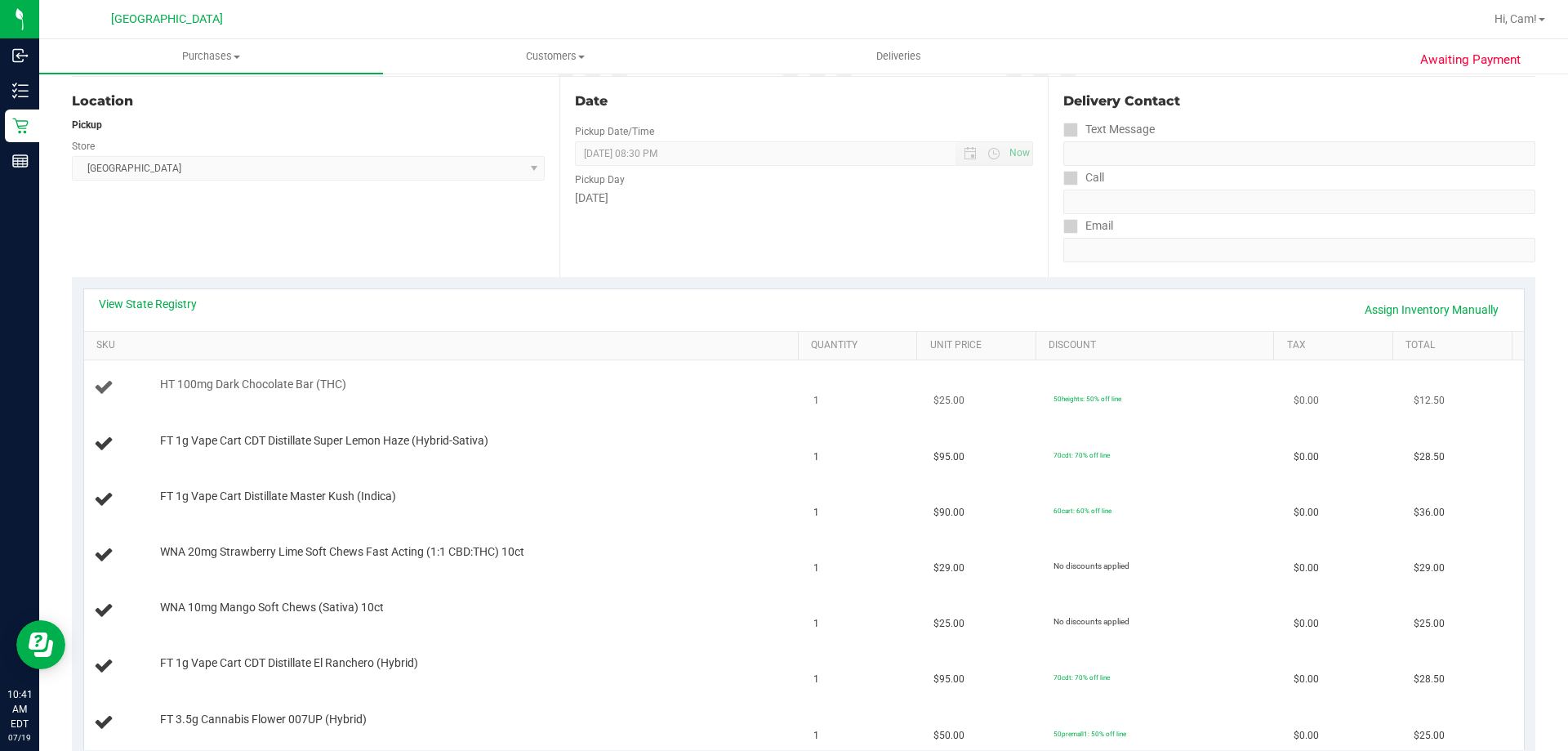 scroll, scrollTop: 245, scrollLeft: 0, axis: vertical 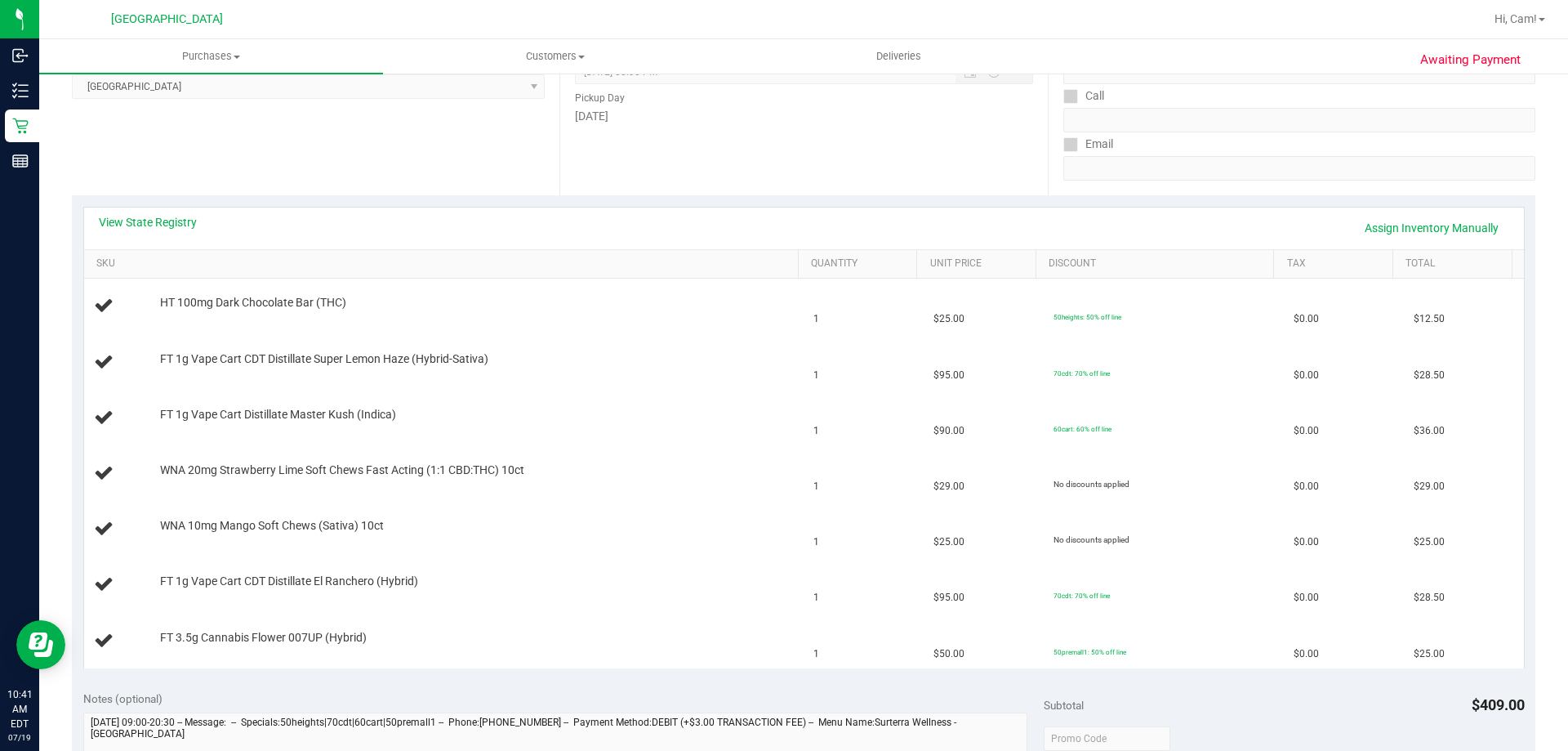 click on "View State Registry
Assign Inventory Manually" at bounding box center (804, 228) 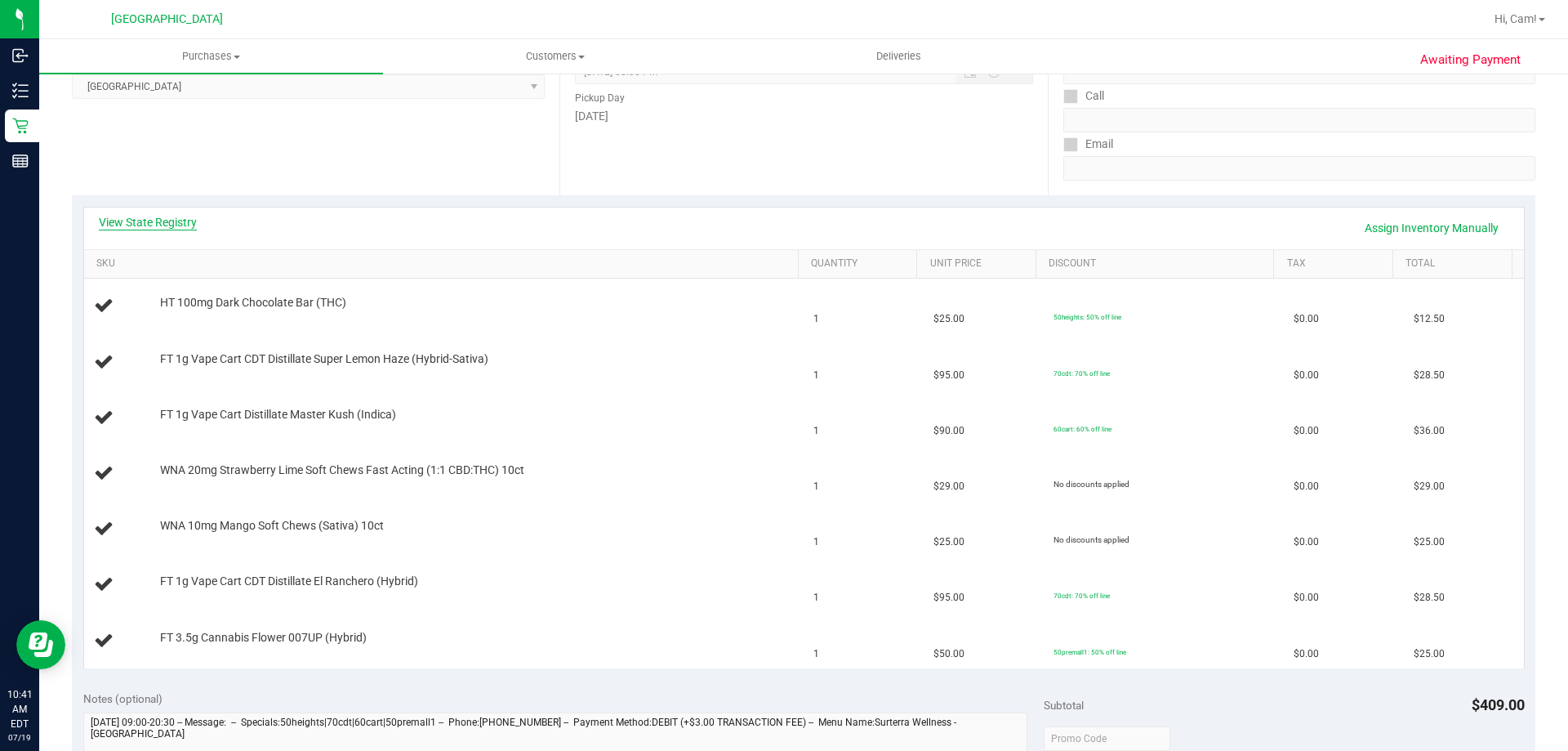 click on "View State Registry" at bounding box center [148, 222] 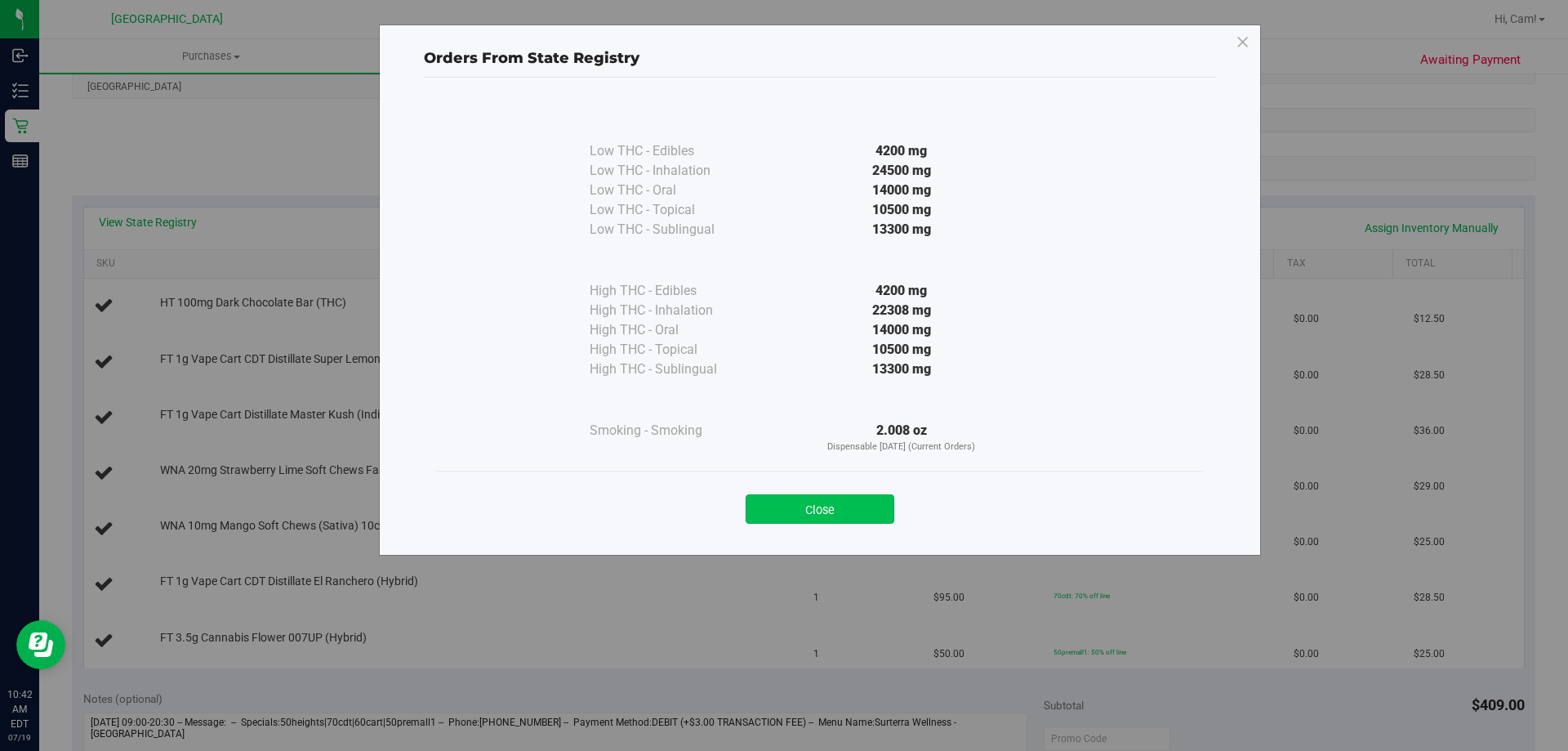 click on "Close" at bounding box center (820, 509) 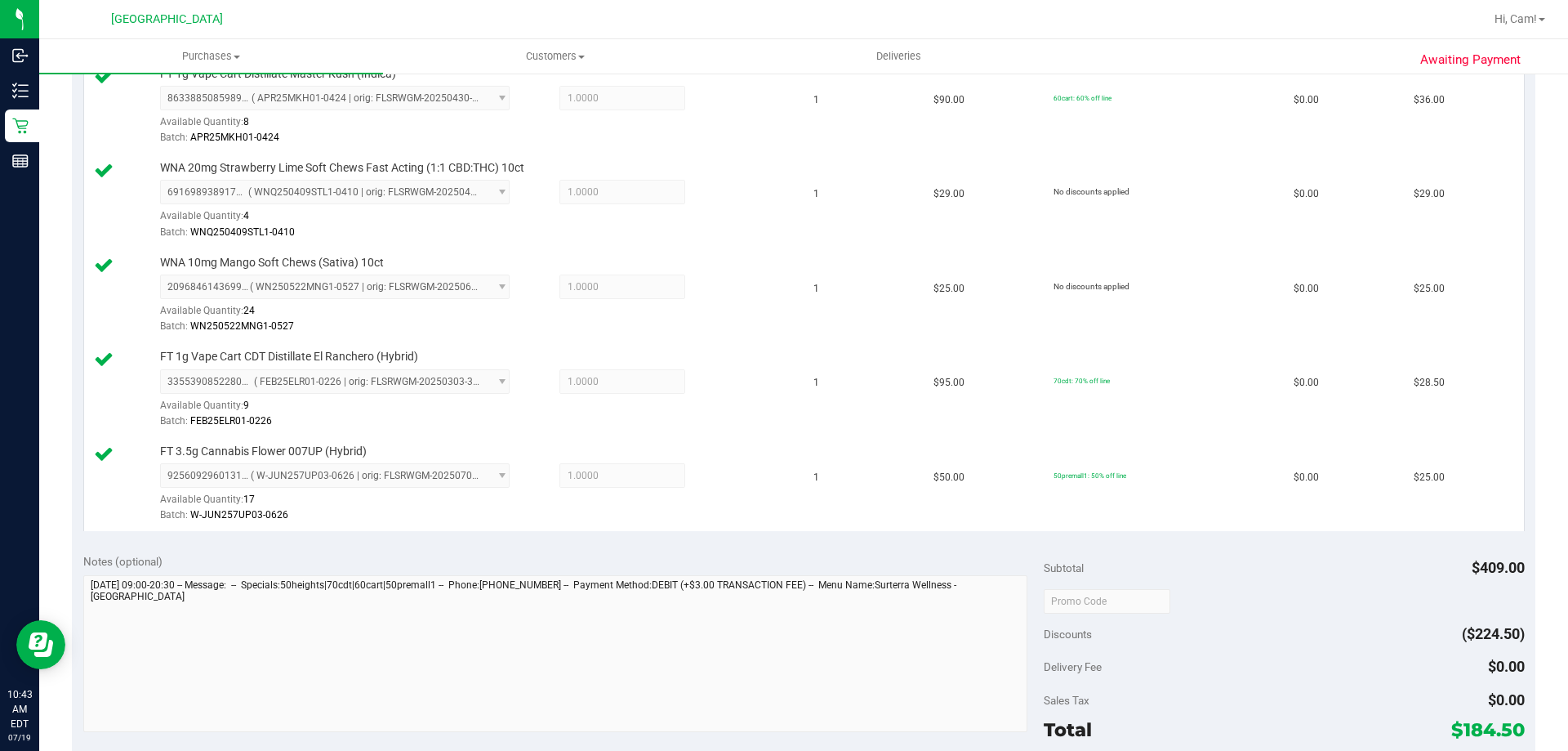 scroll, scrollTop: 817, scrollLeft: 0, axis: vertical 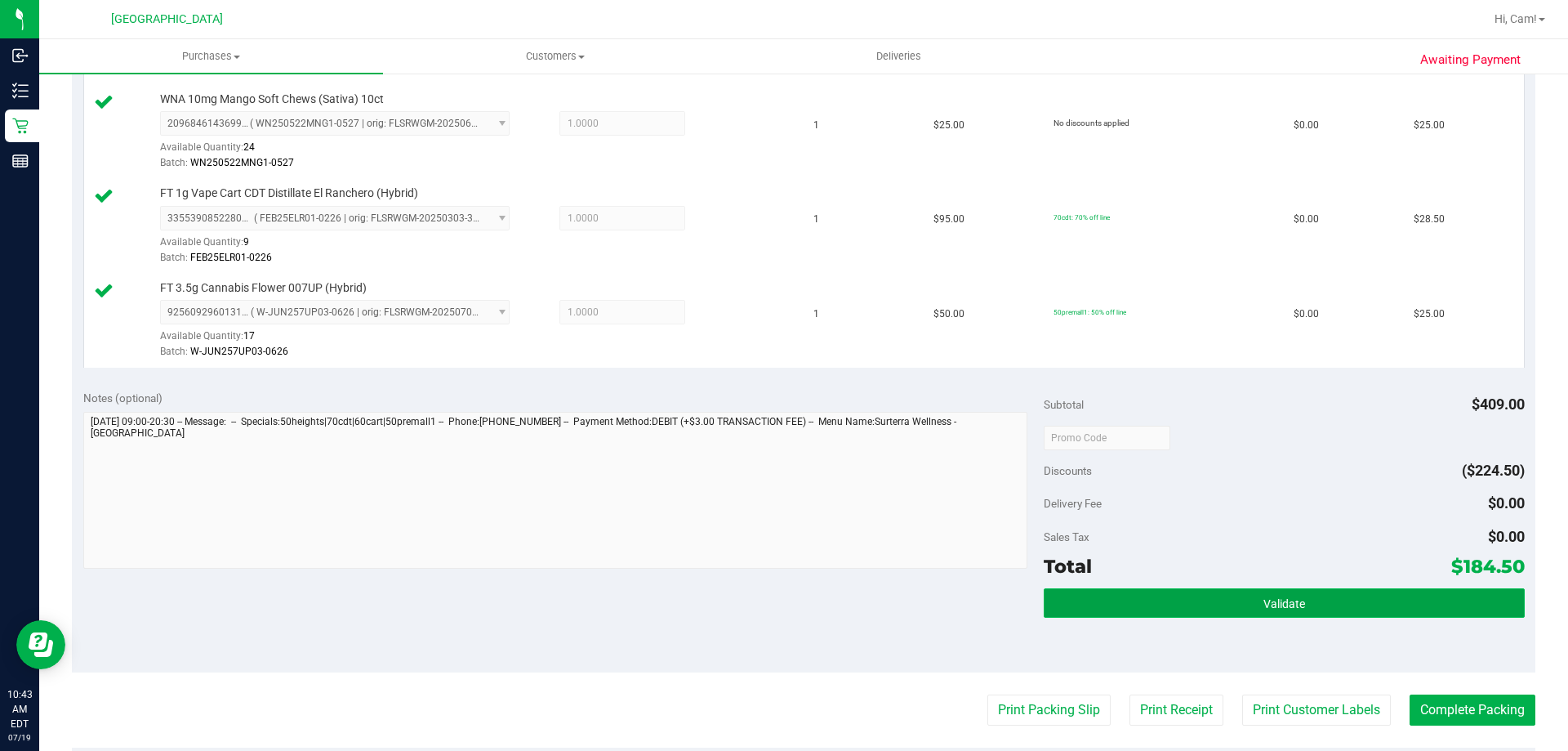 click on "Validate" at bounding box center (1284, 603) 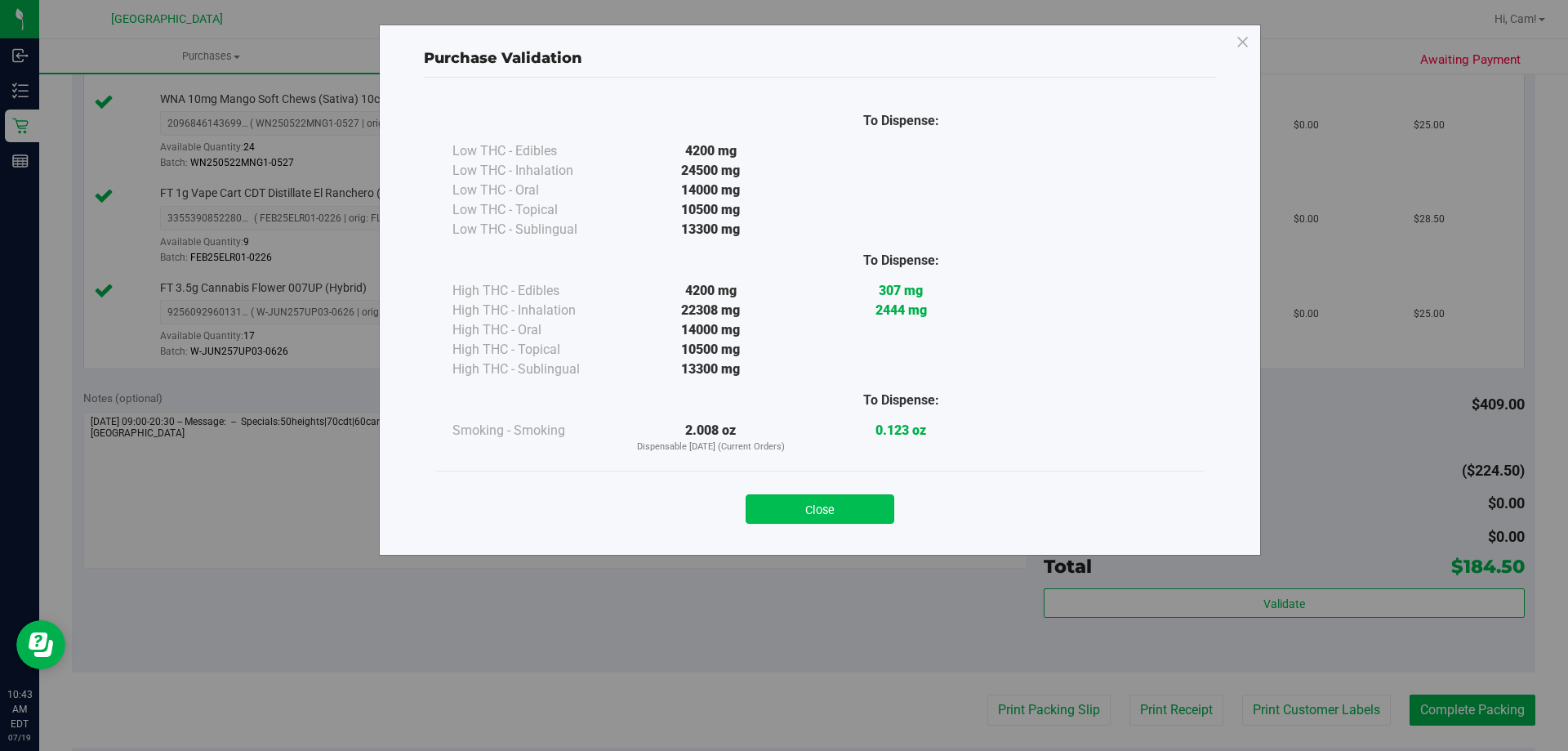 click on "Close" at bounding box center [820, 509] 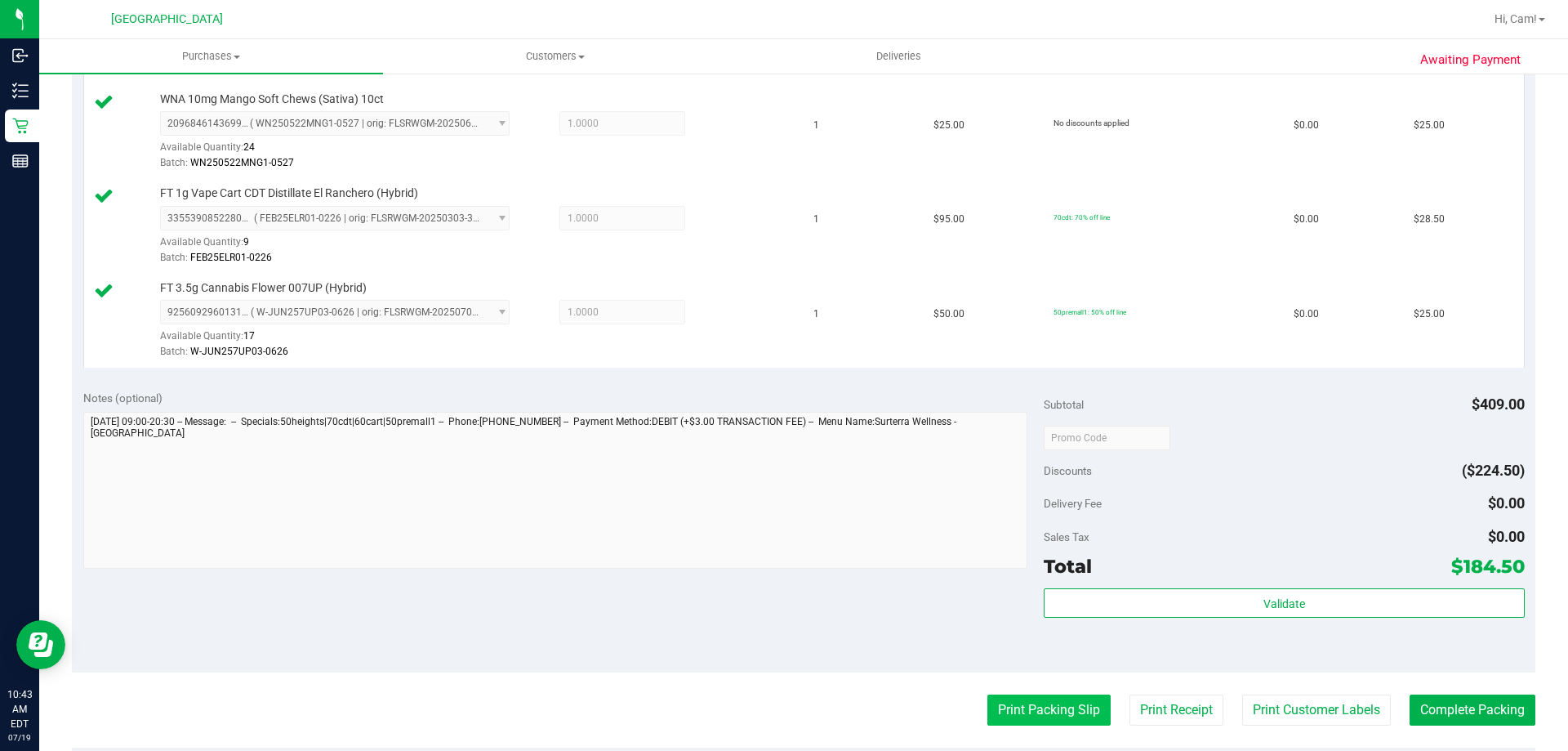 drag, startPoint x: 992, startPoint y: 710, endPoint x: 992, endPoint y: 697, distance: 13 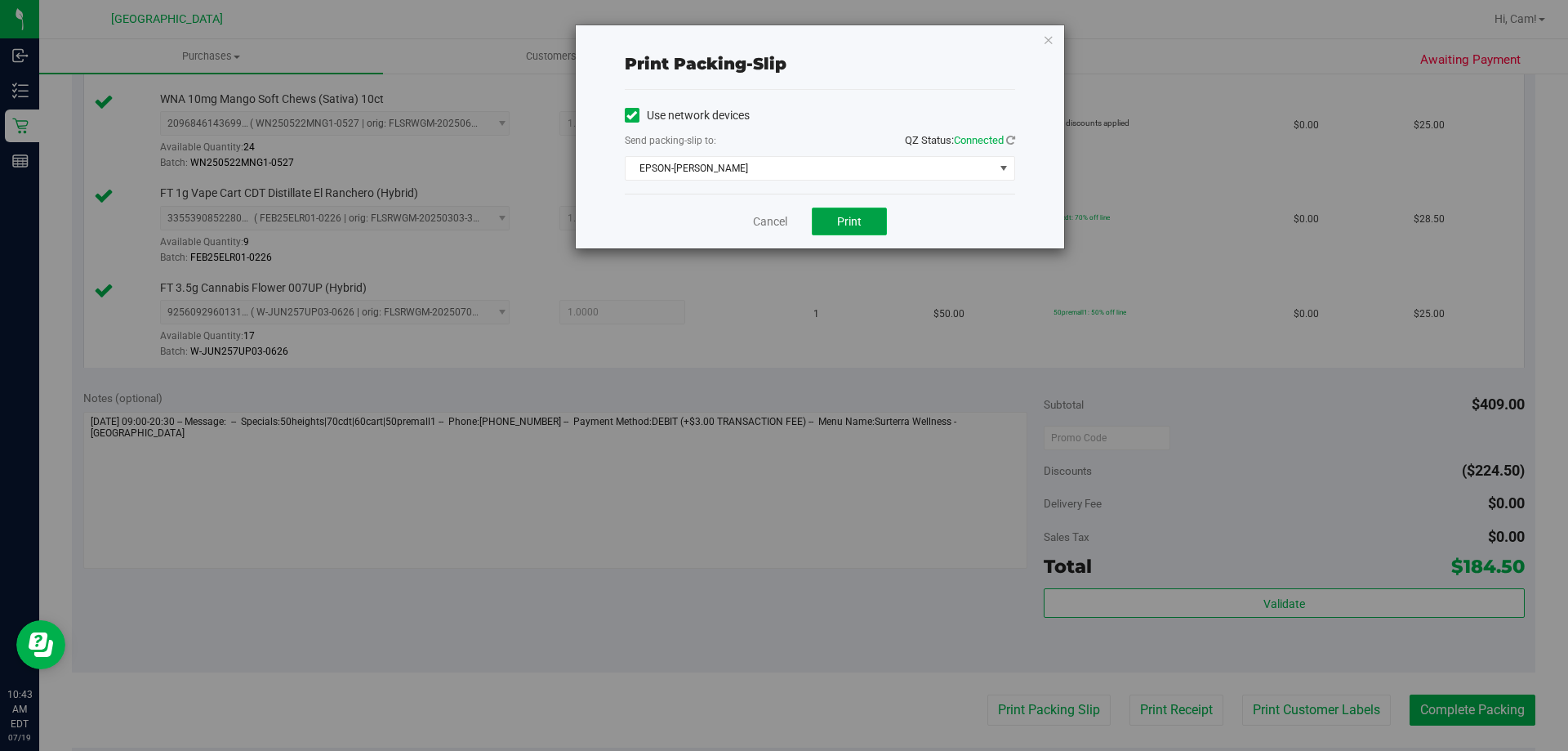 click on "Print" at bounding box center [849, 221] 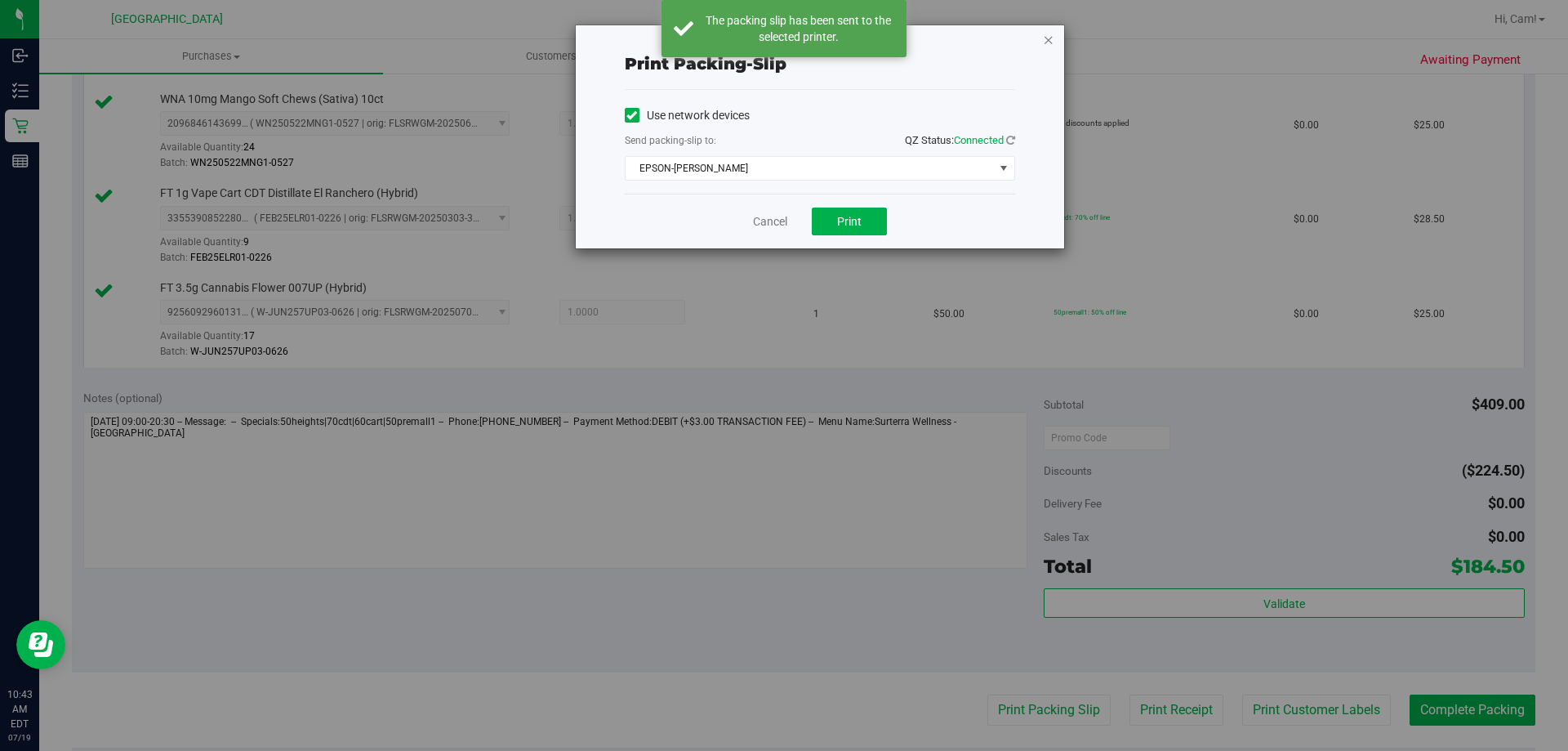 click at bounding box center (1049, 39) 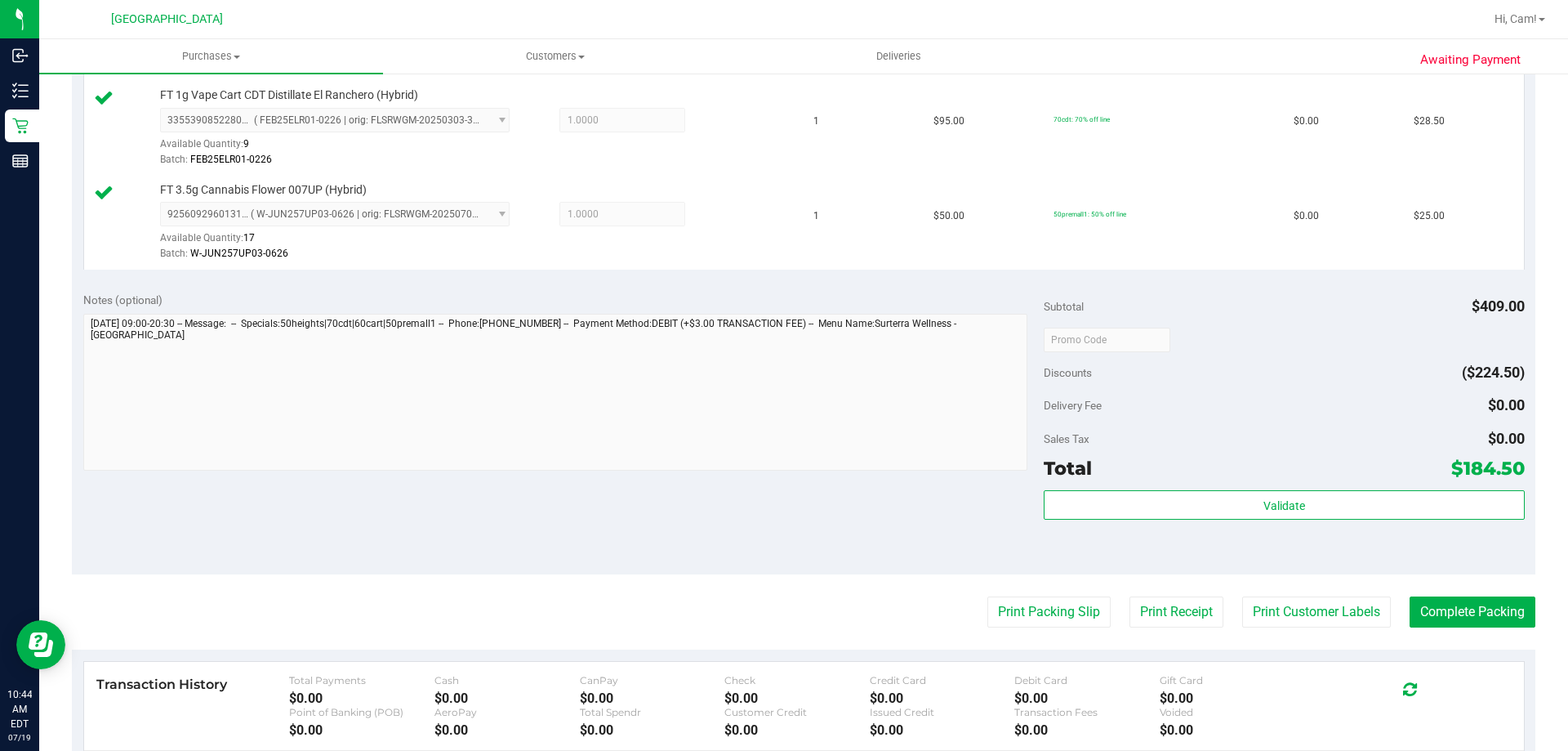 scroll, scrollTop: 1062, scrollLeft: 0, axis: vertical 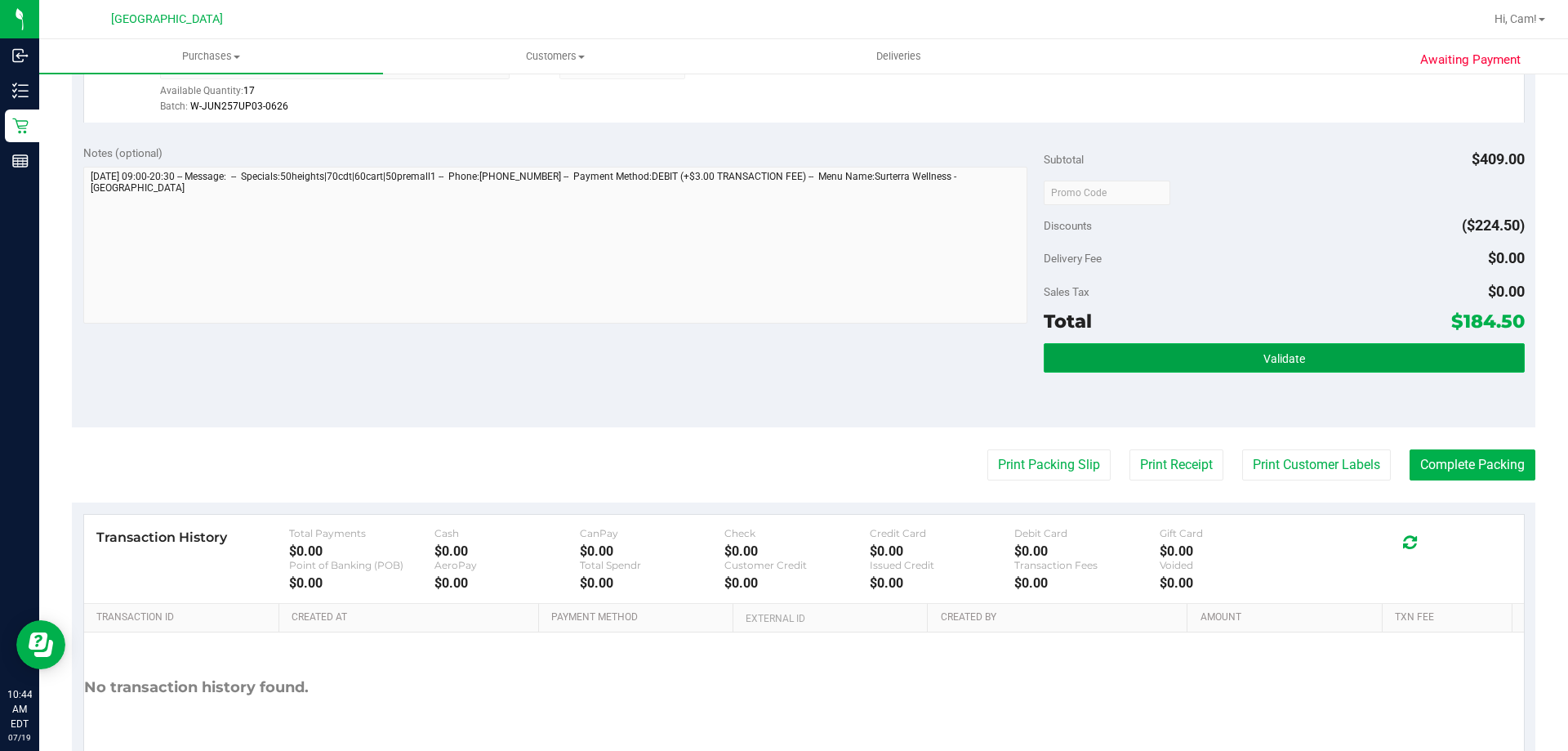click on "Validate" at bounding box center (1284, 358) 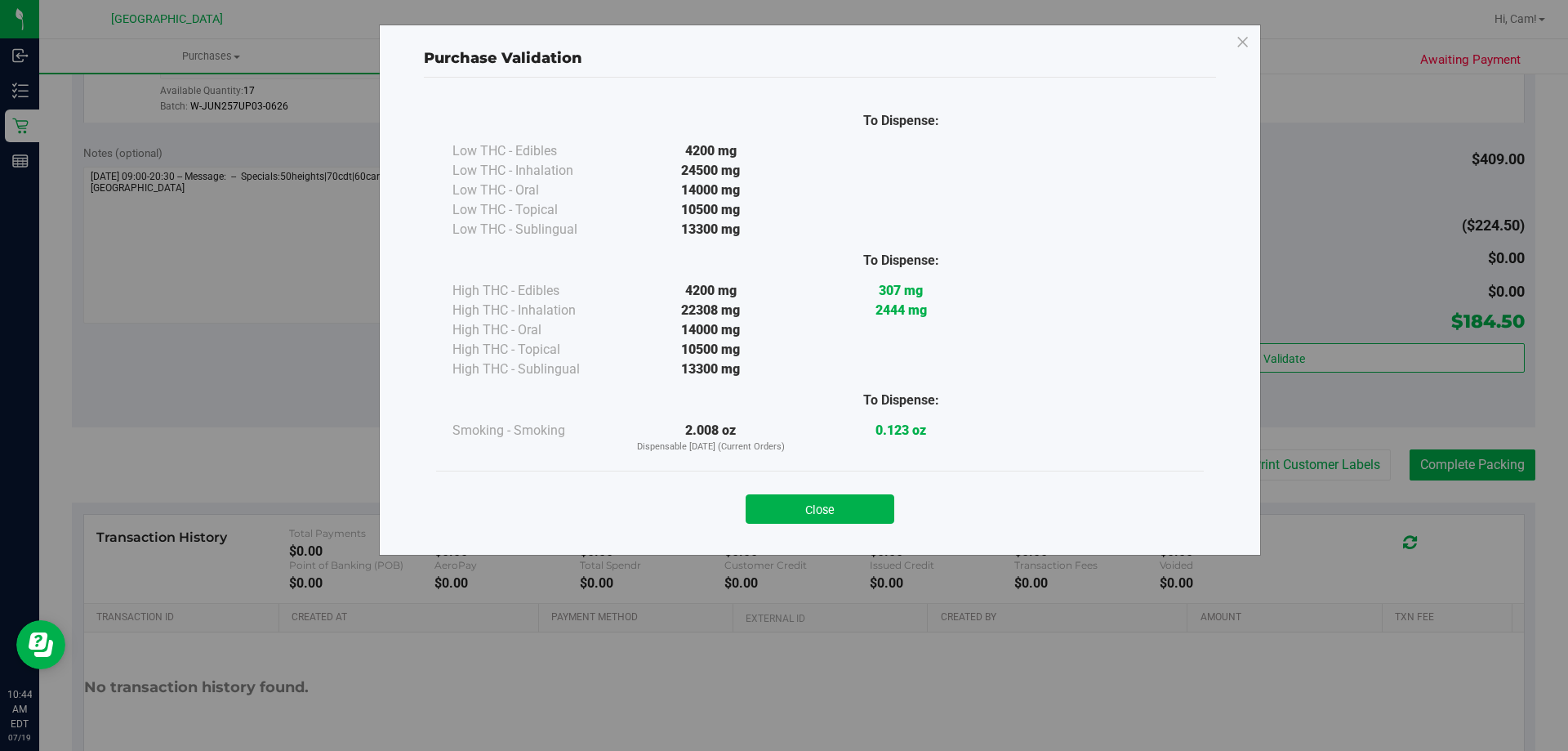 drag, startPoint x: 843, startPoint y: 507, endPoint x: 1224, endPoint y: 507, distance: 381 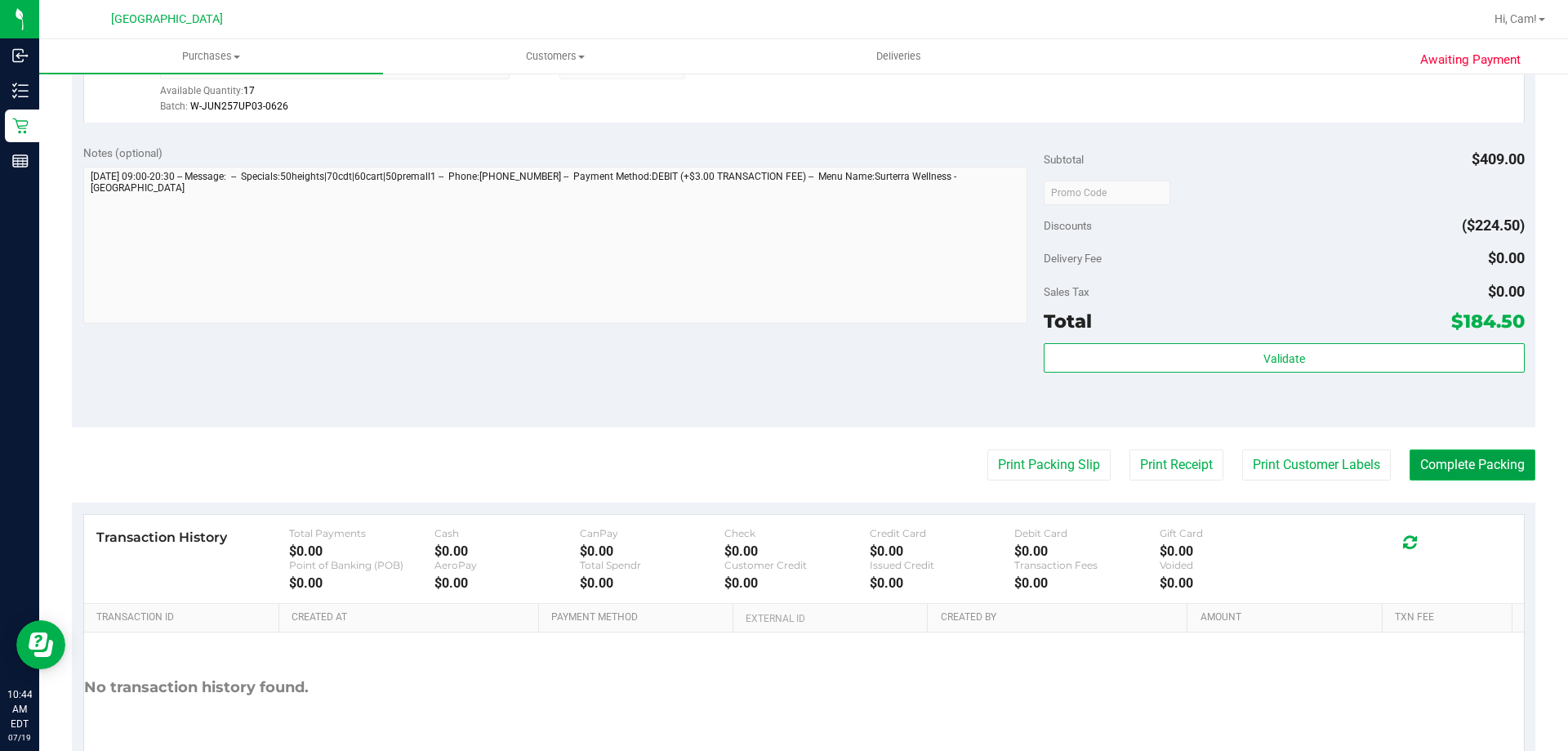 click on "Complete Packing" at bounding box center (1472, 465) 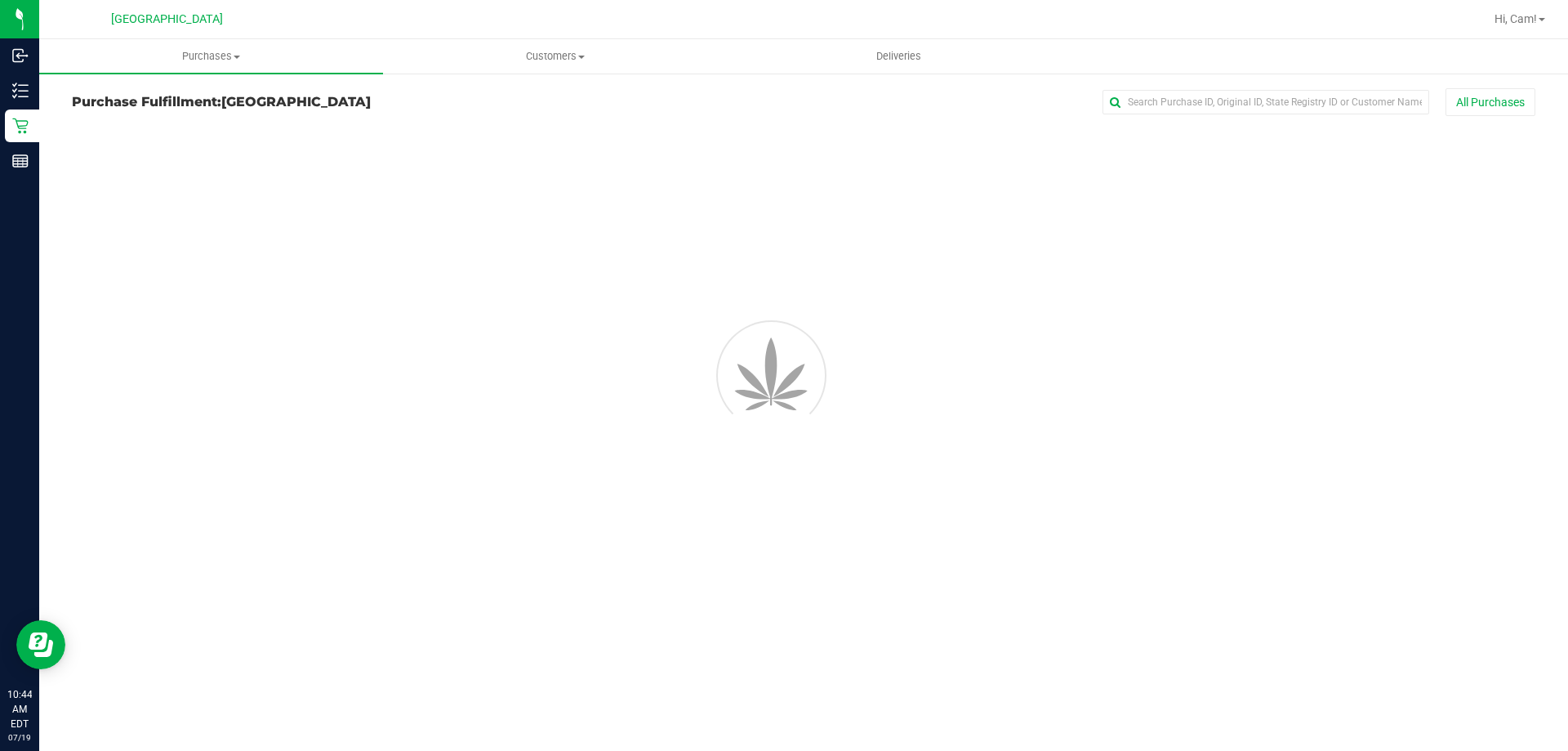 scroll, scrollTop: 0, scrollLeft: 0, axis: both 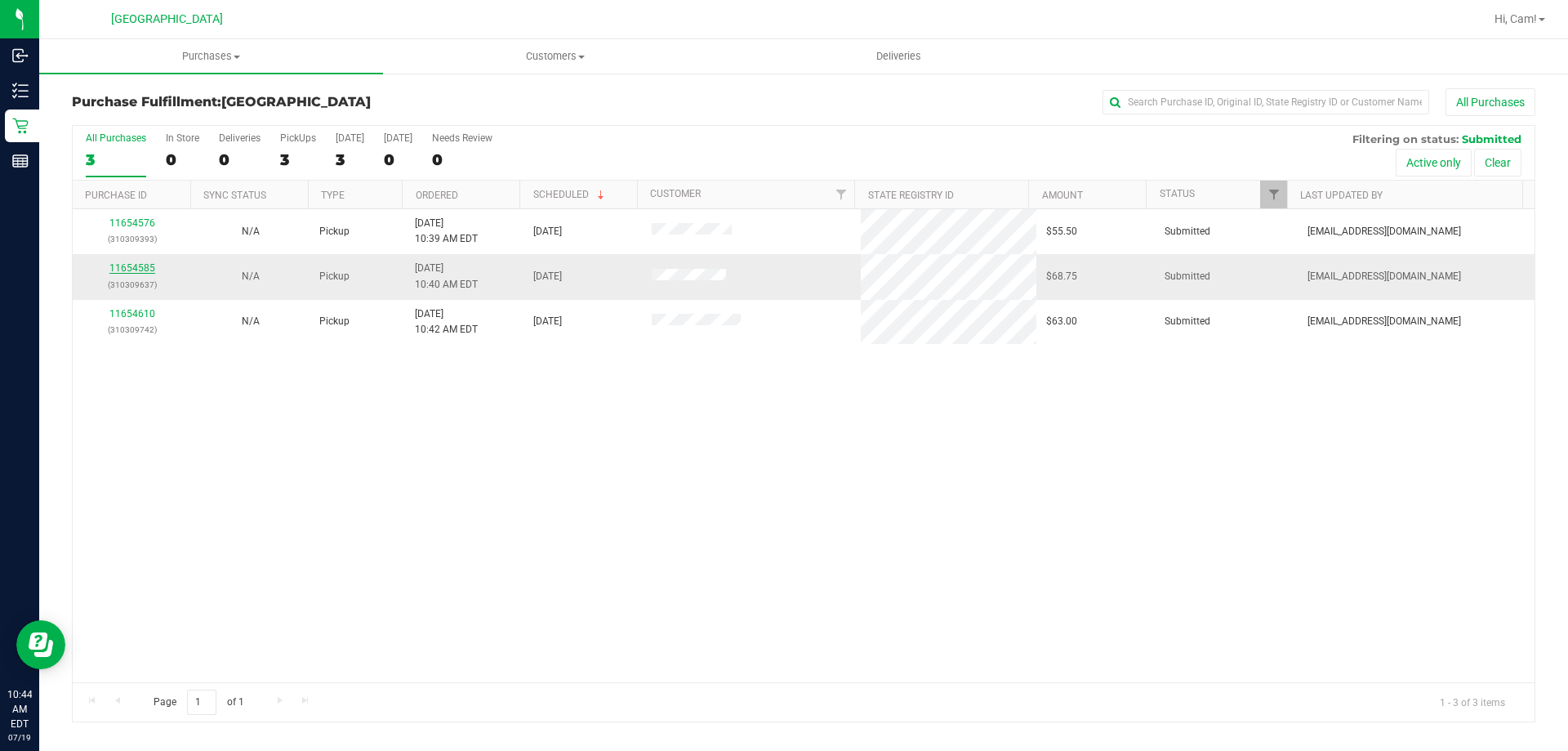 click on "11654585" at bounding box center (132, 268) 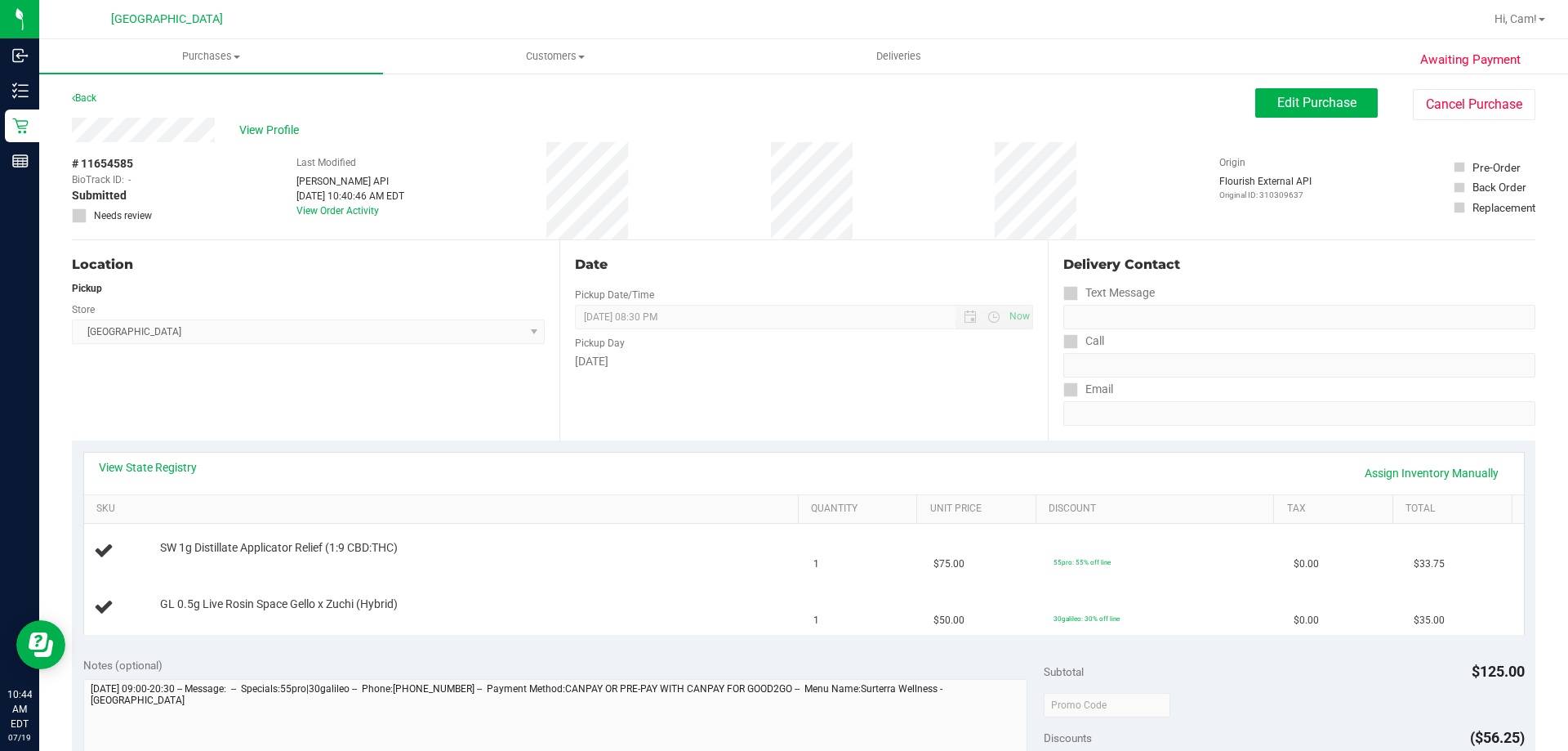 click on "View State Registry
Assign Inventory Manually
SKU Quantity Unit Price Discount Tax Total
SW 1g Distillate Applicator Relief (1:9 CBD:THC)
1
$75.00
55pro:
55%
off
line
$0.00
$33.75
1" at bounding box center (804, 543) 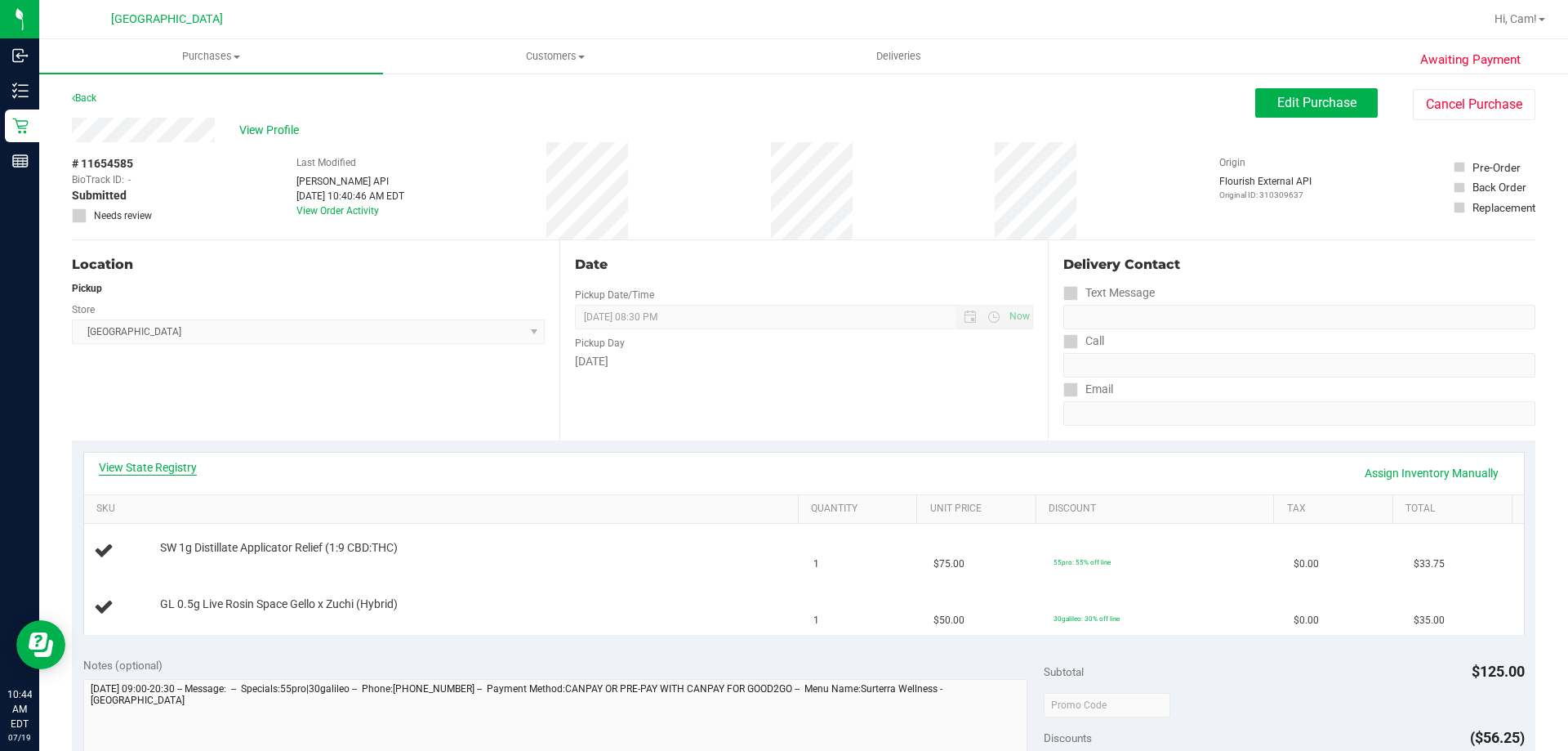 click on "View State Registry" at bounding box center [148, 467] 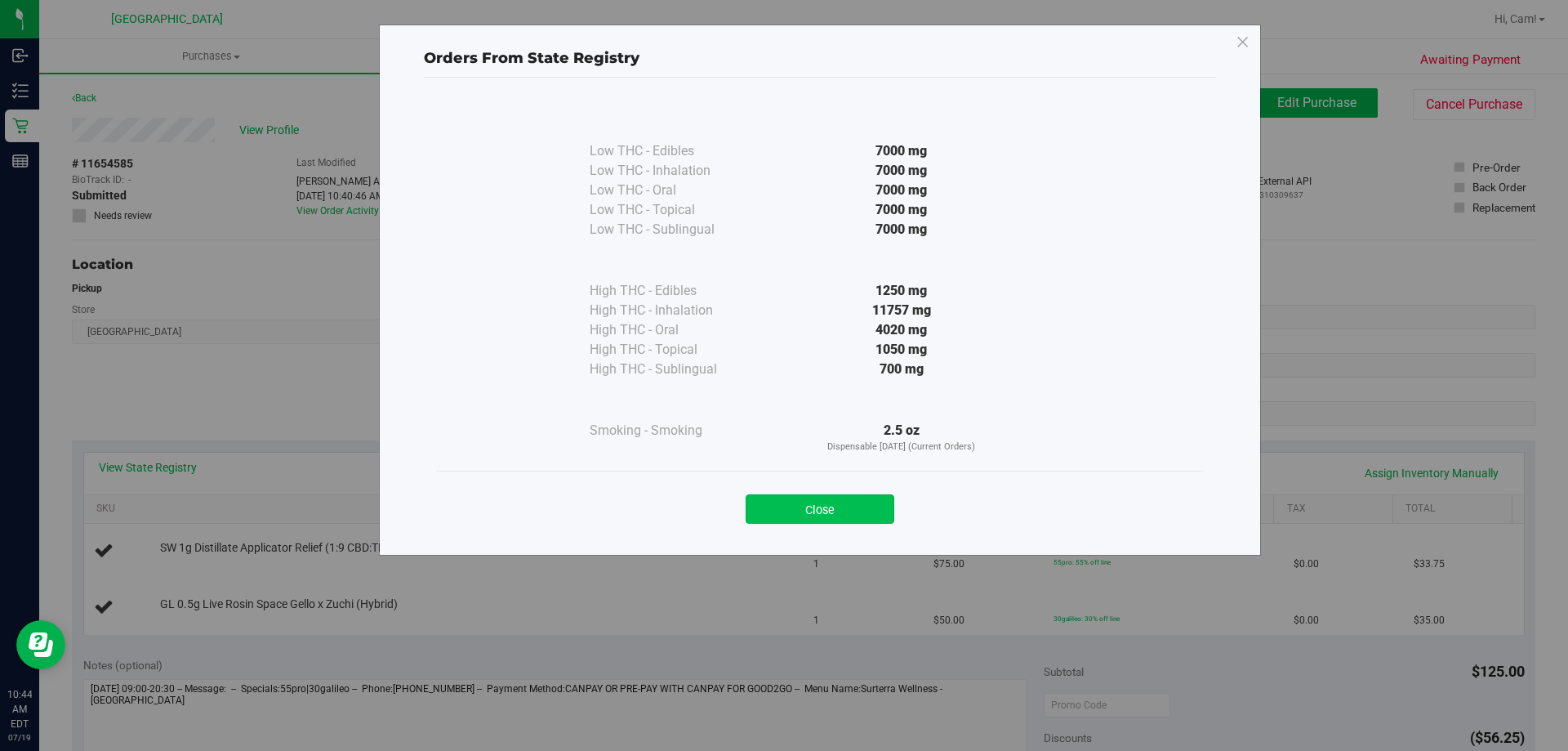 click on "Close" at bounding box center [820, 509] 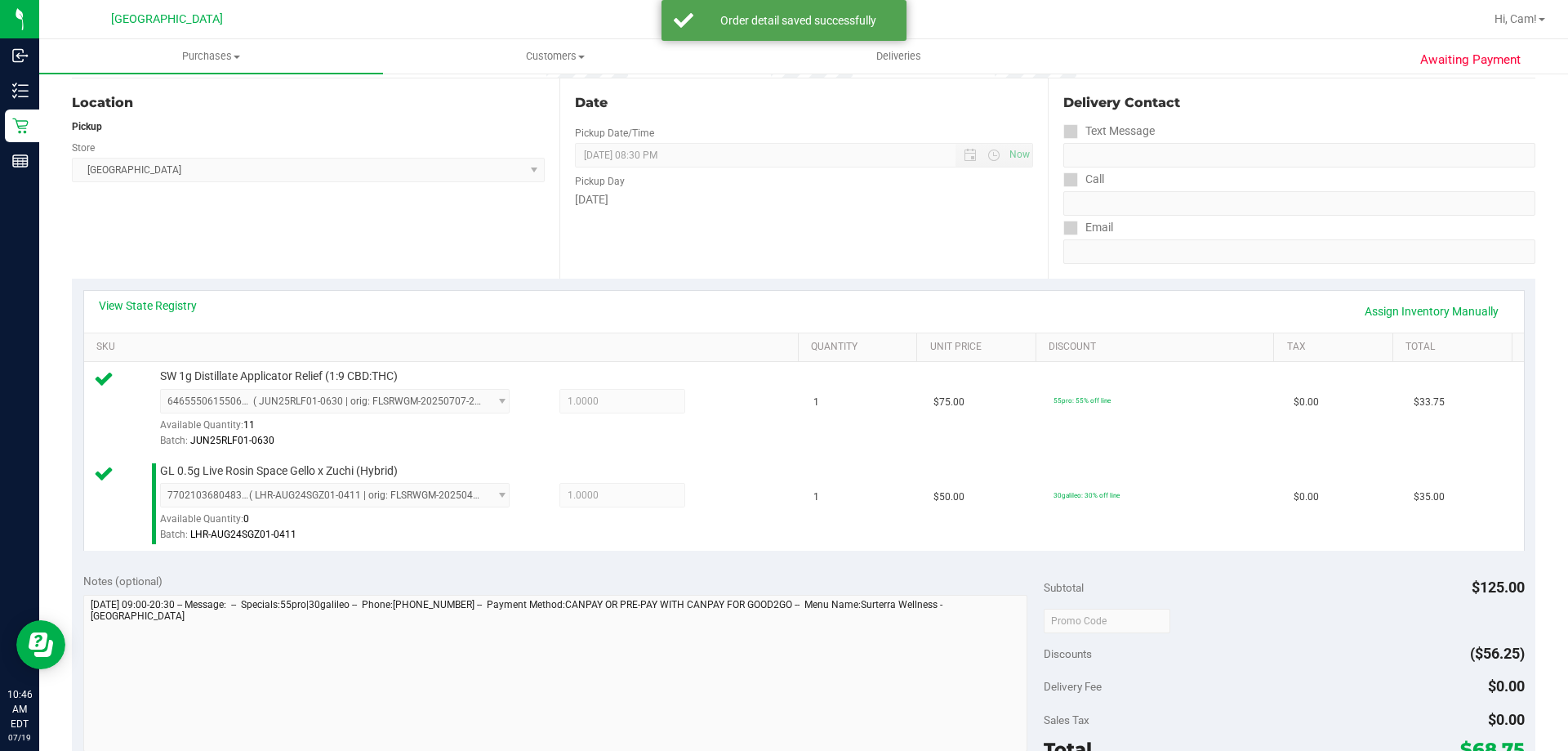 scroll, scrollTop: 490, scrollLeft: 0, axis: vertical 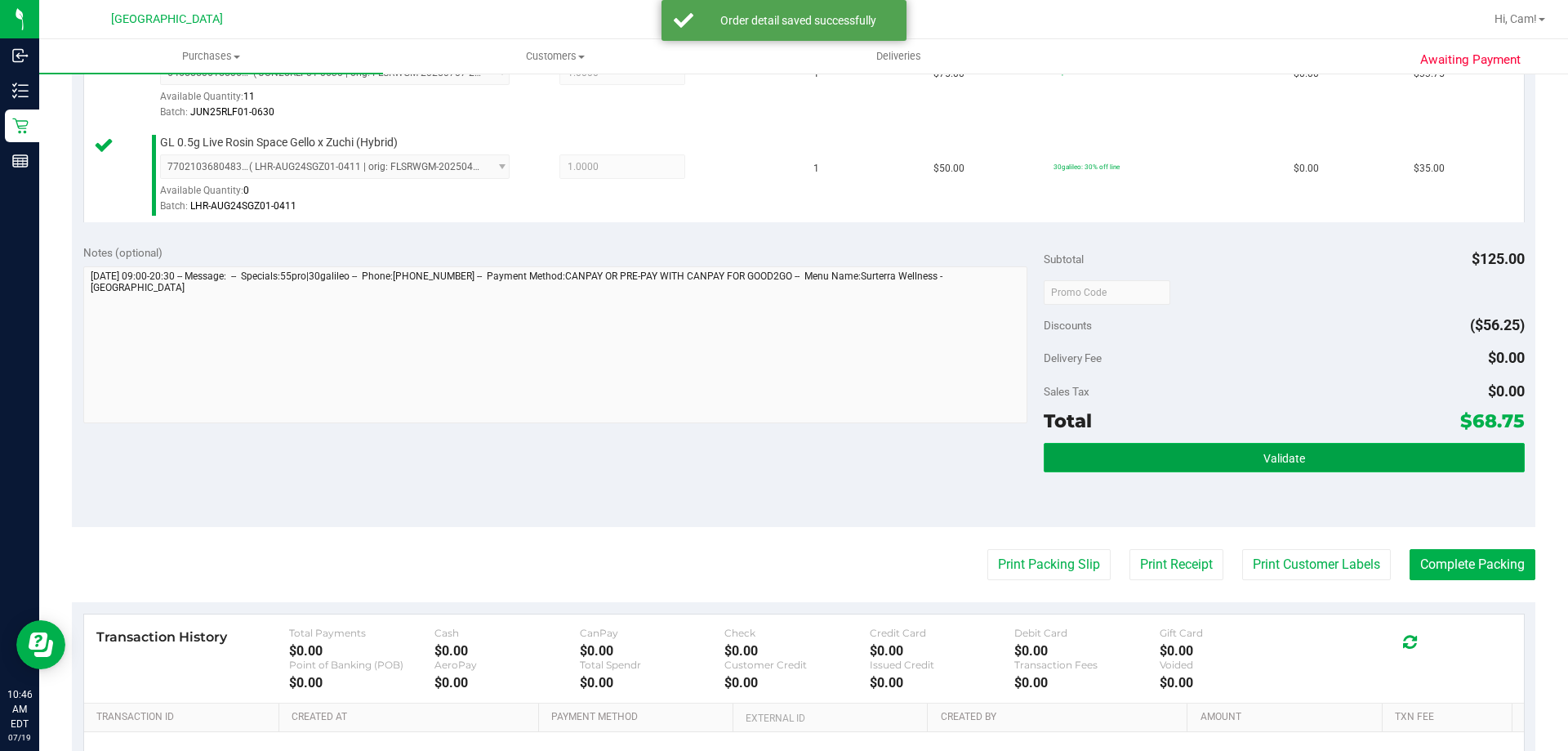 click on "Validate" at bounding box center [1284, 458] 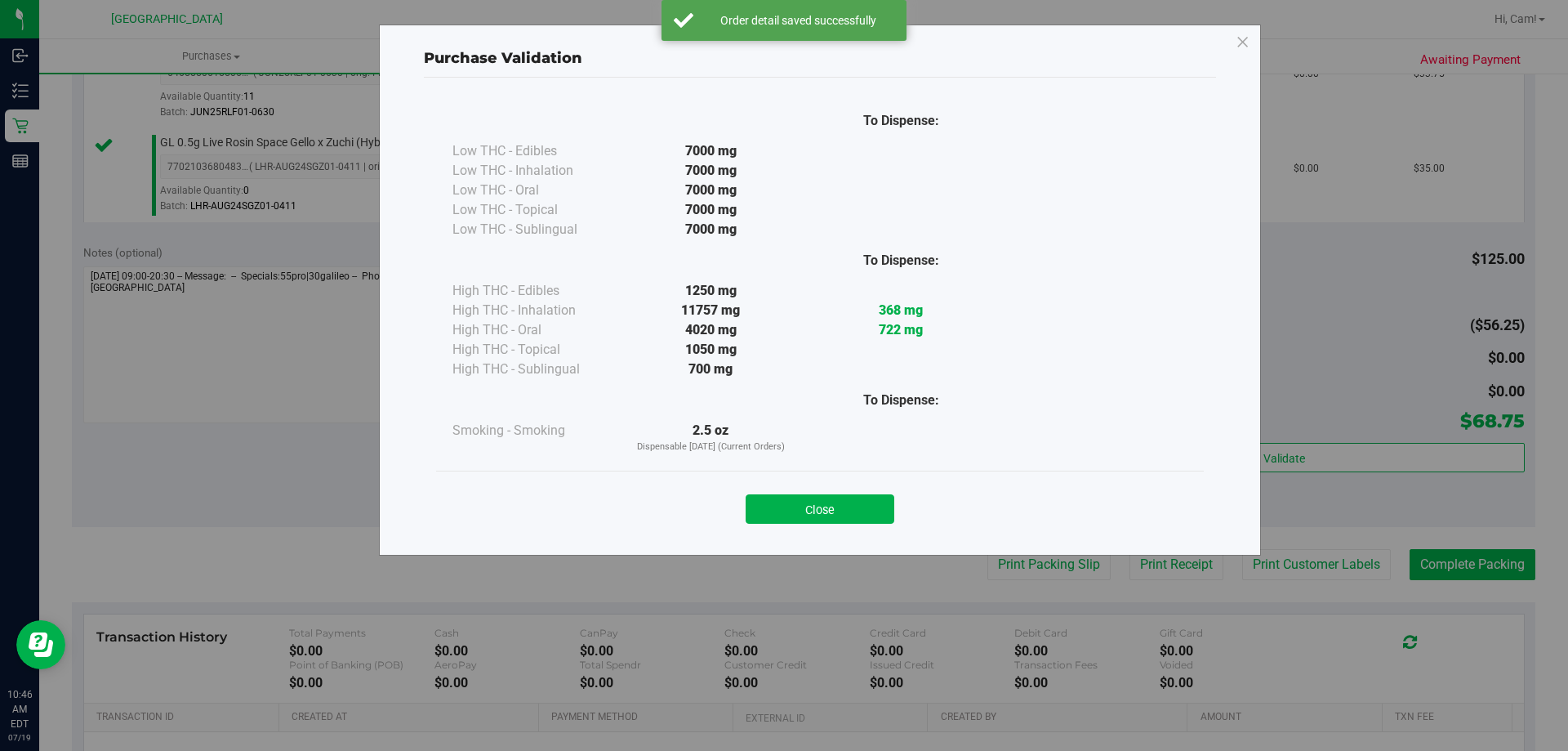 drag, startPoint x: 863, startPoint y: 509, endPoint x: 996, endPoint y: 544, distance: 137.52818 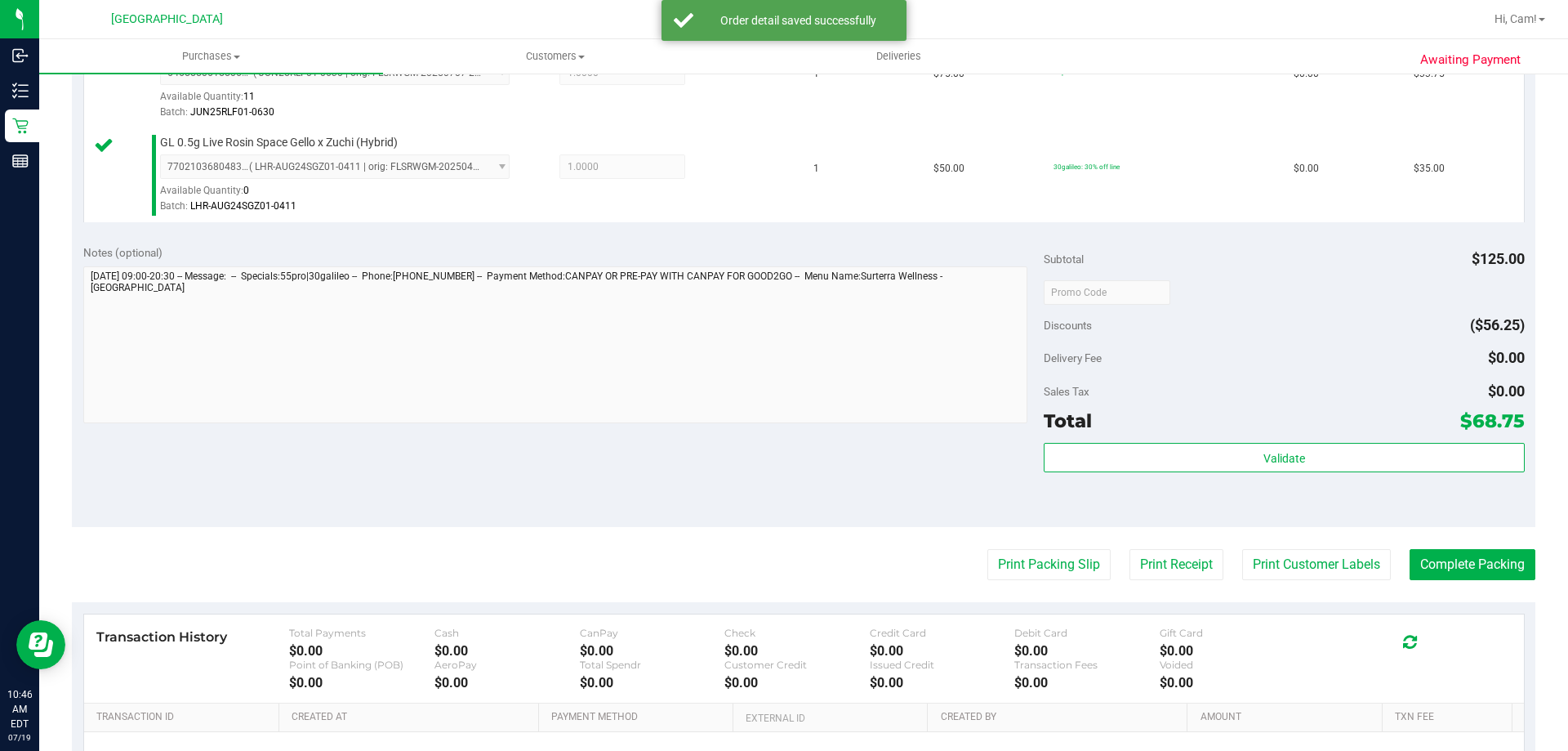 click on "Back
Edit Purchase
Cancel Purchase
View Profile
# 11654585
BioTrack ID:
-
Submitted
Needs review
Last Modified
Jane API
Jul 19, 2025 10:40:46 AM EDT" at bounding box center [804, 253] 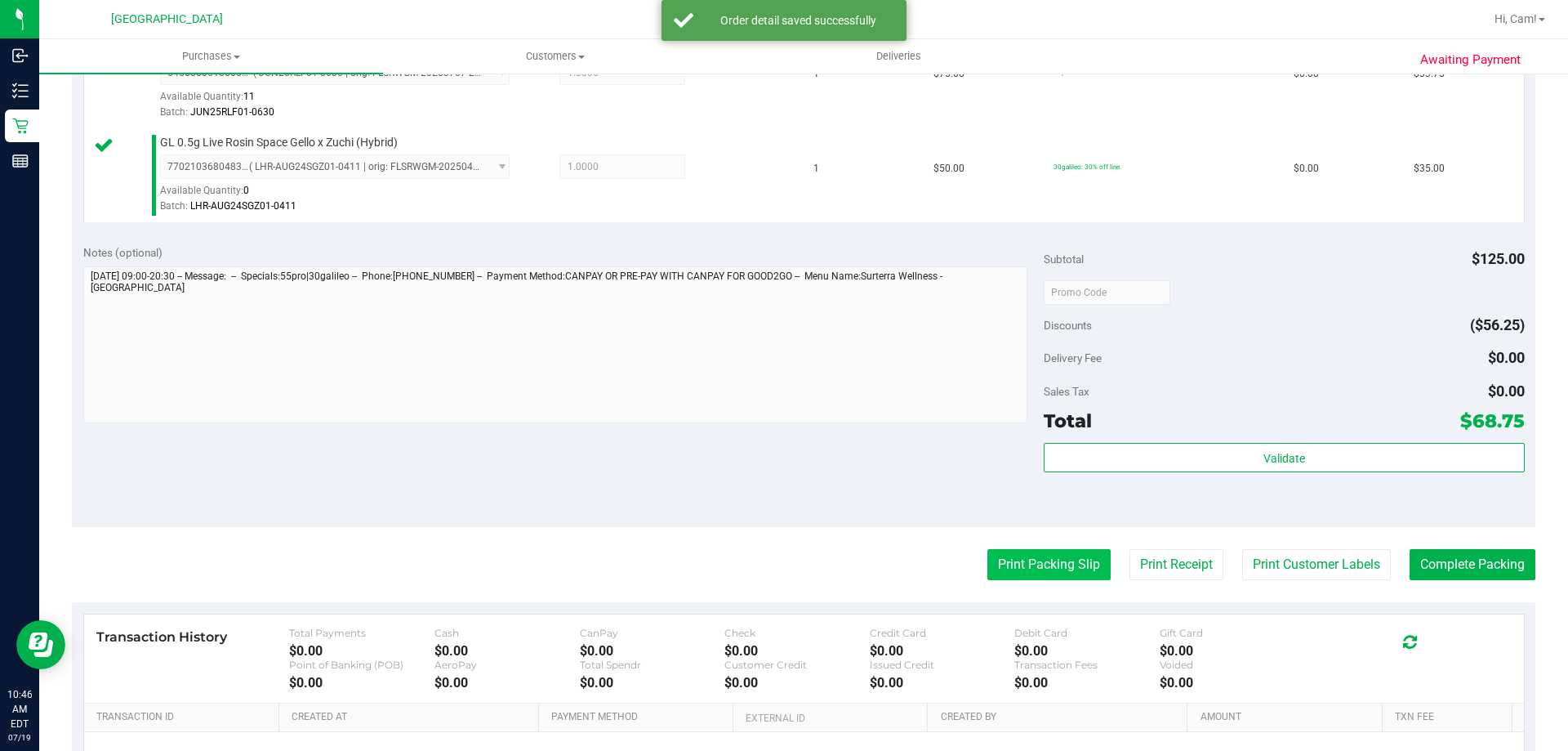 click on "Print Packing Slip" at bounding box center [1049, 565] 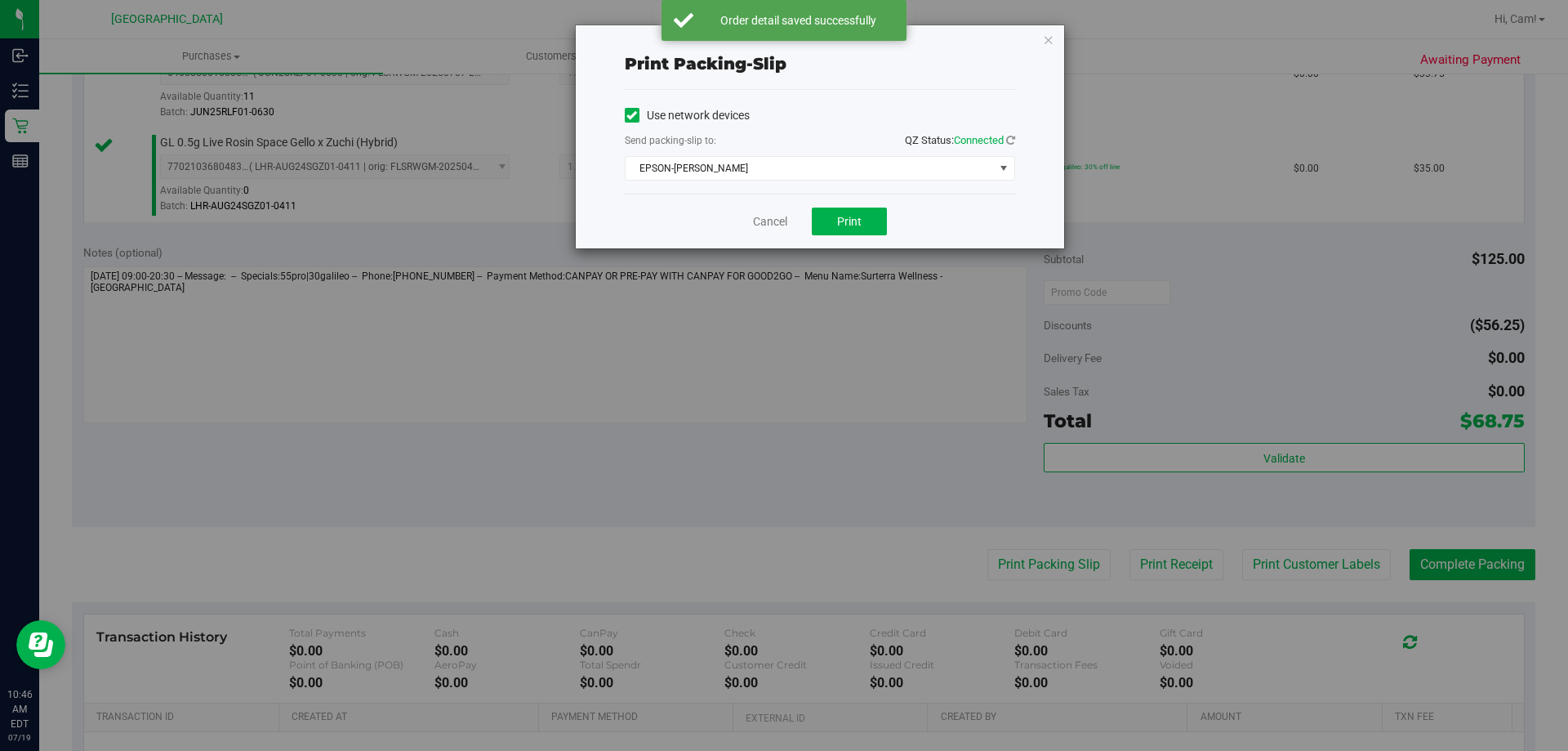 click on "Cancel
Print" at bounding box center (820, 221) 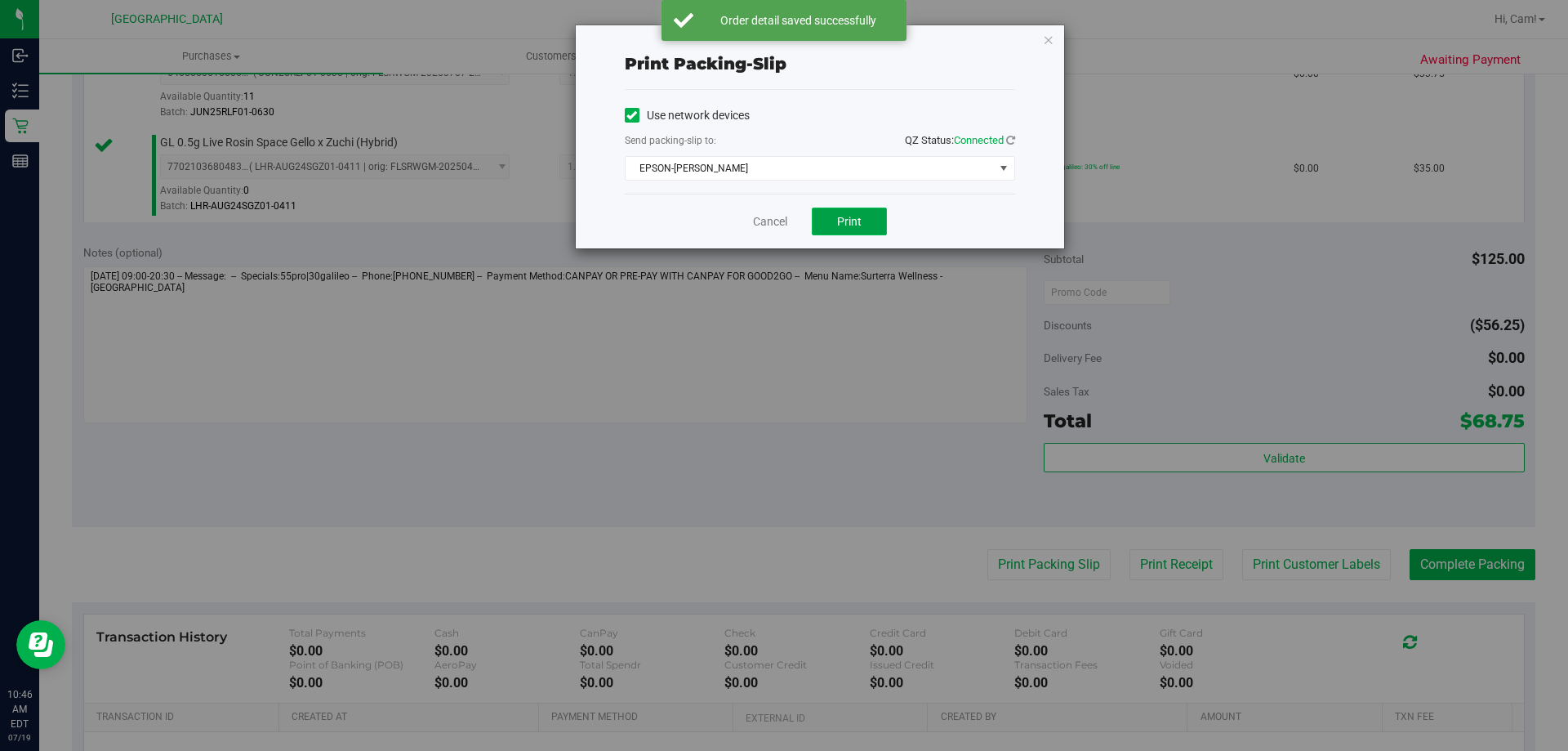 click on "Print" at bounding box center (849, 221) 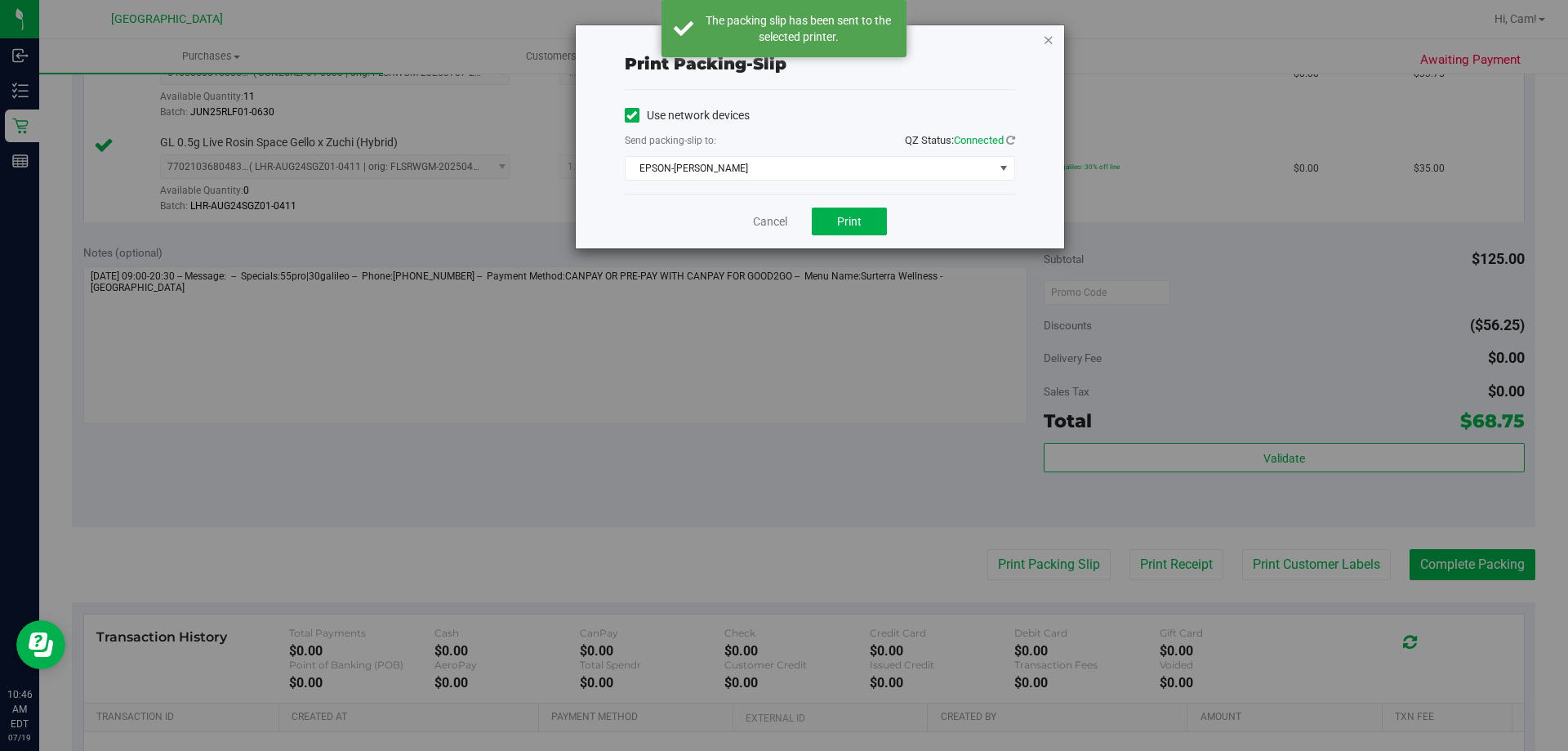 click at bounding box center [1049, 39] 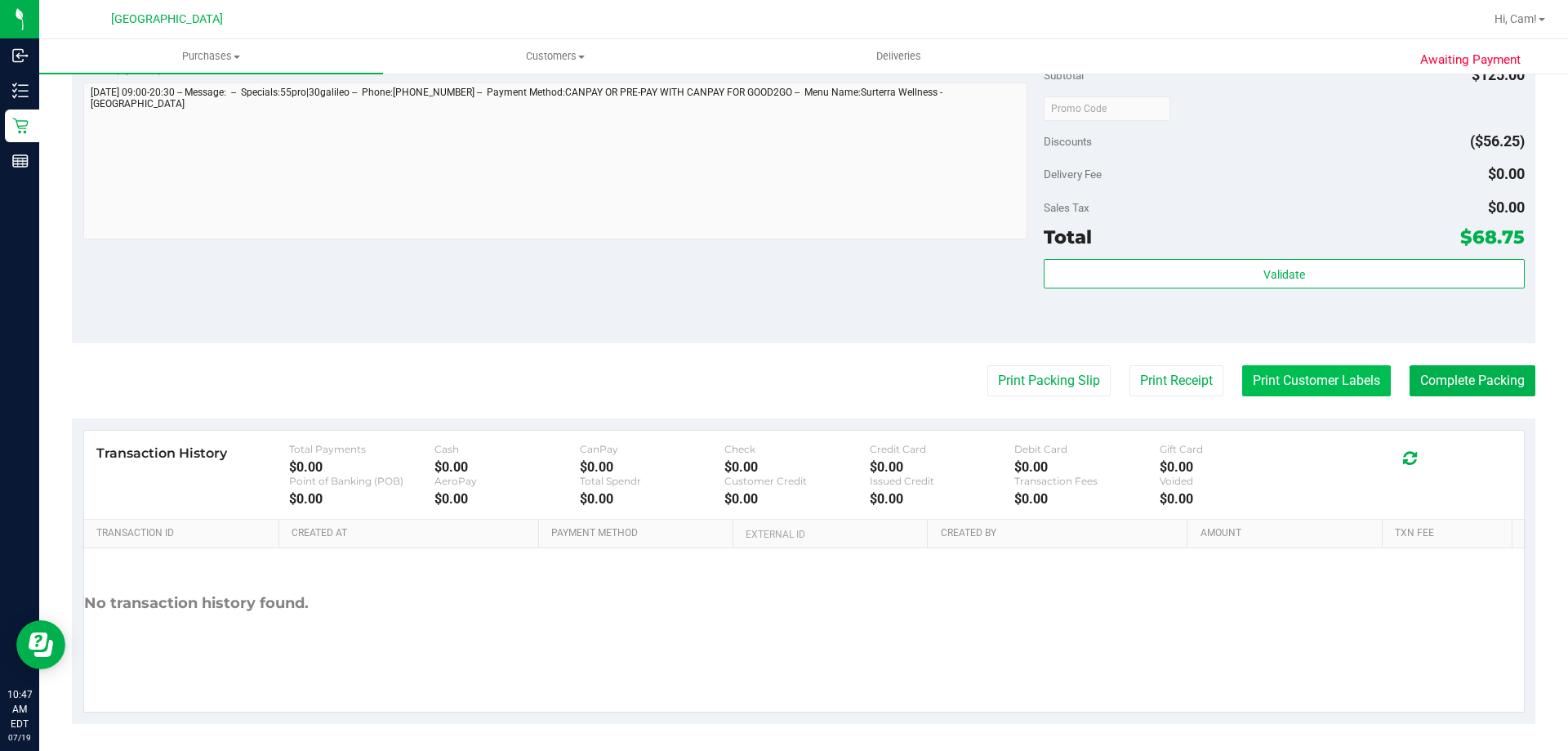 scroll, scrollTop: 680, scrollLeft: 0, axis: vertical 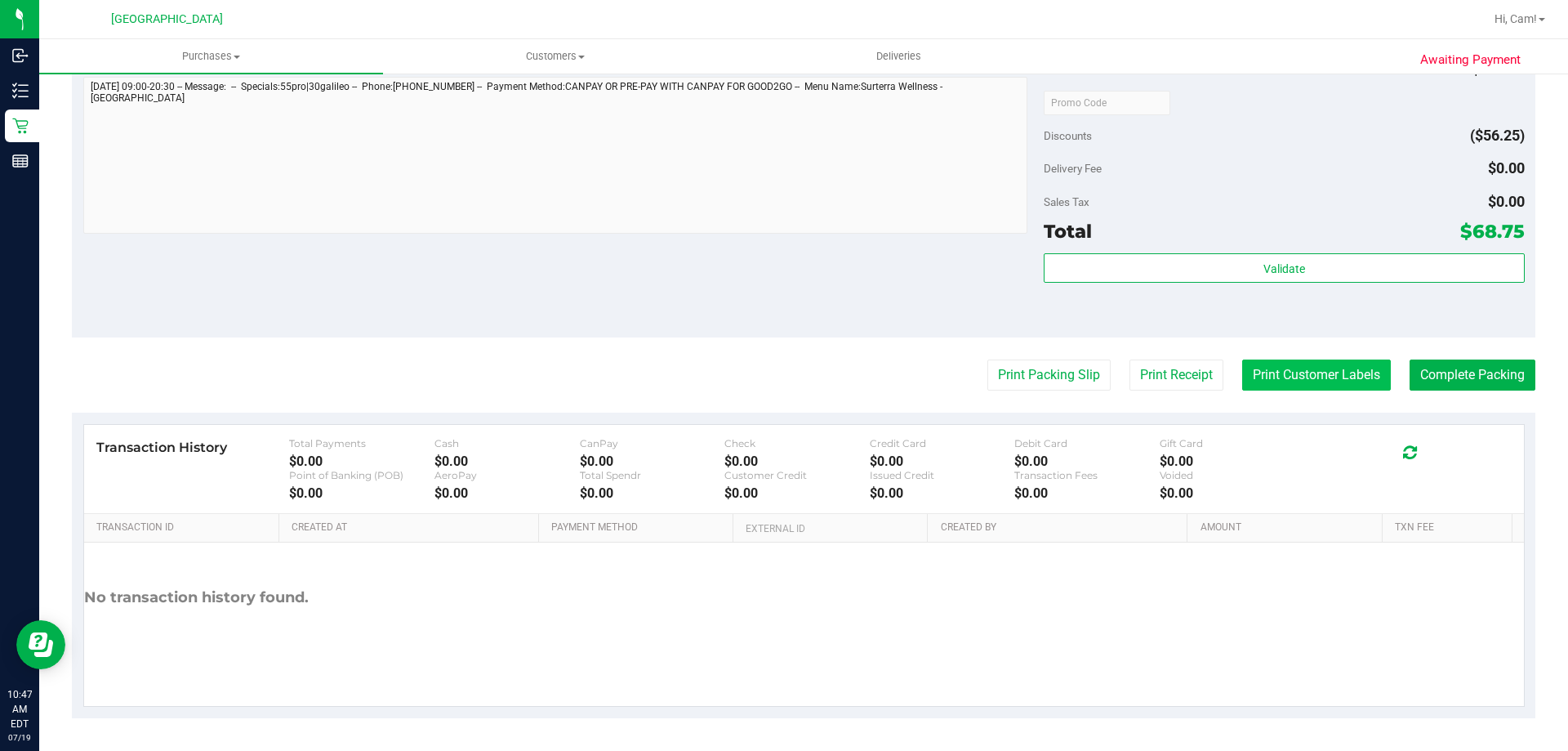 click on "Print Customer Labels" at bounding box center (1316, 375) 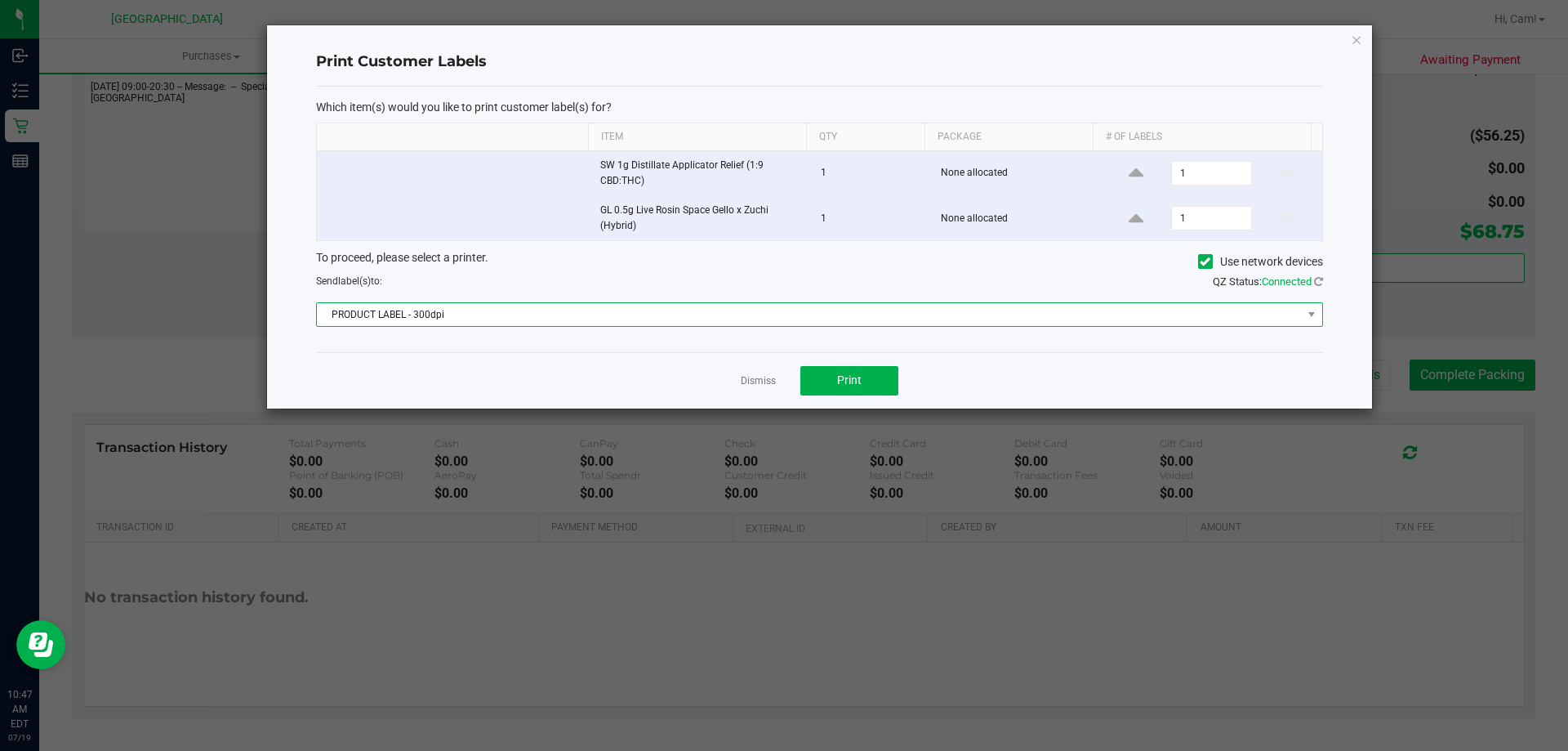 click on "PRODUCT LABEL - 300dpi" at bounding box center [809, 315] 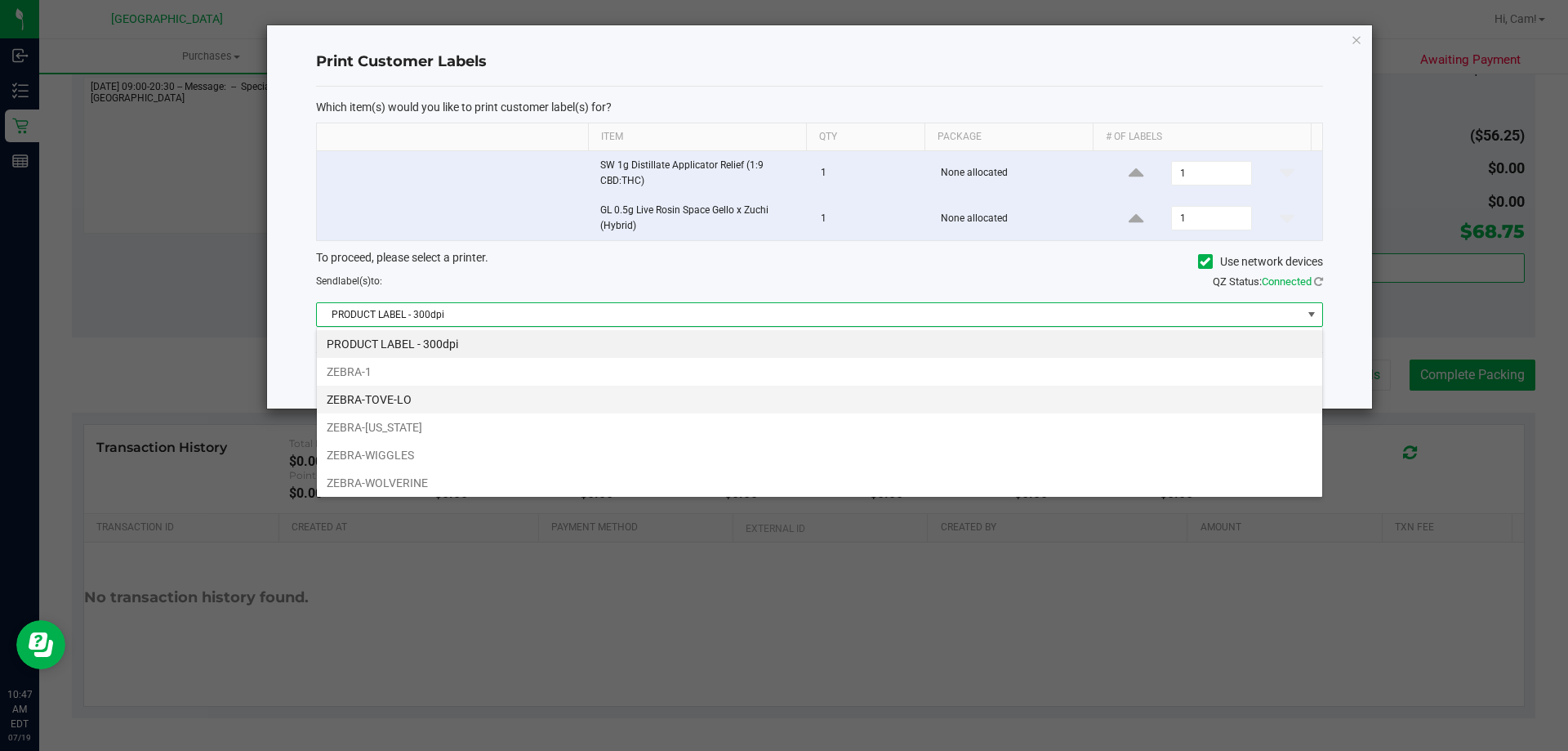 scroll, scrollTop: 81695, scrollLeft: 80660, axis: both 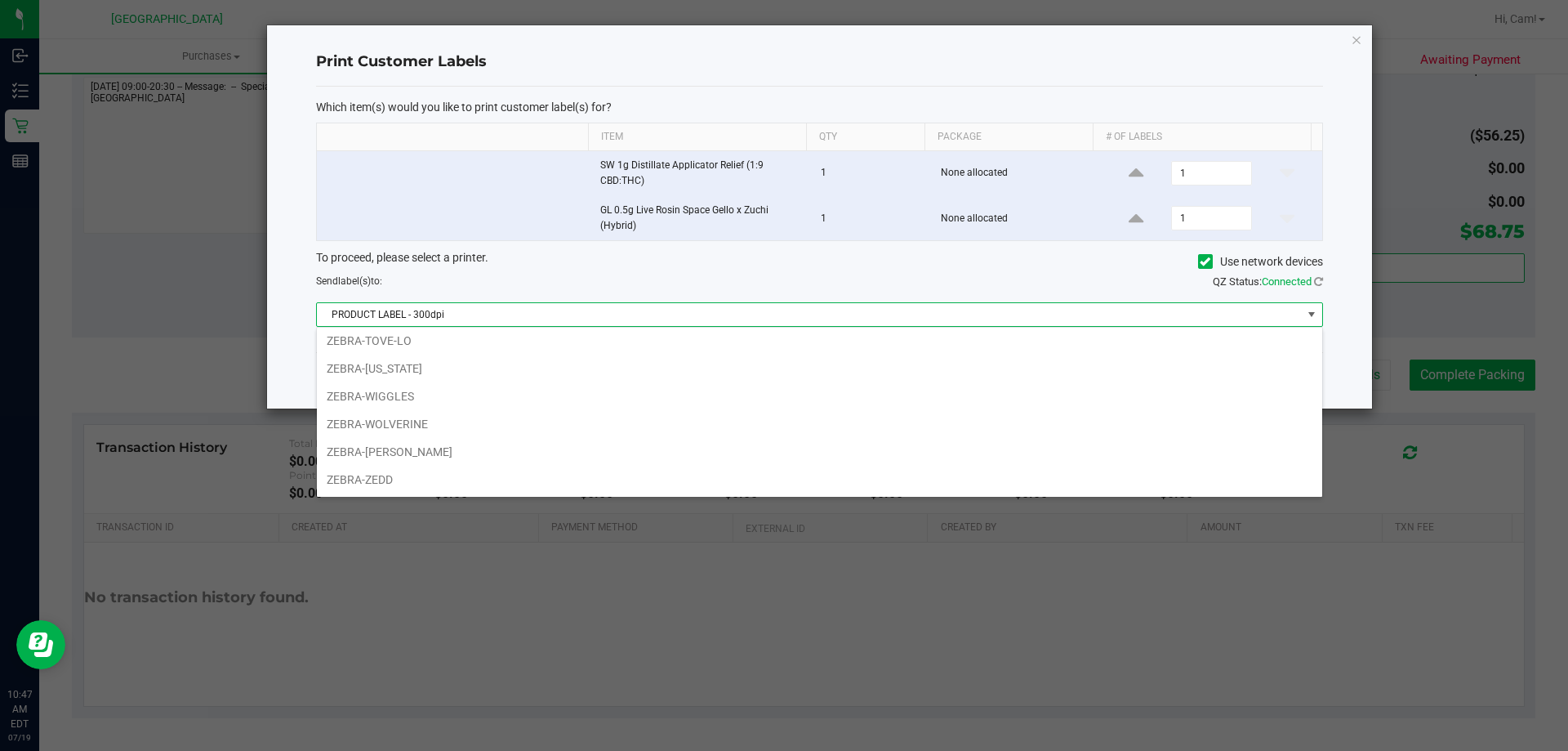 click on "ZEBRA-YIRUMA" at bounding box center (819, 452) 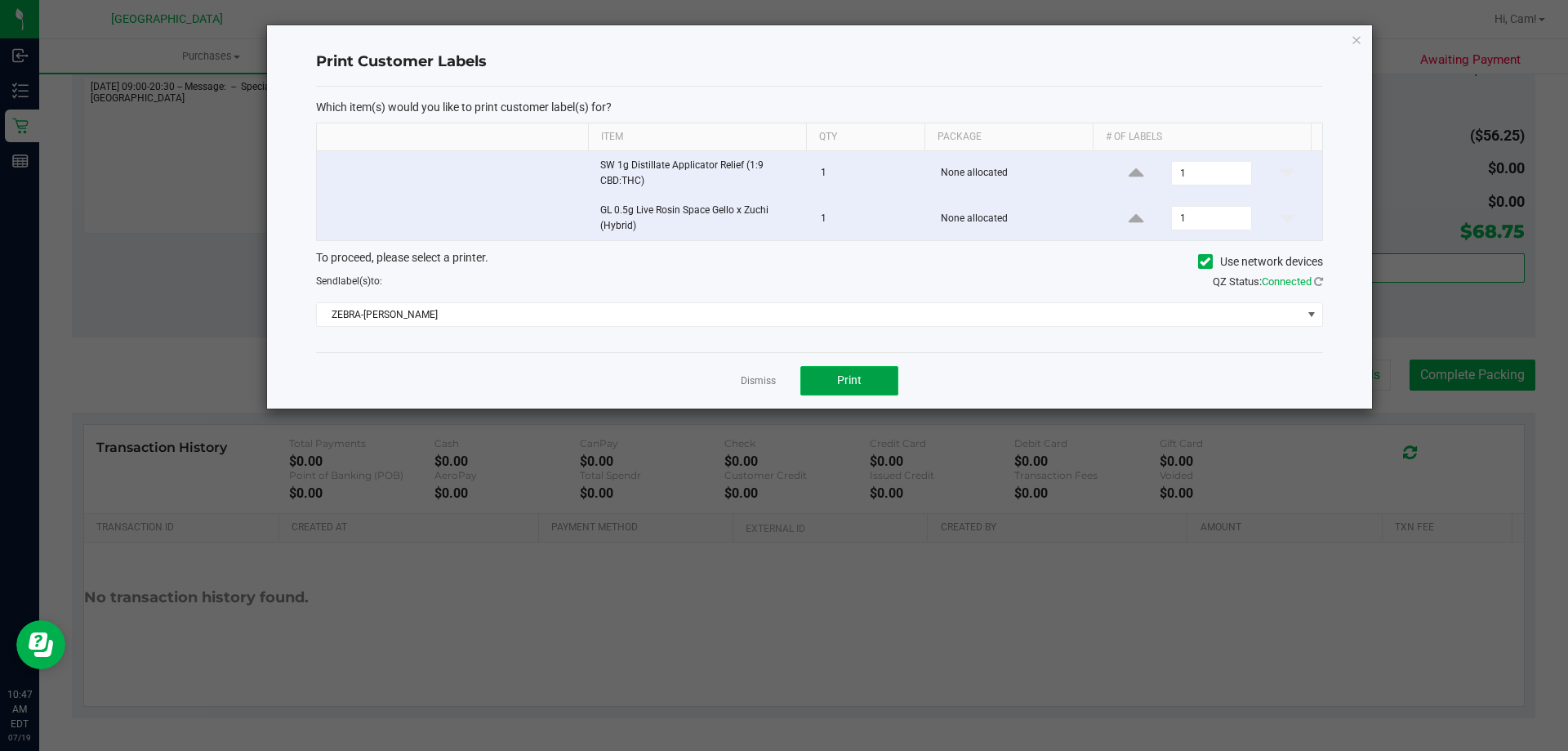 click on "Print" 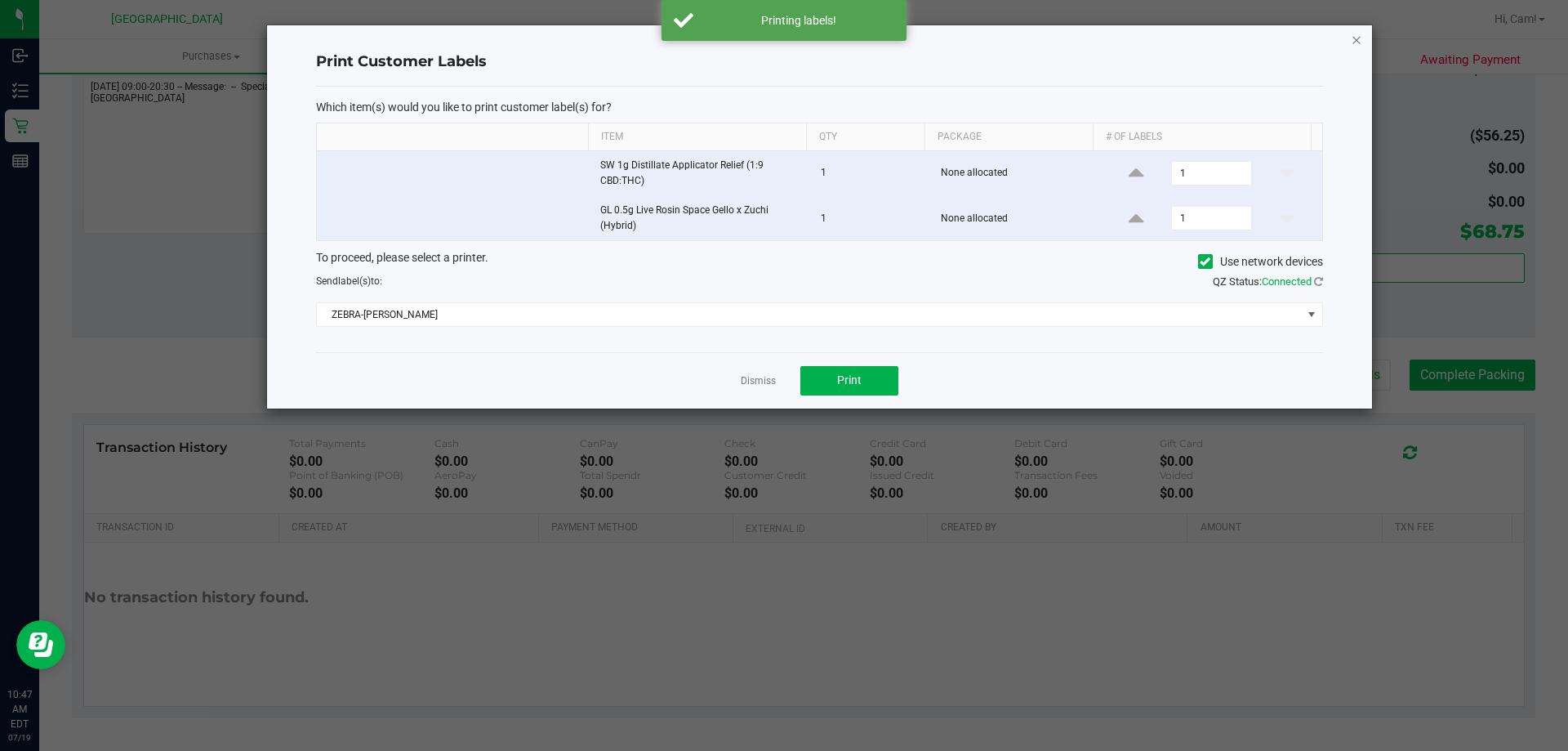 click 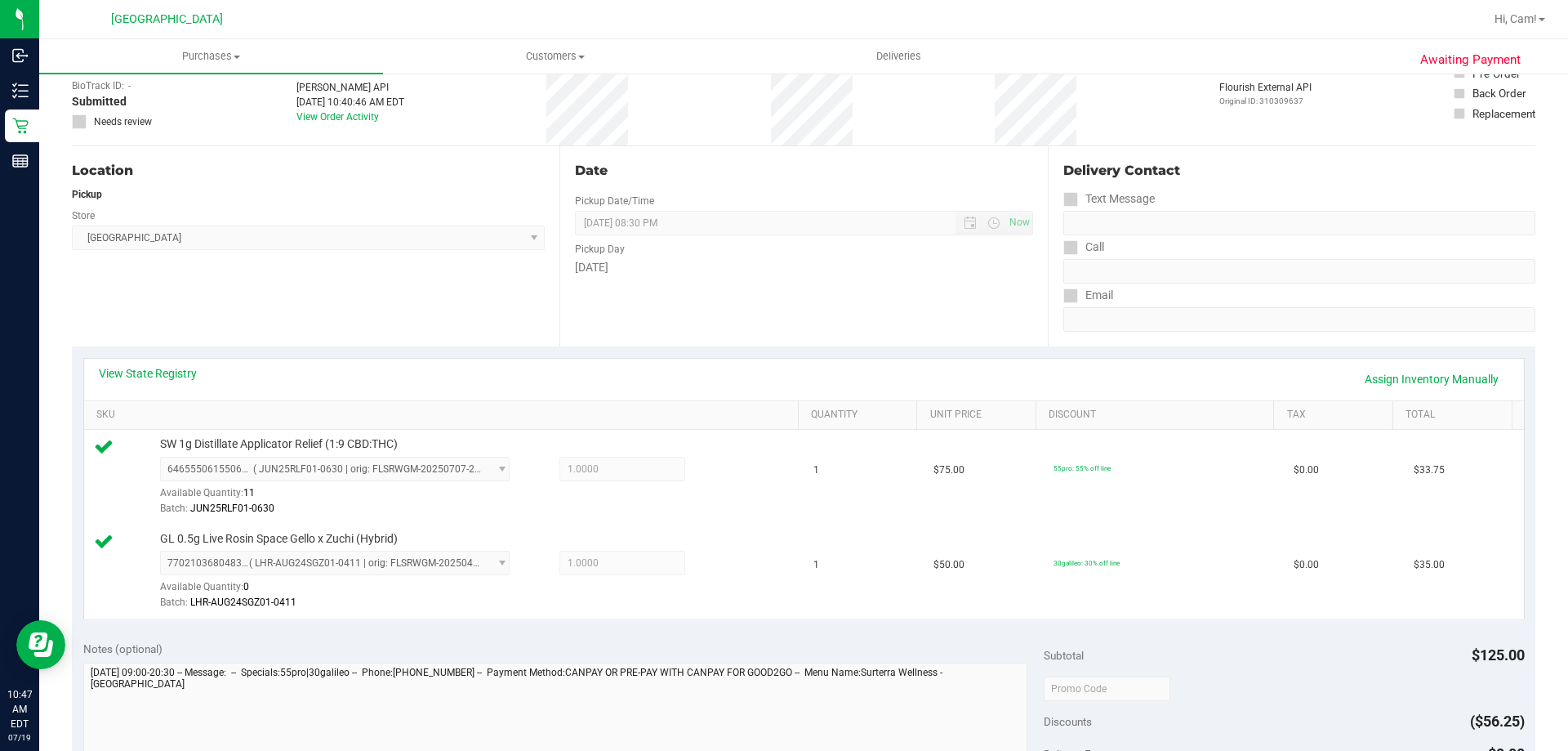 scroll, scrollTop: 654, scrollLeft: 0, axis: vertical 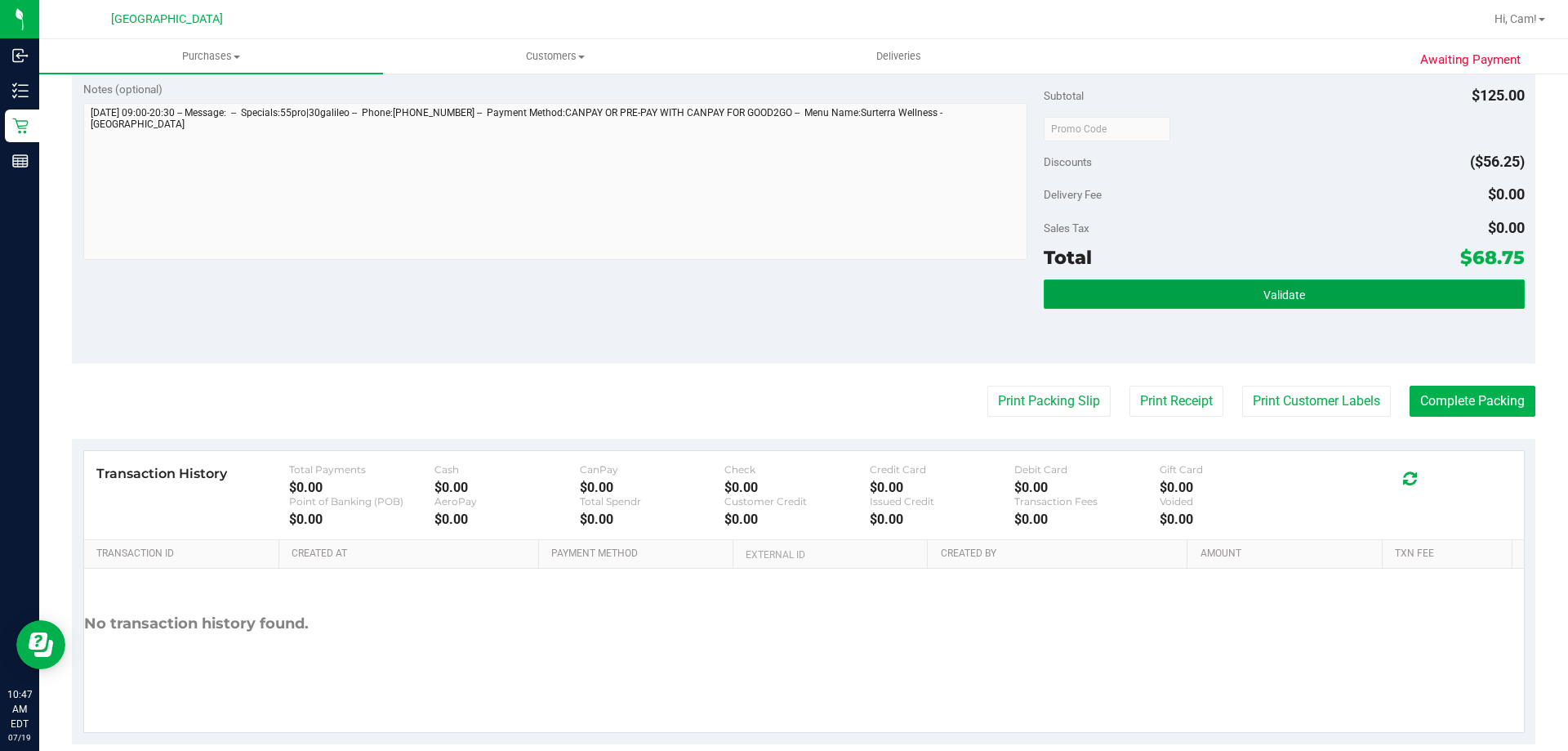 click on "Validate" at bounding box center (1284, 294) 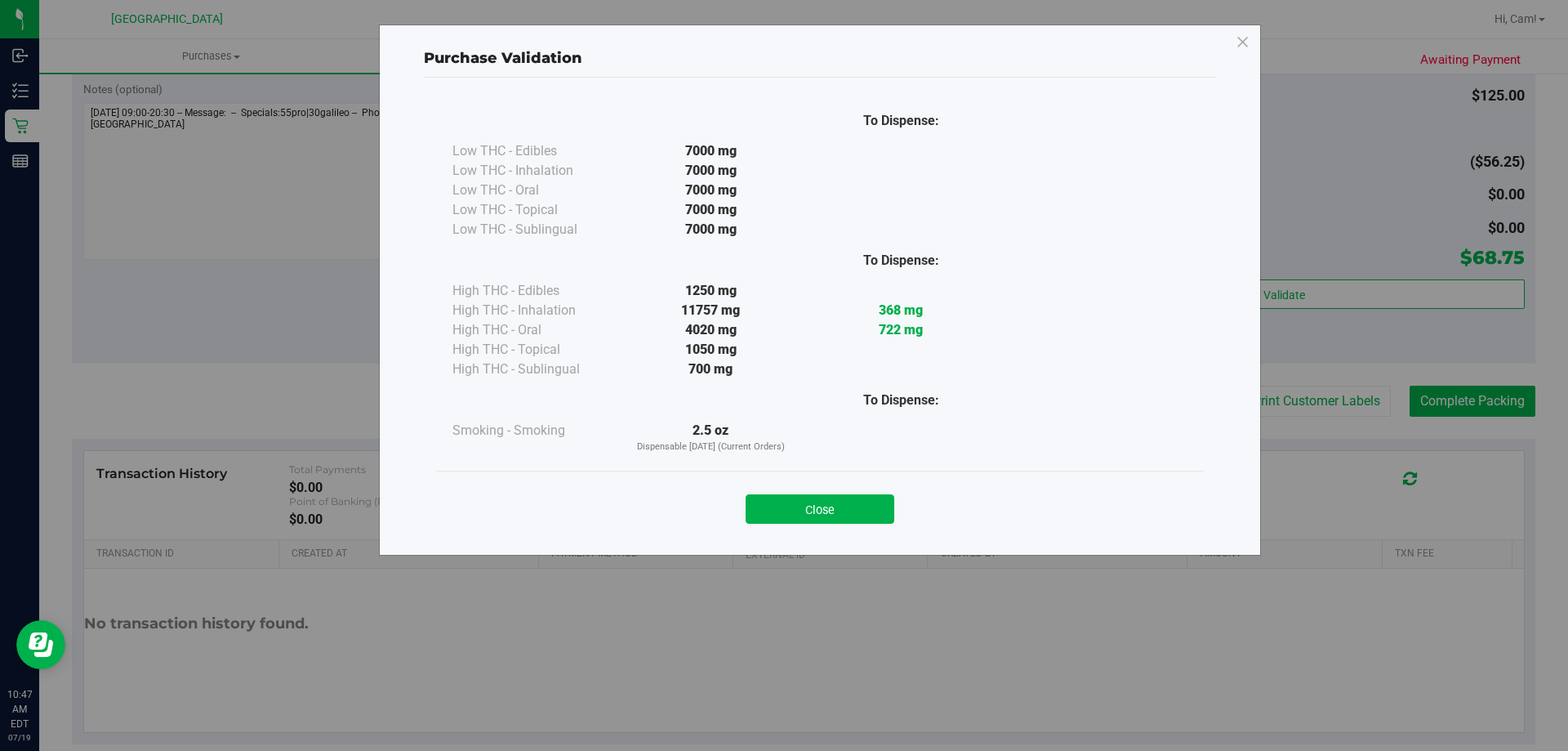 drag, startPoint x: 840, startPoint y: 513, endPoint x: 1415, endPoint y: 426, distance: 581.5445 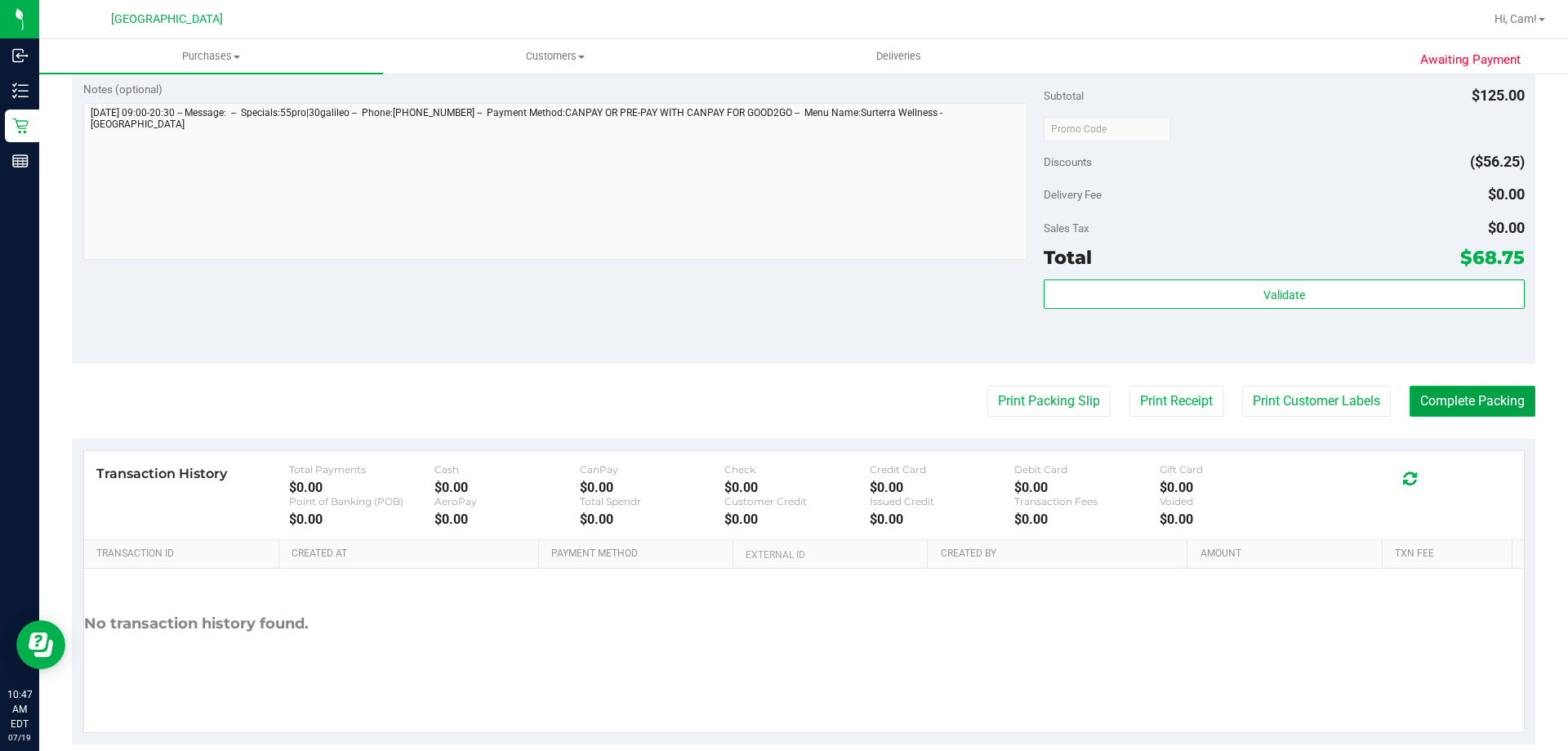 click on "Complete Packing" at bounding box center [1472, 401] 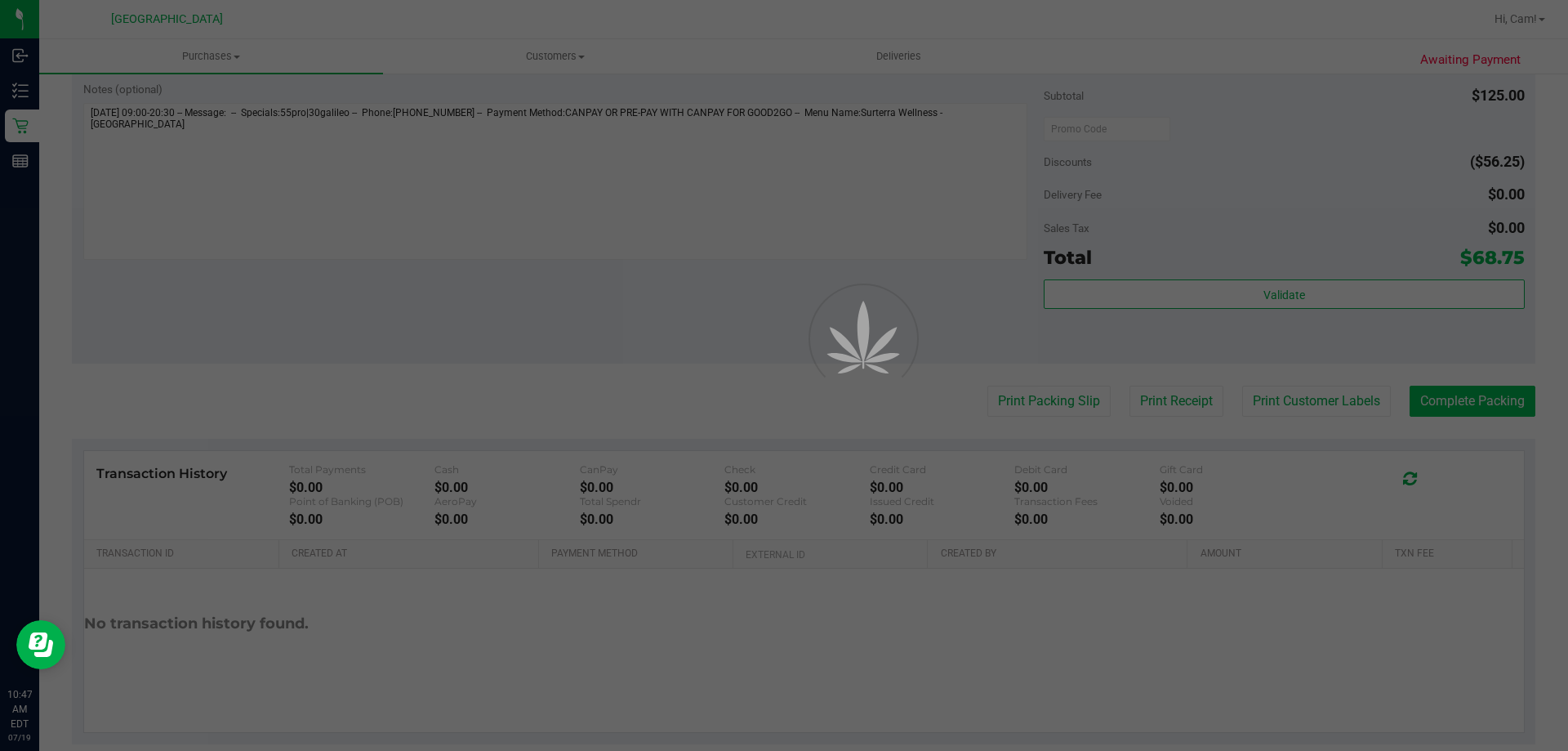 scroll, scrollTop: 0, scrollLeft: 0, axis: both 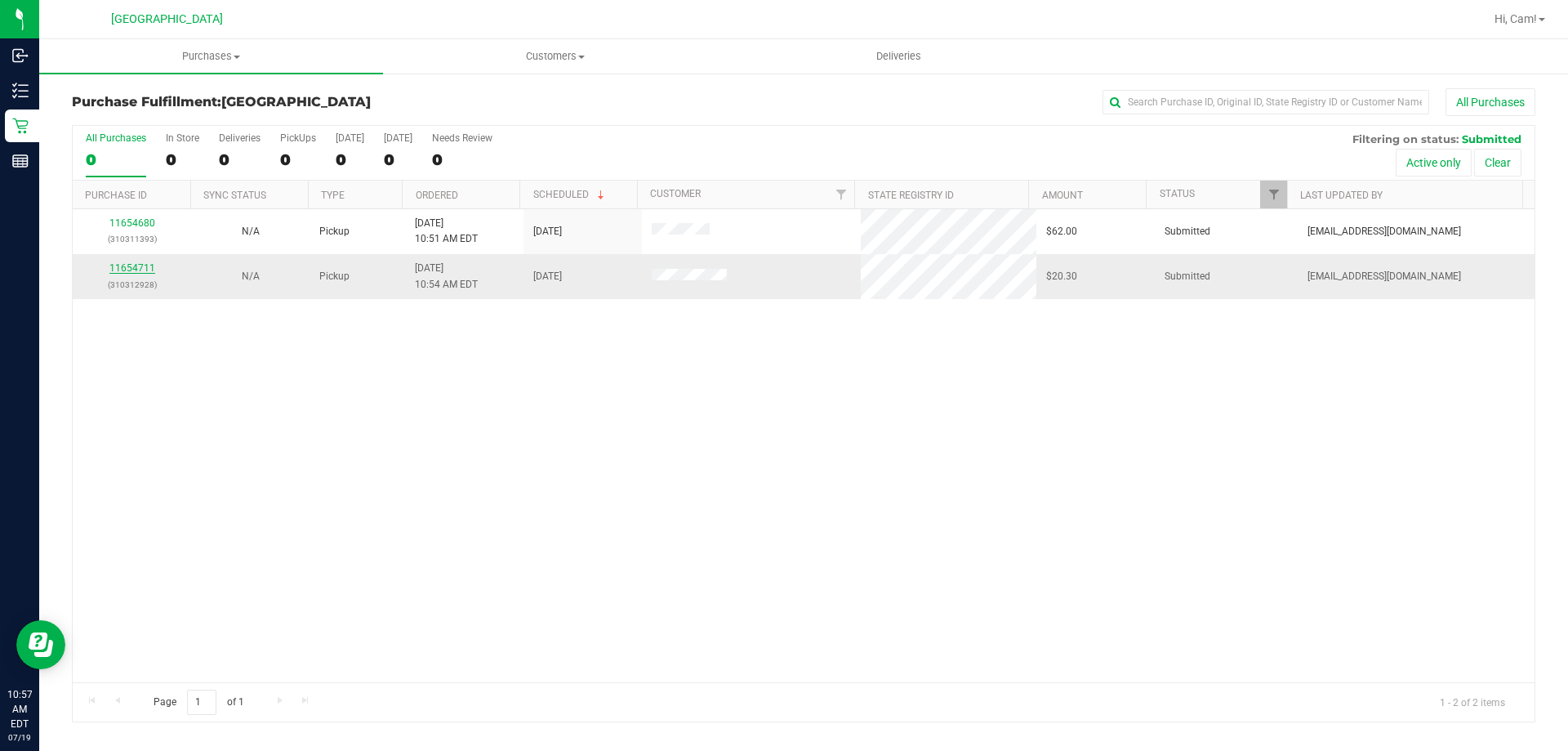 click on "11654711" at bounding box center (132, 268) 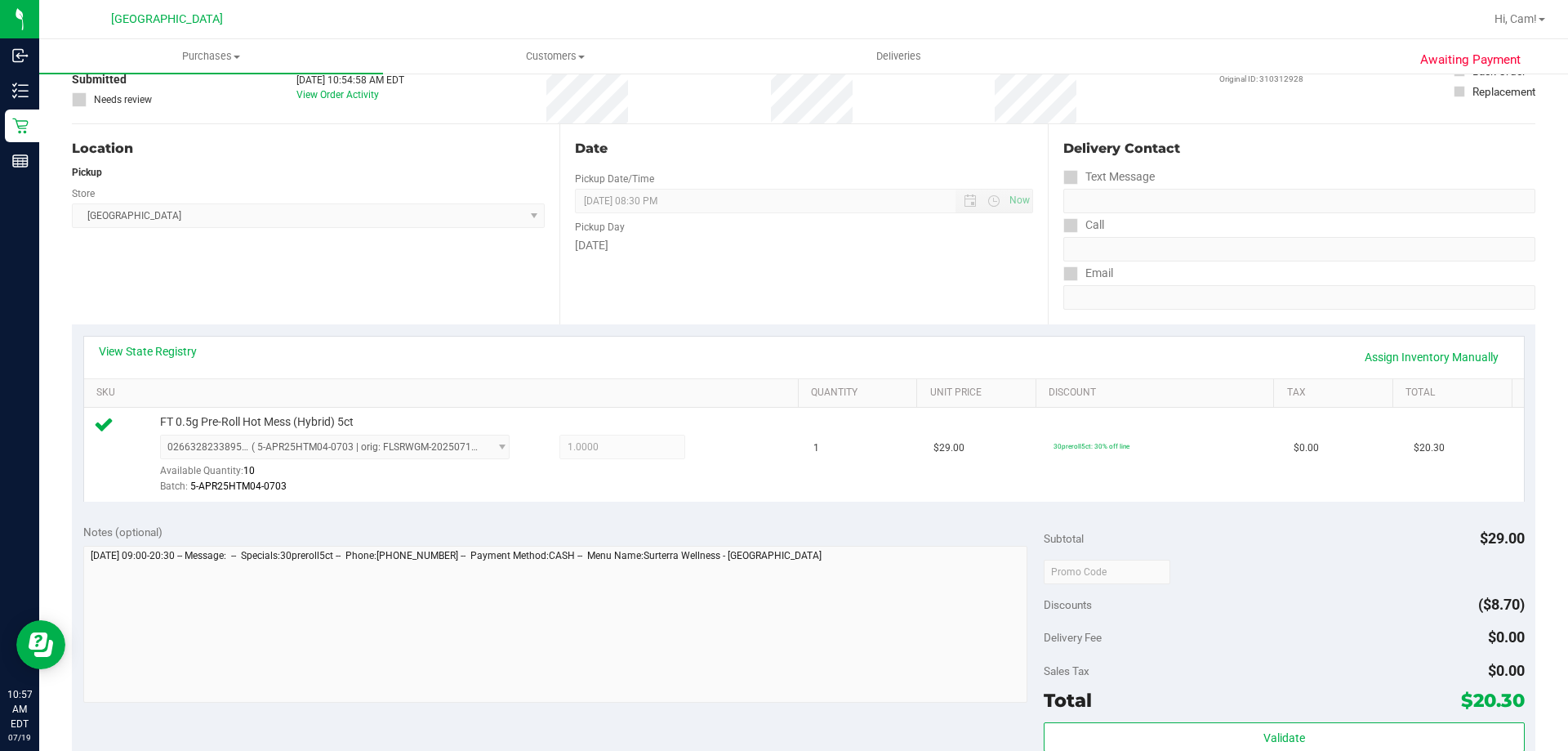 scroll, scrollTop: 327, scrollLeft: 0, axis: vertical 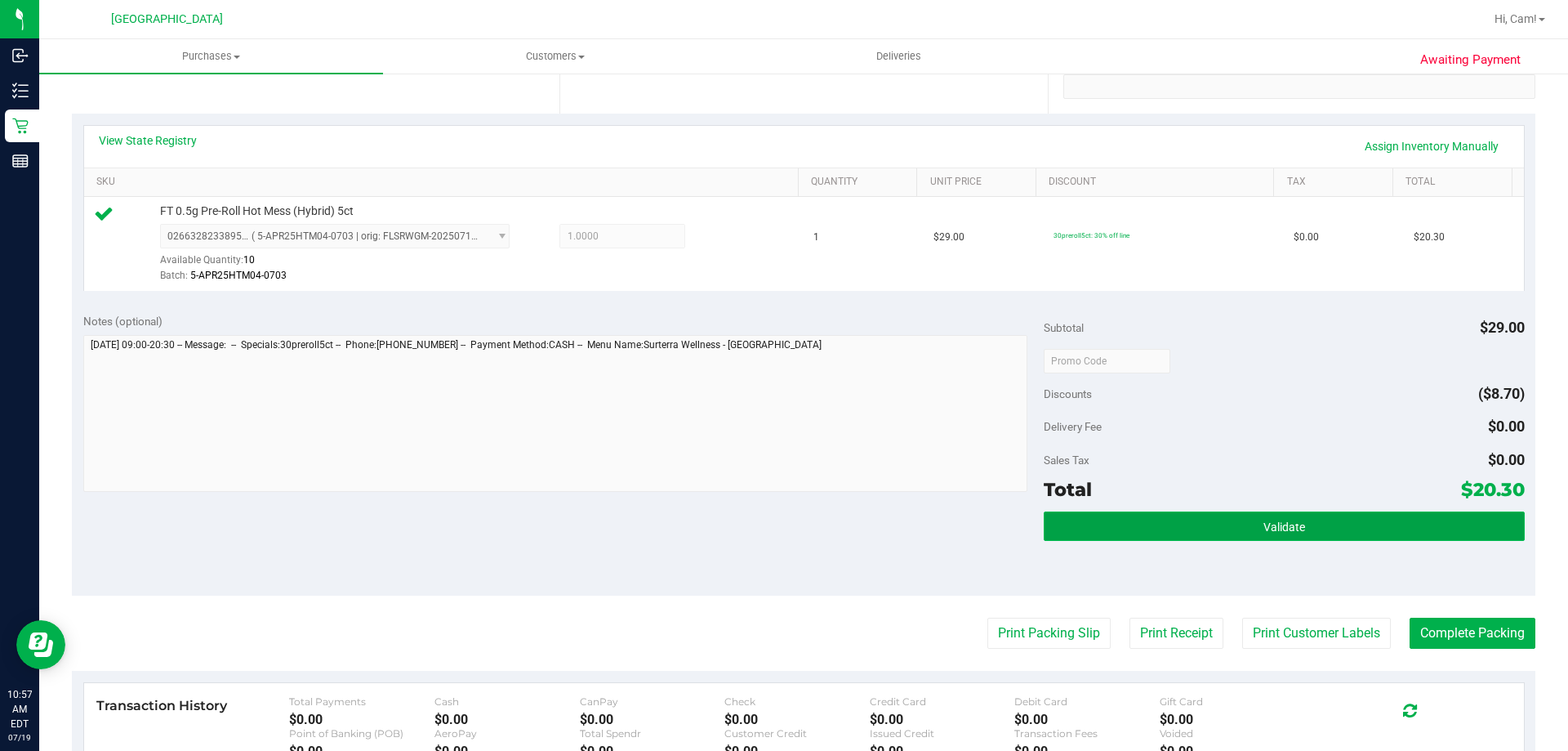 click on "Validate" at bounding box center (1284, 526) 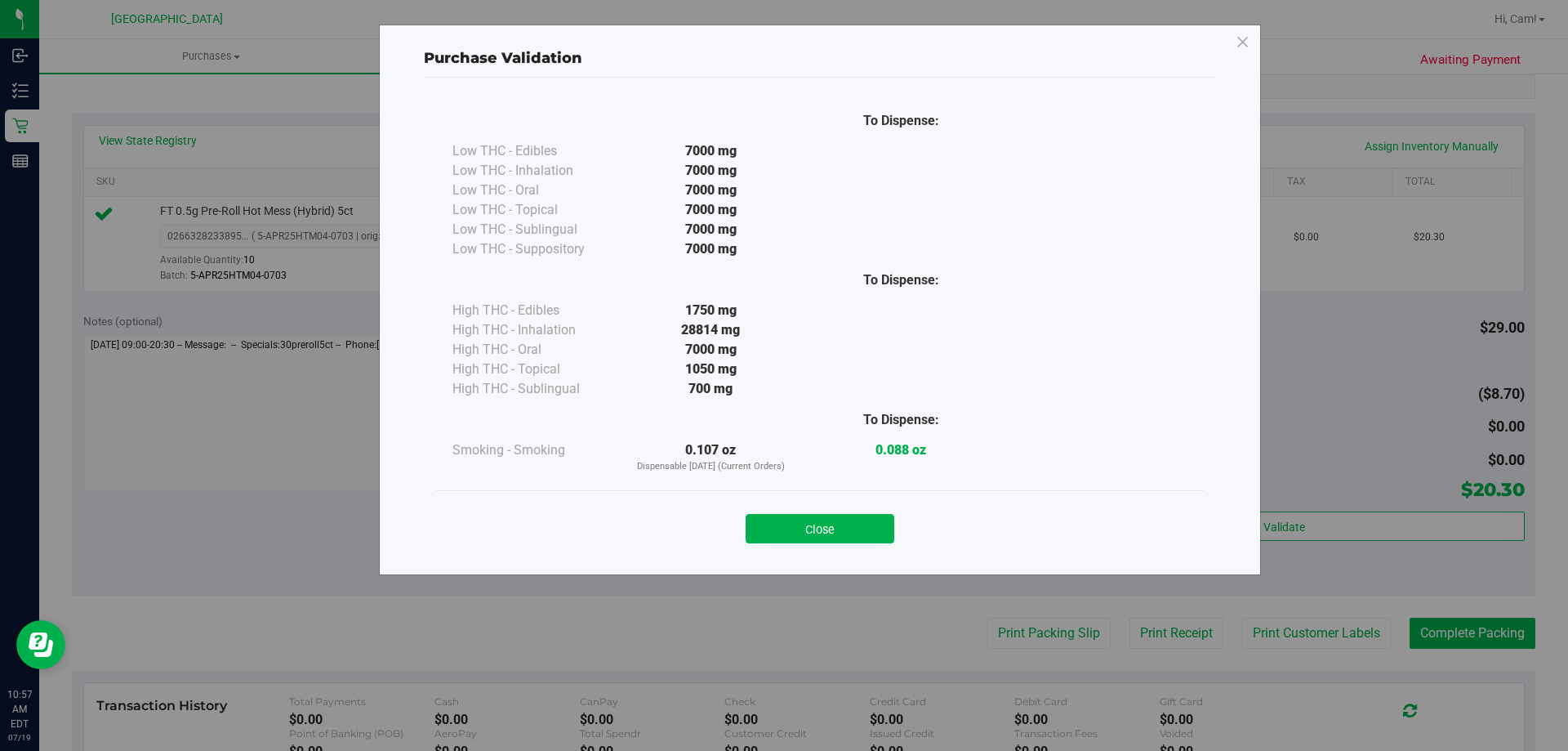 drag, startPoint x: 842, startPoint y: 519, endPoint x: 844, endPoint y: 528, distance: 9.219544 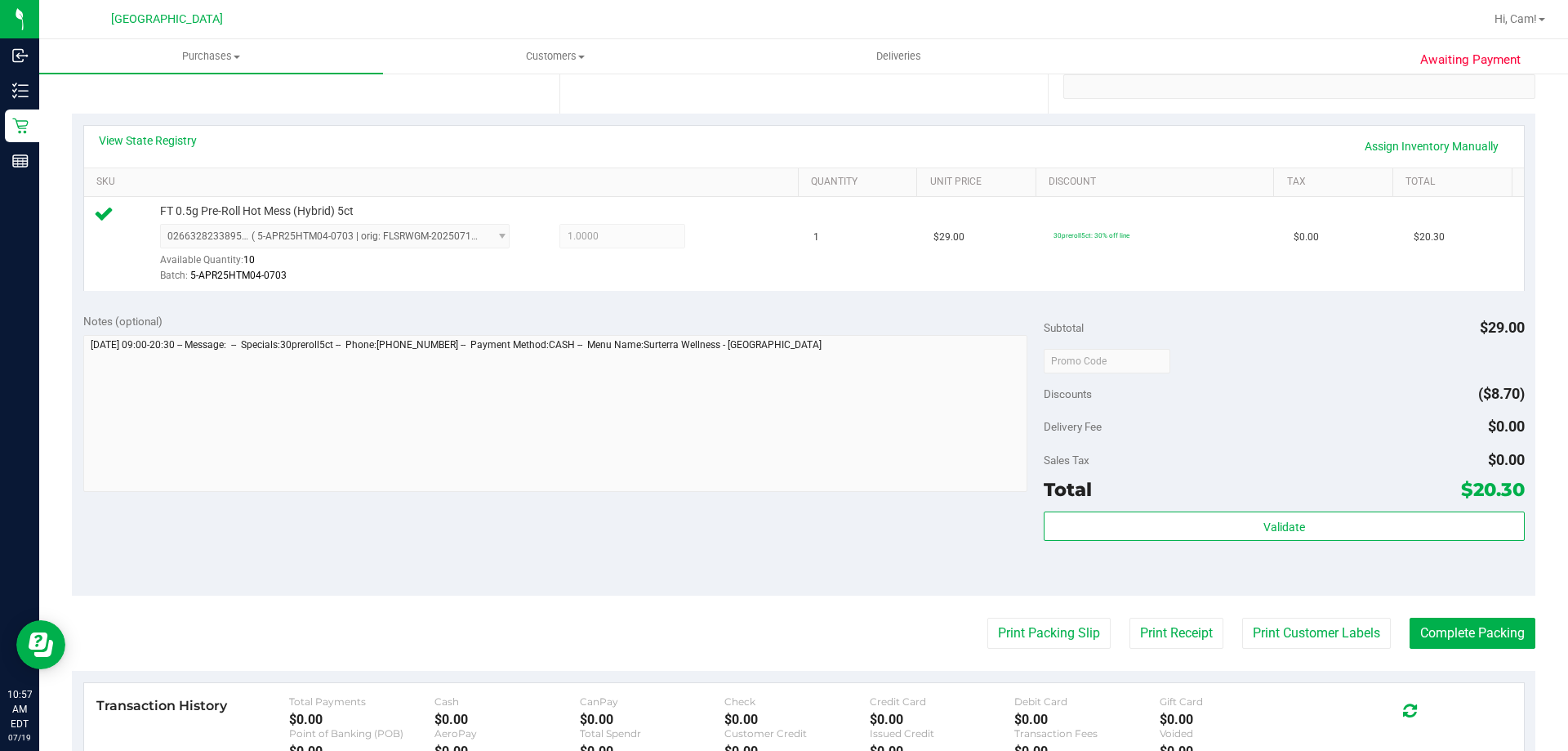 click on "Notes (optional)
Subtotal
$29.00
Discounts
($8.70)
Delivery Fee
$0.00
Sales Tax
$0.00
Total
$20.30" at bounding box center [804, 449] 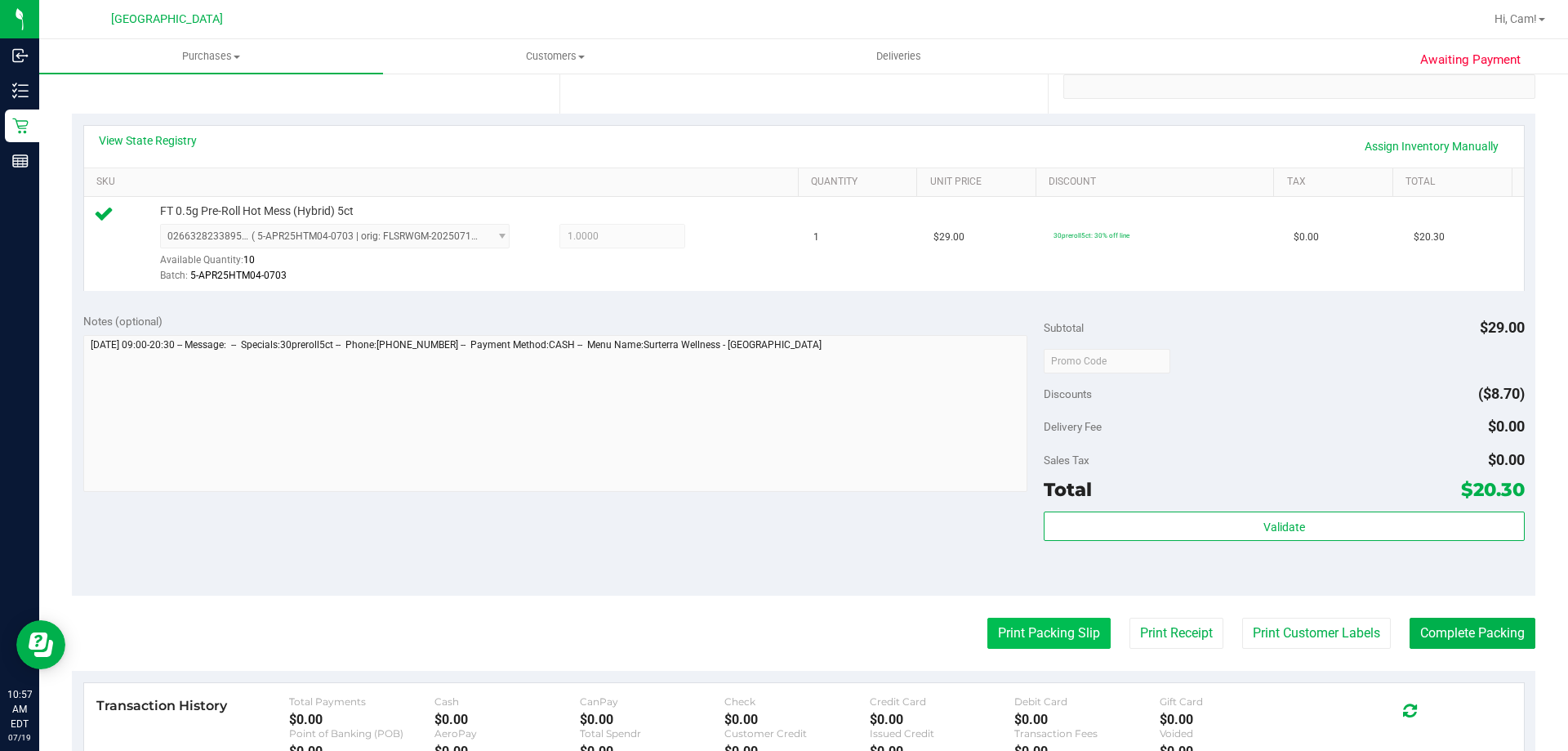 click on "Print Packing Slip" at bounding box center [1049, 633] 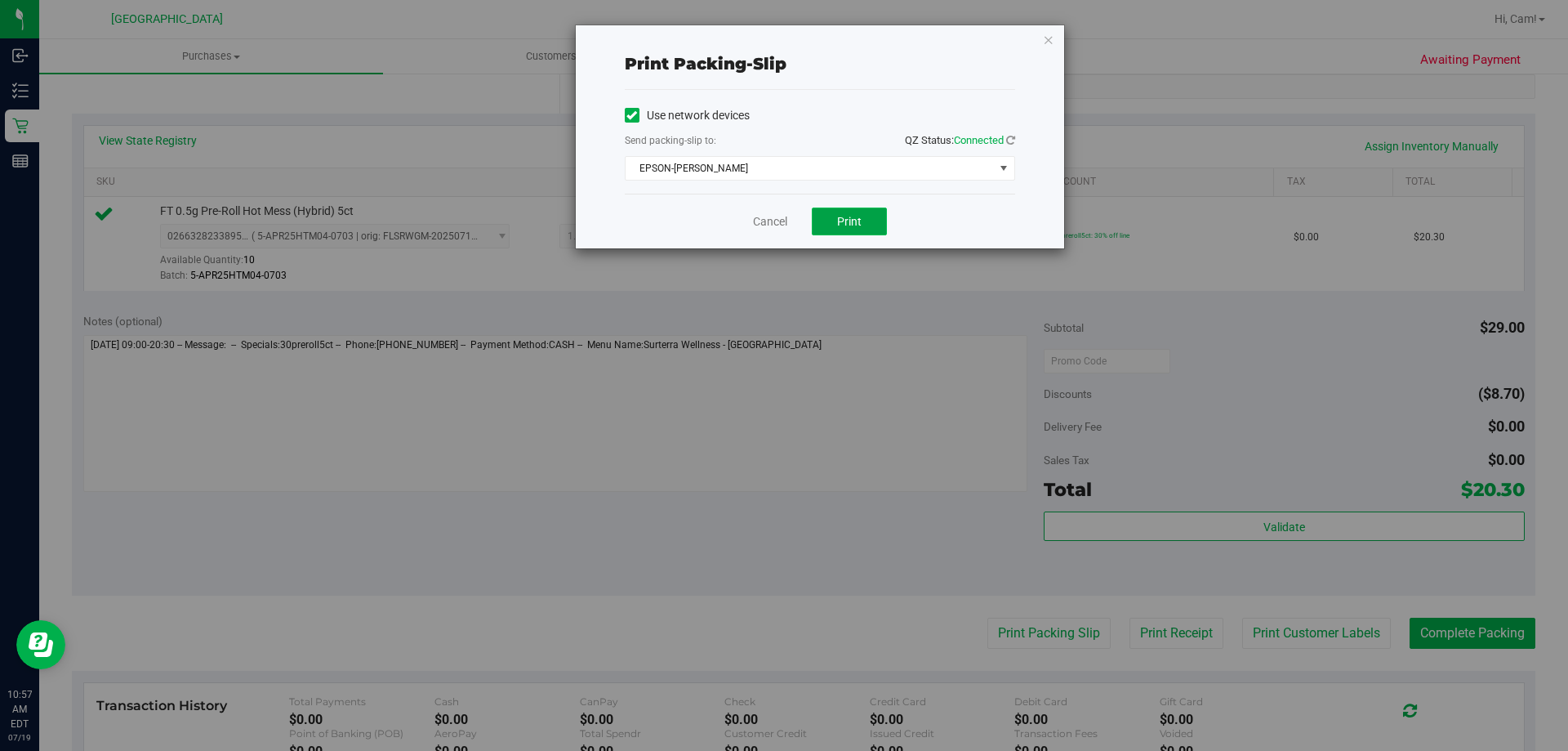 click on "Print" at bounding box center [849, 221] 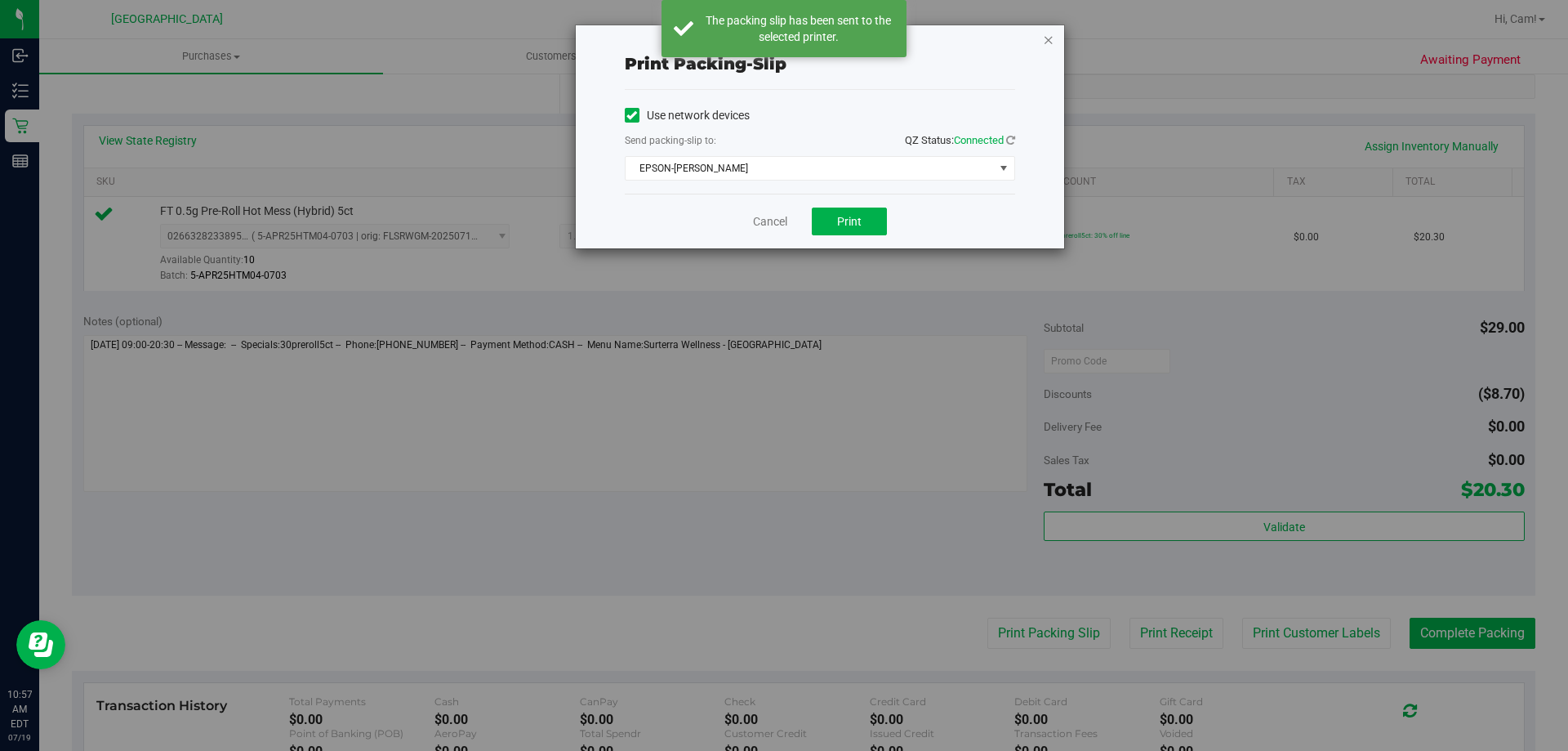 drag, startPoint x: 1051, startPoint y: 37, endPoint x: 993, endPoint y: 269, distance: 239.1401 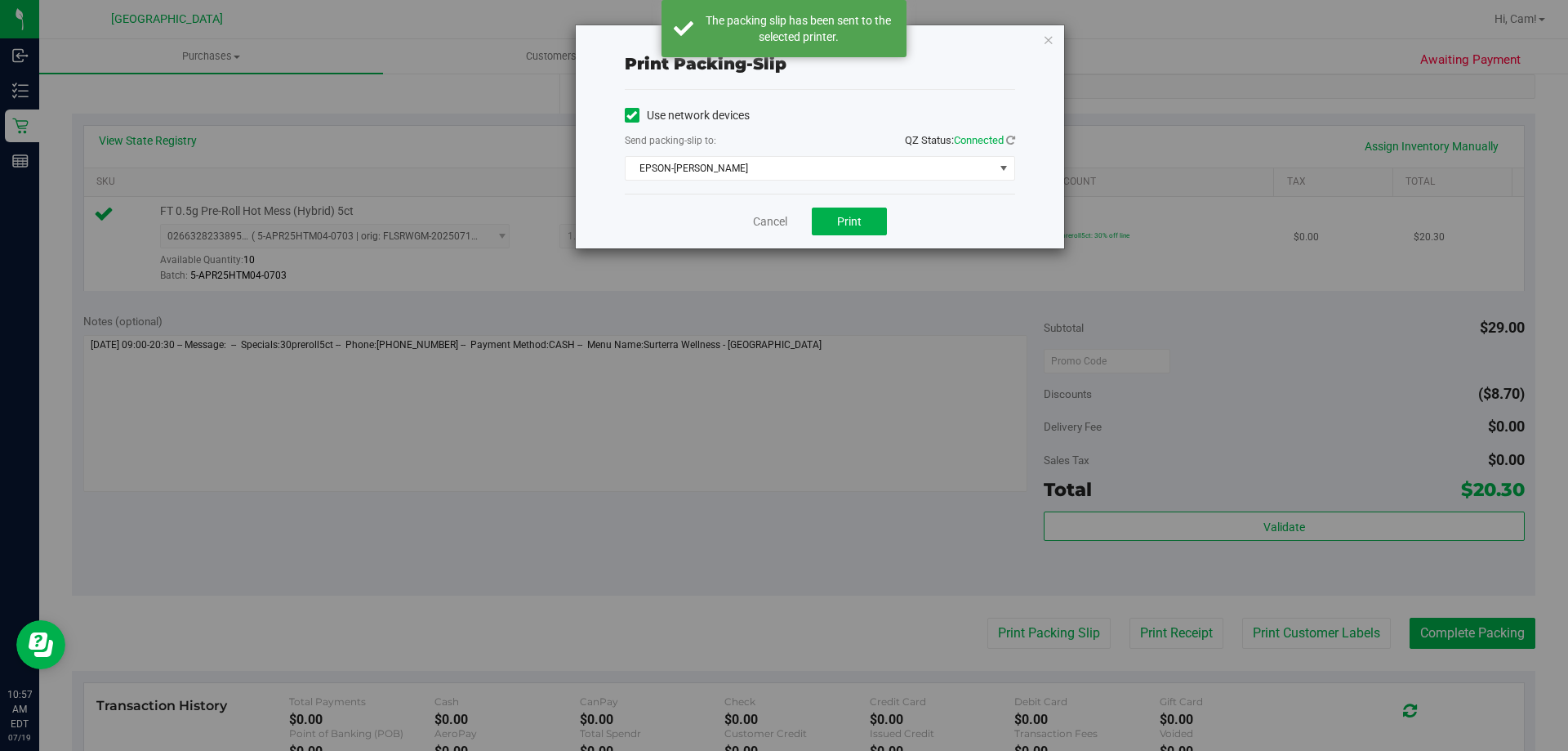 click at bounding box center [1049, 39] 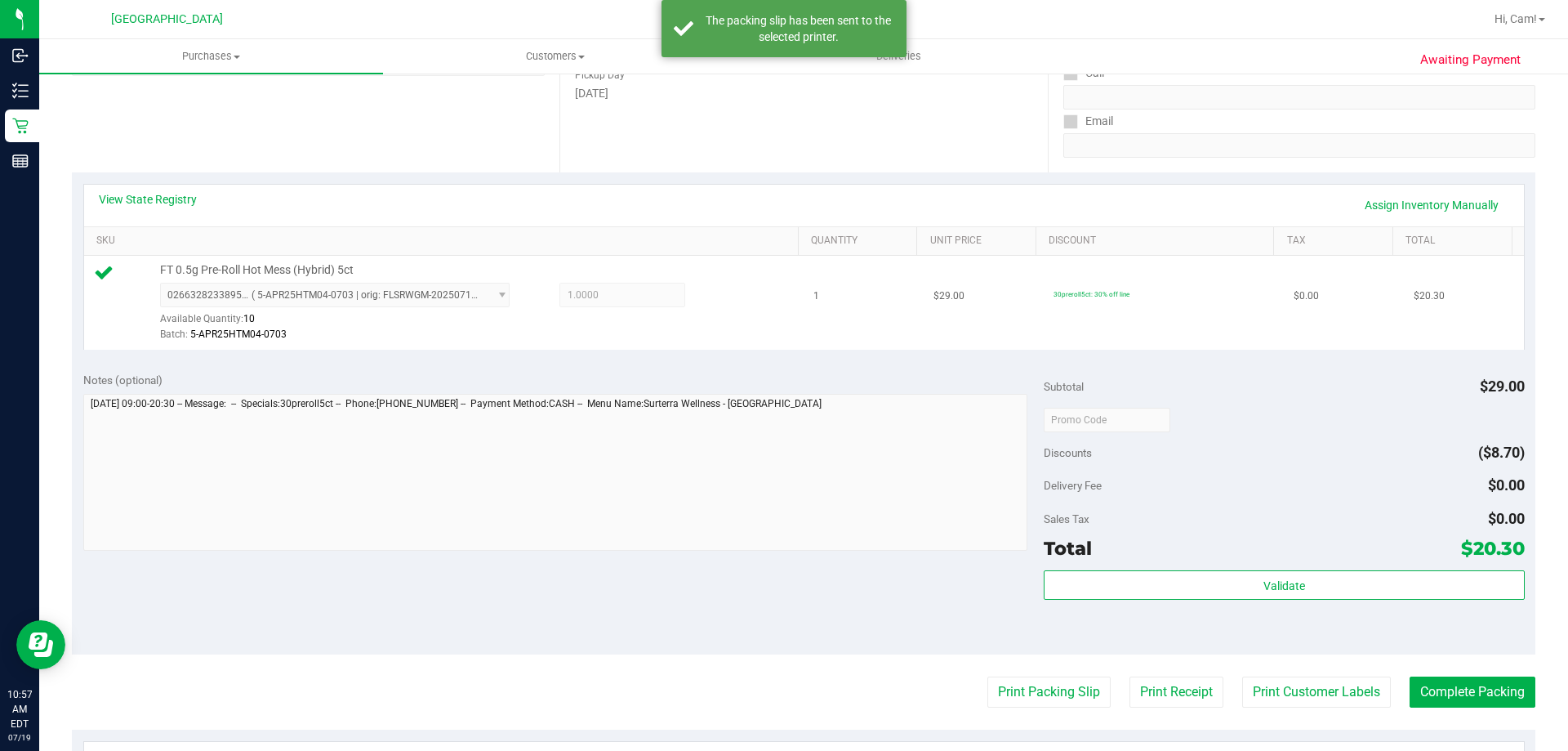 scroll, scrollTop: 0, scrollLeft: 0, axis: both 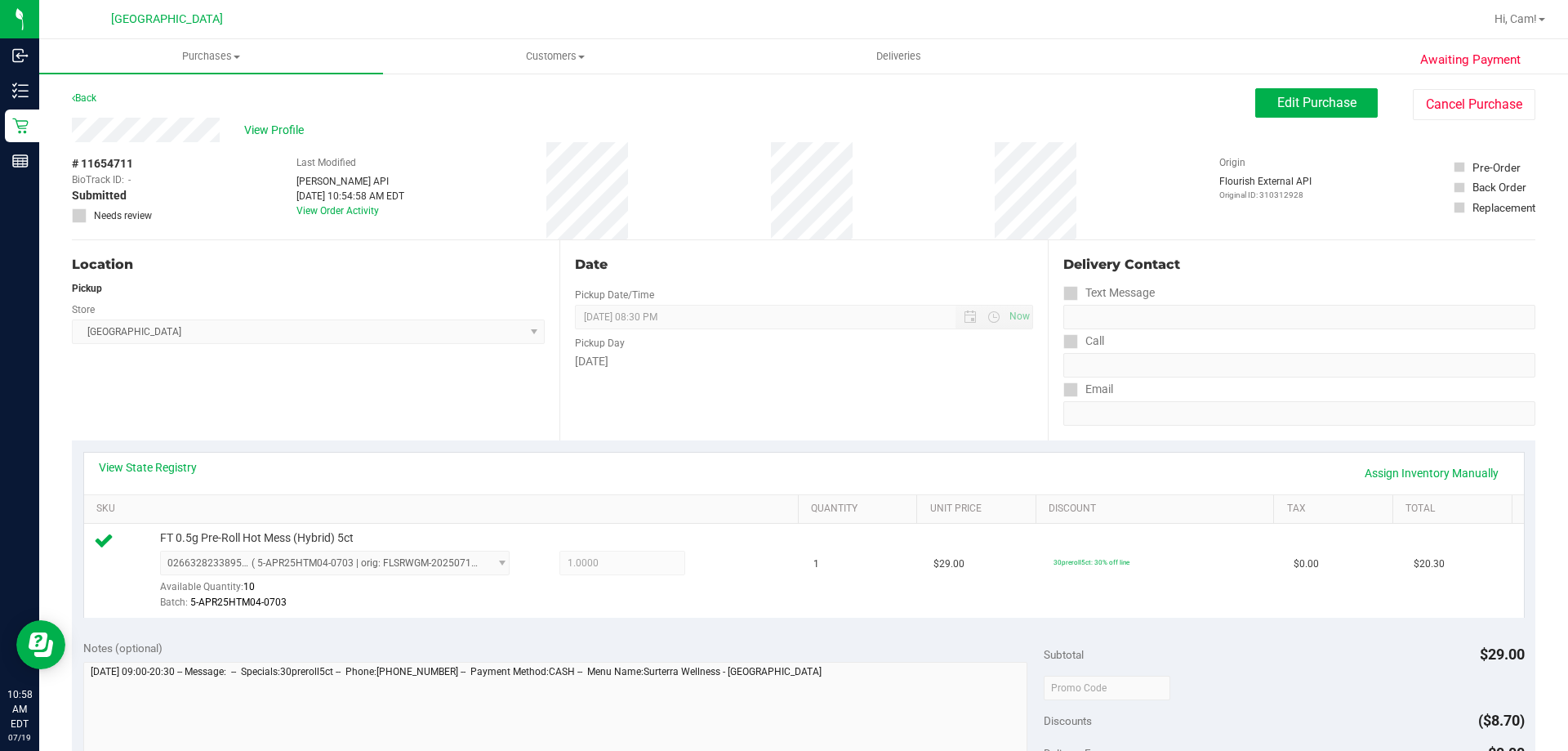 drag, startPoint x: 942, startPoint y: 252, endPoint x: 1331, endPoint y: 434, distance: 429.4706 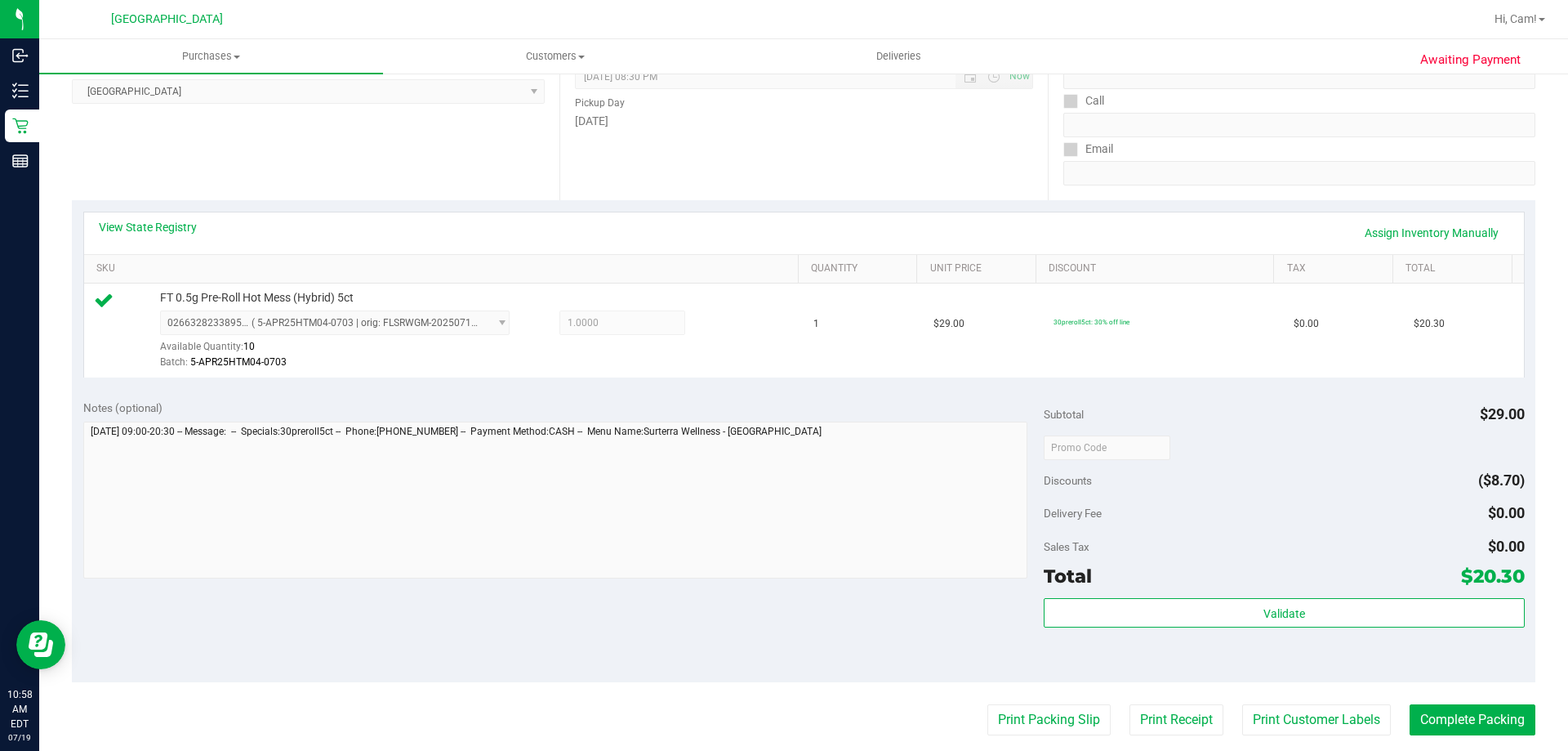 scroll, scrollTop: 409, scrollLeft: 0, axis: vertical 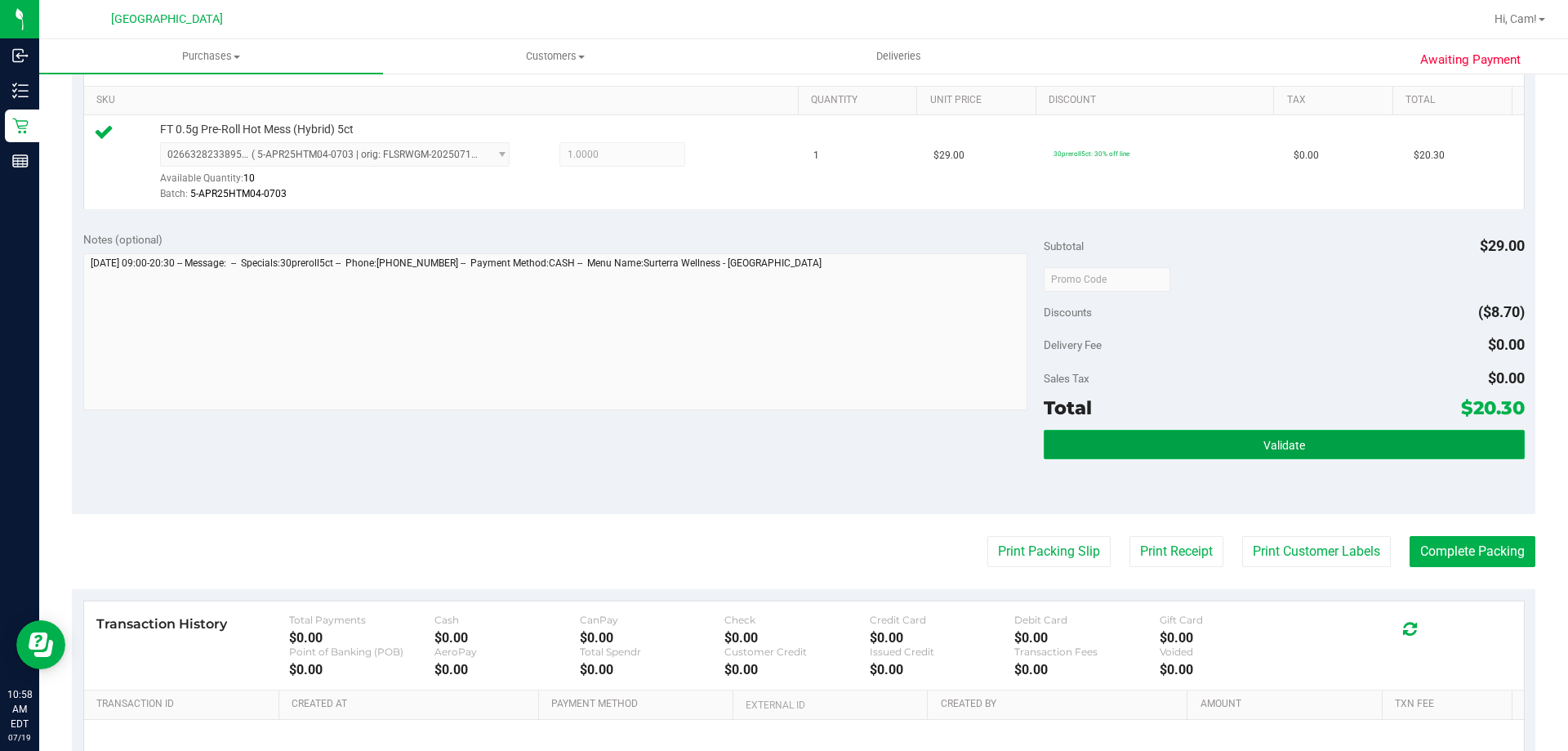 click on "Validate" at bounding box center (1284, 445) 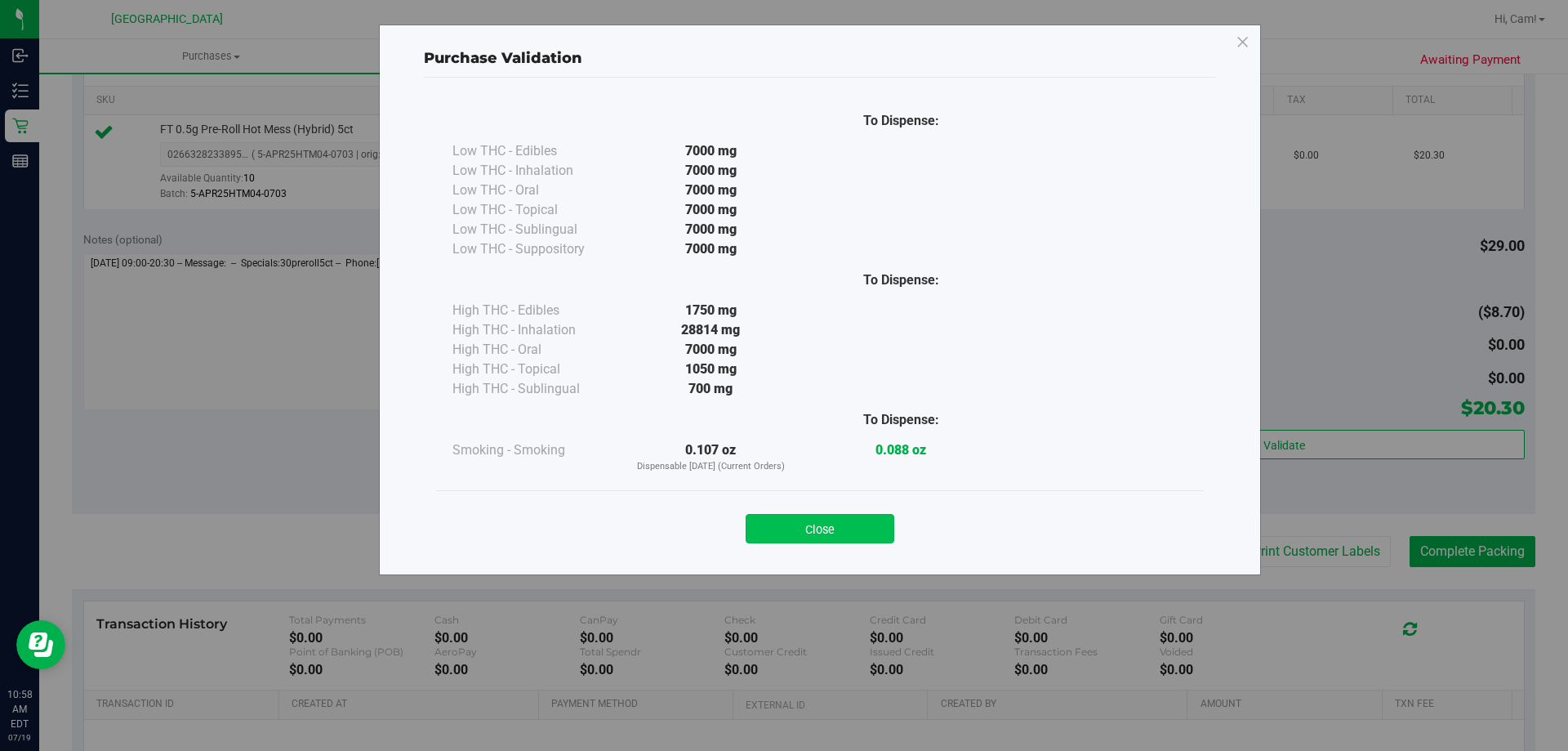 drag, startPoint x: 838, startPoint y: 503, endPoint x: 841, endPoint y: 517, distance: 14.317821 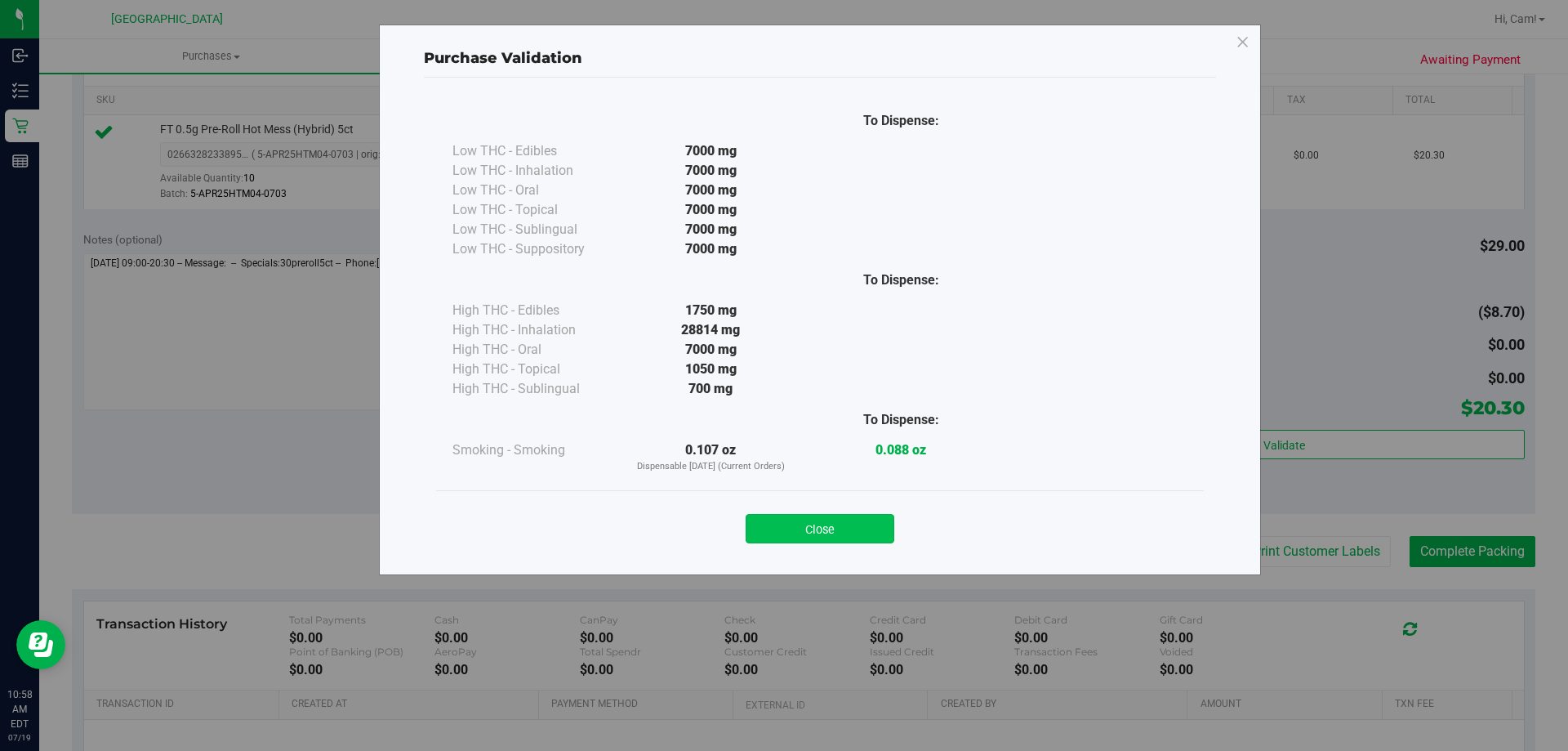 click on "Close" at bounding box center [820, 529] 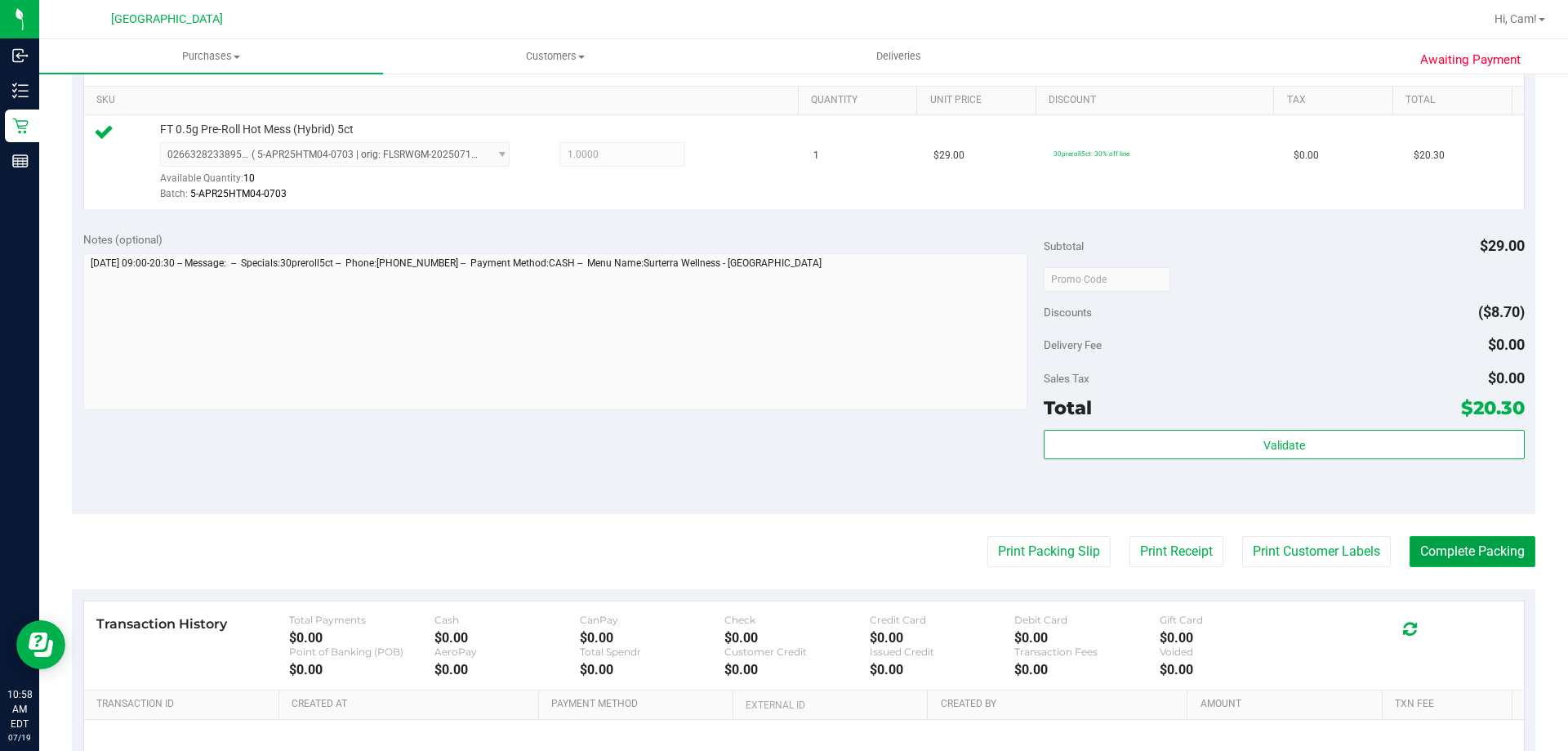 click on "Complete Packing" at bounding box center (1472, 552) 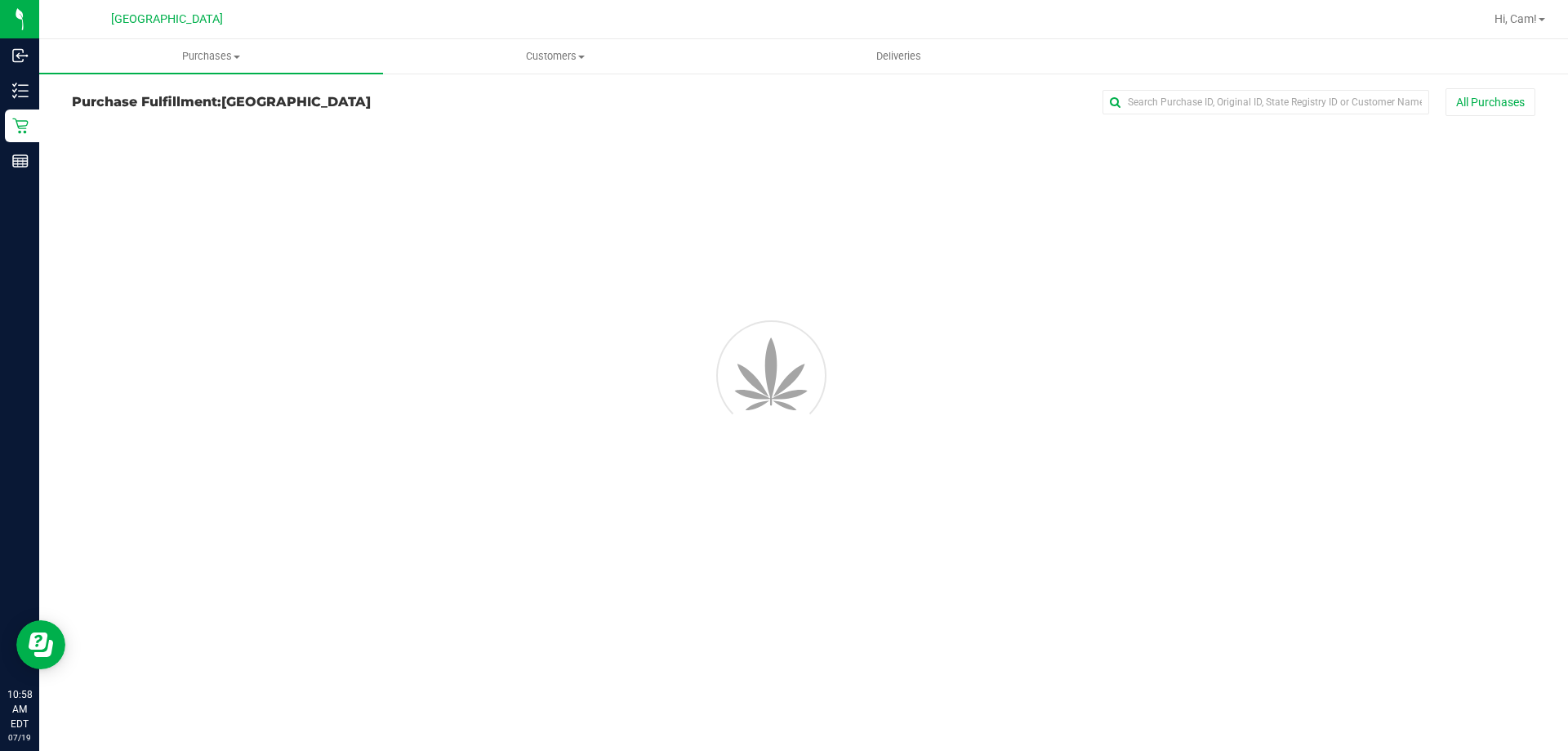 scroll, scrollTop: 0, scrollLeft: 0, axis: both 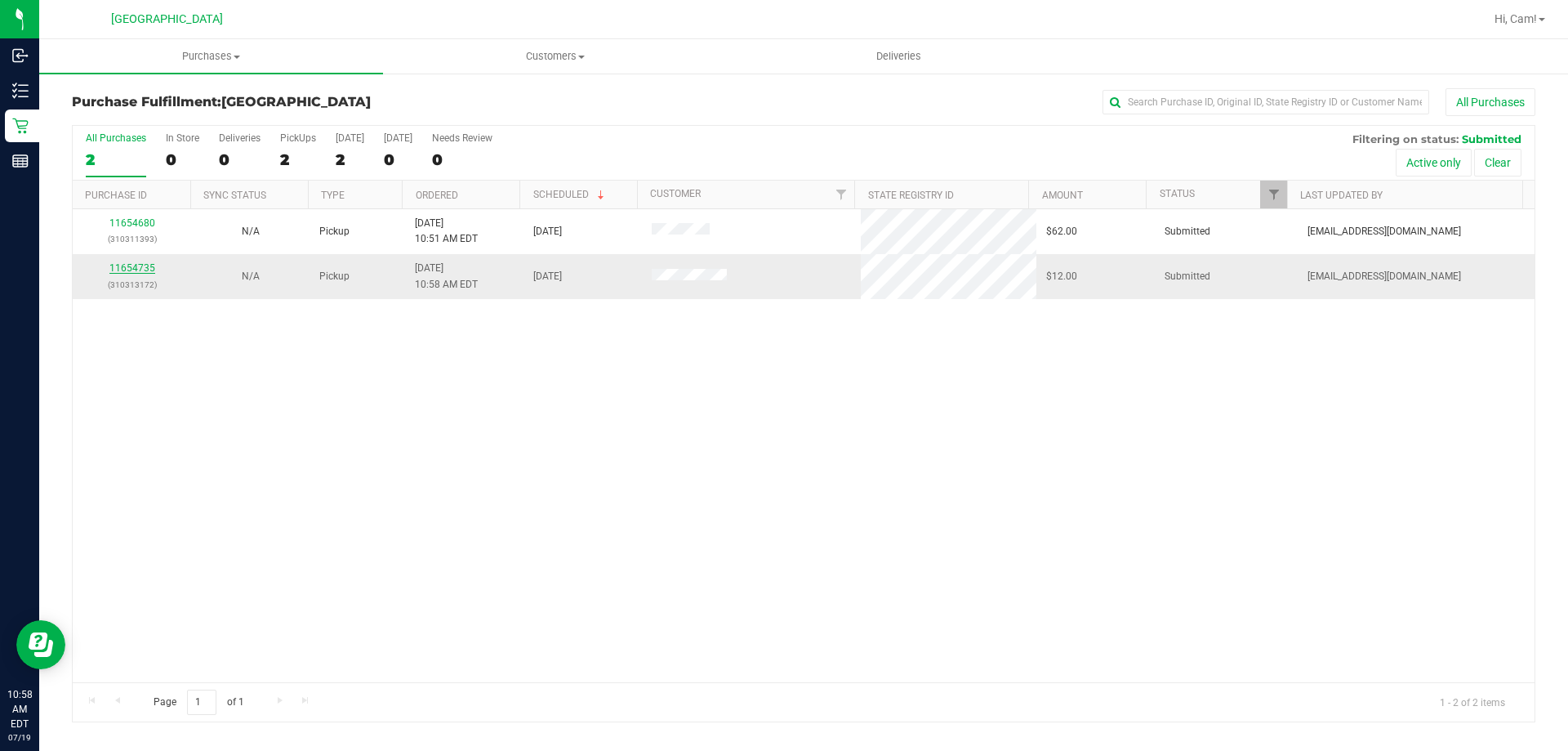 click on "11654735" at bounding box center (132, 268) 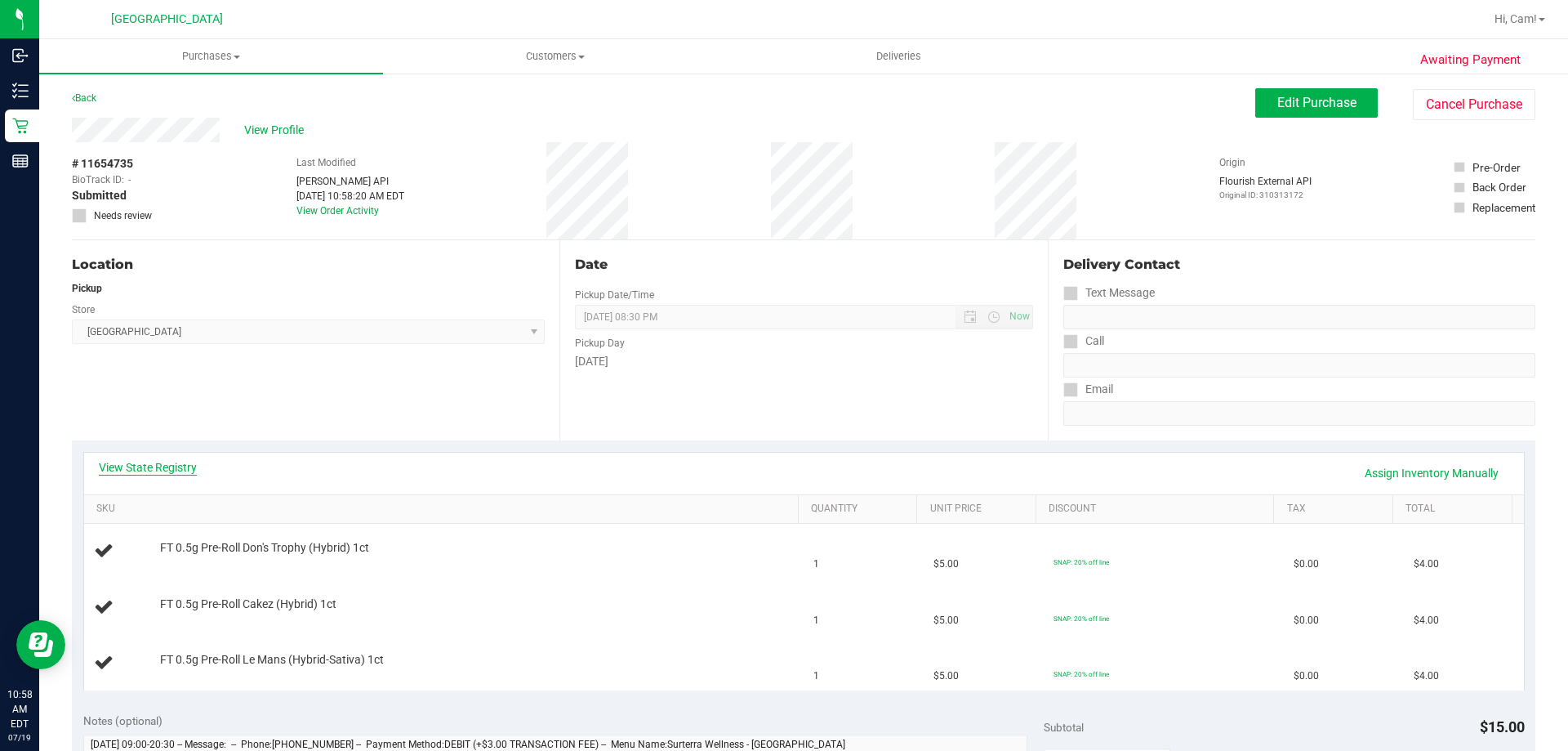 click on "View State Registry" at bounding box center (148, 467) 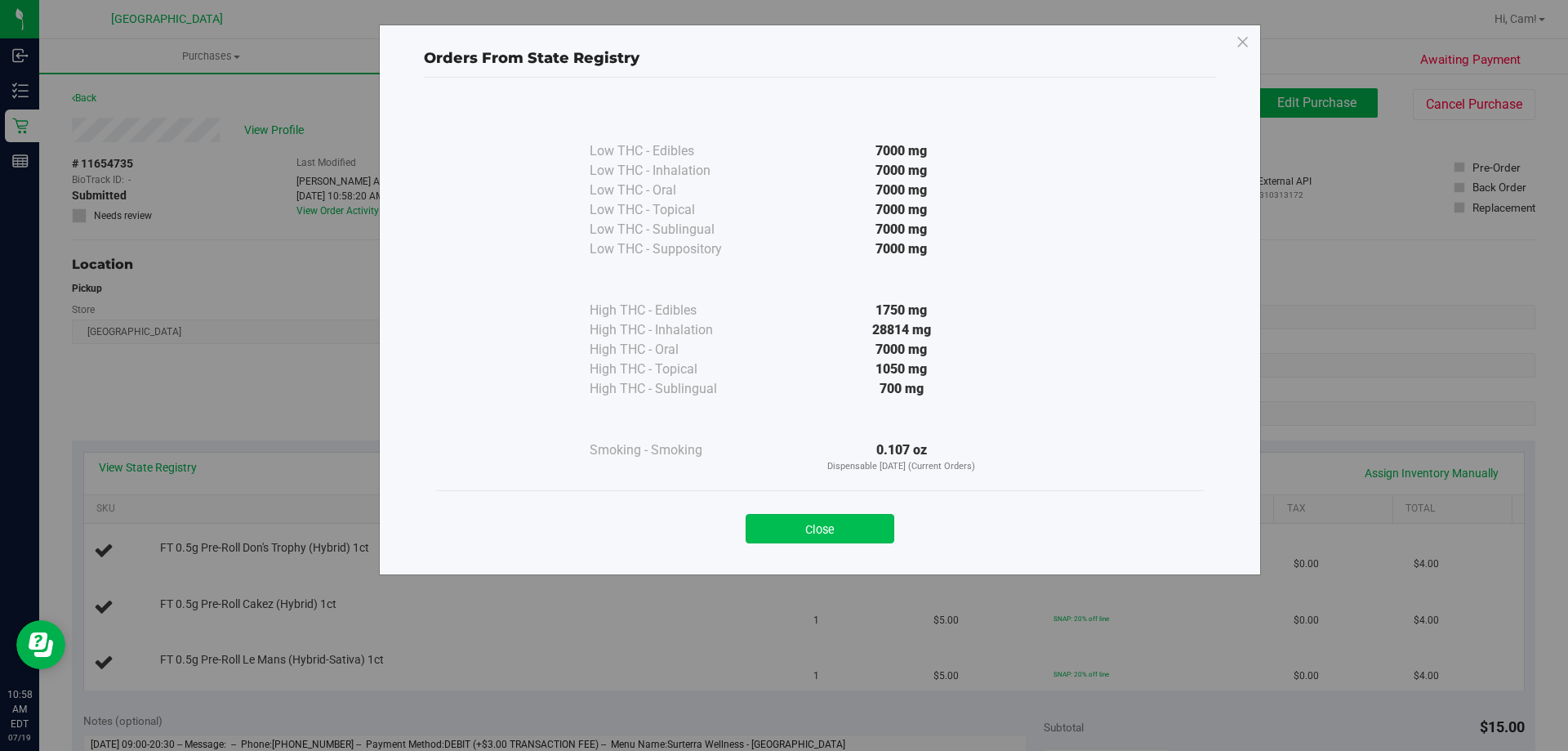 click on "Close" at bounding box center (820, 529) 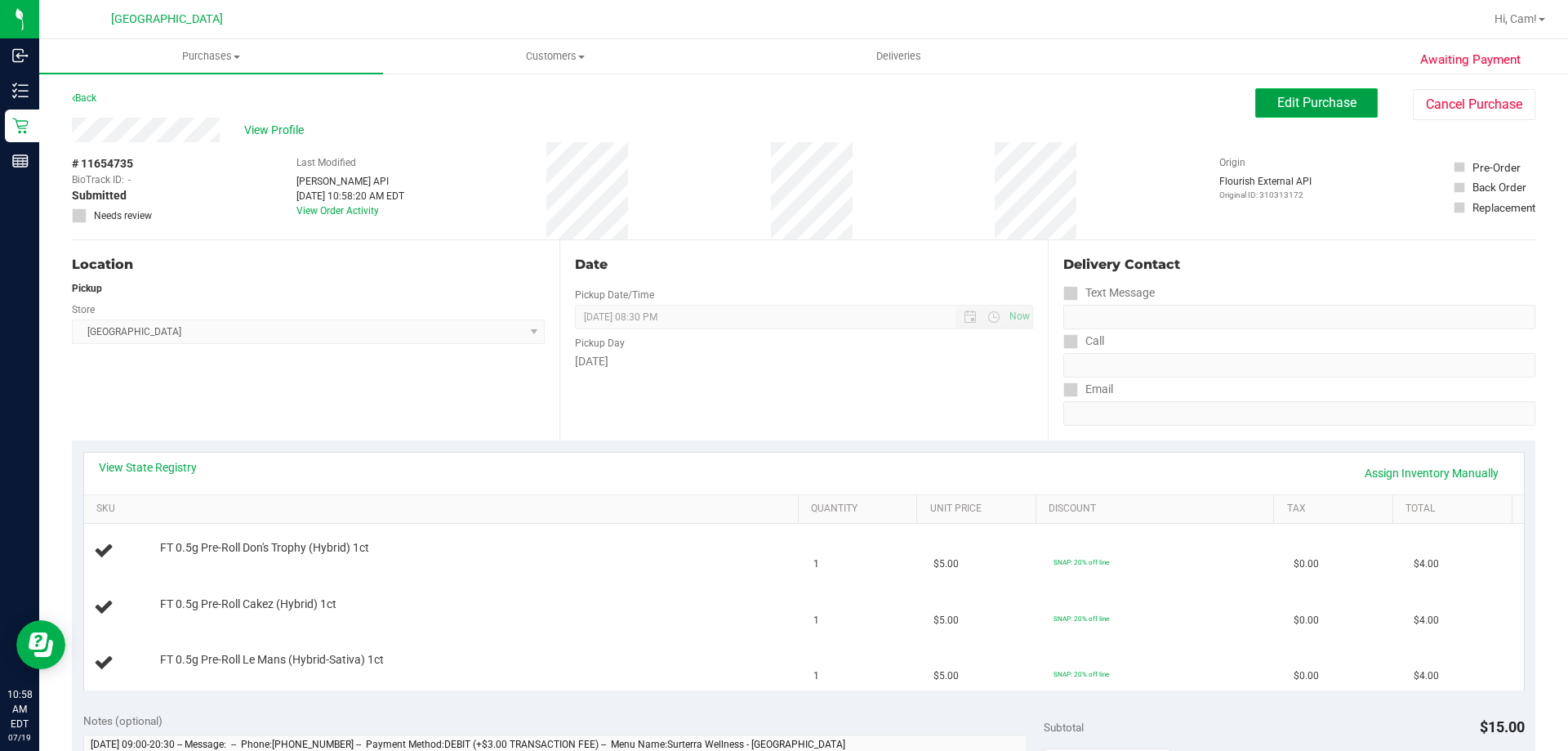 click on "Edit Purchase" at bounding box center (1316, 102) 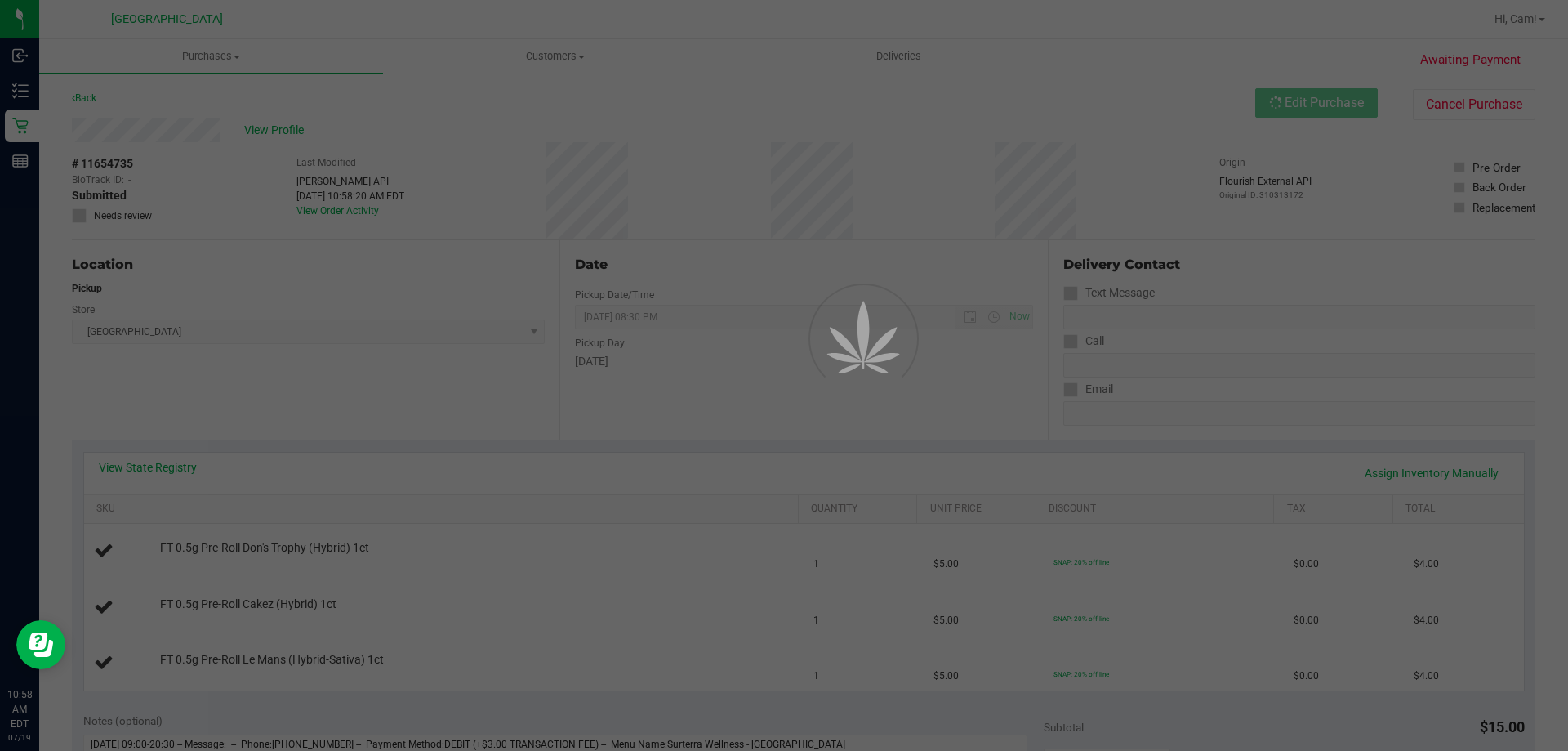 click at bounding box center (784, 375) 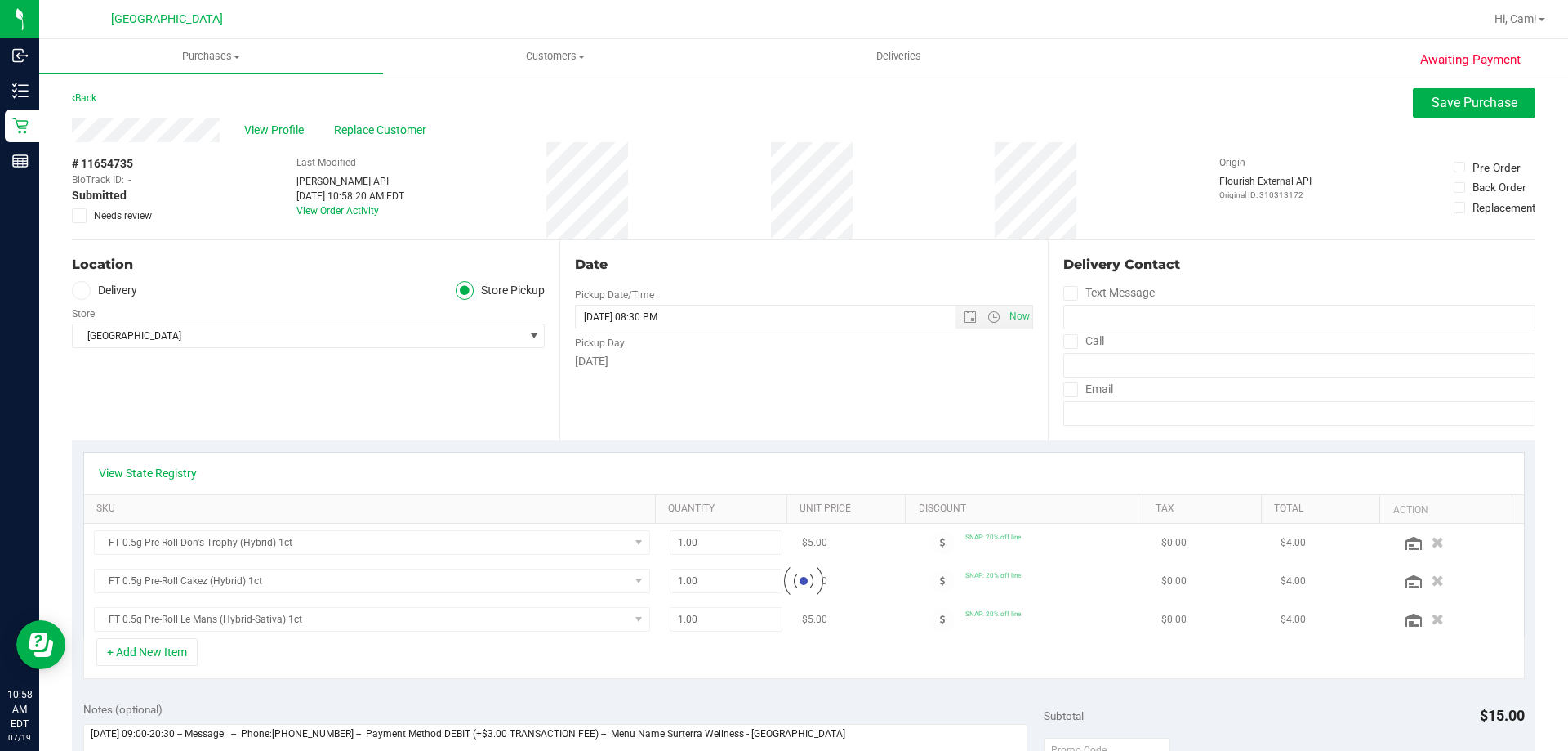click on "Needs review" at bounding box center [122, 216] 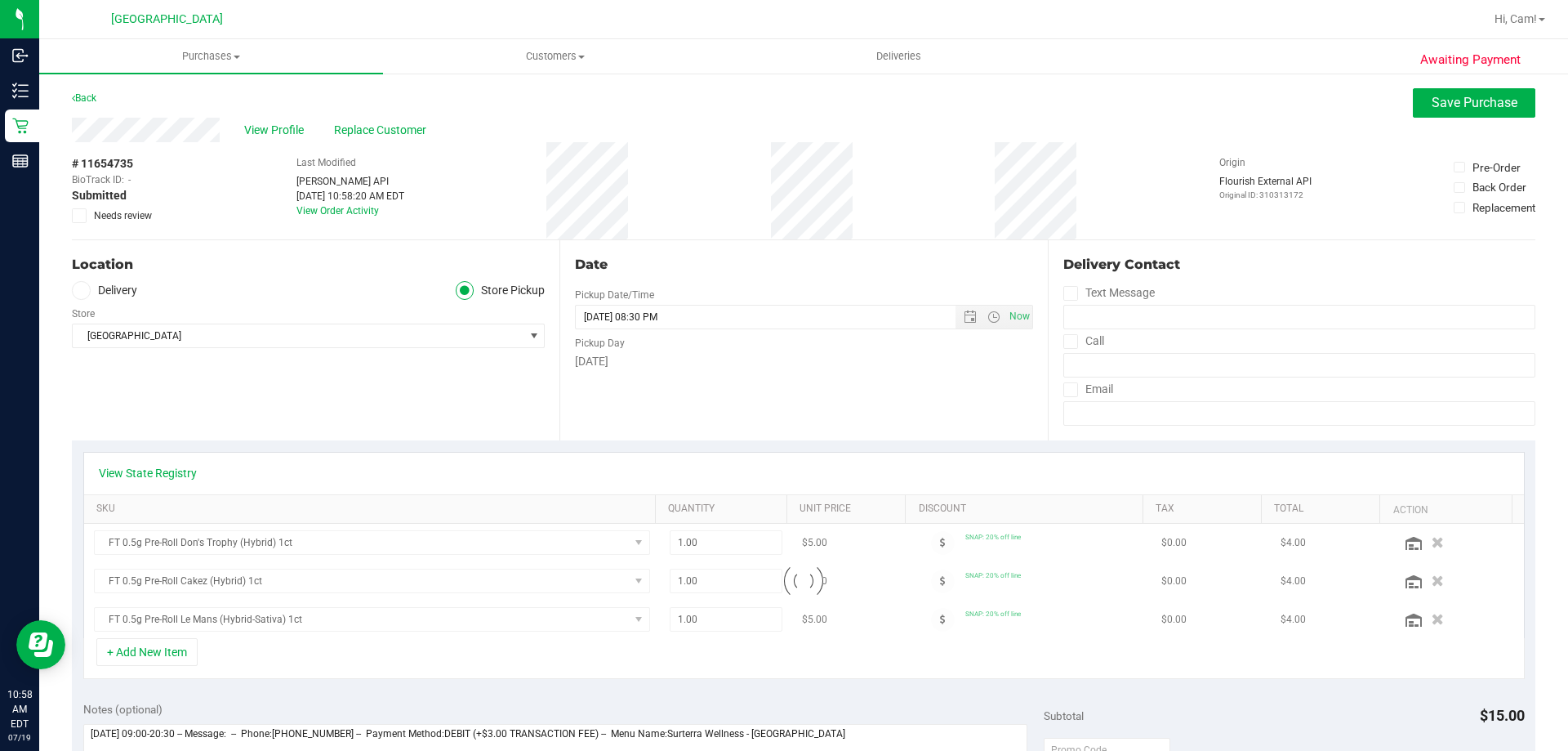click on "Needs review" at bounding box center (0, 0) 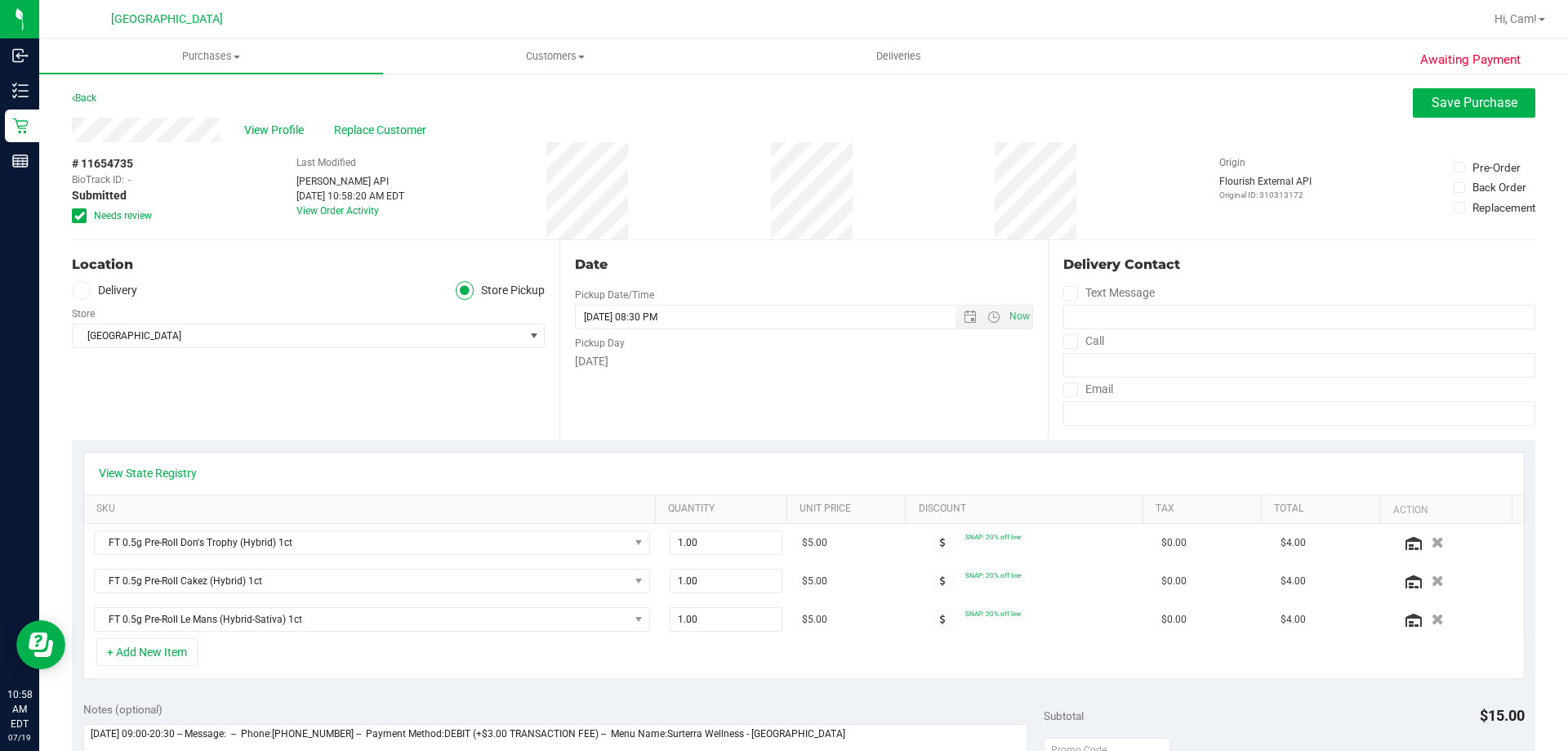 click on "Needs review" at bounding box center (122, 216) 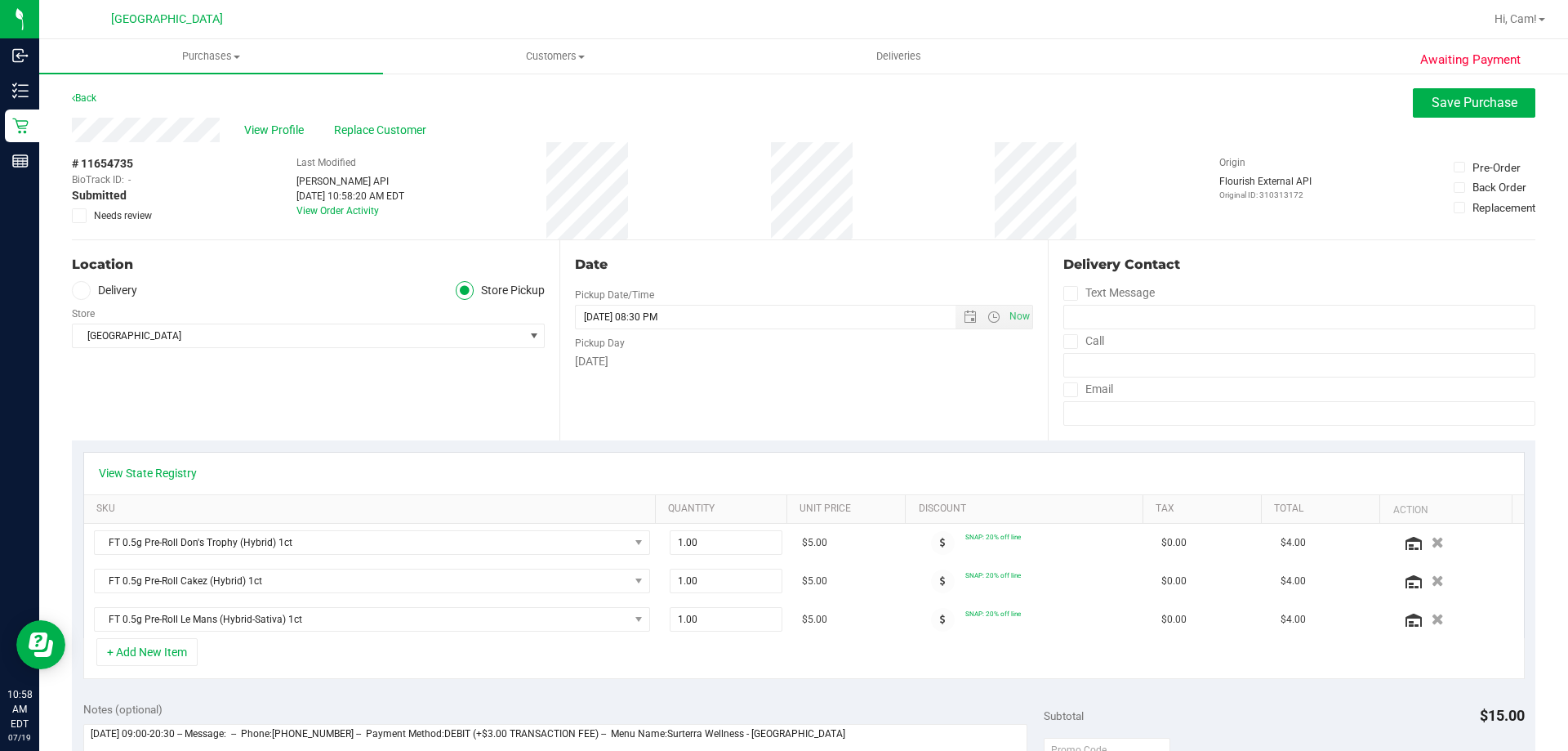 click on "Needs review" at bounding box center [122, 216] 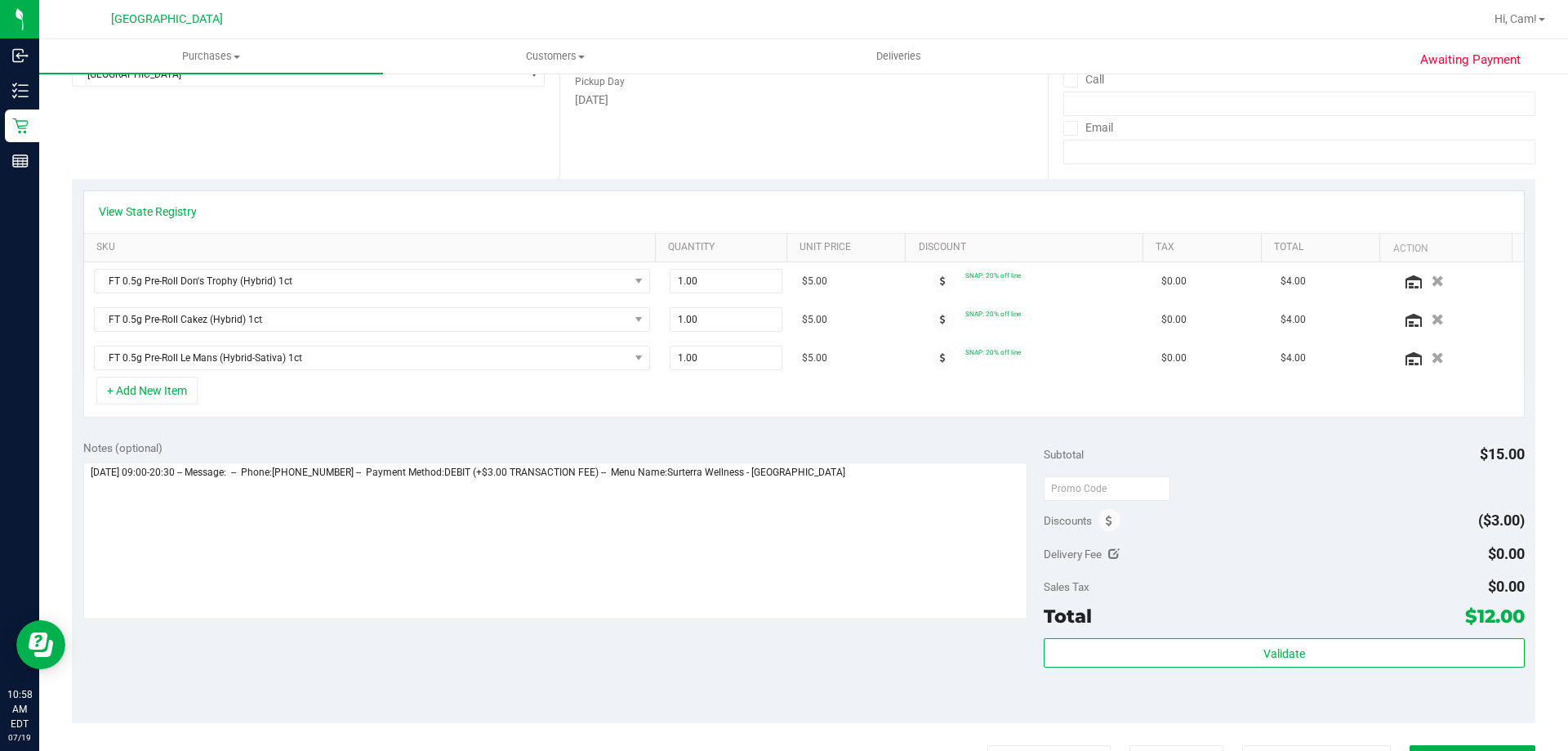 scroll, scrollTop: 327, scrollLeft: 0, axis: vertical 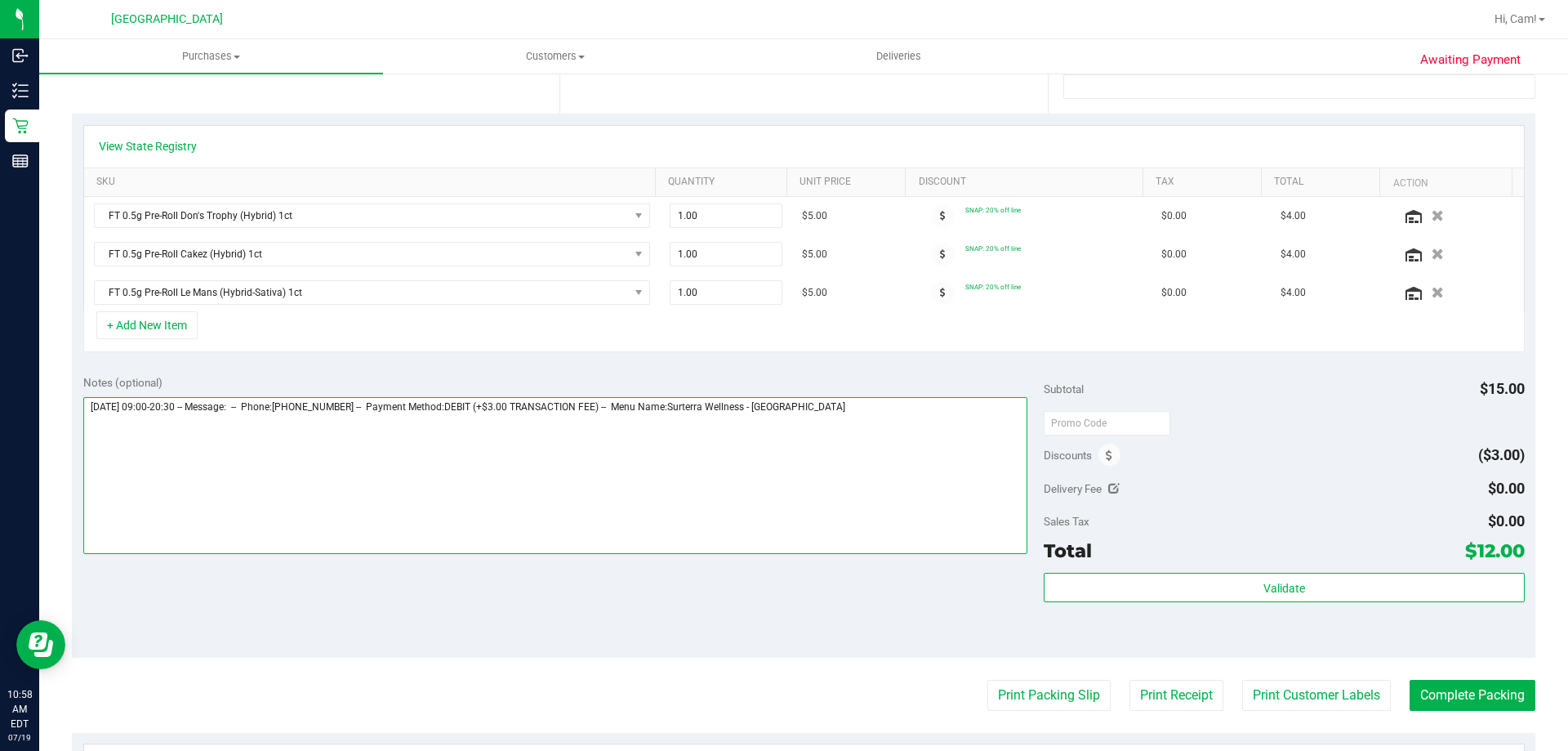 drag, startPoint x: 820, startPoint y: 439, endPoint x: 881, endPoint y: 428, distance: 61.98387 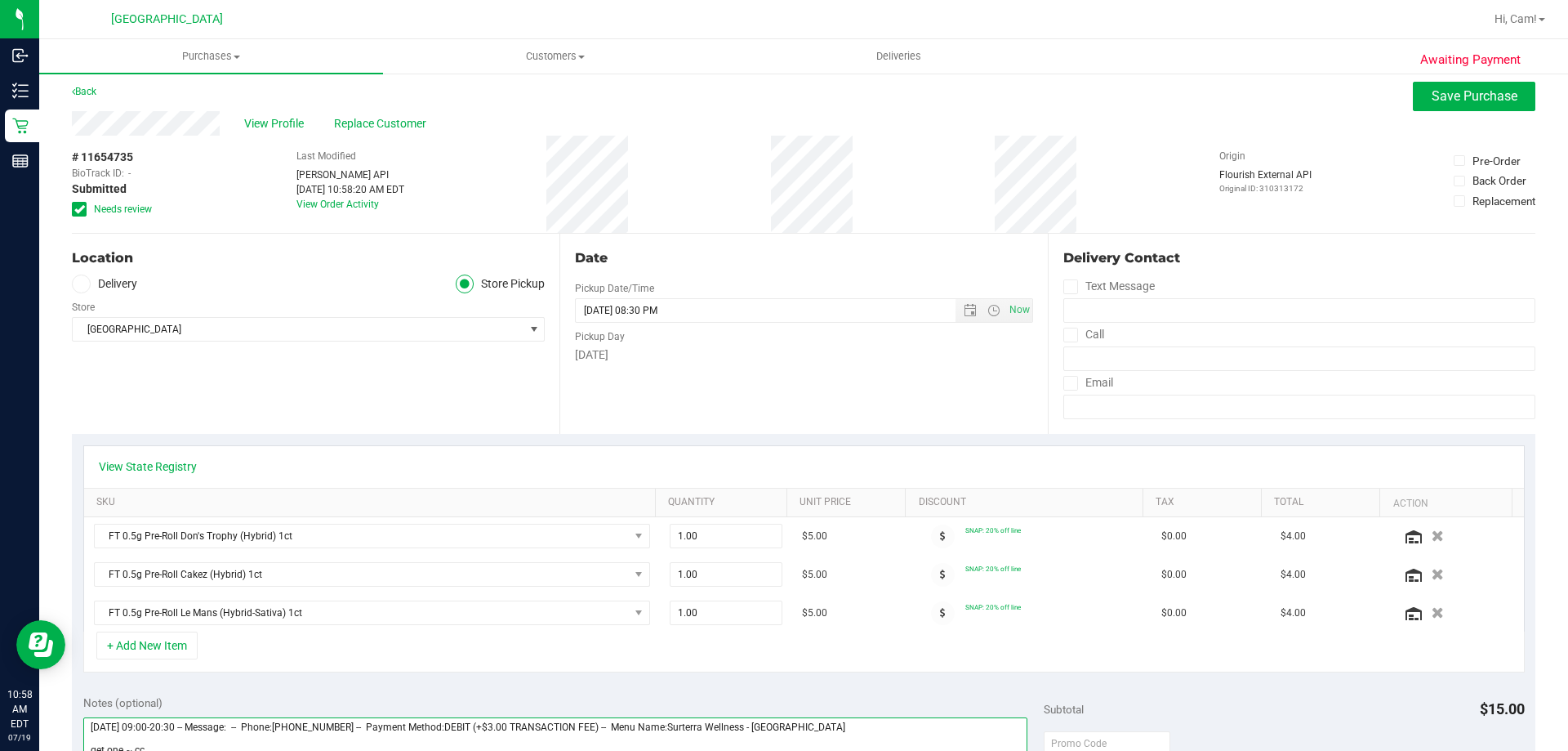scroll, scrollTop: 0, scrollLeft: 0, axis: both 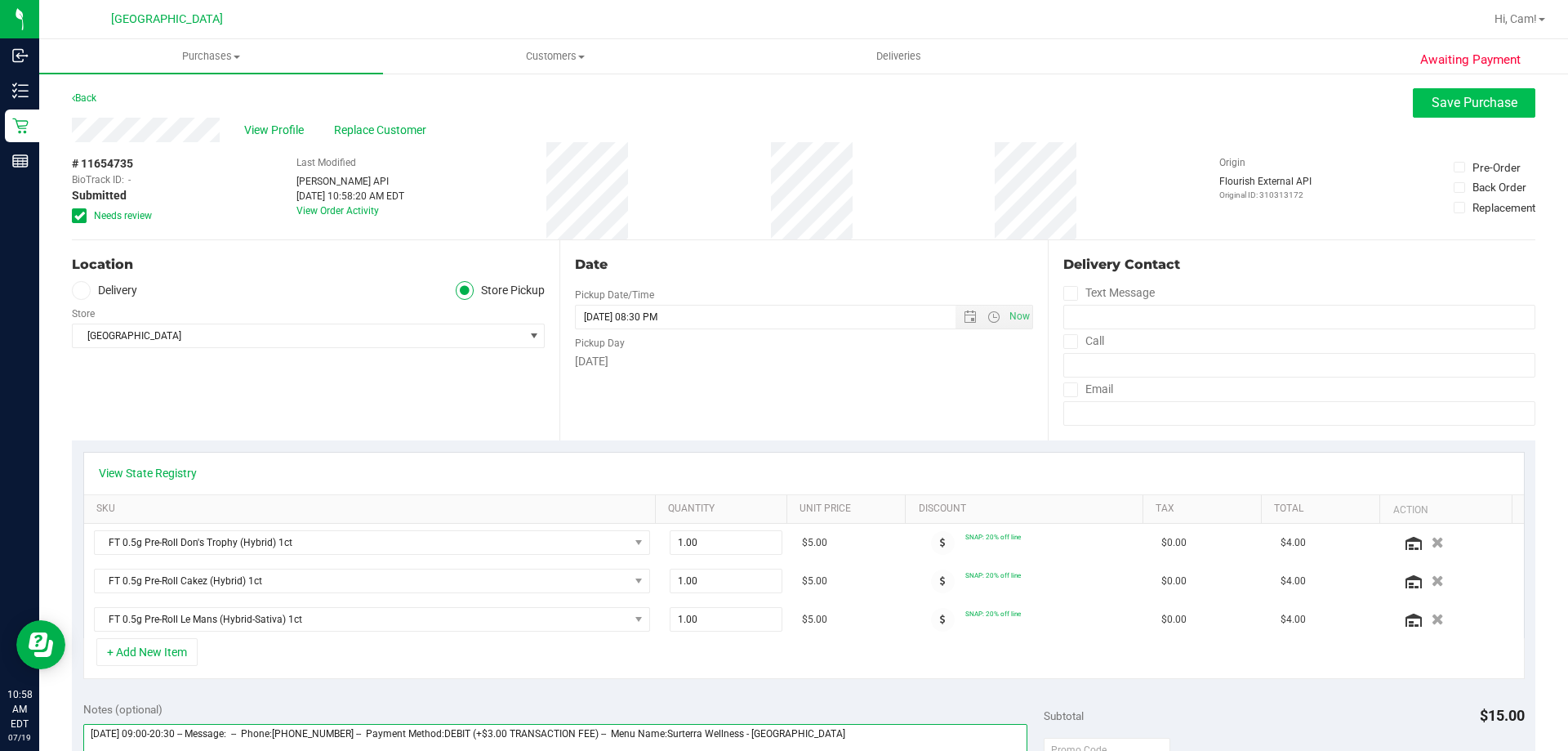 type on "Saturday 07/19/2025 09:00-20:30 -- Message:  --  Phone:3862989739 --  Payment Method:DEBIT (+$3.00 TRANSACTION FEE) --  Menu Name:Surterra Wellness - Palm Coast
get one ~ cc" 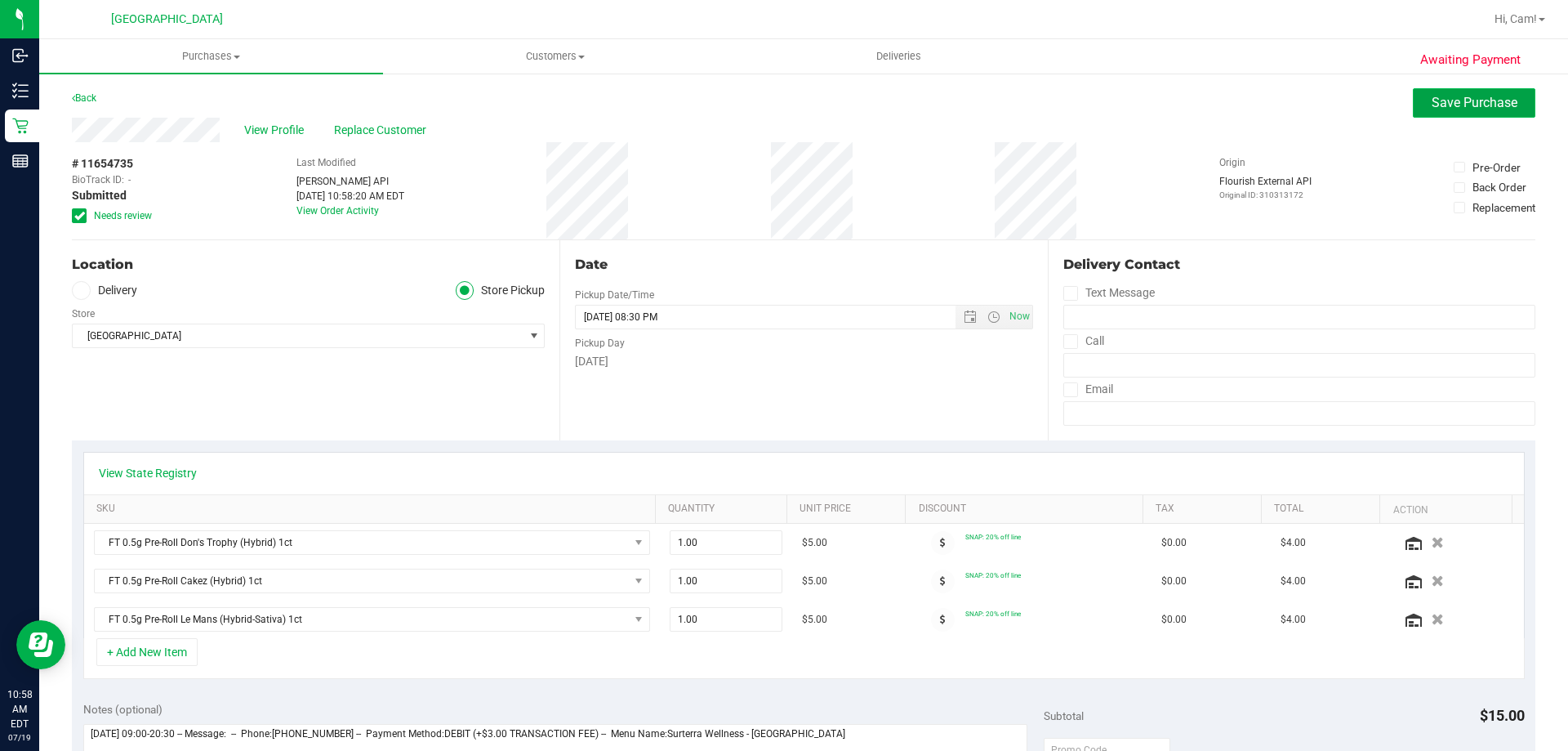 click on "Save Purchase" at bounding box center [1474, 102] 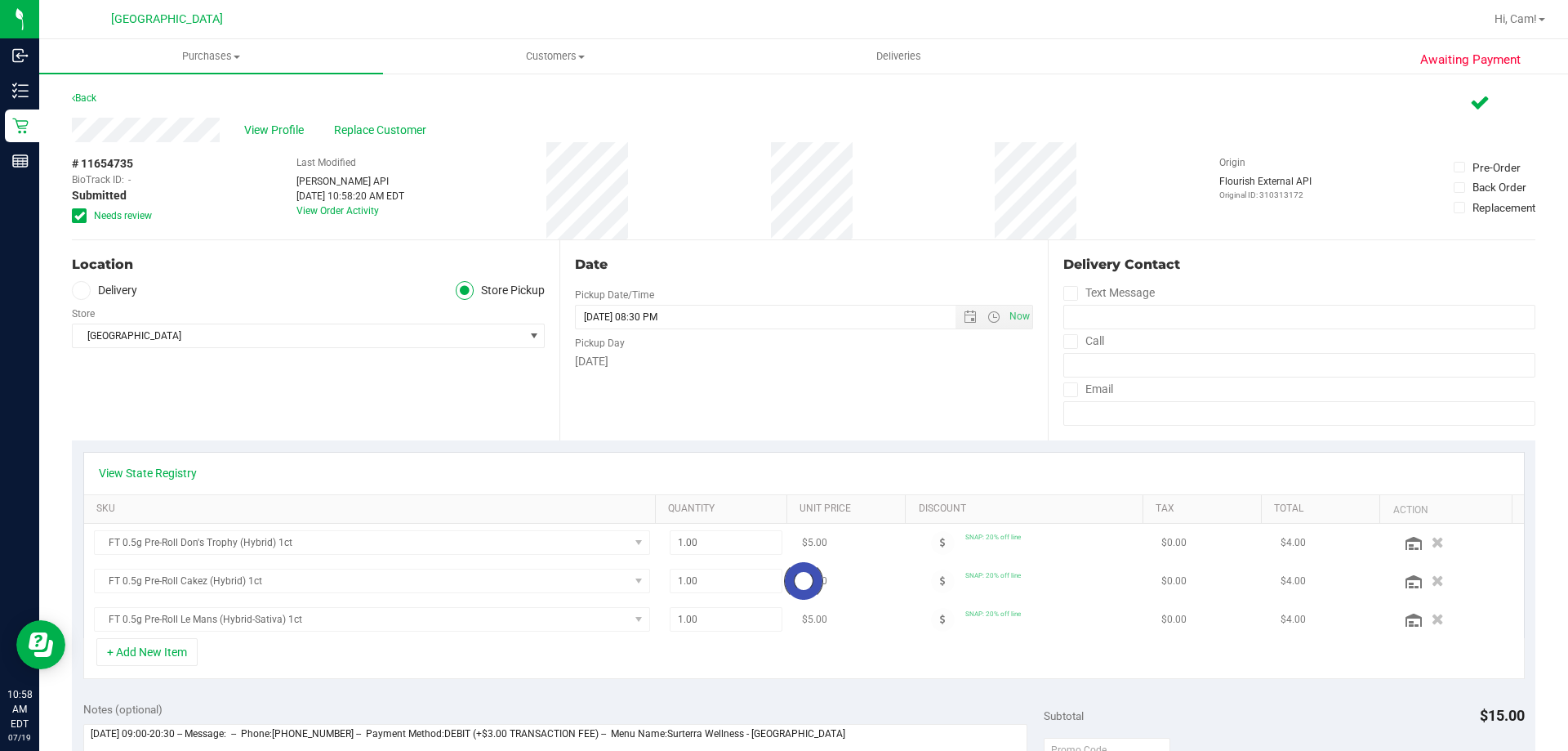 click on "Back" at bounding box center [84, 98] 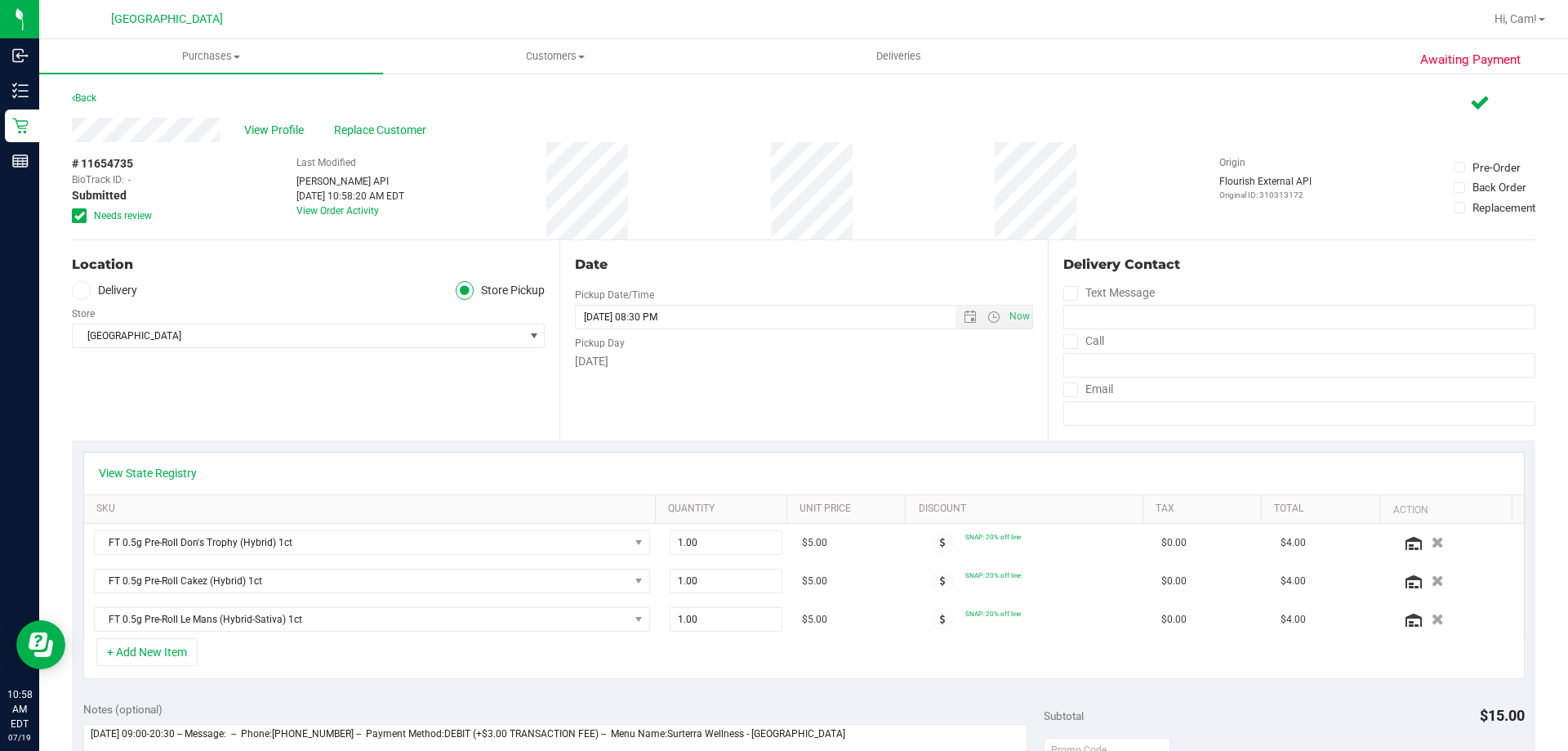 click on "Purchases
Summary of purchases
Fulfillment
All purchases
Customers
All customers
Add a new customer" at bounding box center [804, 395] 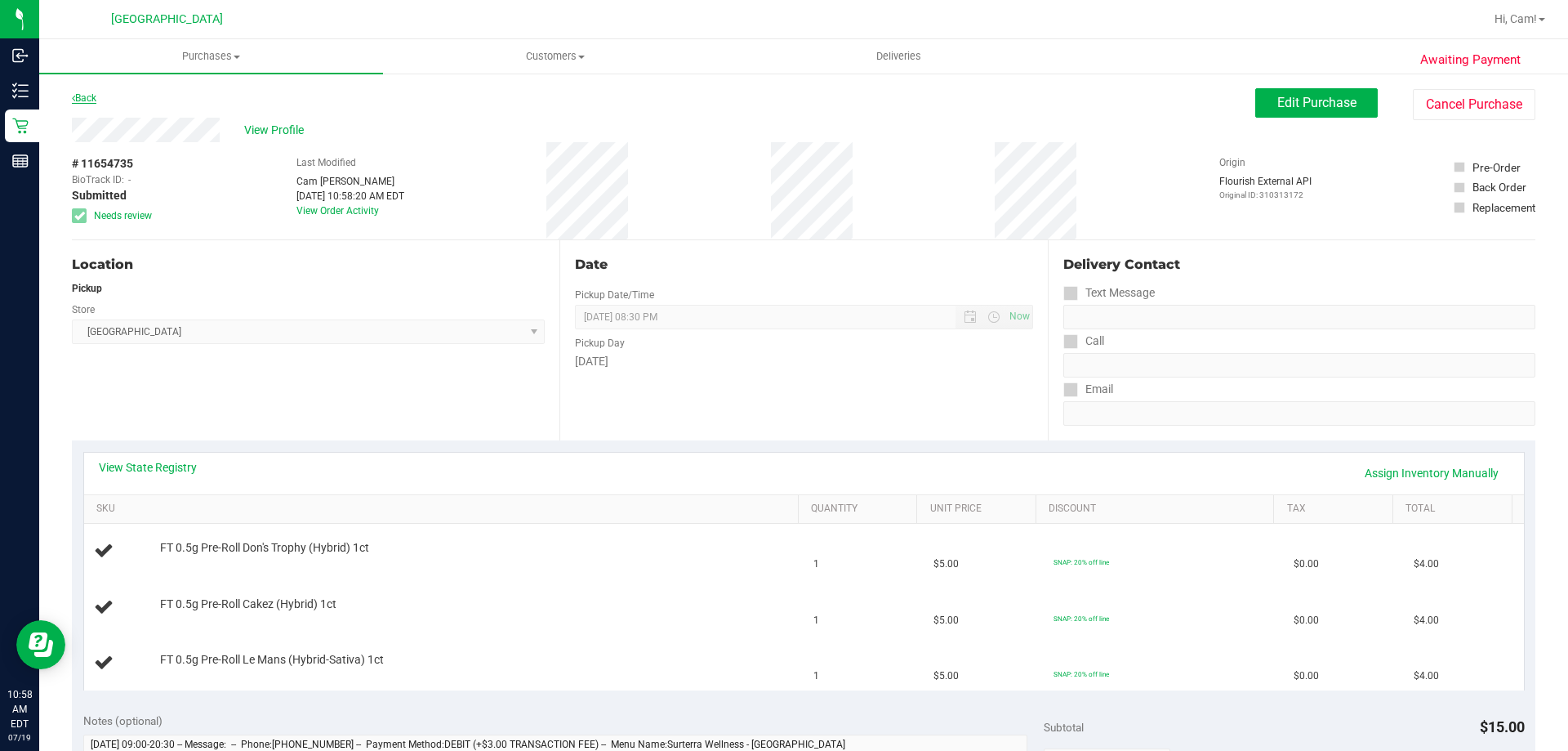 click on "Back" at bounding box center [84, 98] 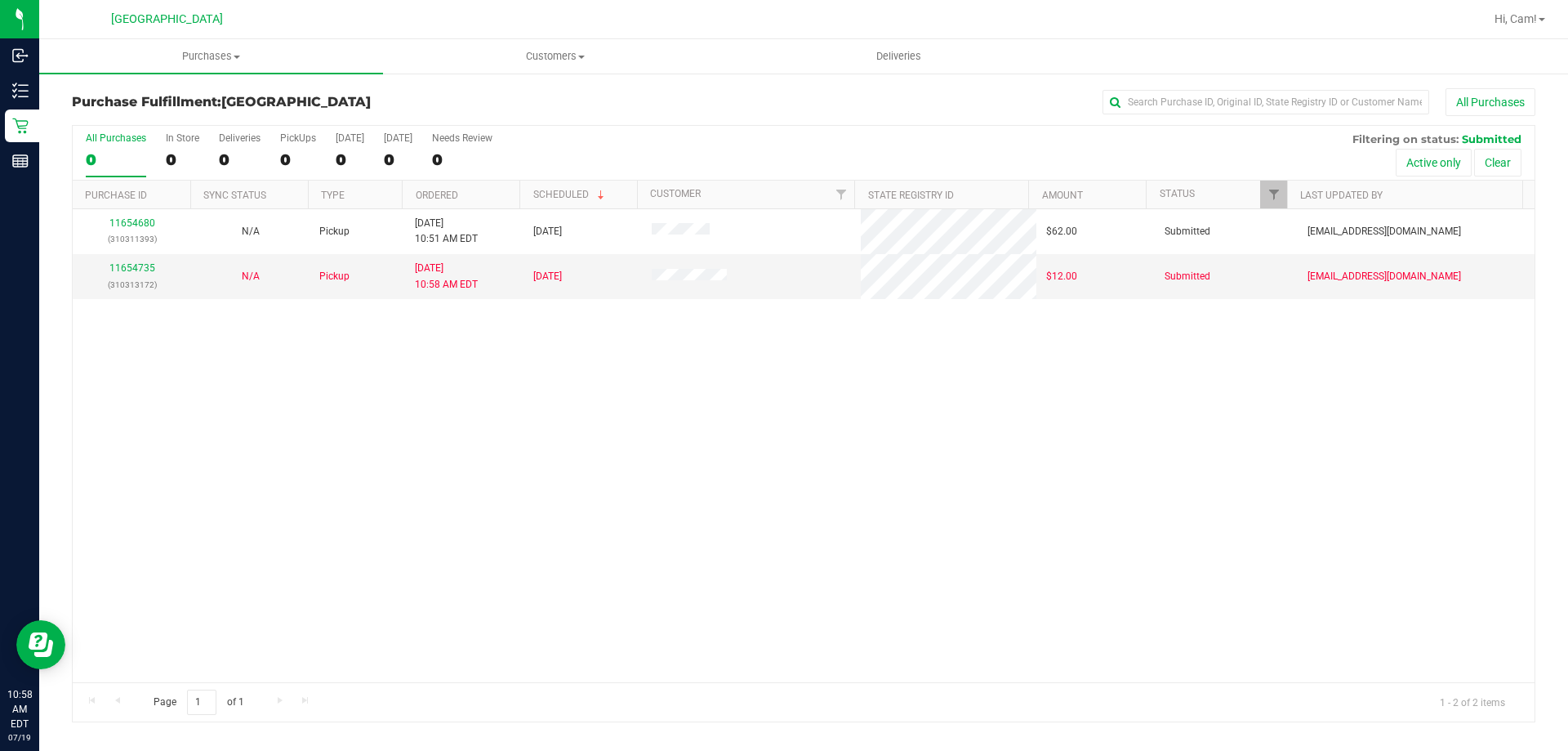 click on "11654680
(310311393)
N/A
Pickup 7/19/2025 10:51 AM EDT 7/19/2025
$62.00
Submitted abe+parallel@iheartjane.com
11654735
(310313172)
N/A
Pickup 7/19/2025 10:58 AM EDT 7/19/2025
$12.00
Submitted ccercy@liveparallel.com" at bounding box center (804, 445) 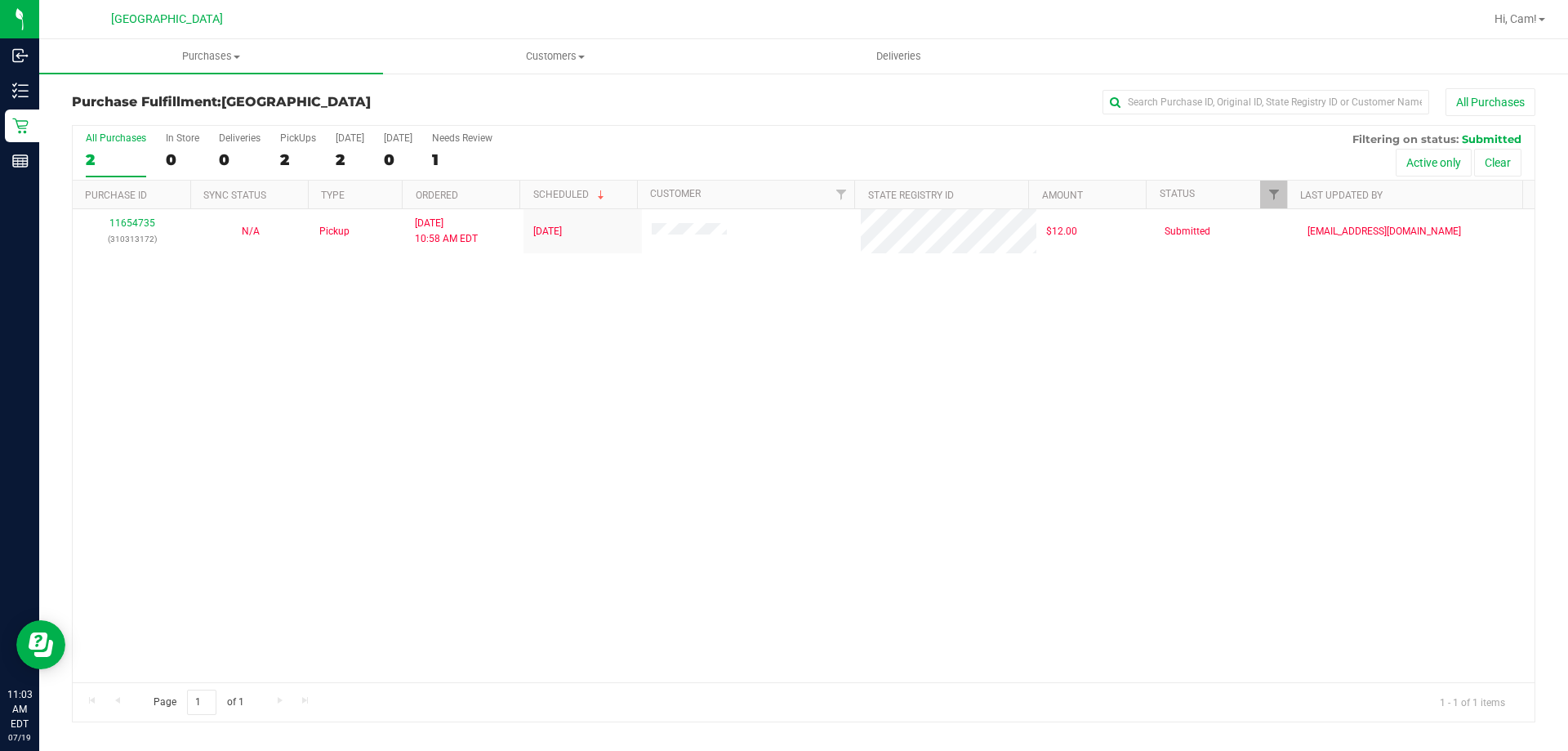 click on "11654735
(310313172)
N/A
Pickup 7/19/2025 10:58 AM EDT 7/19/2025
$12.00
Submitted ccercy@liveparallel.com" at bounding box center [804, 445] 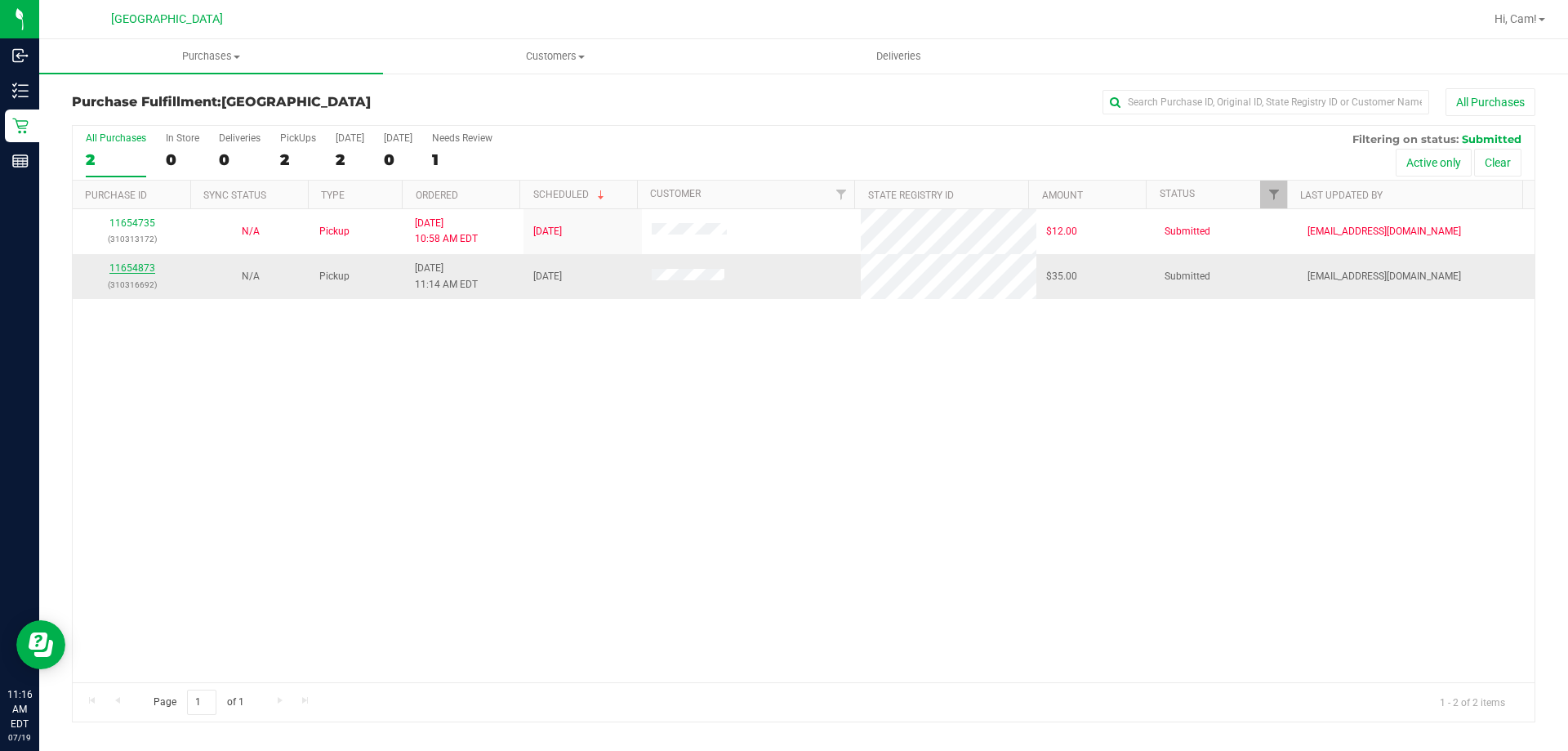 click on "11654873" at bounding box center (132, 268) 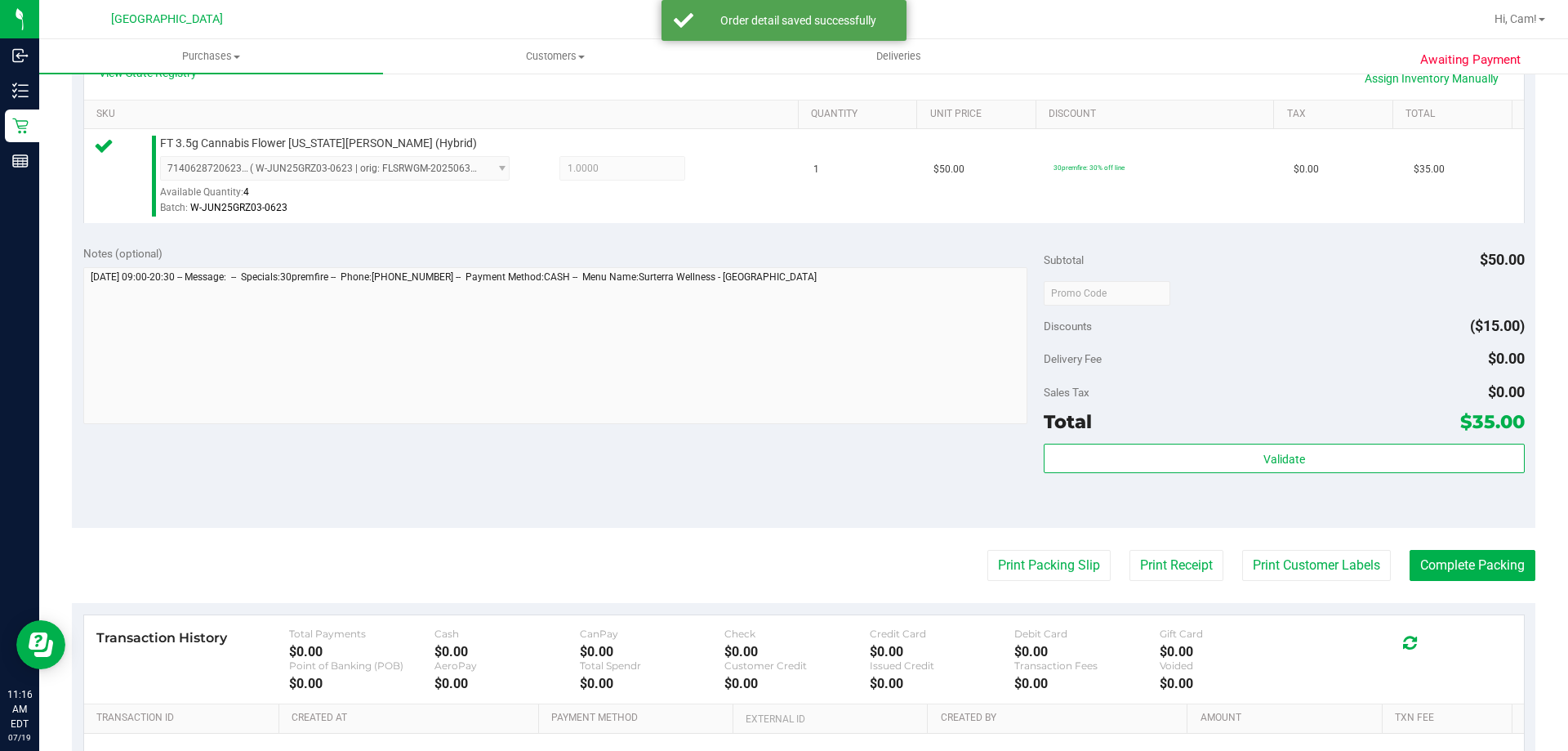 scroll, scrollTop: 409, scrollLeft: 0, axis: vertical 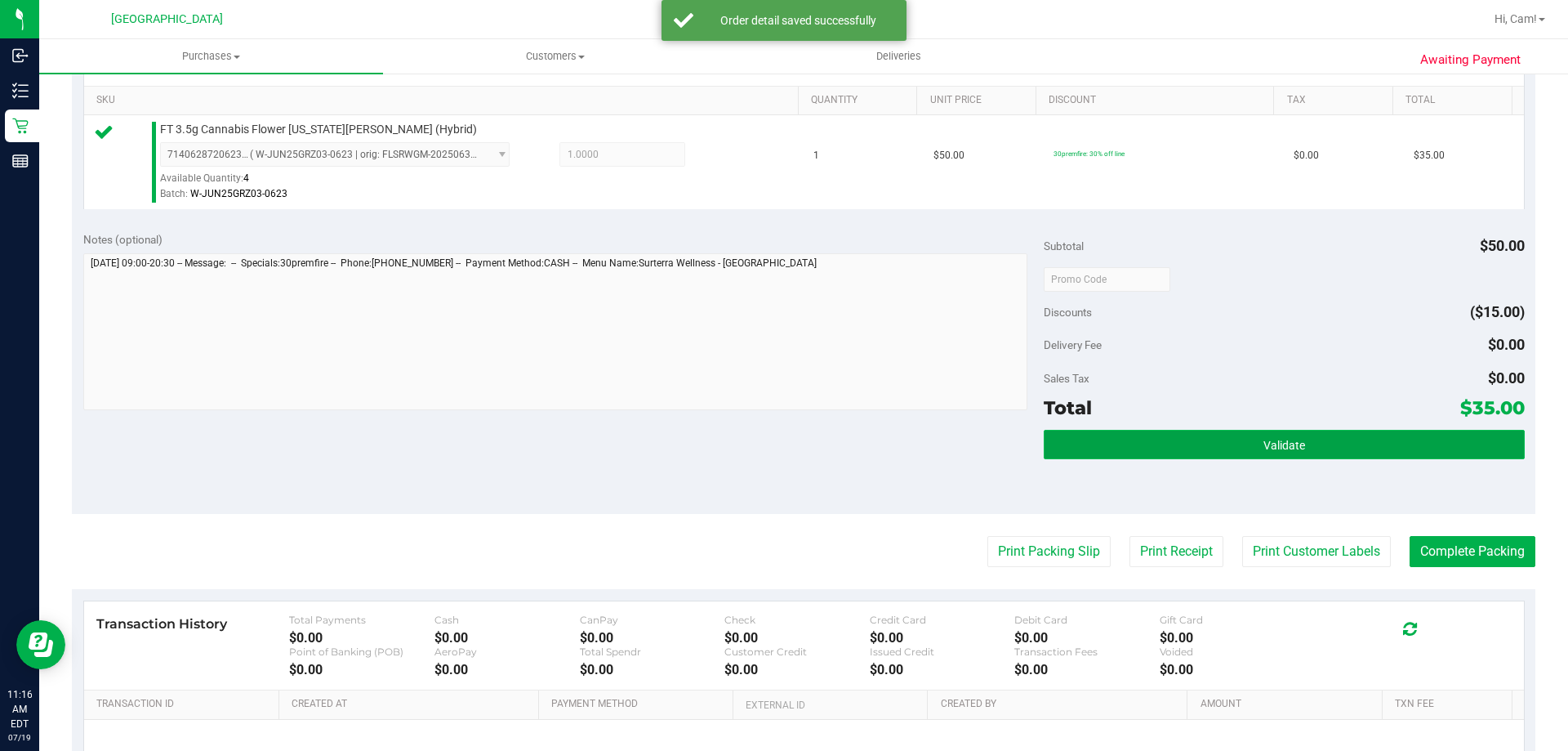 click on "Validate" at bounding box center (1284, 445) 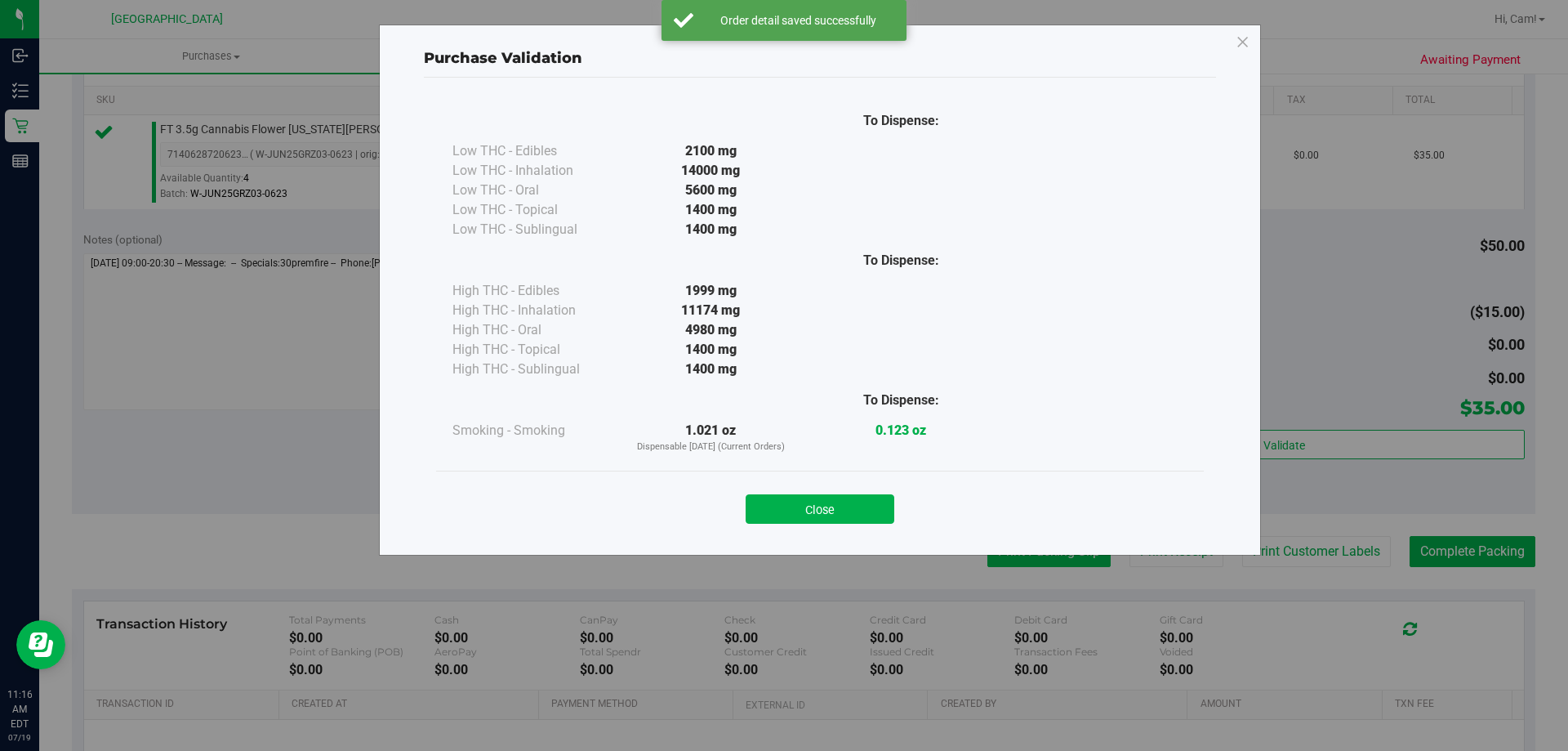 drag, startPoint x: 855, startPoint y: 500, endPoint x: 1091, endPoint y: 548, distance: 240.8319 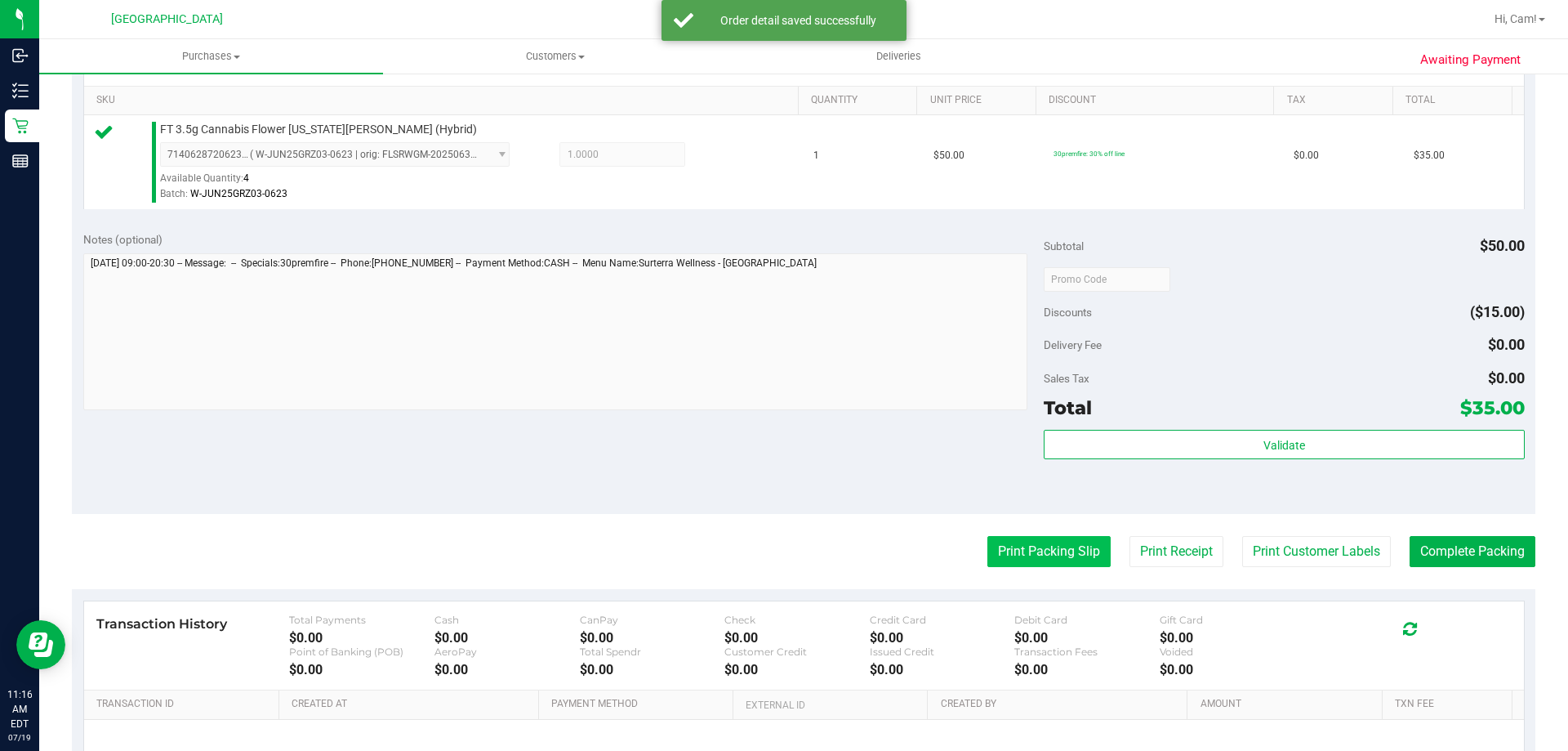 click on "Print Packing Slip" at bounding box center [1049, 552] 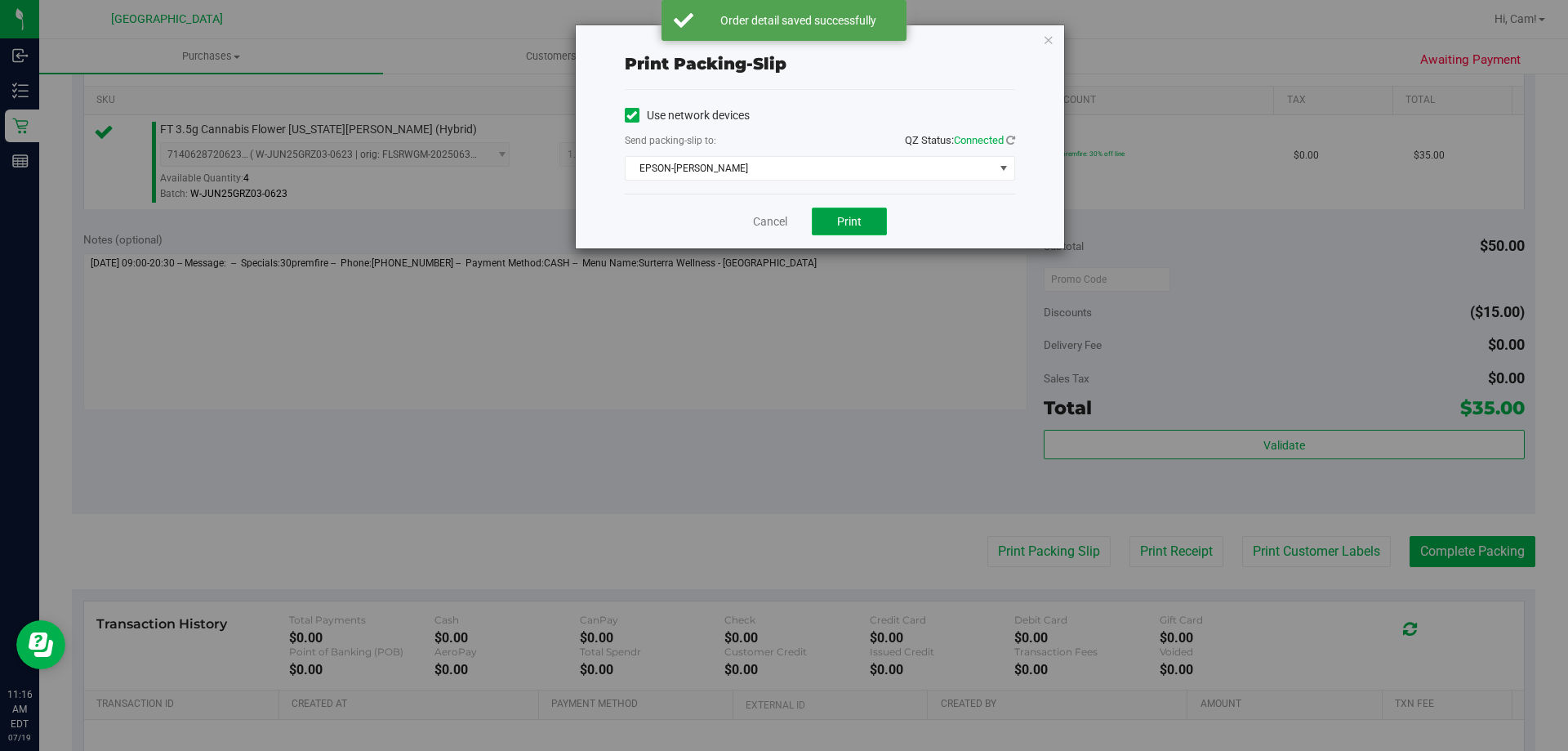 click on "Print" at bounding box center (849, 221) 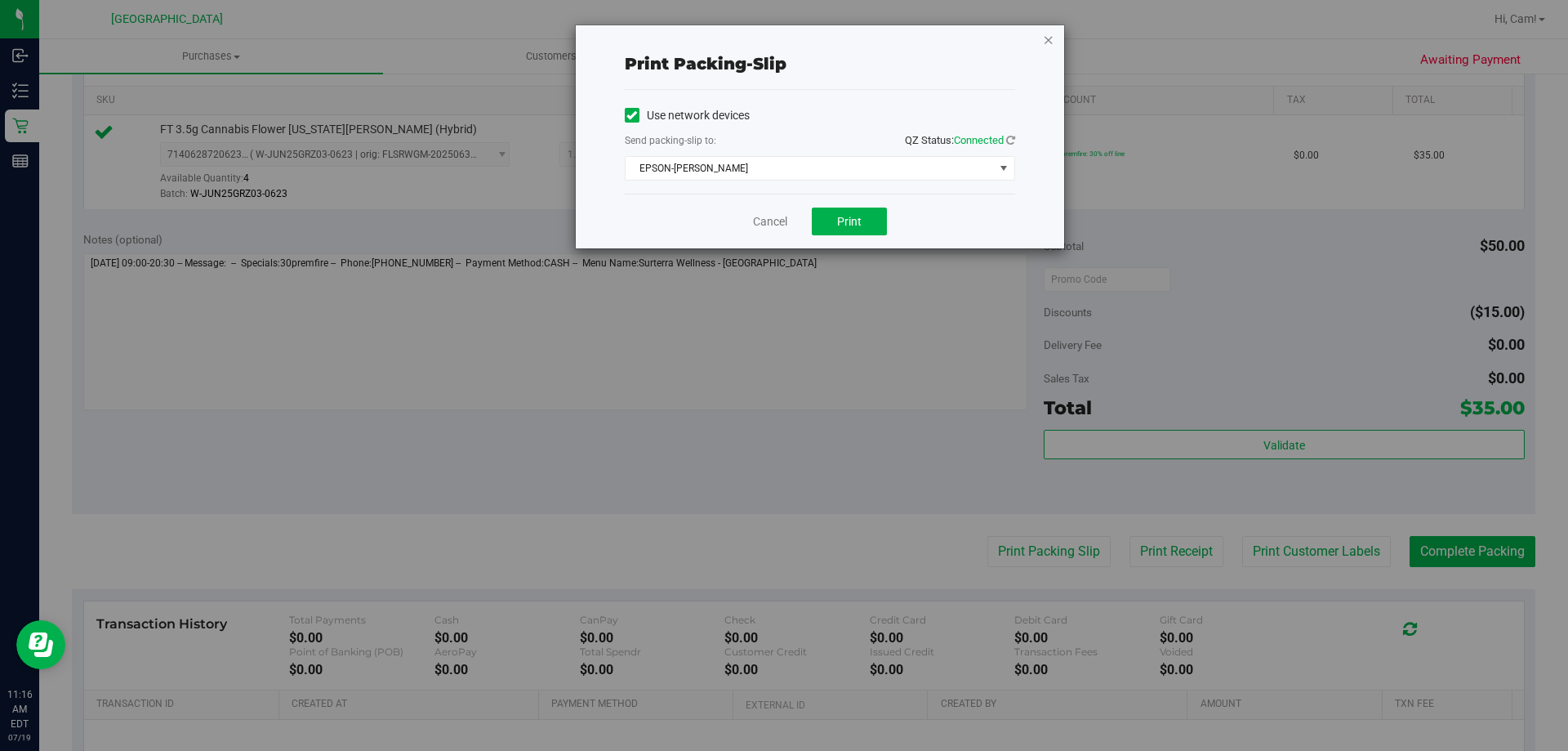 click at bounding box center (1049, 39) 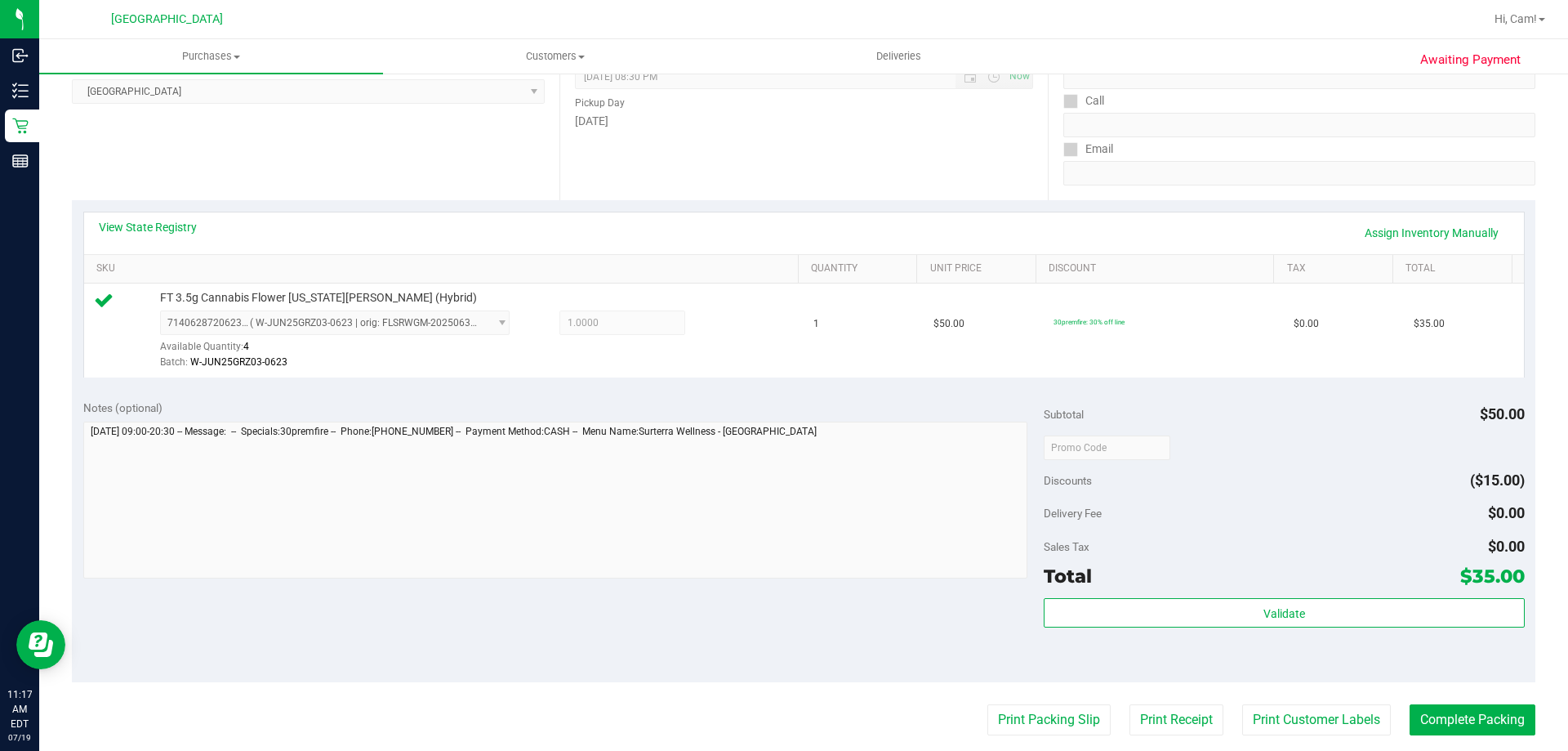 scroll, scrollTop: 409, scrollLeft: 0, axis: vertical 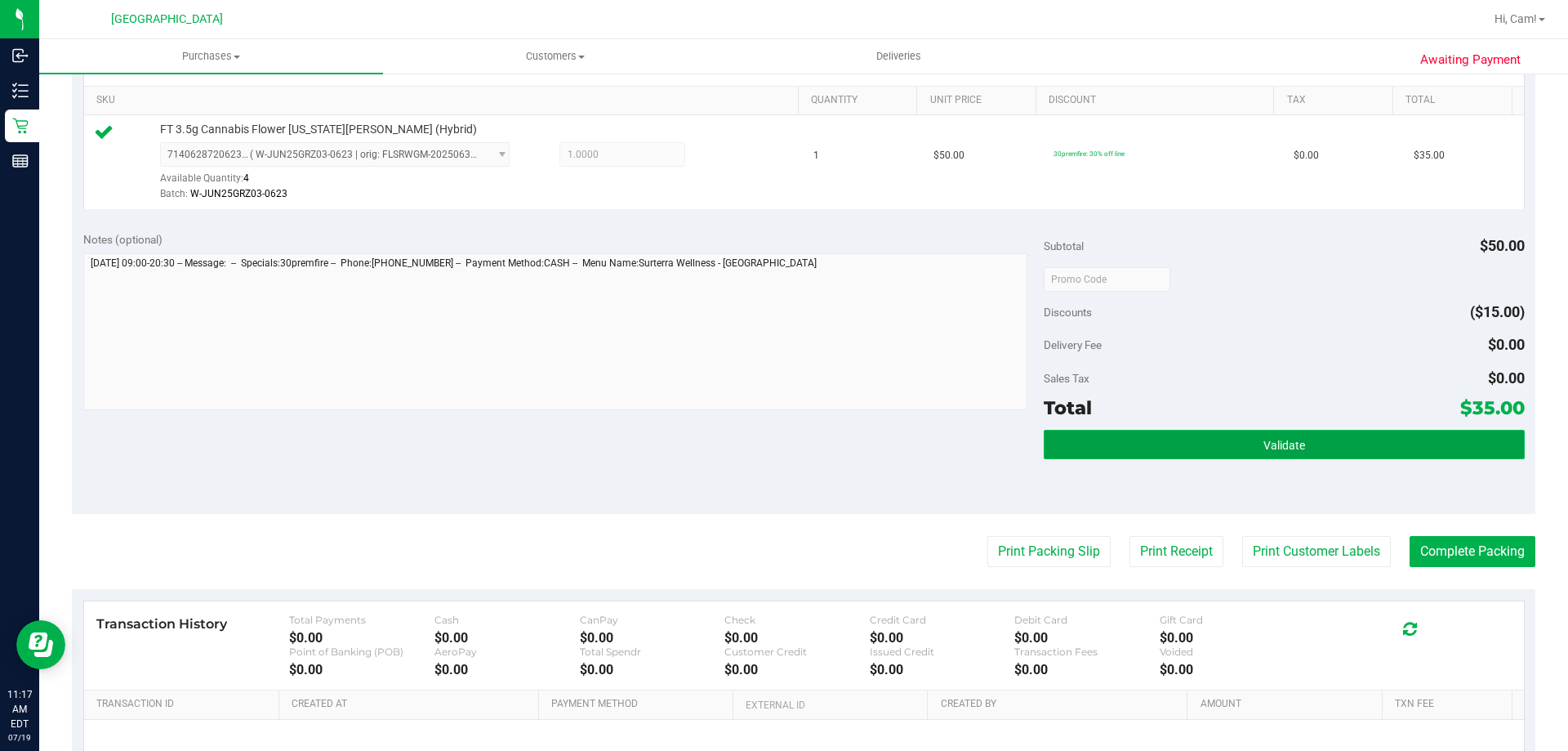 click on "Validate" at bounding box center (1284, 445) 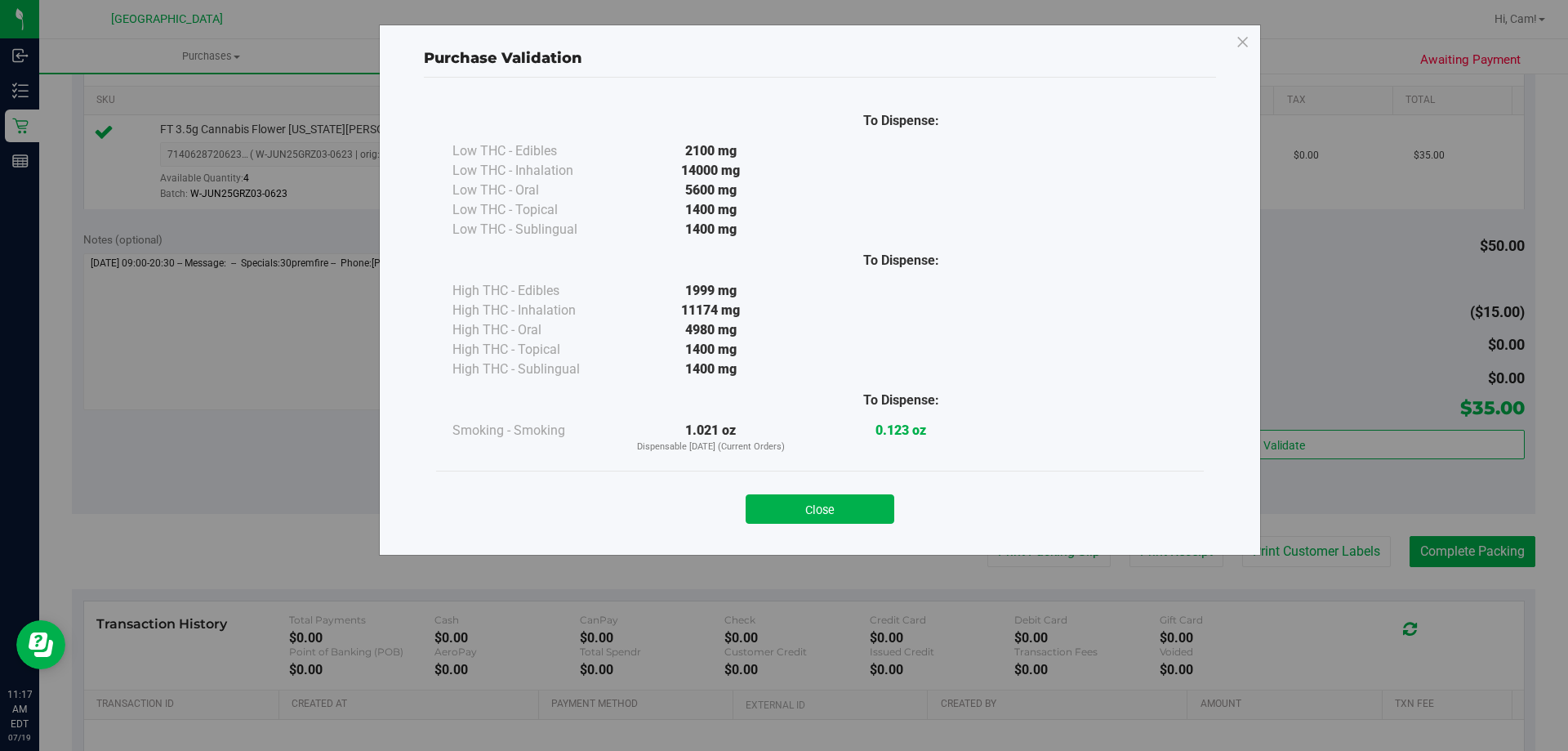 drag, startPoint x: 839, startPoint y: 502, endPoint x: 1350, endPoint y: 530, distance: 511.76655 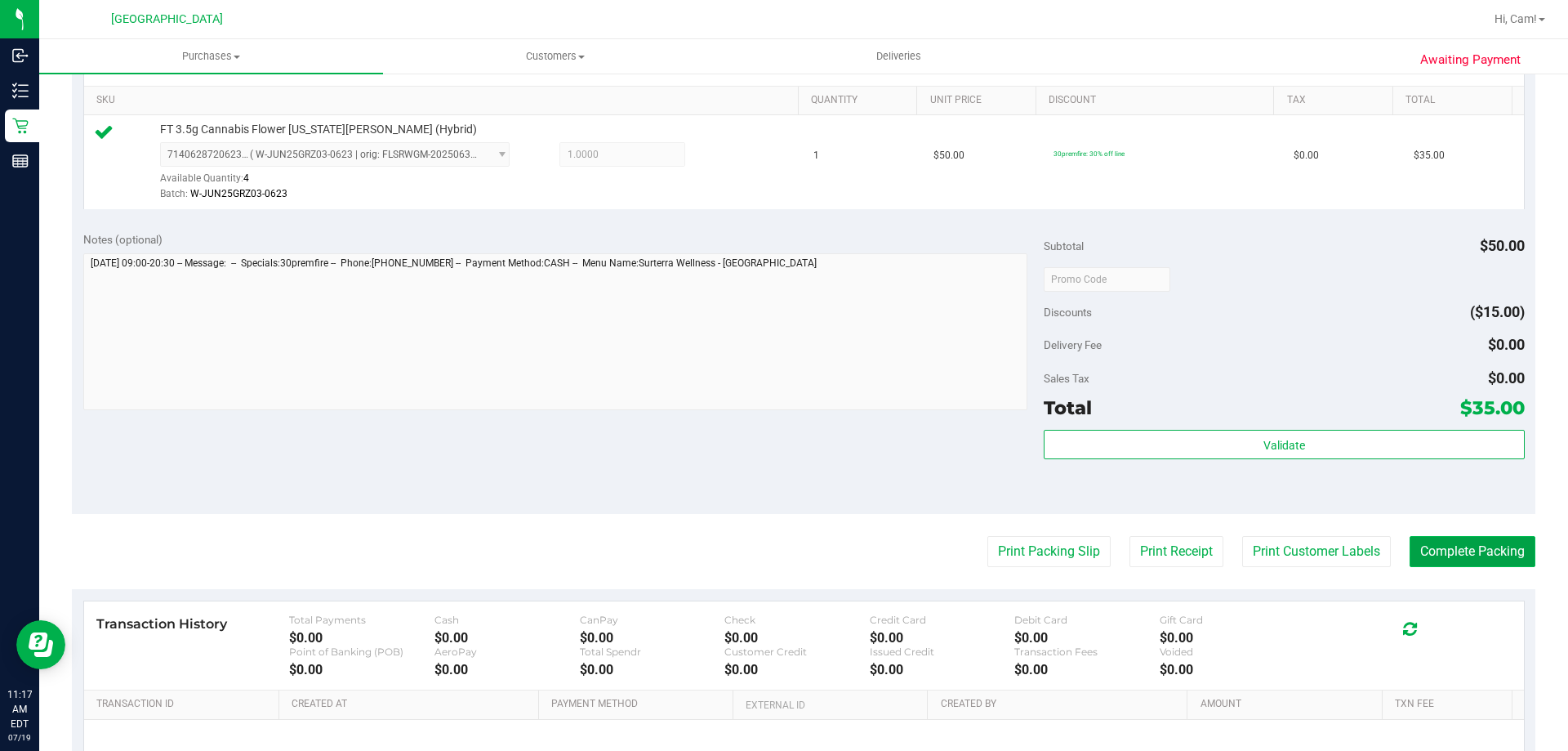 drag, startPoint x: 1441, startPoint y: 539, endPoint x: 1405, endPoint y: 547, distance: 36.878178 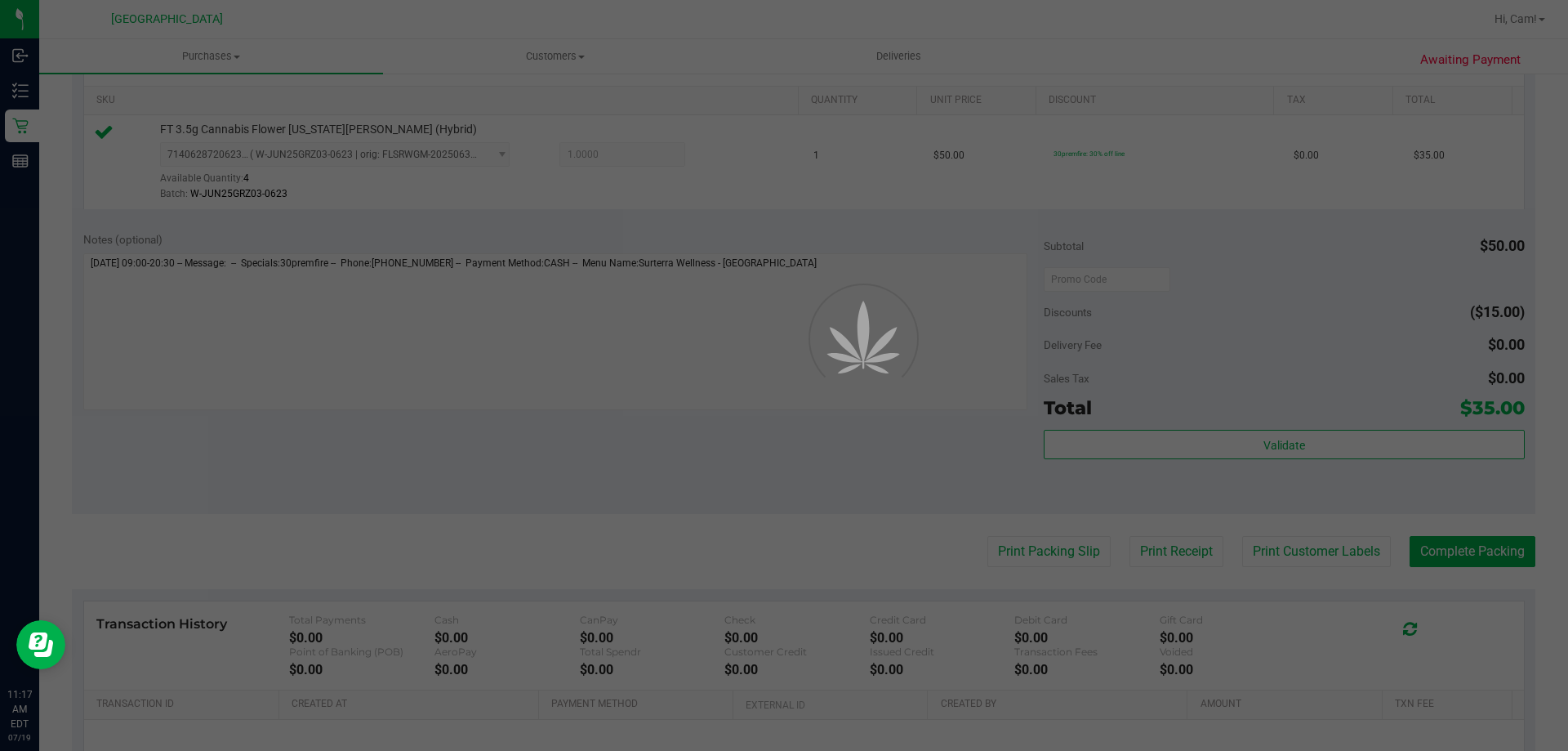 scroll, scrollTop: 0, scrollLeft: 0, axis: both 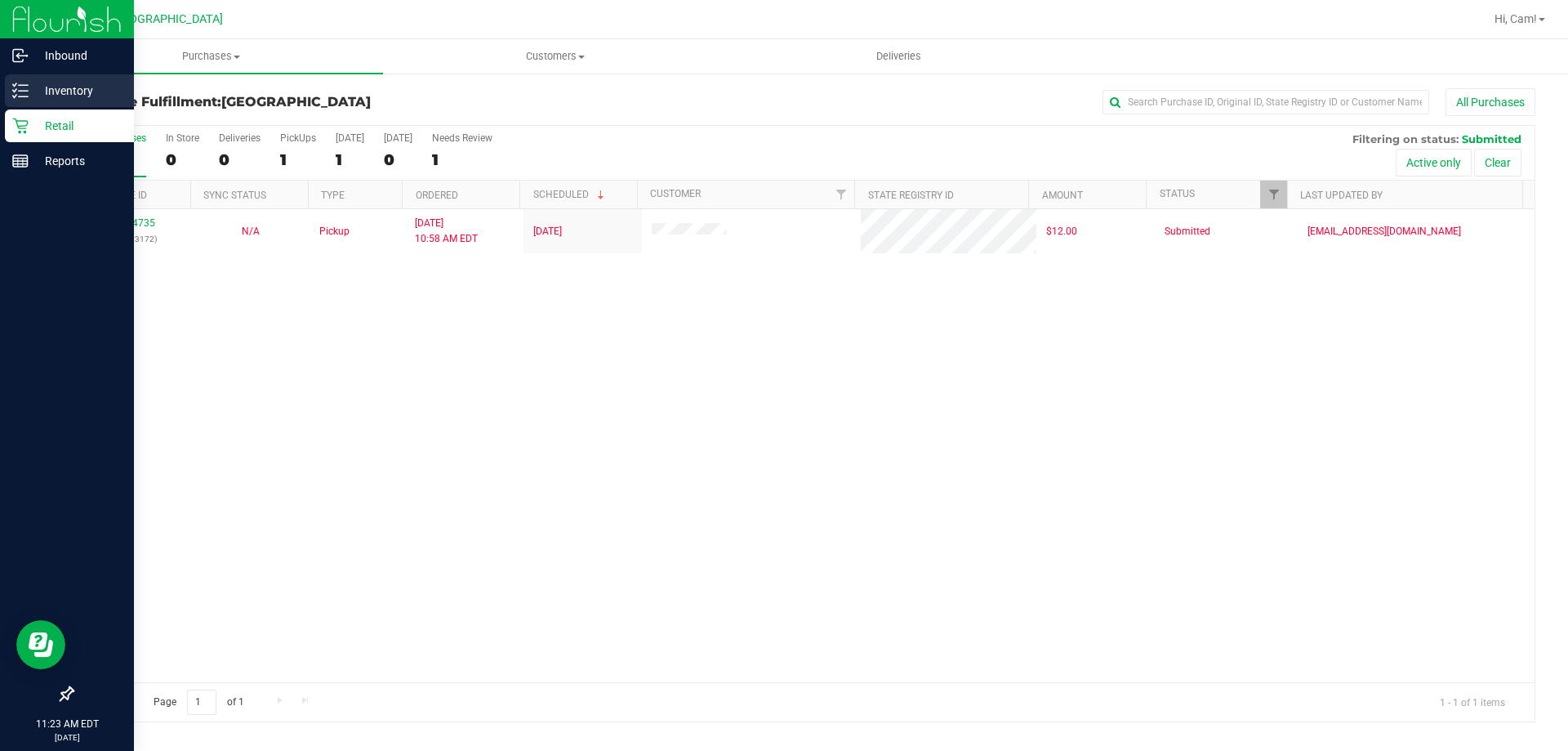 click on "Inventory" at bounding box center (78, 91) 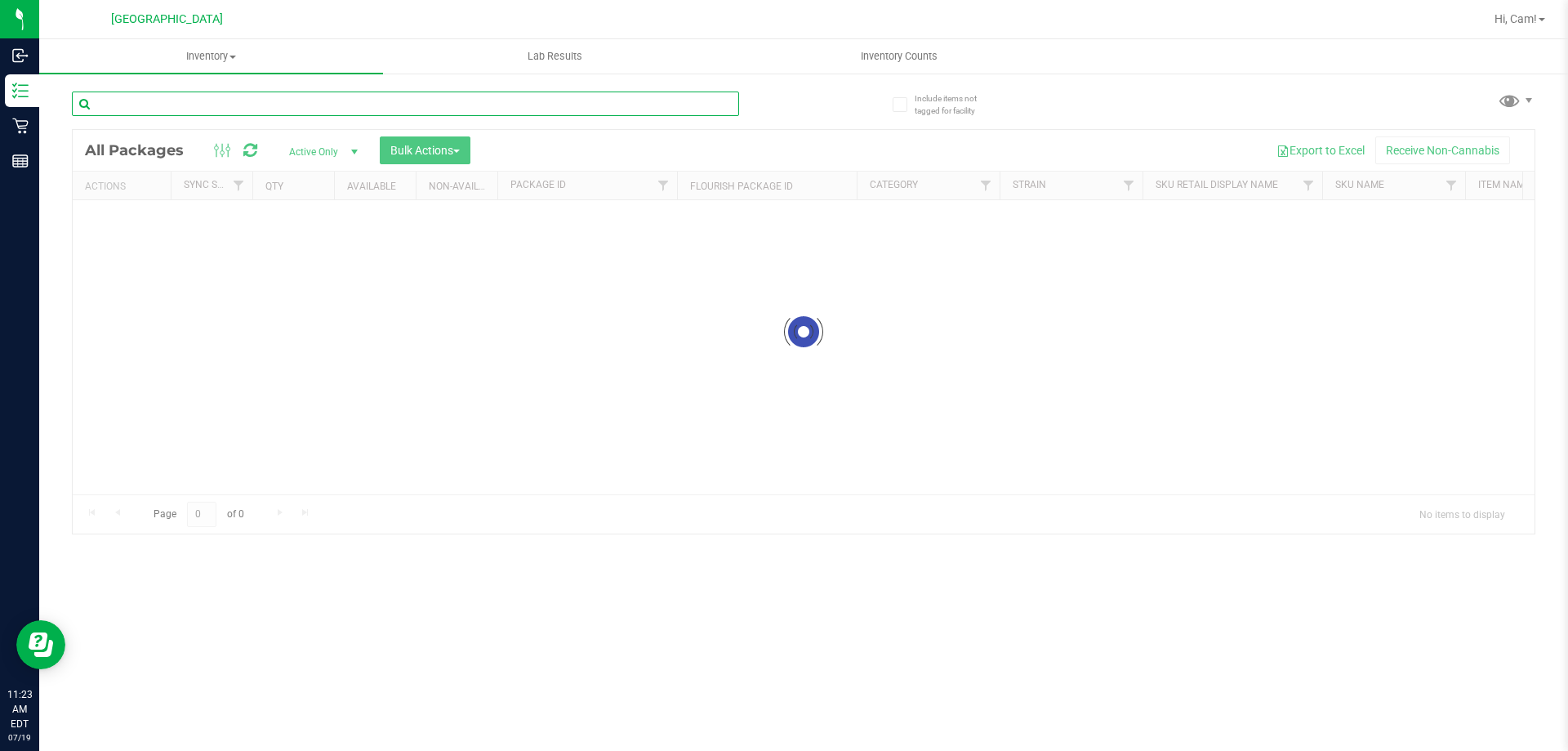 click at bounding box center (405, 104) 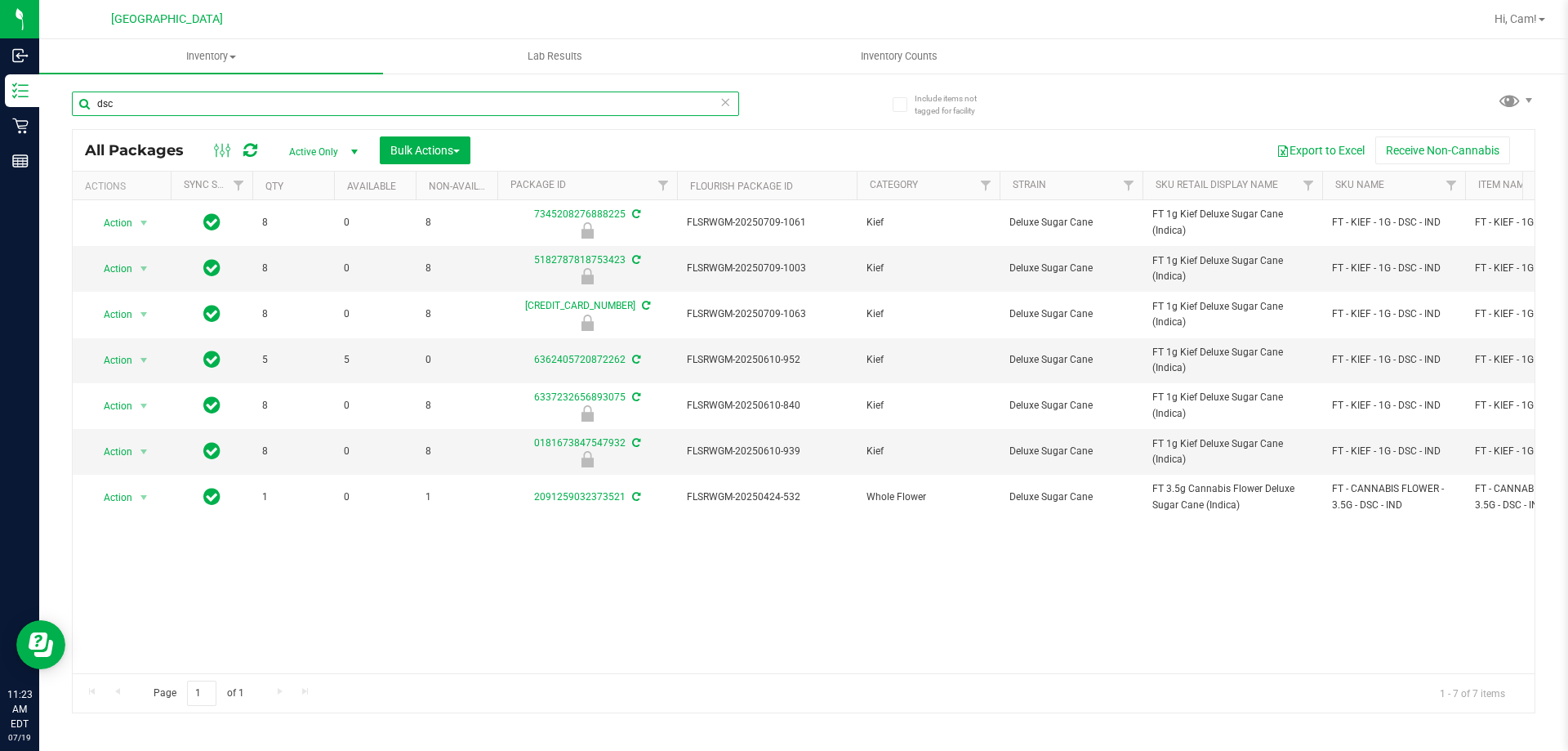 type on "dsc" 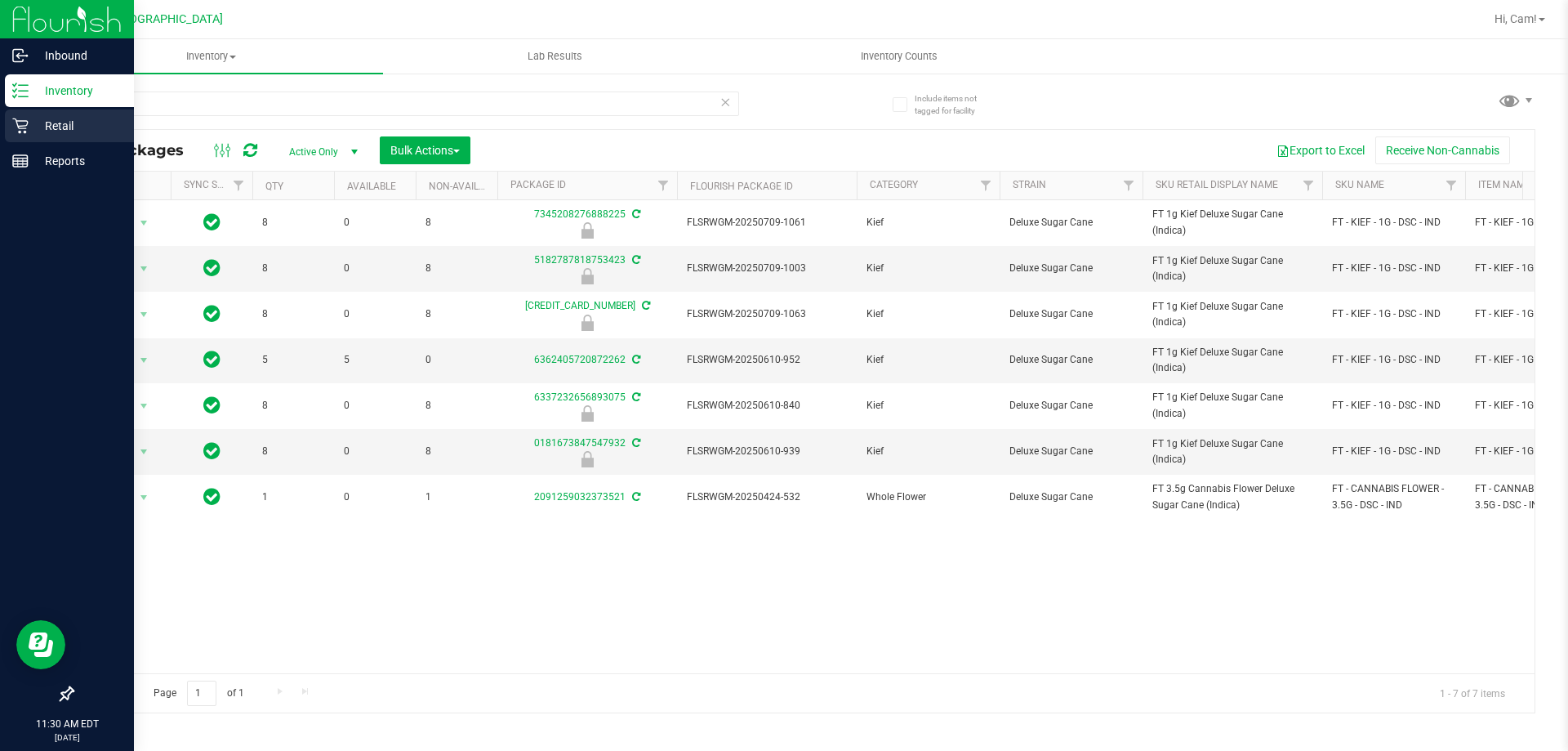 click on "Retail" at bounding box center (69, 126) 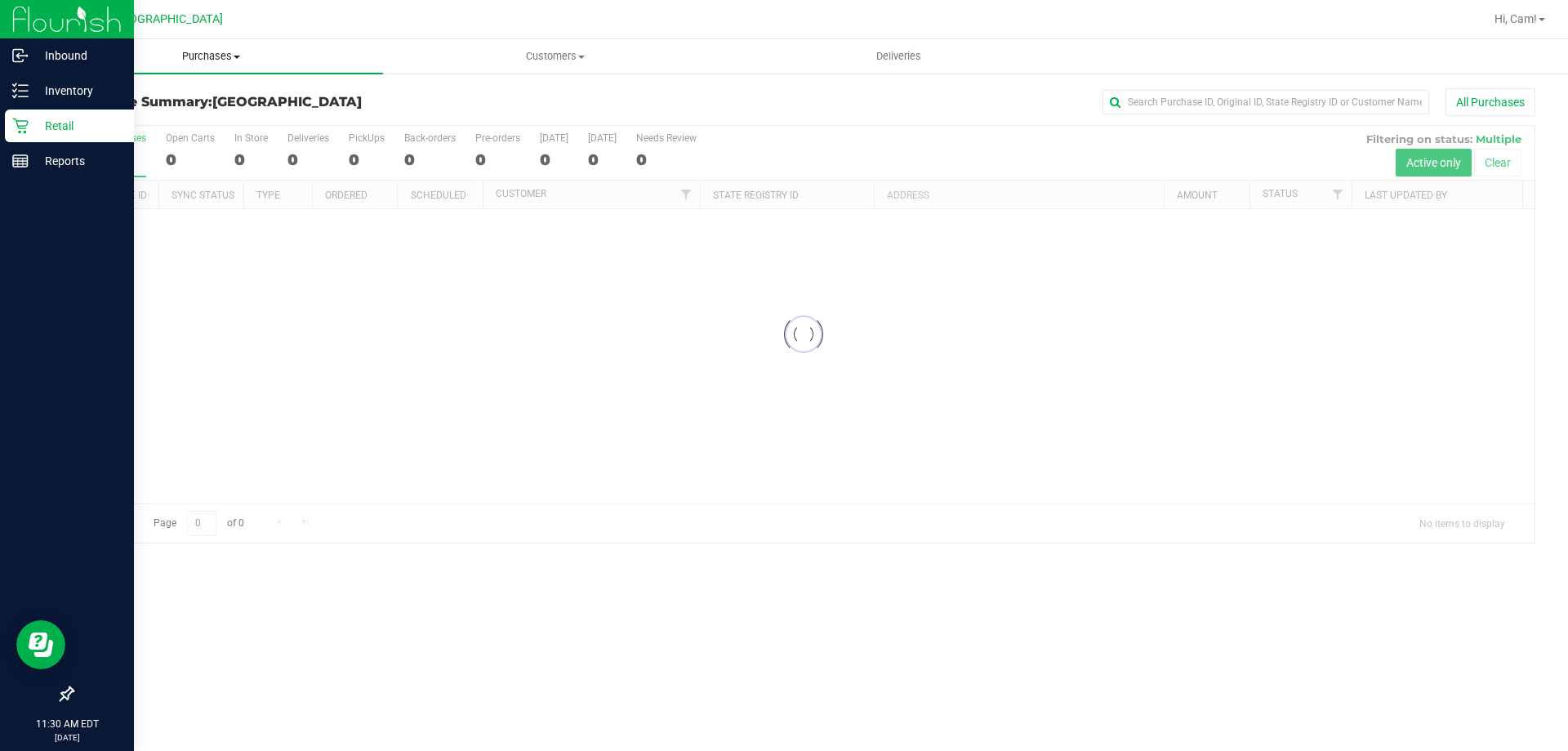 click on "Purchases" at bounding box center [211, 56] 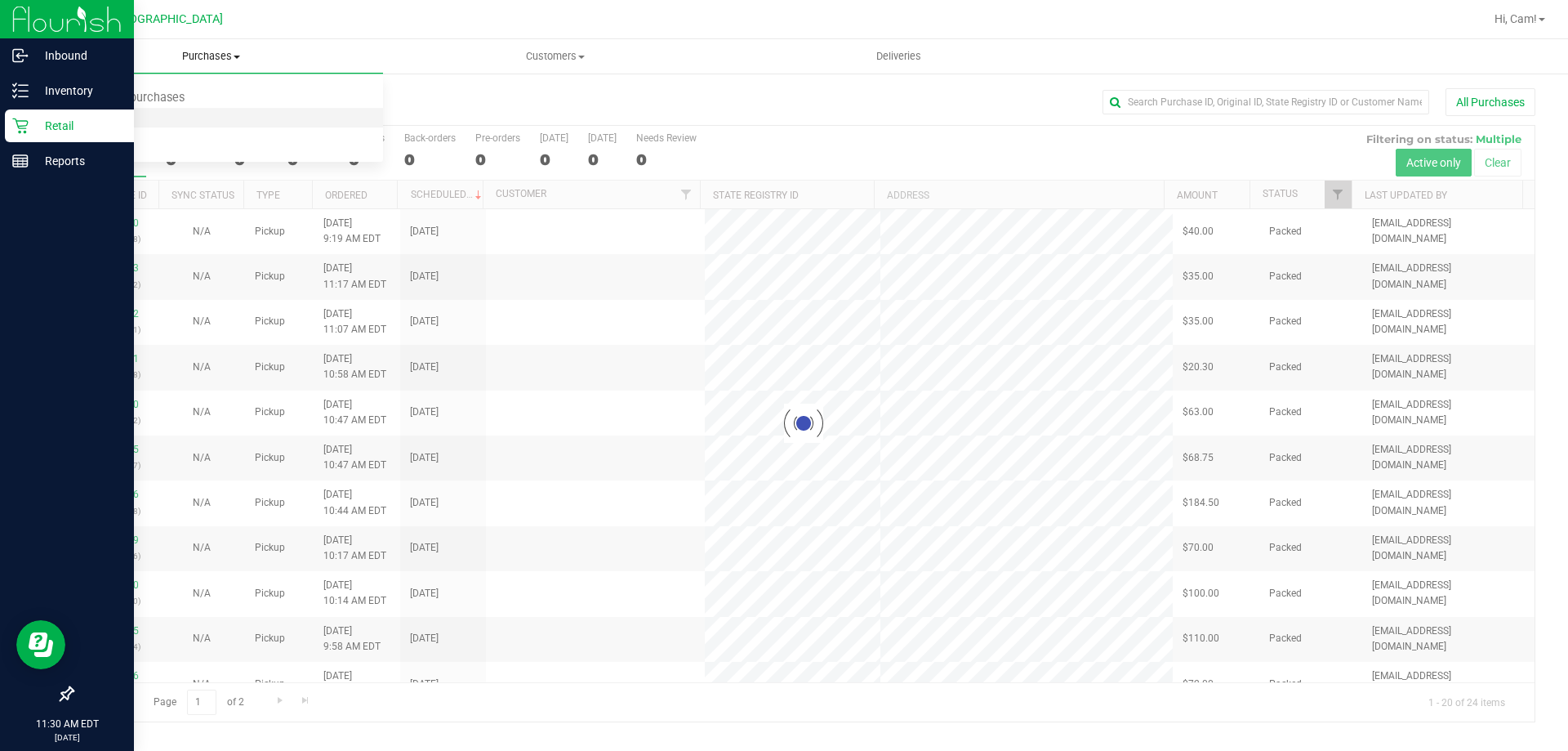 click on "Fulfillment" at bounding box center (90, 118) 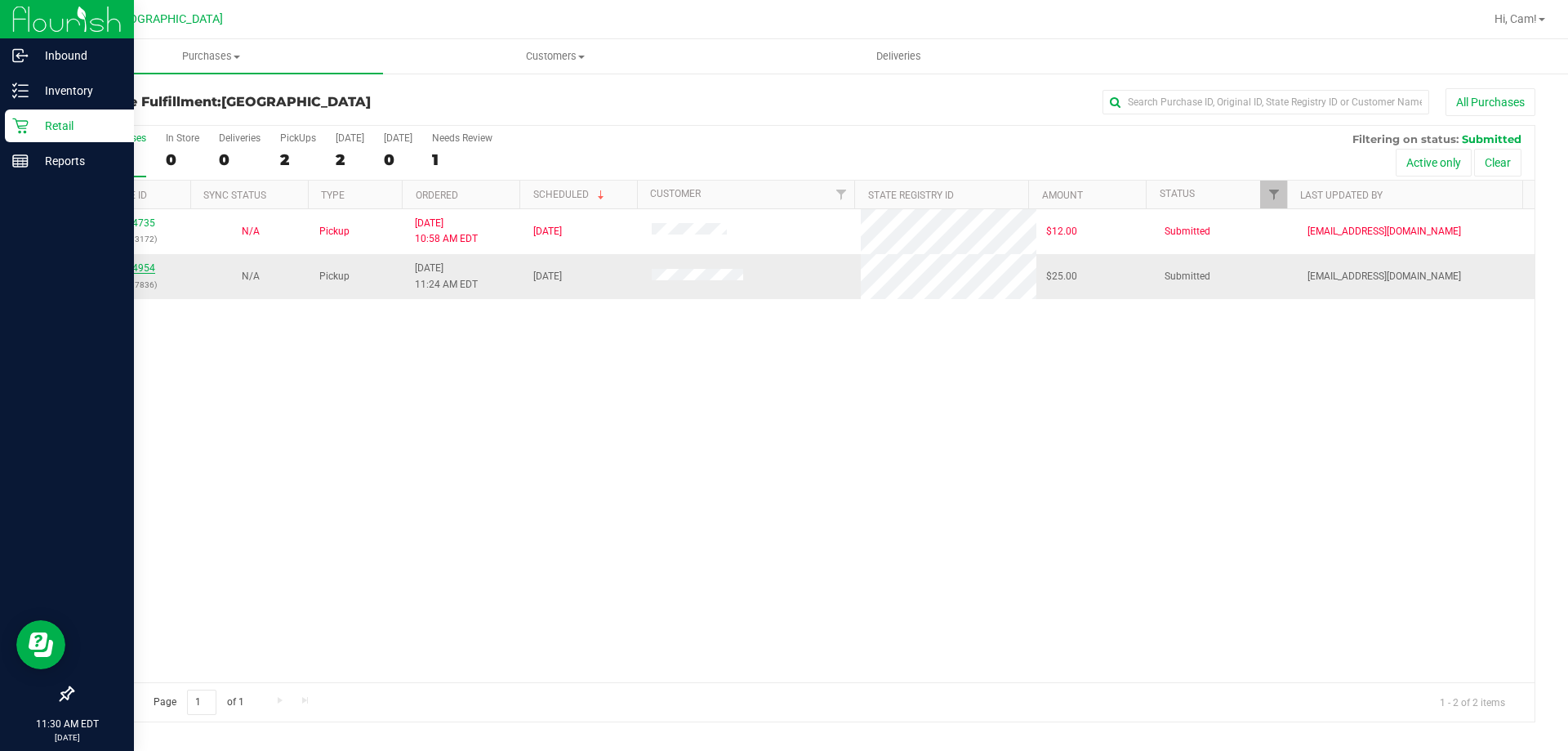 click on "11654954" at bounding box center [132, 268] 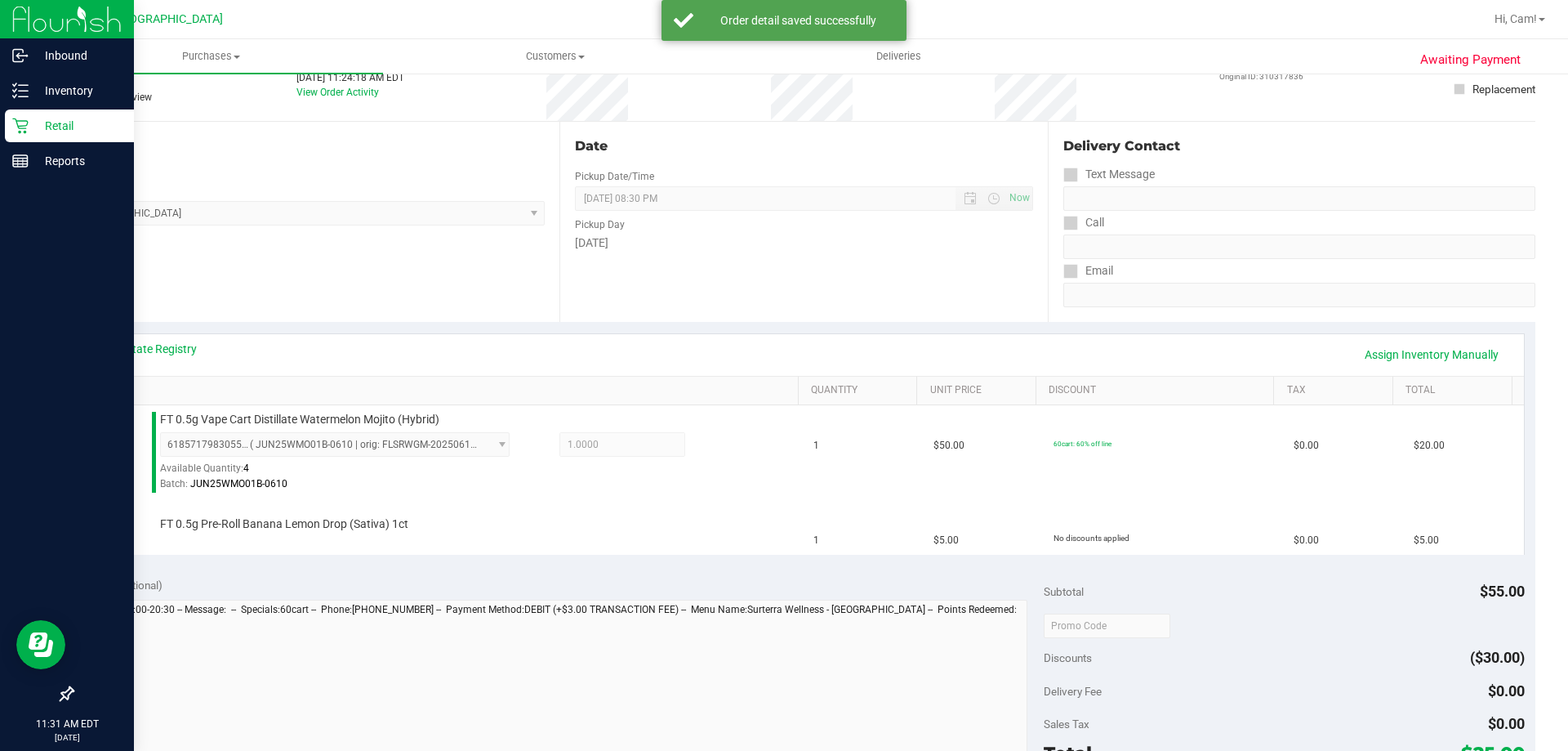 scroll, scrollTop: 245, scrollLeft: 0, axis: vertical 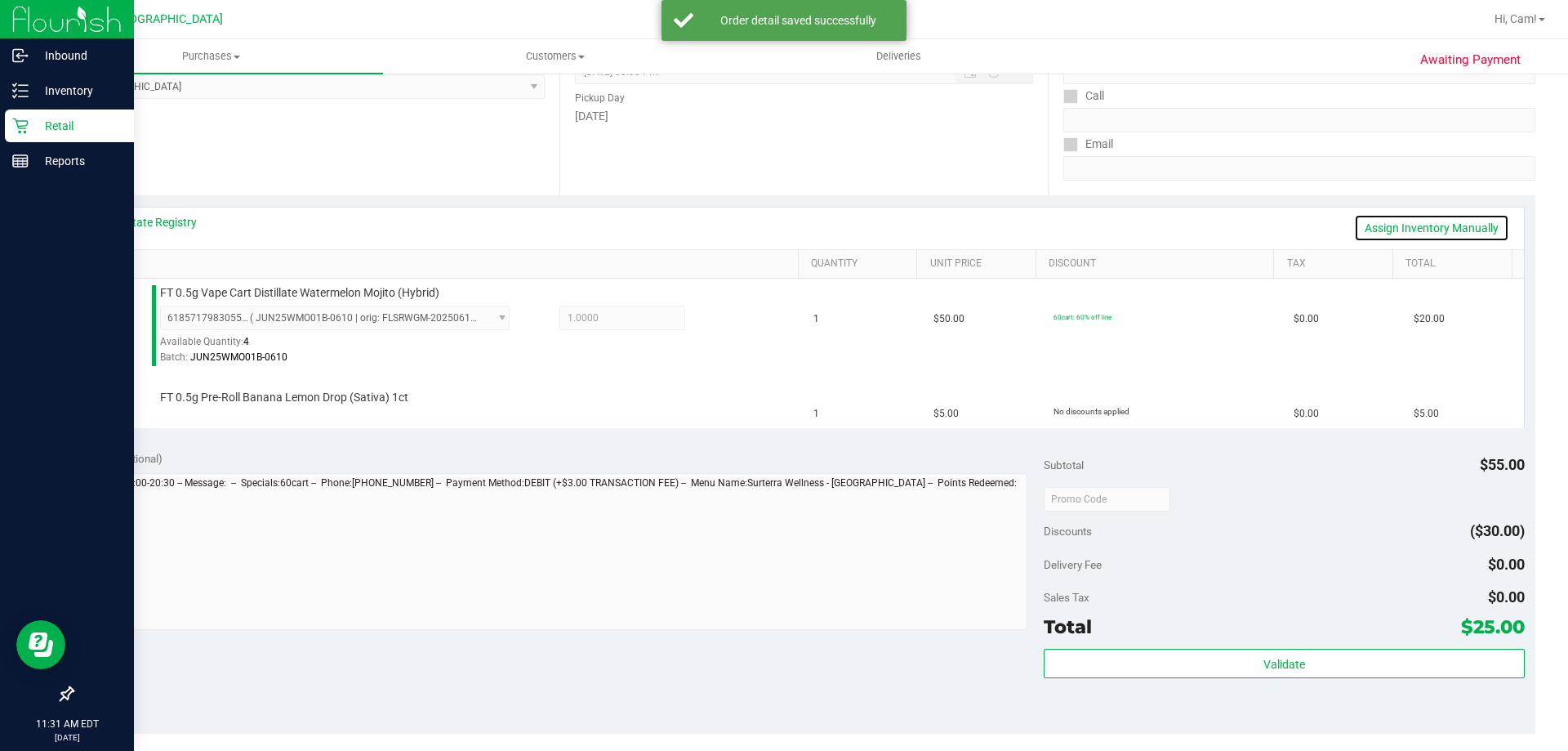 click on "Assign Inventory Manually" at bounding box center (1432, 228) 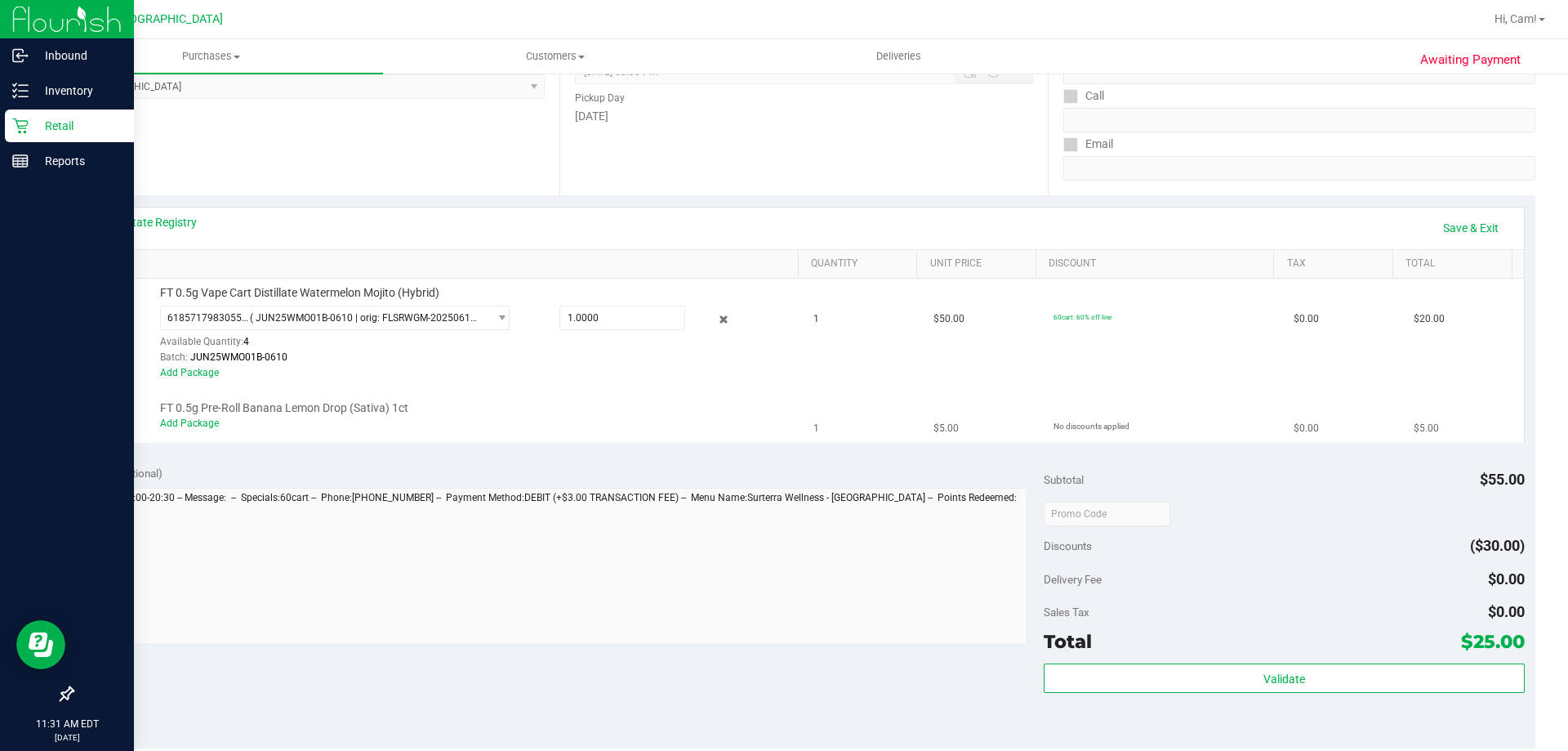 click on "FT 0.5g Pre-Roll Banana Lemon Drop (Sativa) 1ct
Add Package" at bounding box center [444, 415] 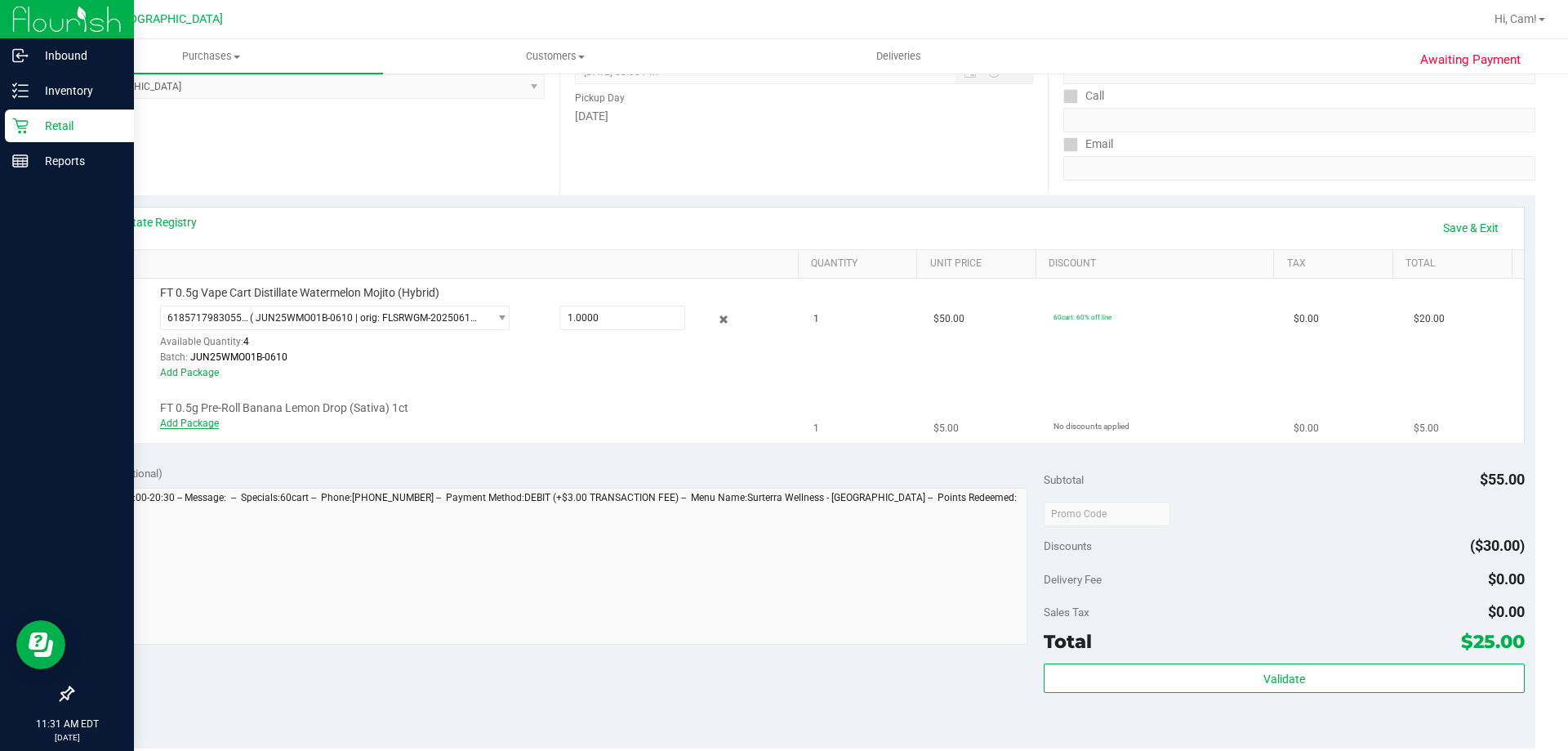 click on "Add Package" at bounding box center (189, 423) 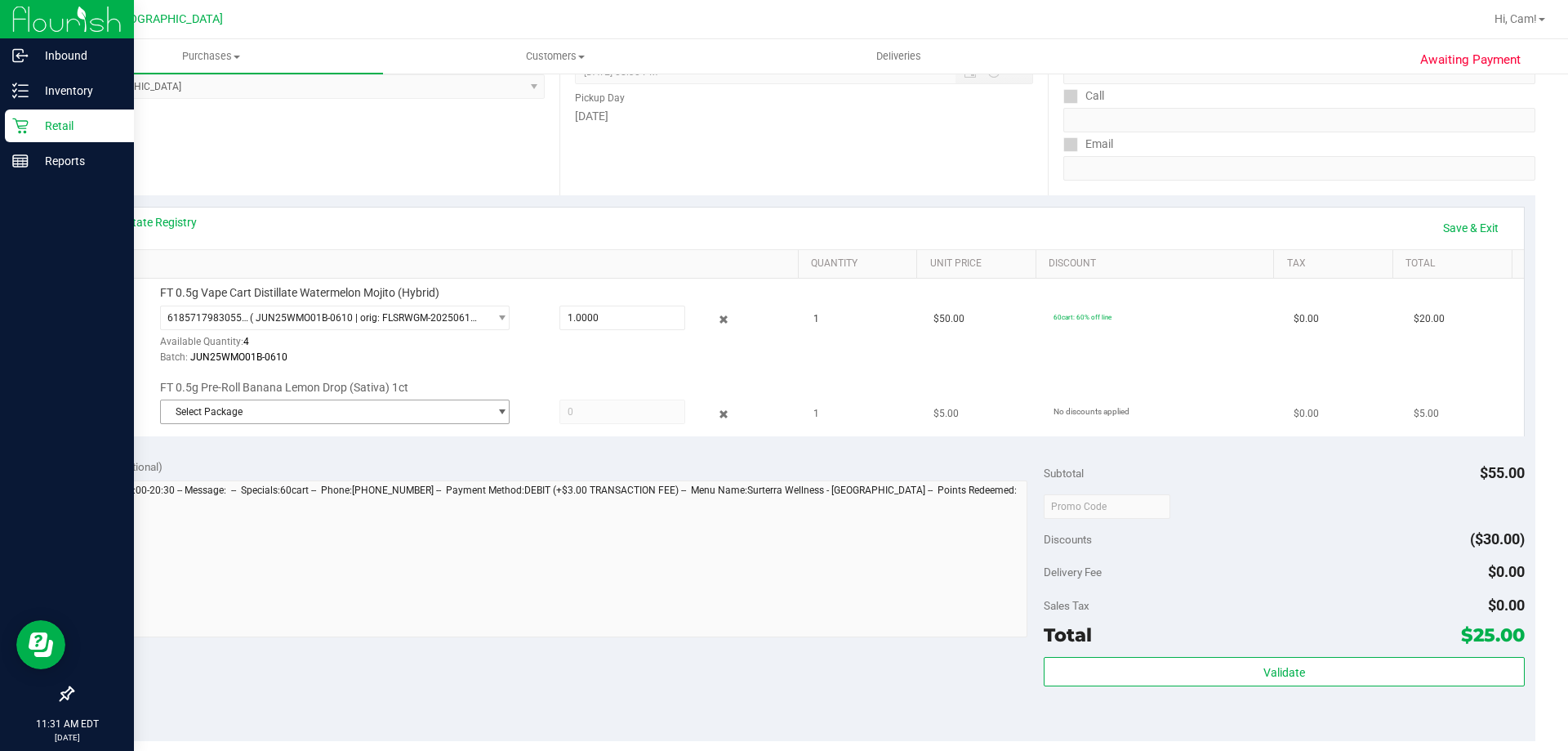click on "Select Package" at bounding box center [324, 412] 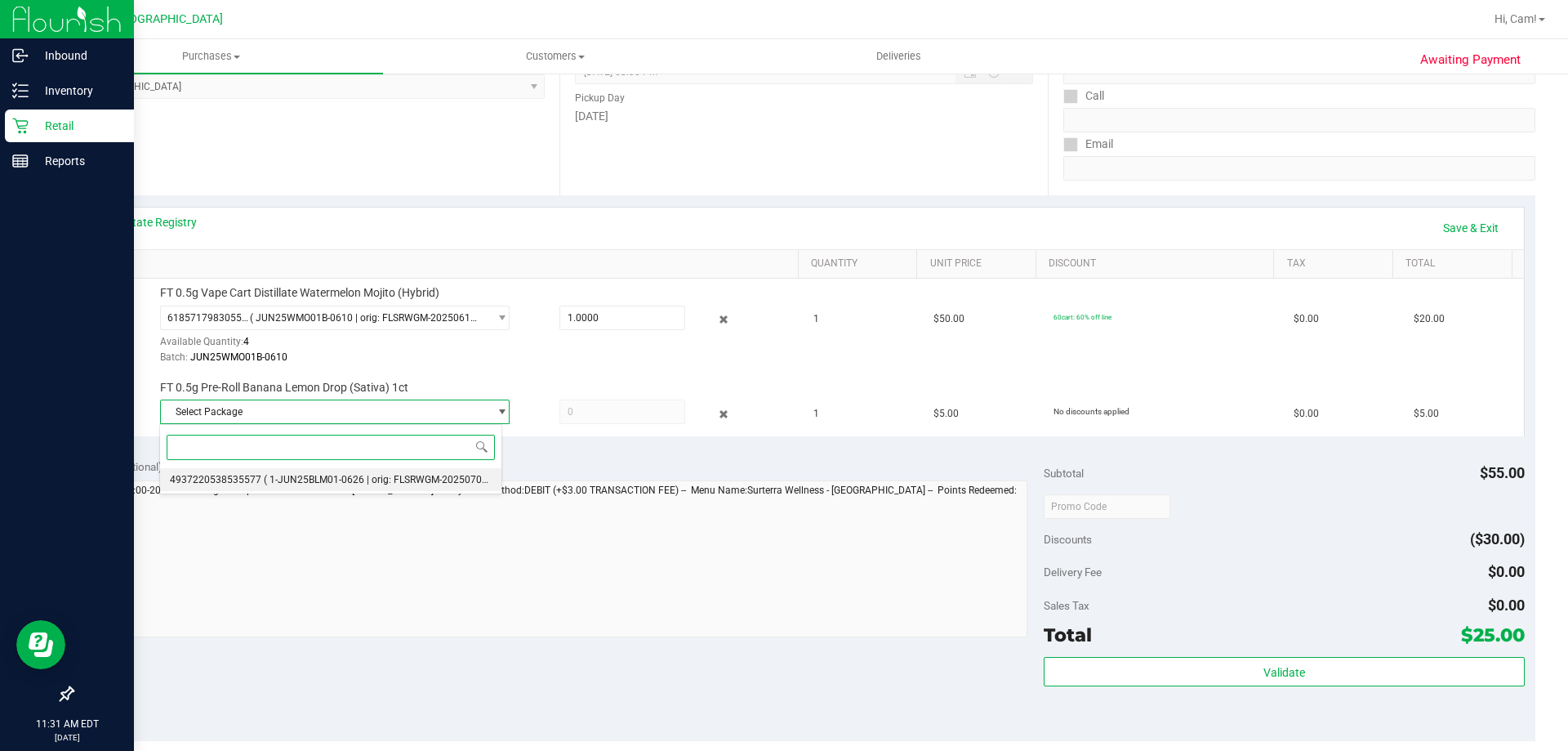 click on "(
1-JUN25BLM01-0626 | orig: FLSRWGM-20250702-916
)" at bounding box center (388, 480) 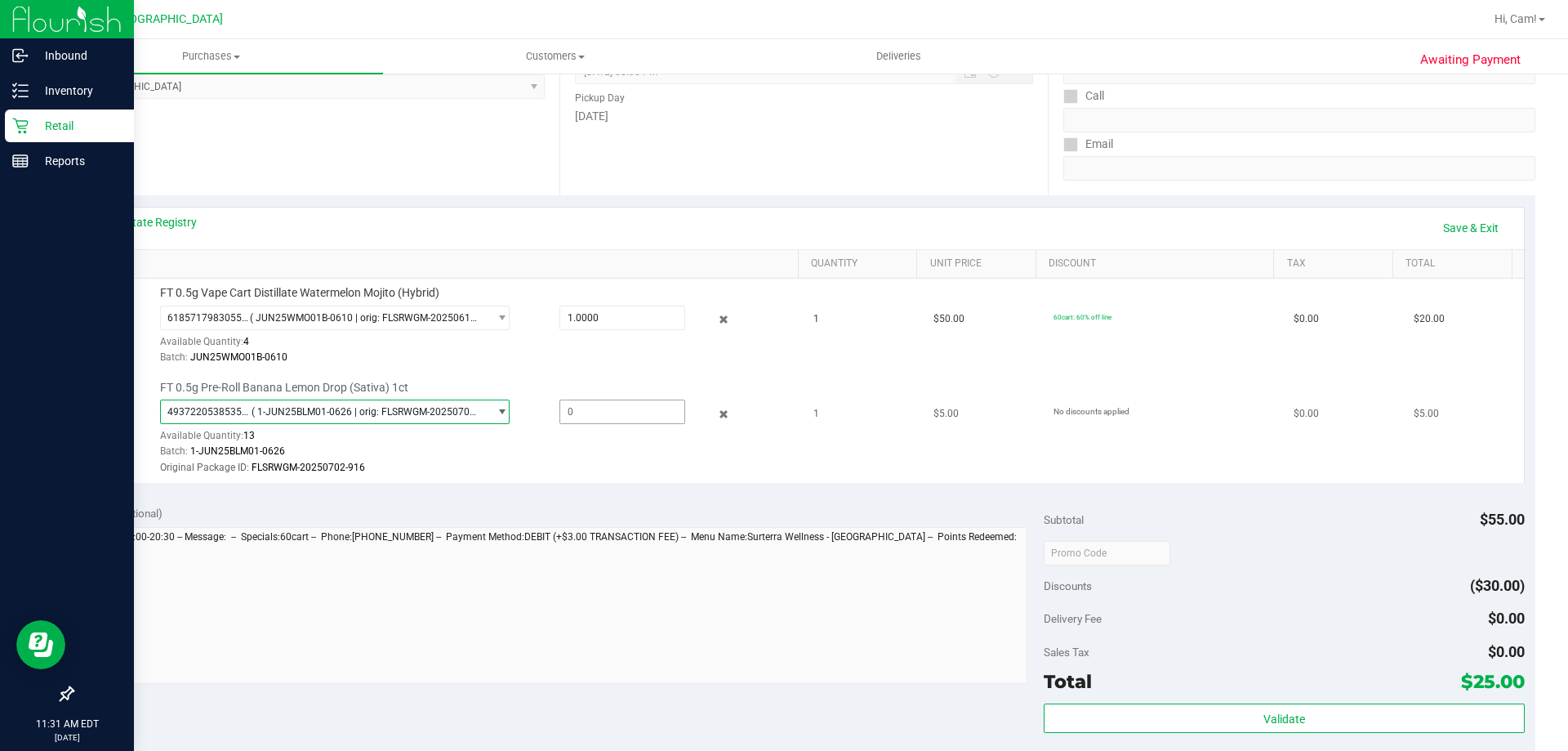 click at bounding box center (622, 412) 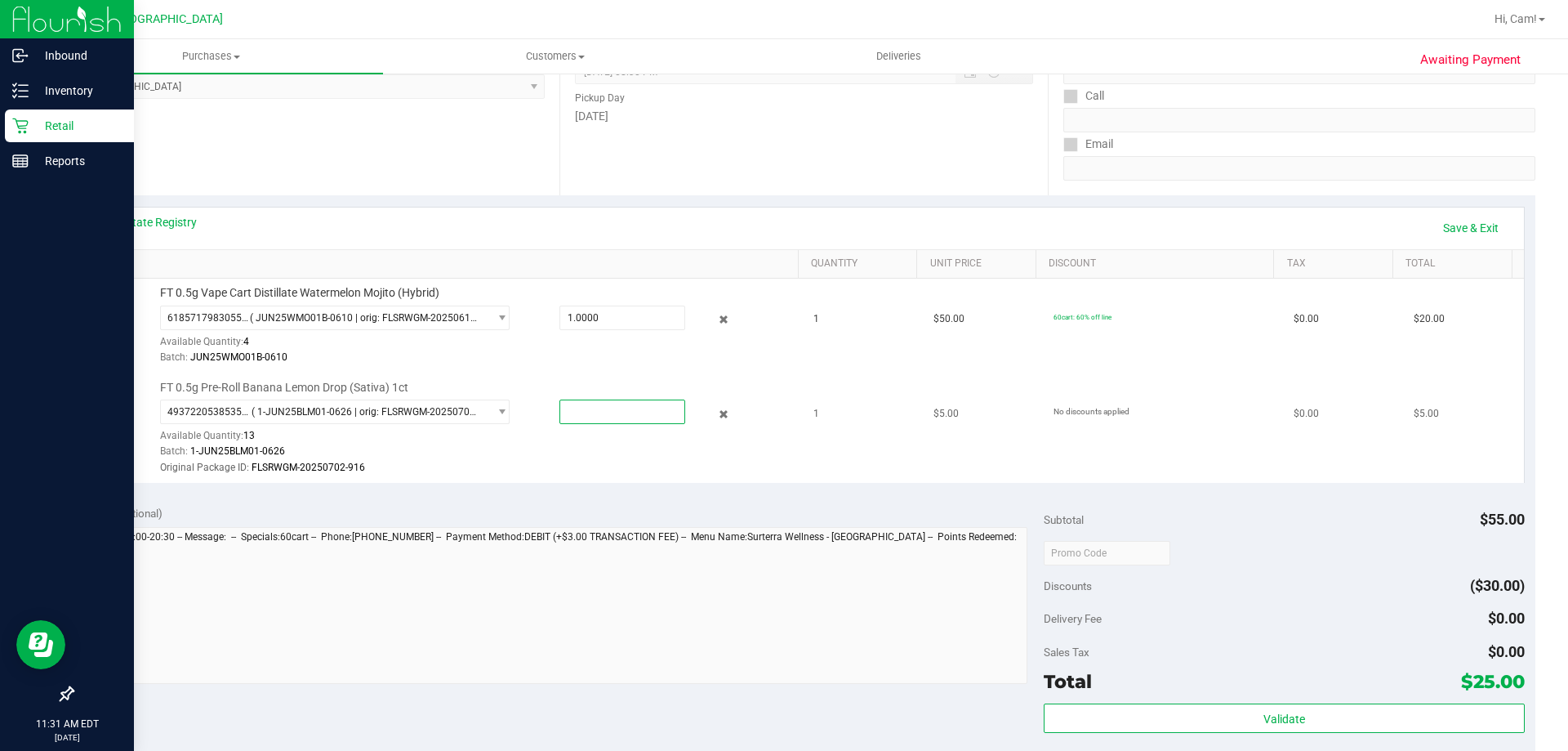 type on "1" 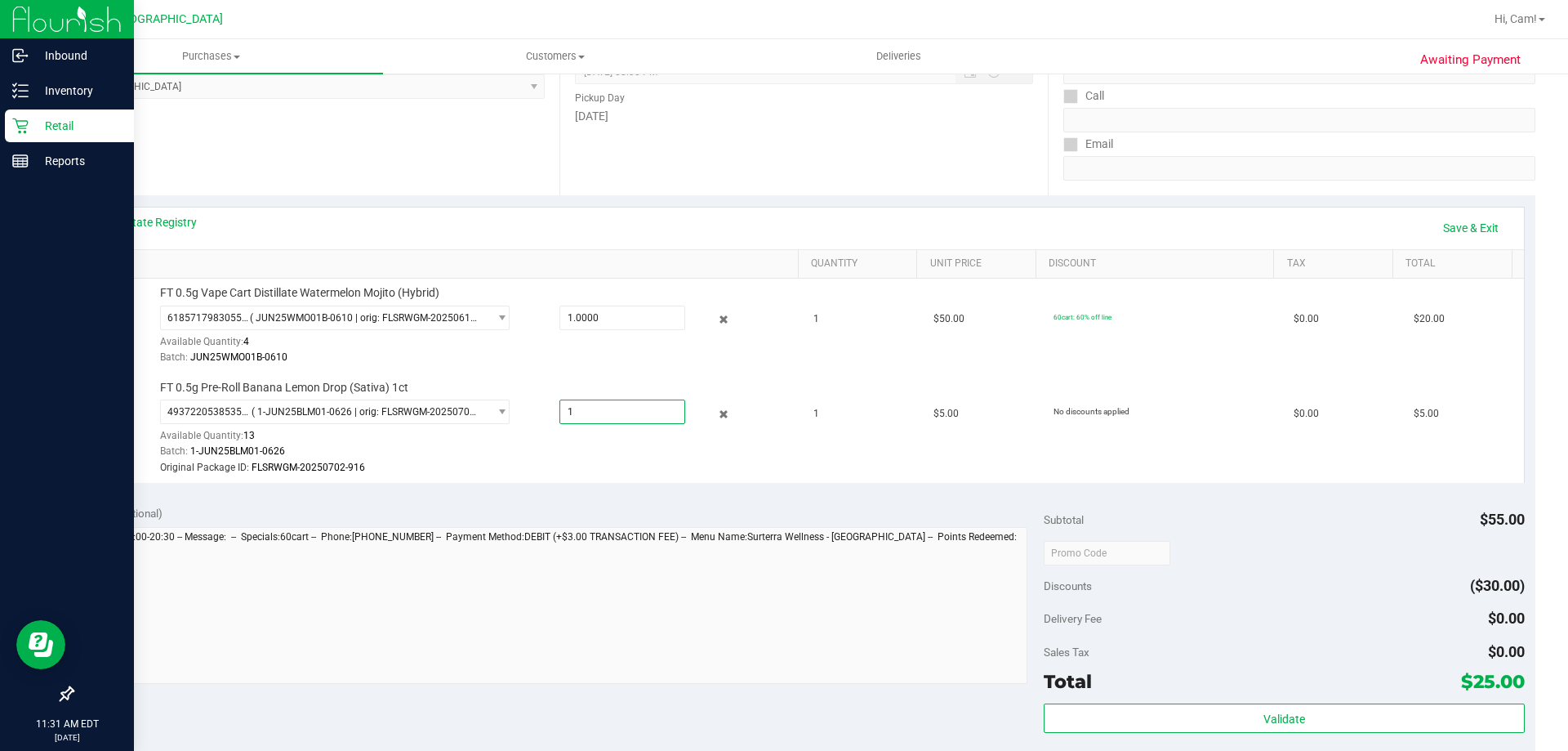 type on "1.0000" 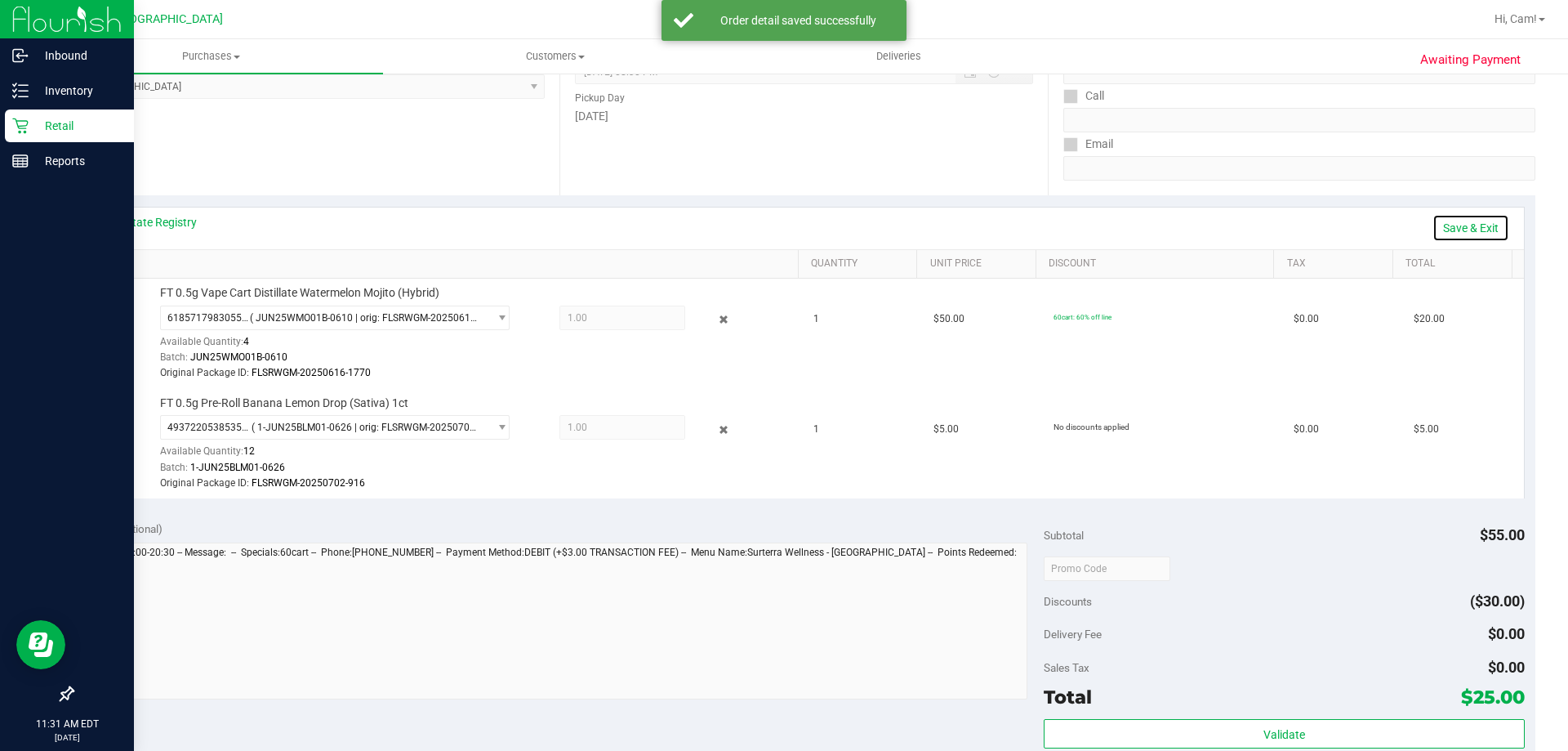 click on "Save & Exit" at bounding box center [1471, 228] 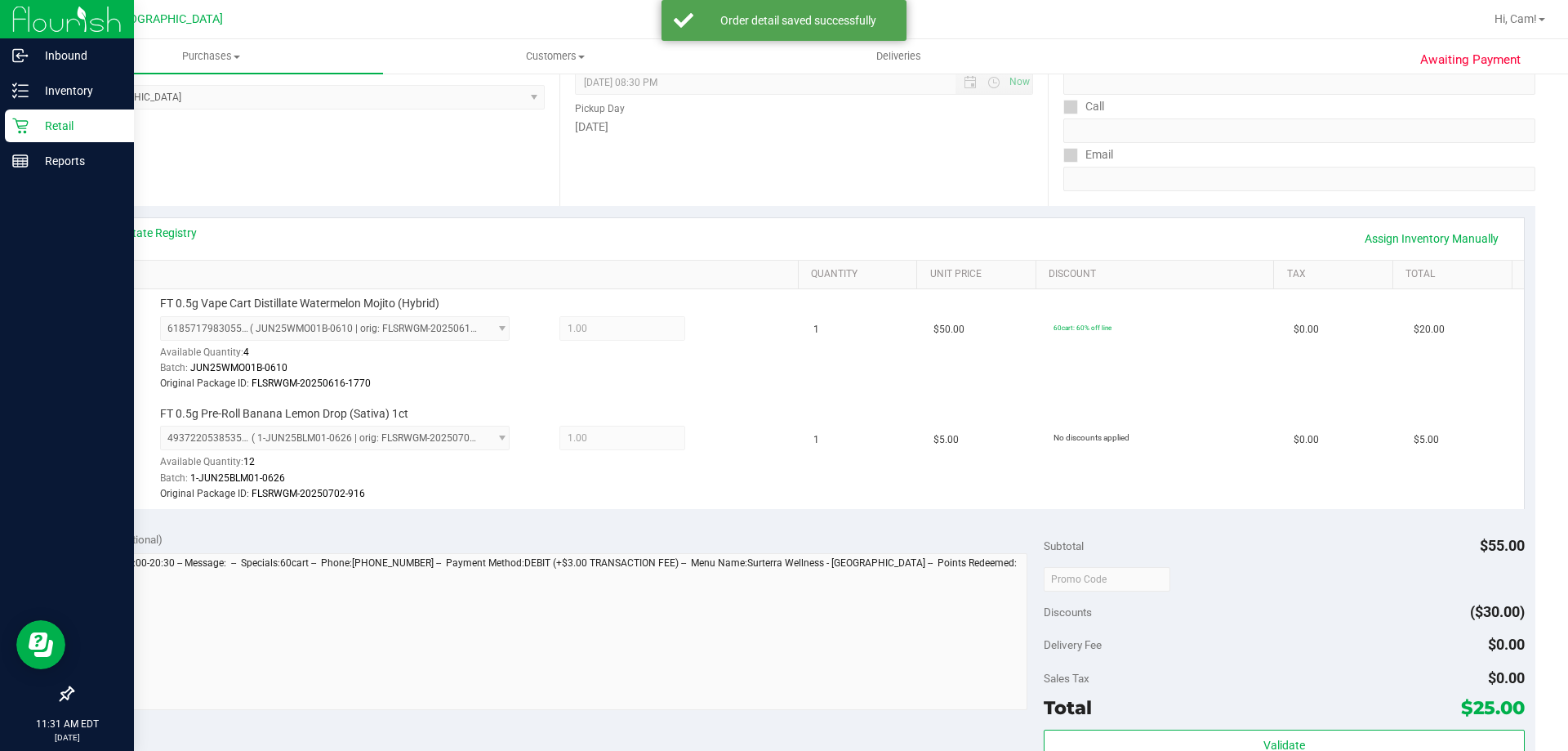 scroll, scrollTop: 409, scrollLeft: 0, axis: vertical 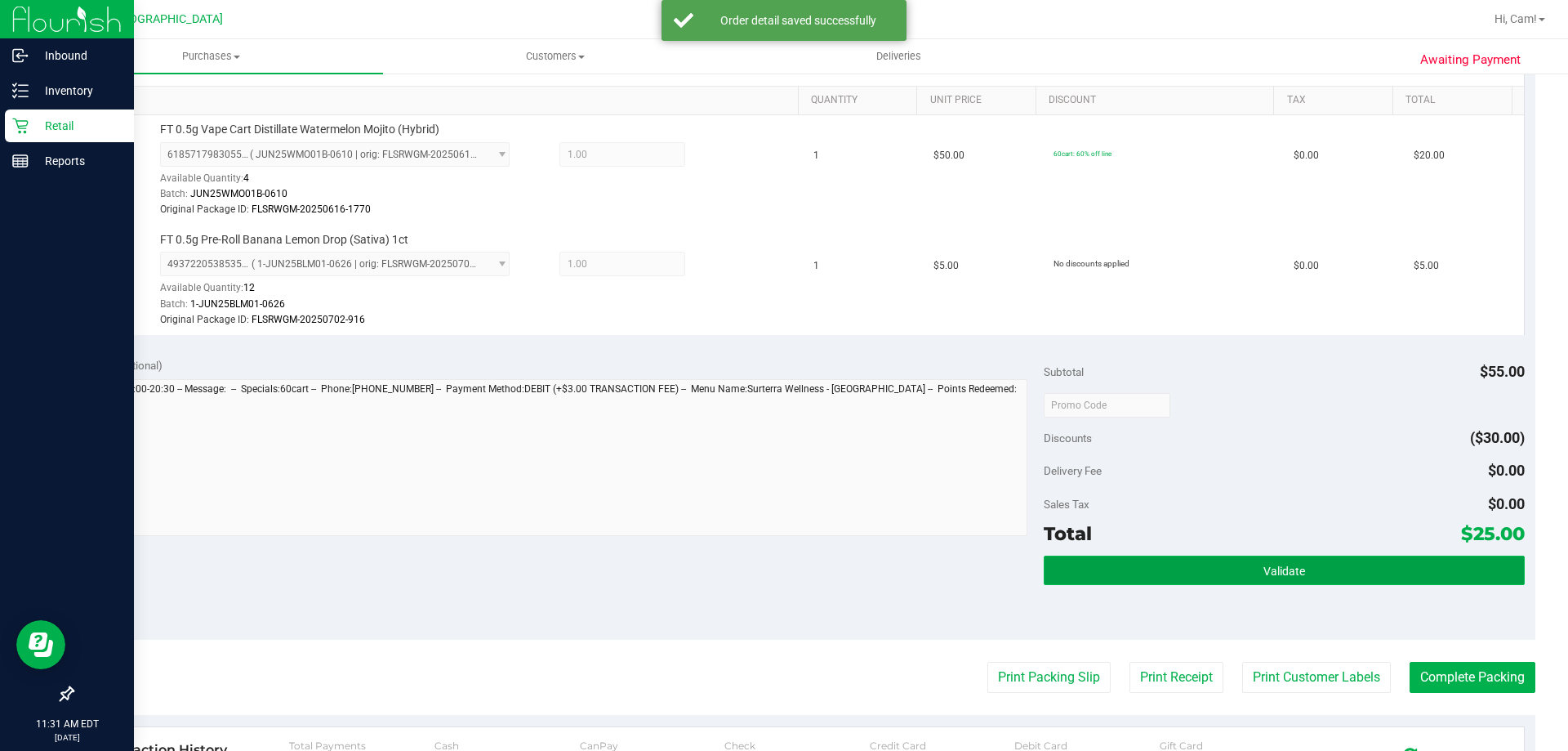click on "Validate" at bounding box center (1284, 570) 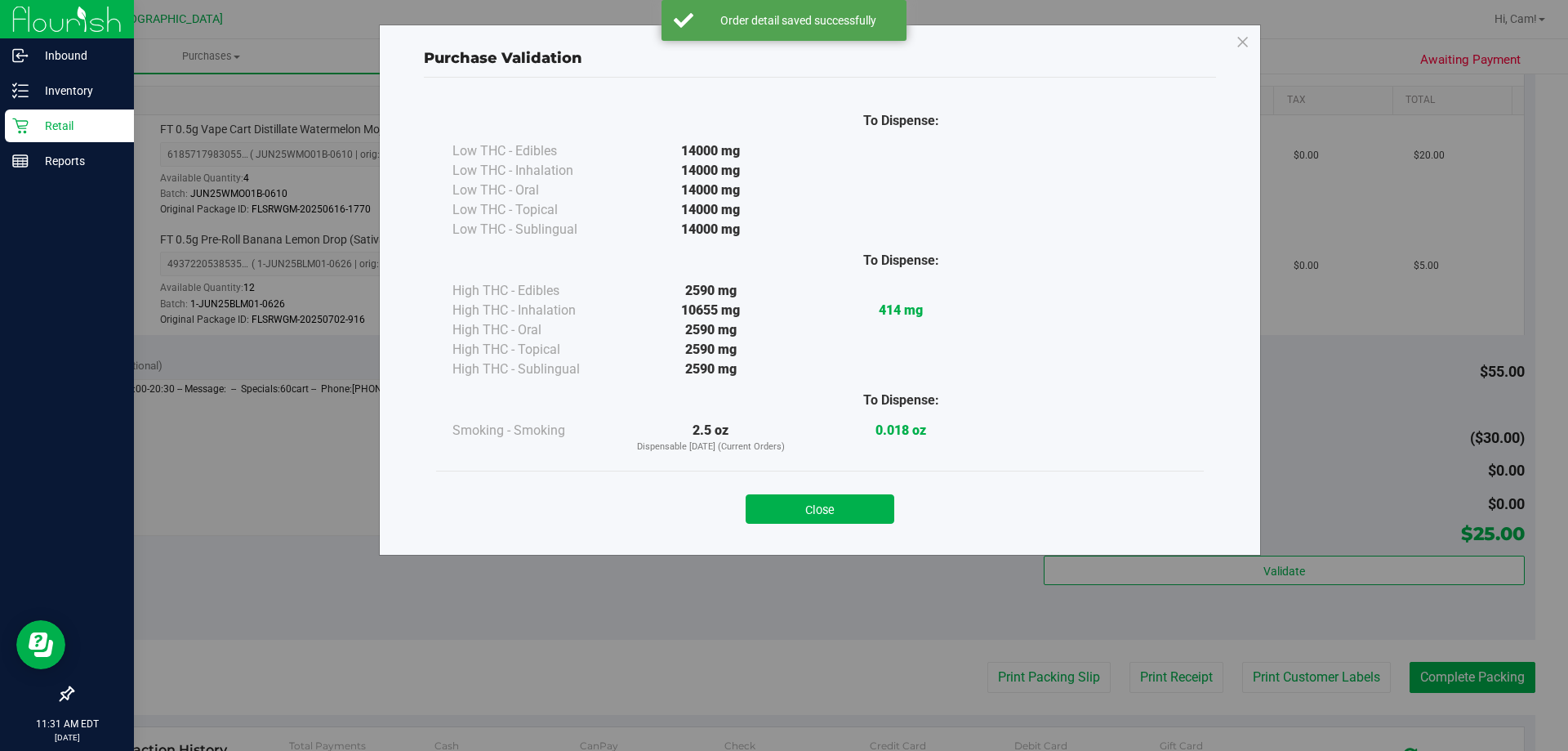 click on "Close" at bounding box center (820, 509) 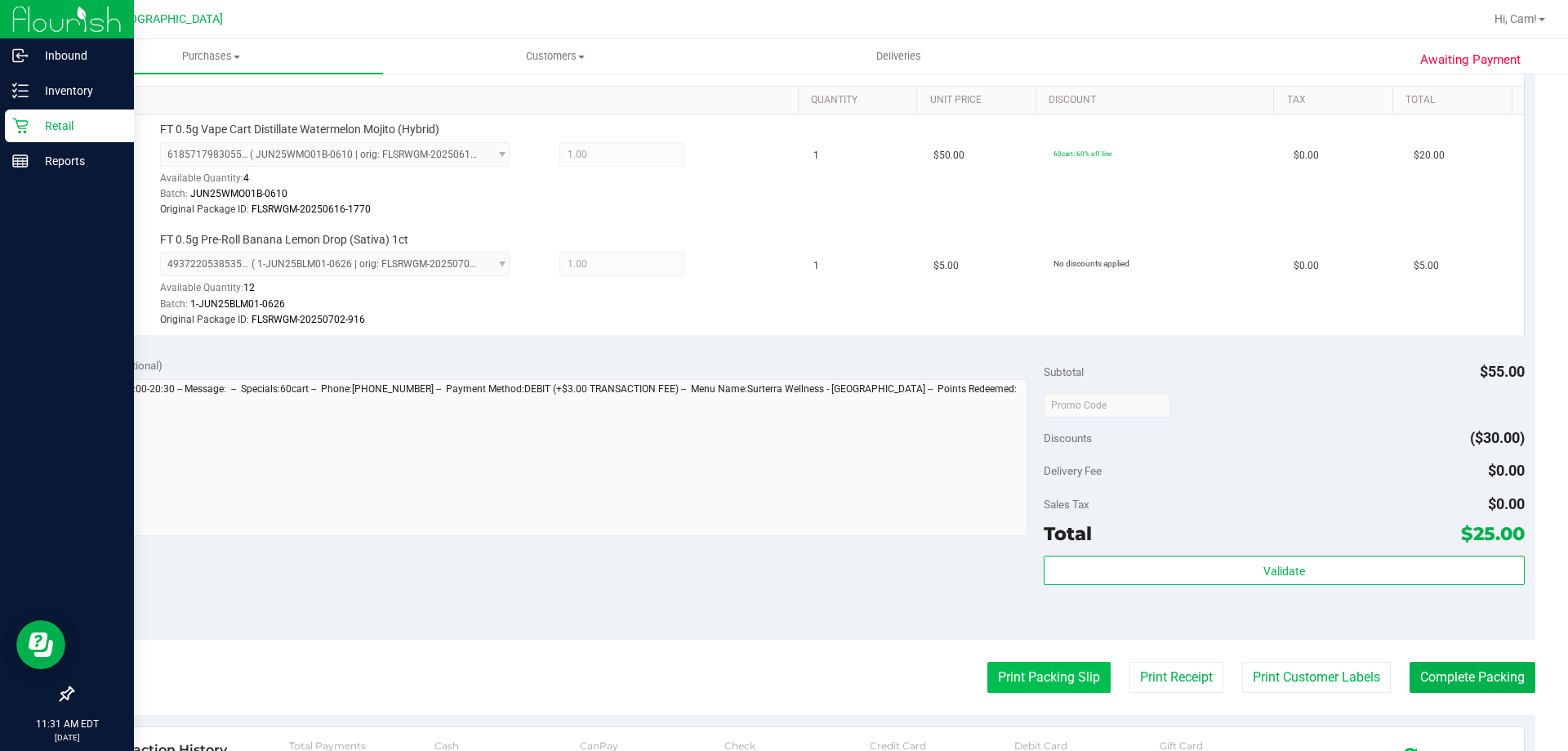 click on "Print Packing Slip" at bounding box center [1049, 677] 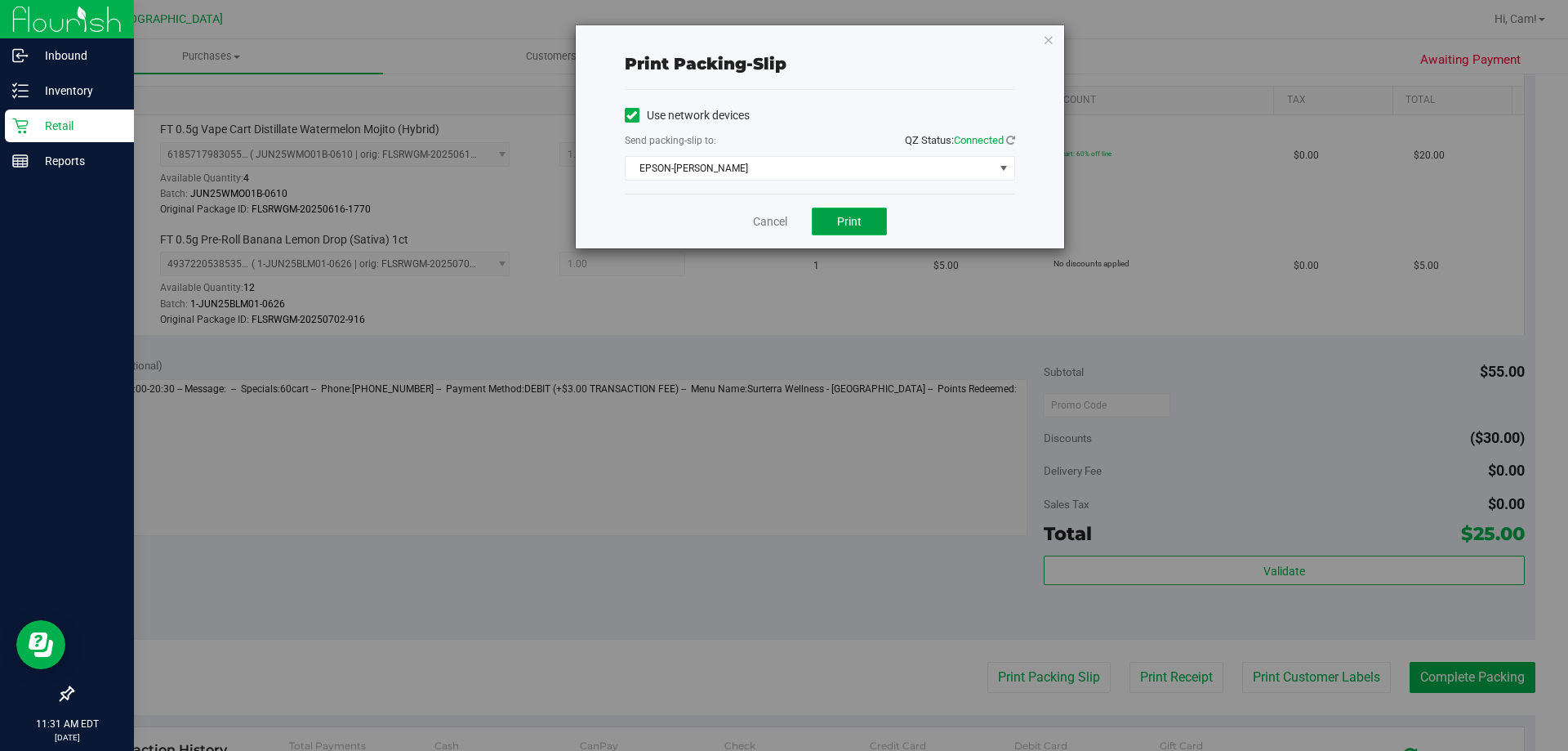 click on "Print" at bounding box center (849, 221) 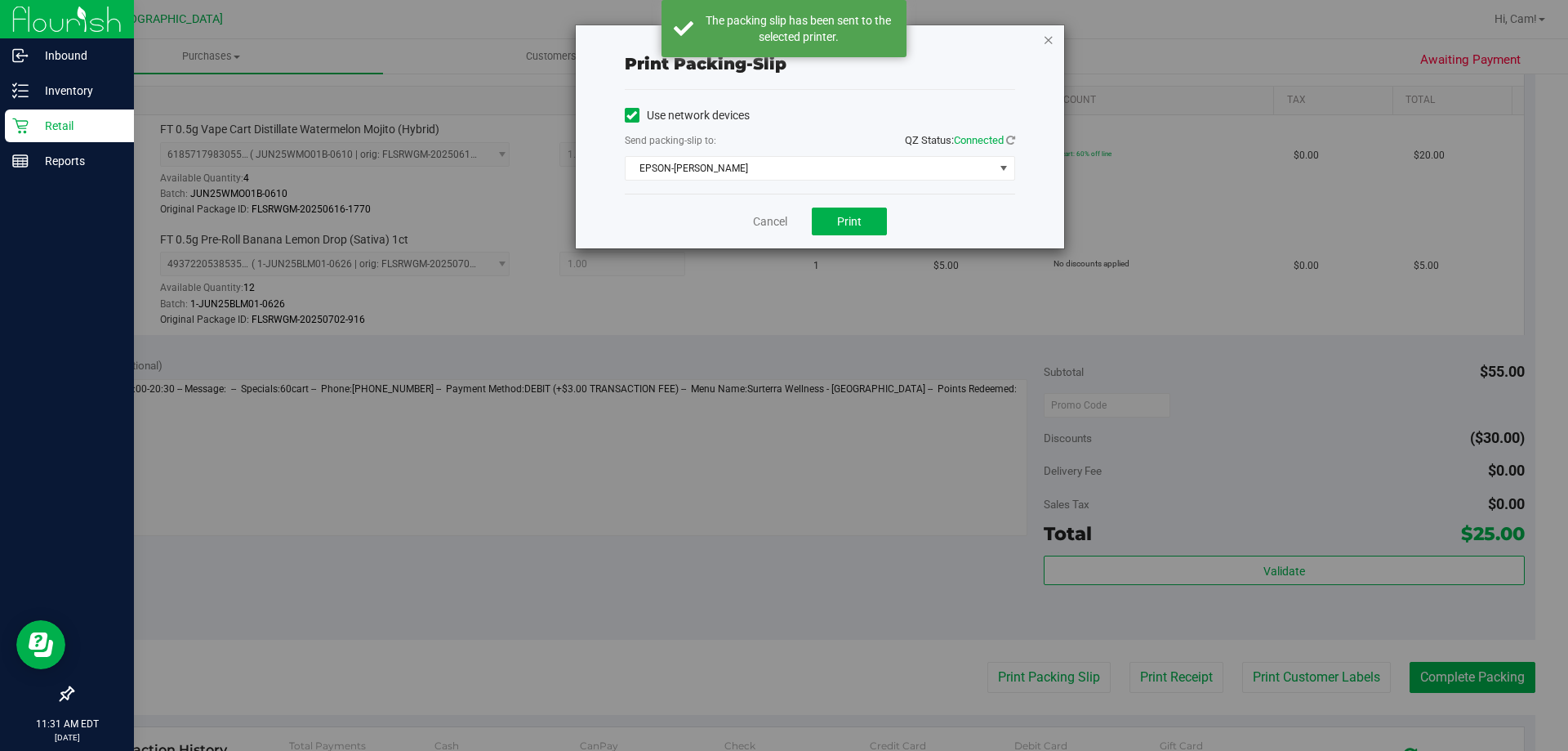 click at bounding box center (1049, 39) 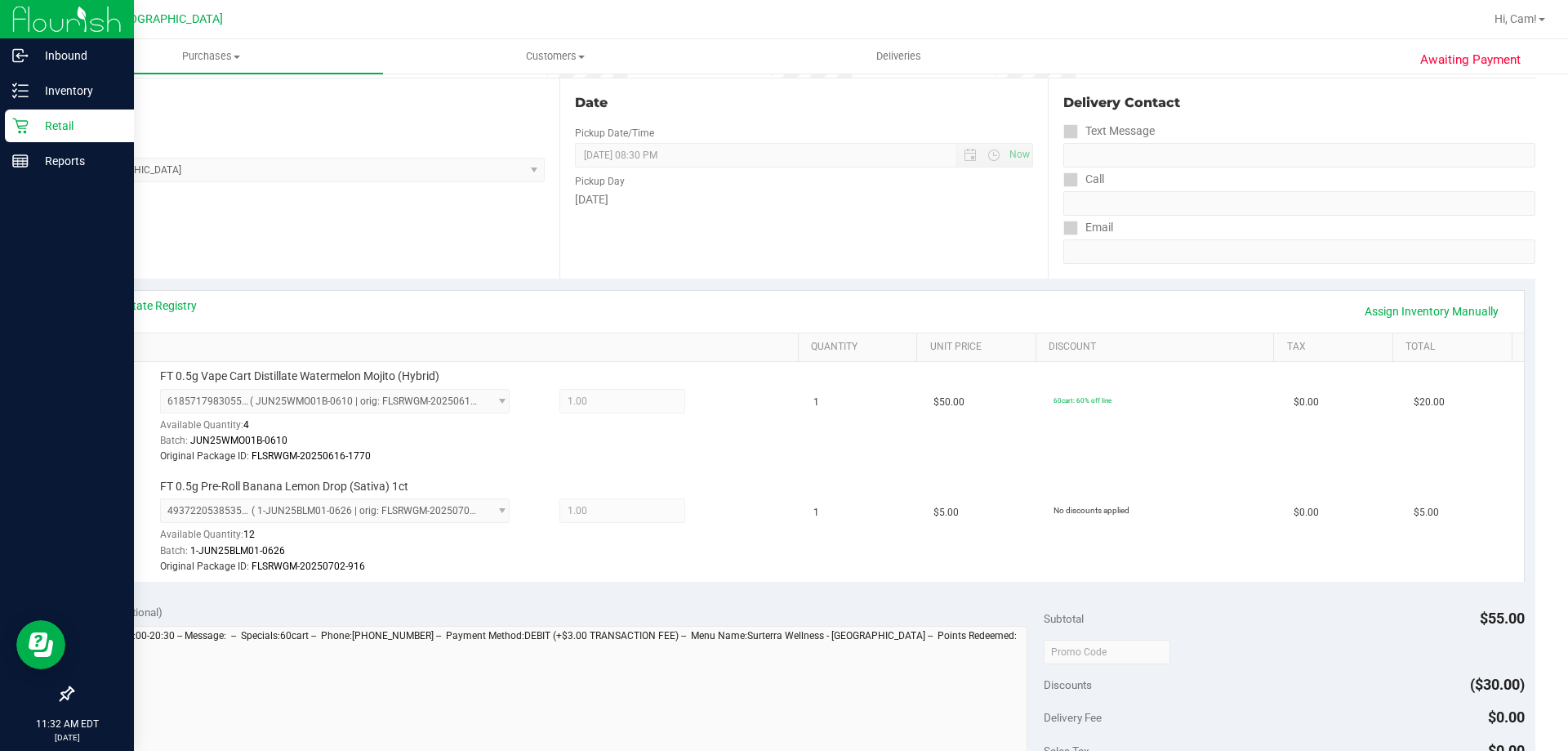 scroll, scrollTop: 0, scrollLeft: 0, axis: both 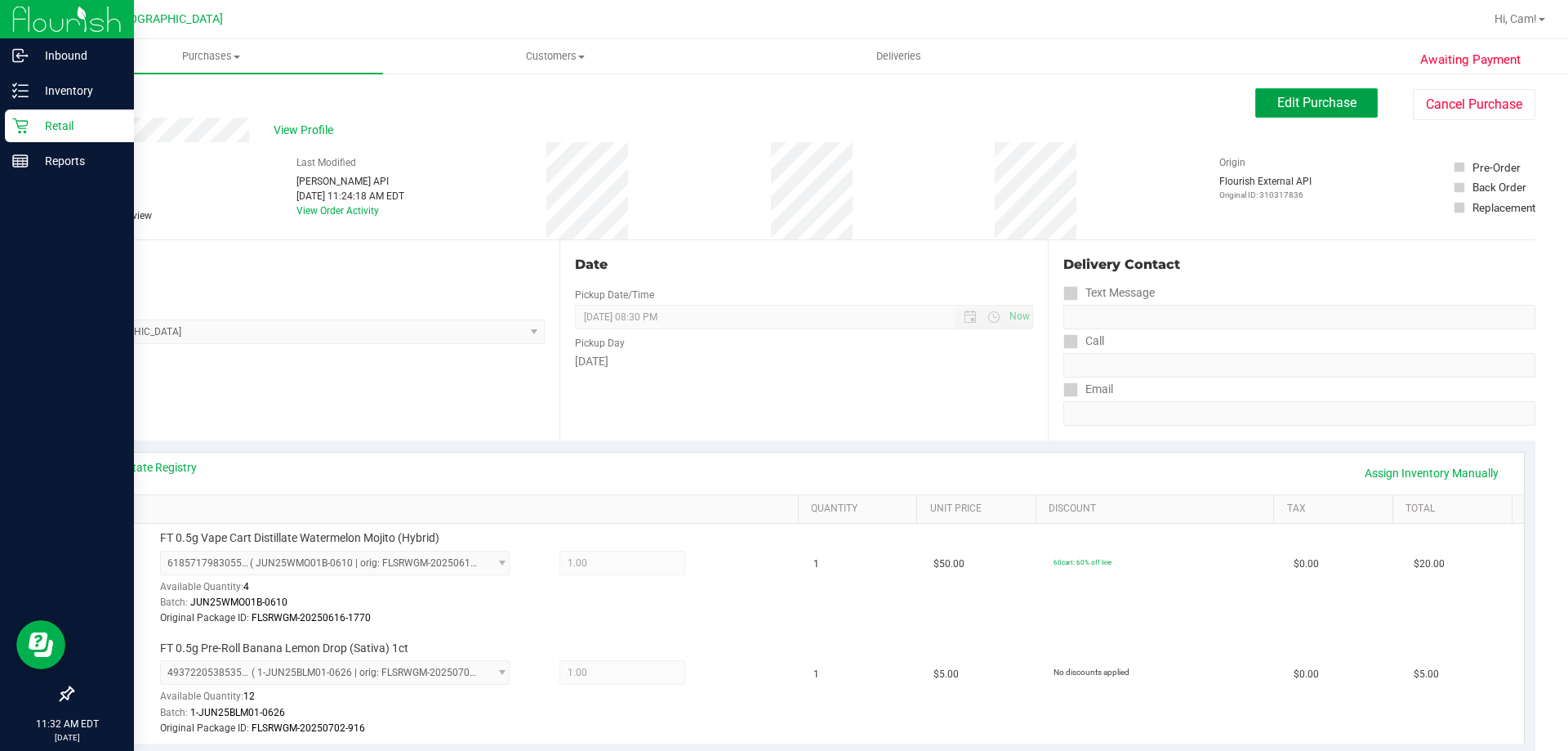 click on "Edit Purchase" at bounding box center (1316, 103) 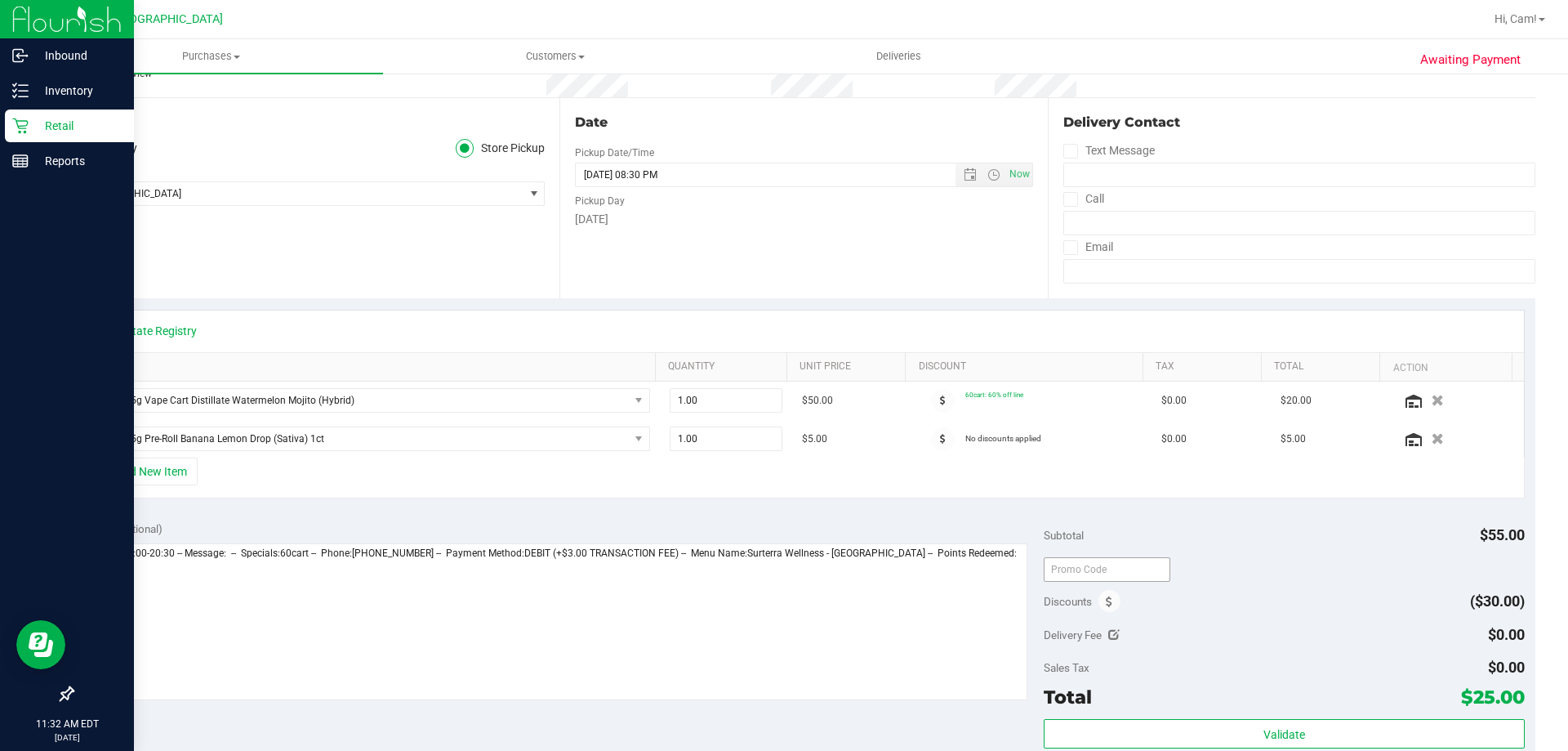 scroll, scrollTop: 245, scrollLeft: 0, axis: vertical 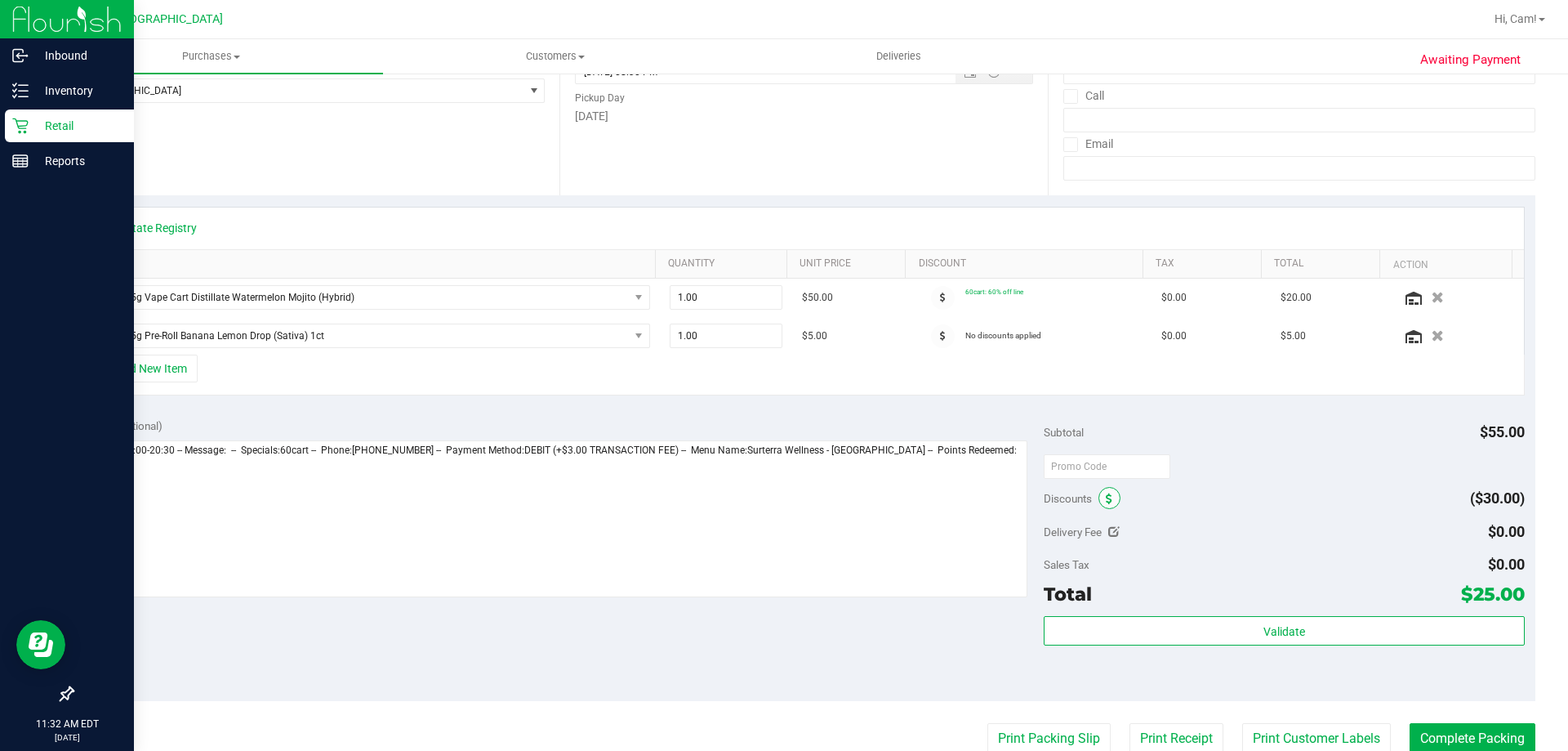 click at bounding box center [1109, 499] 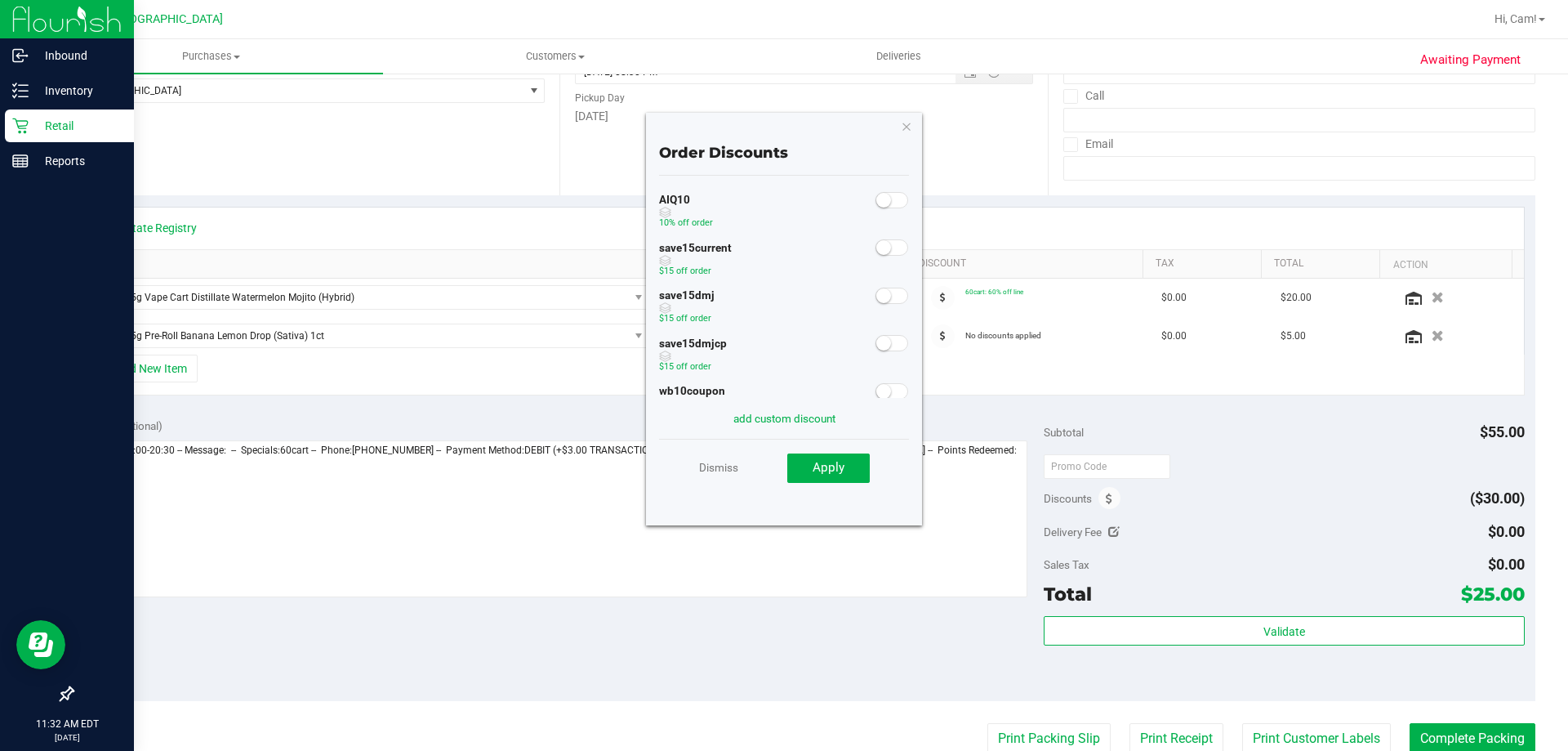 click at bounding box center (884, 200) 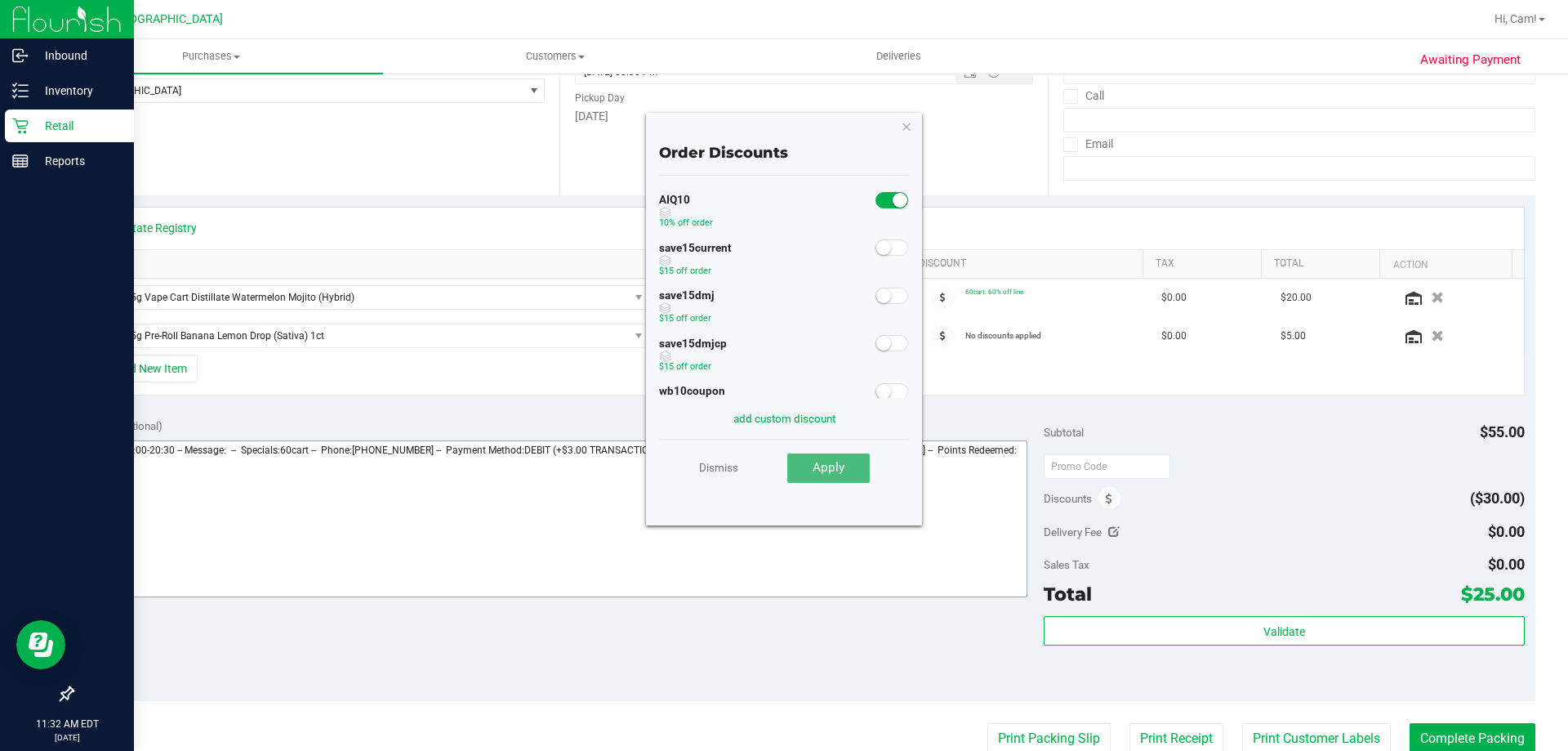 drag, startPoint x: 837, startPoint y: 462, endPoint x: 871, endPoint y: 463, distance: 34.0147 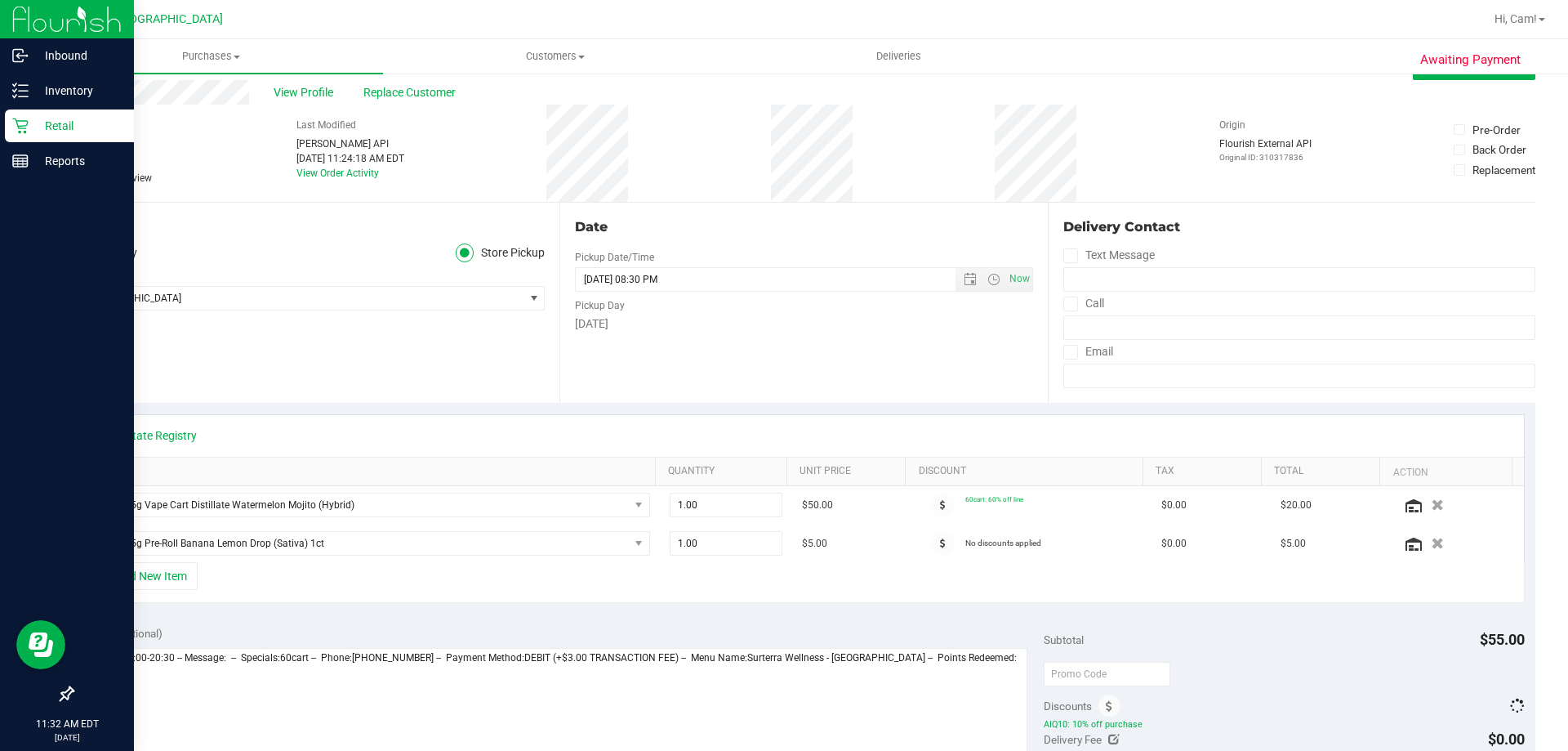 scroll, scrollTop: 0, scrollLeft: 0, axis: both 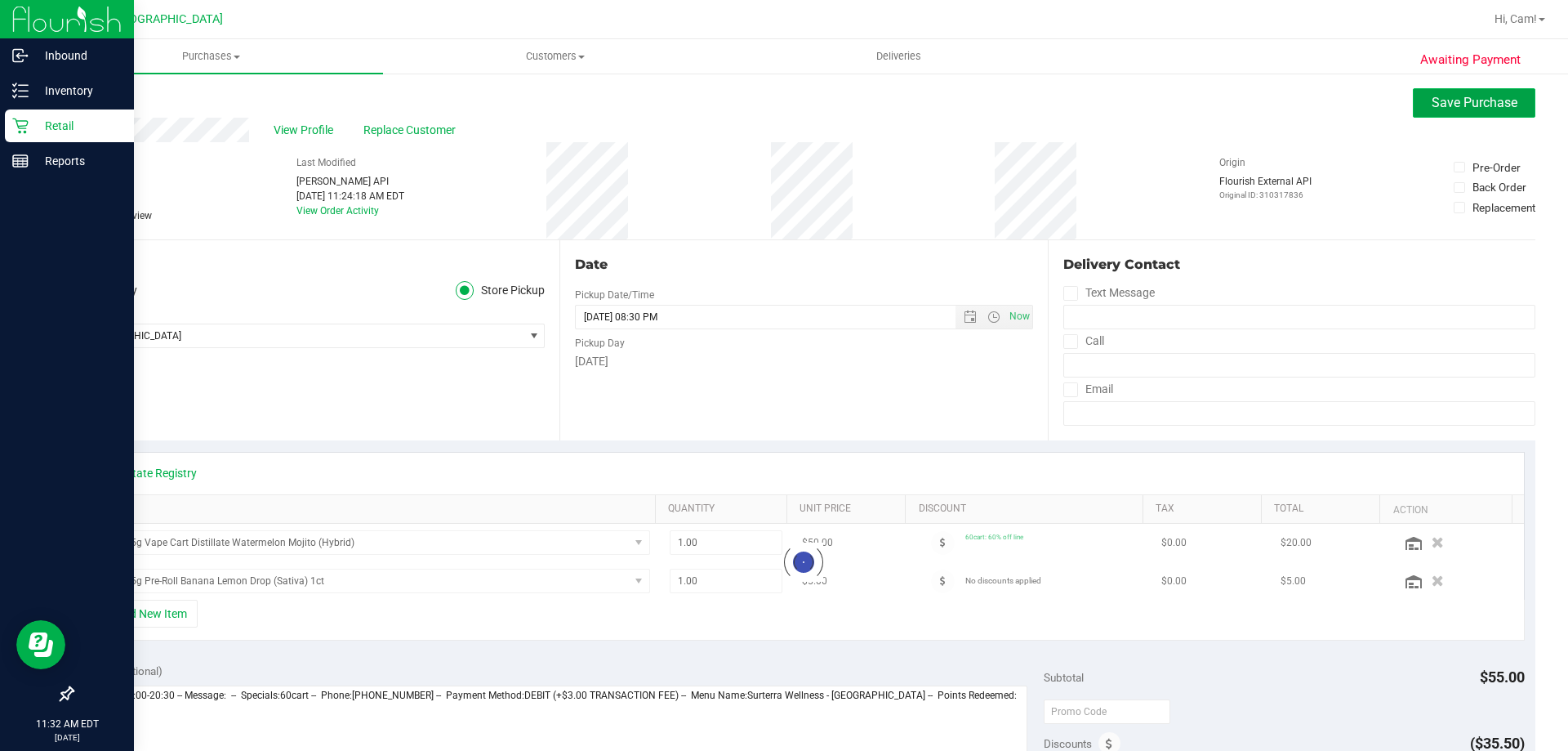 click on "Save Purchase" at bounding box center (1474, 103) 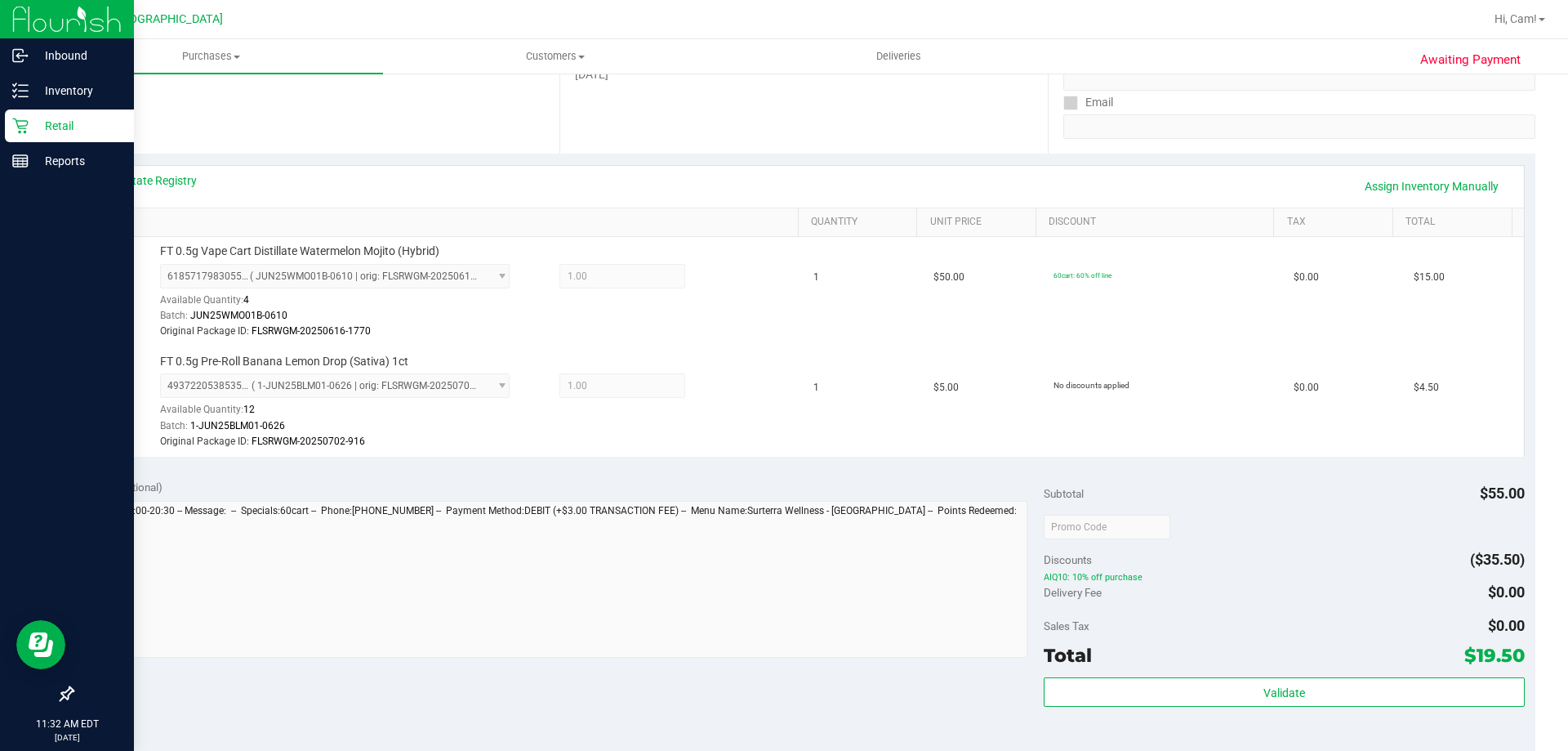 scroll, scrollTop: 572, scrollLeft: 0, axis: vertical 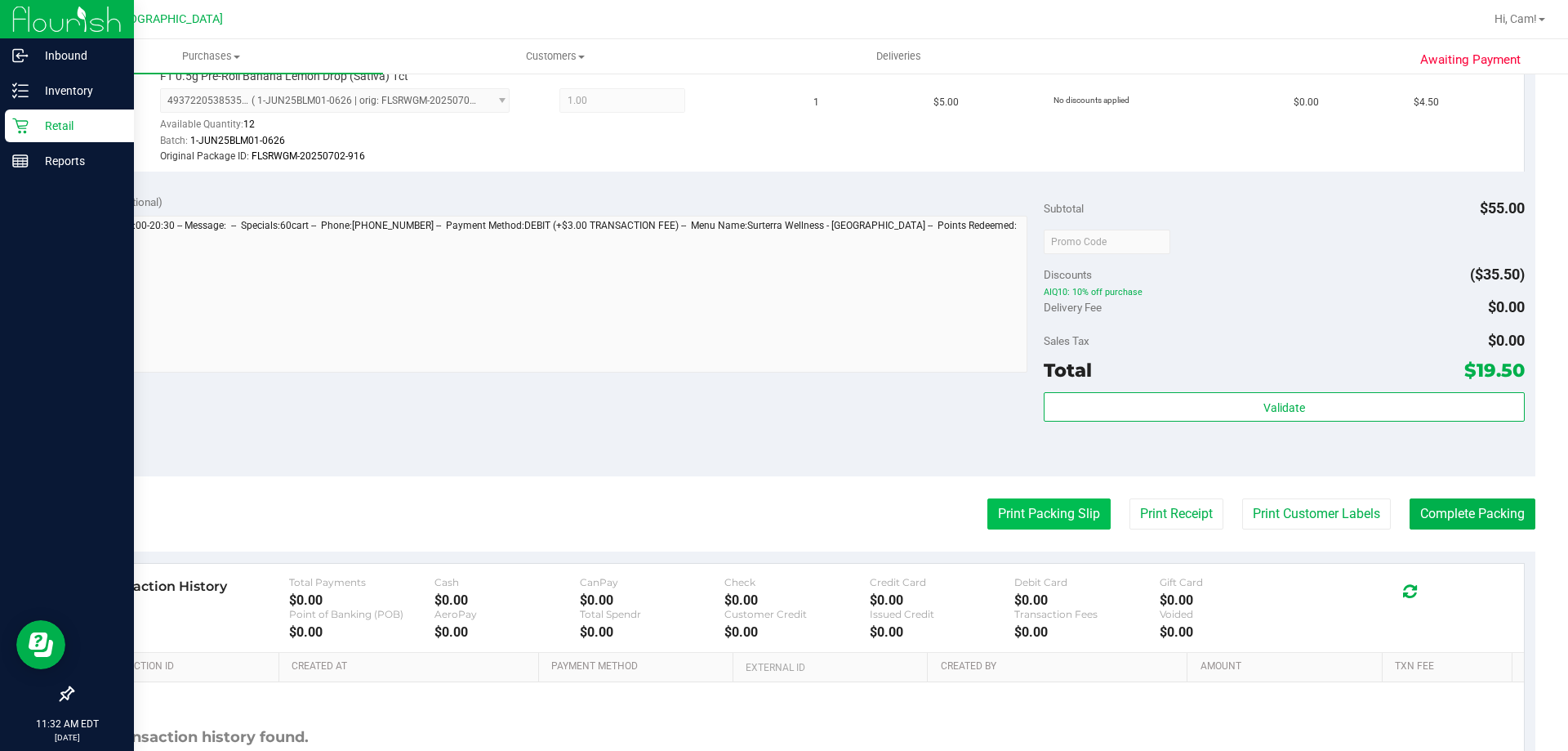 click on "Print Packing Slip" at bounding box center [1049, 514] 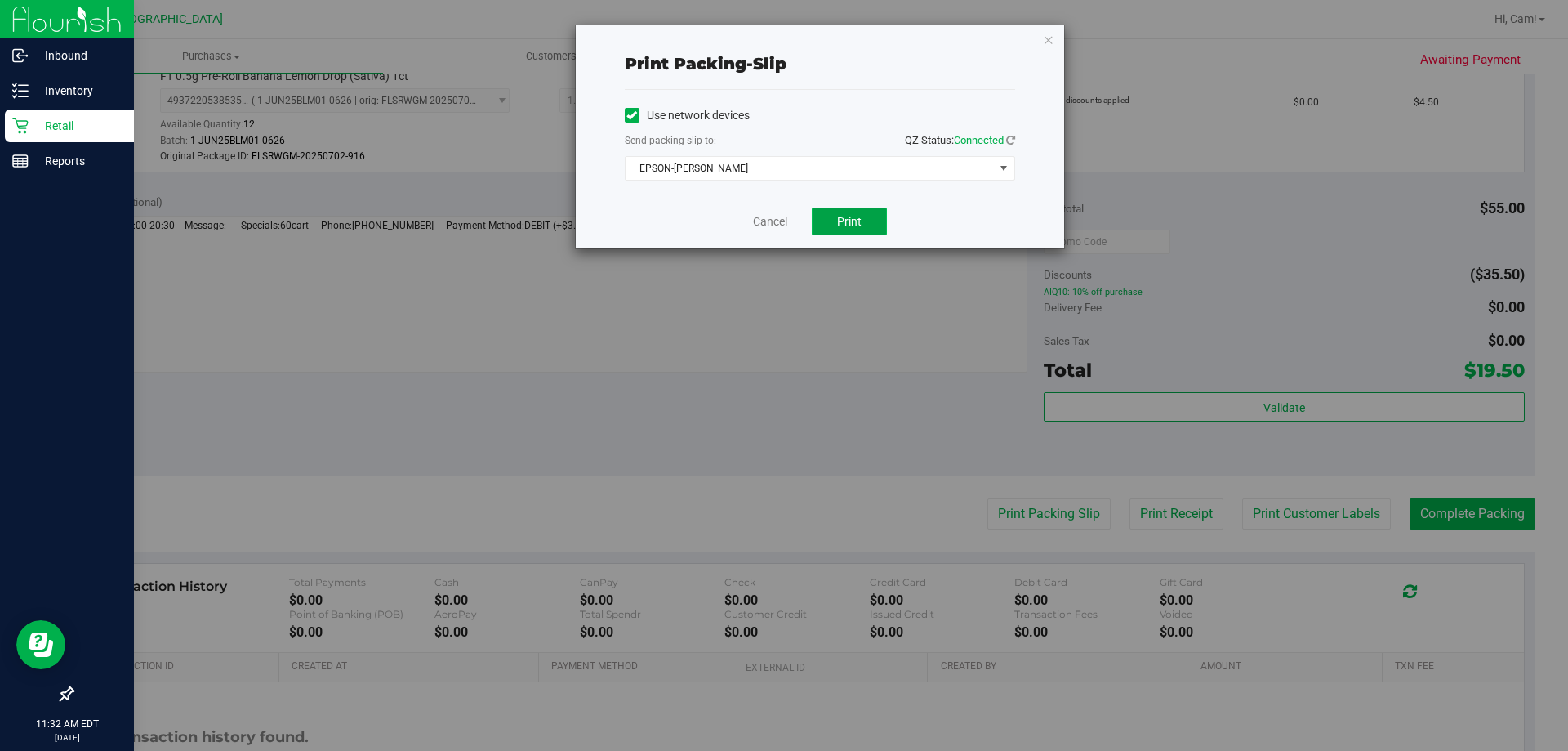 click on "Print" at bounding box center (849, 221) 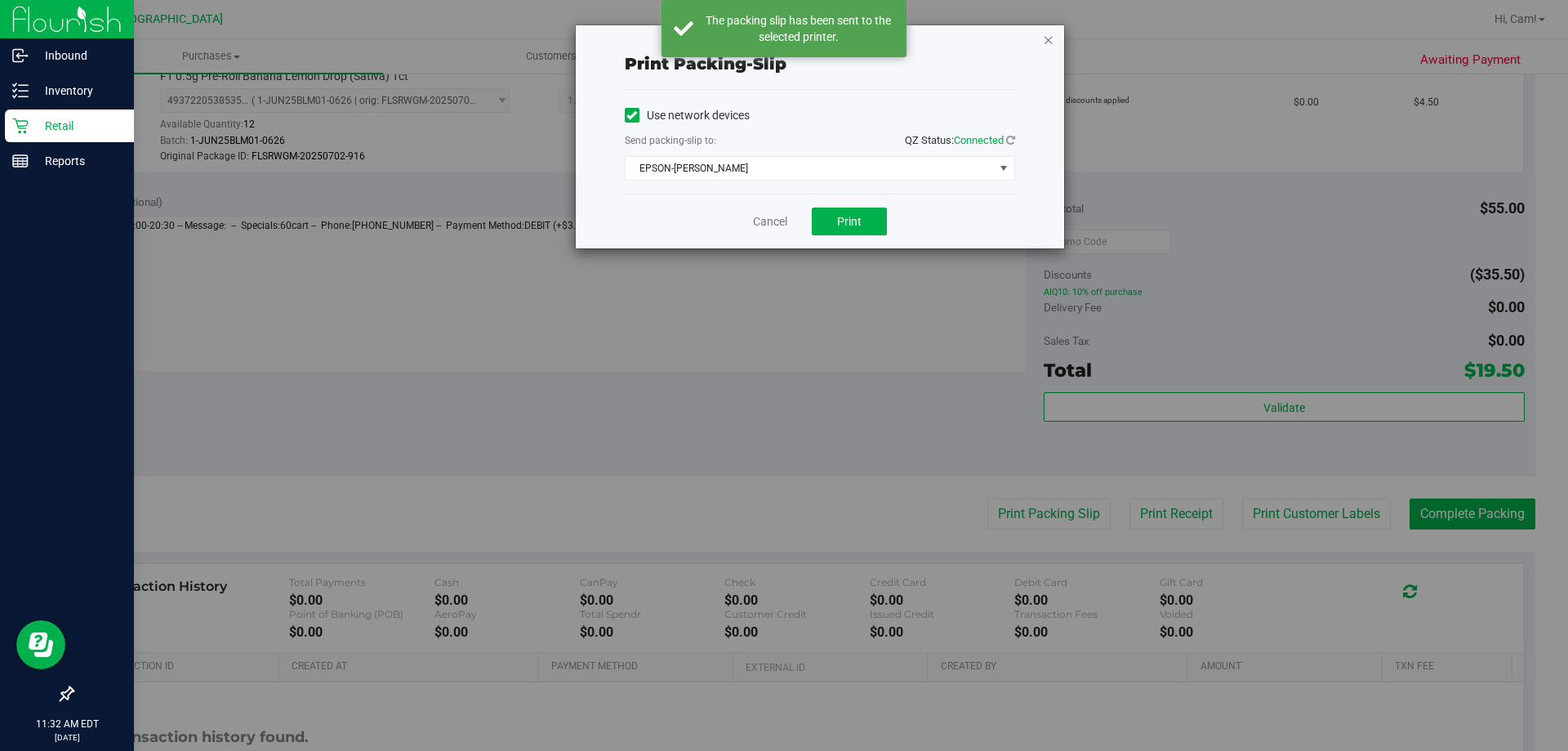 click at bounding box center (1049, 39) 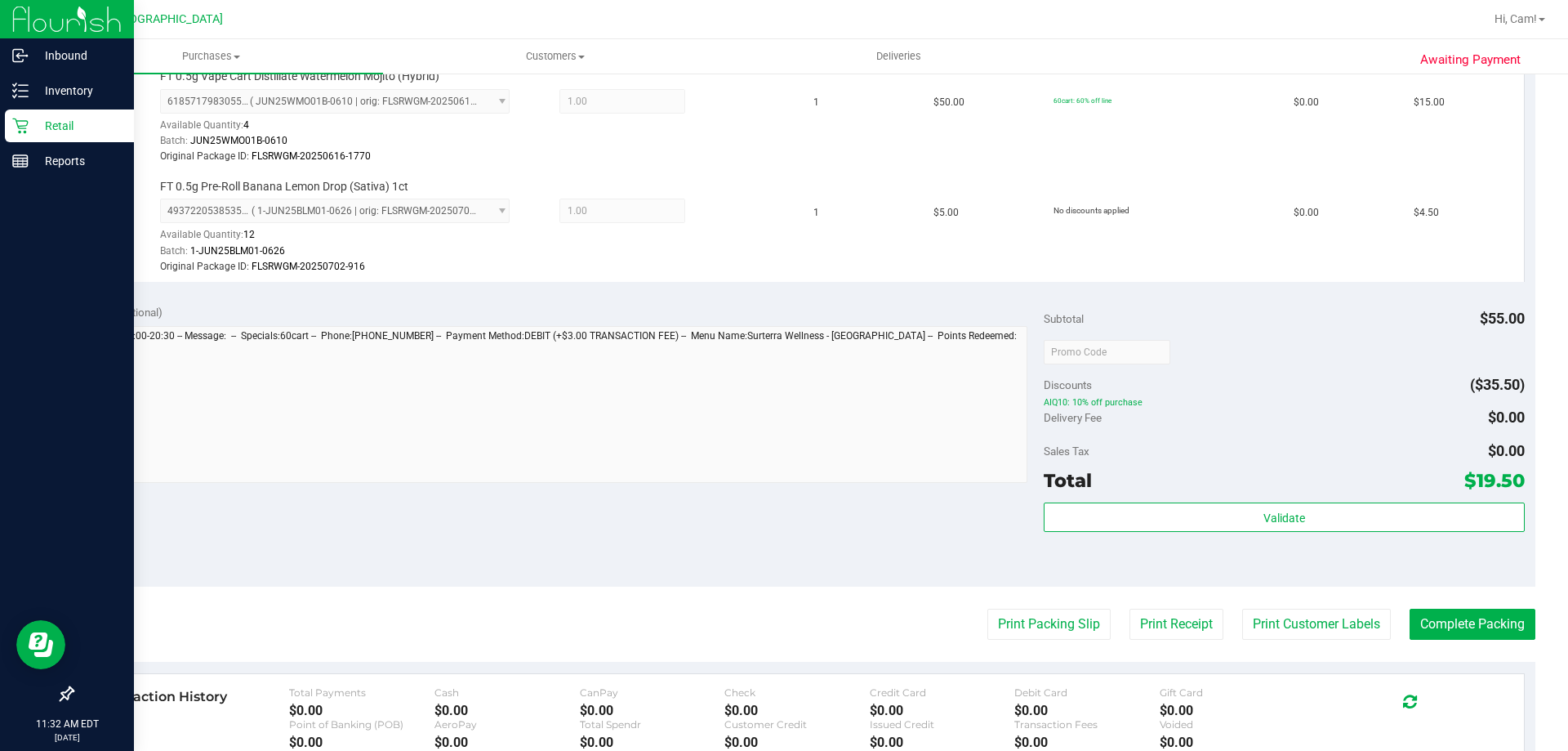 scroll, scrollTop: 490, scrollLeft: 0, axis: vertical 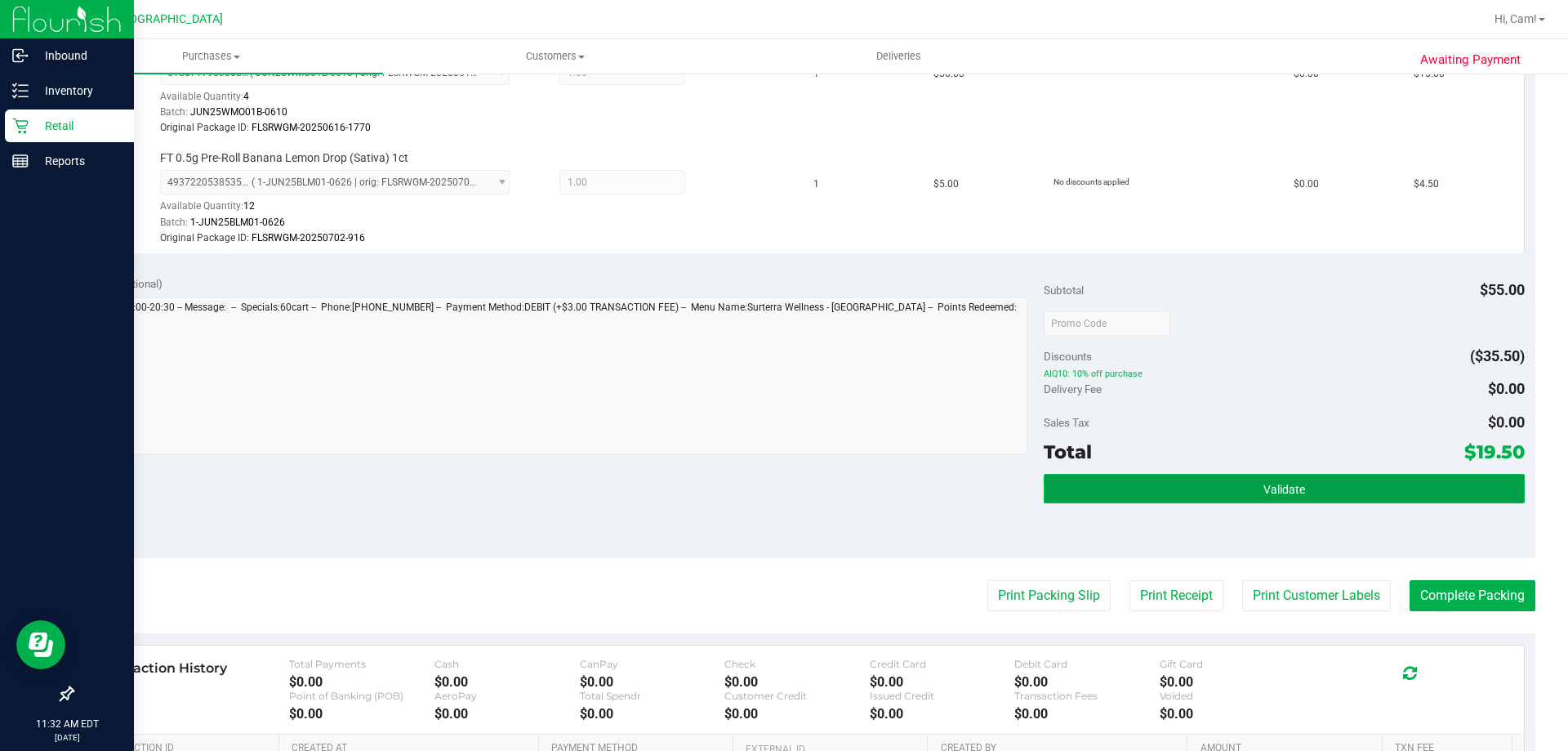 click on "Validate" at bounding box center (1284, 489) 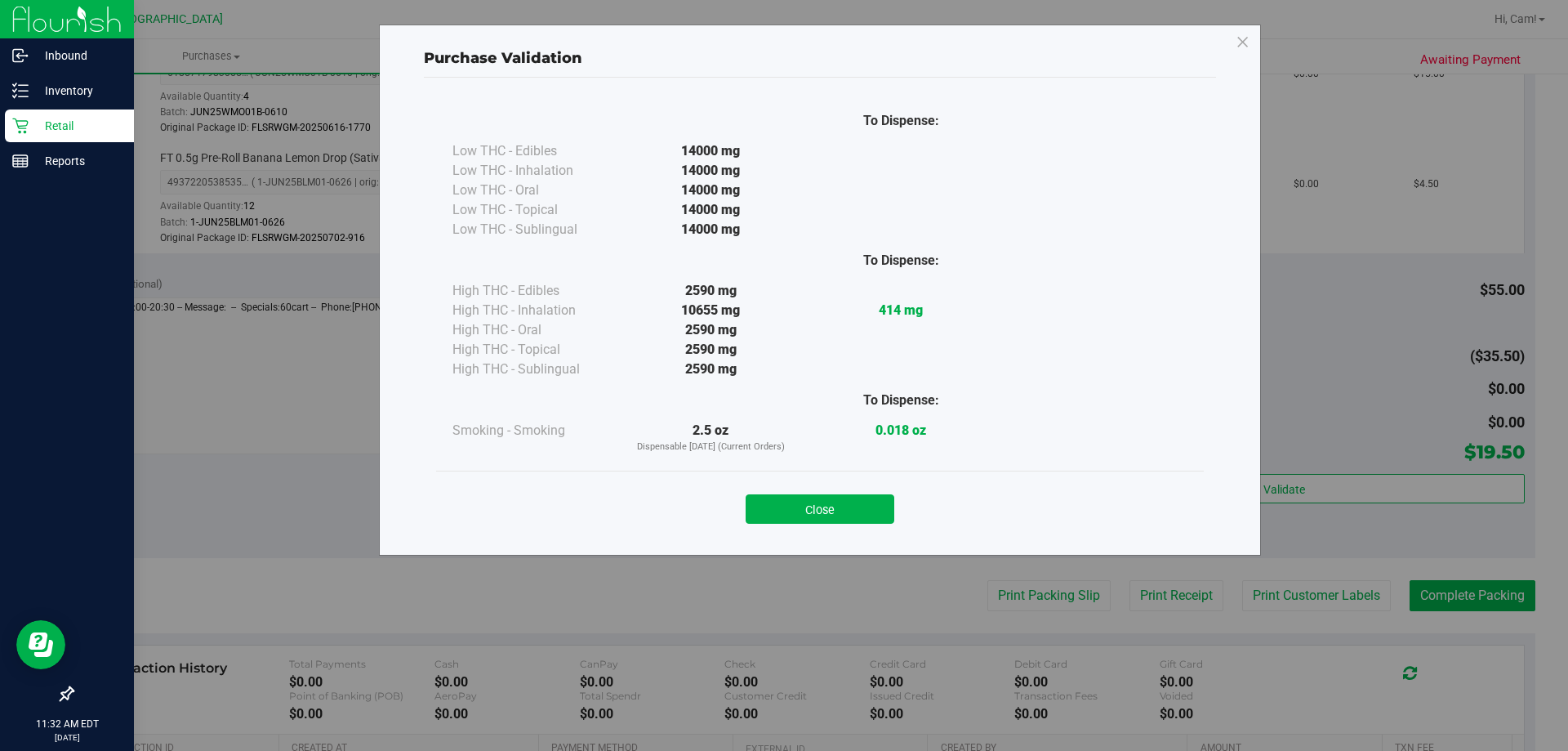 click on "Close" at bounding box center [820, 509] 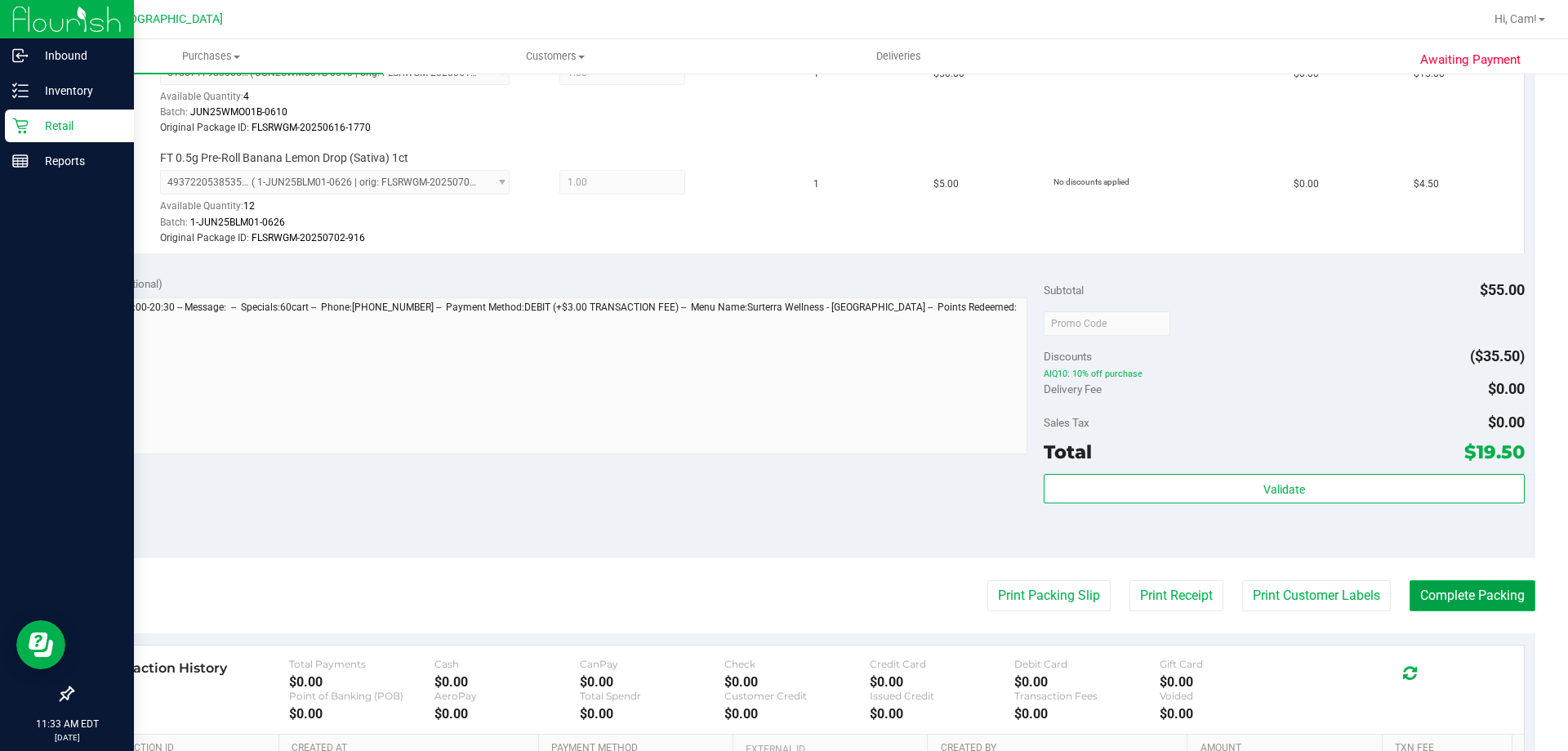 click on "Complete Packing" at bounding box center (1472, 596) 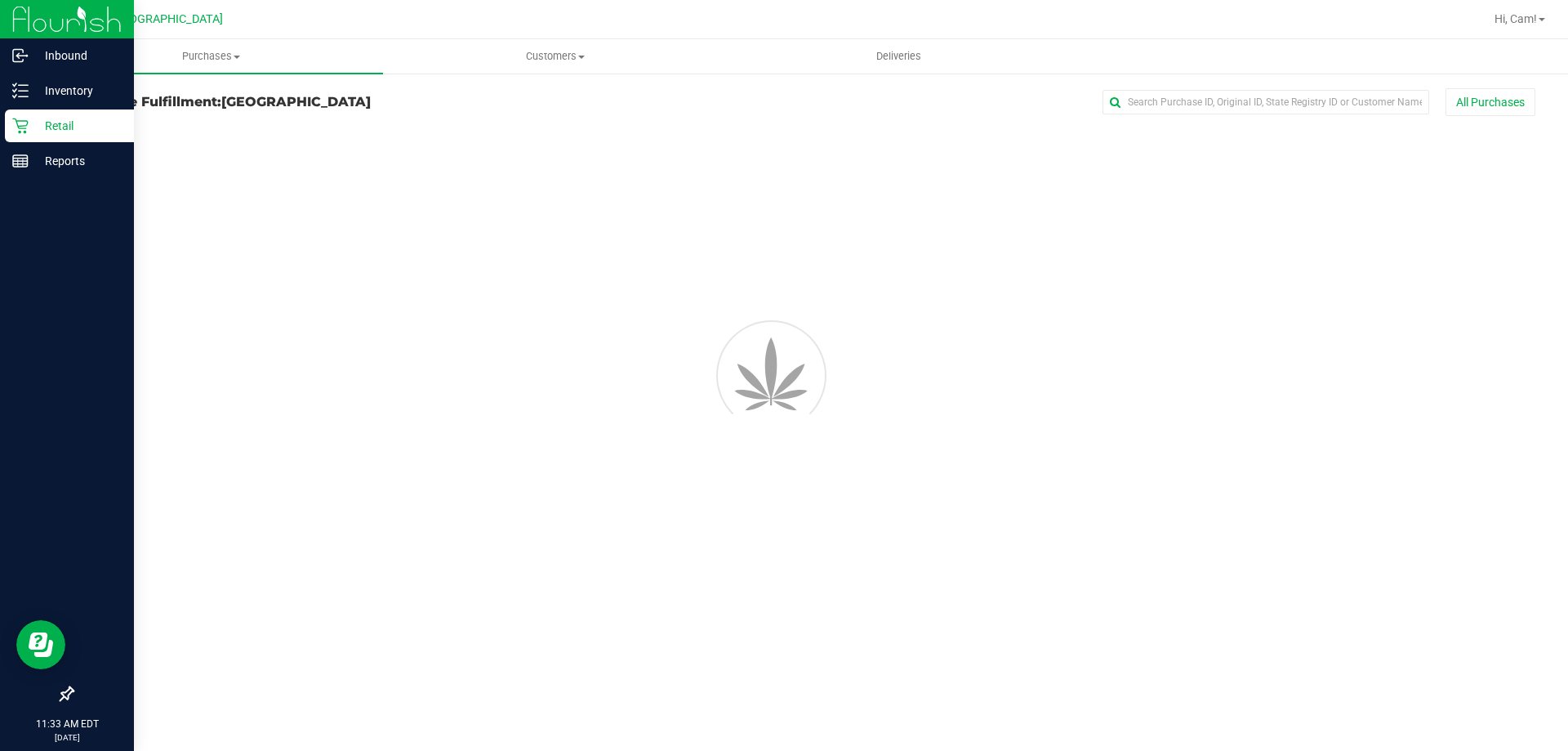 scroll, scrollTop: 0, scrollLeft: 0, axis: both 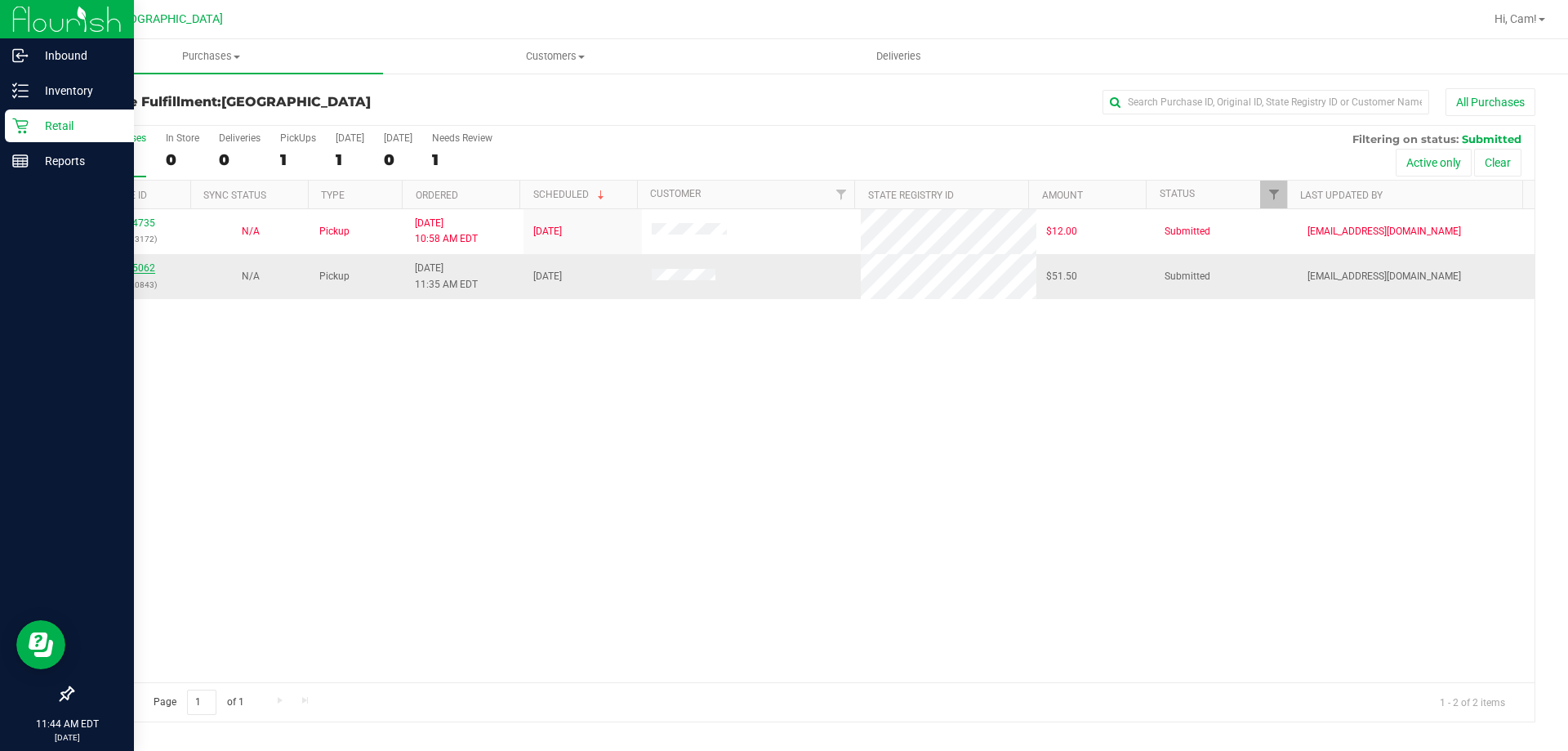 click on "11655062" at bounding box center [132, 268] 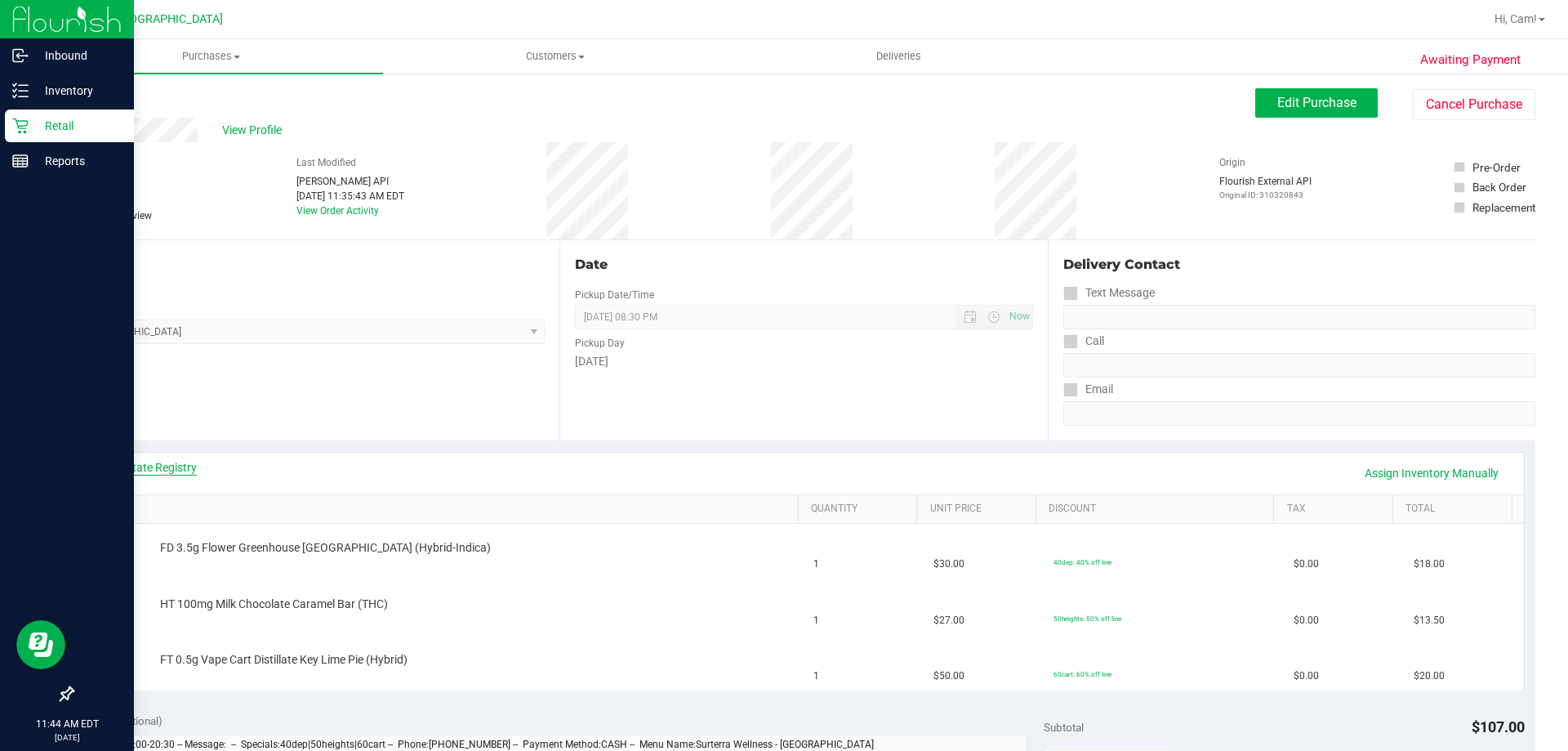 click on "View State Registry" at bounding box center (148, 467) 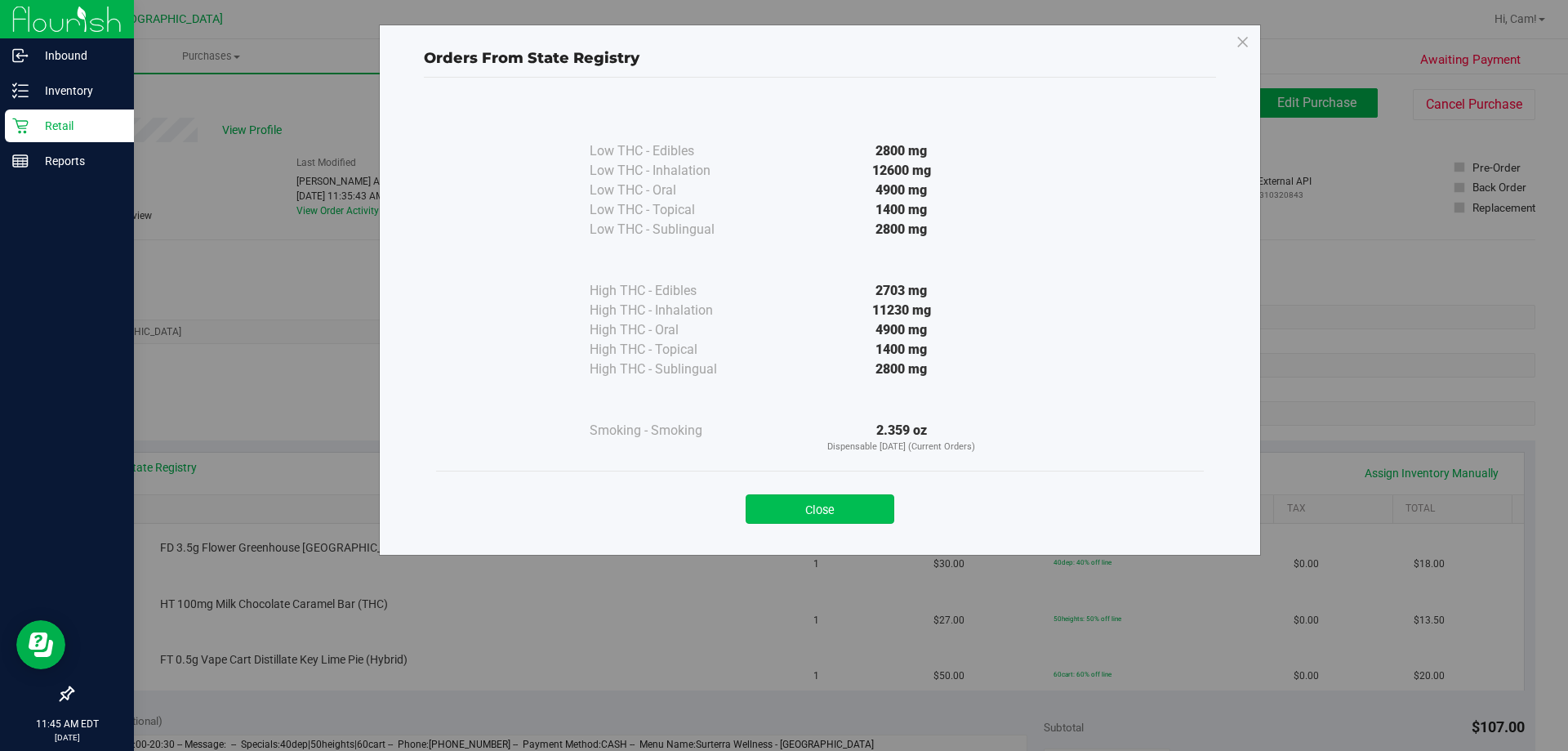 click on "Close" at bounding box center [820, 509] 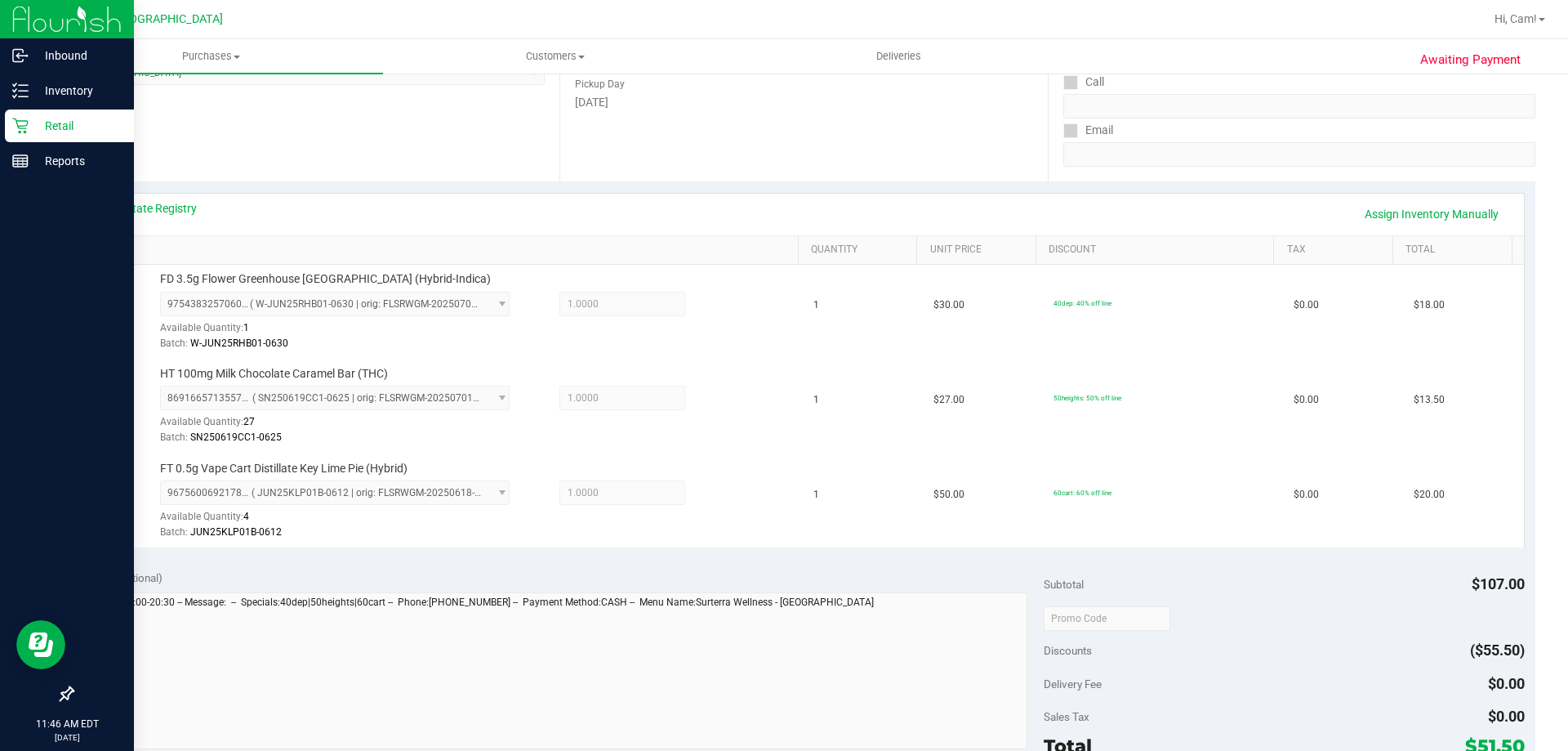 scroll, scrollTop: 409, scrollLeft: 0, axis: vertical 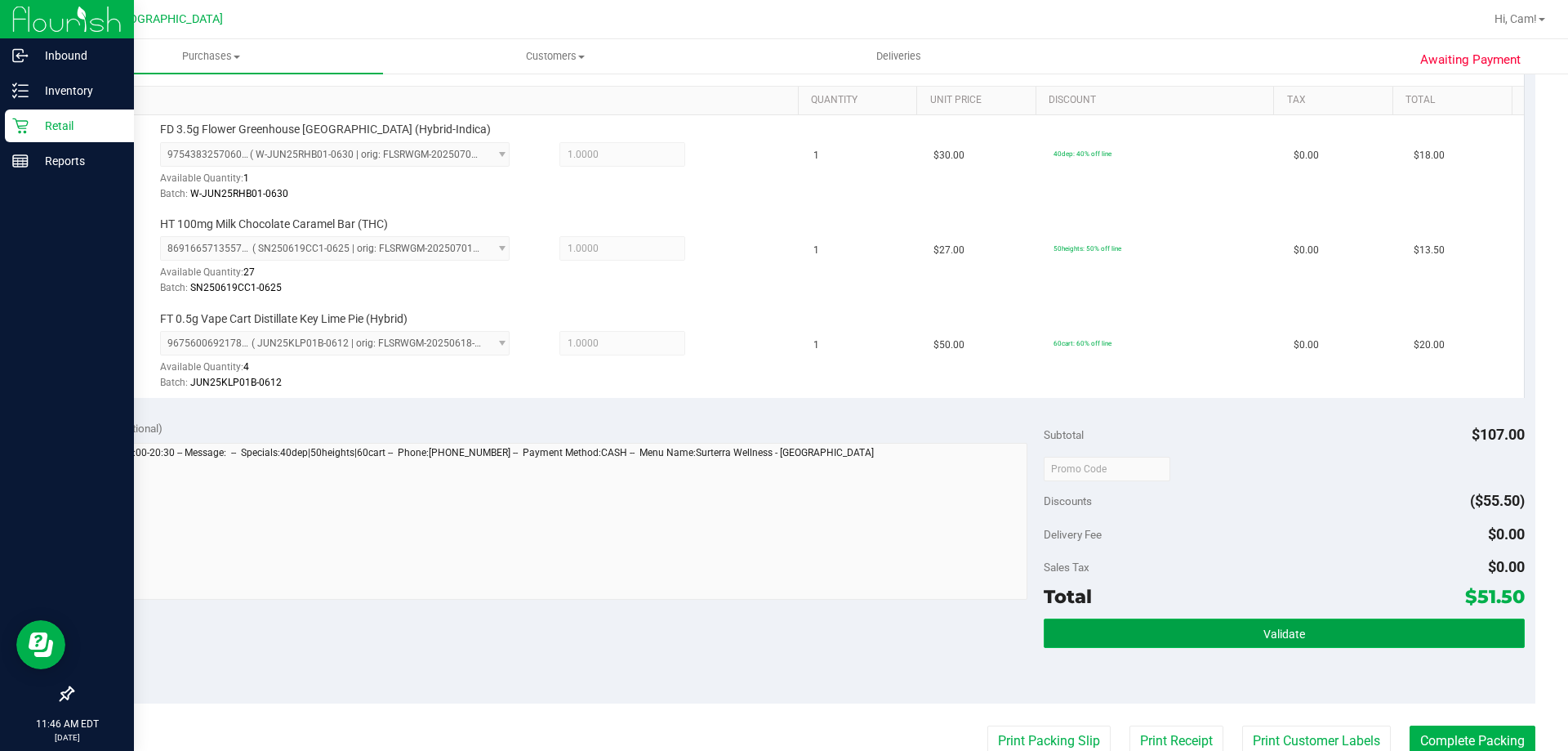 click on "Validate" at bounding box center [1284, 633] 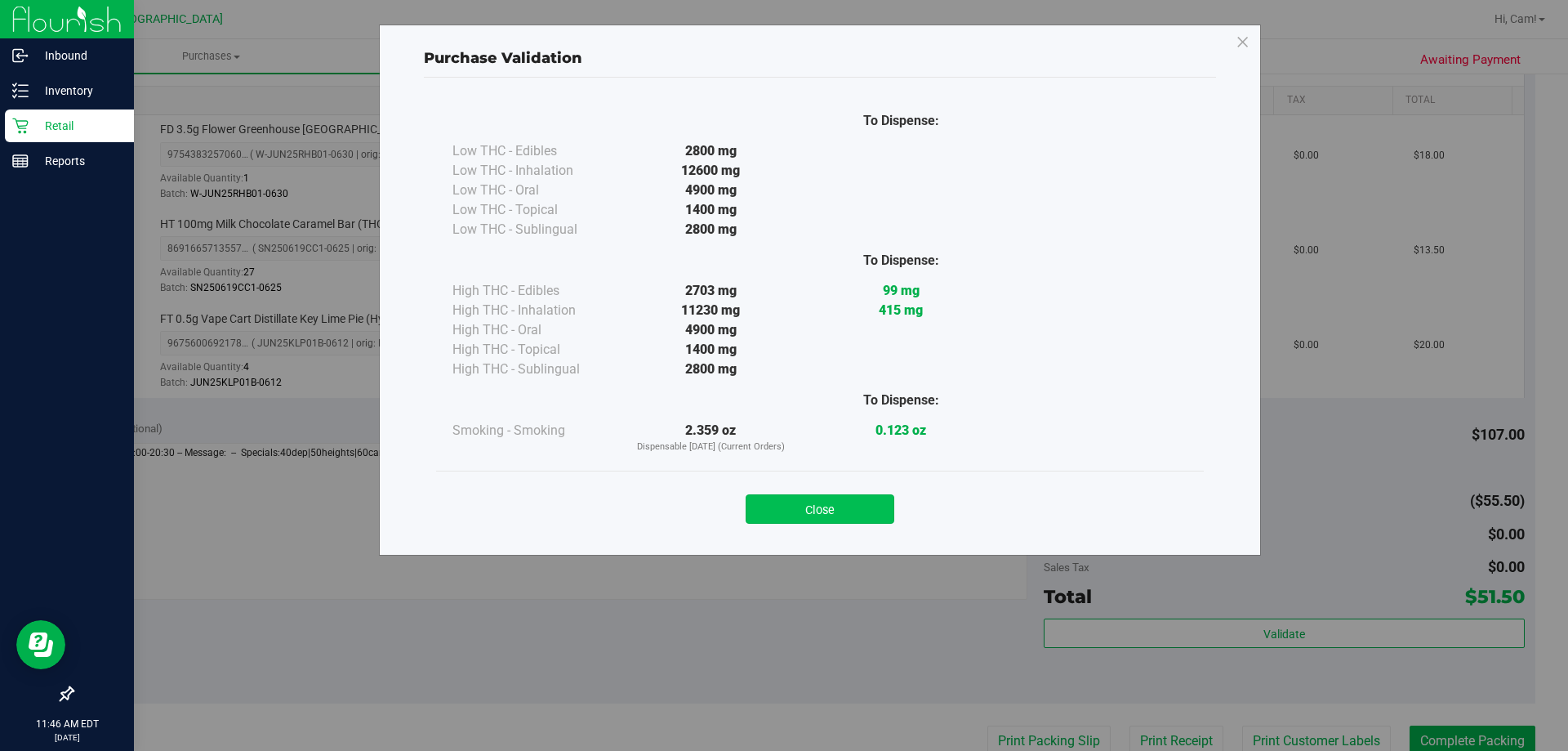 click on "Close" at bounding box center (820, 509) 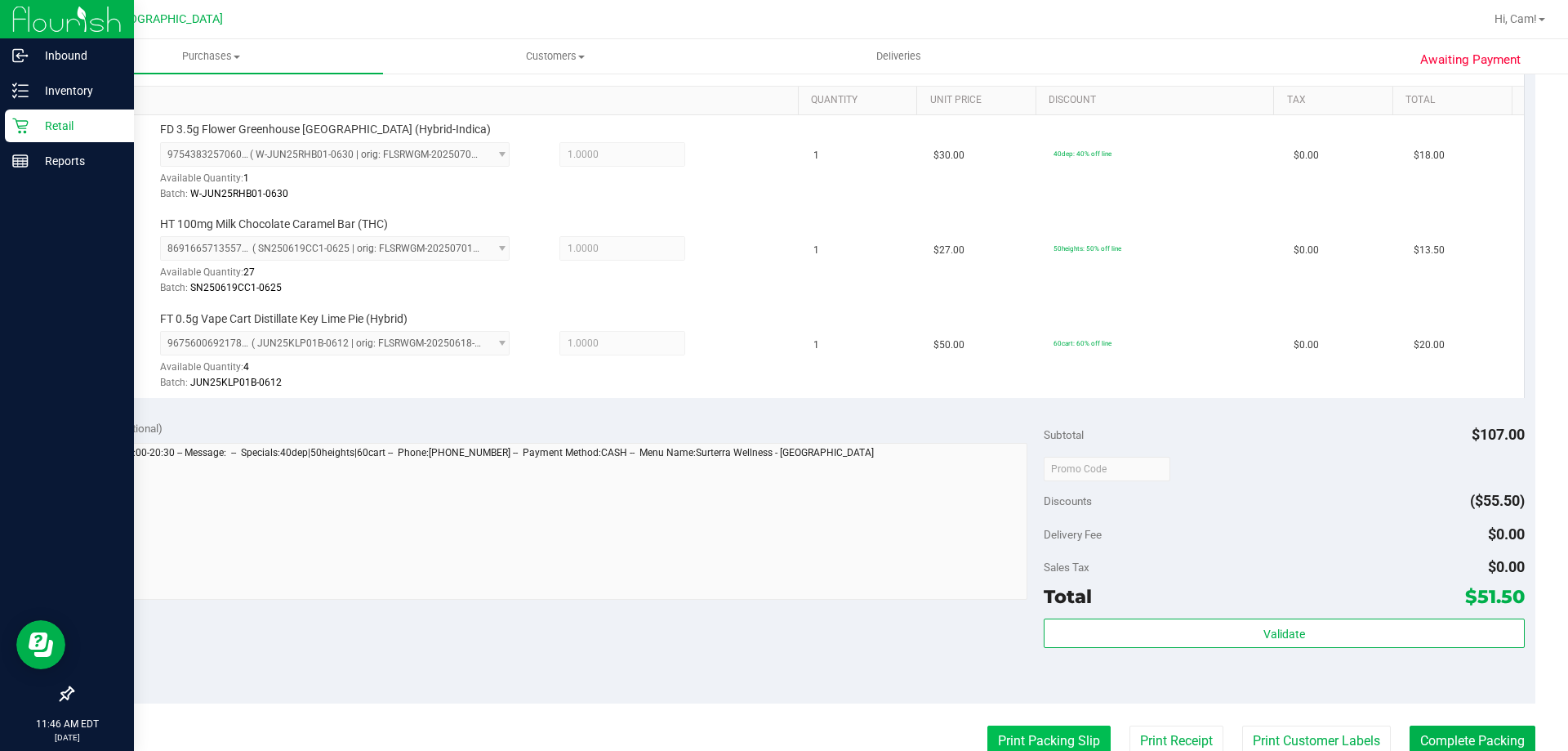 click on "Print Packing Slip" at bounding box center (1049, 741) 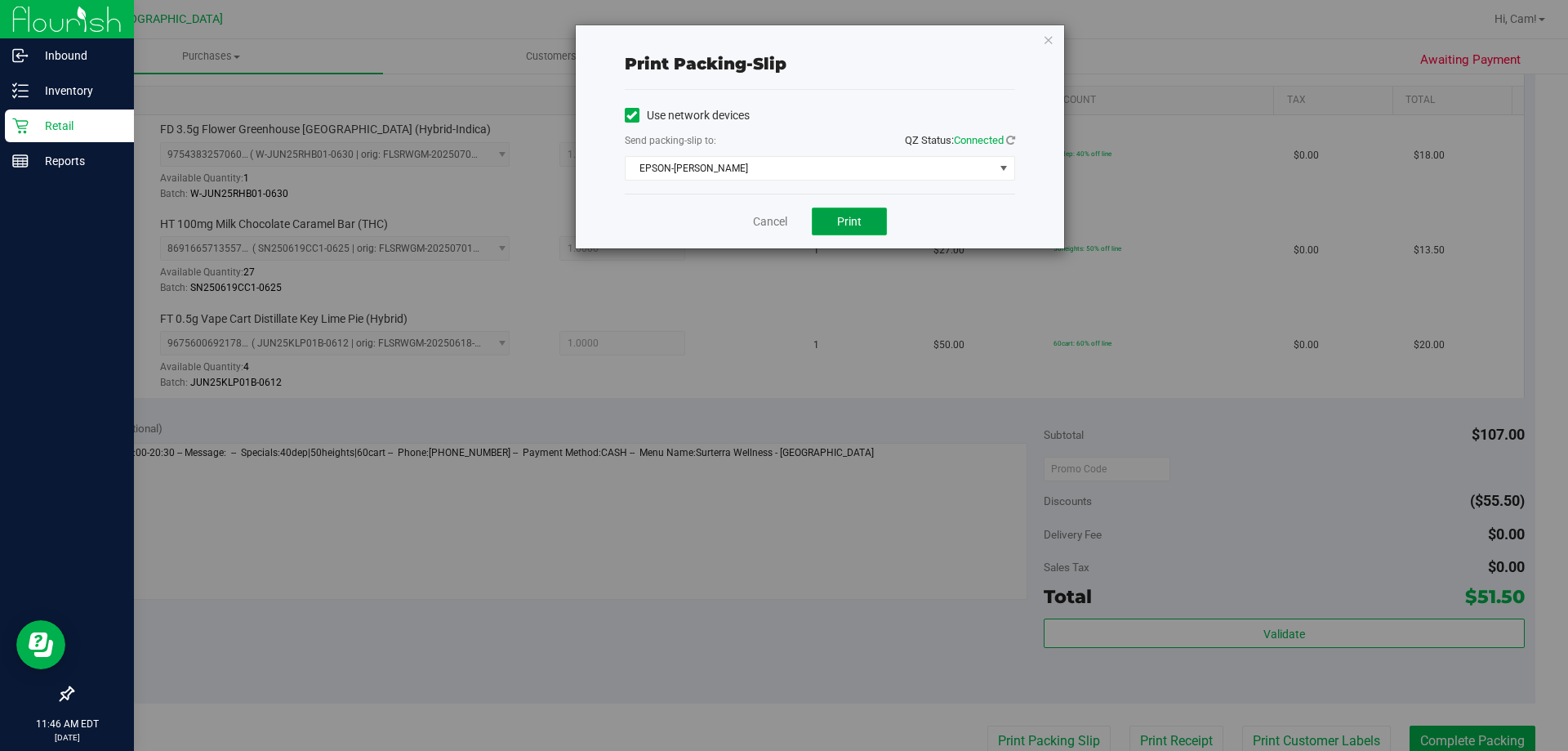 click on "Print" at bounding box center [849, 221] 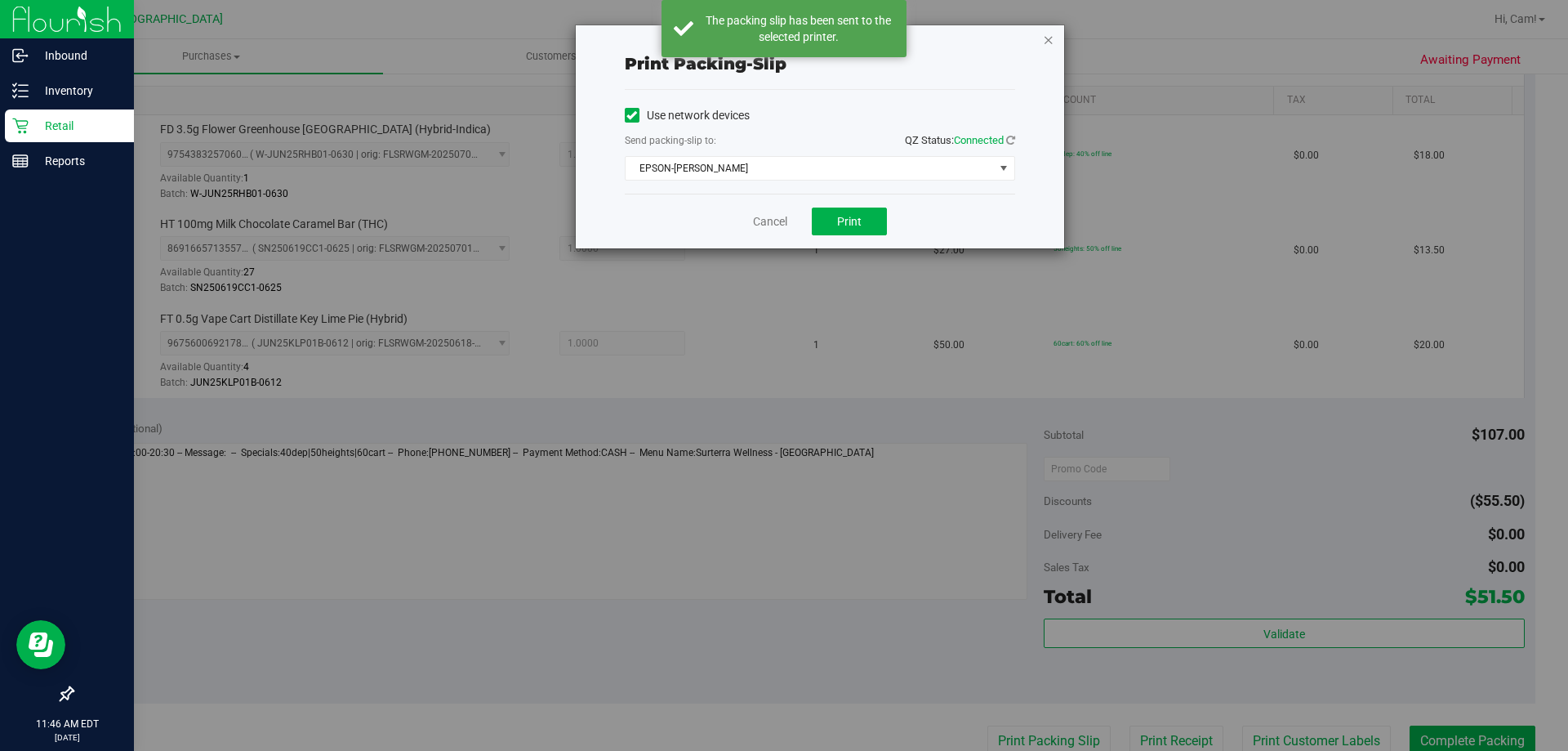 click at bounding box center [1049, 39] 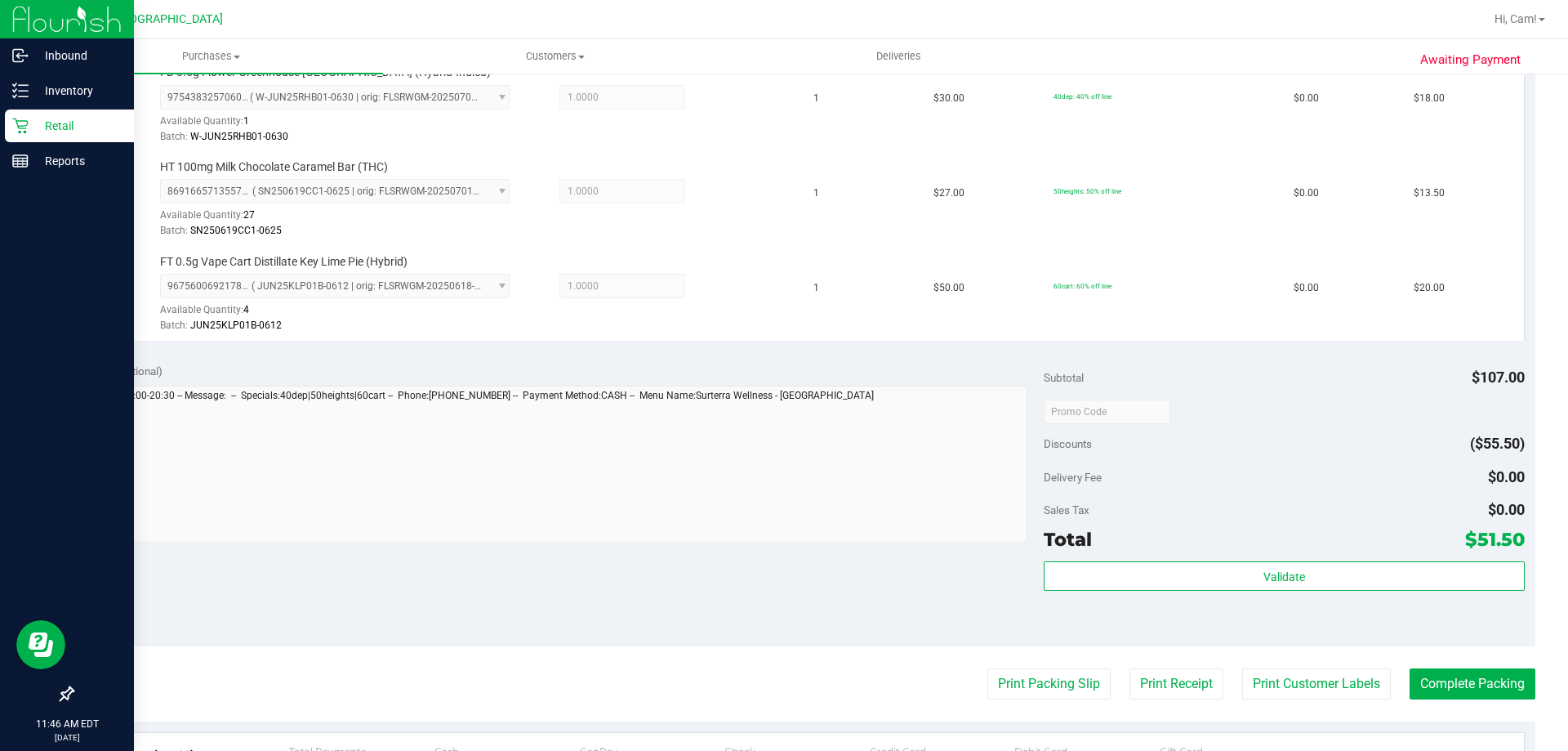 scroll, scrollTop: 572, scrollLeft: 0, axis: vertical 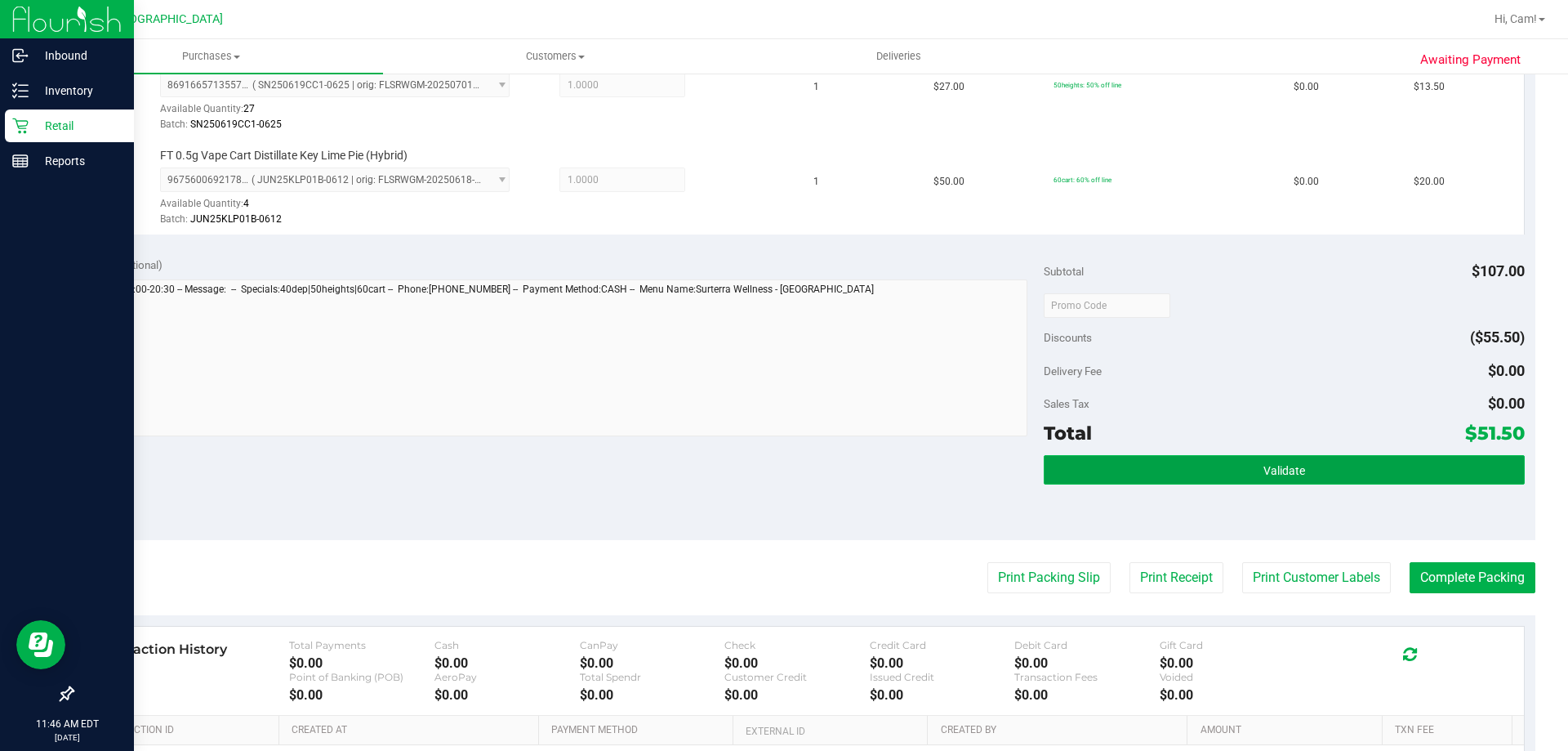 click on "Validate" at bounding box center (1284, 470) 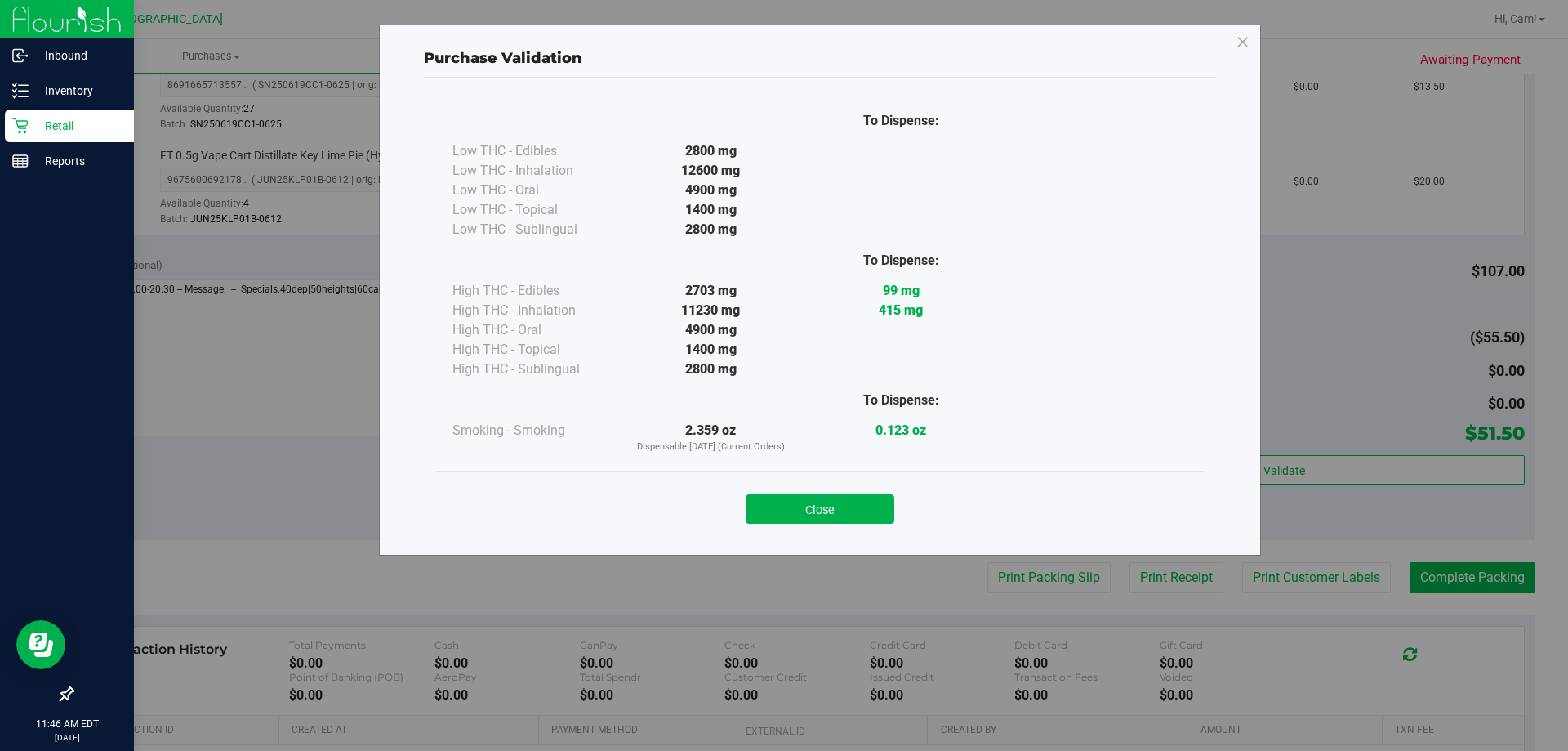 drag, startPoint x: 860, startPoint y: 519, endPoint x: 869, endPoint y: 509, distance: 13.45362 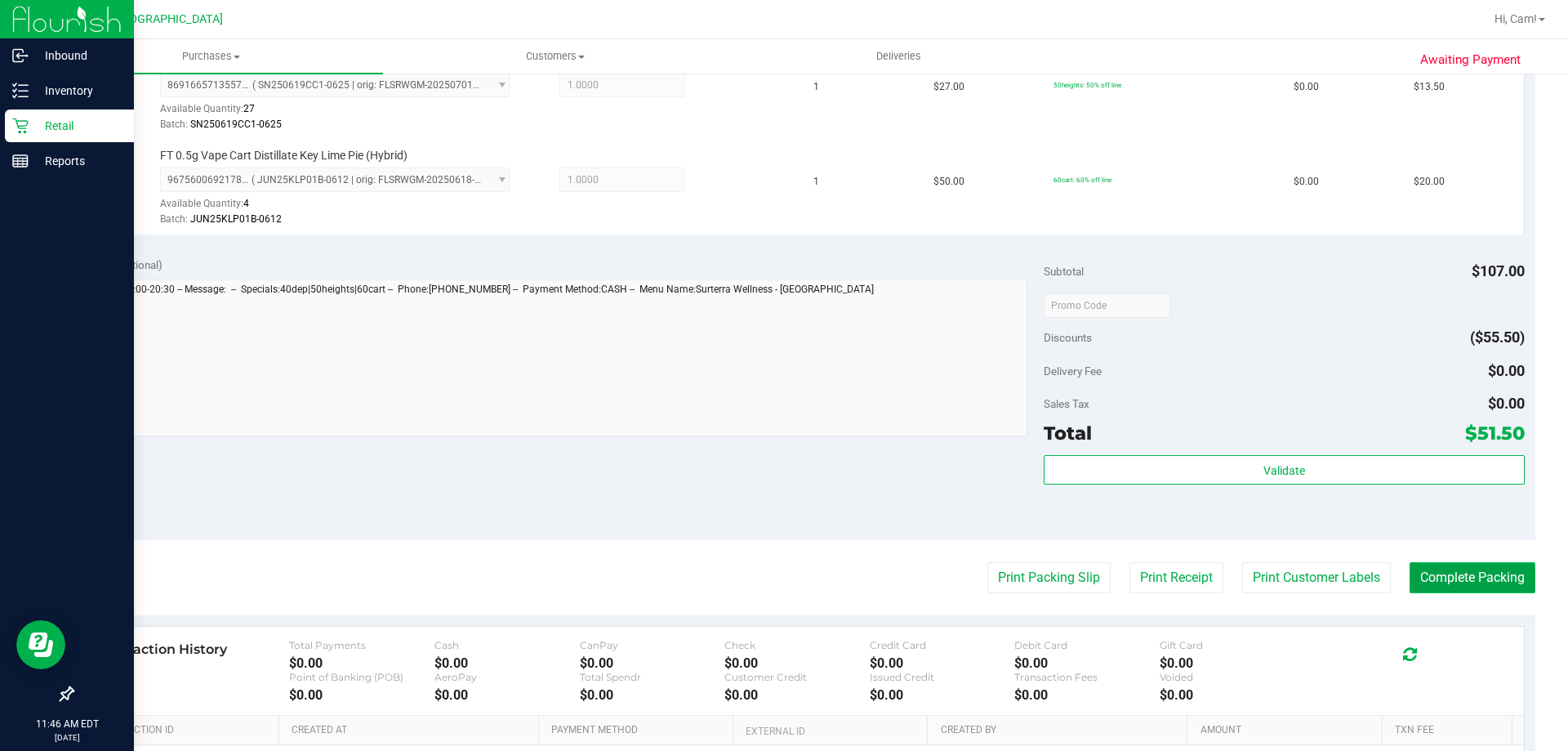 click on "Complete Packing" at bounding box center (1472, 578) 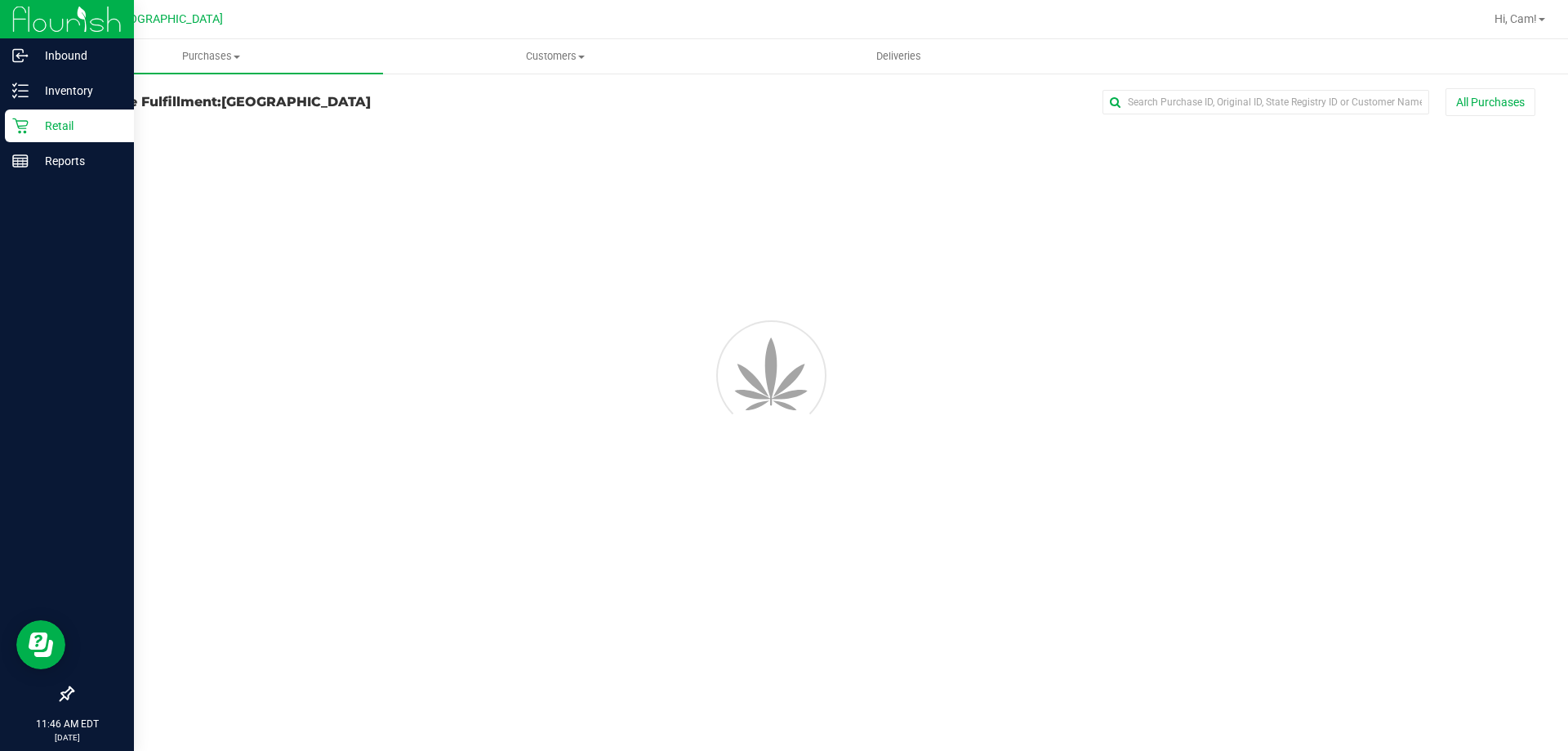 scroll, scrollTop: 0, scrollLeft: 0, axis: both 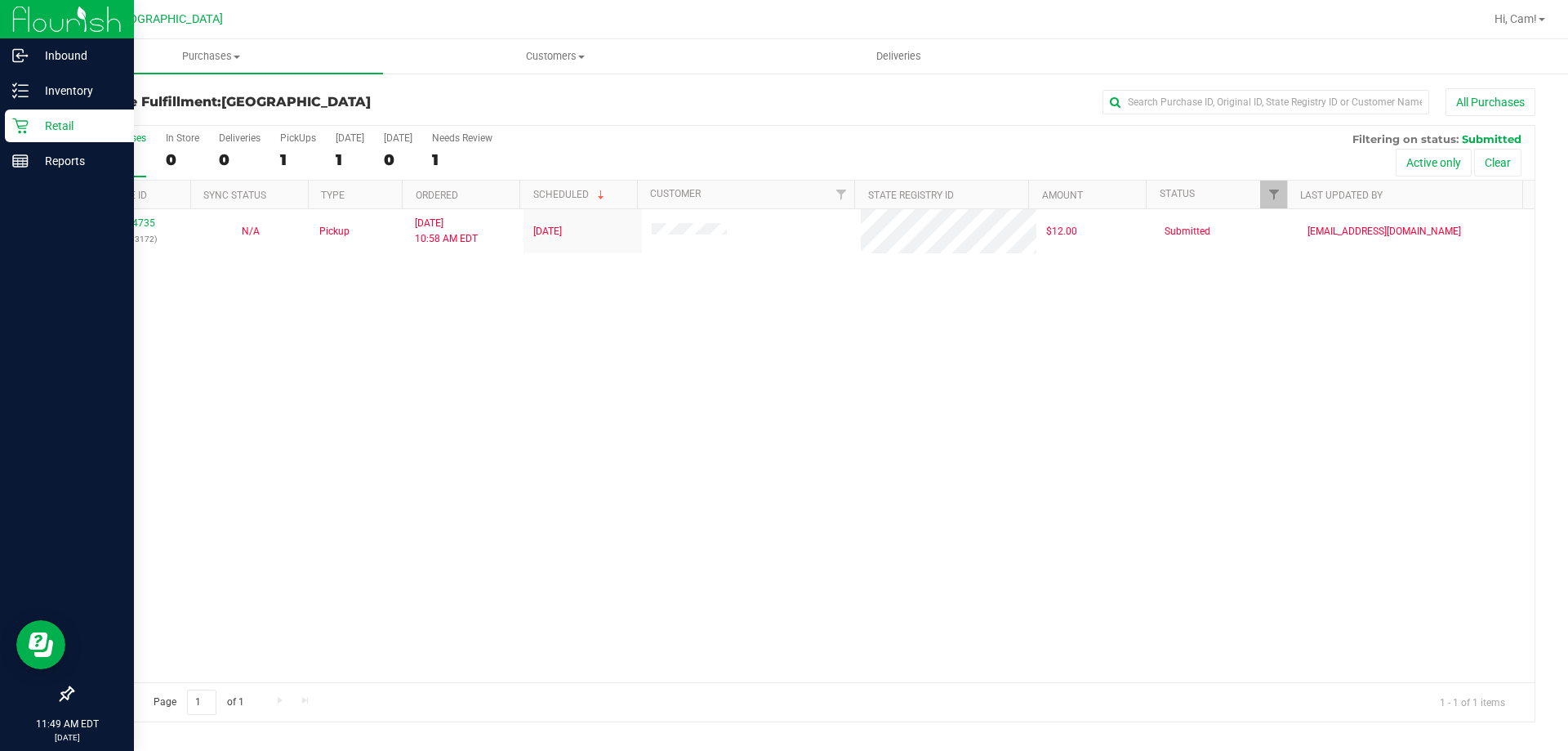 click on "11654735
(310313172)
N/A
Pickup 7/19/2025 10:58 AM EDT 7/19/2025
$12.00
Submitted ccercy@liveparallel.com" at bounding box center [804, 445] 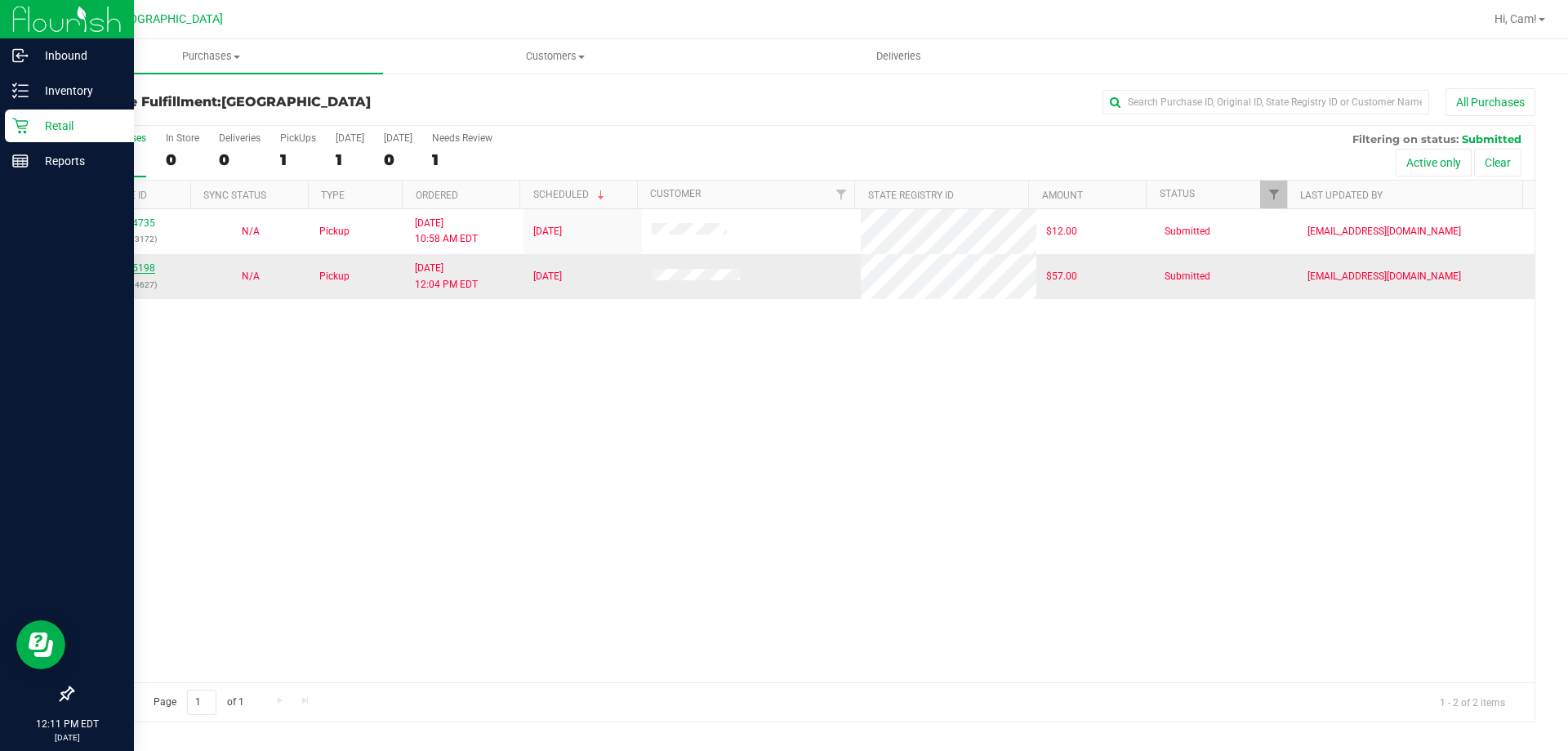 click on "11655198" at bounding box center [132, 268] 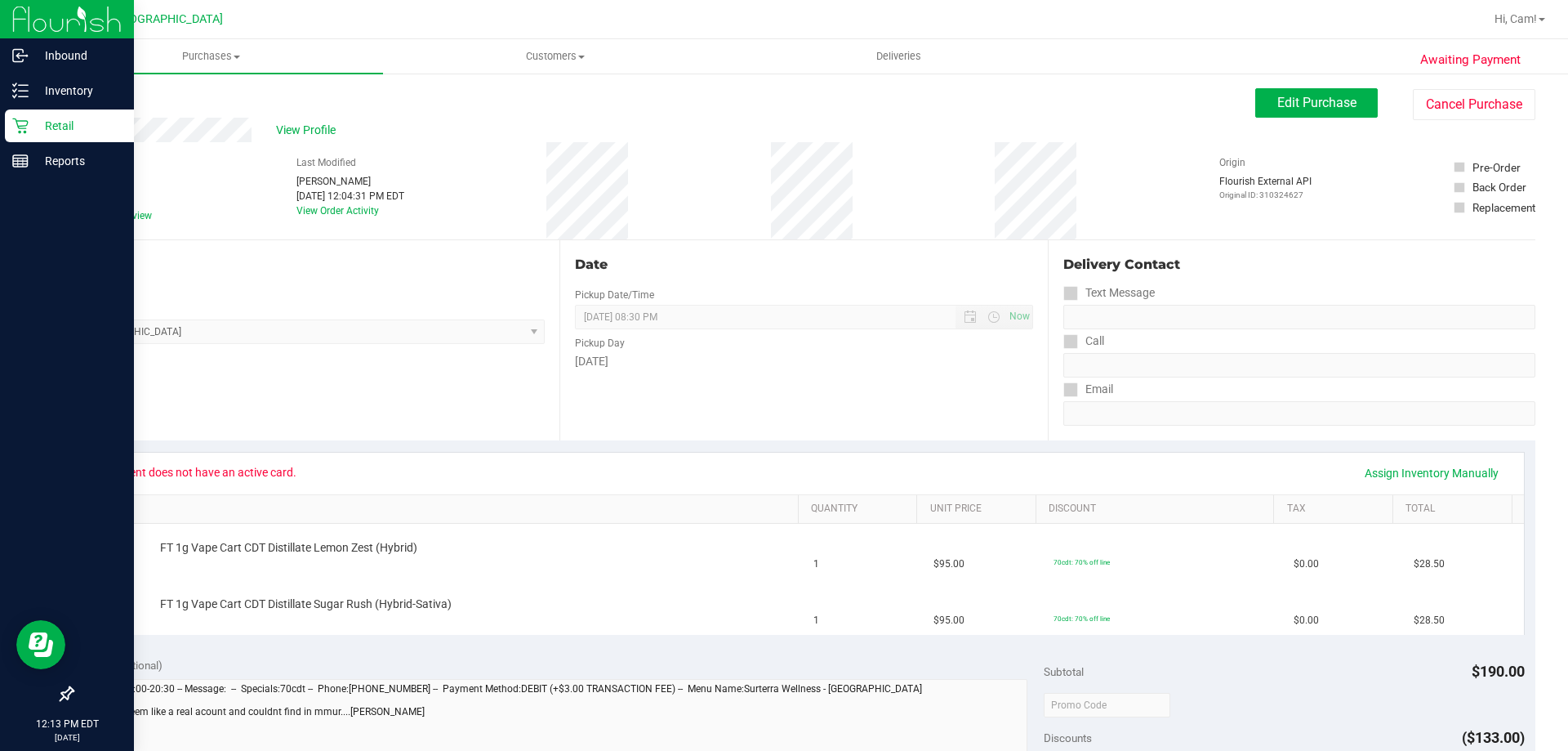 click on "Back" at bounding box center [84, 98] 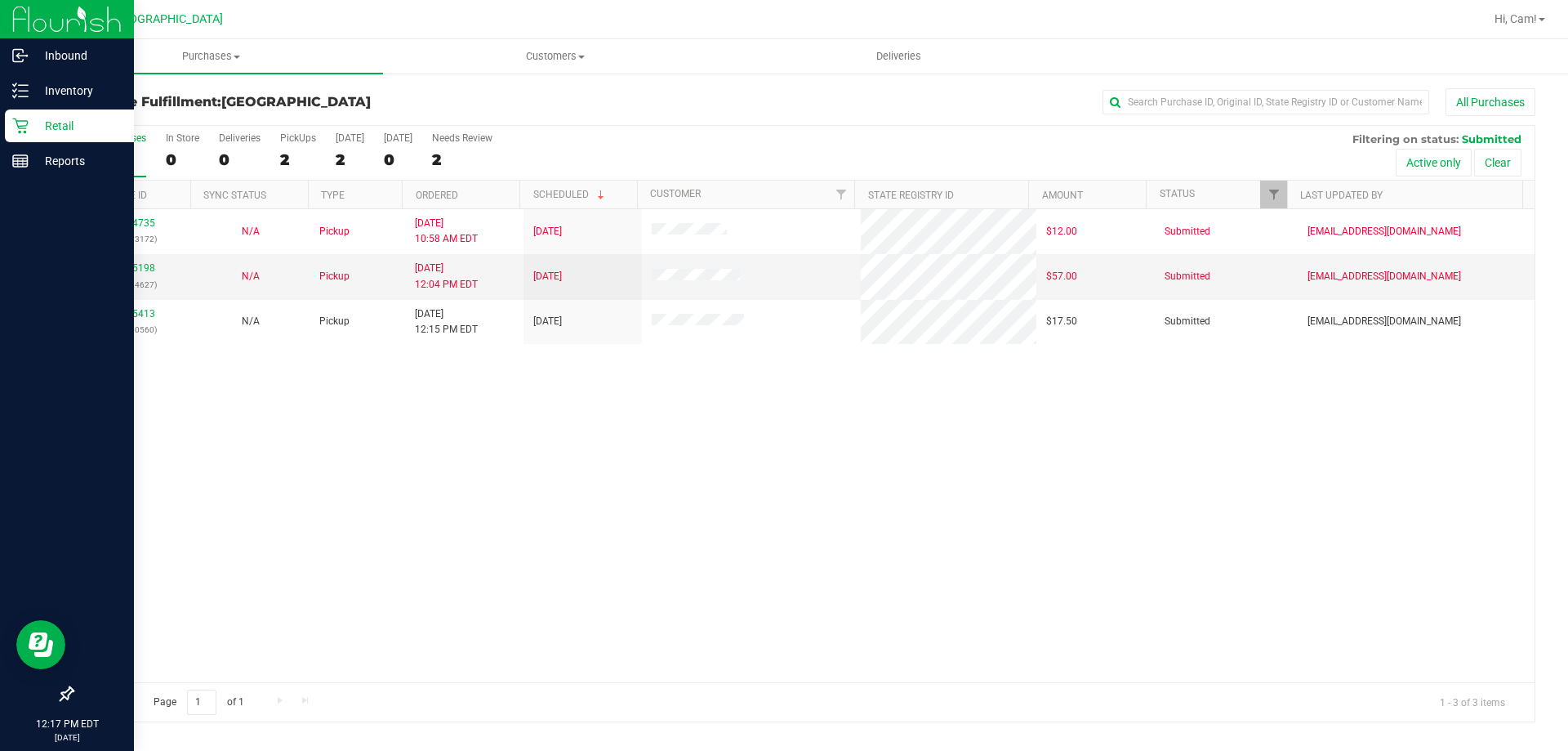 click on "11654735
(310313172)
N/A
Pickup 7/19/2025 10:58 AM EDT 7/19/2025
$12.00
Submitted ccercy@liveparallel.com
11655198
(310324627)
N/A
Pickup 7/19/2025 12:04 PM EDT 7/19/2025
$57.00
Submitted jobarnes@netacare.org
11655413
(310330560)
N/A
Pickup 7/19/2025 12:15 PM EDT 7/19/2025
$17.50
Submitted abe+parallel@iheartjane.com" at bounding box center (804, 445) 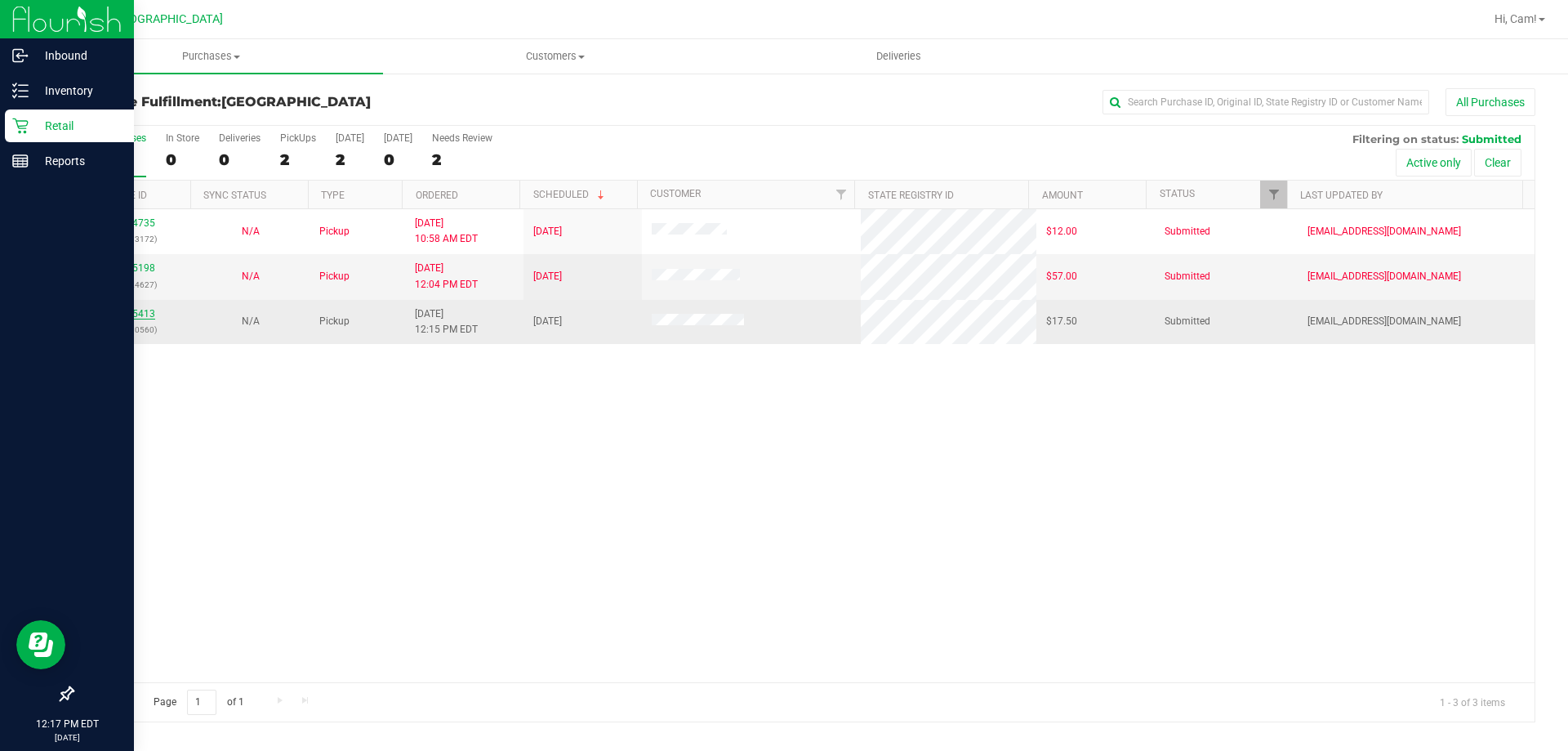 click on "11655413" at bounding box center (132, 314) 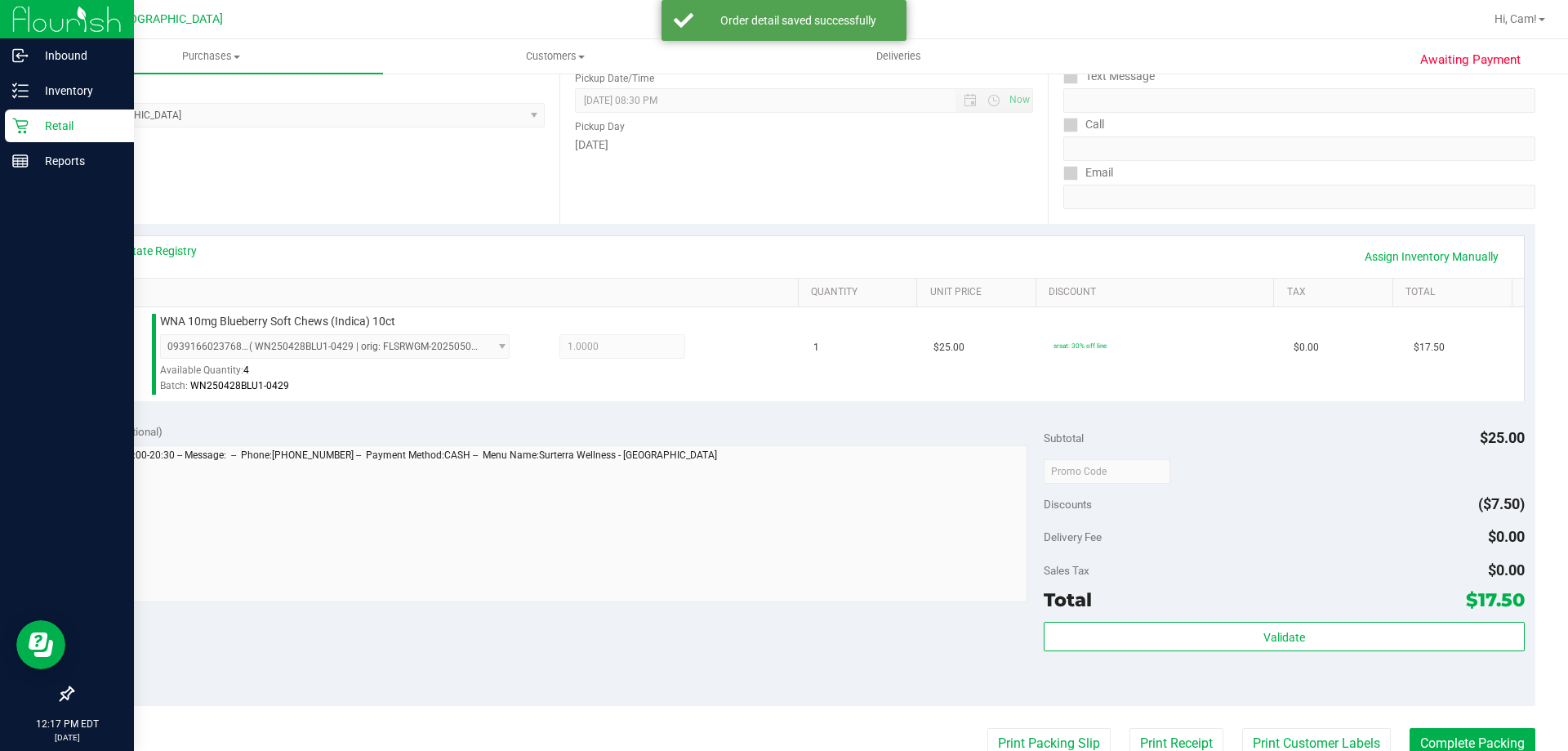 scroll, scrollTop: 327, scrollLeft: 0, axis: vertical 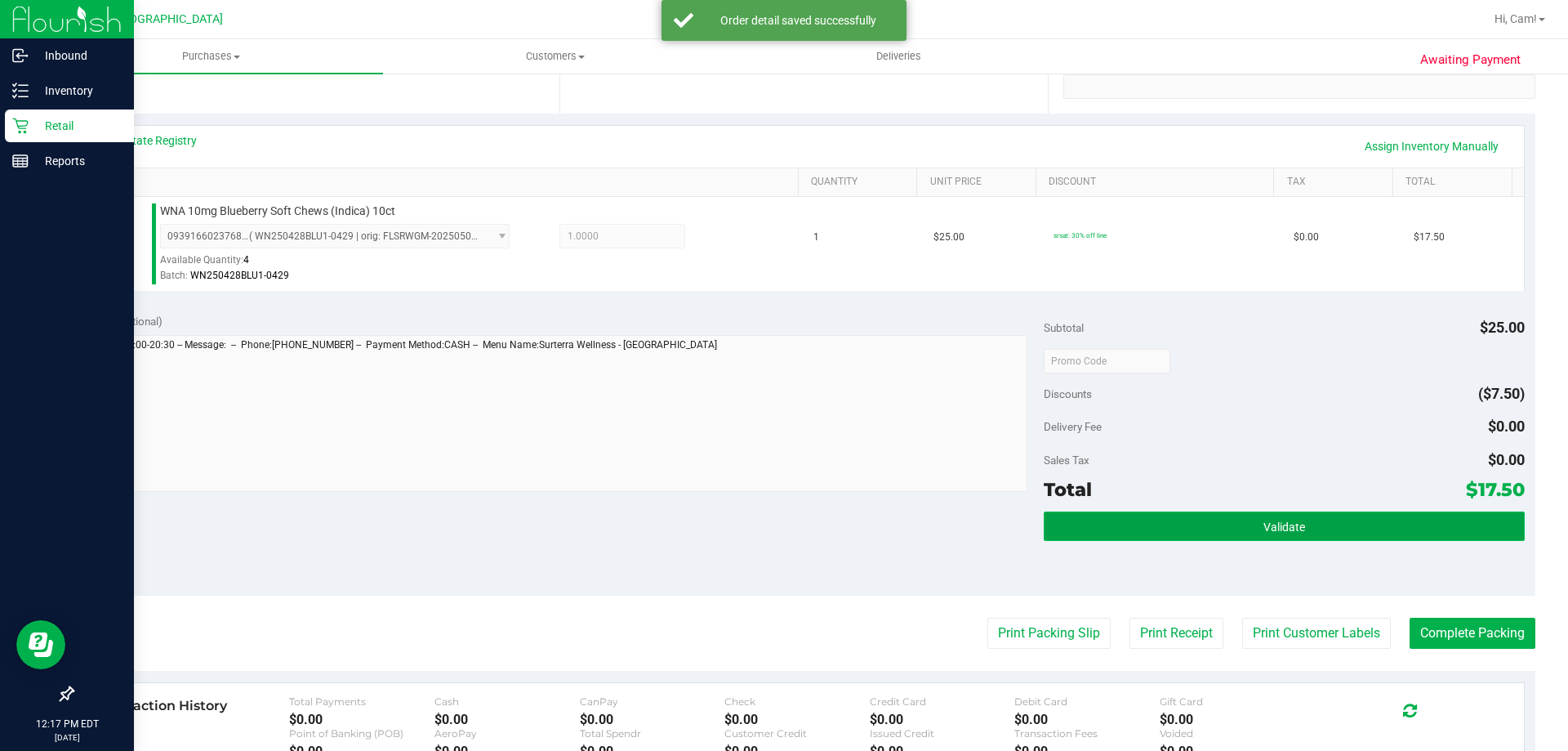click on "Validate" at bounding box center (1284, 526) 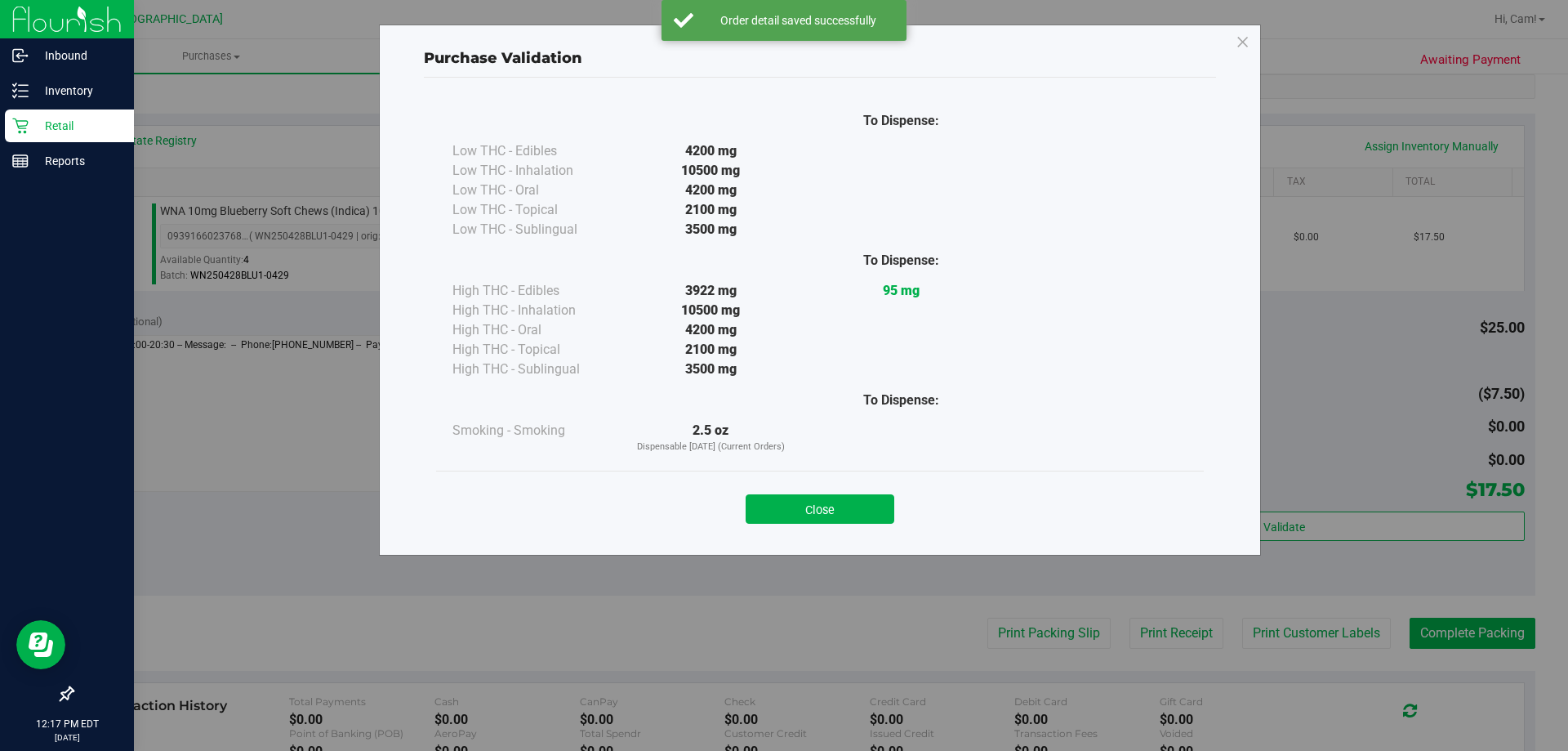 drag, startPoint x: 817, startPoint y: 508, endPoint x: 915, endPoint y: 548, distance: 105.84895 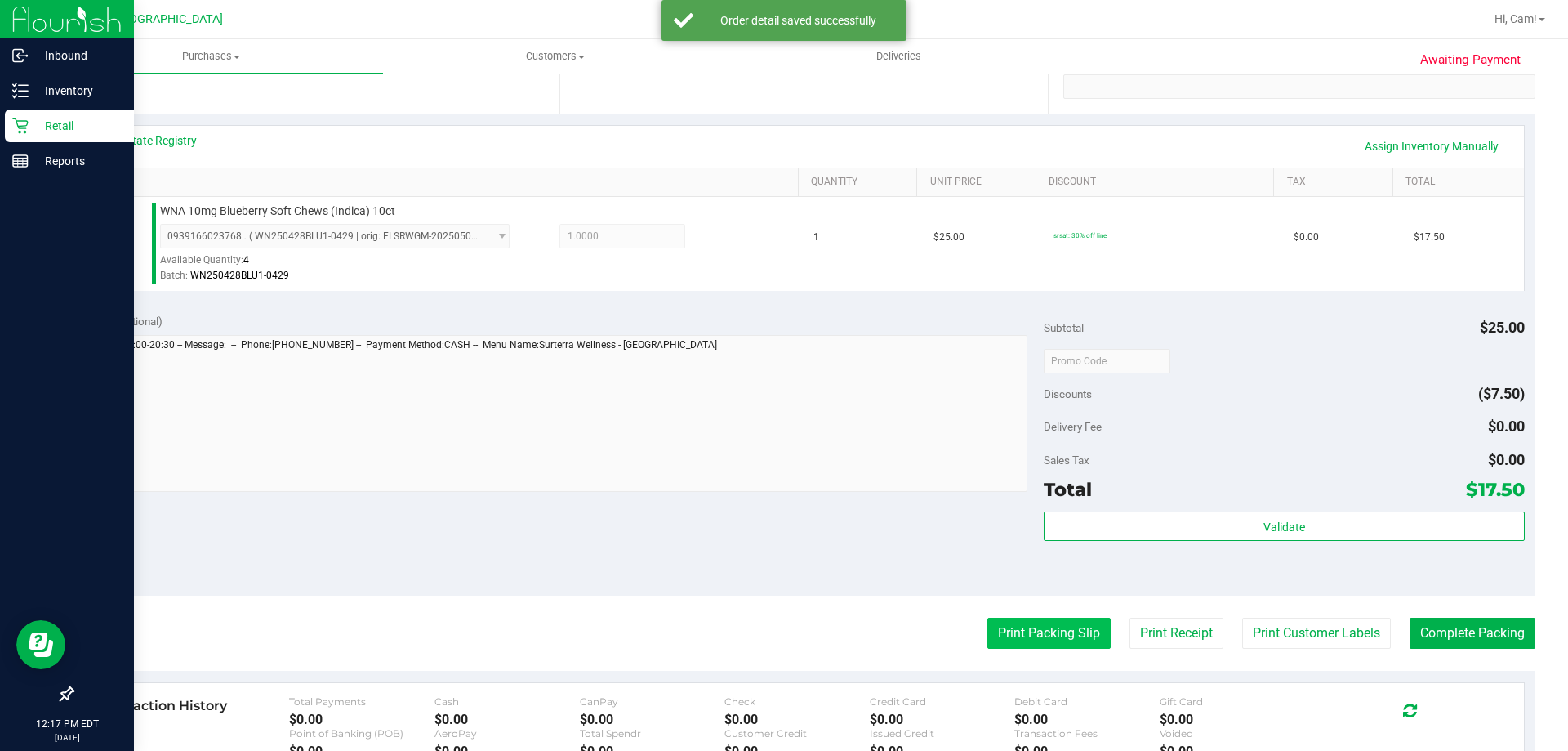 click on "Print Packing Slip" at bounding box center [1049, 633] 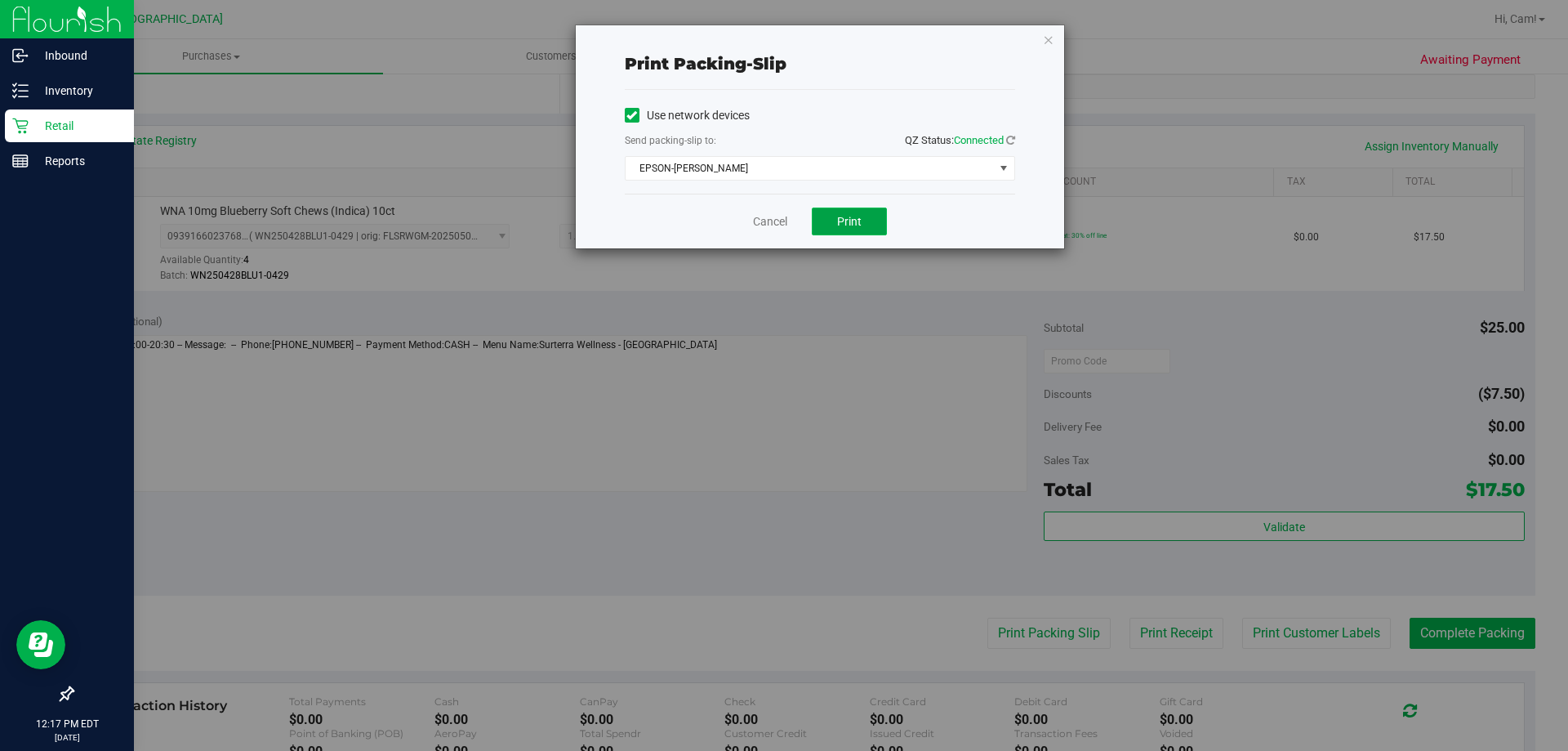 drag, startPoint x: 833, startPoint y: 232, endPoint x: 955, endPoint y: 173, distance: 135.51753 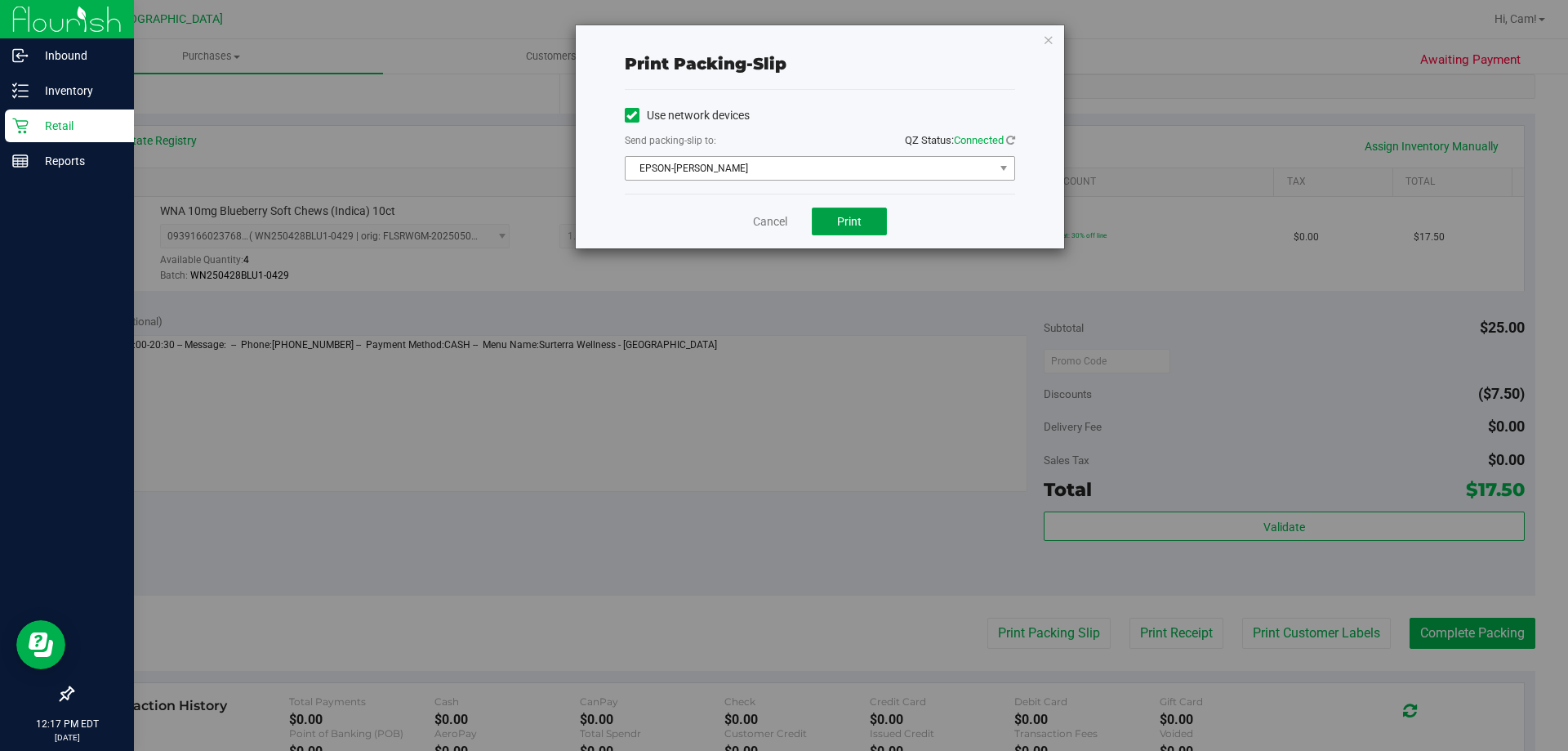 click on "Print" at bounding box center [849, 221] 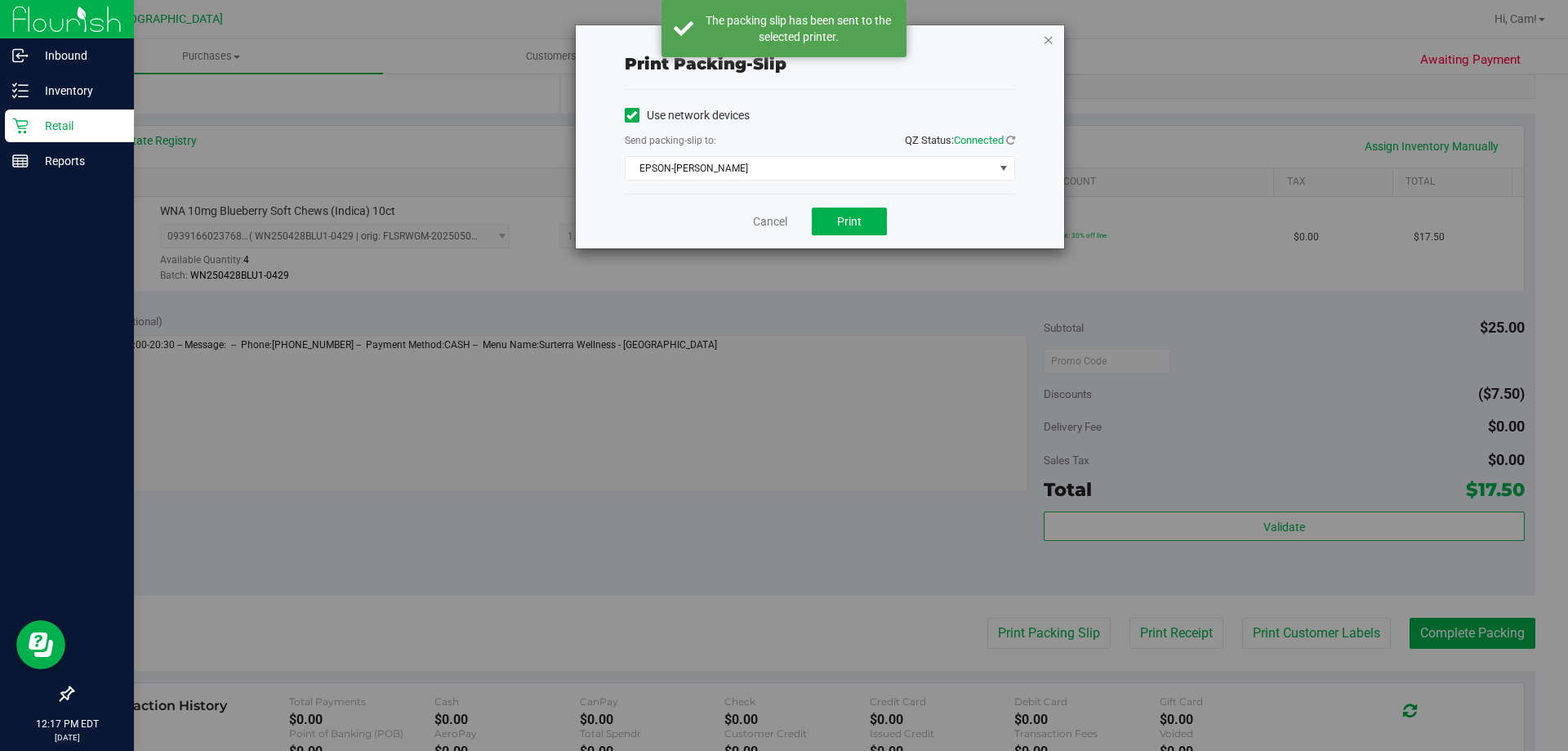 click at bounding box center [1049, 39] 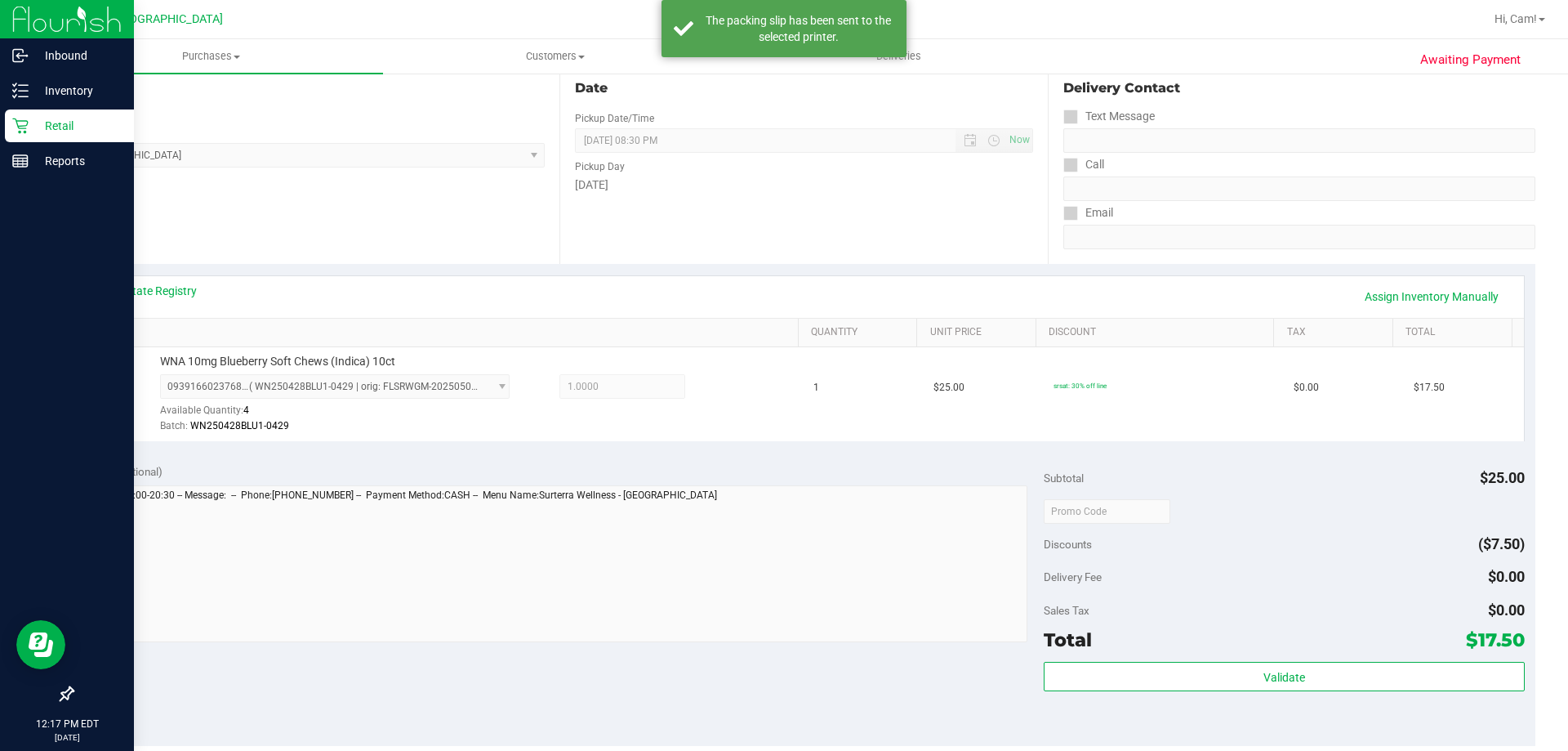 scroll, scrollTop: 0, scrollLeft: 0, axis: both 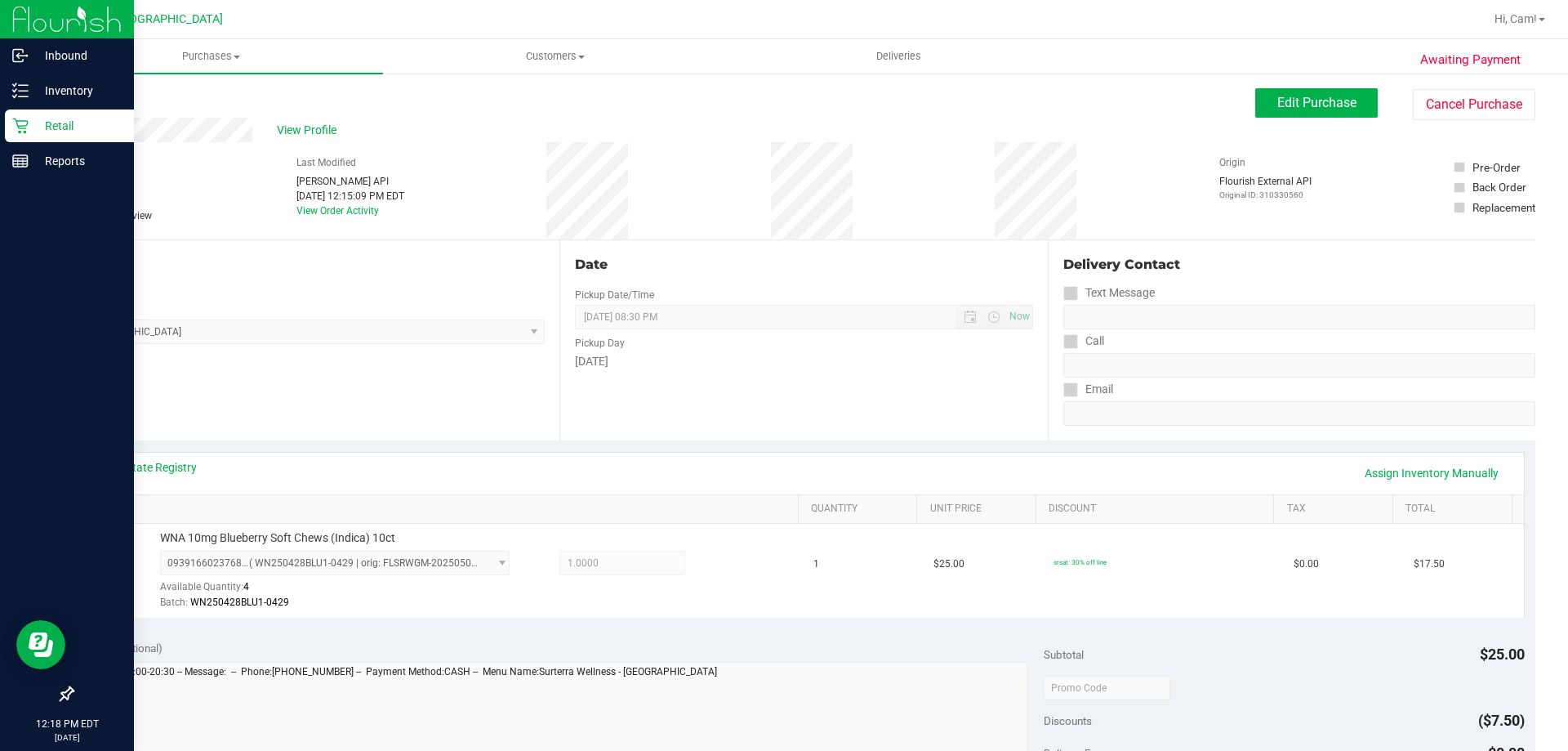 type 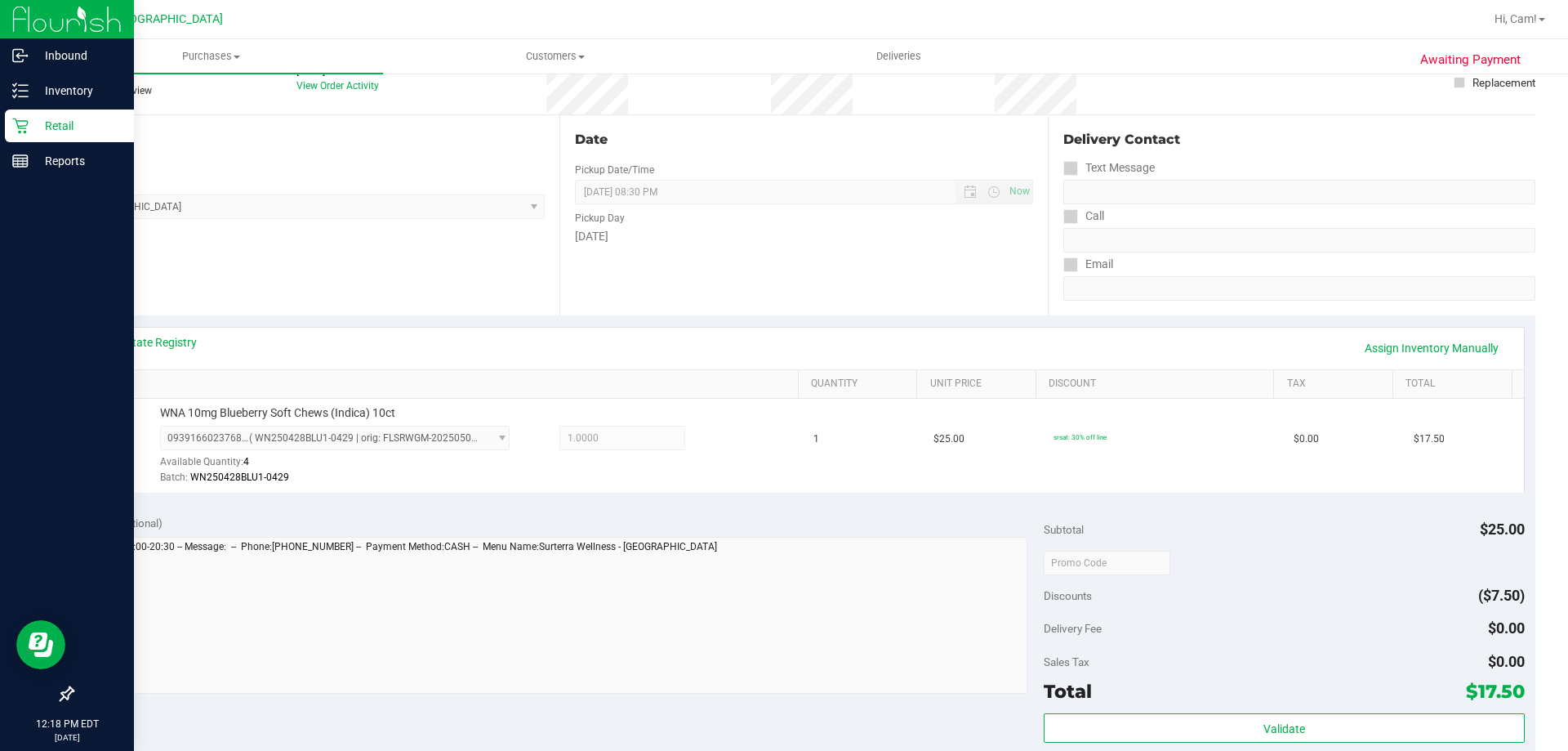 scroll, scrollTop: 163, scrollLeft: 0, axis: vertical 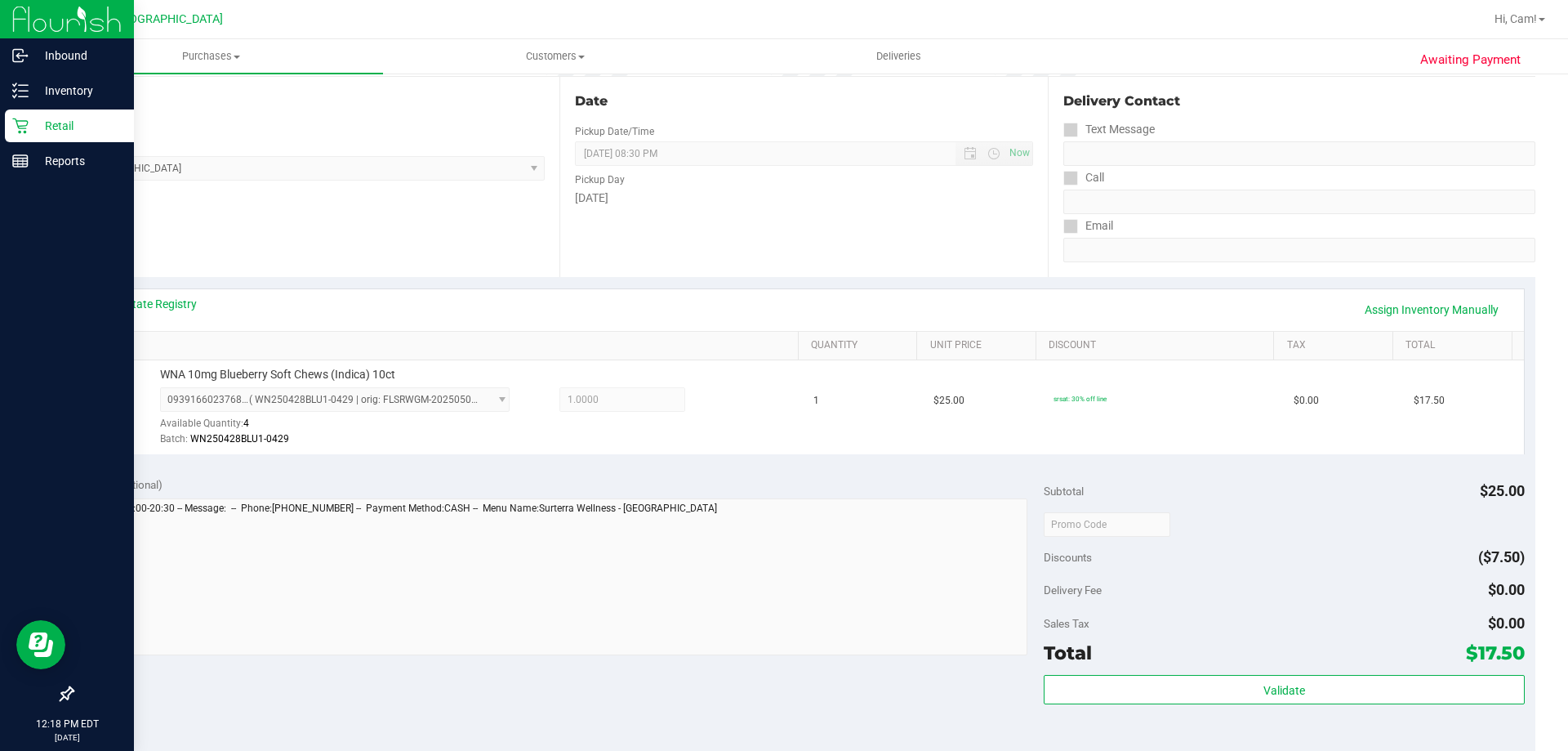 click on "Validate" at bounding box center (1284, 712) 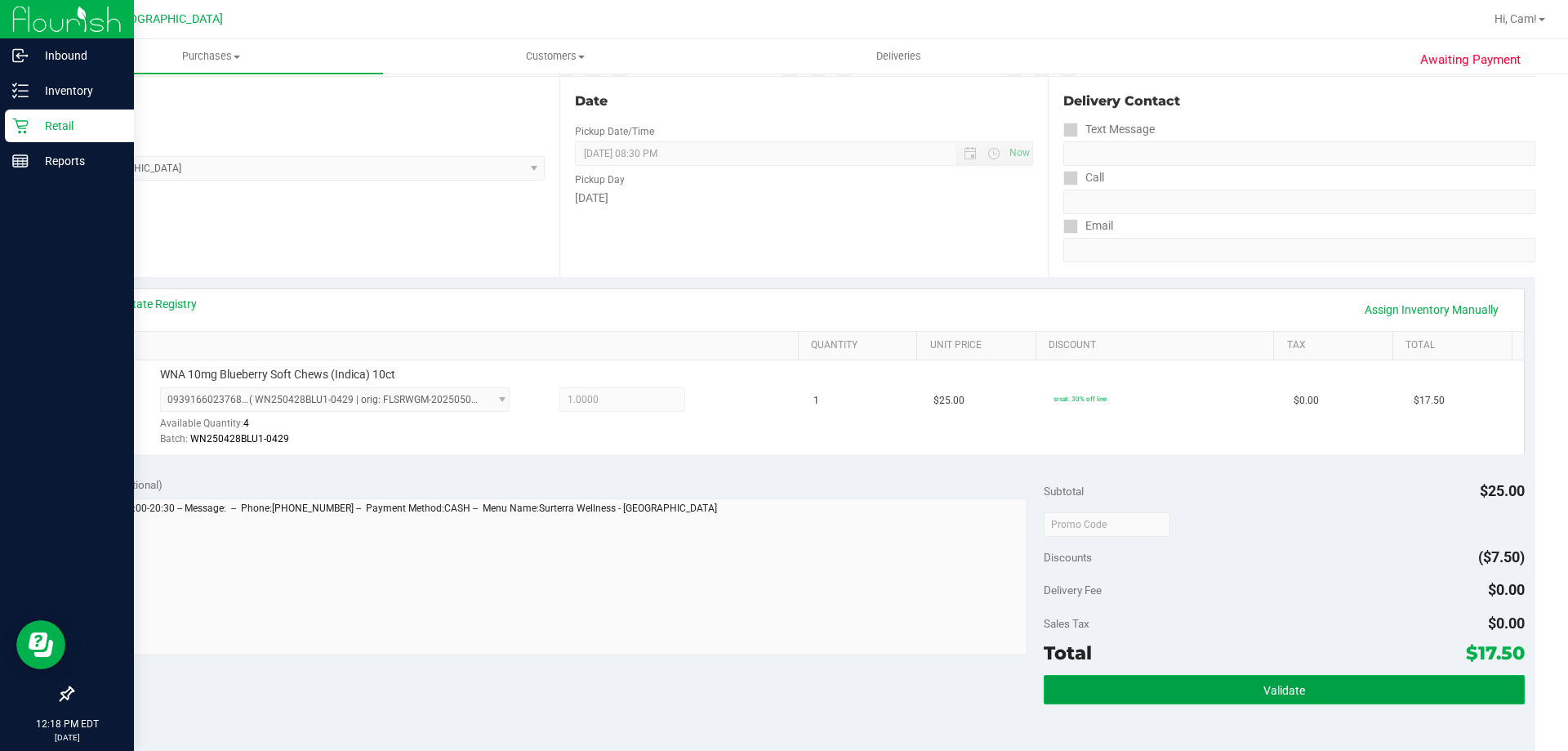 click on "Validate" at bounding box center (1284, 690) 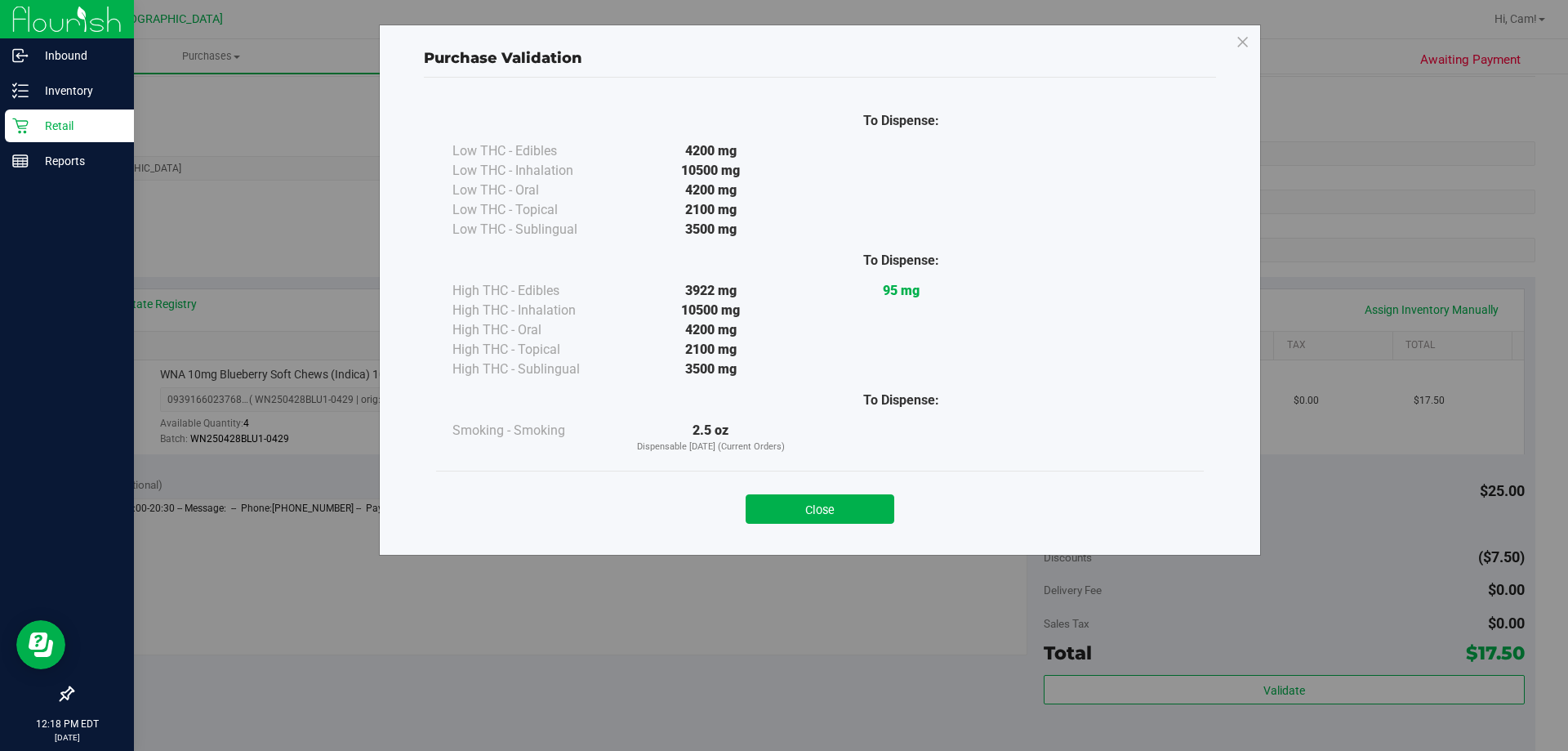 click on "Close" at bounding box center (820, 504) 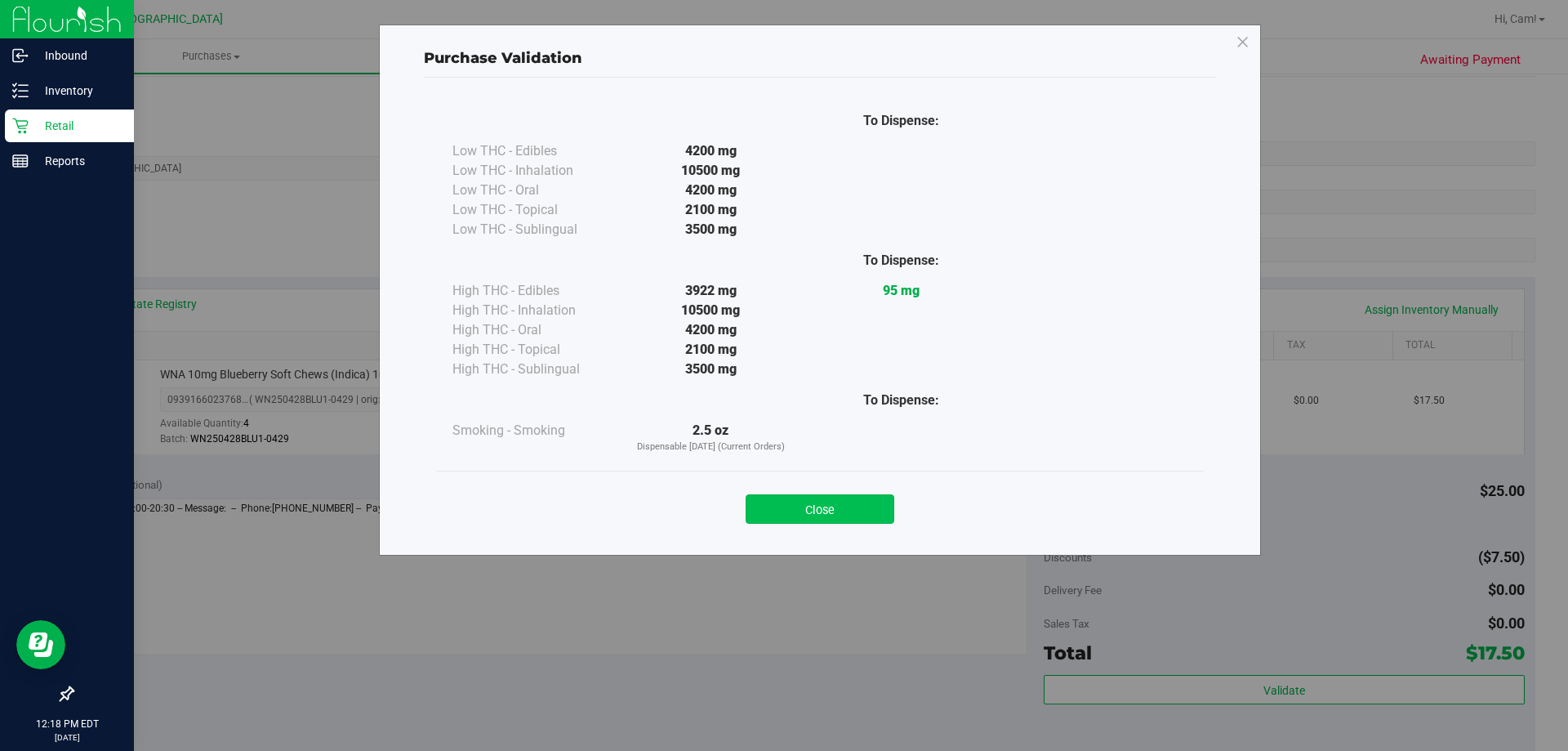 click on "Close" at bounding box center (820, 509) 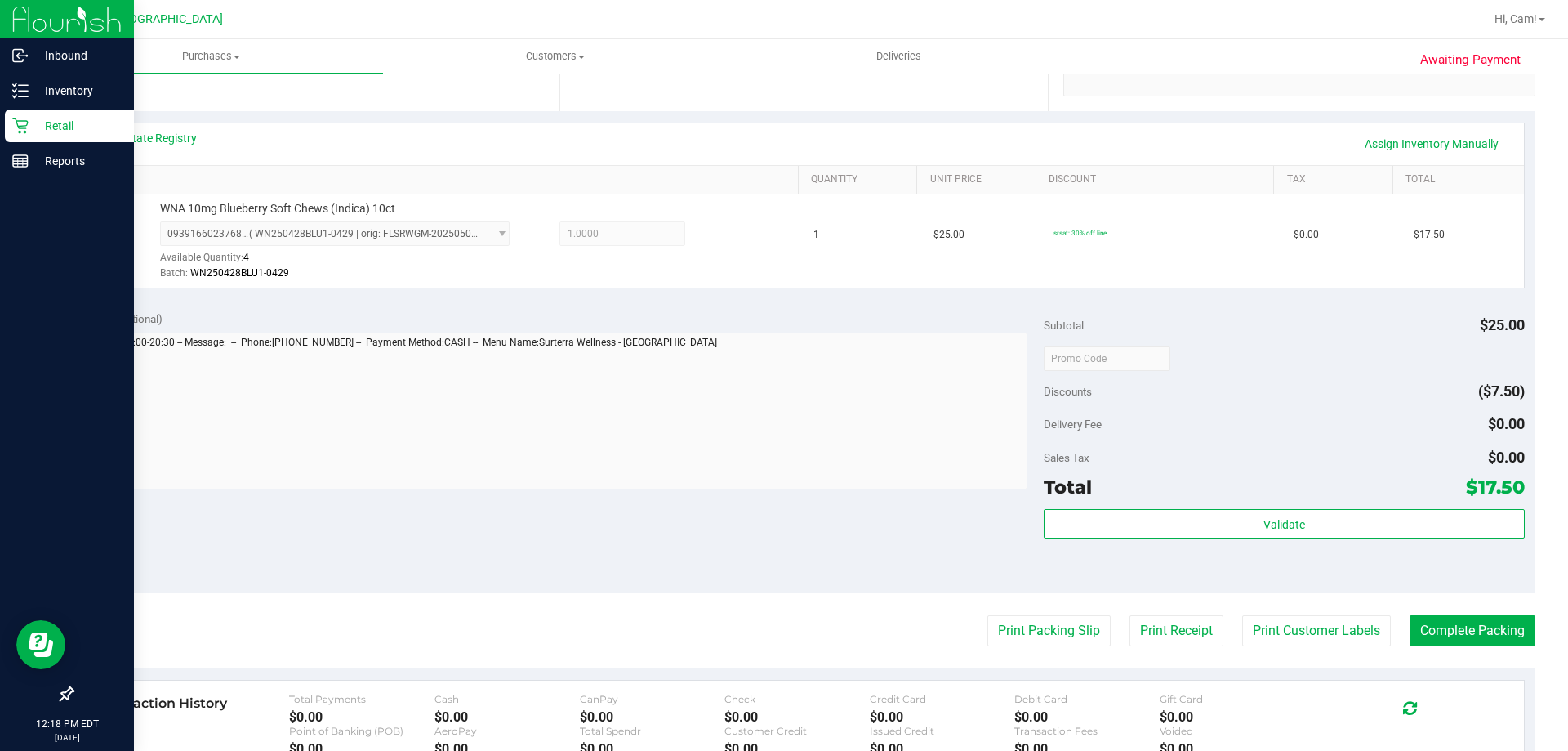 scroll, scrollTop: 490, scrollLeft: 0, axis: vertical 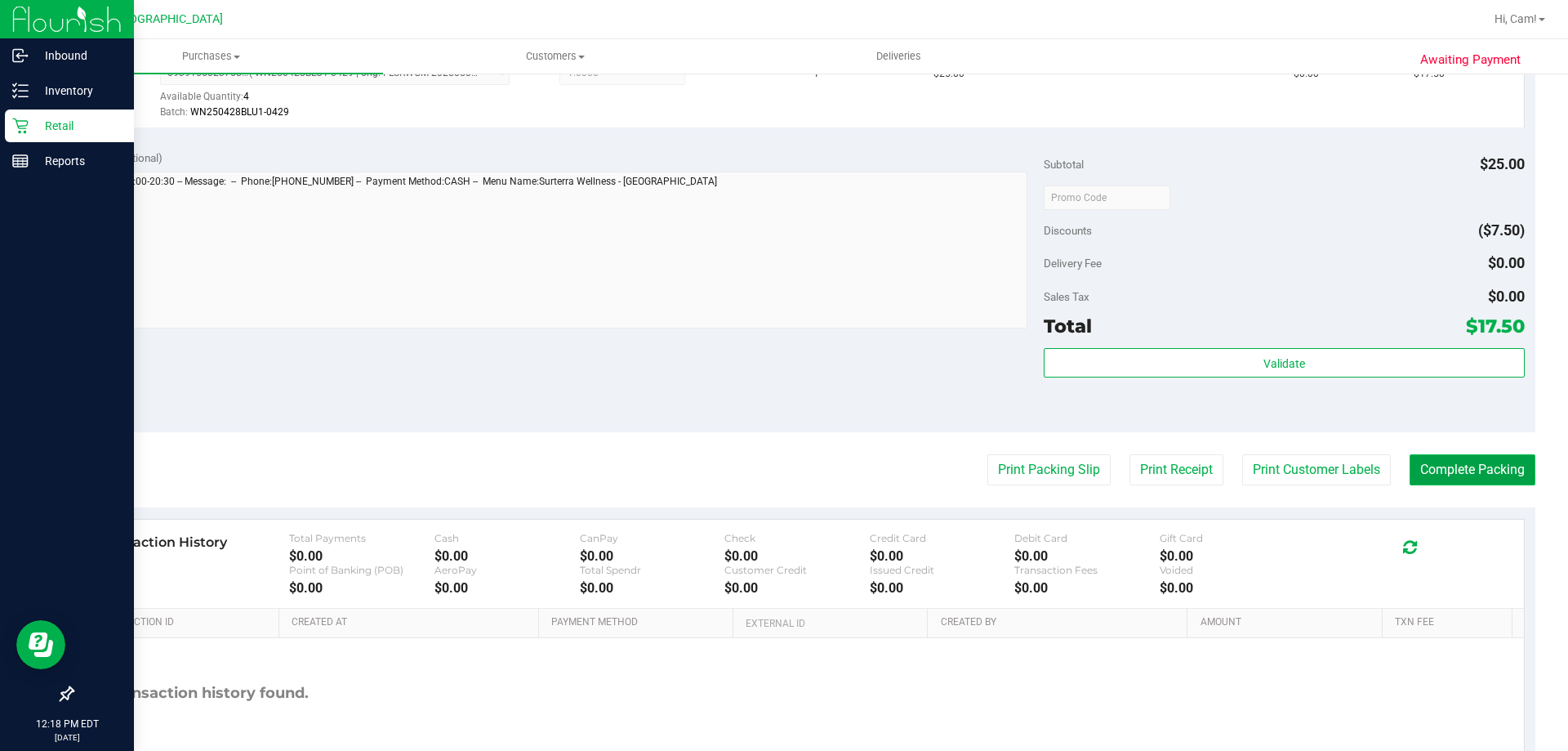 click on "Complete Packing" at bounding box center (1472, 470) 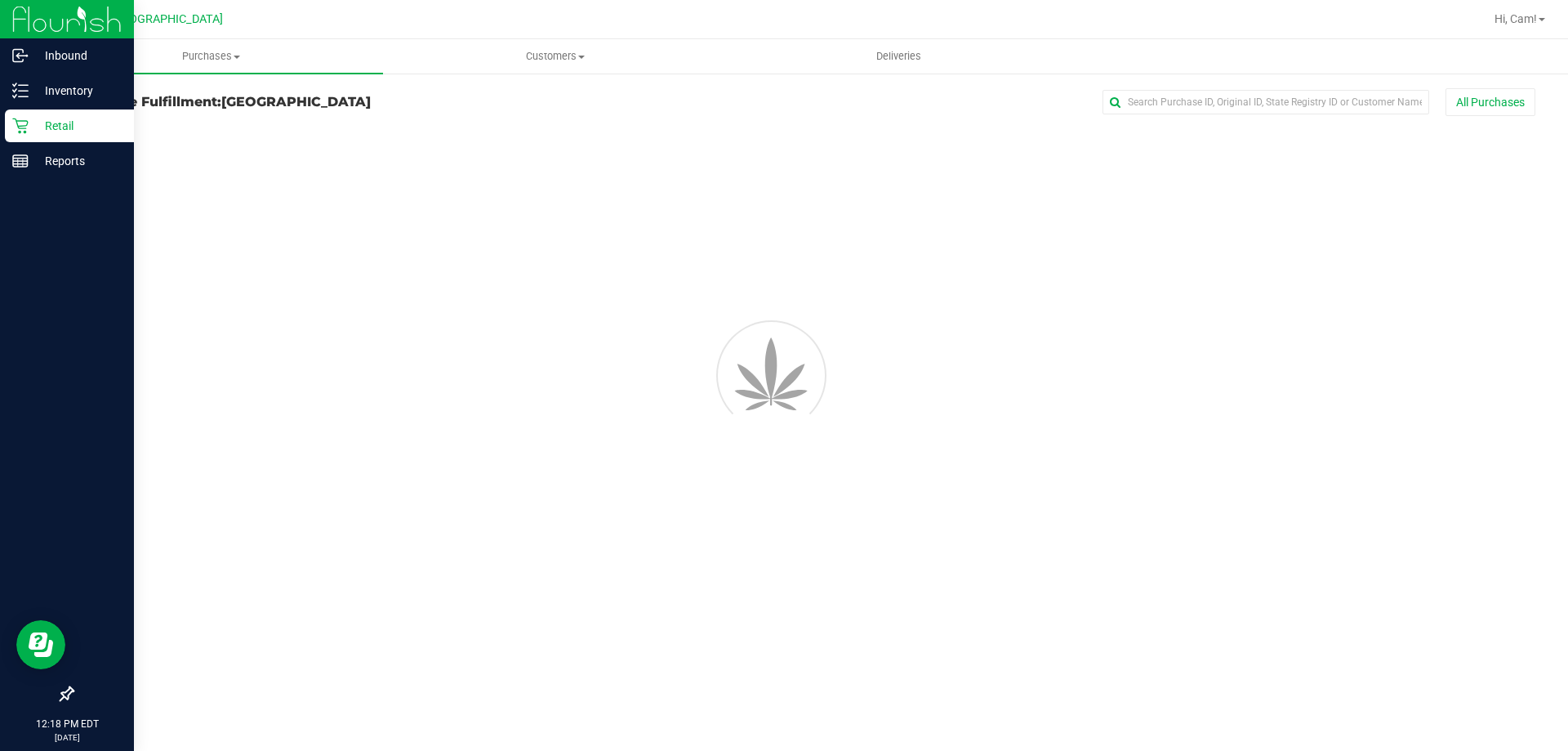 scroll, scrollTop: 0, scrollLeft: 0, axis: both 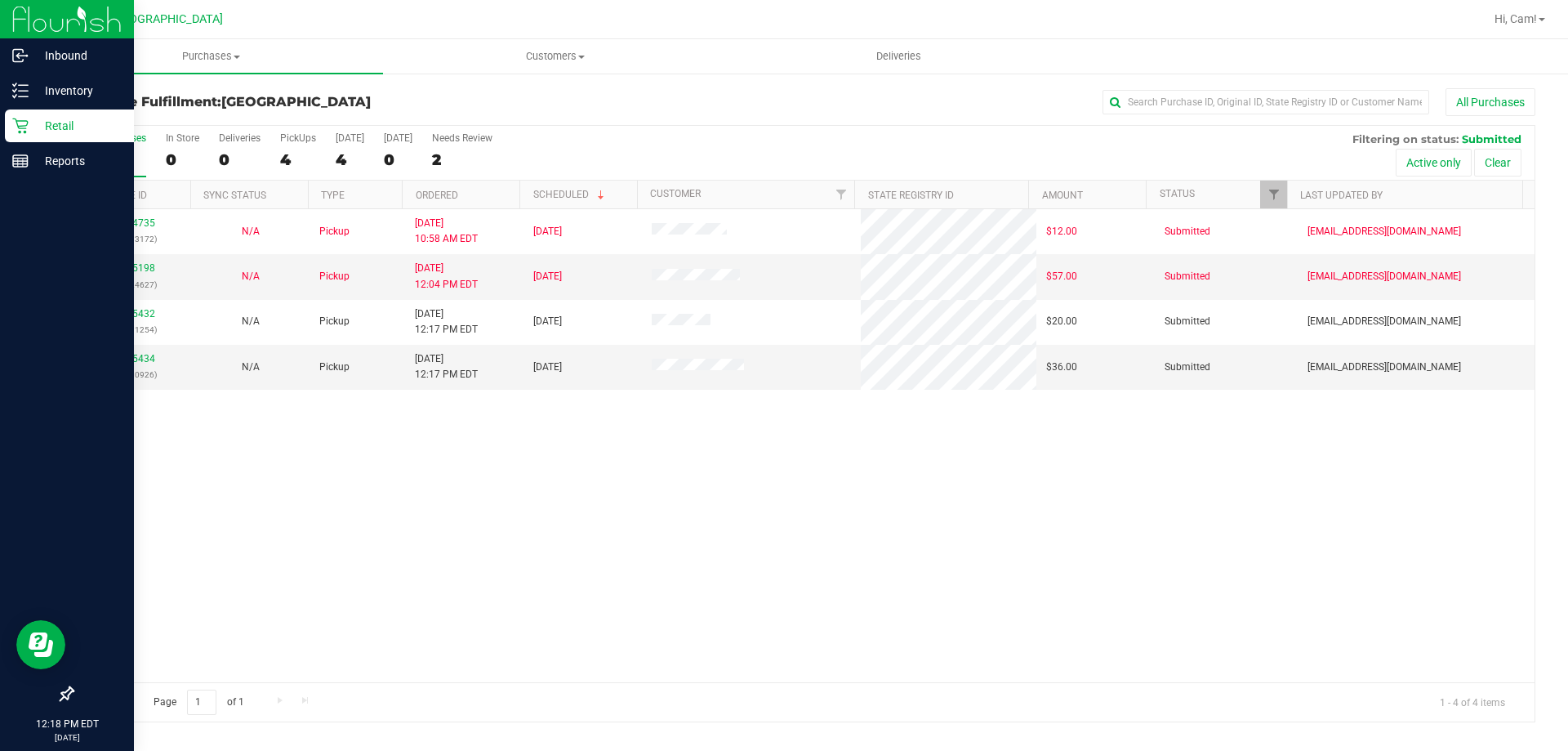 click on "11654735
(310313172)
N/A
Pickup 7/19/2025 10:58 AM EDT 7/19/2025
$12.00
Submitted ccercy@liveparallel.com
11655198
(310324627)
N/A
Pickup 7/19/2025 12:04 PM EDT 7/19/2025
$57.00
Submitted jobarnes@netacare.org
11655432
(310331254)
N/A
Pickup 7/19/2025 12:17 PM EDT 7/19/2025
$20.00
Submitted abe+parallel@iheartjane.com" at bounding box center [804, 445] 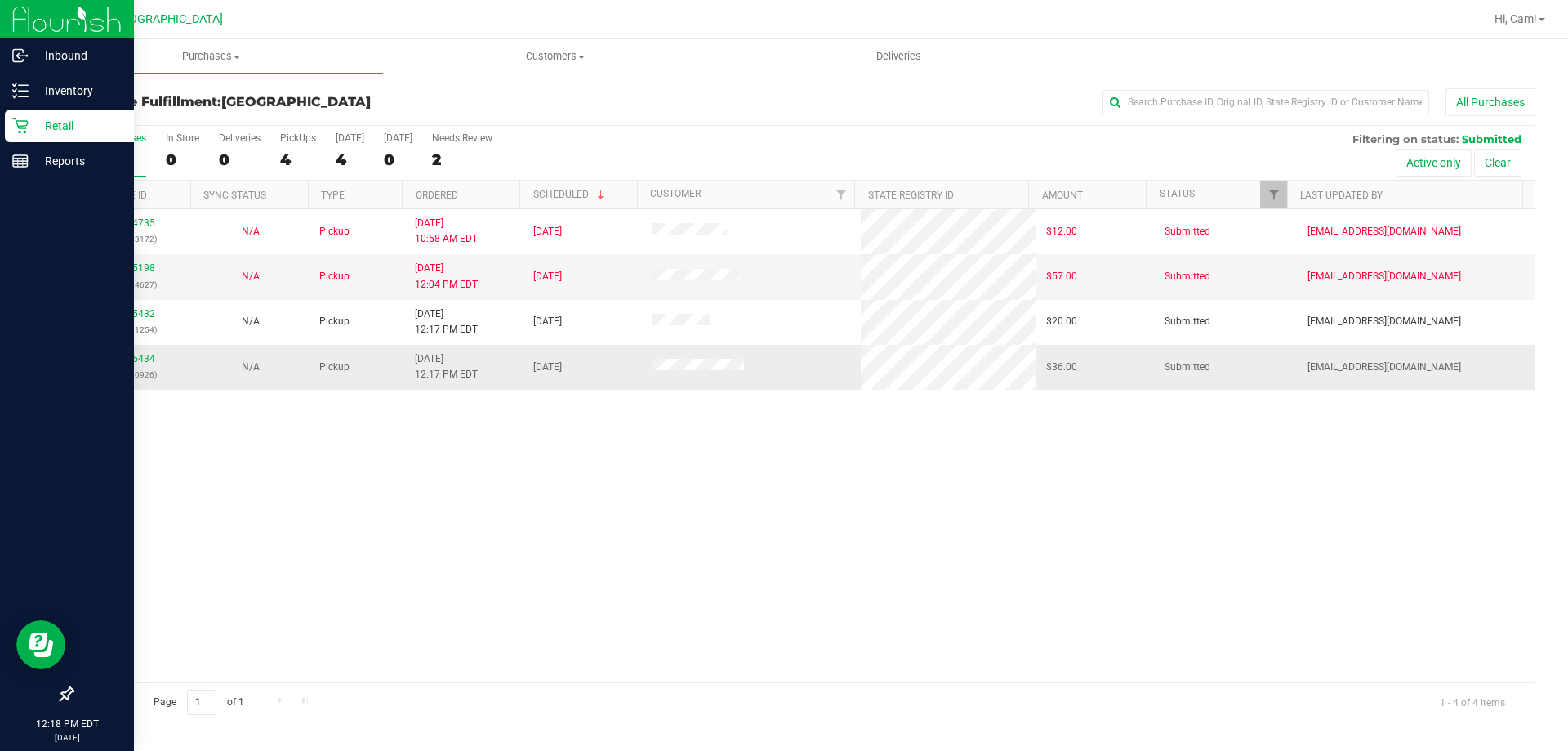 click on "11655434" at bounding box center [132, 359] 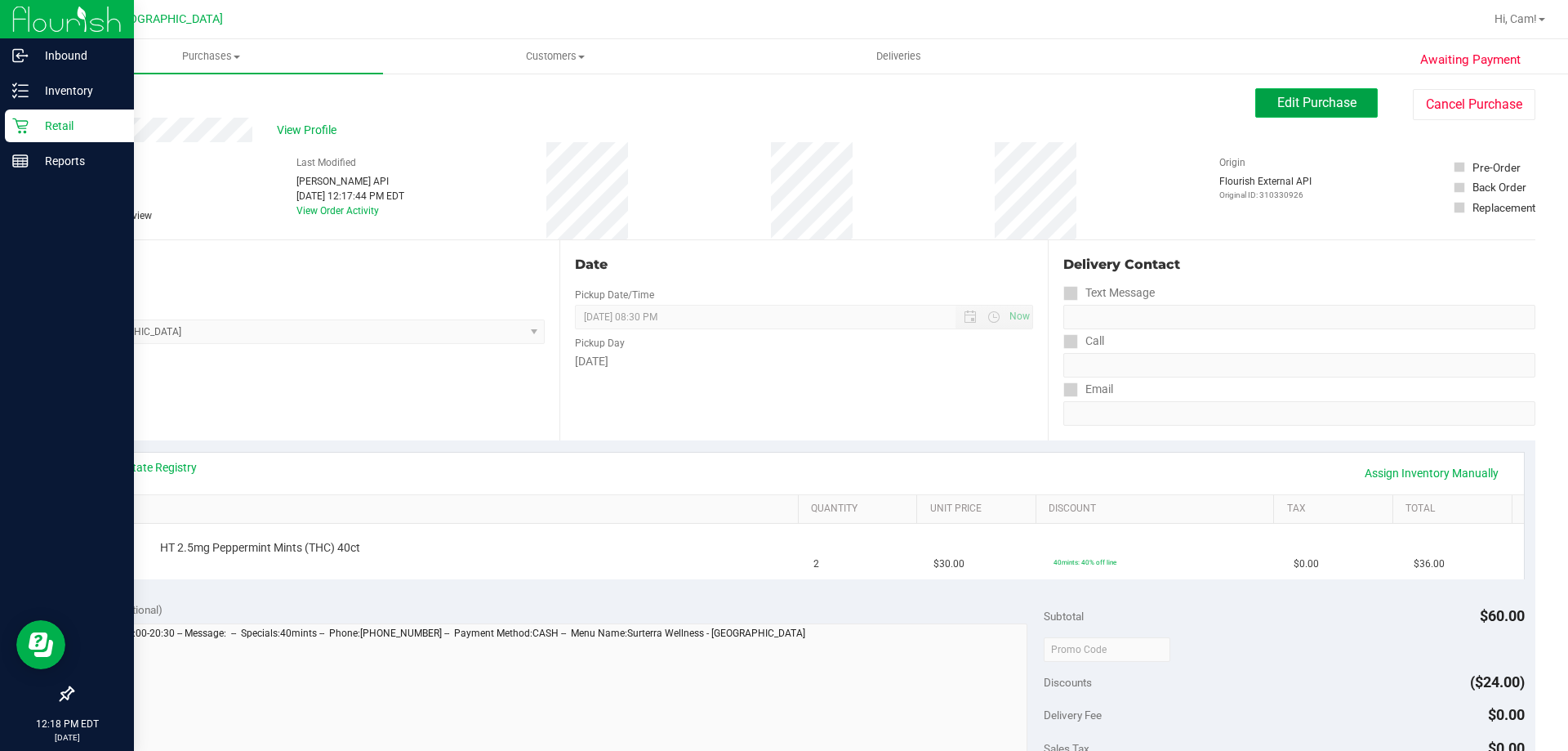click on "Edit Purchase" at bounding box center [1316, 103] 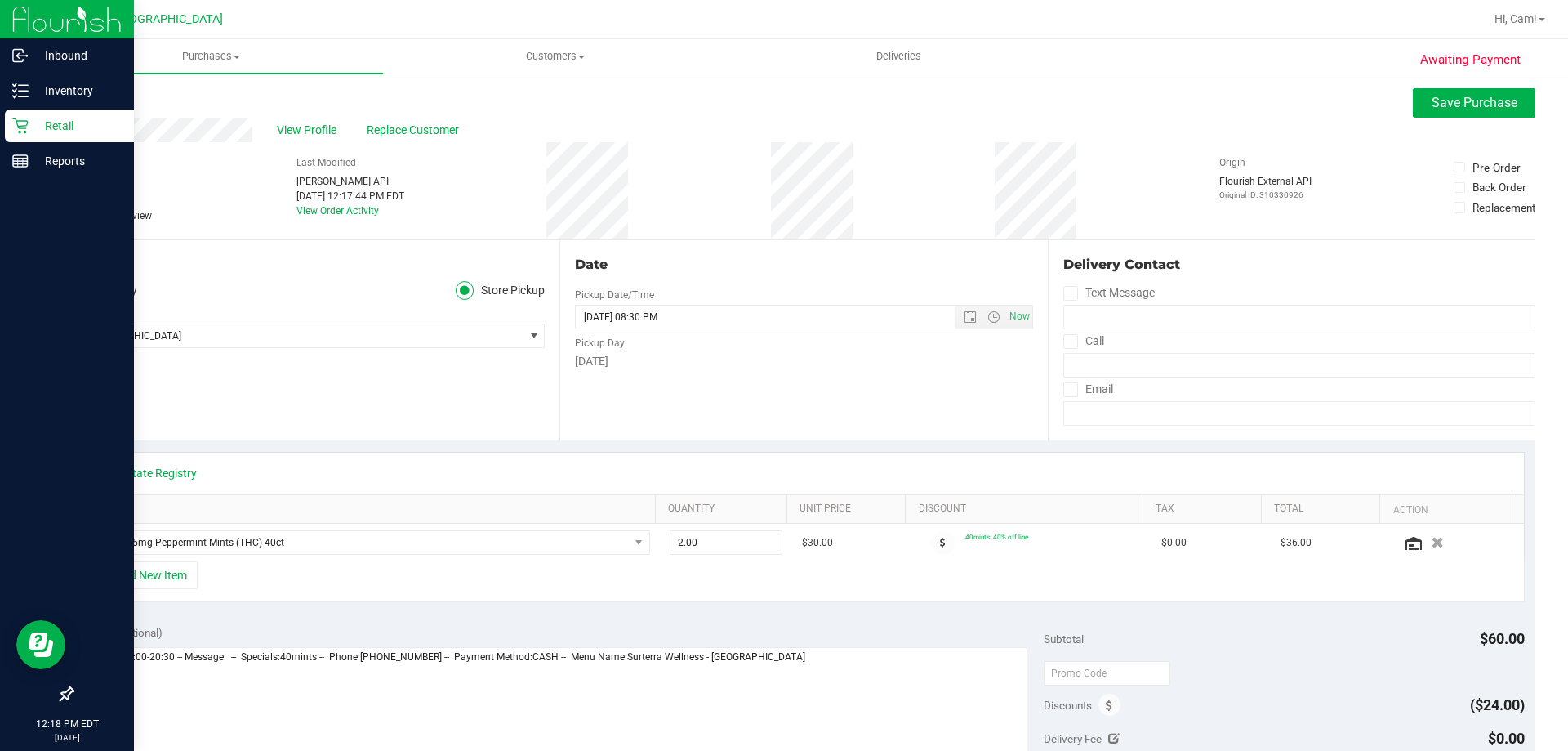 click on "Needs review" at bounding box center (122, 216) 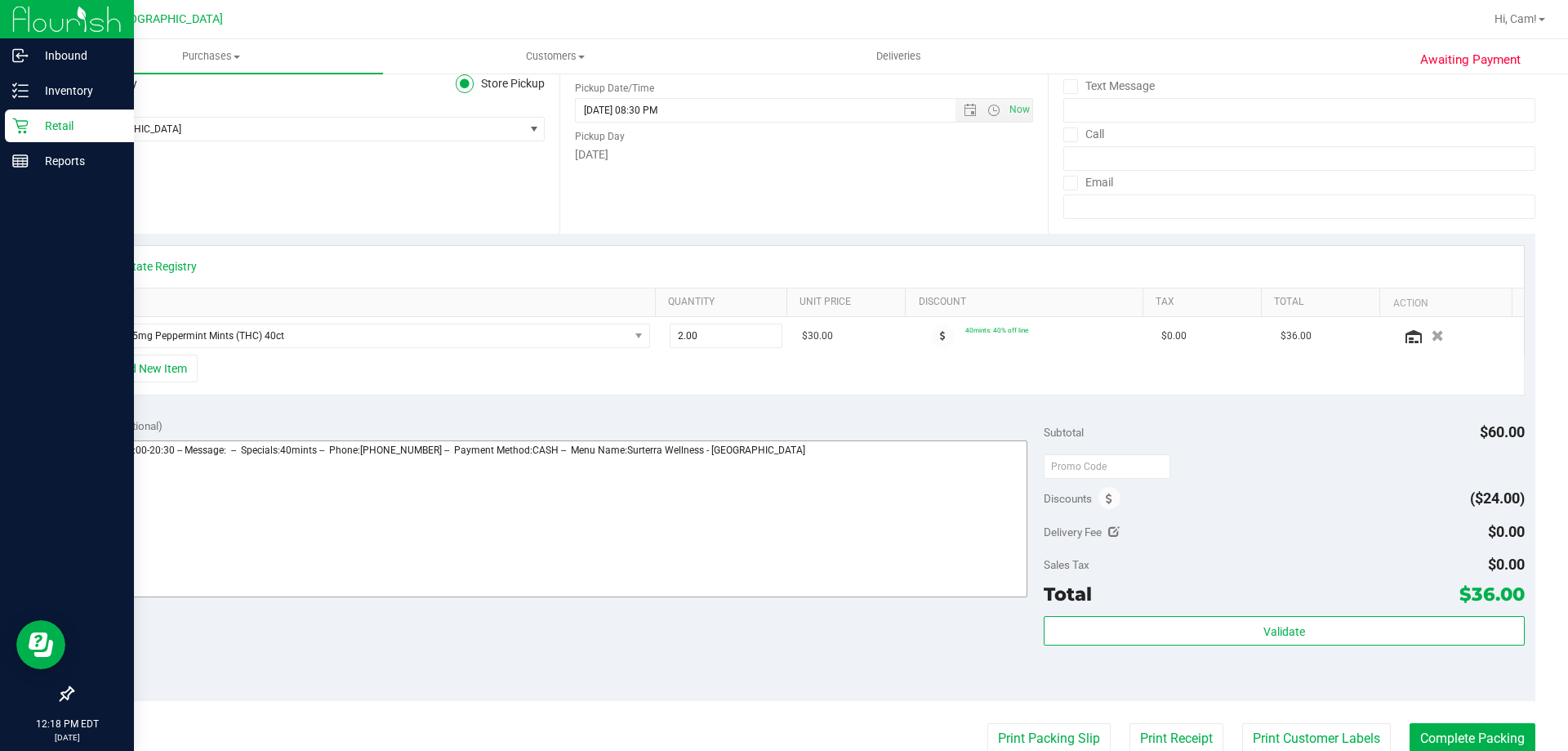 scroll, scrollTop: 327, scrollLeft: 0, axis: vertical 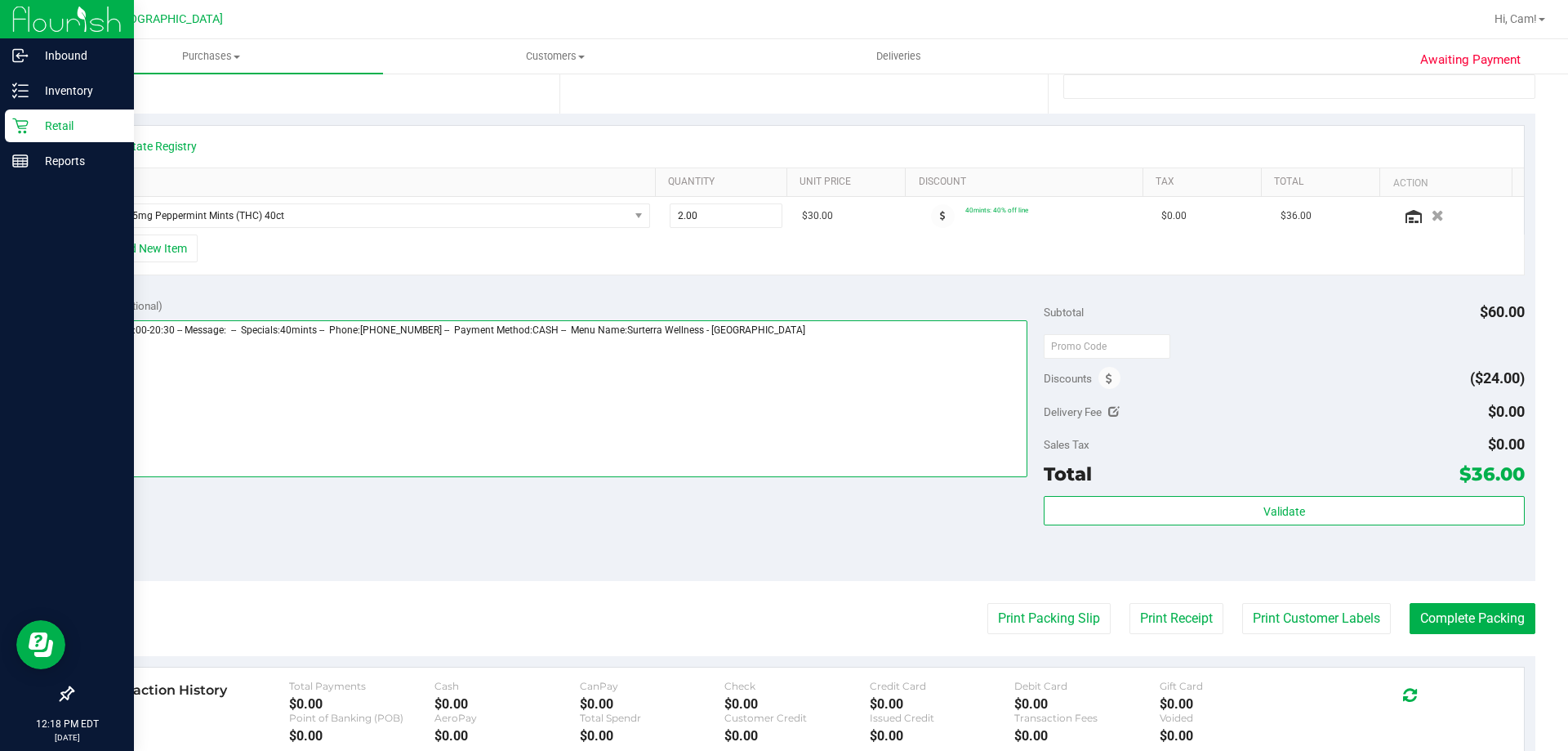 click at bounding box center [555, 399] 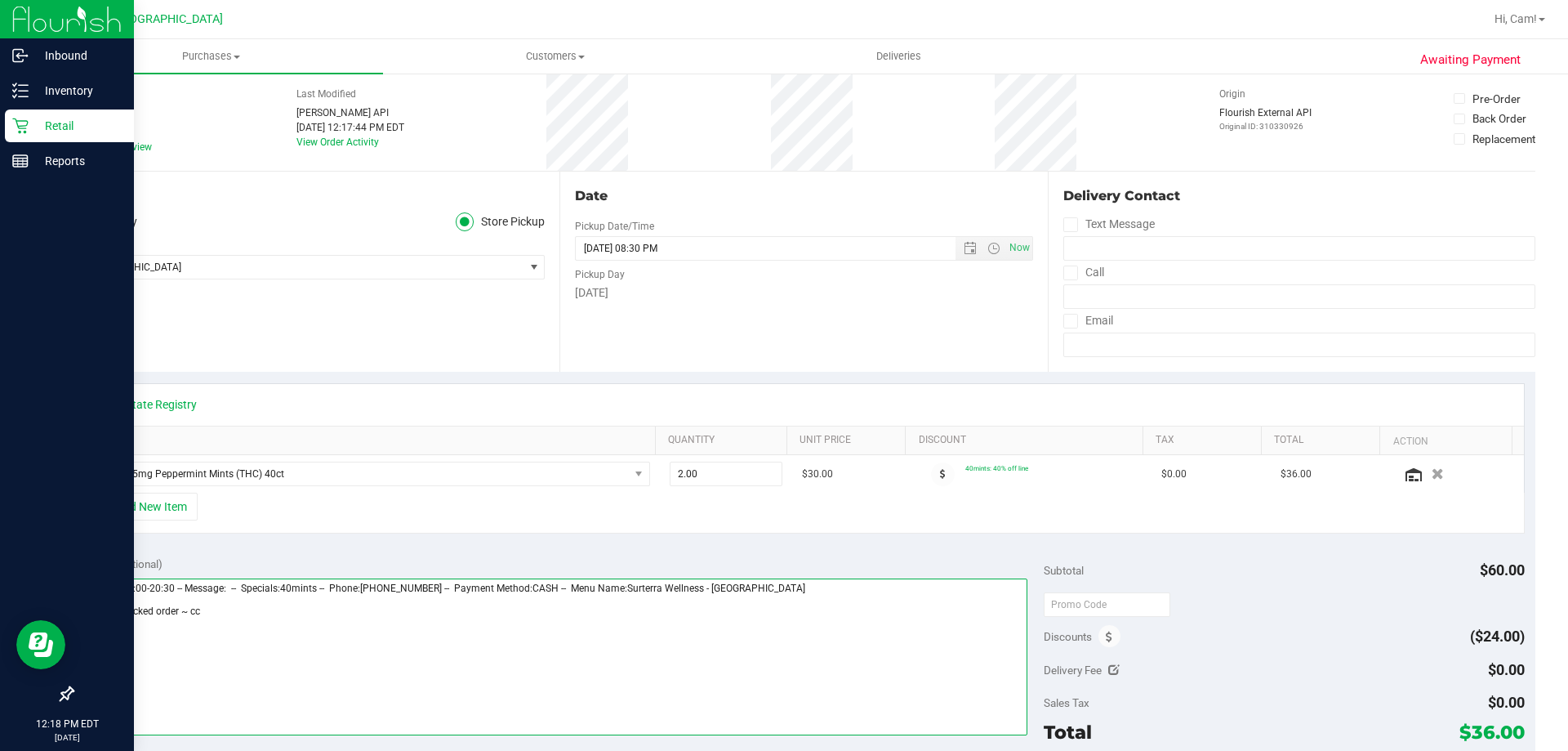 scroll, scrollTop: 0, scrollLeft: 0, axis: both 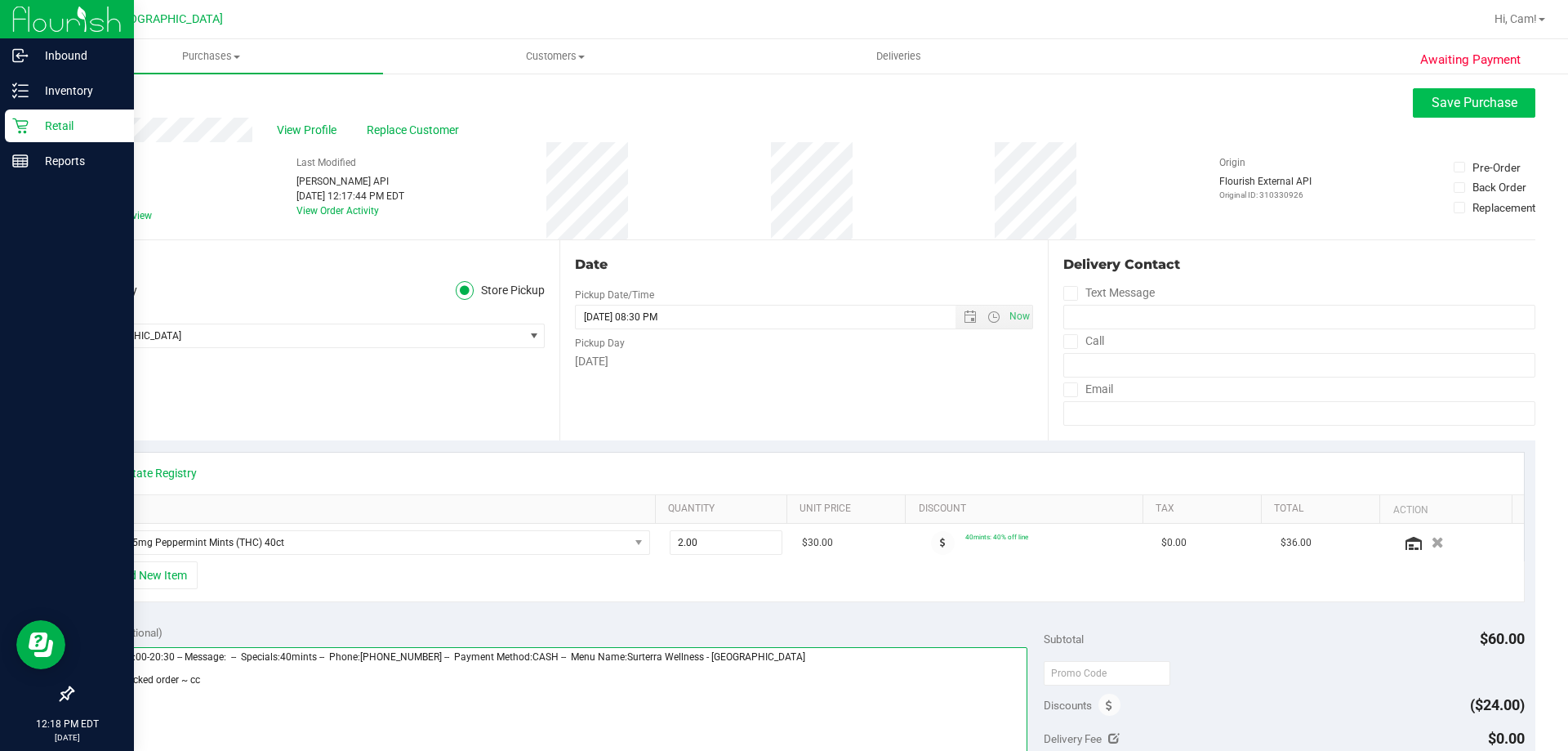 type on "Saturday 07/19/2025 09:00-20:30 -- Message:  --  Specials:40mints --  Phone:6106754705 --  Payment Method:CASH --  Menu Name:Surterra Wellness - Palm Coast
add to packed order ~ cc" 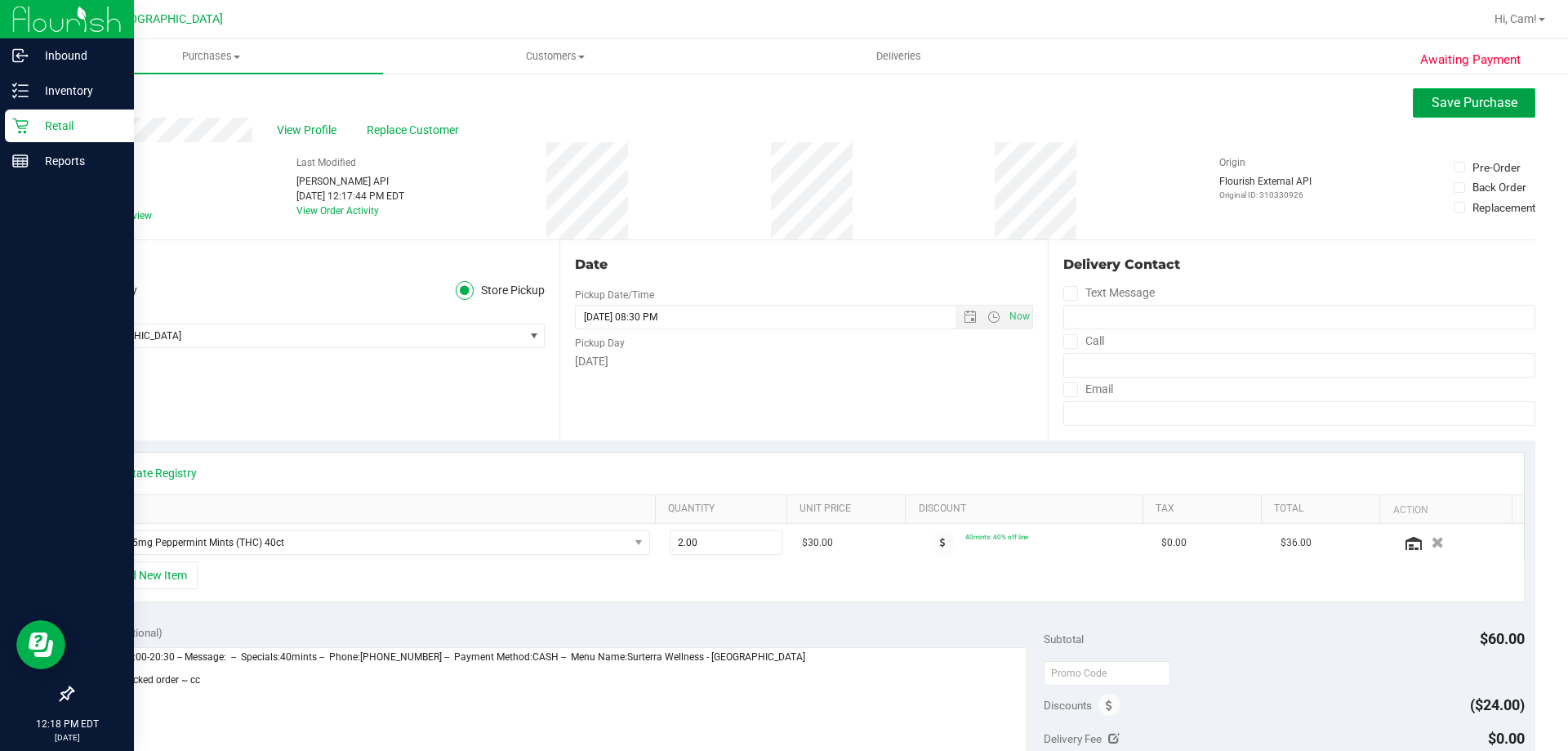 click on "Save Purchase" at bounding box center [1474, 102] 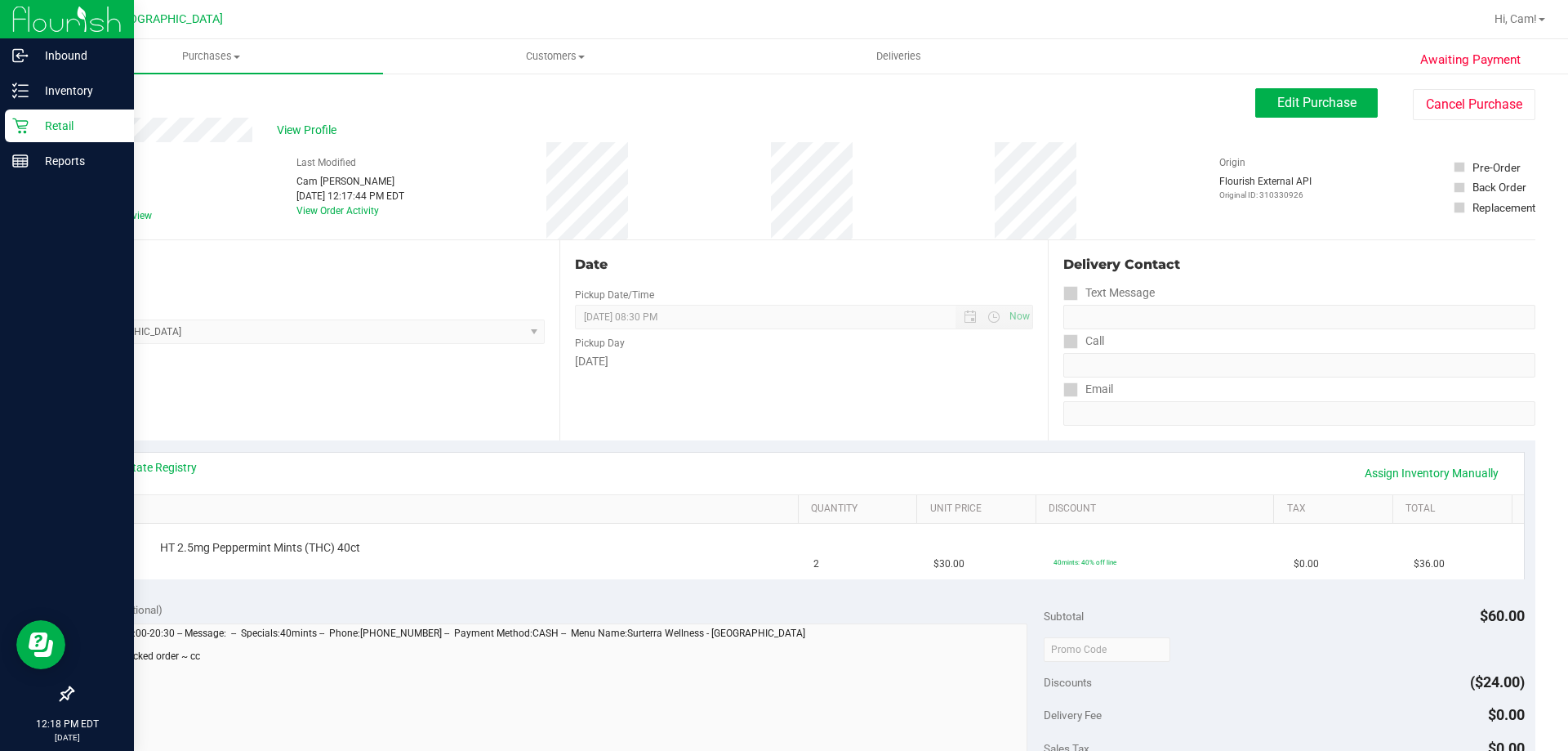 click on "Back" at bounding box center [84, 98] 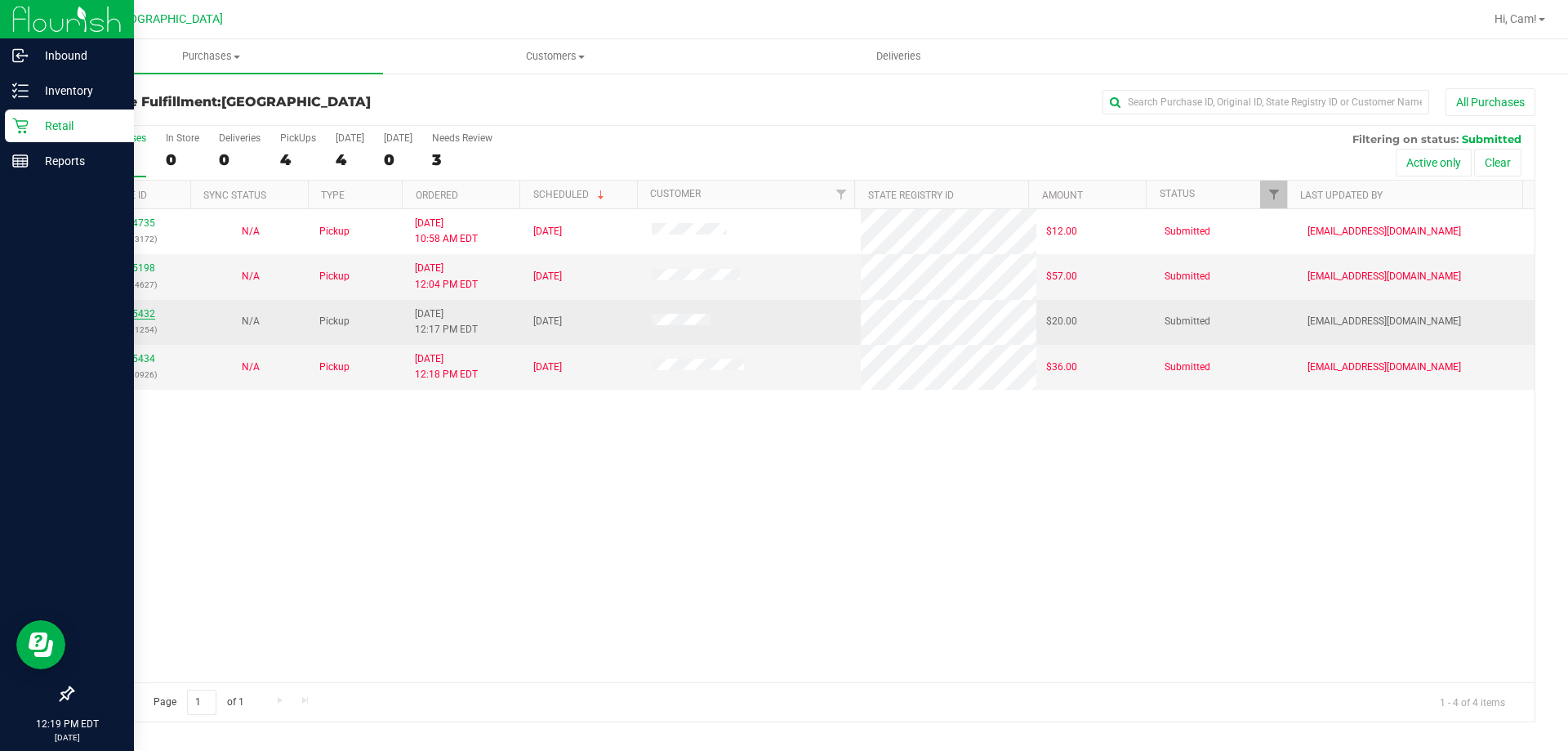 click on "11655432" at bounding box center [132, 314] 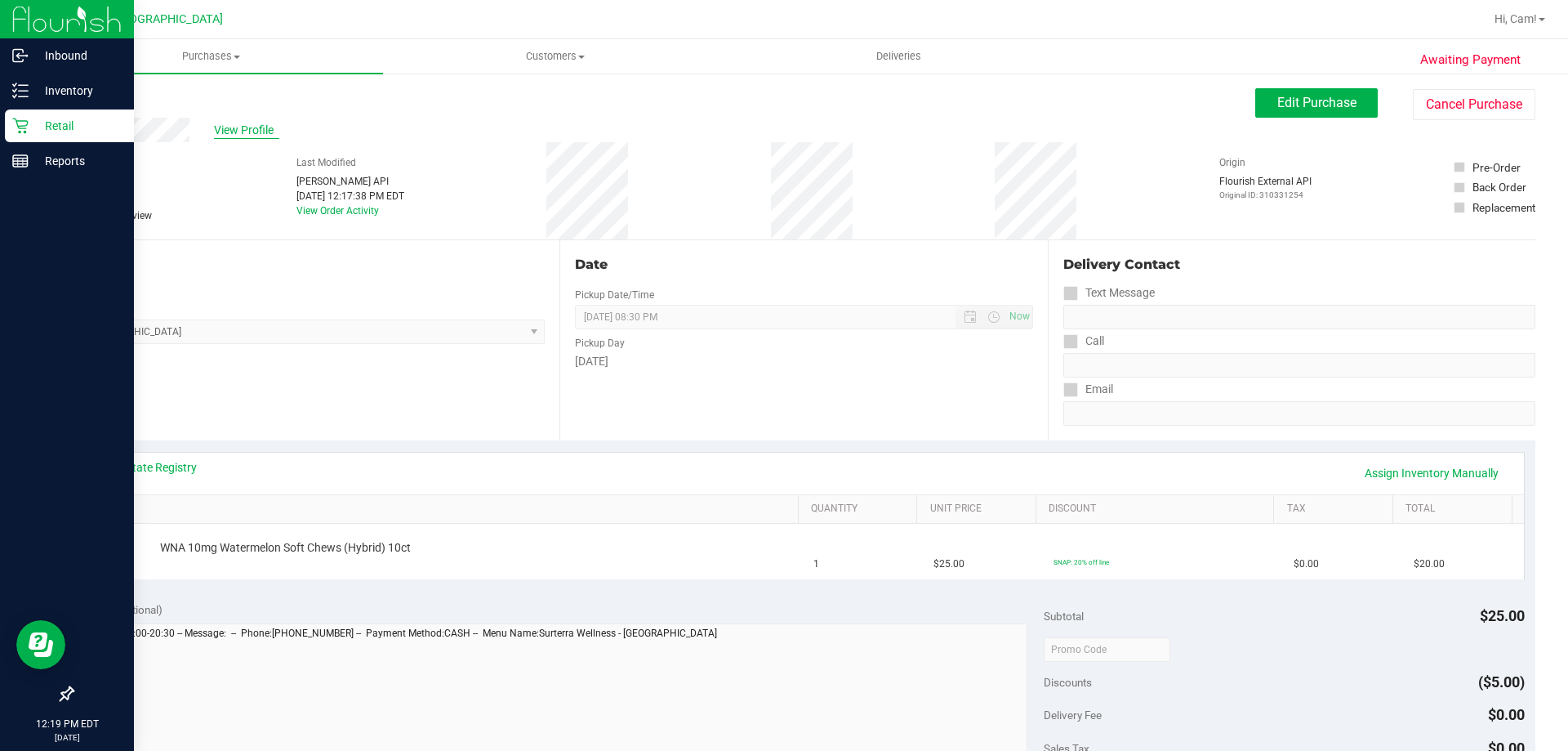 click on "View Profile" at bounding box center [247, 130] 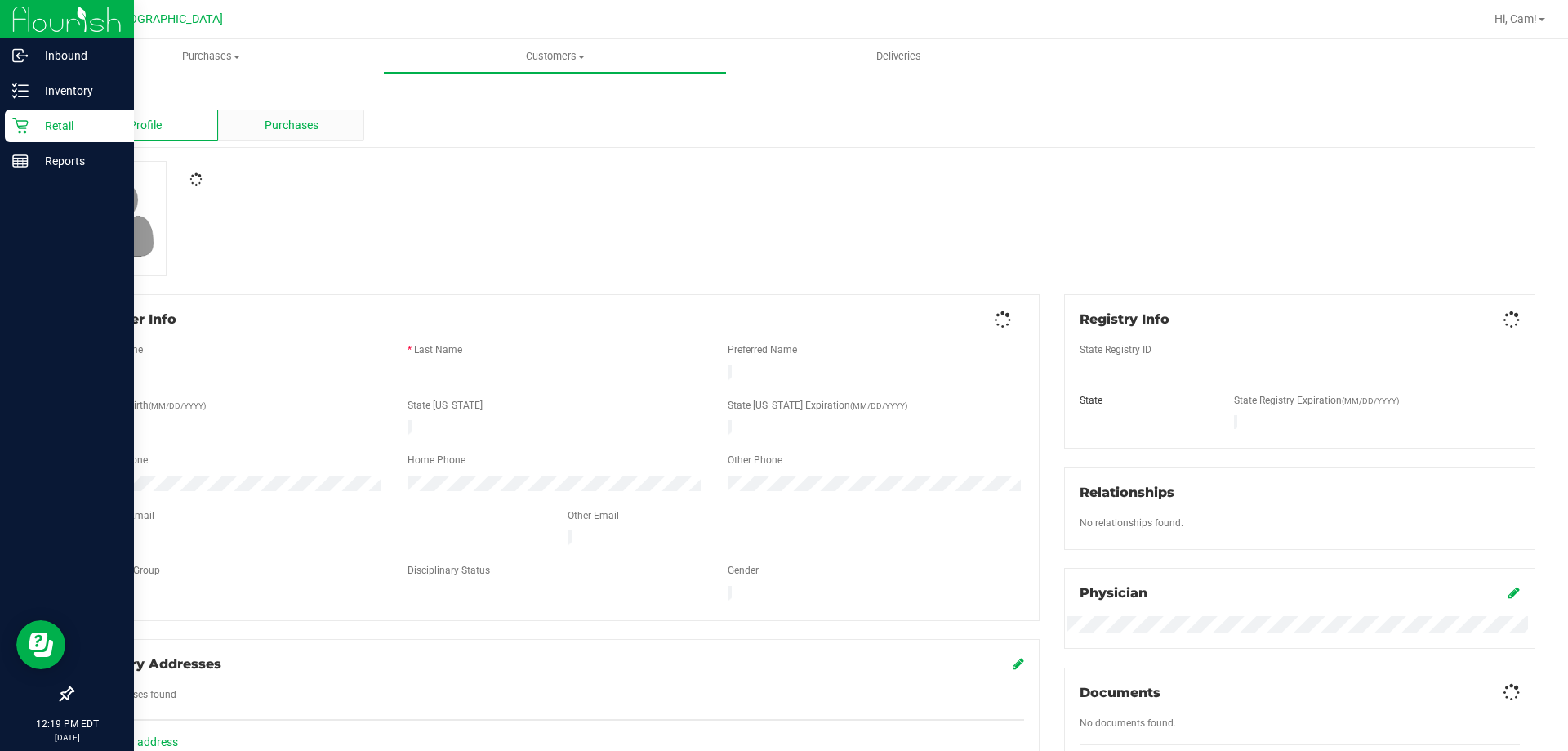 click on "Purchases" at bounding box center [292, 125] 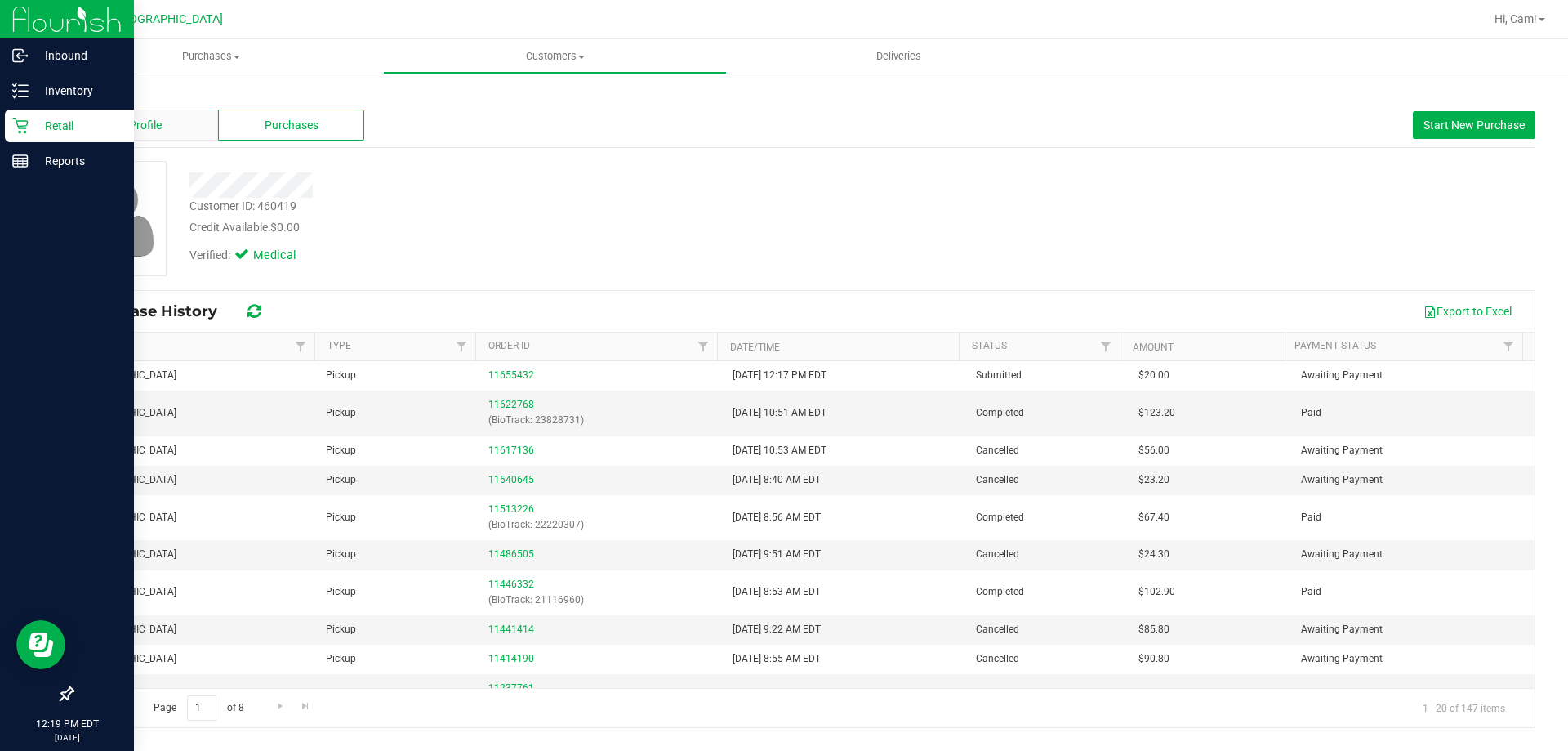 click on "Profile" at bounding box center [145, 125] 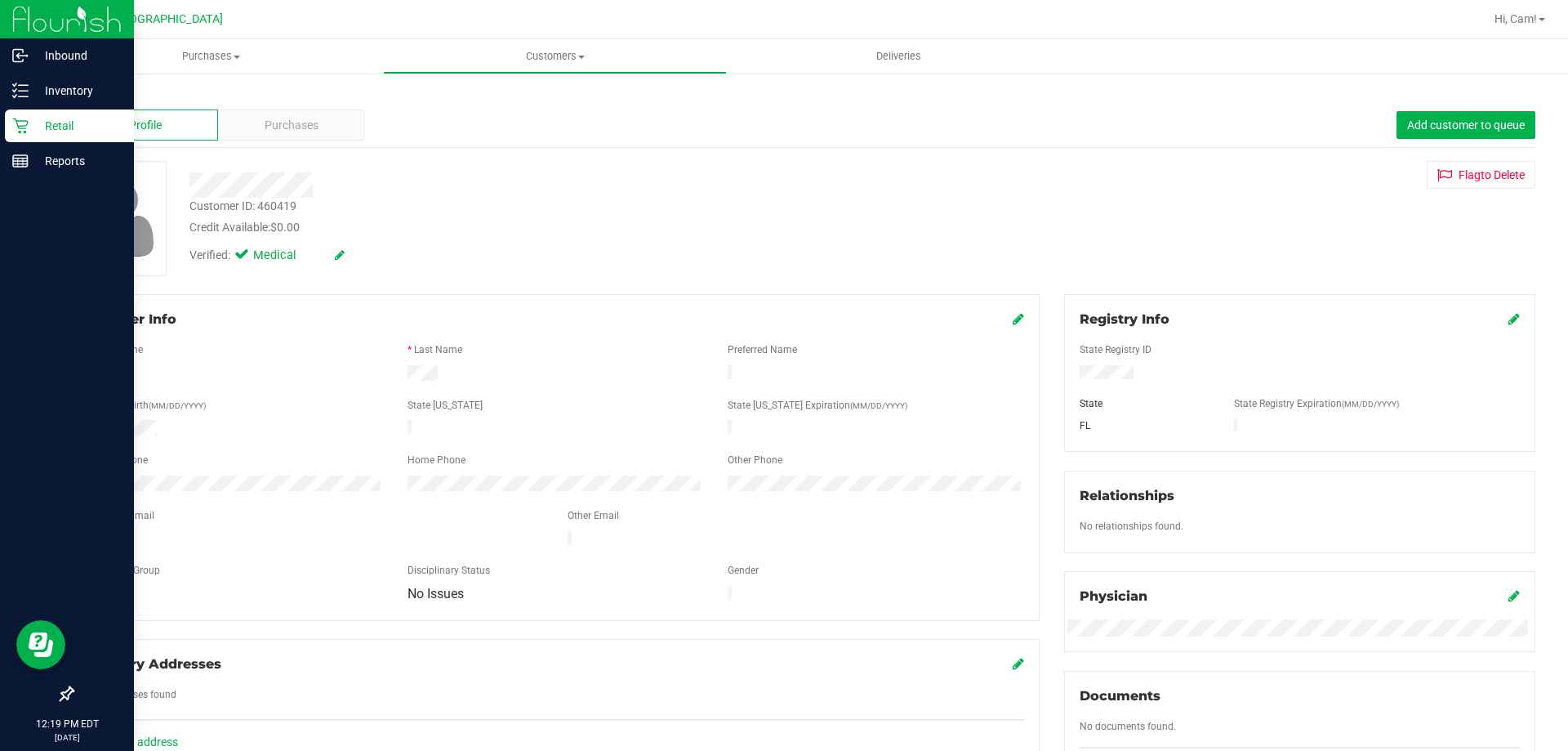 click on "Back" at bounding box center [86, 96] 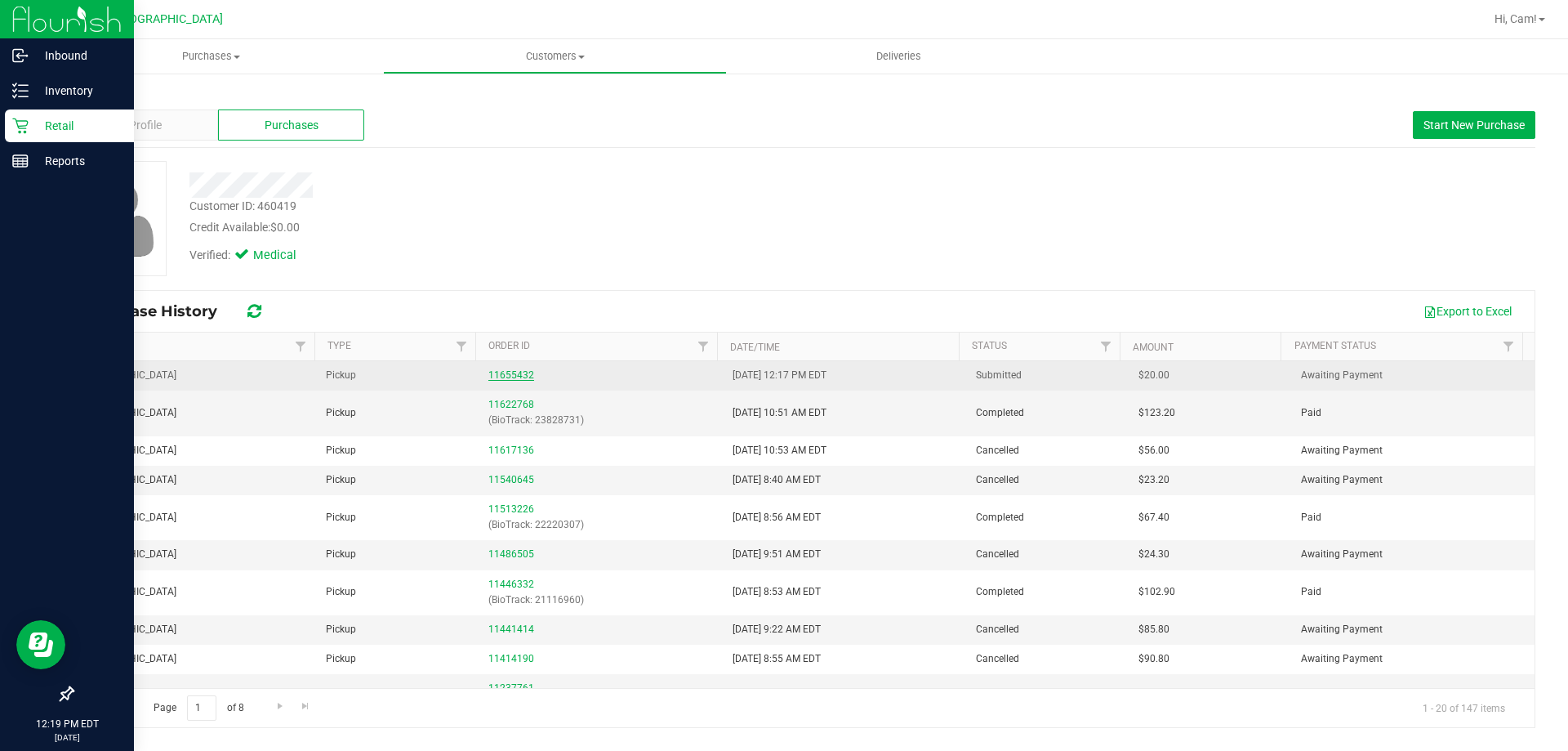 click on "11655432" at bounding box center (511, 375) 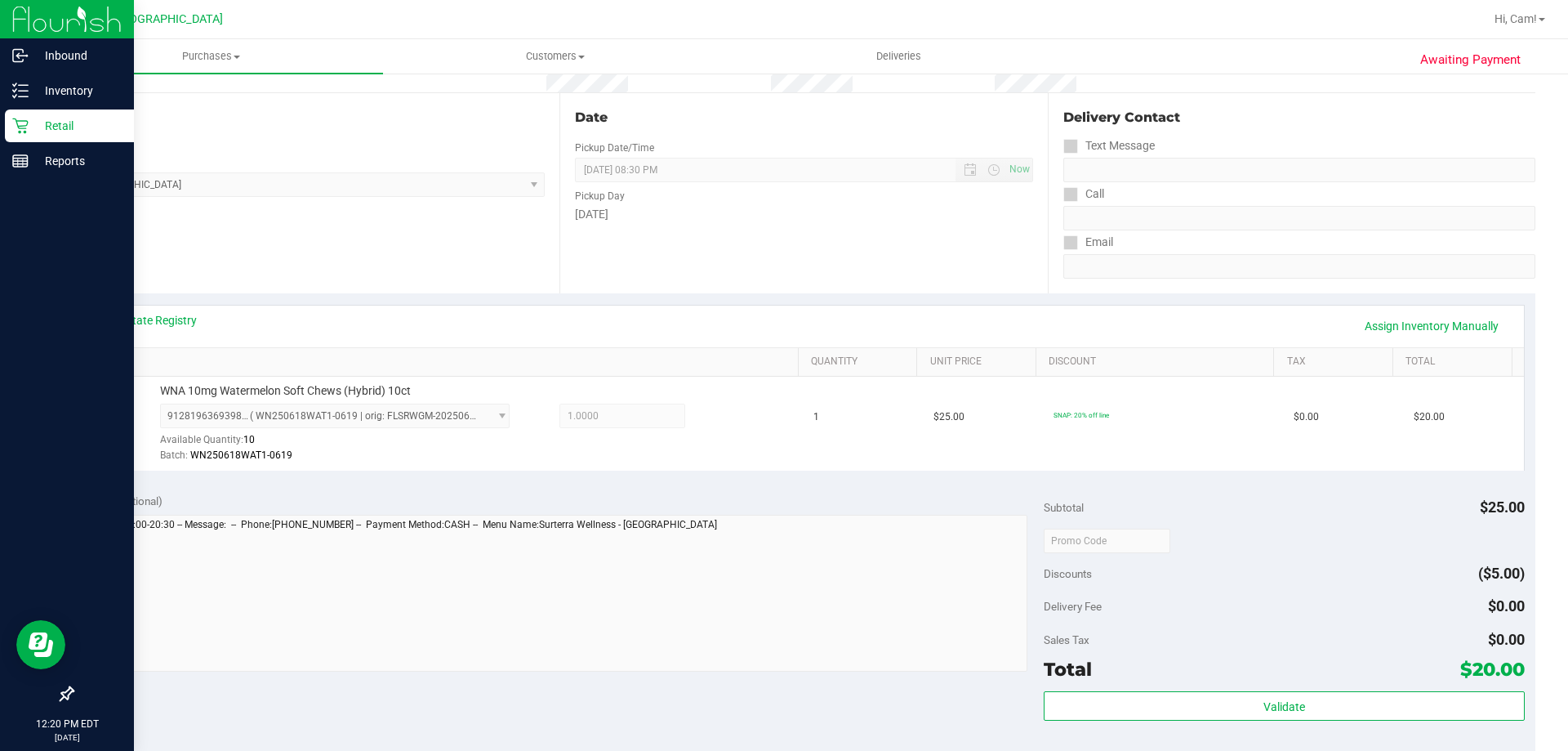 scroll, scrollTop: 327, scrollLeft: 0, axis: vertical 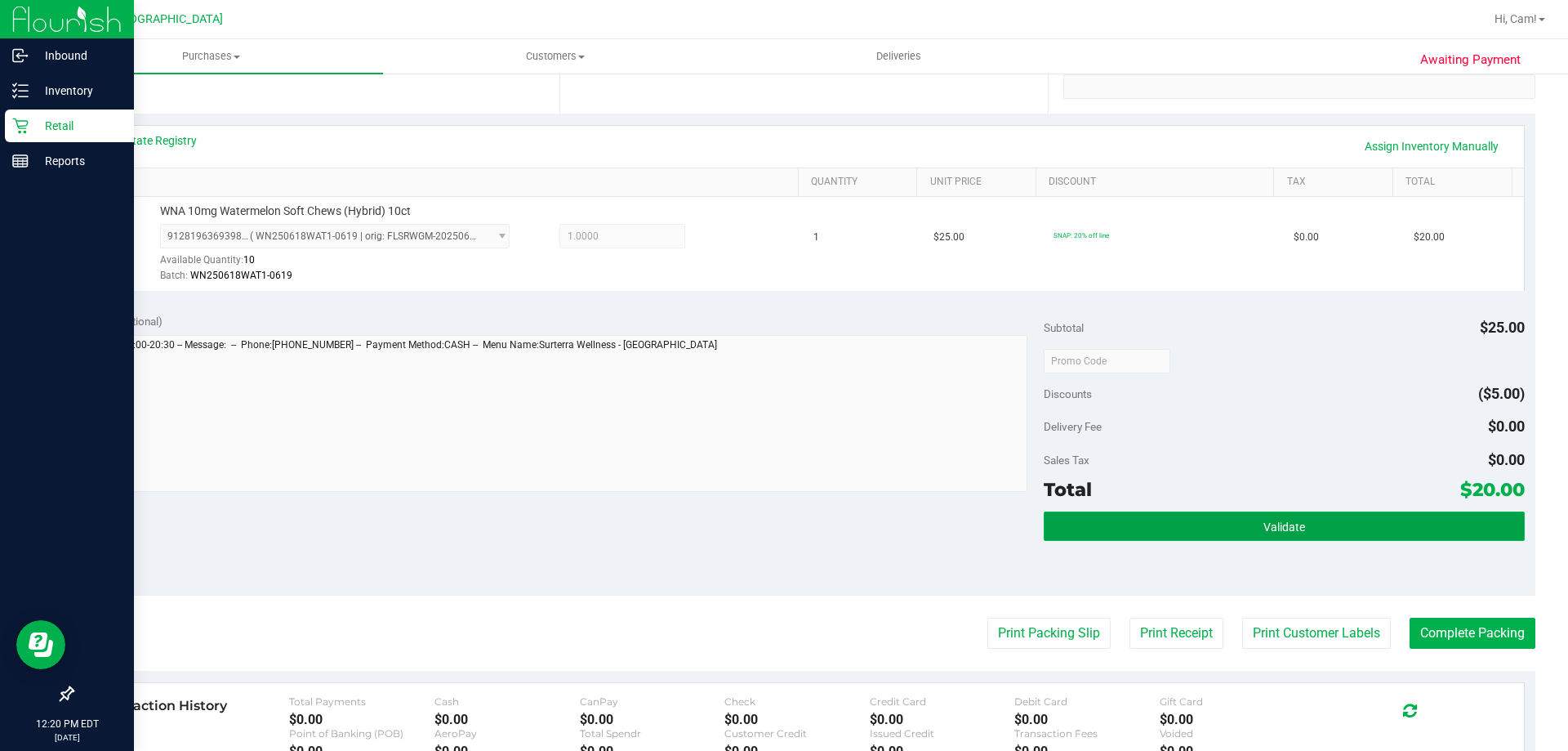 click on "Validate" at bounding box center (1284, 526) 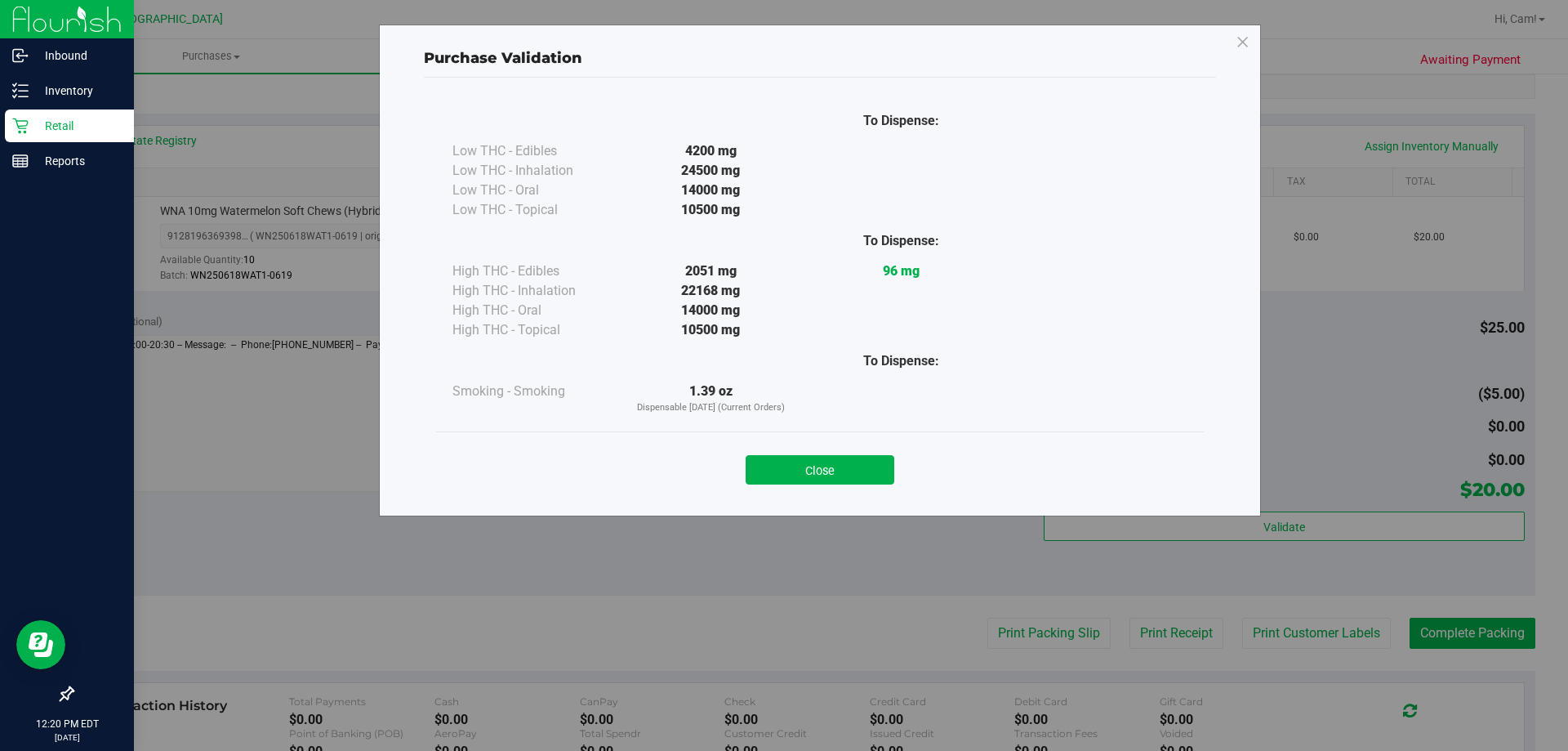 drag, startPoint x: 807, startPoint y: 465, endPoint x: 1031, endPoint y: 552, distance: 240.30189 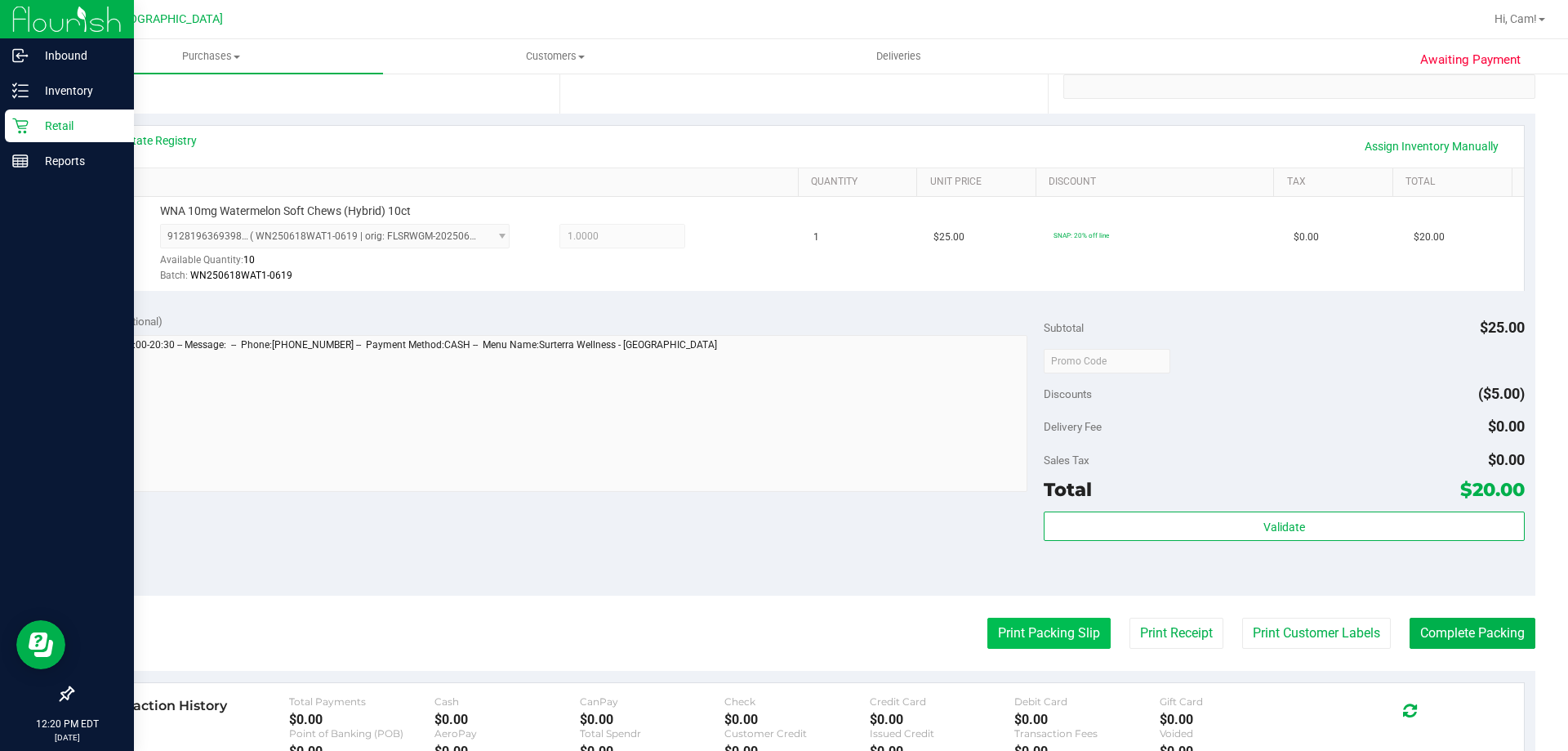 click on "Print Packing Slip" at bounding box center (1049, 633) 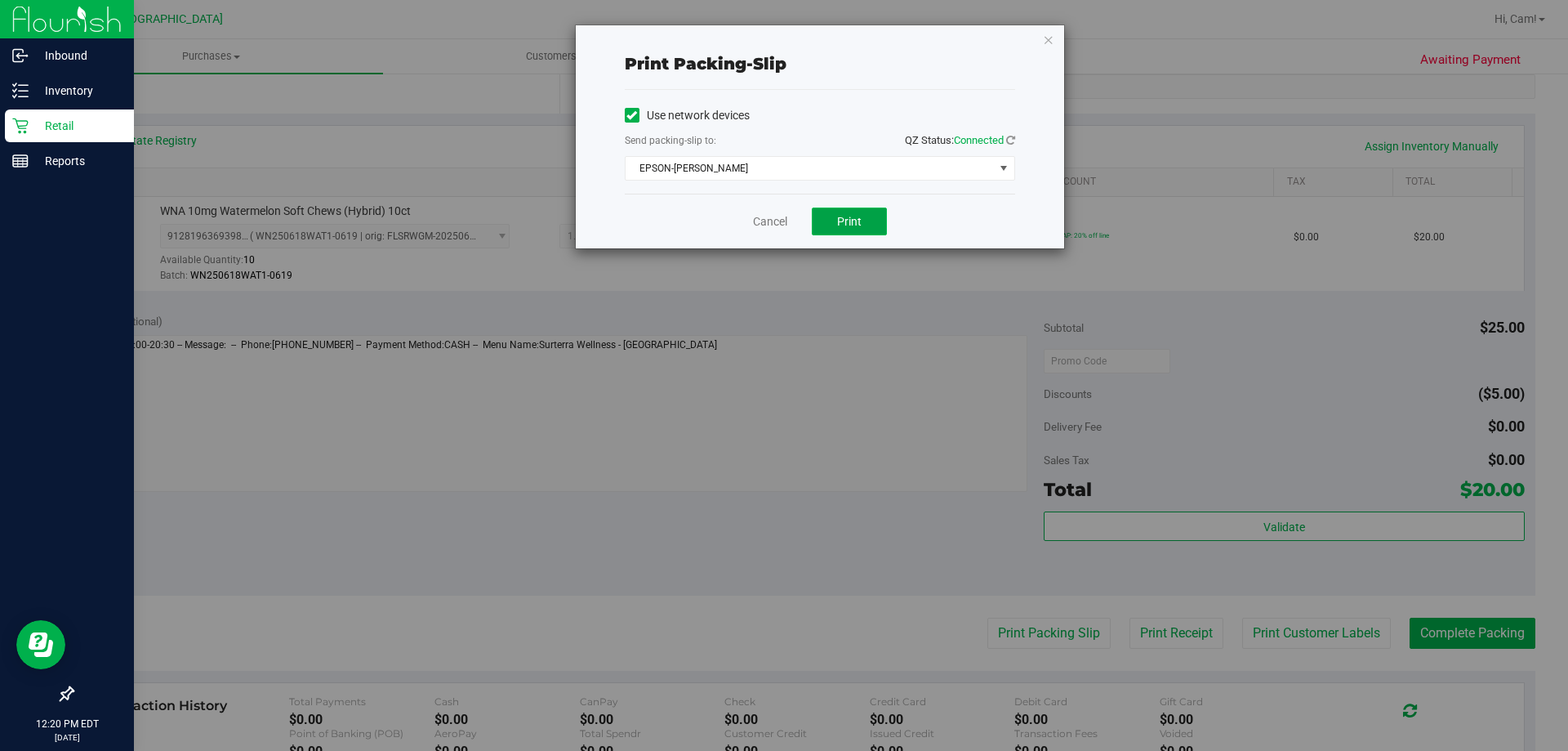 click on "Print" at bounding box center [849, 221] 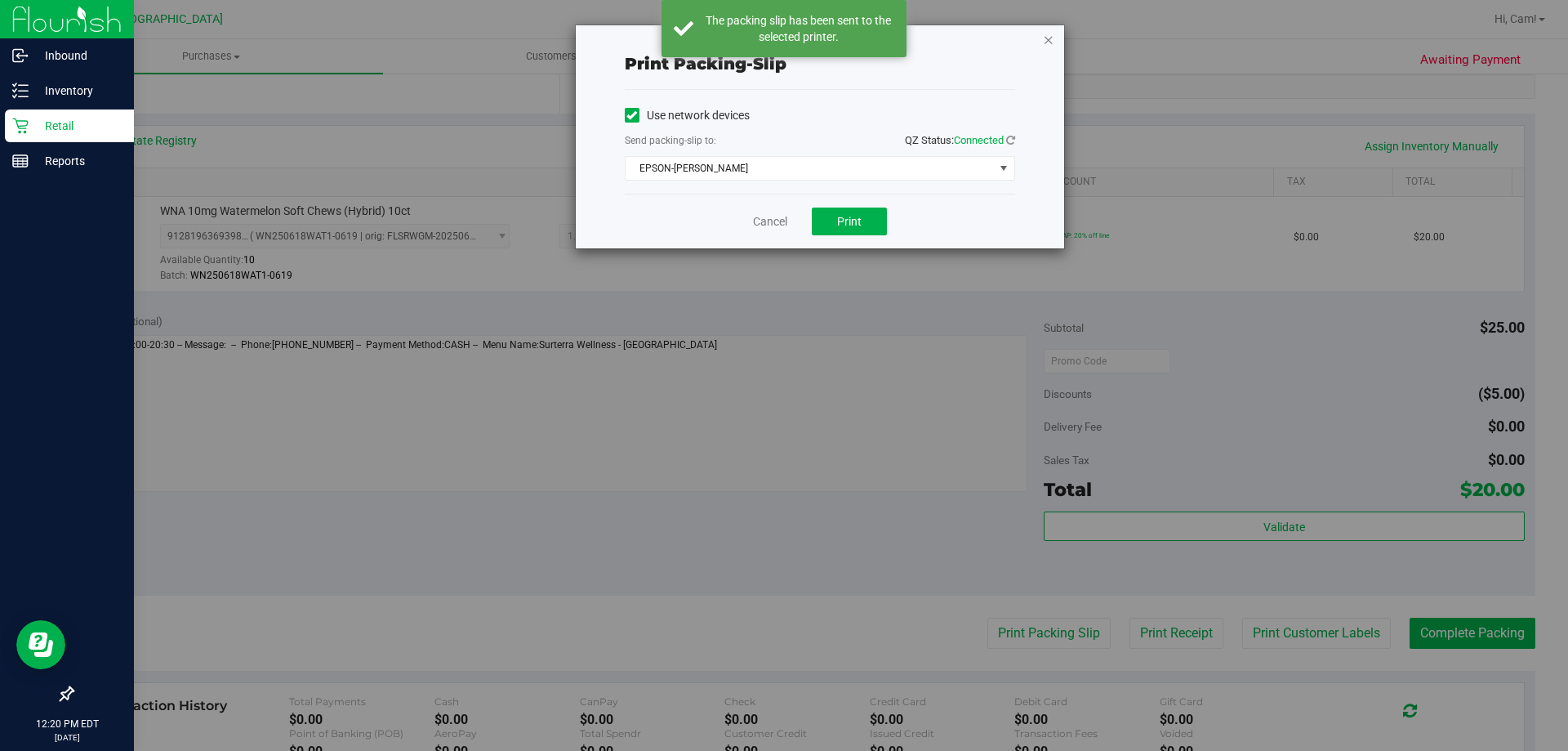 click at bounding box center (1049, 39) 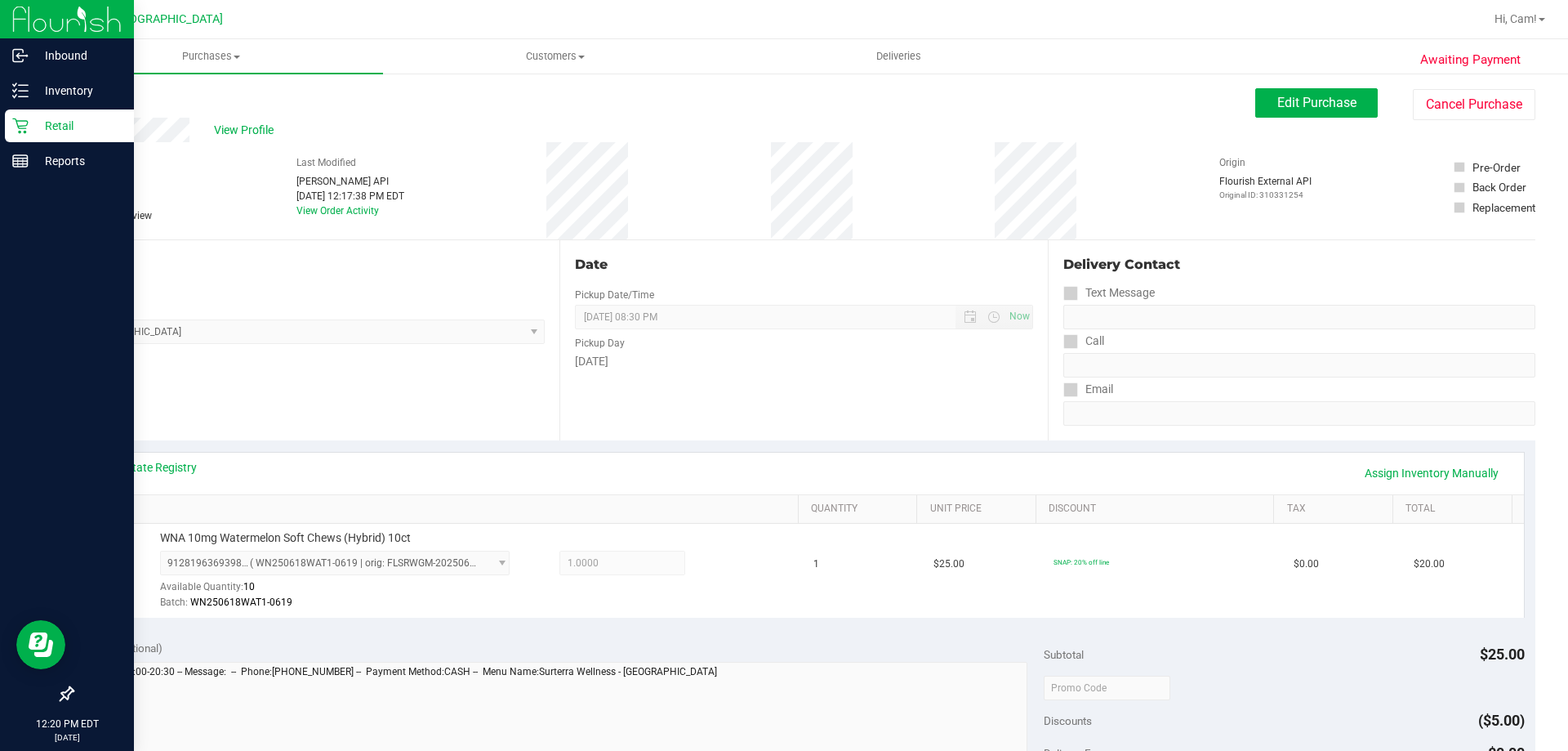 scroll, scrollTop: 327, scrollLeft: 0, axis: vertical 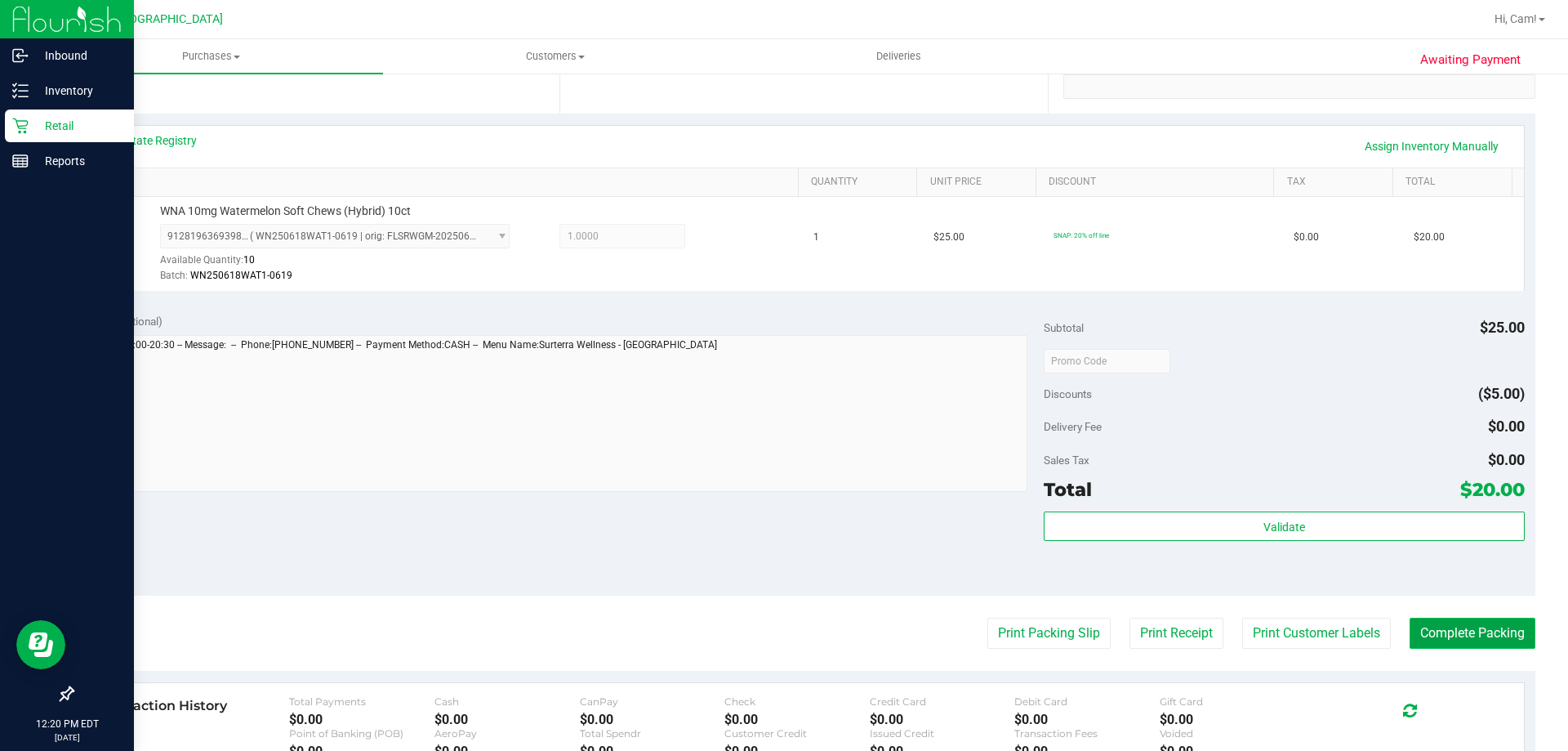 click on "Complete Packing" at bounding box center (1472, 633) 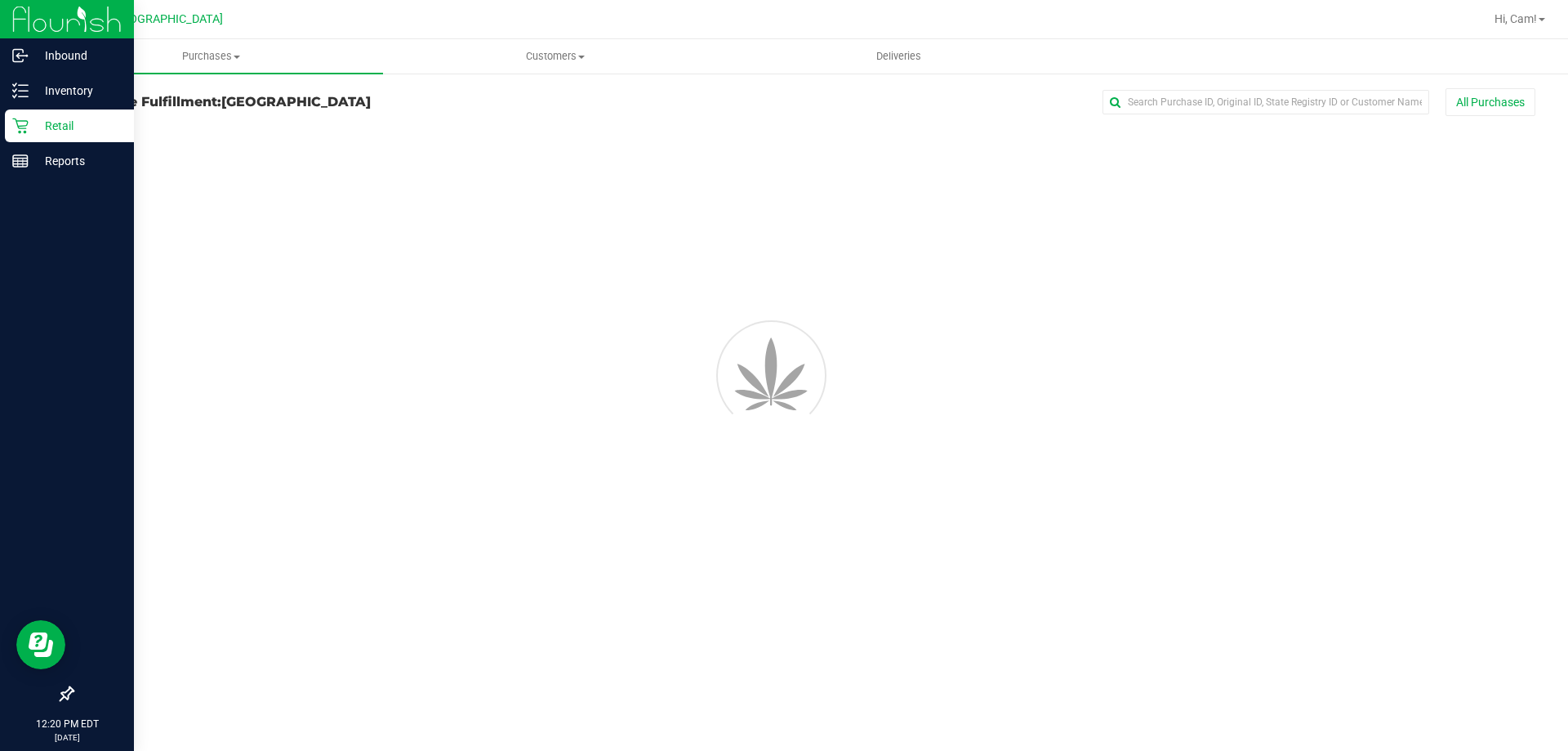 scroll, scrollTop: 0, scrollLeft: 0, axis: both 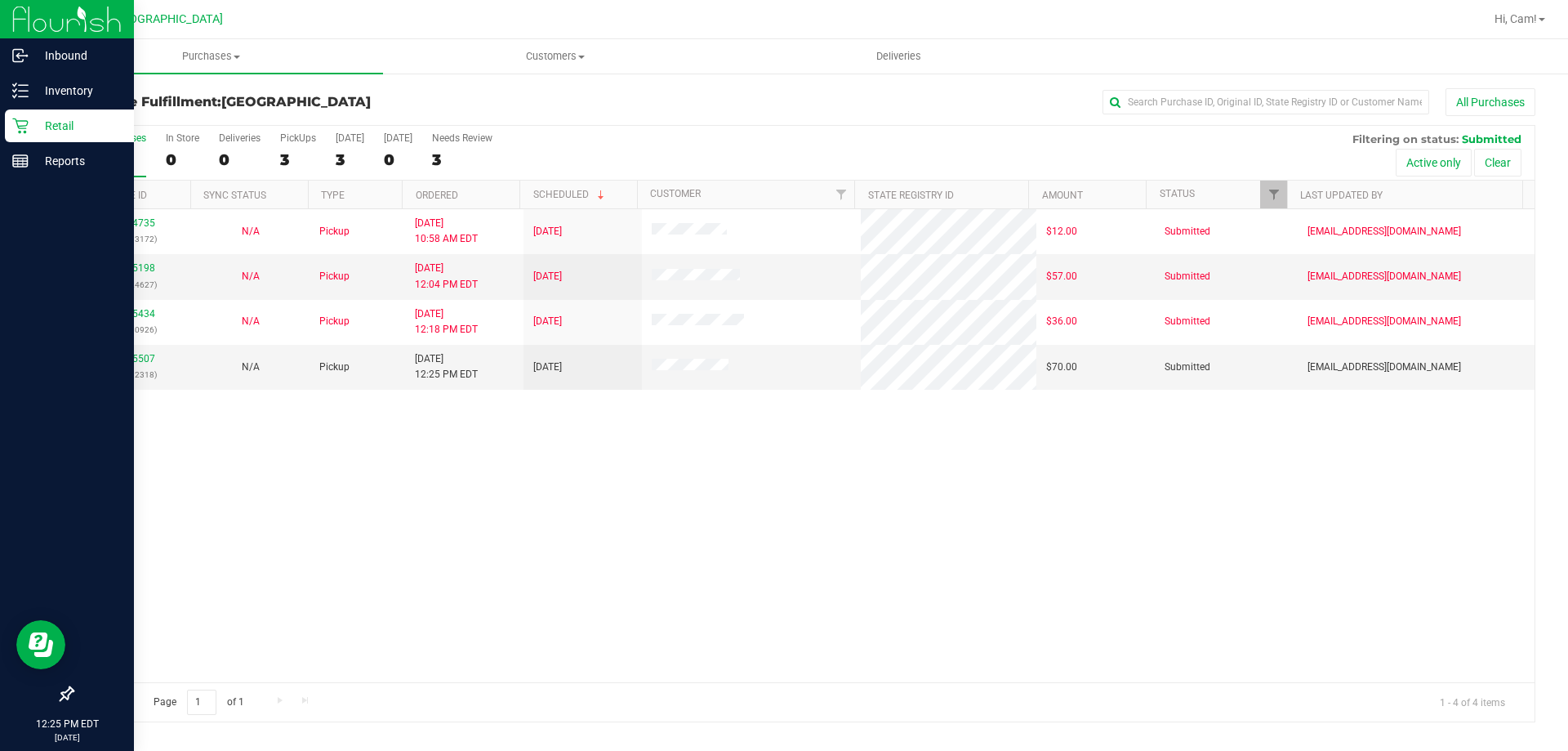 click on "11654735
(310313172)
N/A
Pickup 7/19/2025 10:58 AM EDT 7/19/2025
$12.00
Submitted ccercy@liveparallel.com
11655198
(310324627)
N/A
Pickup 7/19/2025 12:04 PM EDT 7/19/2025
$57.00
Submitted jobarnes@netacare.org
11655434
(310330926)
N/A
Pickup 7/19/2025 12:18 PM EDT 7/19/2025
$36.00
Submitted ccercy@liveparallel.com" at bounding box center [804, 445] 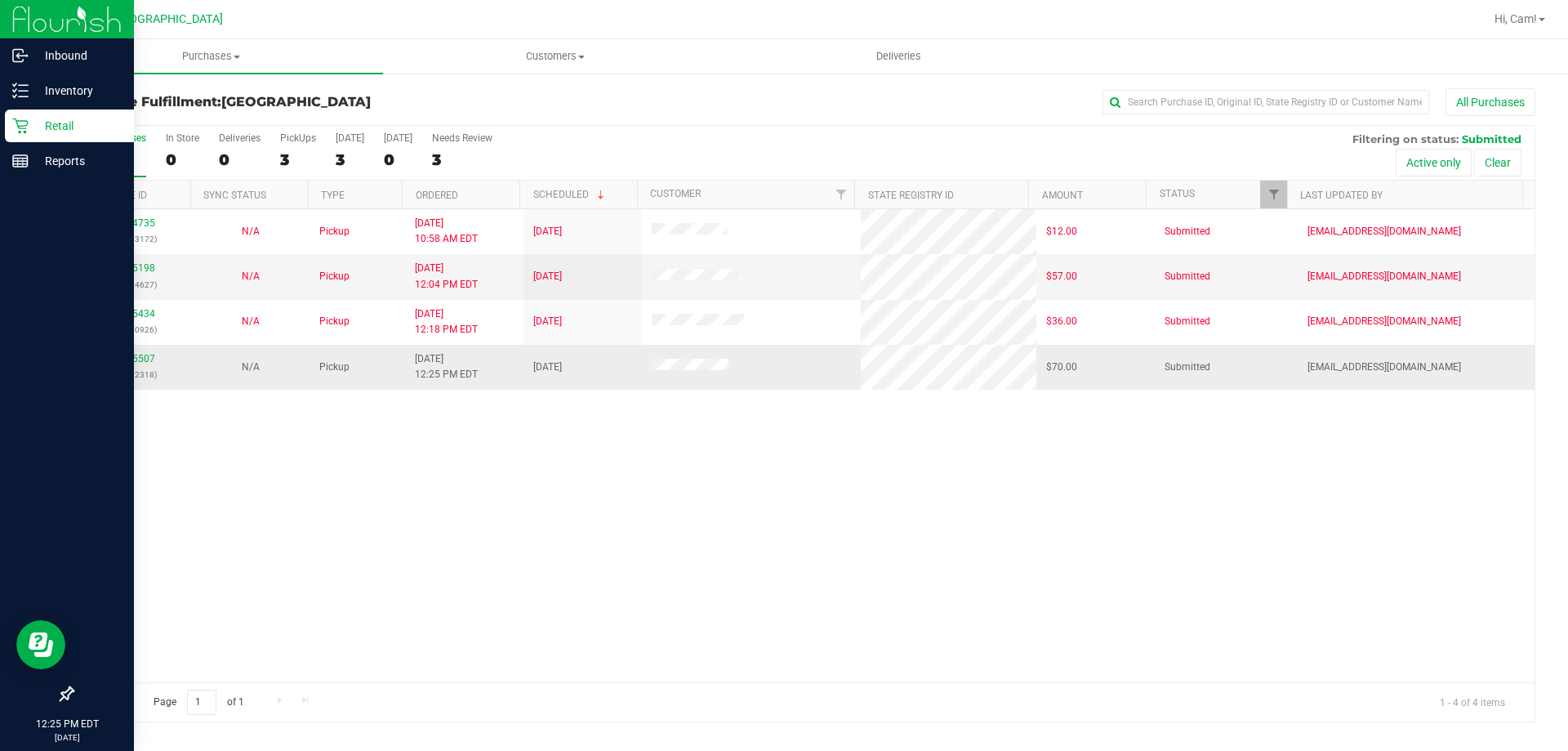 click on "11655507
(310332318)" at bounding box center [131, 367] 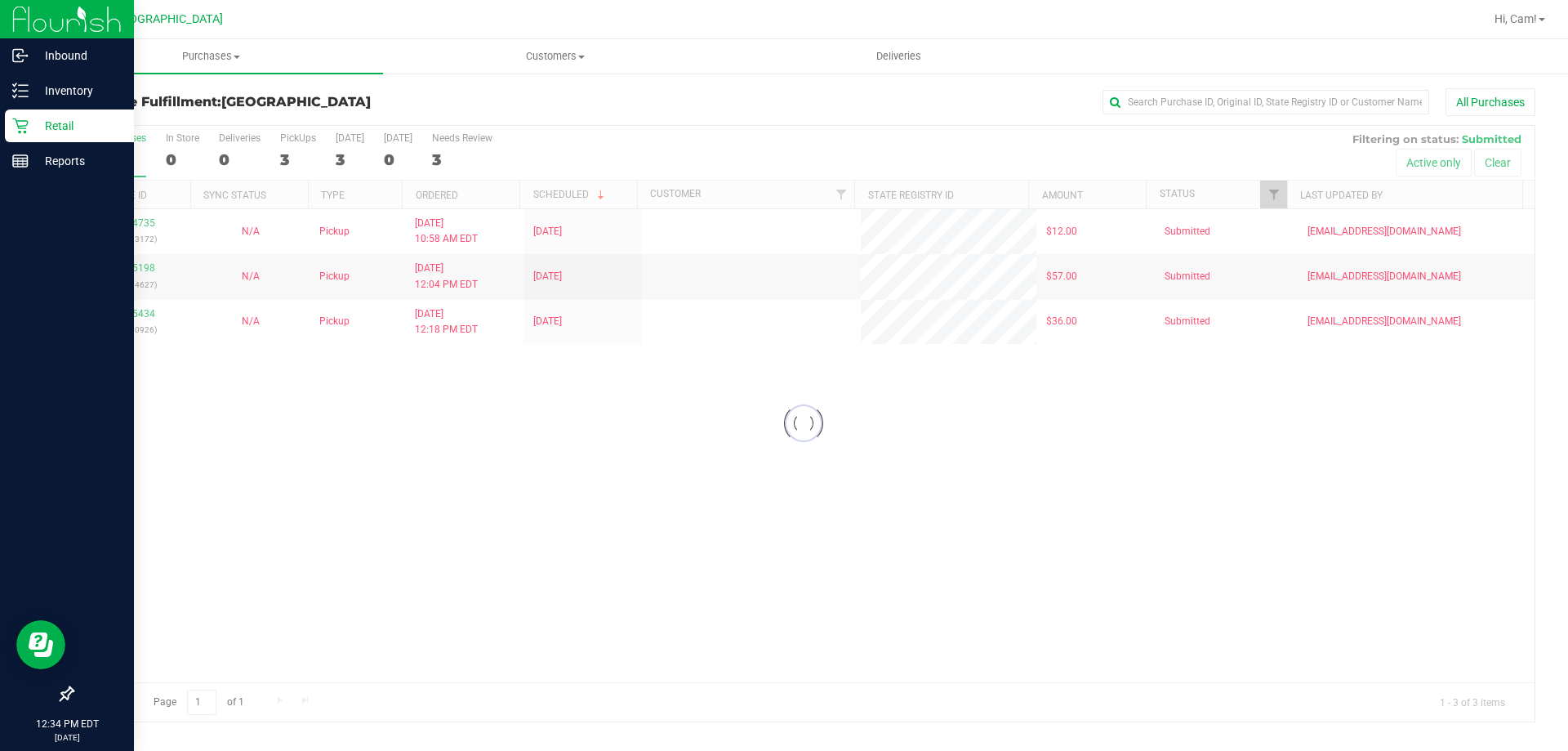 click on "Loading...
11654735
(310313172)
N/A
Pickup 7/19/2025 10:58 AM EDT 7/19/2025
$12.00
Submitted ccercy@liveparallel.com
11655198
(310324627)
N/A
Pickup 7/19/2025 12:04 PM EDT 7/19/2025
$57.00
Submitted jobarnes@netacare.org
11655434
(310330926)
N/A
Pickup 7/19/2025 12:18 PM EDT 7/19/2025
$36.00
Submitted ccercy@liveparallel.com" at bounding box center (804, 445) 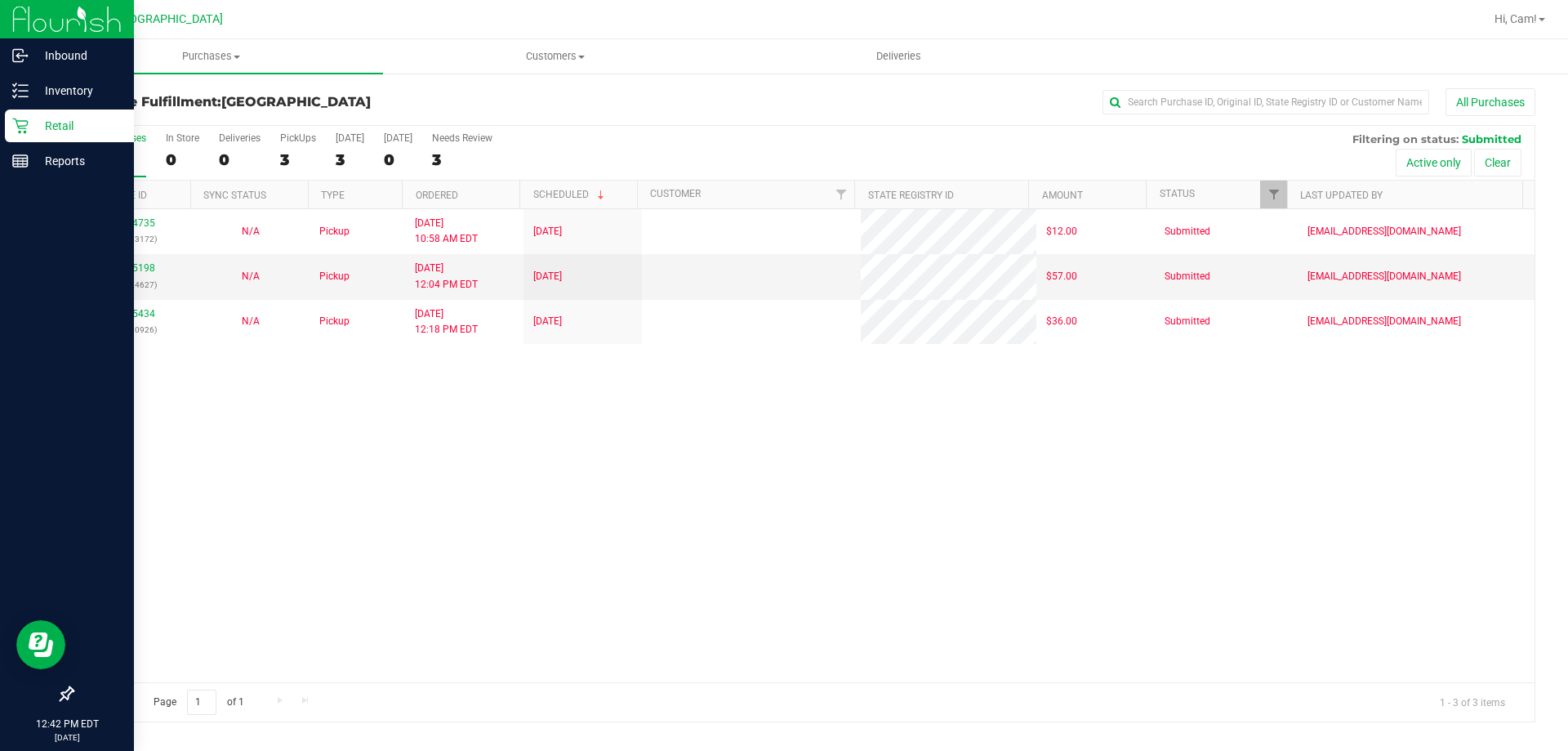 click on "11654735
(310313172)
N/A
Pickup 7/19/2025 10:58 AM EDT 7/19/2025
$12.00
Submitted ccercy@liveparallel.com
11655198
(310324627)
N/A
Pickup 7/19/2025 12:04 PM EDT 7/19/2025
$57.00
Submitted jobarnes@netacare.org
11655434
(310330926)
N/A
Pickup 7/19/2025 12:18 PM EDT 7/19/2025
$36.00
Submitted ccercy@liveparallel.com" at bounding box center (804, 445) 